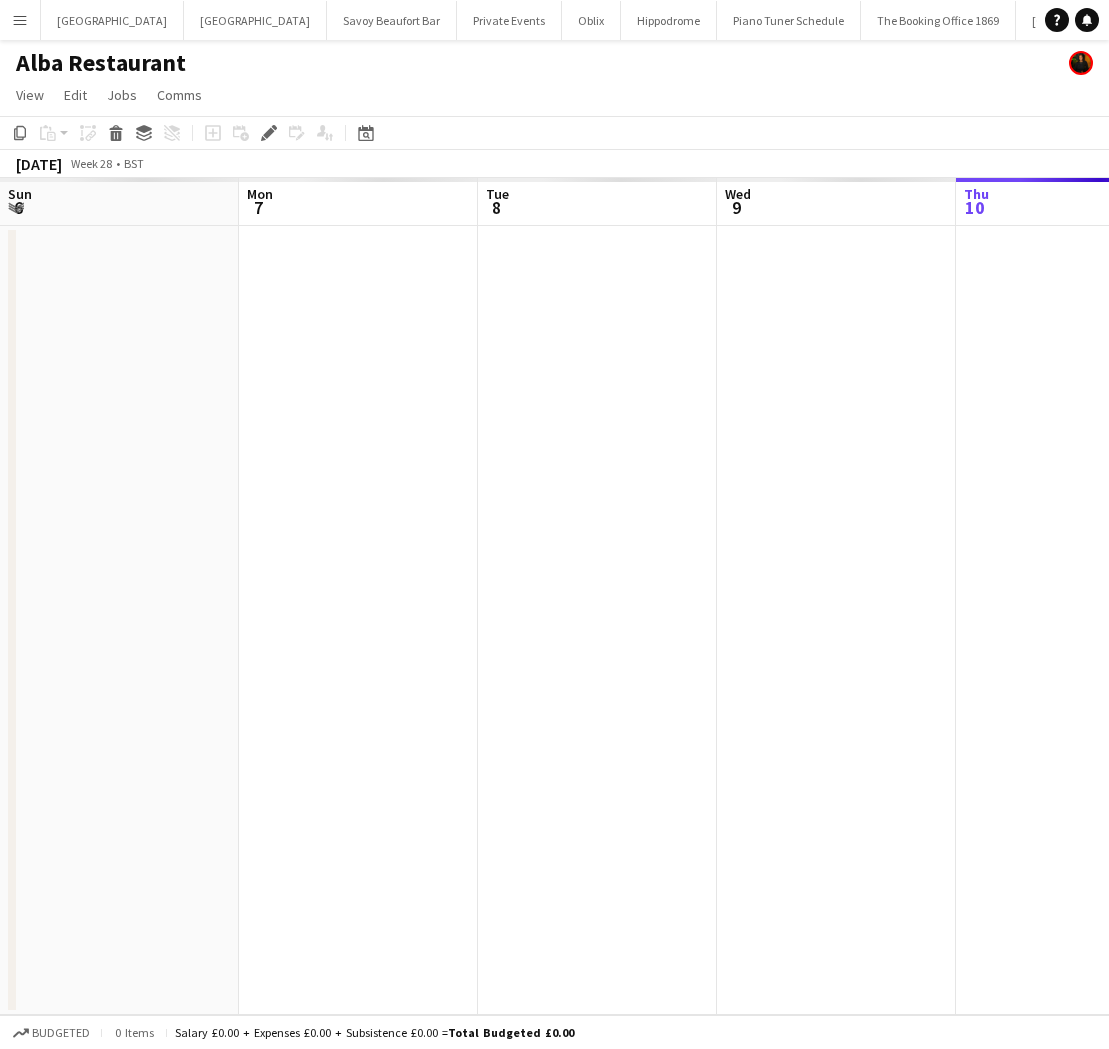 scroll, scrollTop: 0, scrollLeft: 0, axis: both 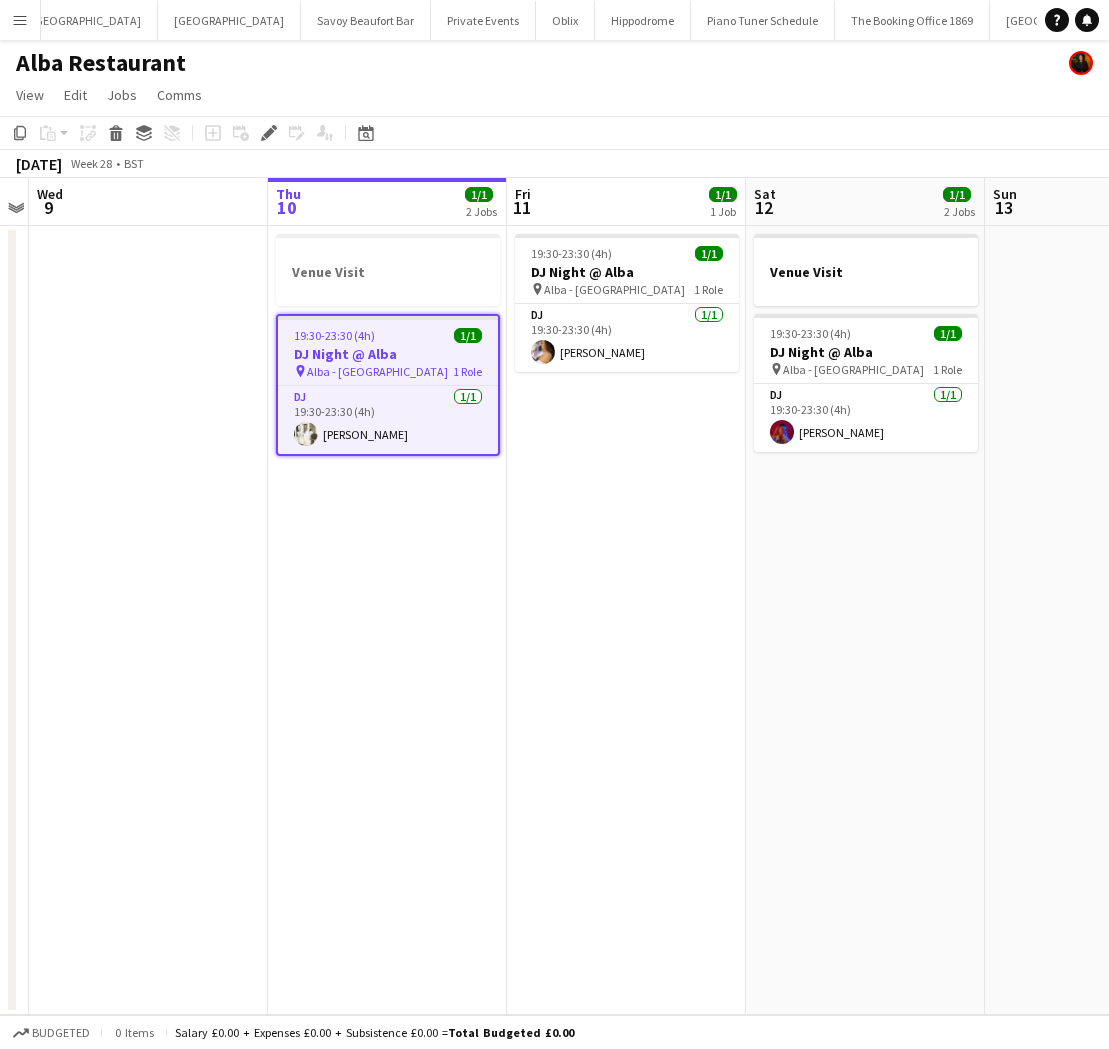click on "Menu" at bounding box center [20, 20] 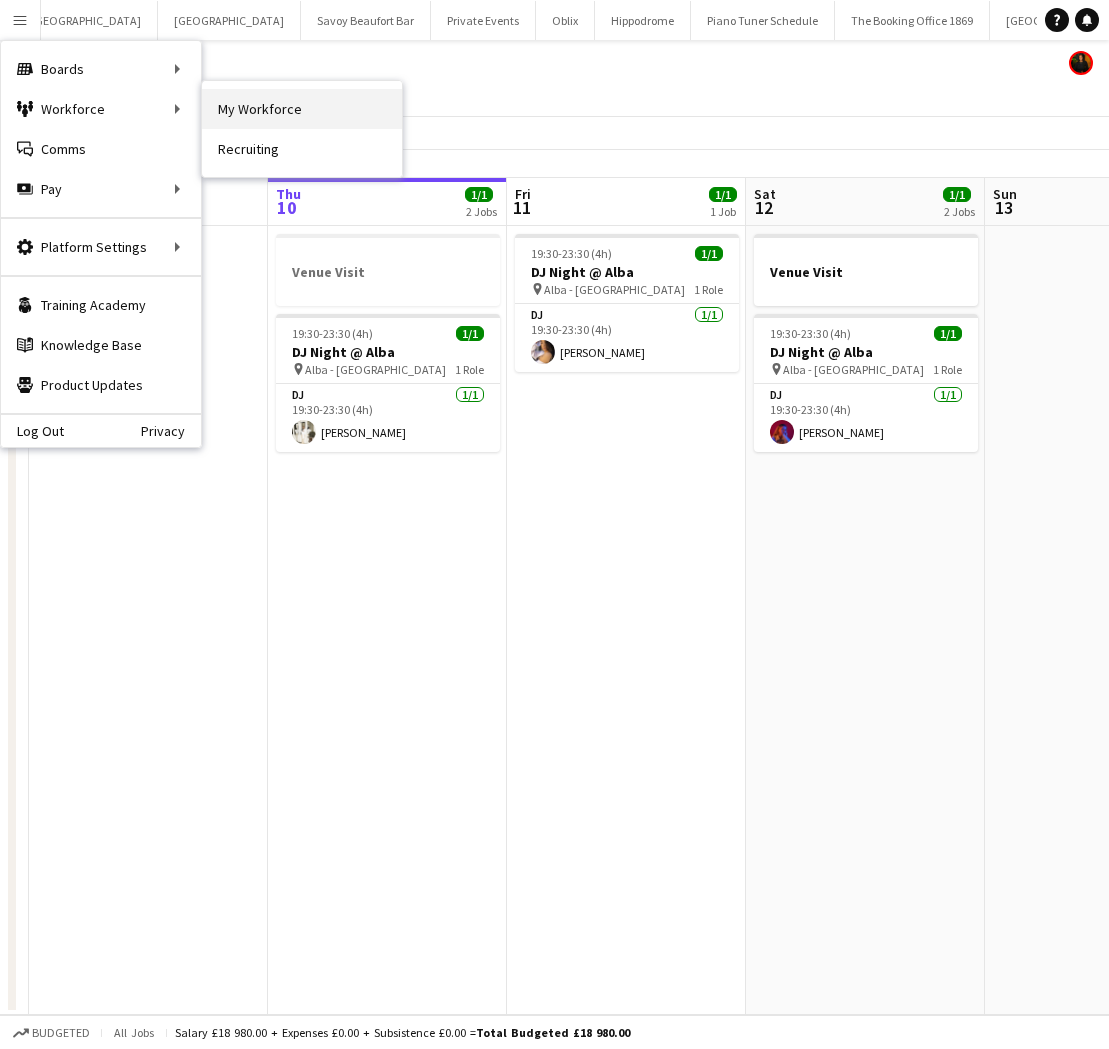 click on "My Workforce" at bounding box center (302, 109) 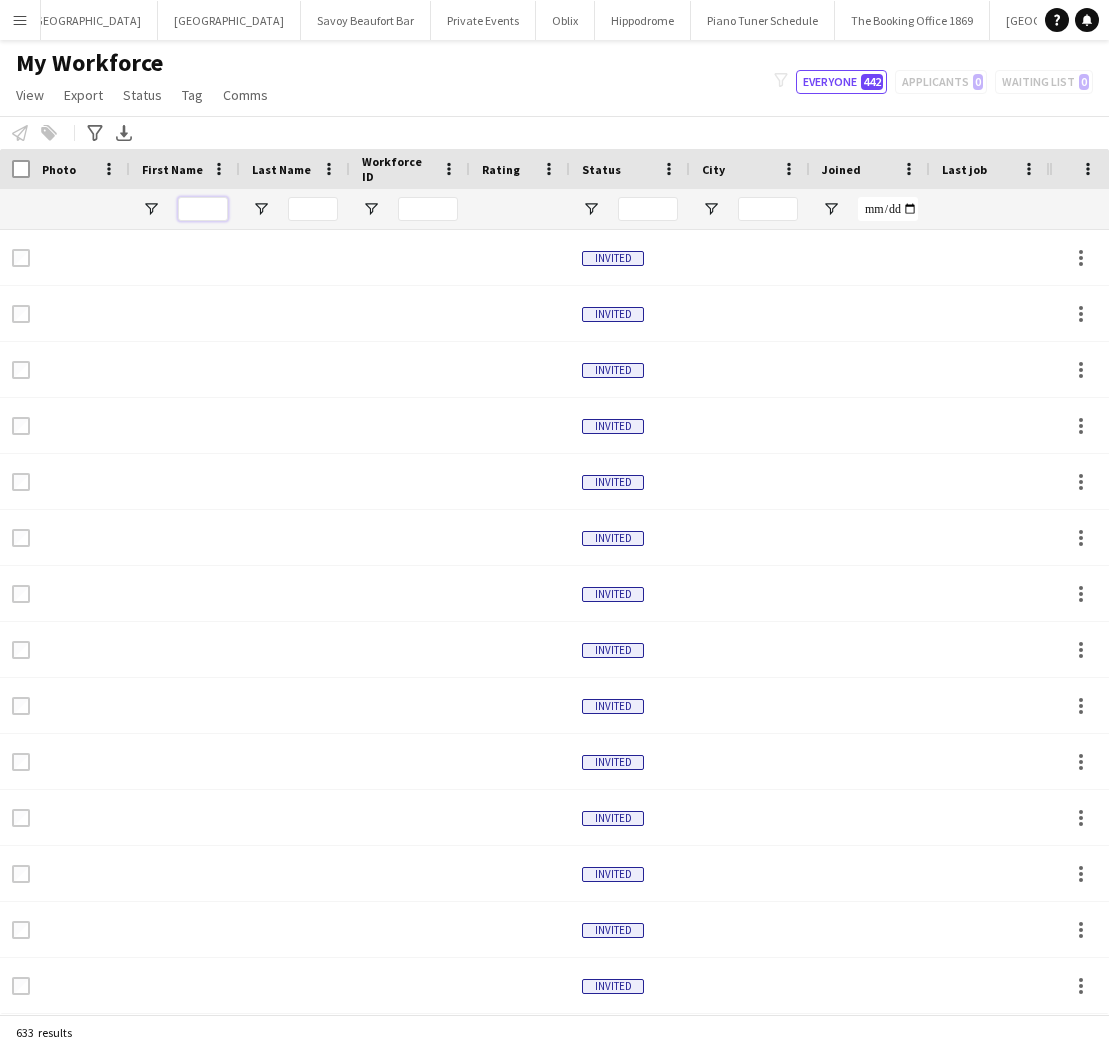 click at bounding box center (203, 209) 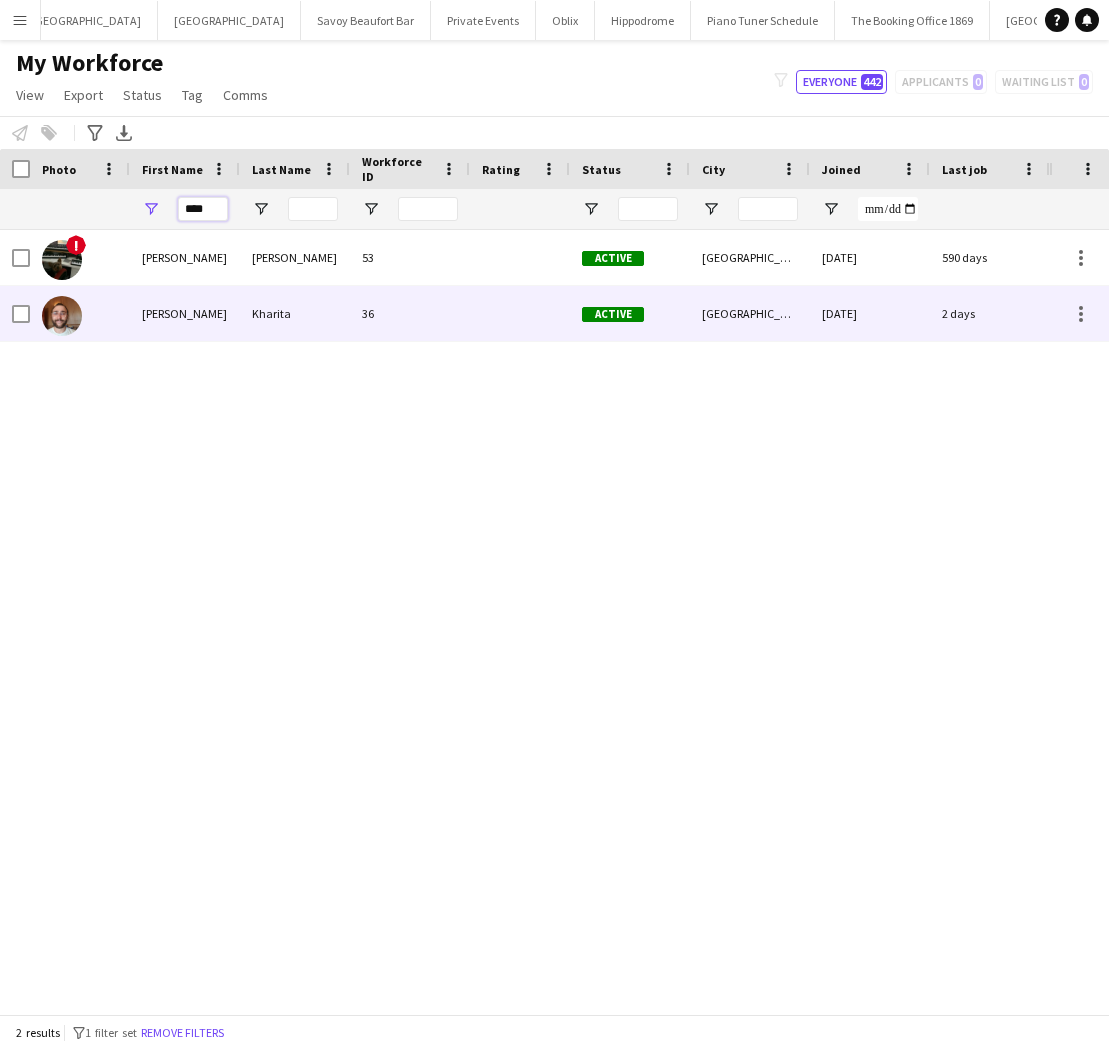 type on "****" 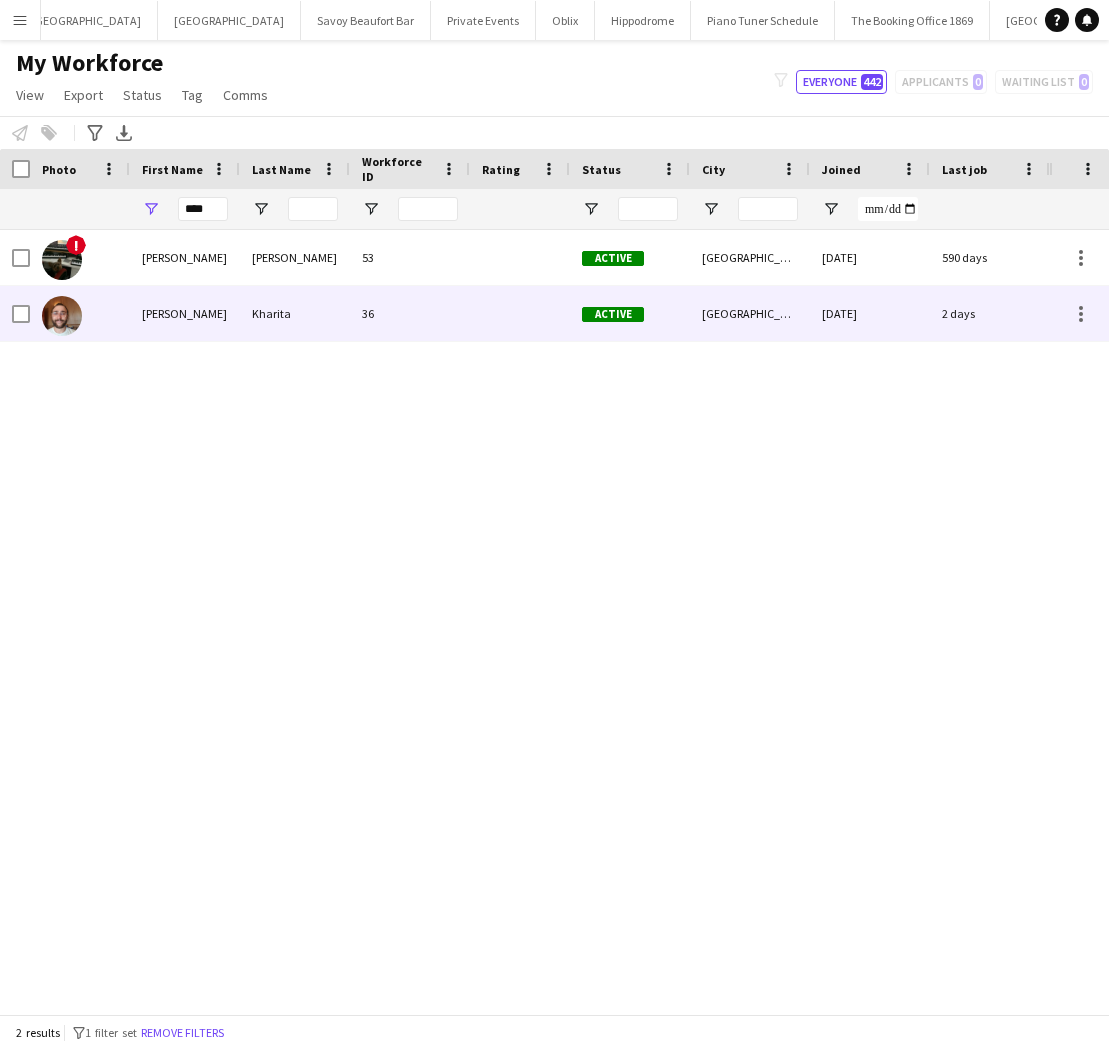 click on "Adam" at bounding box center (185, 313) 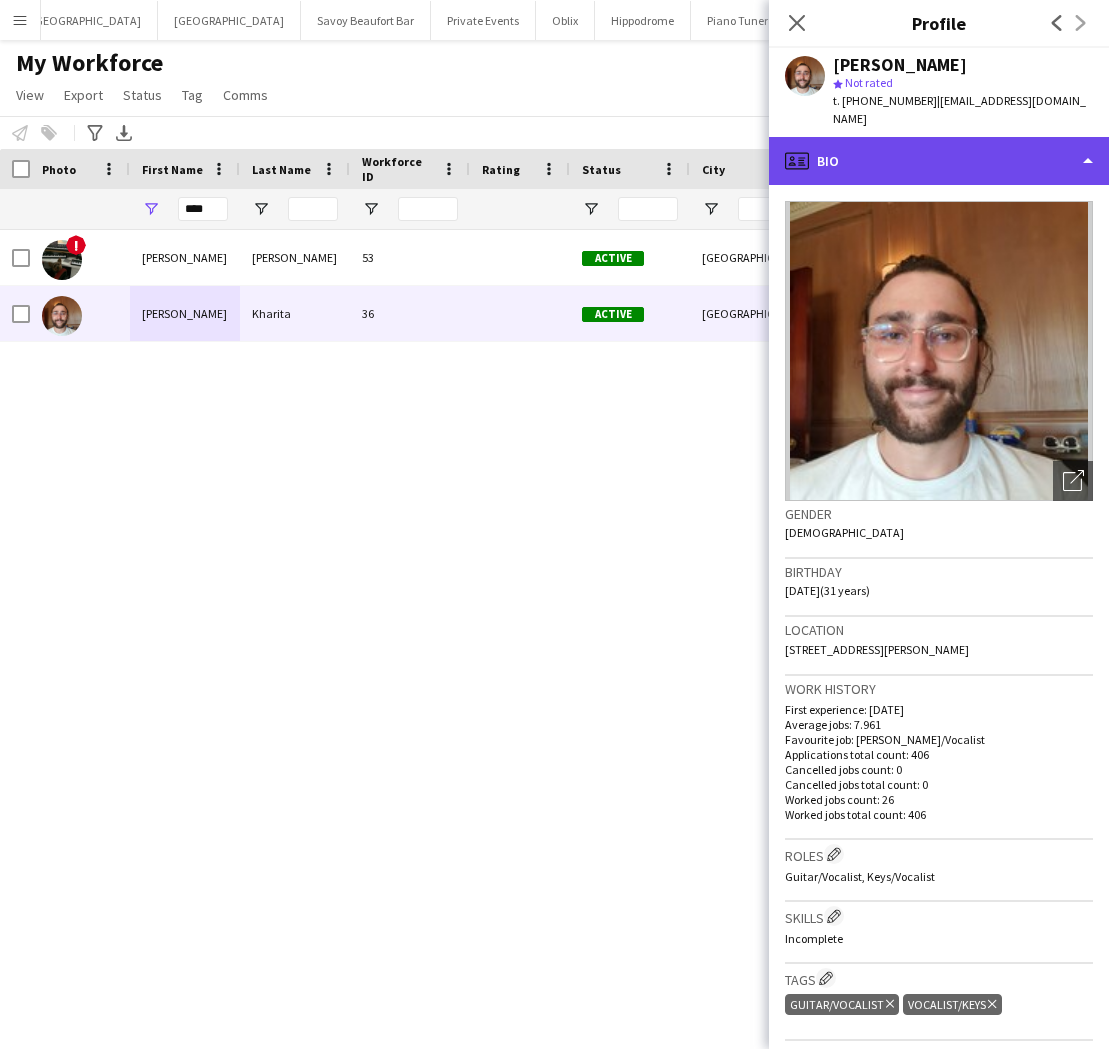 click on "profile
Bio" 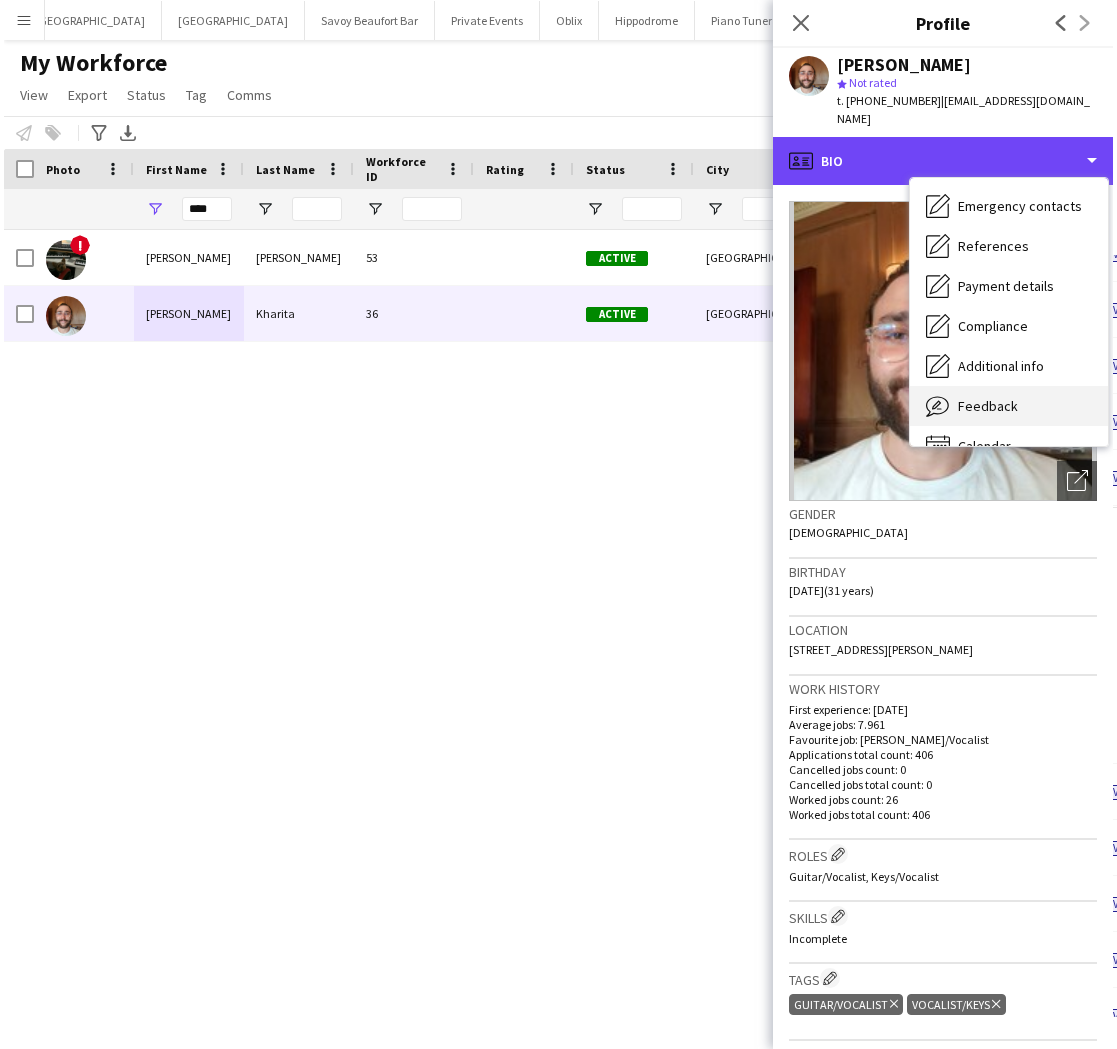 scroll, scrollTop: 188, scrollLeft: 0, axis: vertical 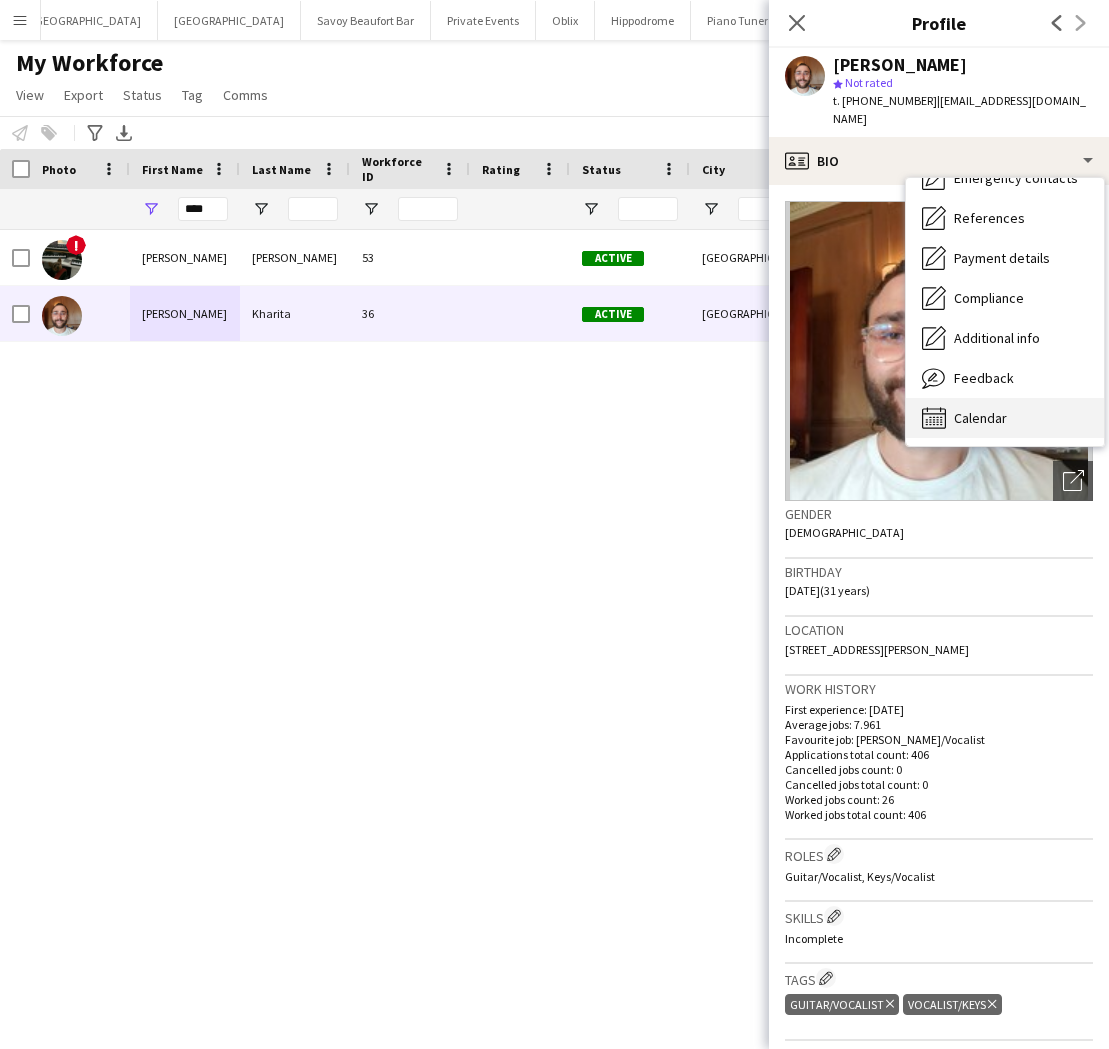 click on "Calendar" at bounding box center (980, 418) 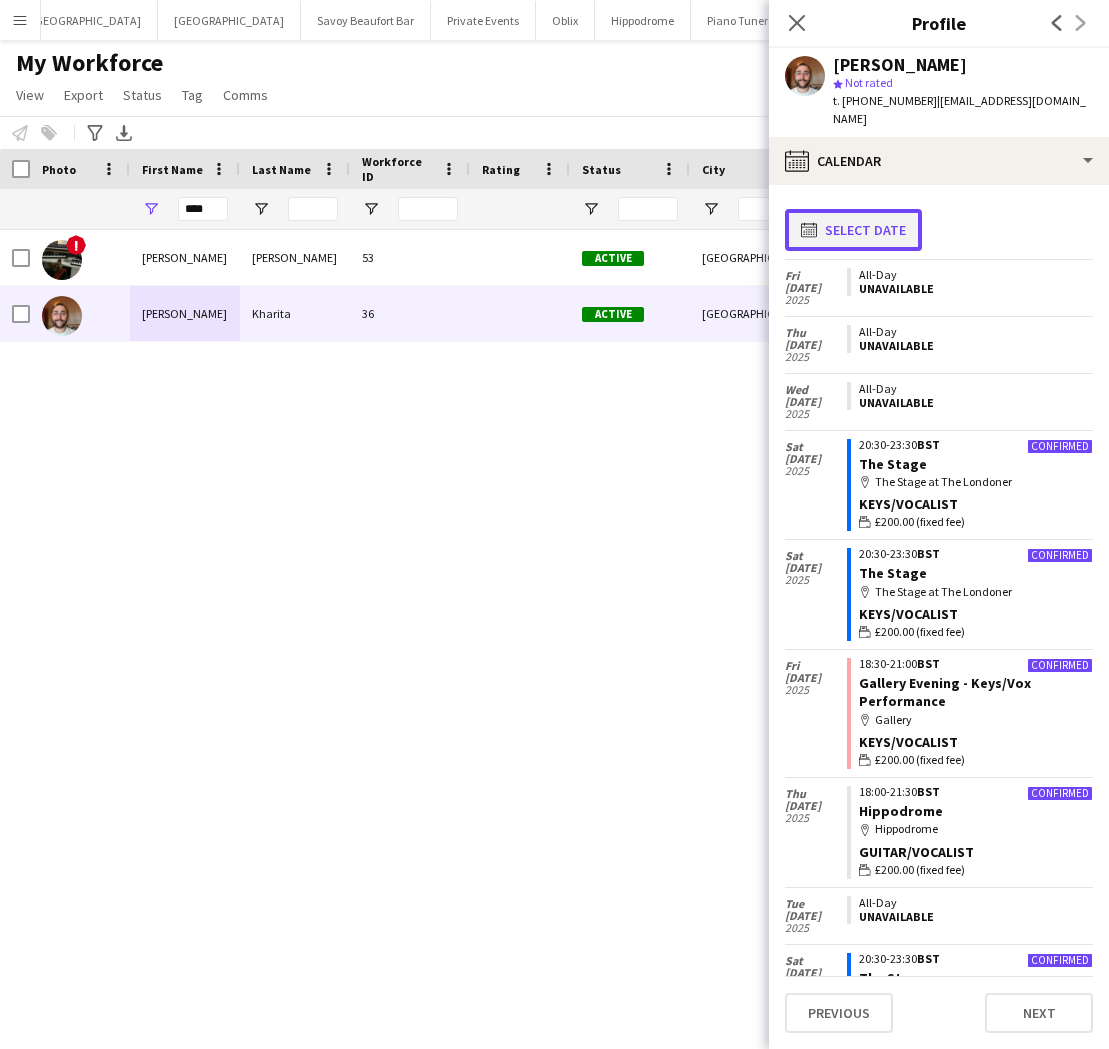 click on "calendar-full
Select date" 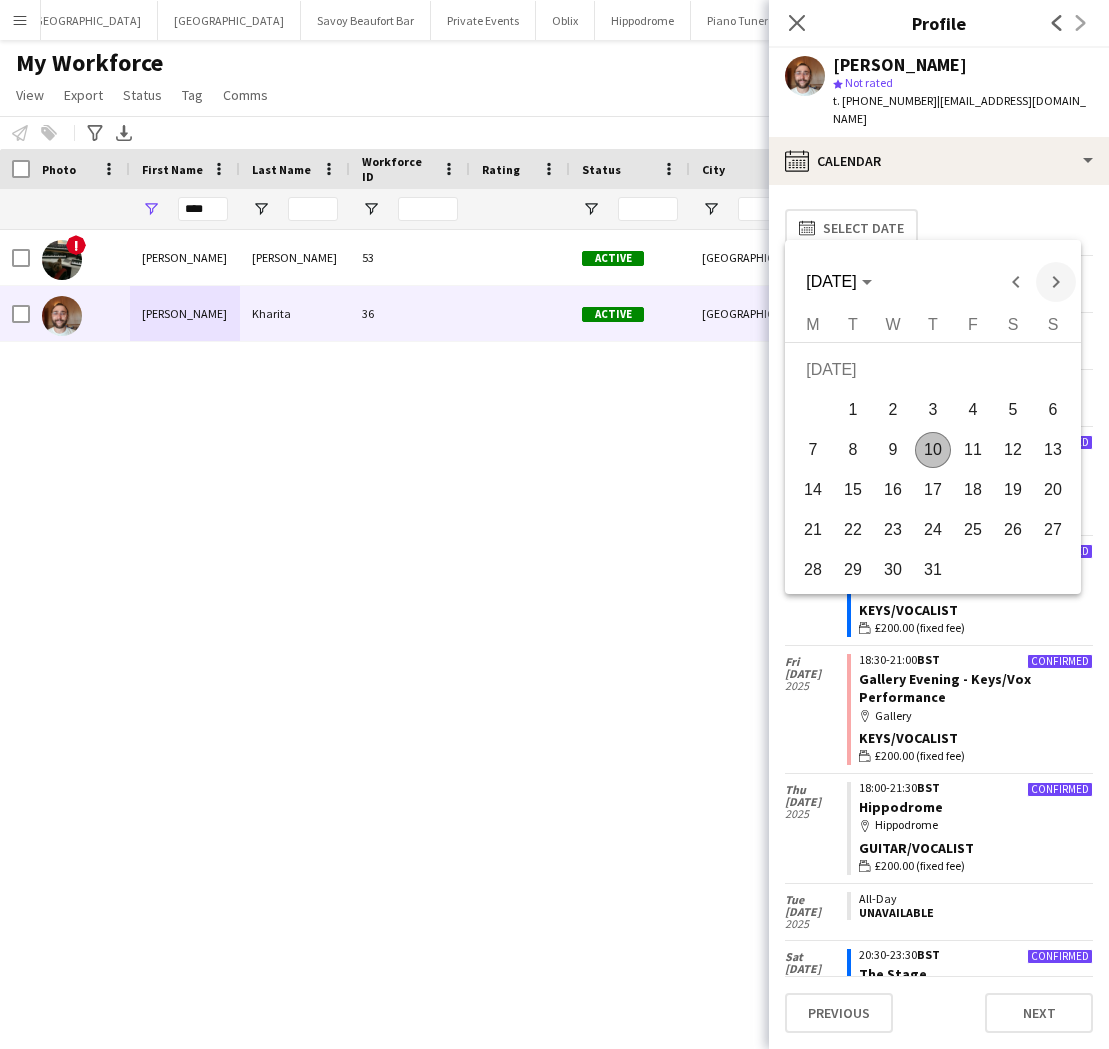 click at bounding box center [1056, 282] 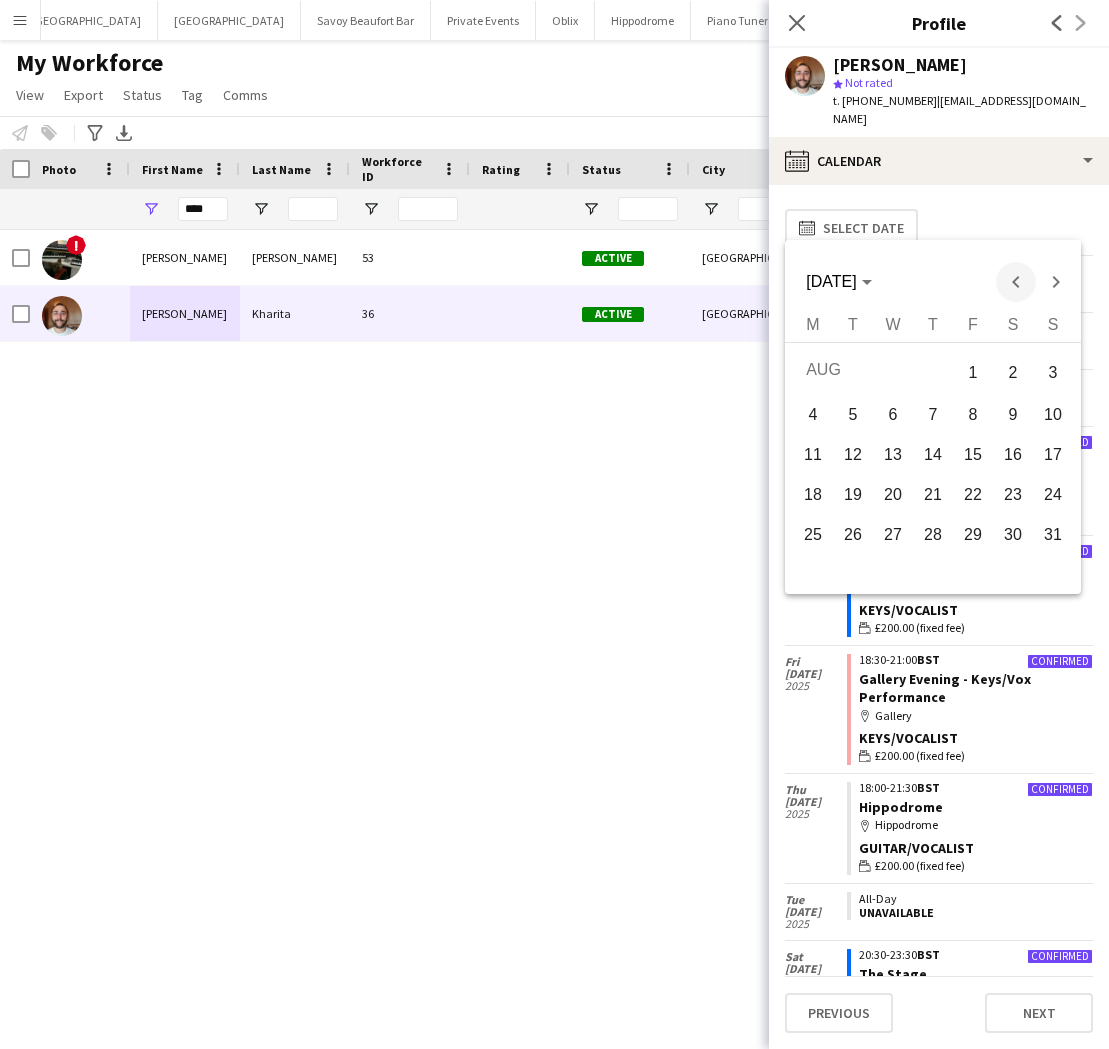 drag, startPoint x: 1014, startPoint y: 284, endPoint x: 1012, endPoint y: 295, distance: 11.18034 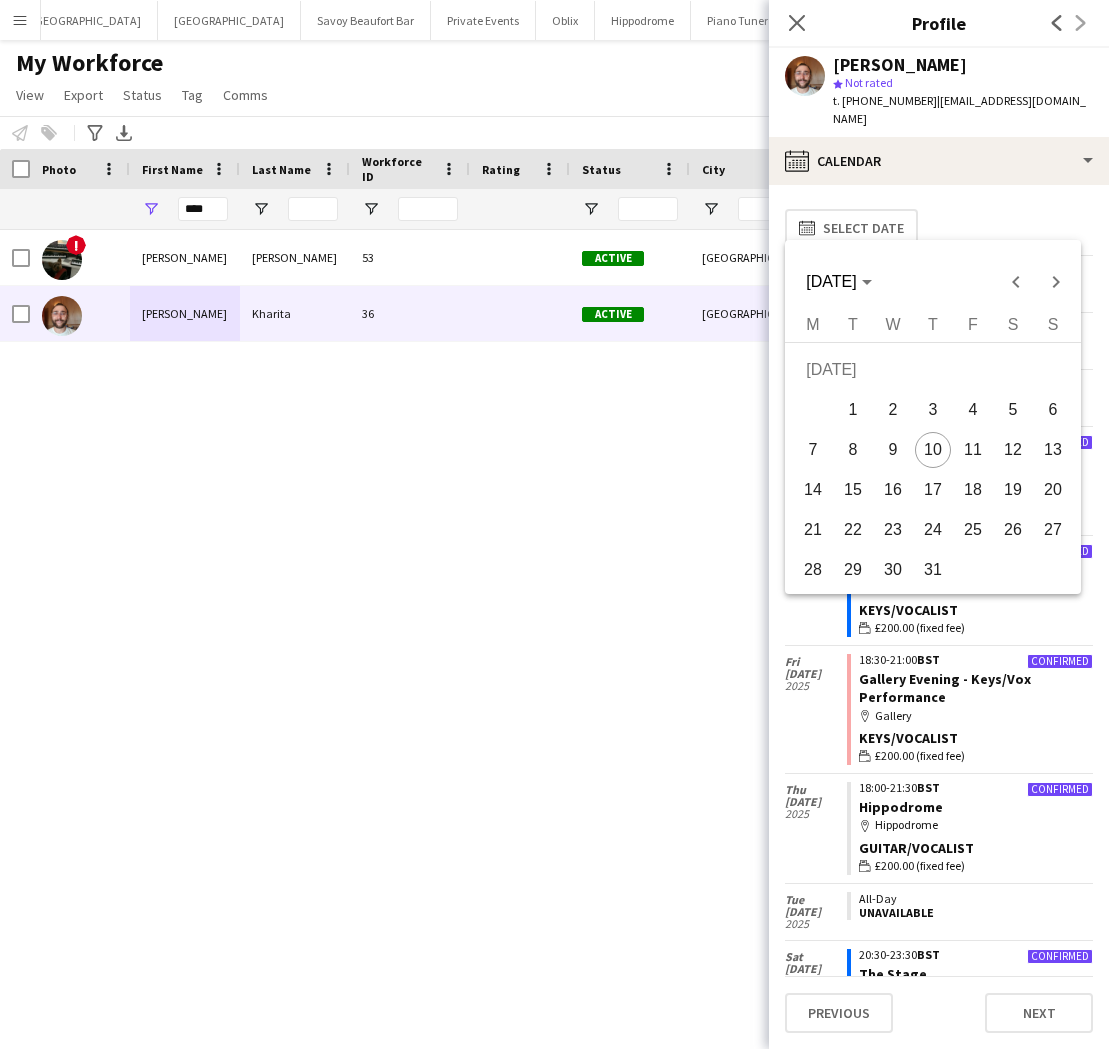 click on "13" at bounding box center [1053, 450] 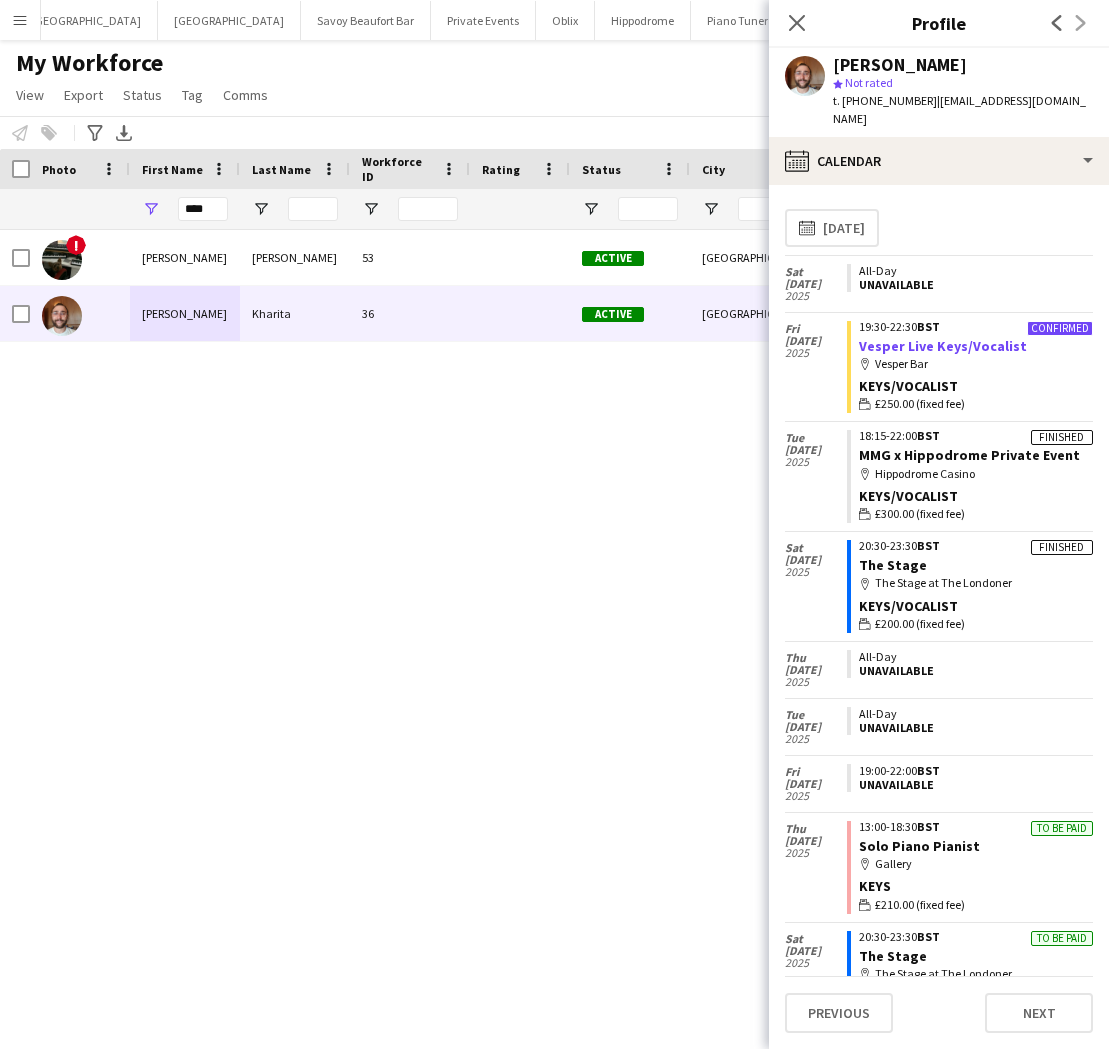 click on "Vesper Live Keys/Vocalist" 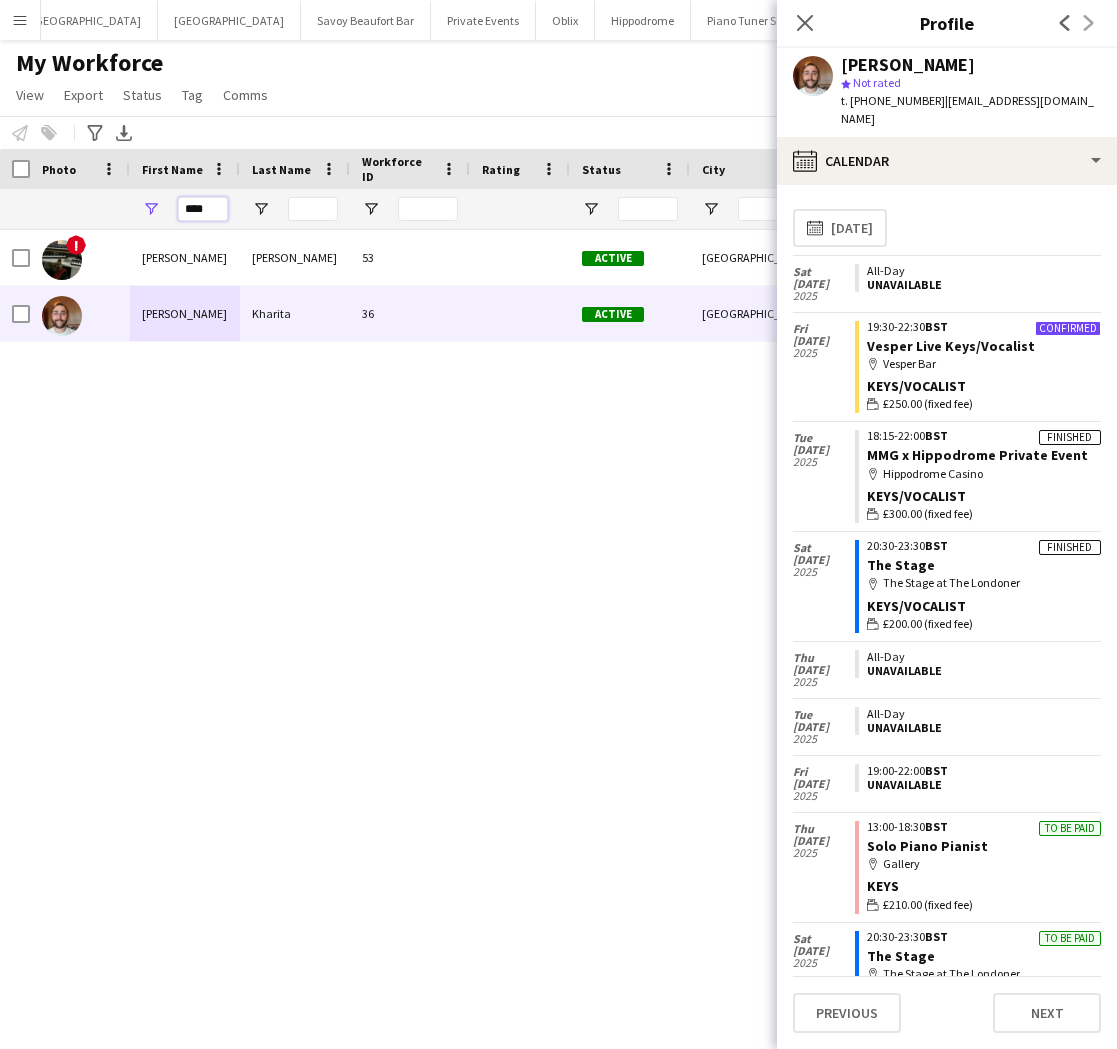 drag, startPoint x: 218, startPoint y: 204, endPoint x: 174, endPoint y: 207, distance: 44.102154 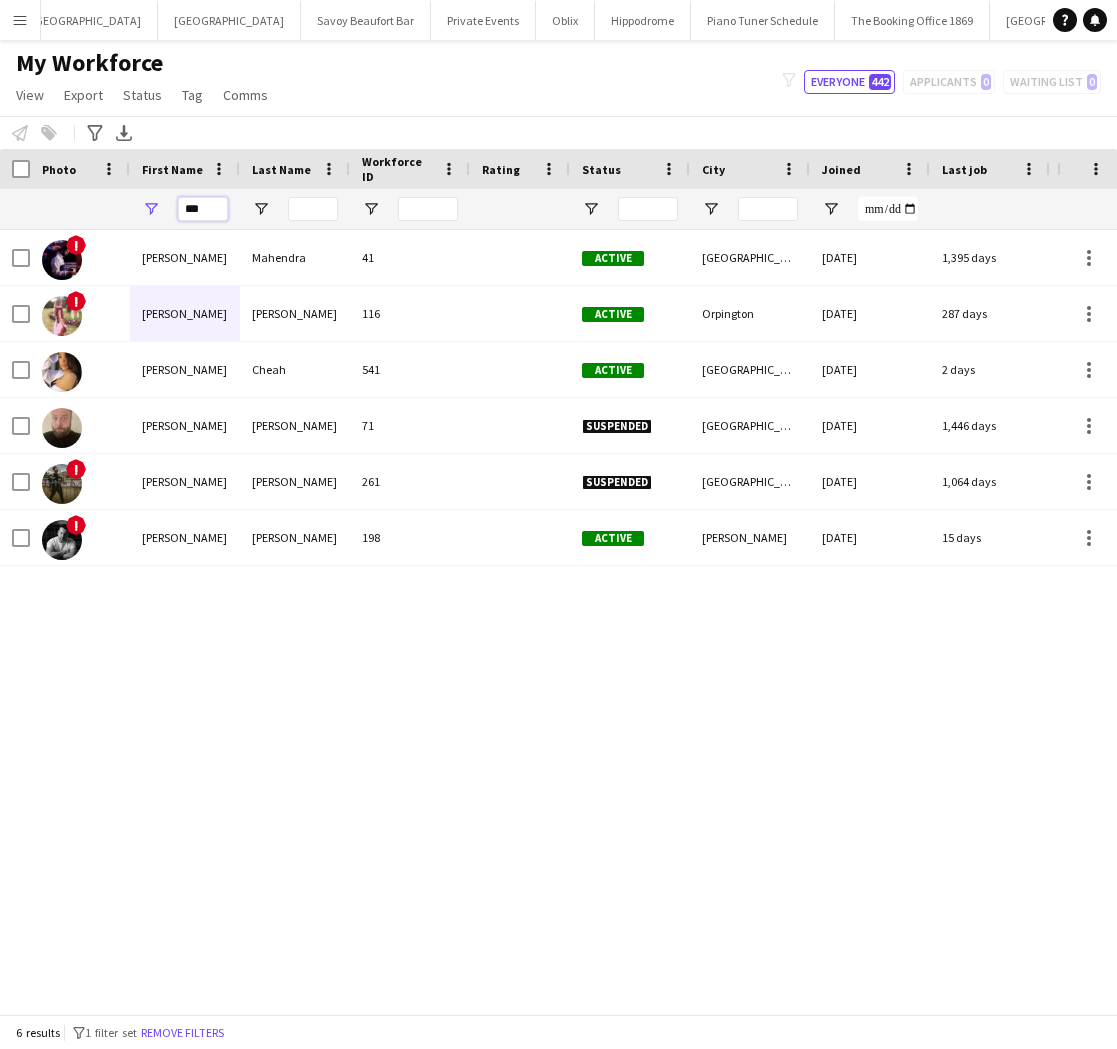 type on "***" 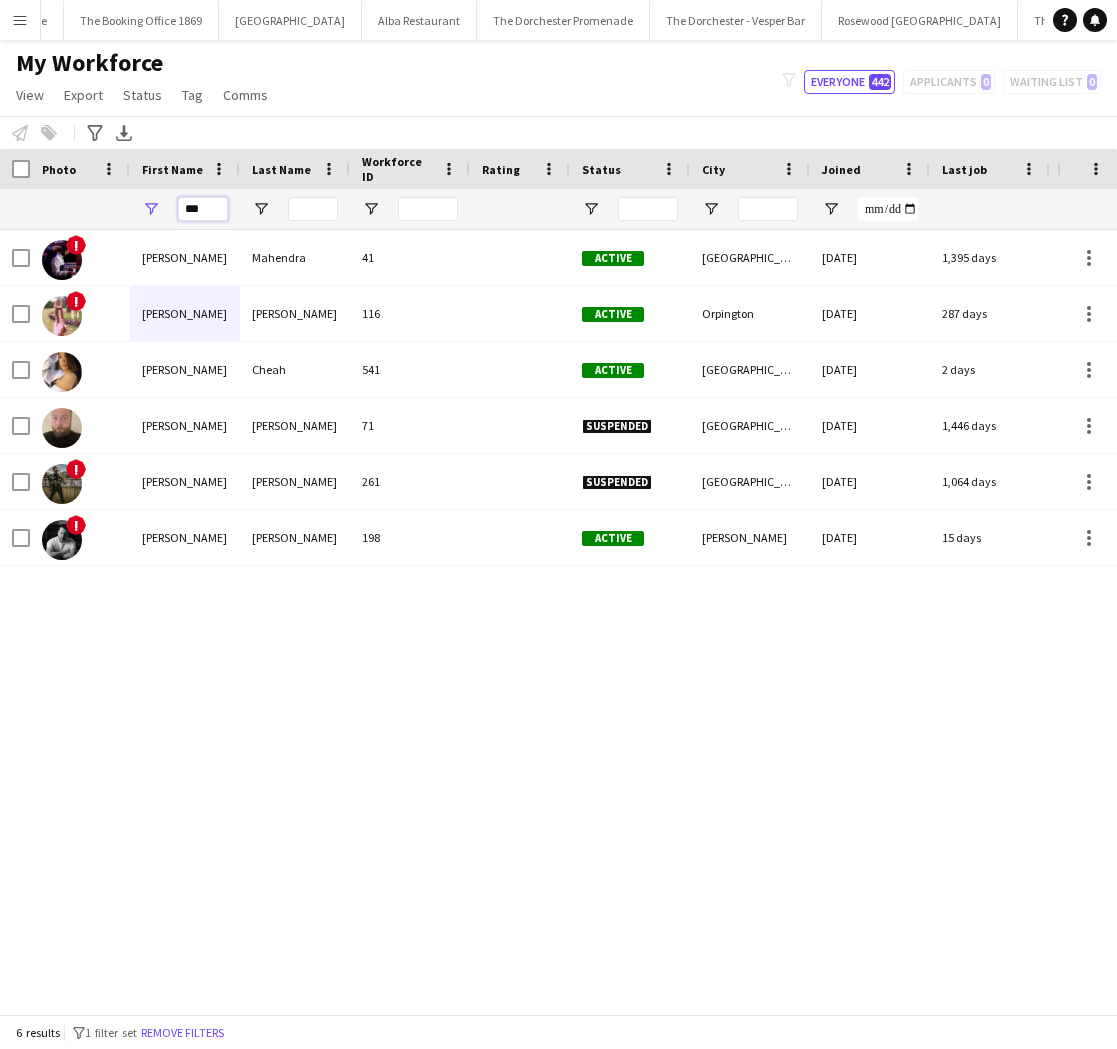 scroll, scrollTop: 0, scrollLeft: 795, axis: horizontal 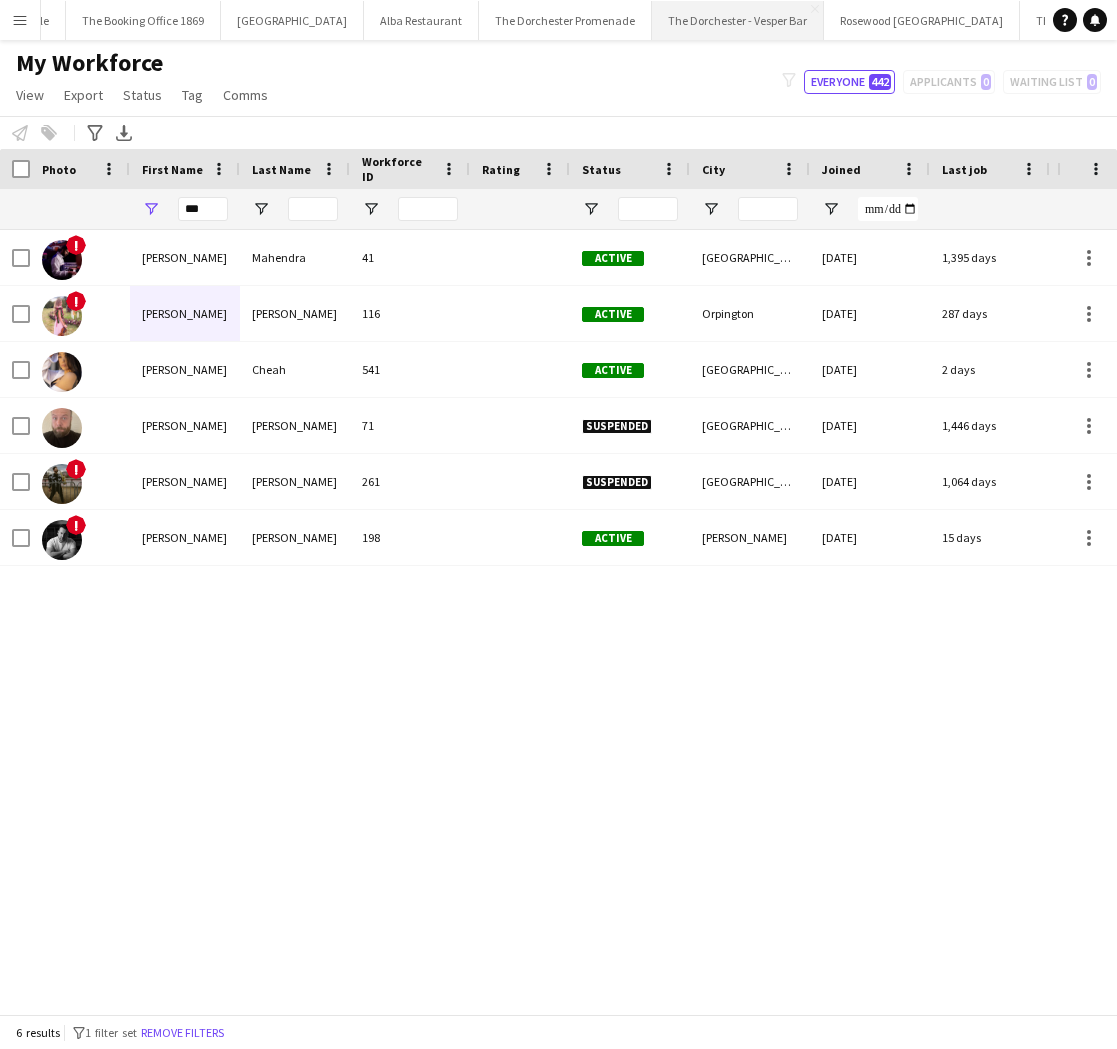 click on "The Dorchester - Vesper Bar
Close" at bounding box center (738, 20) 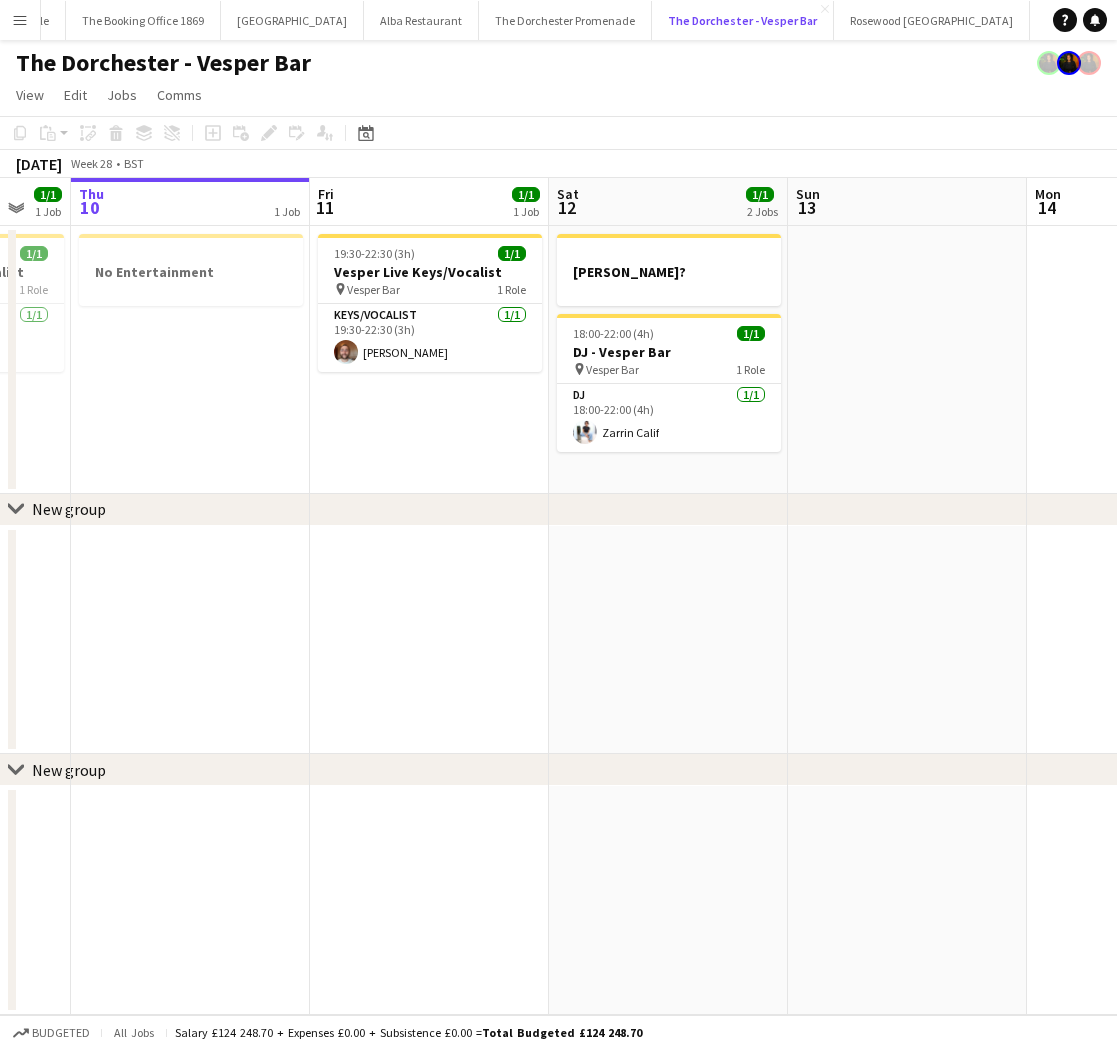 scroll, scrollTop: 0, scrollLeft: 781, axis: horizontal 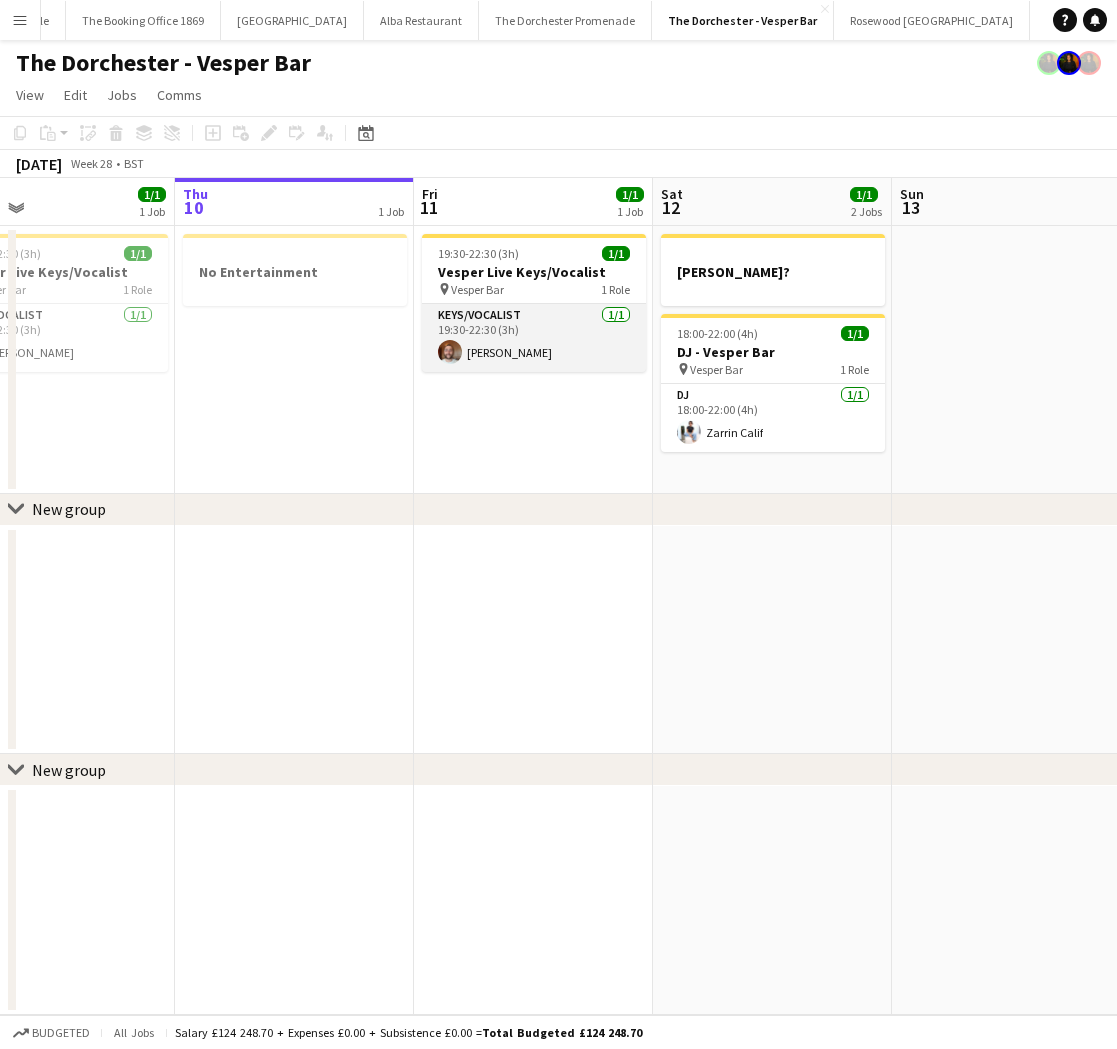 click on "Keys/Vocalist   1/1   19:30-22:30 (3h)
Adam Kharita" at bounding box center [534, 338] 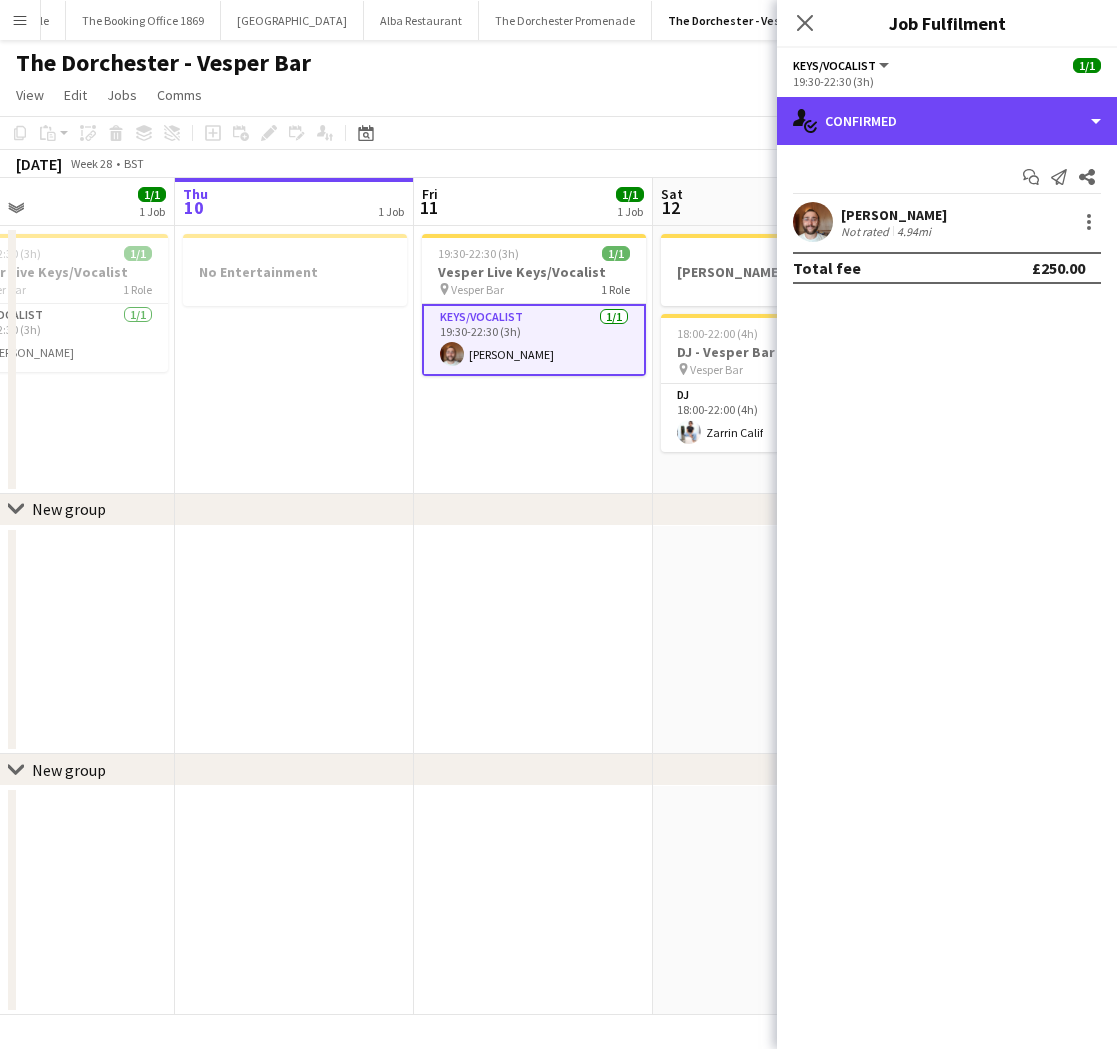 drag, startPoint x: 888, startPoint y: 112, endPoint x: 932, endPoint y: 161, distance: 65.8559 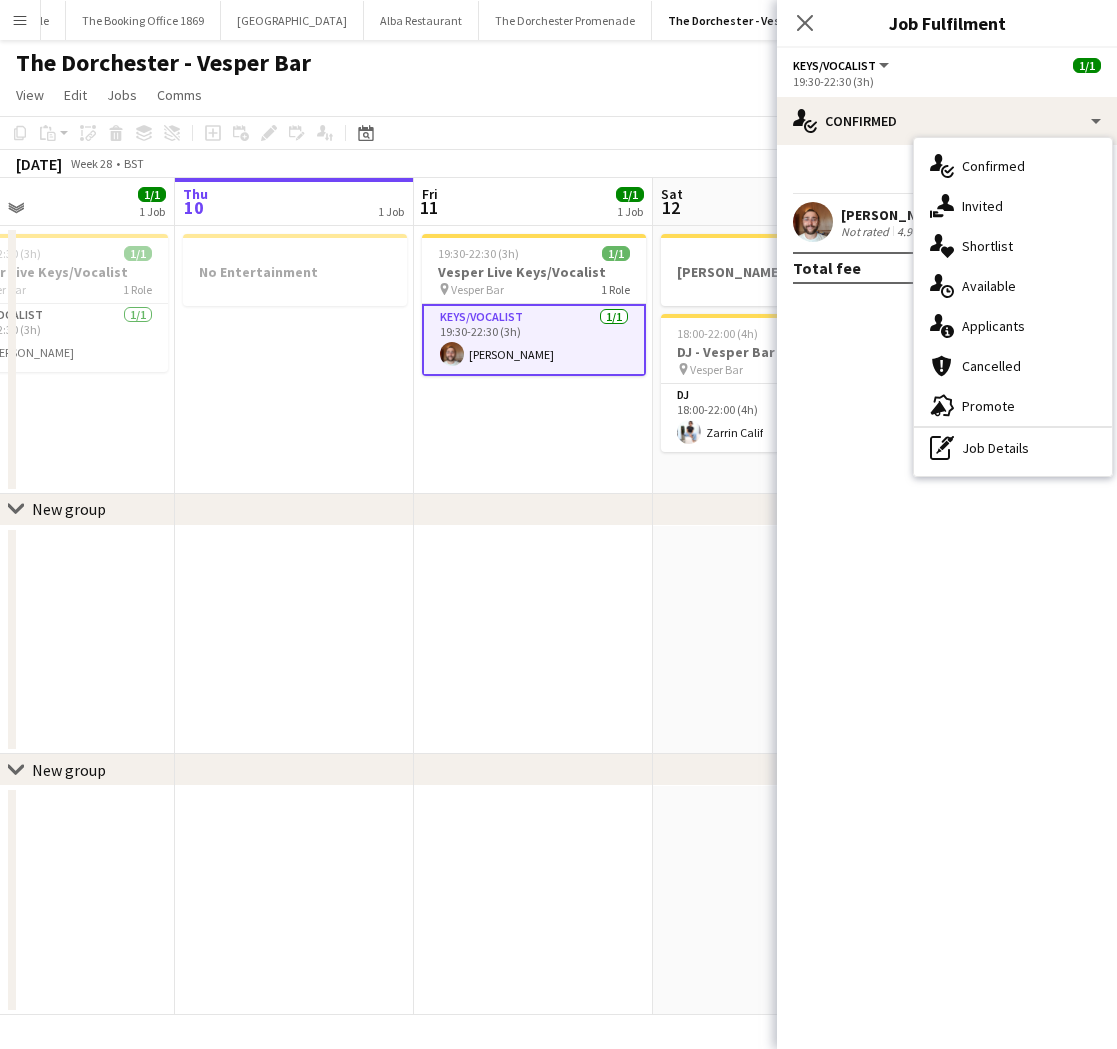 click on "single-neutral-actions-upload
Available" at bounding box center [1013, 286] 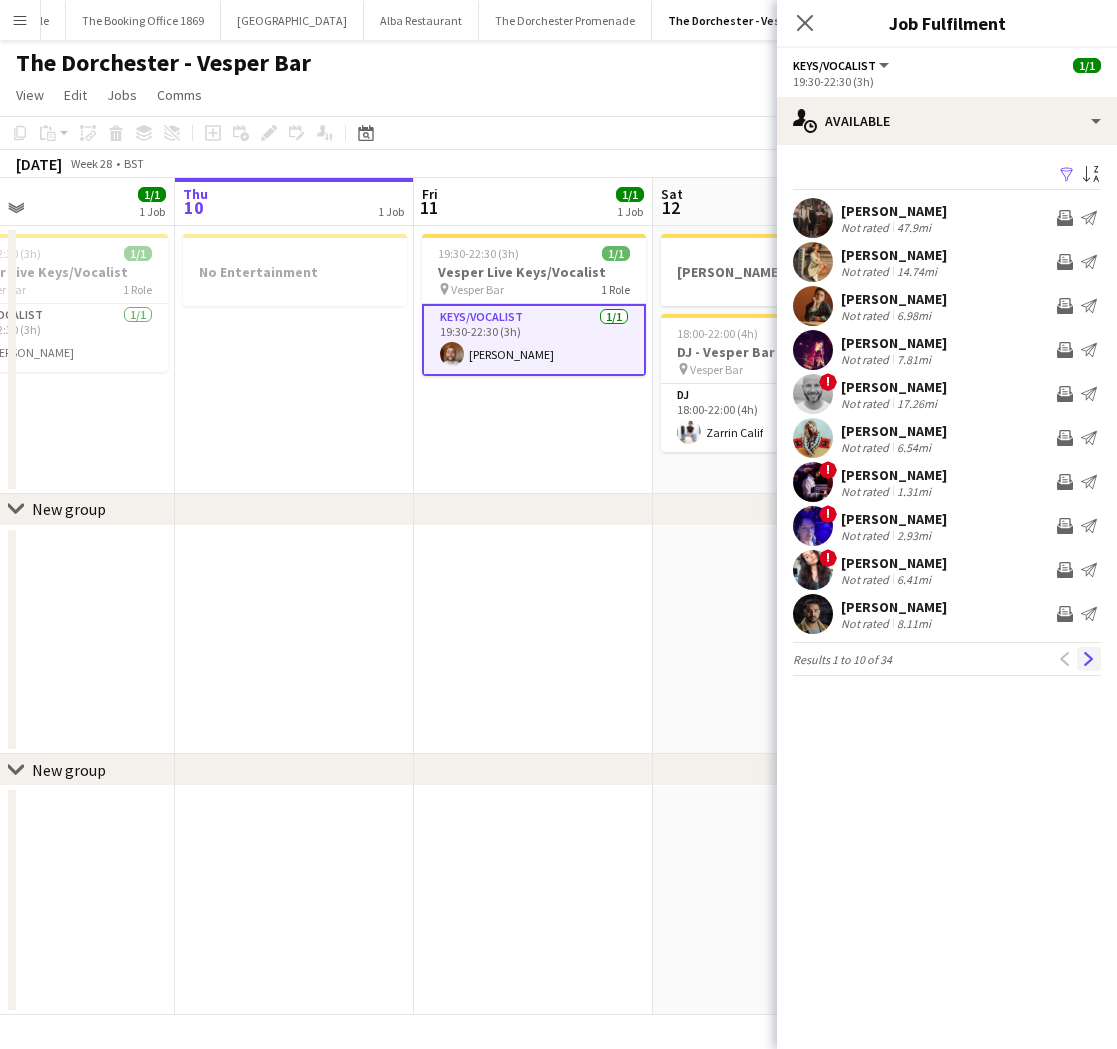 click on "Next" 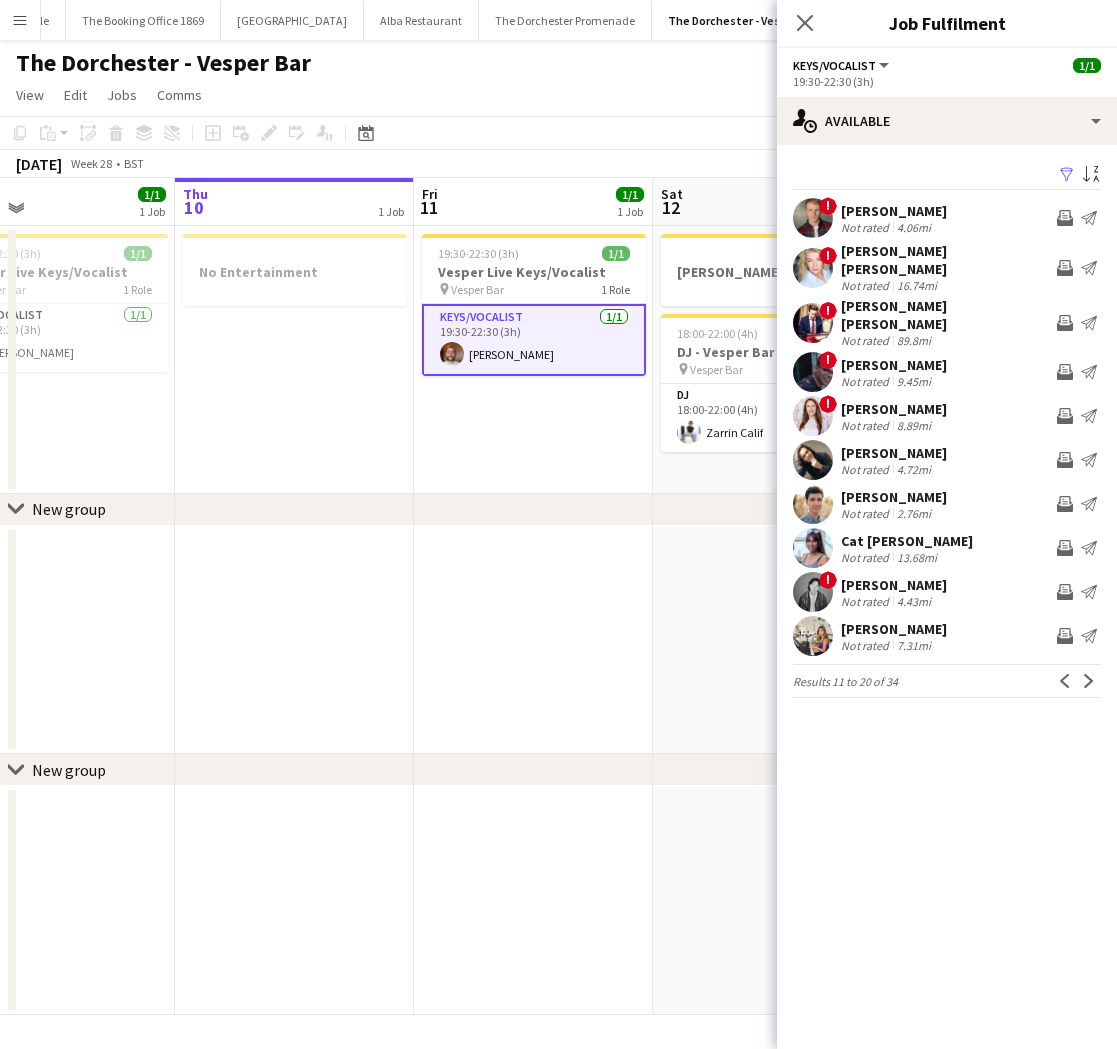 click on "Next" 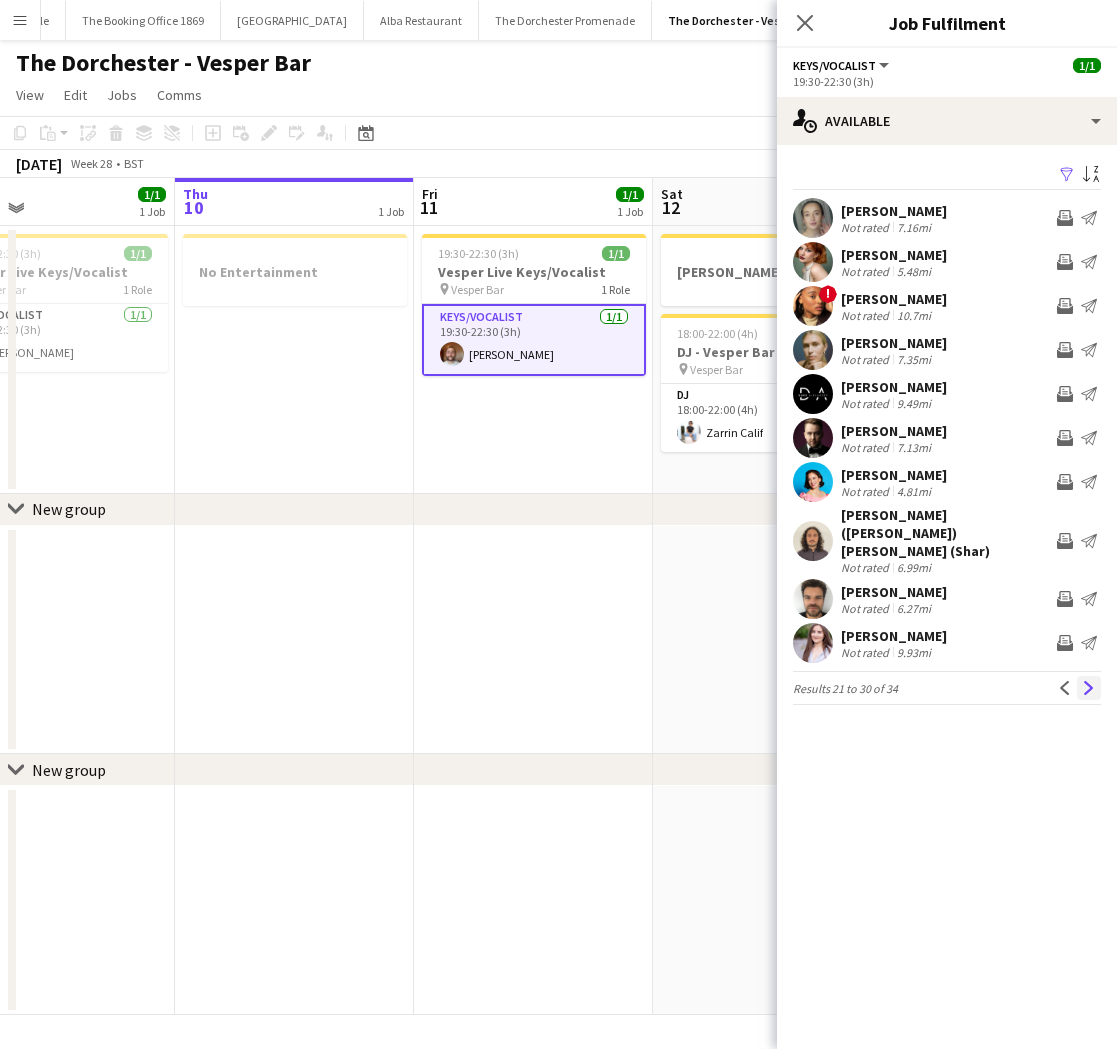 click on "Next" 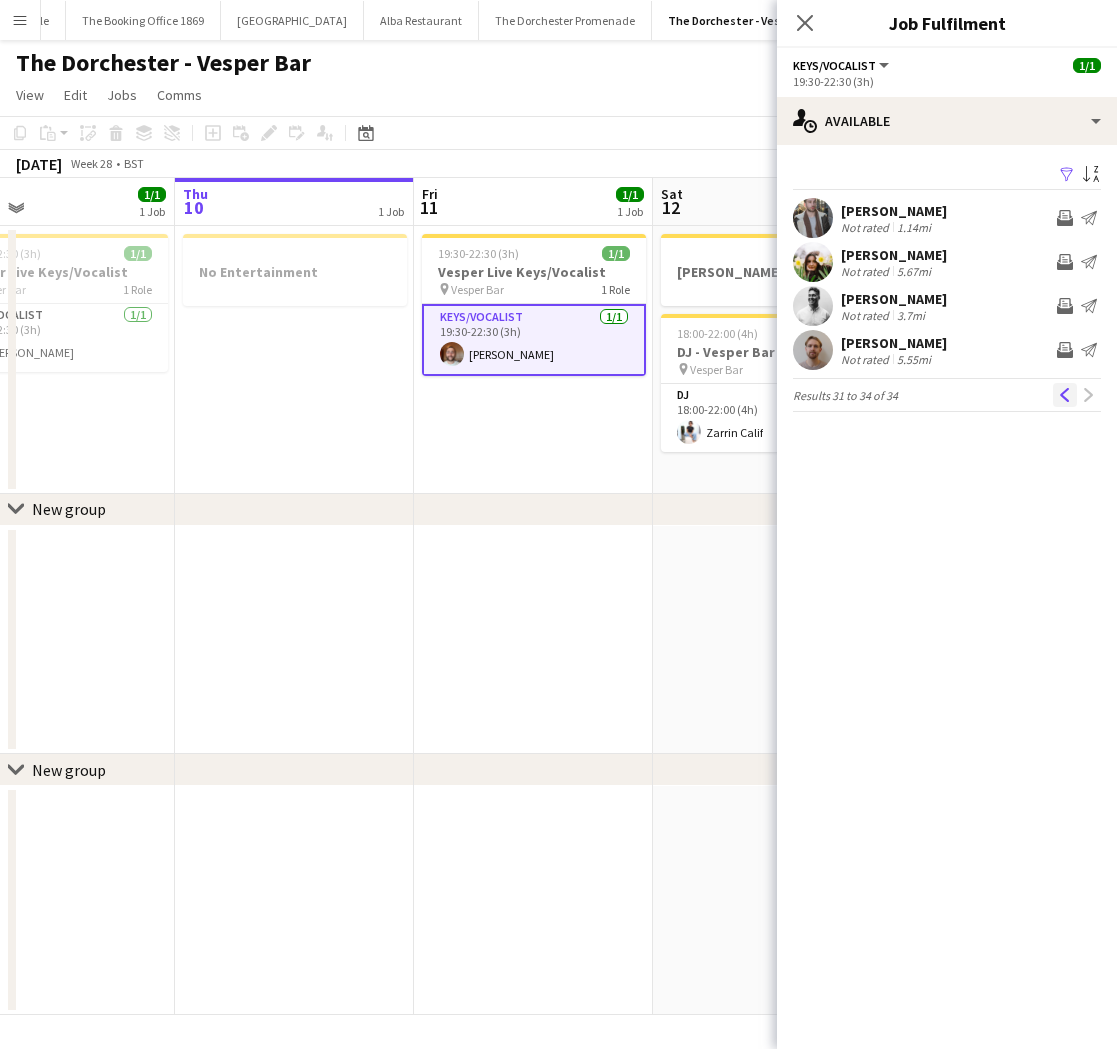 click on "Previous" 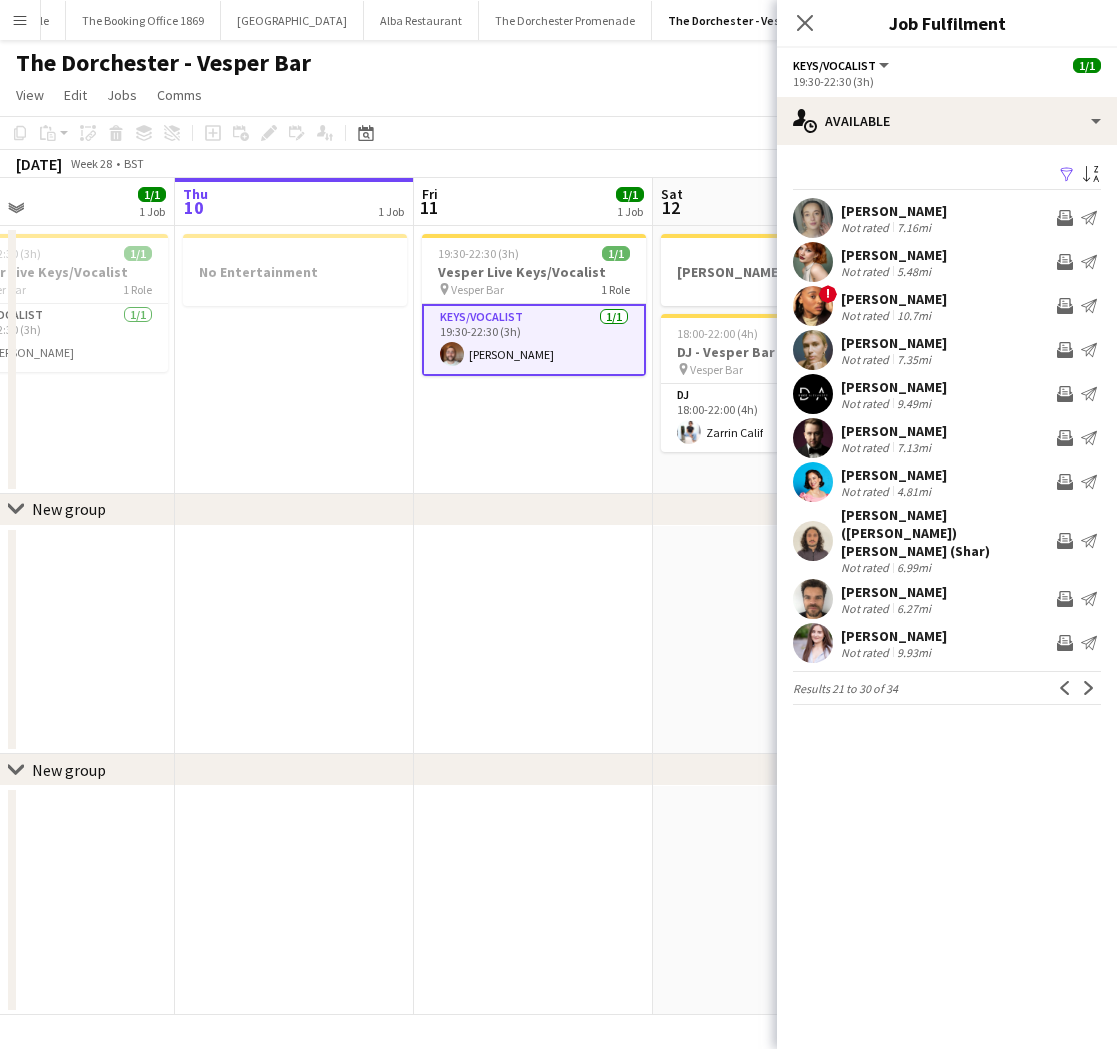 click on "Next" 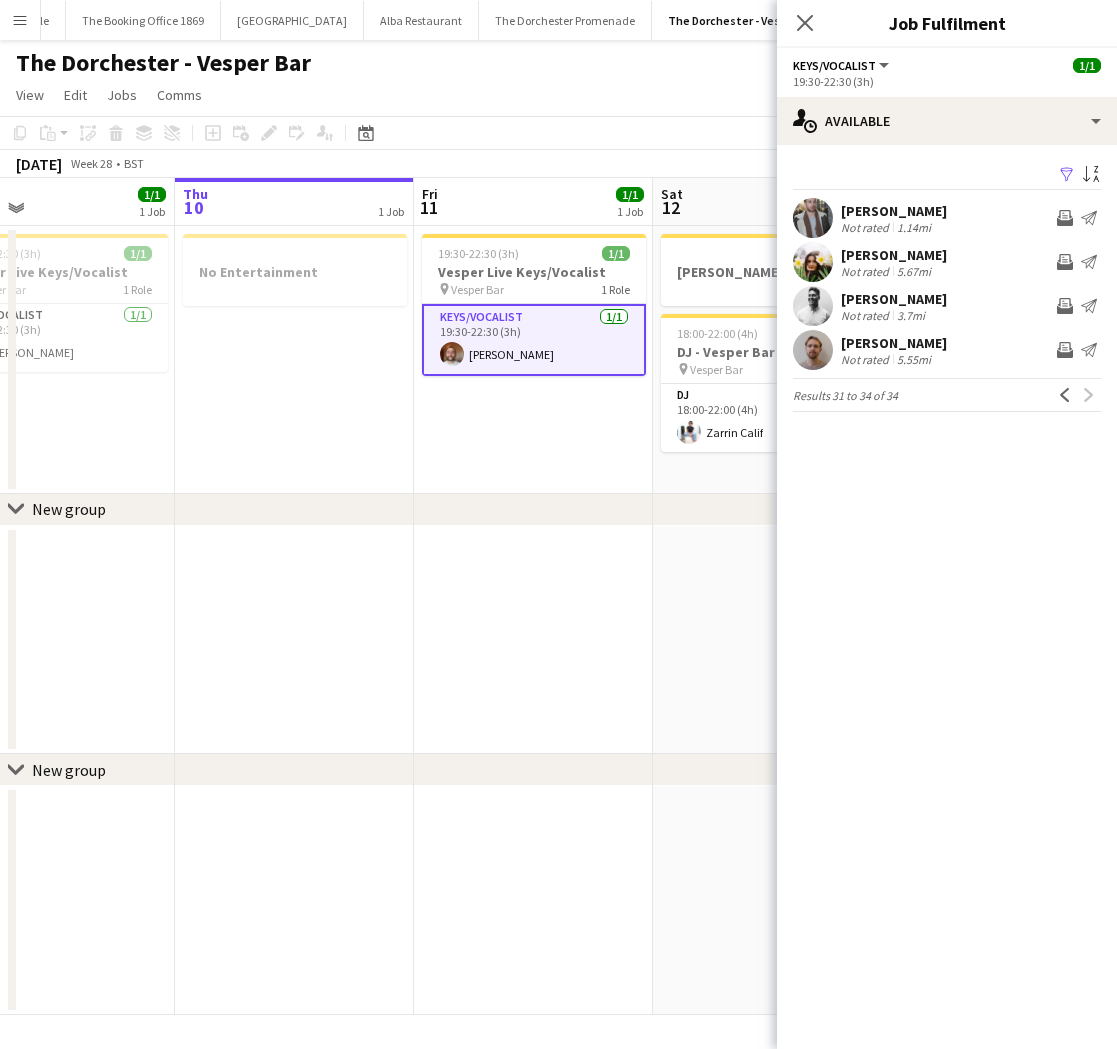 click on "19:30-22:30 (3h)    1/1   Vesper Live Keys/Vocalist
pin
Vesper Bar   1 Role   Keys/Vocalist   1/1   19:30-22:30 (3h)
Adam Kharita" at bounding box center [533, 360] 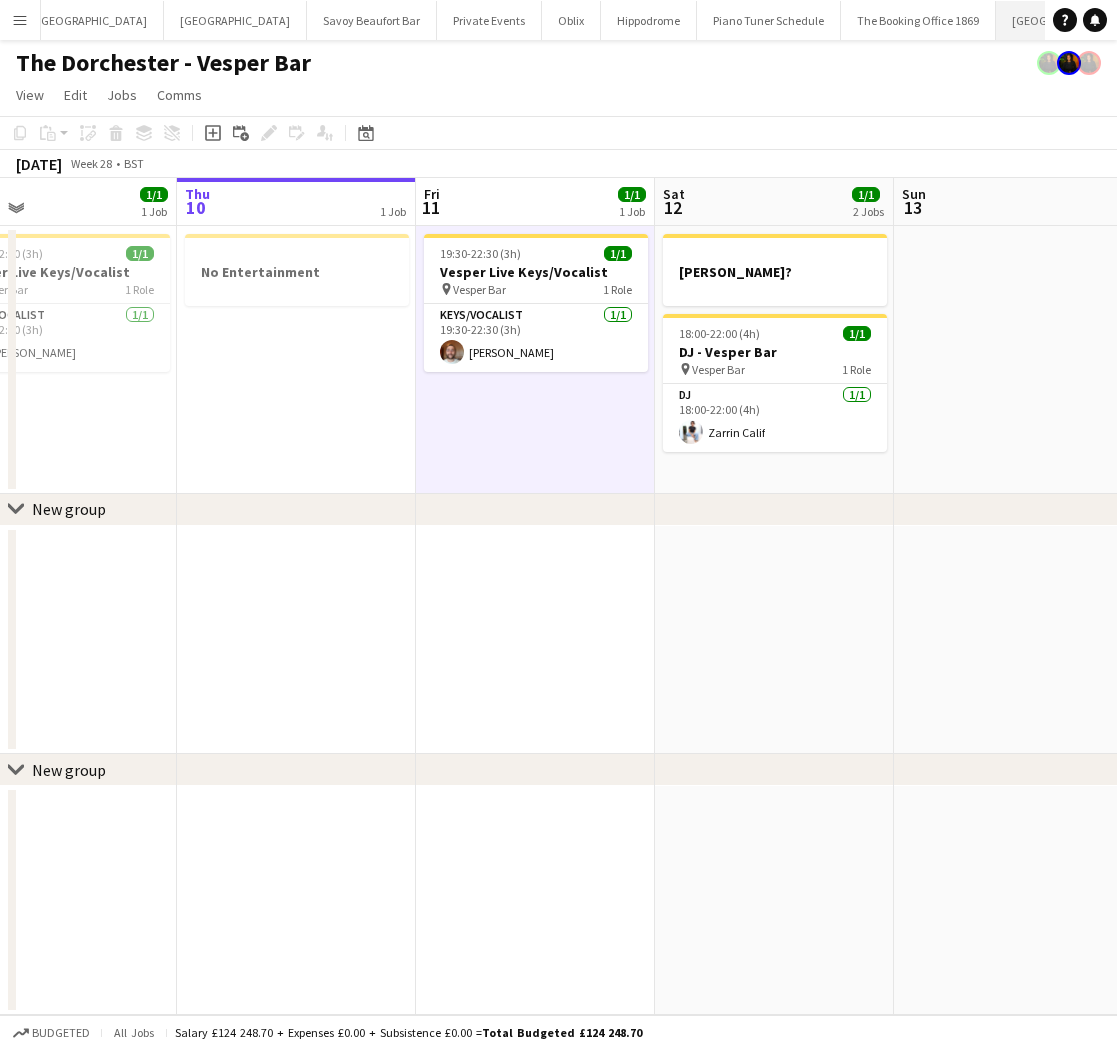 scroll, scrollTop: 0, scrollLeft: 0, axis: both 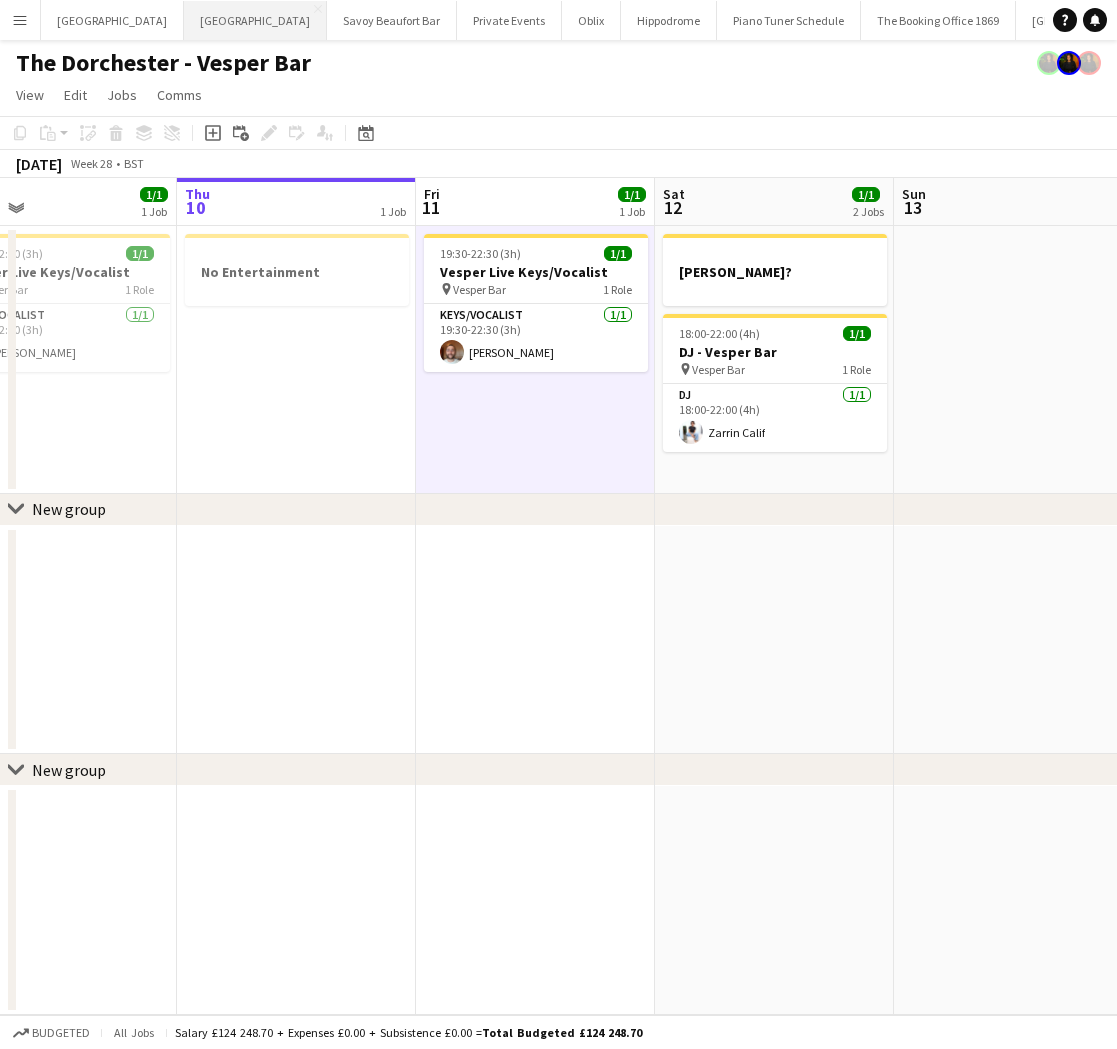 click on "Goring Hotel
Close" at bounding box center (255, 20) 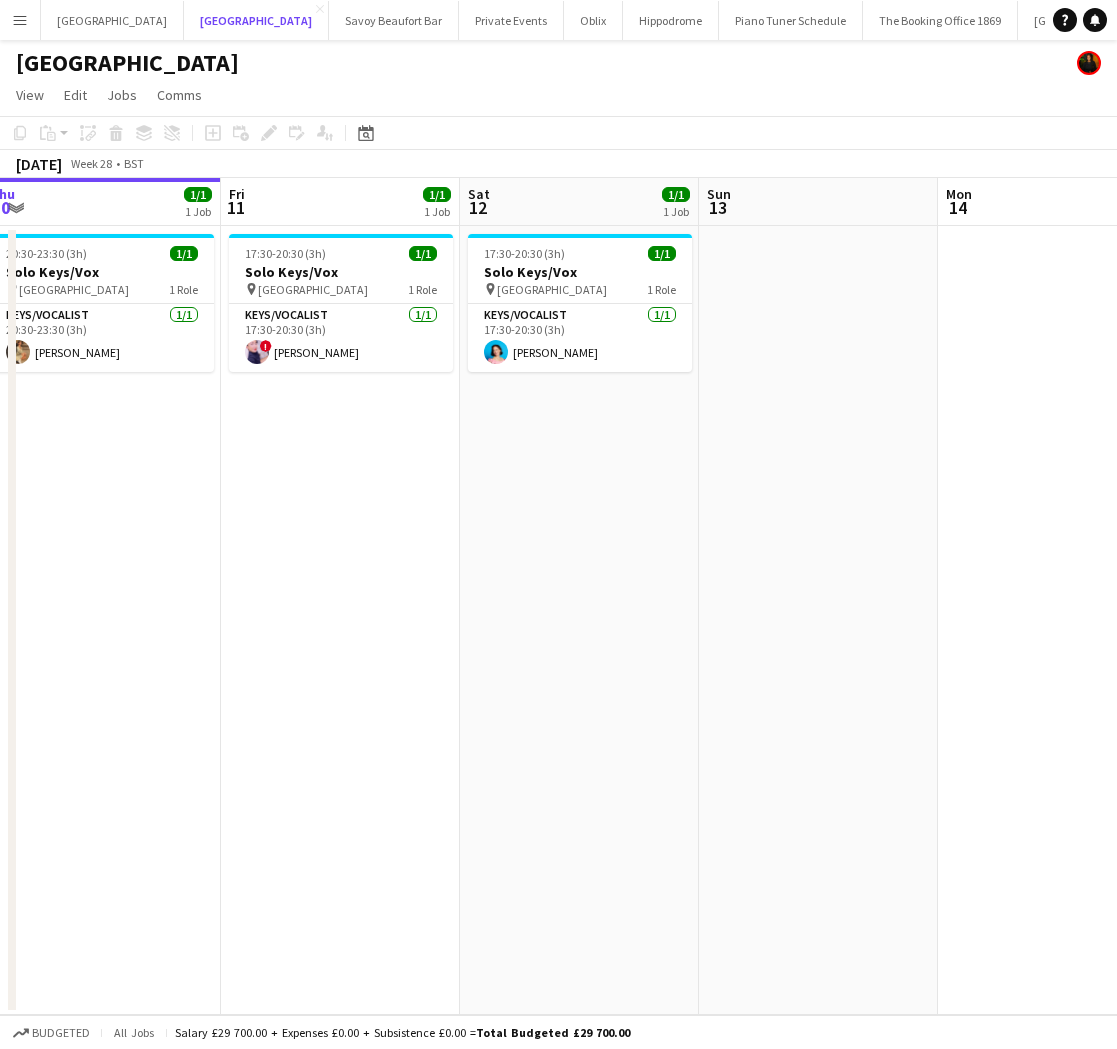 scroll, scrollTop: 0, scrollLeft: 745, axis: horizontal 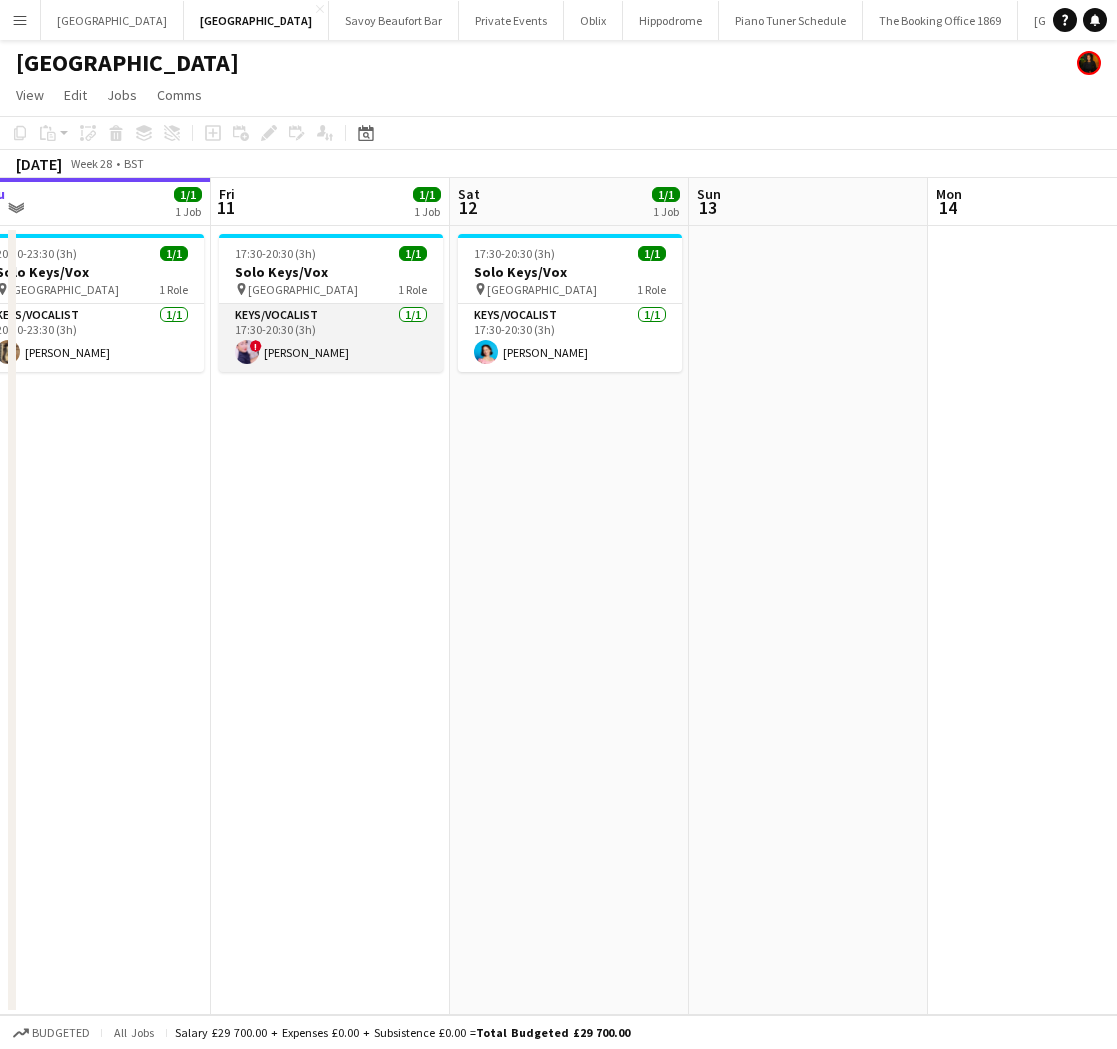 click on "Keys/Vocalist   1/1   17:30-20:30 (3h)
! Ciara Haidar" at bounding box center [331, 338] 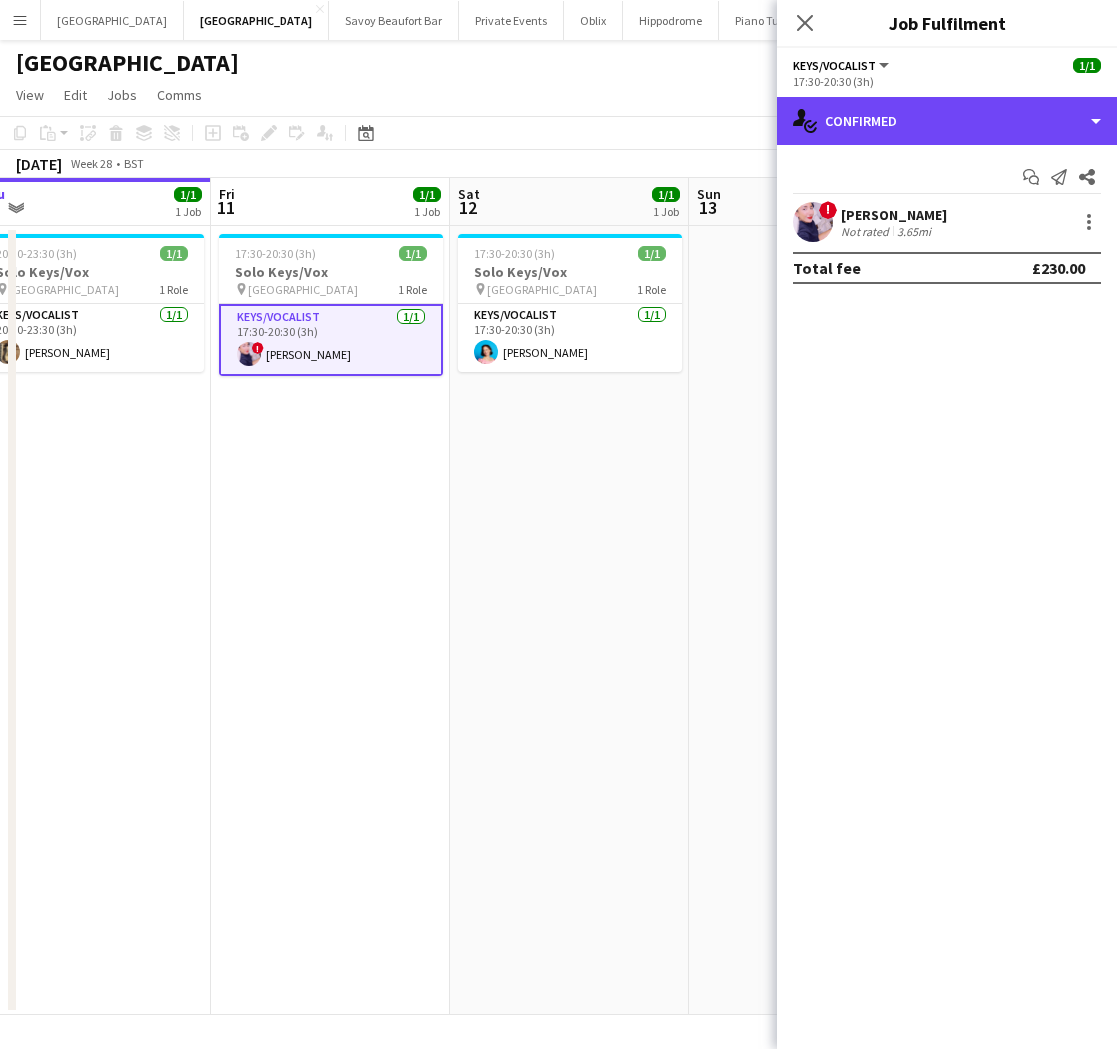 drag, startPoint x: 812, startPoint y: 125, endPoint x: 838, endPoint y: 157, distance: 41.231056 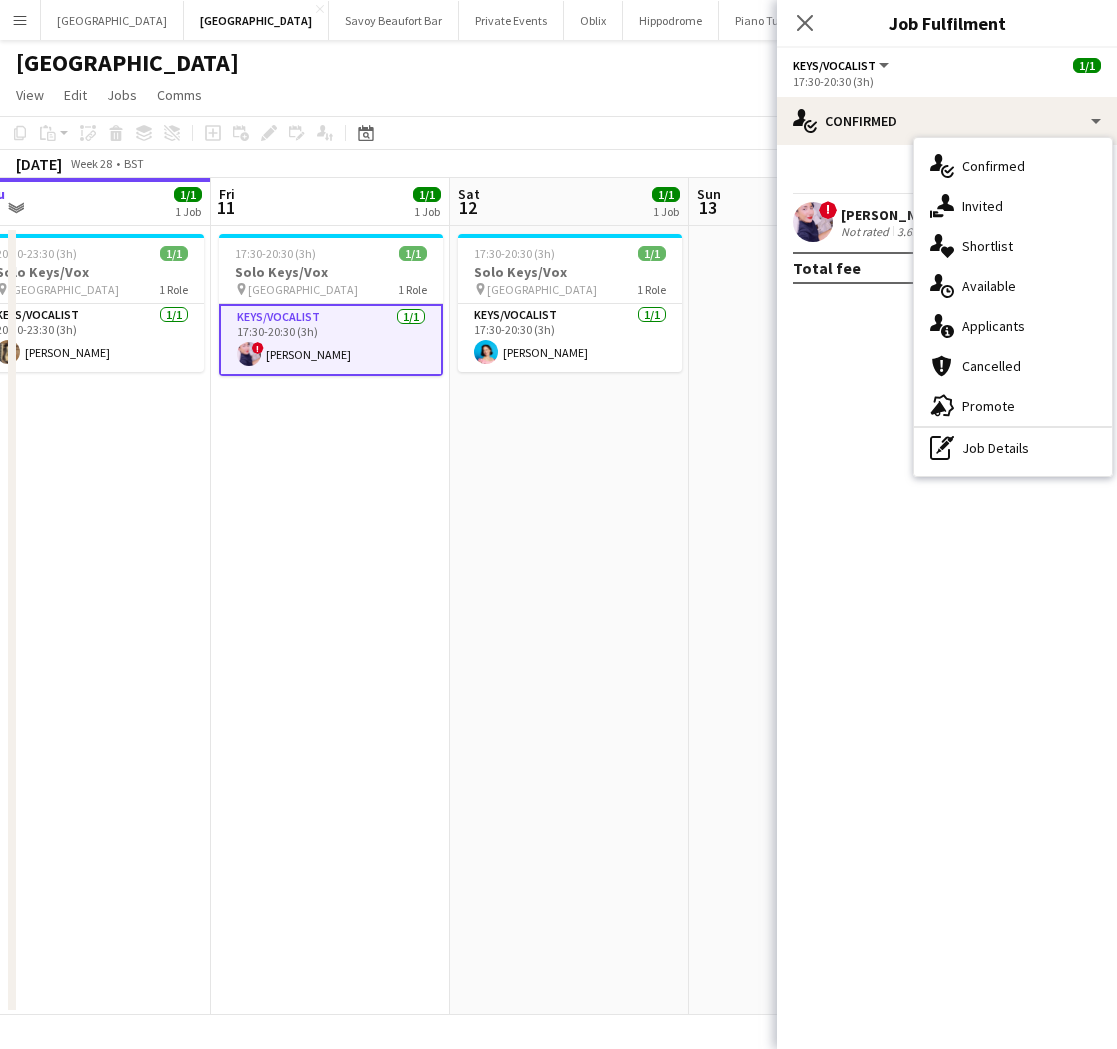 drag, startPoint x: 939, startPoint y: 288, endPoint x: 899, endPoint y: 286, distance: 40.04997 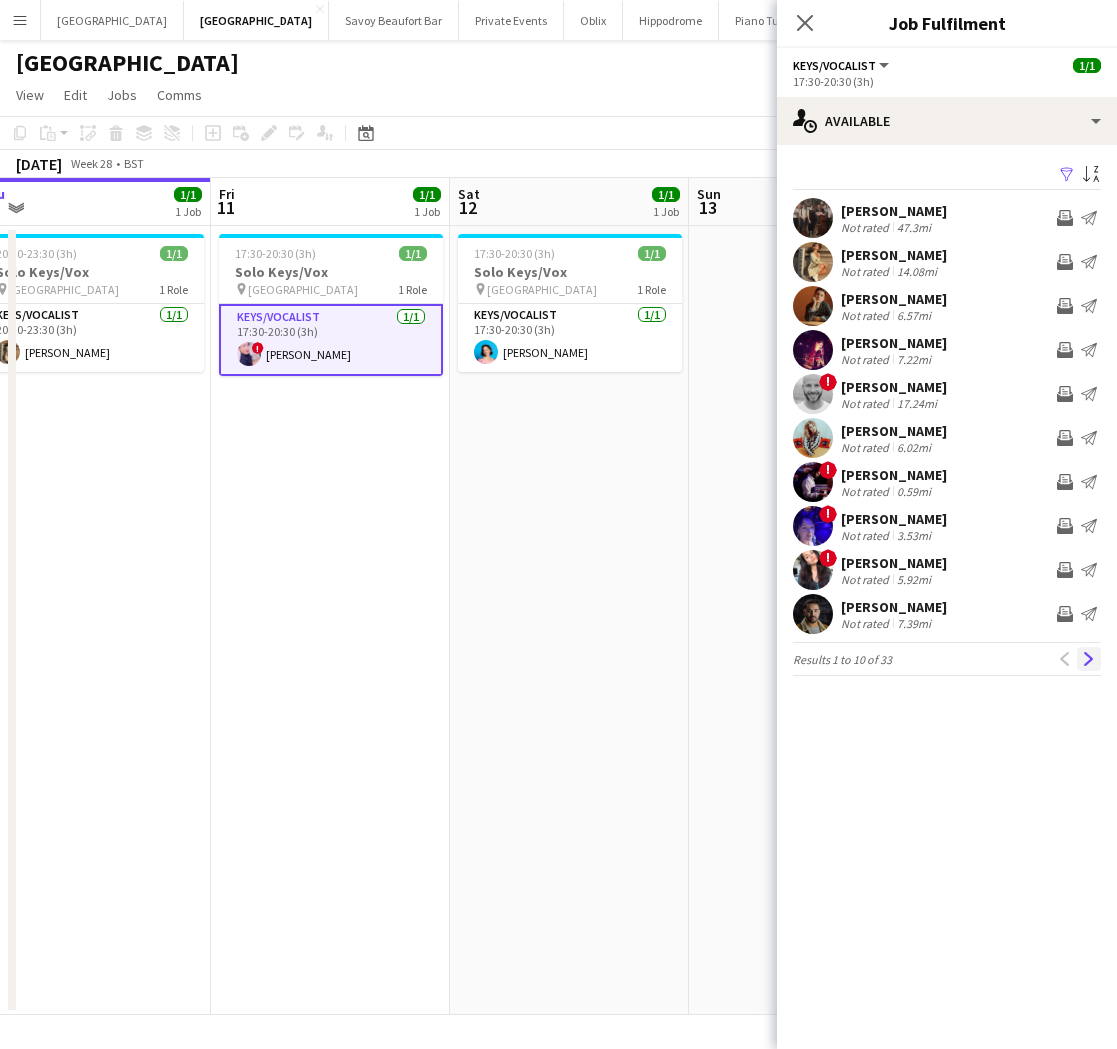 click on "Next" 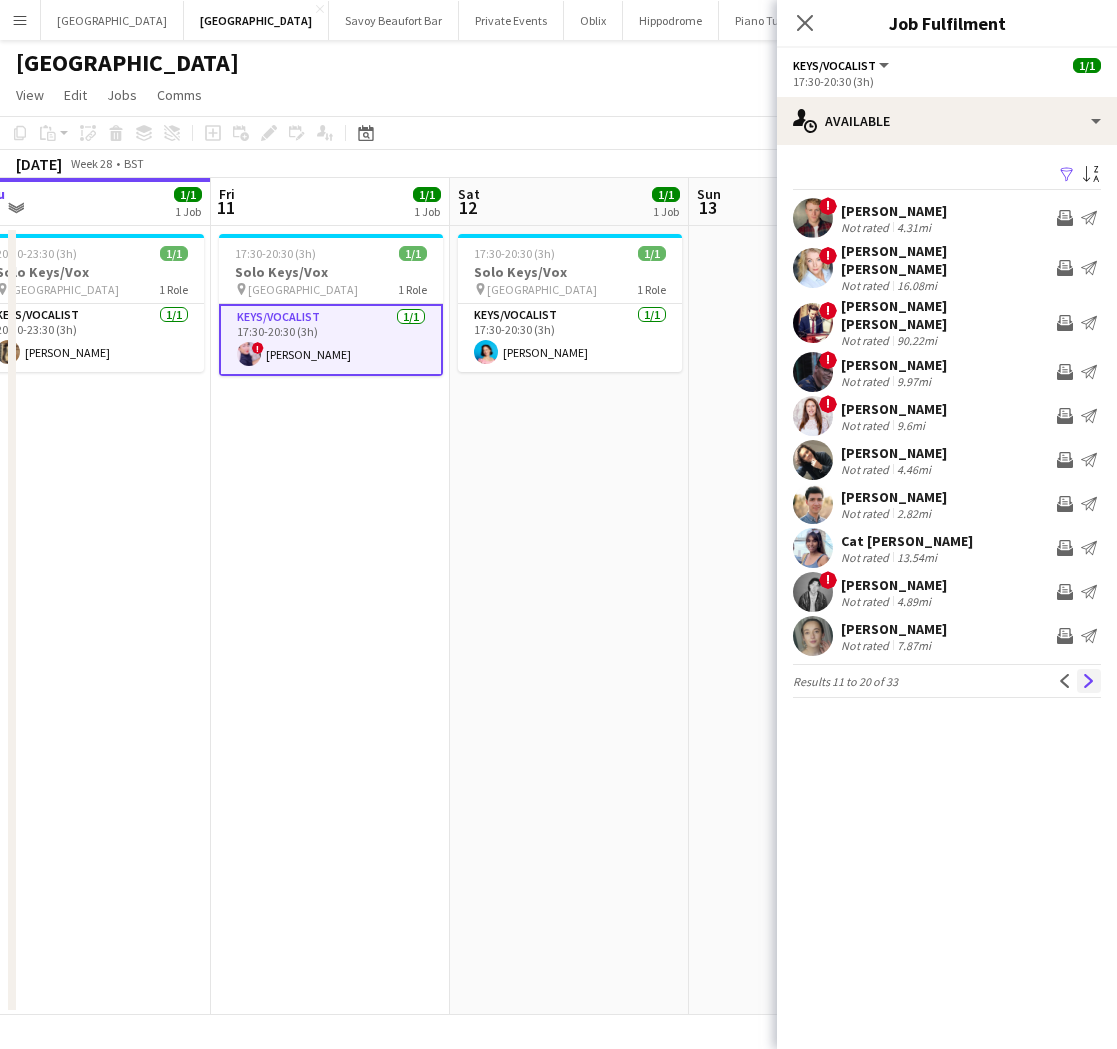 click on "Next" 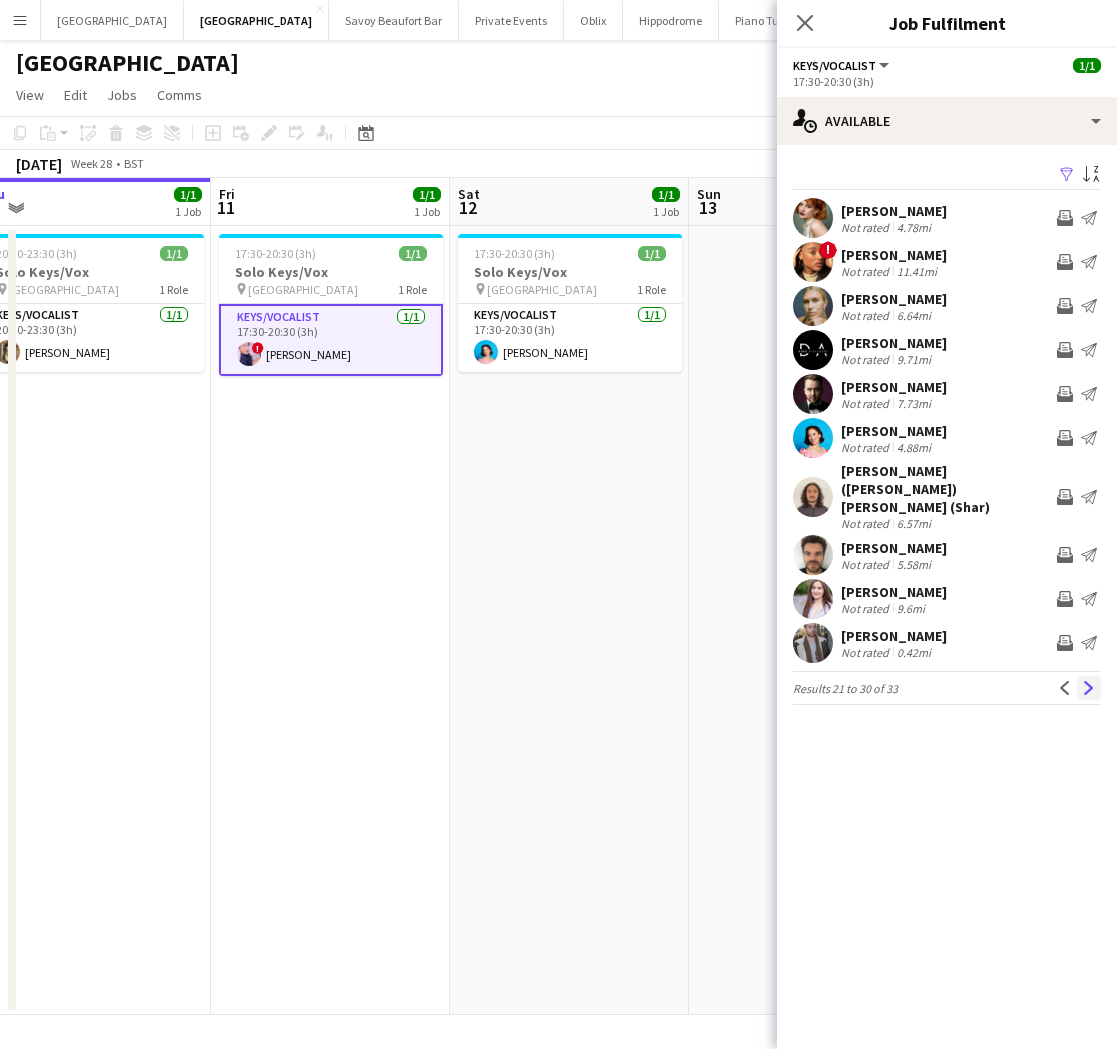 click on "Next" 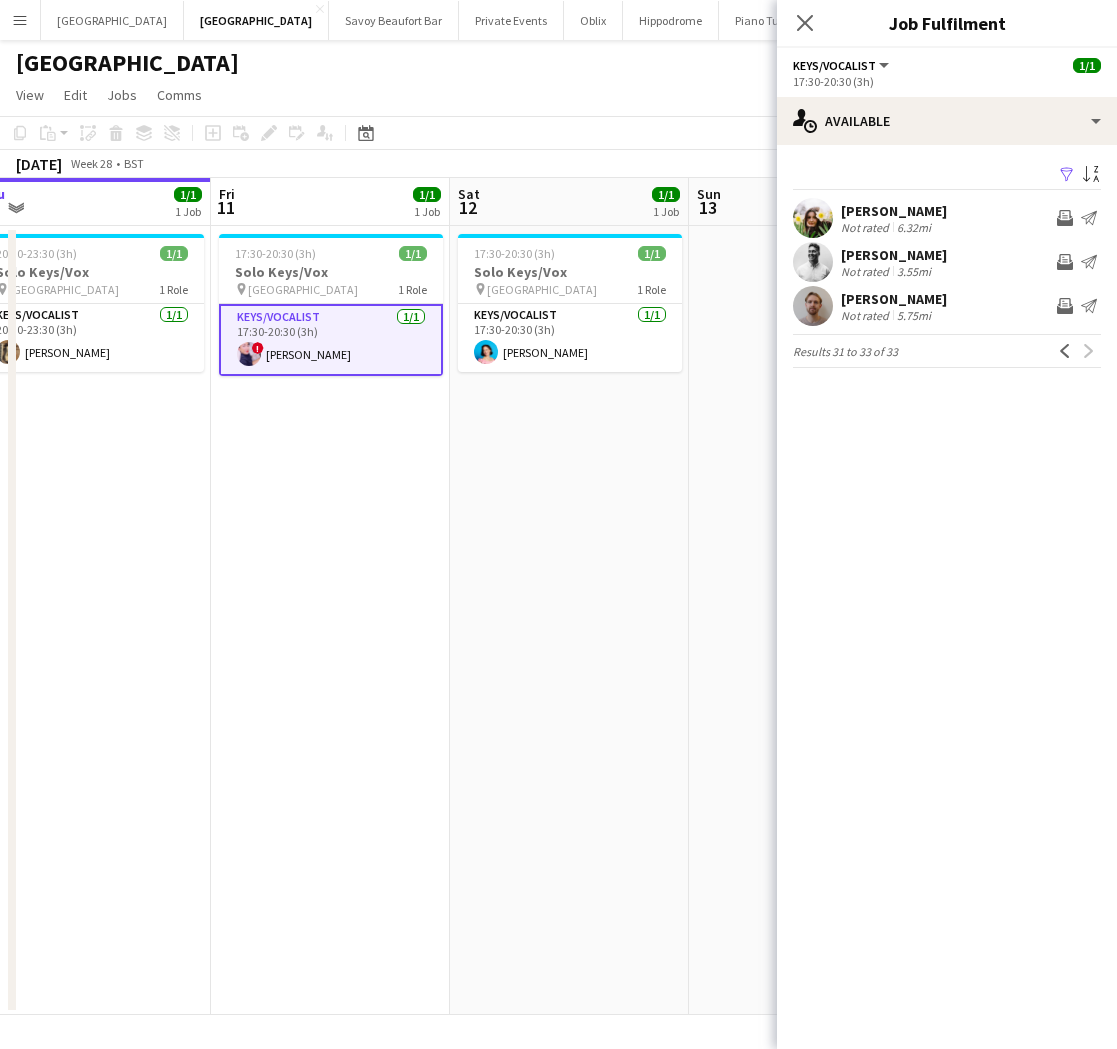 click on "Results 31 to 33 of 33
Previous
Next" 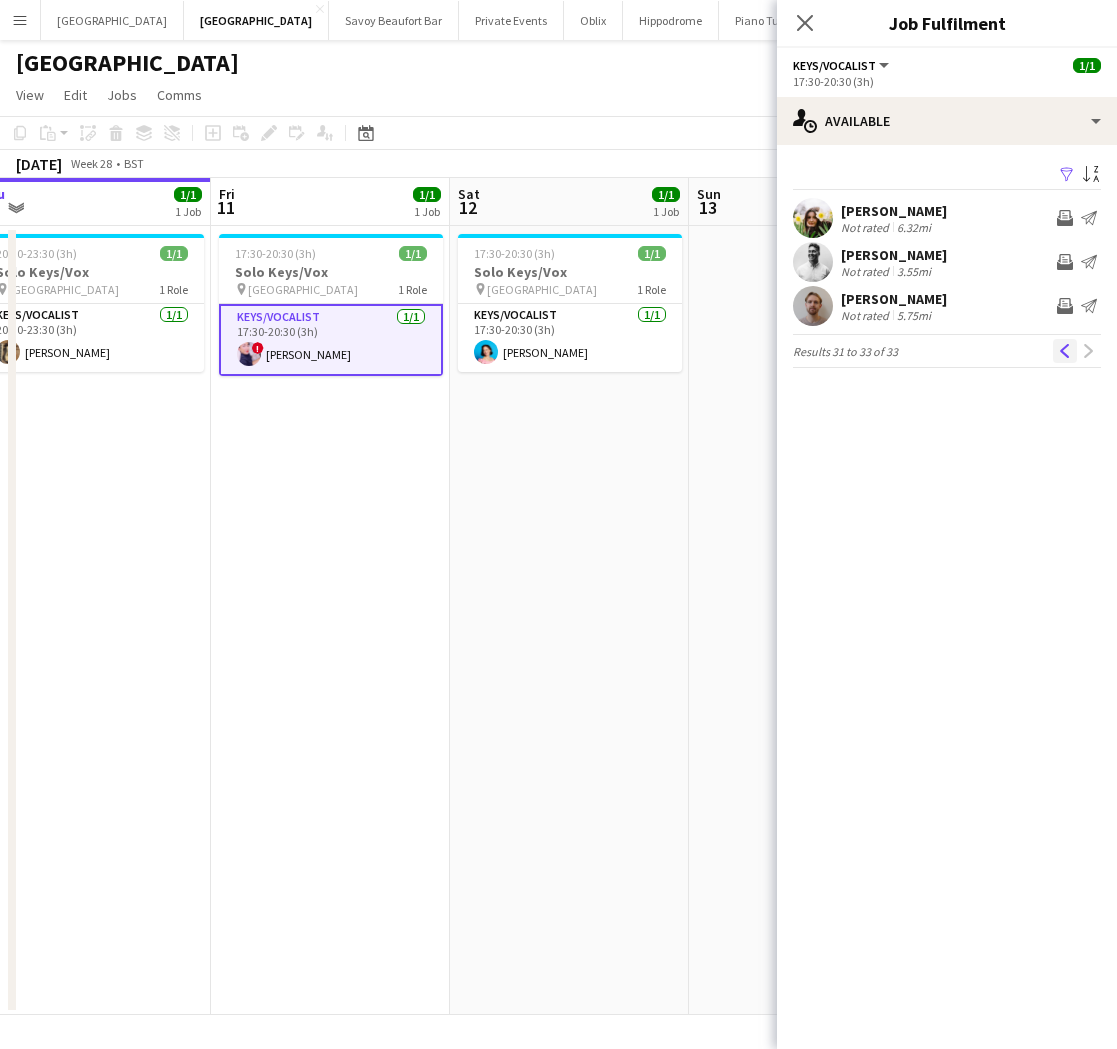 click on "Previous" 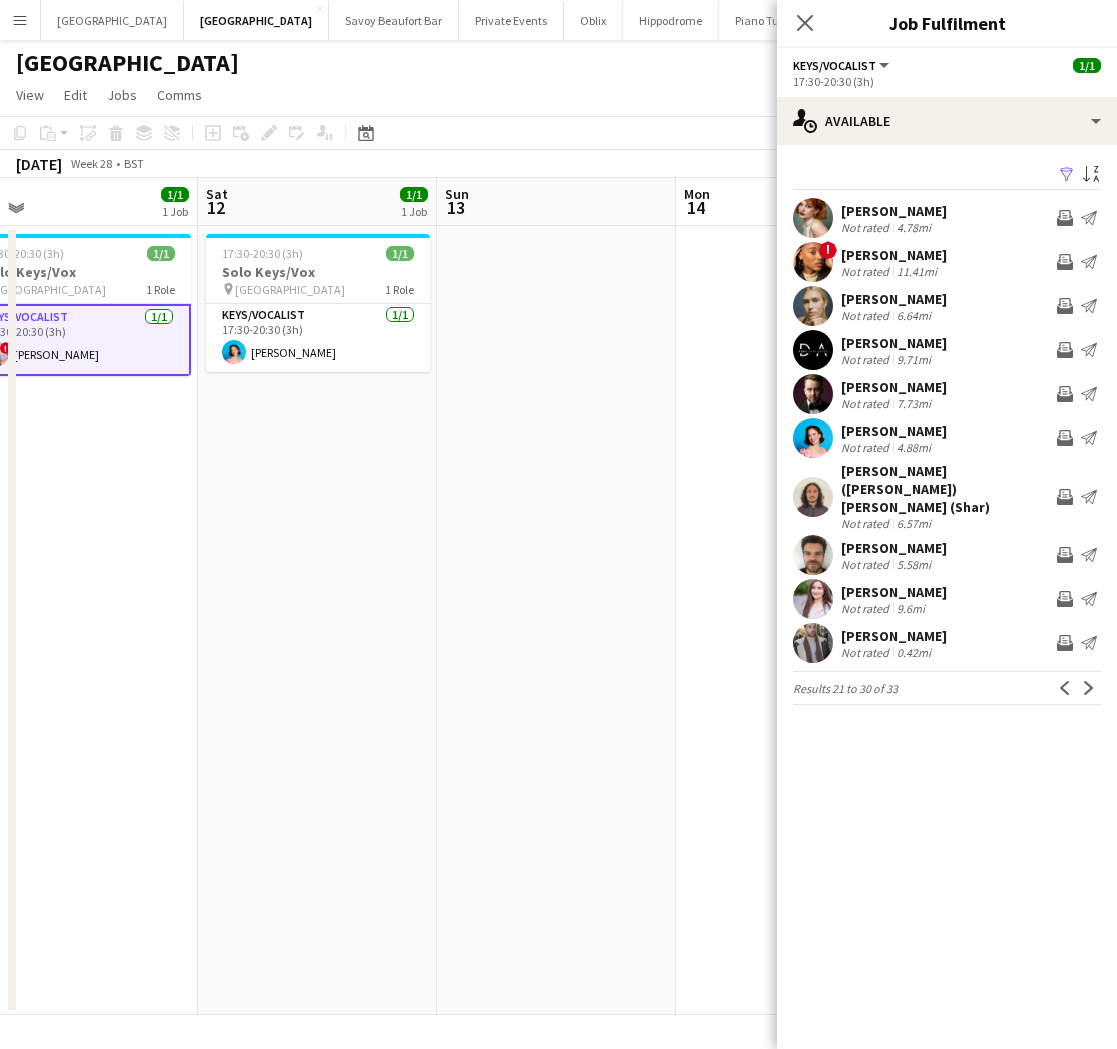 scroll, scrollTop: 0, scrollLeft: 867, axis: horizontal 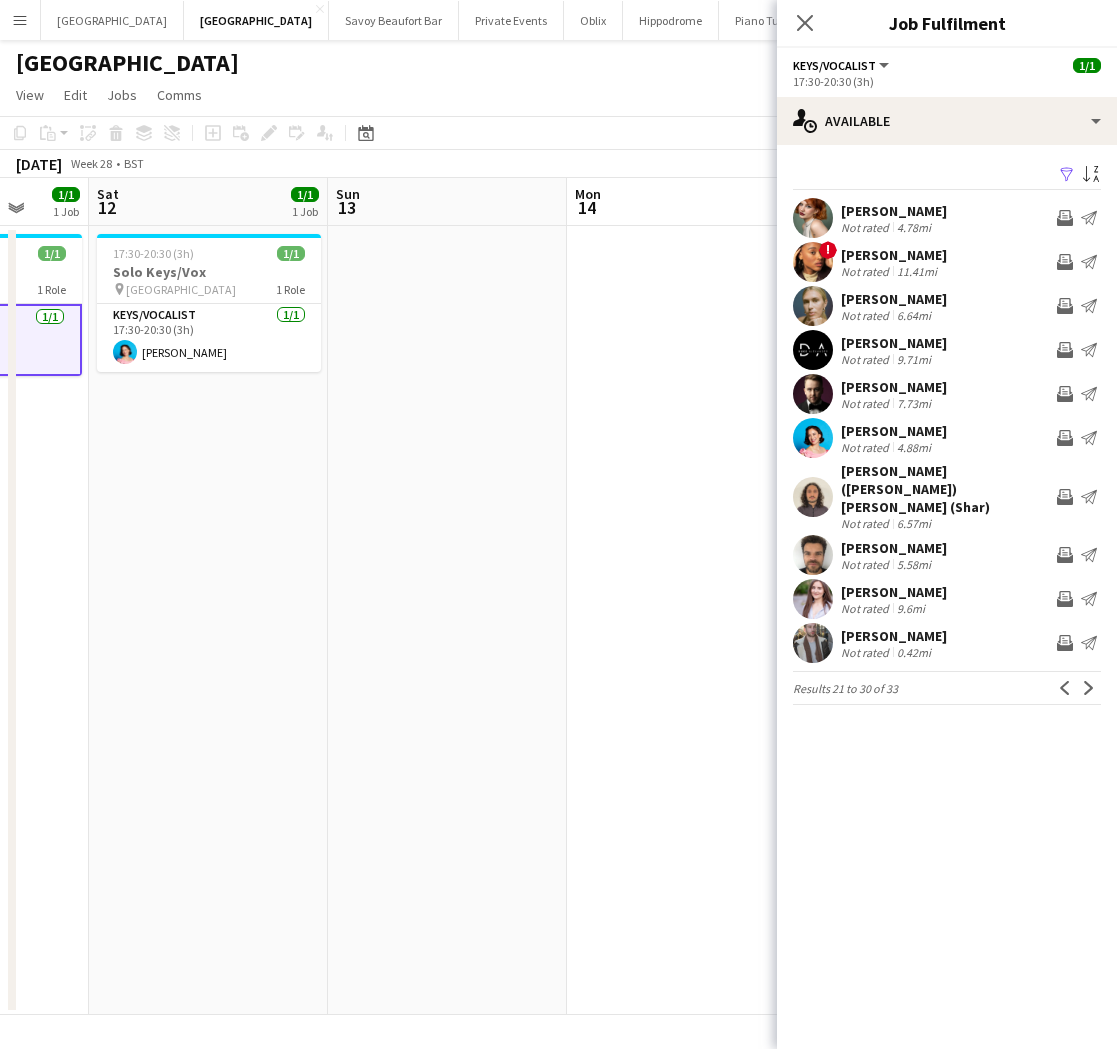 click at bounding box center [686, 620] 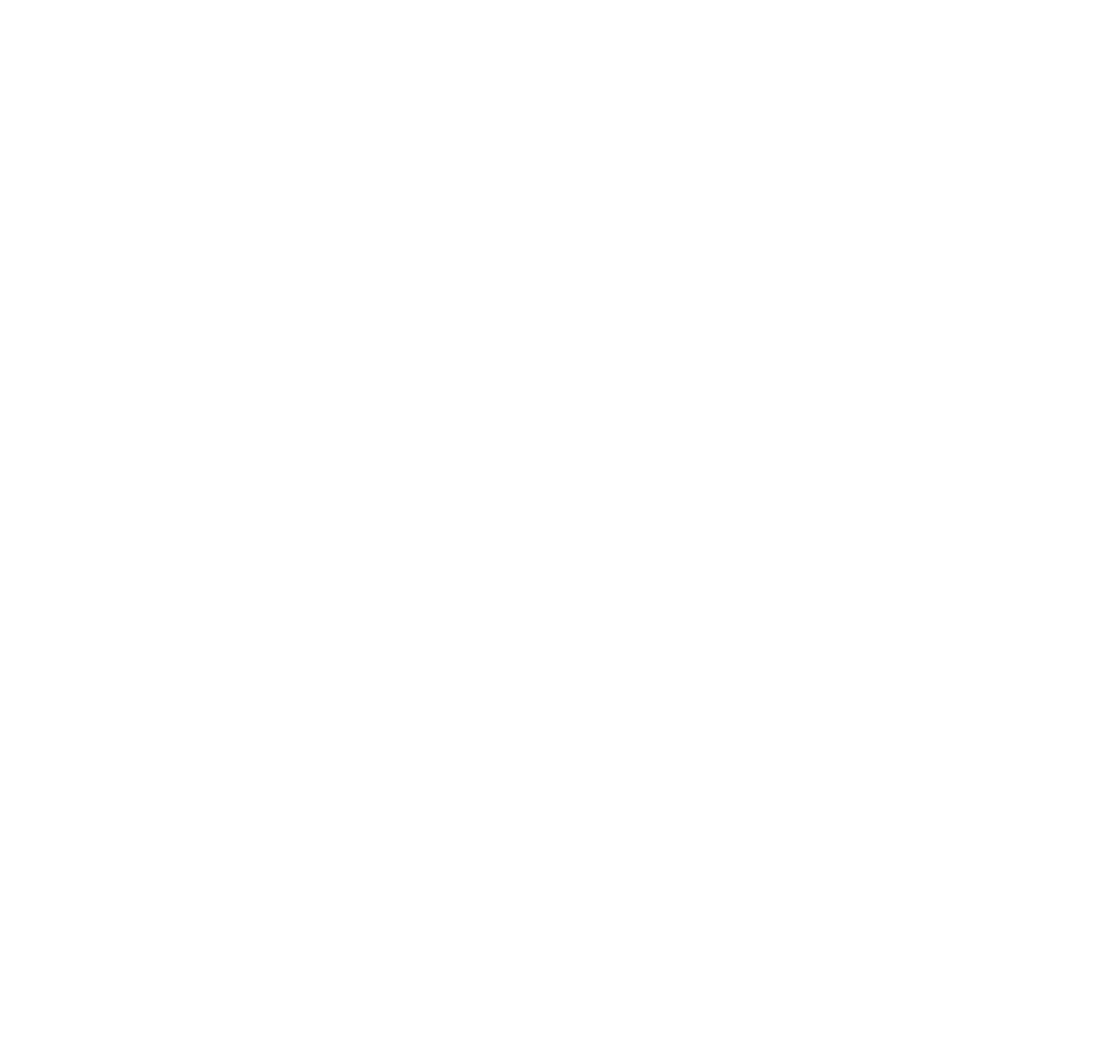 scroll, scrollTop: 0, scrollLeft: 0, axis: both 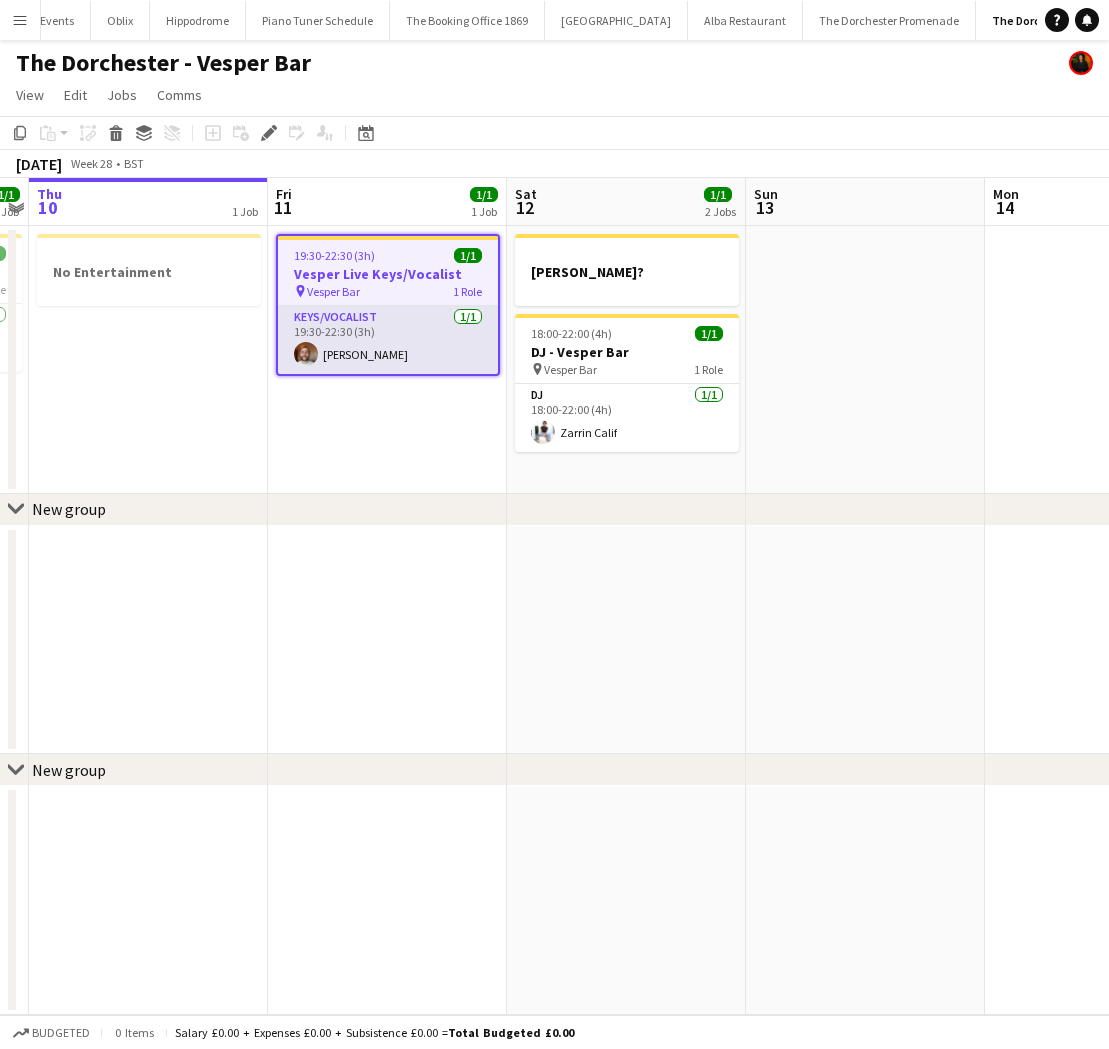 drag, startPoint x: 442, startPoint y: 353, endPoint x: 420, endPoint y: 354, distance: 22.022715 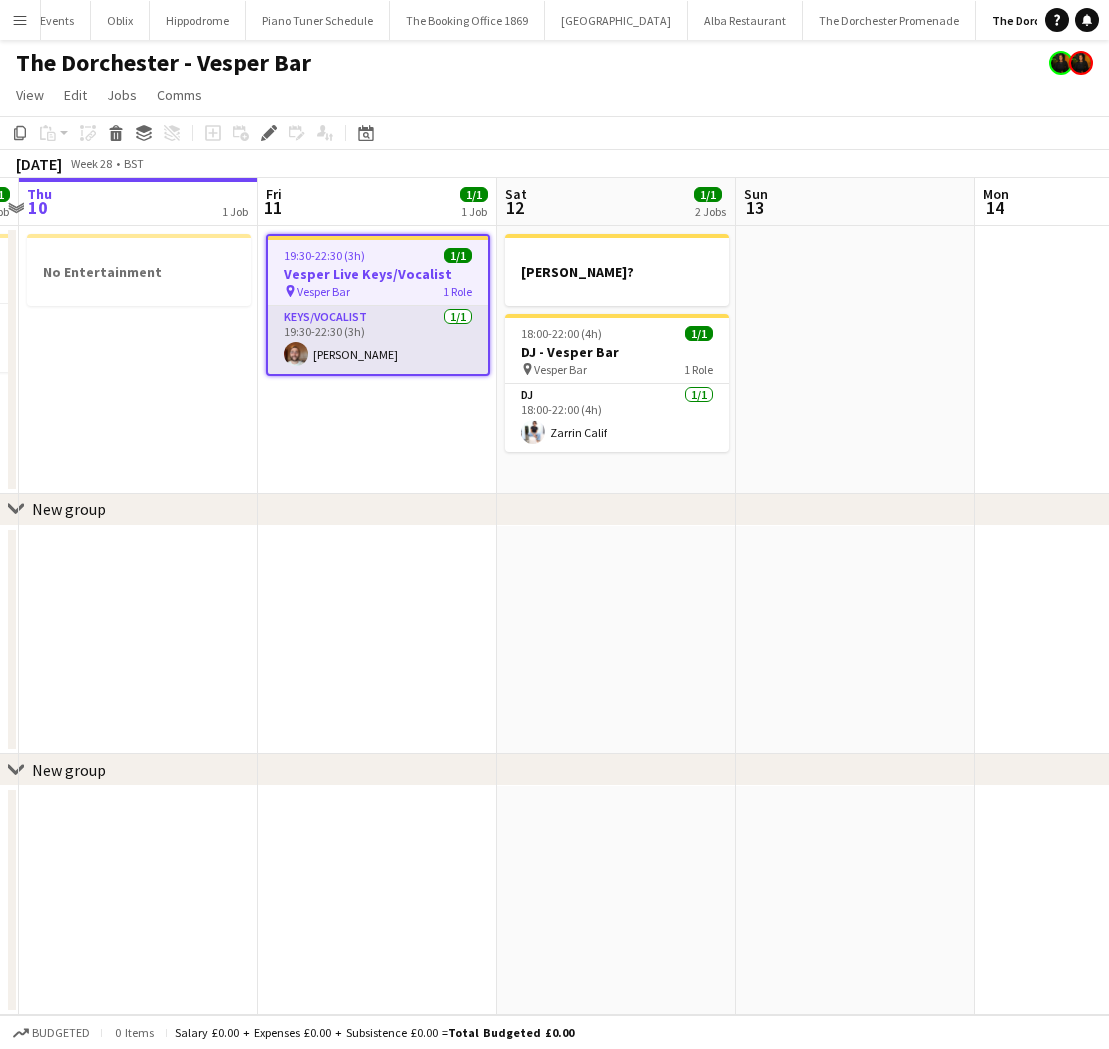 click on "Keys/Vocalist   1/1   19:30-22:30 (3h)
Adam Kharita" at bounding box center [378, 340] 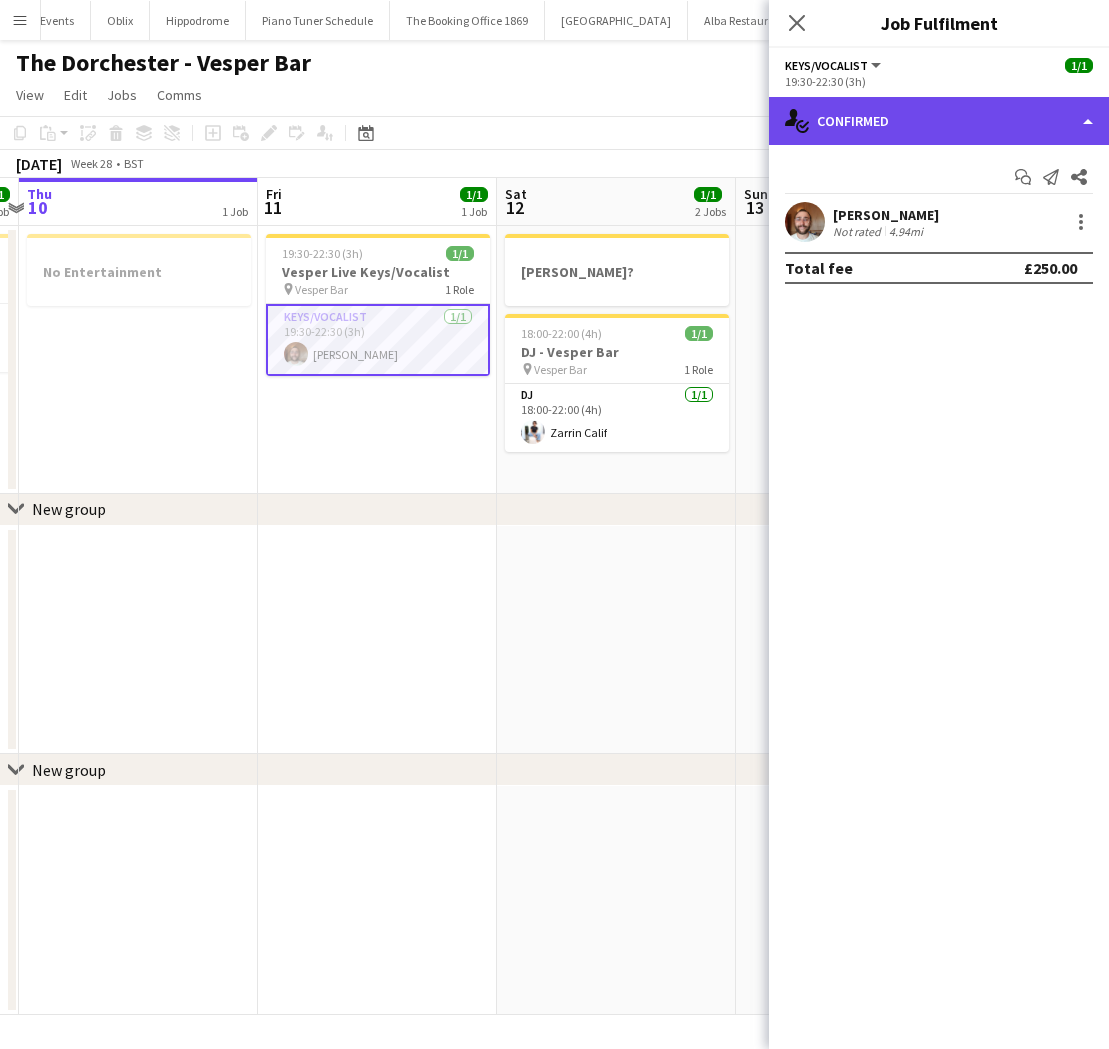 drag, startPoint x: 845, startPoint y: 138, endPoint x: 932, endPoint y: 237, distance: 131.7953 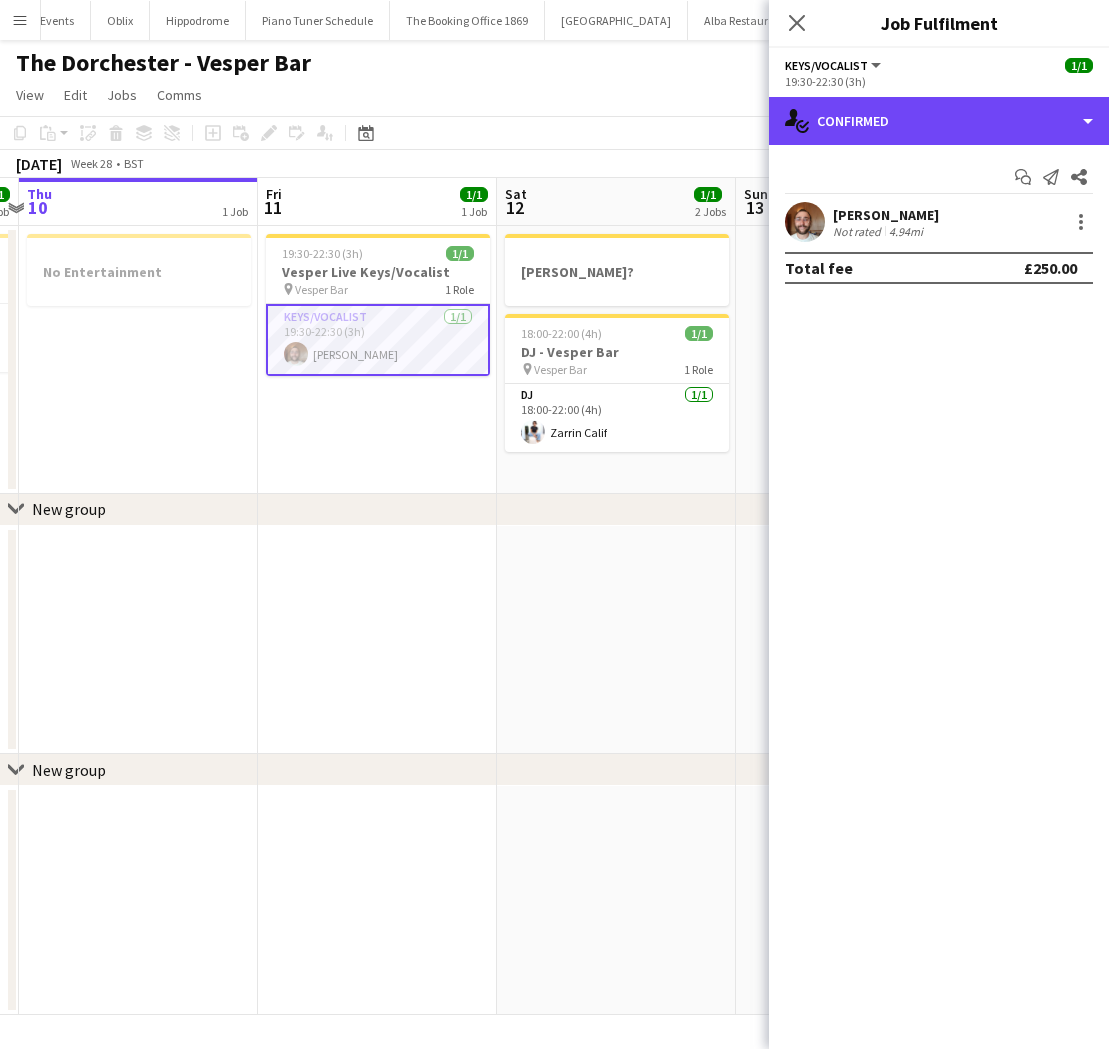 click on "single-neutral-actions-check-2
Confirmed" 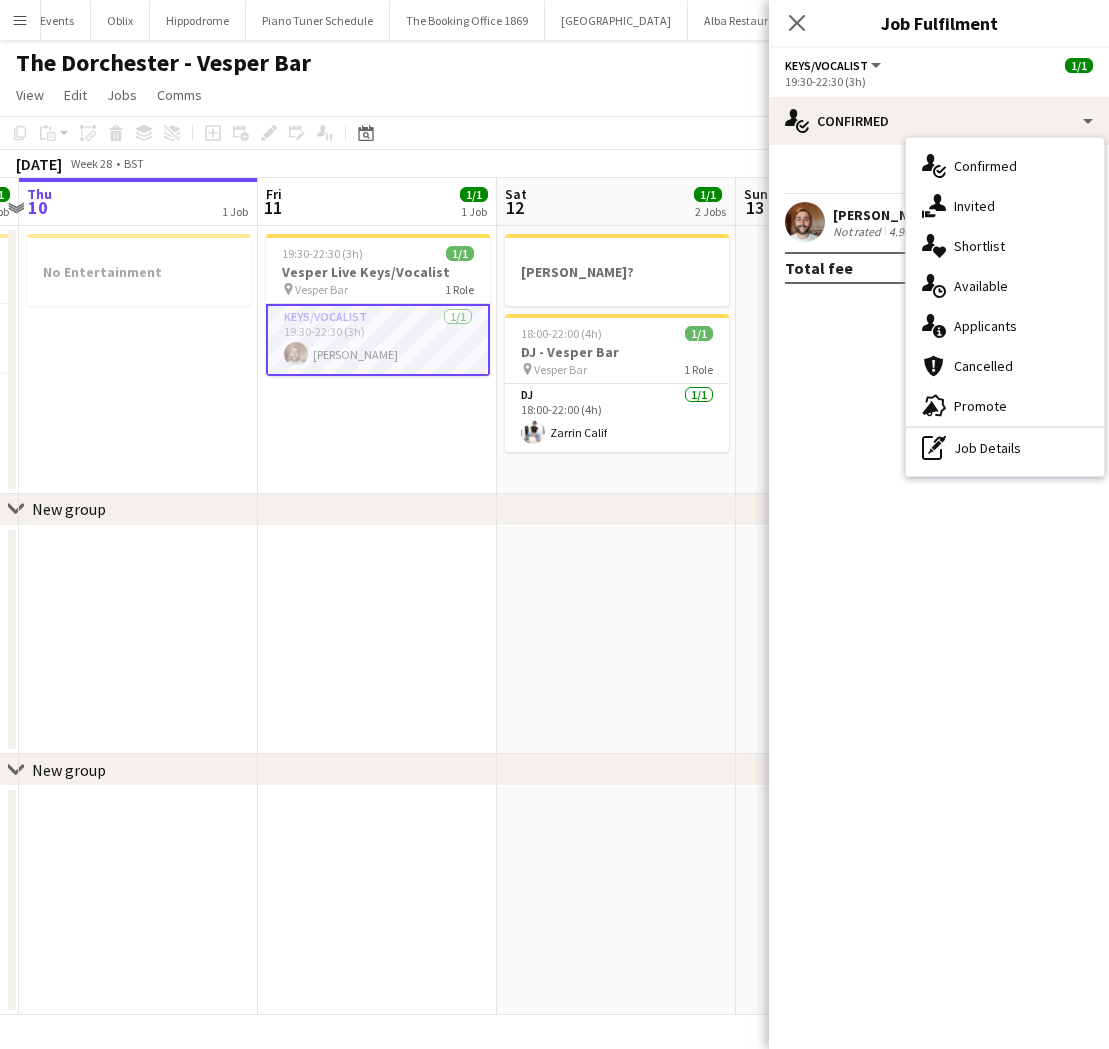 drag, startPoint x: 958, startPoint y: 279, endPoint x: 1010, endPoint y: 363, distance: 98.79271 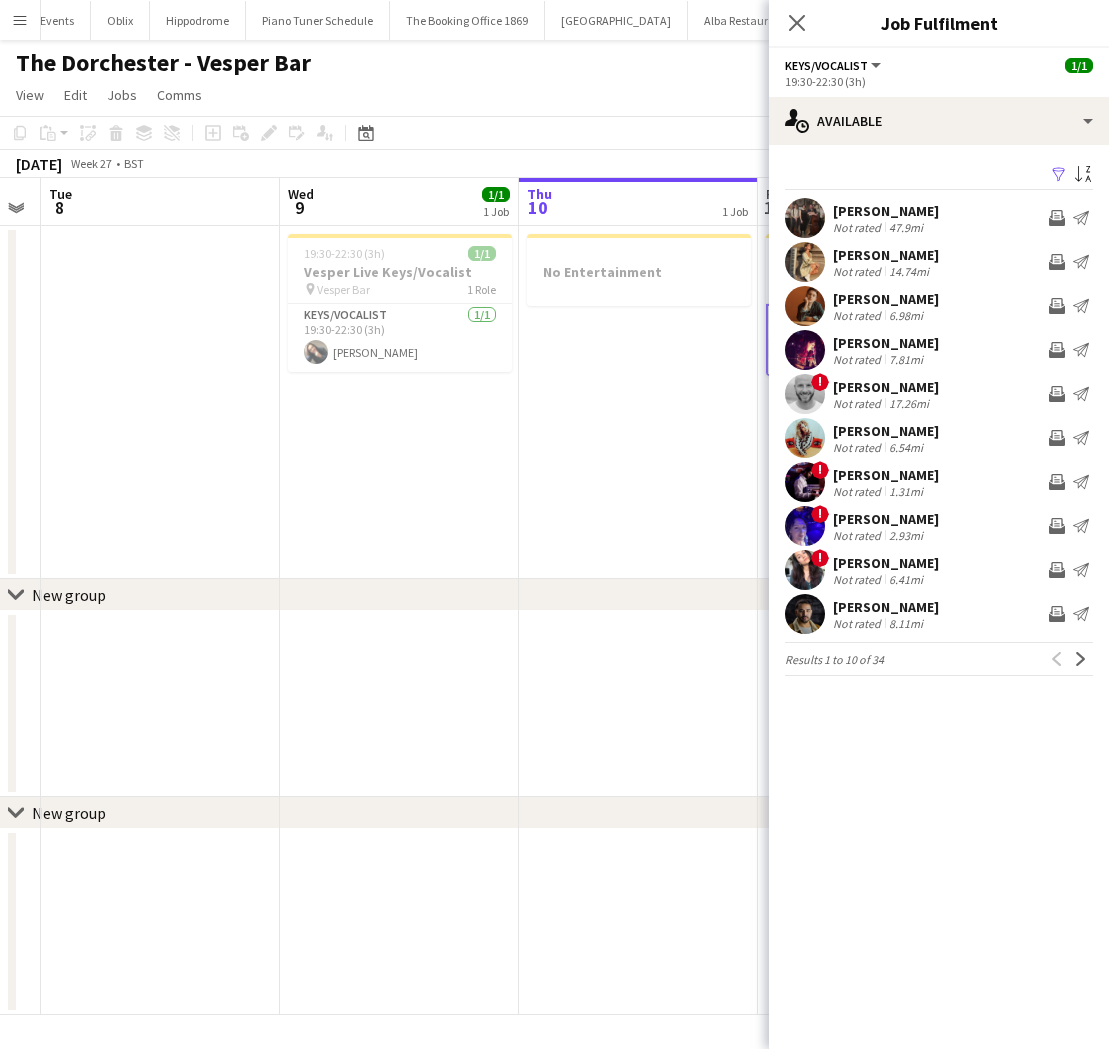 scroll, scrollTop: 0, scrollLeft: 705, axis: horizontal 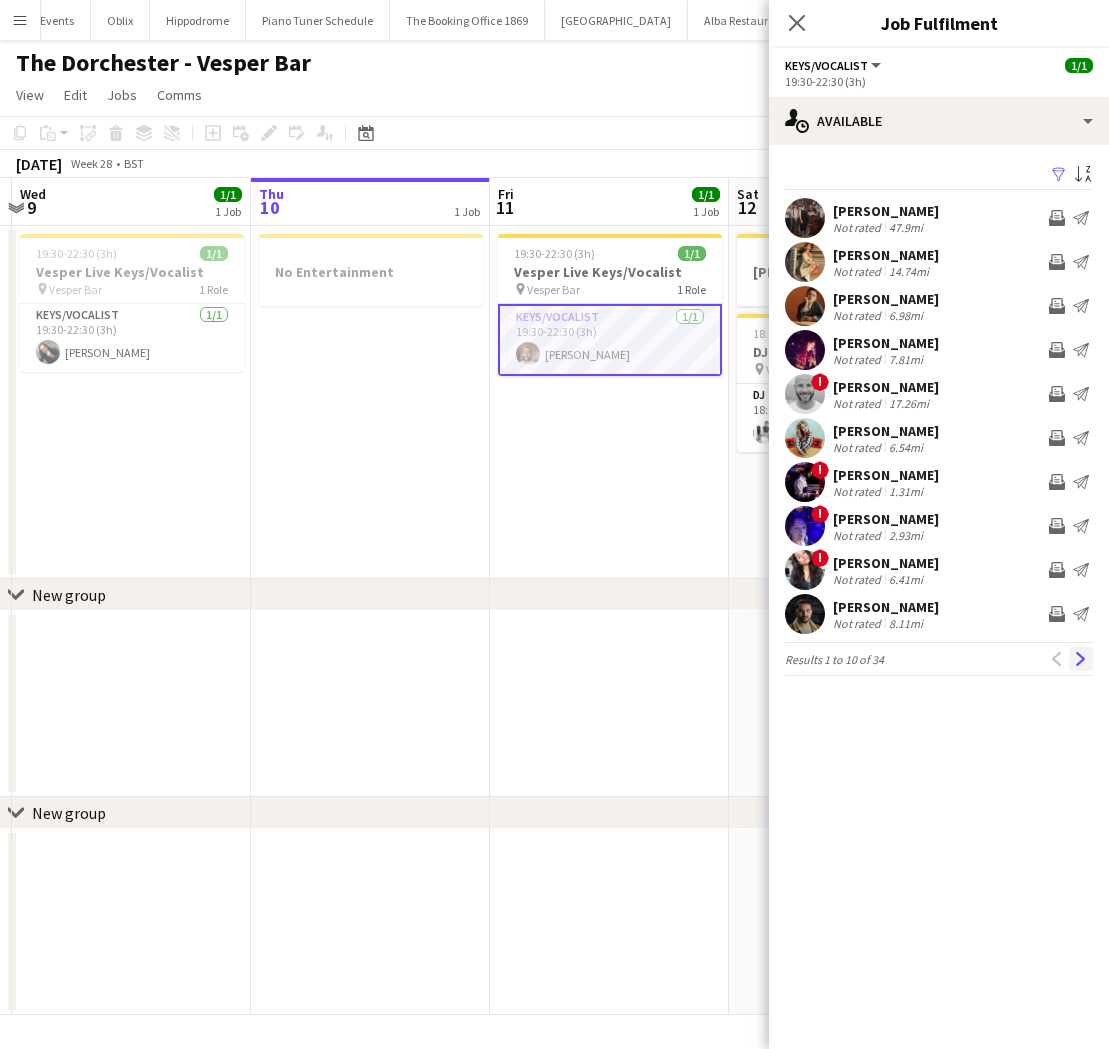 click on "Next" 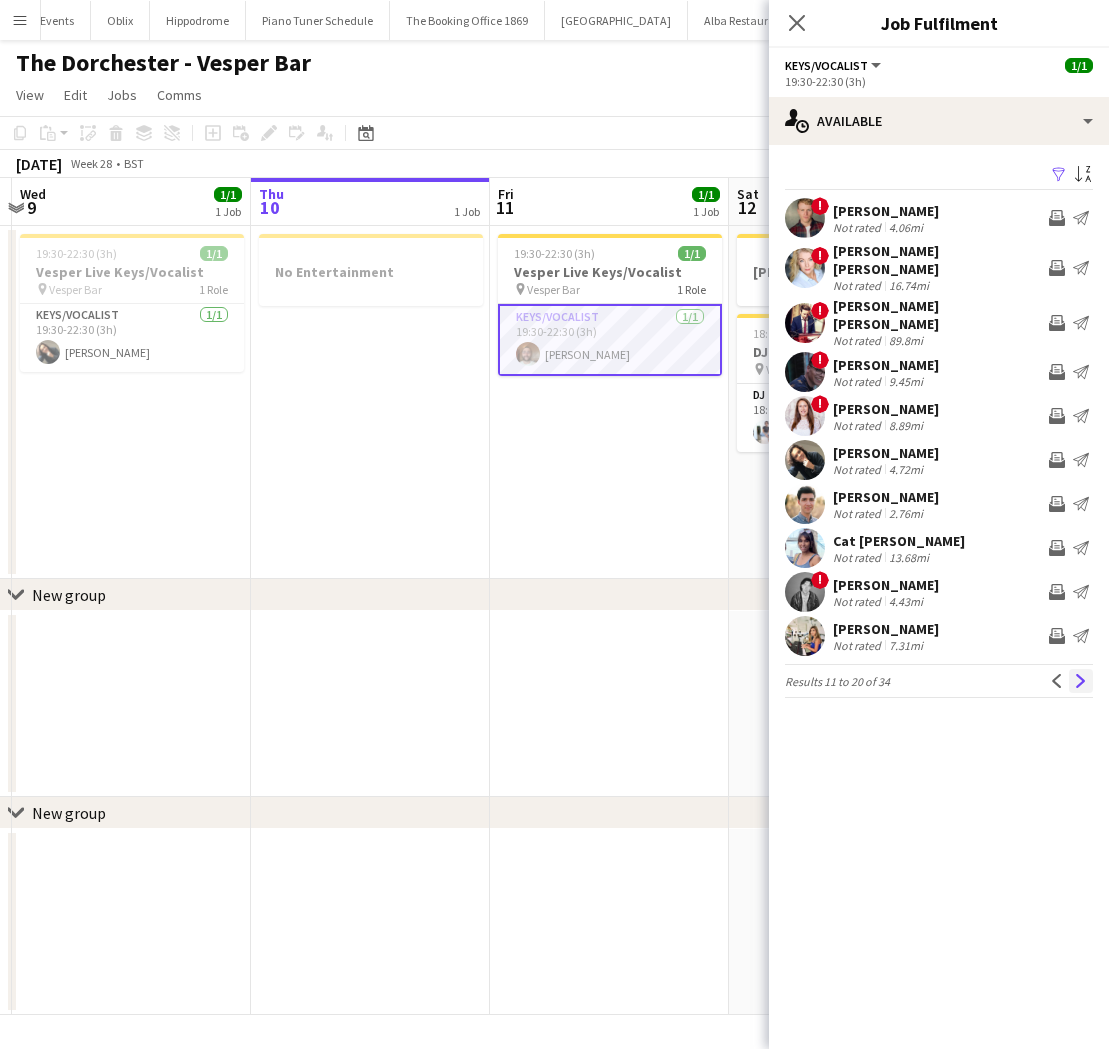 click on "Next" 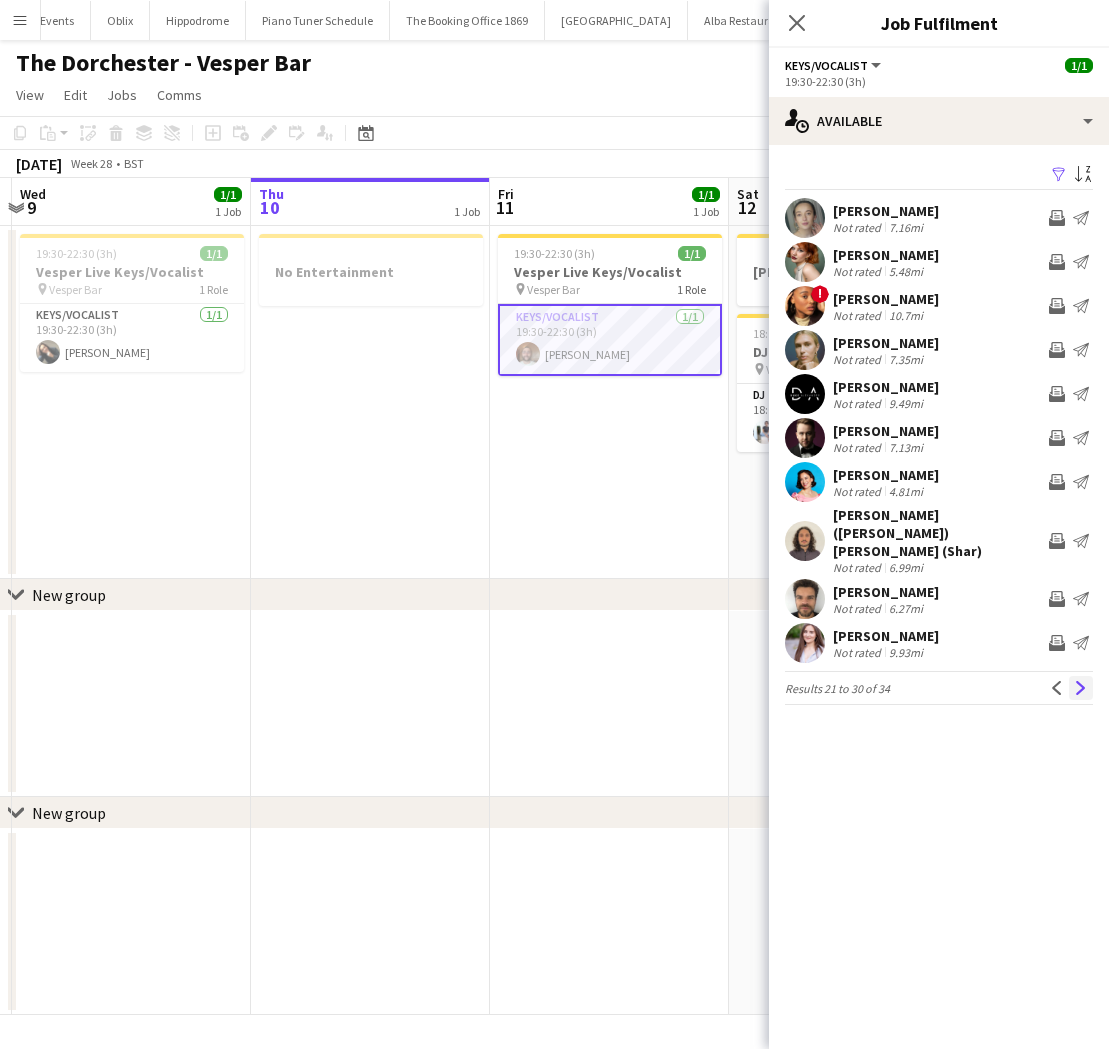 click on "Next" 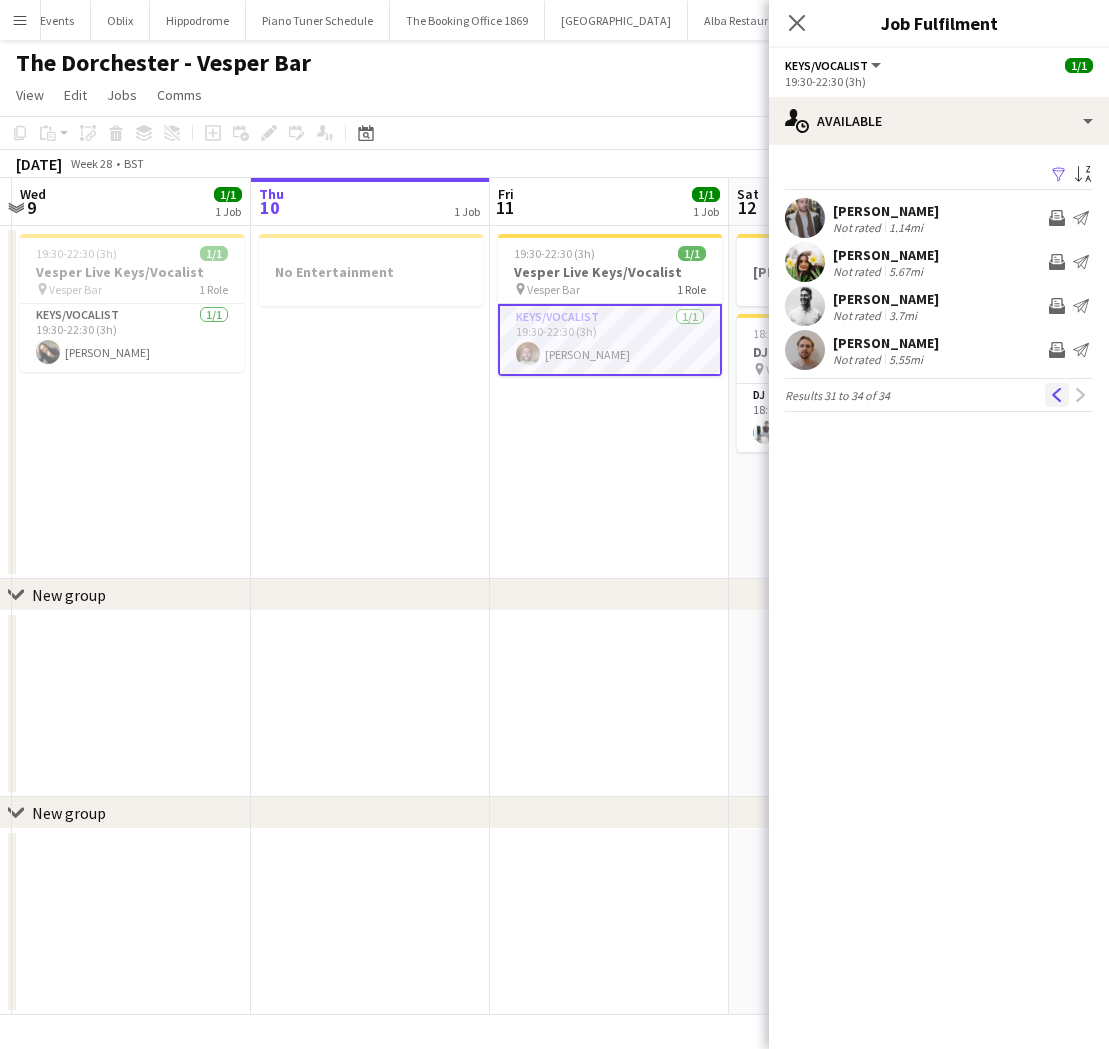 click on "Previous" 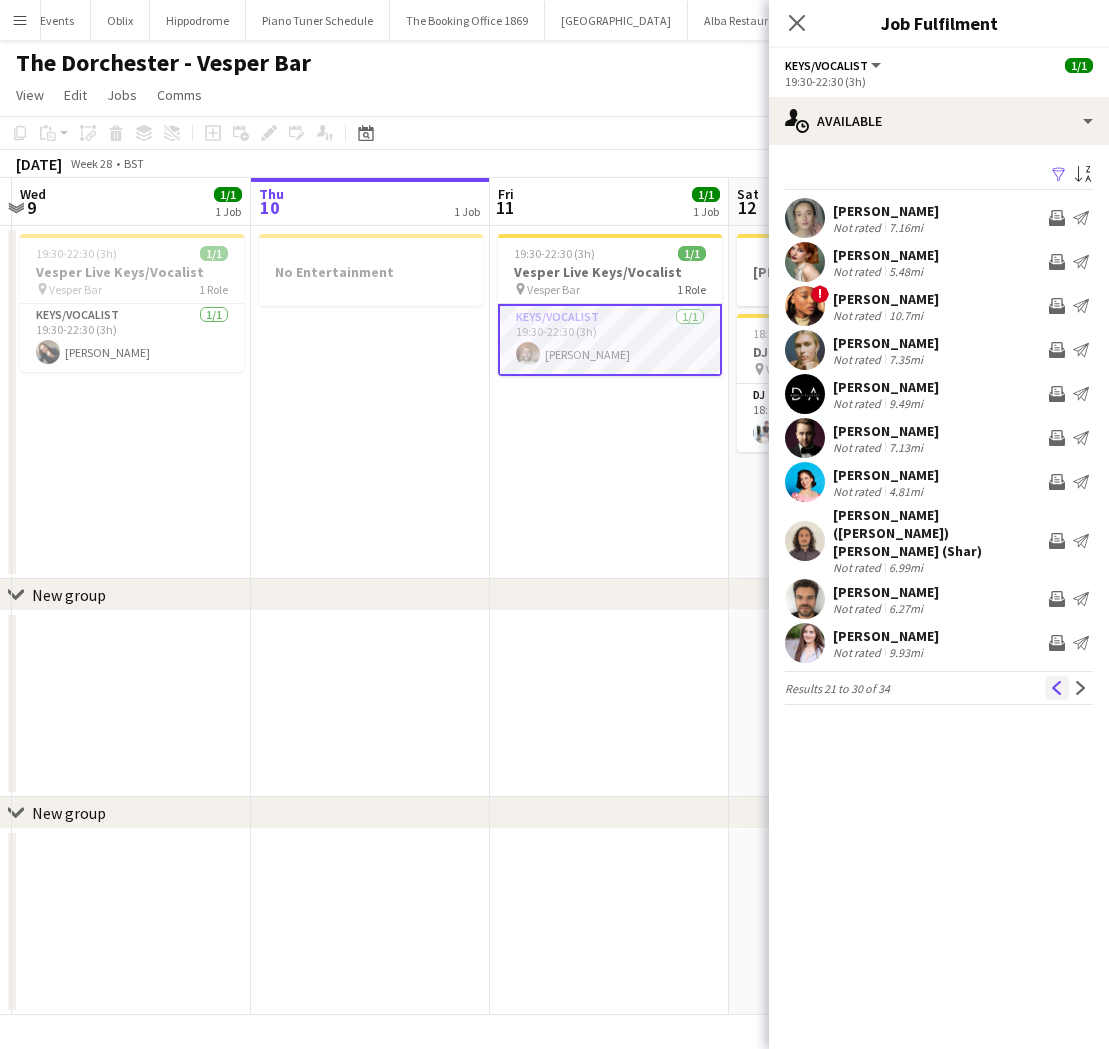 click on "Previous" 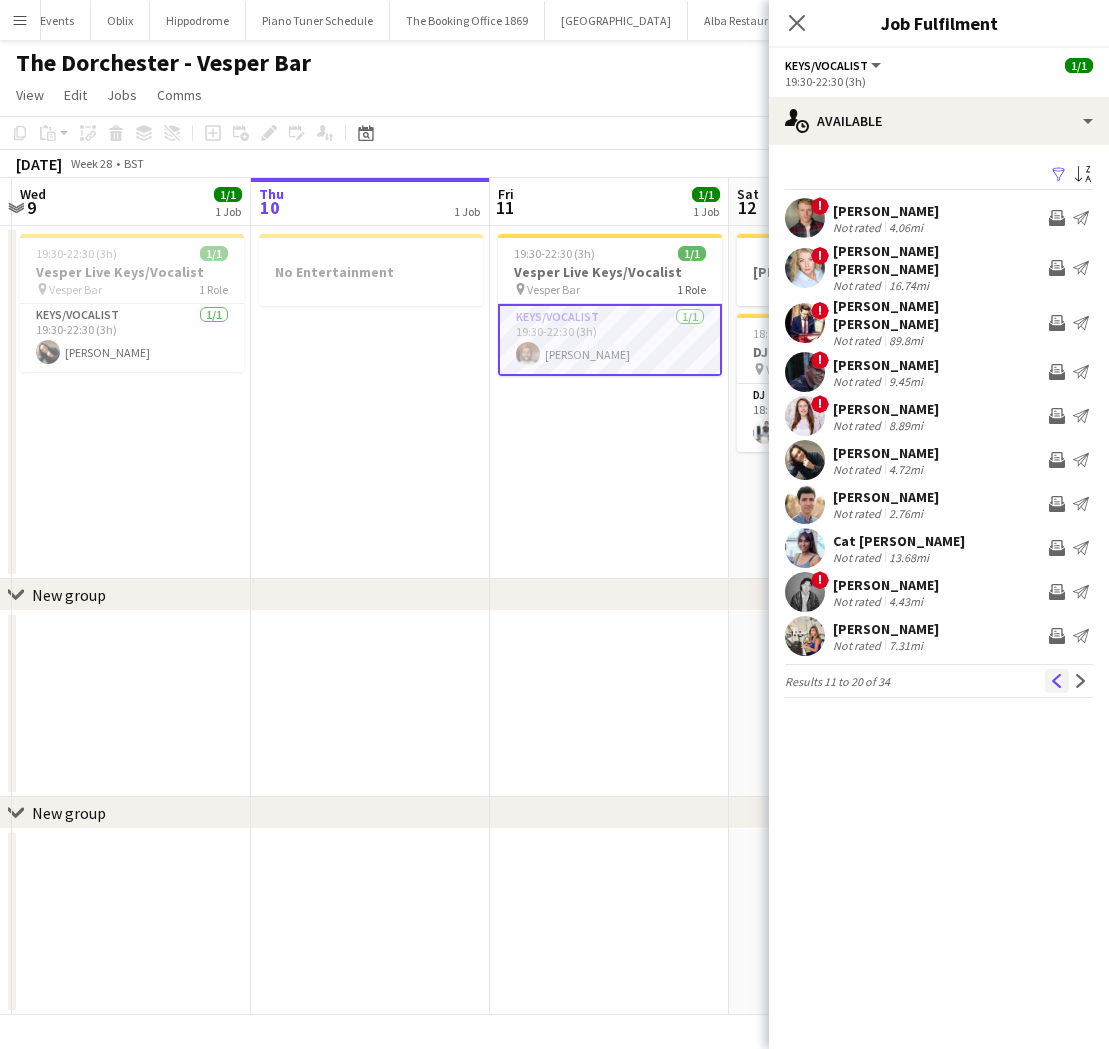 click on "Previous" 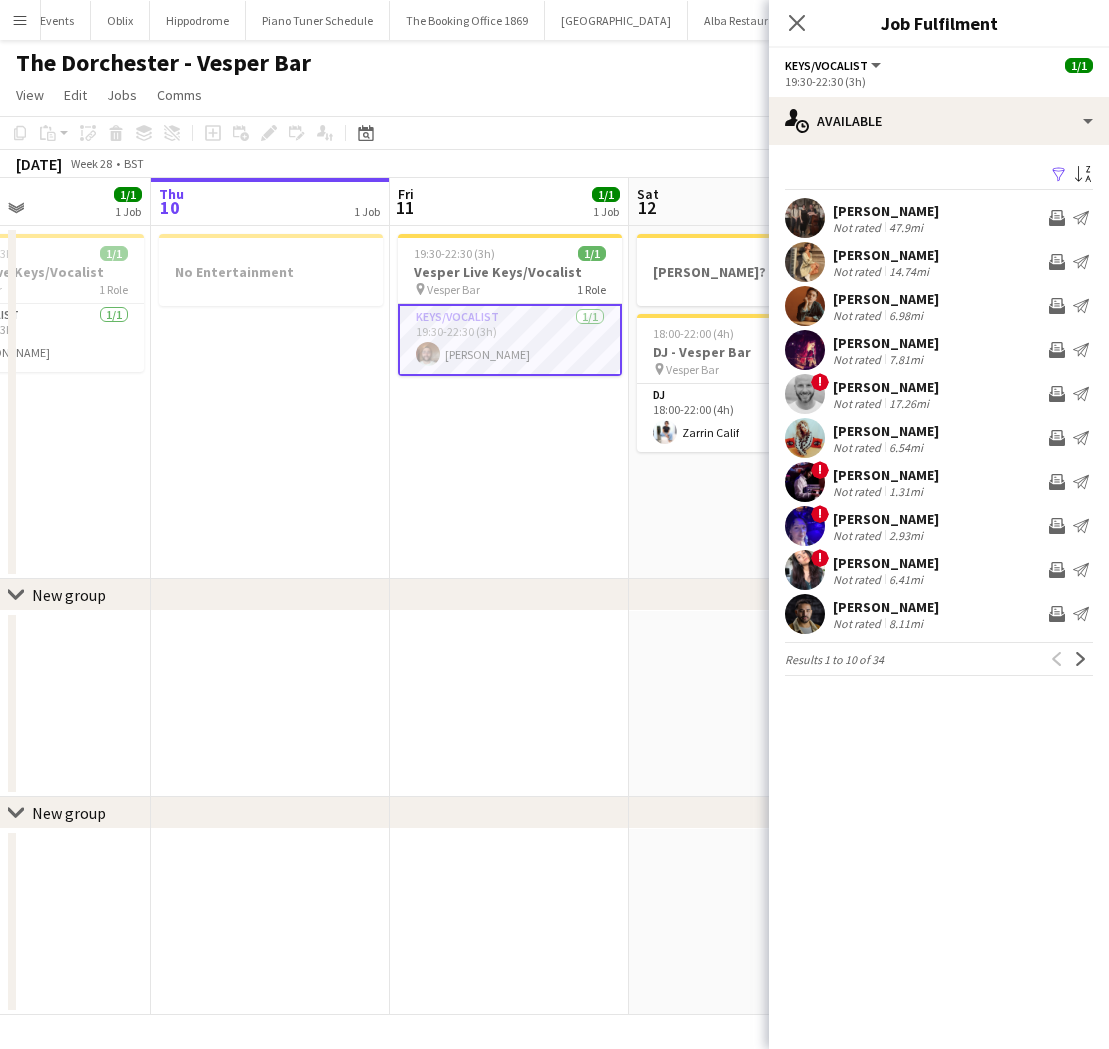 scroll, scrollTop: 0, scrollLeft: 841, axis: horizontal 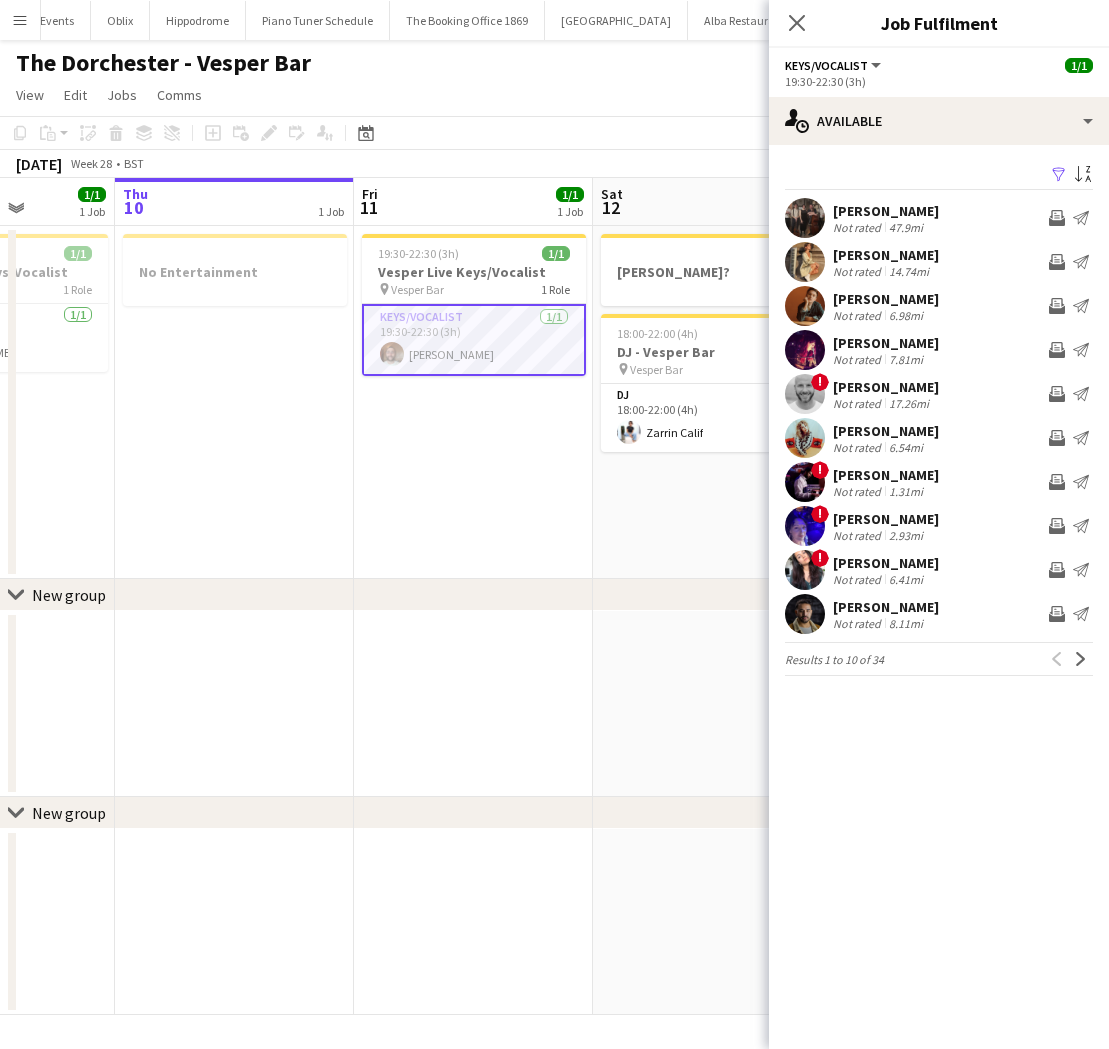 click on "Zarrin?      18:00-22:00 (4h)    1/1   DJ - Vesper Bar
pin
Vesper Bar   1 Role   DJ   1/1   18:00-22:00 (4h)
Zarrin Calif" at bounding box center [712, 402] 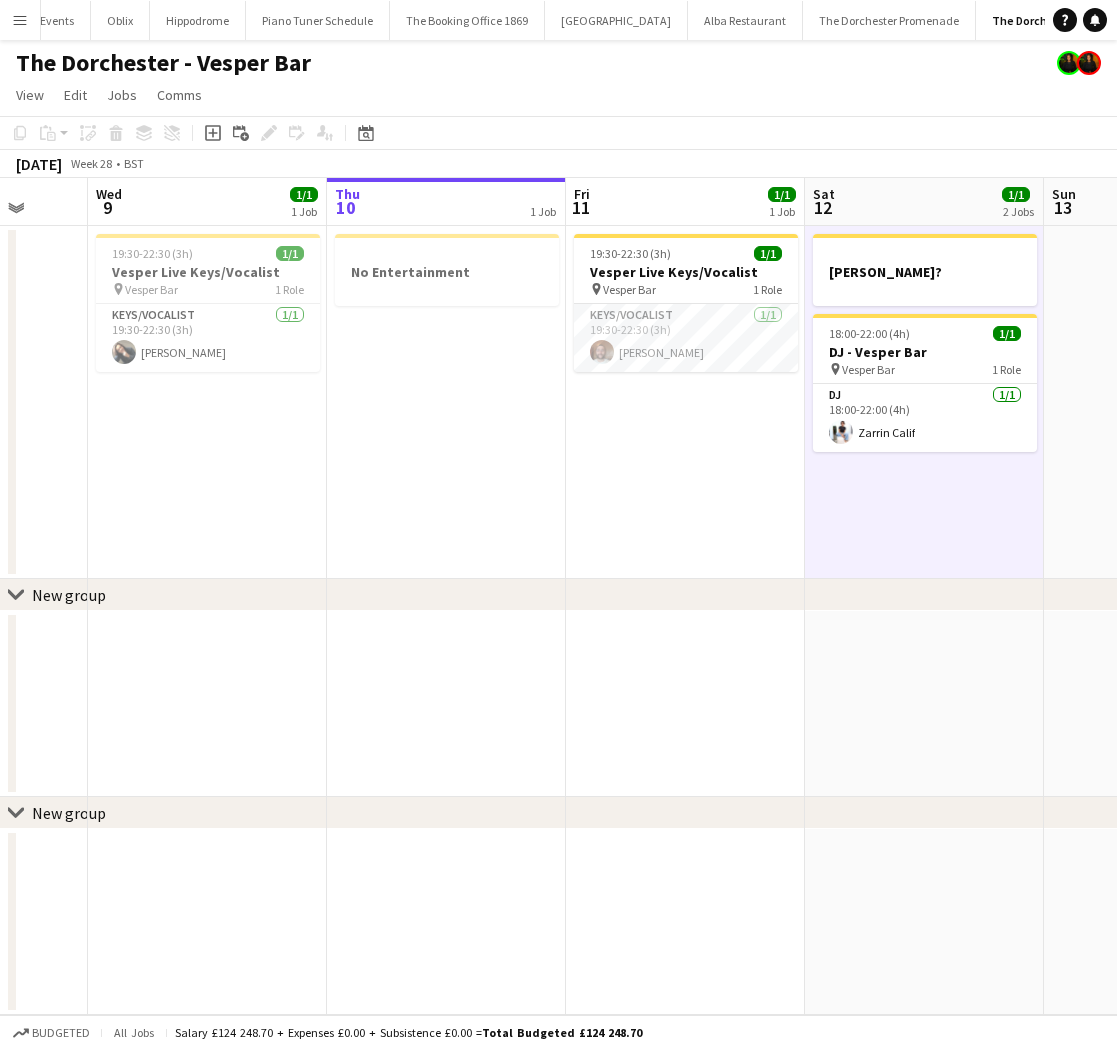 scroll, scrollTop: 0, scrollLeft: 871, axis: horizontal 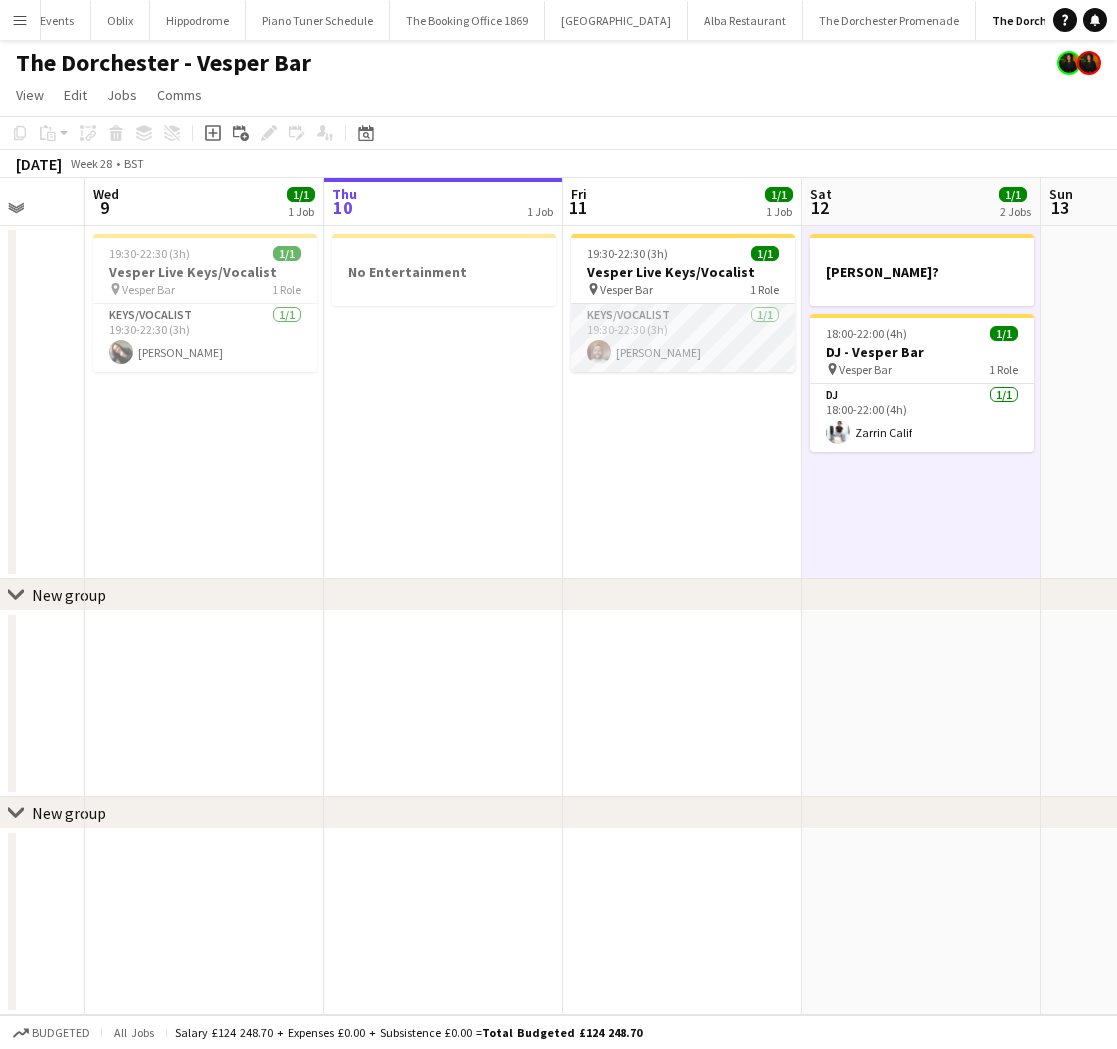 click on "Keys/Vocalist   1/1   19:30-22:30 (3h)
Adam Kharita" at bounding box center [683, 338] 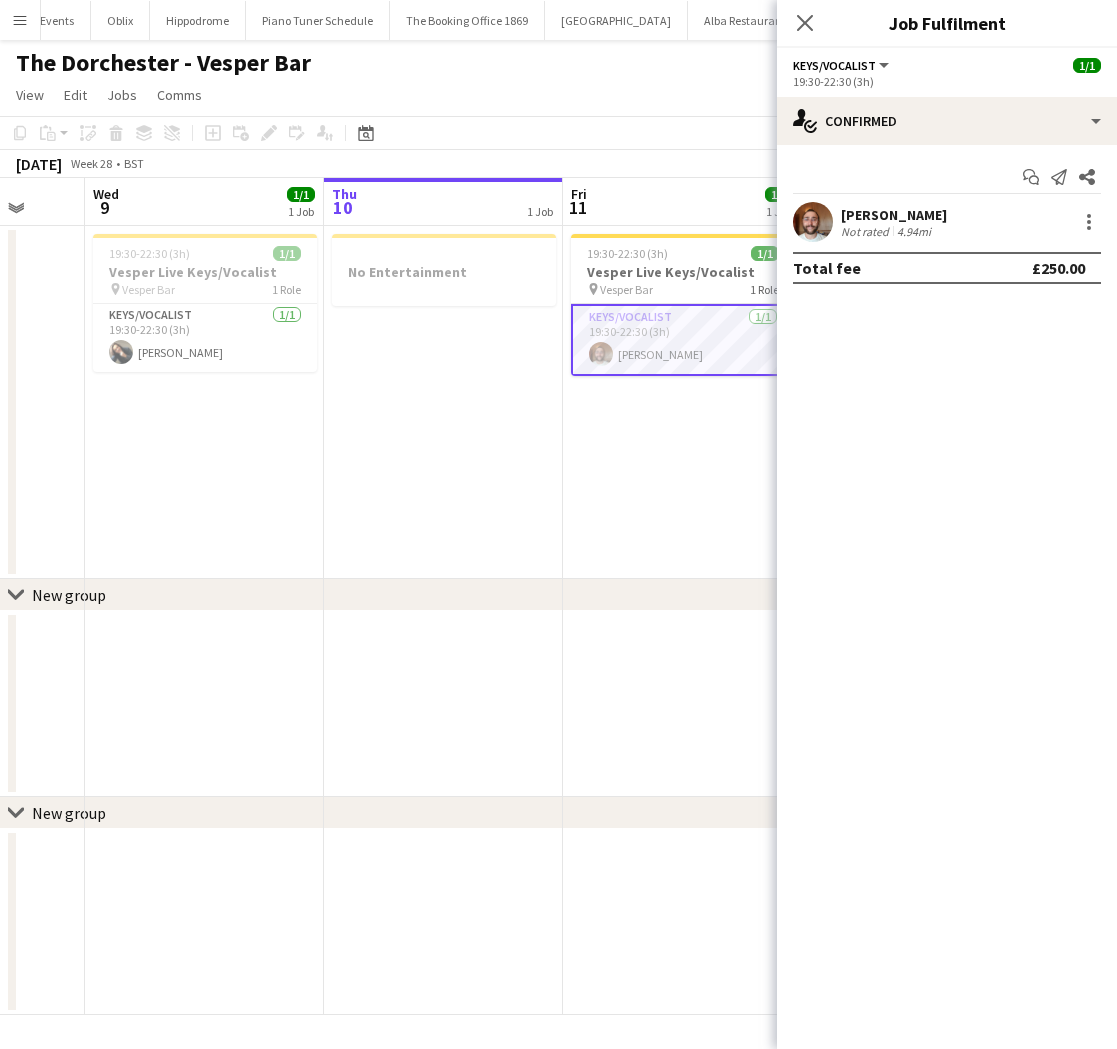 click at bounding box center [813, 222] 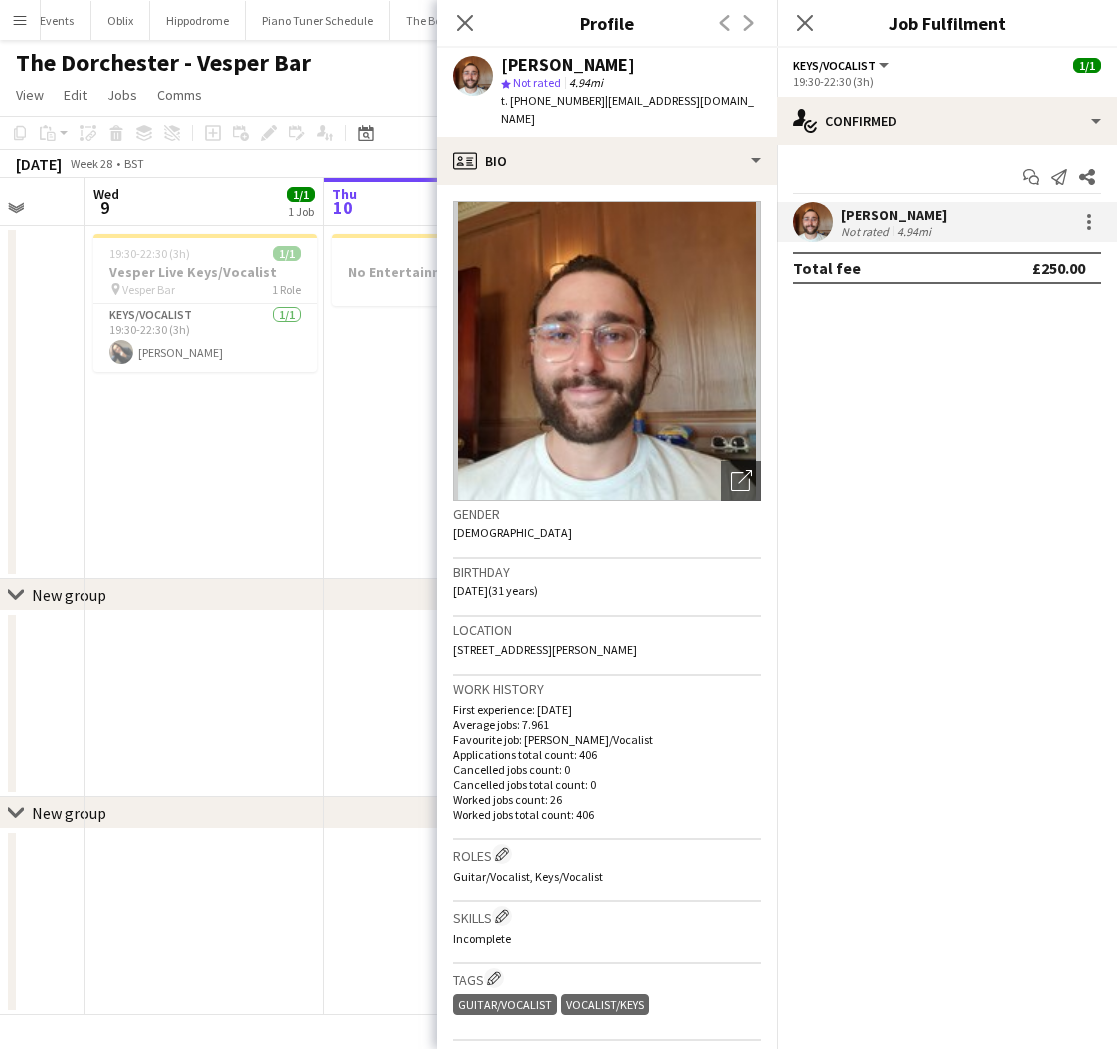 click on "19:30-22:30 (3h)    1/1   Vesper Live Keys/Vocalist
pin
Vesper Bar   1 Role   Keys/Vocalist   1/1   19:30-22:30 (3h)
Sam Wray" at bounding box center (204, 402) 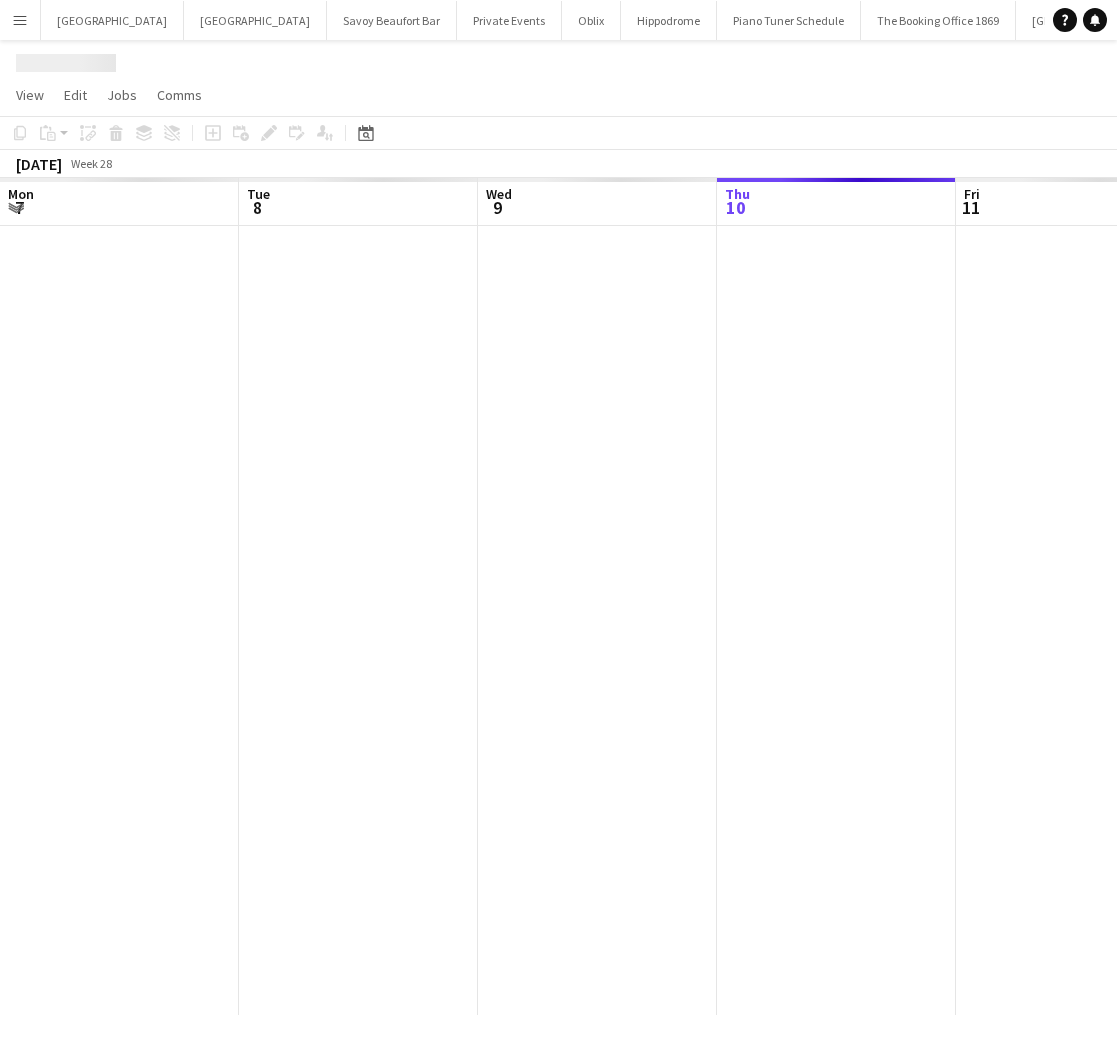 scroll, scrollTop: 0, scrollLeft: 0, axis: both 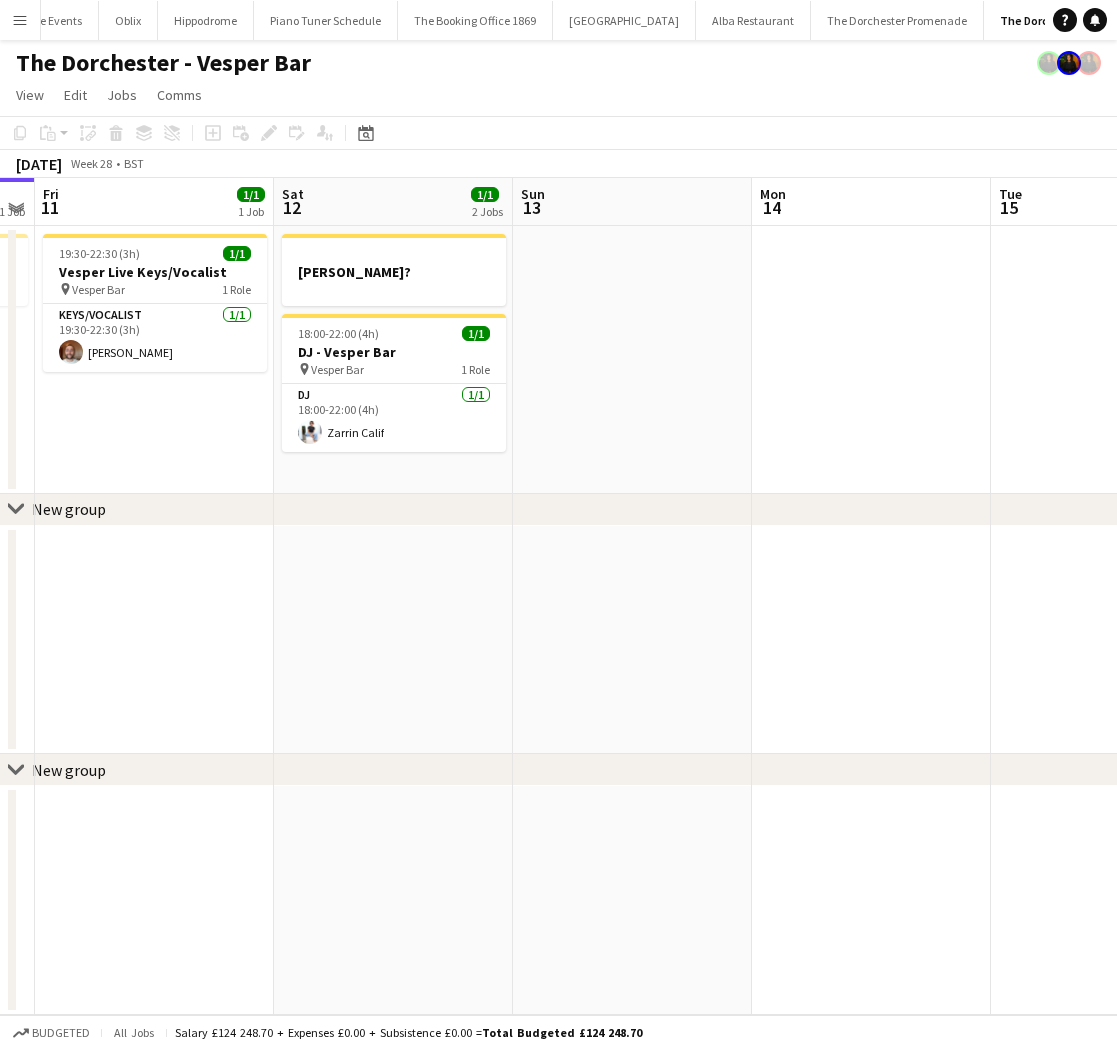 drag, startPoint x: 218, startPoint y: 344, endPoint x: 549, endPoint y: 258, distance: 341.98978 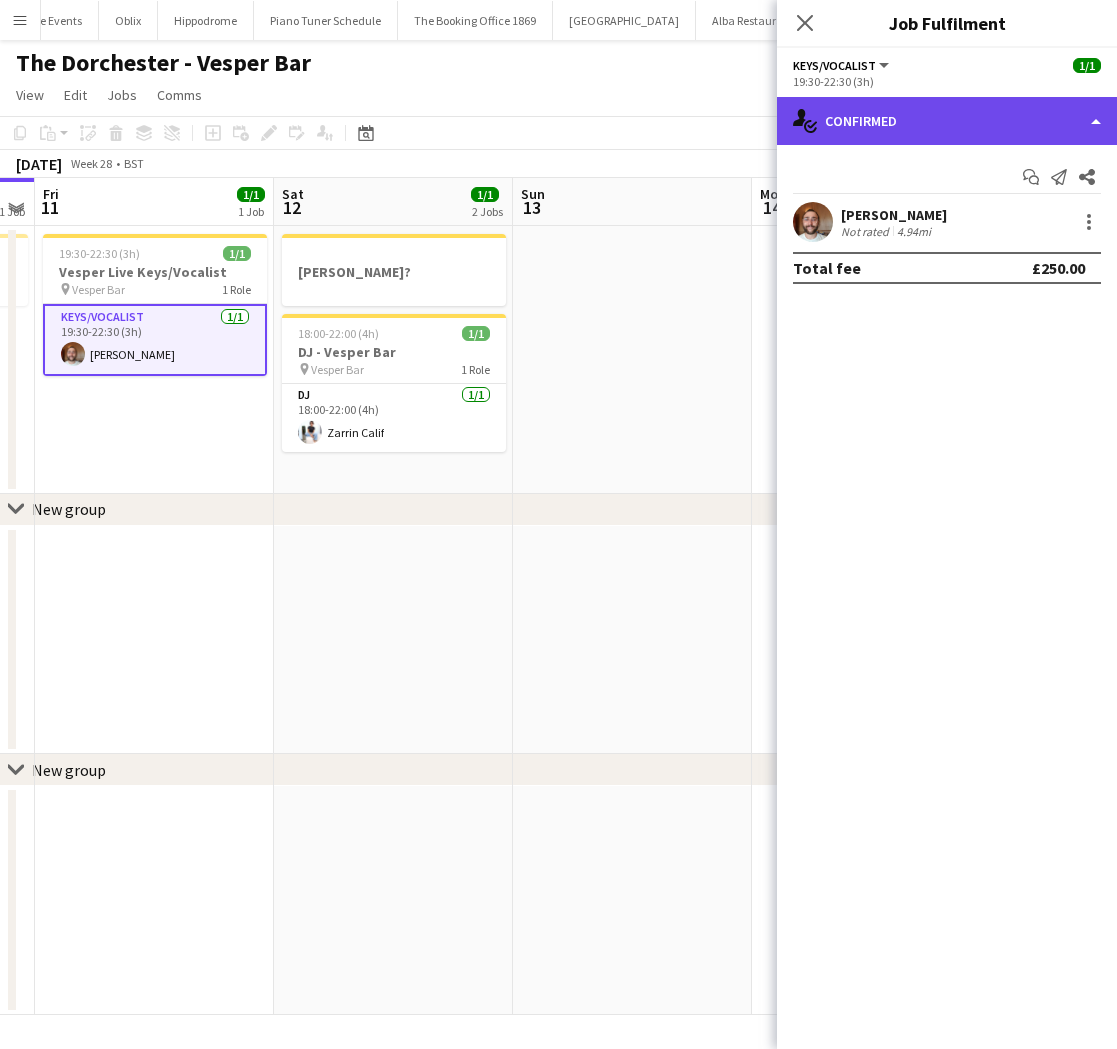 drag, startPoint x: 886, startPoint y: 122, endPoint x: 870, endPoint y: 135, distance: 20.615528 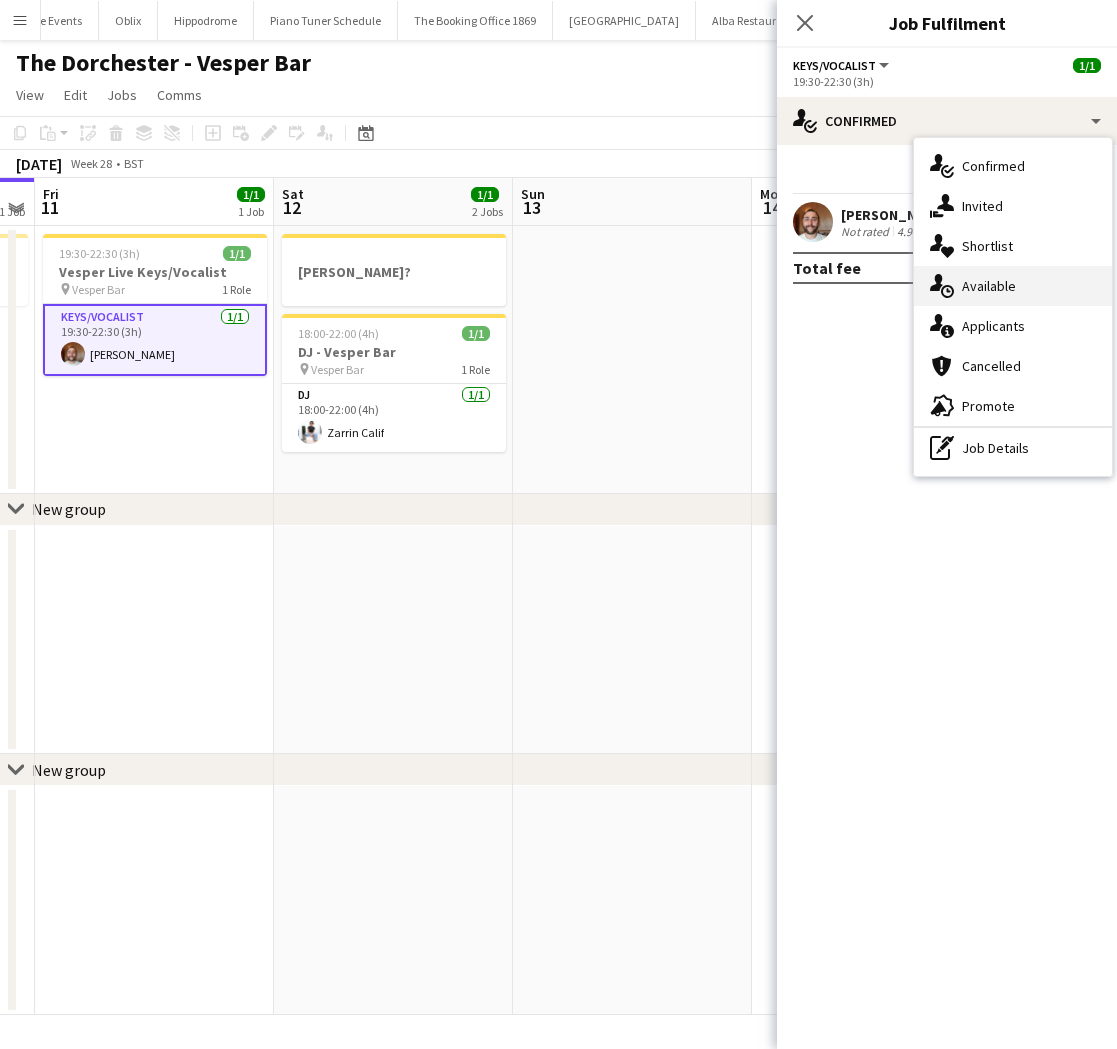 click on "single-neutral-actions-upload
Available" at bounding box center (1013, 286) 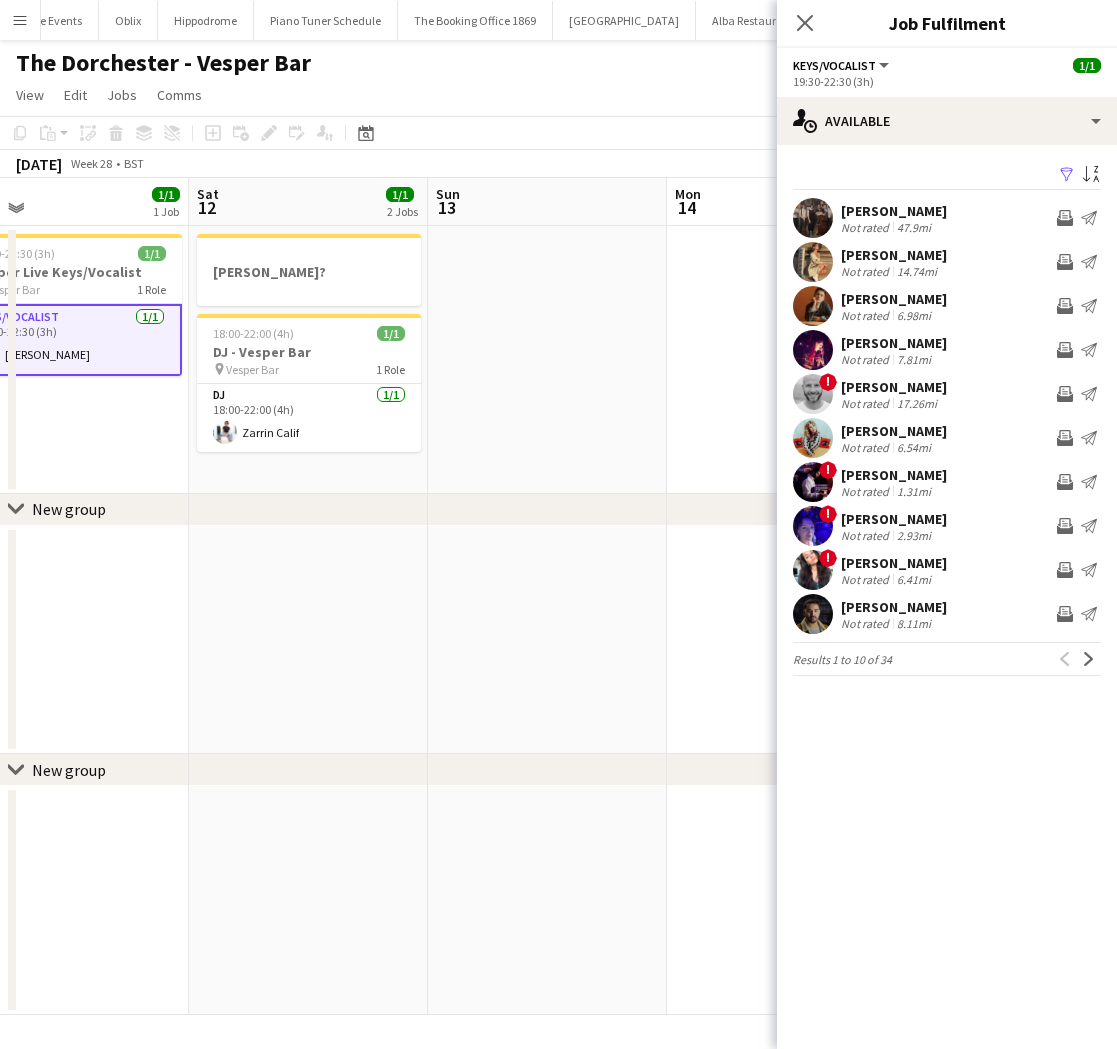 scroll, scrollTop: 0, scrollLeft: 784, axis: horizontal 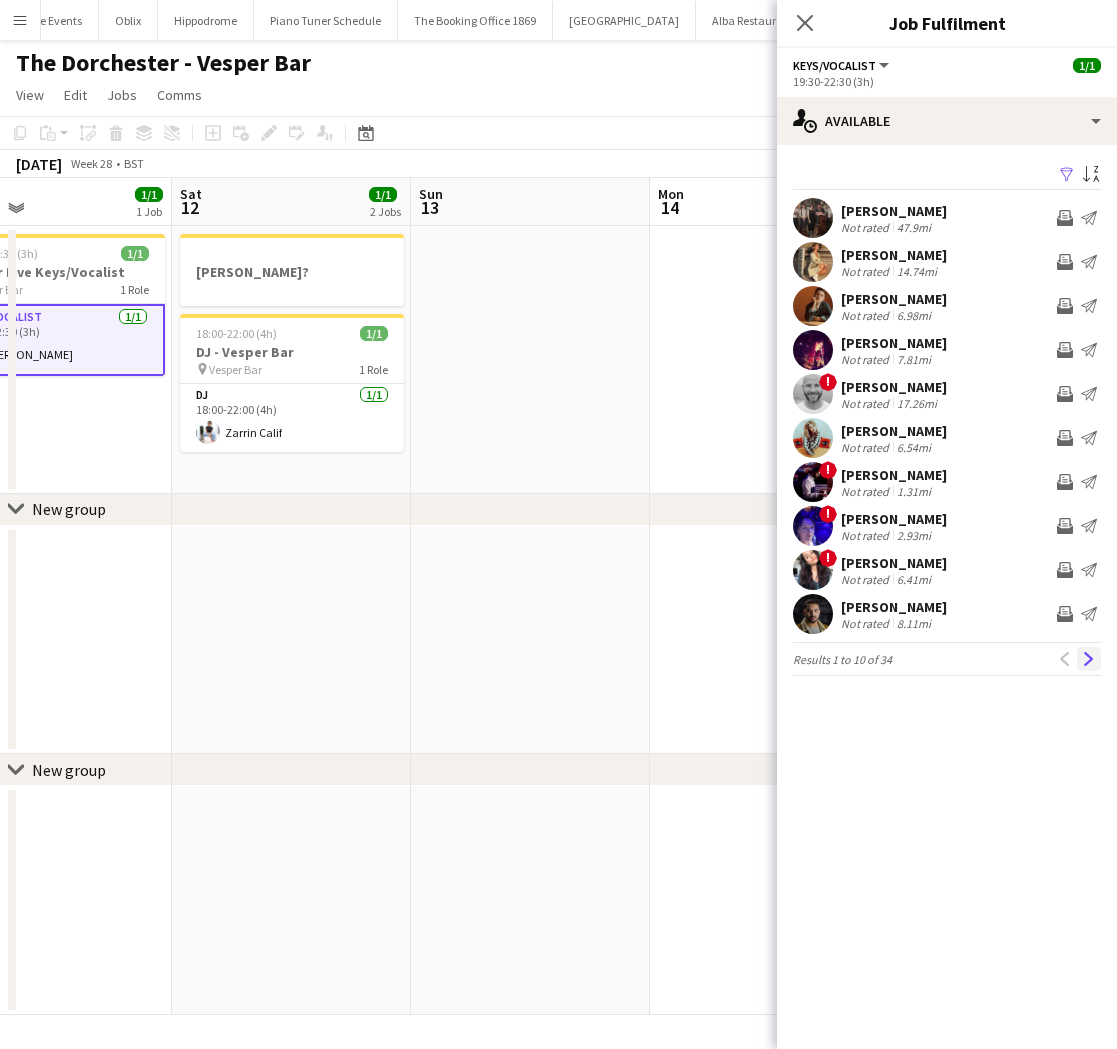 click on "Next" 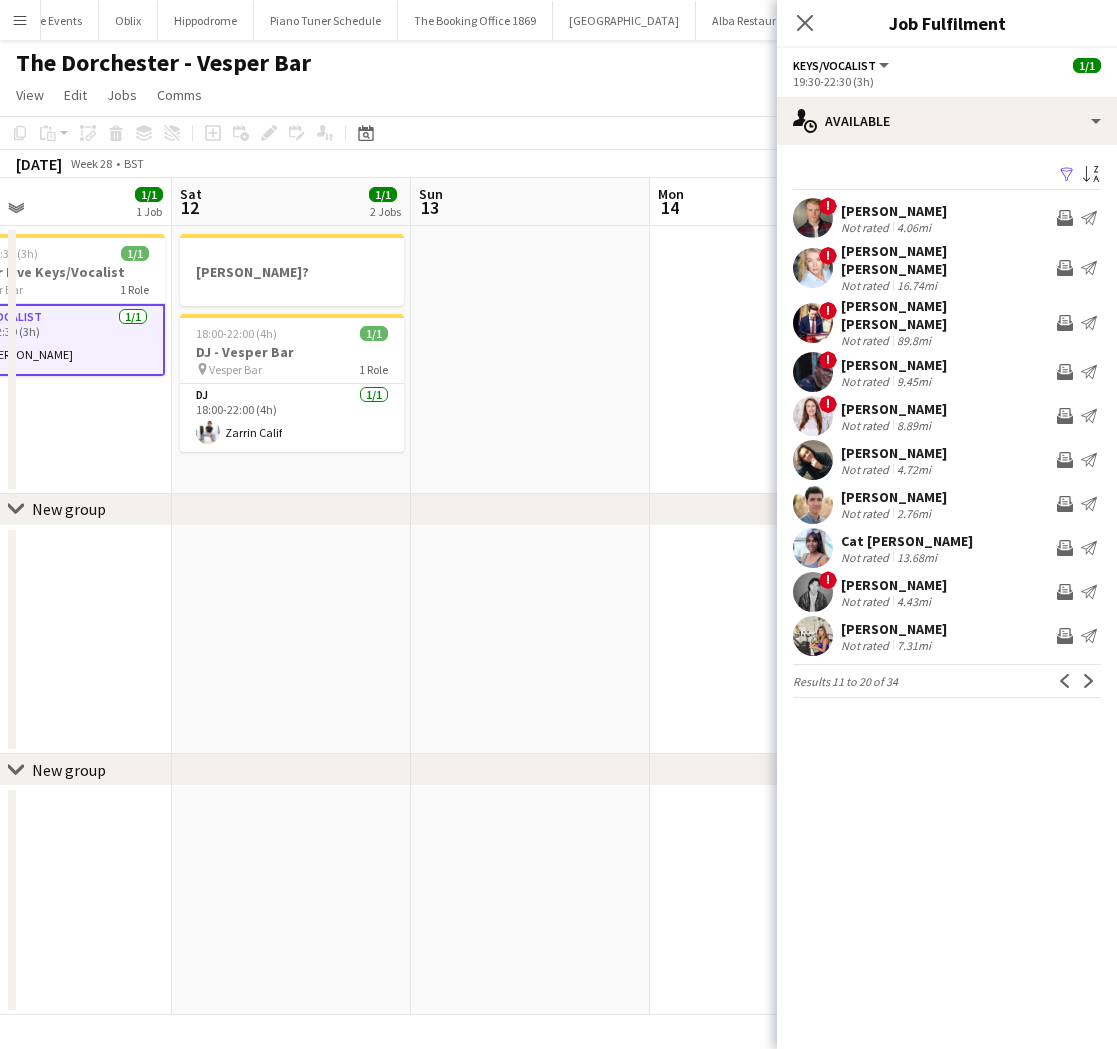 click on "Next" 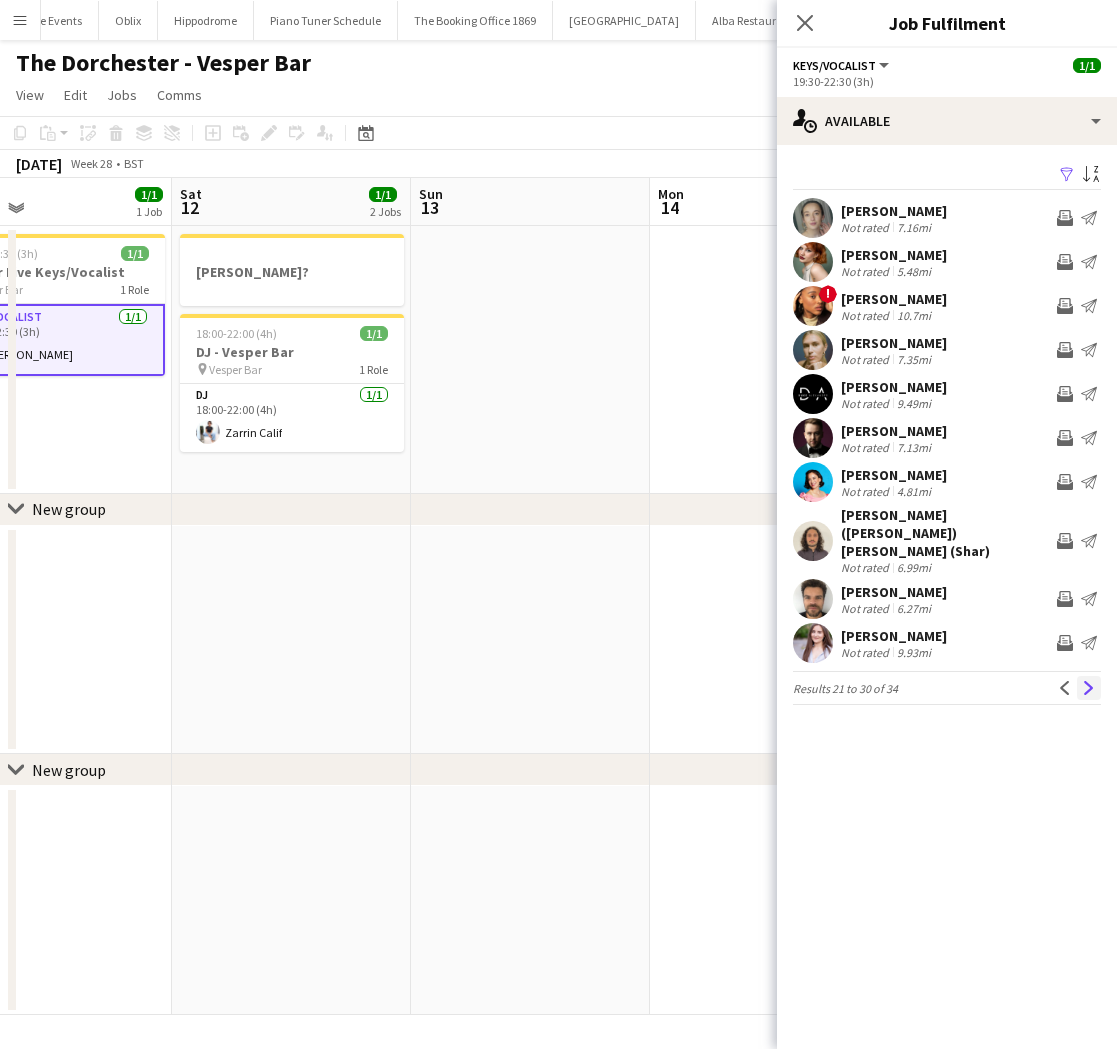 click on "Next" 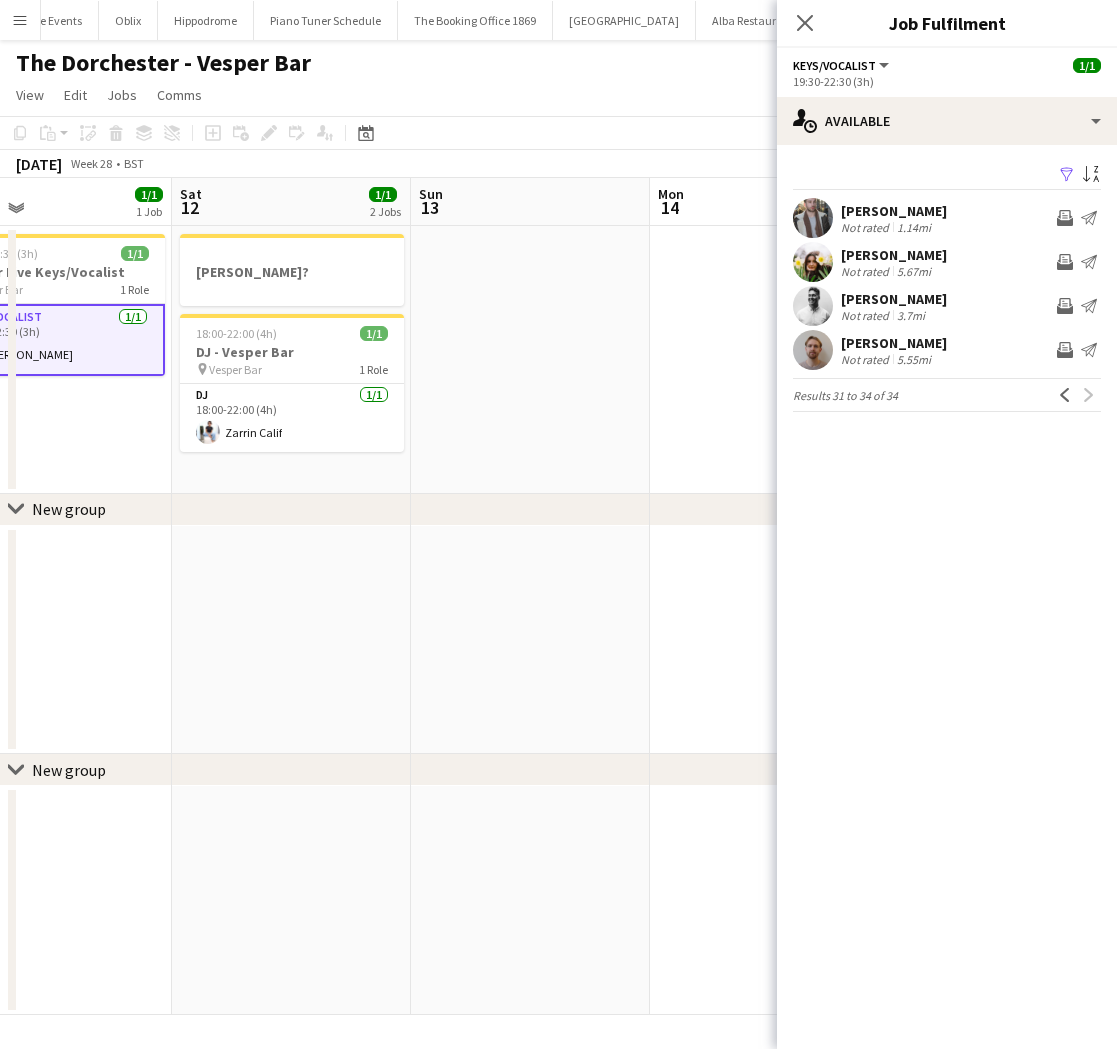 click on "Previous" 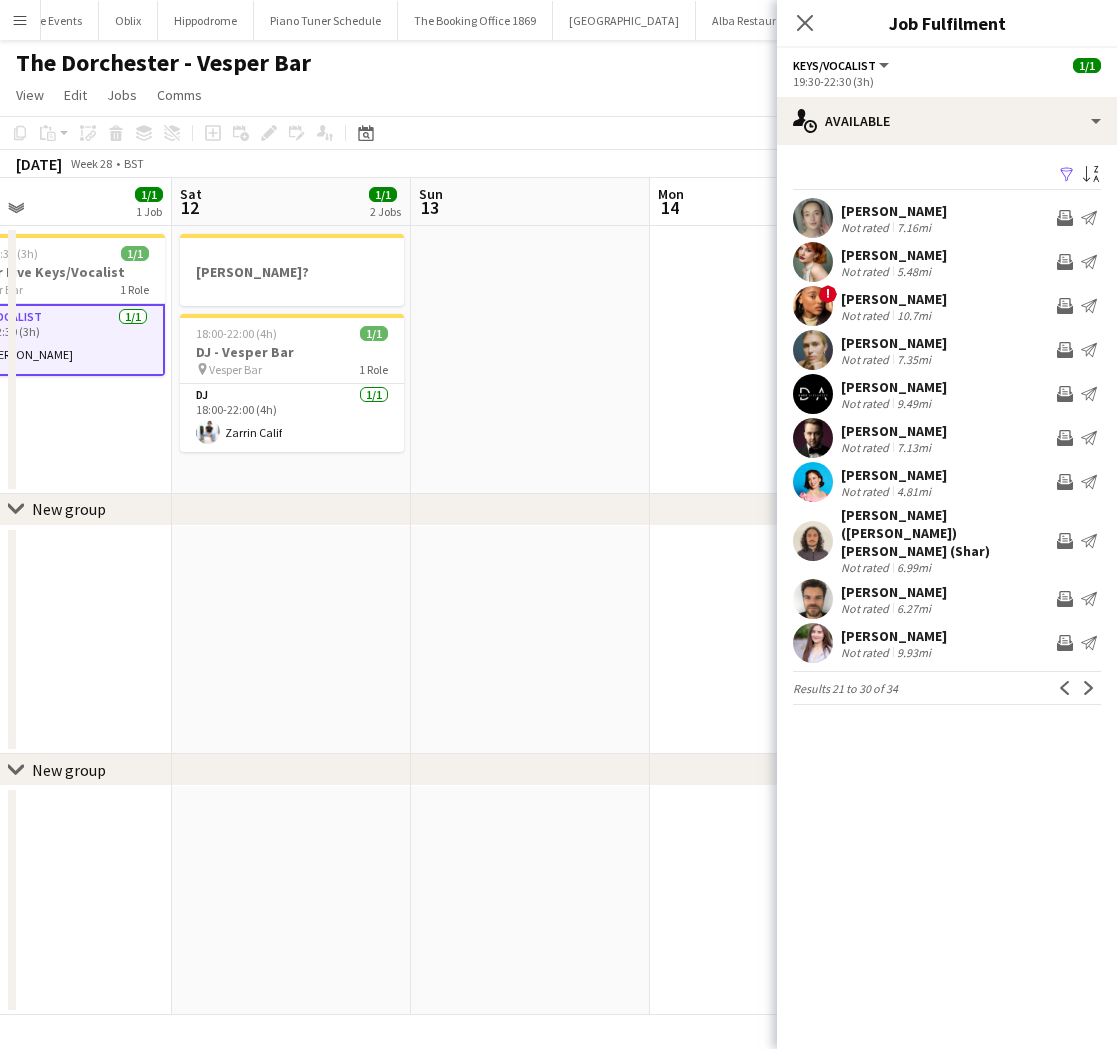 click on "Alicia Corrales" at bounding box center [894, 255] 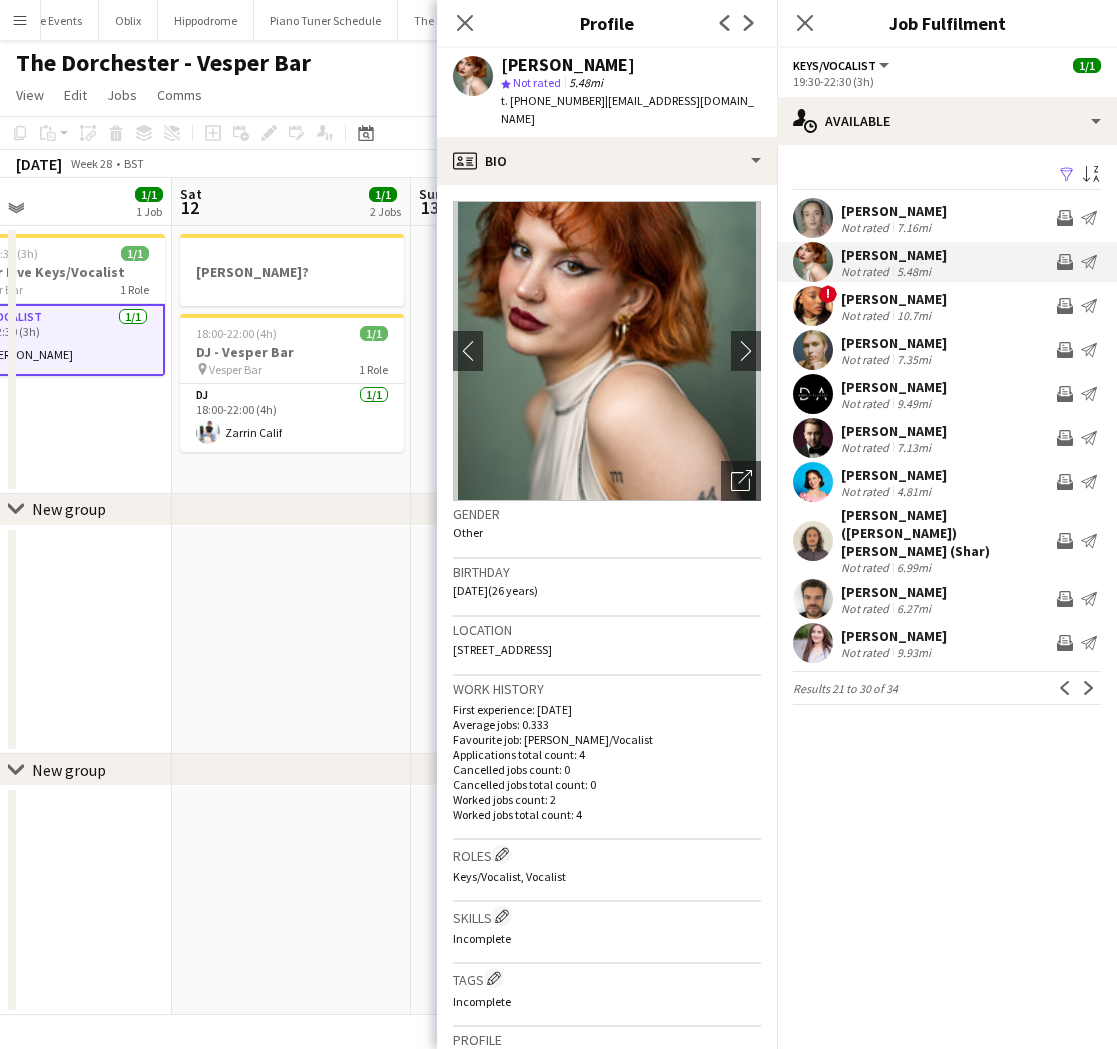 click on "19:30-22:30 (3h)    1/1   Vesper Live Keys/Vocalist
pin
Vesper Bar   1 Role   Keys/Vocalist   1/1   19:30-22:30 (3h)
Adam Kharita" at bounding box center (52, 360) 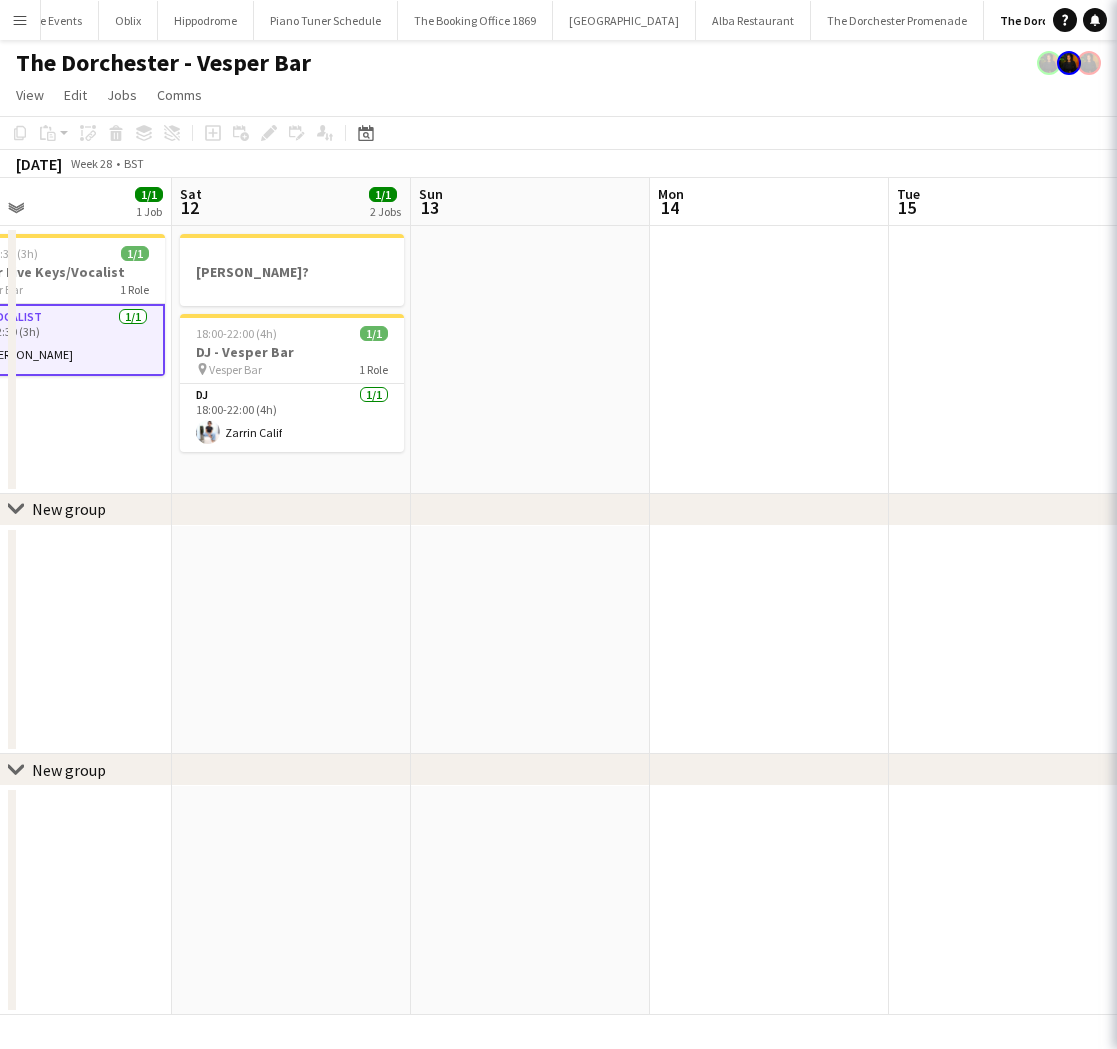 click on "19:30-22:30 (3h)    1/1   Vesper Live Keys/Vocalist
pin
Vesper Bar   1 Role   Keys/Vocalist   1/1   19:30-22:30 (3h)
Adam Kharita" at bounding box center (52, 360) 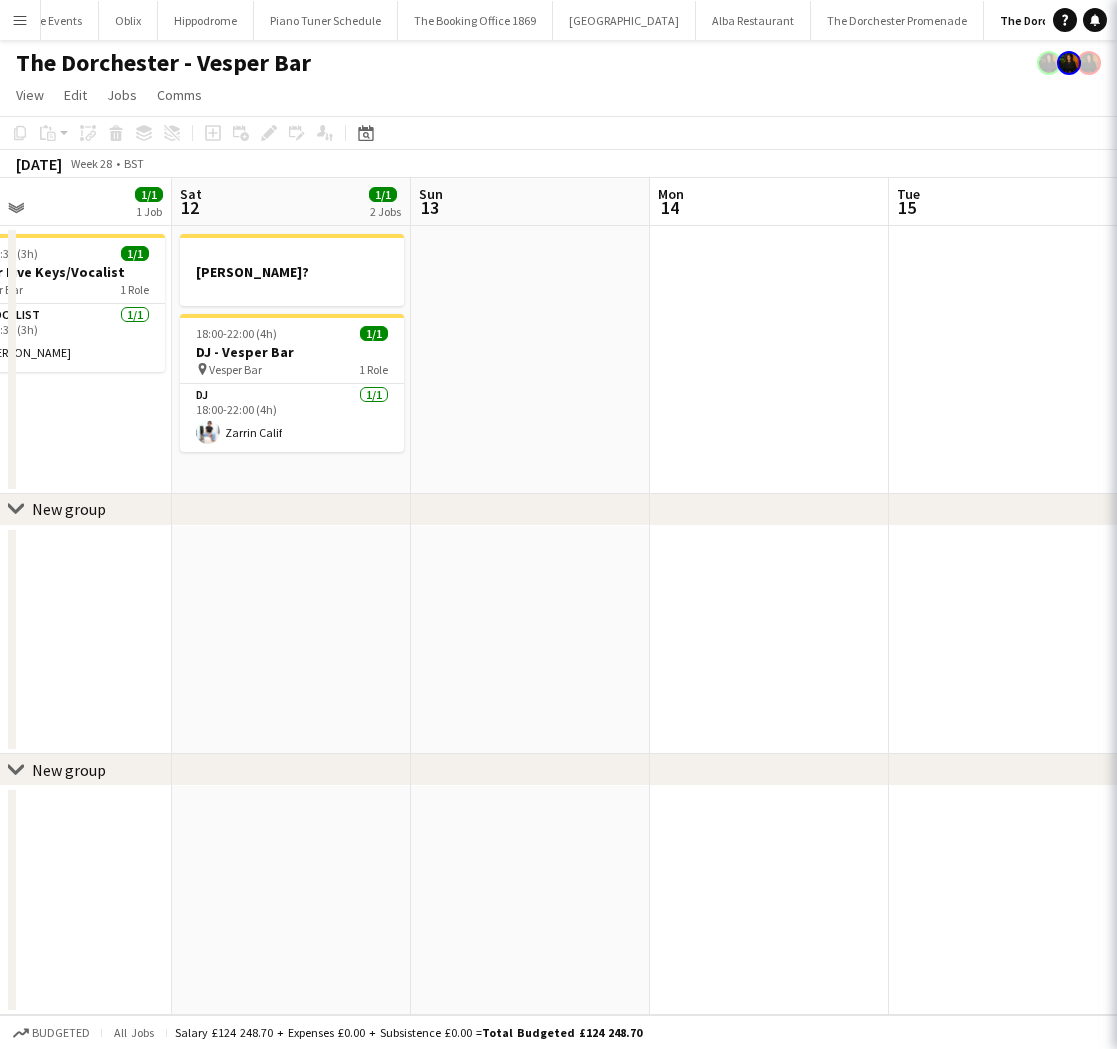 scroll, scrollTop: 0, scrollLeft: 783, axis: horizontal 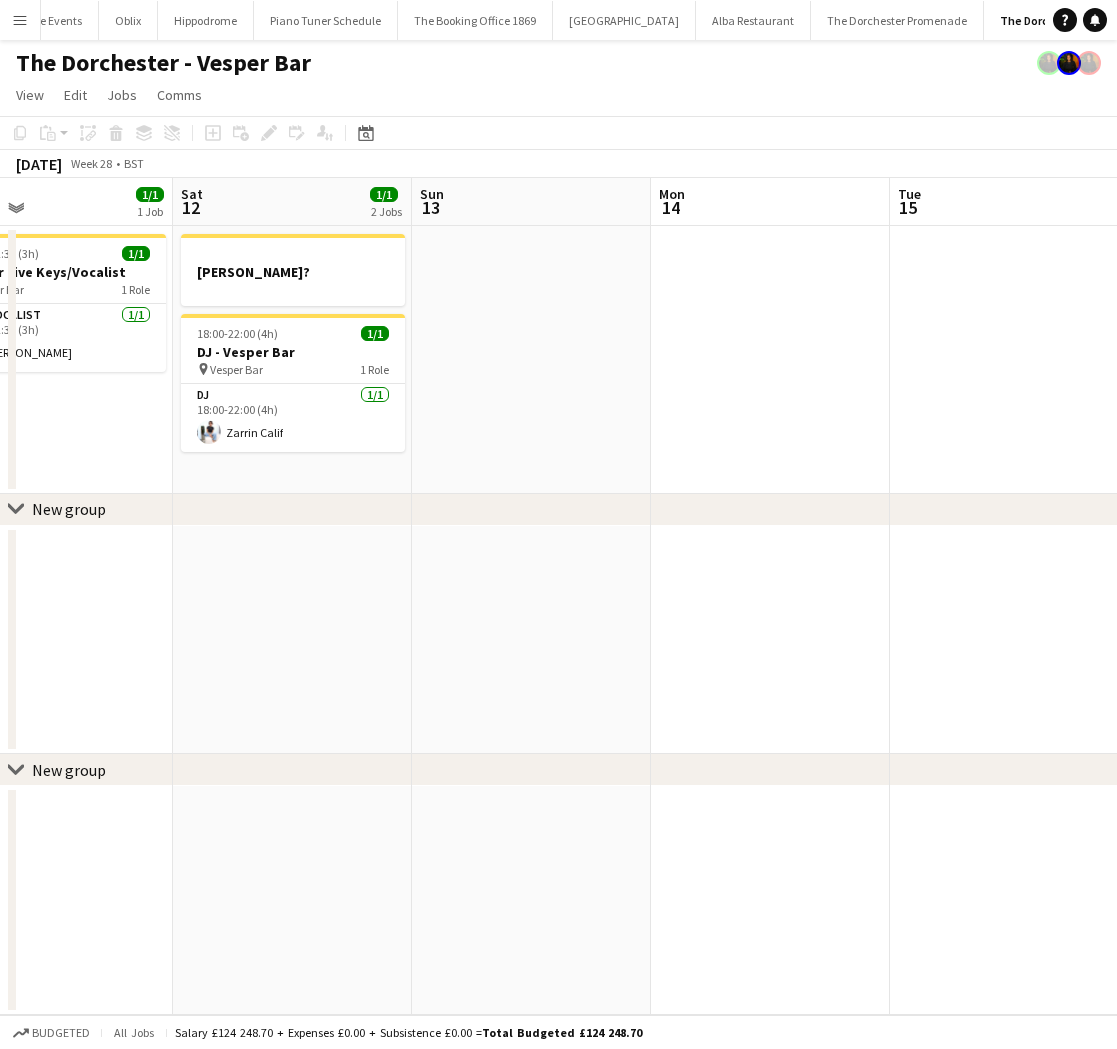 click on "Menu" at bounding box center (20, 20) 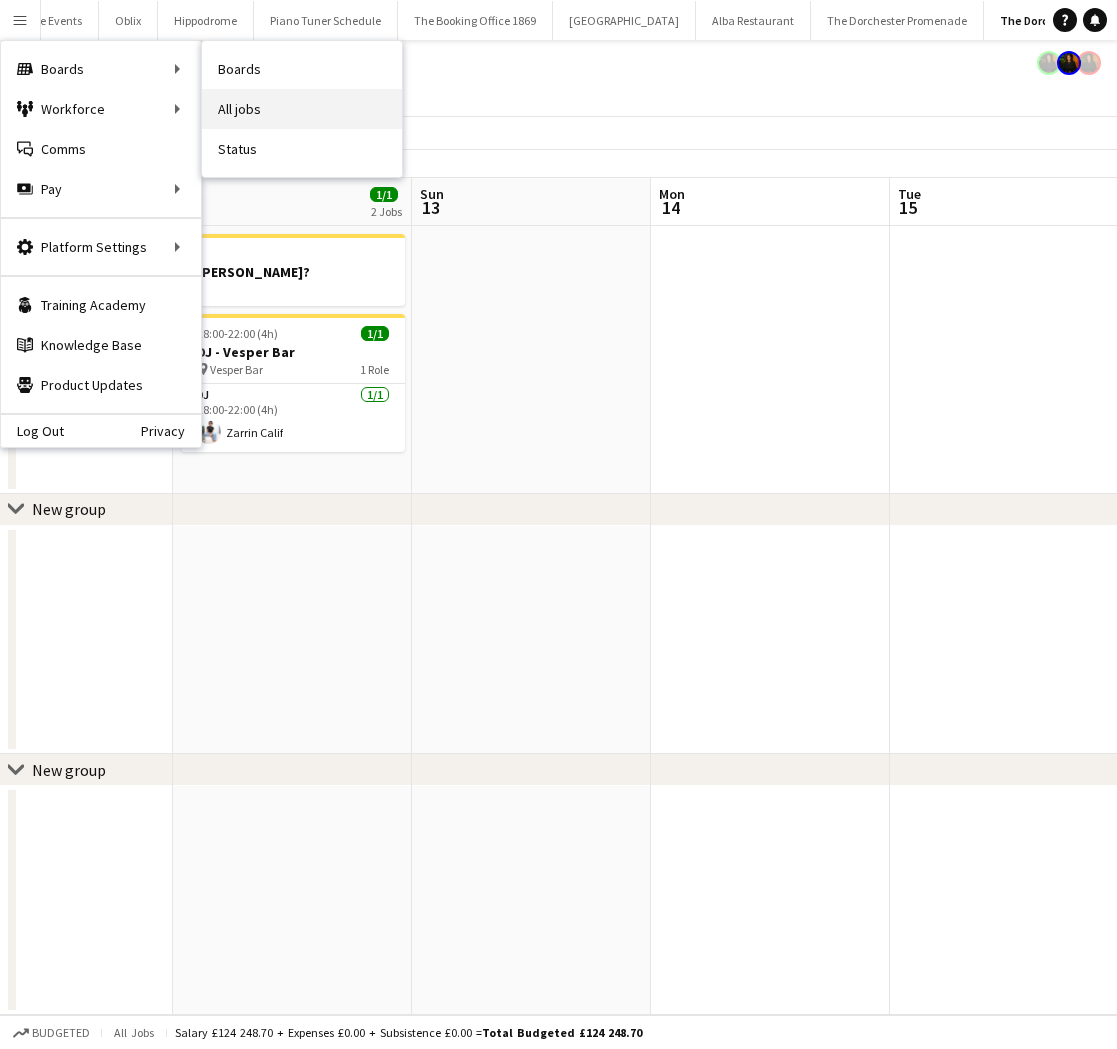 click on "All jobs" at bounding box center [302, 109] 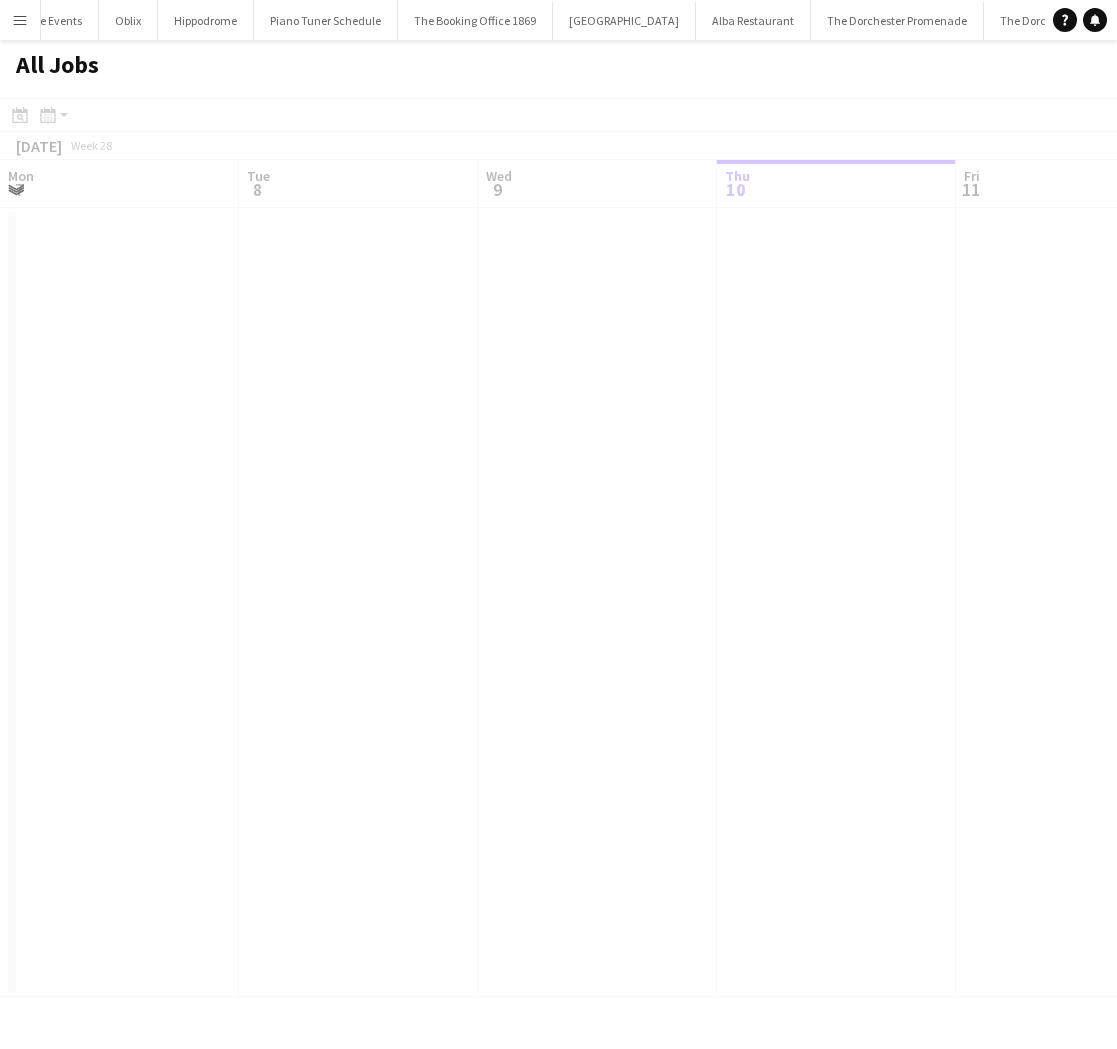scroll, scrollTop: 0, scrollLeft: 478, axis: horizontal 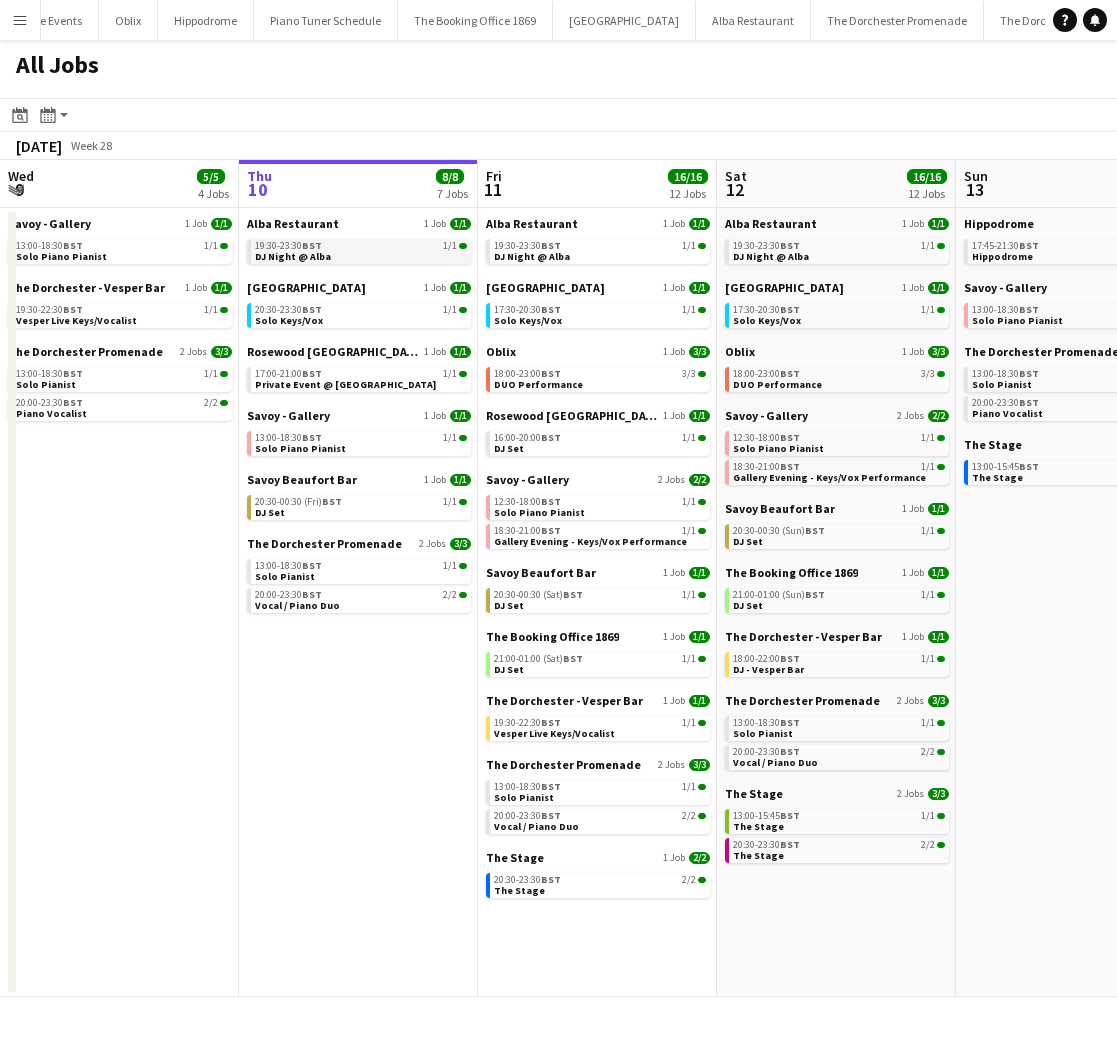 click on "19:30-23:30    BST   1/1" at bounding box center (361, 246) 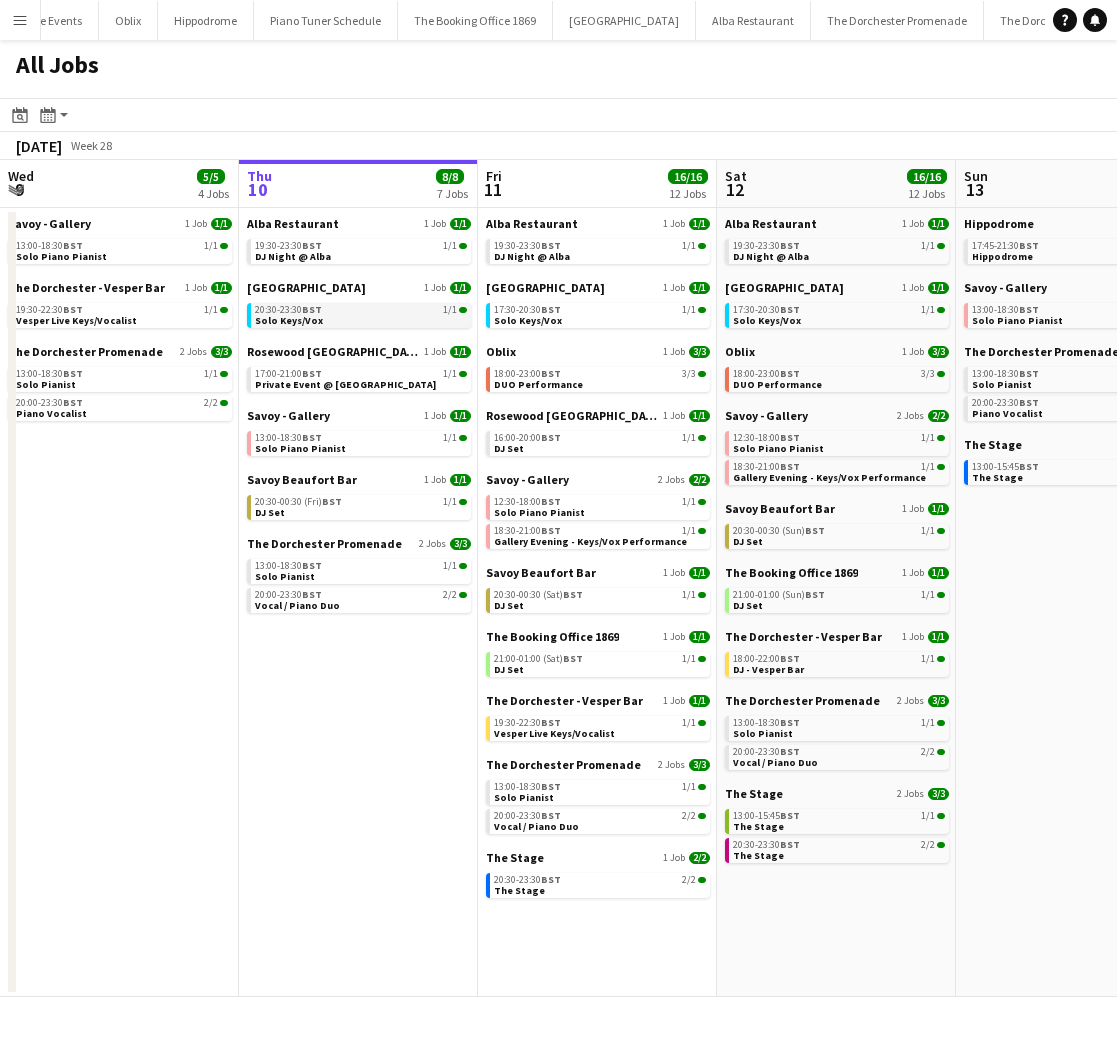 click on "Solo Keys/Vox" at bounding box center [289, 320] 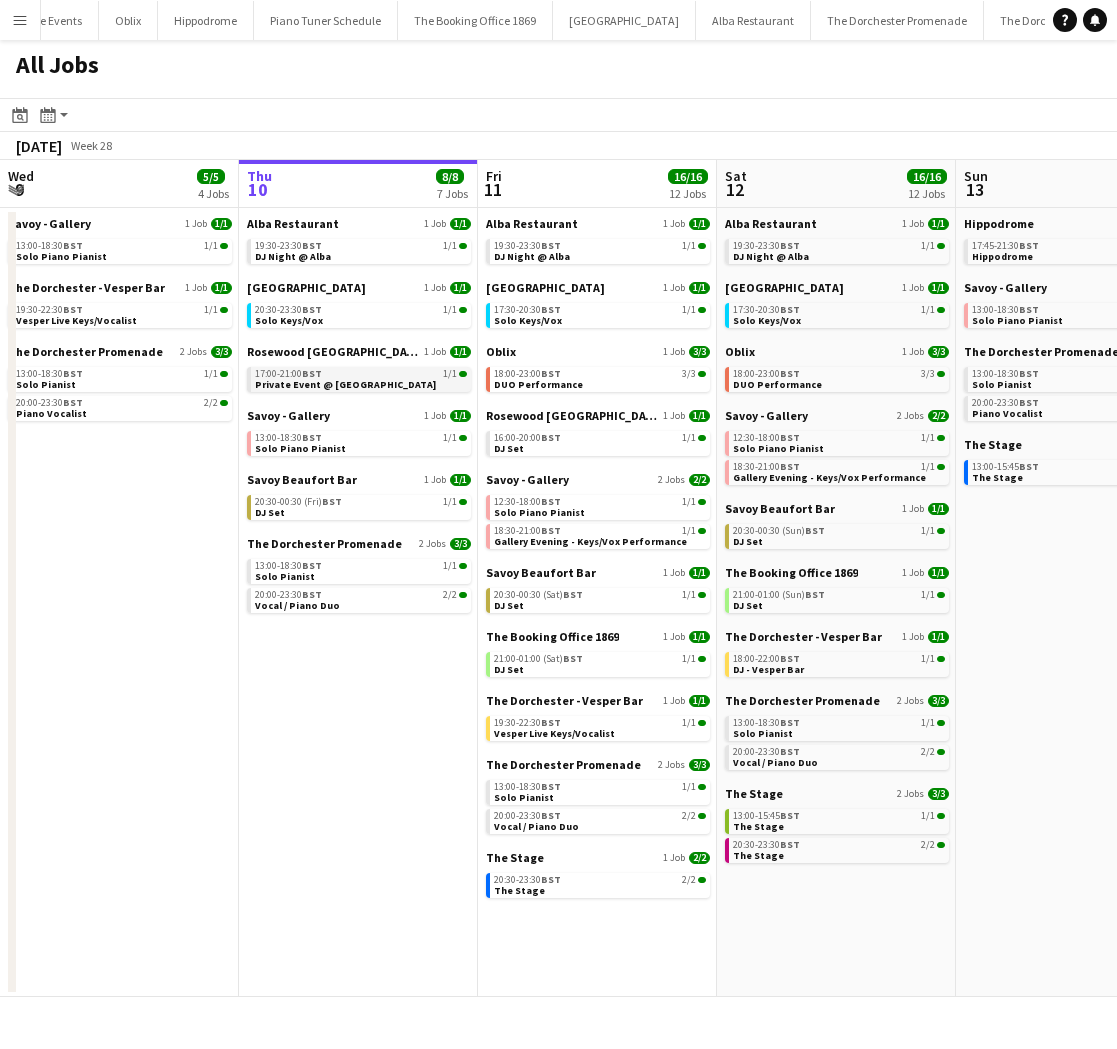 click on "Private Event @ Rosewood" at bounding box center (345, 384) 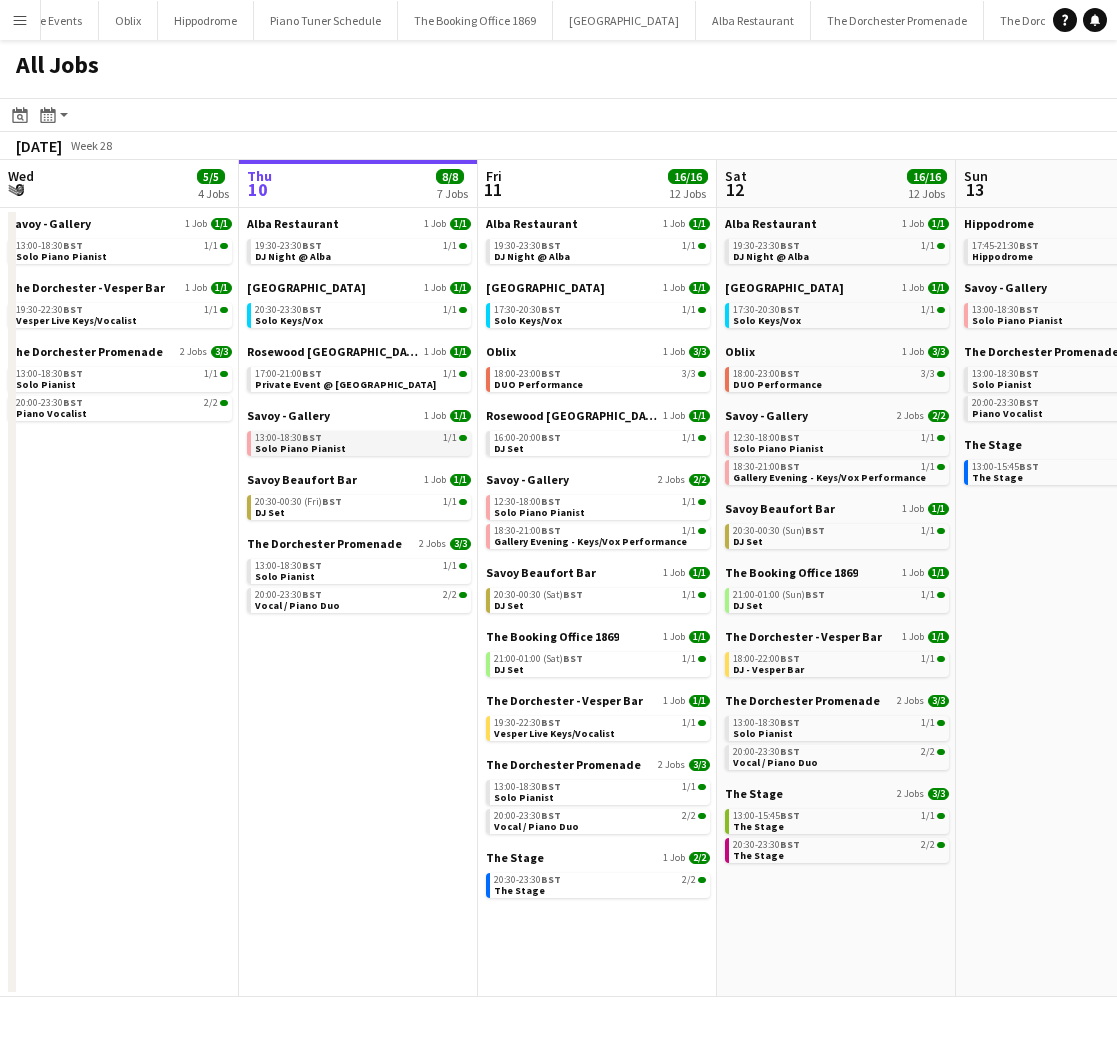 click on "13:00-18:30    BST" at bounding box center [288, 438] 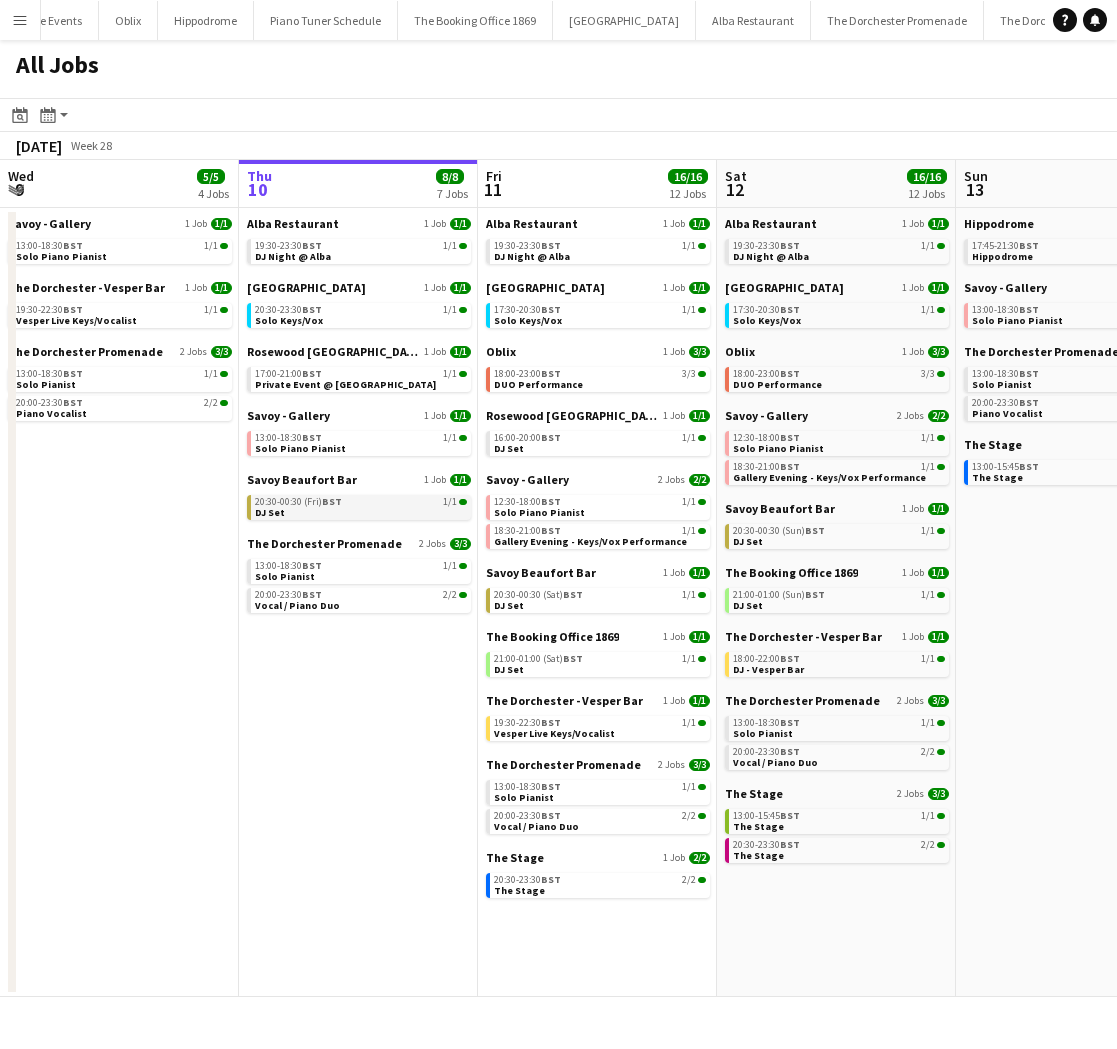 click on "20:30-00:30 (Fri)   BST   1/1   DJ Set" at bounding box center (361, 506) 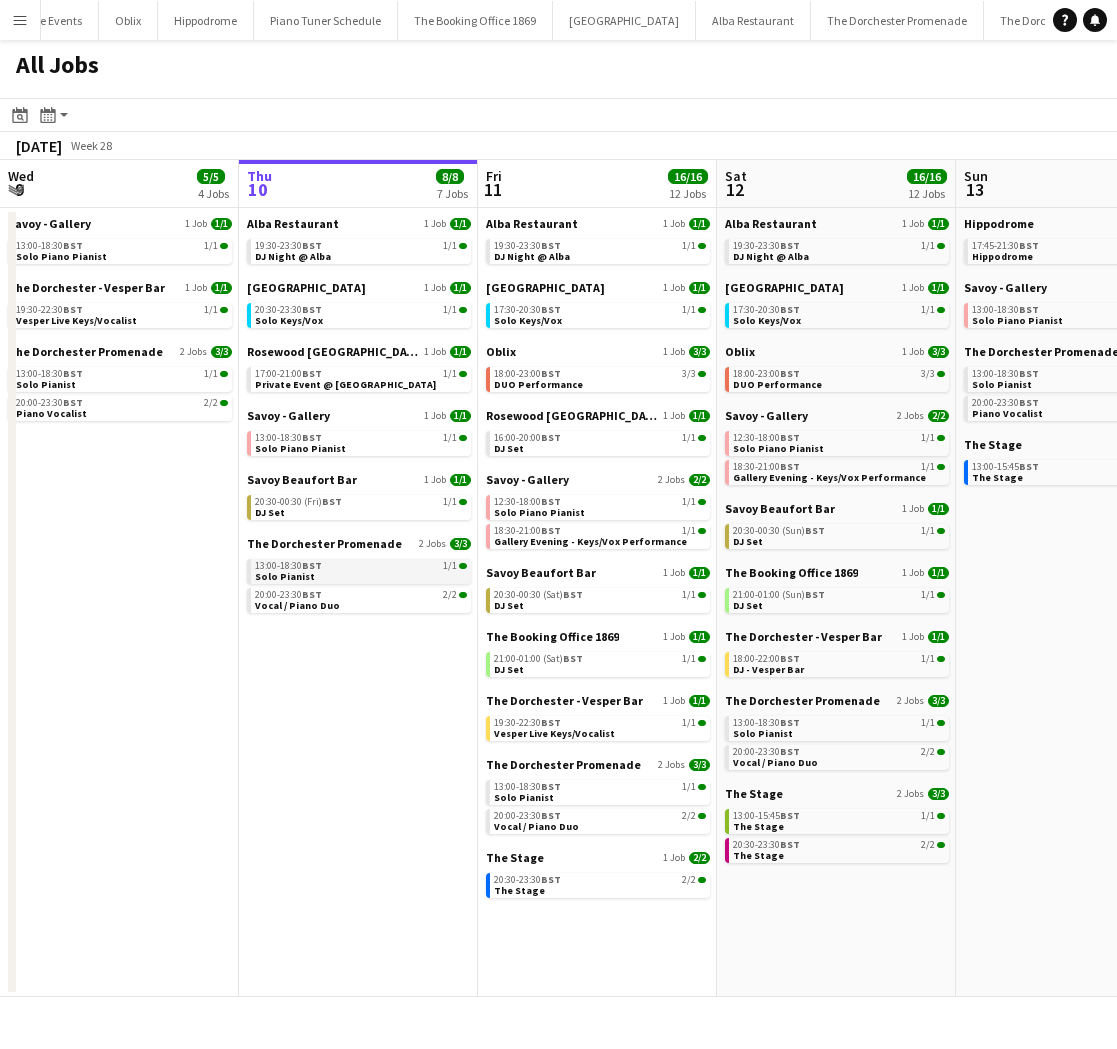 click on "13:00-18:30    BST   1/1   Solo Pianist" at bounding box center (361, 570) 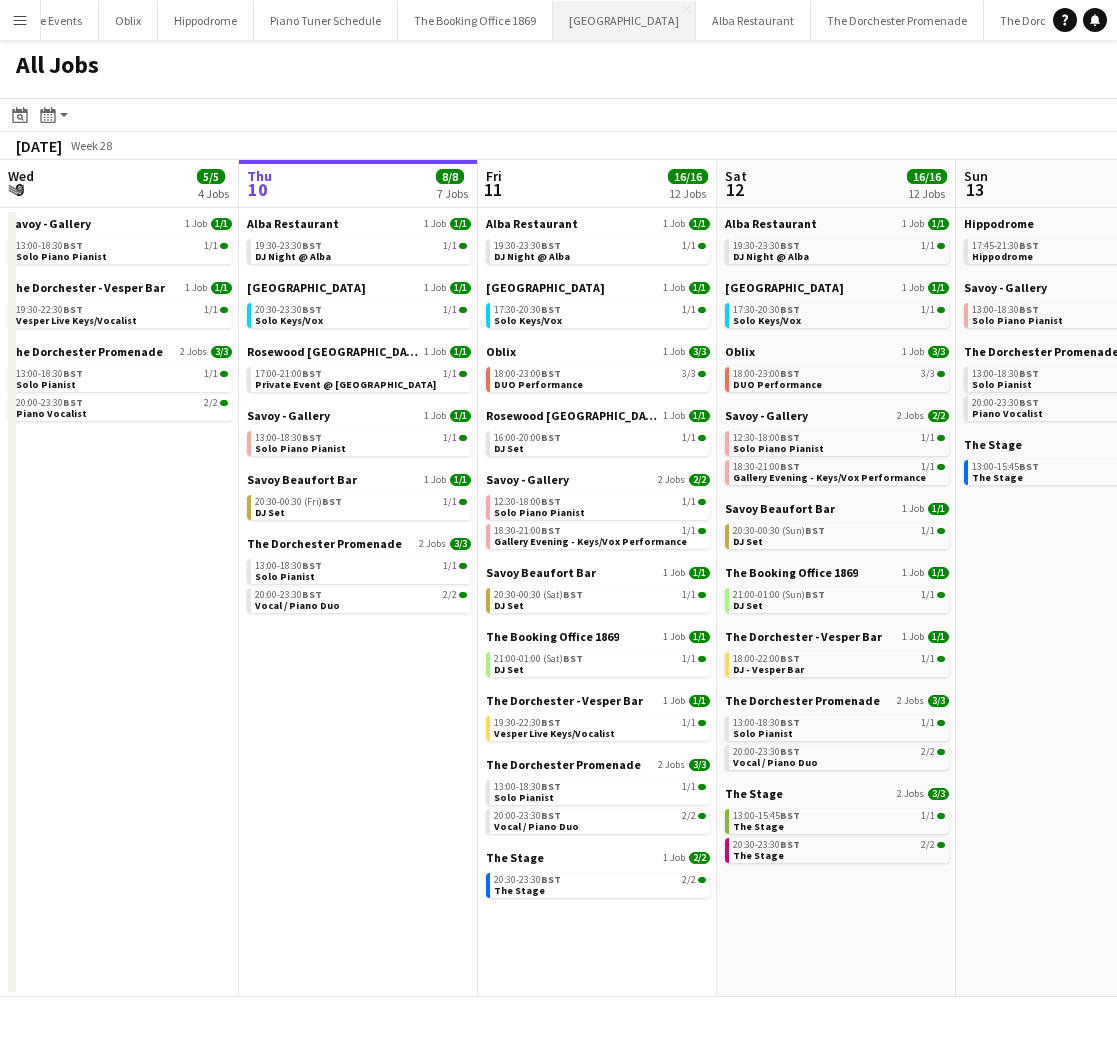 click on "[GEOGRAPHIC_DATA]
Close" at bounding box center [624, 20] 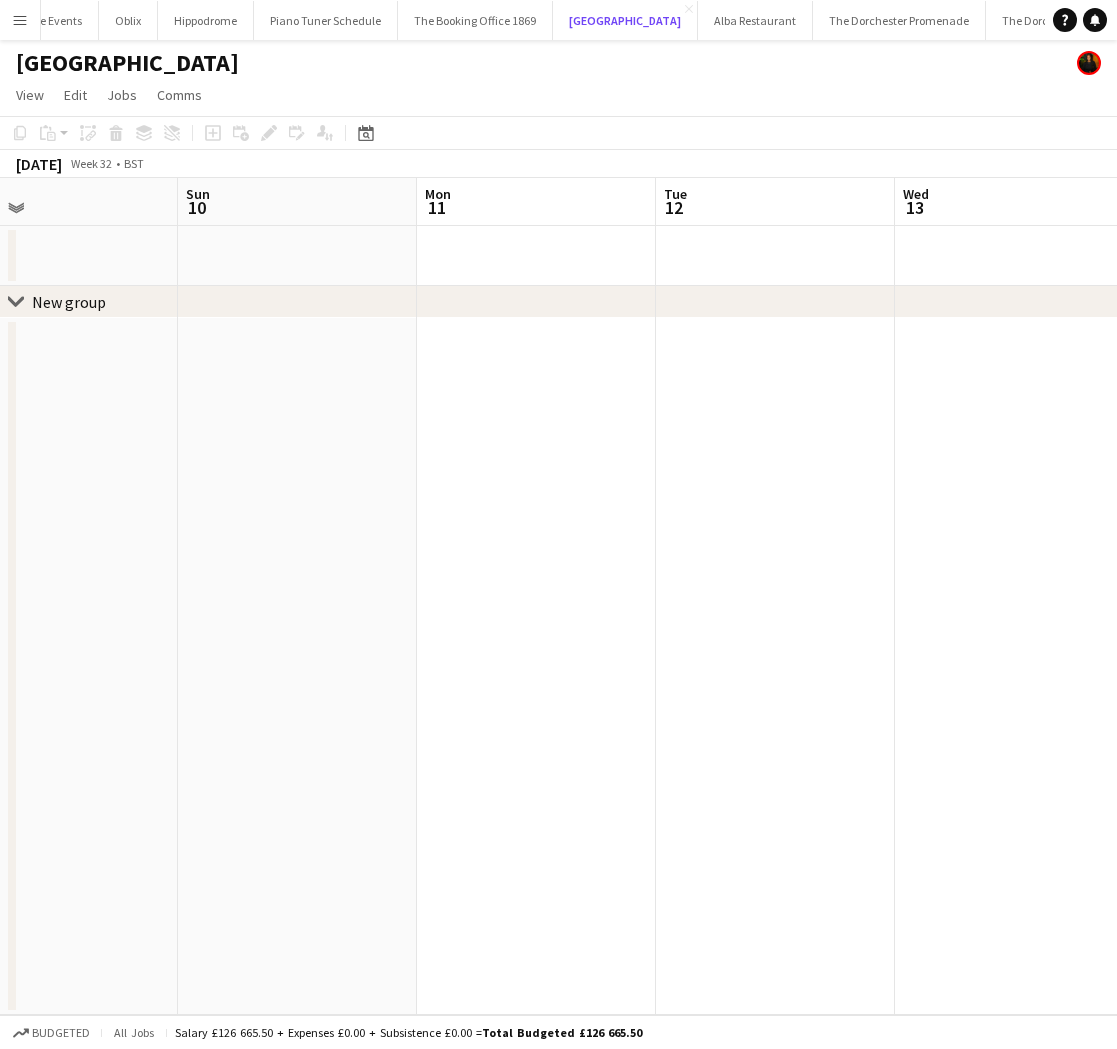scroll, scrollTop: 0, scrollLeft: 496, axis: horizontal 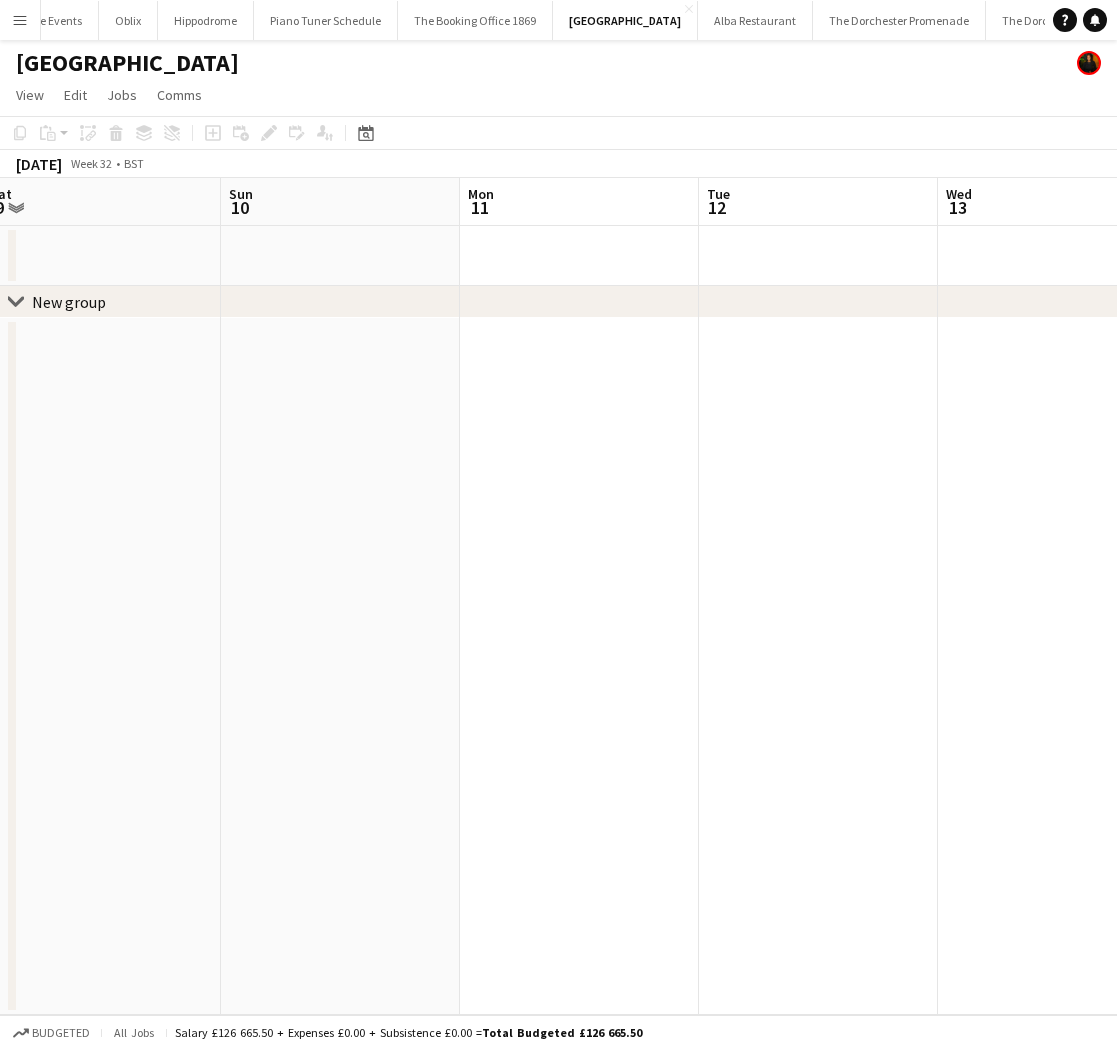 click at bounding box center (340, 256) 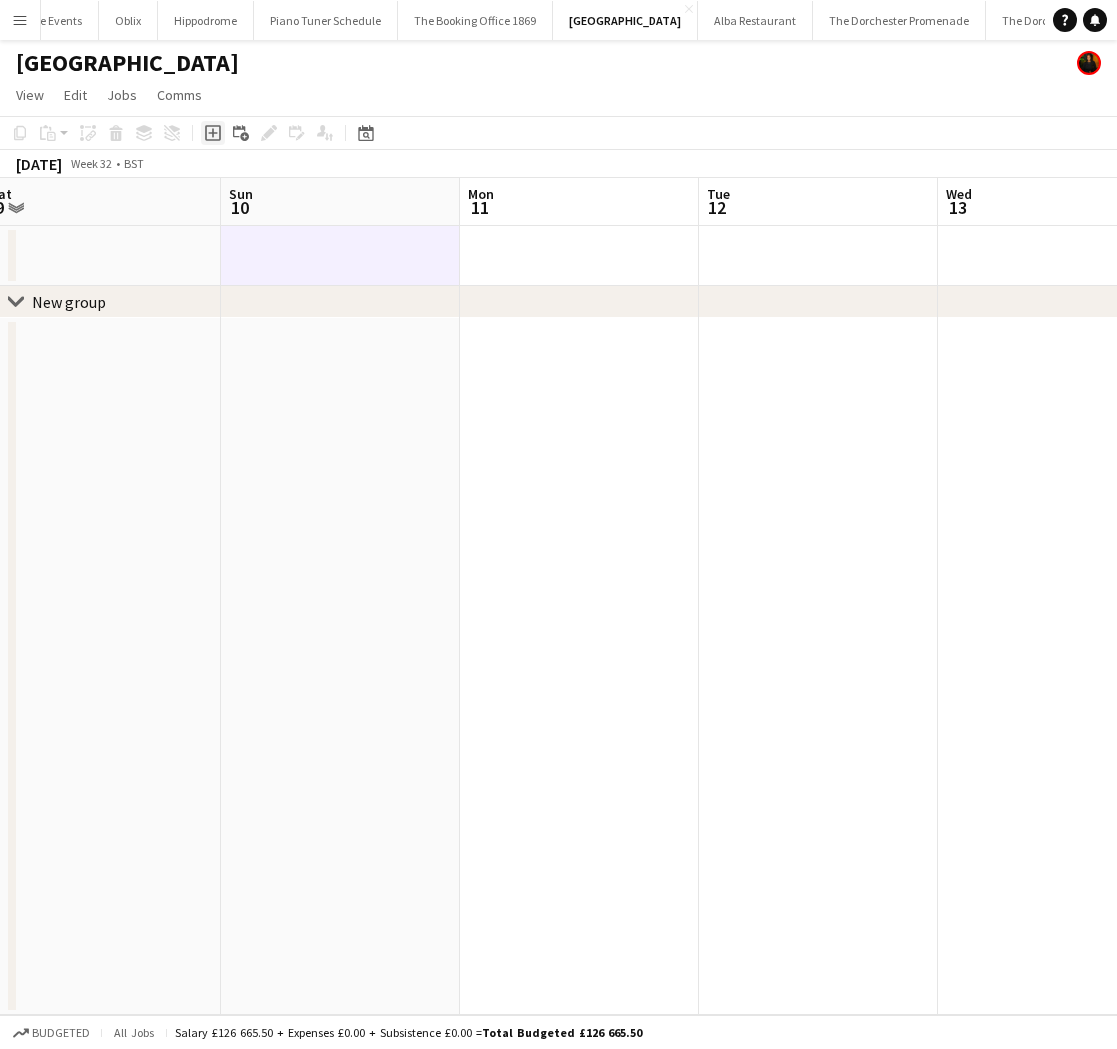 click on "Add job" at bounding box center [213, 133] 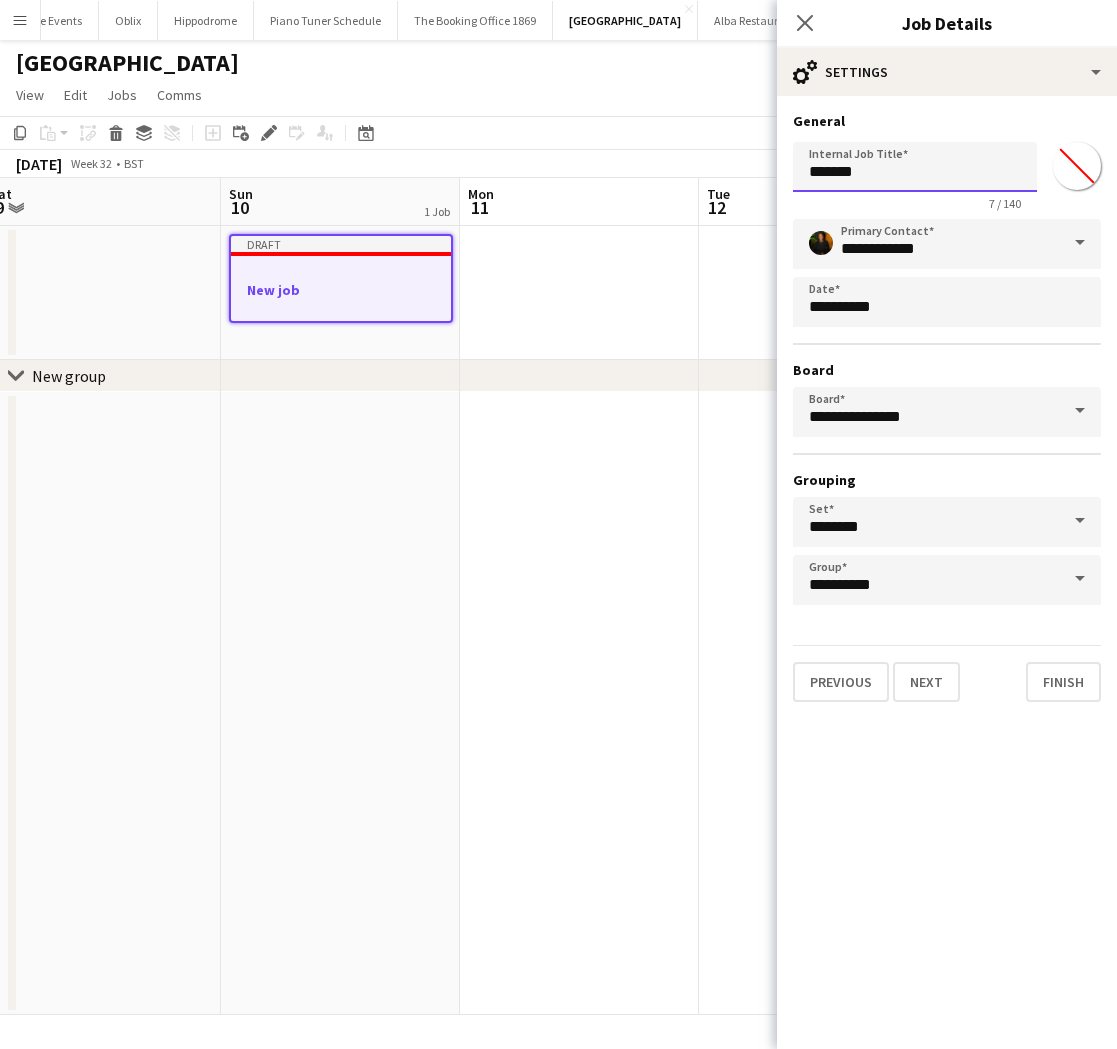 drag, startPoint x: 855, startPoint y: 184, endPoint x: 917, endPoint y: 166, distance: 64.56005 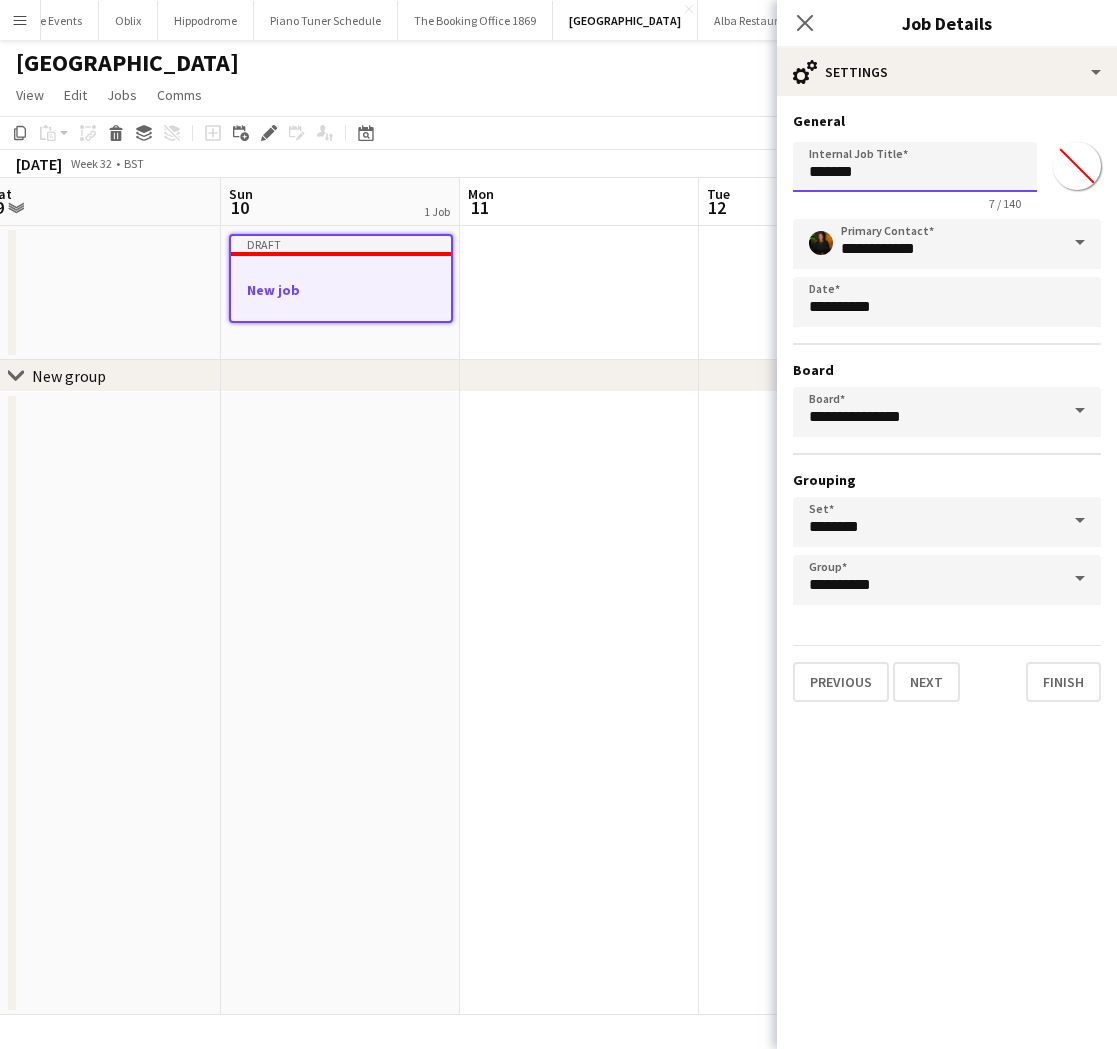 click on "*******" at bounding box center [915, 167] 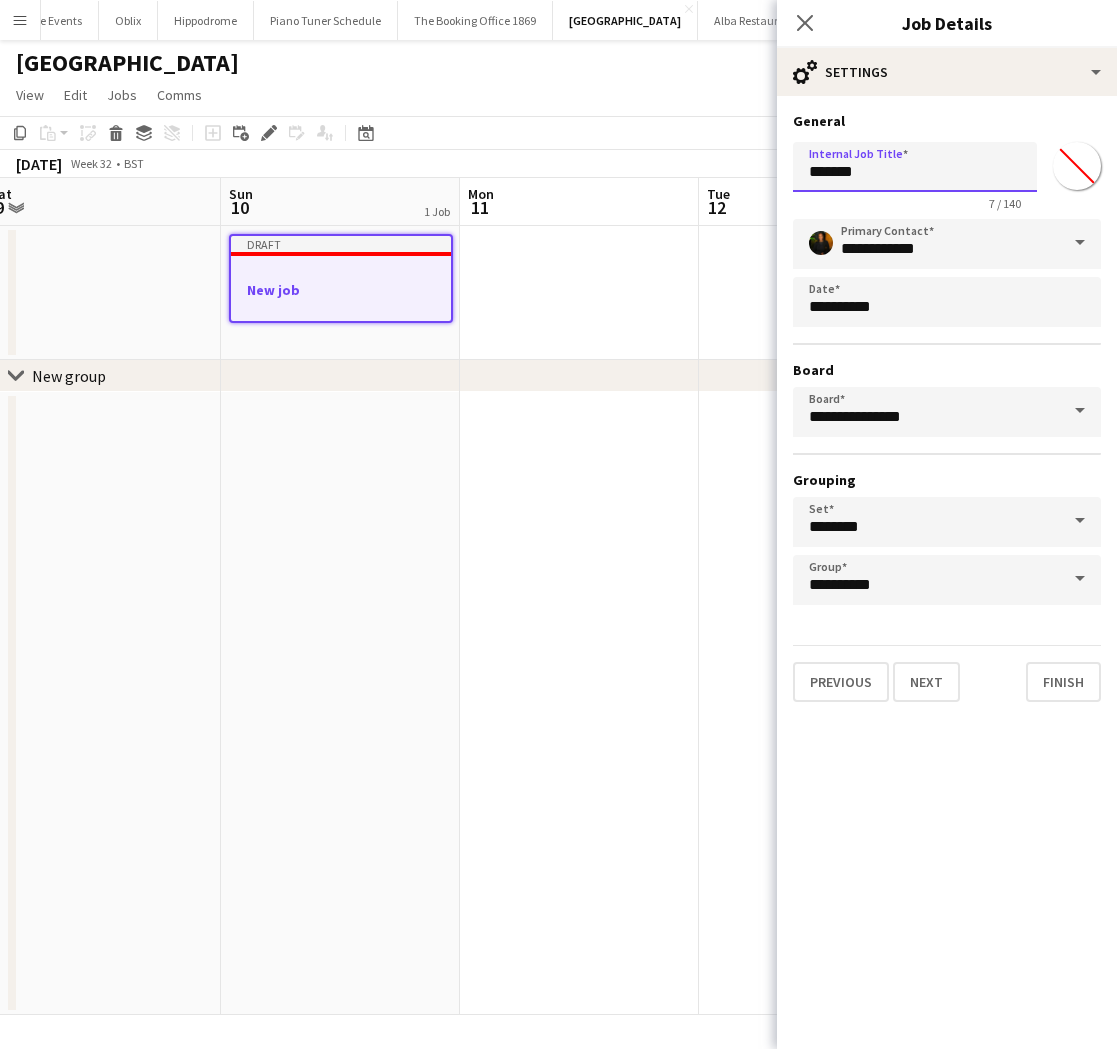 click on "Menu
Boards
Boards   Boards   All jobs   Status
Workforce
Workforce   My Workforce   Recruiting
Comms
Comms
Pay
Pay   Approvals   Payments   Reports   Invoices
Platform Settings
Platform Settings   App settings   Your settings   Profiles
Training Academy
Training Academy
Knowledge Base
Knowledge Base
Product Updates
Product Updates   Log Out   Privacy   Bicester village
Close
[GEOGRAPHIC_DATA]
Savoy Beaufort Bar
Close
Private Events
Close
Oblix
Close
Hippodrome
Close
Piano Tuner Schedule
Close
The Booking Office 1869
Close" at bounding box center (558, 524) 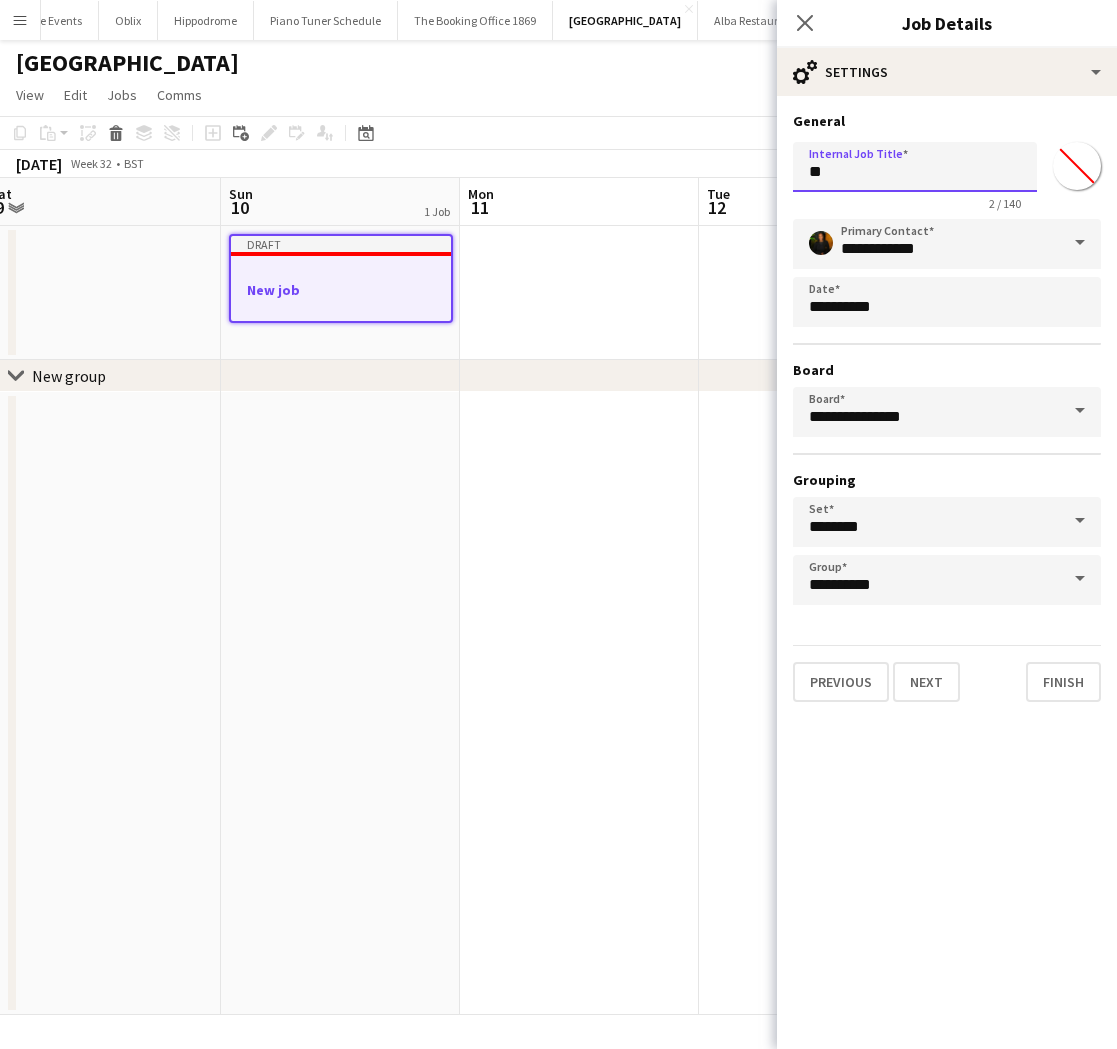 type on "*" 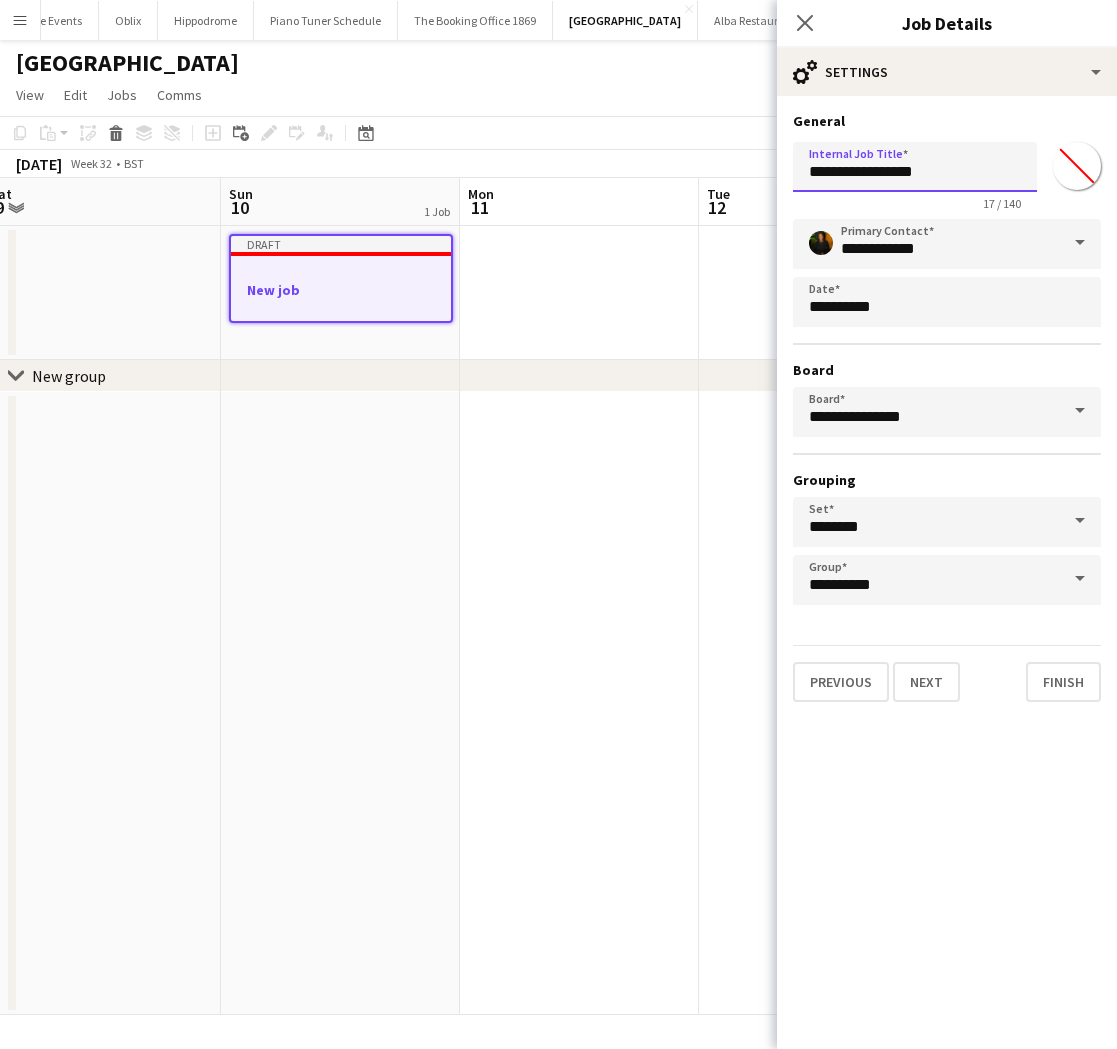 type on "**********" 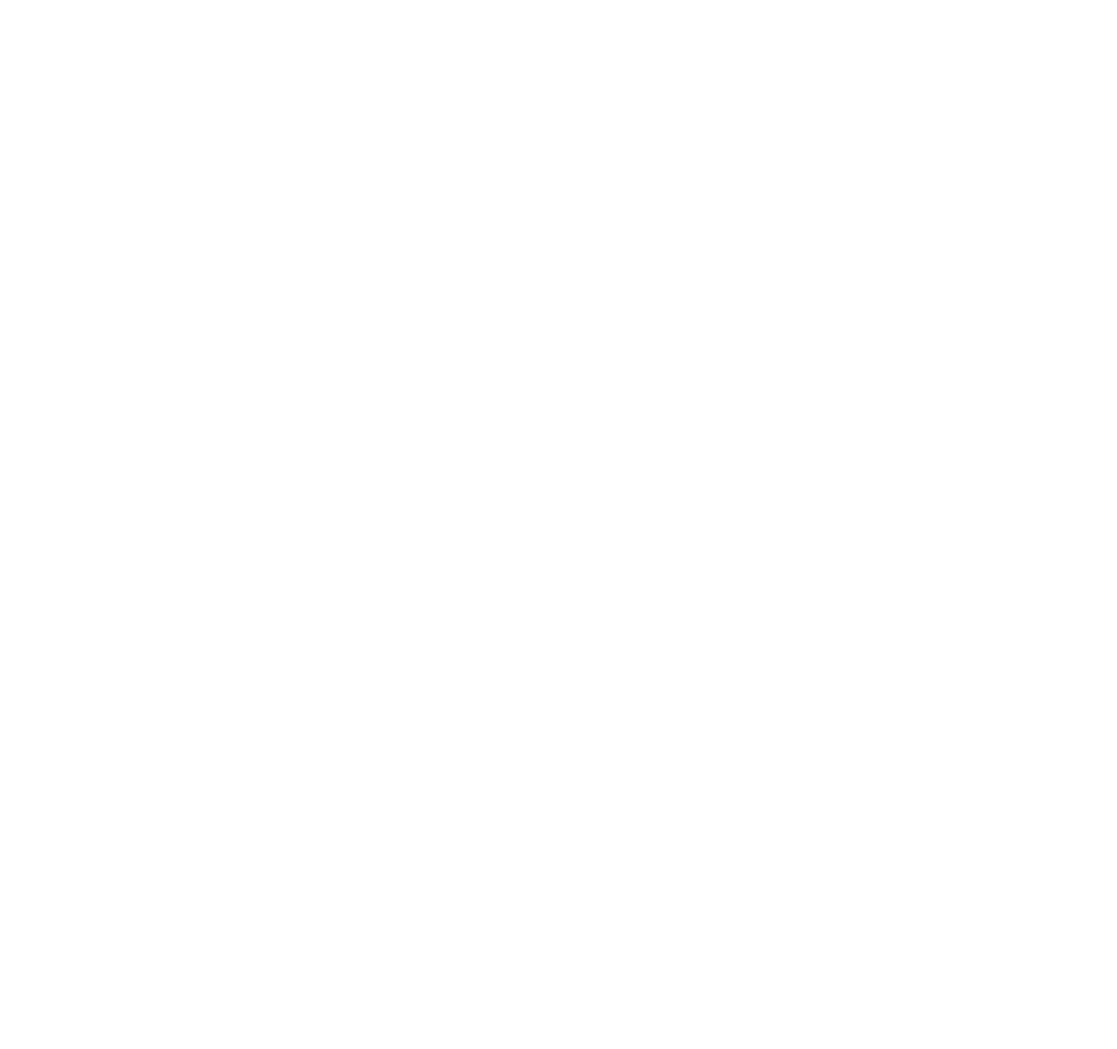 scroll, scrollTop: 0, scrollLeft: 0, axis: both 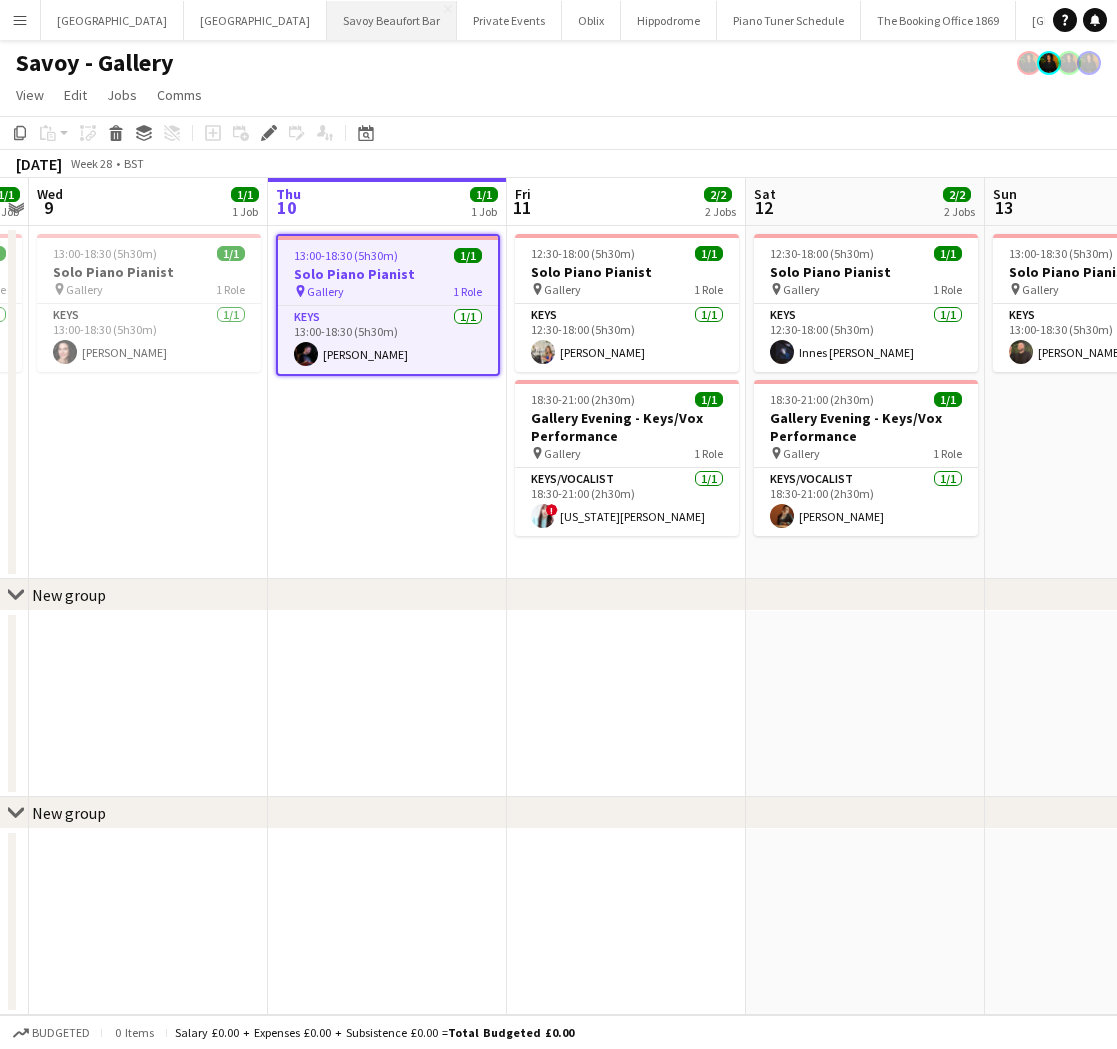 click on "Savoy Beaufort Bar
Close" at bounding box center [392, 20] 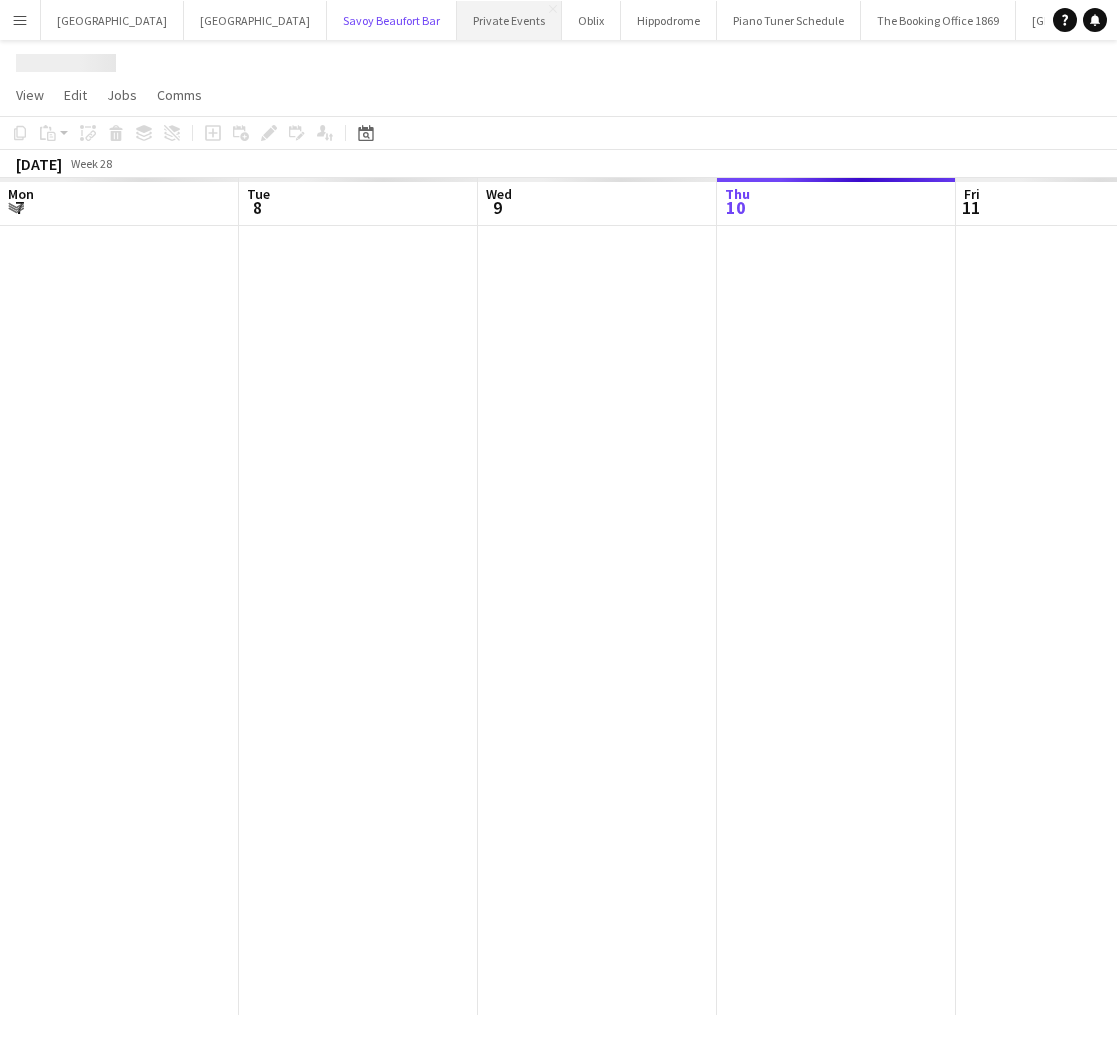 scroll, scrollTop: 0, scrollLeft: 478, axis: horizontal 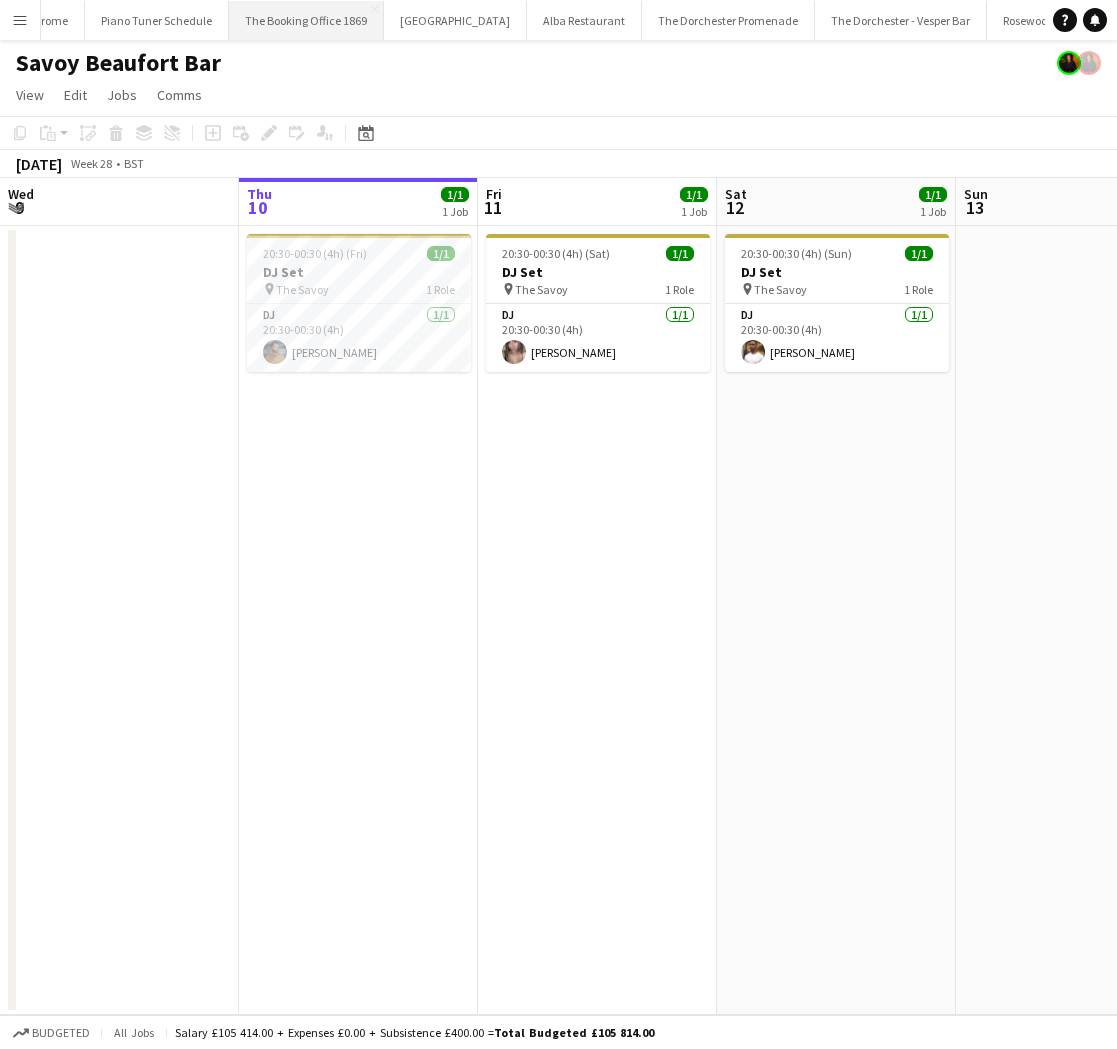 click on "The Booking Office 1869
Close" at bounding box center [306, 20] 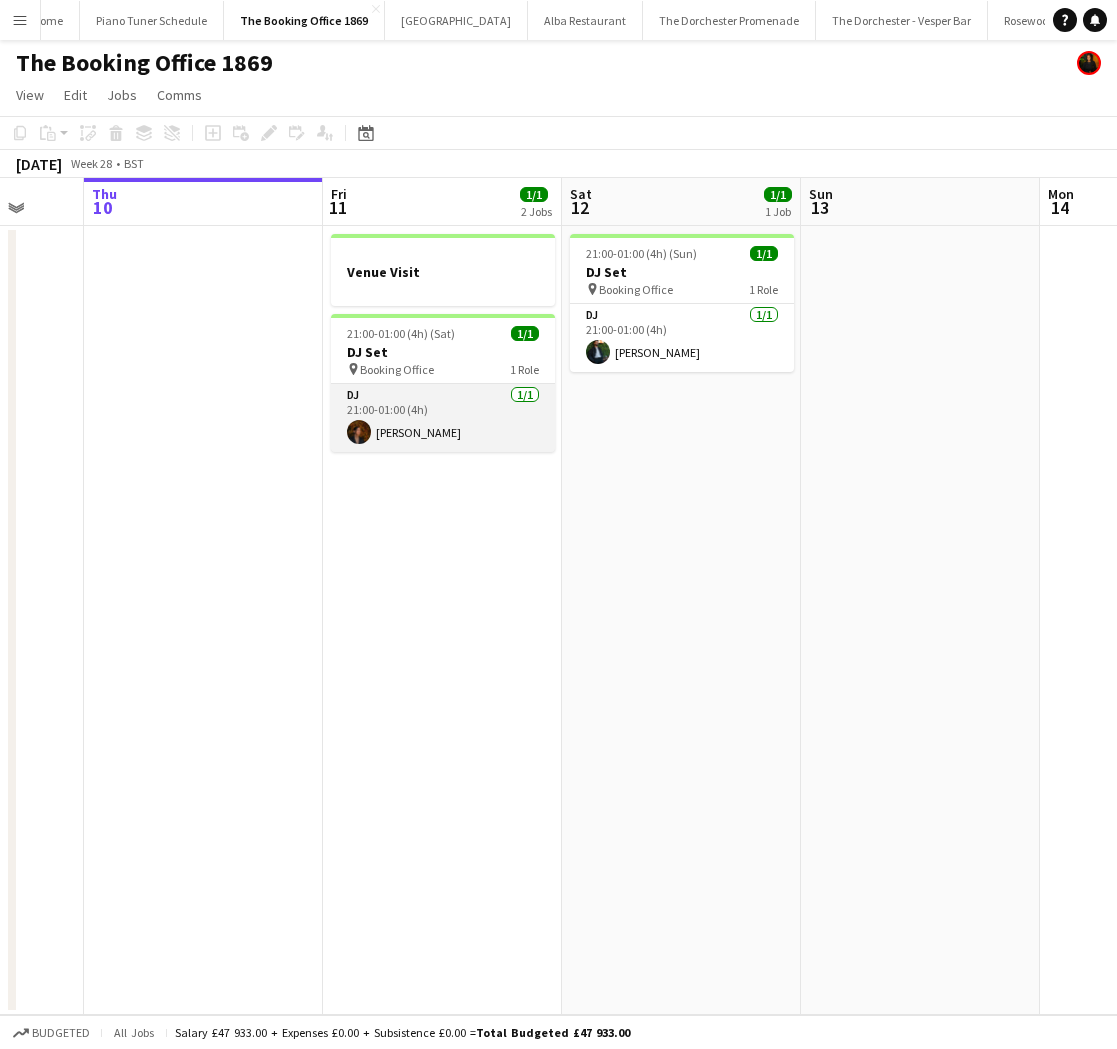 drag, startPoint x: 436, startPoint y: 434, endPoint x: 454, endPoint y: 423, distance: 21.095022 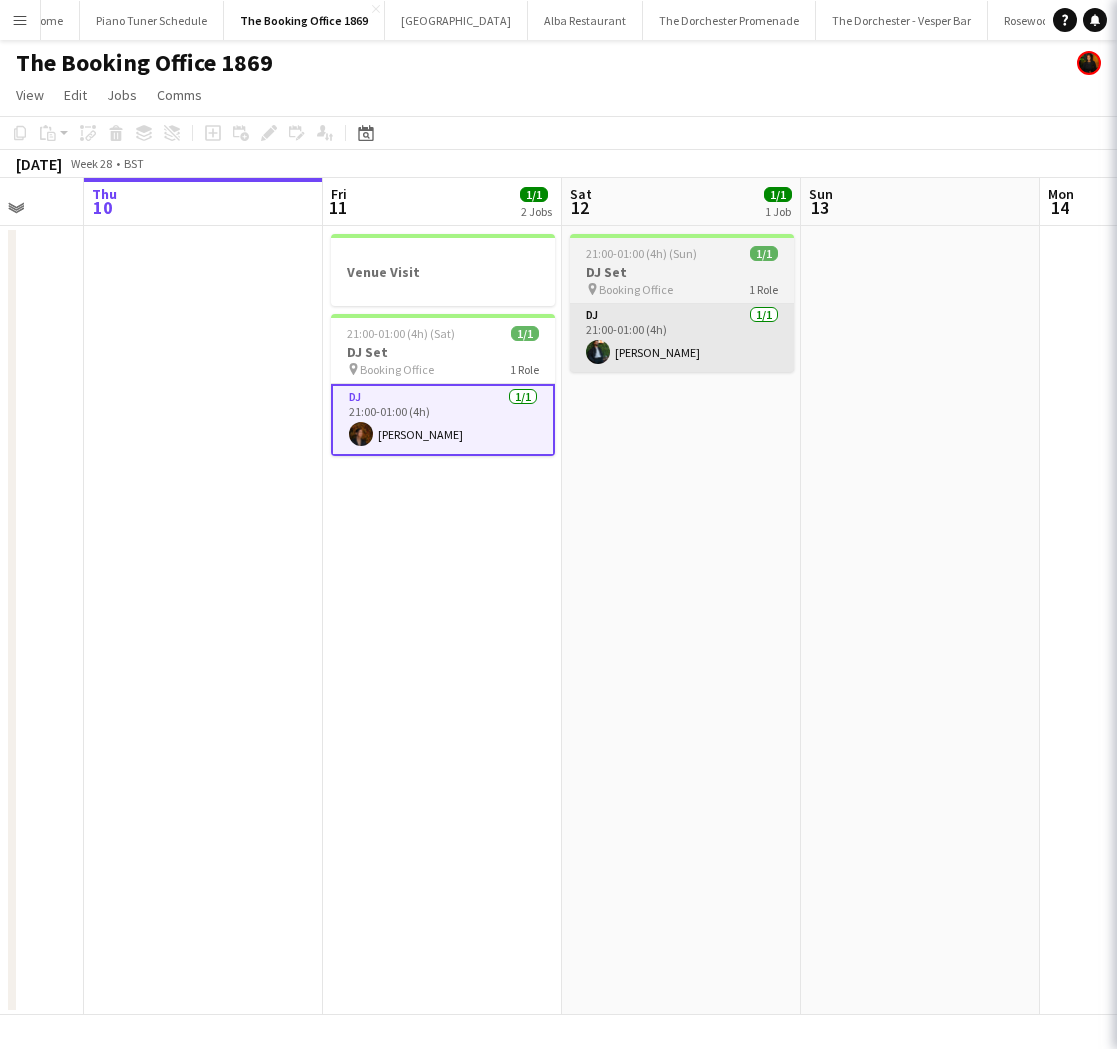 scroll, scrollTop: 0, scrollLeft: 632, axis: horizontal 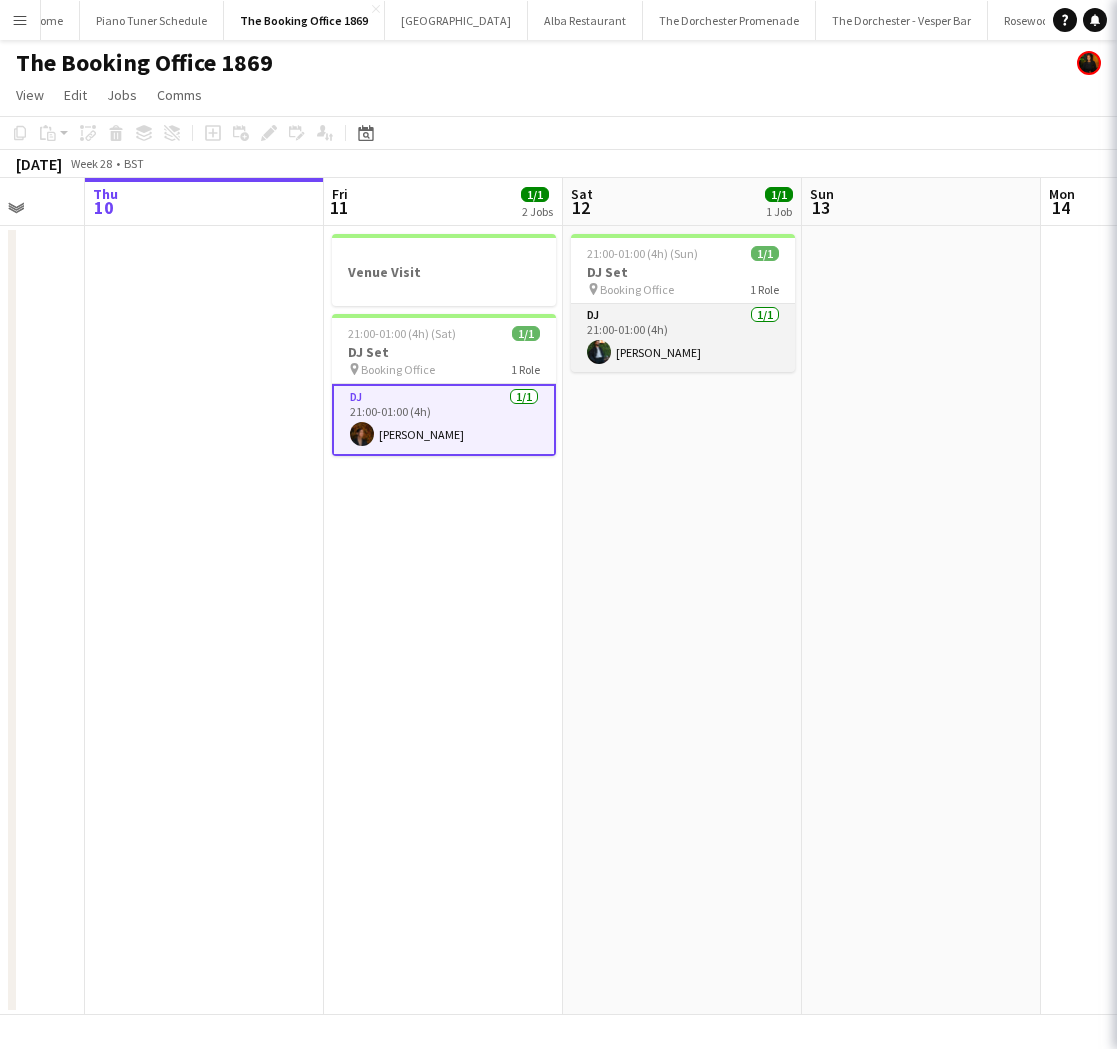 click on "DJ   [DATE]   21:00-01:00 (4h)
[PERSON_NAME]" at bounding box center (683, 338) 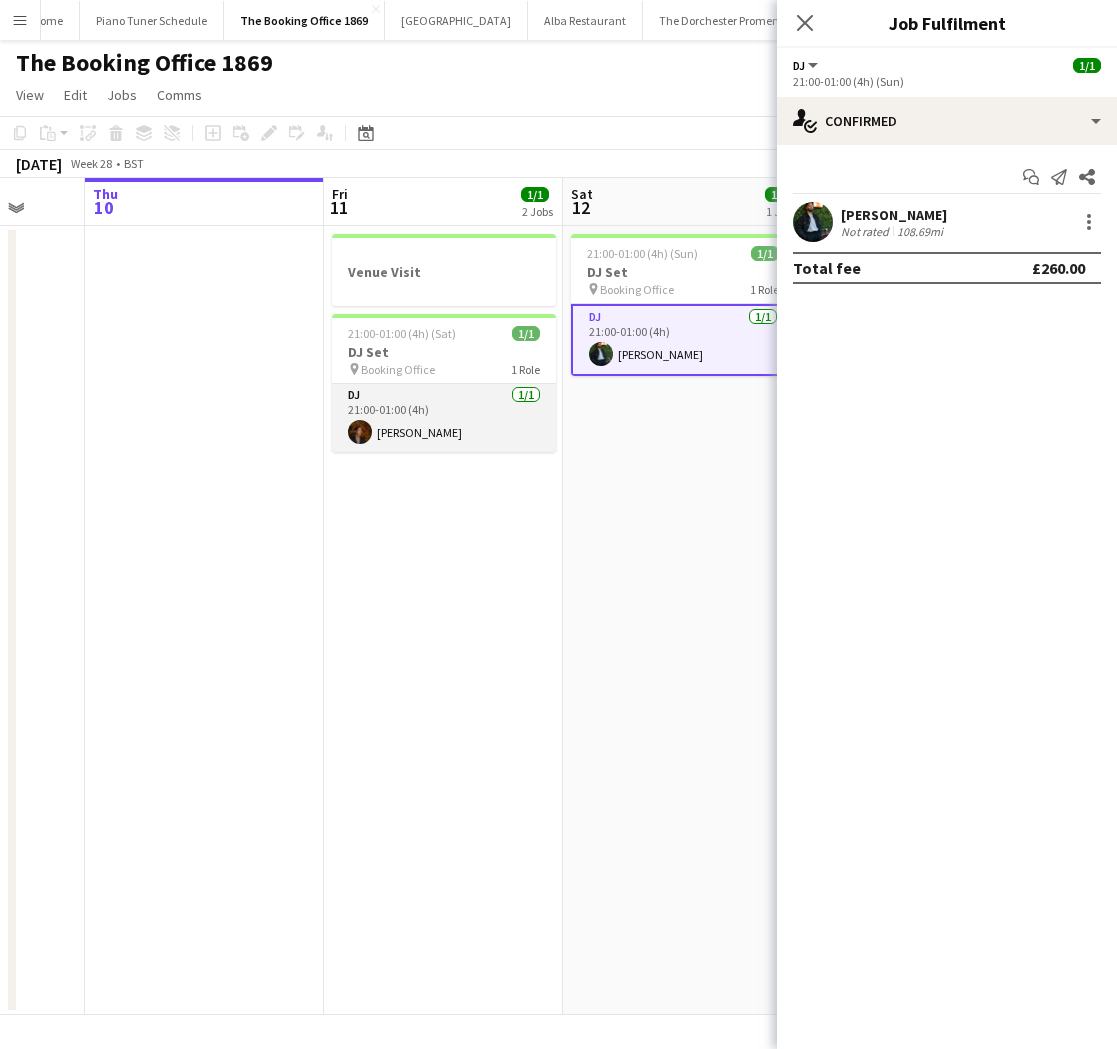 scroll, scrollTop: 0, scrollLeft: 634, axis: horizontal 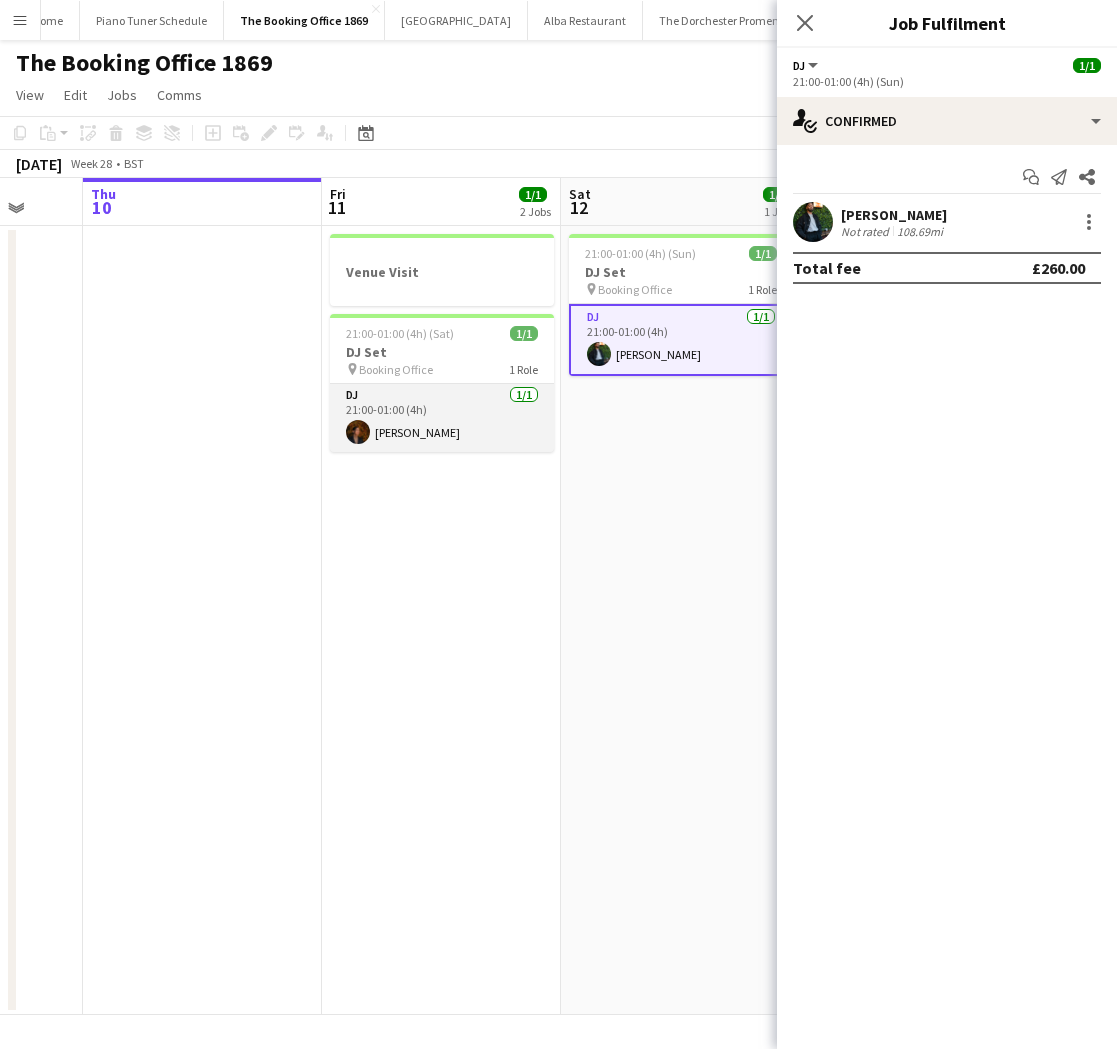 click on "DJ   [DATE]   21:00-01:00 (4h)
[PERSON_NAME]" at bounding box center [442, 418] 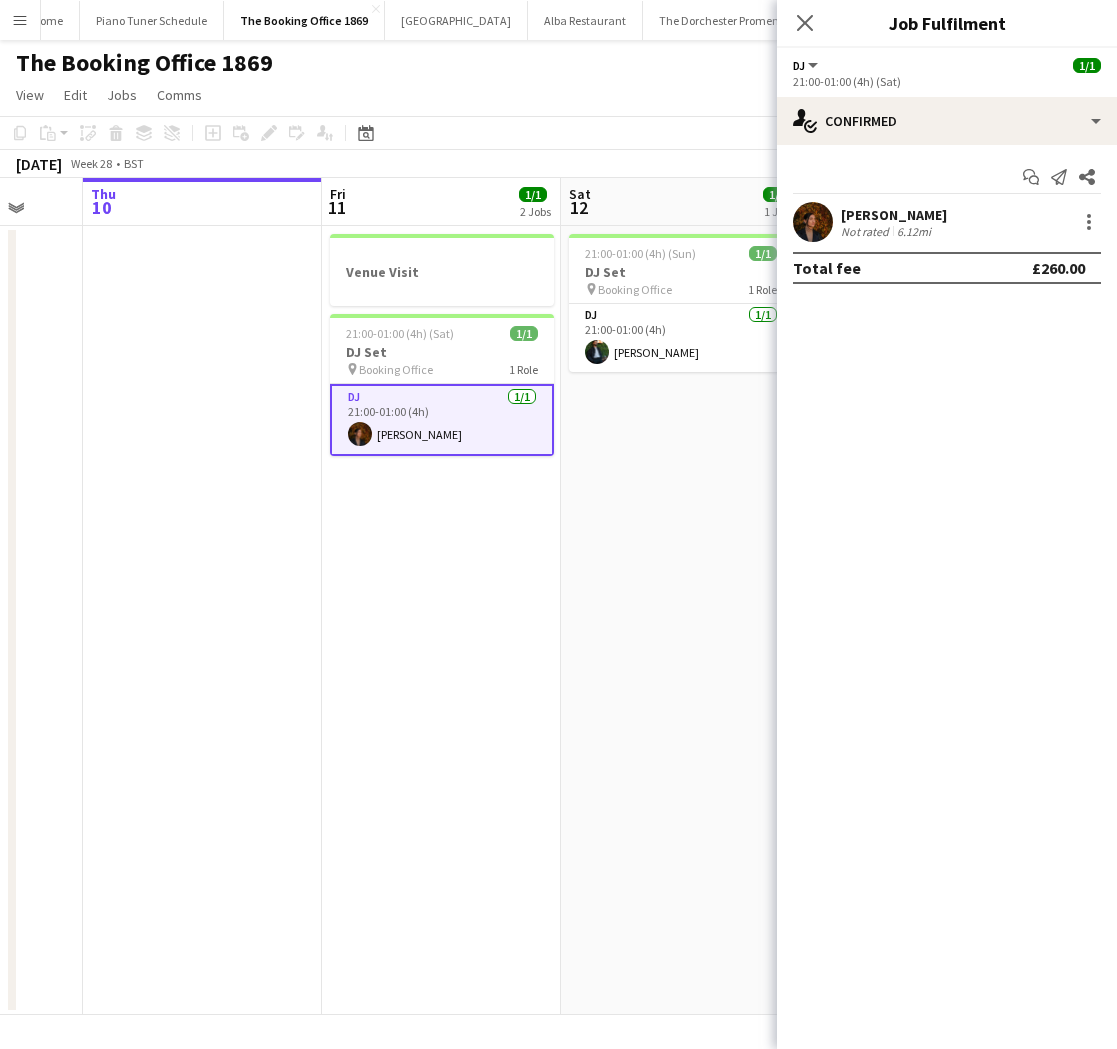 click on "Venue Visit       21:00-01:00 (4h) (Sat)   1/1   DJ Set
pin
Booking Office   1 Role   DJ   [DATE]   21:00-01:00 (4h)
[PERSON_NAME]" at bounding box center [441, 620] 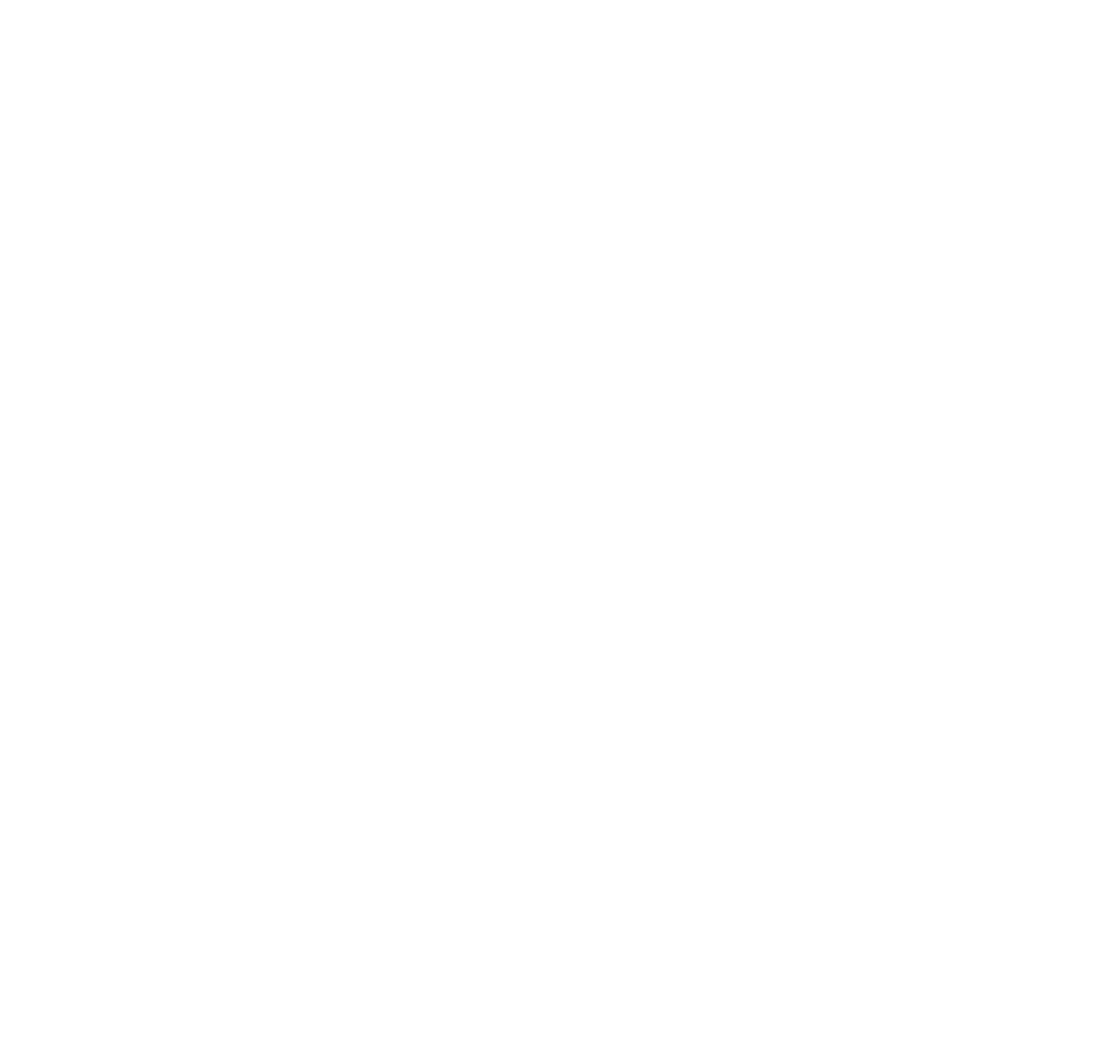 scroll, scrollTop: 0, scrollLeft: 0, axis: both 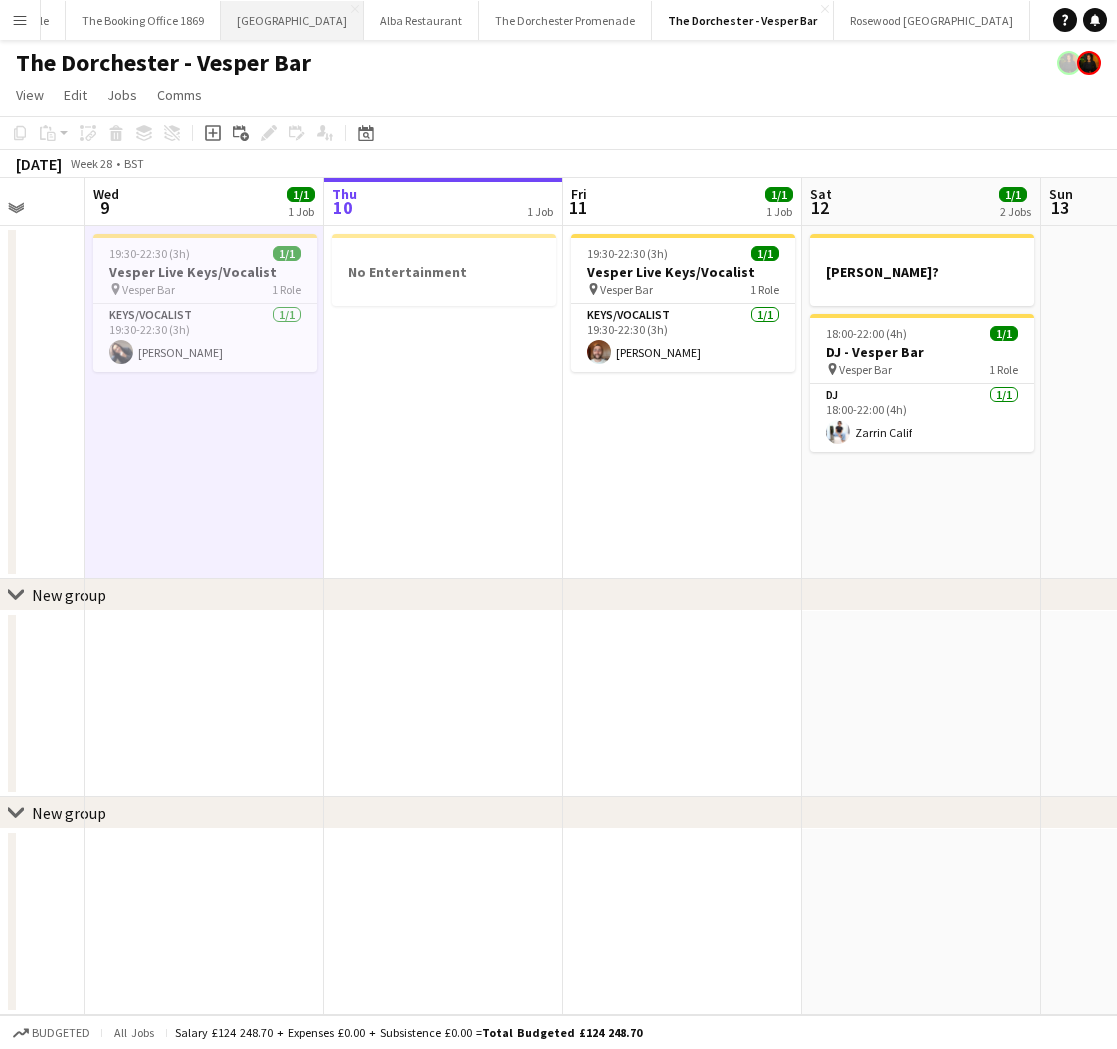 click on "[GEOGRAPHIC_DATA]
Close" at bounding box center (292, 20) 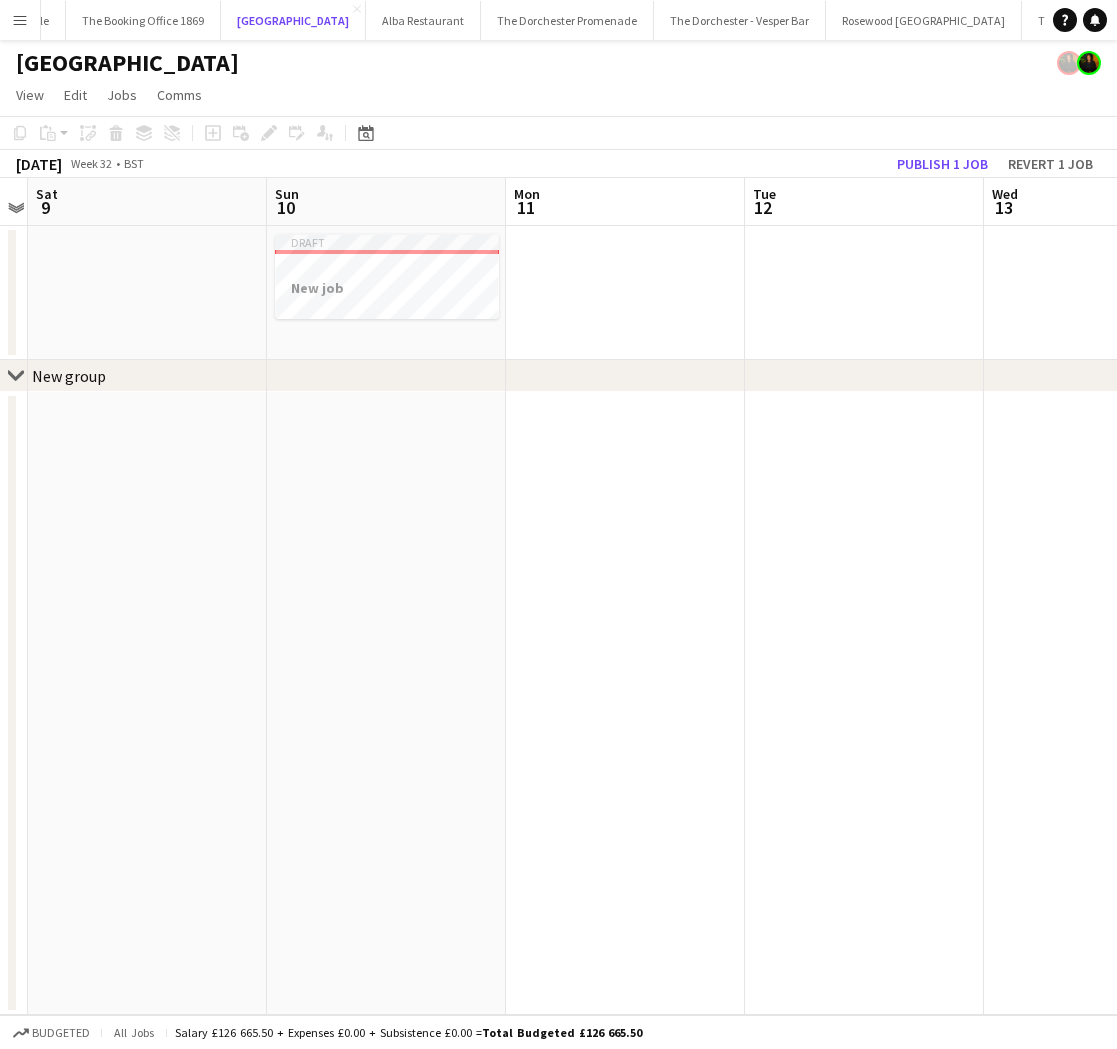 scroll, scrollTop: 0, scrollLeft: 844, axis: horizontal 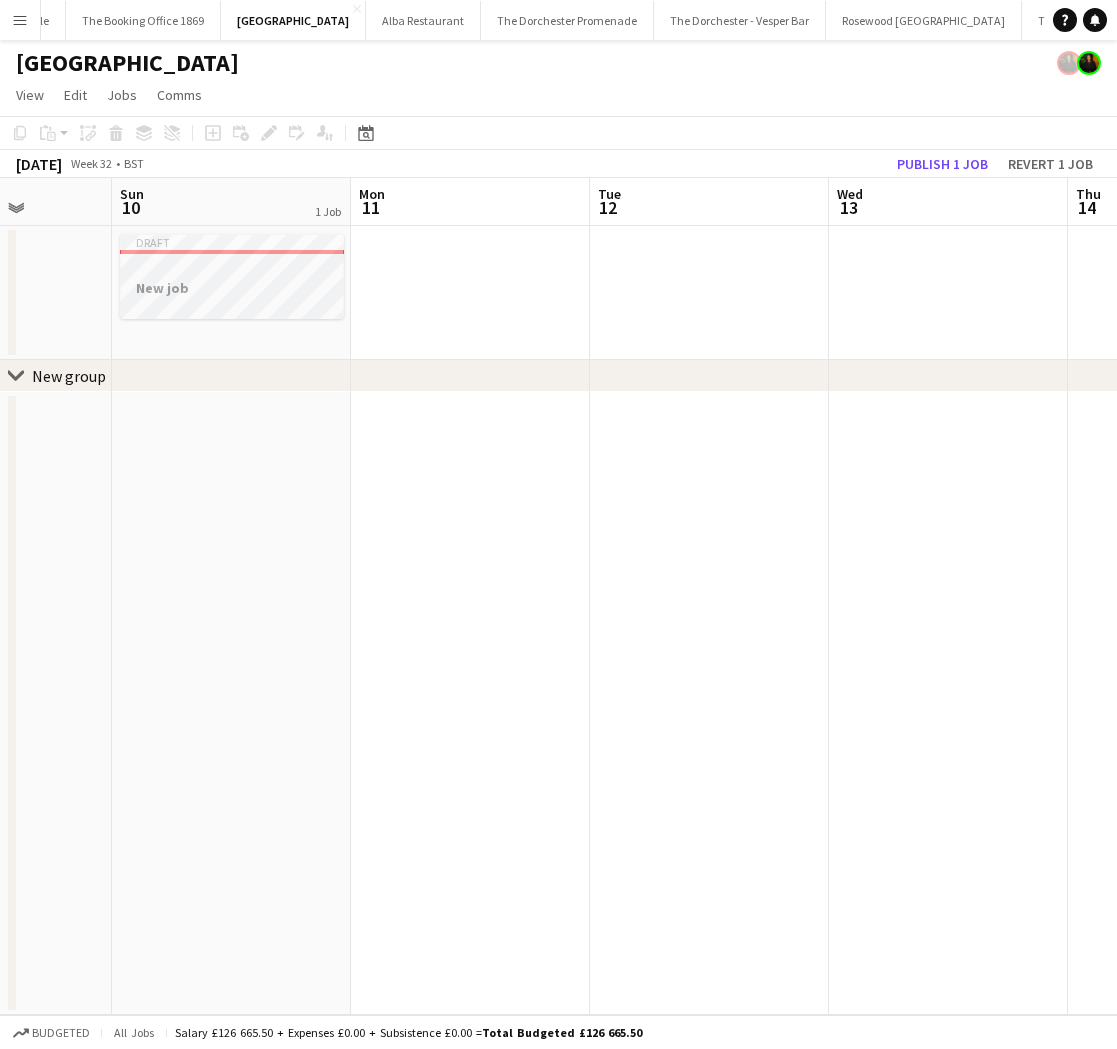 click on "New job" at bounding box center [232, 288] 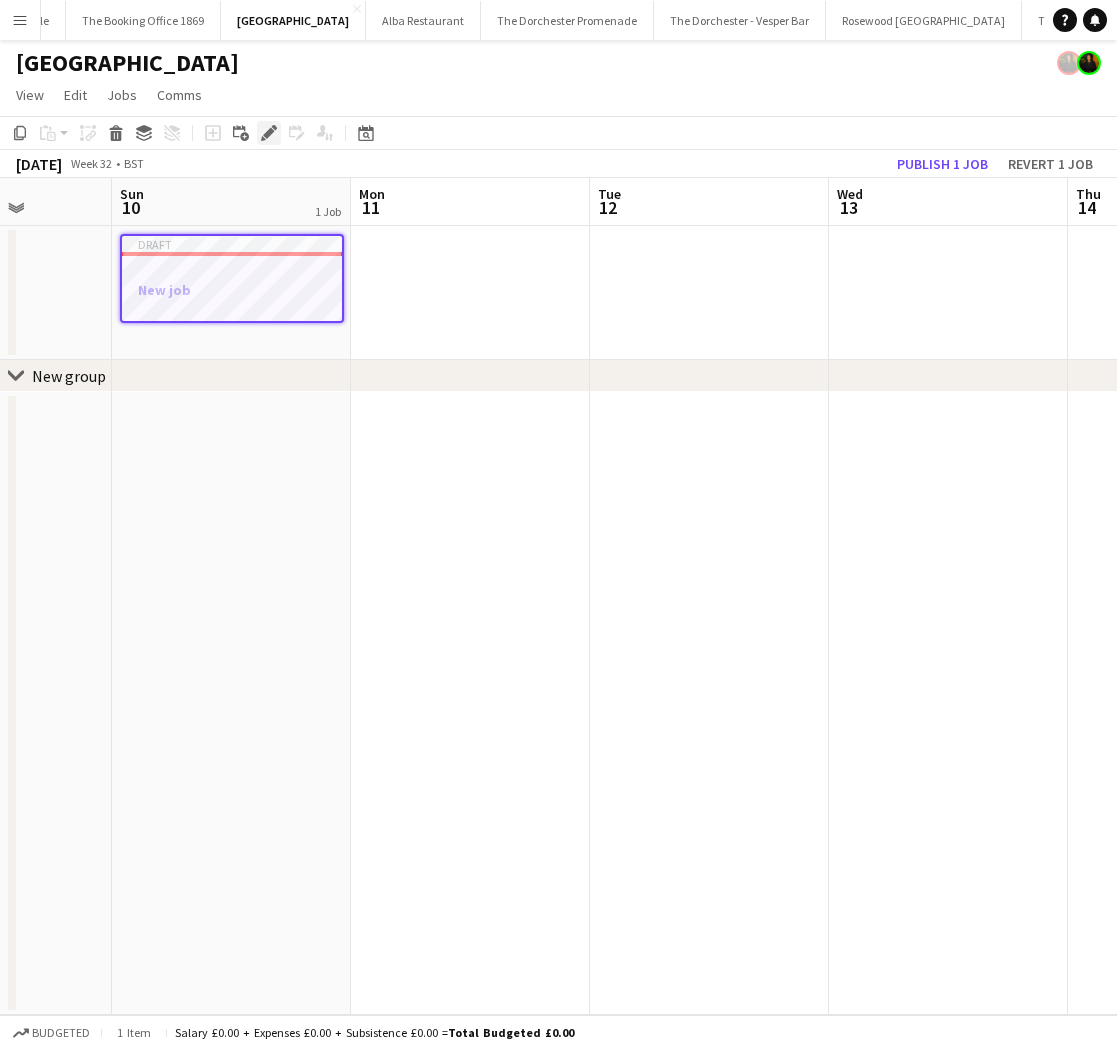 click on "Edit" at bounding box center (269, 133) 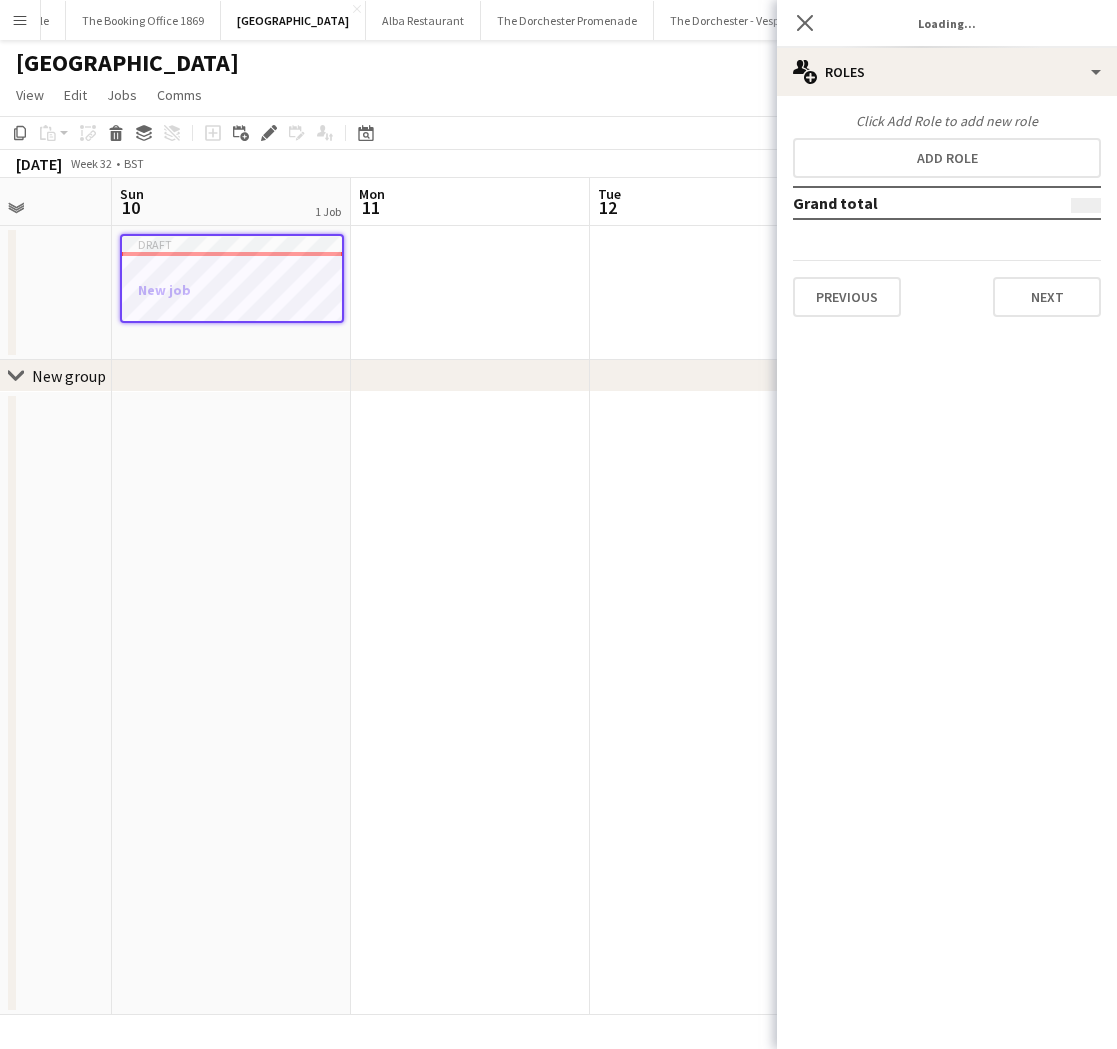 type on "*******" 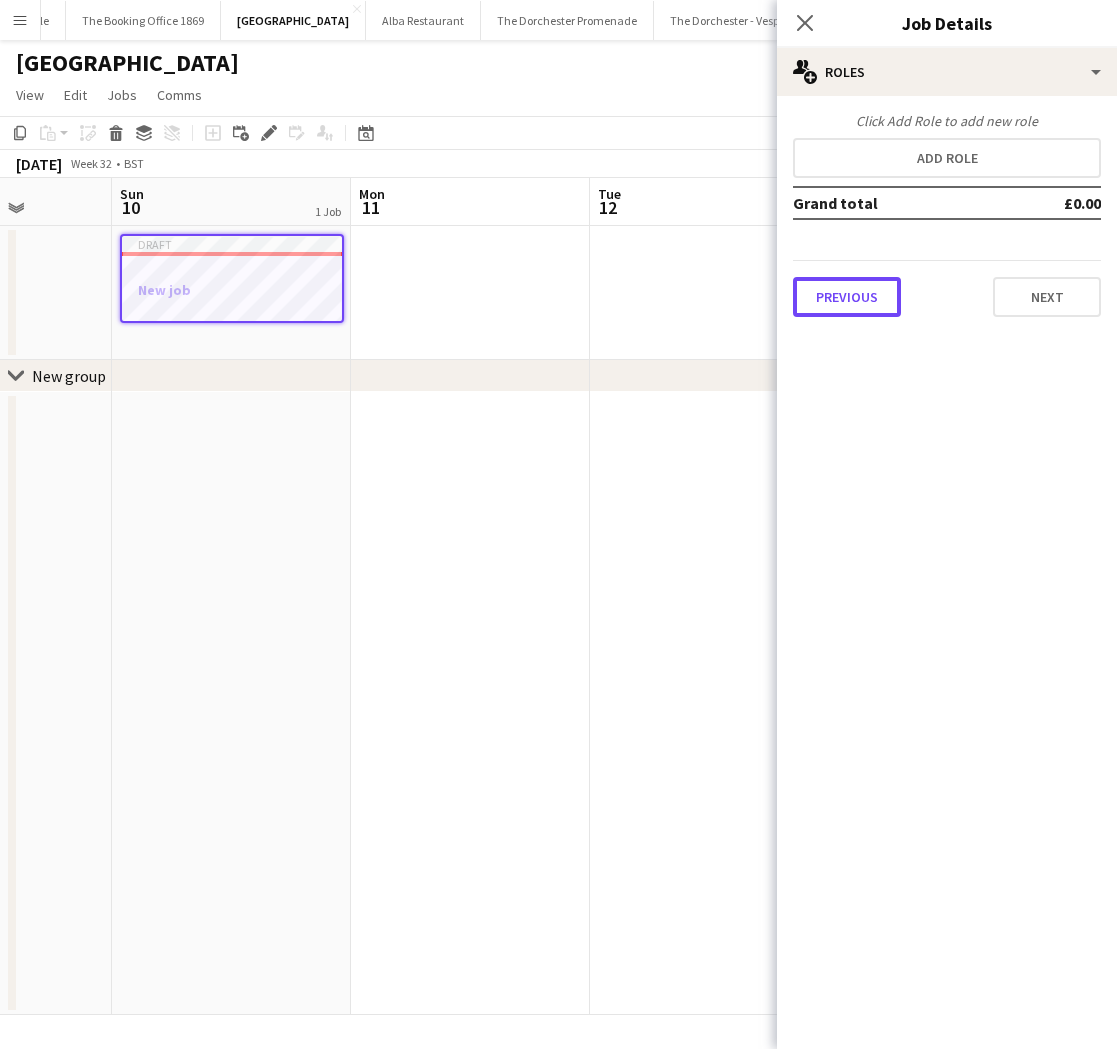 click on "Previous" at bounding box center [847, 297] 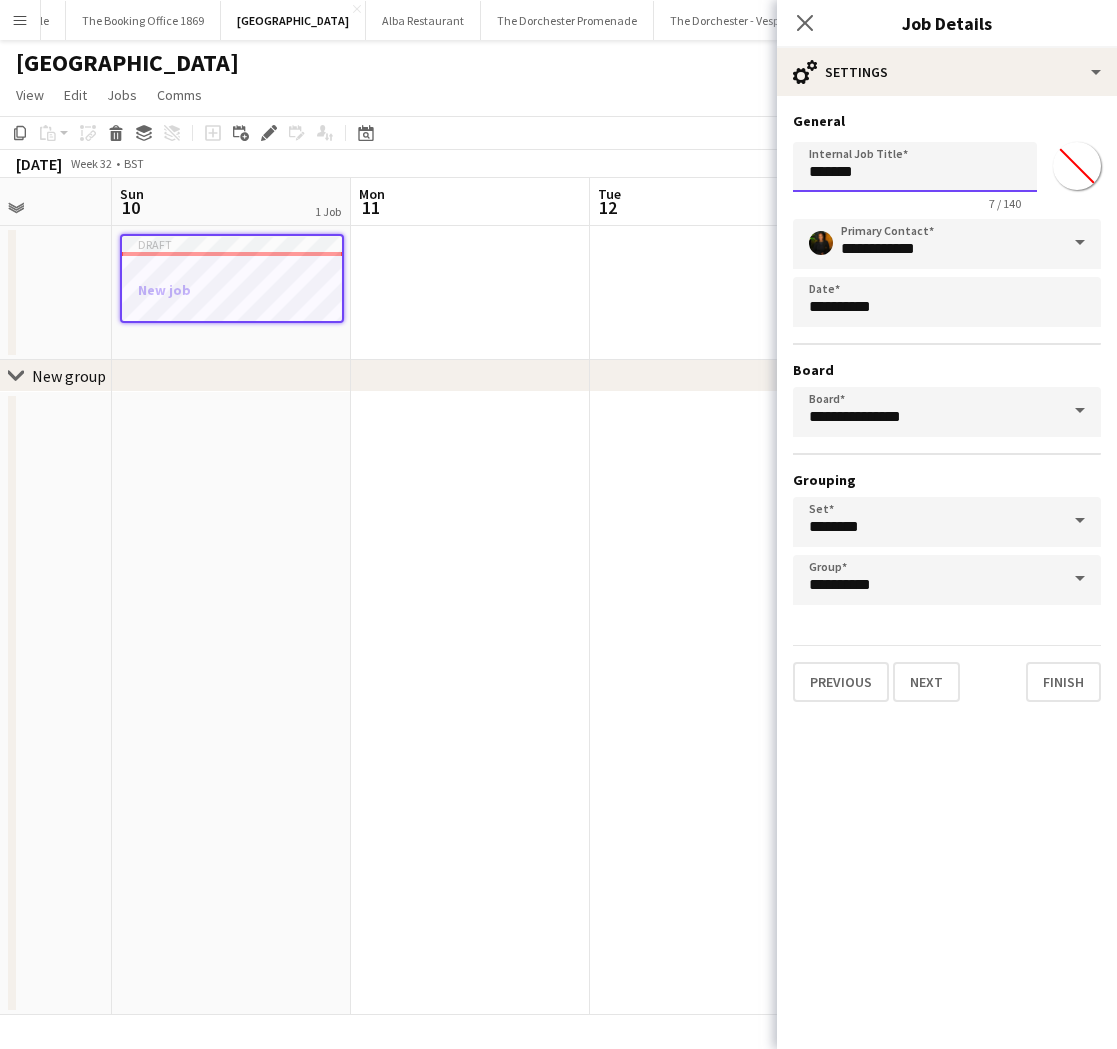 click on "*******" at bounding box center [915, 167] 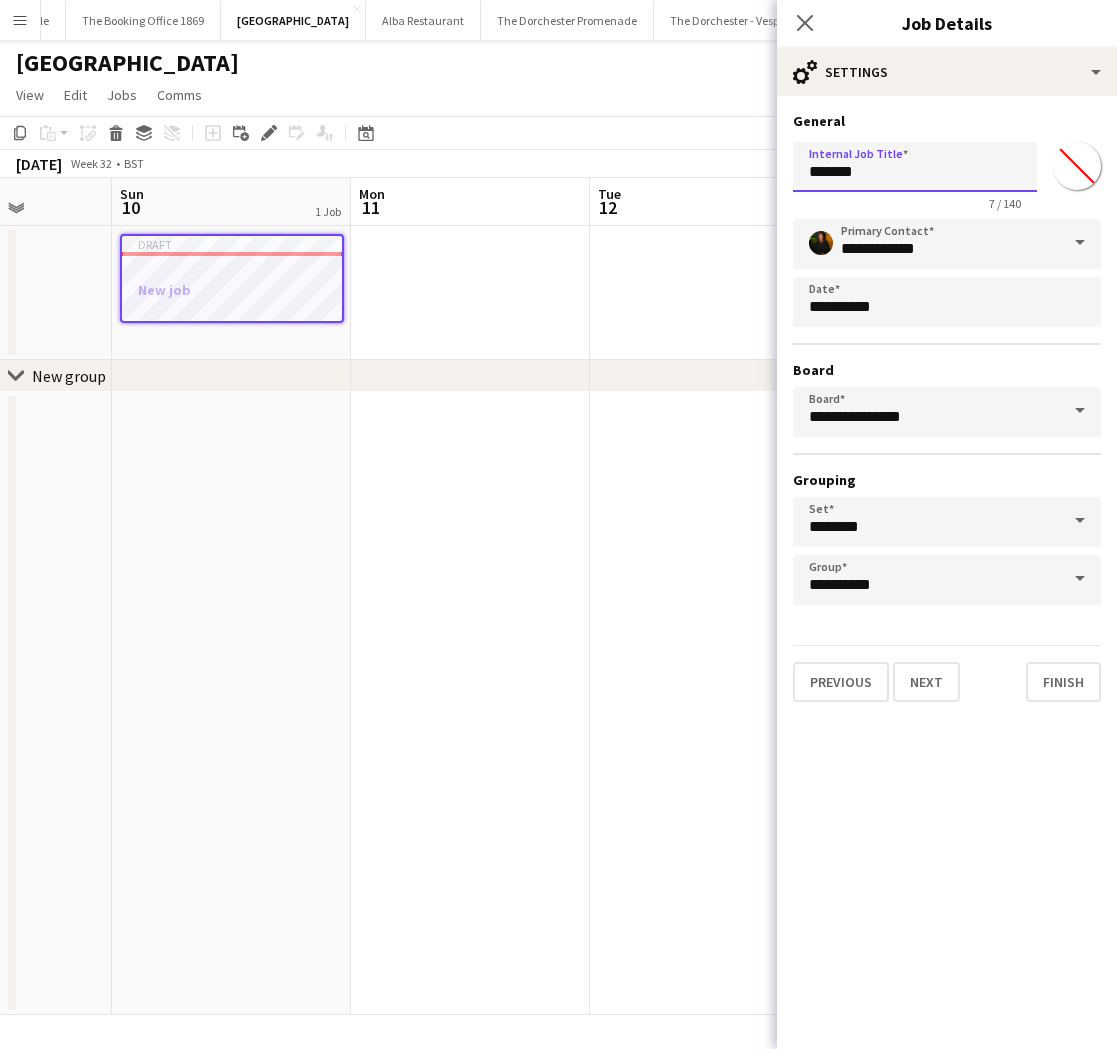 drag, startPoint x: 890, startPoint y: 175, endPoint x: 540, endPoint y: 128, distance: 353.1416 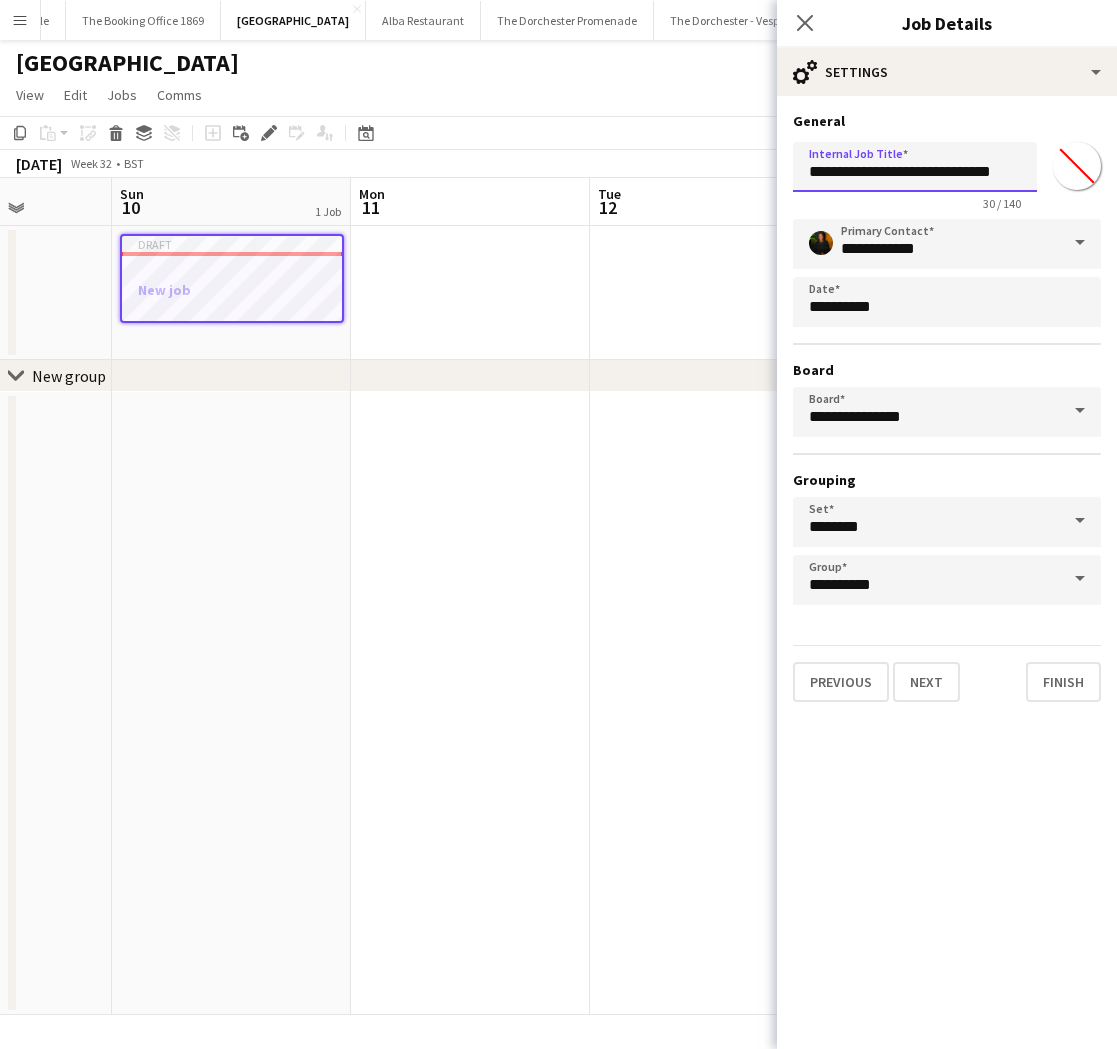 scroll, scrollTop: 0, scrollLeft: 11, axis: horizontal 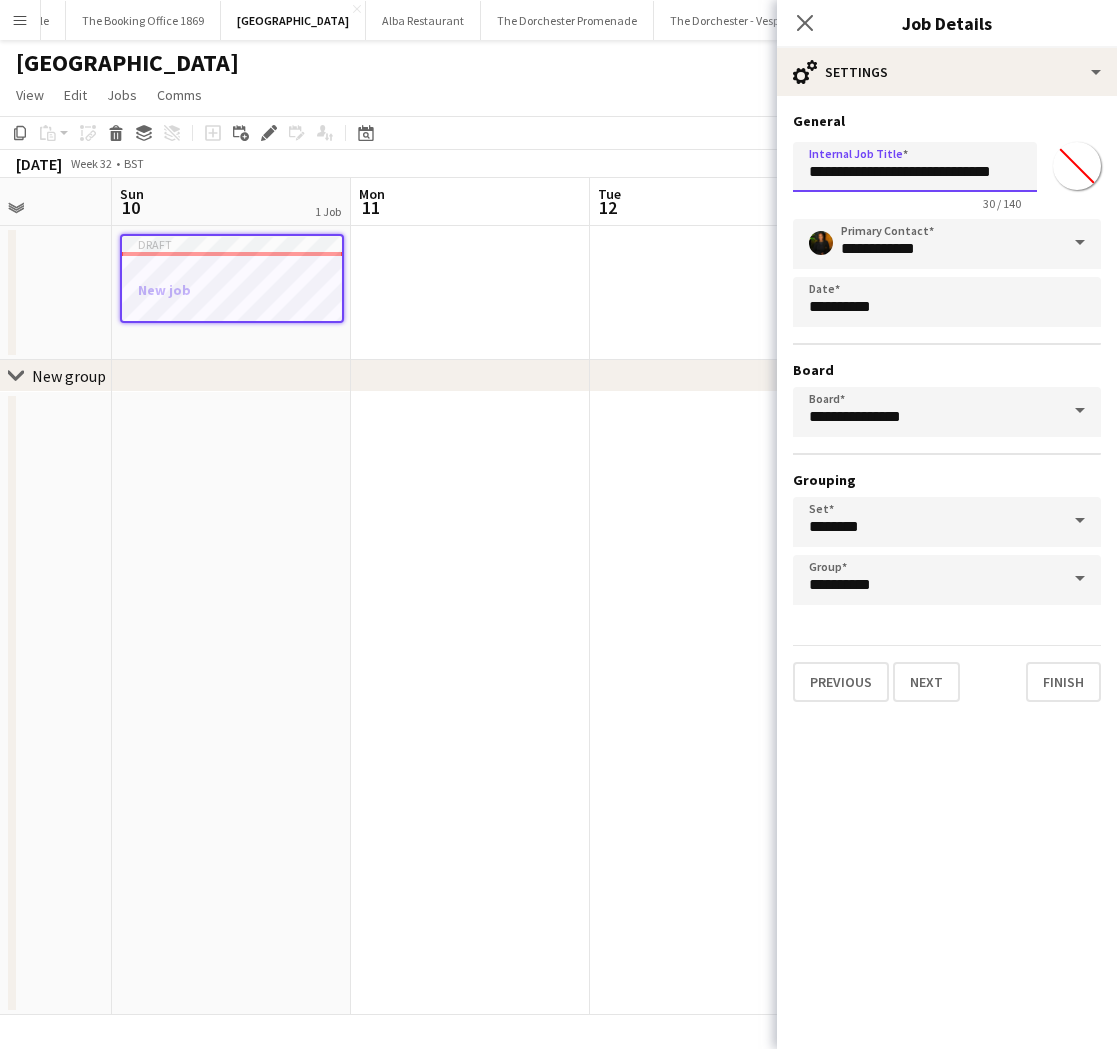 type on "**********" 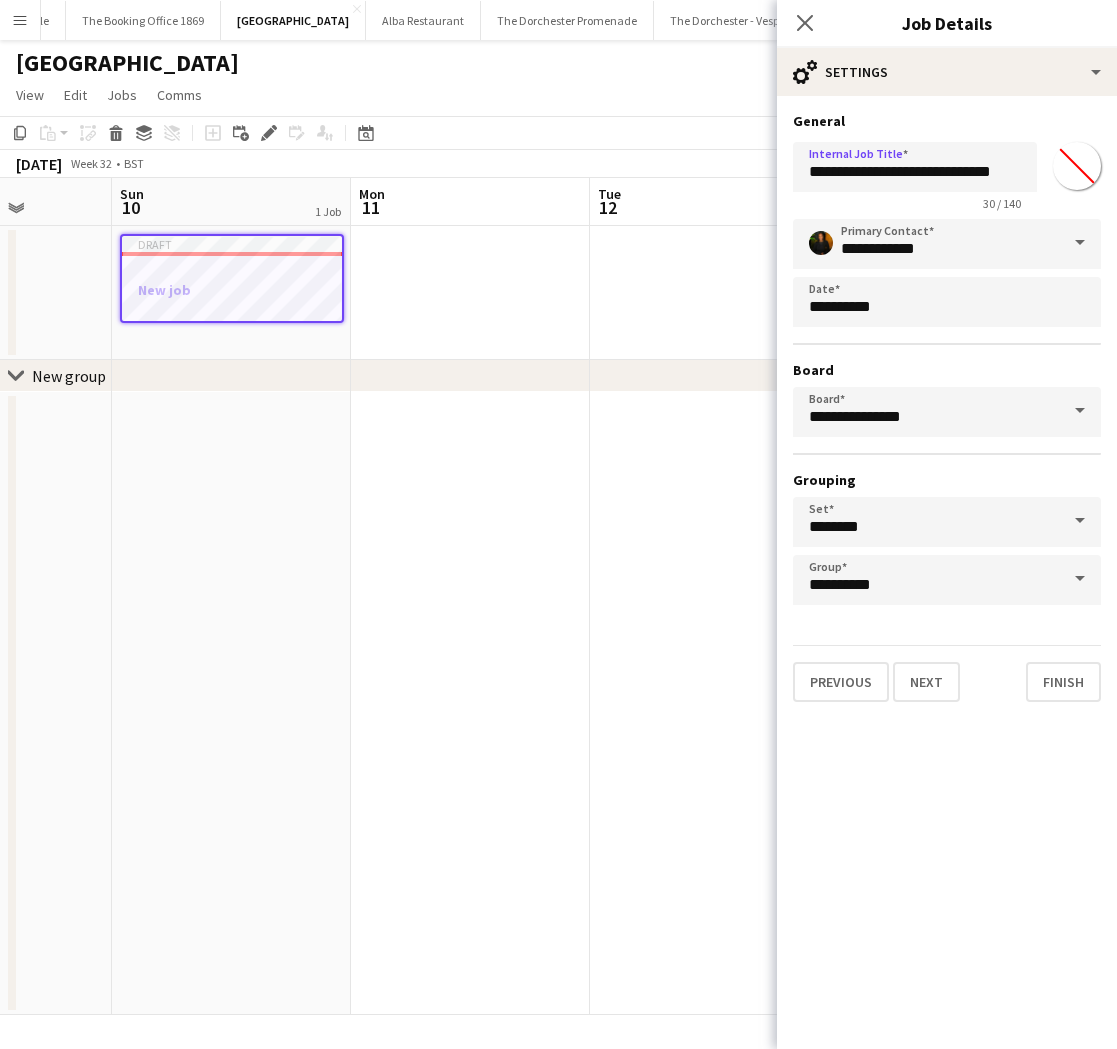 type on "*******" 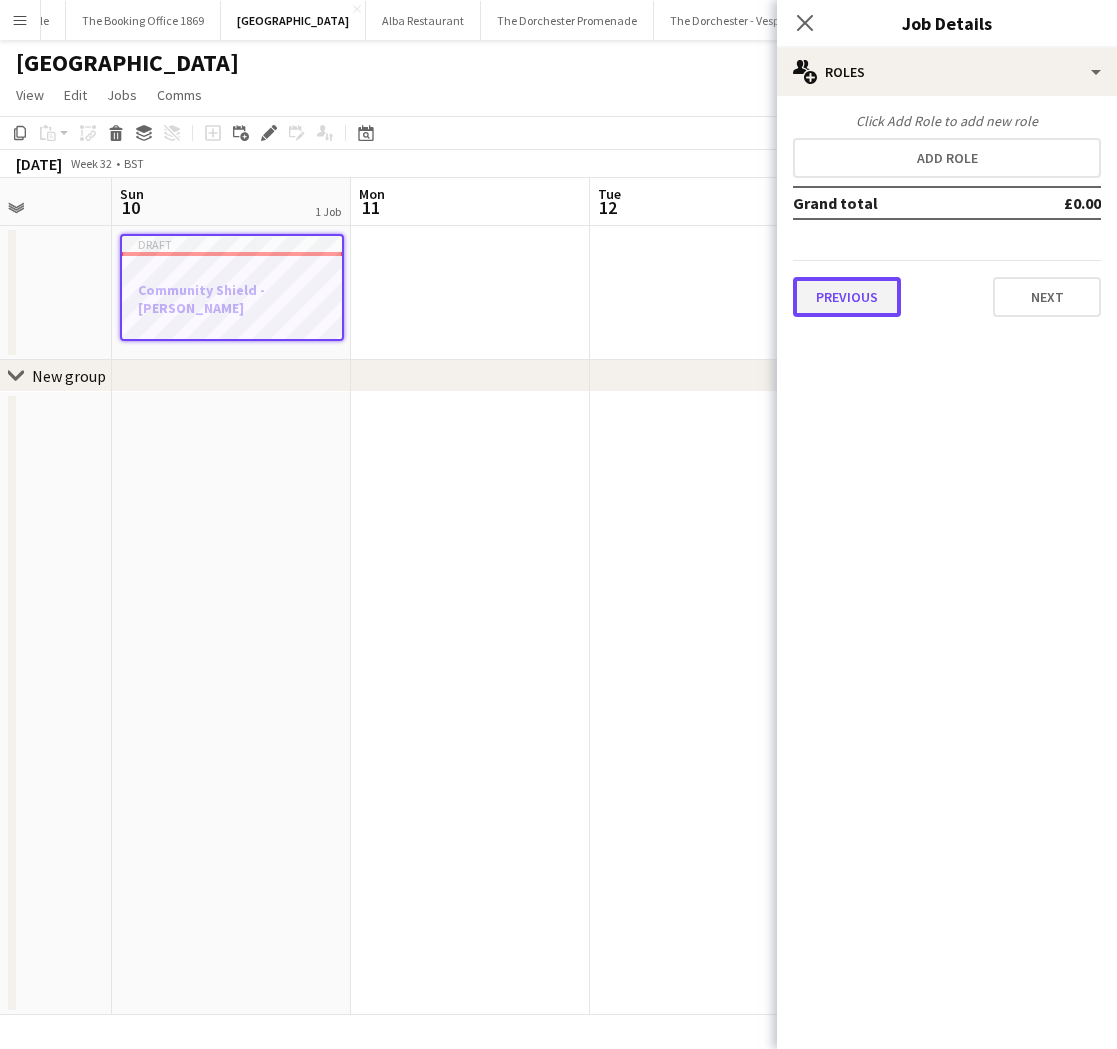 click on "Previous" at bounding box center [847, 297] 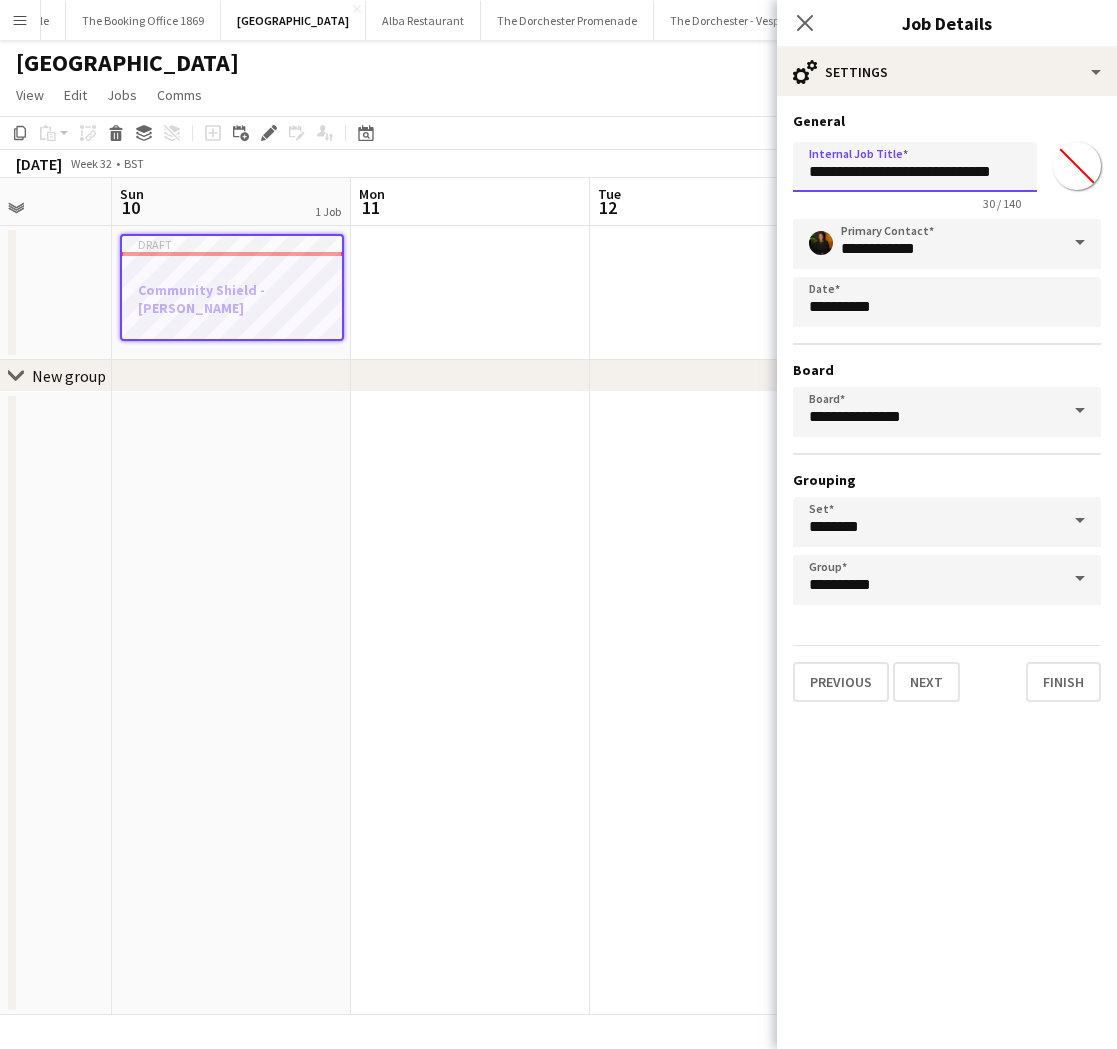 scroll, scrollTop: 0, scrollLeft: 0, axis: both 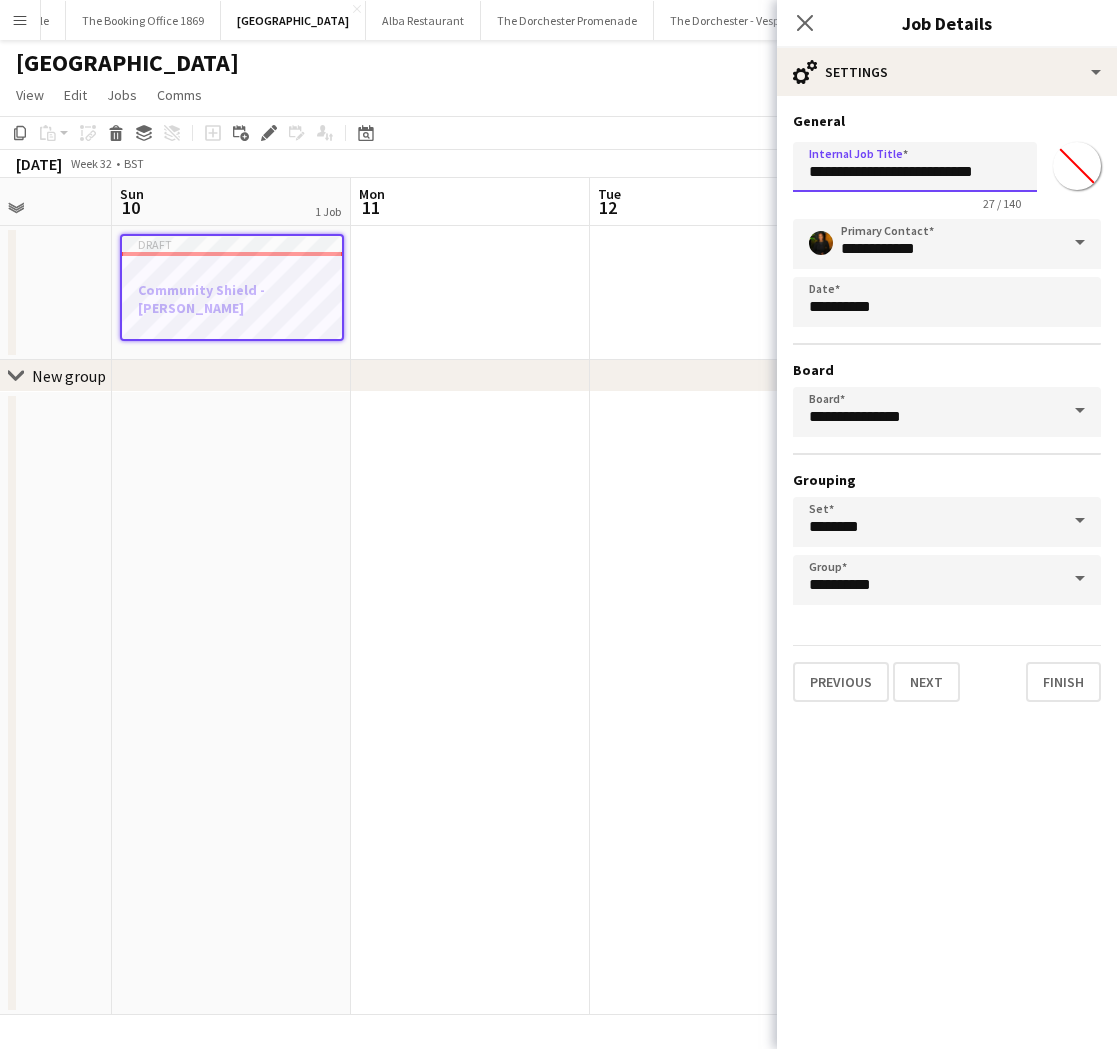 click on "**********" at bounding box center (915, 167) 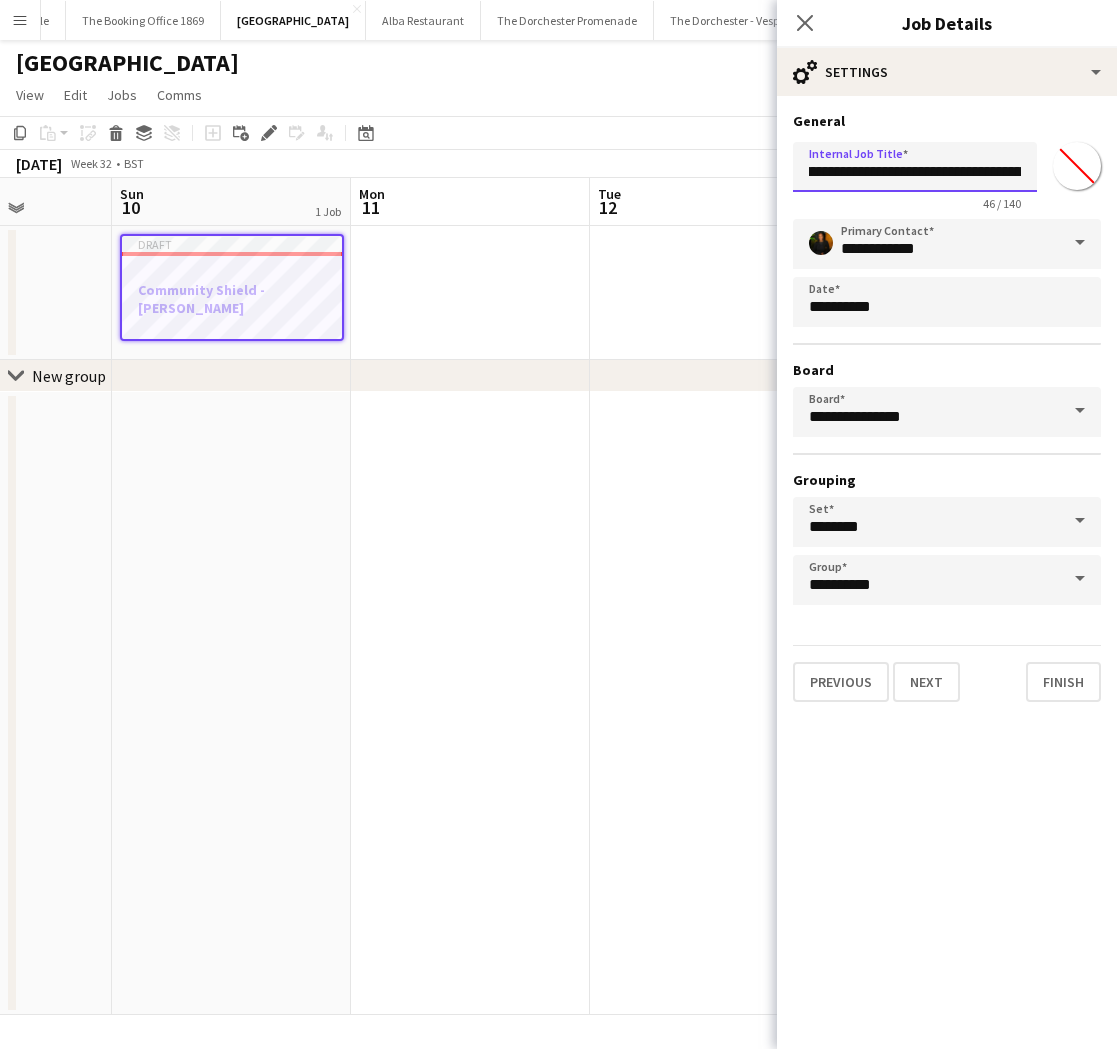 scroll, scrollTop: 0, scrollLeft: 39, axis: horizontal 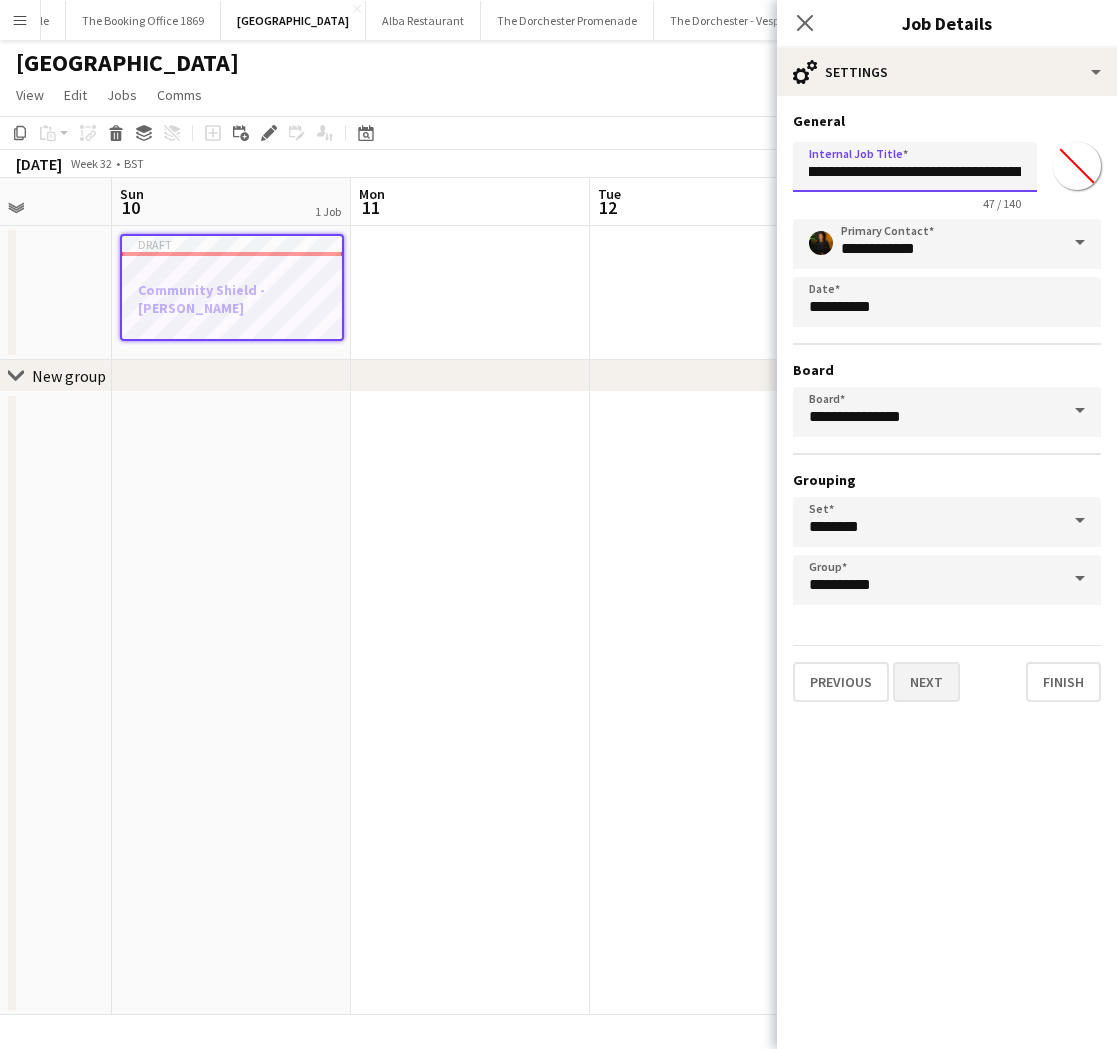 type on "**********" 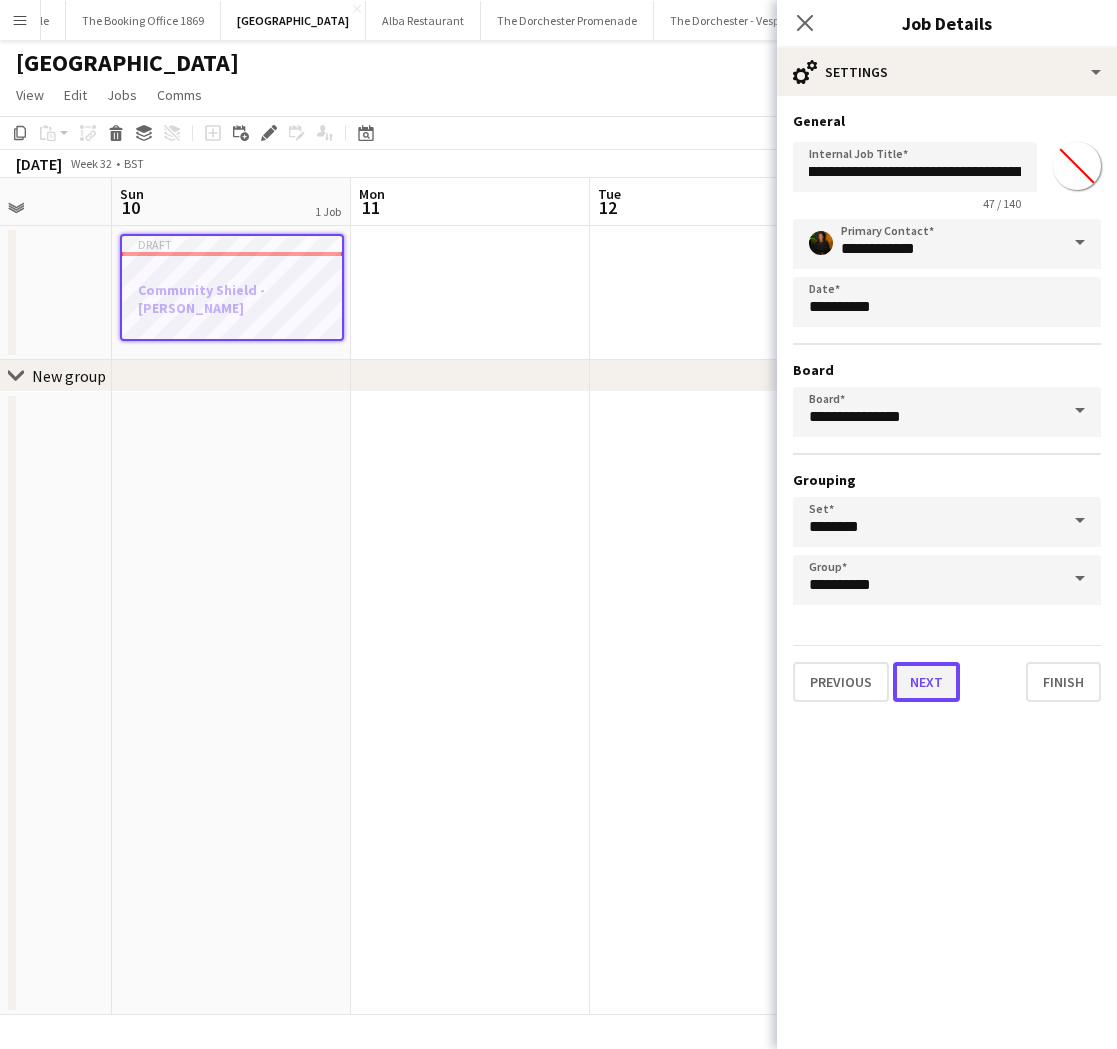 click on "Next" at bounding box center [926, 682] 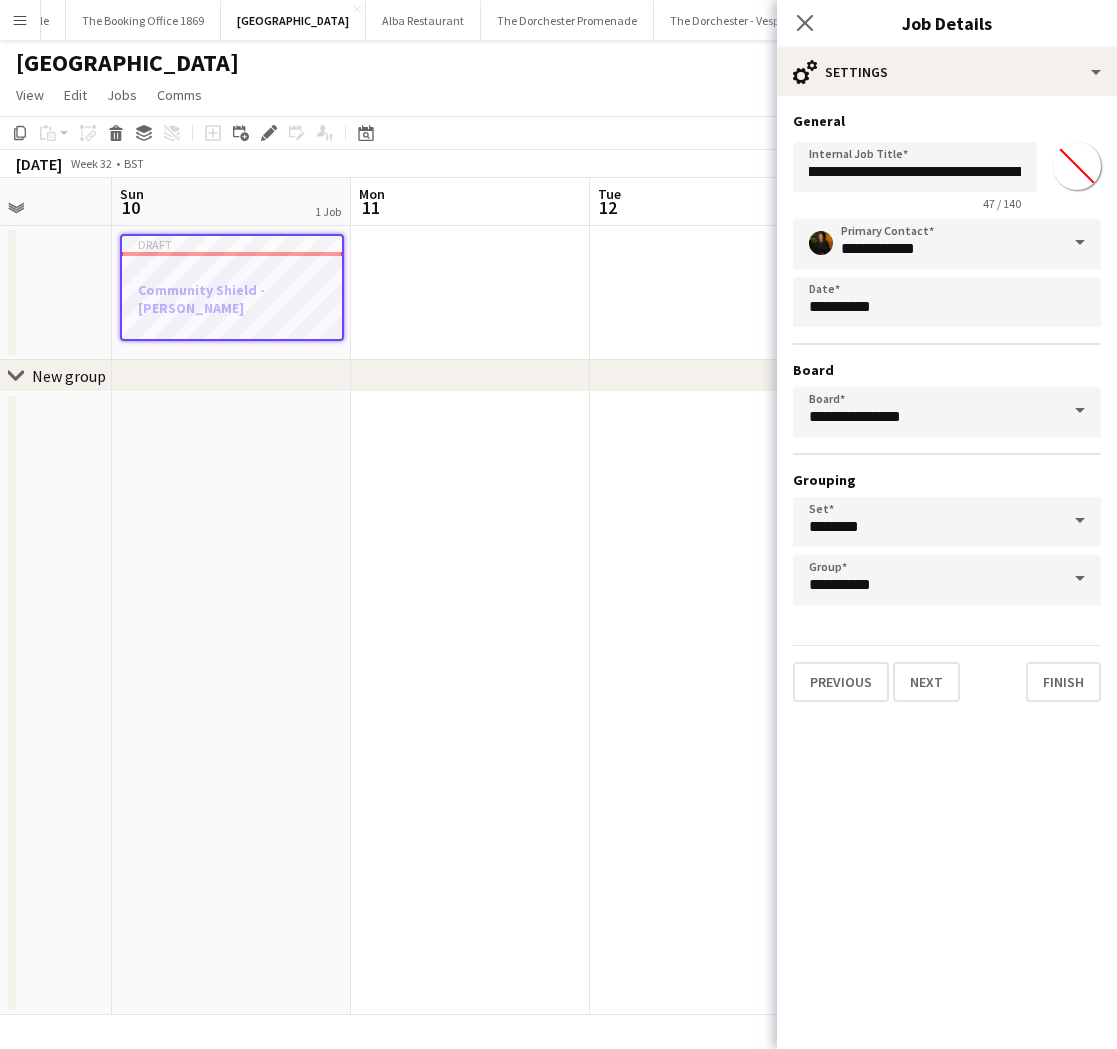 scroll, scrollTop: 0, scrollLeft: 0, axis: both 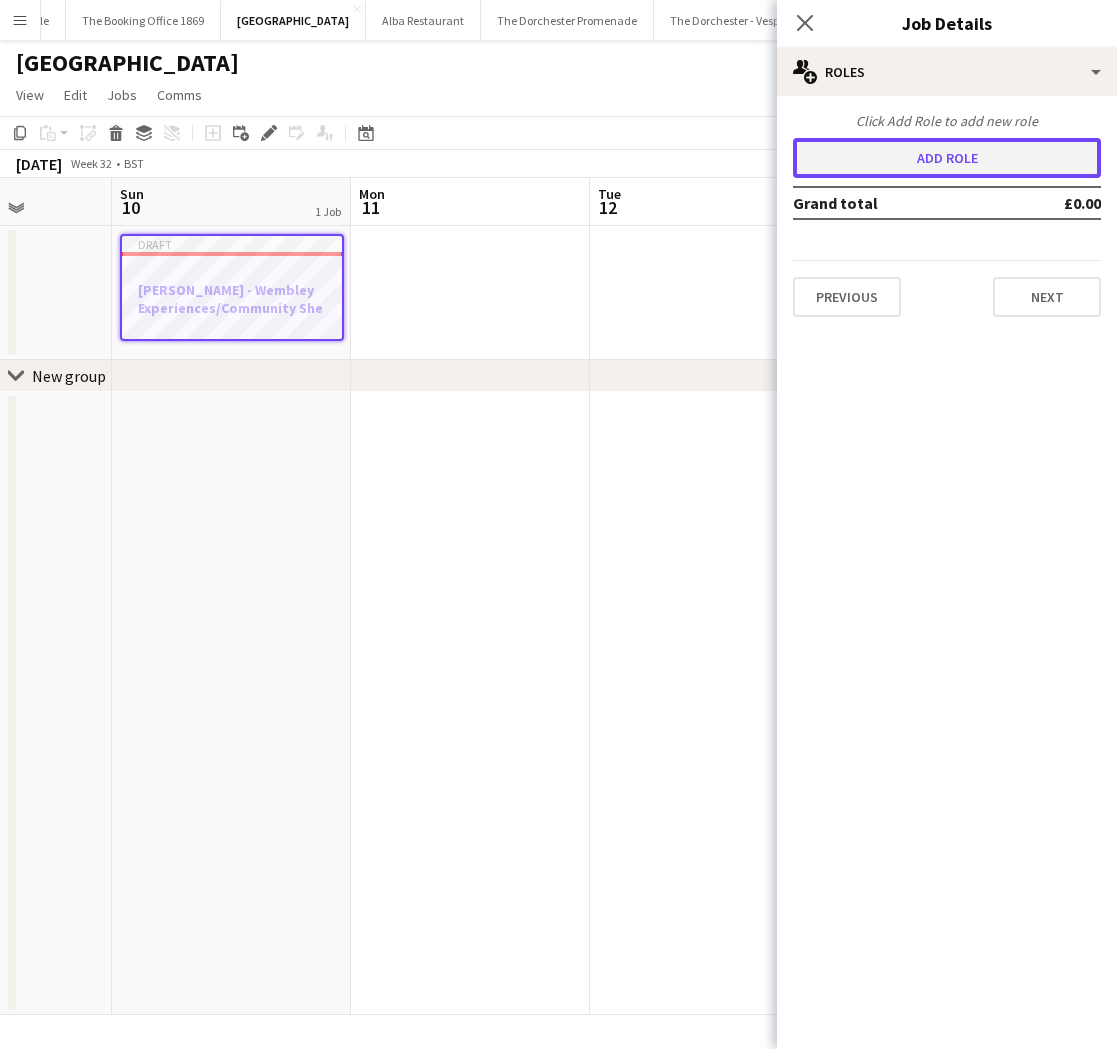 click on "Add role" at bounding box center [947, 158] 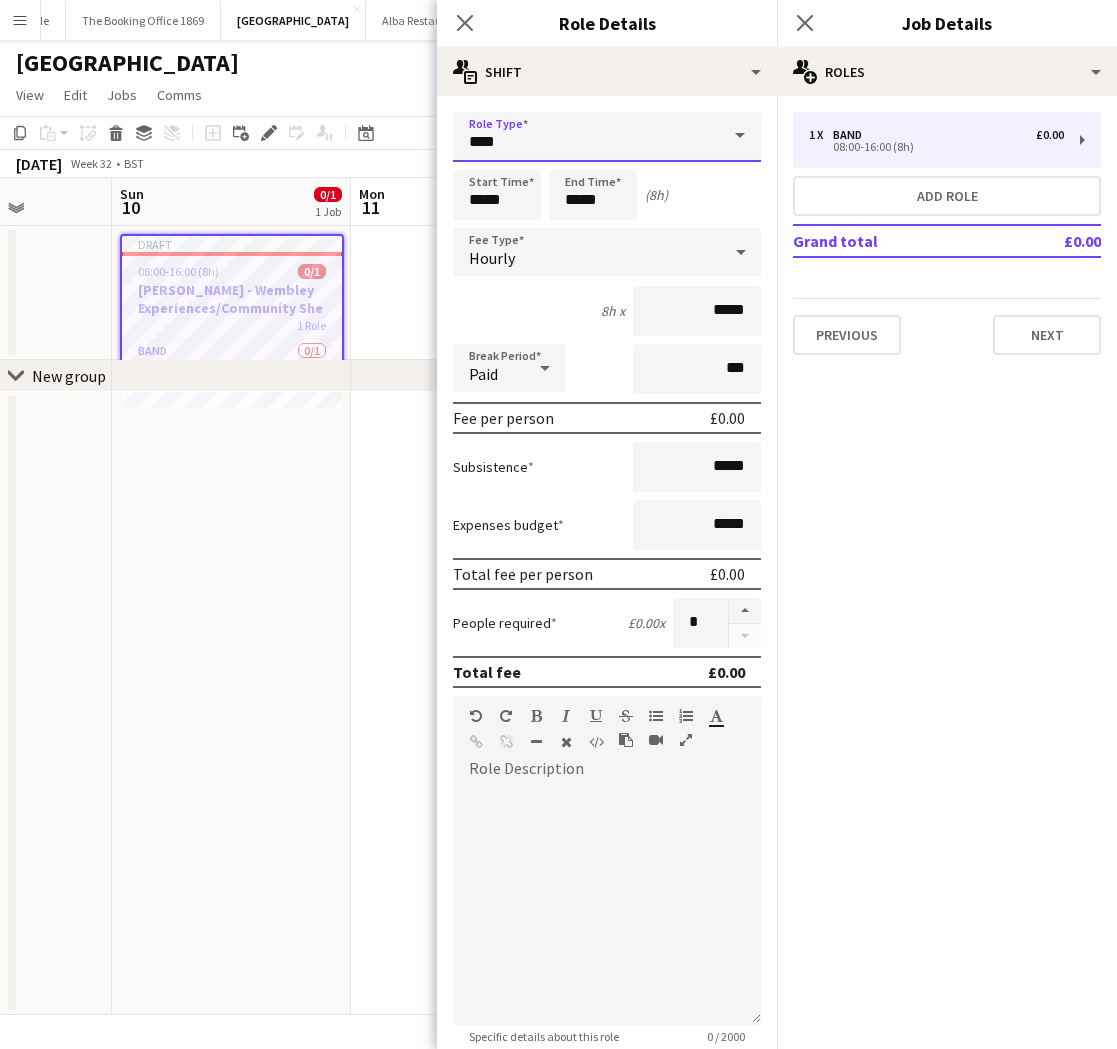 click on "****" at bounding box center (607, 137) 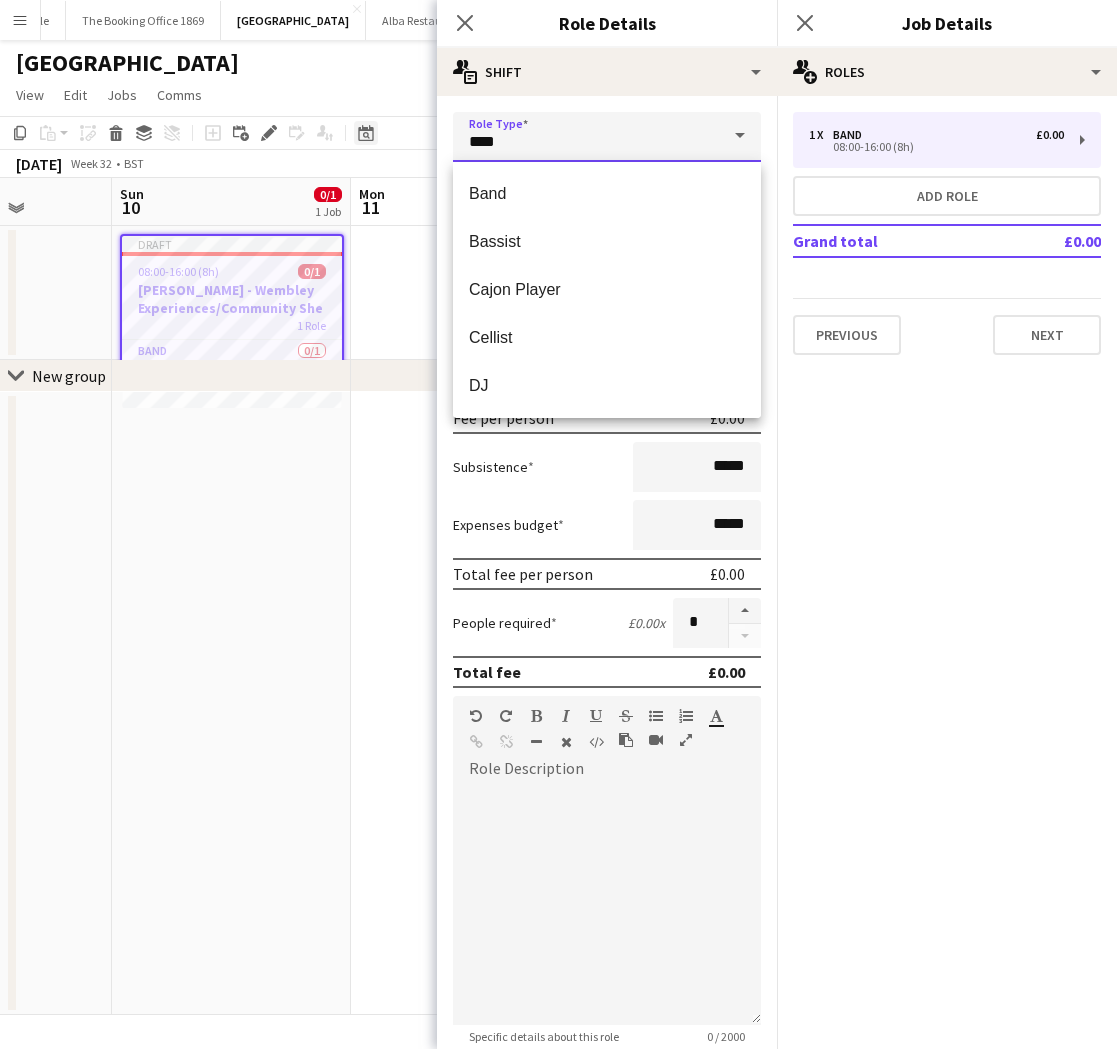 drag, startPoint x: 551, startPoint y: 139, endPoint x: 369, endPoint y: 141, distance: 182.01099 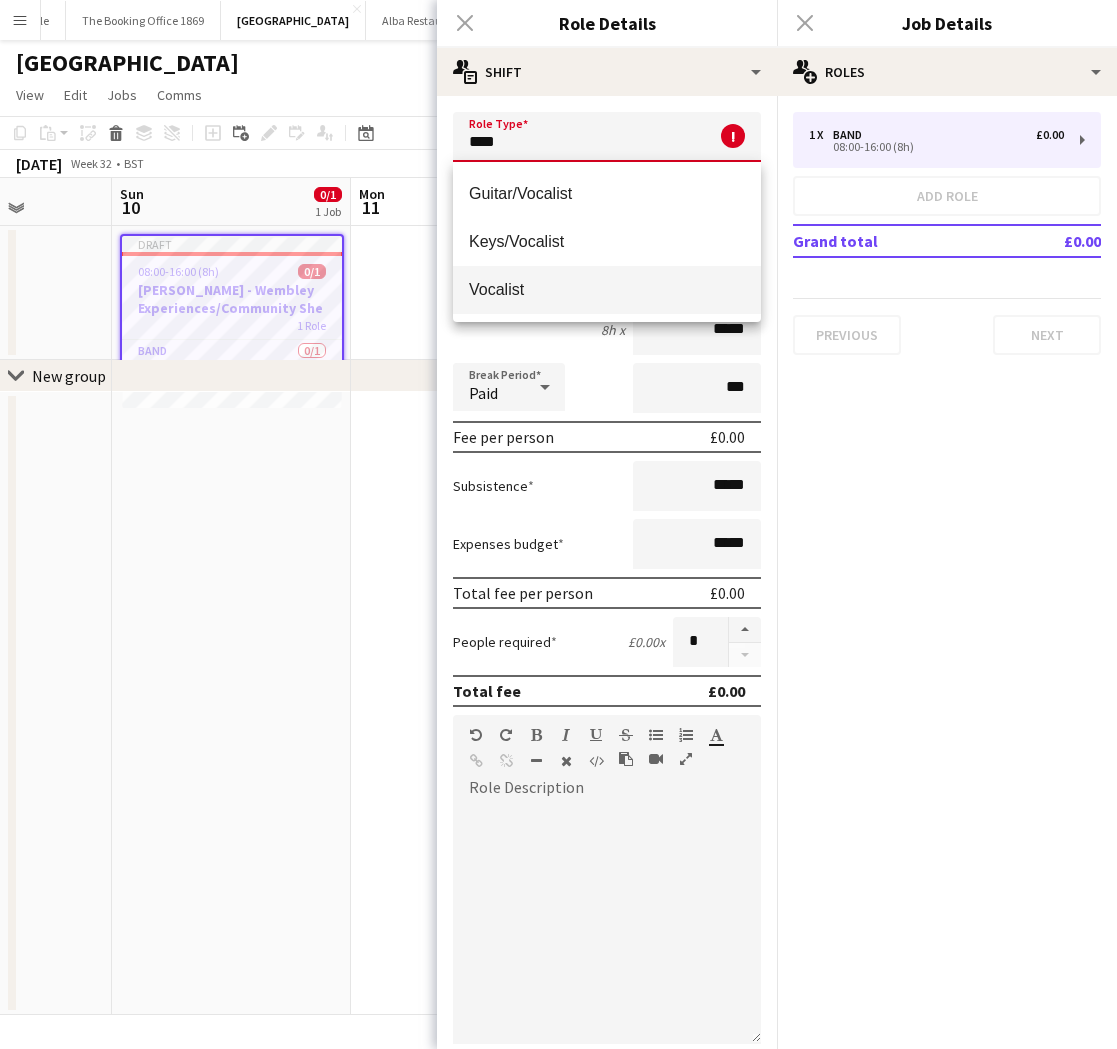 click on "Vocalist" at bounding box center (607, 290) 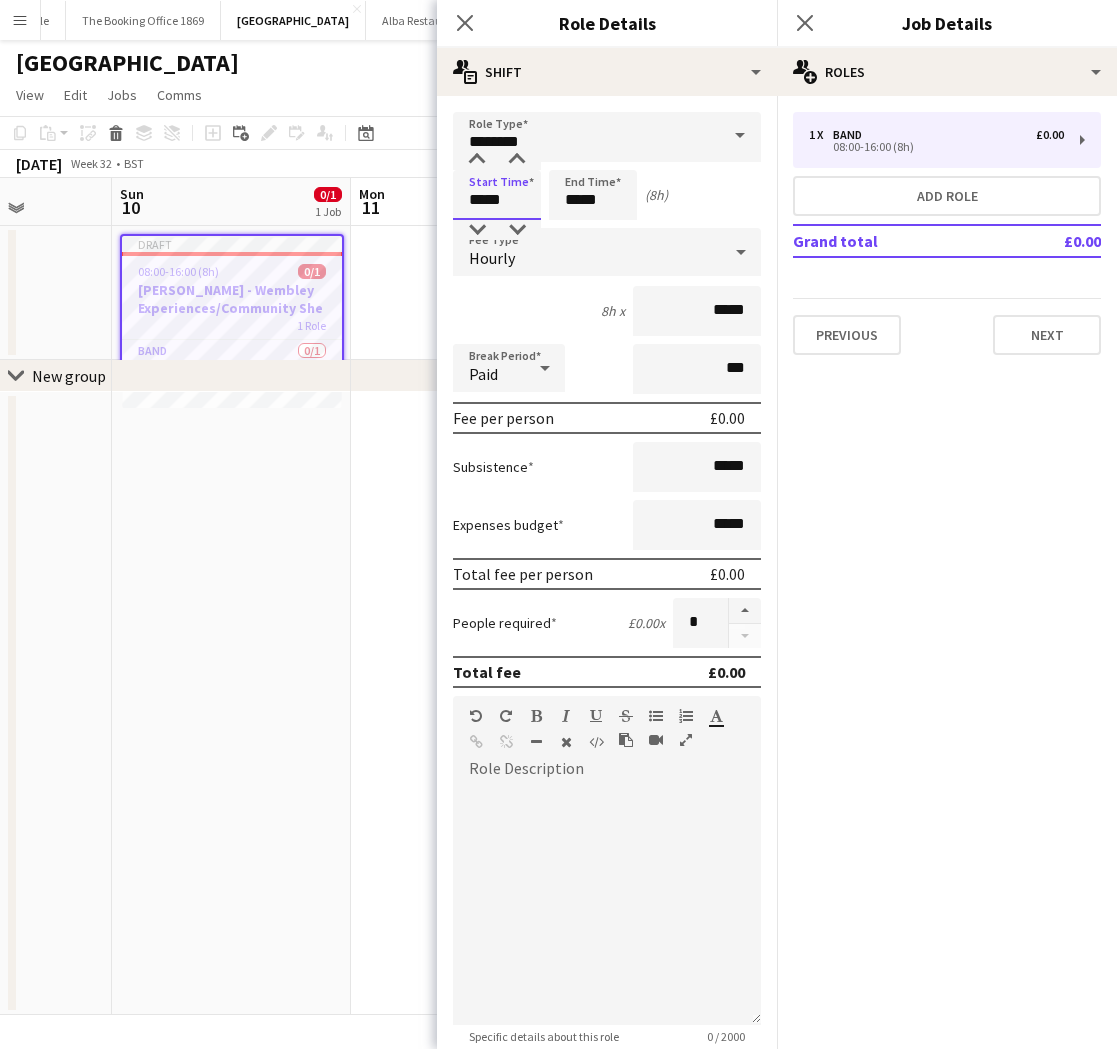 drag, startPoint x: 520, startPoint y: 201, endPoint x: 404, endPoint y: 203, distance: 116.01724 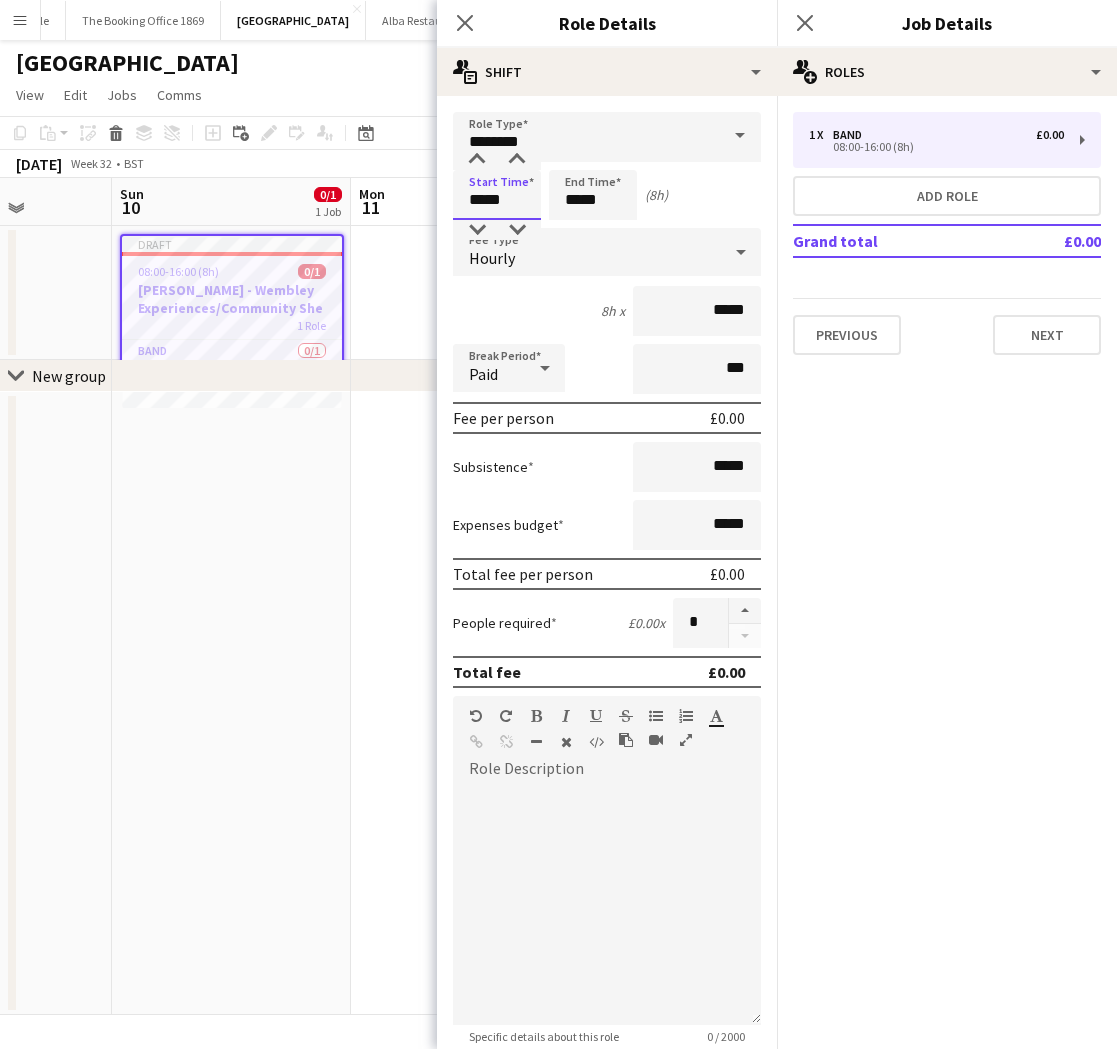 click on "Menu
Boards
Boards   Boards   All jobs   Status
Workforce
Workforce   My Workforce   Recruiting
Comms
Comms
Pay
Pay   Approvals   Payments   Reports   Invoices
Platform Settings
Platform Settings   App settings   Your settings   Profiles
Training Academy
Training Academy
Knowledge Base
Knowledge Base
Product Updates
Product Updates   Log Out   Privacy   Bicester village
Close
[GEOGRAPHIC_DATA]
Savoy Beaufort Bar
Close
Private Events
Close
Oblix
Close
Hippodrome
Close
Piano Tuner Schedule
Close
The Booking Office 1869
Close" at bounding box center (558, 524) 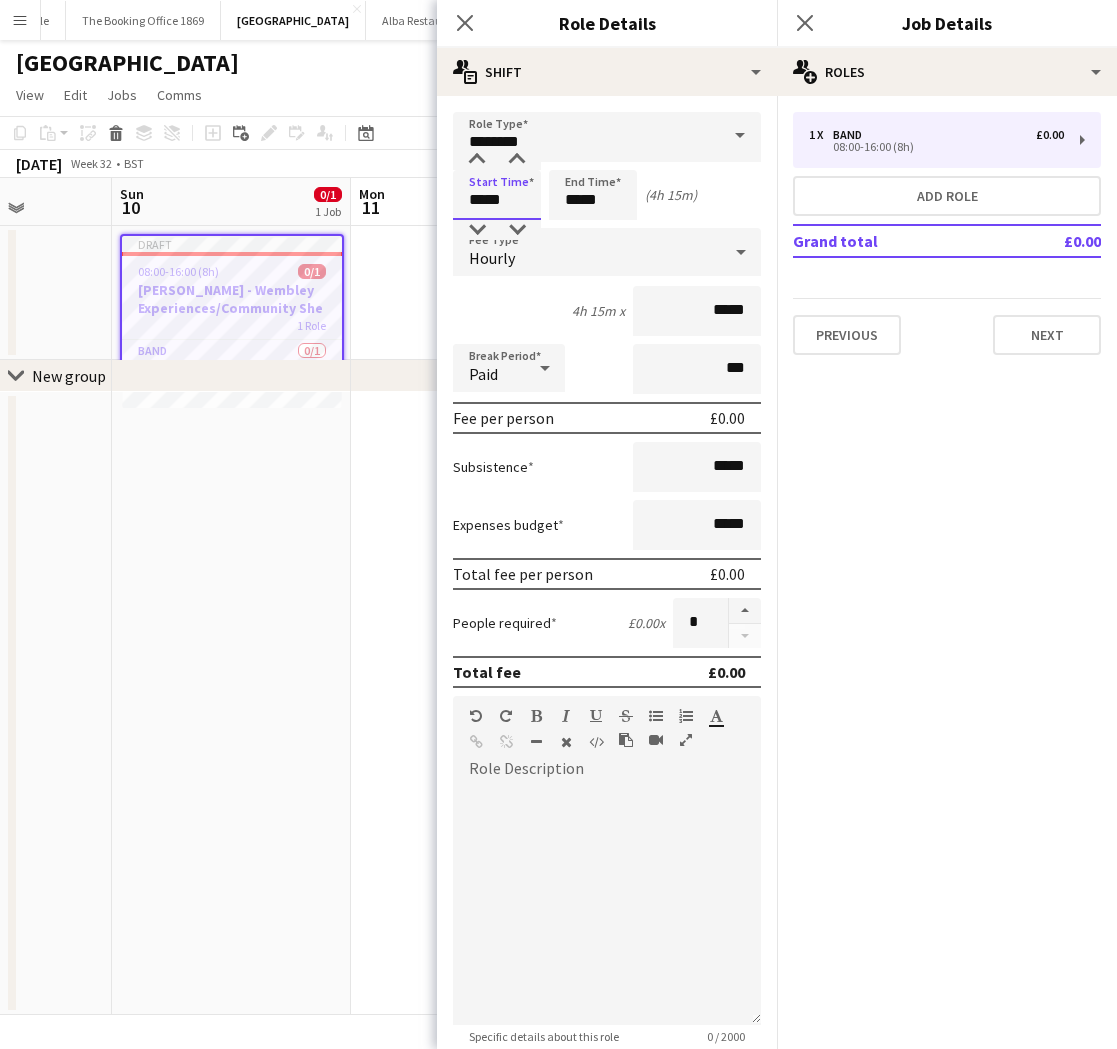 type on "*****" 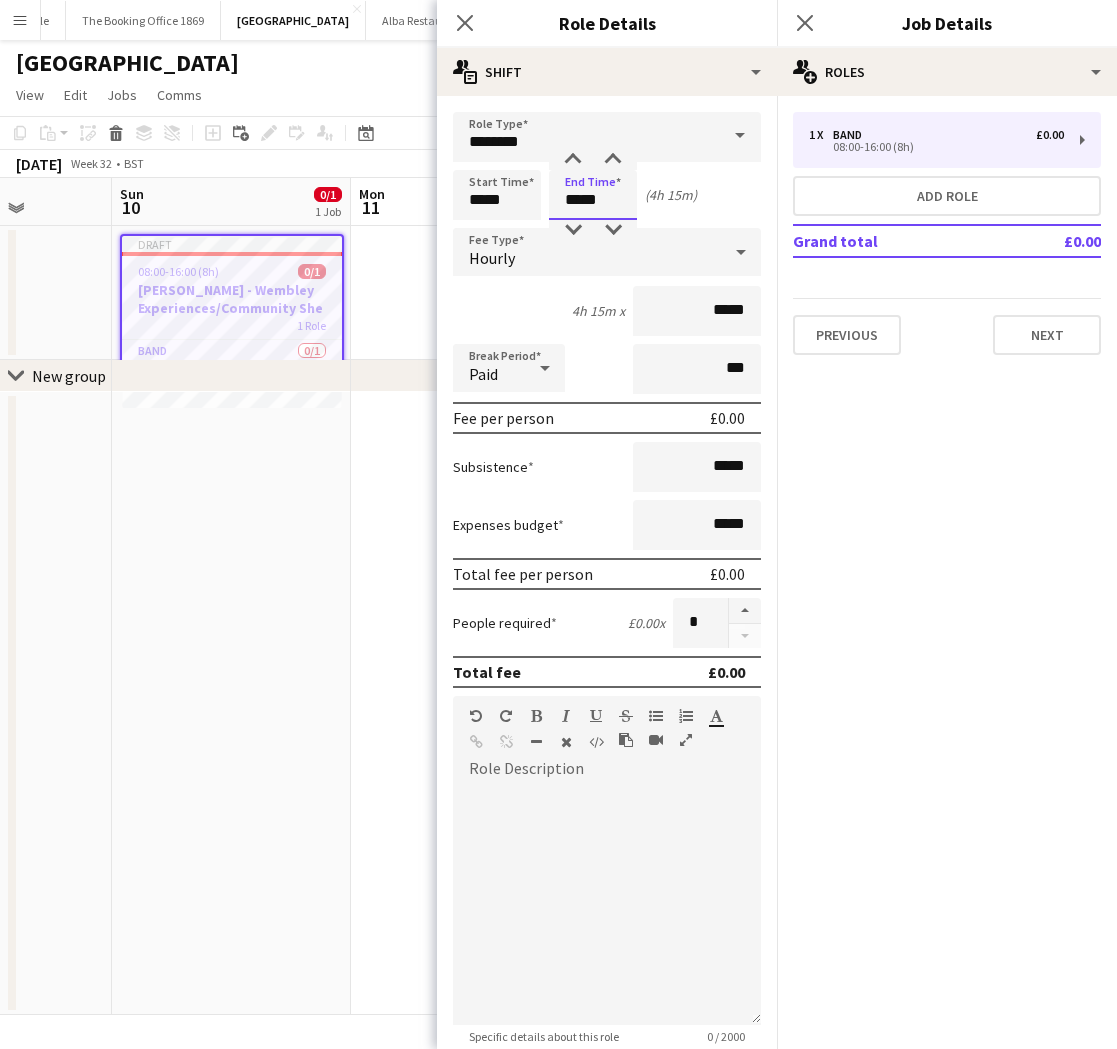 drag, startPoint x: 605, startPoint y: 206, endPoint x: 574, endPoint y: 205, distance: 31.016125 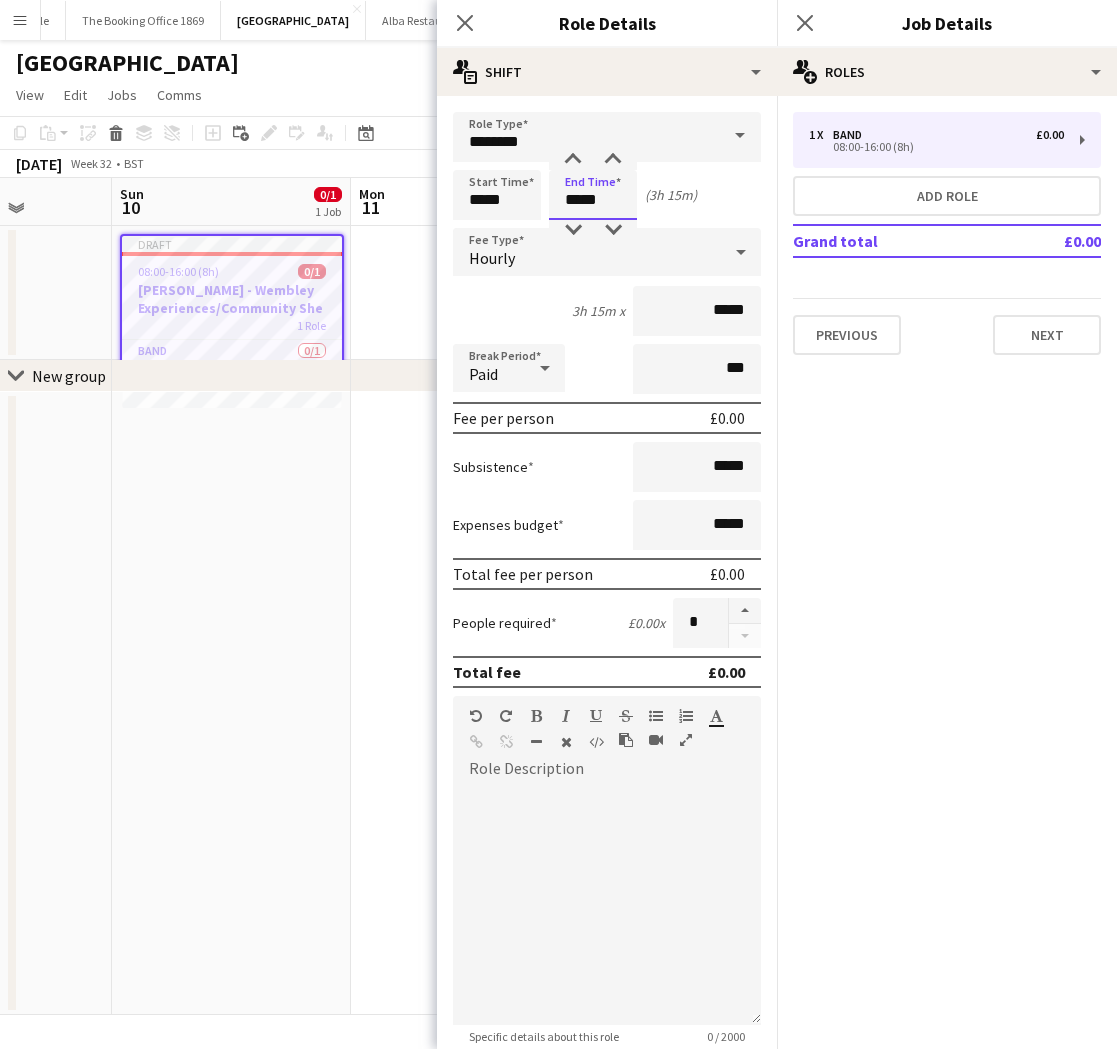 type on "*****" 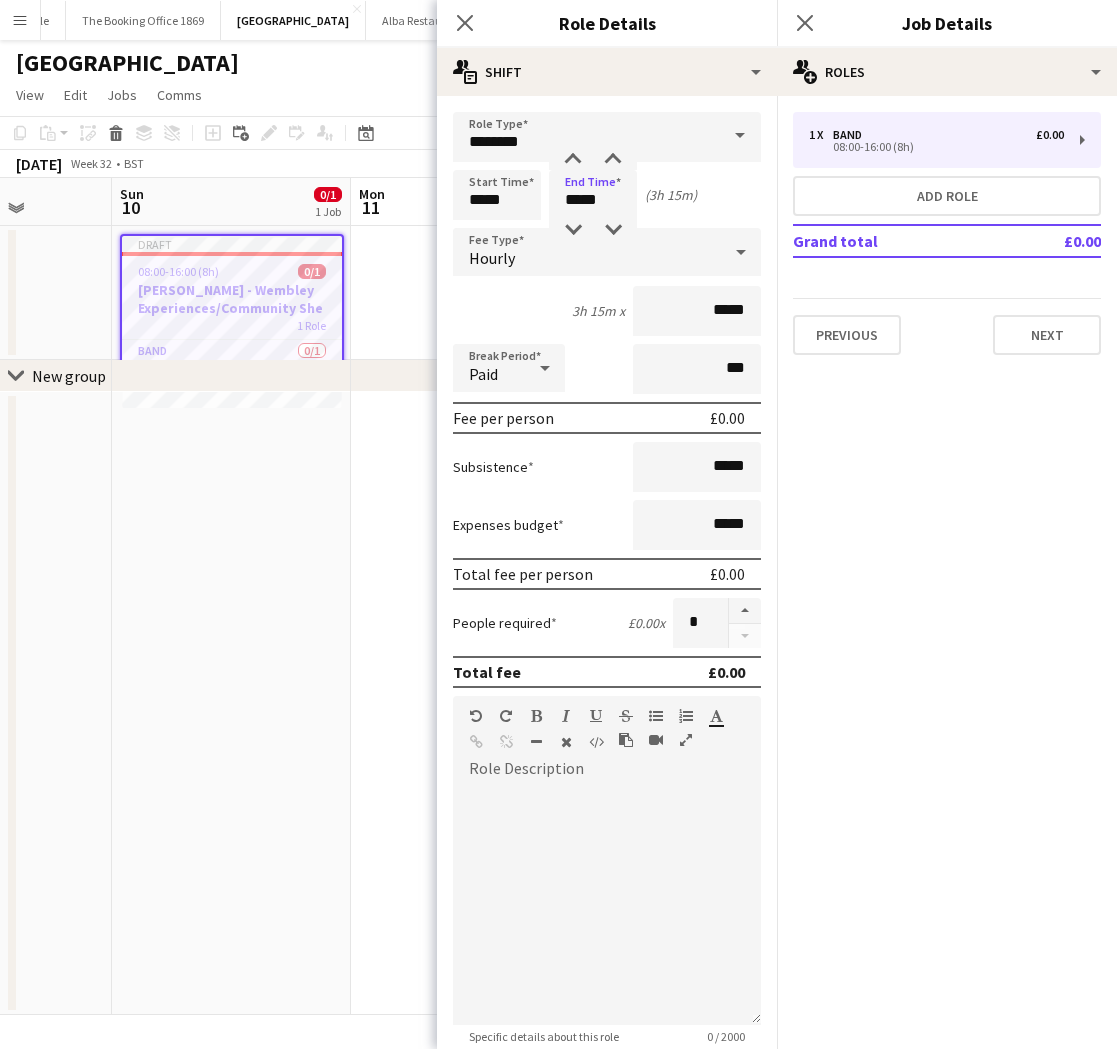 click on "Hourly" at bounding box center [587, 252] 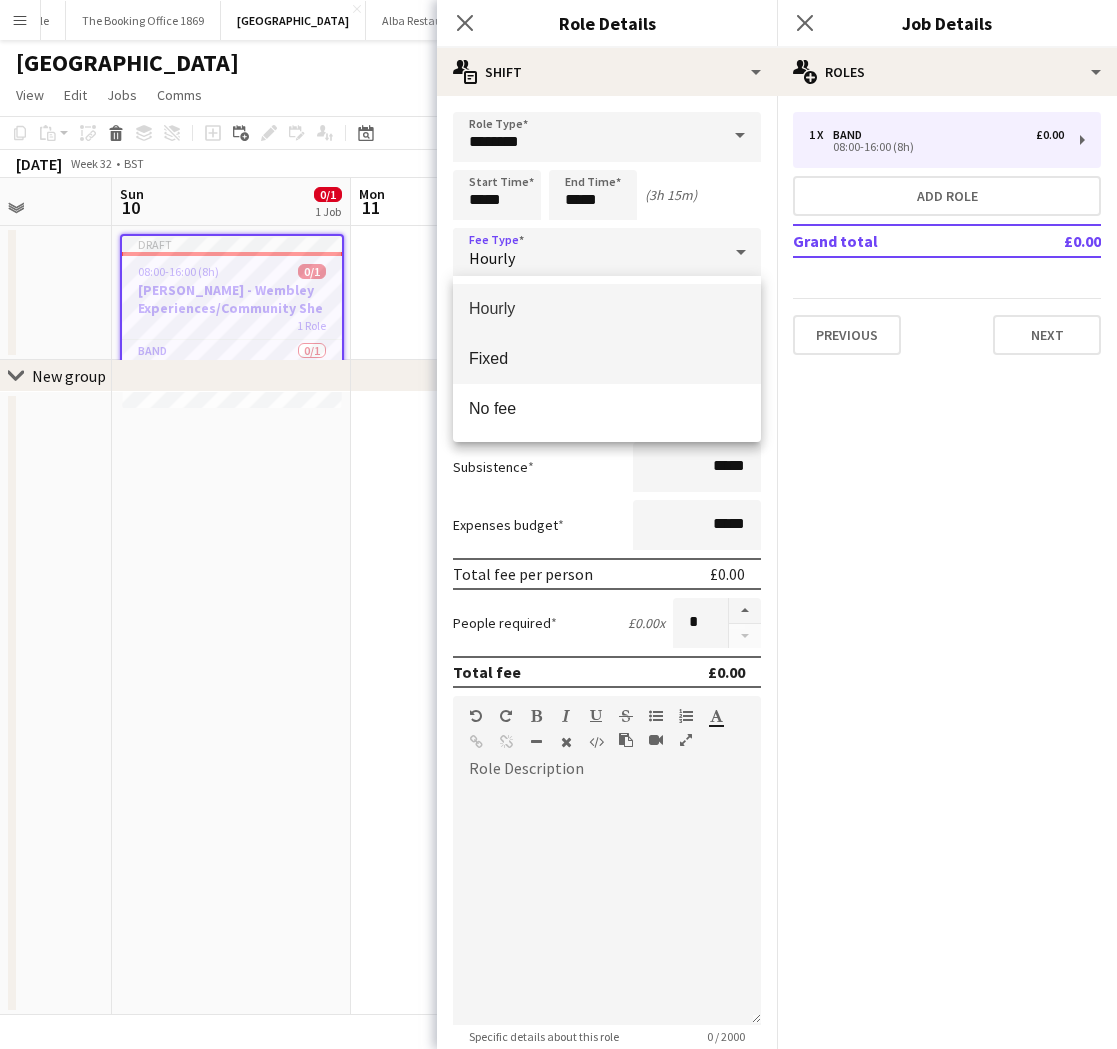 click on "Fixed" at bounding box center (607, 358) 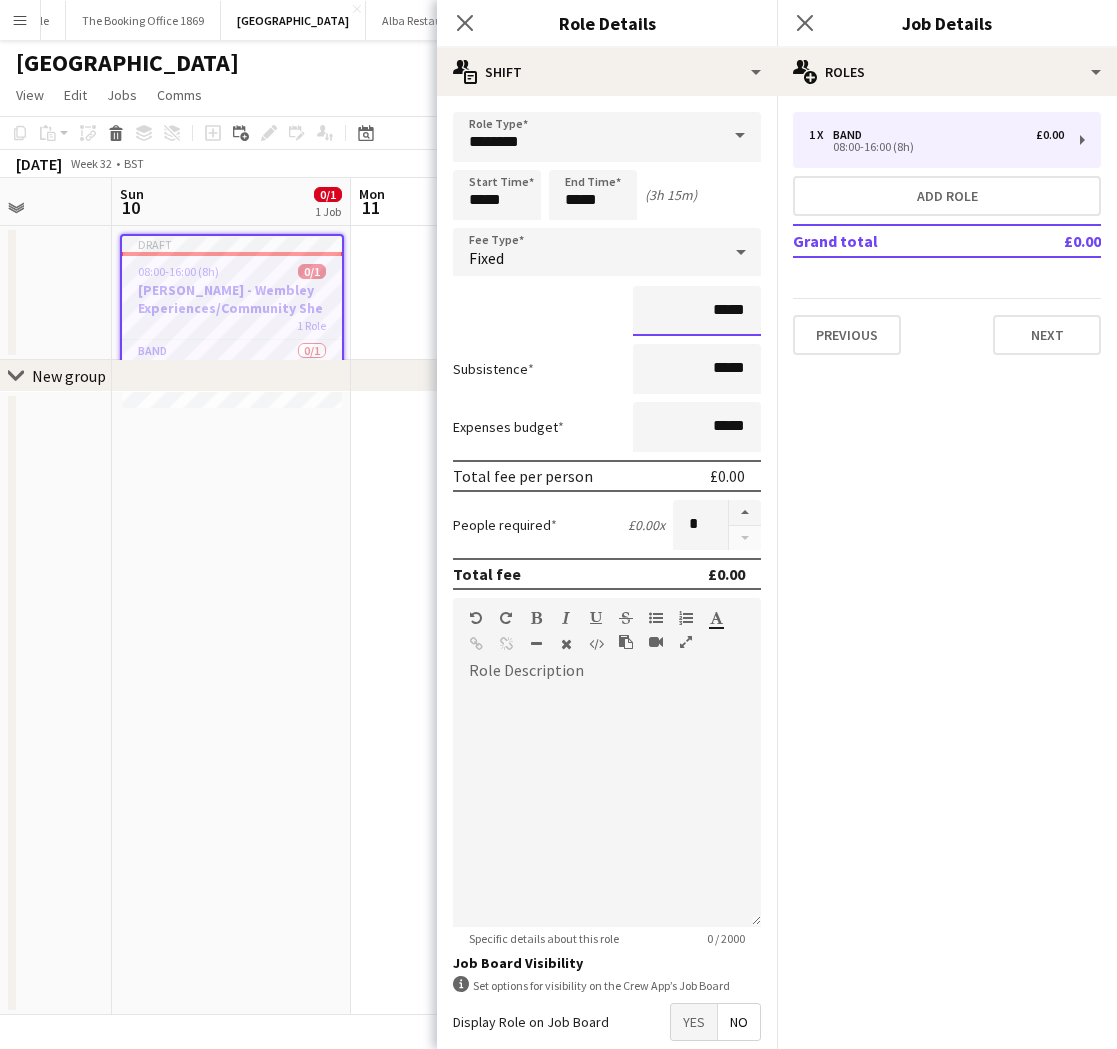 drag, startPoint x: 715, startPoint y: 313, endPoint x: 787, endPoint y: 310, distance: 72.06247 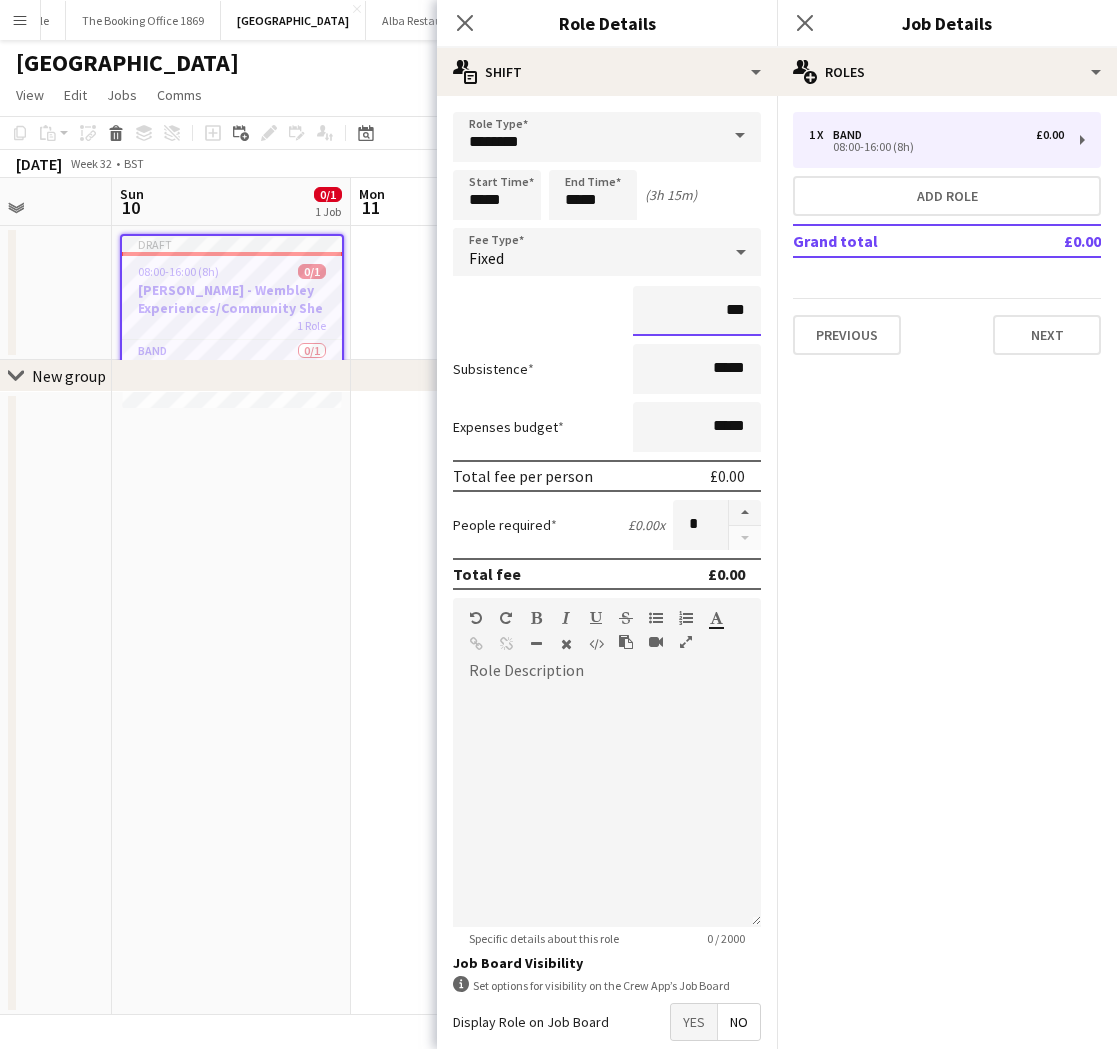 type on "**" 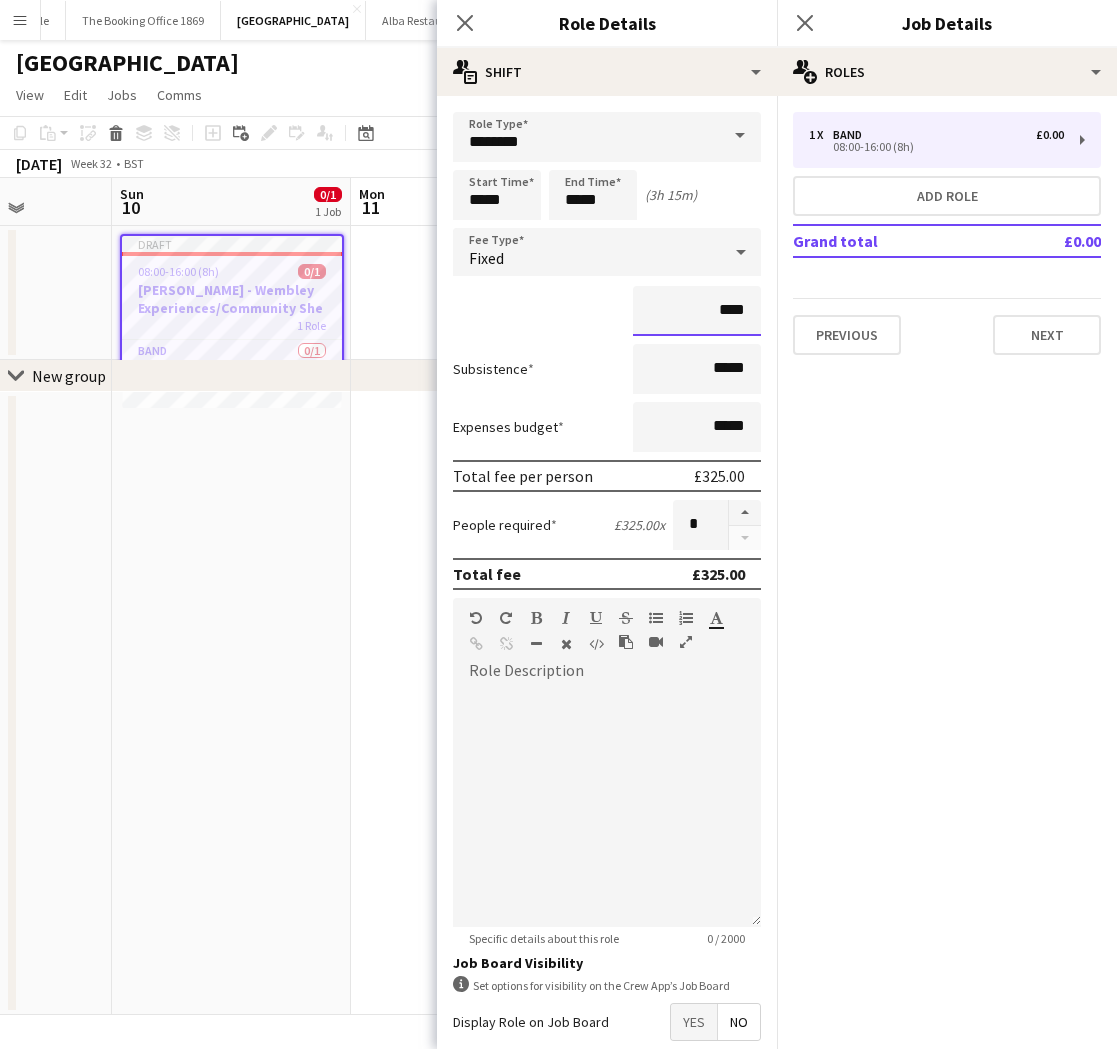 type on "****" 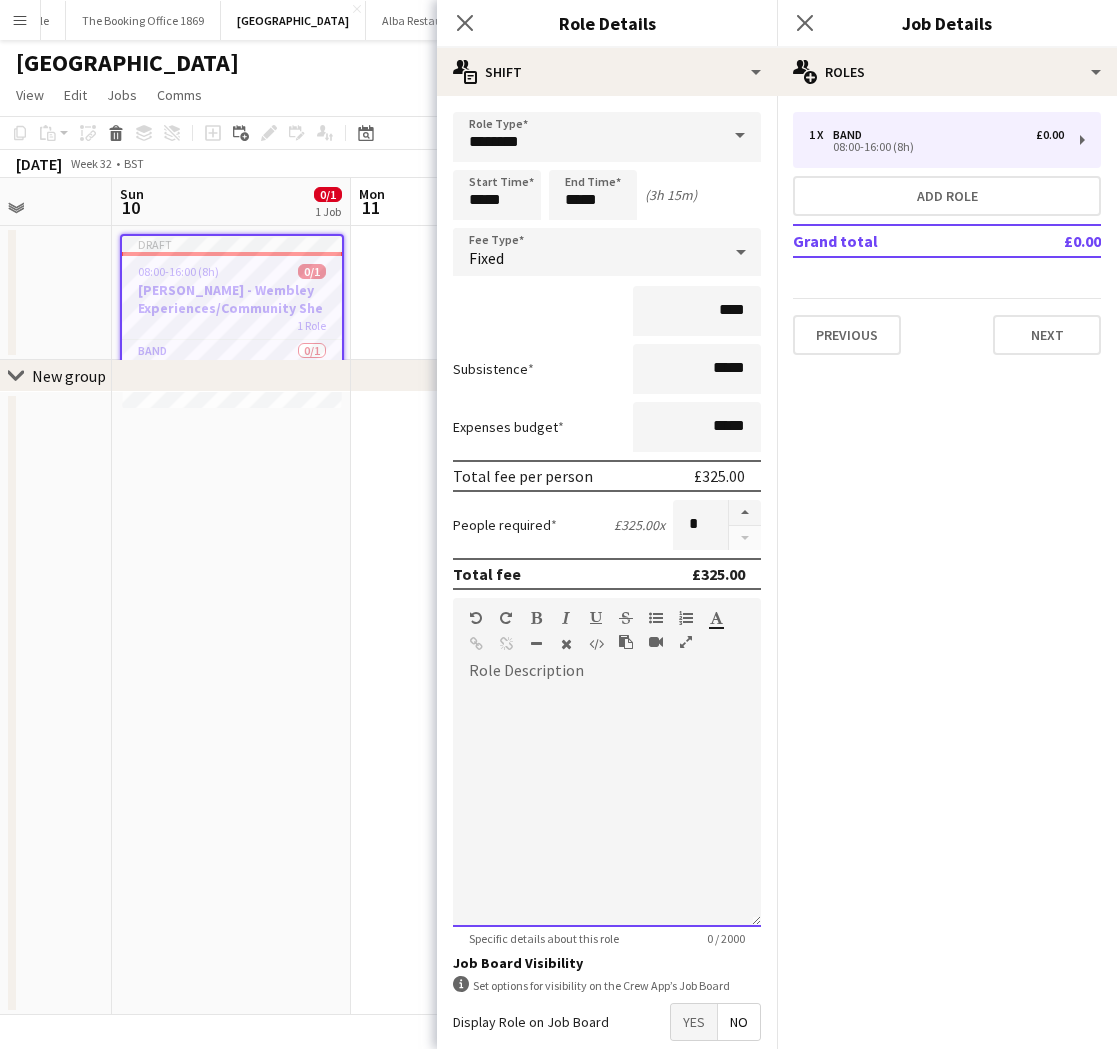 click at bounding box center (607, 807) 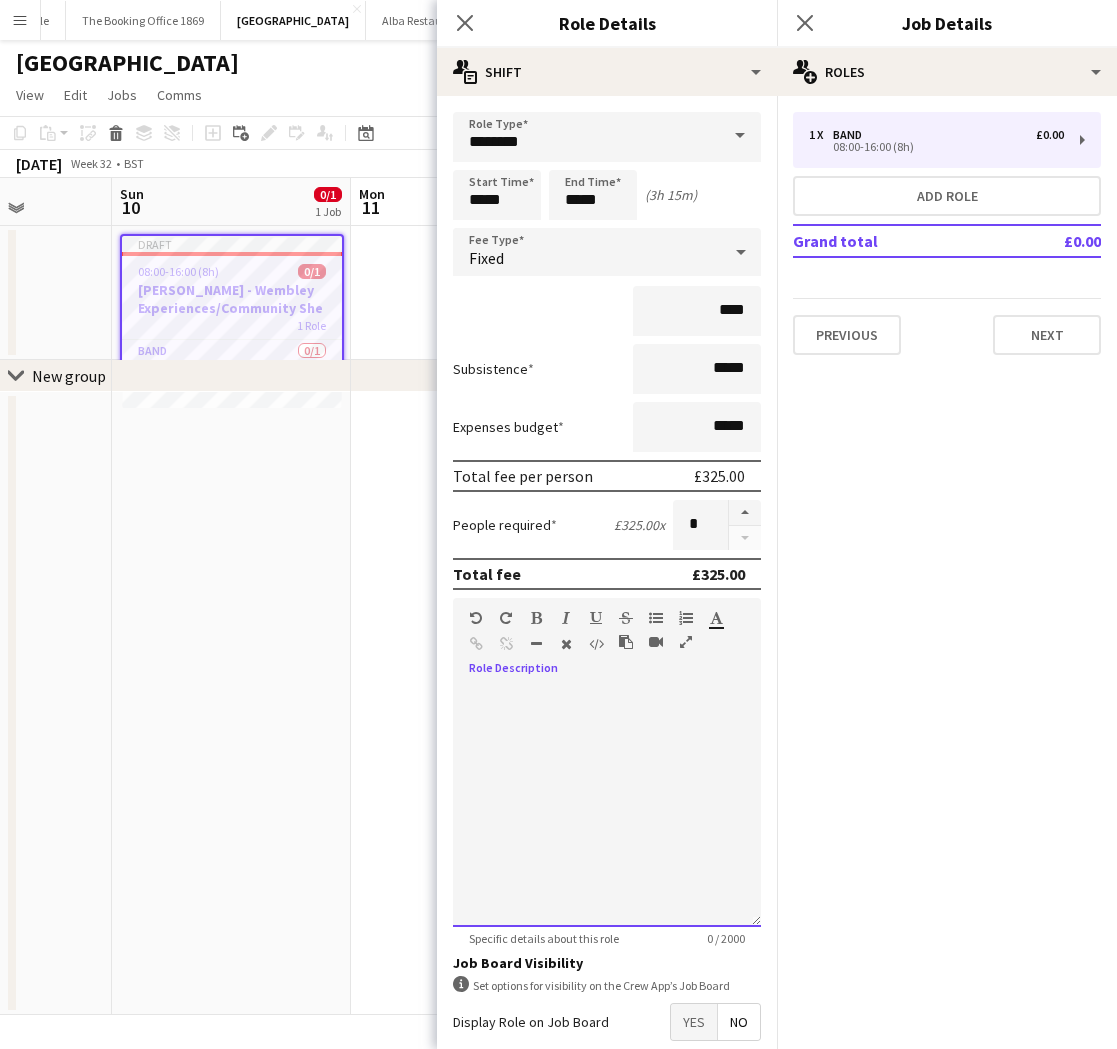 type 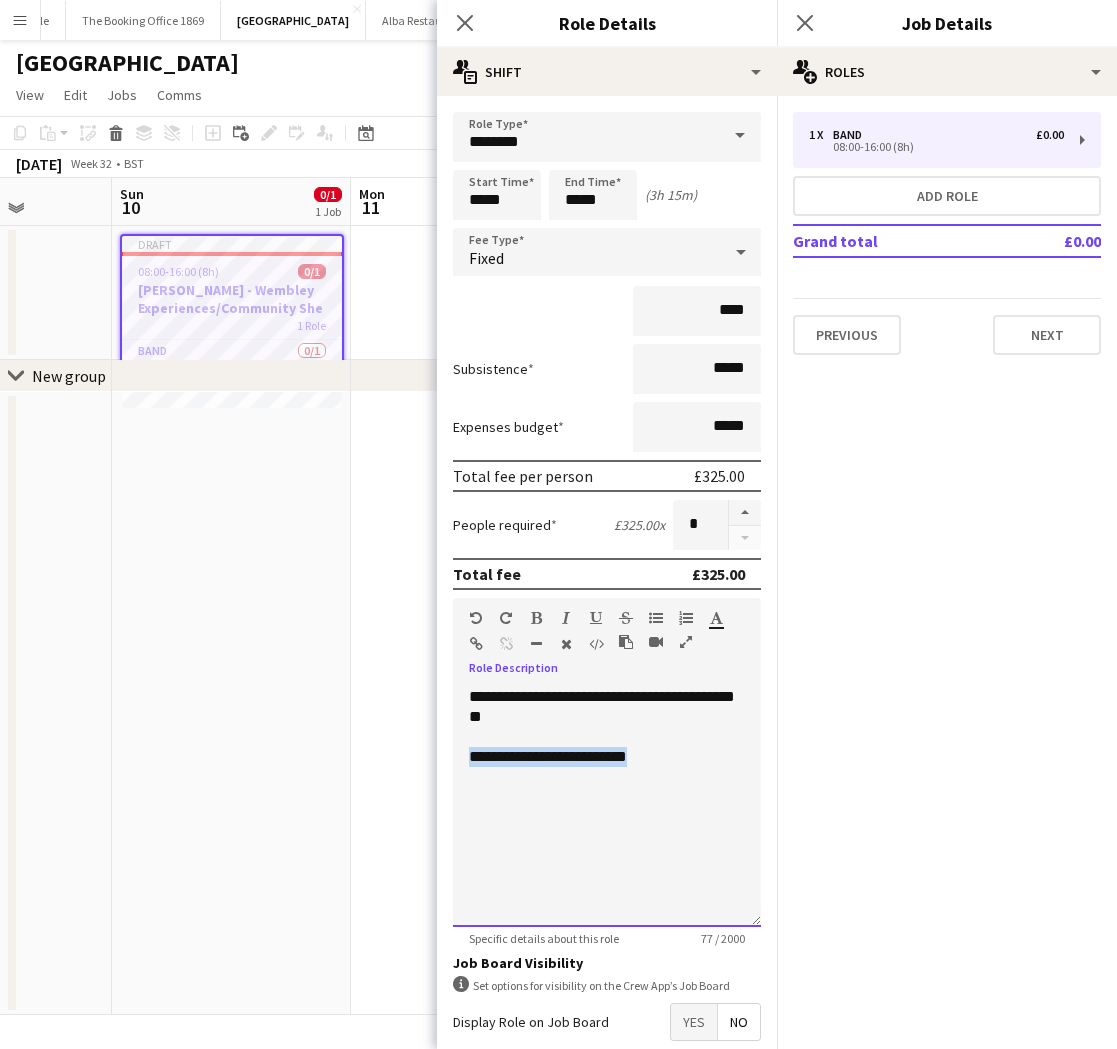 drag, startPoint x: 671, startPoint y: 764, endPoint x: 458, endPoint y: 750, distance: 213.4596 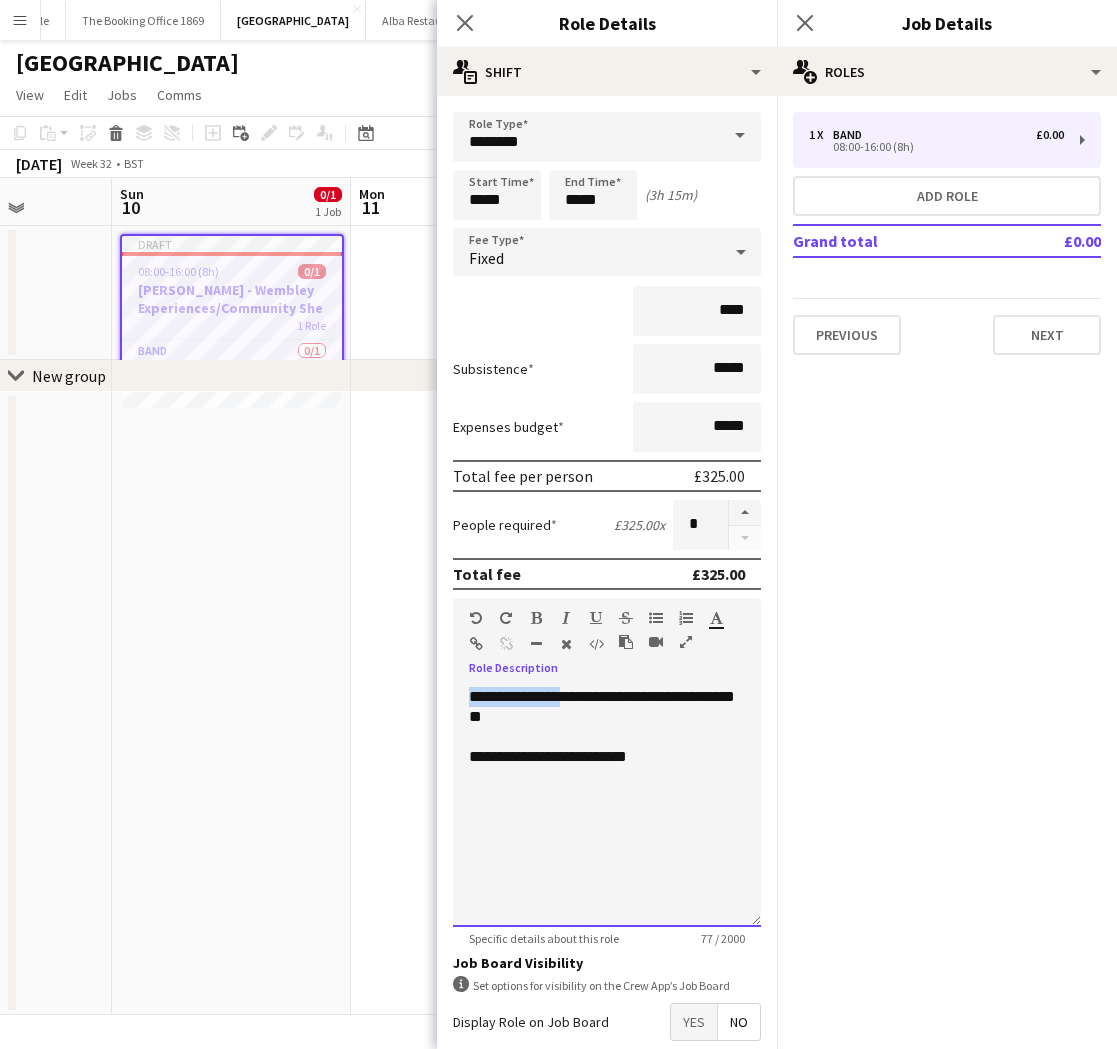 drag, startPoint x: 579, startPoint y: 695, endPoint x: 472, endPoint y: 697, distance: 107.01869 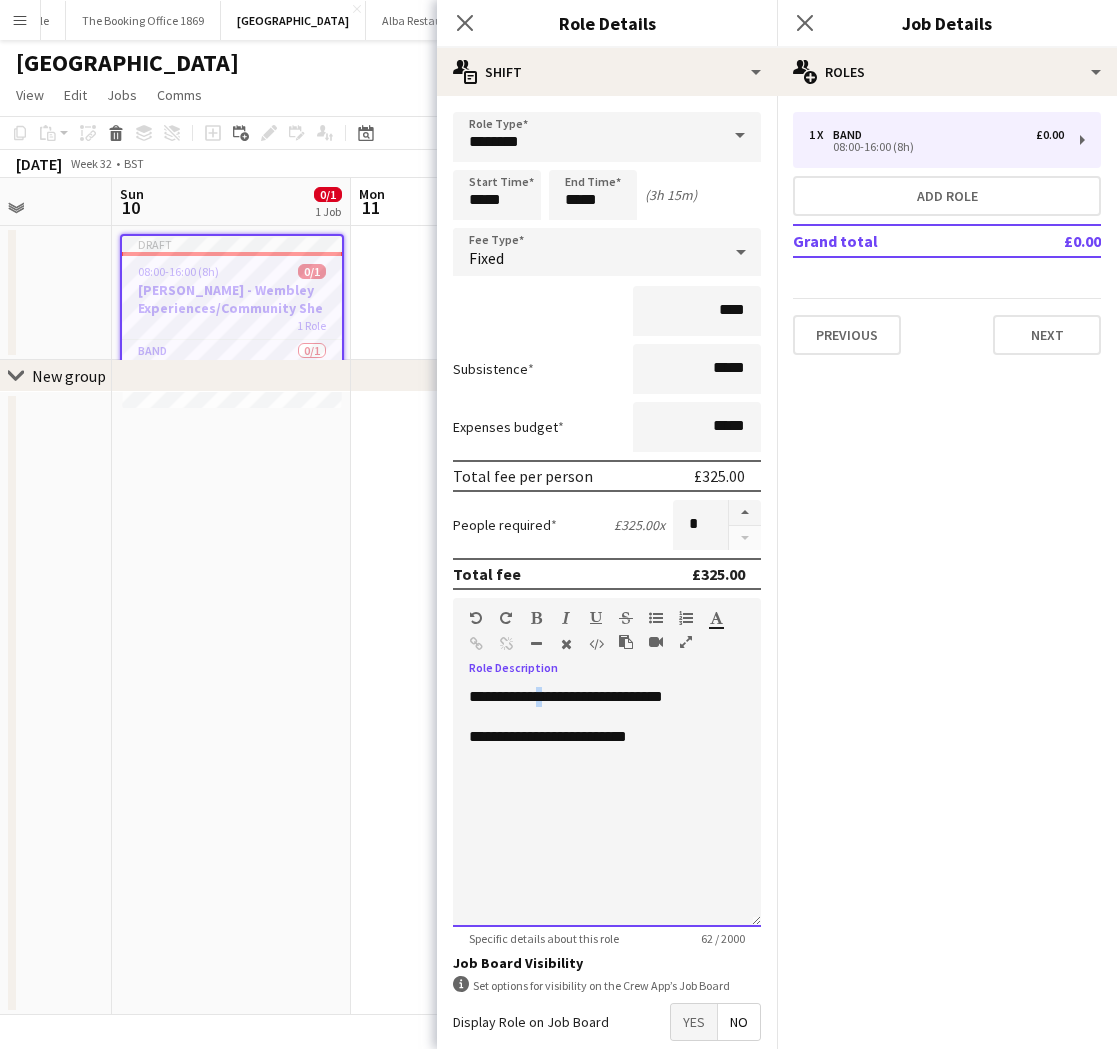 click on "**********" at bounding box center (607, 807) 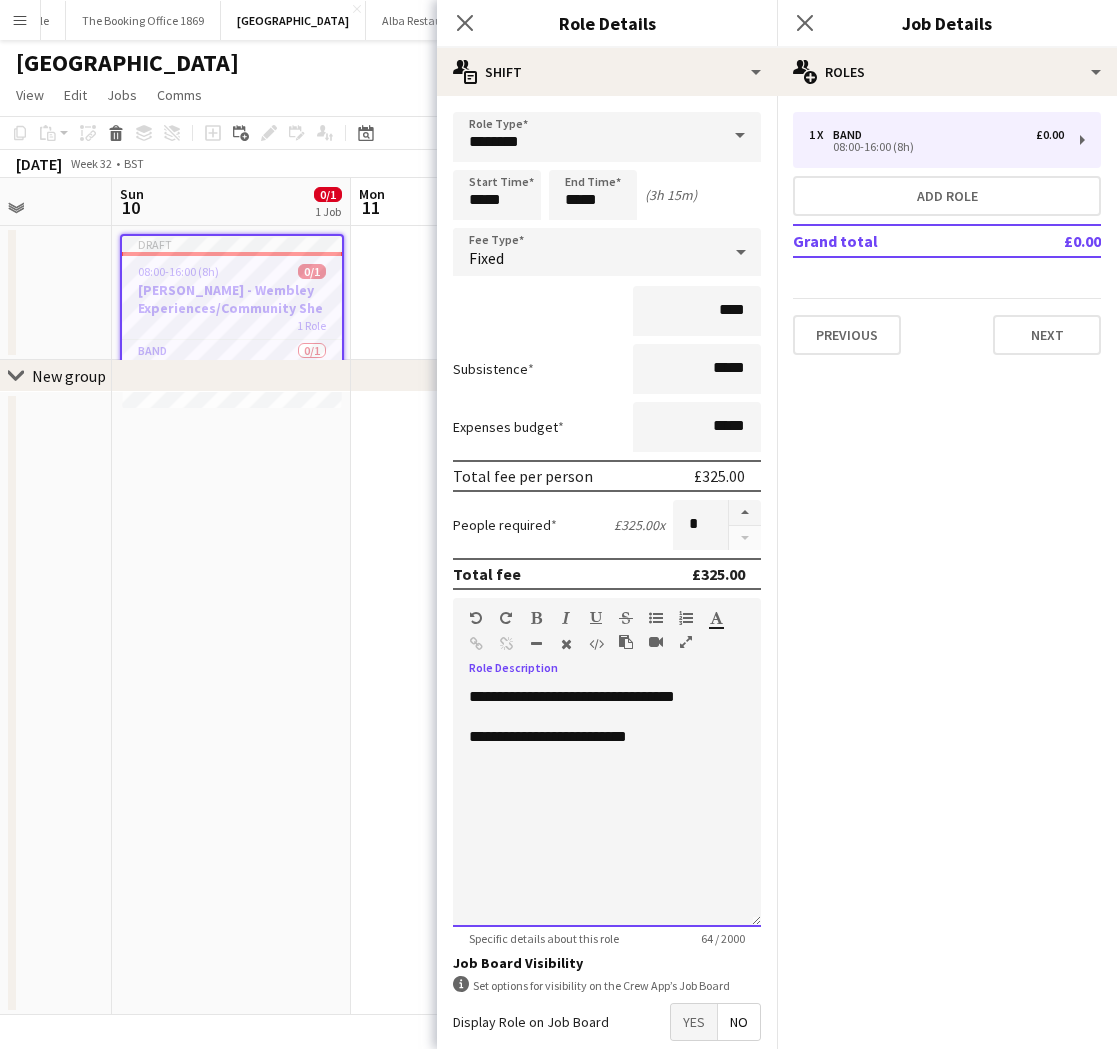 click on "**********" at bounding box center [607, 737] 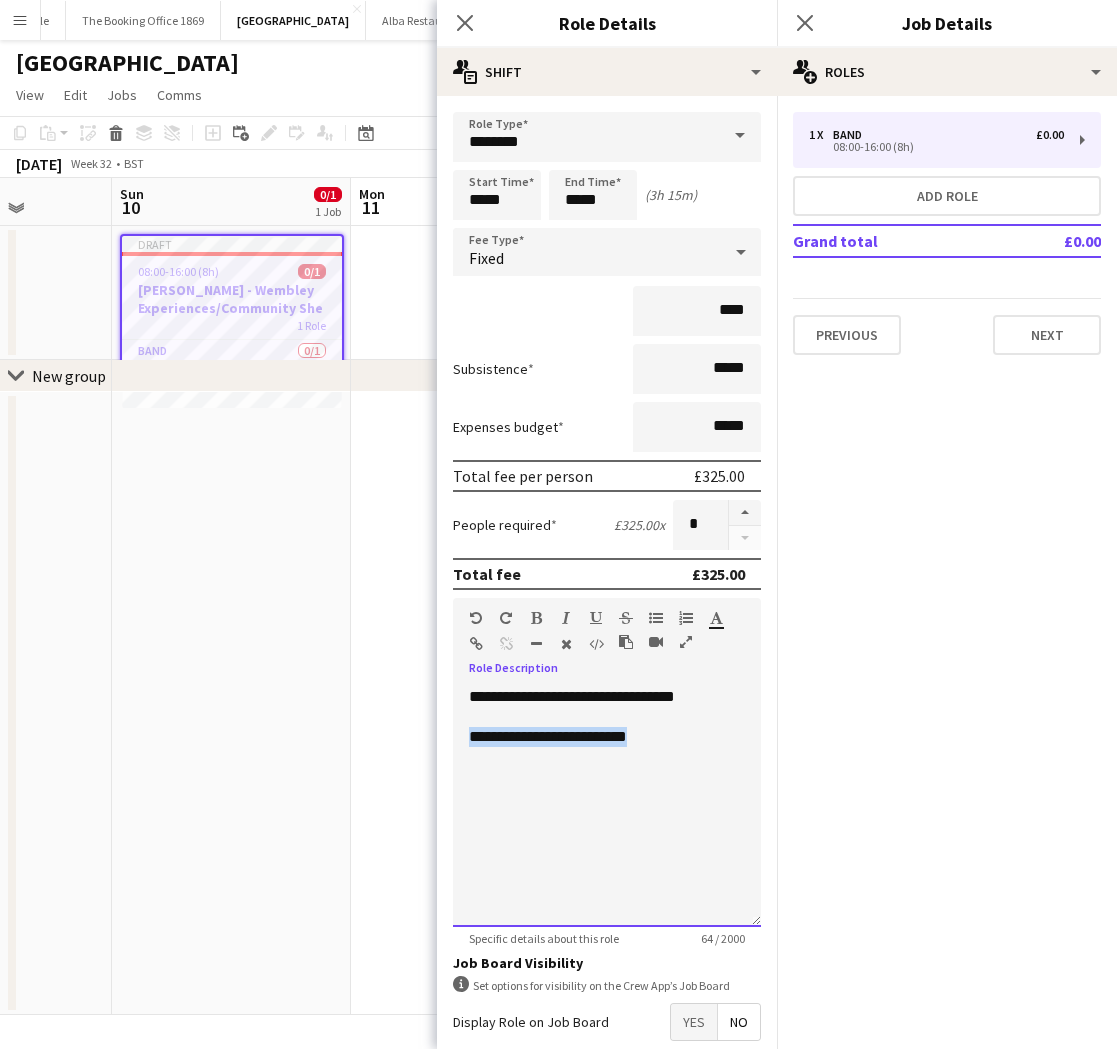 drag, startPoint x: 687, startPoint y: 735, endPoint x: 449, endPoint y: 735, distance: 238 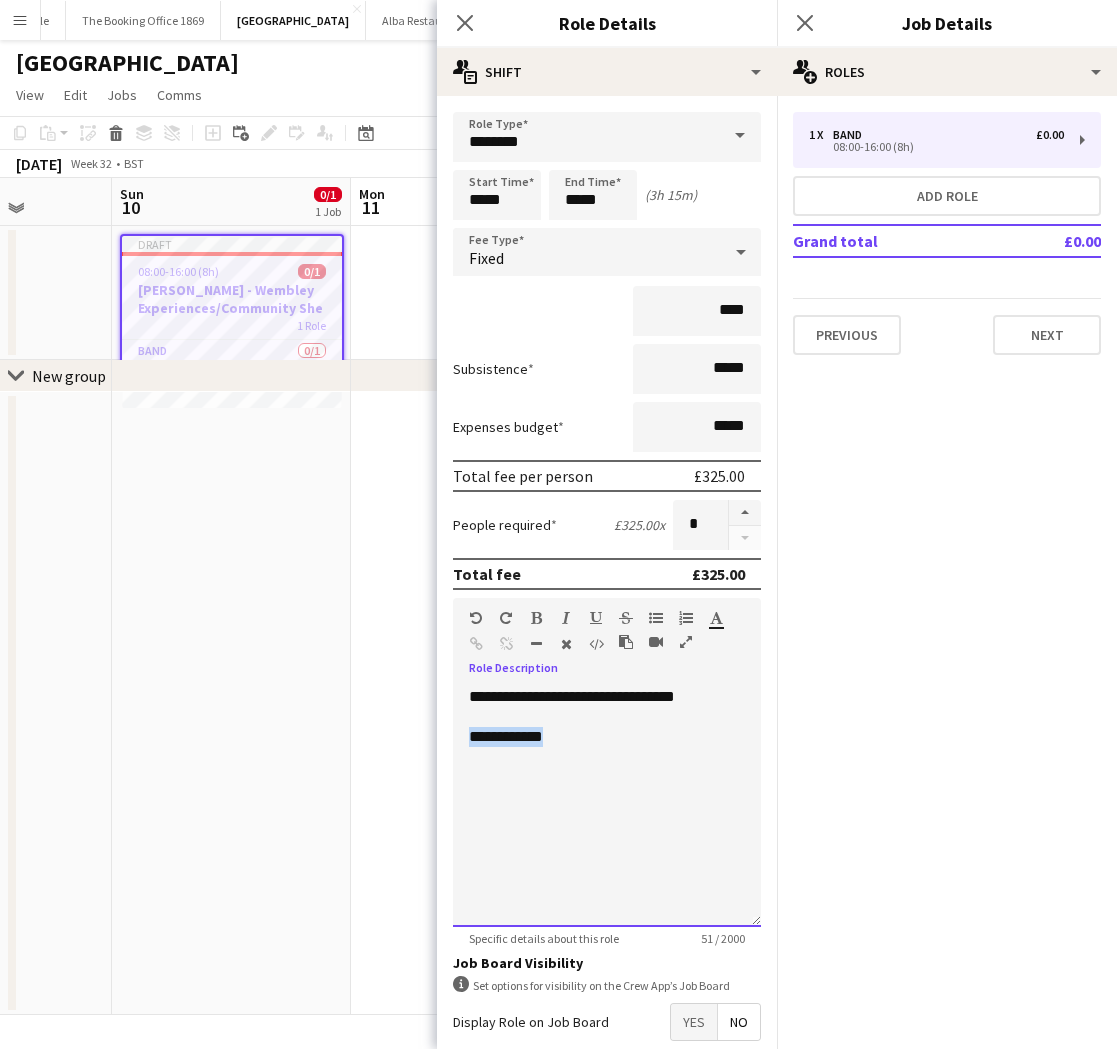 drag, startPoint x: 575, startPoint y: 739, endPoint x: 451, endPoint y: 739, distance: 124 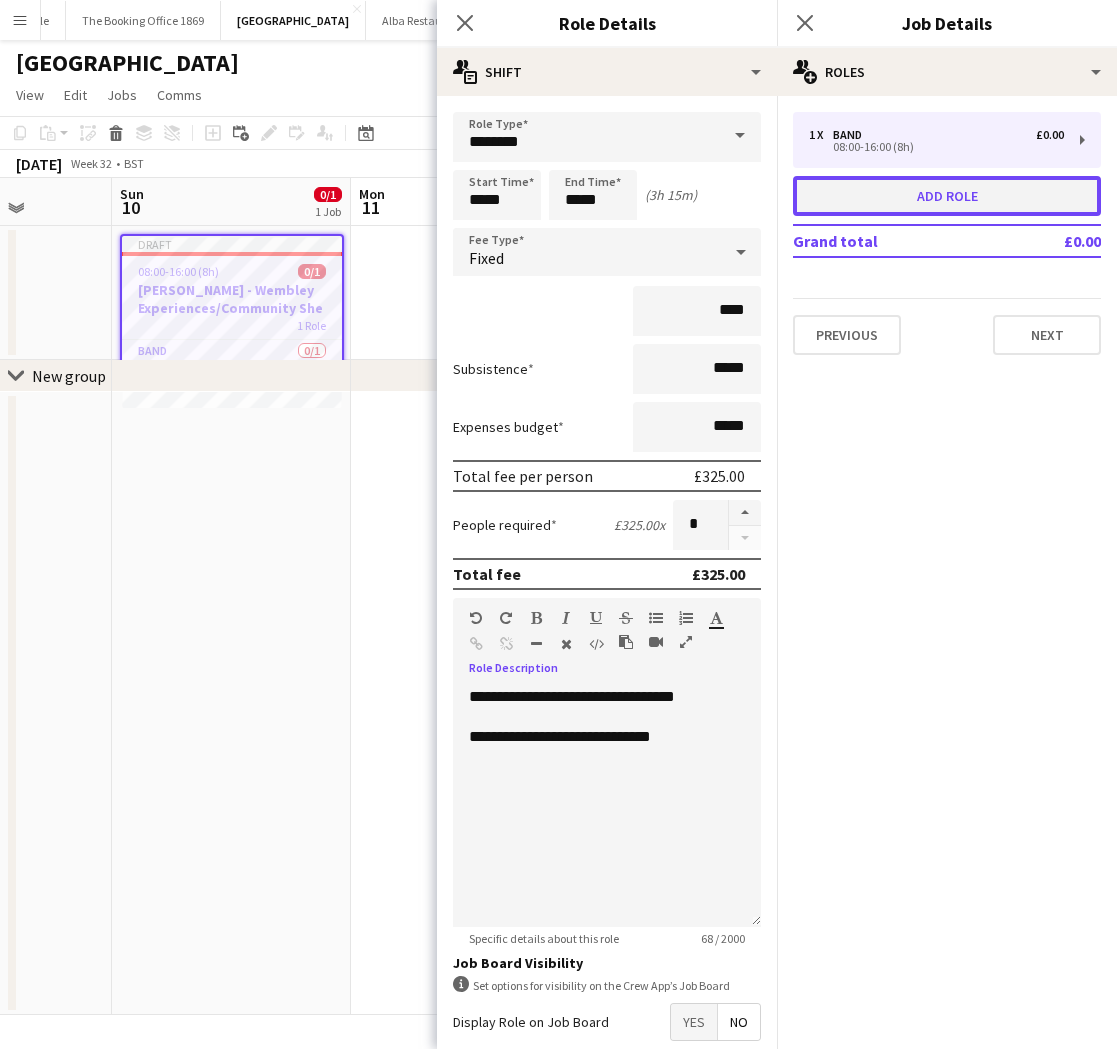 click on "Add role" at bounding box center (947, 196) 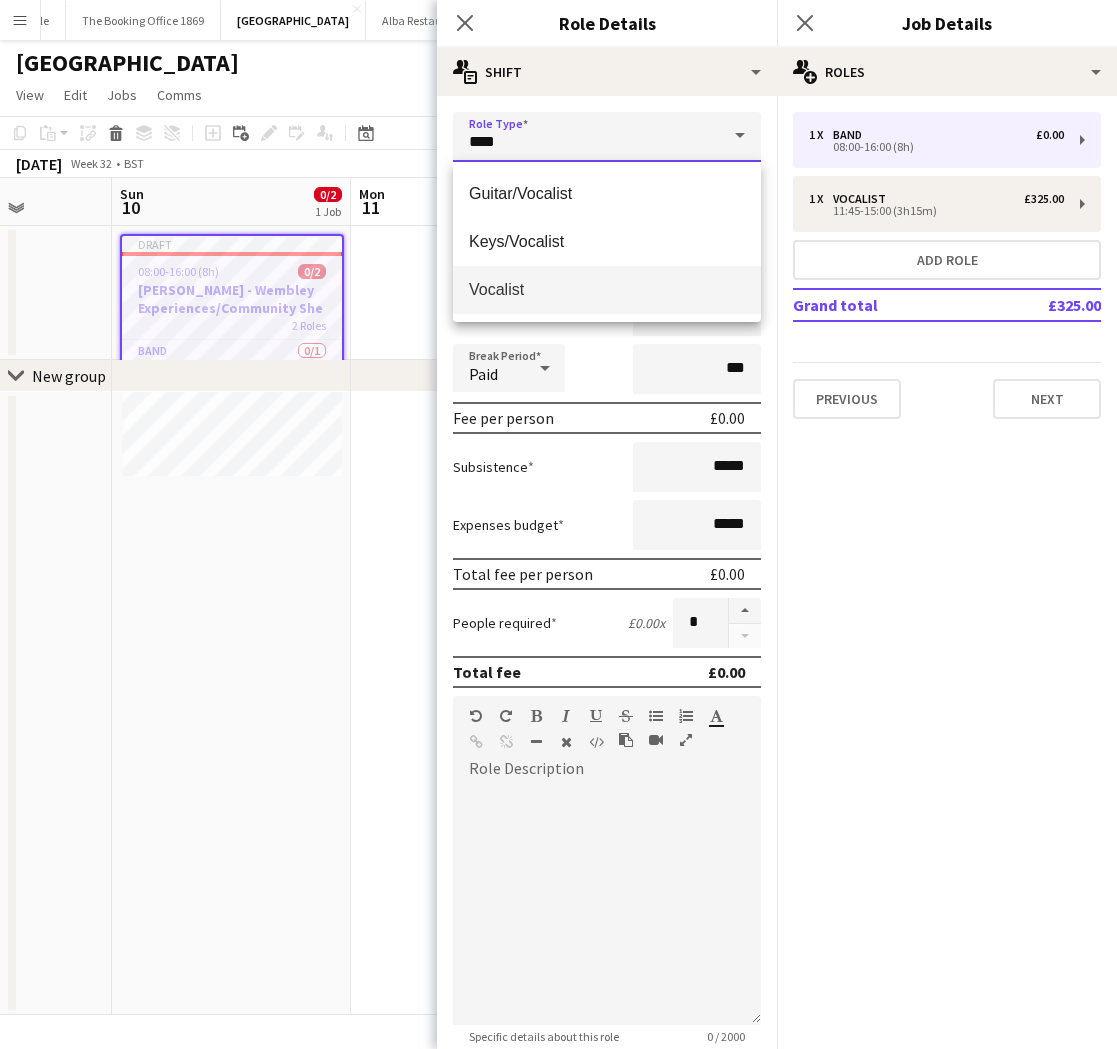 click on "****" at bounding box center [607, 137] 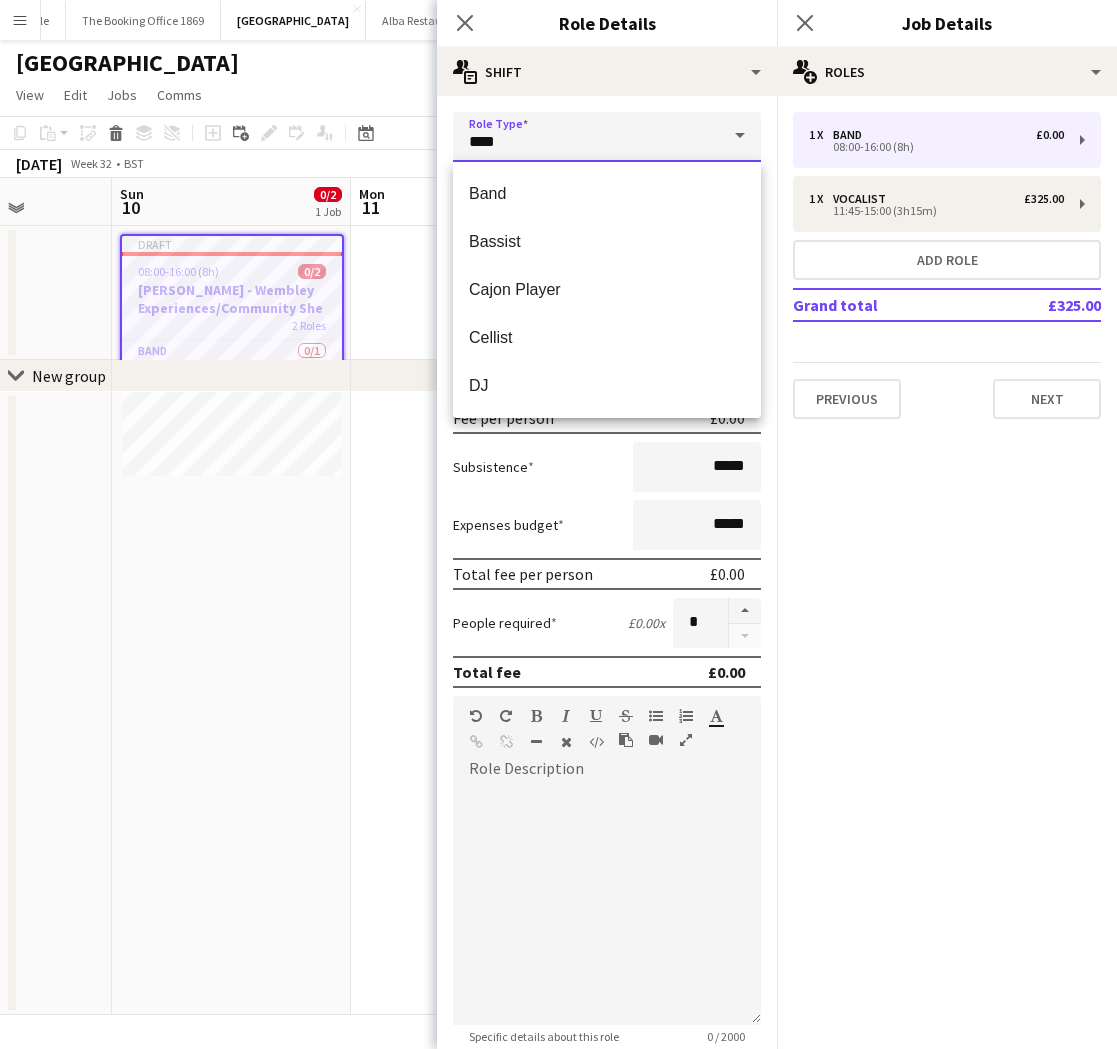 drag, startPoint x: 559, startPoint y: 131, endPoint x: 310, endPoint y: 111, distance: 249.80193 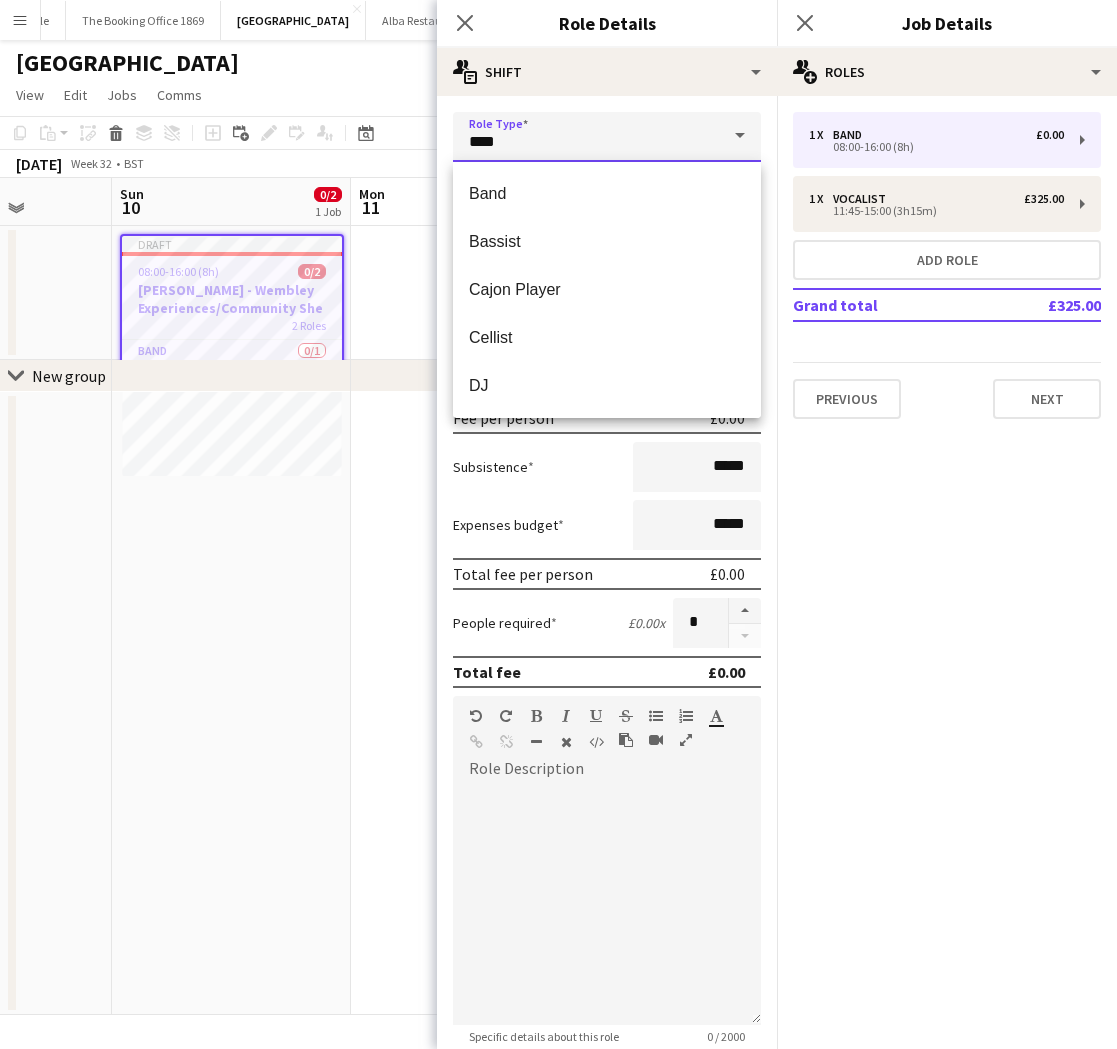 click on "Menu
Boards
Boards   Boards   All jobs   Status
Workforce
Workforce   My Workforce   Recruiting
Comms
Comms
Pay
Pay   Approvals   Payments   Reports   Invoices
Platform Settings
Platform Settings   App settings   Your settings   Profiles
Training Academy
Training Academy
Knowledge Base
Knowledge Base
Product Updates
Product Updates   Log Out   Privacy   Bicester village
Close
[GEOGRAPHIC_DATA]
Savoy Beaufort Bar
Close
Private Events
Close
Oblix
Close
Hippodrome
Close
Piano Tuner Schedule
Close
The Booking Office 1869
Close" at bounding box center (558, 524) 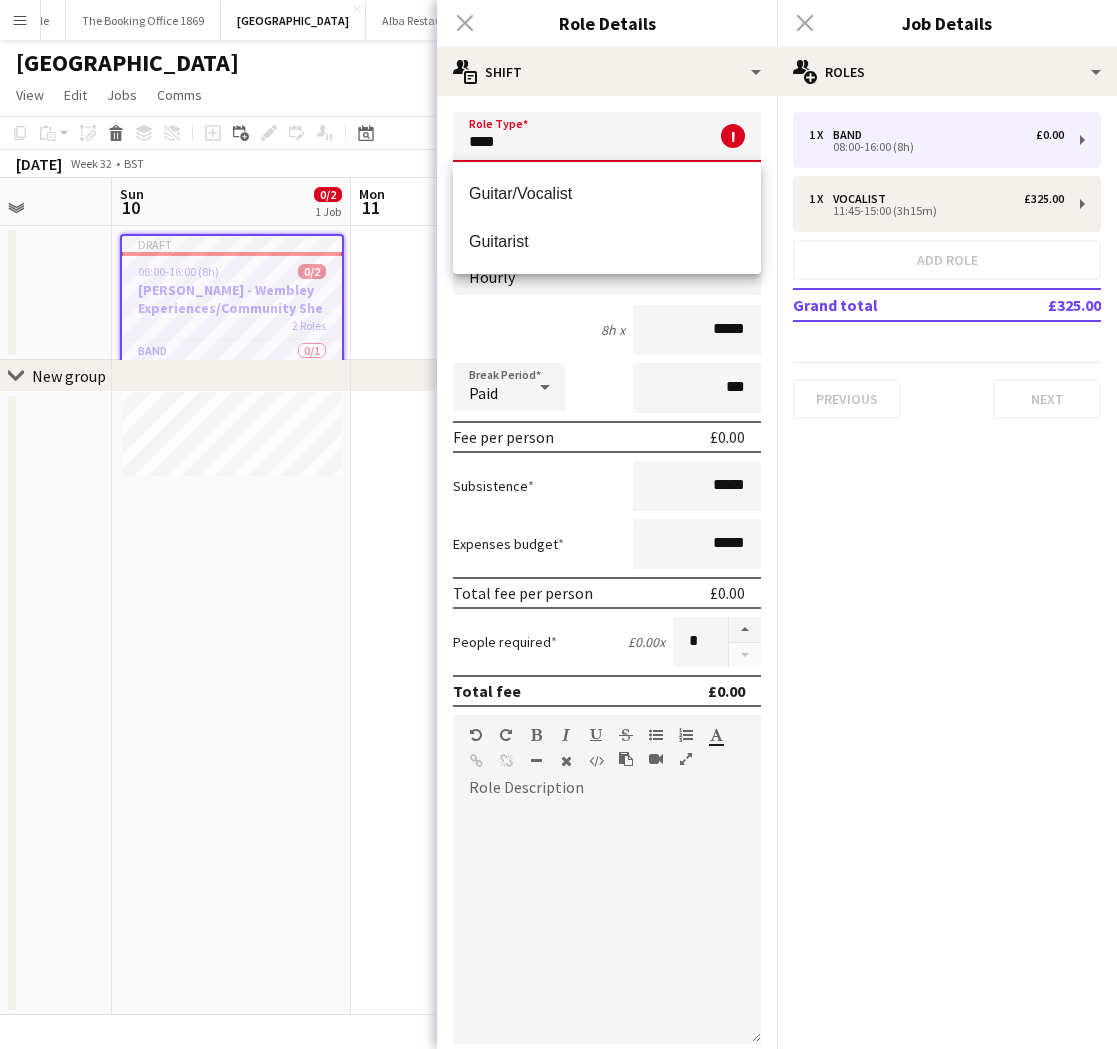 click on "Guitarist" at bounding box center [607, 242] 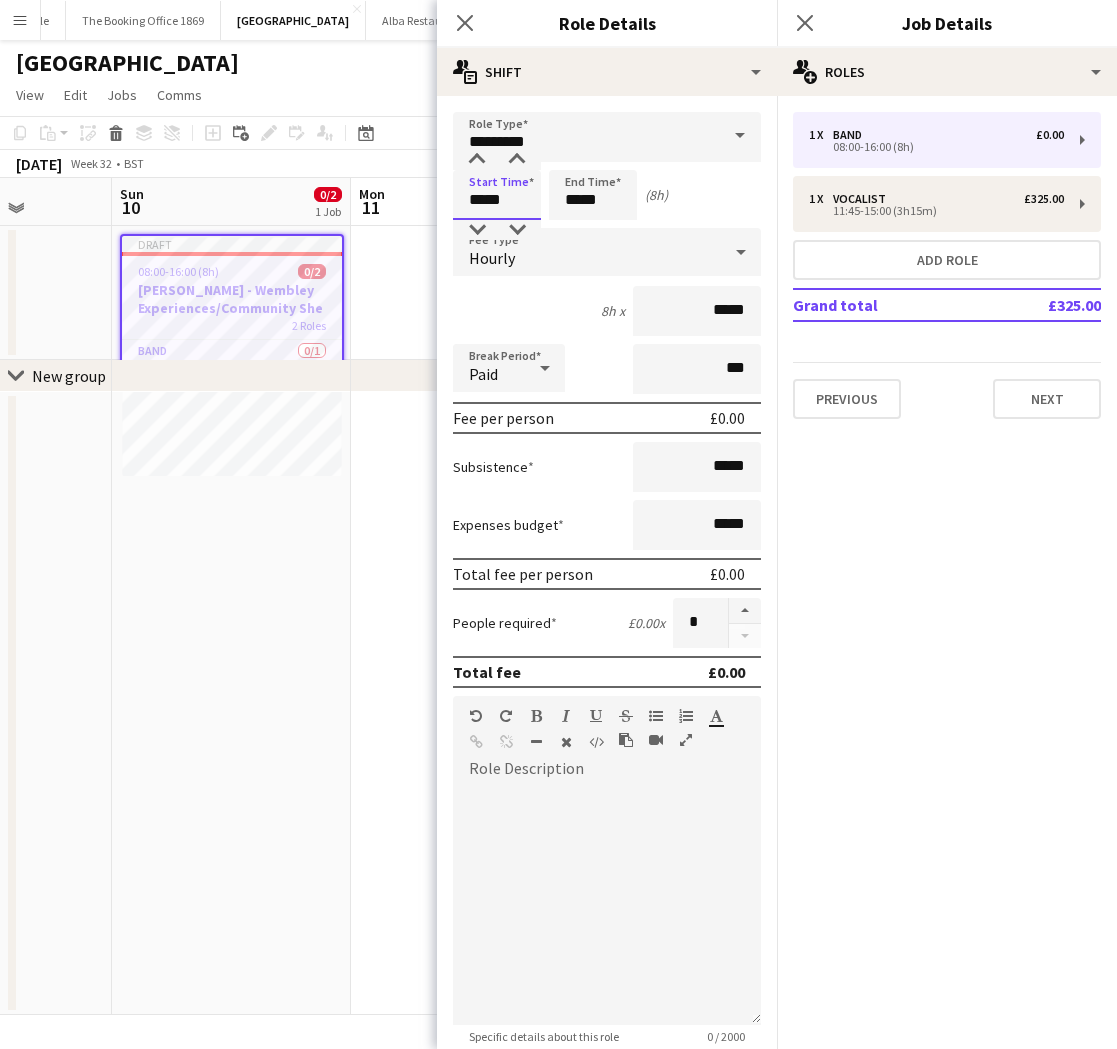 click on "*****" at bounding box center (497, 195) 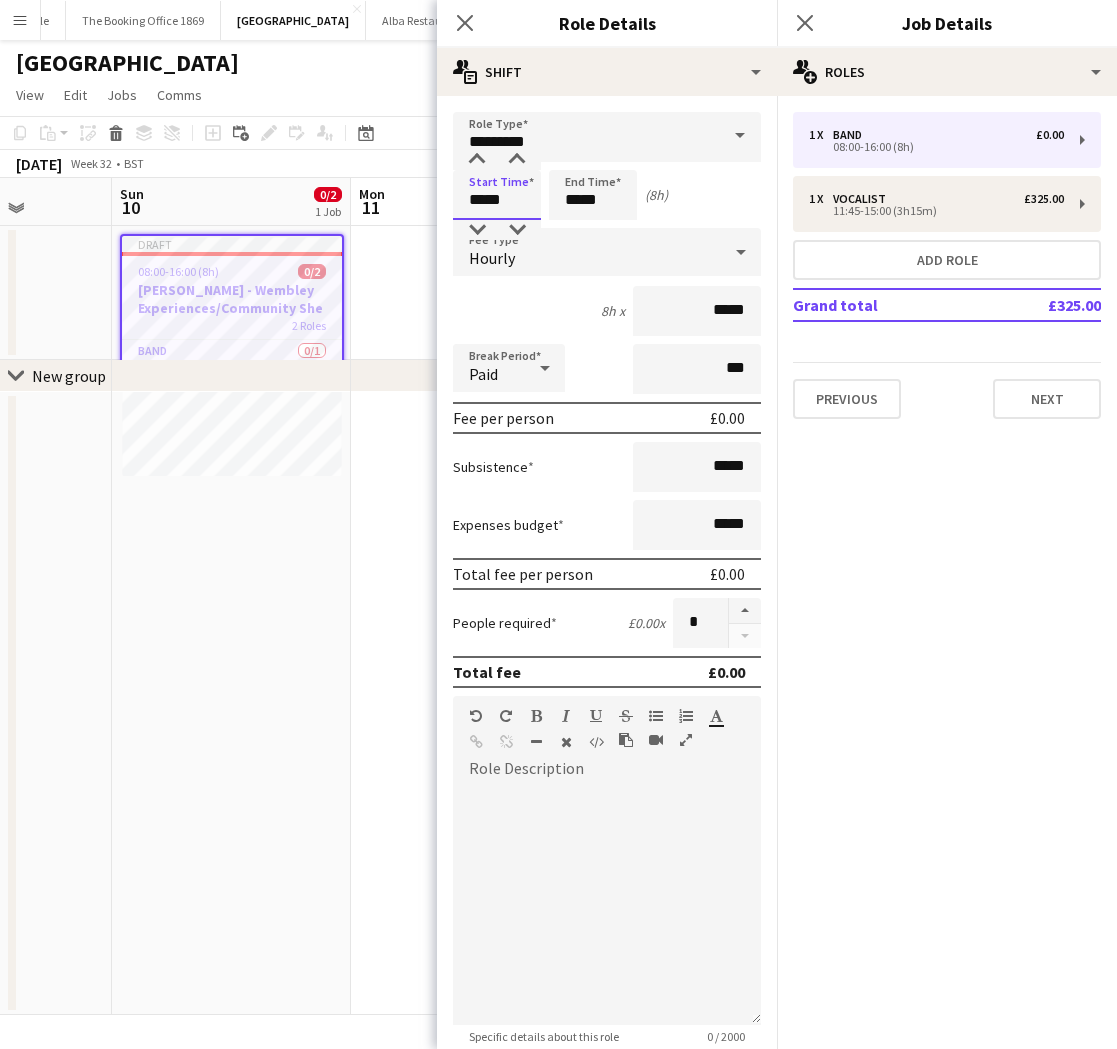 drag, startPoint x: 502, startPoint y: 205, endPoint x: 389, endPoint y: 192, distance: 113.74533 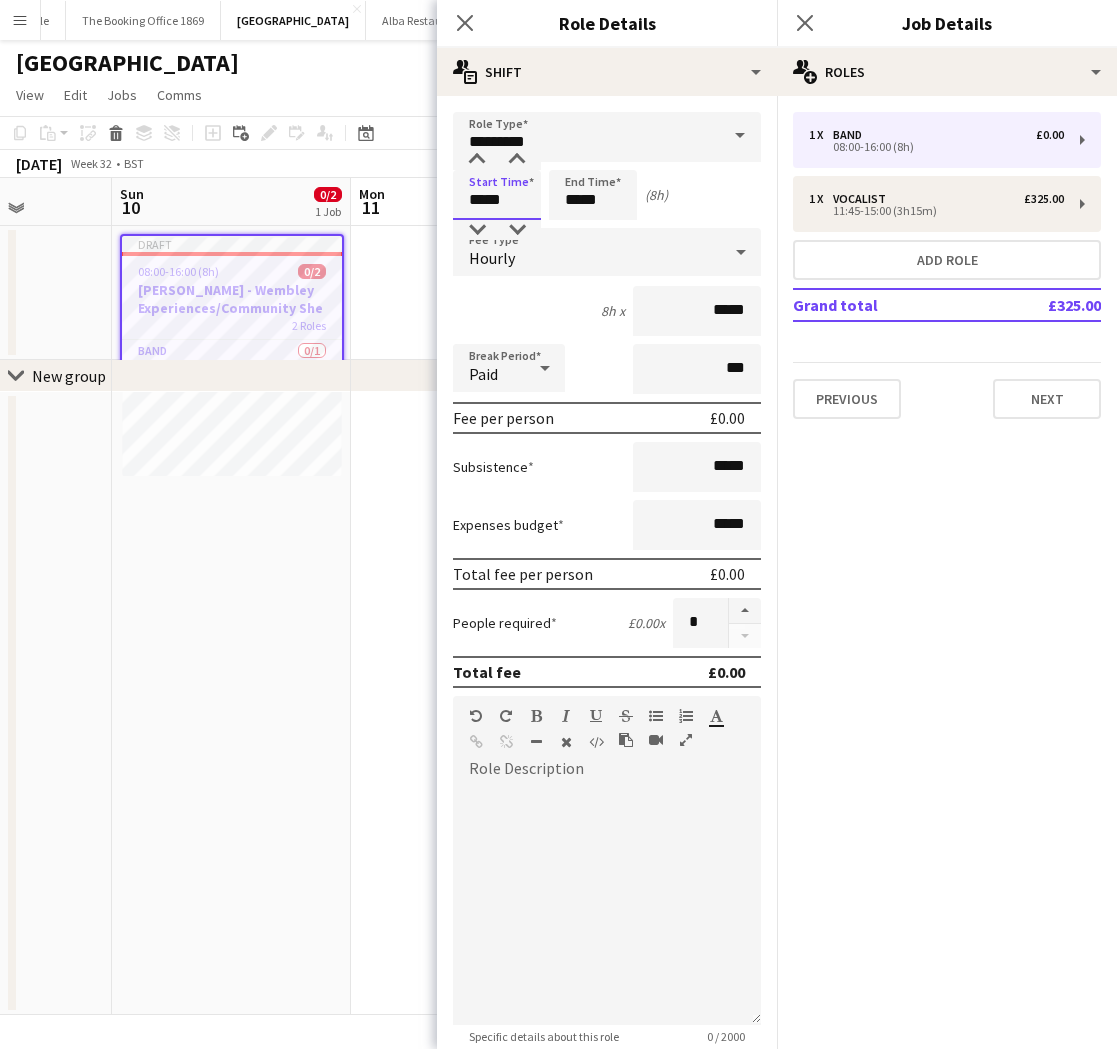 click on "Menu
Boards
Boards   Boards   All jobs   Status
Workforce
Workforce   My Workforce   Recruiting
Comms
Comms
Pay
Pay   Approvals   Payments   Reports   Invoices
Platform Settings
Platform Settings   App settings   Your settings   Profiles
Training Academy
Training Academy
Knowledge Base
Knowledge Base
Product Updates
Product Updates   Log Out   Privacy   Bicester village
Close
[GEOGRAPHIC_DATA]
Savoy Beaufort Bar
Close
Private Events
Close
Oblix
Close
Hippodrome
Close
Piano Tuner Schedule
Close
The Booking Office 1869
Close" at bounding box center [558, 524] 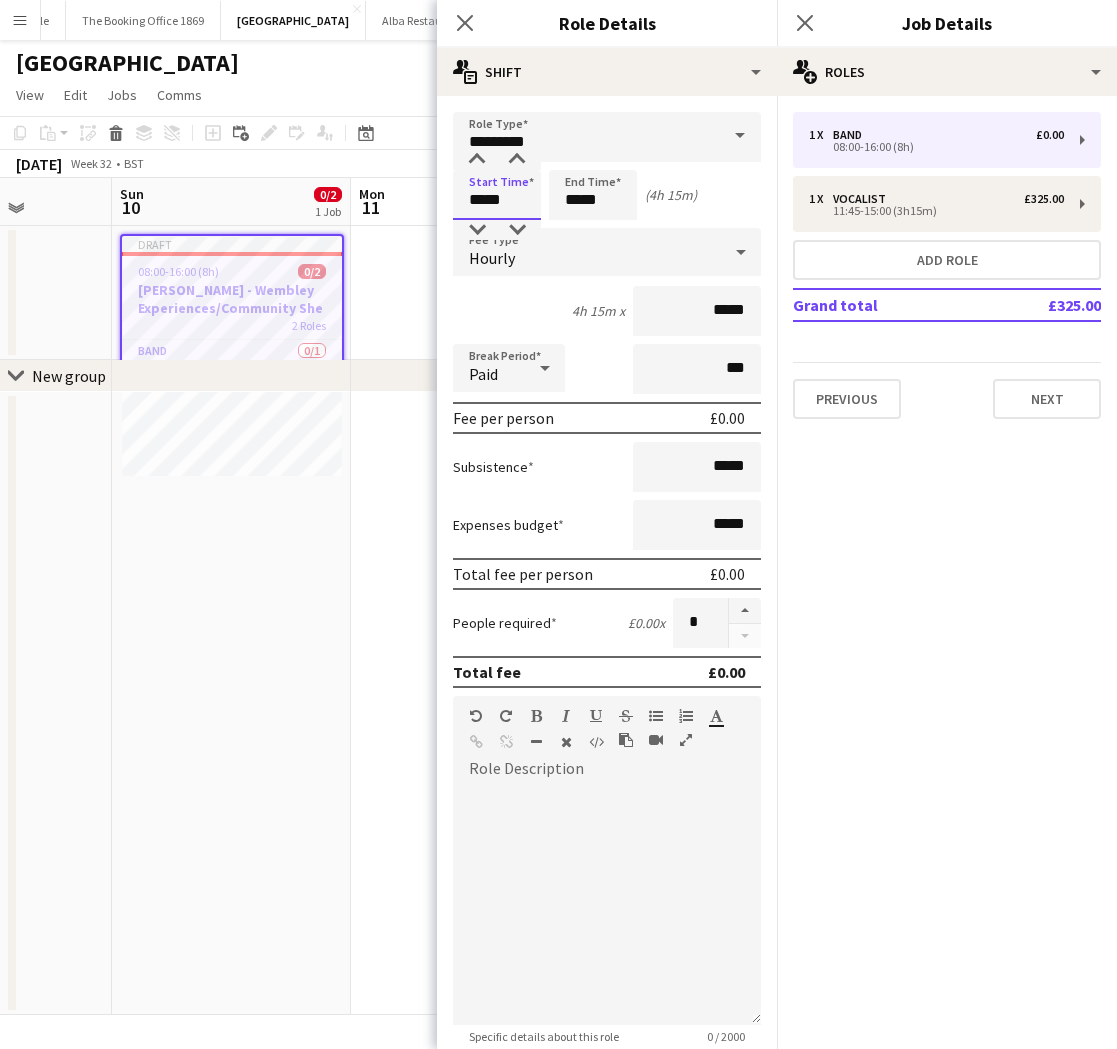 type on "*****" 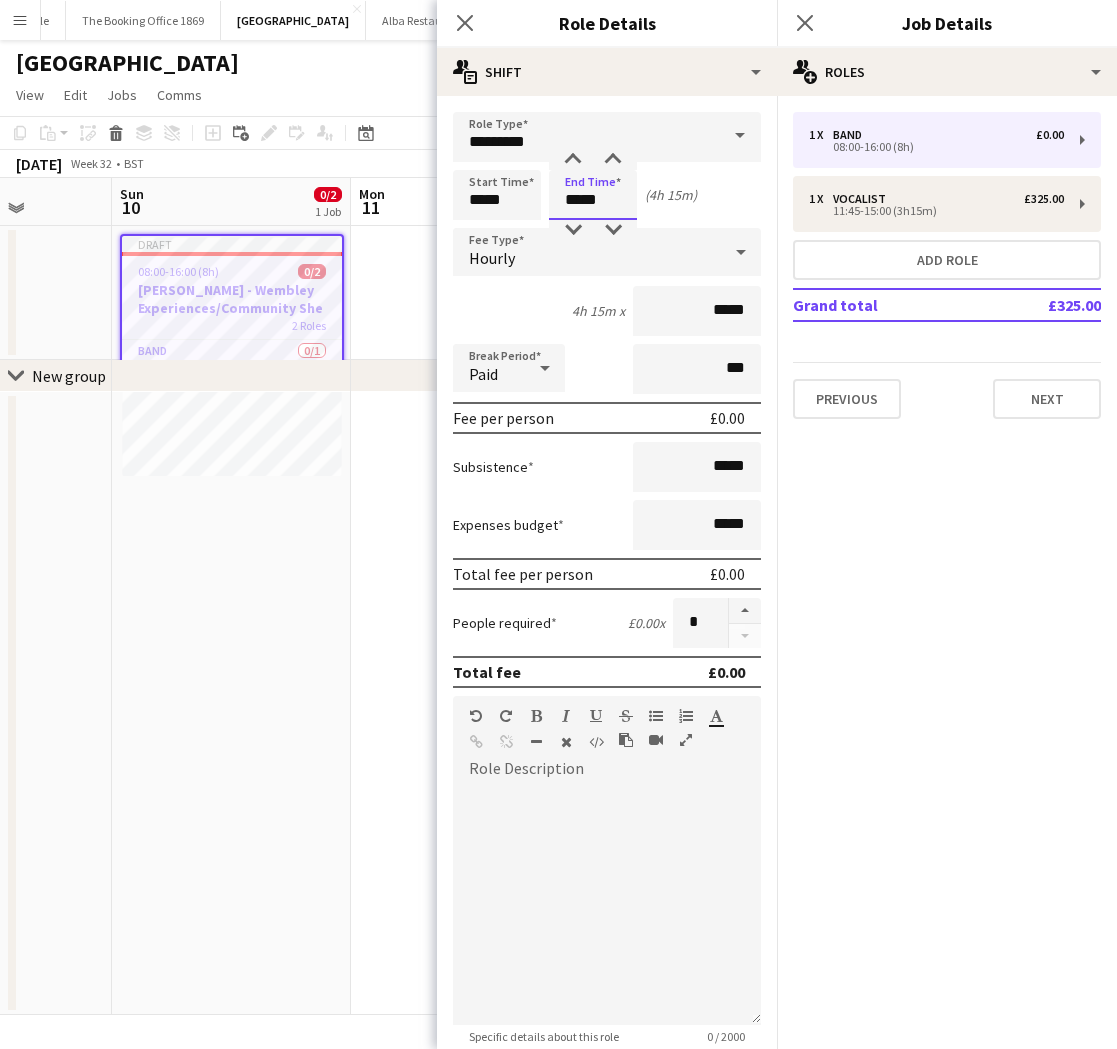drag, startPoint x: 621, startPoint y: 196, endPoint x: 521, endPoint y: 192, distance: 100.07997 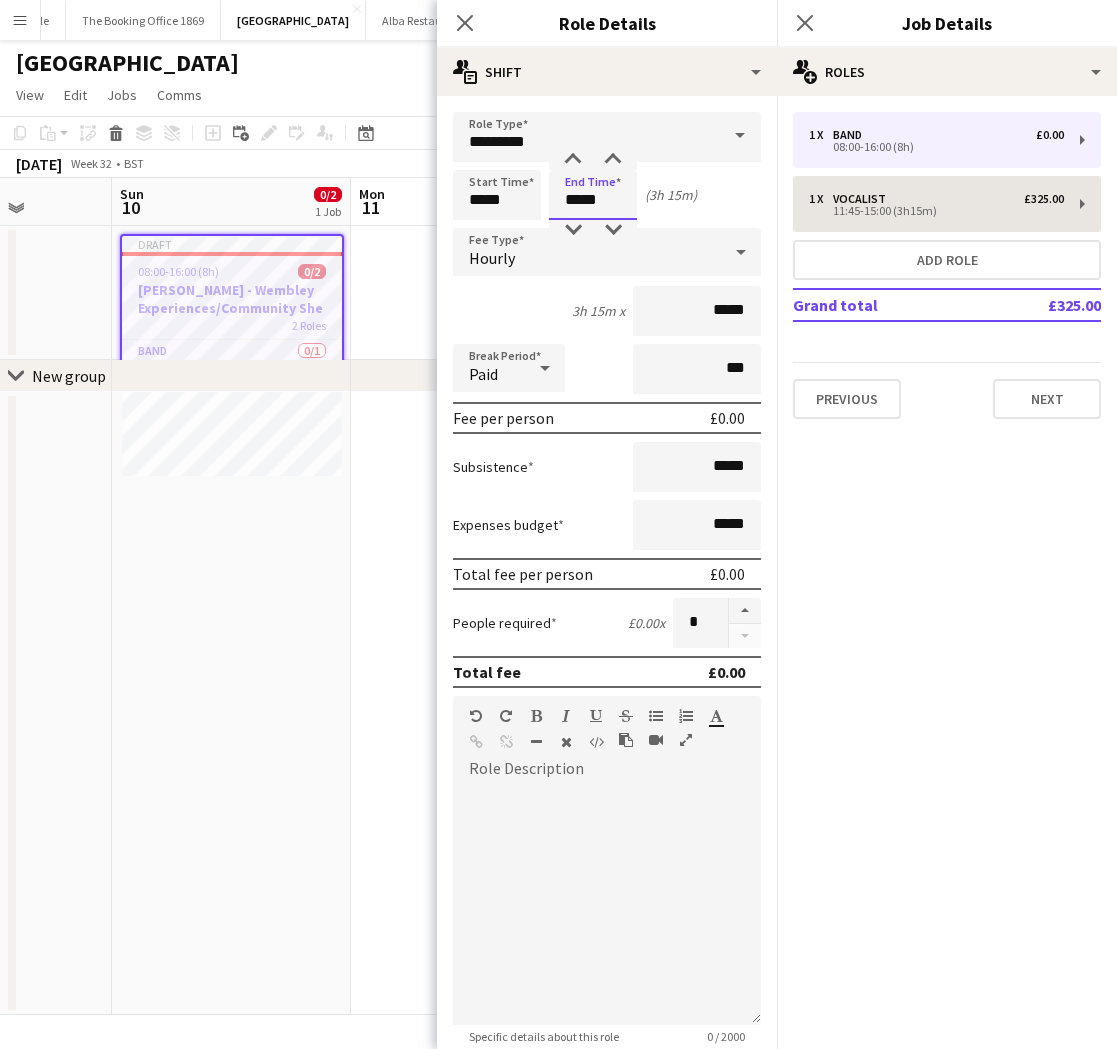 type on "*****" 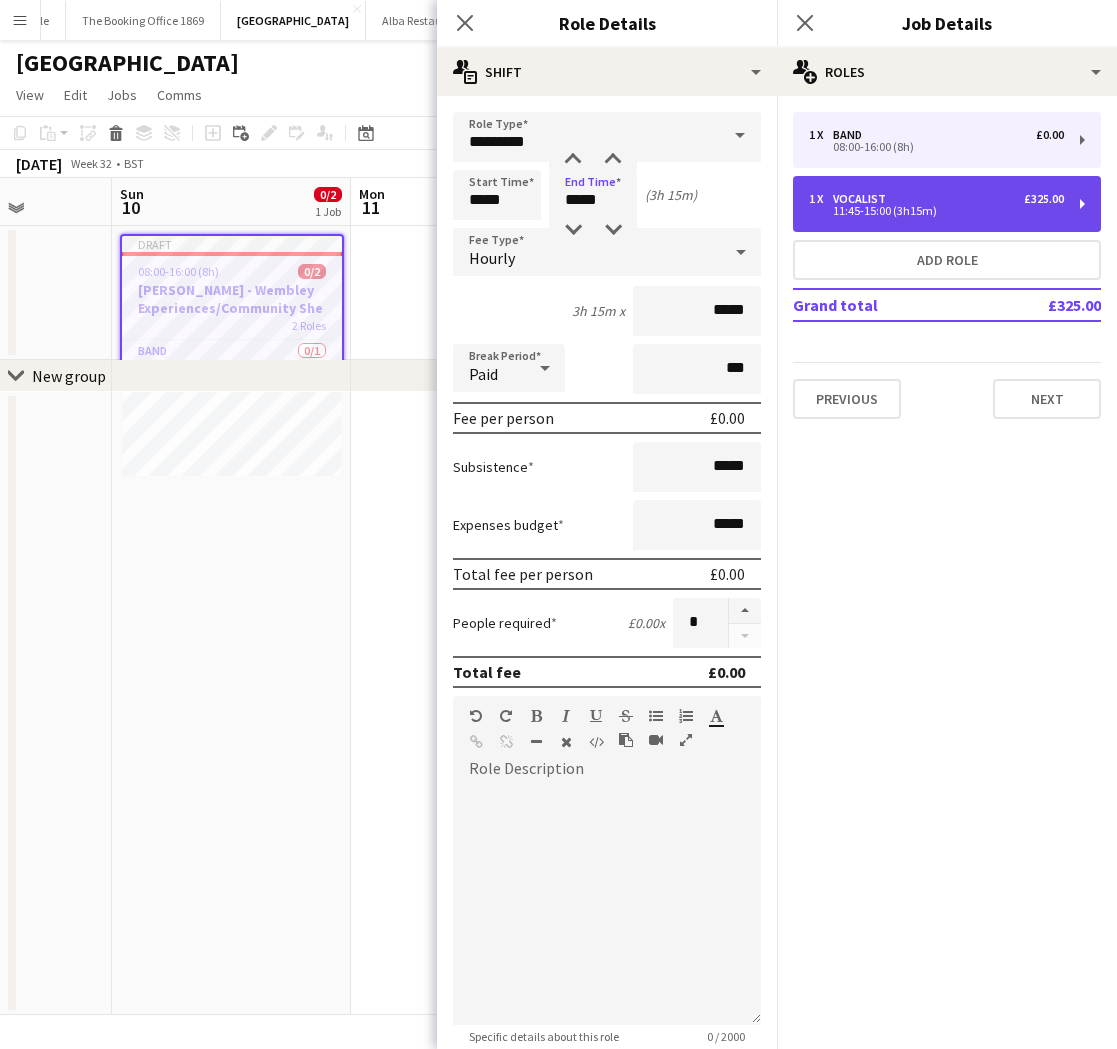 click on "Vocalist" at bounding box center [863, 199] 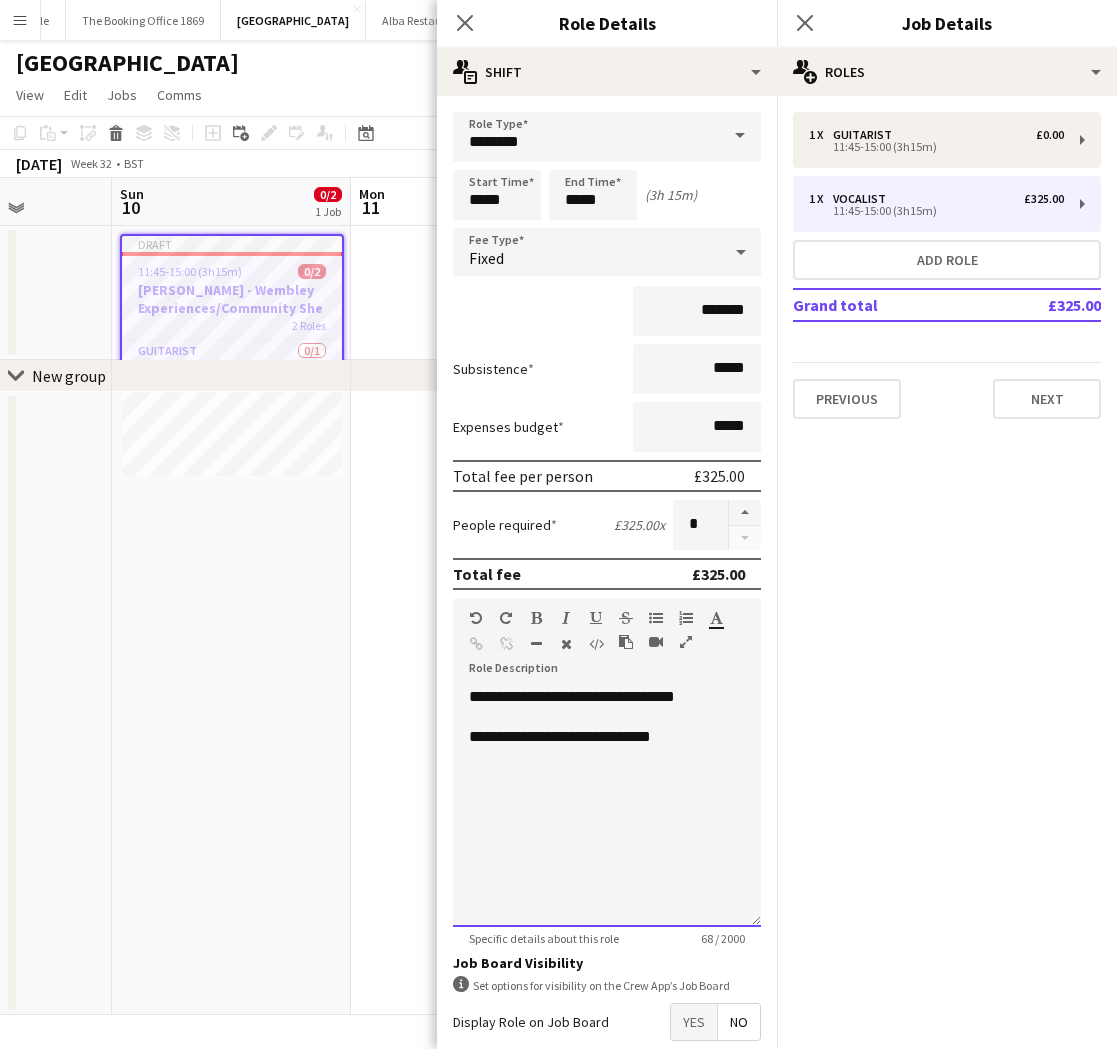 click on "**********" at bounding box center (607, 807) 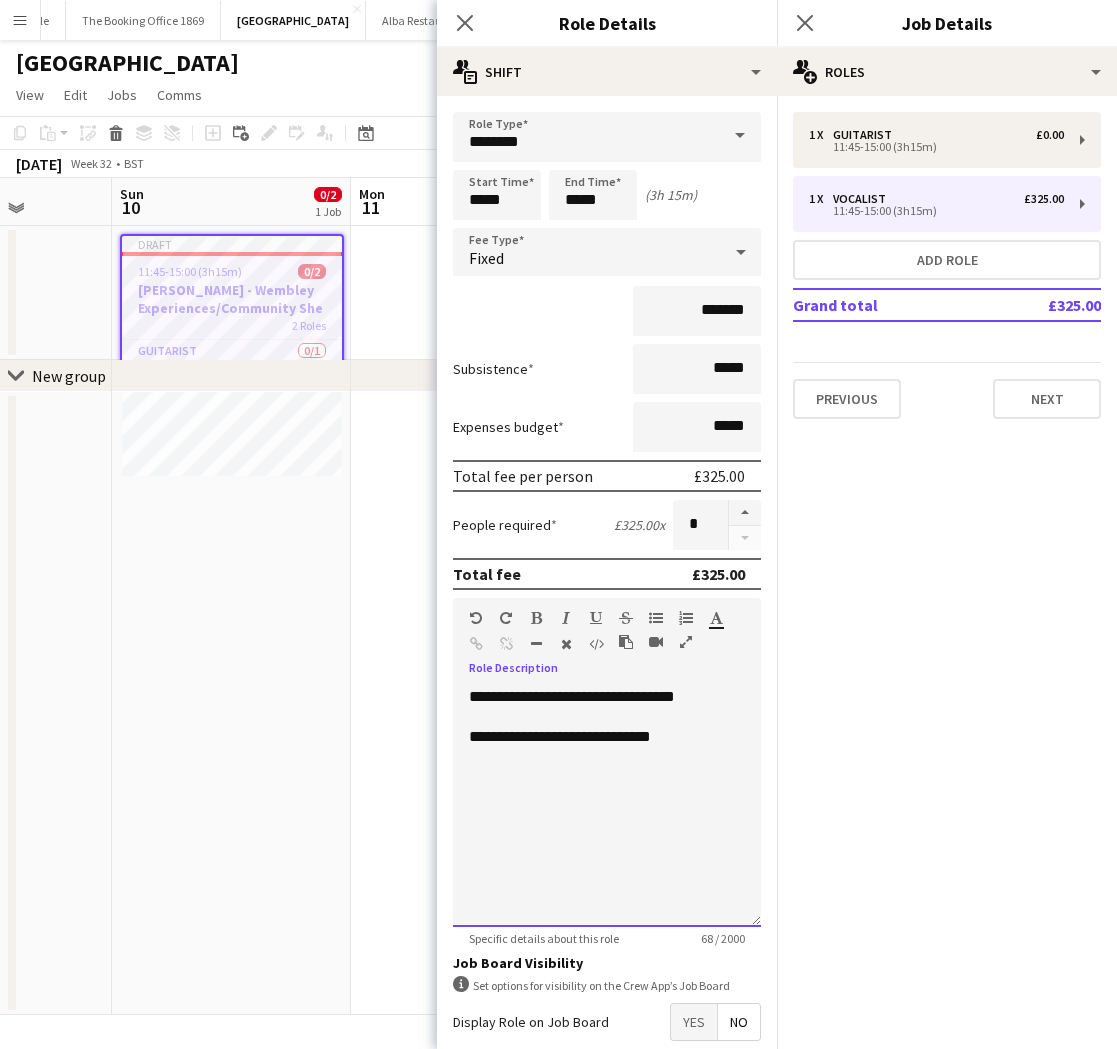 click on "**********" at bounding box center (607, 807) 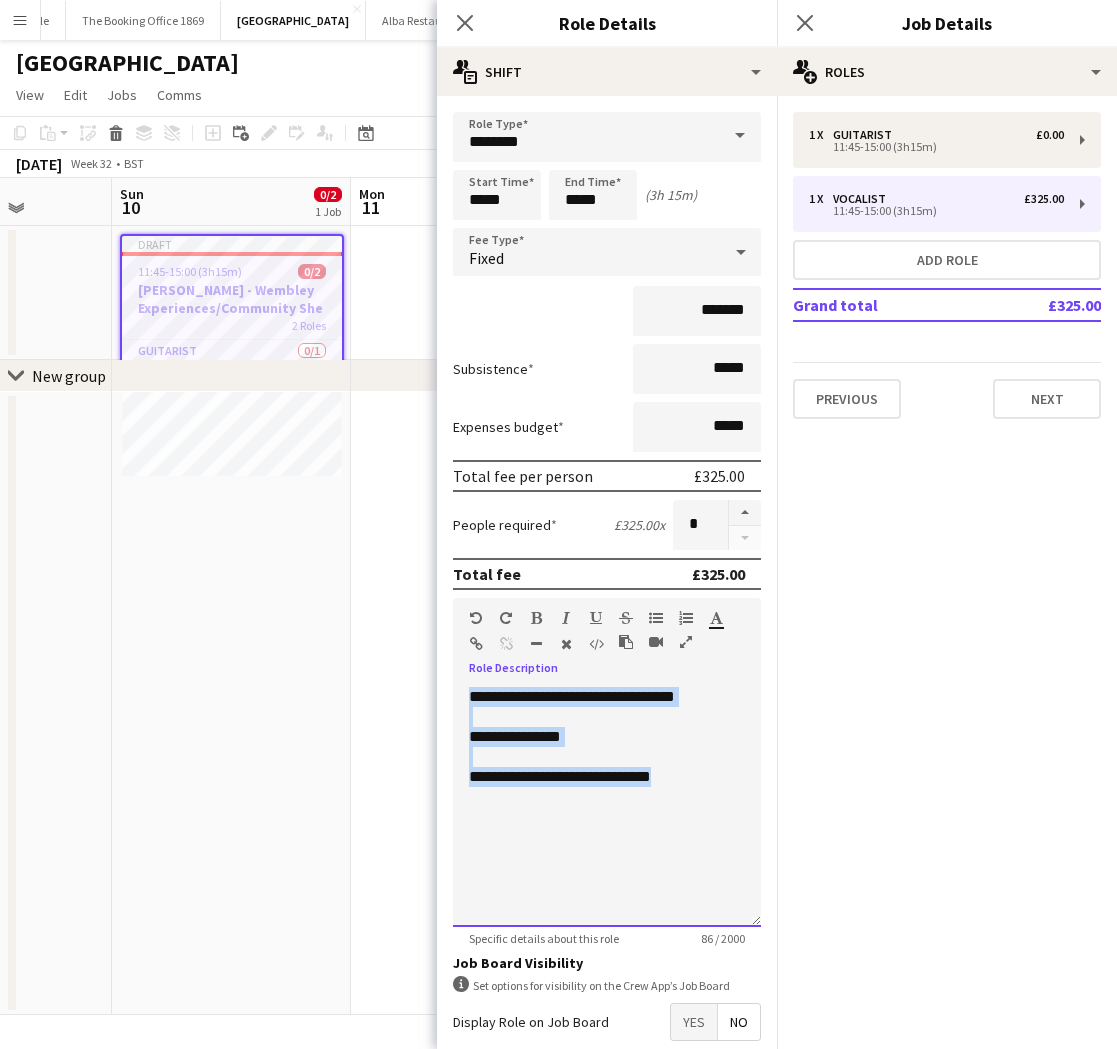 drag, startPoint x: 568, startPoint y: 749, endPoint x: 445, endPoint y: 691, distance: 135.98897 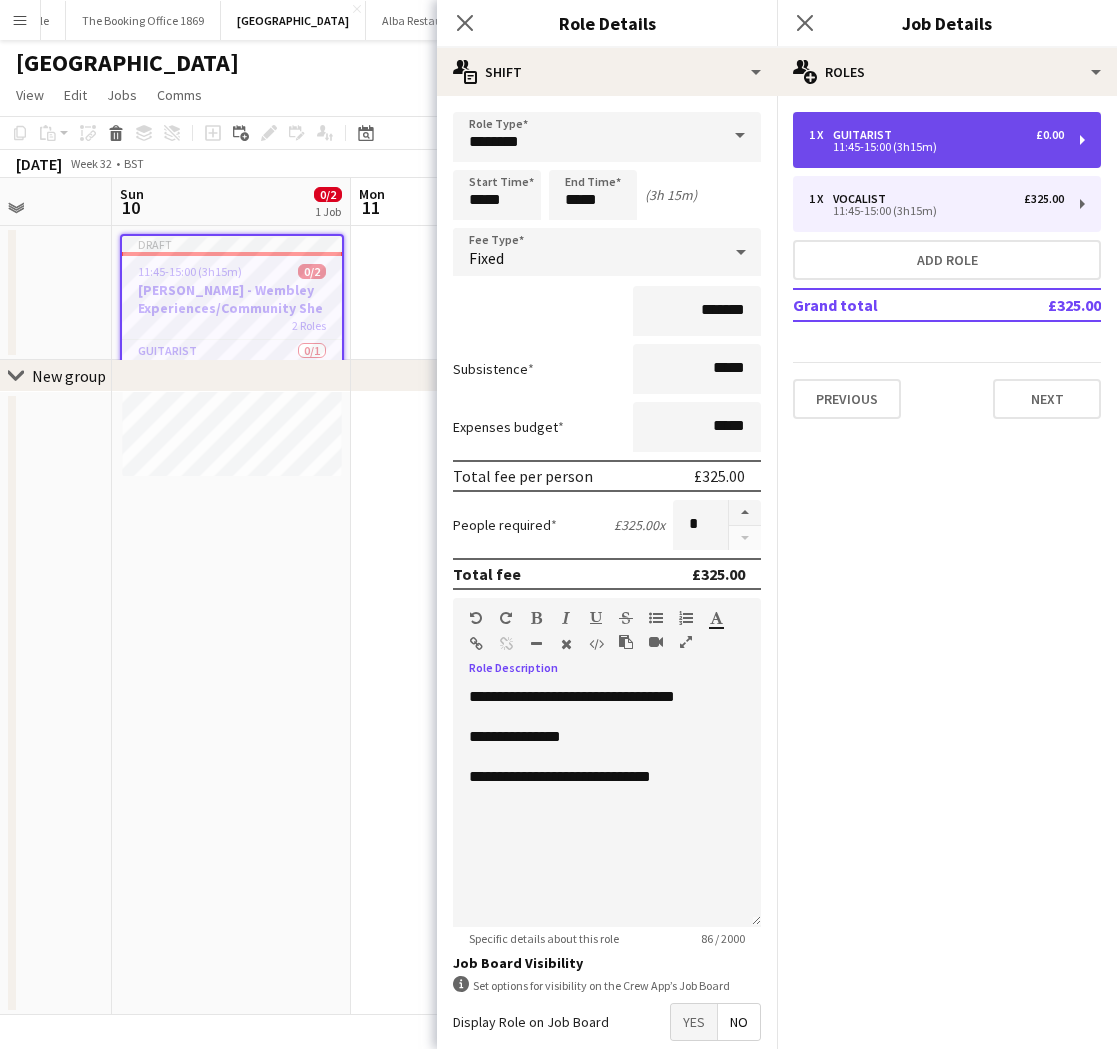 click on "11:45-15:00 (3h15m)" at bounding box center [936, 147] 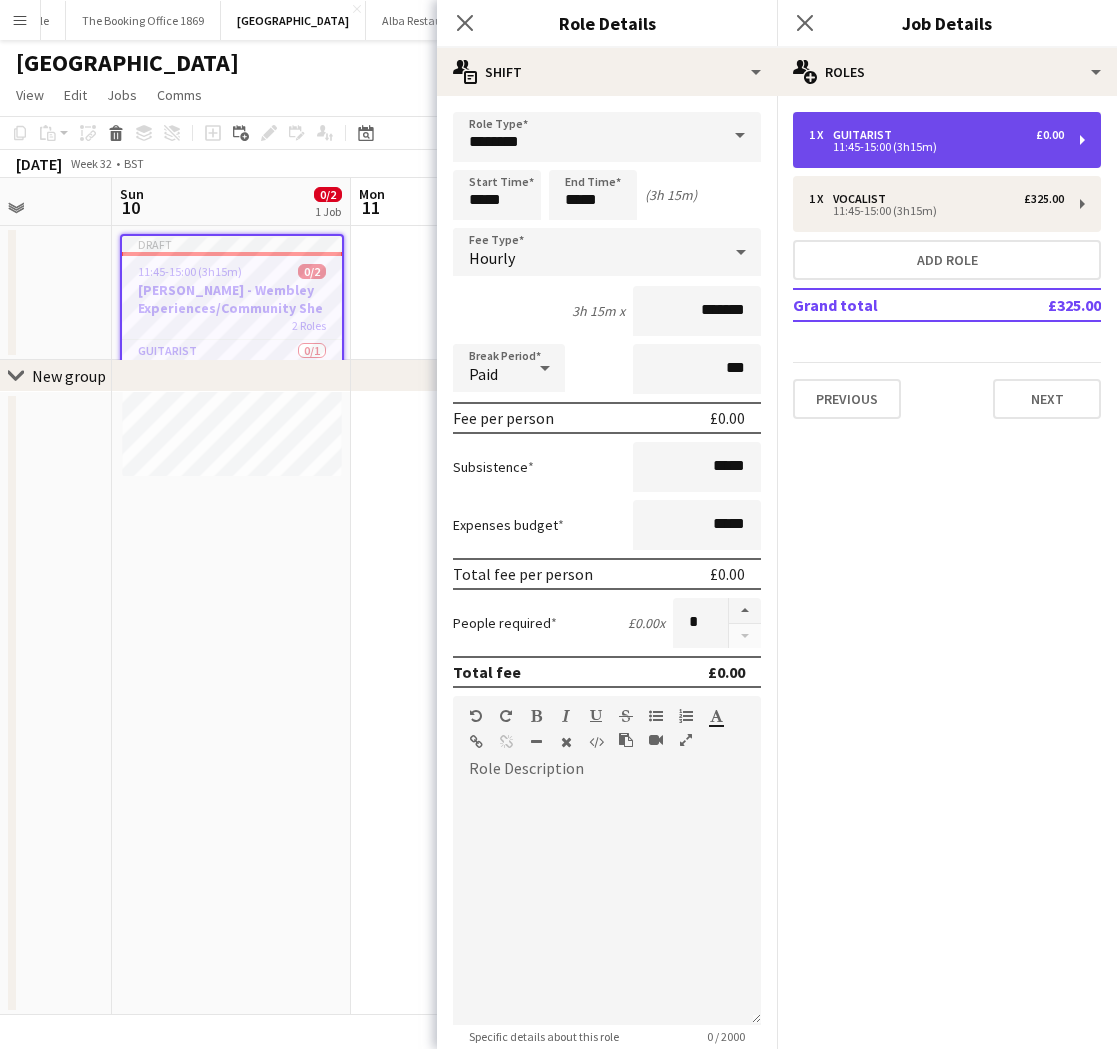type on "*********" 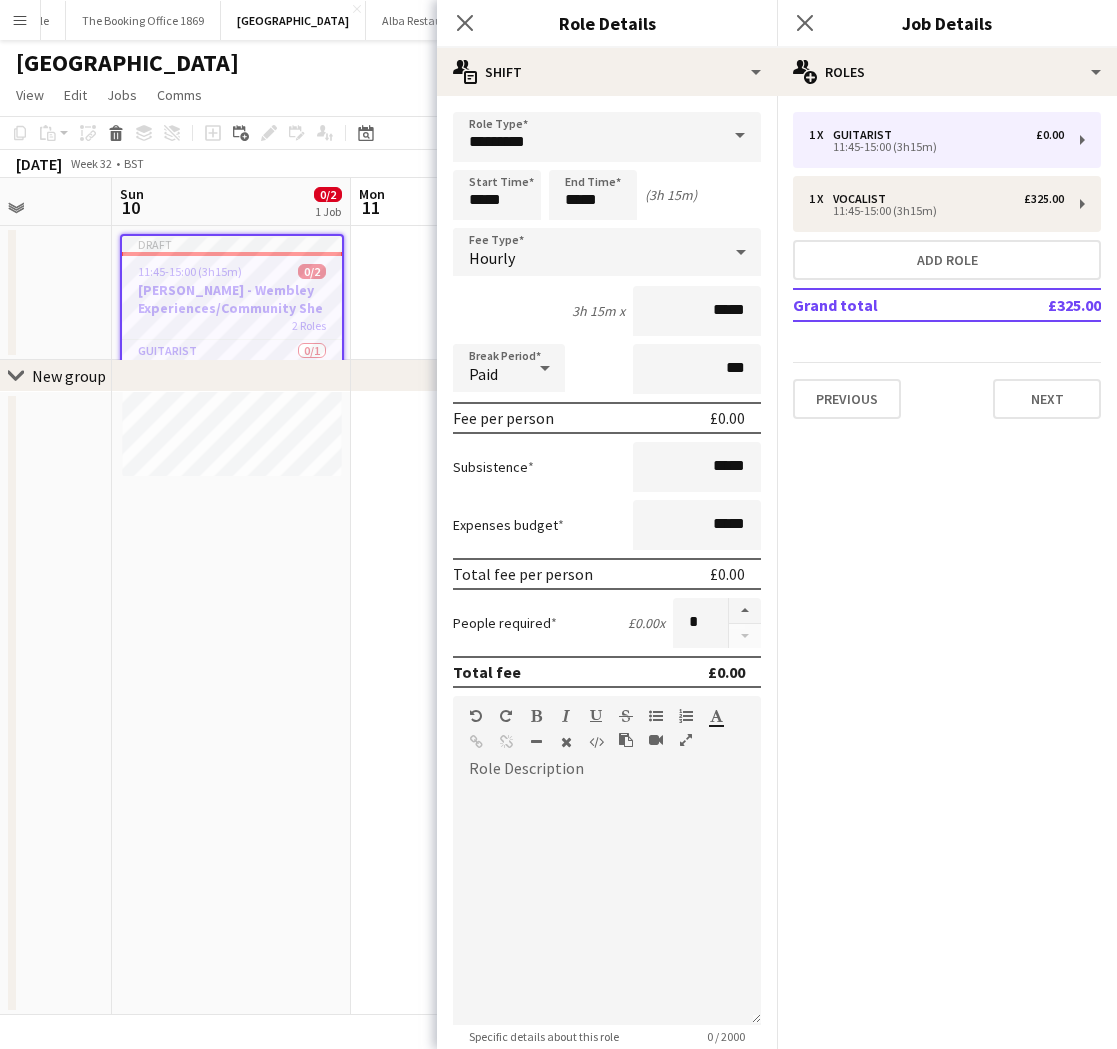 drag, startPoint x: 613, startPoint y: 250, endPoint x: 614, endPoint y: 266, distance: 16.03122 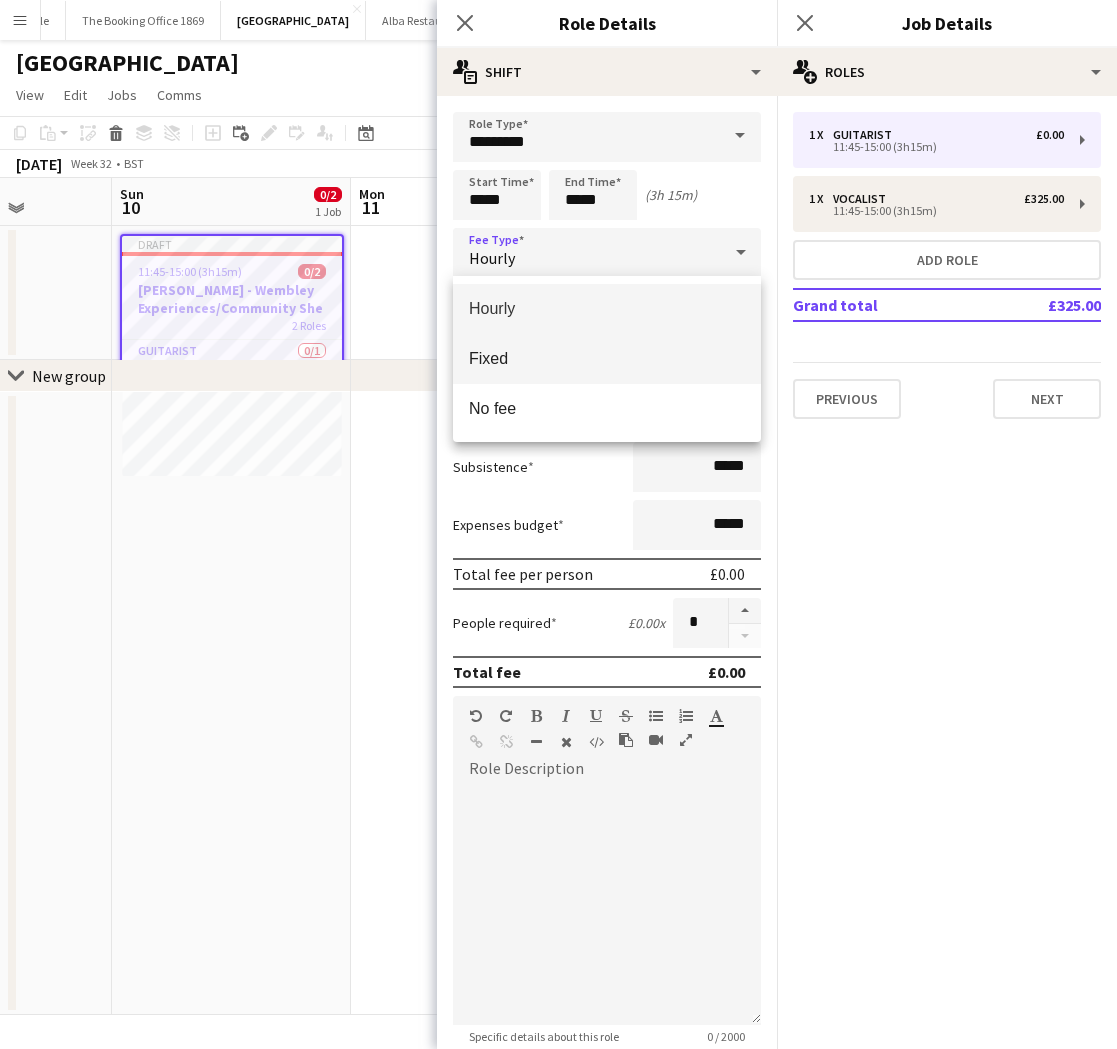 click on "Fixed" at bounding box center (607, 358) 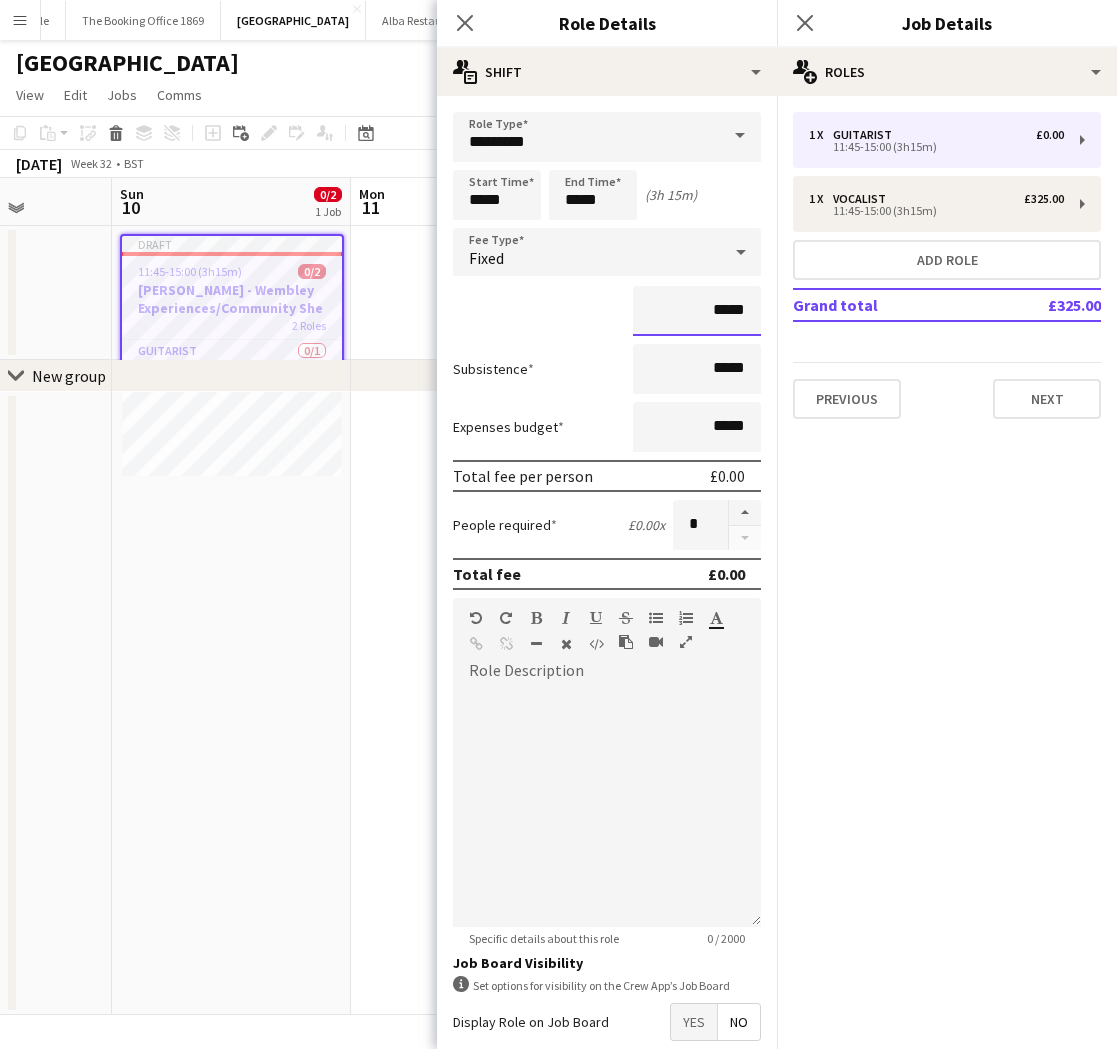 drag, startPoint x: 718, startPoint y: 319, endPoint x: 751, endPoint y: 313, distance: 33.54102 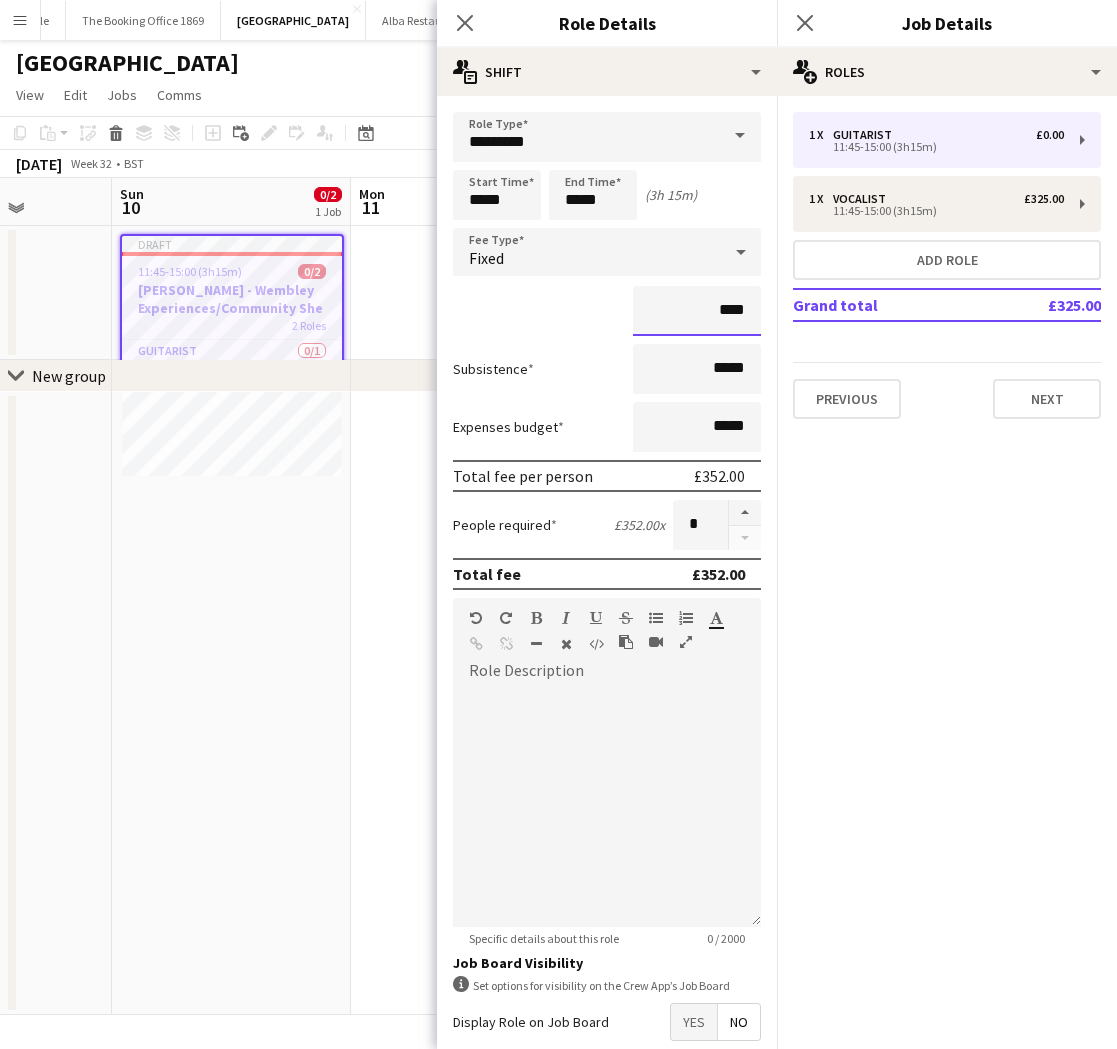 type on "****" 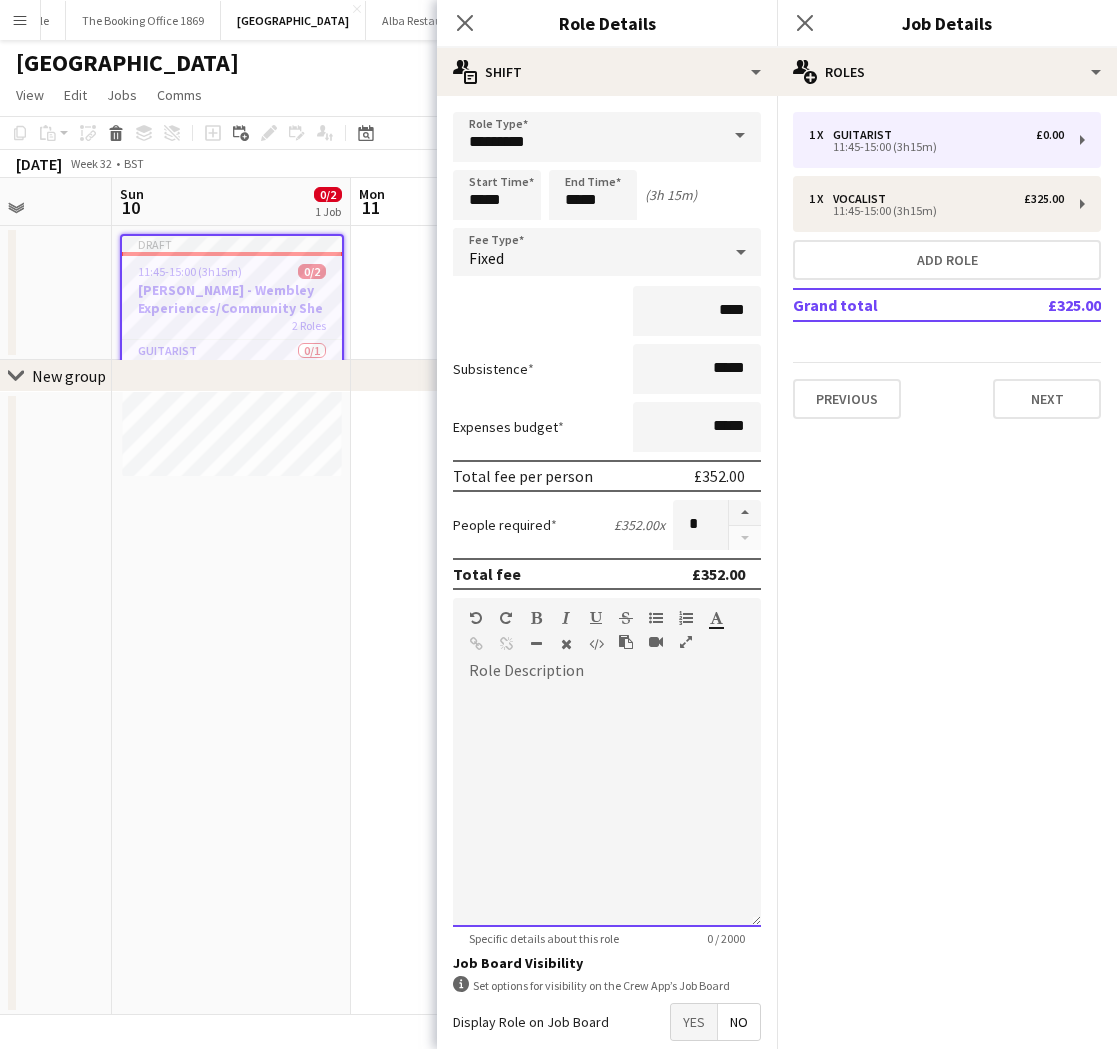 click at bounding box center [607, 807] 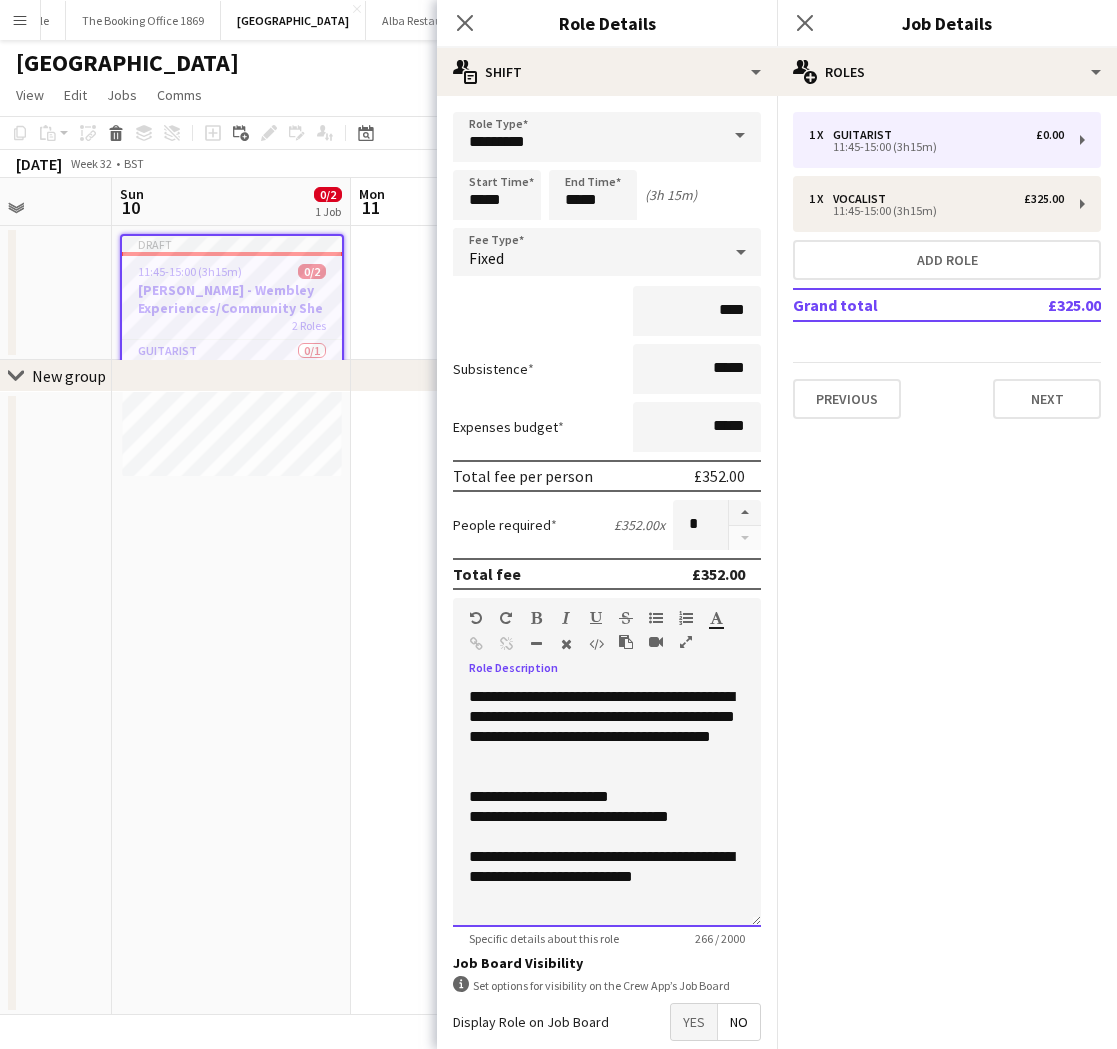 click on "**********" at bounding box center [607, 633] 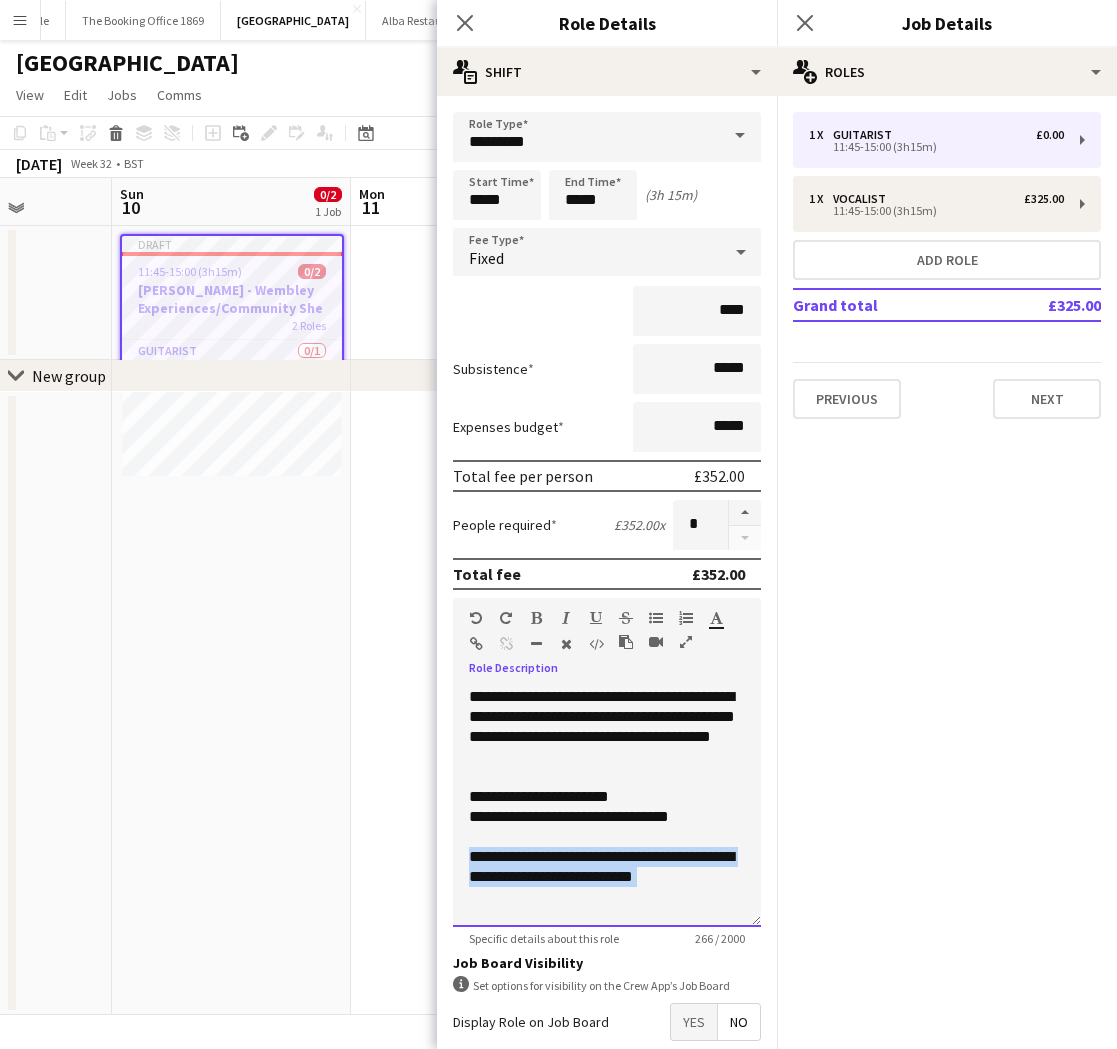 drag, startPoint x: 760, startPoint y: 878, endPoint x: 740, endPoint y: 879, distance: 20.024984 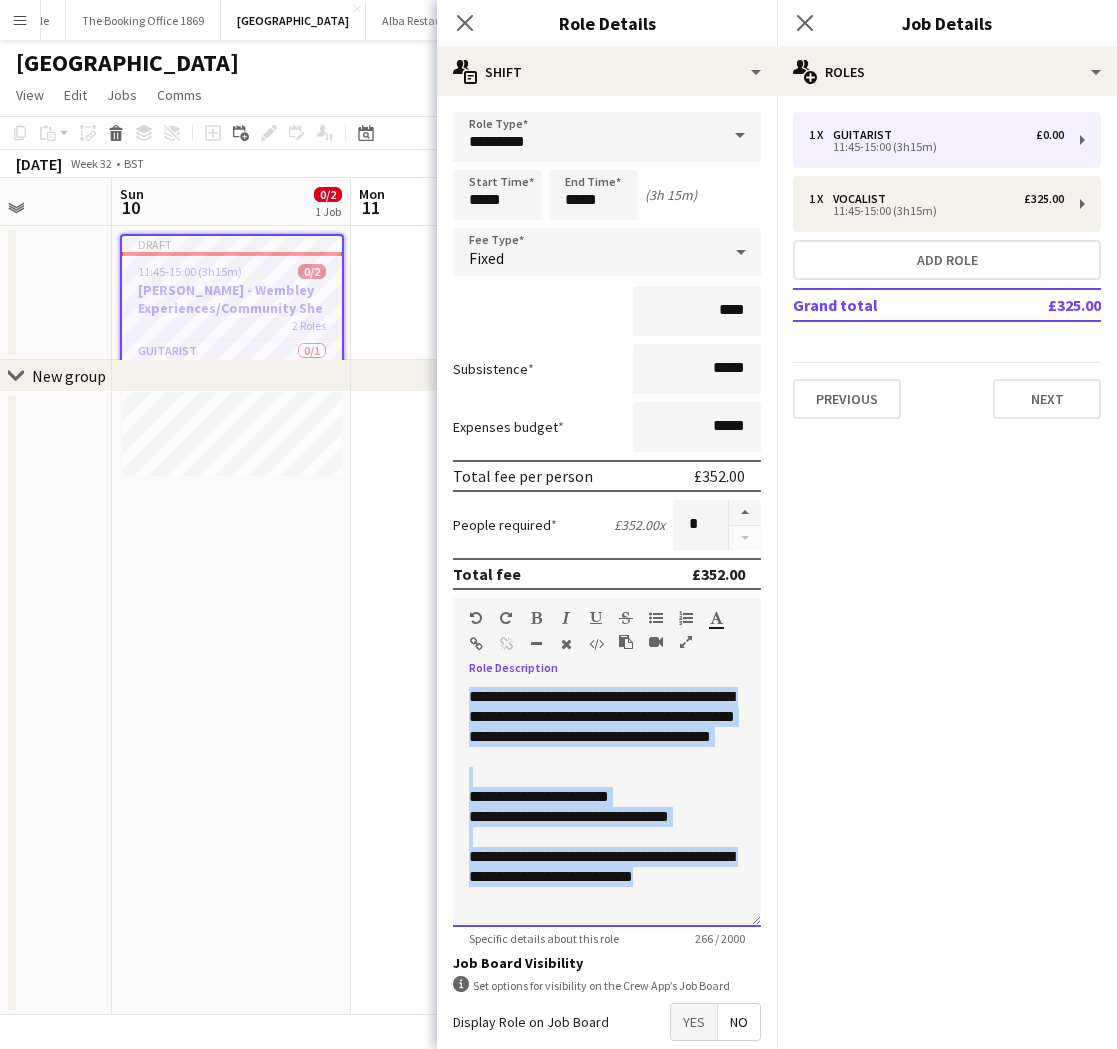 drag, startPoint x: 603, startPoint y: 829, endPoint x: 428, endPoint y: 636, distance: 260.5264 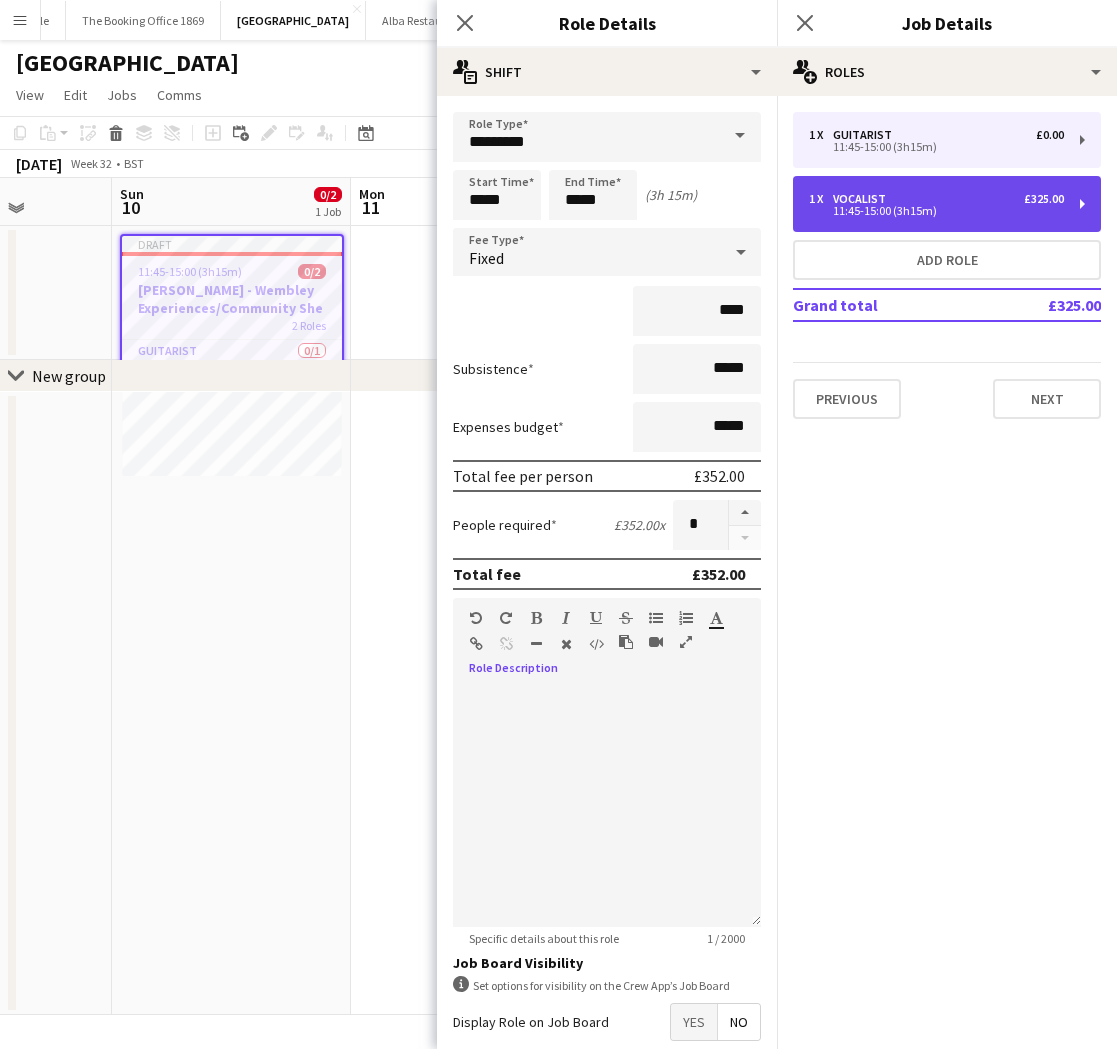 click on "11:45-15:00 (3h15m)" at bounding box center (936, 211) 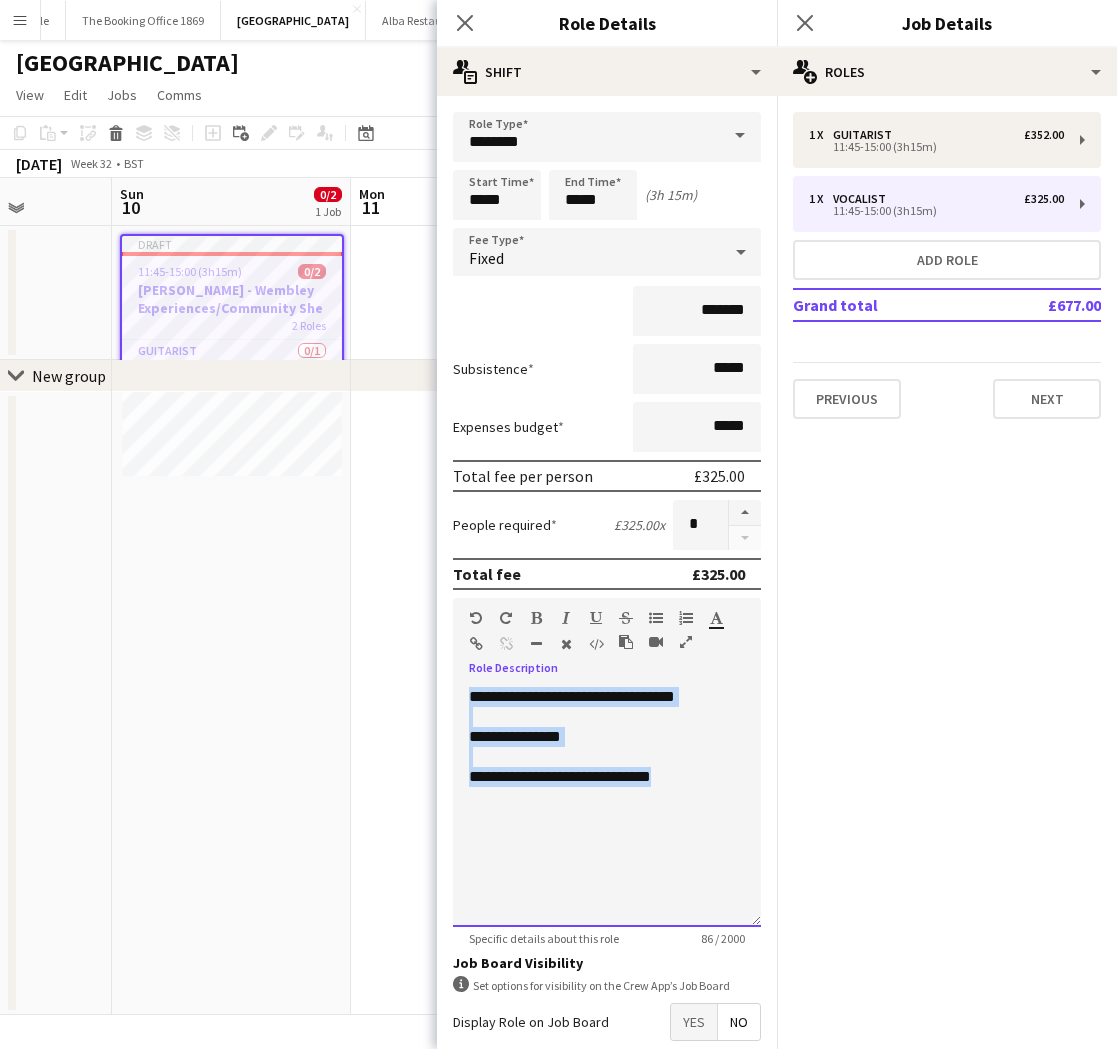 drag, startPoint x: 678, startPoint y: 797, endPoint x: 442, endPoint y: 684, distance: 261.65817 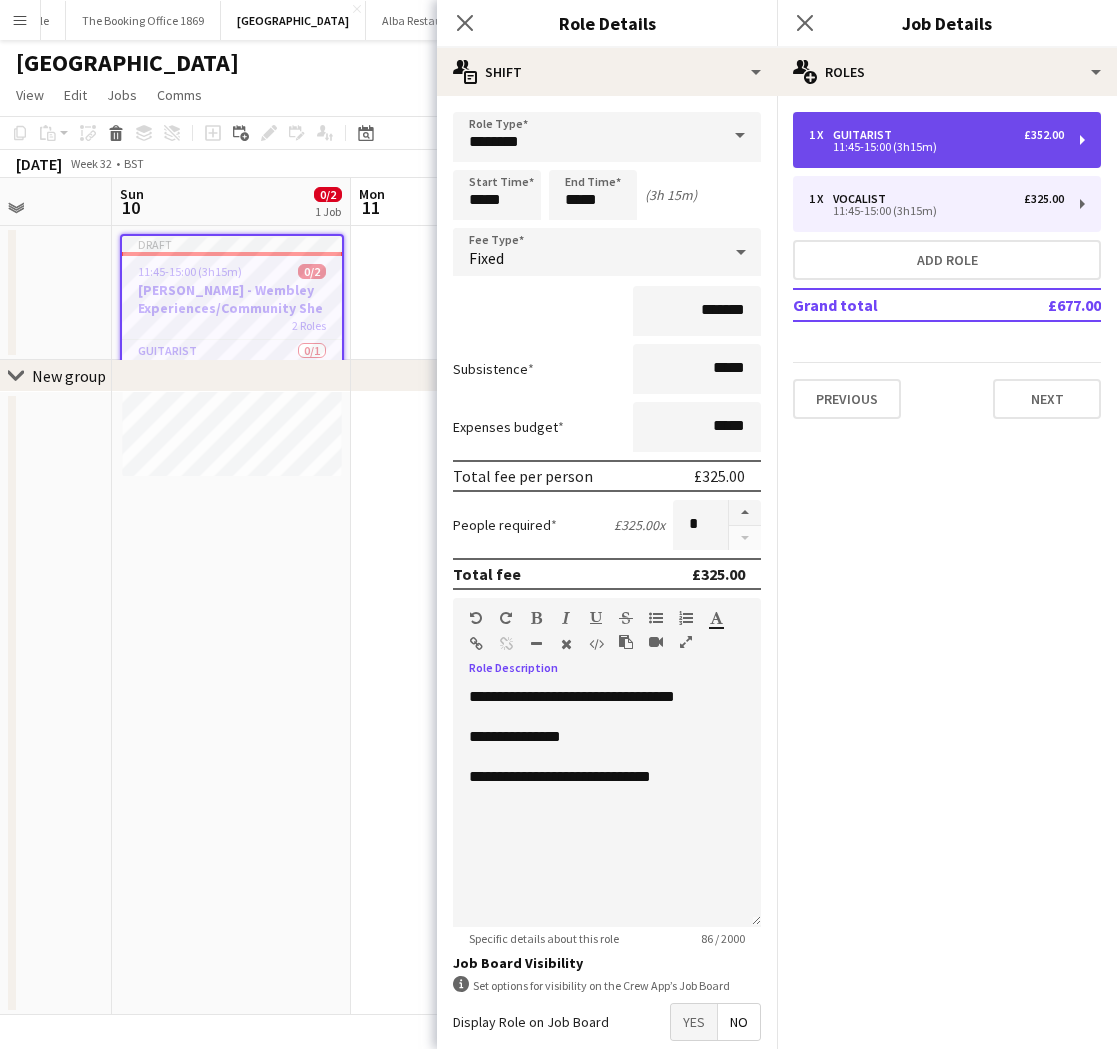 drag, startPoint x: 850, startPoint y: 125, endPoint x: 837, endPoint y: 143, distance: 22.203604 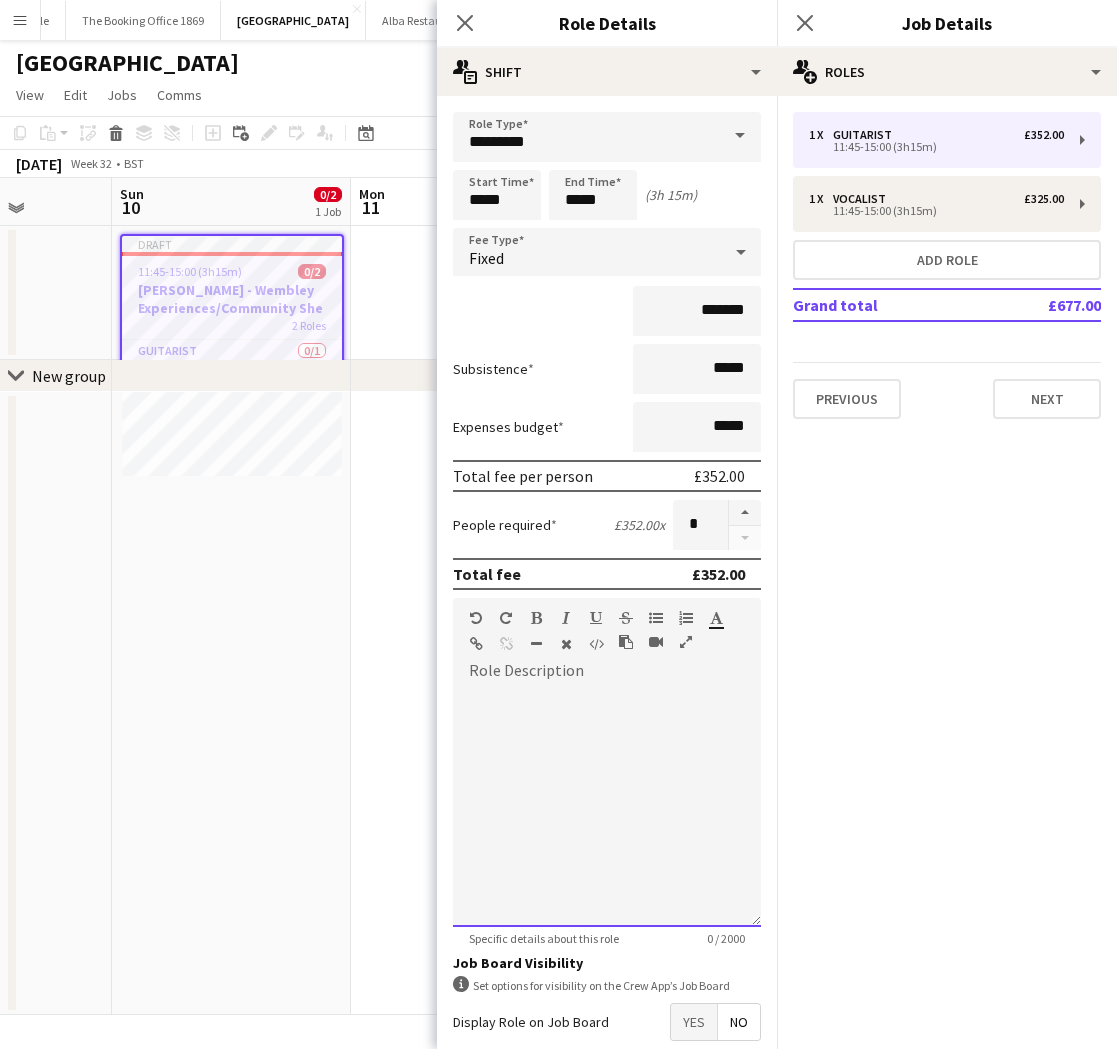 click at bounding box center (607, 807) 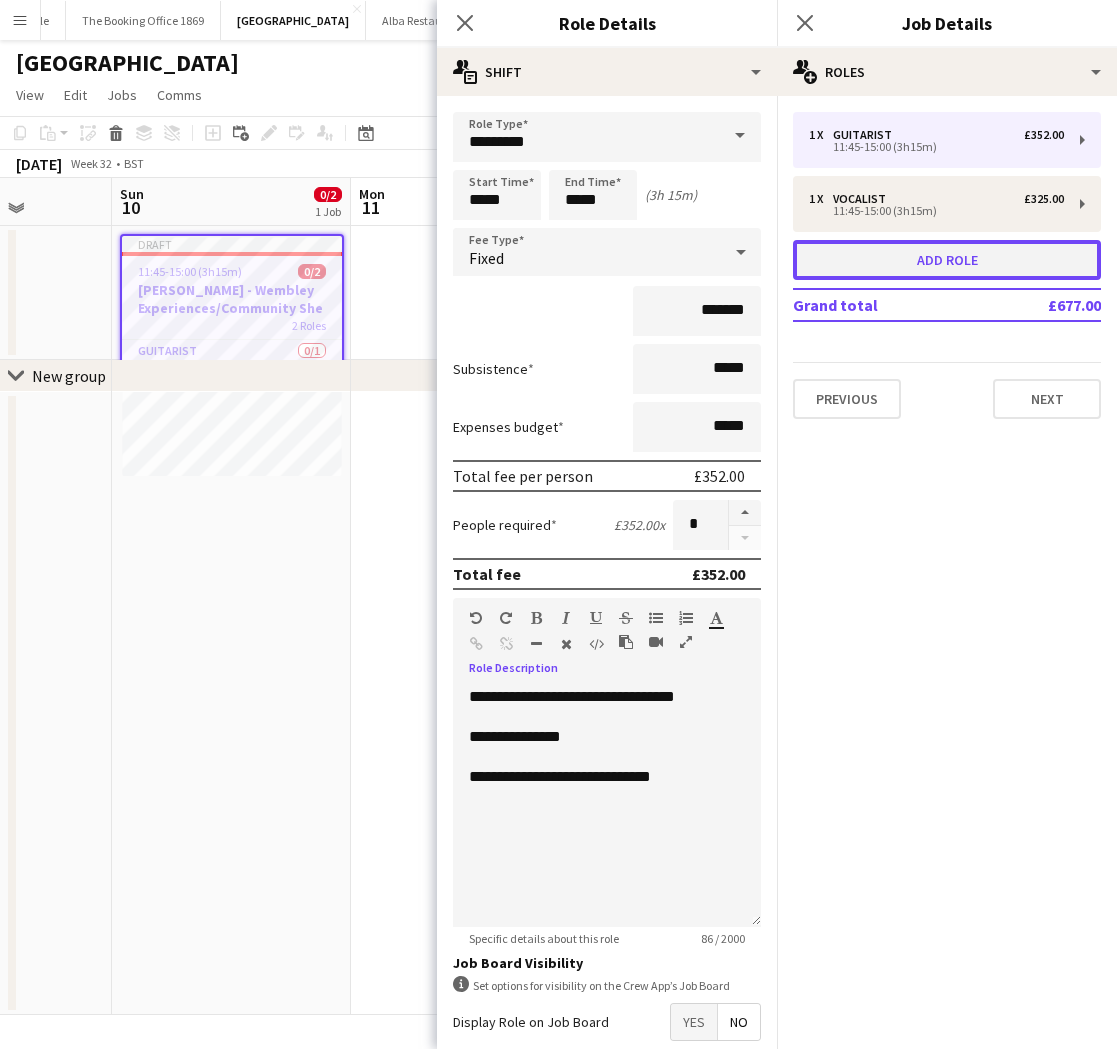 click on "Add role" at bounding box center (947, 260) 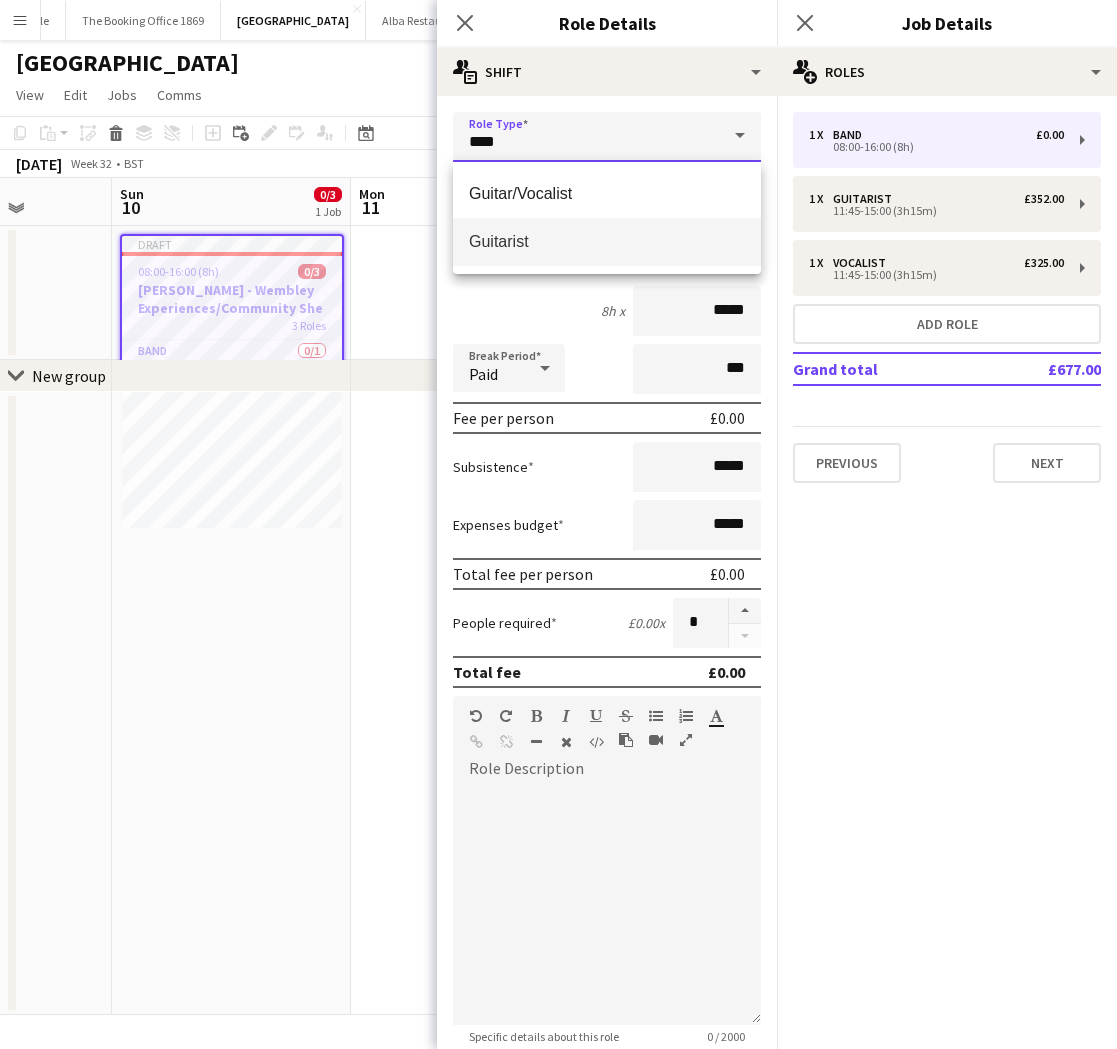 drag, startPoint x: 568, startPoint y: 144, endPoint x: 506, endPoint y: 136, distance: 62.514 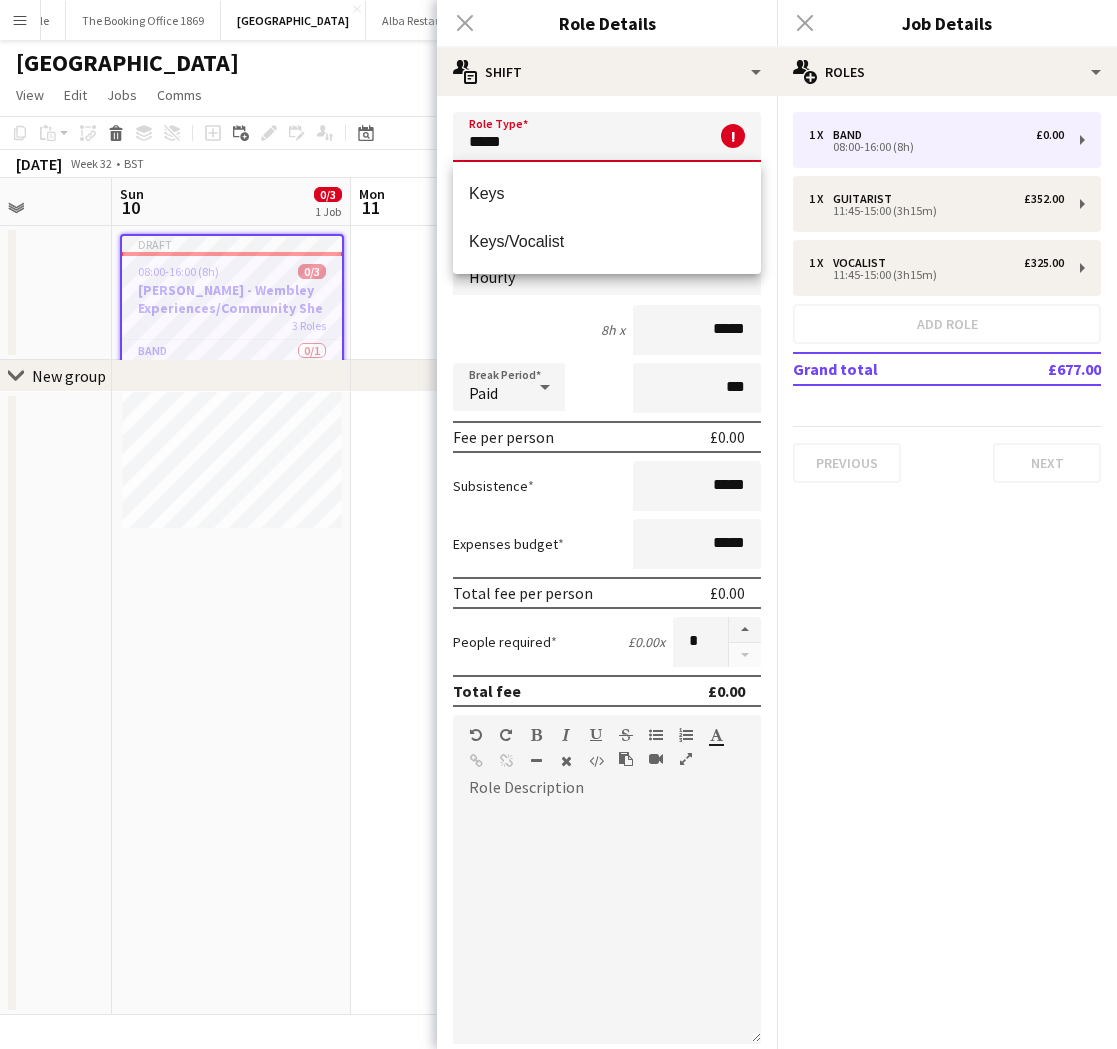 drag, startPoint x: 512, startPoint y: 213, endPoint x: 510, endPoint y: 197, distance: 16.124516 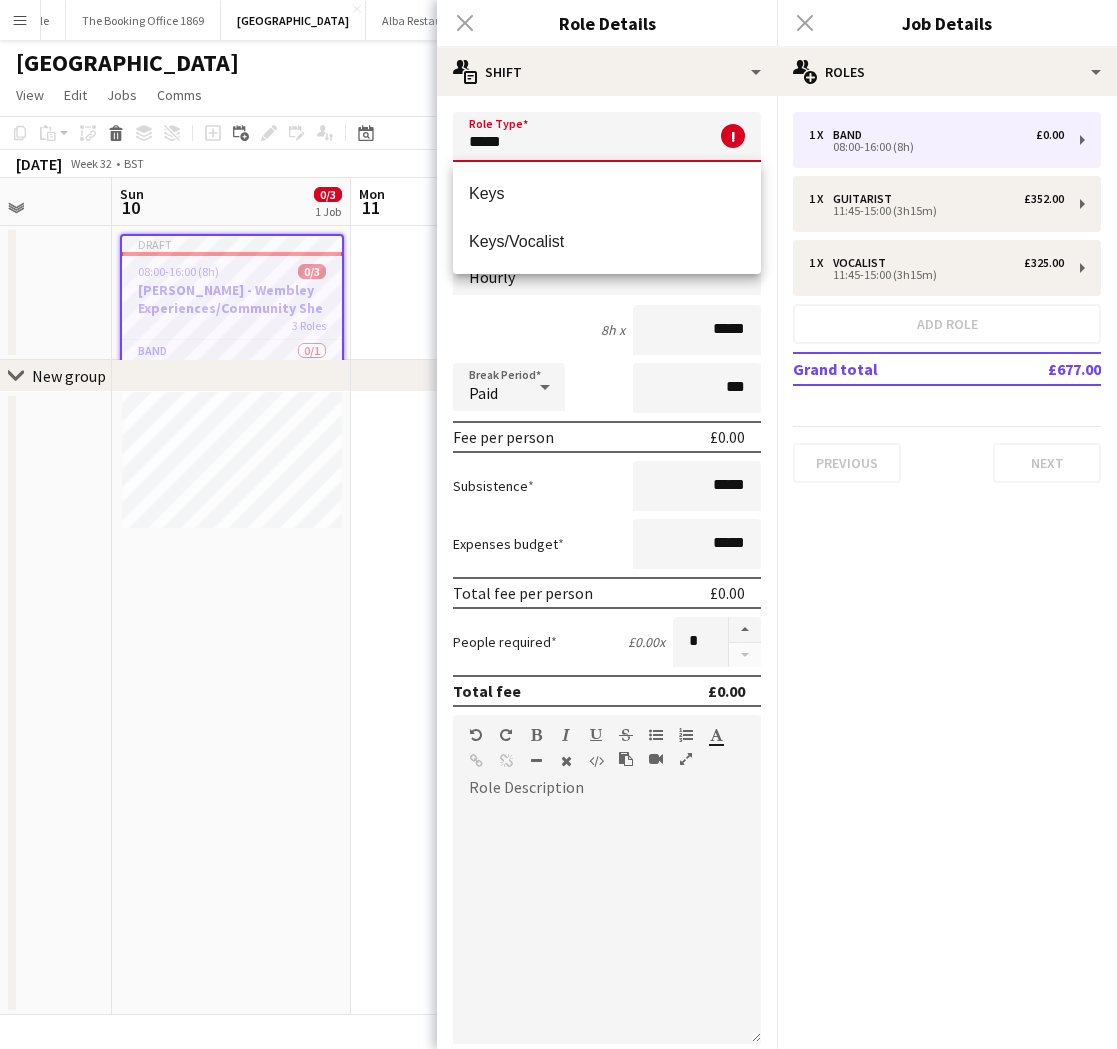 click on "Keys" at bounding box center (607, 194) 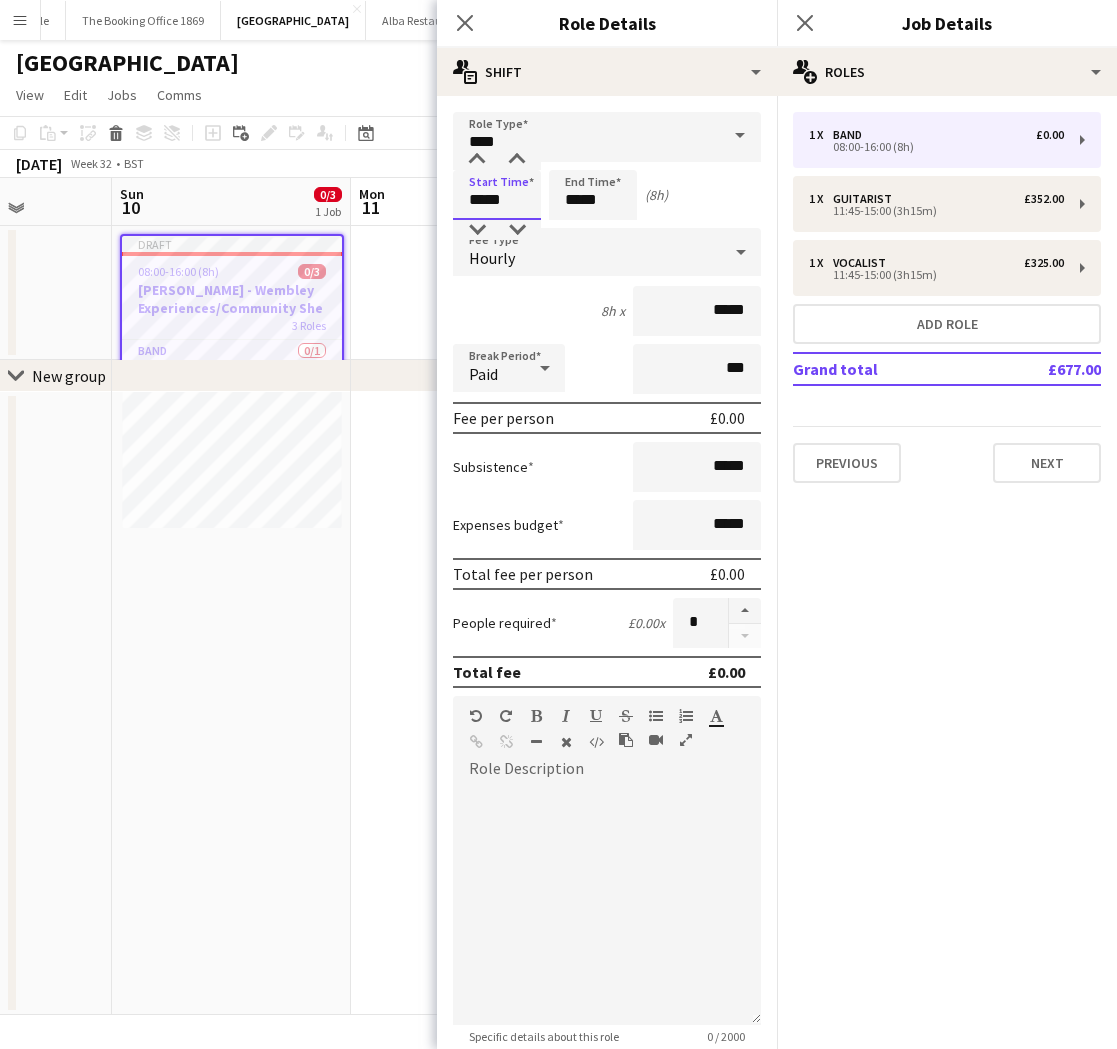 drag, startPoint x: 510, startPoint y: 196, endPoint x: 409, endPoint y: 194, distance: 101.0198 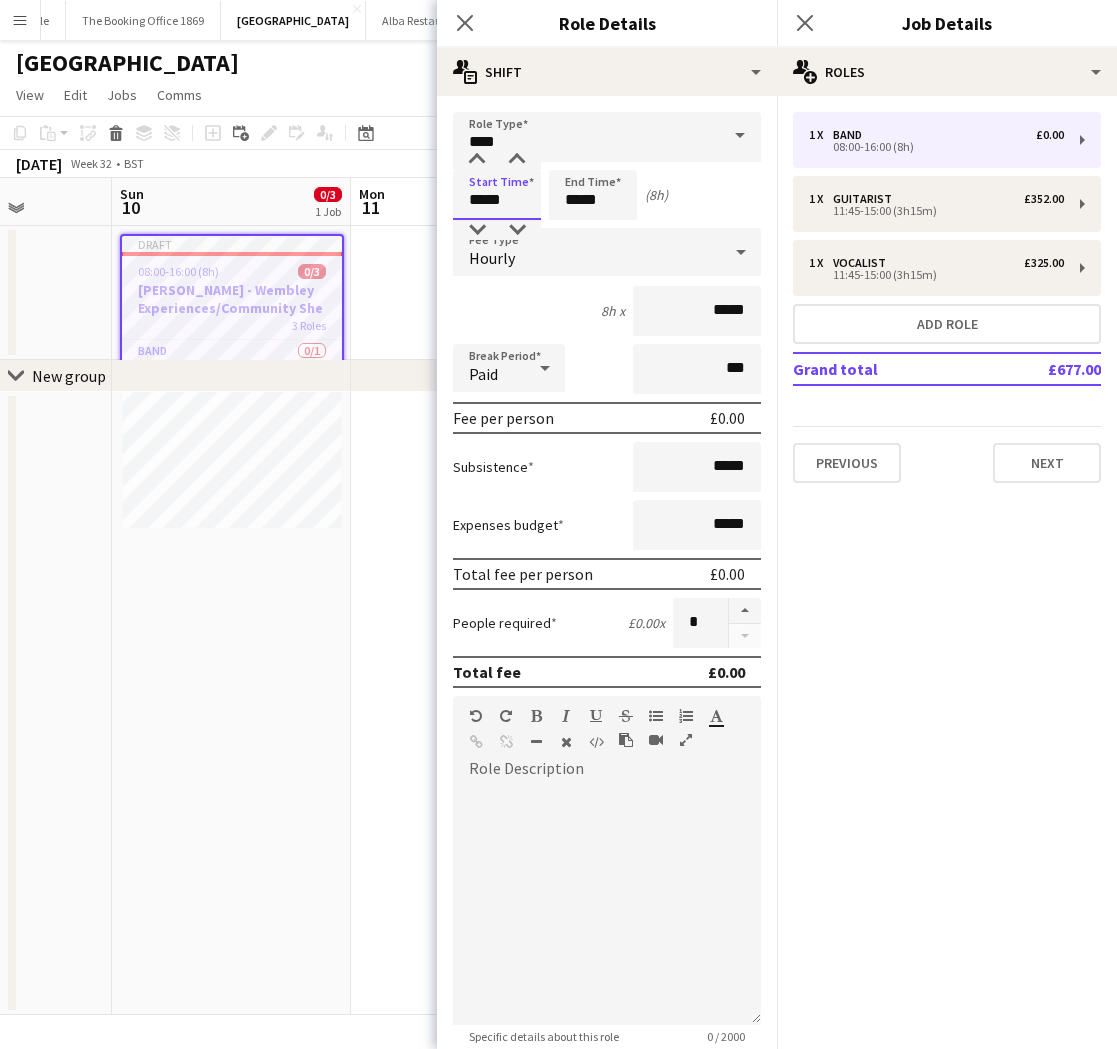 click on "Menu
Boards
Boards   Boards   All jobs   Status
Workforce
Workforce   My Workforce   Recruiting
Comms
Comms
Pay
Pay   Approvals   Payments   Reports   Invoices
Platform Settings
Platform Settings   App settings   Your settings   Profiles
Training Academy
Training Academy
Knowledge Base
Knowledge Base
Product Updates
Product Updates   Log Out   Privacy   Bicester village
Close
[GEOGRAPHIC_DATA]
Savoy Beaufort Bar
Close
Private Events
Close
Oblix
Close
Hippodrome
Close
Piano Tuner Schedule
Close
The Booking Office 1869
Close" at bounding box center [558, 524] 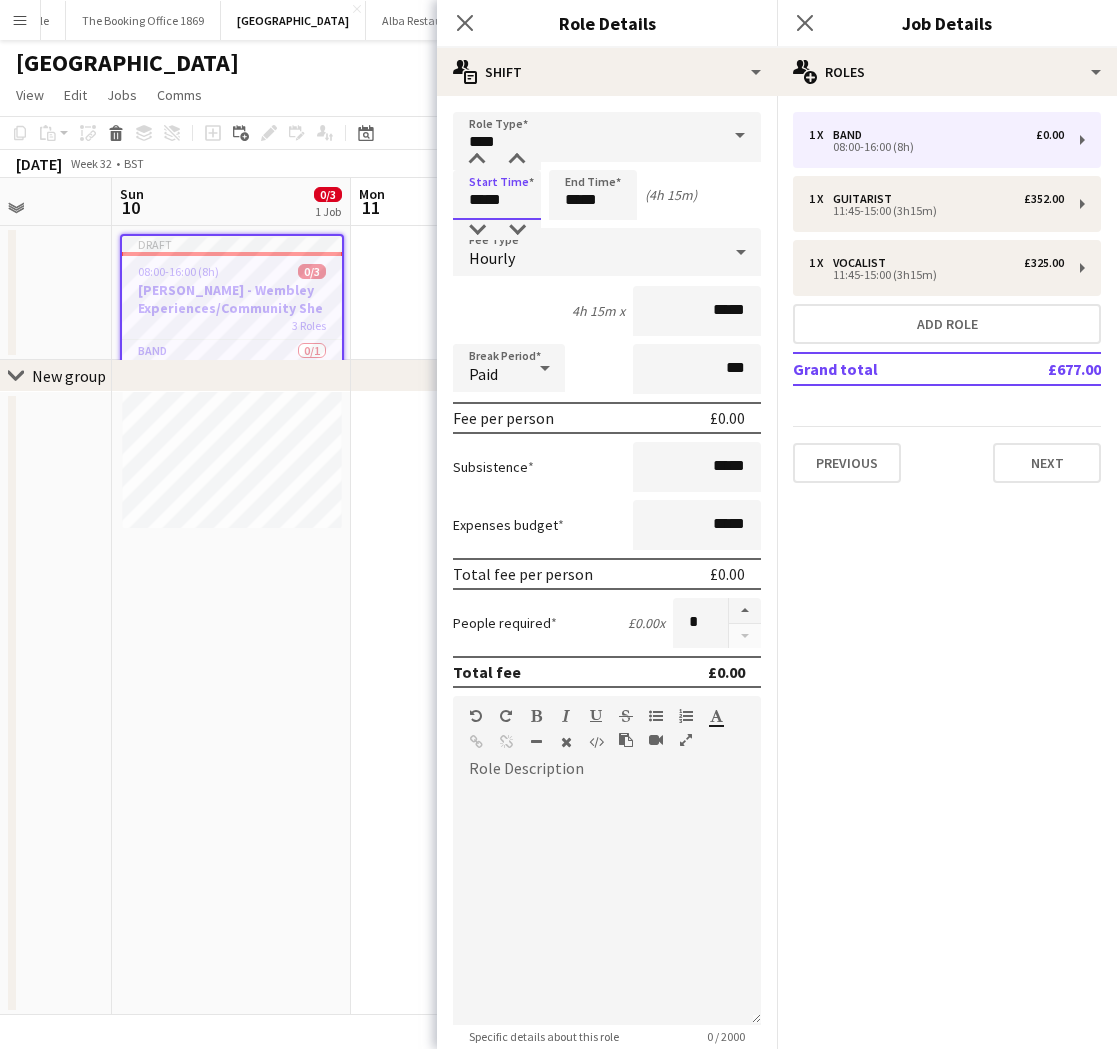 type on "*****" 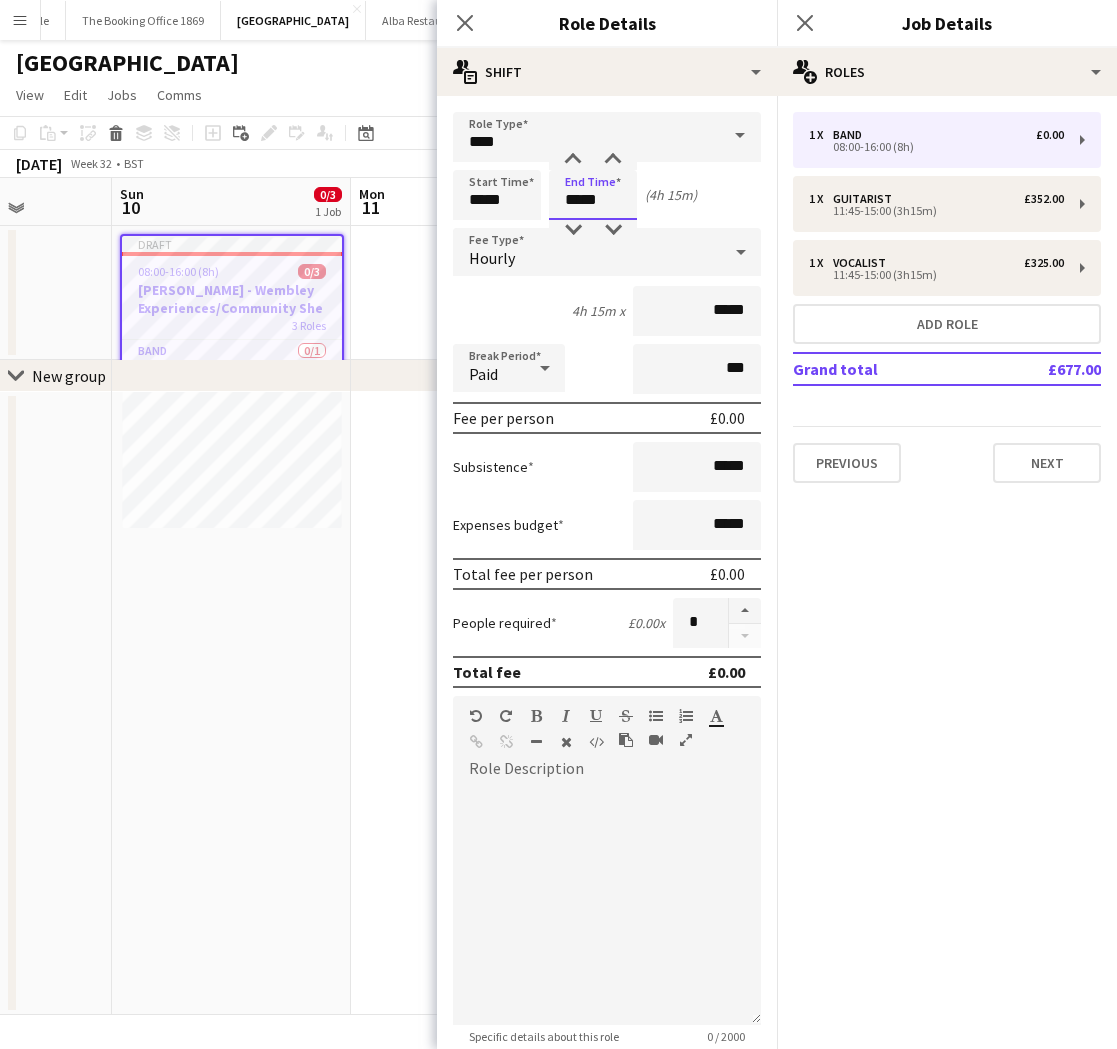 drag, startPoint x: 584, startPoint y: 196, endPoint x: 571, endPoint y: 199, distance: 13.341664 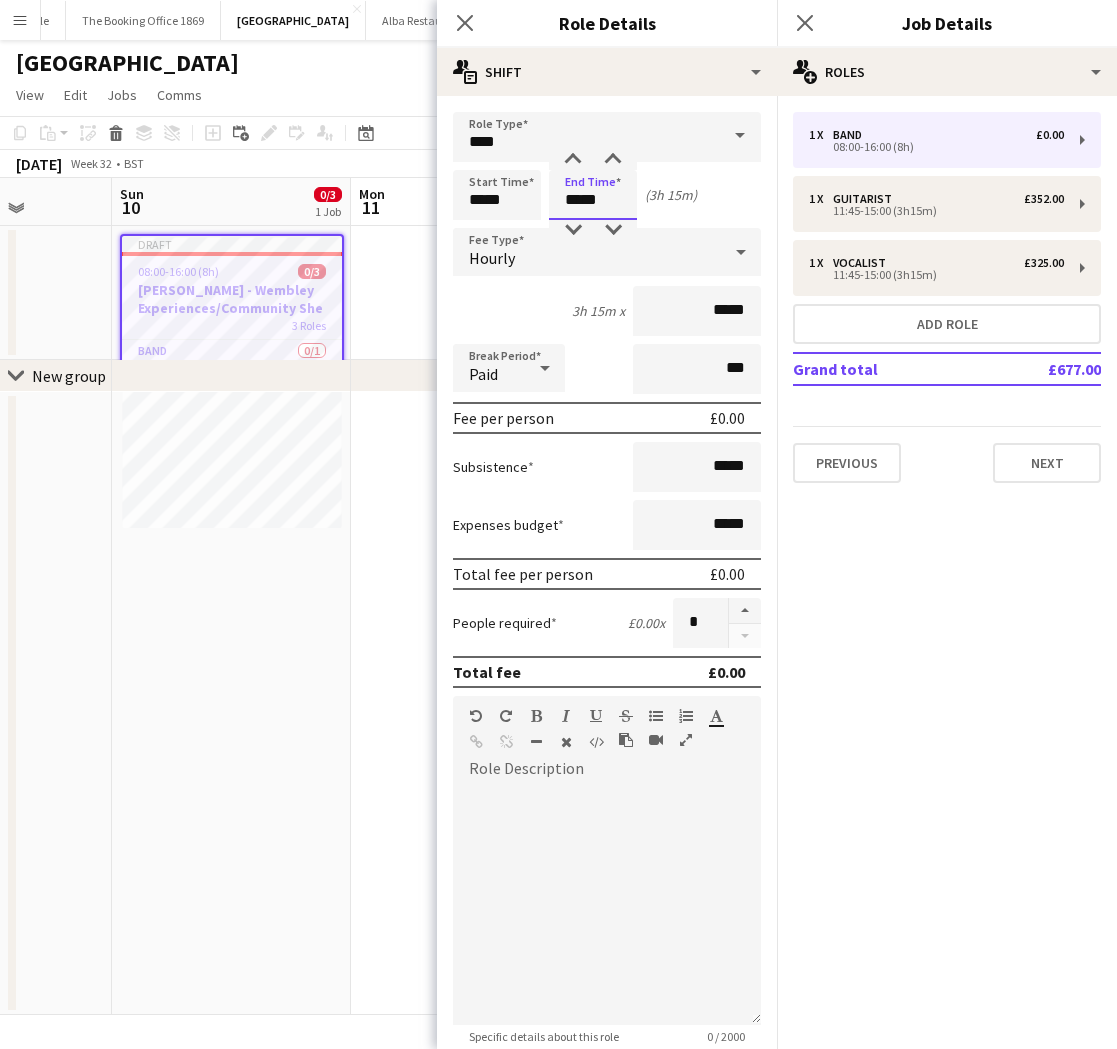 type on "*****" 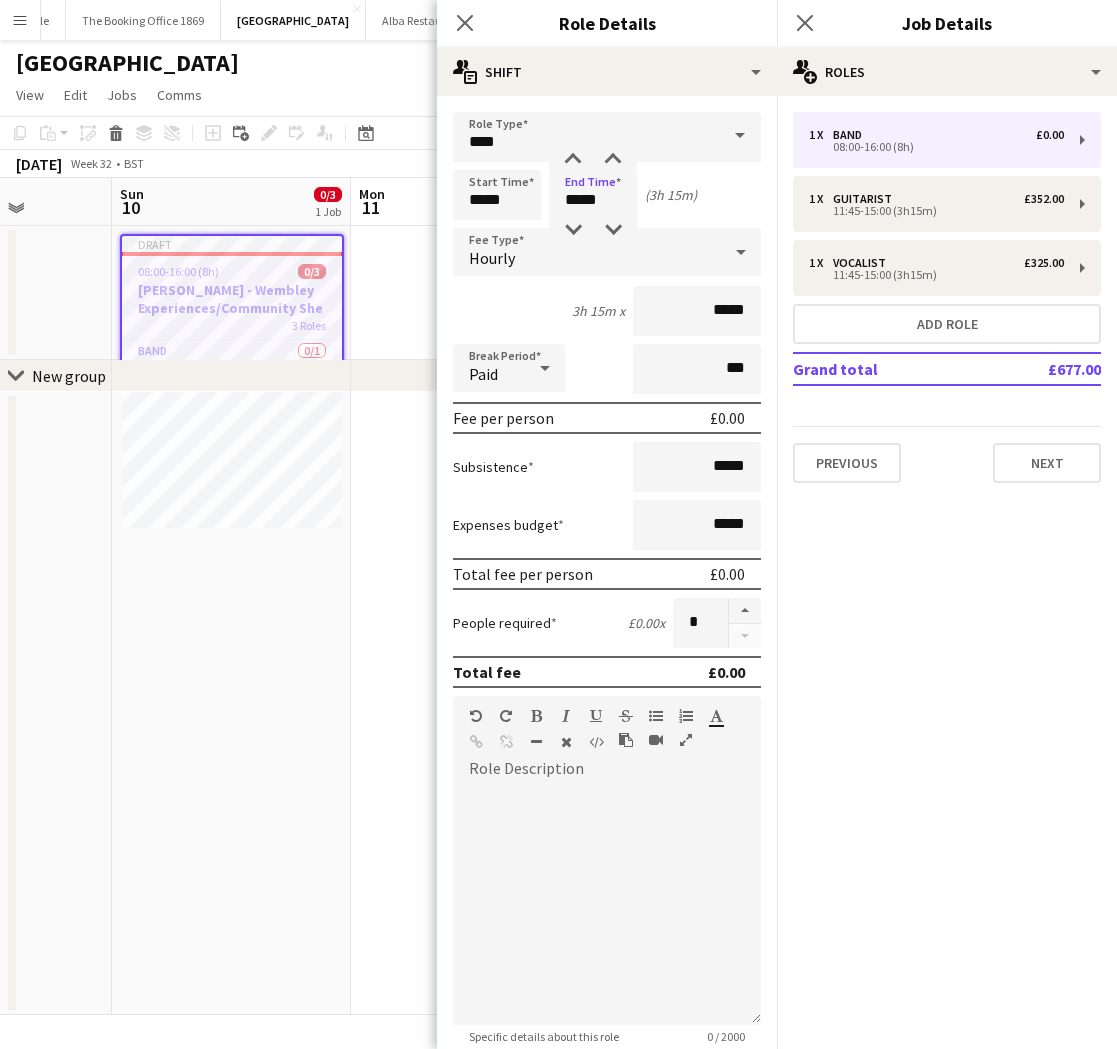 click on "Hourly" at bounding box center (587, 252) 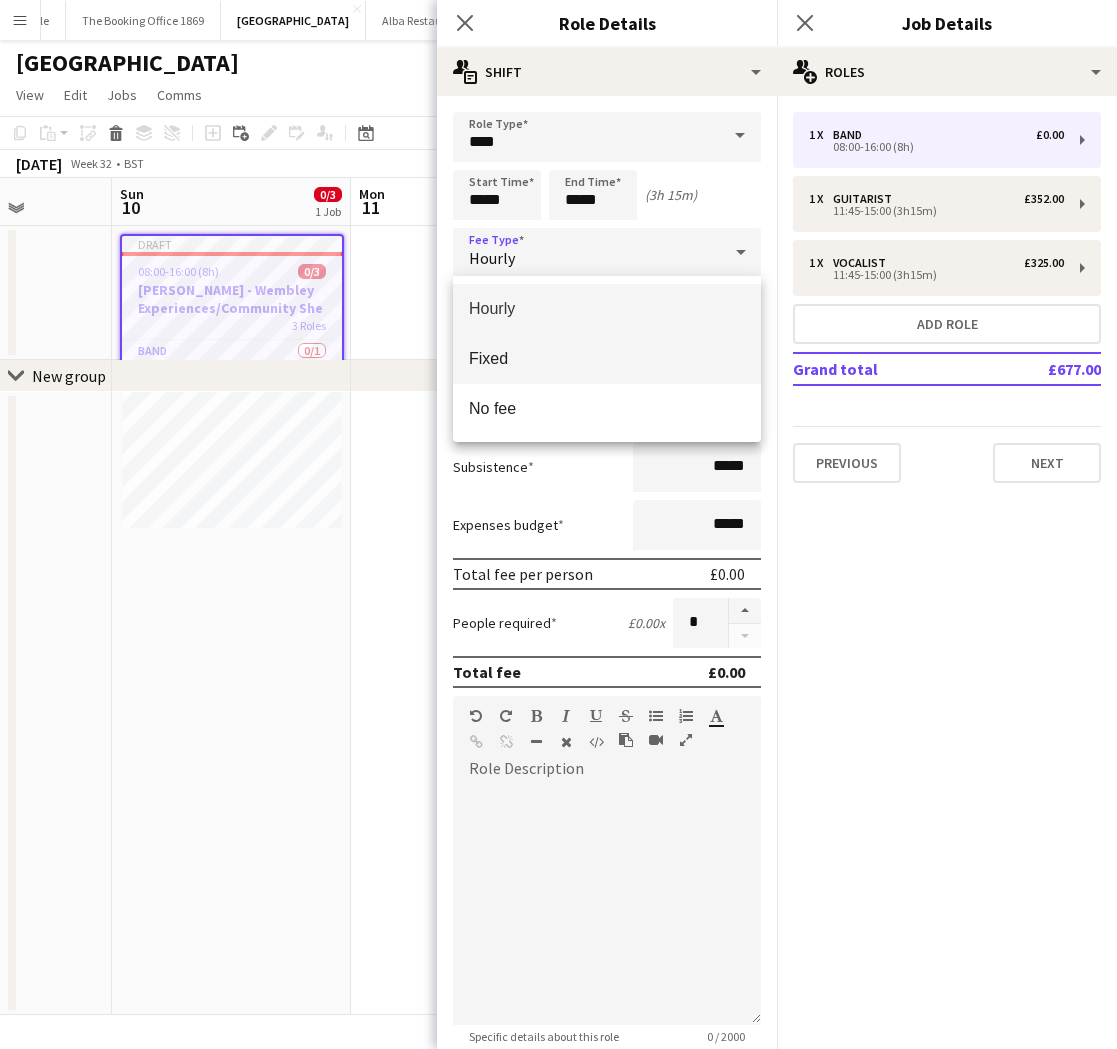 drag, startPoint x: 556, startPoint y: 365, endPoint x: 611, endPoint y: 350, distance: 57.00877 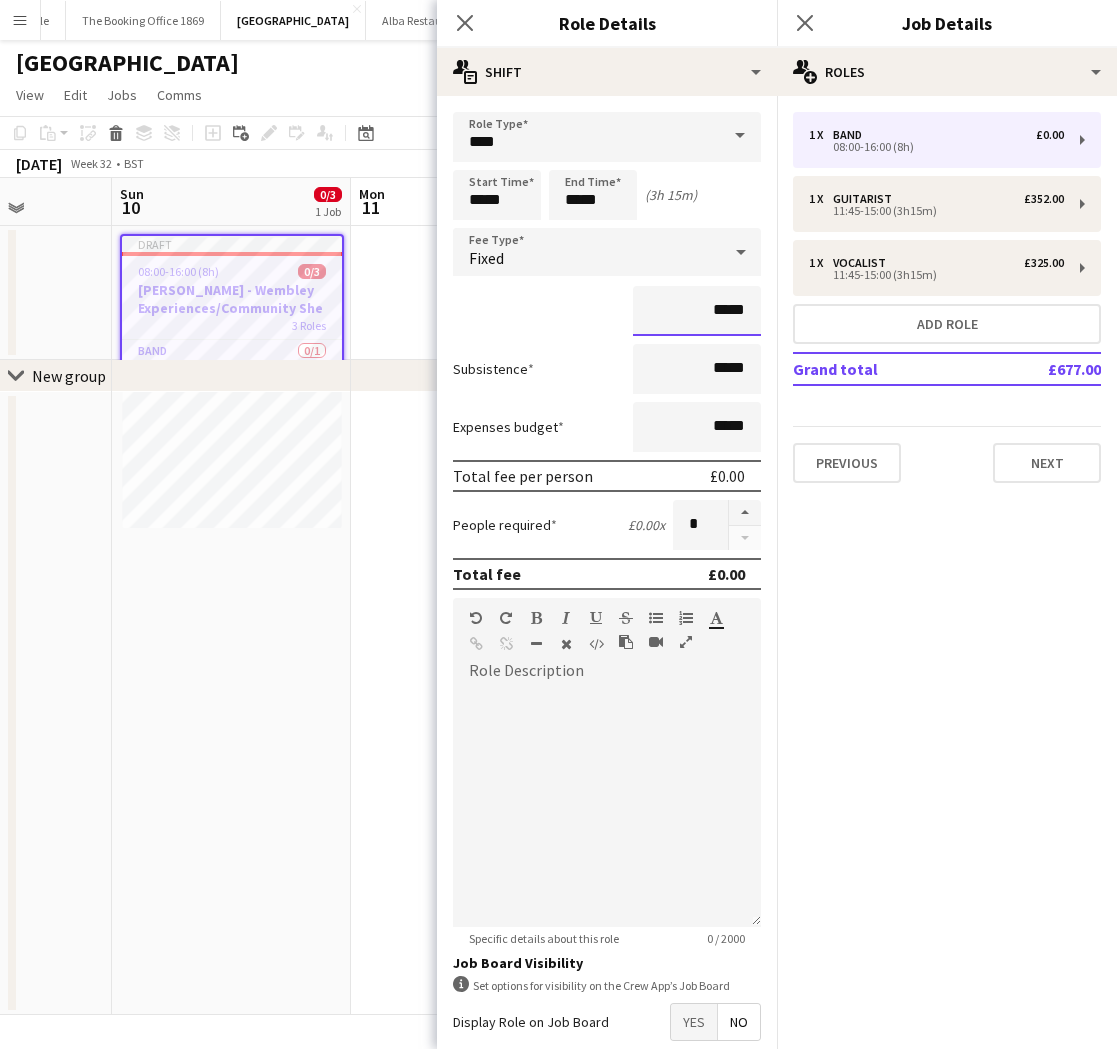 drag, startPoint x: 717, startPoint y: 312, endPoint x: 773, endPoint y: 306, distance: 56.32051 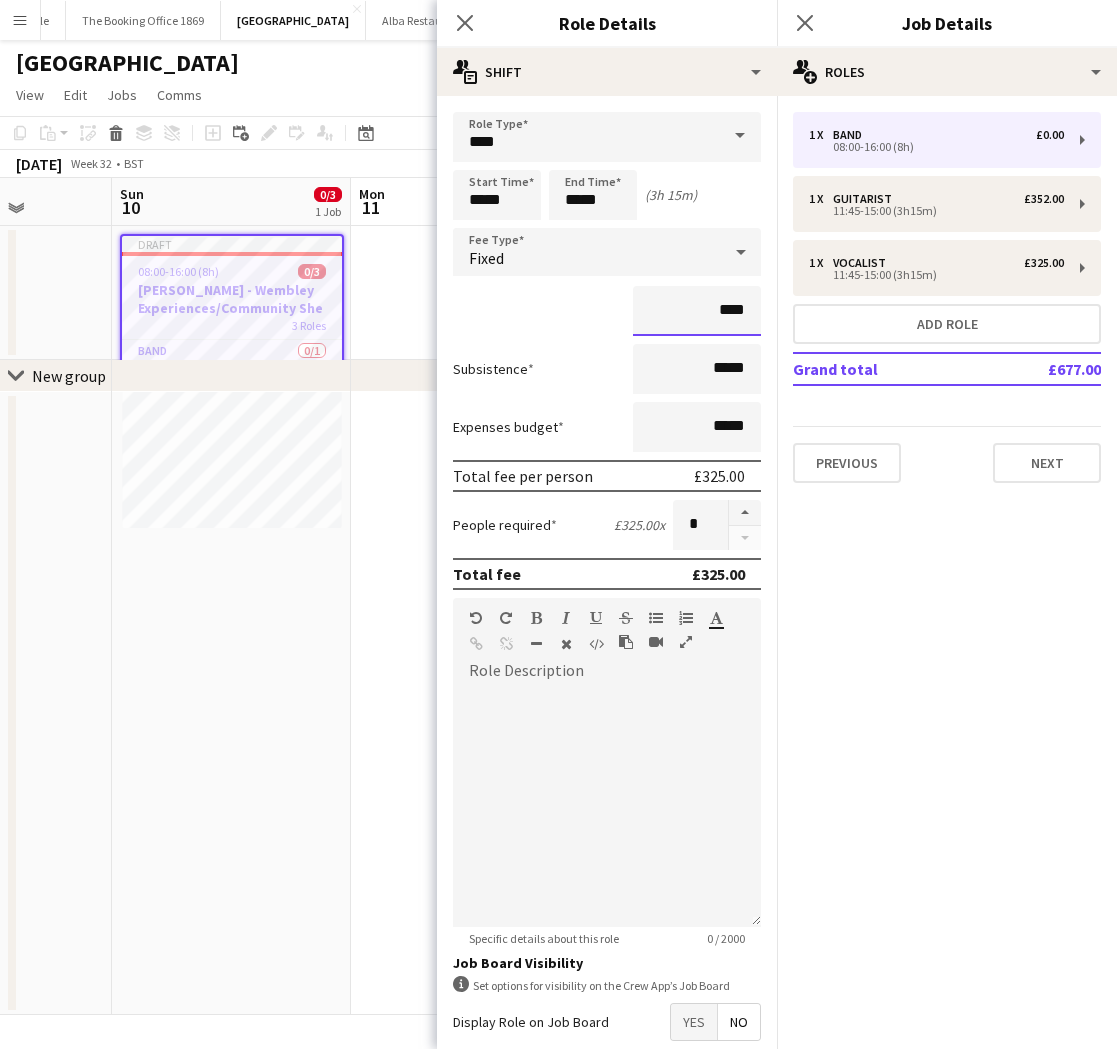 type on "****" 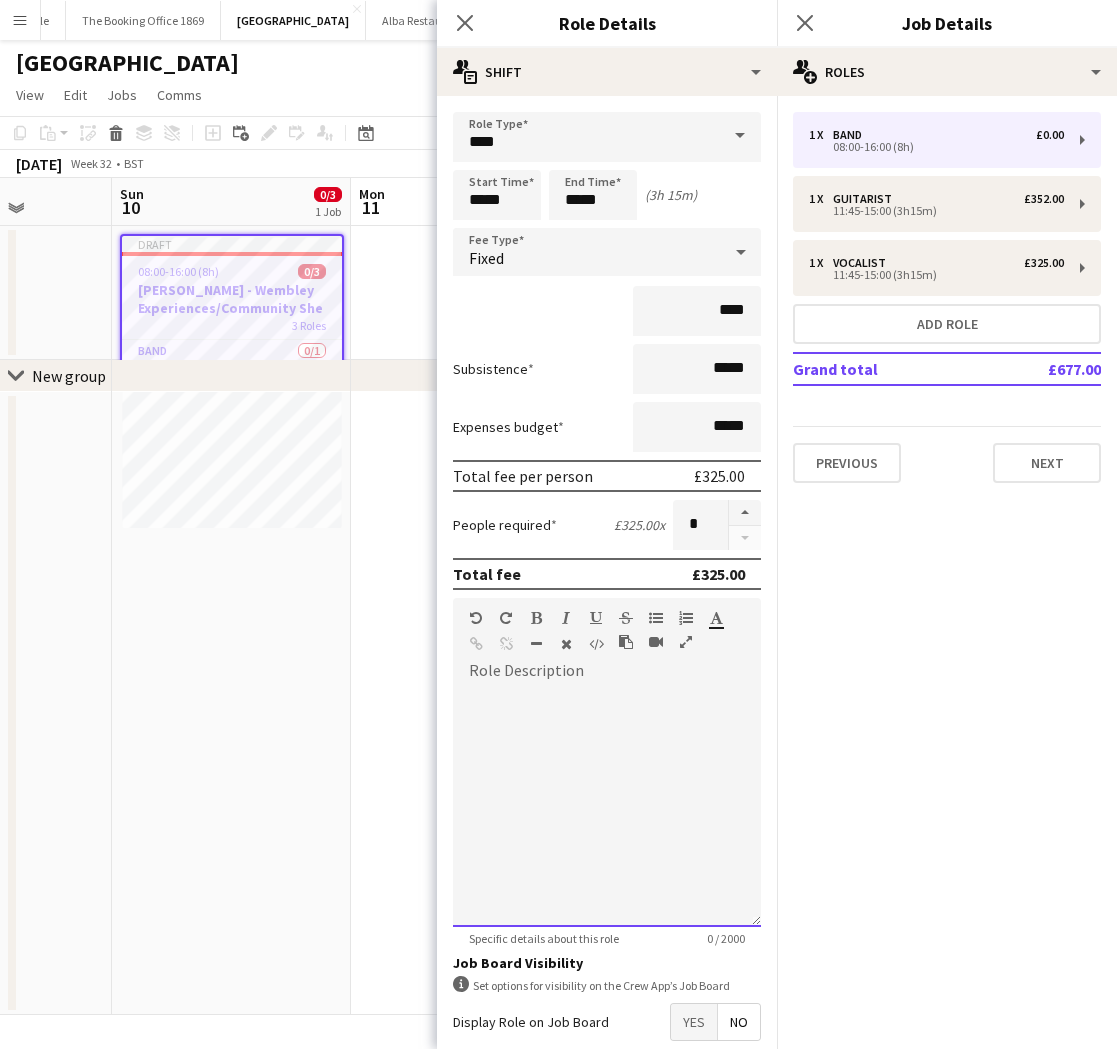 click at bounding box center (607, 807) 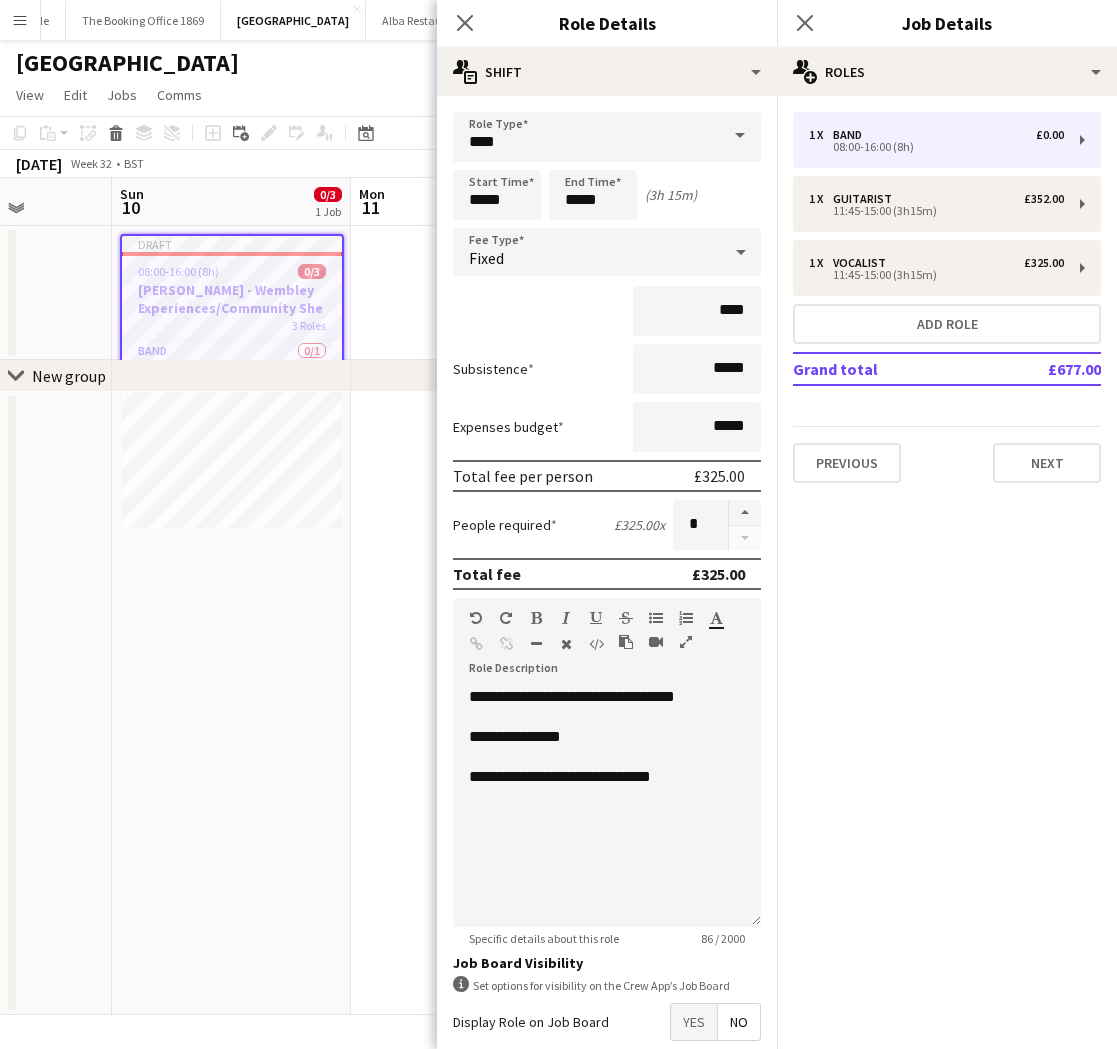 click on "1 x   Band   £0.00   08:00-16:00 (8h)   1 x   Guitarist   £352.00   11:45-15:00 (3h15m)   1 x   Vocalist   £325.00   11:45-15:00 (3h15m)   Add role   Grand total   £677.00   Previous   Next" at bounding box center [947, 297] 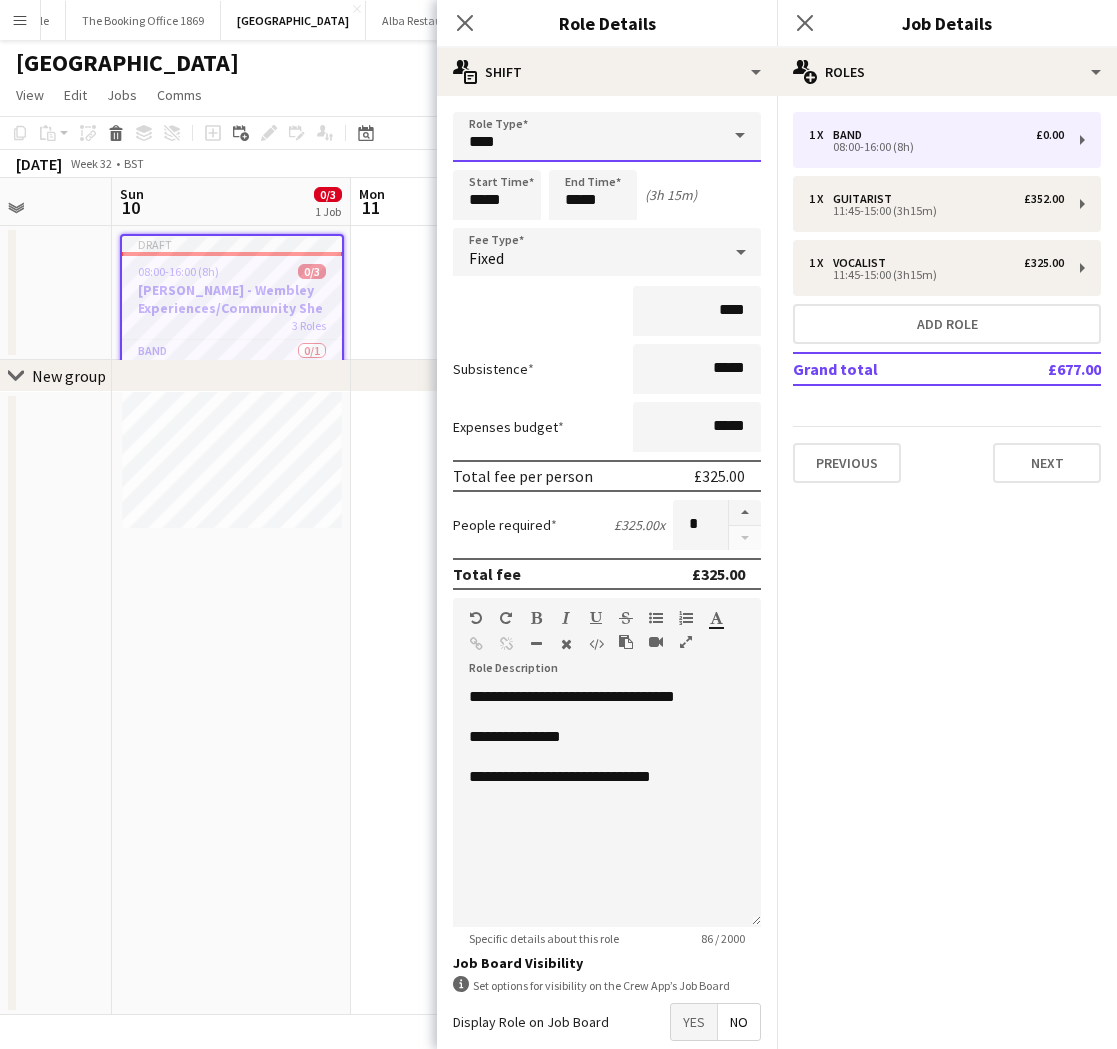 click on "****" at bounding box center [607, 137] 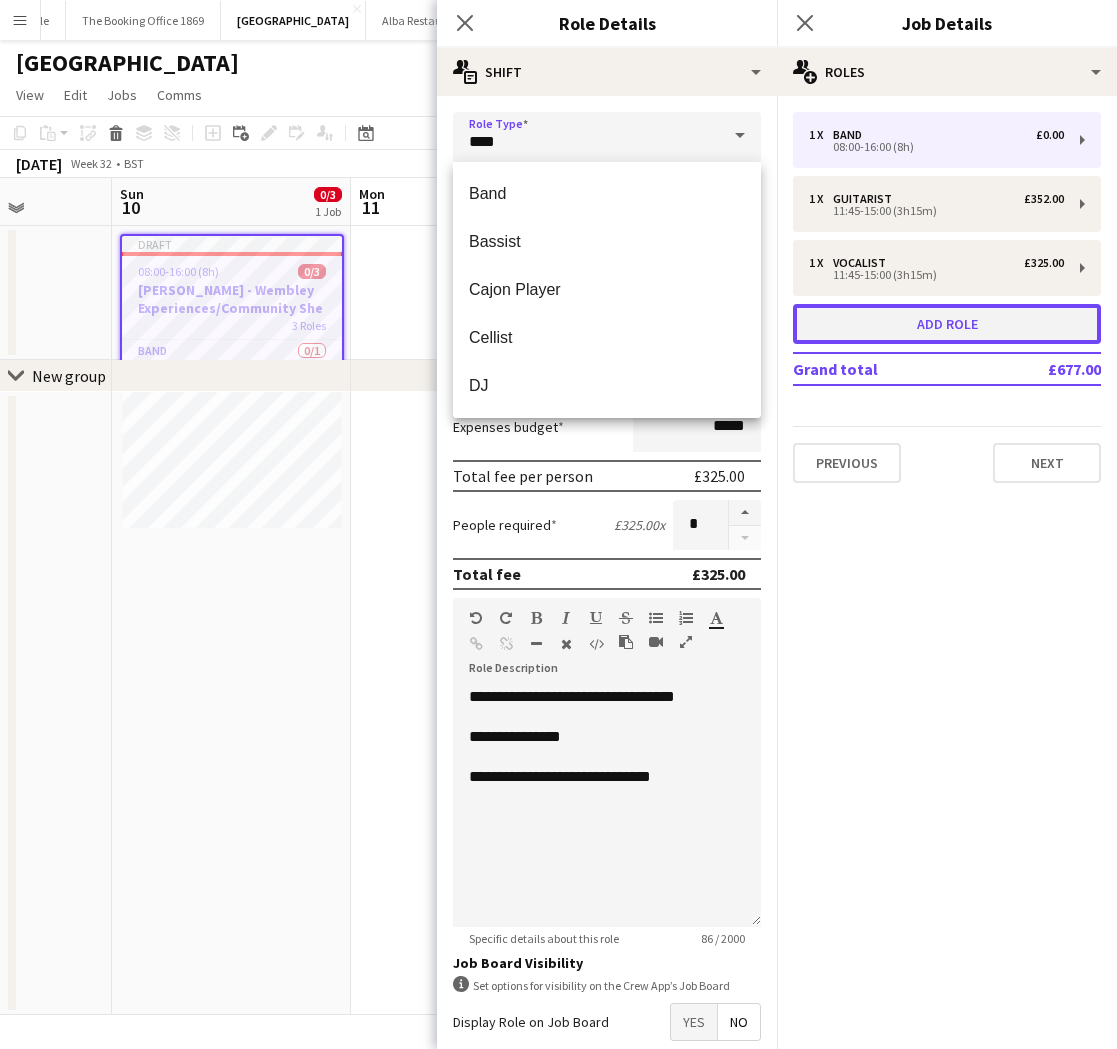 click on "Add role" at bounding box center (947, 324) 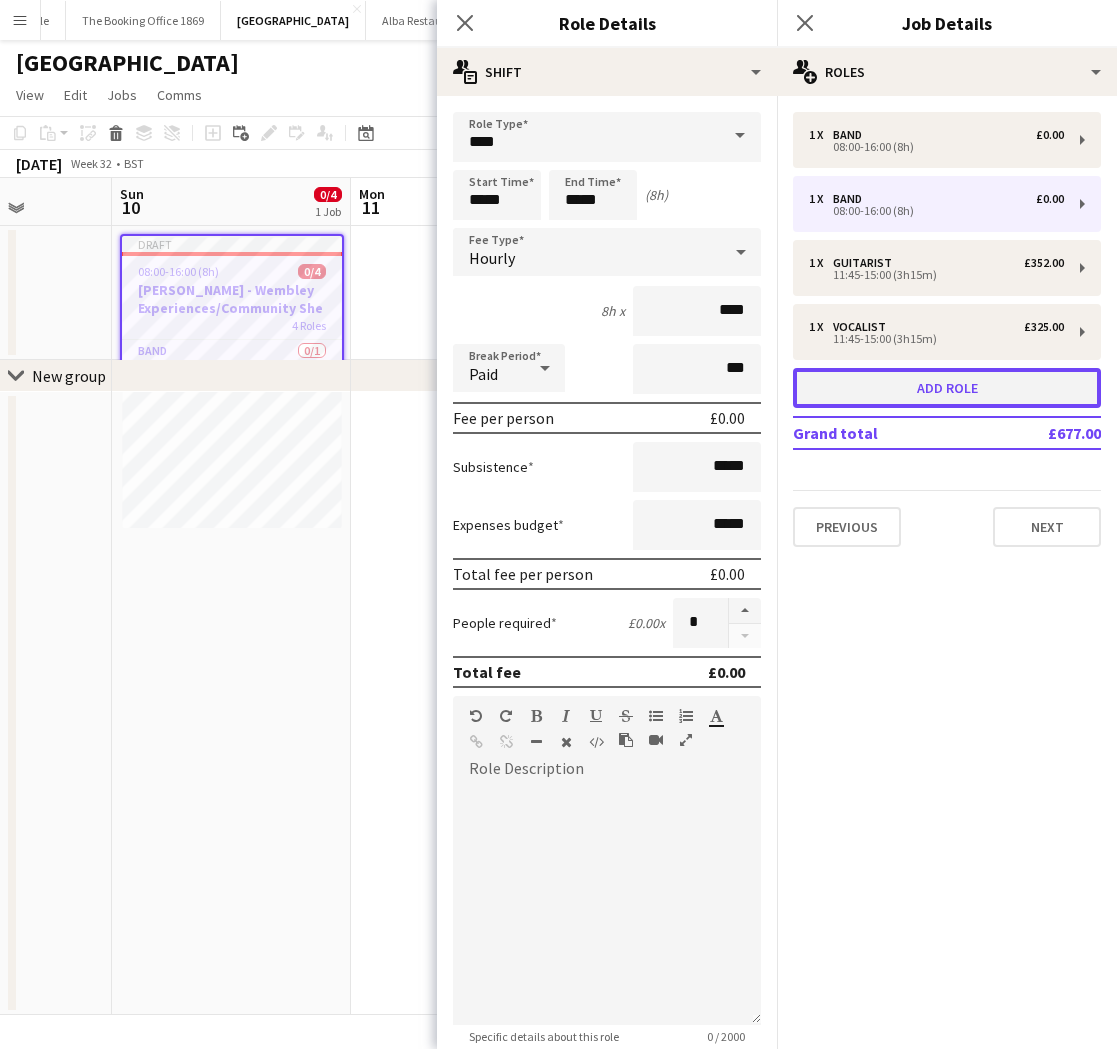 type on "****" 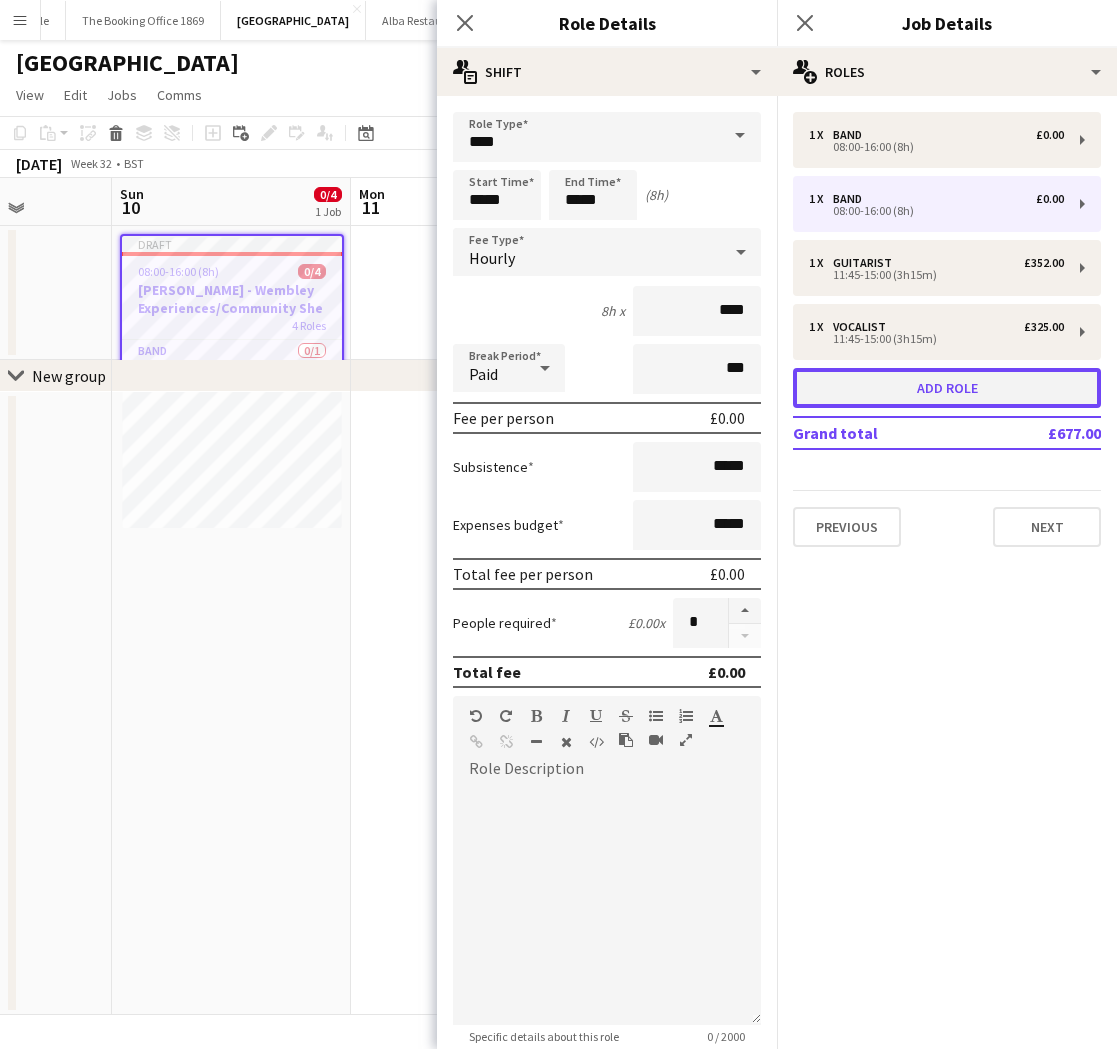 type on "*****" 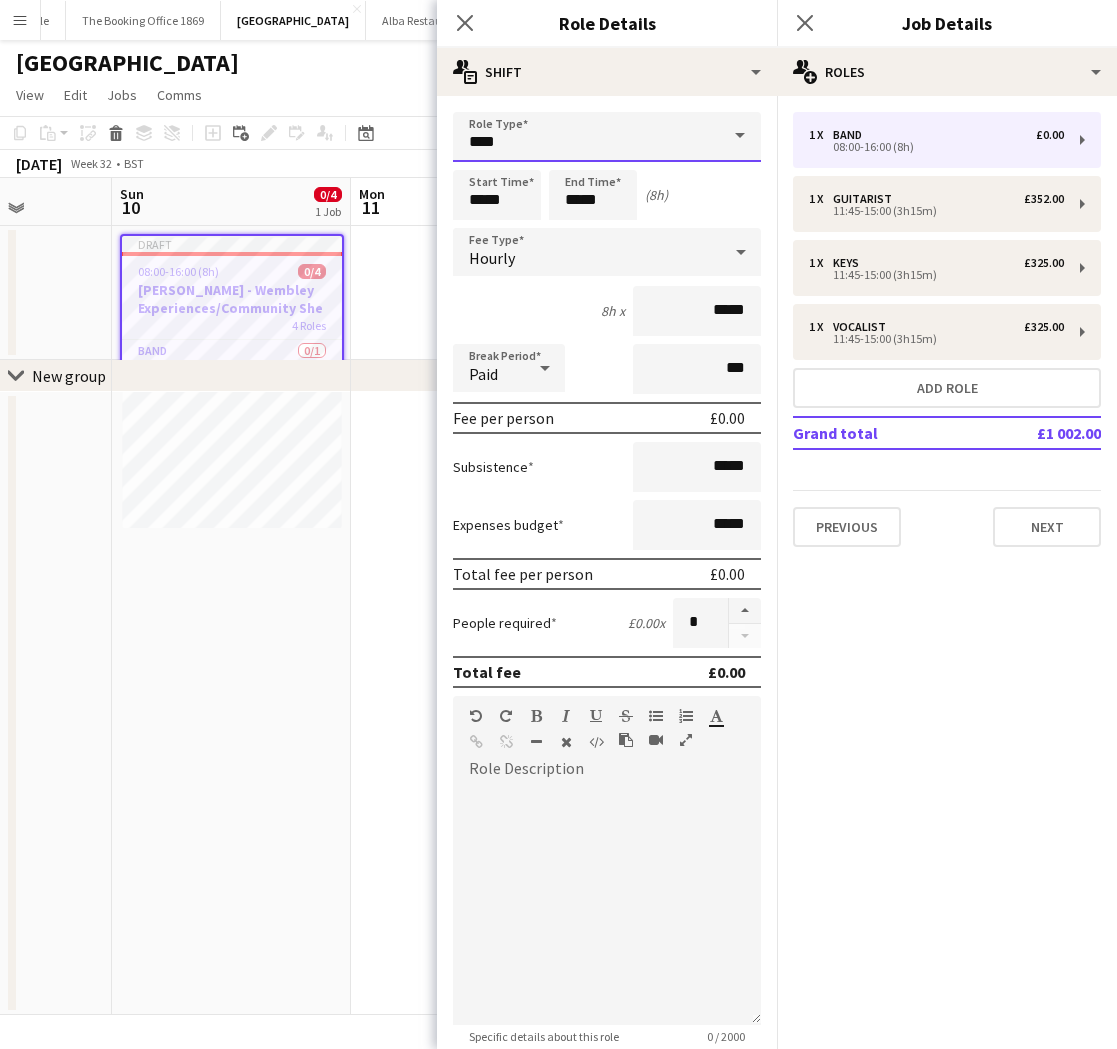 click on "****" at bounding box center (607, 137) 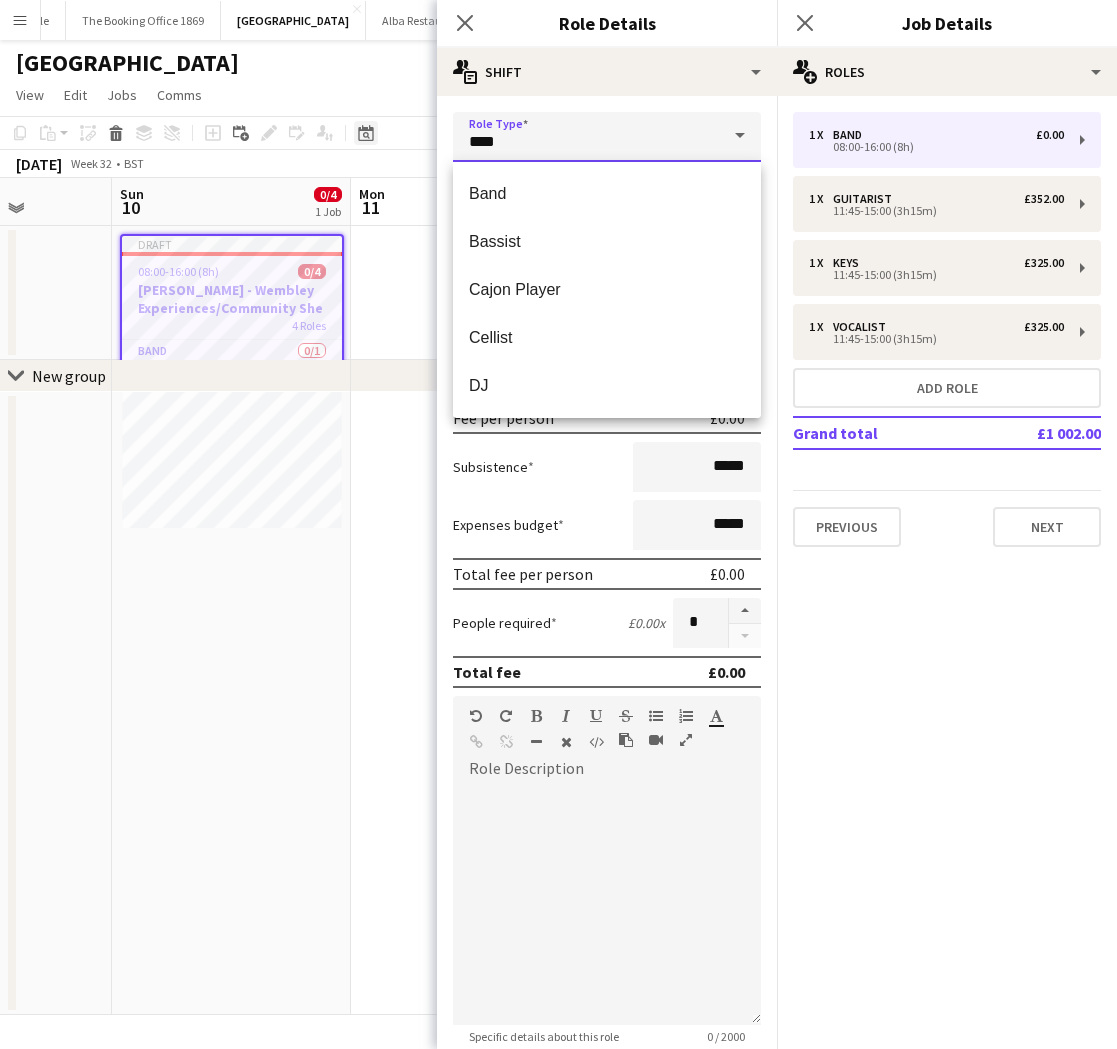 drag, startPoint x: 400, startPoint y: 146, endPoint x: 364, endPoint y: 145, distance: 36.013885 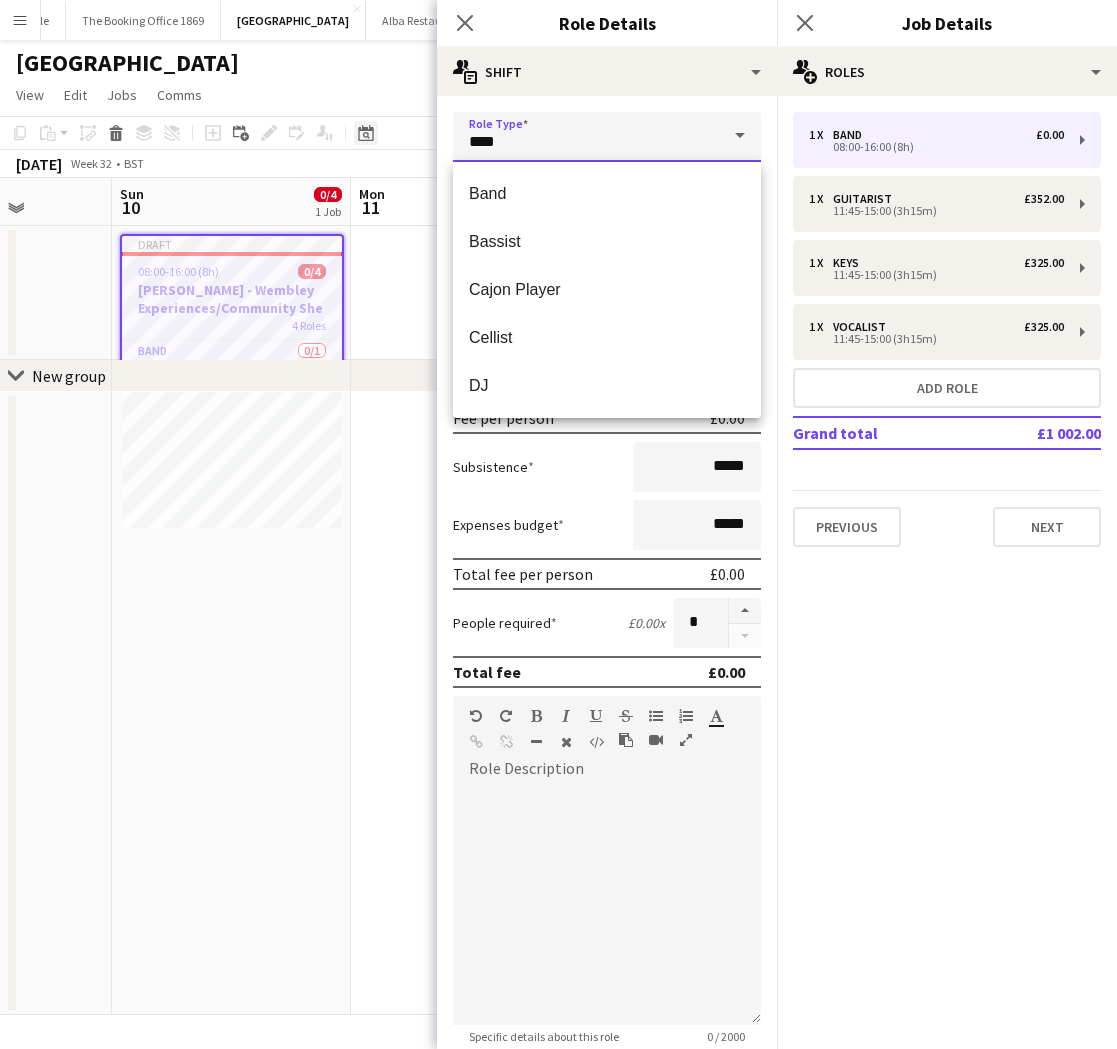 click on "Menu
Boards
Boards   Boards   All jobs   Status
Workforce
Workforce   My Workforce   Recruiting
Comms
Comms
Pay
Pay   Approvals   Payments   Reports   Invoices
Platform Settings
Platform Settings   App settings   Your settings   Profiles
Training Academy
Training Academy
Knowledge Base
Knowledge Base
Product Updates
Product Updates   Log Out   Privacy   Bicester village
Close
[GEOGRAPHIC_DATA]
Savoy Beaufort Bar
Close
Private Events
Close
Oblix
Close
Hippodrome
Close
Piano Tuner Schedule
Close
The Booking Office 1869
Close" at bounding box center (558, 524) 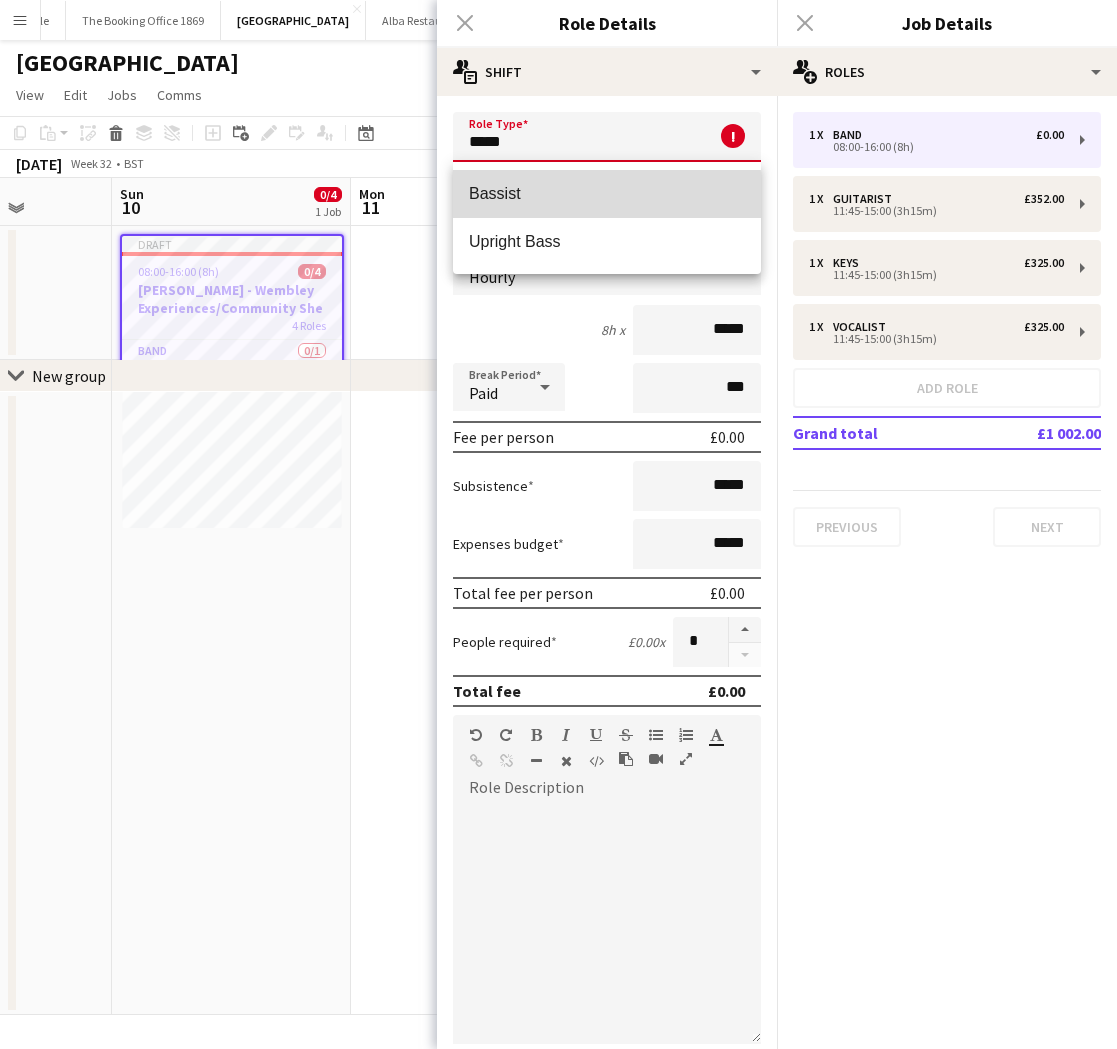 click on "Bassist" at bounding box center (607, 194) 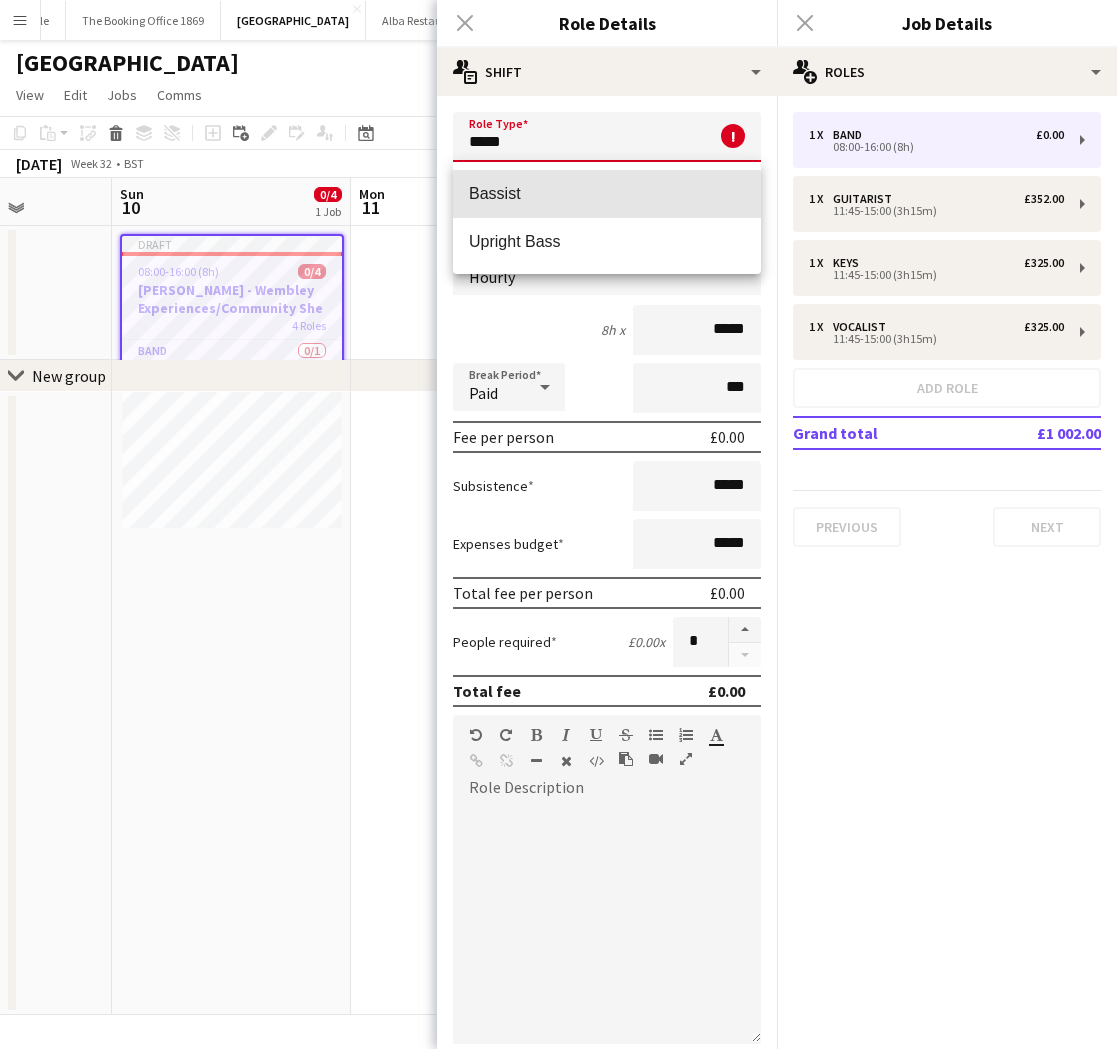 type on "*******" 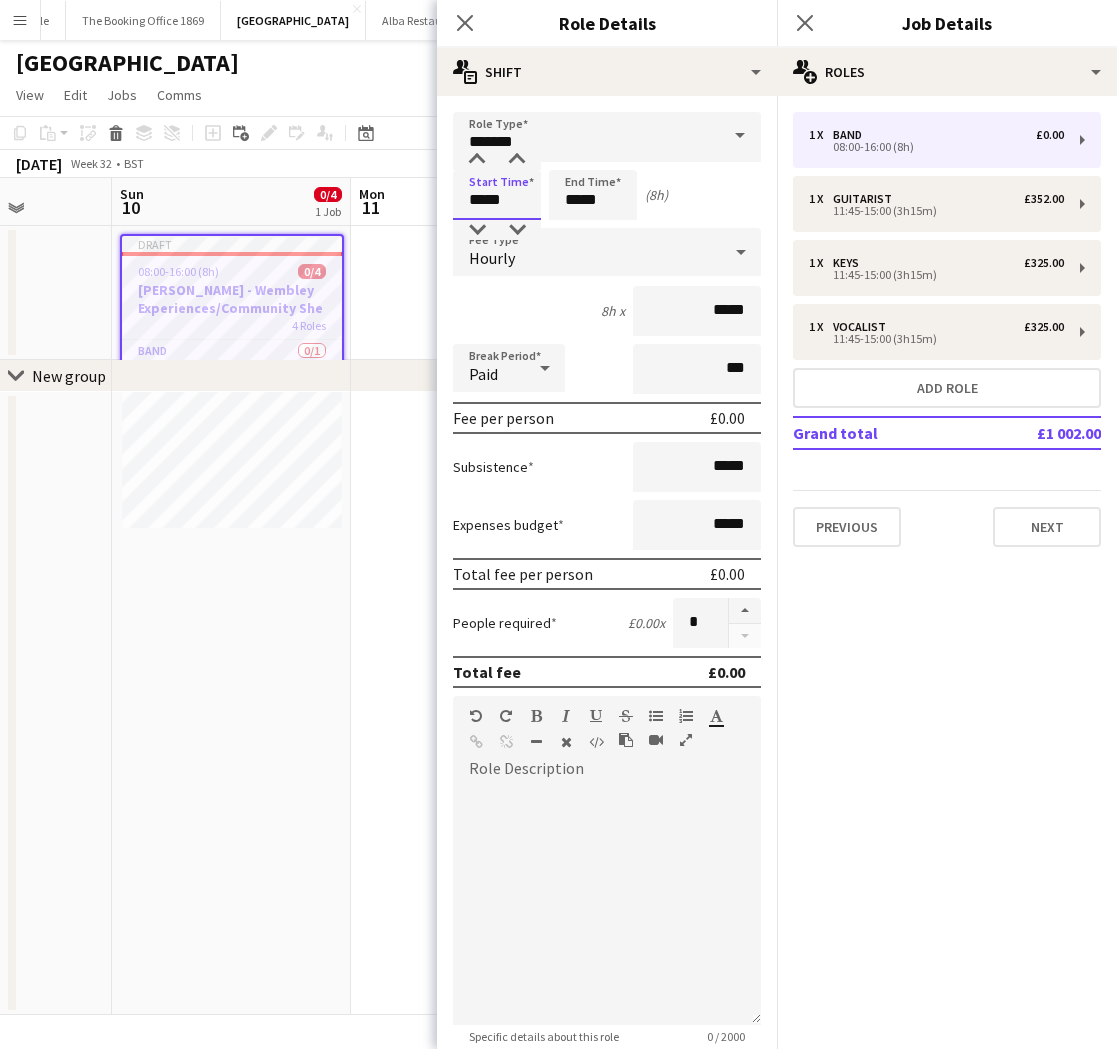 drag, startPoint x: 527, startPoint y: 199, endPoint x: 323, endPoint y: 189, distance: 204.24495 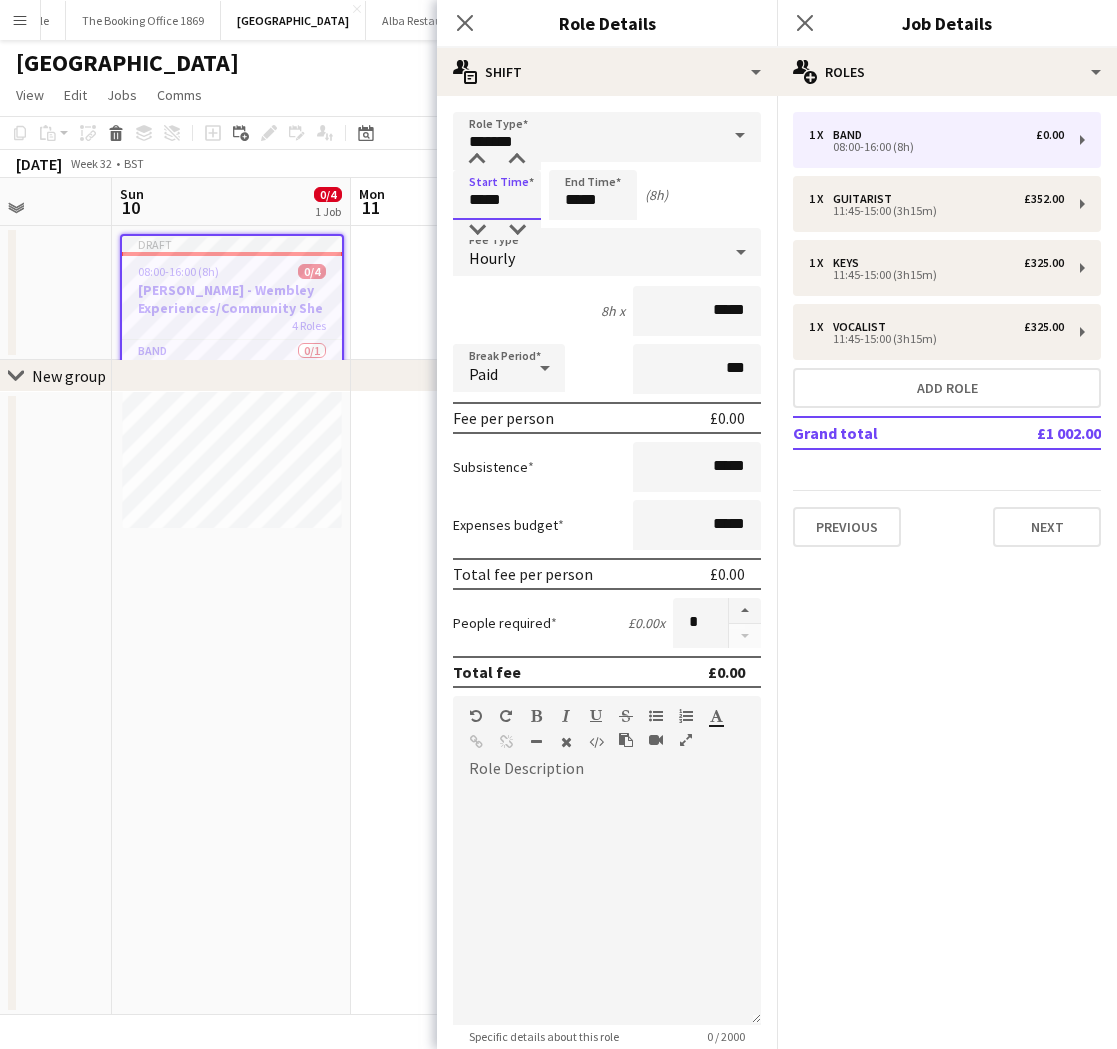 click on "Menu
Boards
Boards   Boards   All jobs   Status
Workforce
Workforce   My Workforce   Recruiting
Comms
Comms
Pay
Pay   Approvals   Payments   Reports   Invoices
Platform Settings
Platform Settings   App settings   Your settings   Profiles
Training Academy
Training Academy
Knowledge Base
Knowledge Base
Product Updates
Product Updates   Log Out   Privacy   Bicester village
Close
[GEOGRAPHIC_DATA]
Savoy Beaufort Bar
Close
Private Events
Close
Oblix
Close
Hippodrome
Close
Piano Tuner Schedule
Close
The Booking Office 1869
Close" at bounding box center (558, 524) 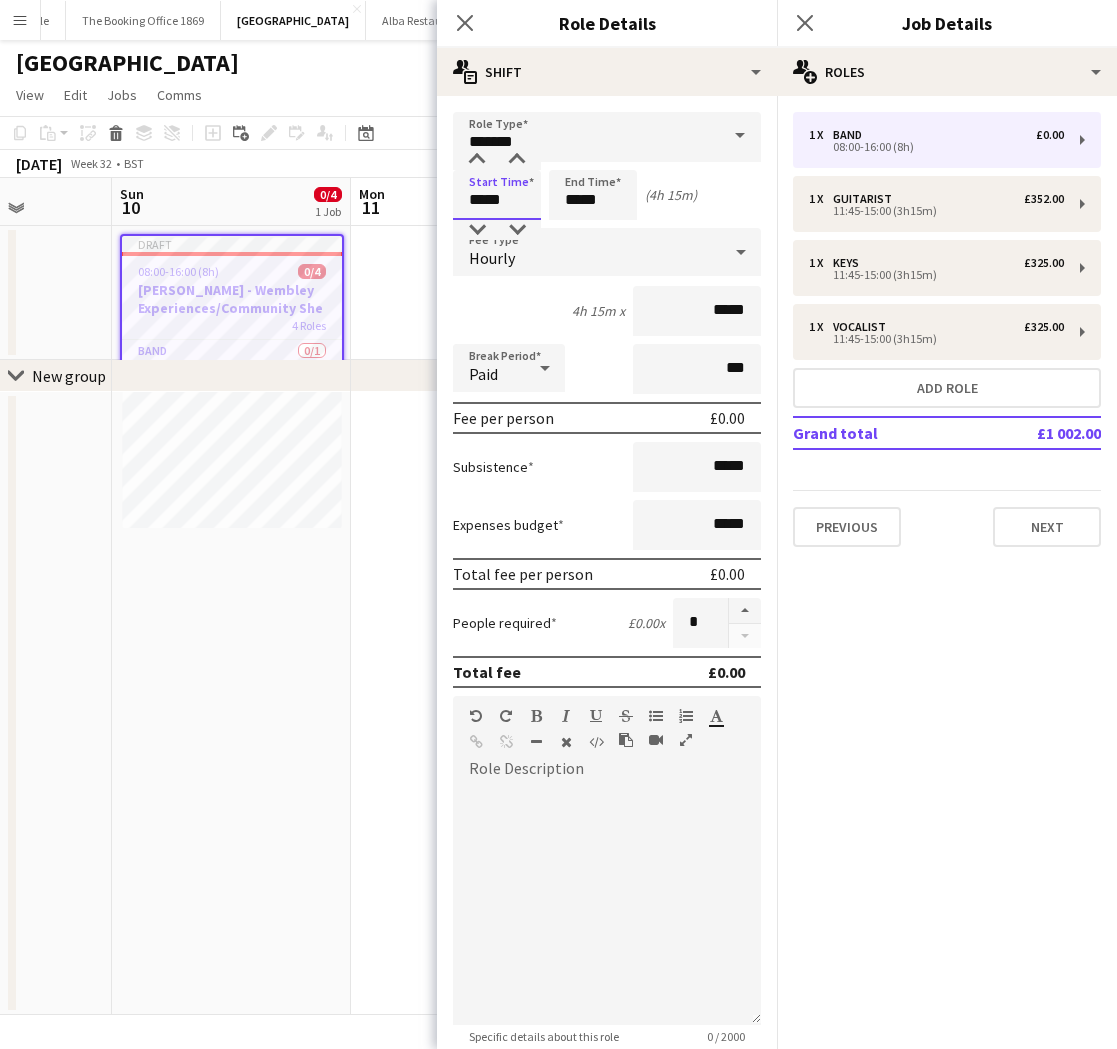 scroll, scrollTop: 0, scrollLeft: 763, axis: horizontal 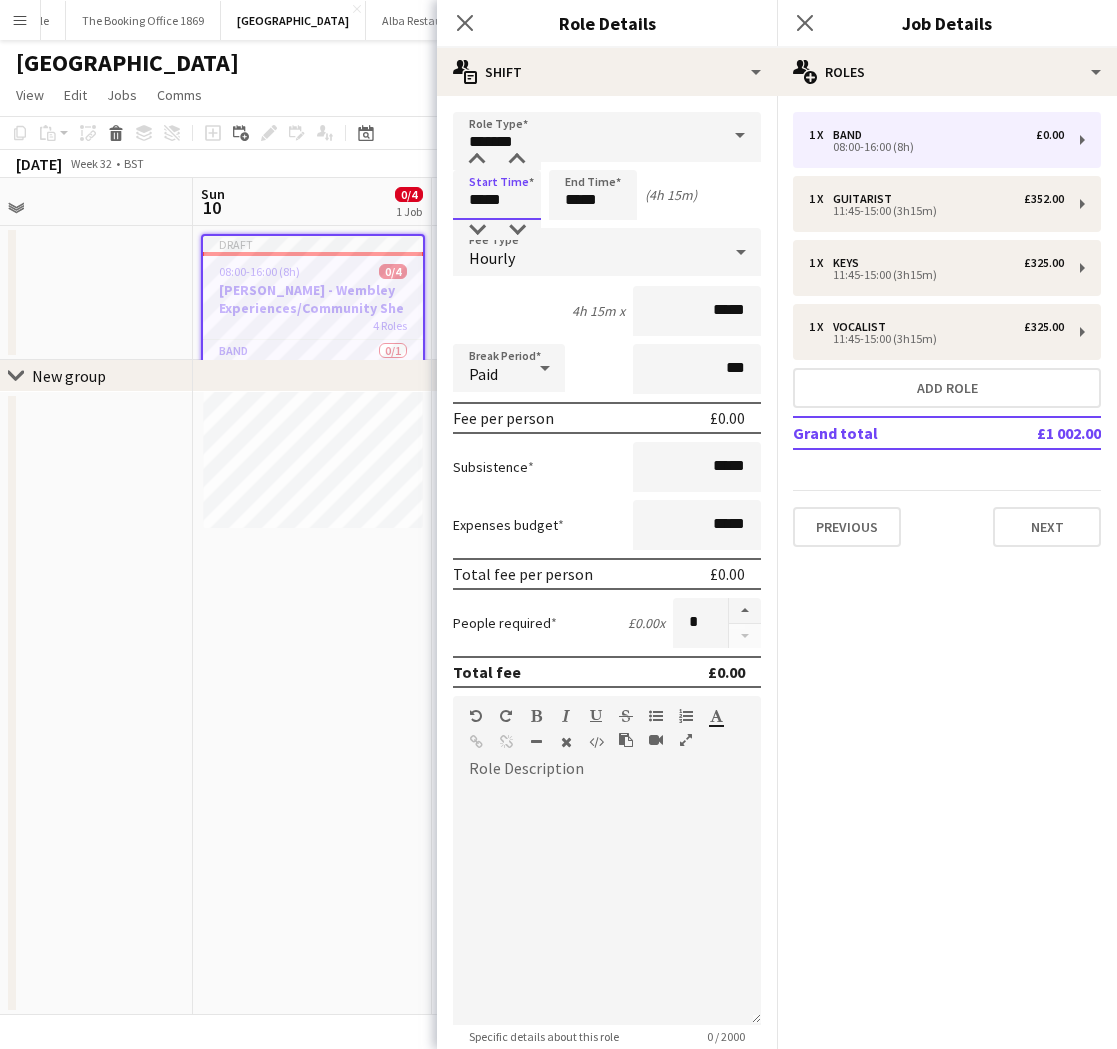 type on "*****" 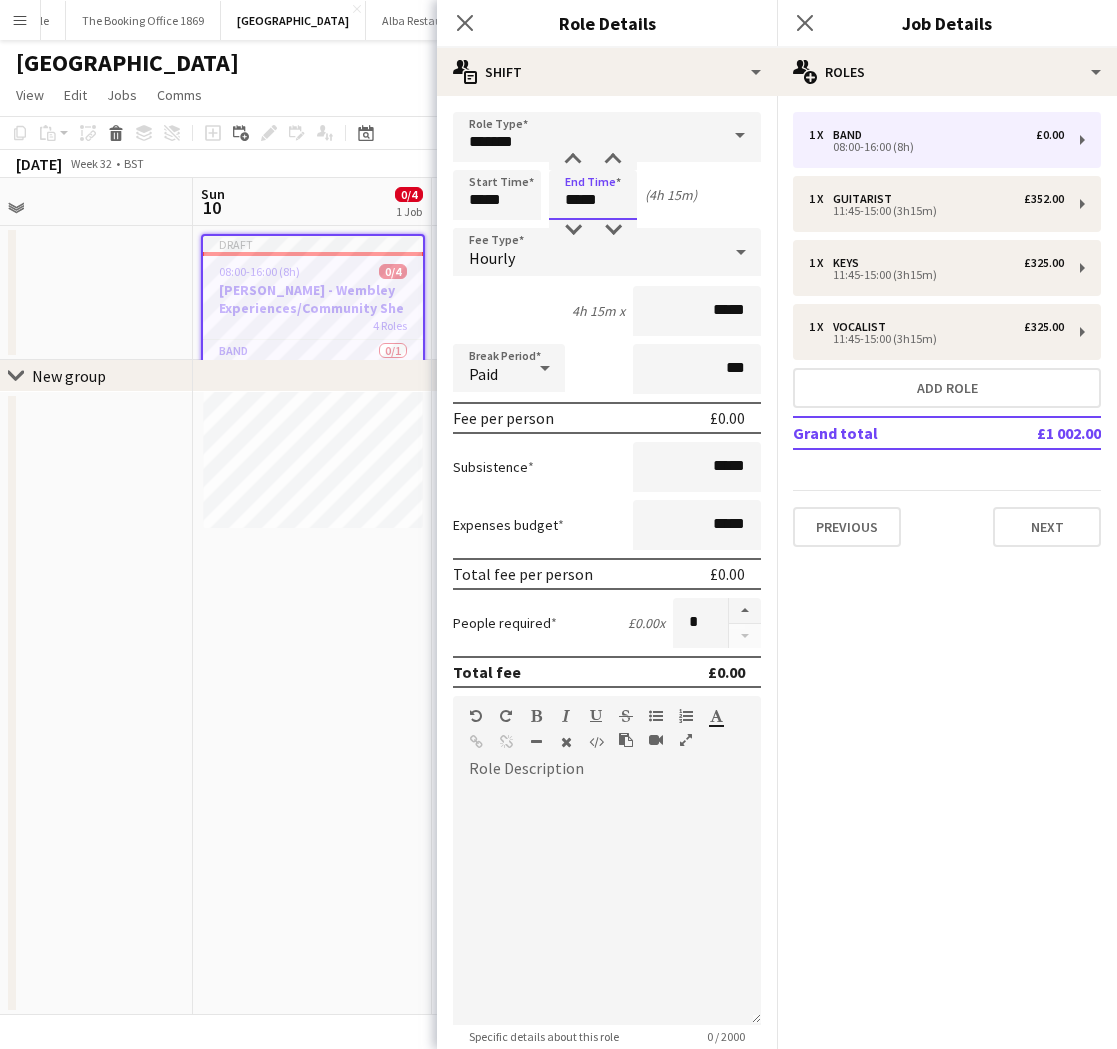 drag, startPoint x: 615, startPoint y: 200, endPoint x: 569, endPoint y: 197, distance: 46.09772 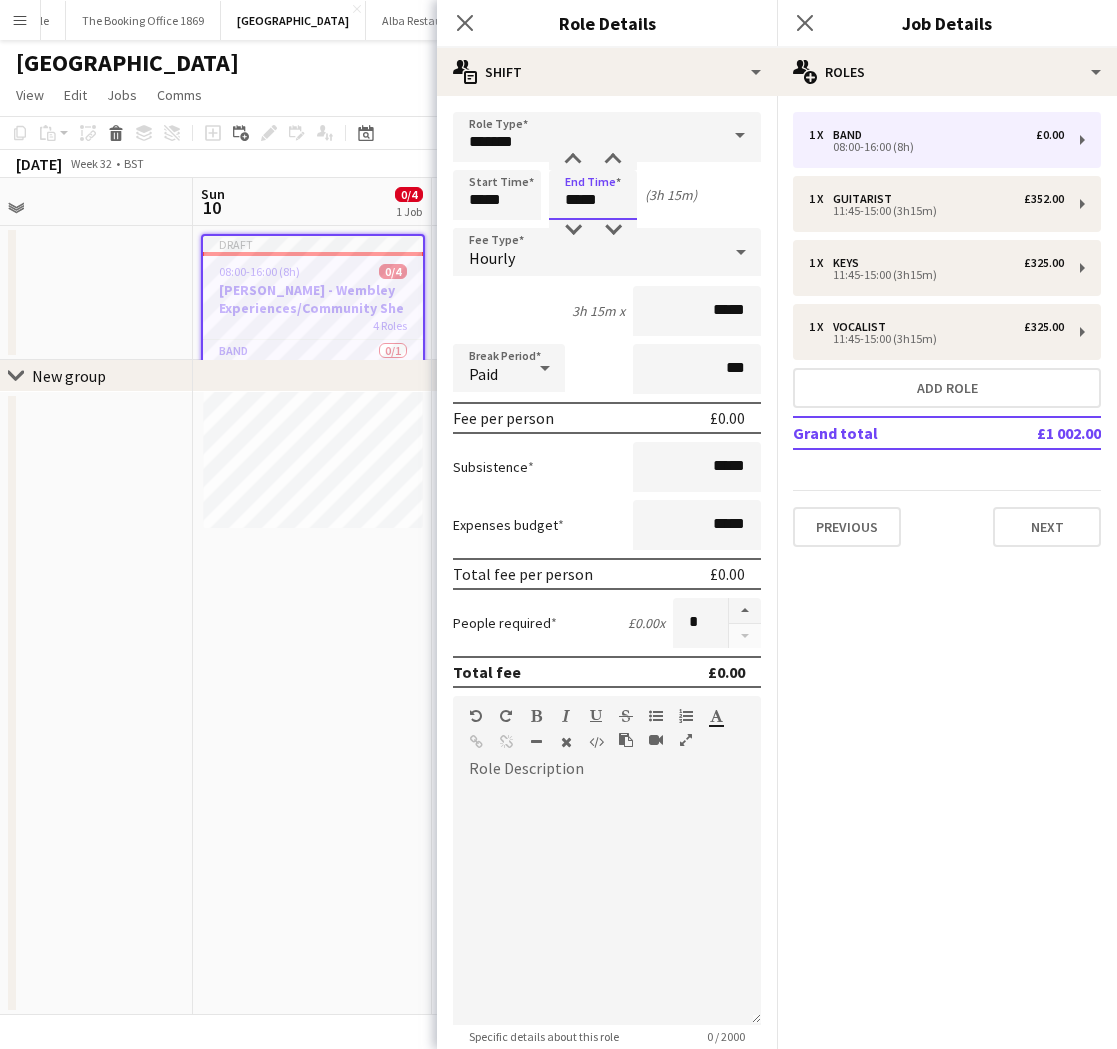 type on "*****" 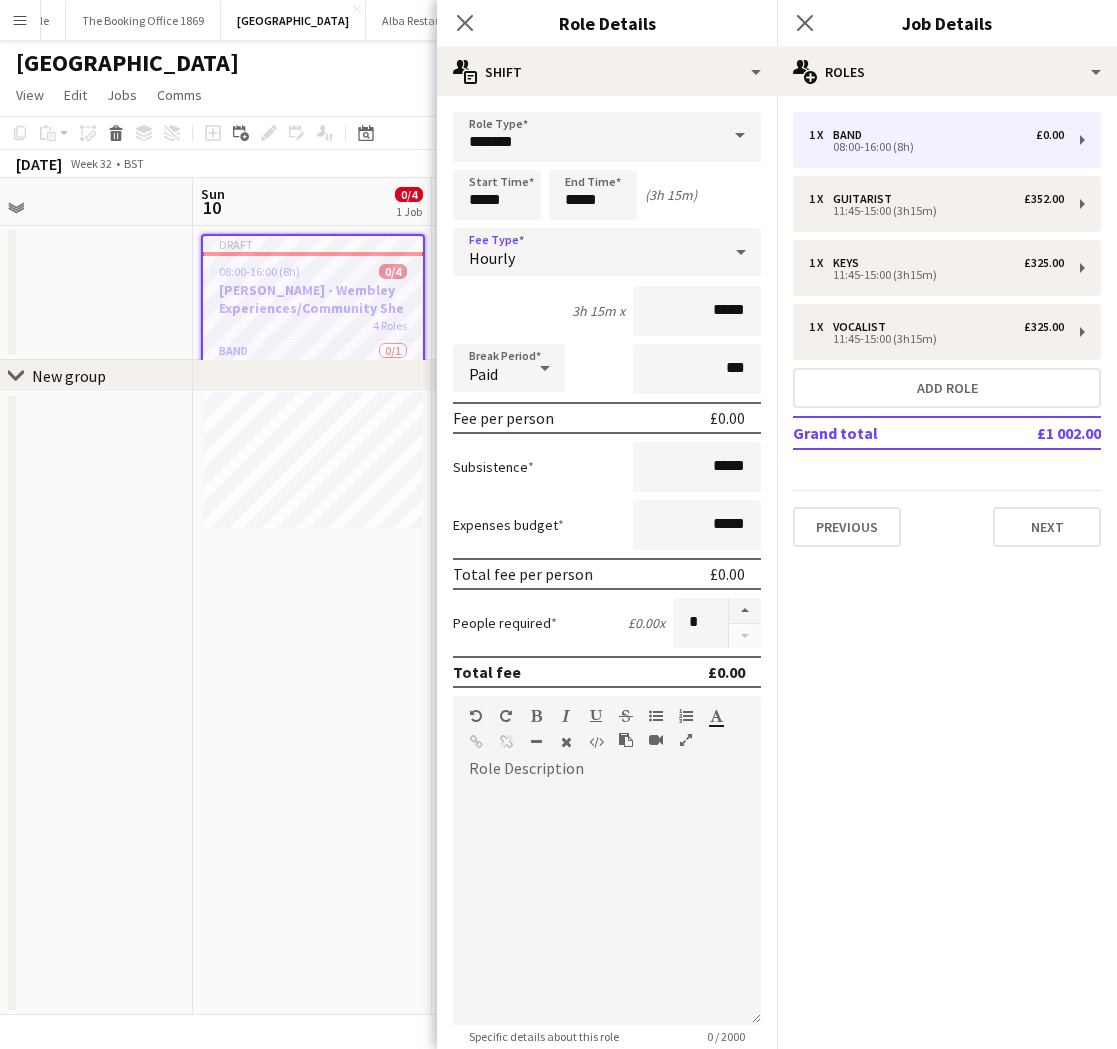 click on "Hourly" at bounding box center [587, 252] 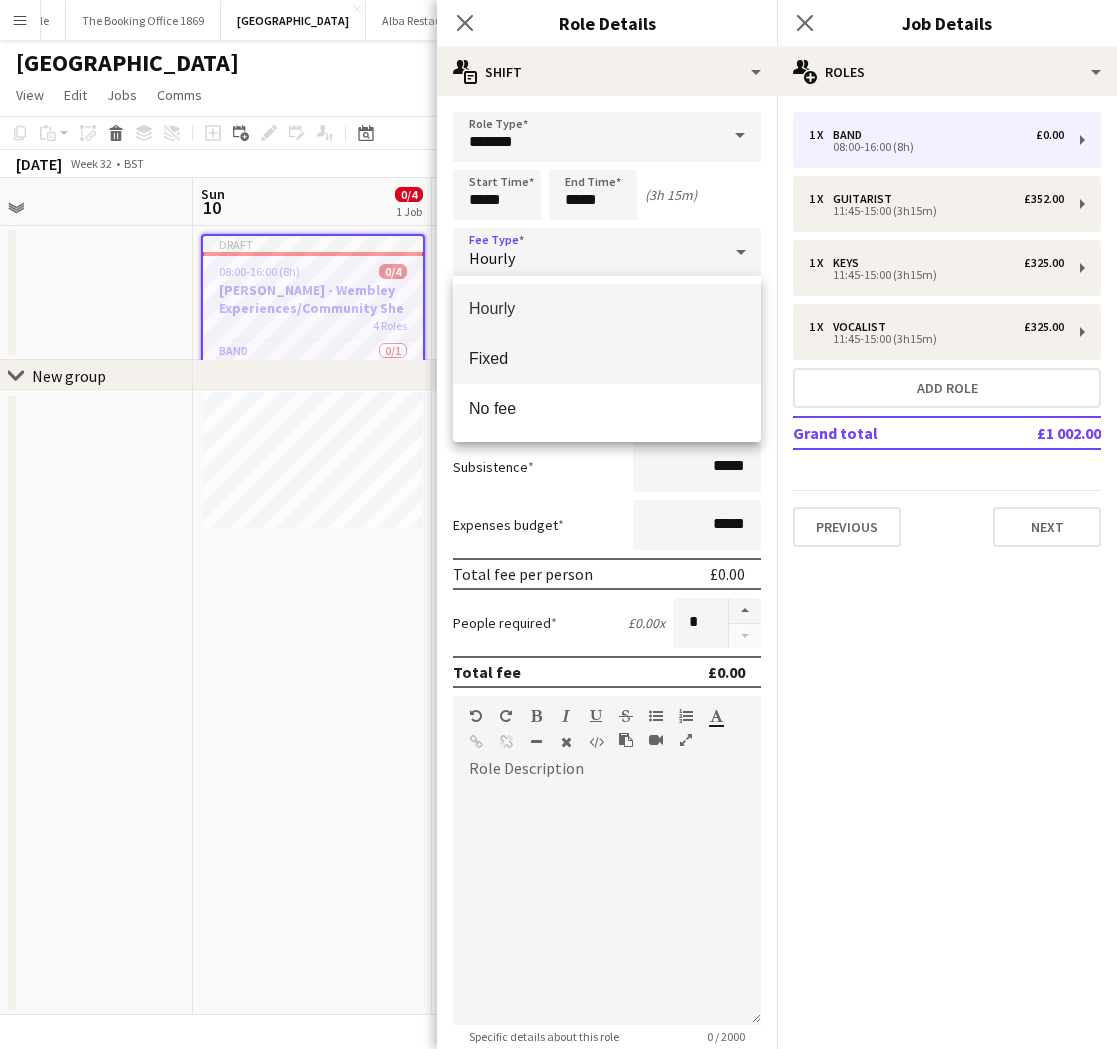 drag, startPoint x: 587, startPoint y: 338, endPoint x: 598, endPoint y: 335, distance: 11.401754 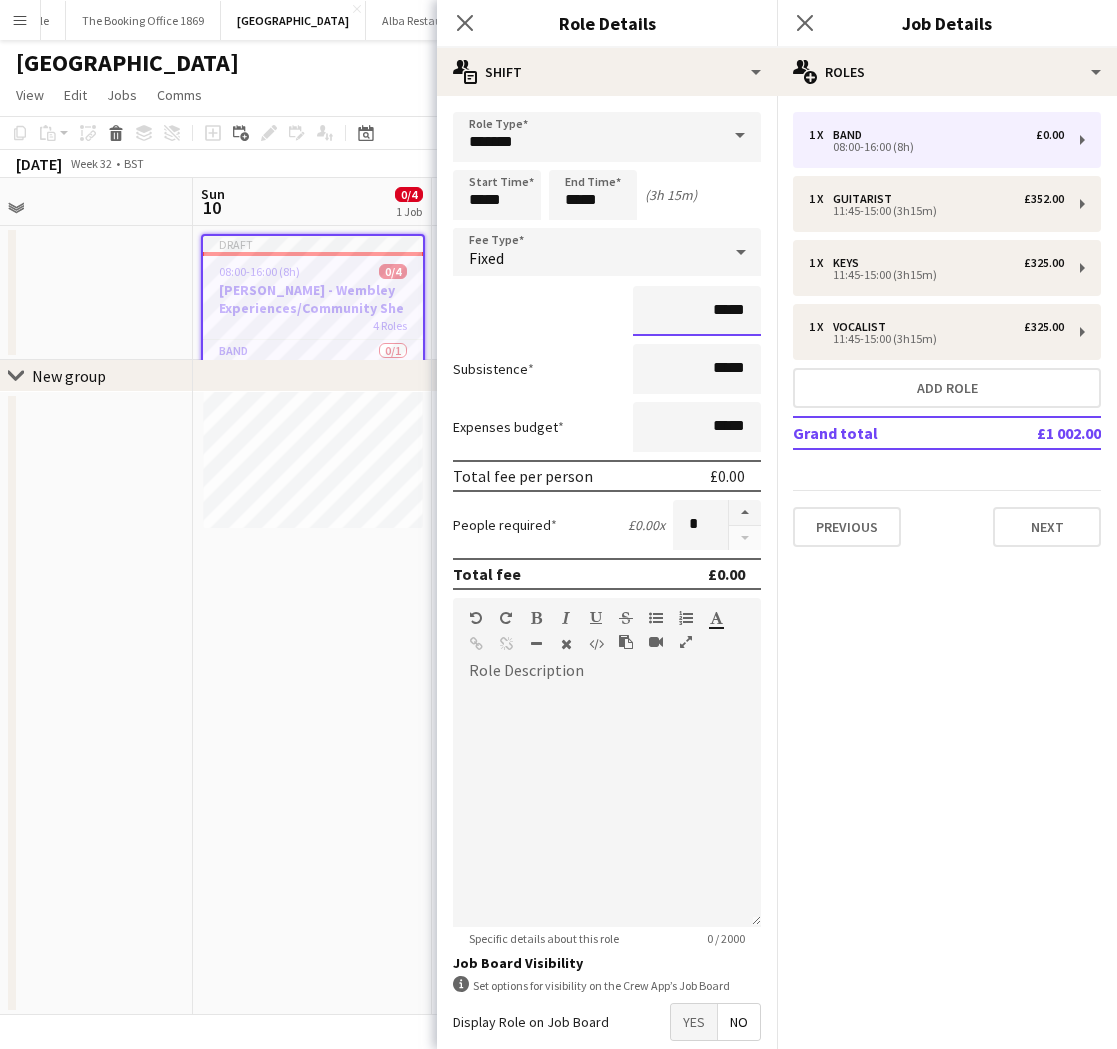 drag, startPoint x: 720, startPoint y: 304, endPoint x: 756, endPoint y: 306, distance: 36.05551 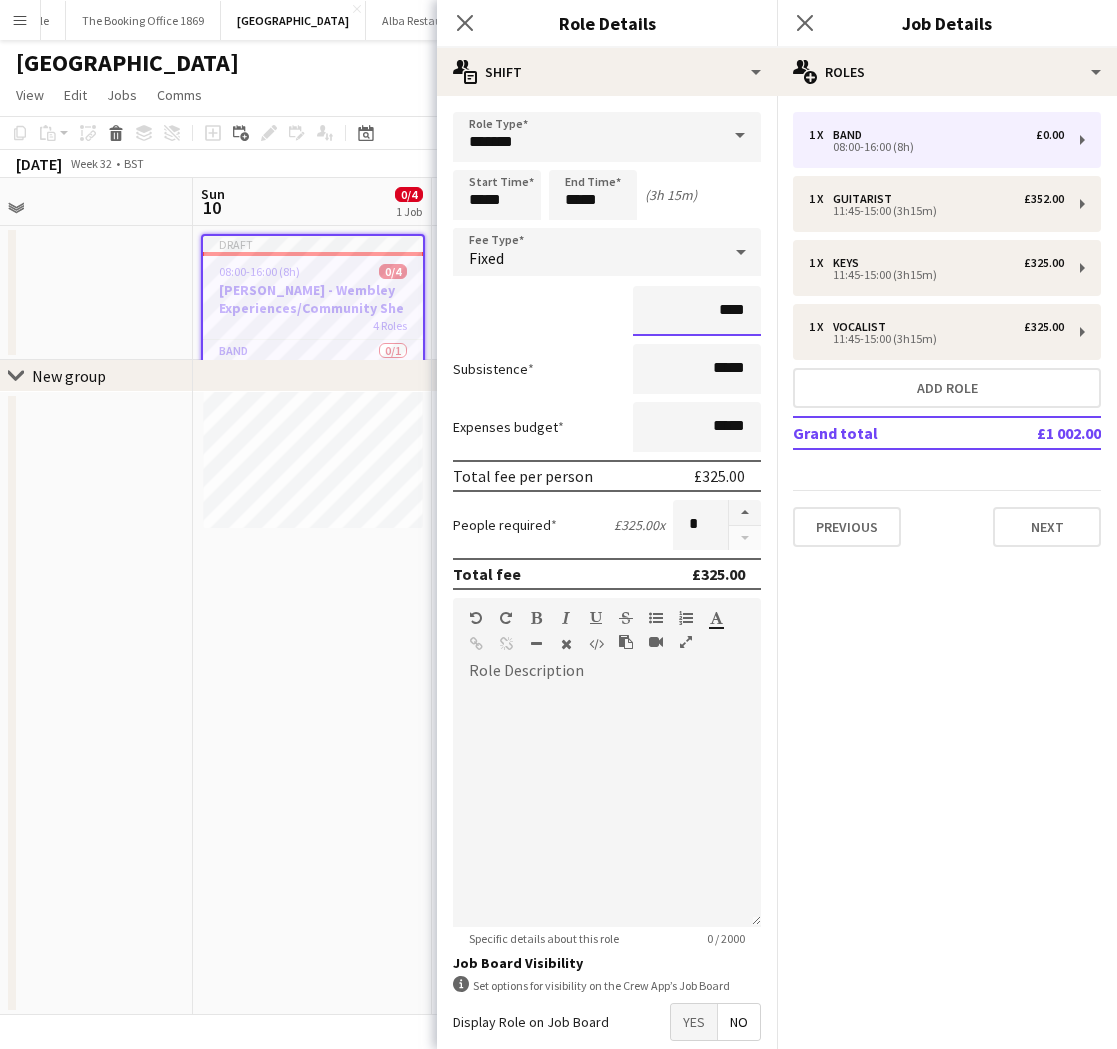 type on "*******" 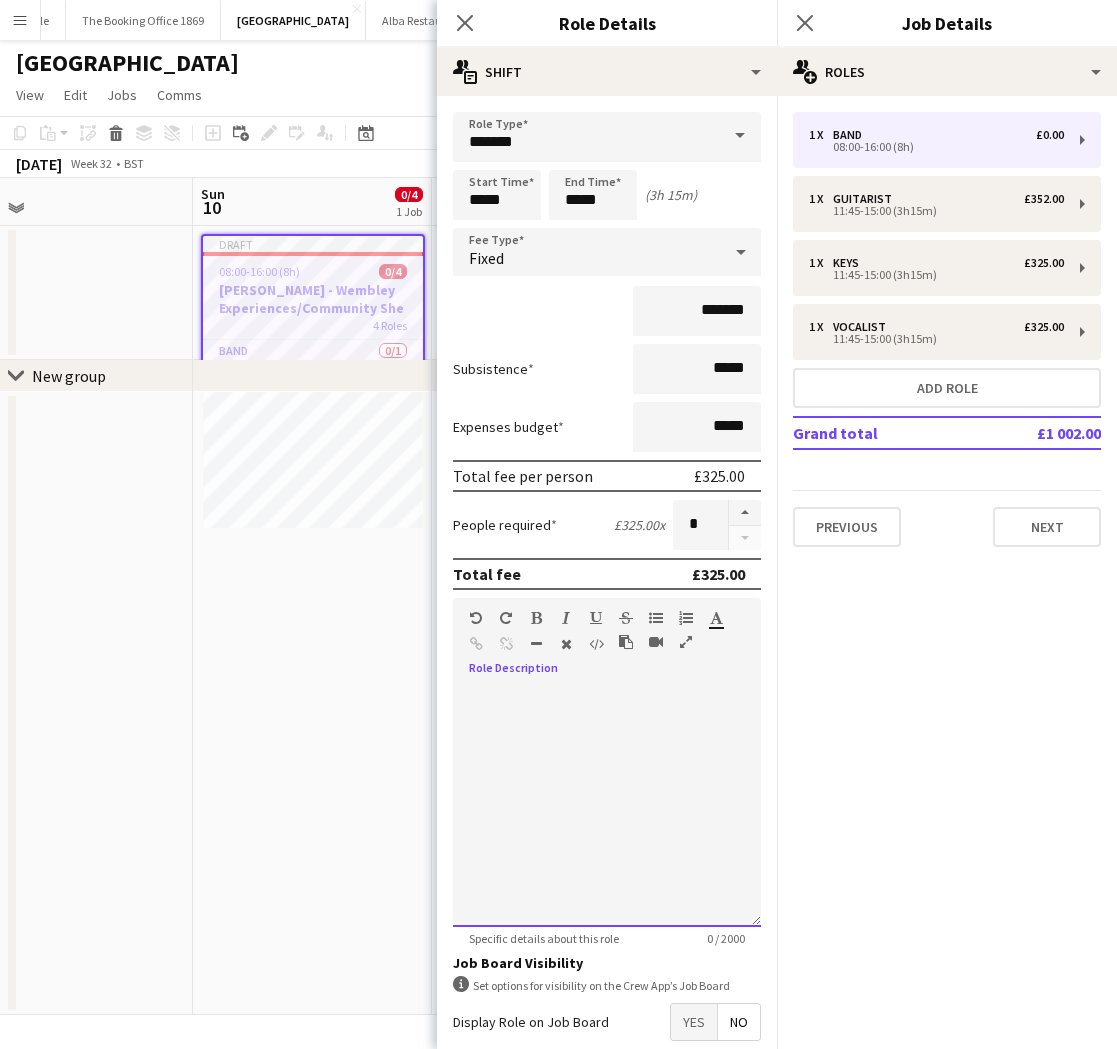 click at bounding box center (607, 807) 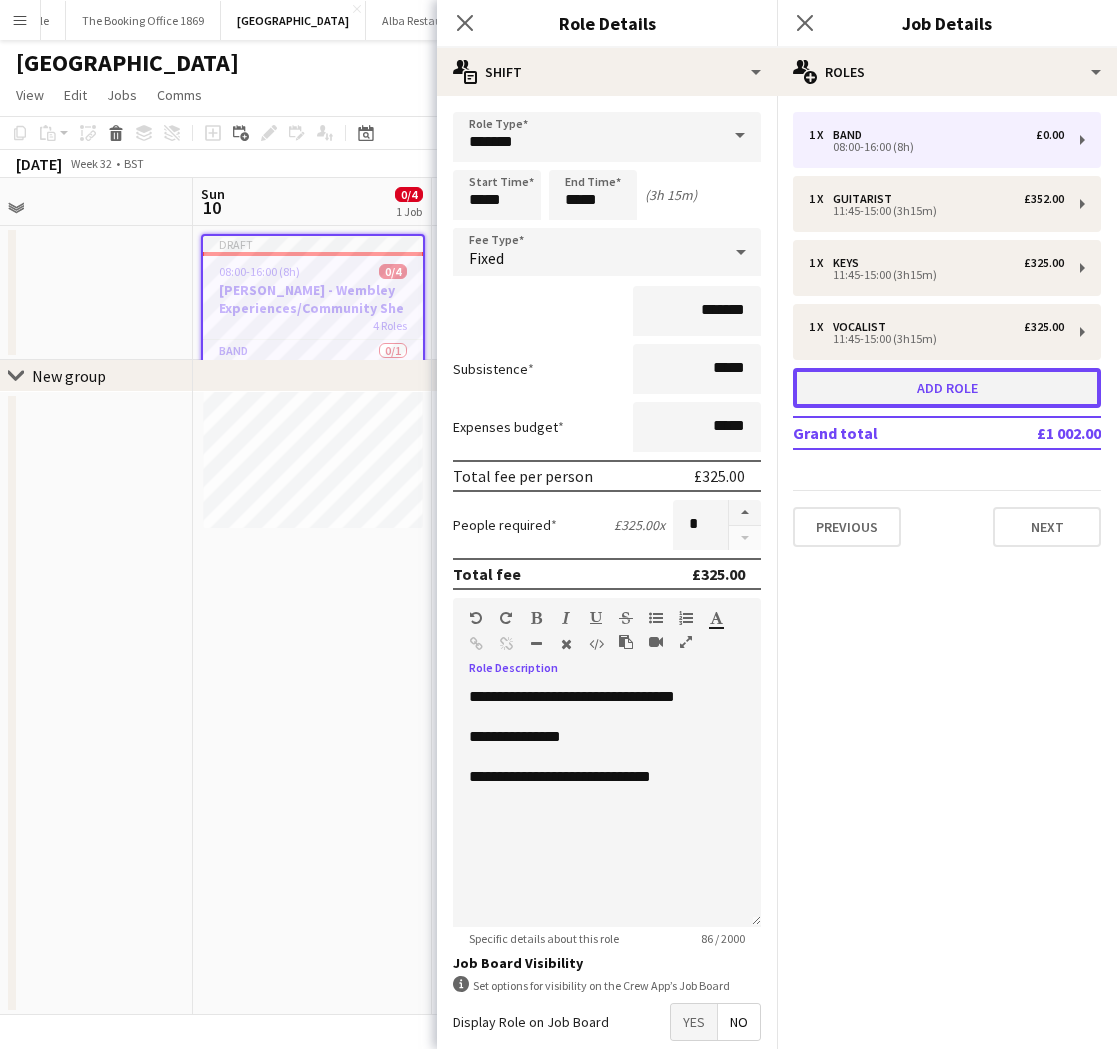 click on "Add role" at bounding box center [947, 388] 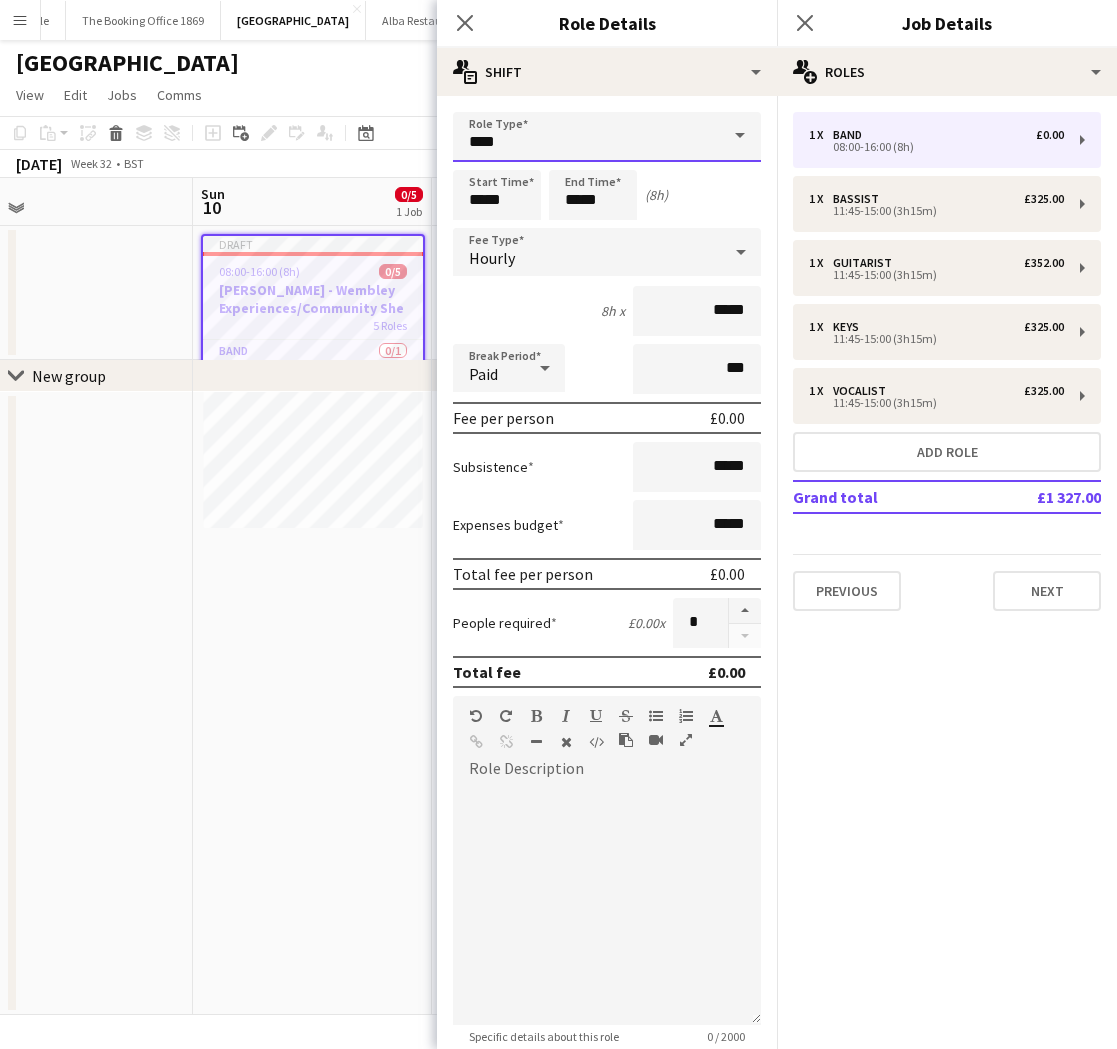 drag, startPoint x: 599, startPoint y: 127, endPoint x: 617, endPoint y: 127, distance: 18 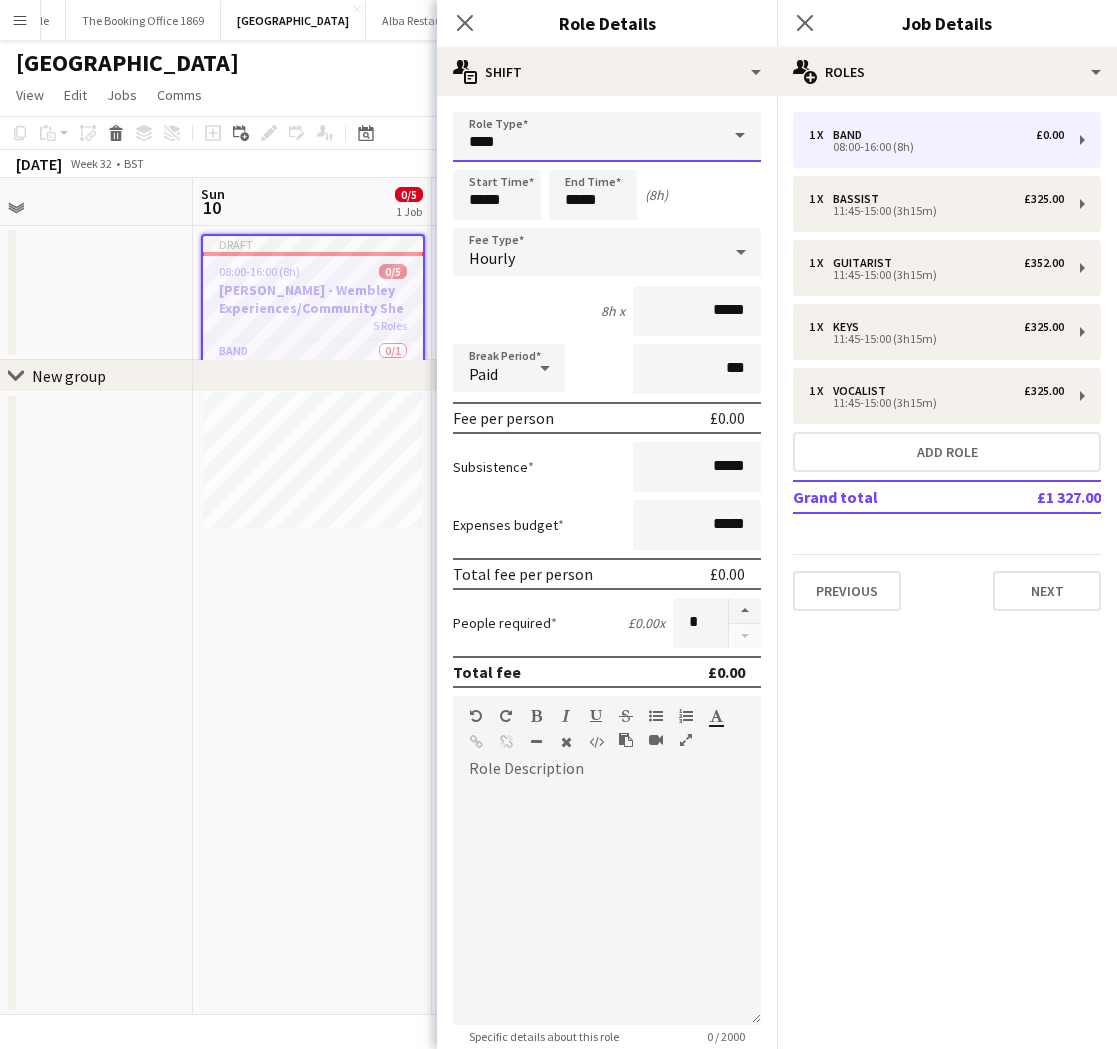 click on "****" at bounding box center [607, 137] 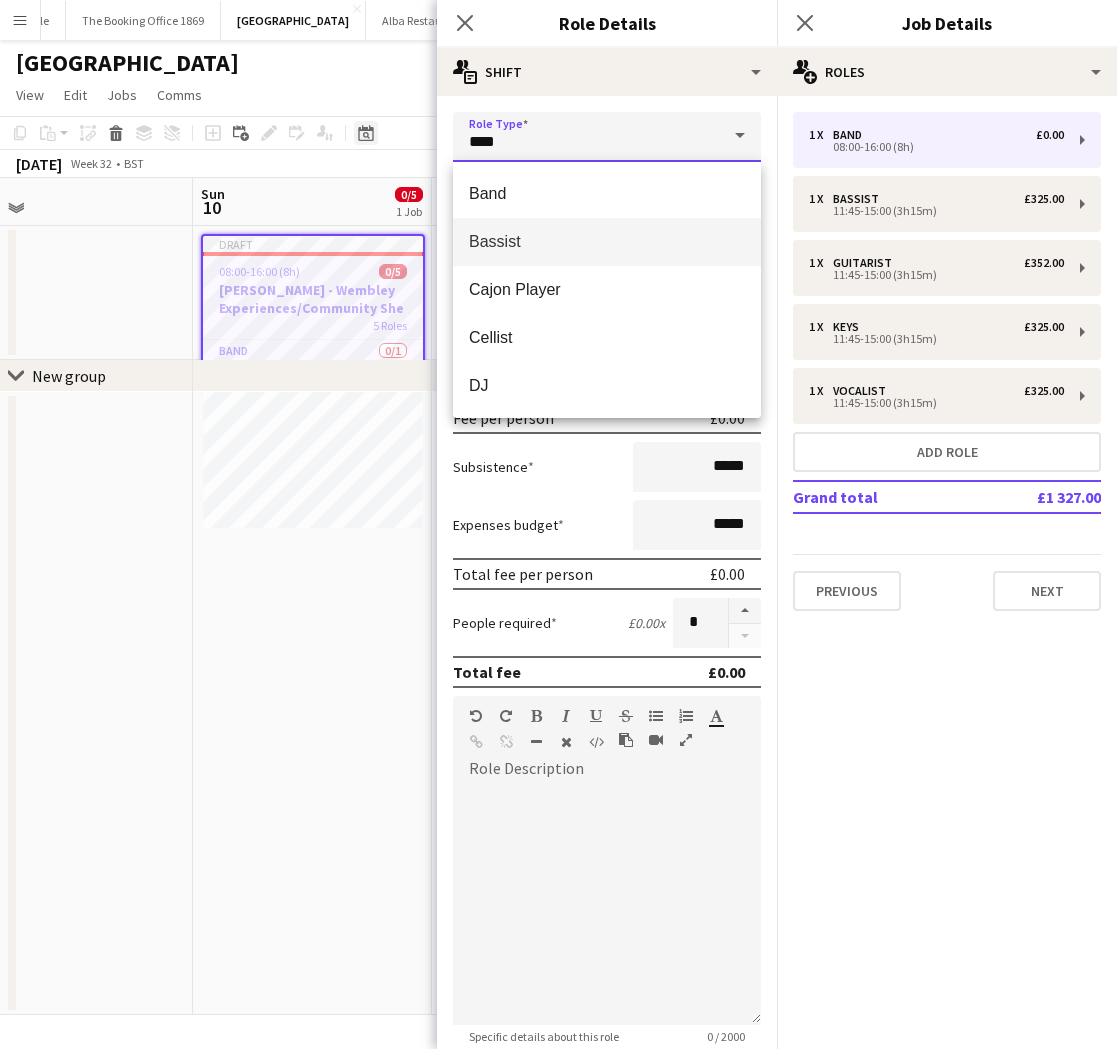 click on "Menu
Boards
Boards   Boards   All jobs   Status
Workforce
Workforce   My Workforce   Recruiting
Comms
Comms
Pay
Pay   Approvals   Payments   Reports   Invoices
Platform Settings
Platform Settings   App settings   Your settings   Profiles
Training Academy
Training Academy
Knowledge Base
Knowledge Base
Product Updates
Product Updates   Log Out   Privacy   Bicester village
Close
[GEOGRAPHIC_DATA]
Savoy Beaufort Bar
Close
Private Events
Close
Oblix
Close
Hippodrome
Close
Piano Tuner Schedule
Close
The Booking Office 1869
Close" at bounding box center [558, 524] 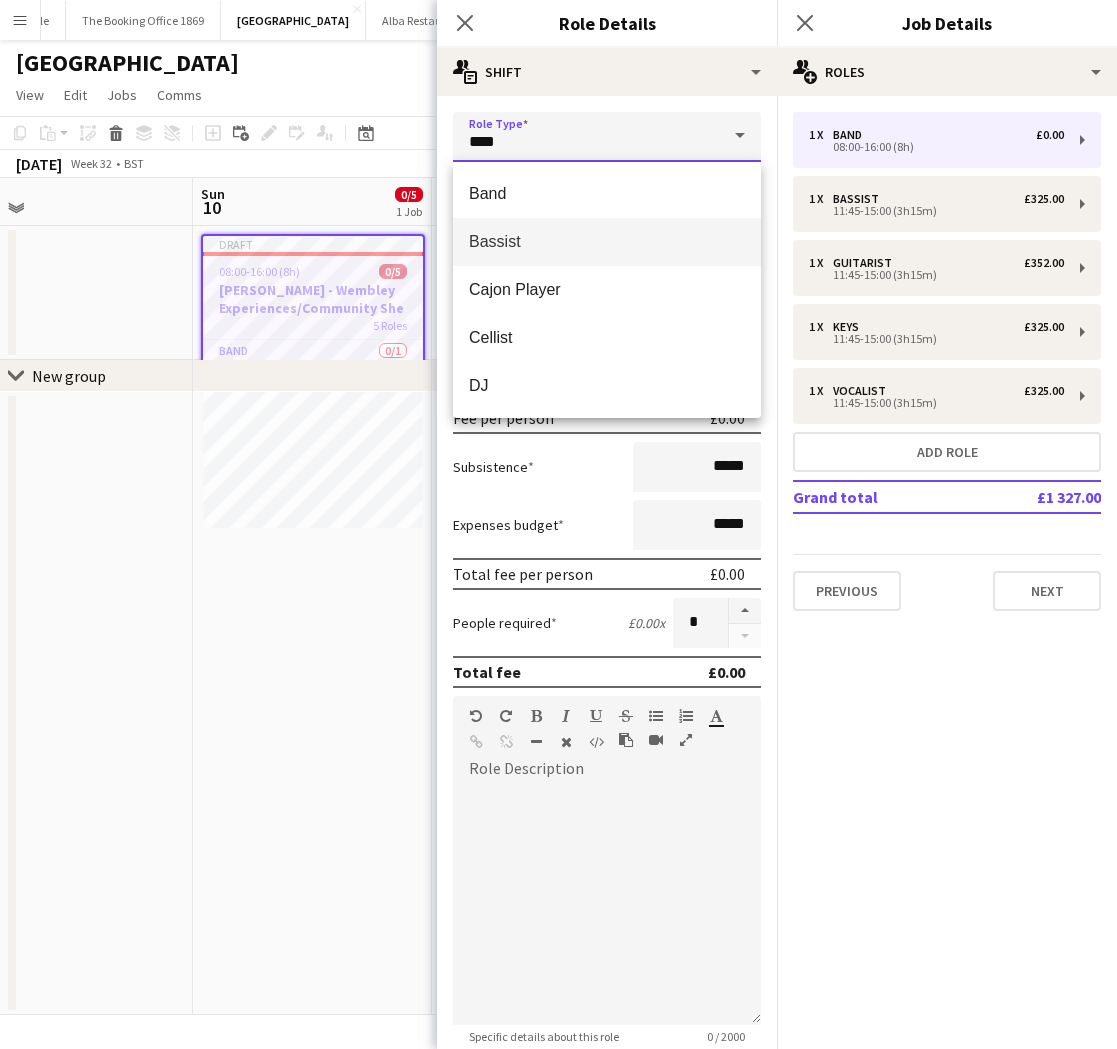 drag, startPoint x: 613, startPoint y: 133, endPoint x: 448, endPoint y: 136, distance: 165.02727 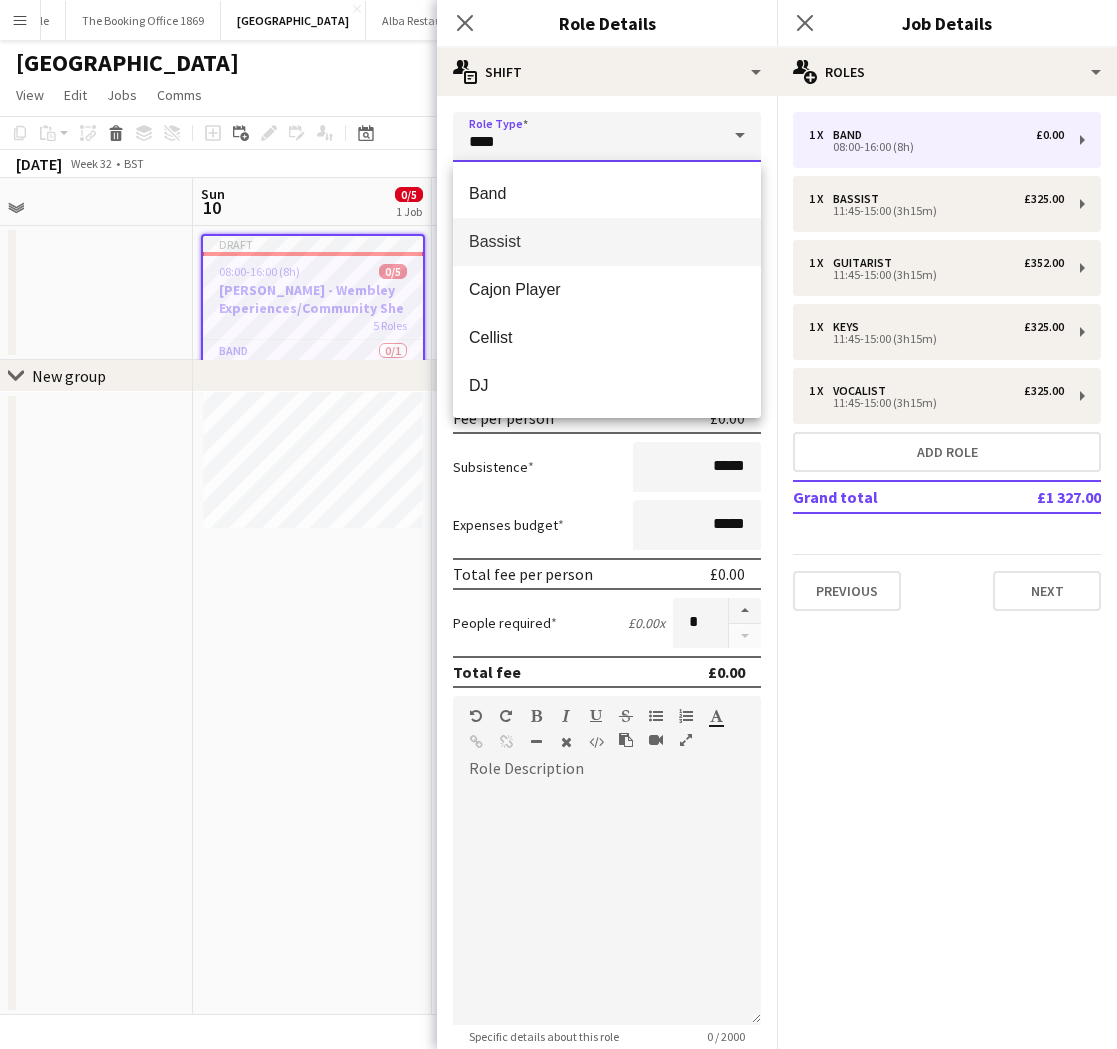 click on "Role Type  ****  Start Time  *****  End Time  *****  (8h)   Fee Type  Hourly  8h x  *****  Break Period  Paid ***  Fee per person   £0.00   Subsistence  *****  Expenses budget  *****  Total fee per person   £0.00   People required   £0.00   x  *  Total fee   £0.00   Role Description  Standard   Heading 1   Heading 2   Heading 3   Heading 4   Heading 5   Heading 6   Heading 7   Paragraph   Predefined   Standard   default  Times New Roman   Arial   Times New Roman   Calibri   Comic Sans MS  3   1   2   3   4   5   6   7  ******* ******* Specific details about this role  0 / 2000   Job Board Visibility
information-circle
Set options for visibility on the Crew App’s Job Board   Display Role on Job Board   Yes   No   Previous   Next" at bounding box center [607, 682] 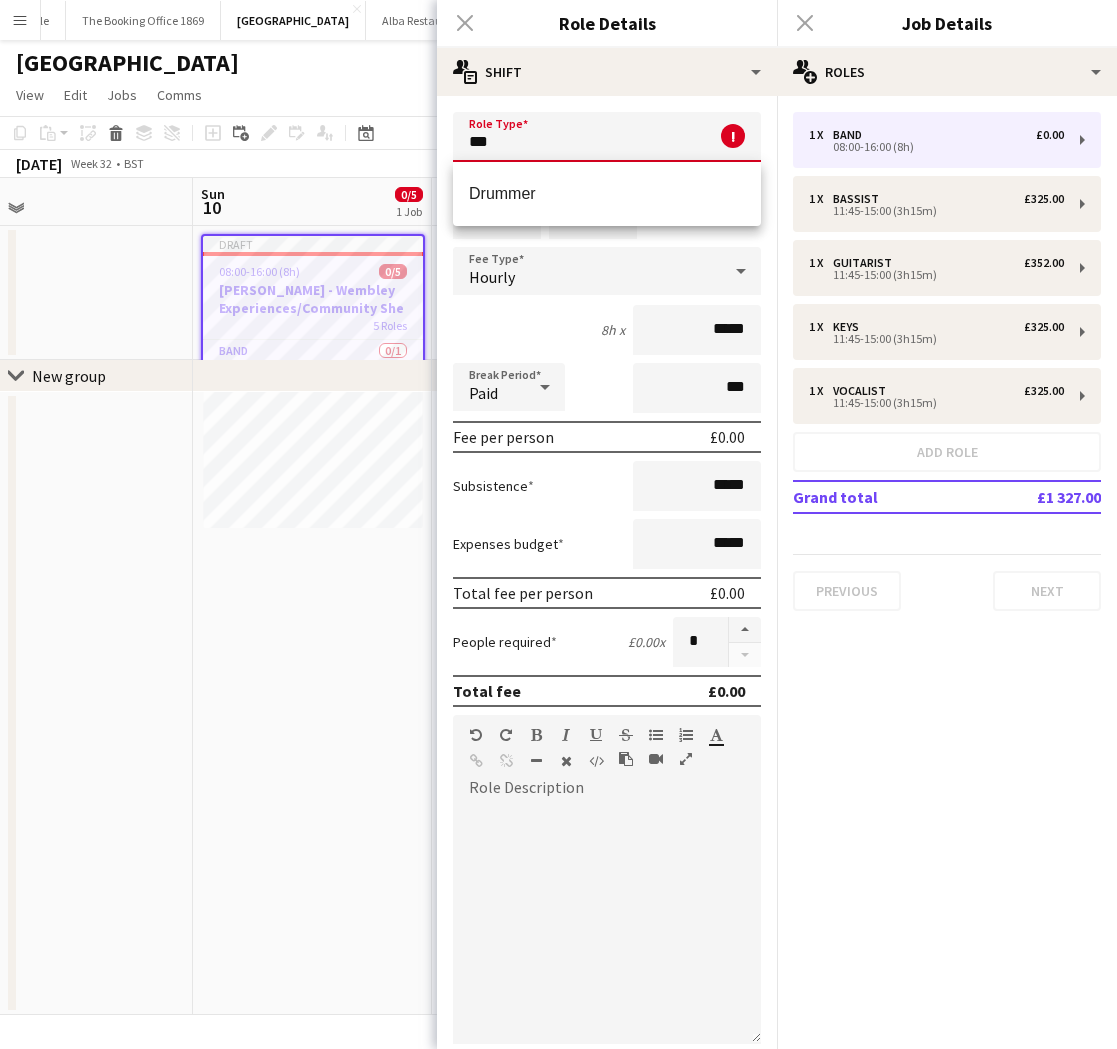 click on "Drummer" at bounding box center [607, 194] 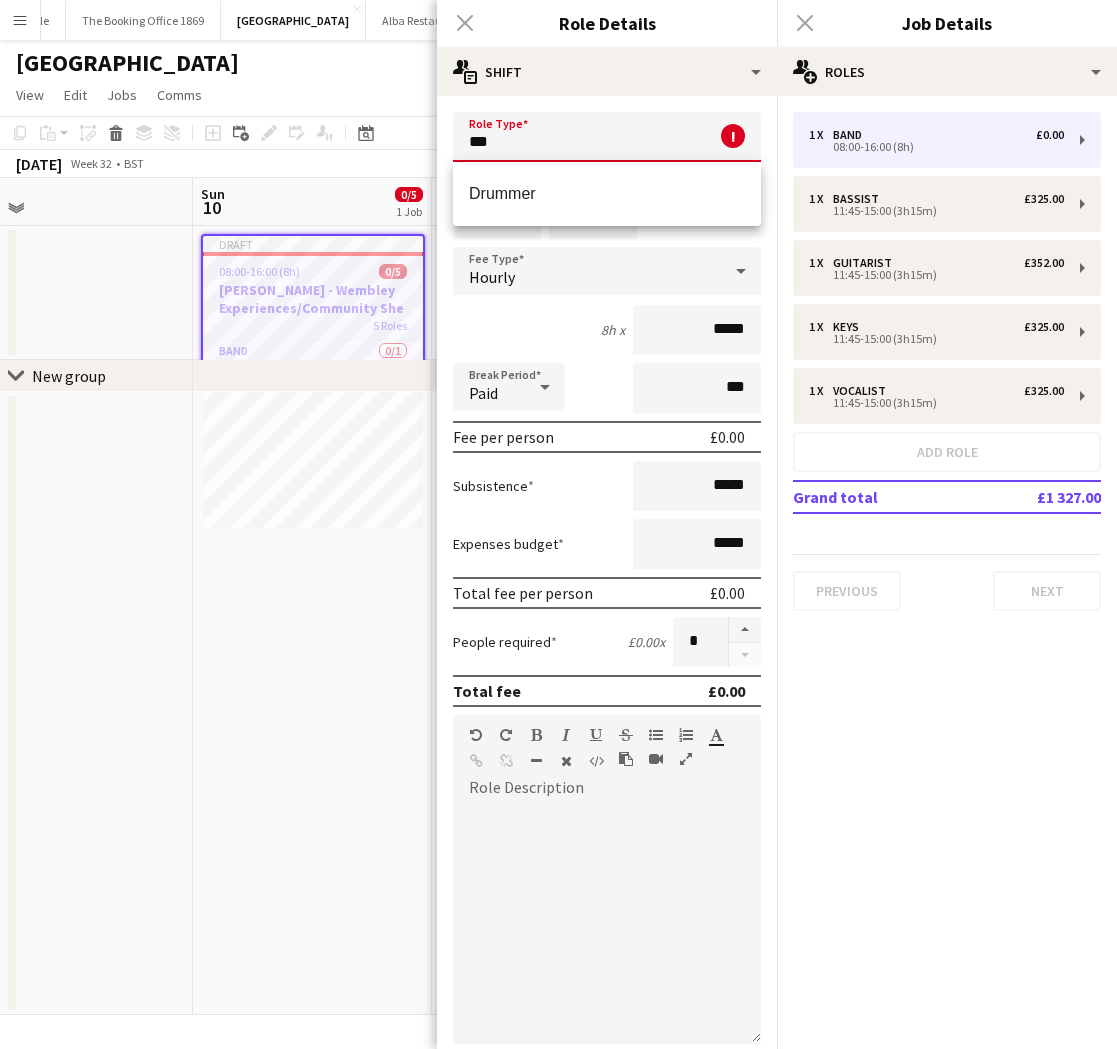 type on "*******" 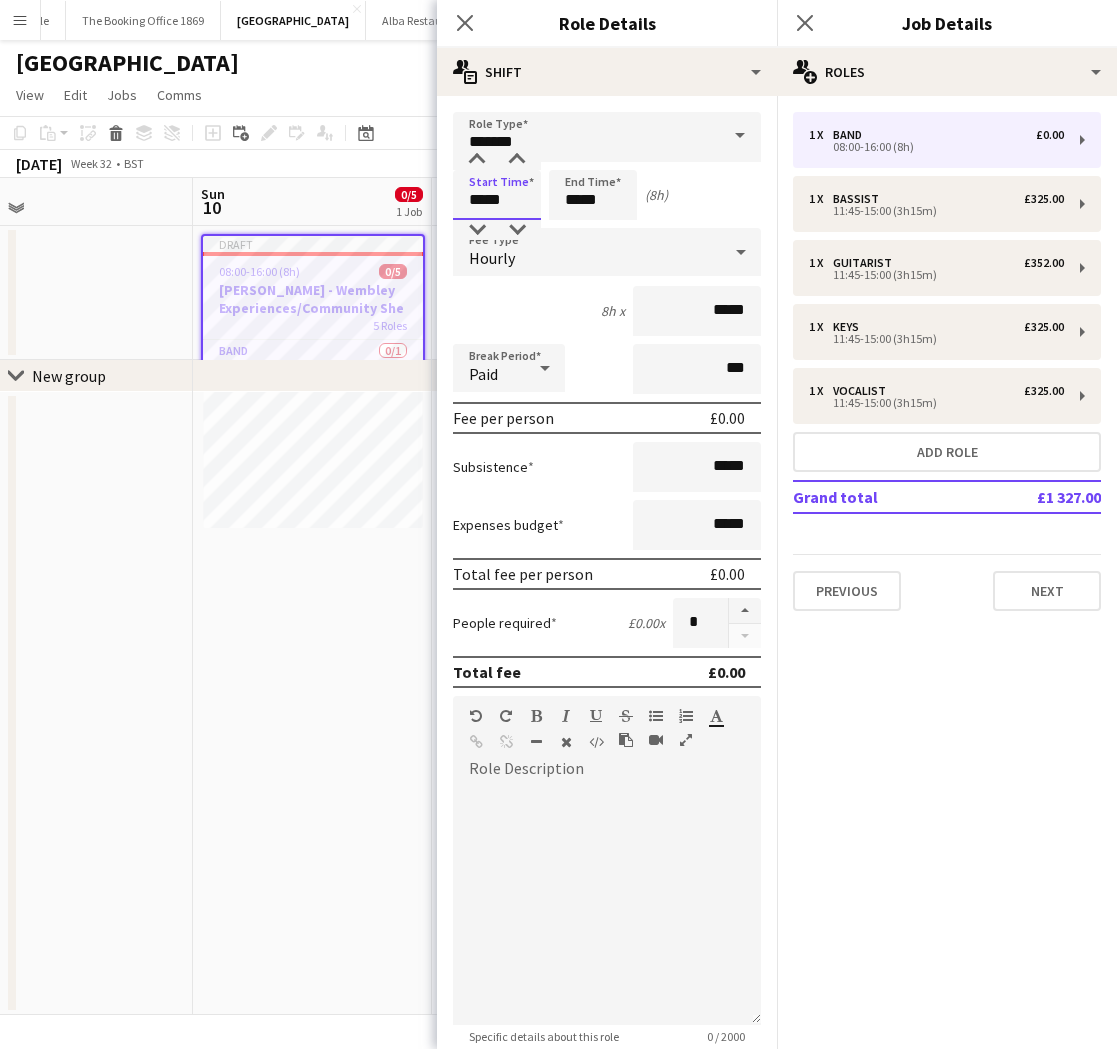 drag, startPoint x: 522, startPoint y: 207, endPoint x: 425, endPoint y: 199, distance: 97.32934 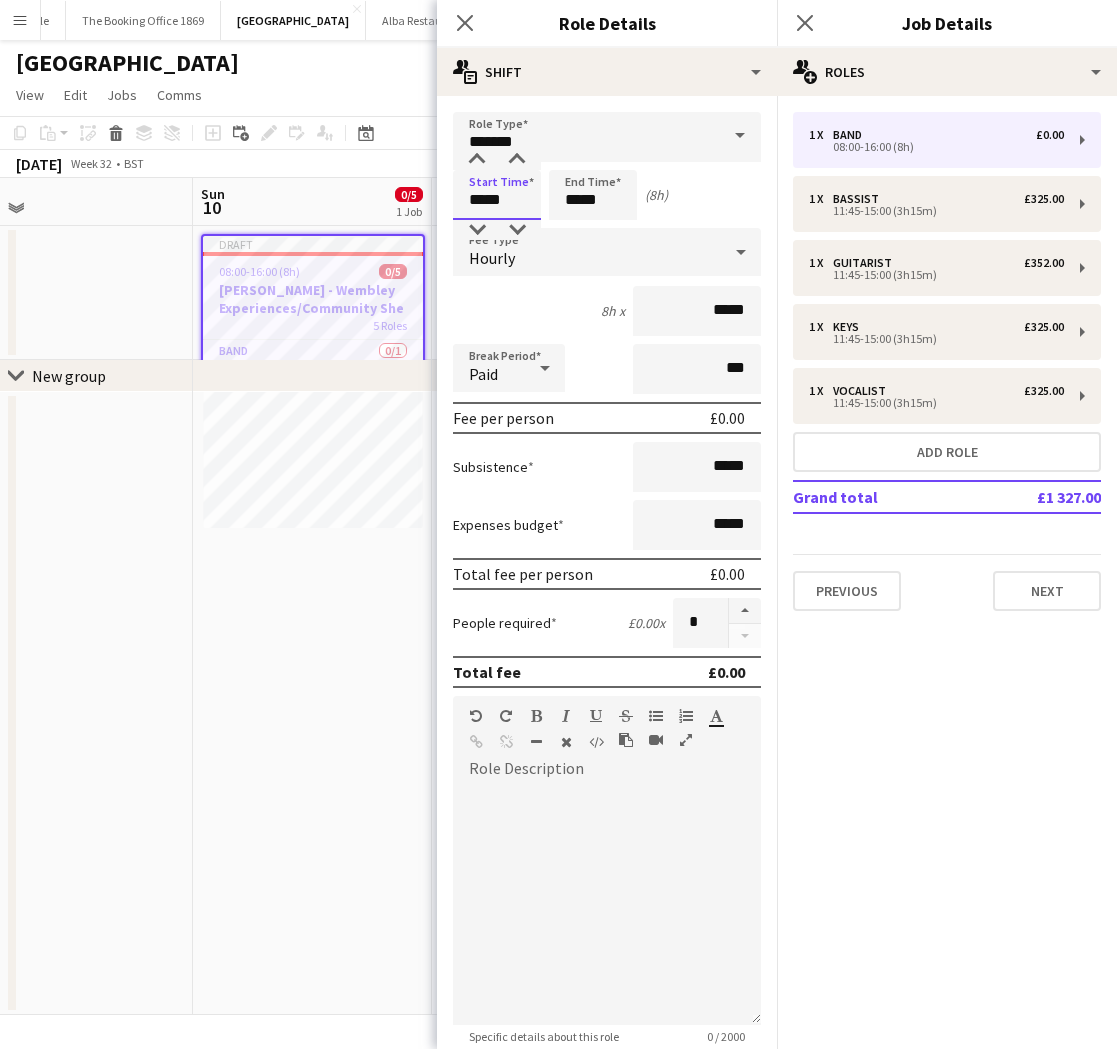 click on "Menu
Boards
Boards   Boards   All jobs   Status
Workforce
Workforce   My Workforce   Recruiting
Comms
Comms
Pay
Pay   Approvals   Payments   Reports   Invoices
Platform Settings
Platform Settings   App settings   Your settings   Profiles
Training Academy
Training Academy
Knowledge Base
Knowledge Base
Product Updates
Product Updates   Log Out   Privacy   Bicester village
Close
[GEOGRAPHIC_DATA]
Savoy Beaufort Bar
Close
Private Events
Close
Oblix
Close
Hippodrome
Close
Piano Tuner Schedule
Close
The Booking Office 1869
Close" at bounding box center (558, 524) 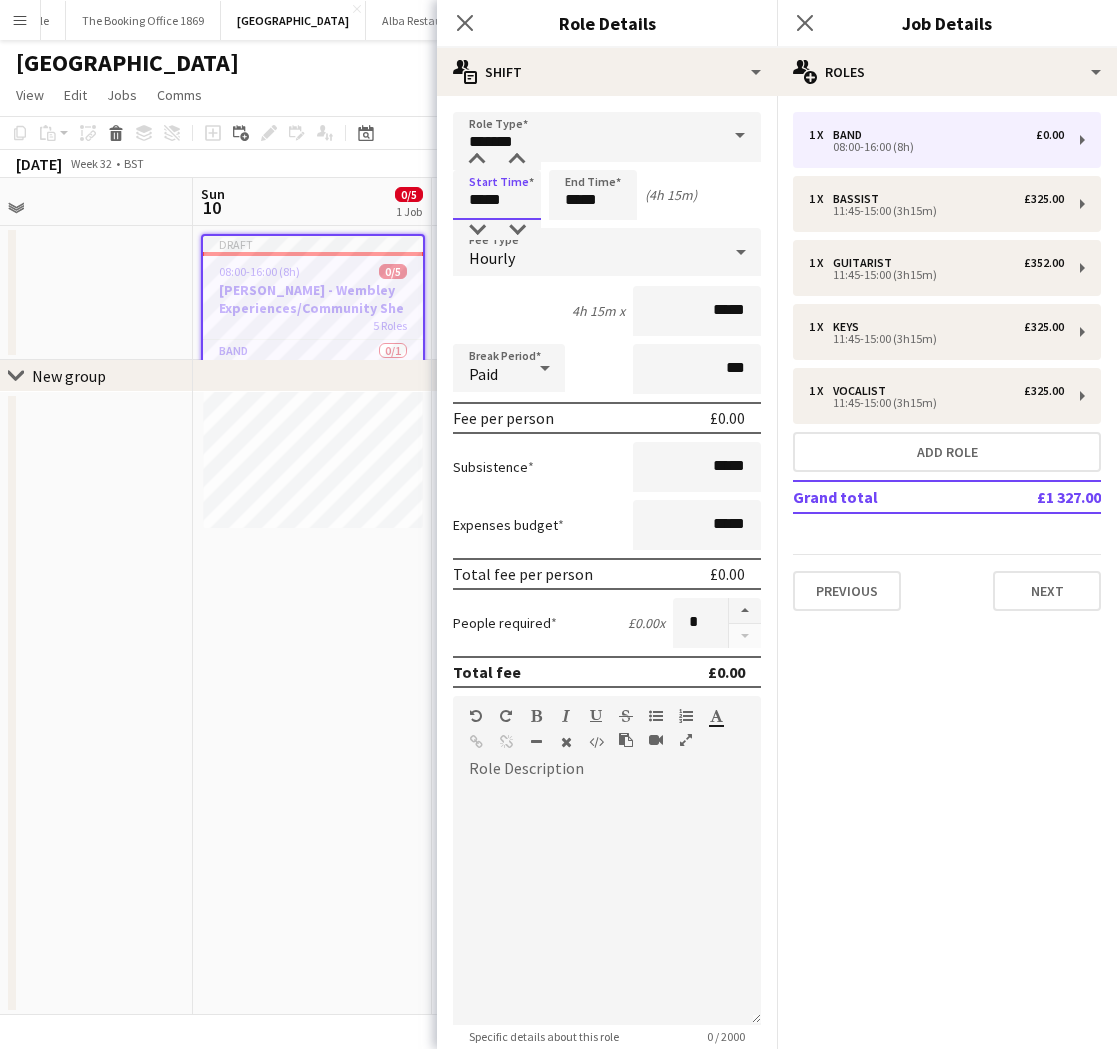 type on "*****" 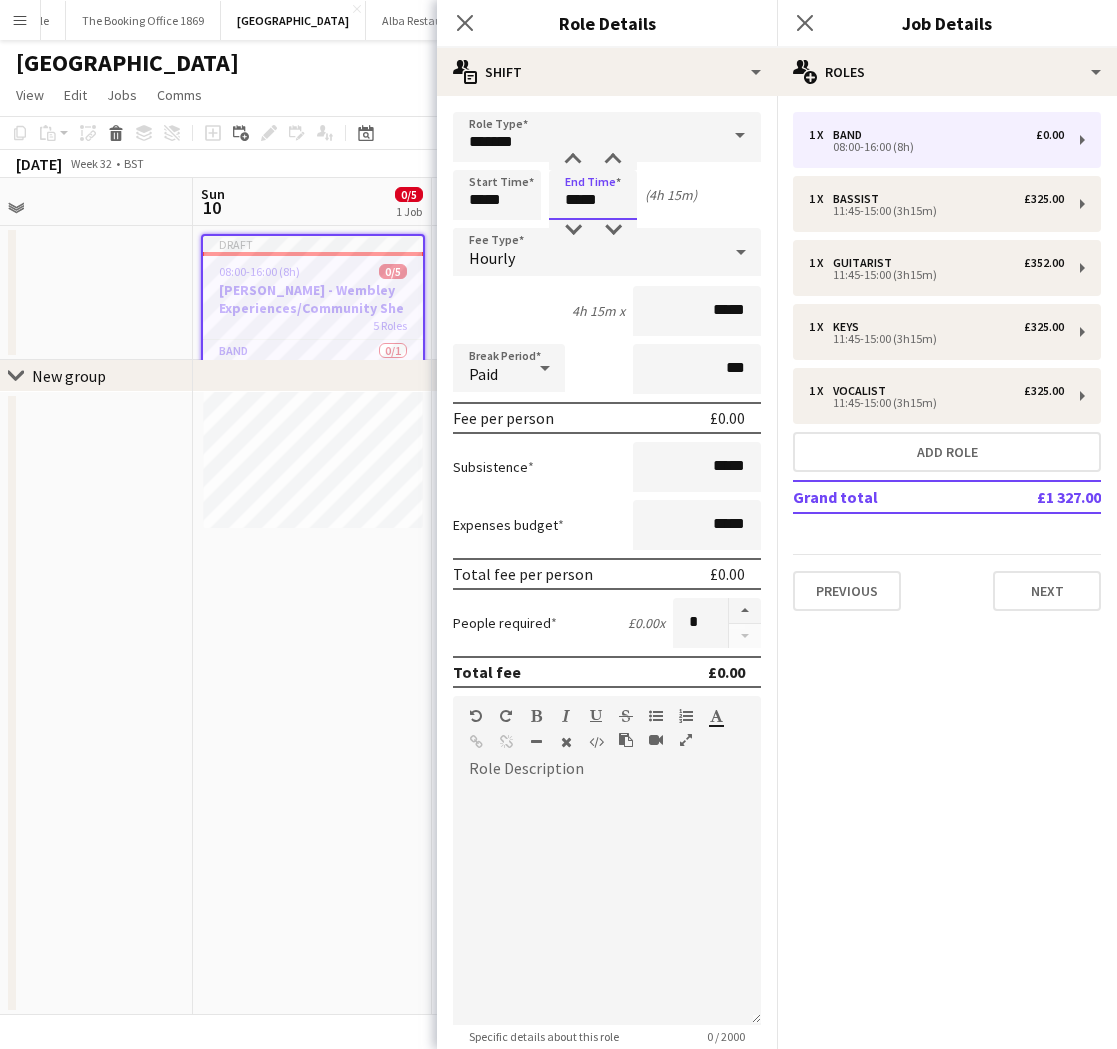 drag, startPoint x: 606, startPoint y: 196, endPoint x: 569, endPoint y: 201, distance: 37.336308 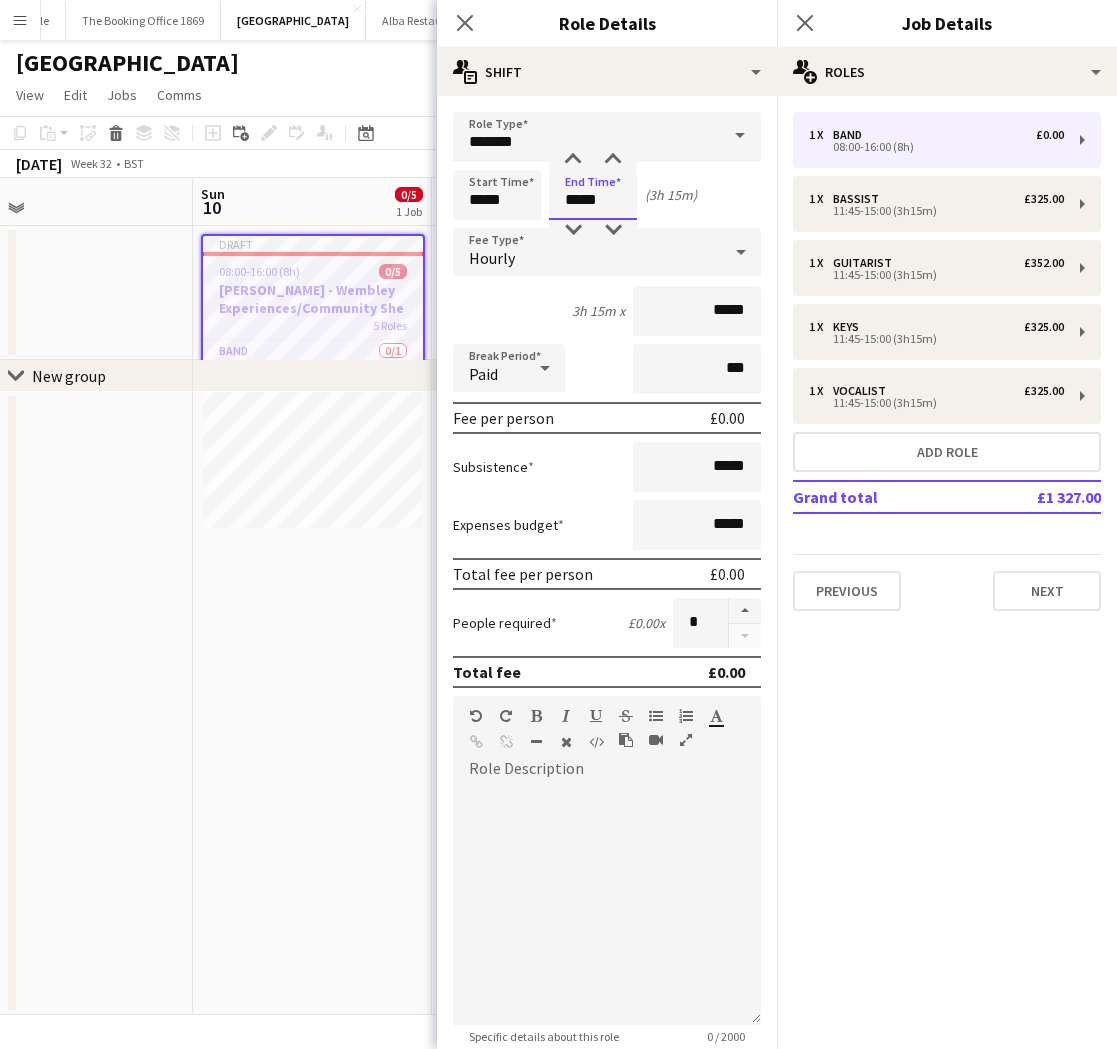 type on "*****" 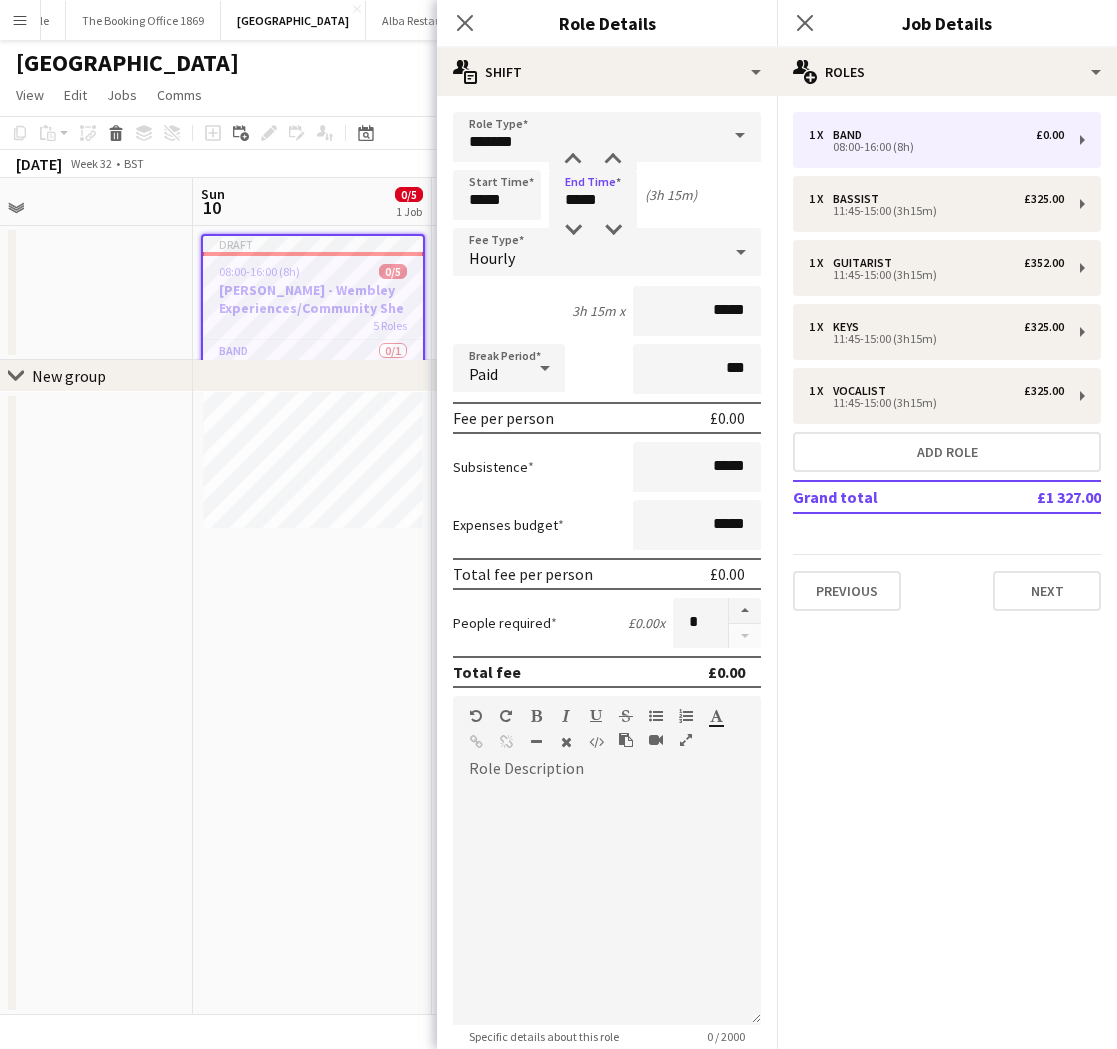 click on "Hourly" at bounding box center (587, 252) 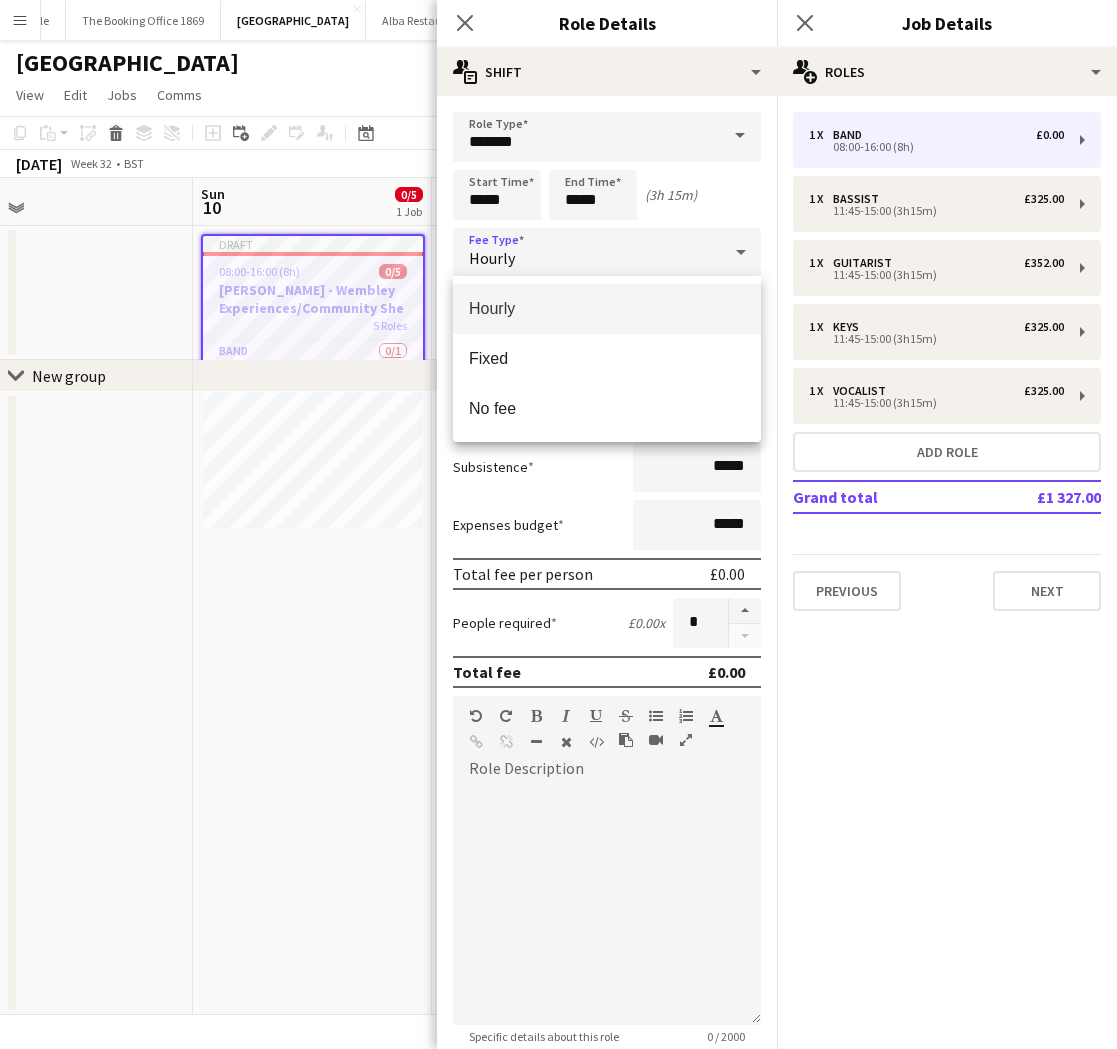 drag, startPoint x: 593, startPoint y: 354, endPoint x: 686, endPoint y: 333, distance: 95.34149 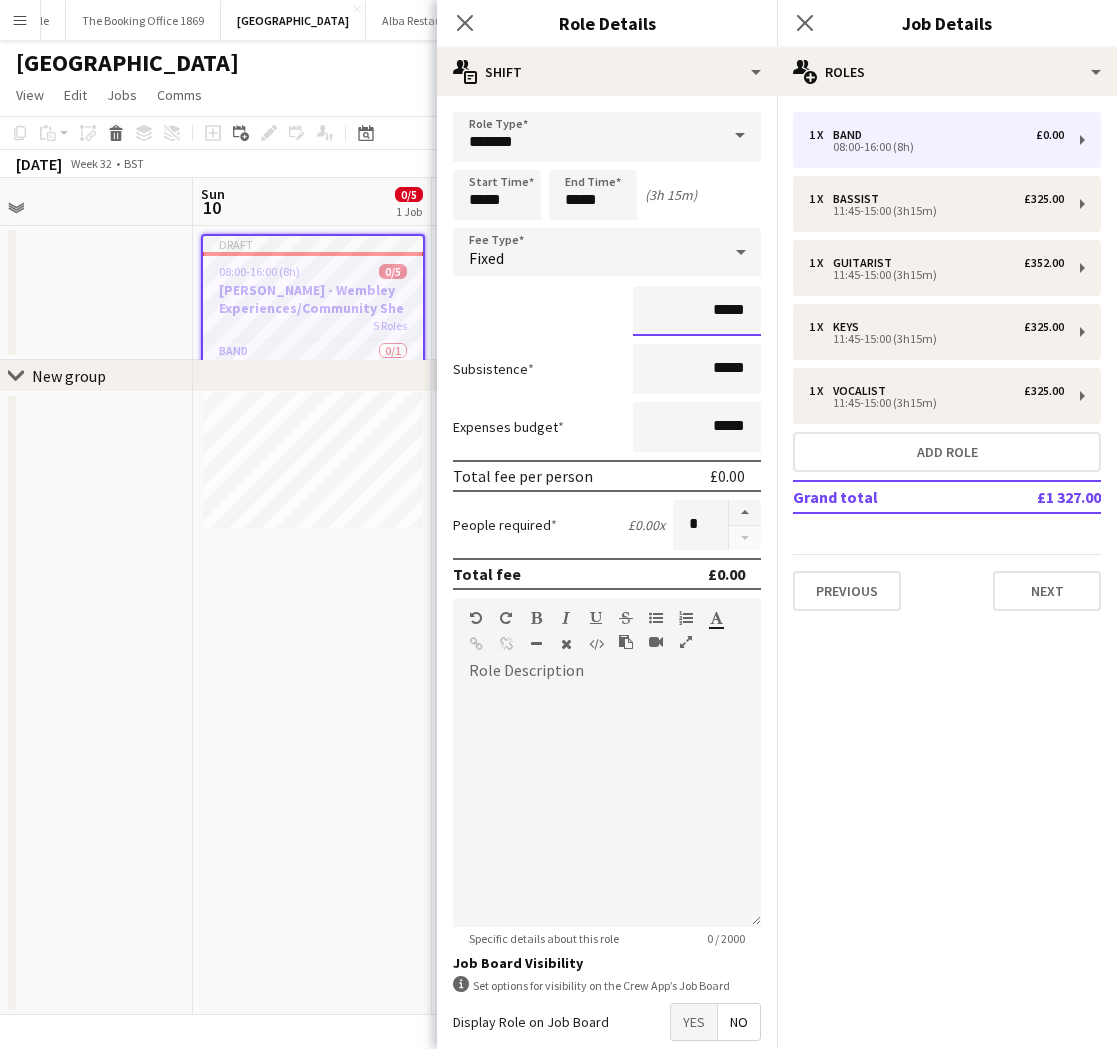 drag, startPoint x: 711, startPoint y: 309, endPoint x: 747, endPoint y: 307, distance: 36.05551 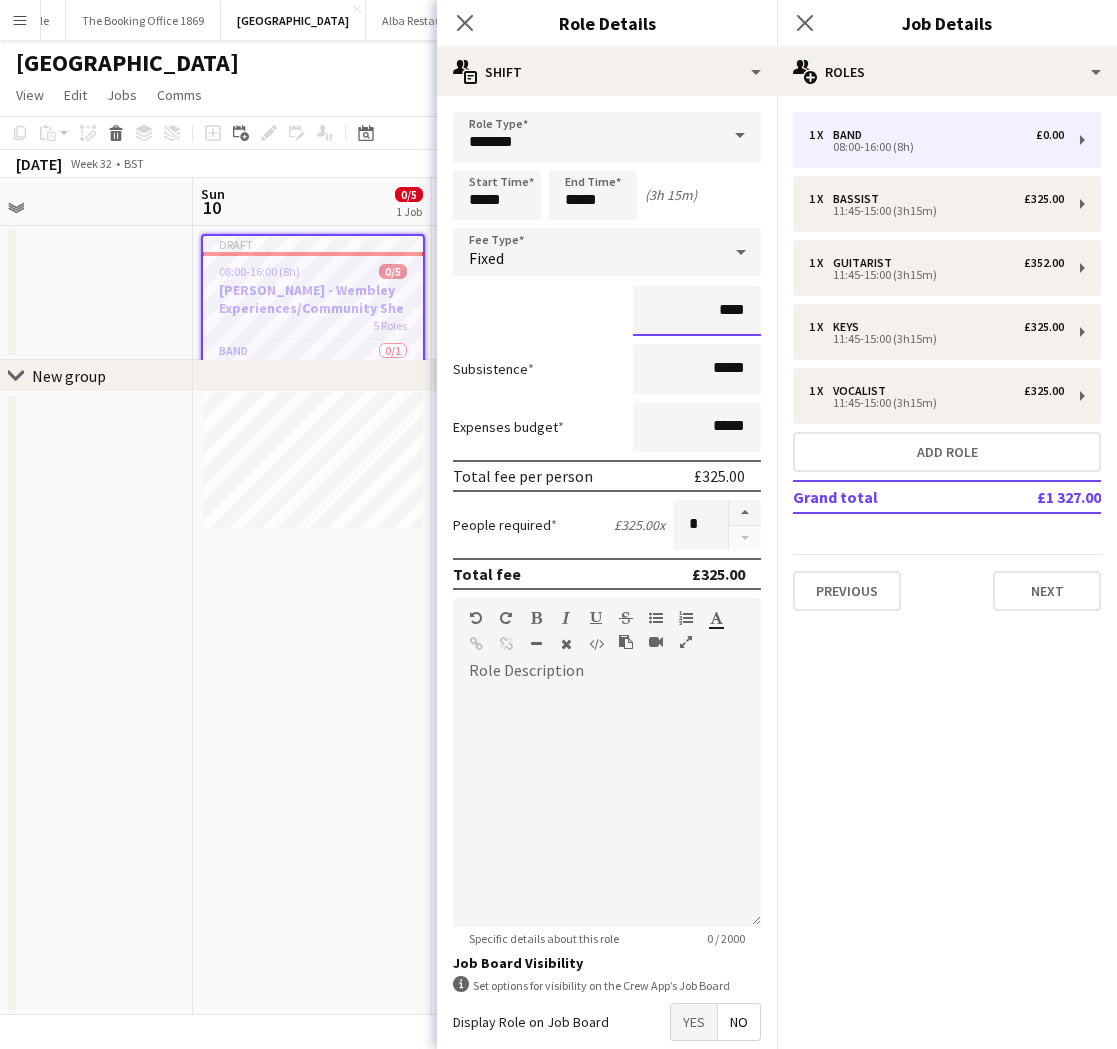 type on "****" 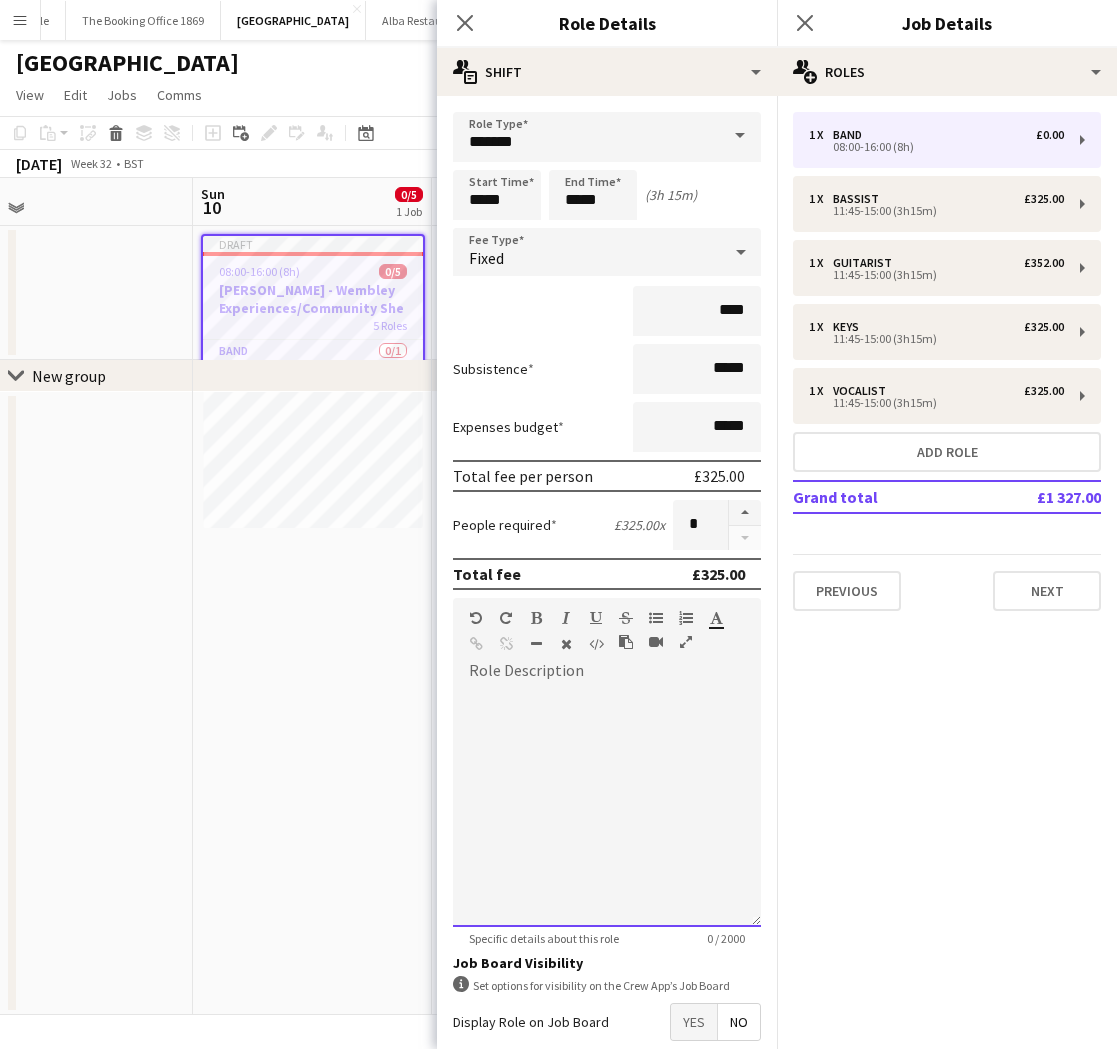 click at bounding box center [607, 807] 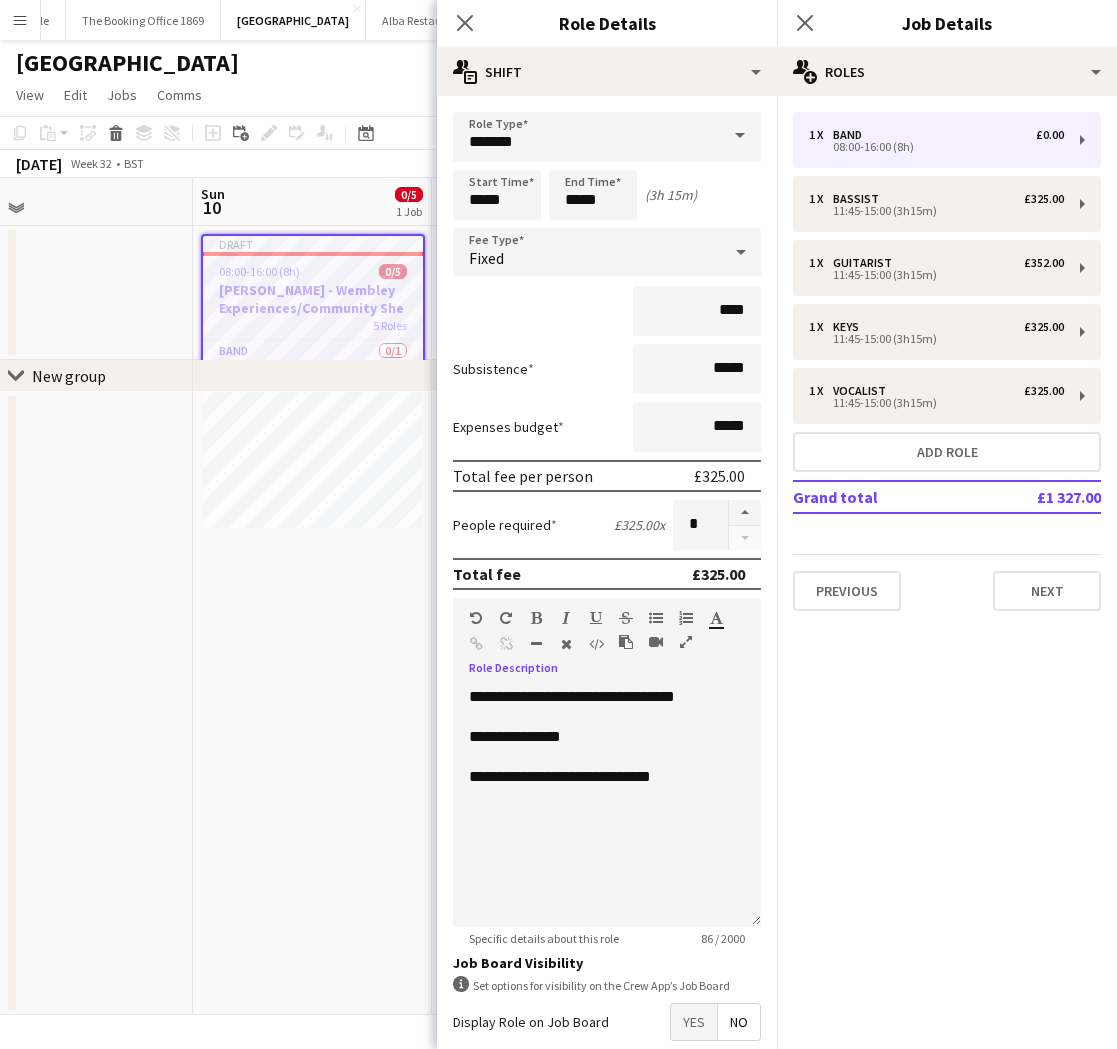 click on "pencil3
General details   1 x   Band   £0.00   08:00-16:00 (8h)   1 x   Bassist   £325.00   11:45-15:00 (3h15m)   1 x   Guitarist   £352.00   11:45-15:00 (3h15m)   1 x   Keys   £325.00   11:45-15:00 (3h15m)   1 x   Vocalist   £325.00   11:45-15:00 (3h15m)   Add role   Grand total   £1 327.00   Previous   Next" 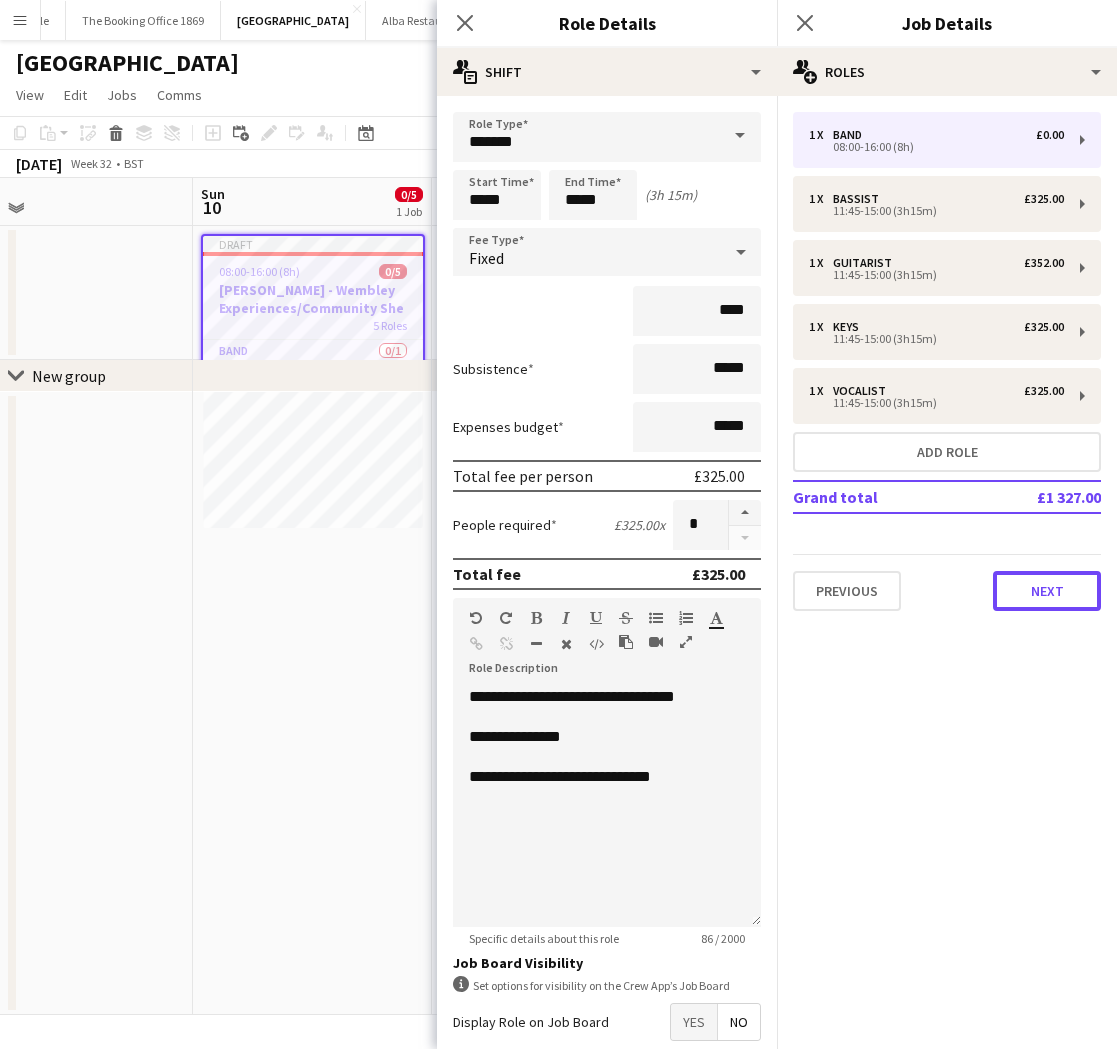 click on "Next" at bounding box center (1047, 591) 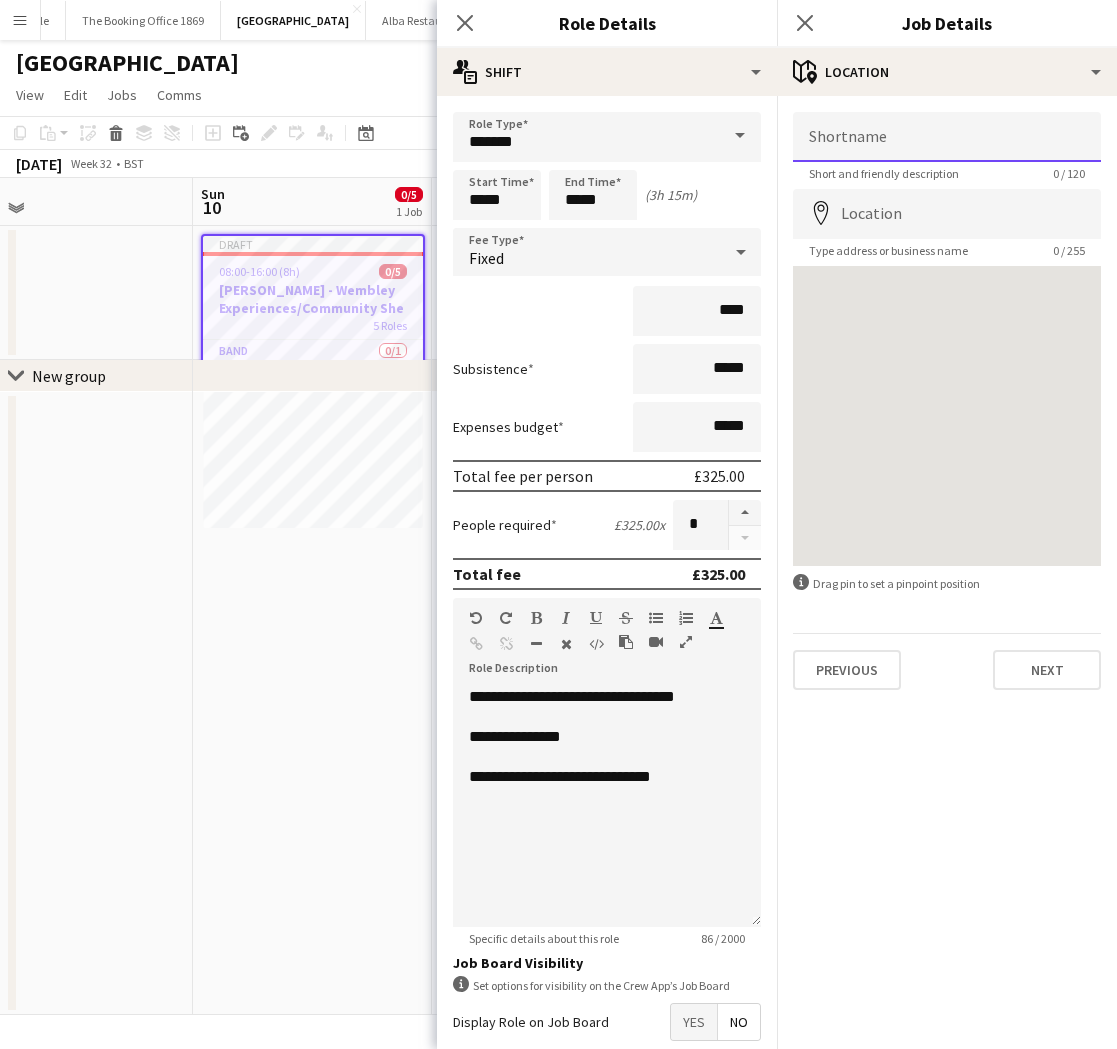 click on "Shortname" at bounding box center (947, 137) 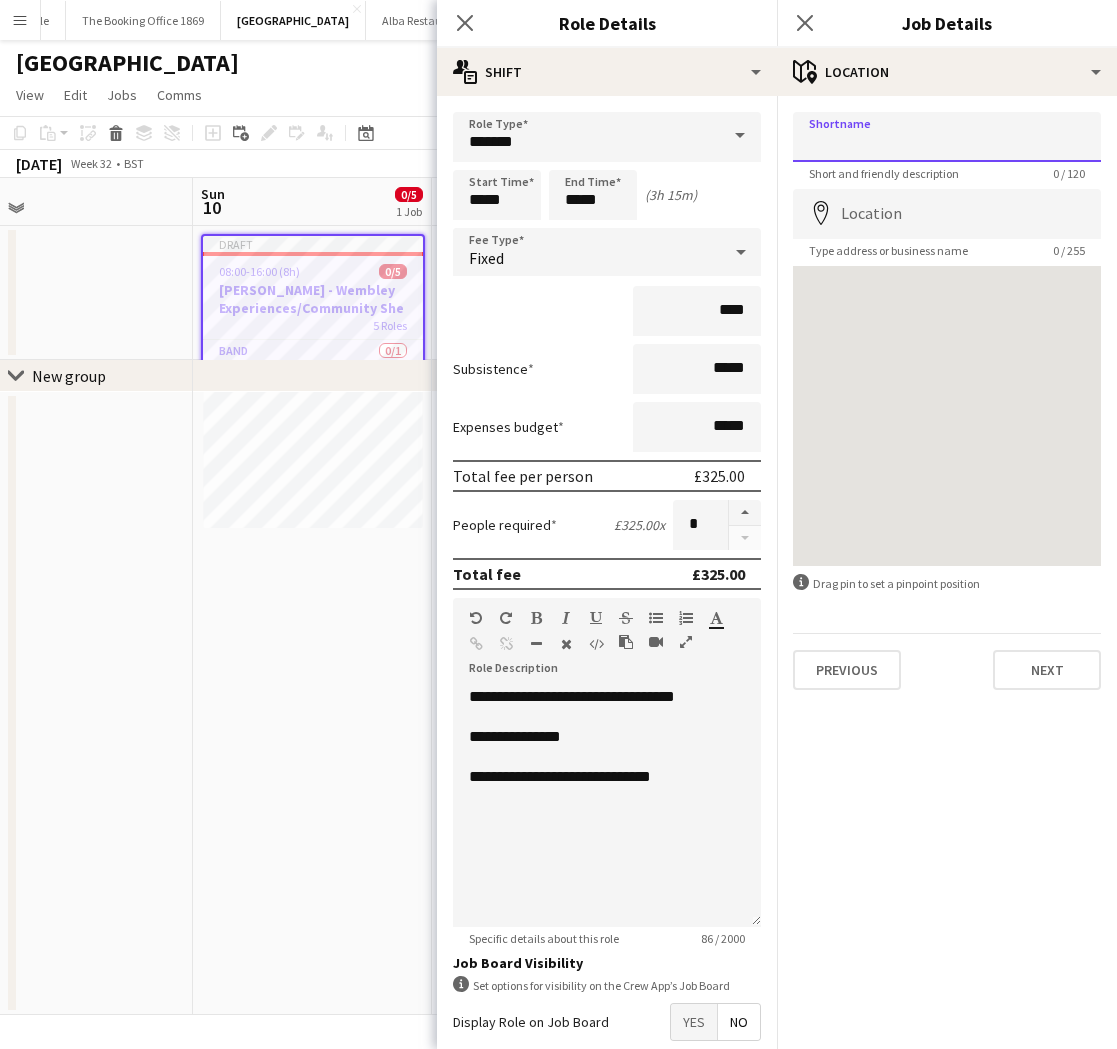 type on "**********" 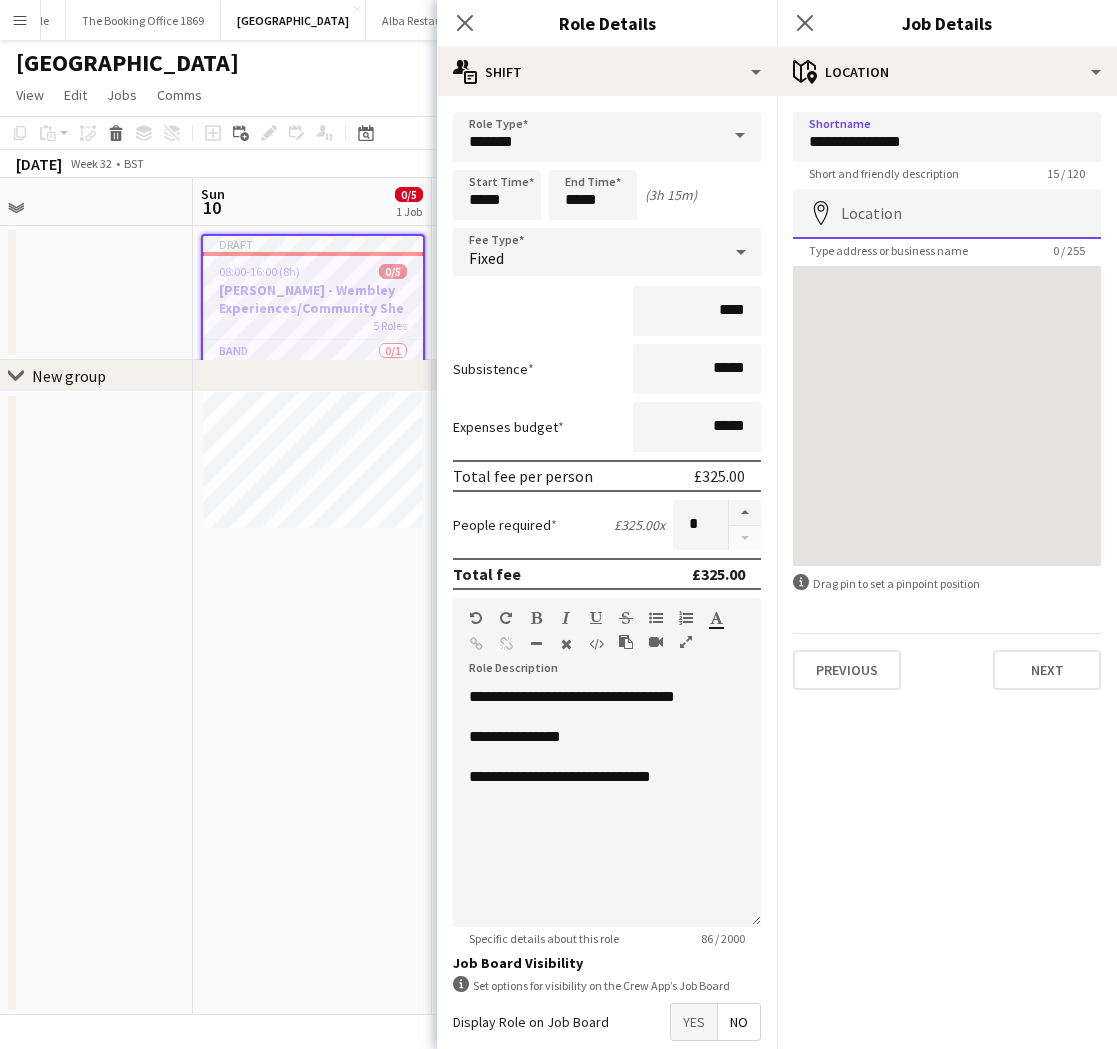click on "Location" at bounding box center (947, 214) 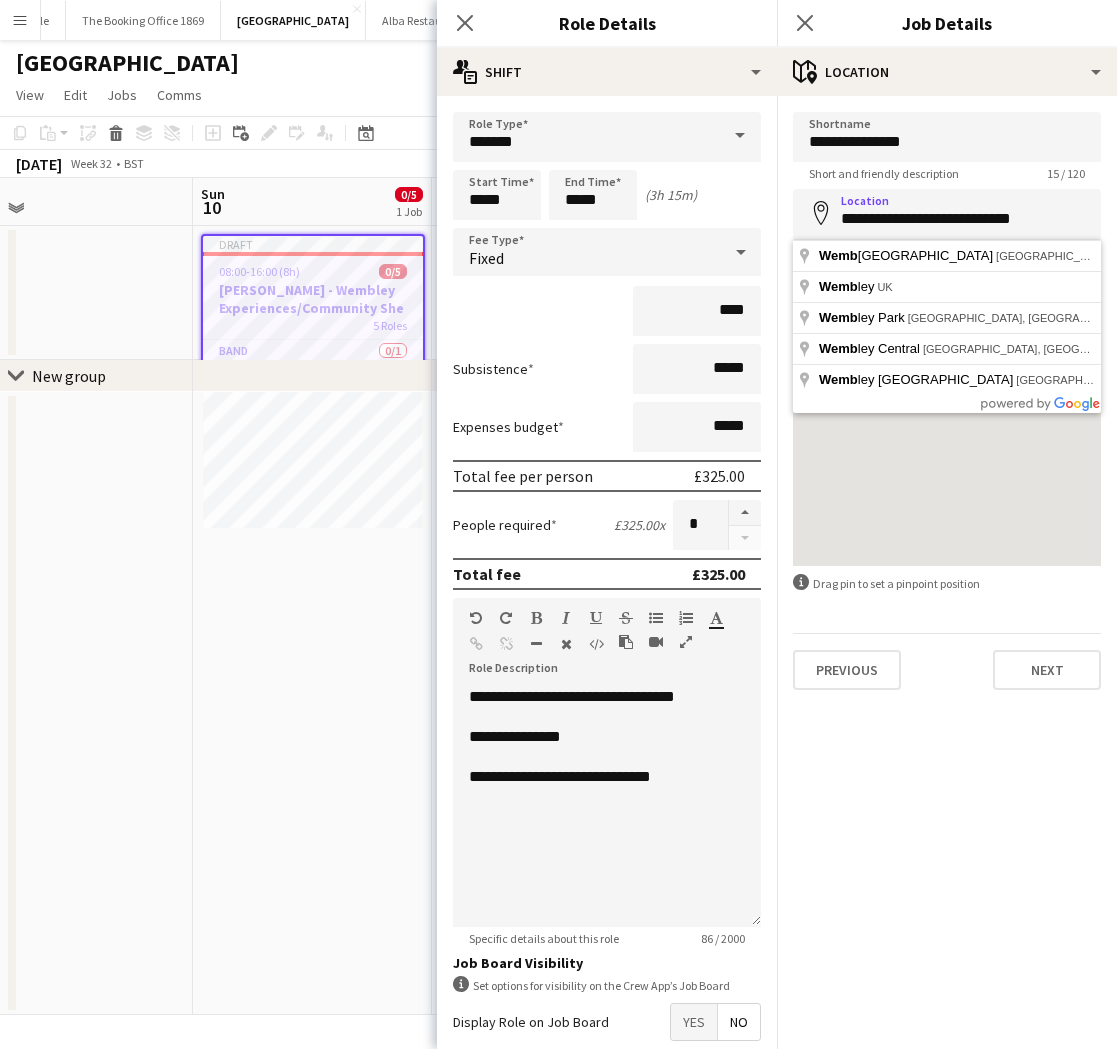 type on "**********" 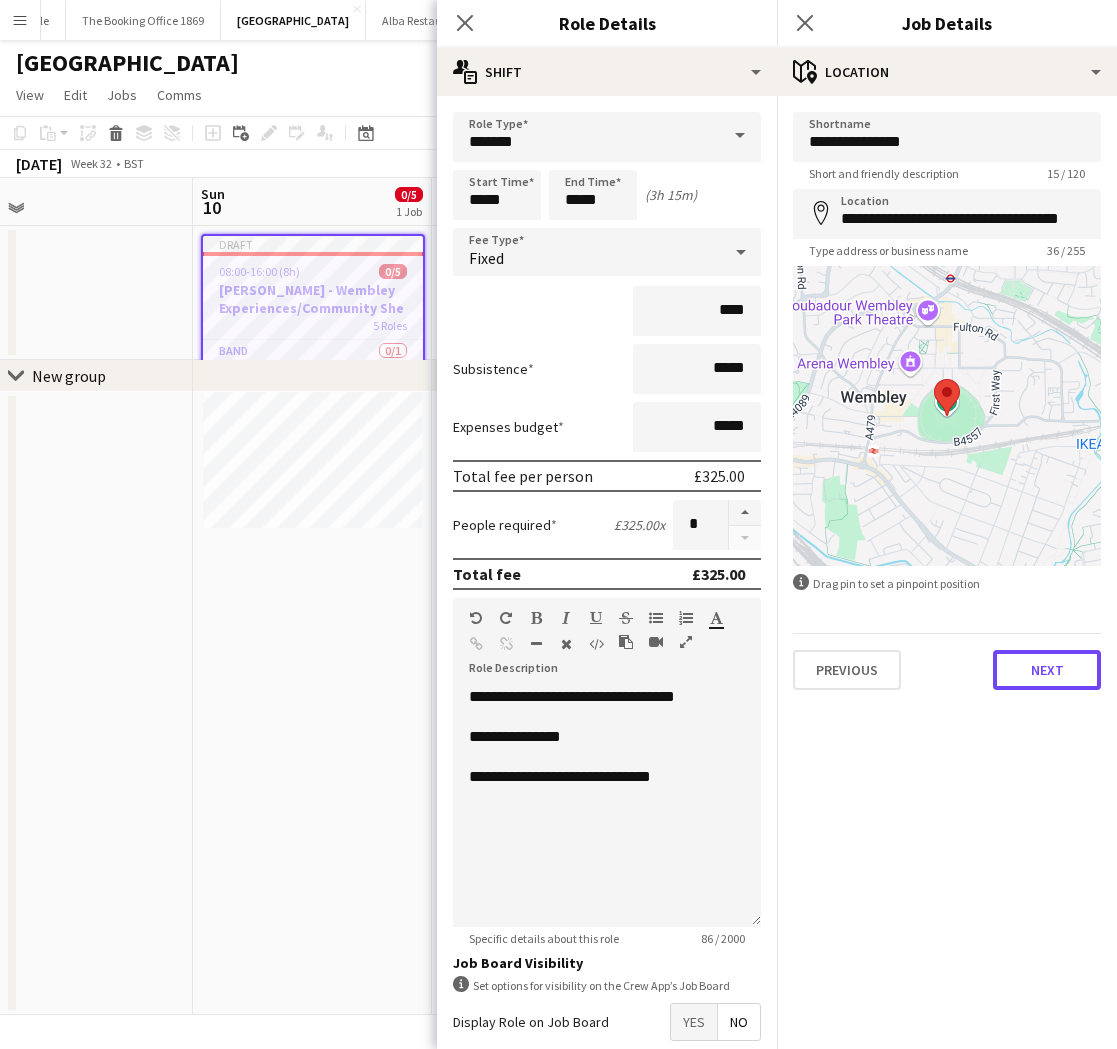 click on "Next" at bounding box center (1047, 670) 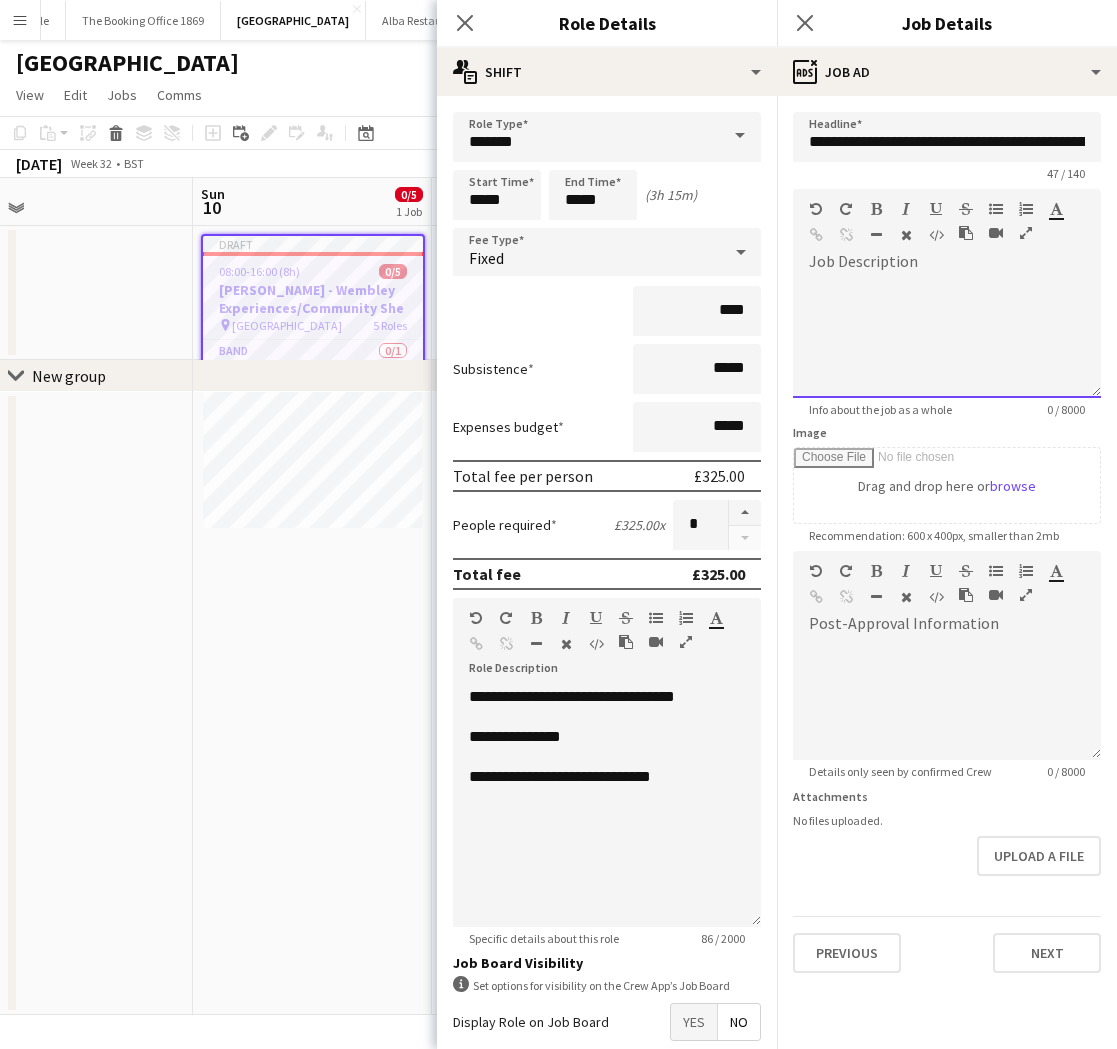 click at bounding box center (947, 331) 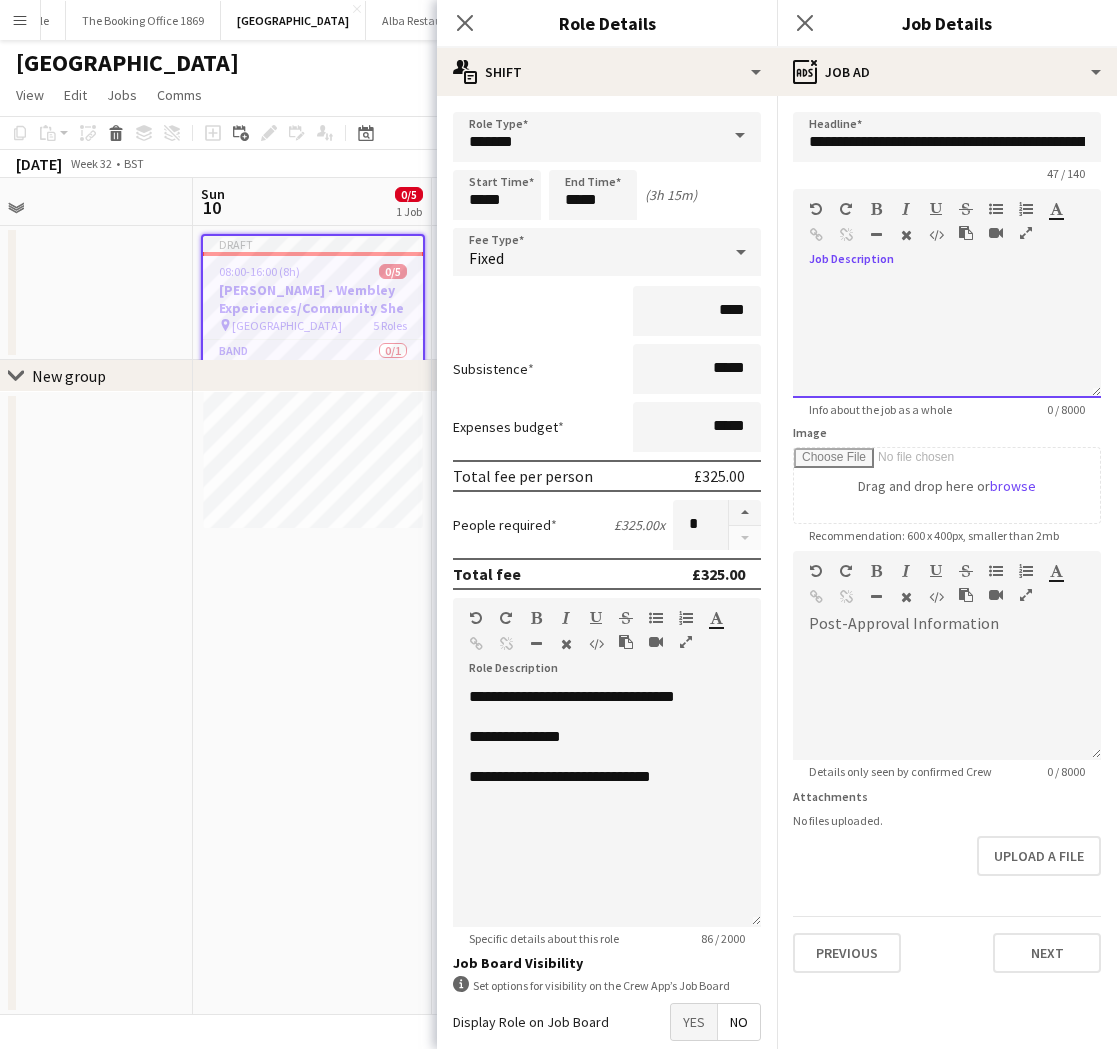 type 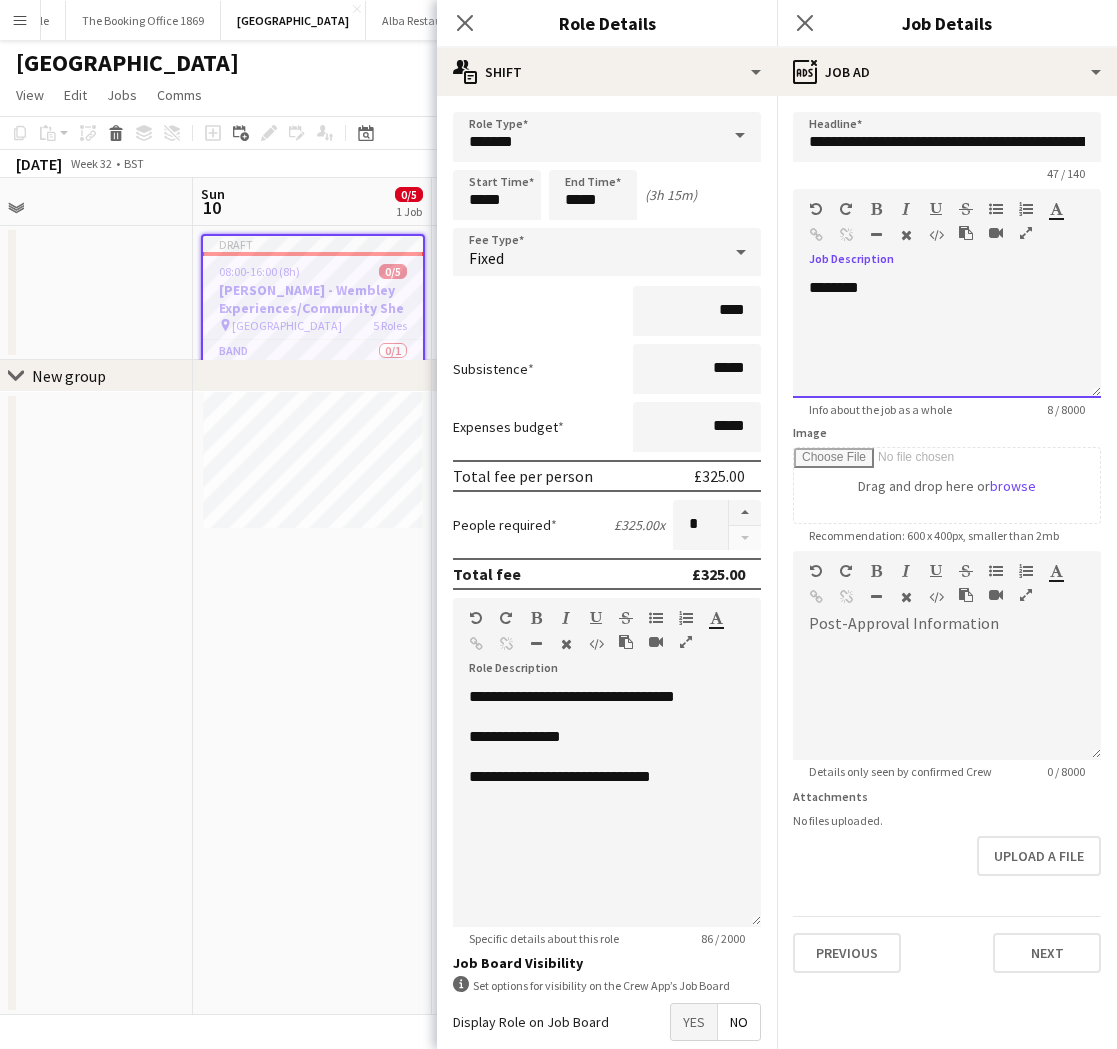 click on "********" at bounding box center (947, 338) 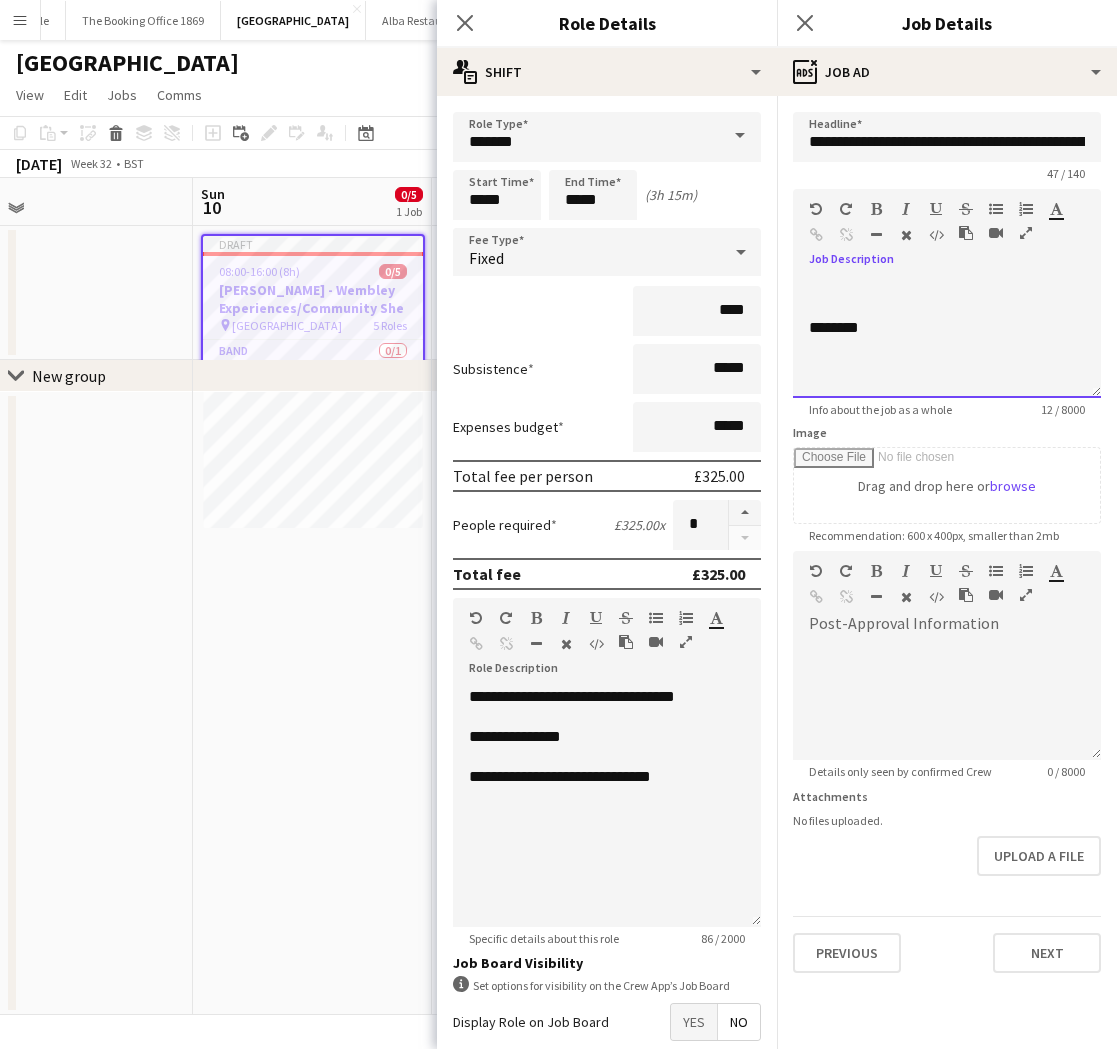click at bounding box center (947, 288) 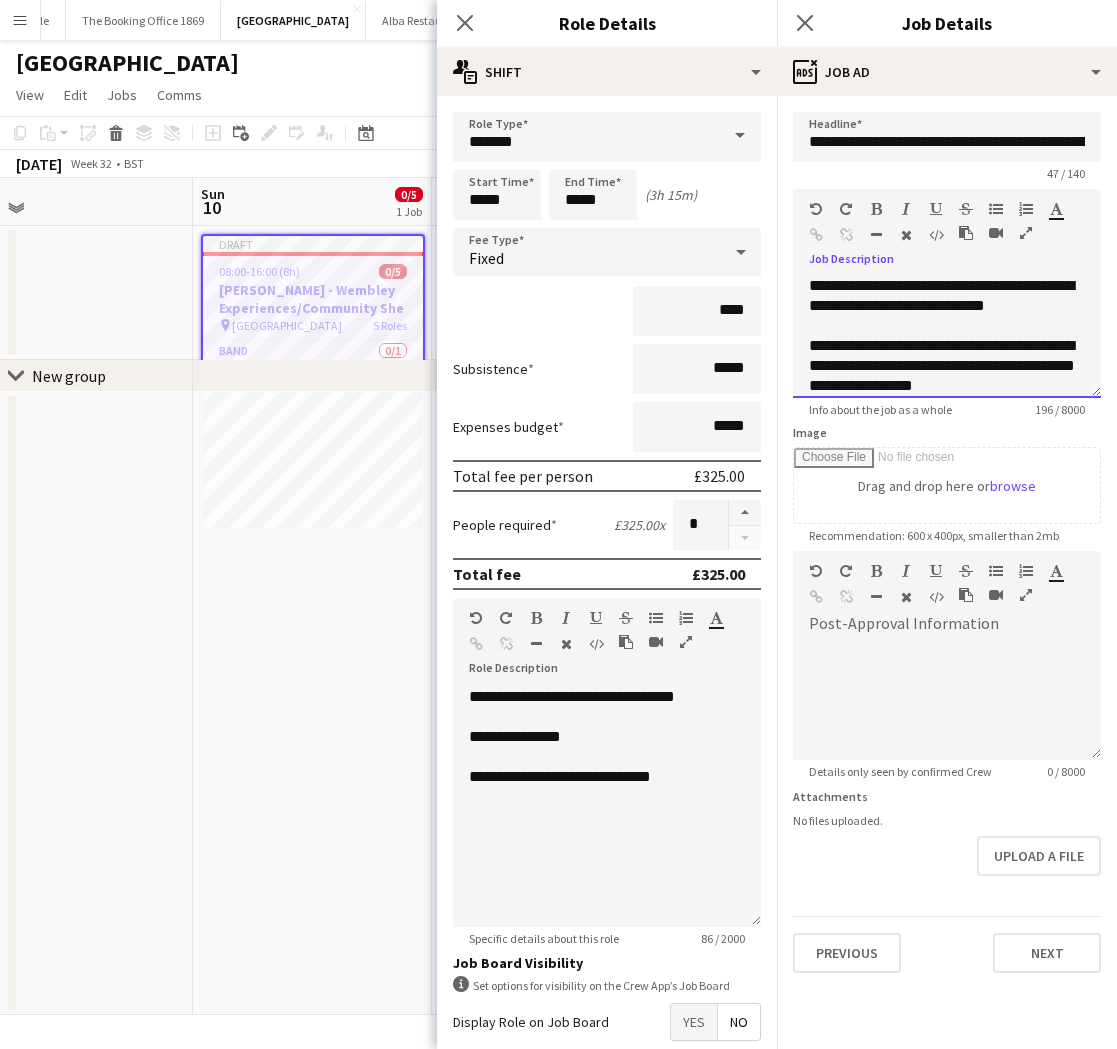 scroll, scrollTop: 22, scrollLeft: 0, axis: vertical 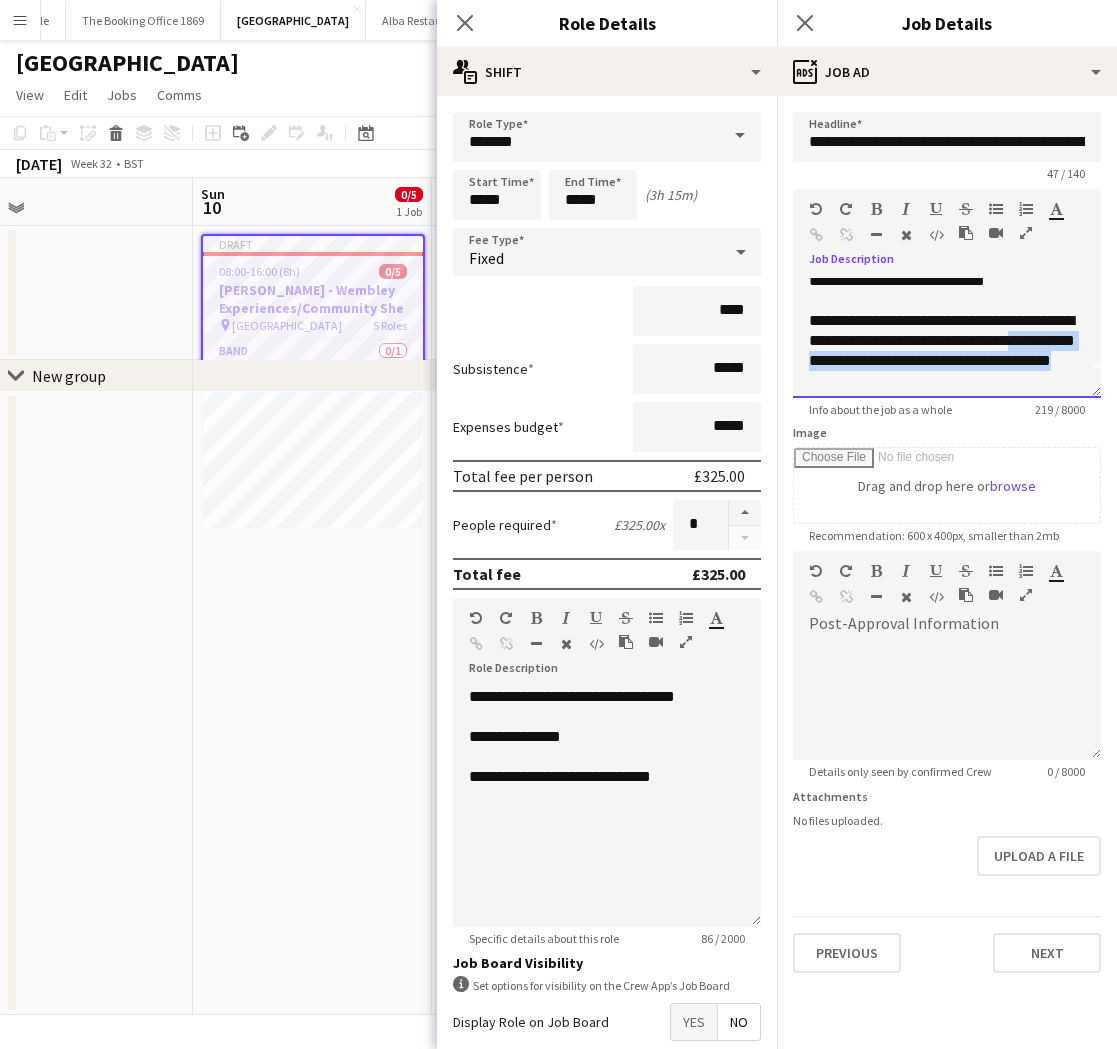drag, startPoint x: 967, startPoint y: 388, endPoint x: 886, endPoint y: 361, distance: 85.3815 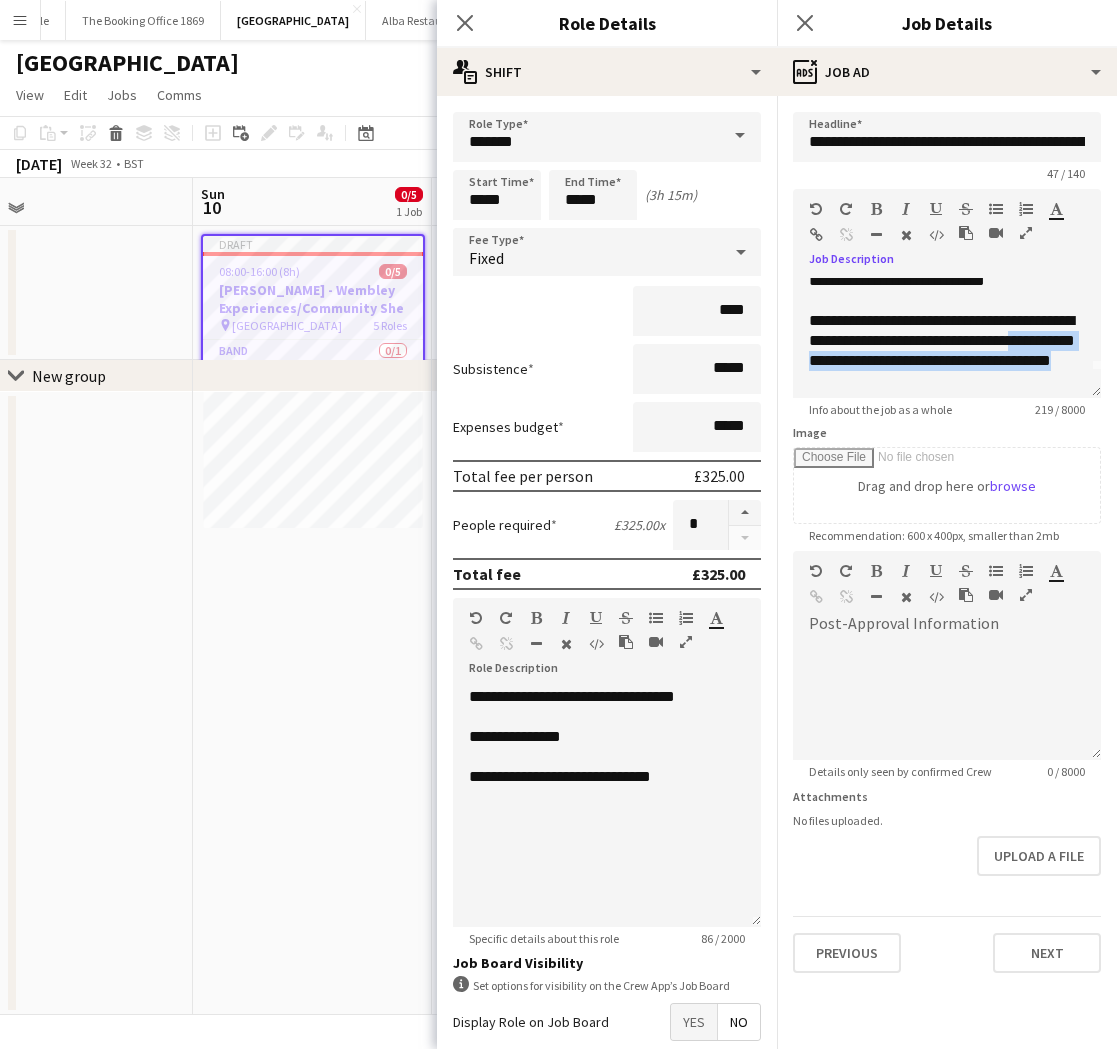 drag, startPoint x: 871, startPoint y: 209, endPoint x: 968, endPoint y: 319, distance: 146.65947 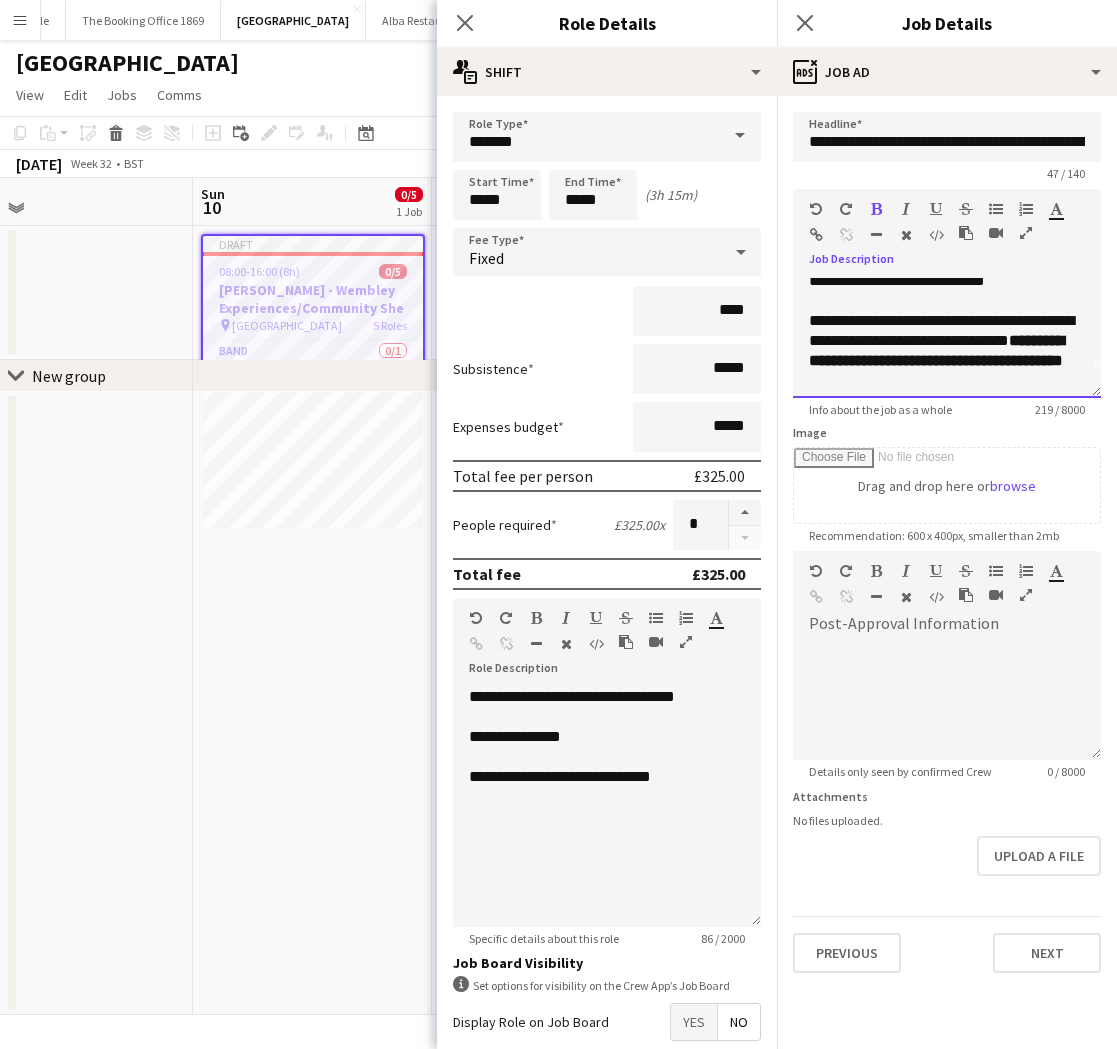 click on "**********" at bounding box center (947, 351) 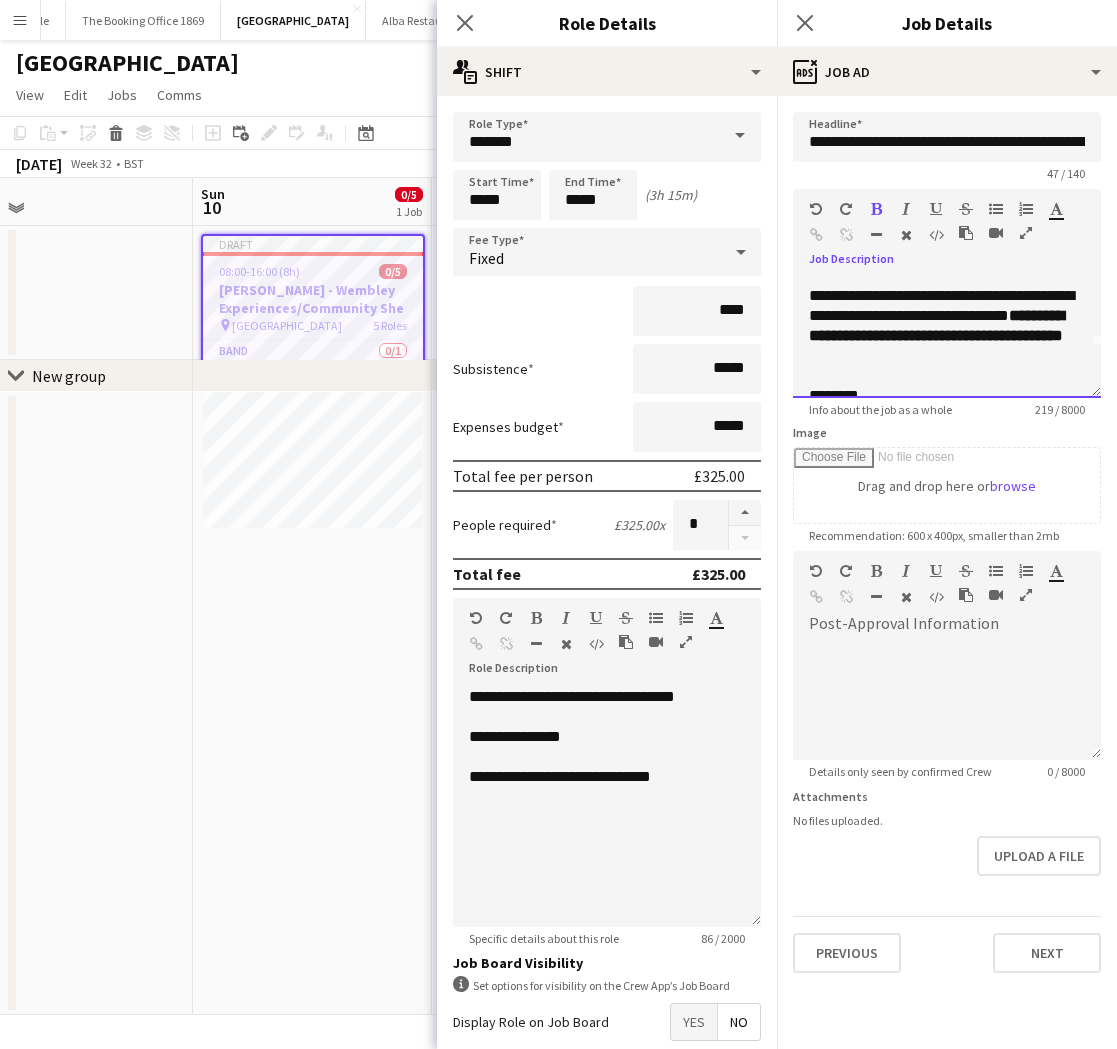 scroll, scrollTop: 57, scrollLeft: 0, axis: vertical 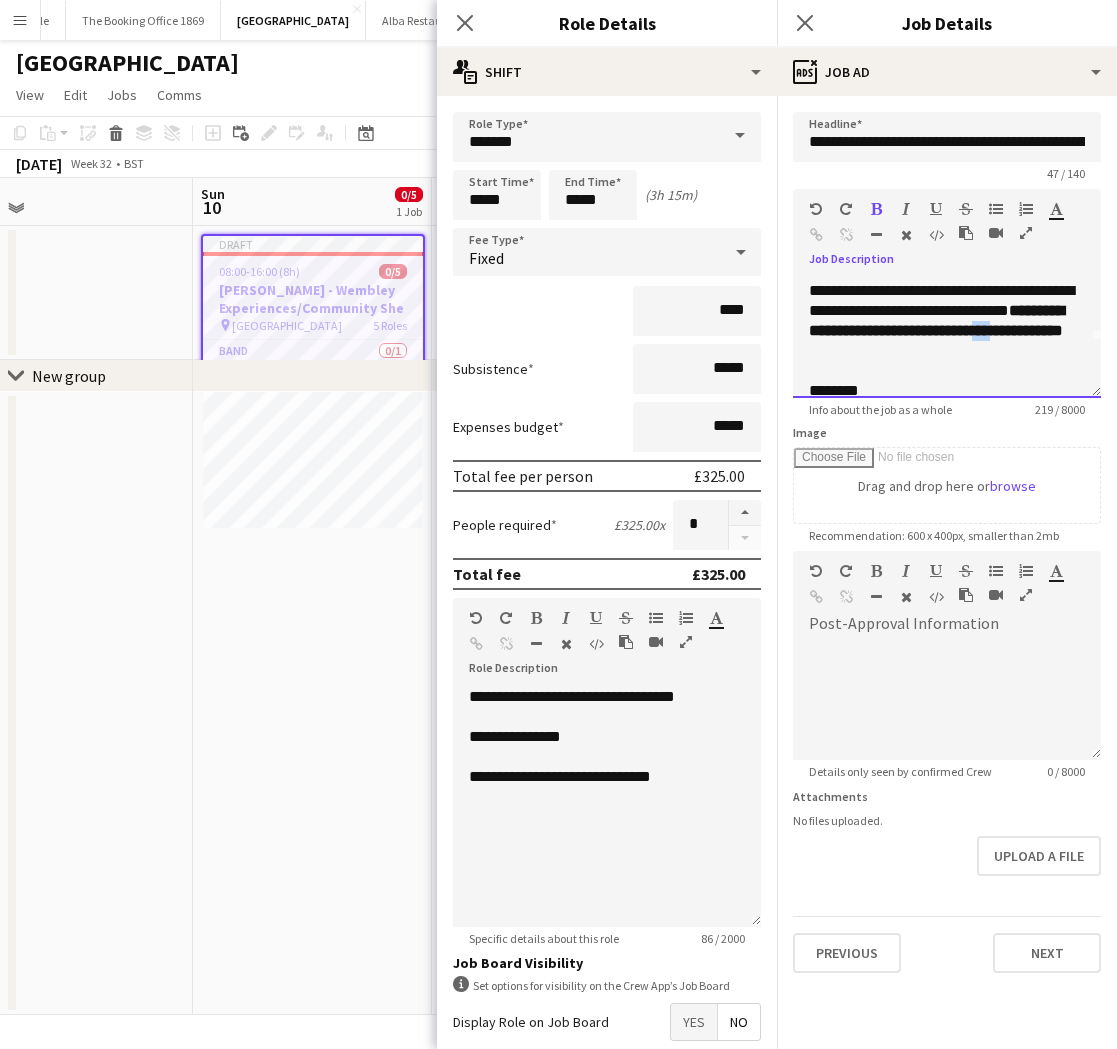 drag, startPoint x: 928, startPoint y: 351, endPoint x: 906, endPoint y: 351, distance: 22 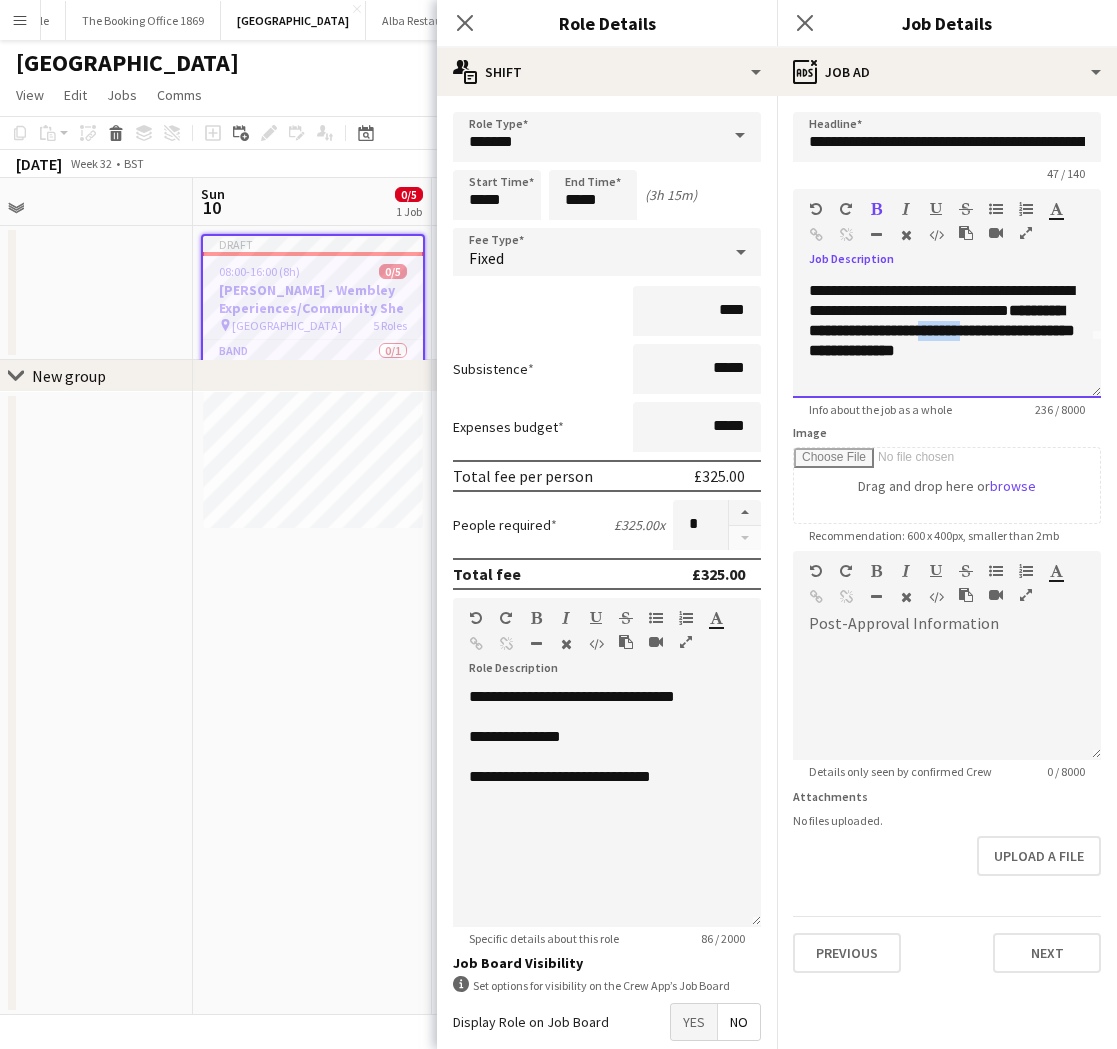 drag, startPoint x: 900, startPoint y: 350, endPoint x: 848, endPoint y: 351, distance: 52.009613 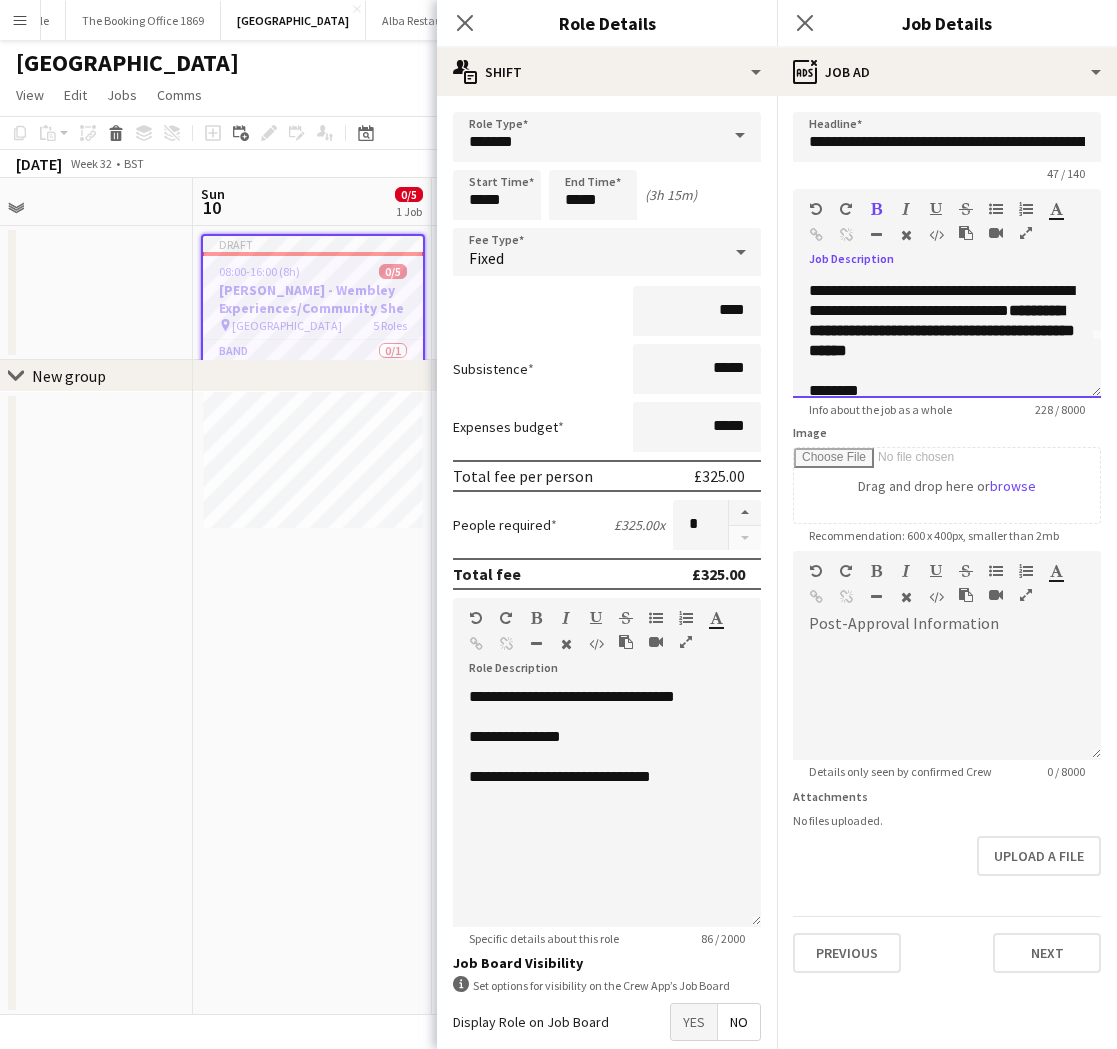 click on "**********" at bounding box center (942, 330) 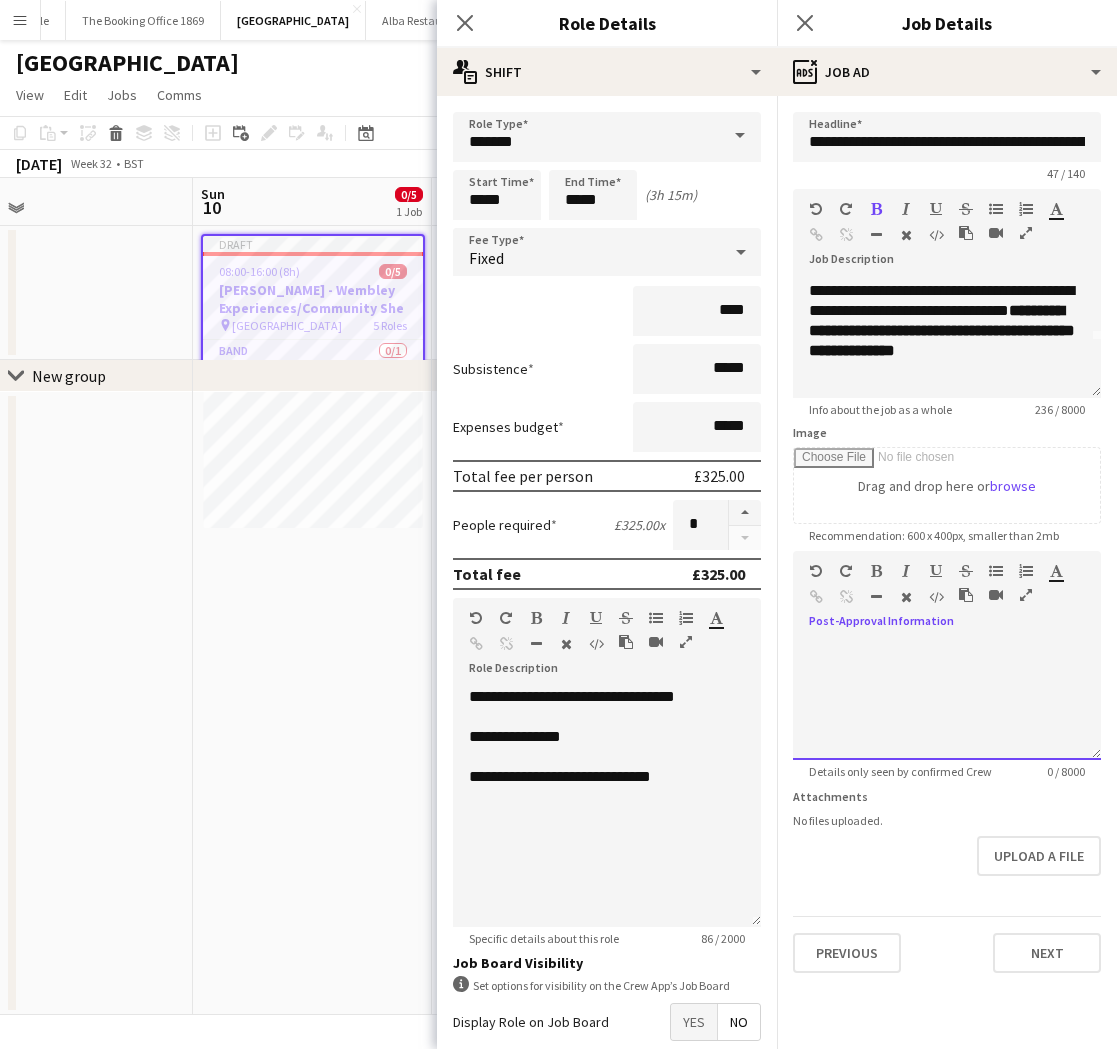 click at bounding box center [947, 700] 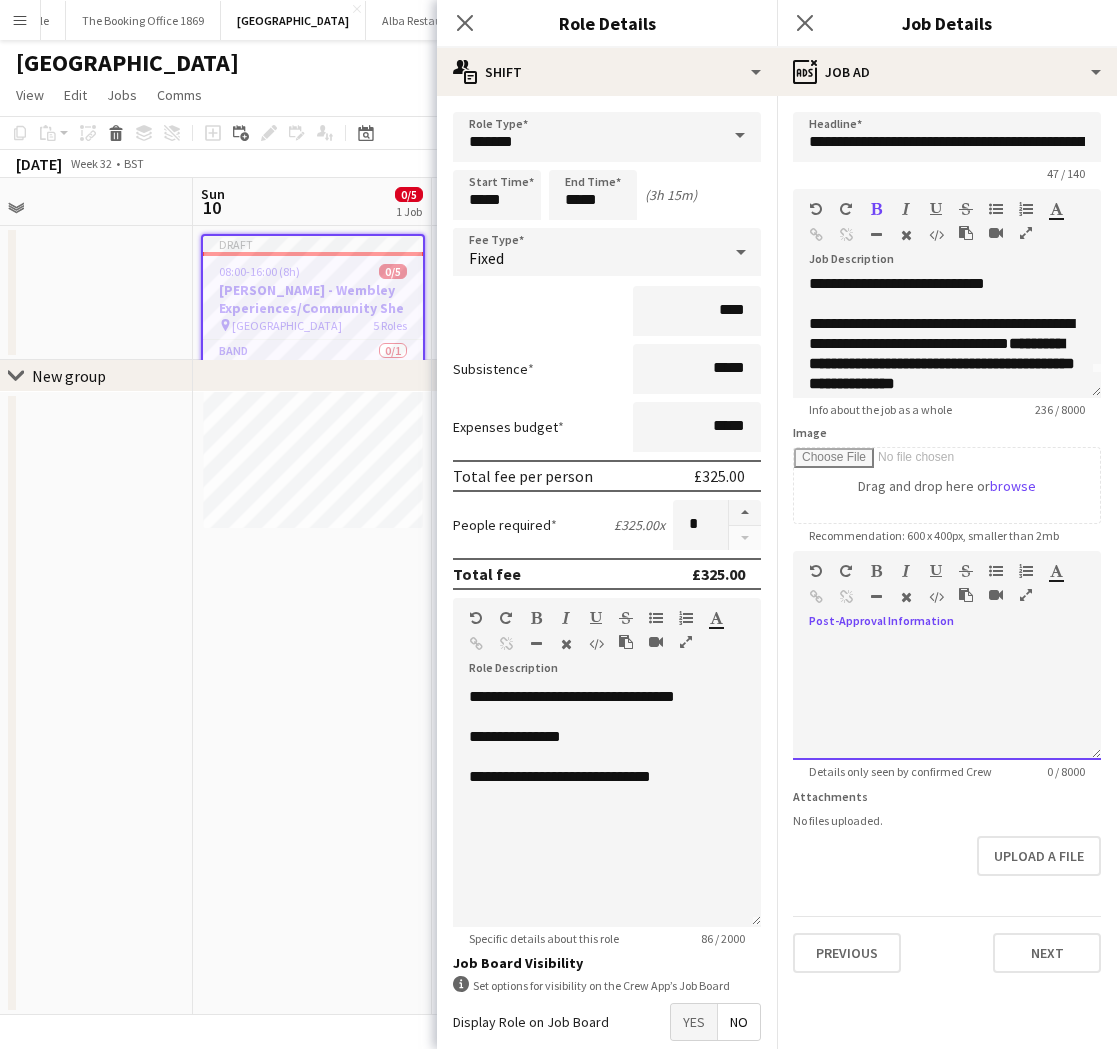 scroll, scrollTop: 96, scrollLeft: 0, axis: vertical 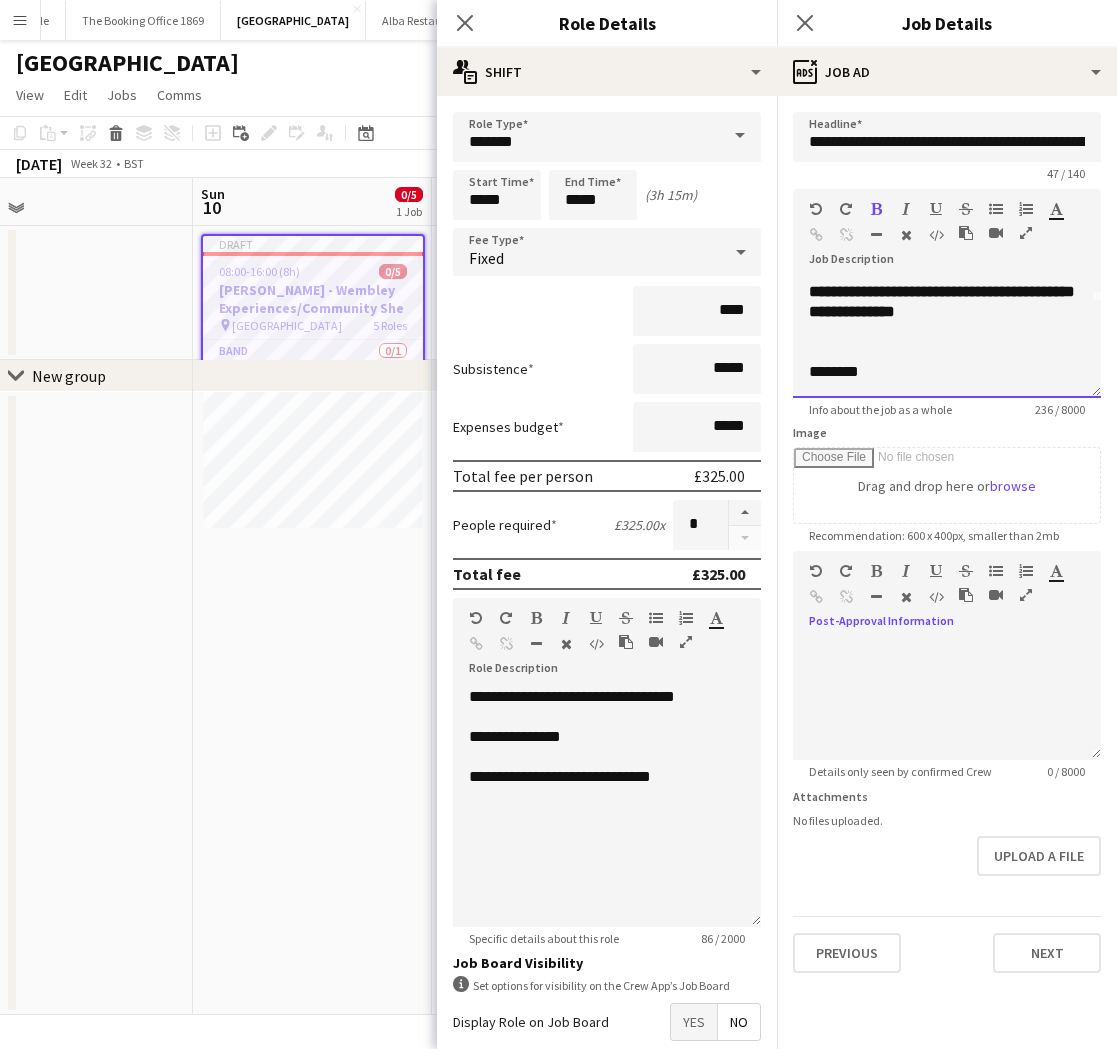 click on "**********" at bounding box center [947, 338] 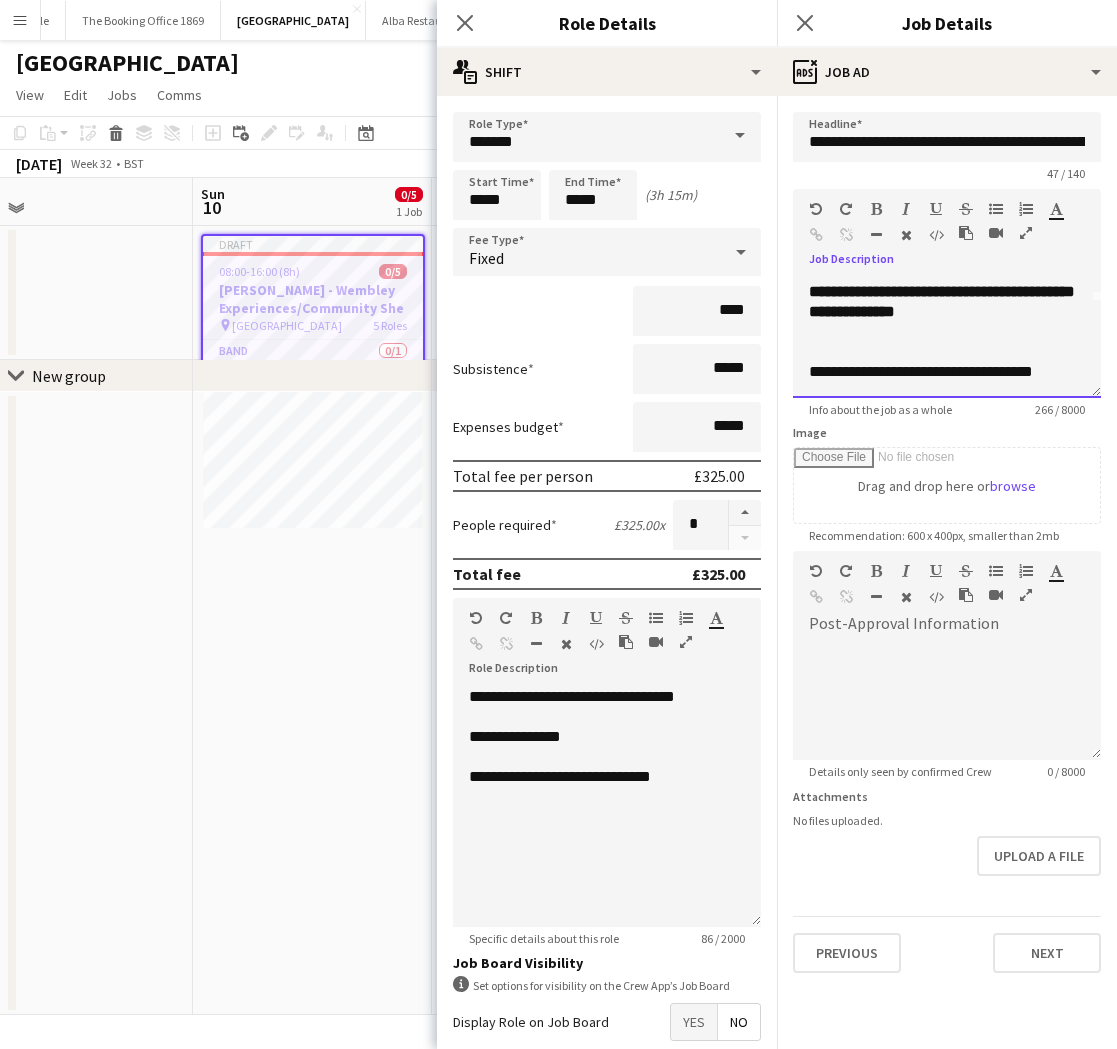click on "**********" at bounding box center (947, 338) 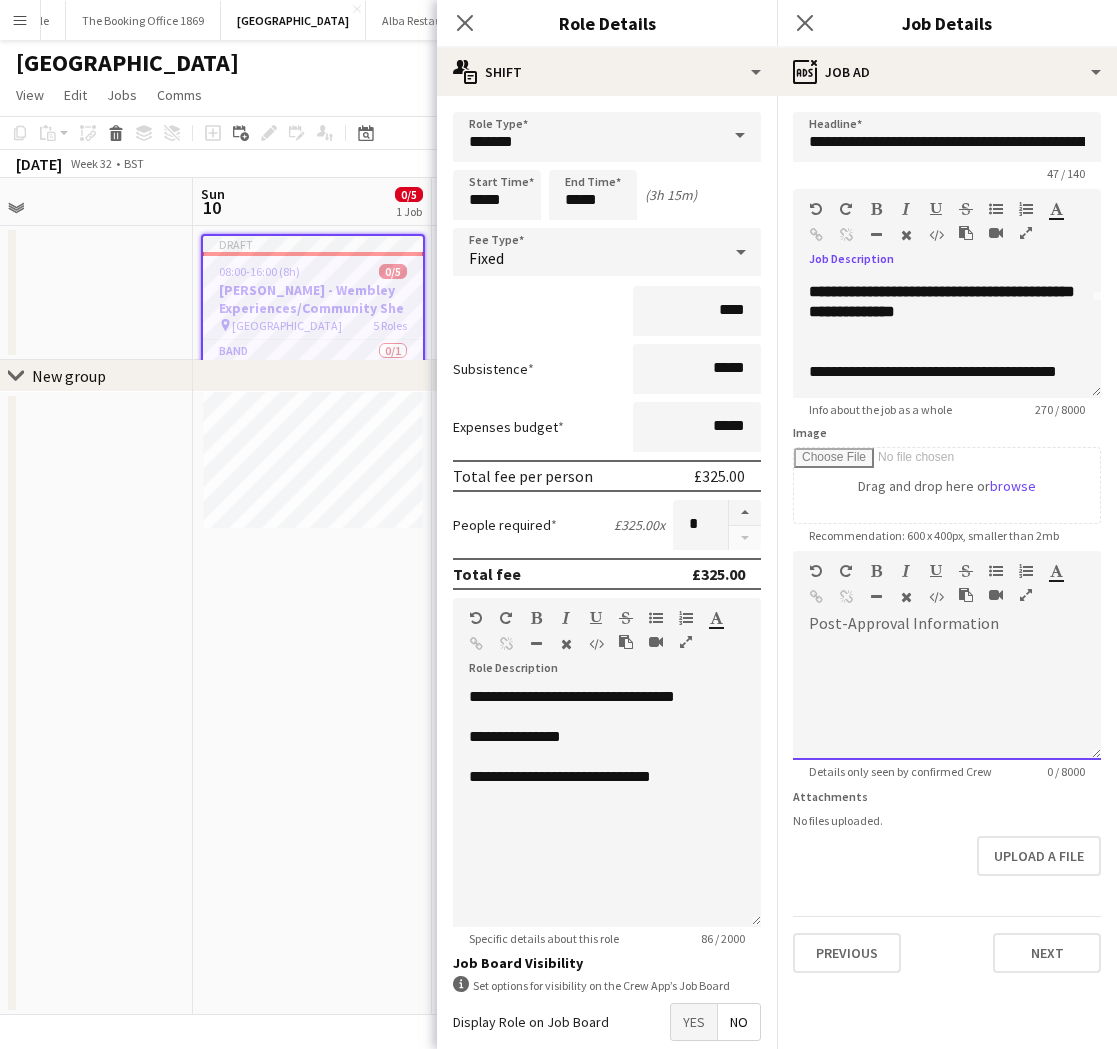 click at bounding box center (947, 700) 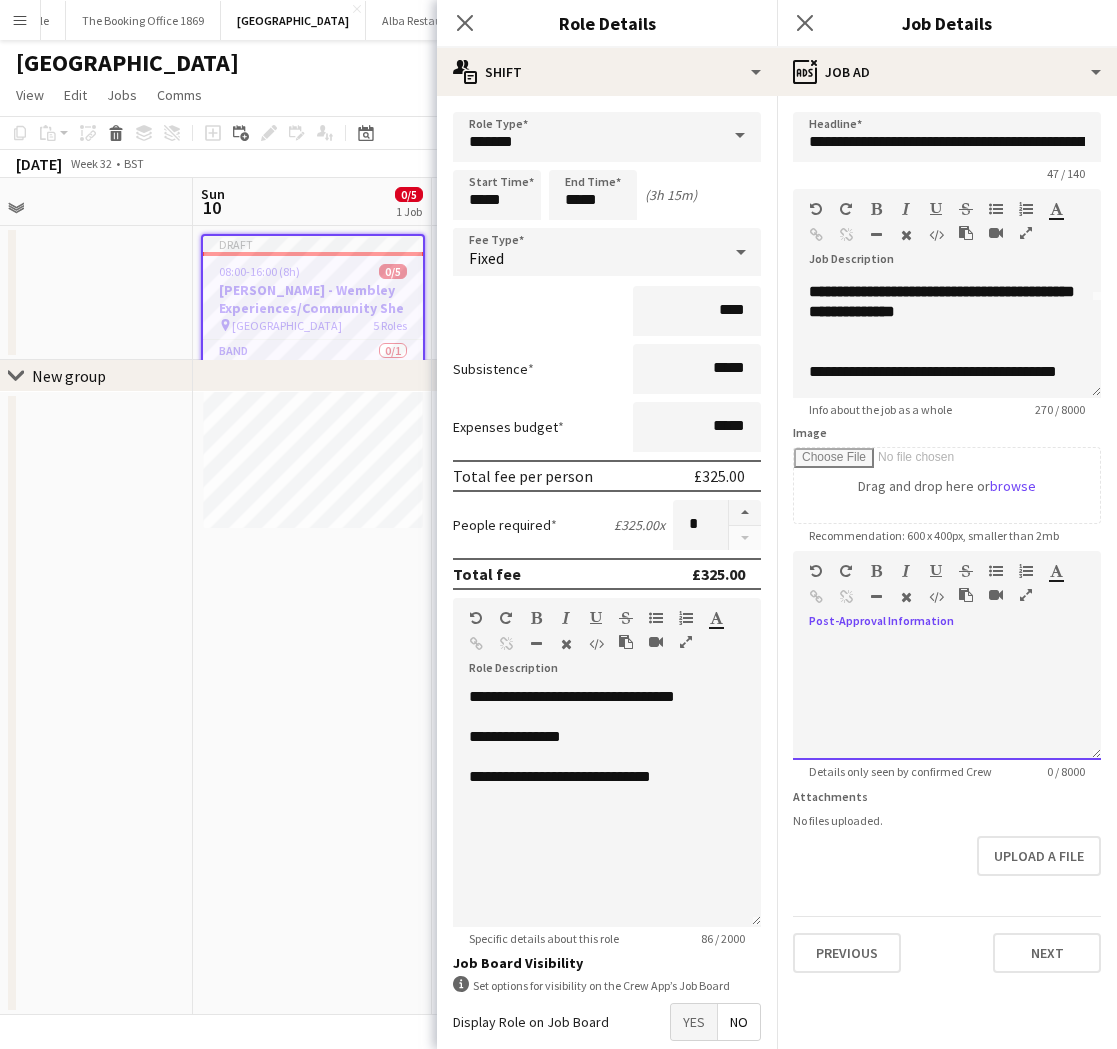 type 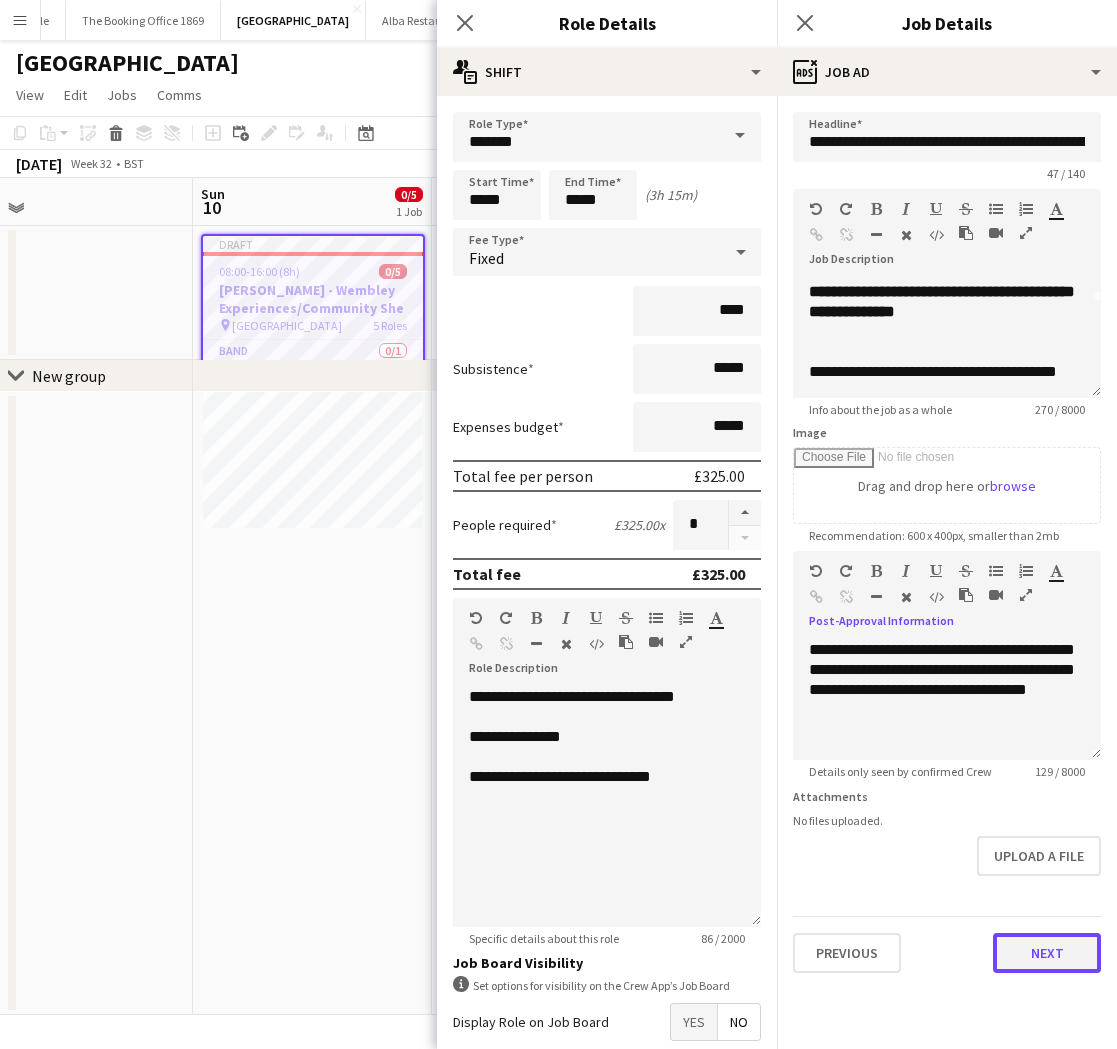 click on "Next" at bounding box center (1047, 953) 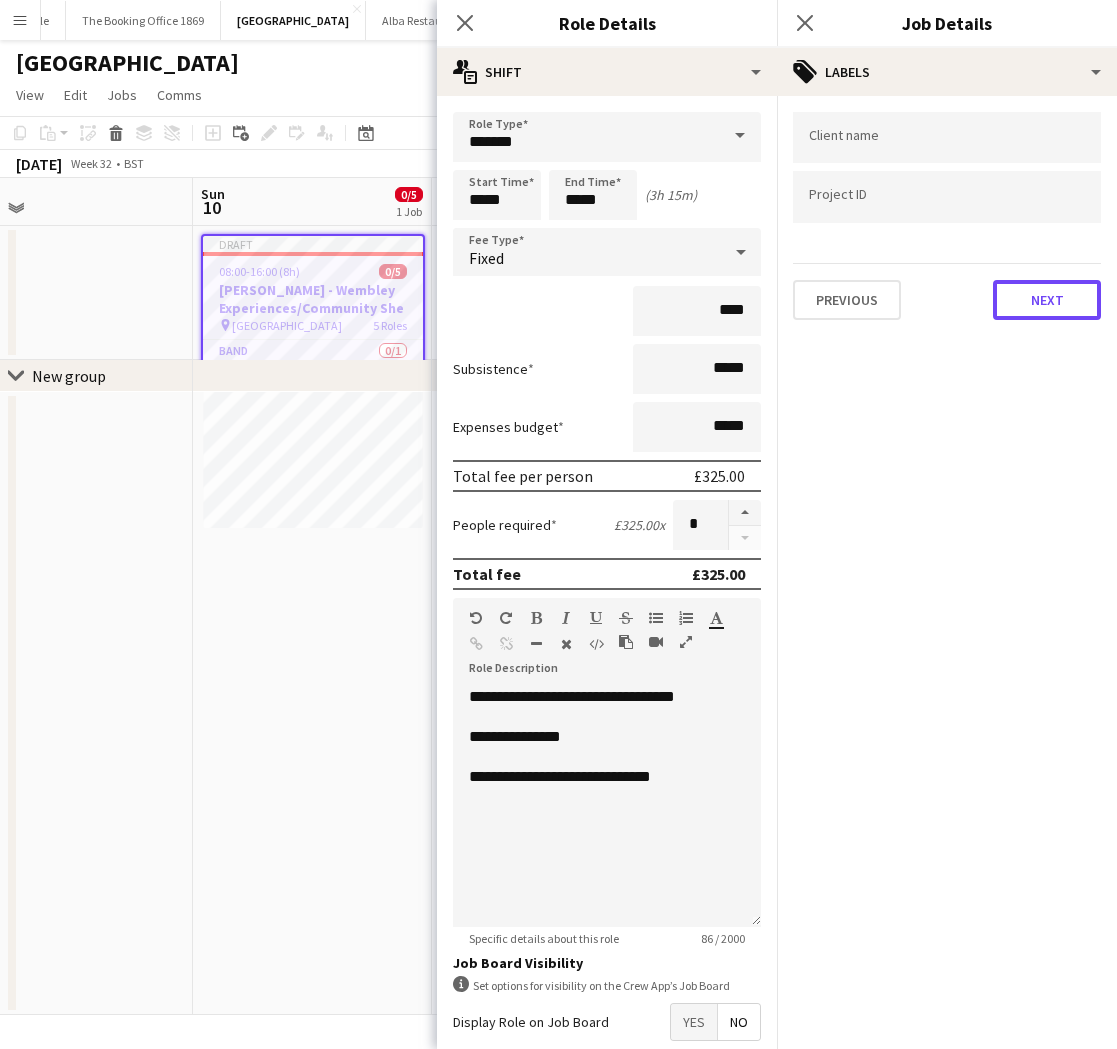 click on "Next" at bounding box center [1047, 300] 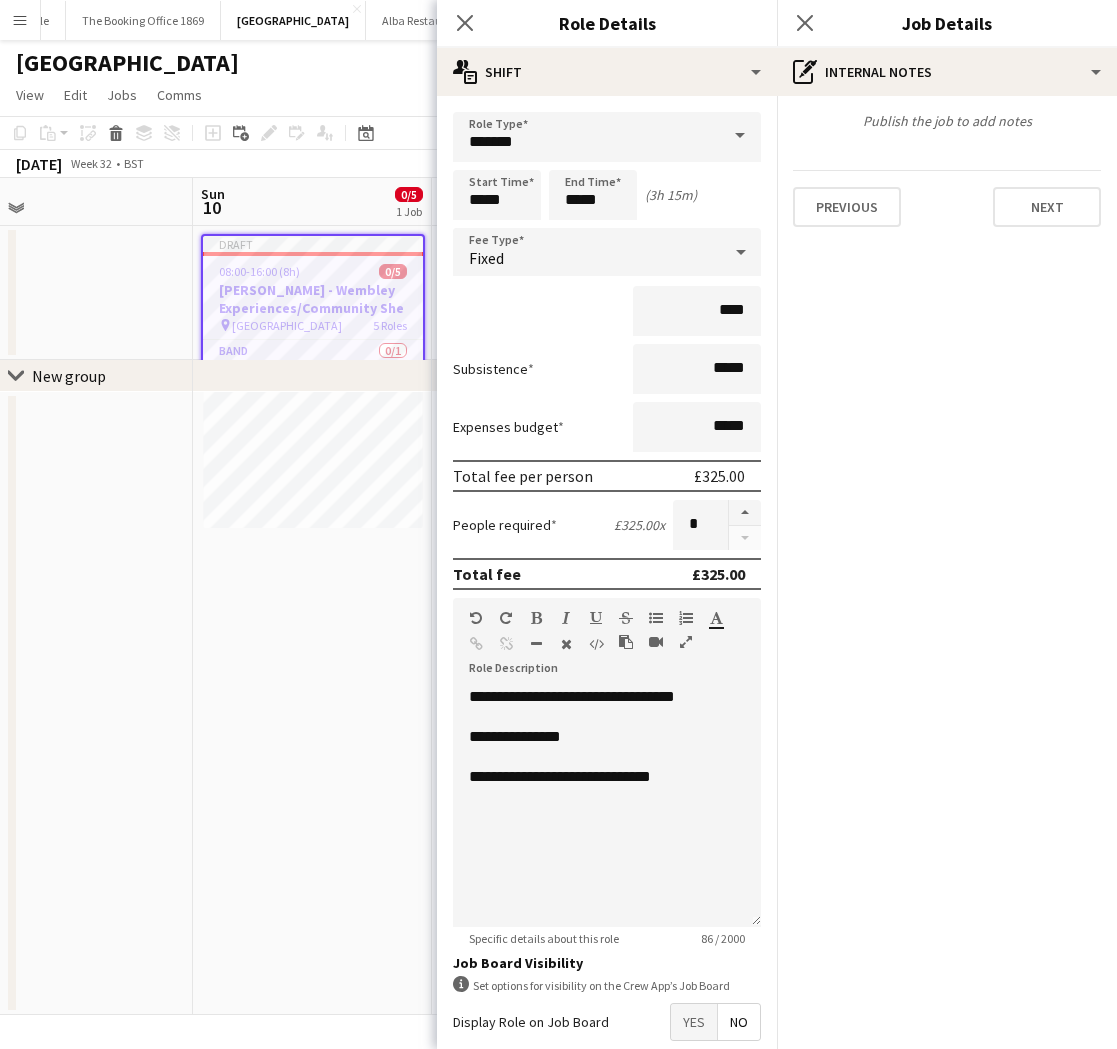 drag, startPoint x: 338, startPoint y: 619, endPoint x: 341, endPoint y: 605, distance: 14.3178215 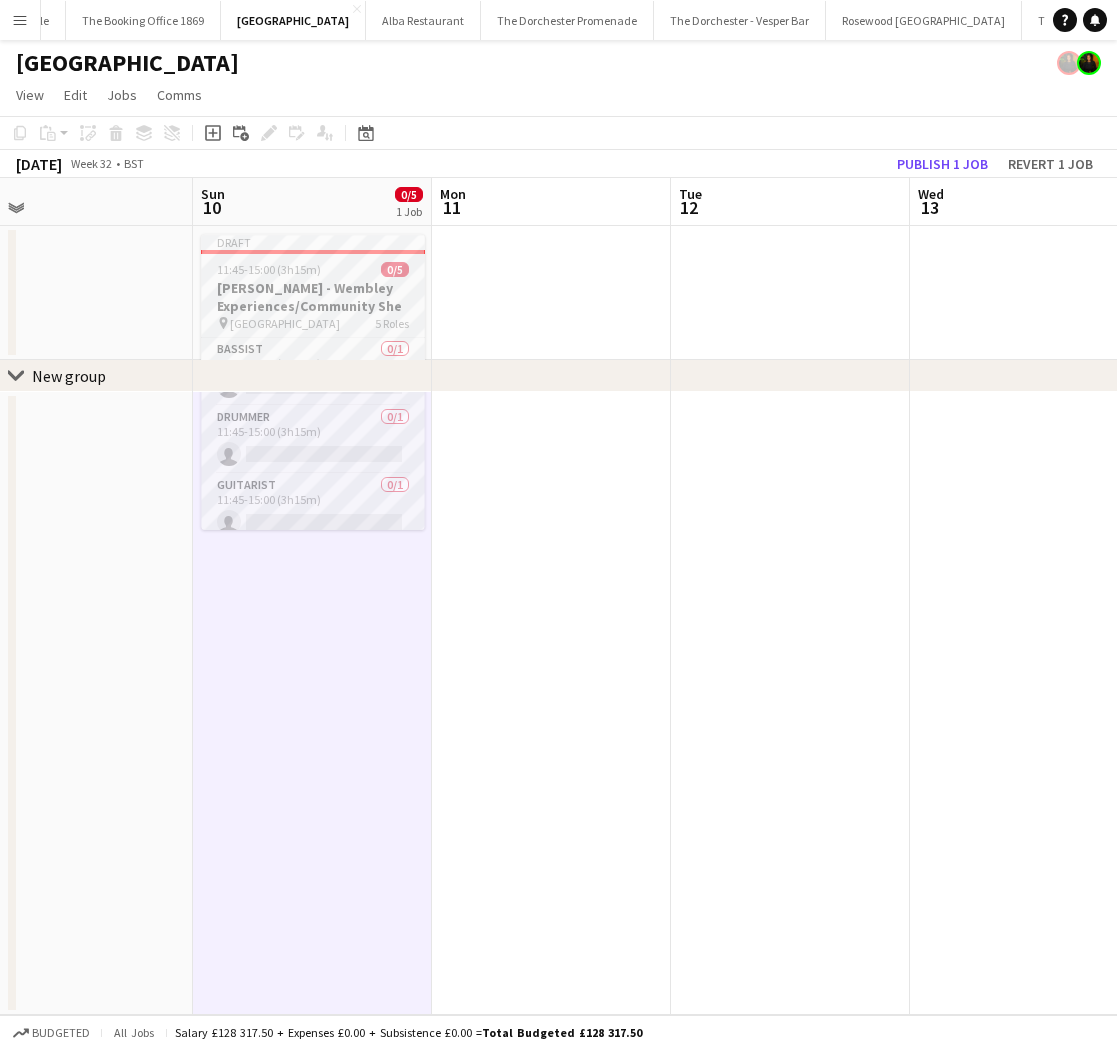 click on "Bobby Moore - Wembley Experiences/Community She" at bounding box center (313, 297) 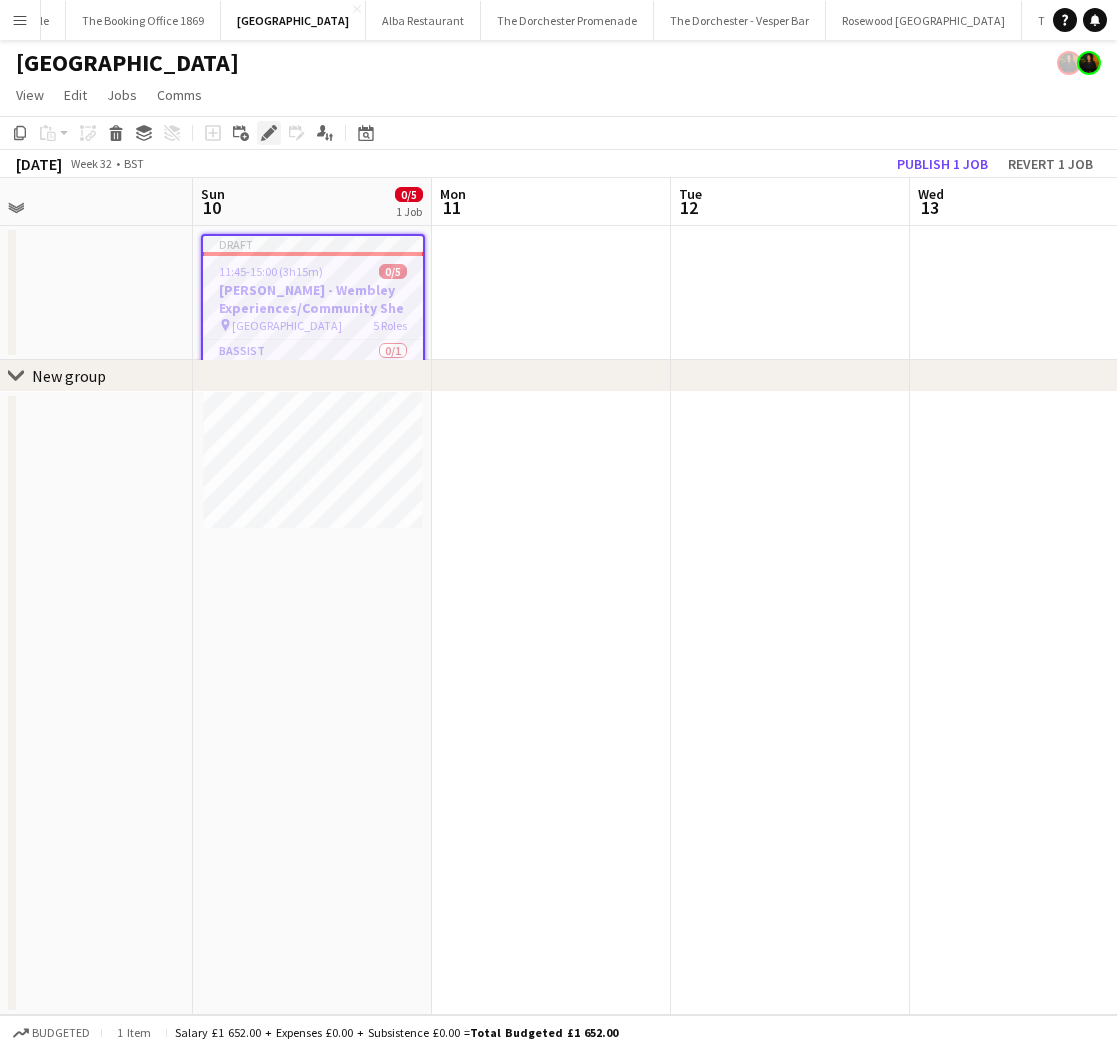 click on "Edit" 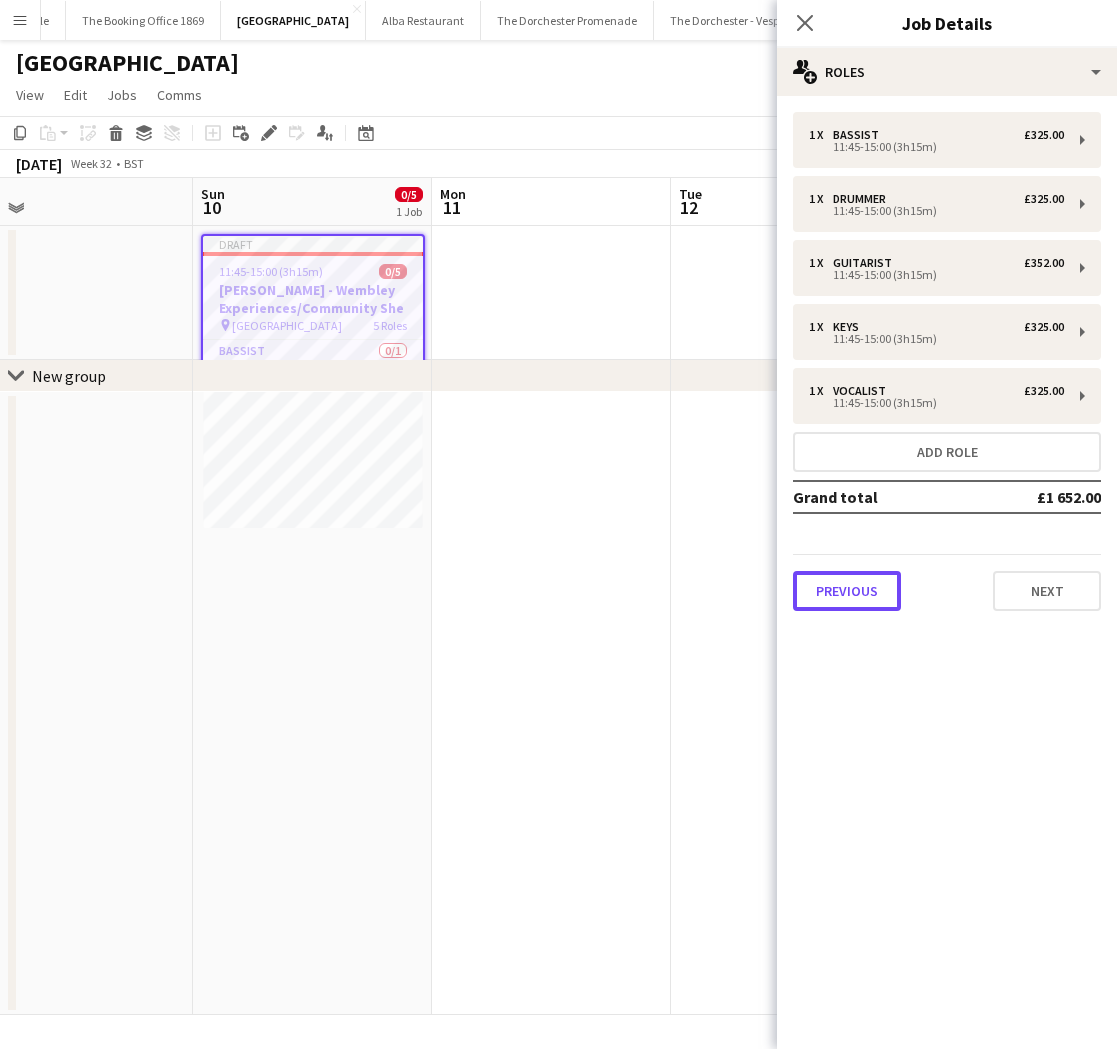 click on "Previous" at bounding box center (847, 591) 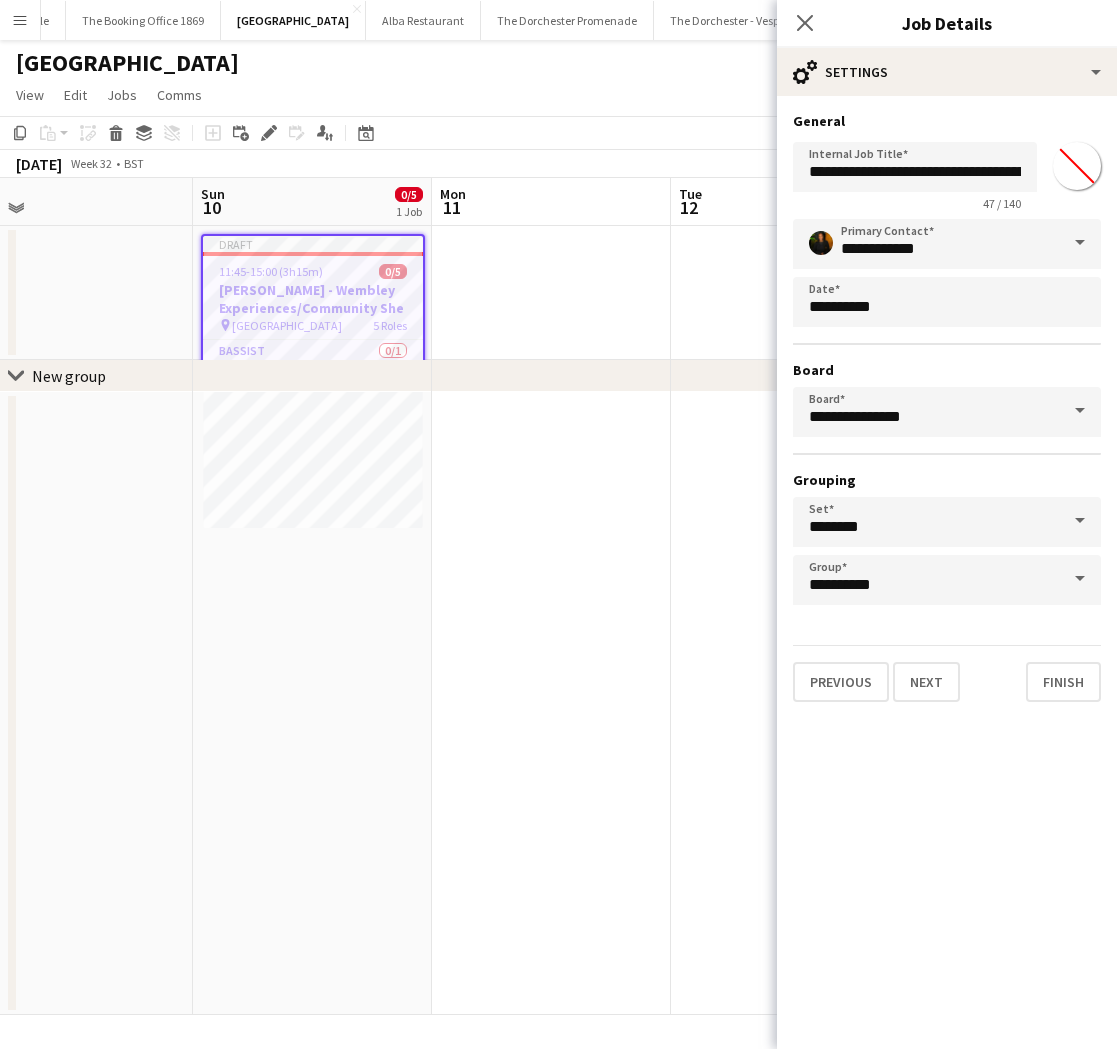 scroll, scrollTop: 0, scrollLeft: 145, axis: horizontal 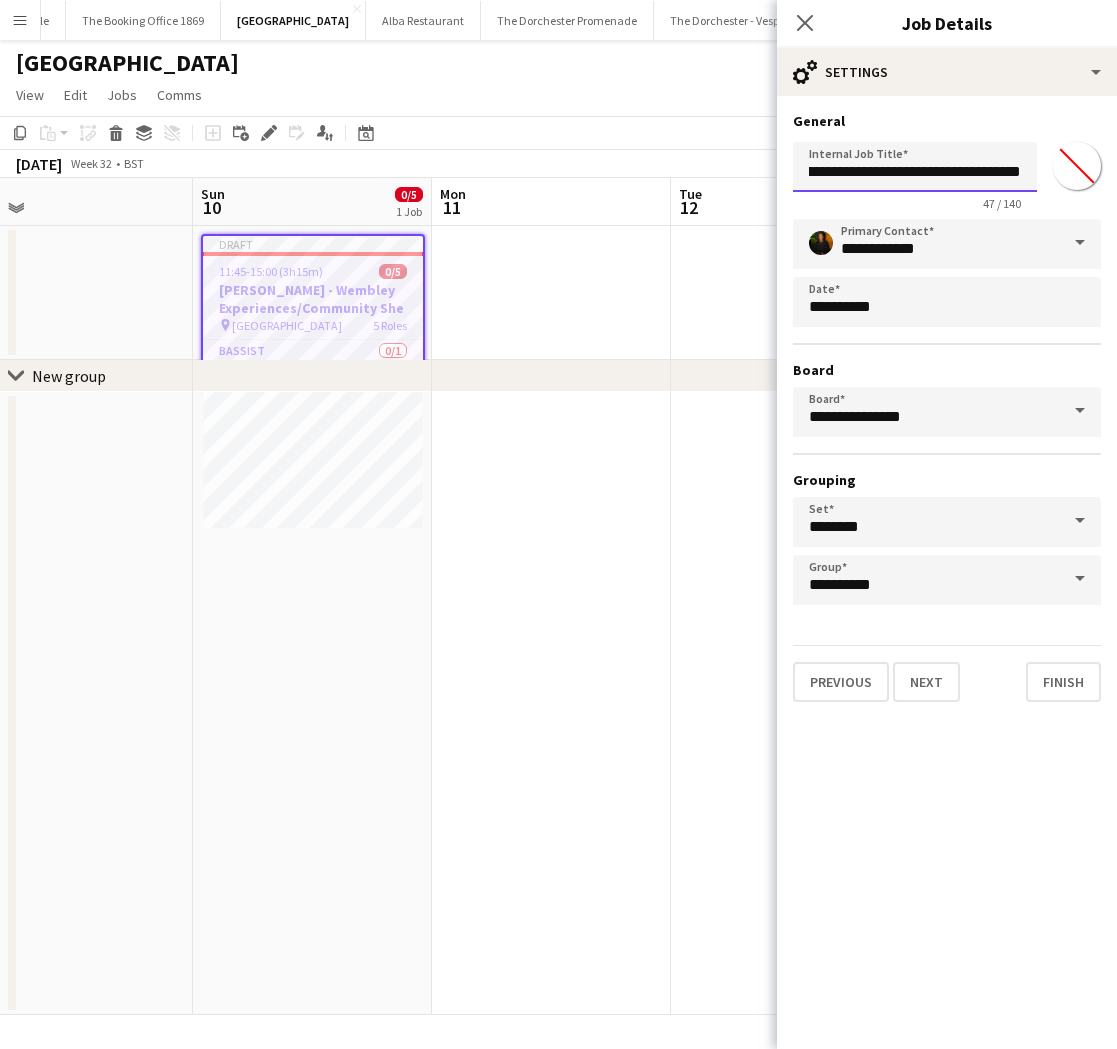 click on "**********" at bounding box center [915, 167] 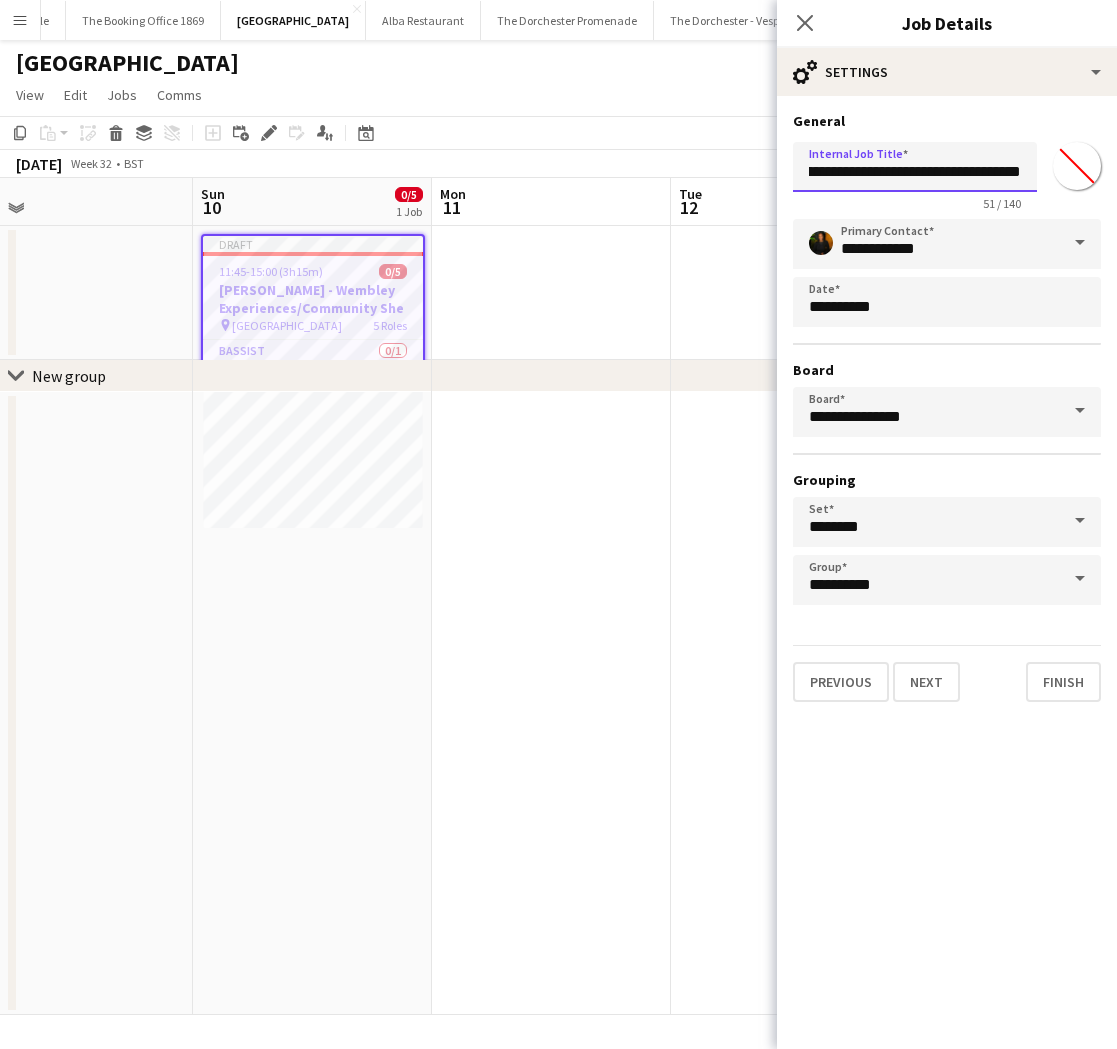 type on "**********" 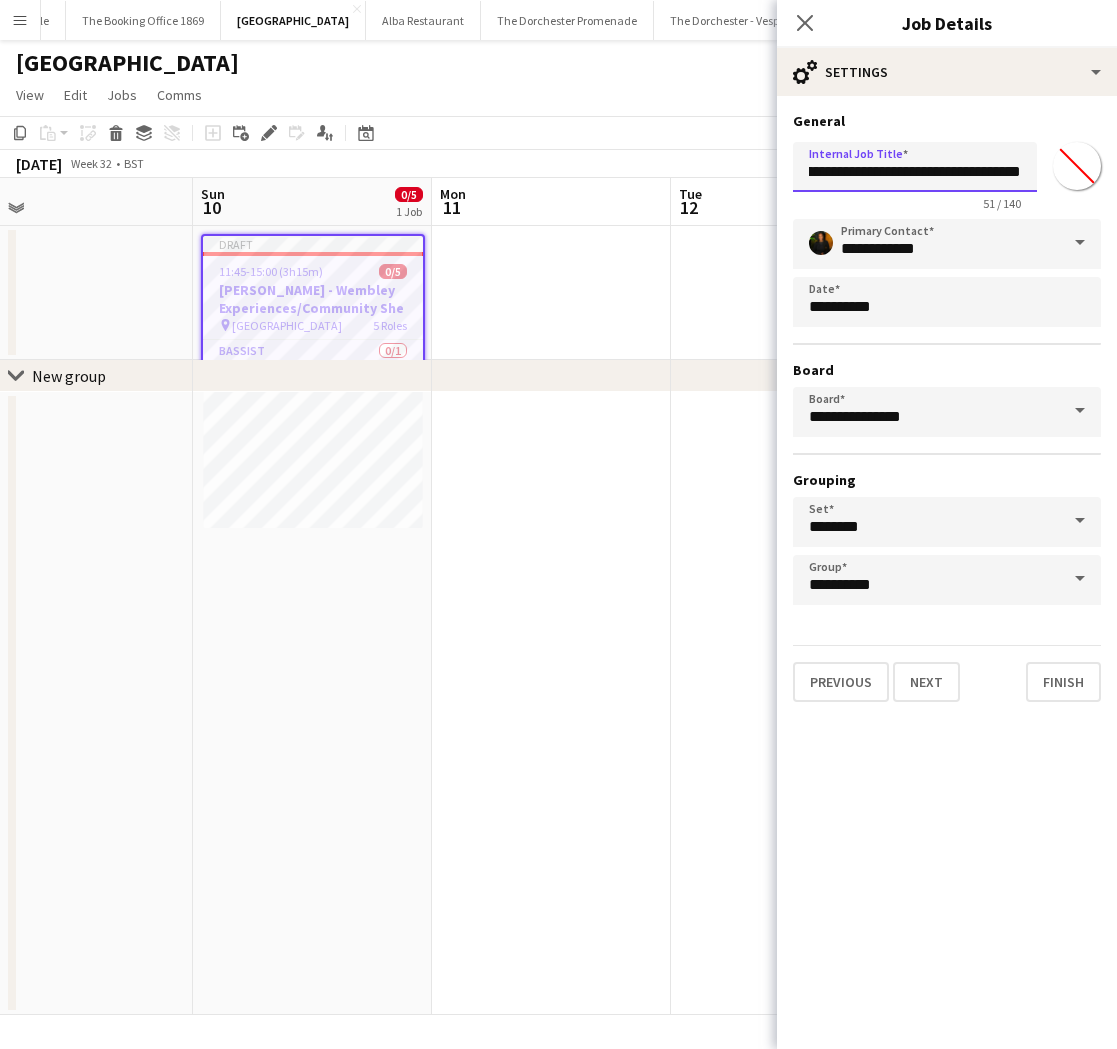 scroll, scrollTop: 0, scrollLeft: 162, axis: horizontal 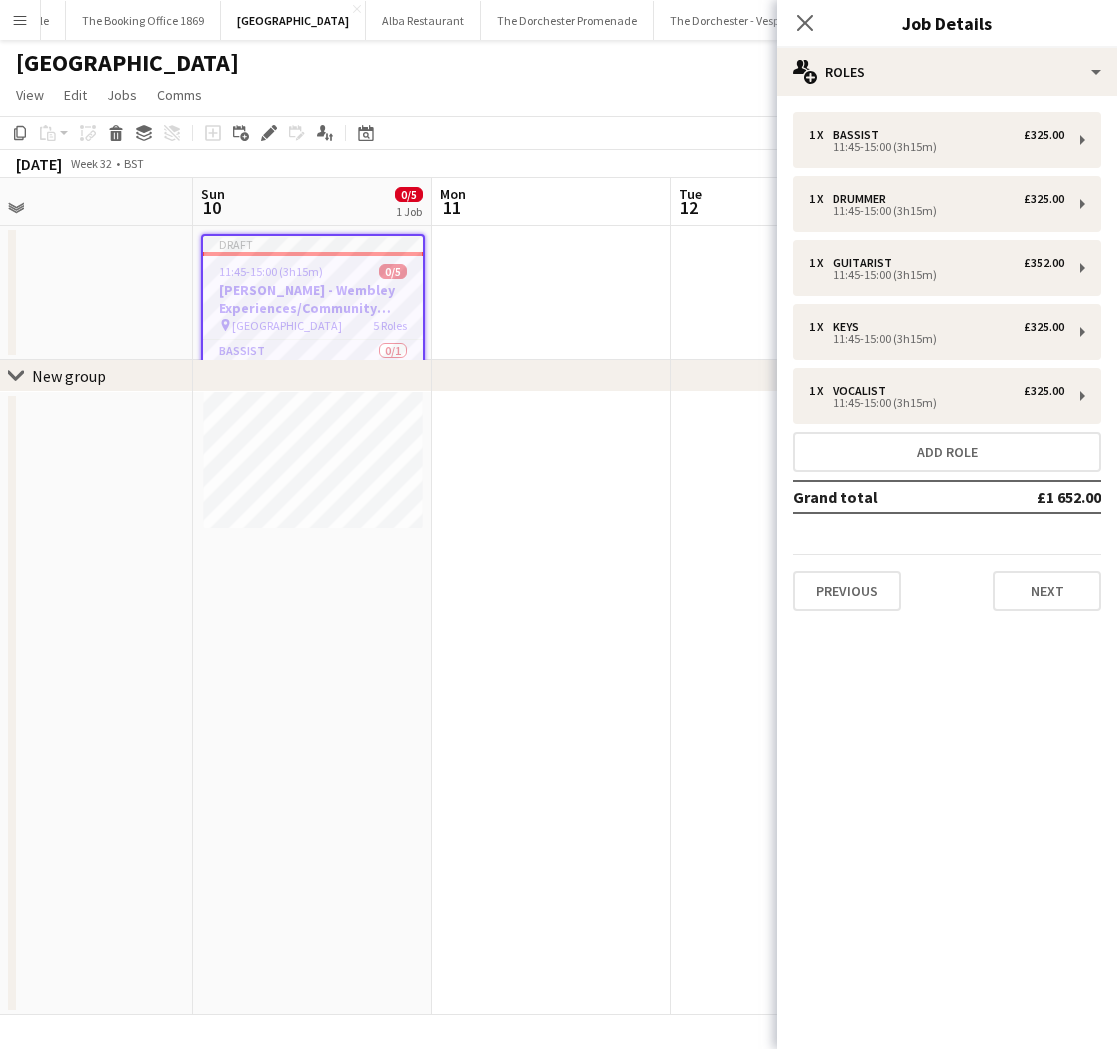 click at bounding box center (551, 293) 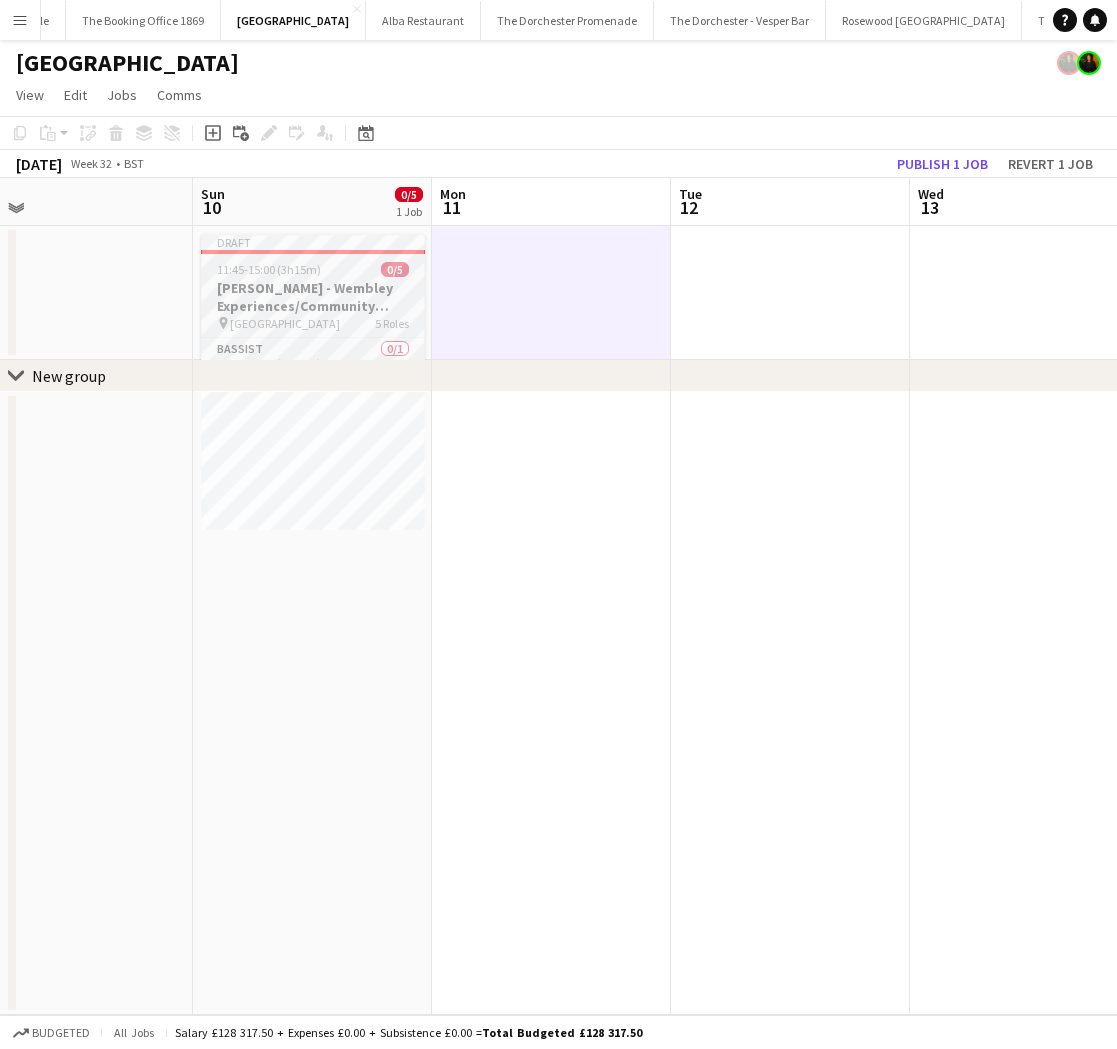 click on "[PERSON_NAME] - Wembley Experiences/Community Shield" at bounding box center (313, 297) 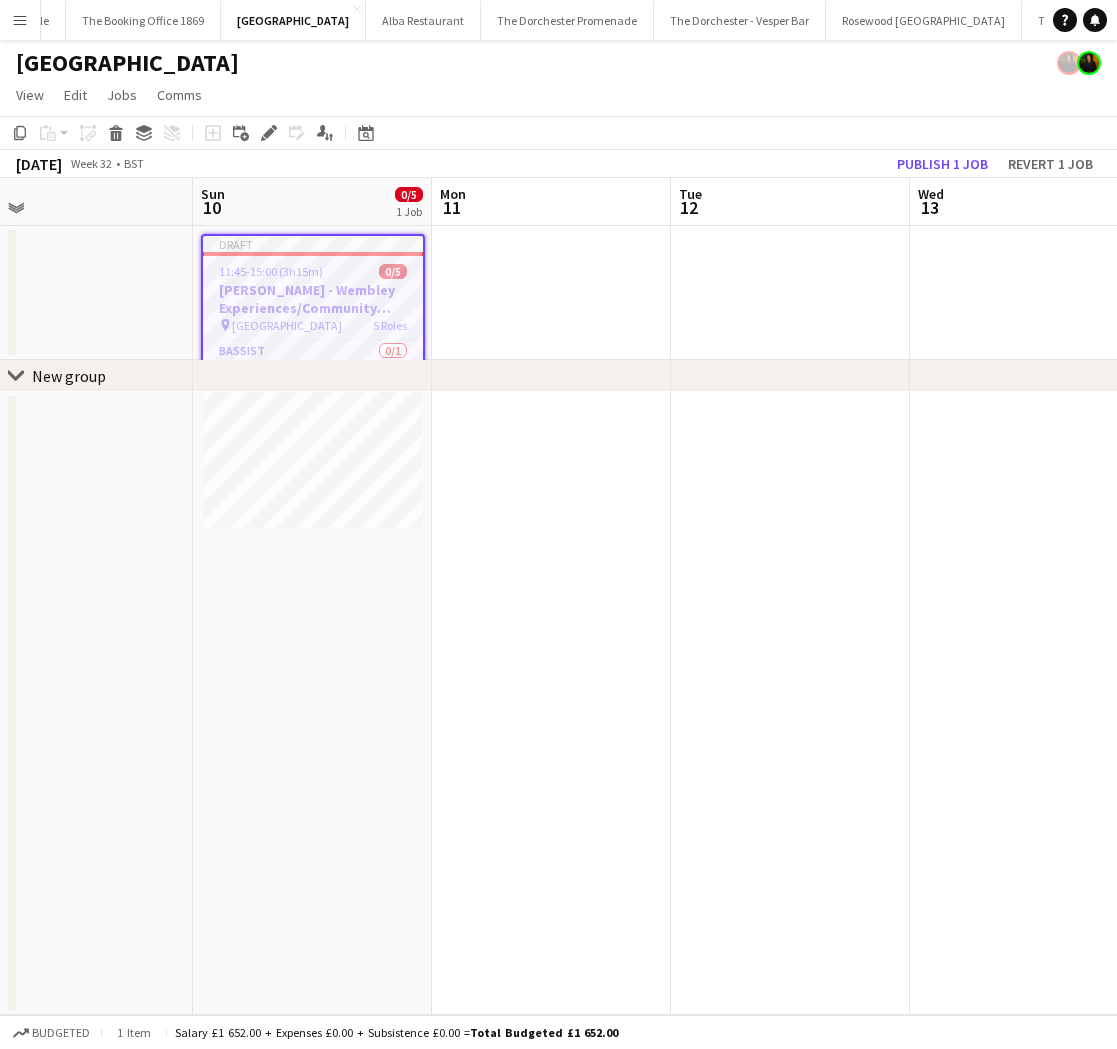 click at bounding box center [73, 293] 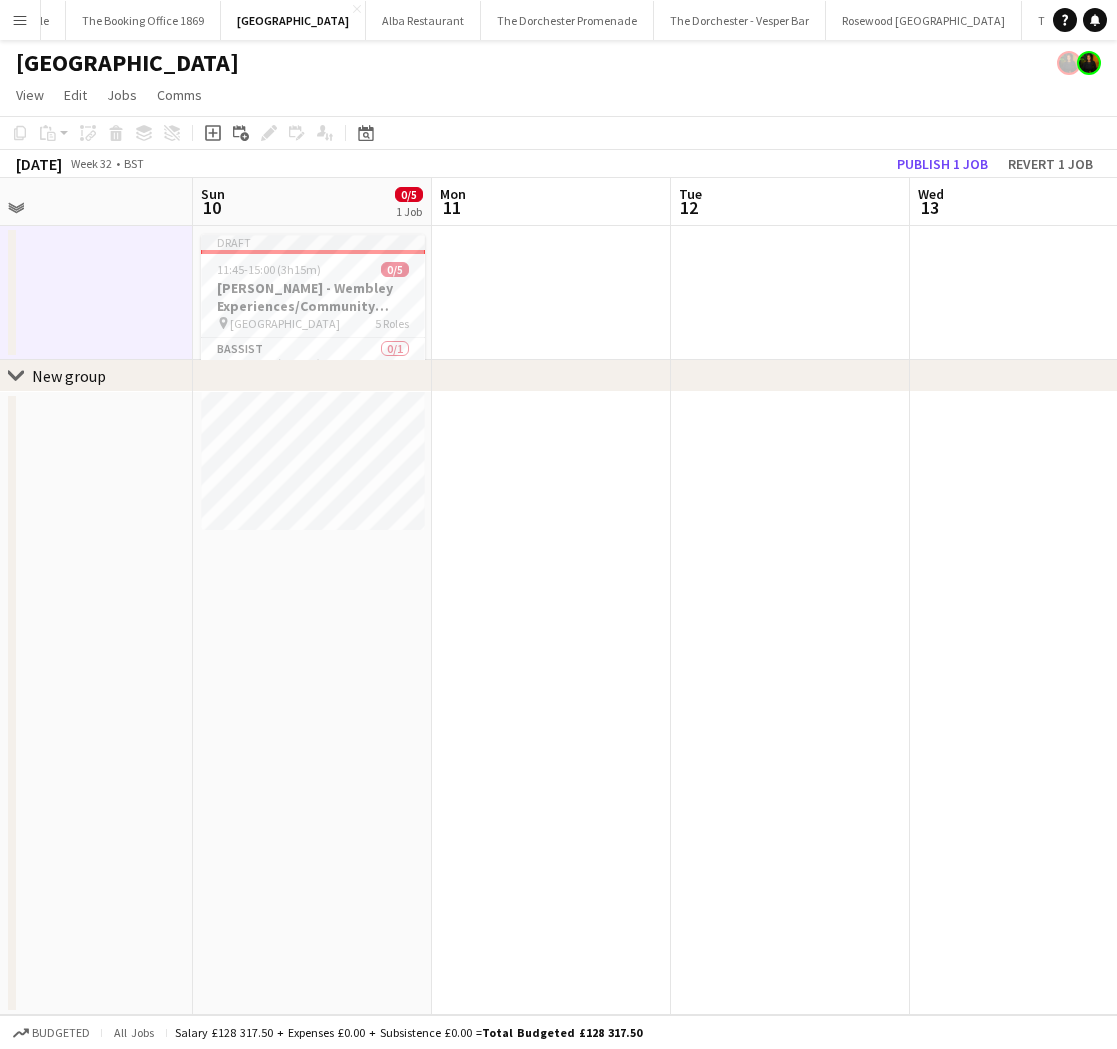 click at bounding box center [73, 293] 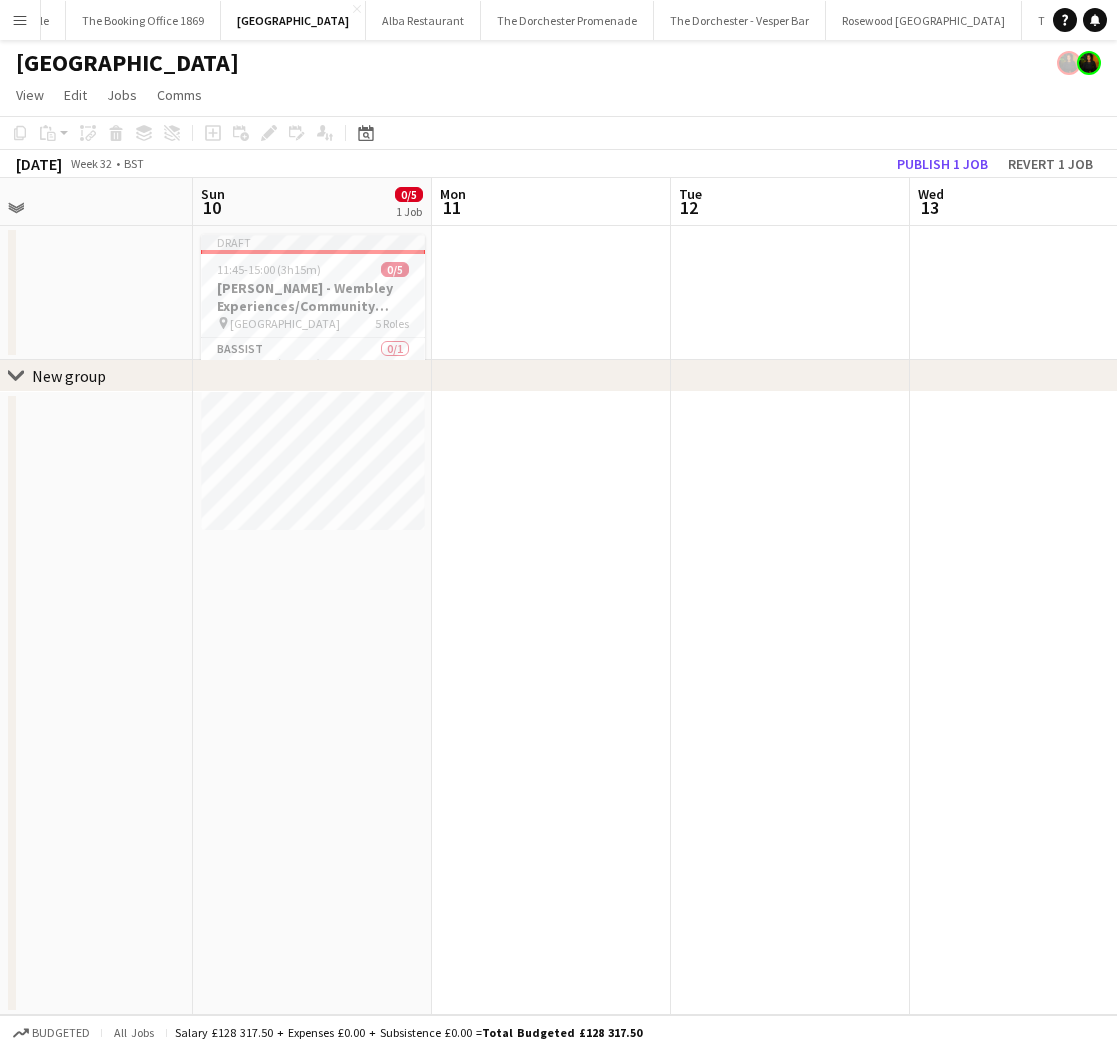 click at bounding box center (312, 703) 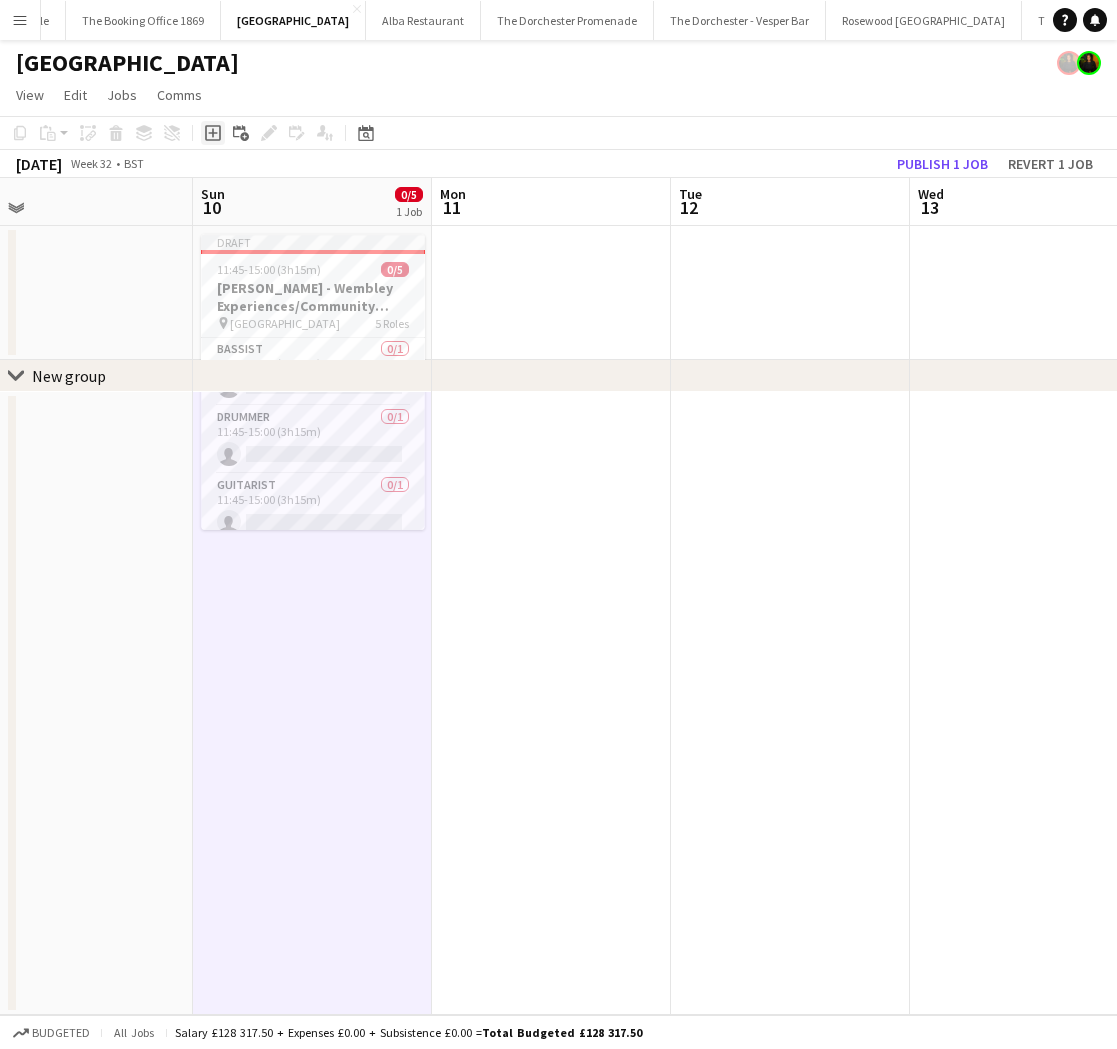 click on "Add job" 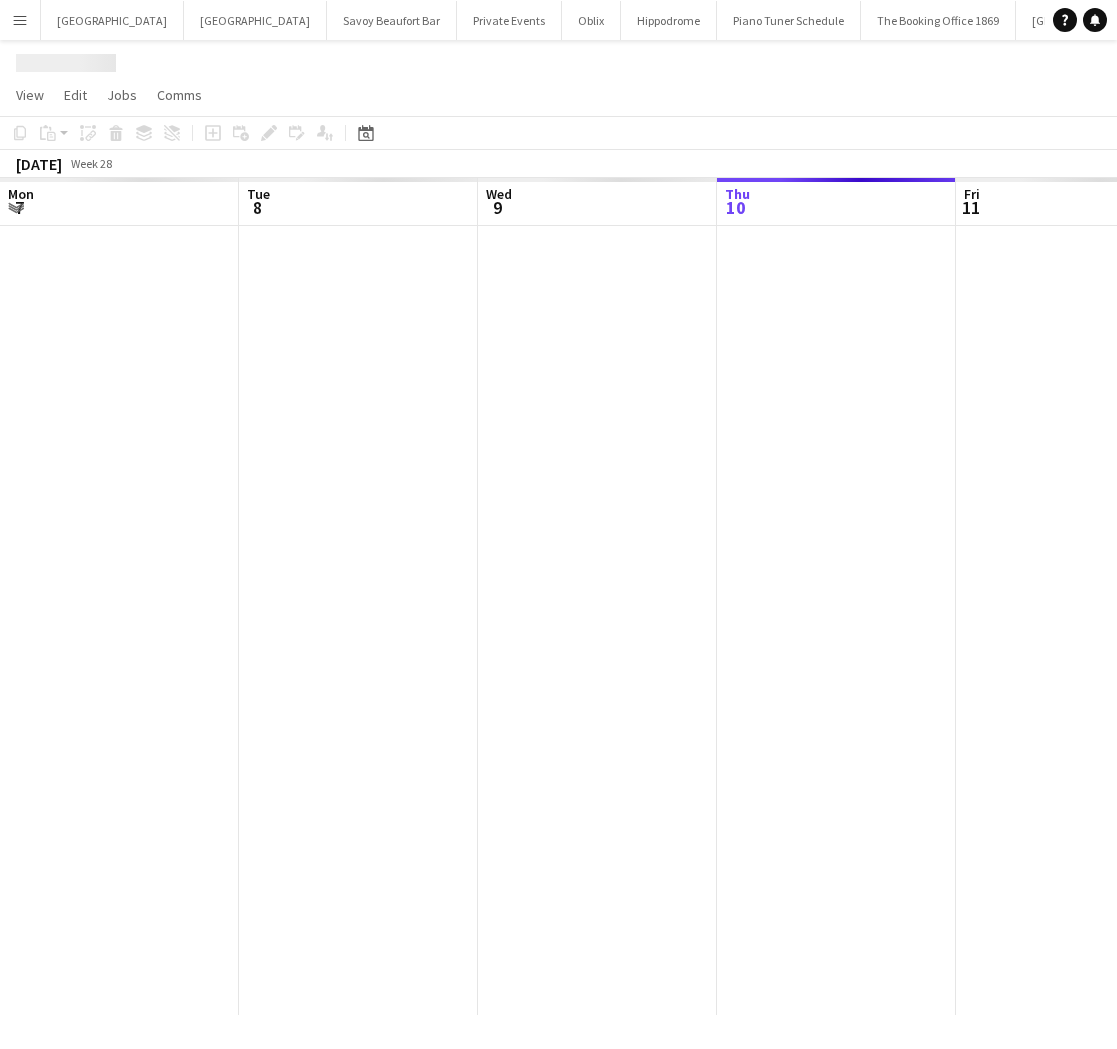 scroll, scrollTop: 0, scrollLeft: 0, axis: both 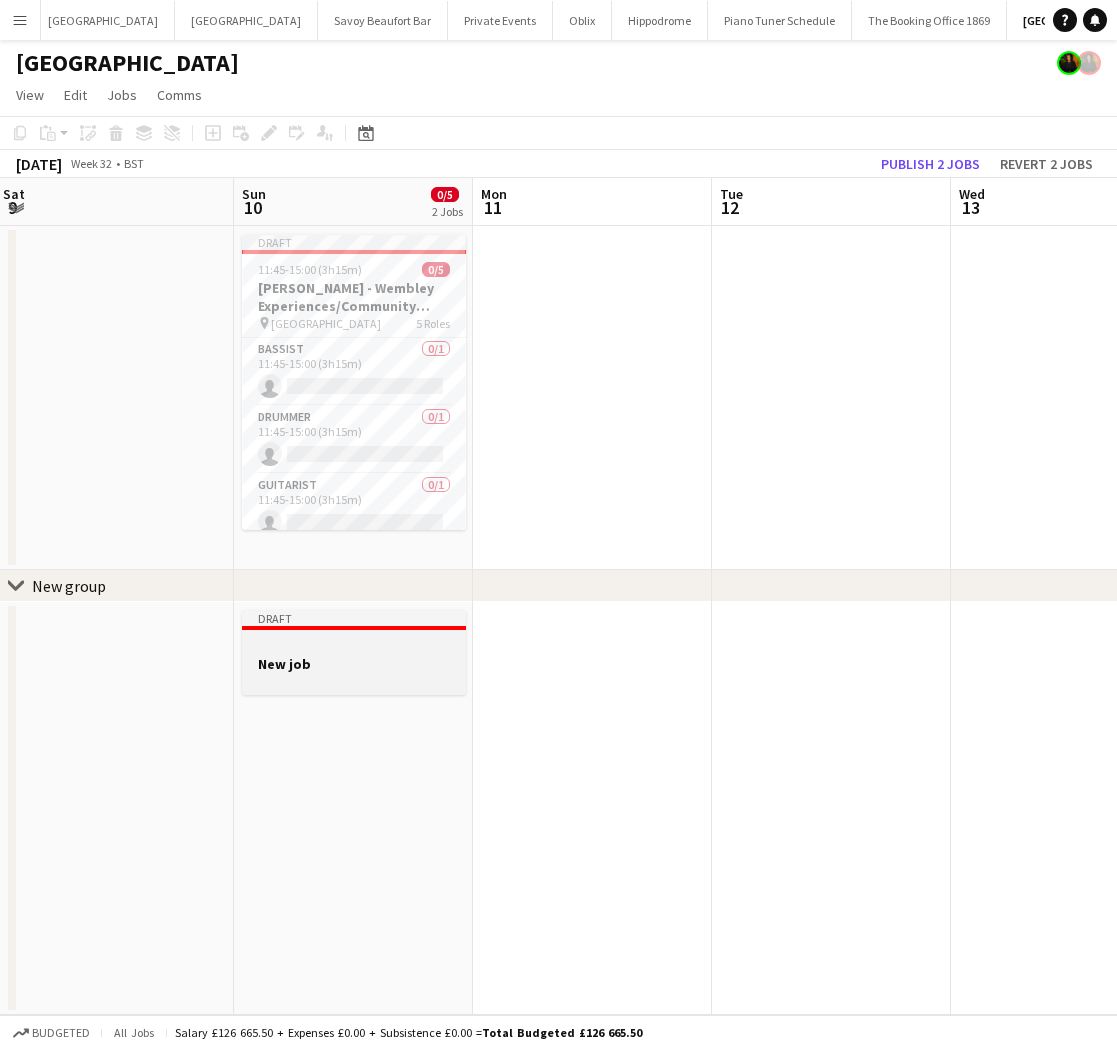 click at bounding box center (354, 645) 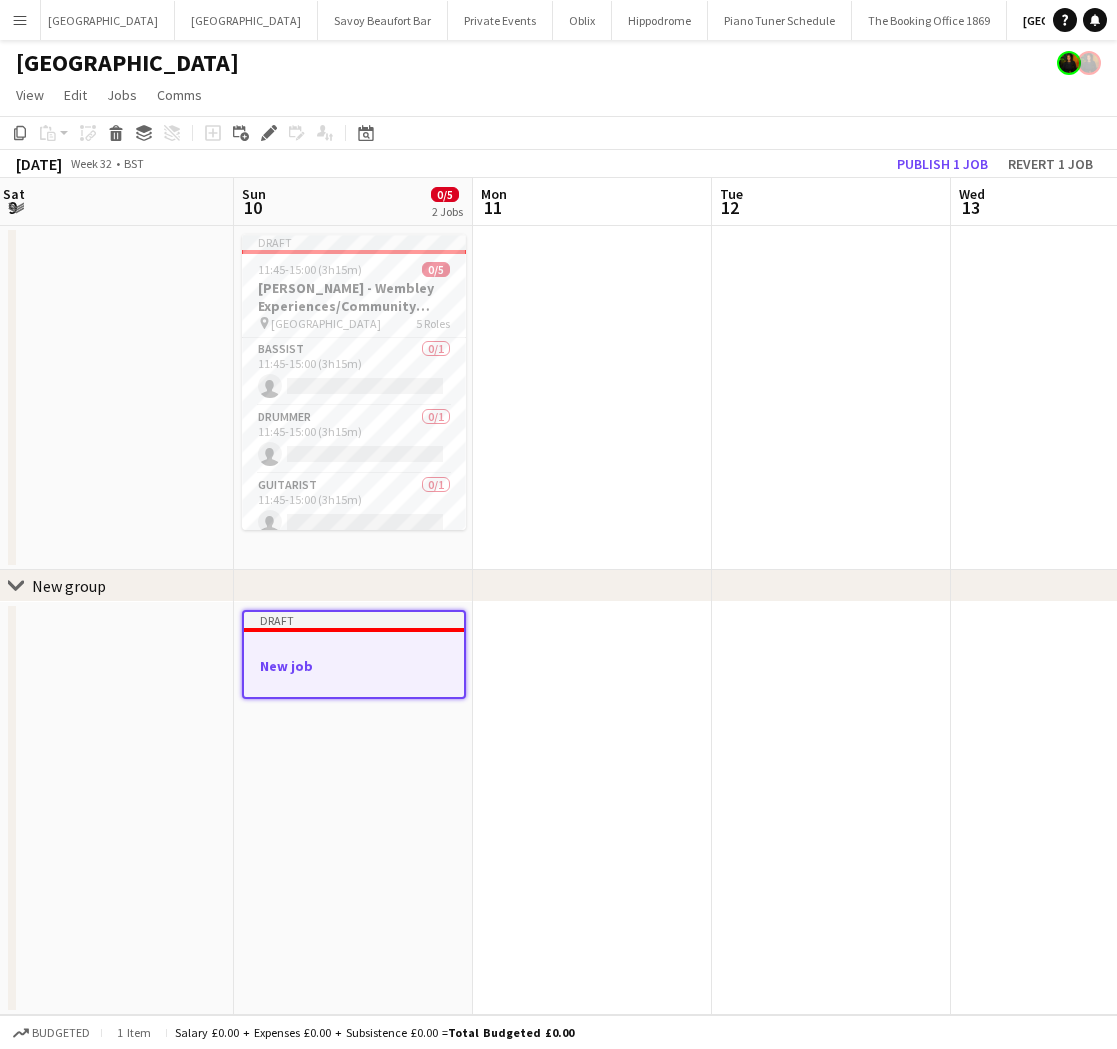 click on "Draft   11:45-15:00 (3h15m)    0/5   [PERSON_NAME] - Wembley Experiences/Community Shield
pin
[GEOGRAPHIC_DATA]   5 Roles   Bassist   0/1   11:45-15:00 (3h15m)
single-neutral-actions
Drummer   0/1   11:45-15:00 (3h15m)
single-neutral-actions
Guitarist   0/1   11:45-15:00 (3h15m)
single-neutral-actions
Keys   0/1   11:45-15:00 (3h15m)
single-neutral-actions
Vocalist   0/1   11:45-15:00 (3h15m)
single-neutral-actions" at bounding box center [353, 398] 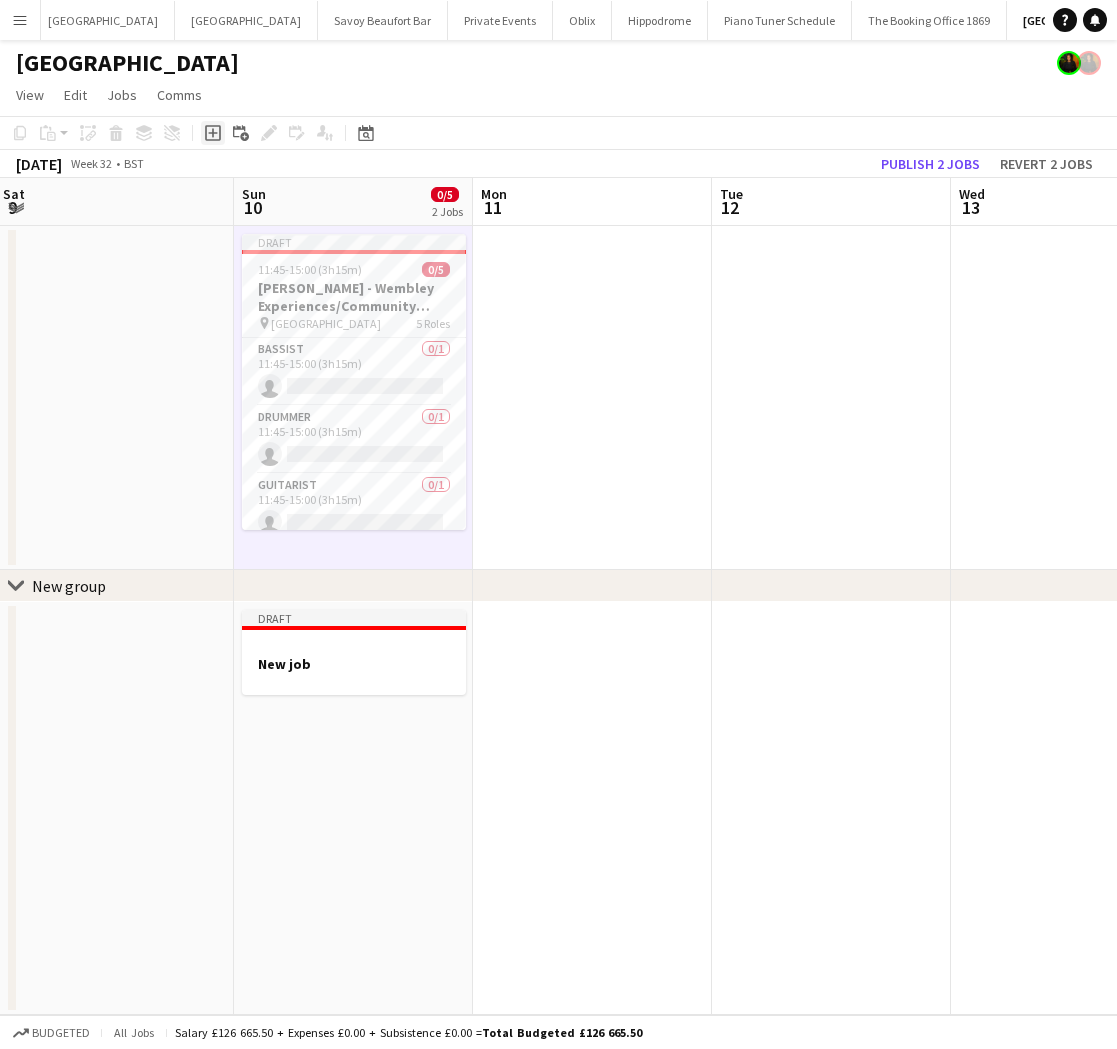 click on "Add job" at bounding box center [213, 133] 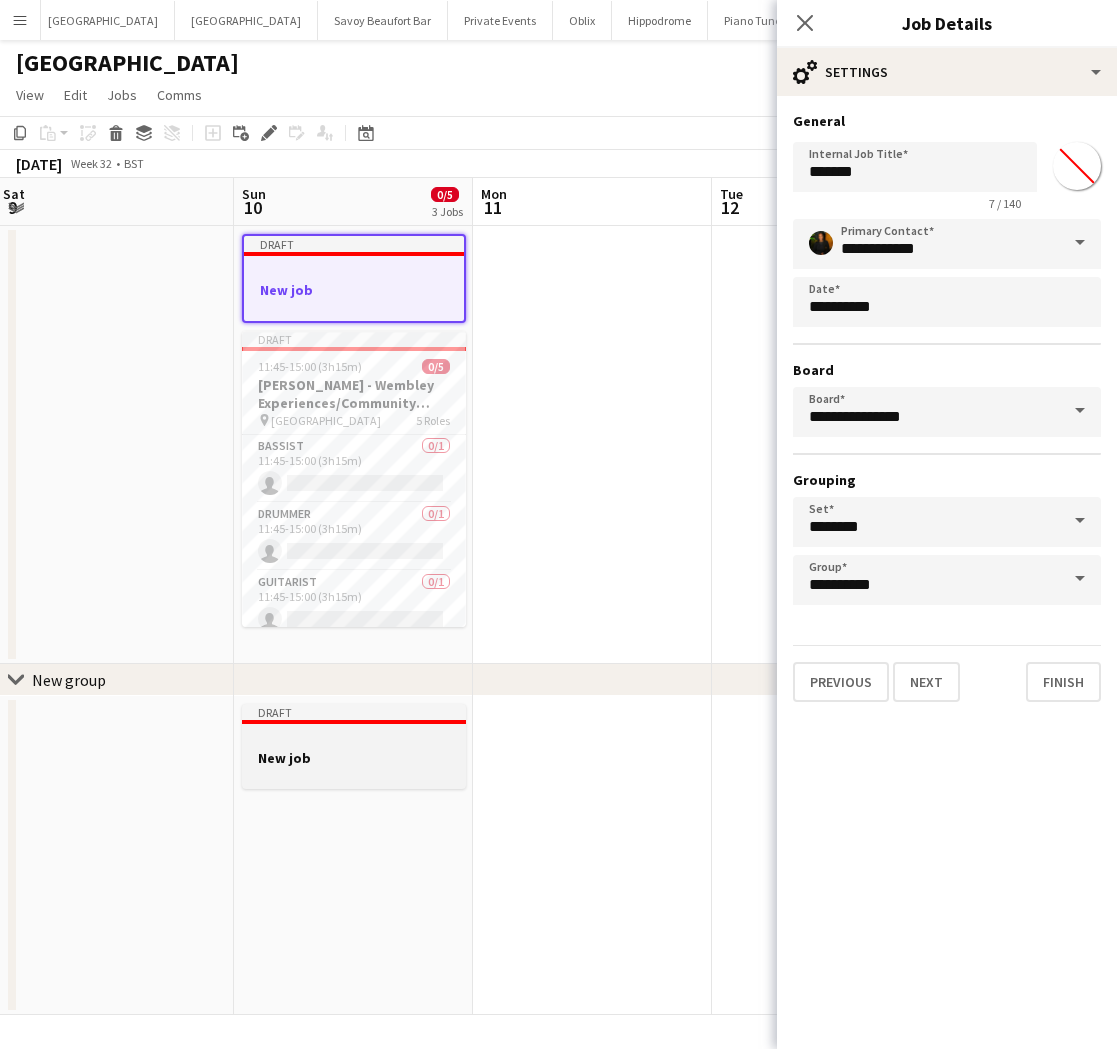 click at bounding box center (354, 739) 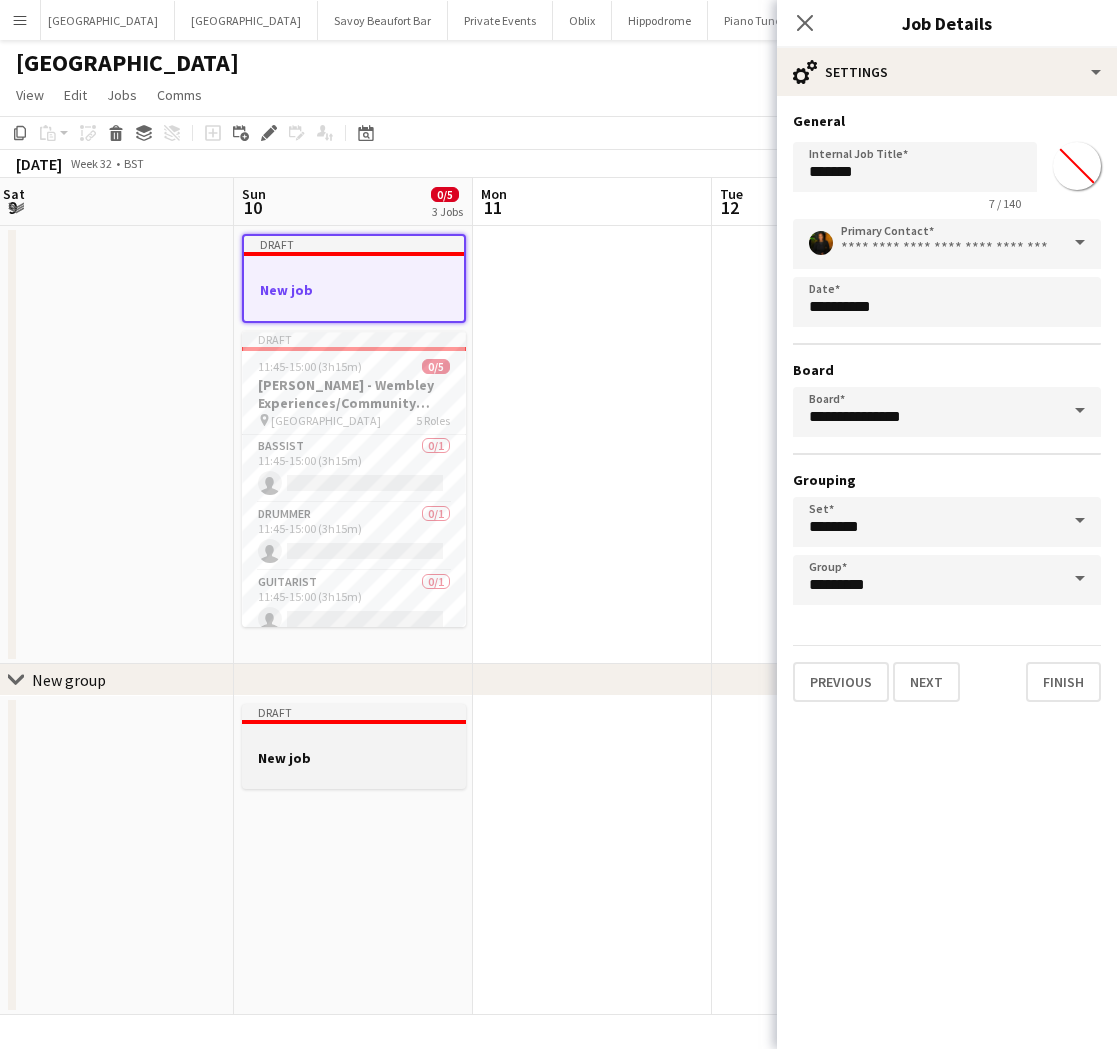 type on "*******" 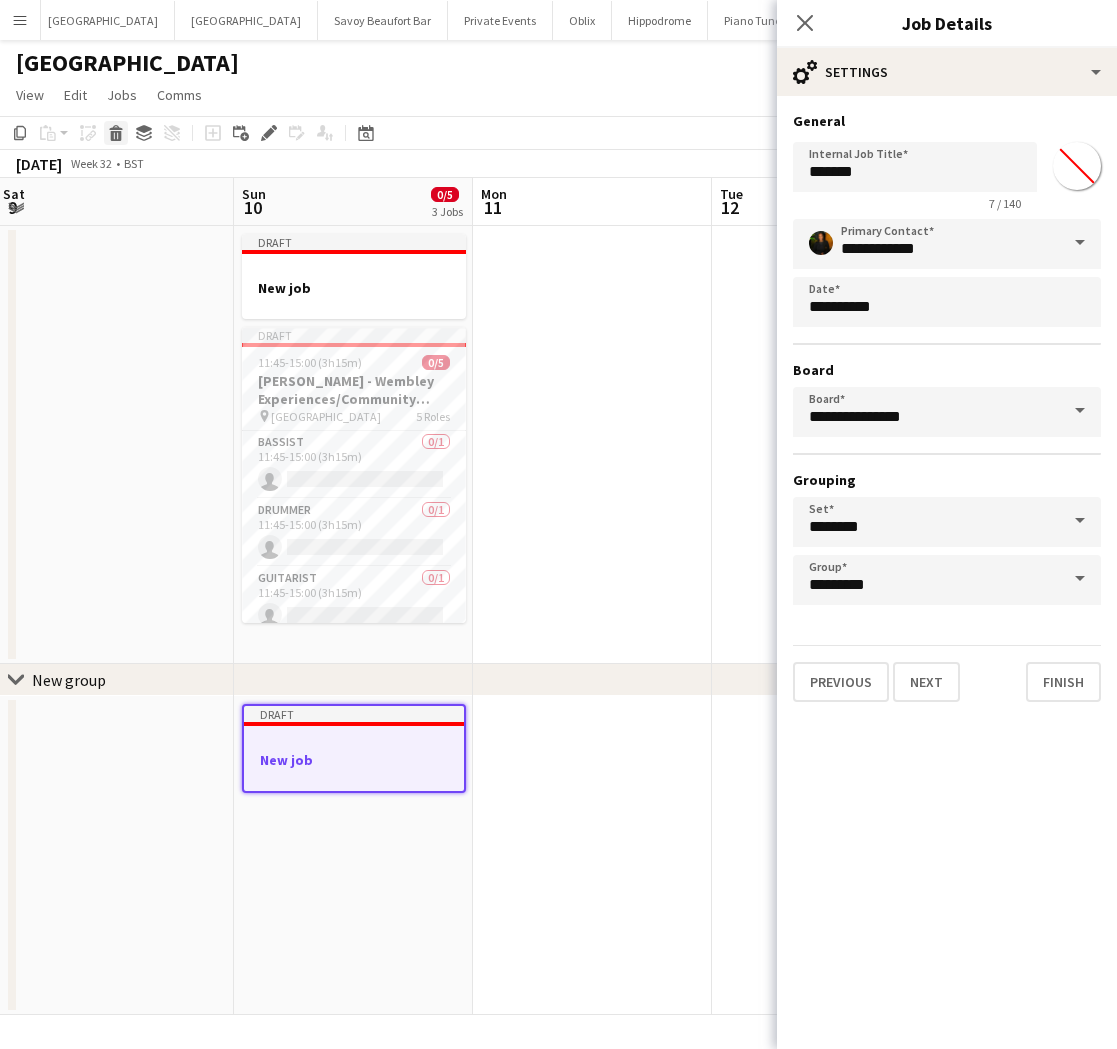 click on "Delete" at bounding box center (116, 133) 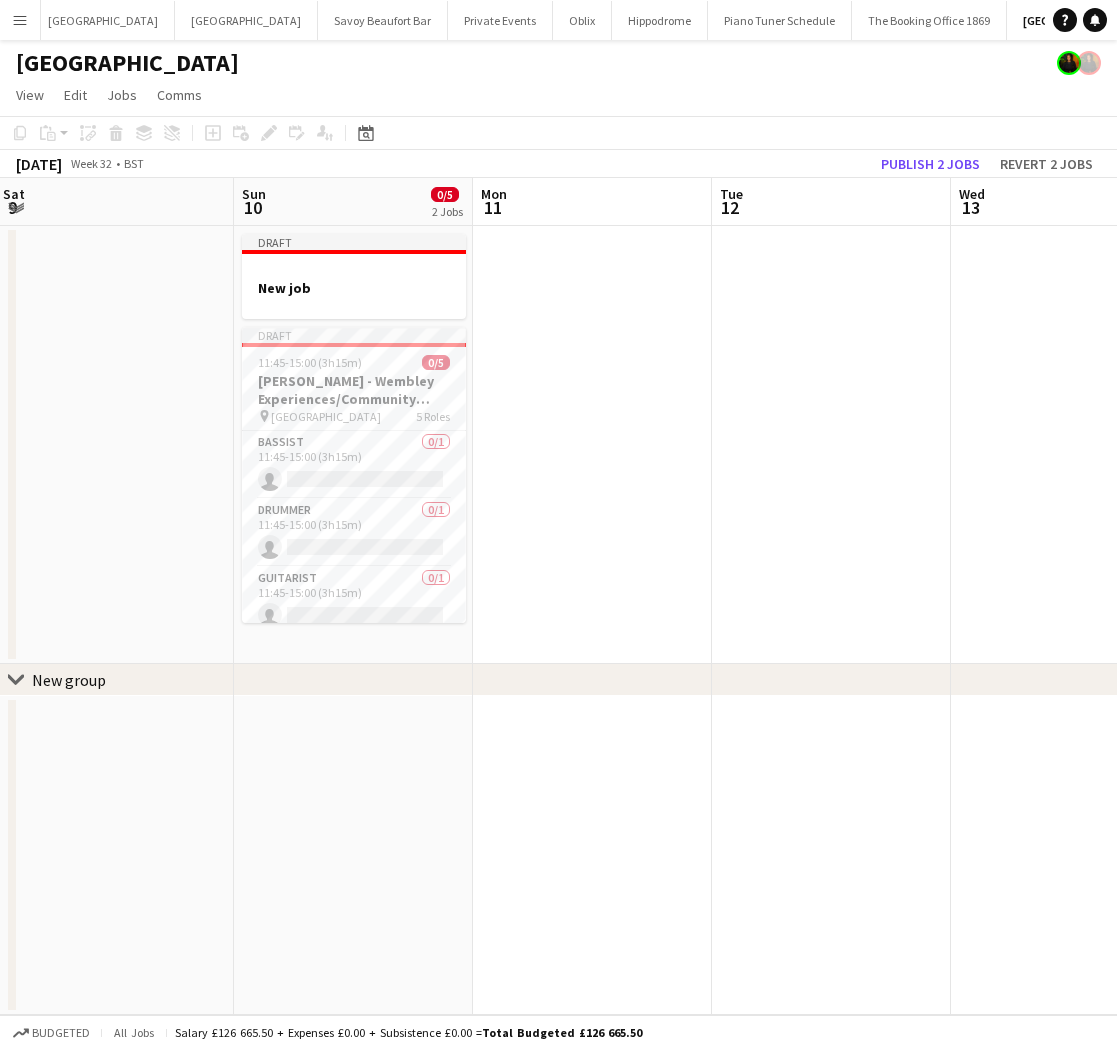 drag, startPoint x: 309, startPoint y: 287, endPoint x: 238, endPoint y: 203, distance: 109.98637 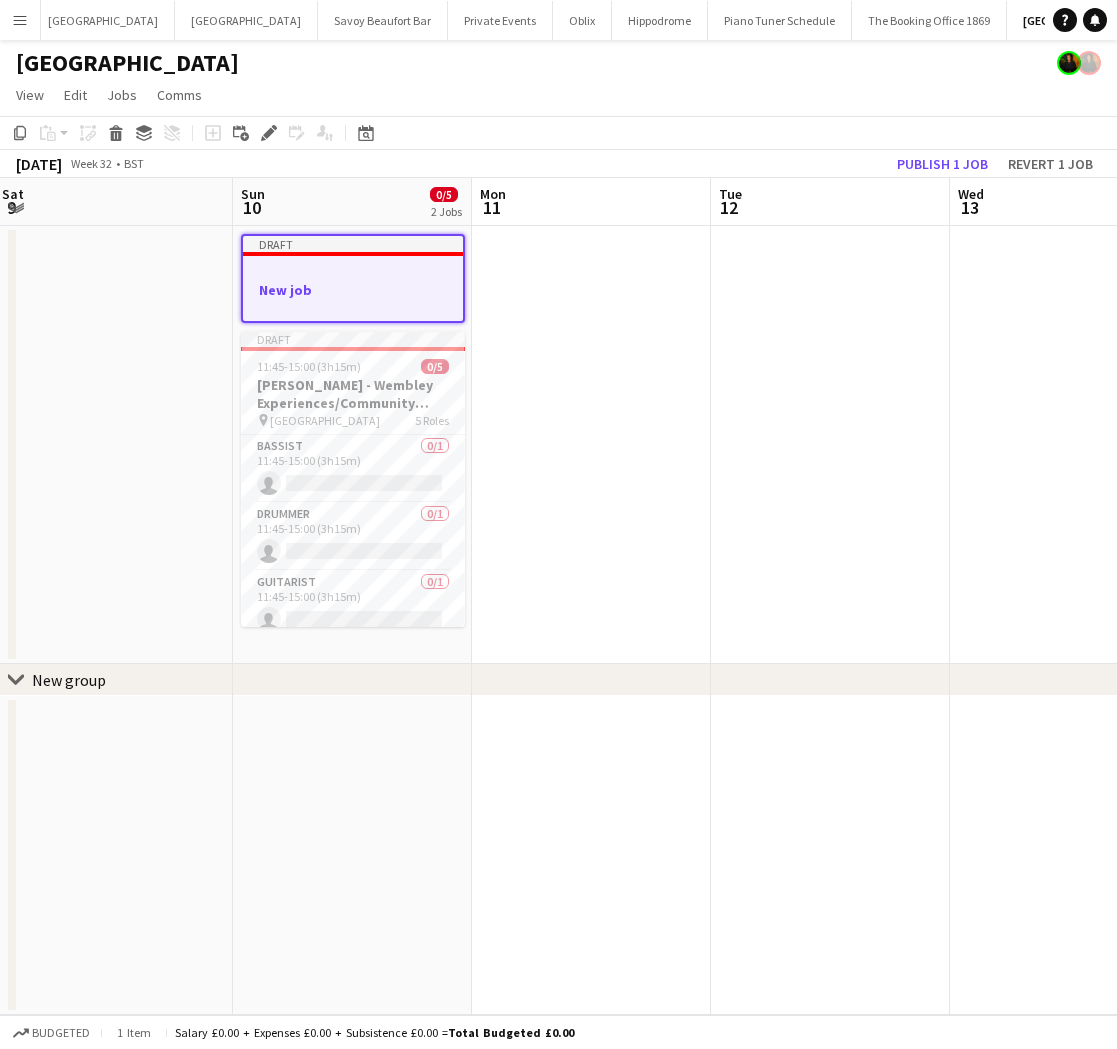 drag, startPoint x: 264, startPoint y: 134, endPoint x: 246, endPoint y: 162, distance: 33.286633 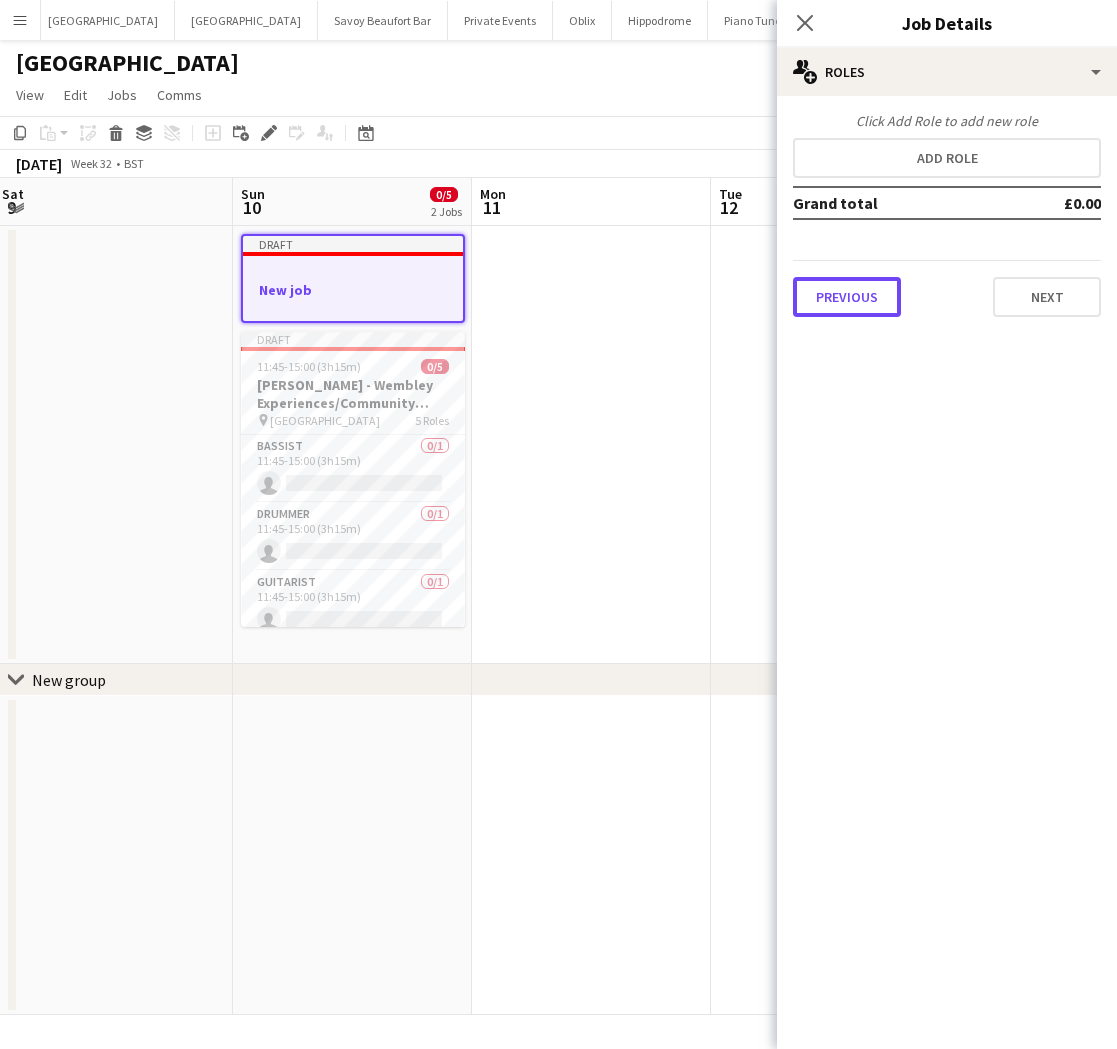 click on "Previous" at bounding box center [847, 297] 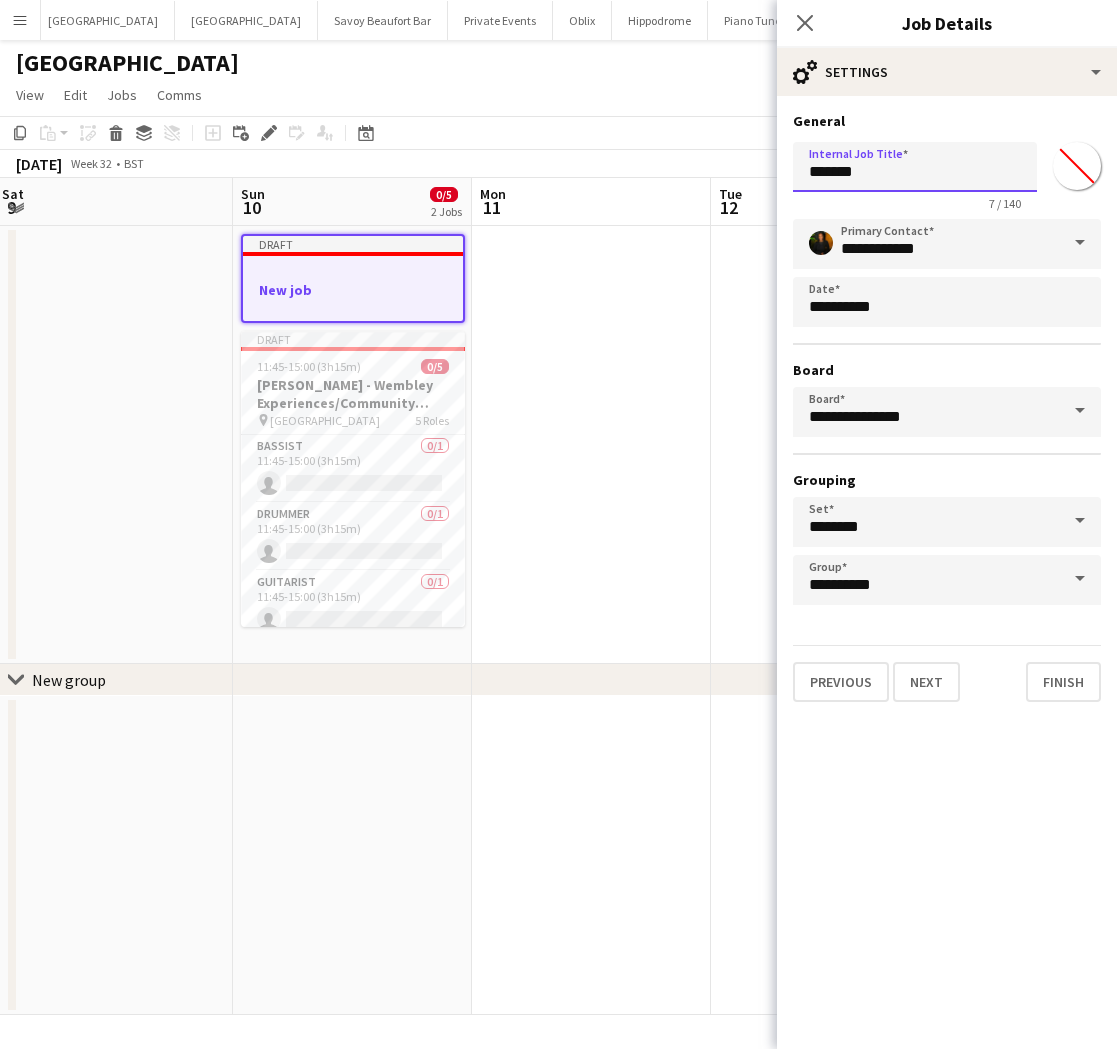 drag, startPoint x: 903, startPoint y: 177, endPoint x: 591, endPoint y: 162, distance: 312.36038 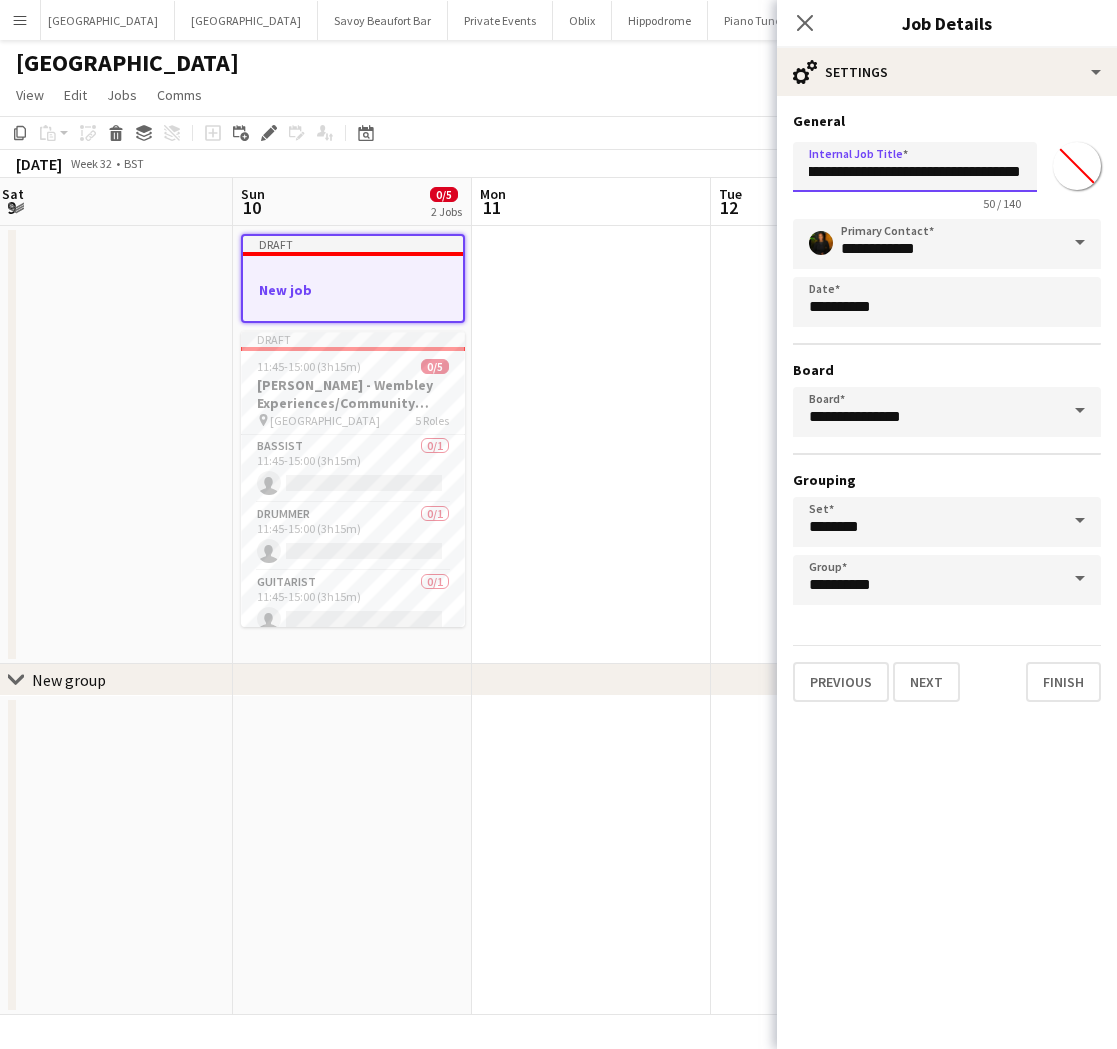 scroll, scrollTop: 0, scrollLeft: 0, axis: both 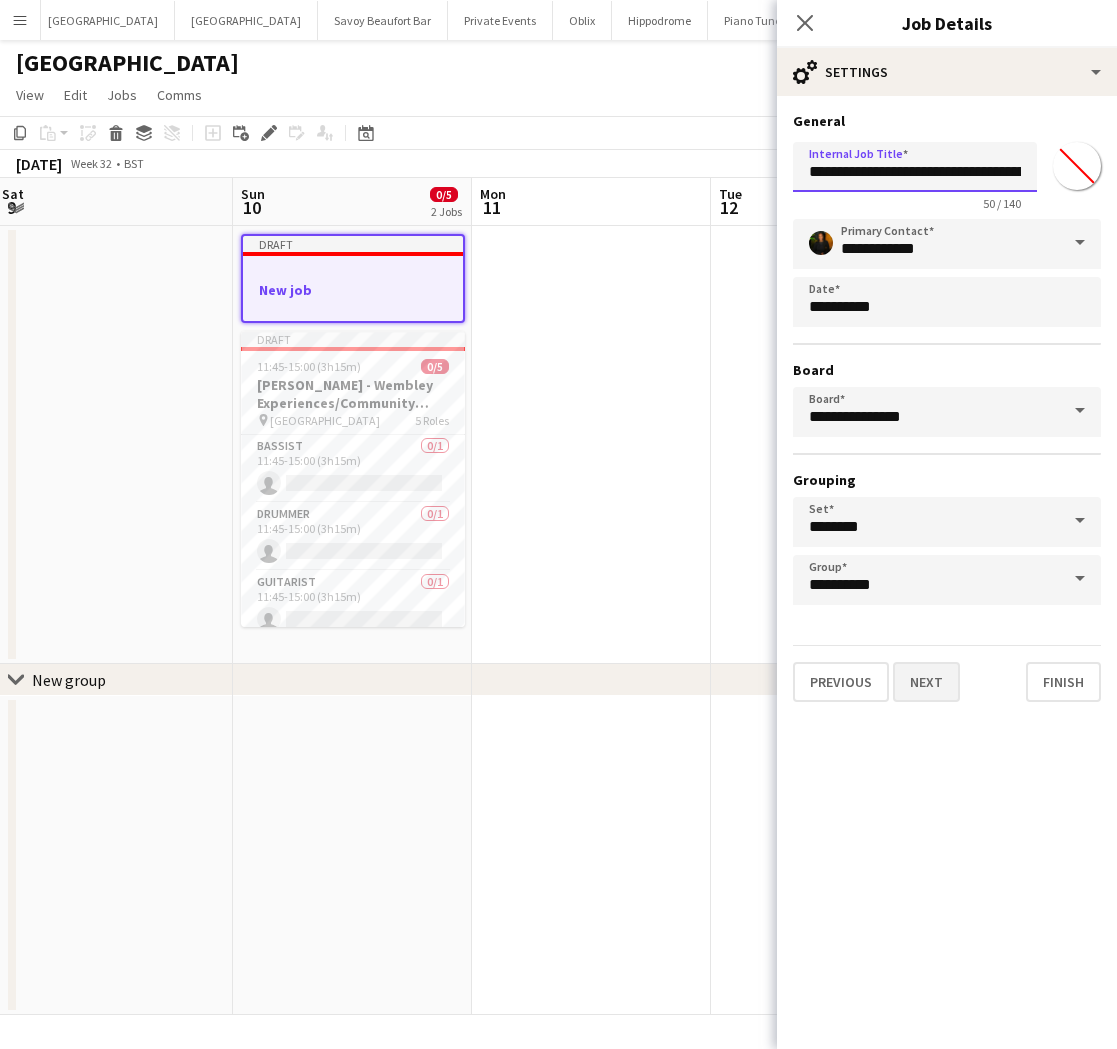 type on "**********" 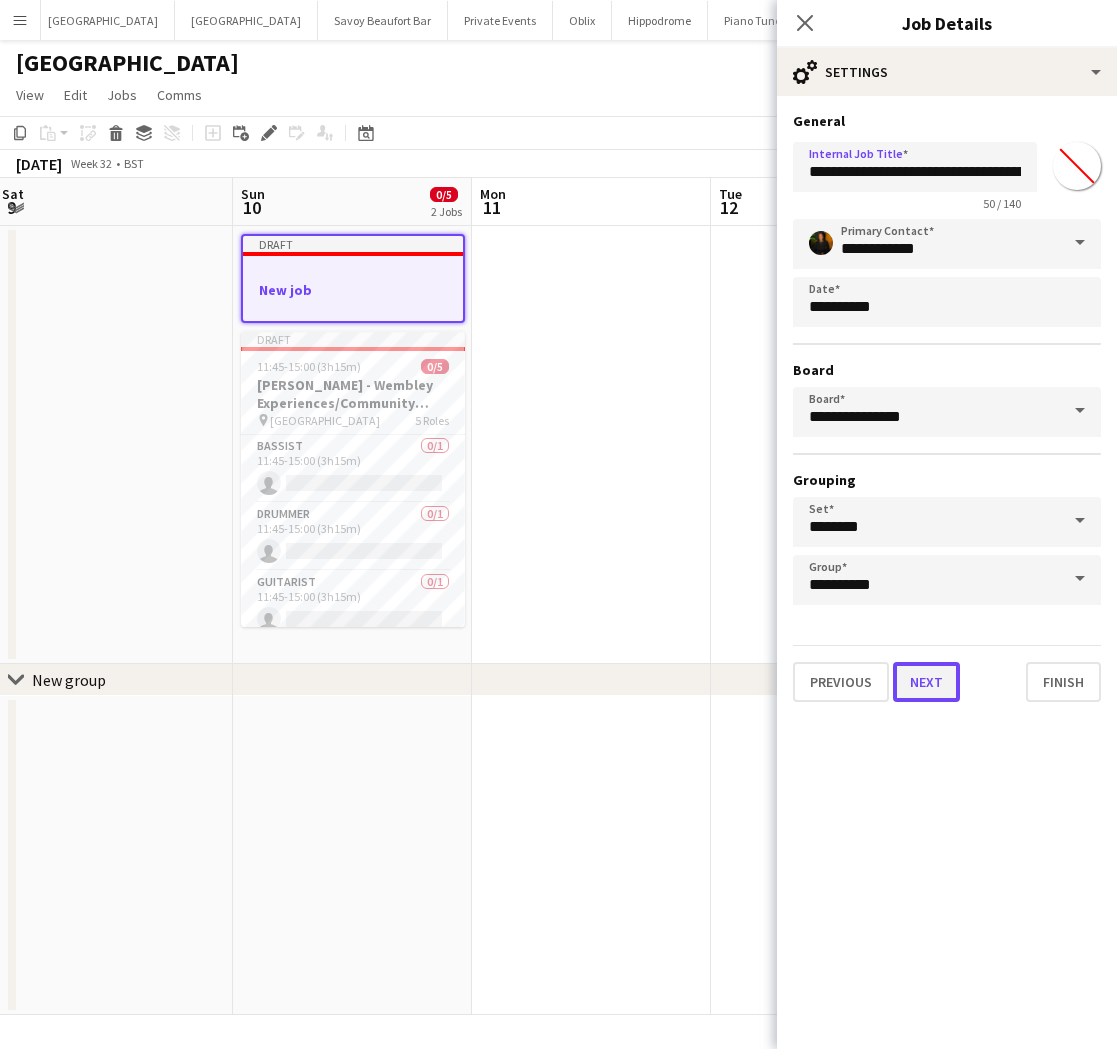 click on "Next" at bounding box center [926, 682] 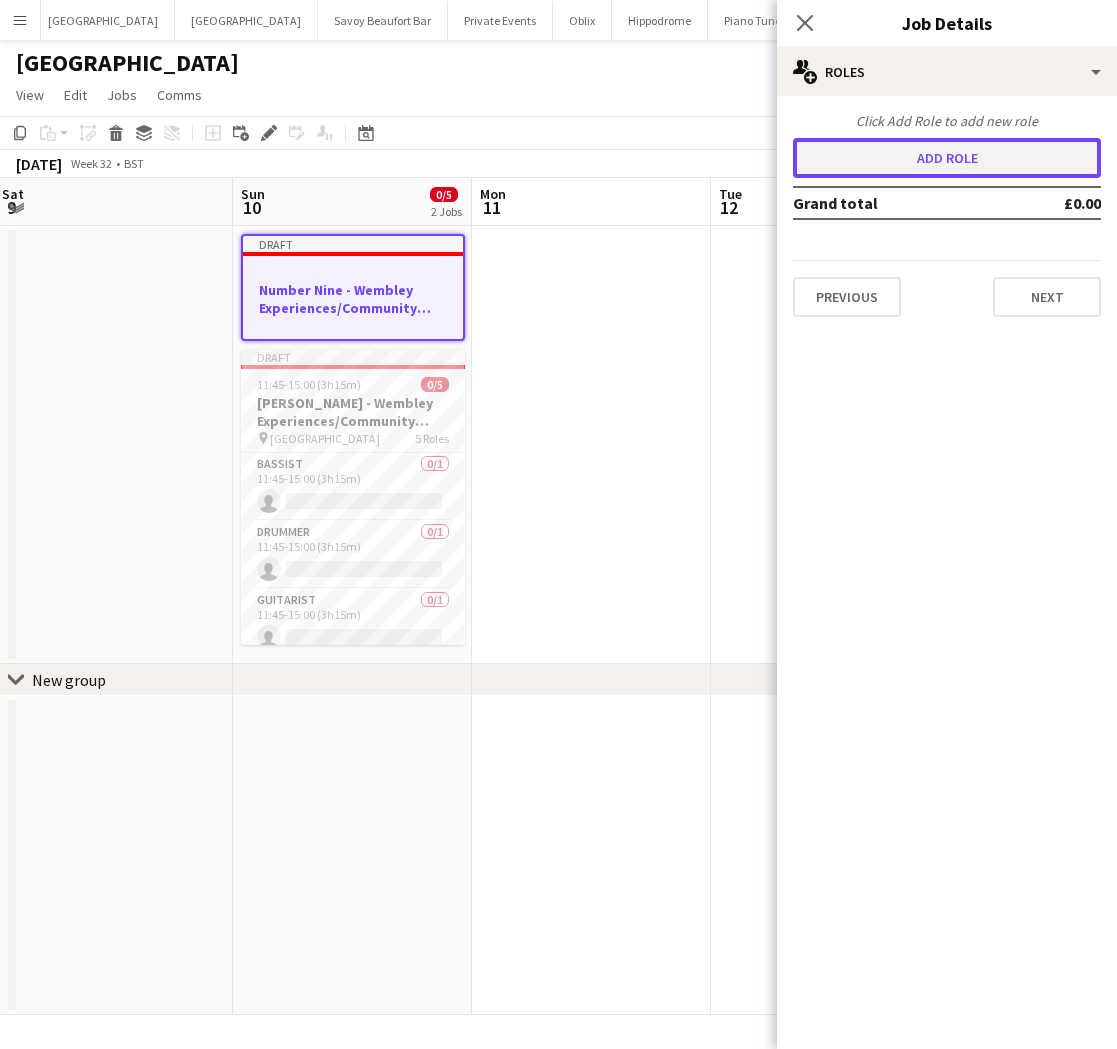 click on "Add role" at bounding box center [947, 158] 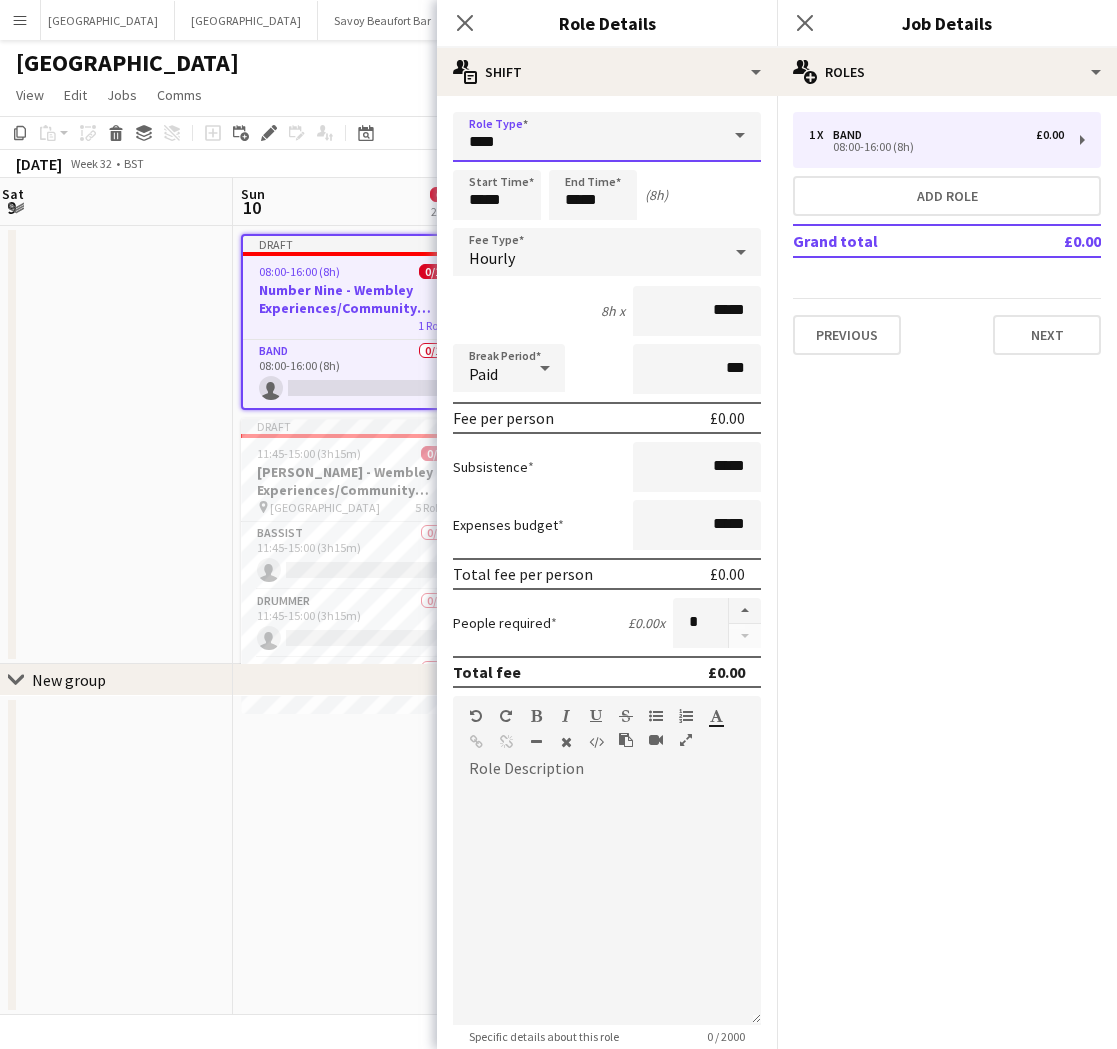 click on "****" at bounding box center (607, 137) 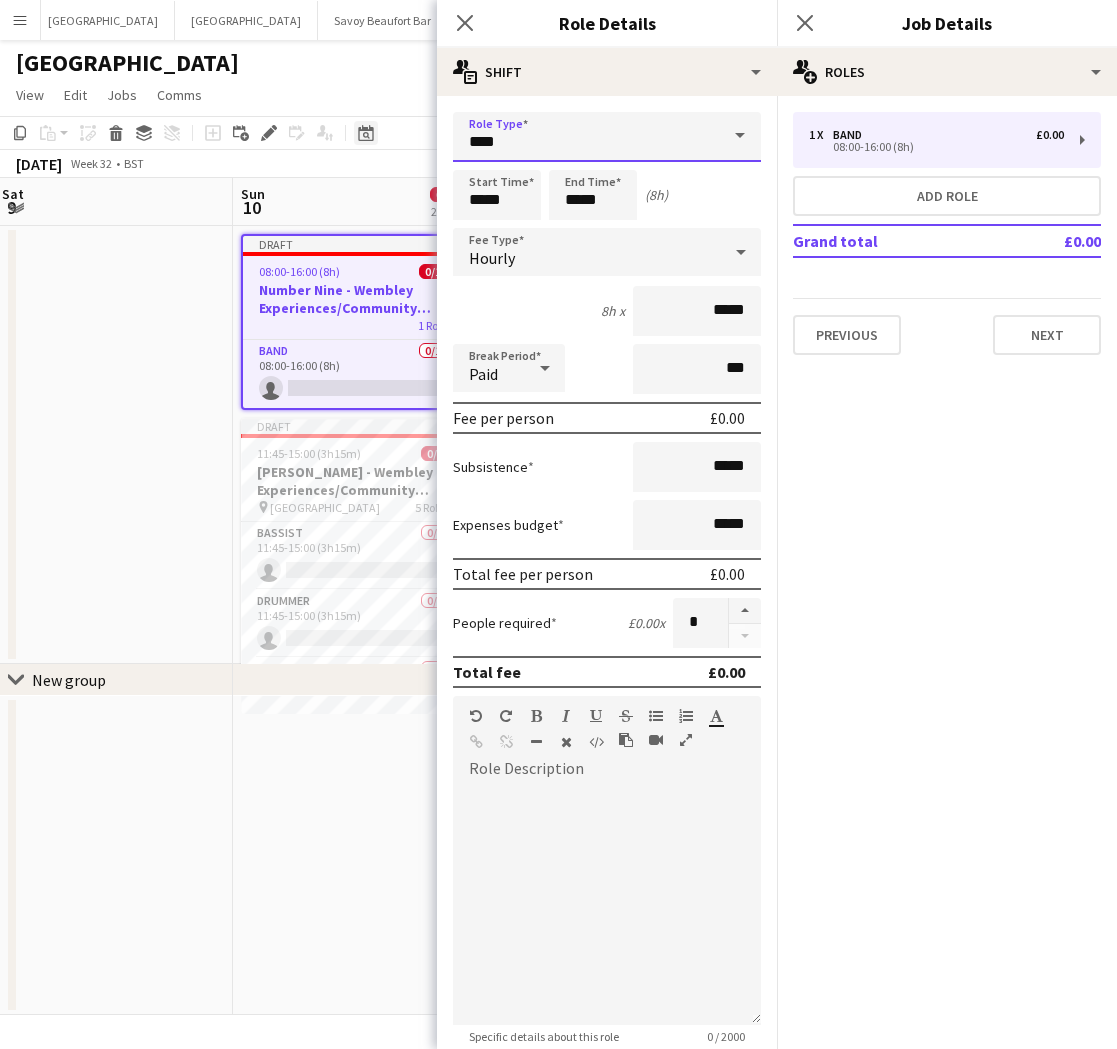 click on "Menu
Boards
Boards   Boards   All jobs   Status
Workforce
Workforce   My Workforce   Recruiting
Comms
Comms
Pay
Pay   Approvals   Payments   Reports   Invoices
Platform Settings
Platform Settings   App settings   Your settings   Profiles
Training Academy
Training Academy
Knowledge Base
Knowledge Base
Product Updates
Product Updates   Log Out   Privacy   Bicester village
Close
[GEOGRAPHIC_DATA]
Savoy Beaufort Bar
Close
Private Events
Close
Oblix
Close
Hippodrome
Close
Piano Tuner Schedule
Close
The Booking Office 1869
Close" at bounding box center (558, 524) 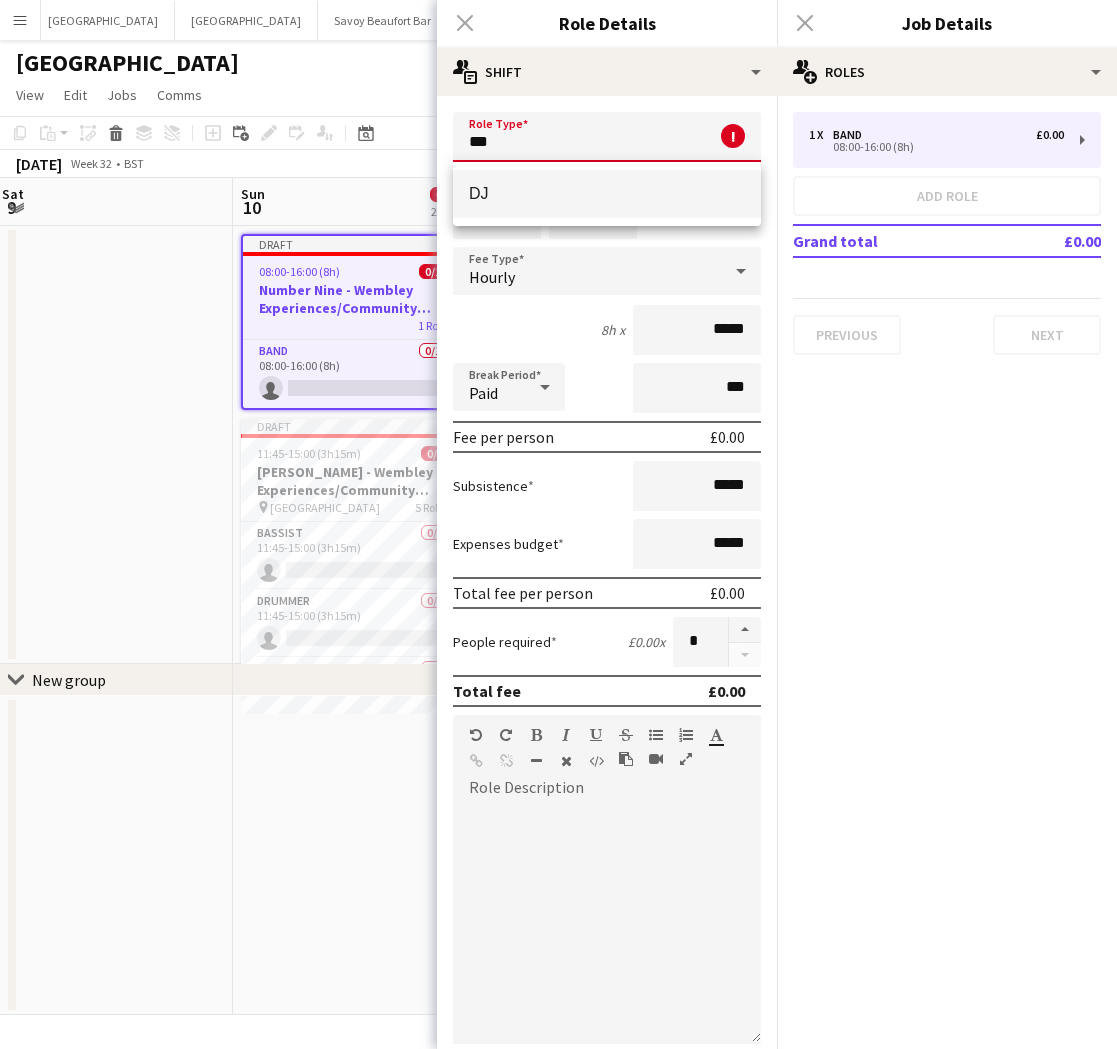 click on "DJ" at bounding box center (607, 193) 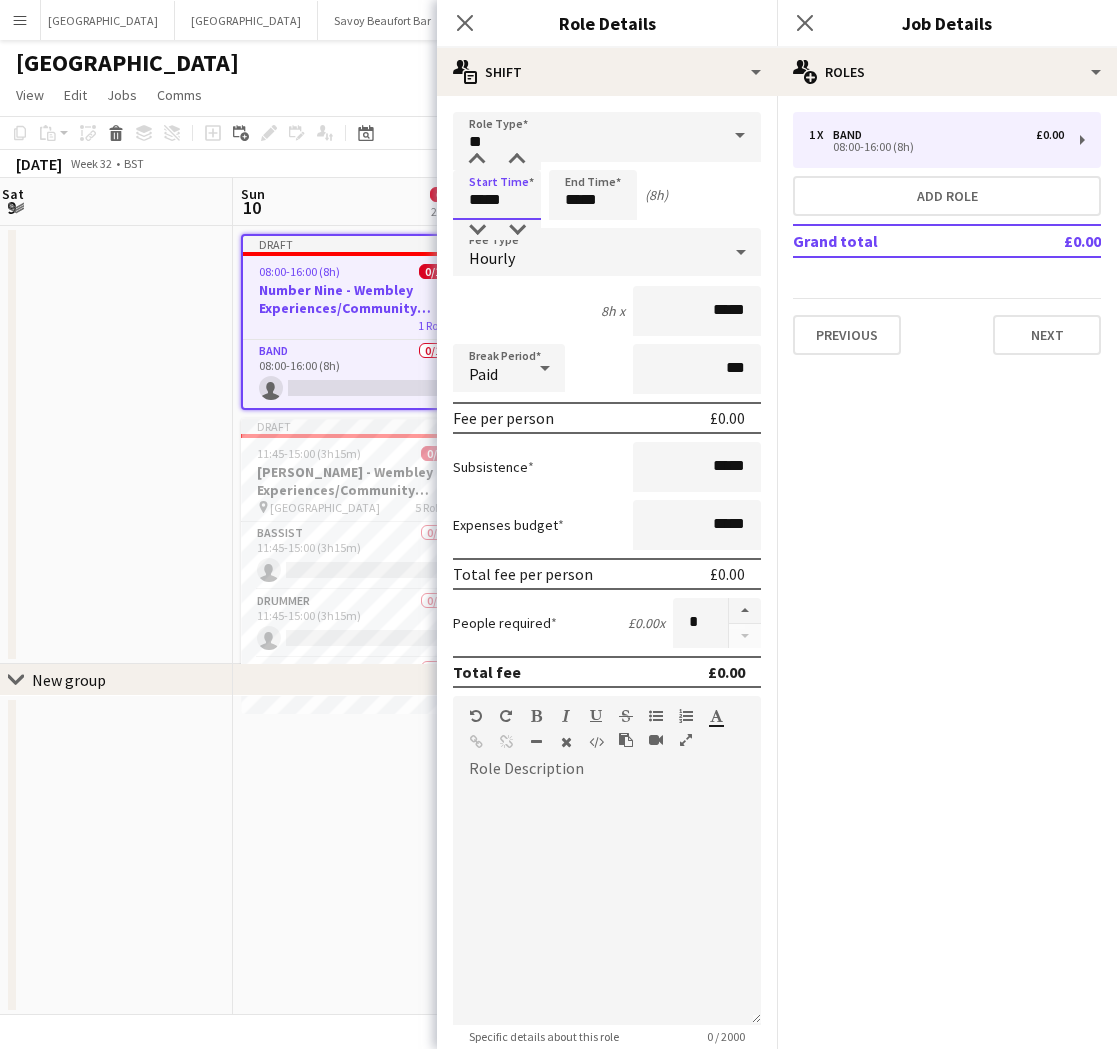 drag, startPoint x: 495, startPoint y: 206, endPoint x: 439, endPoint y: 195, distance: 57.070133 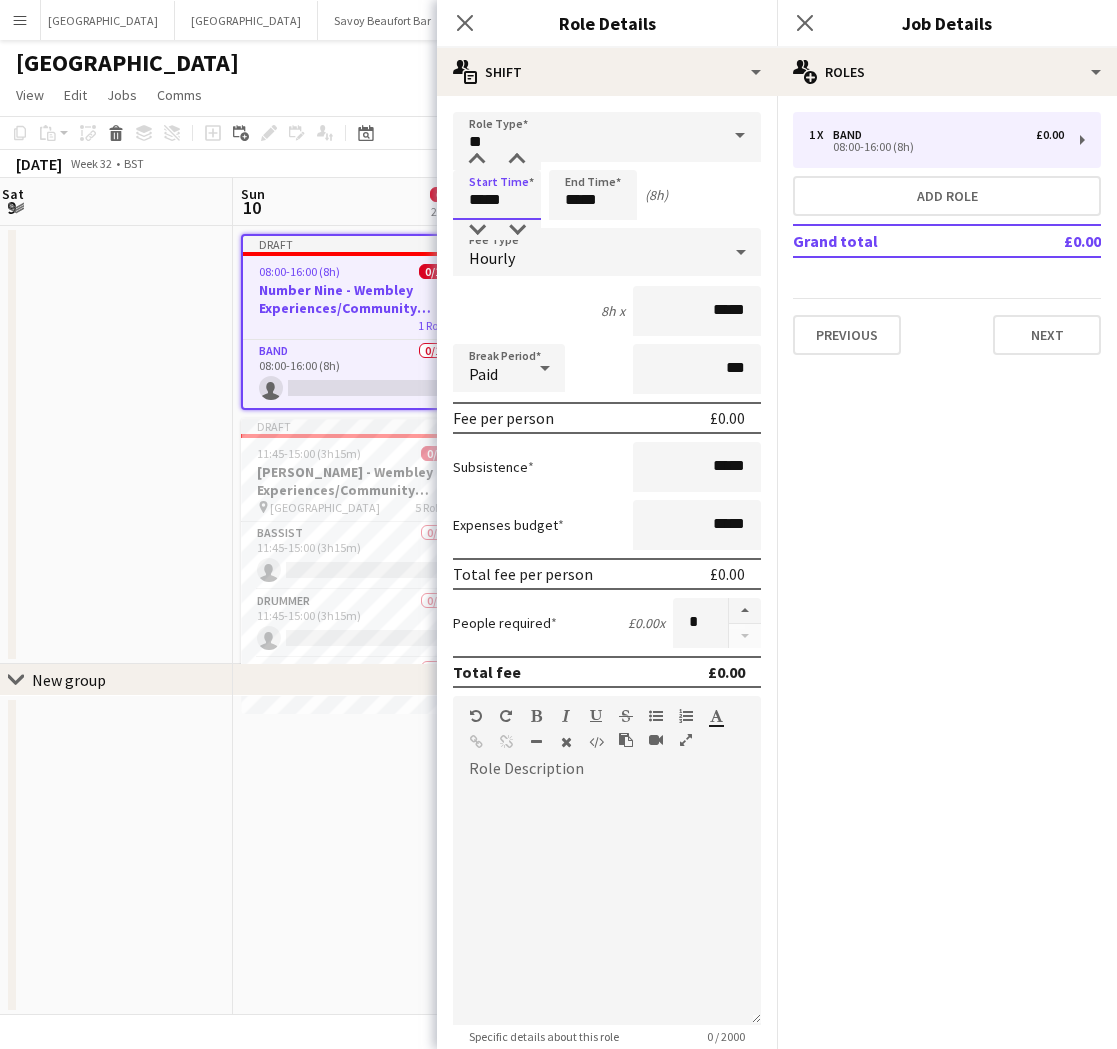 click on "Menu
Boards
Boards   Boards   All jobs   Status
Workforce
Workforce   My Workforce   Recruiting
Comms
Comms
Pay
Pay   Approvals   Payments   Reports   Invoices
Platform Settings
Platform Settings   App settings   Your settings   Profiles
Training Academy
Training Academy
Knowledge Base
Knowledge Base
Product Updates
Product Updates   Log Out   Privacy   Bicester village
Close
[GEOGRAPHIC_DATA]
Savoy Beaufort Bar
Close
Private Events
Close
Oblix
Close
Hippodrome
Close
Piano Tuner Schedule
Close
The Booking Office 1869
Close" at bounding box center [558, 524] 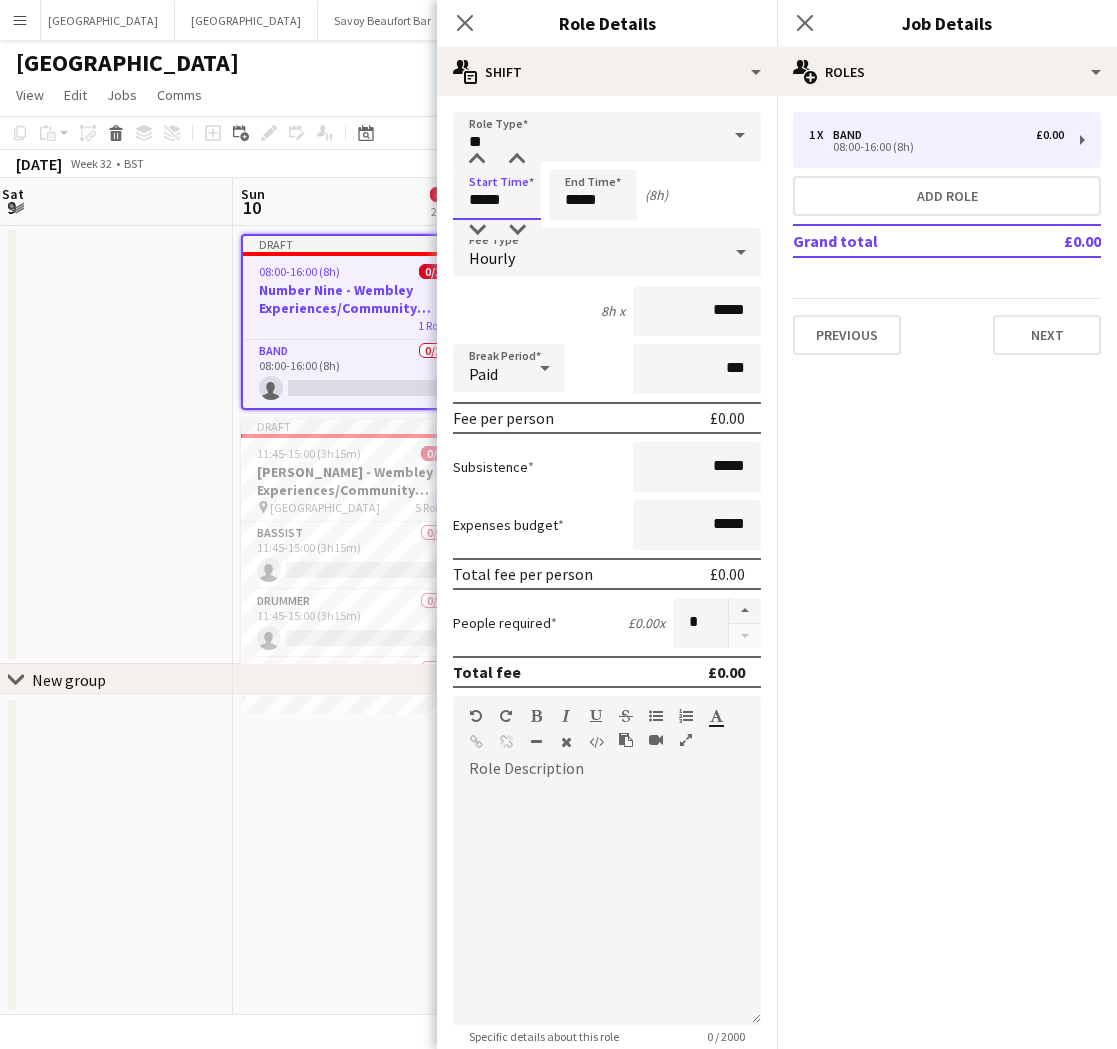 drag, startPoint x: 519, startPoint y: 193, endPoint x: 433, endPoint y: 200, distance: 86.28442 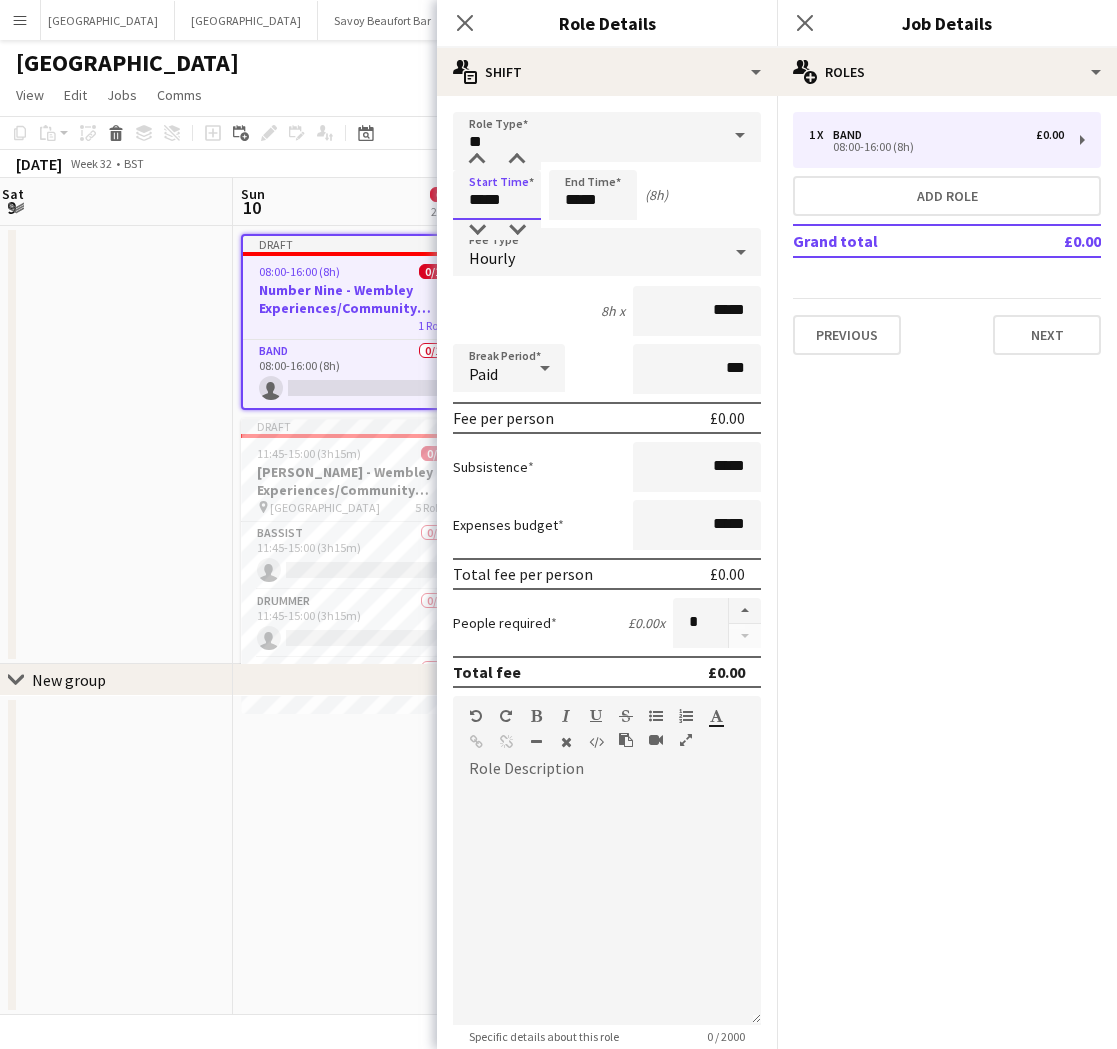 click on "Menu
Boards
Boards   Boards   All jobs   Status
Workforce
Workforce   My Workforce   Recruiting
Comms
Comms
Pay
Pay   Approvals   Payments   Reports   Invoices
Platform Settings
Platform Settings   App settings   Your settings   Profiles
Training Academy
Training Academy
Knowledge Base
Knowledge Base
Product Updates
Product Updates   Log Out   Privacy   Bicester village
Close
[GEOGRAPHIC_DATA]
Savoy Beaufort Bar
Close
Private Events
Close
Oblix
Close
Hippodrome
Close
Piano Tuner Schedule
Close
The Booking Office 1869
Close" at bounding box center [558, 524] 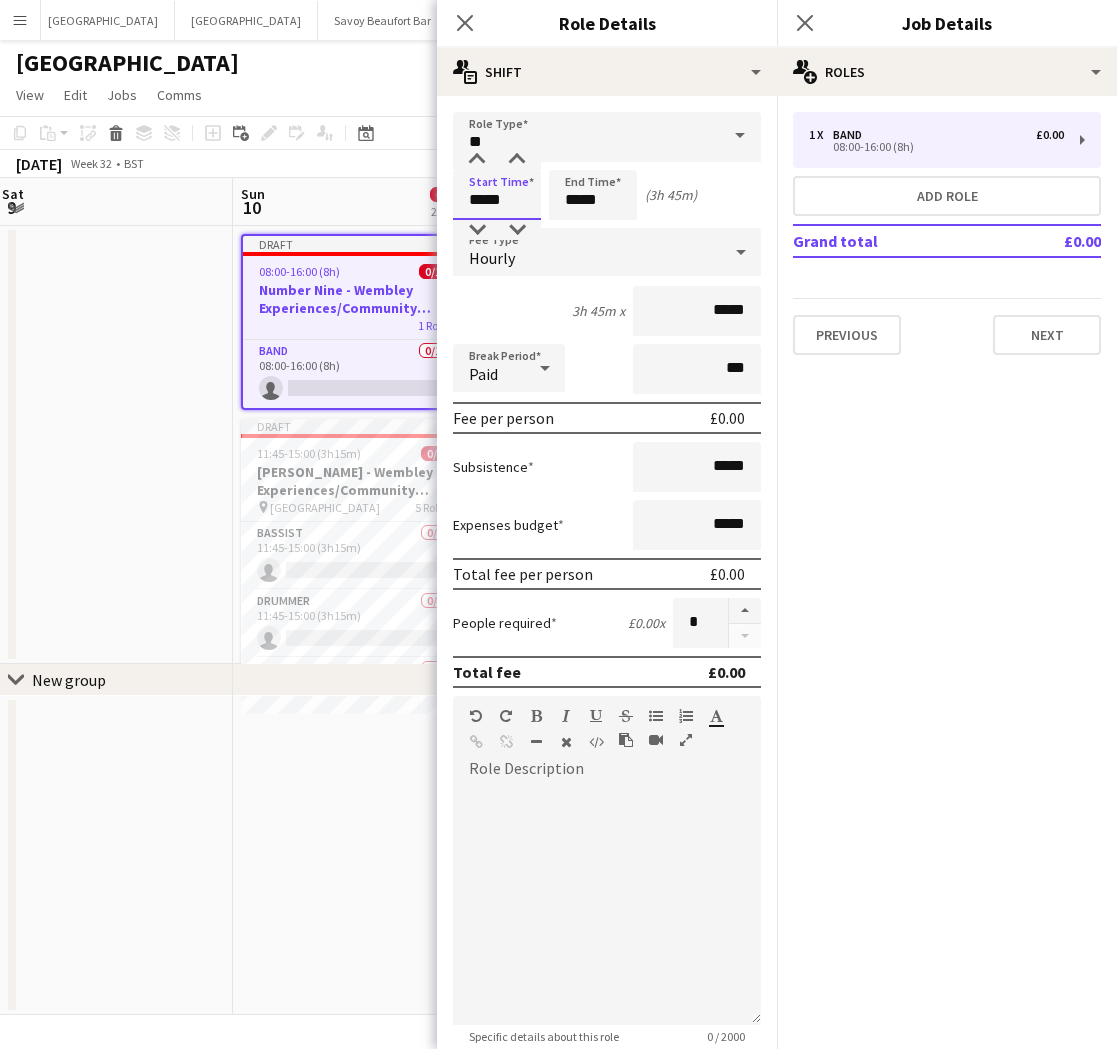 type on "*****" 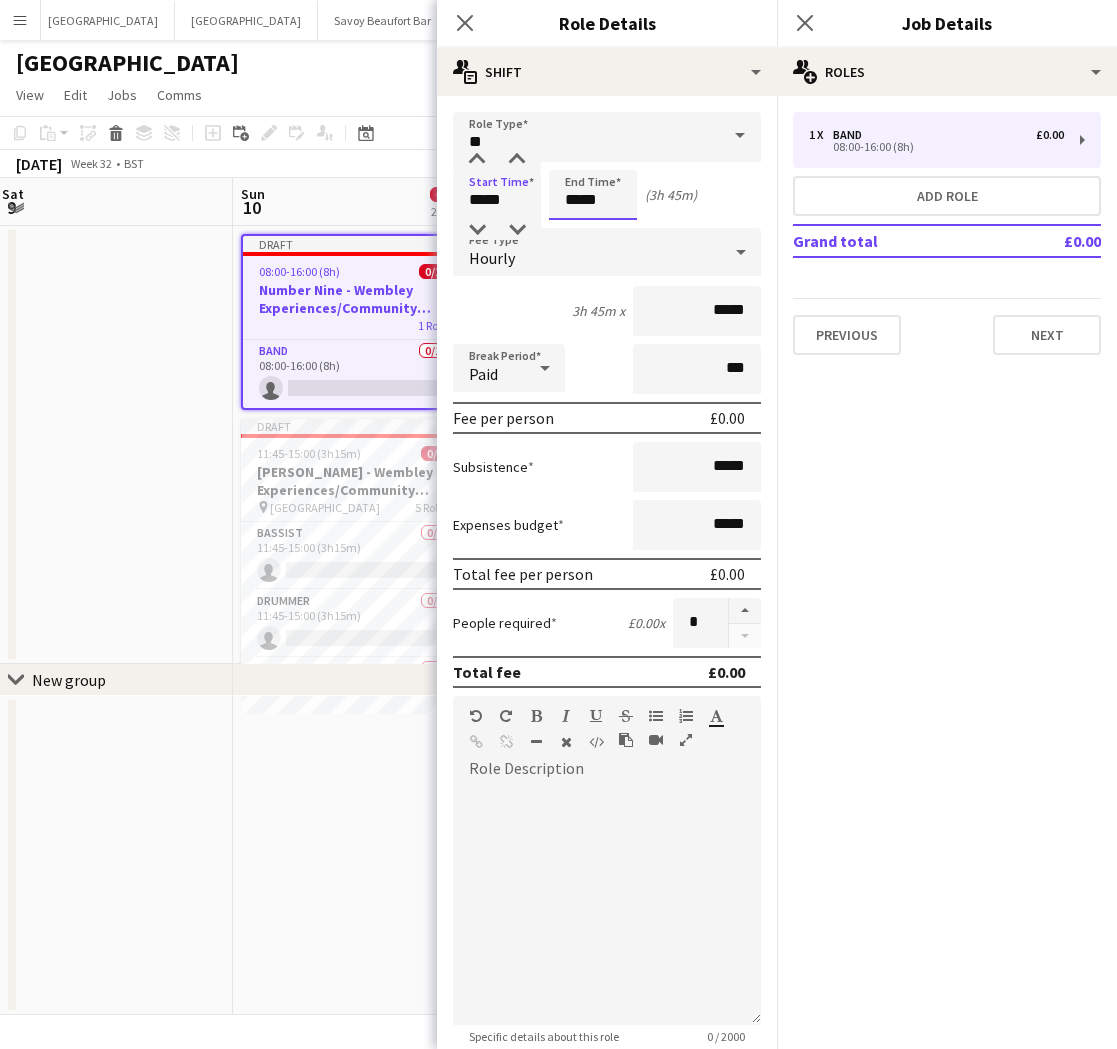 click on "*****" at bounding box center (593, 195) 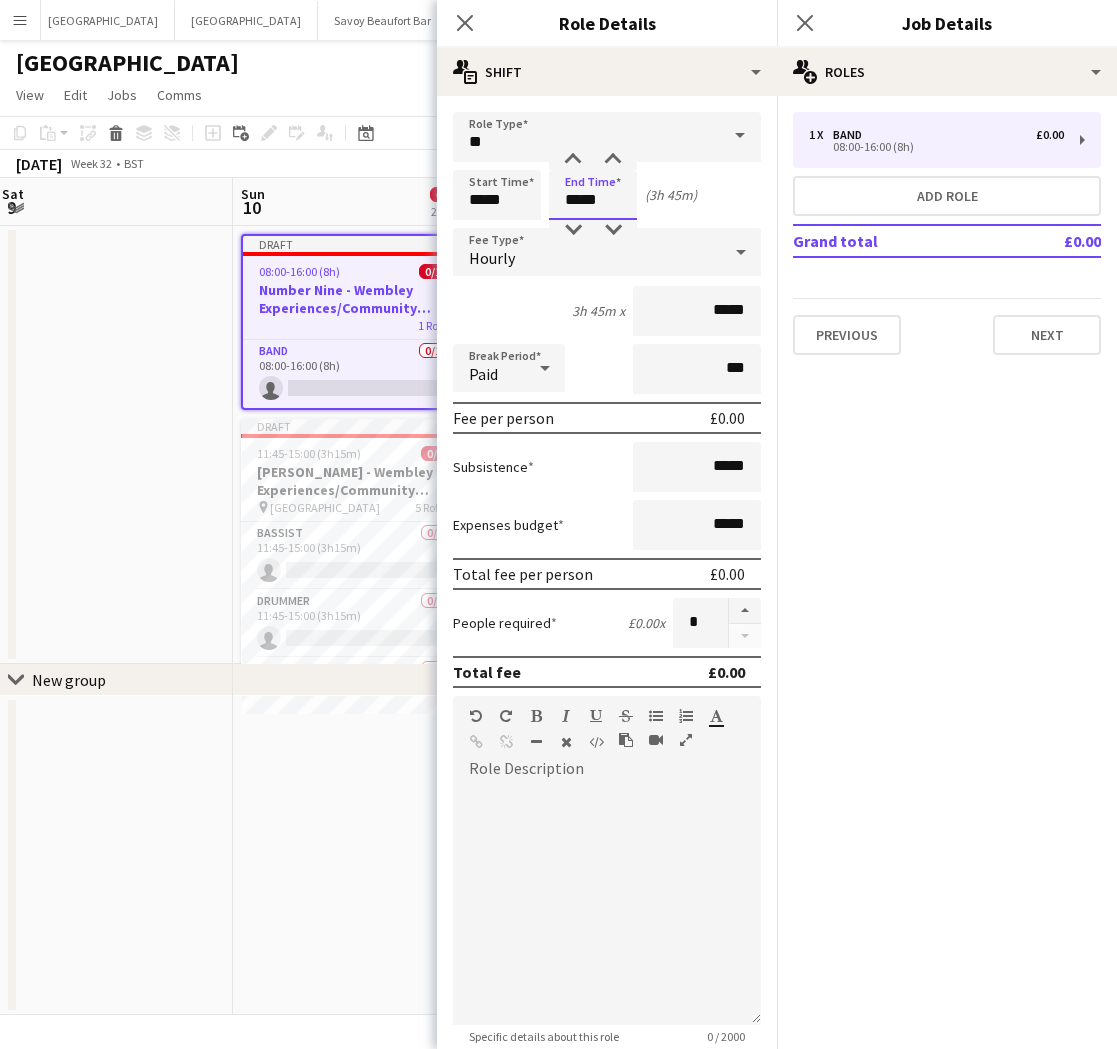 click on "Start Time  *****  End Time  *****  (3h 45m)" at bounding box center [607, 195] 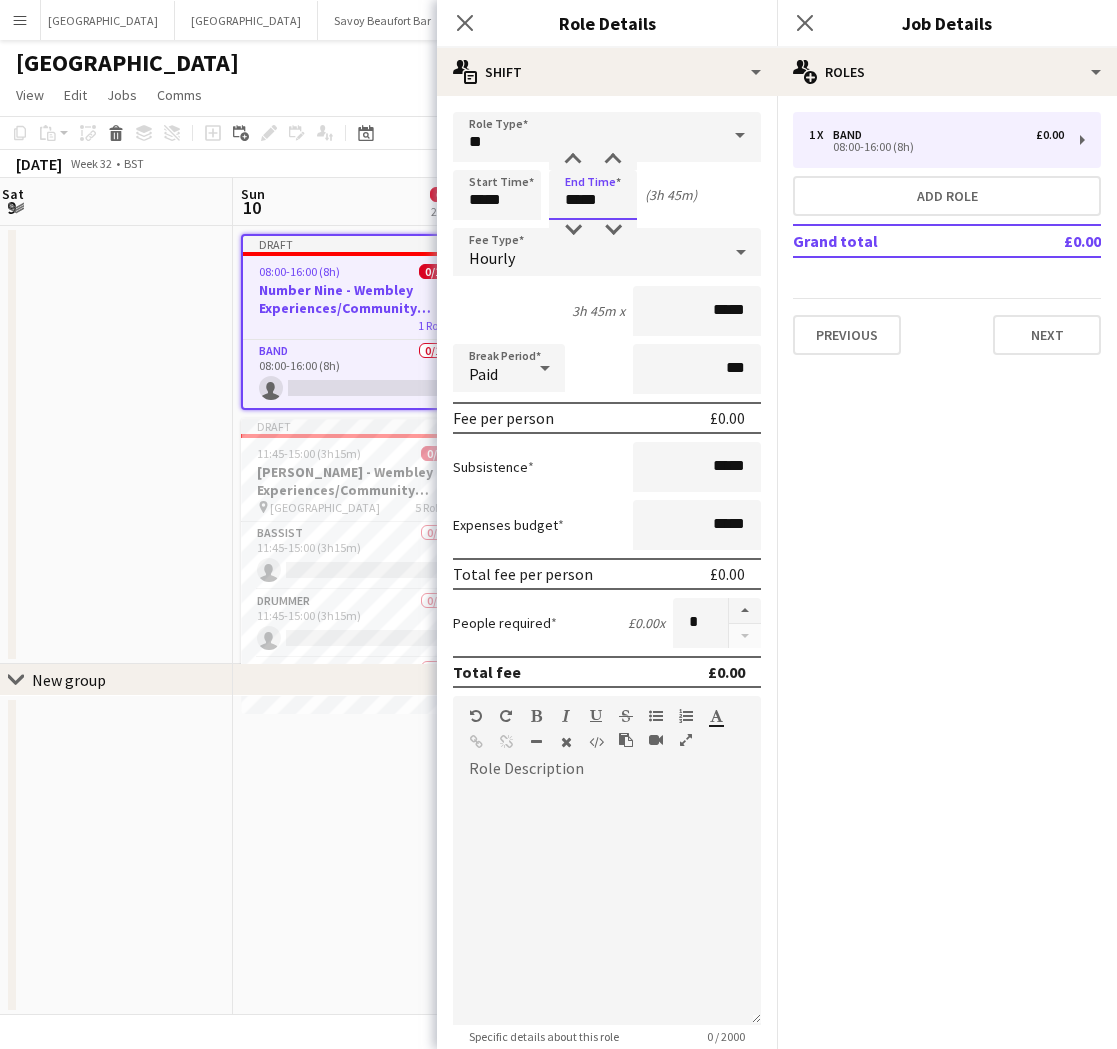 scroll, scrollTop: 23, scrollLeft: 0, axis: vertical 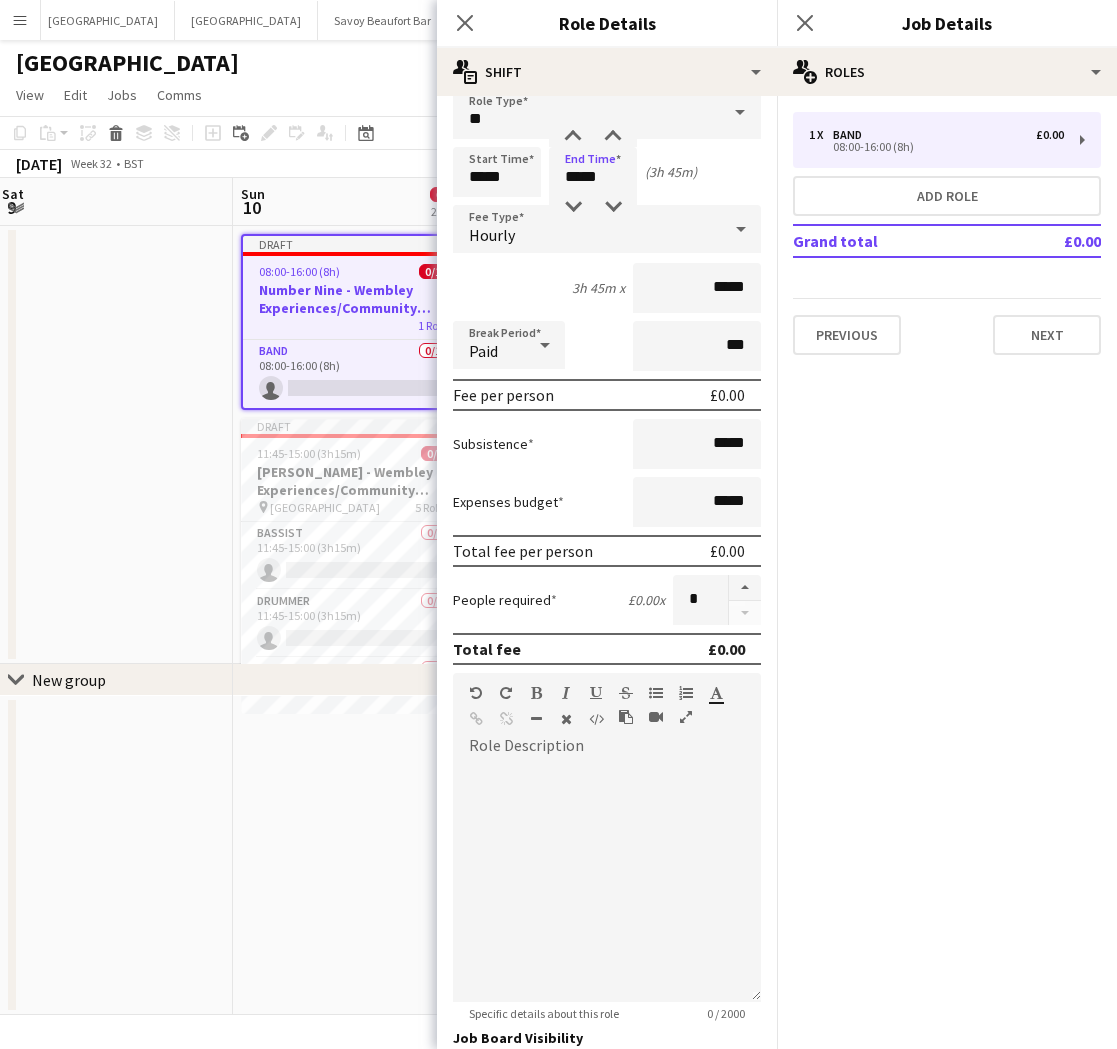 click on "Hourly" at bounding box center [587, 229] 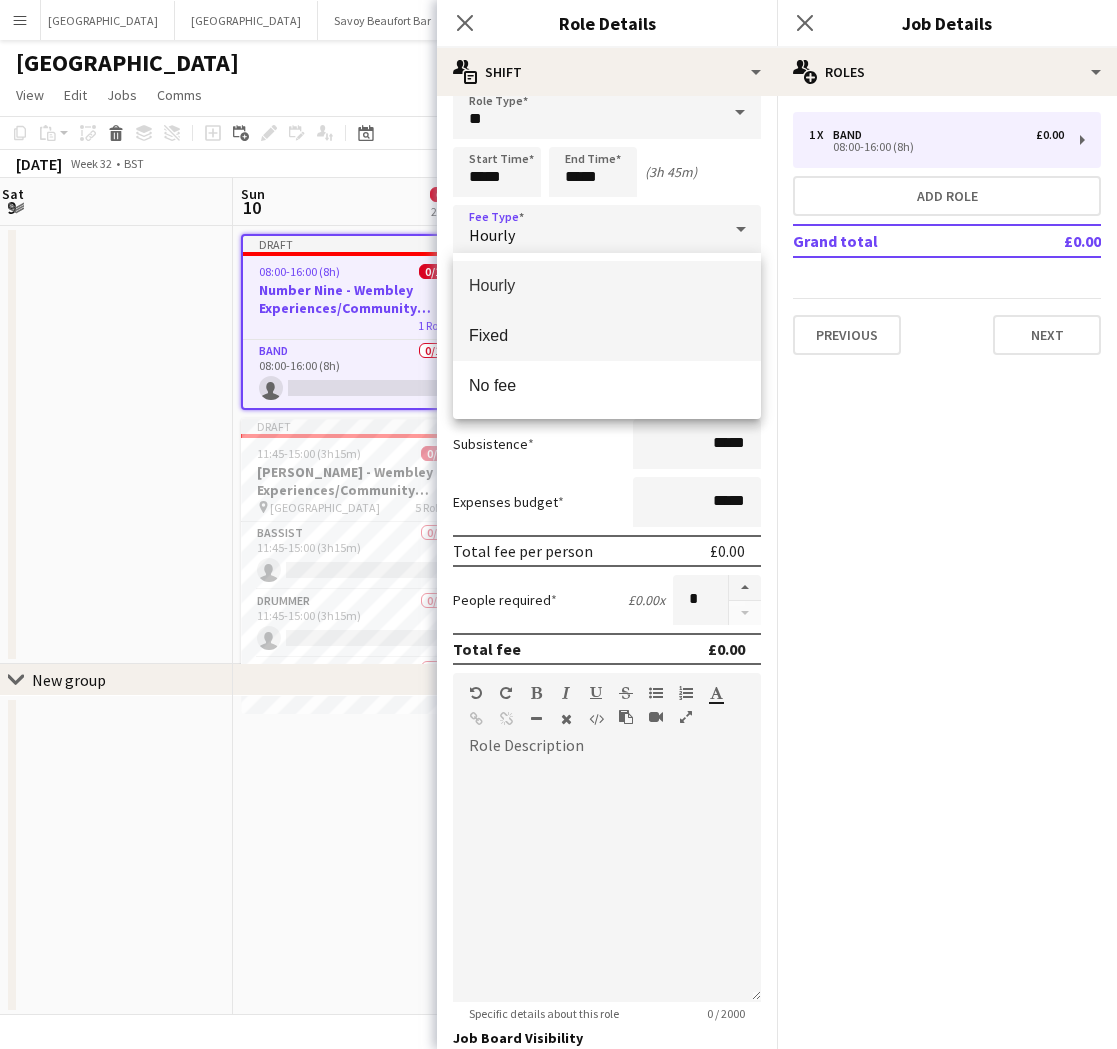 click on "Fixed" at bounding box center [607, 335] 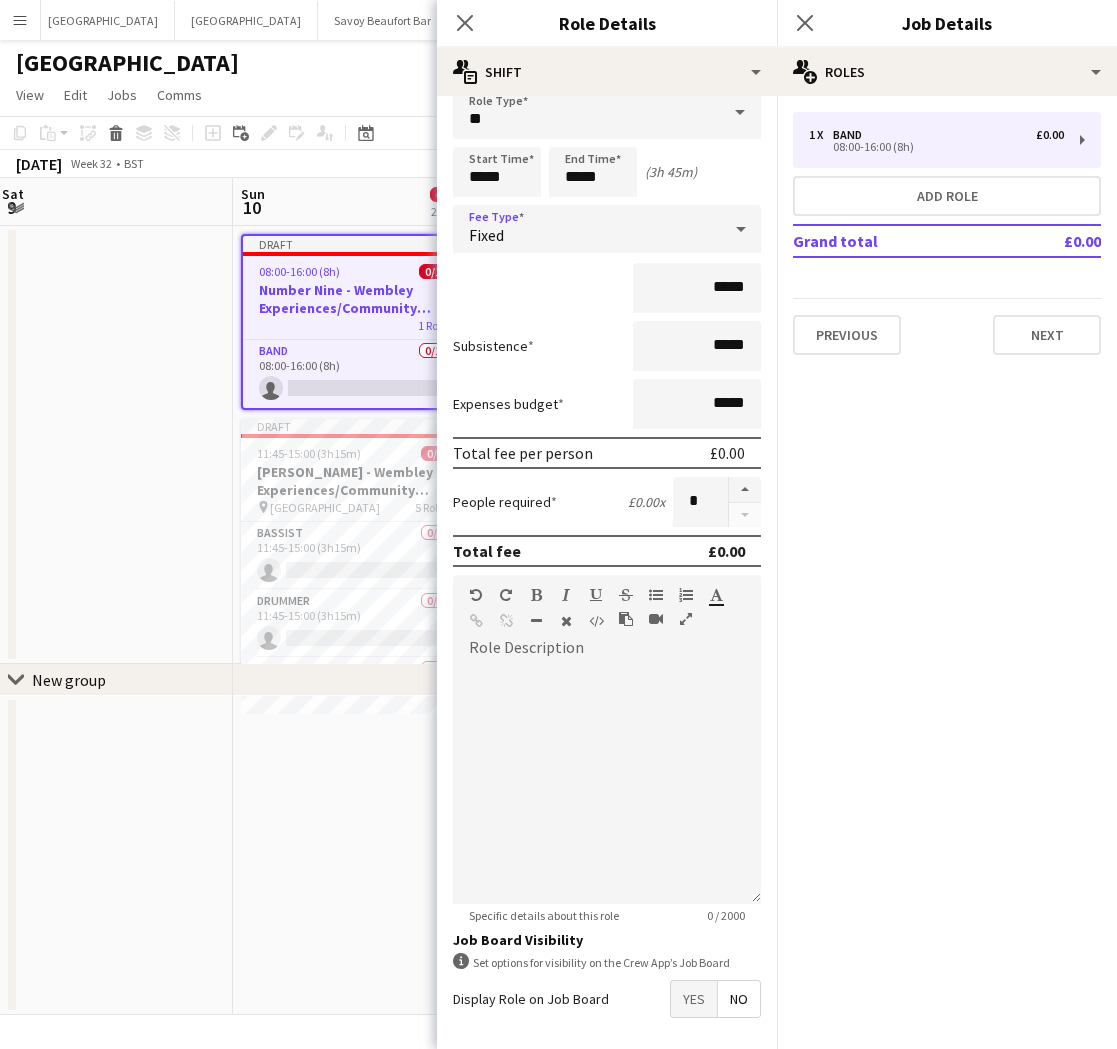 click on "Fixed" at bounding box center (587, 229) 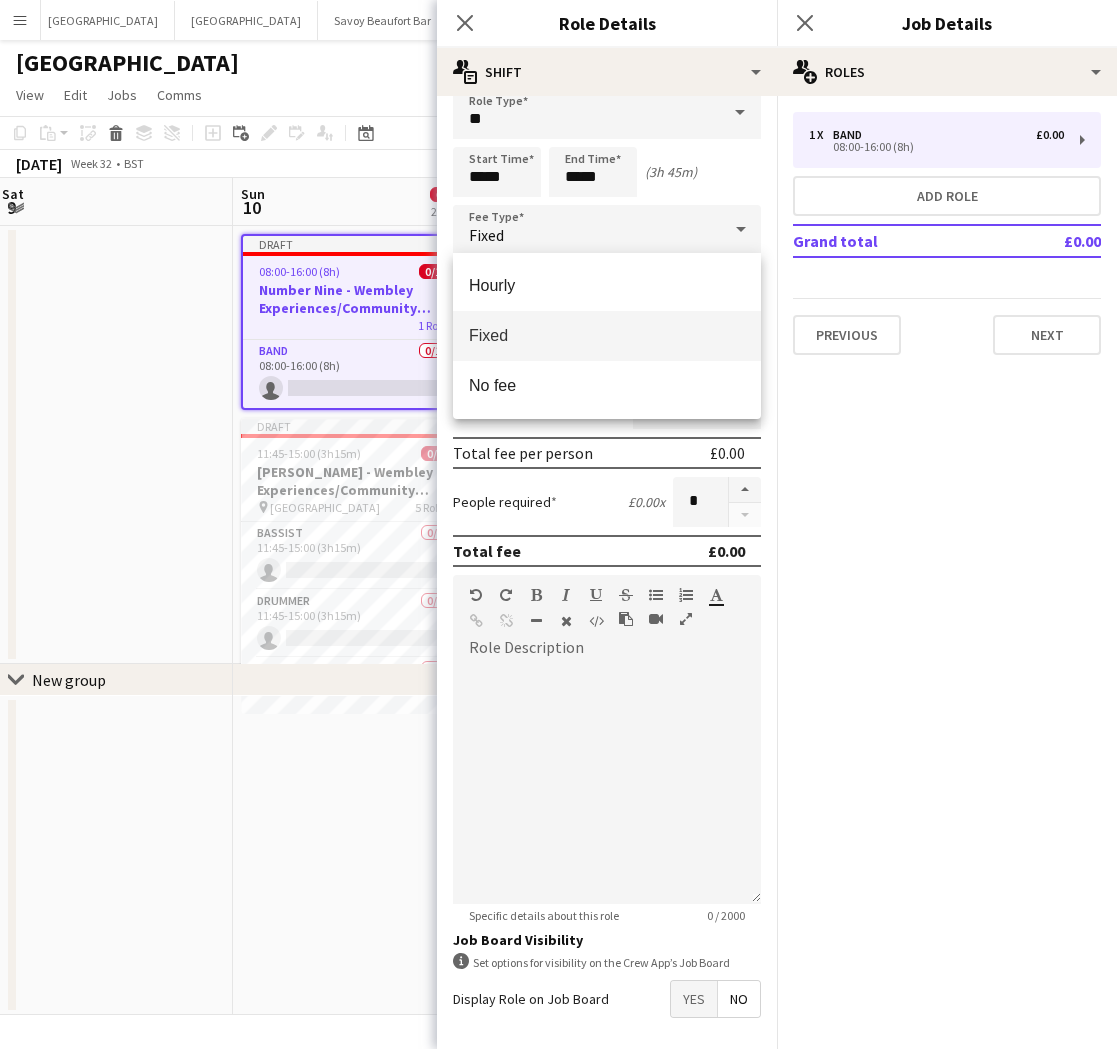 click at bounding box center [558, 524] 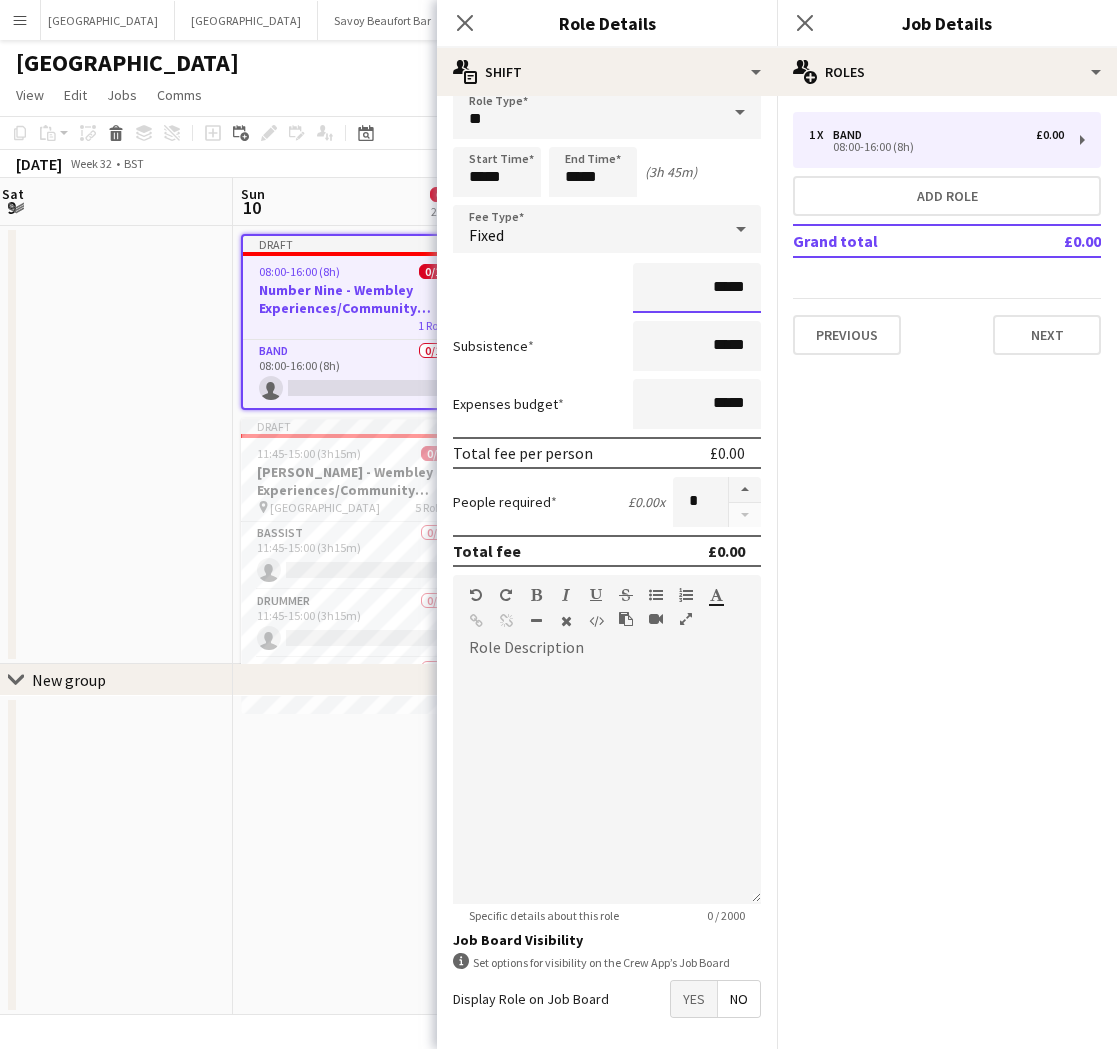 drag, startPoint x: 718, startPoint y: 282, endPoint x: 756, endPoint y: 274, distance: 38.832977 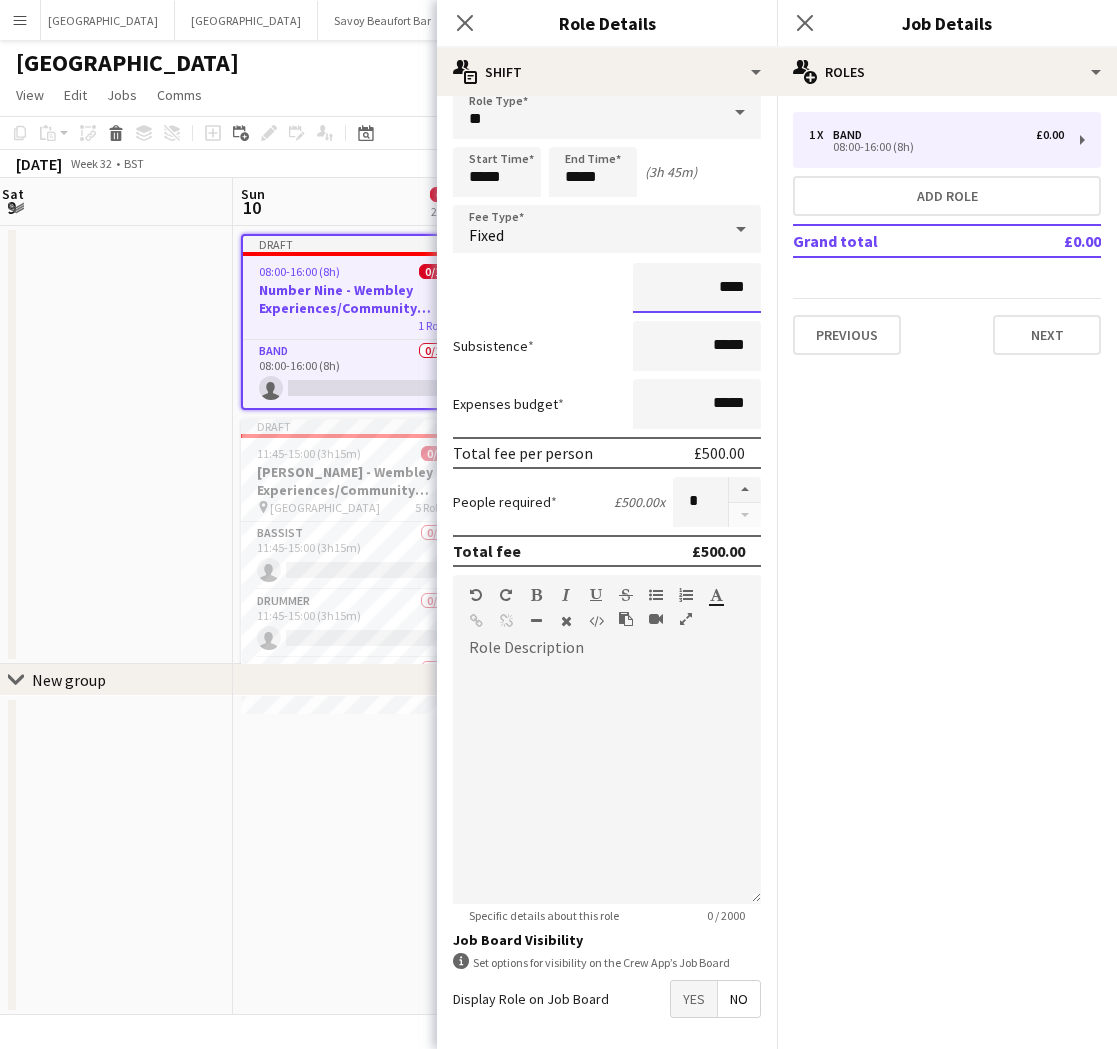 type on "*******" 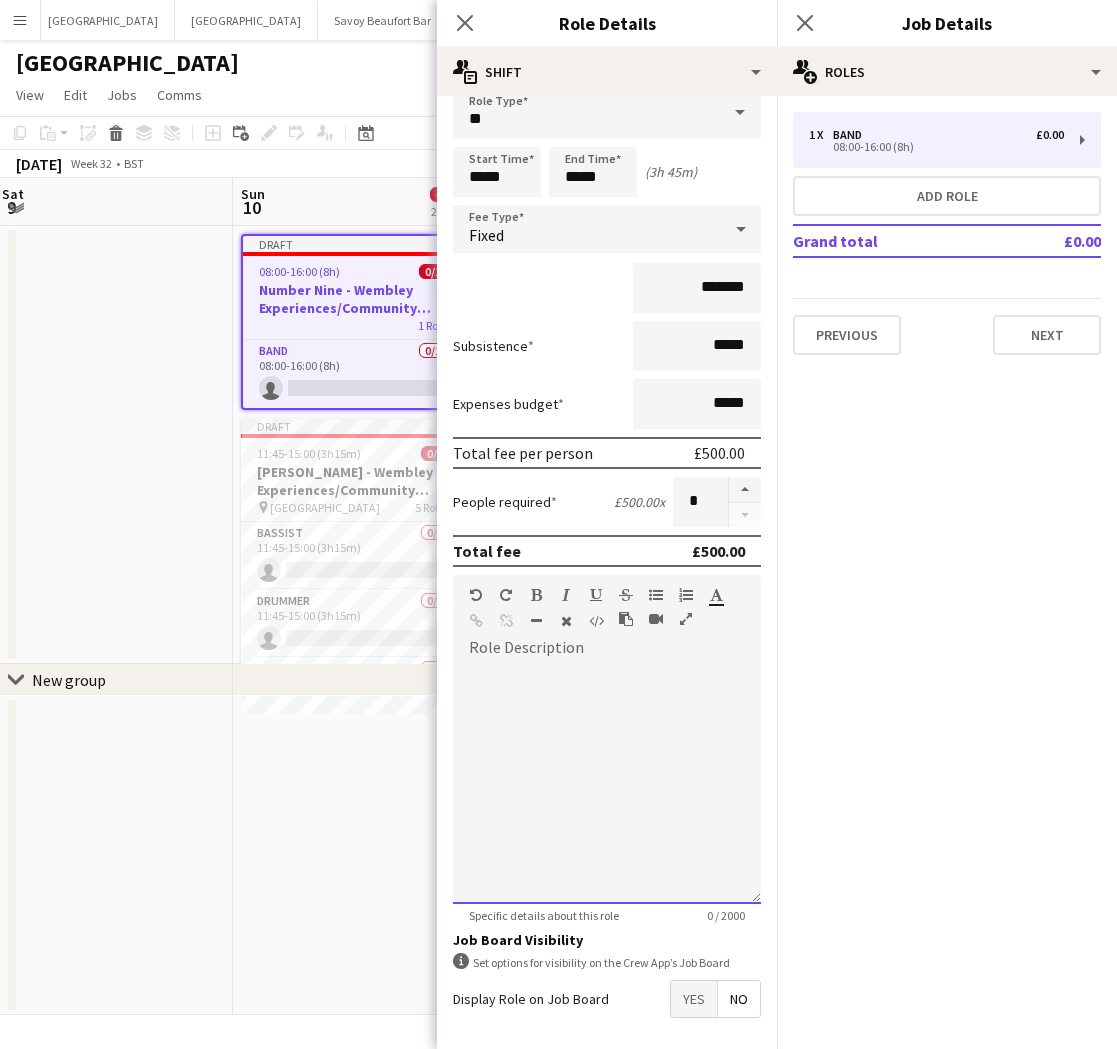 click at bounding box center (607, 784) 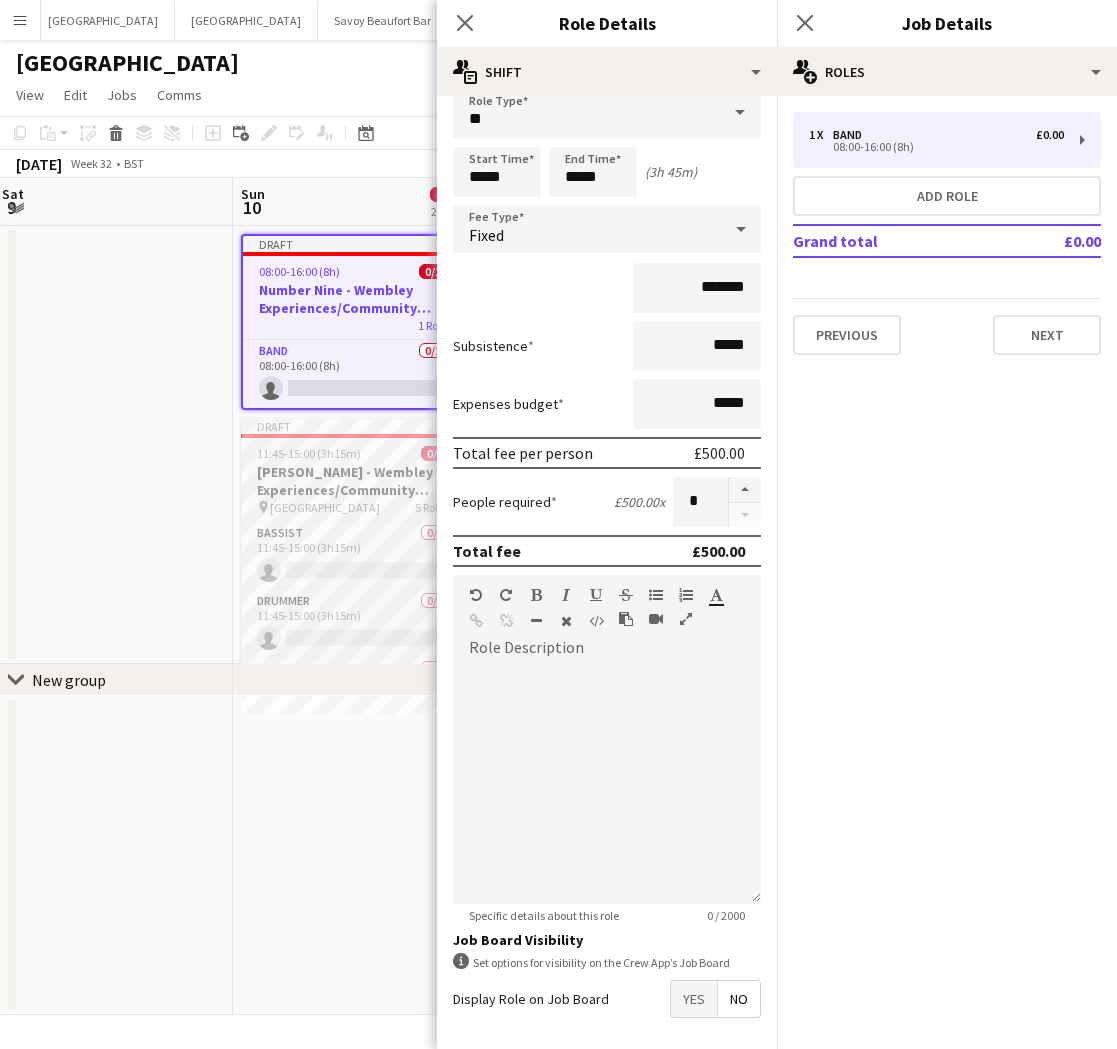 drag, startPoint x: 272, startPoint y: 470, endPoint x: 306, endPoint y: 482, distance: 36.05551 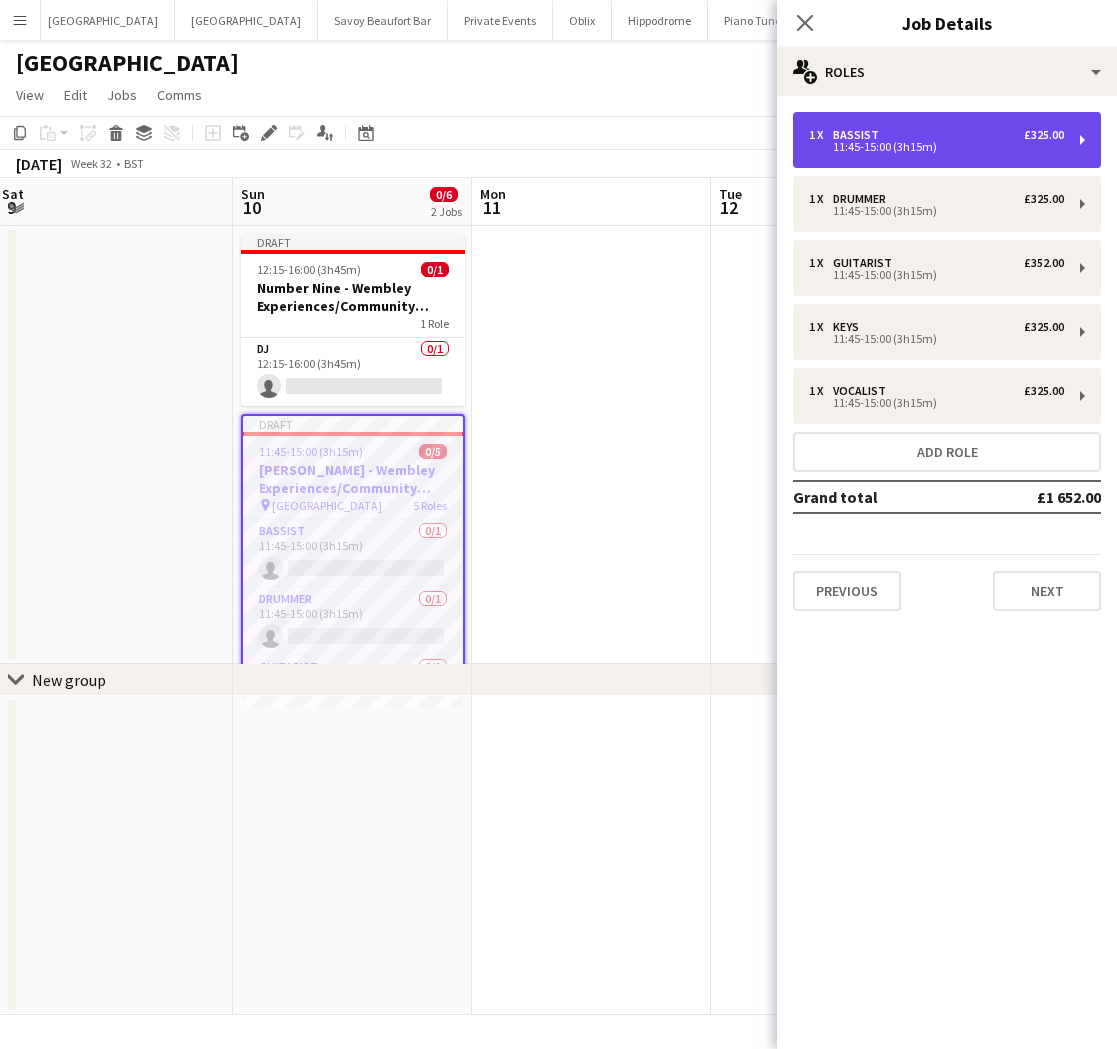 click on "1 x   Bassist   £325.00   11:45-15:00 (3h15m)" at bounding box center [947, 140] 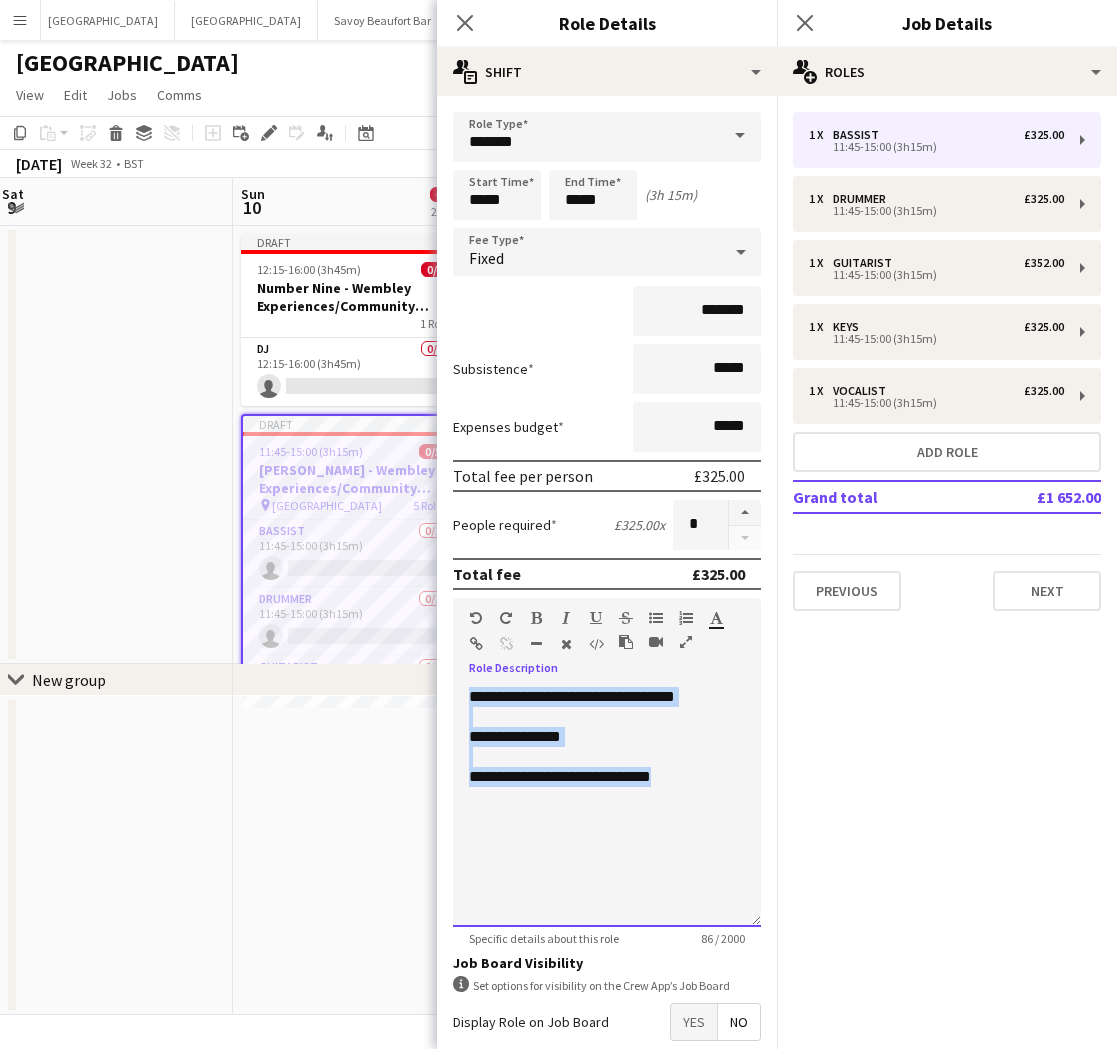 drag, startPoint x: 619, startPoint y: 762, endPoint x: 422, endPoint y: 679, distance: 213.7709 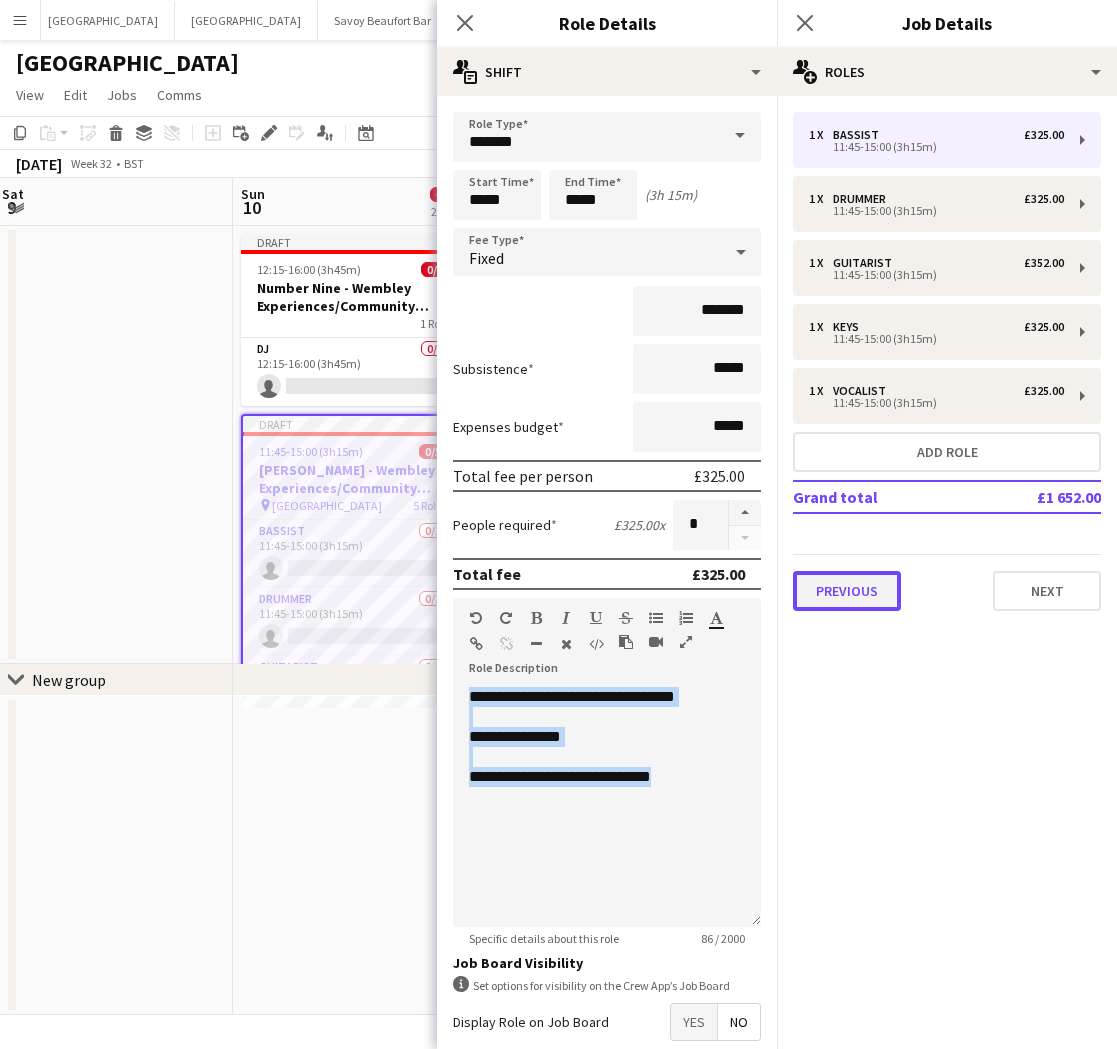 click on "Previous" at bounding box center [847, 591] 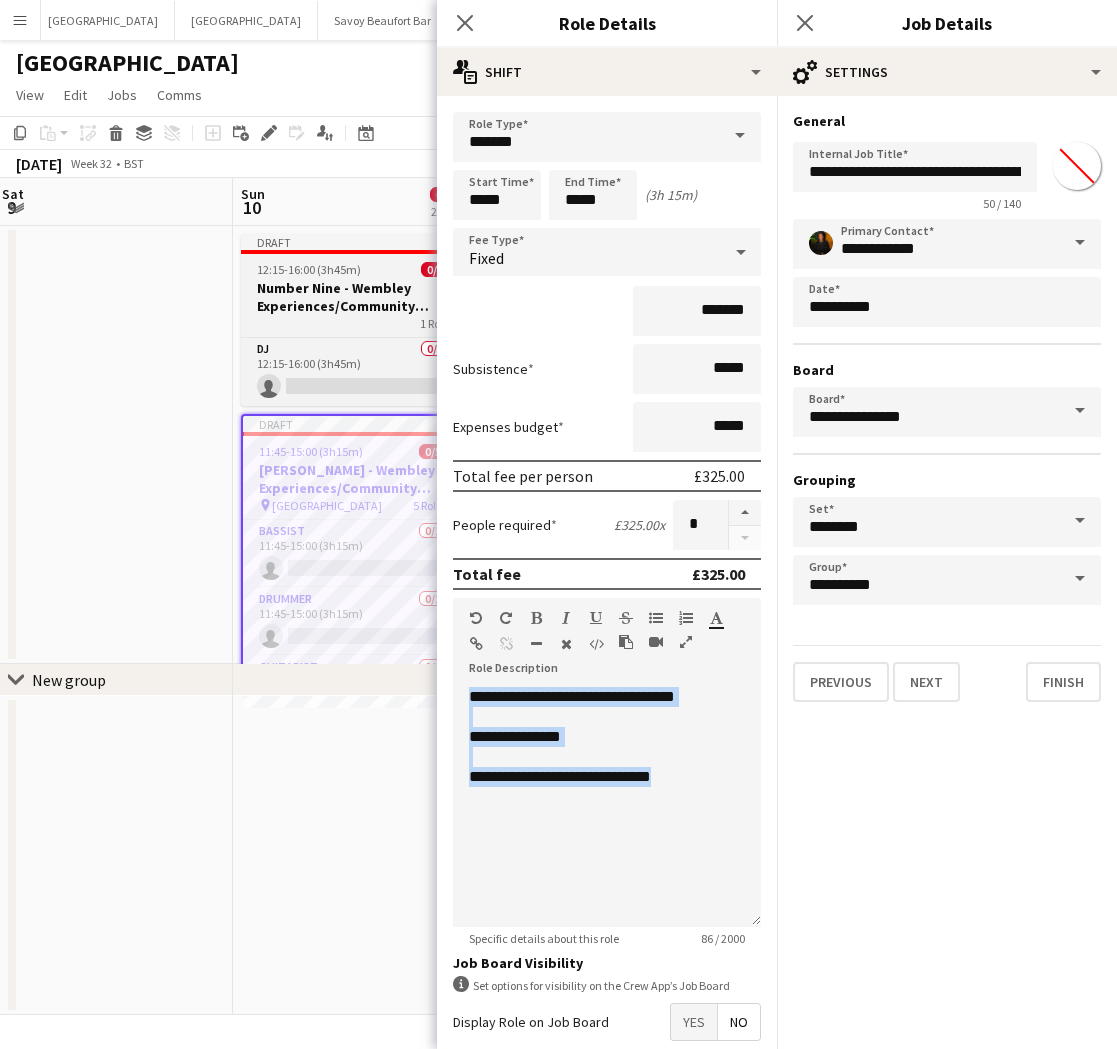click on "Number Nine - Wembley Experiences/Community Shield" at bounding box center (353, 297) 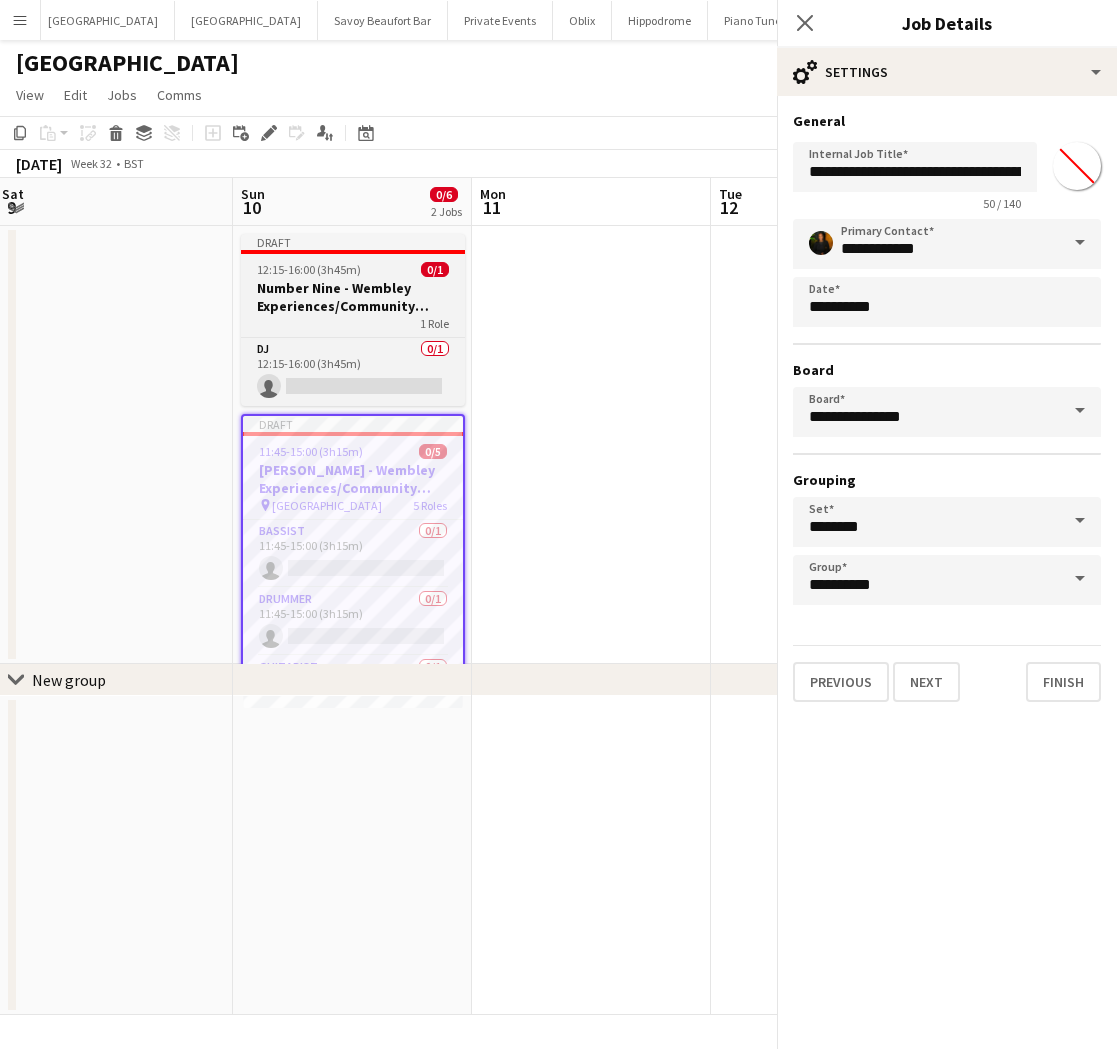 scroll, scrollTop: 0, scrollLeft: 485, axis: horizontal 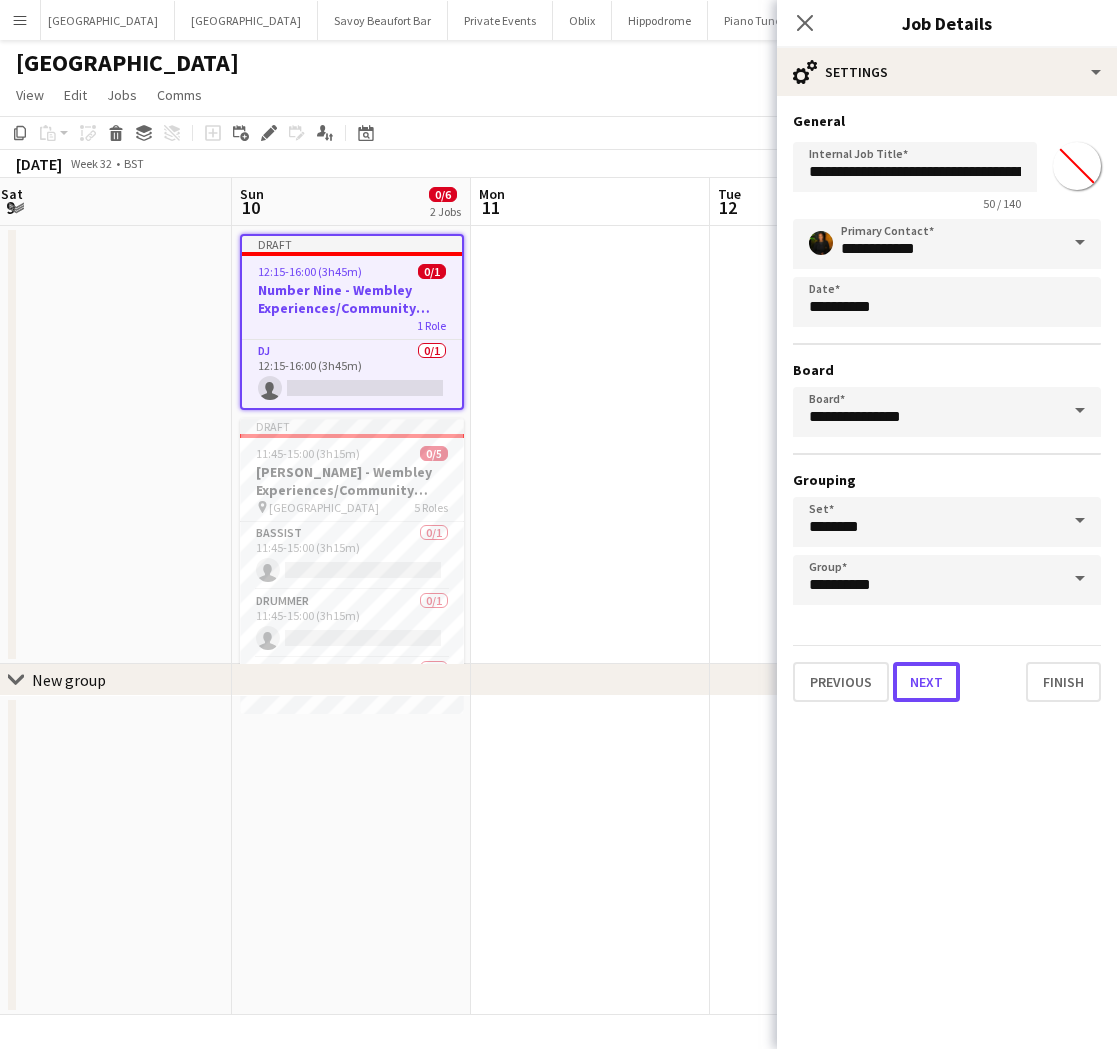 click on "Next" at bounding box center [926, 682] 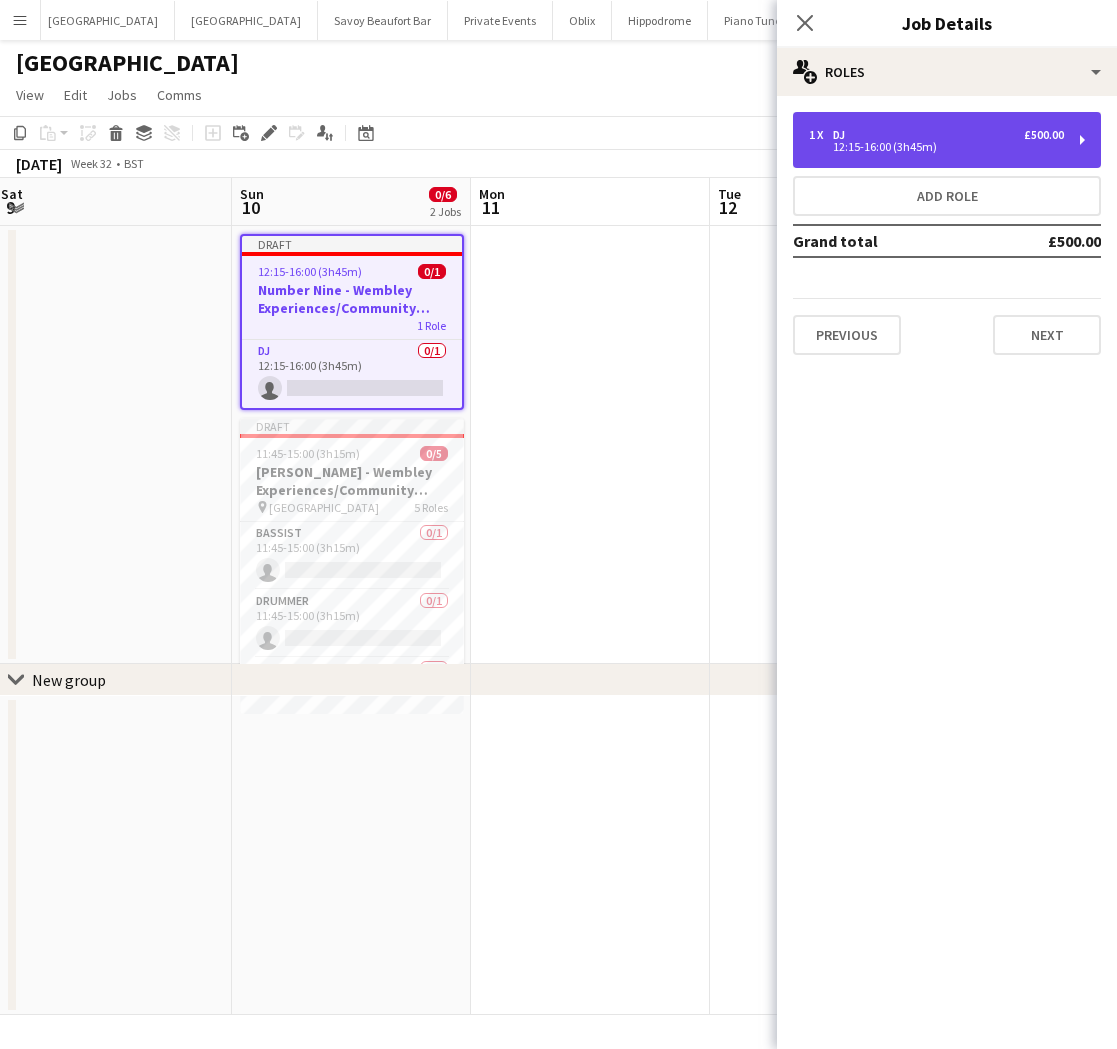 click on "1 x   DJ   £500.00" at bounding box center [936, 135] 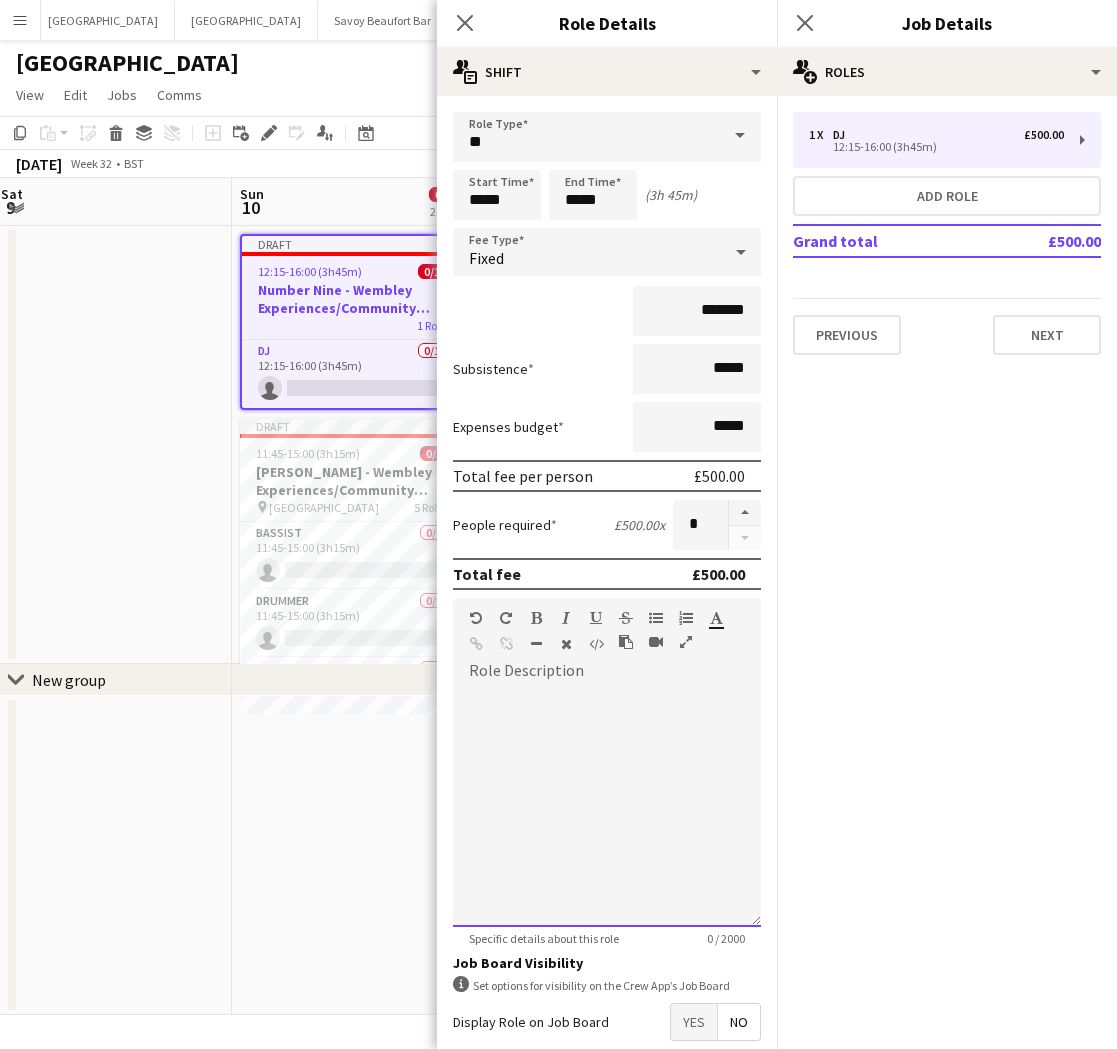 click at bounding box center [607, 807] 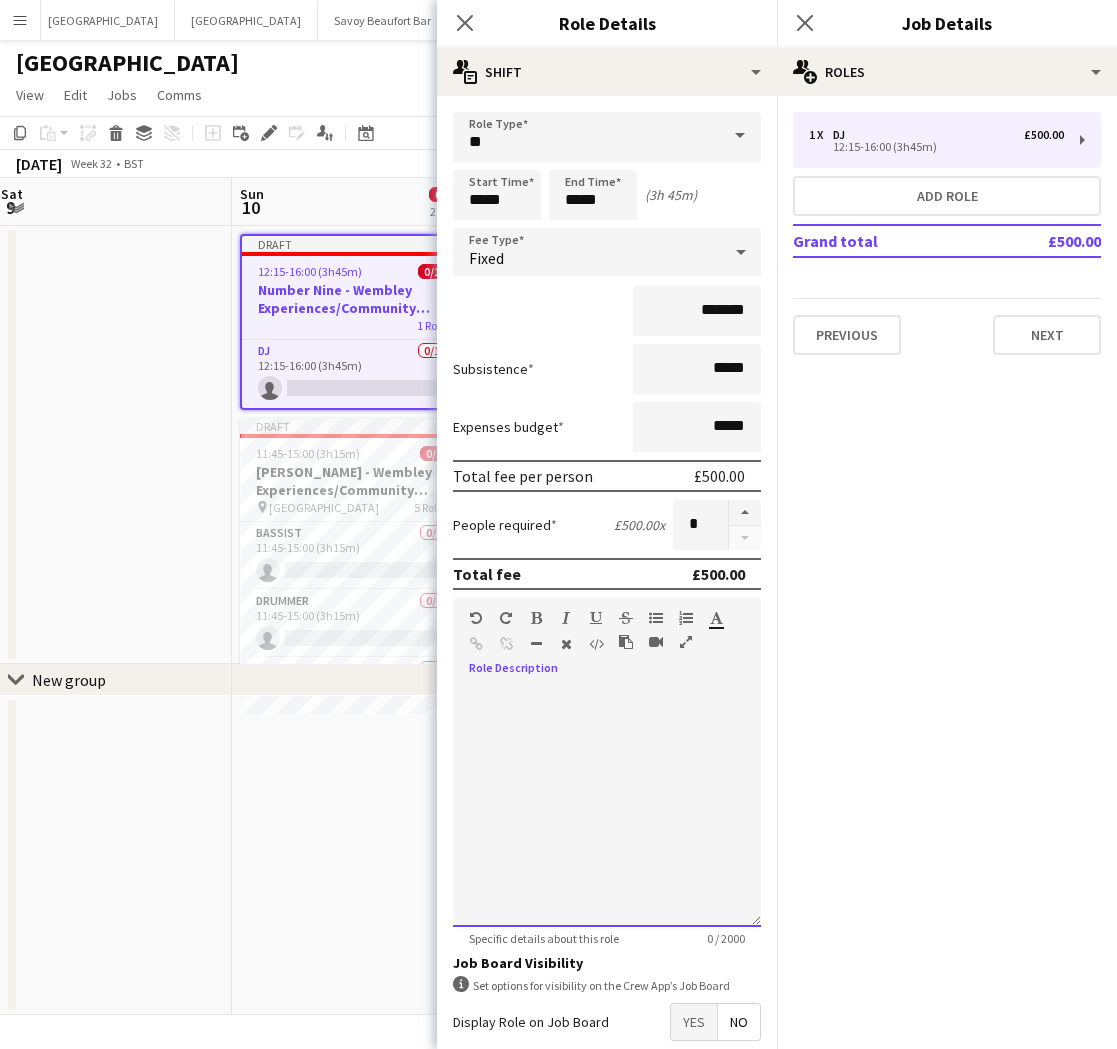 paste 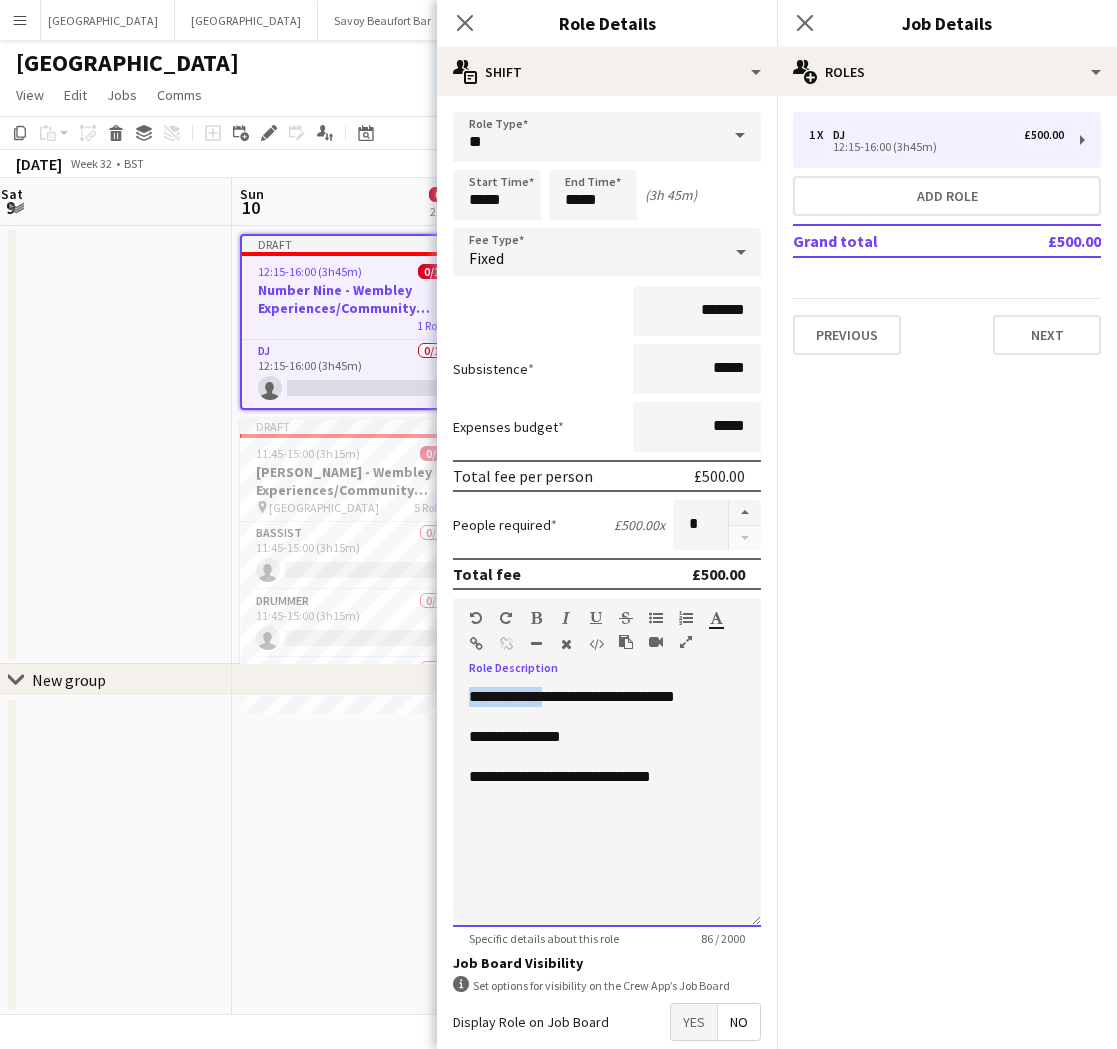 drag, startPoint x: 562, startPoint y: 694, endPoint x: 455, endPoint y: 691, distance: 107.042046 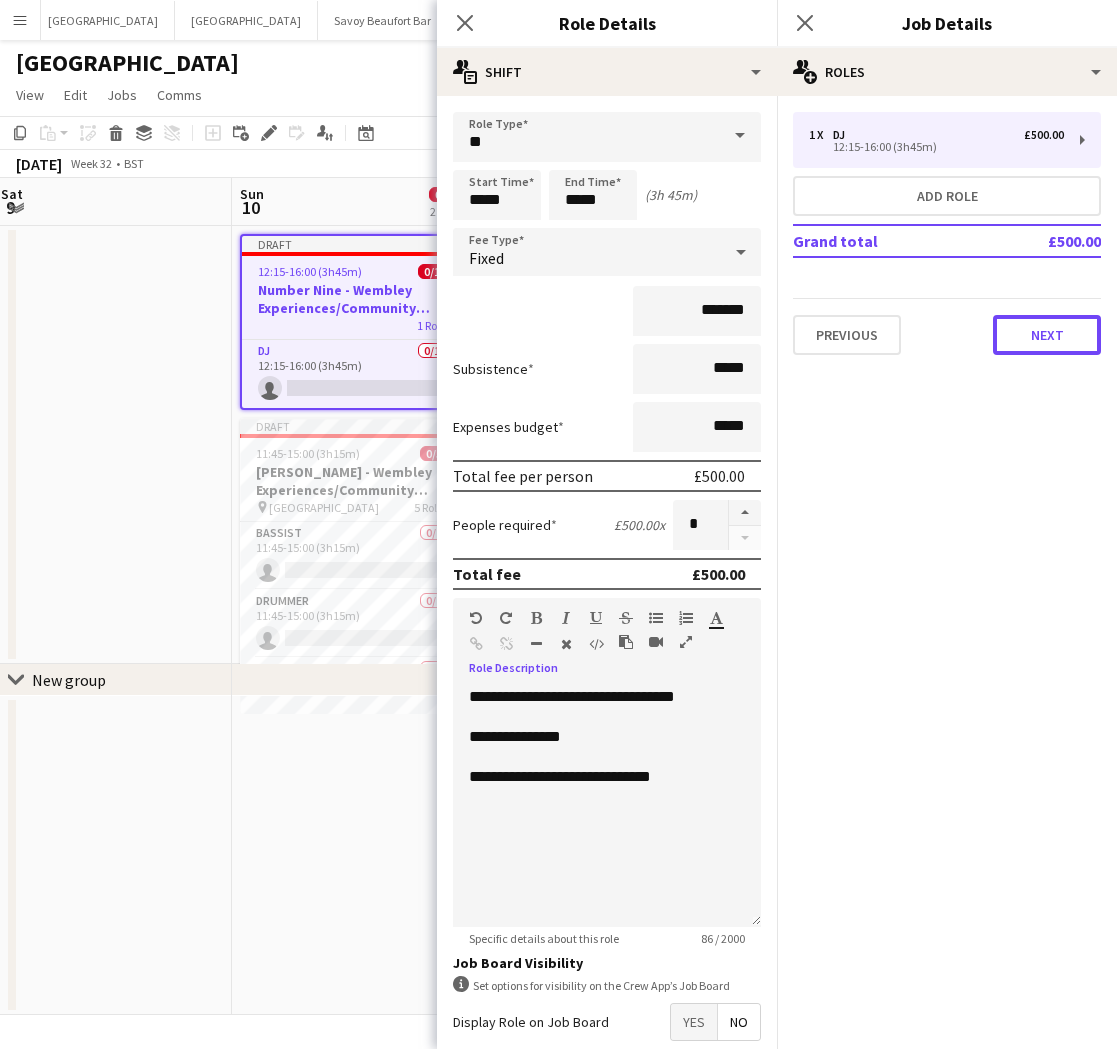 click on "Next" at bounding box center [1047, 335] 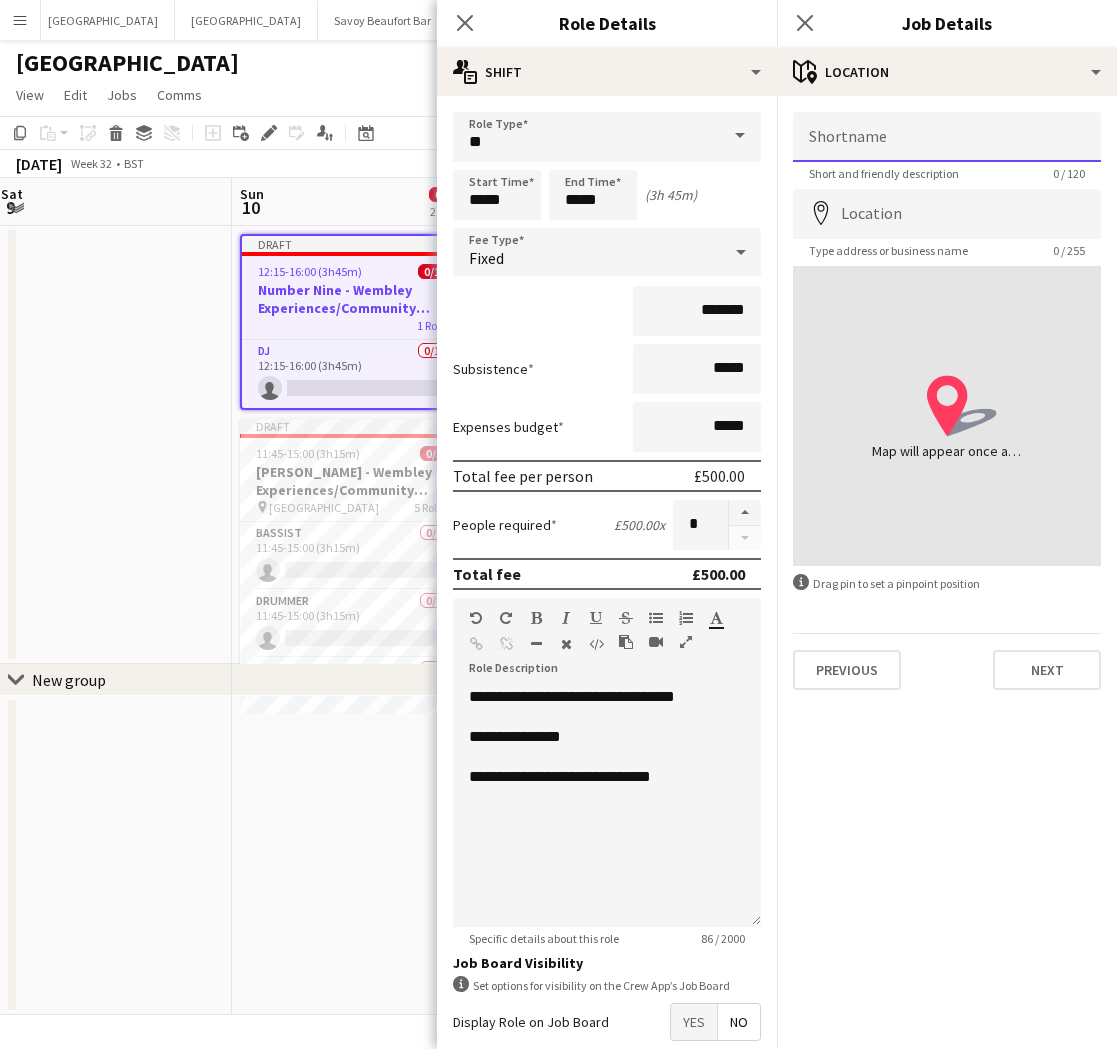 click on "Shortname" at bounding box center [947, 137] 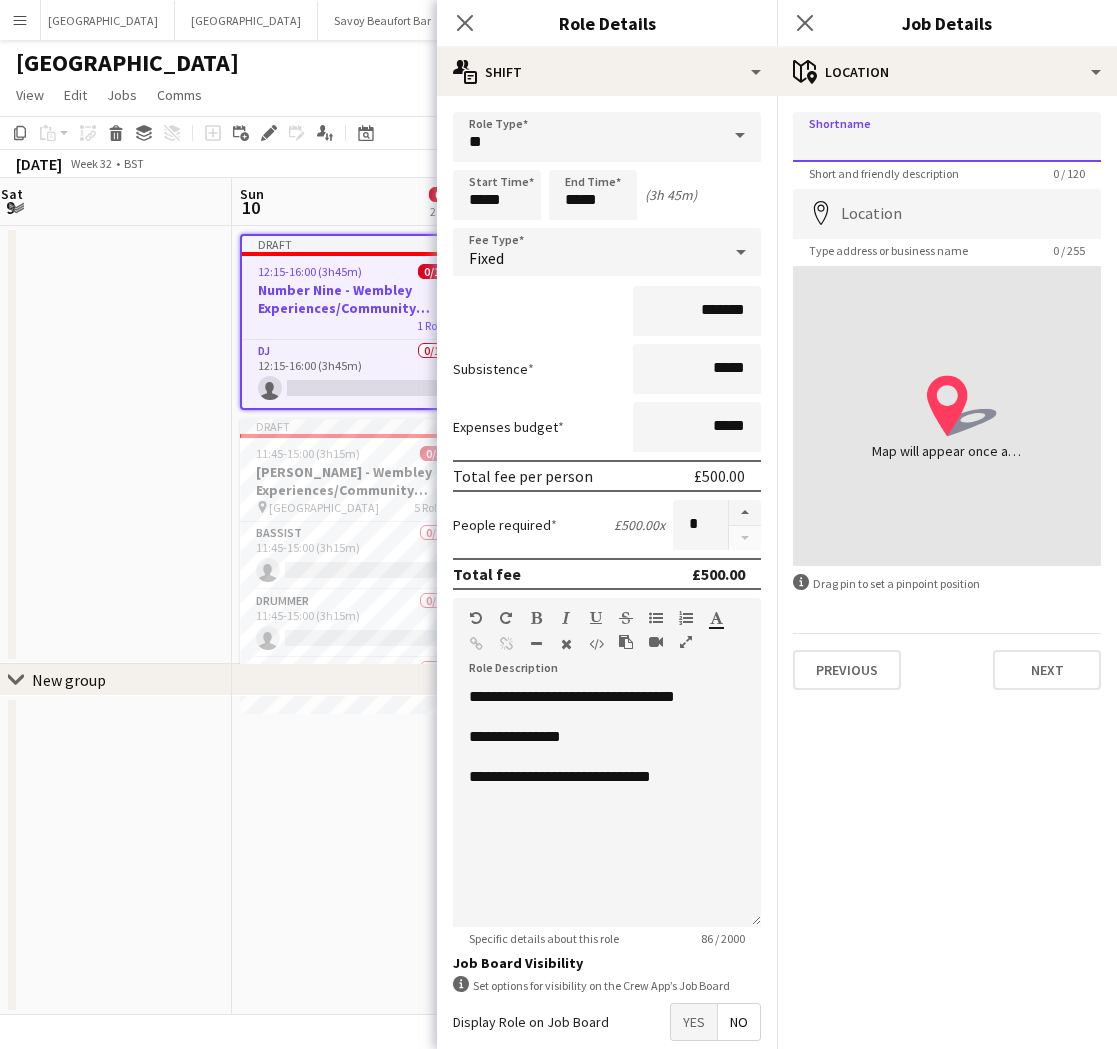 type on "**********" 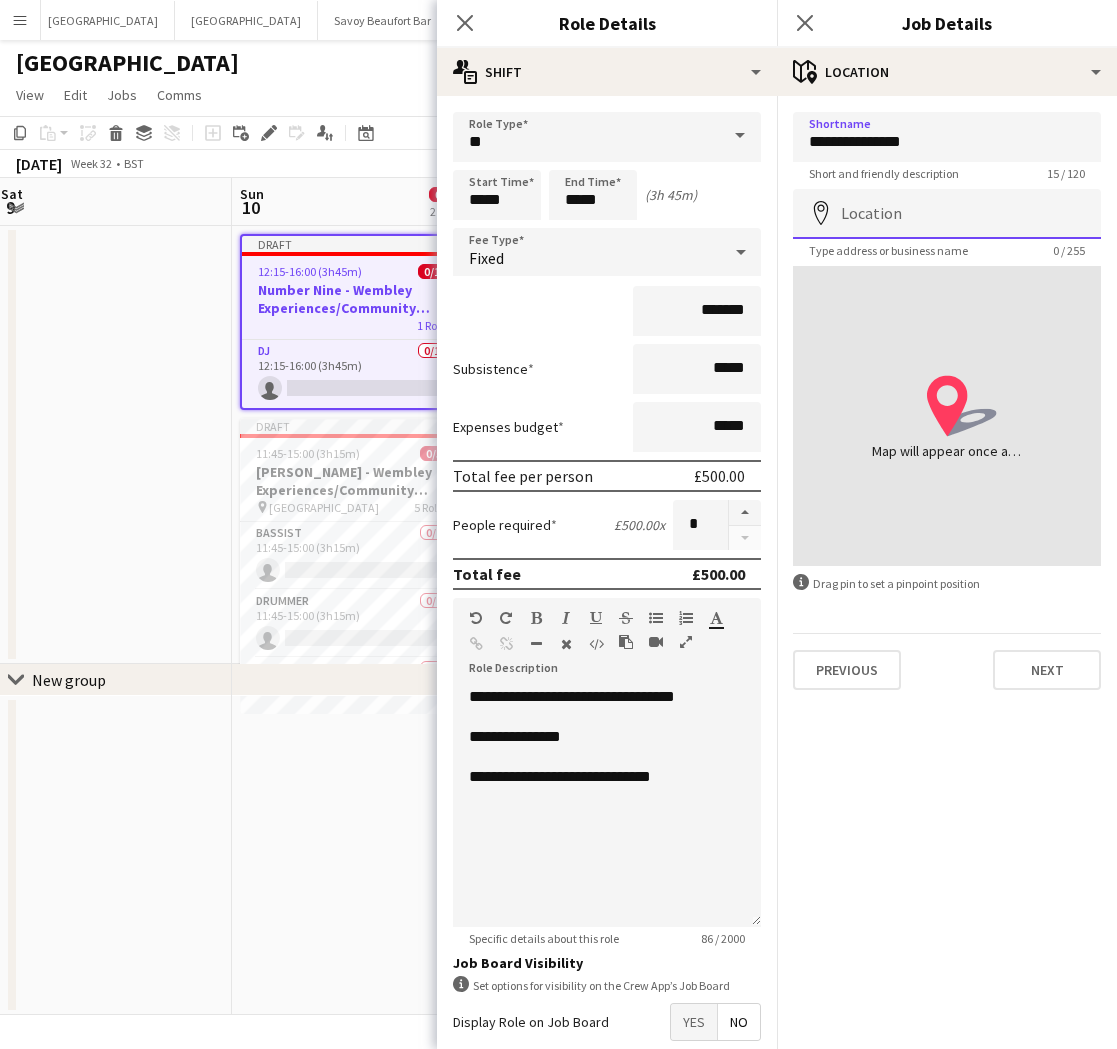 click on "Location" at bounding box center [947, 214] 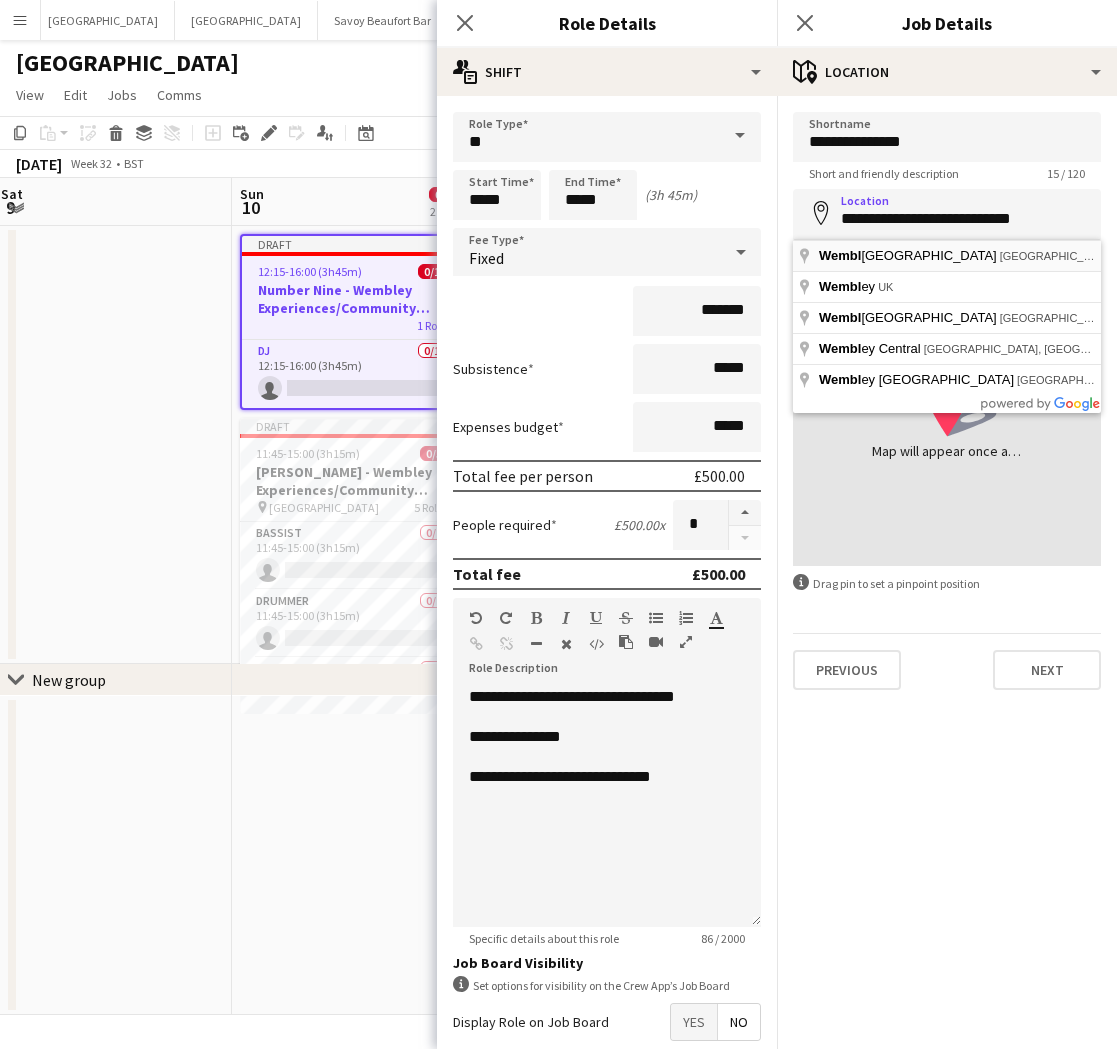 type on "**********" 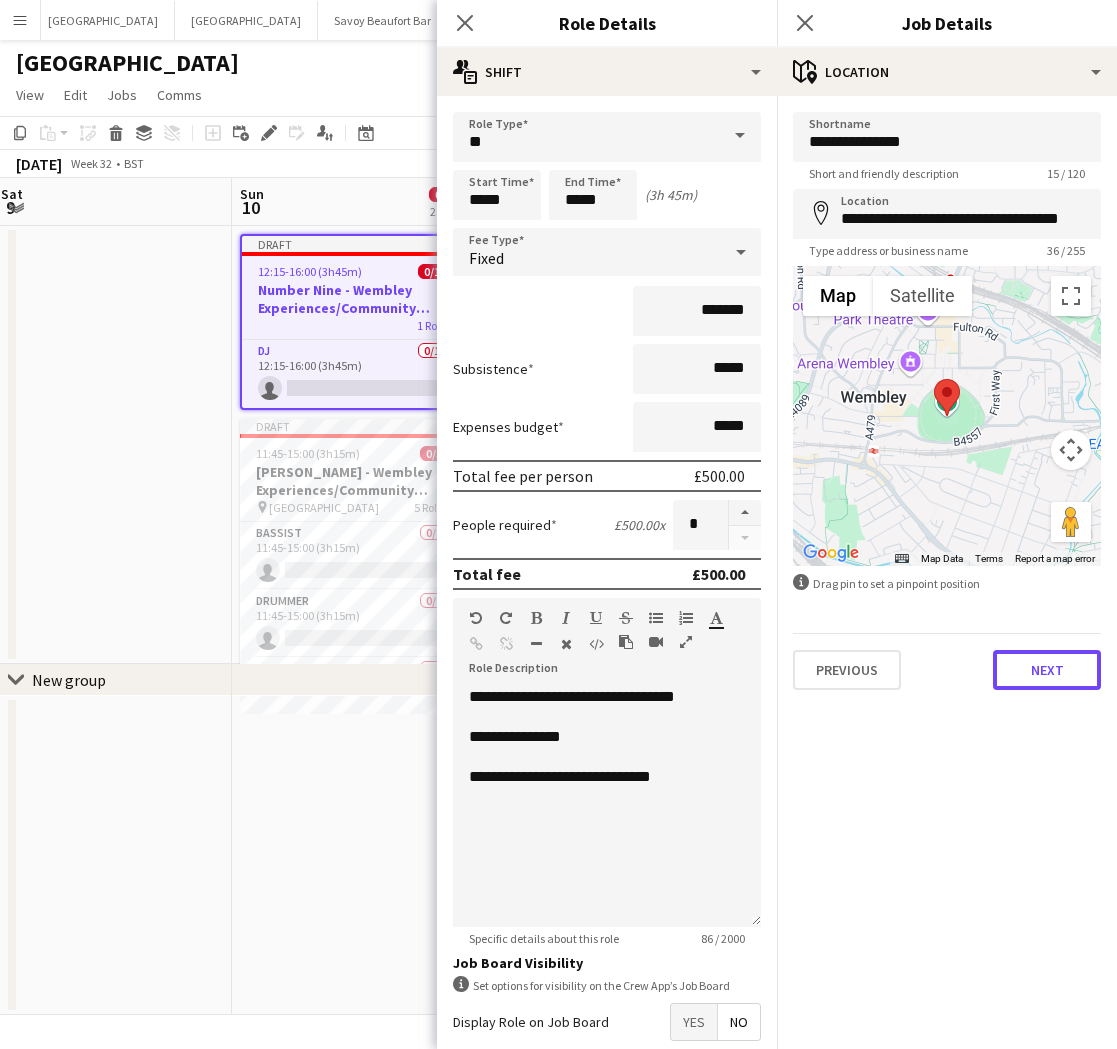 click on "Next" at bounding box center [1047, 670] 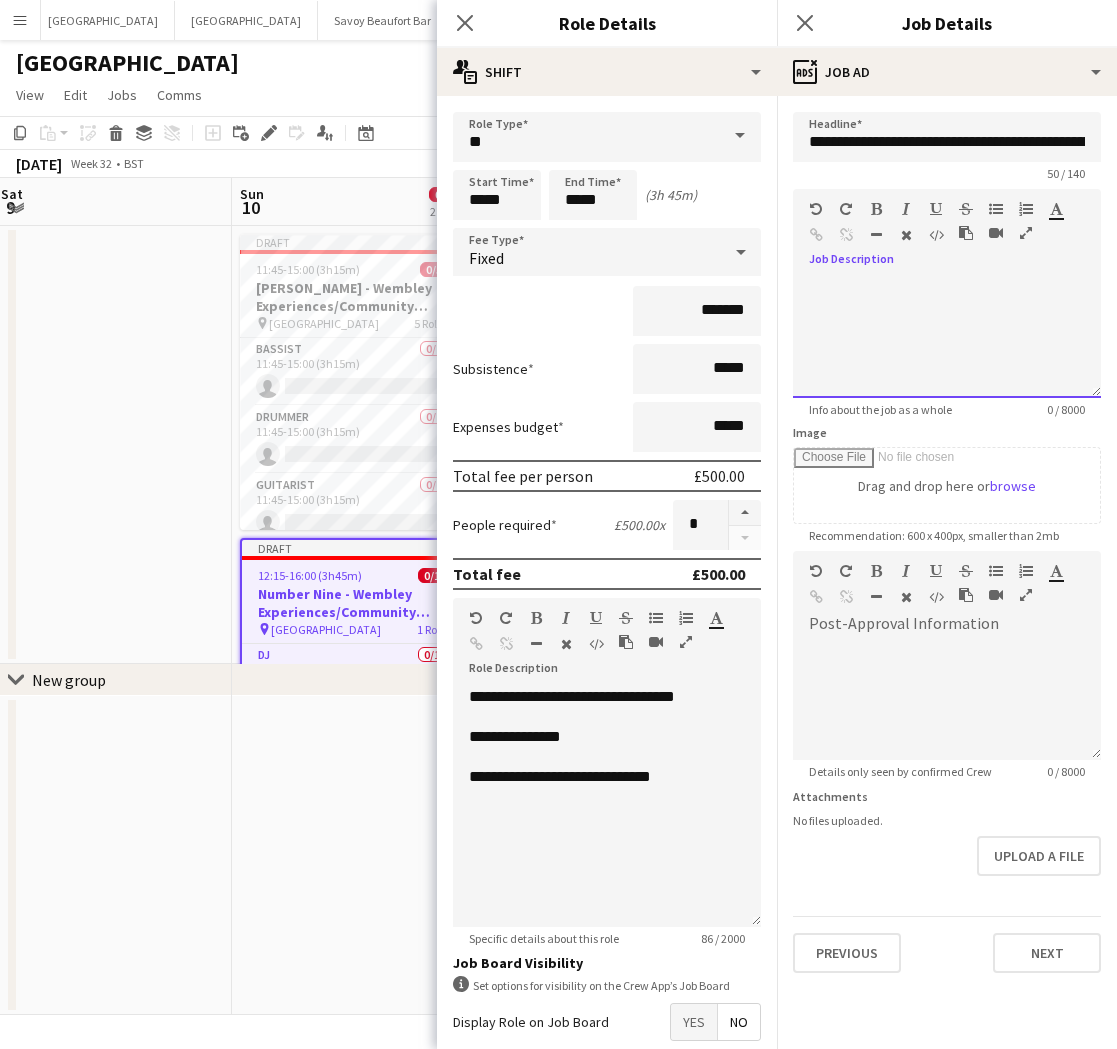 click at bounding box center (947, 331) 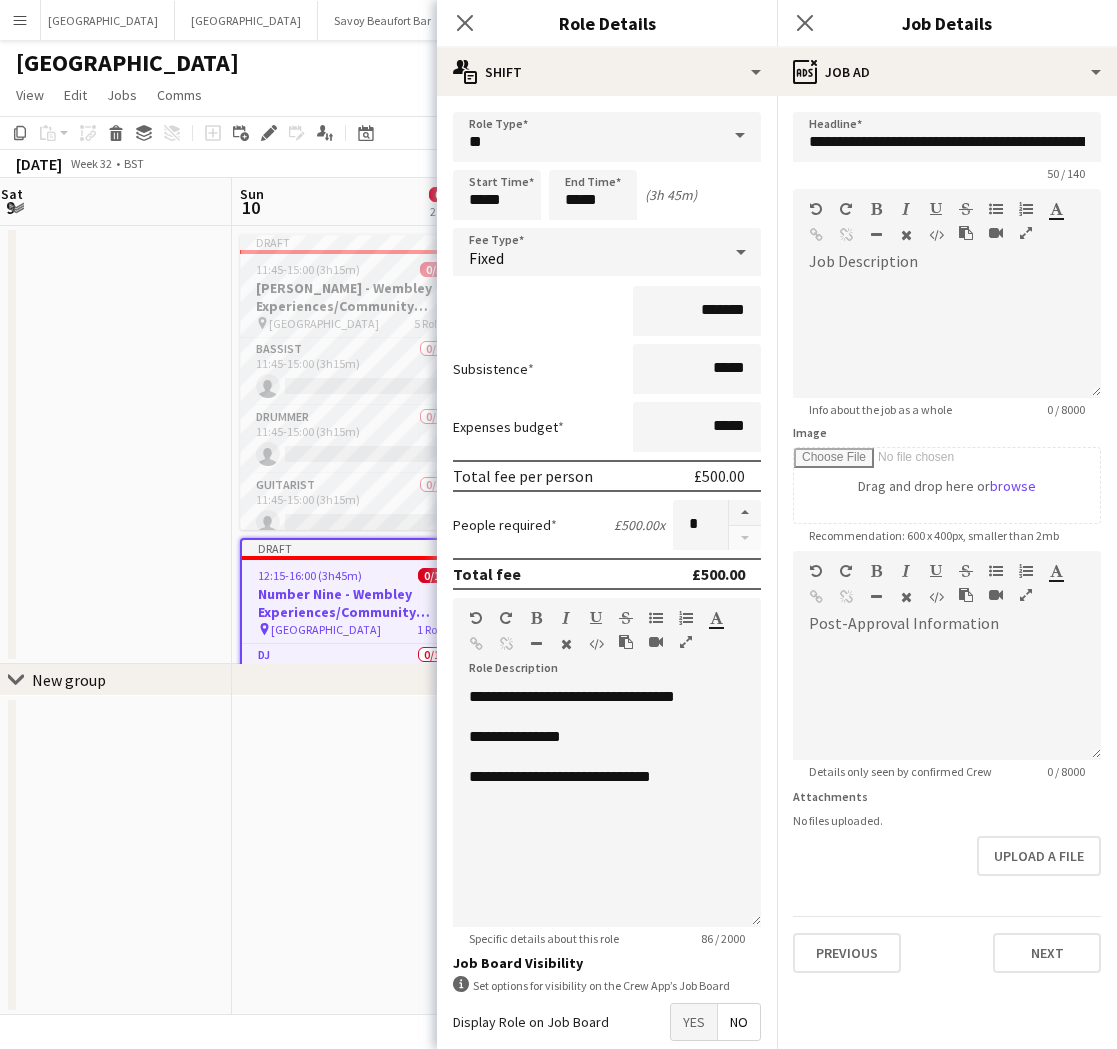 drag, startPoint x: 358, startPoint y: 269, endPoint x: 382, endPoint y: 244, distance: 34.655445 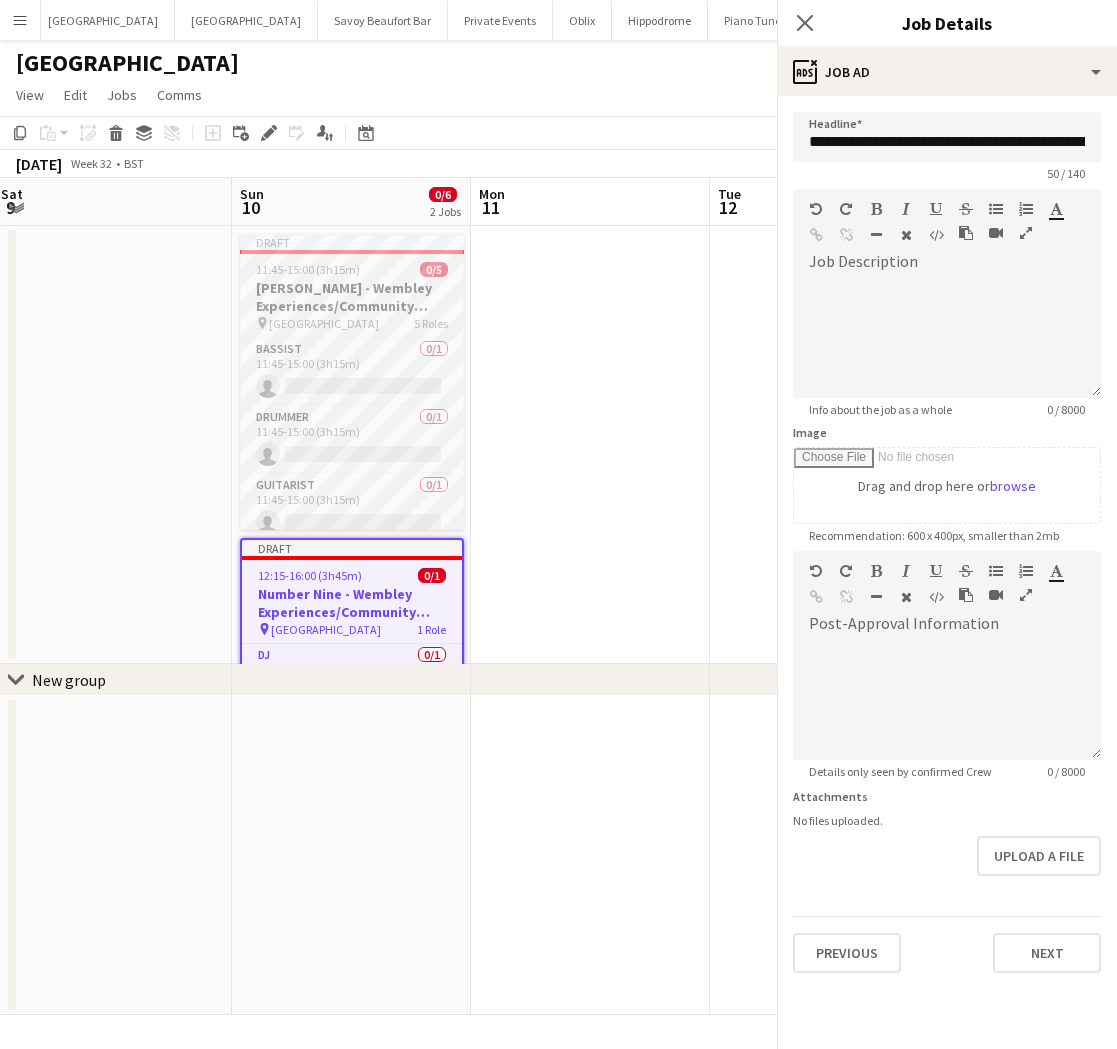 scroll, scrollTop: 0, scrollLeft: 482, axis: horizontal 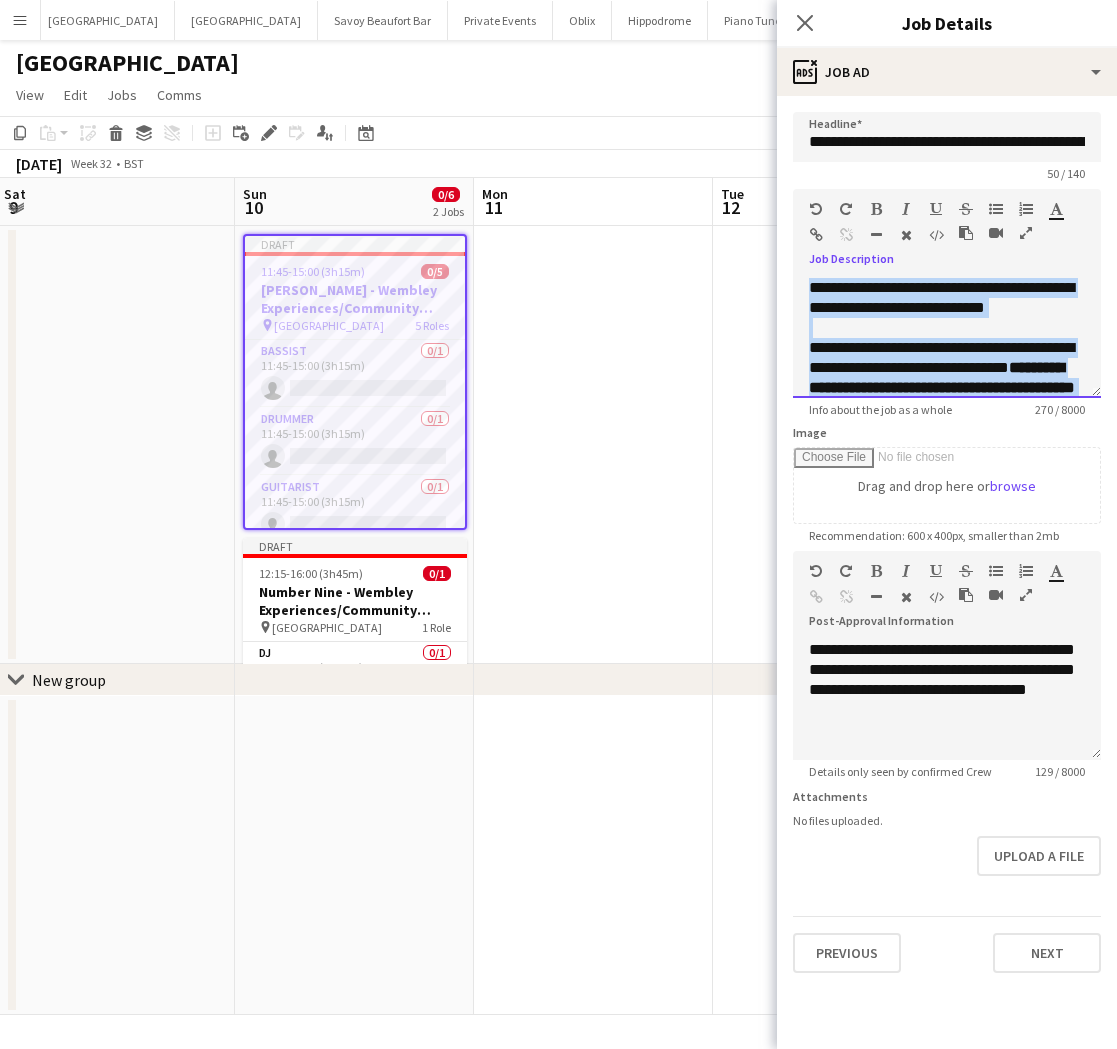 drag, startPoint x: 1080, startPoint y: 372, endPoint x: 737, endPoint y: 229, distance: 371.6154 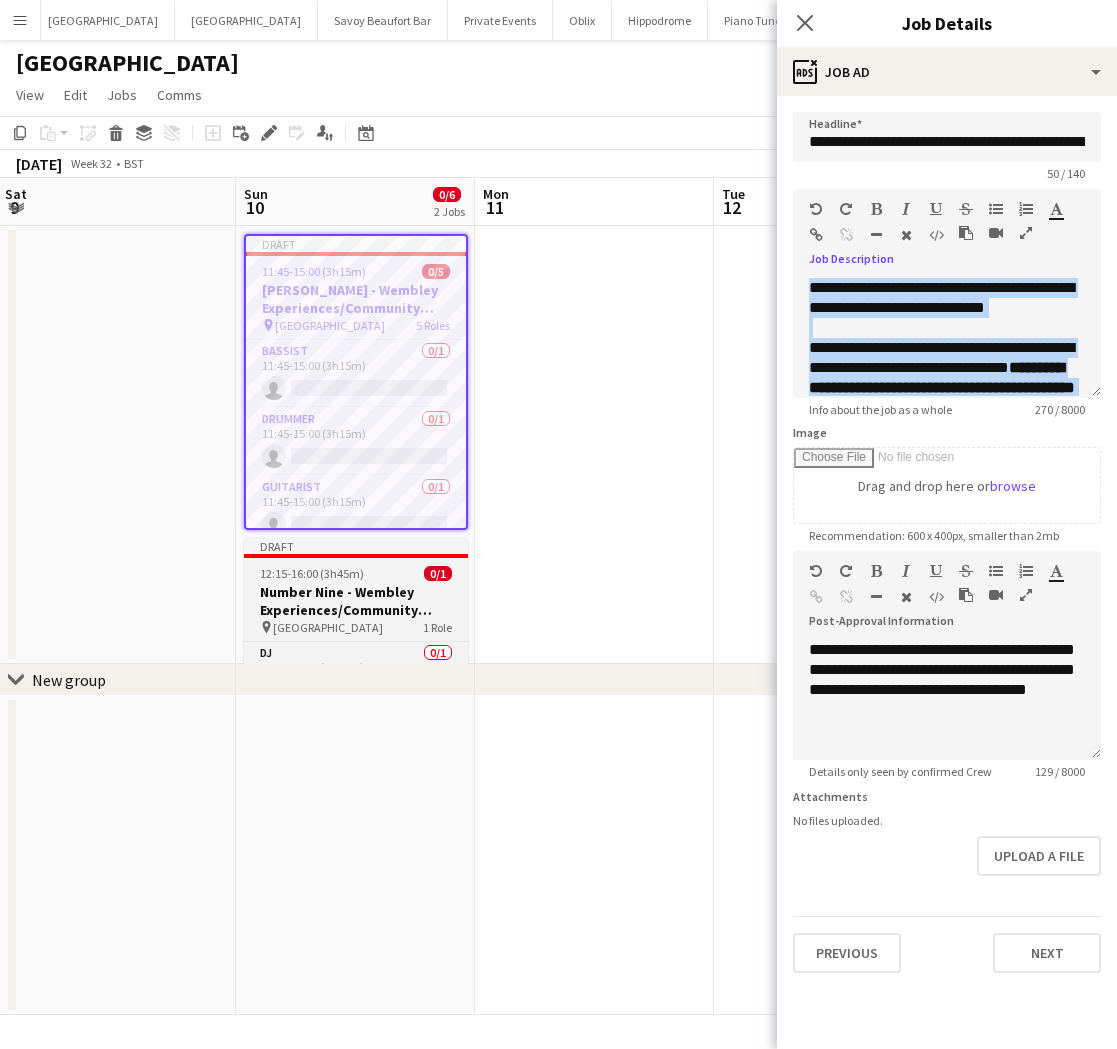 click on "Number Nine - Wembley Experiences/Community Shield" at bounding box center (356, 601) 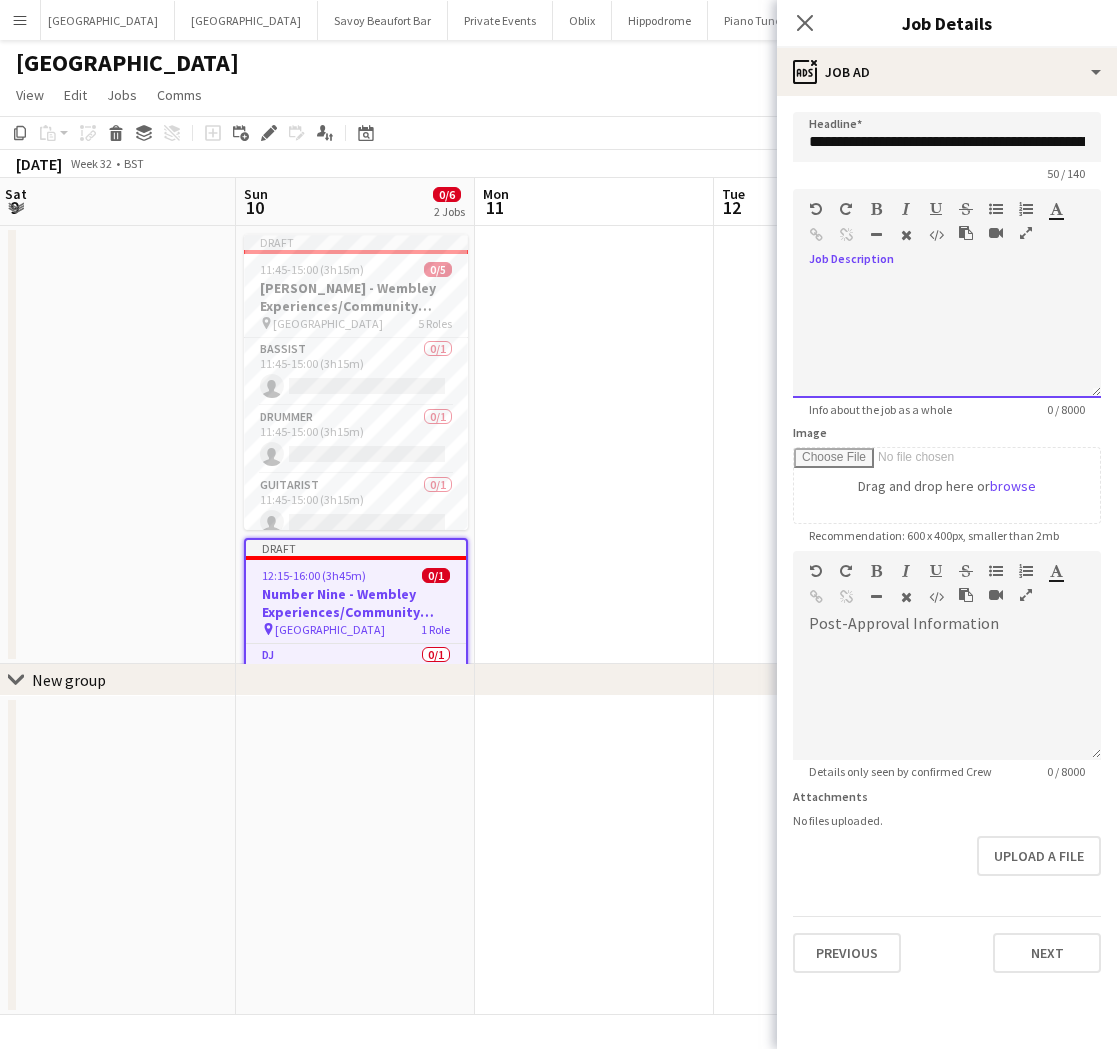 click at bounding box center [947, 338] 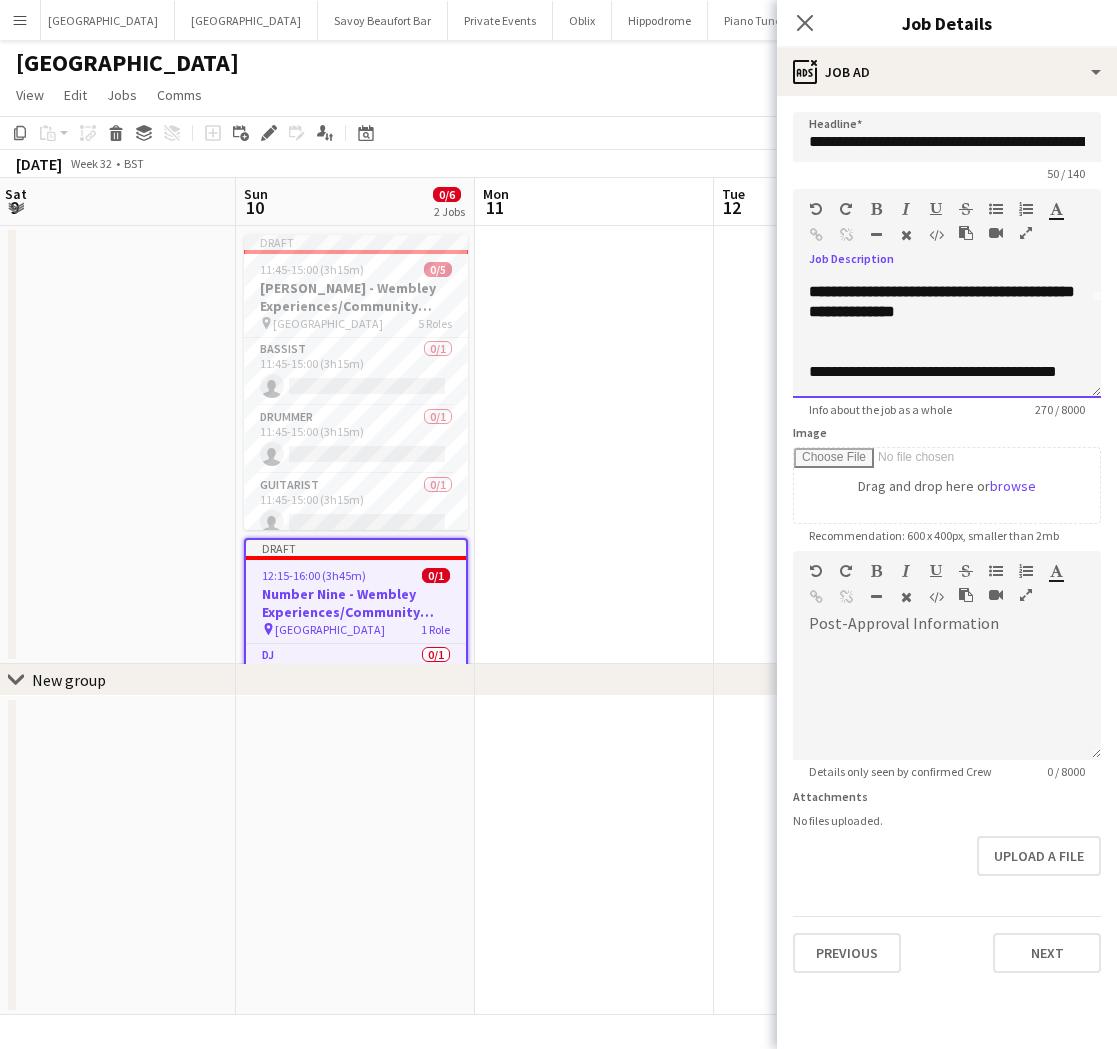 scroll, scrollTop: 89, scrollLeft: 0, axis: vertical 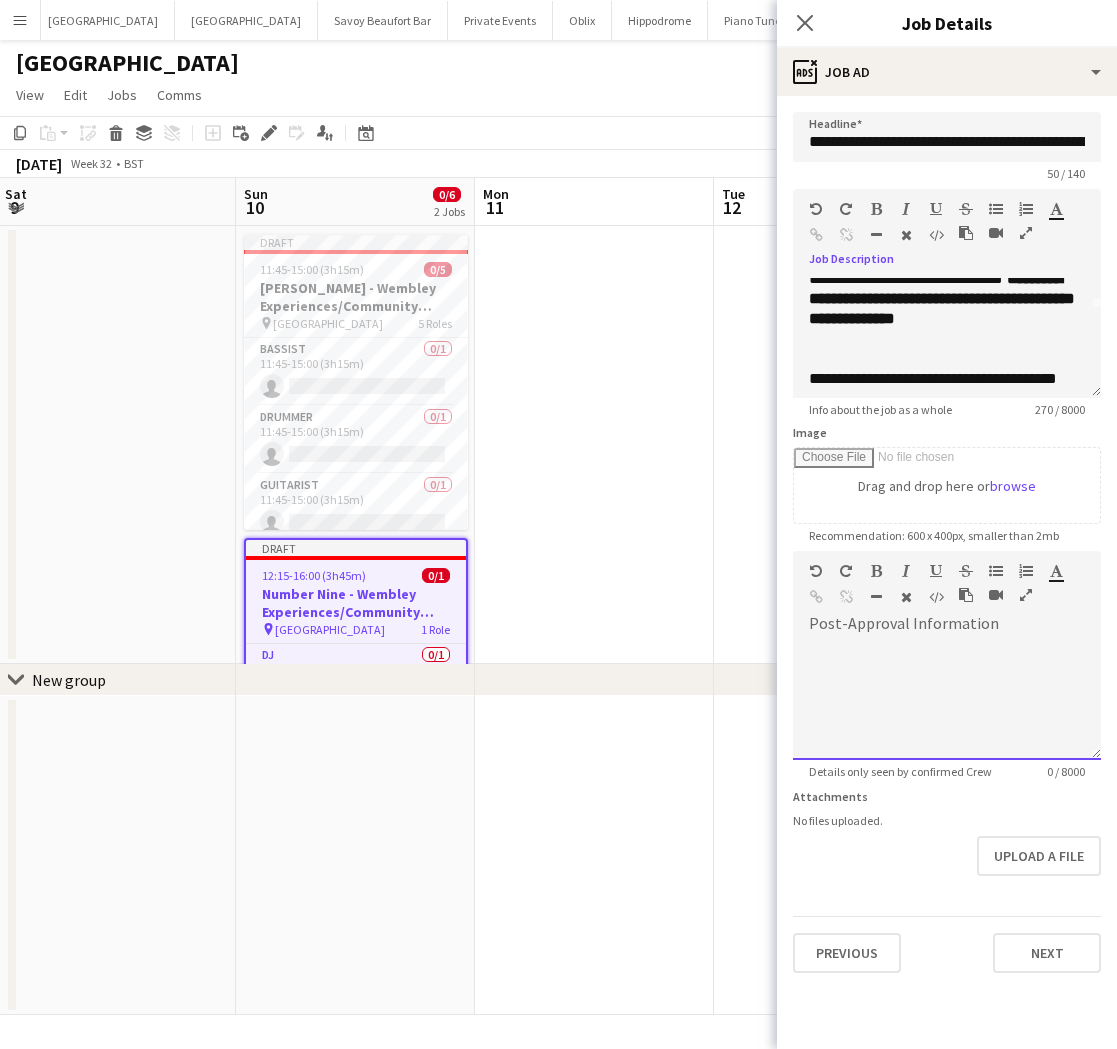 click at bounding box center (947, 700) 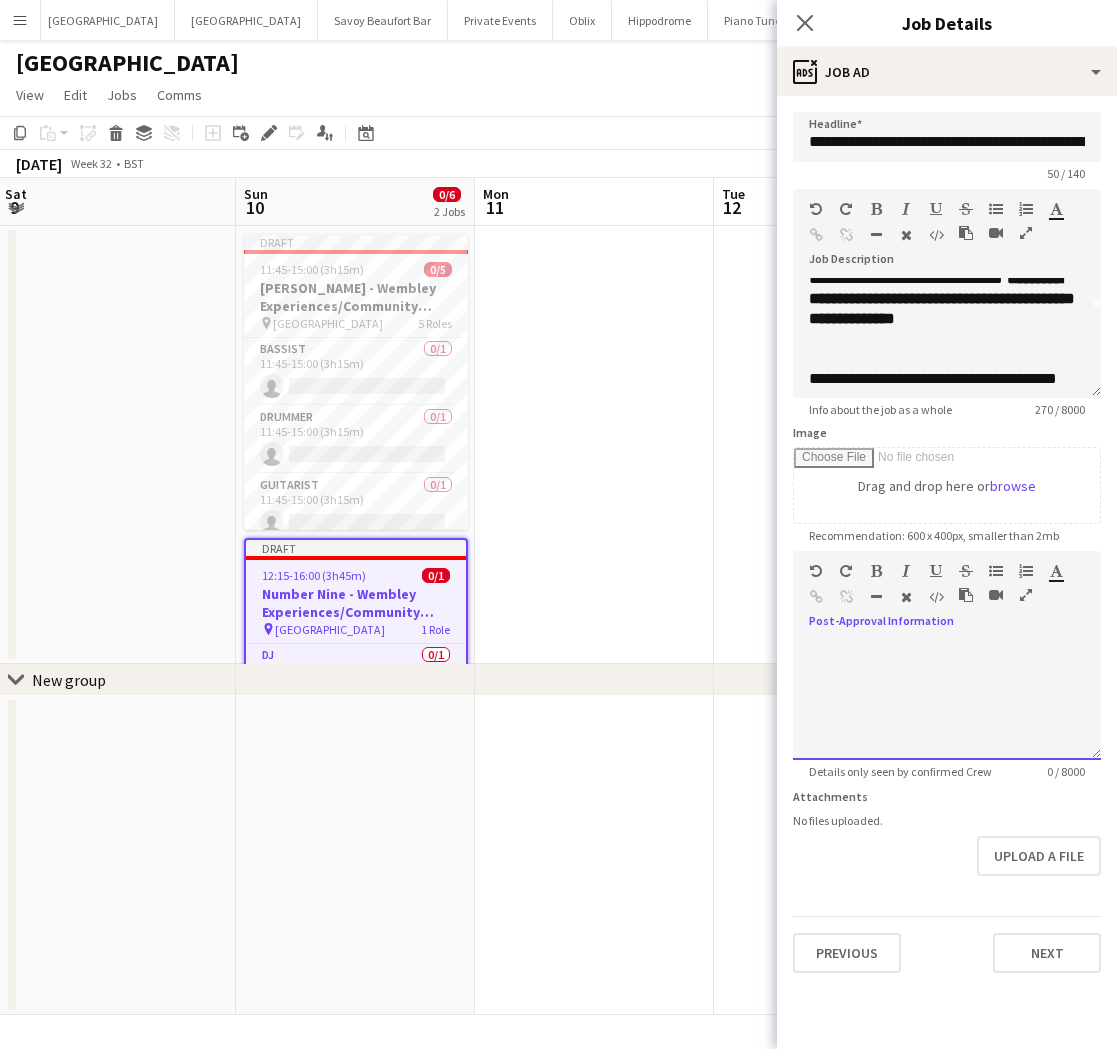 type 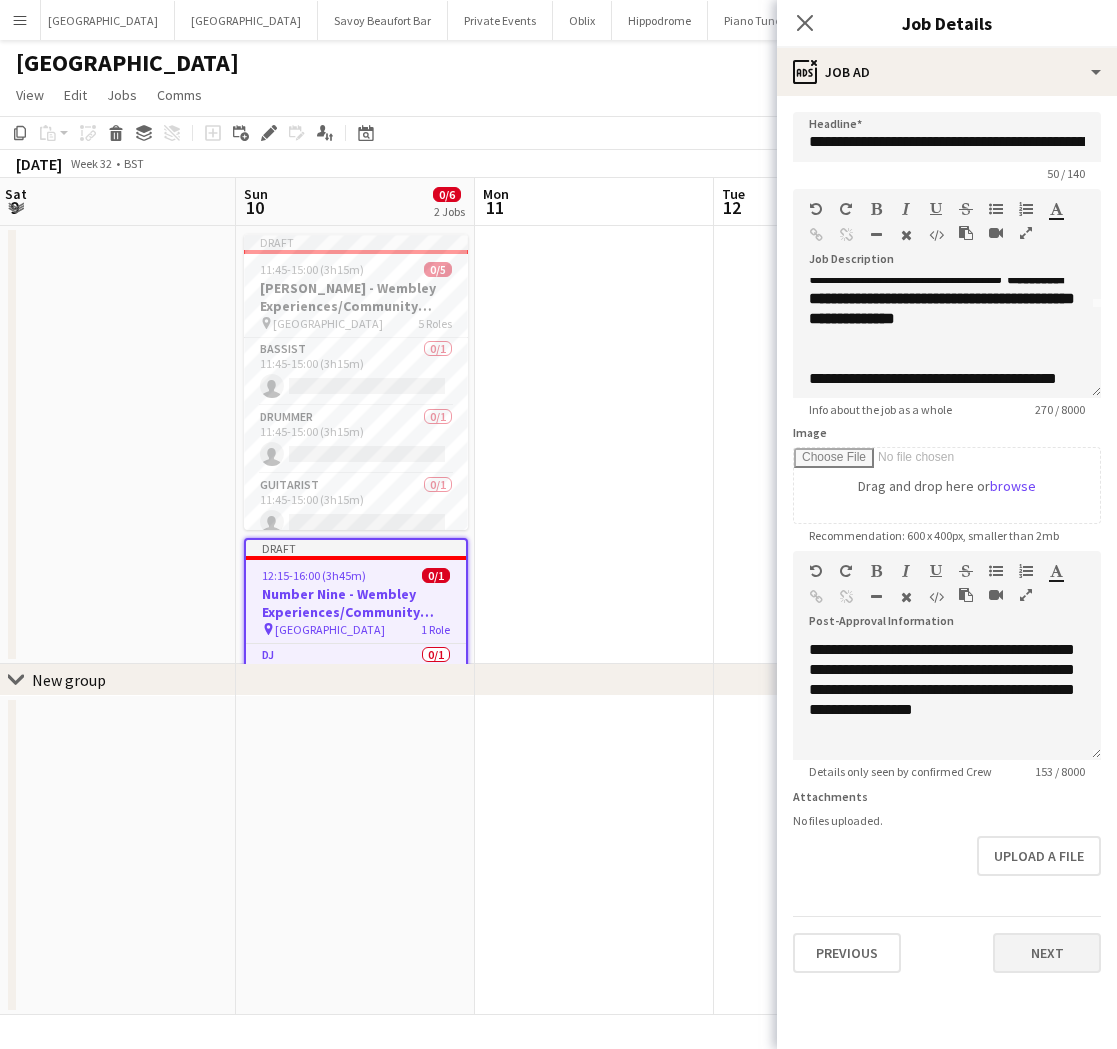 drag, startPoint x: 1015, startPoint y: 978, endPoint x: 1040, endPoint y: 967, distance: 27.313 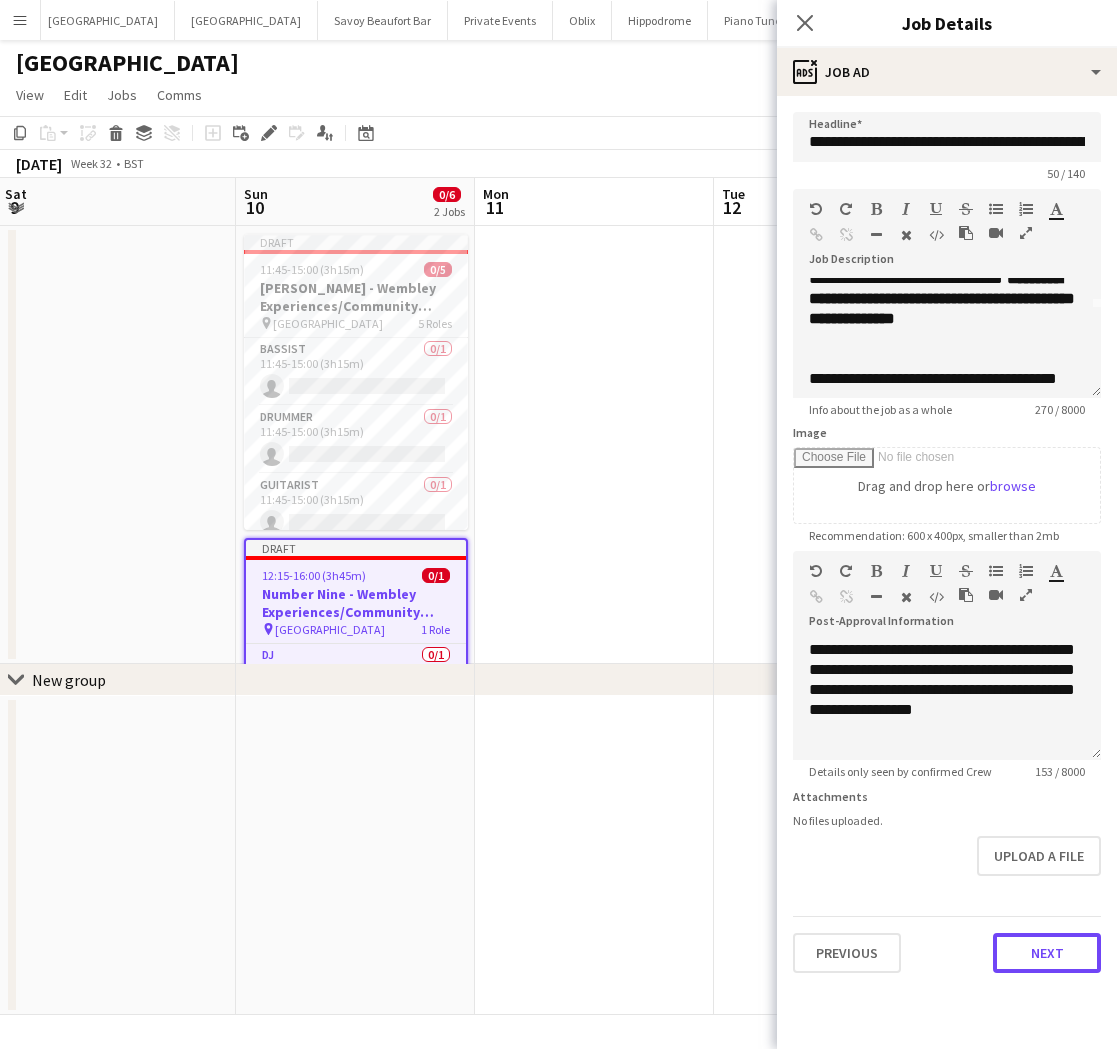 drag, startPoint x: 1037, startPoint y: 953, endPoint x: 1002, endPoint y: 932, distance: 40.81666 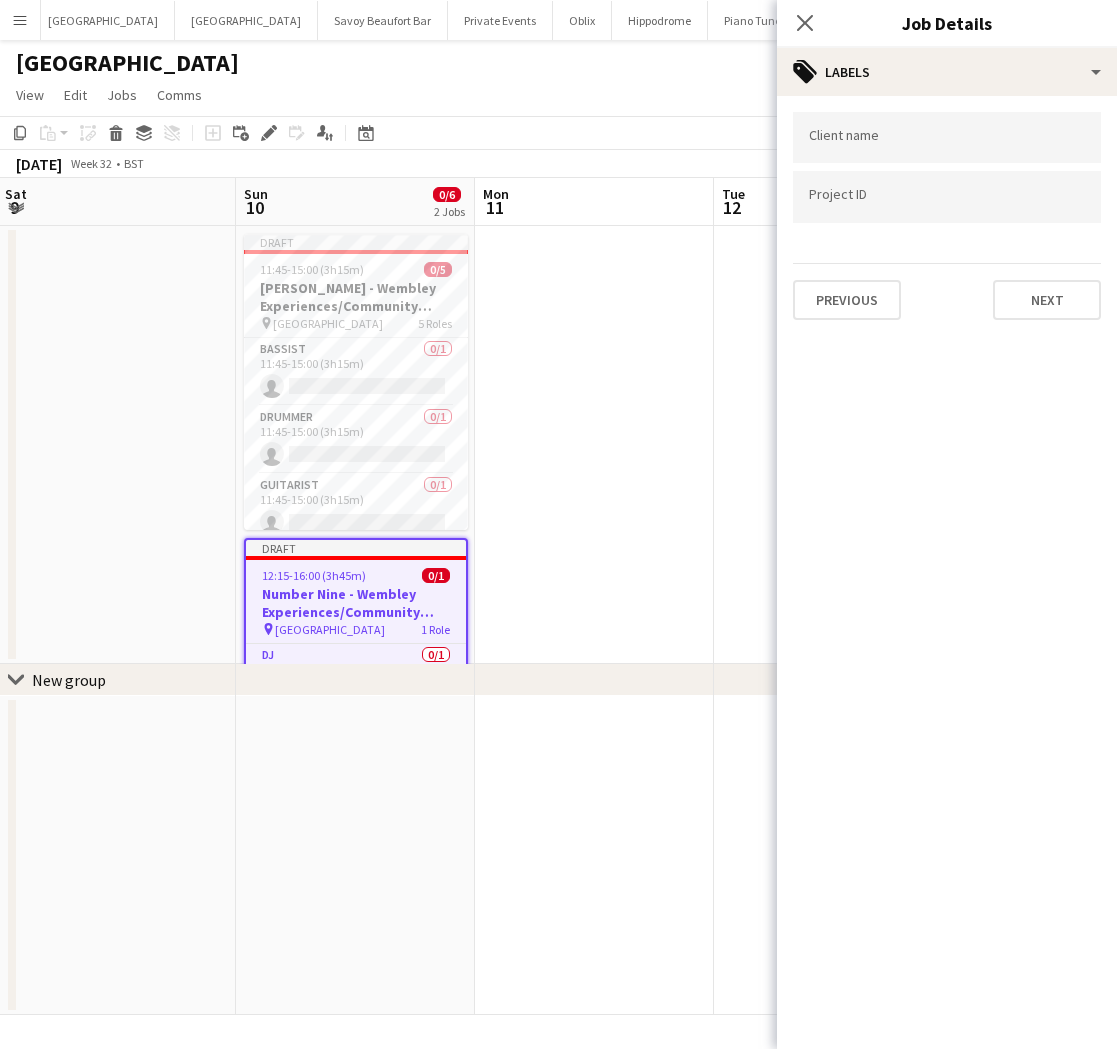 click at bounding box center [594, 445] 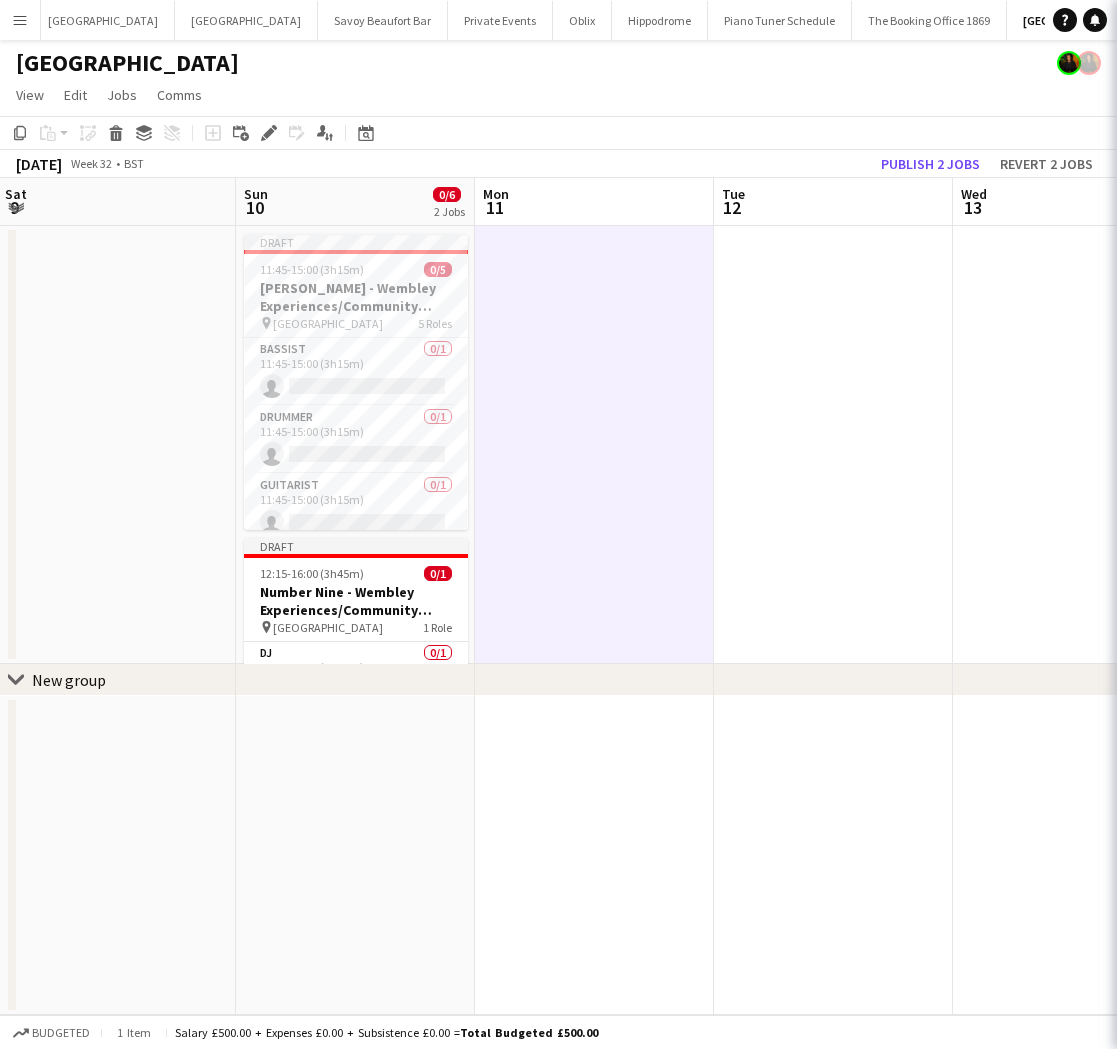 scroll, scrollTop: 0, scrollLeft: 480, axis: horizontal 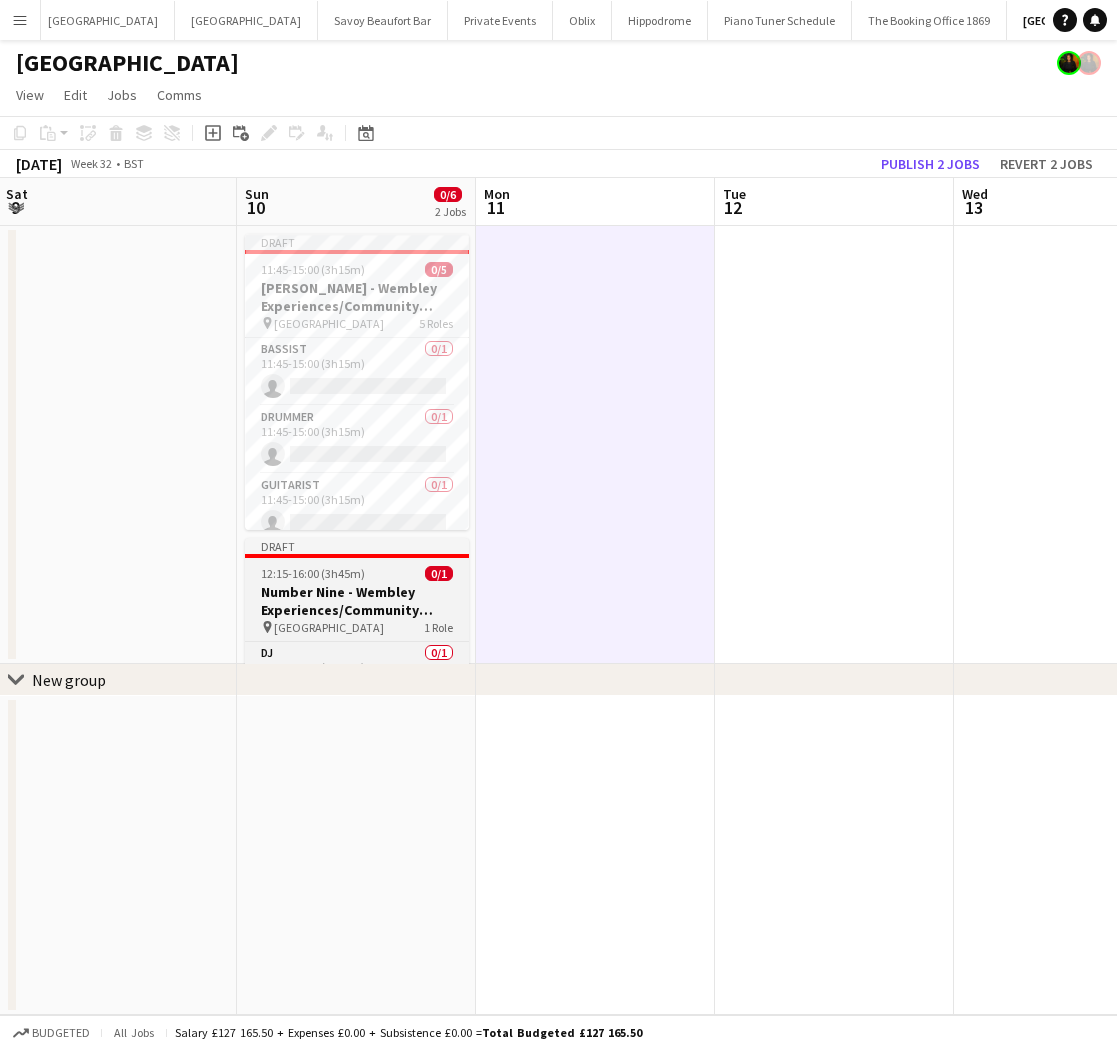 click on "Number Nine - Wembley Experiences/Community Shield" at bounding box center [357, 601] 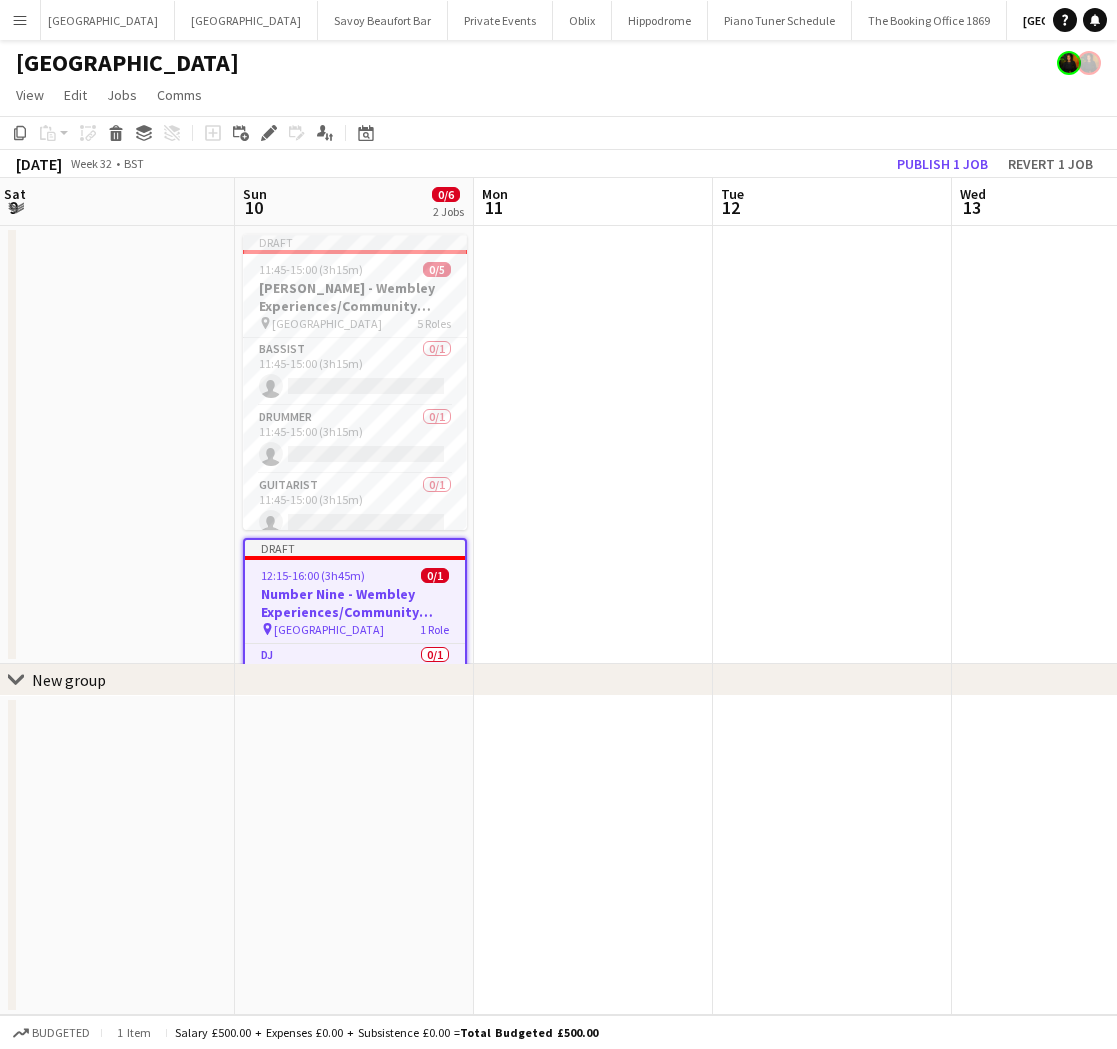 scroll, scrollTop: 0, scrollLeft: 483, axis: horizontal 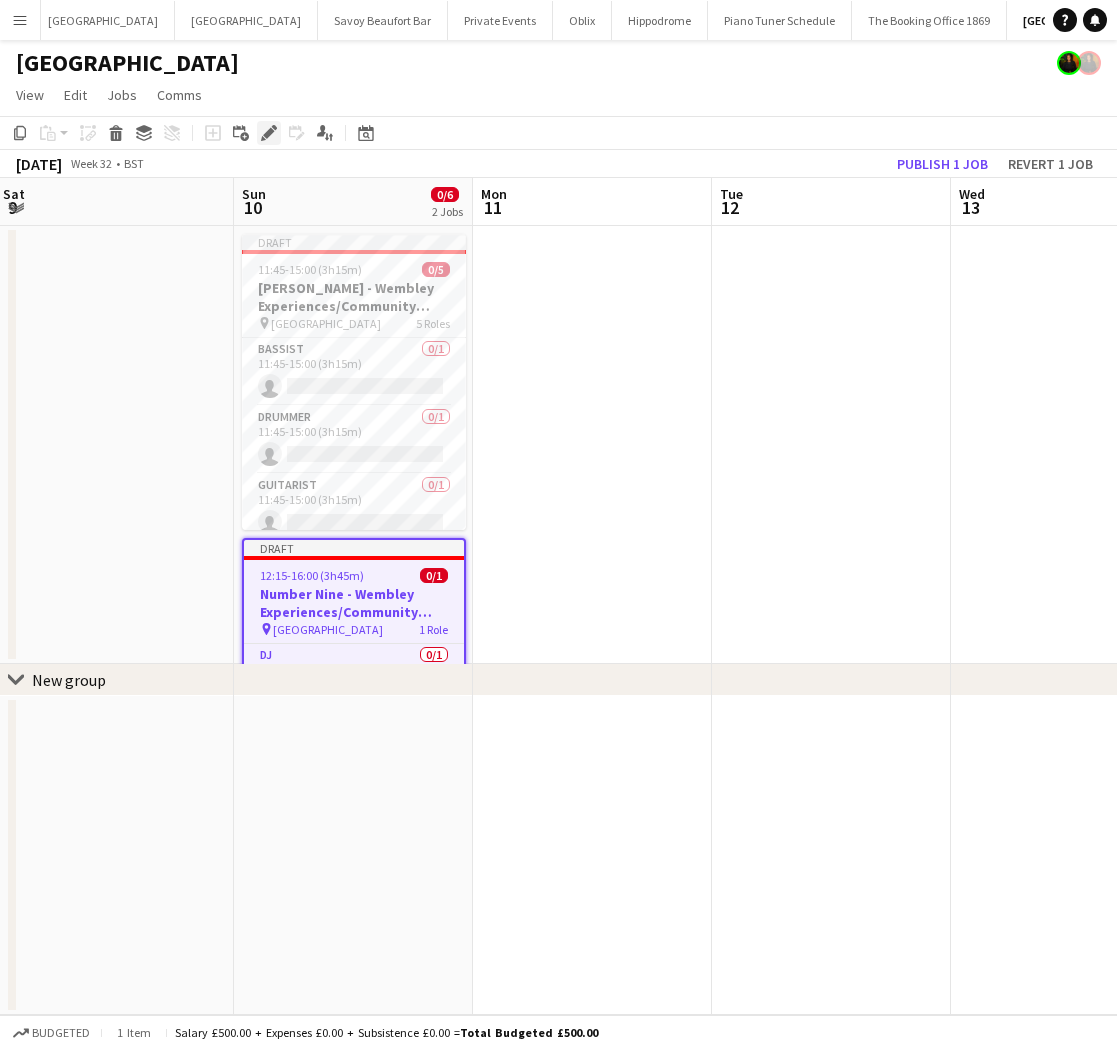 click on "Edit" 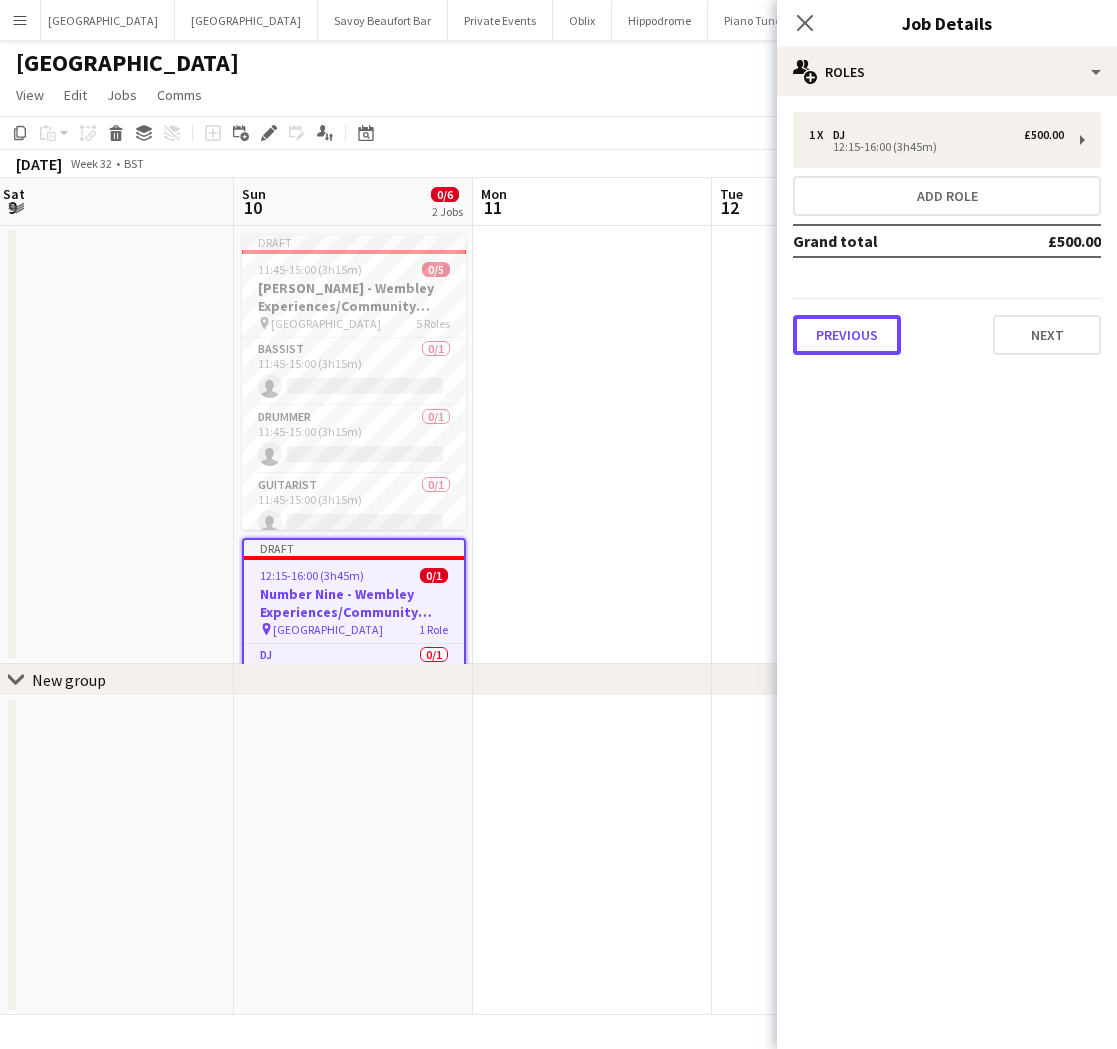 click on "Previous" at bounding box center (847, 335) 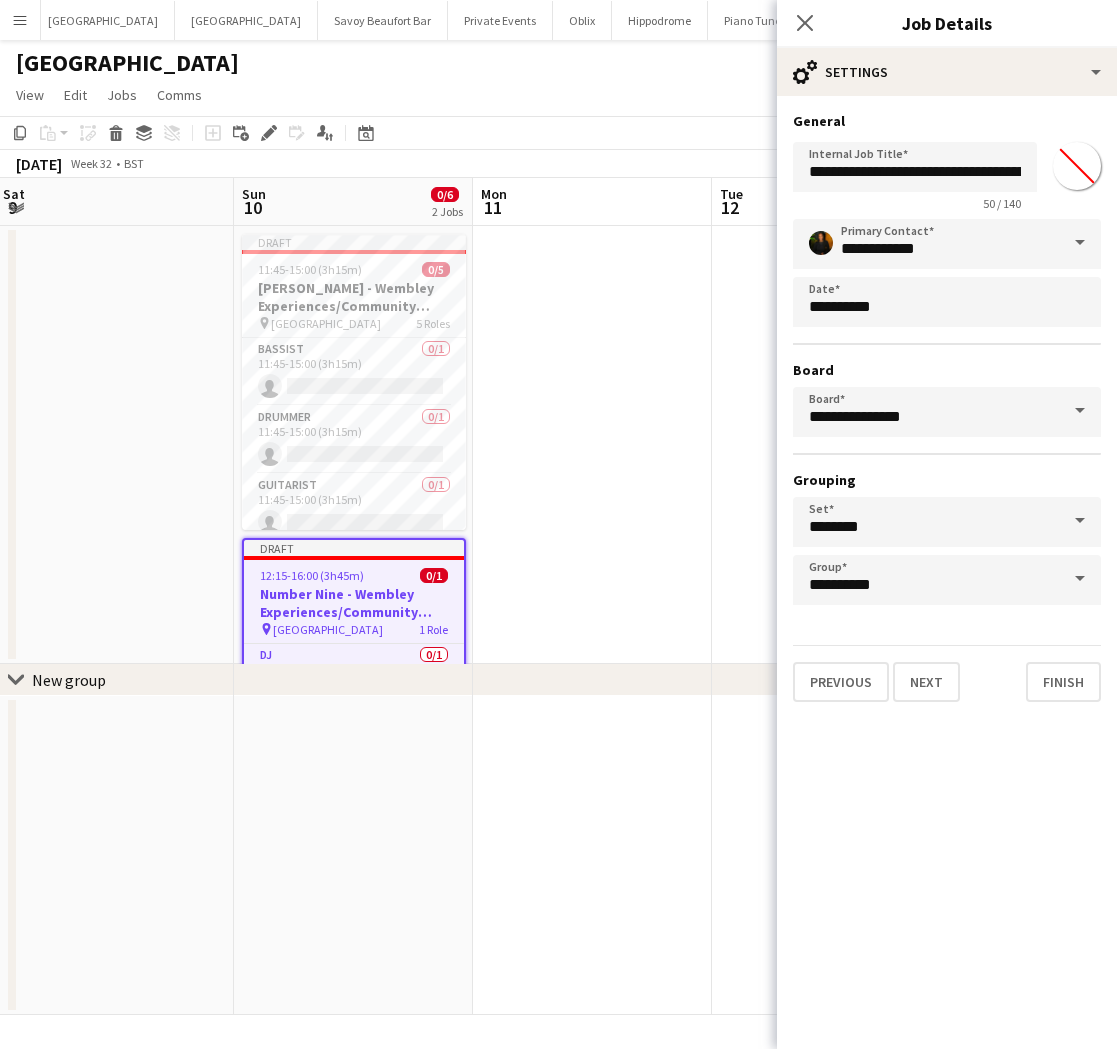 click on "Previous   Next   Finish" at bounding box center [947, 673] 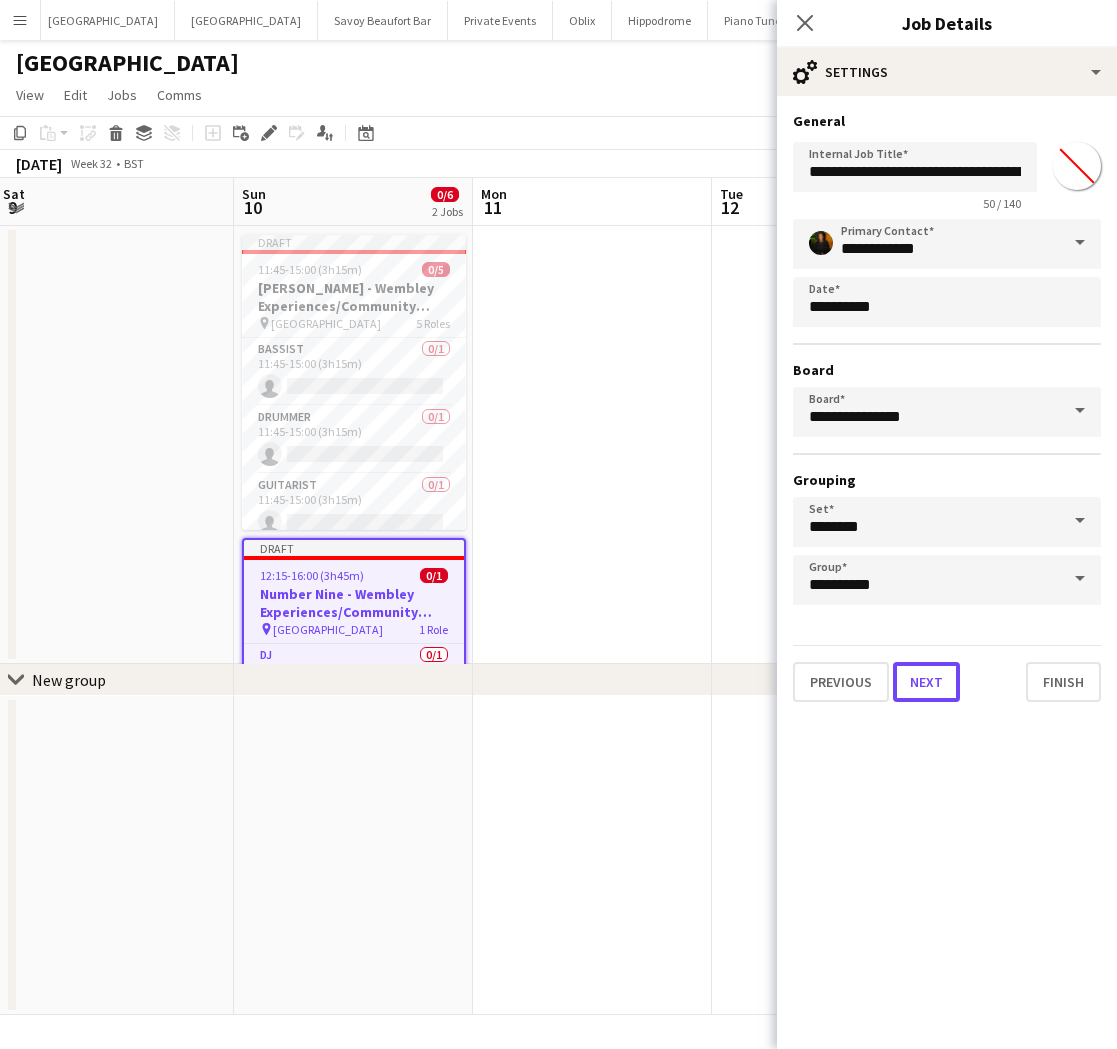 drag, startPoint x: 919, startPoint y: 681, endPoint x: 928, endPoint y: 530, distance: 151.26797 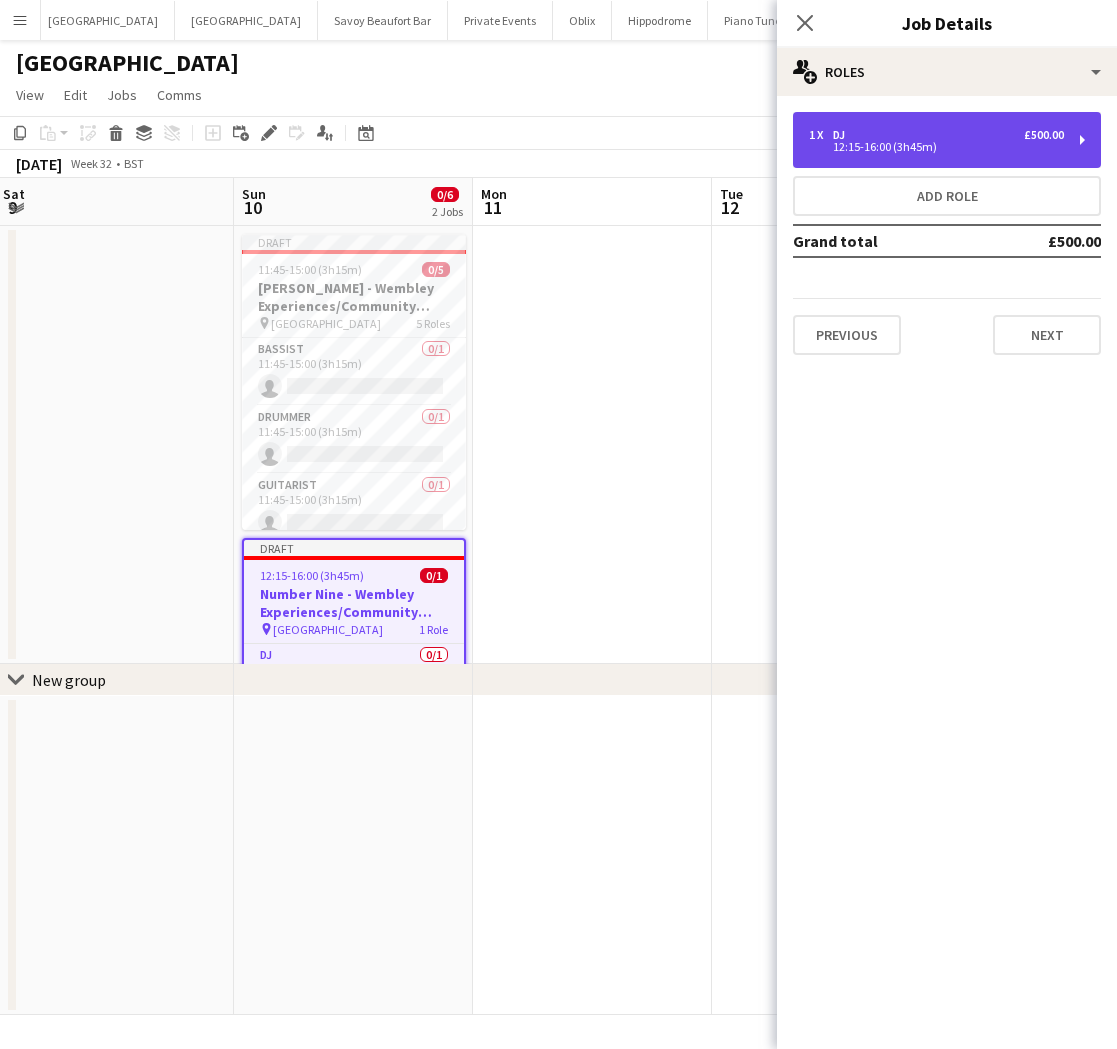 click on "12:15-16:00 (3h45m)" at bounding box center [936, 147] 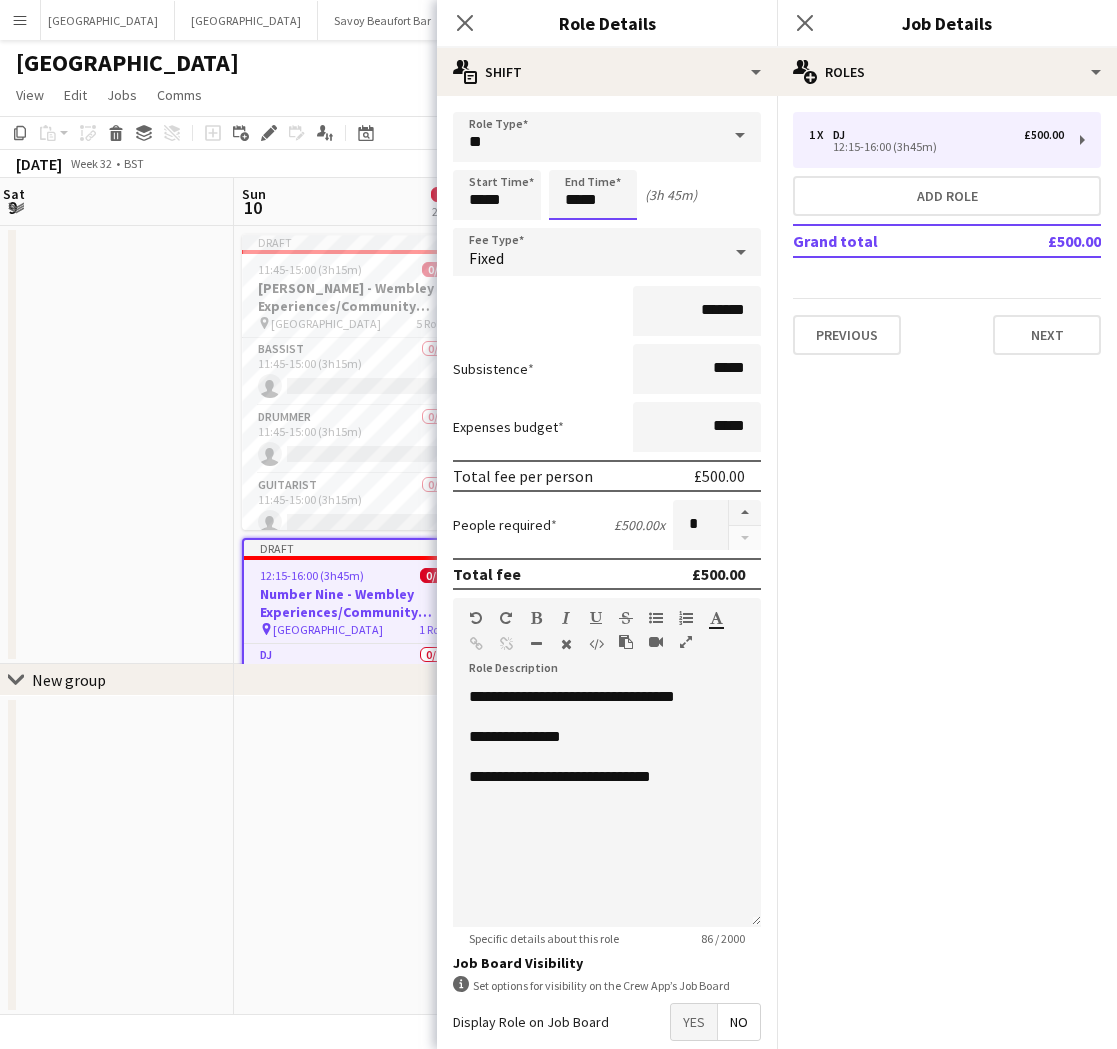 click on "*****" at bounding box center (593, 195) 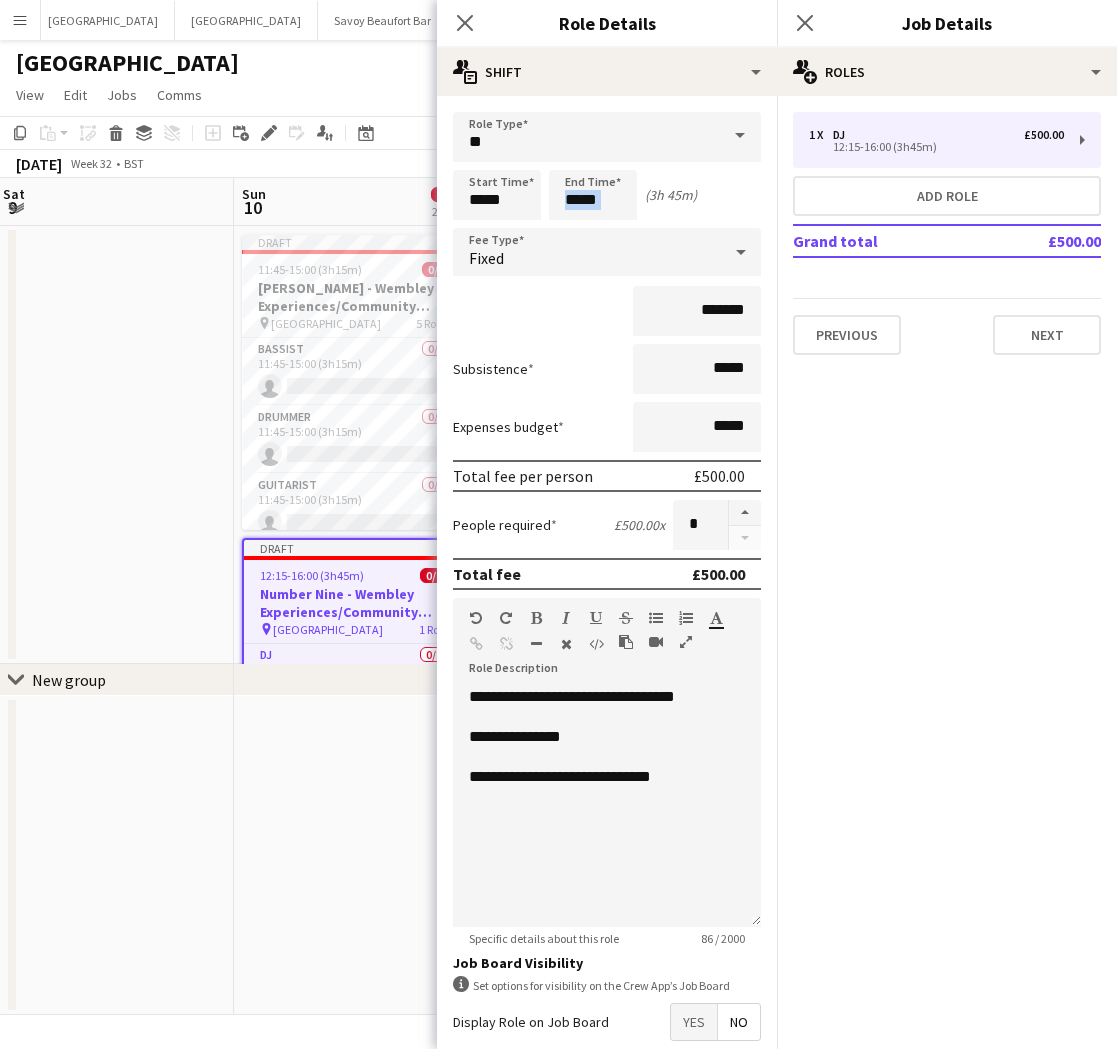 drag, startPoint x: 646, startPoint y: 195, endPoint x: 579, endPoint y: 191, distance: 67.11929 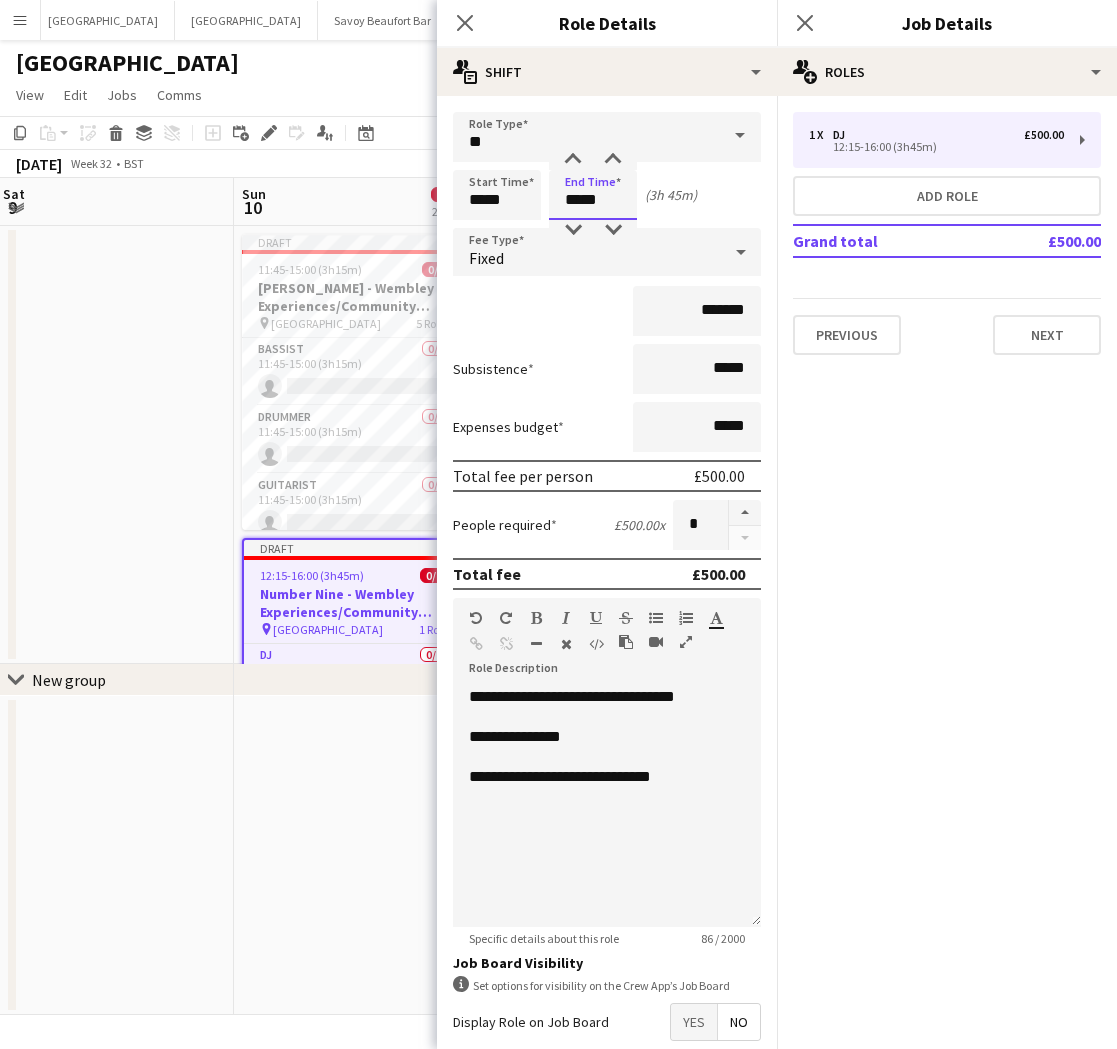 drag, startPoint x: 609, startPoint y: 199, endPoint x: 575, endPoint y: 205, distance: 34.525352 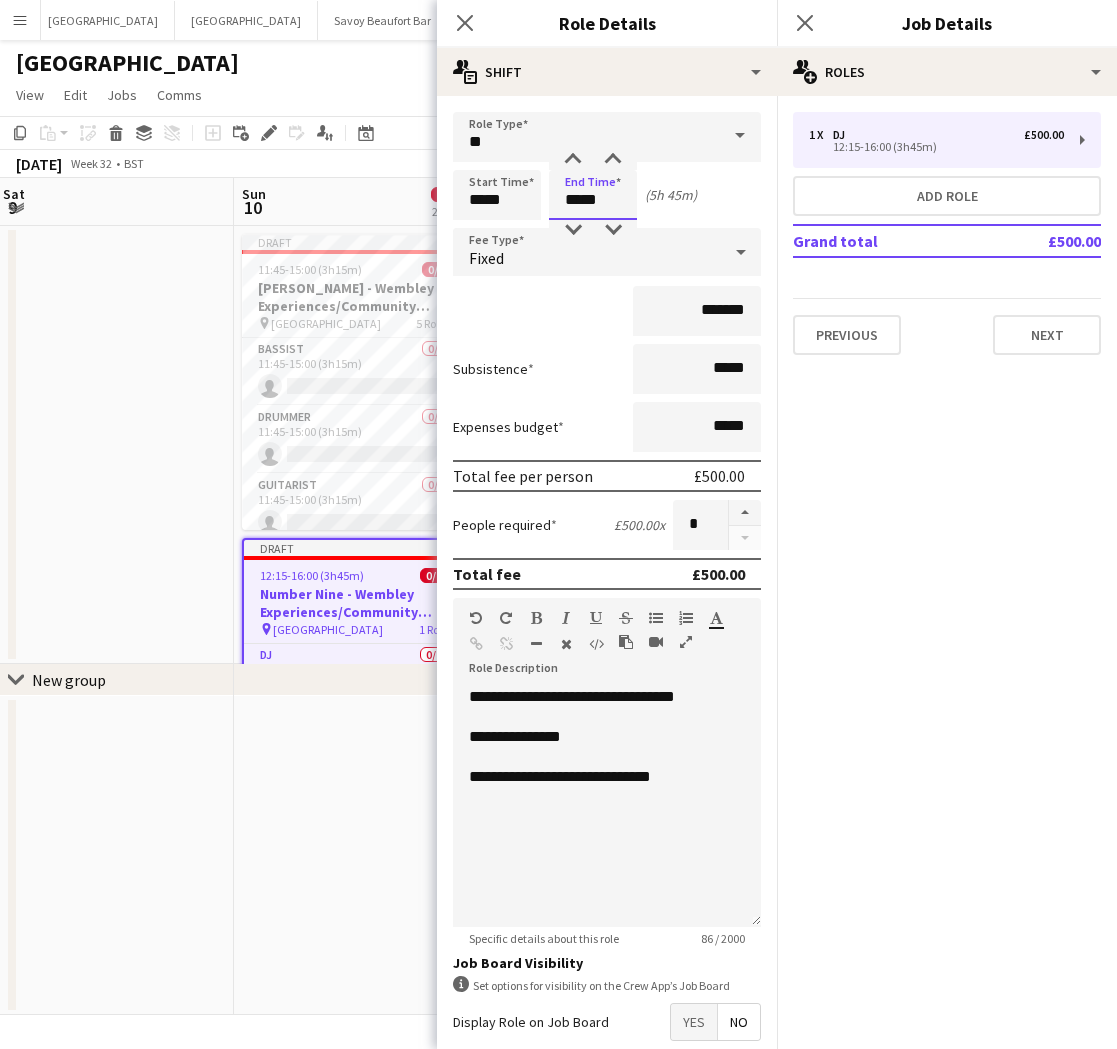 type on "*****" 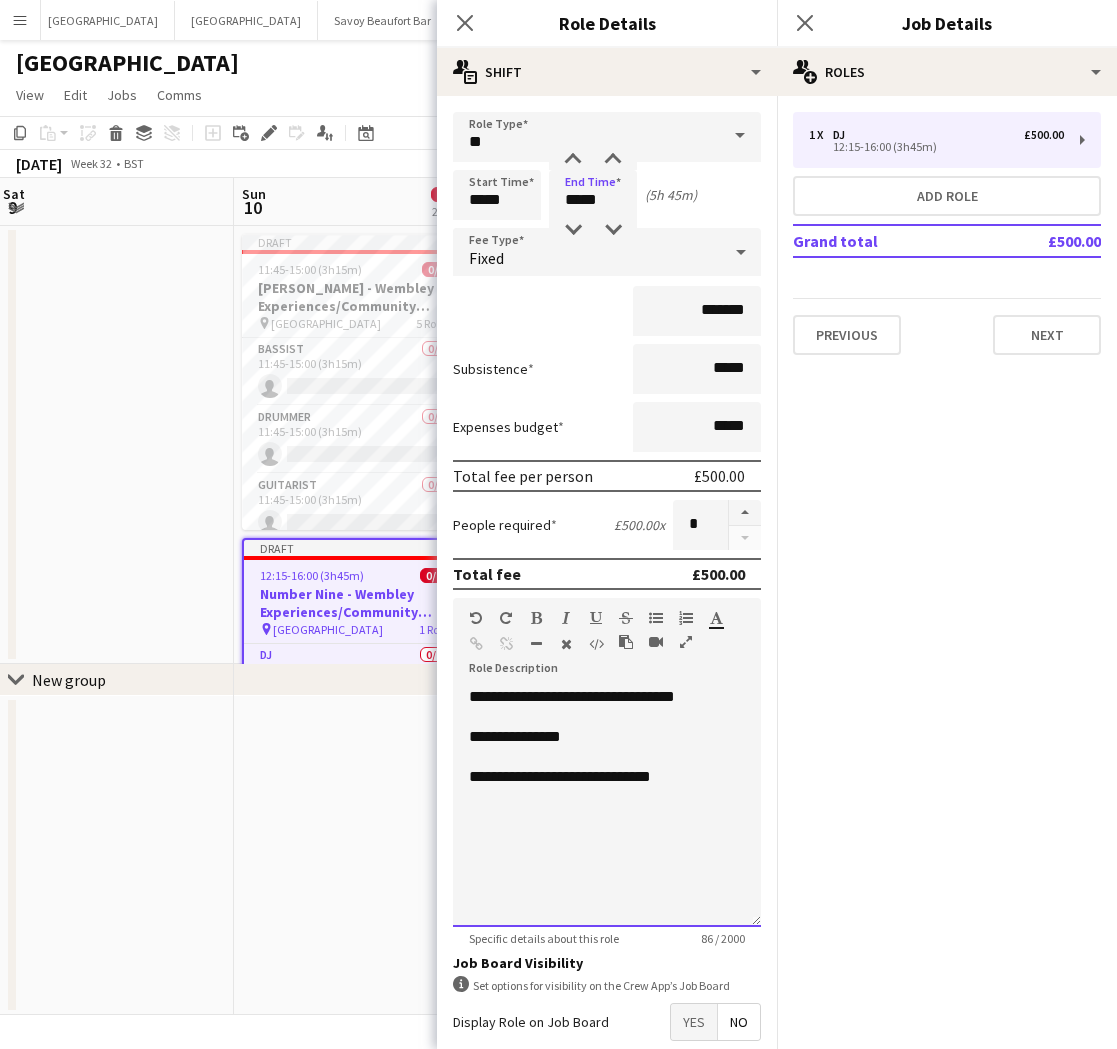 click on "**********" at bounding box center [607, 807] 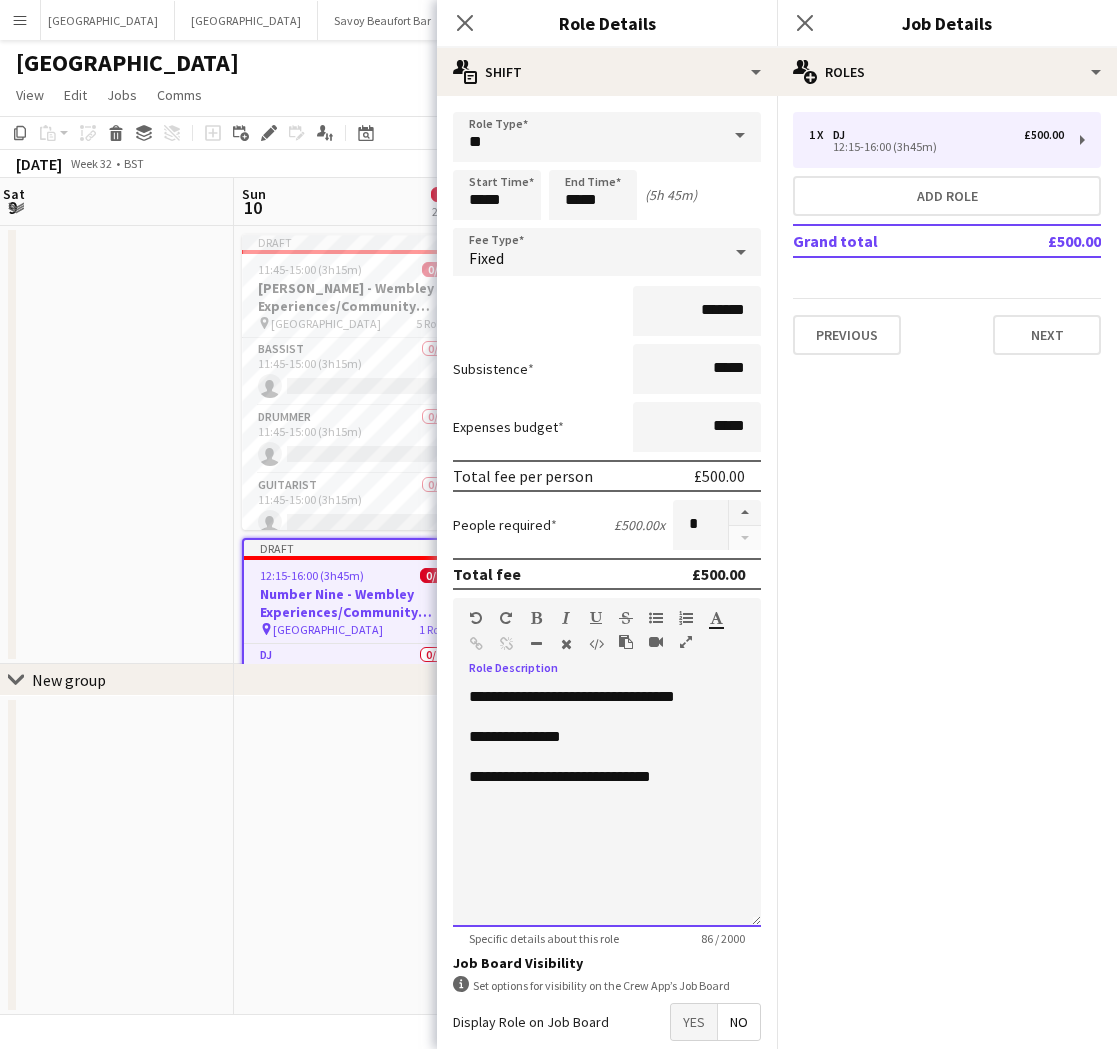 drag, startPoint x: 594, startPoint y: 734, endPoint x: 604, endPoint y: 731, distance: 10.440307 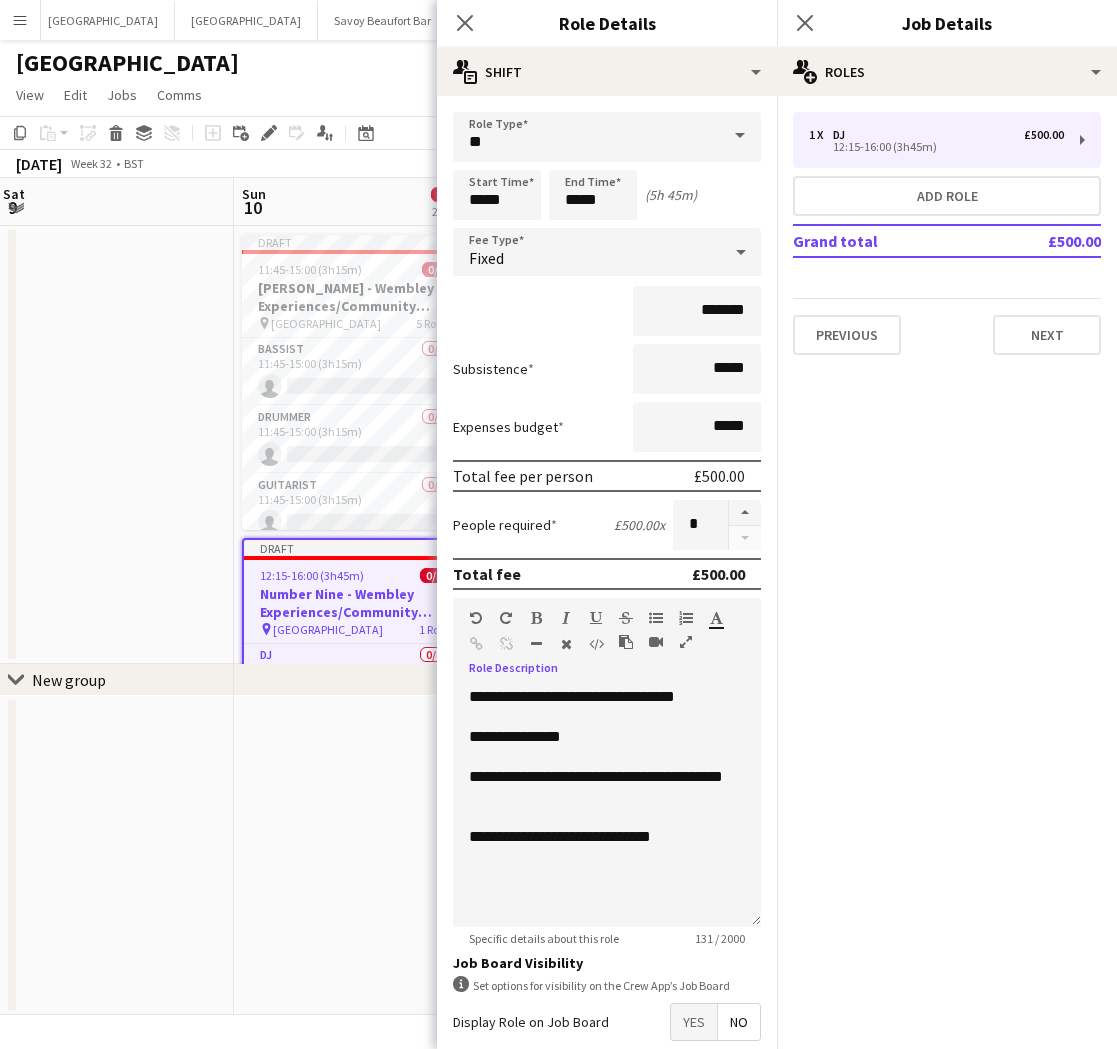 click at bounding box center [114, 445] 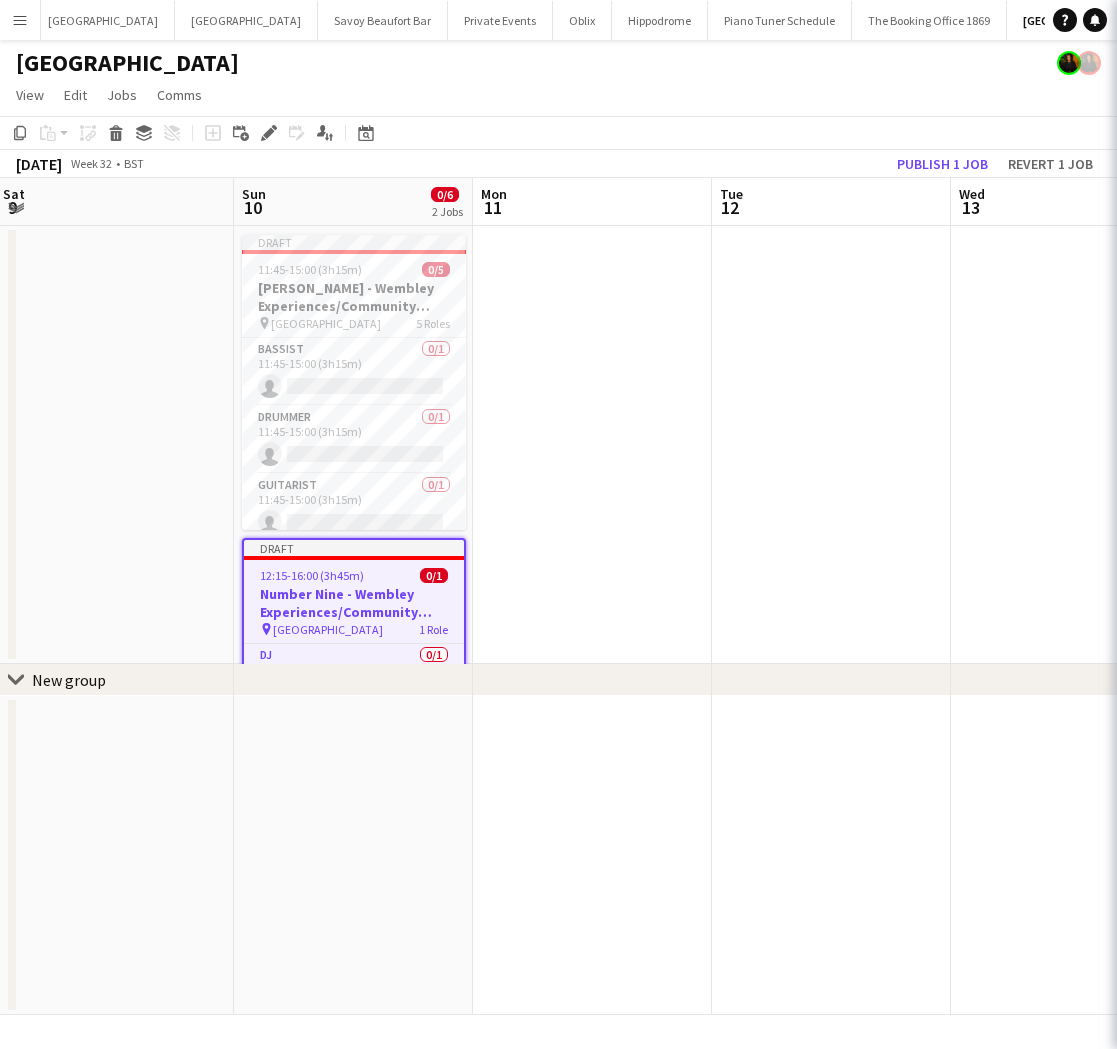 scroll, scrollTop: 0, scrollLeft: 481, axis: horizontal 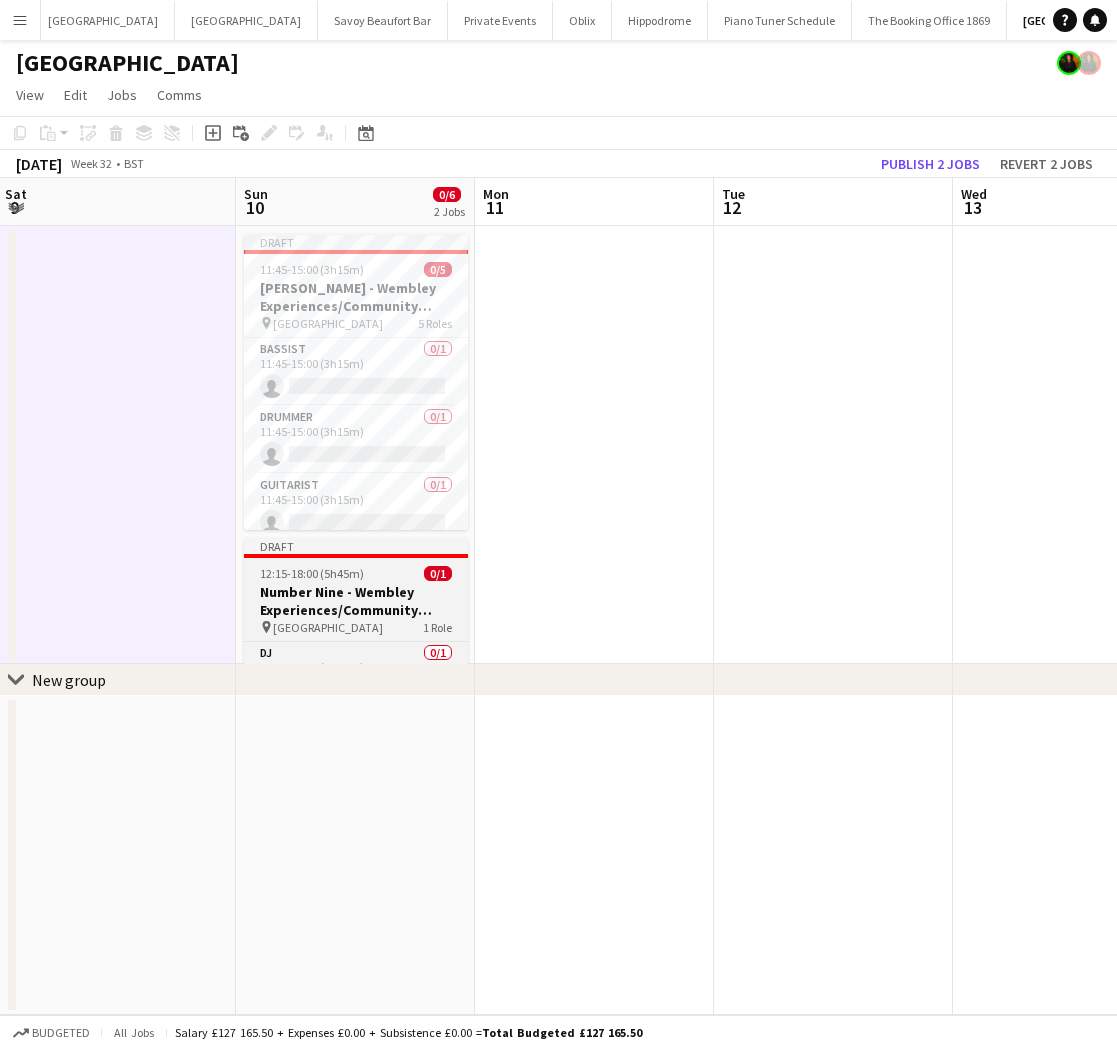 drag, startPoint x: 424, startPoint y: 616, endPoint x: 408, endPoint y: 571, distance: 47.759815 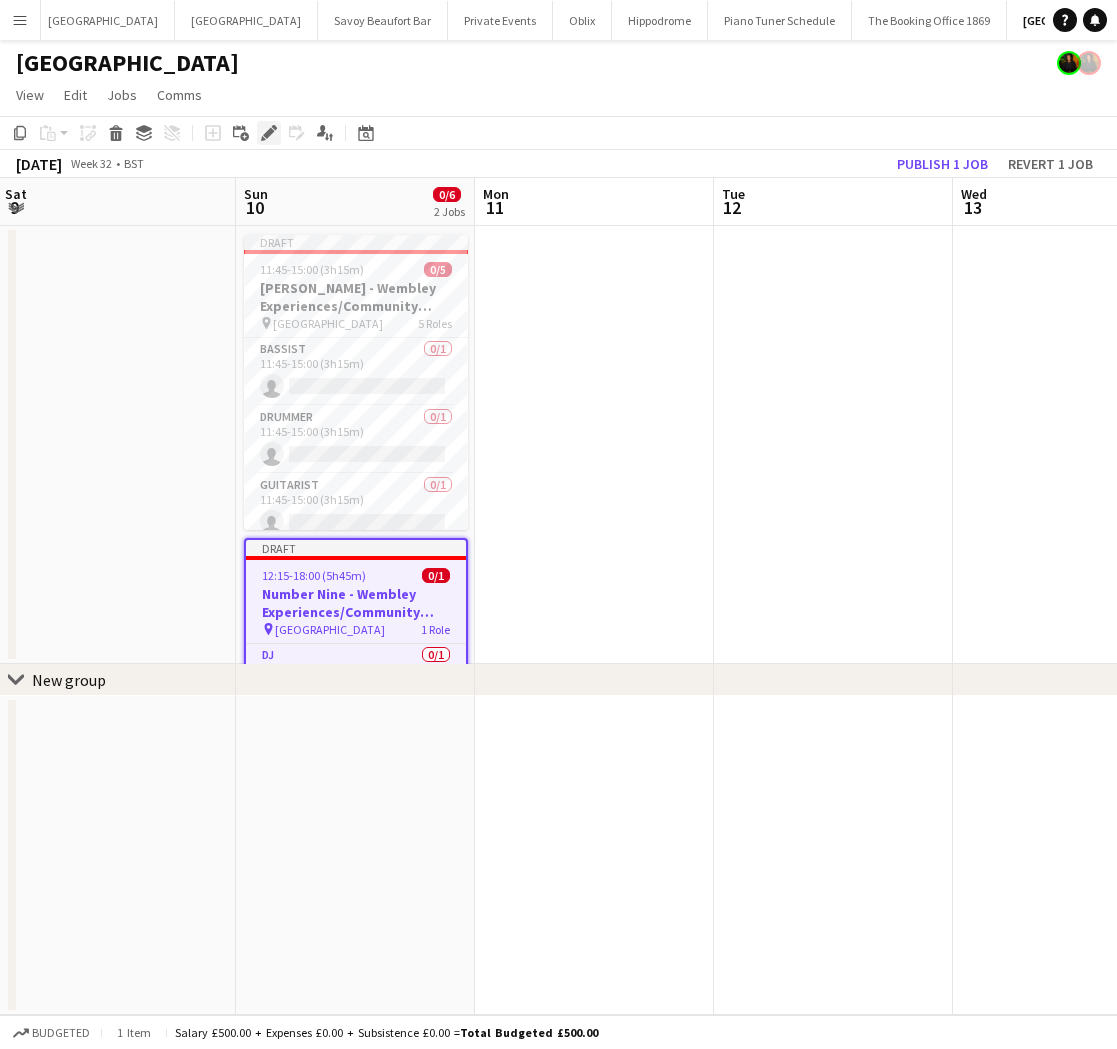 click 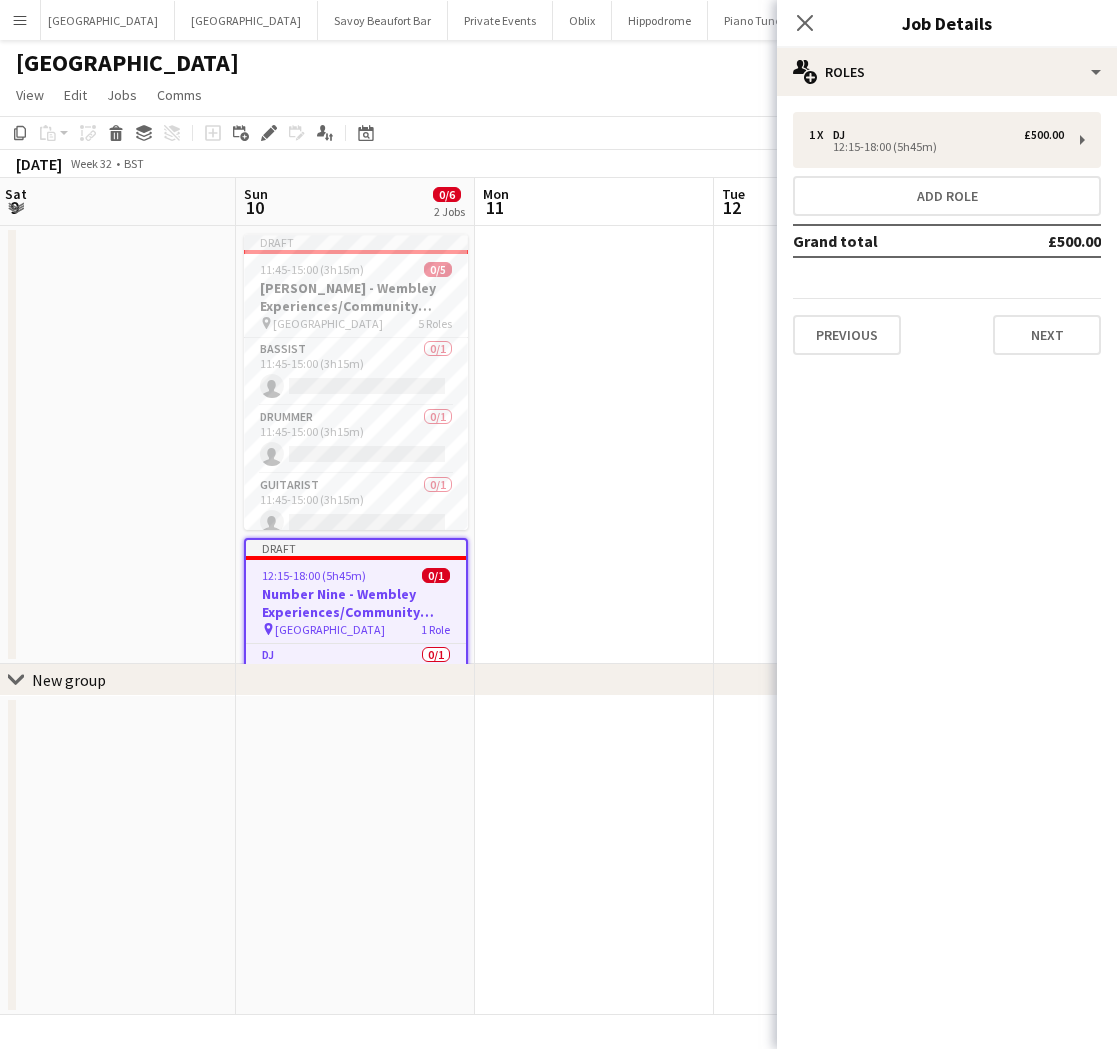 drag, startPoint x: 654, startPoint y: 414, endPoint x: 612, endPoint y: 391, distance: 47.88528 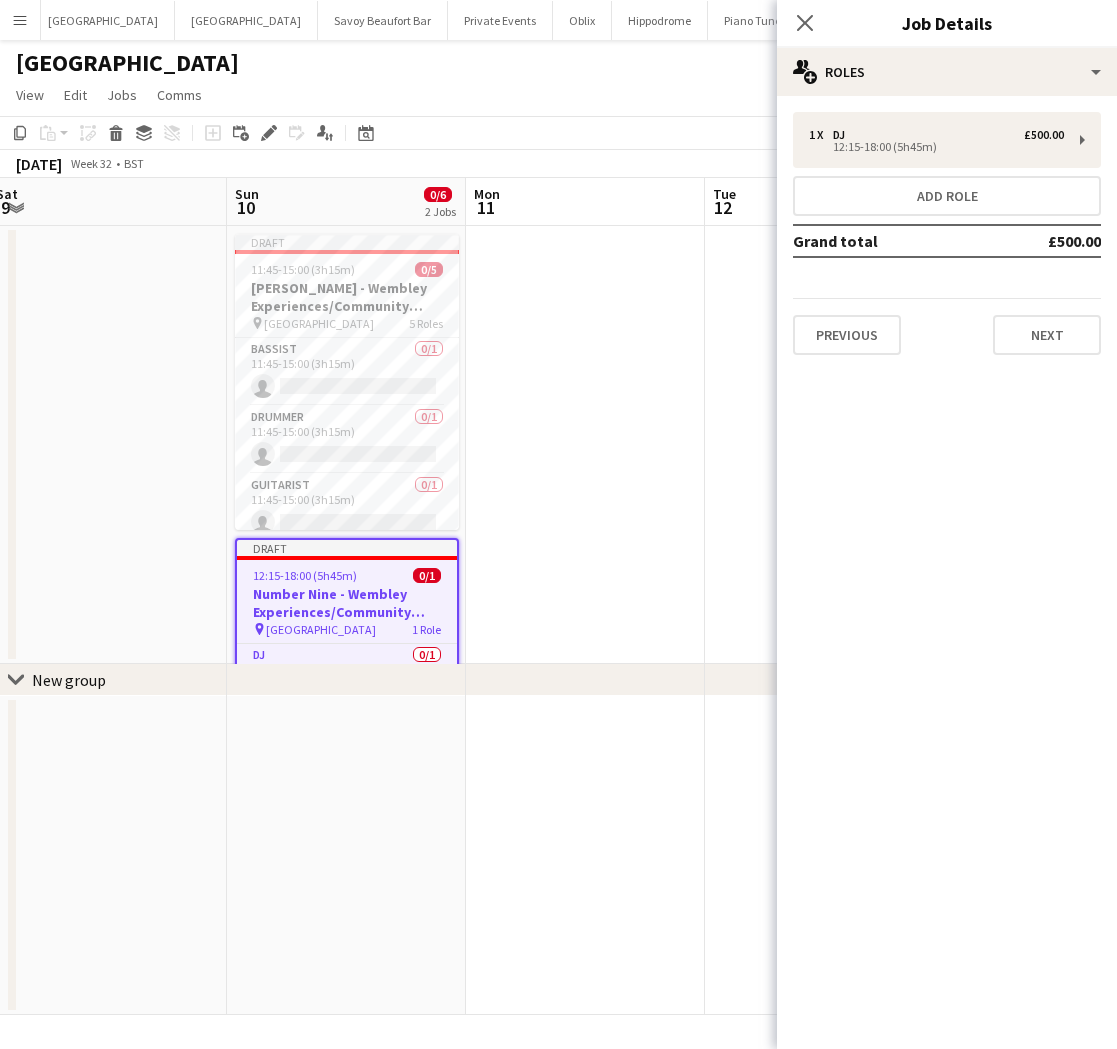 drag, startPoint x: 514, startPoint y: 342, endPoint x: 482, endPoint y: 368, distance: 41.231056 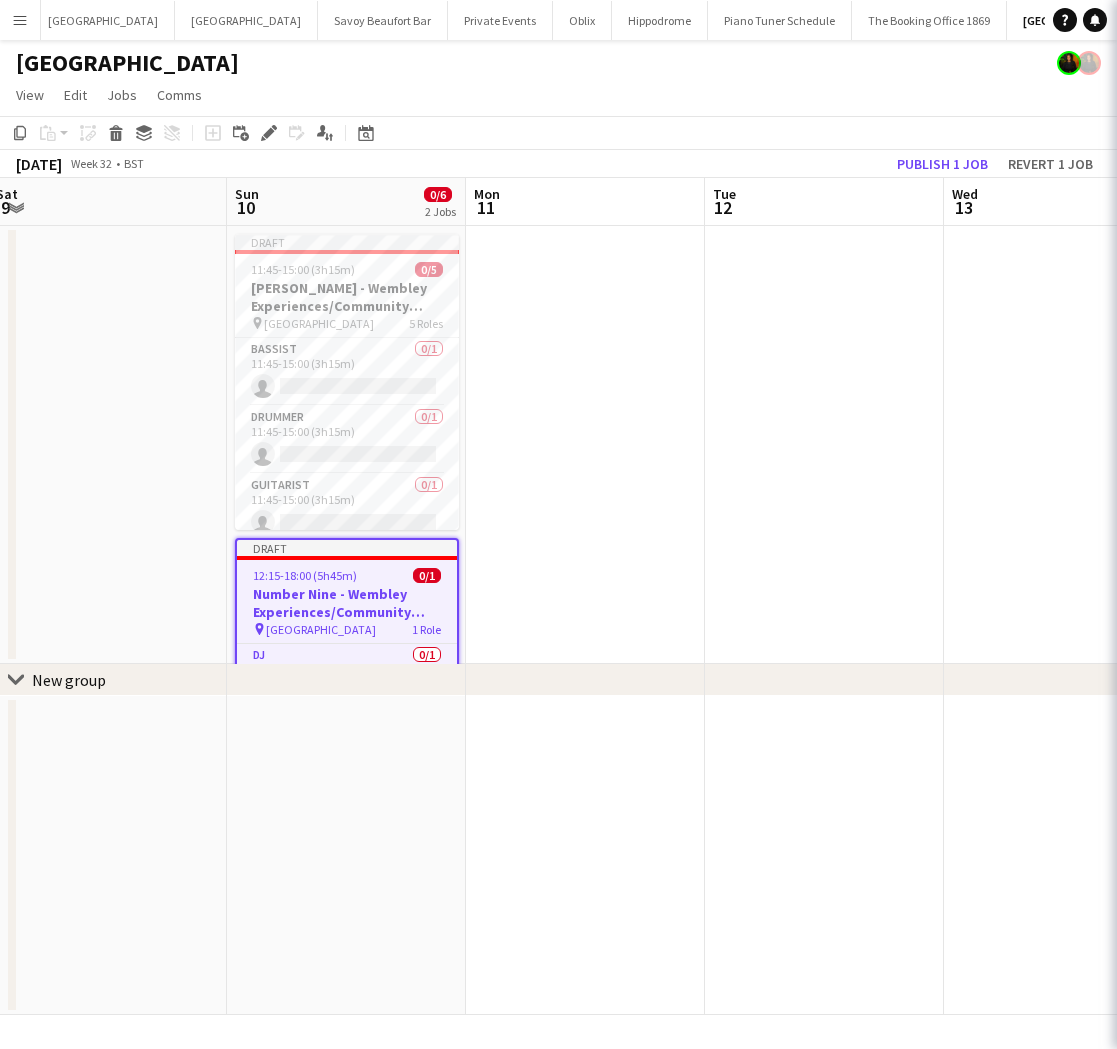 scroll, scrollTop: 0, scrollLeft: 492, axis: horizontal 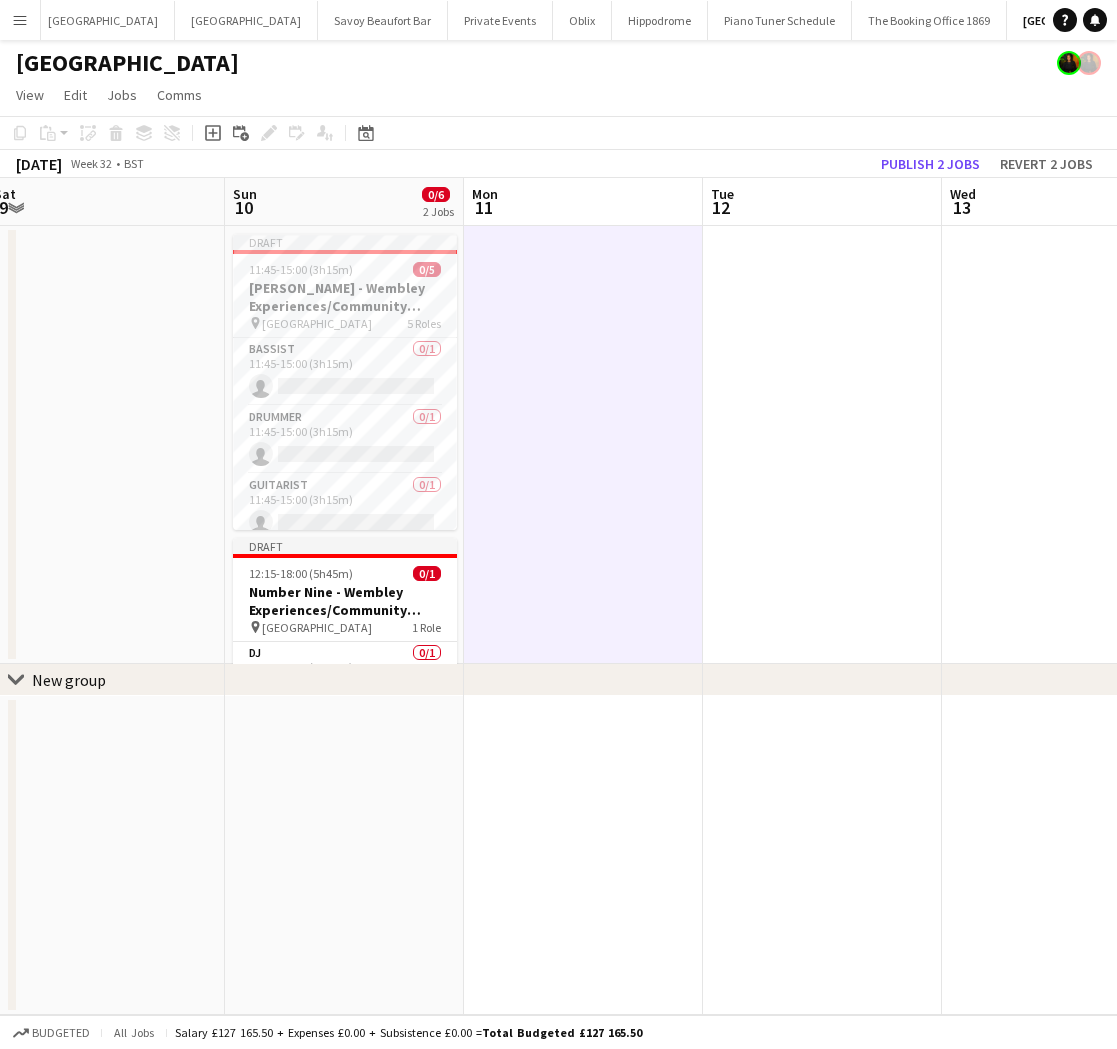 click on "Draft   11:45-15:00 (3h15m)    0/5   Bobby Moore - Wembley Experiences/Community Shield
pin
Wembley Stadium   5 Roles   Bassist   0/1   11:45-15:00 (3h15m)
single-neutral-actions
Drummer   0/1   11:45-15:00 (3h15m)
single-neutral-actions
Guitarist   0/1   11:45-15:00 (3h15m)
single-neutral-actions
Keys   0/1   11:45-15:00 (3h15m)
single-neutral-actions
Vocalist   0/1   11:45-15:00 (3h15m)
single-neutral-actions
Draft   12:15-18:00 (5h45m)    0/1   Number Nine - Wembley Experiences/Community Shield
pin
Wembley Stadium   1 Role   DJ   0/1   12:15-18:00 (5h45m)
single-neutral-actions" at bounding box center [344, 445] 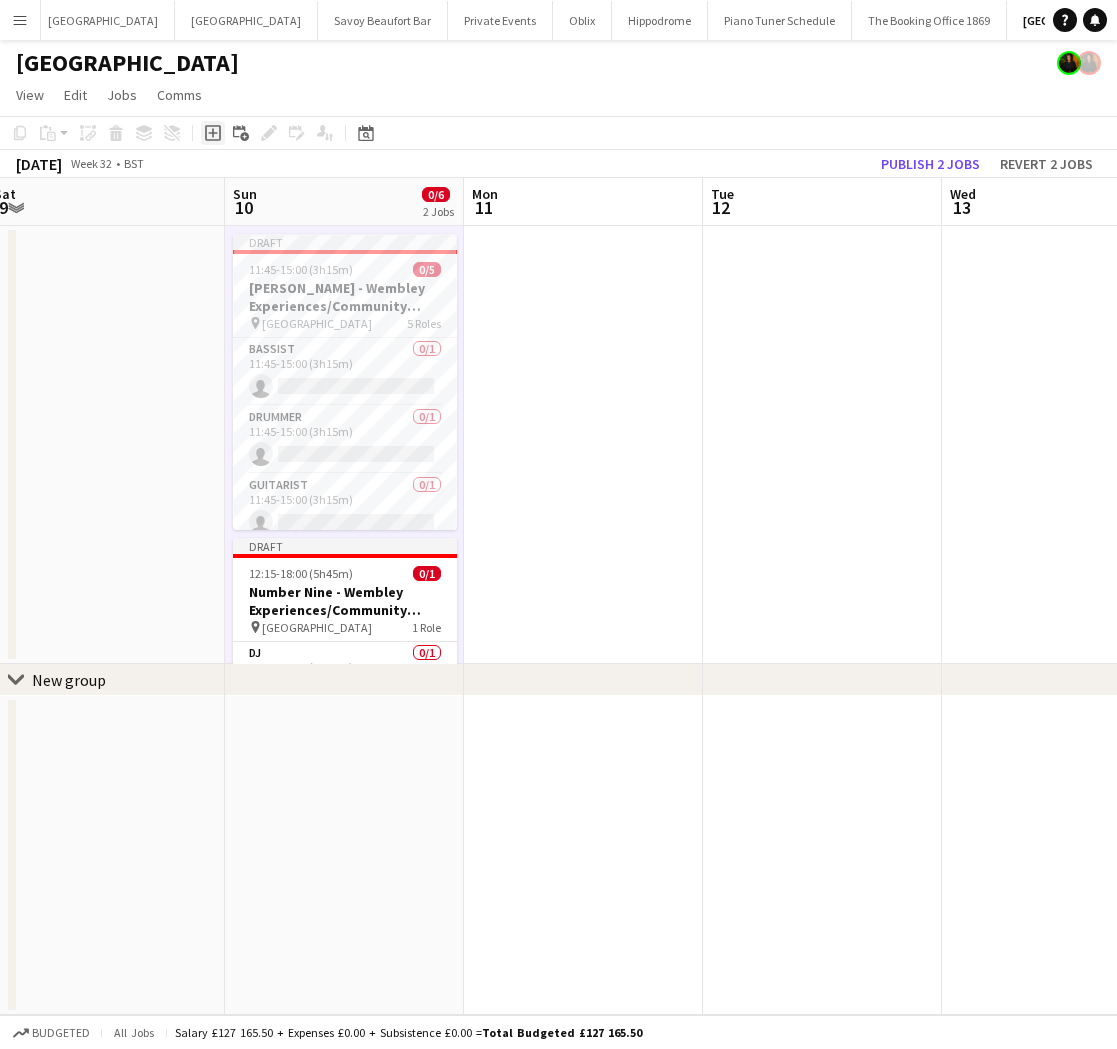 click 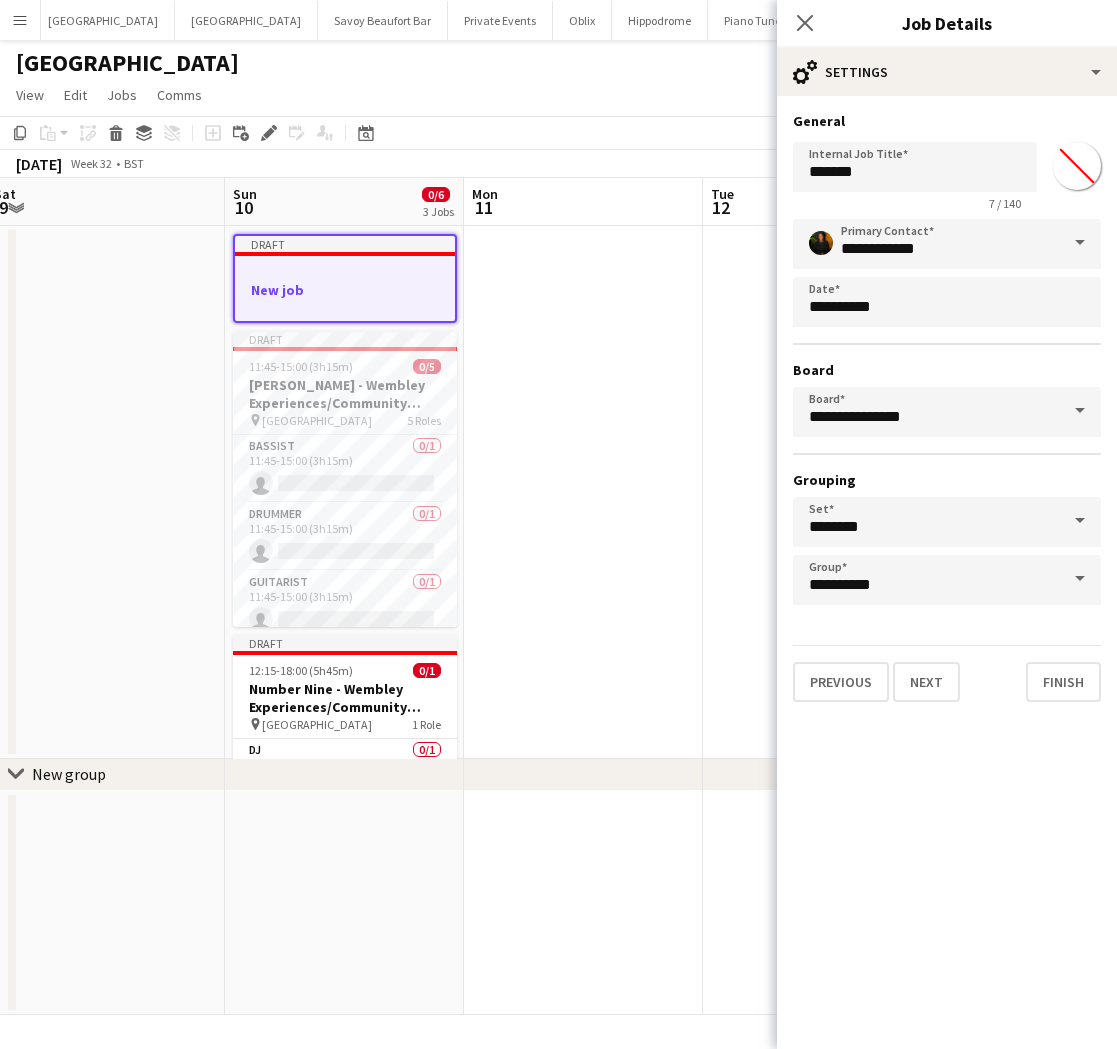 click on "Draft   New job" at bounding box center (345, 278) 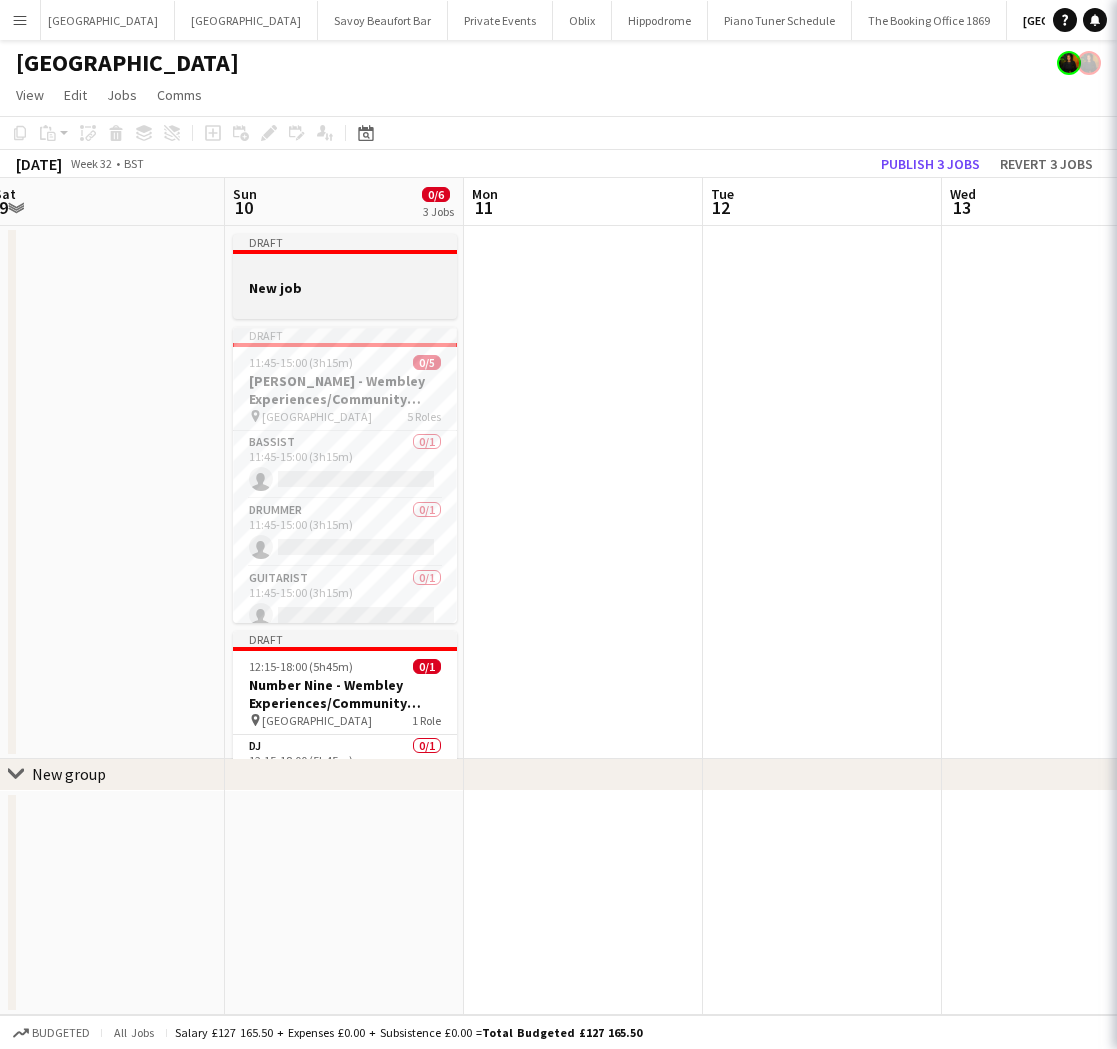 scroll, scrollTop: 0, scrollLeft: 497, axis: horizontal 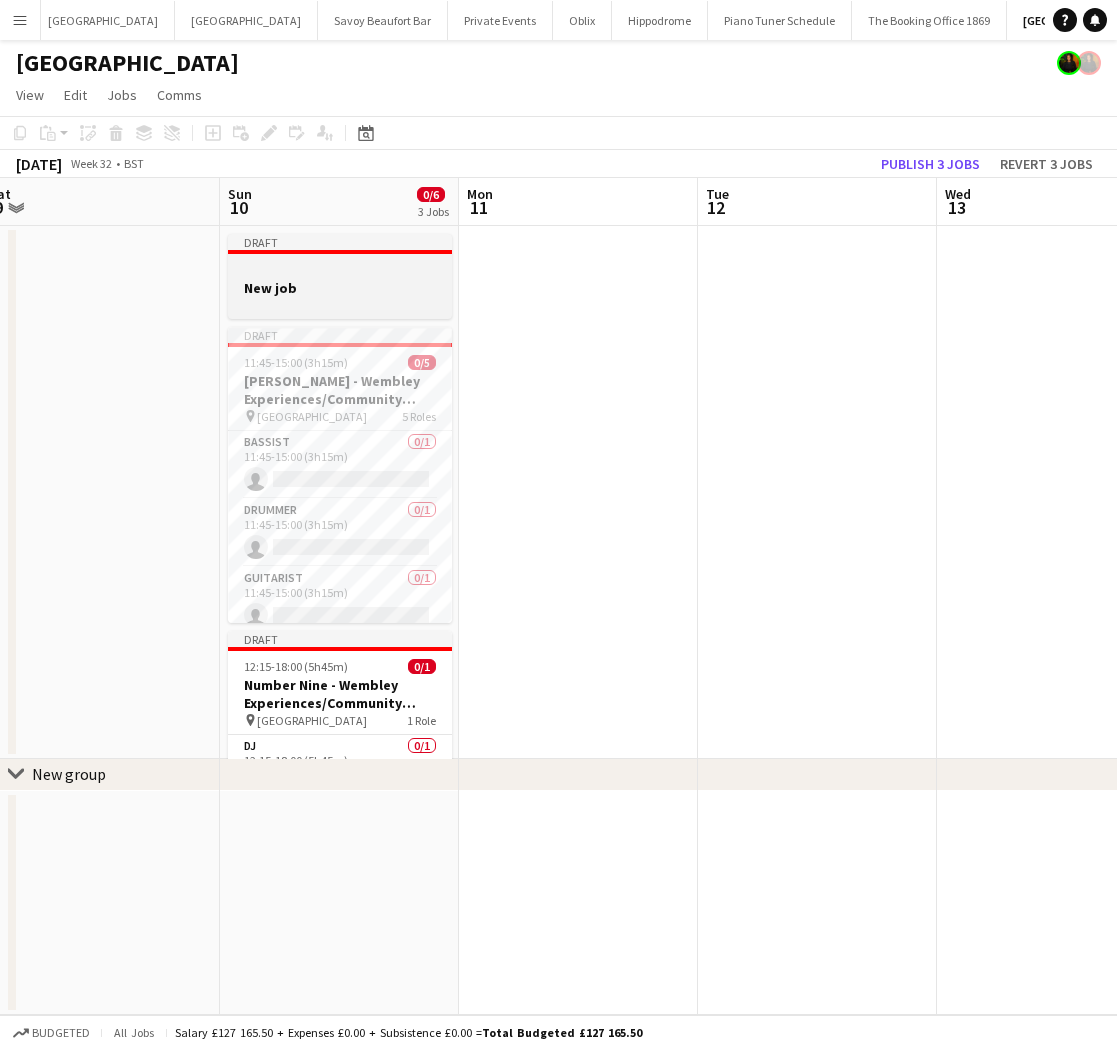 click at bounding box center [340, 269] 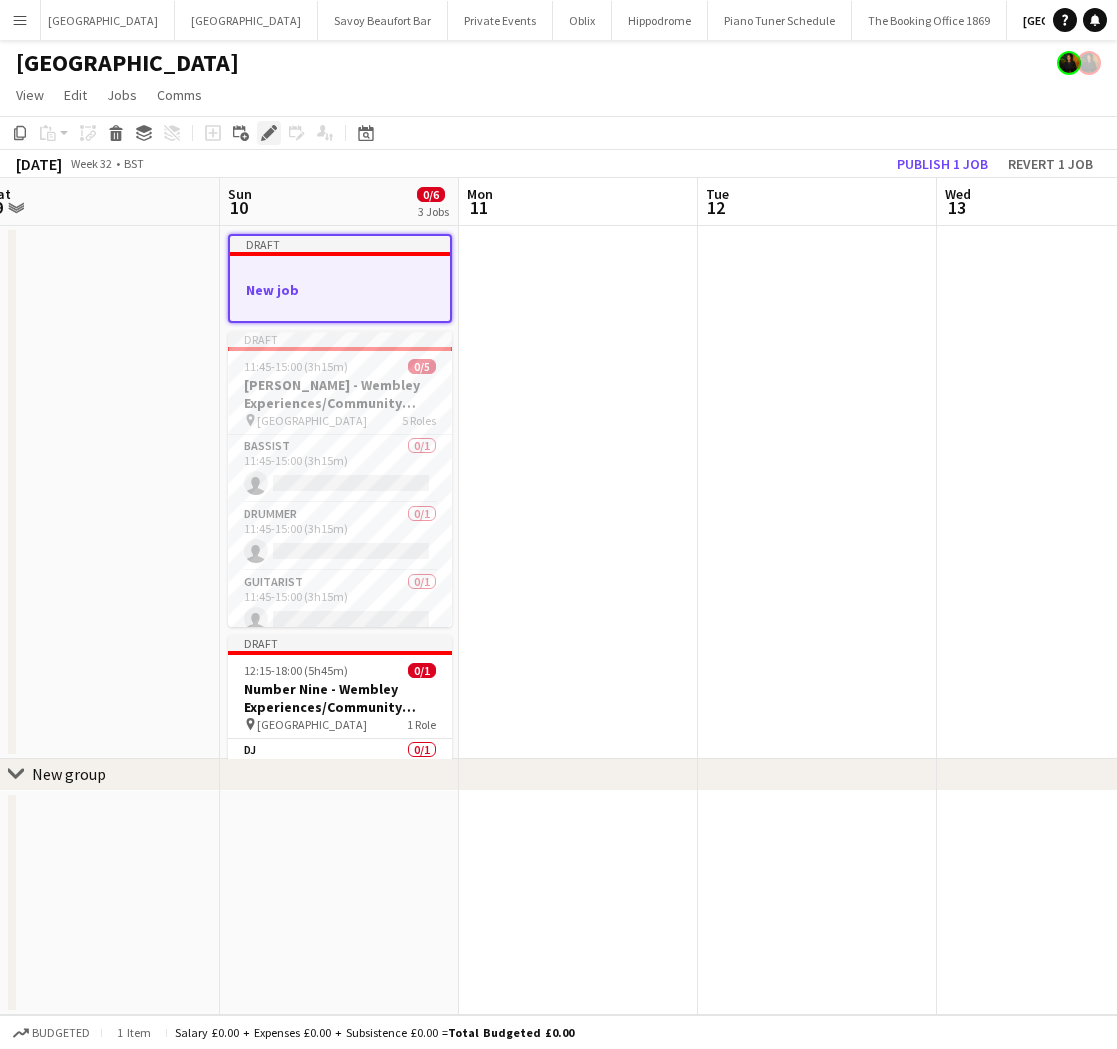 click 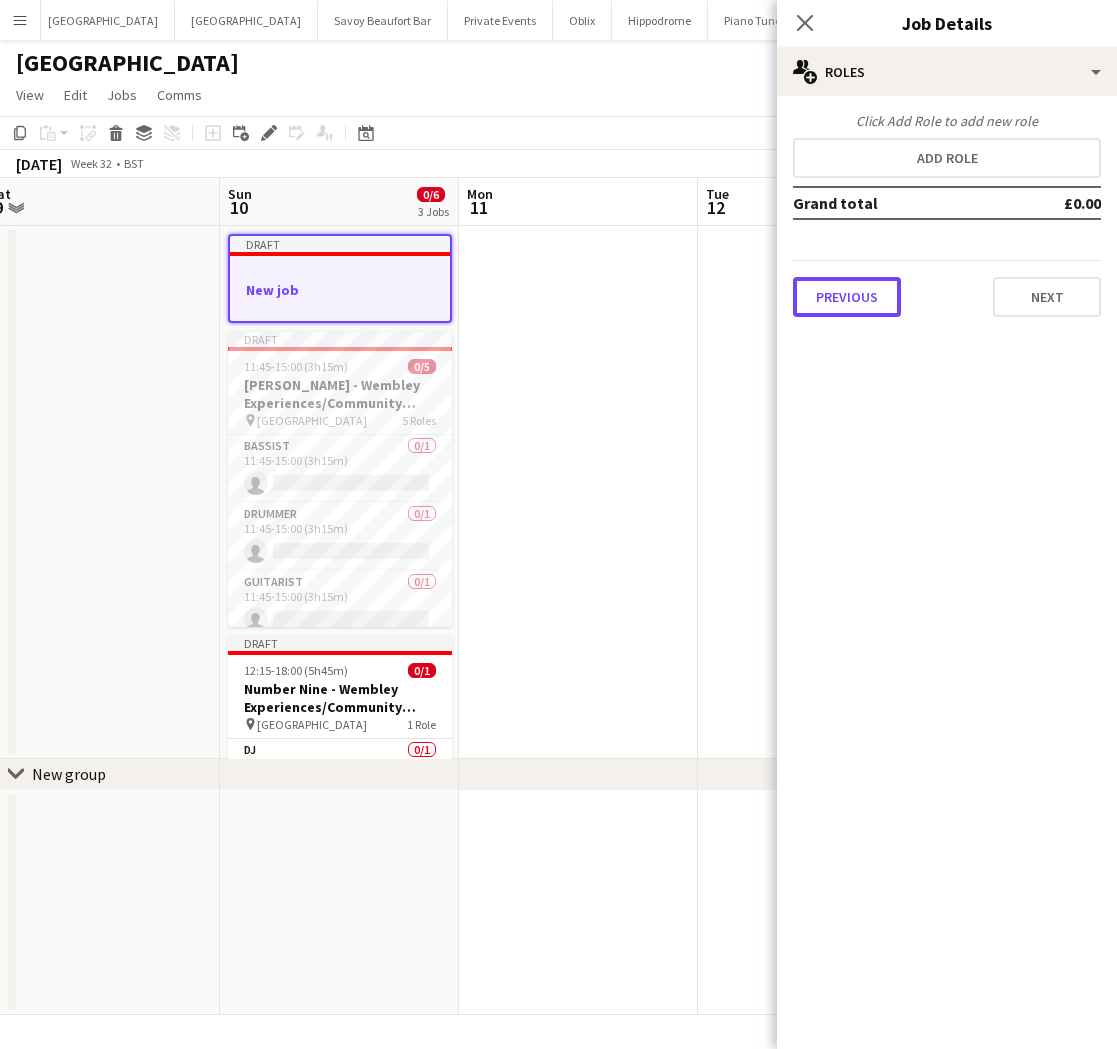 click on "Previous" at bounding box center (847, 297) 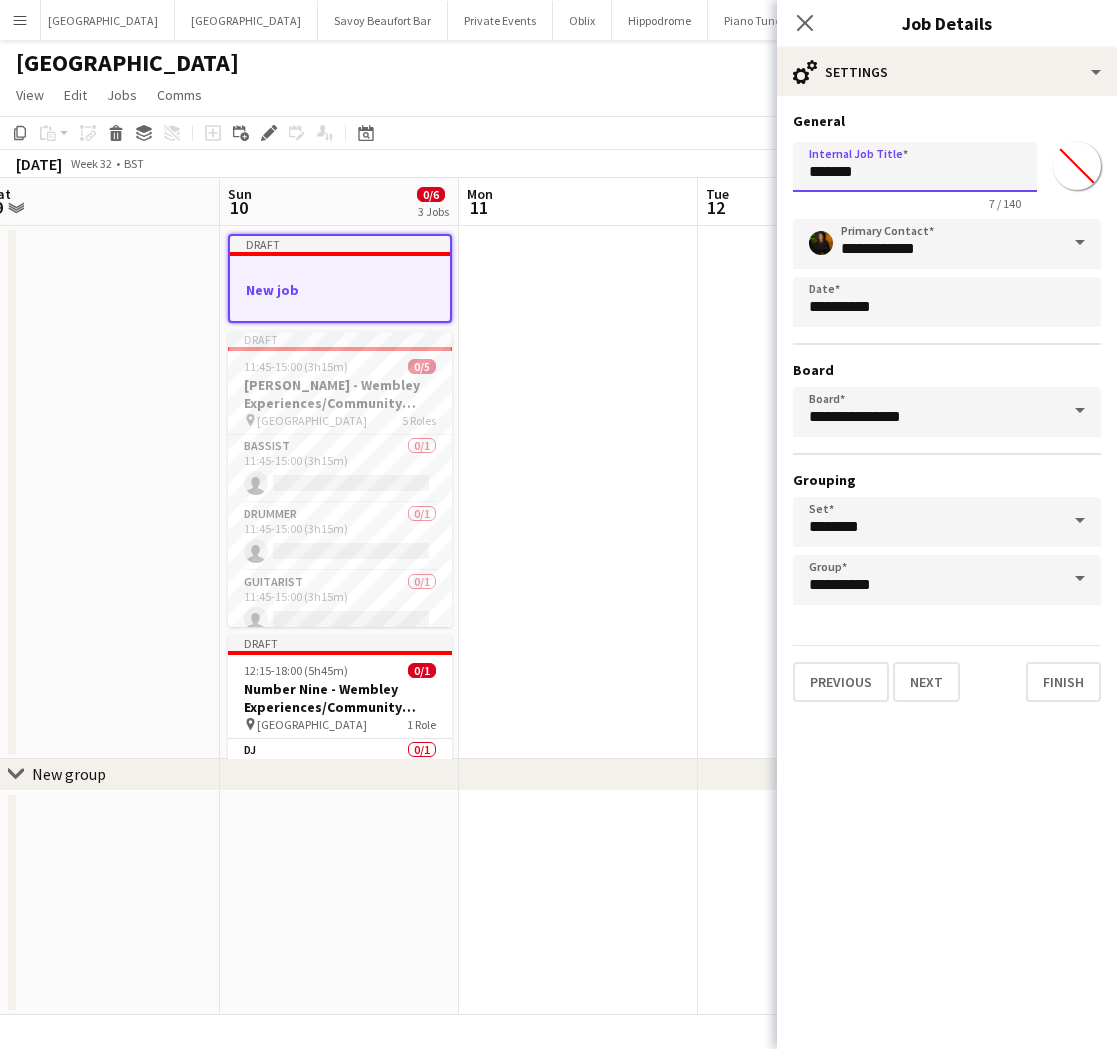 click on "*******" at bounding box center [915, 167] 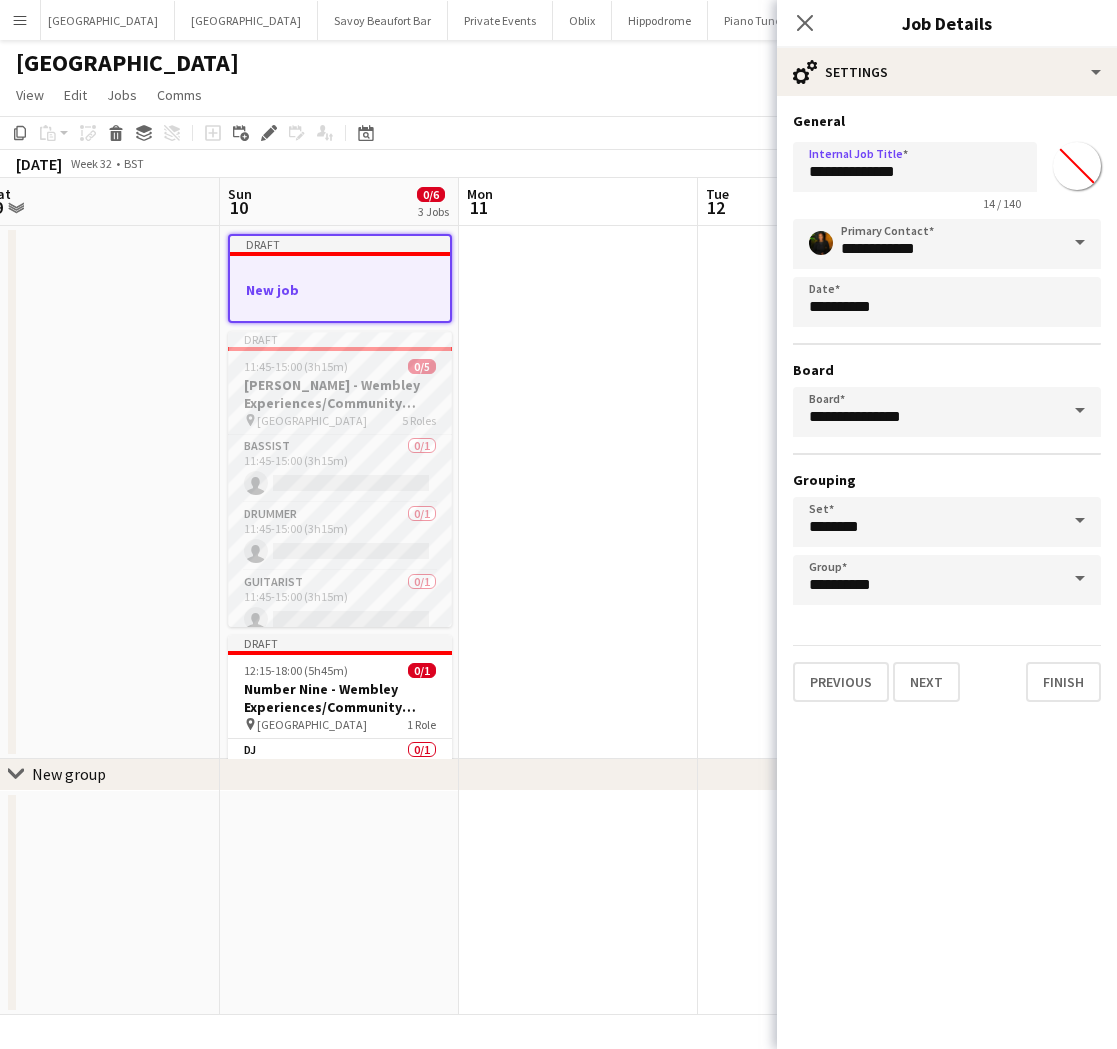 click on "[PERSON_NAME] - Wembley Experiences/Community Shield" at bounding box center [340, 394] 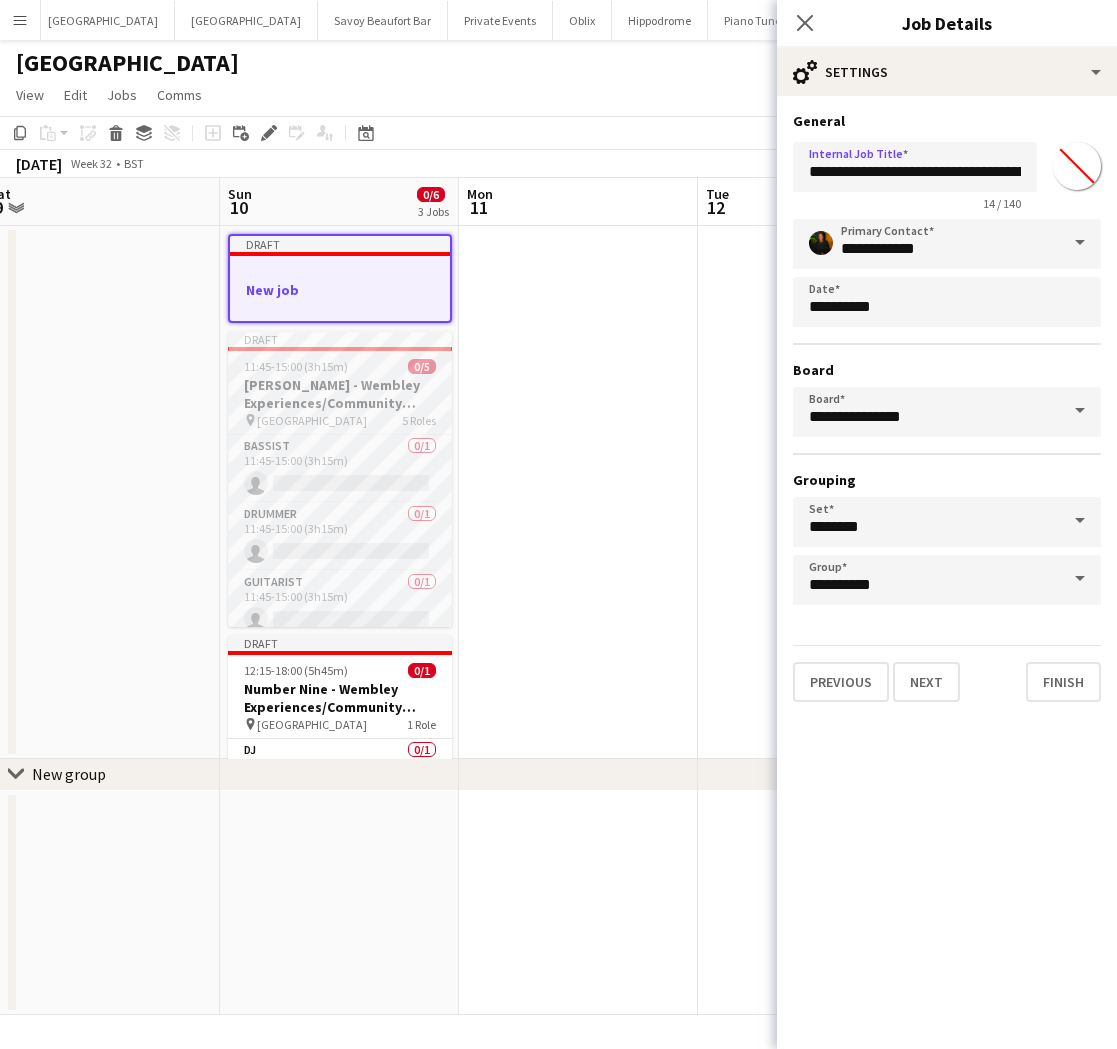 type on "*******" 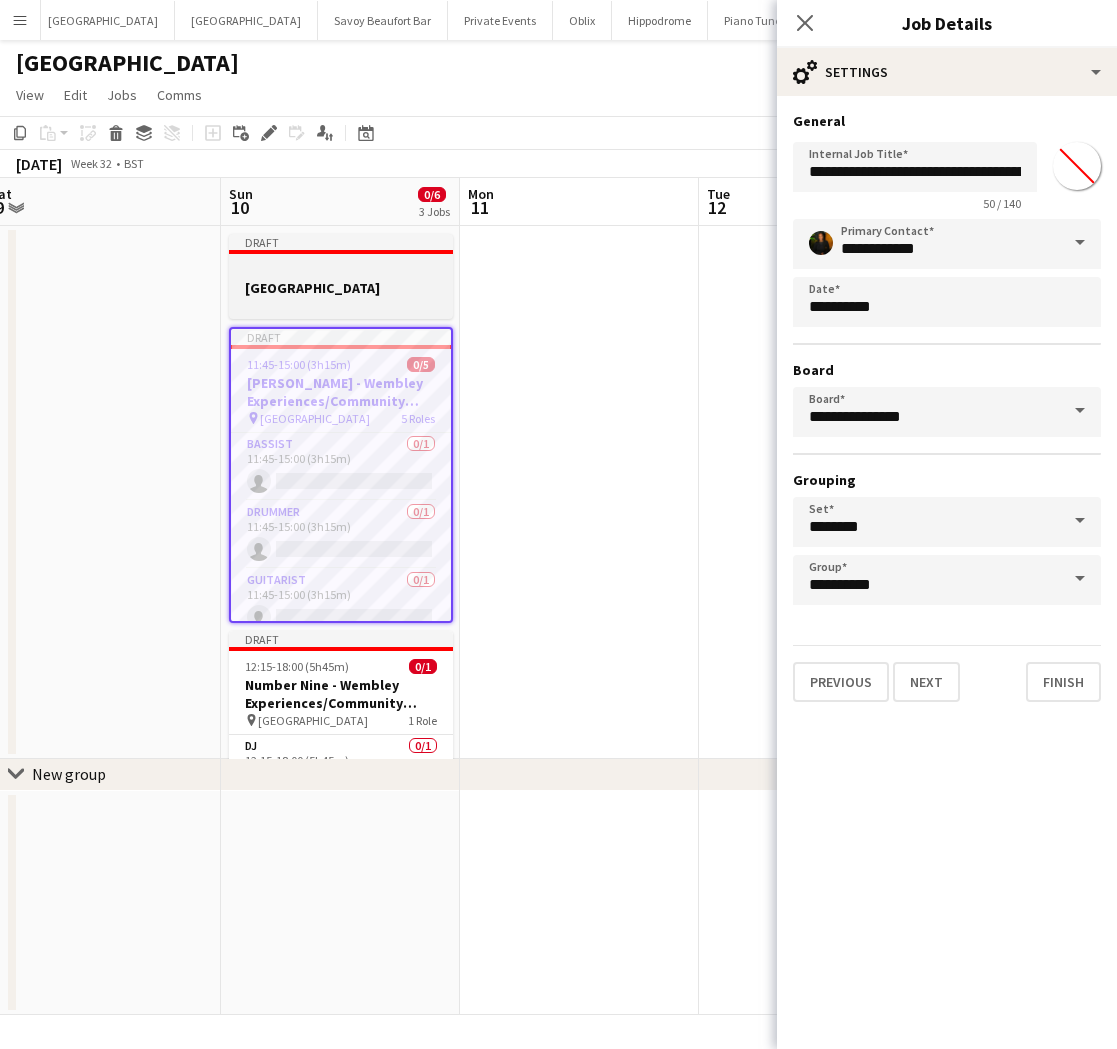 click on "Draft   Centre Circle" at bounding box center (341, 276) 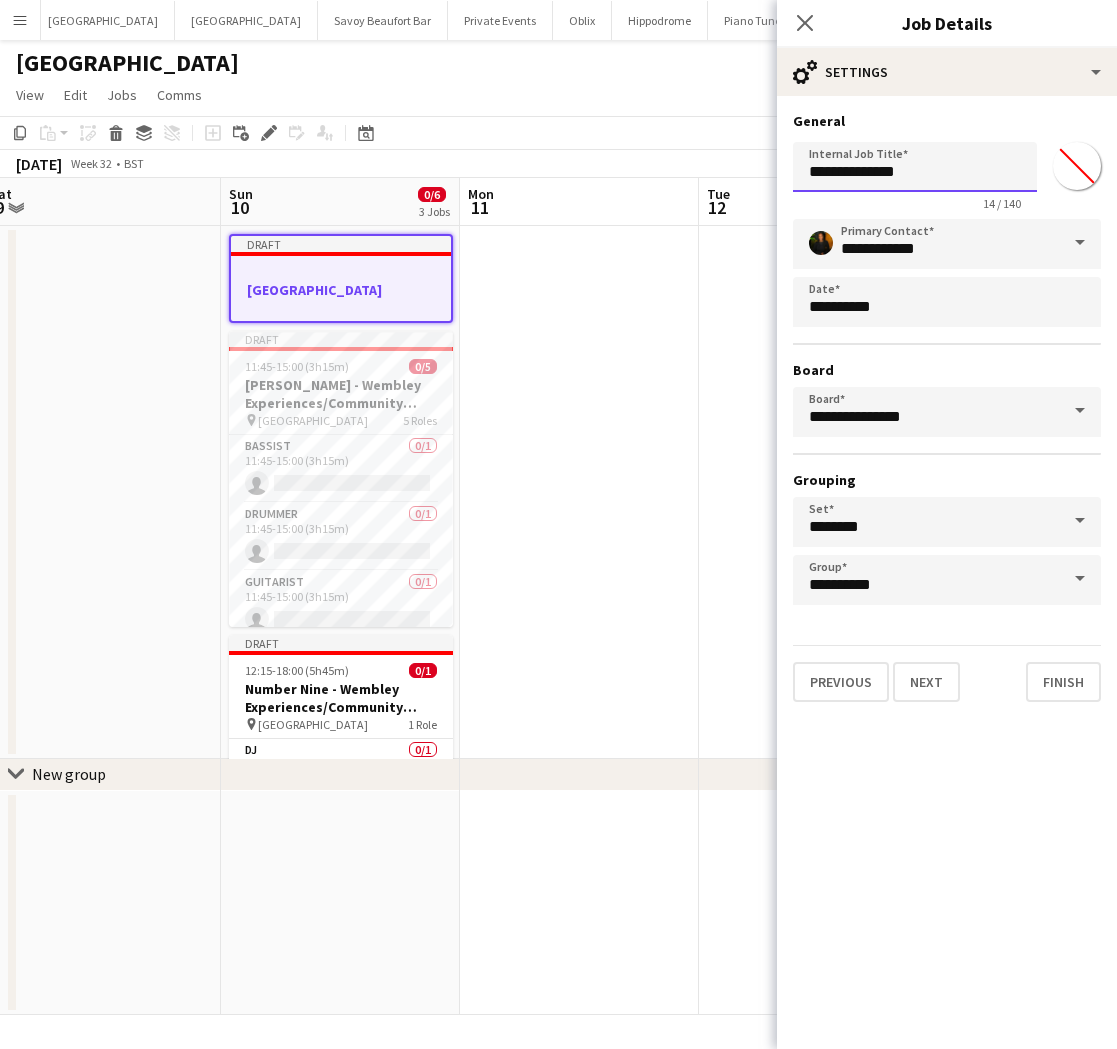 click on "**********" at bounding box center [915, 167] 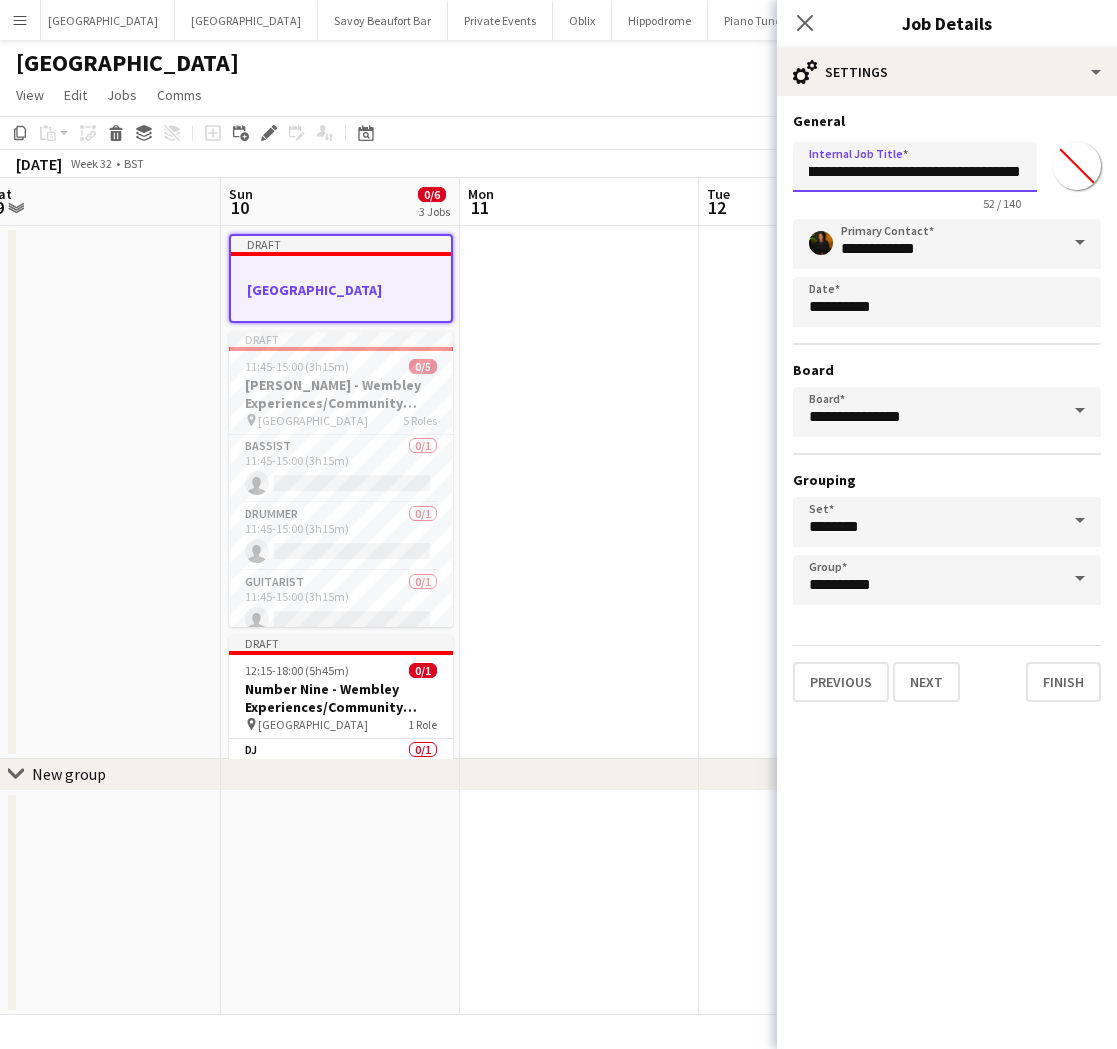 scroll, scrollTop: 0, scrollLeft: 152, axis: horizontal 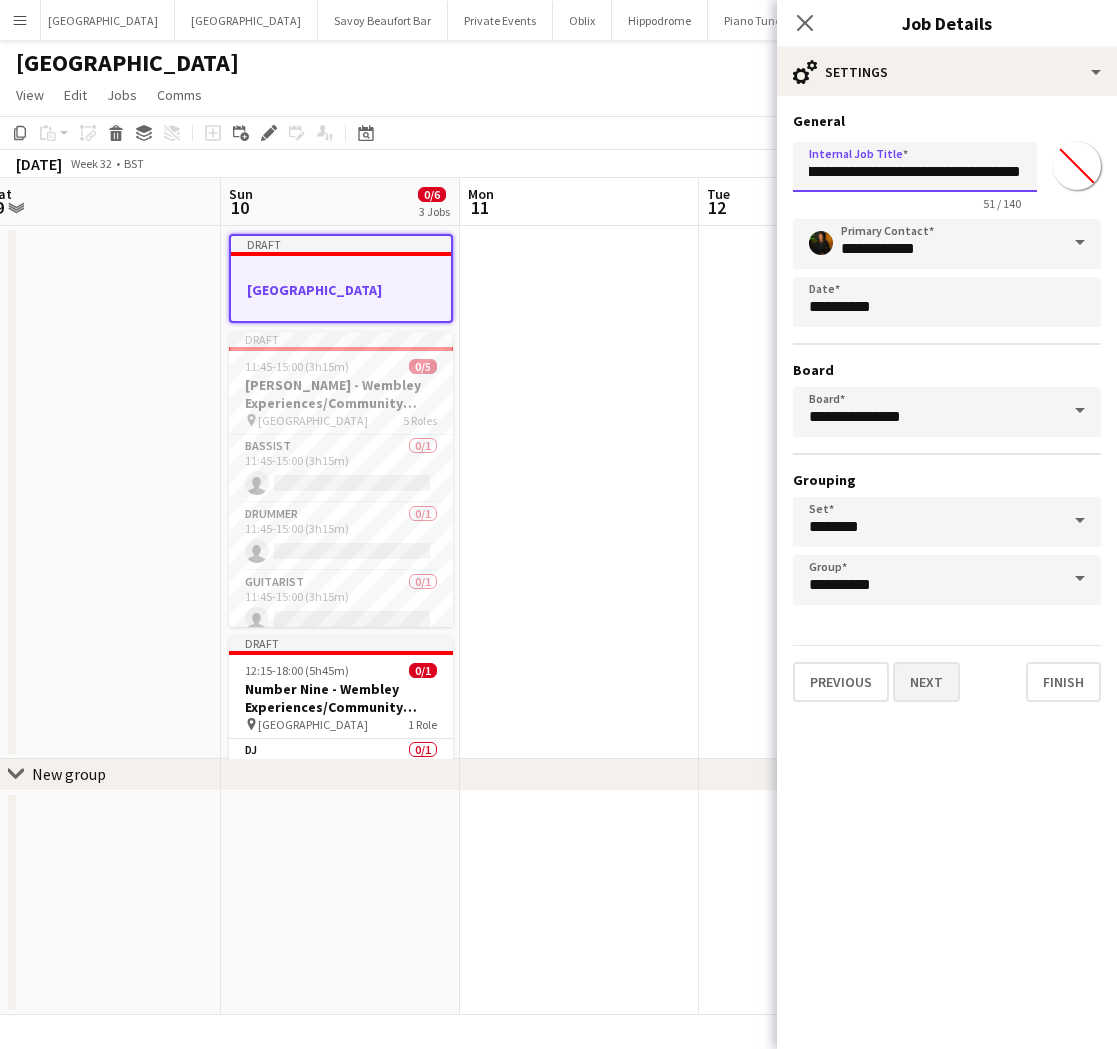 type on "**********" 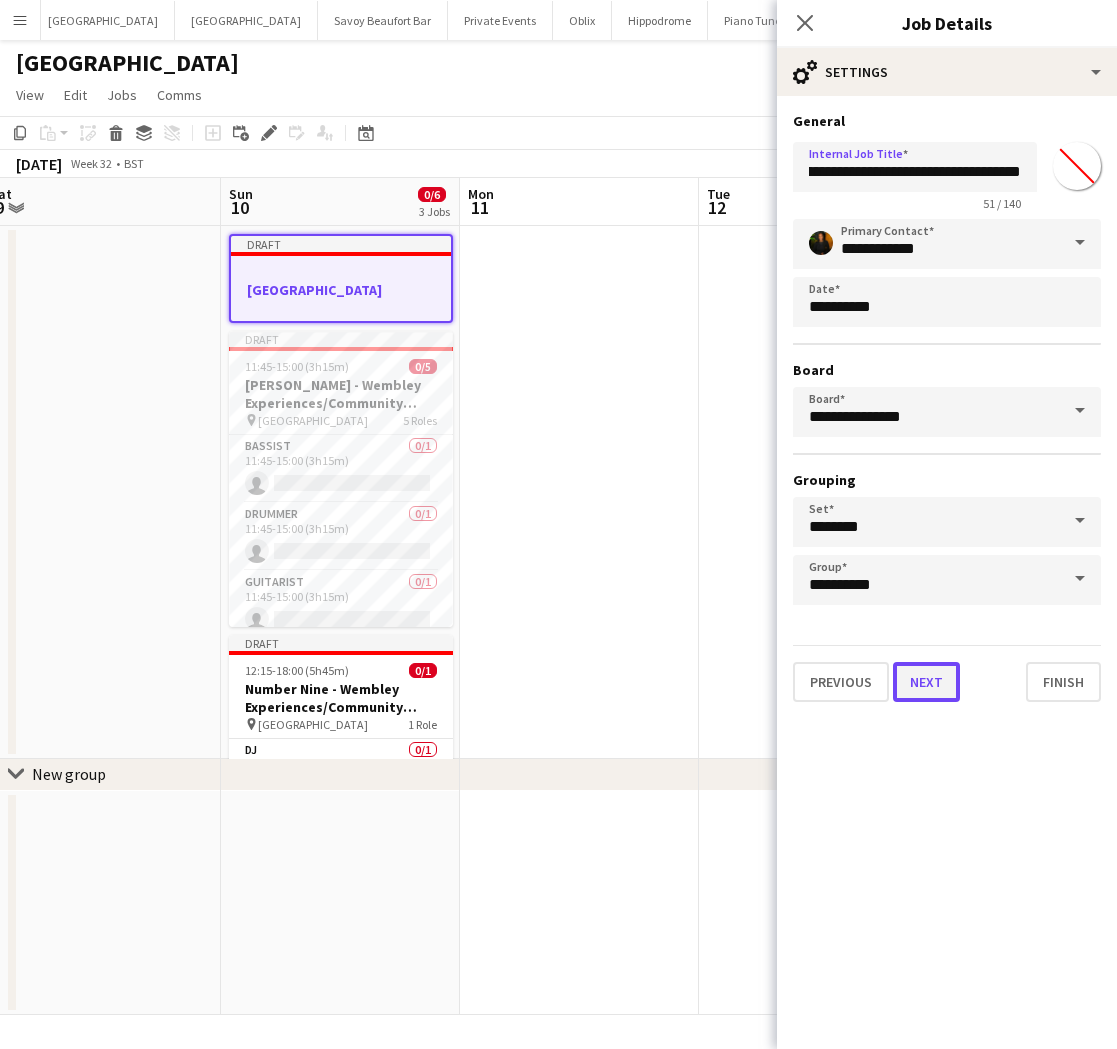 click on "Next" at bounding box center [926, 682] 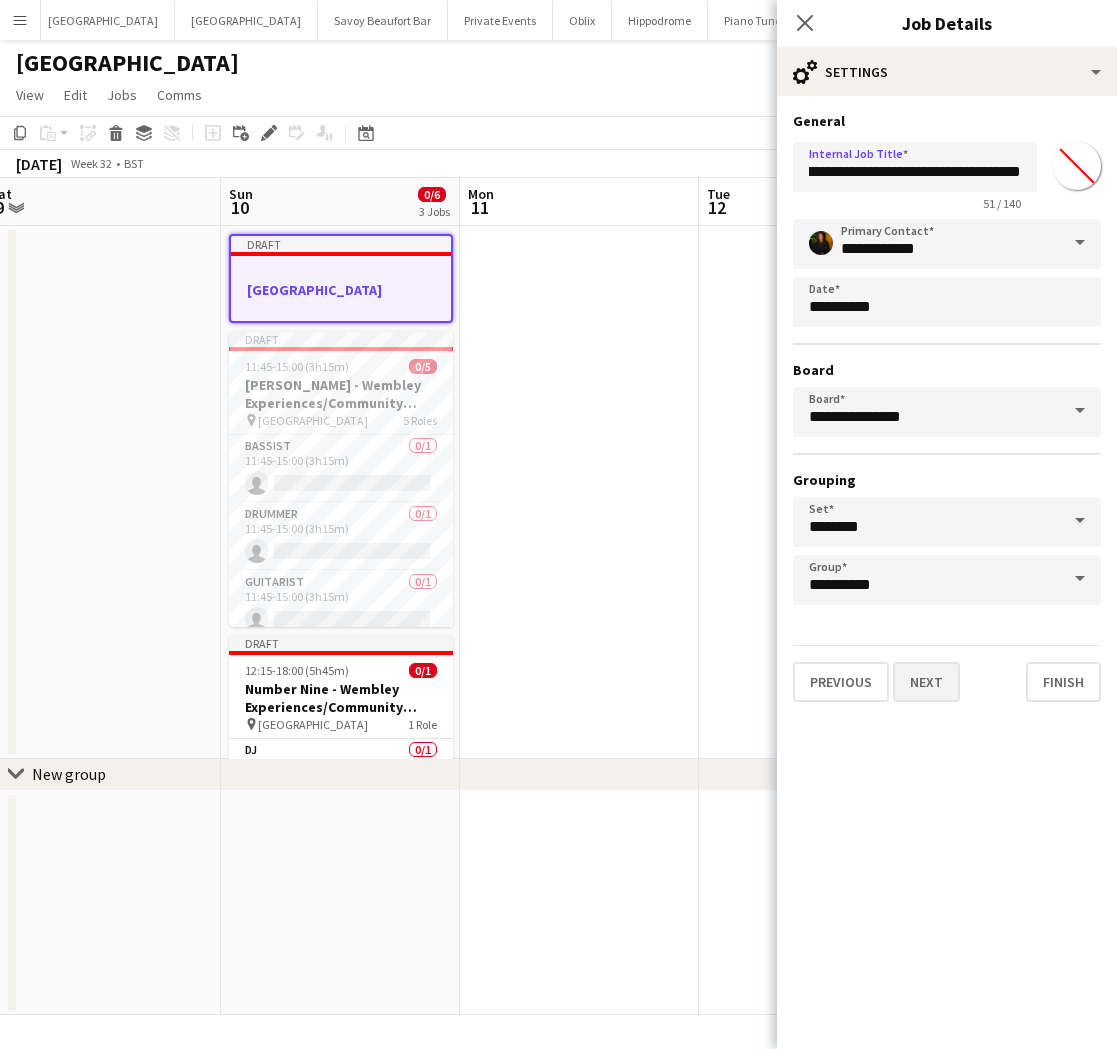 scroll, scrollTop: 0, scrollLeft: 0, axis: both 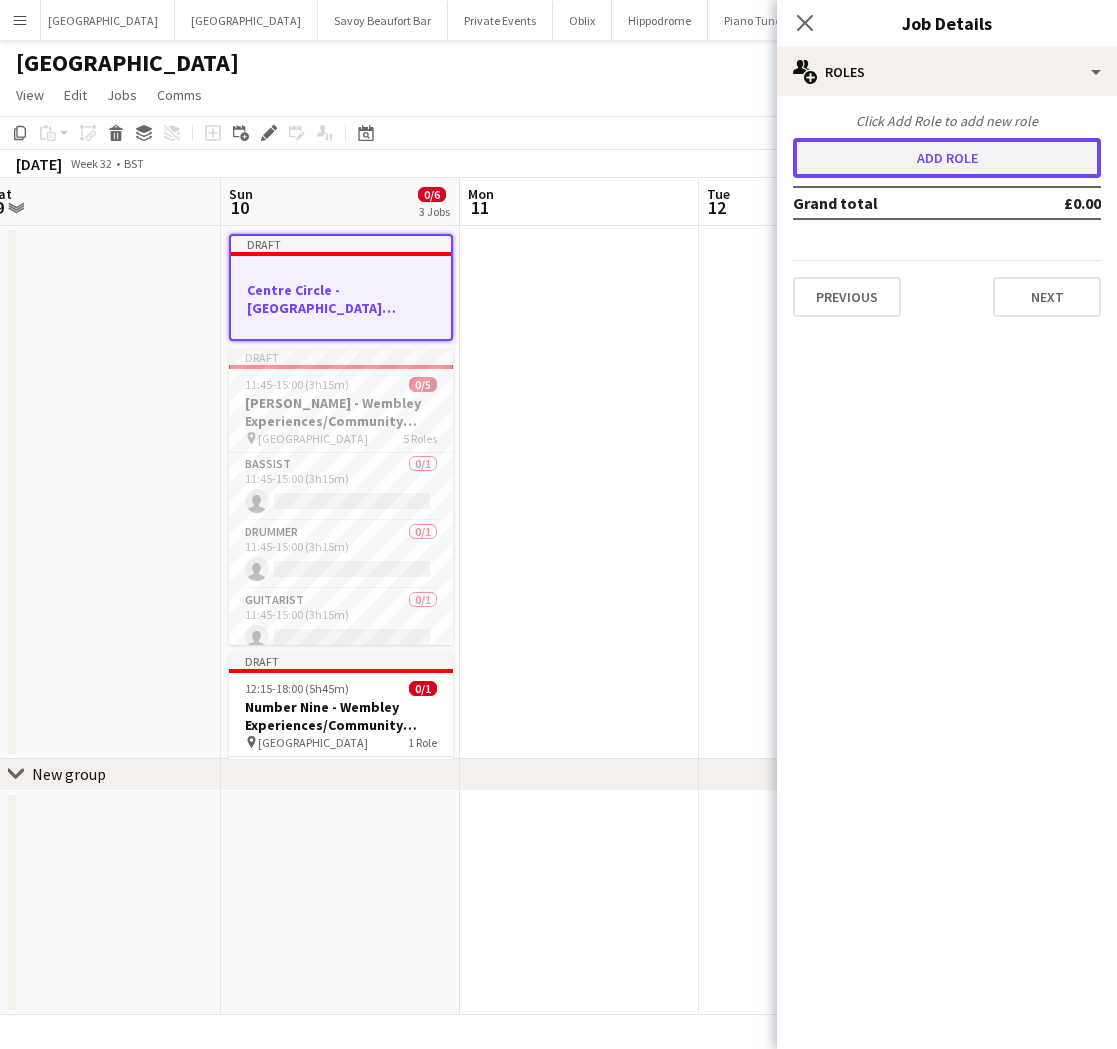 click on "Add role" at bounding box center [947, 158] 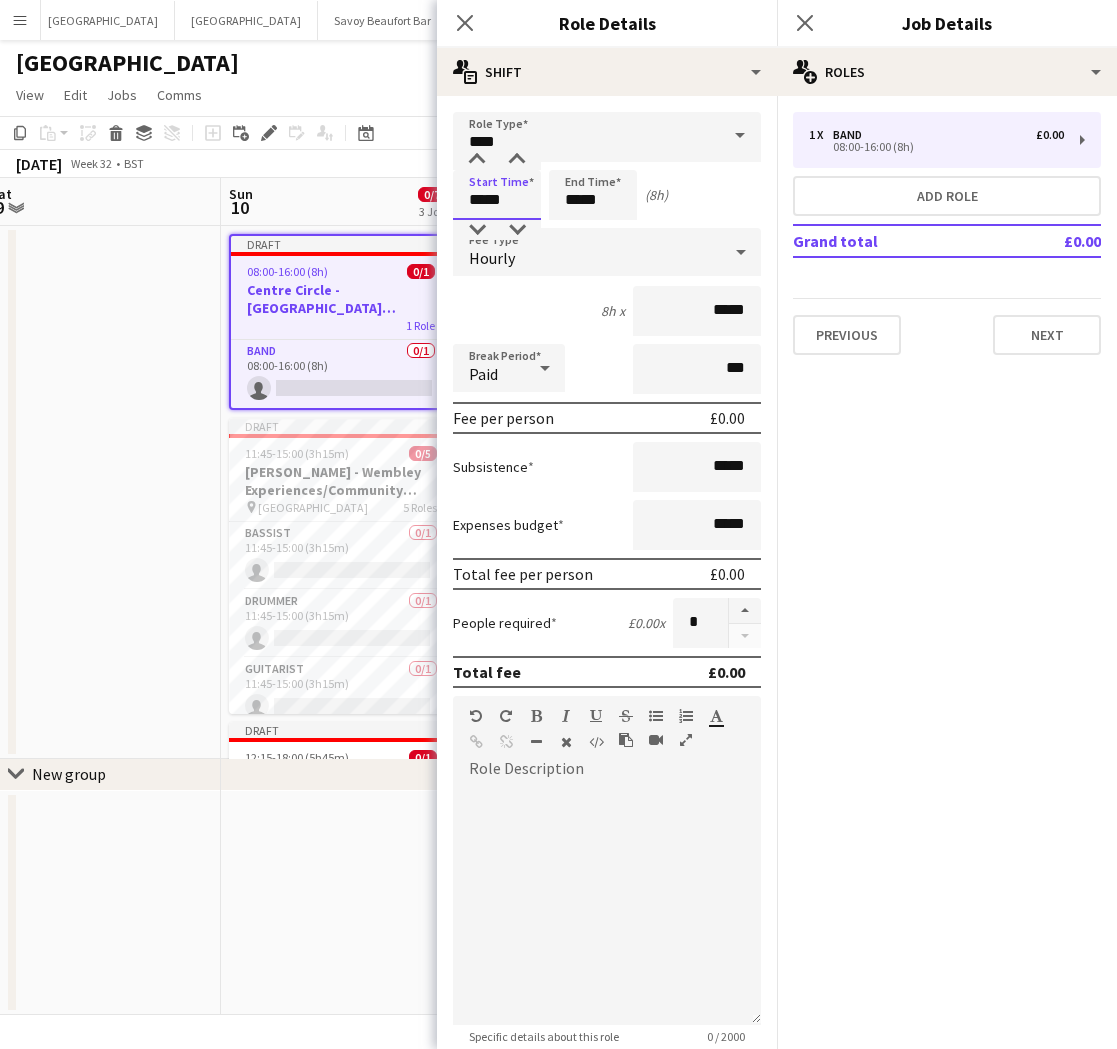 drag, startPoint x: 530, startPoint y: 196, endPoint x: 435, endPoint y: 202, distance: 95.189285 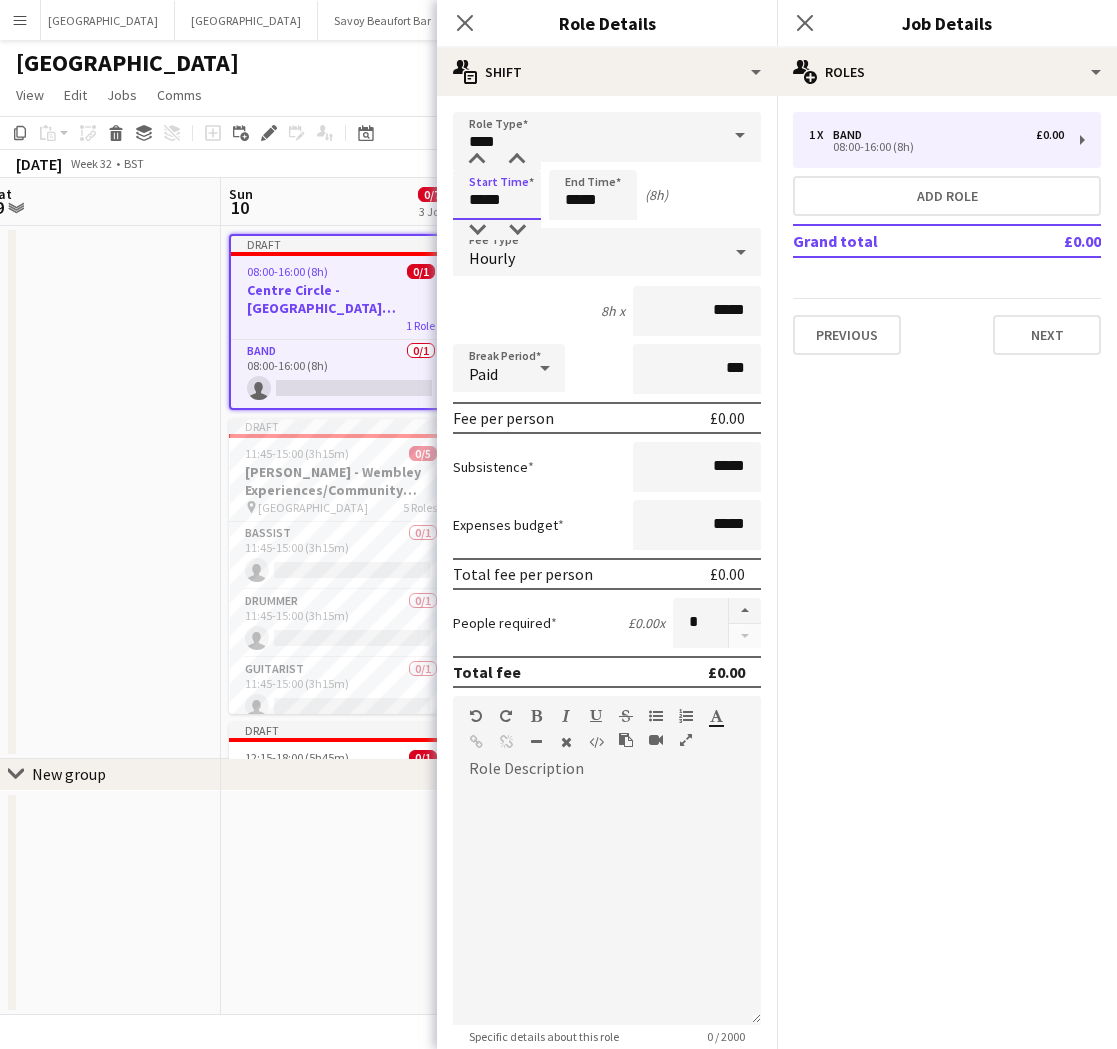 click on "Menu
Boards
Boards   Boards   All jobs   Status
Workforce
Workforce   My Workforce   Recruiting
Comms
Comms
Pay
Pay   Approvals   Payments   Reports   Invoices
Platform Settings
Platform Settings   App settings   Your settings   Profiles
Training Academy
Training Academy
Knowledge Base
Knowledge Base
Product Updates
Product Updates   Log Out   Privacy   Bicester village
Close
[GEOGRAPHIC_DATA]
Savoy Beaufort Bar
Close
Private Events
Close
Oblix
Close
Hippodrome
Close
Piano Tuner Schedule
Close
The Booking Office 1869
Close" at bounding box center [558, 524] 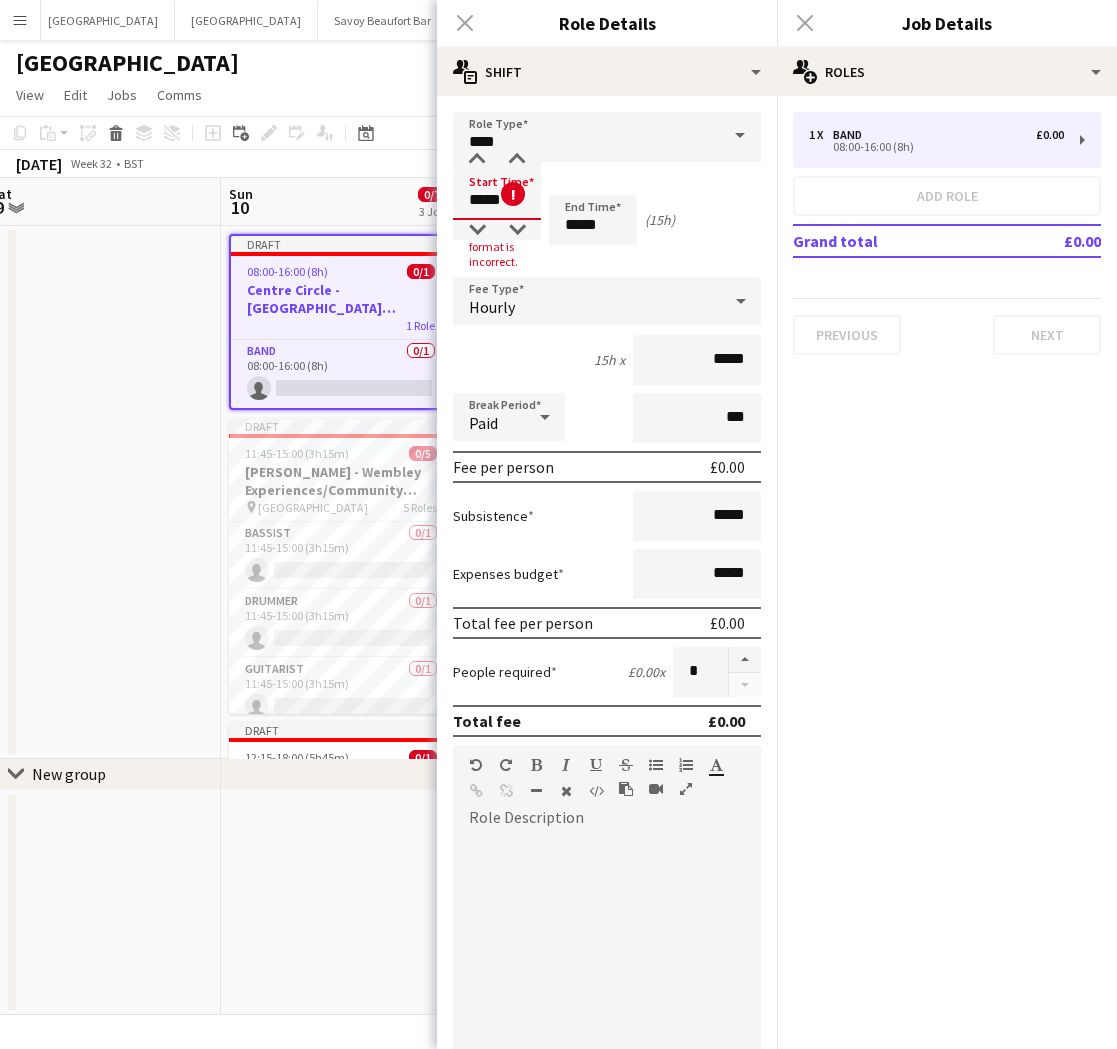type on "*****" 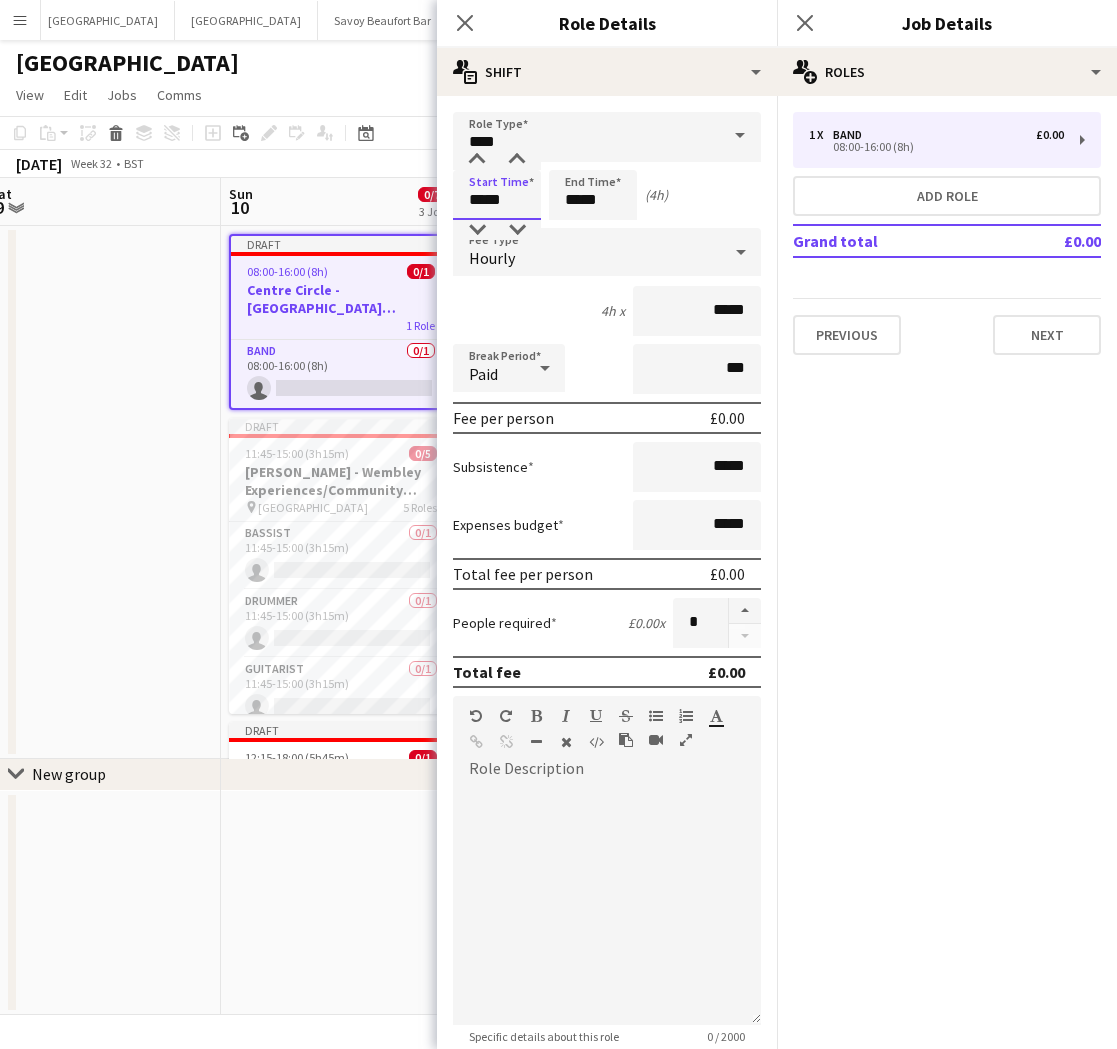type on "*****" 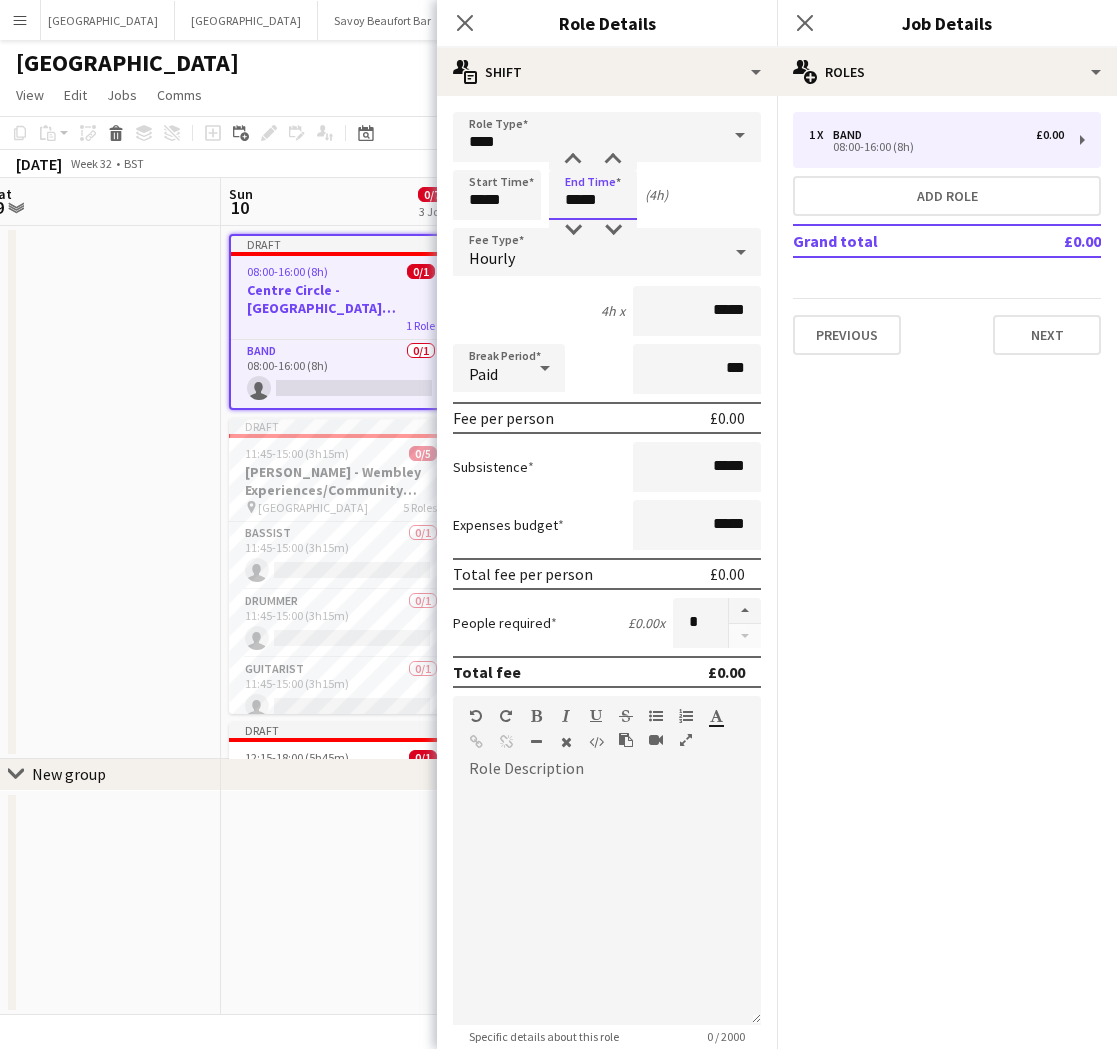 click on "*****" at bounding box center (593, 195) 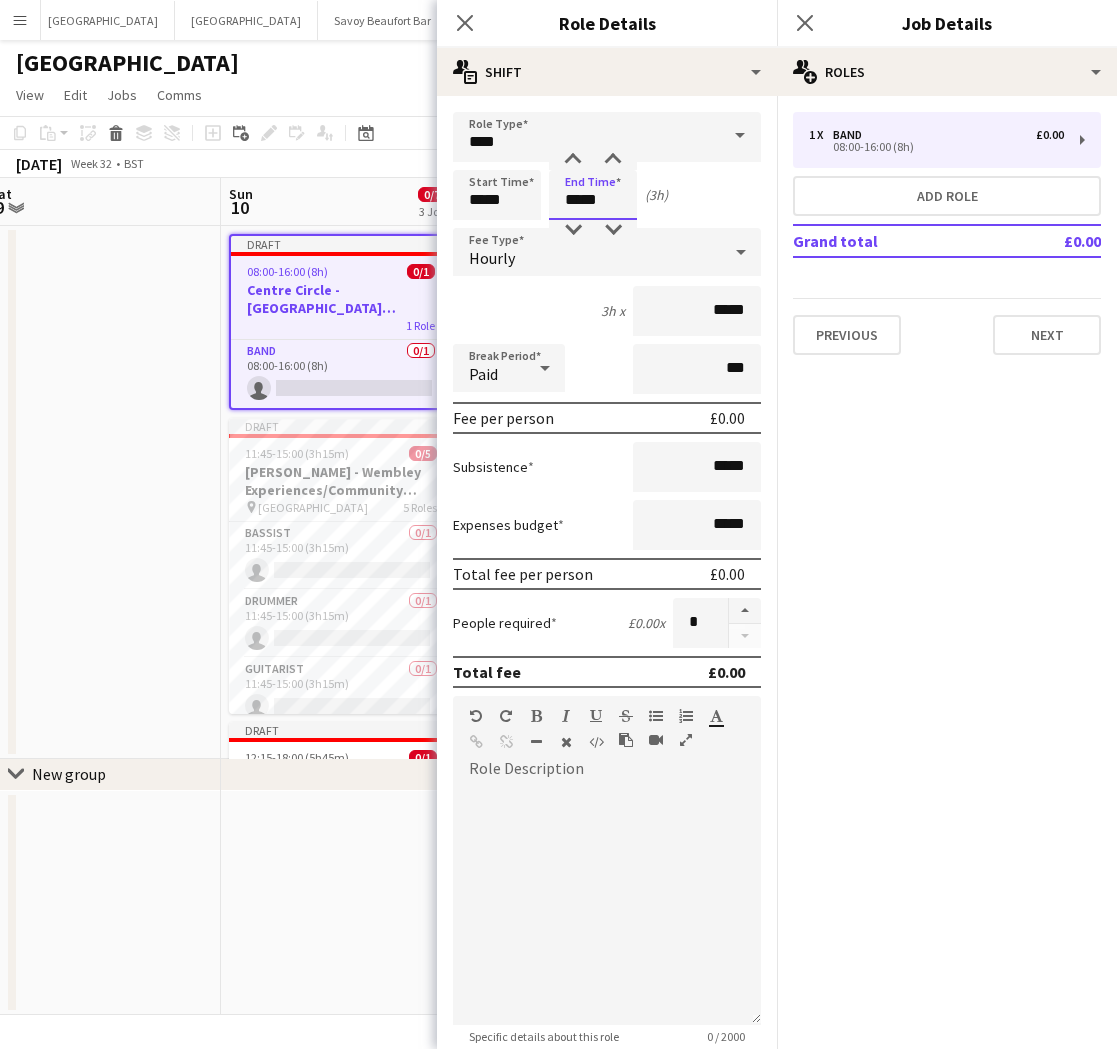 type on "*****" 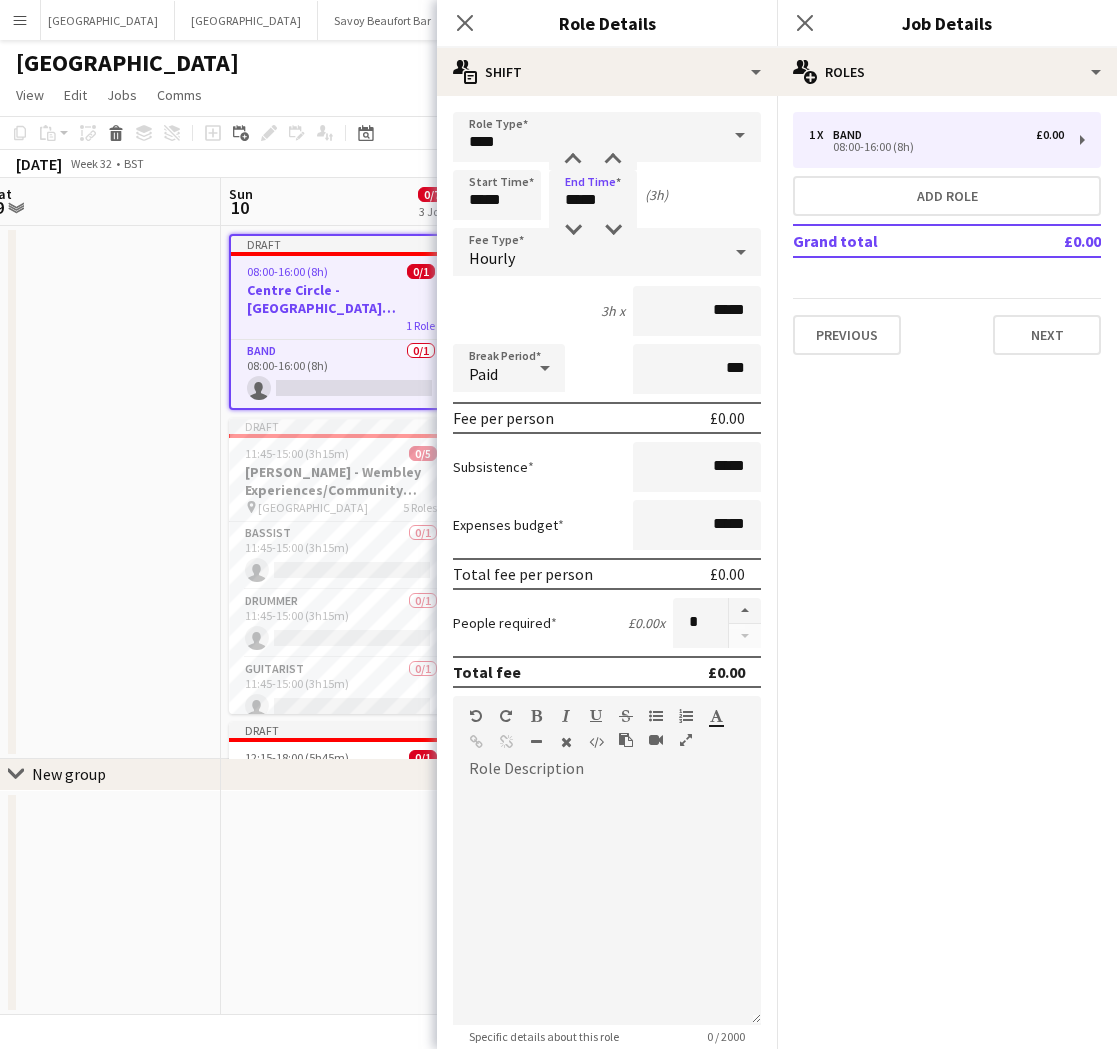 click on "Hourly" at bounding box center [587, 252] 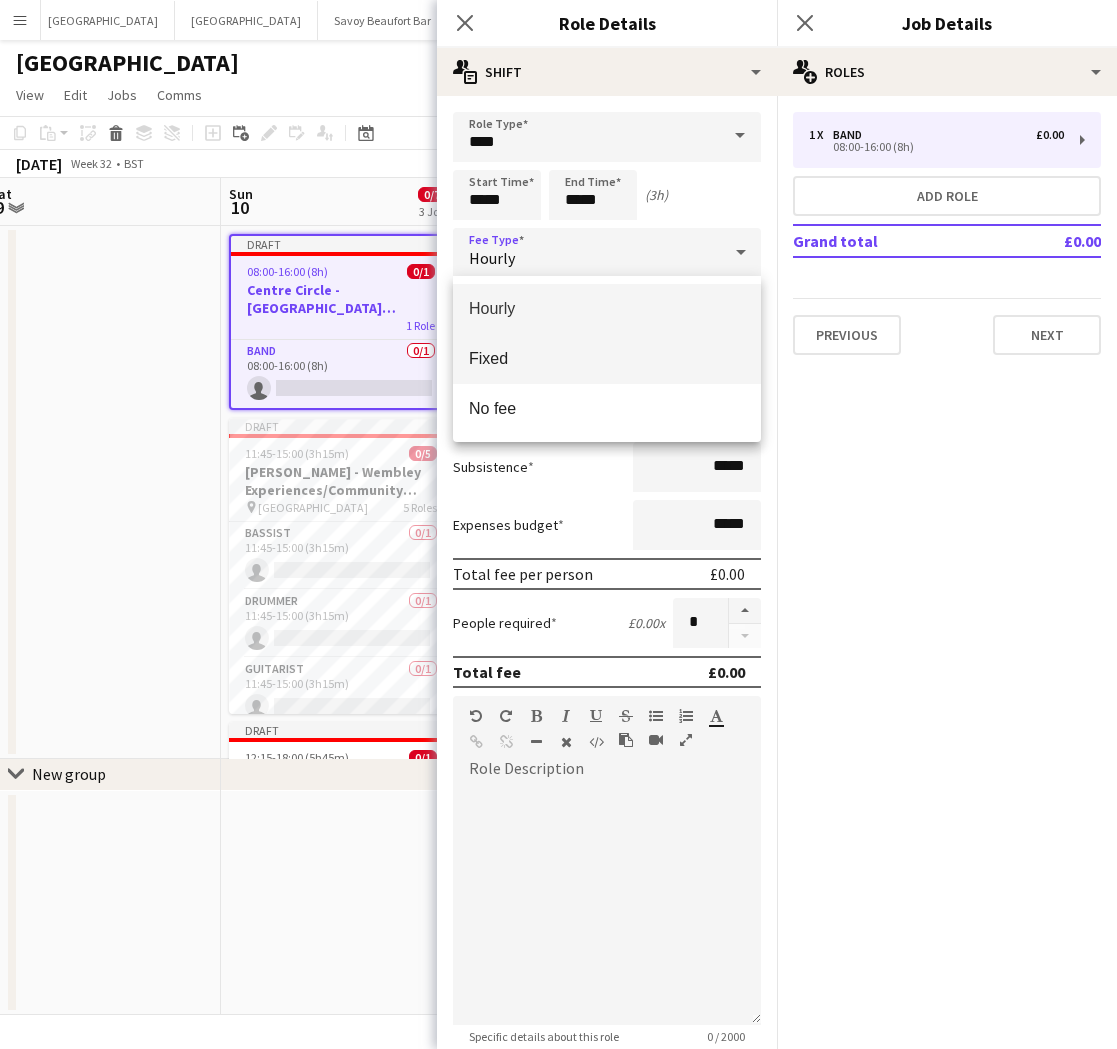 click on "Fixed" at bounding box center (607, 359) 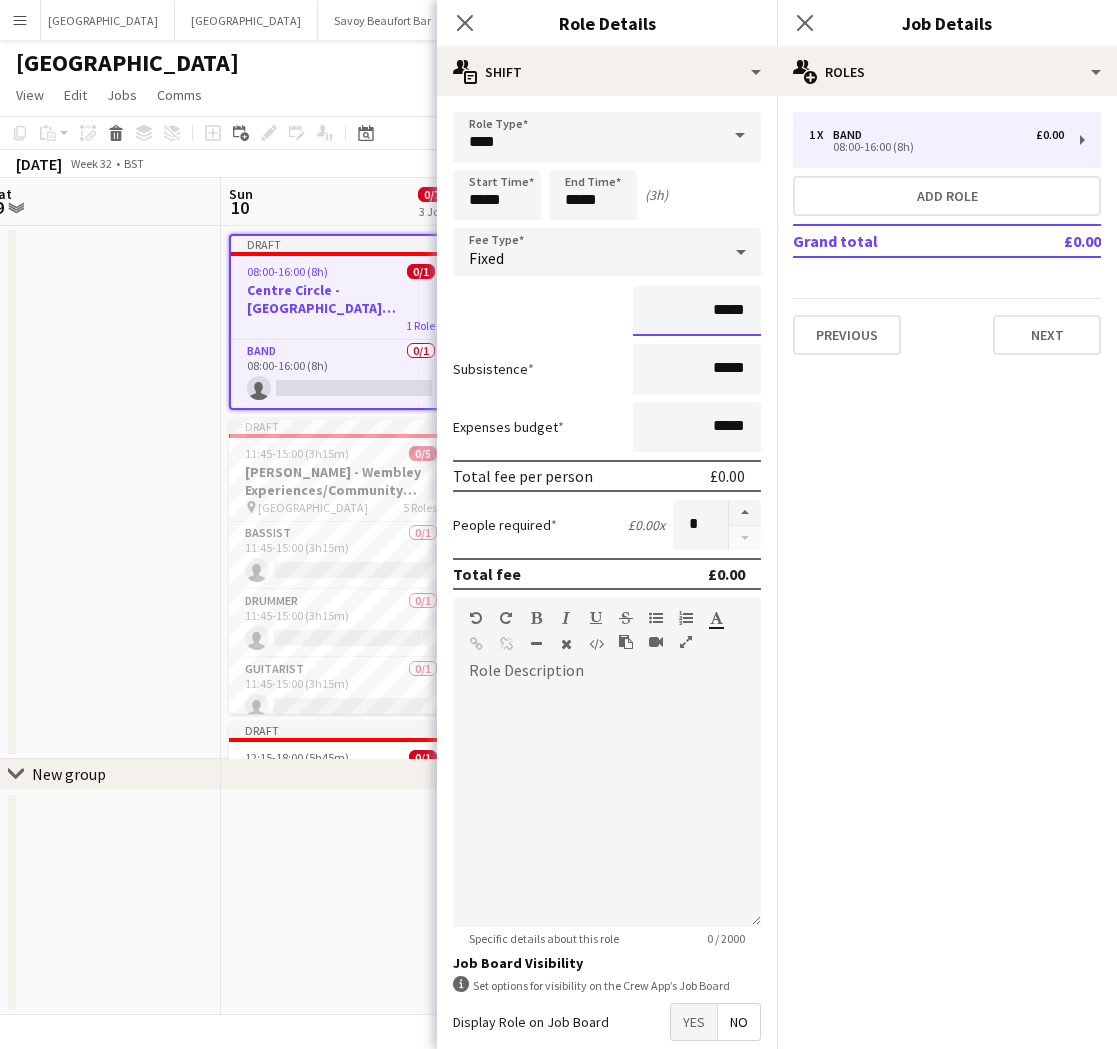 drag, startPoint x: 719, startPoint y: 315, endPoint x: 754, endPoint y: 312, distance: 35.128338 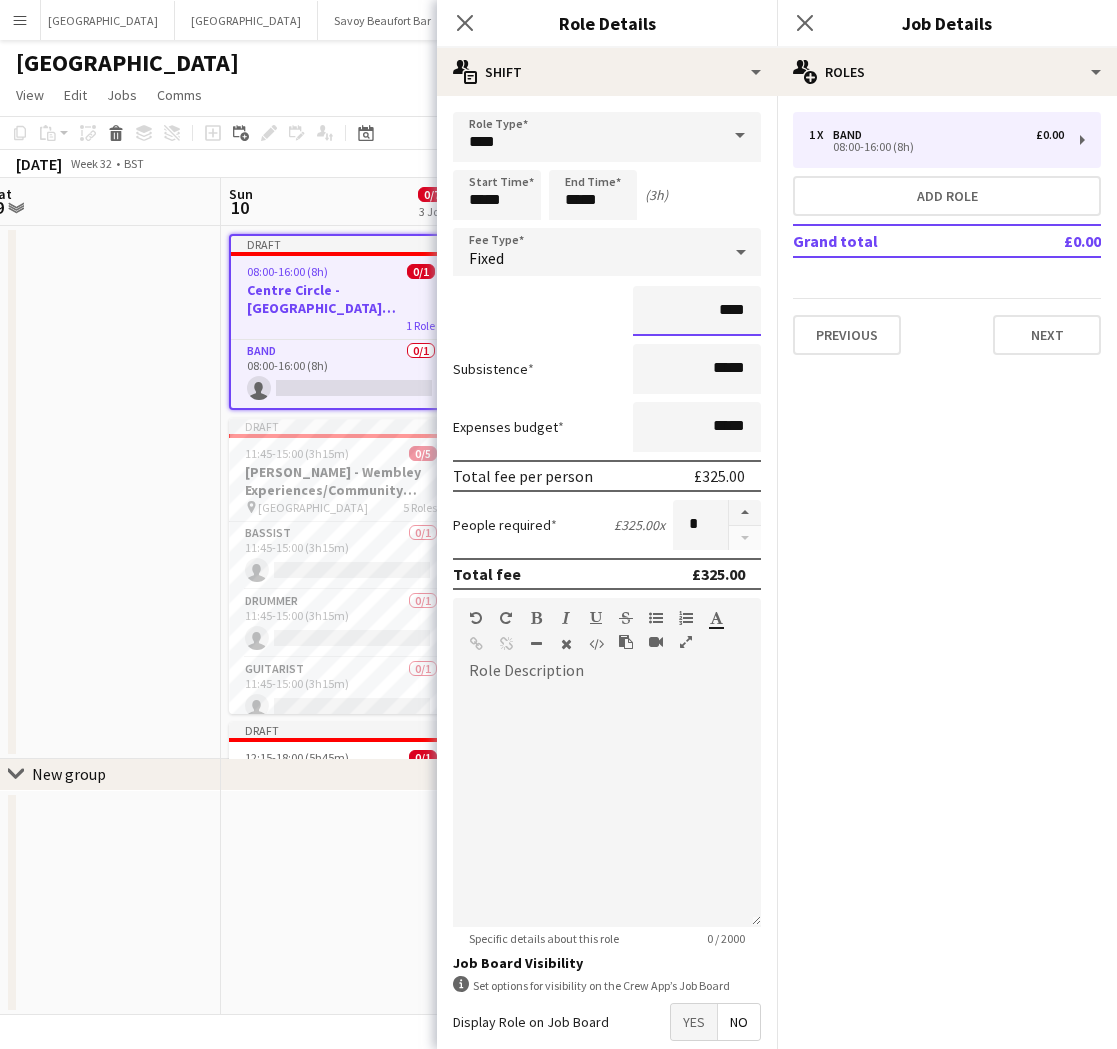 type on "****" 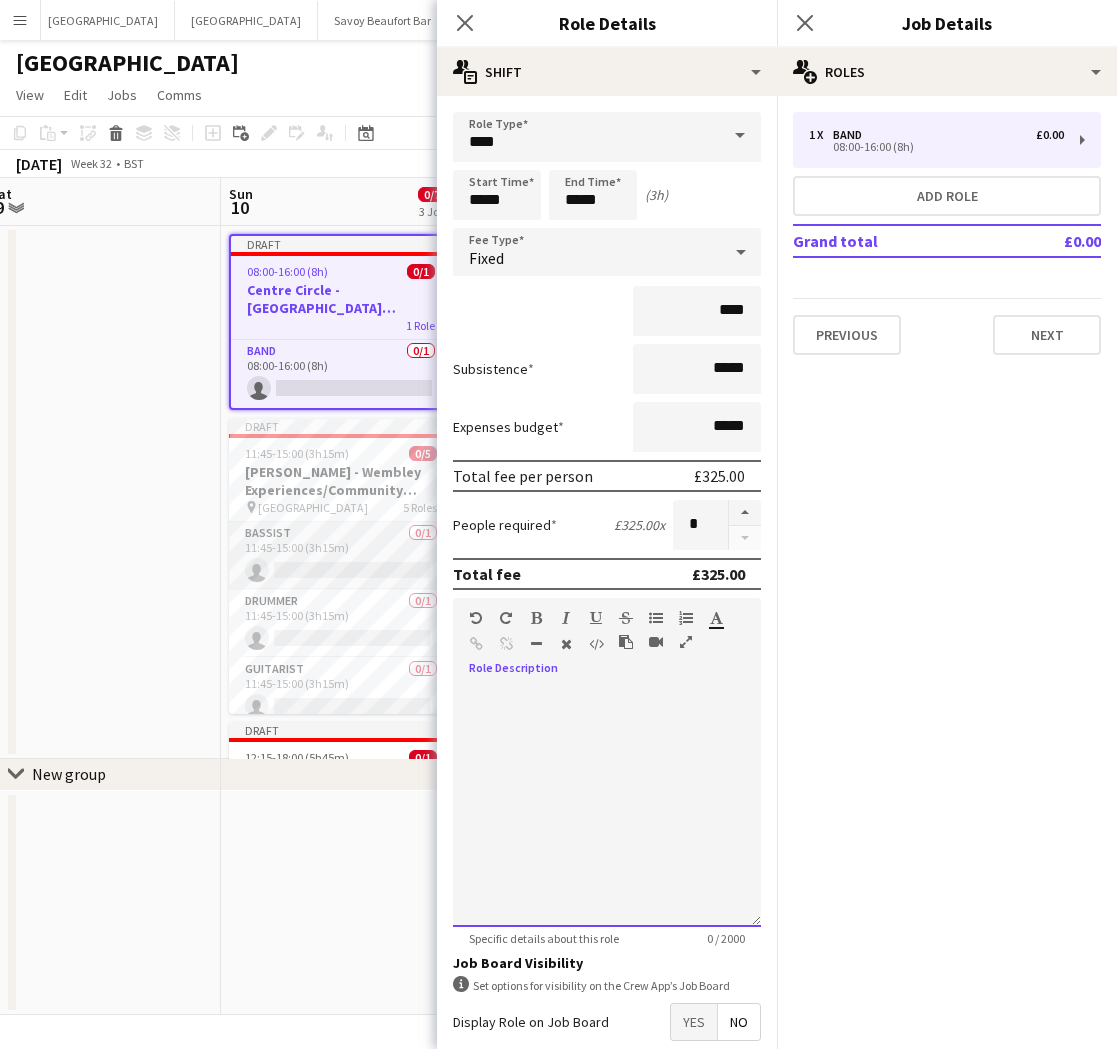 scroll, scrollTop: 148, scrollLeft: 0, axis: vertical 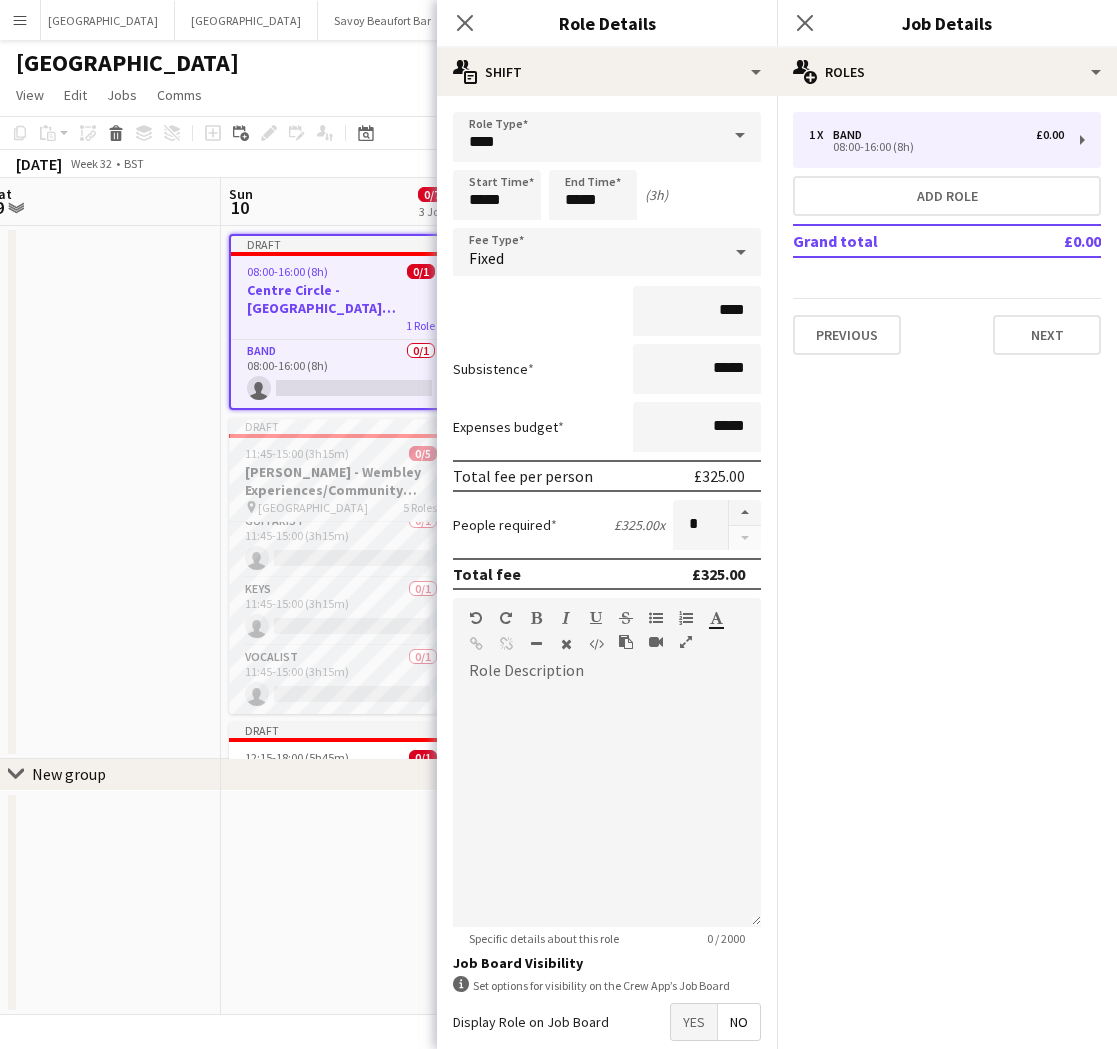 click on "[PERSON_NAME] - Wembley Experiences/Community Shield" at bounding box center [341, 481] 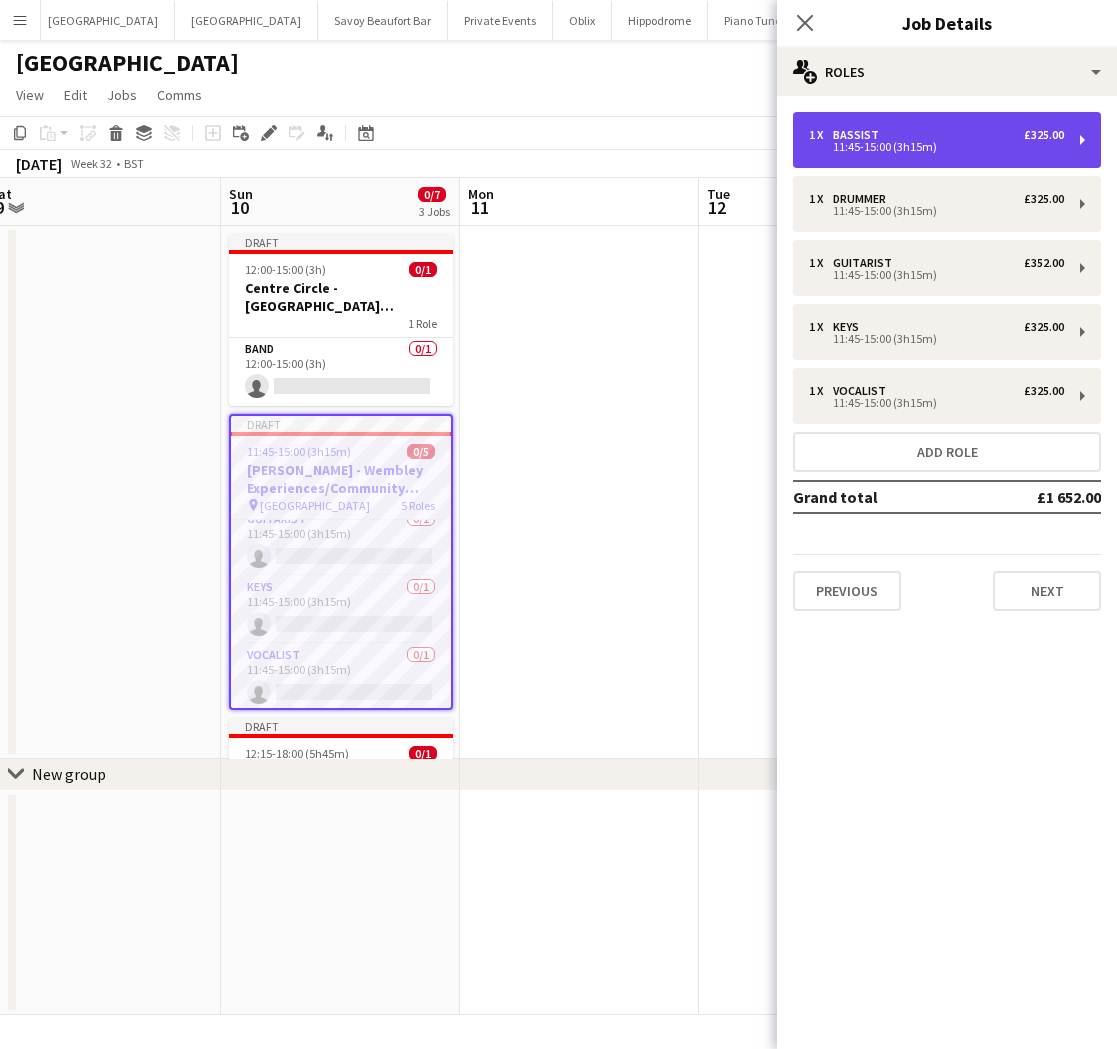 click on "Bassist" at bounding box center (860, 135) 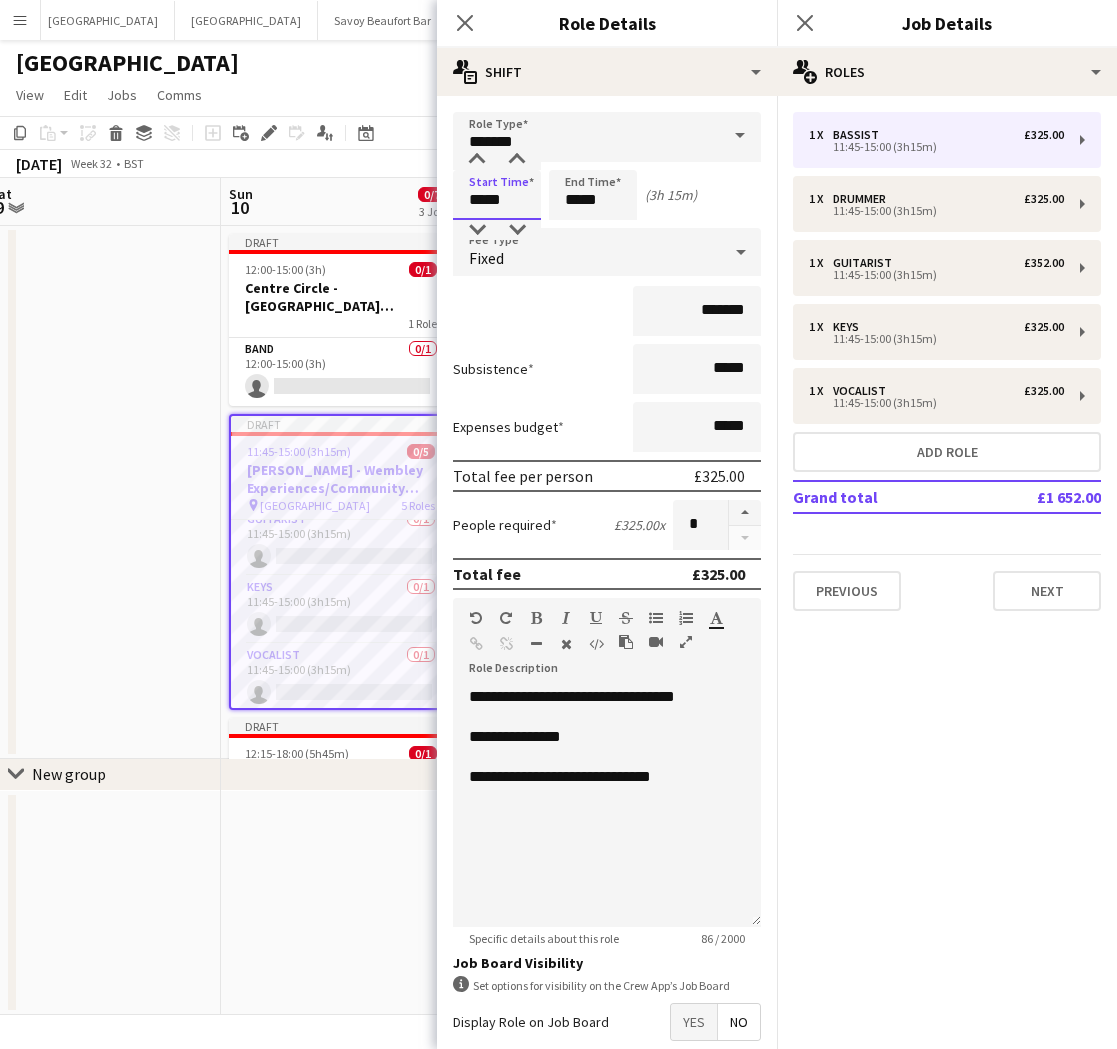 drag, startPoint x: 519, startPoint y: 200, endPoint x: 476, endPoint y: 202, distance: 43.046486 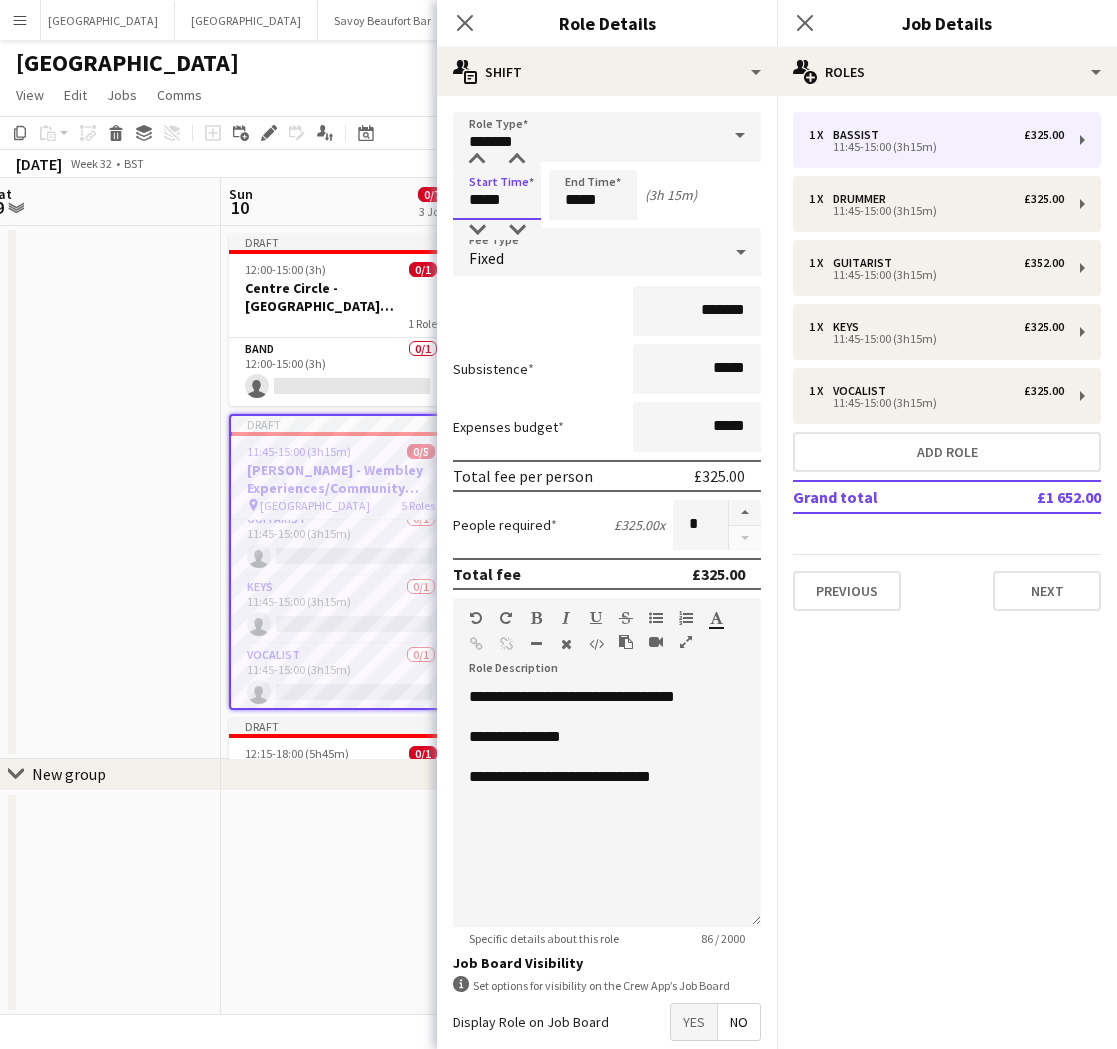 click on "*****" at bounding box center (497, 195) 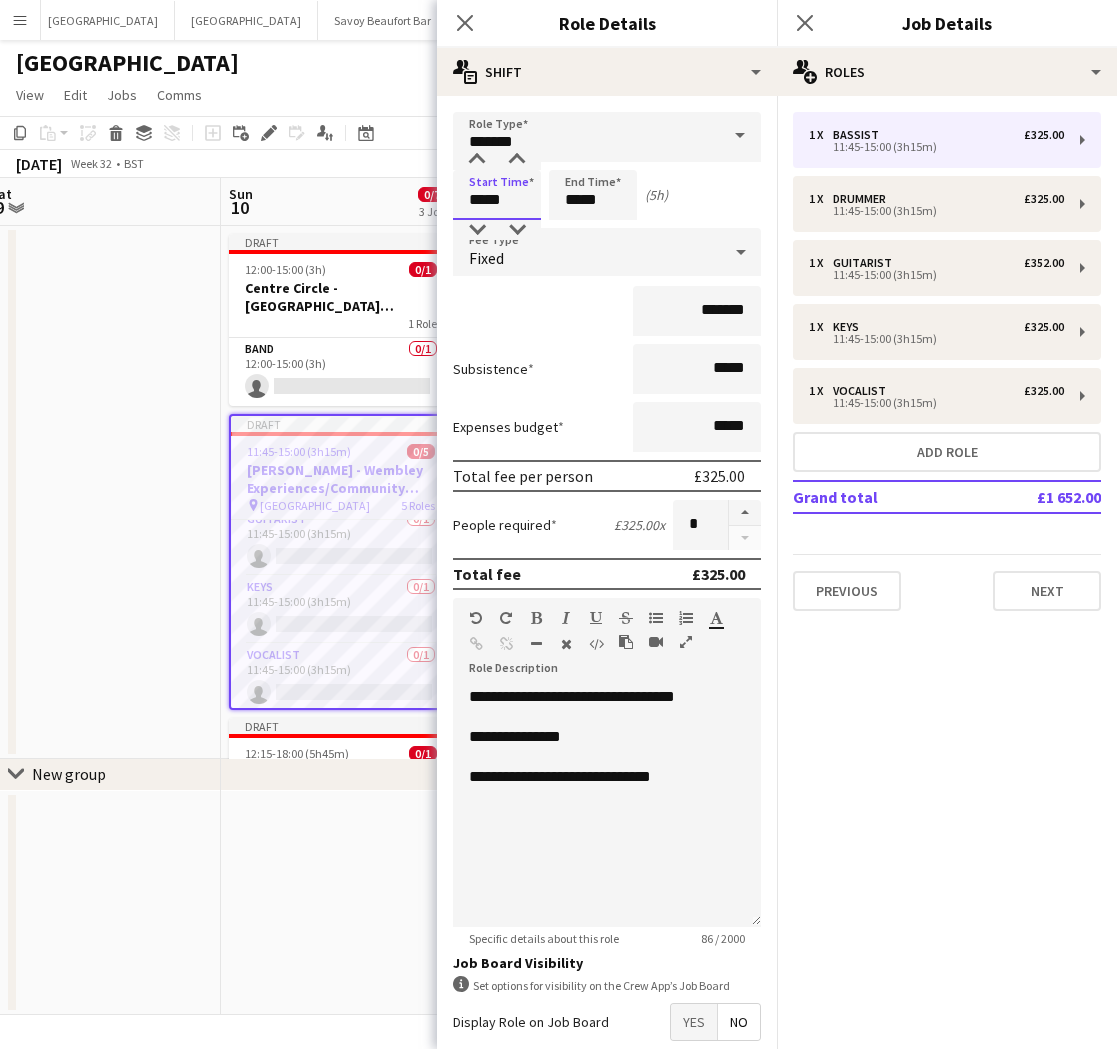 type on "*****" 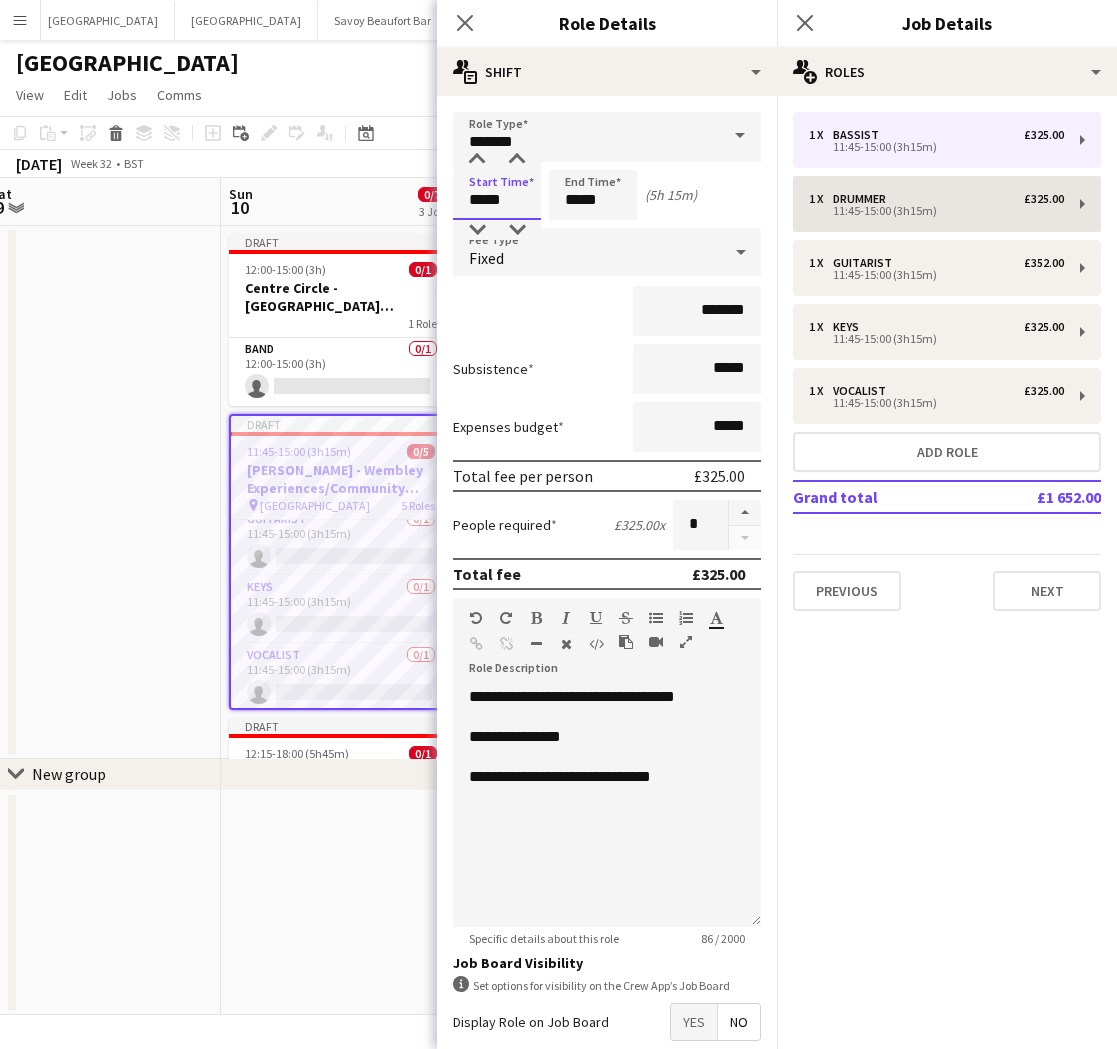 type on "*****" 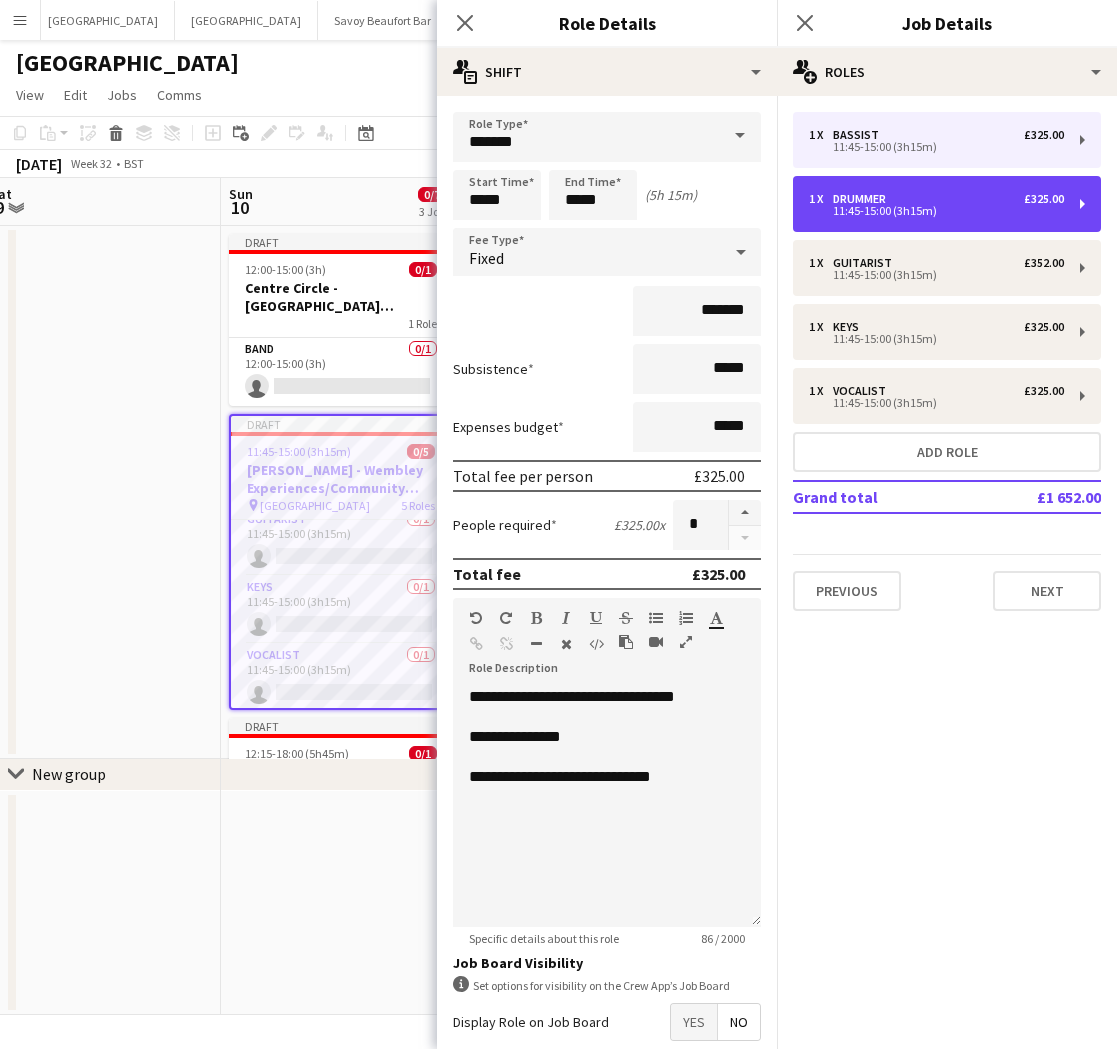 drag, startPoint x: 857, startPoint y: 194, endPoint x: 680, endPoint y: 215, distance: 178.24141 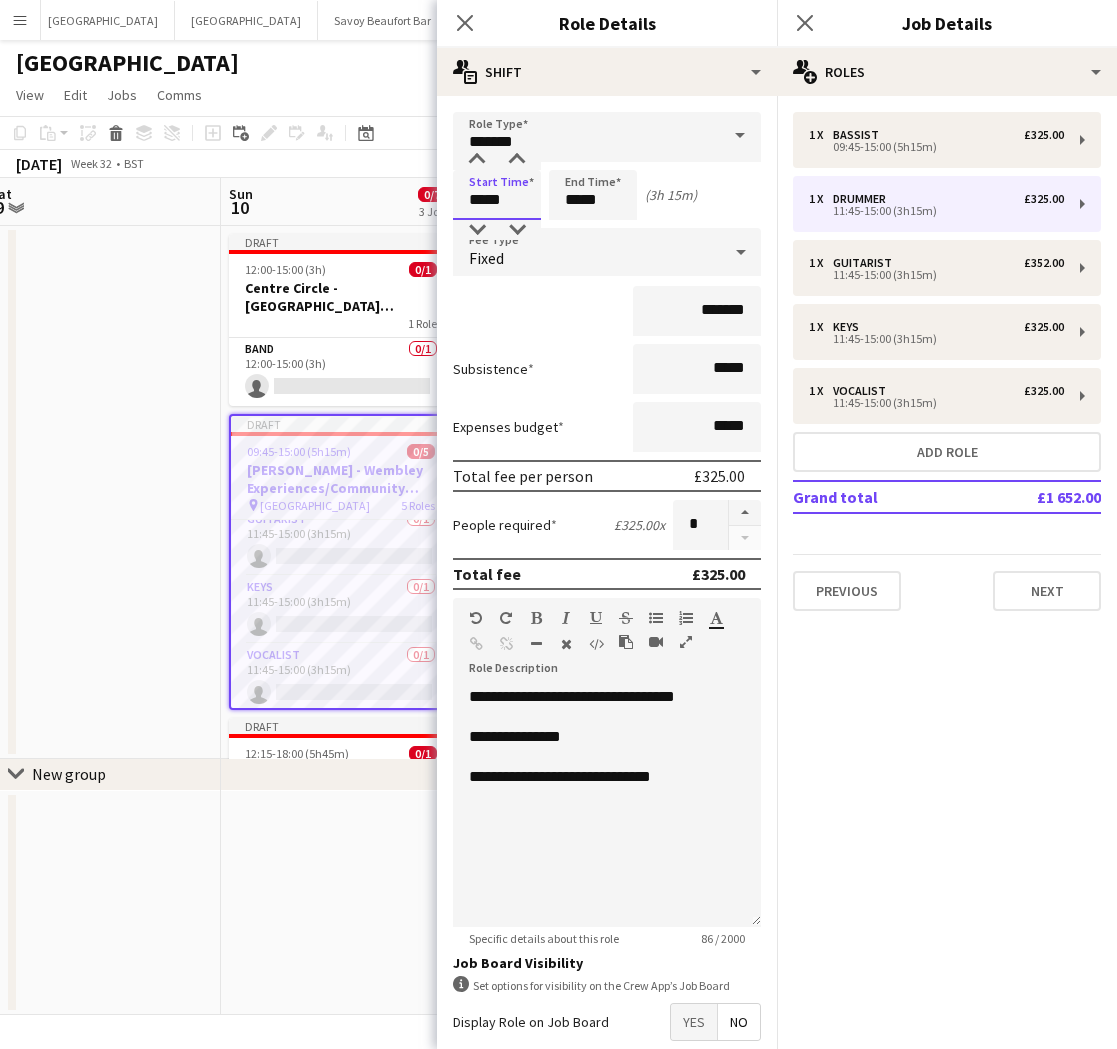 drag, startPoint x: 506, startPoint y: 204, endPoint x: 477, endPoint y: 203, distance: 29.017237 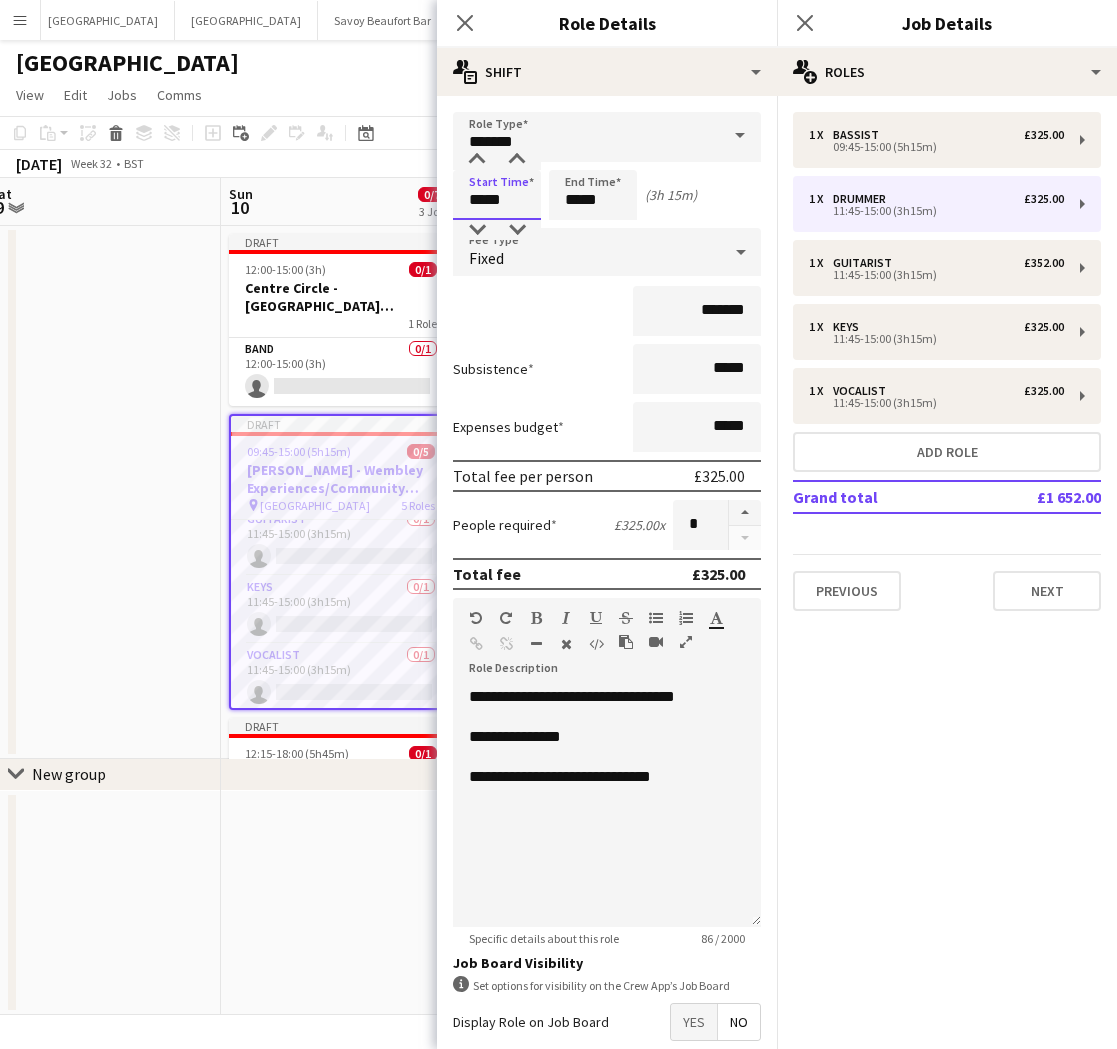 click on "*****" at bounding box center [497, 195] 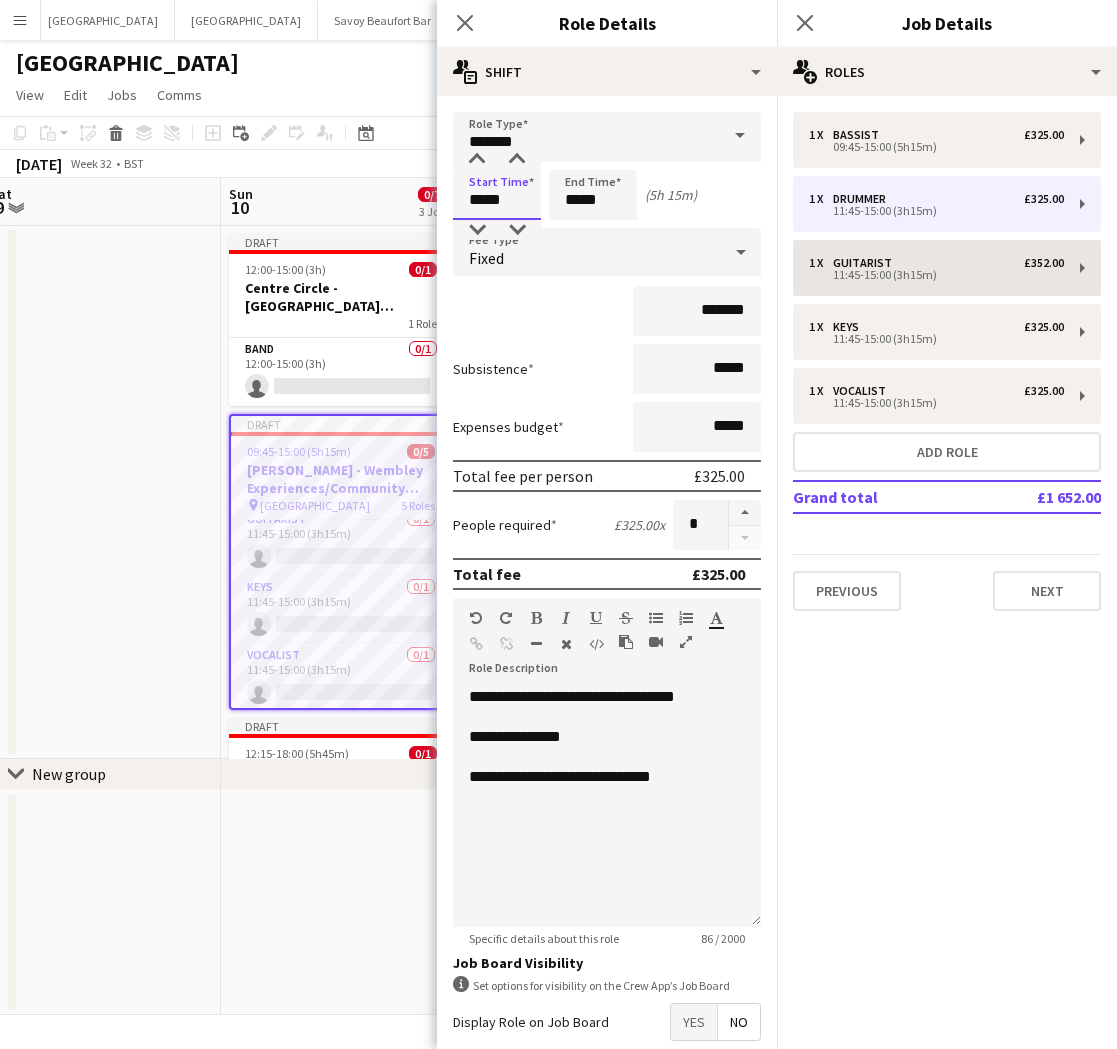 type on "*****" 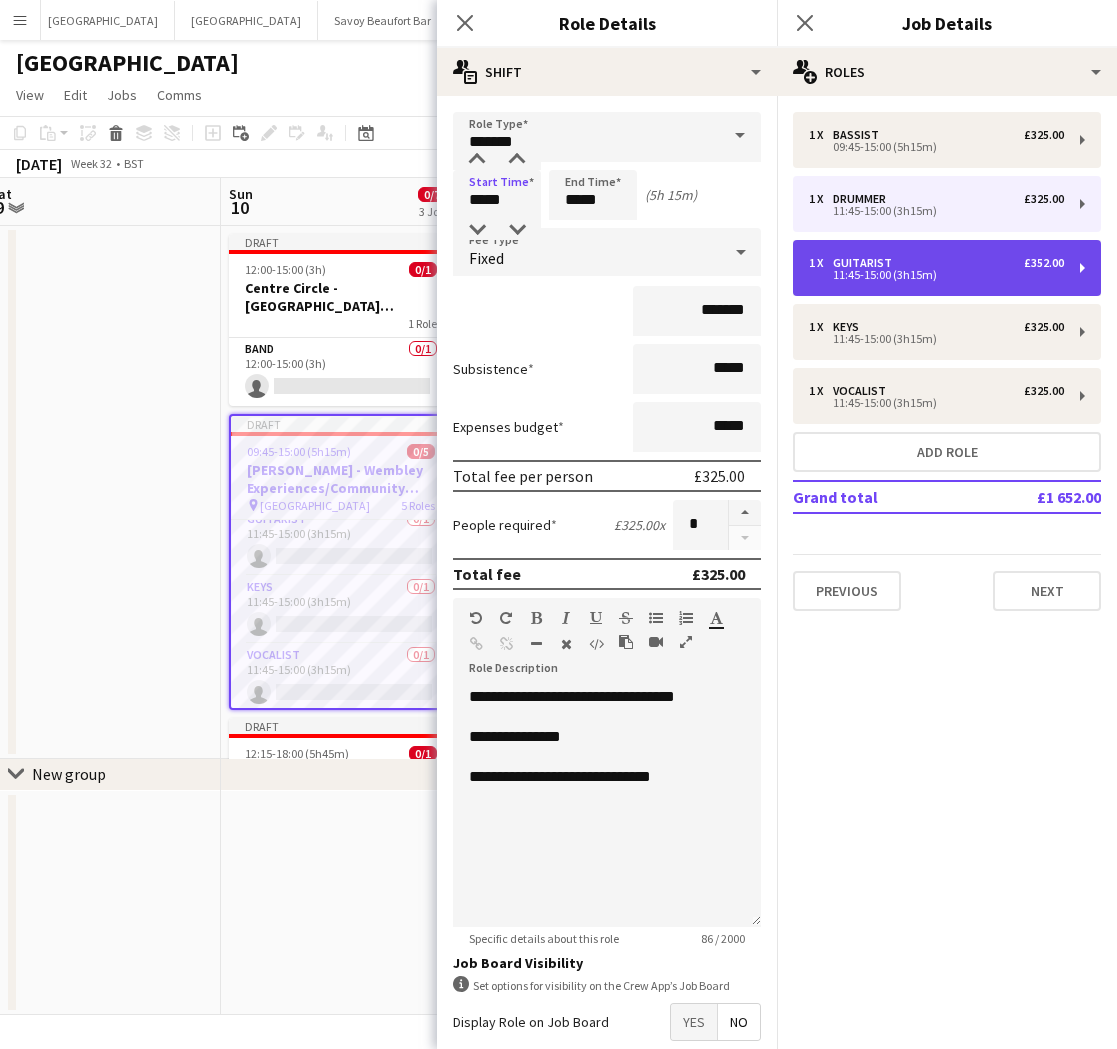 click on "1 x   Guitarist   £352.00" at bounding box center (936, 263) 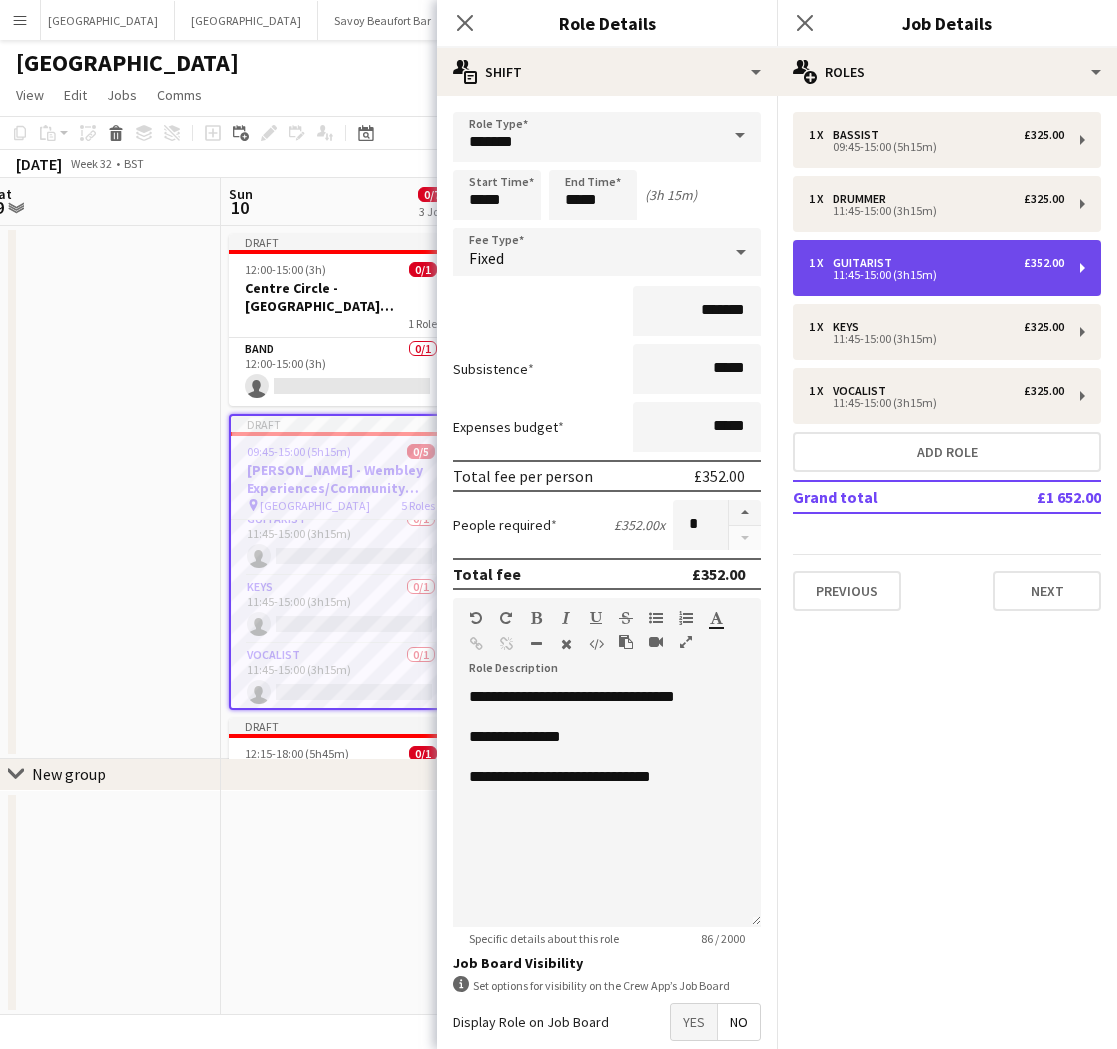 type on "*********" 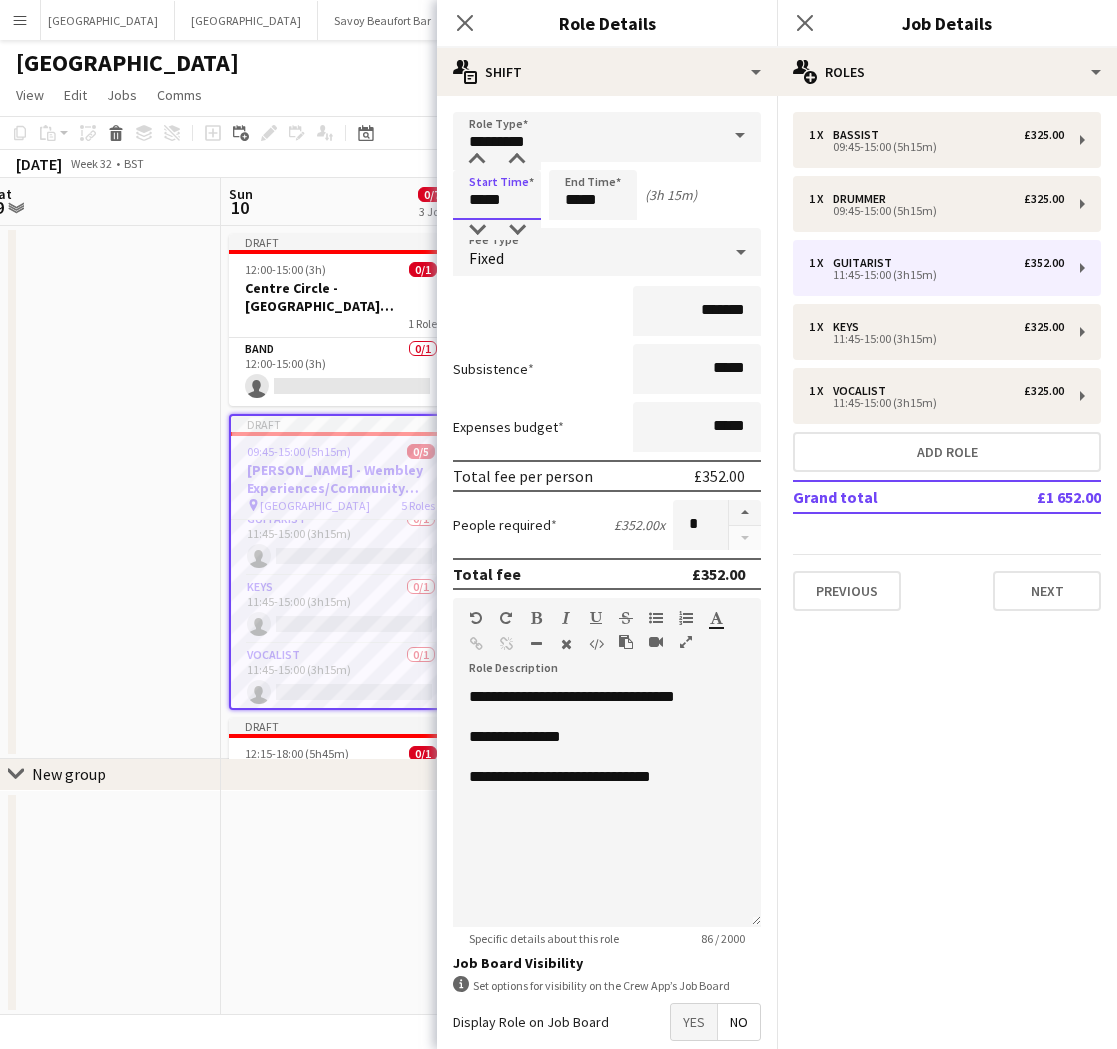 drag, startPoint x: 507, startPoint y: 207, endPoint x: 457, endPoint y: 203, distance: 50.159744 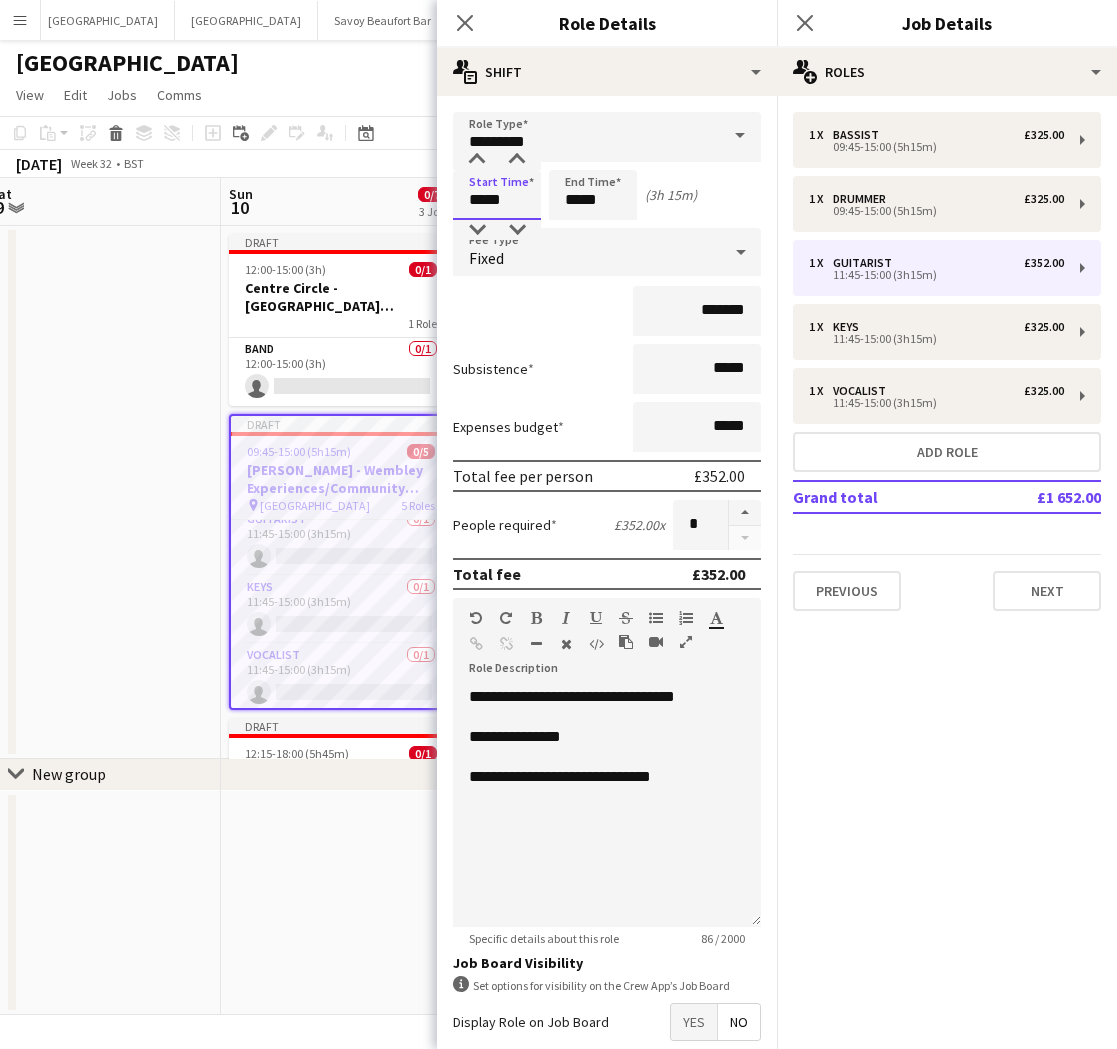 click on "*****" at bounding box center [497, 195] 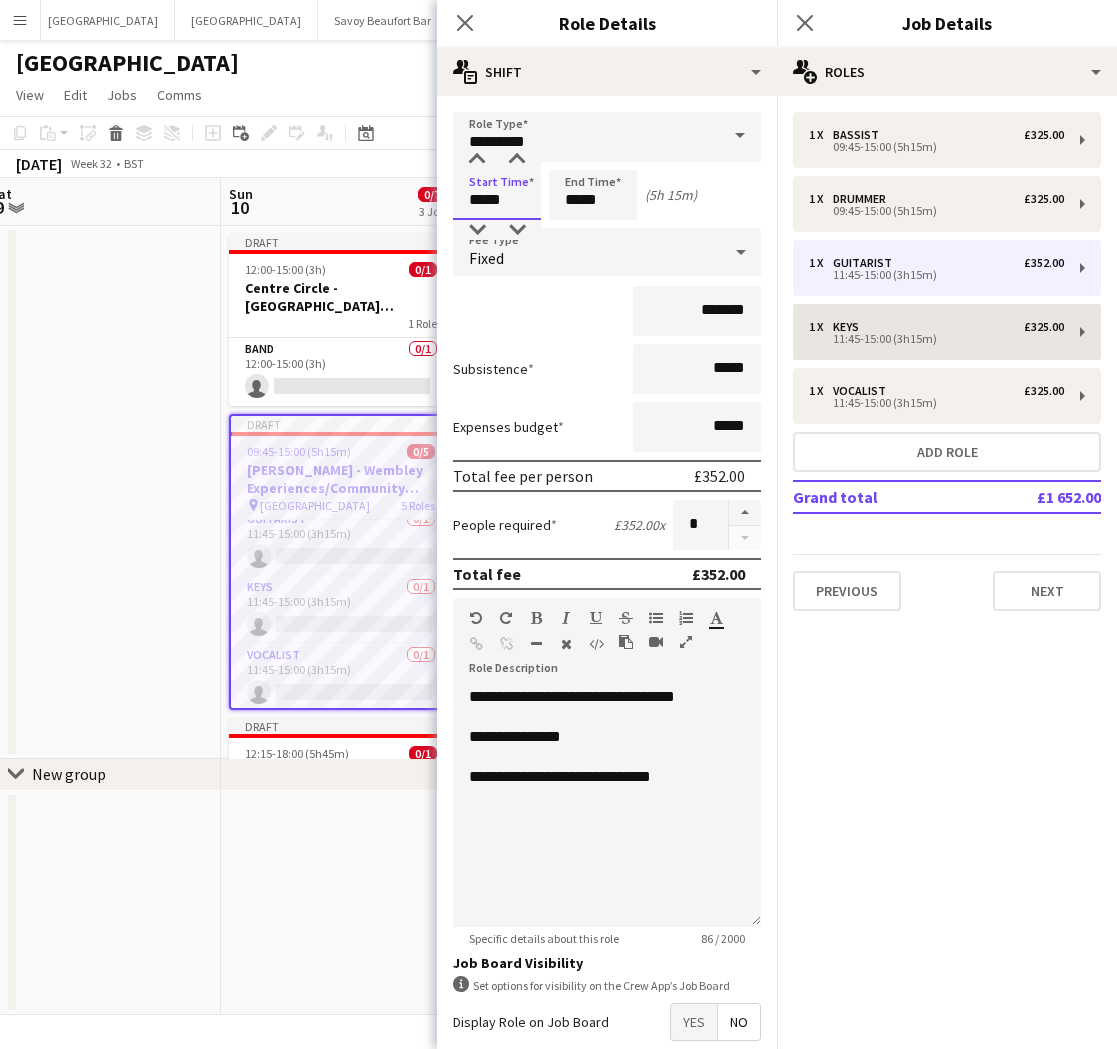 type on "*****" 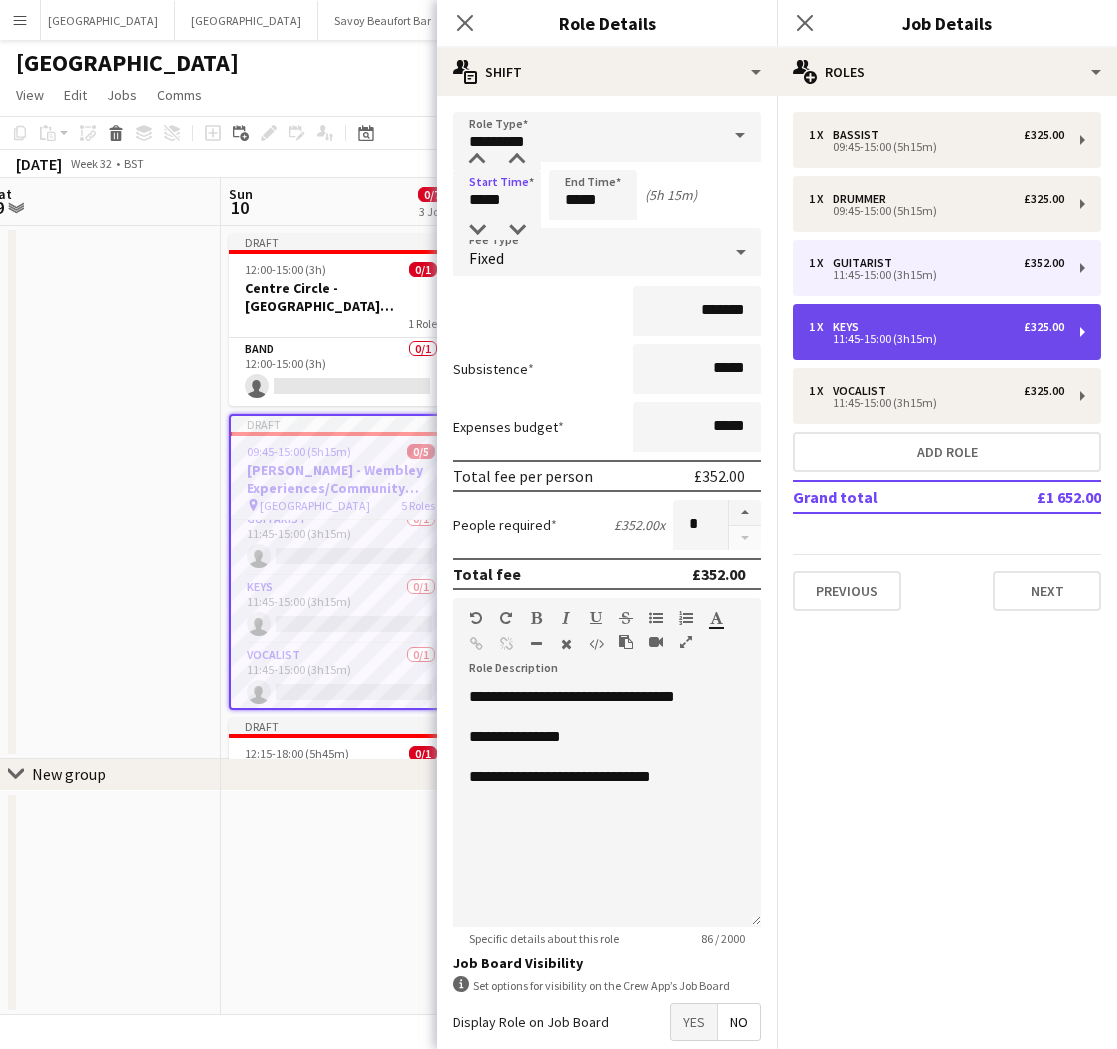 click on "11:45-15:00 (3h15m)" at bounding box center [936, 339] 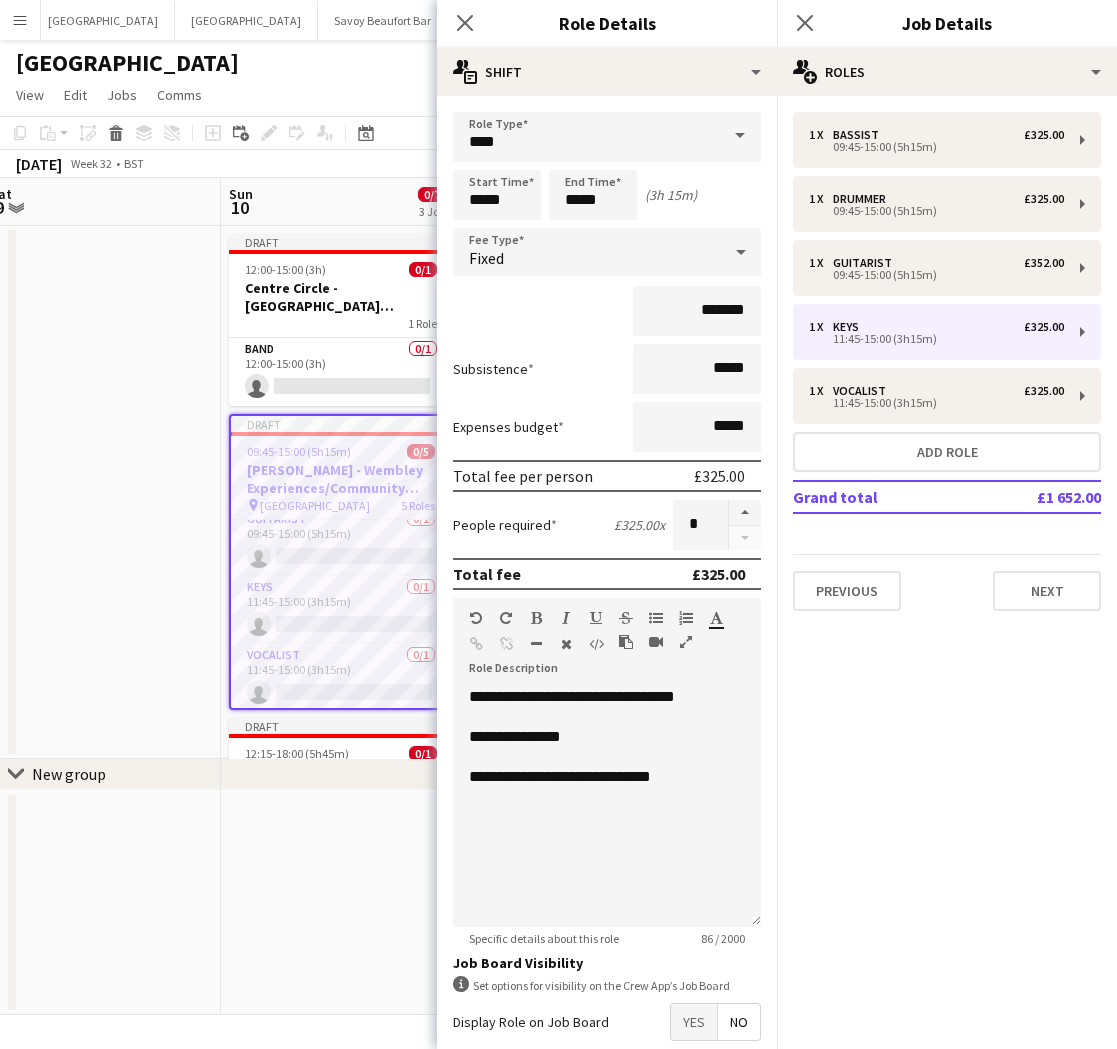 drag, startPoint x: 542, startPoint y: 198, endPoint x: 434, endPoint y: 195, distance: 108.04166 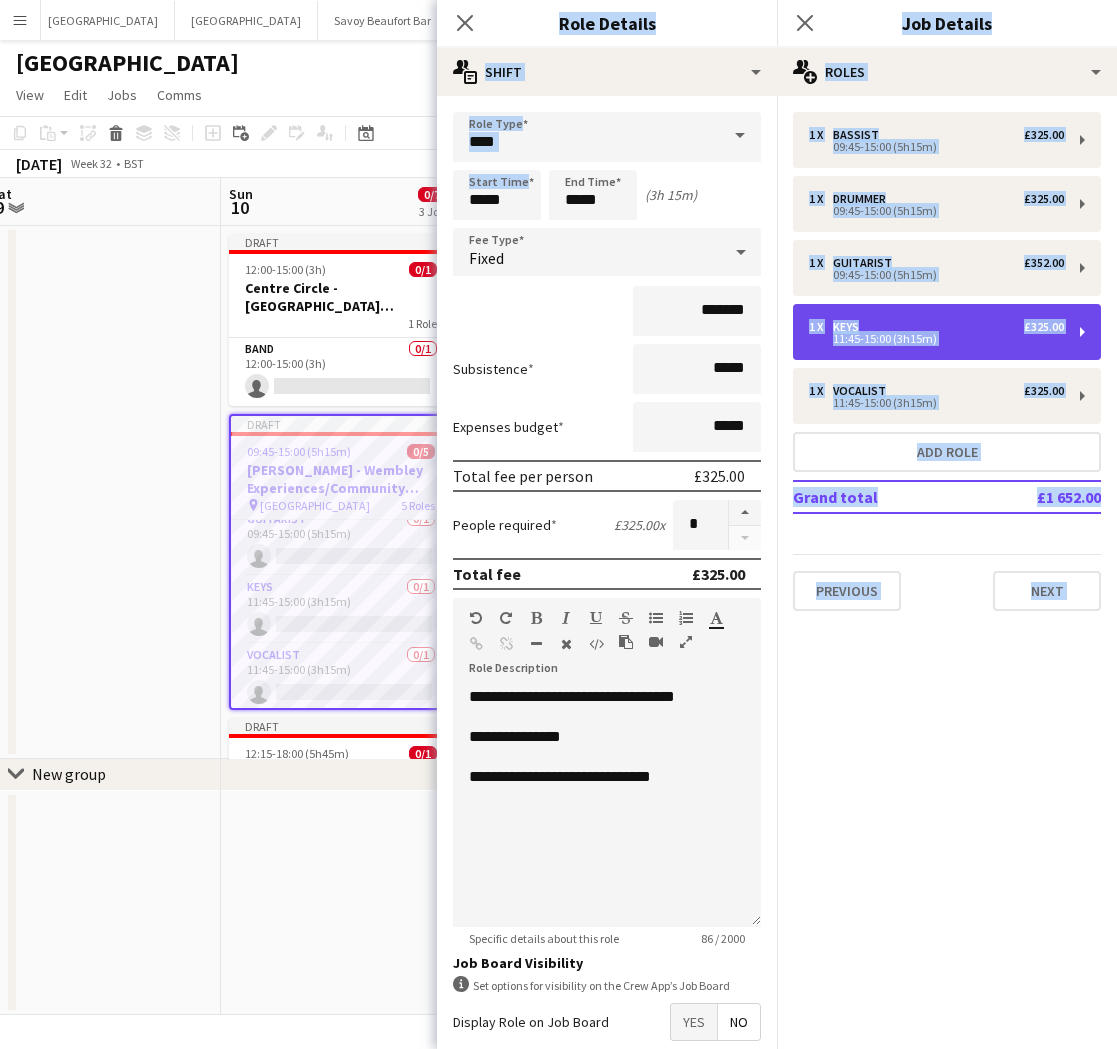 click on "11:45-15:00 (3h15m)" at bounding box center (936, 339) 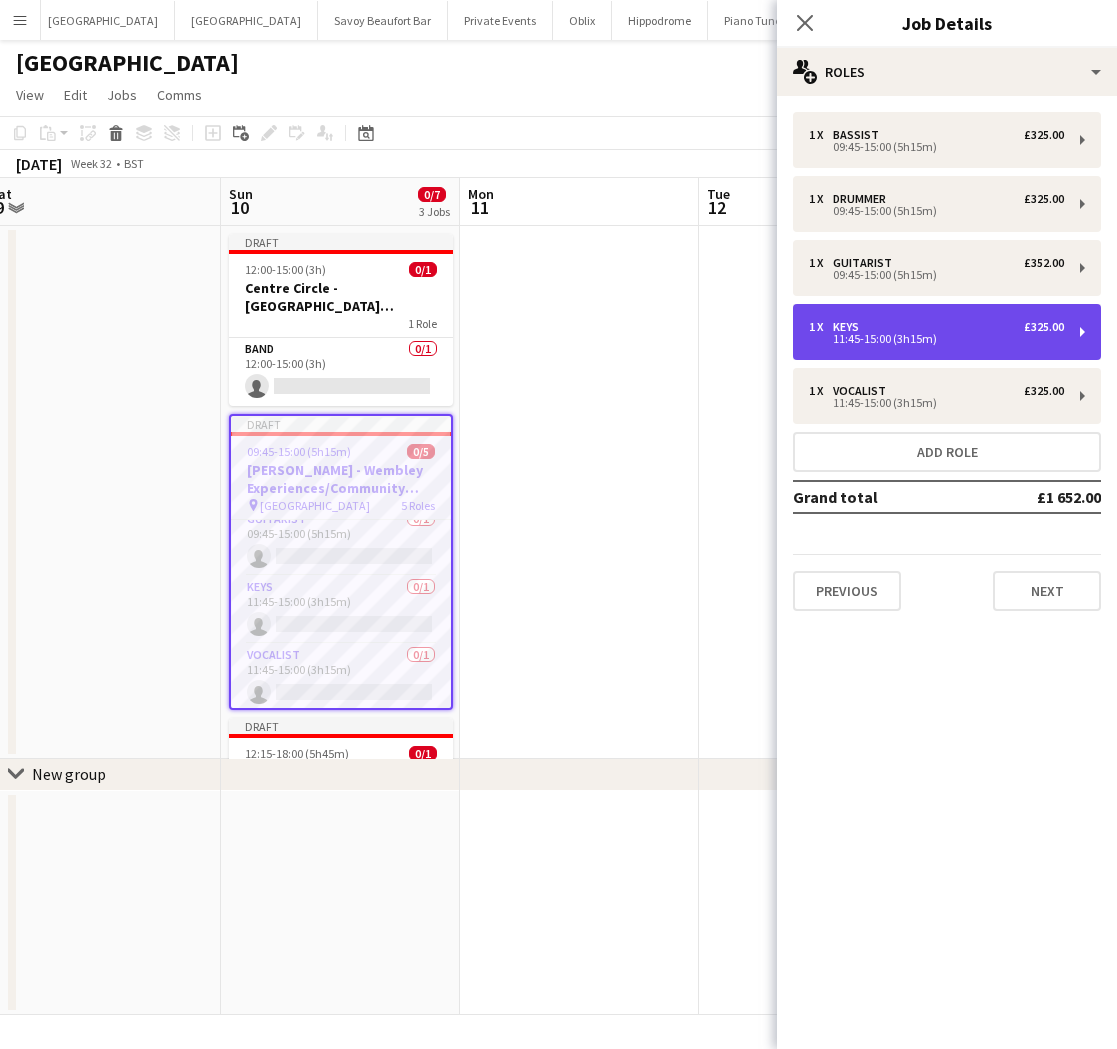 click on "1 x   Keys   £325.00   11:45-15:00 (3h15m)" at bounding box center (947, 332) 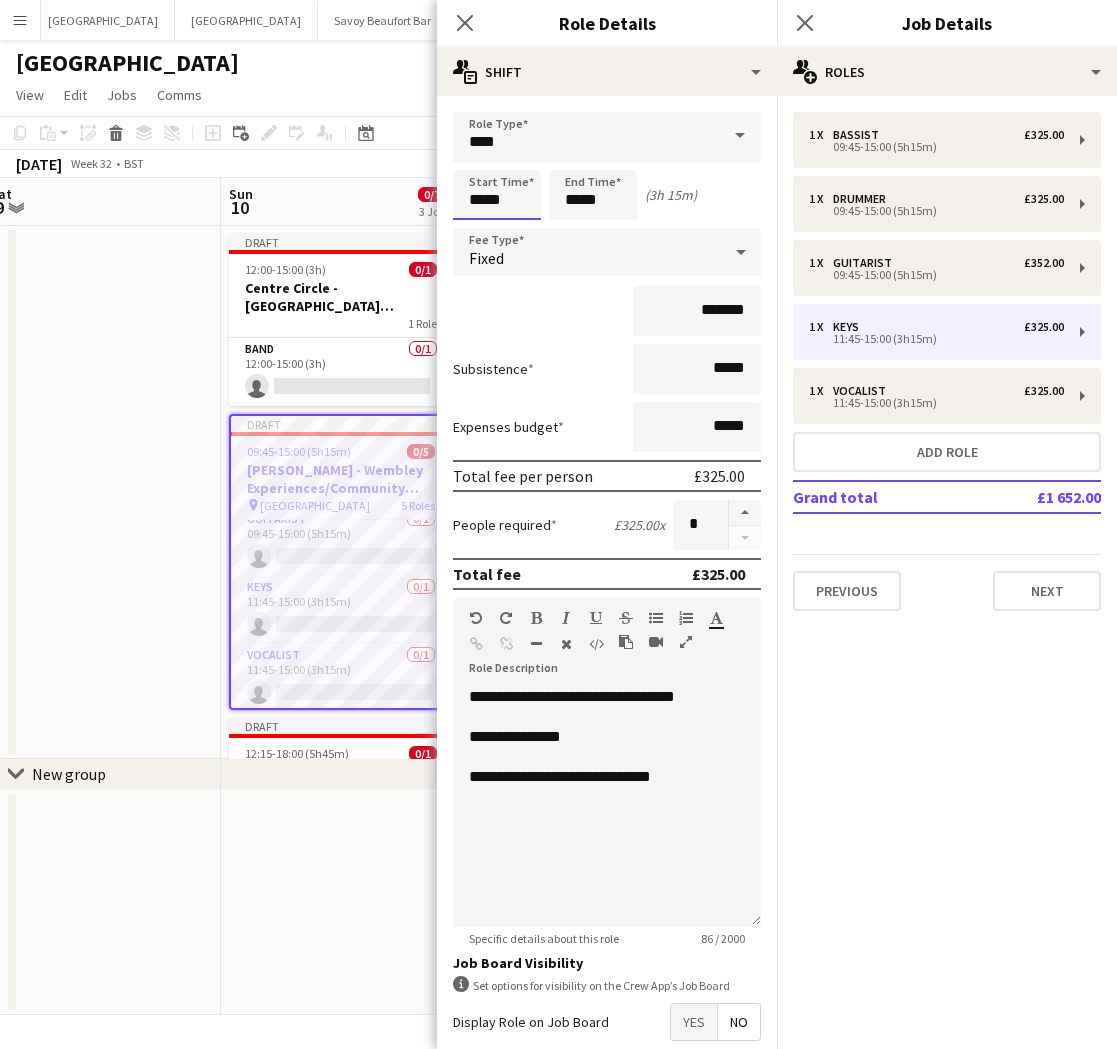 drag, startPoint x: 460, startPoint y: 200, endPoint x: 414, endPoint y: 196, distance: 46.173584 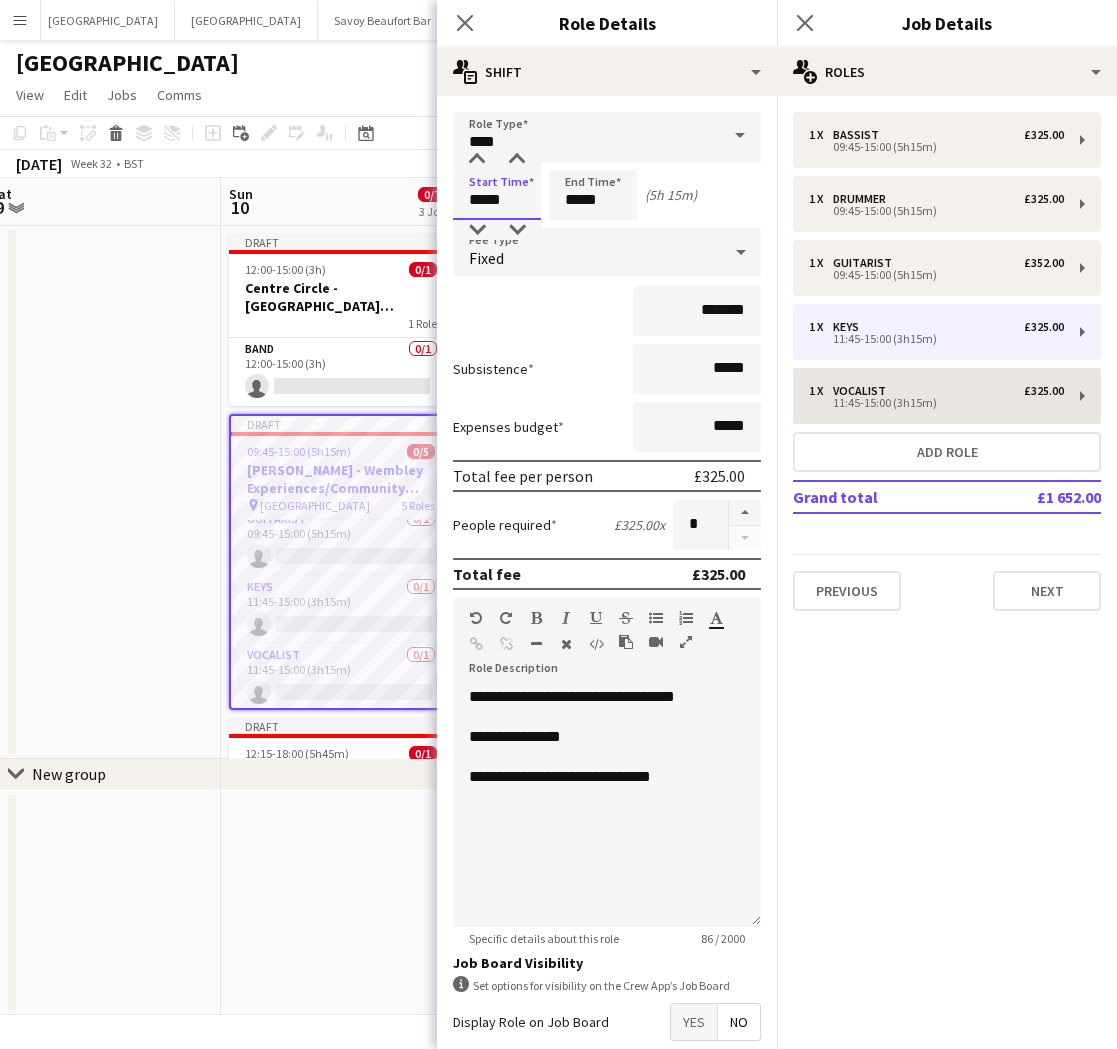 type on "*****" 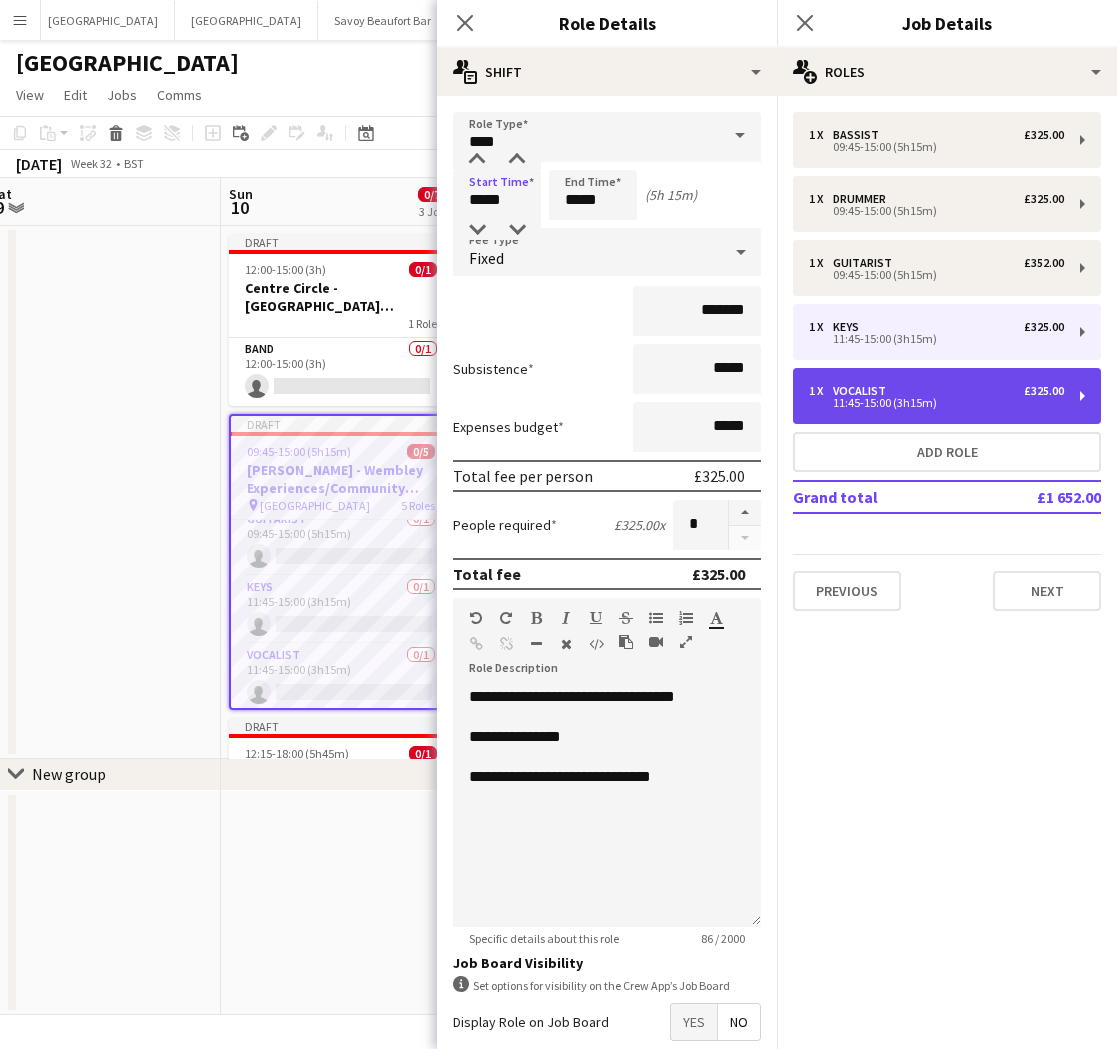drag, startPoint x: 839, startPoint y: 405, endPoint x: 827, endPoint y: 395, distance: 15.6205 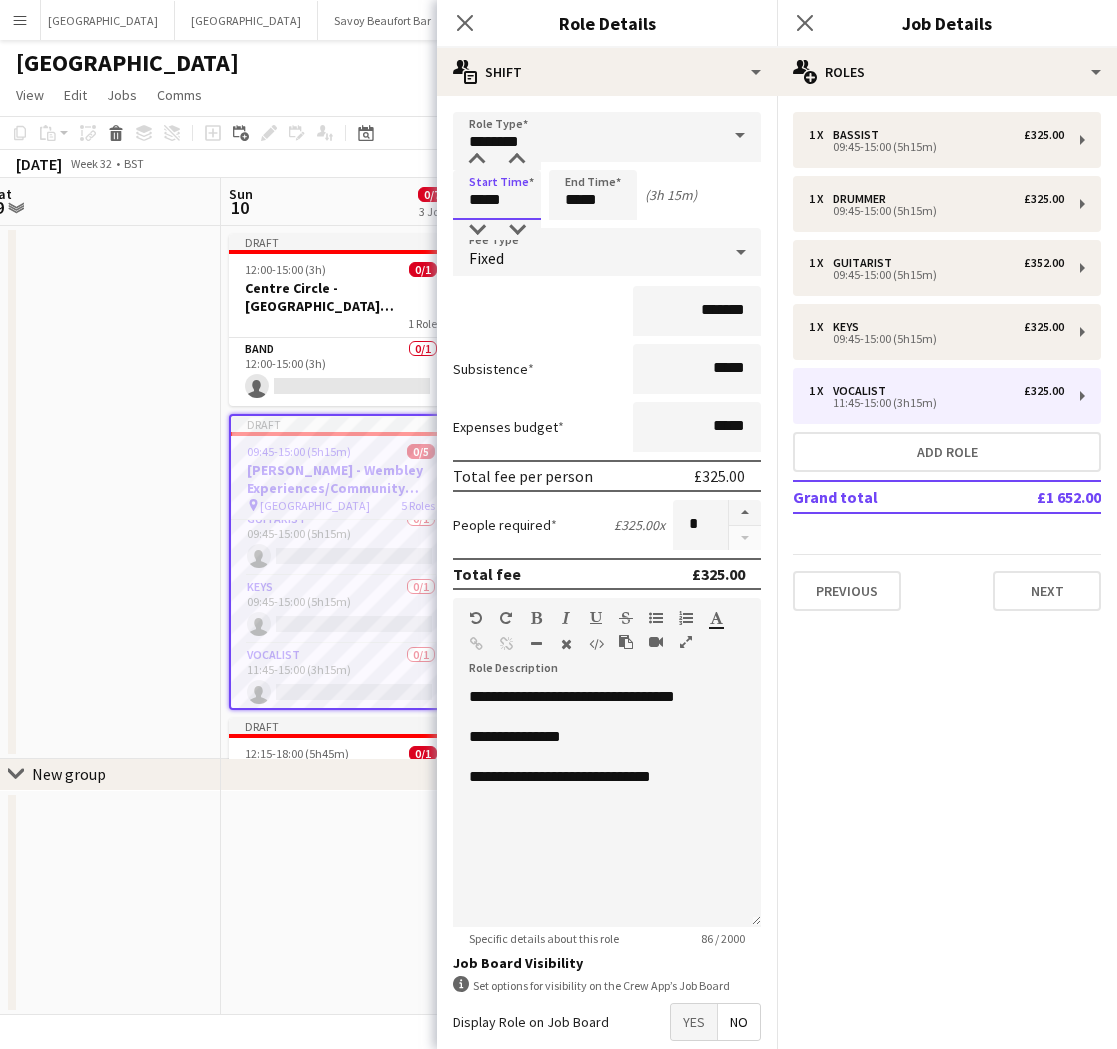 drag, startPoint x: 509, startPoint y: 203, endPoint x: 437, endPoint y: 199, distance: 72.11102 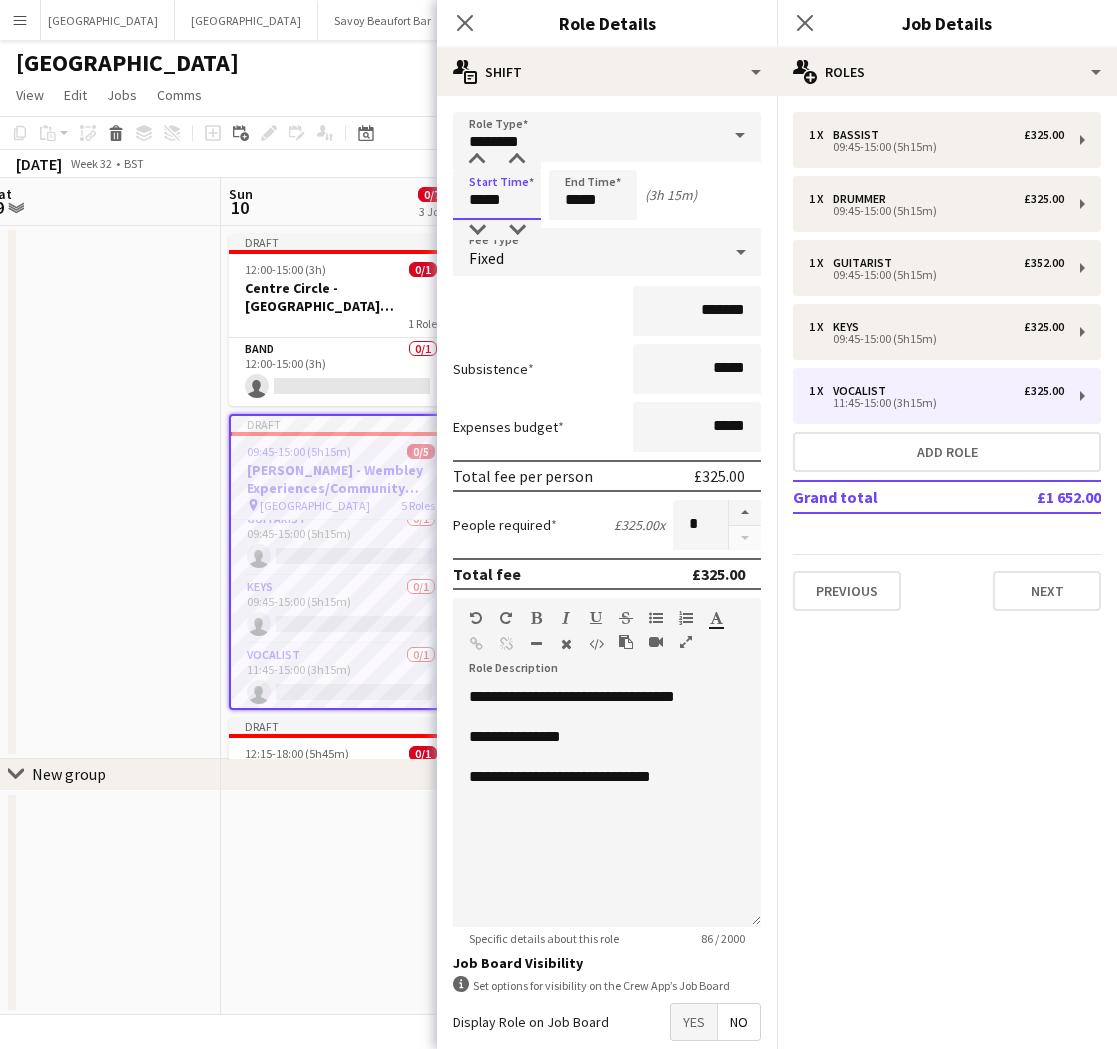 click on "**********" at bounding box center (607, 633) 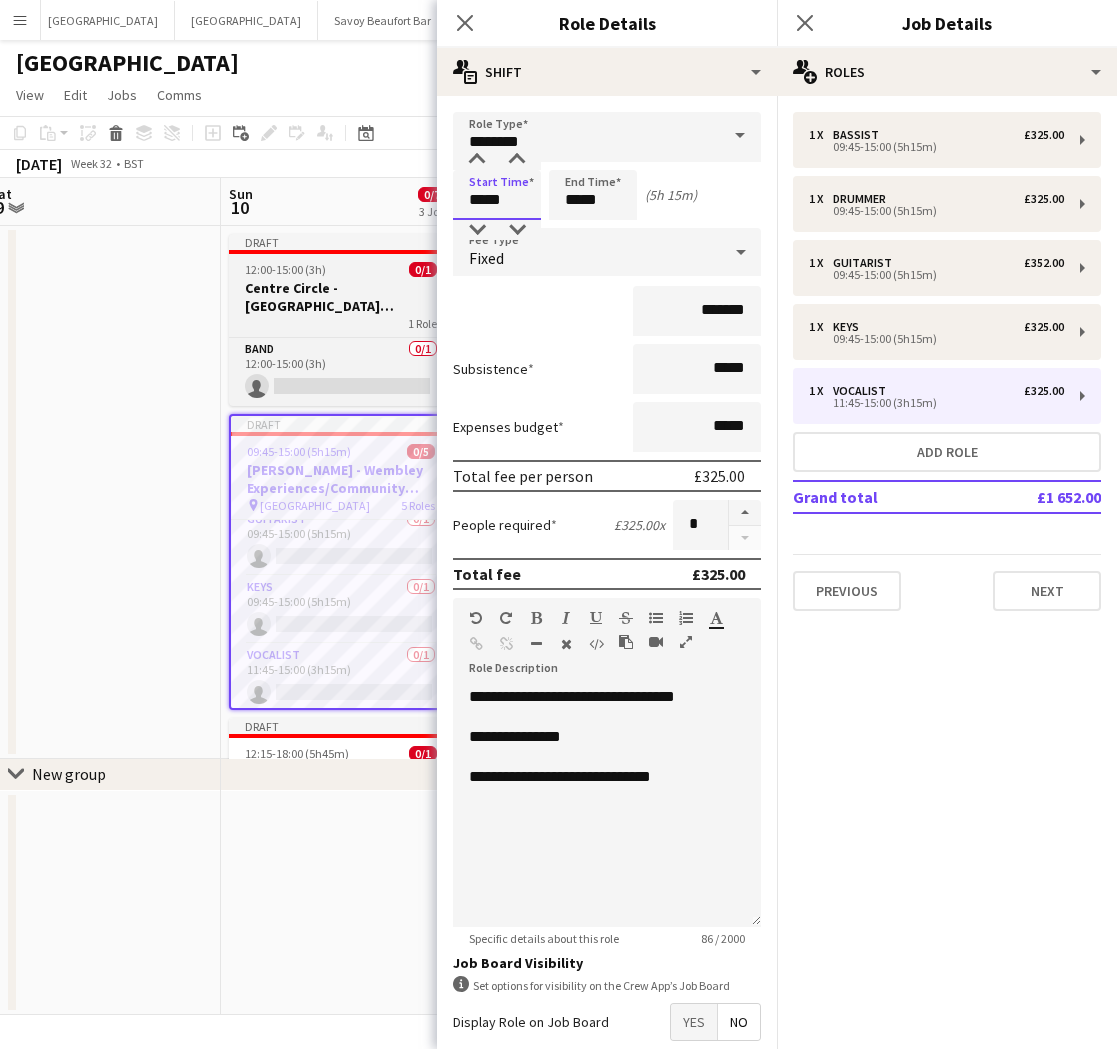 type on "*****" 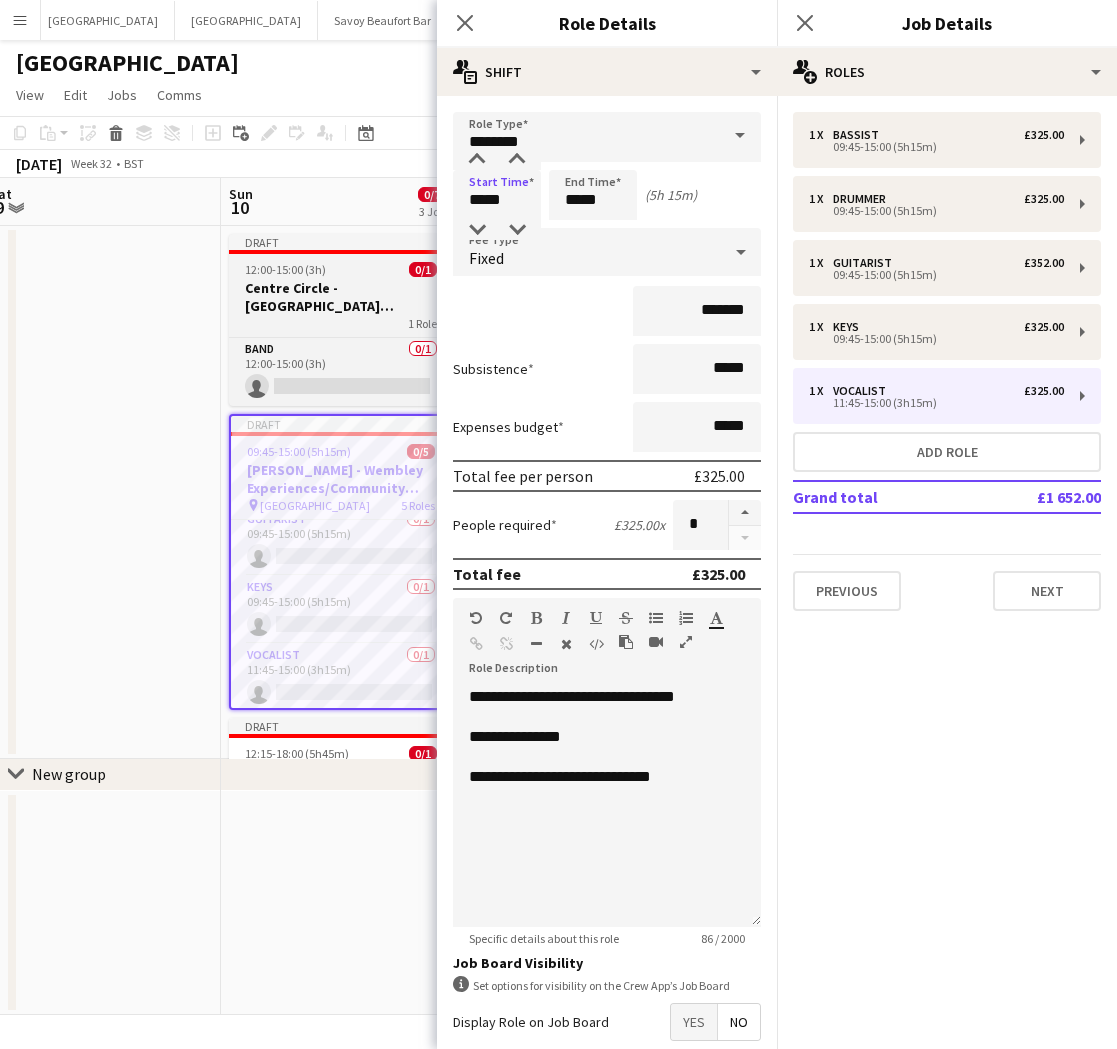 click on "Centre Circle - [GEOGRAPHIC_DATA] Experience/Community Shield" at bounding box center (341, 297) 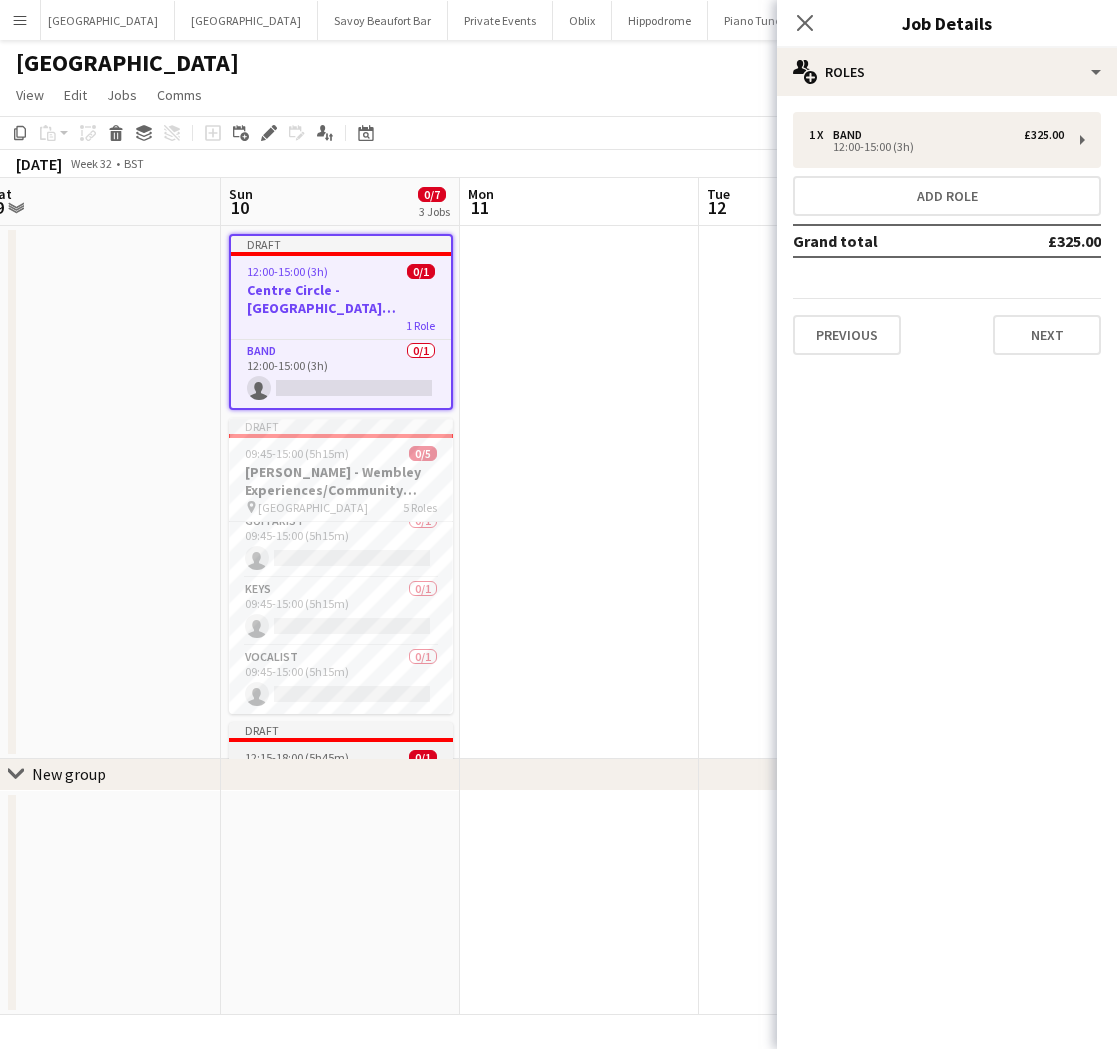 click on "12:15-18:00 (5h45m)" at bounding box center [297, 757] 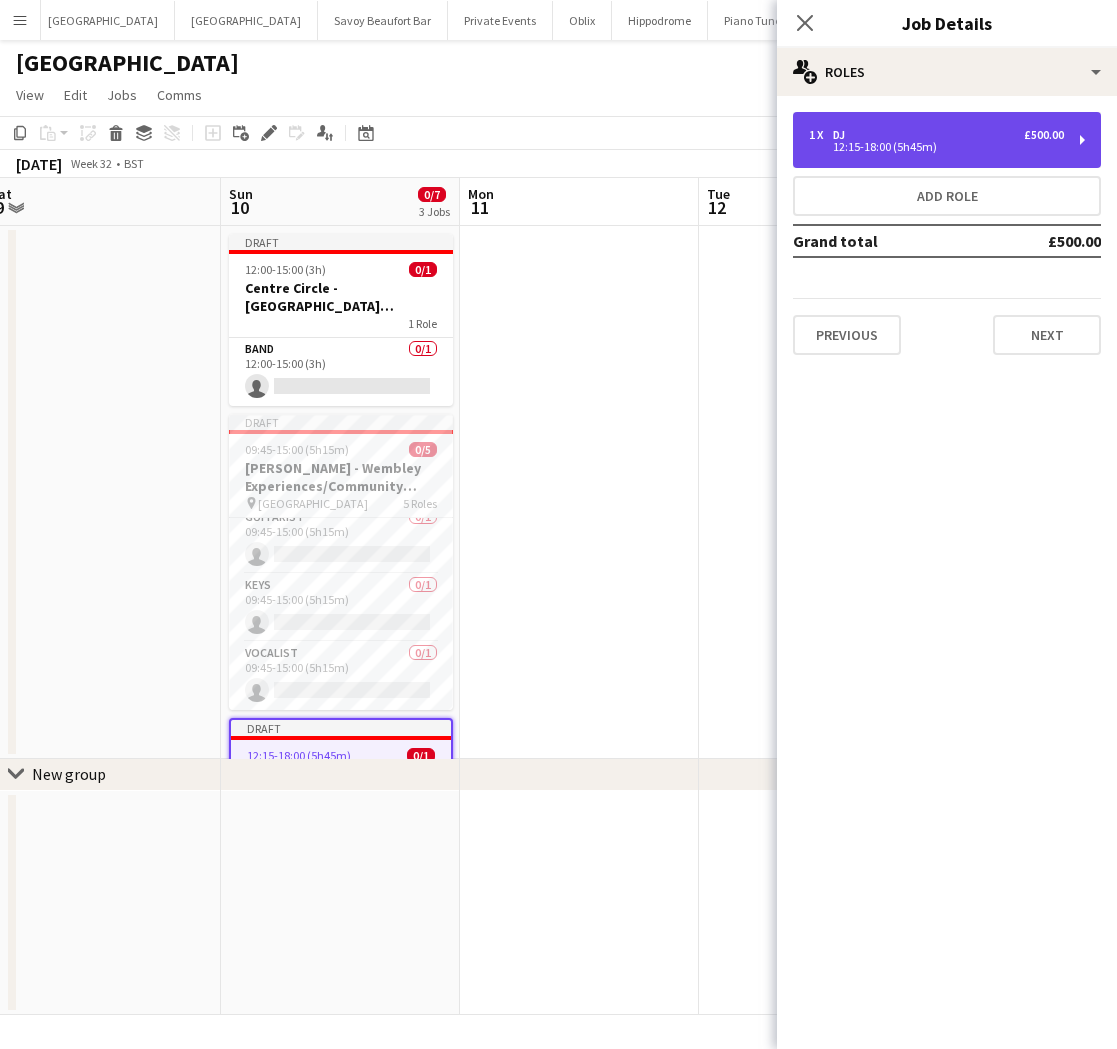 click on "DJ" at bounding box center (843, 135) 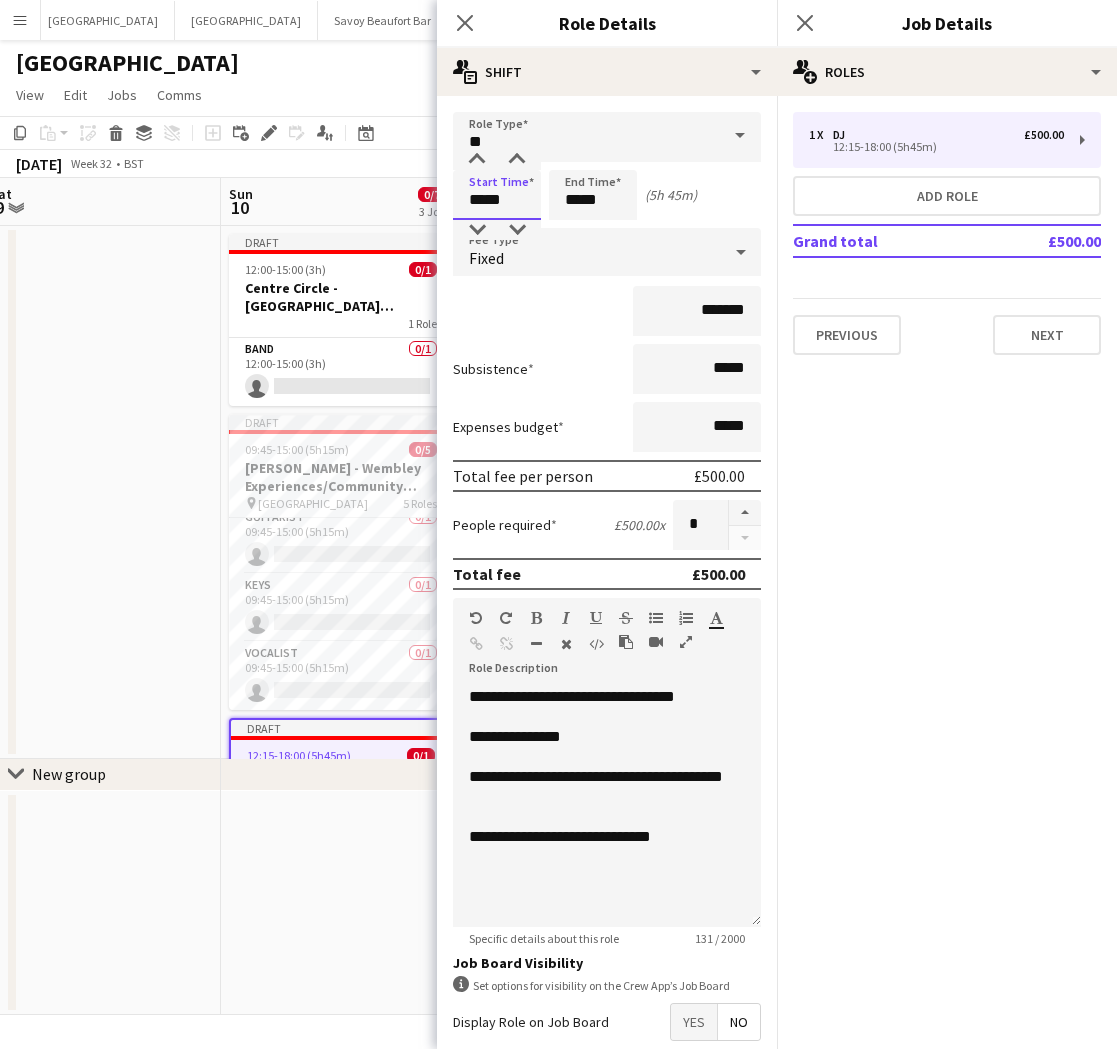 drag, startPoint x: 521, startPoint y: 205, endPoint x: 430, endPoint y: 202, distance: 91.04944 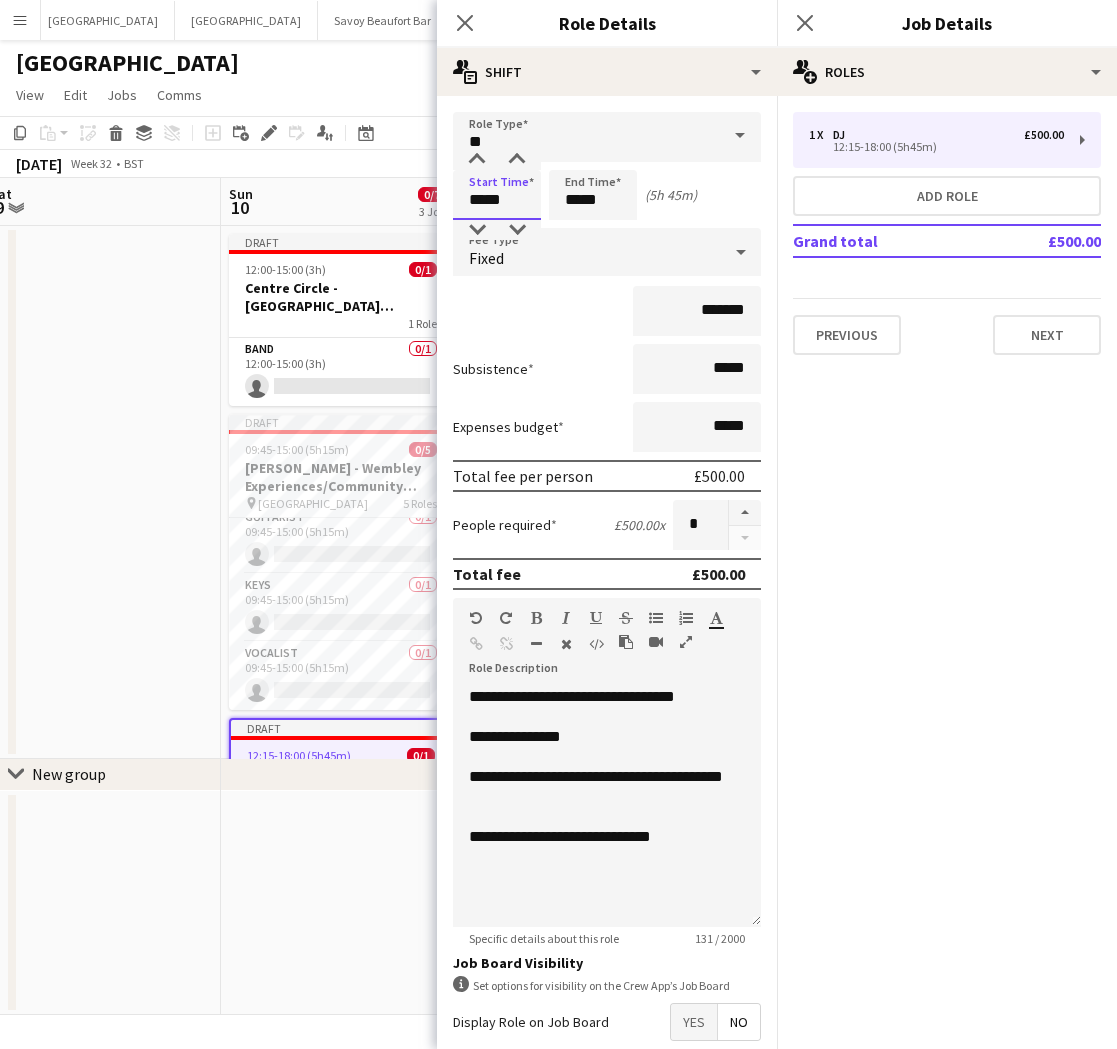 click on "Menu
Boards
Boards   Boards   All jobs   Status
Workforce
Workforce   My Workforce   Recruiting
Comms
Comms
Pay
Pay   Approvals   Payments   Reports   Invoices
Platform Settings
Platform Settings   App settings   Your settings   Profiles
Training Academy
Training Academy
Knowledge Base
Knowledge Base
Product Updates
Product Updates   Log Out   Privacy   Bicester village
Close
Goring Hotel
Close
Savoy Beaufort Bar
Close
Private Events
Close
Oblix
Close
Hippodrome
Close
Piano Tuner Schedule
Close
The Booking Office 1869
Close" at bounding box center [558, 524] 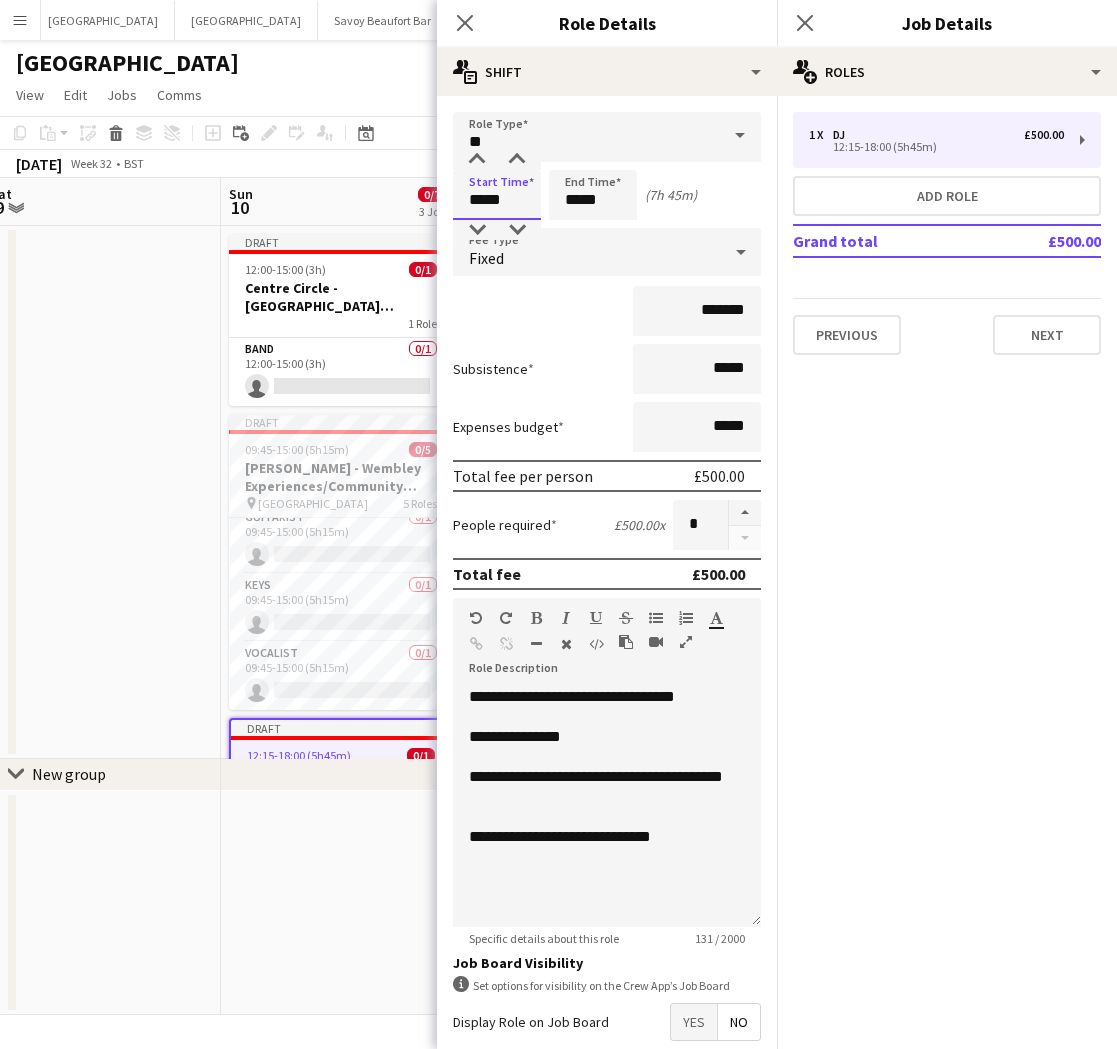 type on "*****" 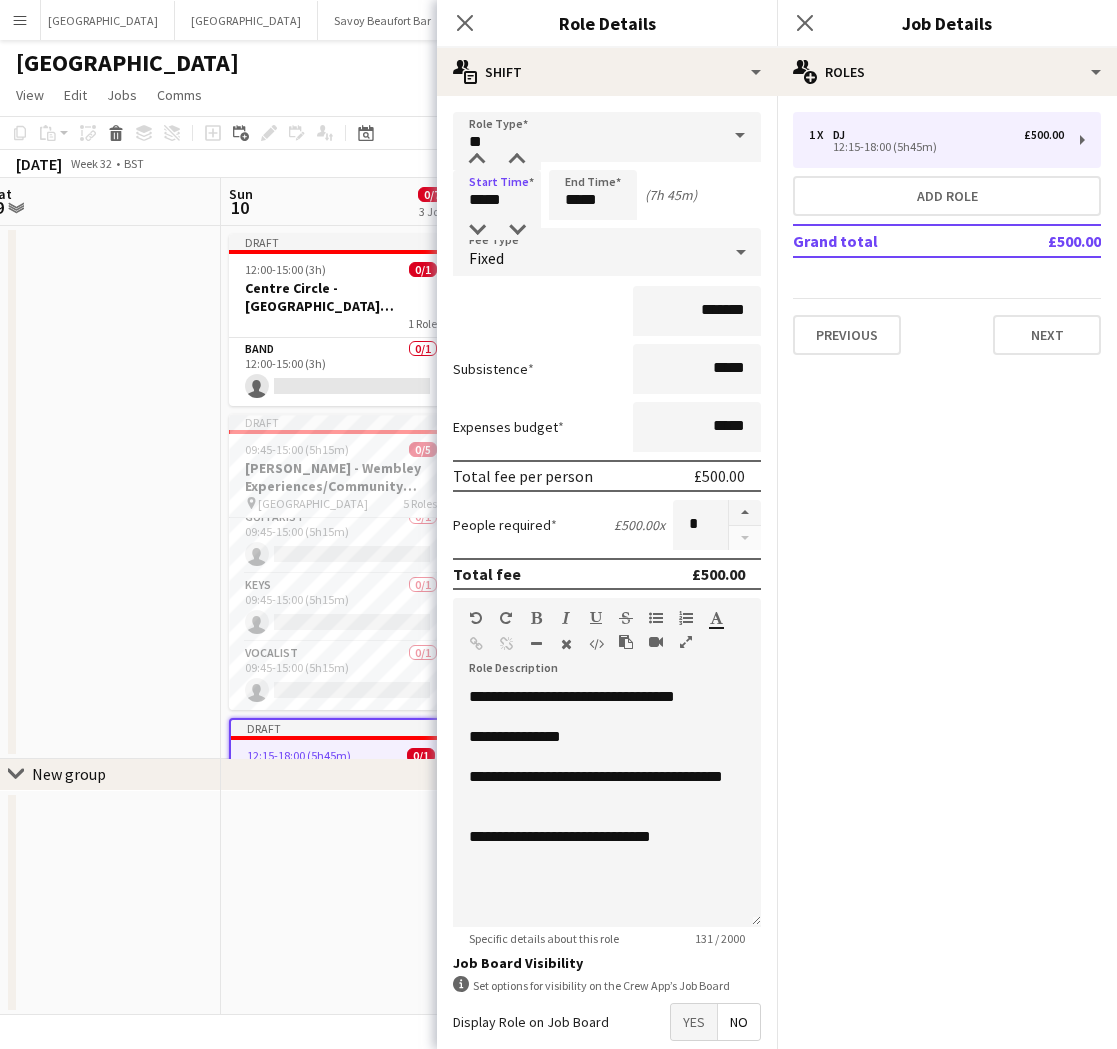 click at bounding box center (101, 492) 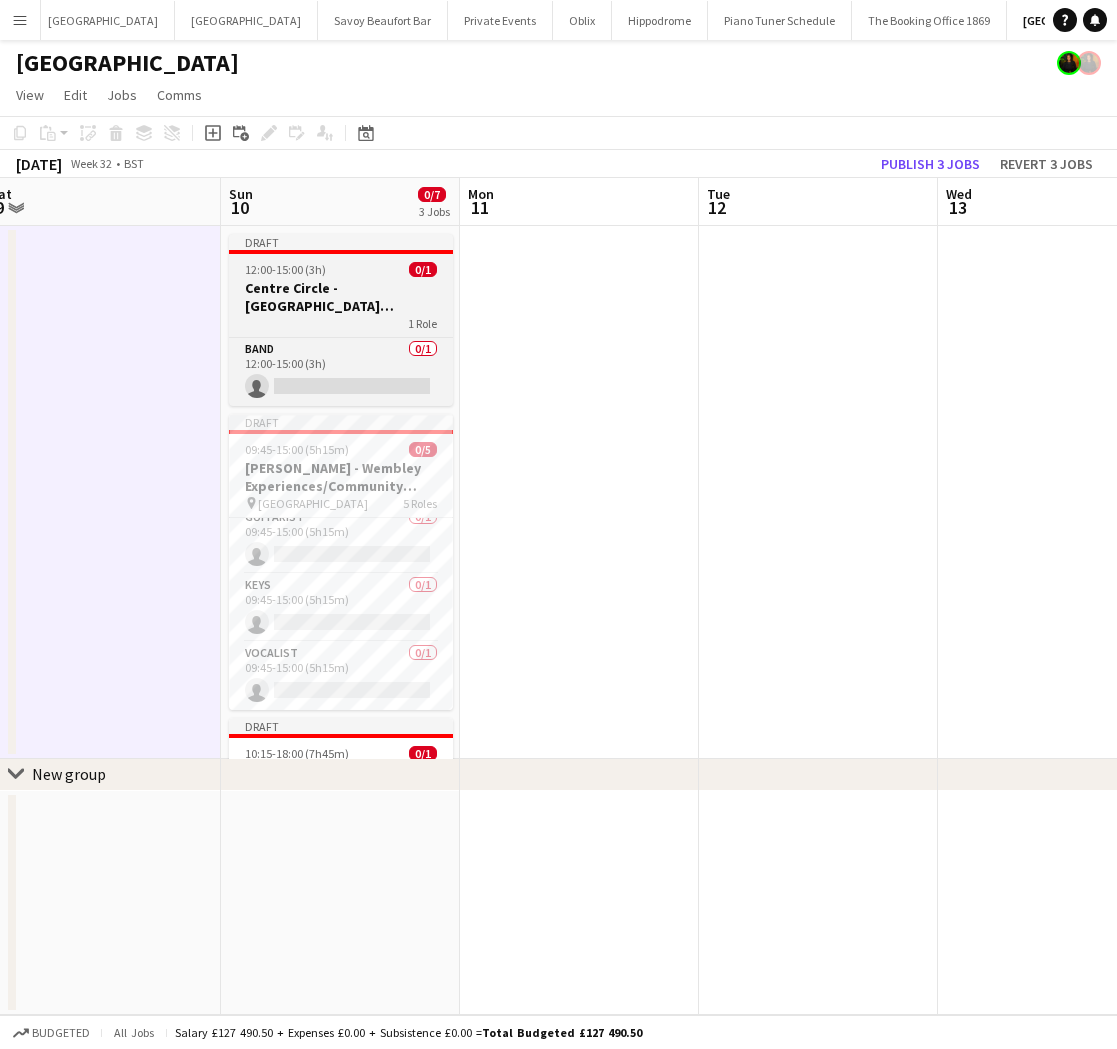 click on "12:00-15:00 (3h)    0/1" at bounding box center (341, 269) 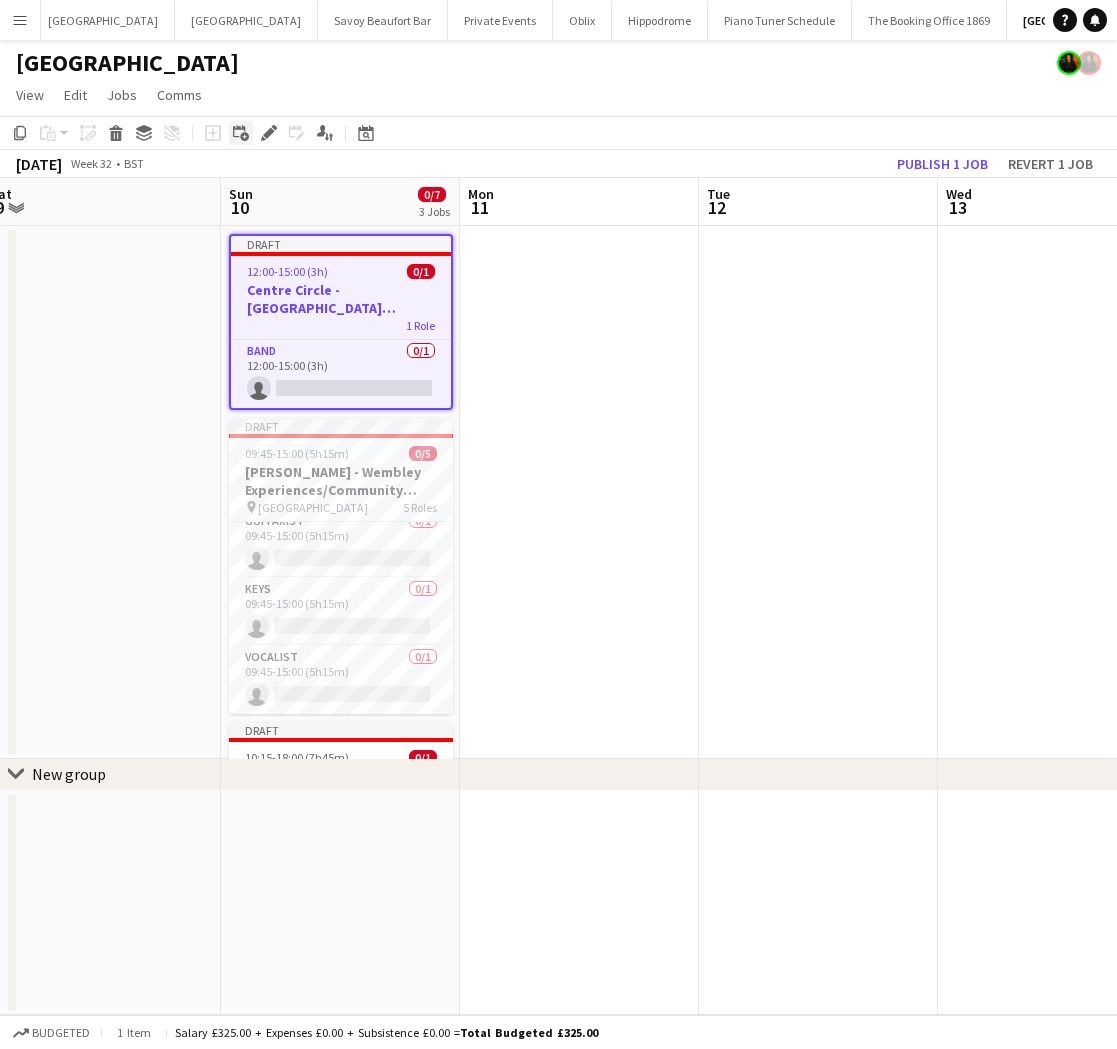 click on "Add linked Job" at bounding box center [241, 133] 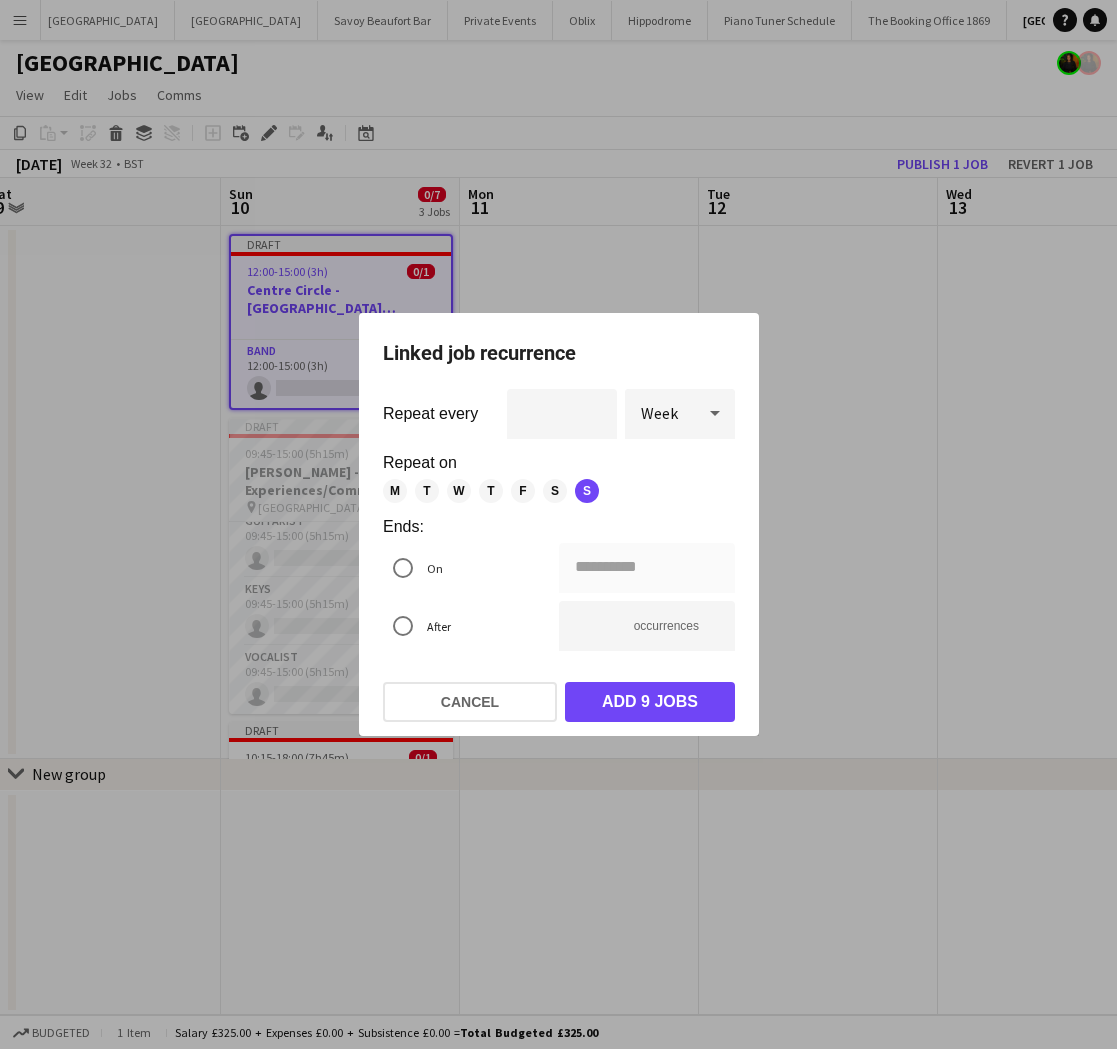 click at bounding box center [558, 524] 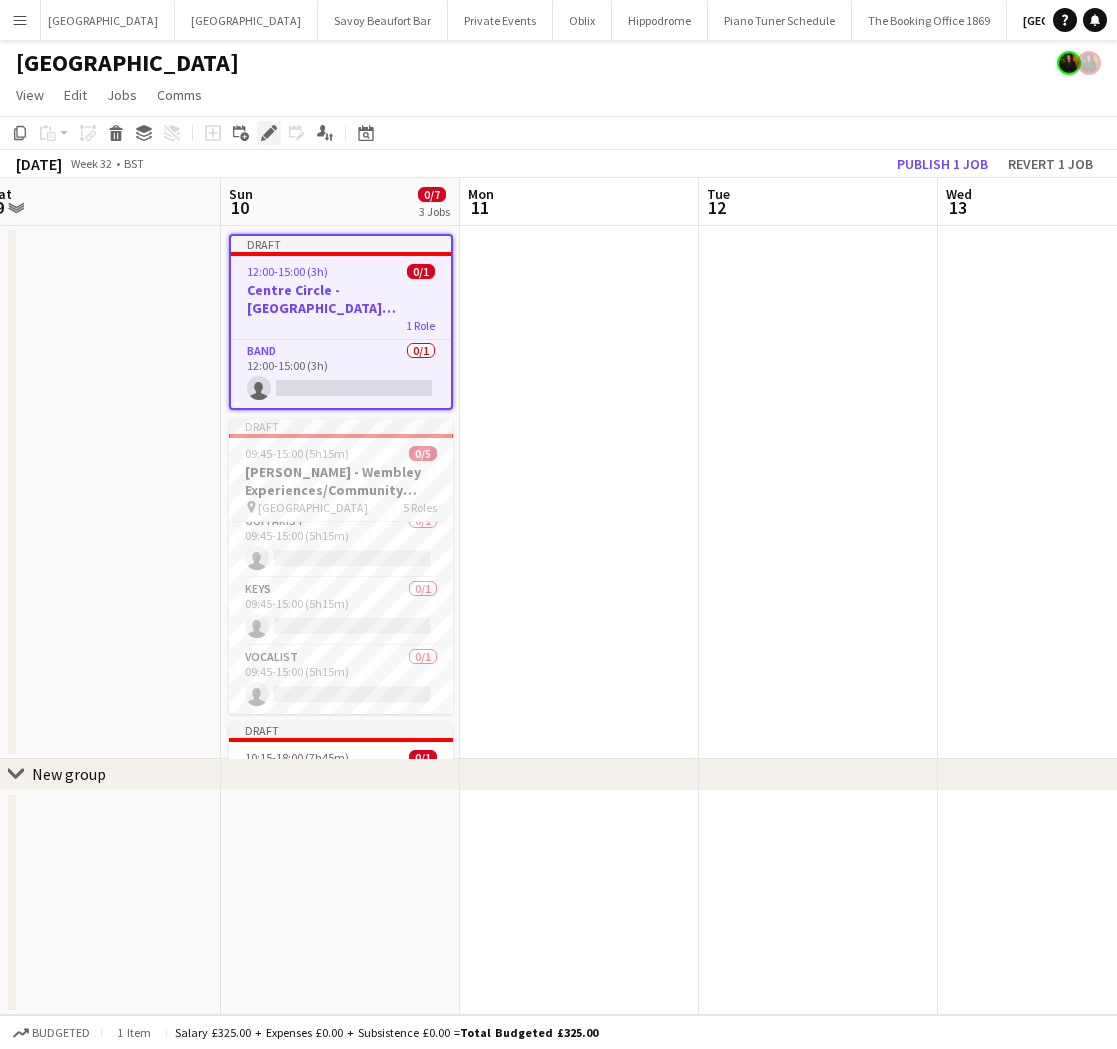 click on "Edit" at bounding box center [269, 133] 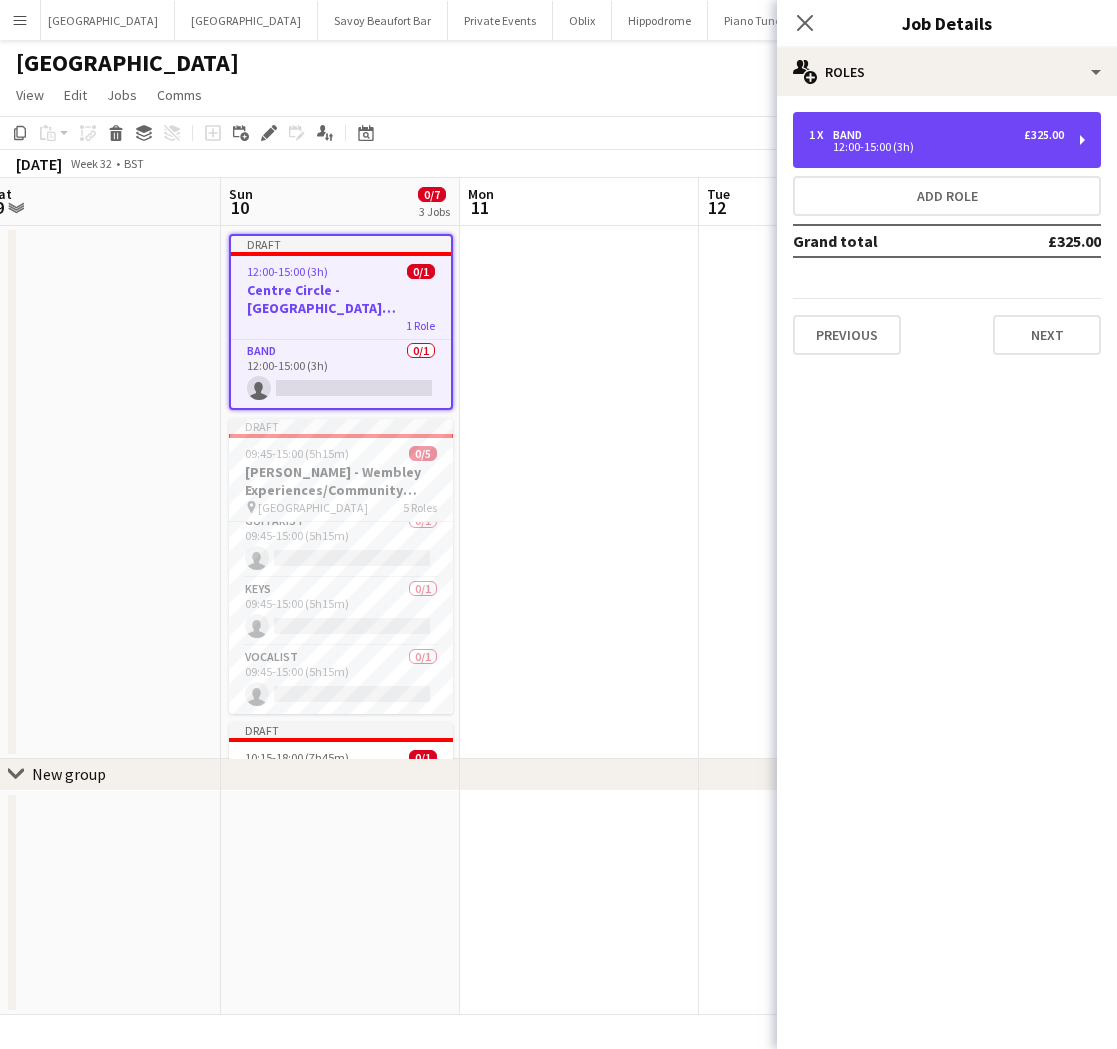 drag, startPoint x: 963, startPoint y: 134, endPoint x: 754, endPoint y: 161, distance: 210.7368 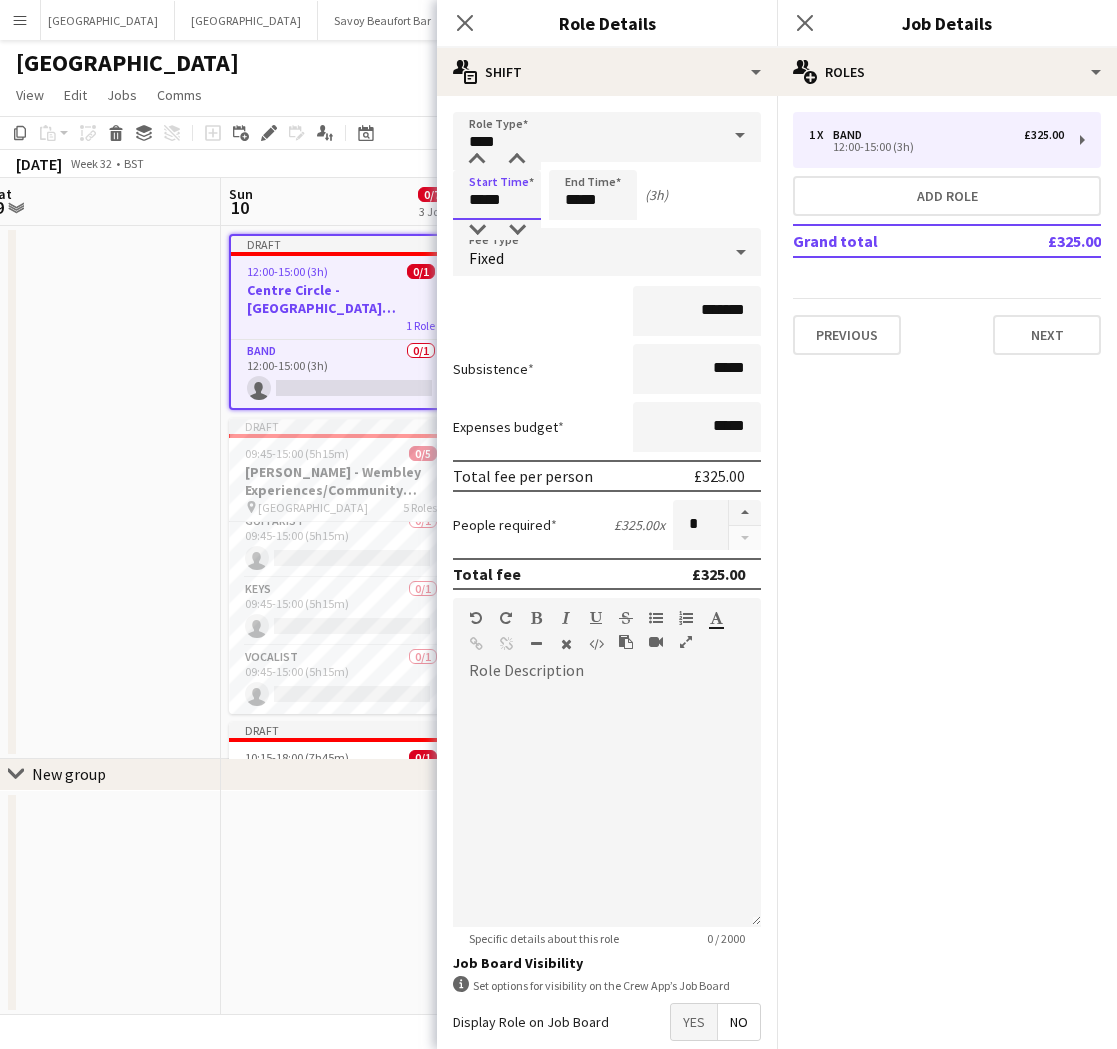 drag, startPoint x: 518, startPoint y: 206, endPoint x: 562, endPoint y: 155, distance: 67.357254 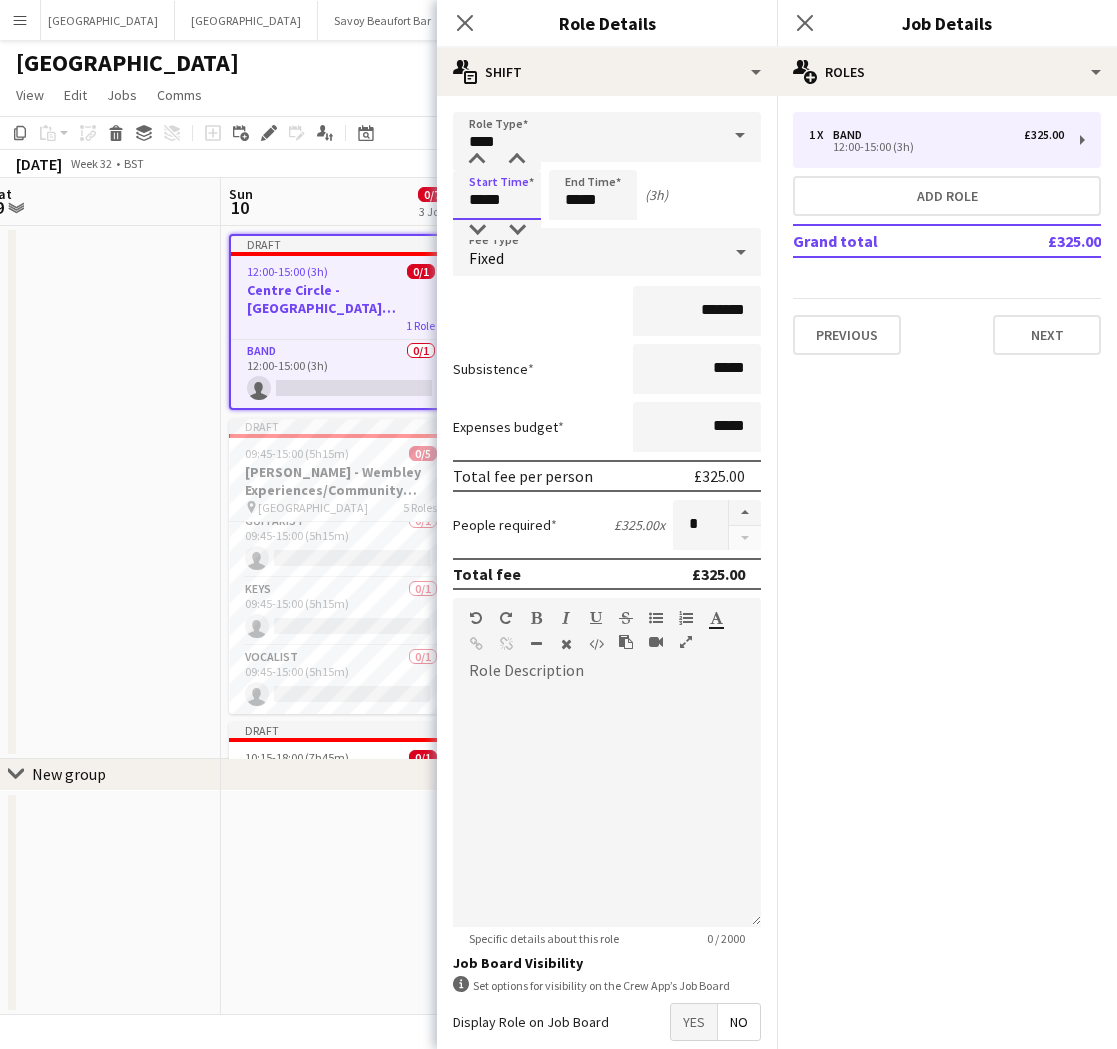 click on "Menu
Boards
Boards   Boards   All jobs   Status
Workforce
Workforce   My Workforce   Recruiting
Comms
Comms
Pay
Pay   Approvals   Payments   Reports   Invoices
Platform Settings
Platform Settings   App settings   Your settings   Profiles
Training Academy
Training Academy
Knowledge Base
Knowledge Base
Product Updates
Product Updates   Log Out   Privacy   Bicester village
Close
Goring Hotel
Close
Savoy Beaufort Bar
Close
Private Events
Close
Oblix
Close
Hippodrome
Close
Piano Tuner Schedule
Close
The Booking Office 1869
Close" at bounding box center (558, 524) 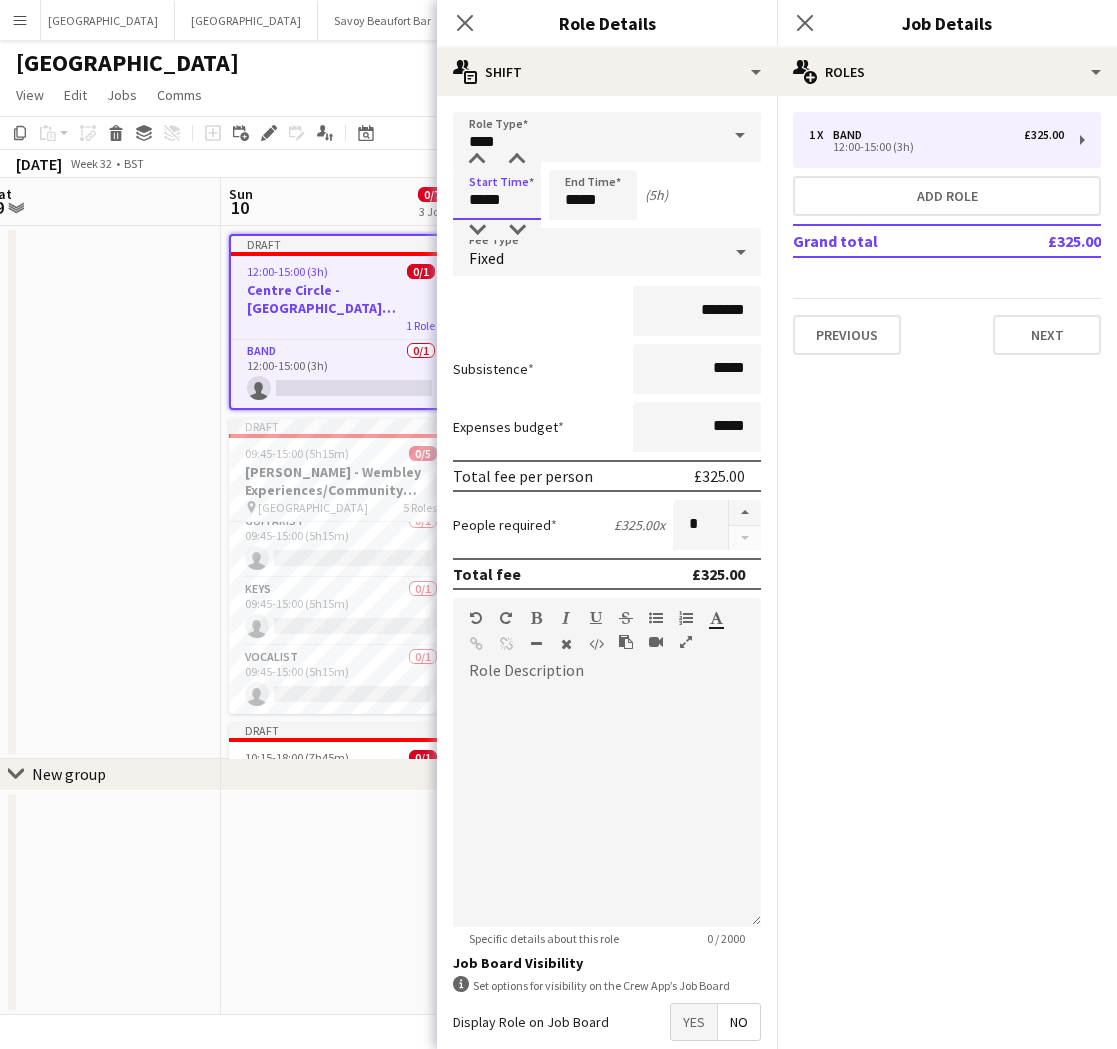 type on "*****" 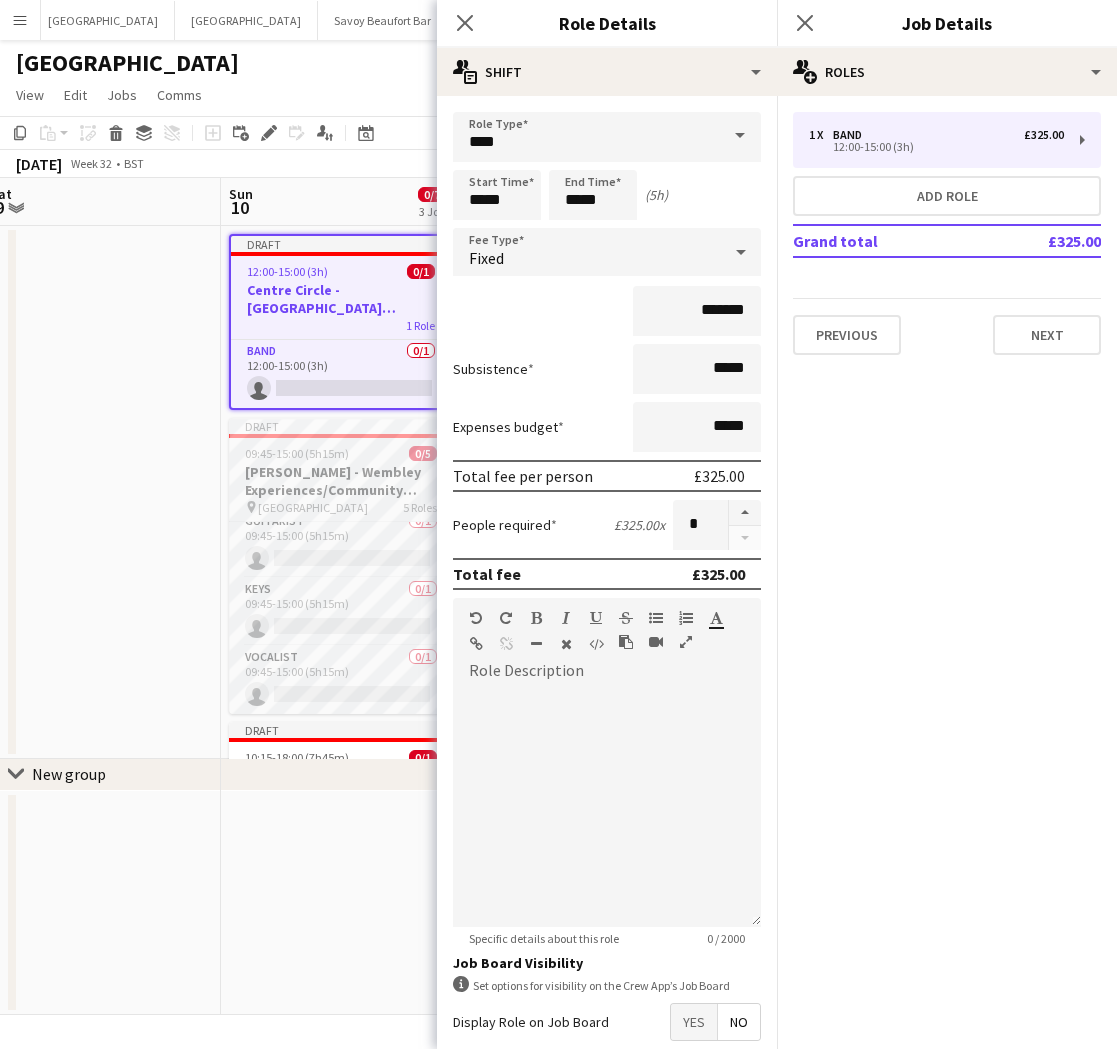 click on "[PERSON_NAME] - Wembley Experiences/Community Shield" at bounding box center (341, 481) 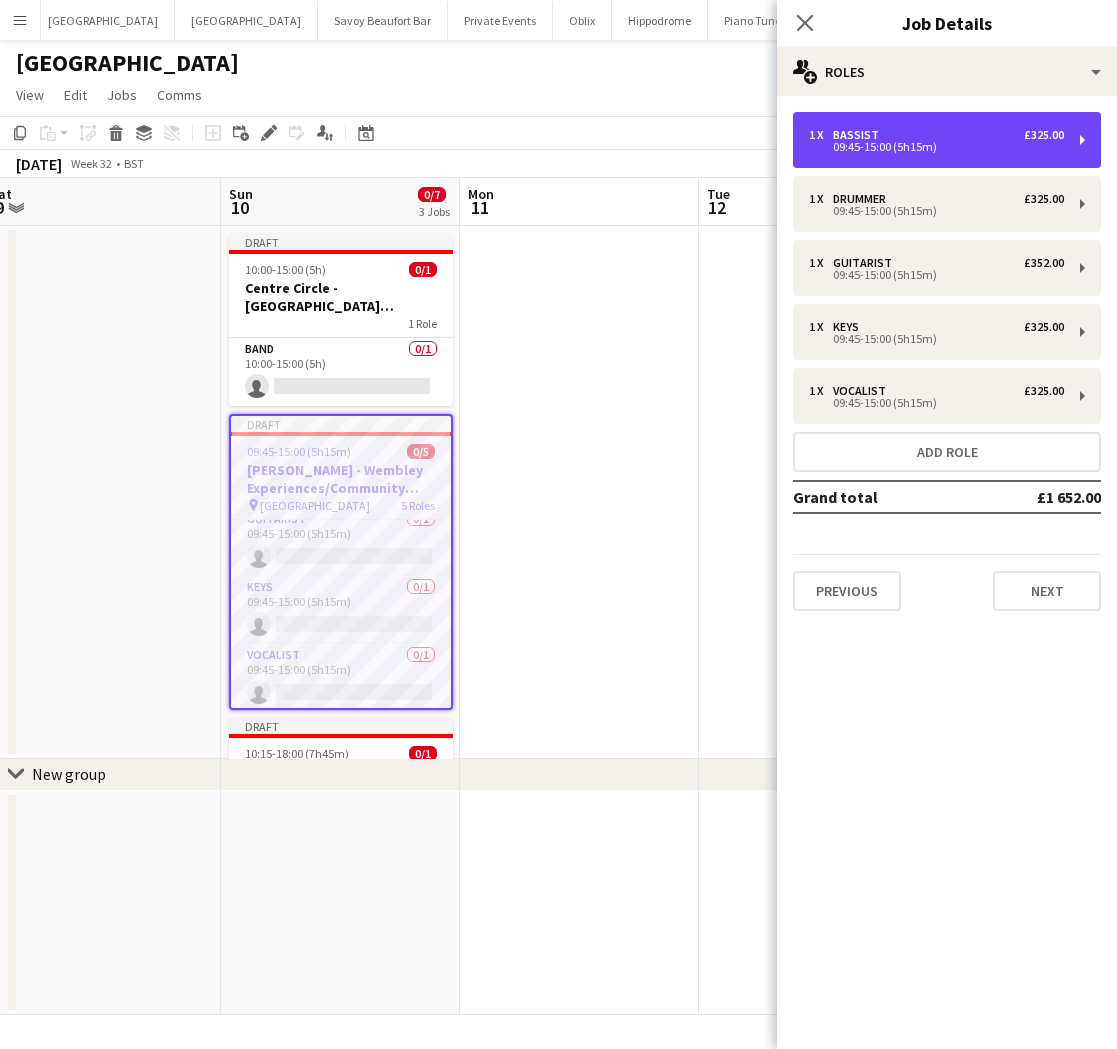 click on "1 x   Bassist   £325.00   09:45-15:00 (5h15m)" at bounding box center (947, 140) 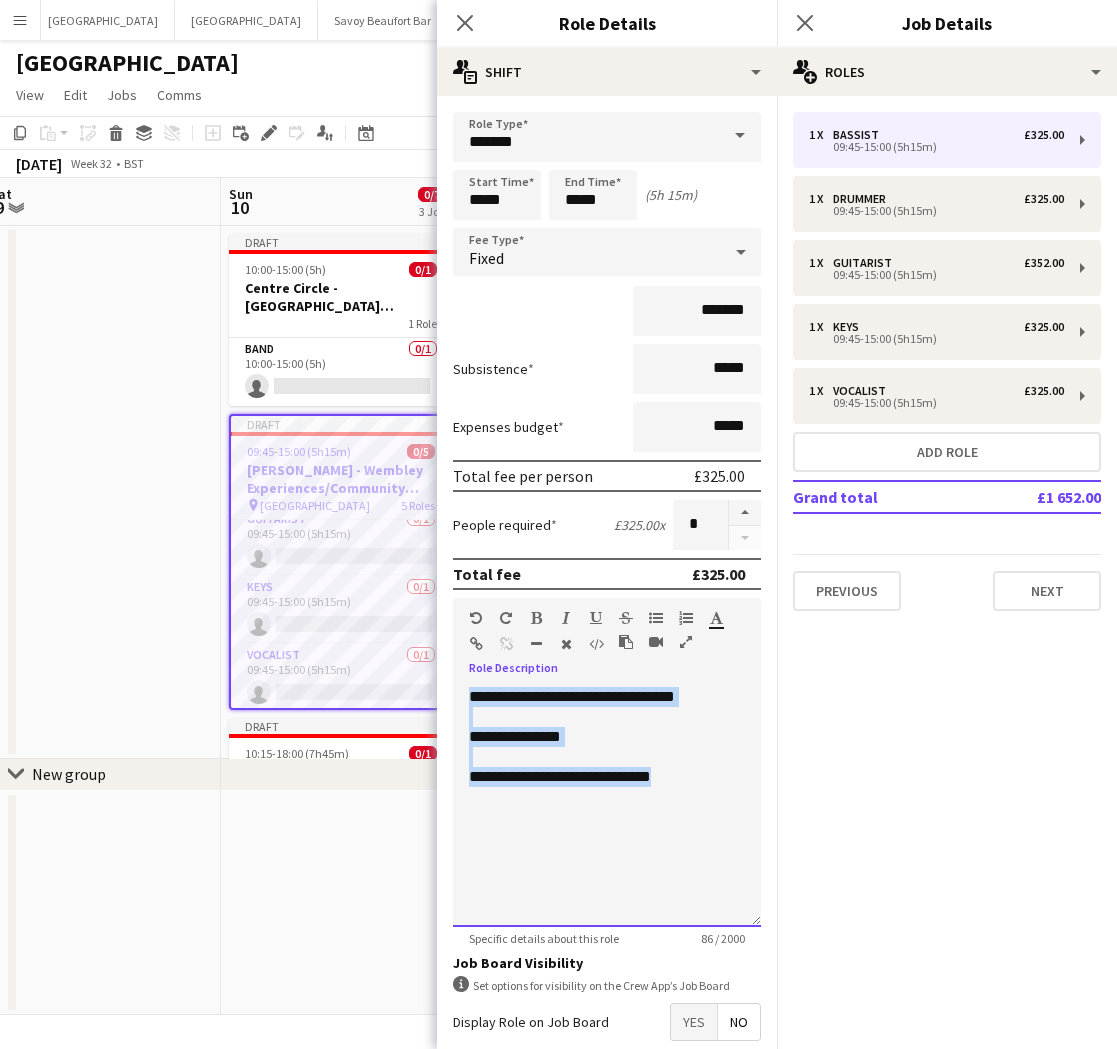 drag, startPoint x: 515, startPoint y: 743, endPoint x: 439, endPoint y: 696, distance: 89.358826 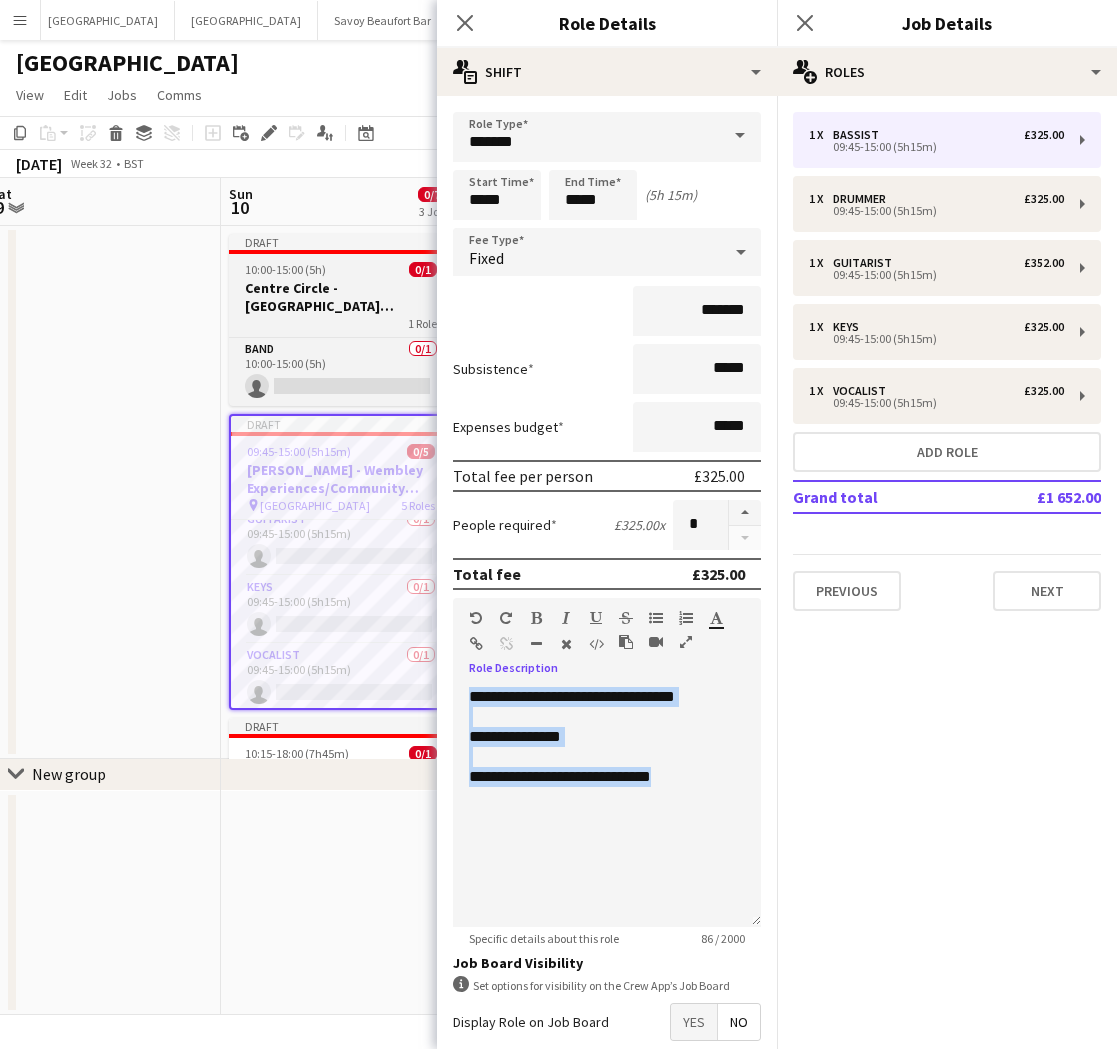 click on "10:00-15:00 (5h)    0/1" at bounding box center (341, 269) 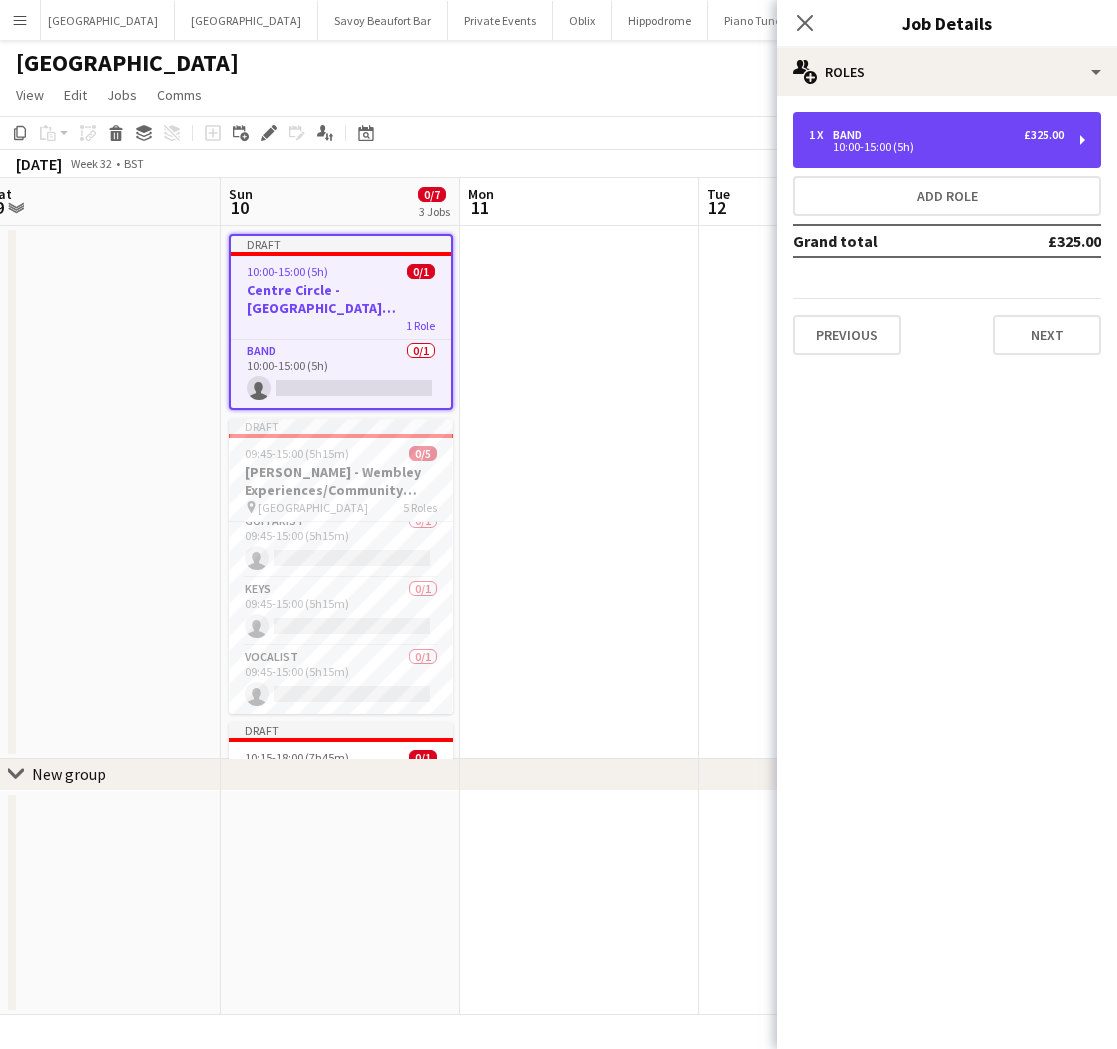 drag, startPoint x: 879, startPoint y: 139, endPoint x: 866, endPoint y: 172, distance: 35.468296 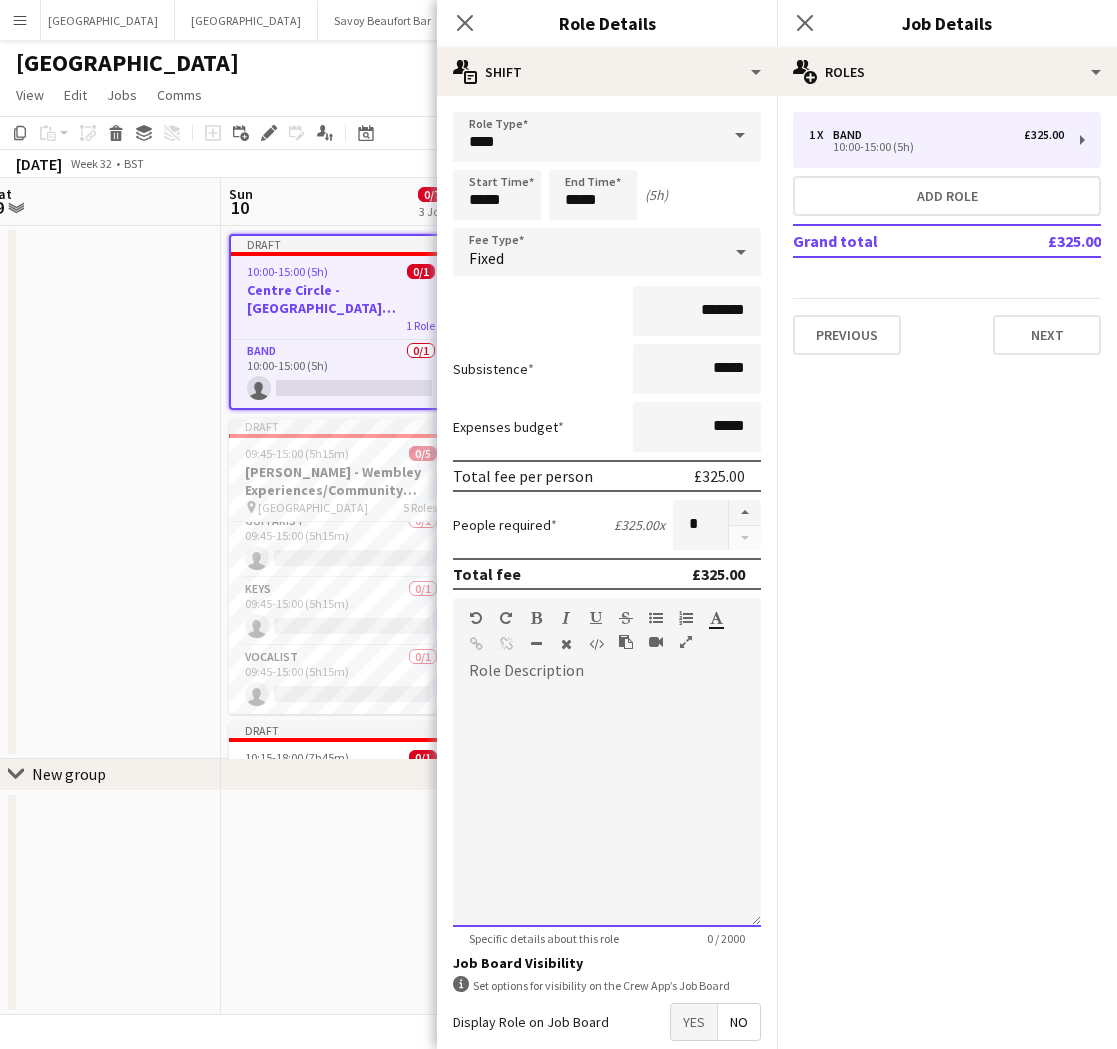 click at bounding box center (607, 807) 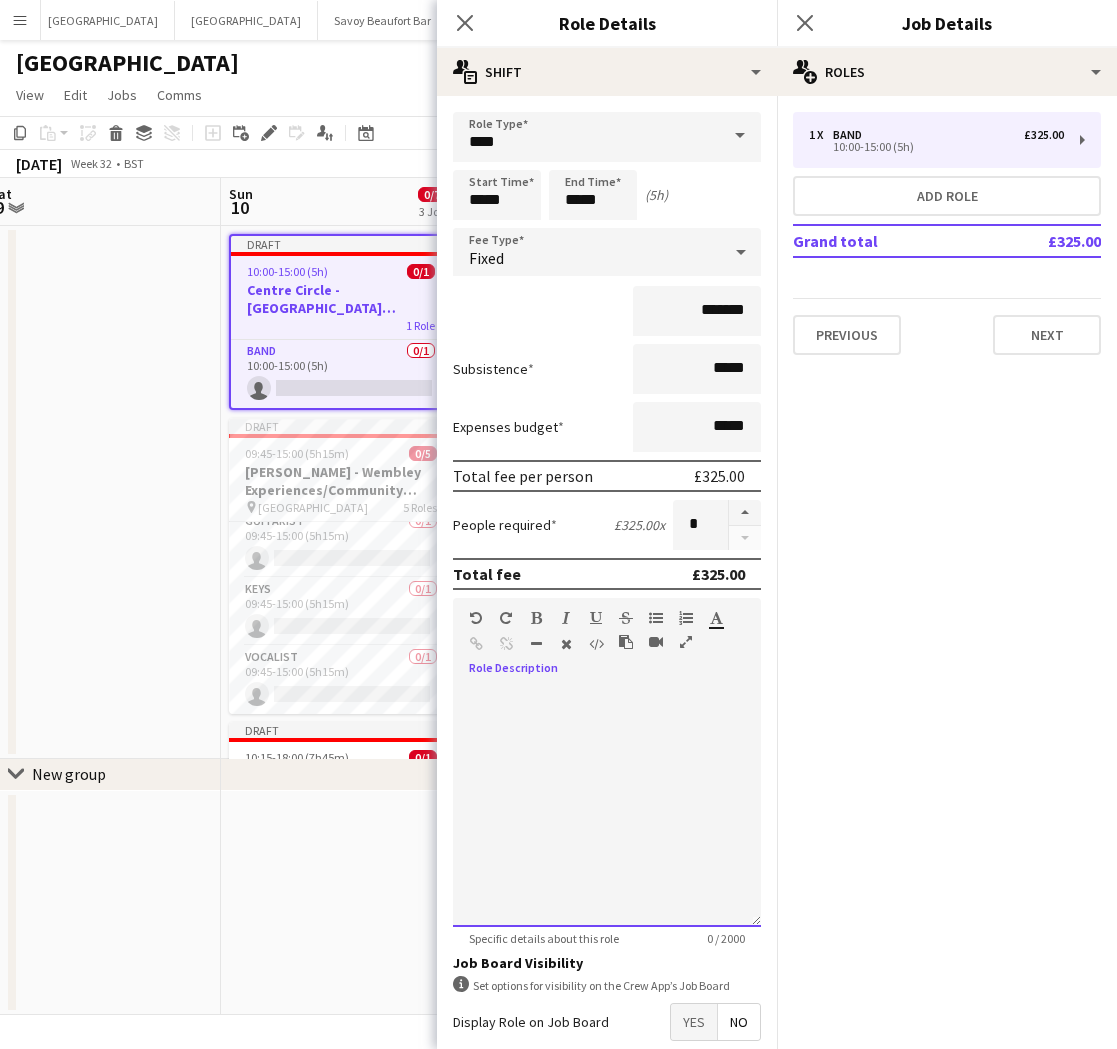 paste 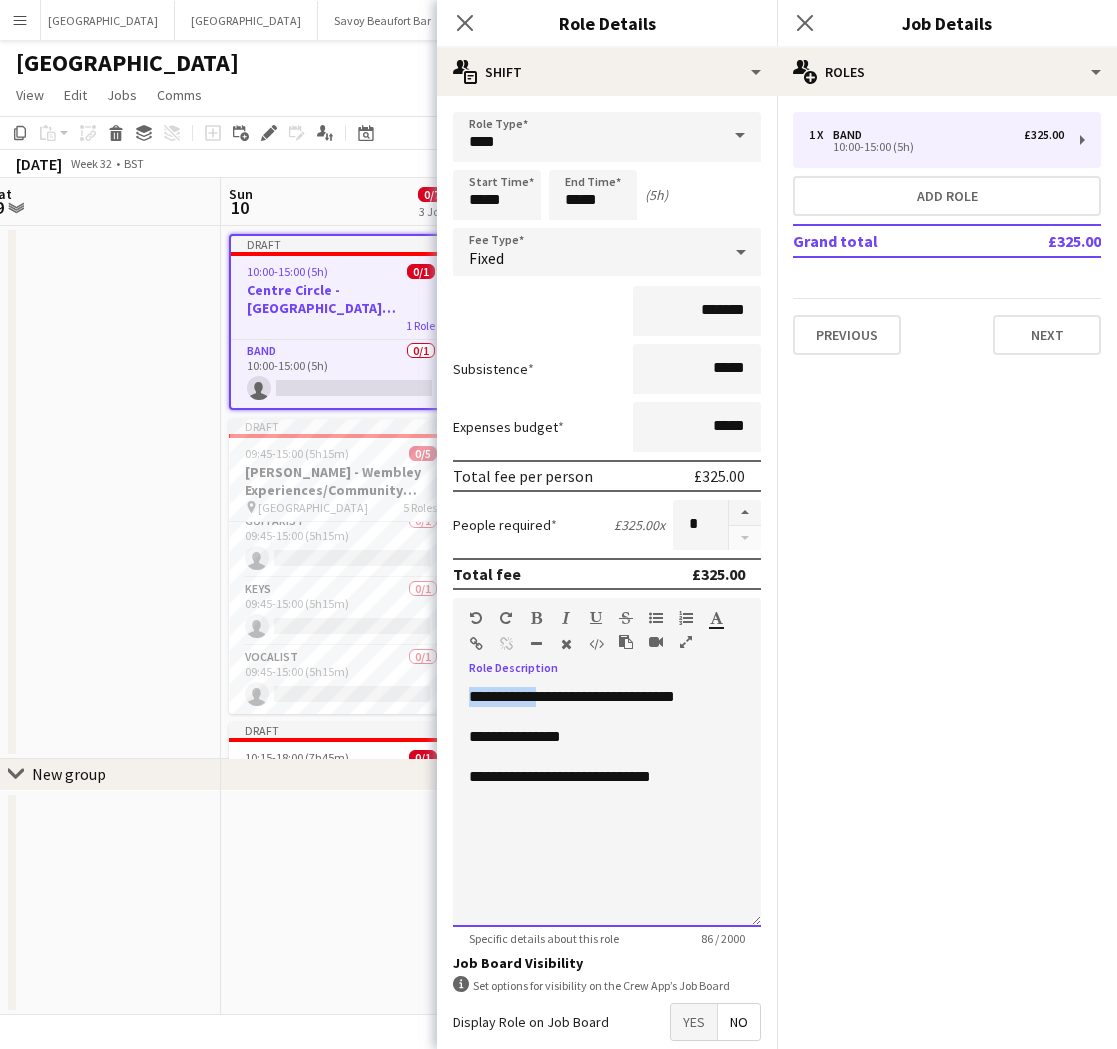 drag, startPoint x: 554, startPoint y: 697, endPoint x: 450, endPoint y: 694, distance: 104.04326 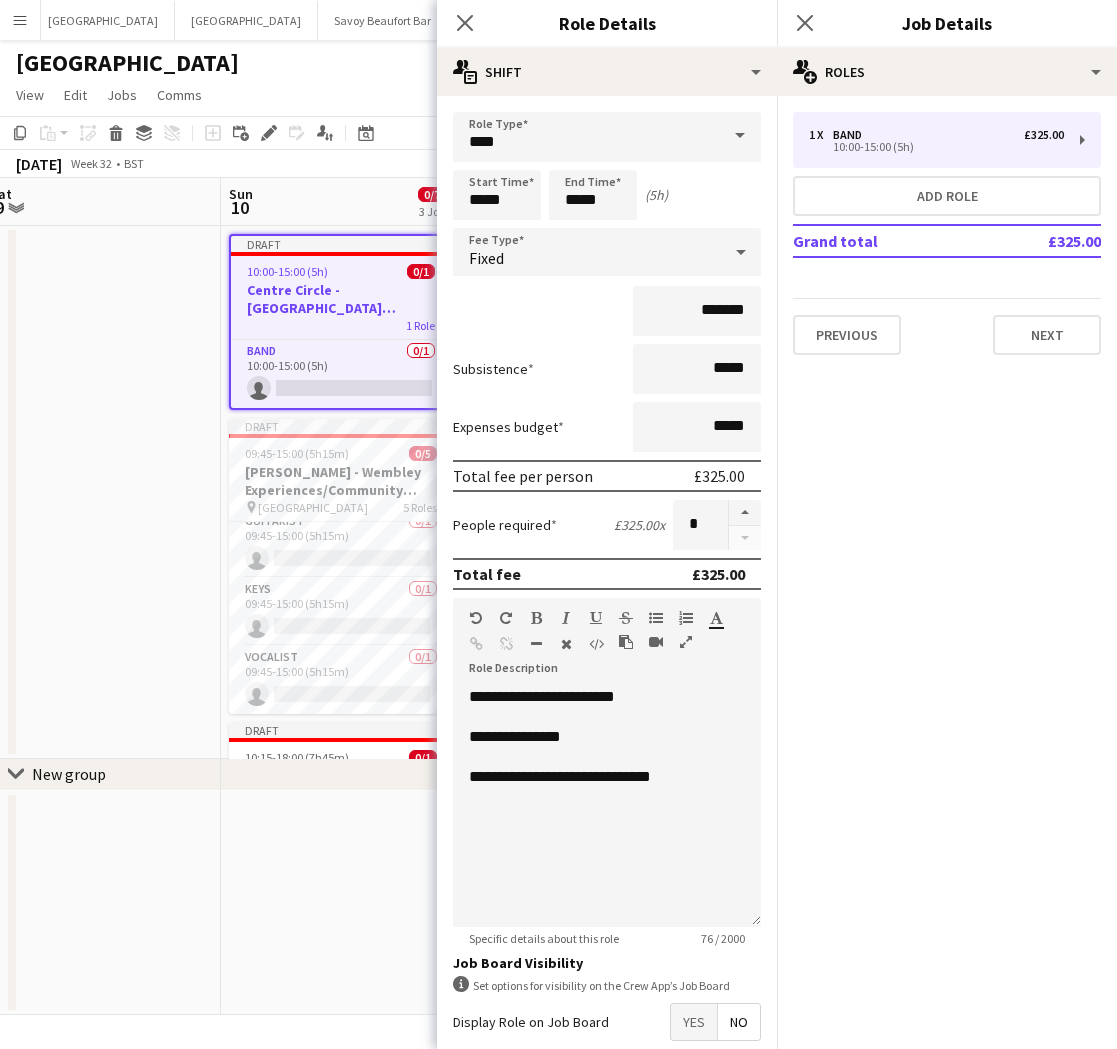 click on "pencil3
General details   1 x   Band   £325.00   10:00-15:00 (5h)   Add role   Grand total   £325.00   Previous   Next" 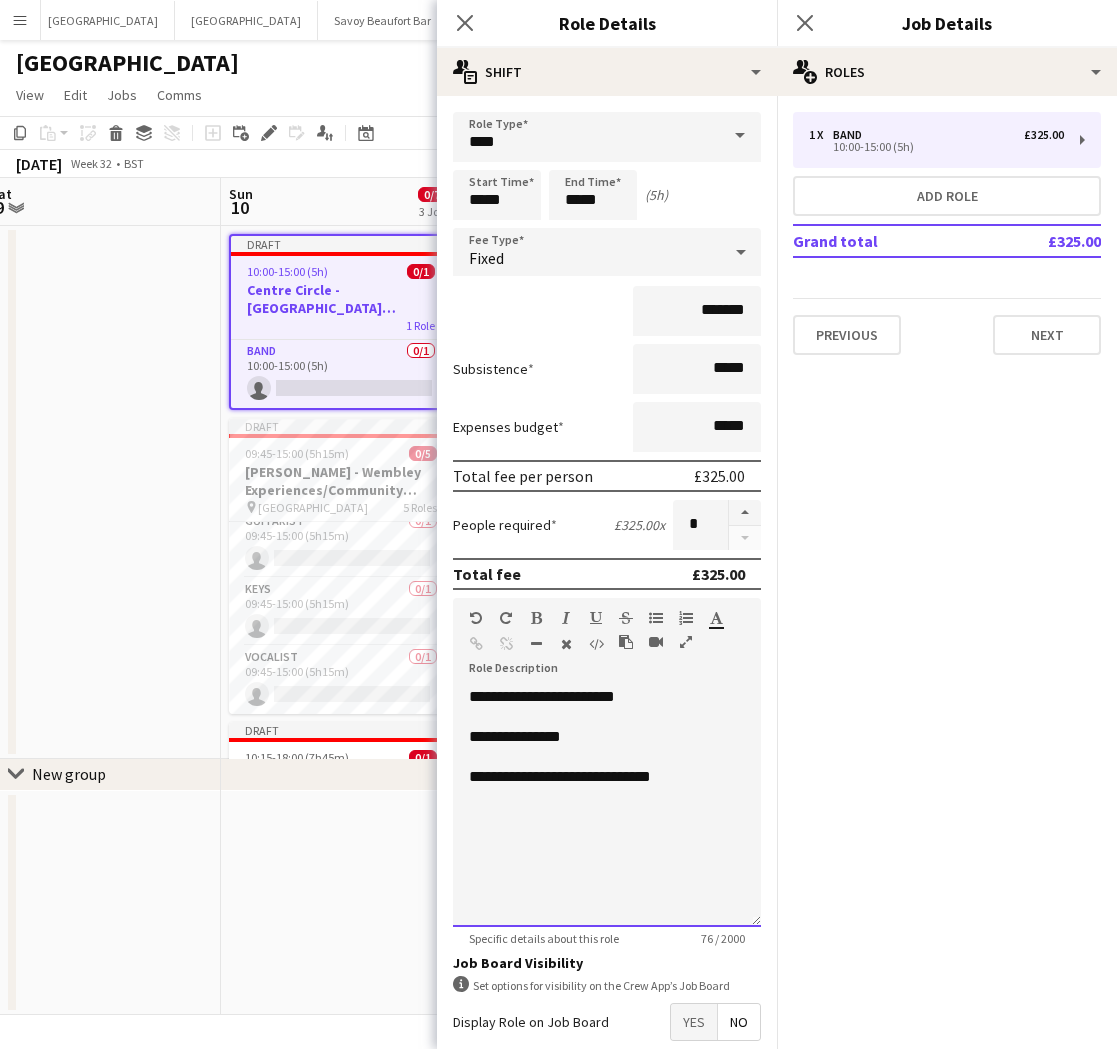 click on "**********" at bounding box center [542, 696] 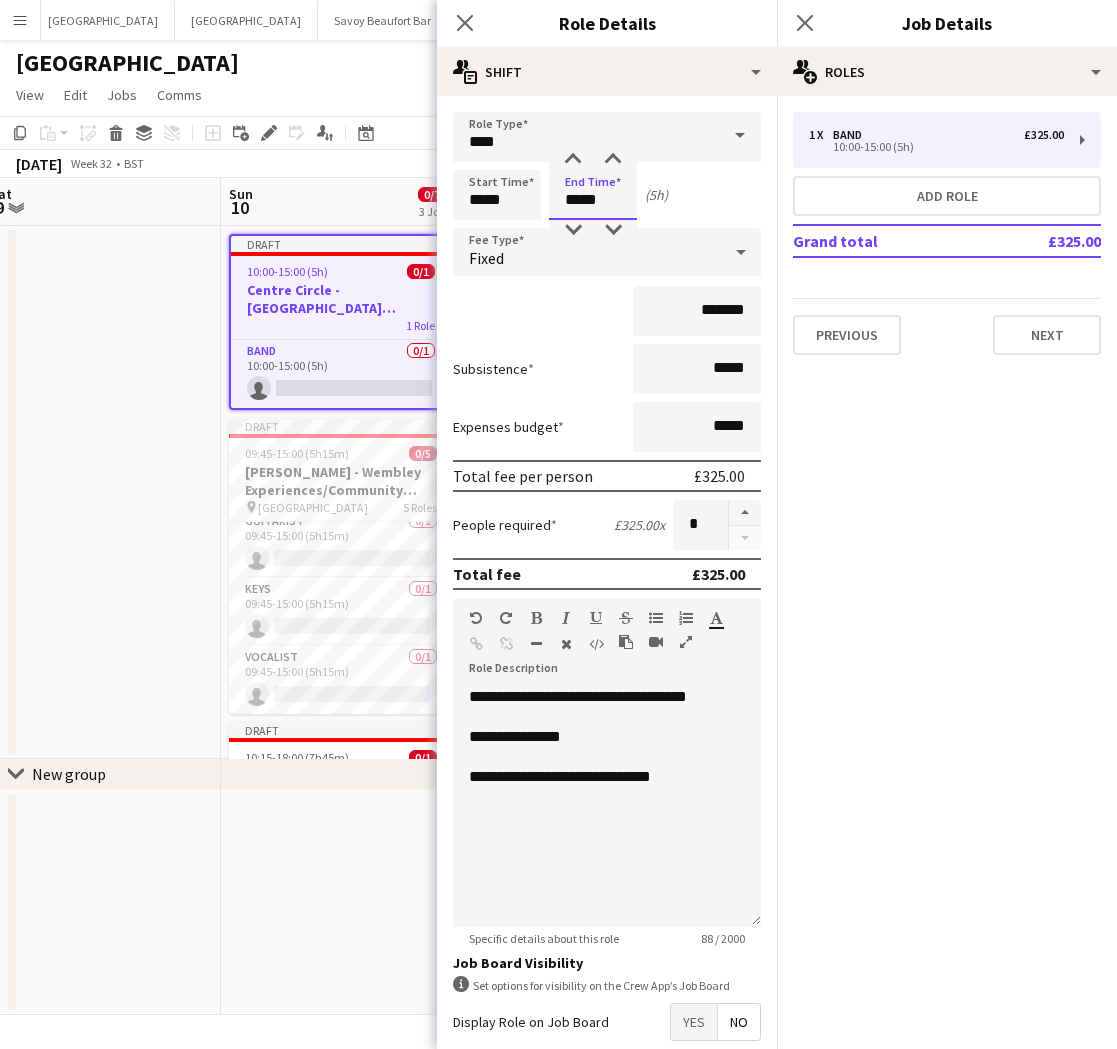 drag, startPoint x: 613, startPoint y: 202, endPoint x: 552, endPoint y: 356, distance: 165.64117 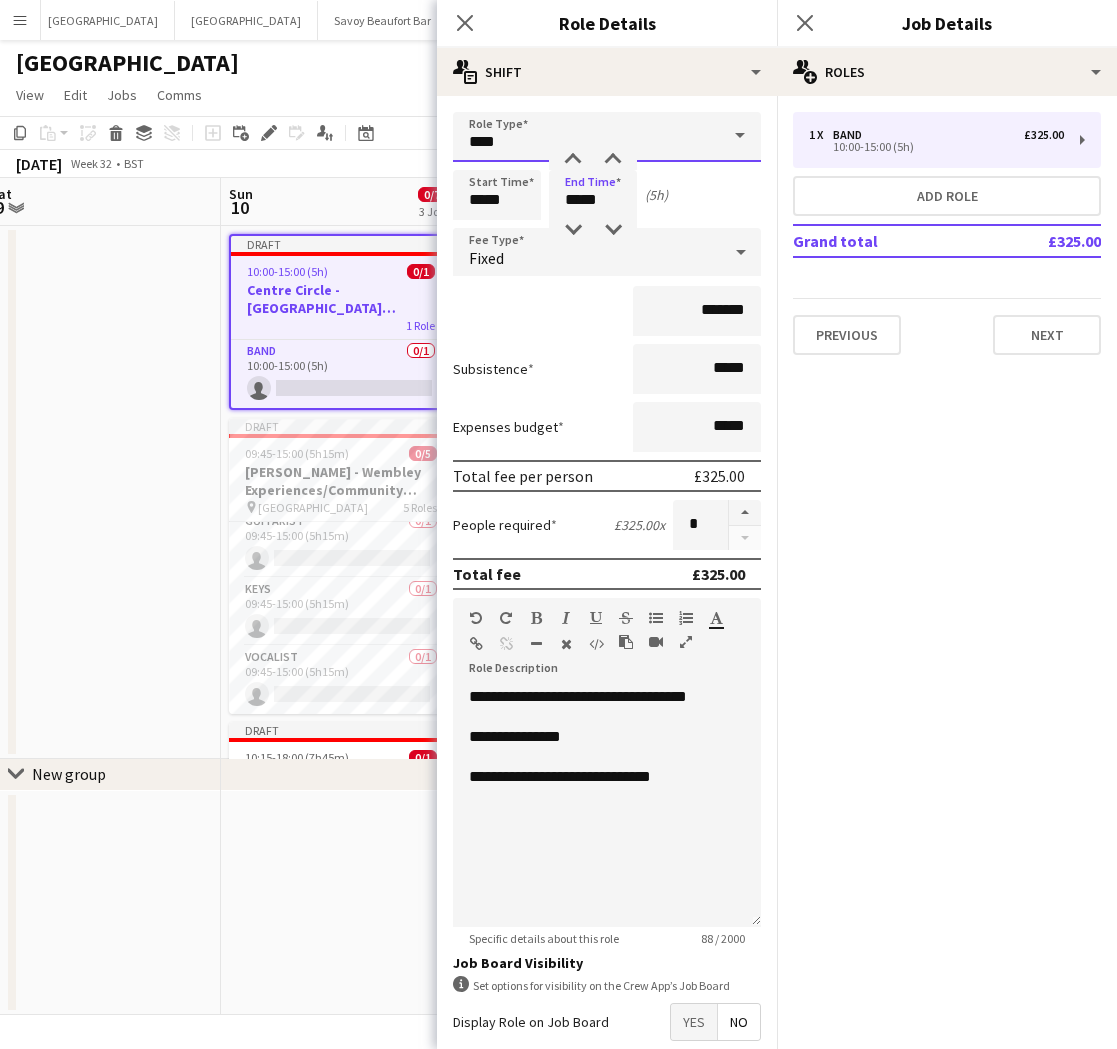 click on "****" at bounding box center [607, 137] 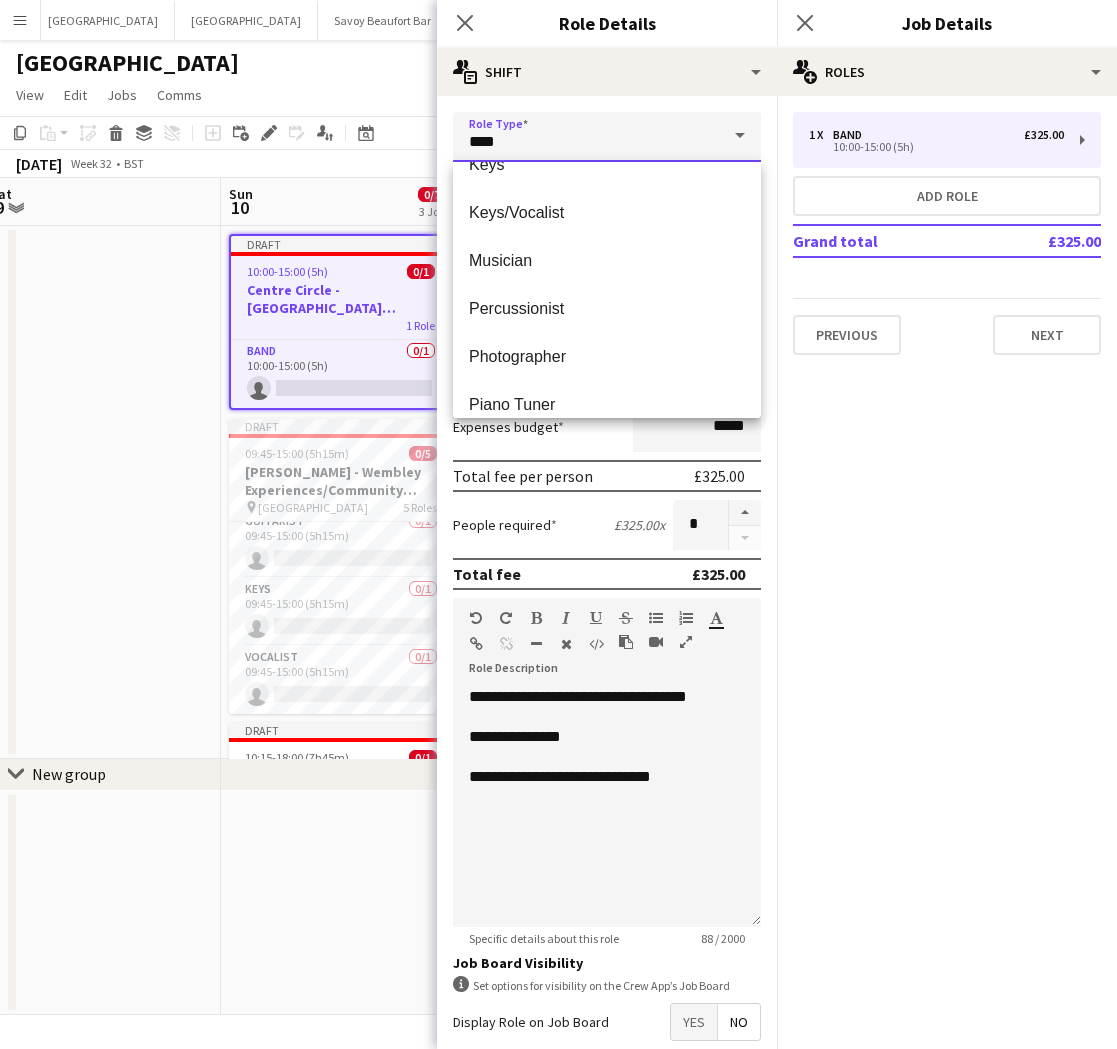 scroll, scrollTop: 361, scrollLeft: 0, axis: vertical 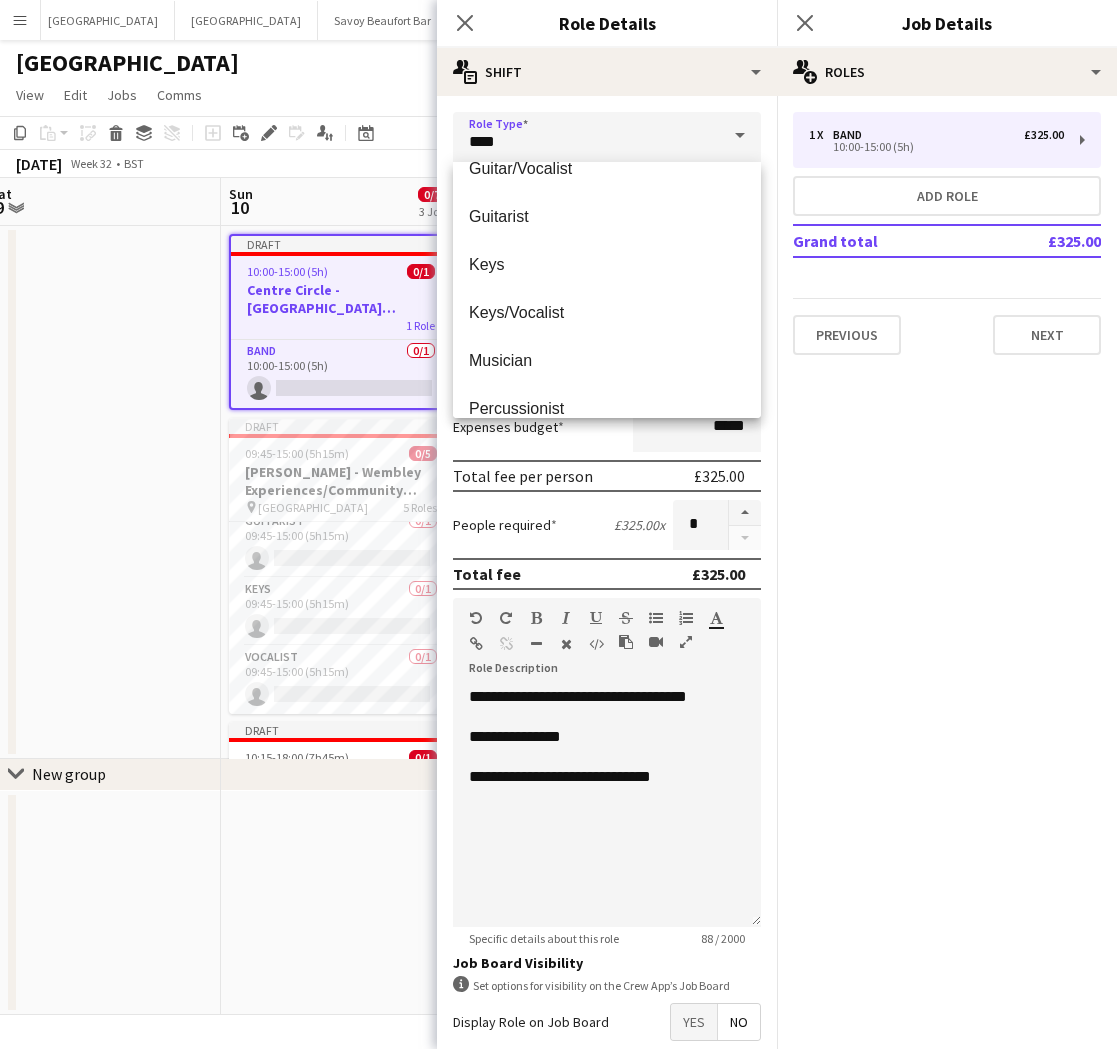 click on "Guitar/Vocalist" at bounding box center (607, 169) 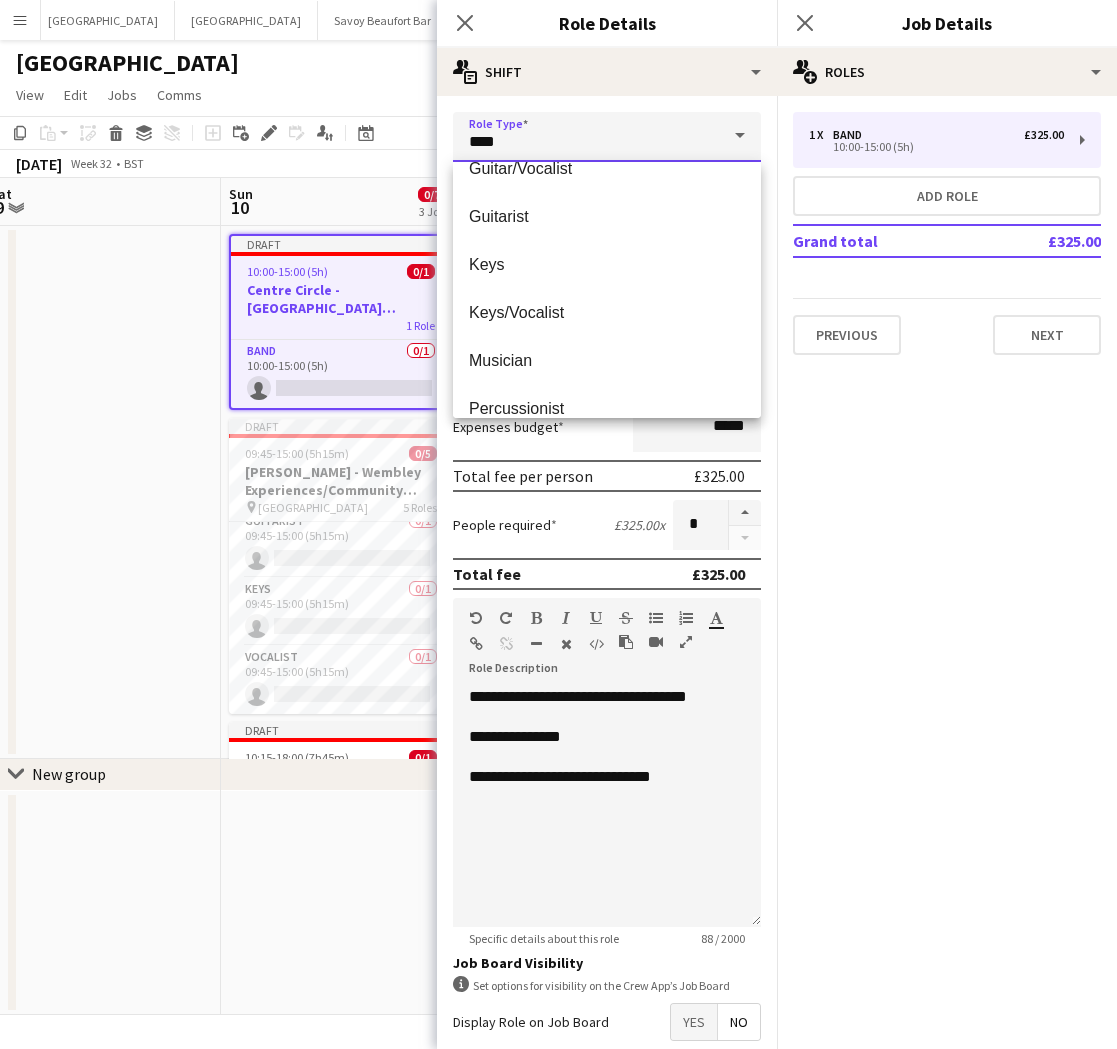 type on "**********" 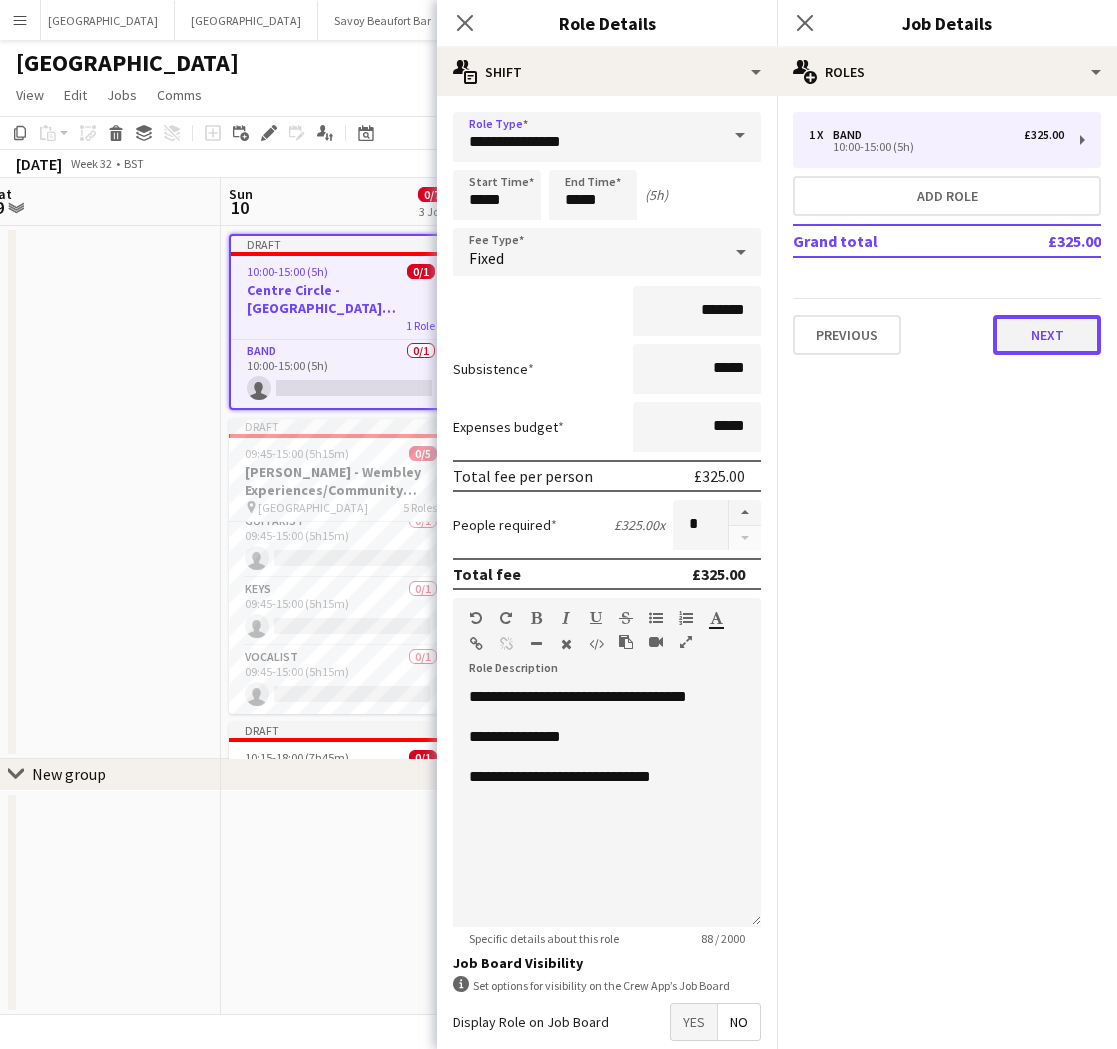 click on "Next" at bounding box center [1047, 335] 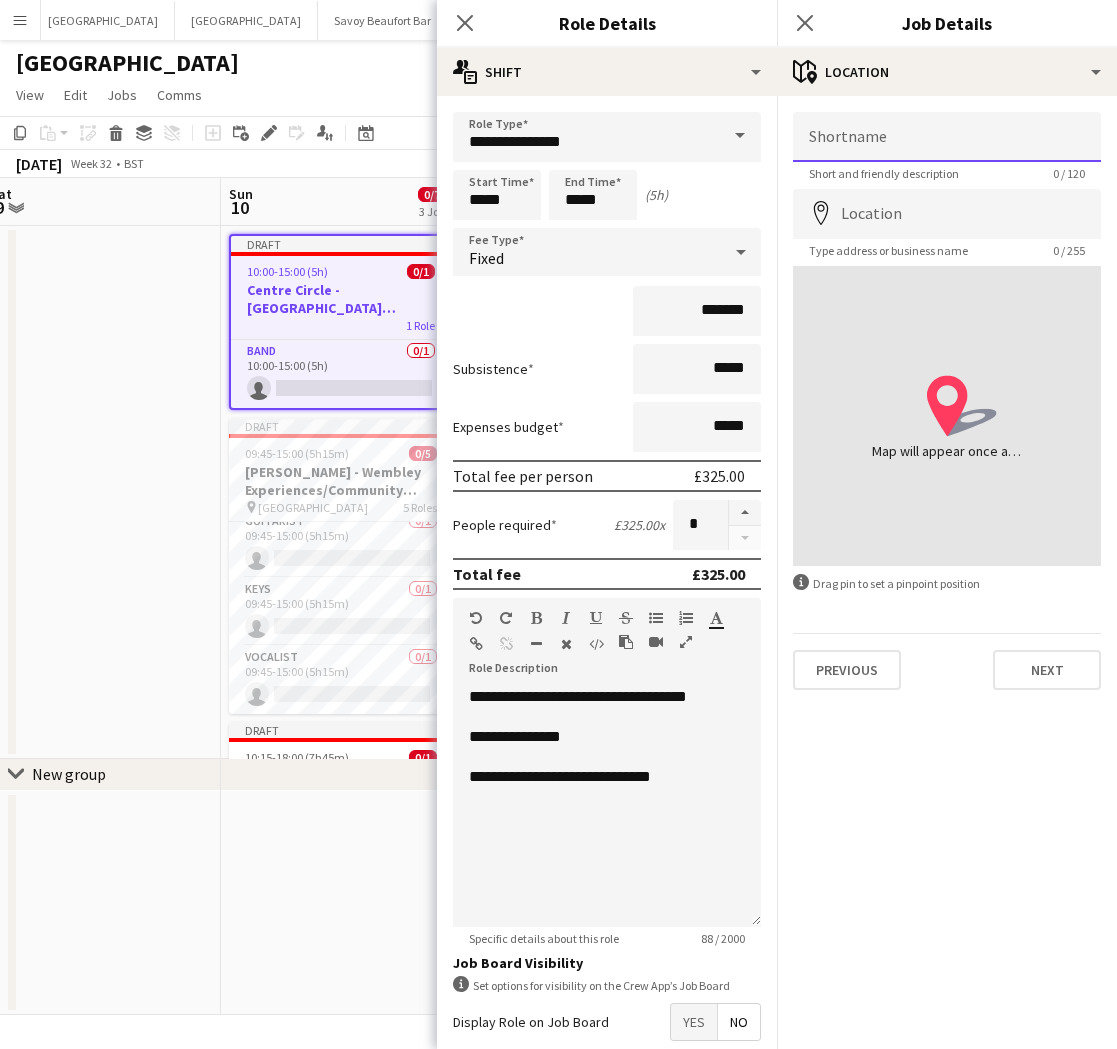 click on "Shortname" at bounding box center (947, 137) 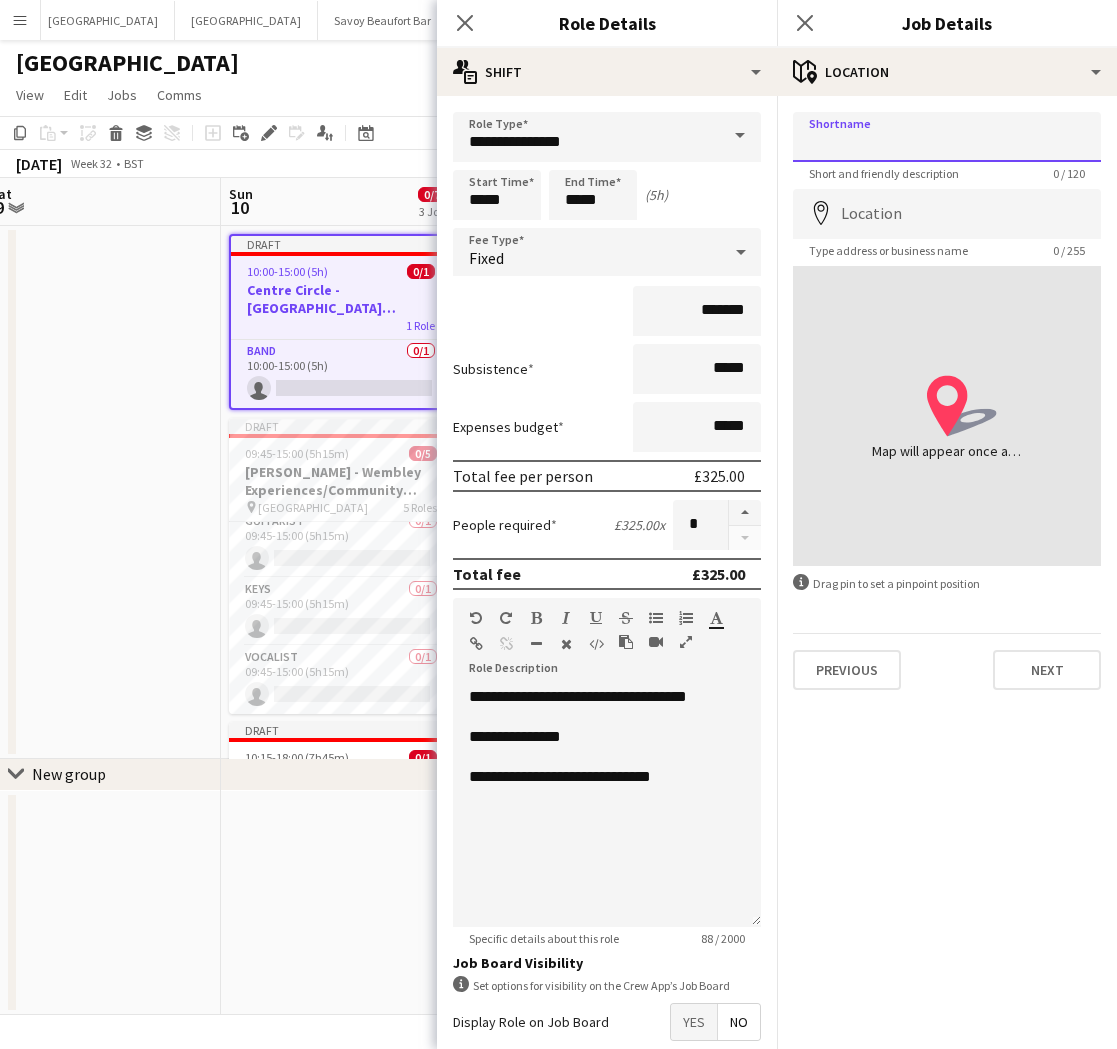 type on "**********" 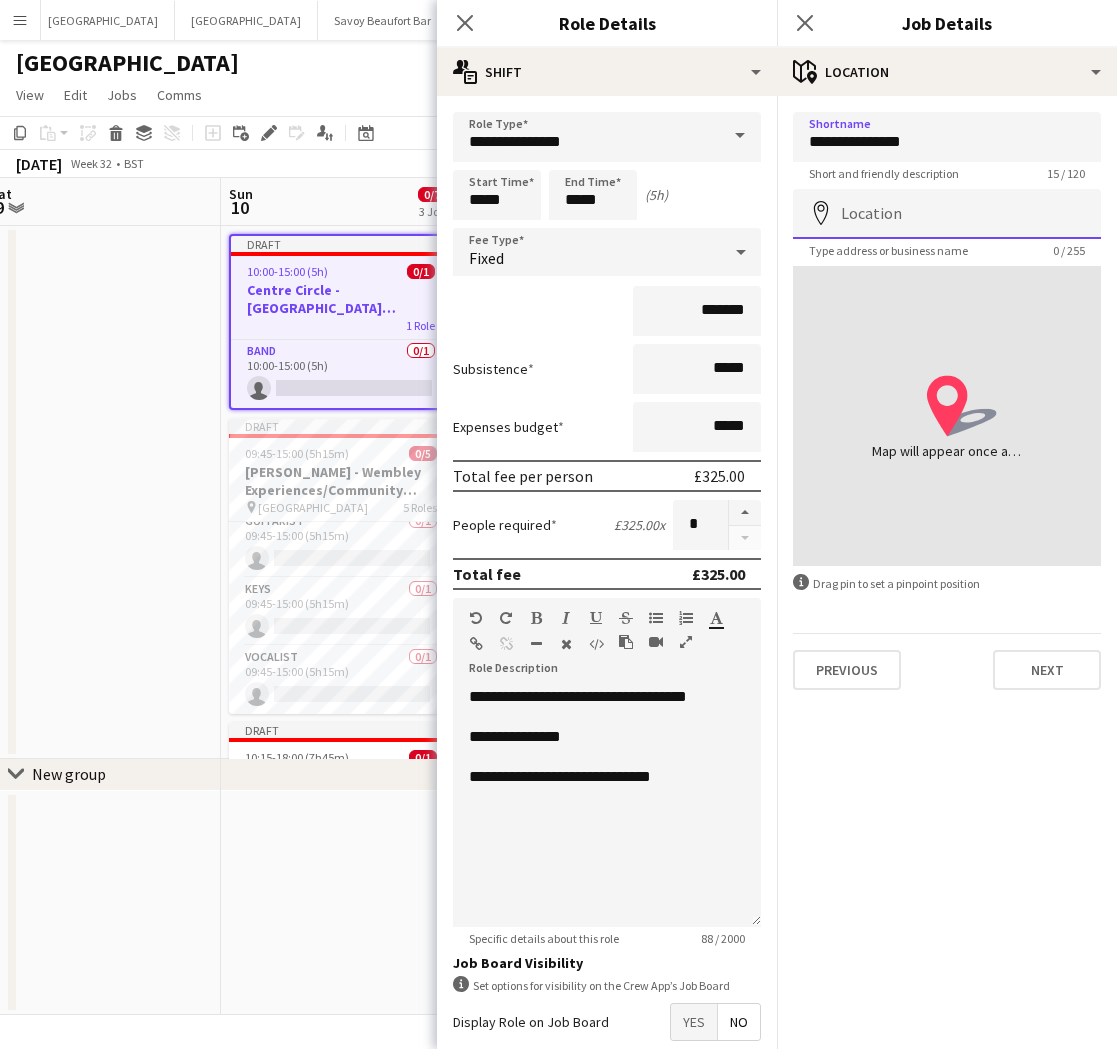 click on "Location" at bounding box center [947, 214] 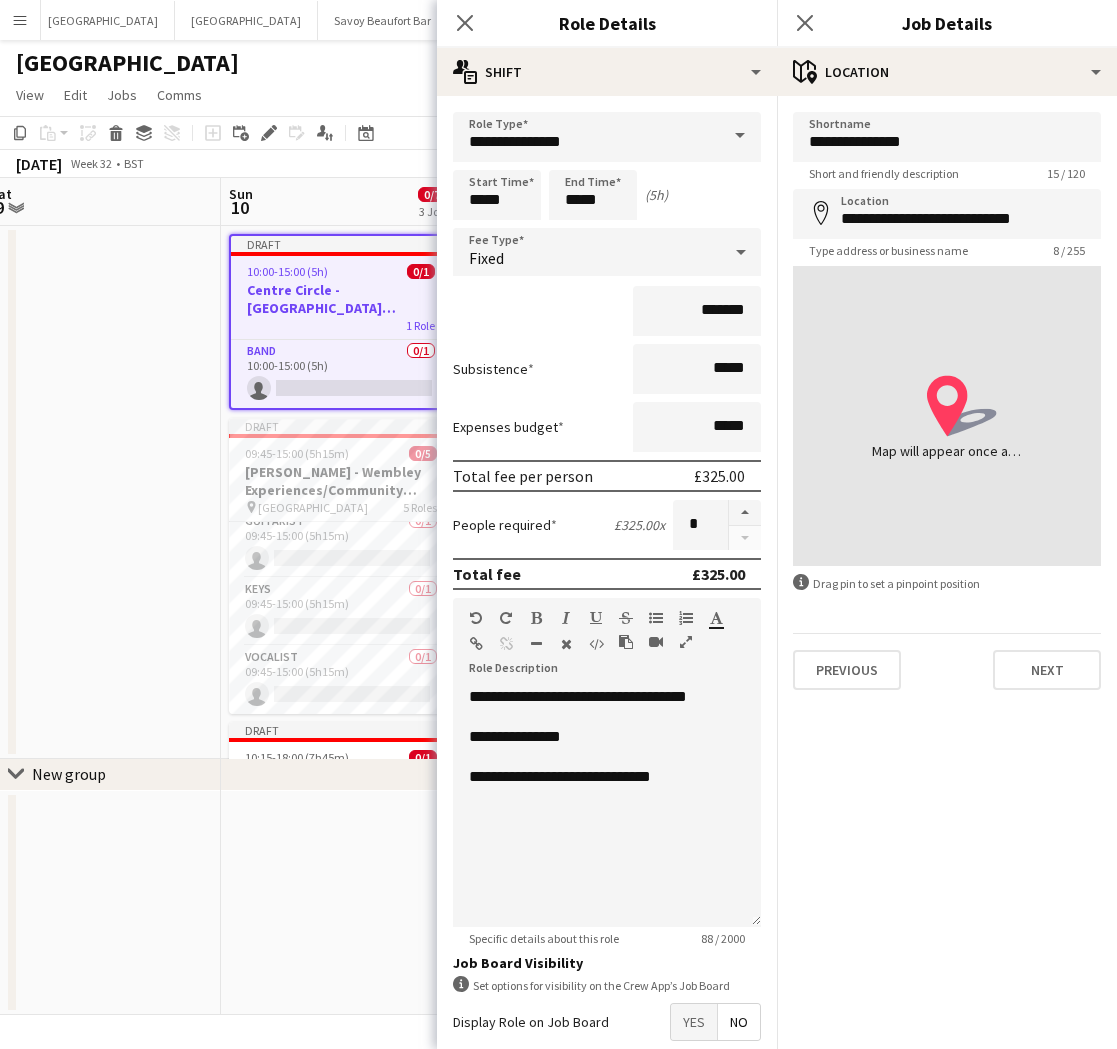 type on "**********" 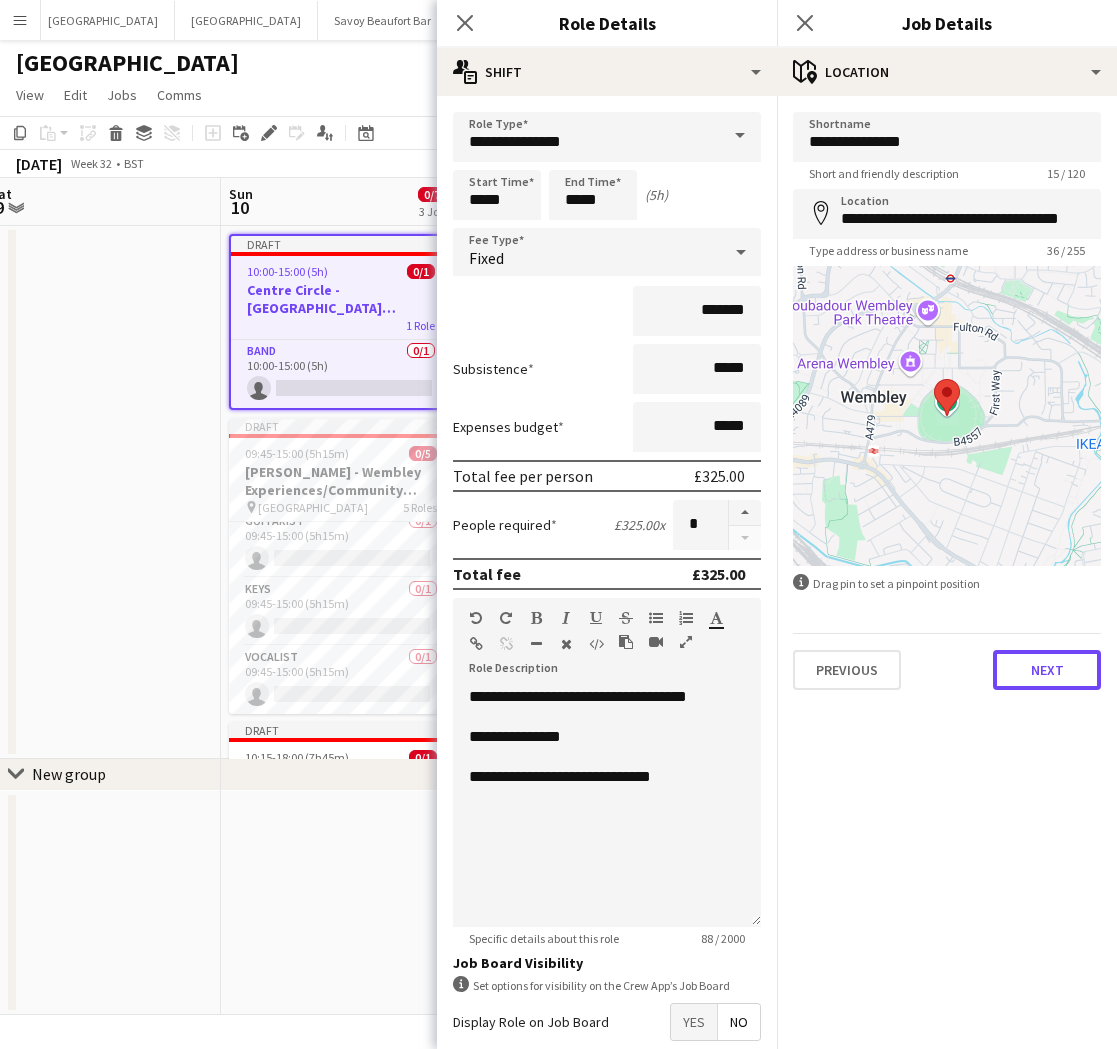 click on "Next" at bounding box center [1047, 670] 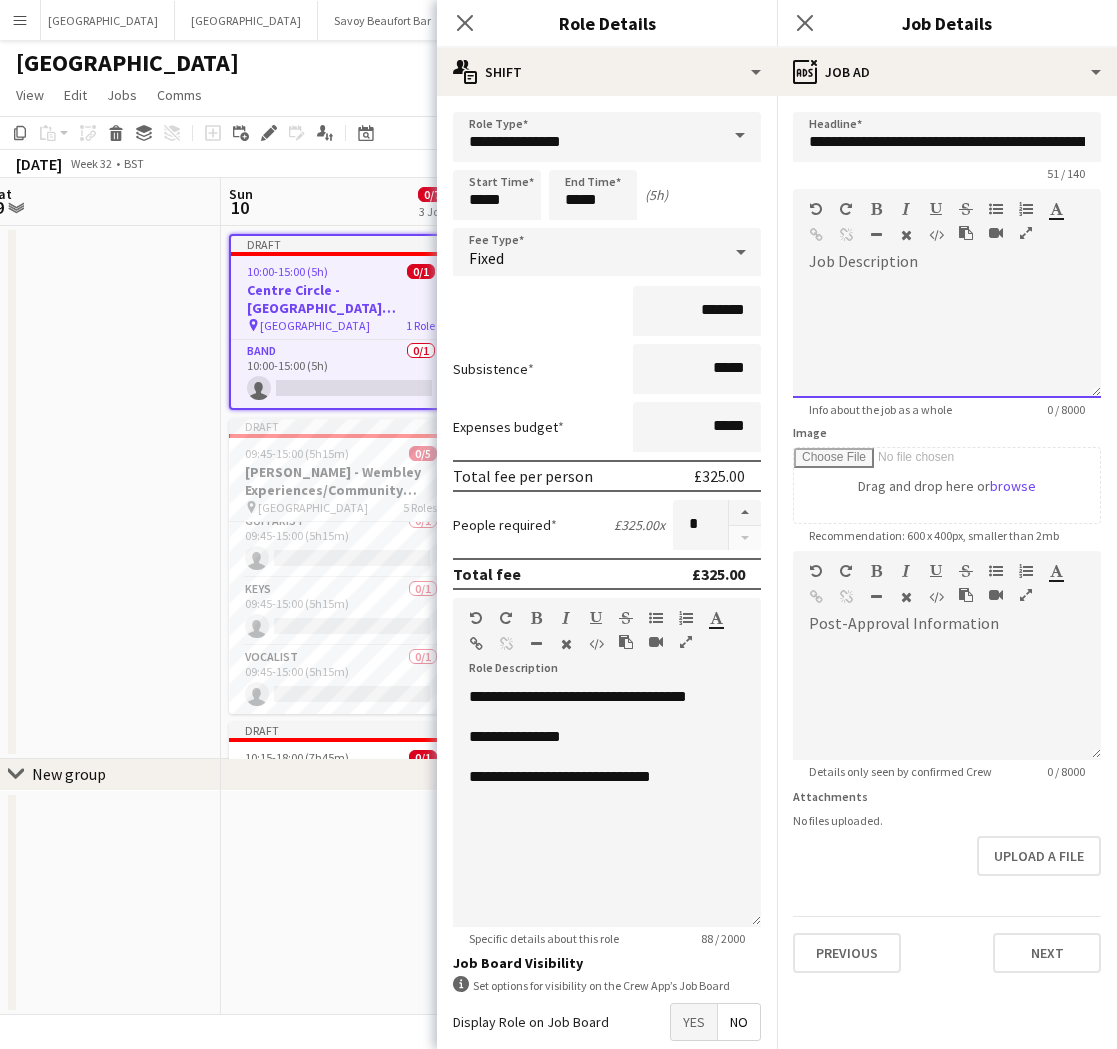 click at bounding box center [947, 338] 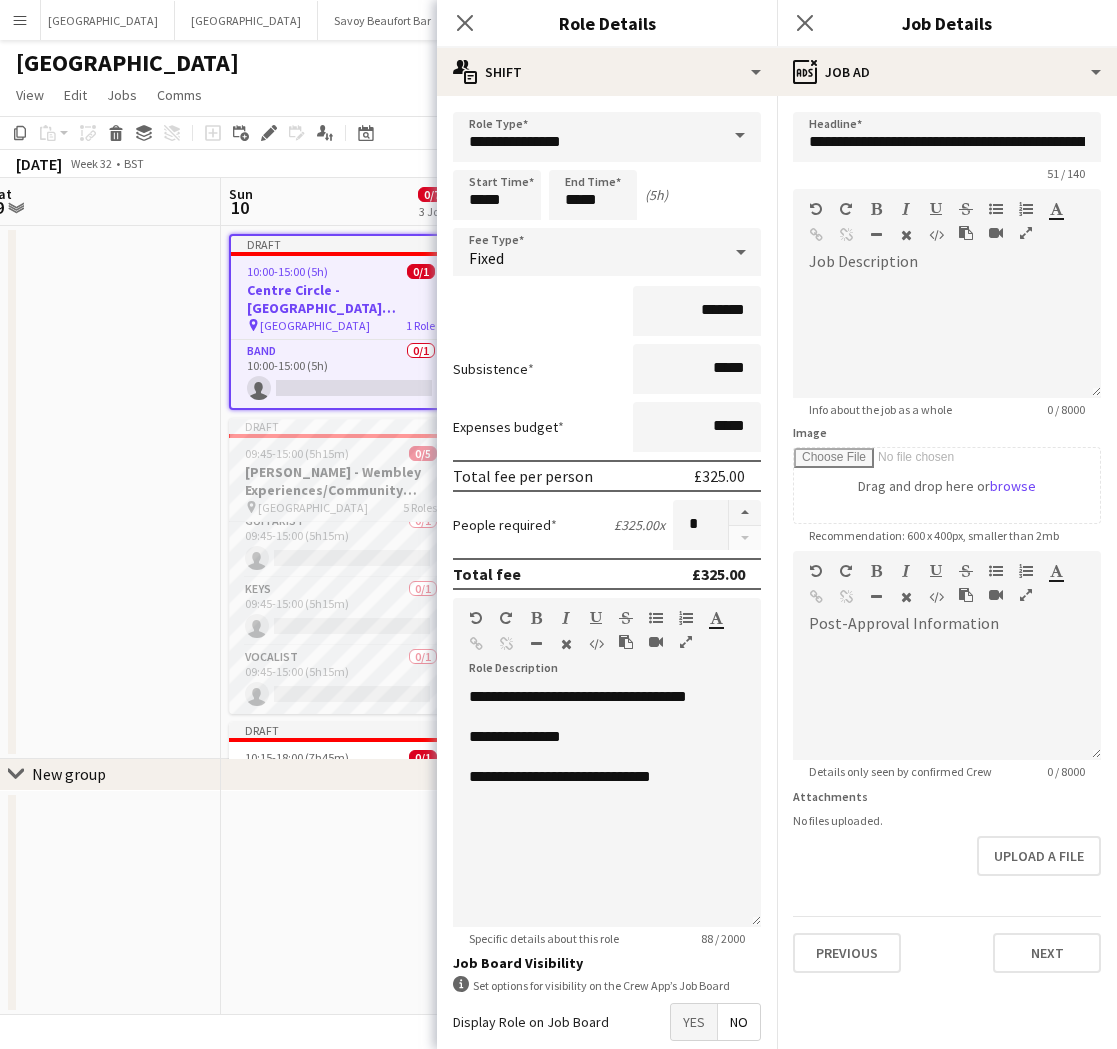 click on "[PERSON_NAME] - Wembley Experiences/Community Shield" at bounding box center [341, 481] 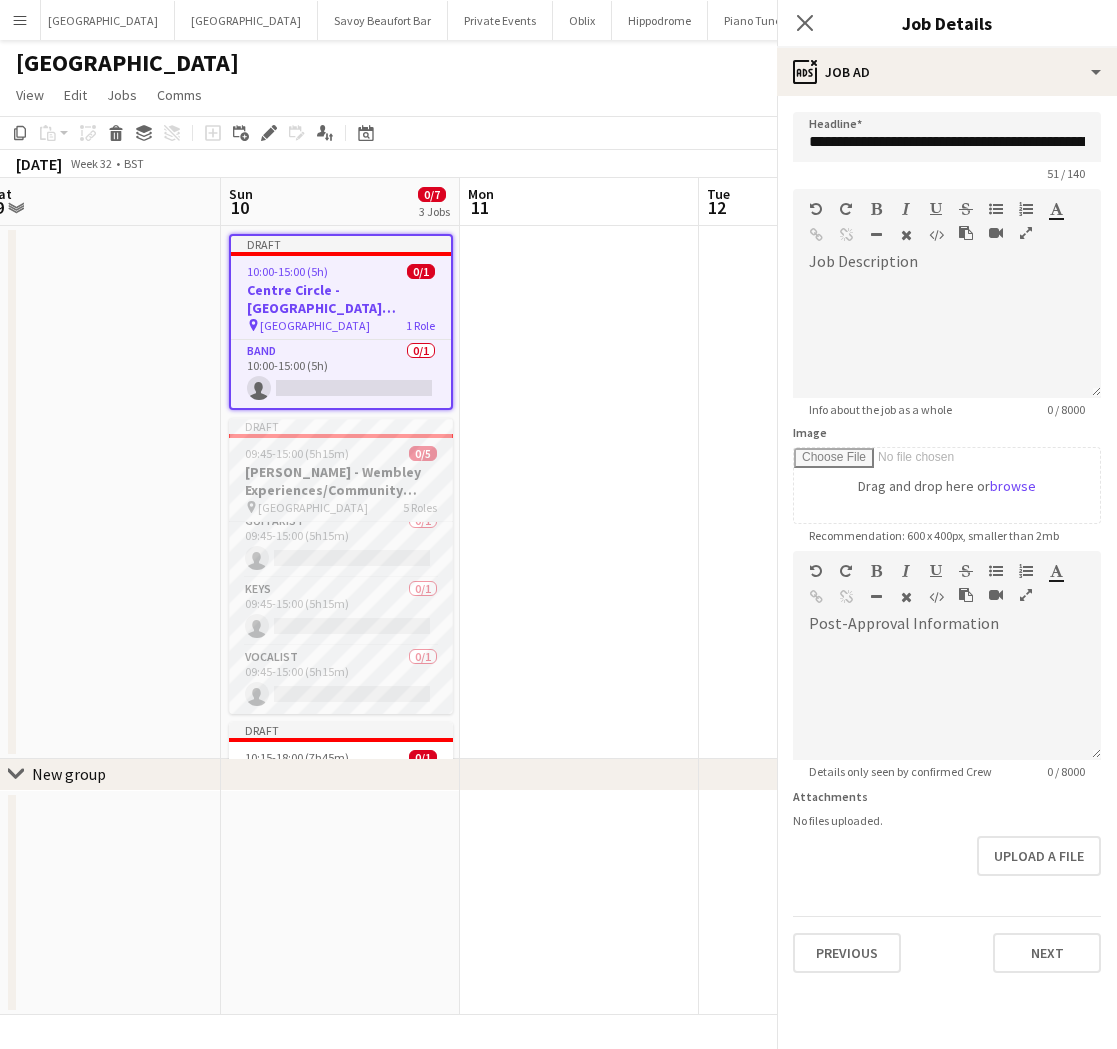 scroll, scrollTop: 0, scrollLeft: 493, axis: horizontal 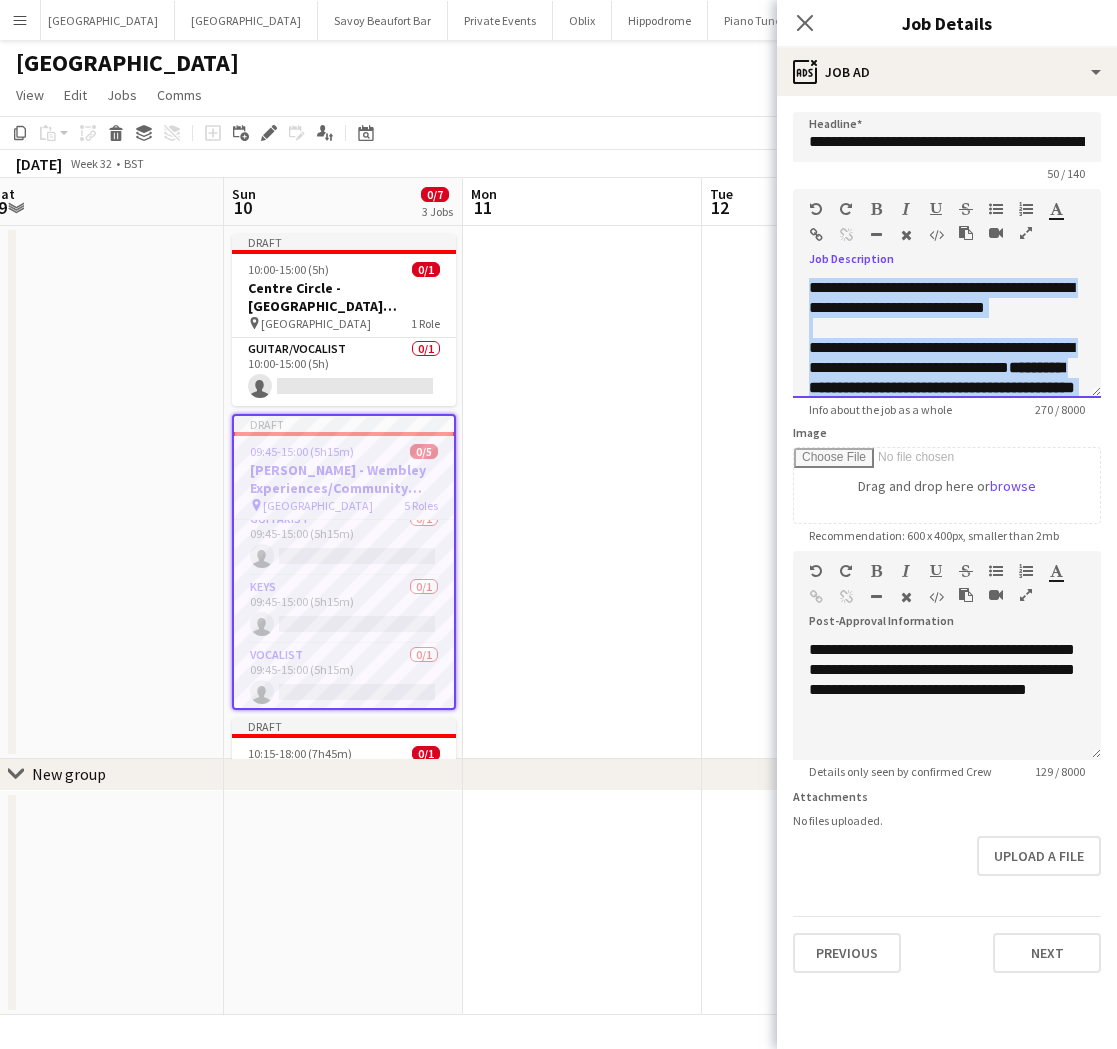 drag, startPoint x: 1078, startPoint y: 373, endPoint x: 779, endPoint y: 232, distance: 330.57828 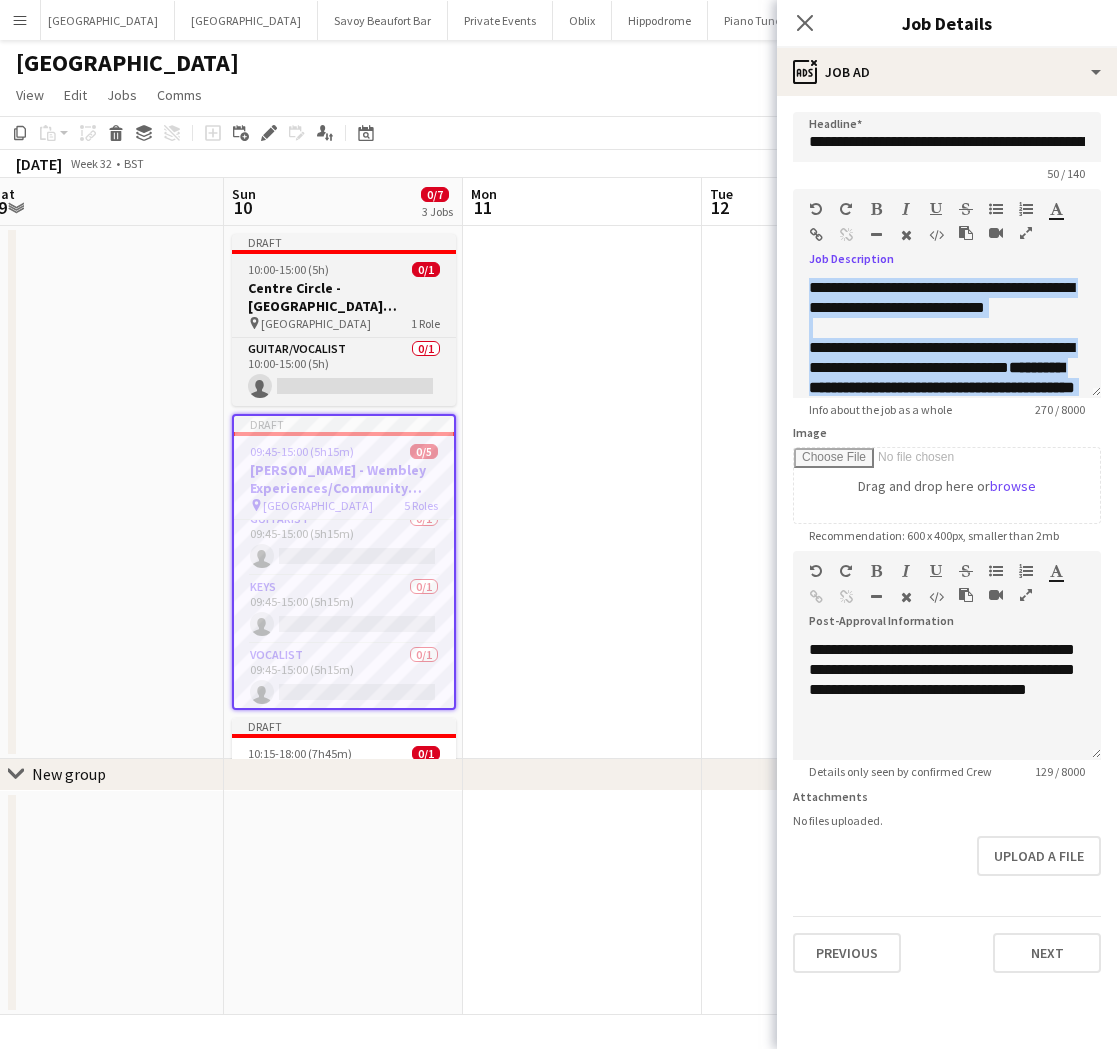 click on "Centre Circle - [GEOGRAPHIC_DATA] Experience/Community Shield" at bounding box center [344, 297] 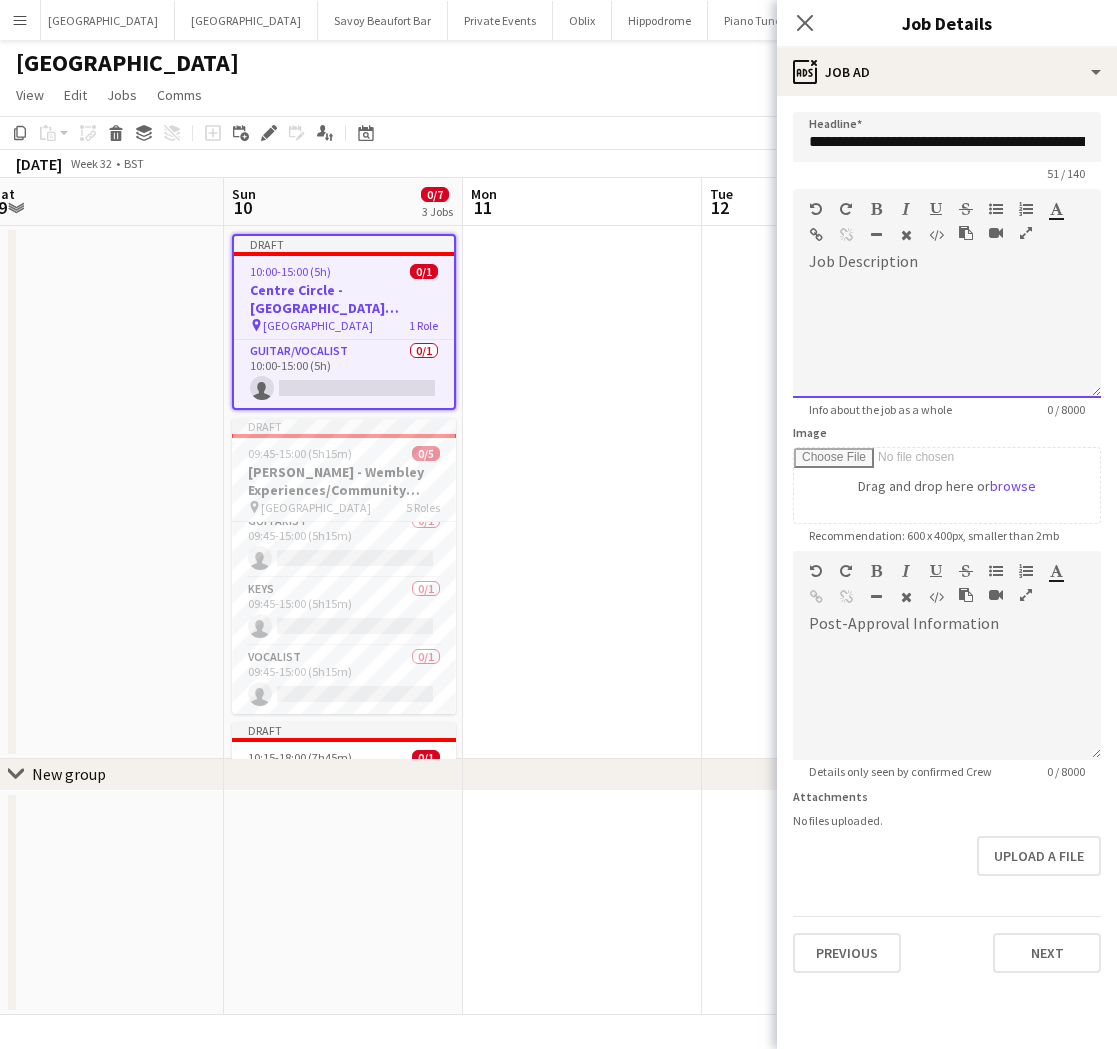 click at bounding box center [947, 338] 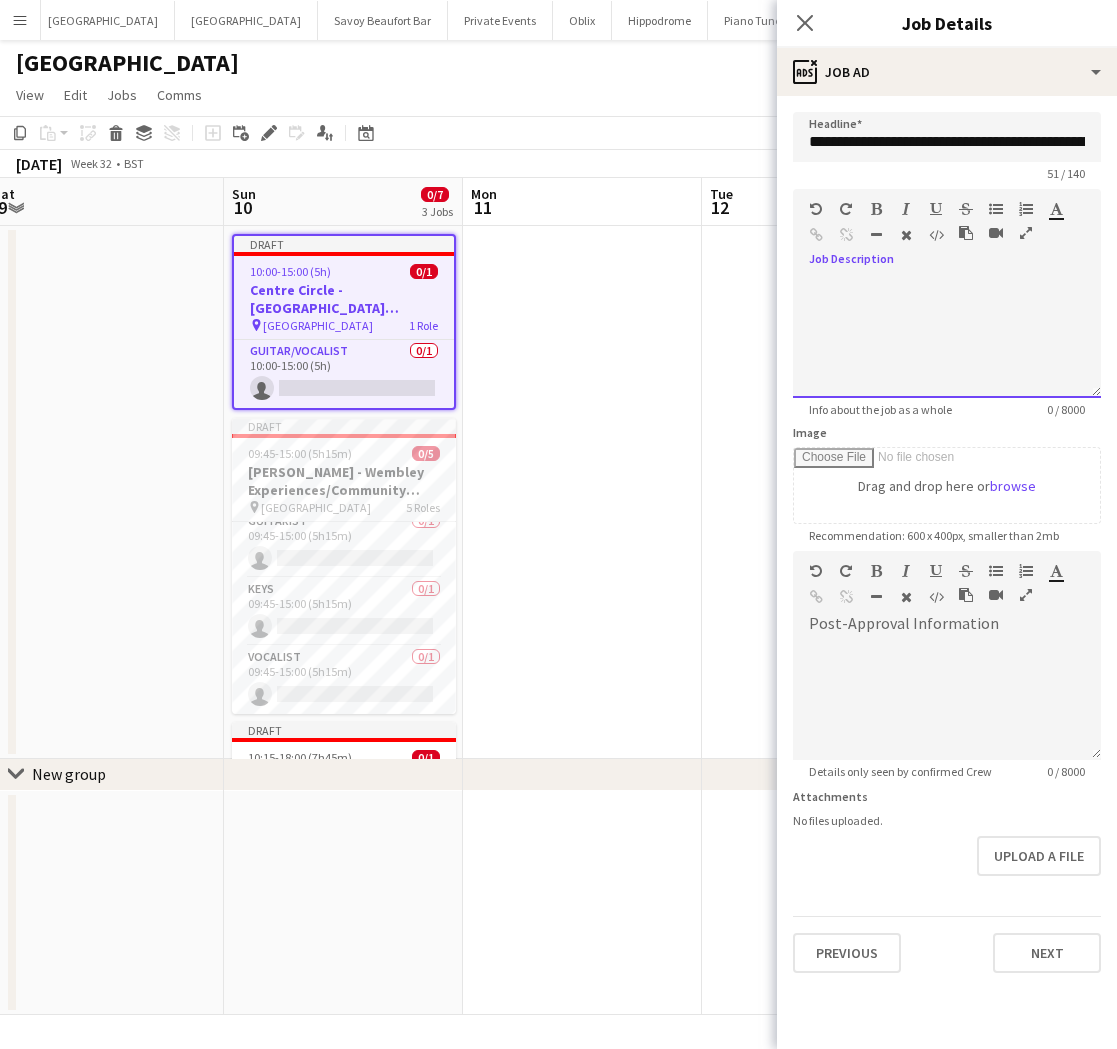 paste 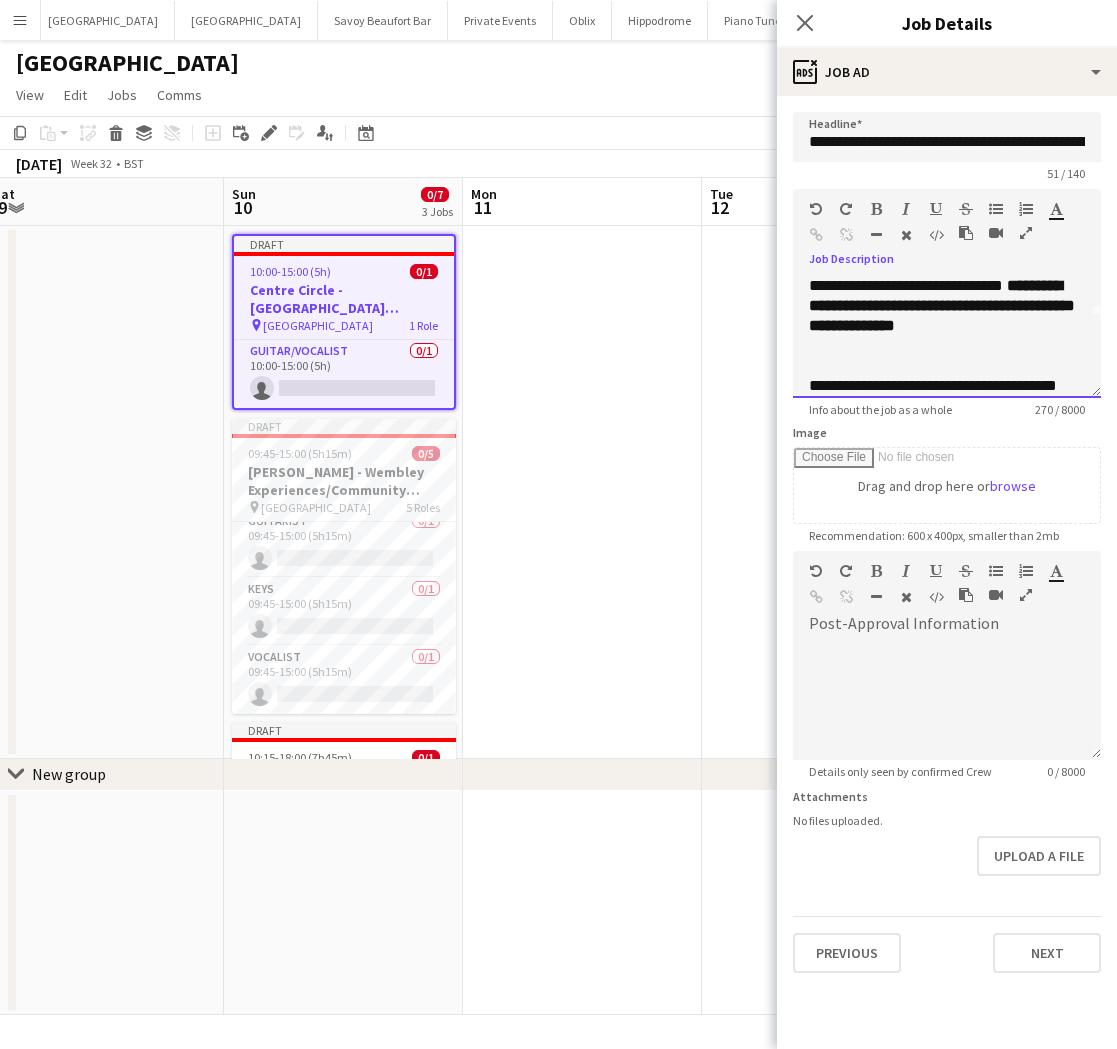 scroll, scrollTop: 0, scrollLeft: 0, axis: both 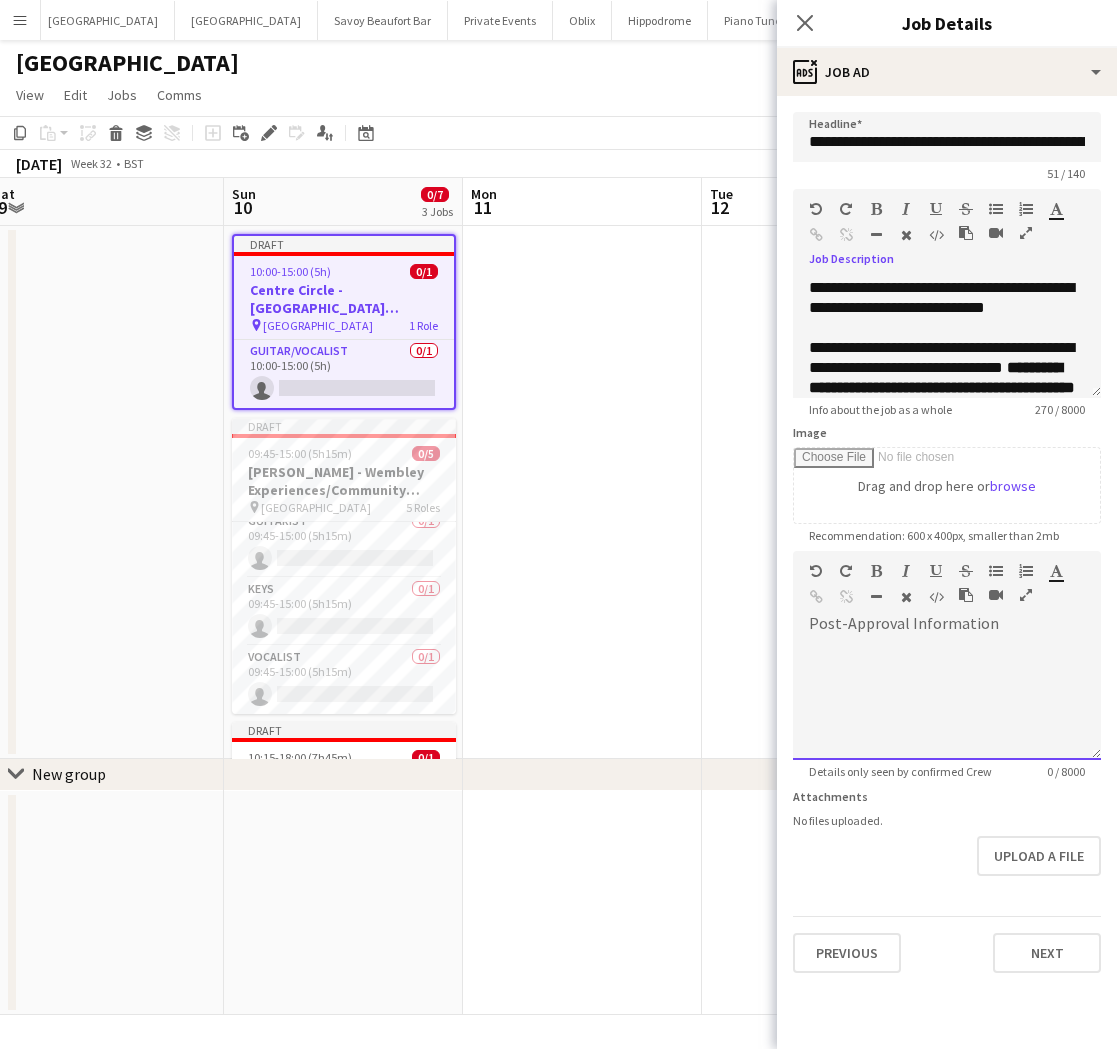 drag, startPoint x: 874, startPoint y: 620, endPoint x: 885, endPoint y: 654, distance: 35.735138 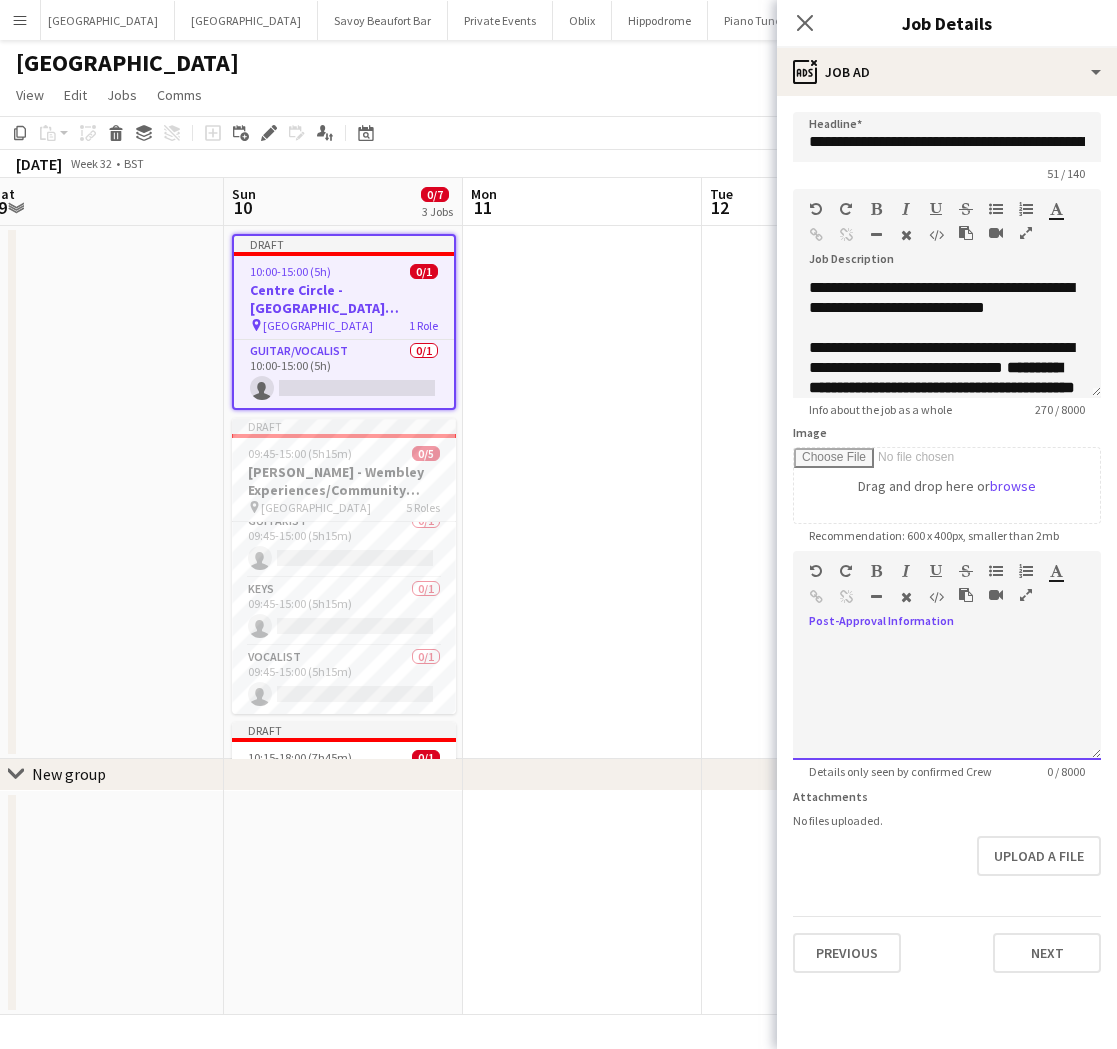 click at bounding box center [947, 700] 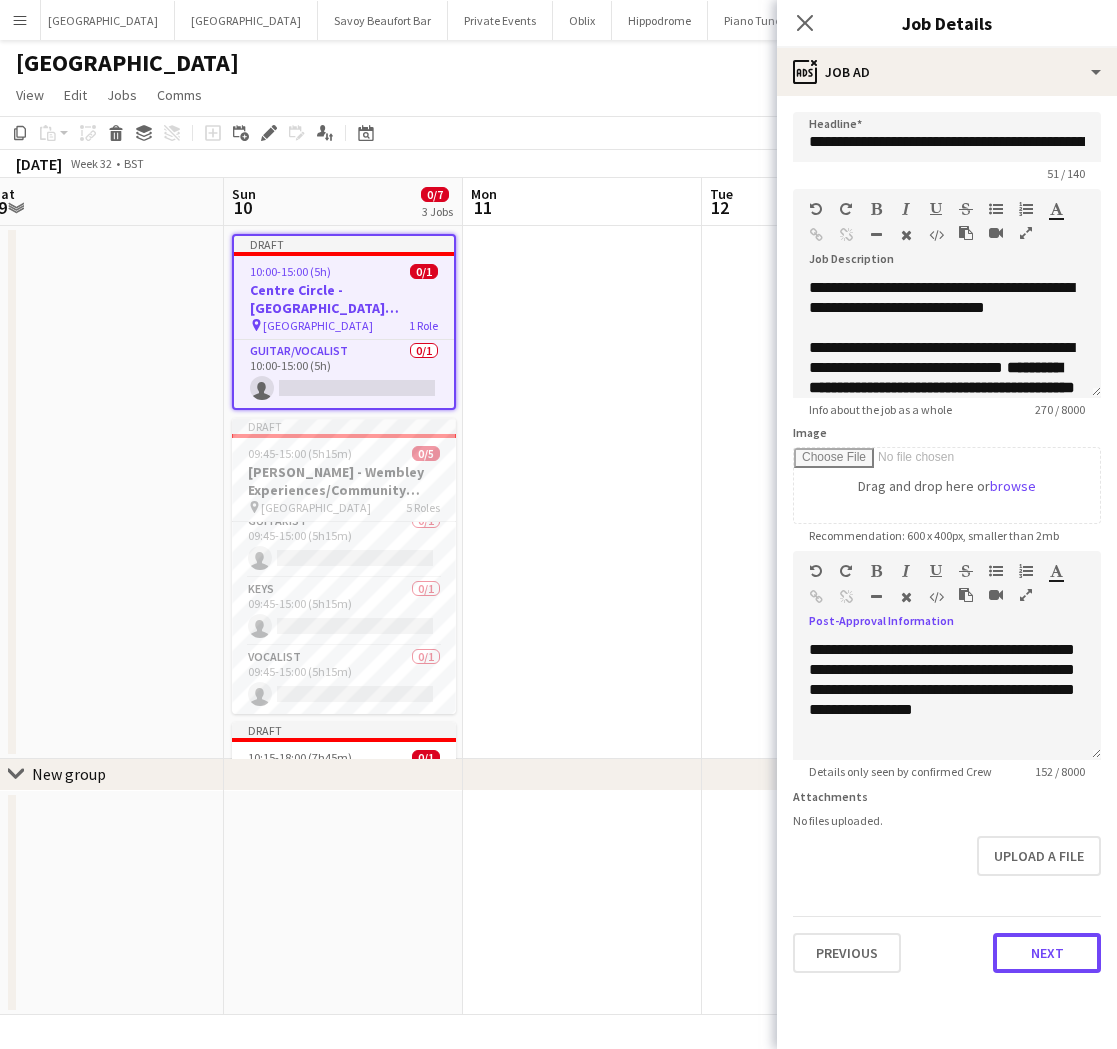 click on "Next" at bounding box center (1047, 953) 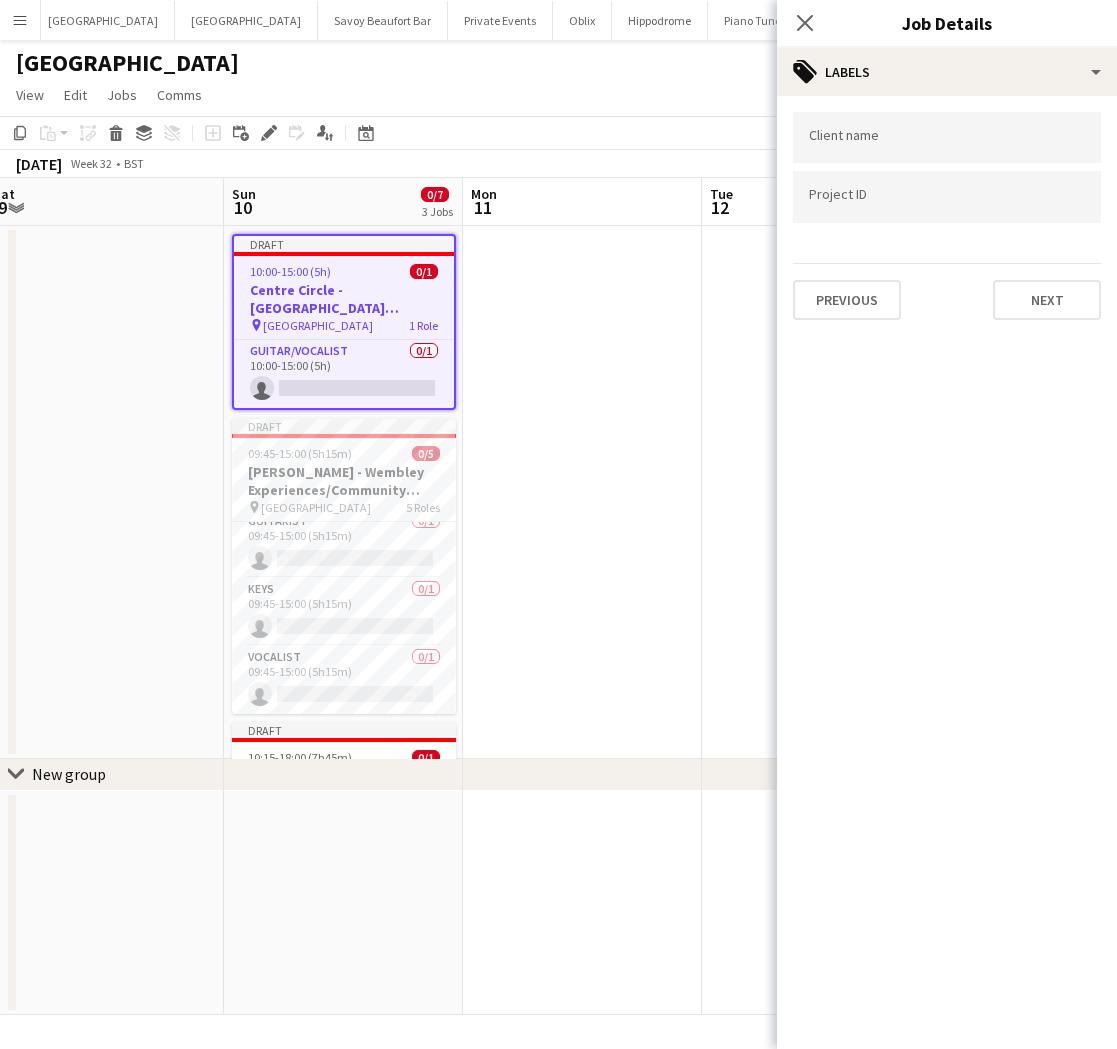 click at bounding box center [582, 492] 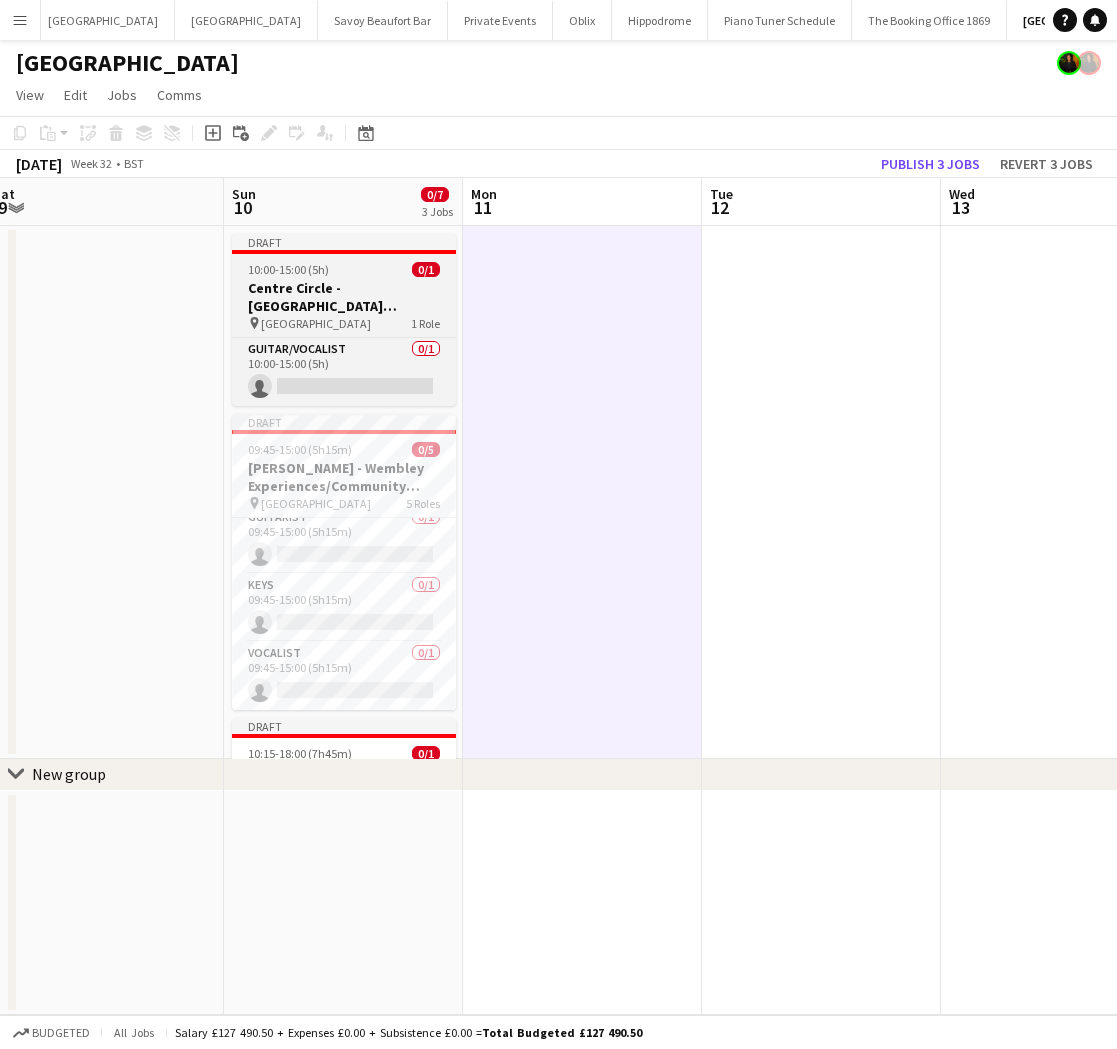 click on "Centre Circle - [GEOGRAPHIC_DATA] Experience/Community Shield" at bounding box center [344, 297] 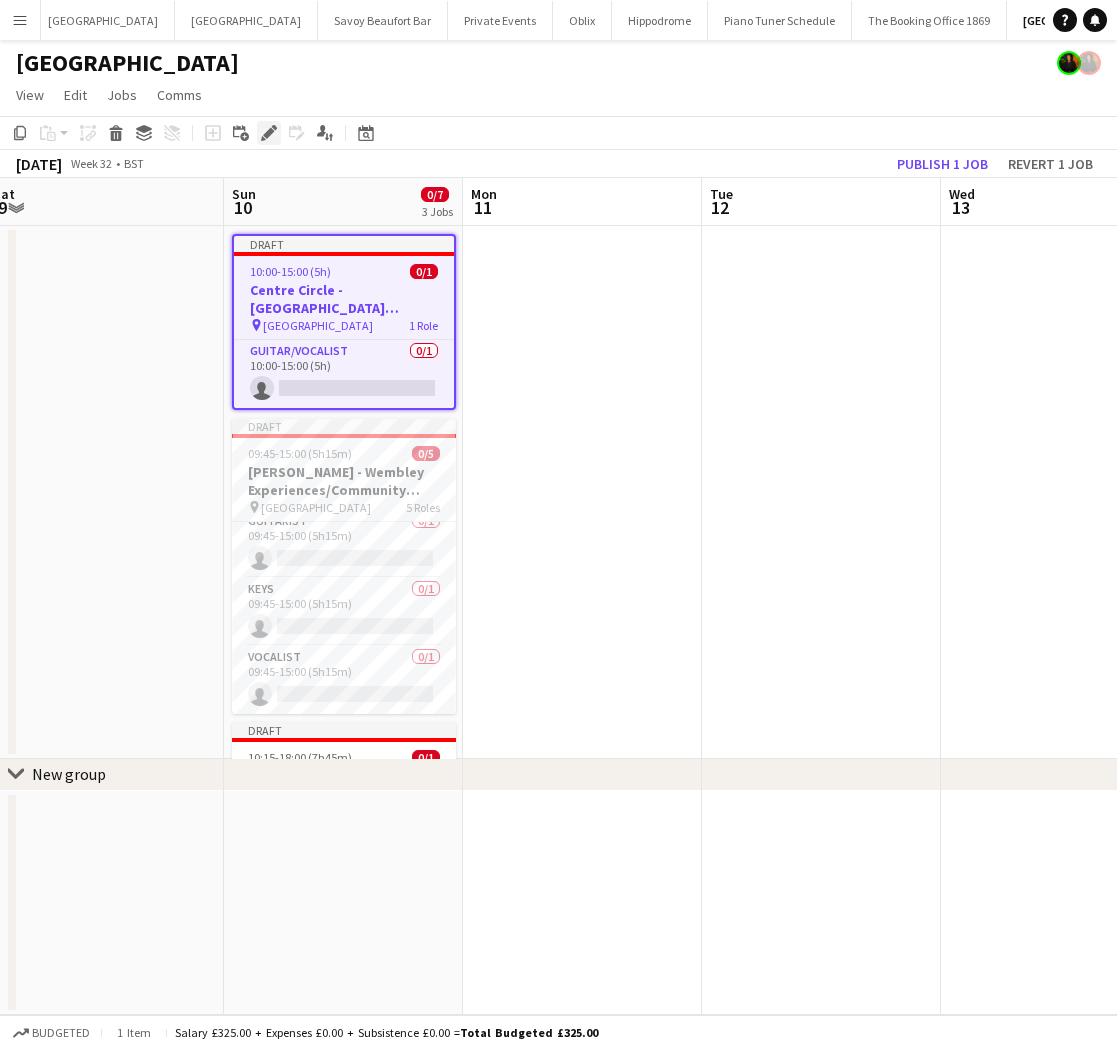 click on "Edit" at bounding box center [269, 133] 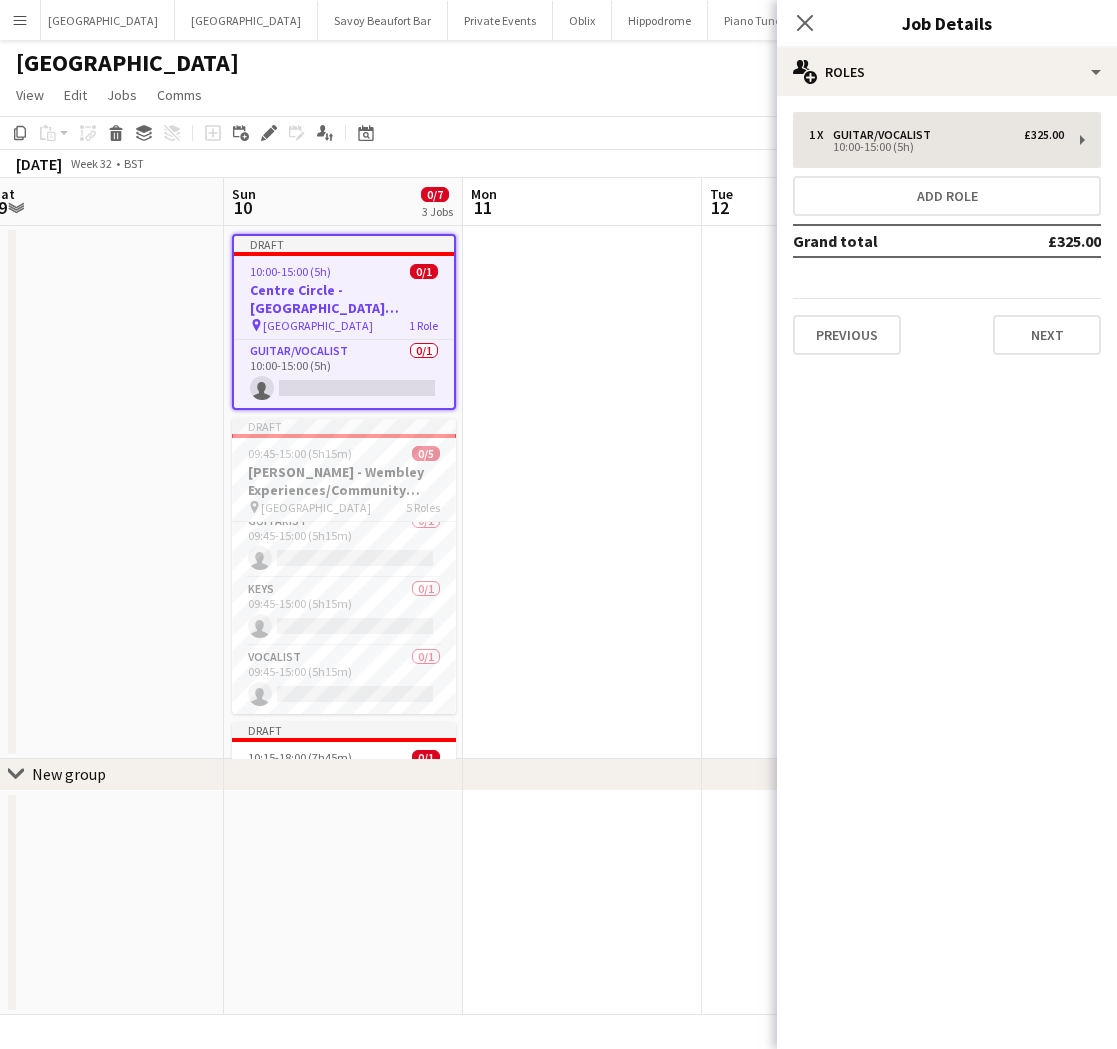 drag, startPoint x: 842, startPoint y: 109, endPoint x: 856, endPoint y: 125, distance: 21.260292 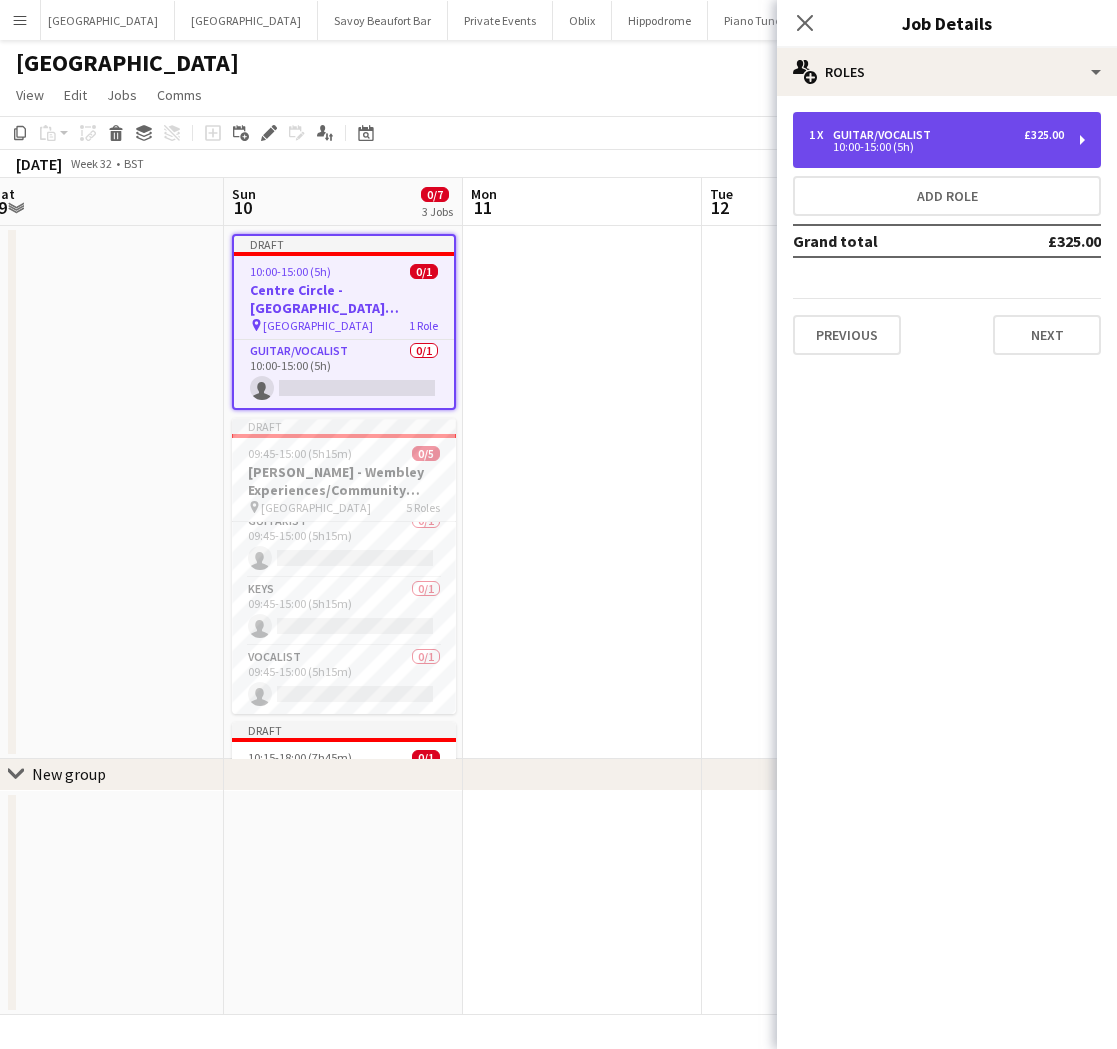 drag, startPoint x: 878, startPoint y: 141, endPoint x: 903, endPoint y: 143, distance: 25.079872 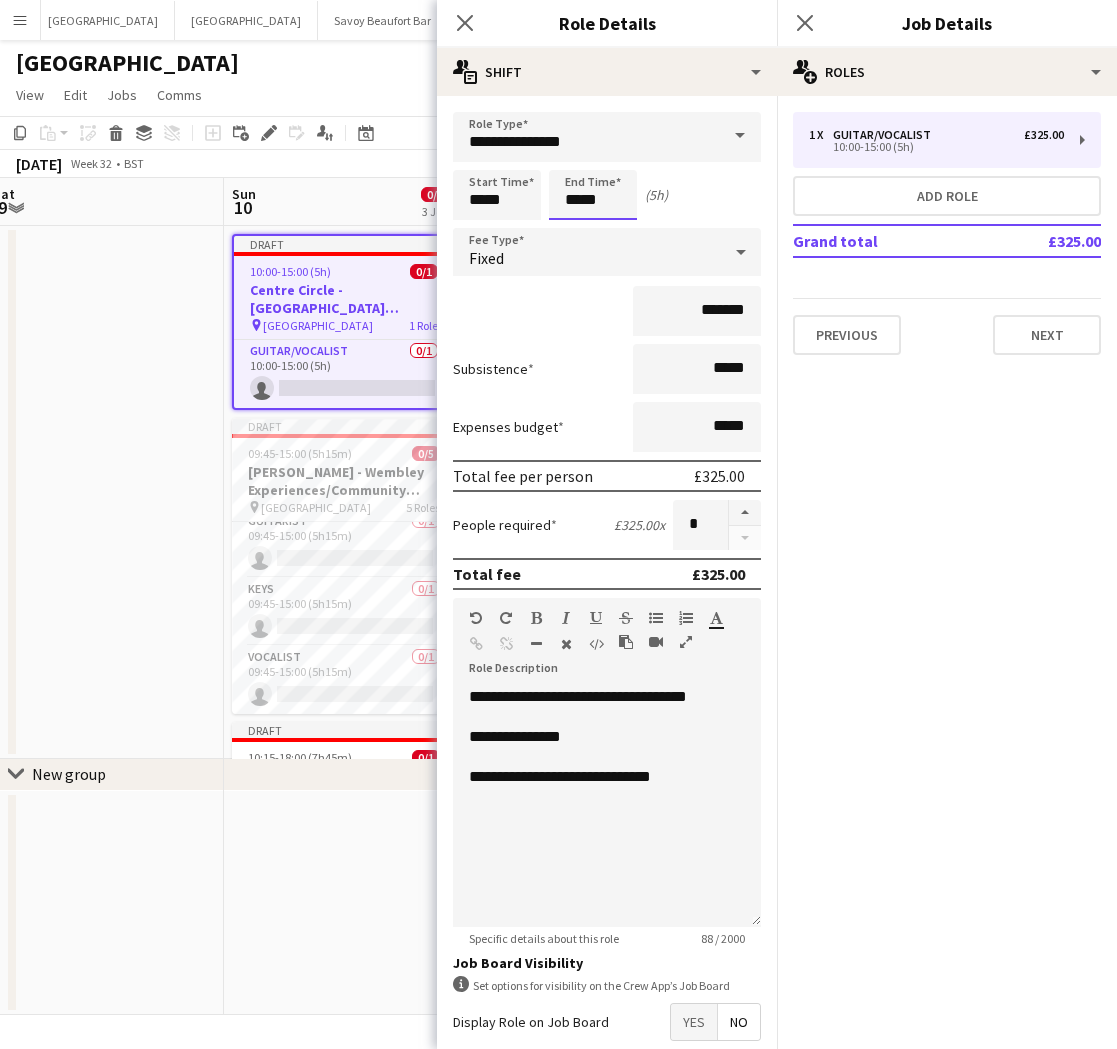 drag, startPoint x: 602, startPoint y: 201, endPoint x: 716, endPoint y: 172, distance: 117.630775 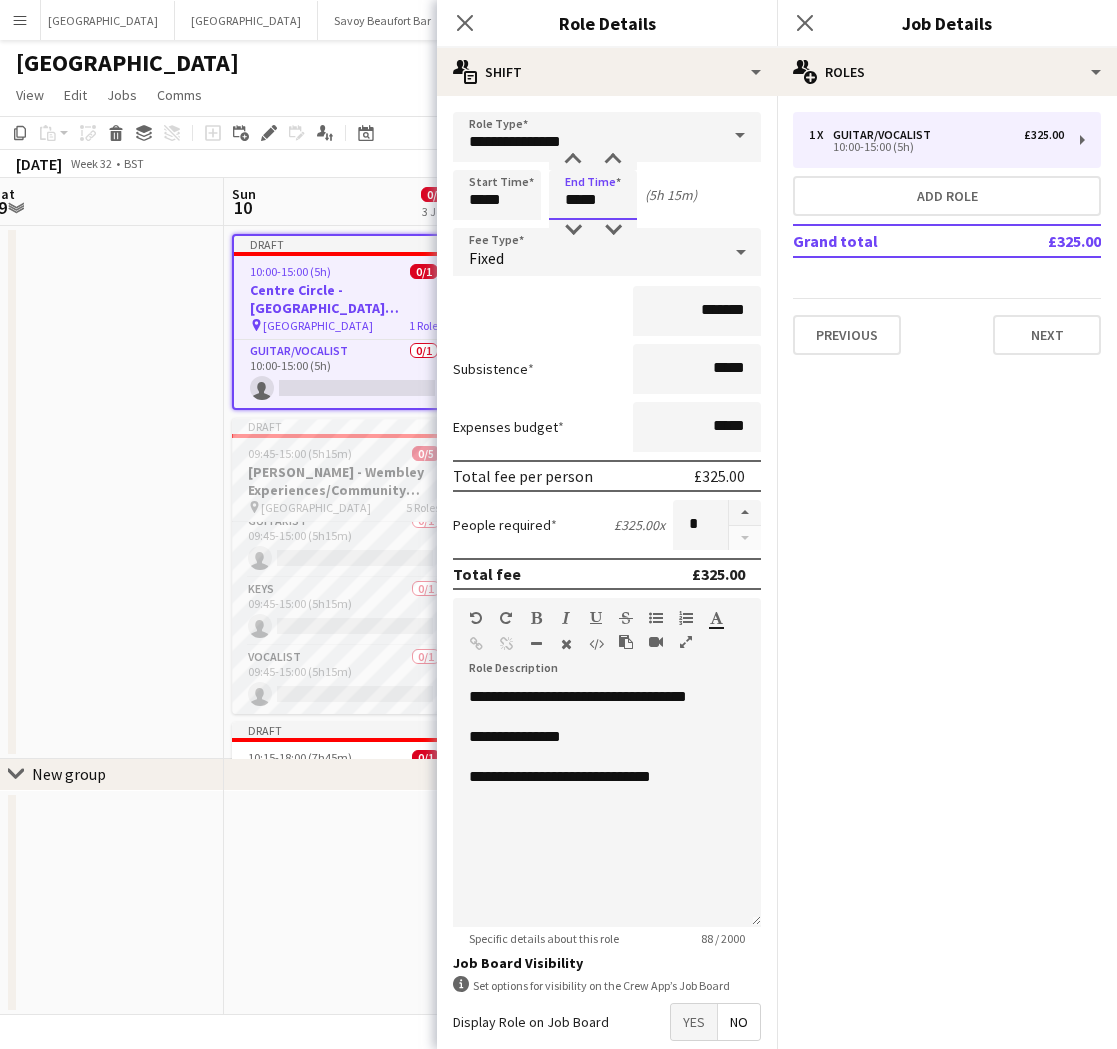 type on "*****" 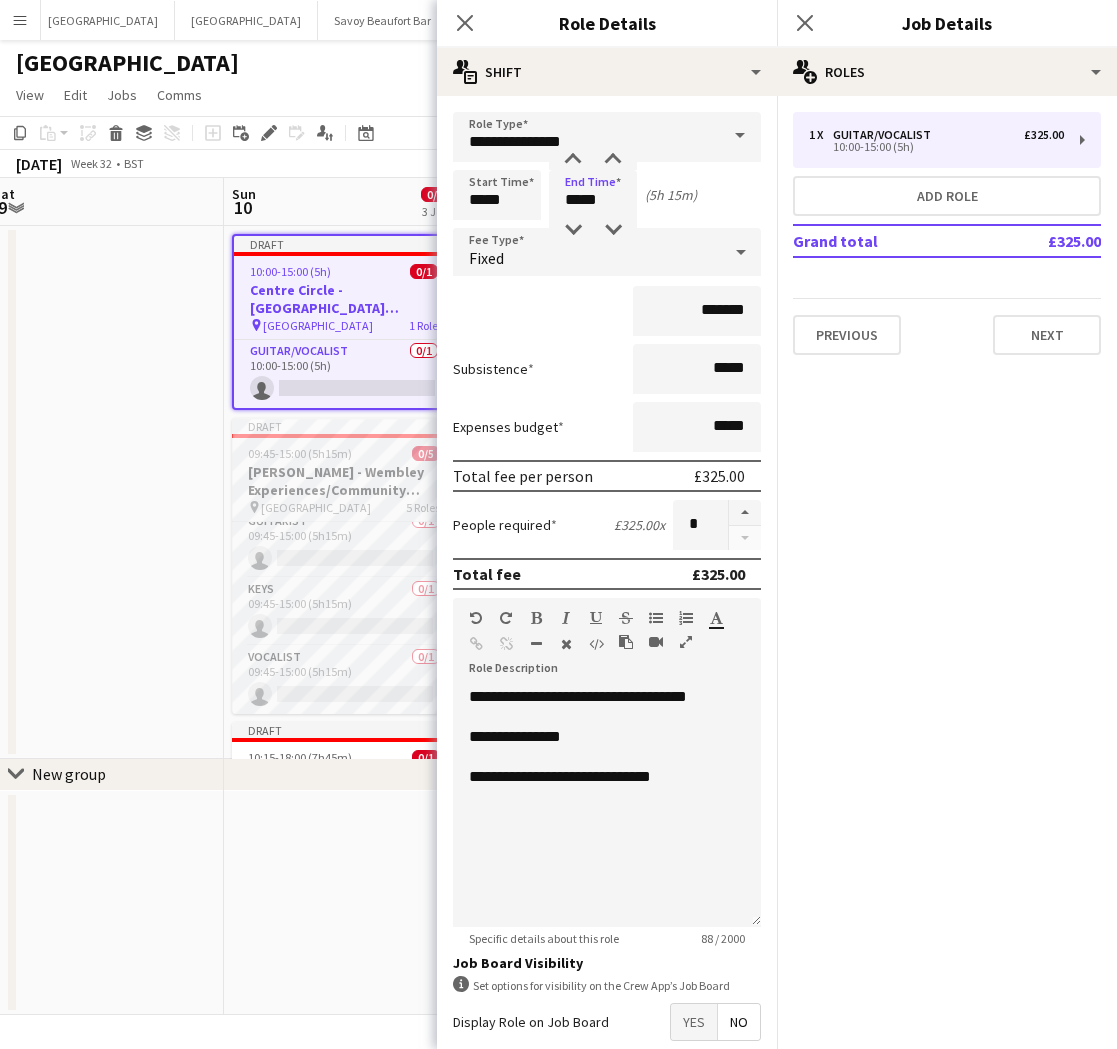 click on "09:45-15:00 (5h15m)    0/5" at bounding box center (344, 453) 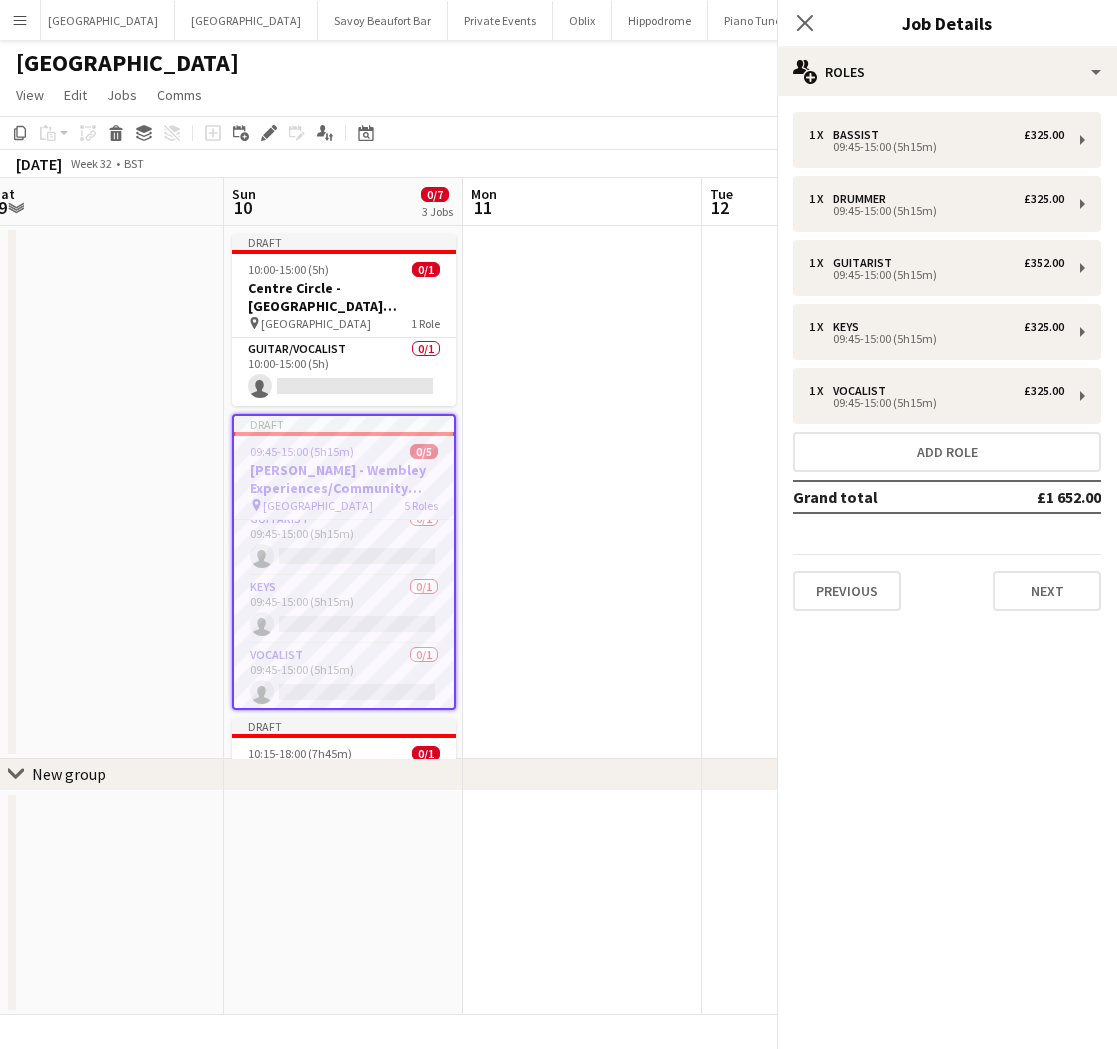 scroll, scrollTop: 0, scrollLeft: 494, axis: horizontal 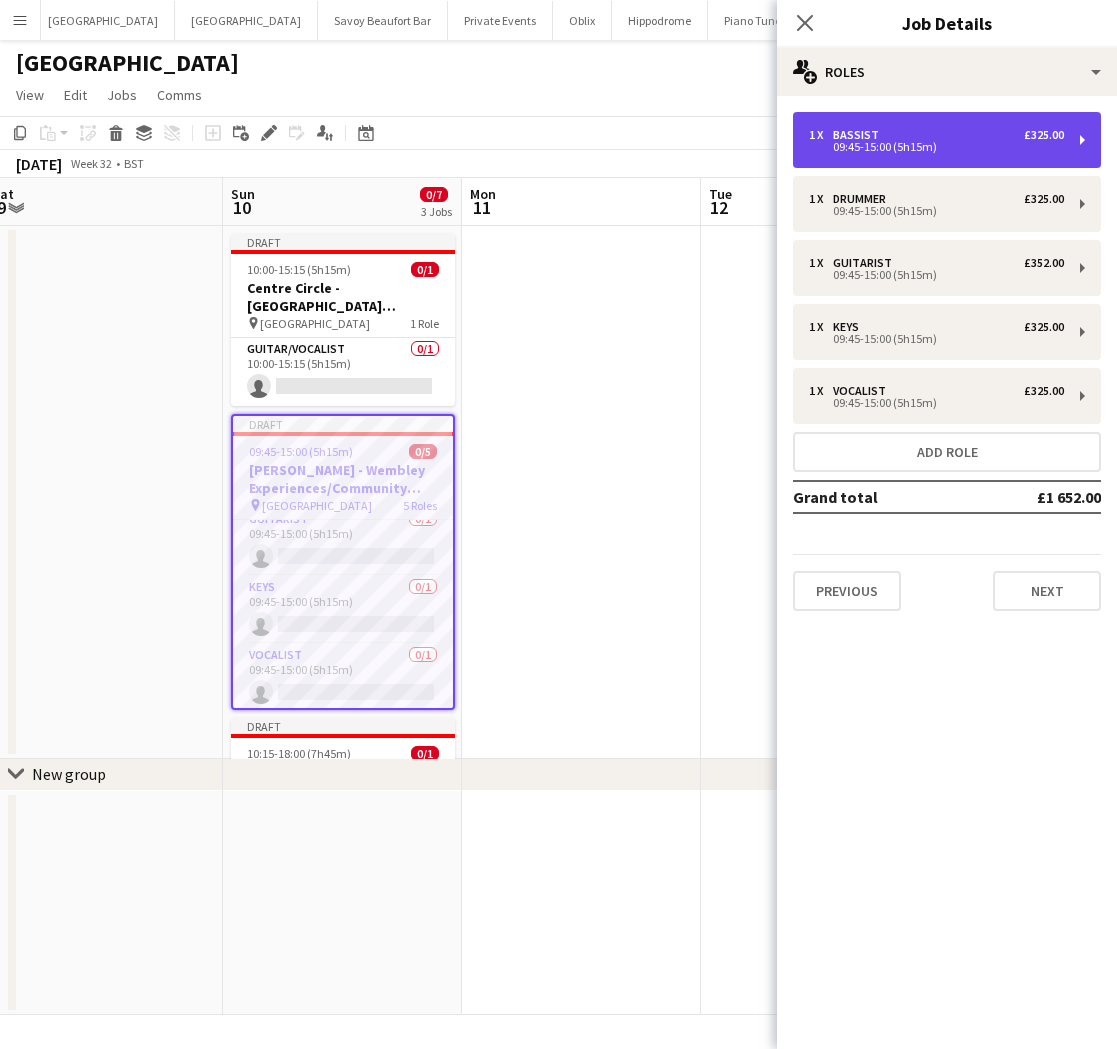 drag, startPoint x: 857, startPoint y: 144, endPoint x: 808, endPoint y: 165, distance: 53.310413 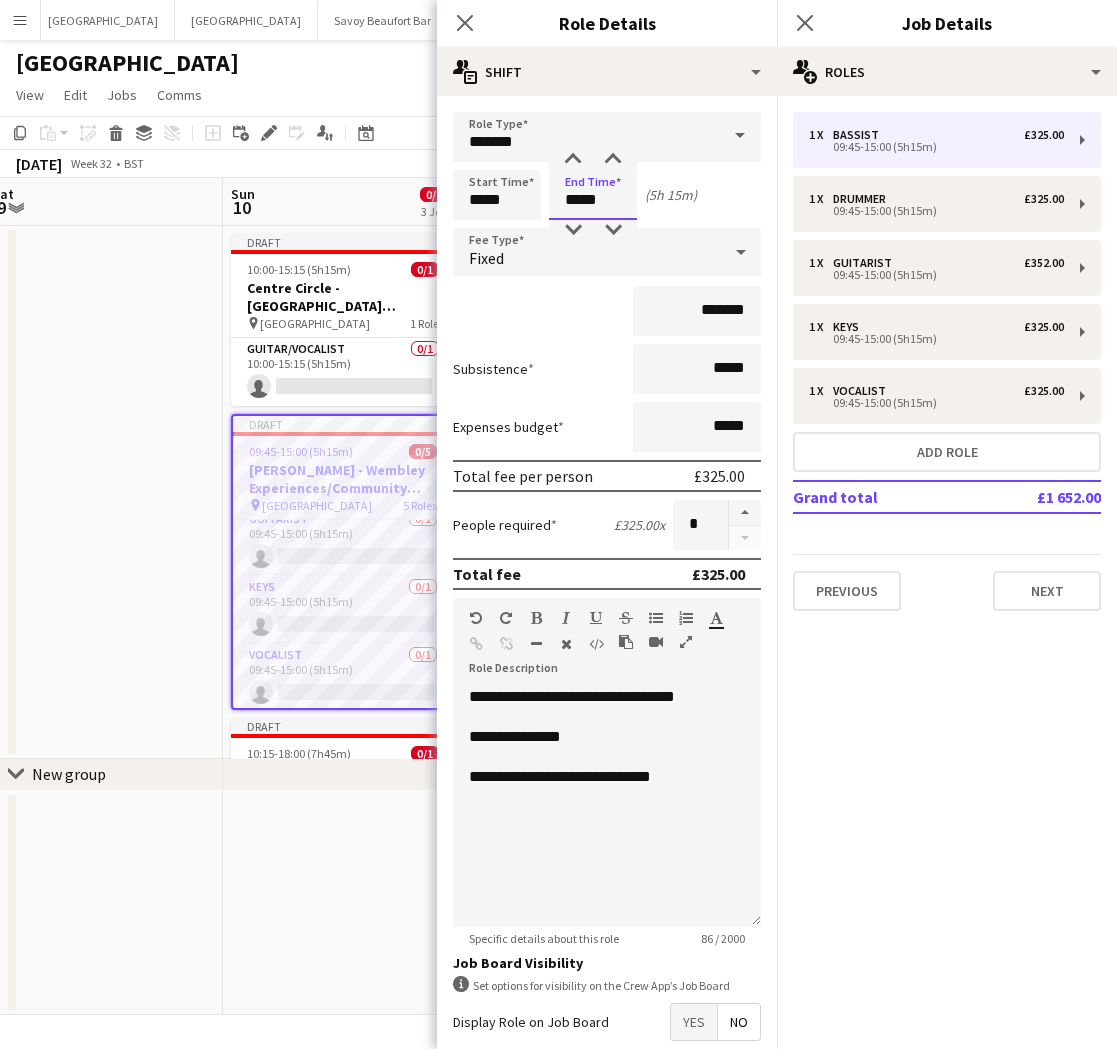drag, startPoint x: 606, startPoint y: 198, endPoint x: 584, endPoint y: 206, distance: 23.409399 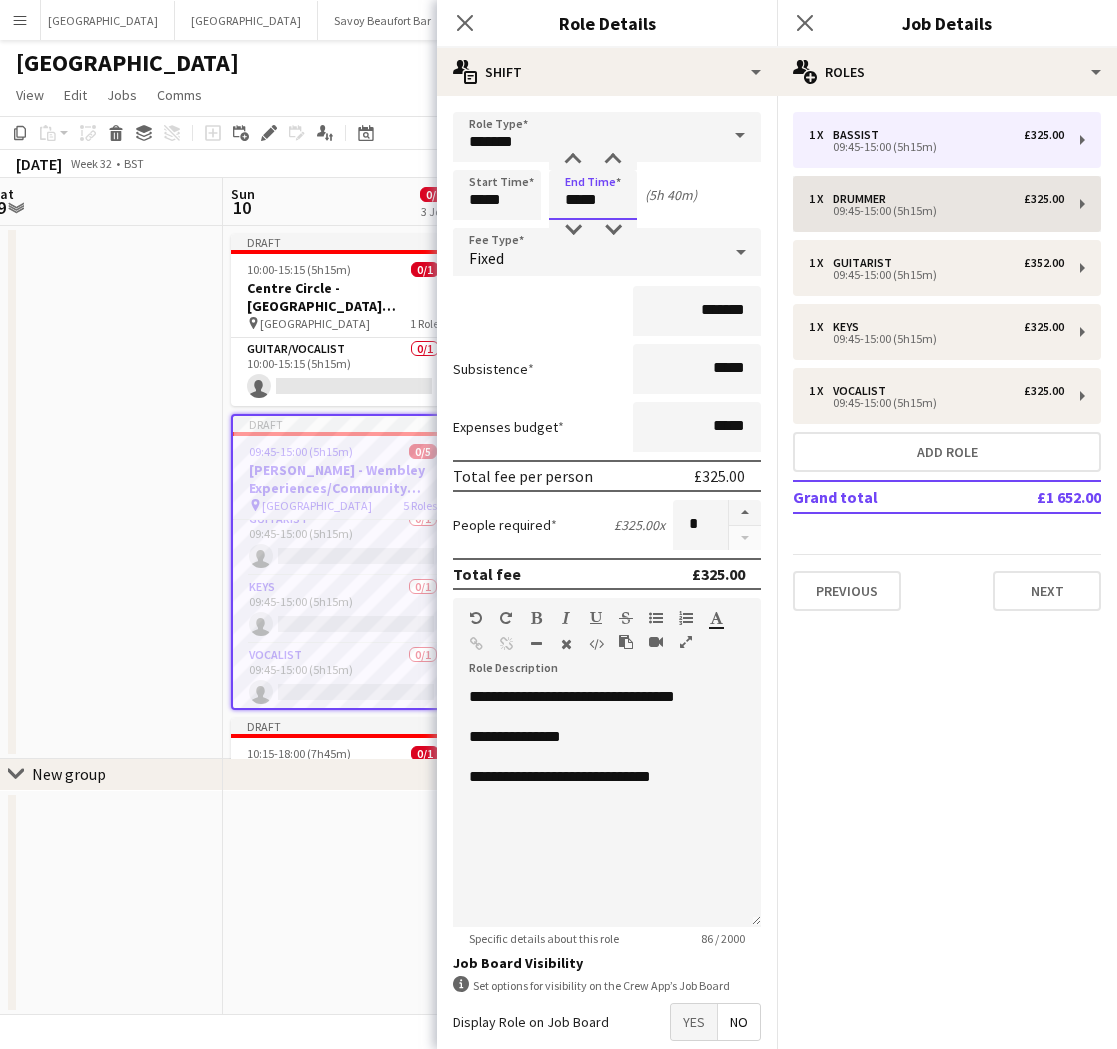 type on "*****" 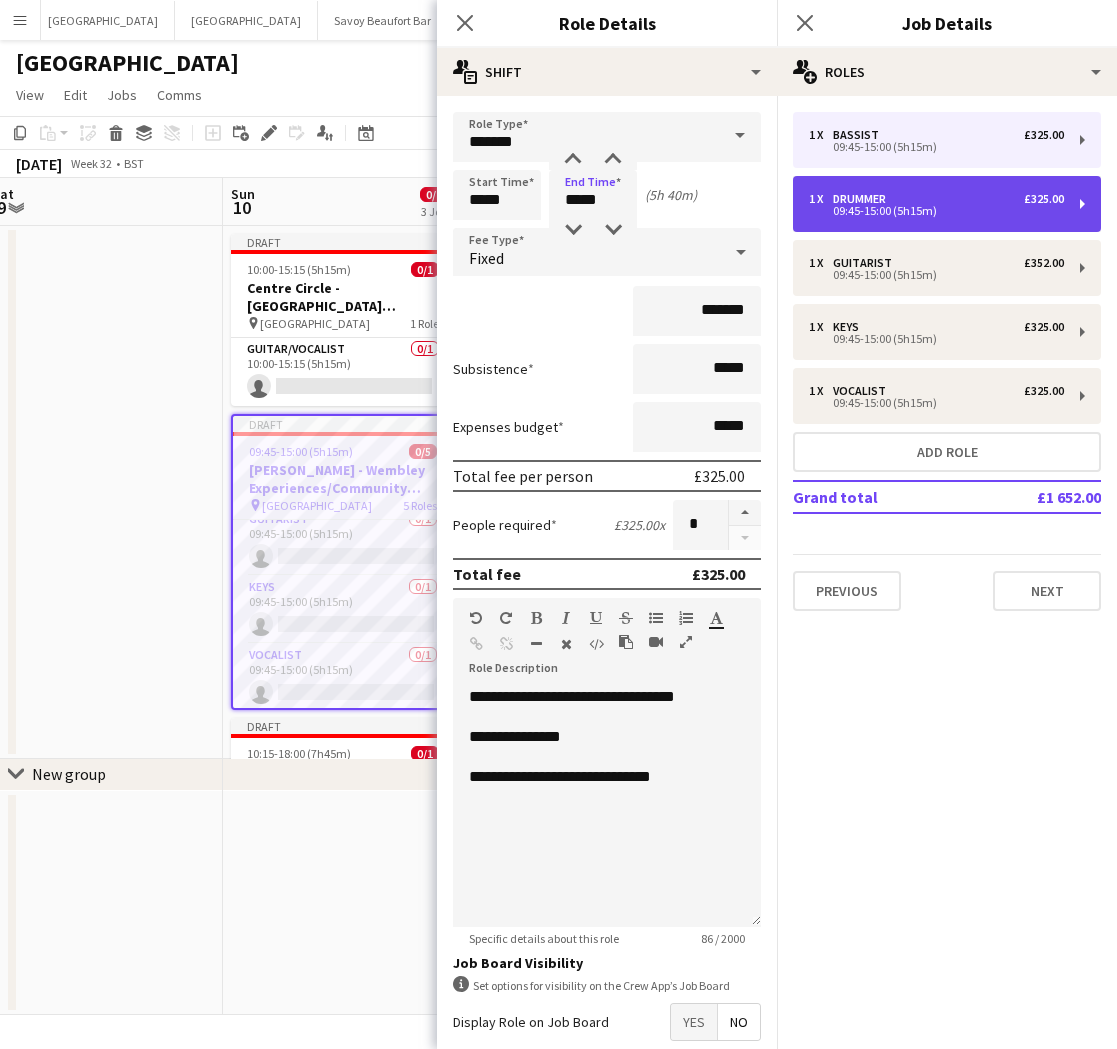 click on "09:45-15:00 (5h15m)" at bounding box center [936, 211] 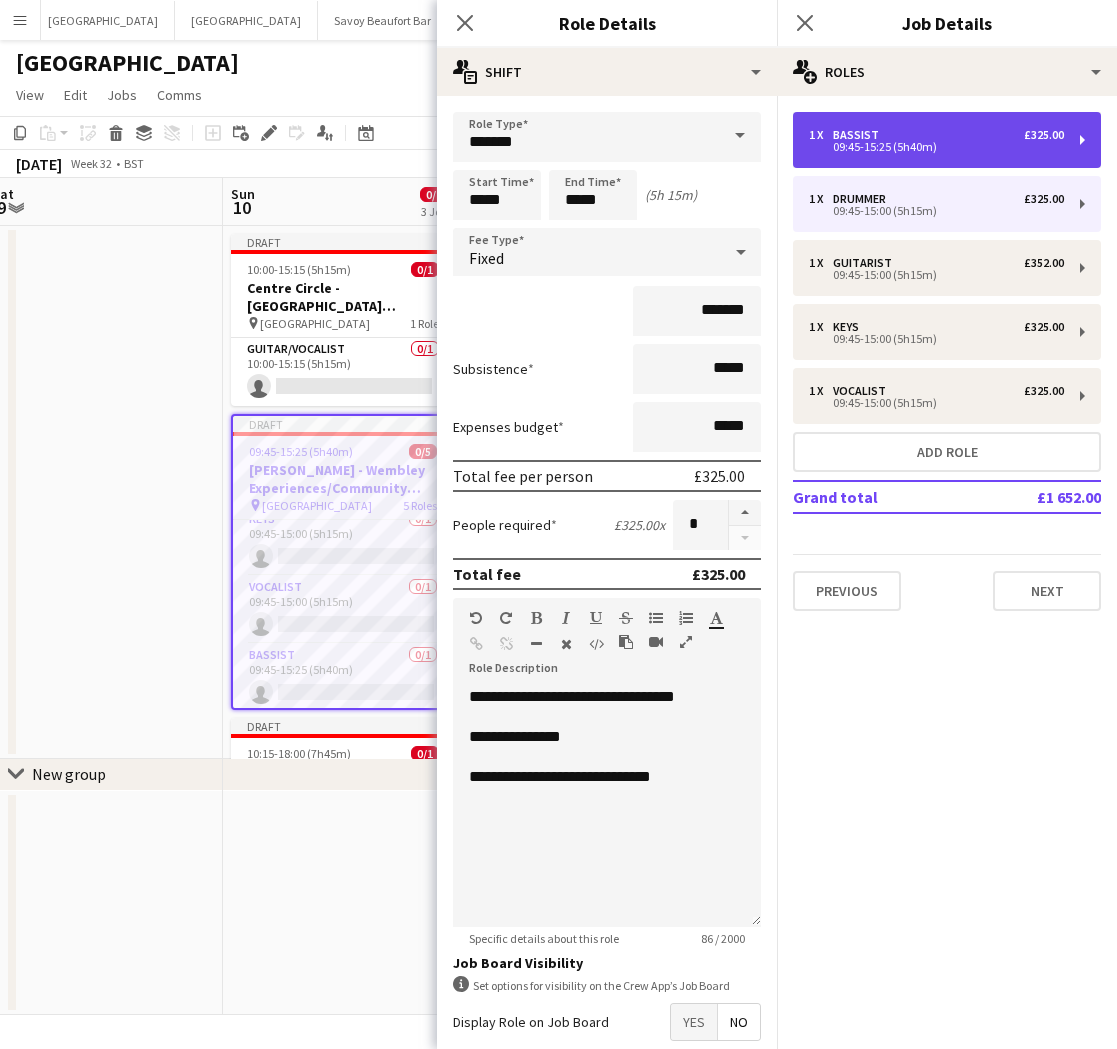 click on "09:45-15:25 (5h40m)" at bounding box center [936, 147] 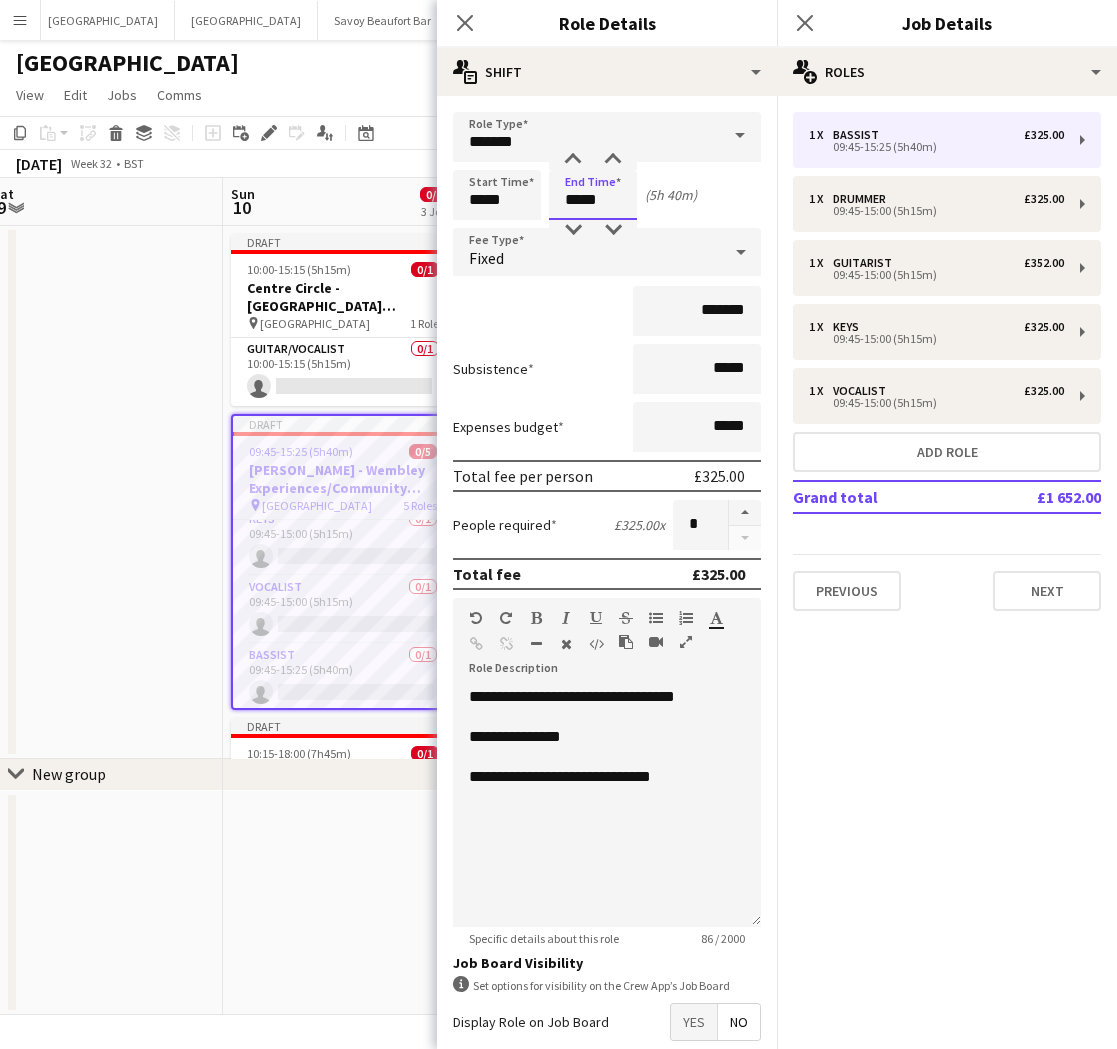 drag, startPoint x: 590, startPoint y: 200, endPoint x: 727, endPoint y: 140, distance: 149.5627 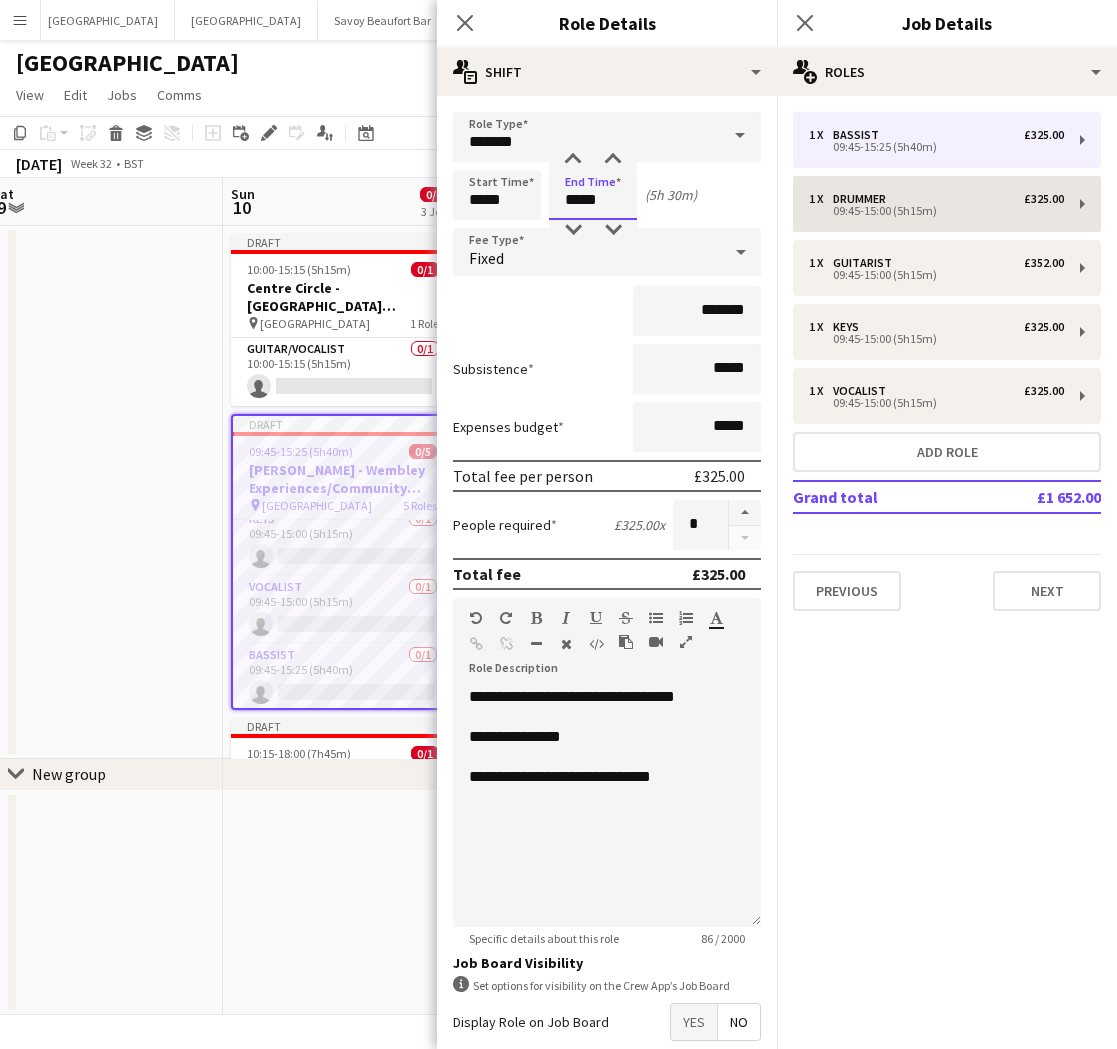 type on "*****" 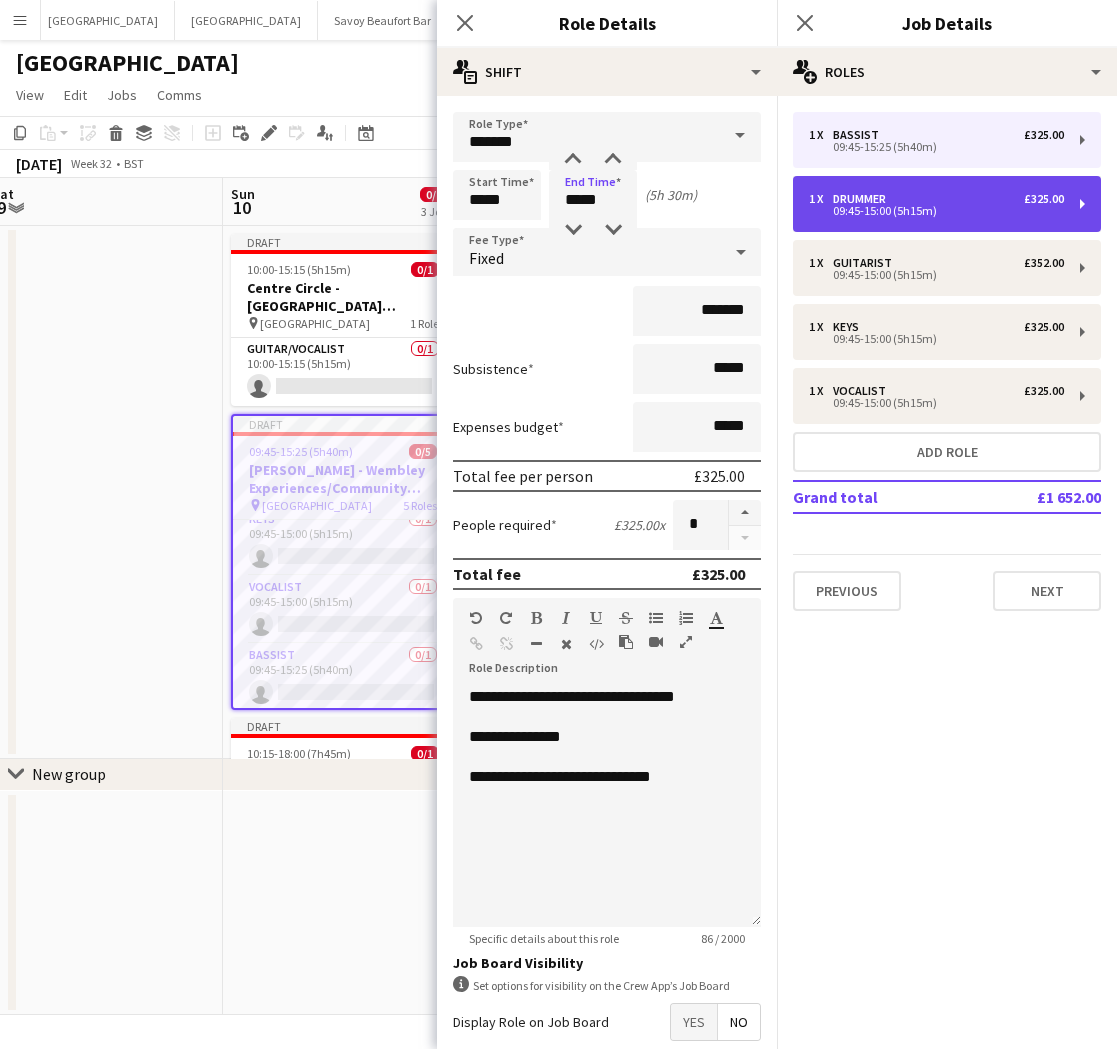 click on "09:45-15:00 (5h15m)" at bounding box center (936, 211) 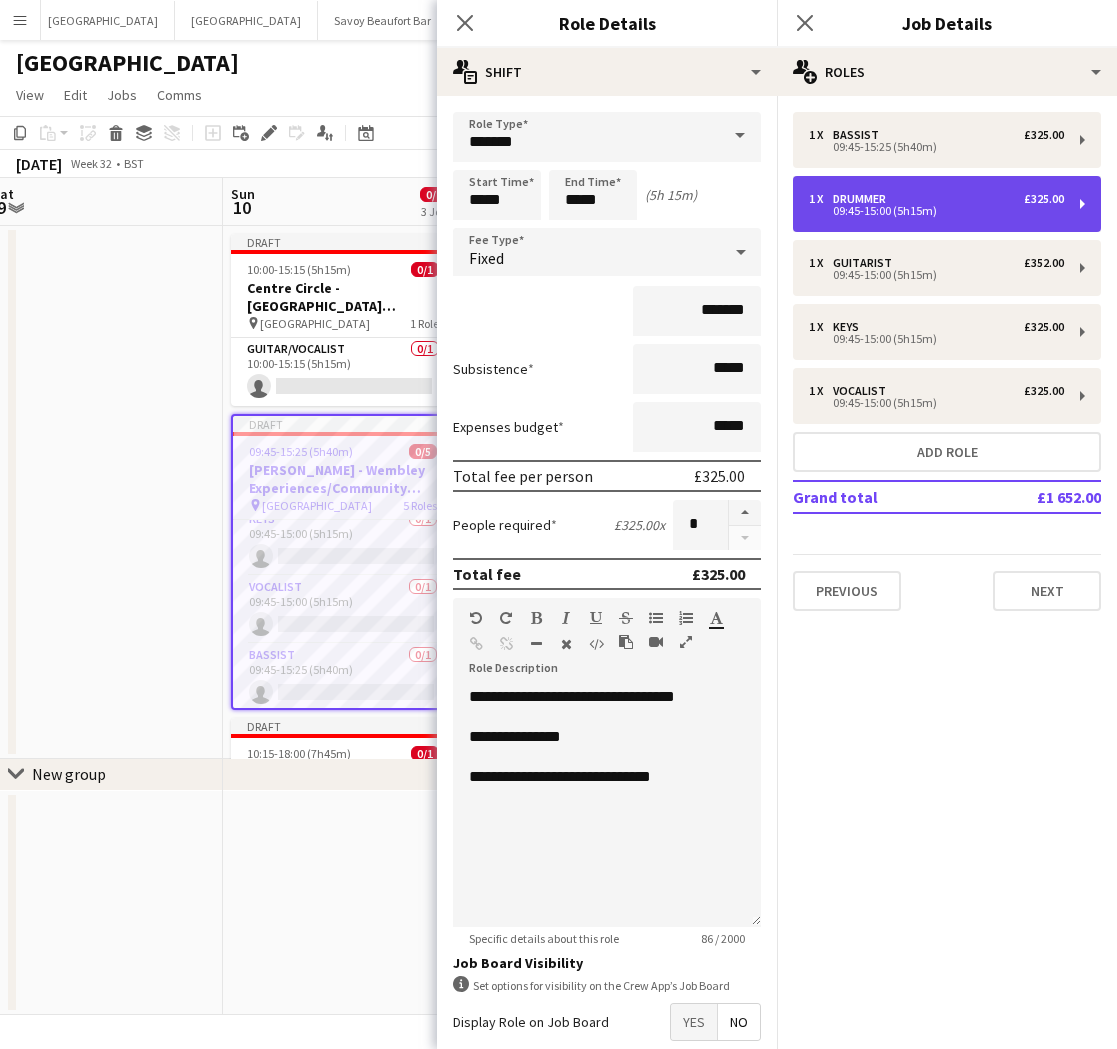 type on "*******" 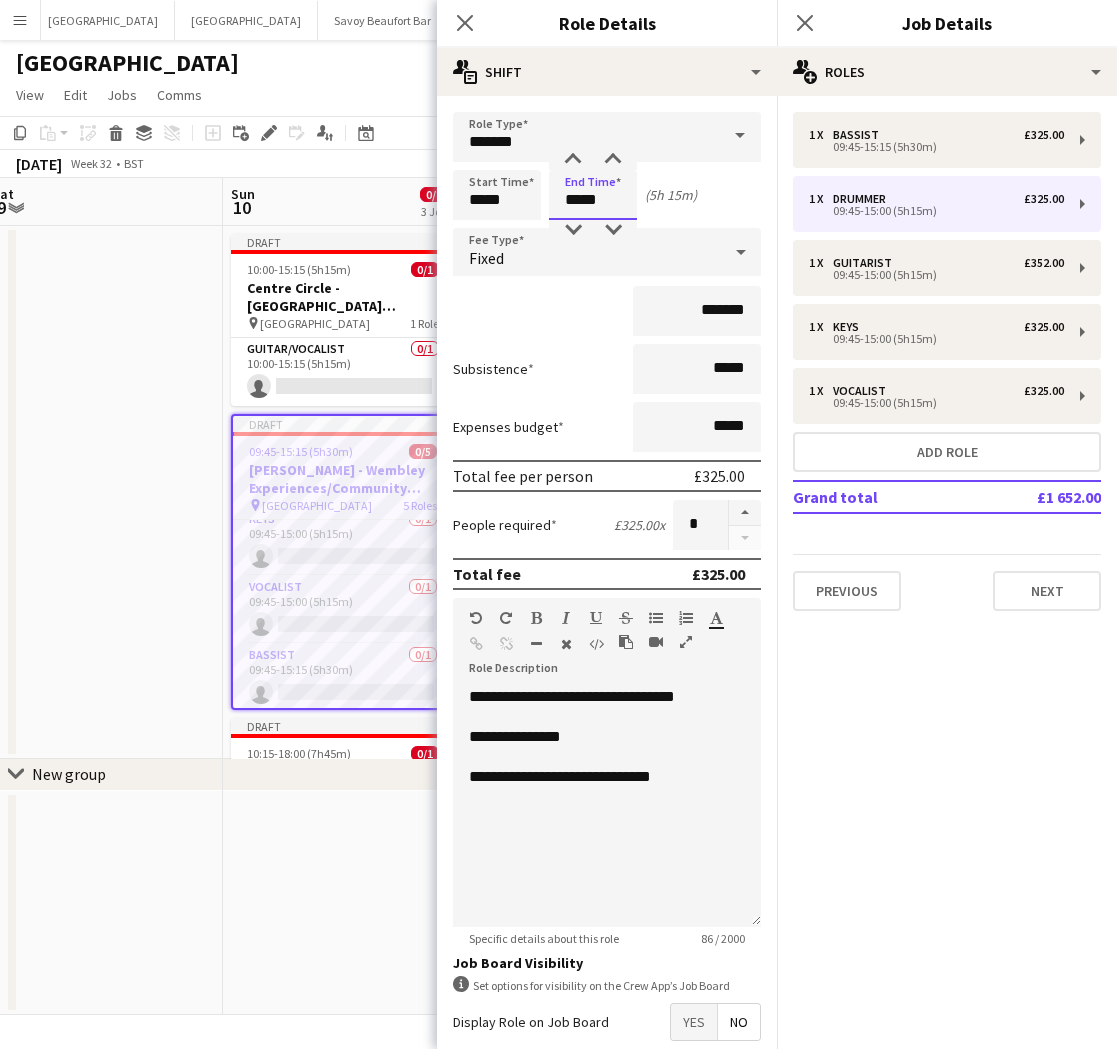 click on "*****" at bounding box center (593, 195) 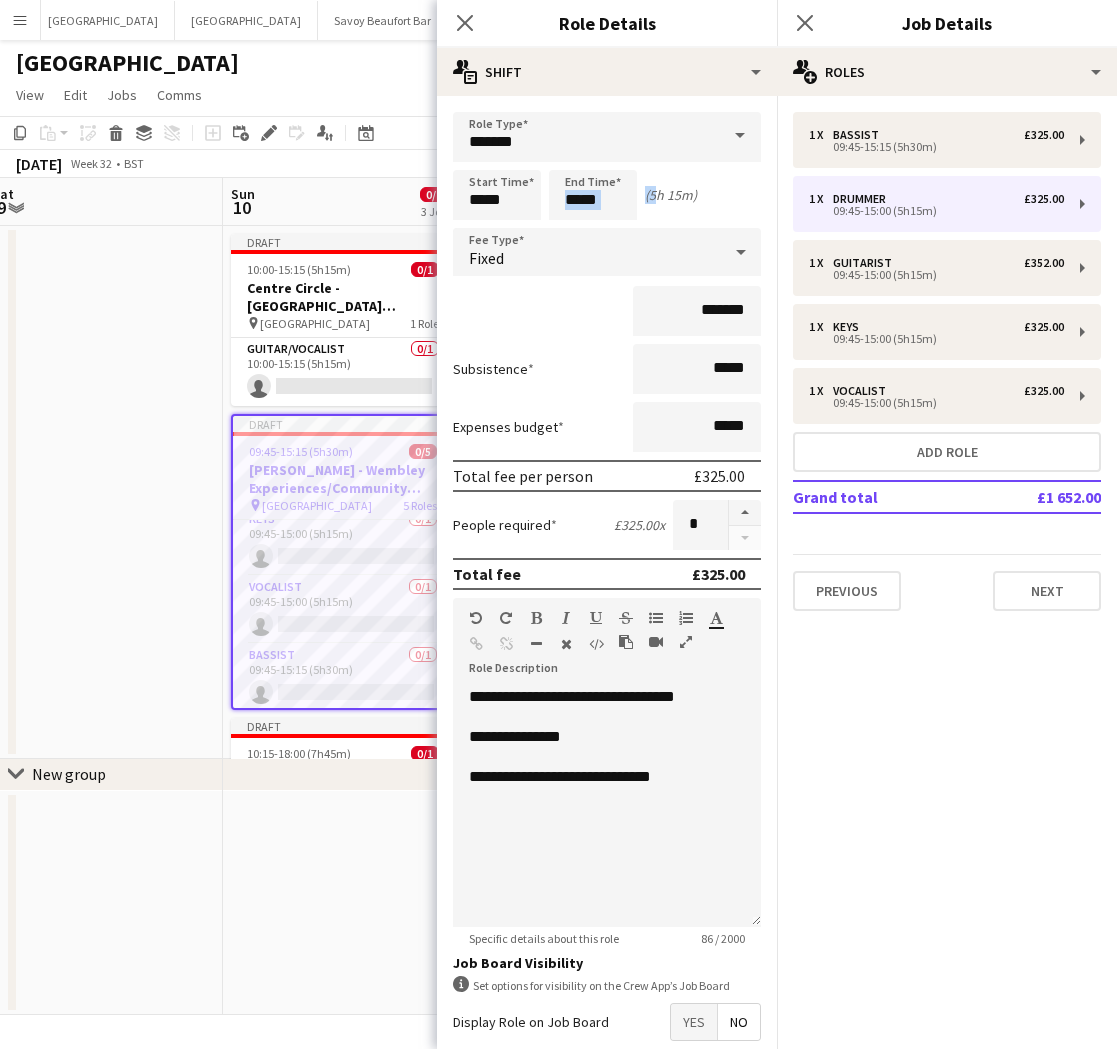 drag, startPoint x: 627, startPoint y: 200, endPoint x: 592, endPoint y: 201, distance: 35.014282 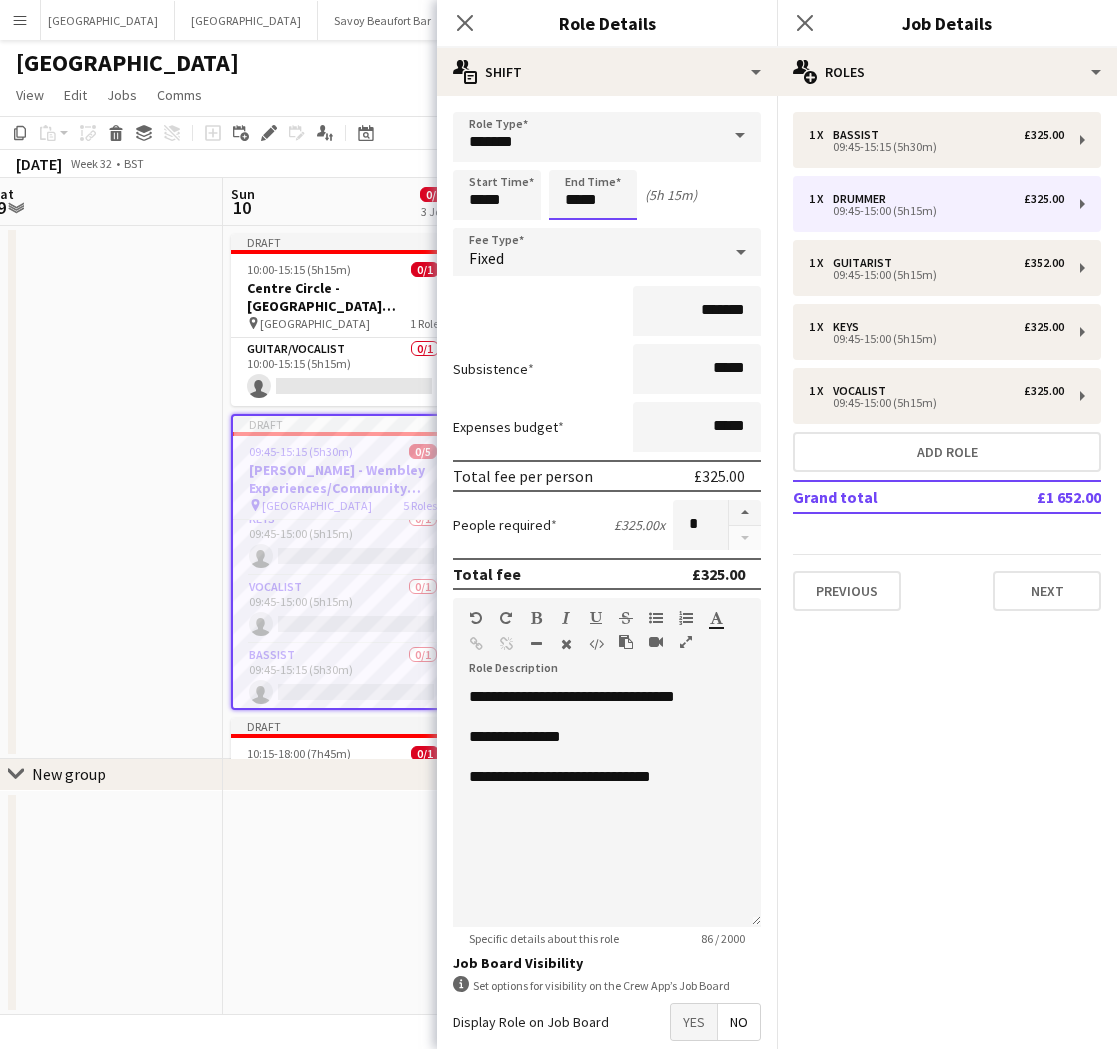 click on "*****" at bounding box center [593, 195] 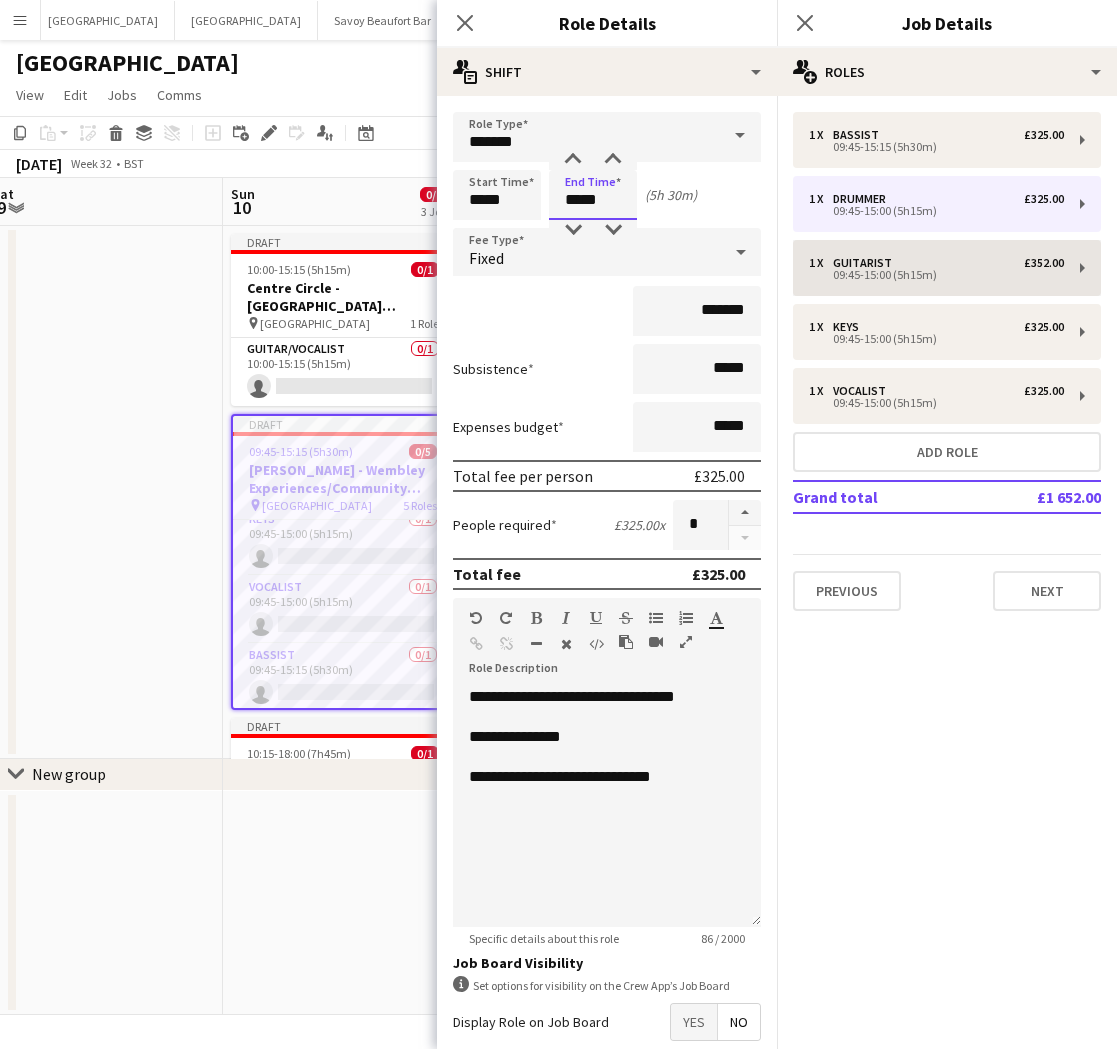 type on "*****" 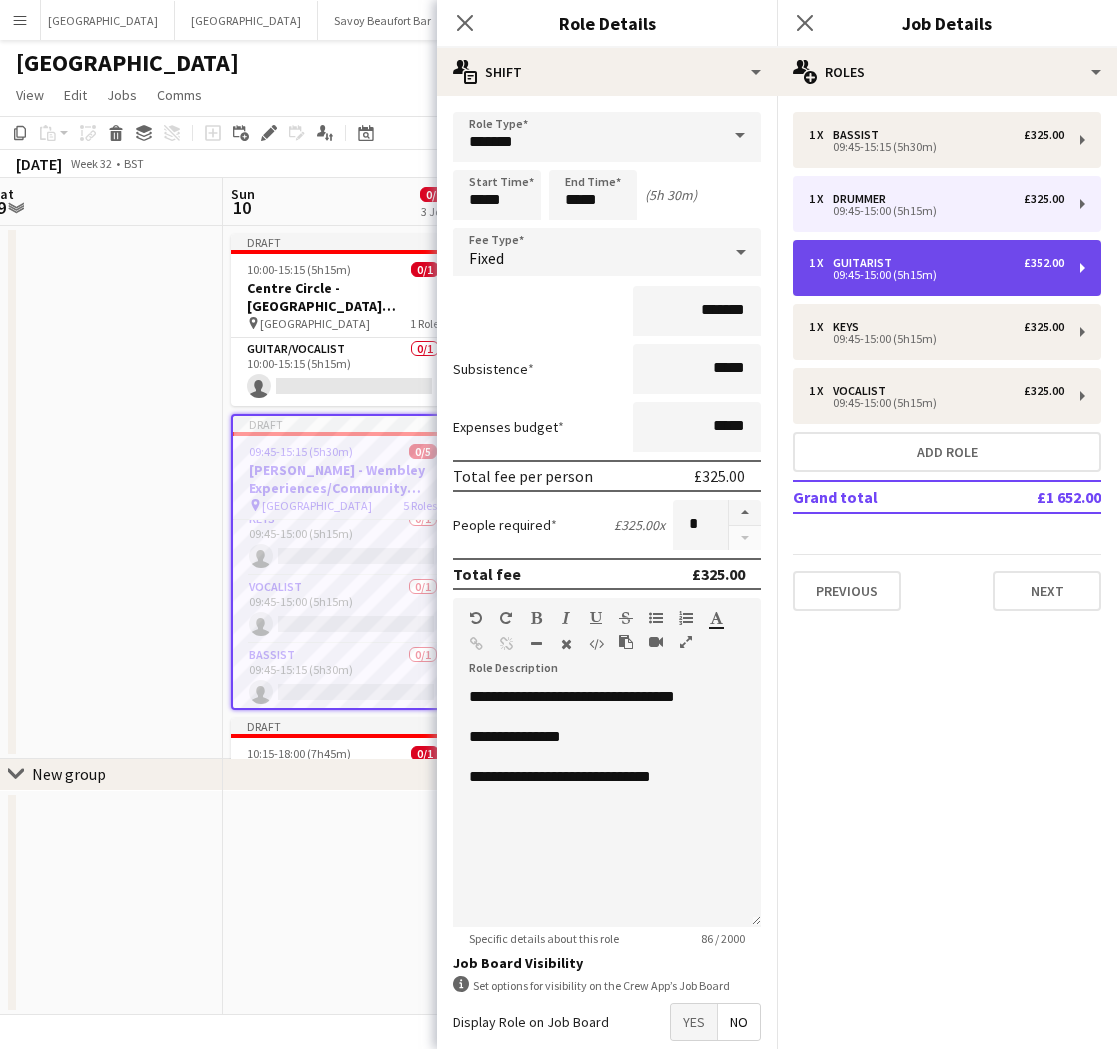 click on "1 x   Guitarist   £352.00   09:45-15:00 (5h15m)" at bounding box center (947, 268) 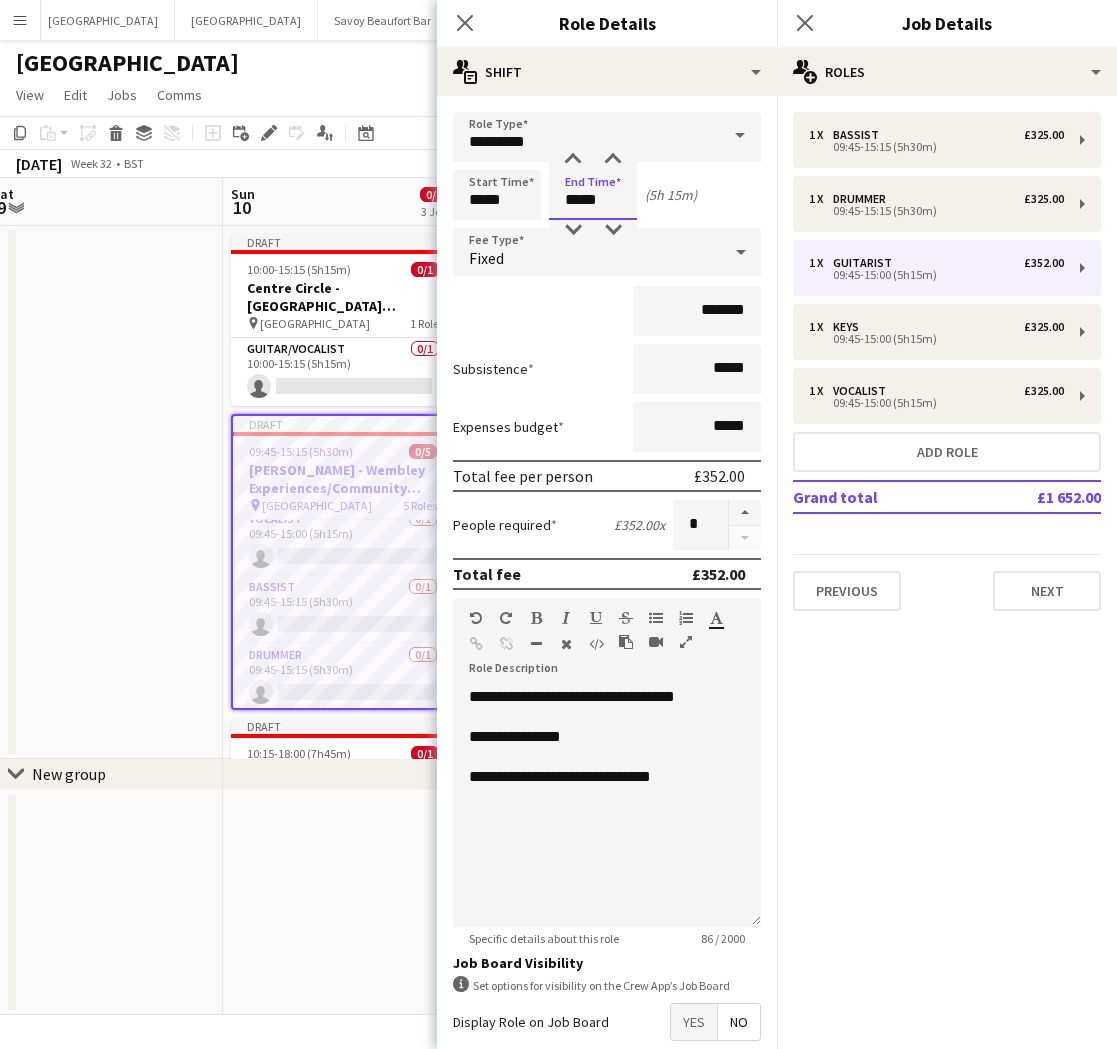 drag, startPoint x: 602, startPoint y: 193, endPoint x: 586, endPoint y: 198, distance: 16.763054 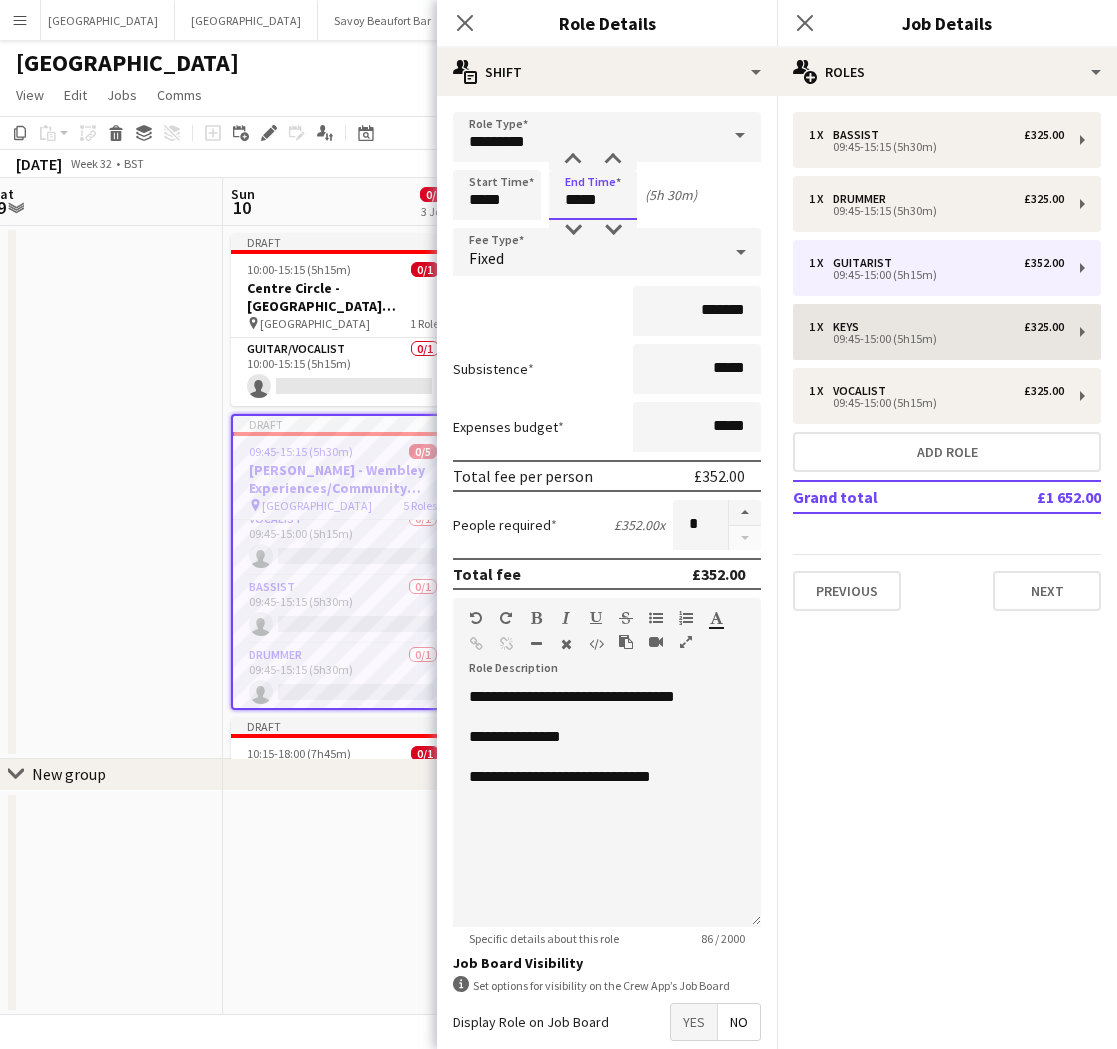 type on "*****" 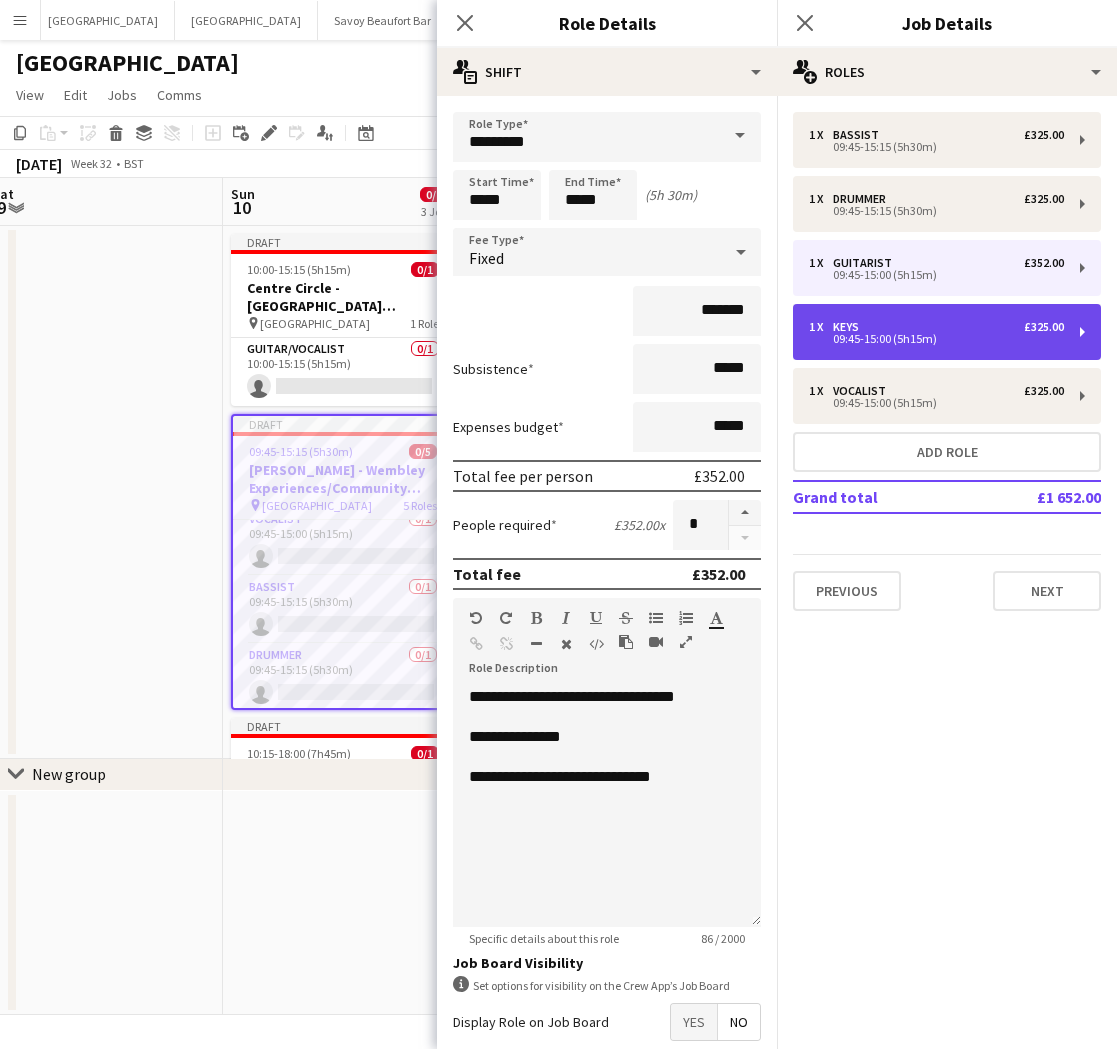 click on "1 x   Keys   £325.00" at bounding box center [936, 327] 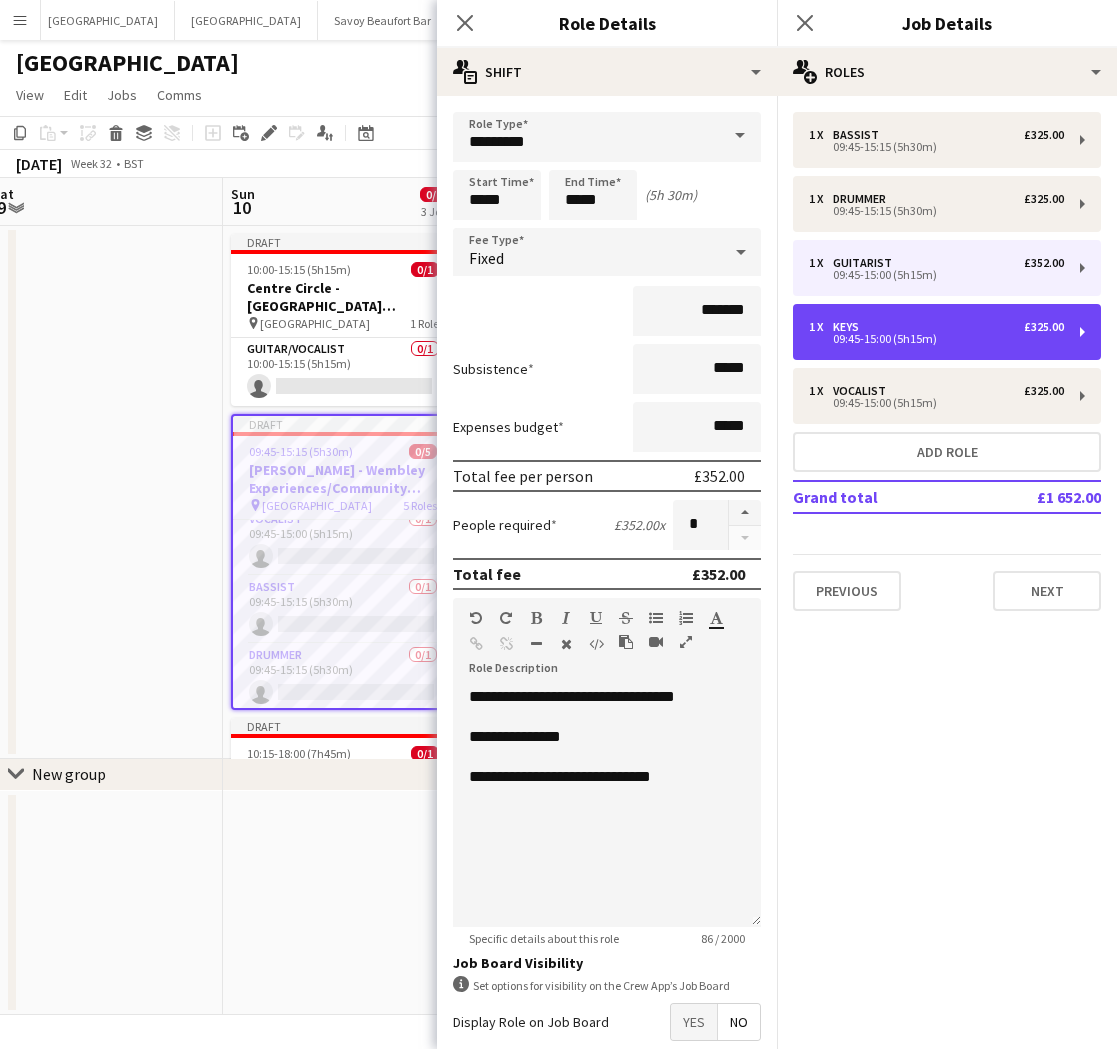 type on "****" 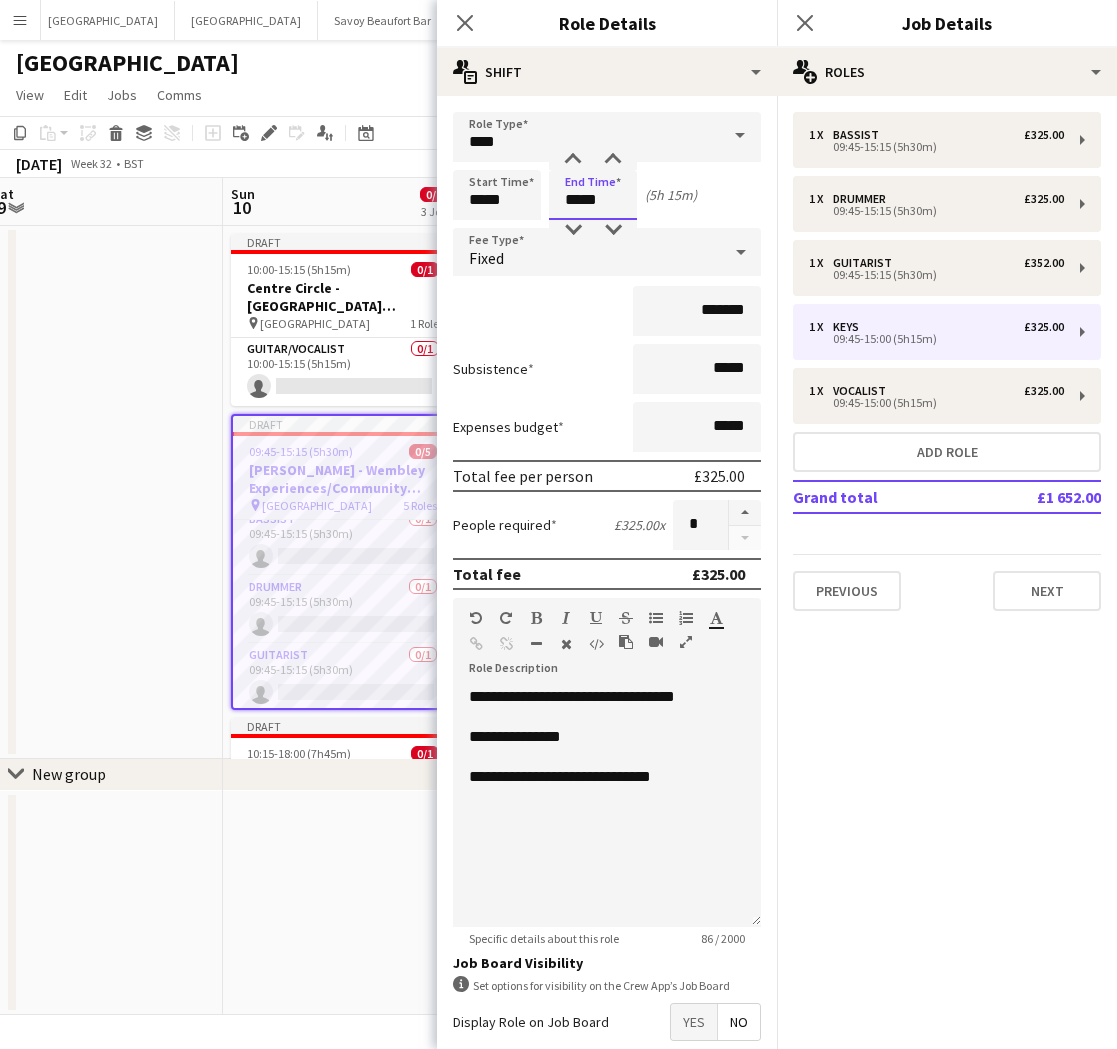 drag, startPoint x: 623, startPoint y: 200, endPoint x: 587, endPoint y: 203, distance: 36.124783 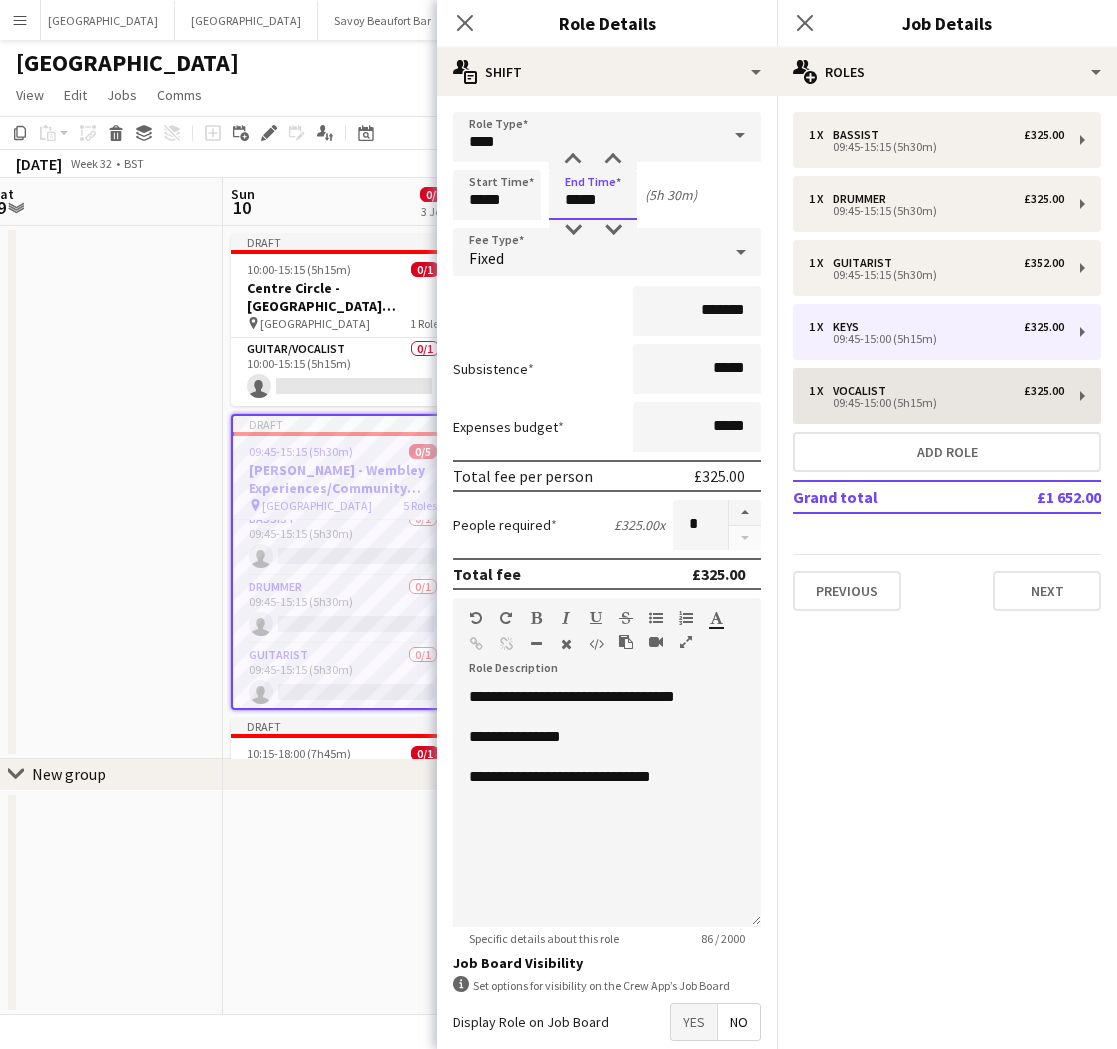 type on "*****" 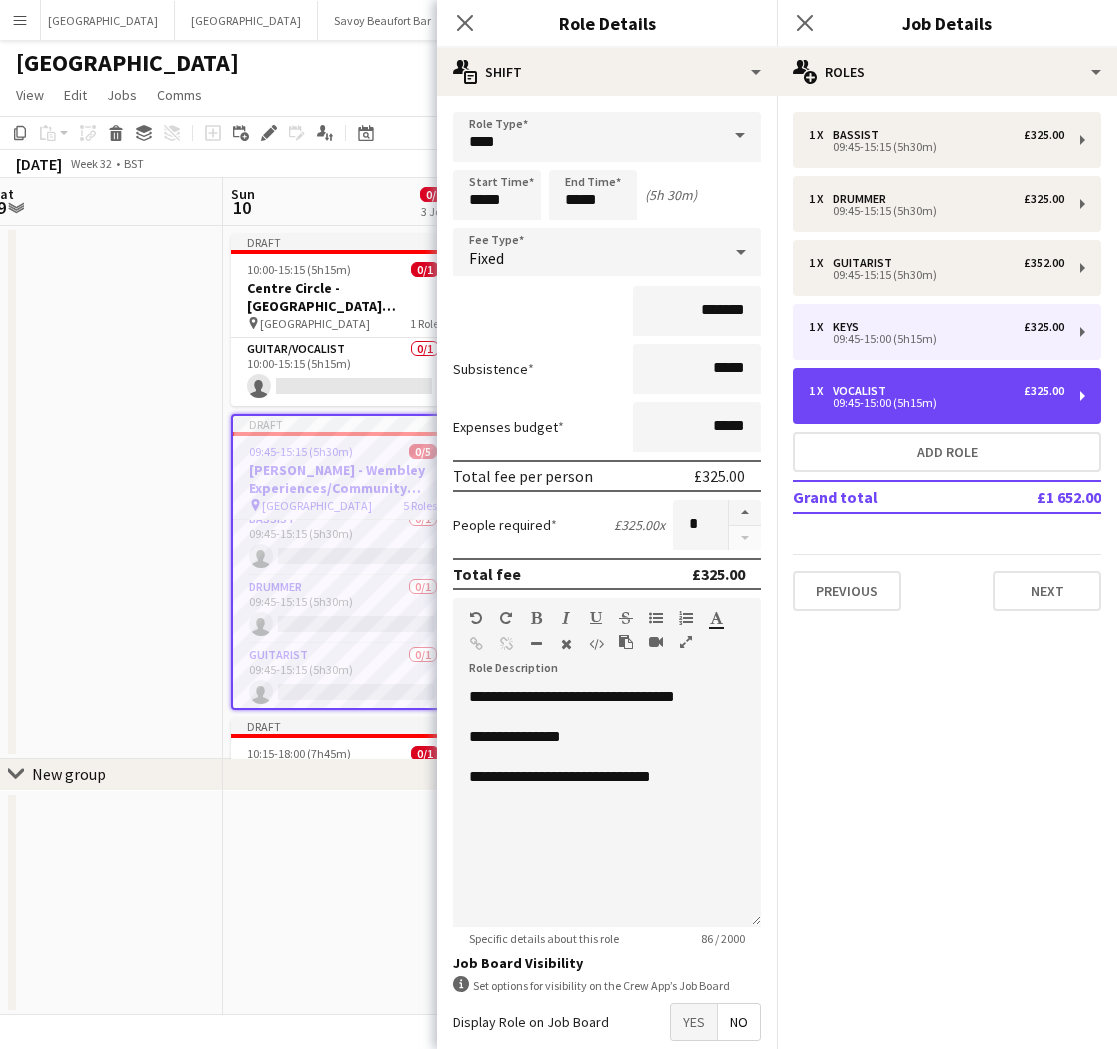 drag, startPoint x: 897, startPoint y: 378, endPoint x: 749, endPoint y: 285, distance: 174.79416 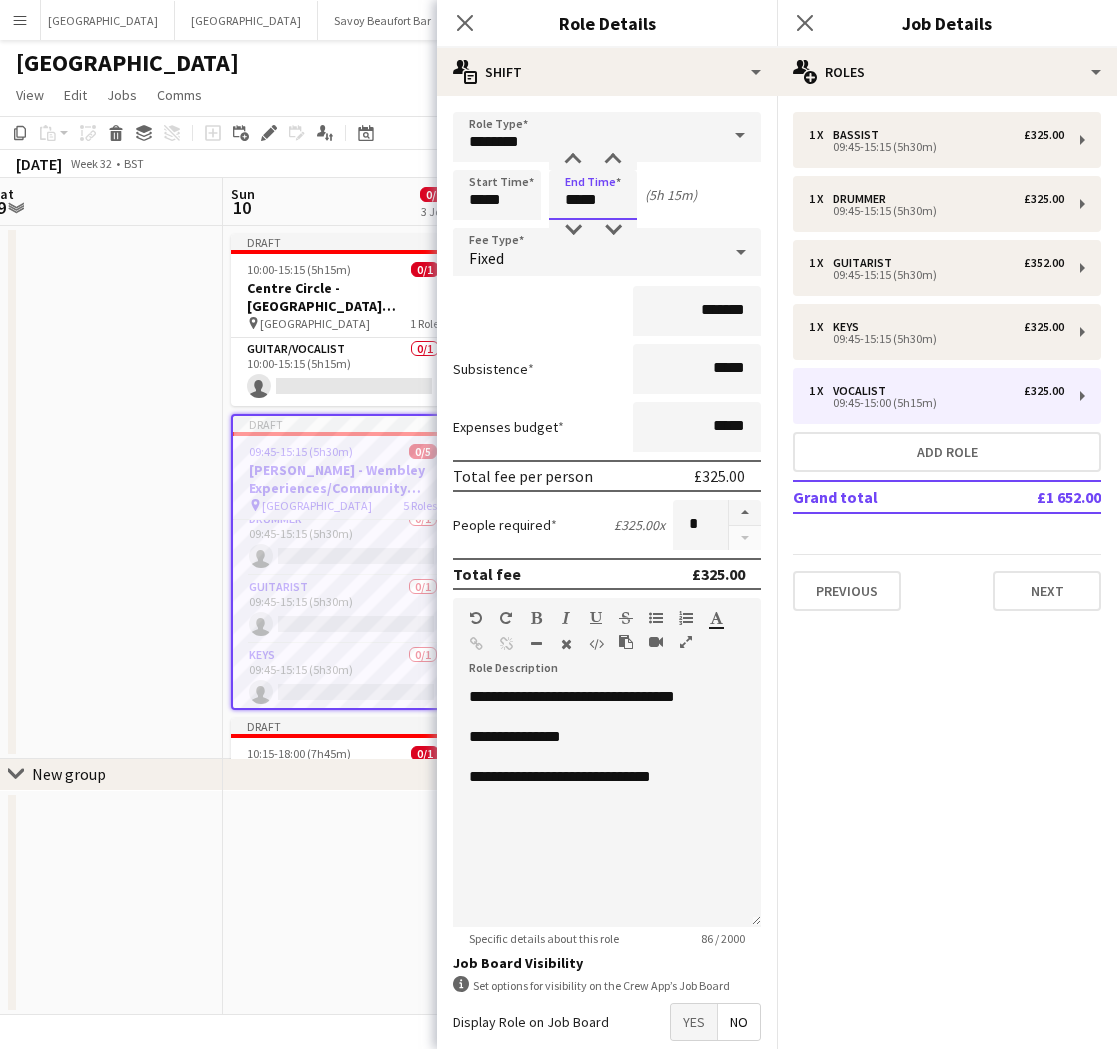 drag, startPoint x: 617, startPoint y: 195, endPoint x: 601, endPoint y: 209, distance: 21.260292 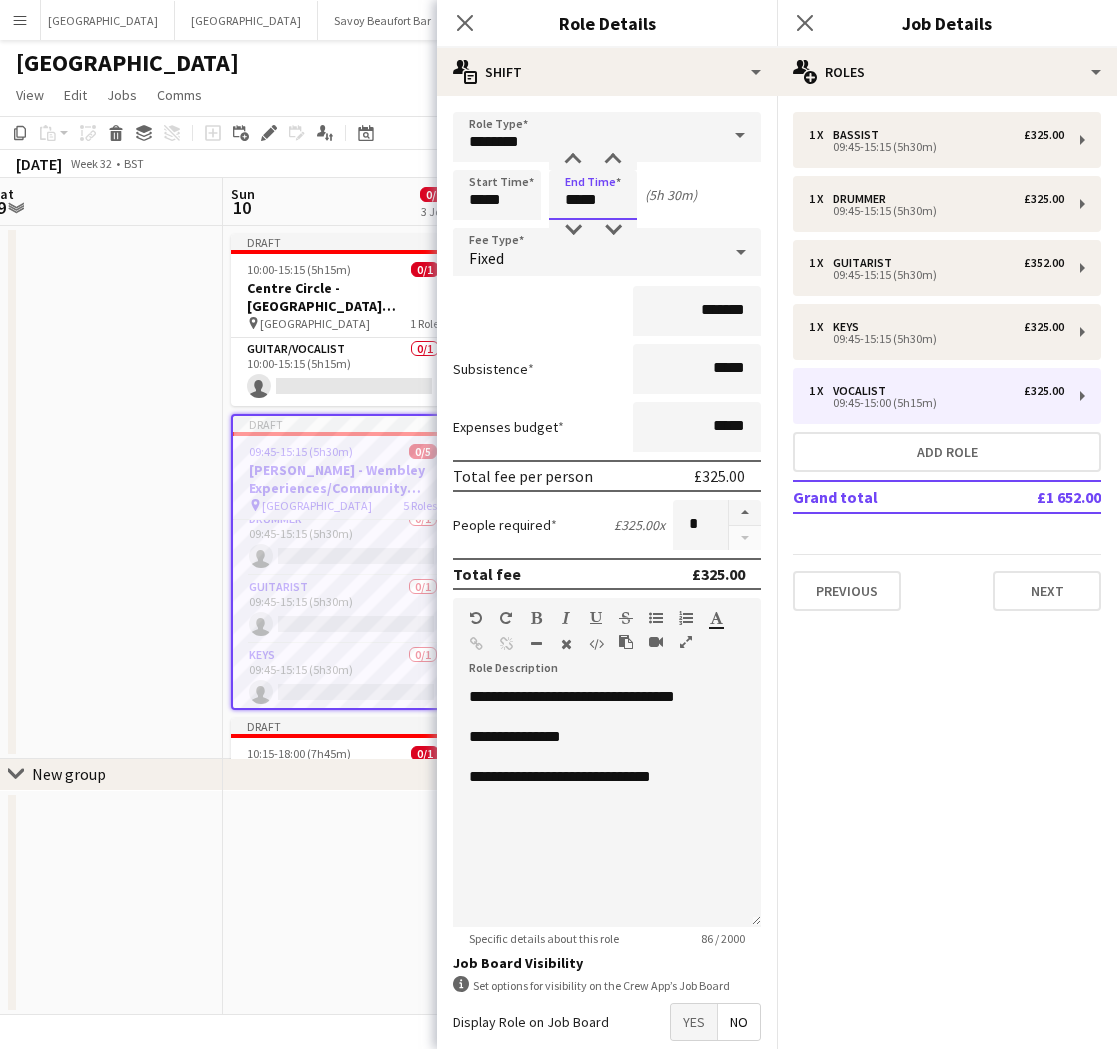 type on "*****" 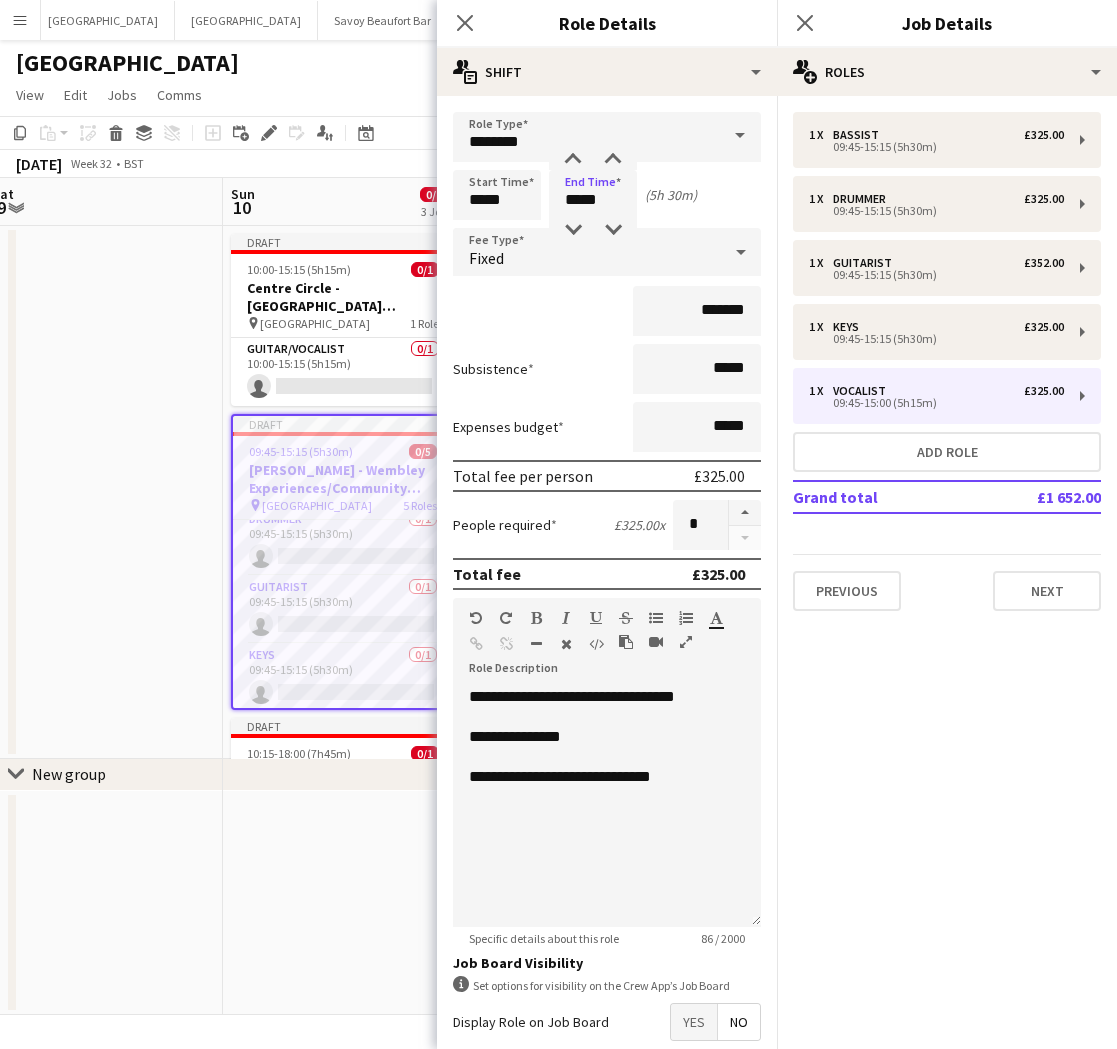 click at bounding box center (103, 492) 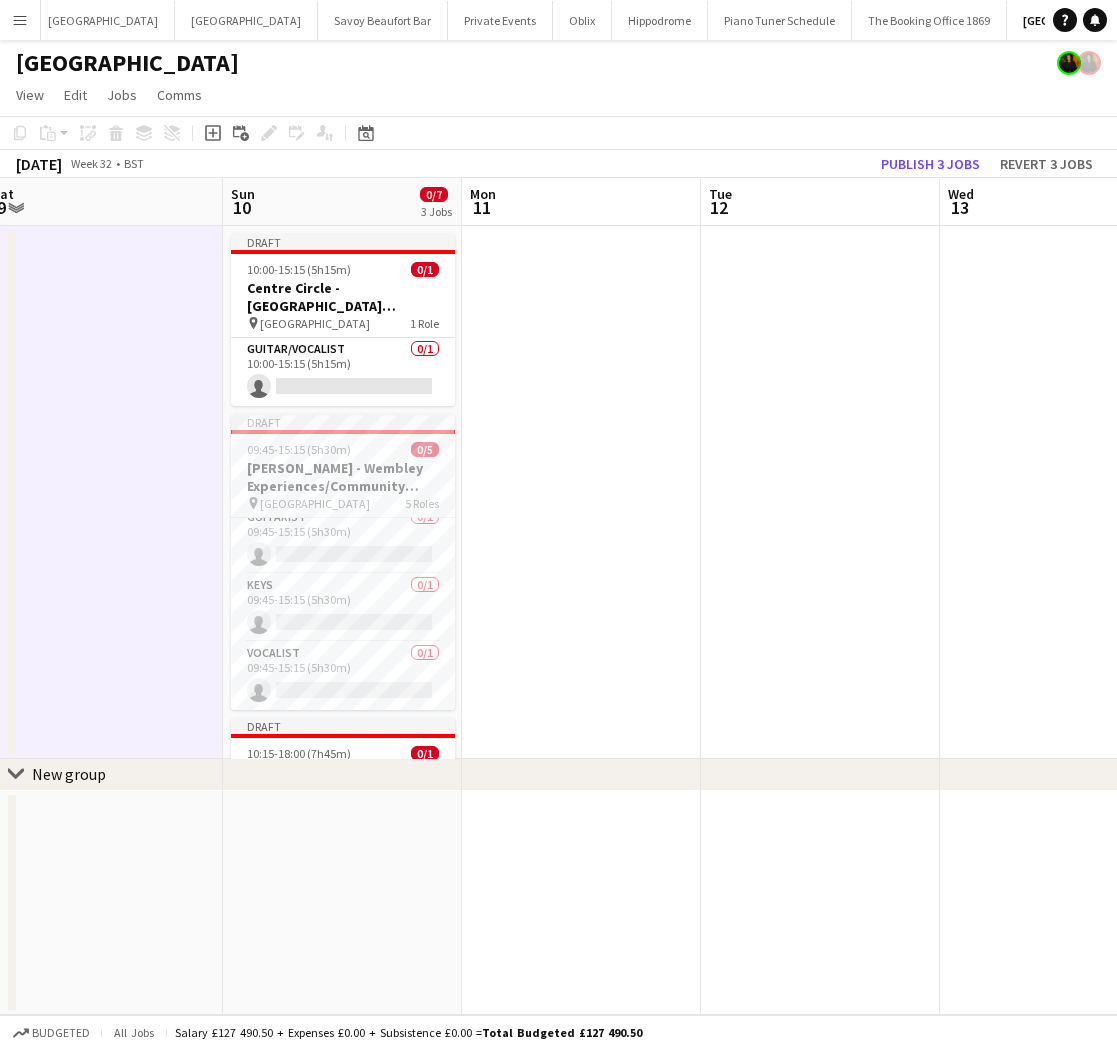 click on "Draft   10:00-15:15 (5h15m)    0/1   Centre Circle - Wembley Experience/Community Shield
pin
Wembley Stadium   1 Role   Guitar/Vocalist   0/1   10:00-15:15 (5h15m)
single-neutral-actions
Draft   09:45-15:15 (5h30m)    0/5   Bobby Moore - Wembley Experiences/Community Shield
pin
Wembley Stadium   5 Roles   Bassist   0/1   09:45-15:15 (5h30m)
single-neutral-actions
Drummer   0/1   09:45-15:15 (5h30m)
single-neutral-actions
Guitarist   0/1   09:45-15:15 (5h30m)
single-neutral-actions
Keys   0/1   09:45-15:15 (5h30m)
single-neutral-actions
Vocalist   0/1   09:45-15:15 (5h30m)
single-neutral-actions
Draft   10:15-18:00 (7h45m)    0/1   Number Nine - Wembley Experiences/Community Shield
pin" at bounding box center (342, 492) 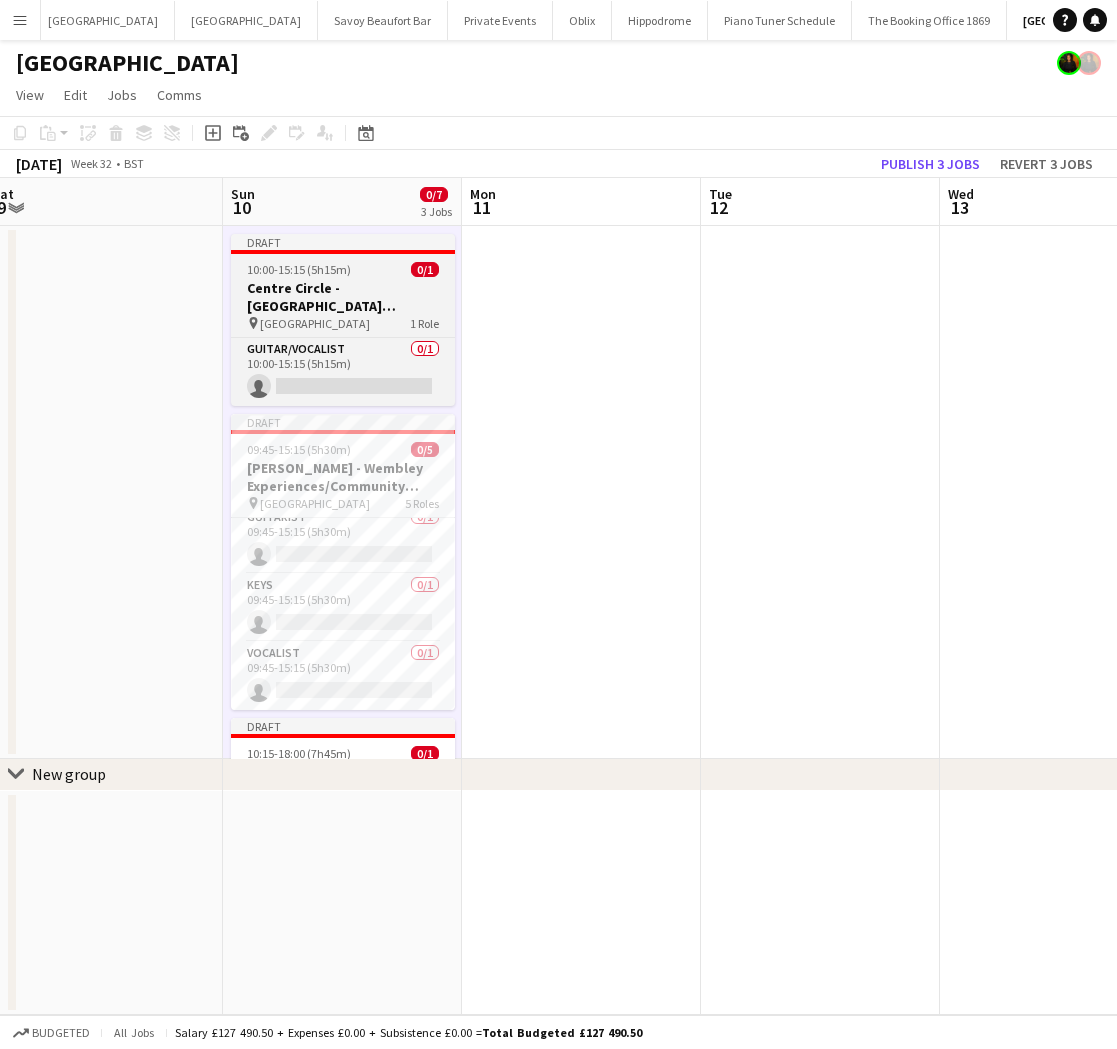 click on "Centre Circle - [GEOGRAPHIC_DATA] Experience/Community Shield" at bounding box center [343, 297] 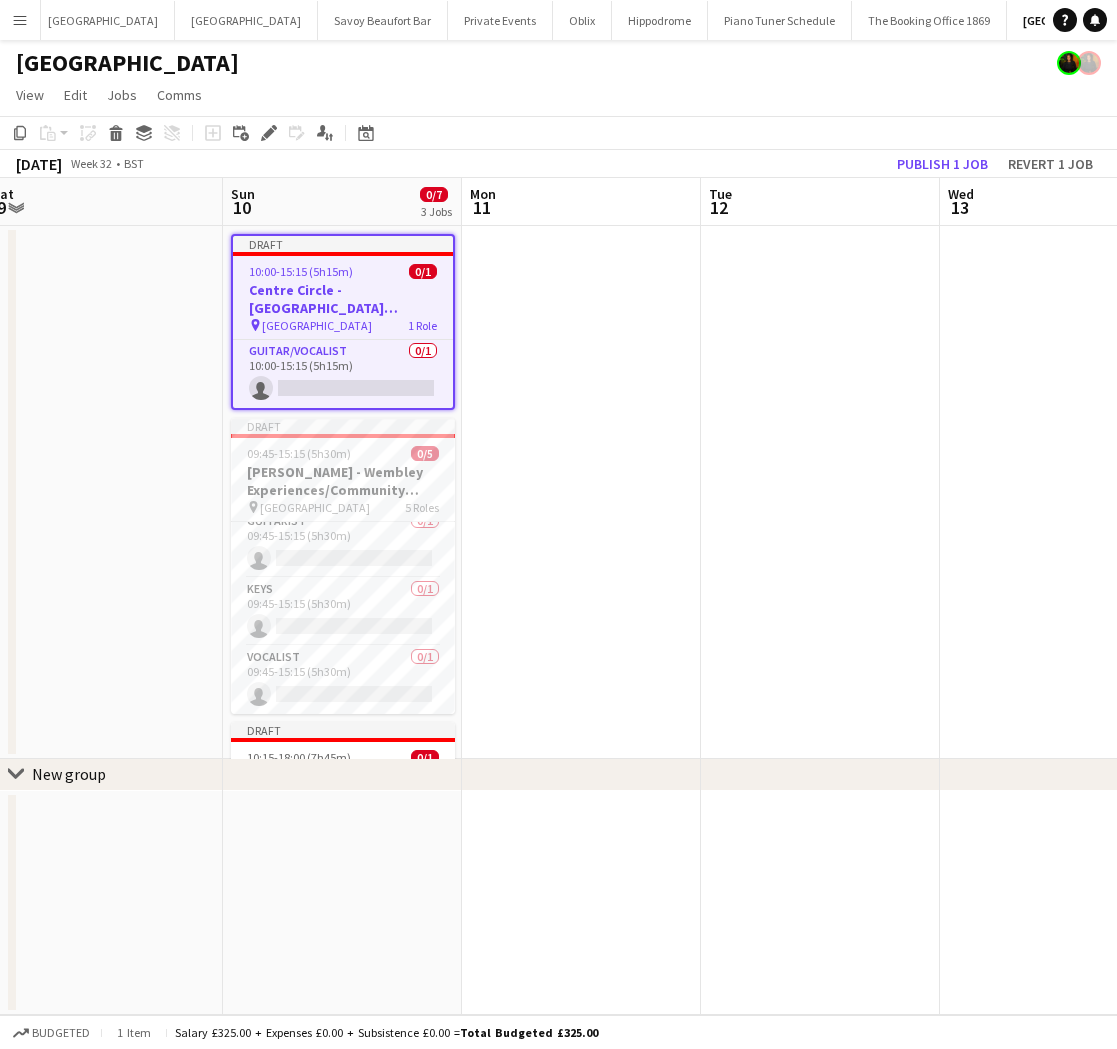 click on "Draft   10:00-15:15 (5h15m)    0/1   Centre Circle - Wembley Experience/Community Shield
pin
Wembley Stadium   1 Role   Guitar/Vocalist   0/1   10:00-15:15 (5h15m)
single-neutral-actions
Draft   09:45-15:15 (5h30m)    0/5   Bobby Moore - Wembley Experiences/Community Shield
pin
Wembley Stadium   5 Roles   Bassist   0/1   09:45-15:15 (5h30m)
single-neutral-actions
Drummer   0/1   09:45-15:15 (5h30m)
single-neutral-actions
Guitarist   0/1   09:45-15:15 (5h30m)
single-neutral-actions
Keys   0/1   09:45-15:15 (5h30m)
single-neutral-actions
Vocalist   0/1   09:45-15:15 (5h30m)
single-neutral-actions
Draft   10:15-18:00 (7h45m)    0/1   Number Nine - Wembley Experiences/Community Shield
pin" at bounding box center [342, 492] 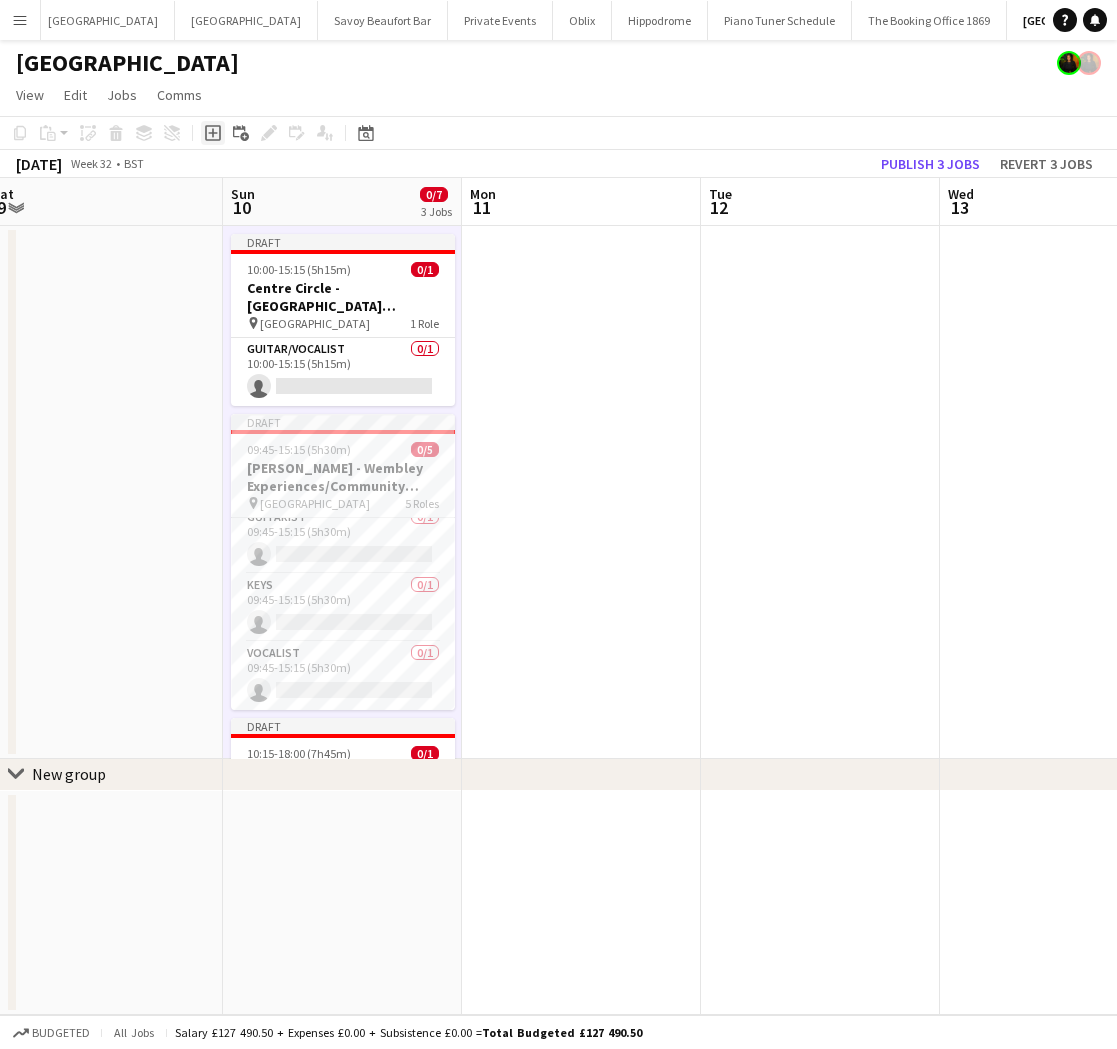 click on "Add job" 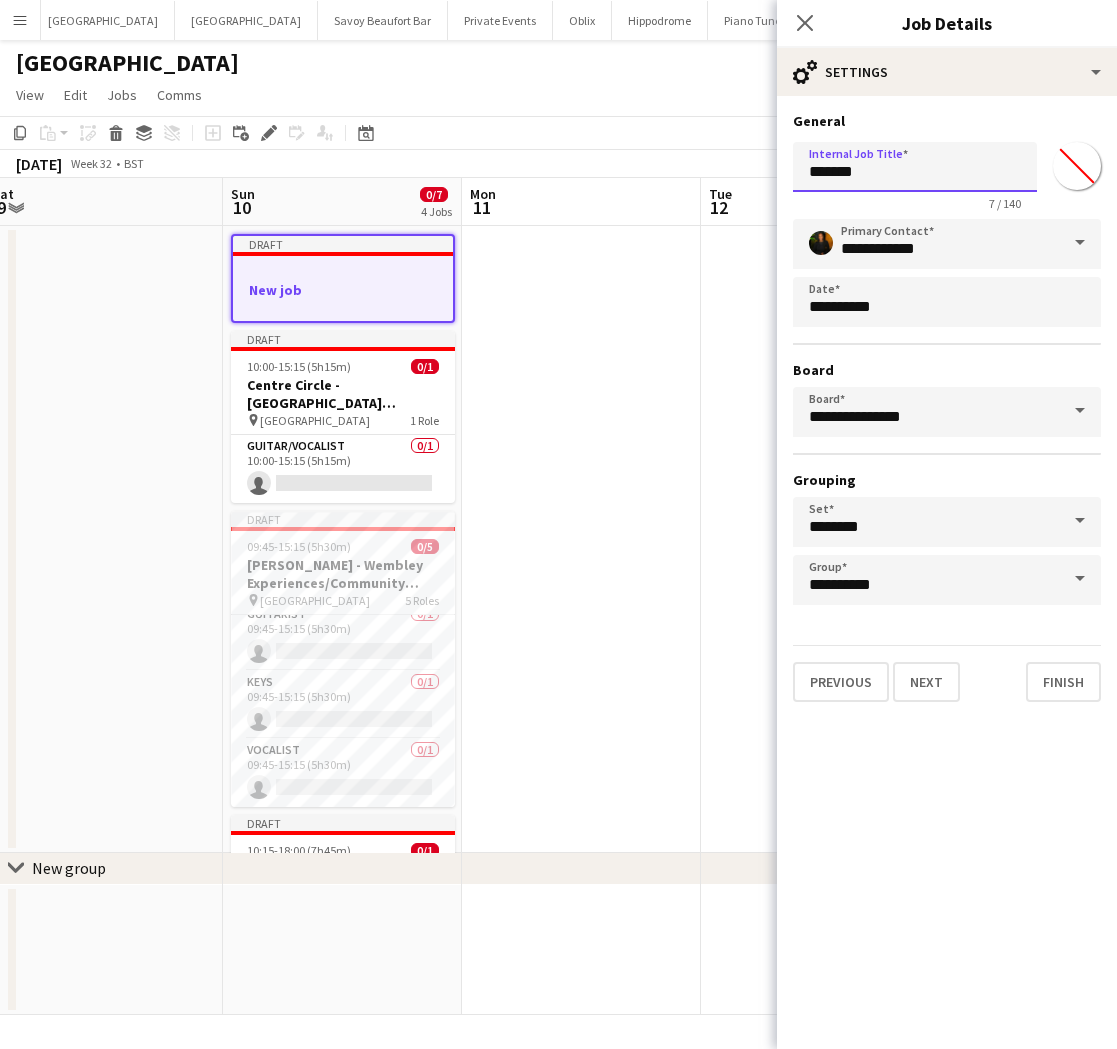 drag, startPoint x: 886, startPoint y: 177, endPoint x: 657, endPoint y: 171, distance: 229.07858 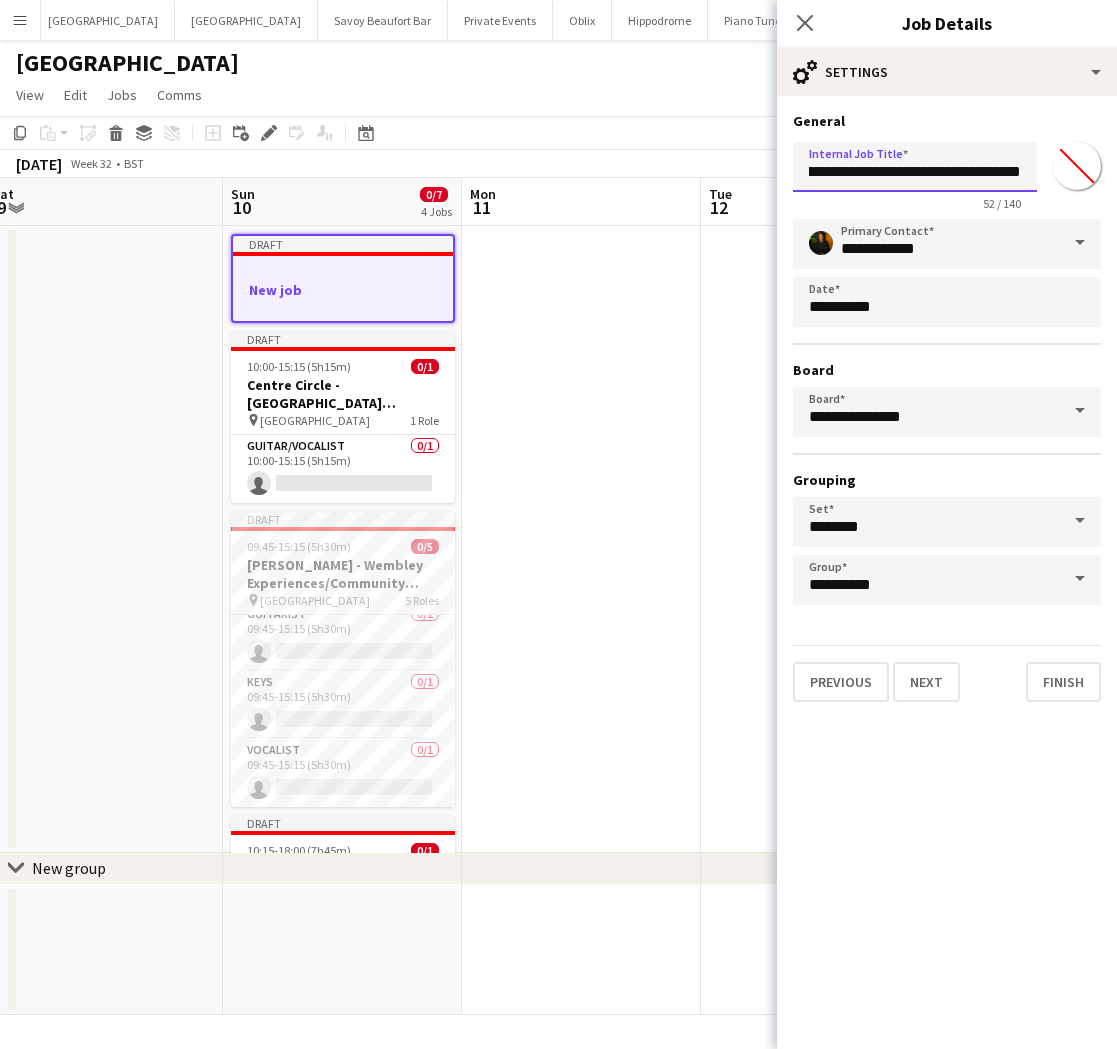 scroll, scrollTop: 0, scrollLeft: 174, axis: horizontal 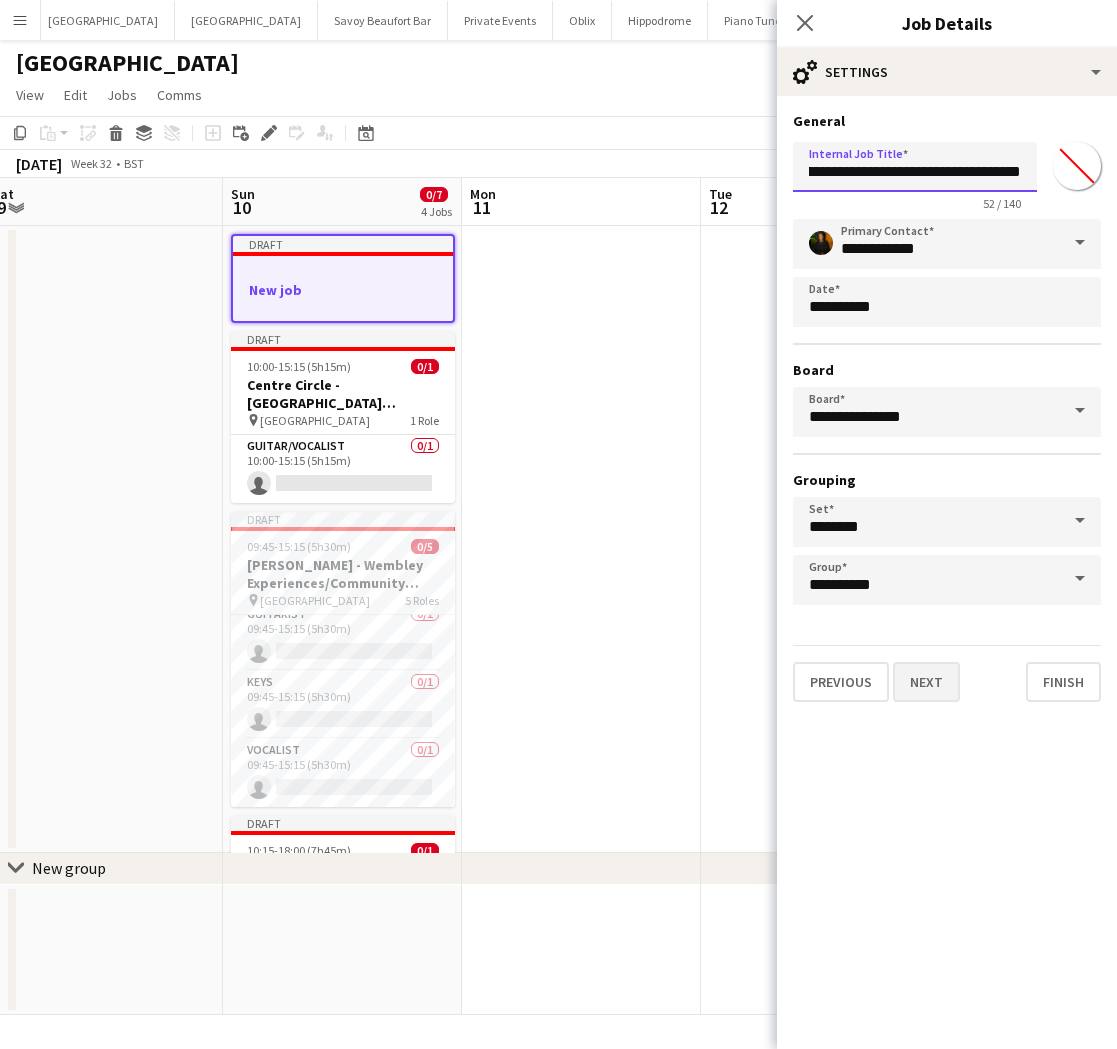 type on "**********" 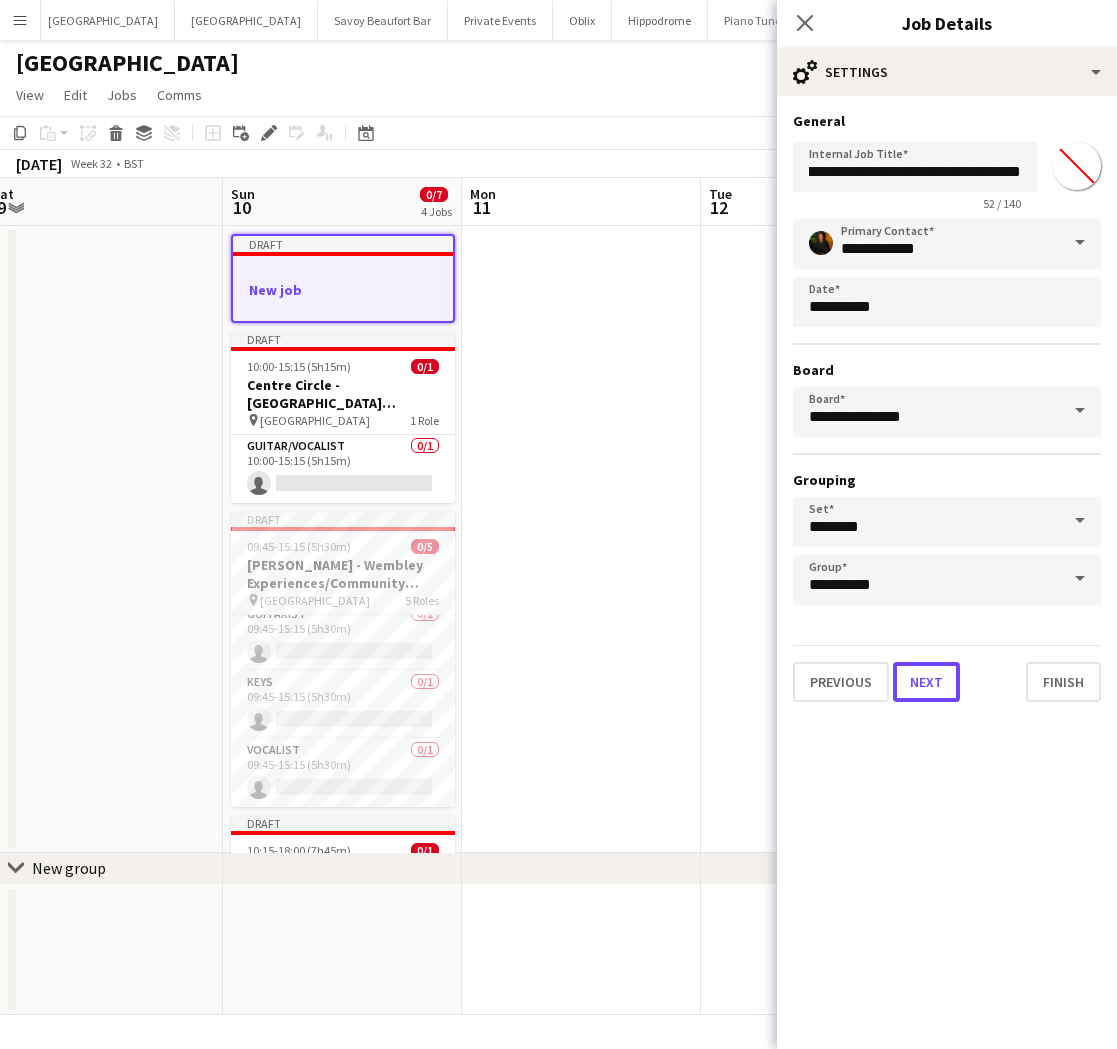 click on "Next" at bounding box center (926, 682) 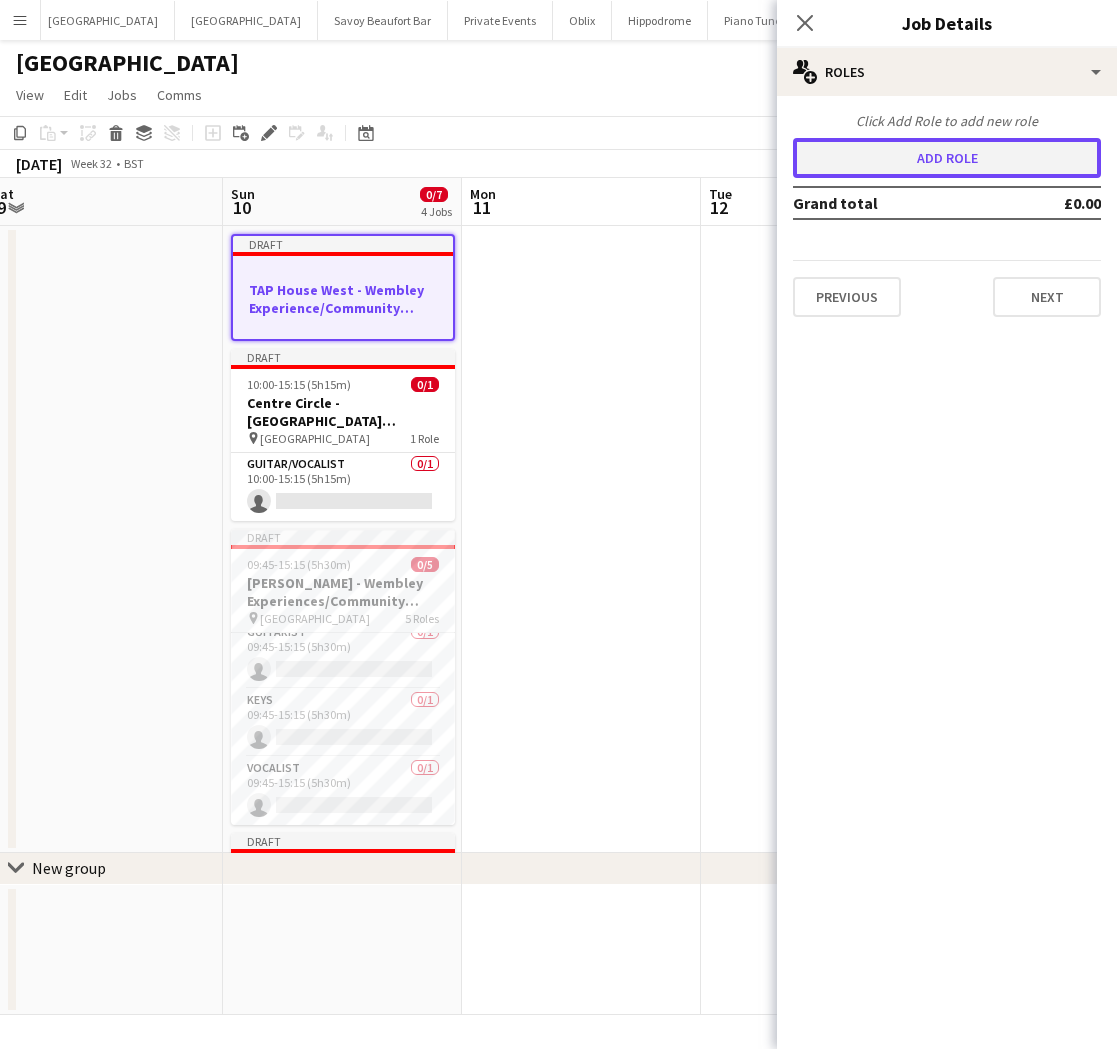 click on "Add role" at bounding box center (947, 158) 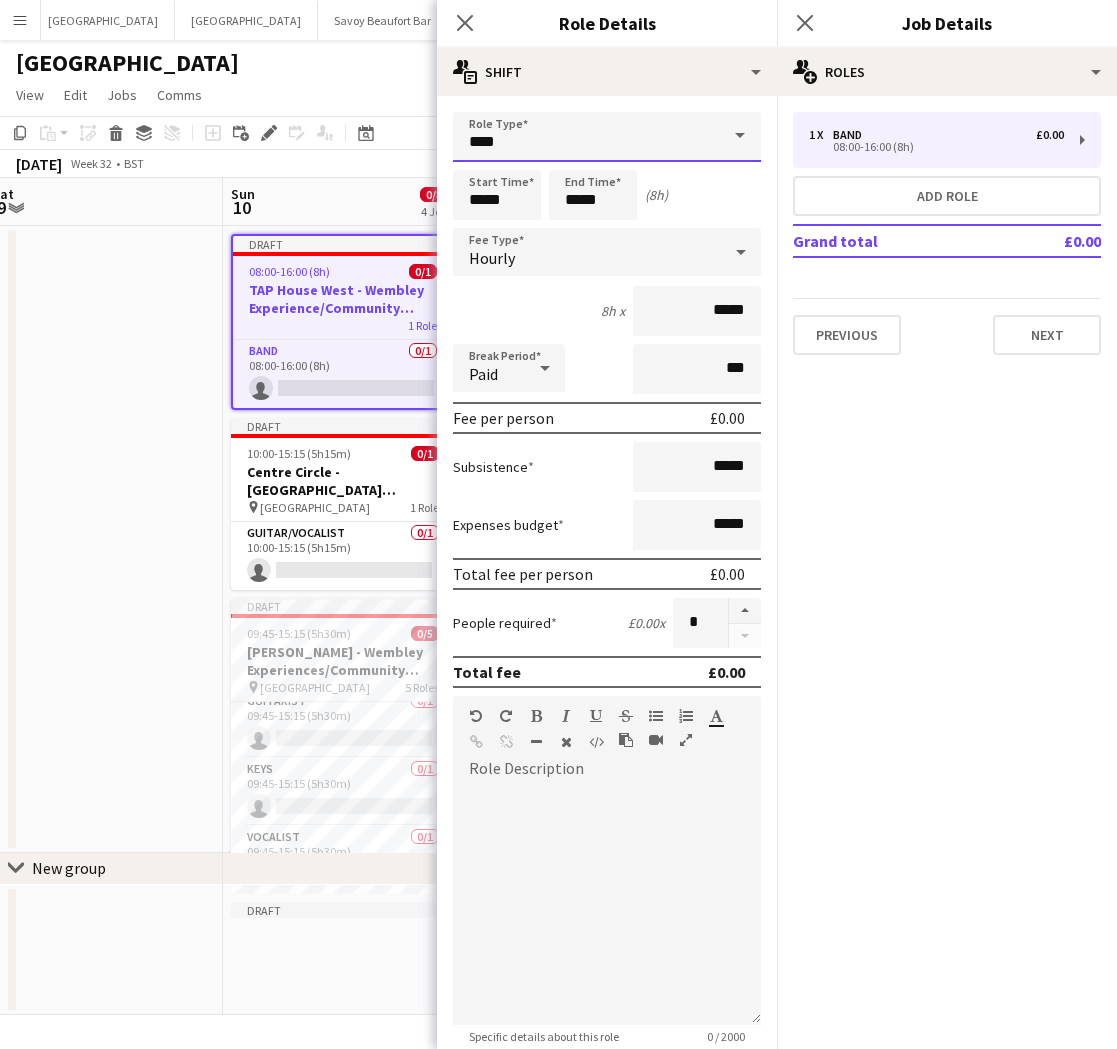 click on "****" at bounding box center (607, 137) 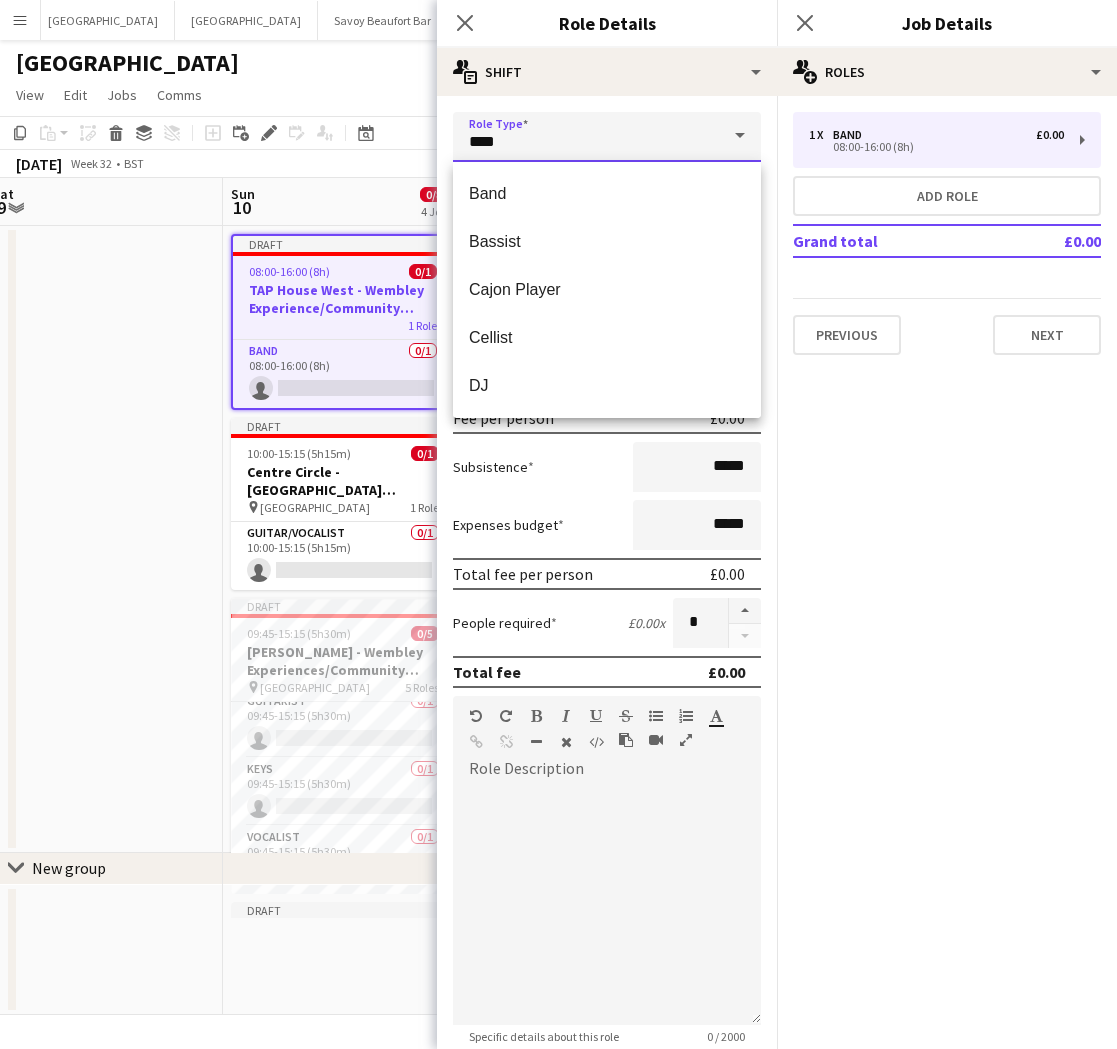 drag, startPoint x: 575, startPoint y: 140, endPoint x: 448, endPoint y: 131, distance: 127.3185 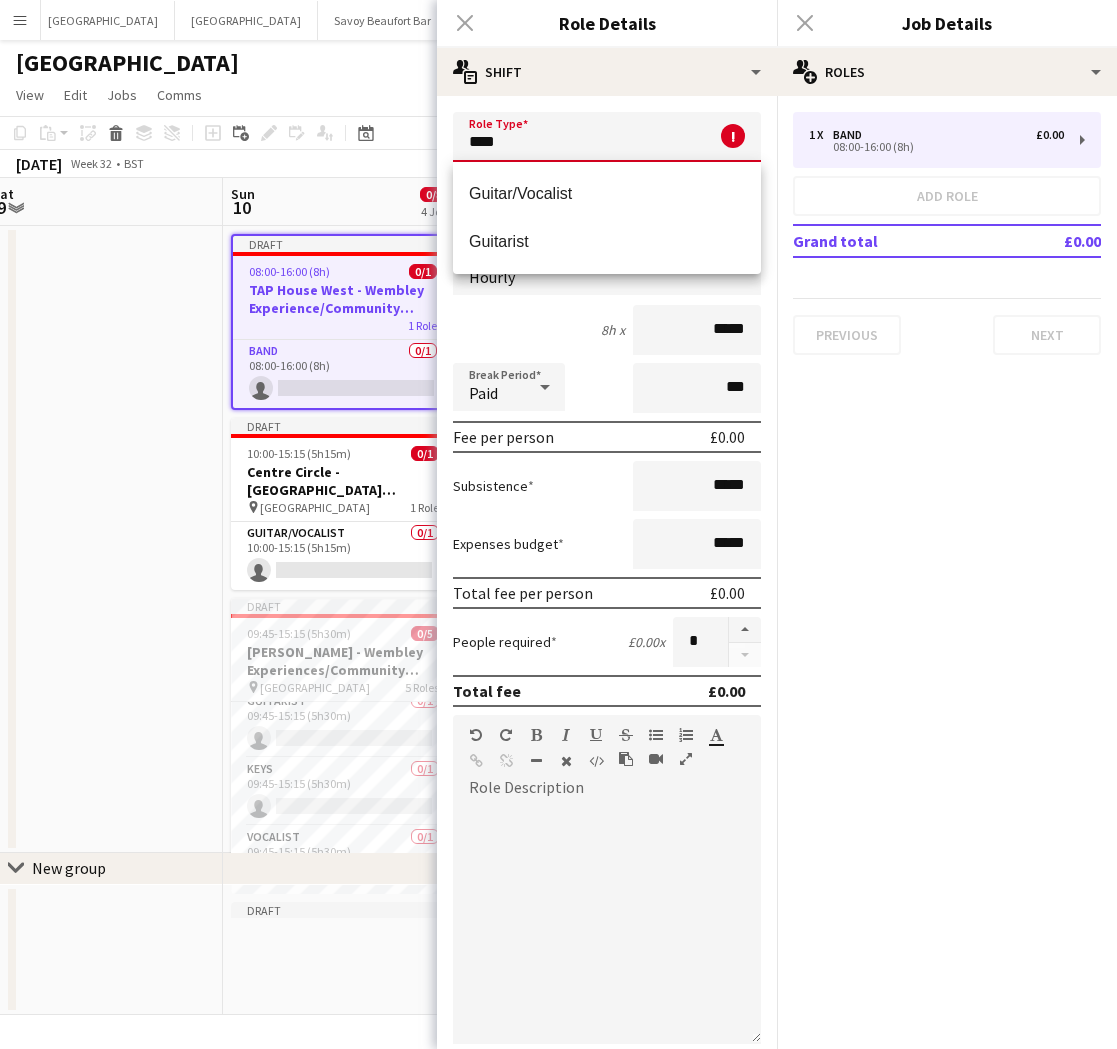 click on "Guitar/Vocalist" at bounding box center [607, 194] 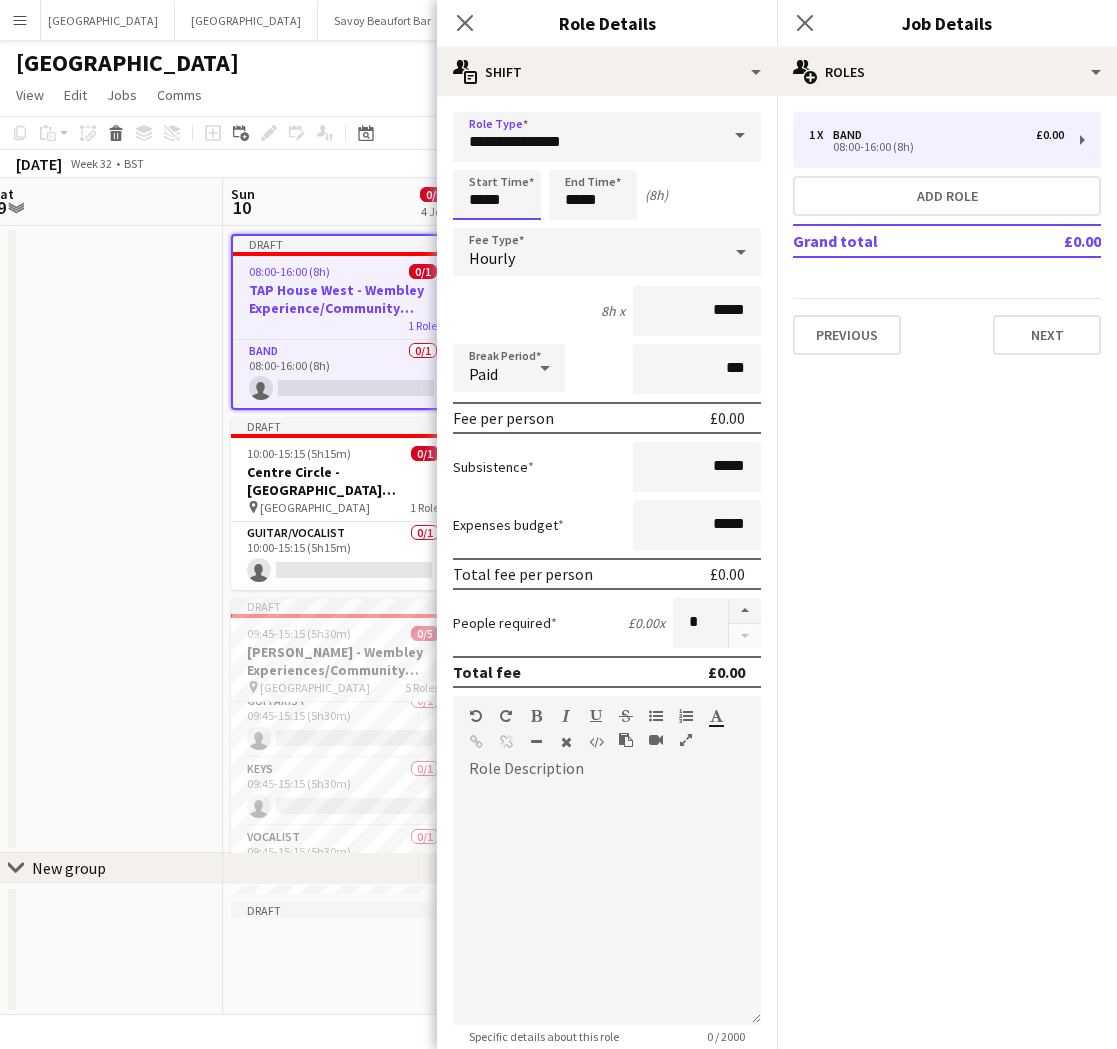 click on "*****" at bounding box center (497, 195) 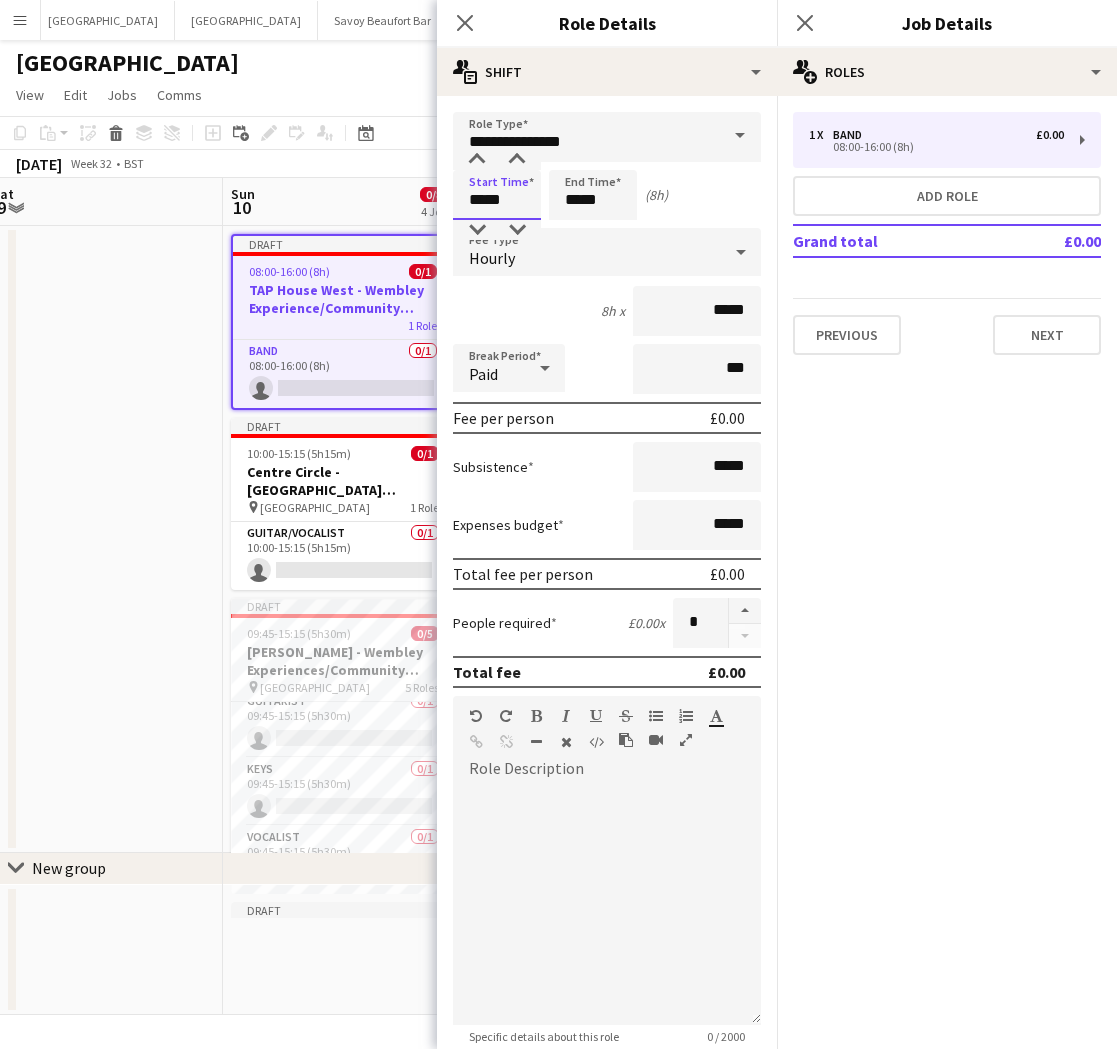 drag, startPoint x: 527, startPoint y: 196, endPoint x: 447, endPoint y: 186, distance: 80.622574 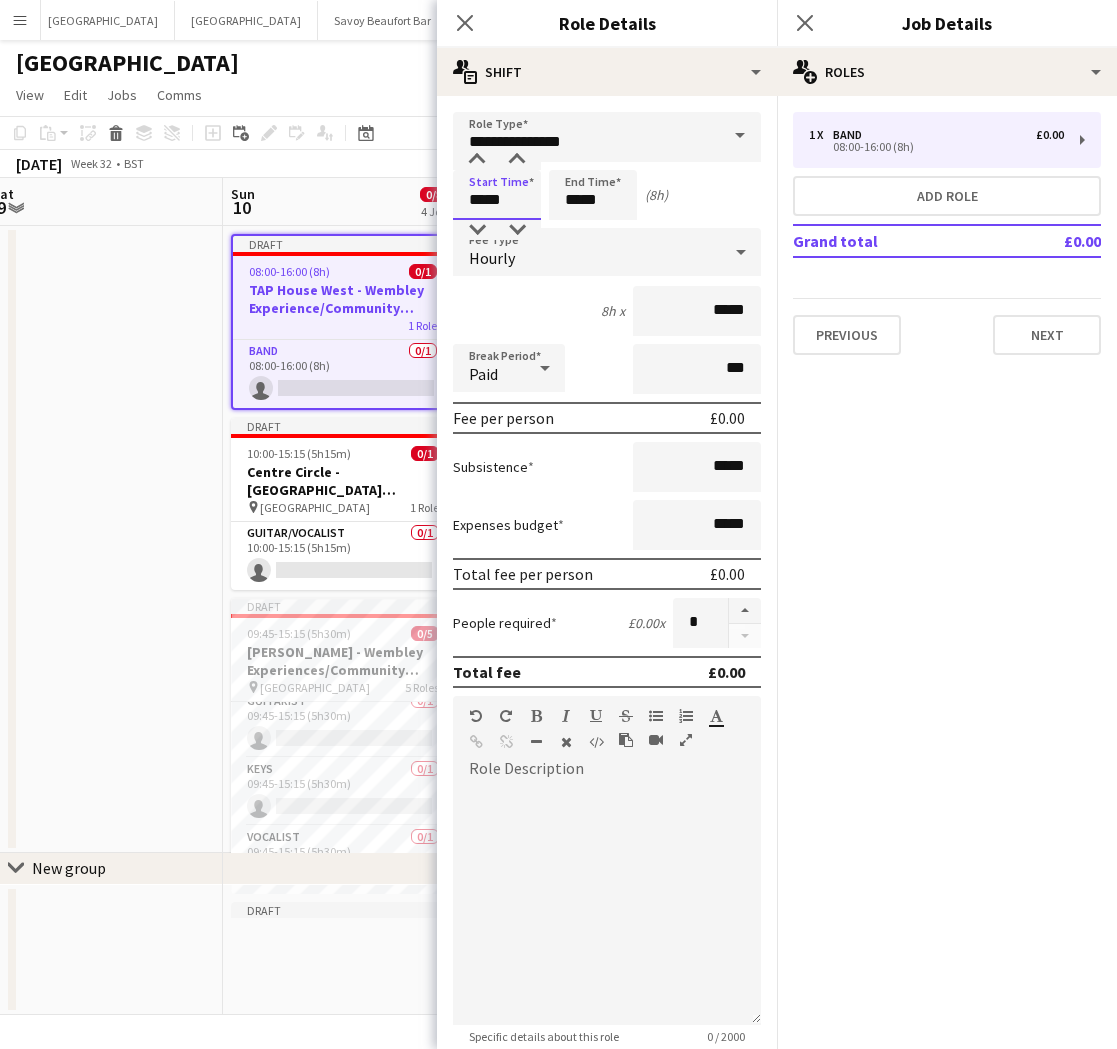 click on "**********" at bounding box center [607, 682] 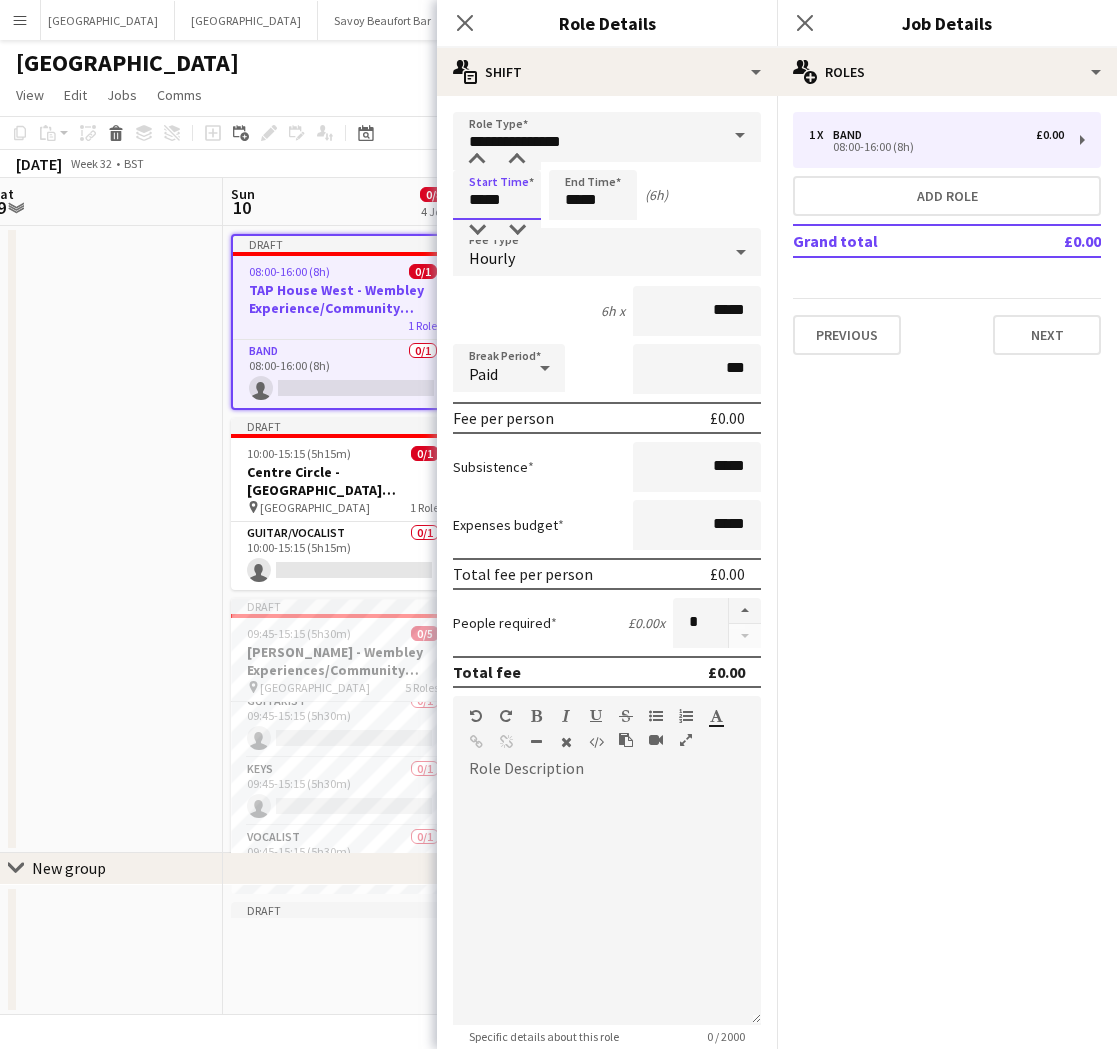 type on "*****" 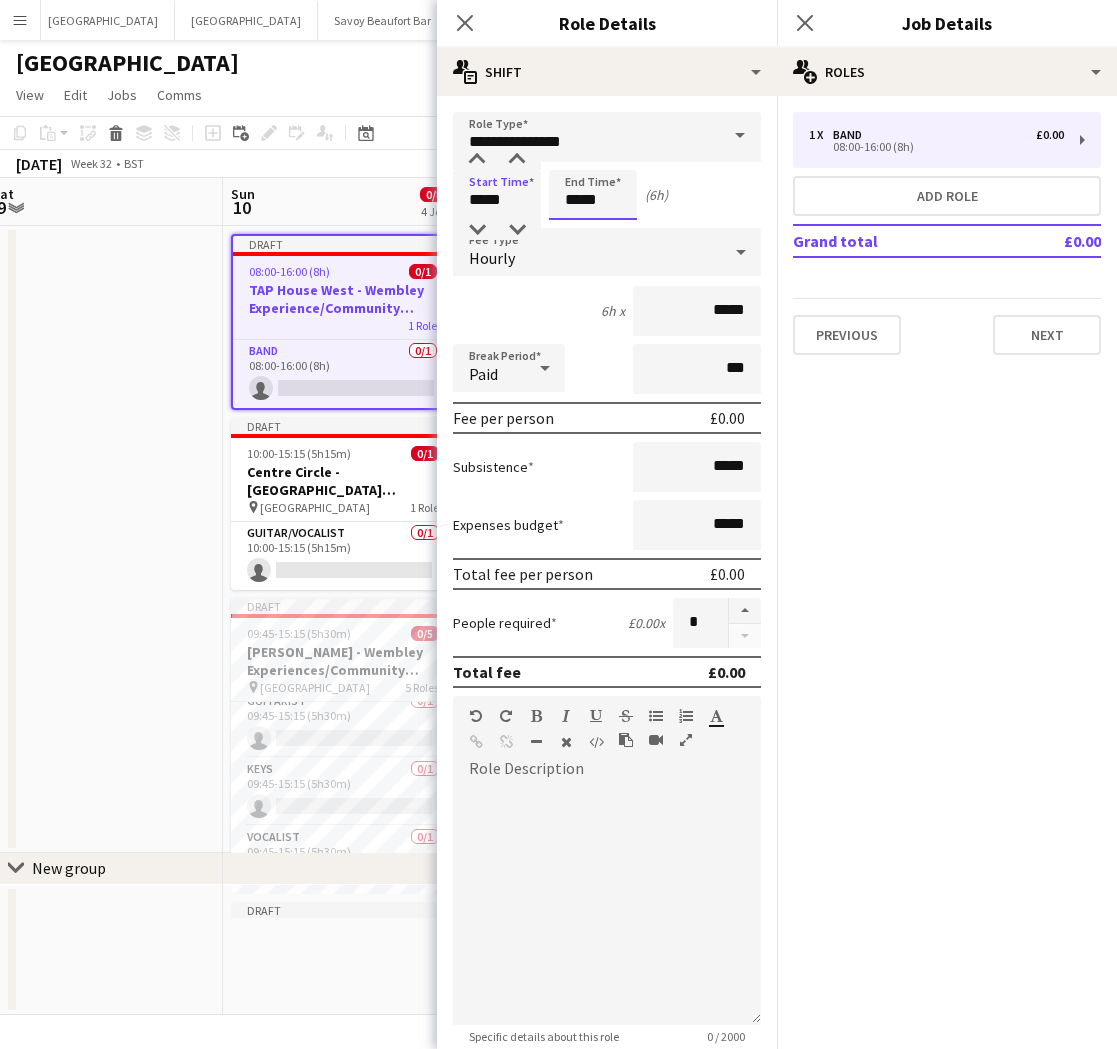 click on "*****" at bounding box center (593, 195) 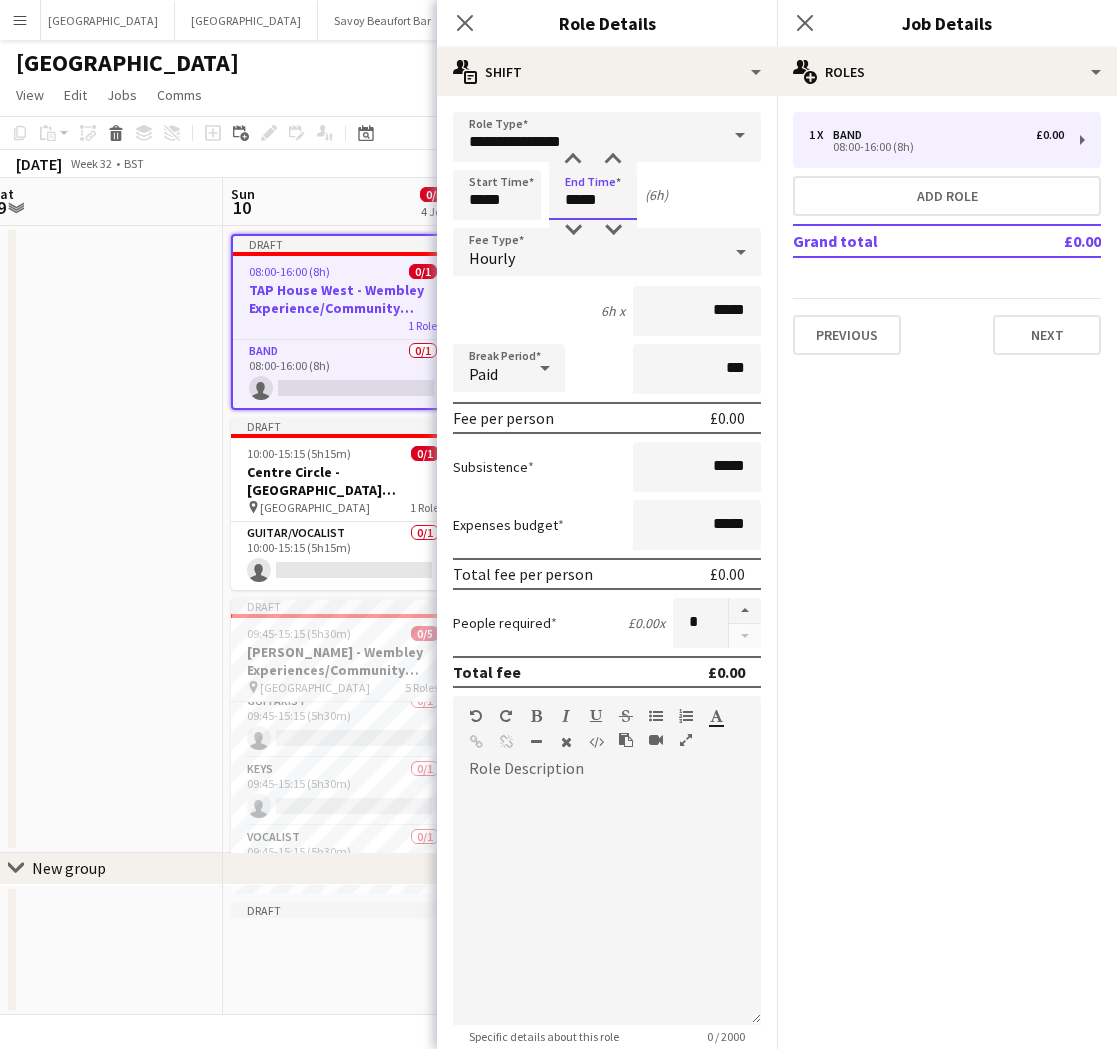 drag, startPoint x: 595, startPoint y: 199, endPoint x: 571, endPoint y: 201, distance: 24.083189 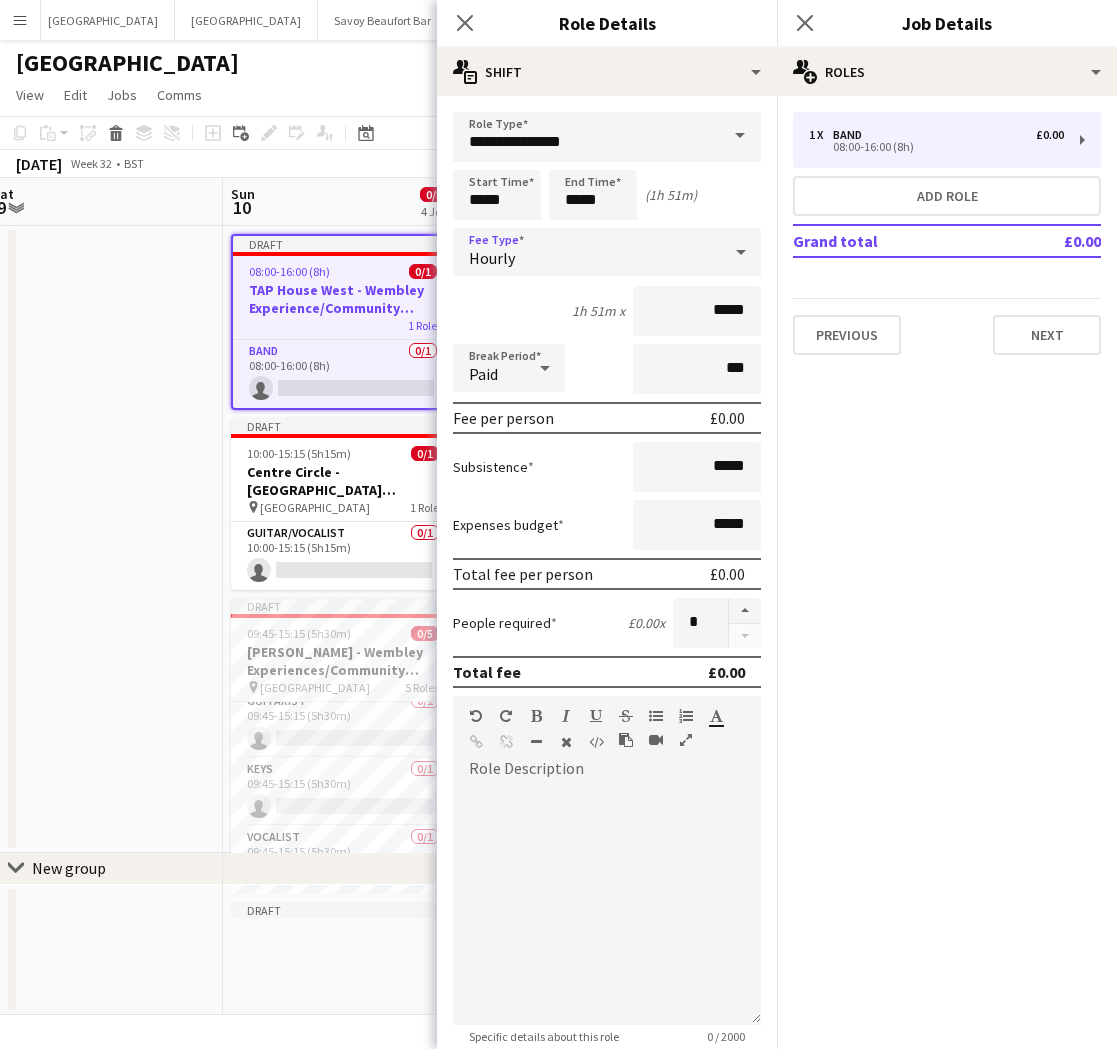 drag, startPoint x: 631, startPoint y: 271, endPoint x: 628, endPoint y: 260, distance: 11.401754 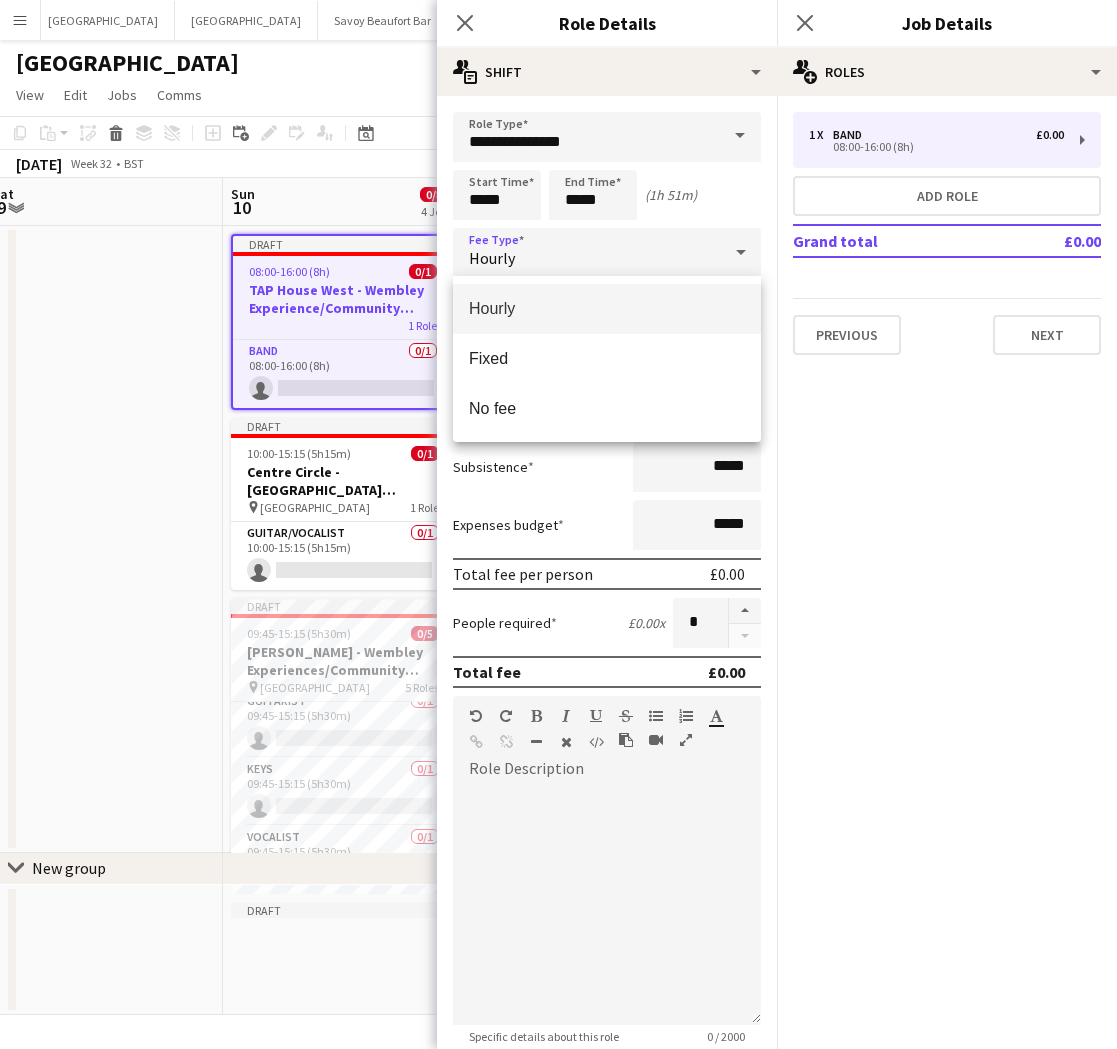 click at bounding box center (558, 524) 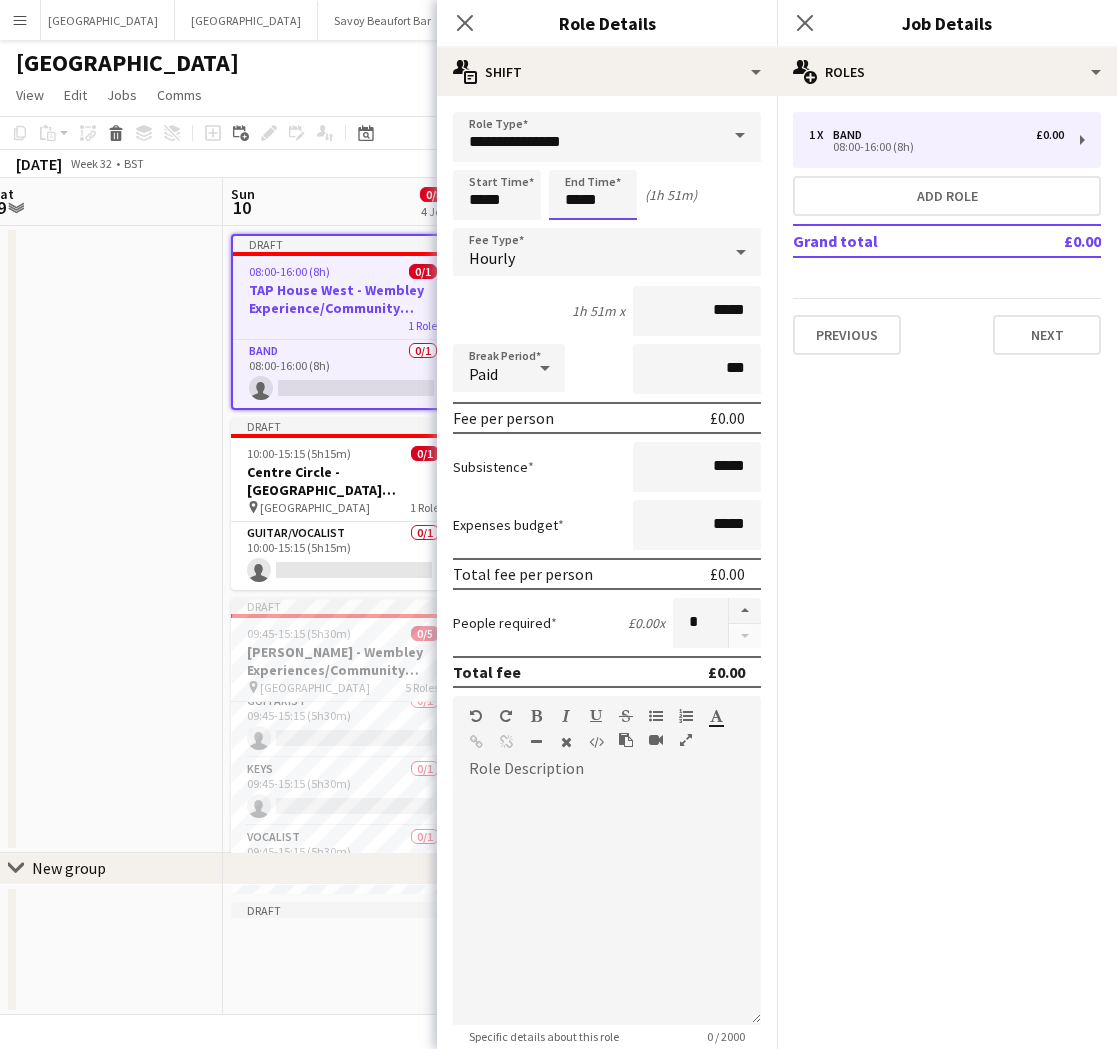 click on "*****" at bounding box center (593, 195) 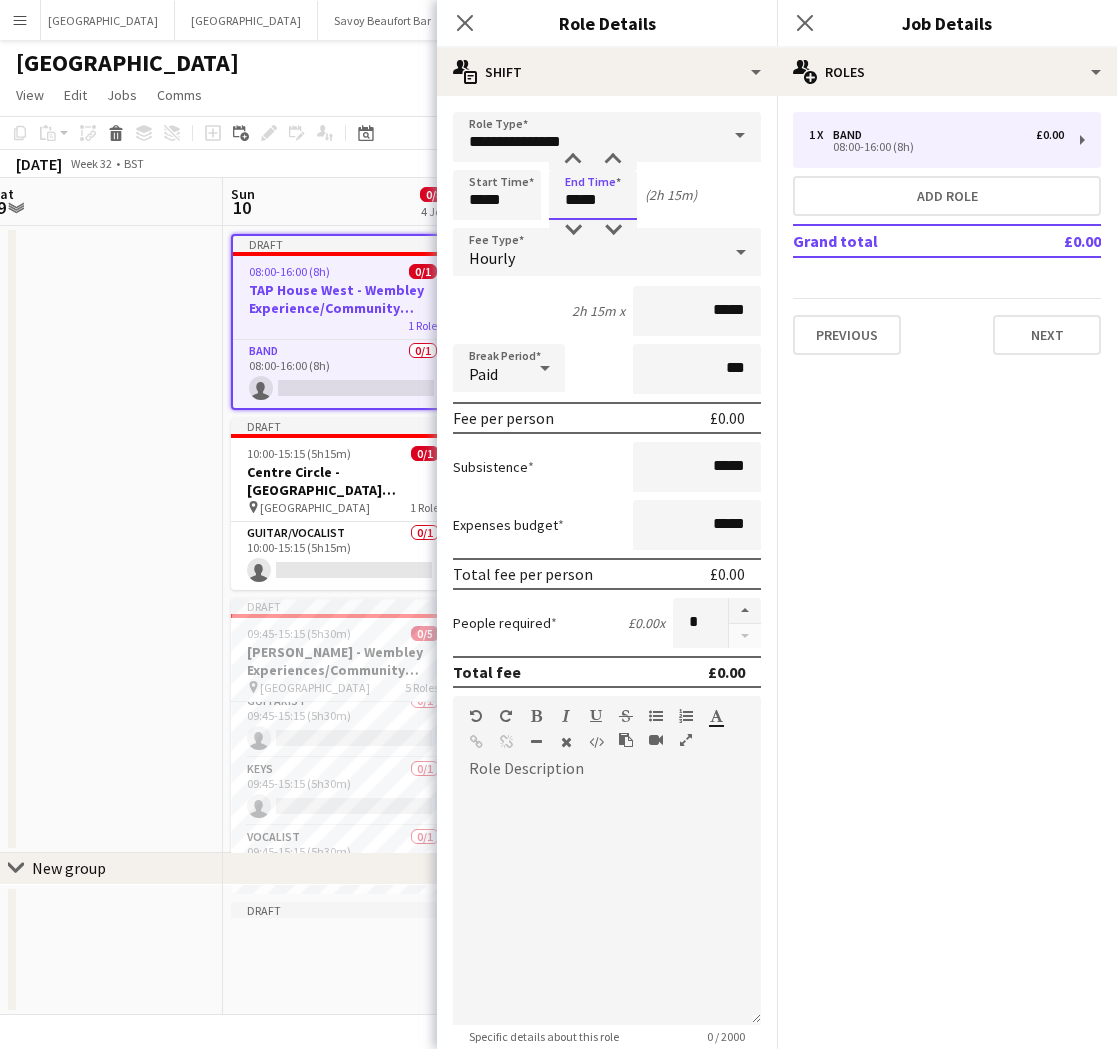 type on "*****" 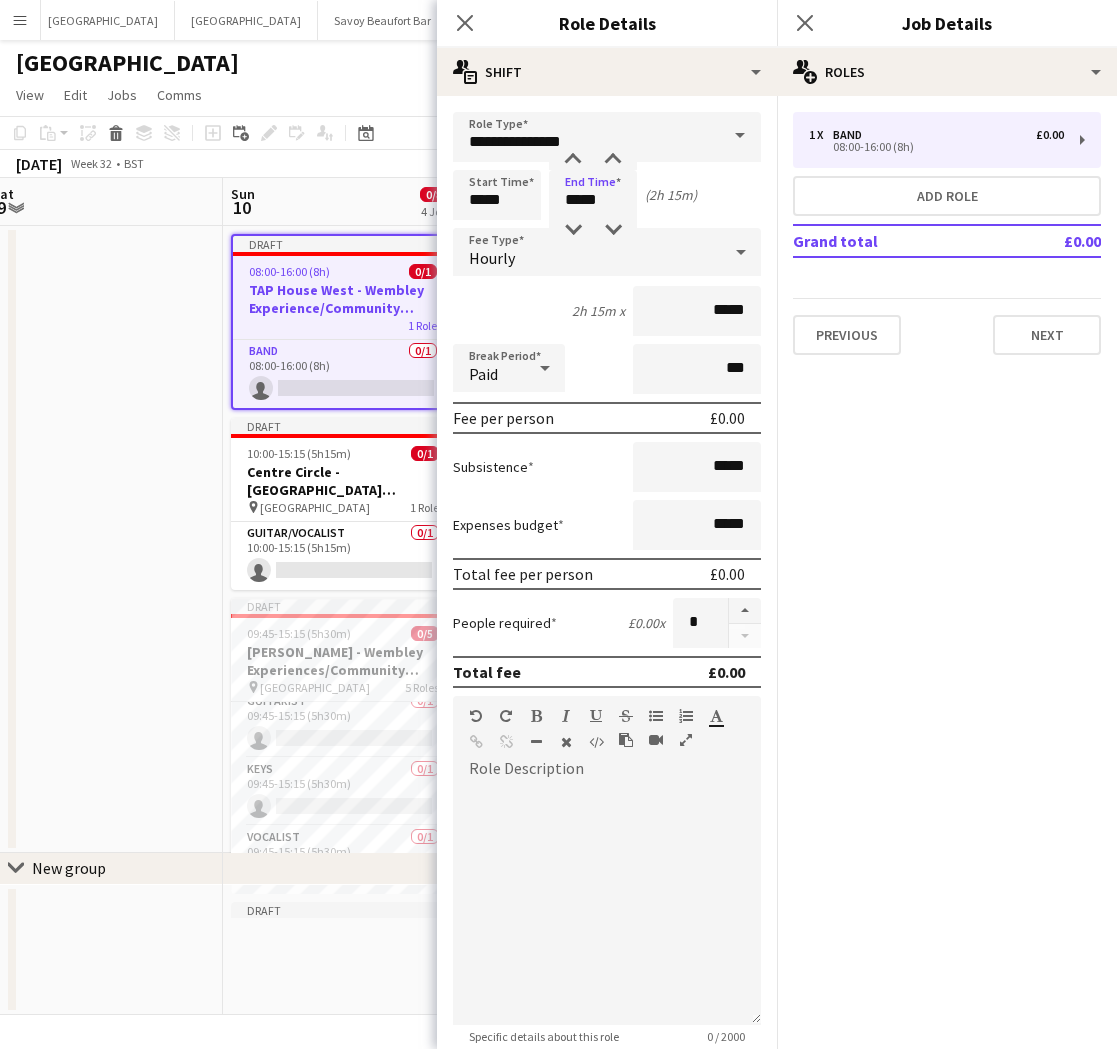 click on "Hourly" at bounding box center (587, 252) 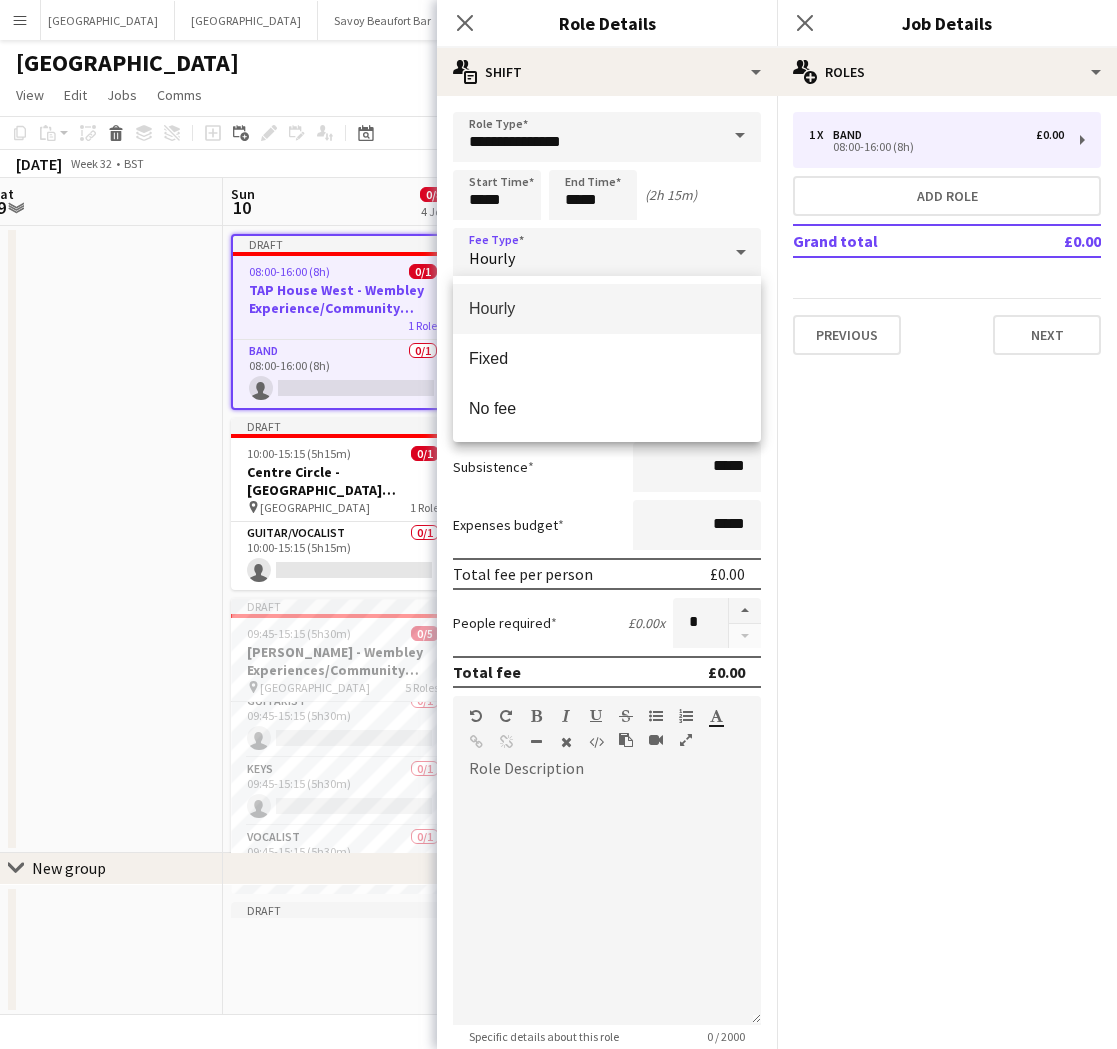 drag, startPoint x: 565, startPoint y: 348, endPoint x: 633, endPoint y: 326, distance: 71.470276 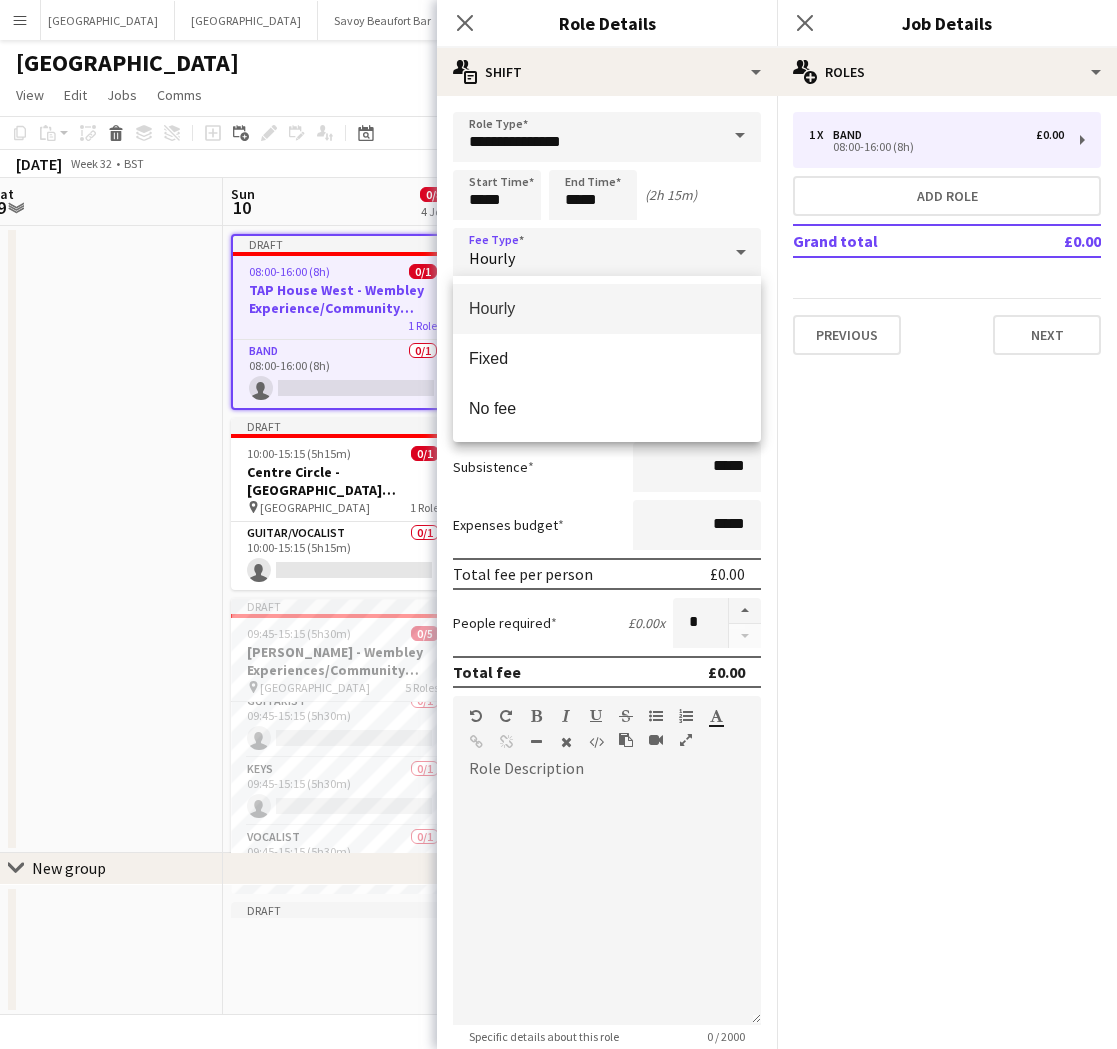 click on "Fixed" at bounding box center [607, 359] 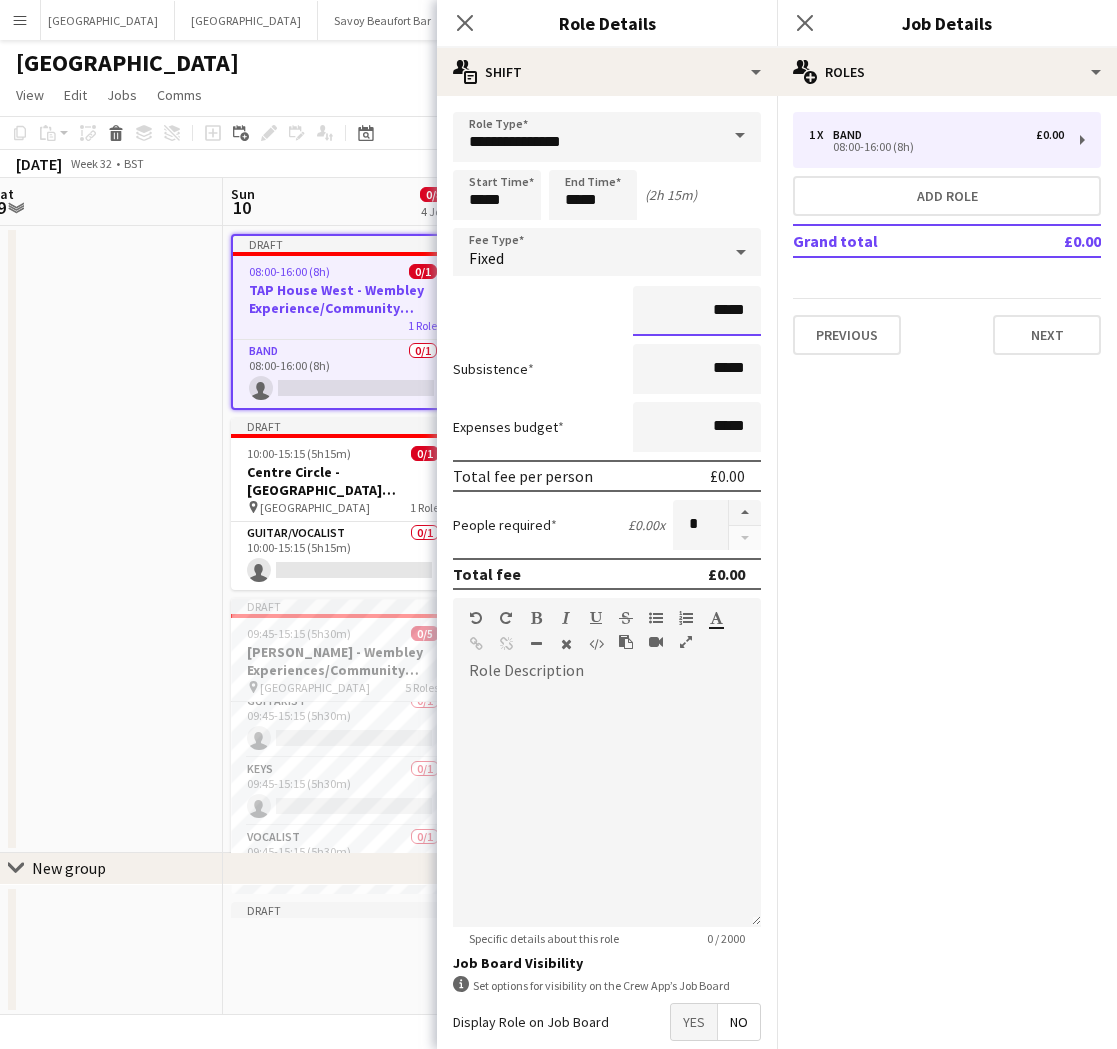 drag, startPoint x: 719, startPoint y: 312, endPoint x: 768, endPoint y: 308, distance: 49.162994 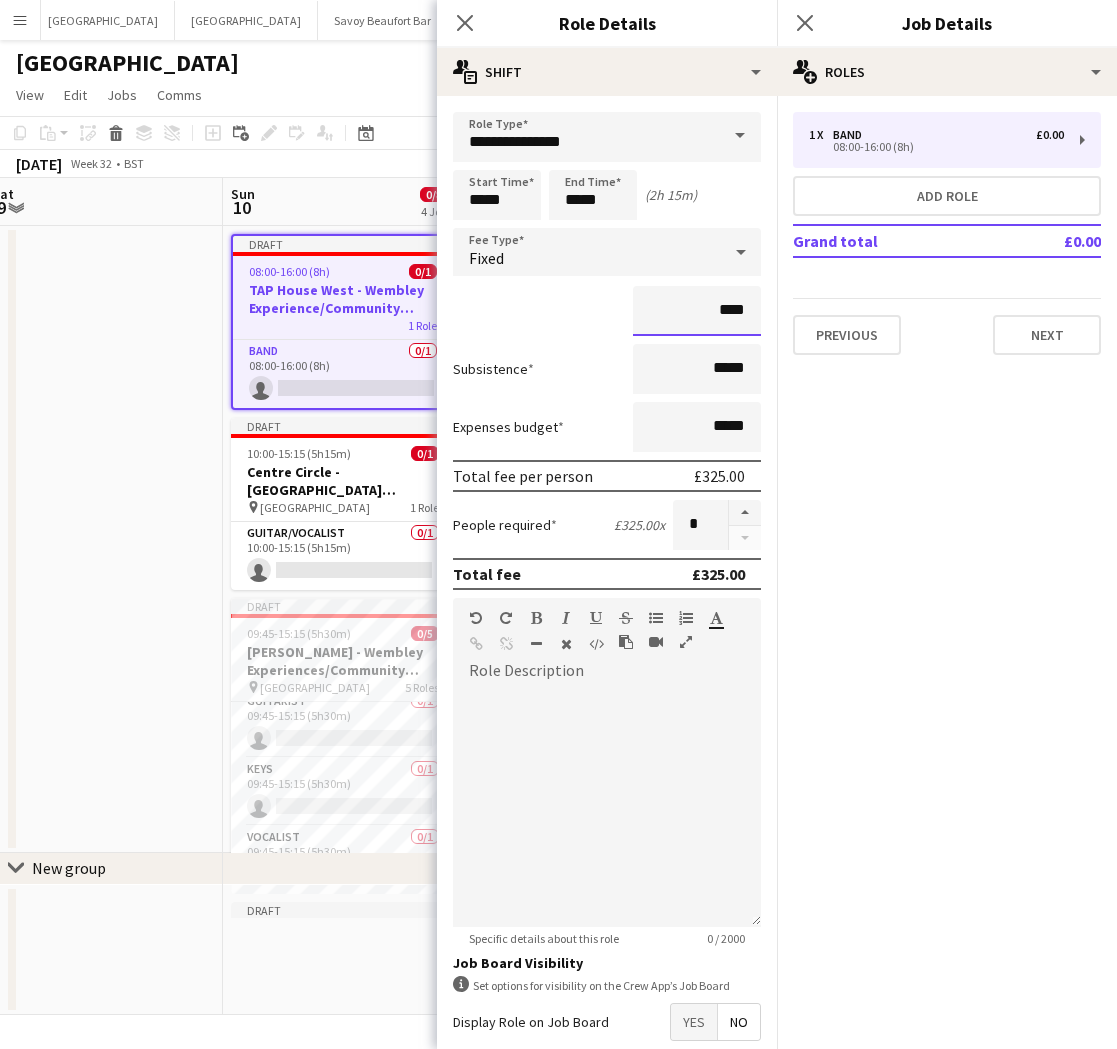 type on "*******" 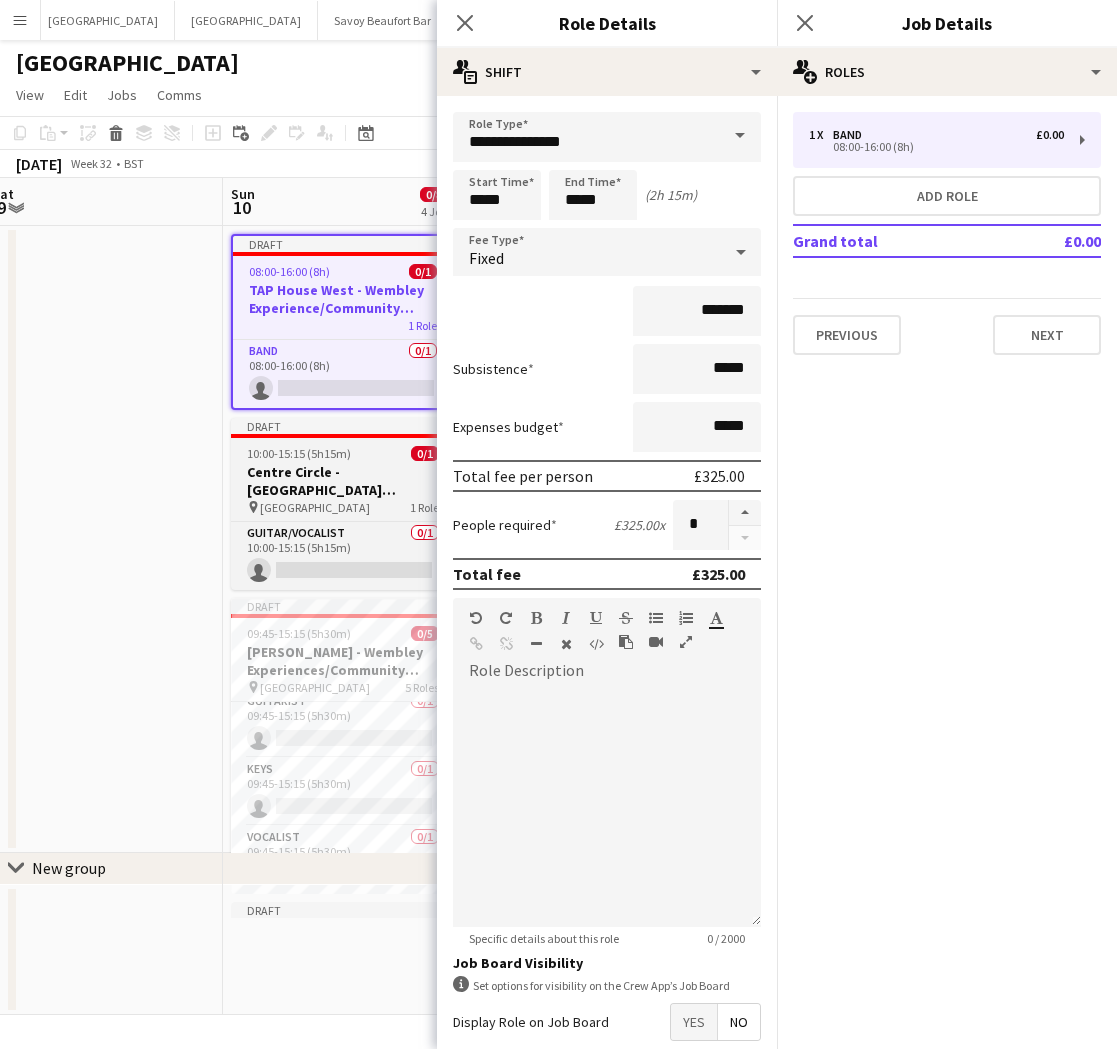 drag, startPoint x: 322, startPoint y: 474, endPoint x: 348, endPoint y: 479, distance: 26.476404 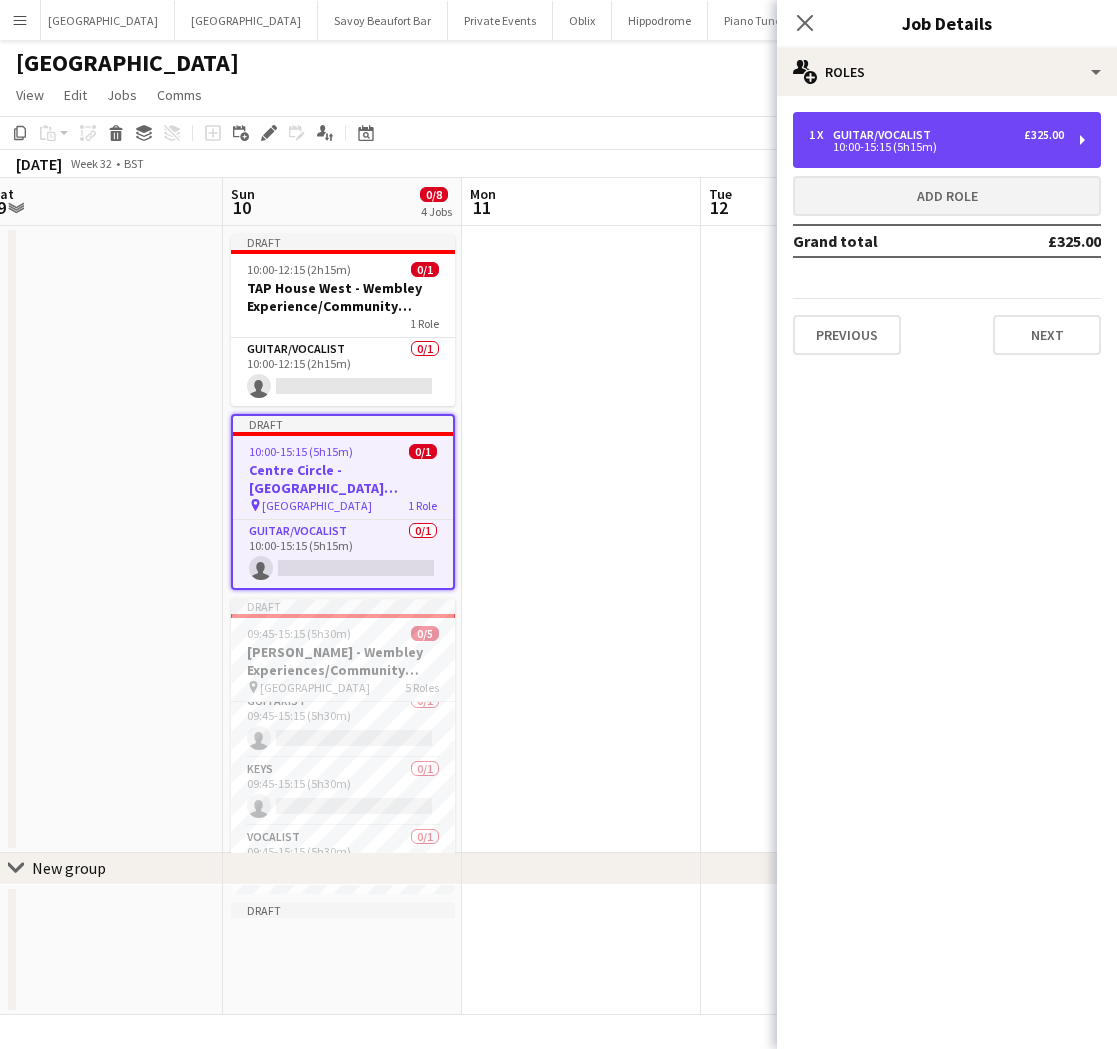 drag, startPoint x: 886, startPoint y: 121, endPoint x: 855, endPoint y: 203, distance: 87.66413 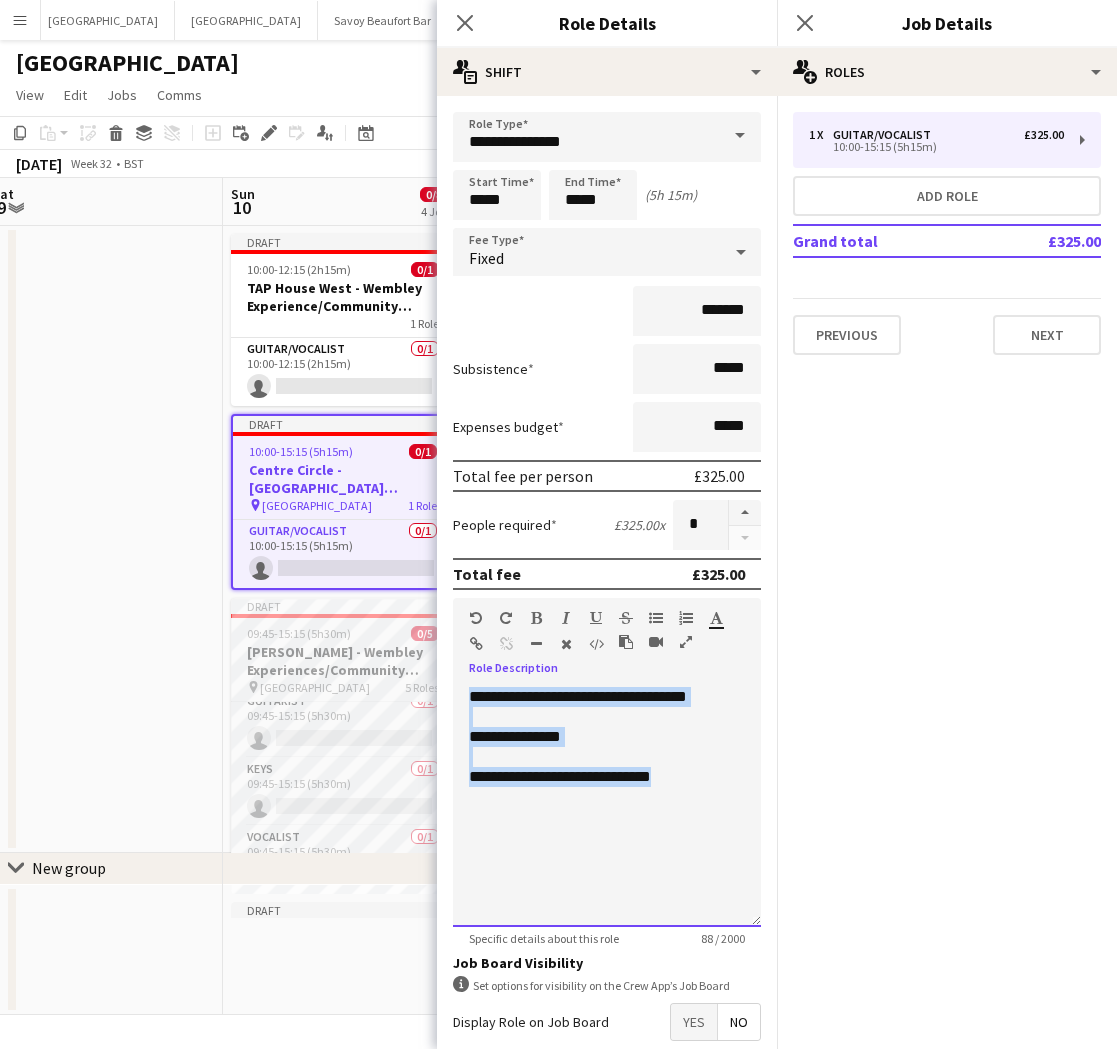 drag, startPoint x: 590, startPoint y: 764, endPoint x: 420, endPoint y: 699, distance: 182.00275 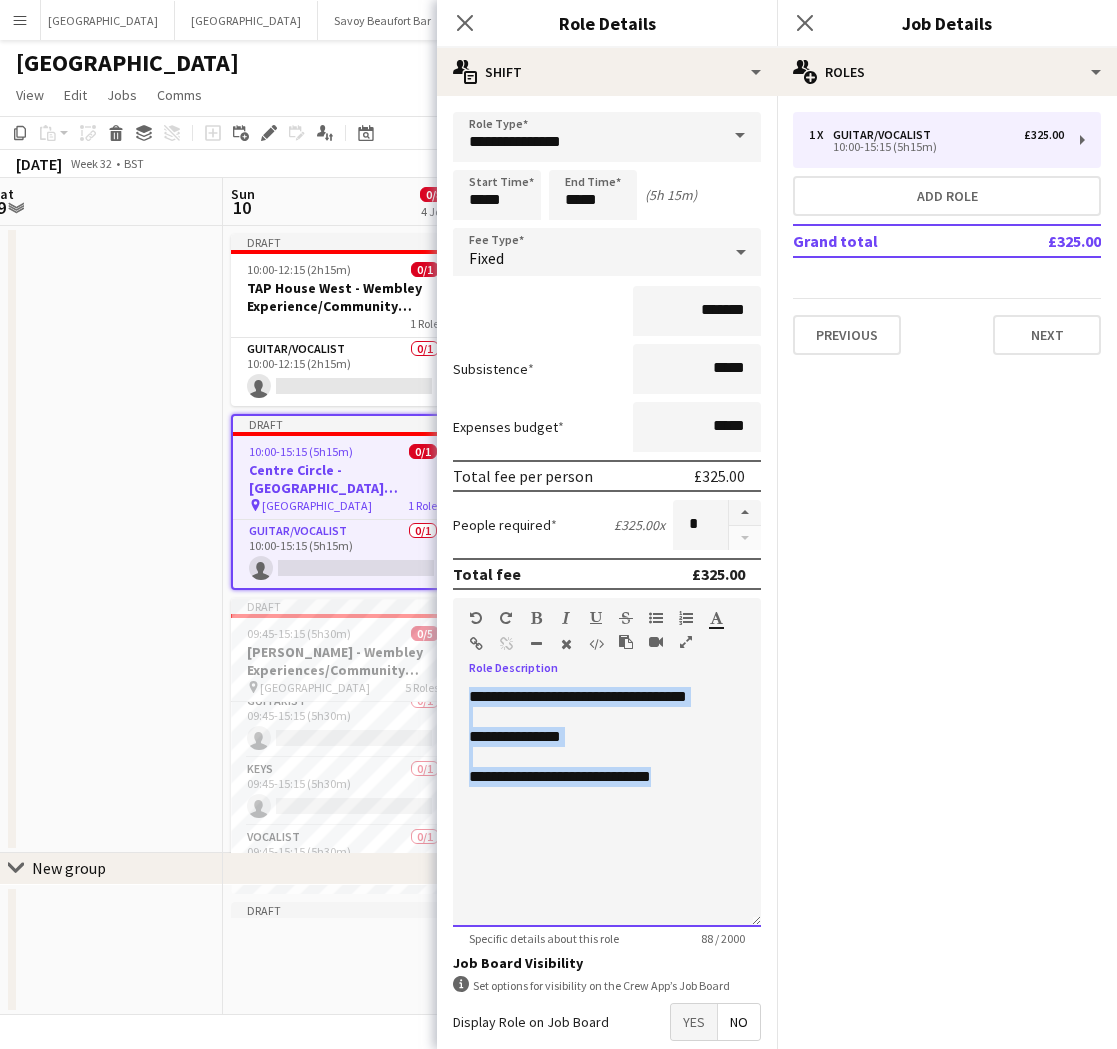 copy on "**********" 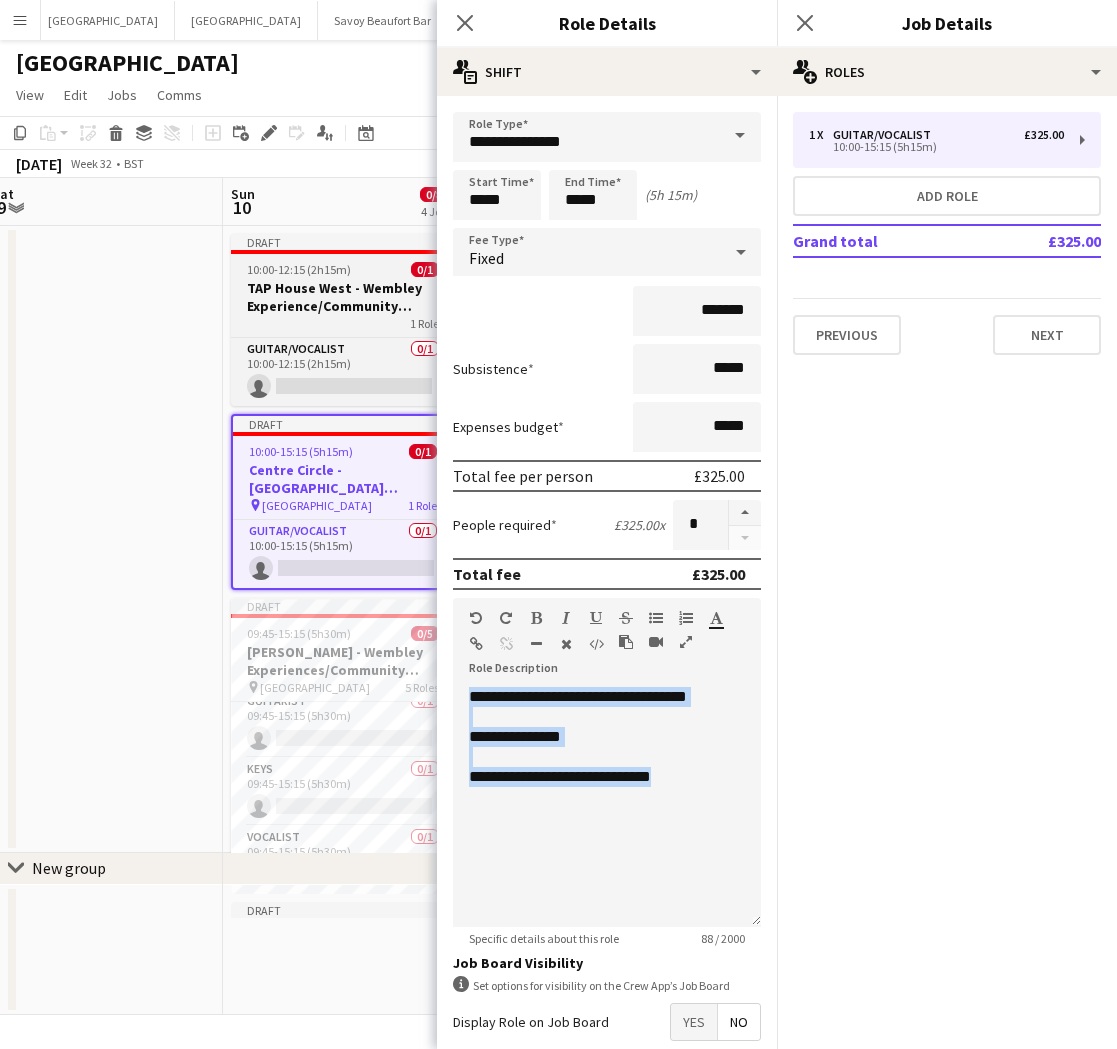 click on "TAP House West - Wembley Experience/Community Shield" at bounding box center (343, 297) 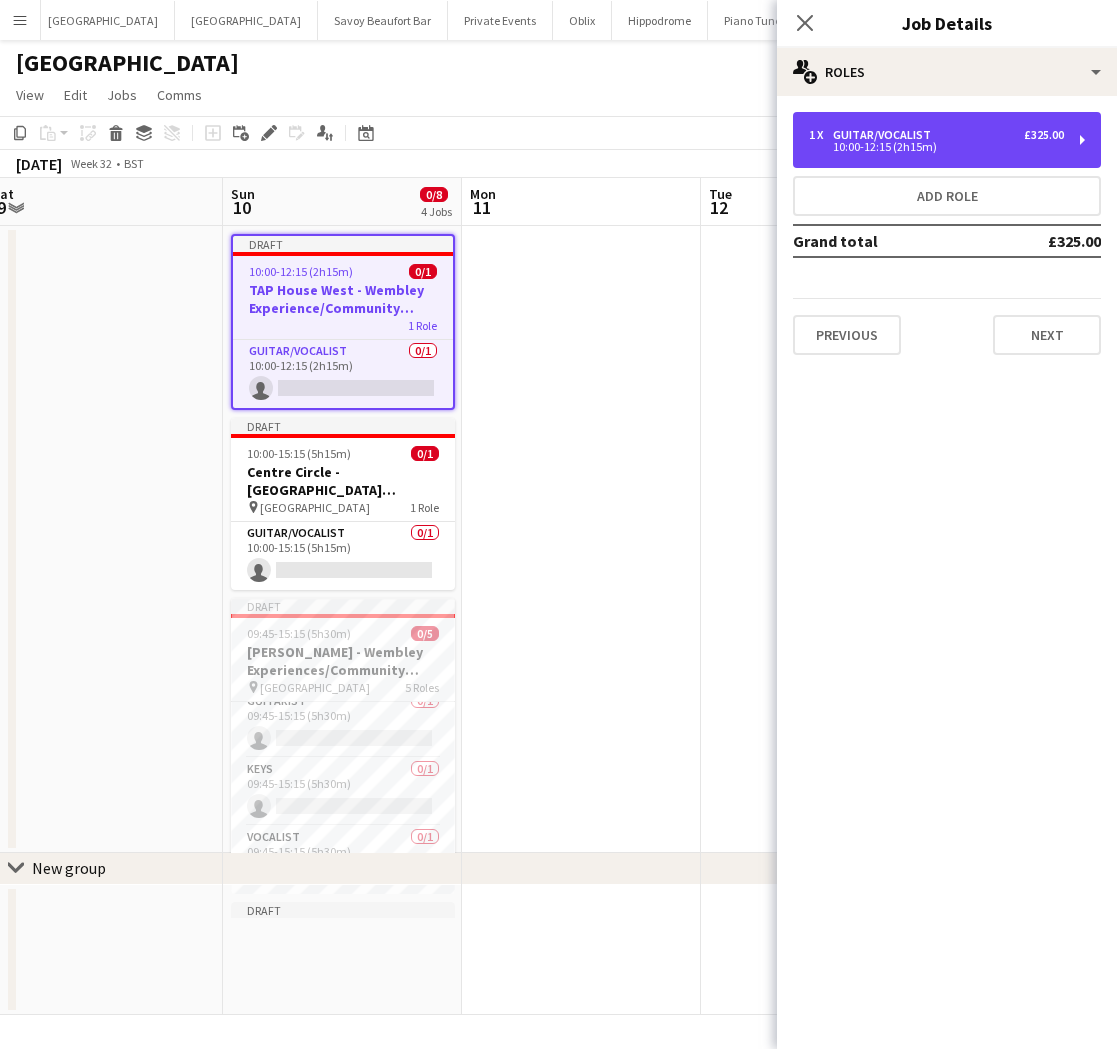 drag, startPoint x: 887, startPoint y: 143, endPoint x: 817, endPoint y: 228, distance: 110.11358 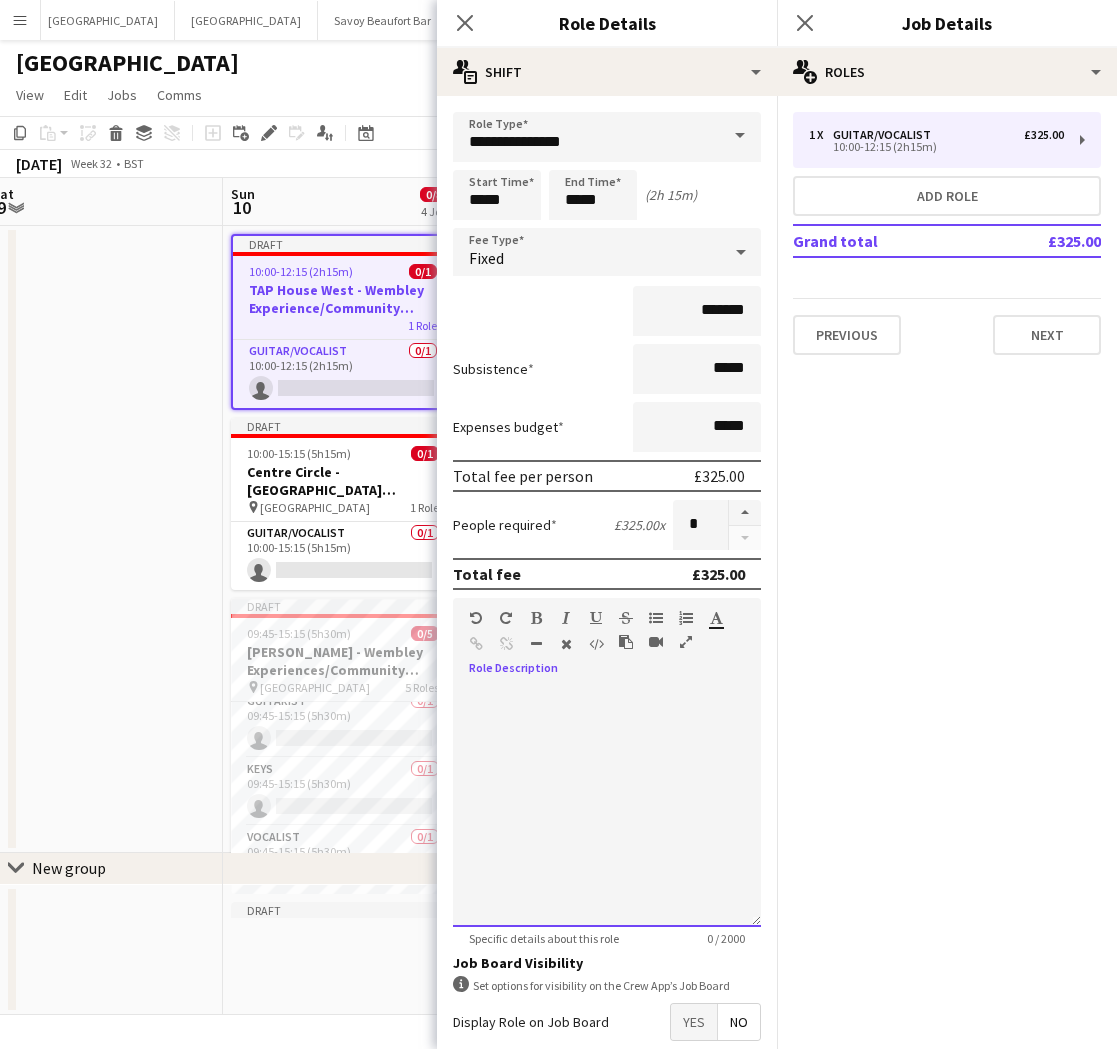 click at bounding box center (607, 807) 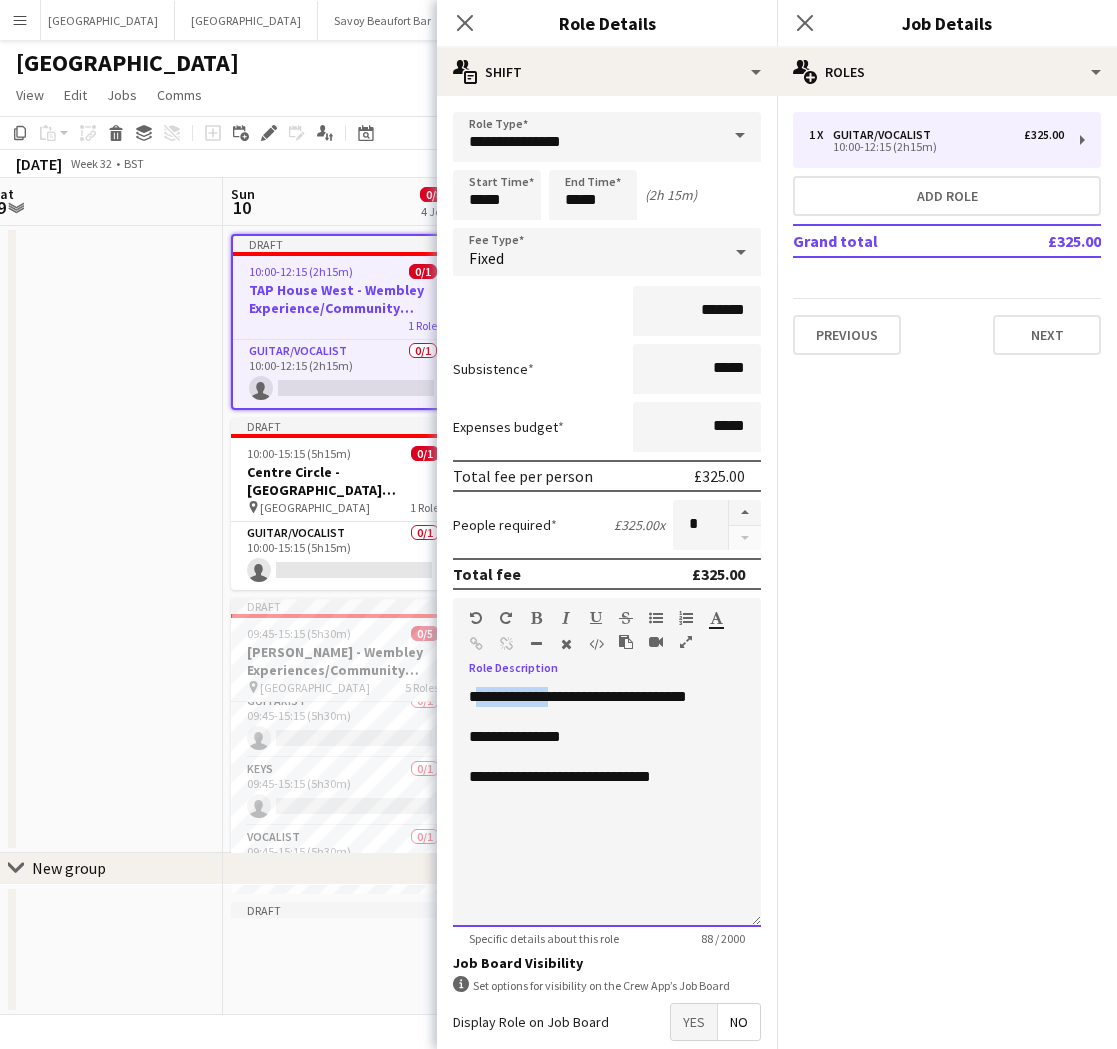 drag, startPoint x: 551, startPoint y: 699, endPoint x: 480, endPoint y: 698, distance: 71.00704 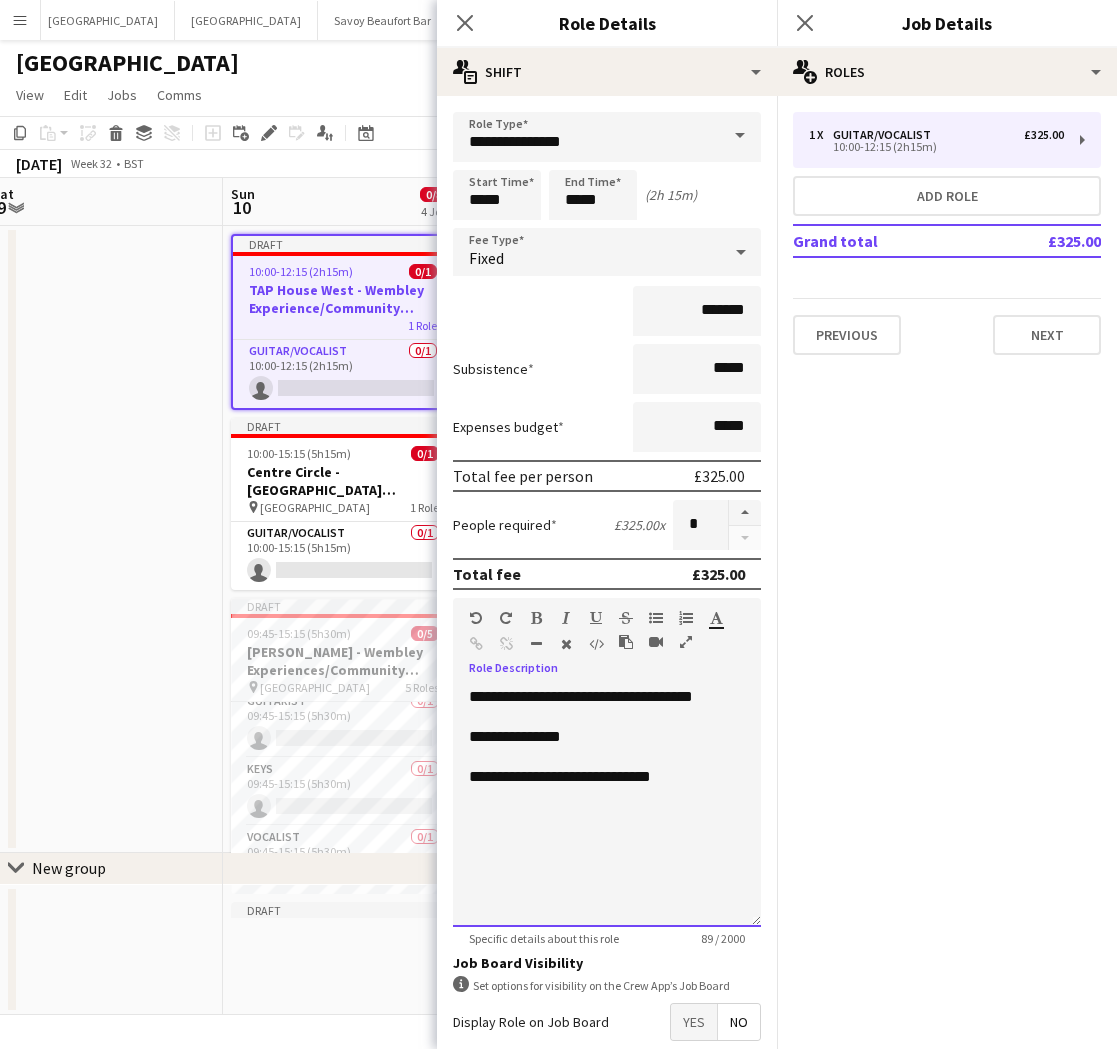 click on "**********" at bounding box center [607, 807] 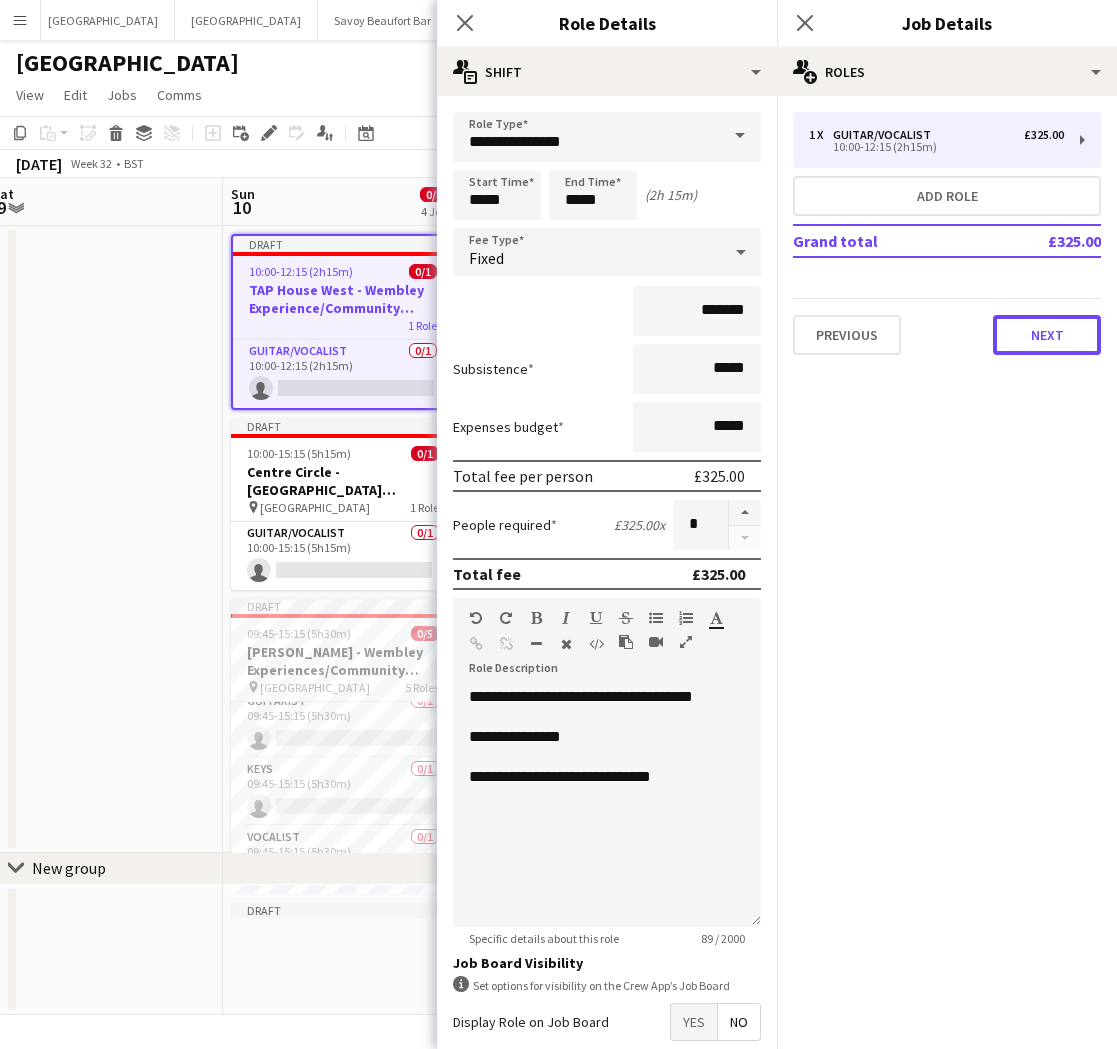 click on "Next" at bounding box center (1047, 335) 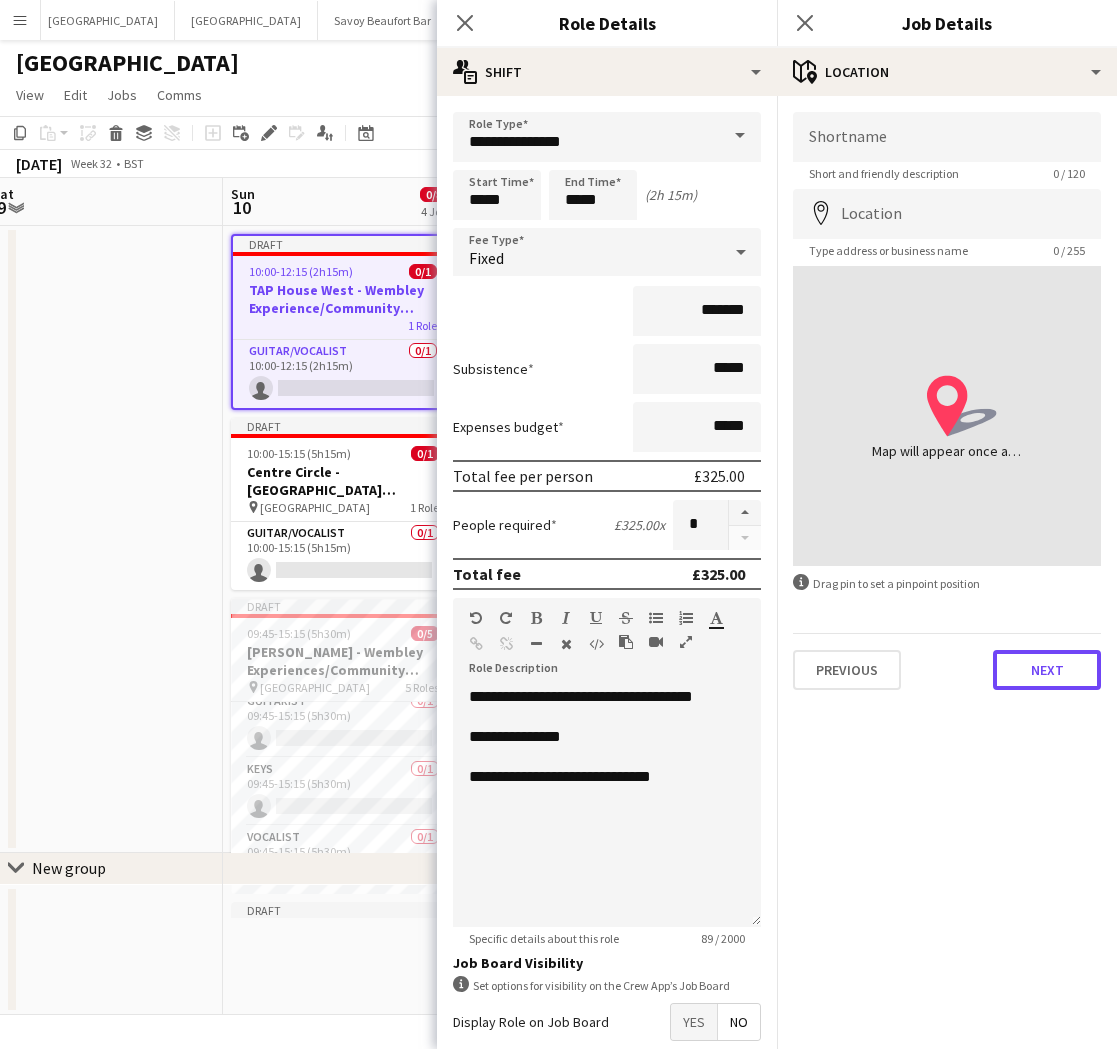 click on "Next" at bounding box center (1047, 670) 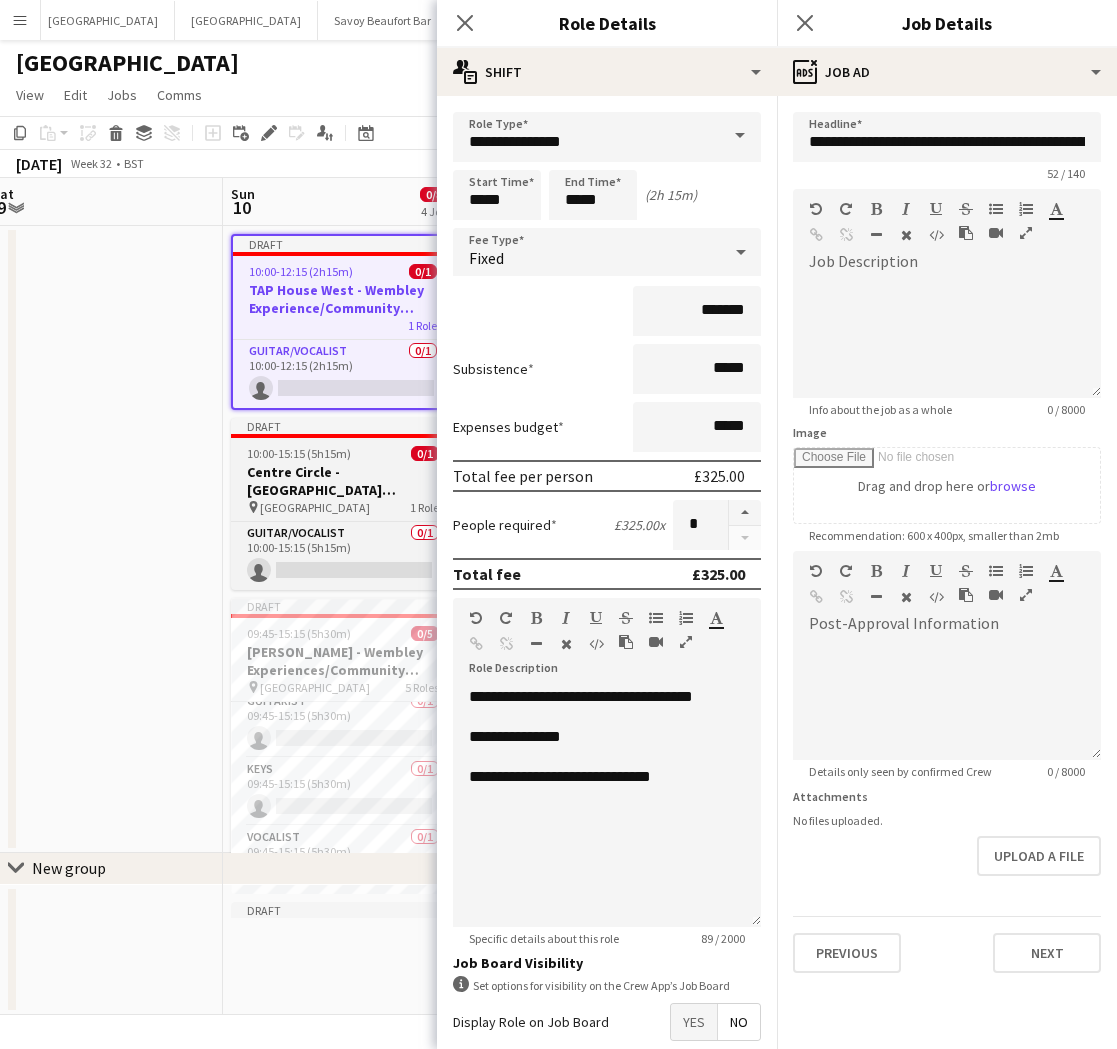 click on "Centre Circle - [GEOGRAPHIC_DATA] Experience/Community Shield" at bounding box center [343, 481] 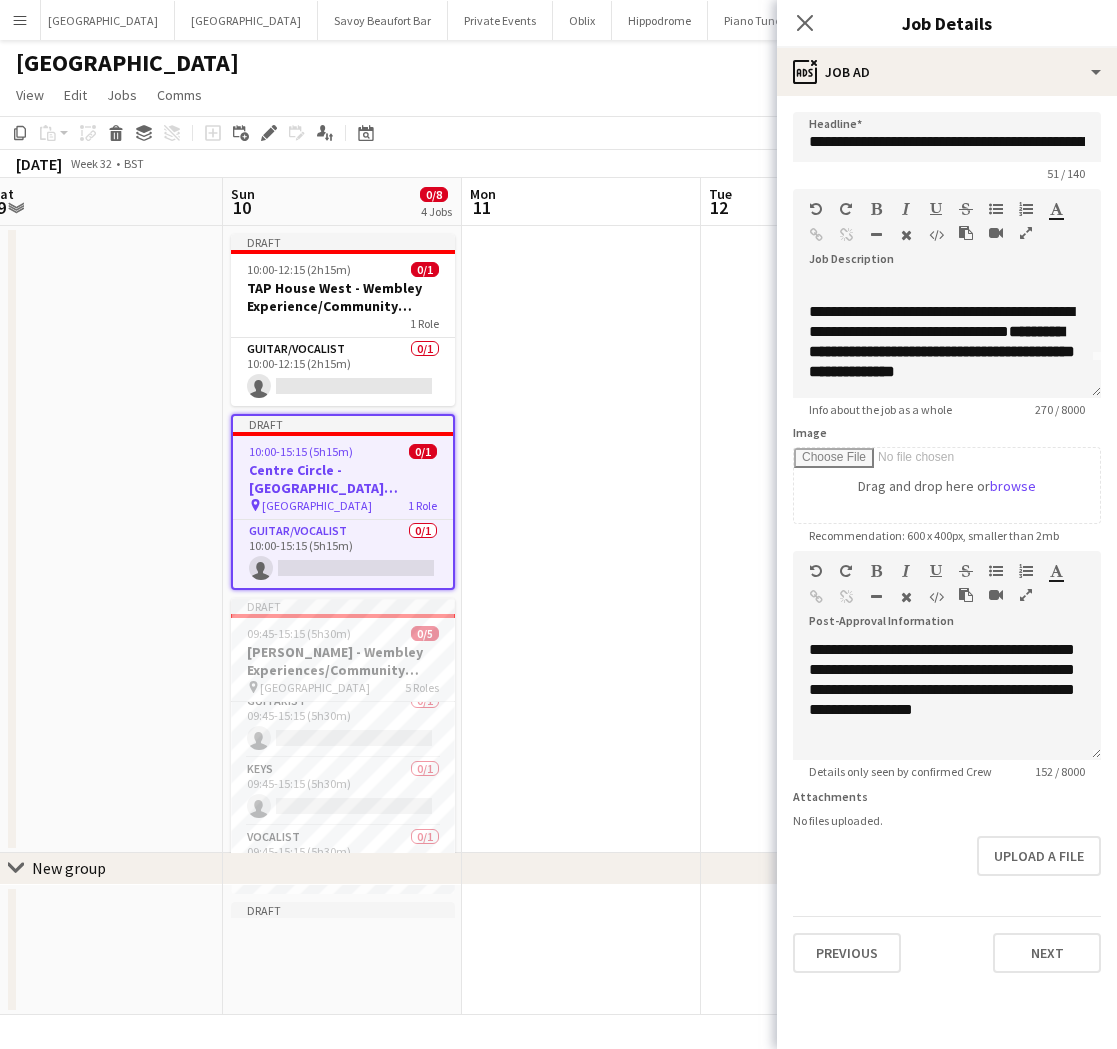 scroll, scrollTop: 96, scrollLeft: 0, axis: vertical 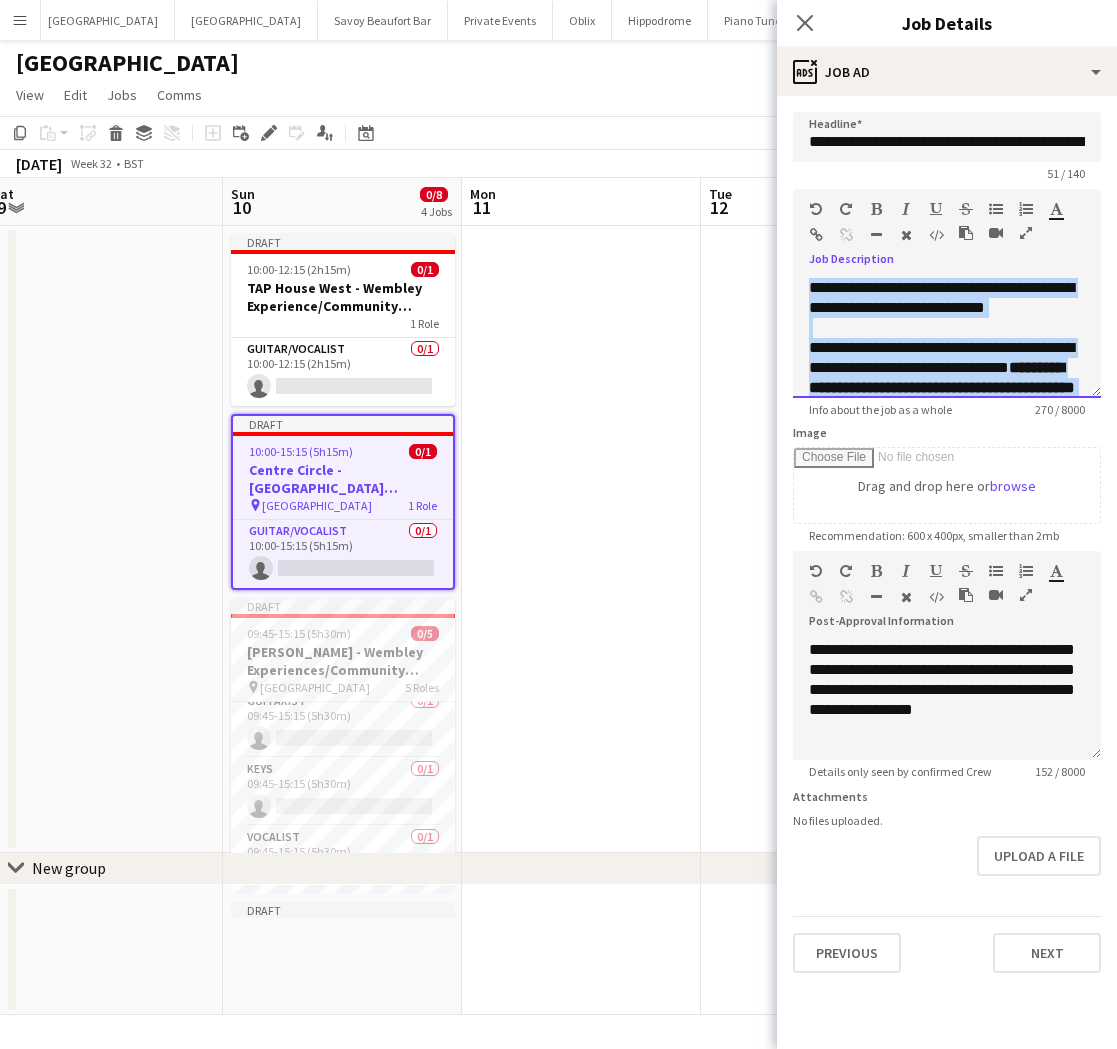 drag, startPoint x: 1072, startPoint y: 374, endPoint x: 771, endPoint y: 235, distance: 331.54486 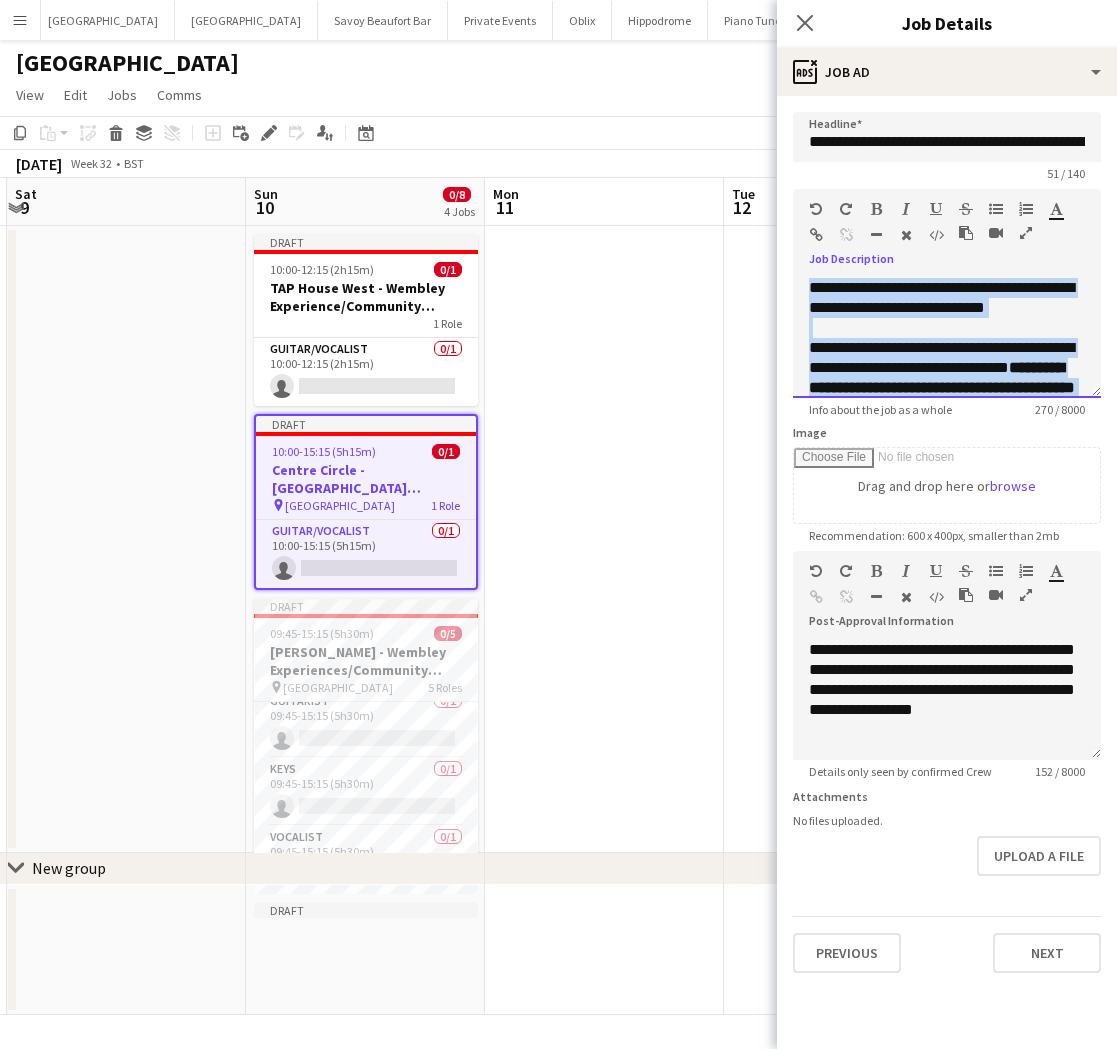 copy on "**********" 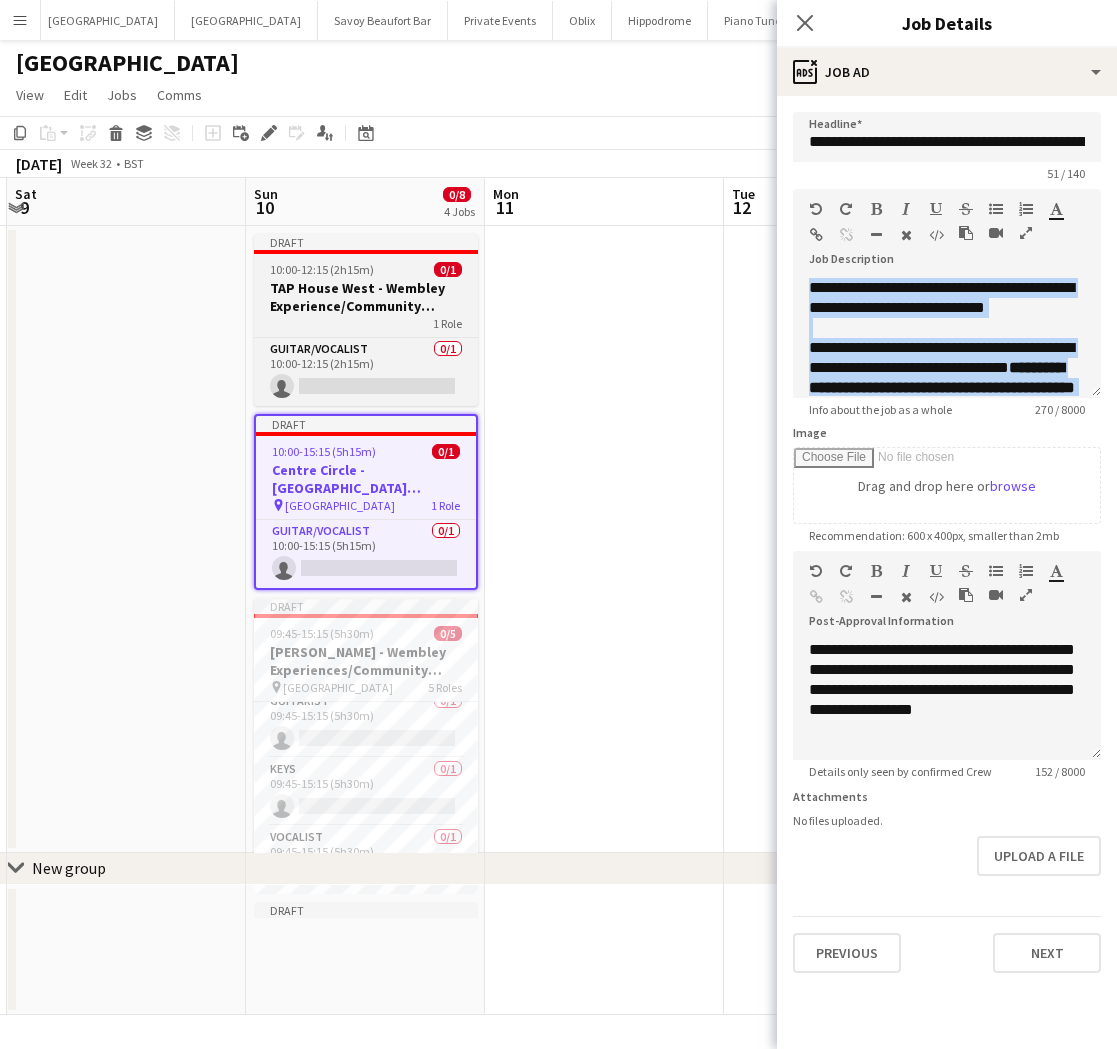 drag, startPoint x: 340, startPoint y: 304, endPoint x: 464, endPoint y: 287, distance: 125.1599 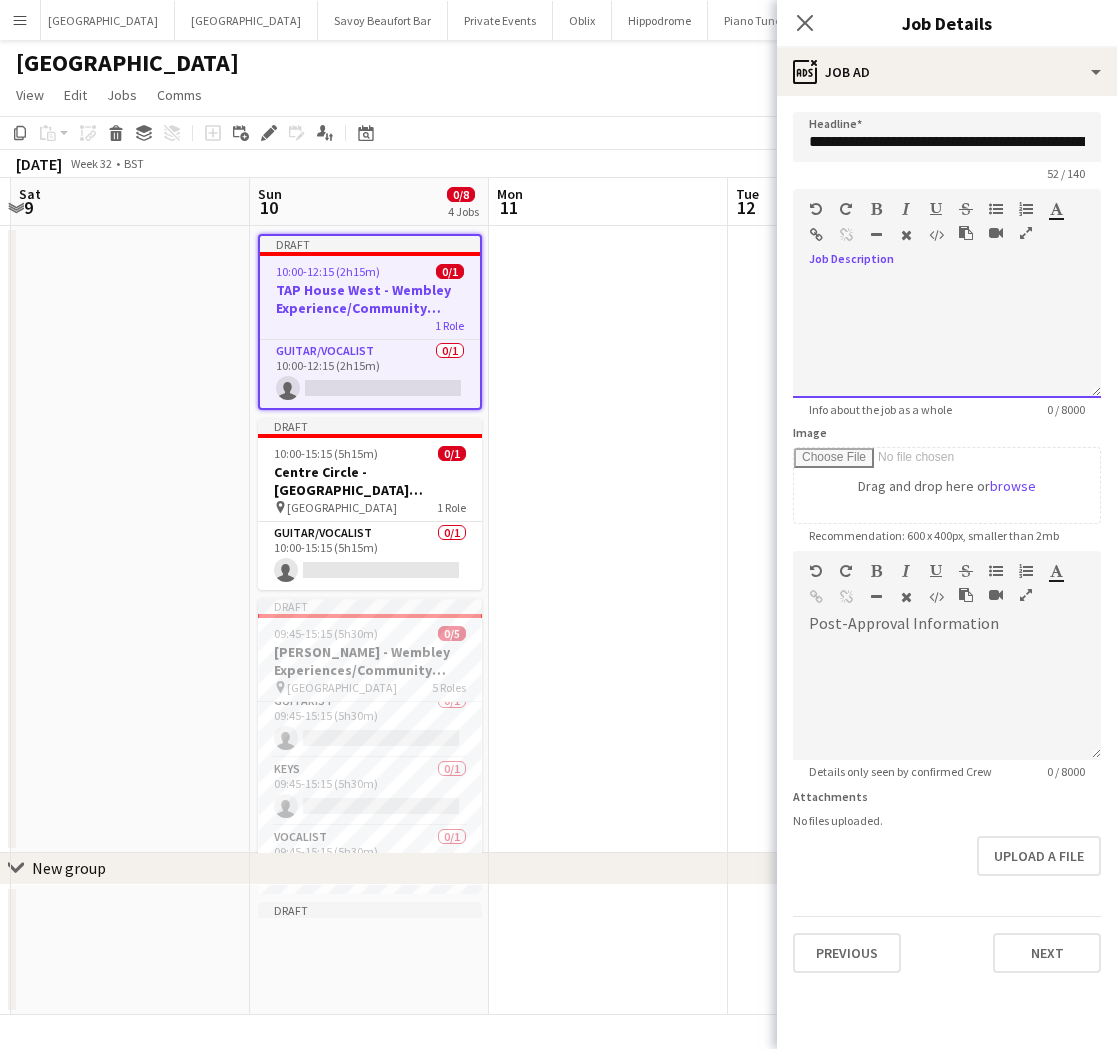 click at bounding box center [947, 338] 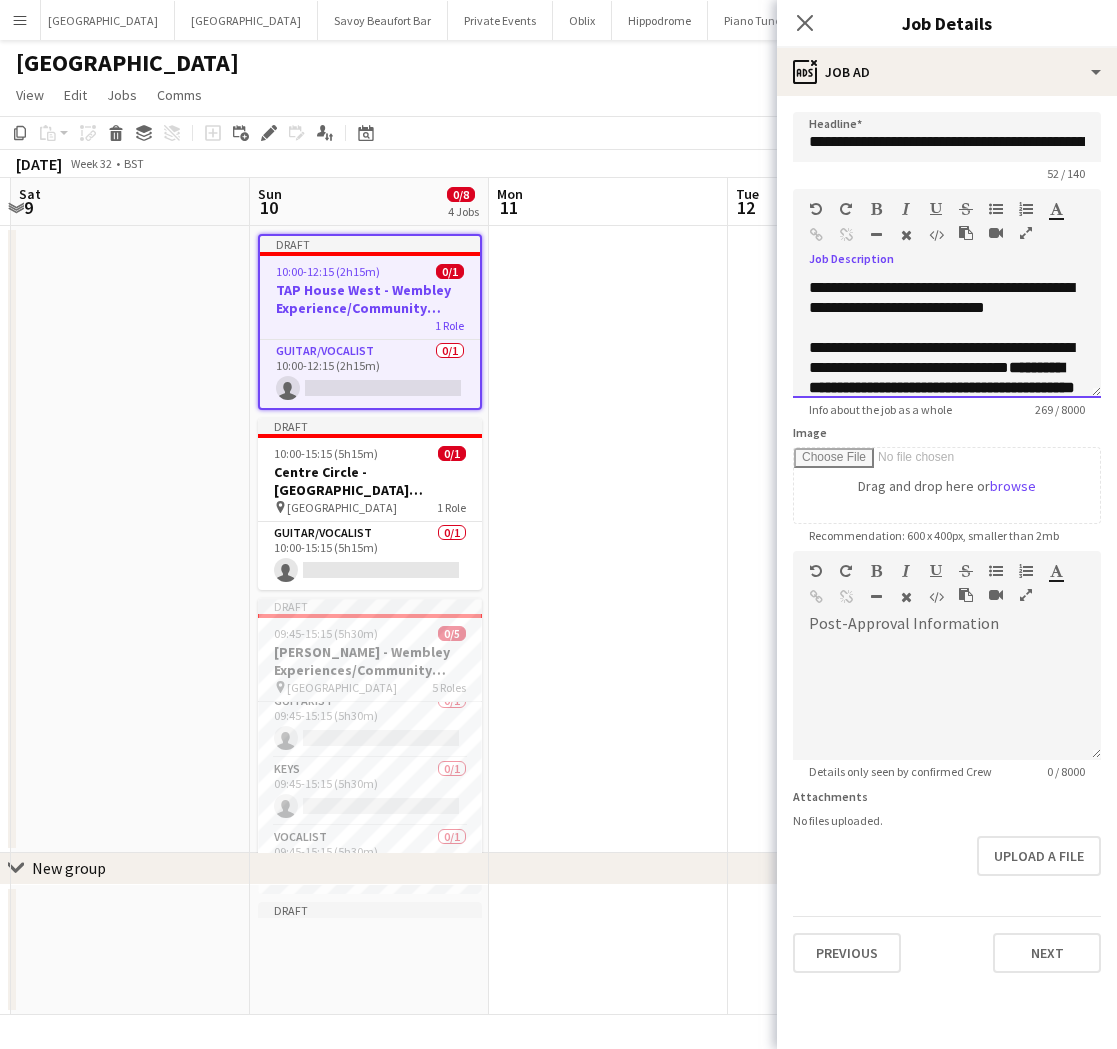 scroll, scrollTop: 96, scrollLeft: 0, axis: vertical 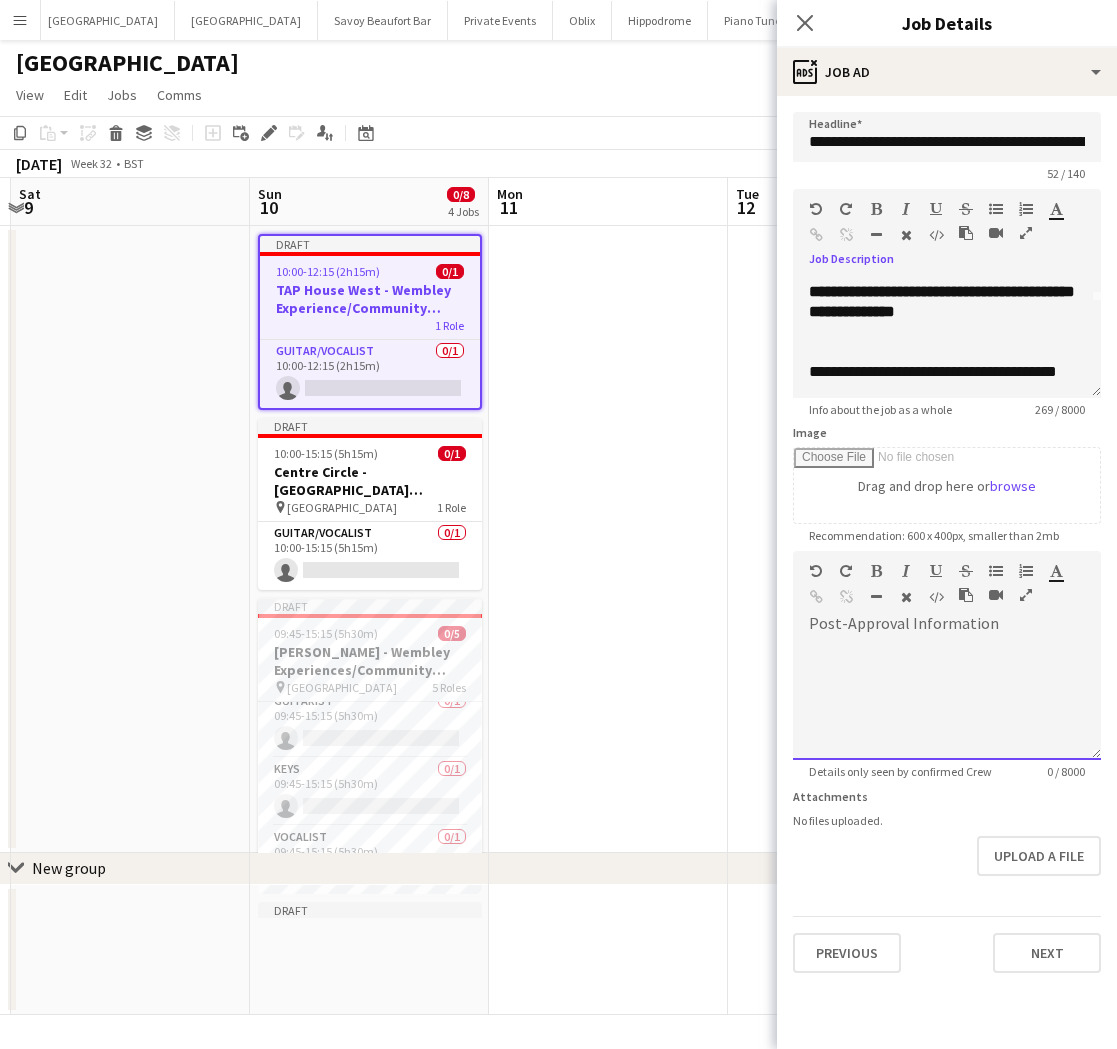 click at bounding box center [947, 700] 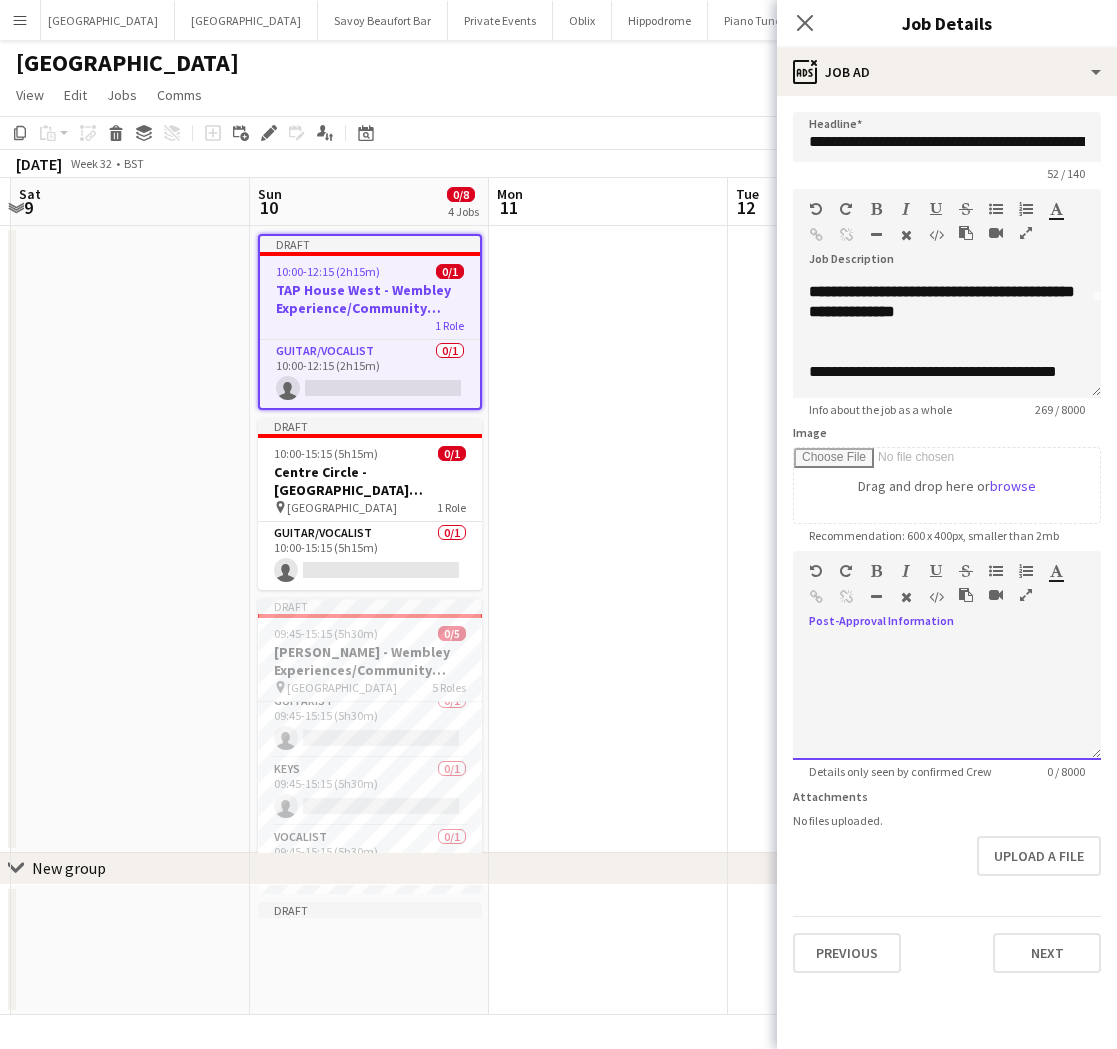 type 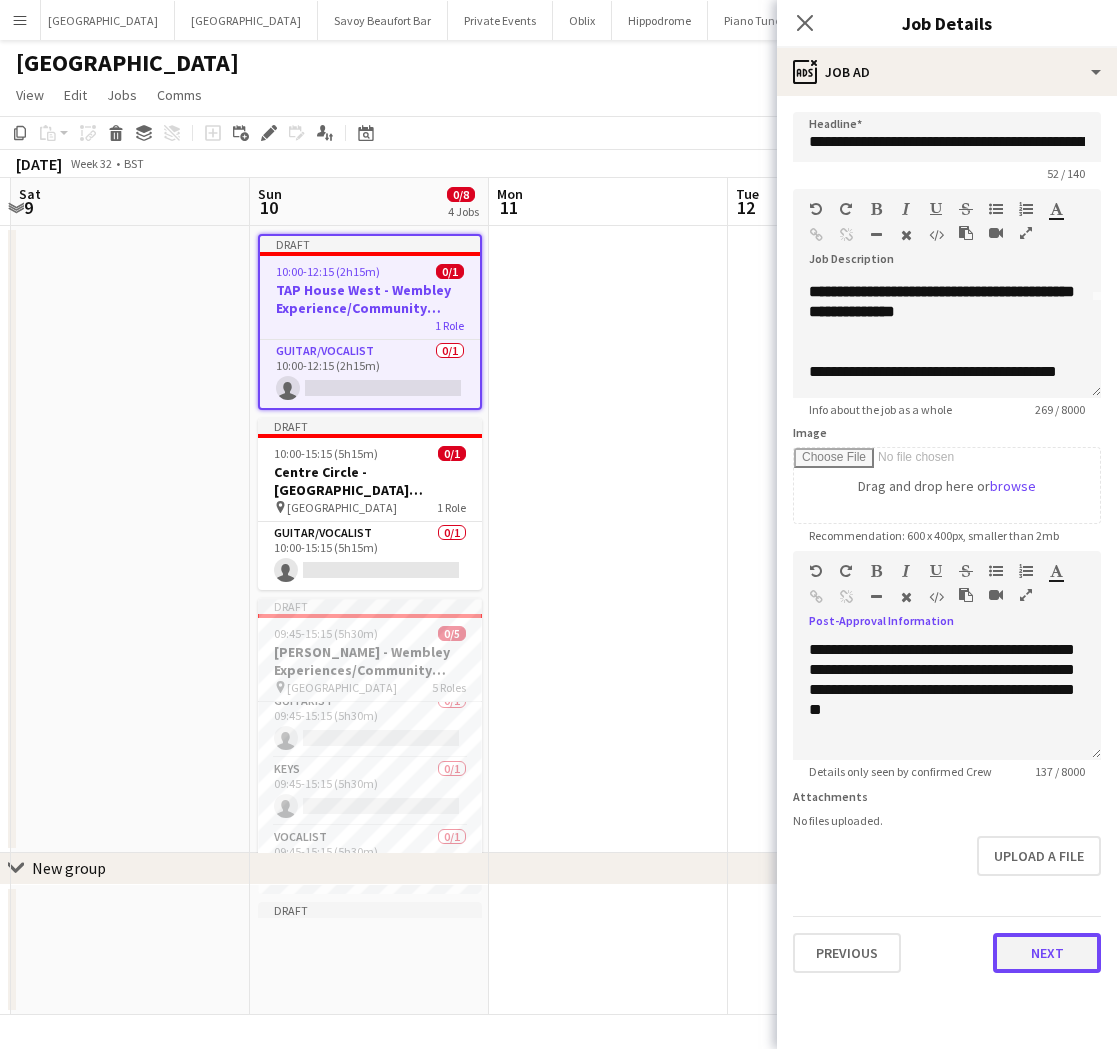 click on "Next" at bounding box center [1047, 953] 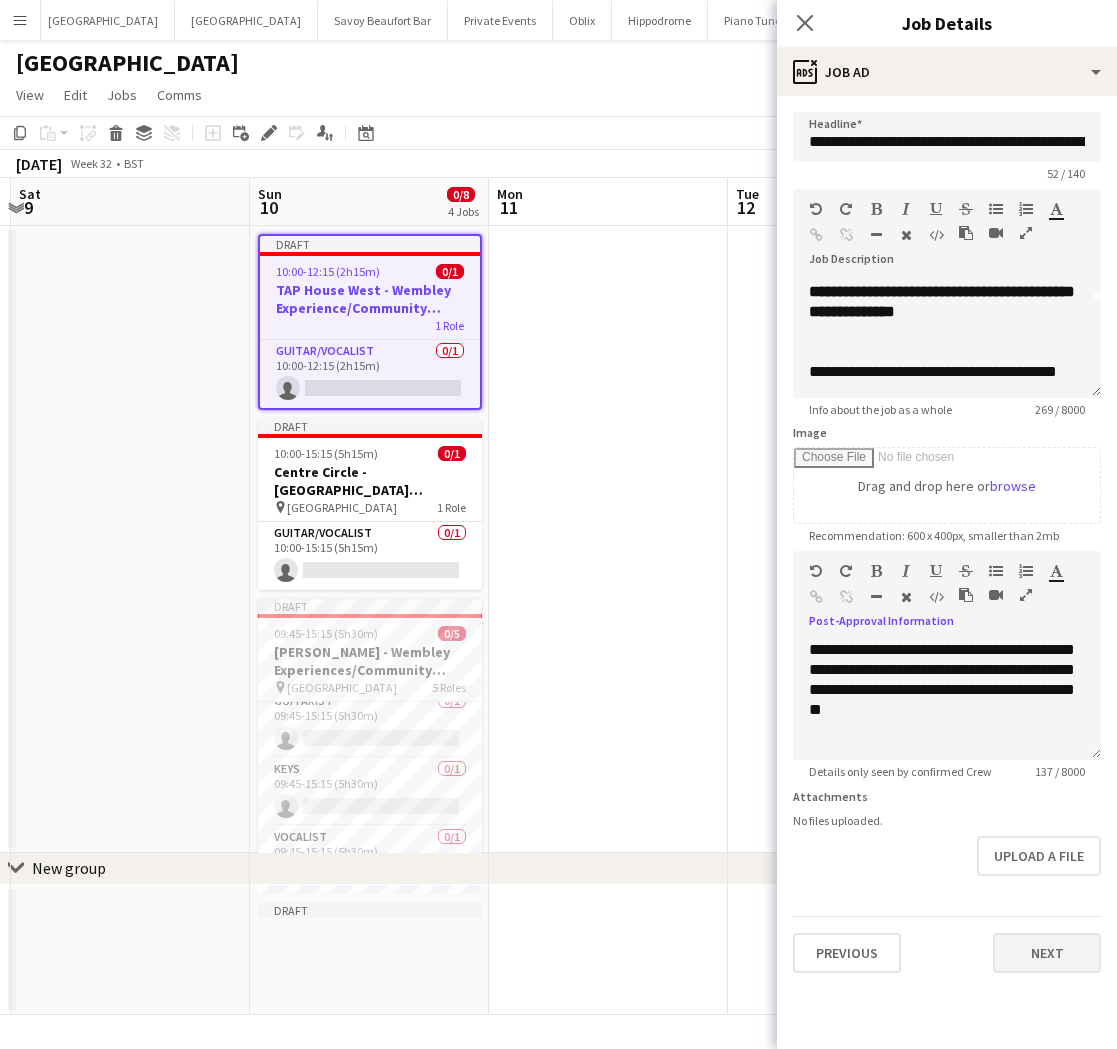 type on "*******" 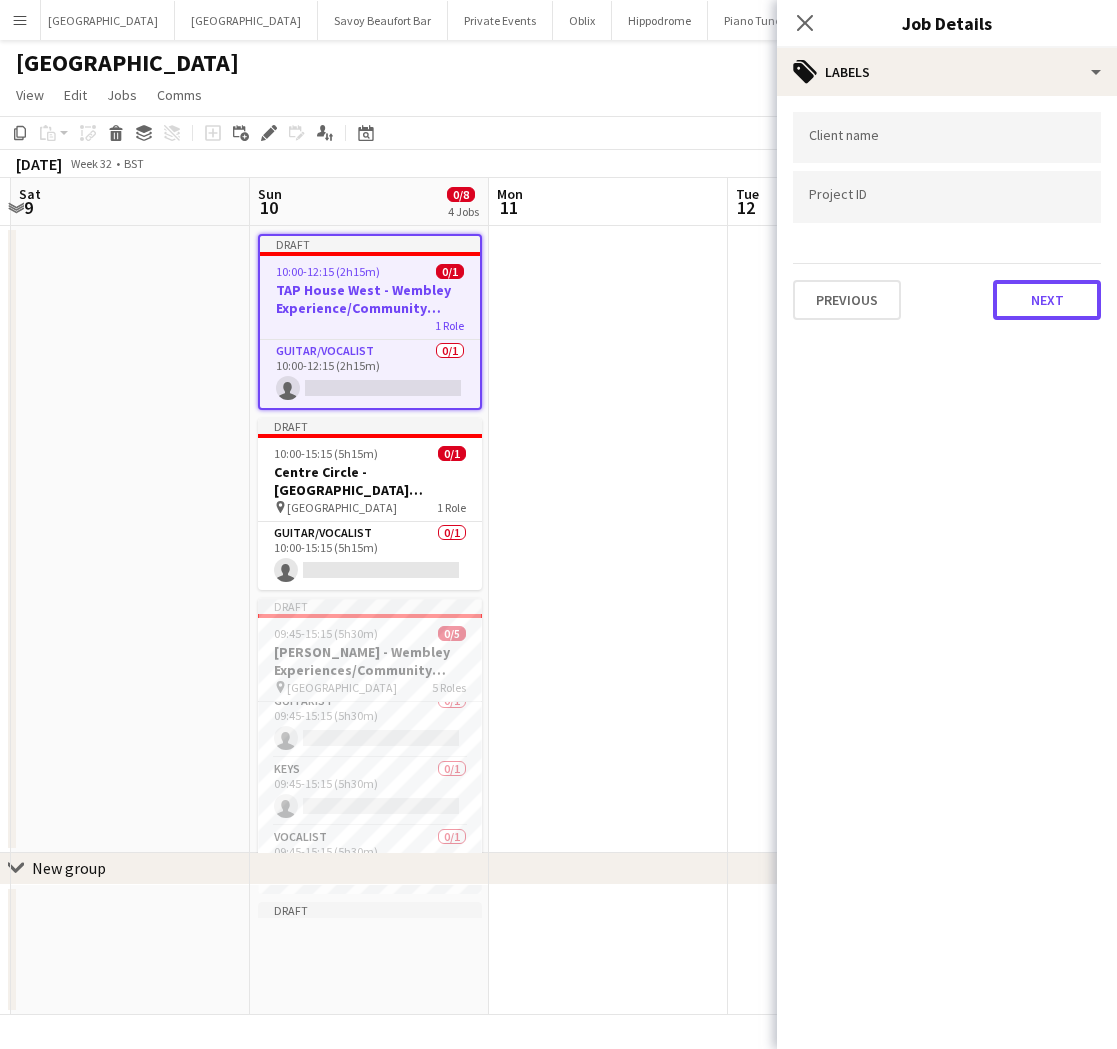 drag, startPoint x: 1024, startPoint y: 280, endPoint x: 1026, endPoint y: 297, distance: 17.117243 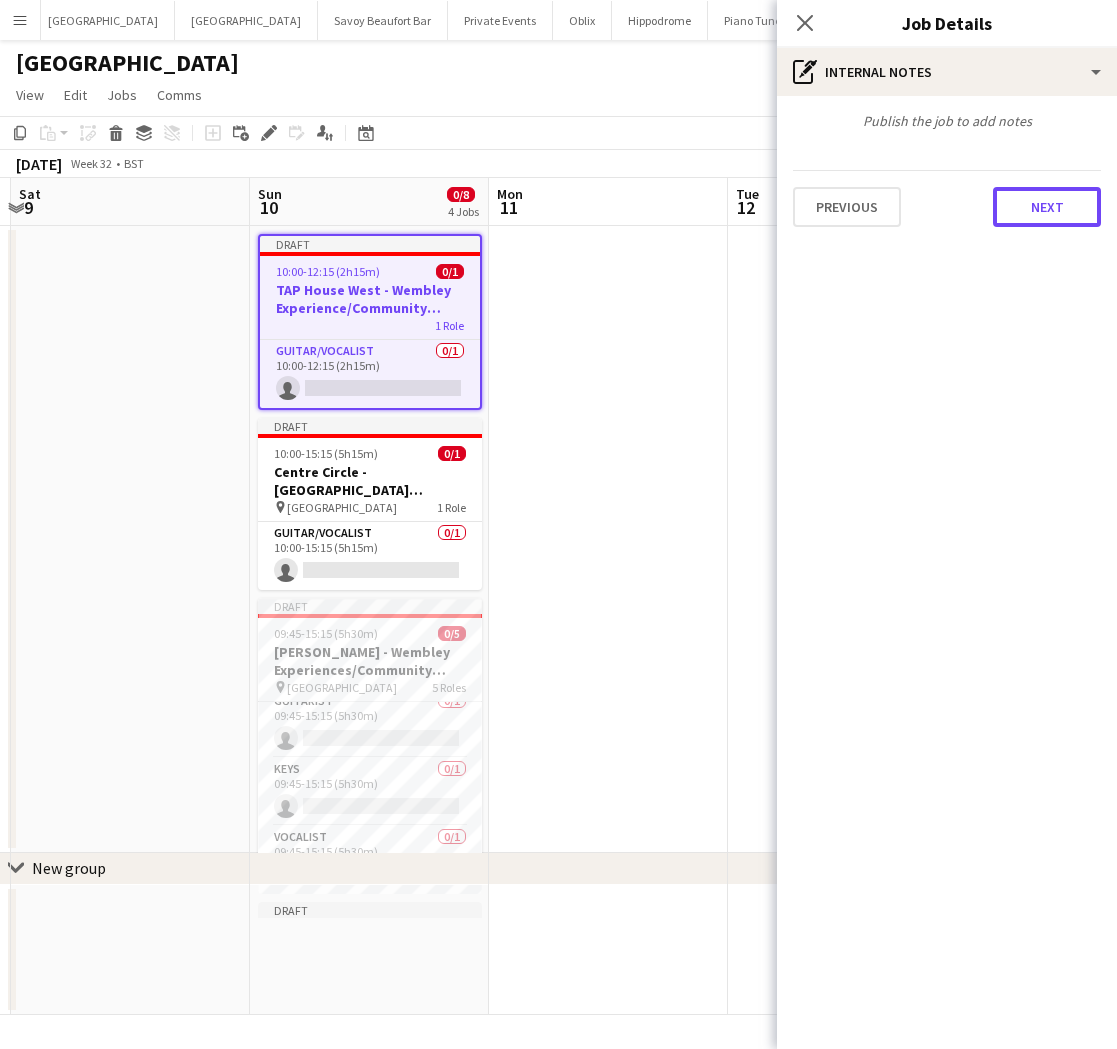 drag, startPoint x: 1024, startPoint y: 195, endPoint x: 1026, endPoint y: 212, distance: 17.117243 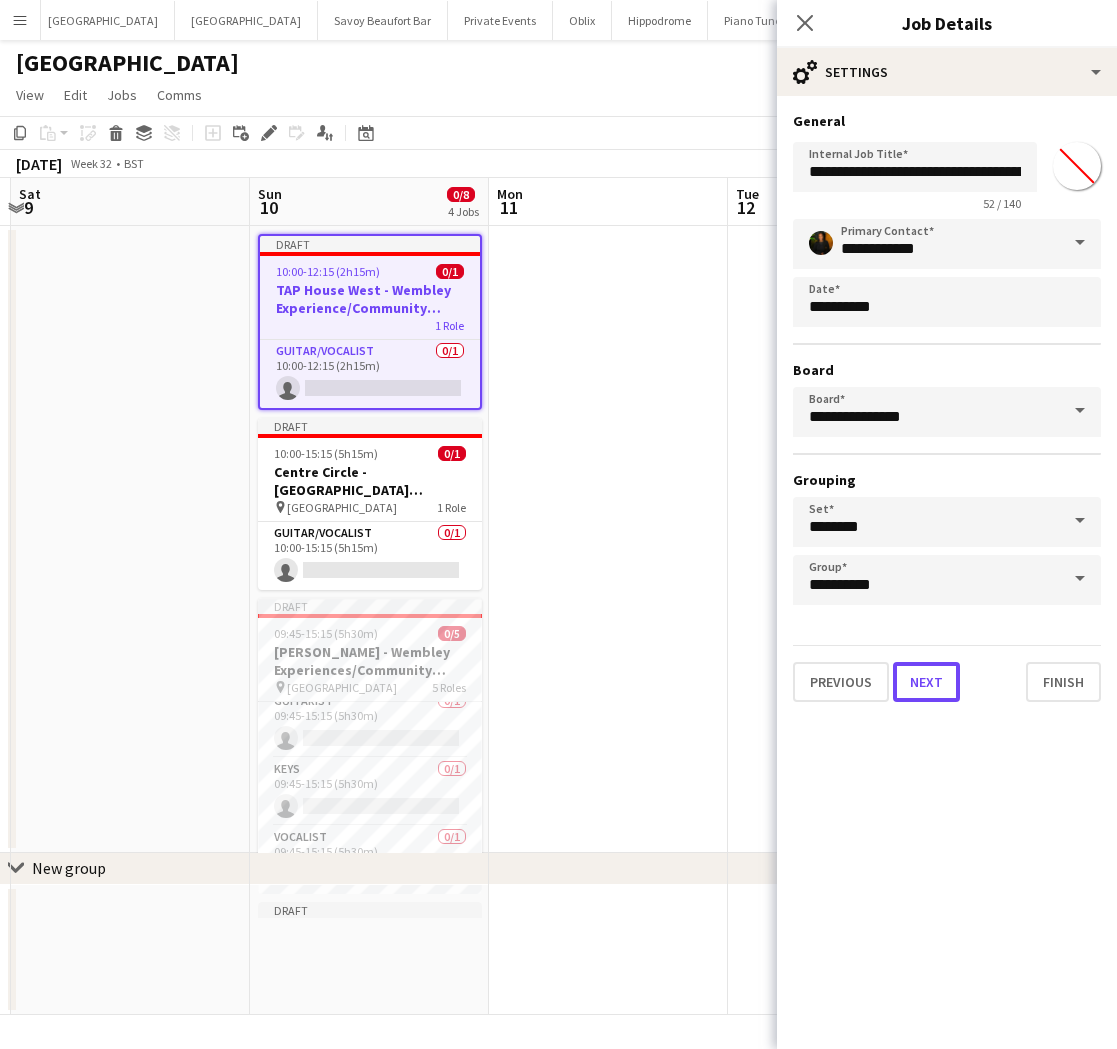 click on "Next" at bounding box center [926, 682] 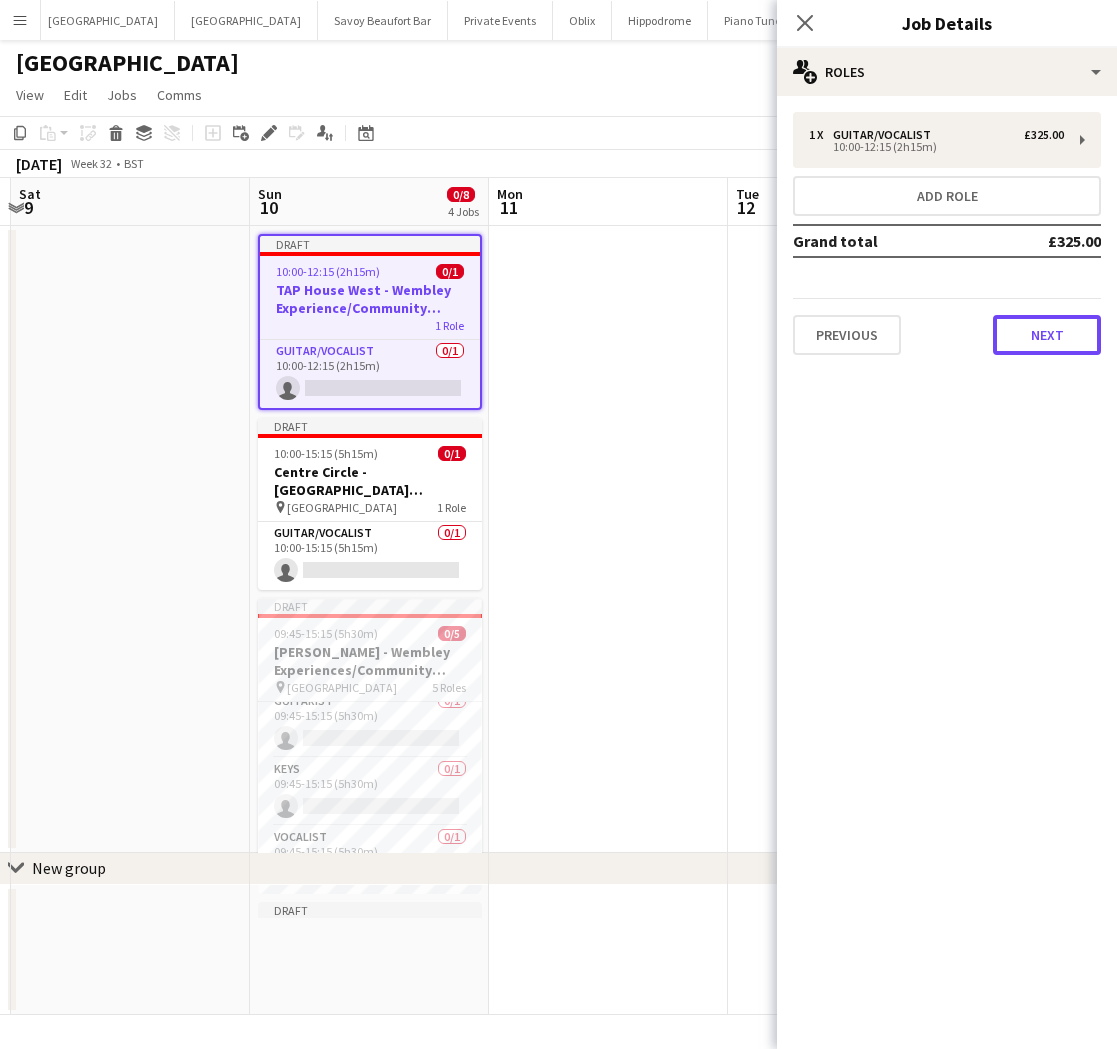 click on "Next" at bounding box center [1047, 335] 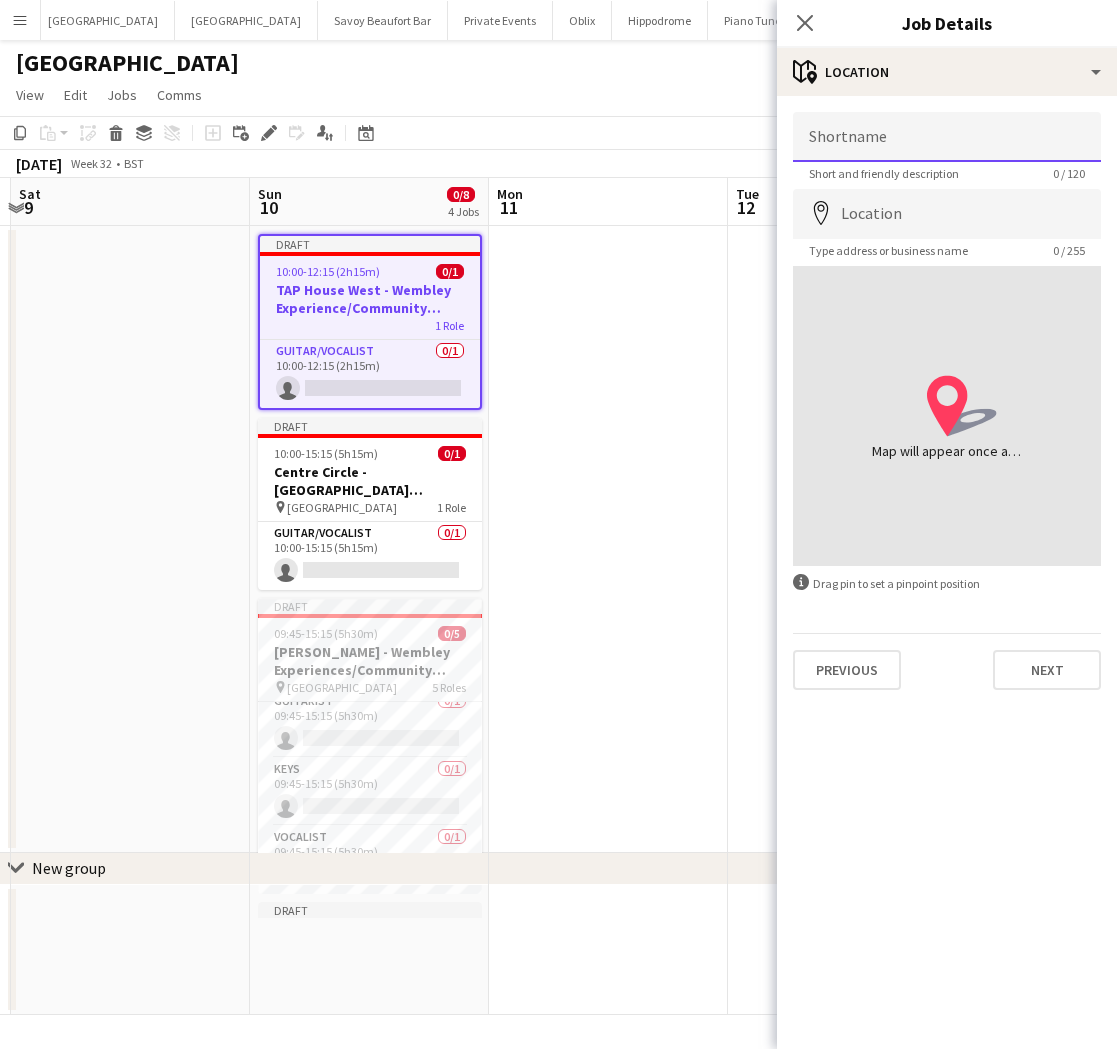 click on "Shortname" at bounding box center [947, 137] 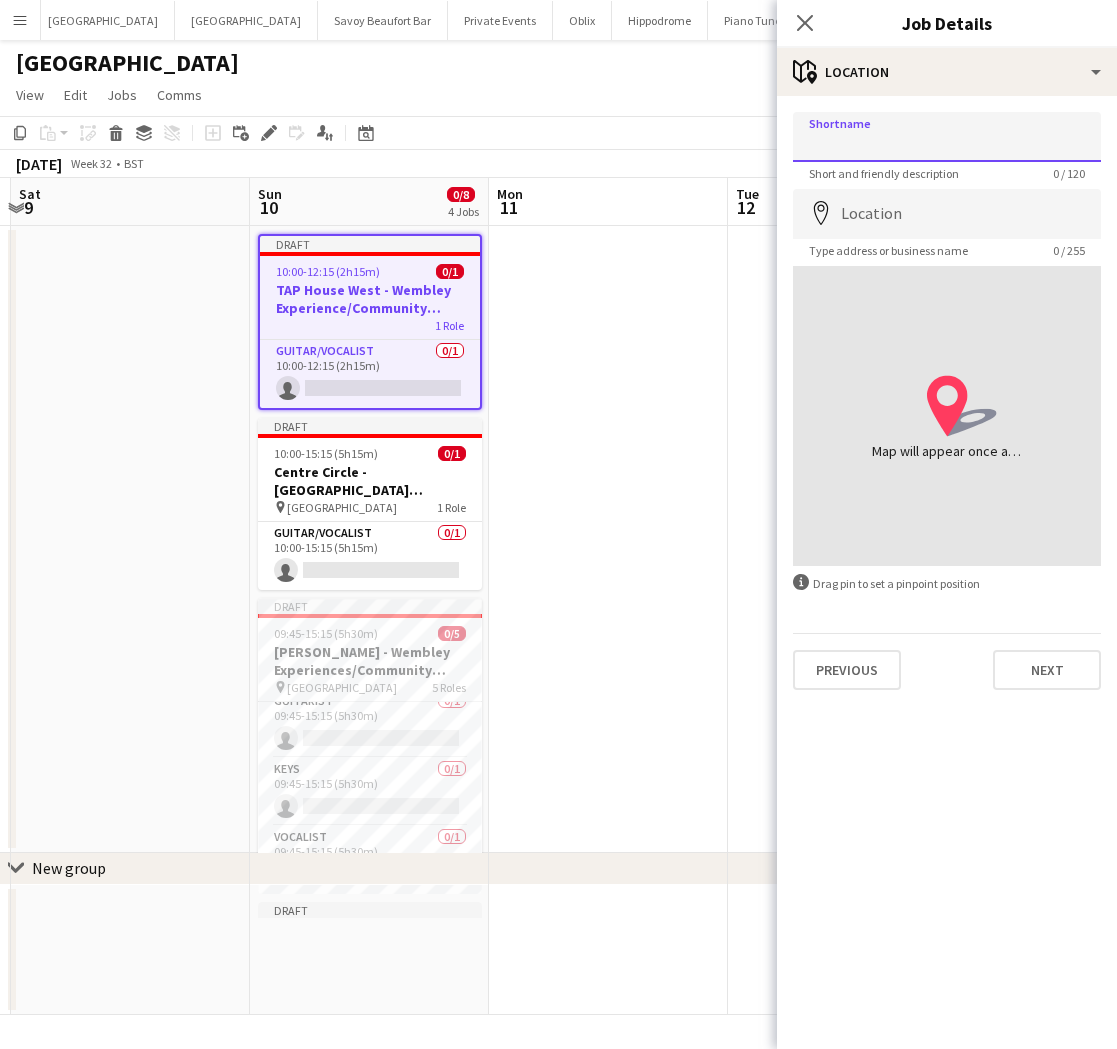 type on "**********" 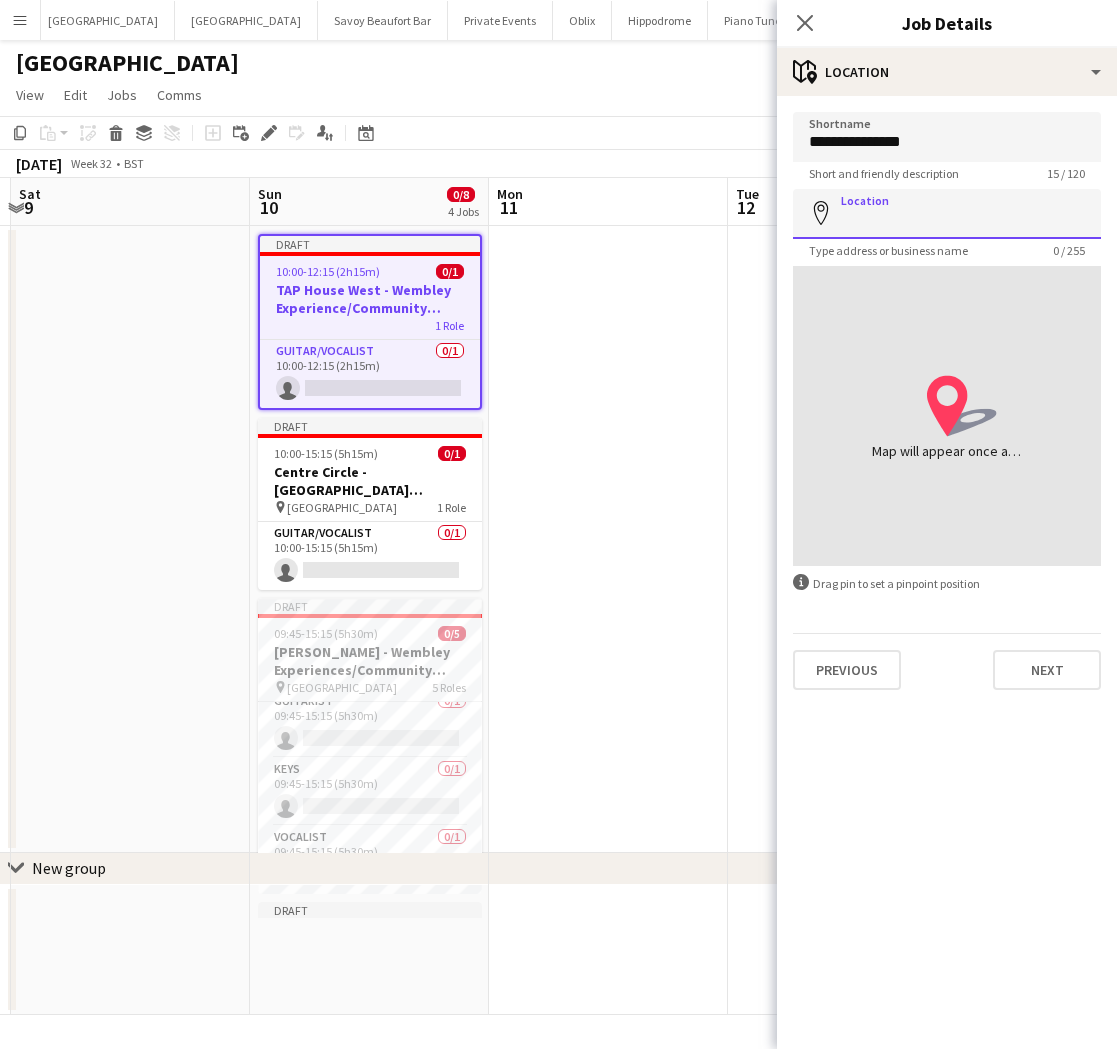 click on "Location" at bounding box center (947, 214) 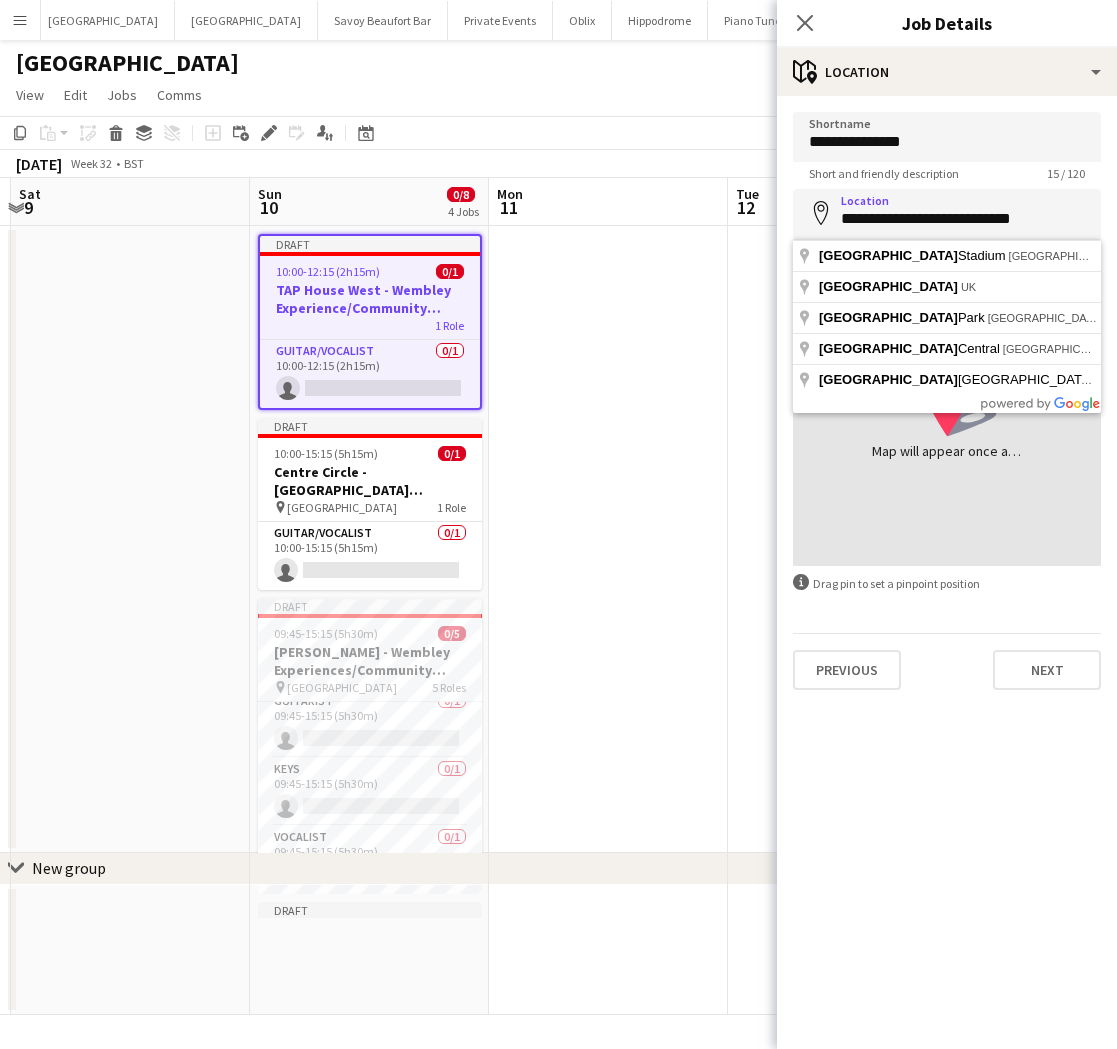 type on "**********" 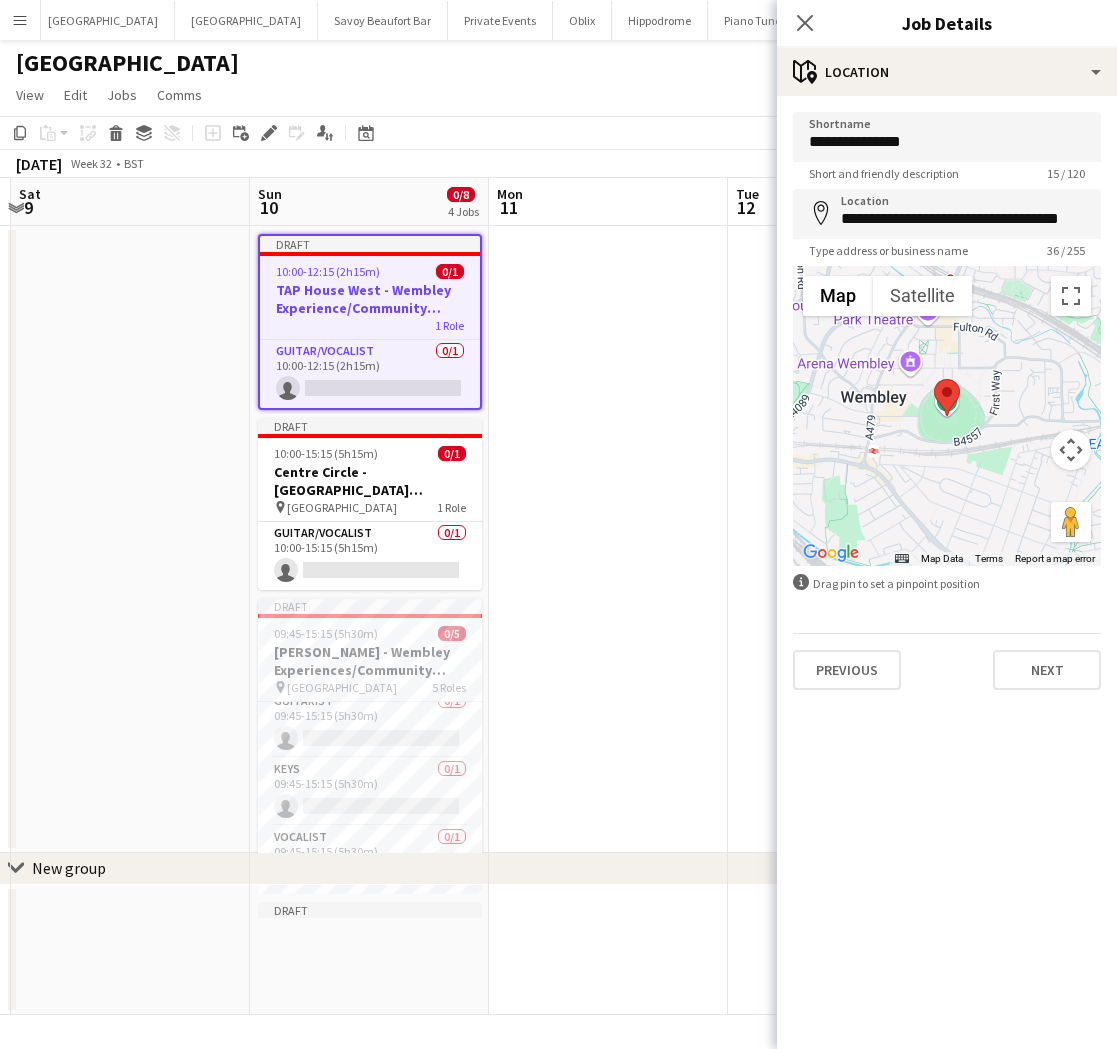 drag, startPoint x: 678, startPoint y: 507, endPoint x: 670, endPoint y: 497, distance: 12.806249 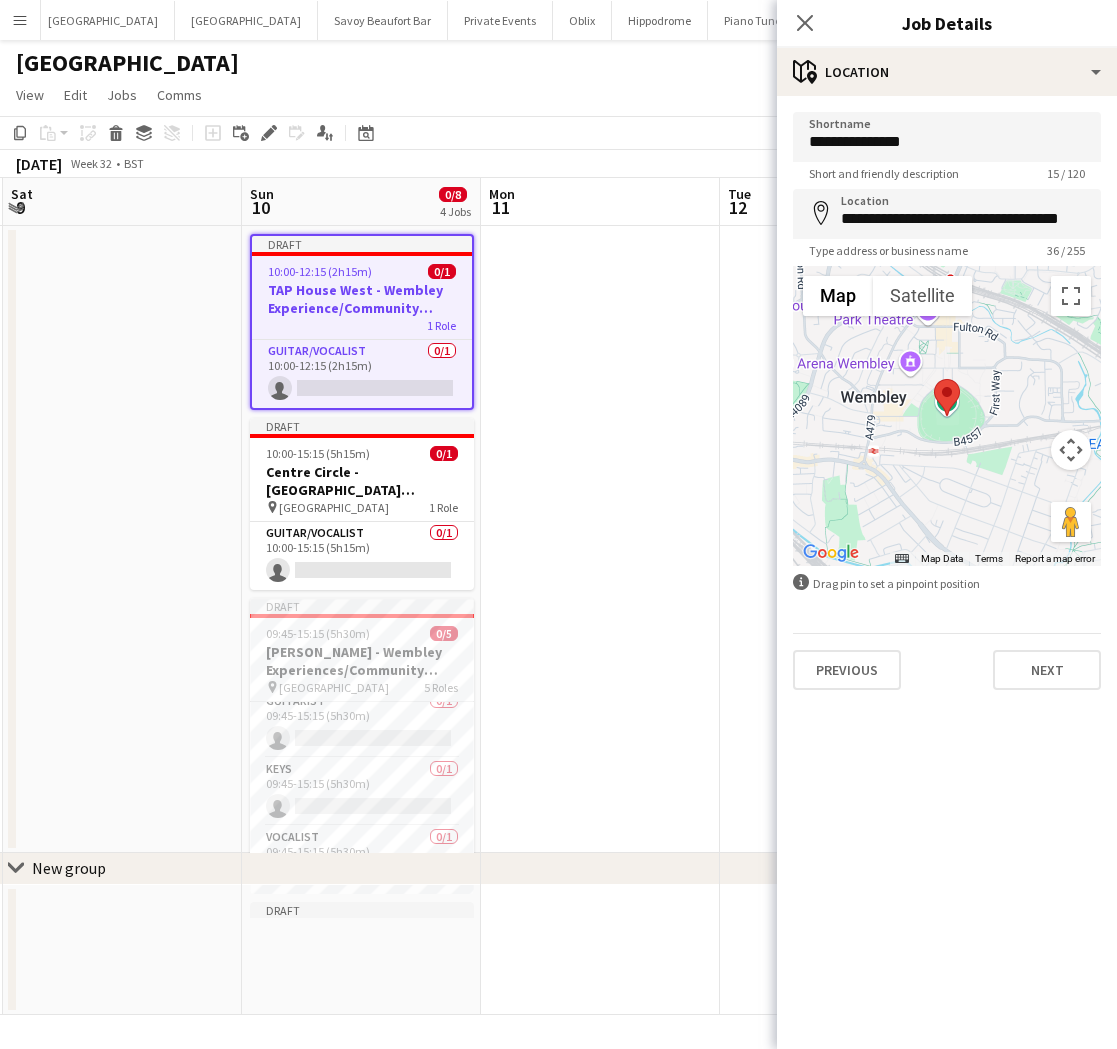 drag, startPoint x: 608, startPoint y: 394, endPoint x: 606, endPoint y: 405, distance: 11.18034 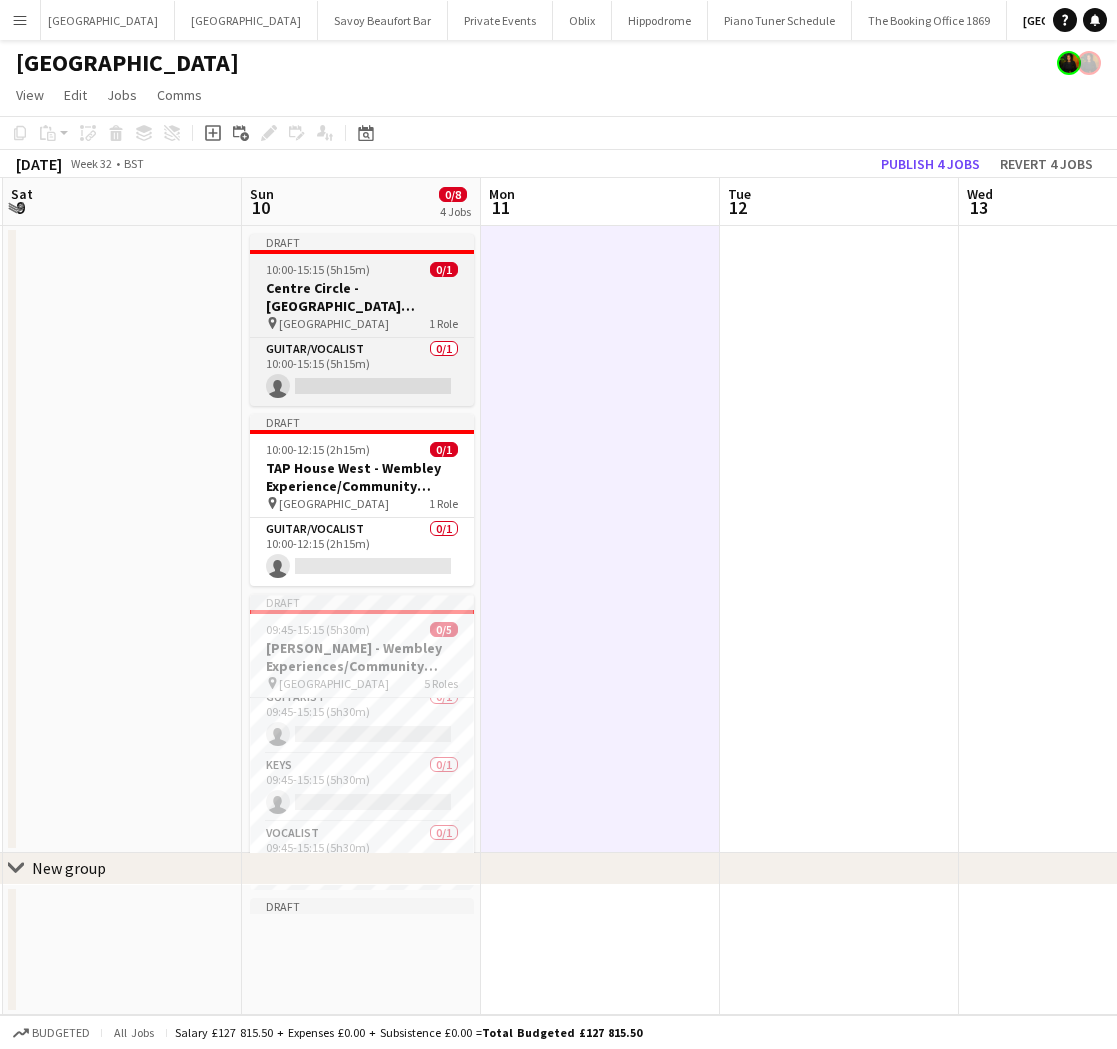 drag, startPoint x: 374, startPoint y: 272, endPoint x: 392, endPoint y: 298, distance: 31.622776 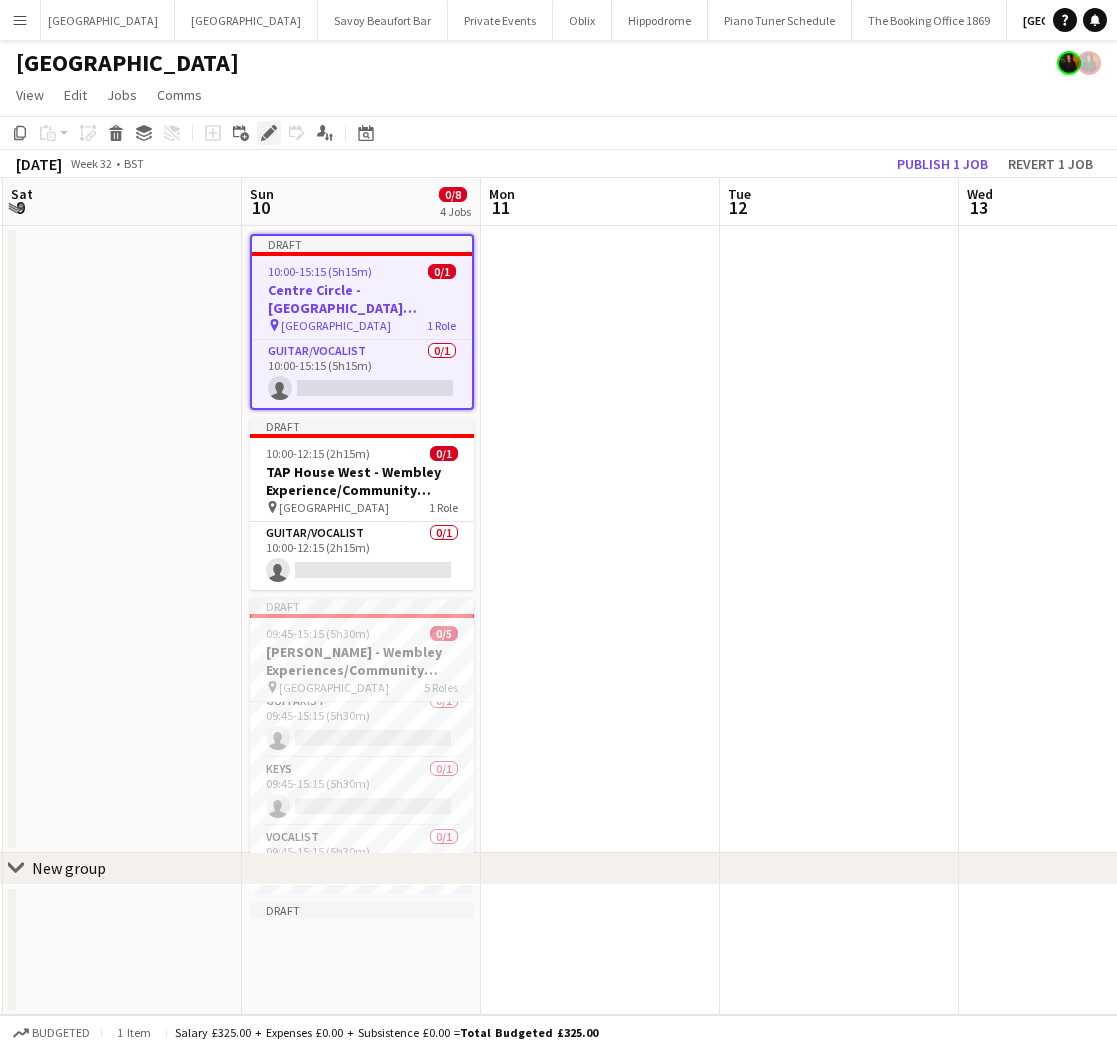 click on "Edit" 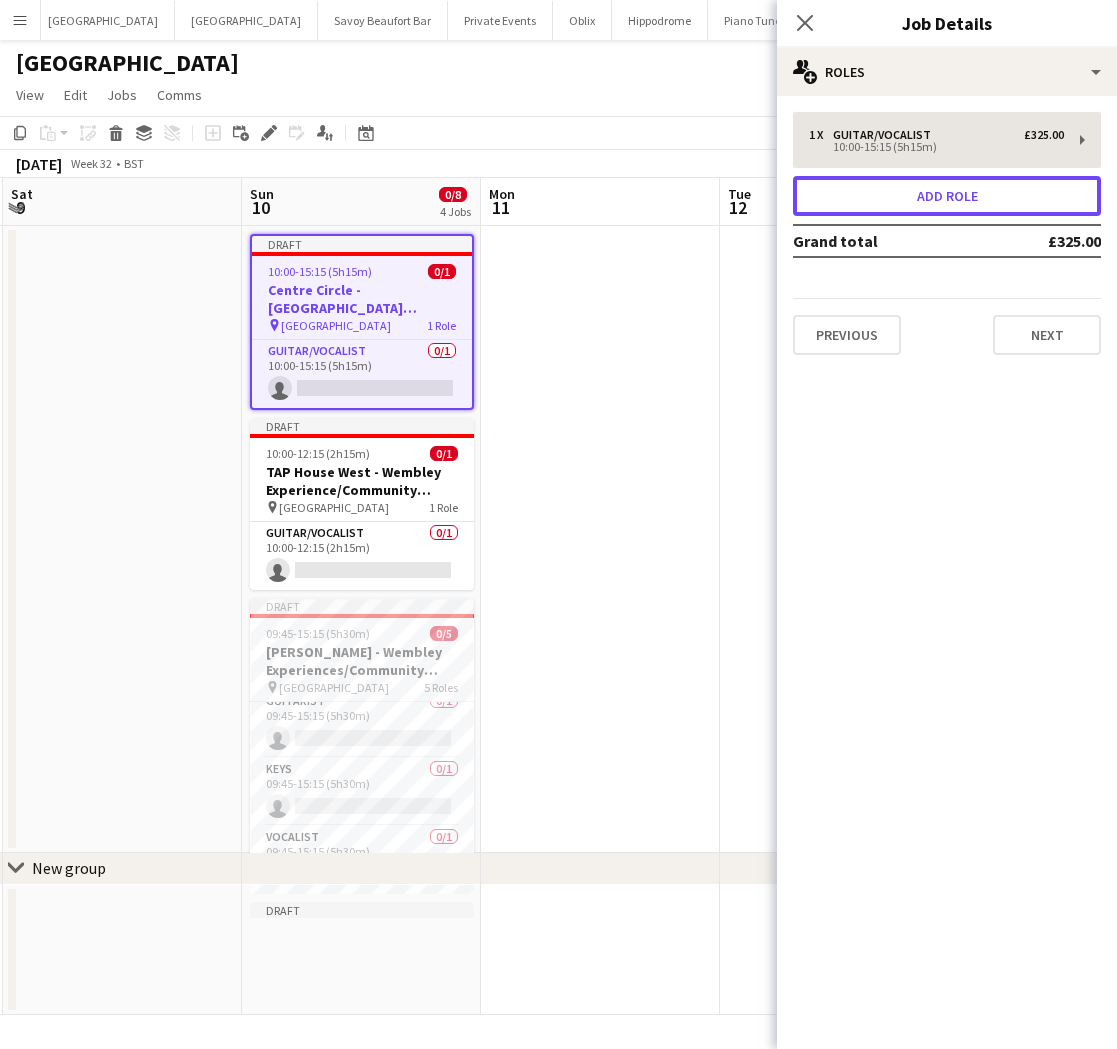 click on "Add role" at bounding box center [947, 196] 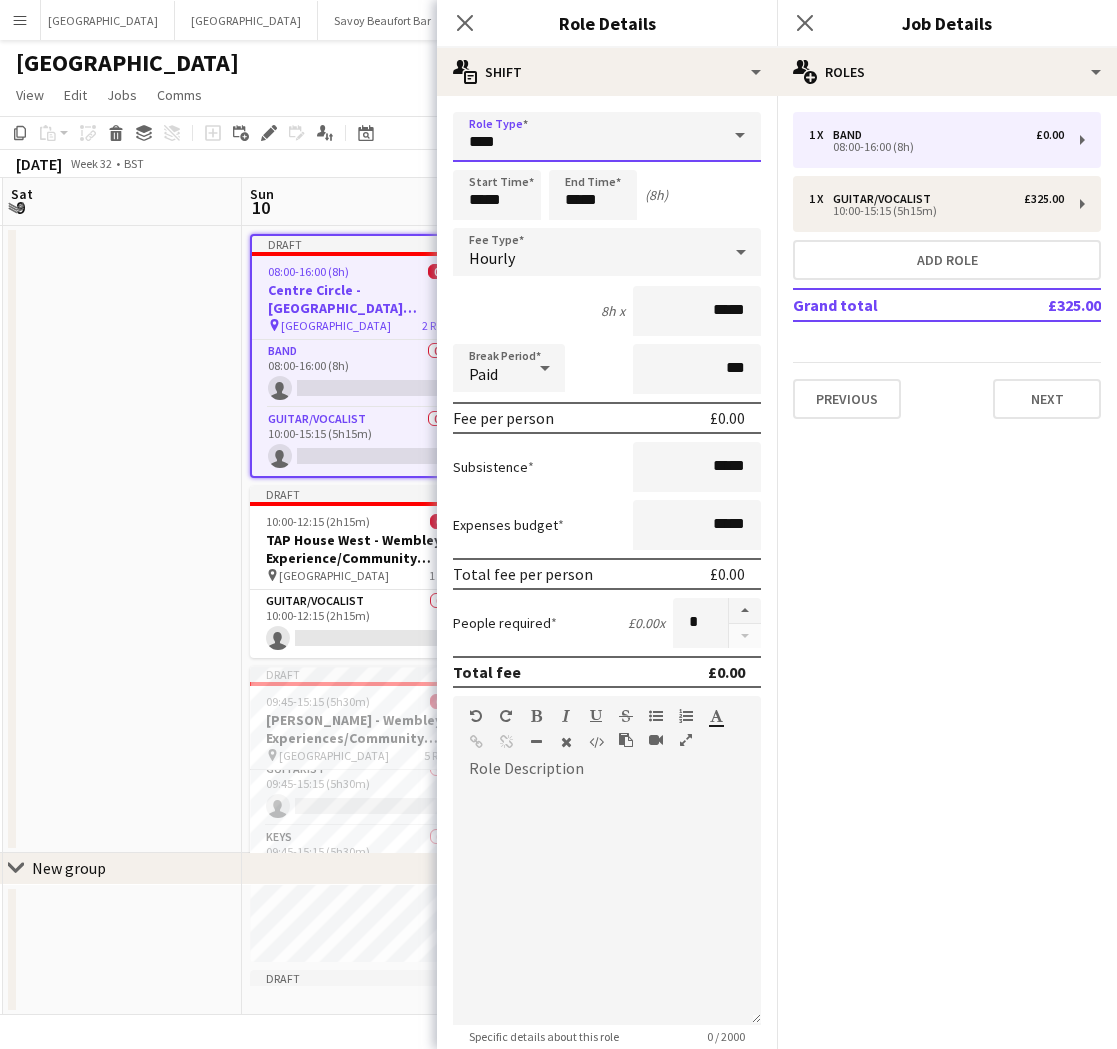 drag, startPoint x: 427, startPoint y: 143, endPoint x: 384, endPoint y: 142, distance: 43.011627 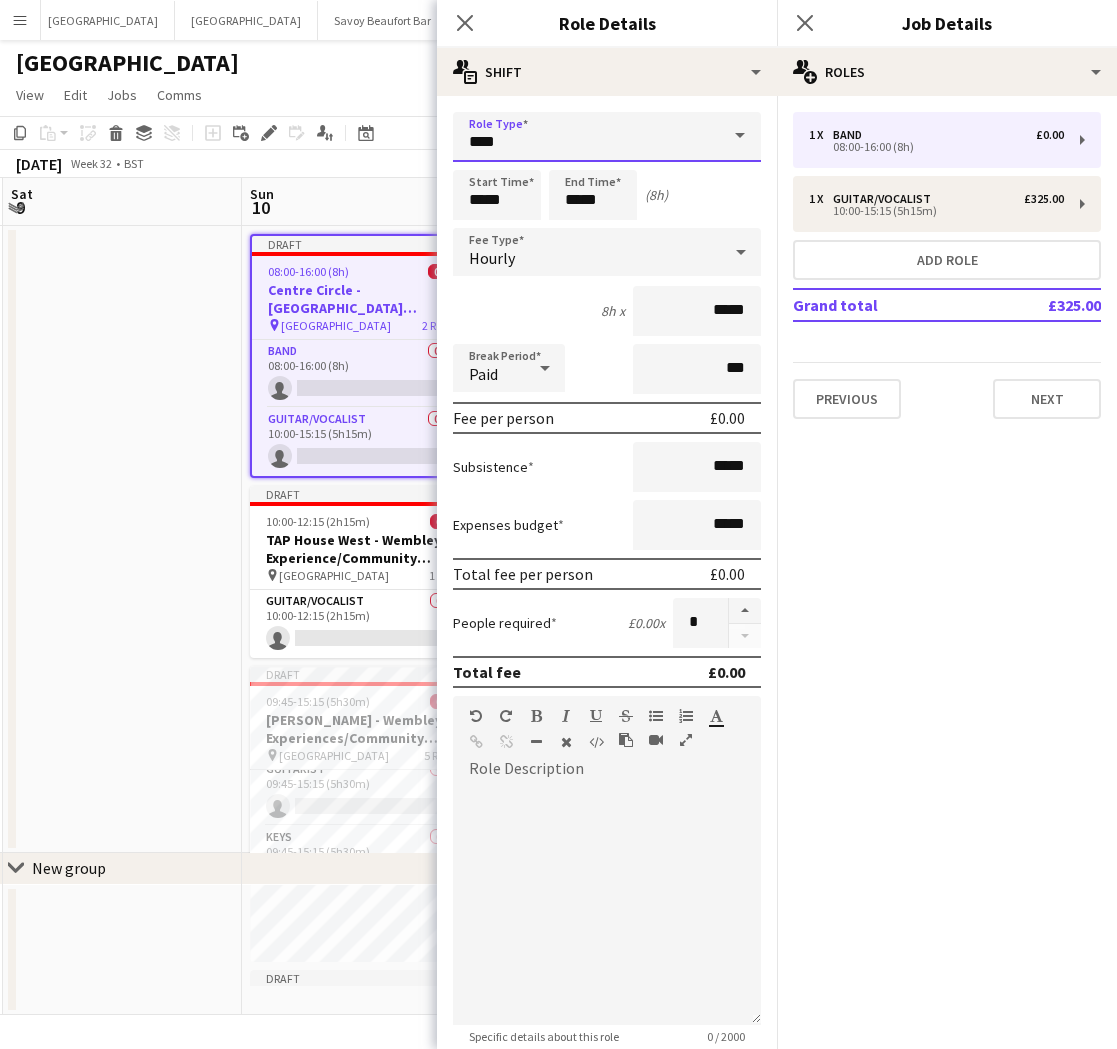 click on "Menu
Boards
Boards   Boards   All jobs   Status
Workforce
Workforce   My Workforce   Recruiting
Comms
Comms
Pay
Pay   Approvals   Payments   Reports   Invoices
Platform Settings
Platform Settings   App settings   Your settings   Profiles
Training Academy
Training Academy
Knowledge Base
Knowledge Base
Product Updates
Product Updates   Log Out   Privacy   Bicester village
Close
Goring Hotel
Close
Savoy Beaufort Bar
Close
Private Events
Close
Oblix
Close
Hippodrome
Close
Piano Tuner Schedule
Close
The Booking Office 1869
Close" at bounding box center (558, 524) 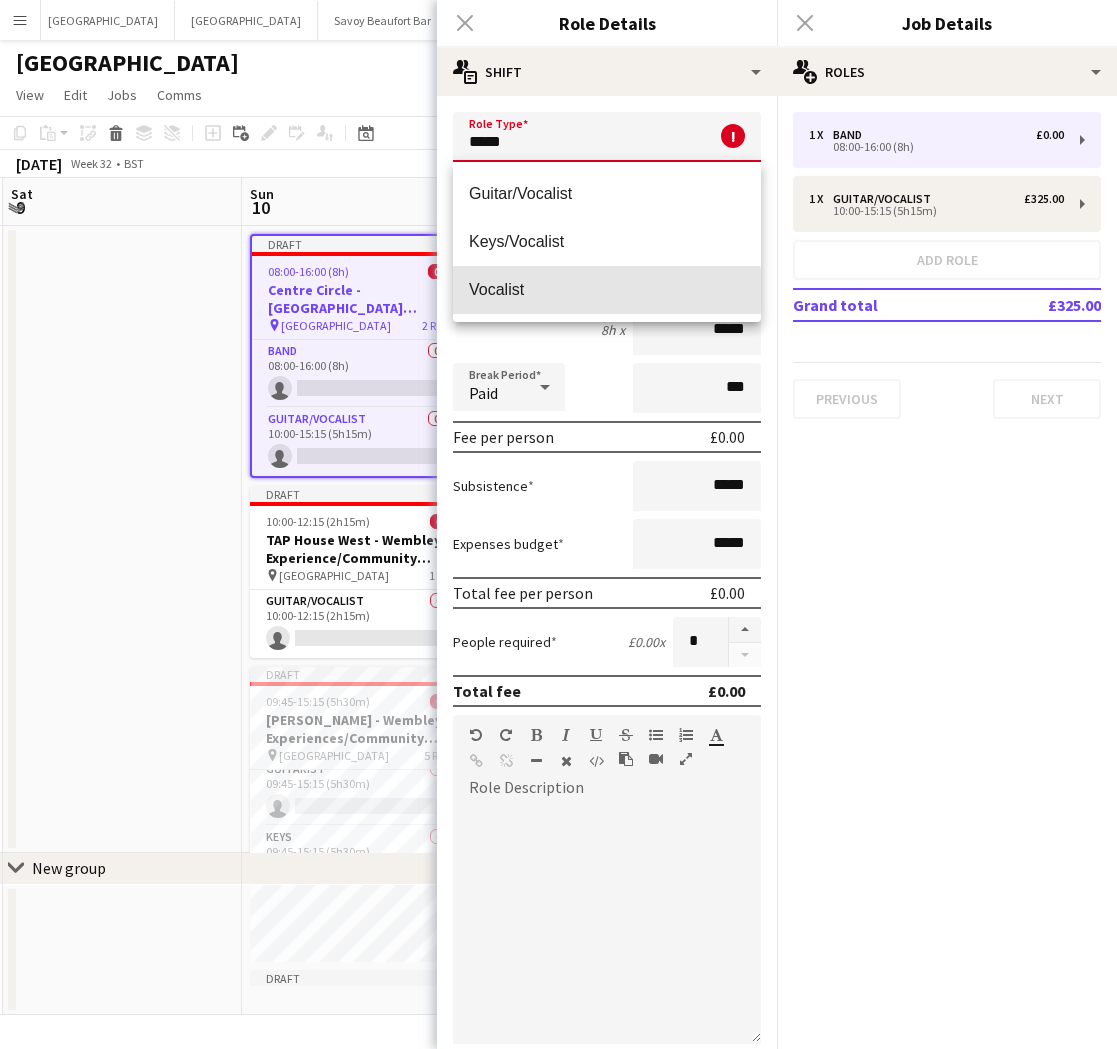 drag, startPoint x: 548, startPoint y: 291, endPoint x: 538, endPoint y: 281, distance: 14.142136 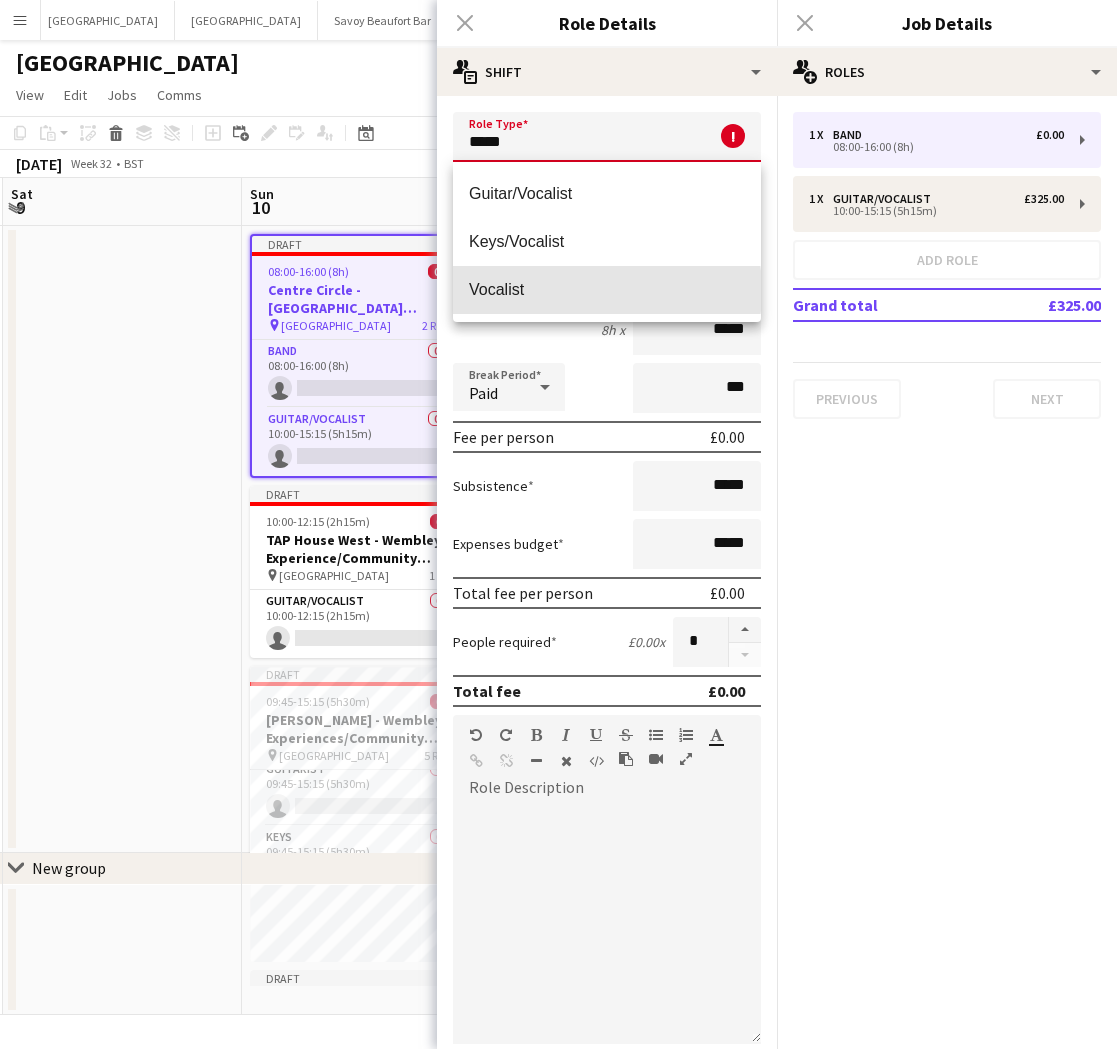 click on "Vocalist" at bounding box center [607, 289] 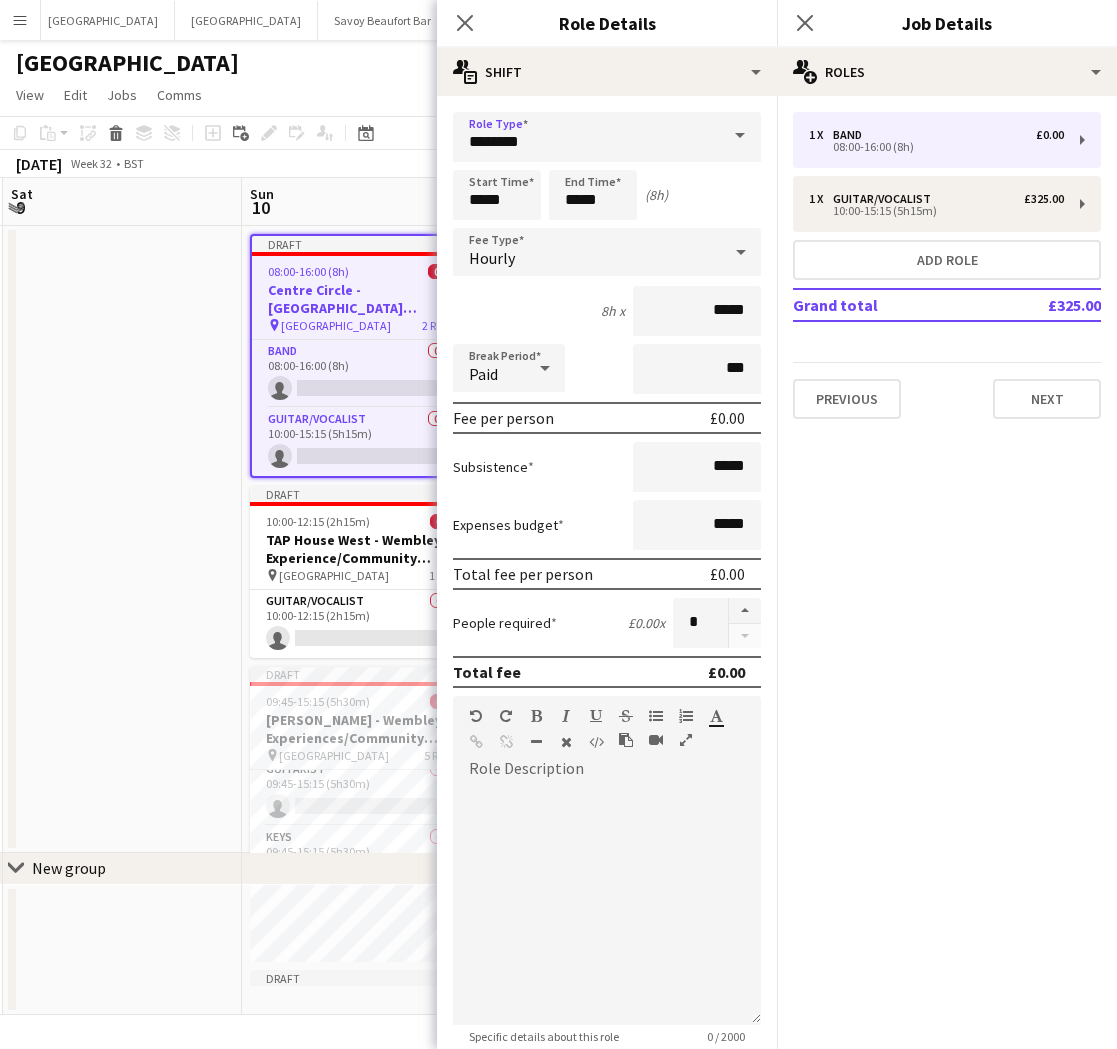 drag, startPoint x: 506, startPoint y: 220, endPoint x: 516, endPoint y: 206, distance: 17.20465 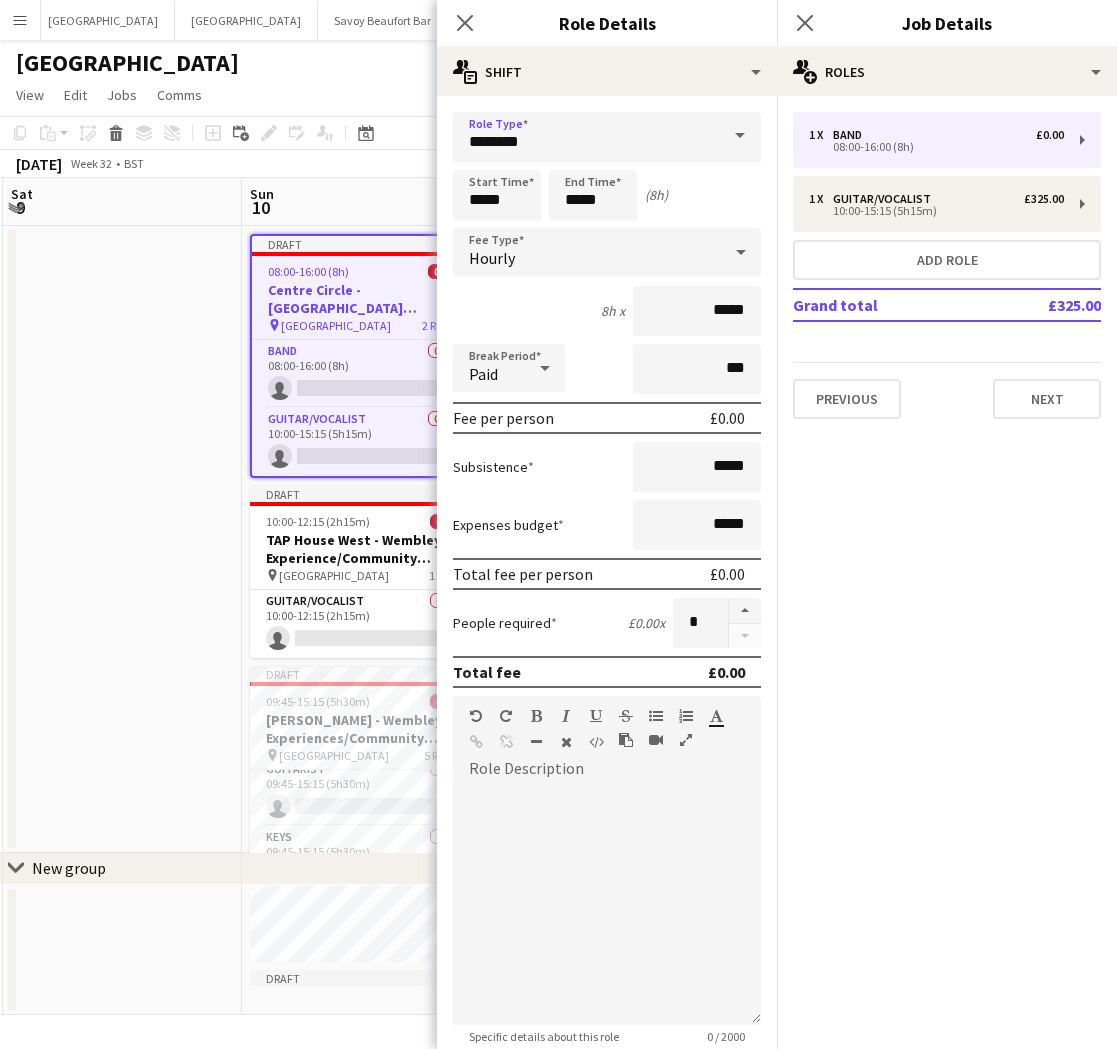 click on "Role Type  ********  Start Time  *****  End Time  *****  (8h)   Fee Type  Hourly  8h x  *****  Break Period  Paid ***  Fee per person   £0.00   Subsistence  *****  Expenses budget  *****  Total fee per person   £0.00   People required   £0.00   x  *  Total fee   £0.00   Role Description  default   Heading 1   Heading 2   Heading 3   Heading 4   Heading 5   Heading 6   Heading 7   Paragraph   Predefined   Standard   default  Times New Roman   Arial   Times New Roman   Calibri   Comic Sans MS  3   1   2   3   4   5   6   7  ******* ******* Specific details about this role  0 / 2000   Job Board Visibility
information-circle
Set options for visibility on the Crew App’s Job Board   Display Role on Job Board   Yes   No   Previous   Next" at bounding box center [607, 682] 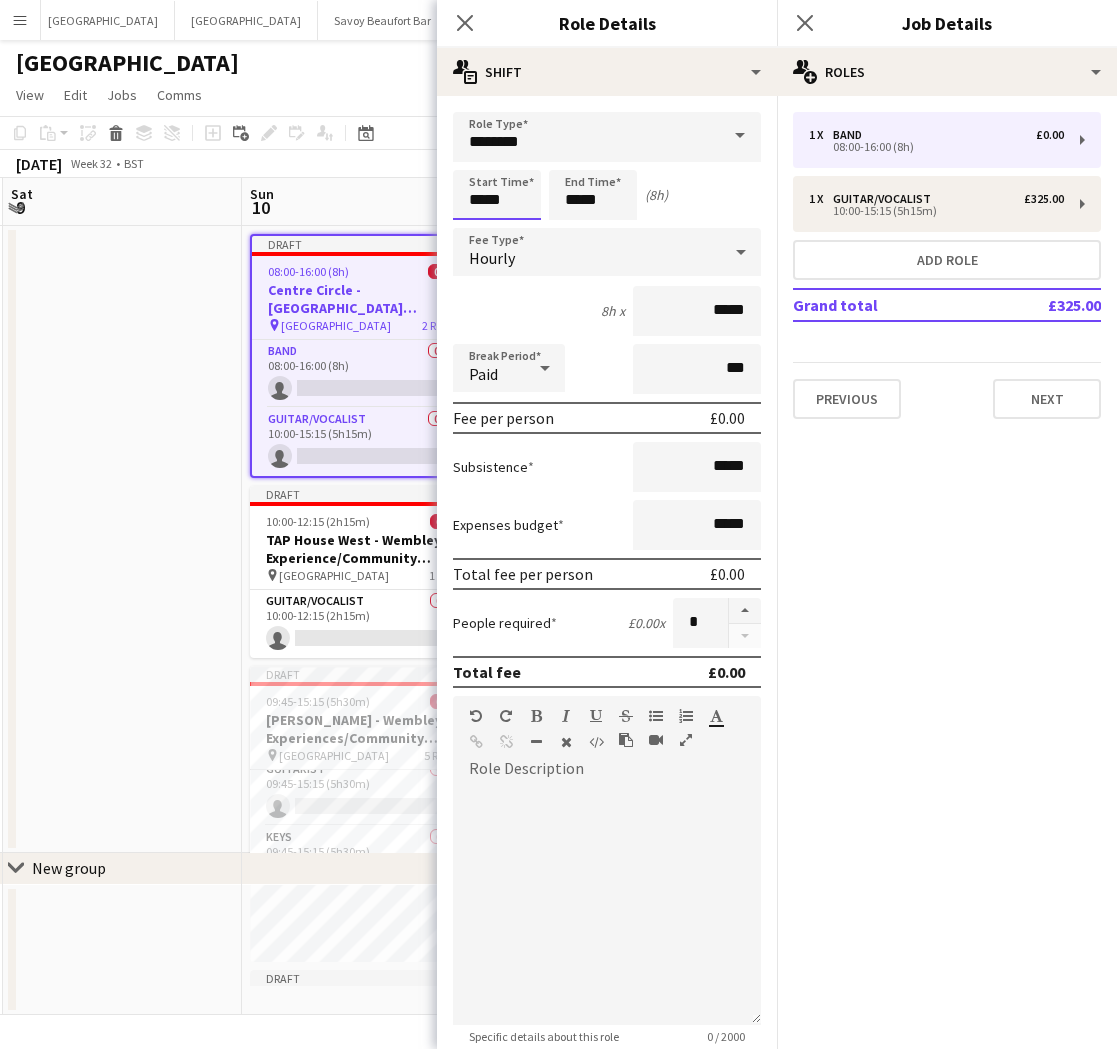 drag, startPoint x: 477, startPoint y: 200, endPoint x: 358, endPoint y: 189, distance: 119.507324 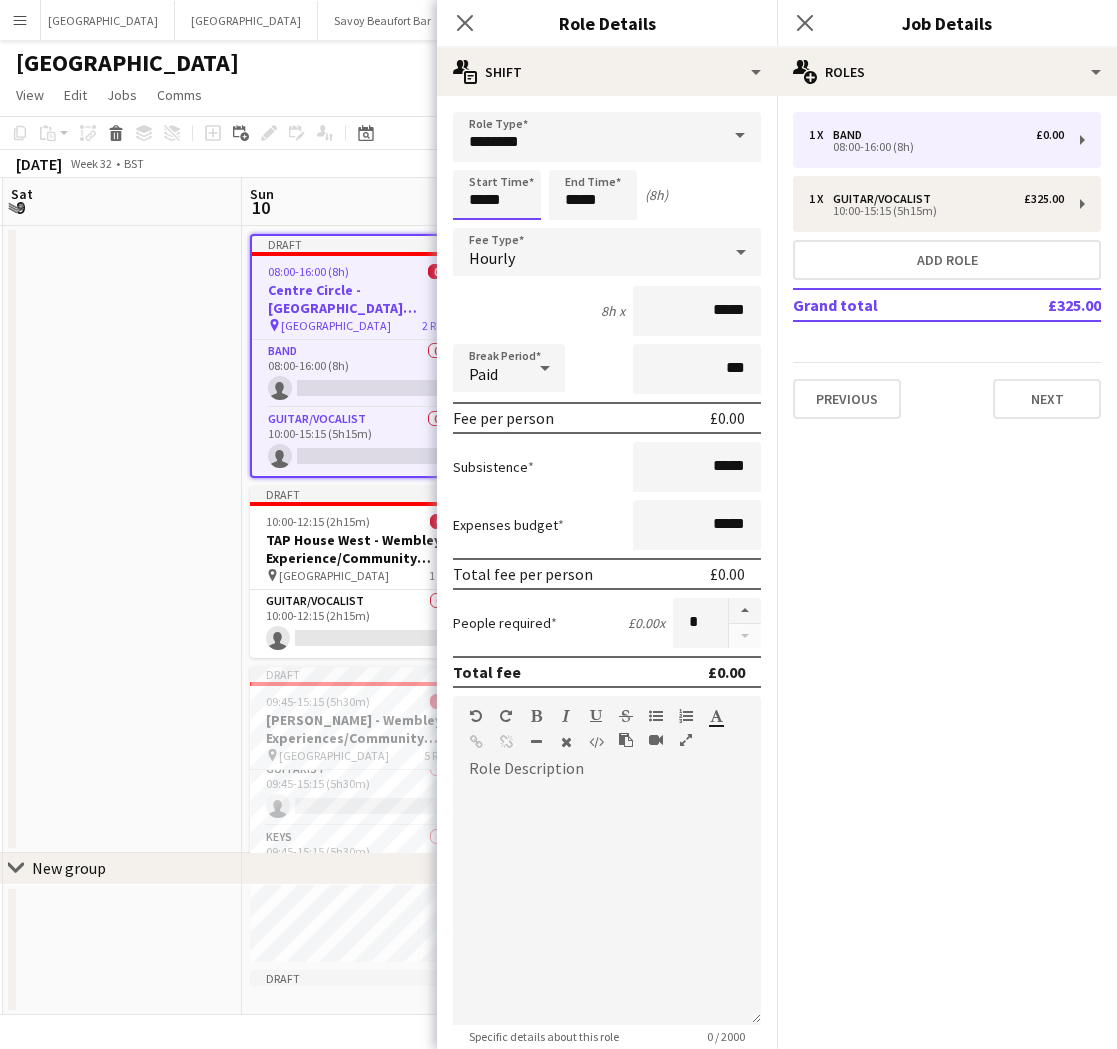 click on "Menu
Boards
Boards   Boards   All jobs   Status
Workforce
Workforce   My Workforce   Recruiting
Comms
Comms
Pay
Pay   Approvals   Payments   Reports   Invoices
Platform Settings
Platform Settings   App settings   Your settings   Profiles
Training Academy
Training Academy
Knowledge Base
Knowledge Base
Product Updates
Product Updates   Log Out   Privacy   Bicester village
Close
Goring Hotel
Close
Savoy Beaufort Bar
Close
Private Events
Close
Oblix
Close
Hippodrome
Close
Piano Tuner Schedule
Close
The Booking Office 1869
Close" at bounding box center [558, 524] 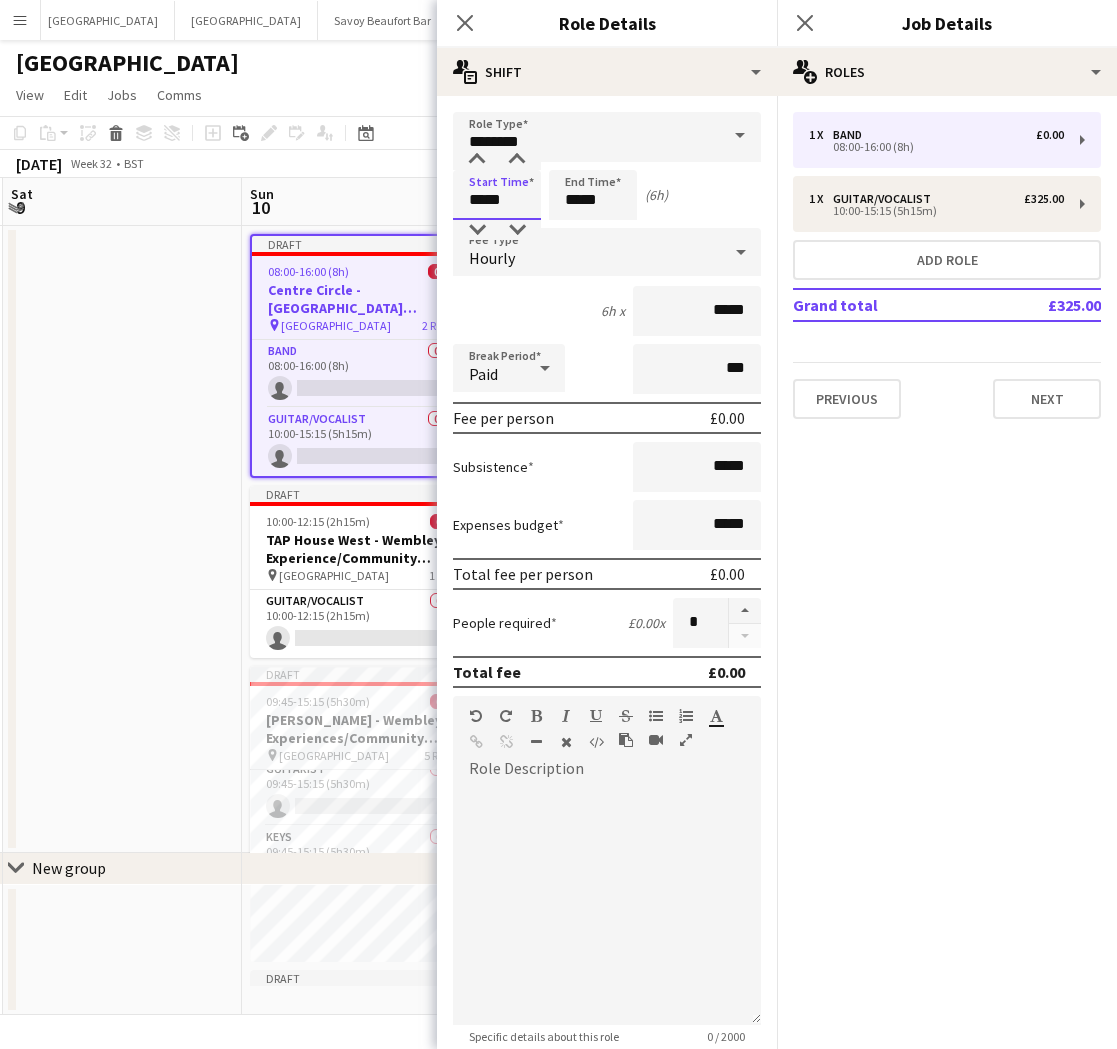 type on "*****" 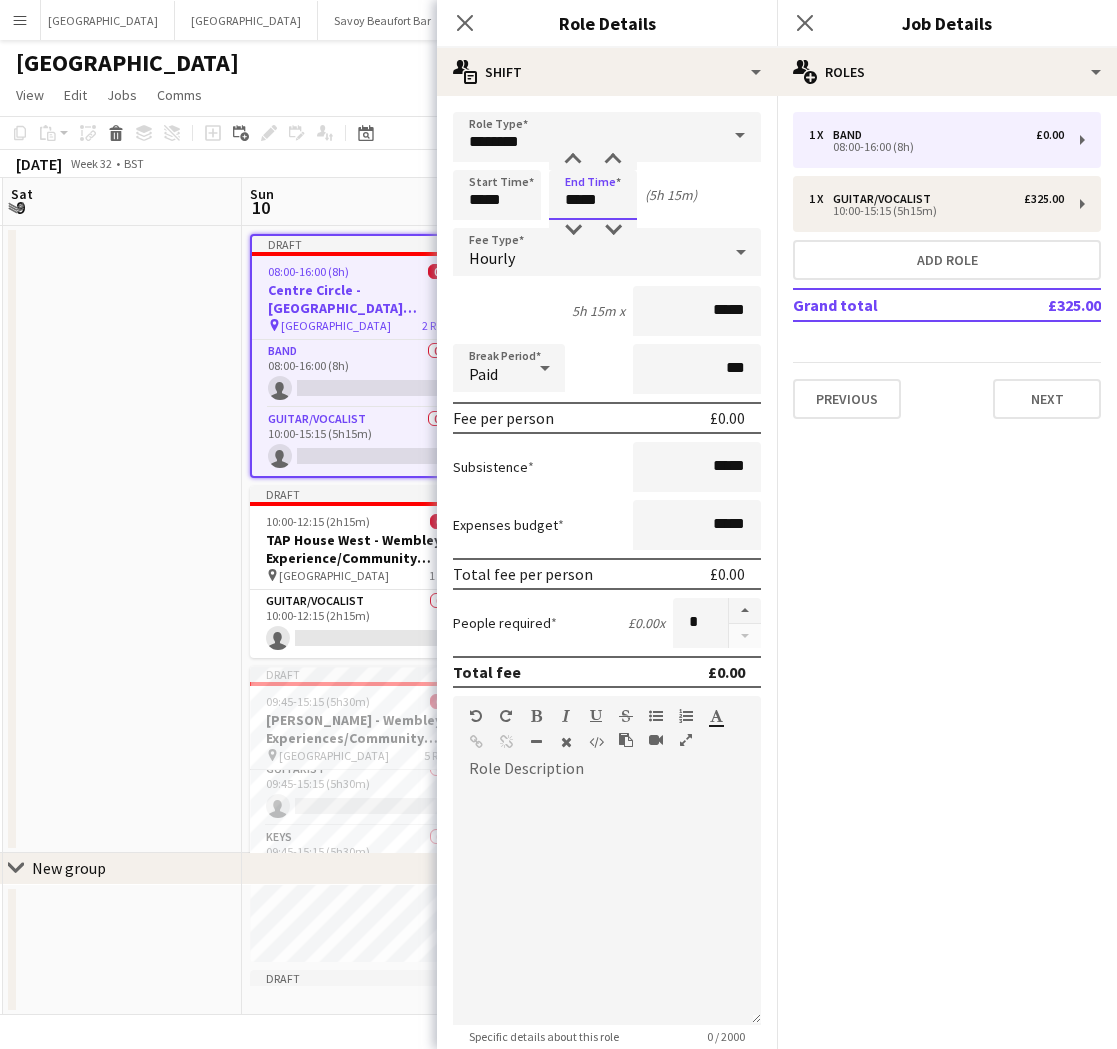 type on "*****" 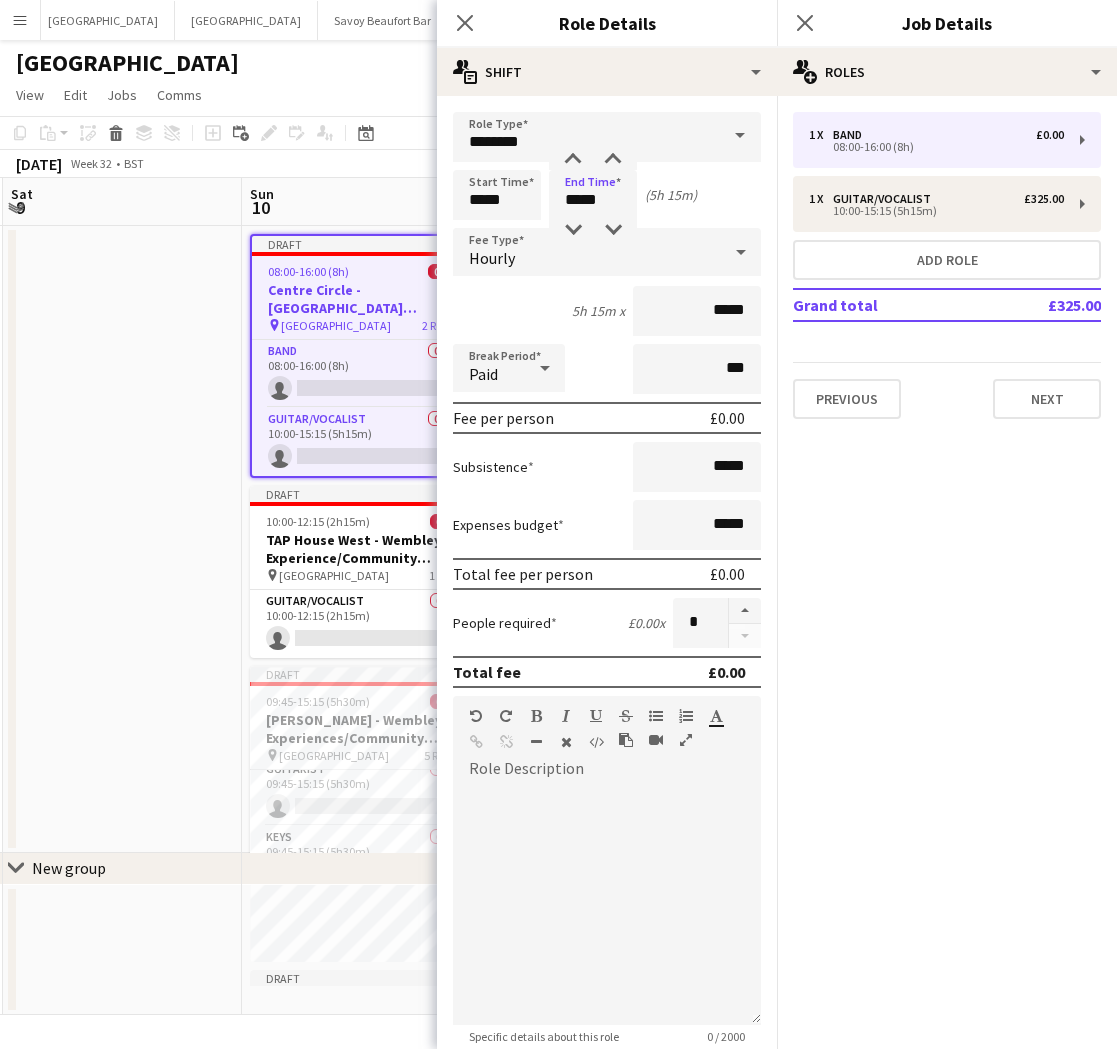 click on "Hourly" at bounding box center [587, 252] 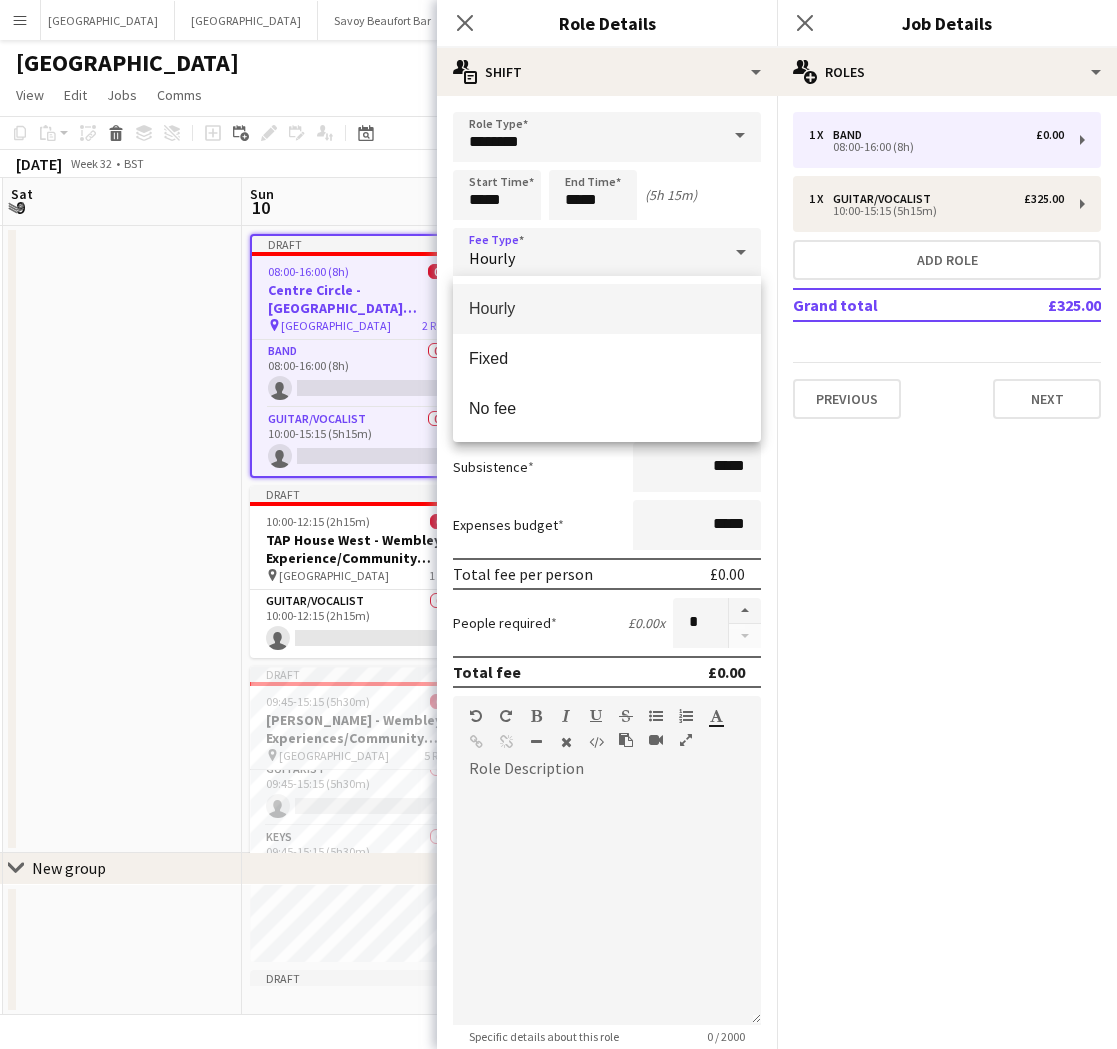 drag, startPoint x: 530, startPoint y: 311, endPoint x: 532, endPoint y: 327, distance: 16.124516 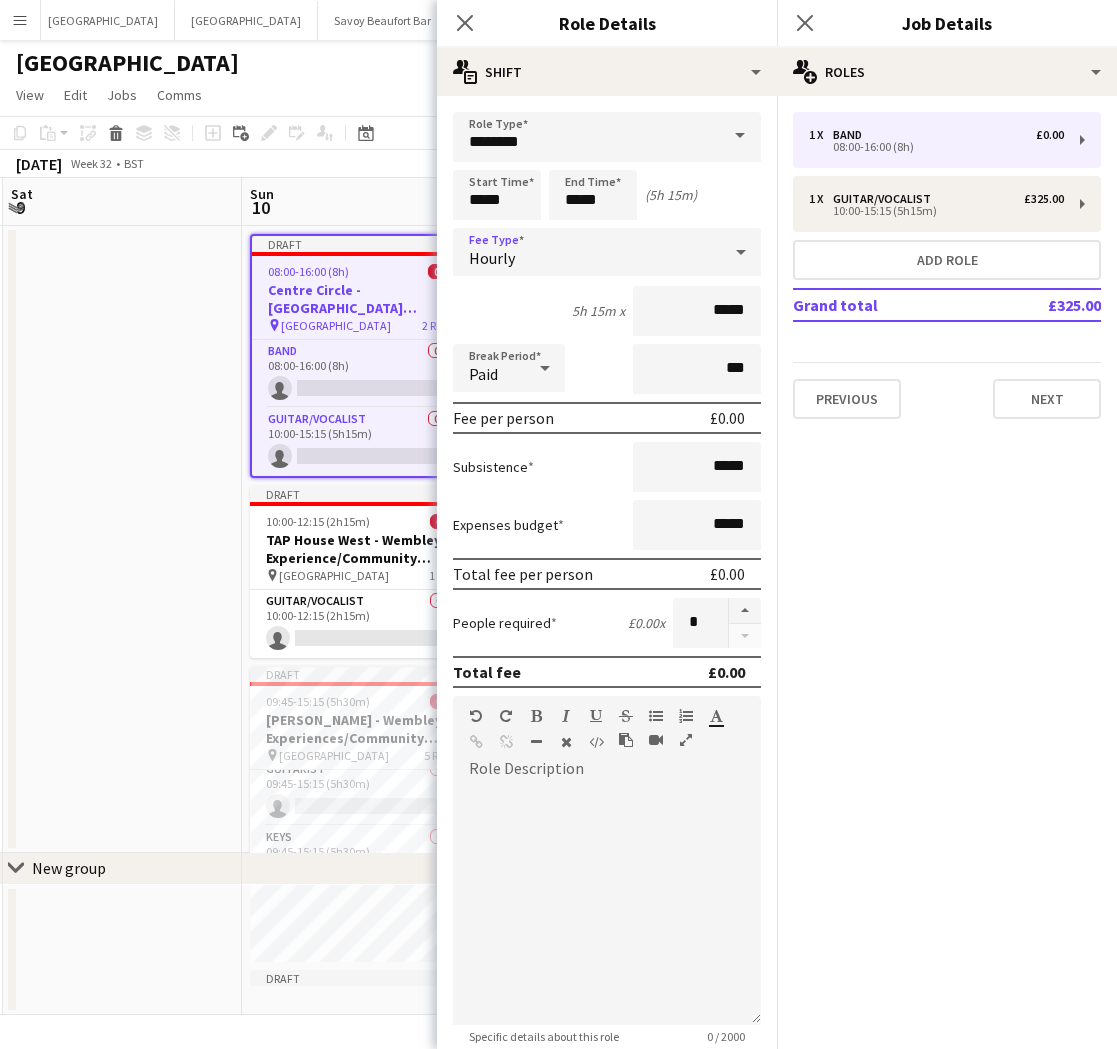 click on "Hourly" at bounding box center (607, 253) 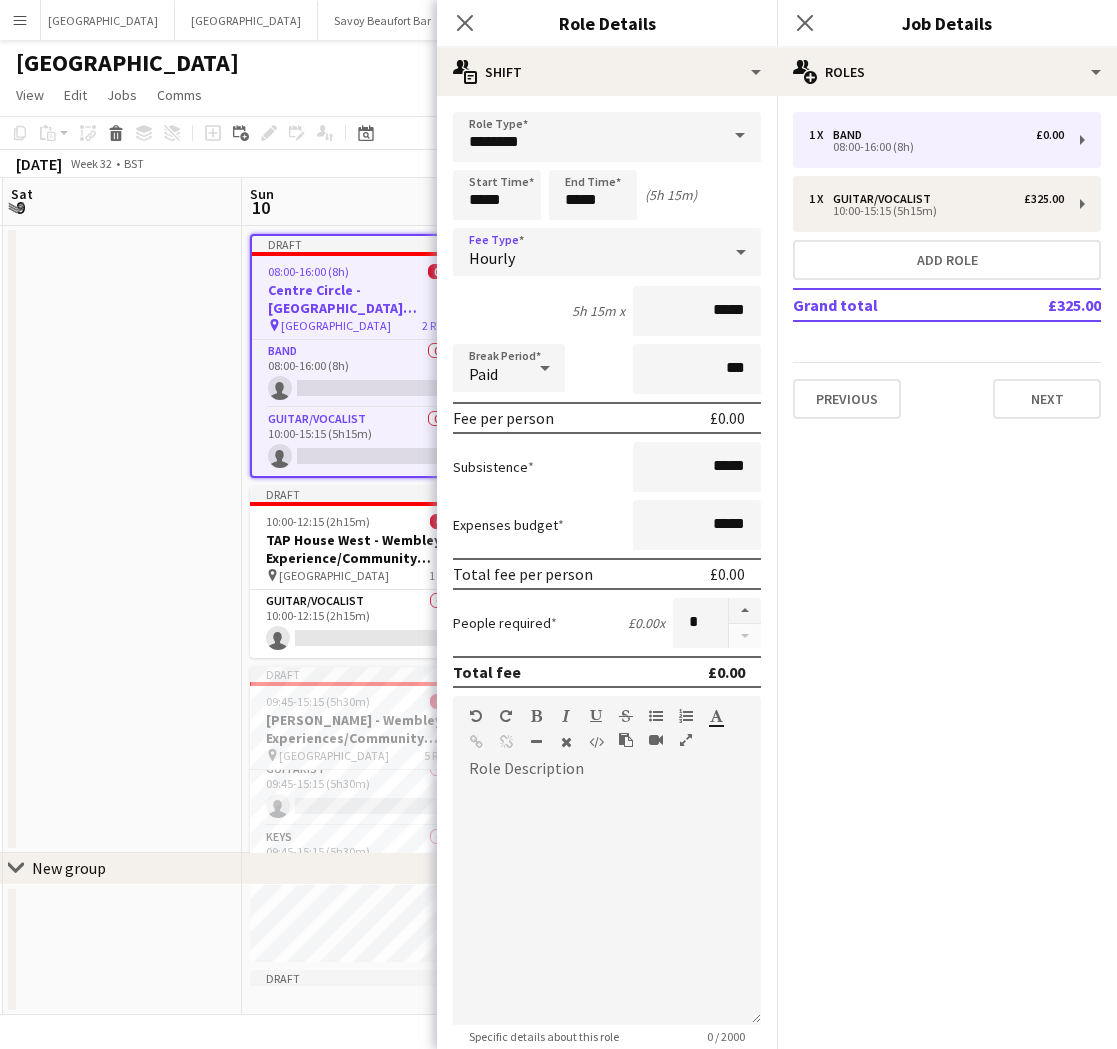 click on "Hourly" at bounding box center (587, 252) 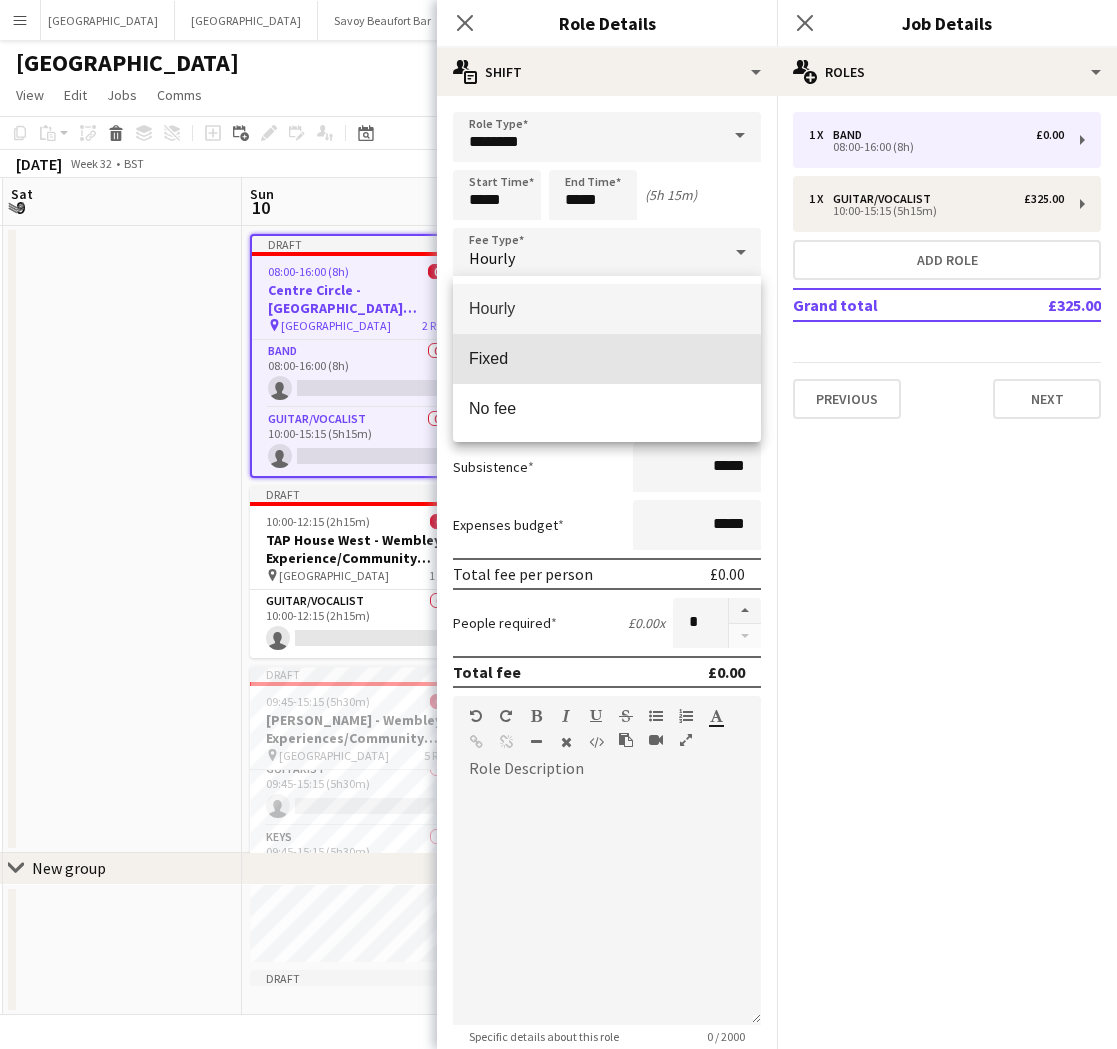 drag, startPoint x: 540, startPoint y: 364, endPoint x: 778, endPoint y: 328, distance: 240.70729 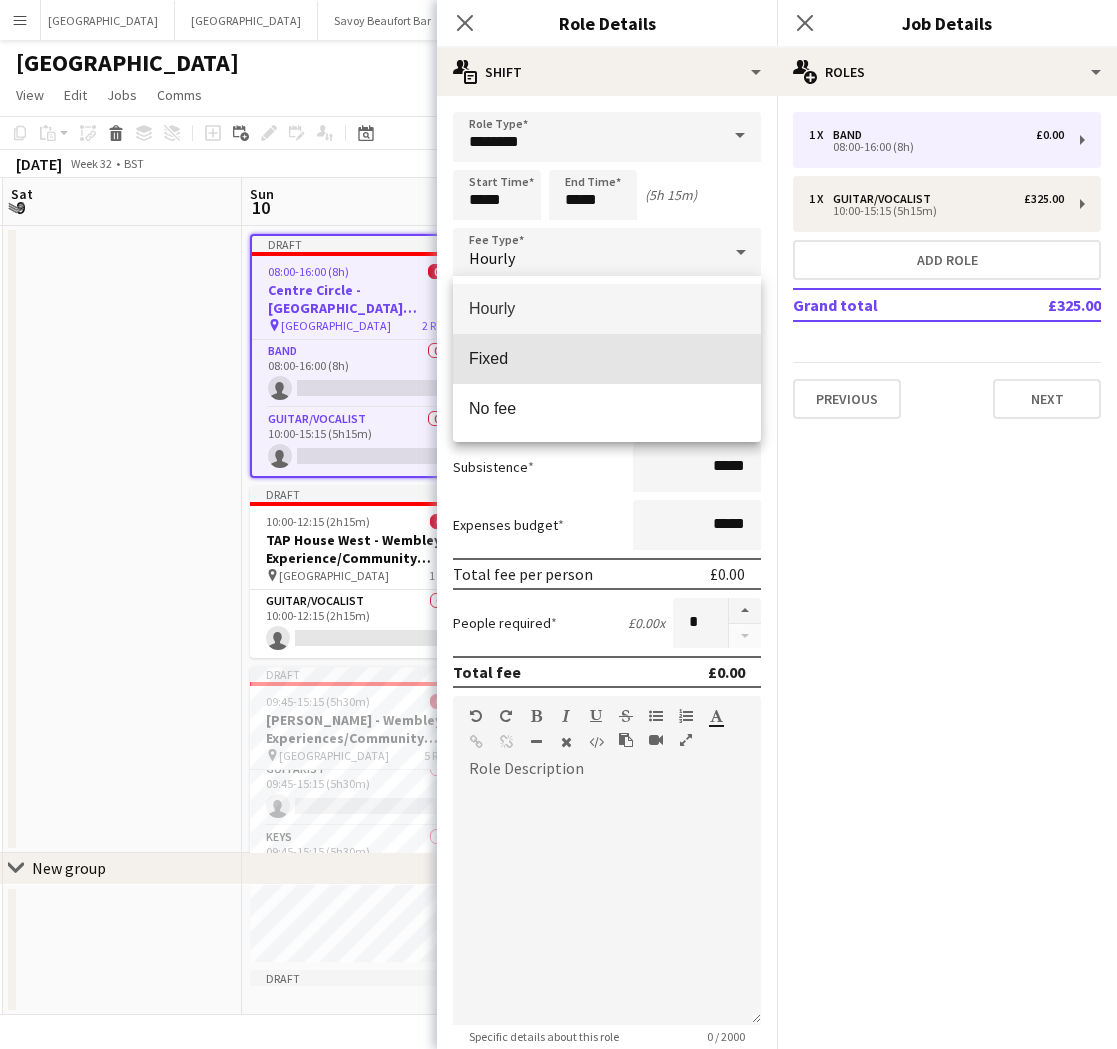click on "Fixed" at bounding box center [607, 358] 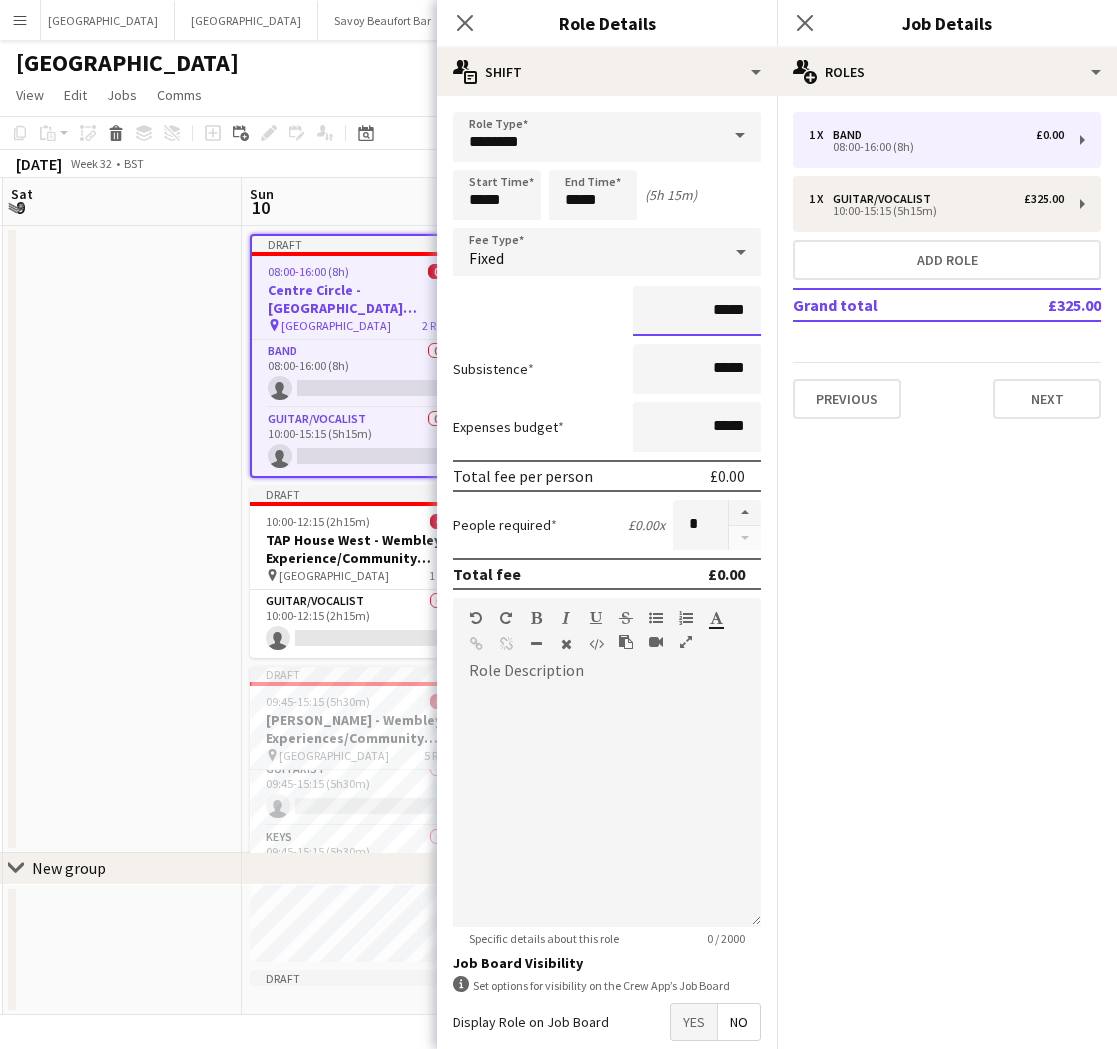drag, startPoint x: 718, startPoint y: 311, endPoint x: 769, endPoint y: 307, distance: 51.156624 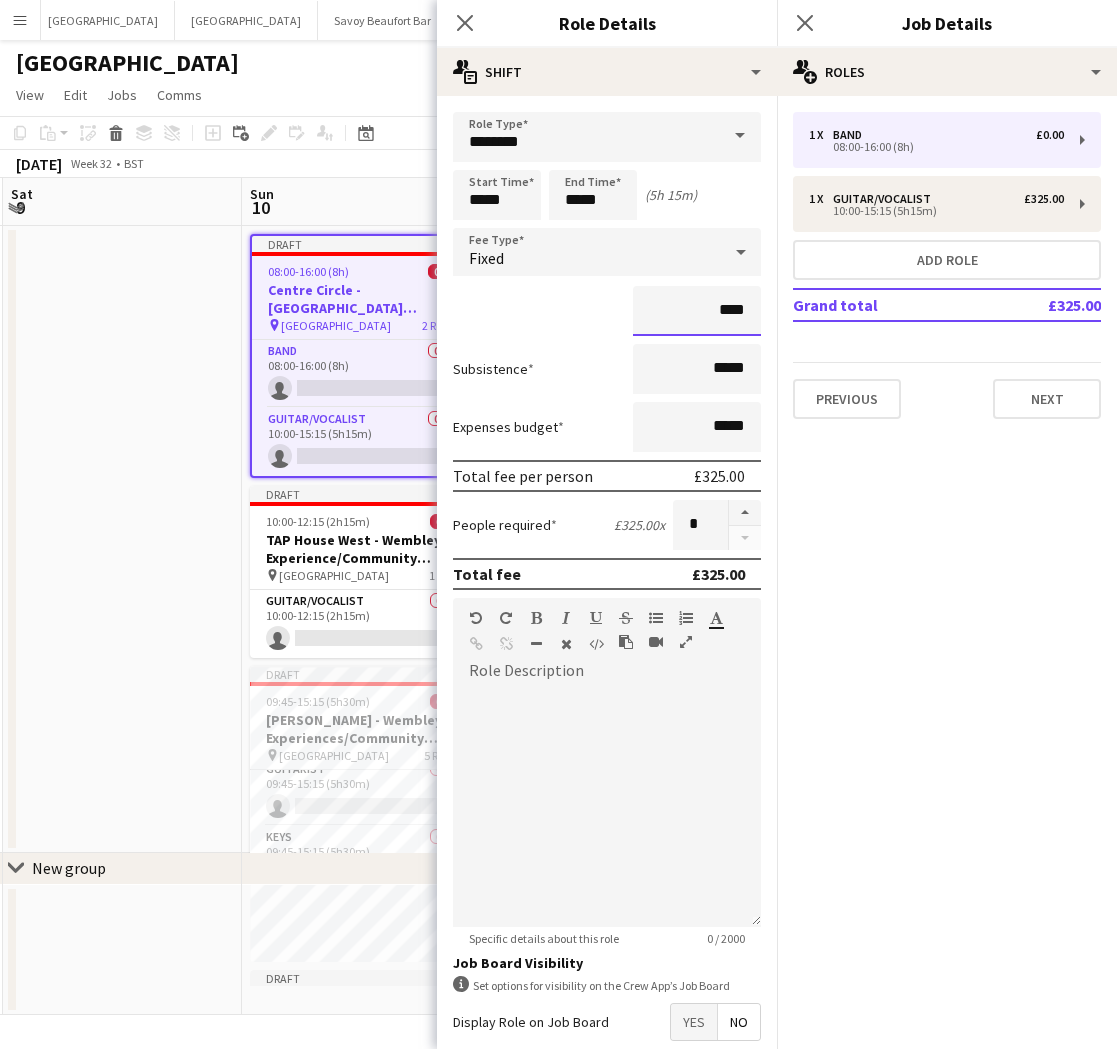 type on "*******" 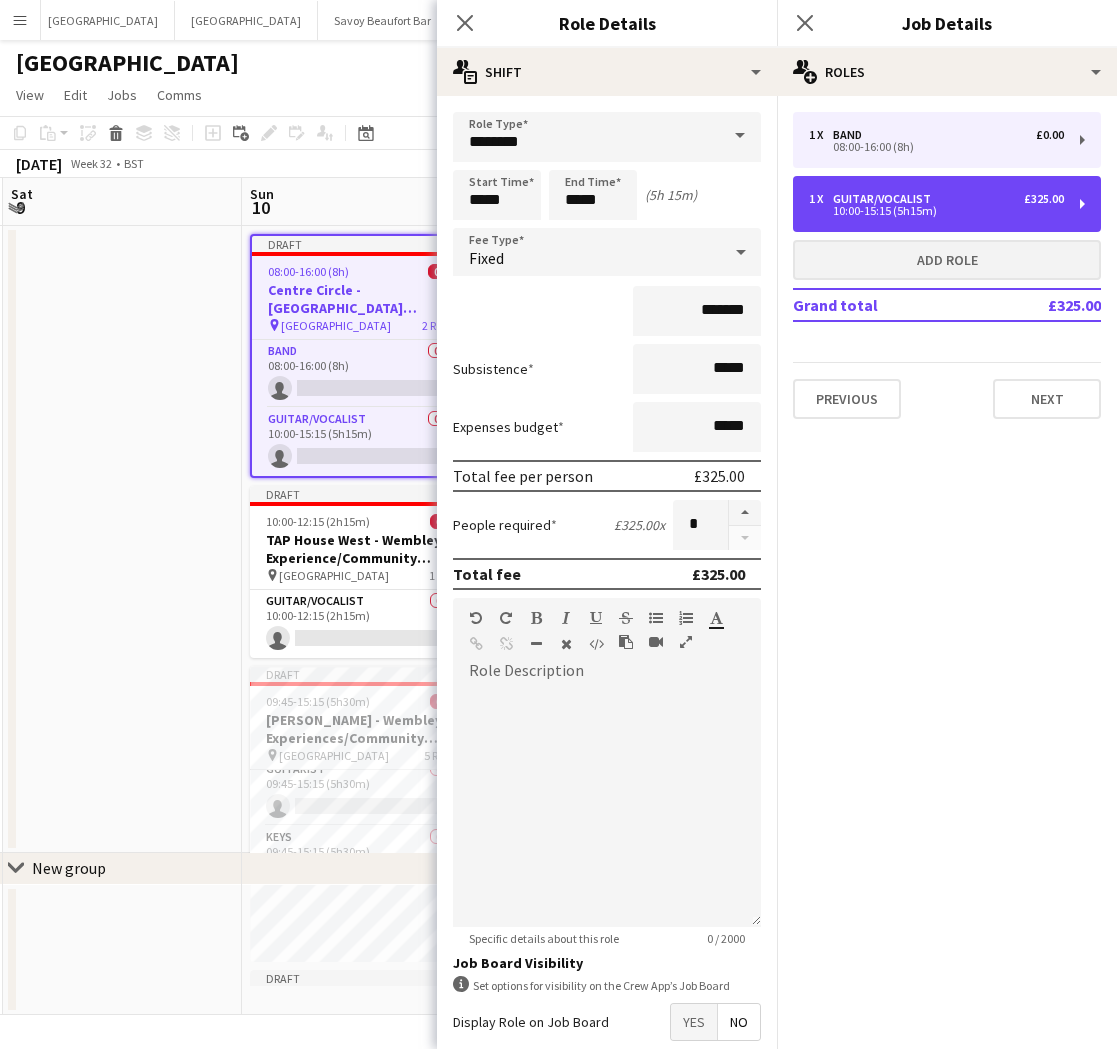 drag, startPoint x: 870, startPoint y: 209, endPoint x: 856, endPoint y: 254, distance: 47.127487 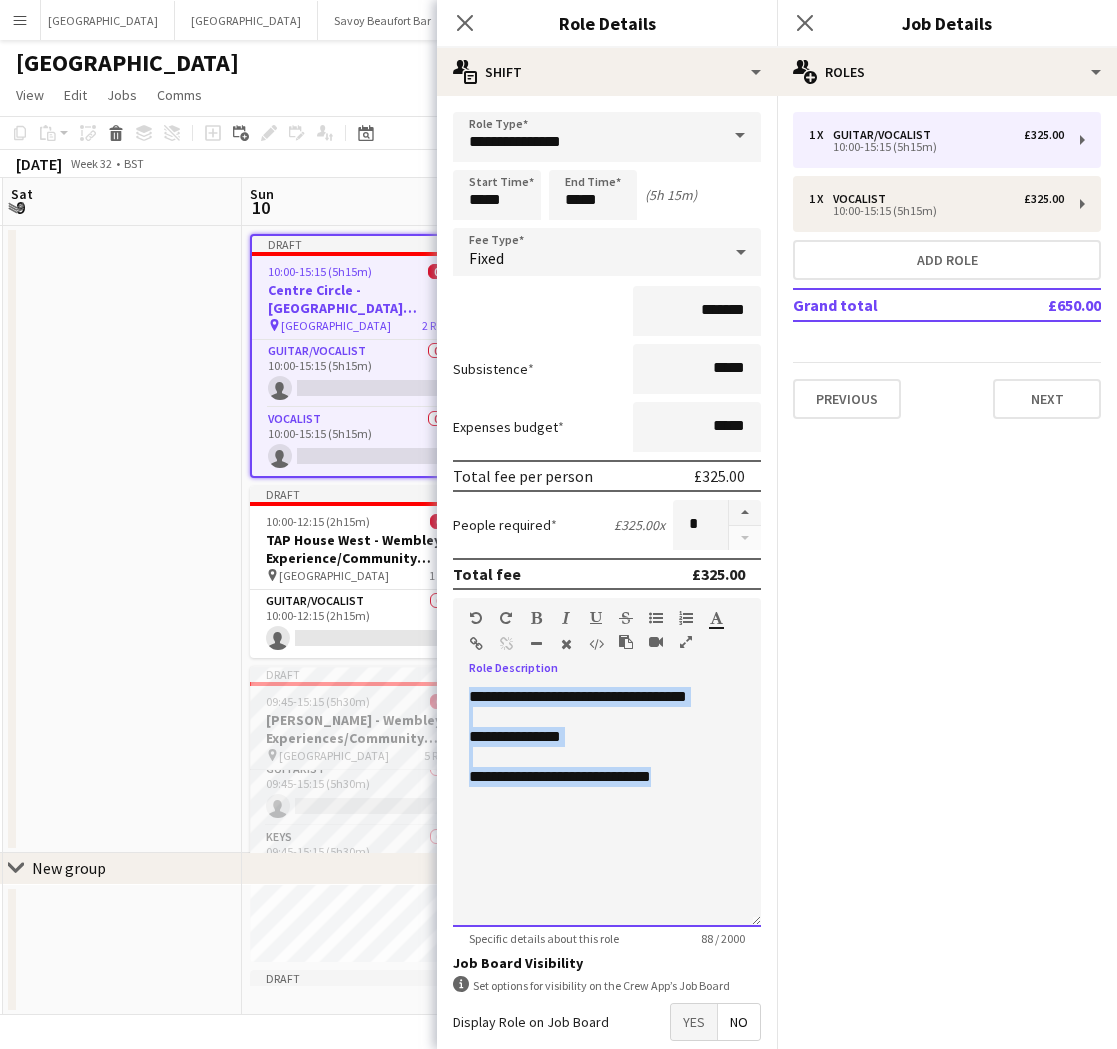 drag, startPoint x: 687, startPoint y: 778, endPoint x: 366, endPoint y: 680, distance: 335.62628 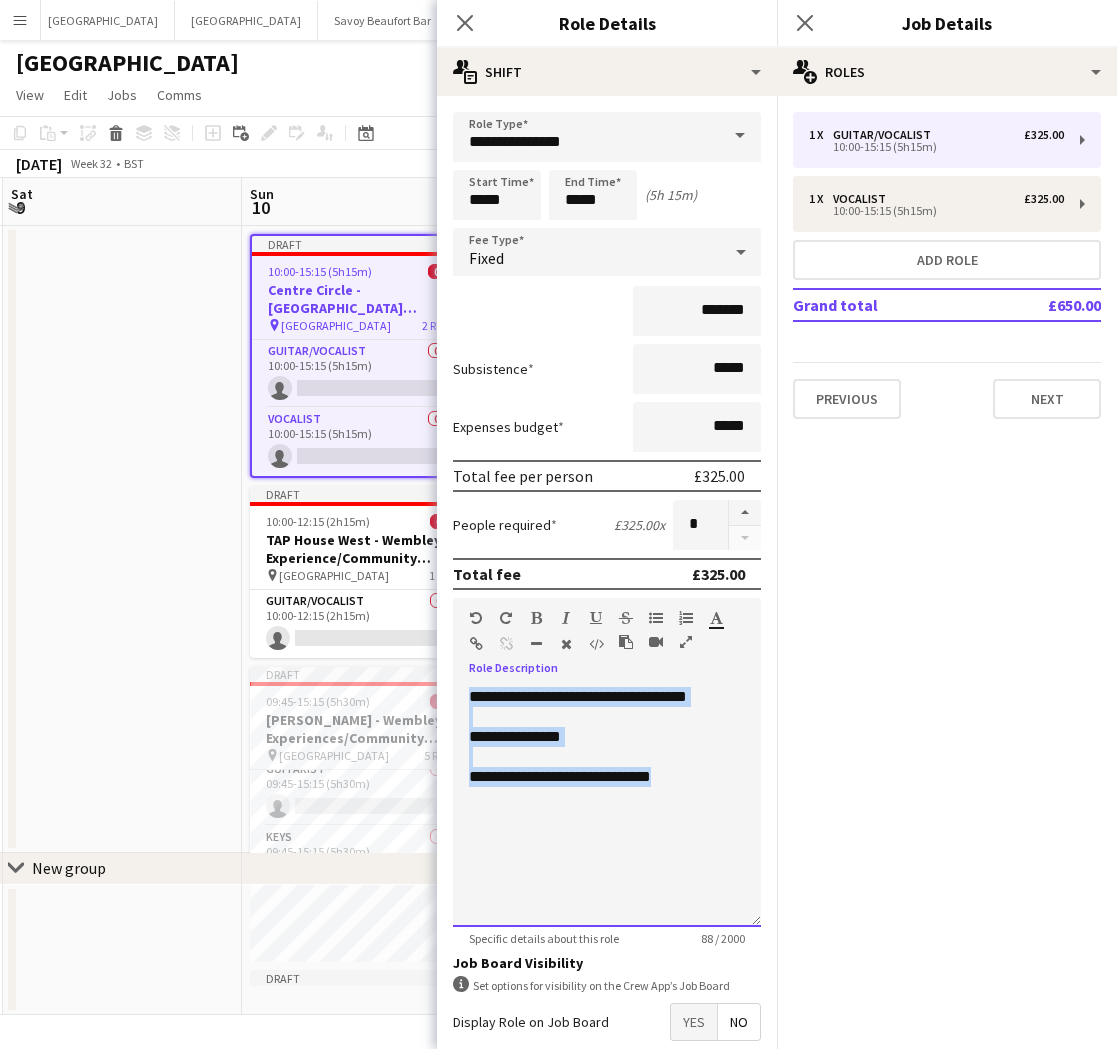 copy on "**********" 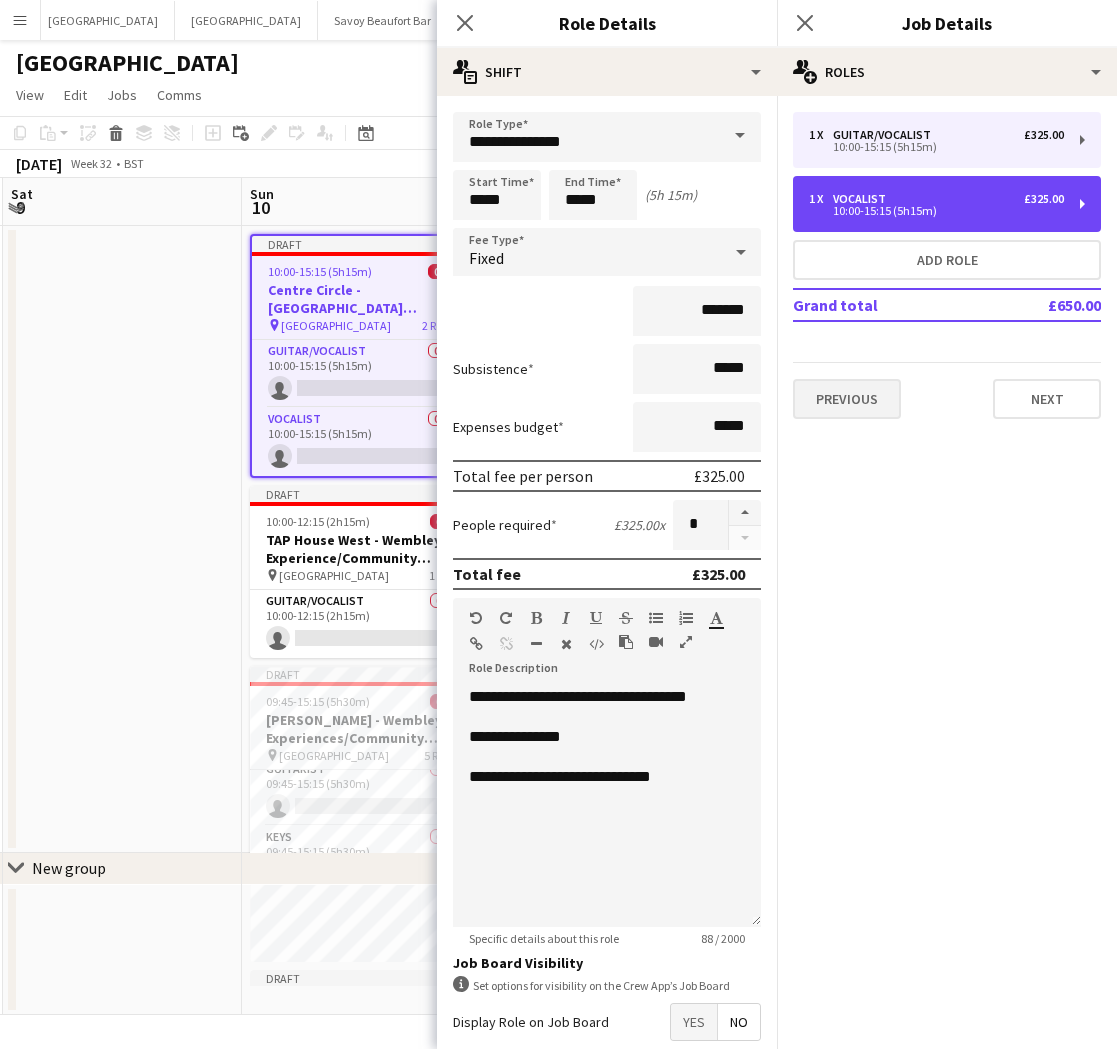 drag, startPoint x: 894, startPoint y: 197, endPoint x: 796, endPoint y: 389, distance: 215.56438 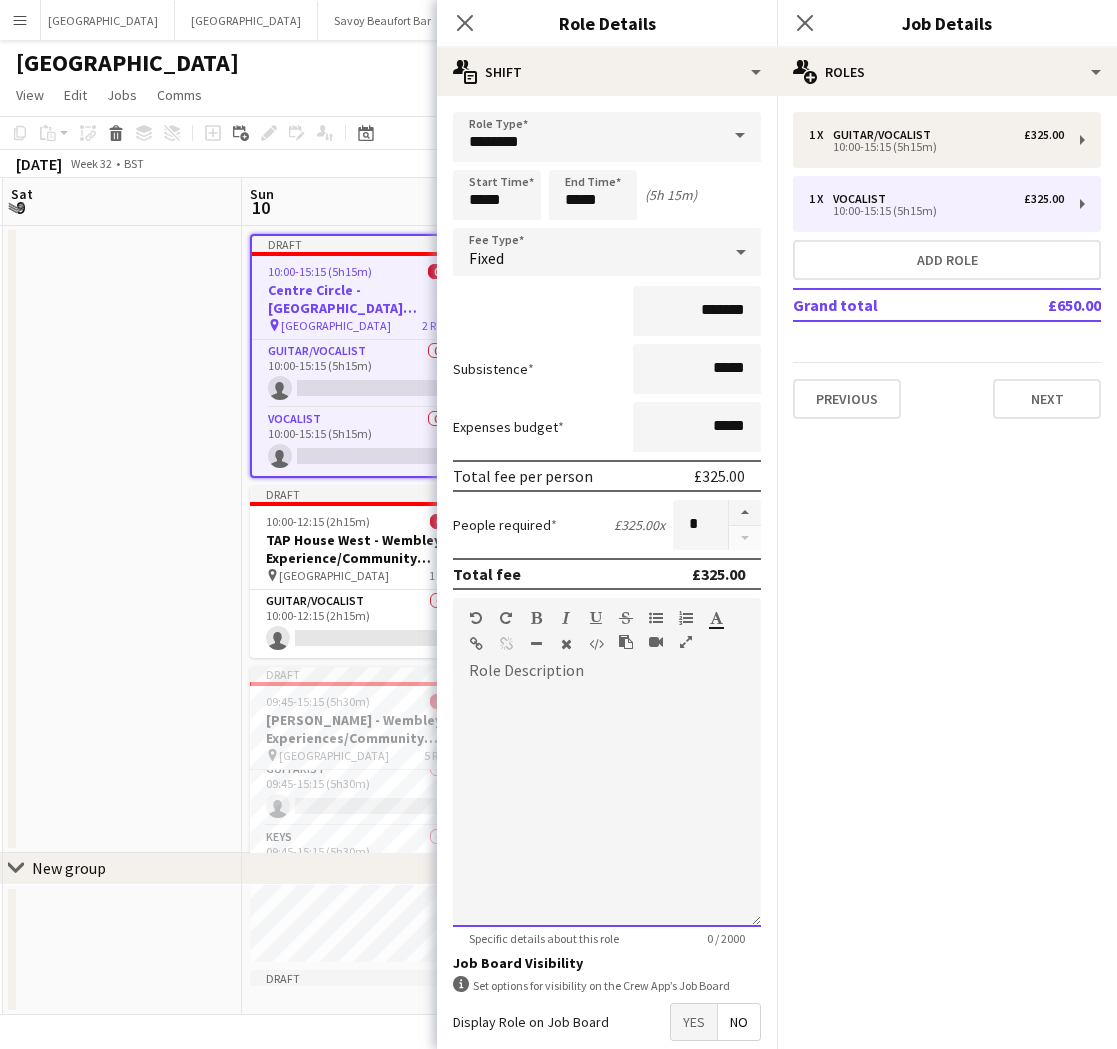 click at bounding box center [607, 807] 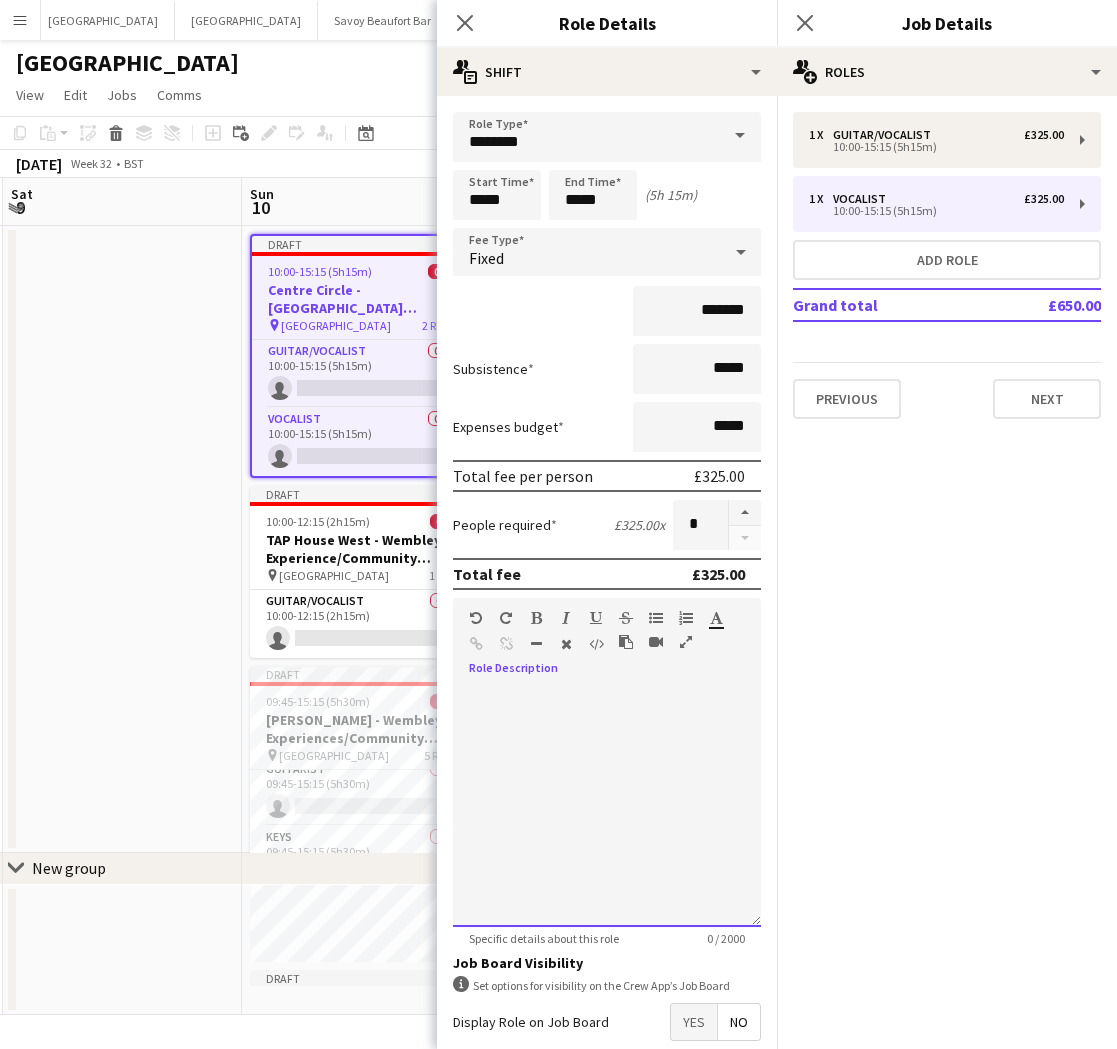 paste 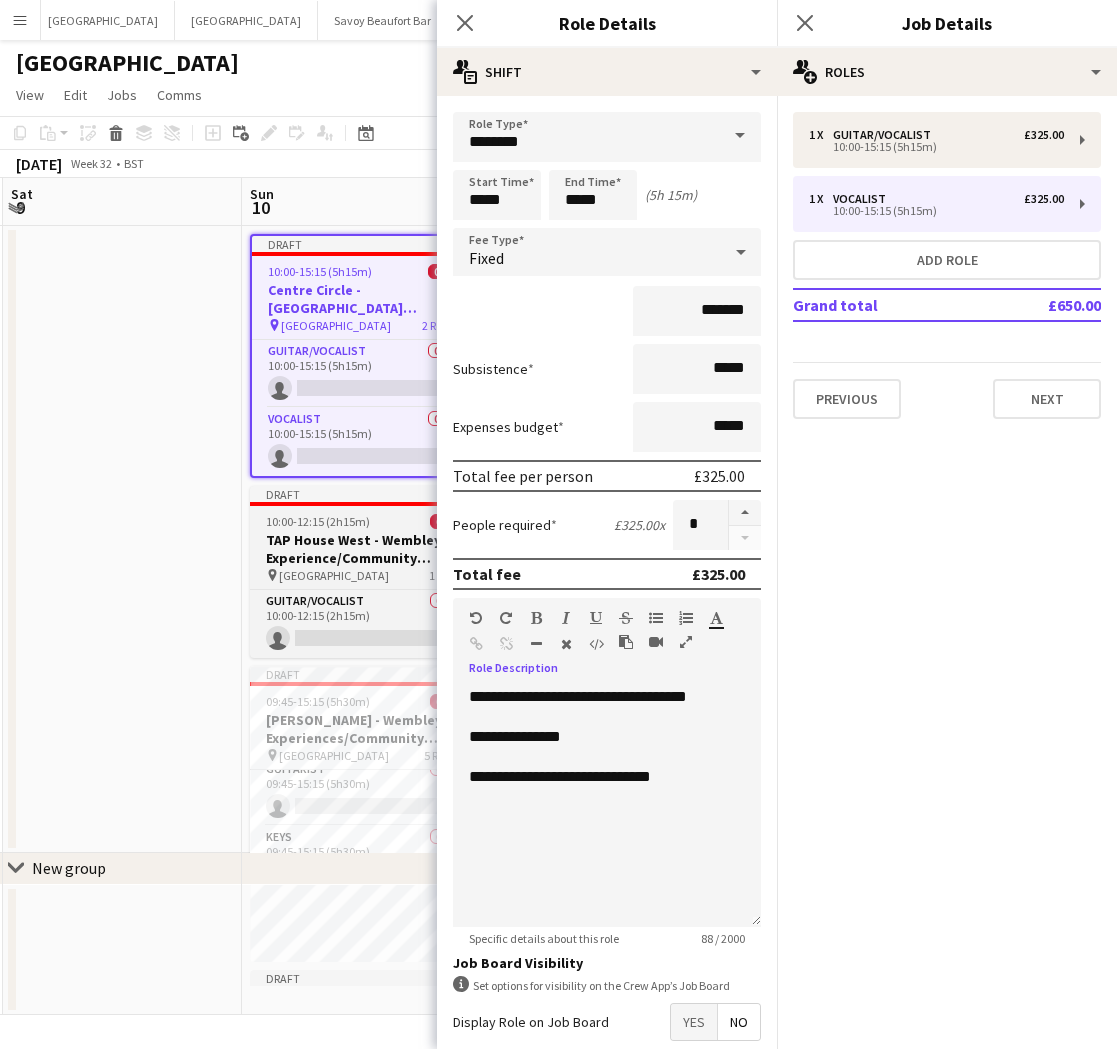 click on "TAP House West - Wembley Experience/Community Shield" at bounding box center [362, 549] 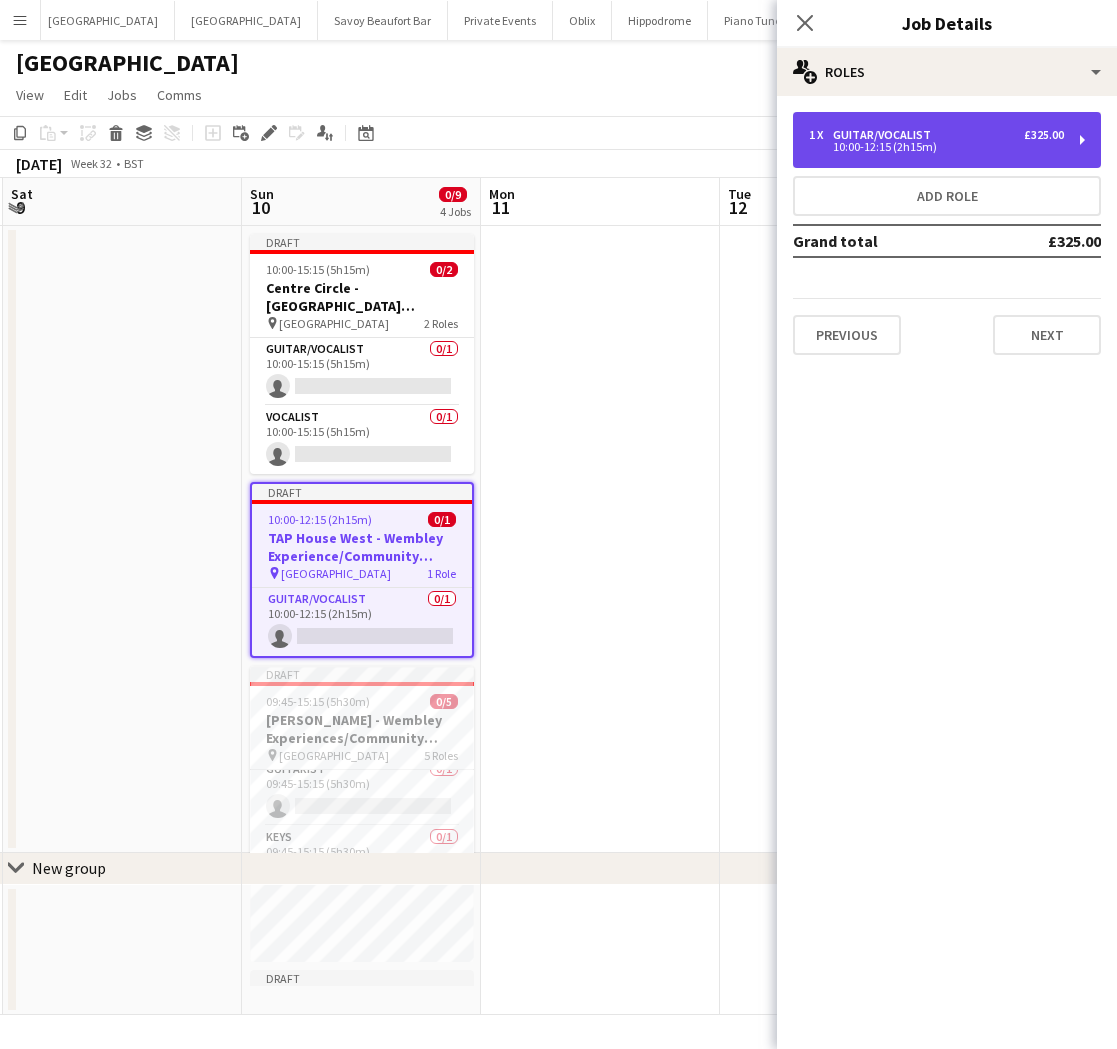 click on "10:00-12:15 (2h15m)" at bounding box center [936, 147] 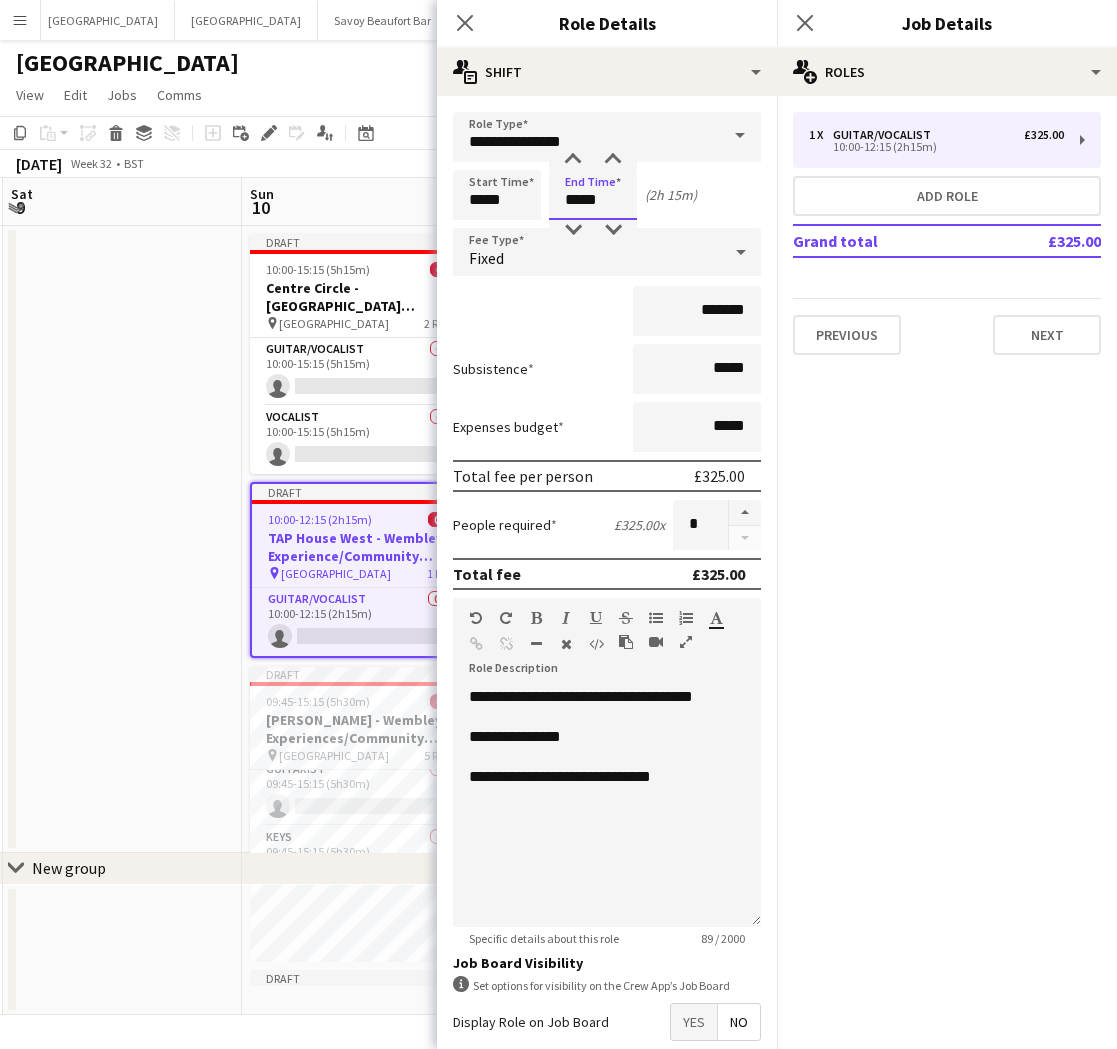 drag, startPoint x: 613, startPoint y: 200, endPoint x: 573, endPoint y: 203, distance: 40.112343 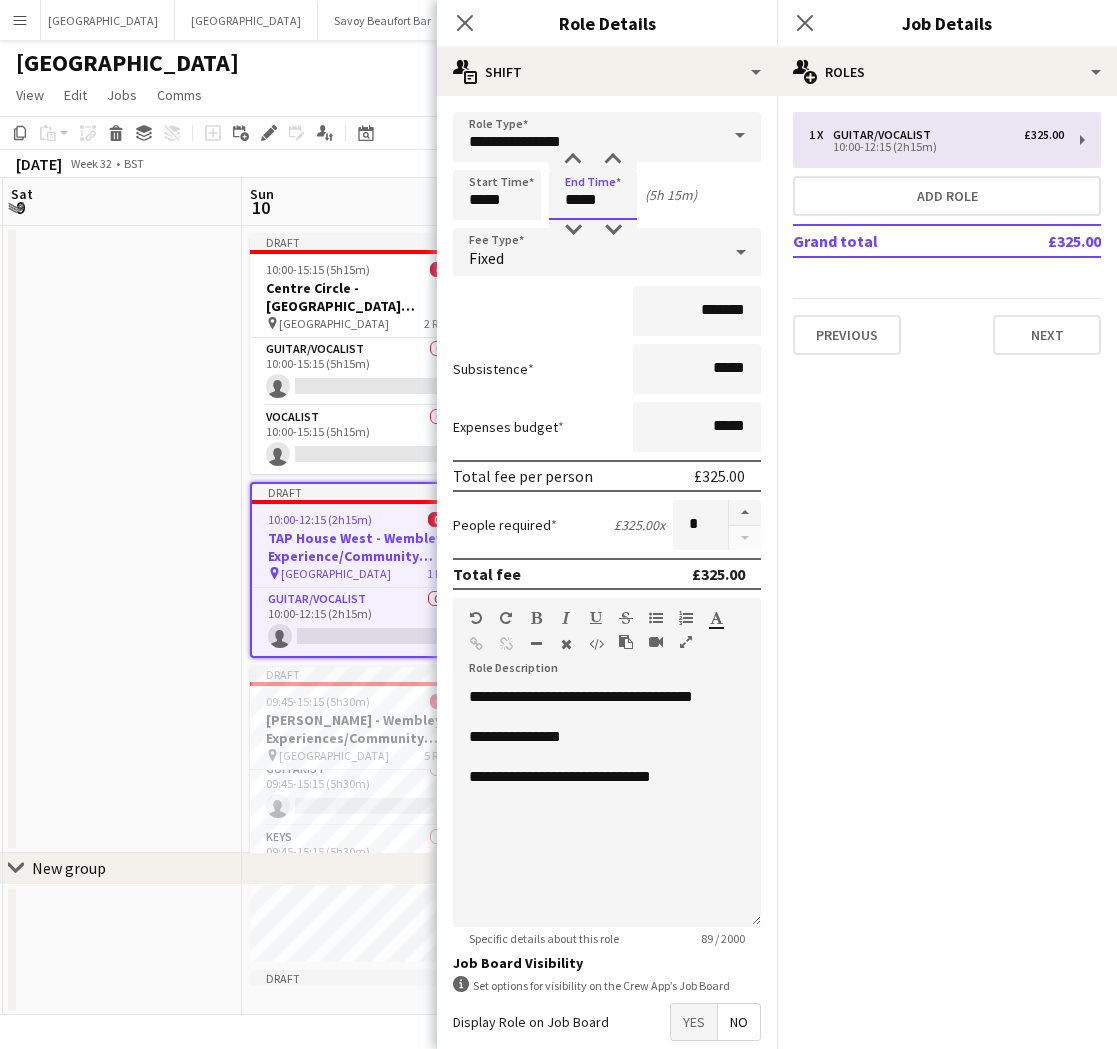 type on "*****" 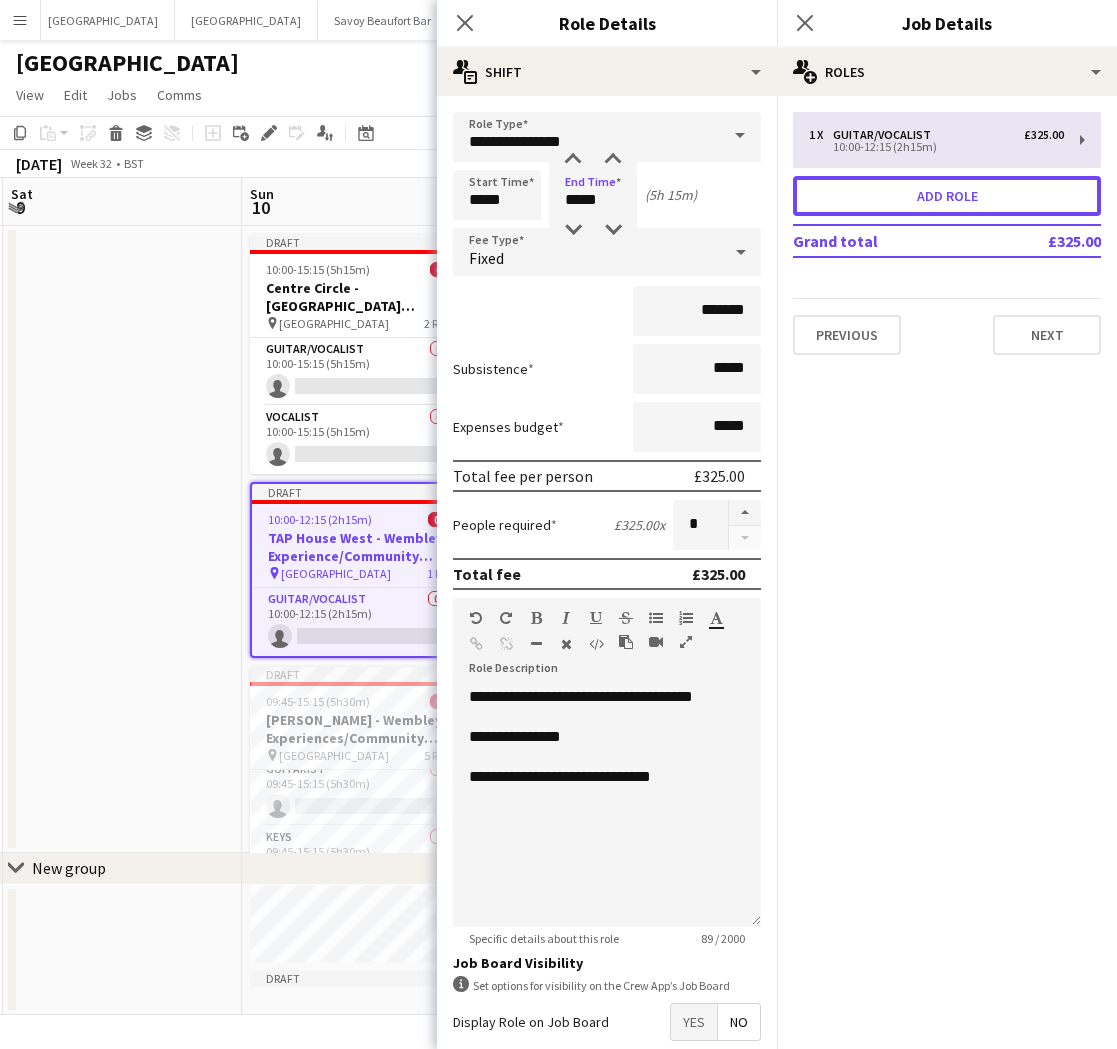 click on "Add role" at bounding box center [947, 196] 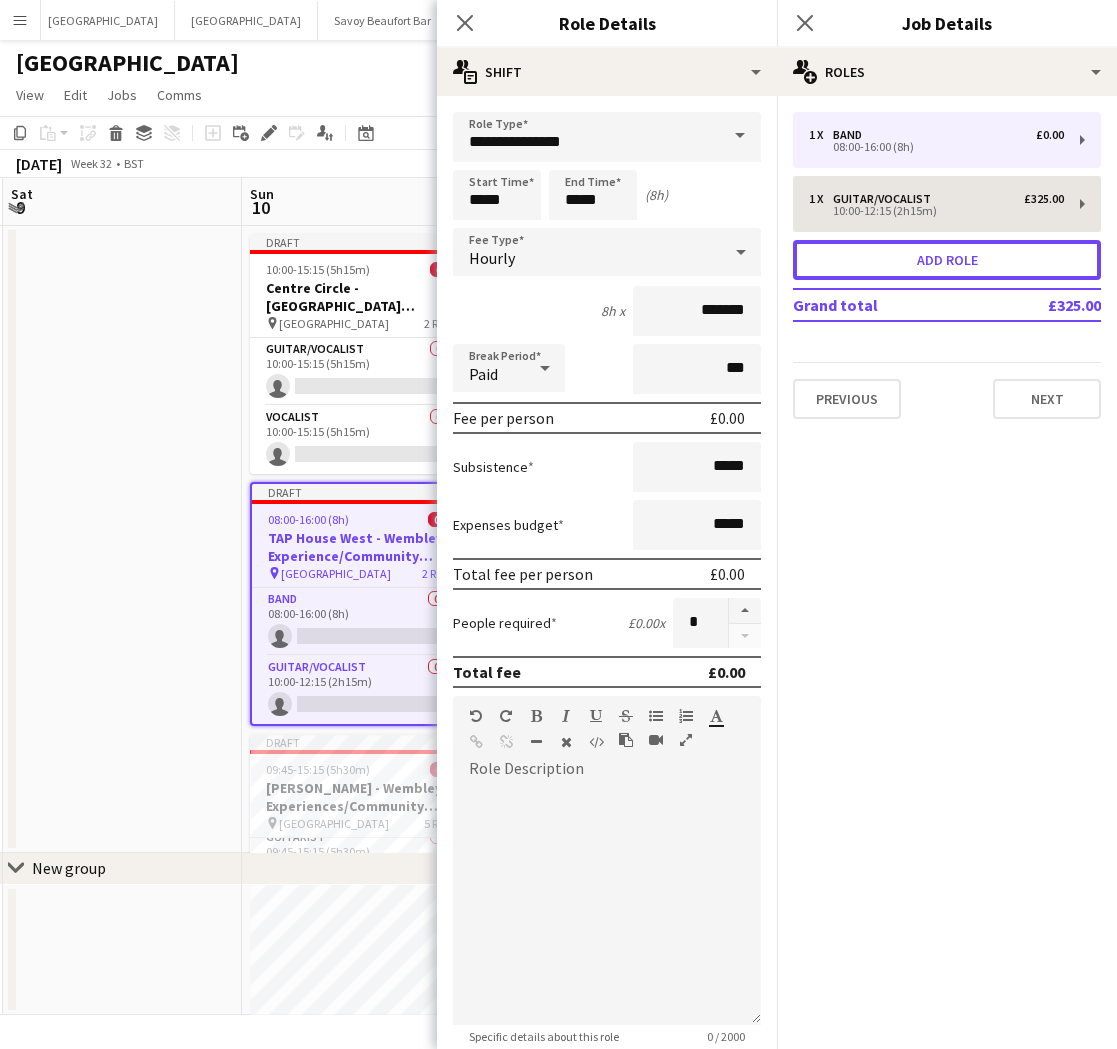 type on "****" 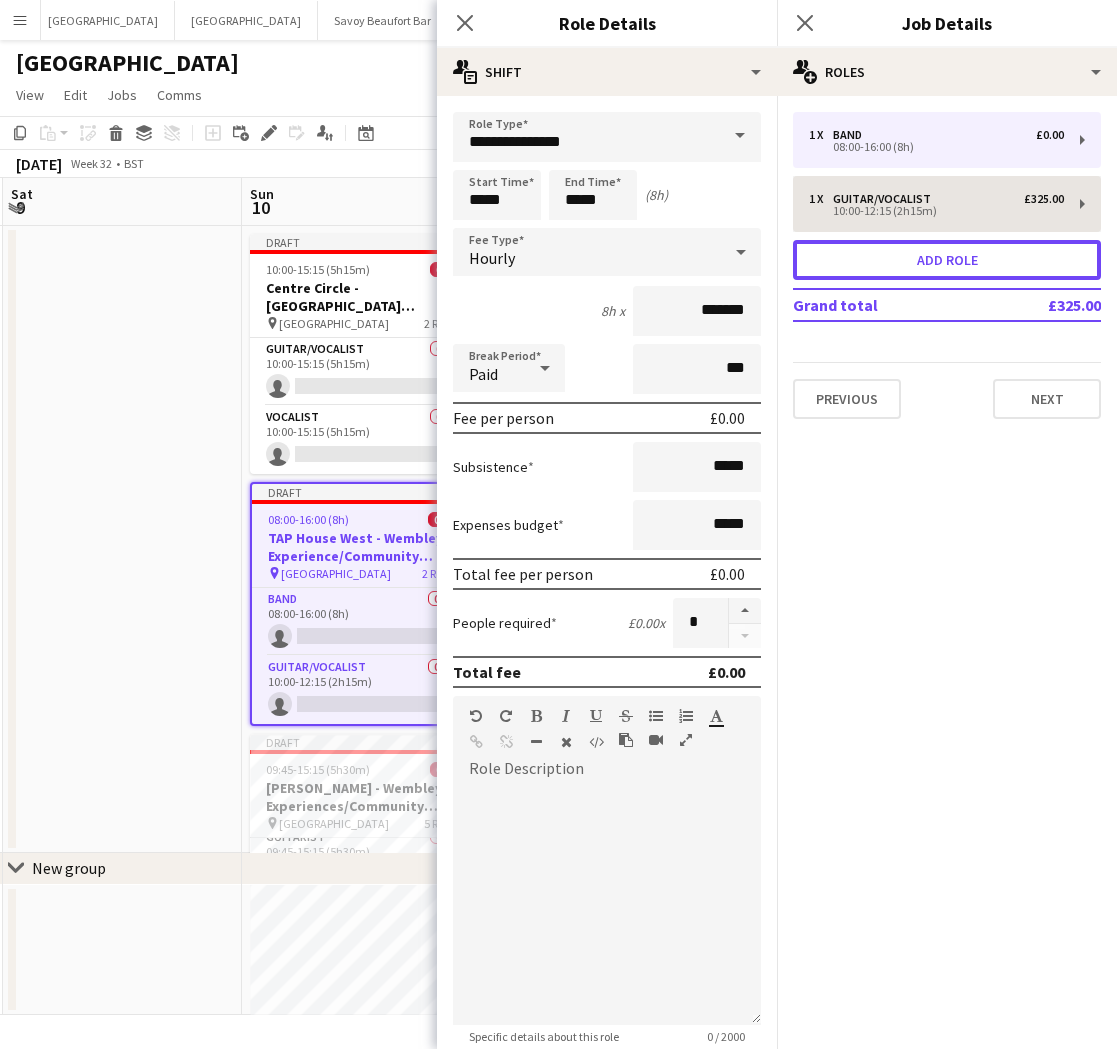 type on "*****" 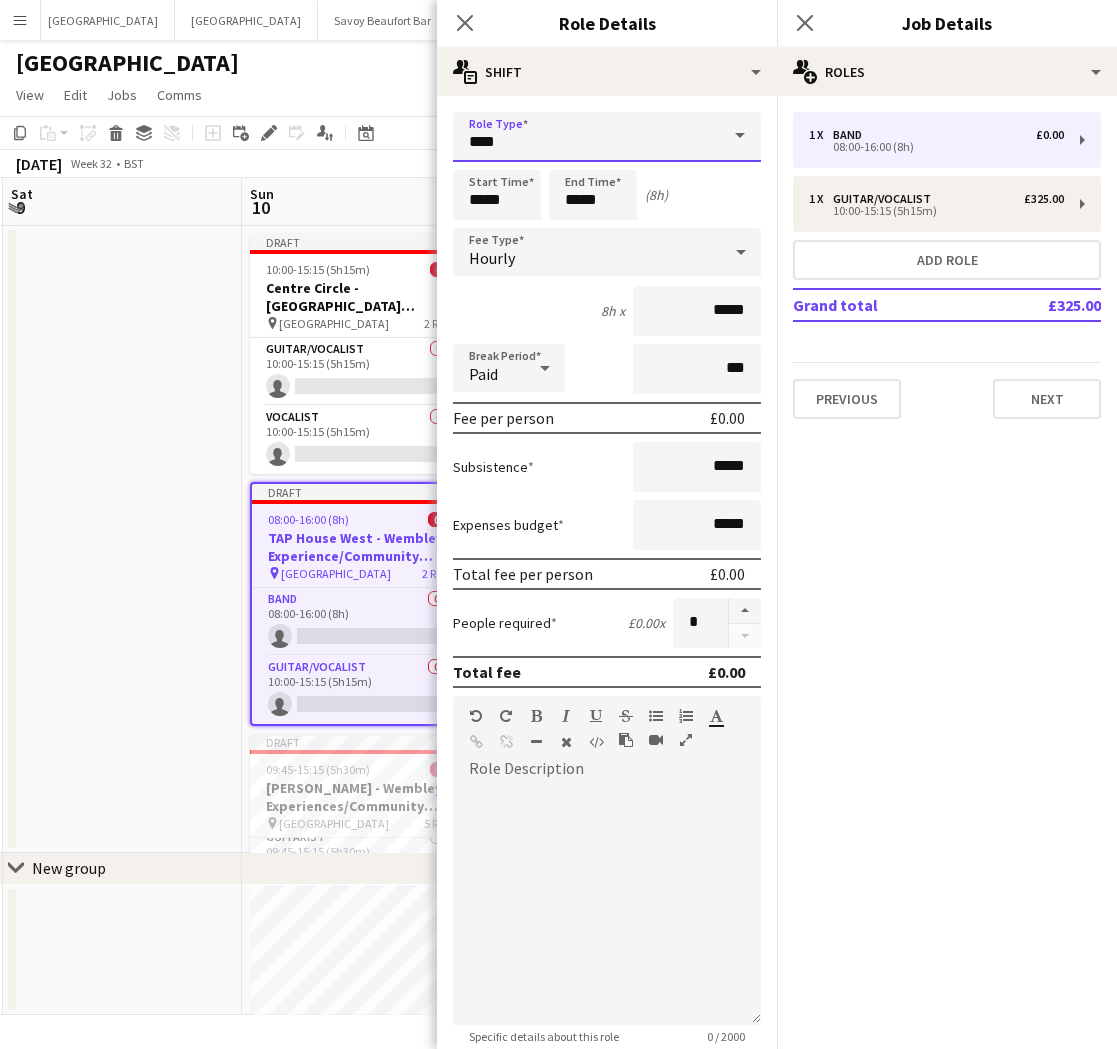 click on "****" at bounding box center [607, 137] 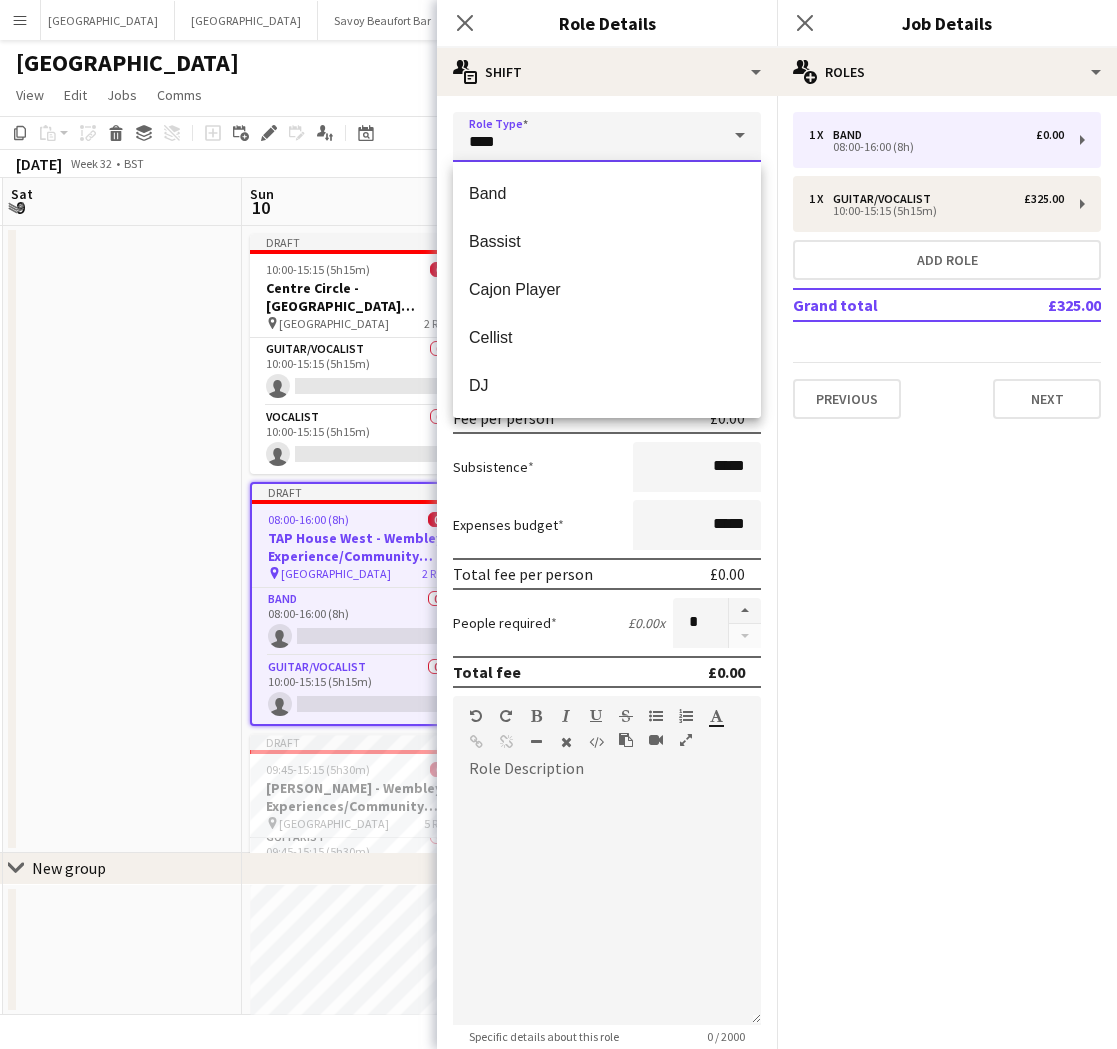 drag, startPoint x: 650, startPoint y: 148, endPoint x: 424, endPoint y: 130, distance: 226.71568 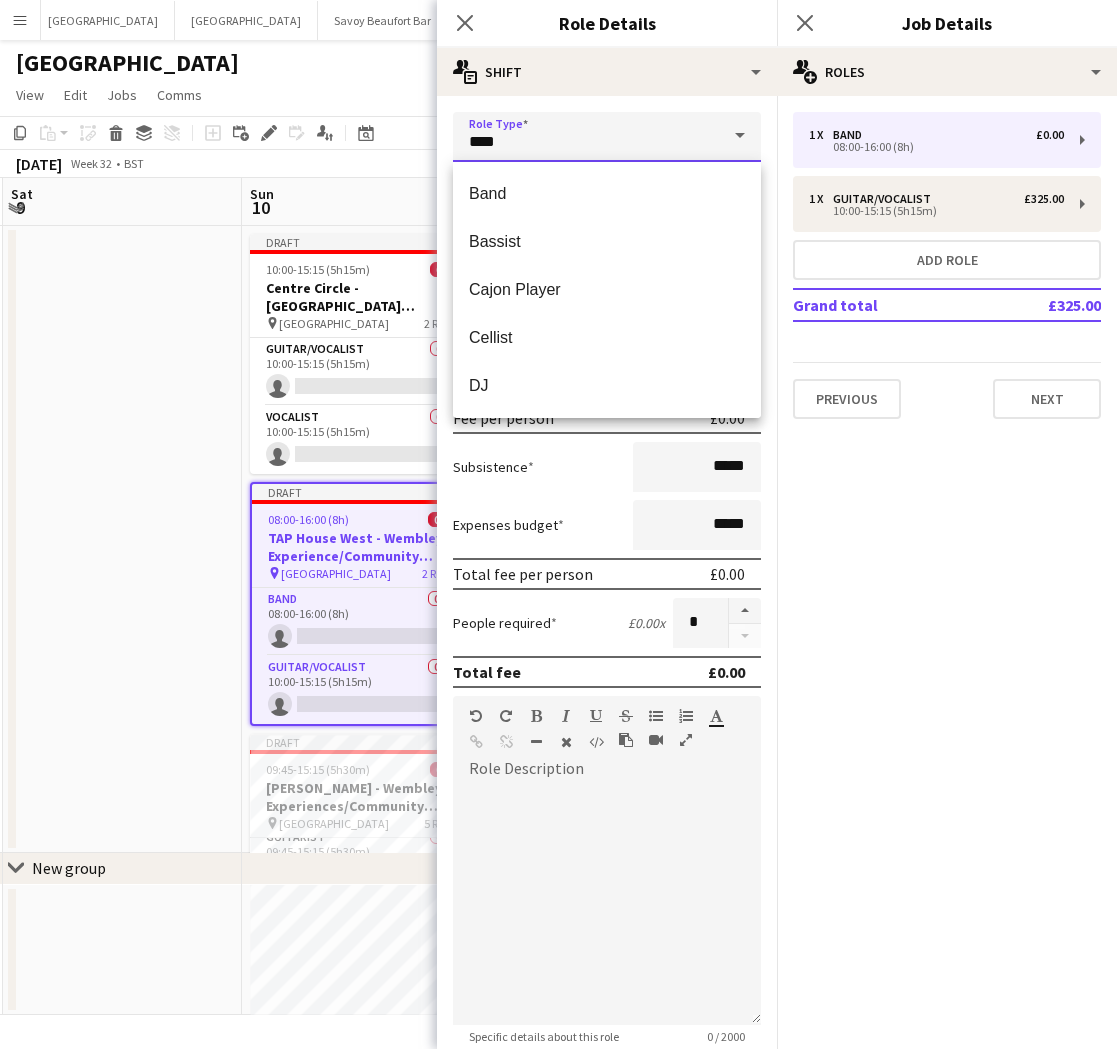 click on "Menu
Boards
Boards   Boards   All jobs   Status
Workforce
Workforce   My Workforce   Recruiting
Comms
Comms
Pay
Pay   Approvals   Payments   Reports   Invoices
Platform Settings
Platform Settings   App settings   Your settings   Profiles
Training Academy
Training Academy
Knowledge Base
Knowledge Base
Product Updates
Product Updates   Log Out   Privacy   Bicester village
Close
Goring Hotel
Close
Savoy Beaufort Bar
Close
Private Events
Close
Oblix
Close
Hippodrome
Close
Piano Tuner Schedule
Close
The Booking Office 1869
Close" at bounding box center [558, 524] 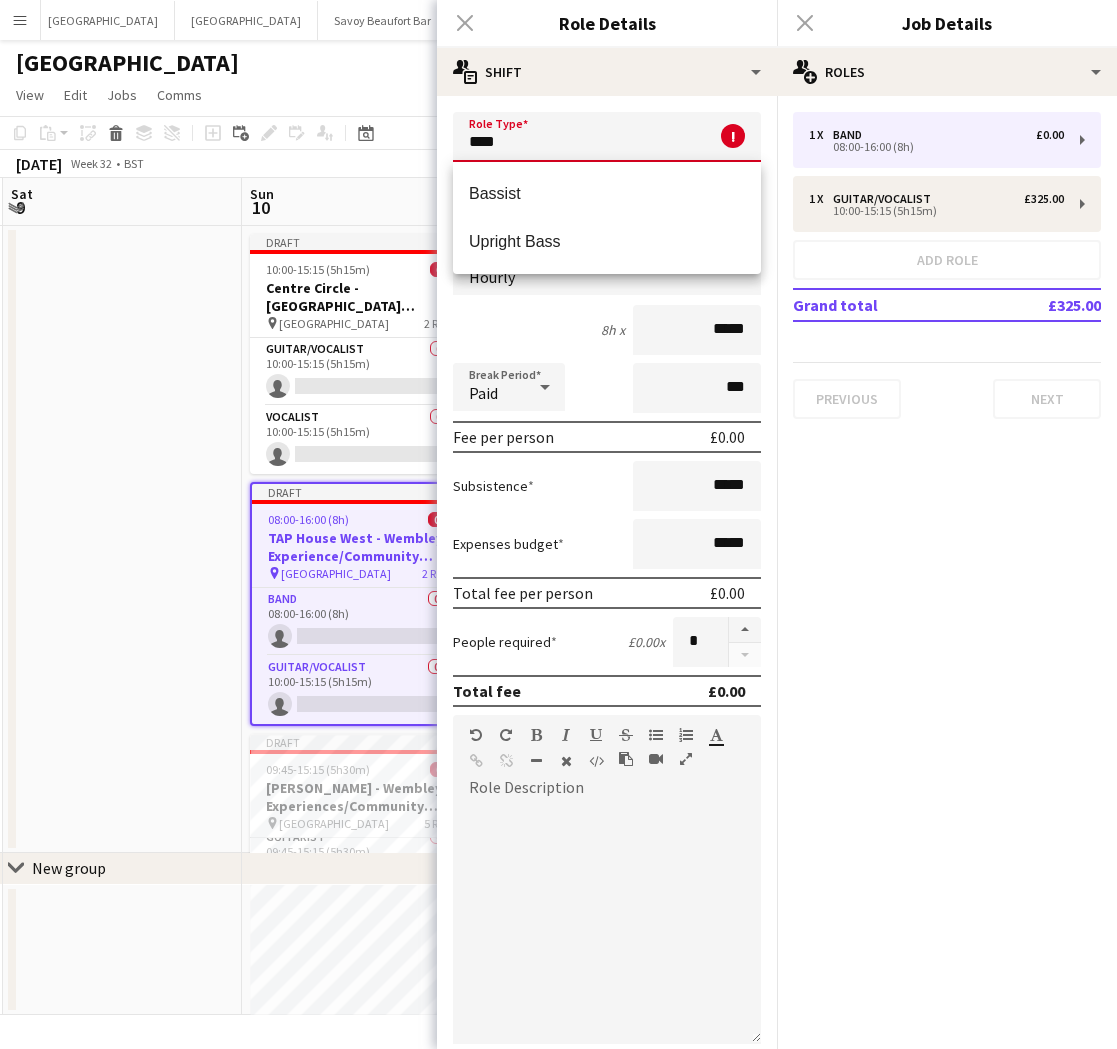 drag, startPoint x: 505, startPoint y: 198, endPoint x: 506, endPoint y: 211, distance: 13.038404 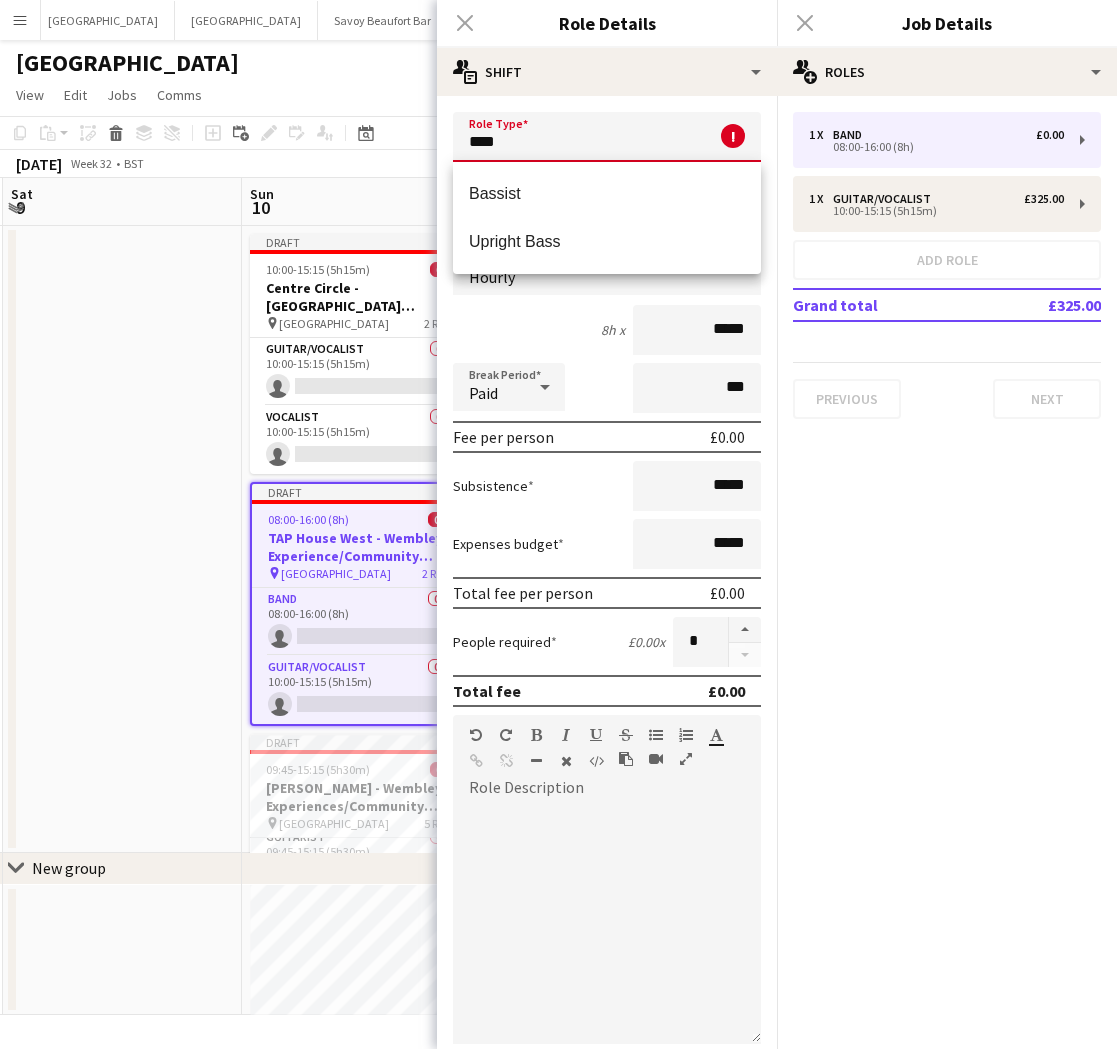 click on "Bassist" at bounding box center (607, 193) 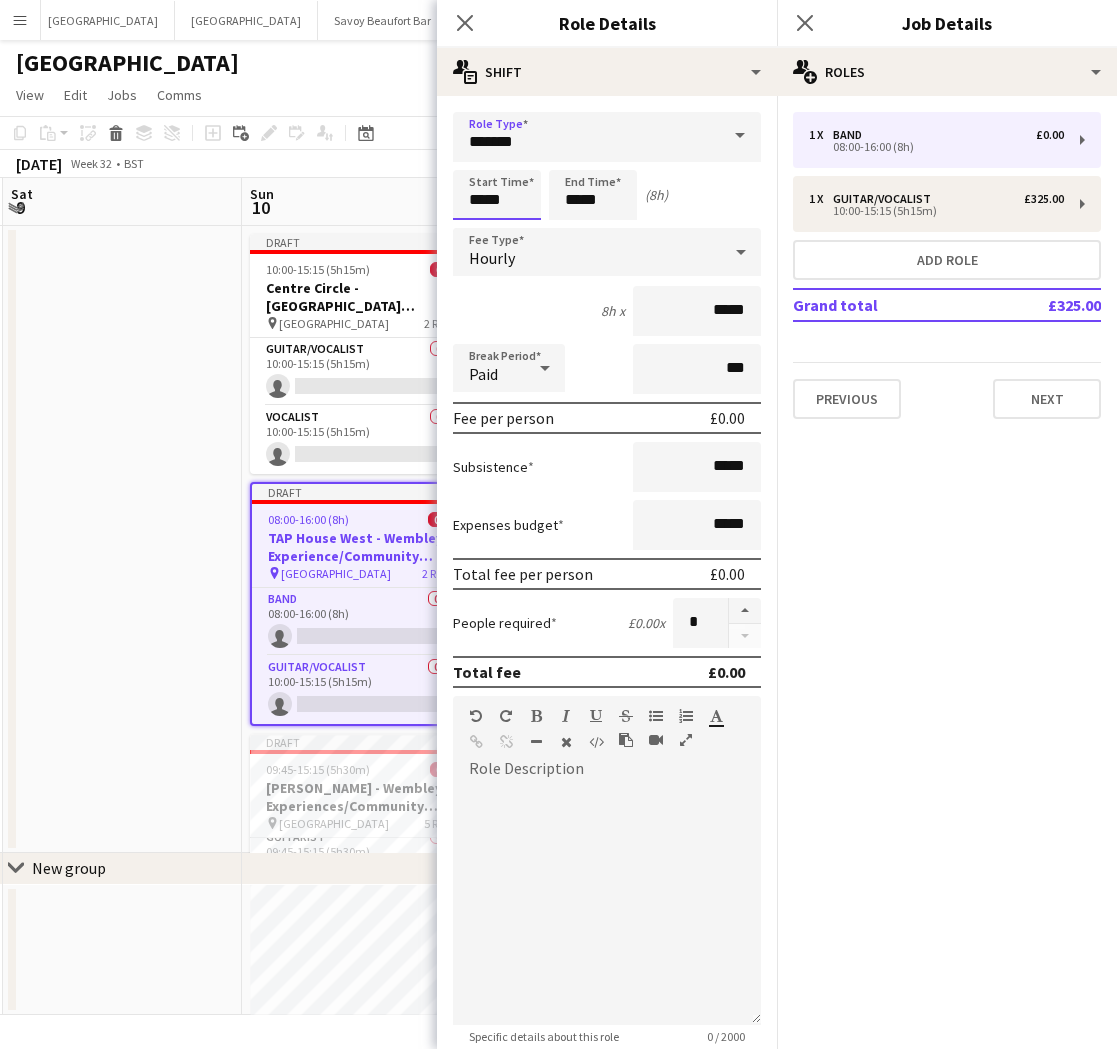 click on "*****" at bounding box center (497, 195) 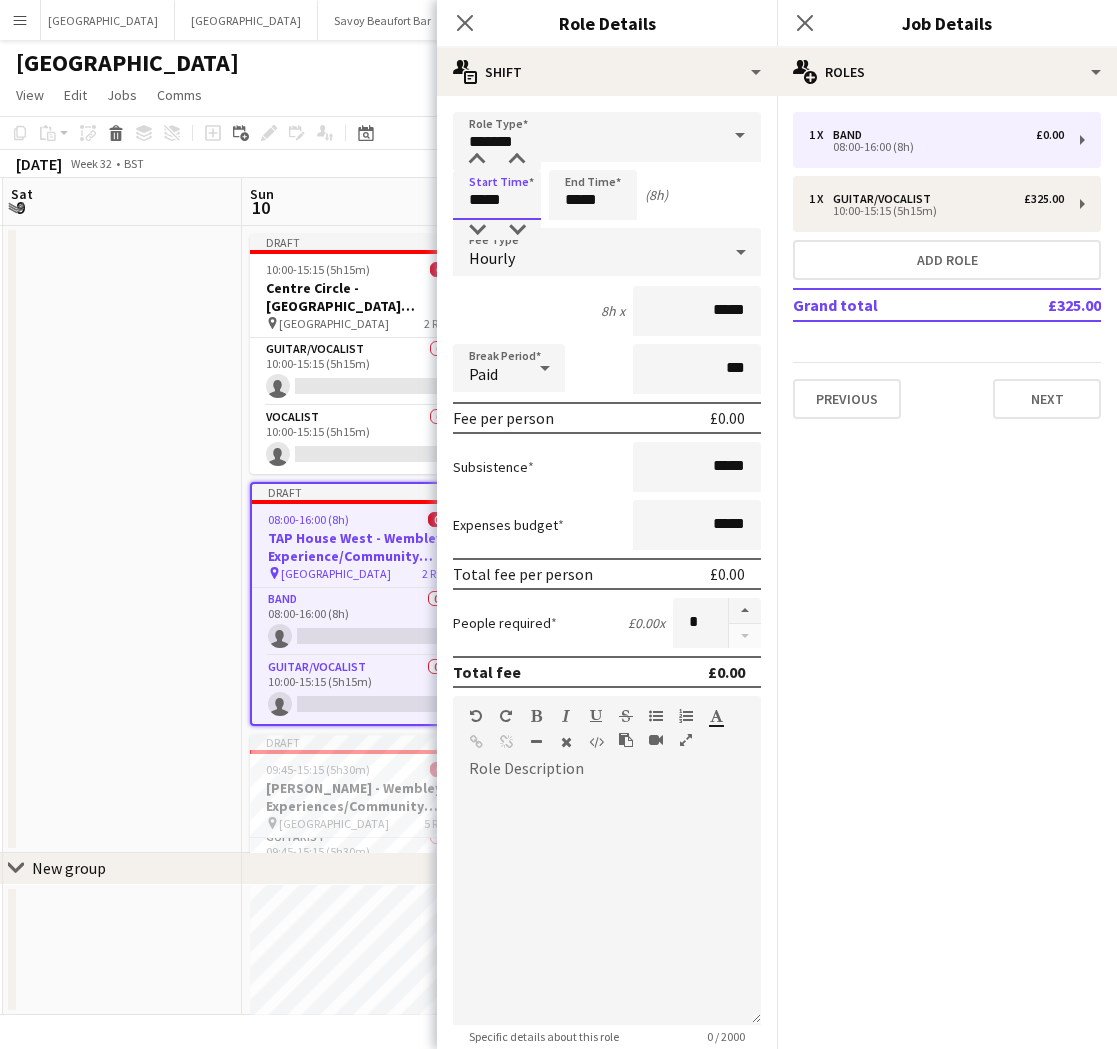 drag, startPoint x: 508, startPoint y: 200, endPoint x: 398, endPoint y: 191, distance: 110.36757 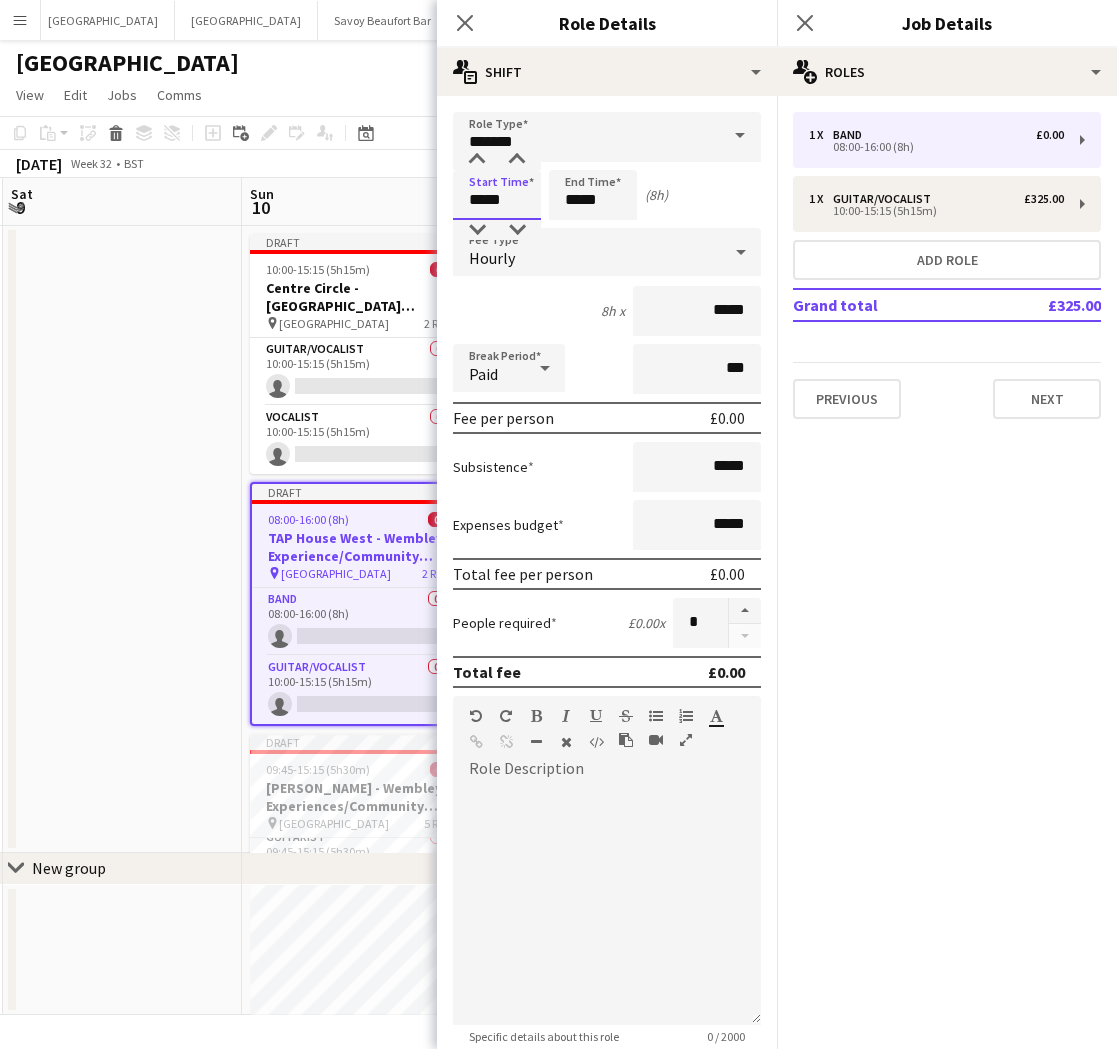 click on "Menu
Boards
Boards   Boards   All jobs   Status
Workforce
Workforce   My Workforce   Recruiting
Comms
Comms
Pay
Pay   Approvals   Payments   Reports   Invoices
Platform Settings
Platform Settings   App settings   Your settings   Profiles
Training Academy
Training Academy
Knowledge Base
Knowledge Base
Product Updates
Product Updates   Log Out   Privacy   Bicester village
Close
Goring Hotel
Close
Savoy Beaufort Bar
Close
Private Events
Close
Oblix
Close
Hippodrome
Close
Piano Tuner Schedule
Close
The Booking Office 1869
Close" at bounding box center (558, 524) 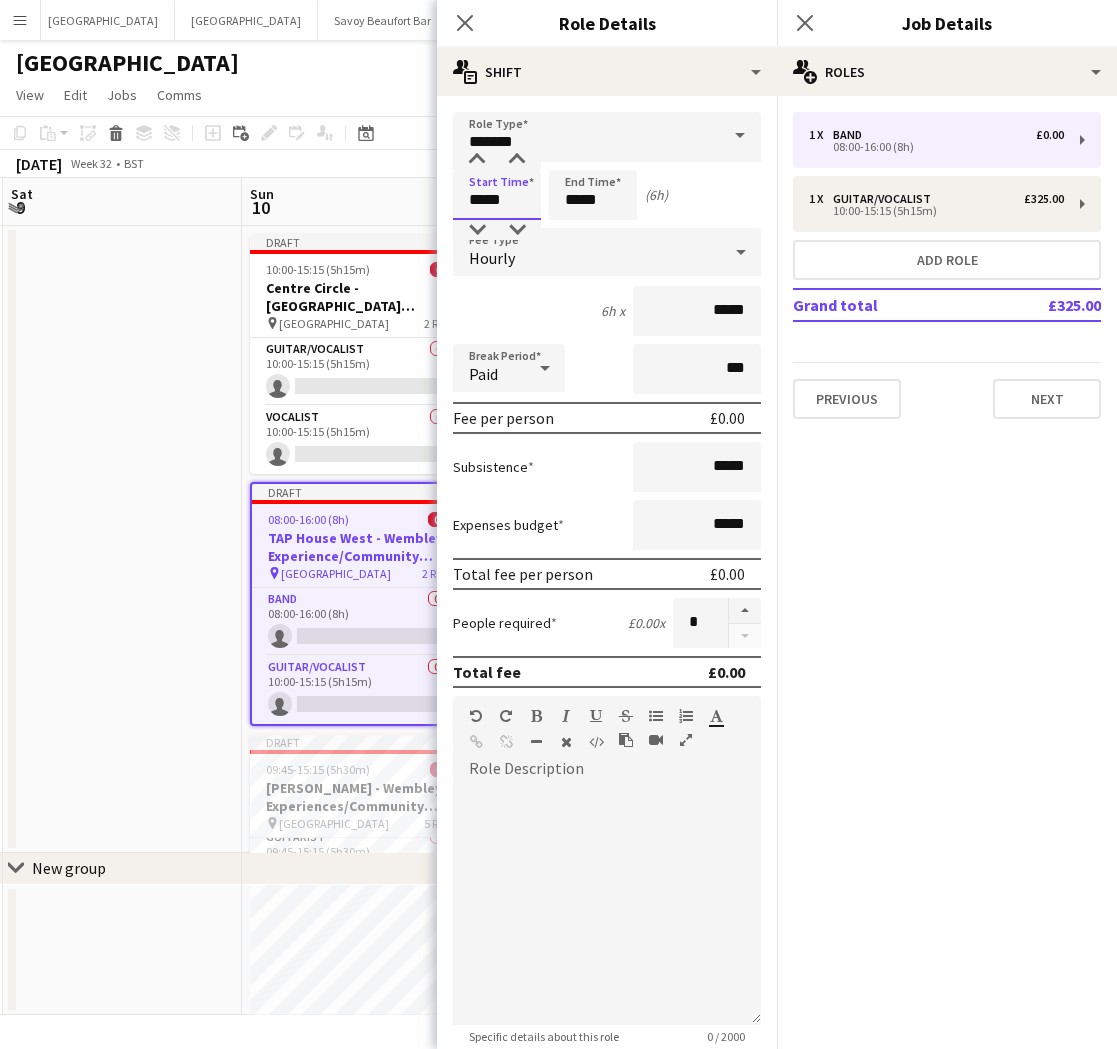 type on "*****" 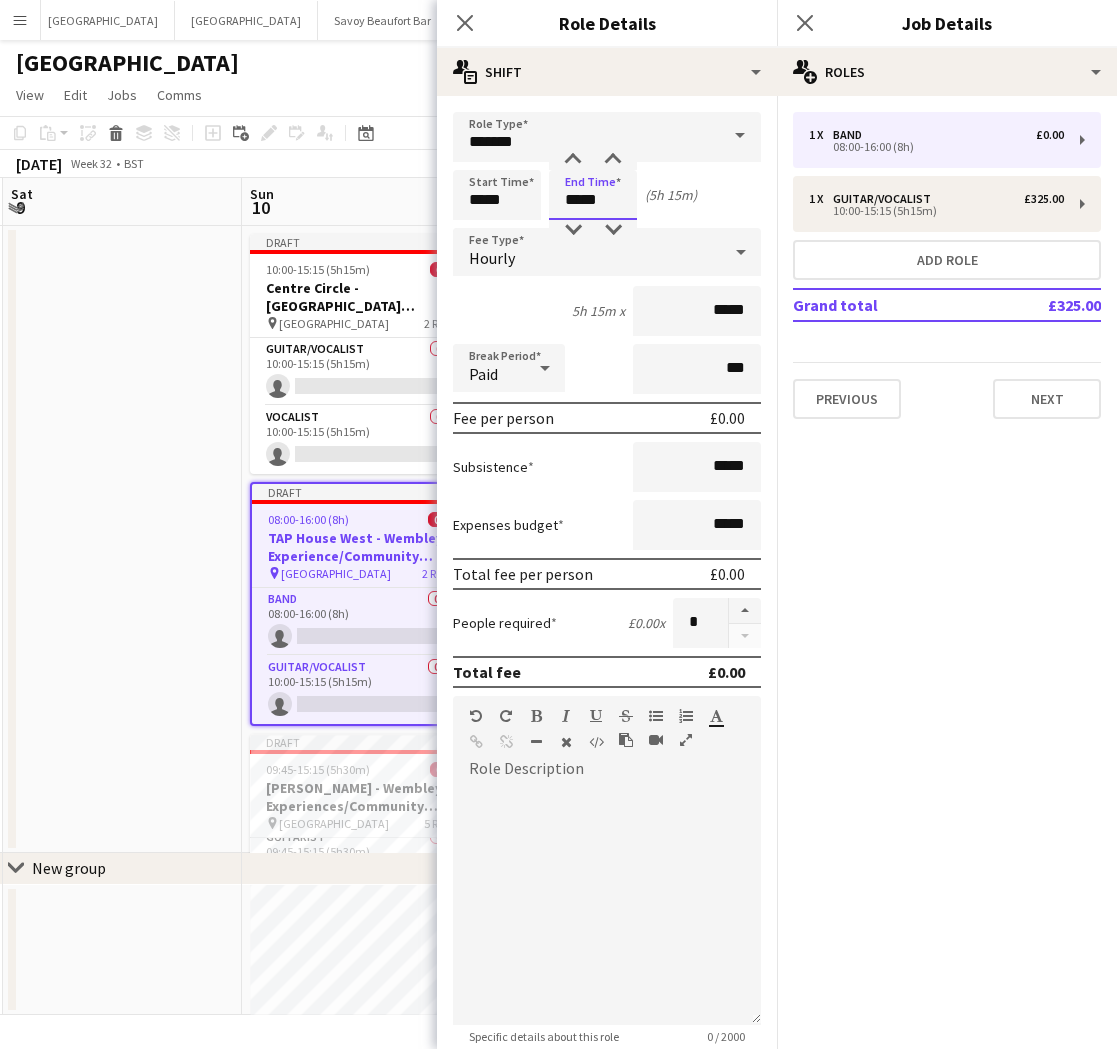 type on "*****" 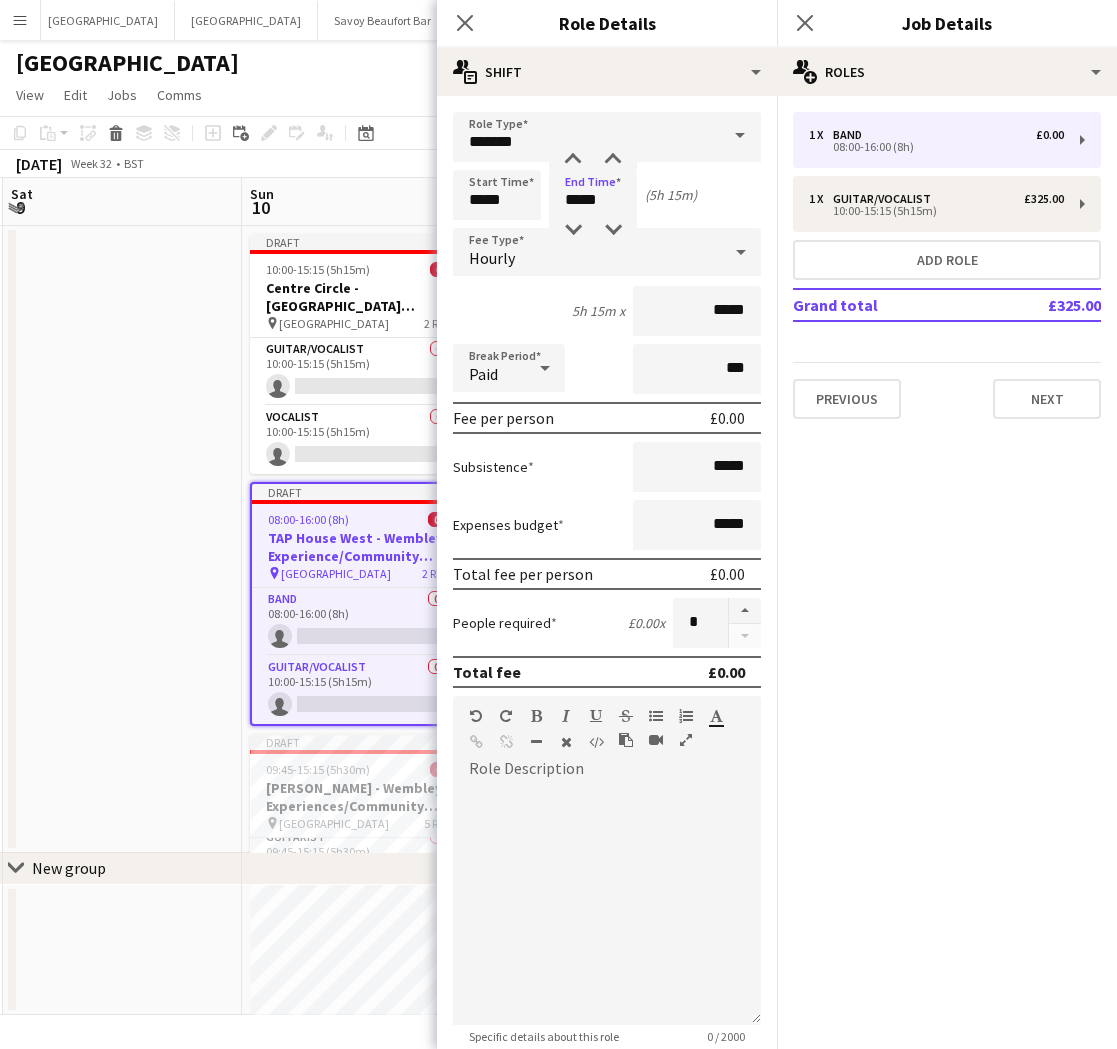 click on "Hourly" at bounding box center [587, 252] 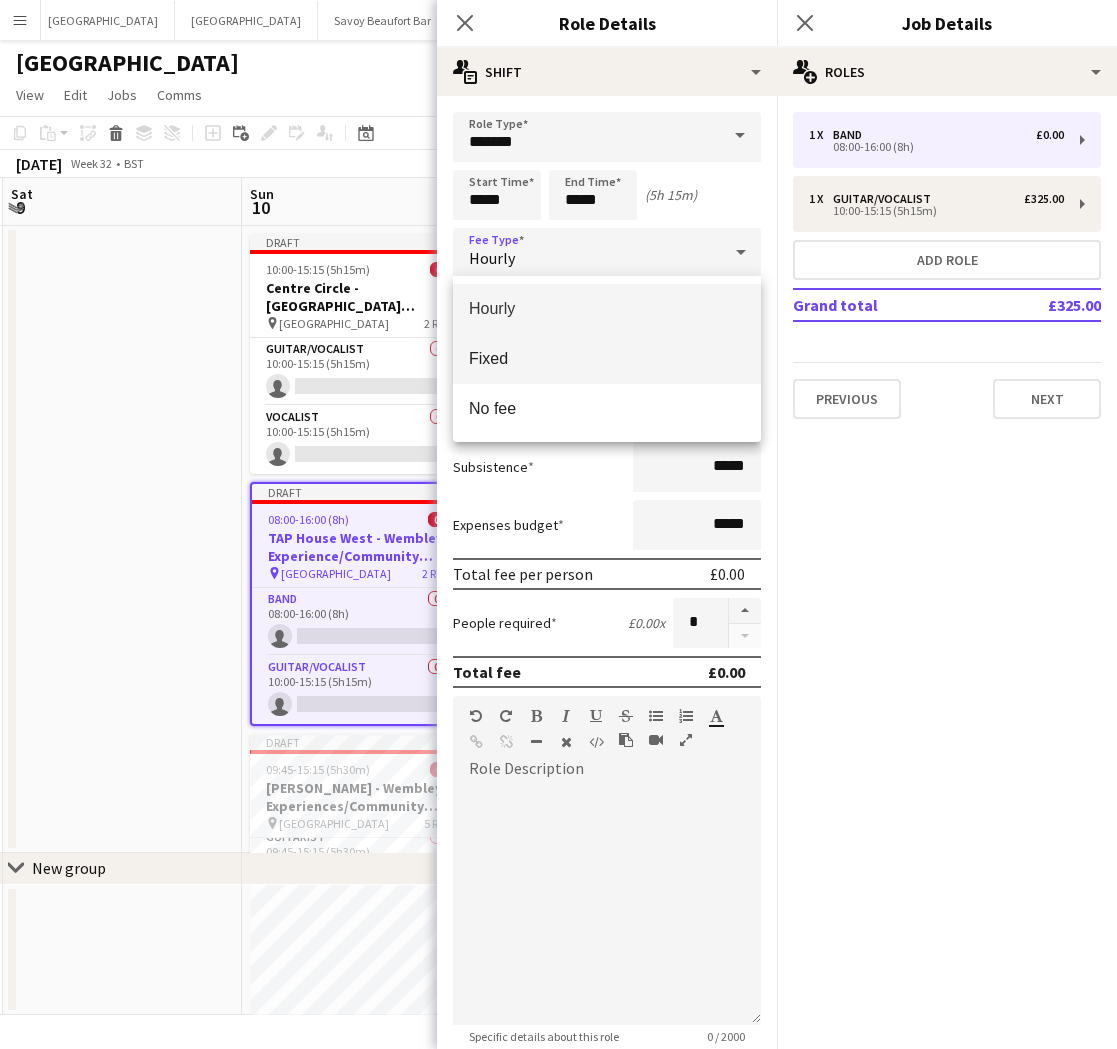 click on "Fixed" at bounding box center [607, 358] 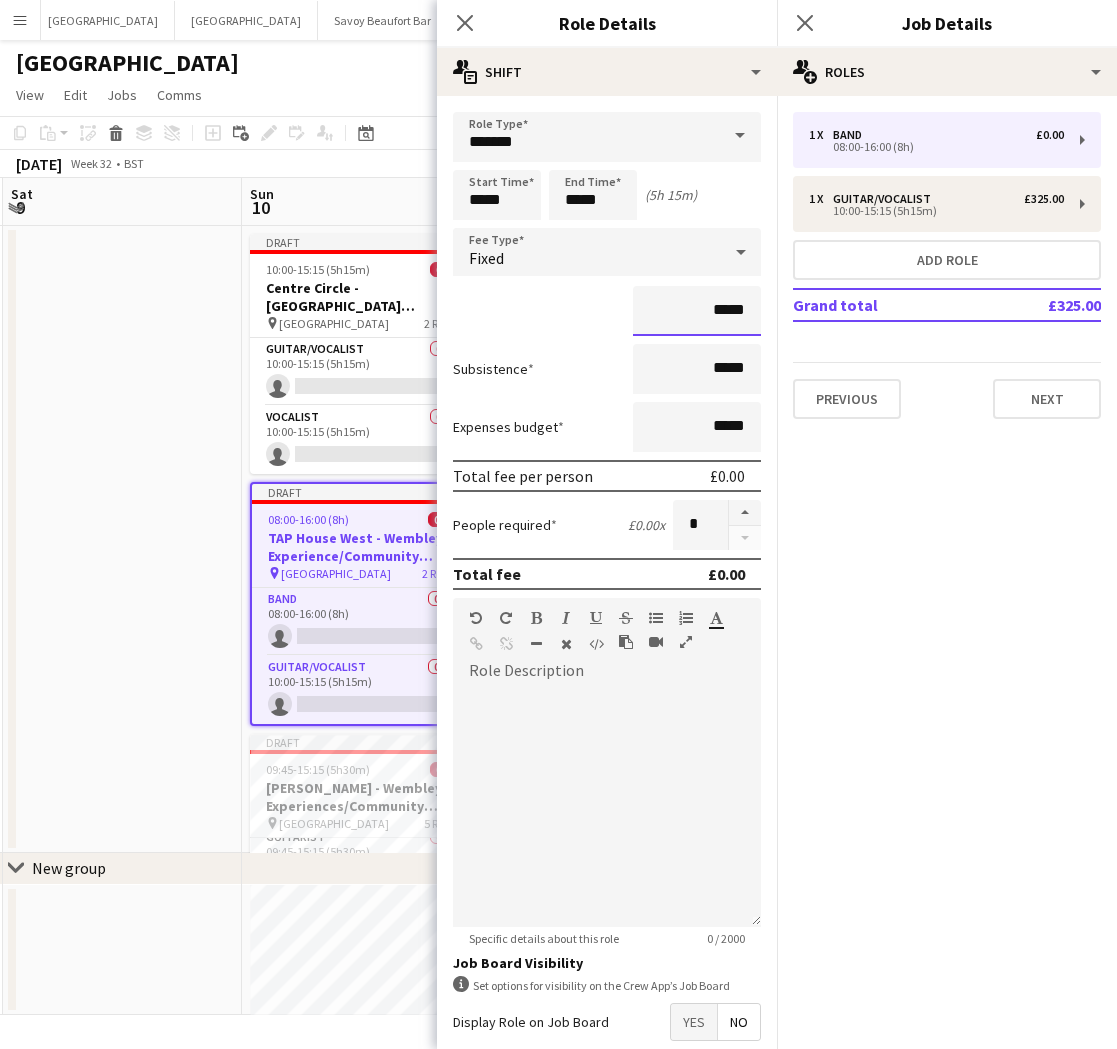 drag, startPoint x: 717, startPoint y: 309, endPoint x: 769, endPoint y: 306, distance: 52.086468 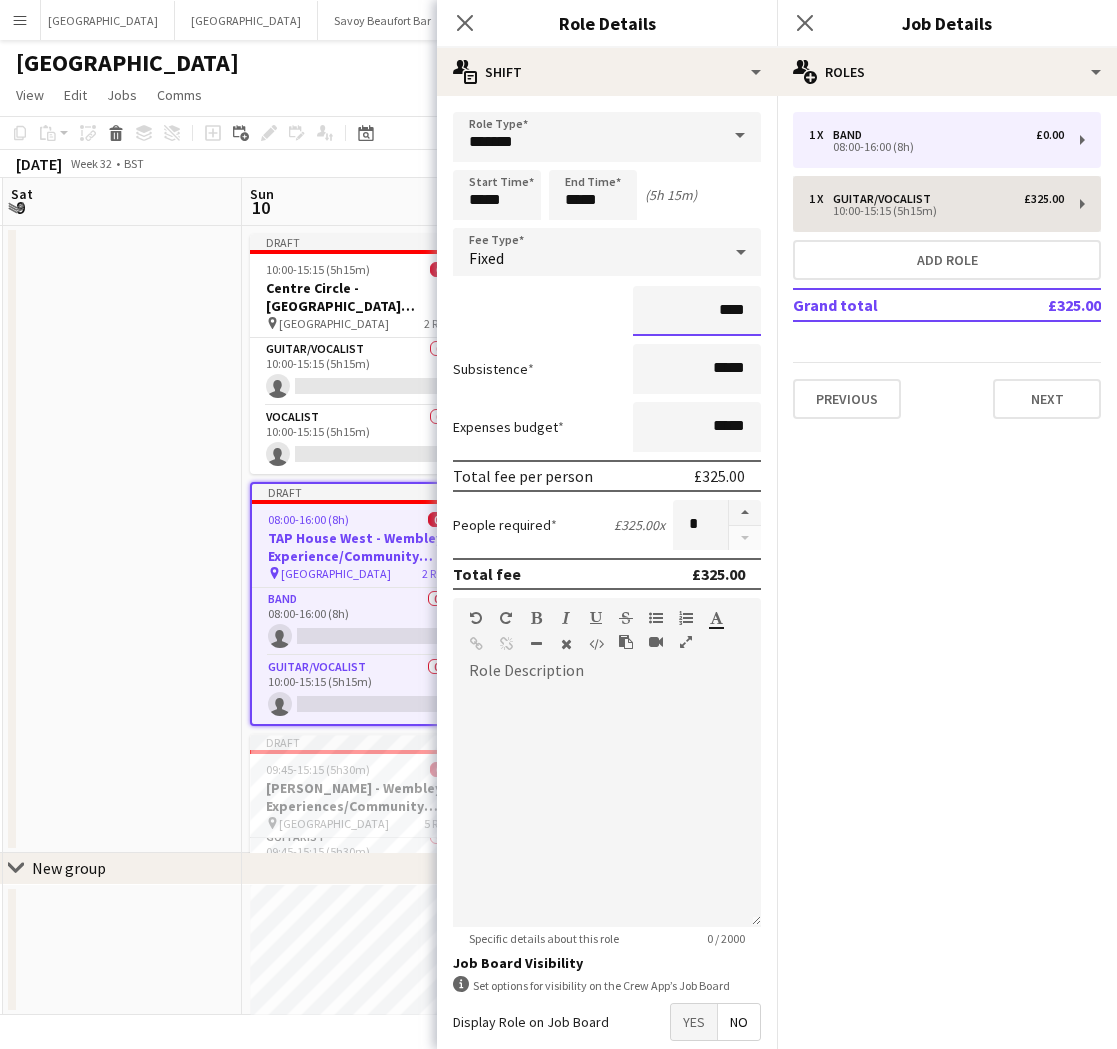 type on "****" 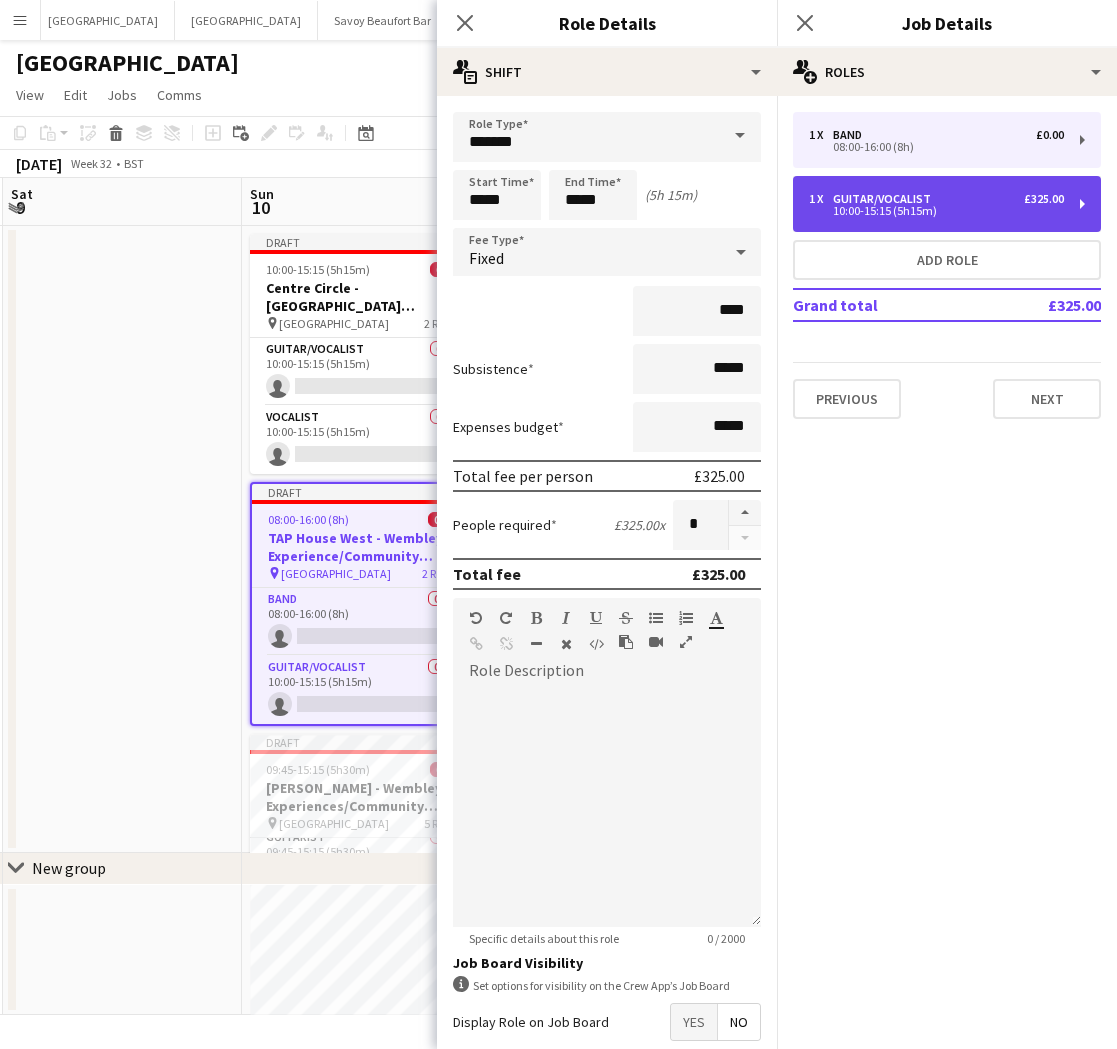 click on "1 x   Guitar/Vocalist   £325.00" at bounding box center (936, 199) 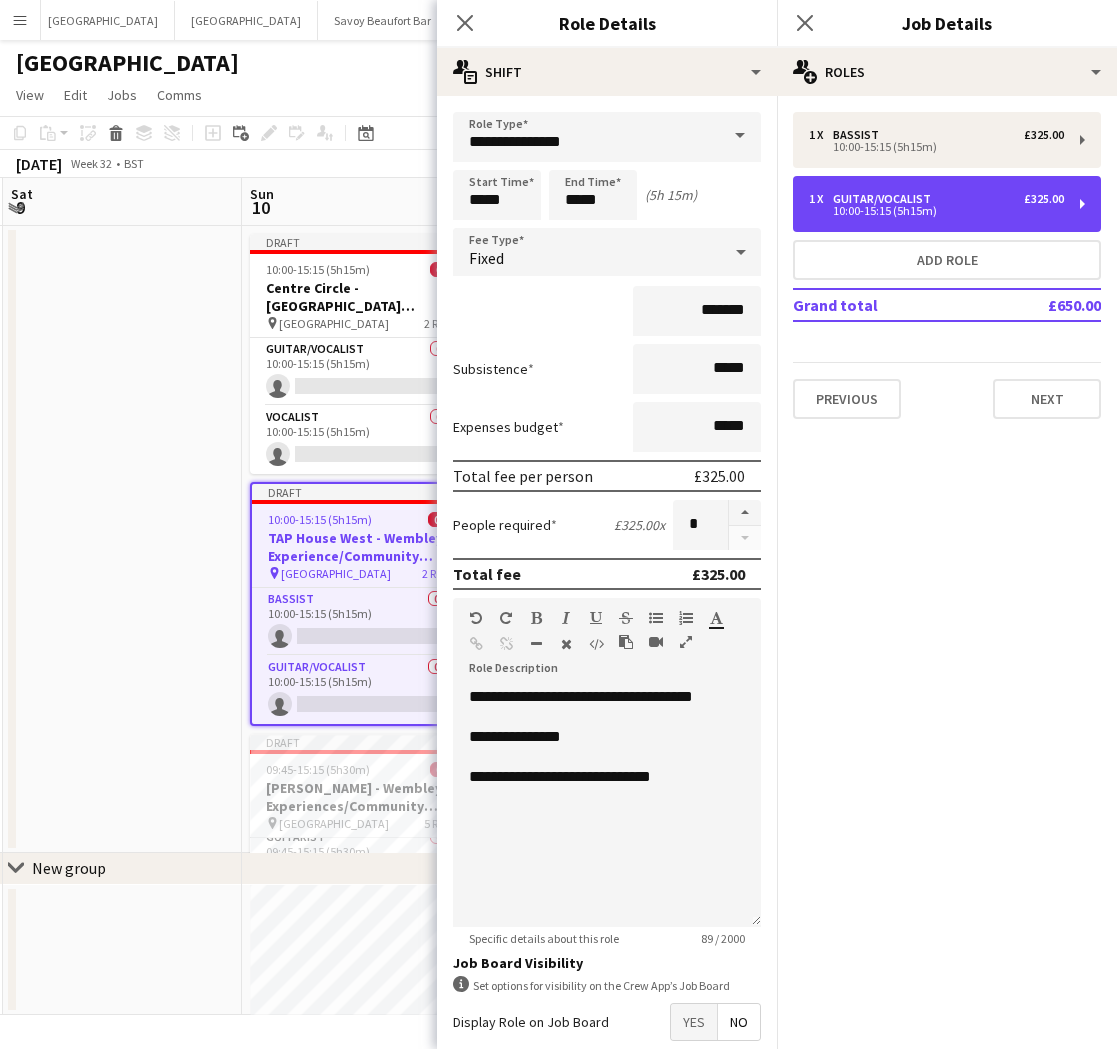 scroll, scrollTop: 18, scrollLeft: 0, axis: vertical 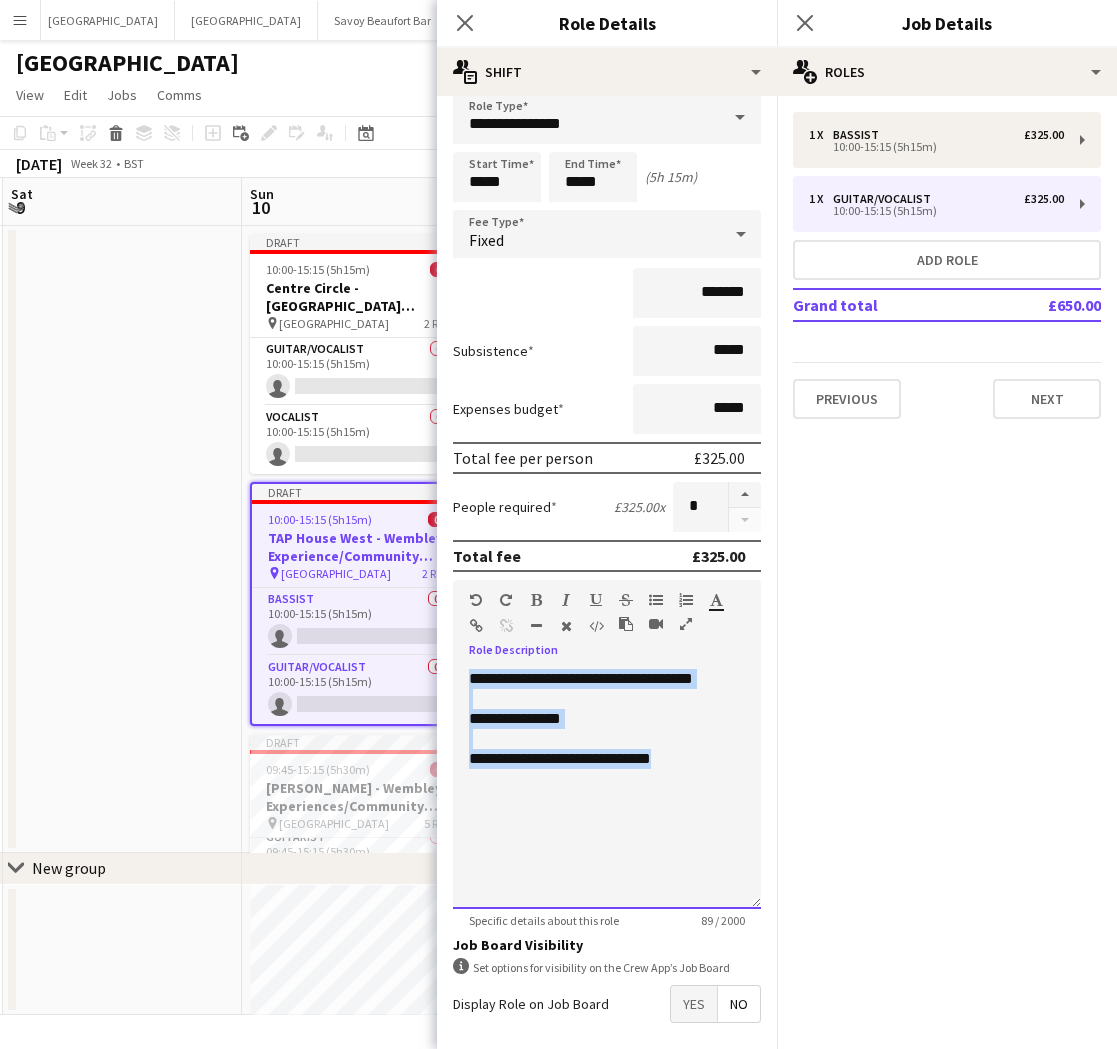 drag, startPoint x: 694, startPoint y: 760, endPoint x: 437, endPoint y: 680, distance: 269.1635 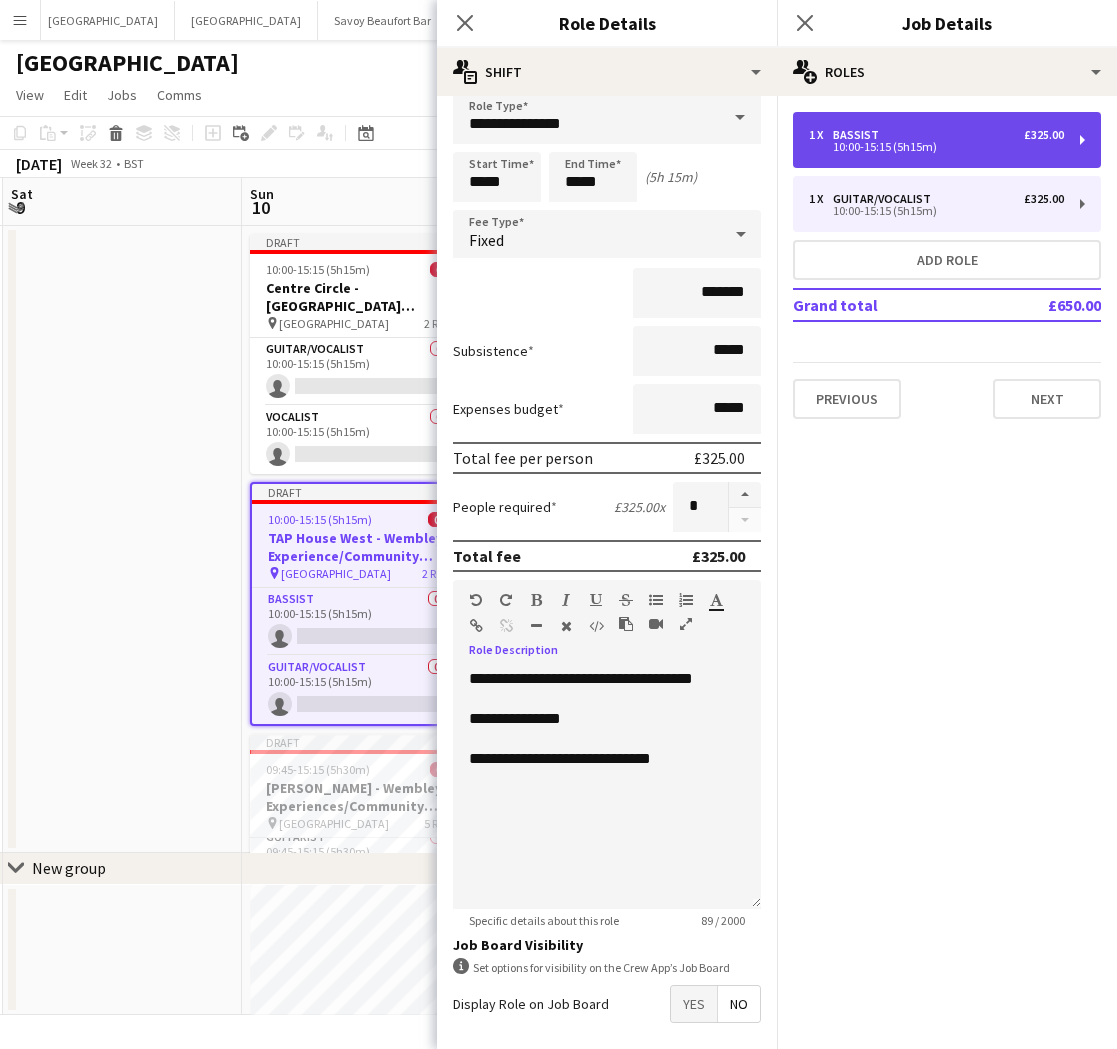 click on "10:00-15:15 (5h15m)" at bounding box center [936, 147] 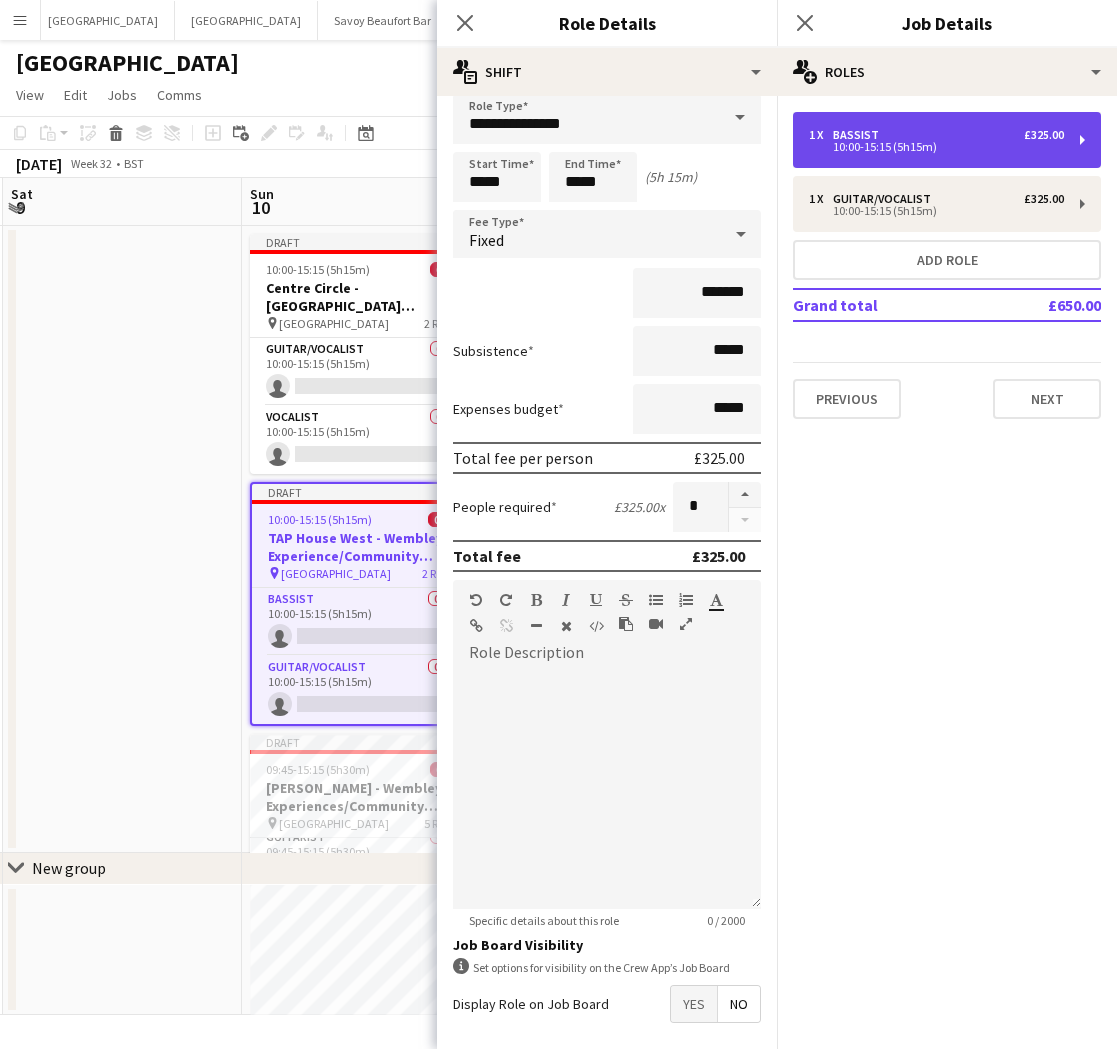 type on "*******" 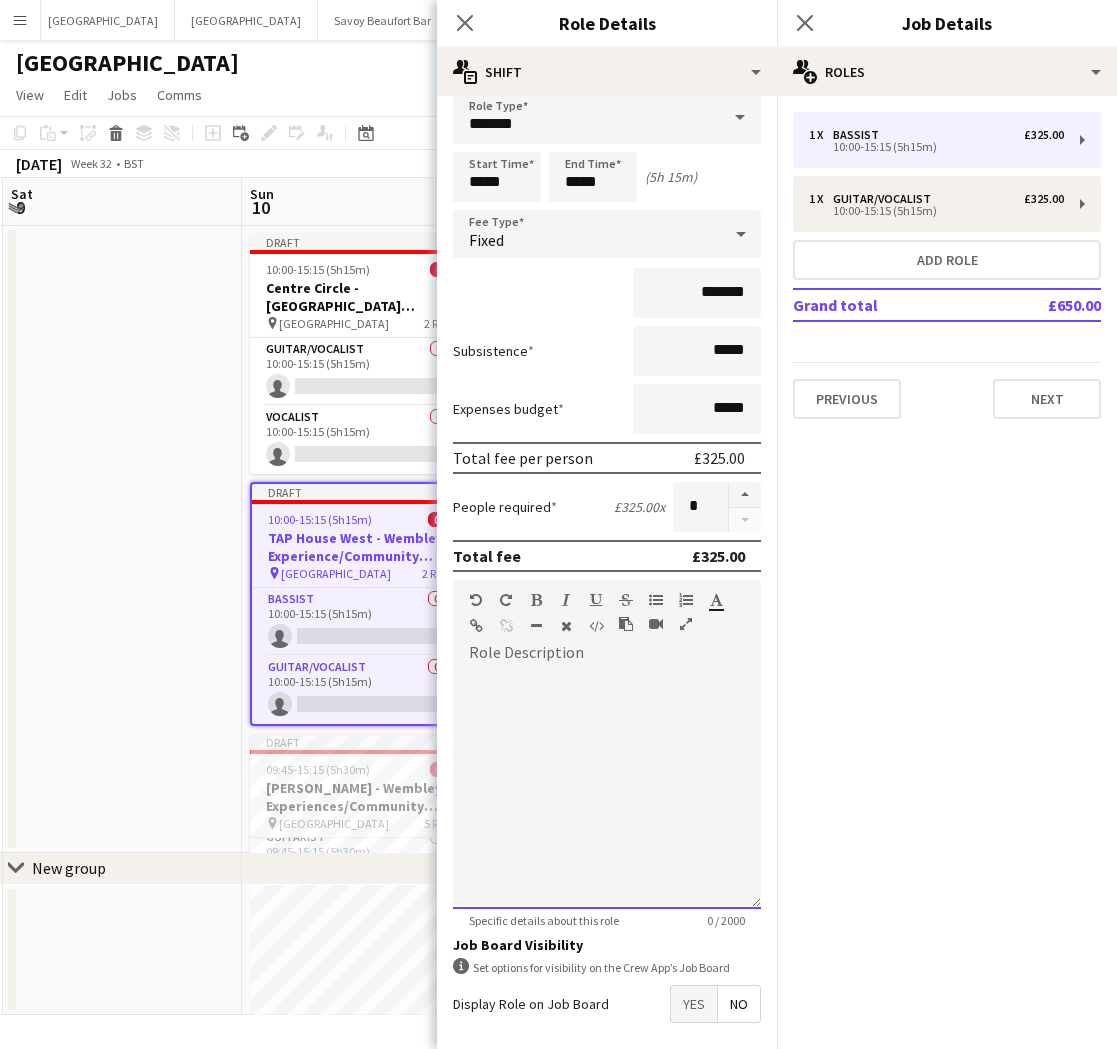 click at bounding box center (607, 789) 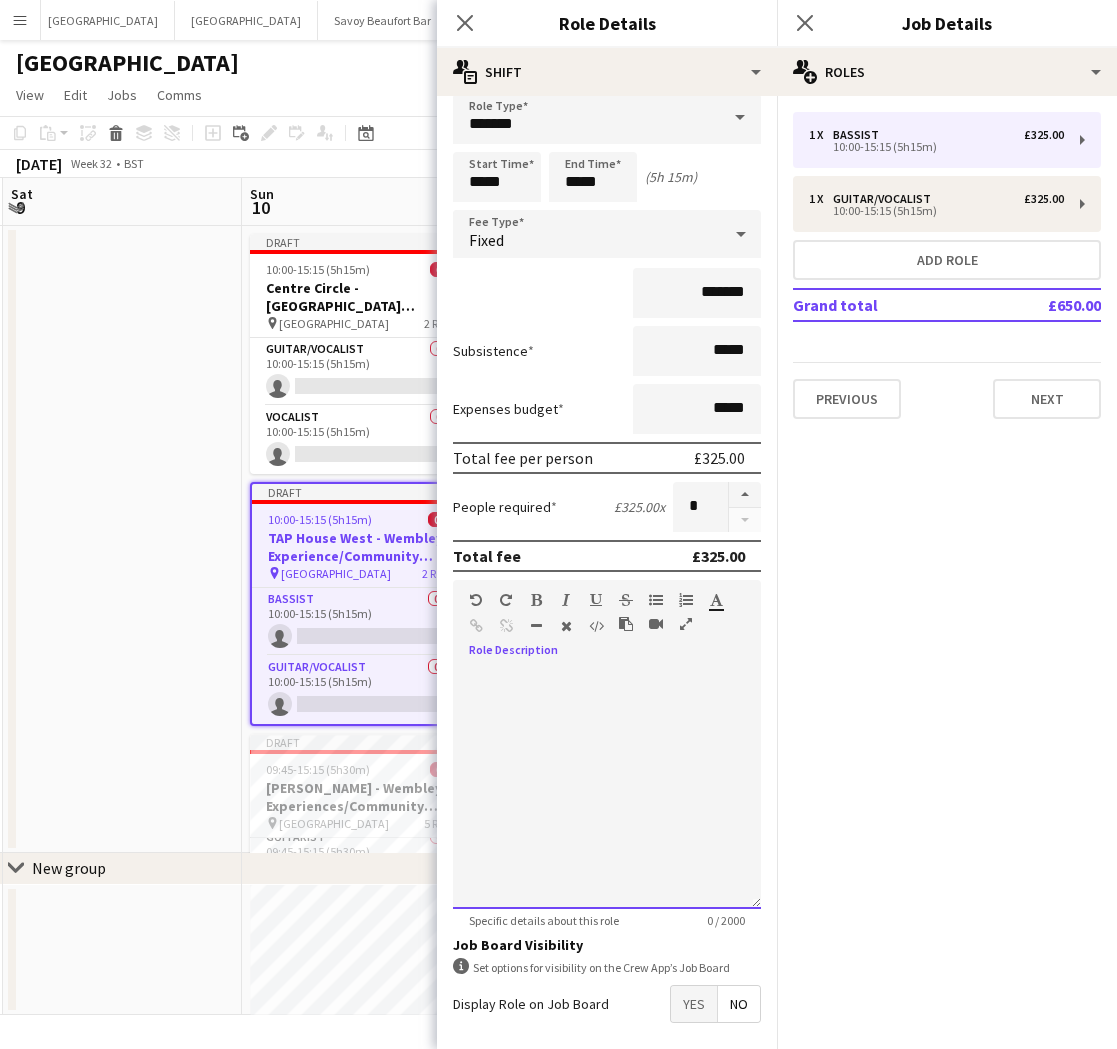 paste 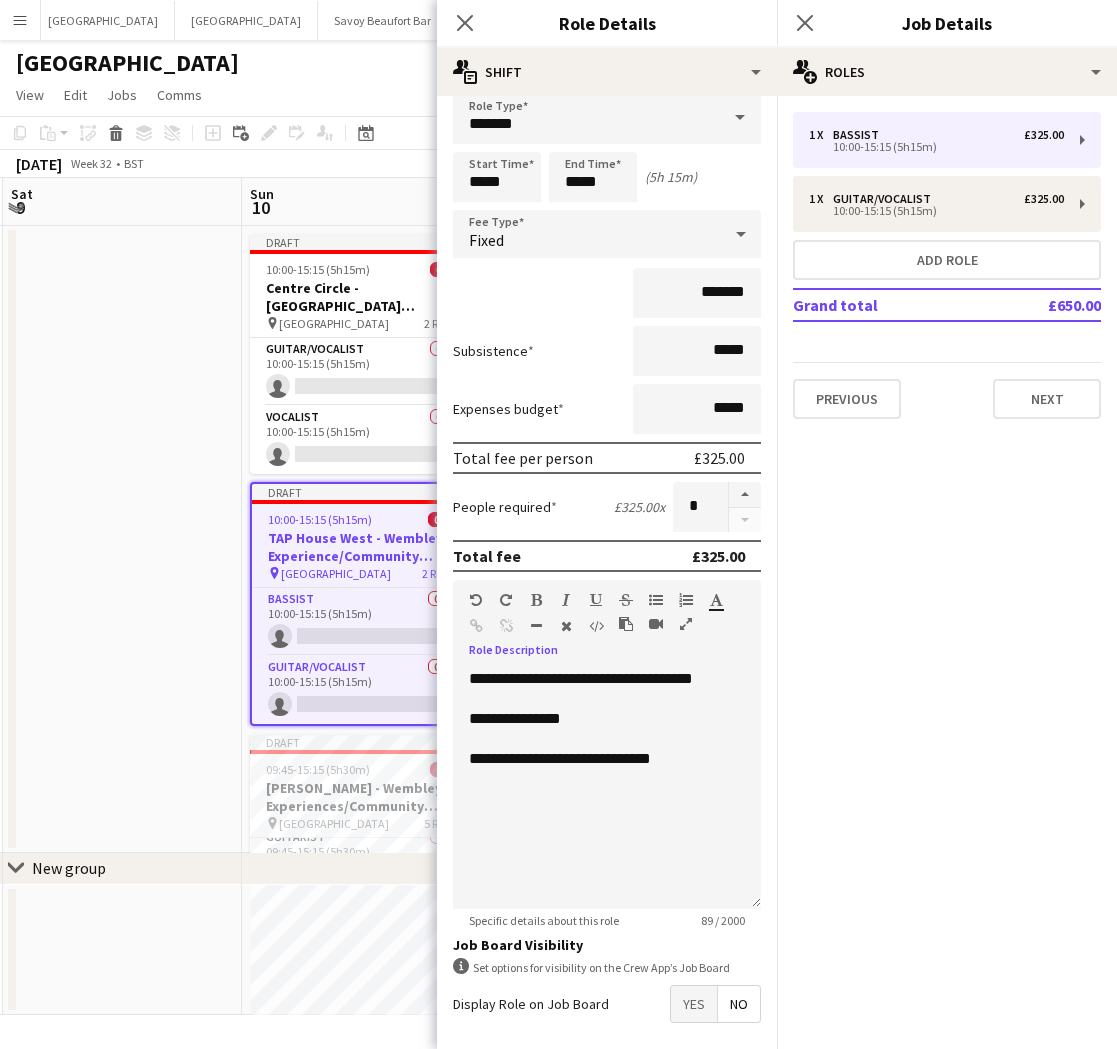 click on "Previous   Next" at bounding box center [947, 390] 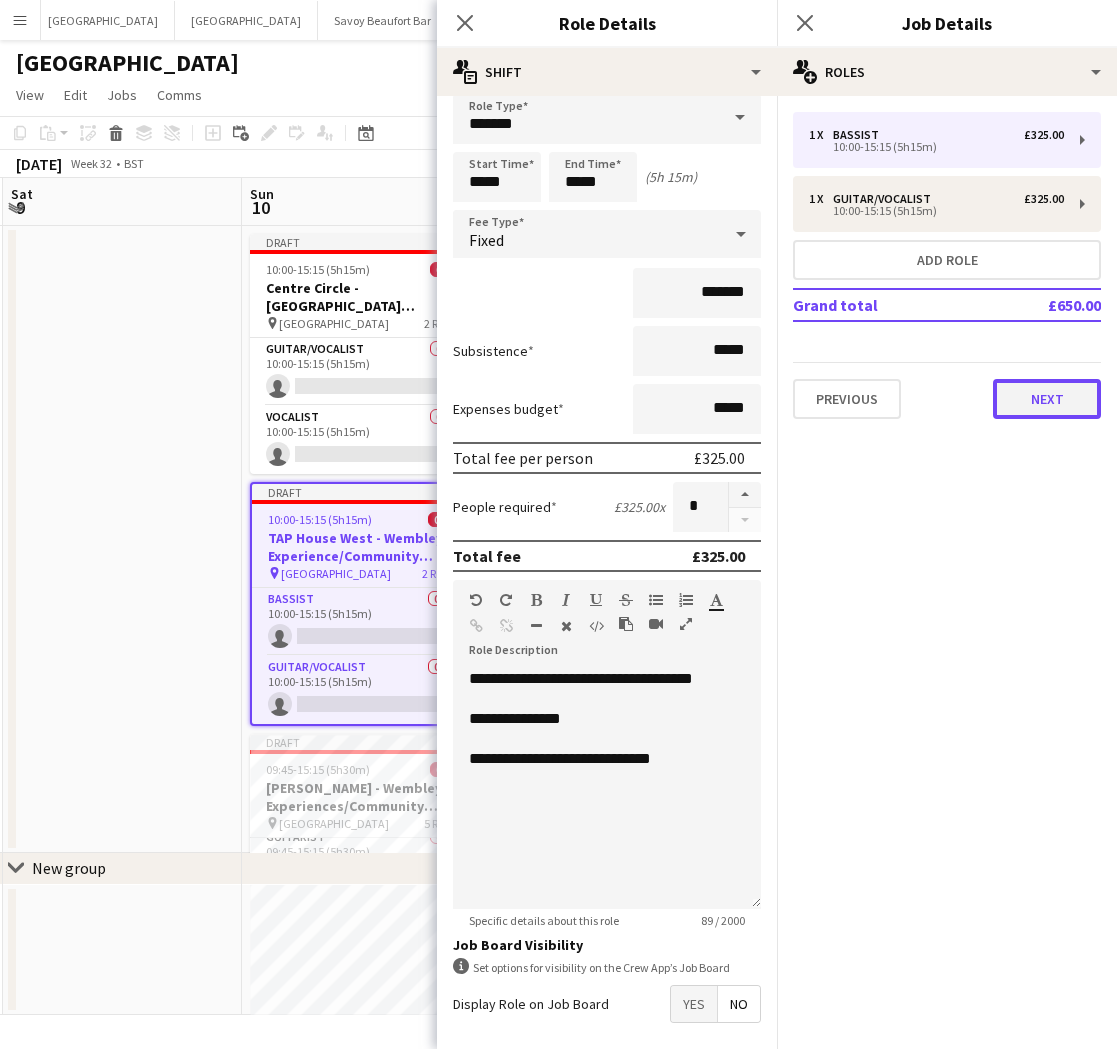 click on "Next" at bounding box center [1047, 399] 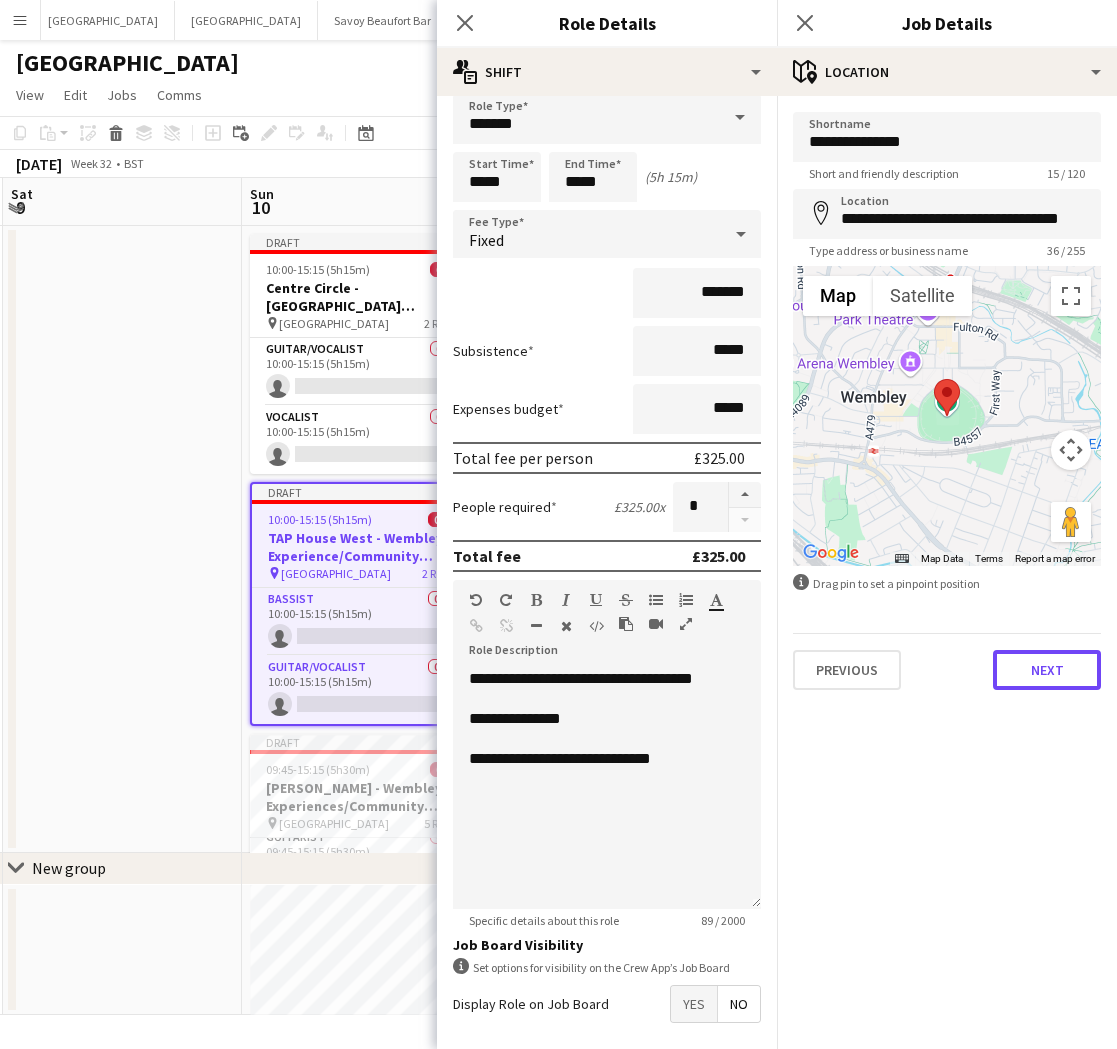 click on "Next" at bounding box center [1047, 670] 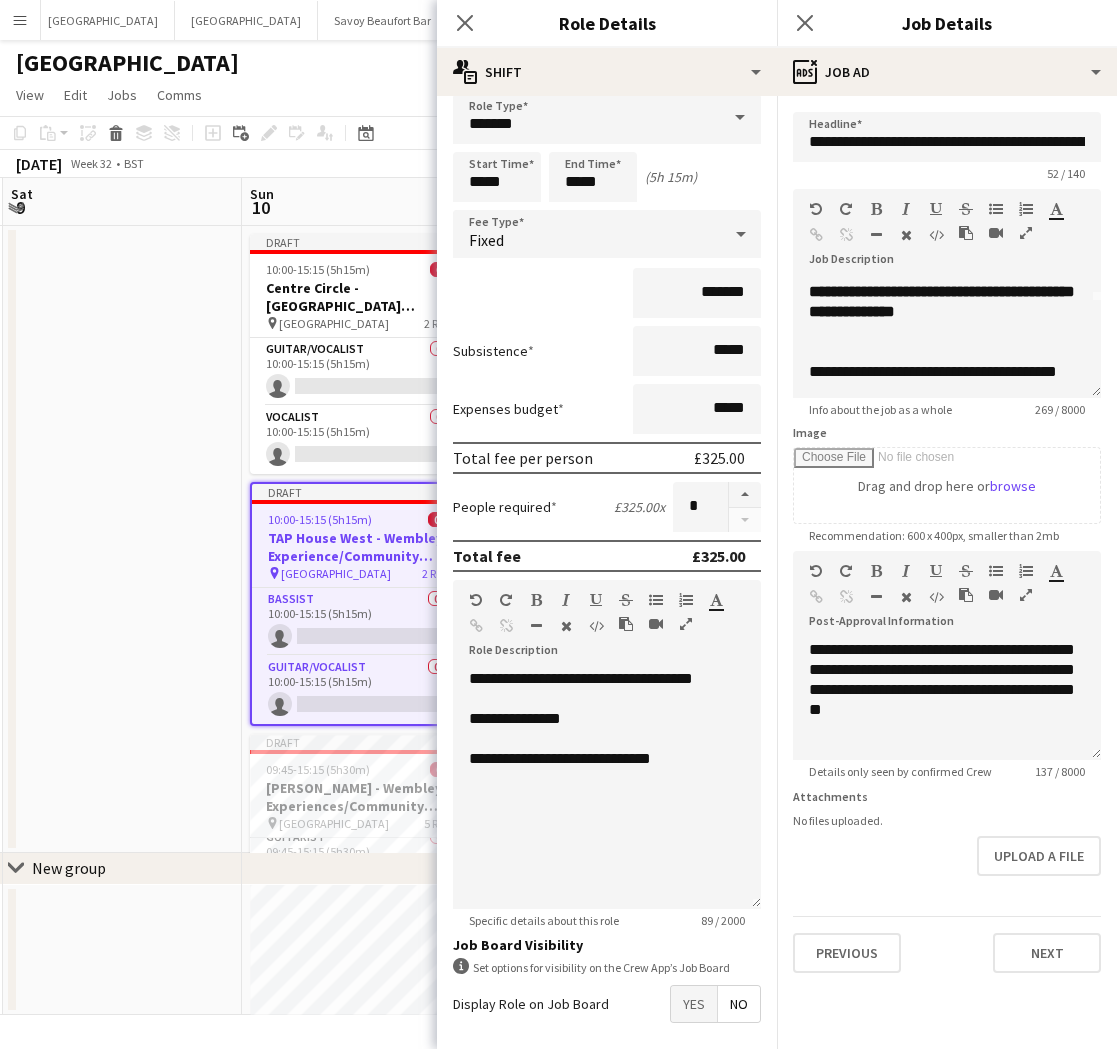 scroll, scrollTop: 0, scrollLeft: 0, axis: both 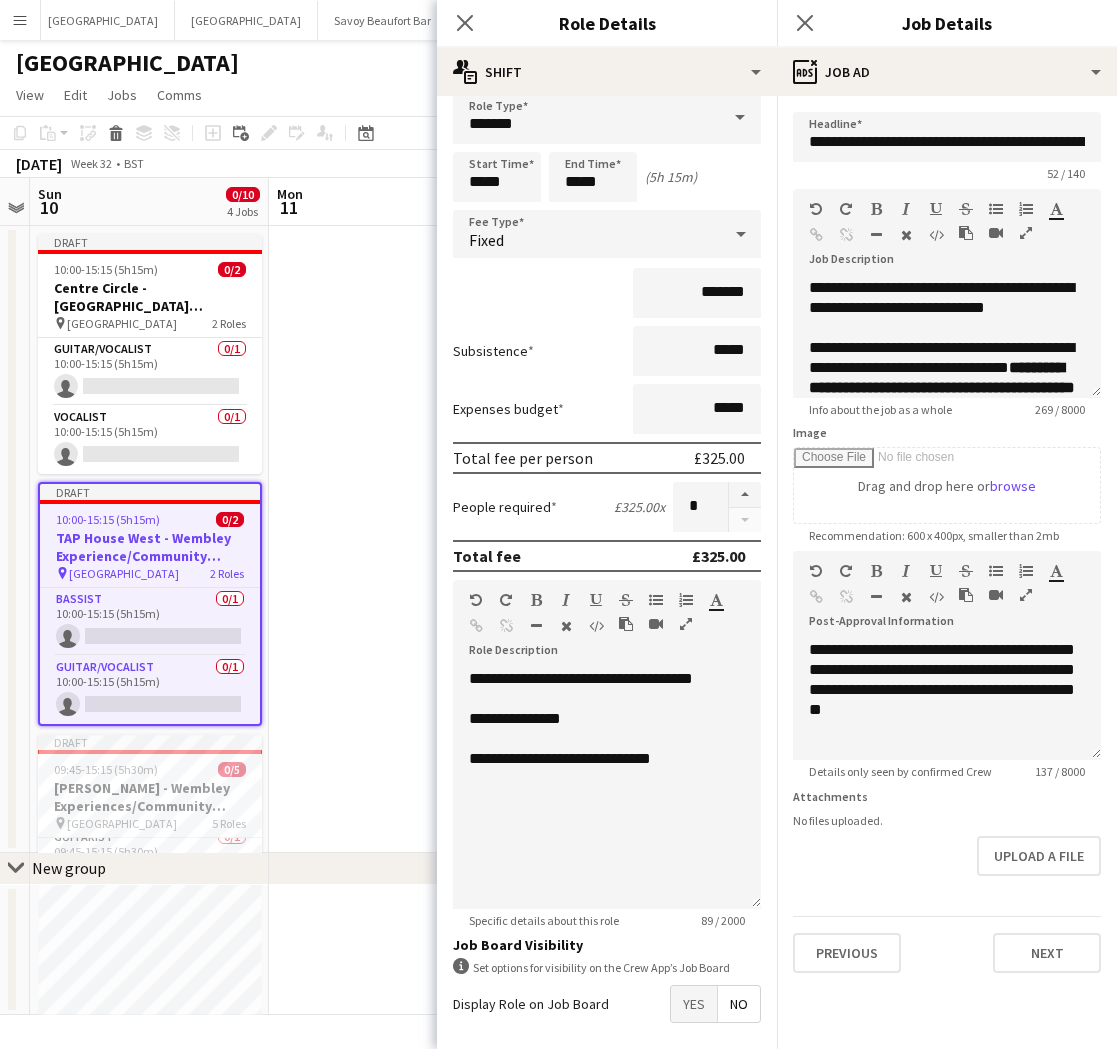 click on "Draft   10:00-15:15 (5h15m)    0/2   Centre Circle - Wembley Experience/Community Shield
pin
Wembley Stadium   2 Roles   Guitar/Vocalist   0/1   10:00-15:15 (5h15m)
single-neutral-actions
Vocalist   0/1   10:00-15:15 (5h15m)
single-neutral-actions
Draft   10:00-15:15 (5h15m)    0/2   TAP House West - Wembley Experience/Community Shield
pin
Wembley Stadium   2 Roles   Bassist   0/1   10:00-15:15 (5h15m)
single-neutral-actions
Guitar/Vocalist   0/1   10:00-15:15 (5h15m)
single-neutral-actions
Draft   09:45-15:15 (5h30m)    0/5   Bobby Moore - Wembley Experiences/Community Shield
pin
Wembley Stadium   5 Roles   Bassist   0/1   09:45-15:15 (5h30m)
single-neutral-actions
Drummer   0/1   09:45-15:15 (5h30m)" at bounding box center [149, 539] 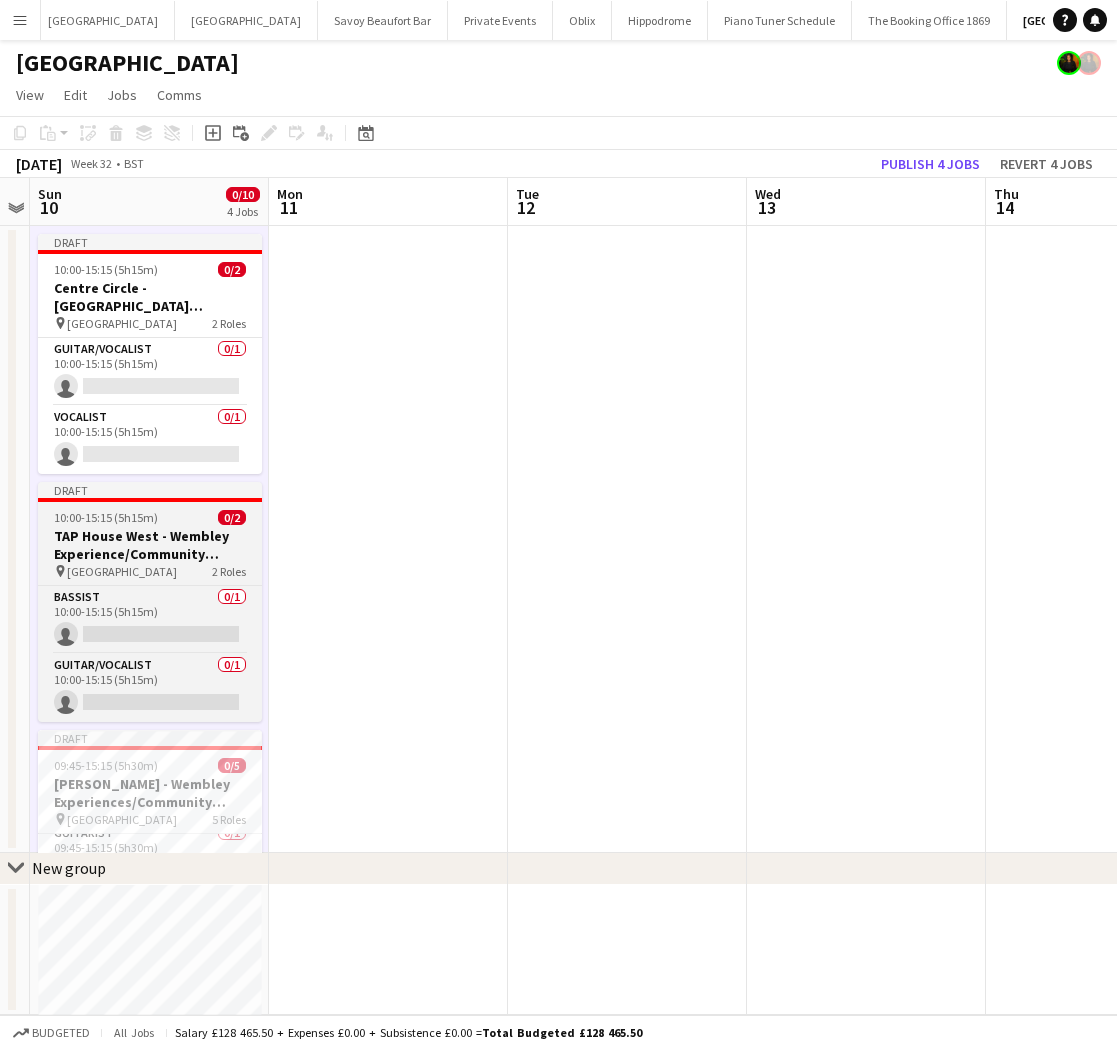 click on "TAP House West - Wembley Experience/Community Shield" at bounding box center (150, 545) 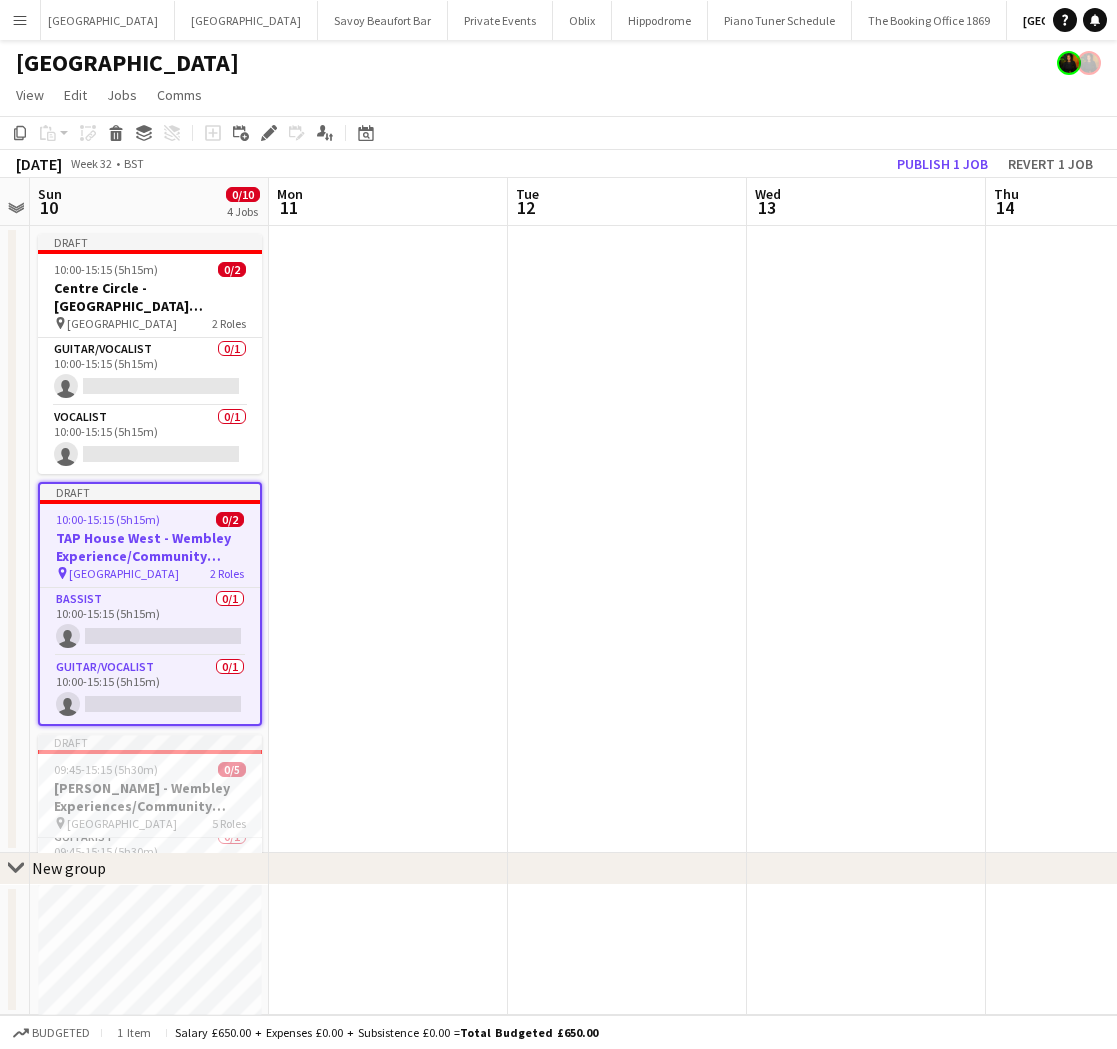 click on "Draft   10:00-15:15 (5h15m)    0/2   Centre Circle - Wembley Experience/Community Shield
pin
Wembley Stadium   2 Roles   Guitar/Vocalist   0/1   10:00-15:15 (5h15m)
single-neutral-actions
Vocalist   0/1   10:00-15:15 (5h15m)
single-neutral-actions
Draft   10:00-15:15 (5h15m)    0/2   TAP House West - Wembley Experience/Community Shield
pin
Wembley Stadium   2 Roles   Bassist   0/1   10:00-15:15 (5h15m)
single-neutral-actions
Guitar/Vocalist   0/1   10:00-15:15 (5h15m)
single-neutral-actions
Draft   09:45-15:15 (5h30m)    0/5   Bobby Moore - Wembley Experiences/Community Shield
pin
Wembley Stadium   5 Roles   Bassist   0/1   09:45-15:15 (5h30m)
single-neutral-actions
Drummer   0/1   09:45-15:15 (5h30m)" at bounding box center [149, 539] 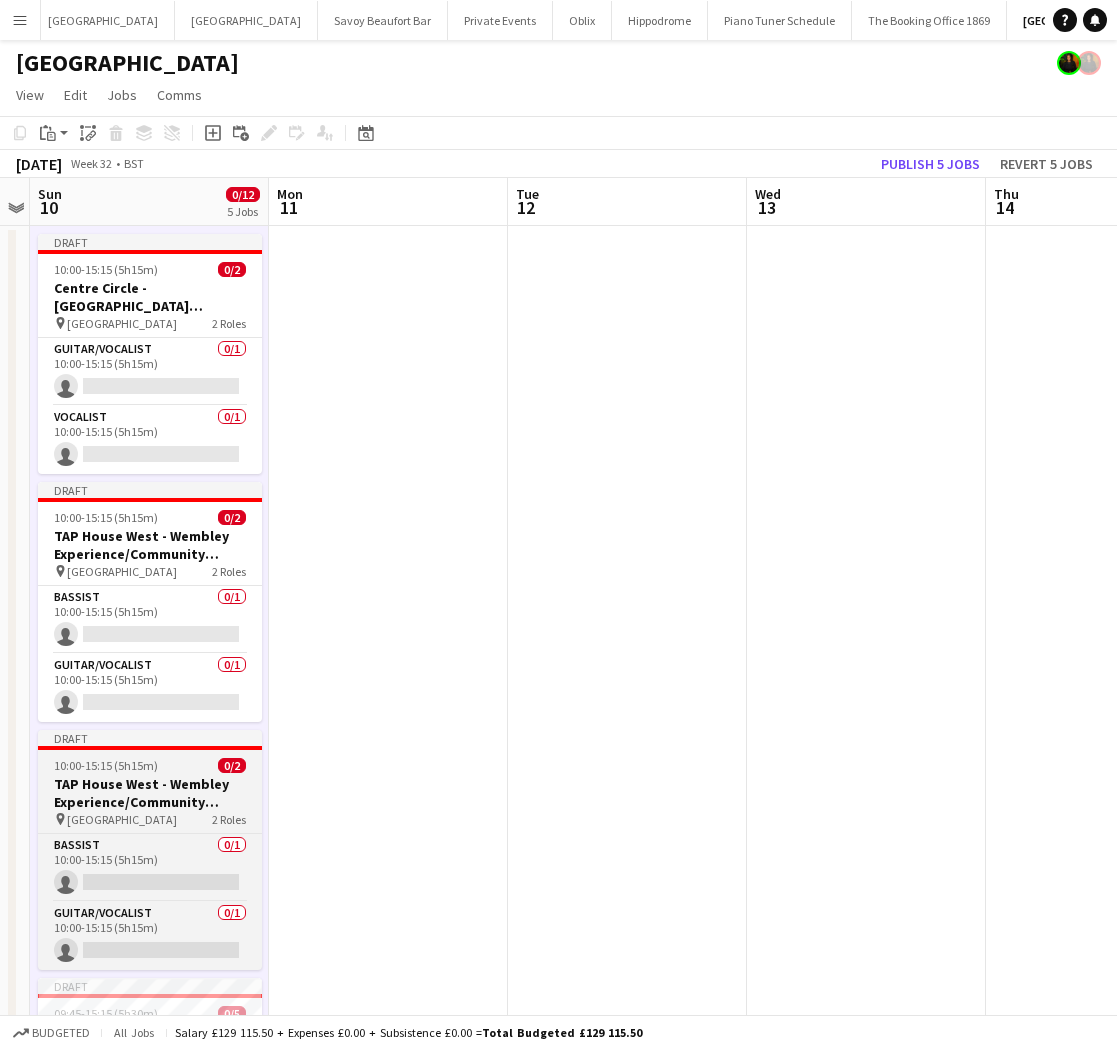 click on "TAP House West - Wembley Experience/Community Shield" at bounding box center (150, 793) 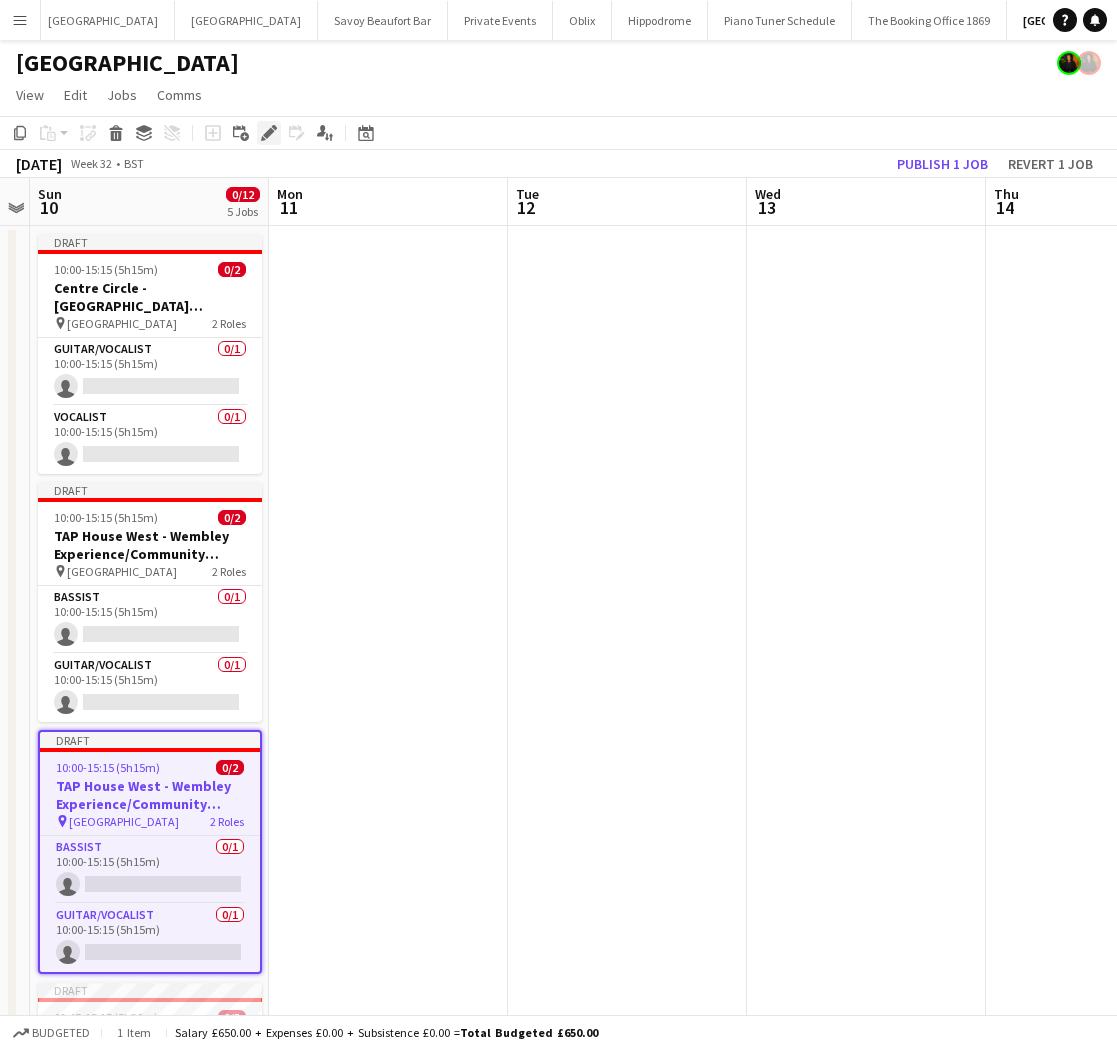 click on "Edit" at bounding box center [269, 133] 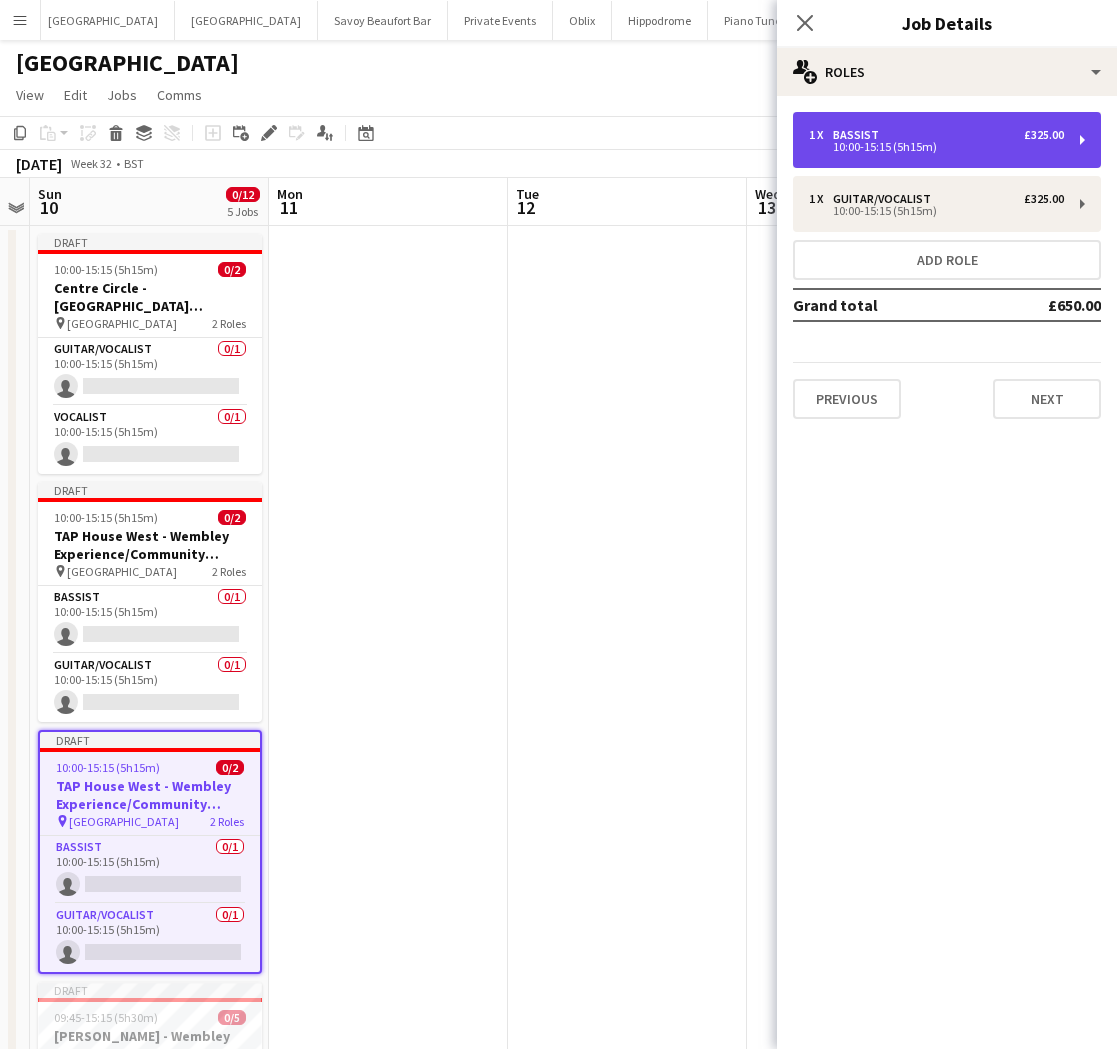 click on "1 x   Bassist   £325.00   10:00-15:15 (5h15m)" at bounding box center (947, 140) 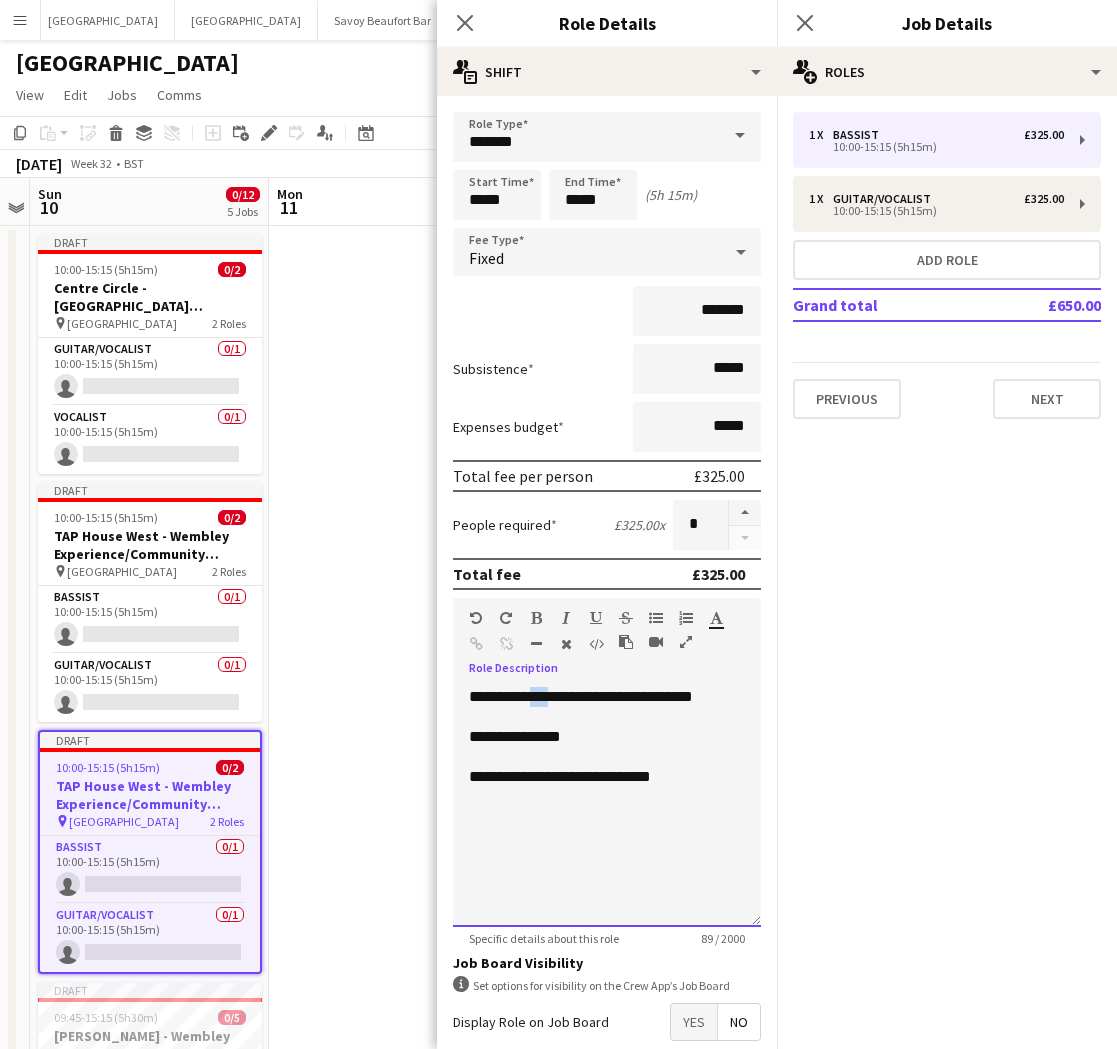 drag, startPoint x: 545, startPoint y: 699, endPoint x: 572, endPoint y: 693, distance: 27.658634 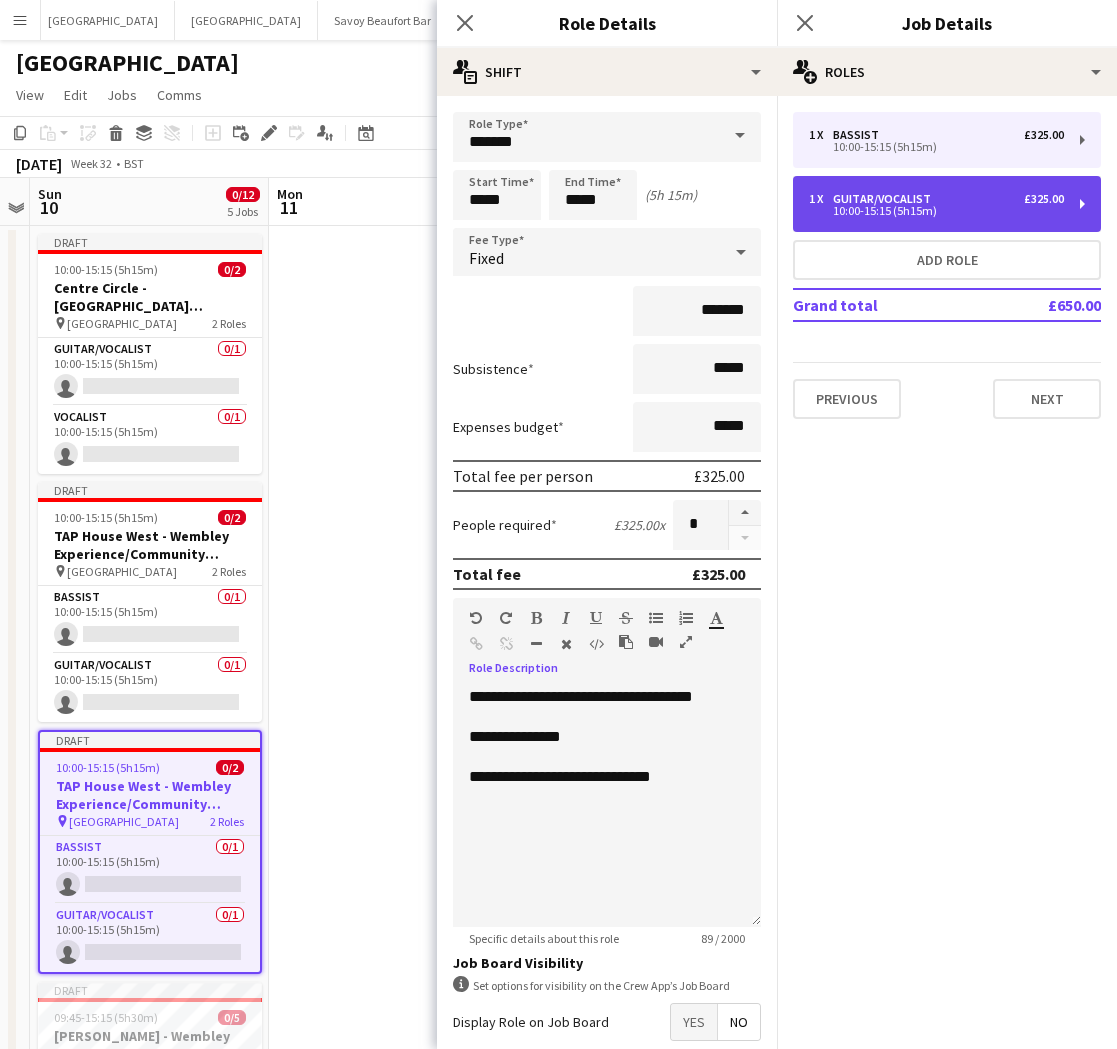 click on "10:00-15:15 (5h15m)" at bounding box center [936, 211] 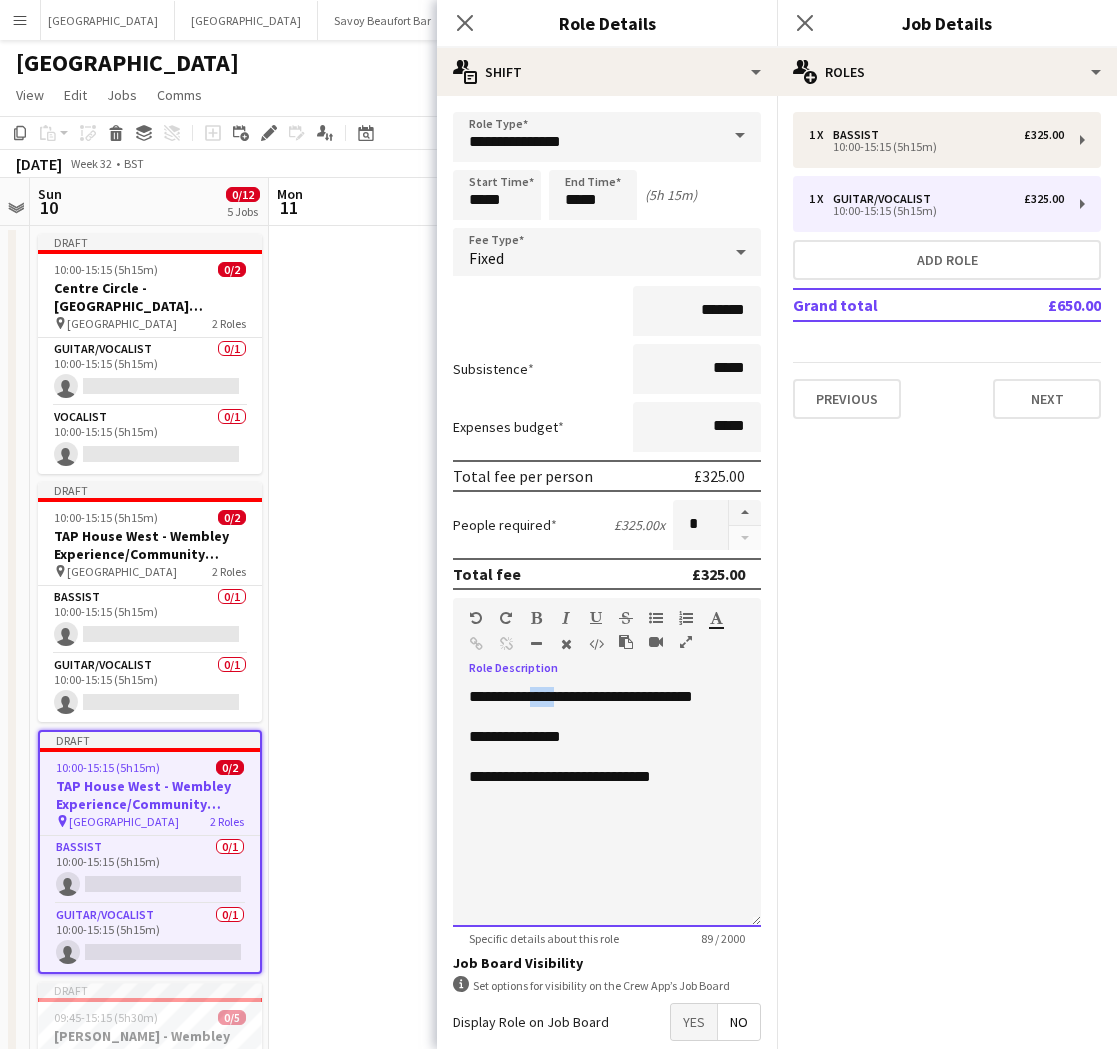 drag, startPoint x: 575, startPoint y: 693, endPoint x: 547, endPoint y: 699, distance: 28.635643 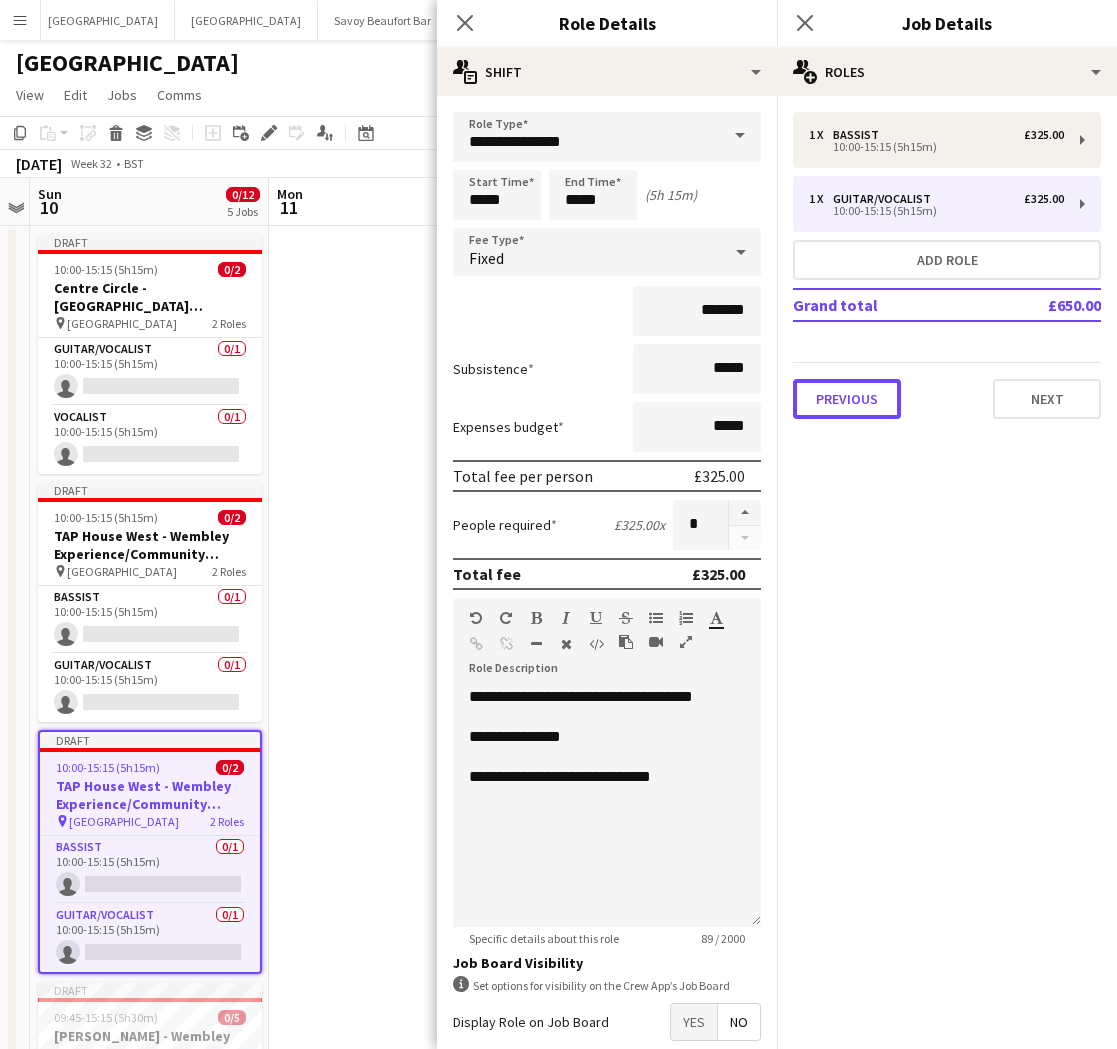 drag, startPoint x: 831, startPoint y: 407, endPoint x: 834, endPoint y: 390, distance: 17.262676 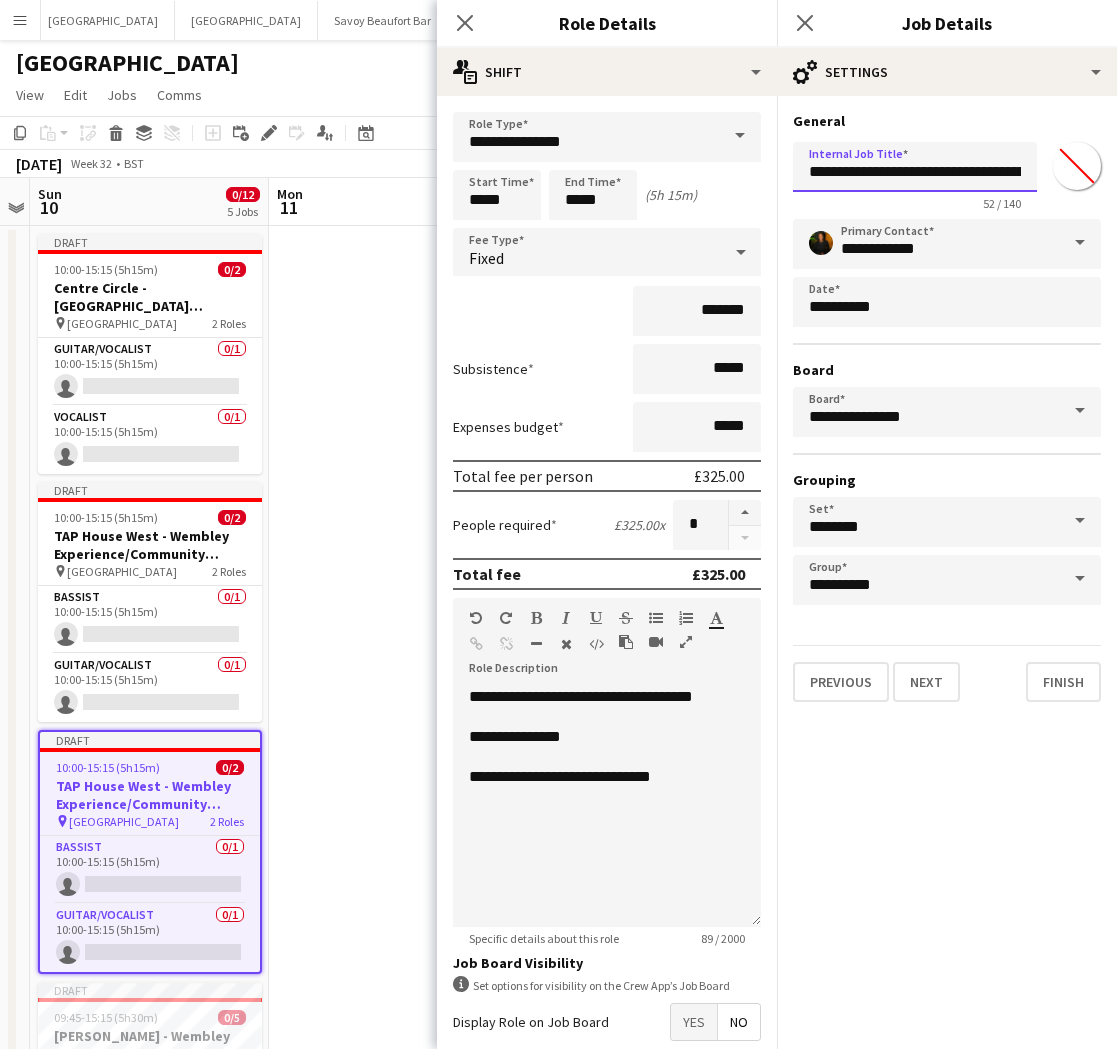 drag, startPoint x: 890, startPoint y: 169, endPoint x: 904, endPoint y: 168, distance: 14.035668 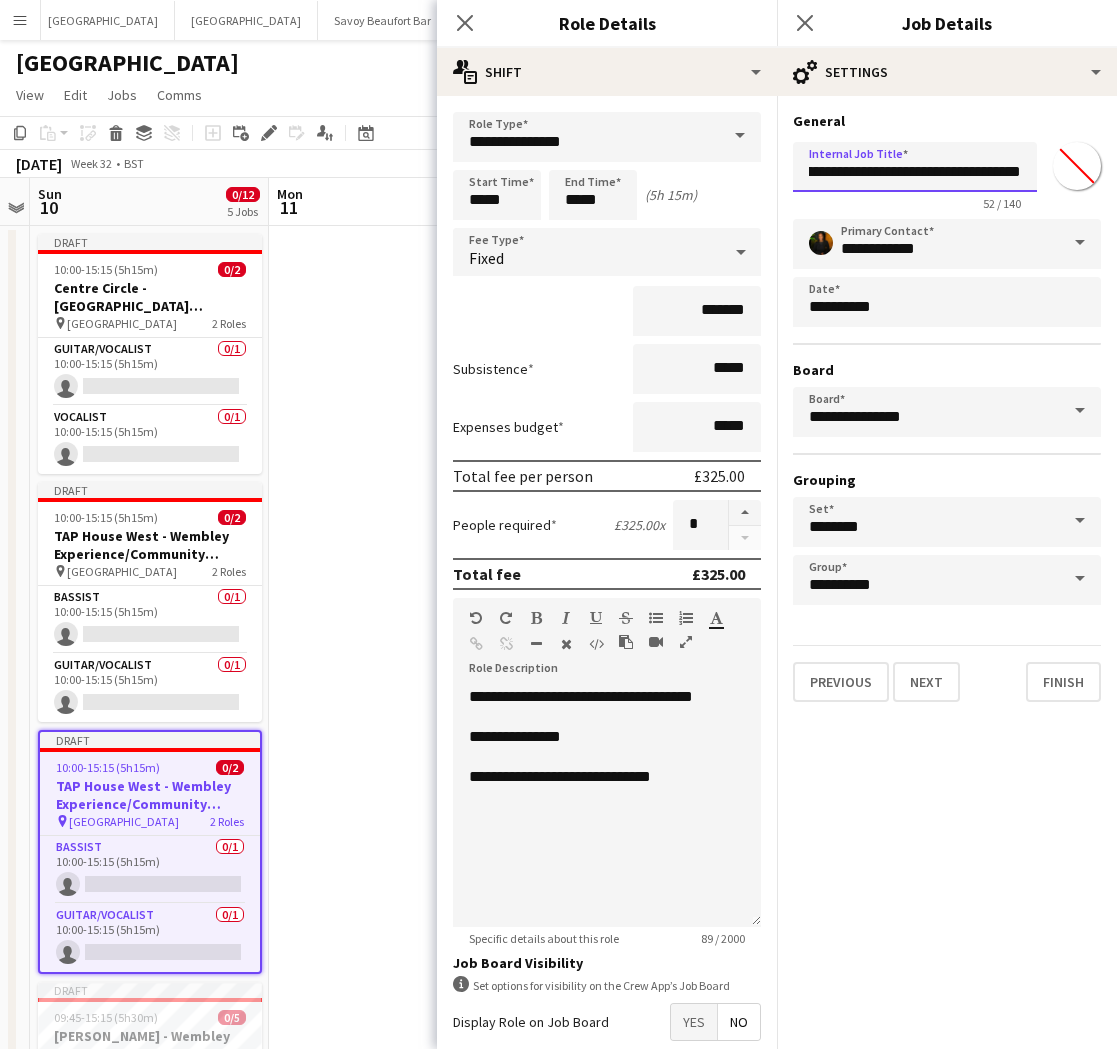 scroll, scrollTop: 0, scrollLeft: 170, axis: horizontal 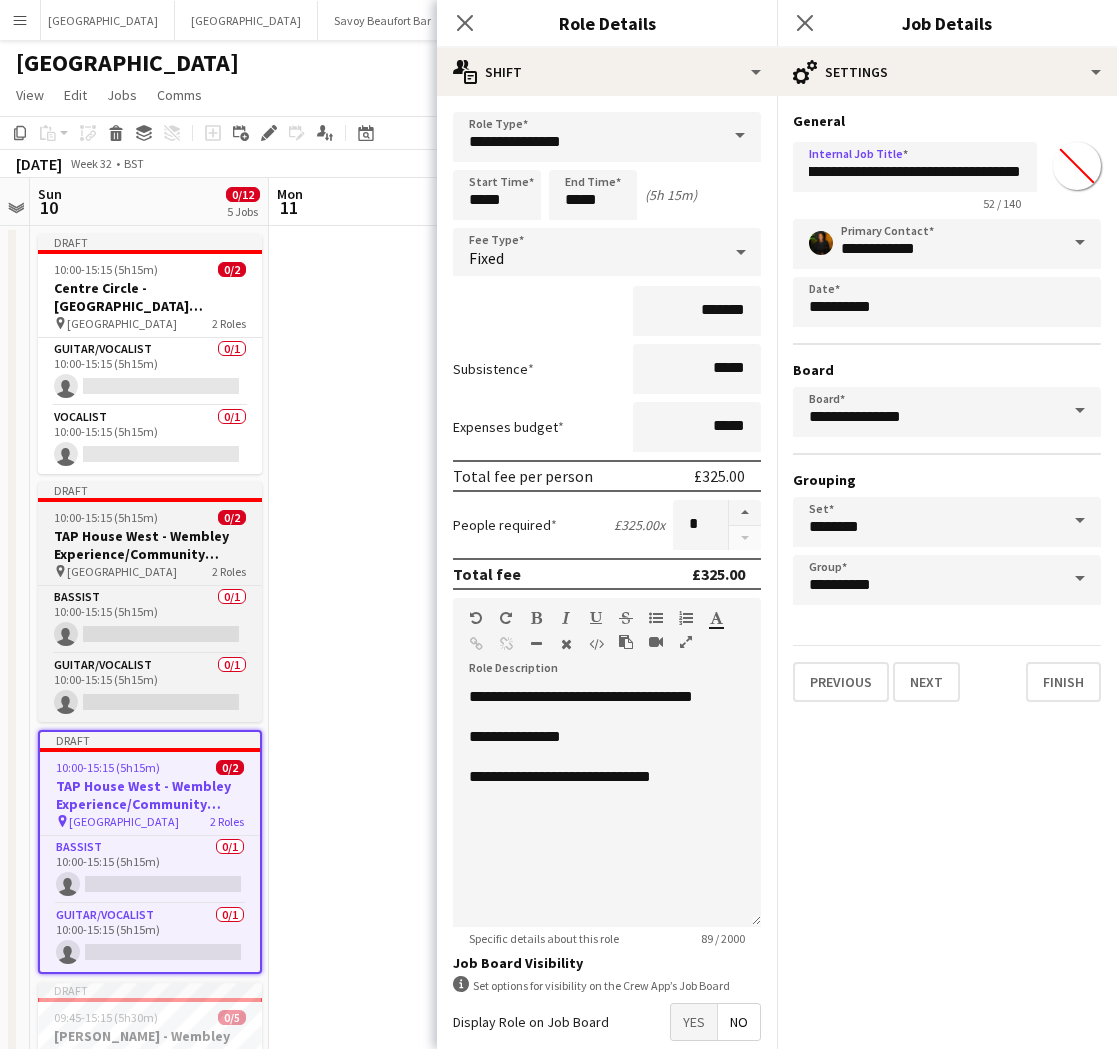 drag, startPoint x: 194, startPoint y: 538, endPoint x: 180, endPoint y: 548, distance: 17.20465 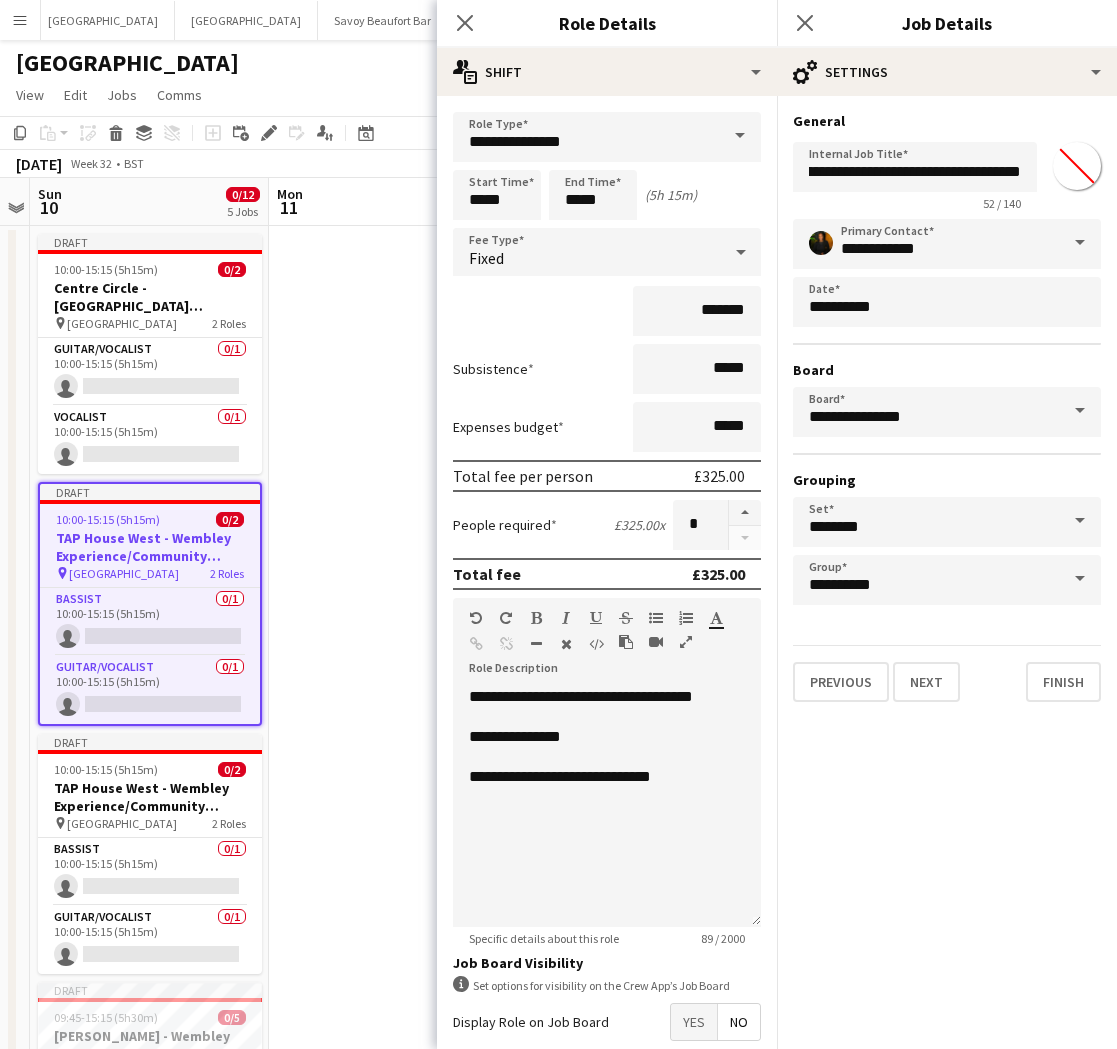type on "**********" 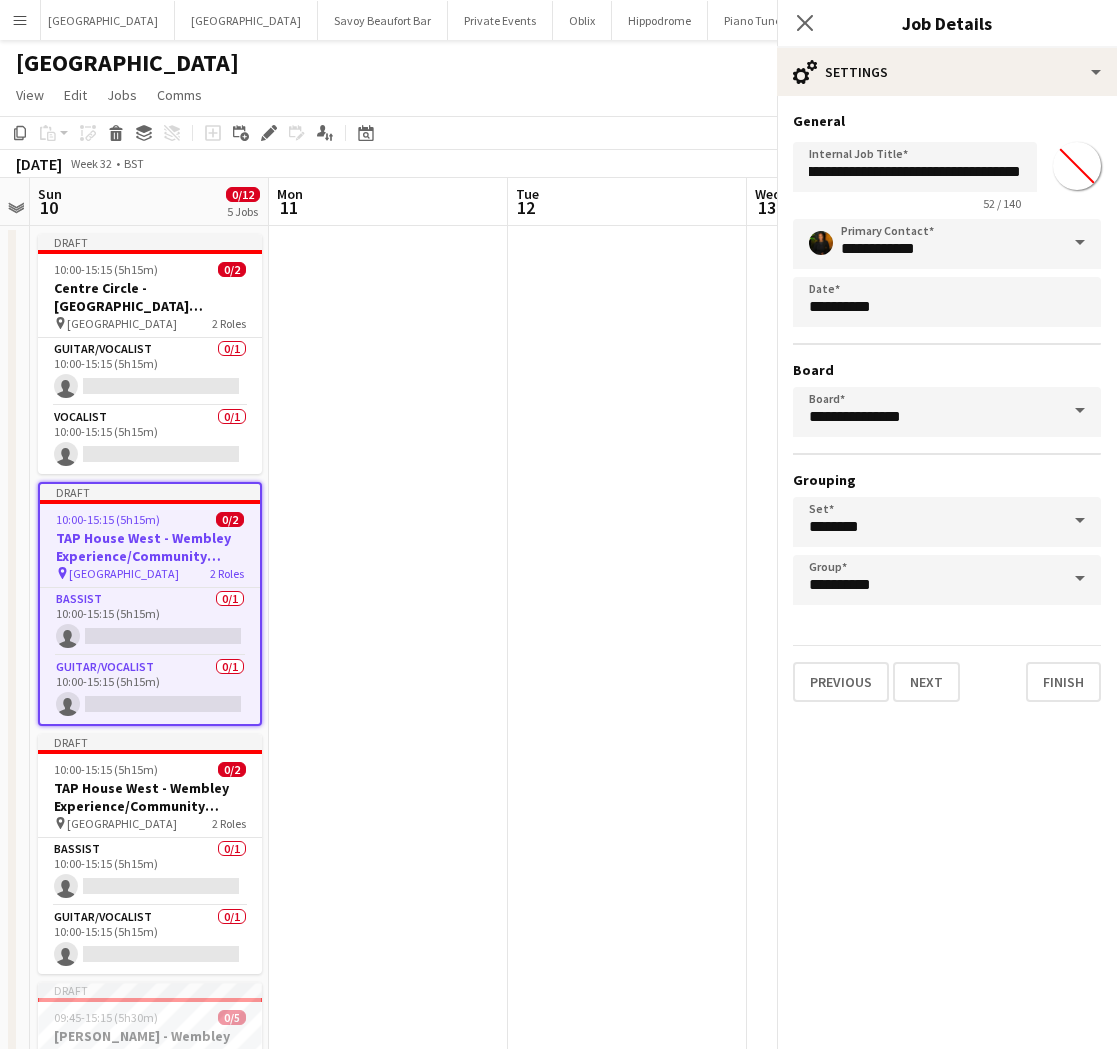 type on "*******" 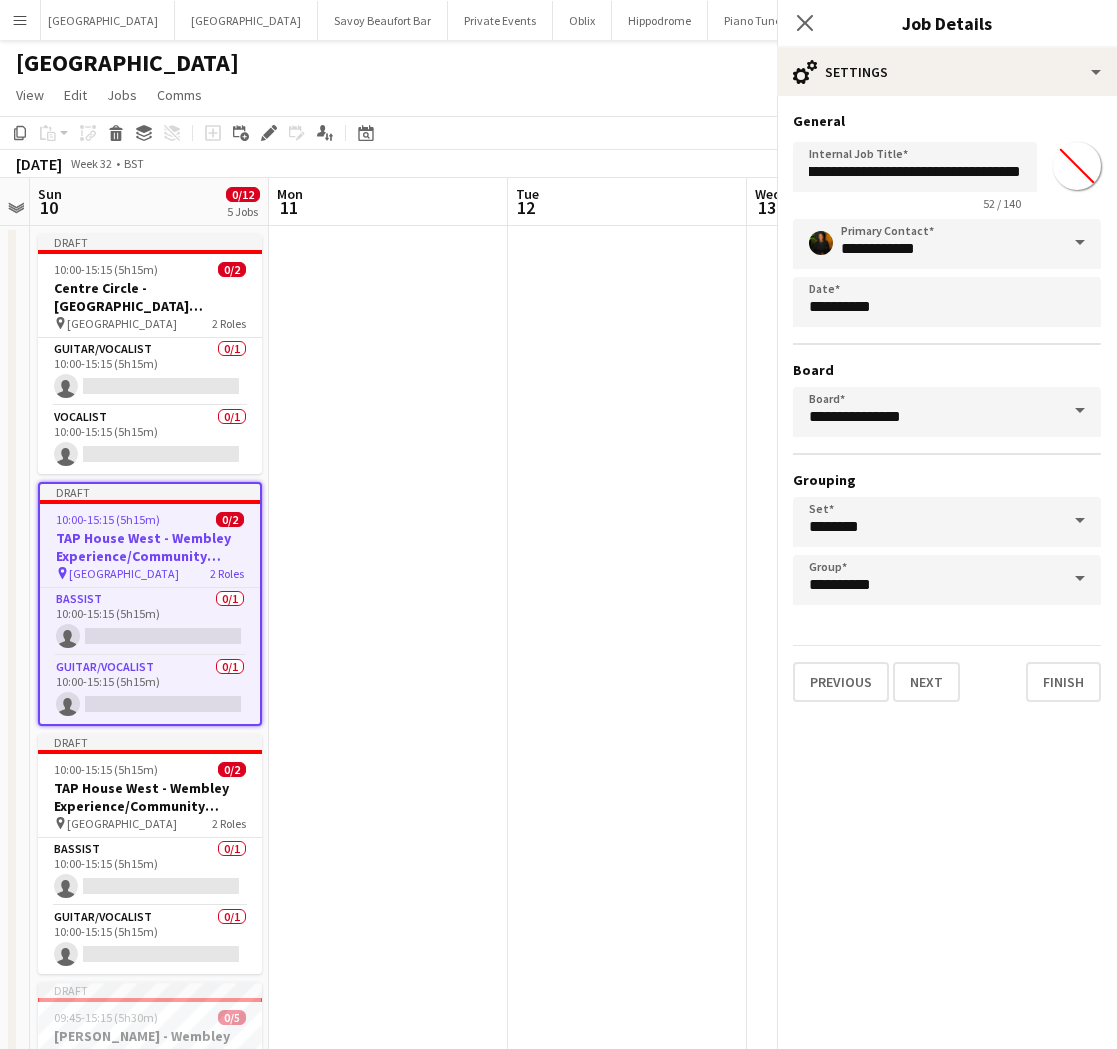 scroll, scrollTop: 0, scrollLeft: 0, axis: both 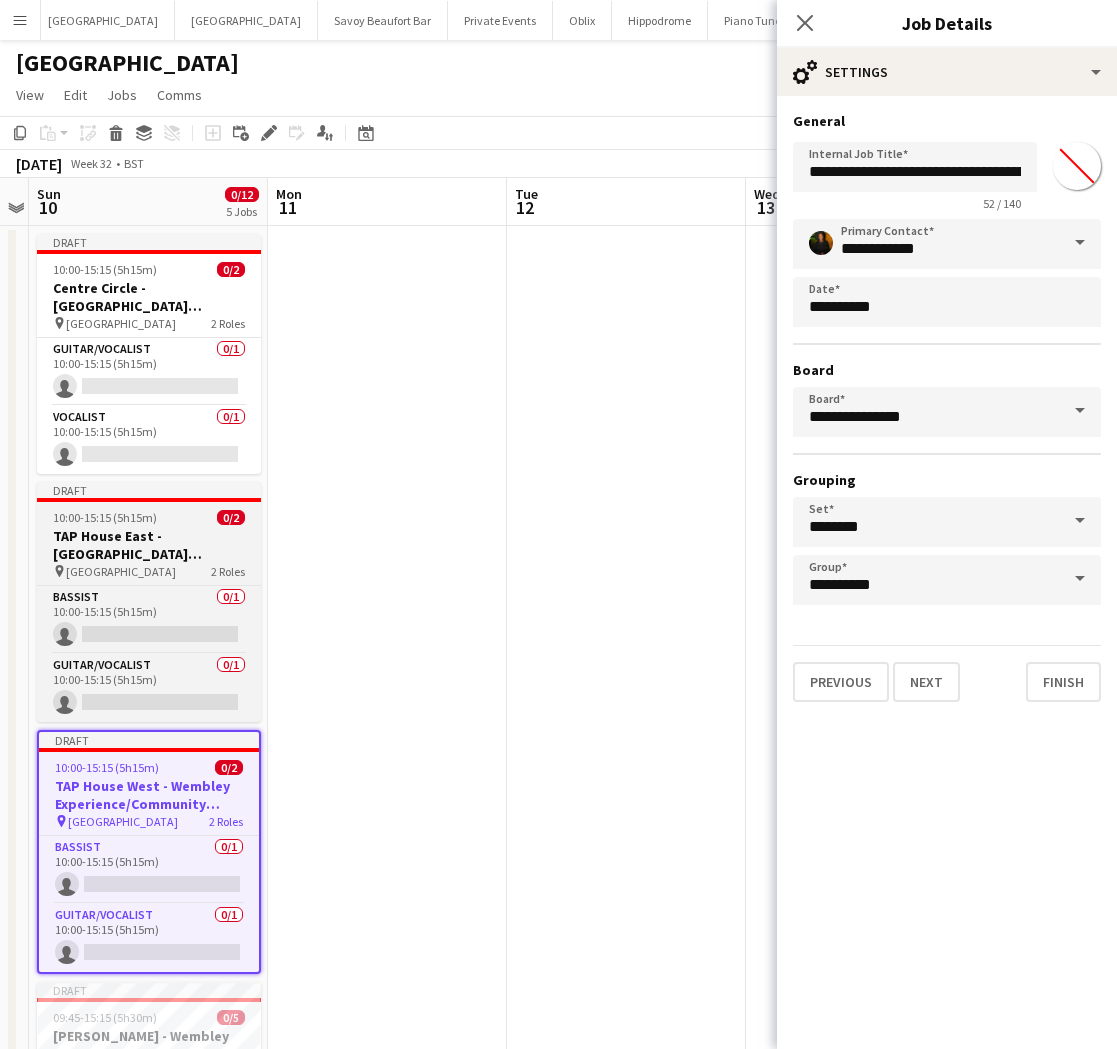 click on "TAP House East - [GEOGRAPHIC_DATA] Experience/Community Shield" at bounding box center (149, 545) 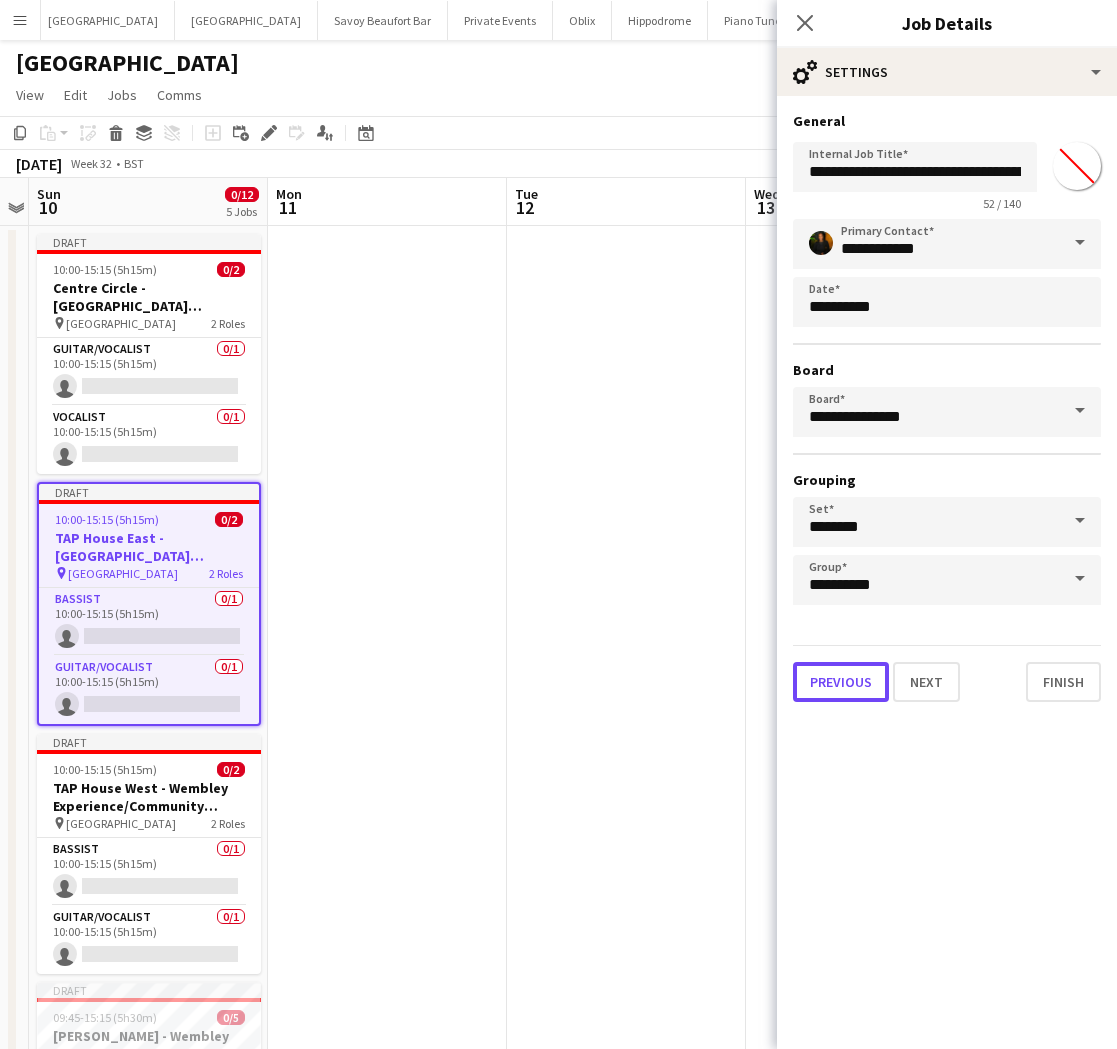click on "Previous" at bounding box center (841, 682) 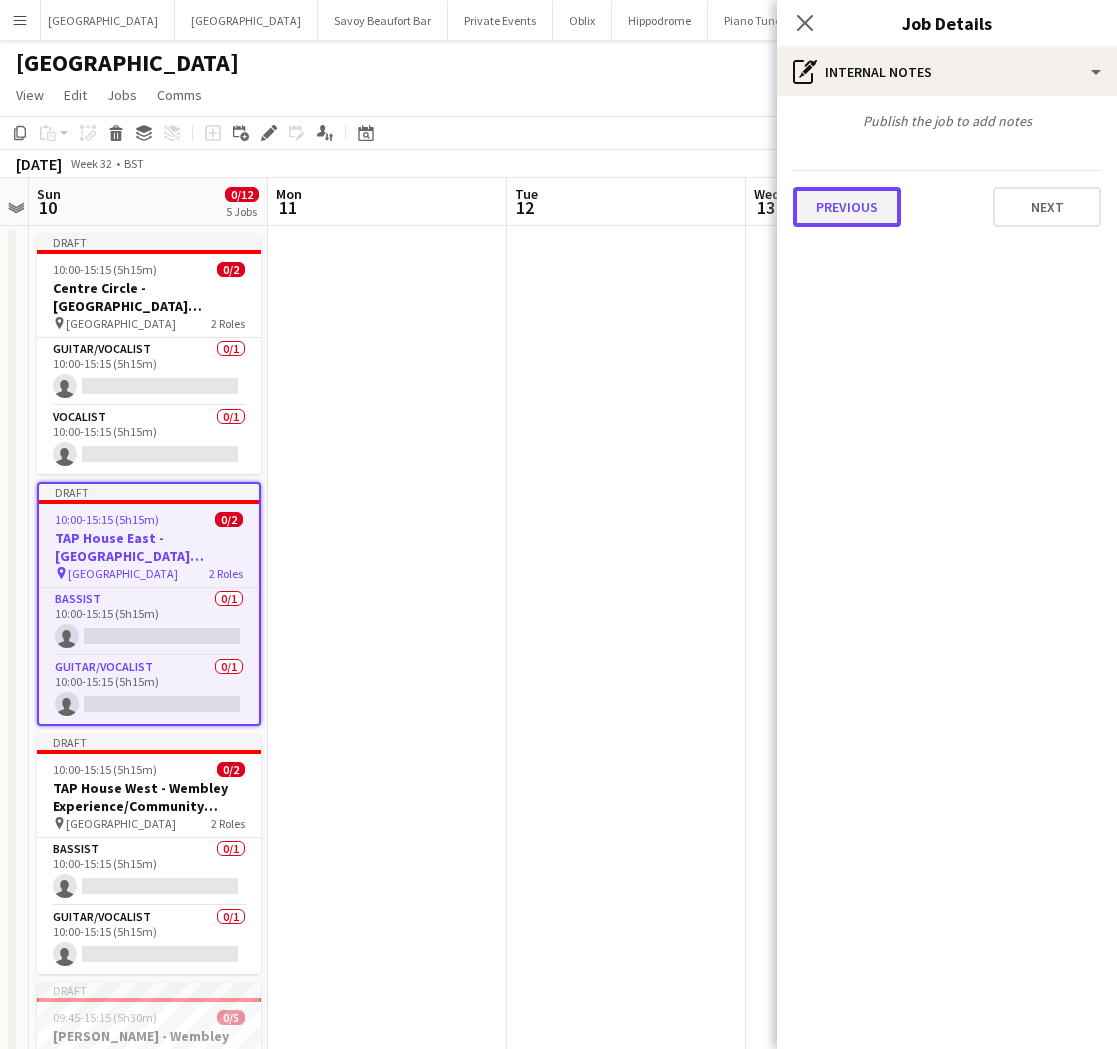 click on "Previous" at bounding box center [847, 207] 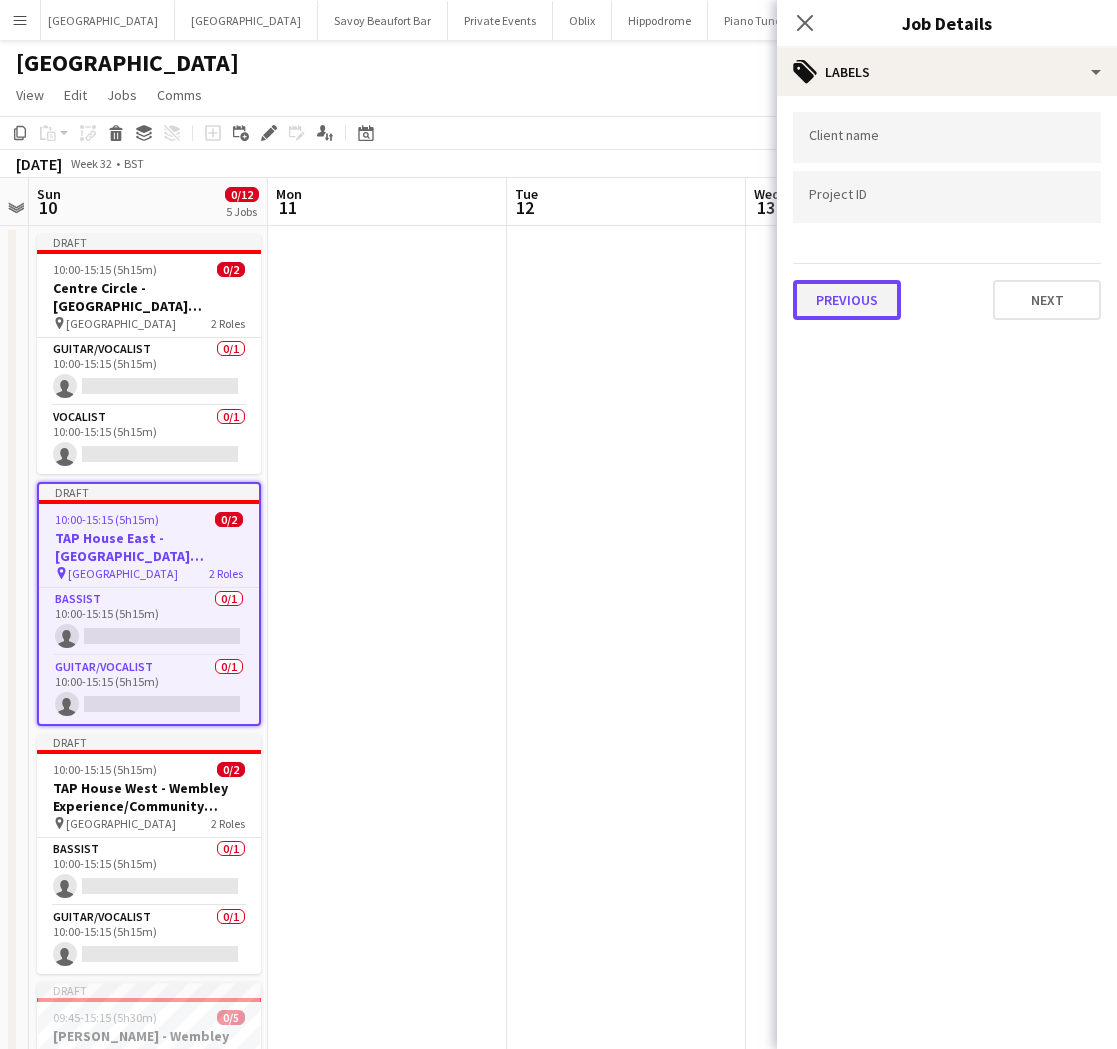 drag, startPoint x: 840, startPoint y: 279, endPoint x: 848, endPoint y: 296, distance: 18.788294 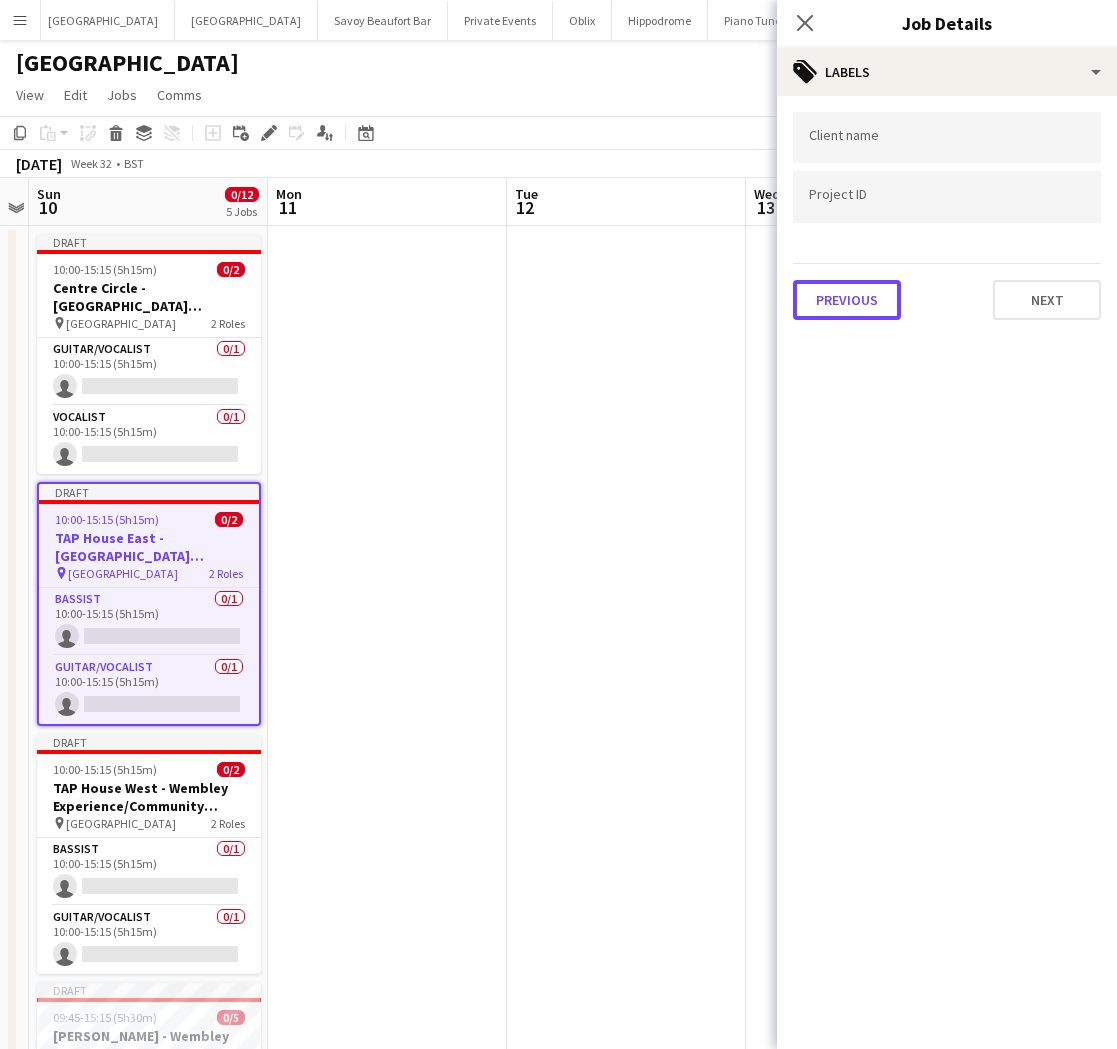 click on "Previous" at bounding box center (847, 300) 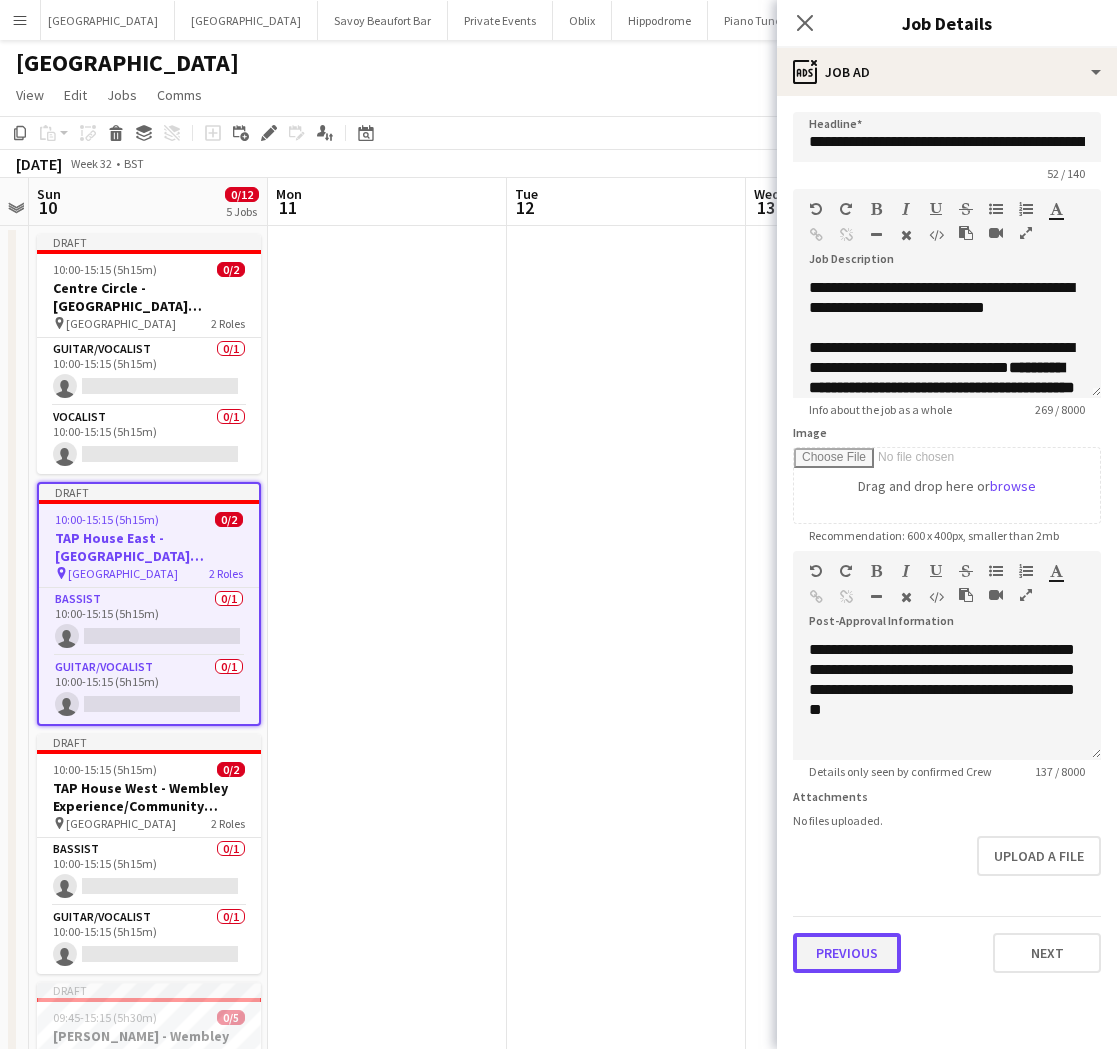 click on "Previous" at bounding box center (847, 953) 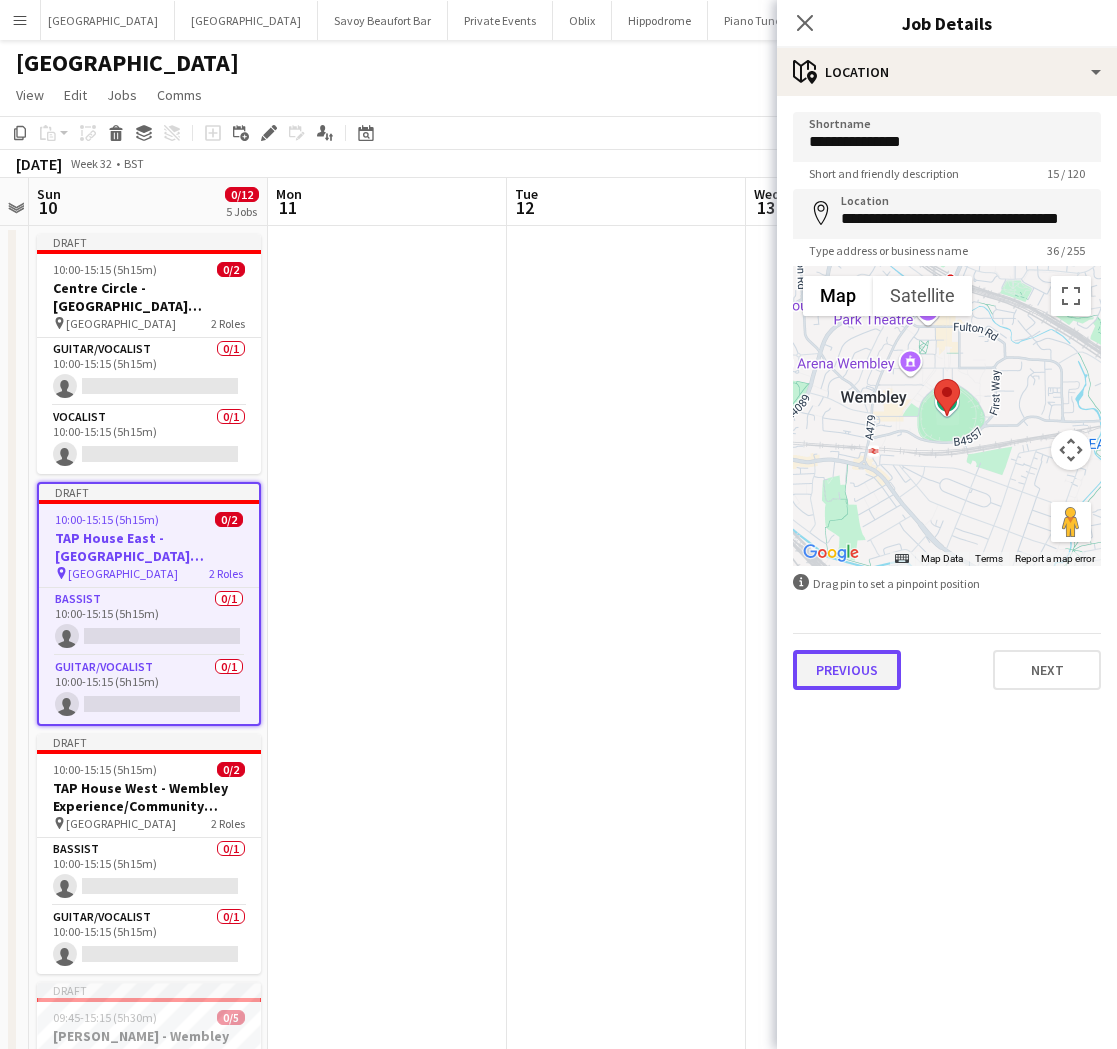 click on "Previous" at bounding box center [847, 670] 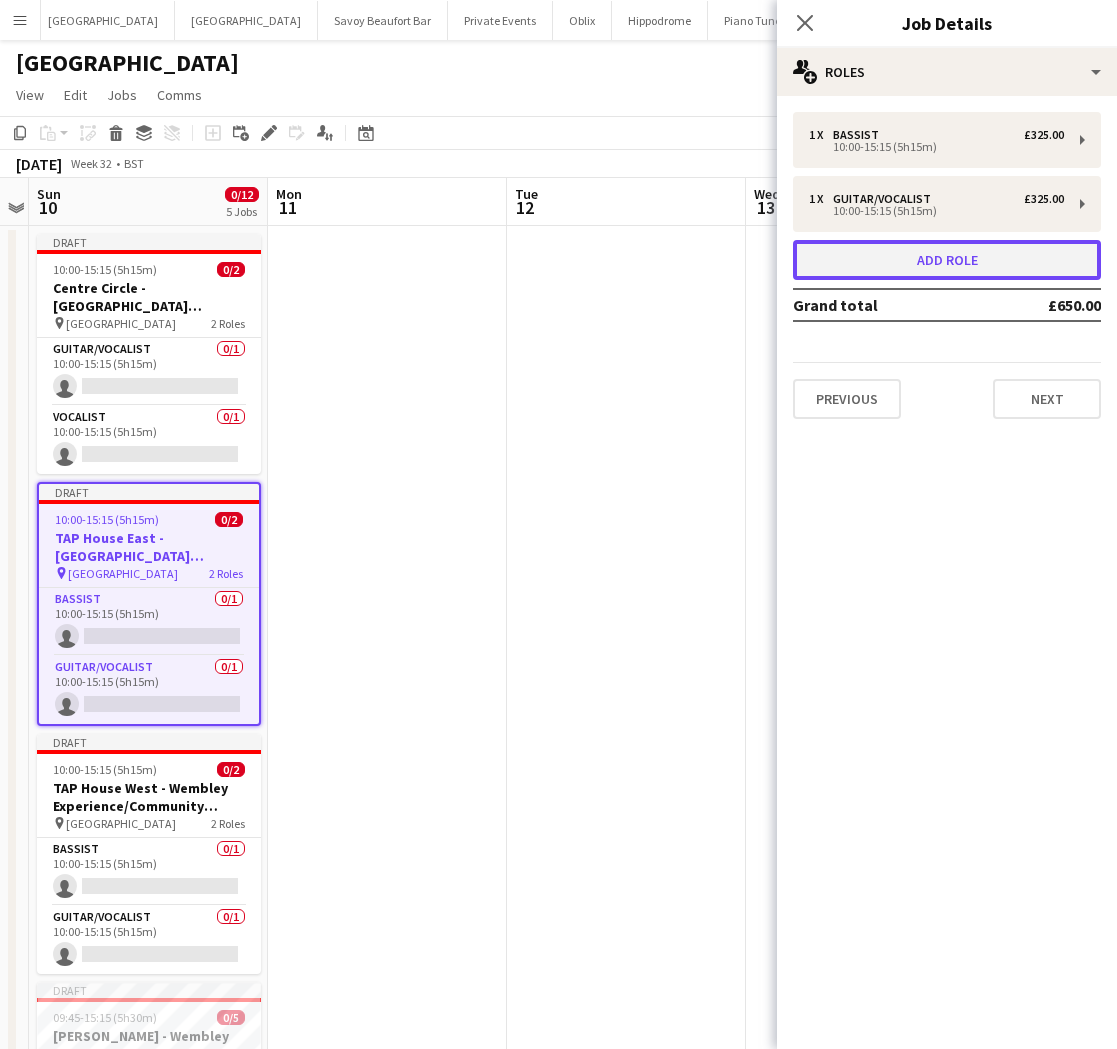 click on "Add role" at bounding box center [947, 260] 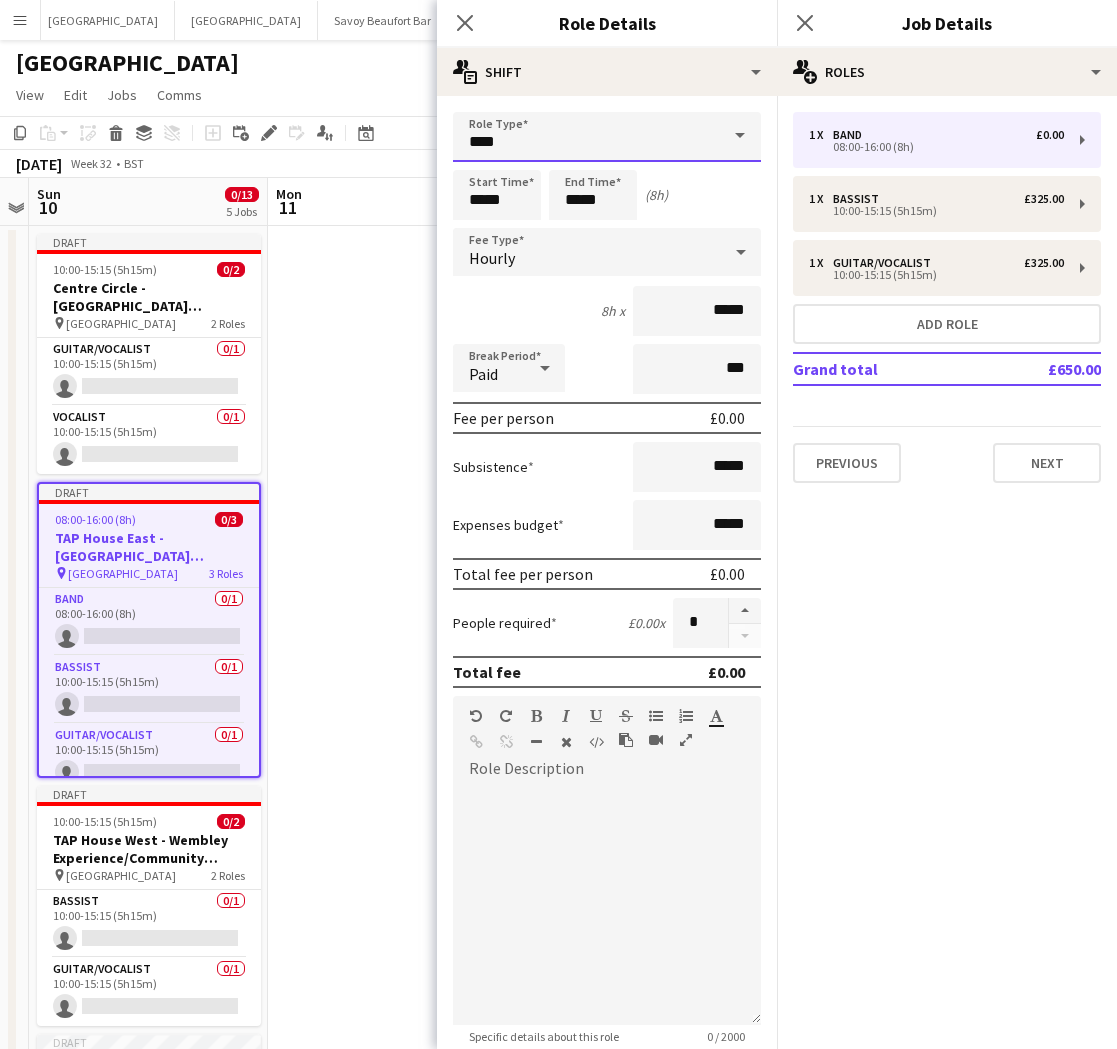 drag, startPoint x: 619, startPoint y: 129, endPoint x: 671, endPoint y: 132, distance: 52.086468 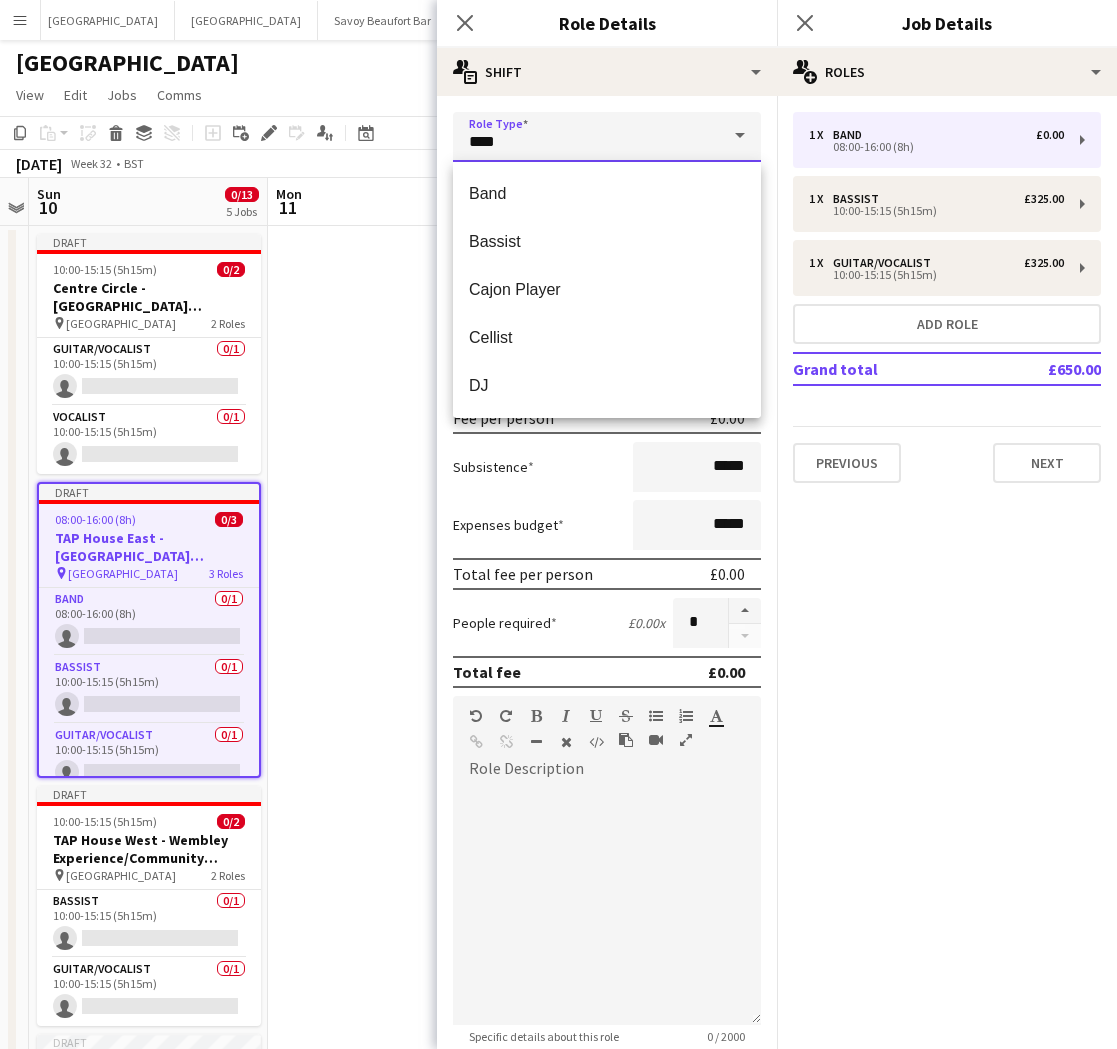 drag, startPoint x: 659, startPoint y: 136, endPoint x: 388, endPoint y: 136, distance: 271 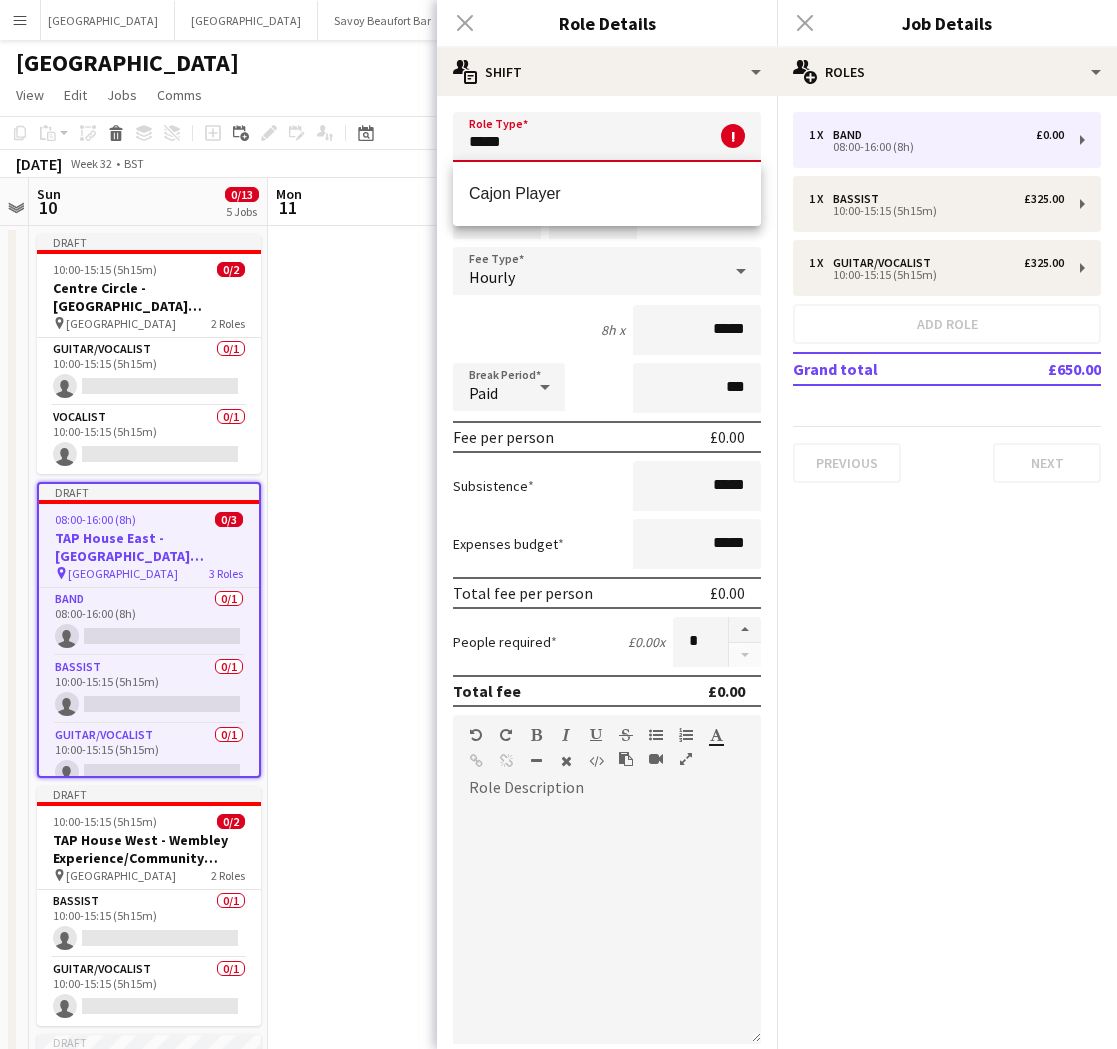 drag, startPoint x: 514, startPoint y: 188, endPoint x: 505, endPoint y: 194, distance: 10.816654 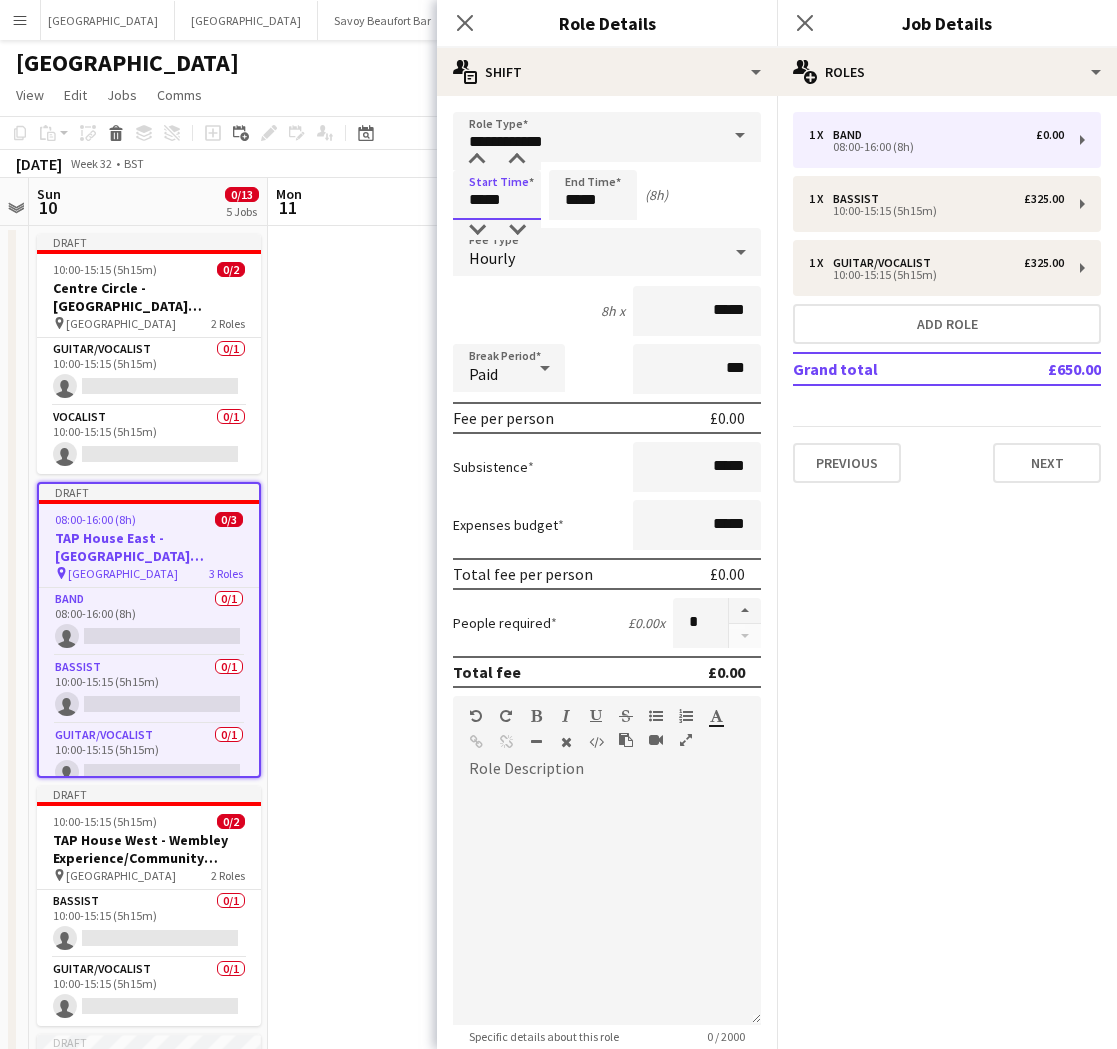 click on "*****" at bounding box center (497, 195) 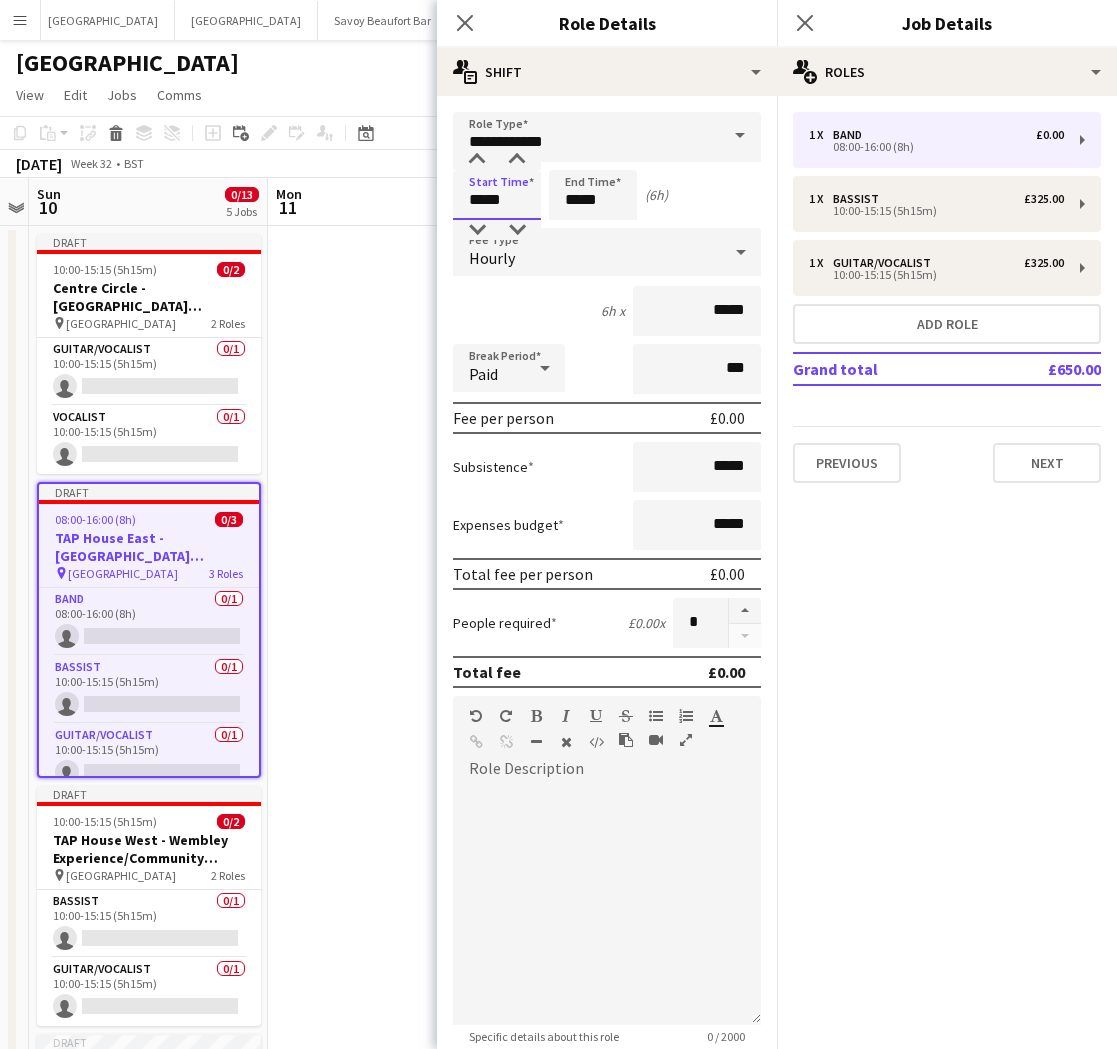type on "*****" 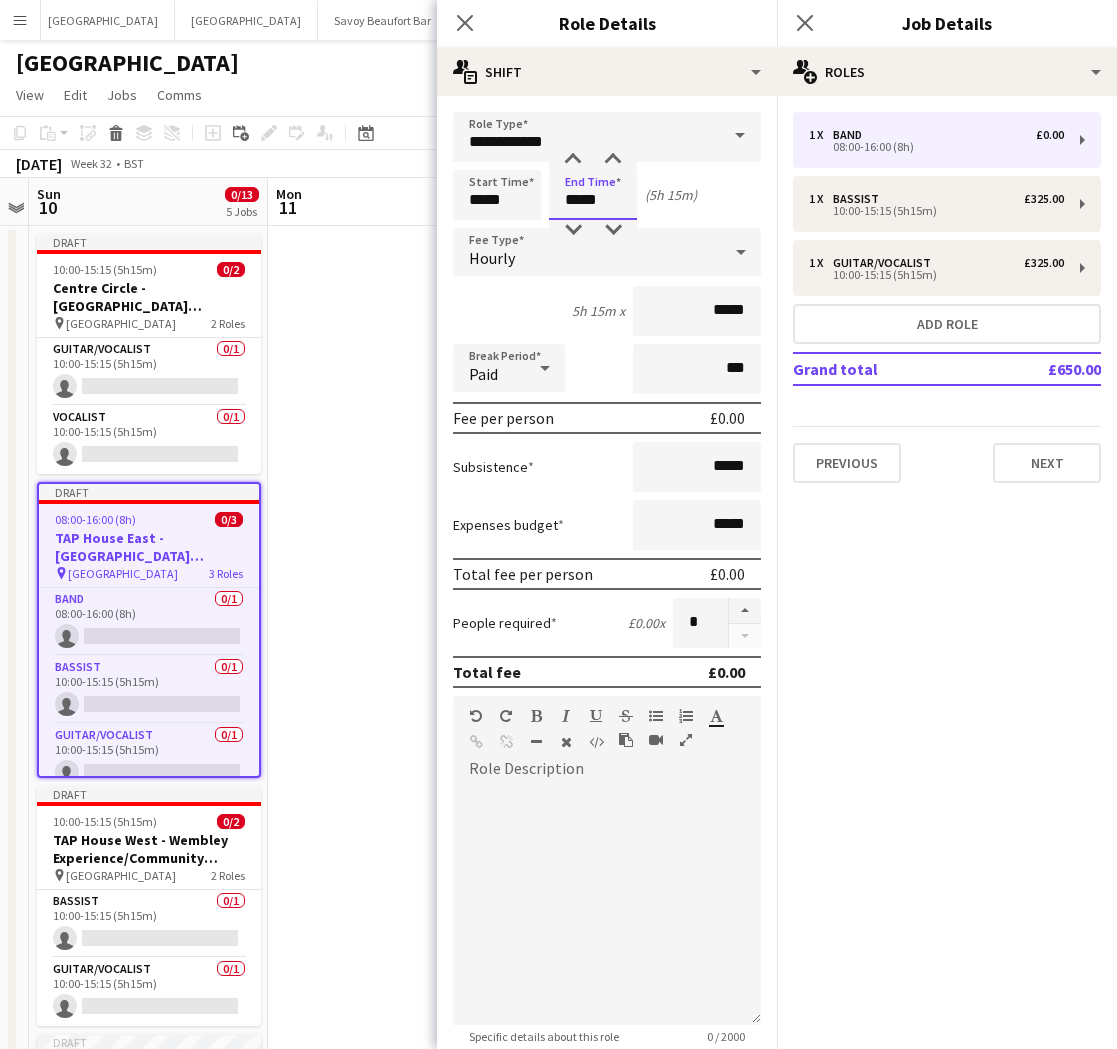 type on "*****" 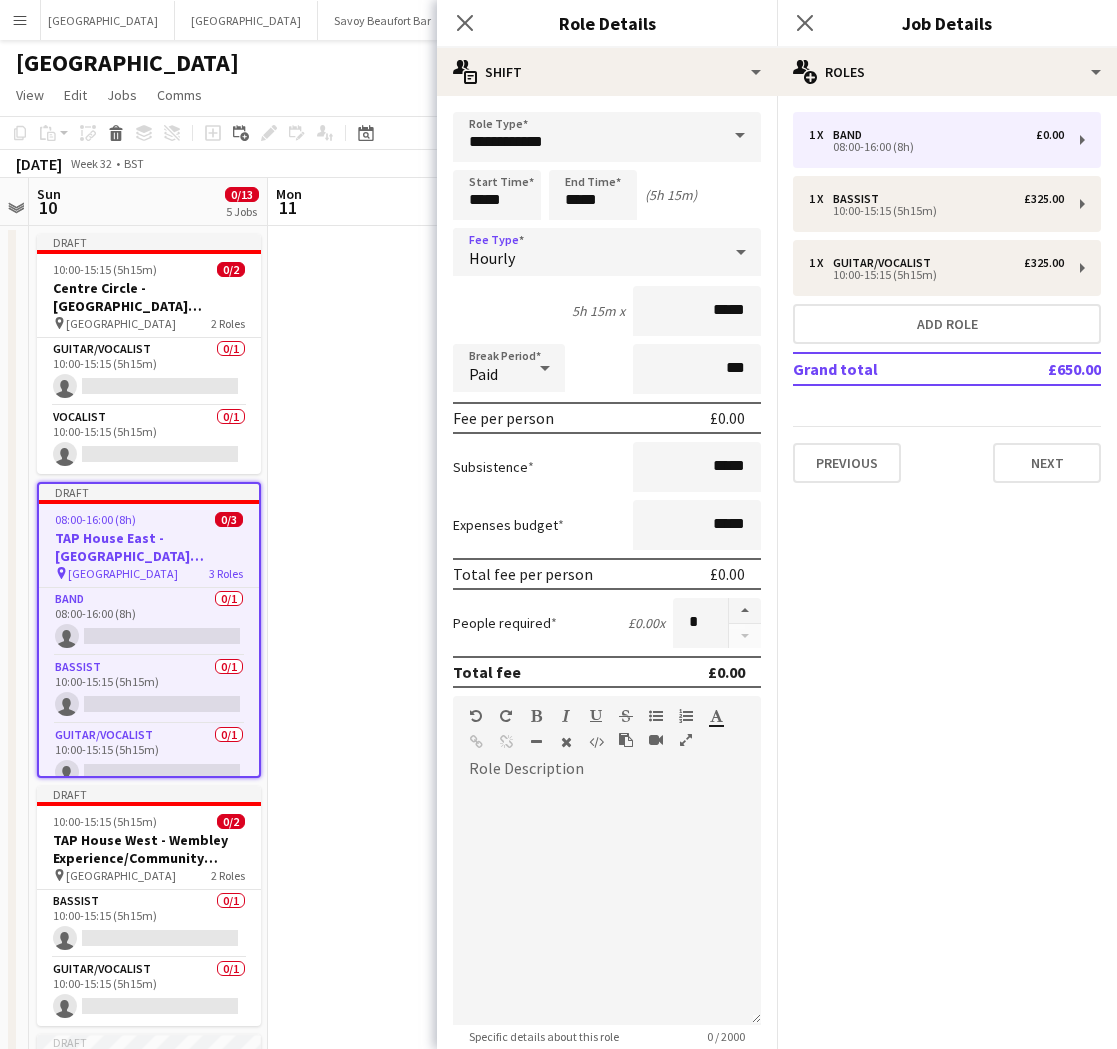 drag, startPoint x: 687, startPoint y: 251, endPoint x: 687, endPoint y: 266, distance: 15 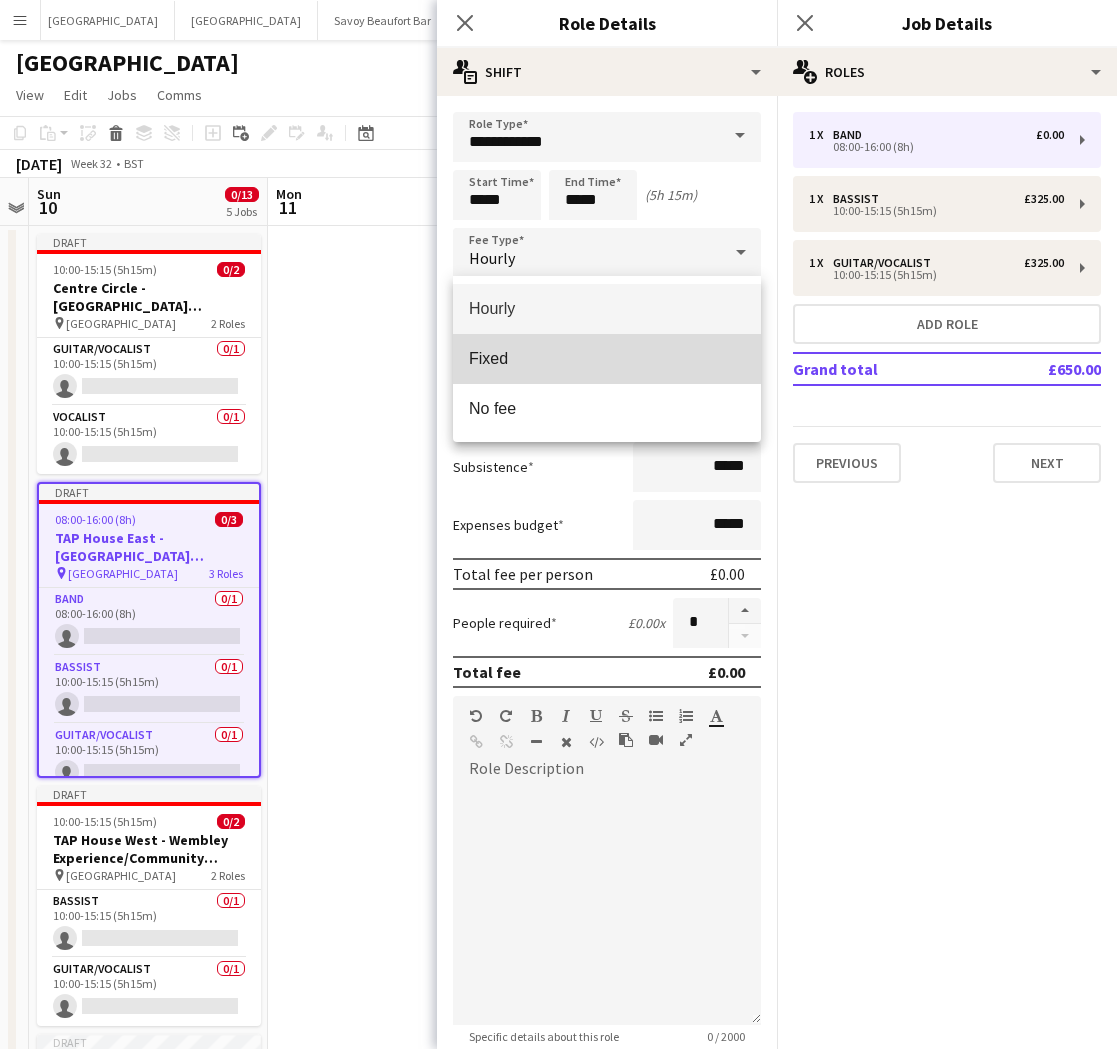 drag, startPoint x: 647, startPoint y: 358, endPoint x: 701, endPoint y: 348, distance: 54.91812 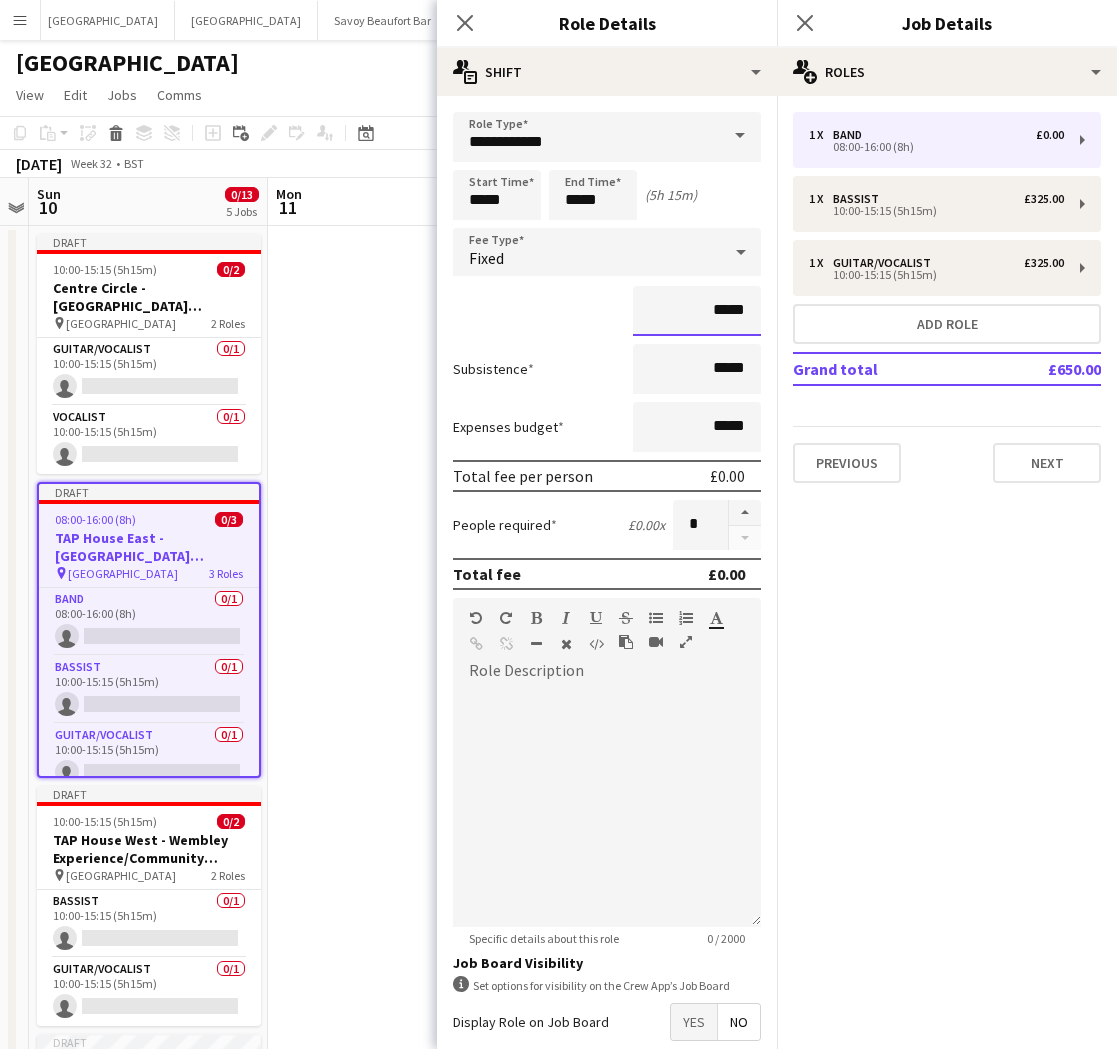 drag, startPoint x: 715, startPoint y: 318, endPoint x: 752, endPoint y: 311, distance: 37.65634 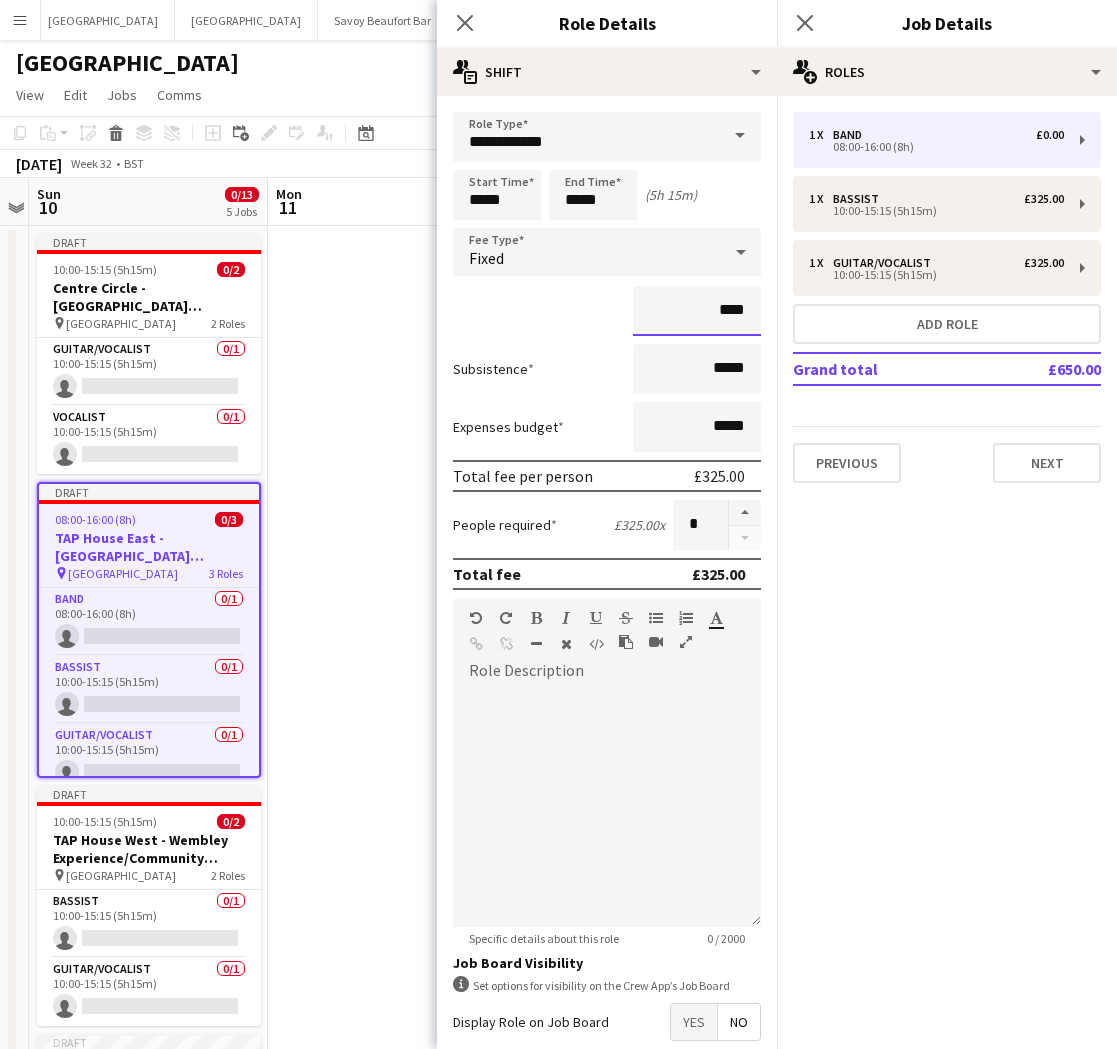 type on "*******" 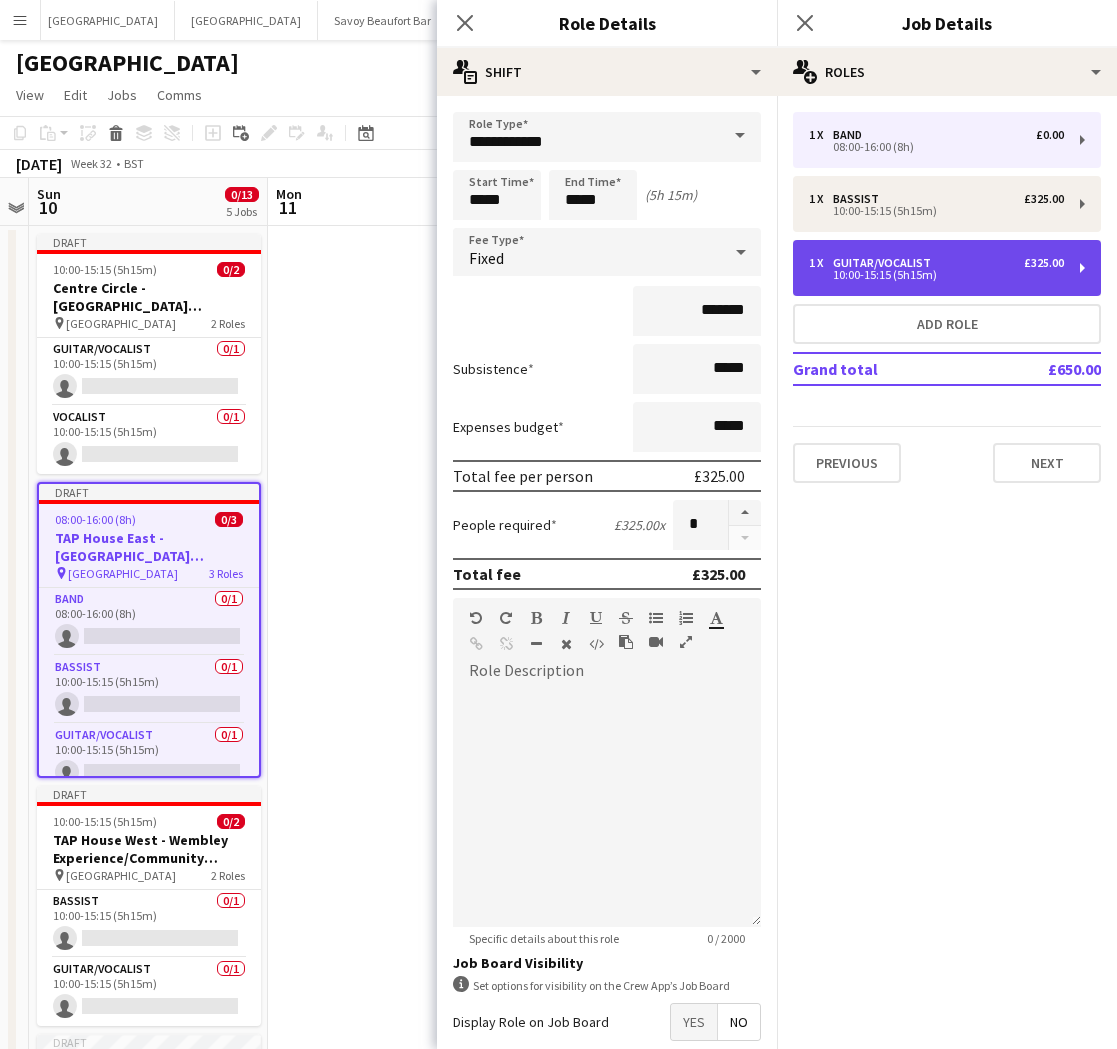 click on "1 x   Guitar/Vocalist   £325.00   10:00-15:15 (5h15m)" at bounding box center (947, 268) 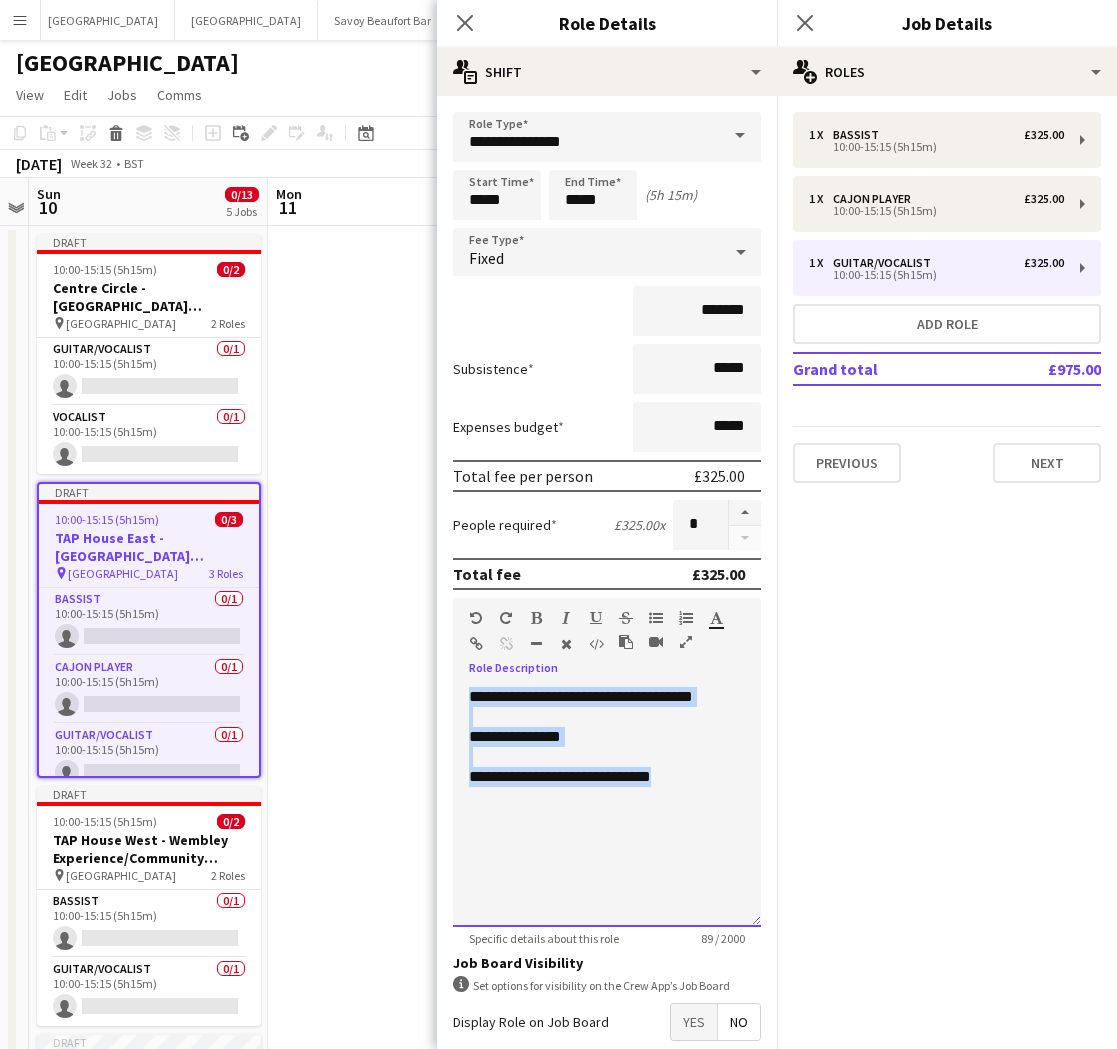 drag, startPoint x: 690, startPoint y: 776, endPoint x: 456, endPoint y: 700, distance: 246.03252 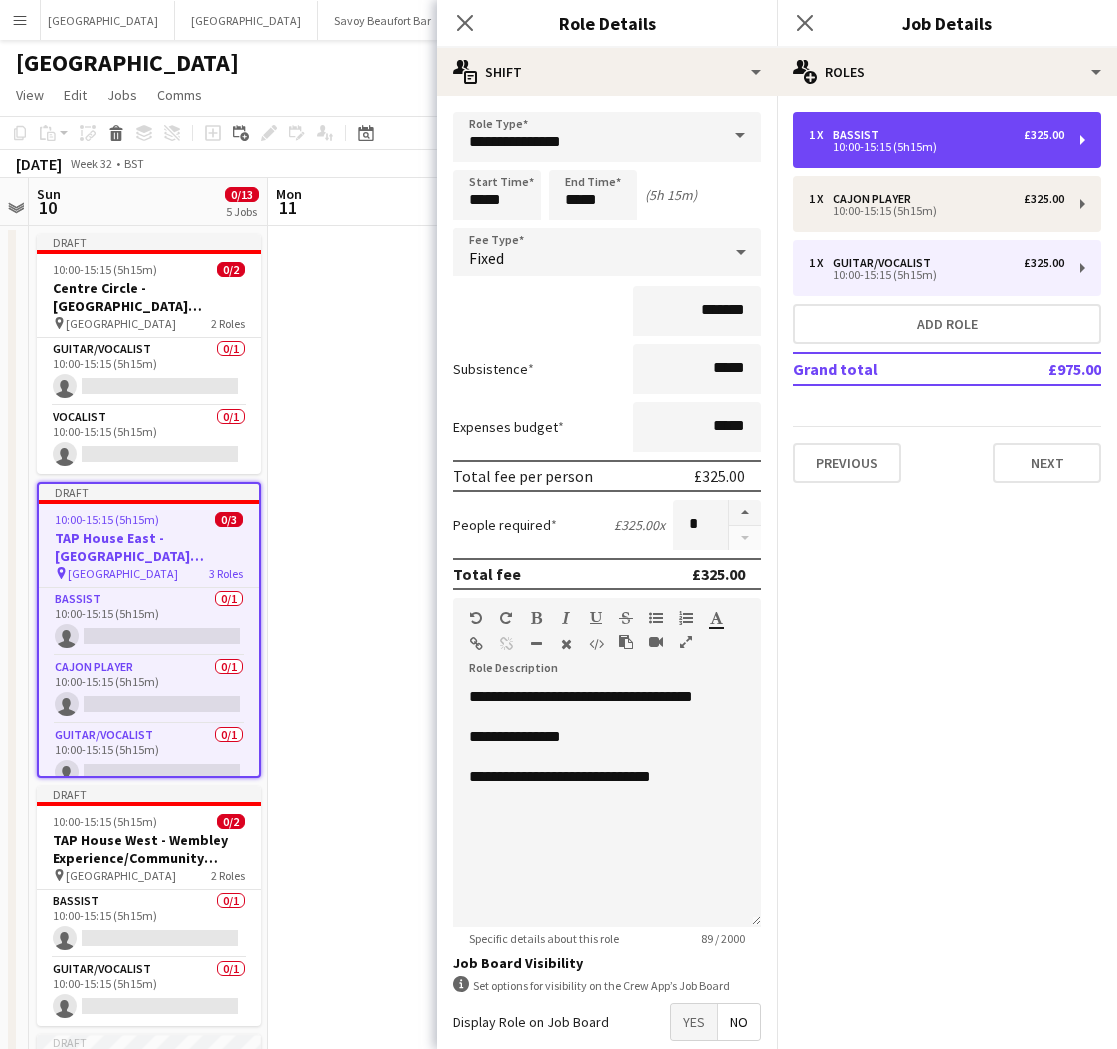 drag, startPoint x: 905, startPoint y: 125, endPoint x: 858, endPoint y: 298, distance: 179.27075 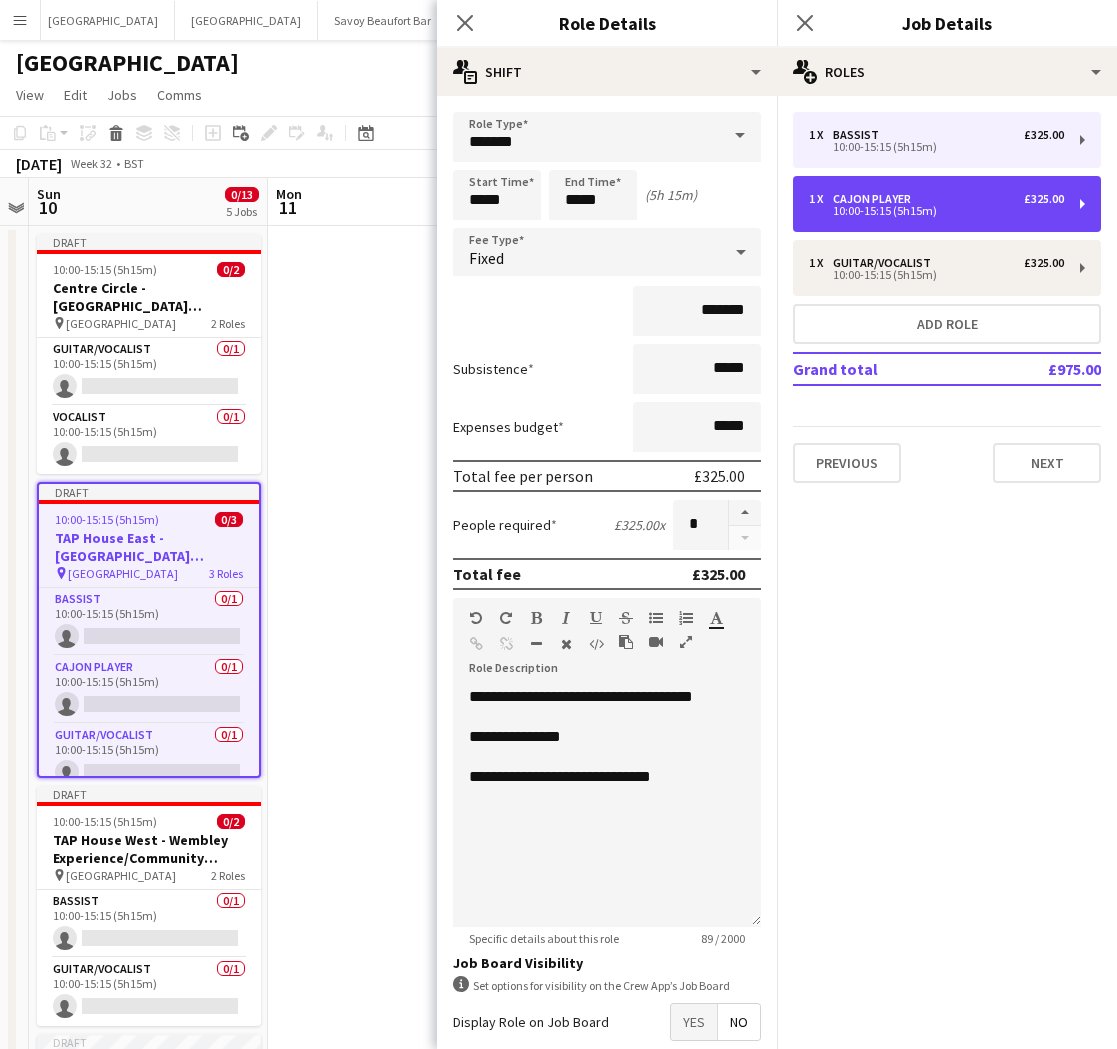 drag, startPoint x: 1014, startPoint y: 201, endPoint x: 900, endPoint y: 360, distance: 195.64508 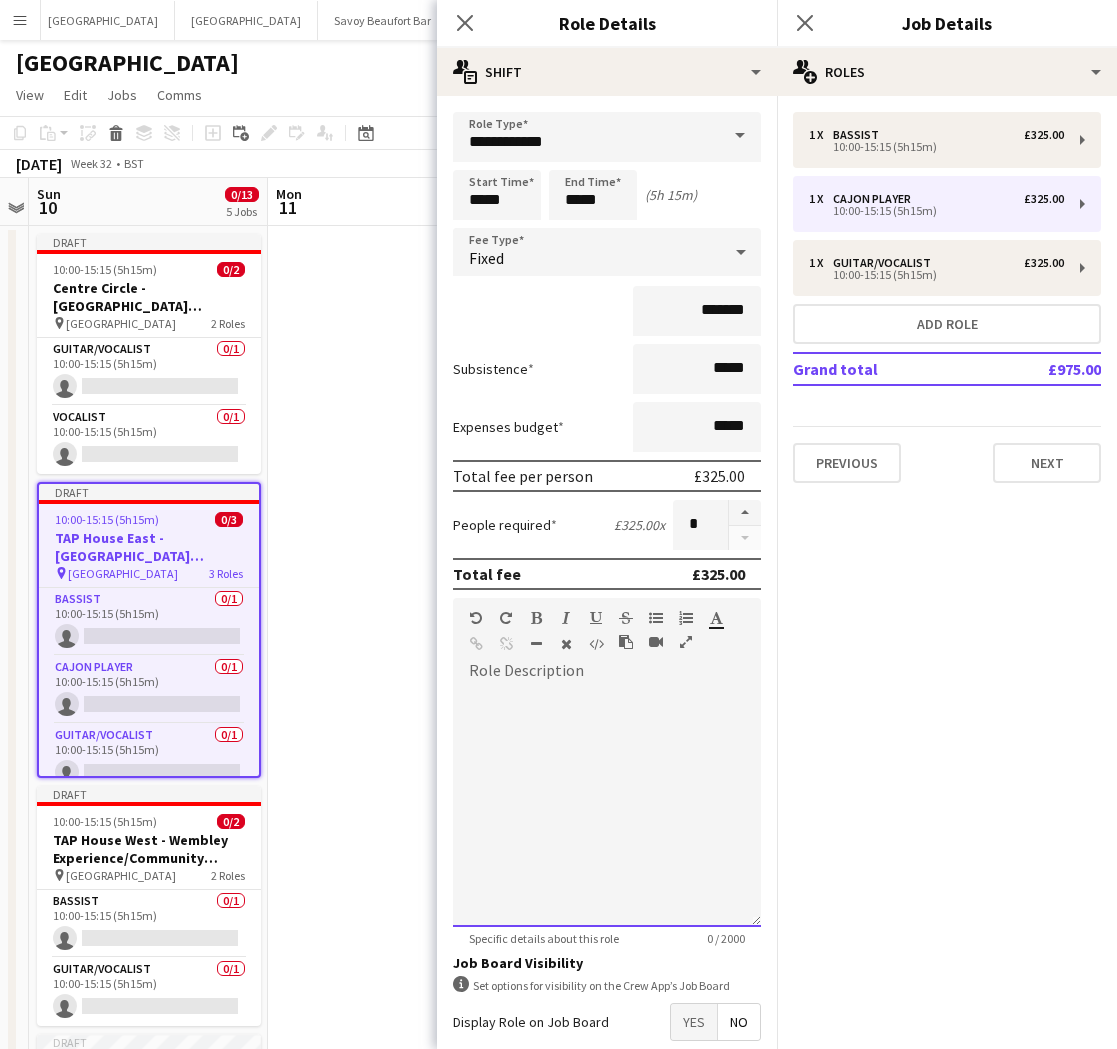 click at bounding box center (607, 807) 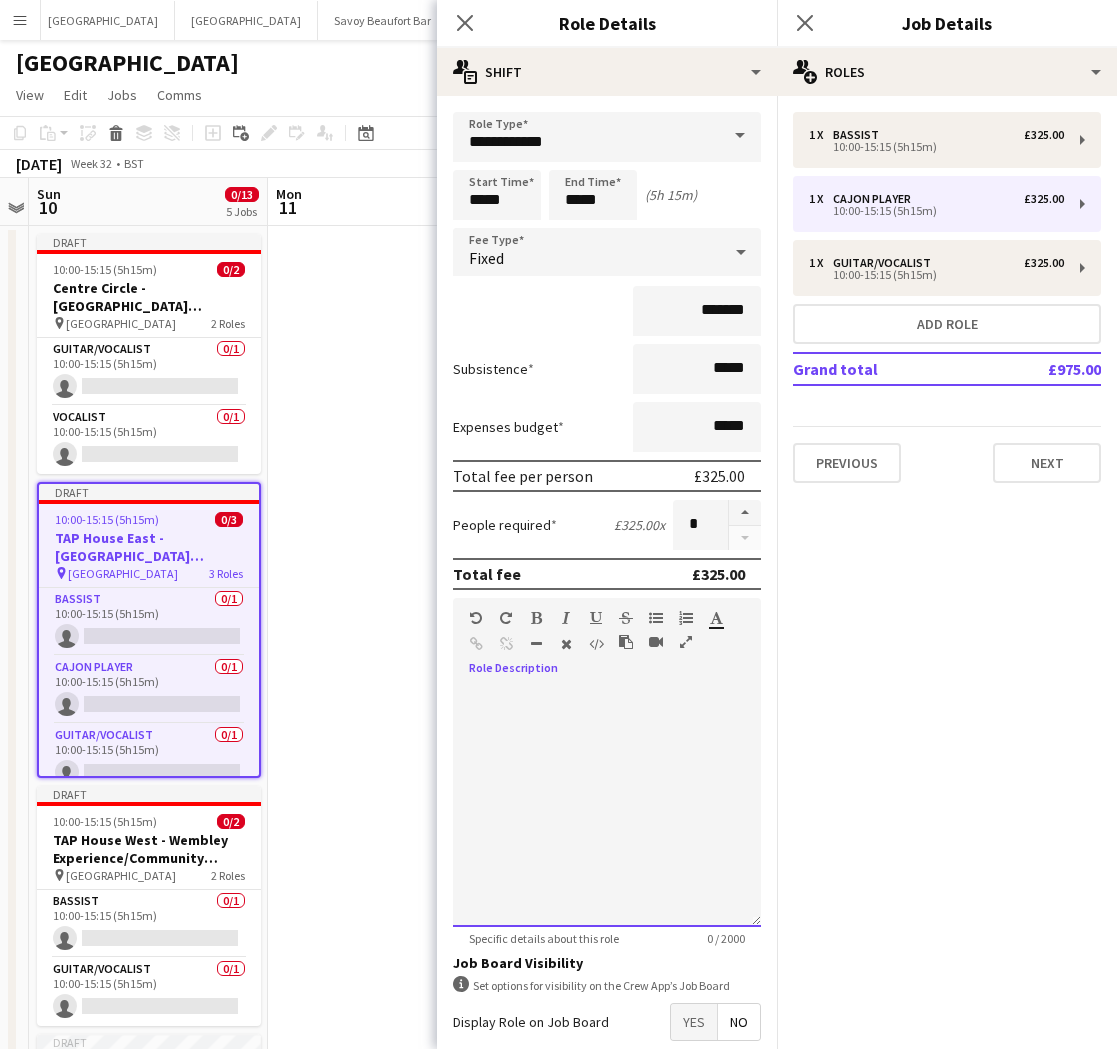 paste 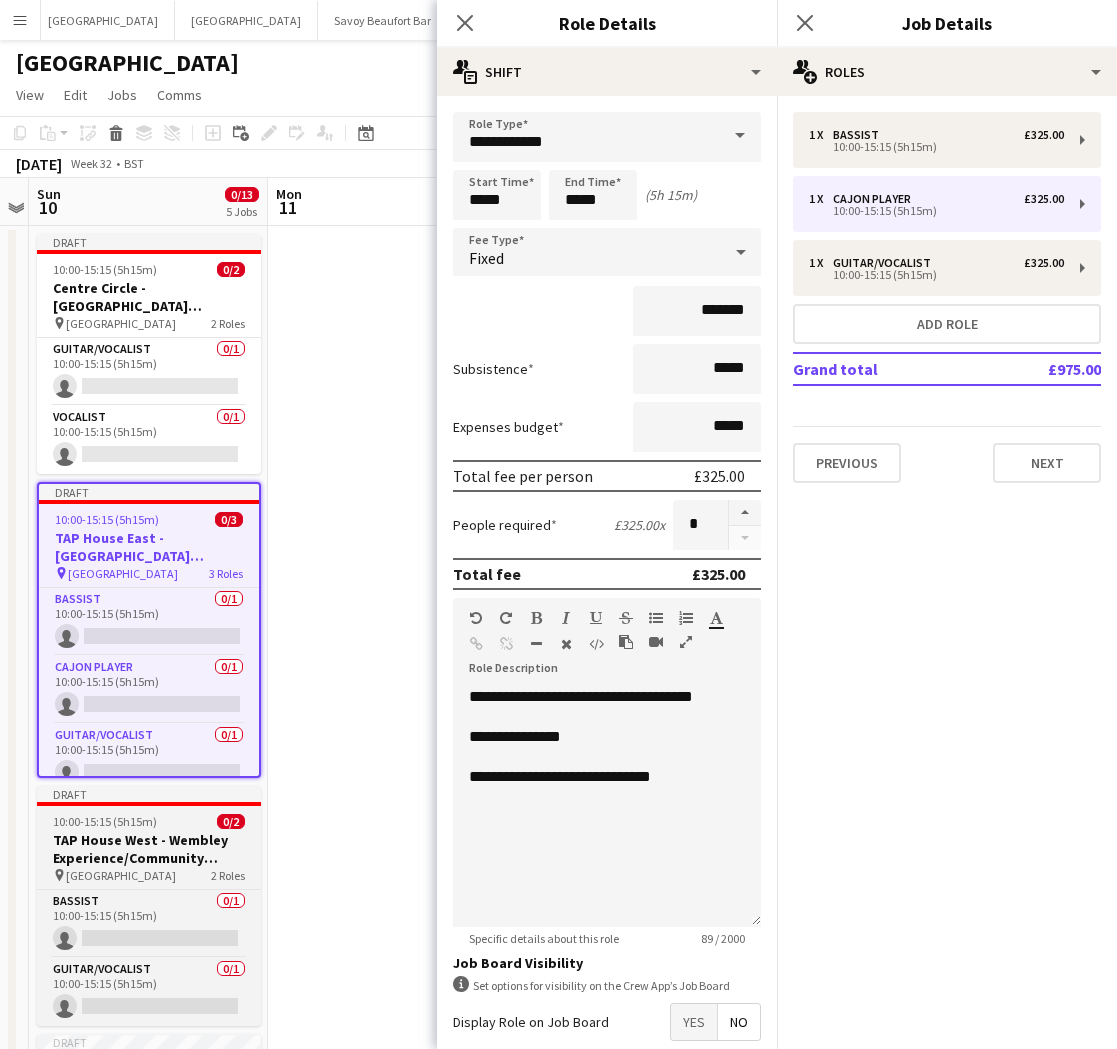 click on "pin
Wembley Stadium   2 Roles" at bounding box center (149, 875) 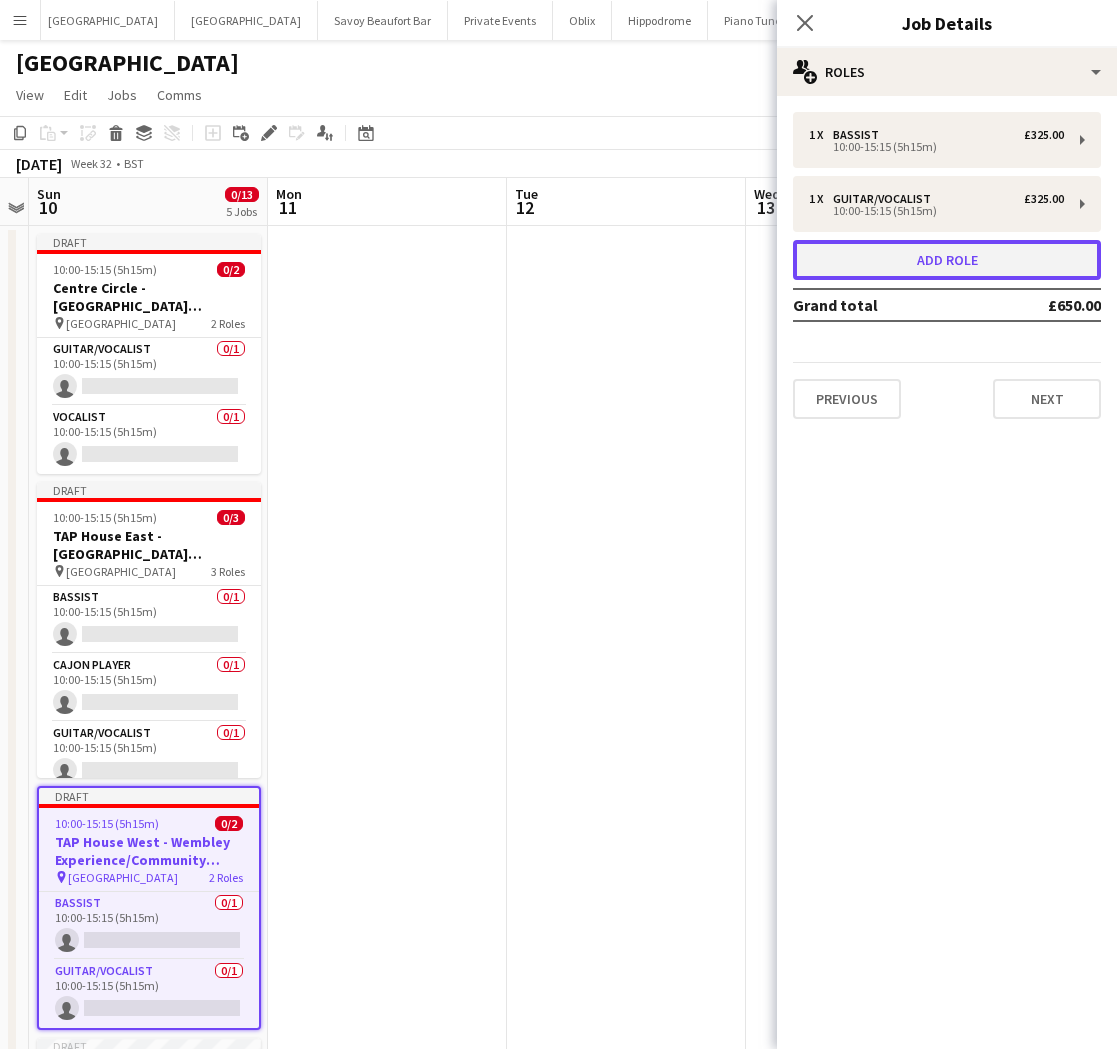 click on "Add role" at bounding box center (947, 260) 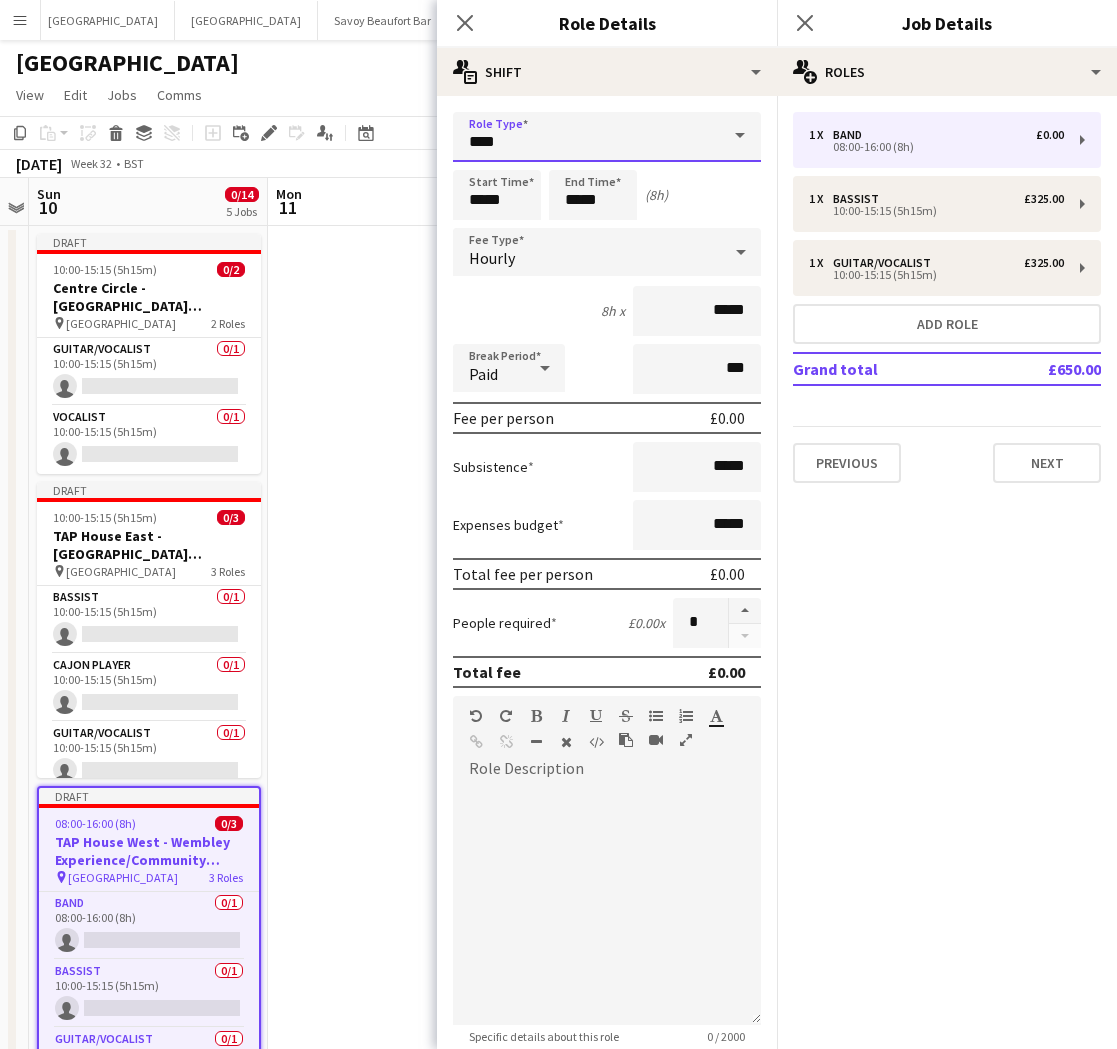 click on "****" at bounding box center [607, 137] 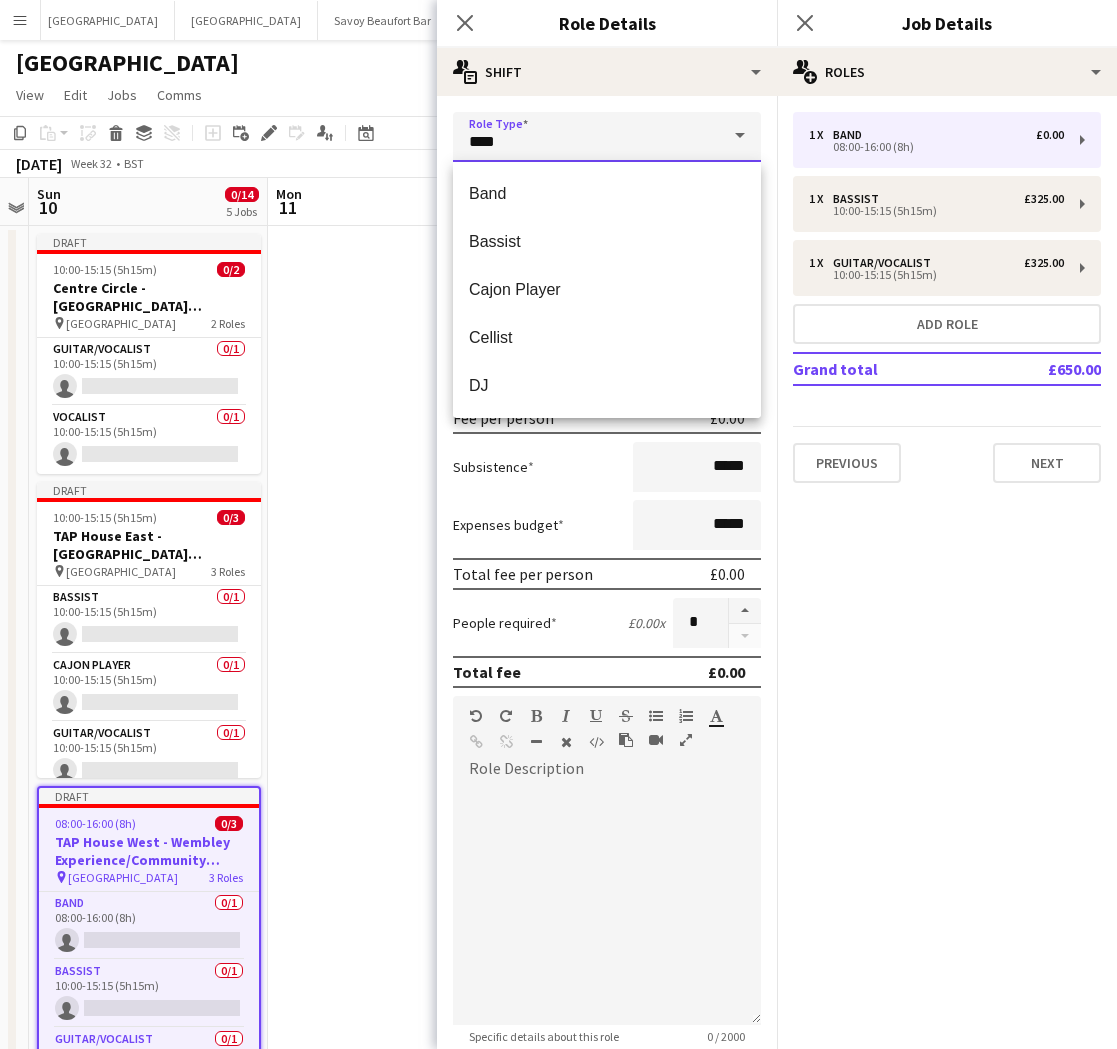 click on "Role Type  ****  Start Time  *****  End Time  *****  (8h)   Fee Type  Hourly  8h x  *****  Break Period  Paid ***  Fee per person   £0.00   Subsistence  *****  Expenses budget  *****  Total fee per person   £0.00   People required   £0.00   x  *  Total fee   £0.00   Role Description  default   Heading 1   Heading 2   Heading 3   Heading 4   Heading 5   Heading 6   Heading 7   Paragraph   Predefined   Standard   default  Times New Roman   Arial   Times New Roman   Calibri   Comic Sans MS  3   1   2   3   4   5   6   7  ******* ******* Specific details about this role  0 / 2000   Job Board Visibility
information-circle
Set options for visibility on the Crew App’s Job Board   Display Role on Job Board   Yes   No   Previous   Next" at bounding box center (607, 682) 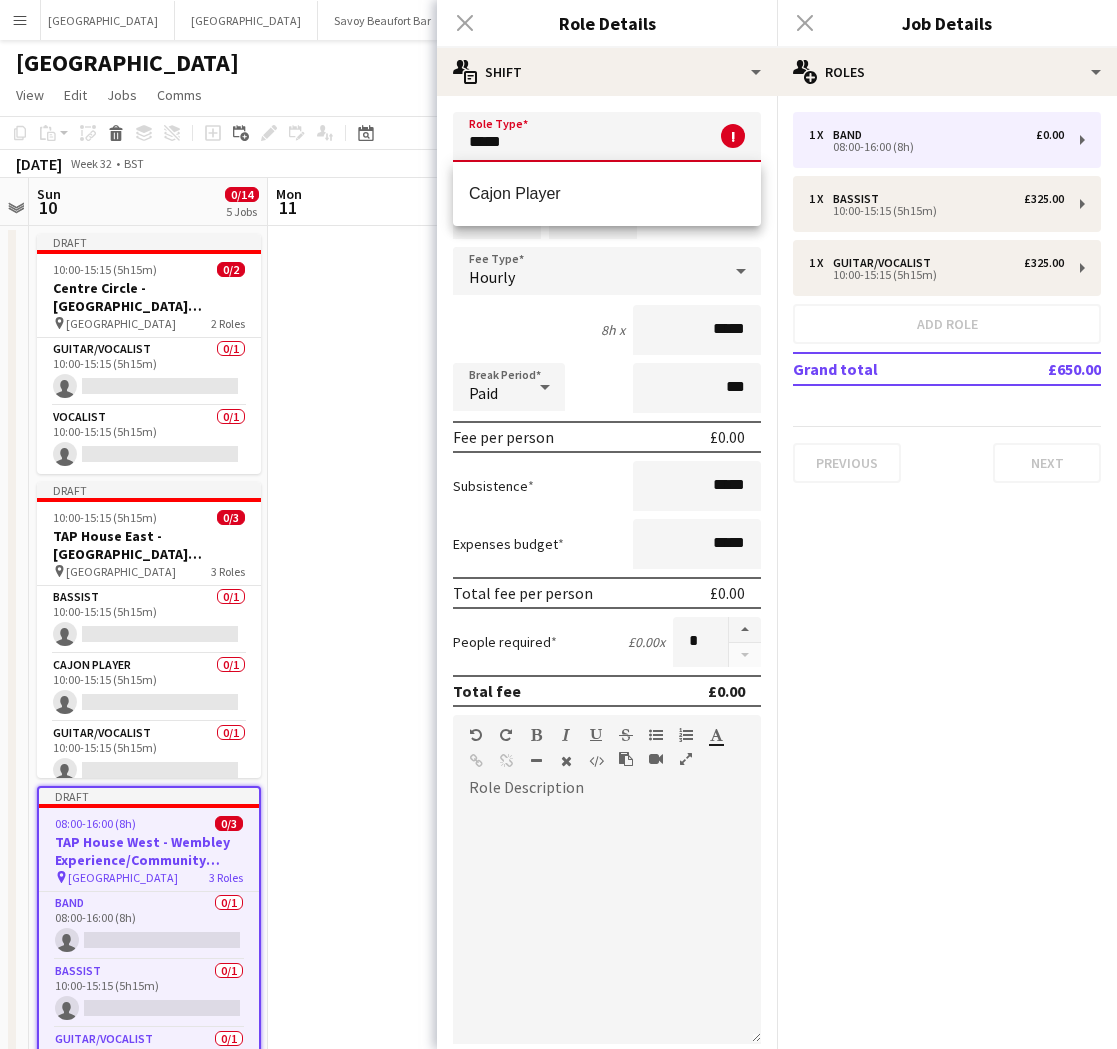 click on "Cajon Player" at bounding box center [607, 194] 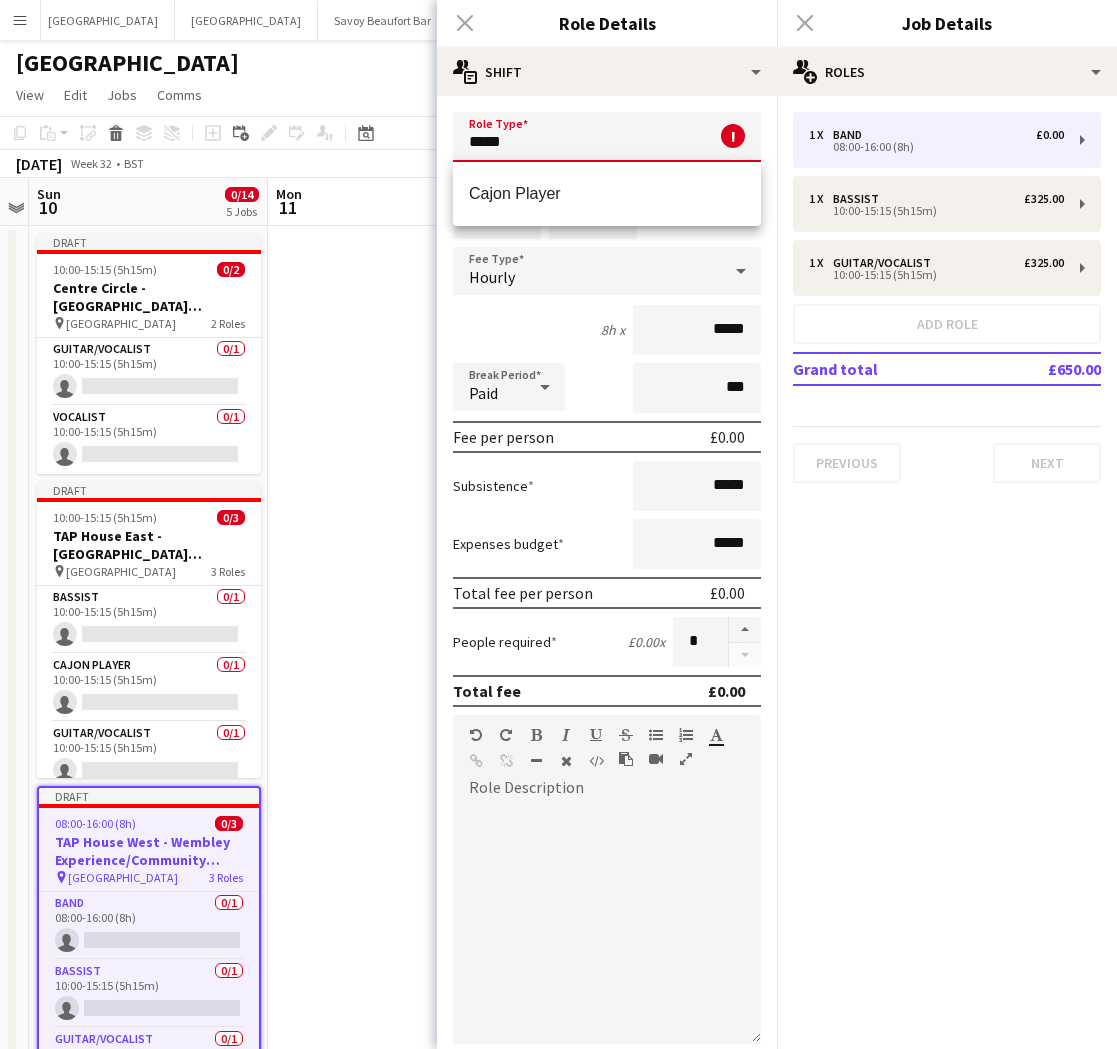 type on "**********" 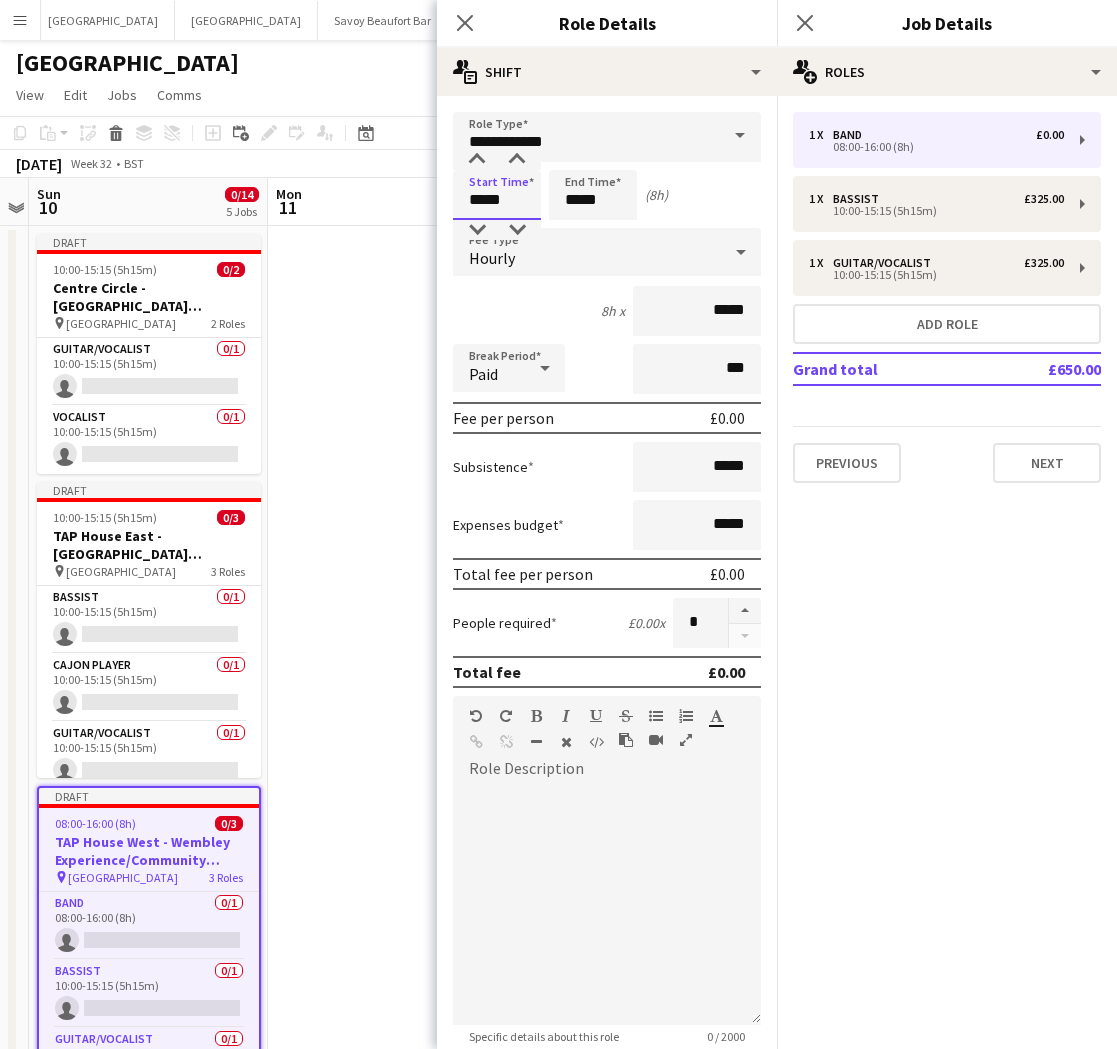 drag, startPoint x: 523, startPoint y: 200, endPoint x: 378, endPoint y: 181, distance: 146.23953 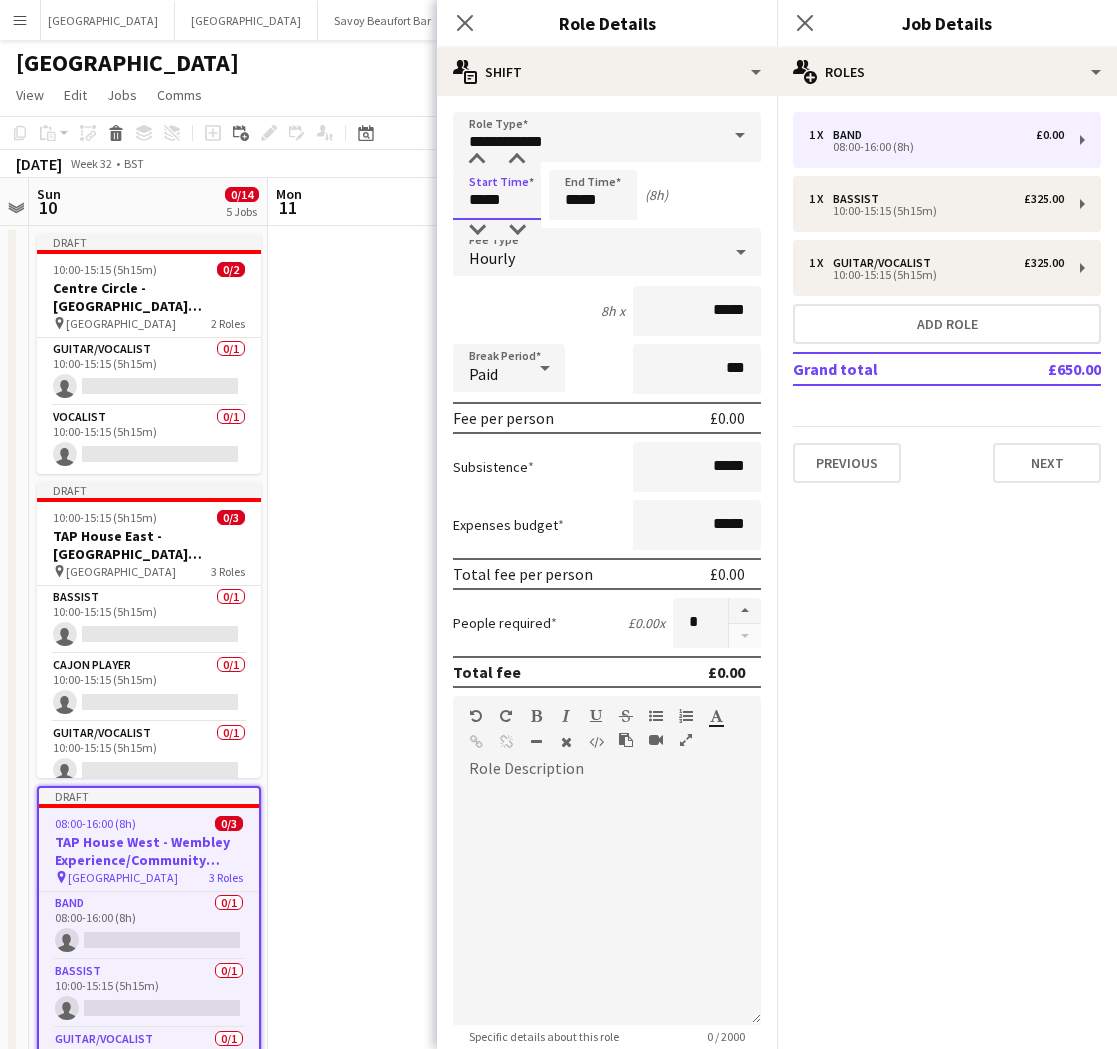click on "Menu
Boards
Boards   Boards   All jobs   Status
Workforce
Workforce   My Workforce   Recruiting
Comms
Comms
Pay
Pay   Approvals   Payments   Reports   Invoices
Platform Settings
Platform Settings   App settings   Your settings   Profiles
Training Academy
Training Academy
Knowledge Base
Knowledge Base
Product Updates
Product Updates   Log Out   Privacy   Bicester village
Close
Goring Hotel
Close
Savoy Beaufort Bar
Close
Private Events
Close
Oblix
Close
Hippodrome
Close
Piano Tuner Schedule
Close
The Booking Office 1869
Close" at bounding box center (558, 614) 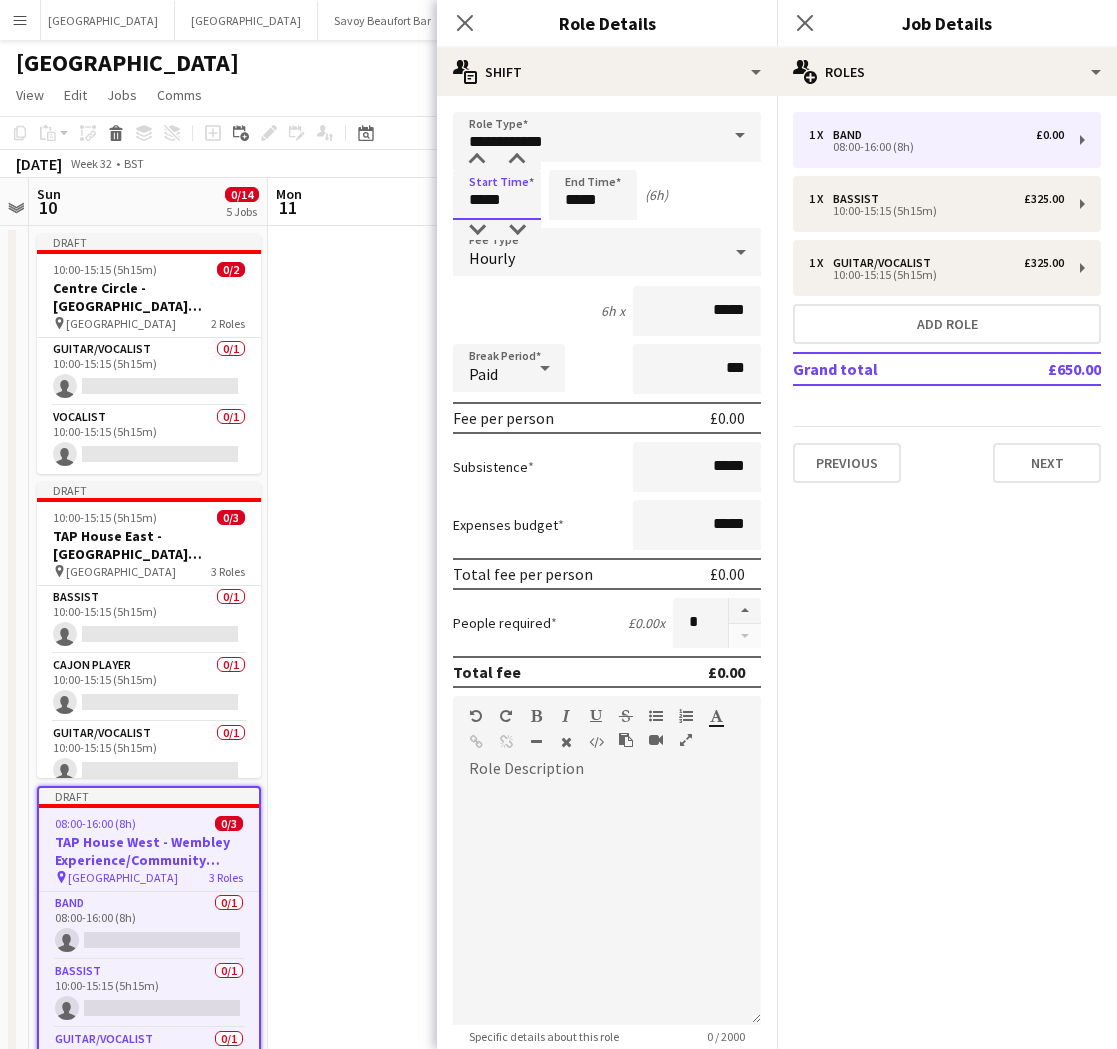 type on "*****" 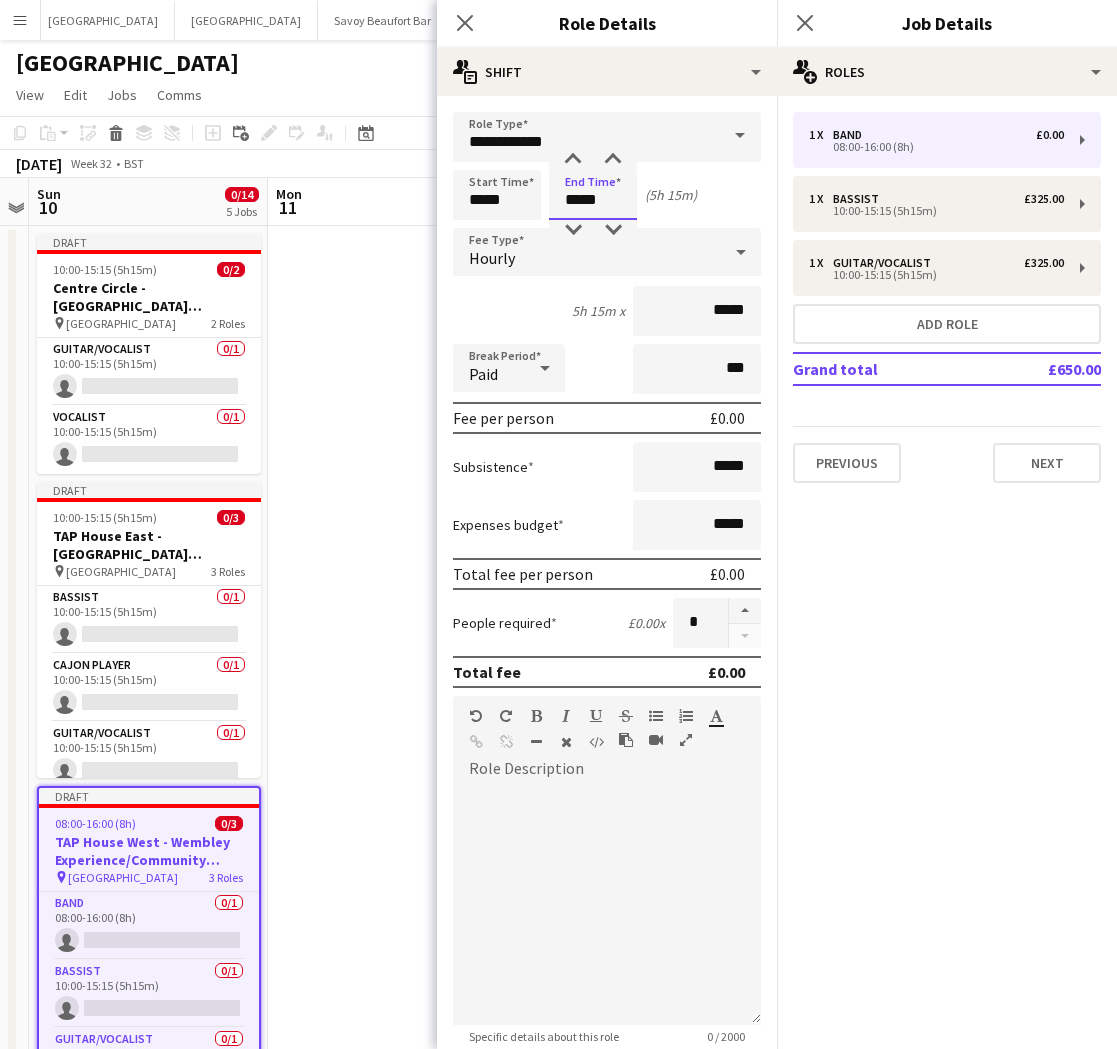 type on "*****" 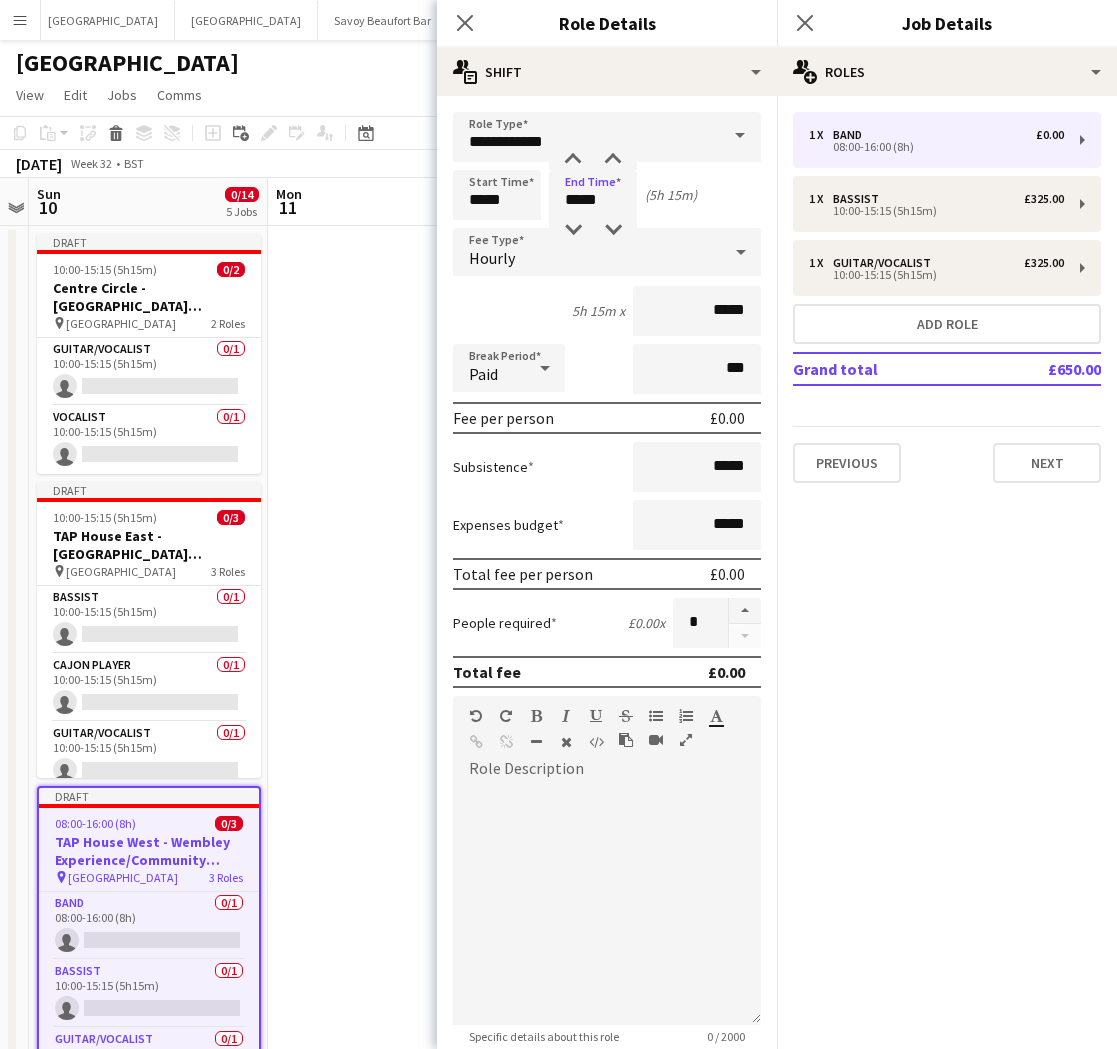click on "Hourly" at bounding box center (492, 258) 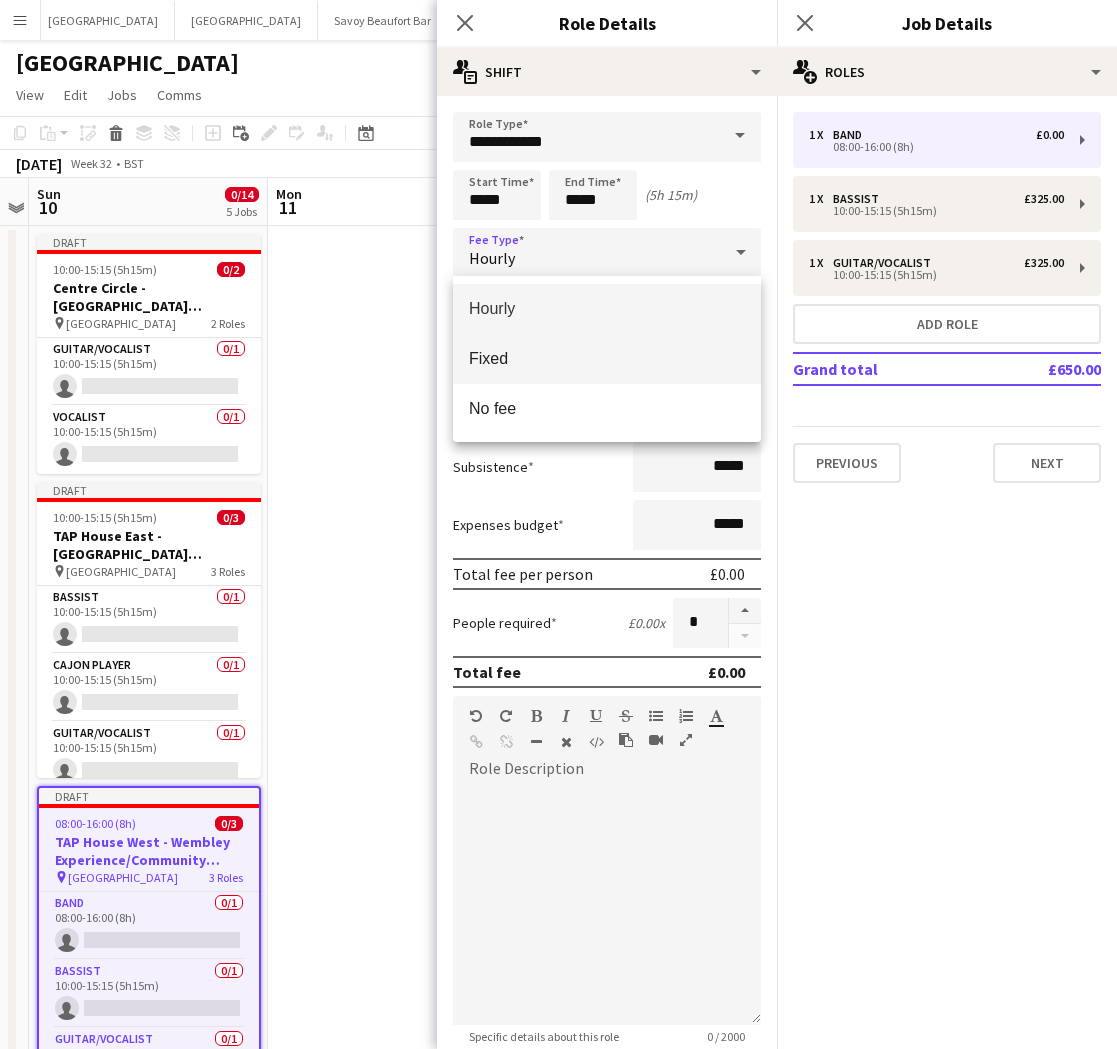 drag, startPoint x: 518, startPoint y: 352, endPoint x: 470, endPoint y: 347, distance: 48.259712 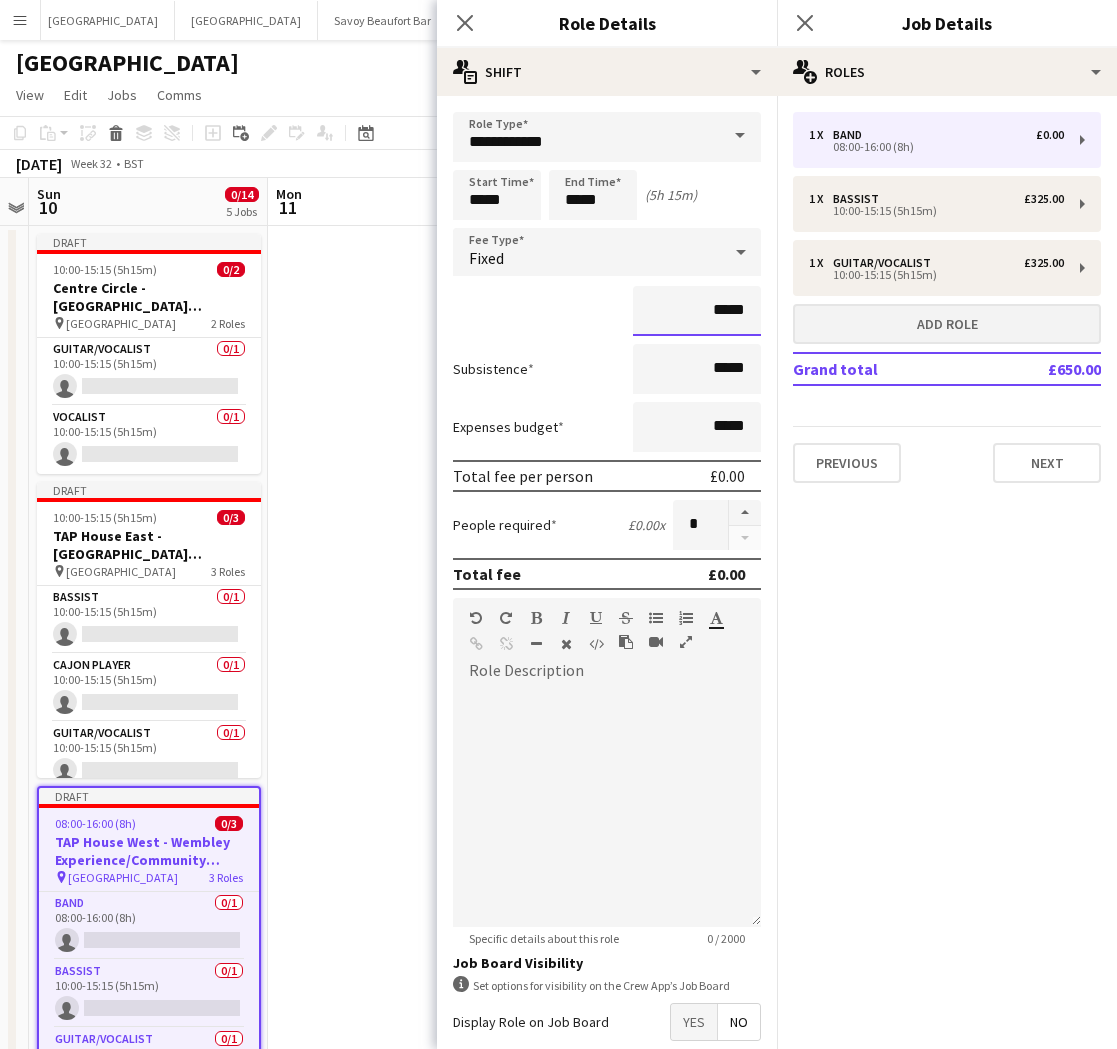 drag, startPoint x: 713, startPoint y: 311, endPoint x: 805, endPoint y: 309, distance: 92.021736 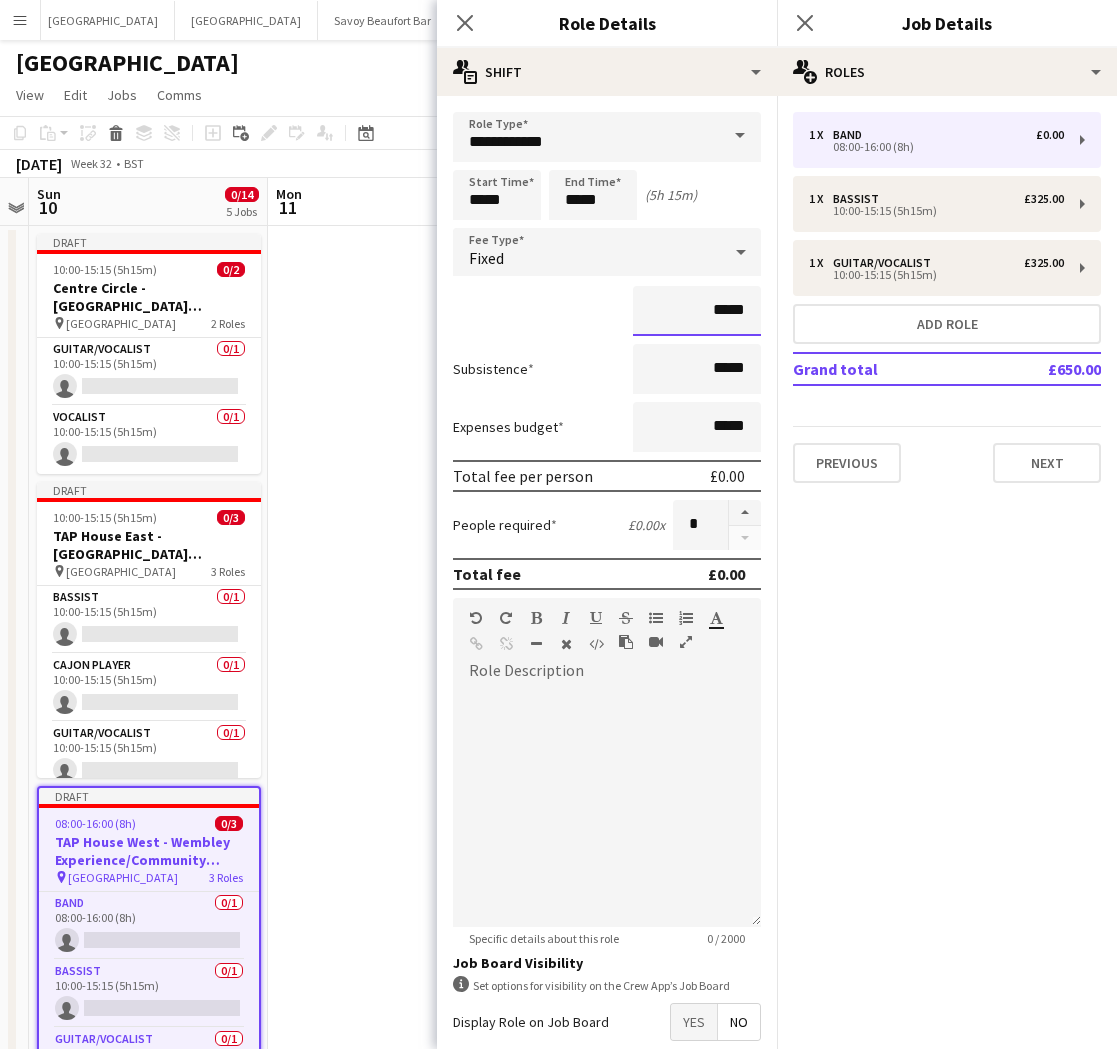drag, startPoint x: 739, startPoint y: 310, endPoint x: 715, endPoint y: 310, distance: 24 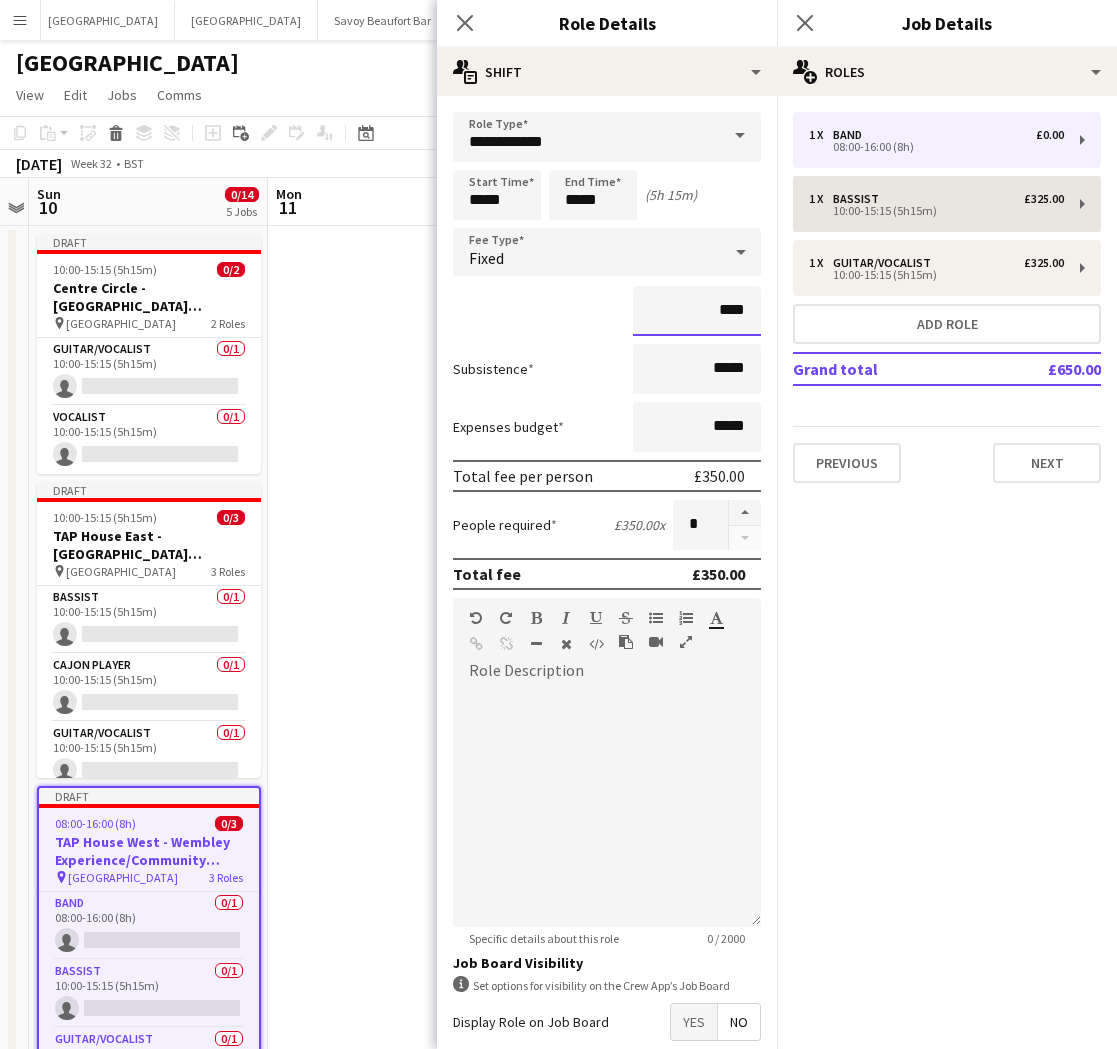 type on "****" 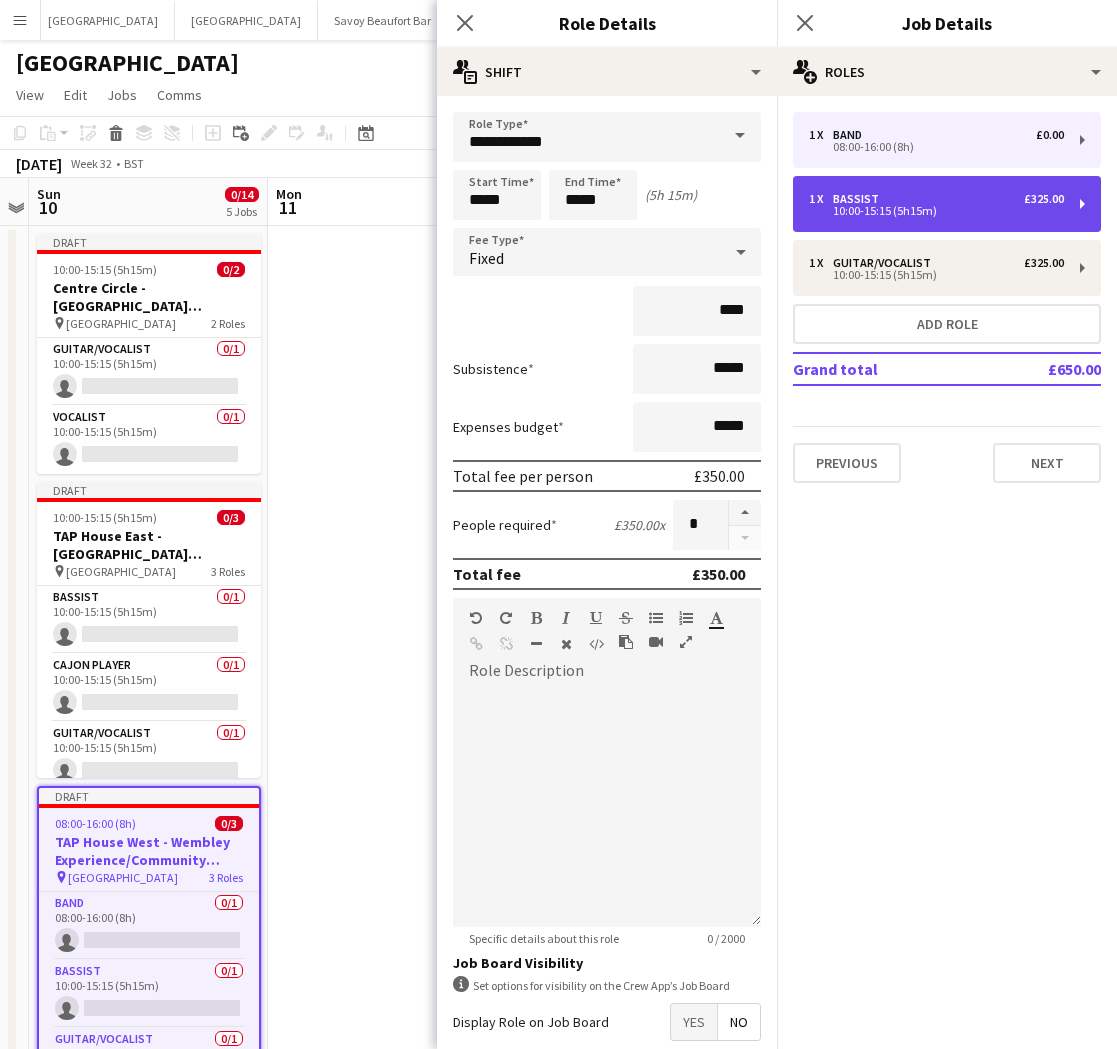 click on "1 x   Bassist   £325.00" at bounding box center (936, 199) 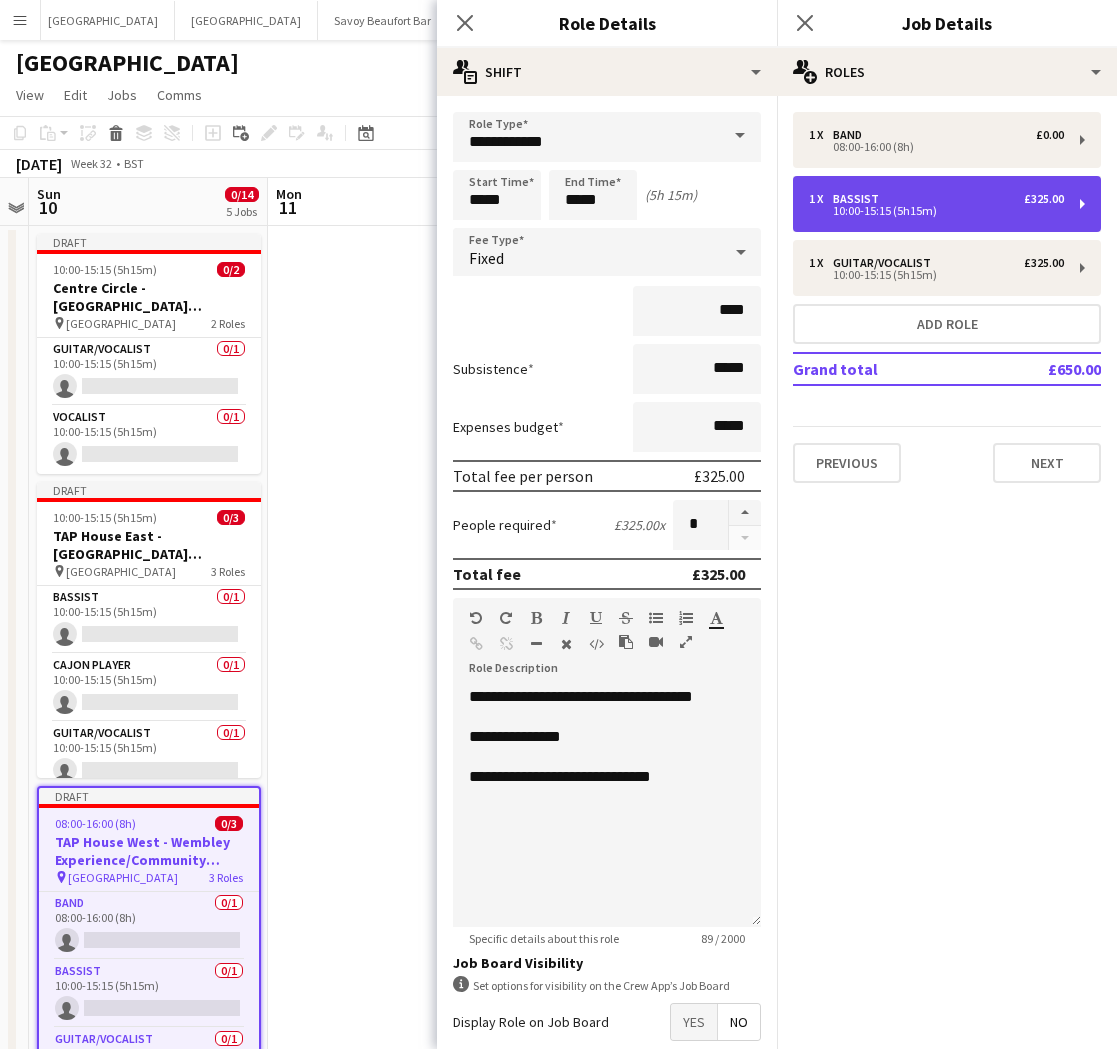 type on "*******" 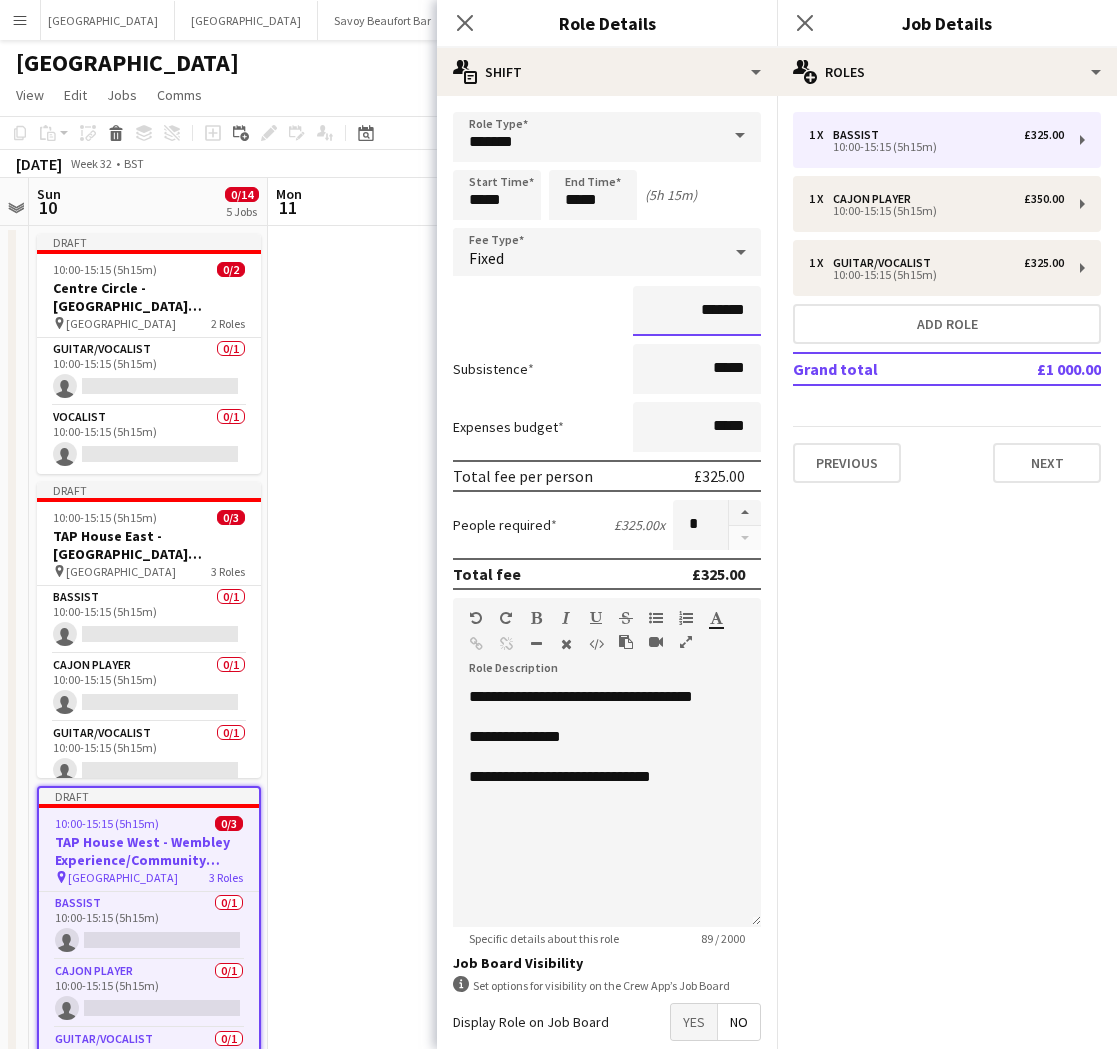 drag, startPoint x: 748, startPoint y: 310, endPoint x: 713, endPoint y: 313, distance: 35.128338 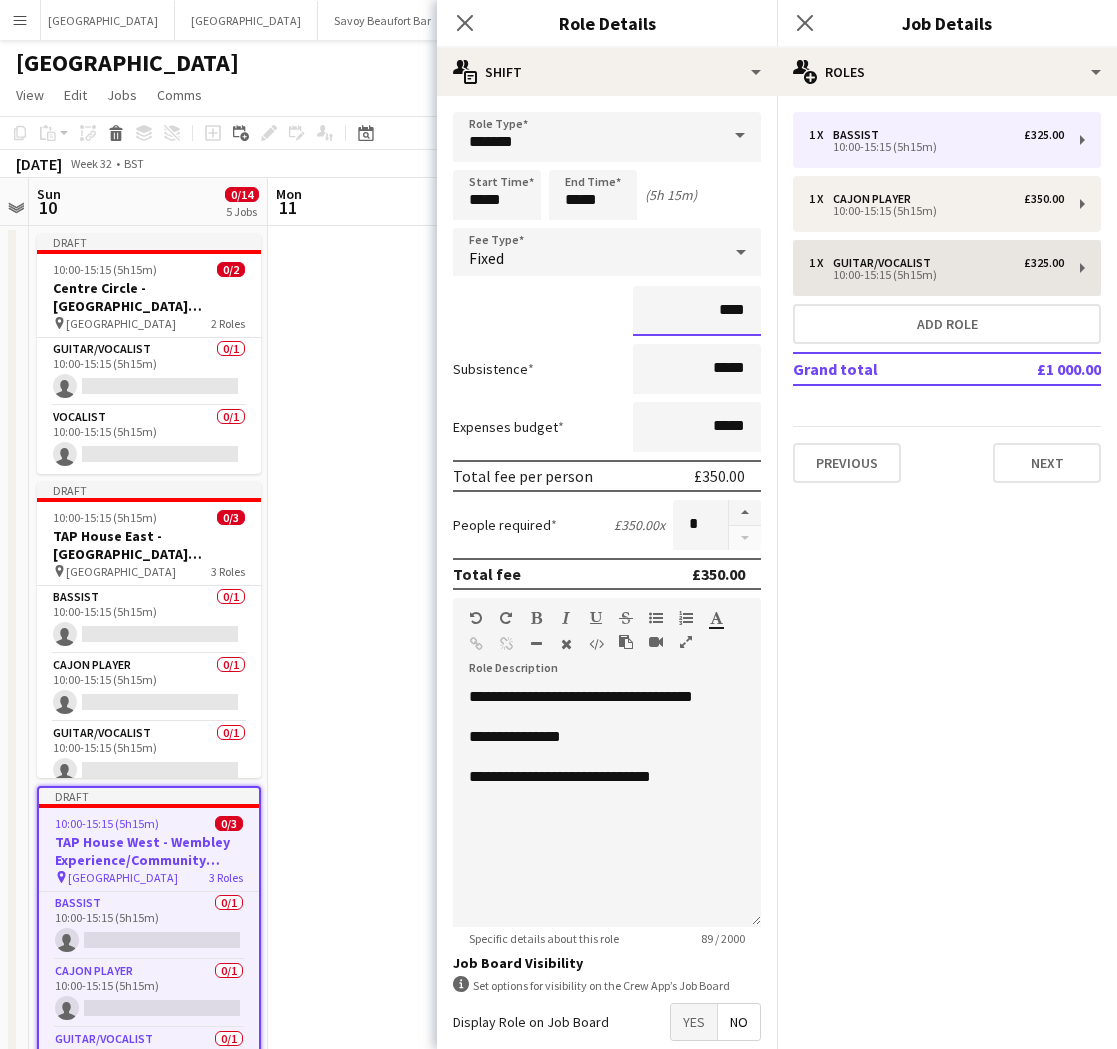 type on "****" 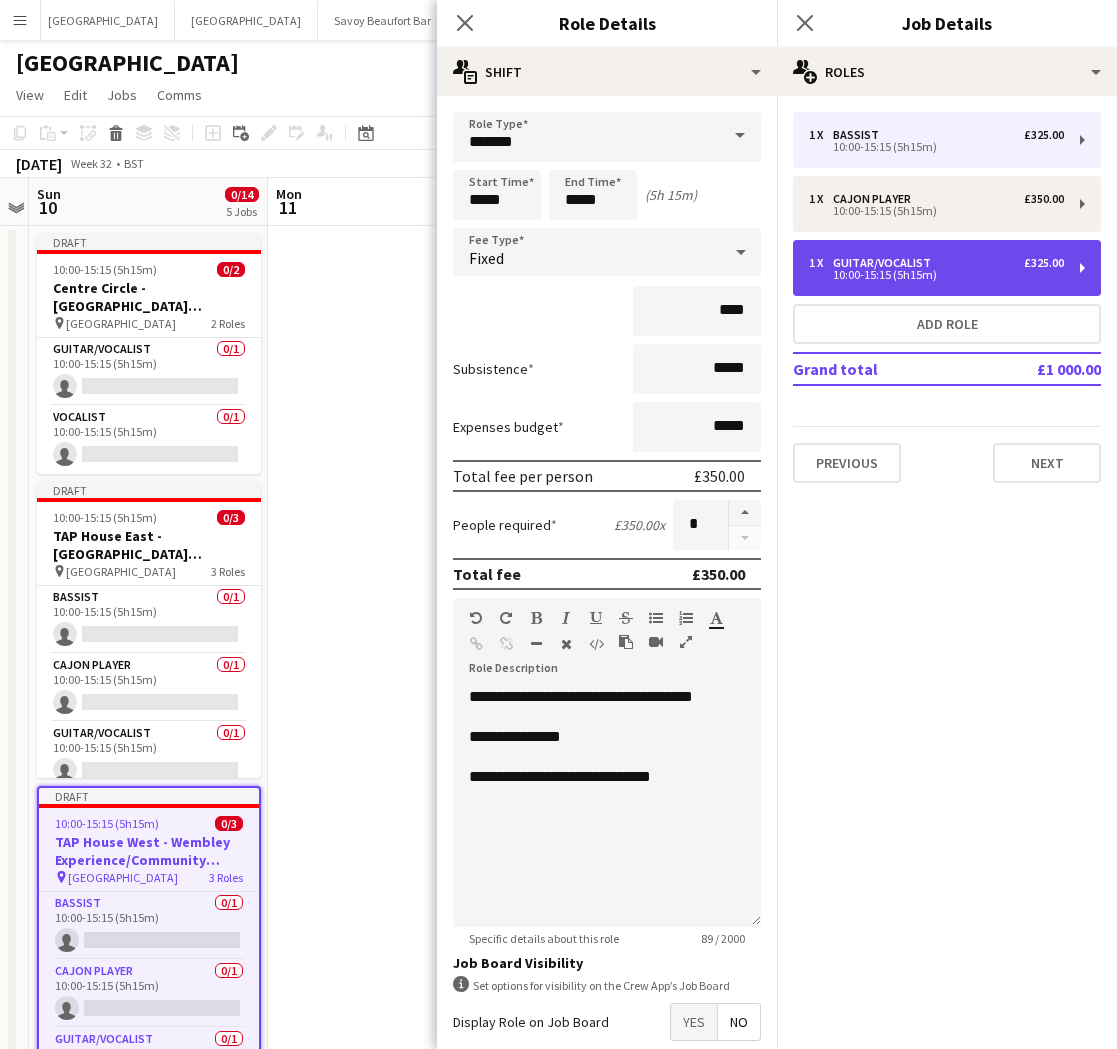 click on "1 x   Guitar/Vocalist   £325.00" at bounding box center [936, 263] 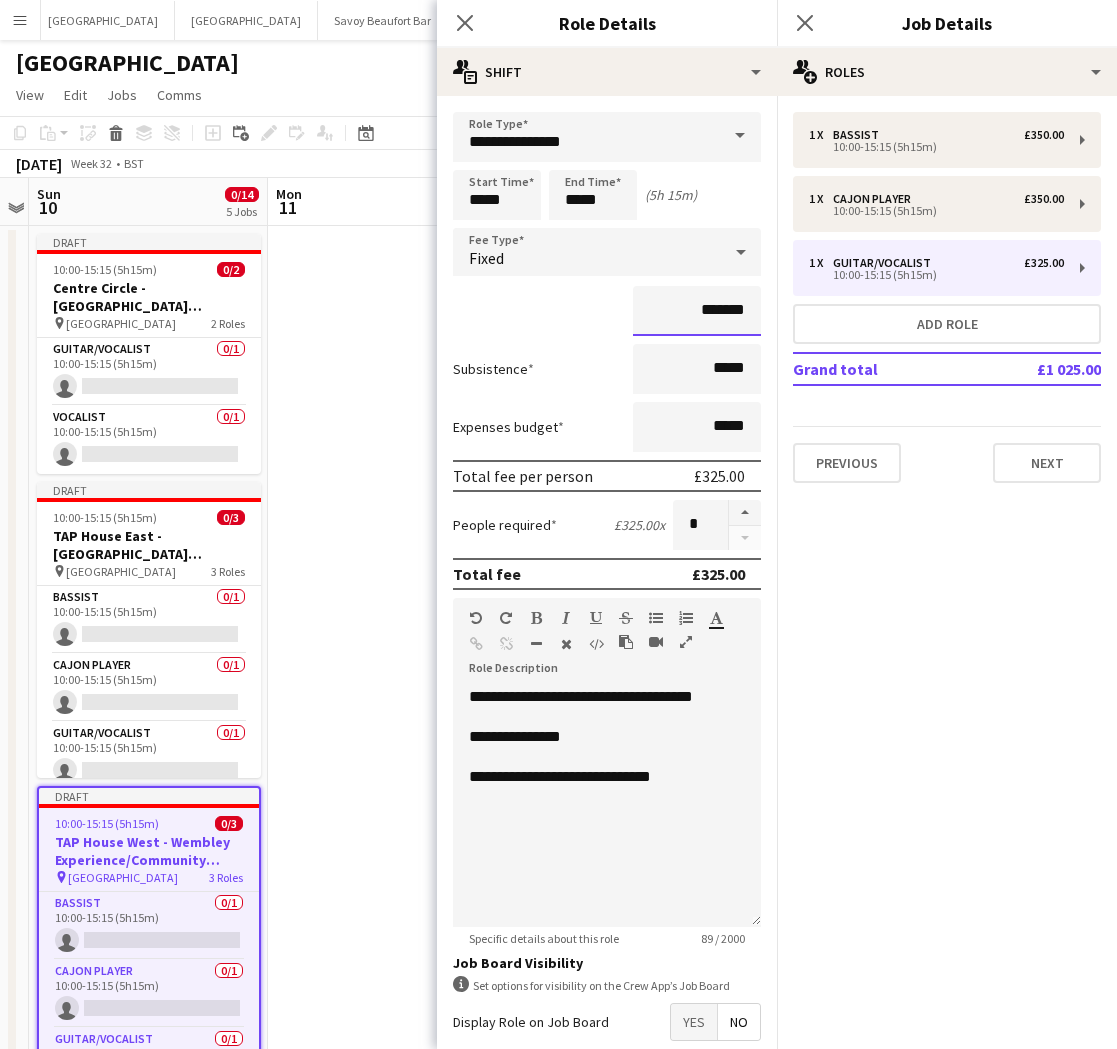 drag, startPoint x: 751, startPoint y: 319, endPoint x: 710, endPoint y: 317, distance: 41.04875 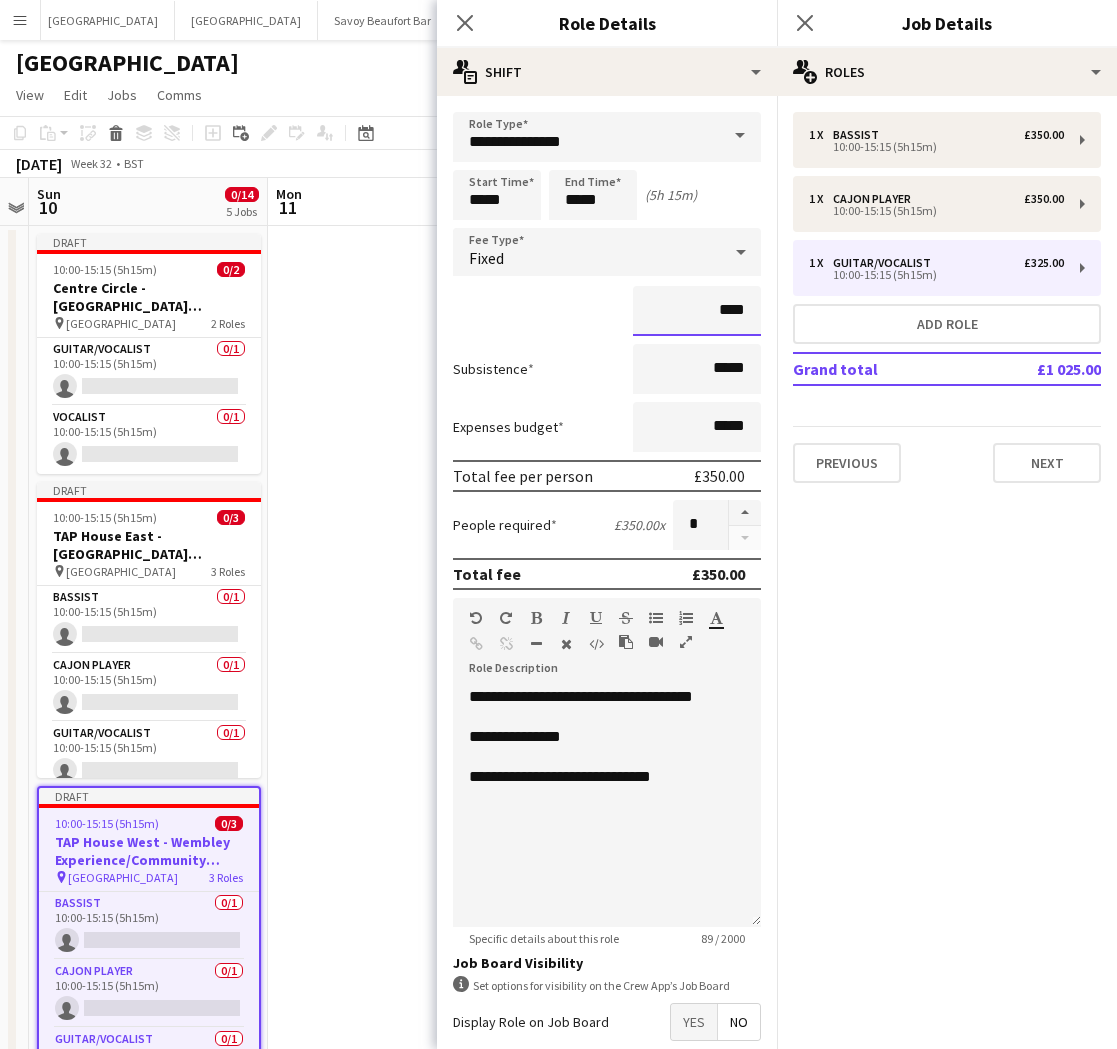 type on "*******" 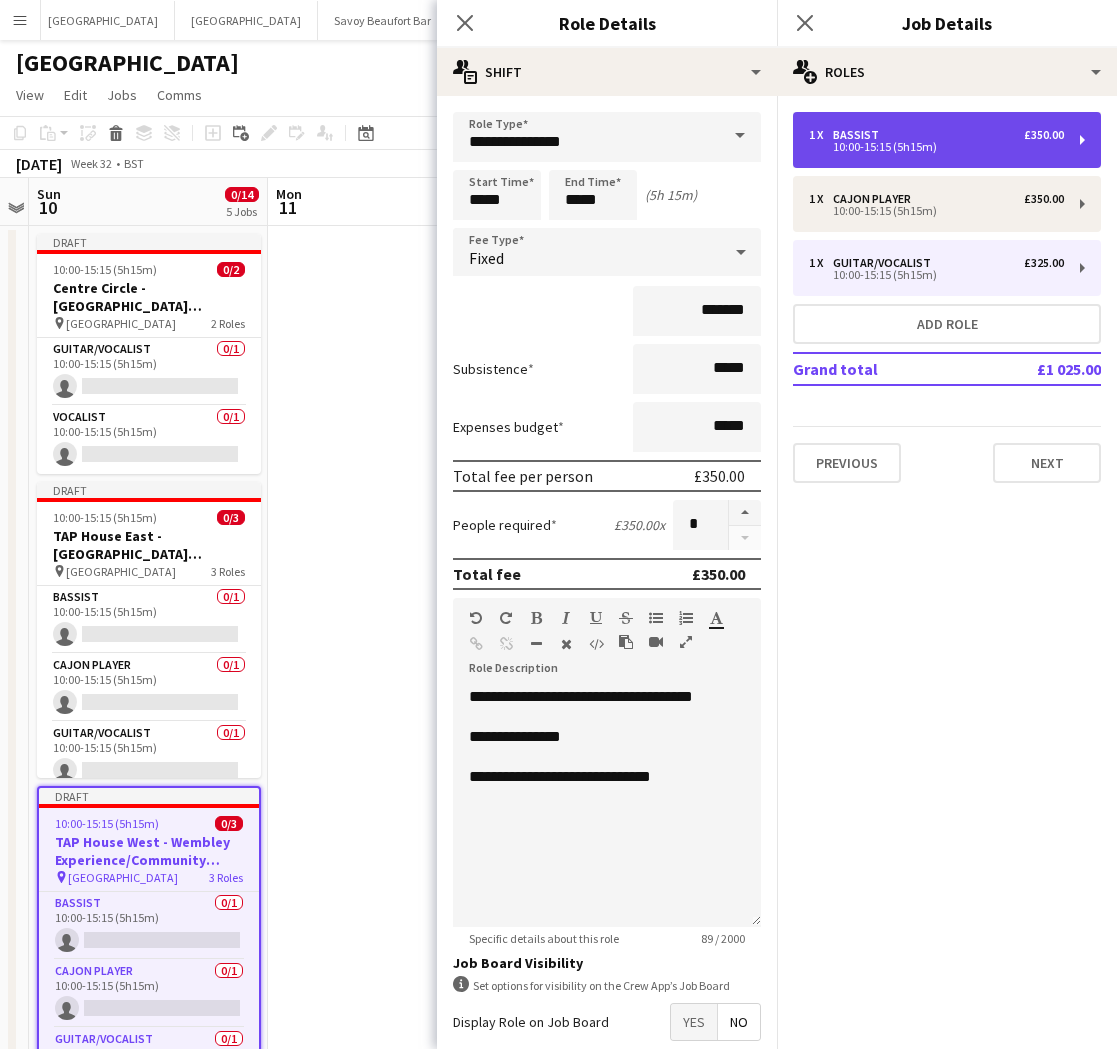 click on "1 x   Bassist   £350.00   10:00-15:15 (5h15m)" at bounding box center (947, 140) 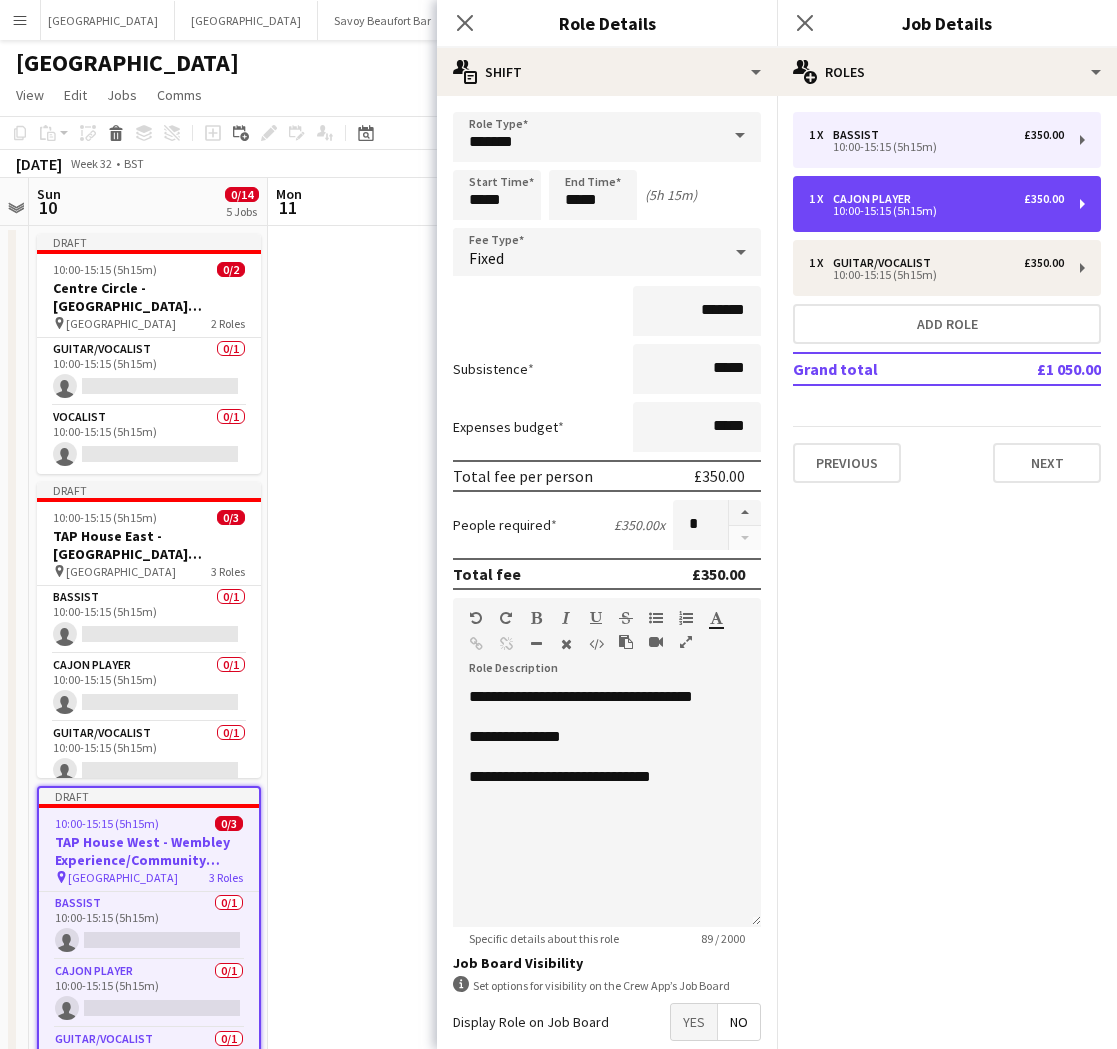 drag, startPoint x: 835, startPoint y: 223, endPoint x: 851, endPoint y: 236, distance: 20.615528 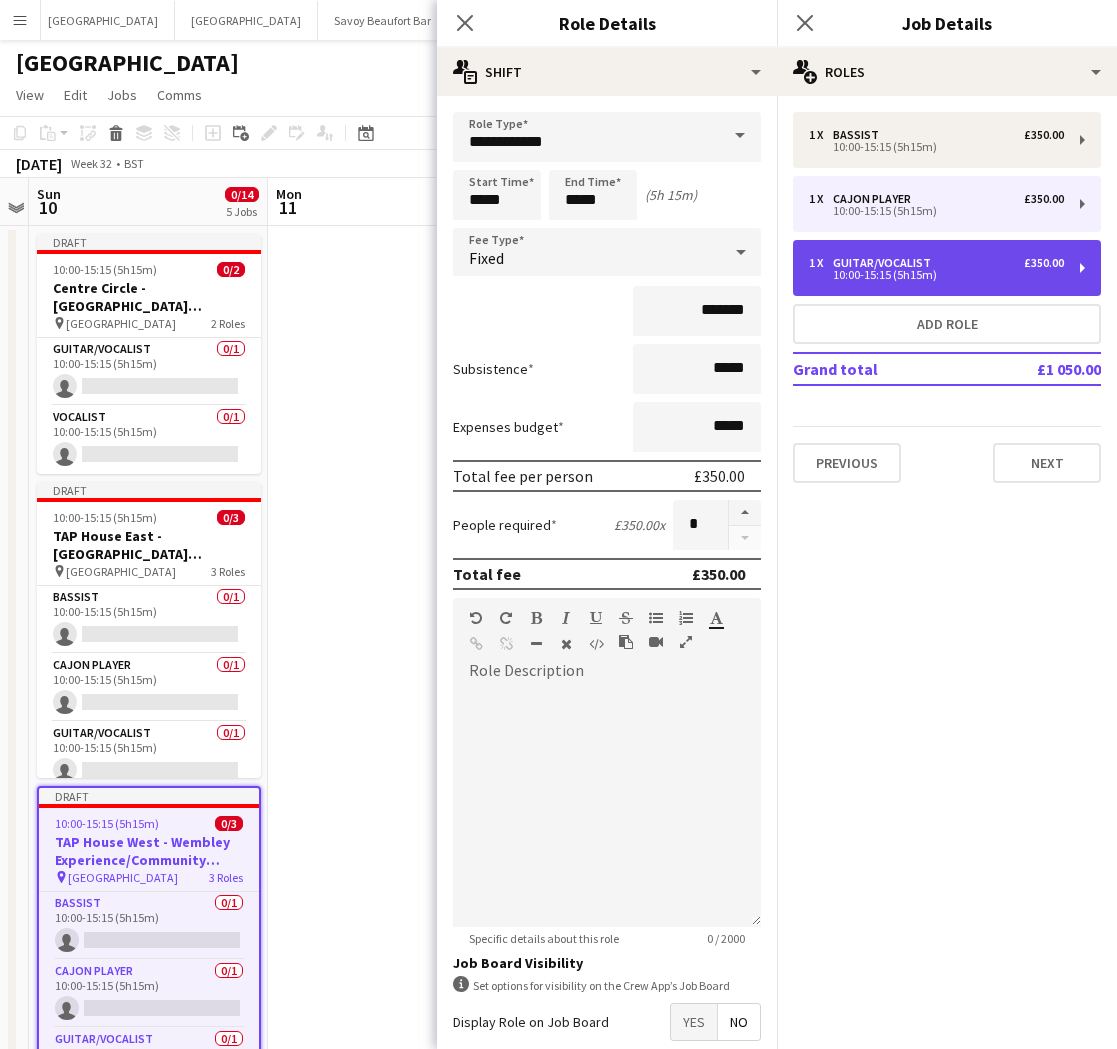 click on "1 x   Guitar/Vocalist   £350.00   10:00-15:15 (5h15m)" at bounding box center (947, 268) 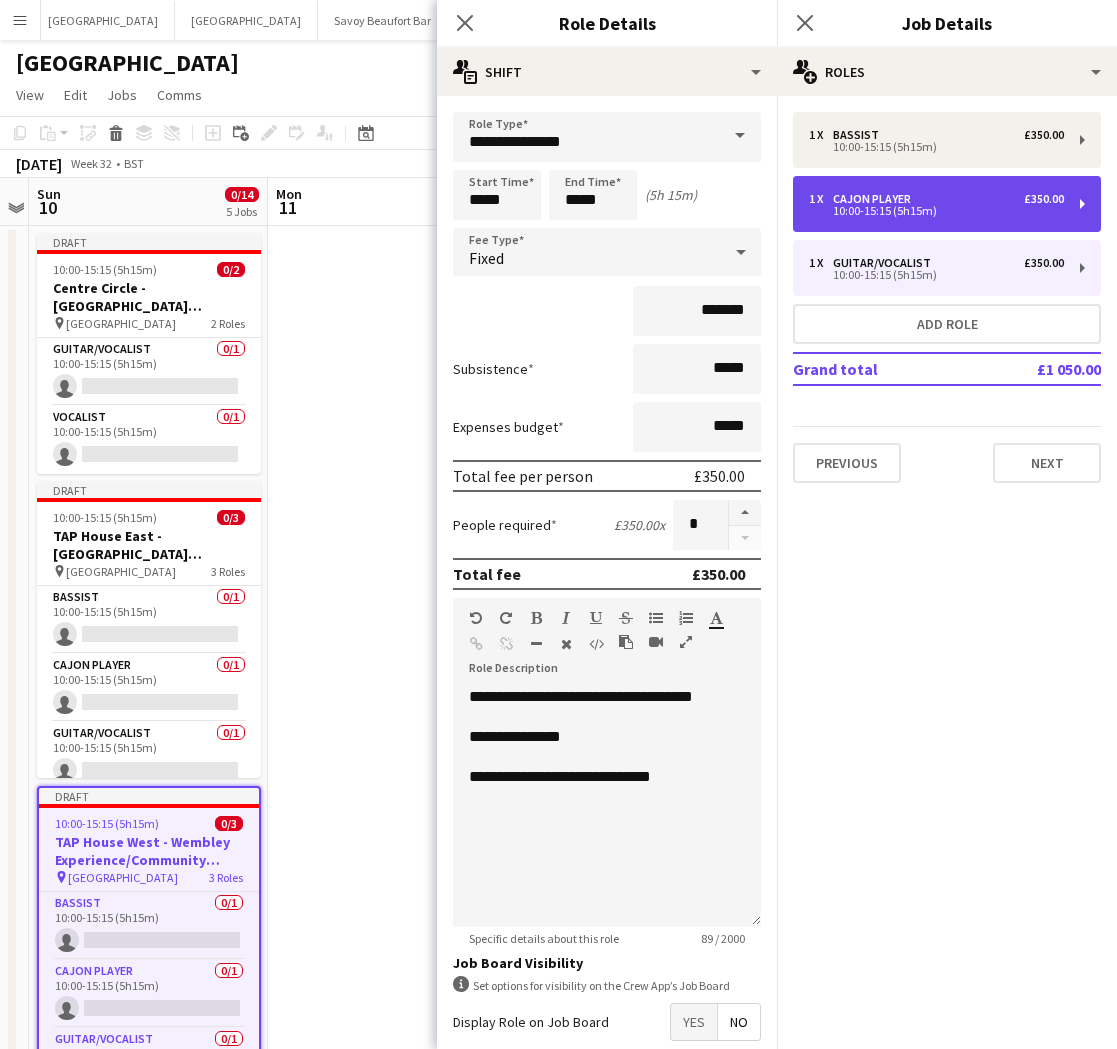 click on "1 x   Cajon Player   £350.00   10:00-15:15 (5h15m)" at bounding box center (936, 204) 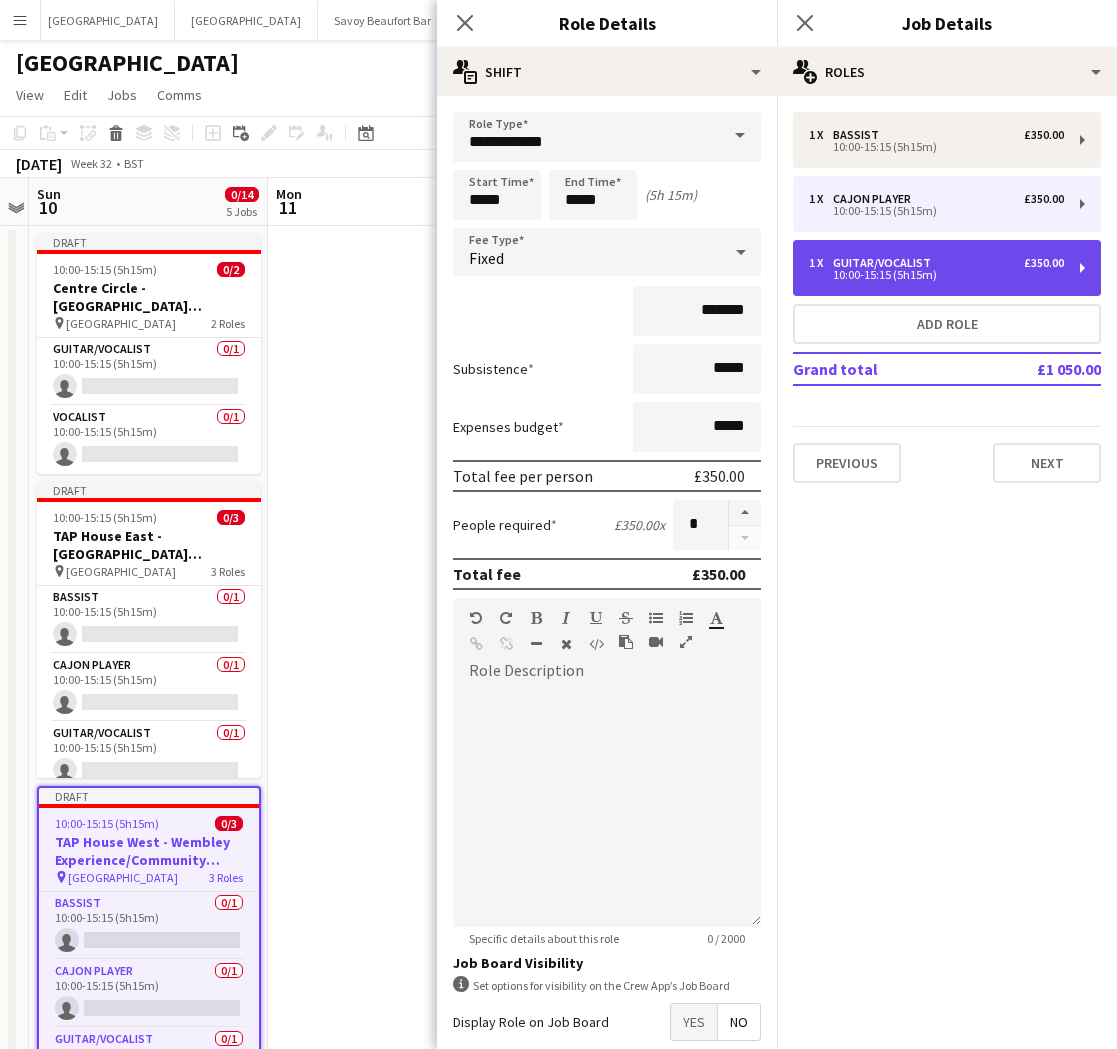 drag, startPoint x: 862, startPoint y: 250, endPoint x: 866, endPoint y: 293, distance: 43.185646 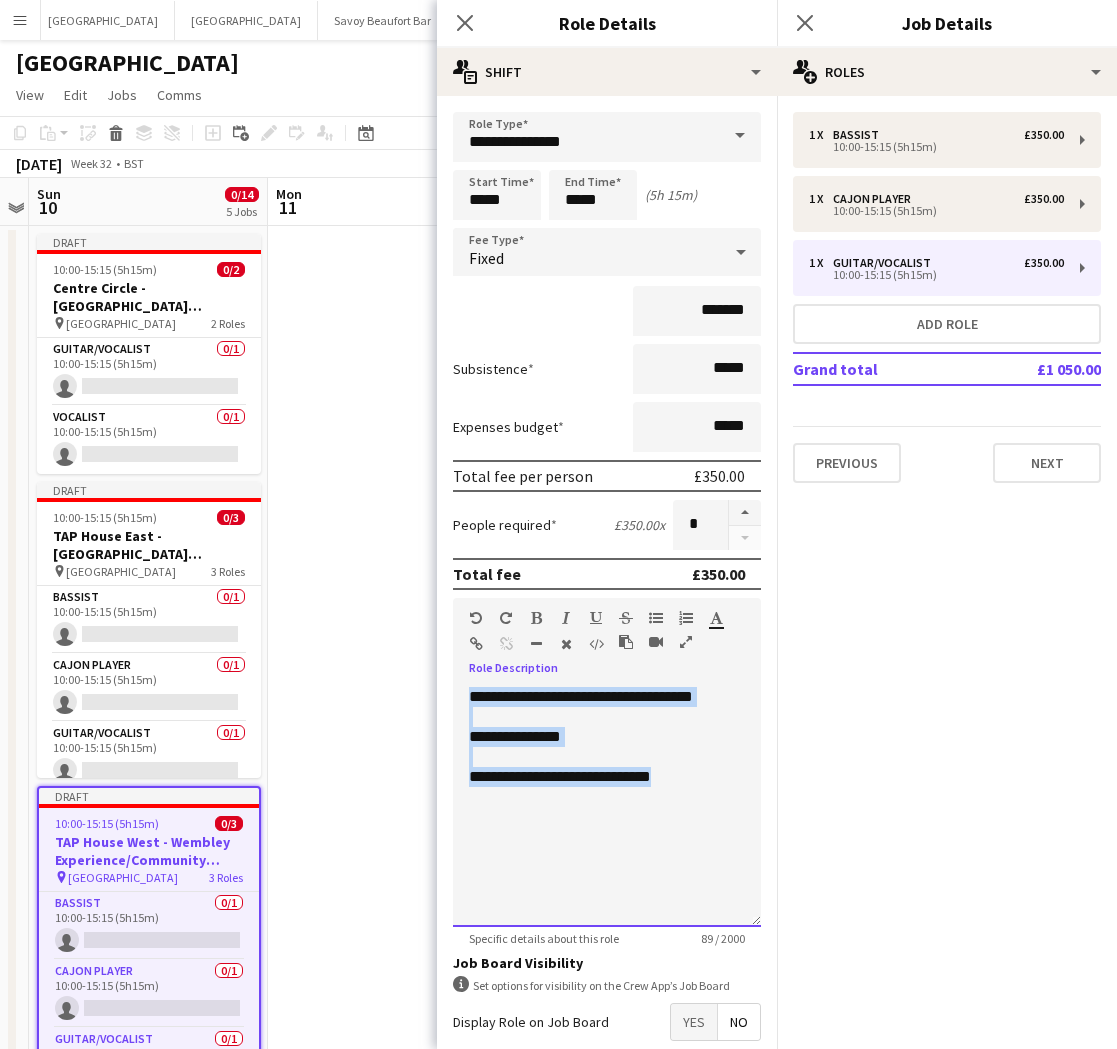 drag, startPoint x: 653, startPoint y: 781, endPoint x: 392, endPoint y: 694, distance: 275.11816 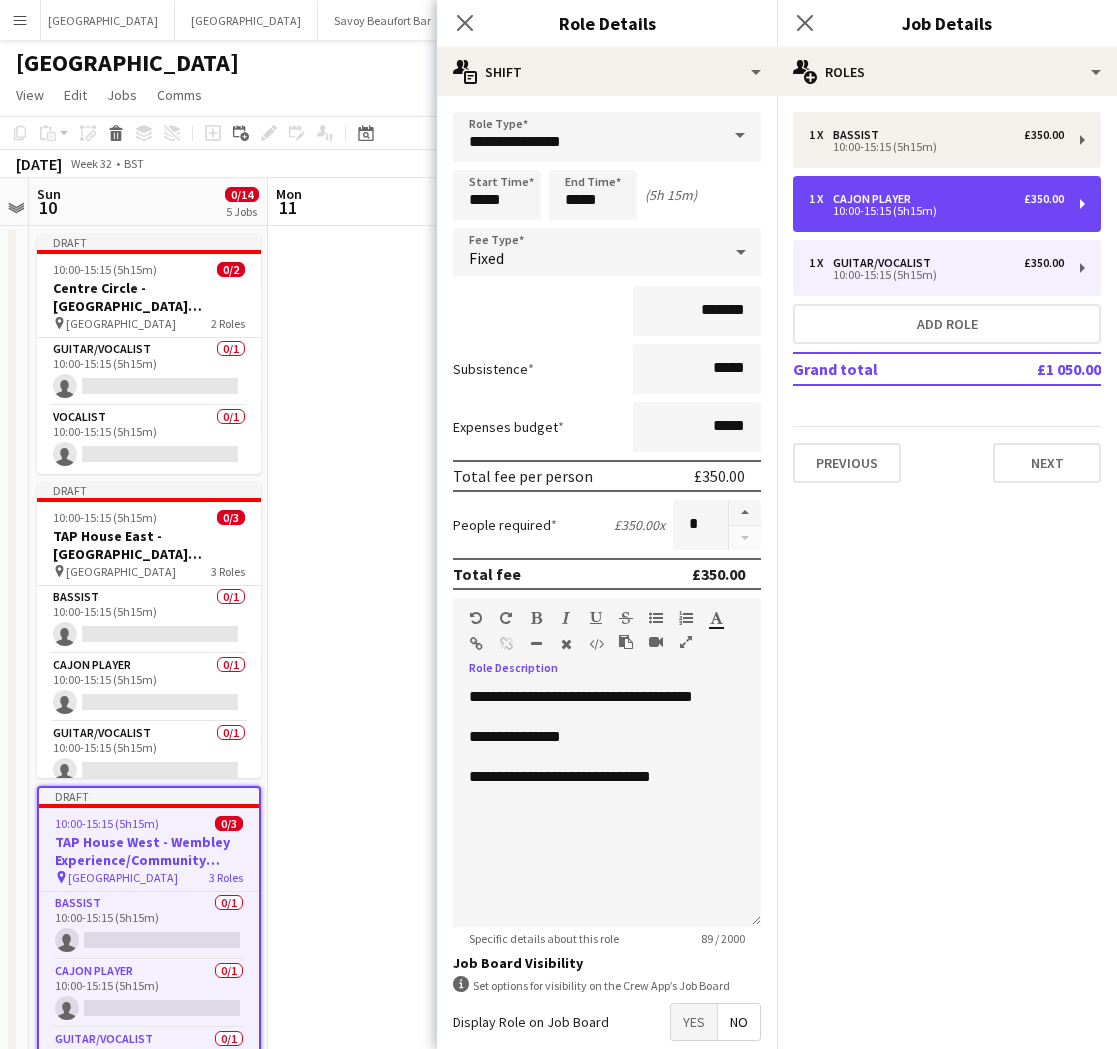 drag, startPoint x: 934, startPoint y: 214, endPoint x: 796, endPoint y: 431, distance: 257.16336 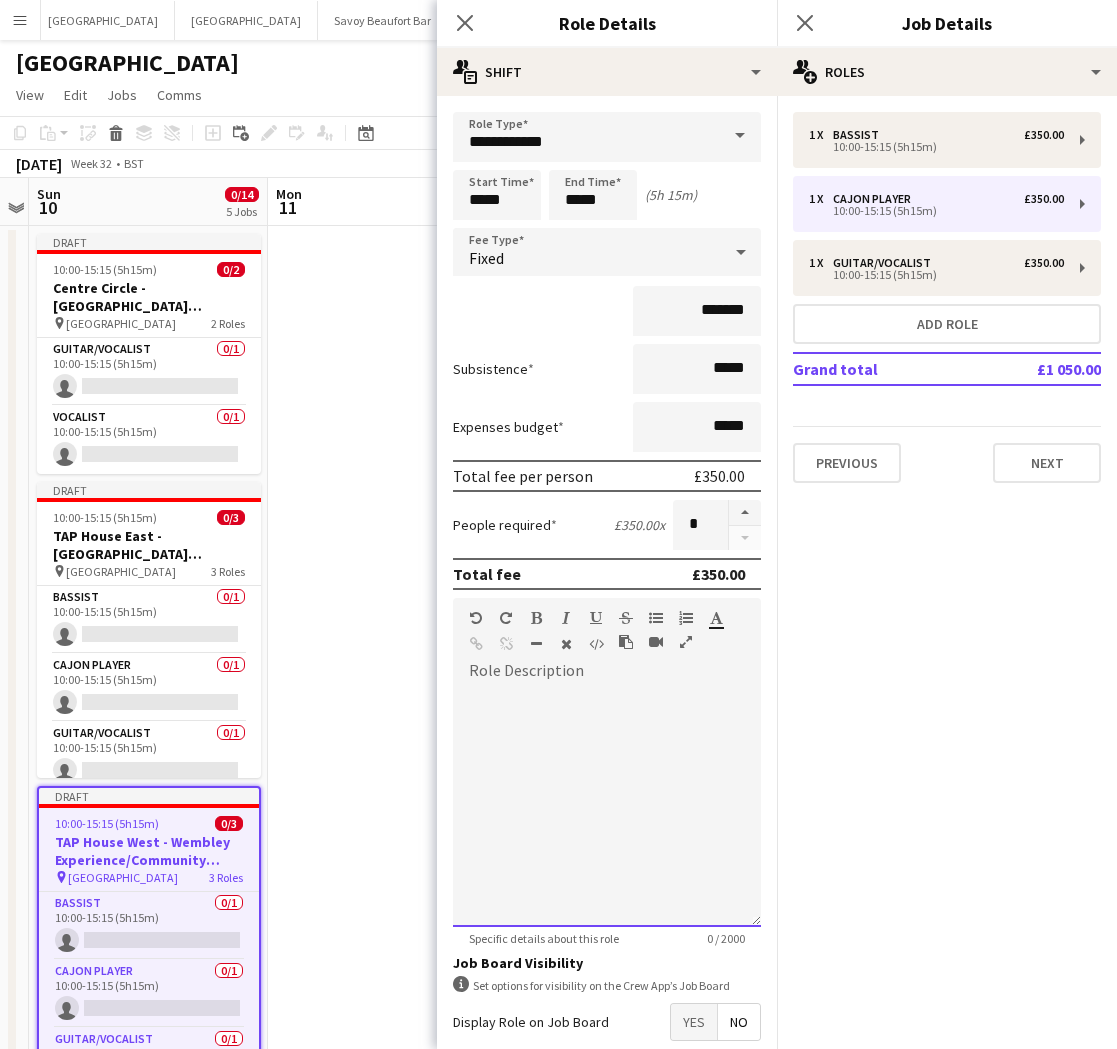 click at bounding box center [607, 807] 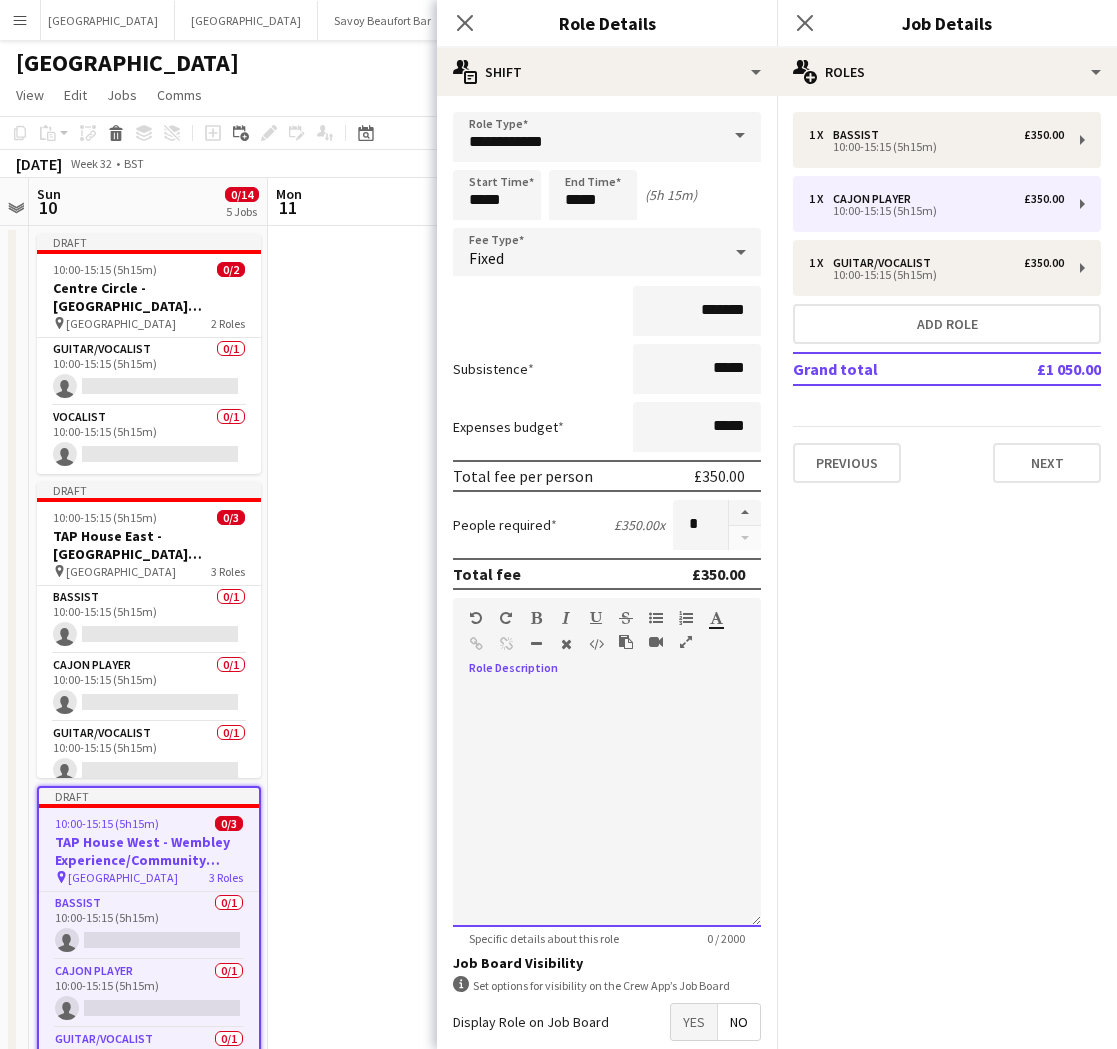 paste 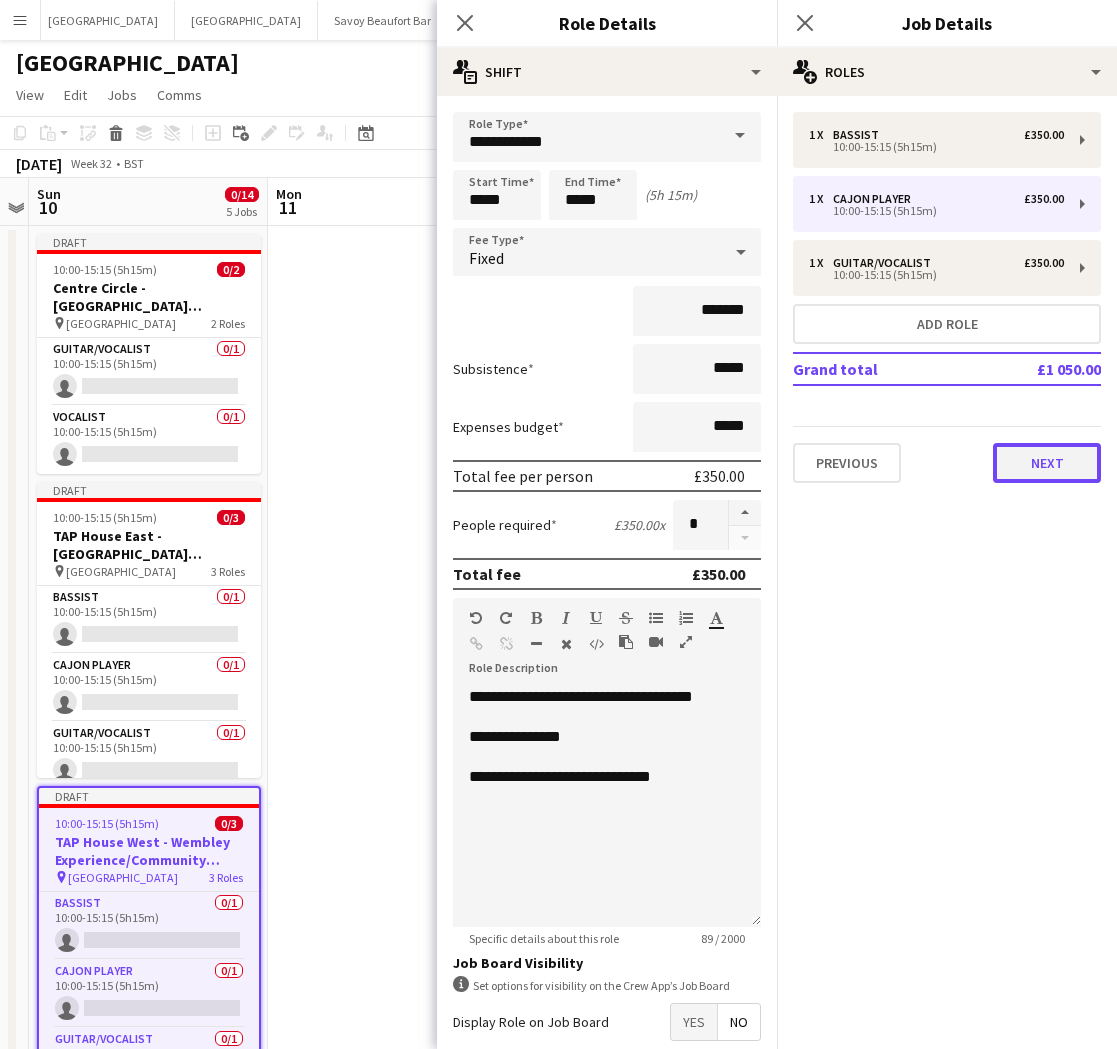 click on "Next" at bounding box center (1047, 463) 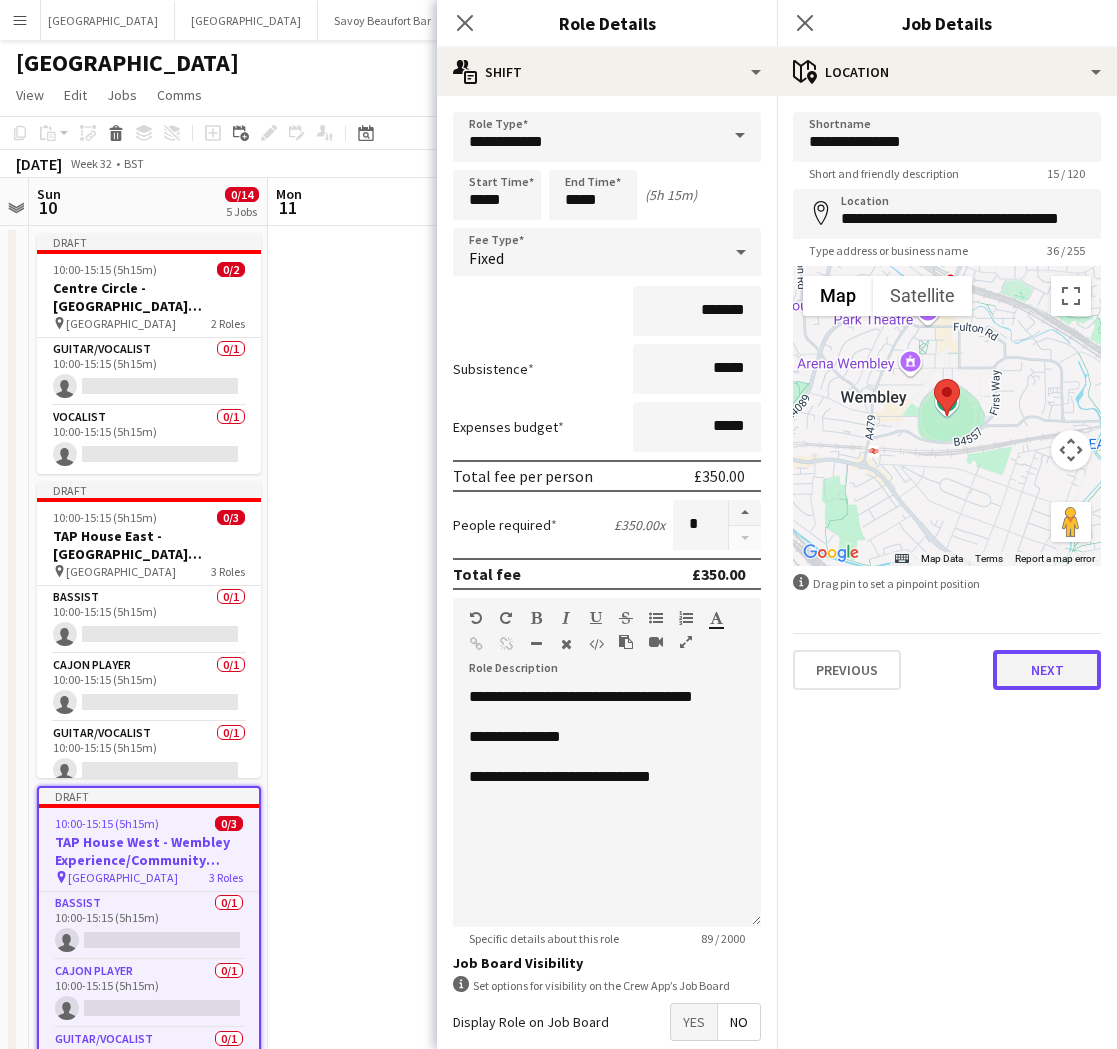 click on "Next" at bounding box center [1047, 670] 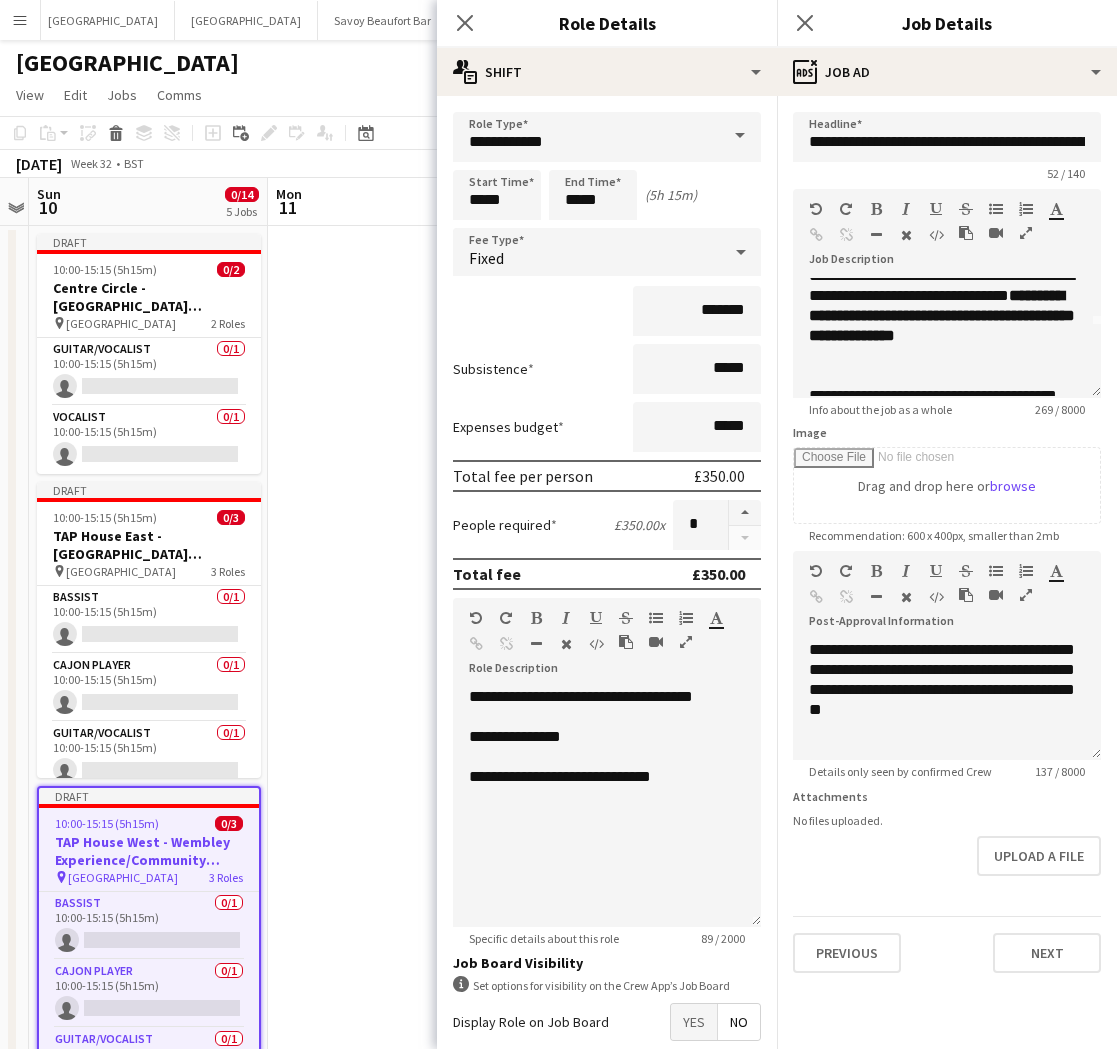 scroll, scrollTop: 96, scrollLeft: 0, axis: vertical 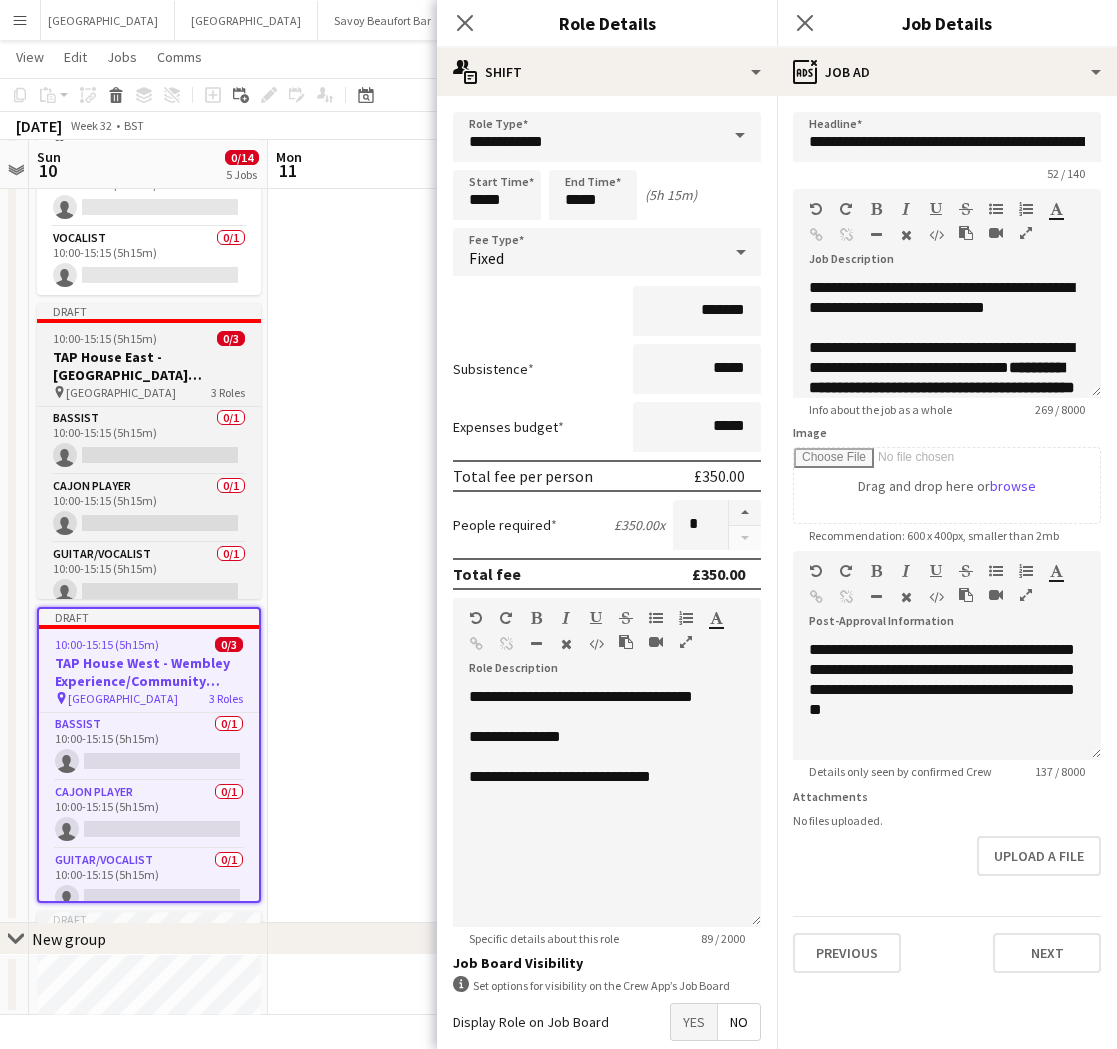 click on "TAP House East - [GEOGRAPHIC_DATA] Experience/Community Shield" at bounding box center (149, 366) 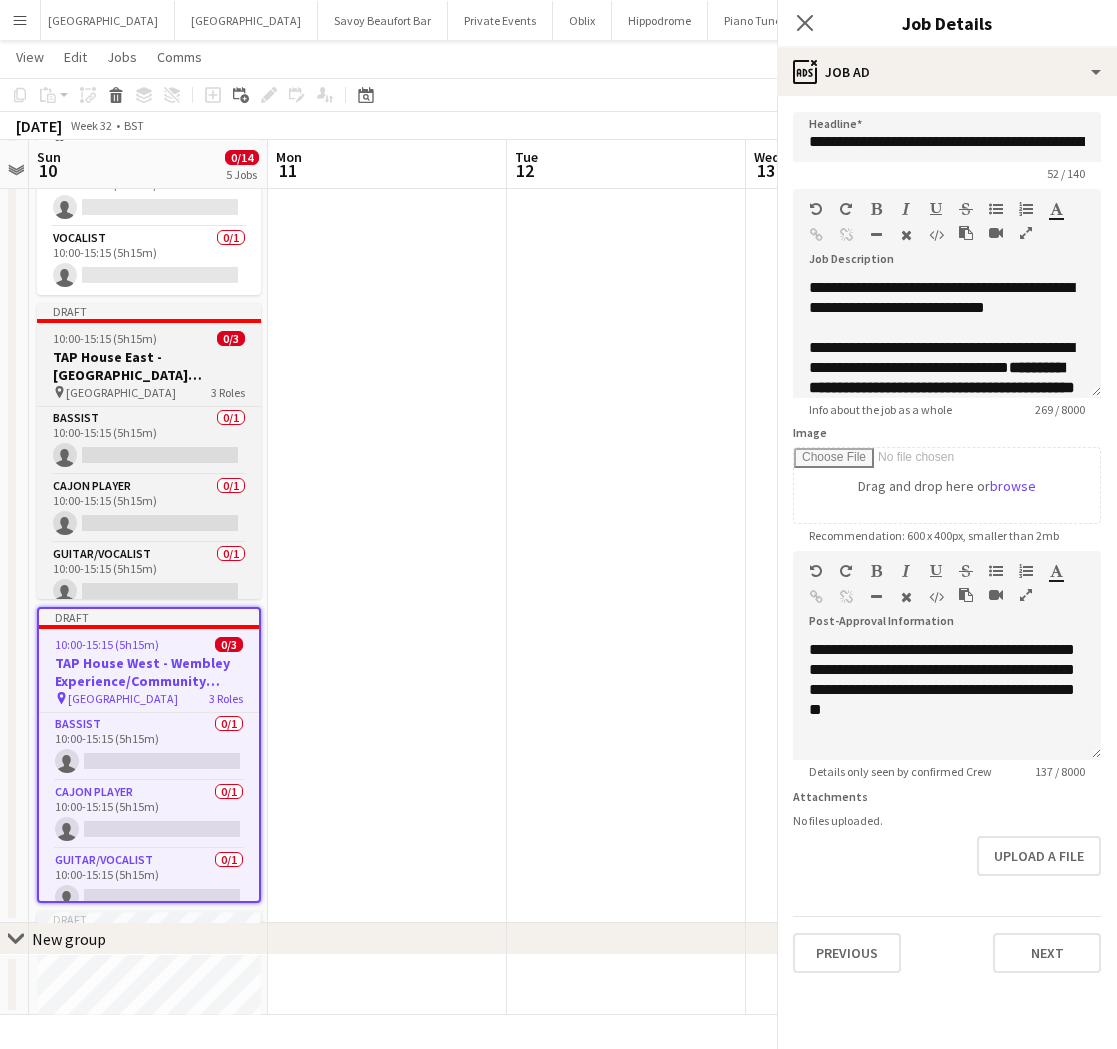 type on "**********" 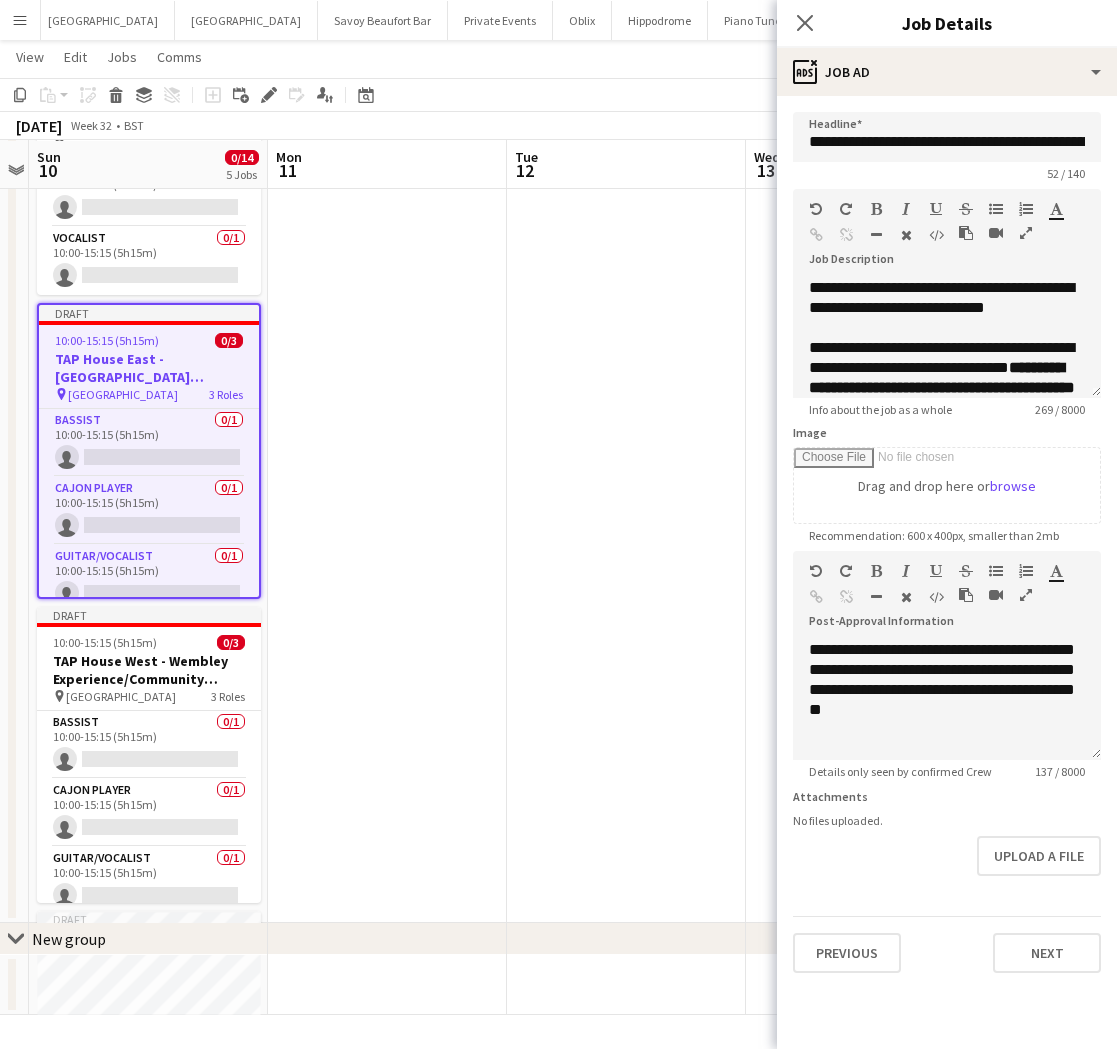 drag, startPoint x: 753, startPoint y: 136, endPoint x: 728, endPoint y: 163, distance: 36.796738 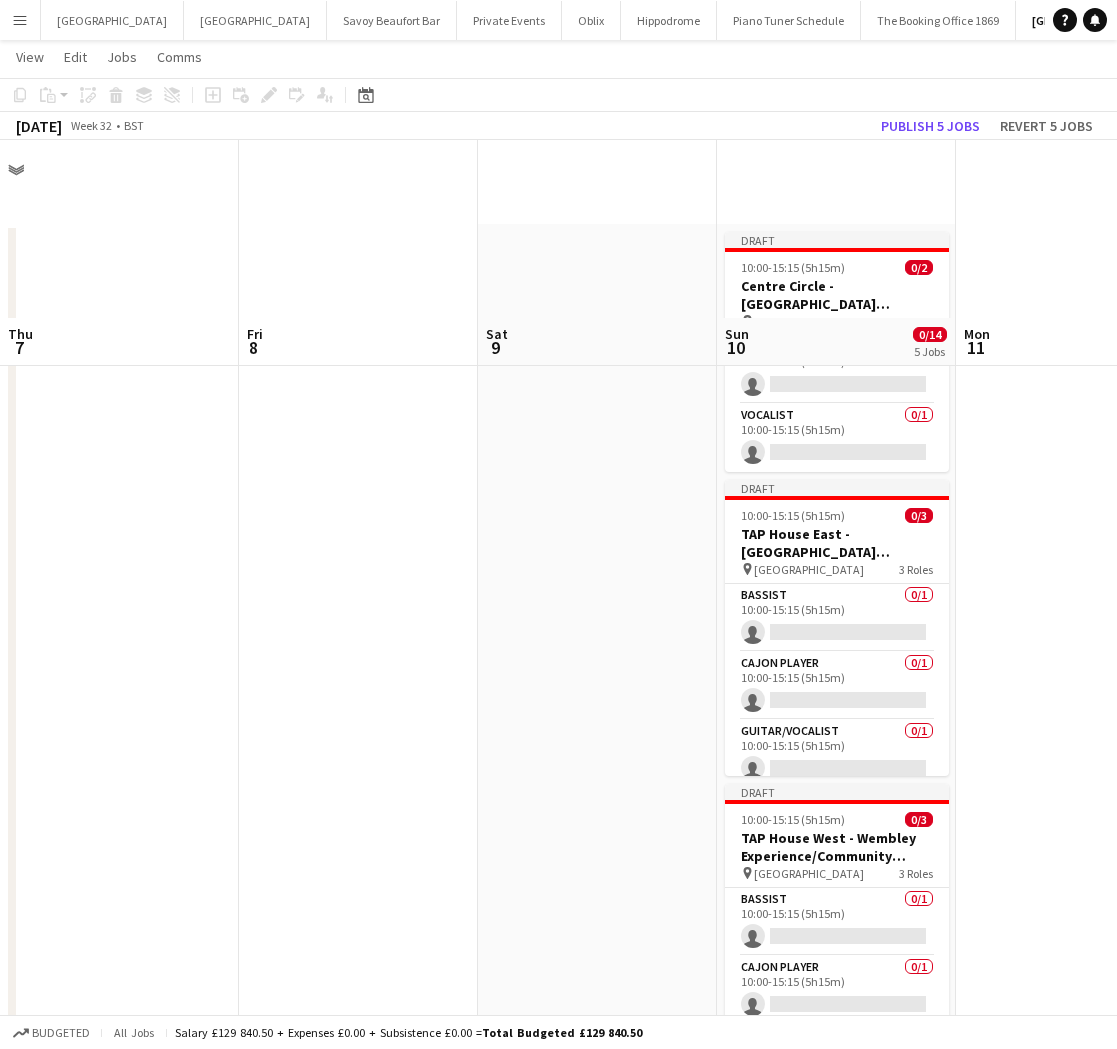 scroll, scrollTop: 177, scrollLeft: 0, axis: vertical 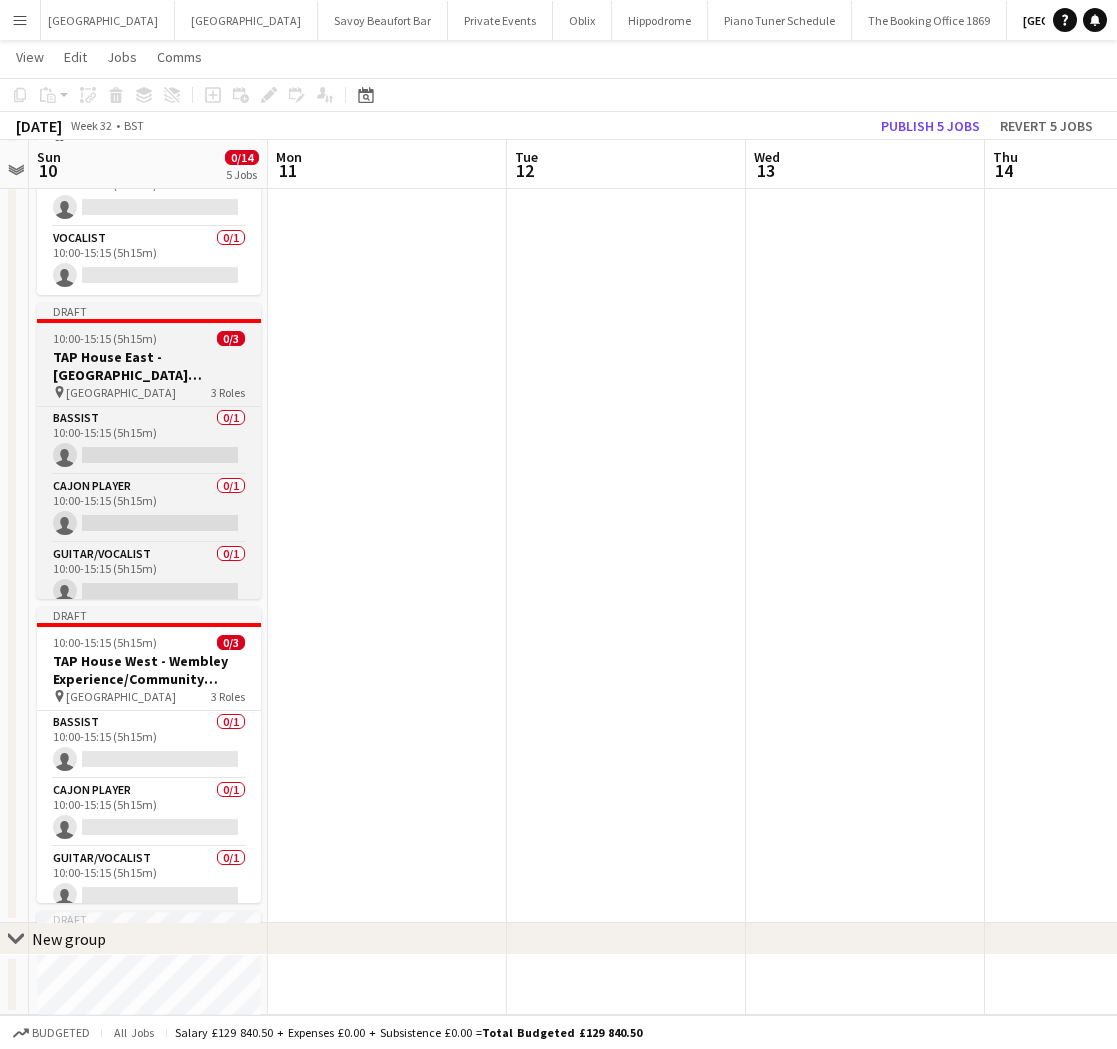 click on "10:00-15:15 (5h15m)    0/3" at bounding box center (149, 338) 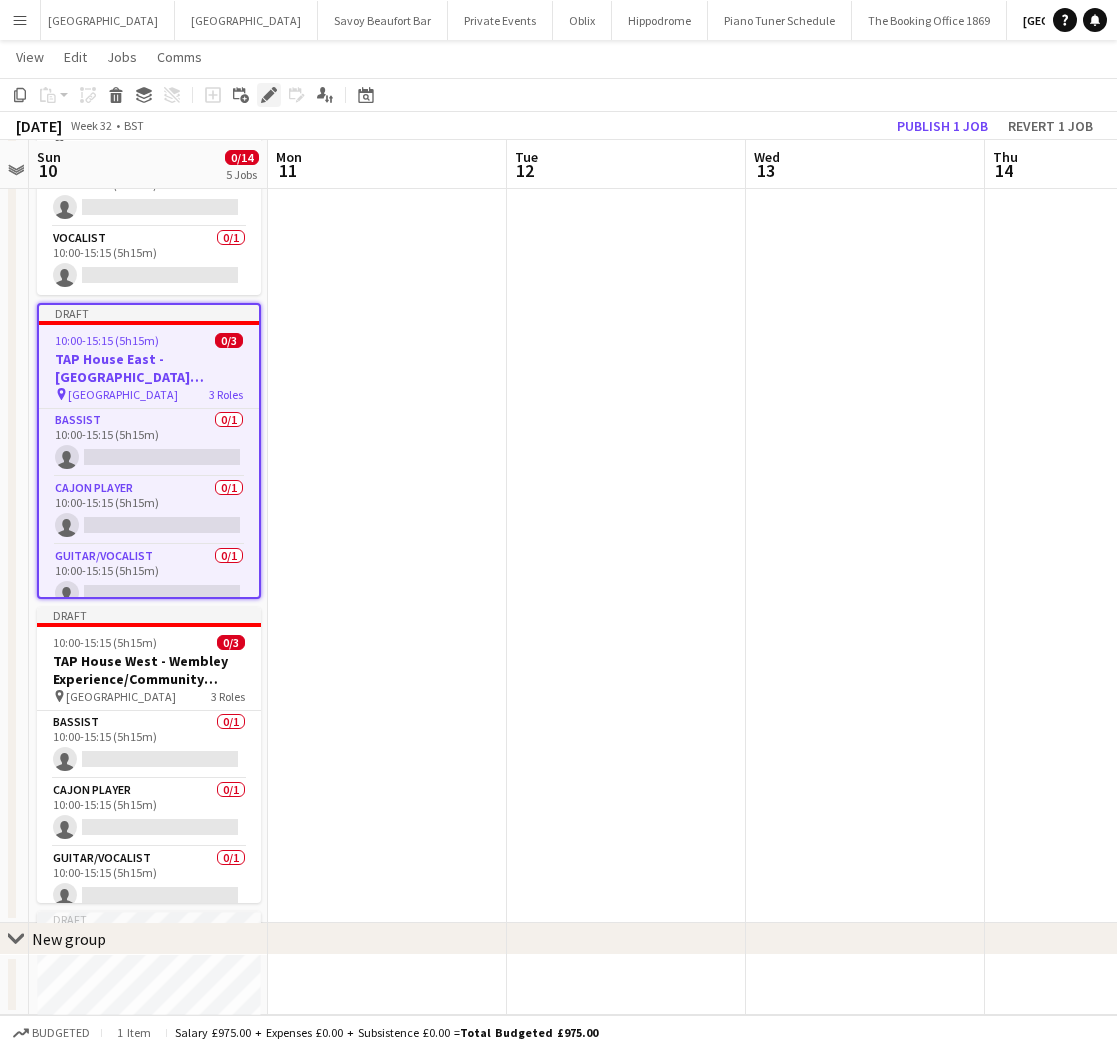click on "Edit" 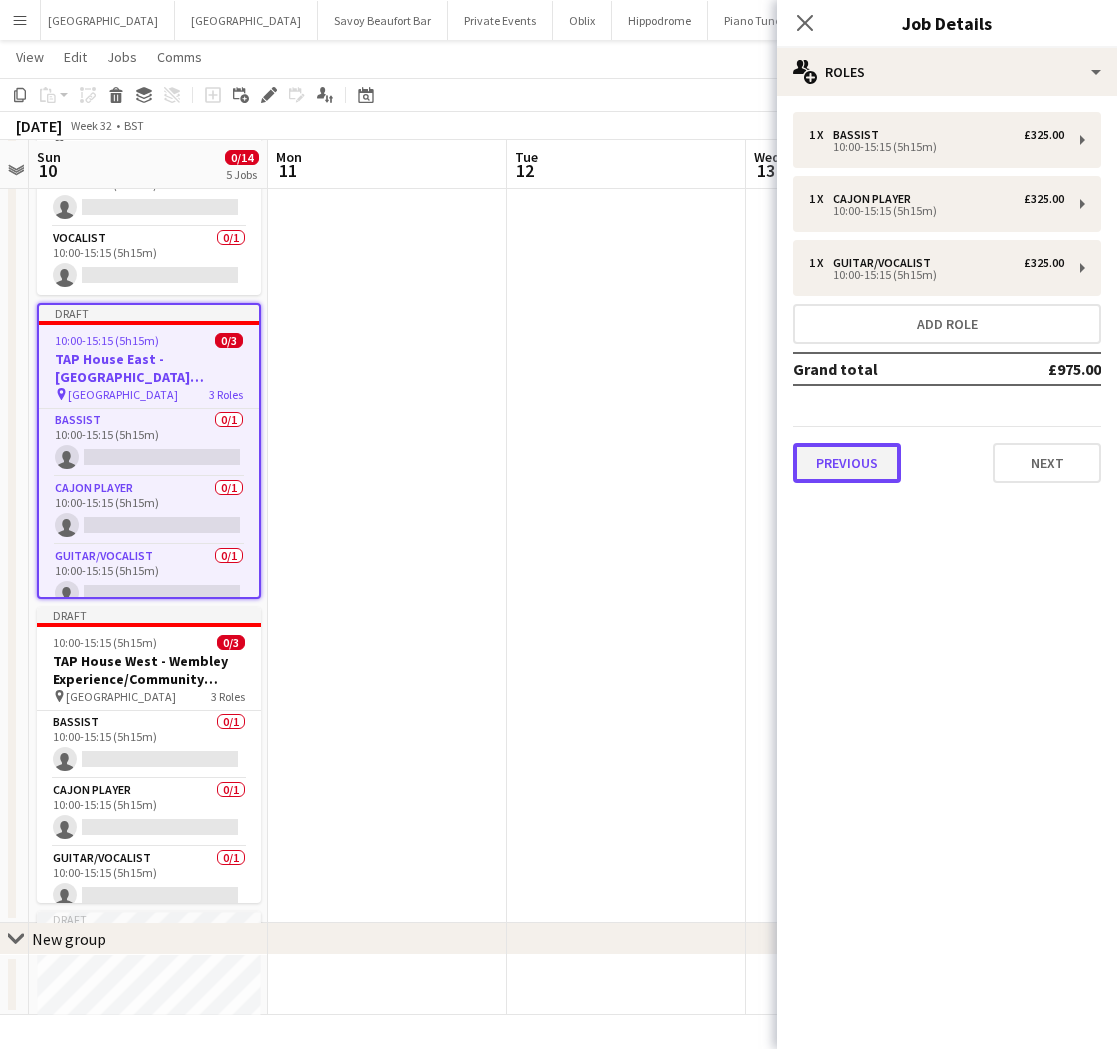 click on "Previous" at bounding box center [847, 463] 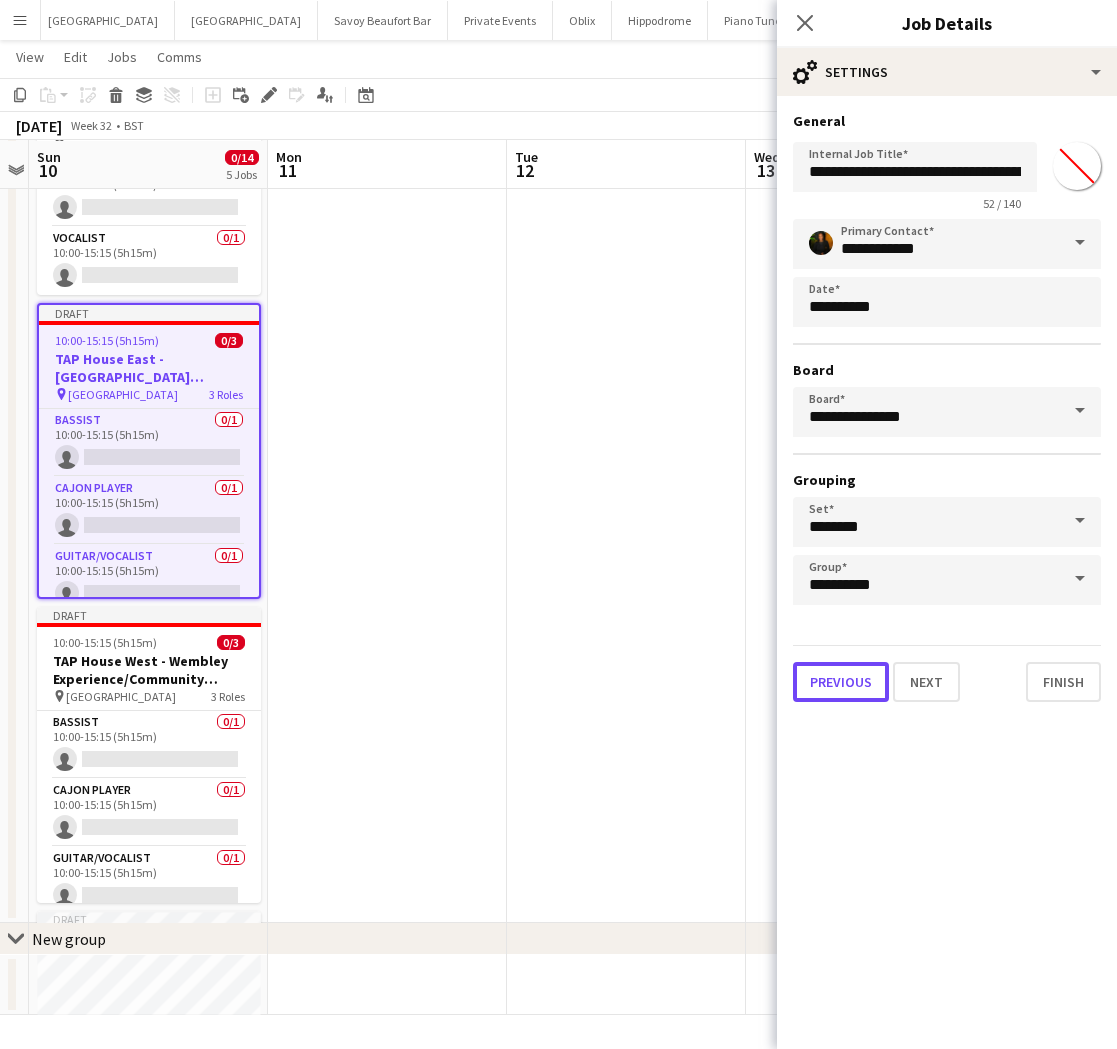click on "Previous" at bounding box center [841, 682] 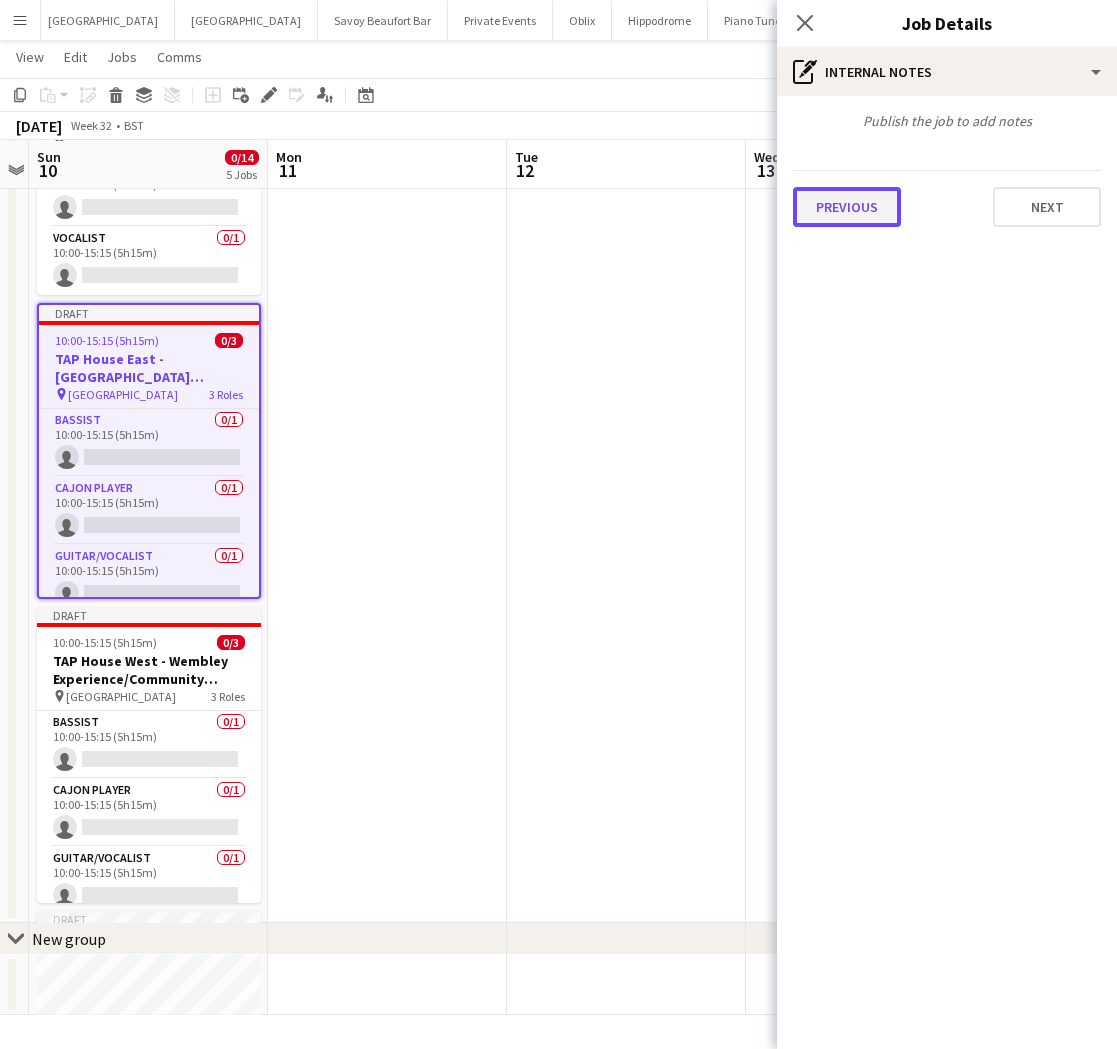 click on "Previous" at bounding box center [847, 207] 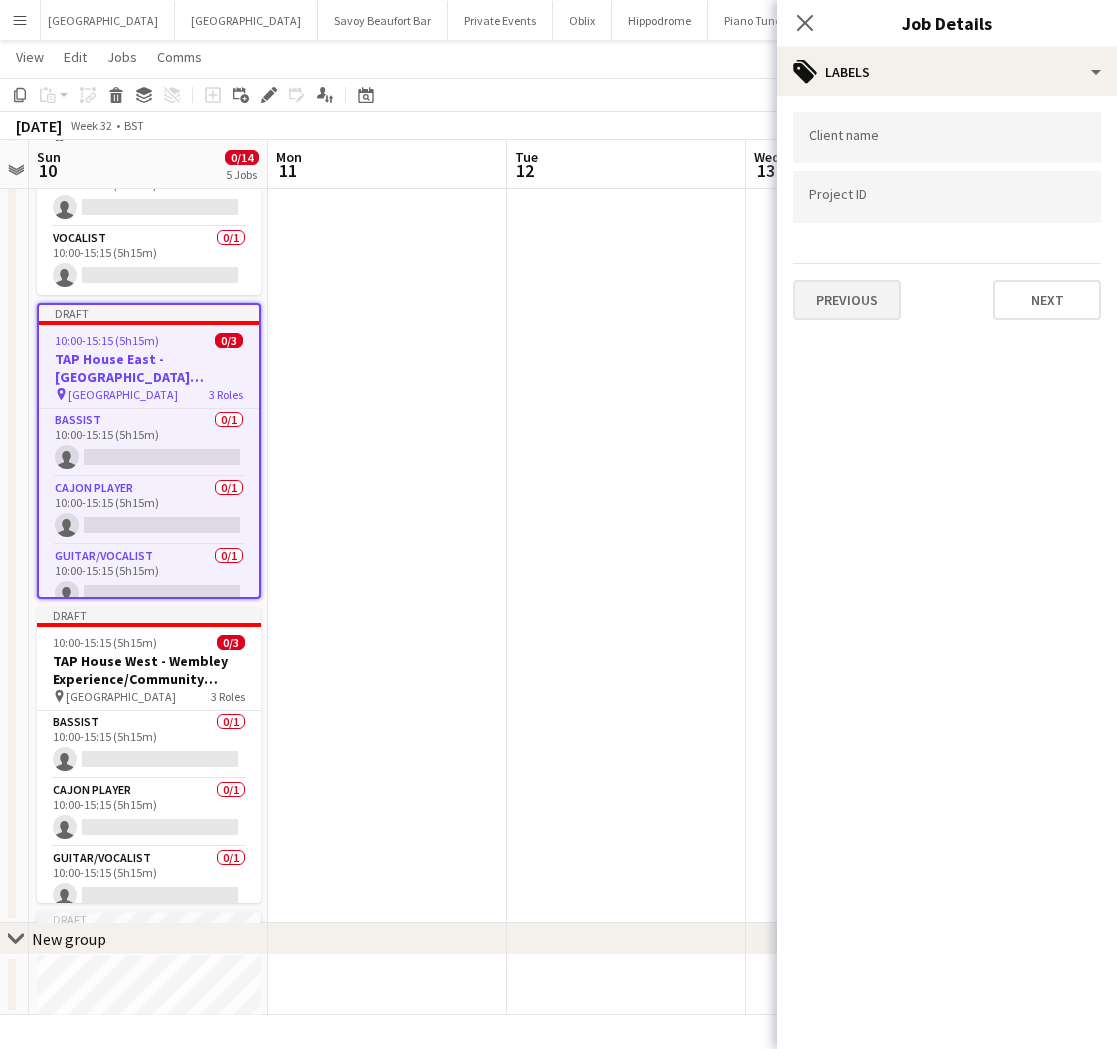 scroll, scrollTop: 176, scrollLeft: 0, axis: vertical 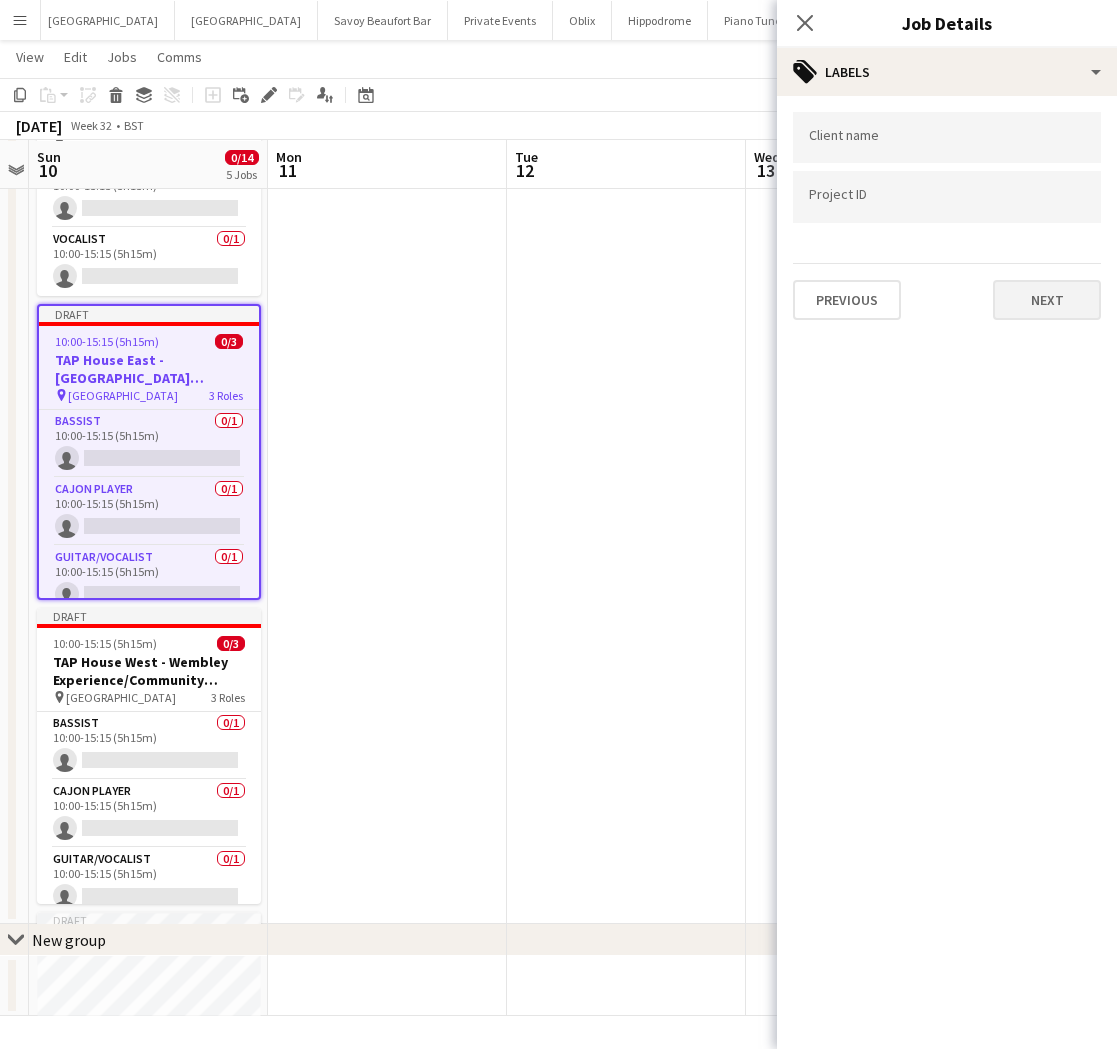 click on "Previous   Next" at bounding box center [947, 291] 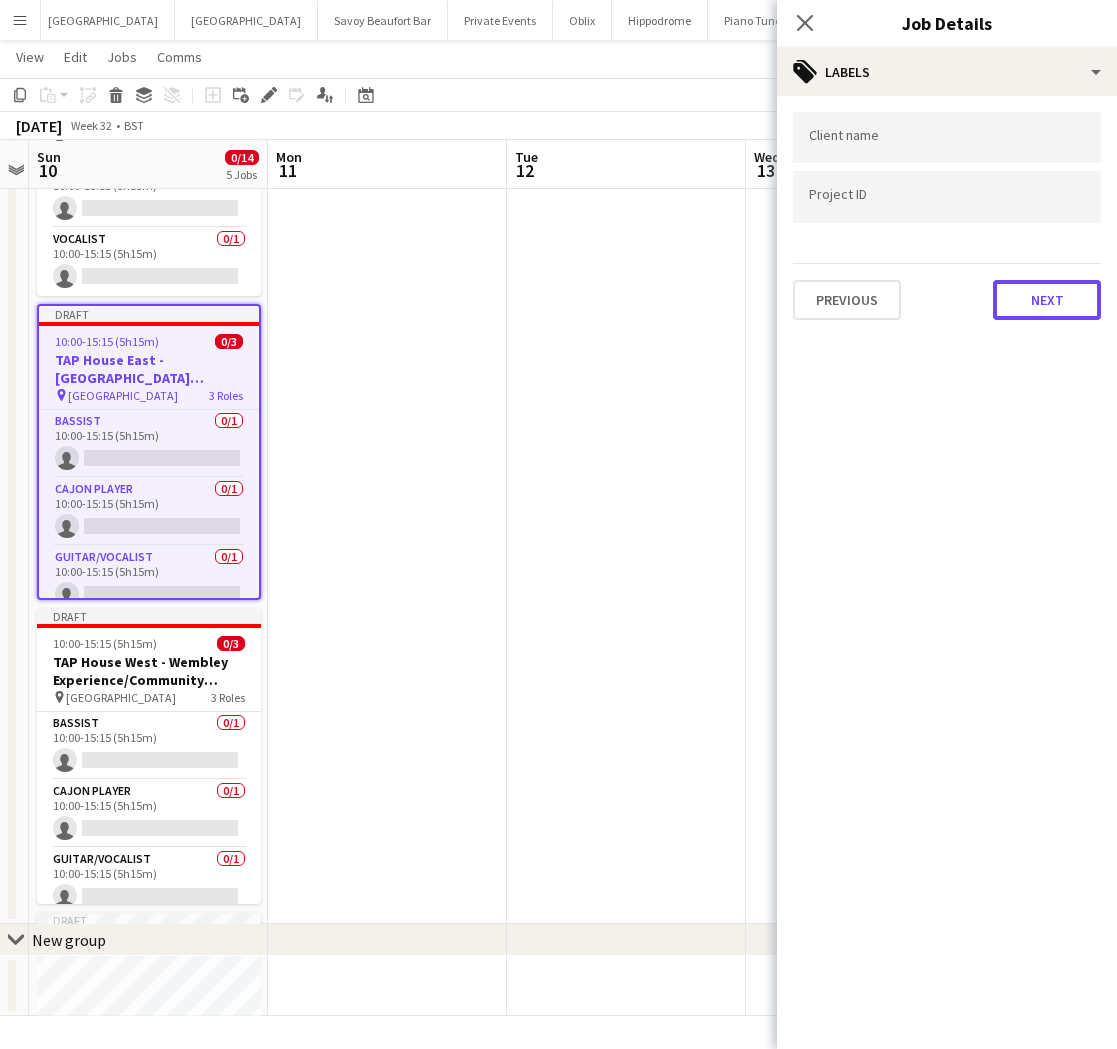 drag, startPoint x: 1008, startPoint y: 299, endPoint x: 1004, endPoint y: 317, distance: 18.439089 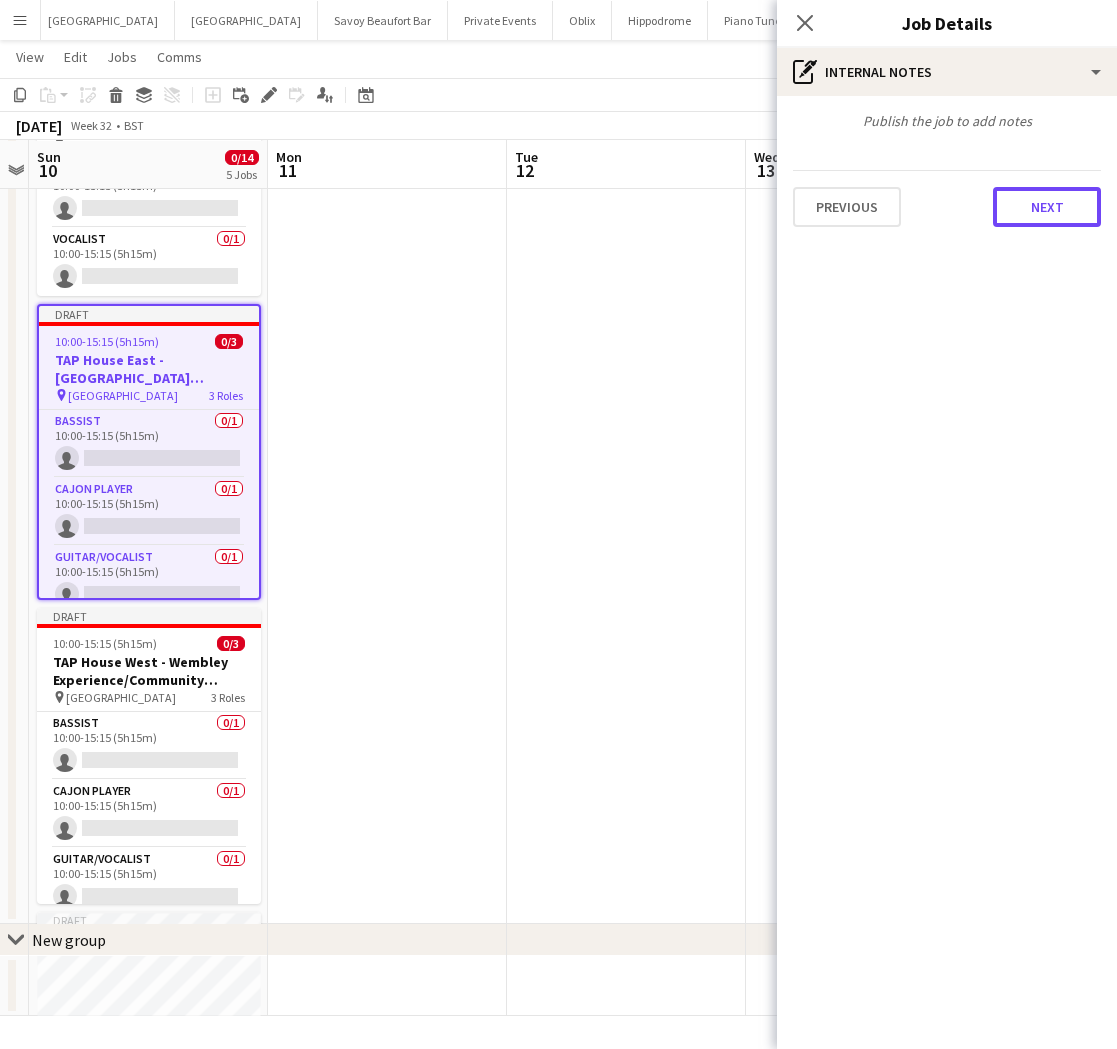 click on "Next" at bounding box center [1047, 207] 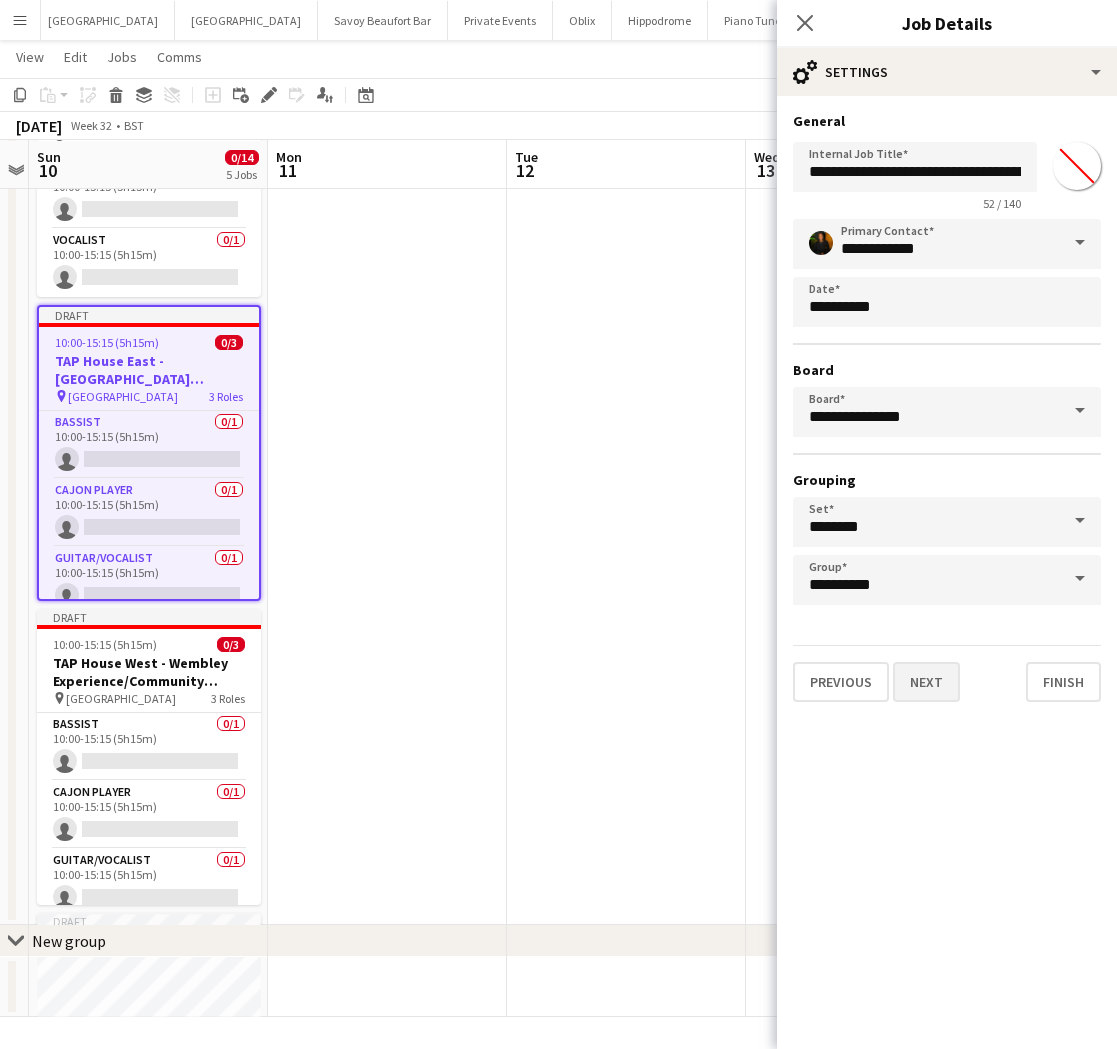 scroll, scrollTop: 176, scrollLeft: 0, axis: vertical 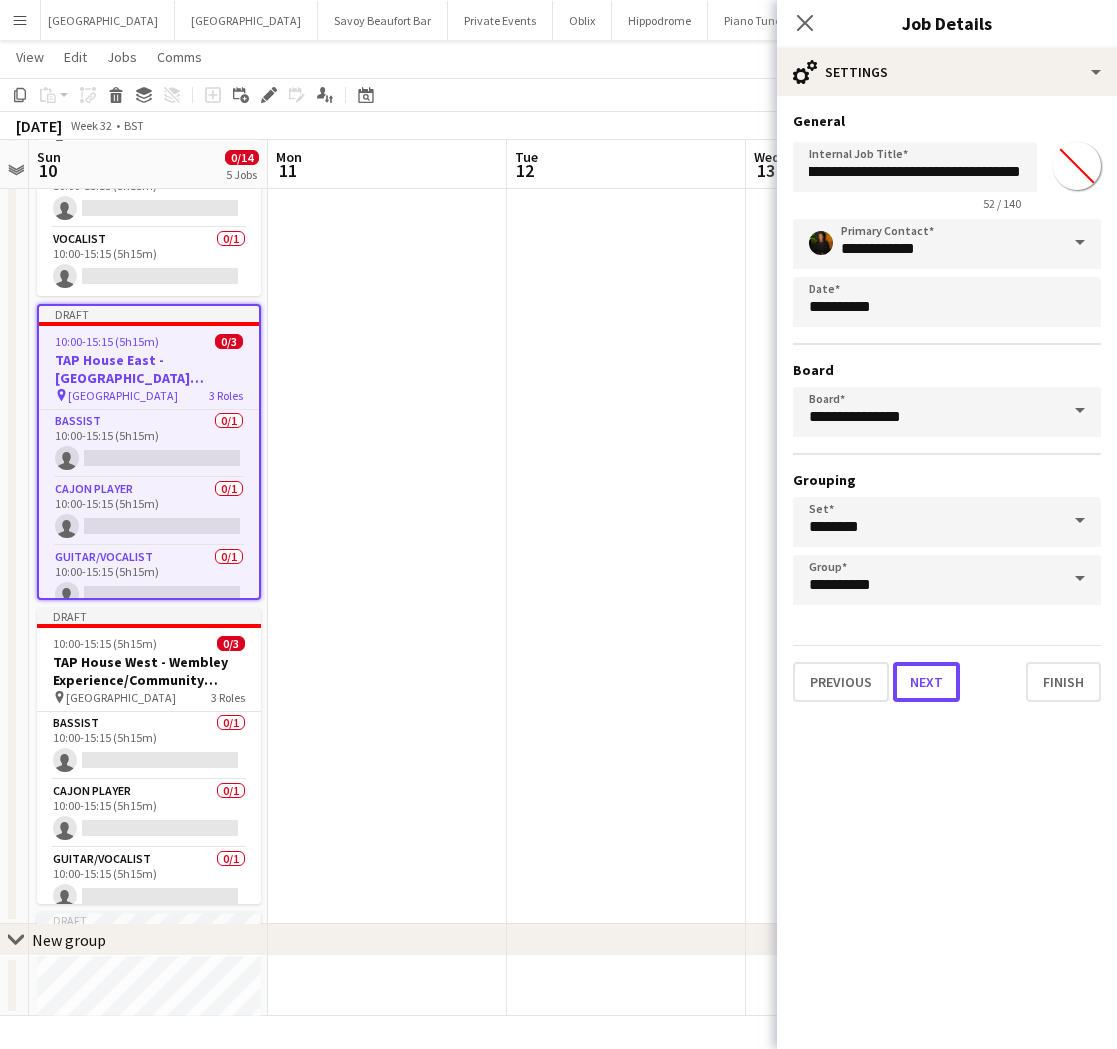 click on "Next" at bounding box center [926, 682] 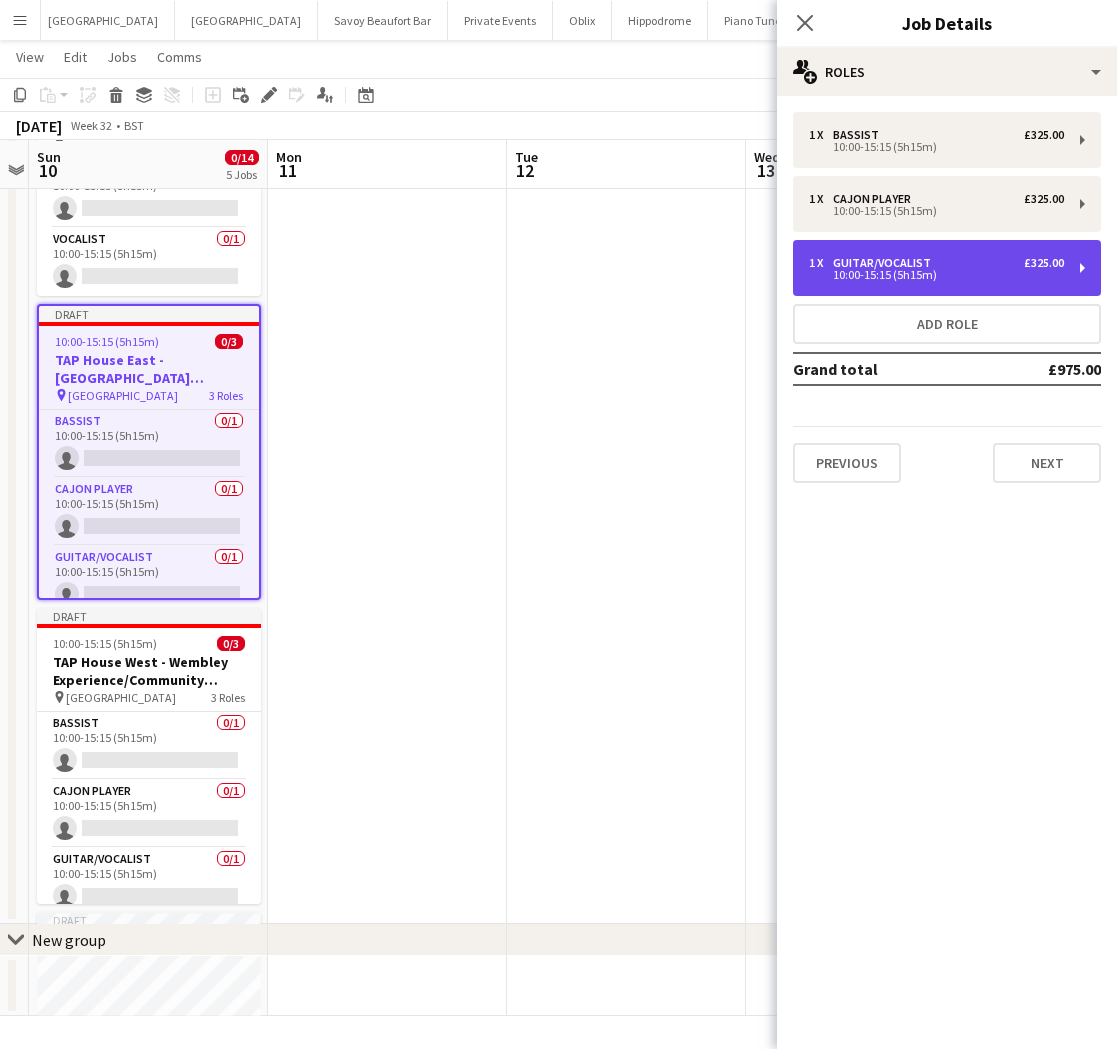 click on "10:00-15:15 (5h15m)" at bounding box center (936, 275) 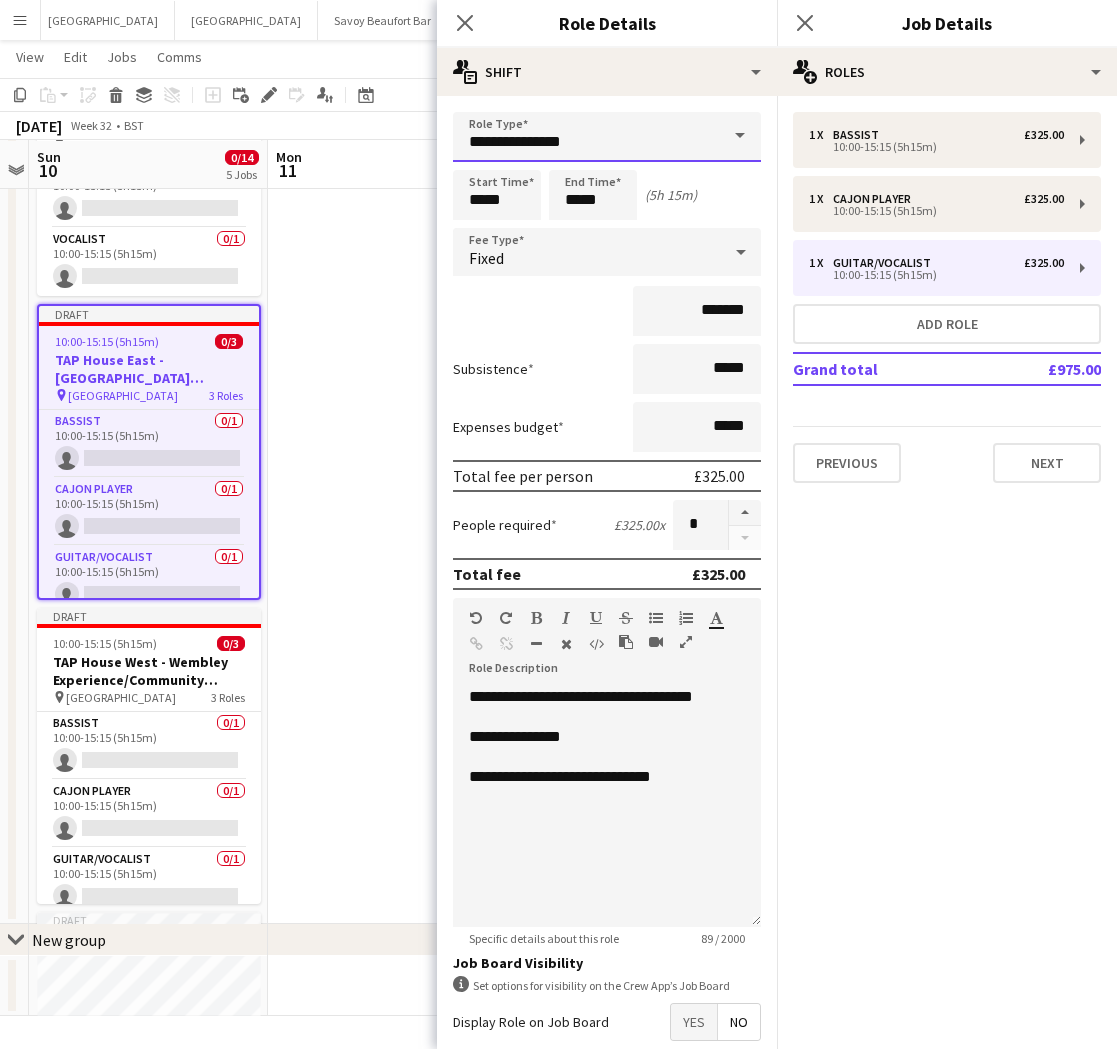 click on "**********" at bounding box center (607, 137) 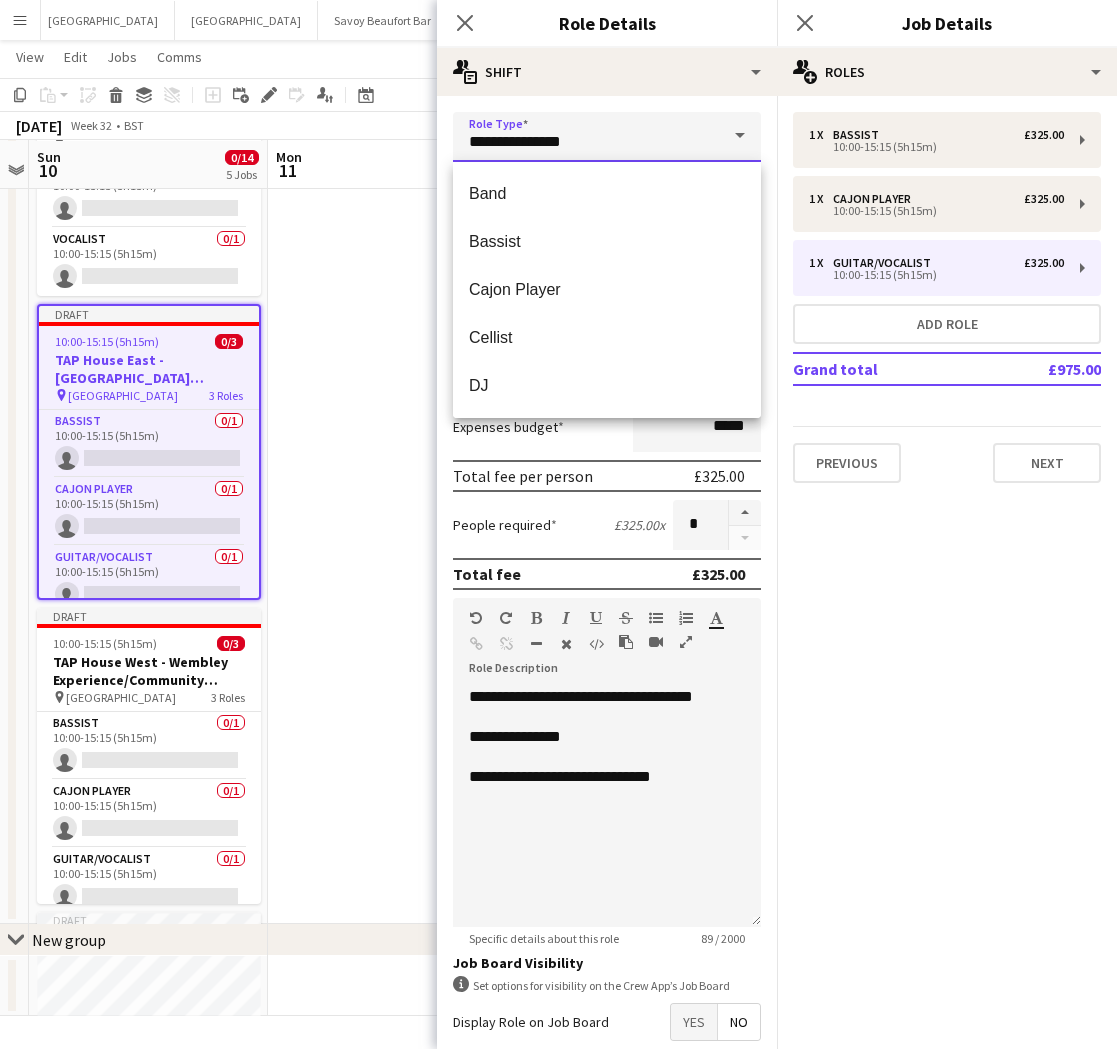 drag, startPoint x: 494, startPoint y: 141, endPoint x: 326, endPoint y: 138, distance: 168.02678 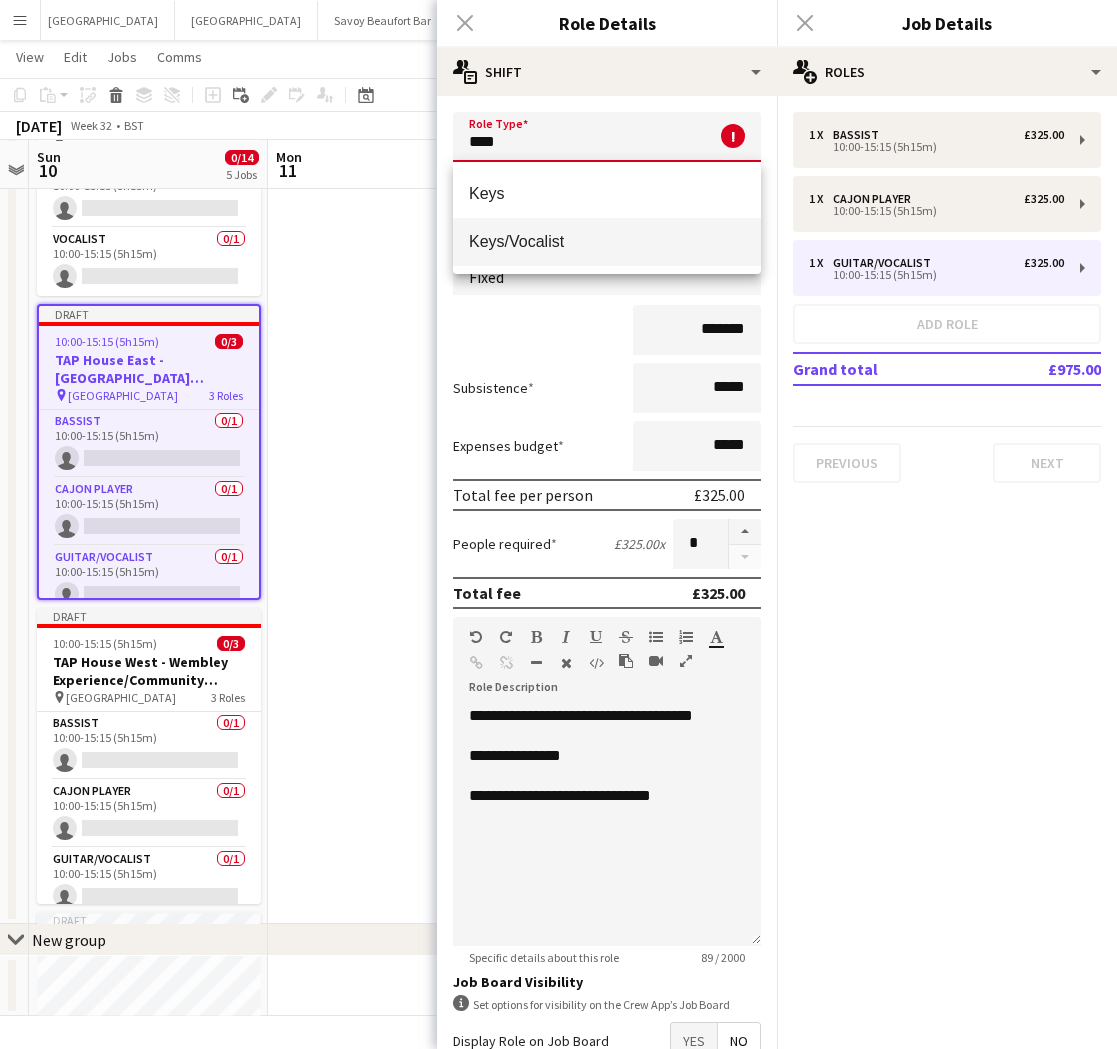 click on "Keys/Vocalist" at bounding box center [607, 241] 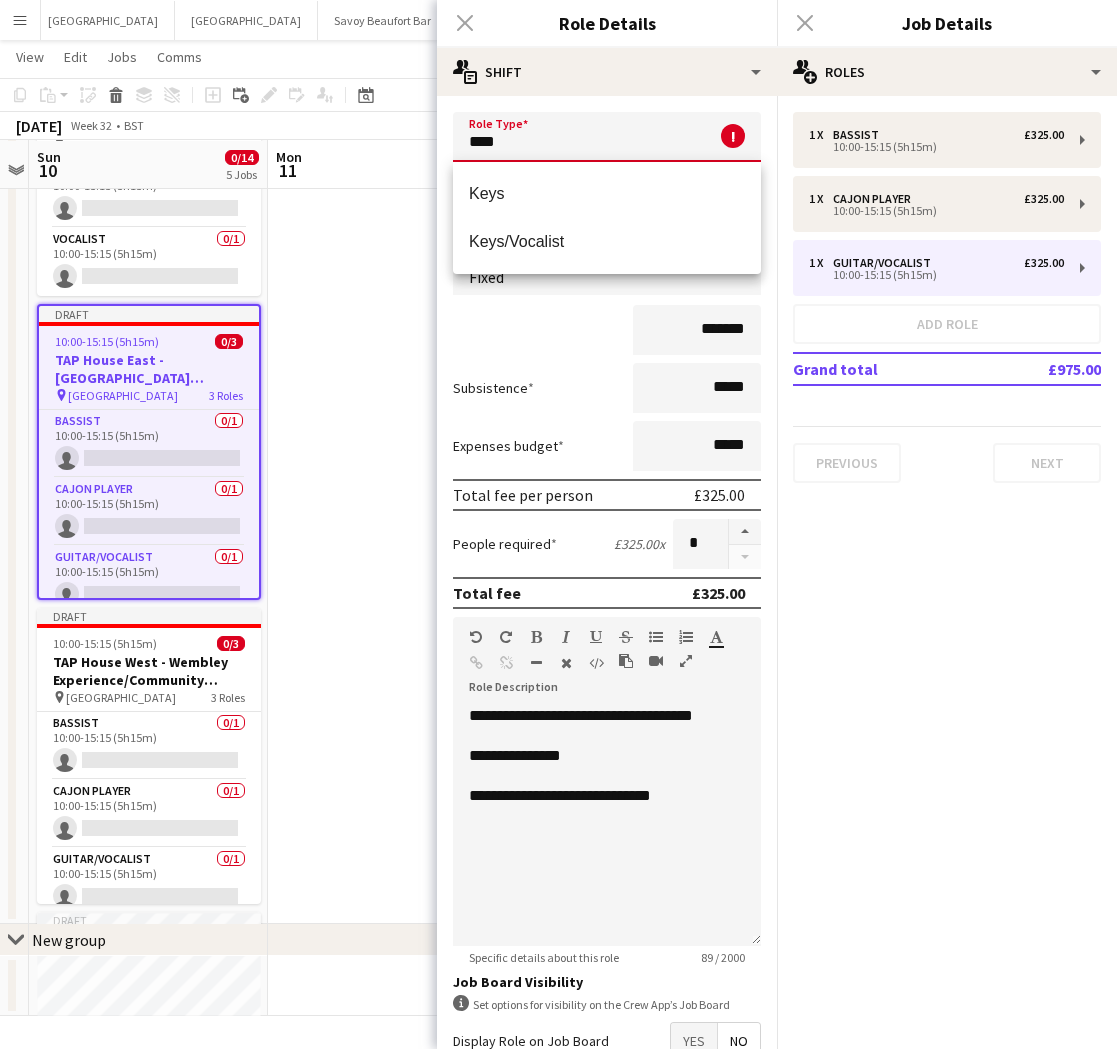 type on "**********" 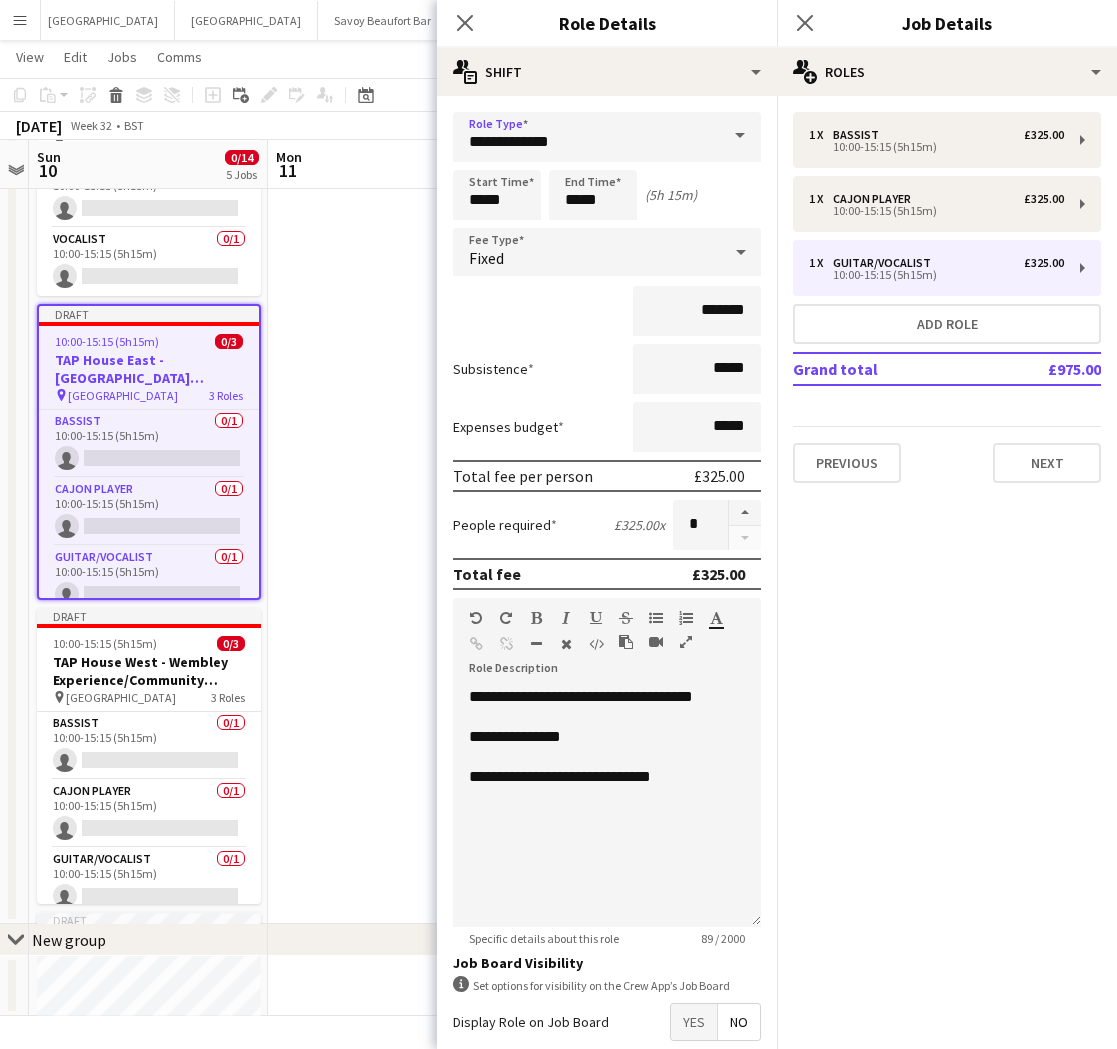 click at bounding box center [387, 486] 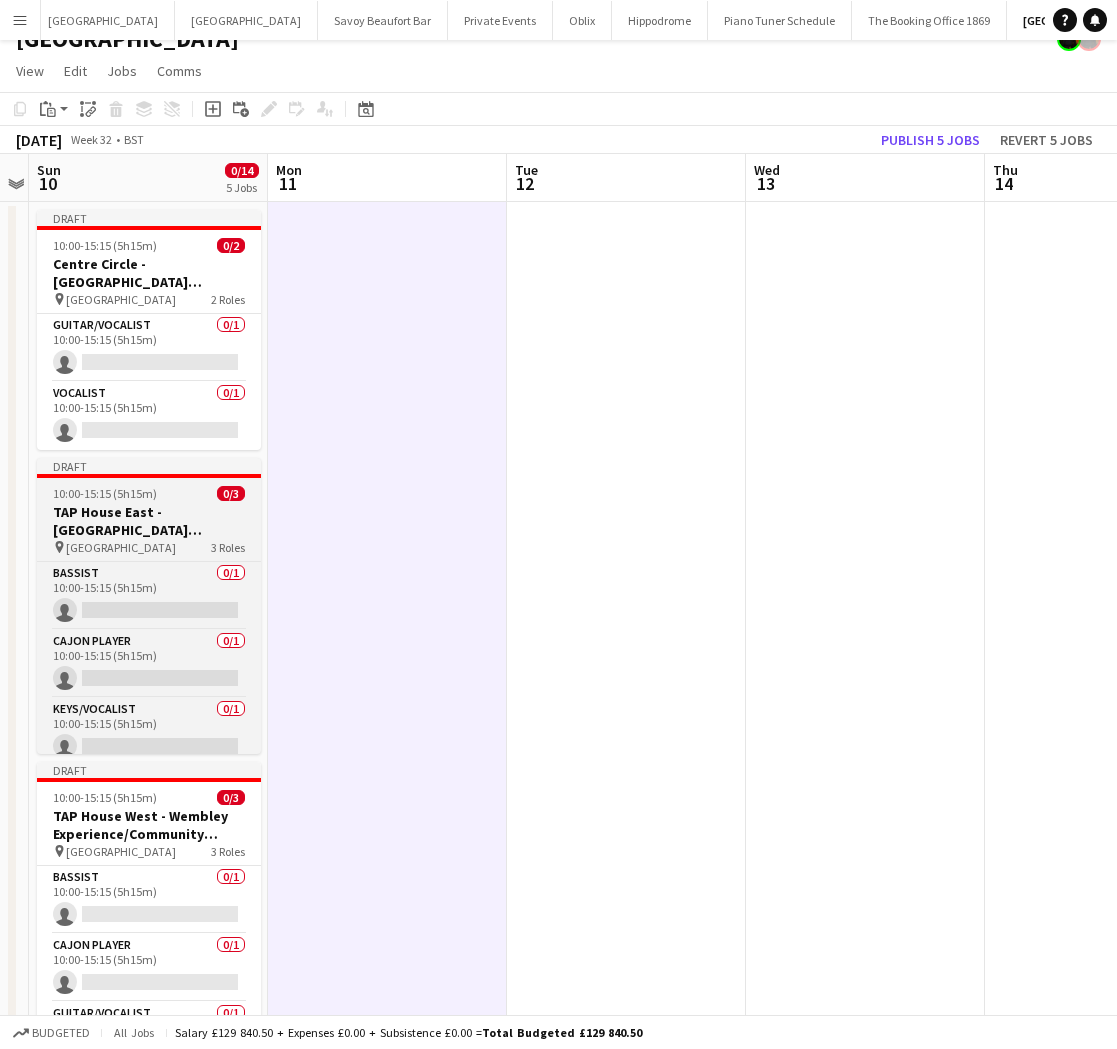 scroll, scrollTop: 0, scrollLeft: 0, axis: both 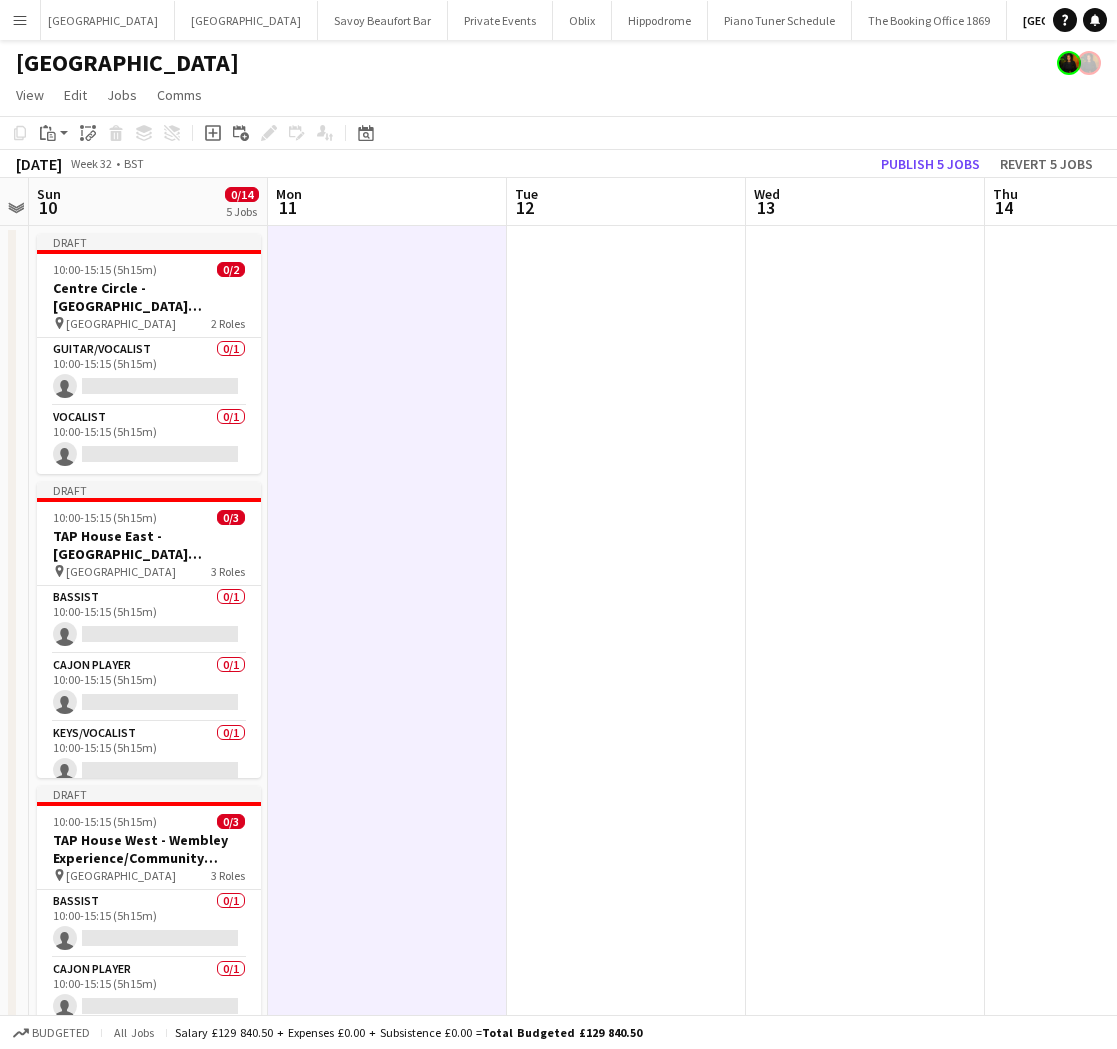 click on "Draft   10:00-15:15 (5h15m)    0/2   Centre Circle - Wembley Experience/Community Shield
pin
Wembley Stadium   2 Roles   Guitar/Vocalist   0/1   10:00-15:15 (5h15m)
single-neutral-actions
Vocalist   0/1   10:00-15:15 (5h15m)
single-neutral-actions
Draft   10:00-15:15 (5h15m)    0/3   TAP House East - Wembley Experience/Community Shield
pin
Wembley Stadium   3 Roles   Bassist   0/1   10:00-15:15 (5h15m)
single-neutral-actions
Cajon Player   0/1   10:00-15:15 (5h15m)
single-neutral-actions
Keys/Vocalist   0/1   10:00-15:15 (5h15m)
single-neutral-actions
Draft   10:00-15:15 (5h15m)    0/3   TAP House West - Wembley Experience/Community Shield
pin
Wembley Stadium   3 Roles   Bassist   0/1   10:00-15:15 (5h15m)" at bounding box center [148, 664] 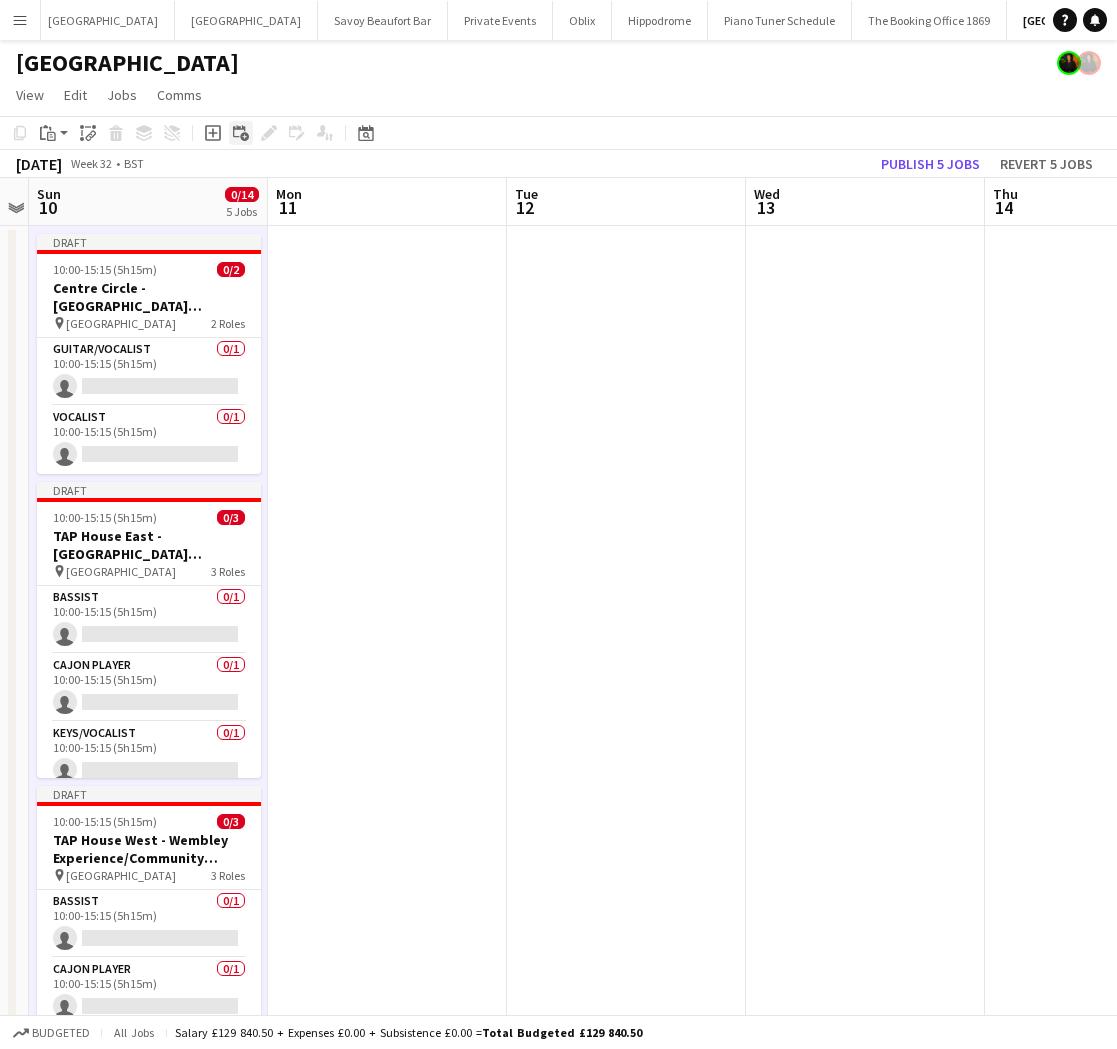 click on "Add linked Job" at bounding box center (241, 133) 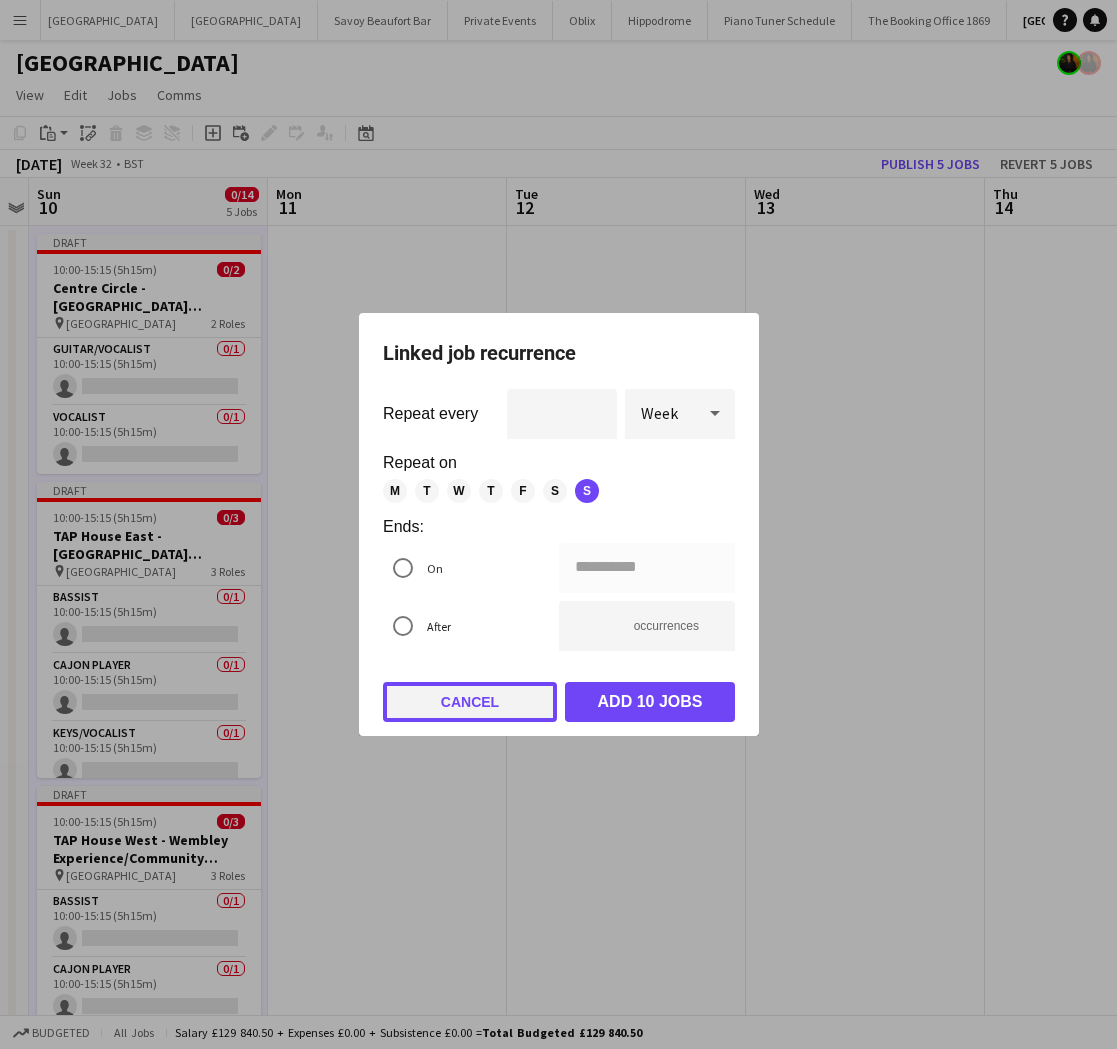 click on "Cancel" 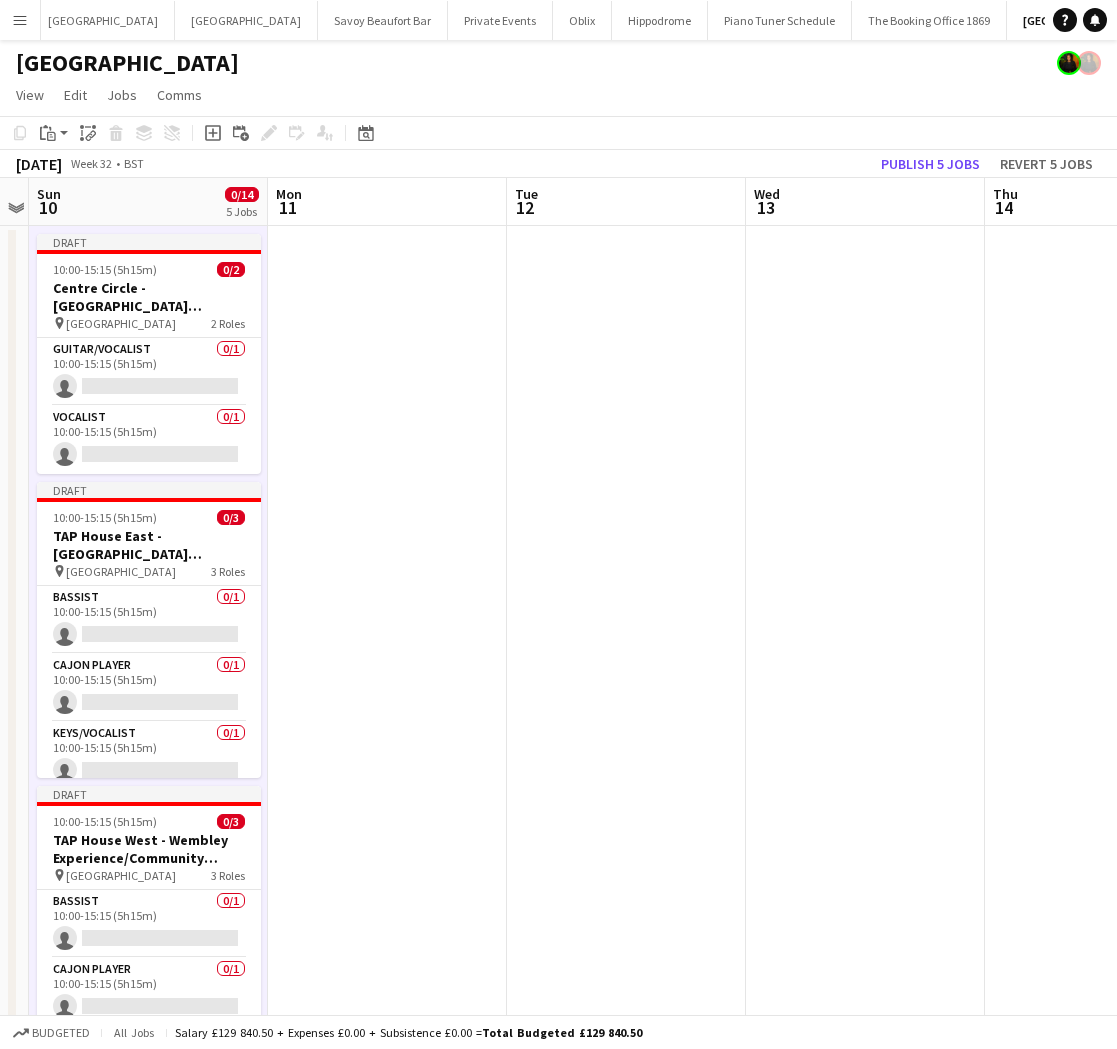 click on "Add job" at bounding box center (213, 133) 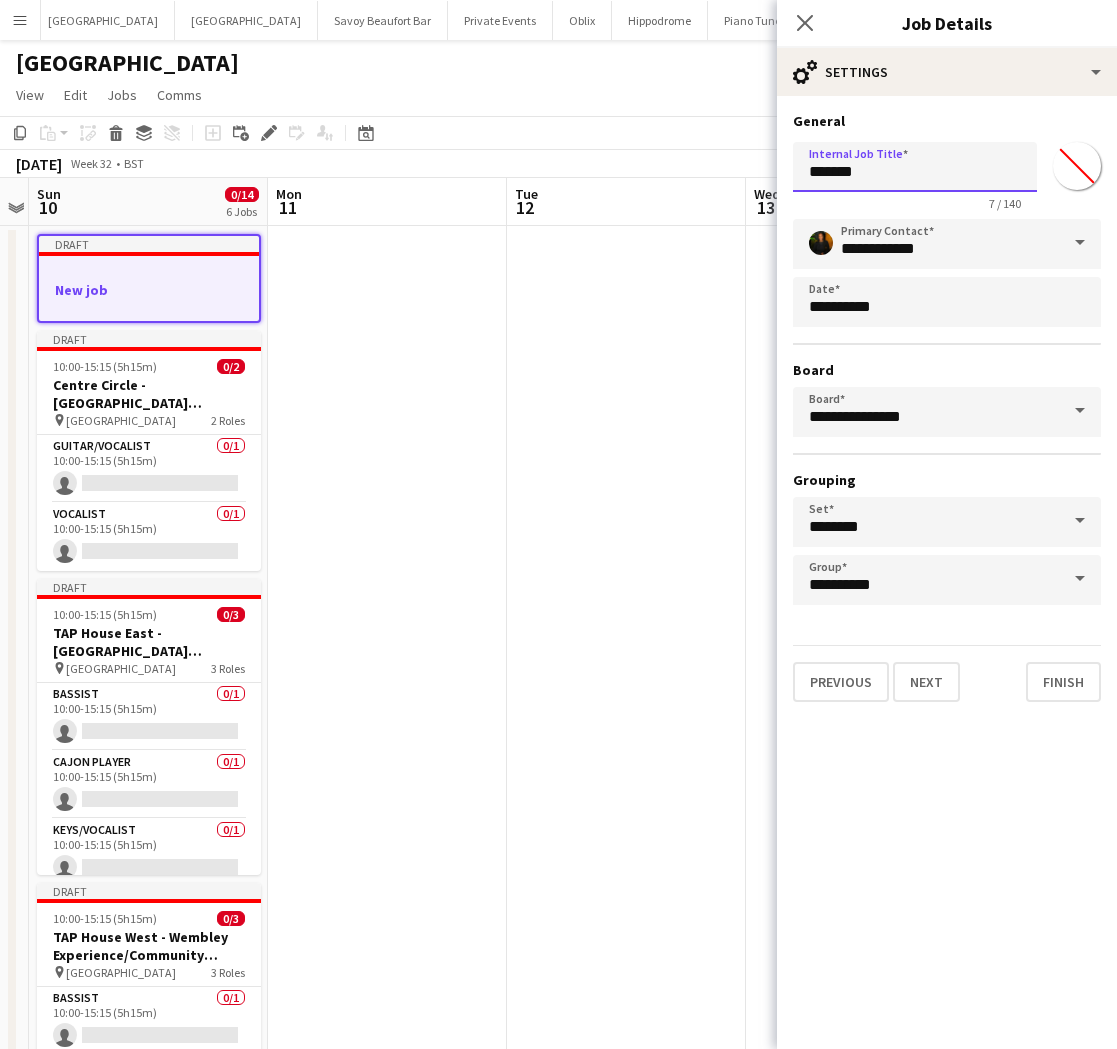 drag, startPoint x: 891, startPoint y: 165, endPoint x: 861, endPoint y: 164, distance: 30.016663 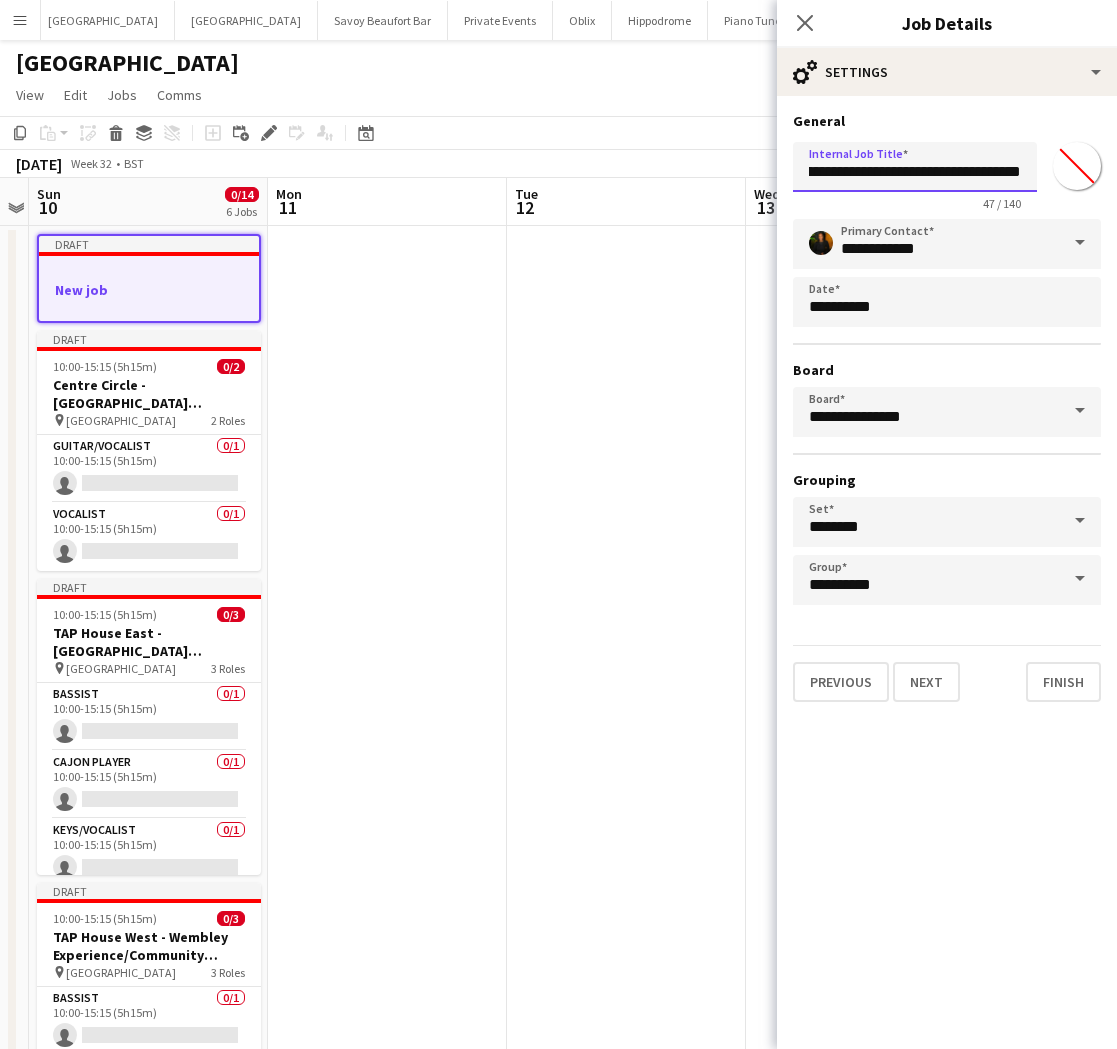 scroll, scrollTop: 0, scrollLeft: 124, axis: horizontal 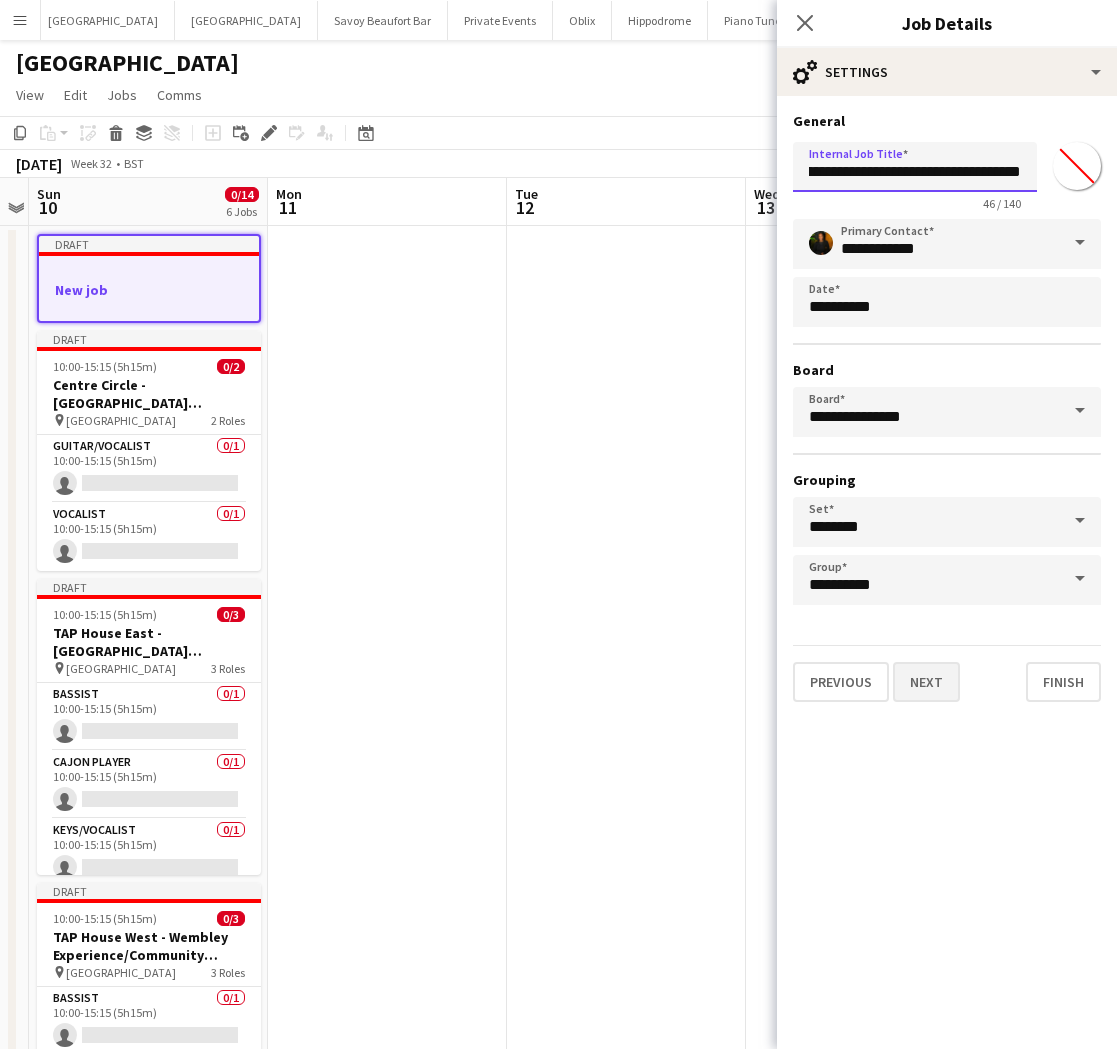 type on "**********" 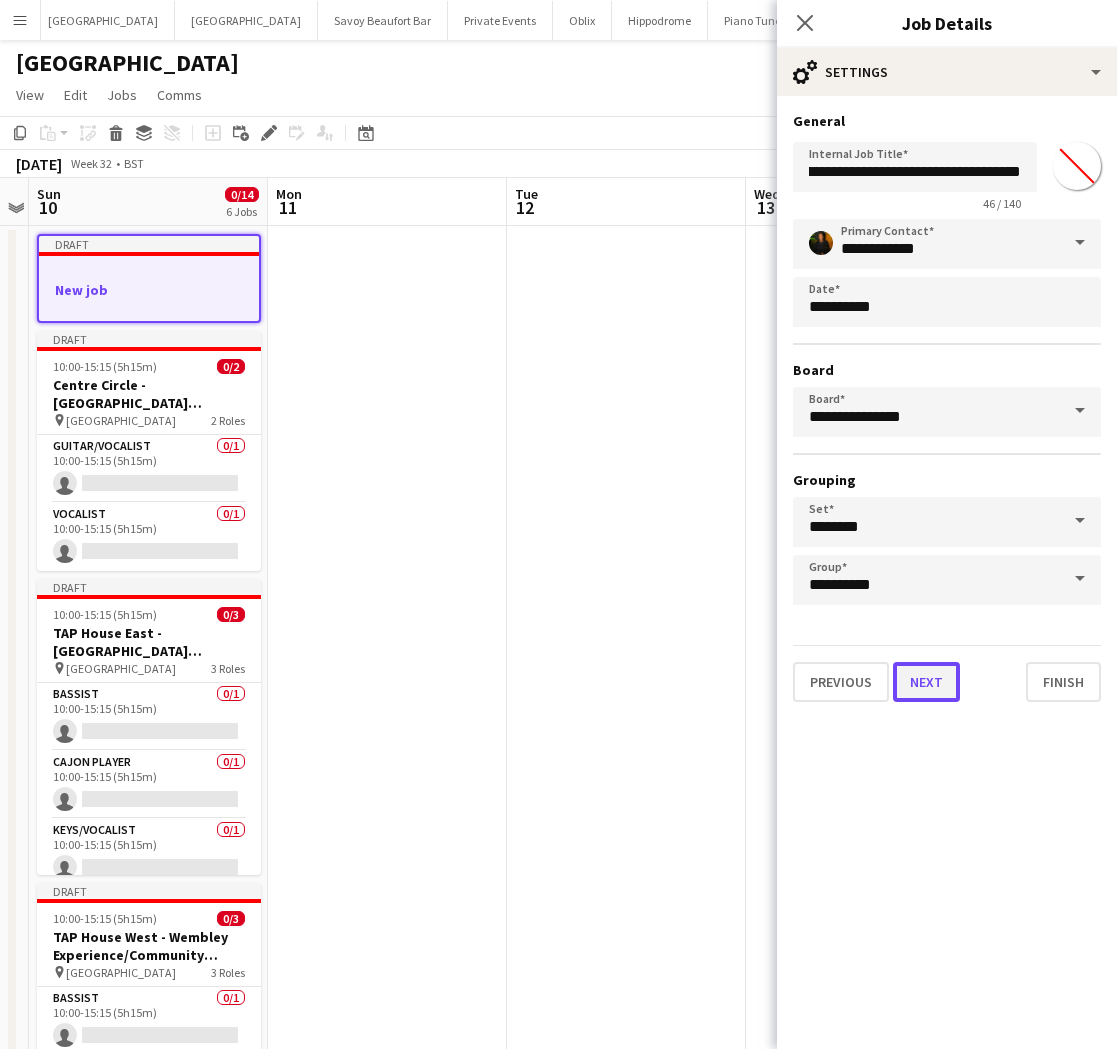 drag, startPoint x: 909, startPoint y: 695, endPoint x: 902, endPoint y: 656, distance: 39.623226 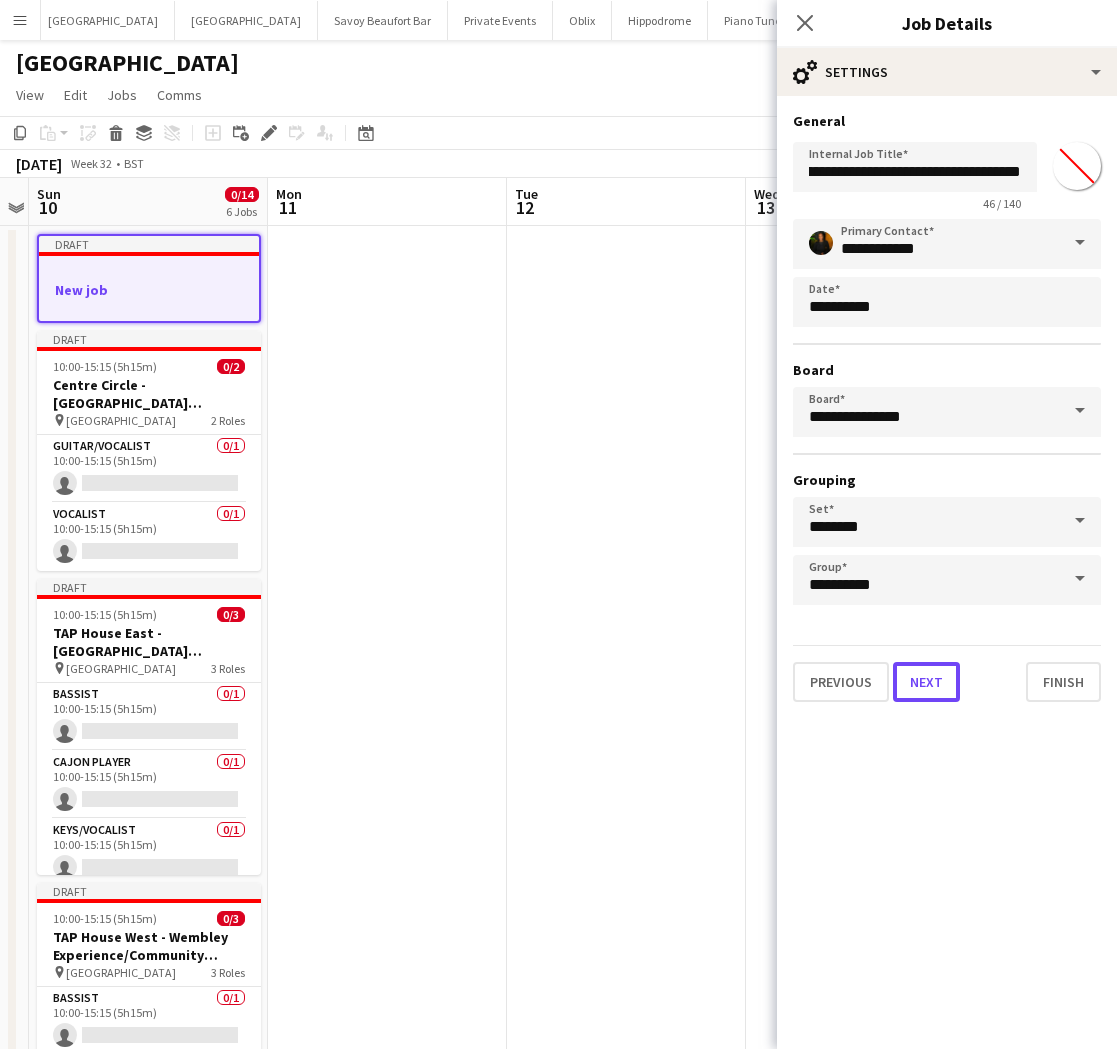 click on "Next" at bounding box center [926, 682] 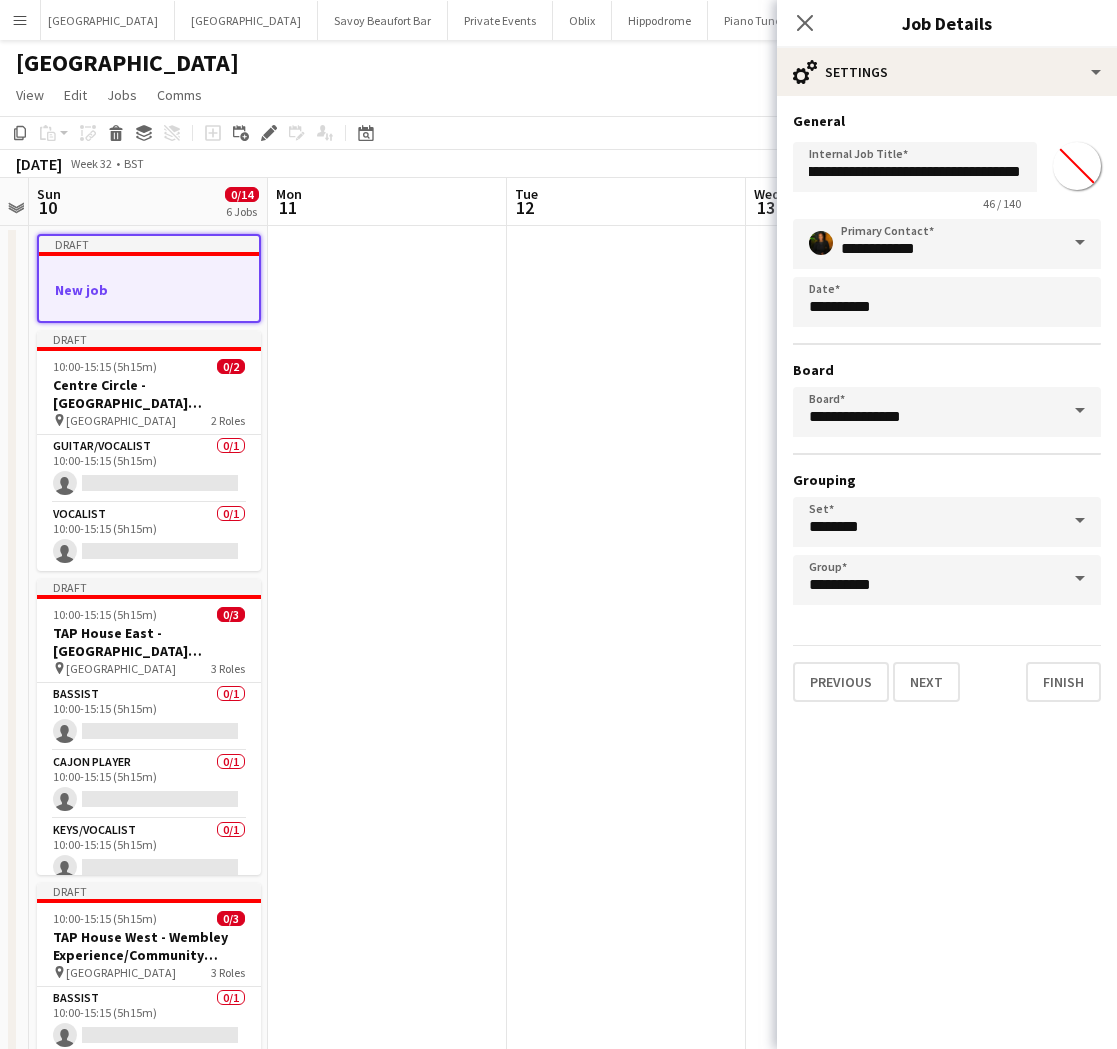 scroll, scrollTop: 0, scrollLeft: 0, axis: both 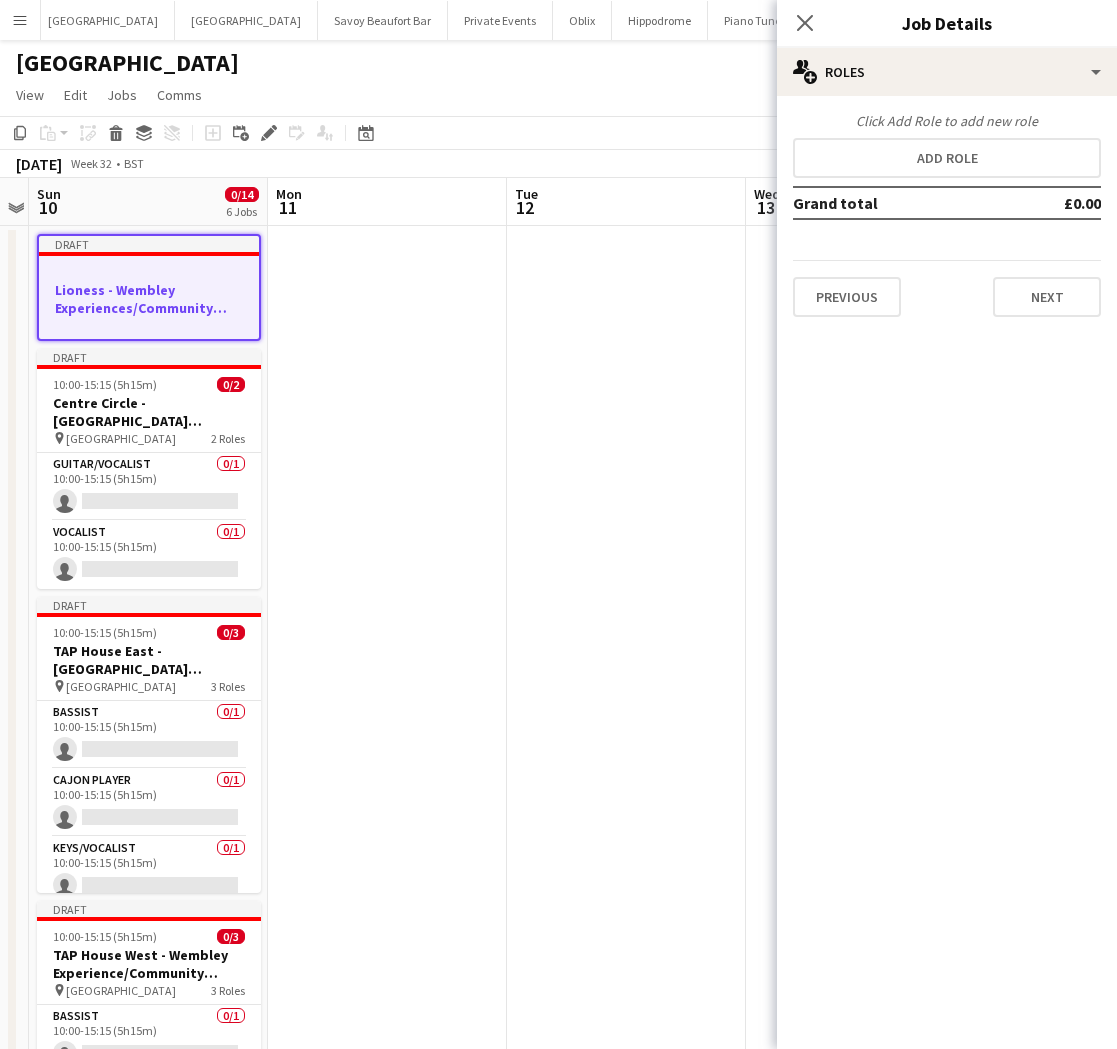 click on "Click Add Role to add new role" at bounding box center [947, 121] 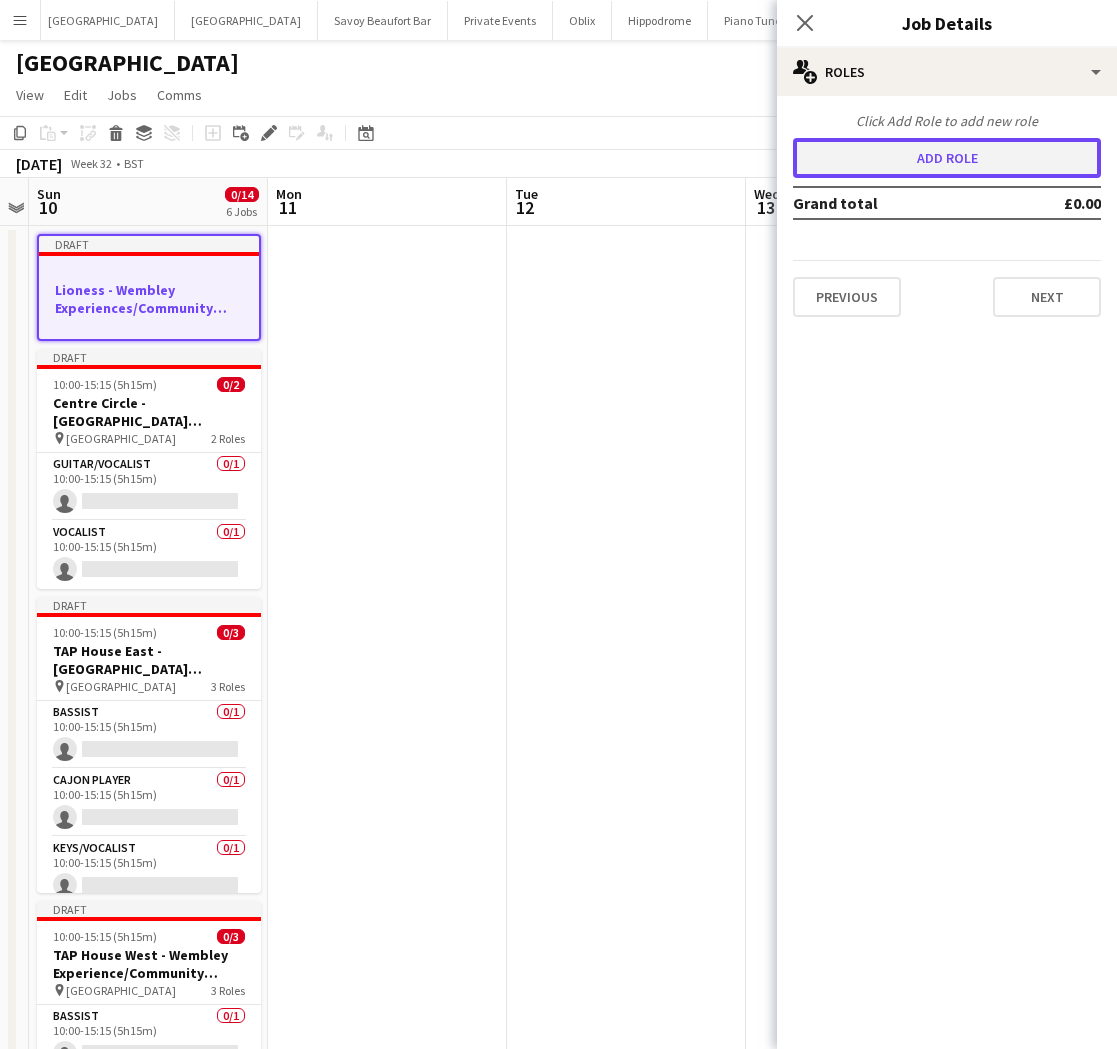 click on "Add role" at bounding box center (947, 158) 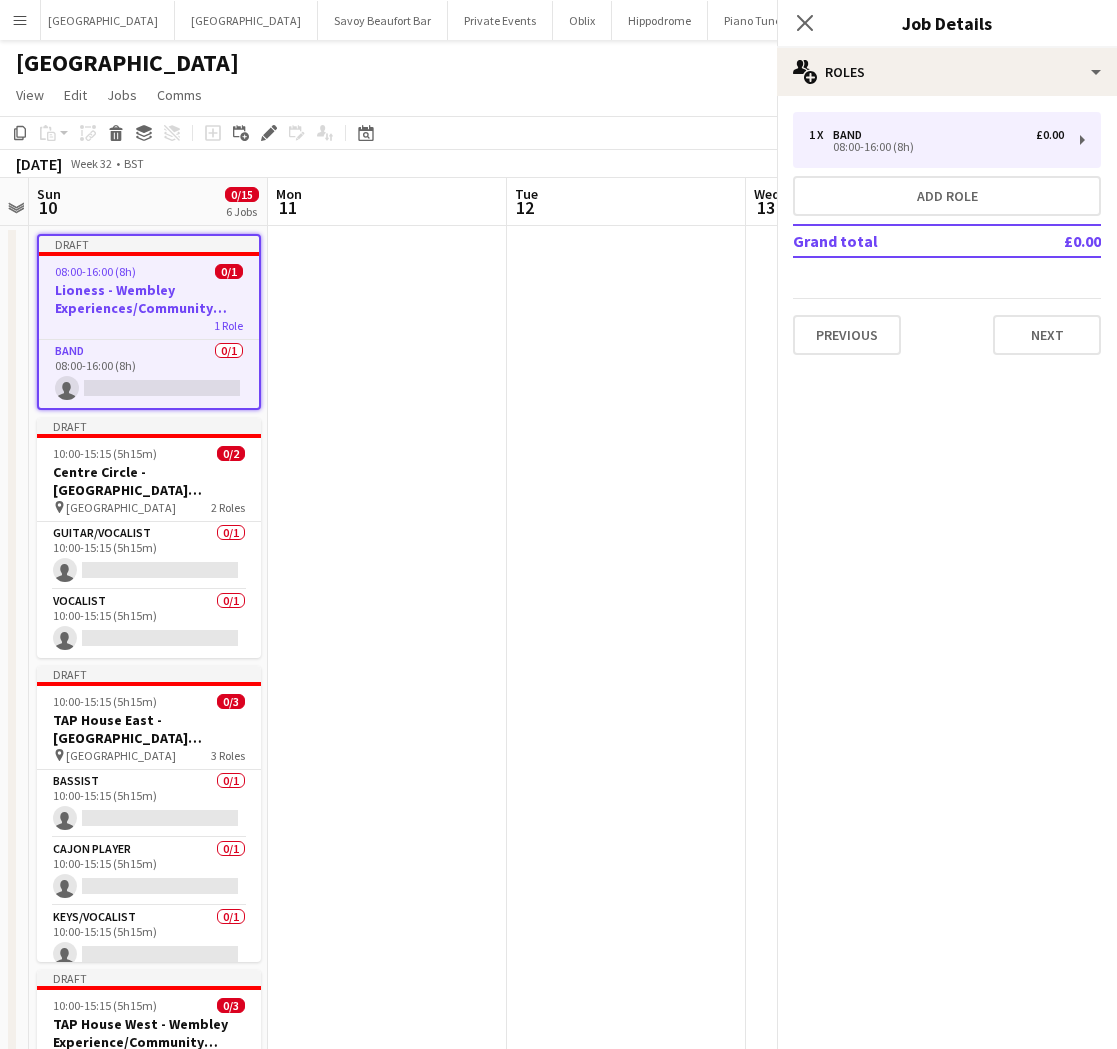 click on "****" at bounding box center [1287, 137] 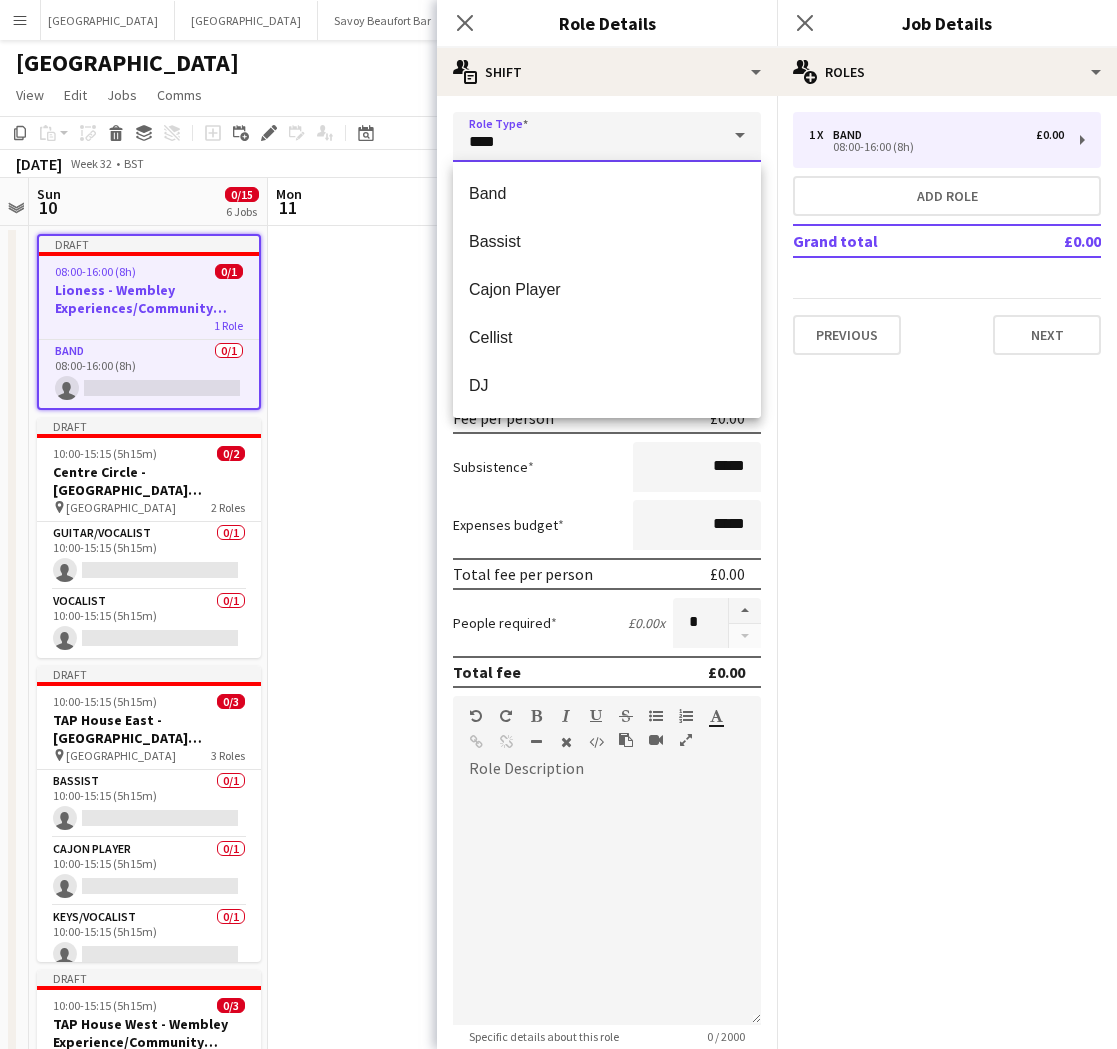 drag, startPoint x: 635, startPoint y: 135, endPoint x: 375, endPoint y: 117, distance: 260.62234 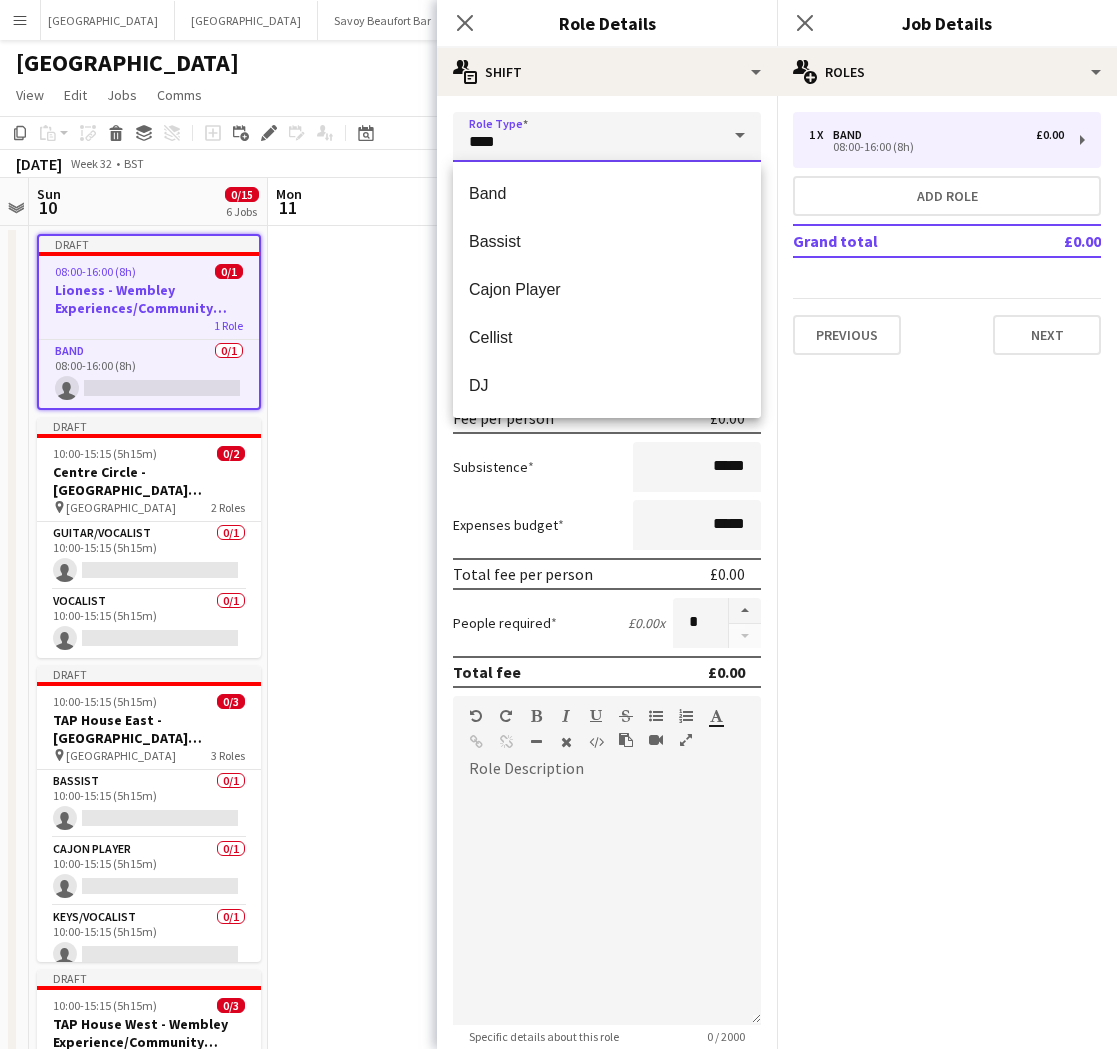 click on "Menu
Boards
Boards   Boards   All jobs   Status
Workforce
Workforce   My Workforce   Recruiting
Comms
Comms
Pay
Pay   Approvals   Payments   Reports   Invoices
Platform Settings
Platform Settings   App settings   Your settings   Profiles
Training Academy
Training Academy
Knowledge Base
Knowledge Base
Product Updates
Product Updates   Log Out   Privacy   Bicester village
Close
[GEOGRAPHIC_DATA]
Savoy Beaufort Bar
Close
Private Events
Close
Oblix
Close
Hippodrome
Close
Piano Tuner Schedule
Close
The Booking Office 1869
Close" at bounding box center [558, 661] 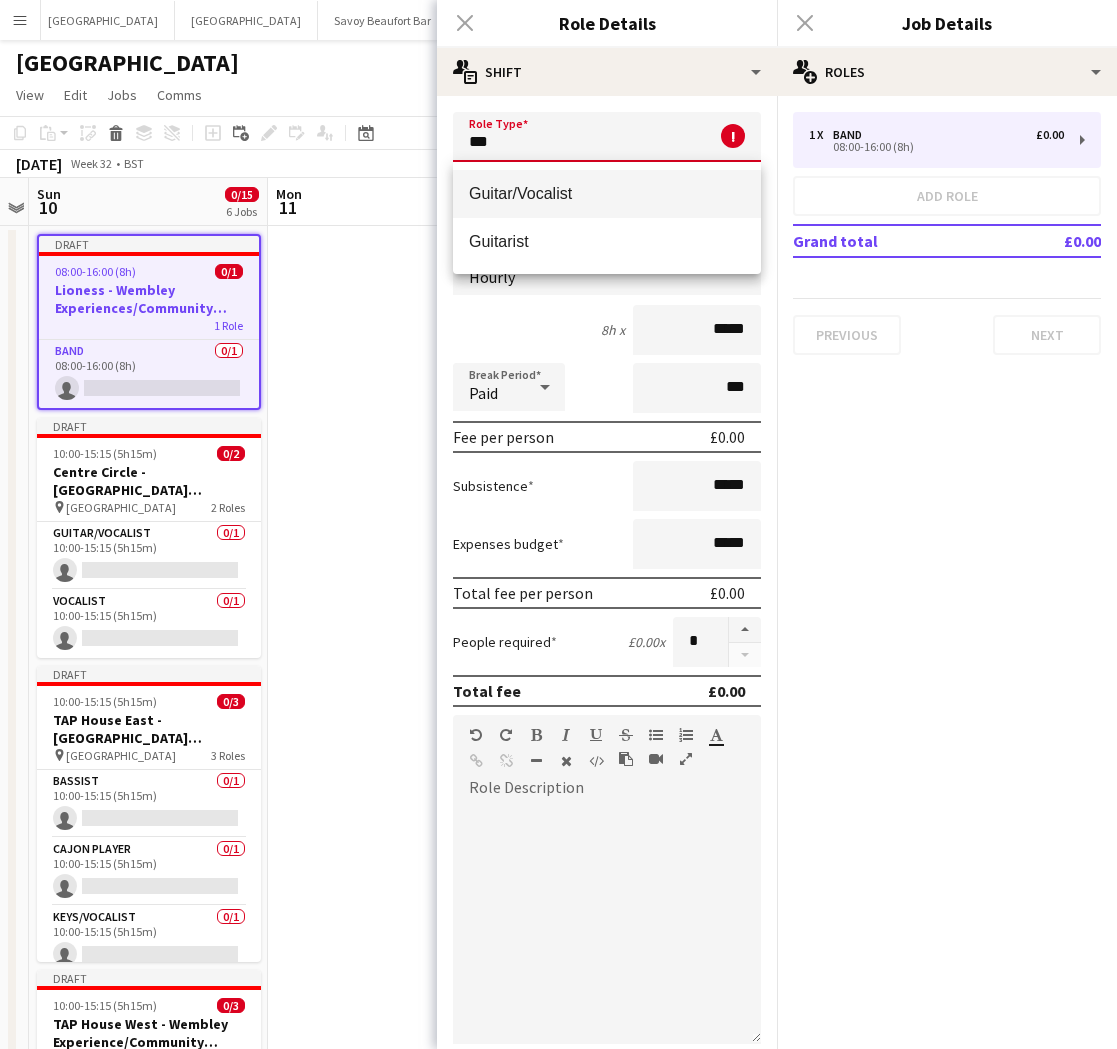 scroll, scrollTop: 3, scrollLeft: 0, axis: vertical 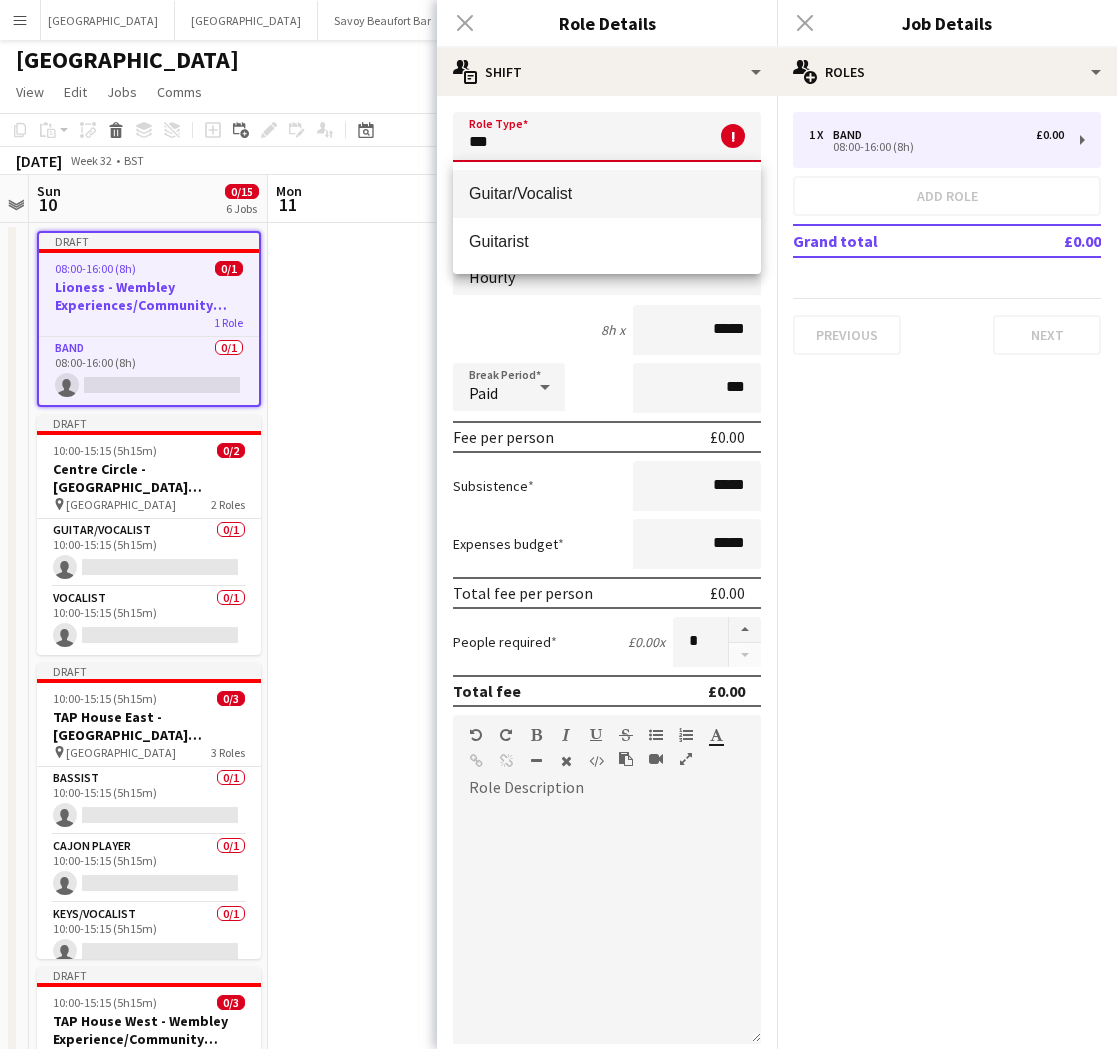 click on "Guitar/Vocalist" at bounding box center (607, 193) 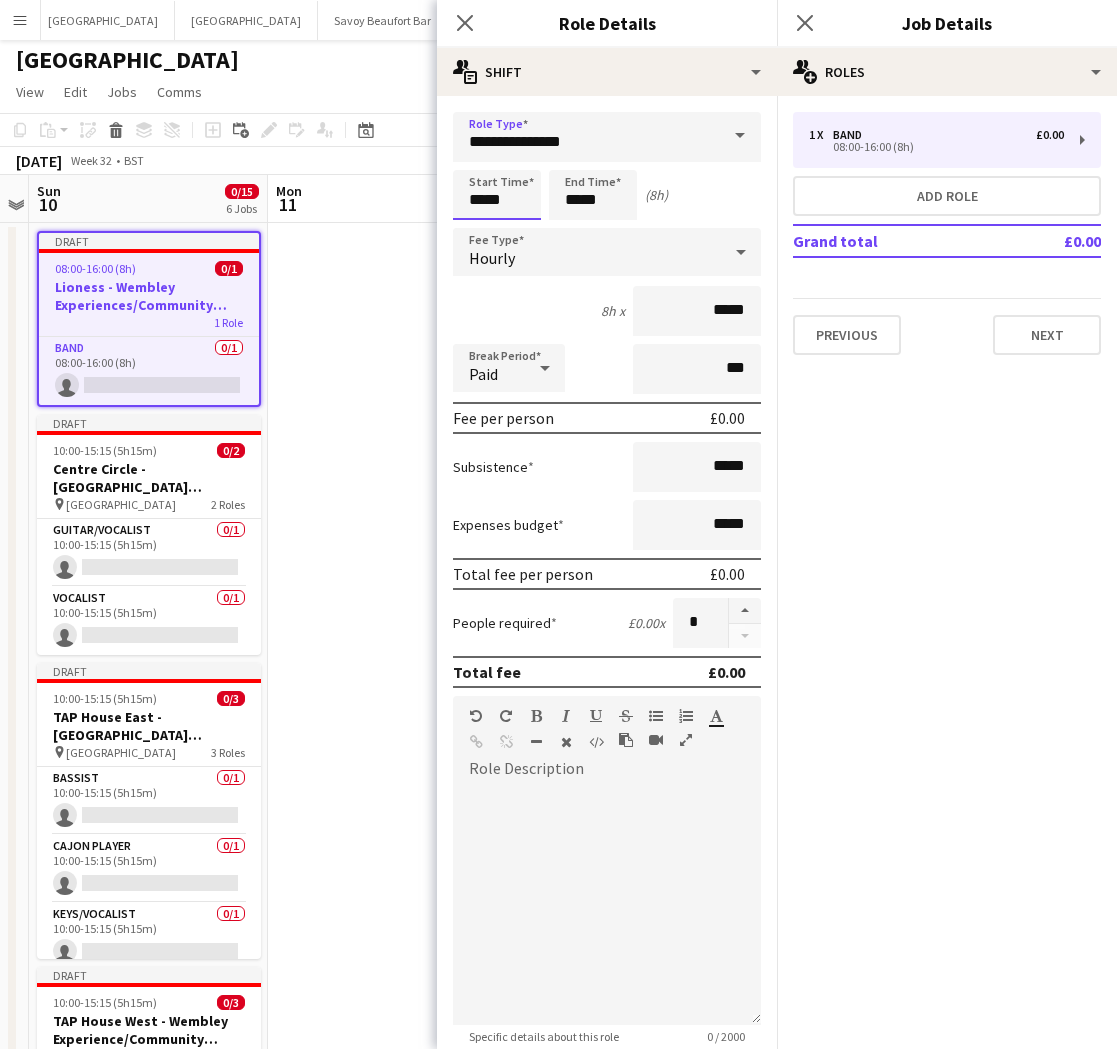 click on "*****" at bounding box center [497, 195] 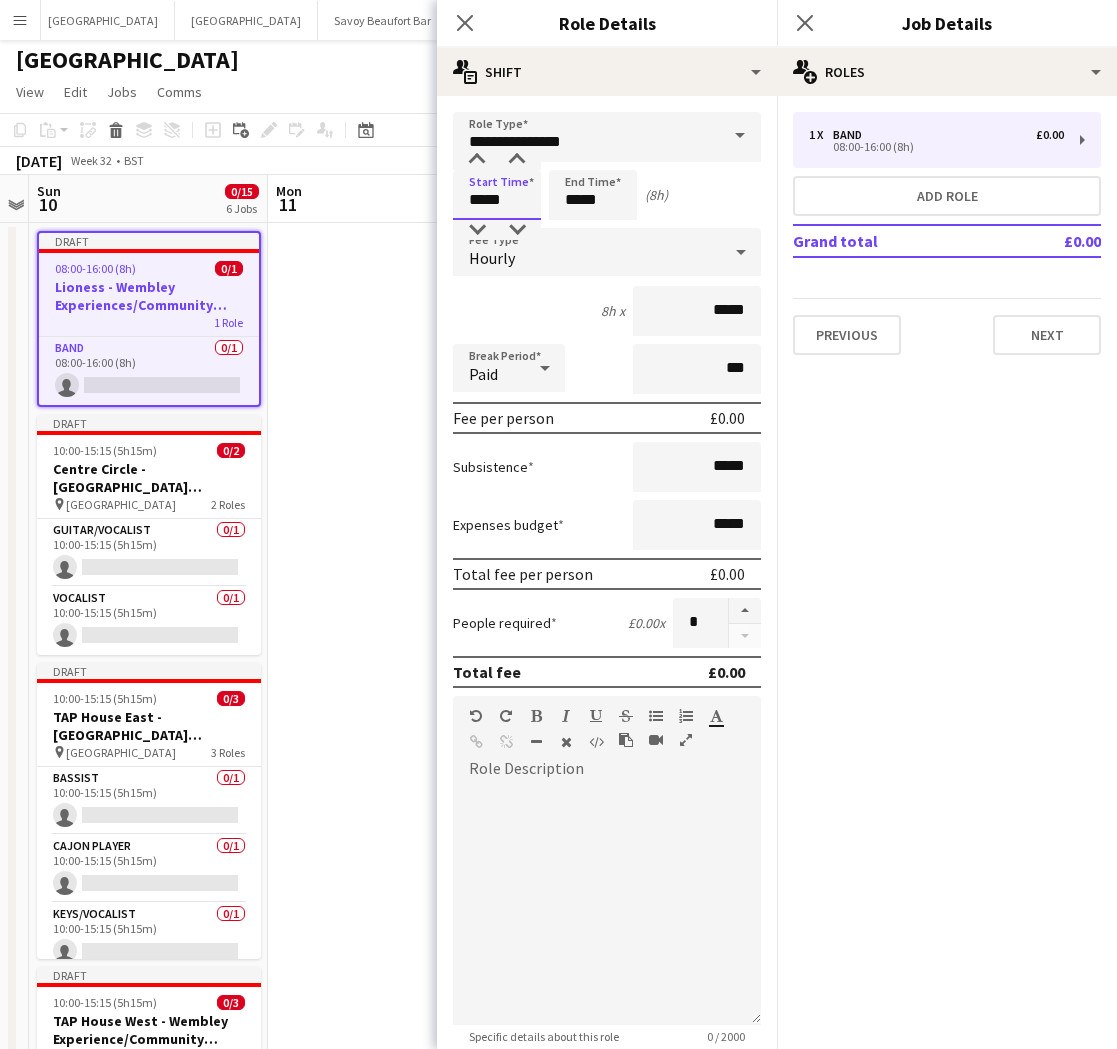 drag, startPoint x: 520, startPoint y: 204, endPoint x: 461, endPoint y: 200, distance: 59.135437 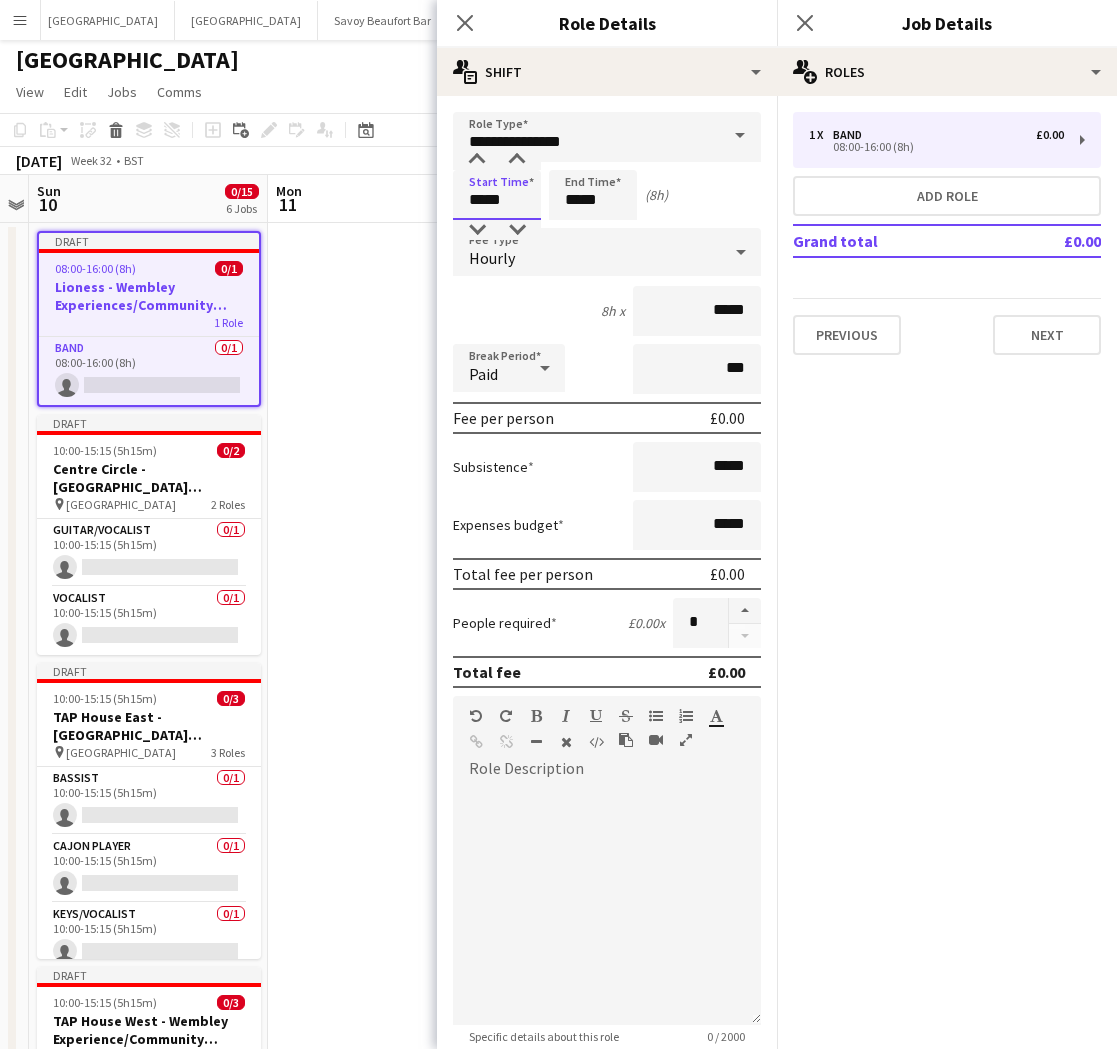click on "*****" at bounding box center (497, 195) 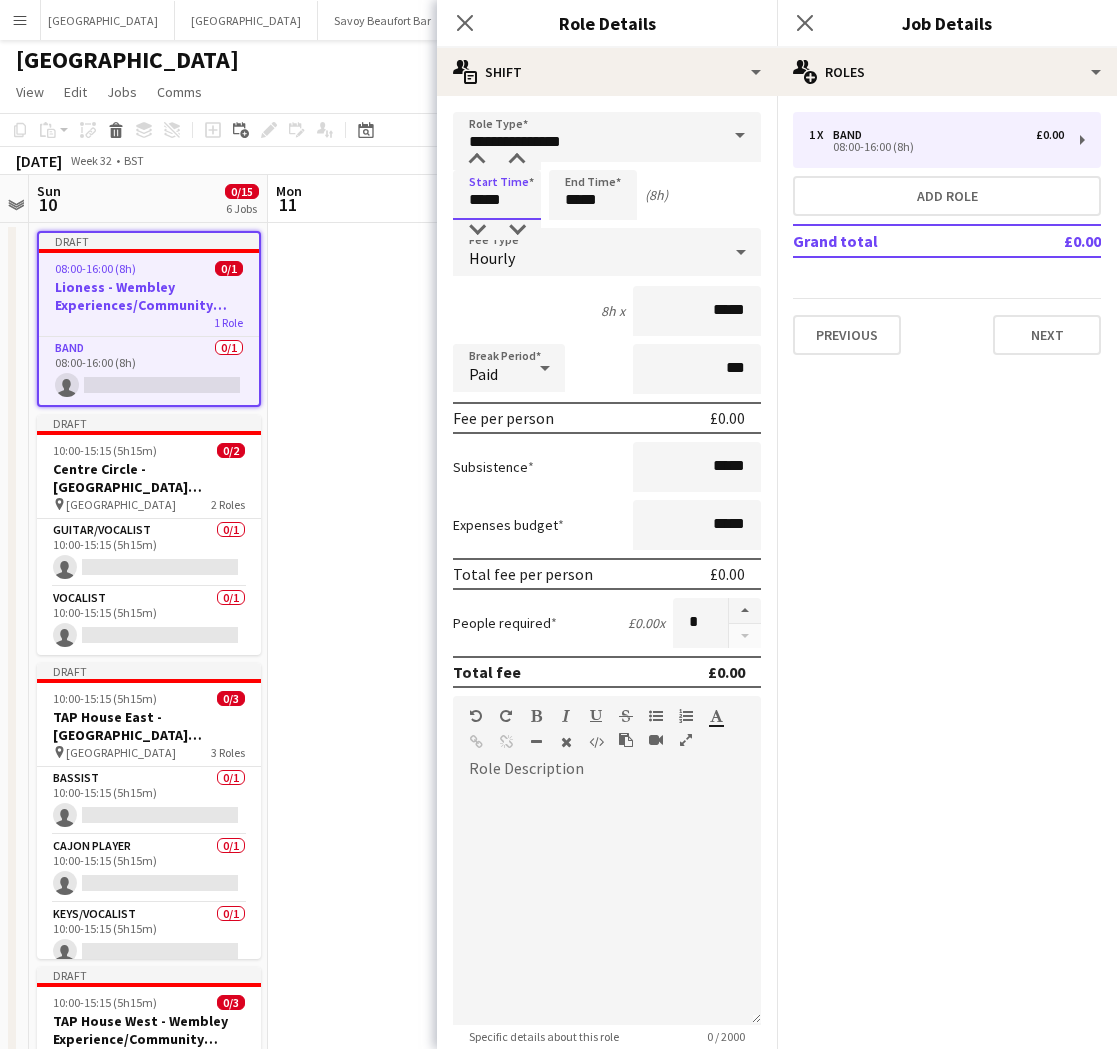 drag, startPoint x: 461, startPoint y: 200, endPoint x: 414, endPoint y: 196, distance: 47.169907 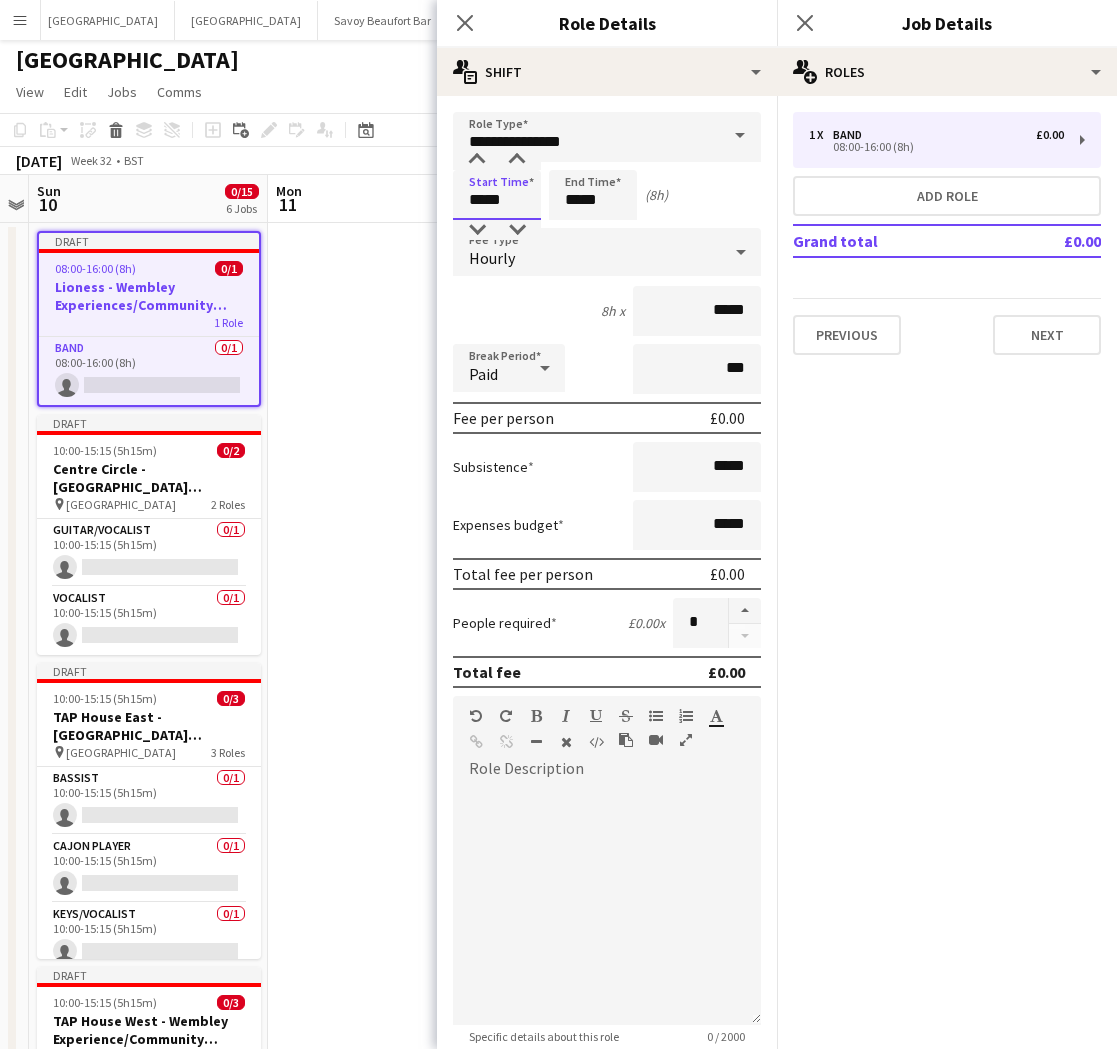 click on "**********" at bounding box center [607, 682] 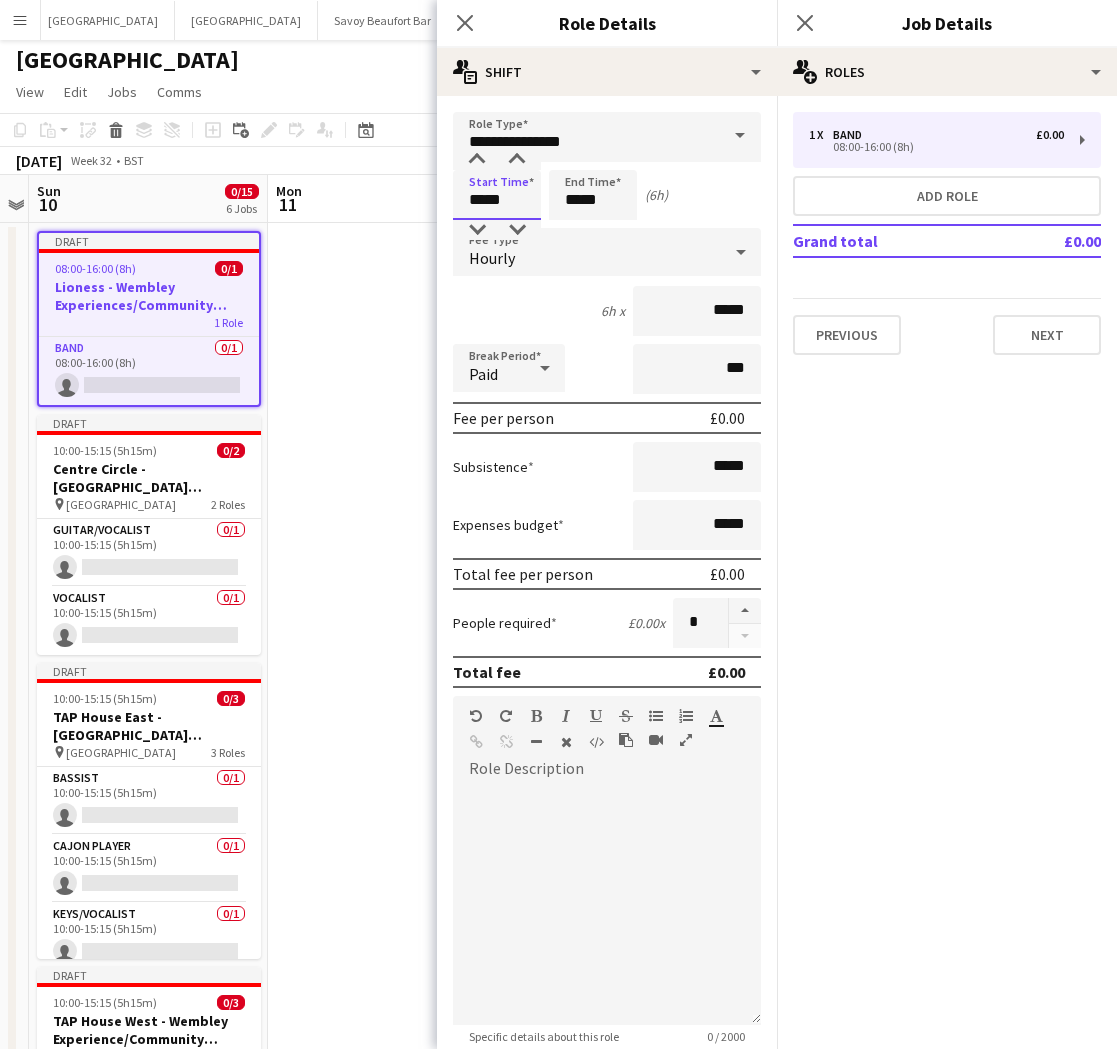 type on "*****" 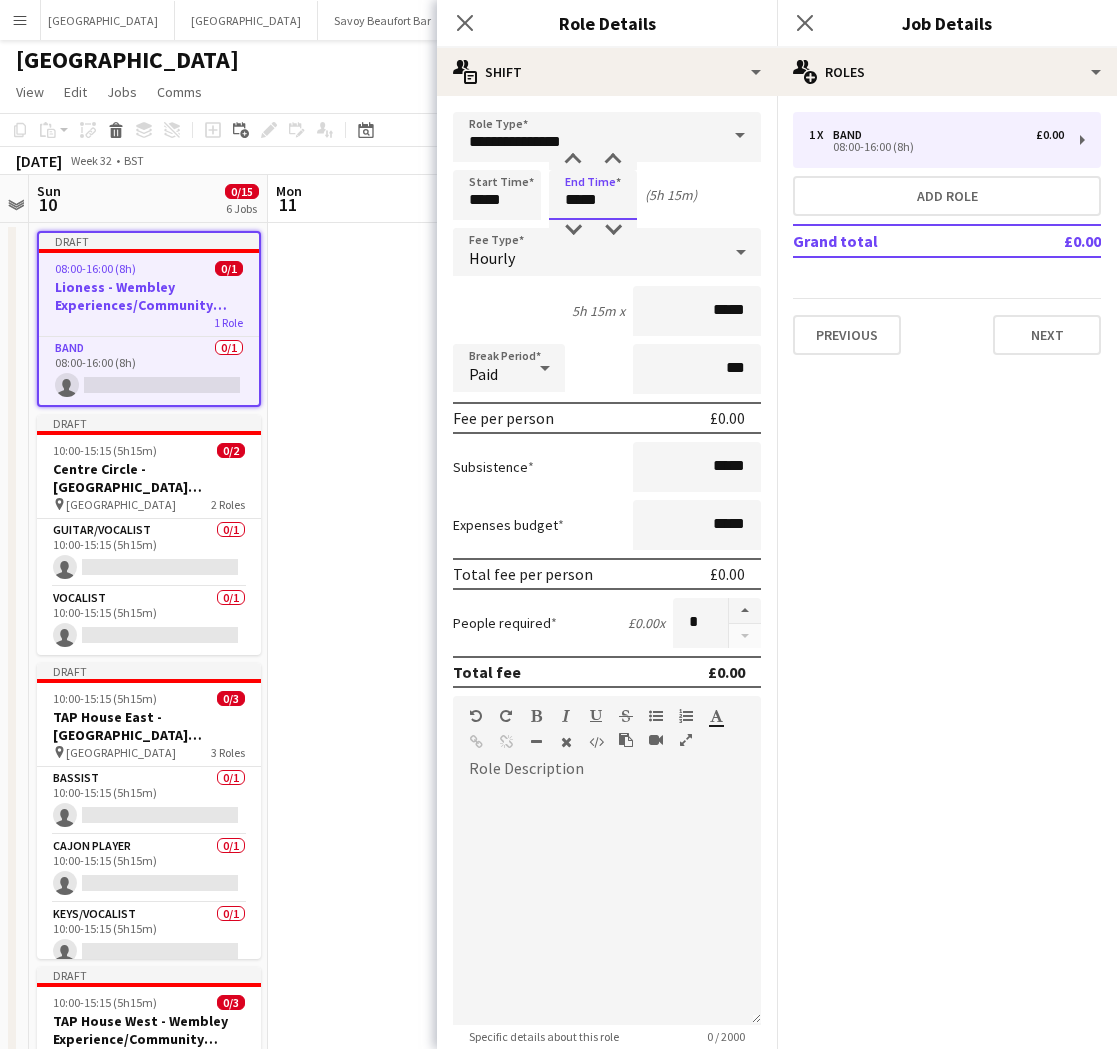 type on "*****" 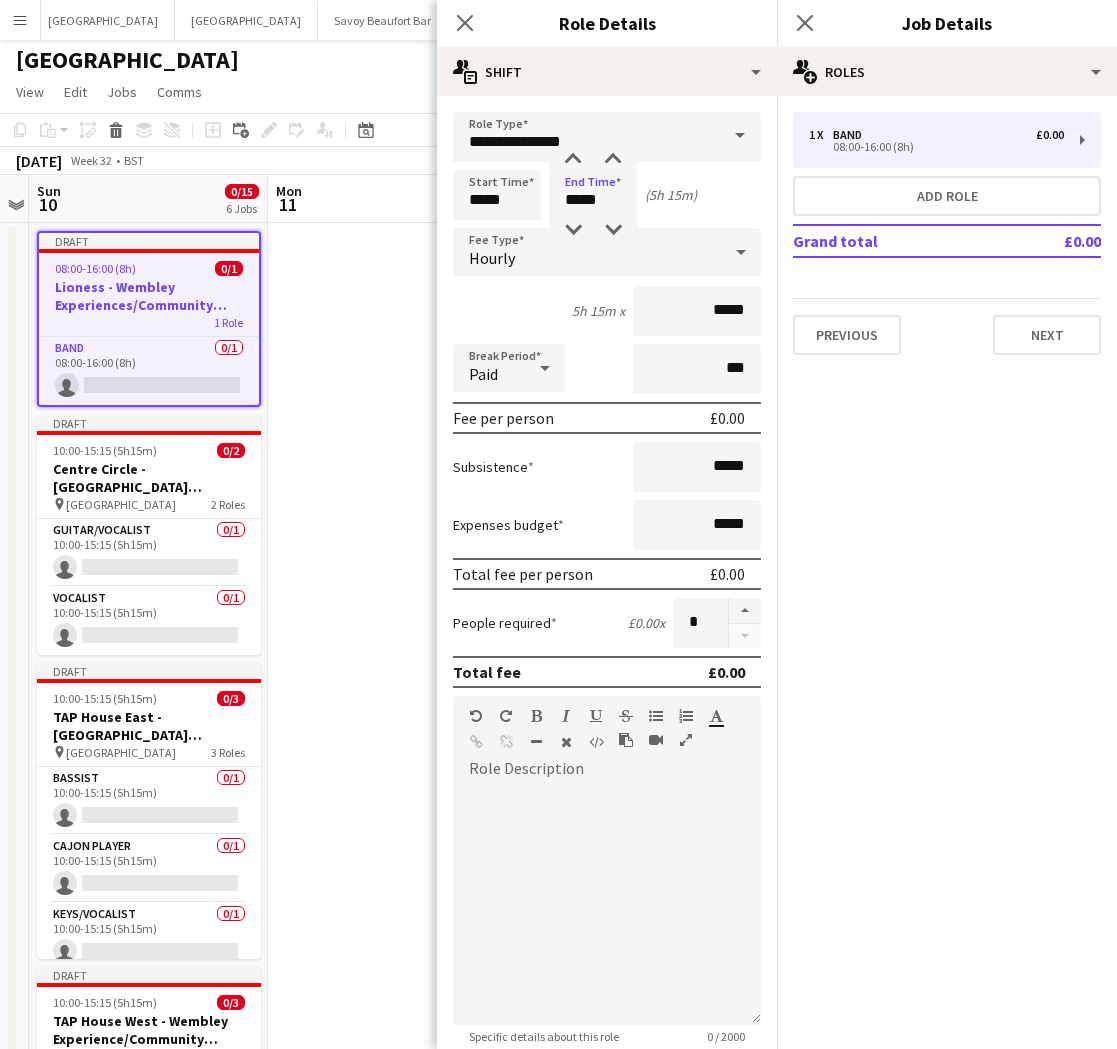 drag, startPoint x: 503, startPoint y: 238, endPoint x: 508, endPoint y: 247, distance: 10.29563 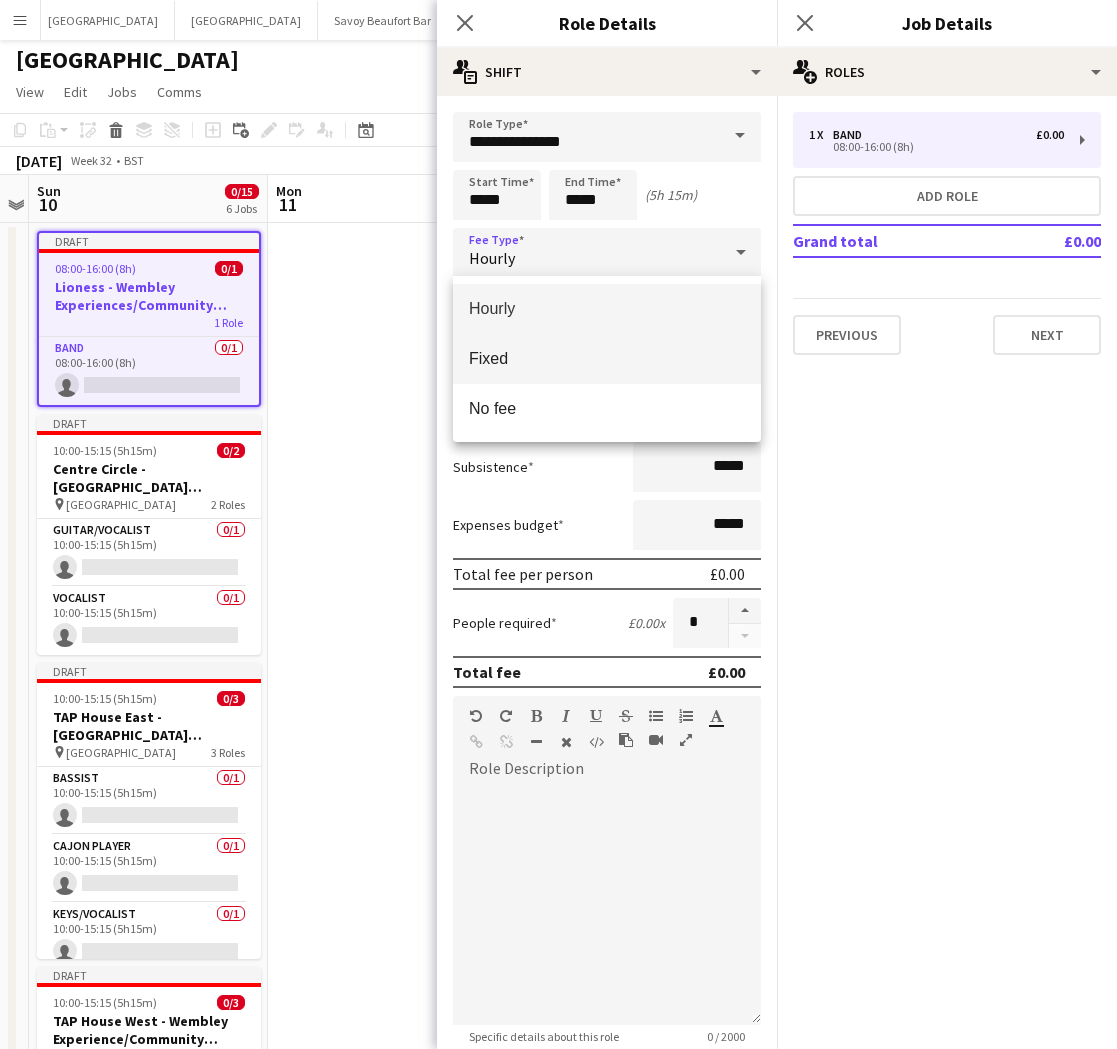 click on "Fixed" at bounding box center (607, 358) 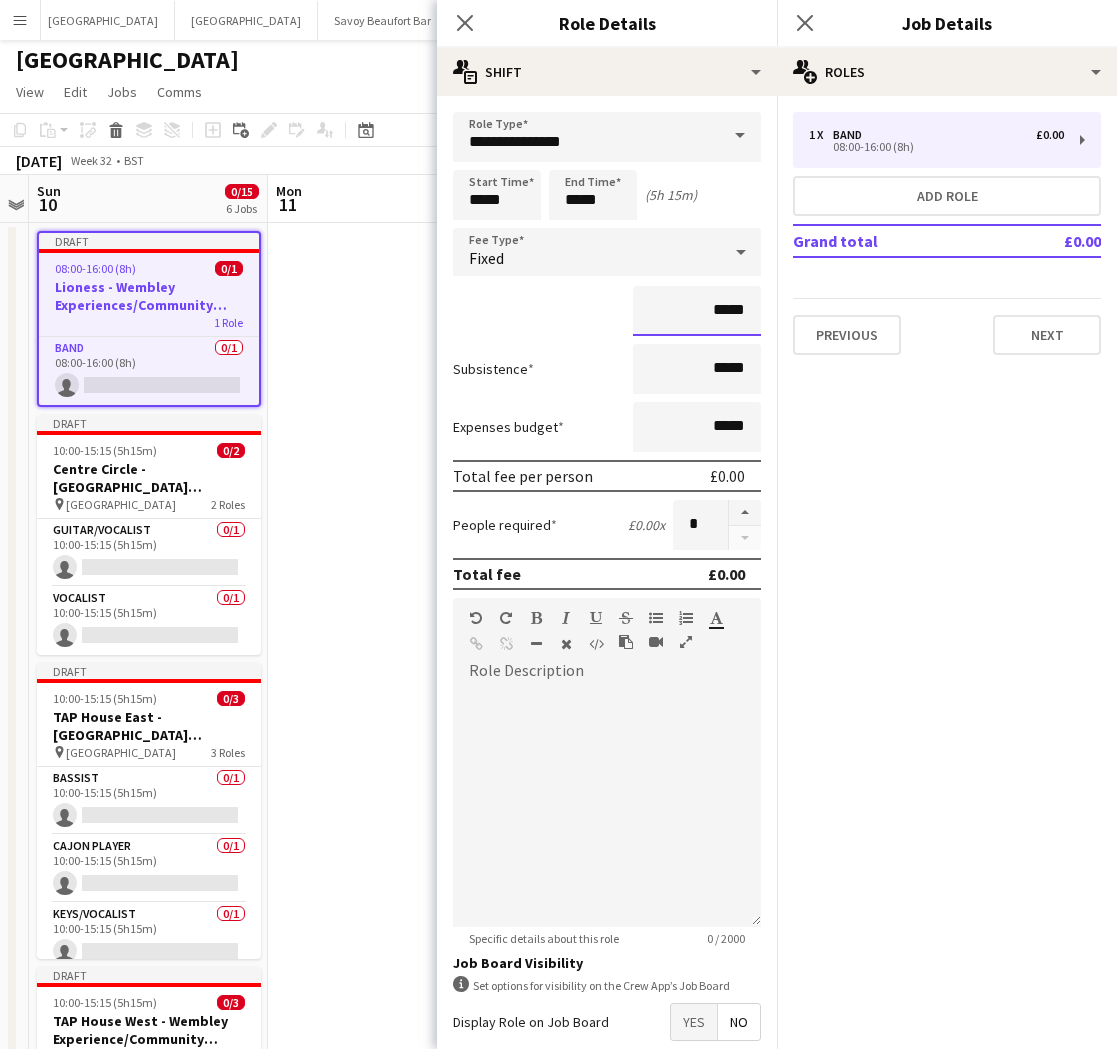 drag, startPoint x: 740, startPoint y: 311, endPoint x: 798, endPoint y: 313, distance: 58.034473 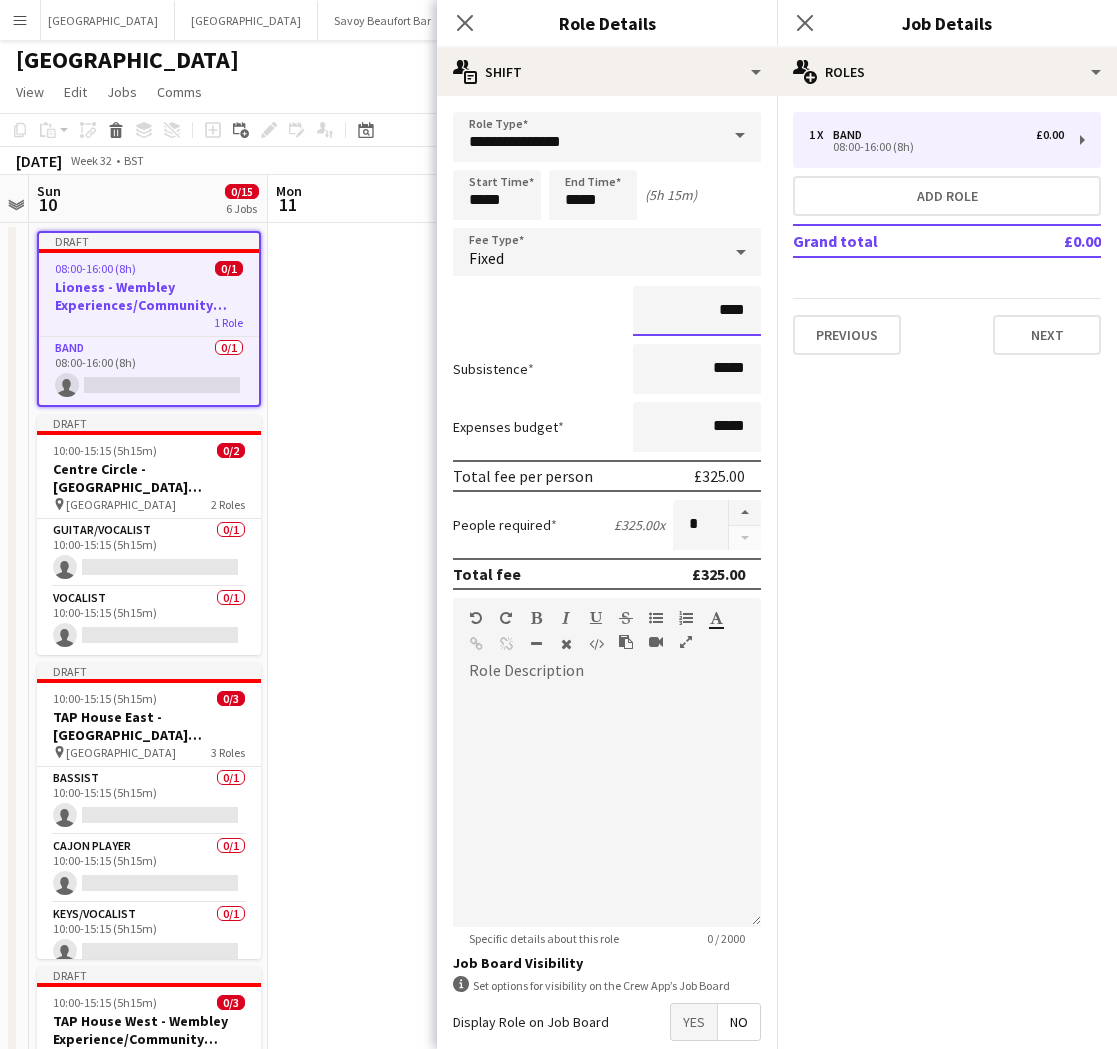 type on "****" 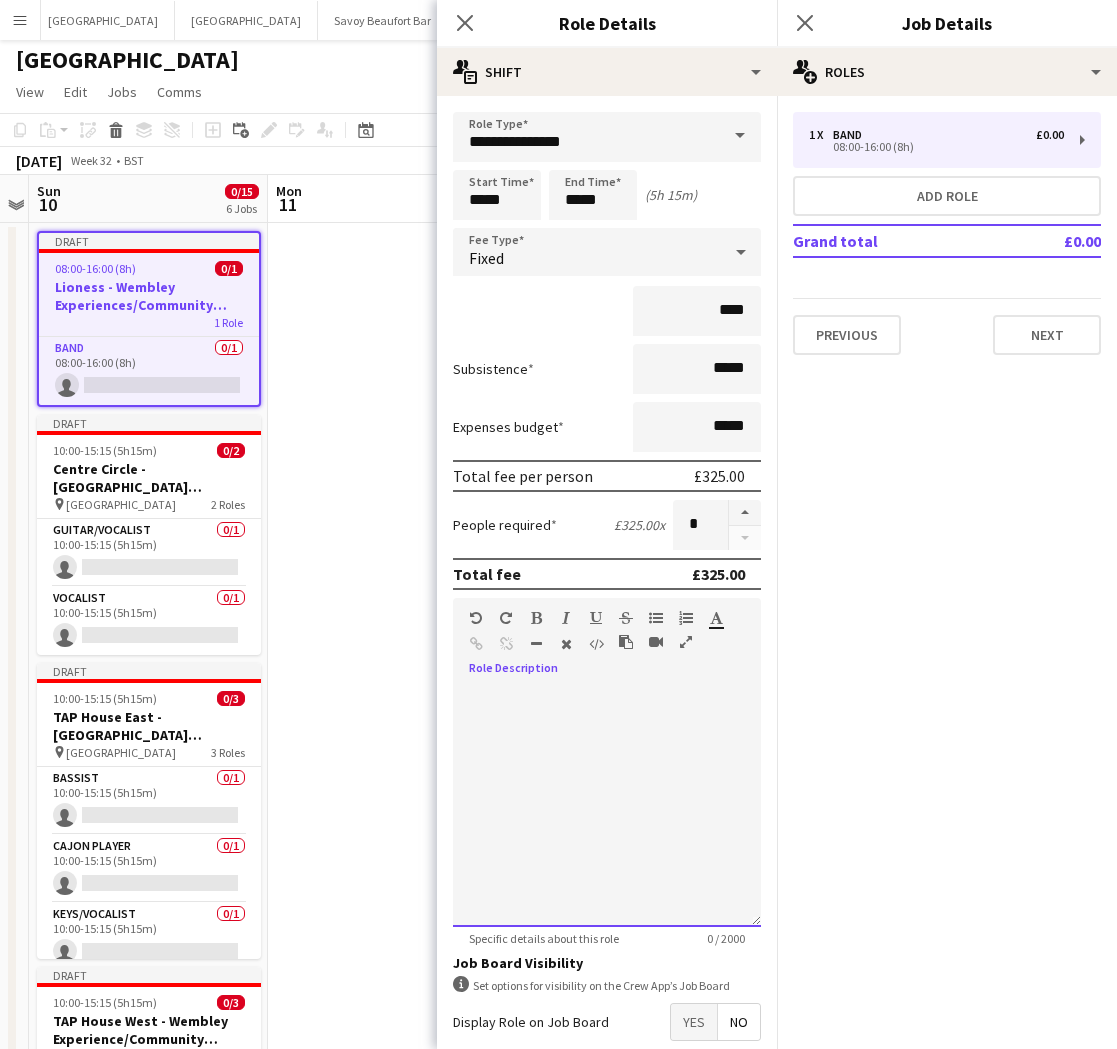 click at bounding box center (607, 807) 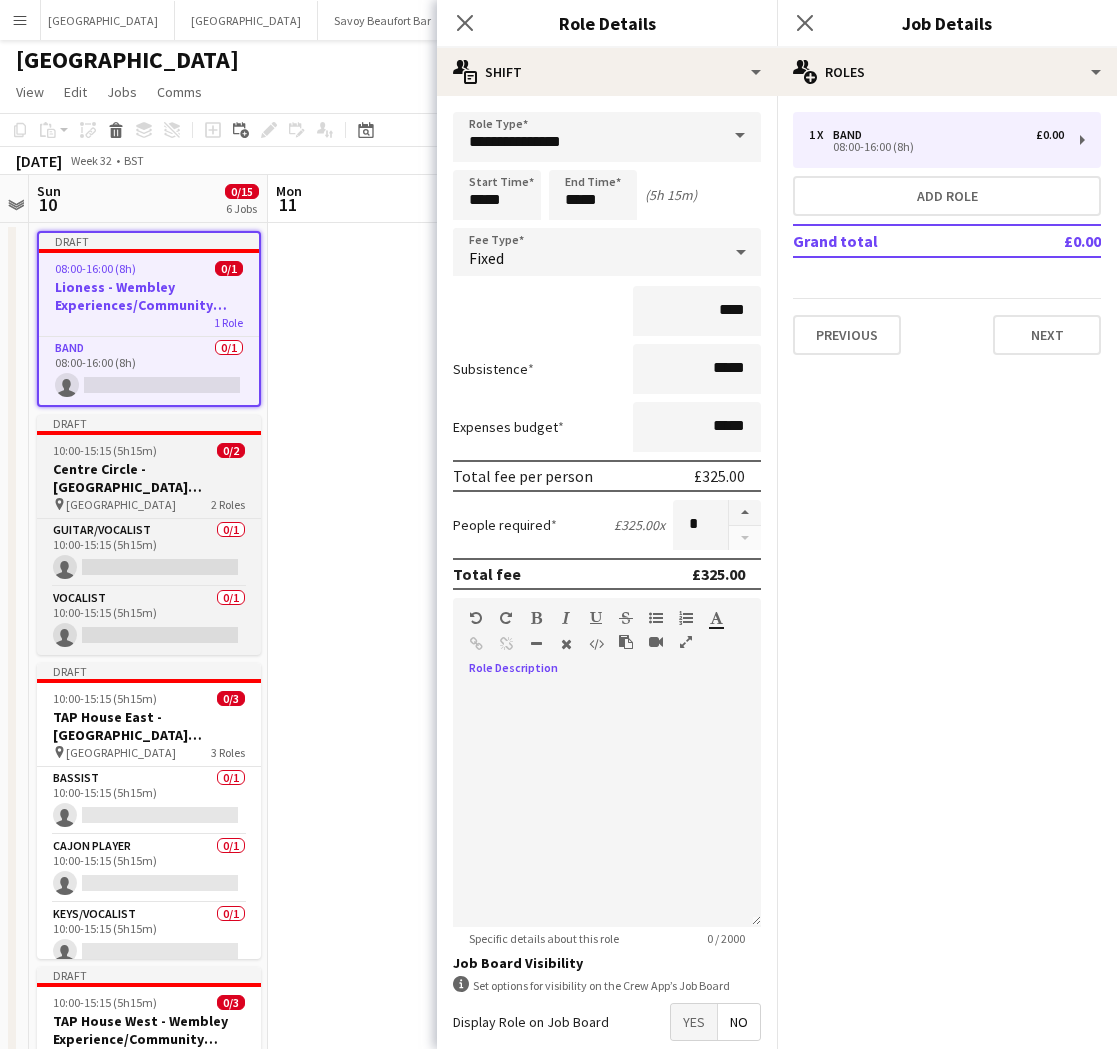 click on "Centre Circle - [GEOGRAPHIC_DATA] Experience/Community Shield" at bounding box center [149, 478] 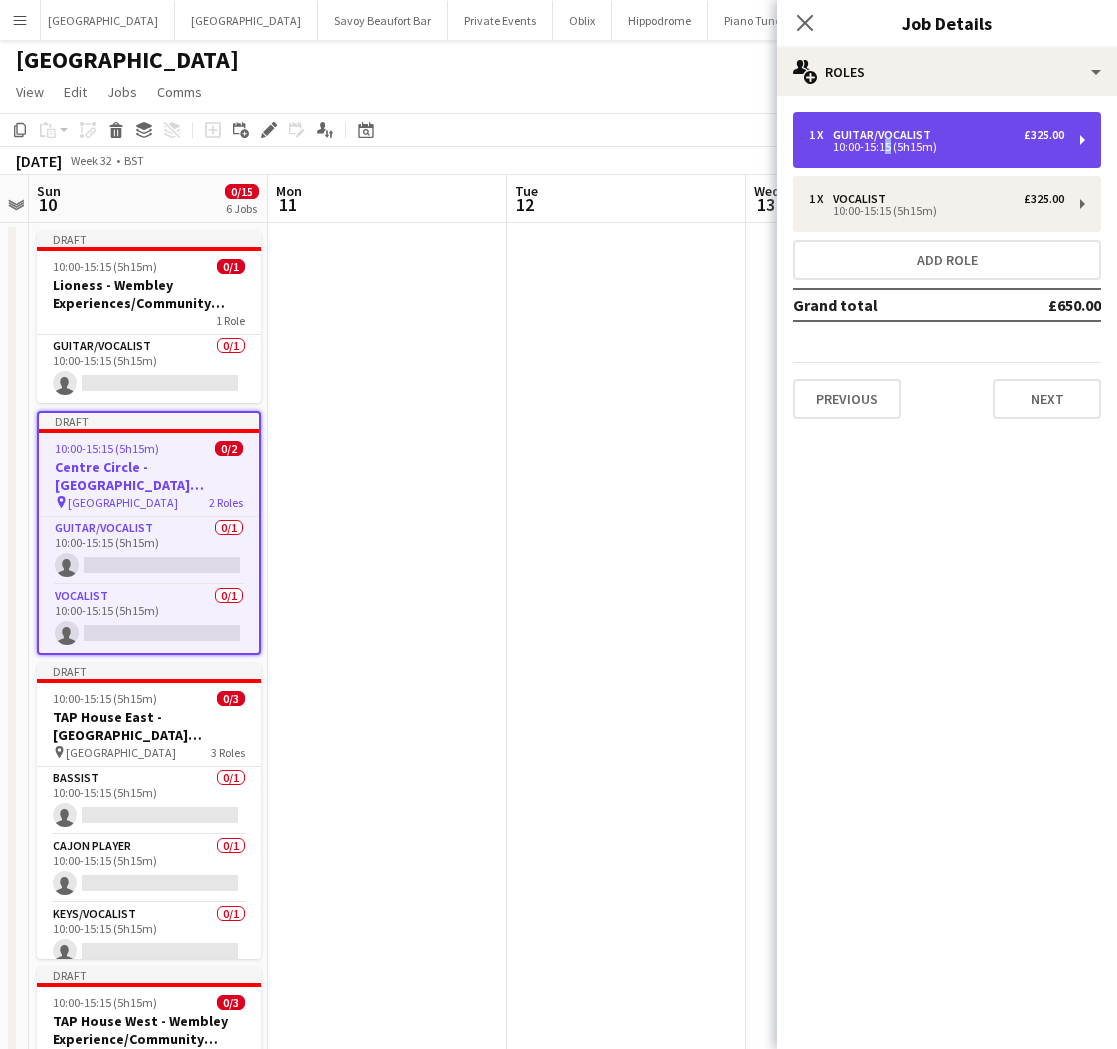 click on "10:00-15:15 (5h15m)" at bounding box center [936, 147] 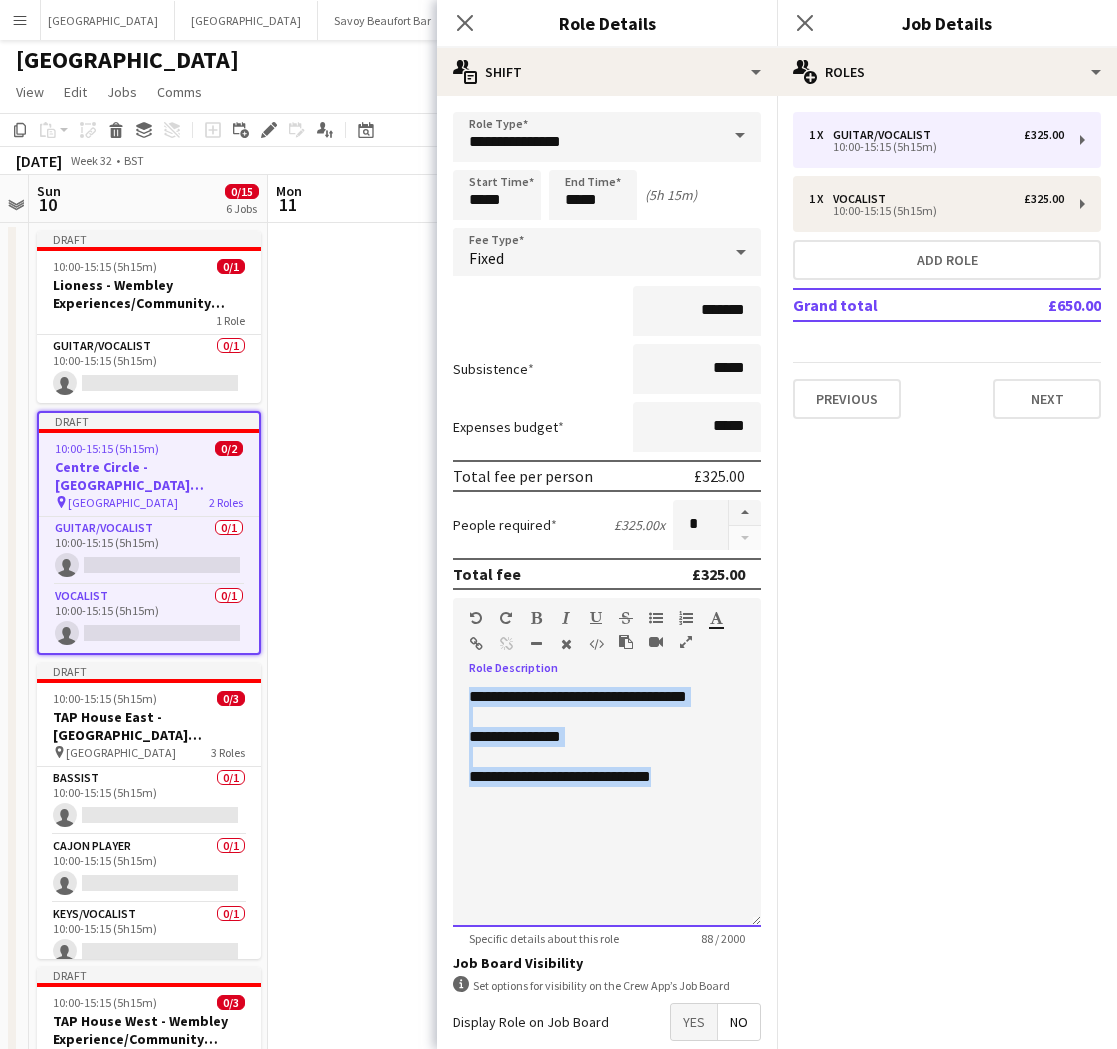 drag, startPoint x: 677, startPoint y: 776, endPoint x: 422, endPoint y: 693, distance: 268.16785 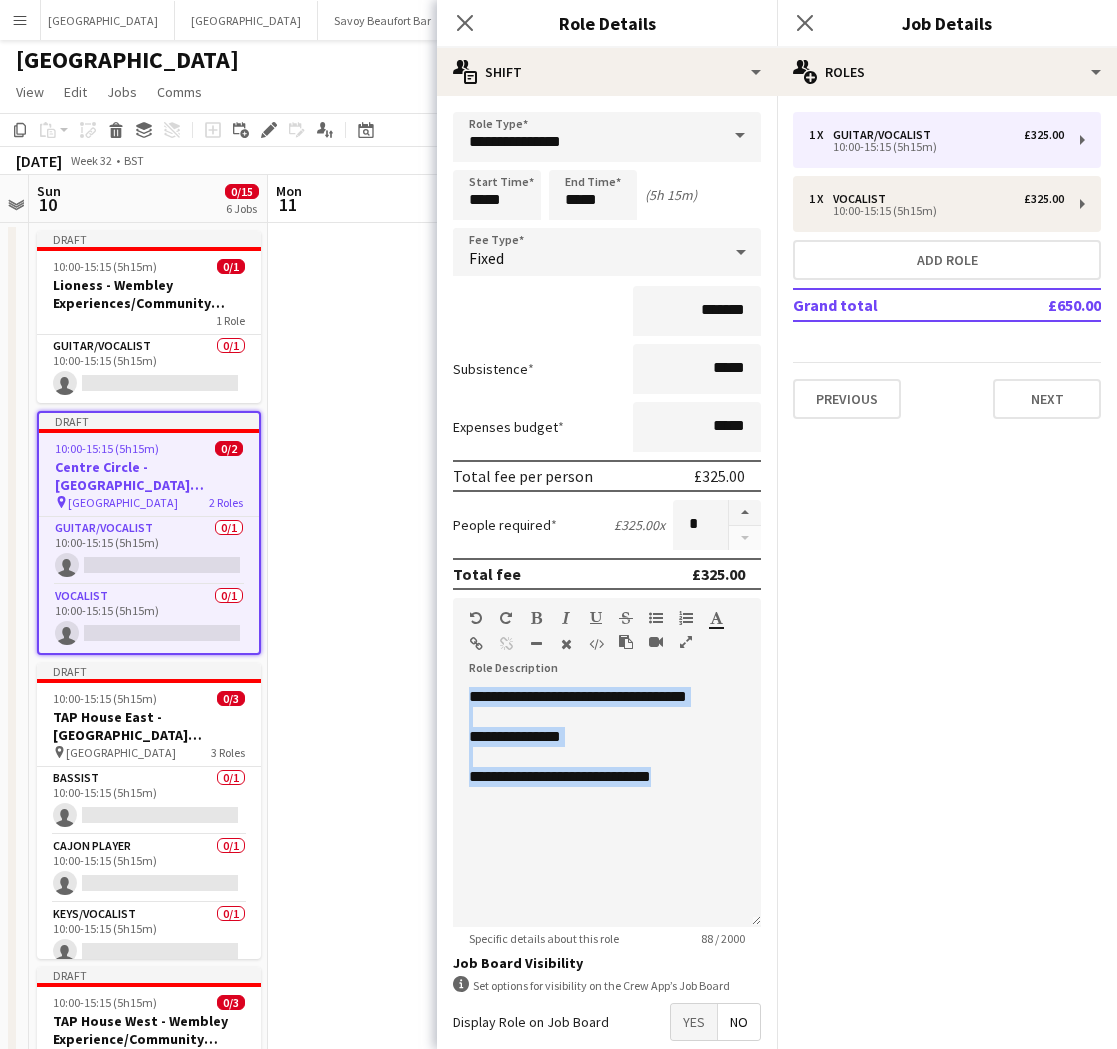 drag, startPoint x: 191, startPoint y: 292, endPoint x: 483, endPoint y: 322, distance: 293.53705 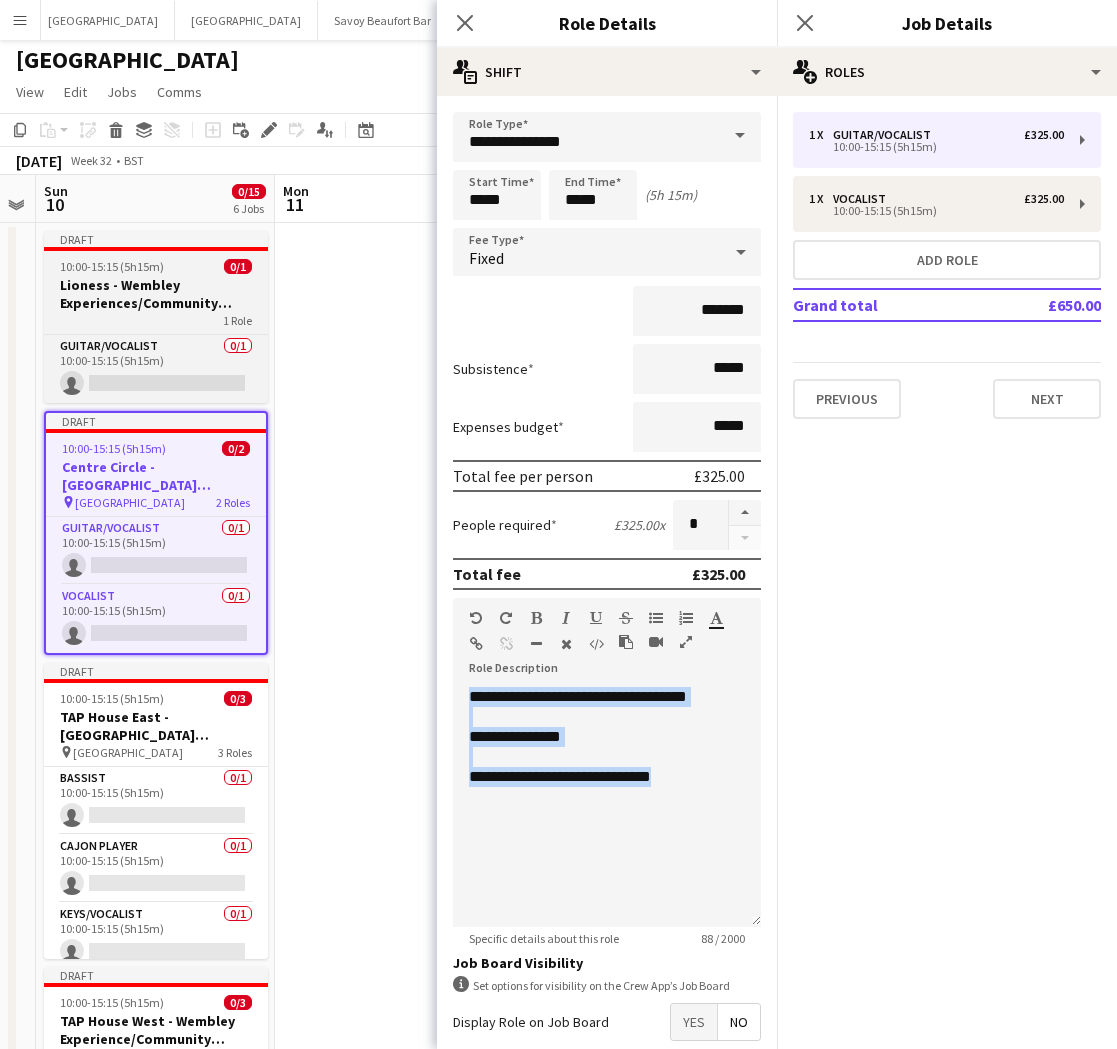 click on "Lioness - Wembley Experiences/Community Shield" at bounding box center [156, 294] 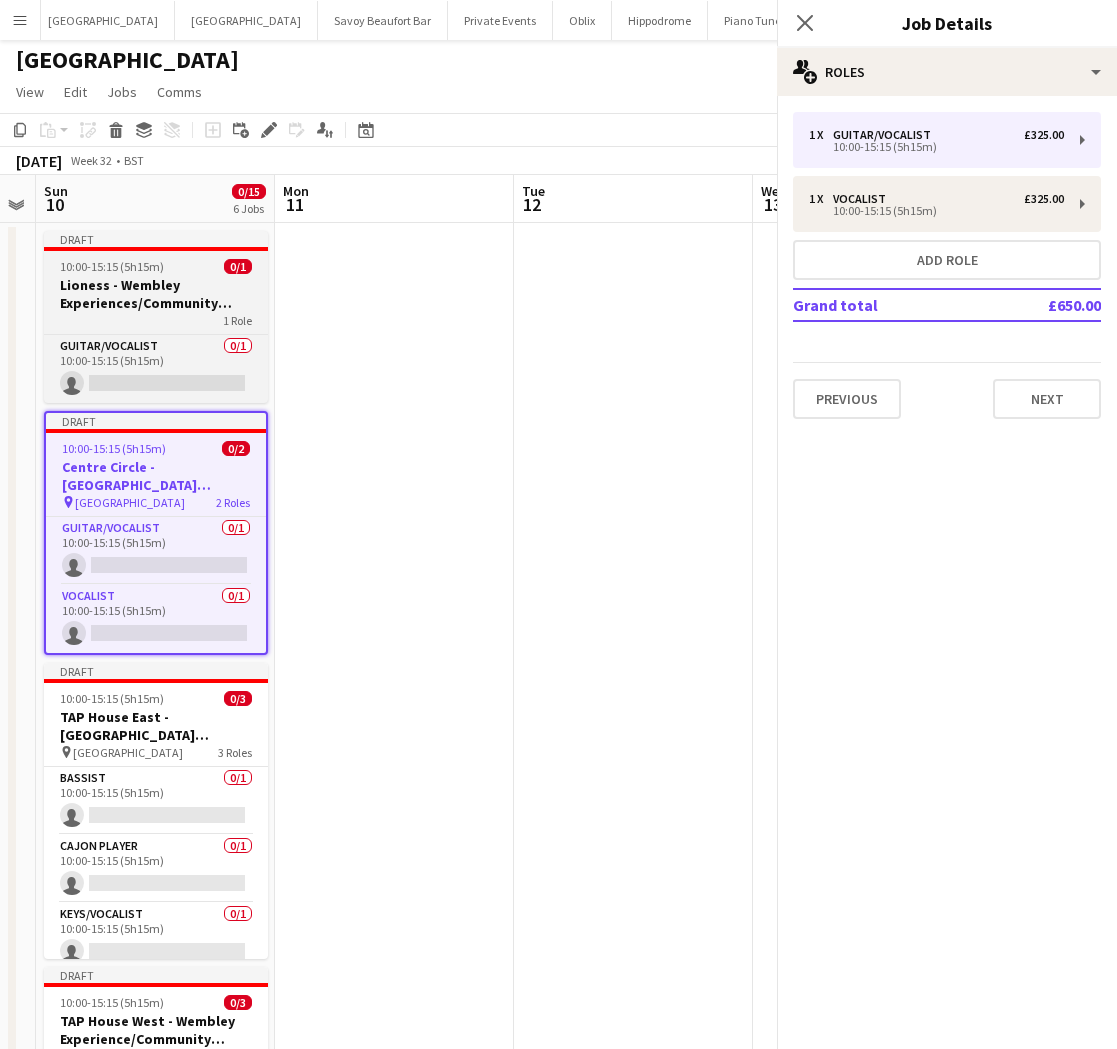 scroll, scrollTop: 0, scrollLeft: 684, axis: horizontal 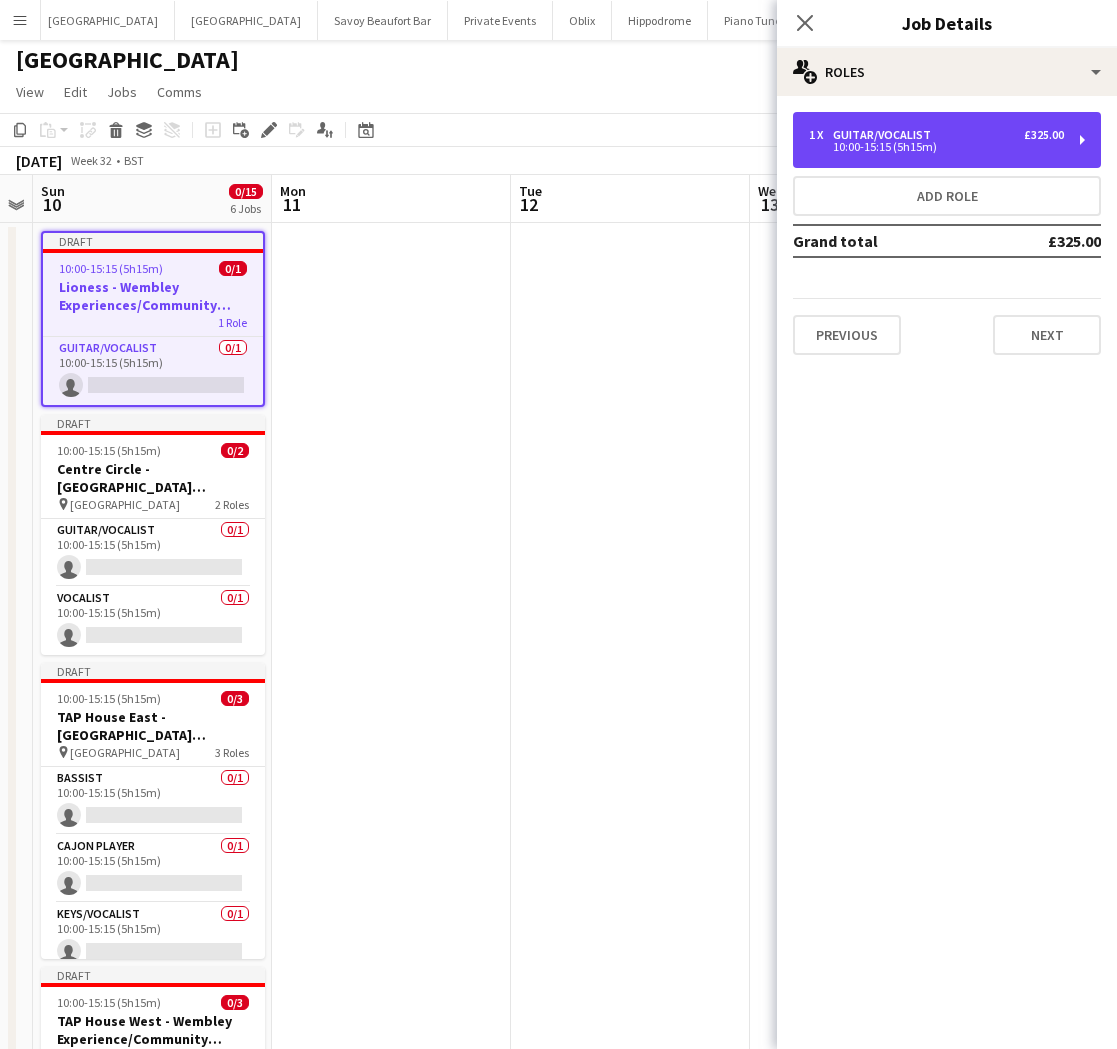 drag, startPoint x: 863, startPoint y: 126, endPoint x: 757, endPoint y: 320, distance: 221.07013 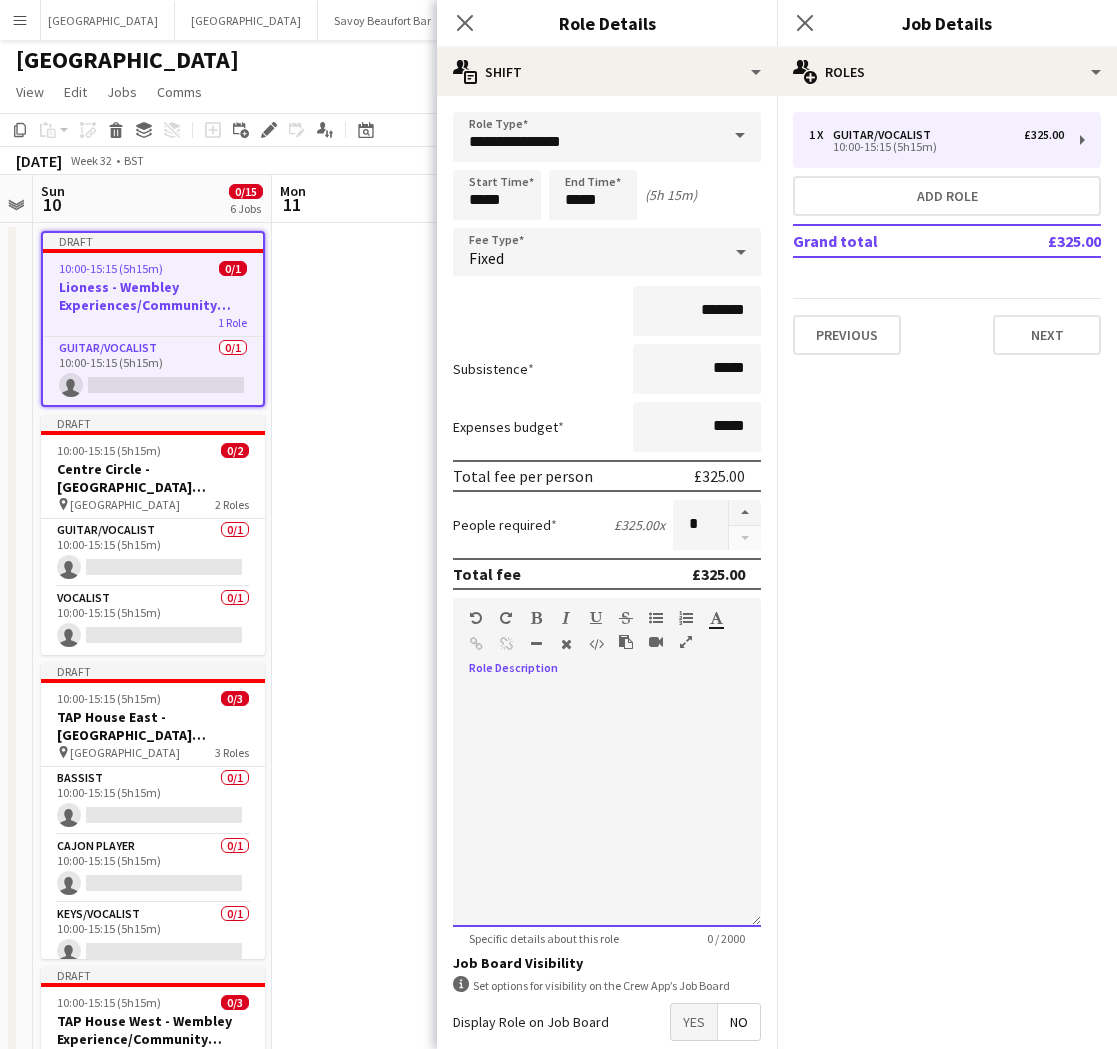 click at bounding box center [607, 807] 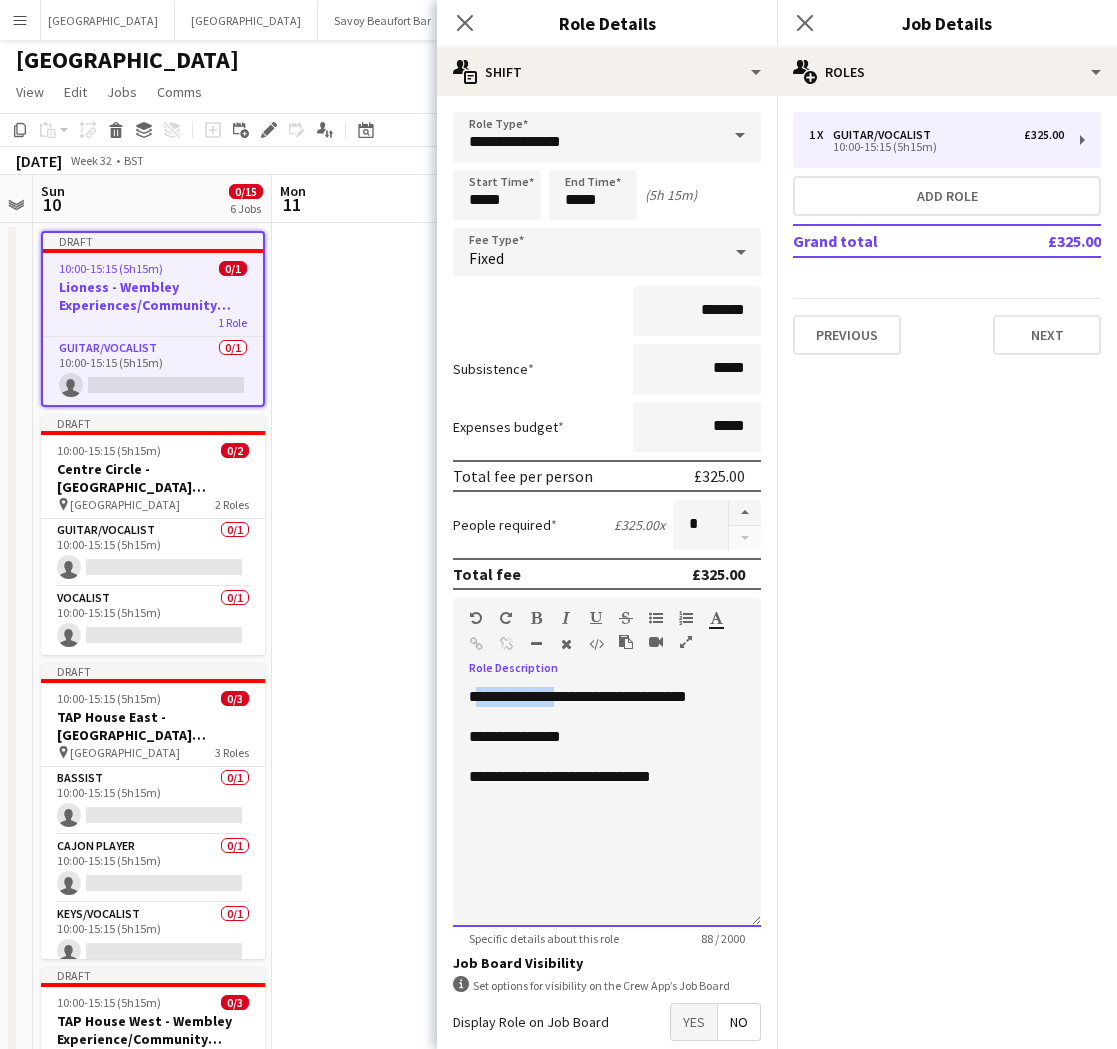 drag, startPoint x: 557, startPoint y: 700, endPoint x: 465, endPoint y: 694, distance: 92.19544 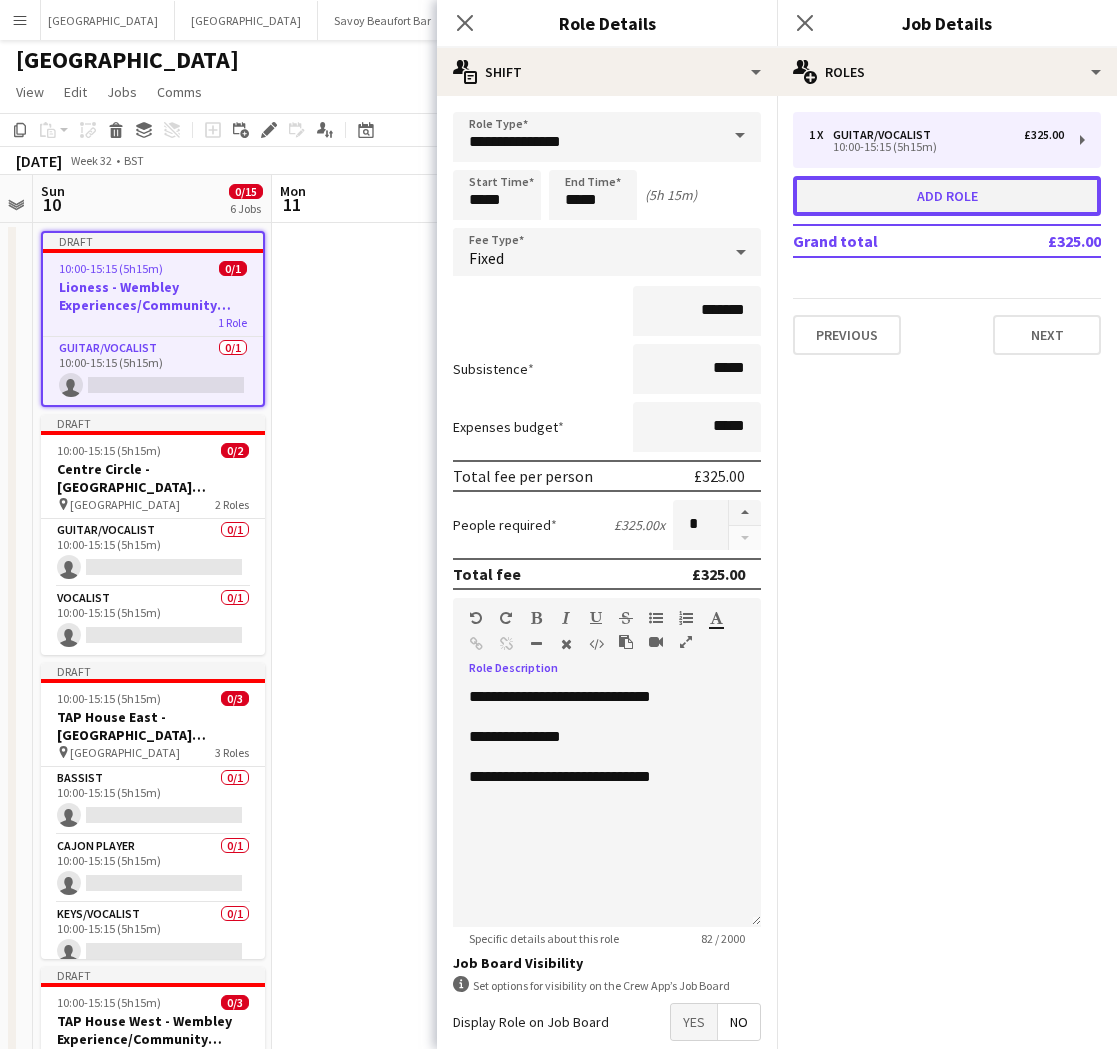 click on "Add role" at bounding box center (947, 196) 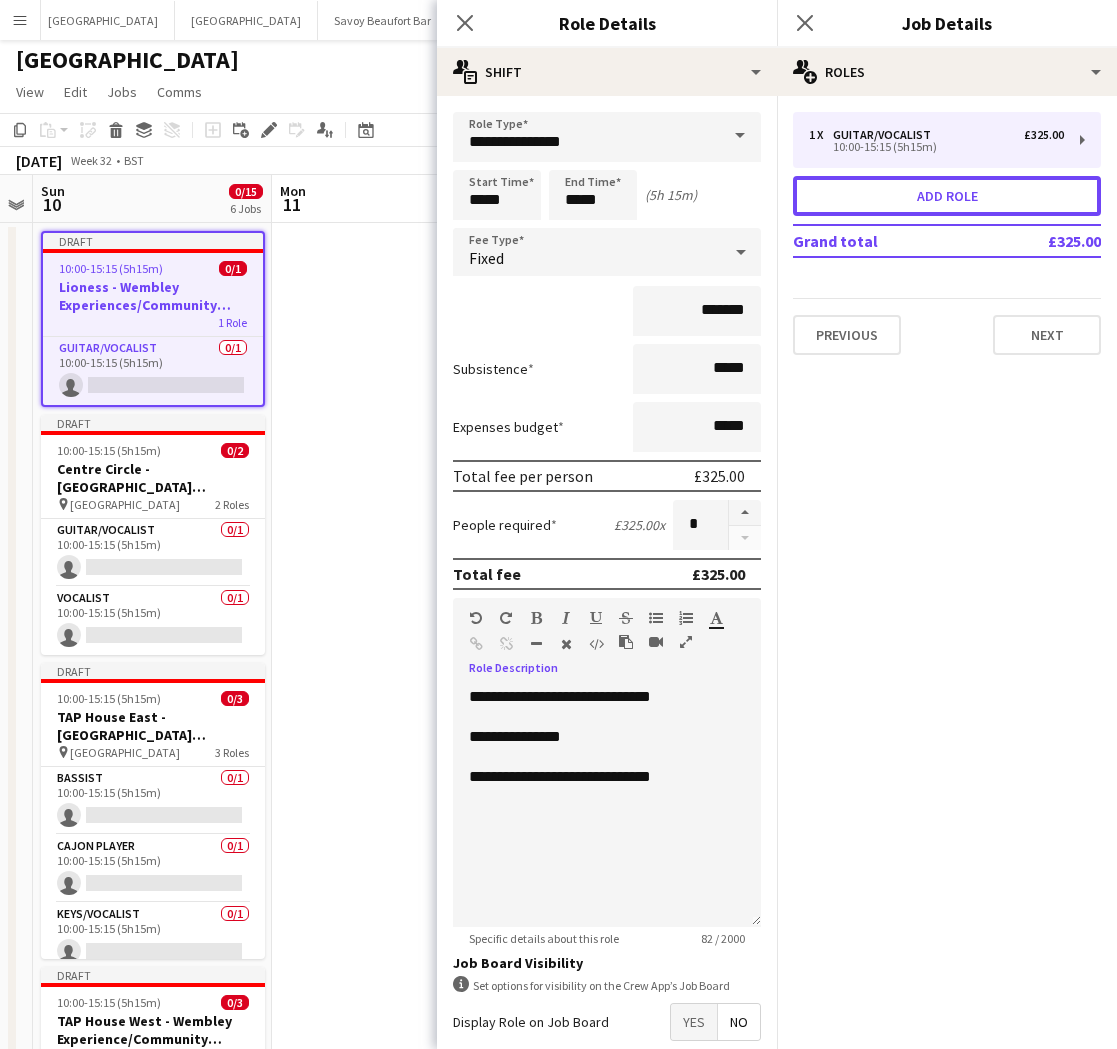 type on "****" 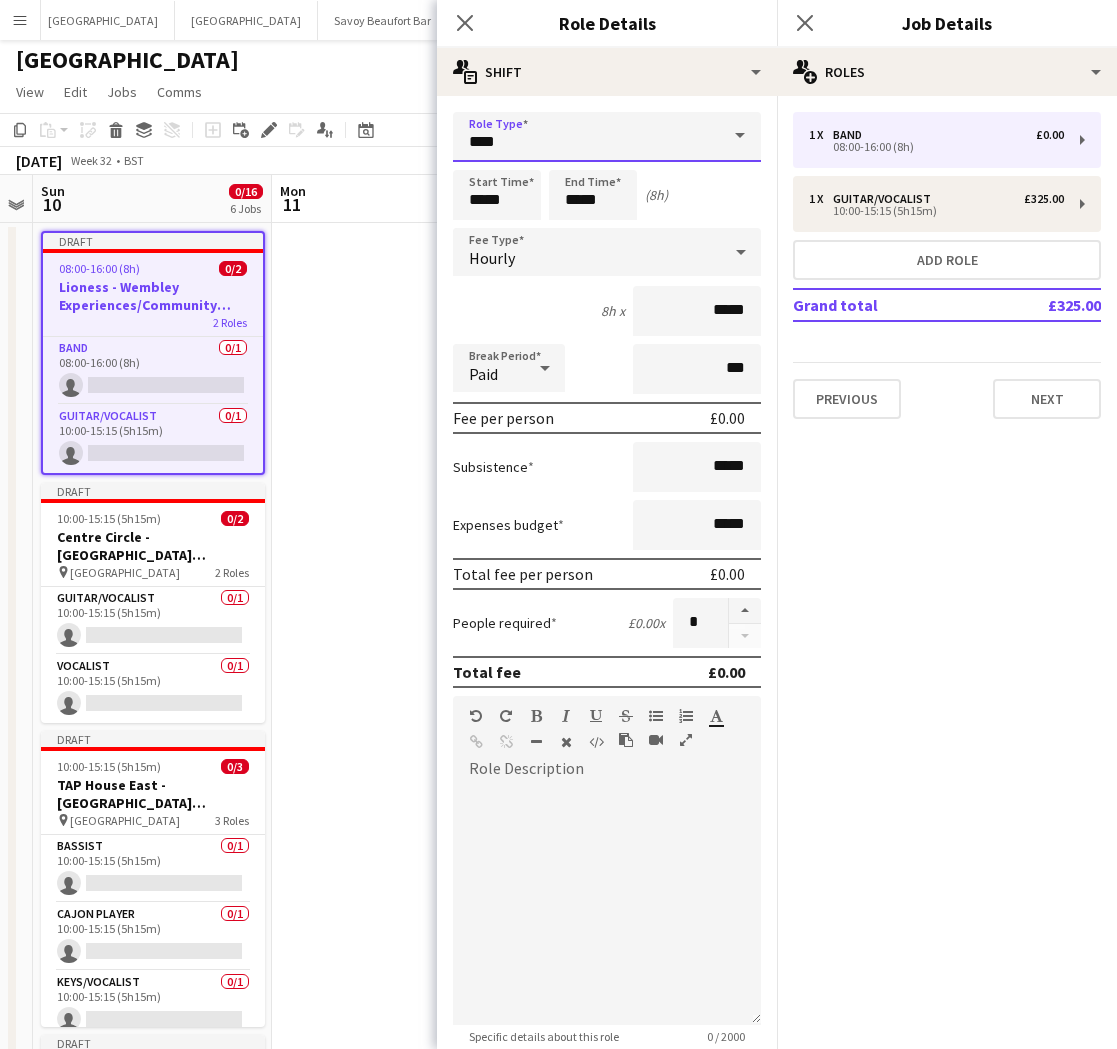 click on "****" at bounding box center (607, 137) 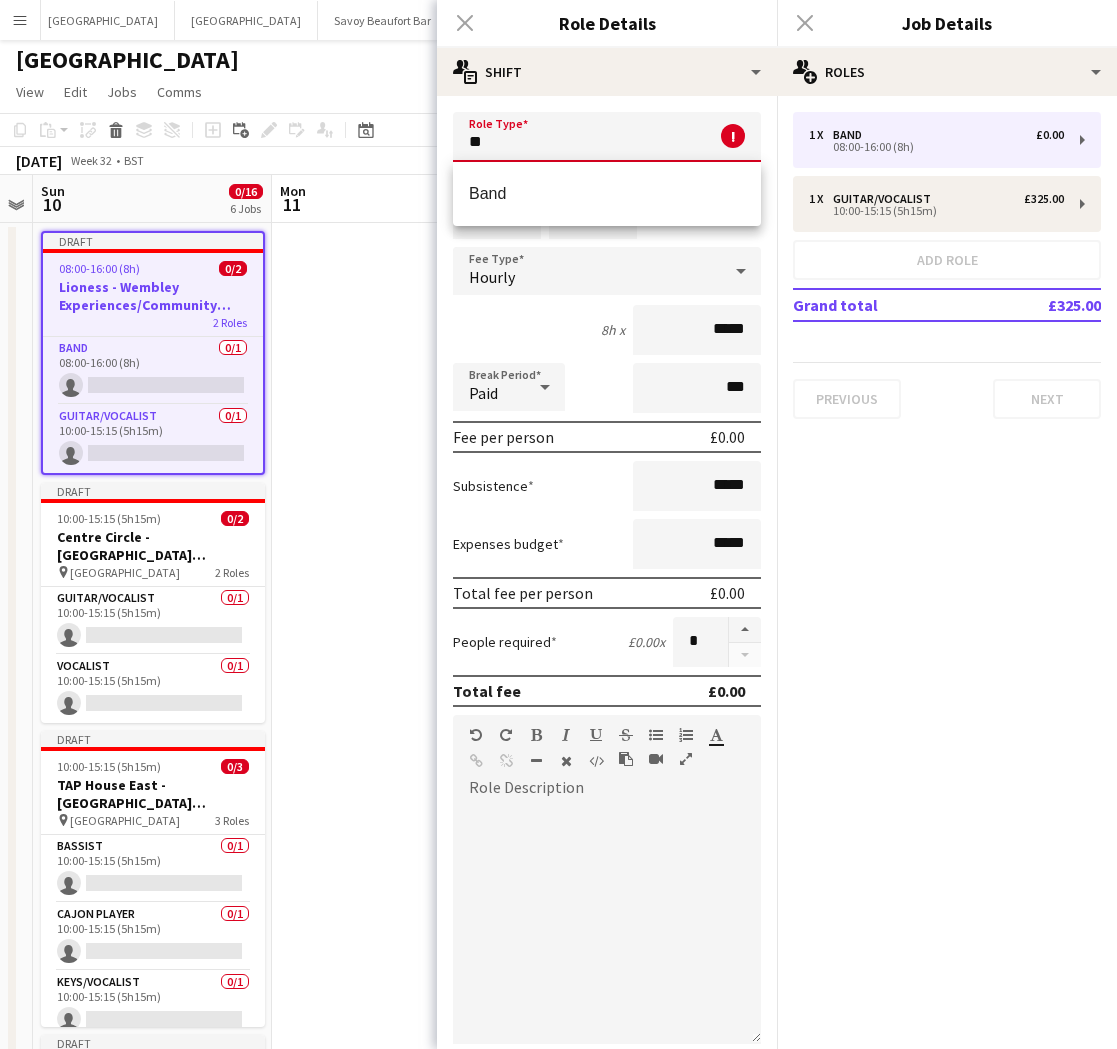 type on "*" 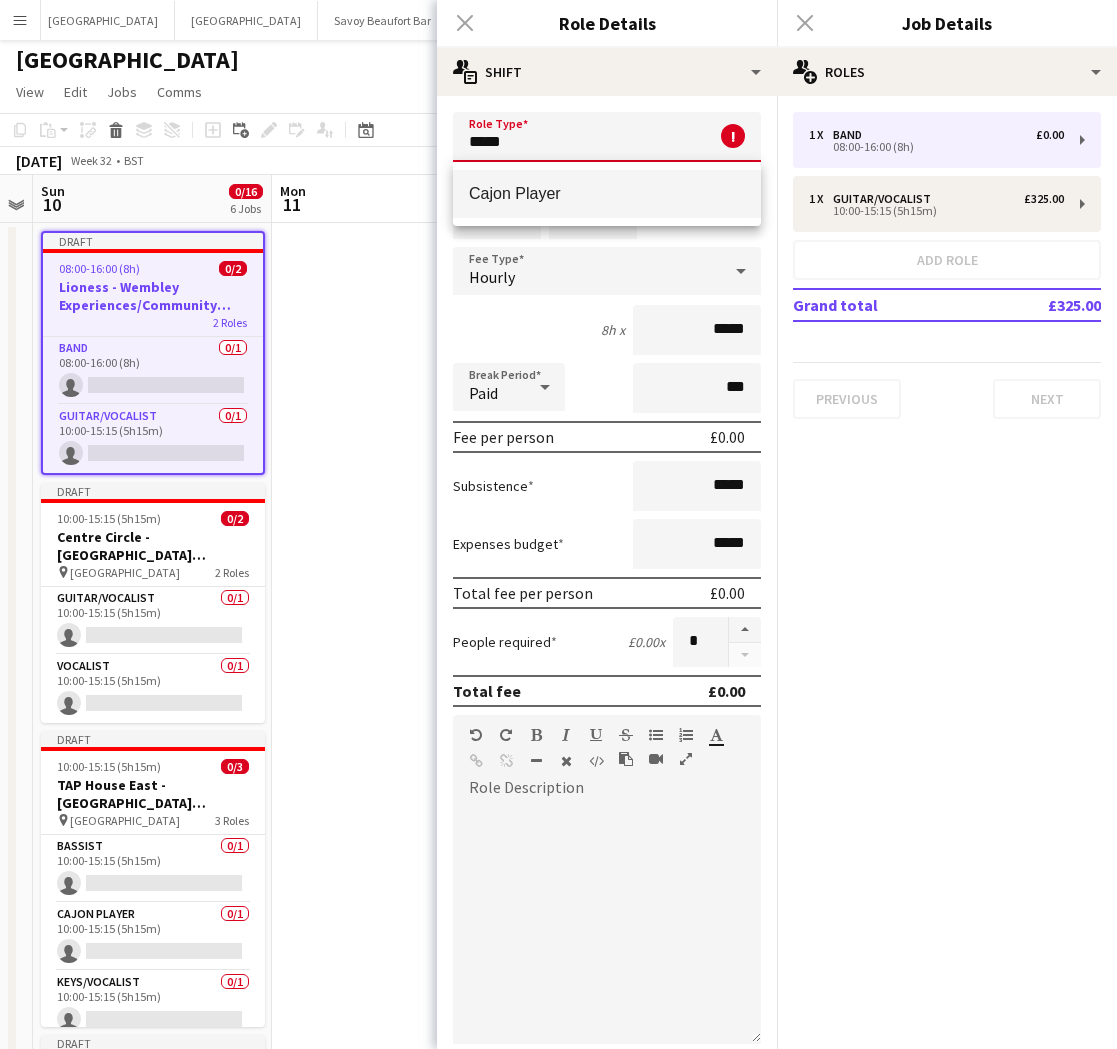 click on "Cajon Player" at bounding box center (607, 193) 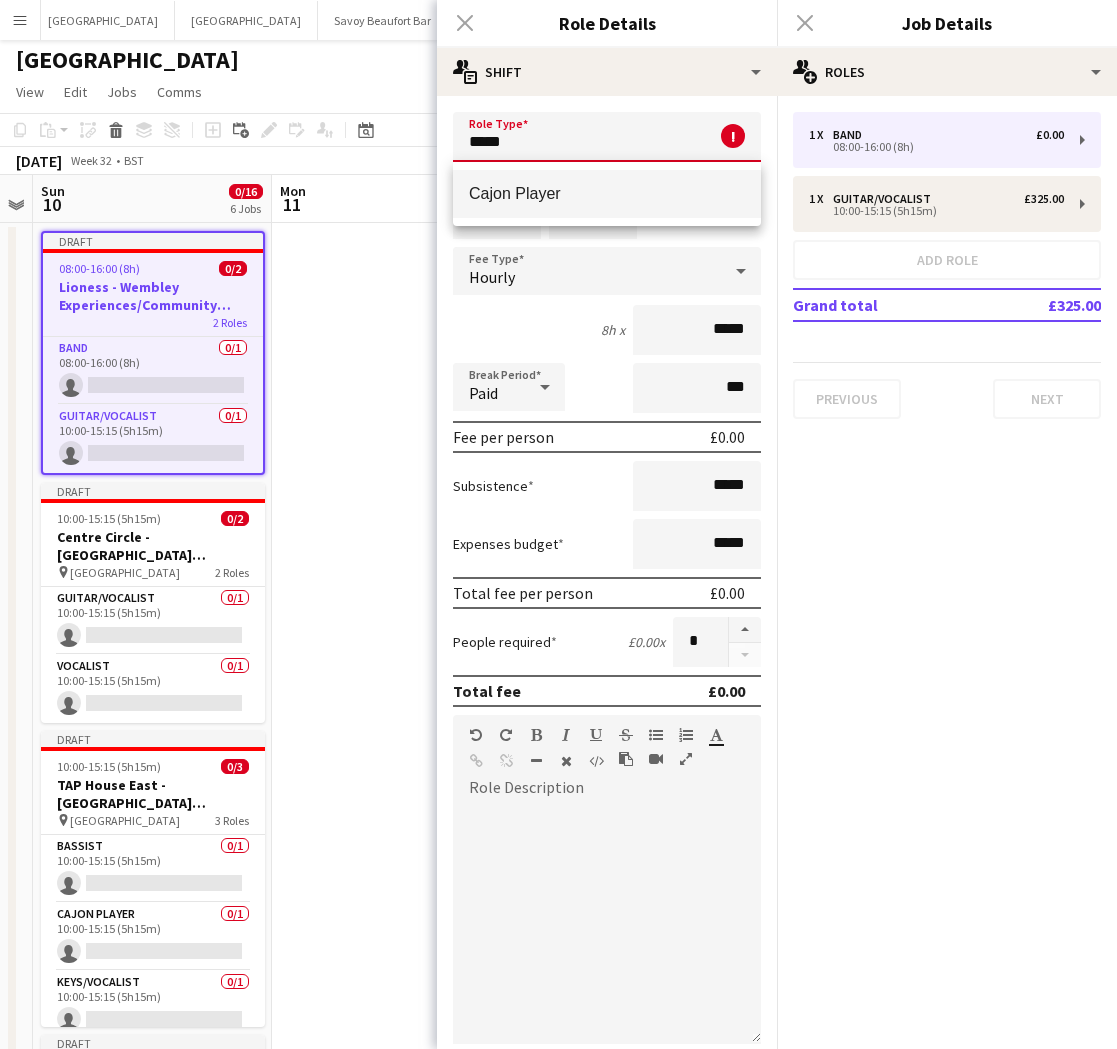 type on "**********" 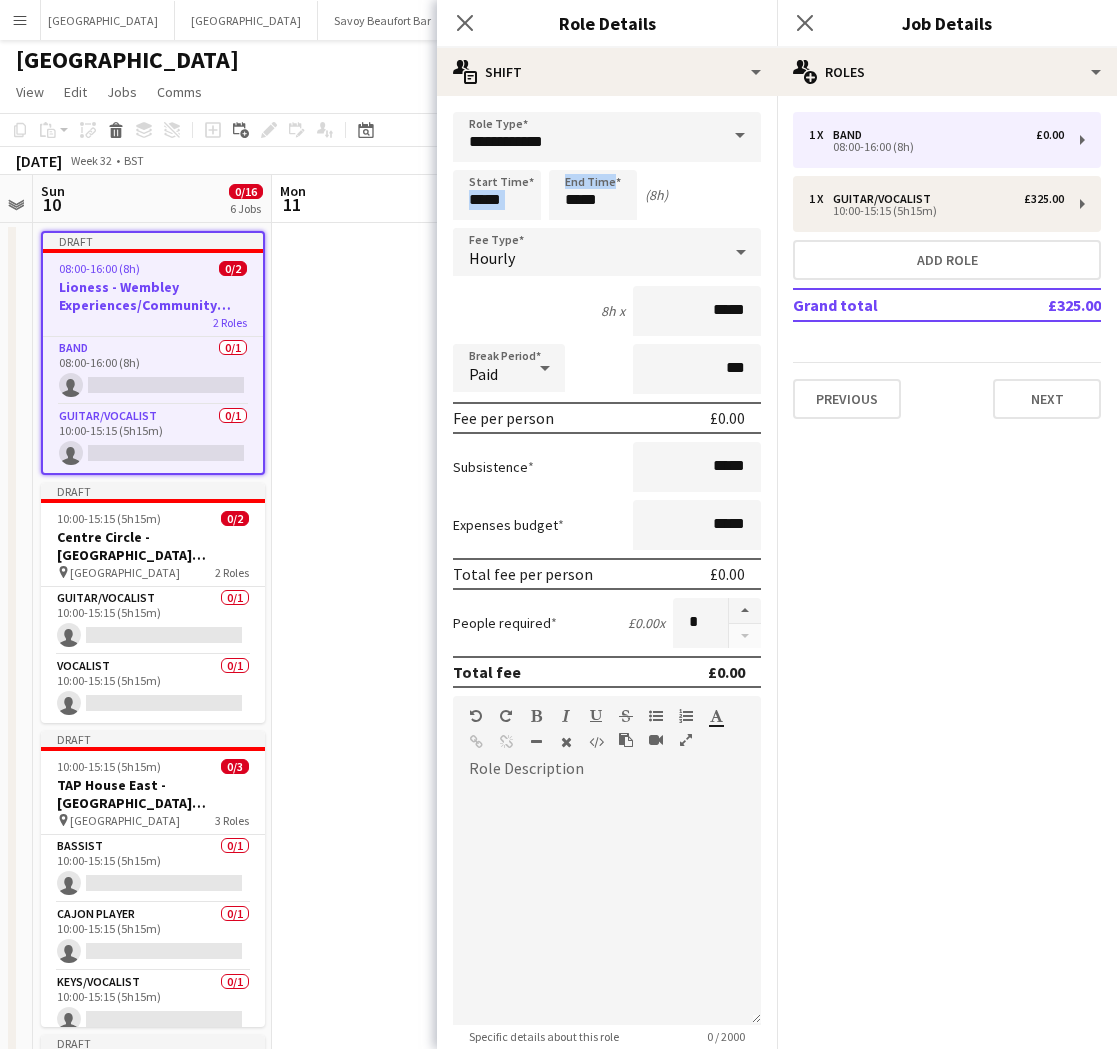 drag, startPoint x: 546, startPoint y: 199, endPoint x: 510, endPoint y: 202, distance: 36.124783 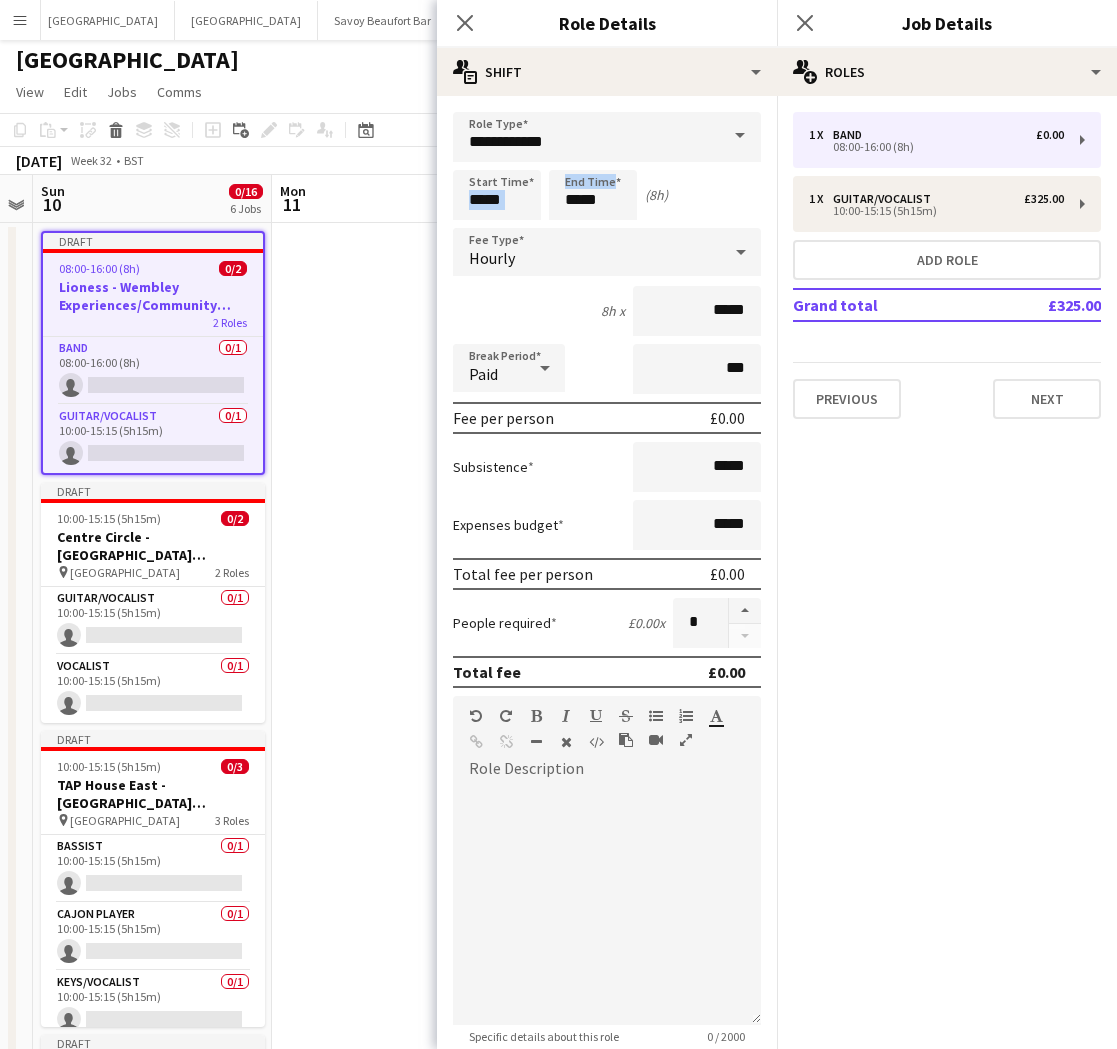 click on "Start Time  *****  End Time  *****  (8h)" at bounding box center [607, 195] 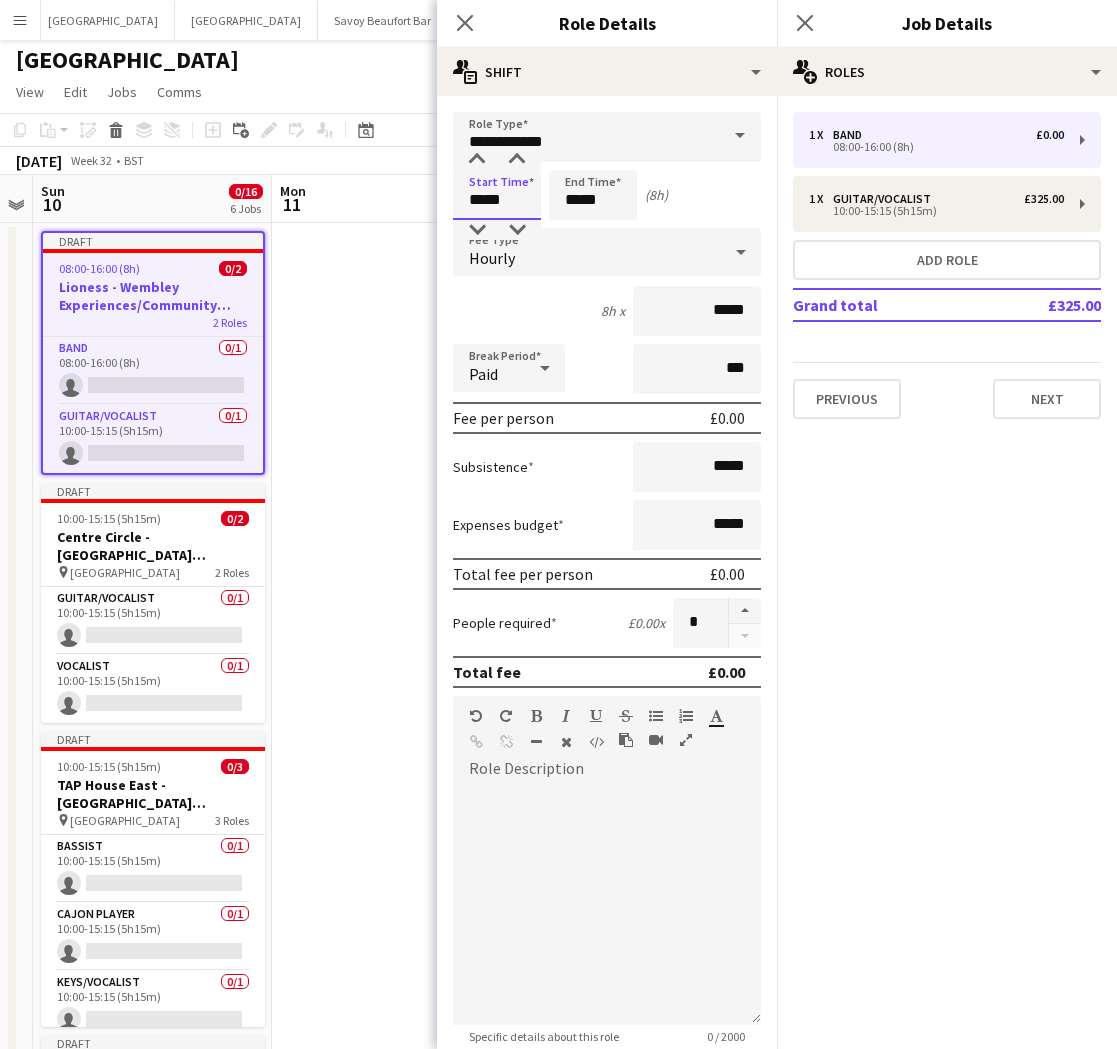 drag, startPoint x: 526, startPoint y: 201, endPoint x: 408, endPoint y: 206, distance: 118.10589 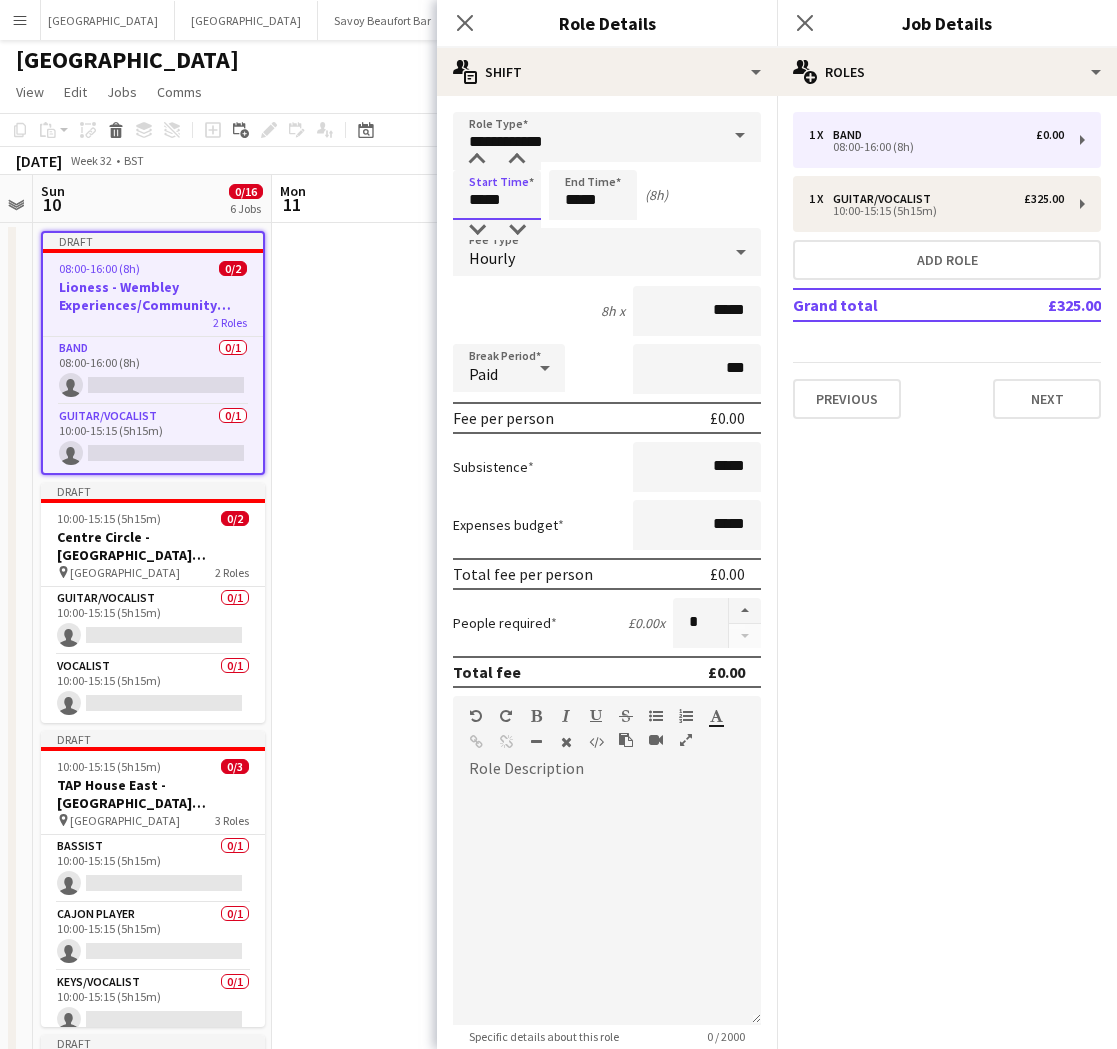 click on "Menu
Boards
Boards   Boards   All jobs   Status
Workforce
Workforce   My Workforce   Recruiting
Comms
Comms
Pay
Pay   Approvals   Payments   Reports   Invoices
Platform Settings
Platform Settings   App settings   Your settings   Profiles
Training Academy
Training Academy
Knowledge Base
Knowledge Base
Product Updates
Product Updates   Log Out   Privacy   Bicester village
Close
[GEOGRAPHIC_DATA]
Savoy Beaufort Bar
Close
Private Events
Close
Oblix
Close
Hippodrome
Close
Piano Tuner Schedule
Close
The Booking Office 1869
Close" at bounding box center (558, 658) 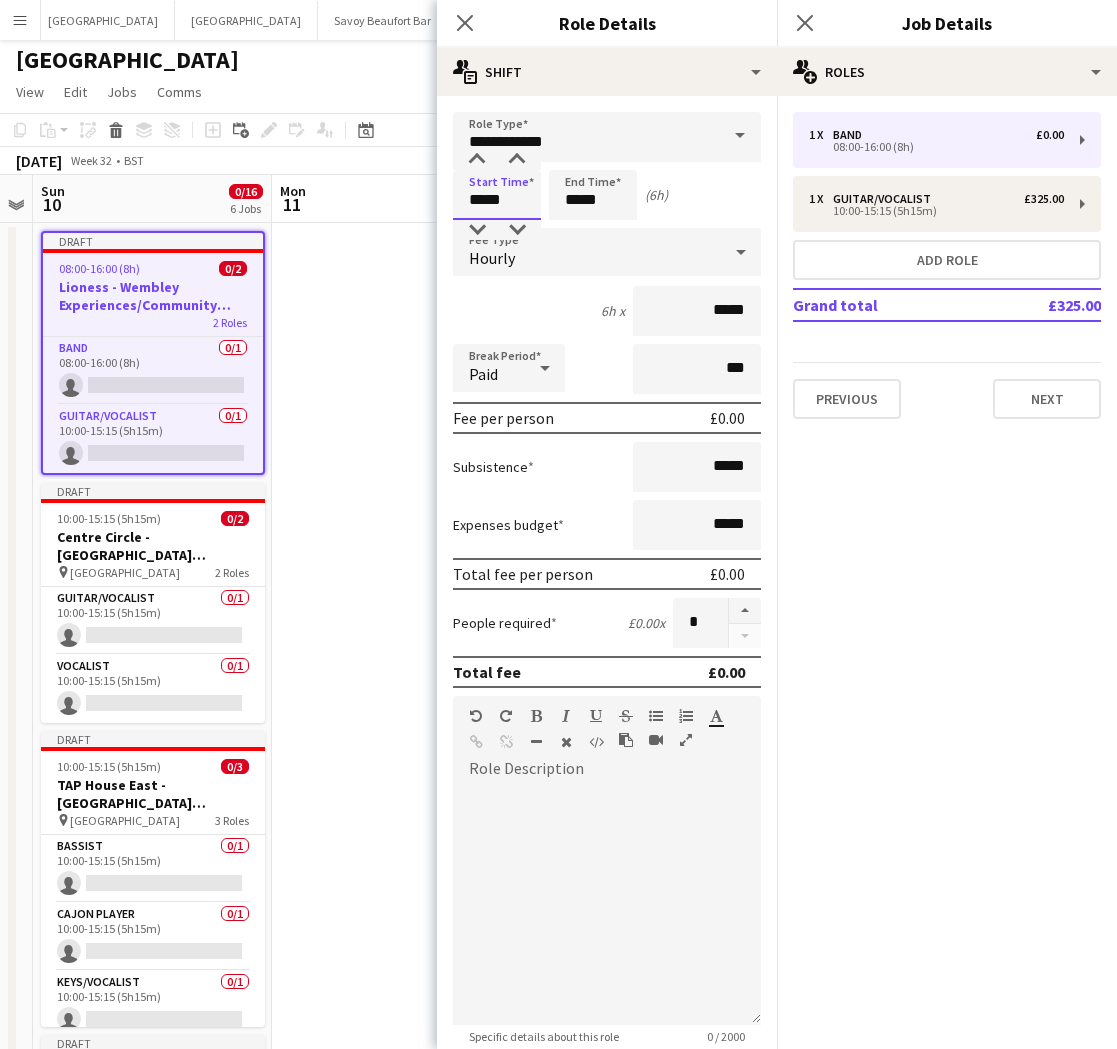 type on "*****" 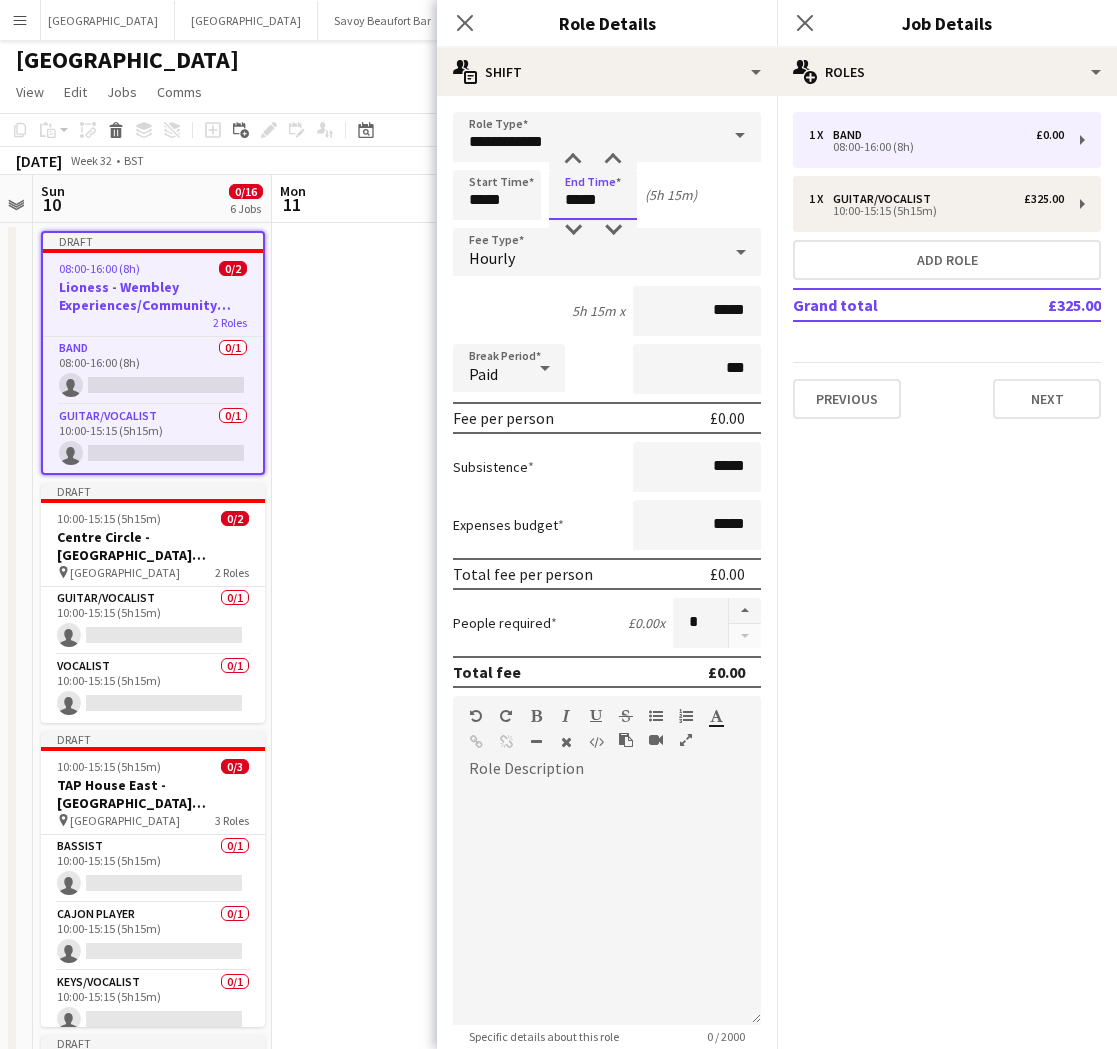 type on "*****" 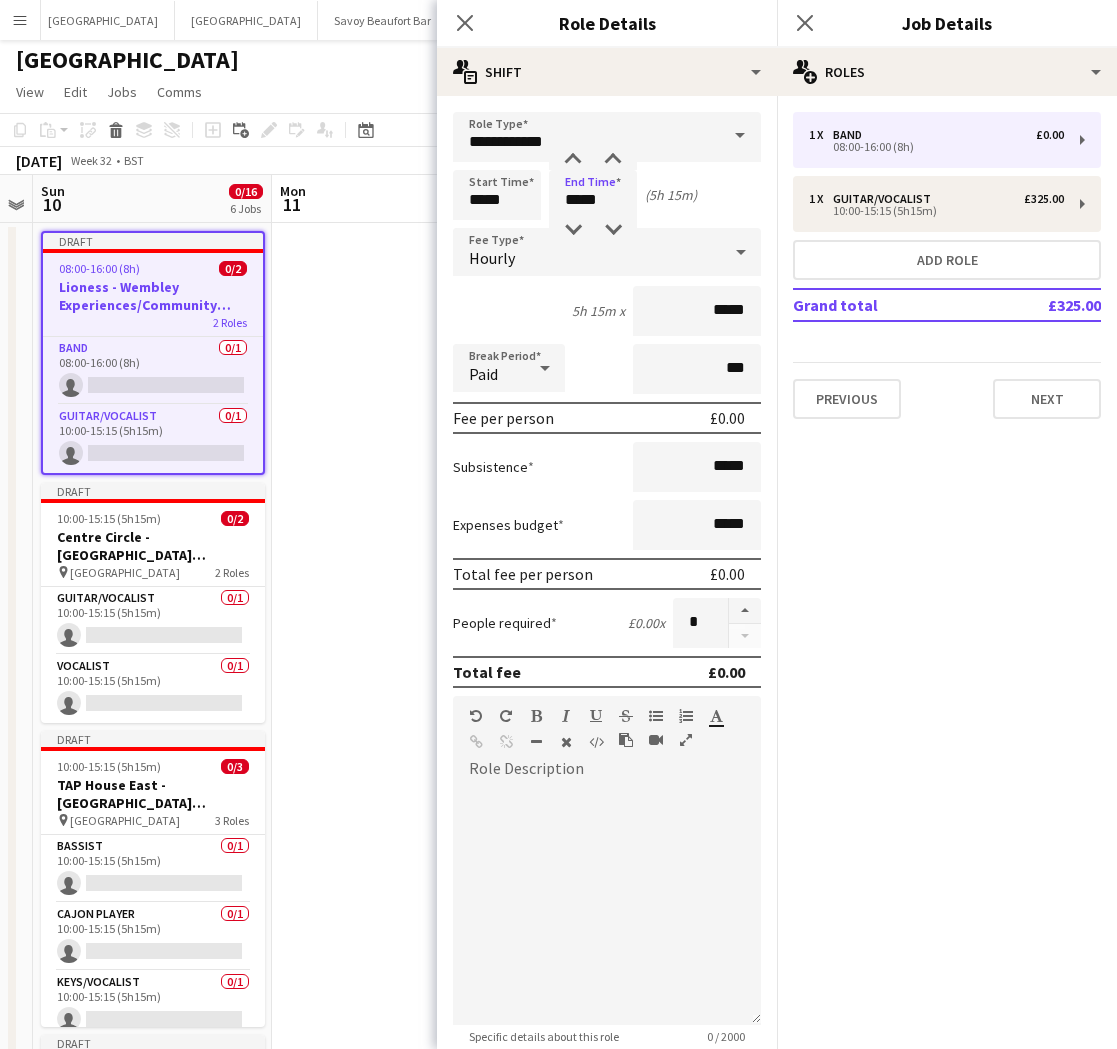 click on "Hourly" at bounding box center (587, 252) 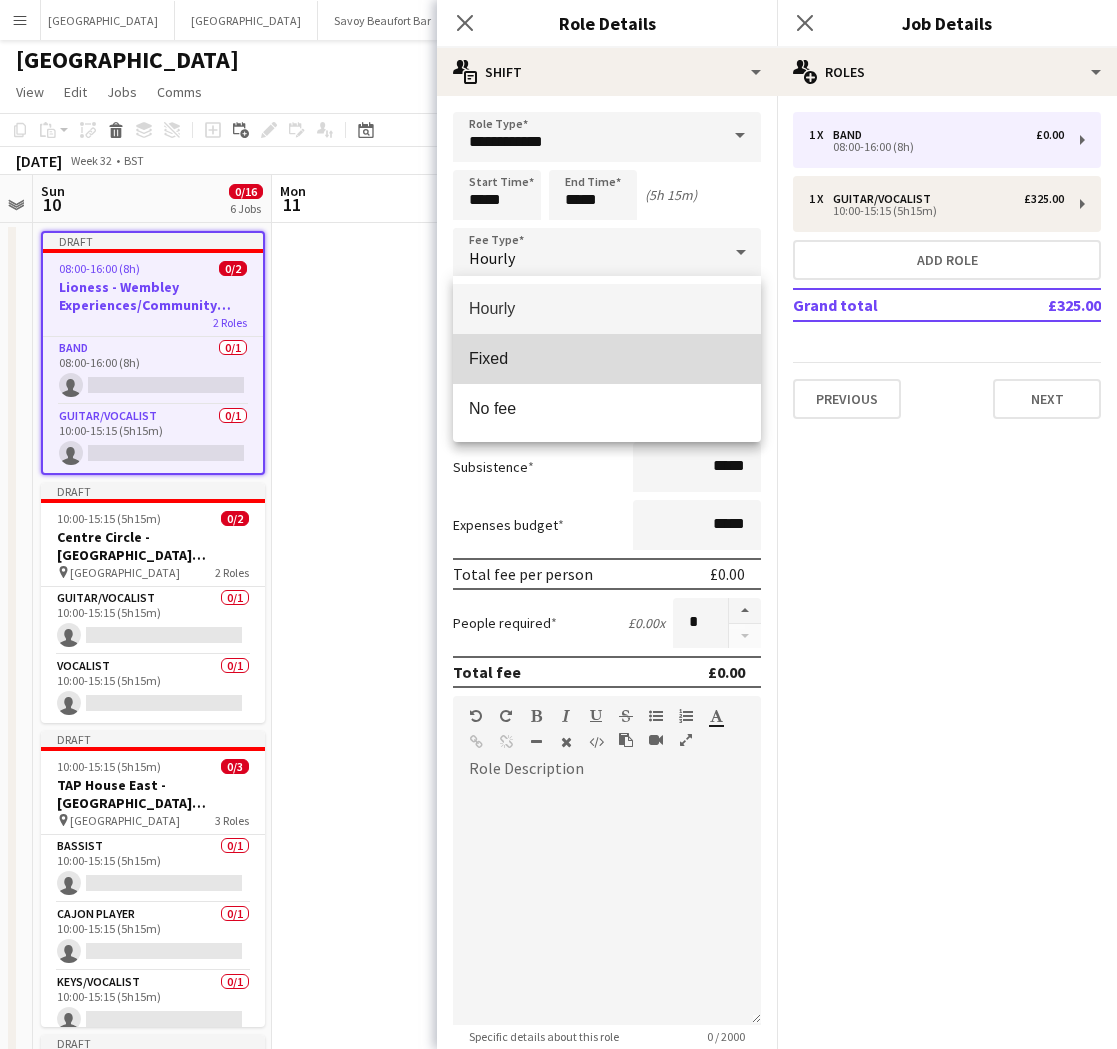 drag, startPoint x: 554, startPoint y: 357, endPoint x: 674, endPoint y: 336, distance: 121.82365 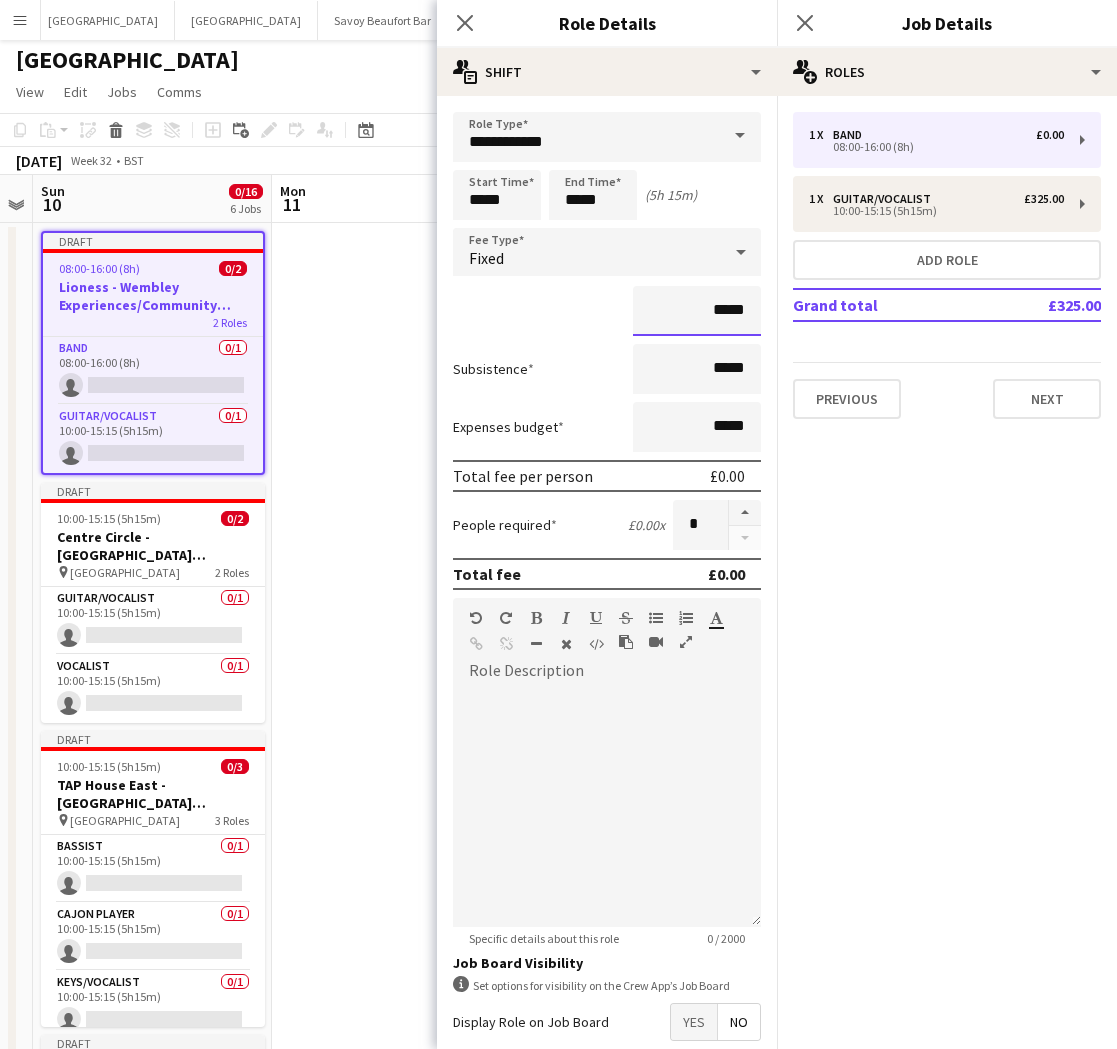 drag, startPoint x: 716, startPoint y: 310, endPoint x: 763, endPoint y: 308, distance: 47.042534 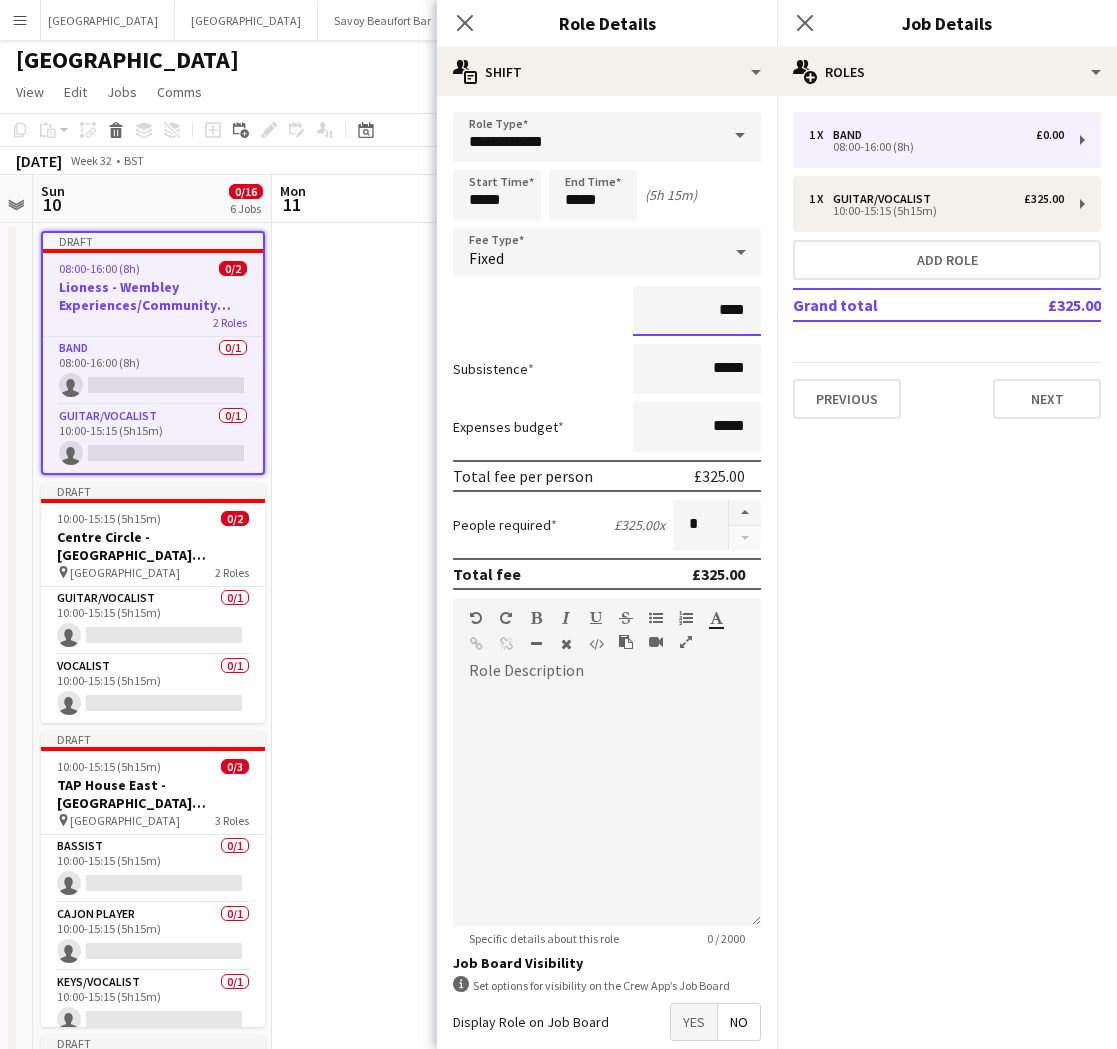 type on "*******" 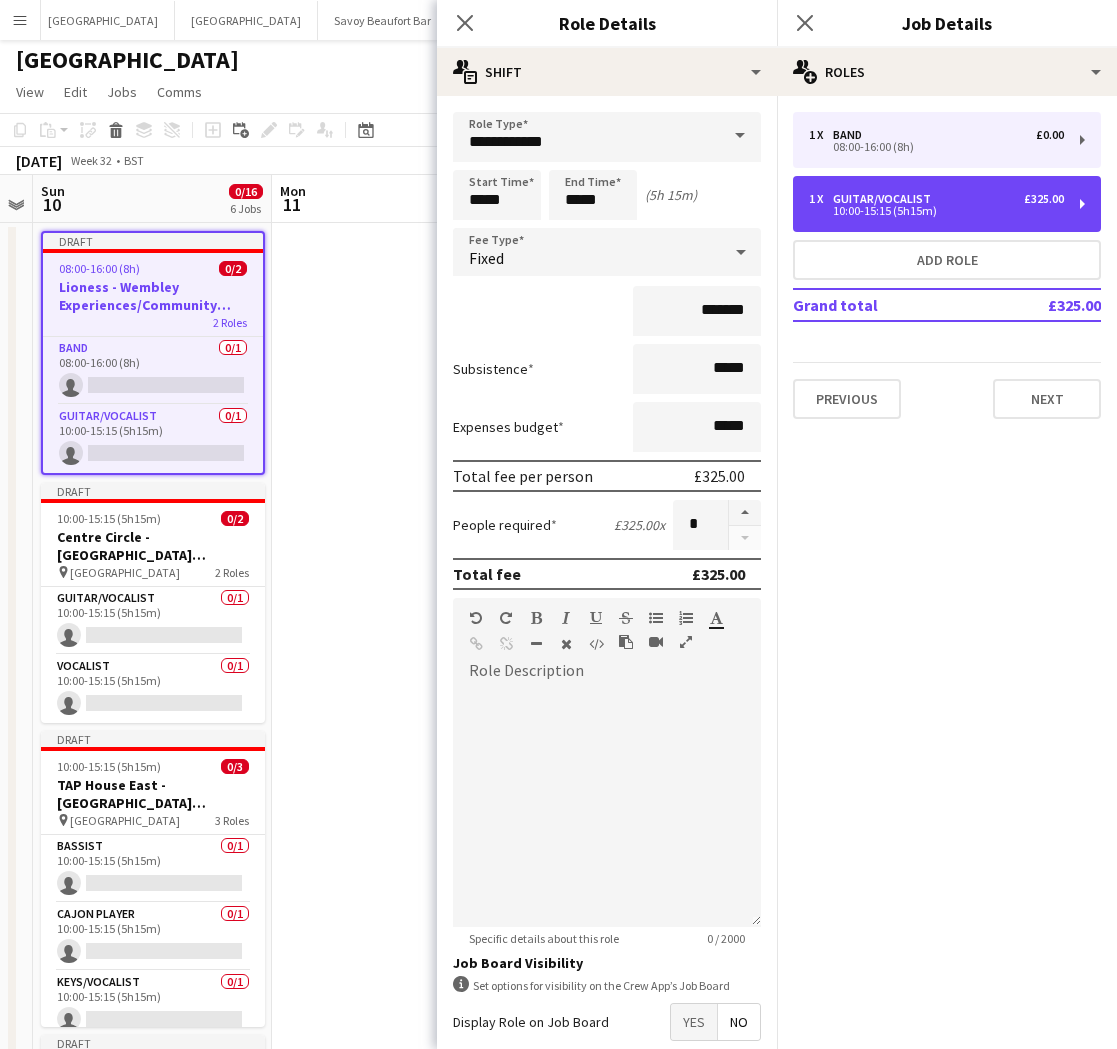 drag, startPoint x: 858, startPoint y: 220, endPoint x: 842, endPoint y: 288, distance: 69.856995 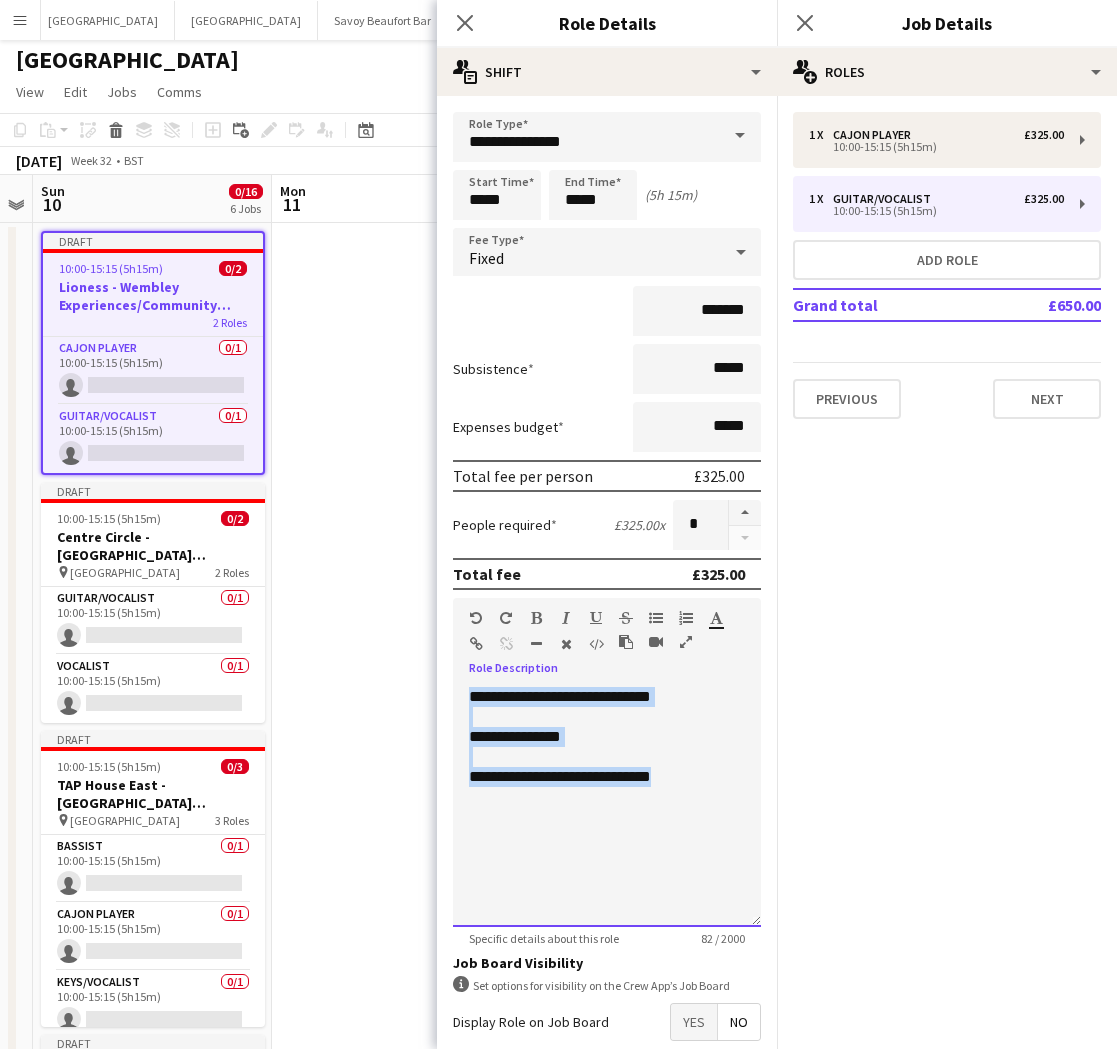 drag, startPoint x: 692, startPoint y: 786, endPoint x: 421, endPoint y: 691, distance: 287.16895 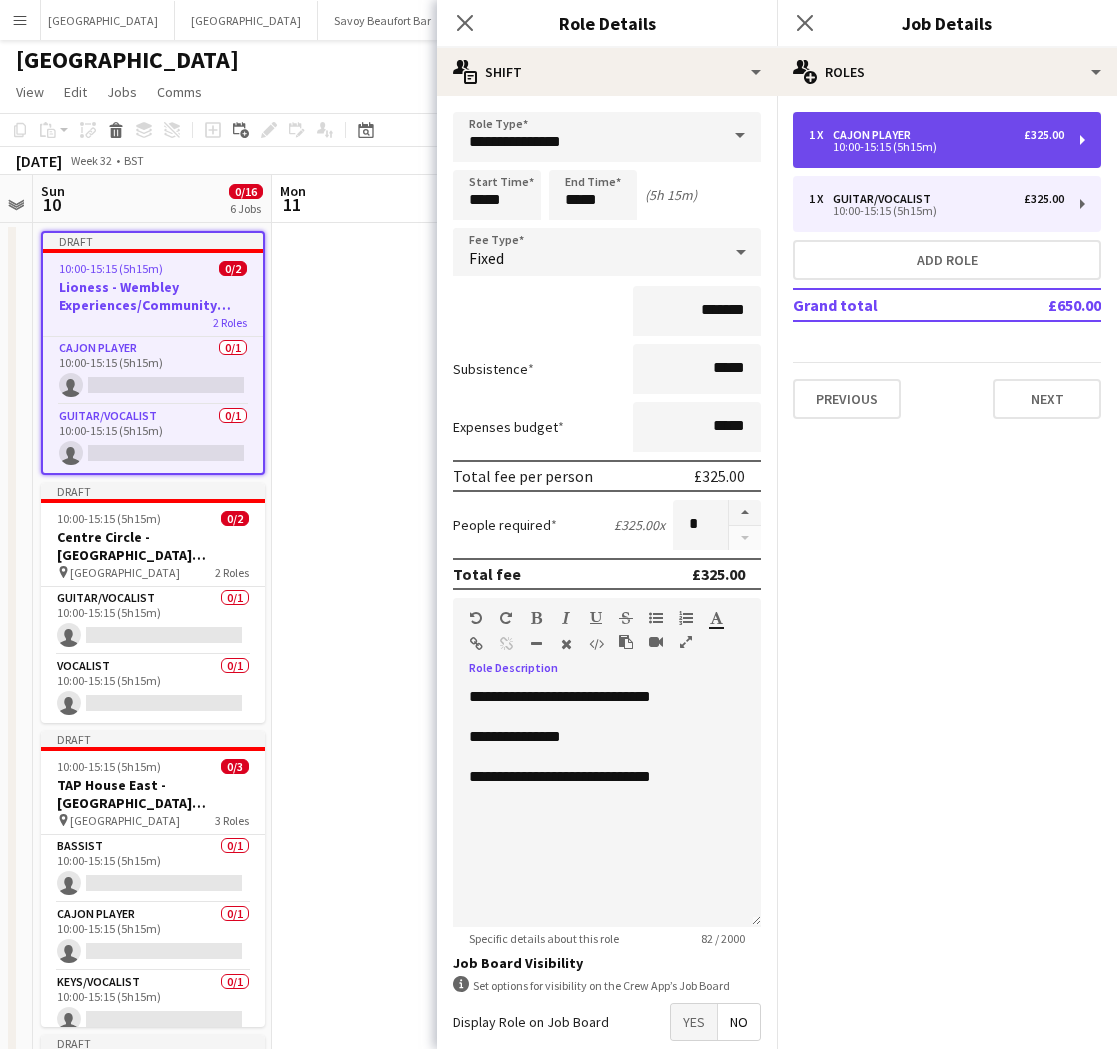 drag, startPoint x: 894, startPoint y: 140, endPoint x: 889, endPoint y: 149, distance: 10.29563 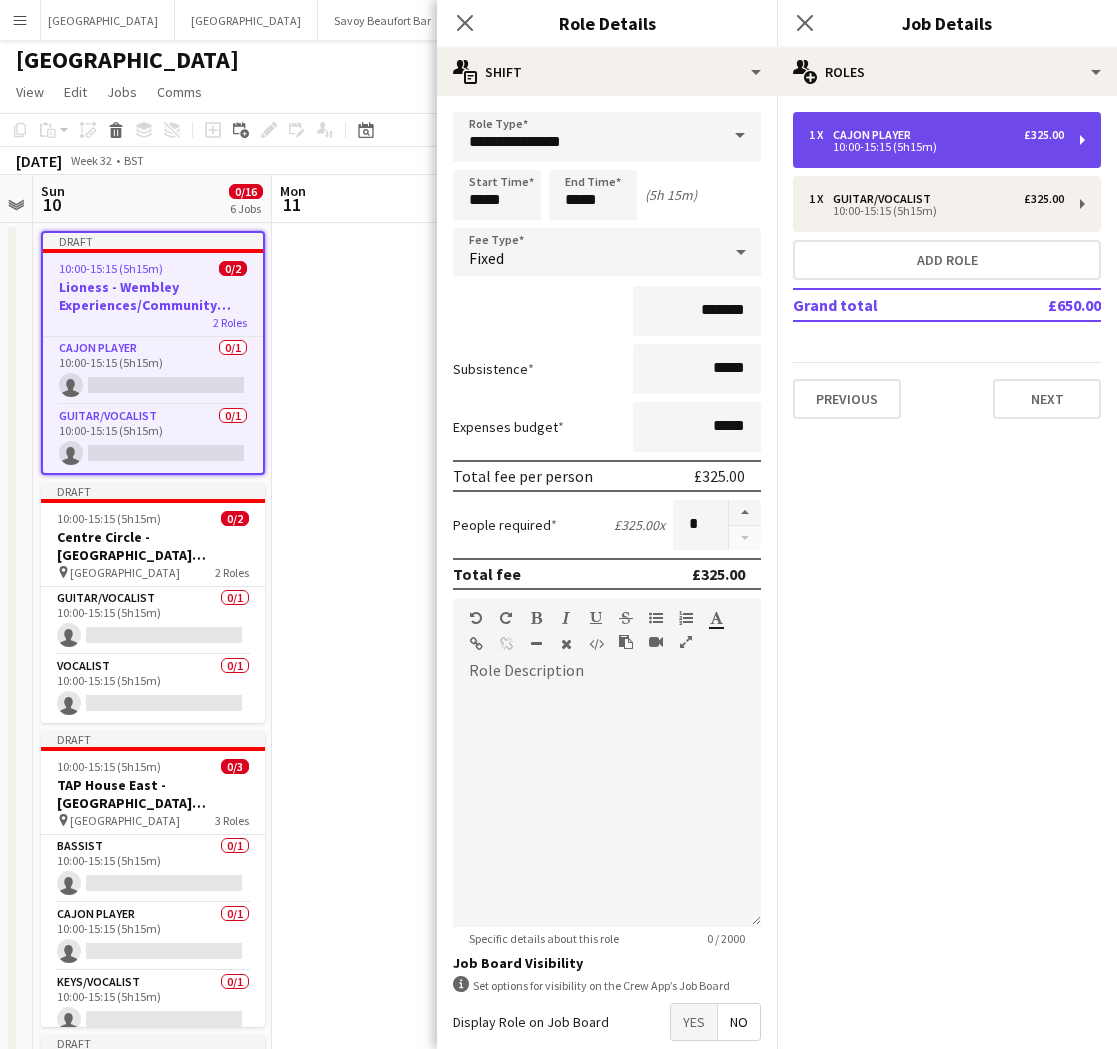 type on "**********" 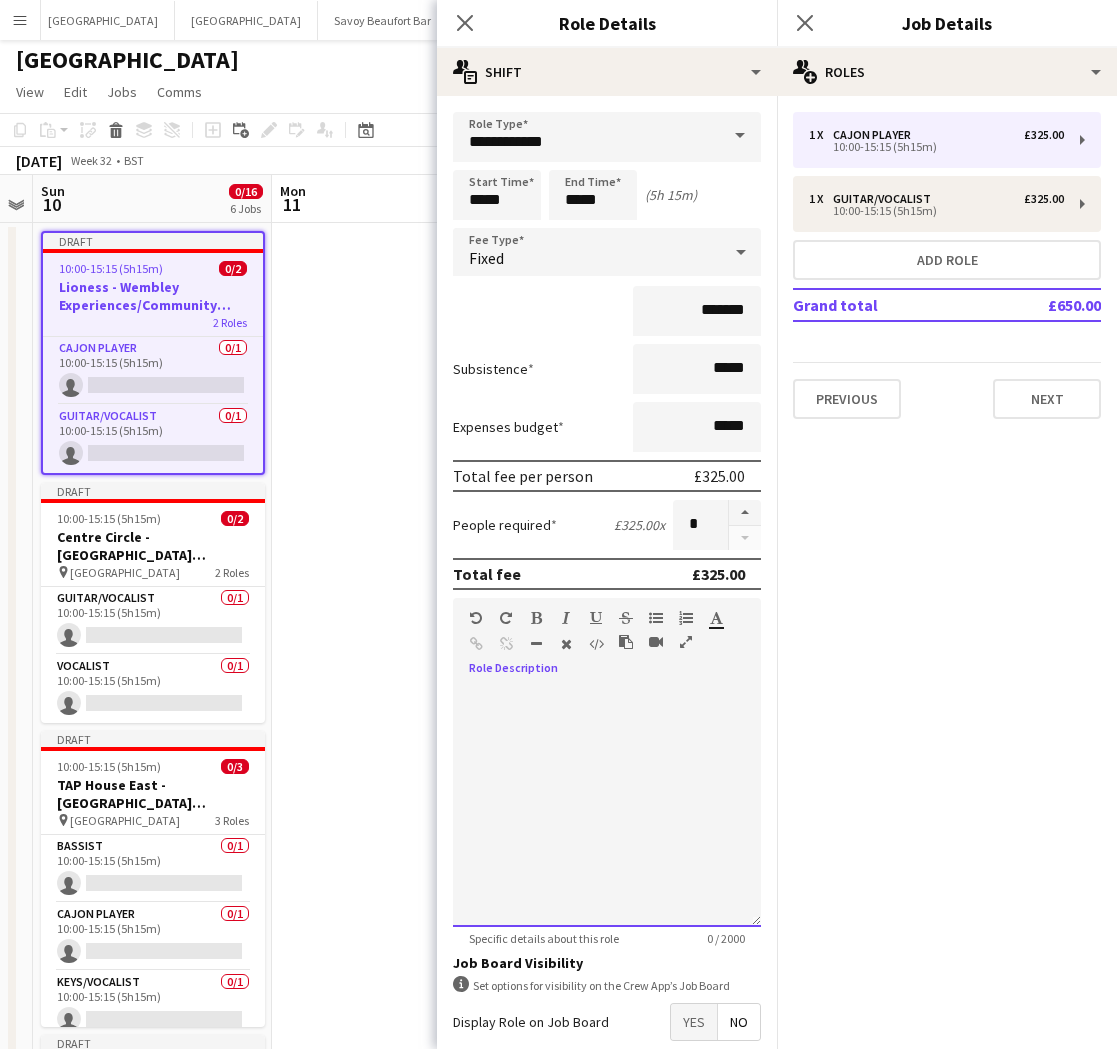 click at bounding box center (607, 807) 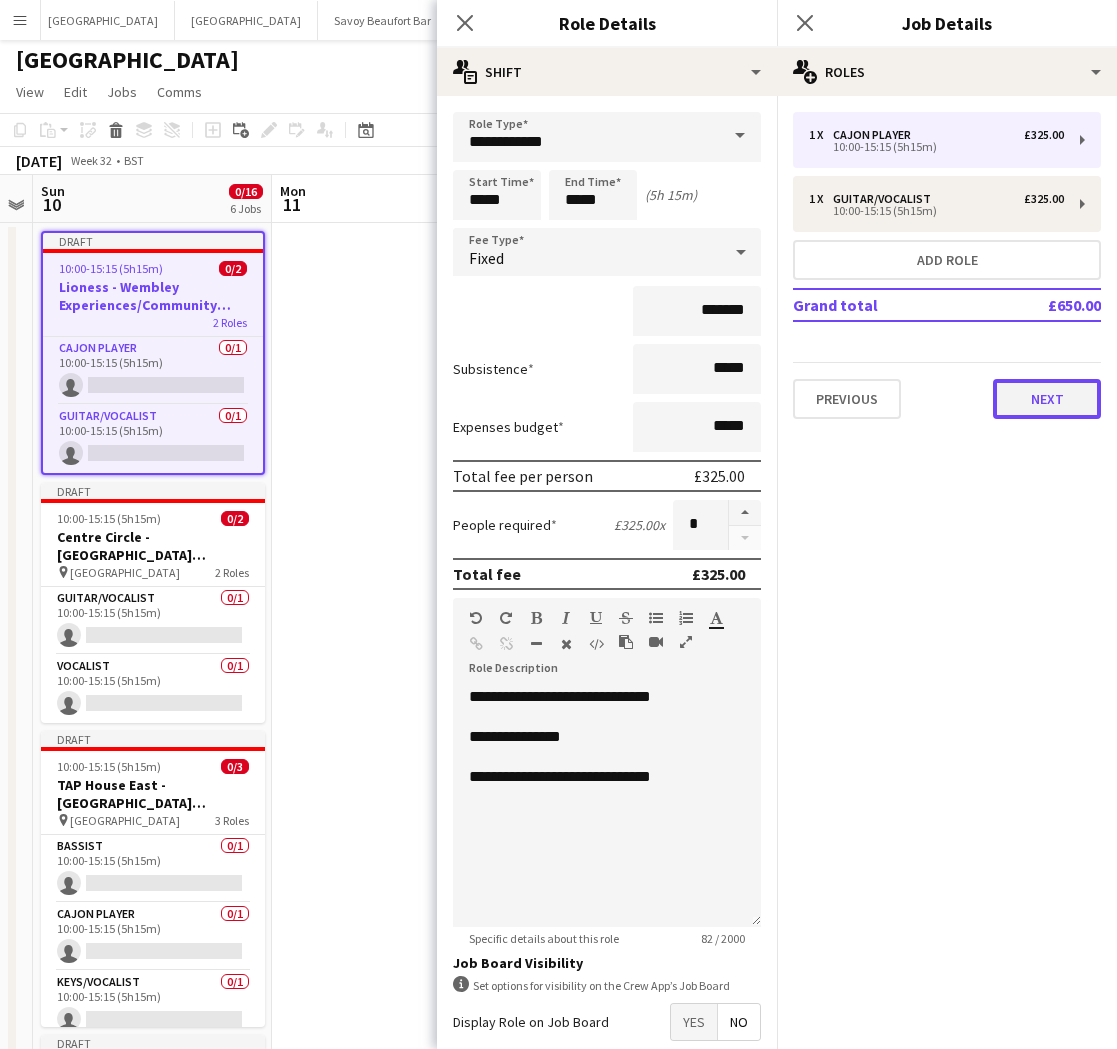 click on "Next" at bounding box center [1047, 399] 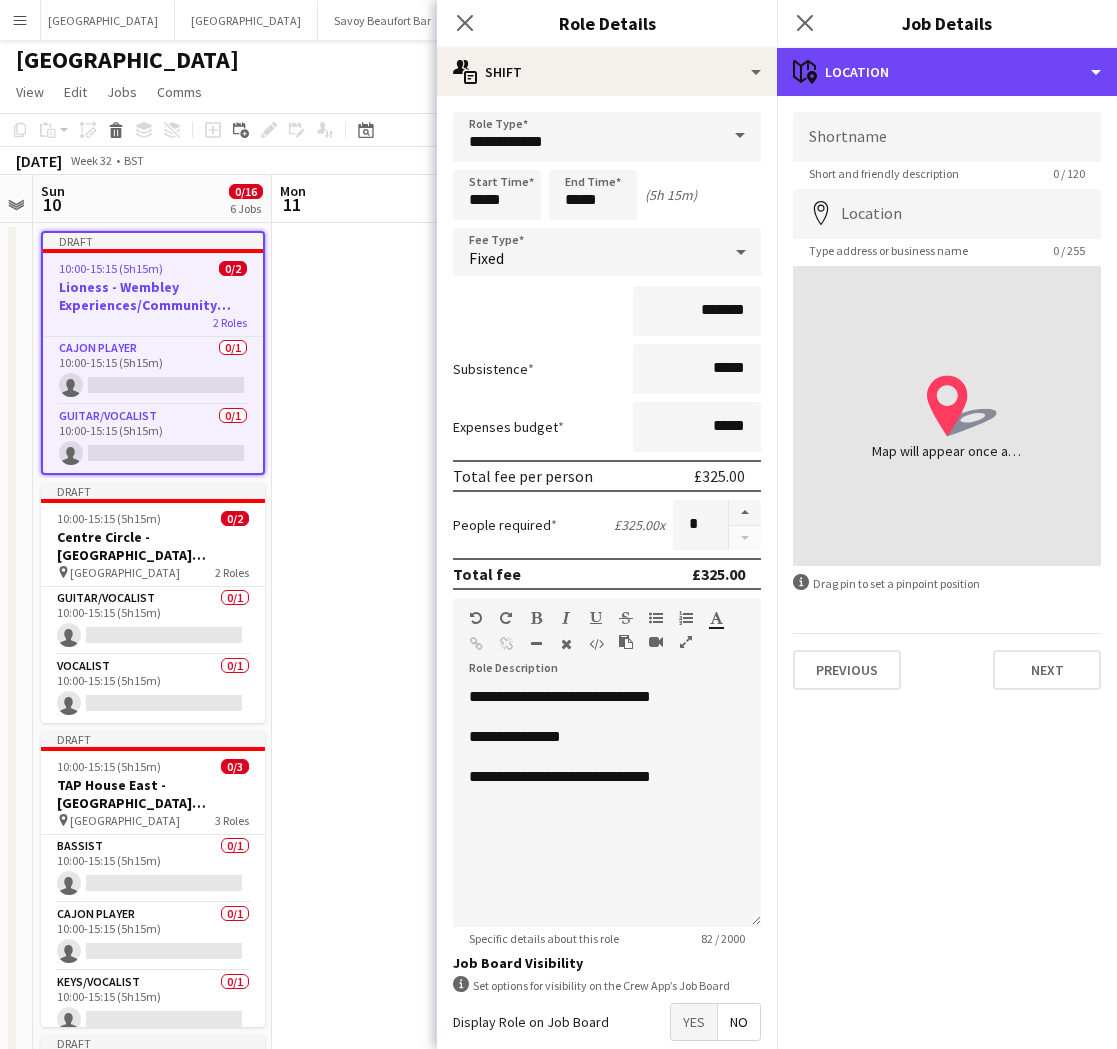 drag, startPoint x: 798, startPoint y: 90, endPoint x: 849, endPoint y: 132, distance: 66.068146 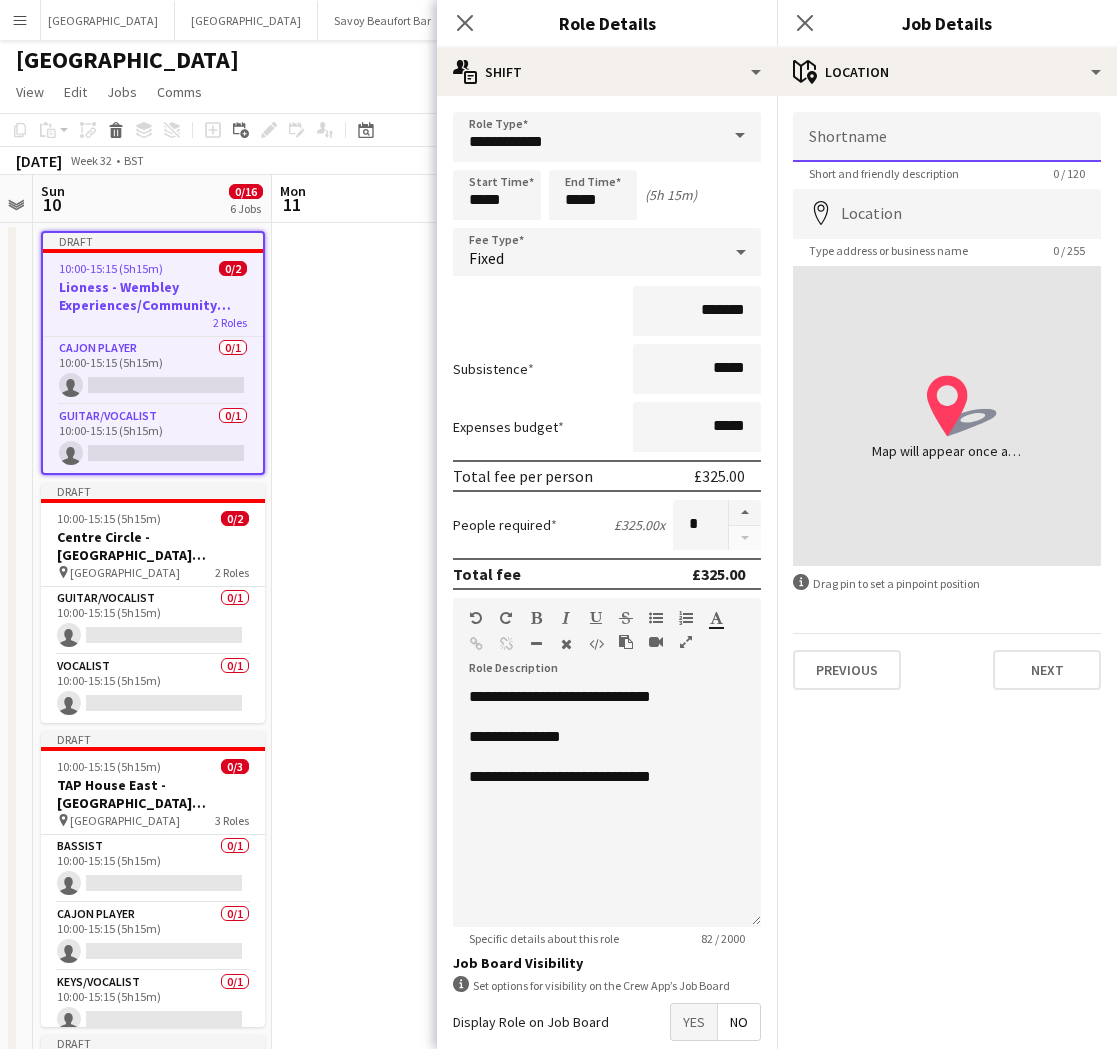 click on "Shortname" at bounding box center (947, 137) 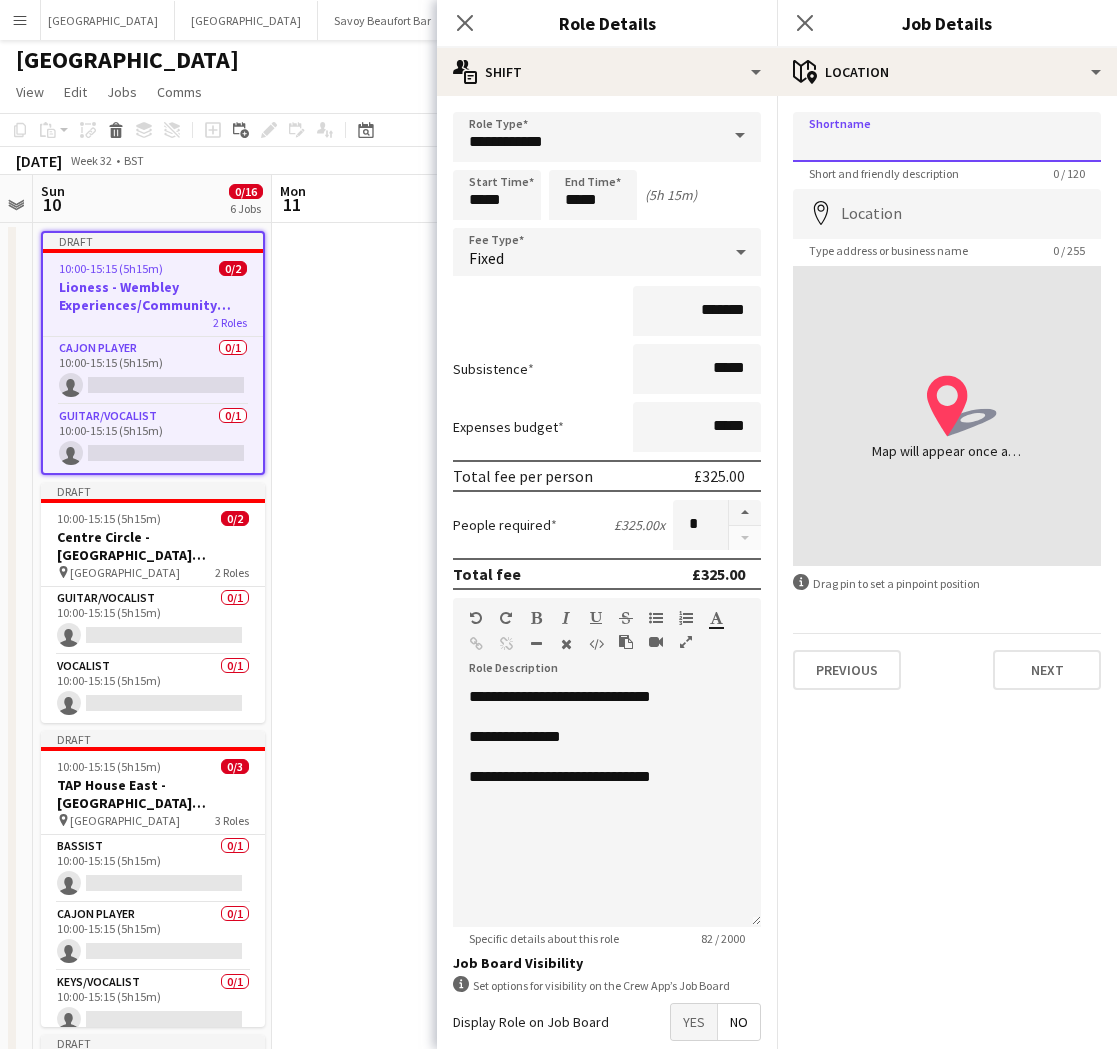 type on "**********" 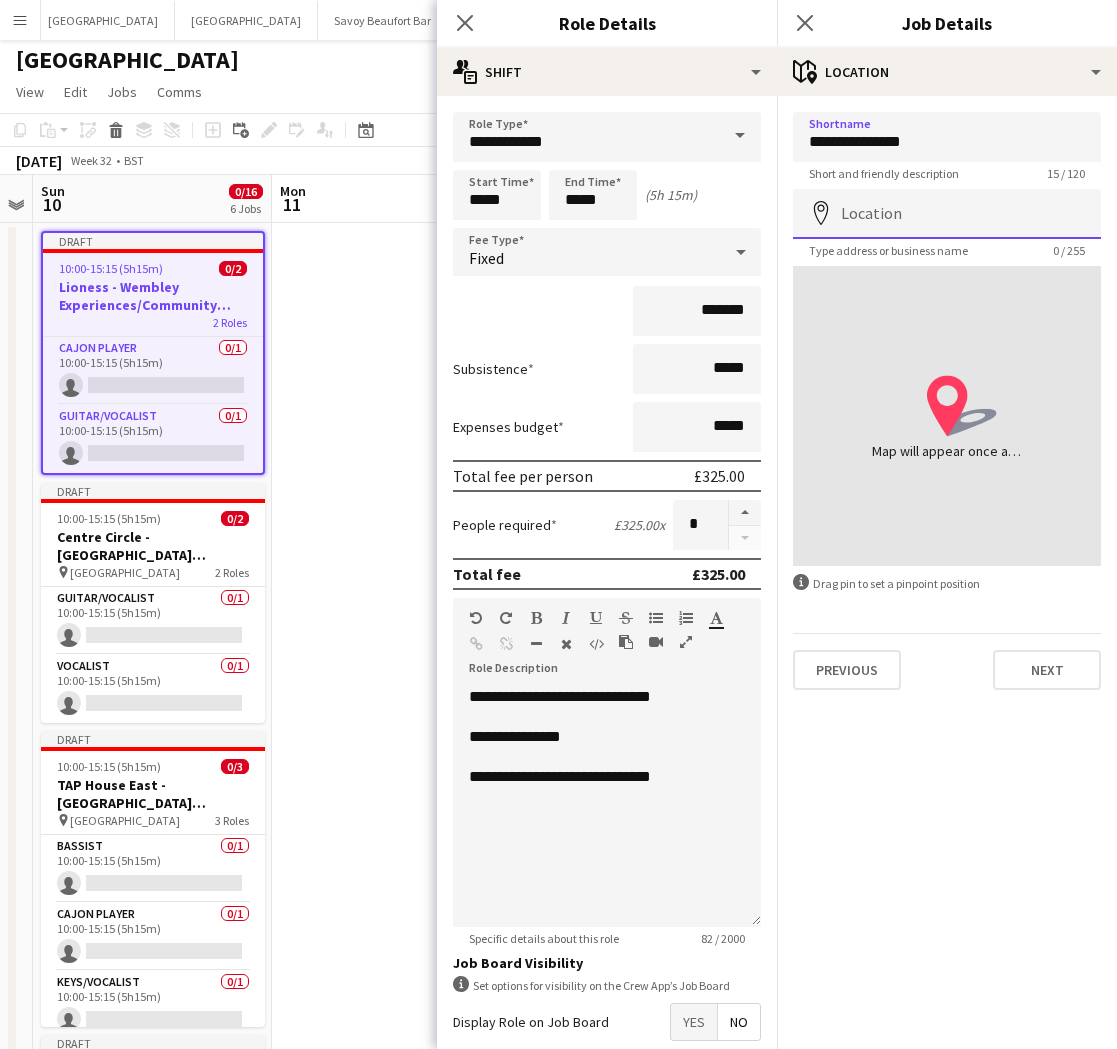 click on "Location" at bounding box center (947, 214) 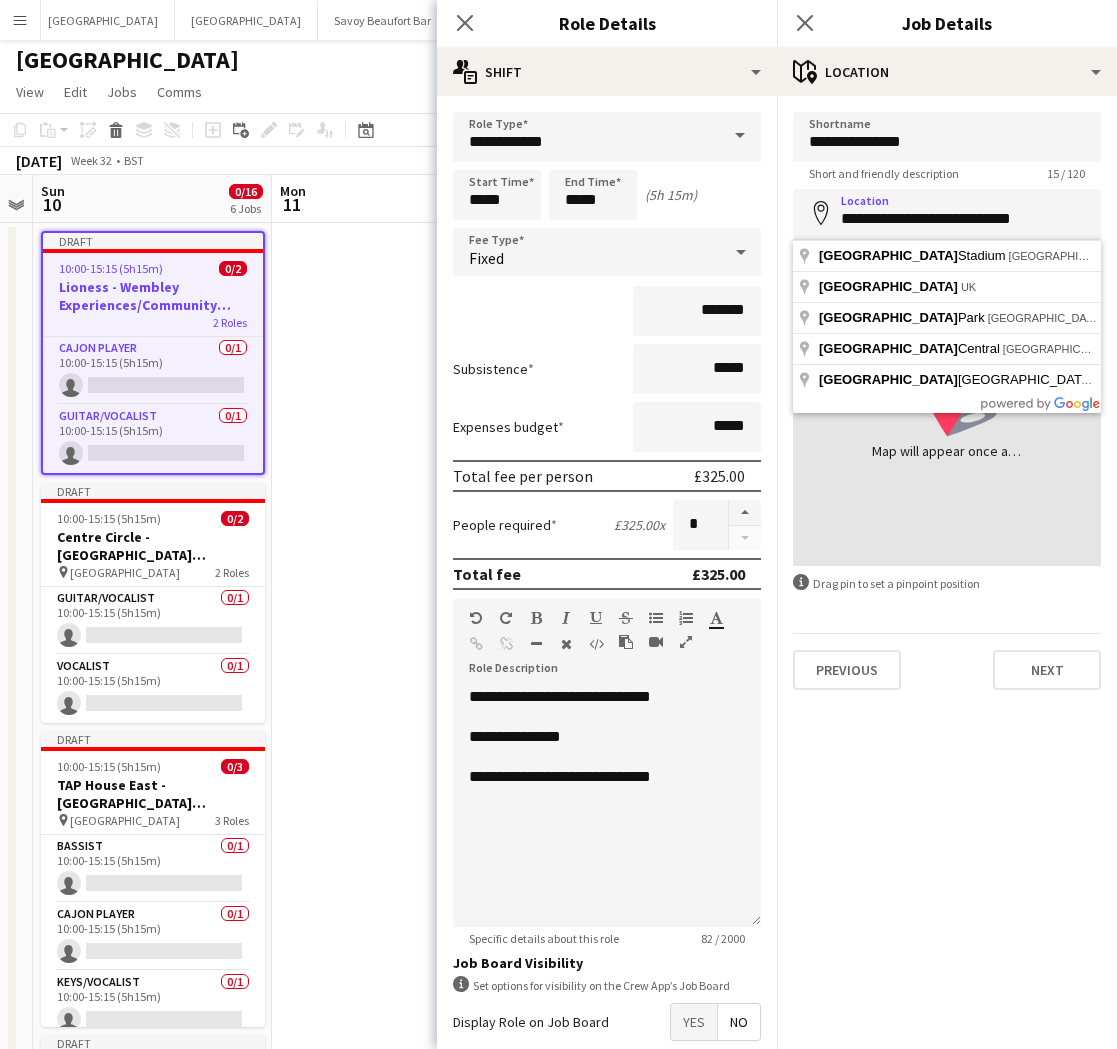 type on "**********" 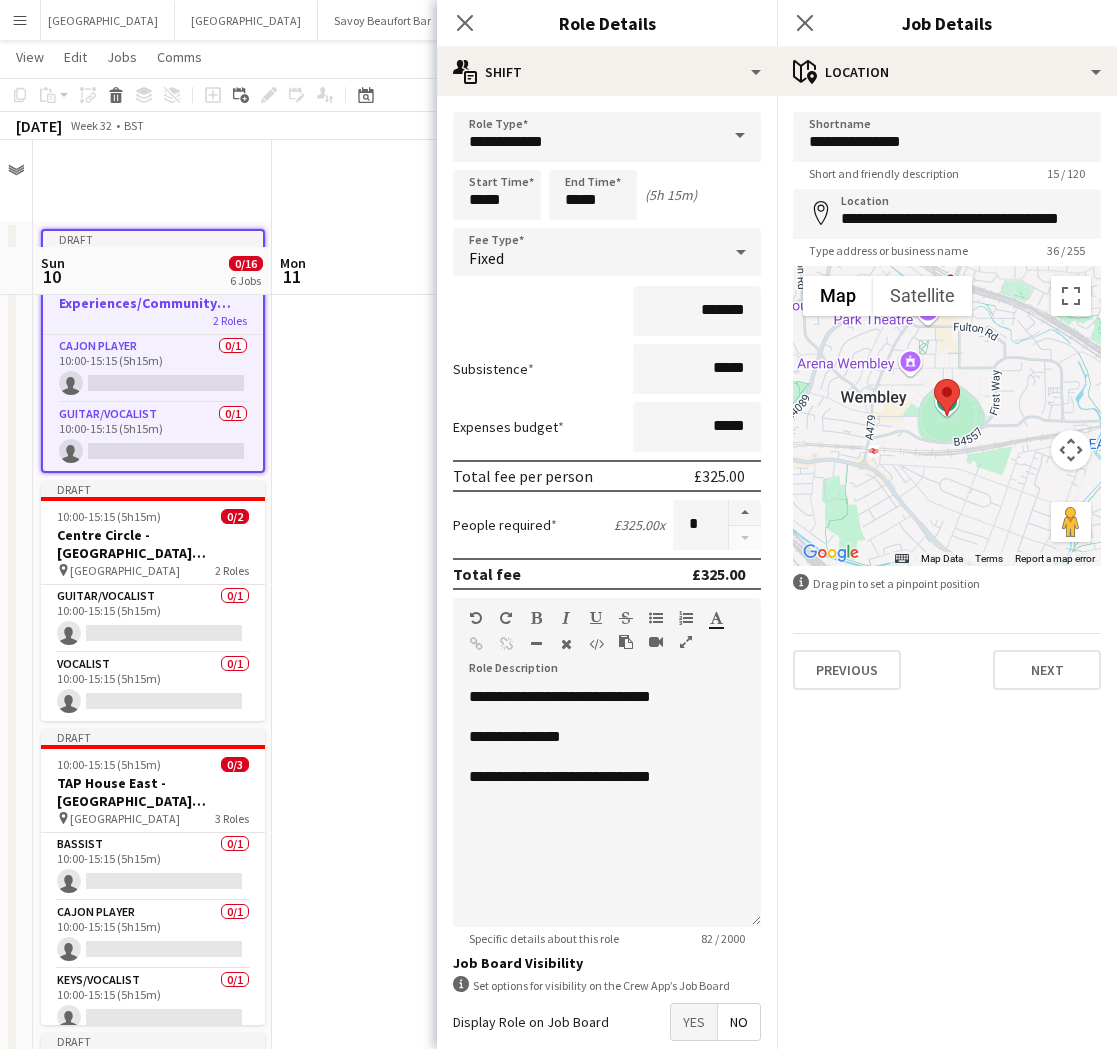 scroll, scrollTop: 162, scrollLeft: 0, axis: vertical 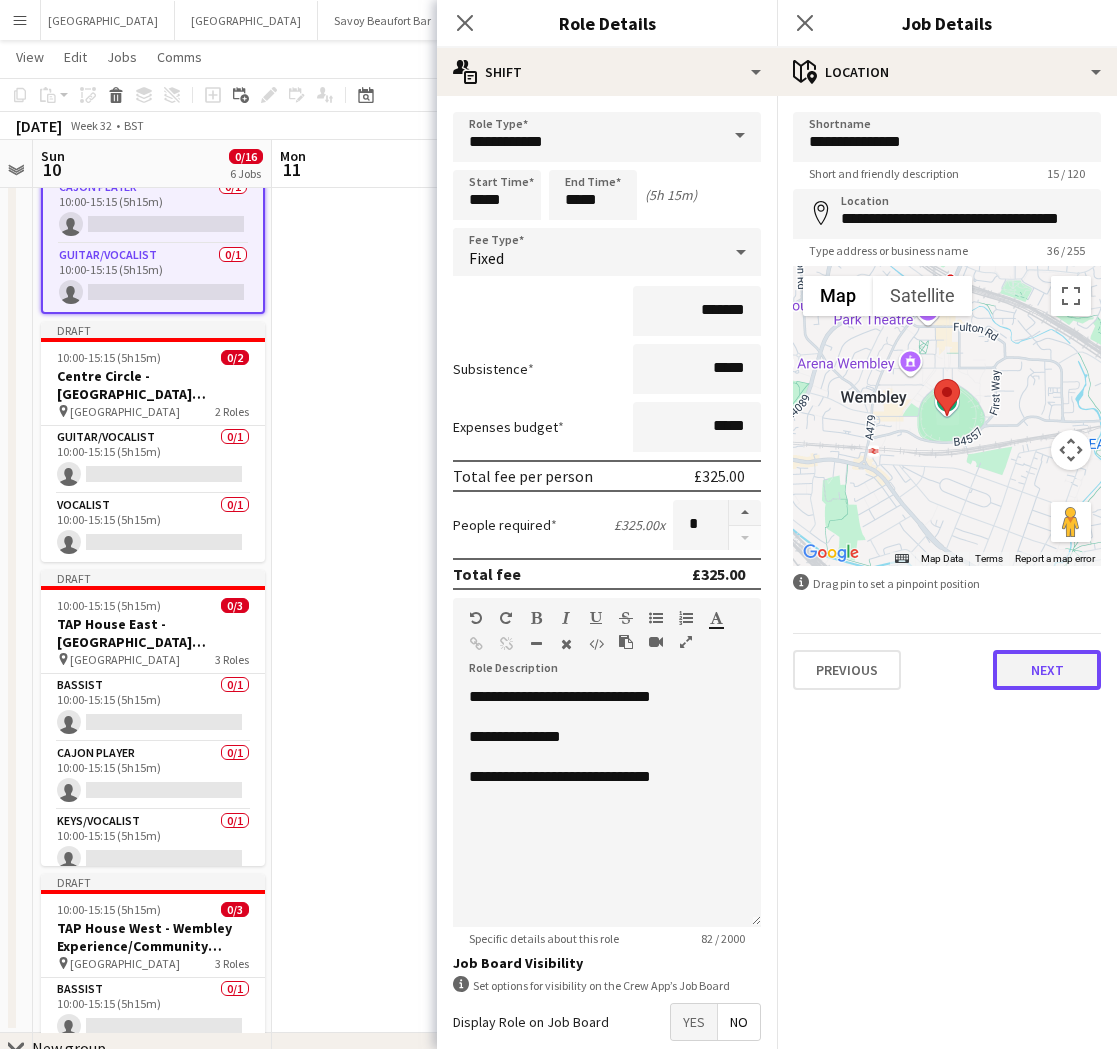 click on "Next" at bounding box center [1047, 670] 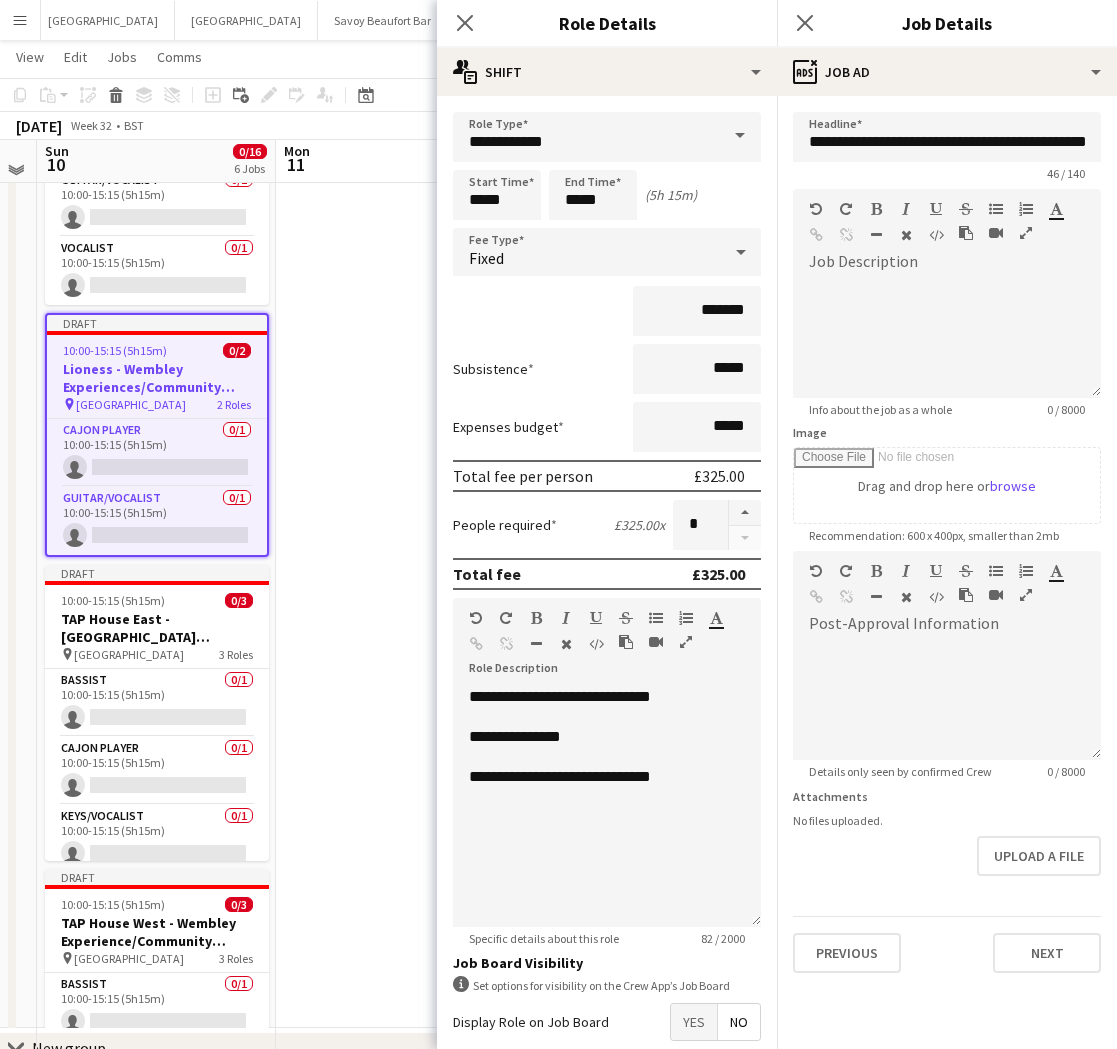 scroll, scrollTop: 0, scrollLeft: 680, axis: horizontal 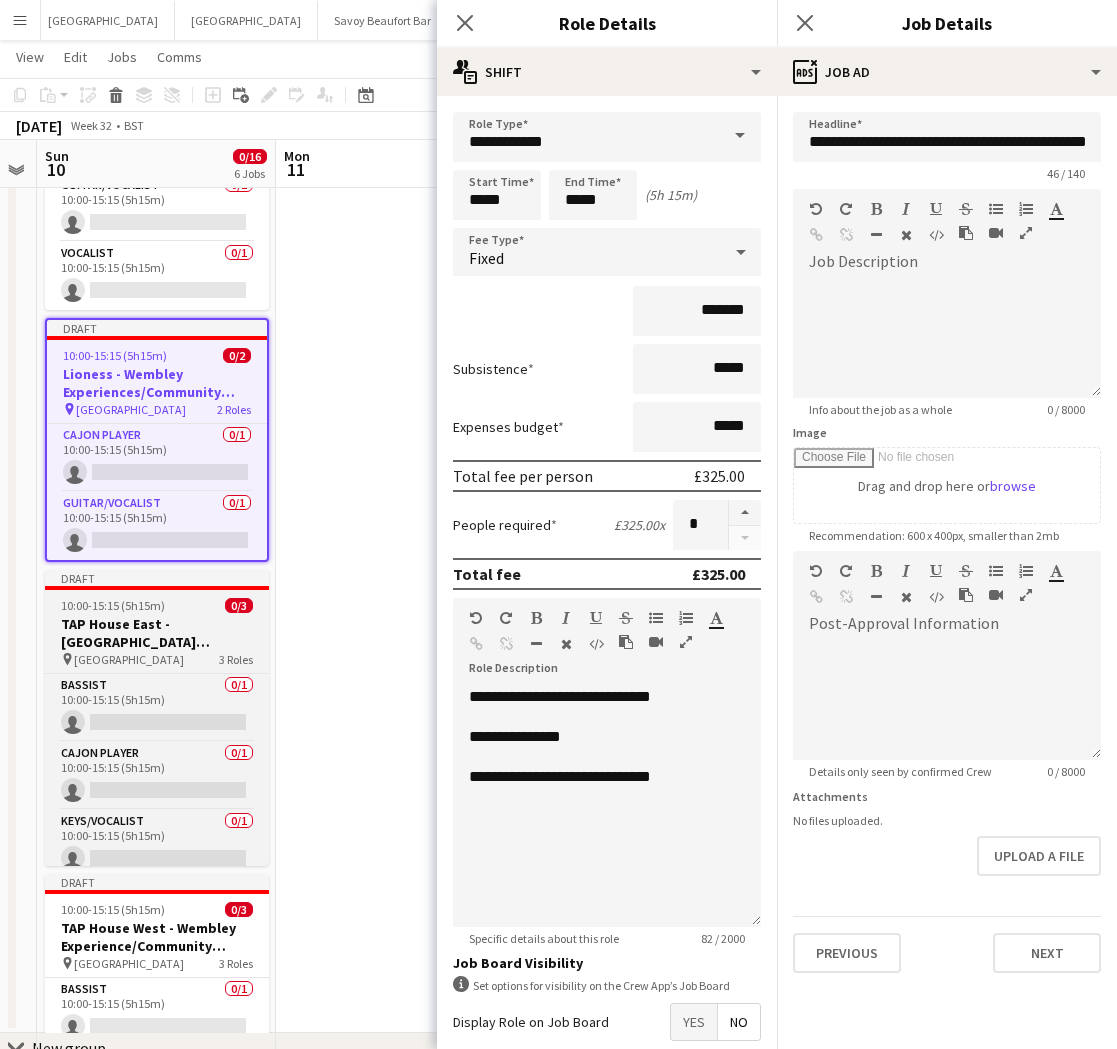 click on "TAP House East - [GEOGRAPHIC_DATA] Experience/Community Shield" at bounding box center (157, 633) 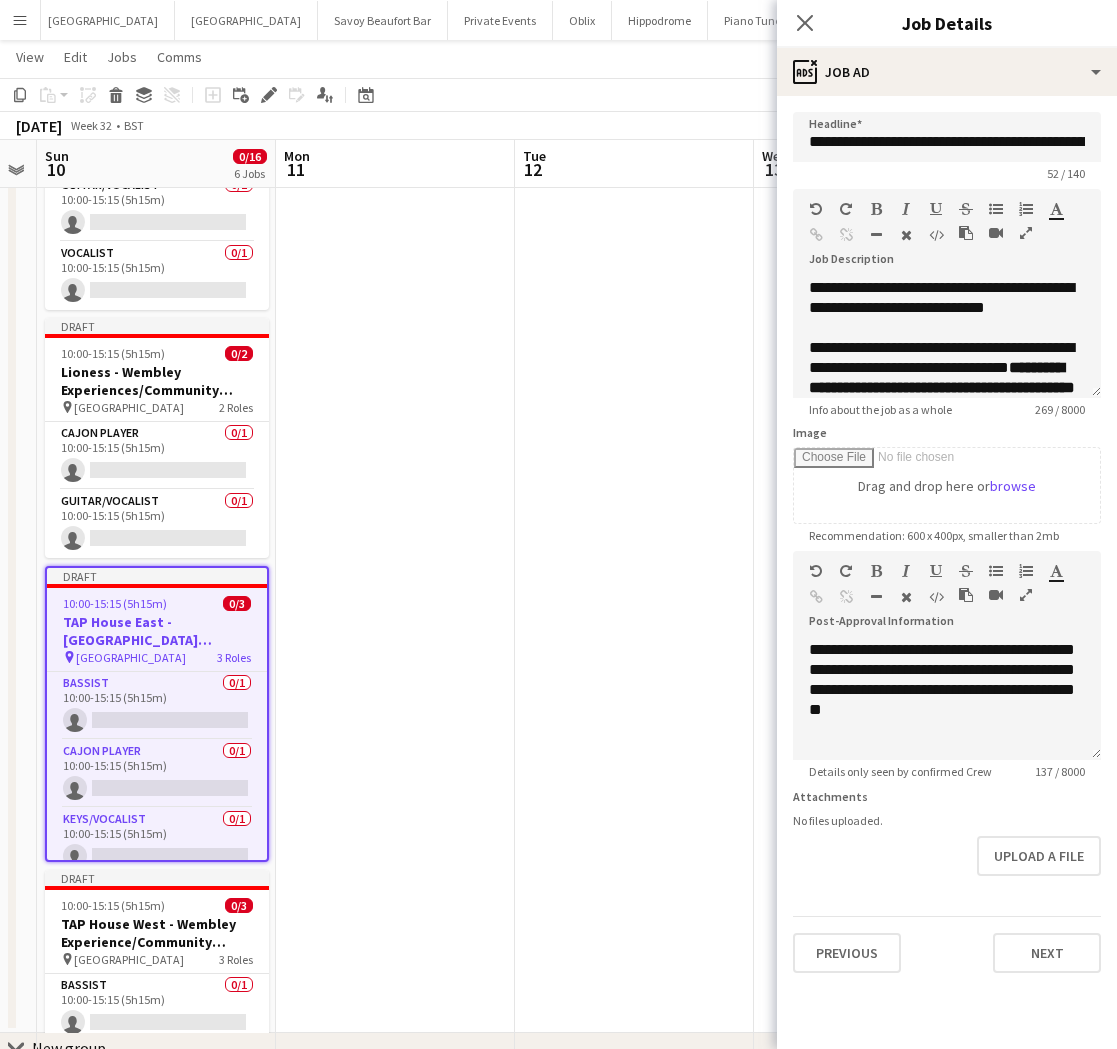scroll, scrollTop: 96, scrollLeft: 0, axis: vertical 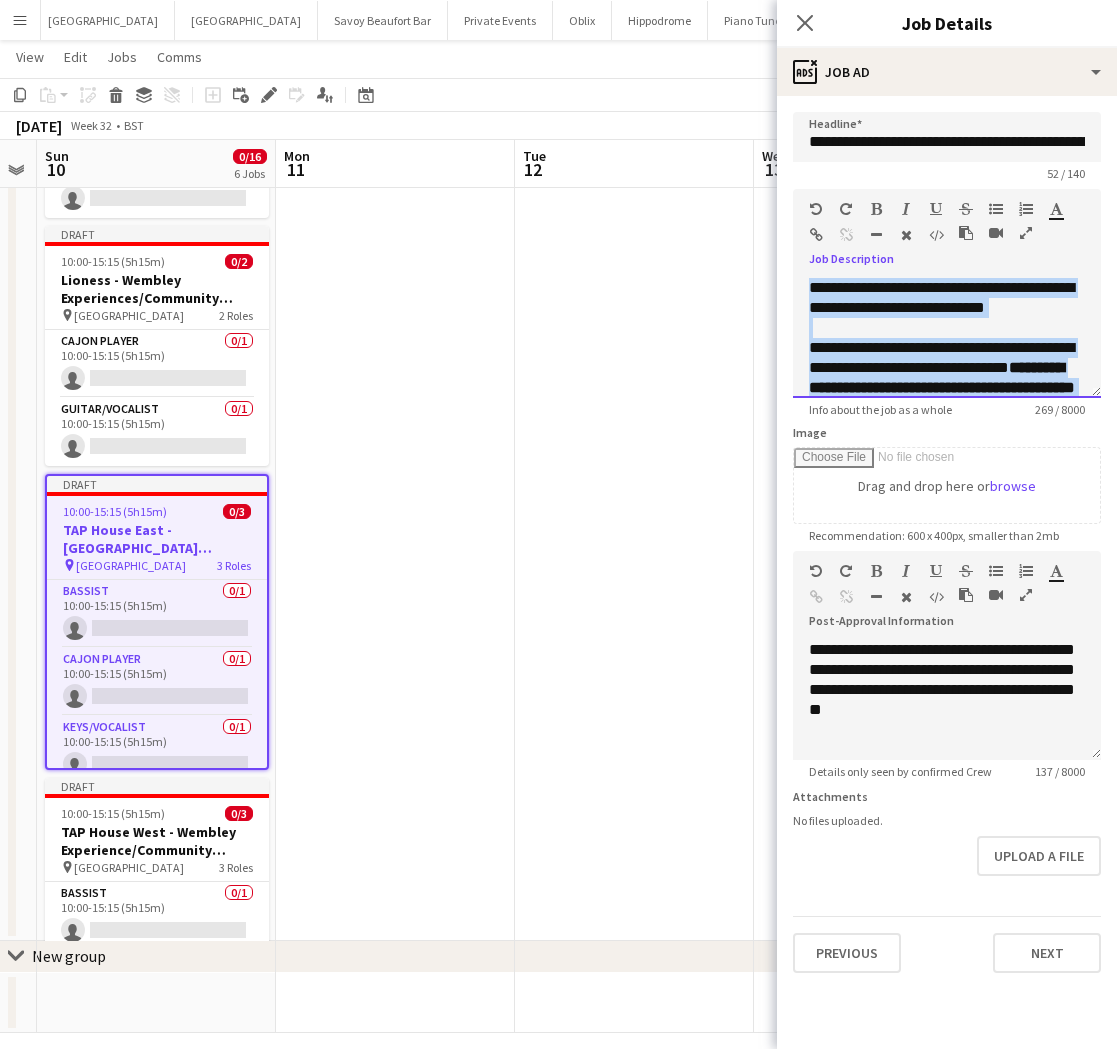 drag, startPoint x: 1083, startPoint y: 371, endPoint x: 849, endPoint y: 200, distance: 289.82236 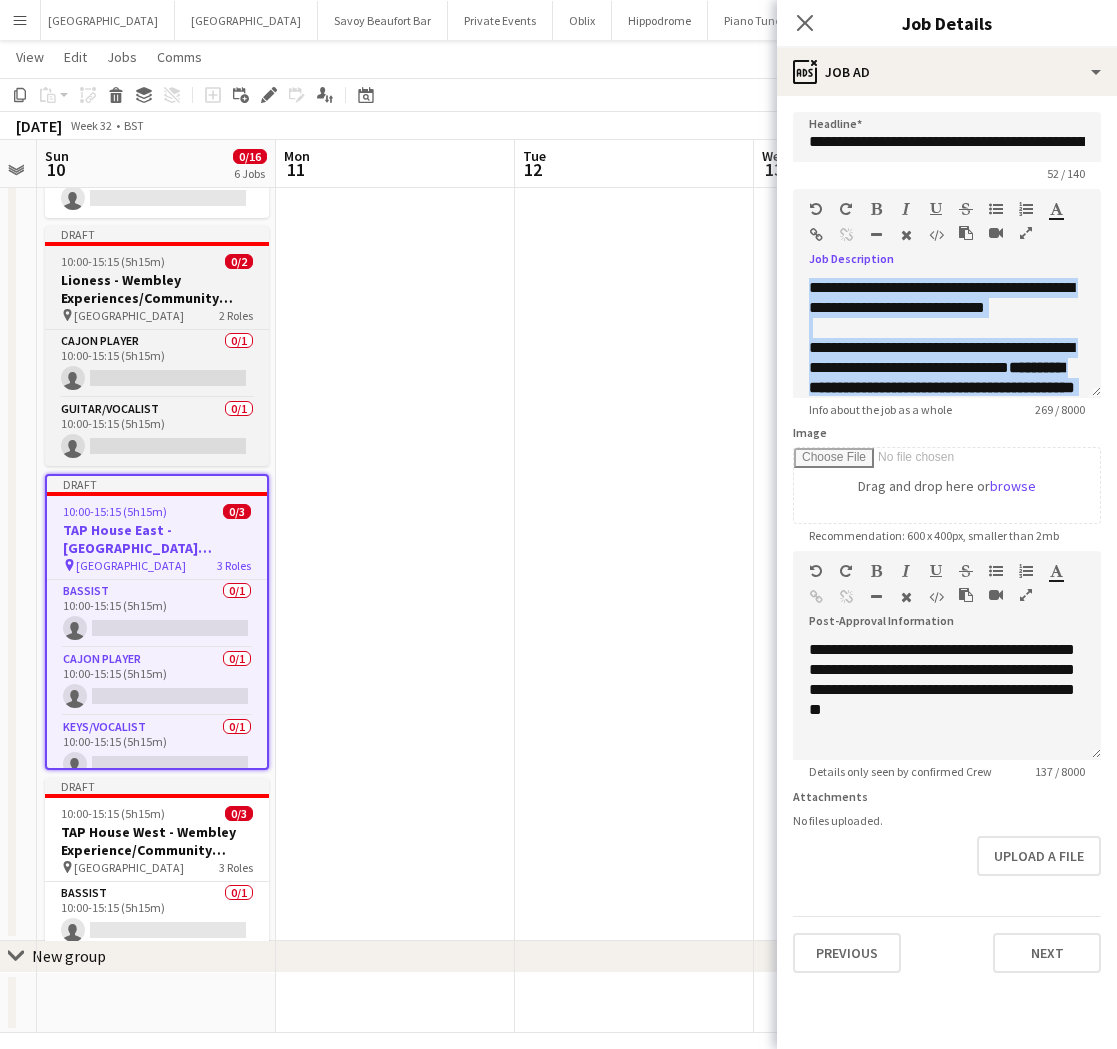 click on "Lioness - Wembley Experiences/Community Shield" at bounding box center [157, 289] 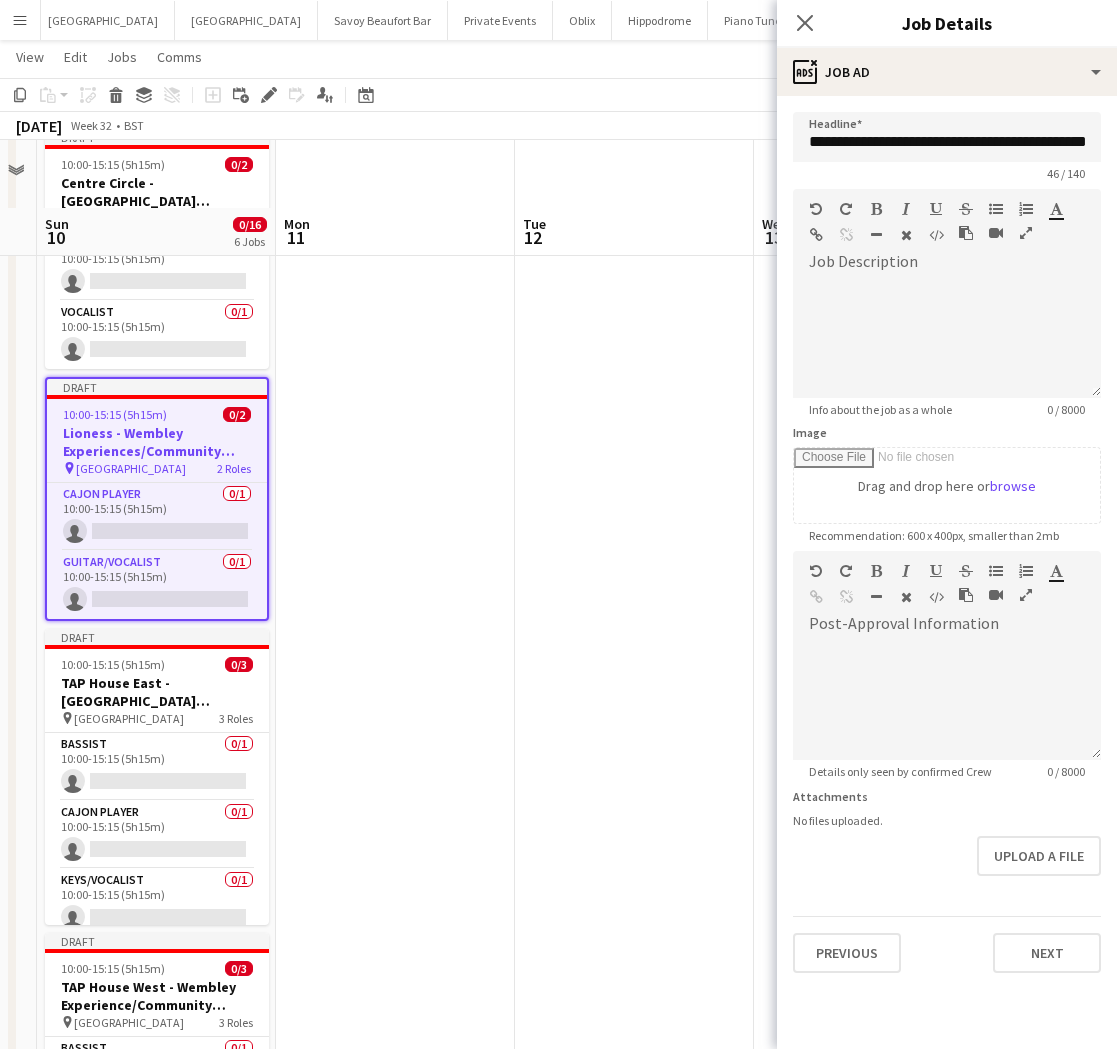 scroll, scrollTop: 65, scrollLeft: 0, axis: vertical 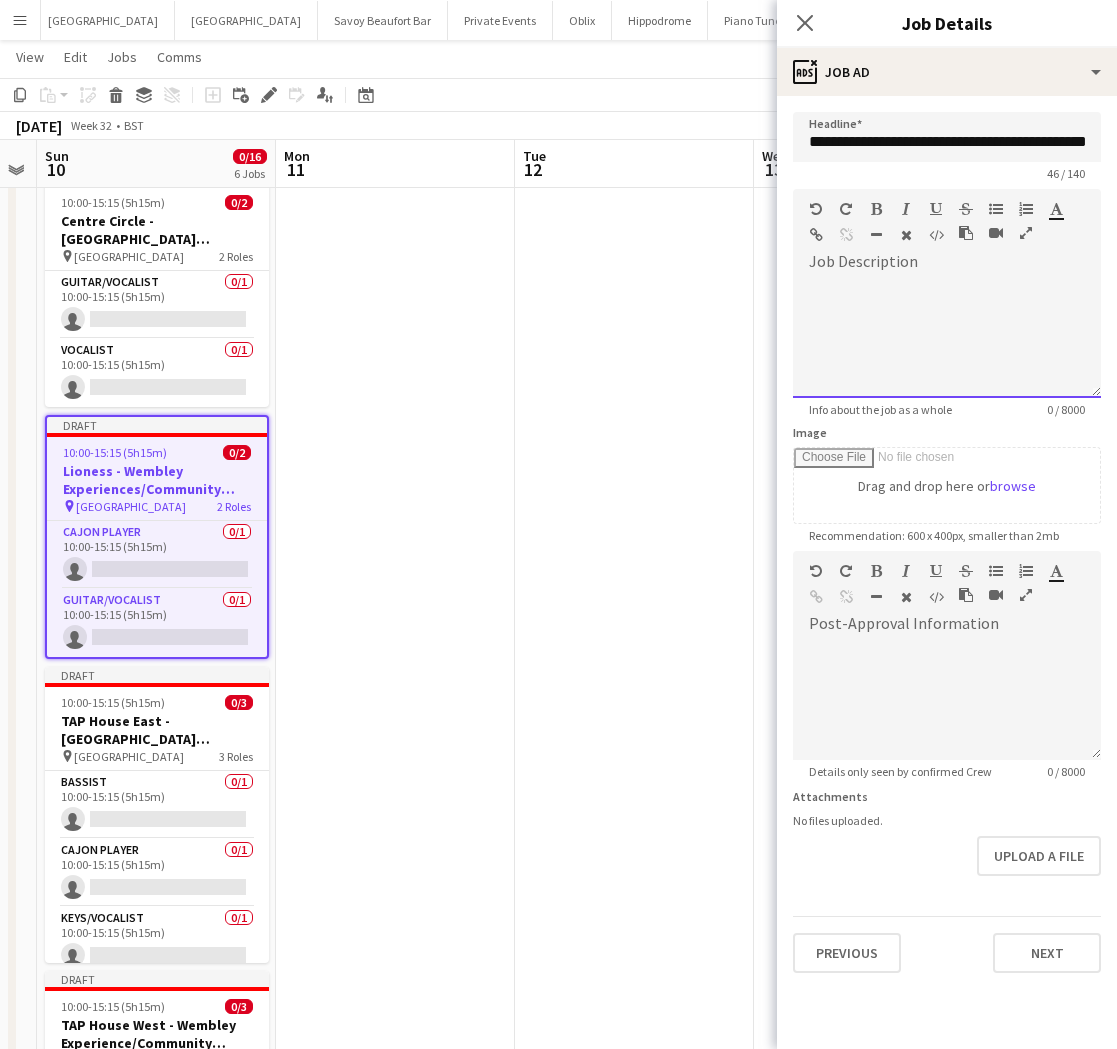 click at bounding box center [947, 338] 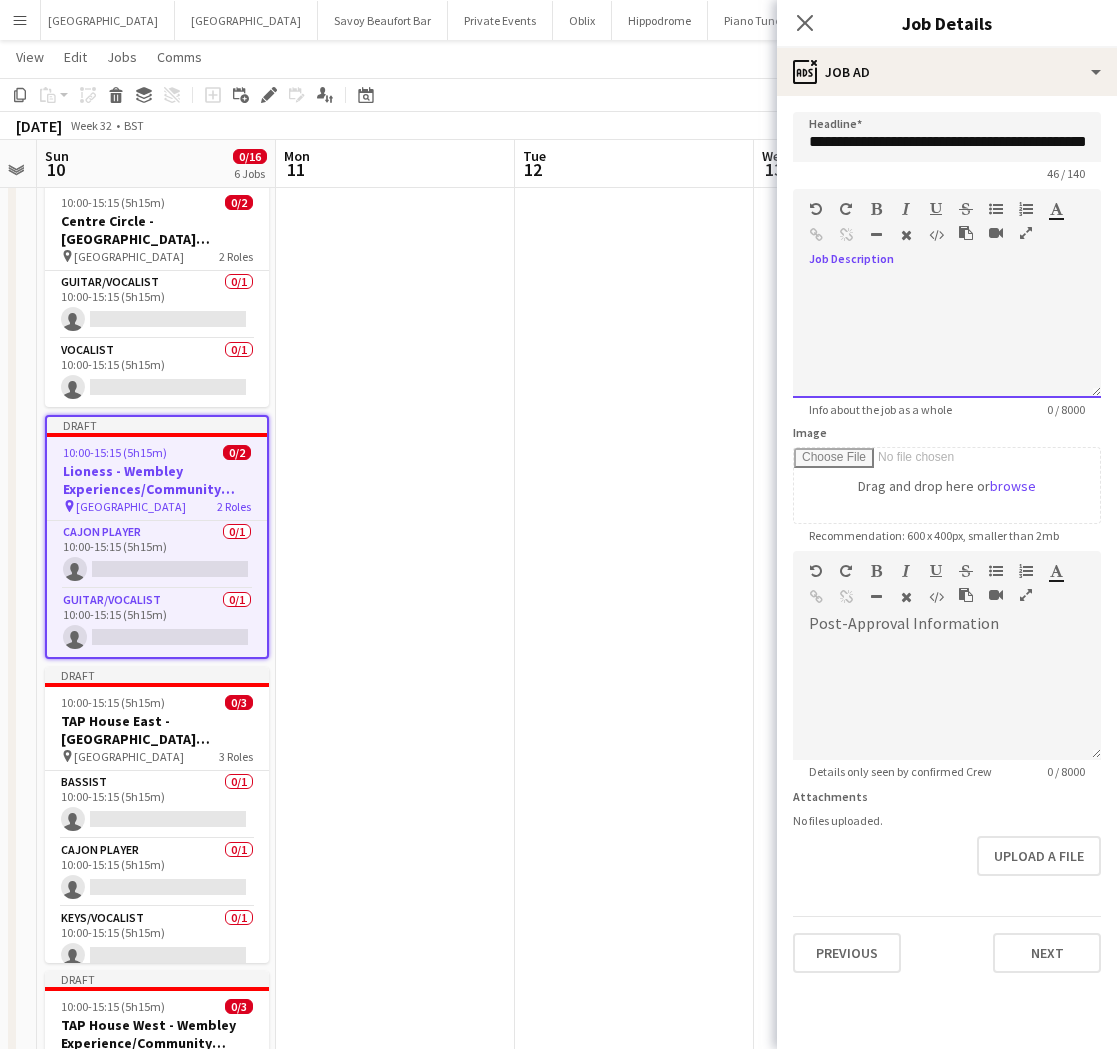 paste 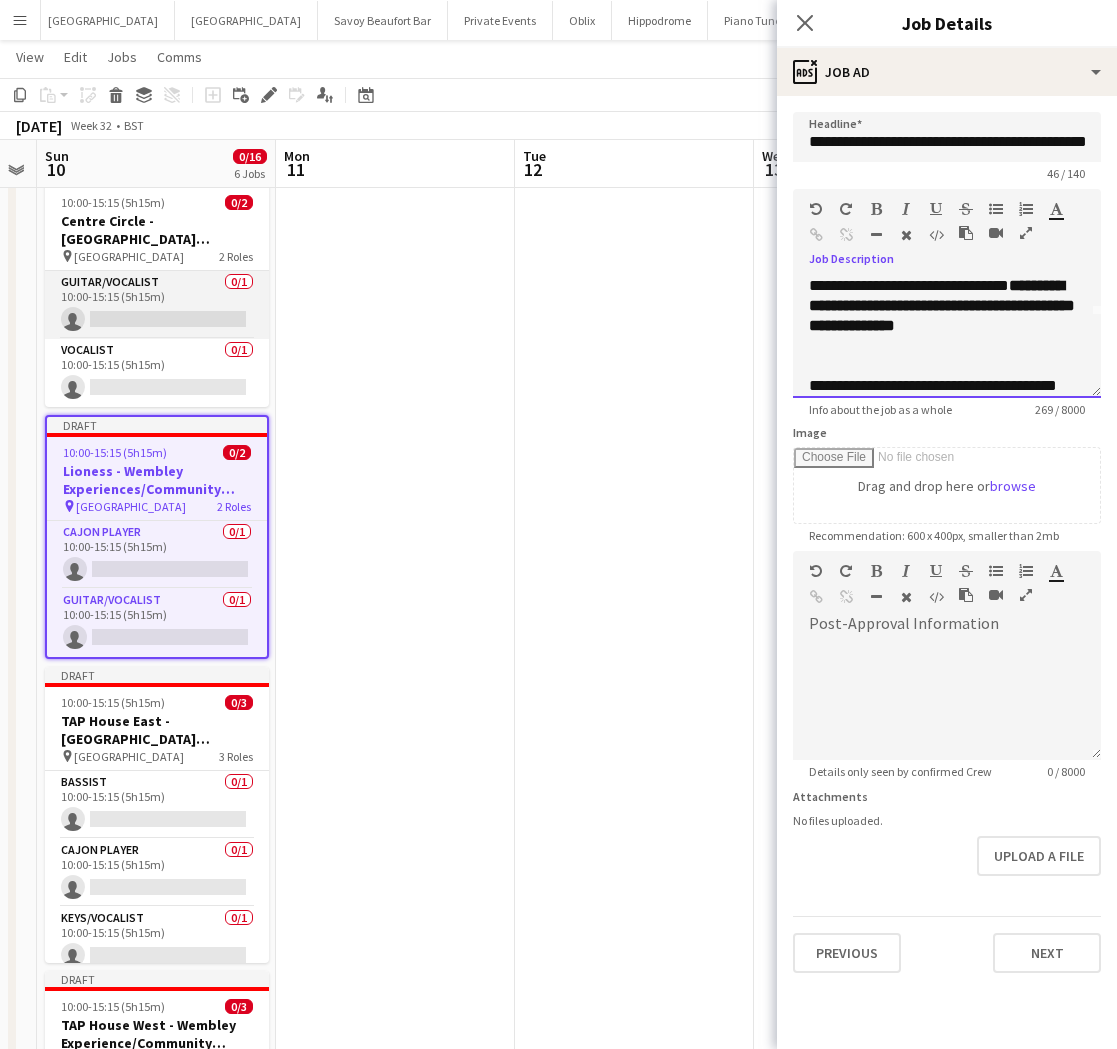scroll, scrollTop: 0, scrollLeft: 0, axis: both 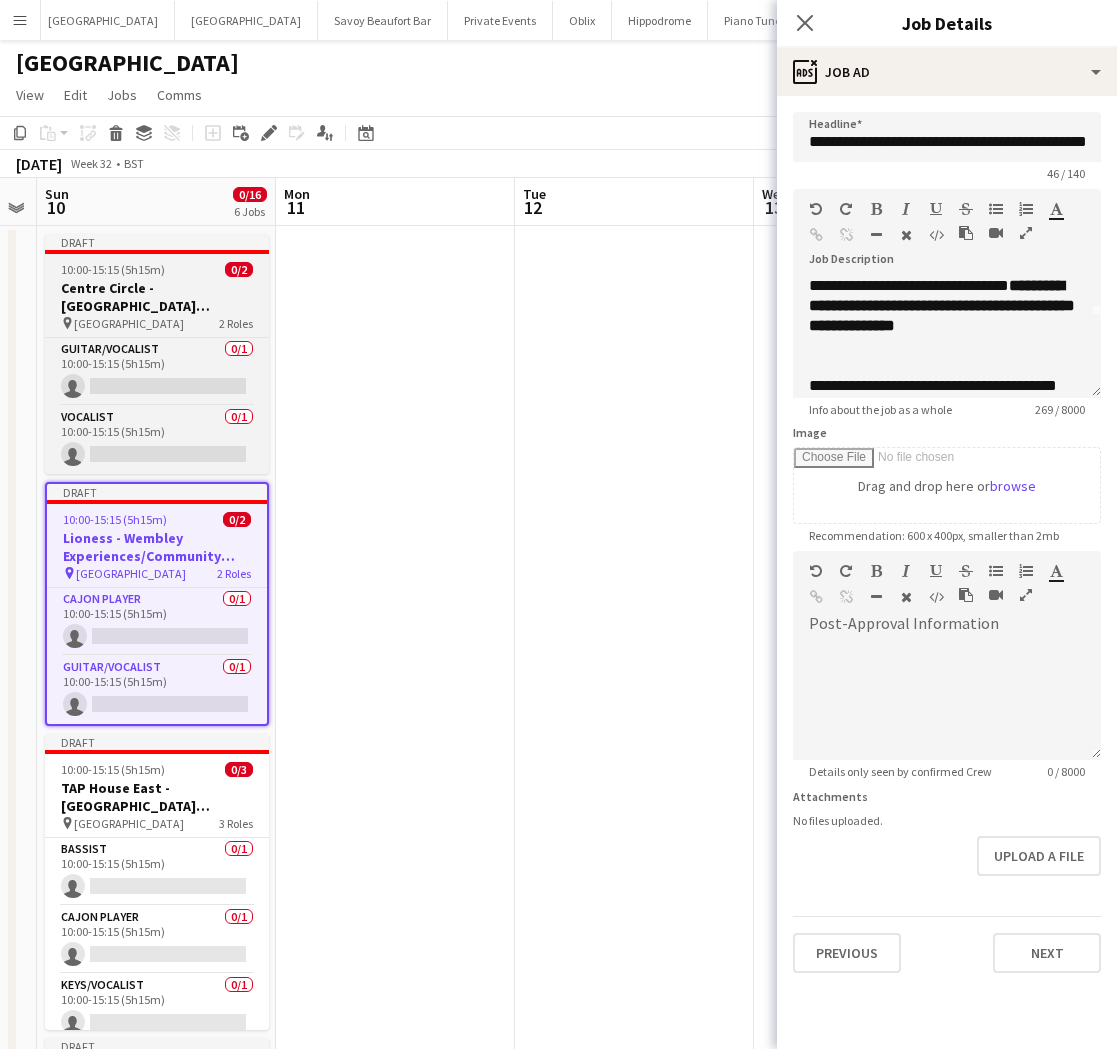 click on "Centre Circle - [GEOGRAPHIC_DATA] Experience/Community Shield" at bounding box center [157, 297] 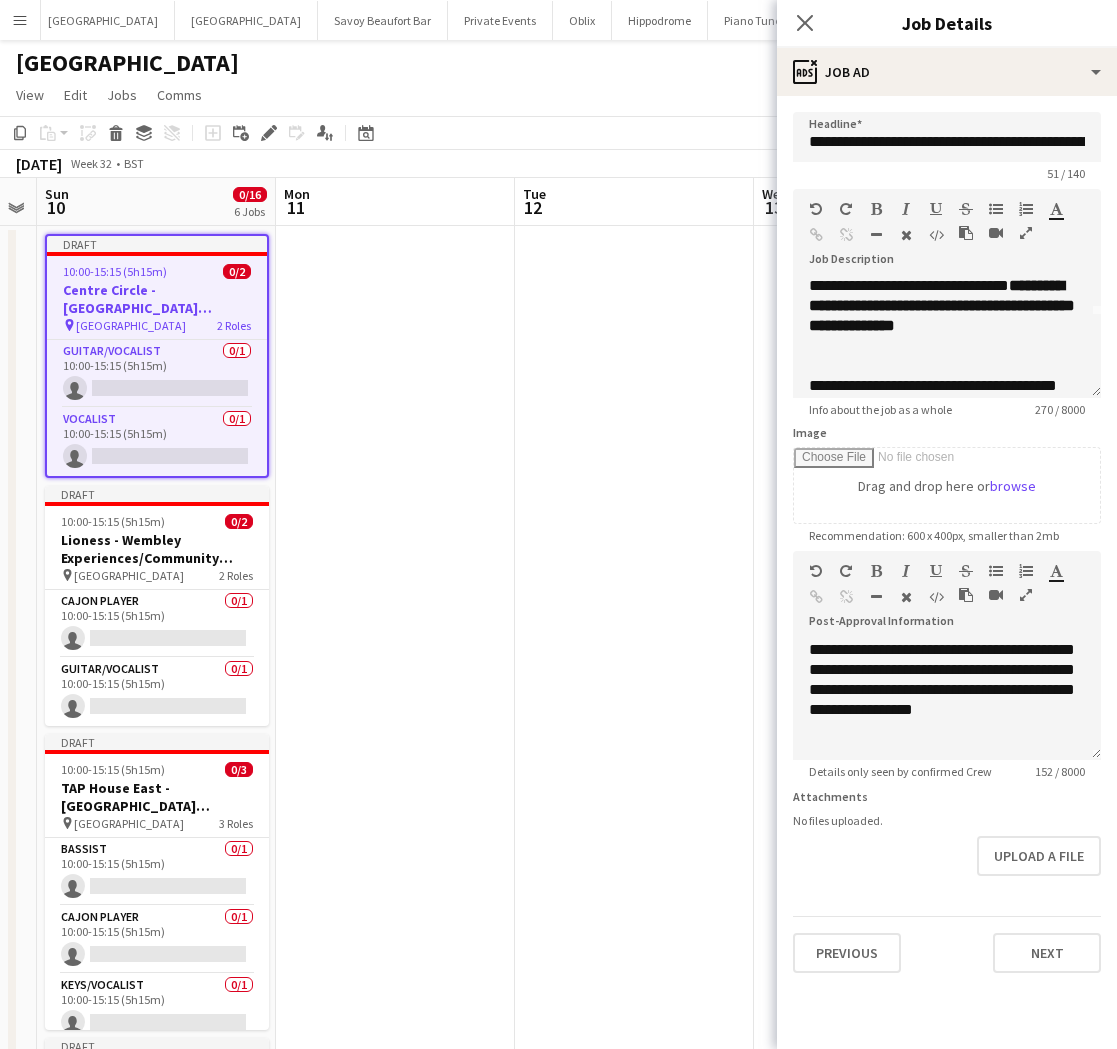 scroll, scrollTop: 96, scrollLeft: 0, axis: vertical 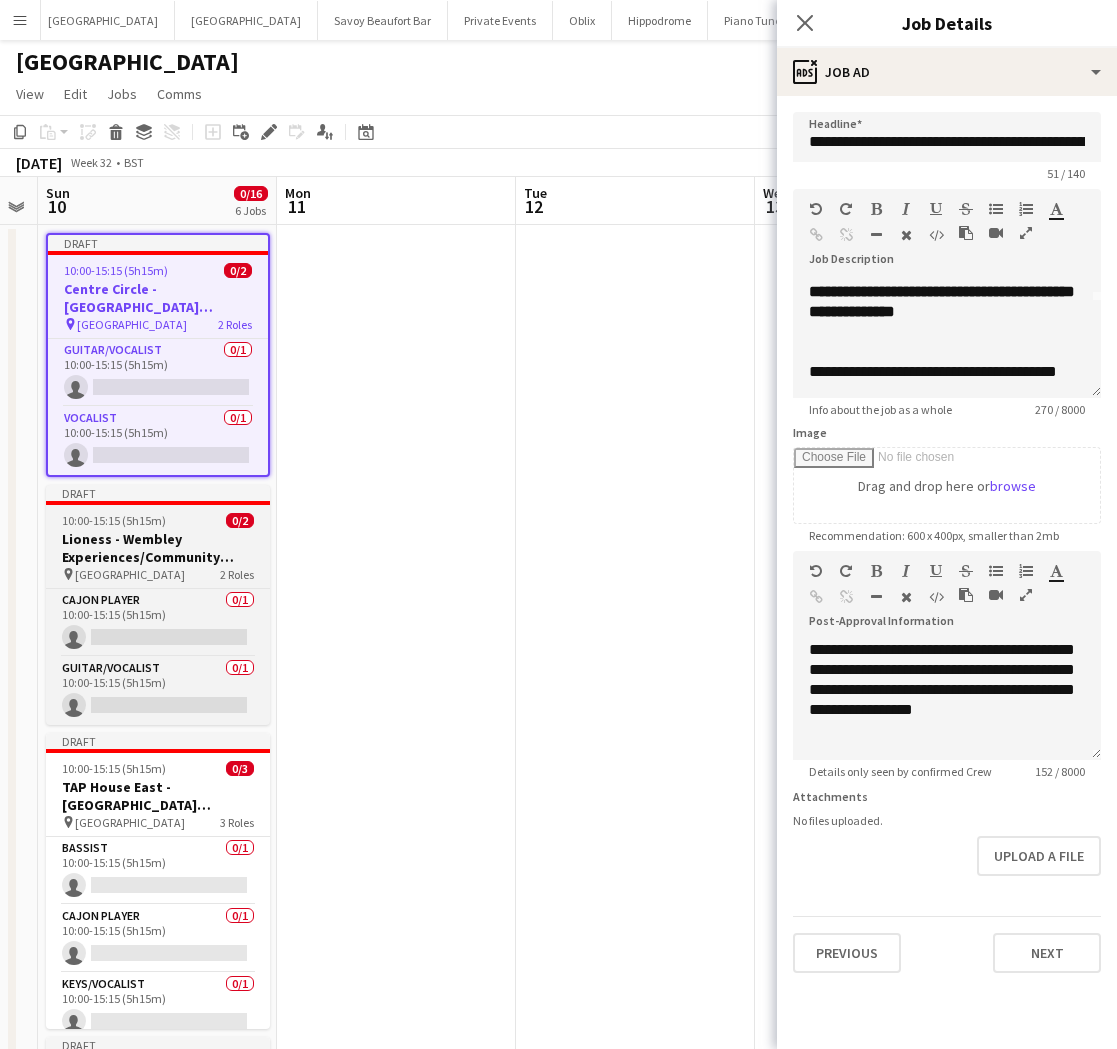 click on "Draft   10:00-15:15 (5h15m)    0/2   Lioness - Wembley Experiences/Community Shield
pin
Wembley Stadium   2 Roles   Cajon Player   0/1   10:00-15:15 (5h15m)
single-neutral-actions
Guitar/Vocalist   0/1   10:00-15:15 (5h15m)
single-neutral-actions" at bounding box center [158, 605] 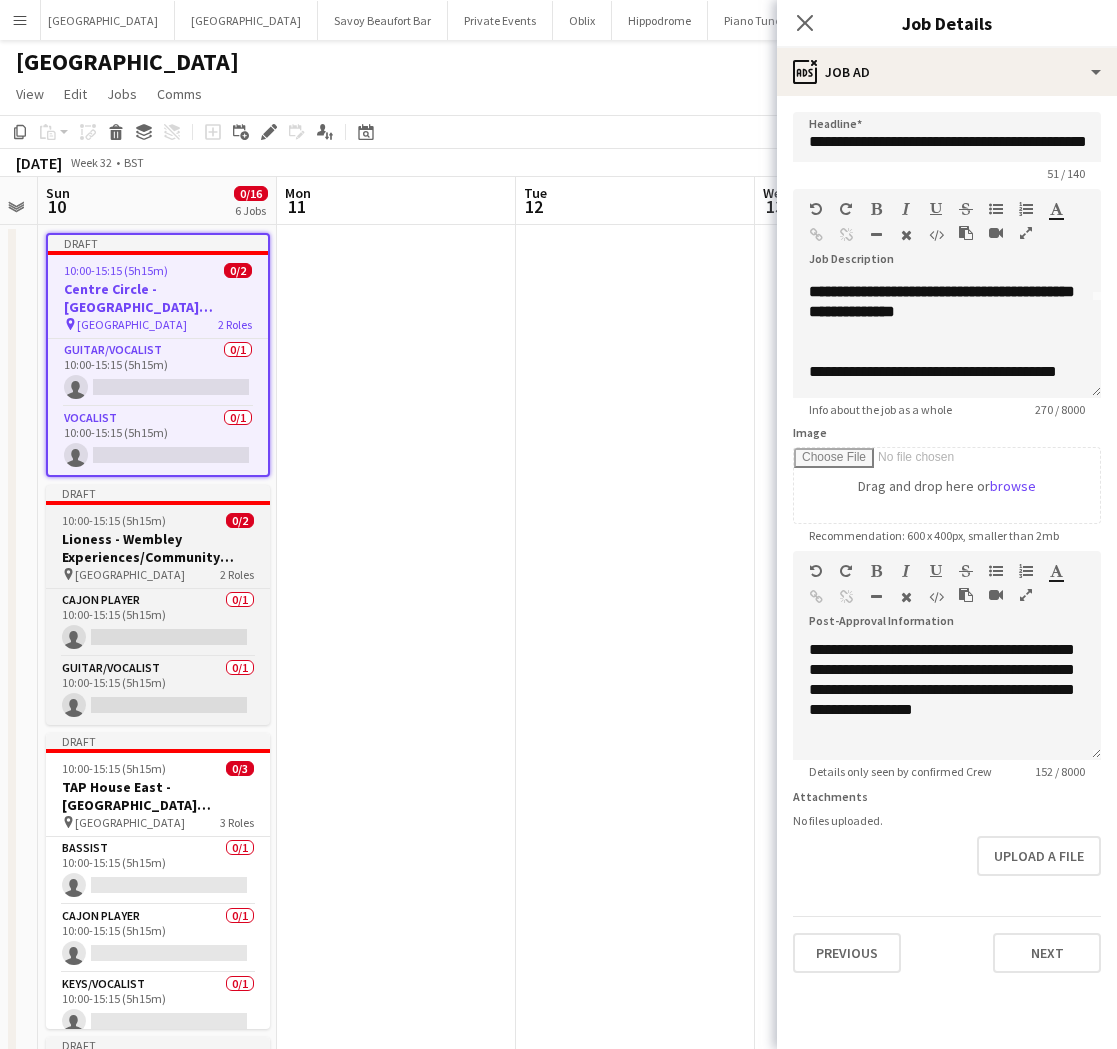 scroll, scrollTop: 0, scrollLeft: 681, axis: horizontal 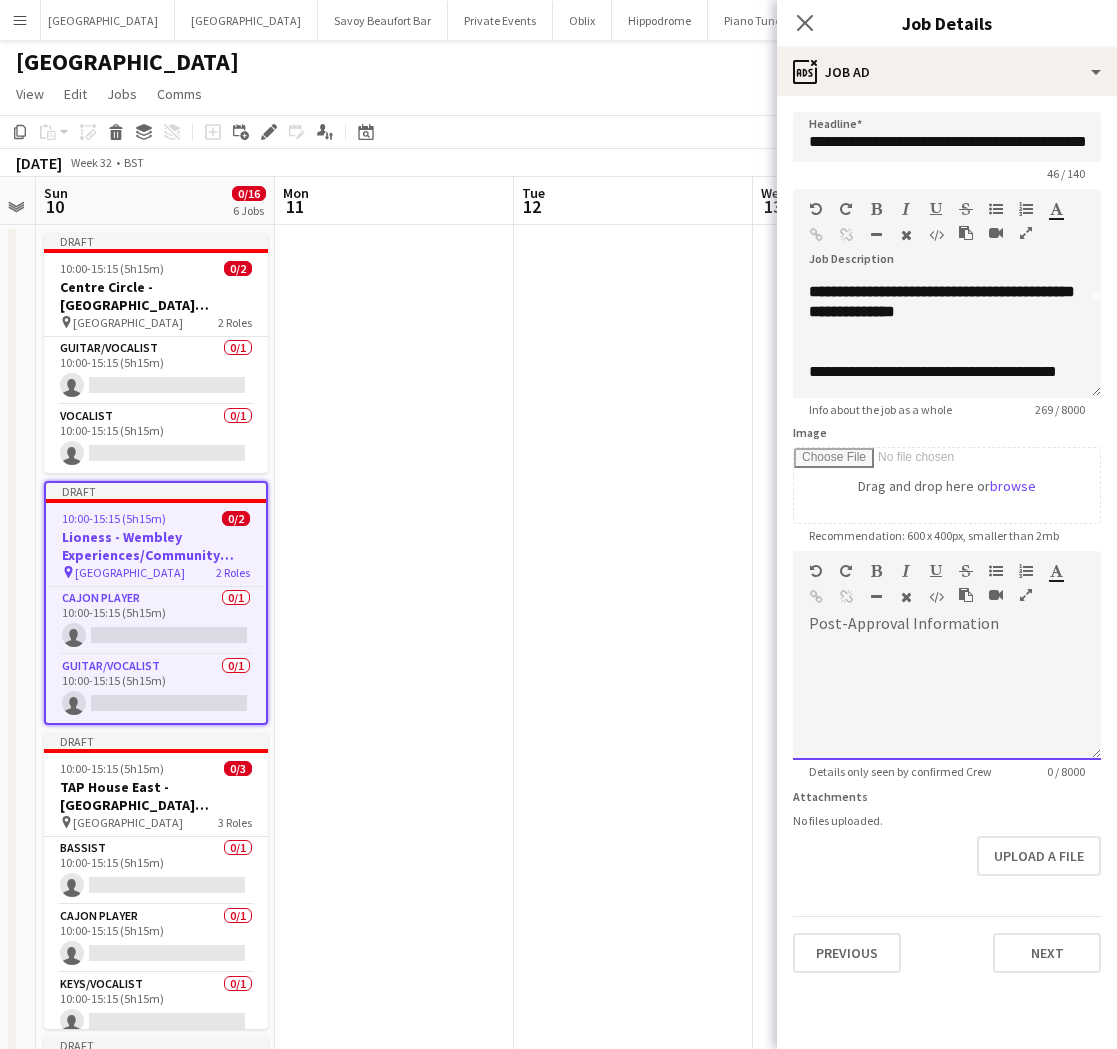 click at bounding box center (947, 700) 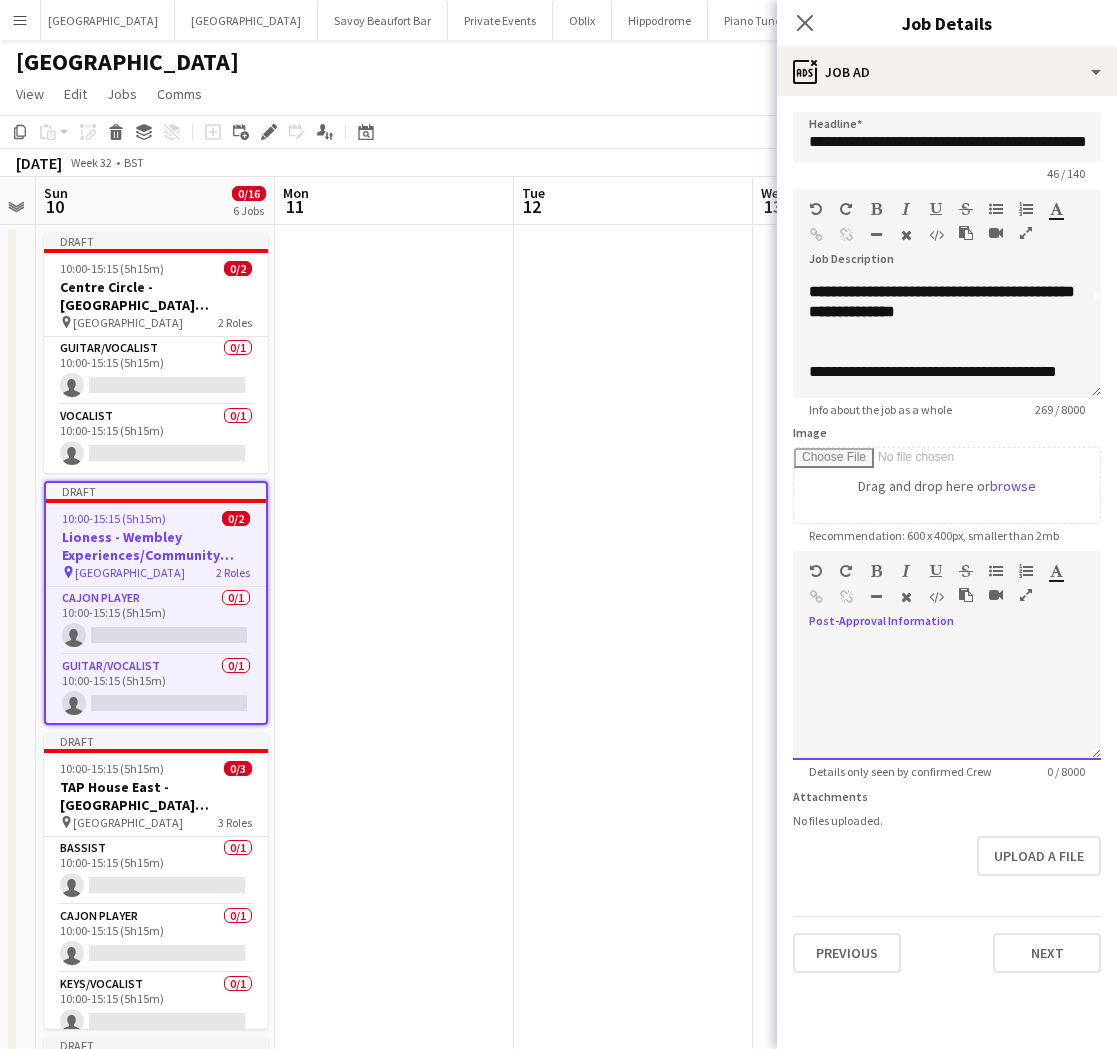 type 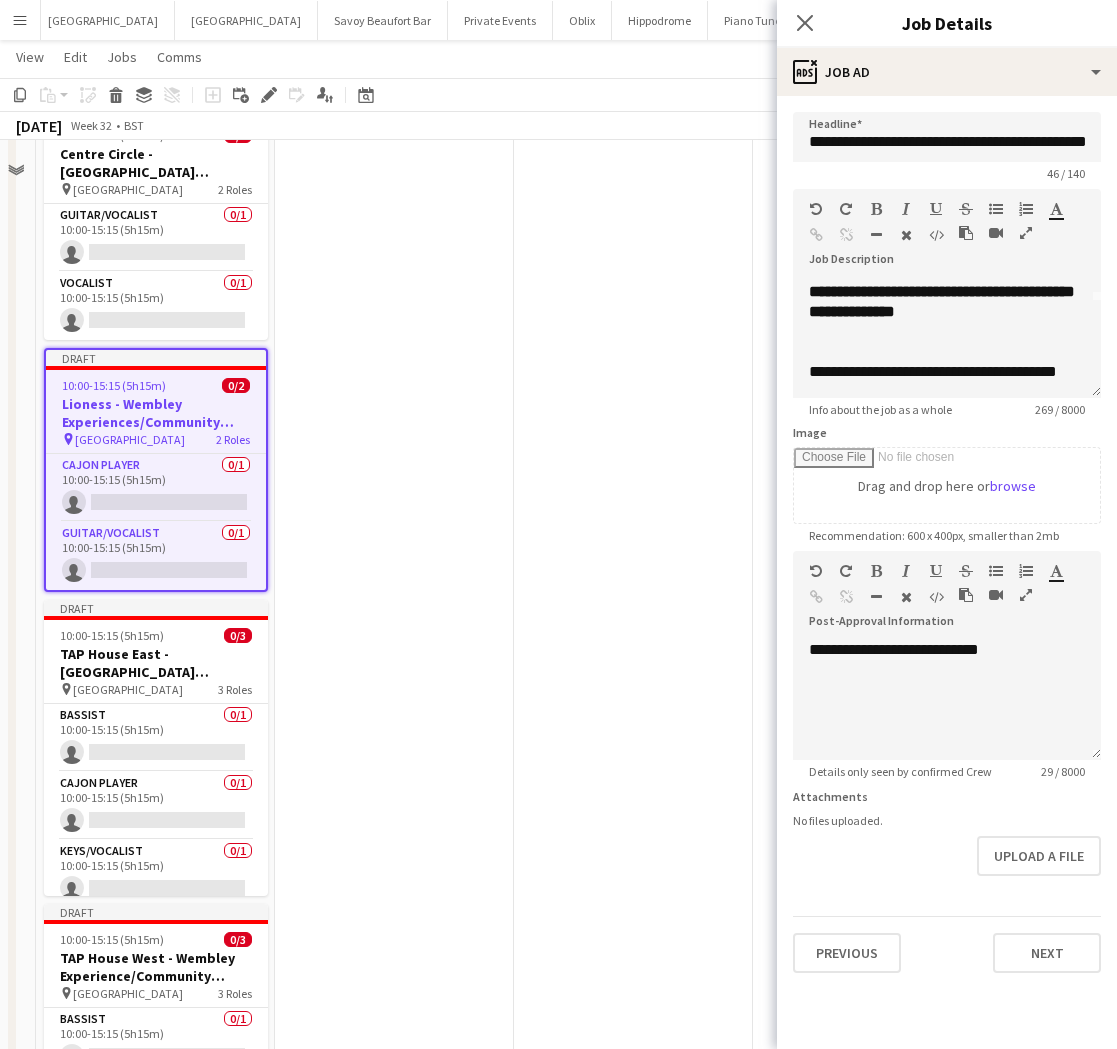 scroll, scrollTop: 142, scrollLeft: 0, axis: vertical 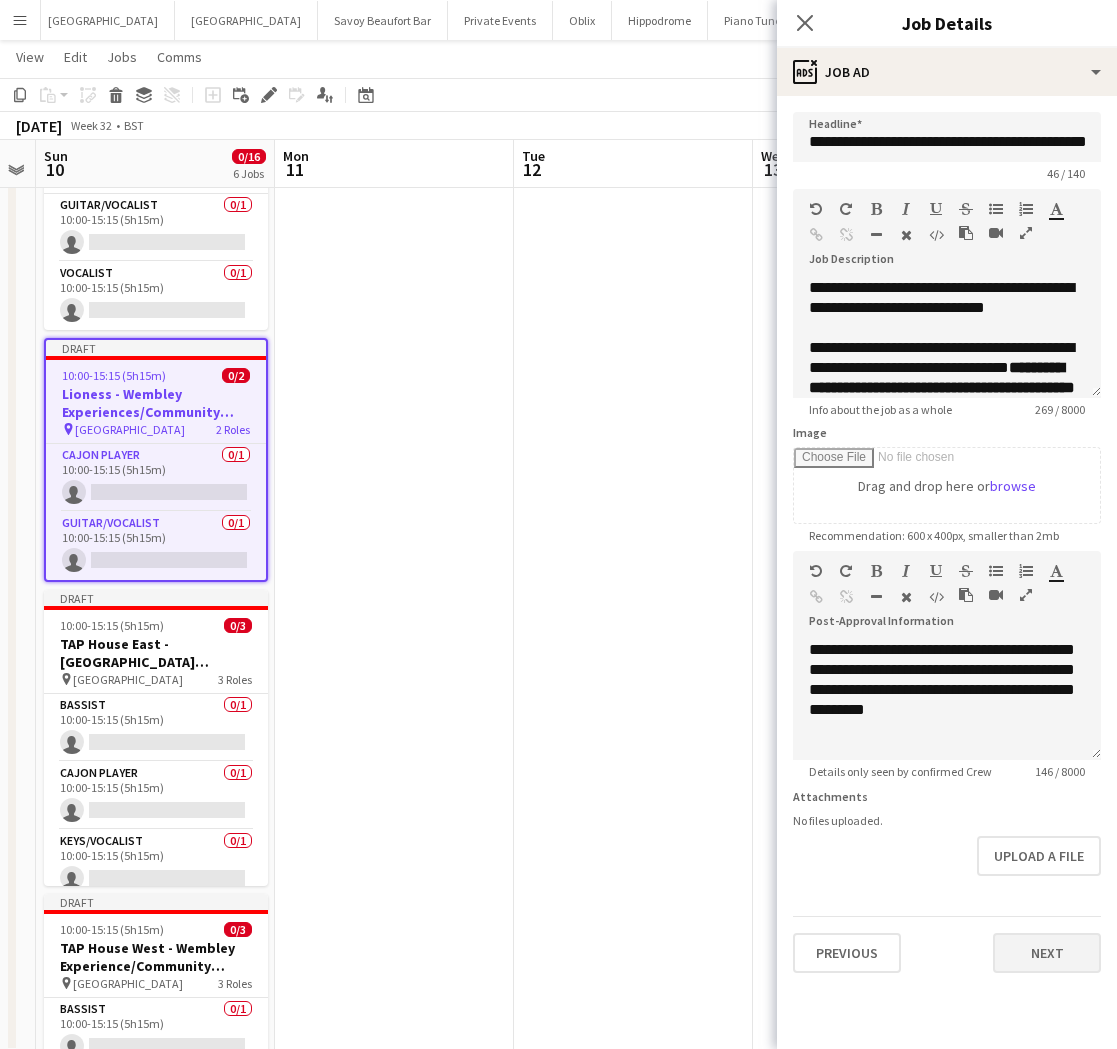 click on "Previous   Next" at bounding box center (947, 944) 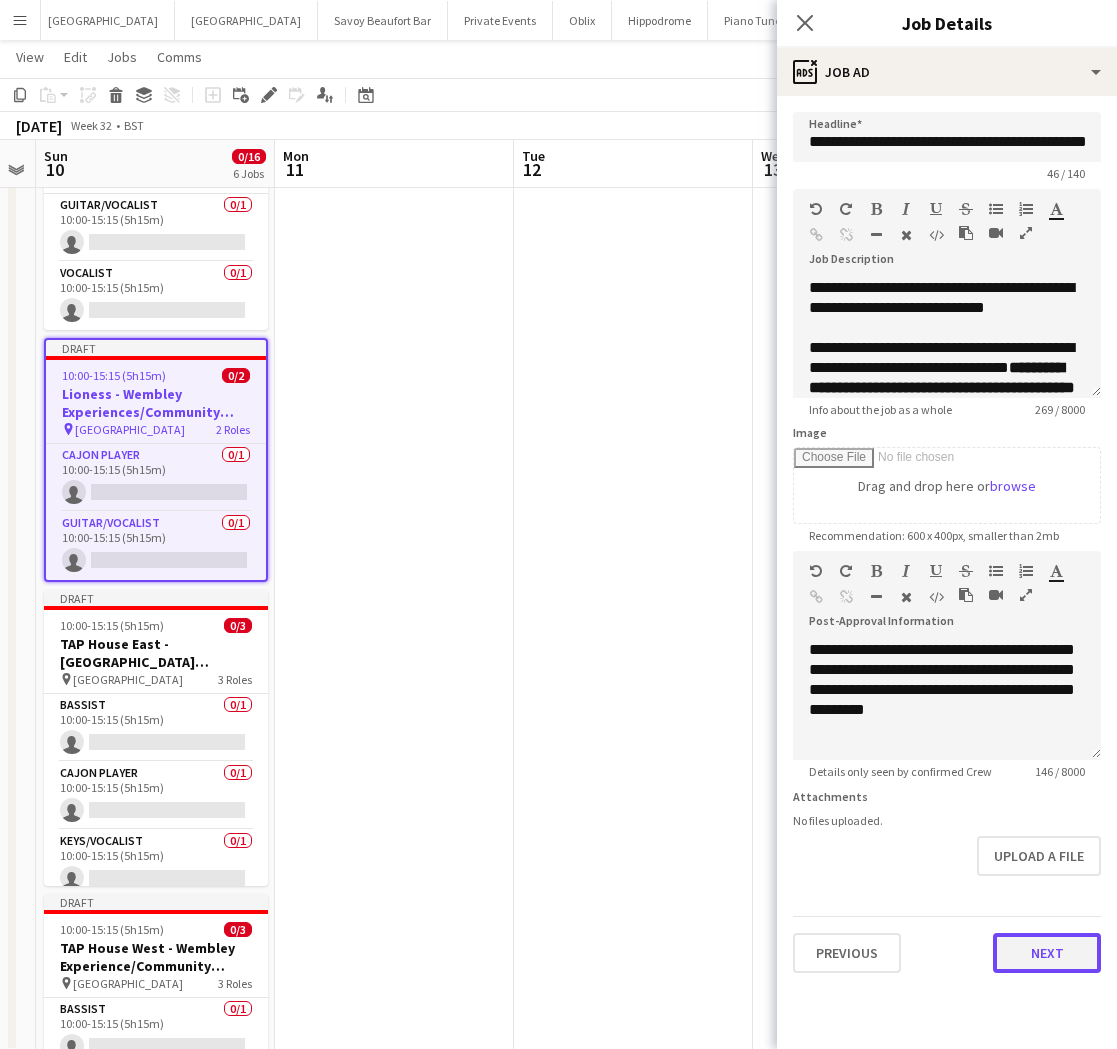 click on "Next" at bounding box center [1047, 953] 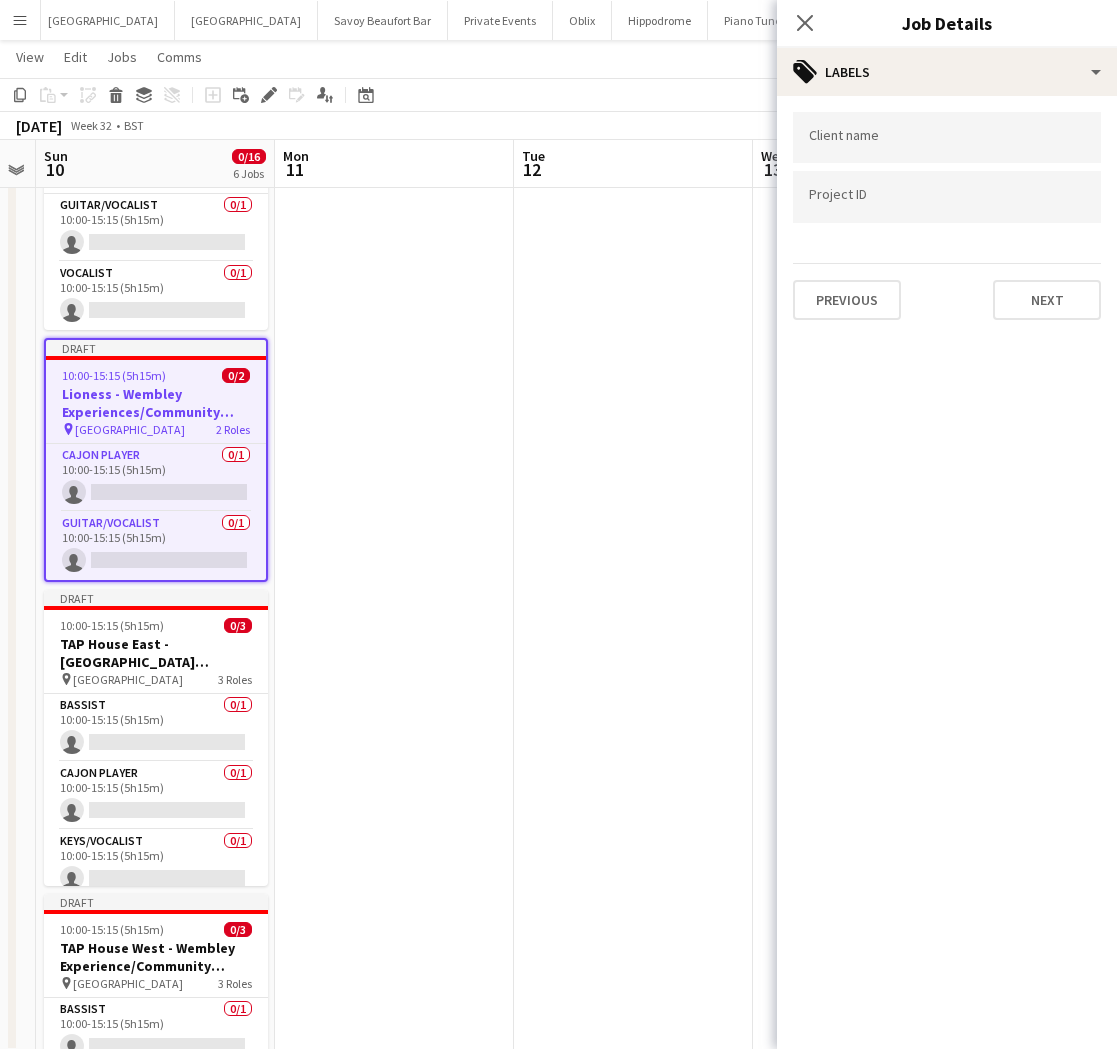 click on "Client name   Project ID   Previous   Next" at bounding box center (947, 216) 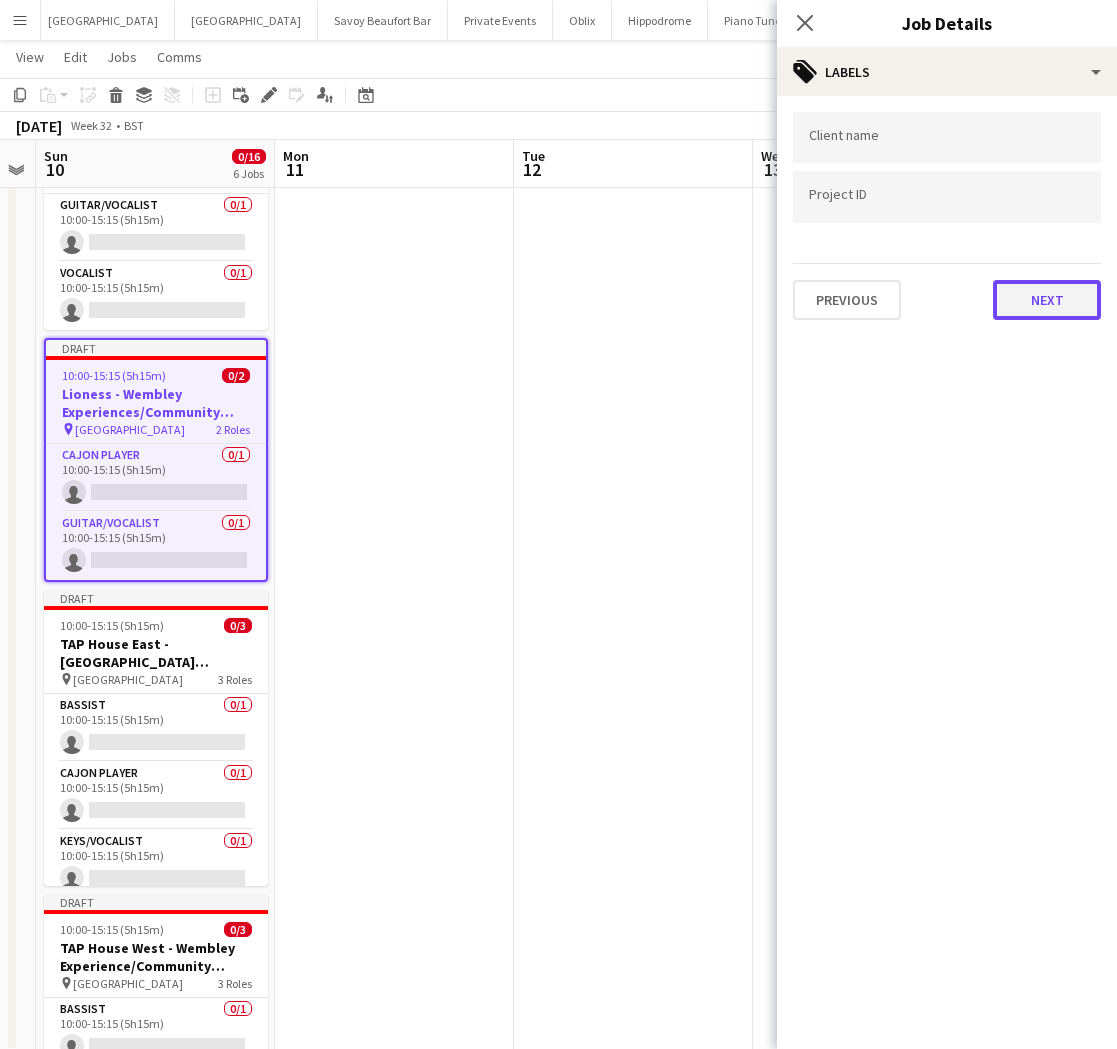click on "Next" at bounding box center [1047, 300] 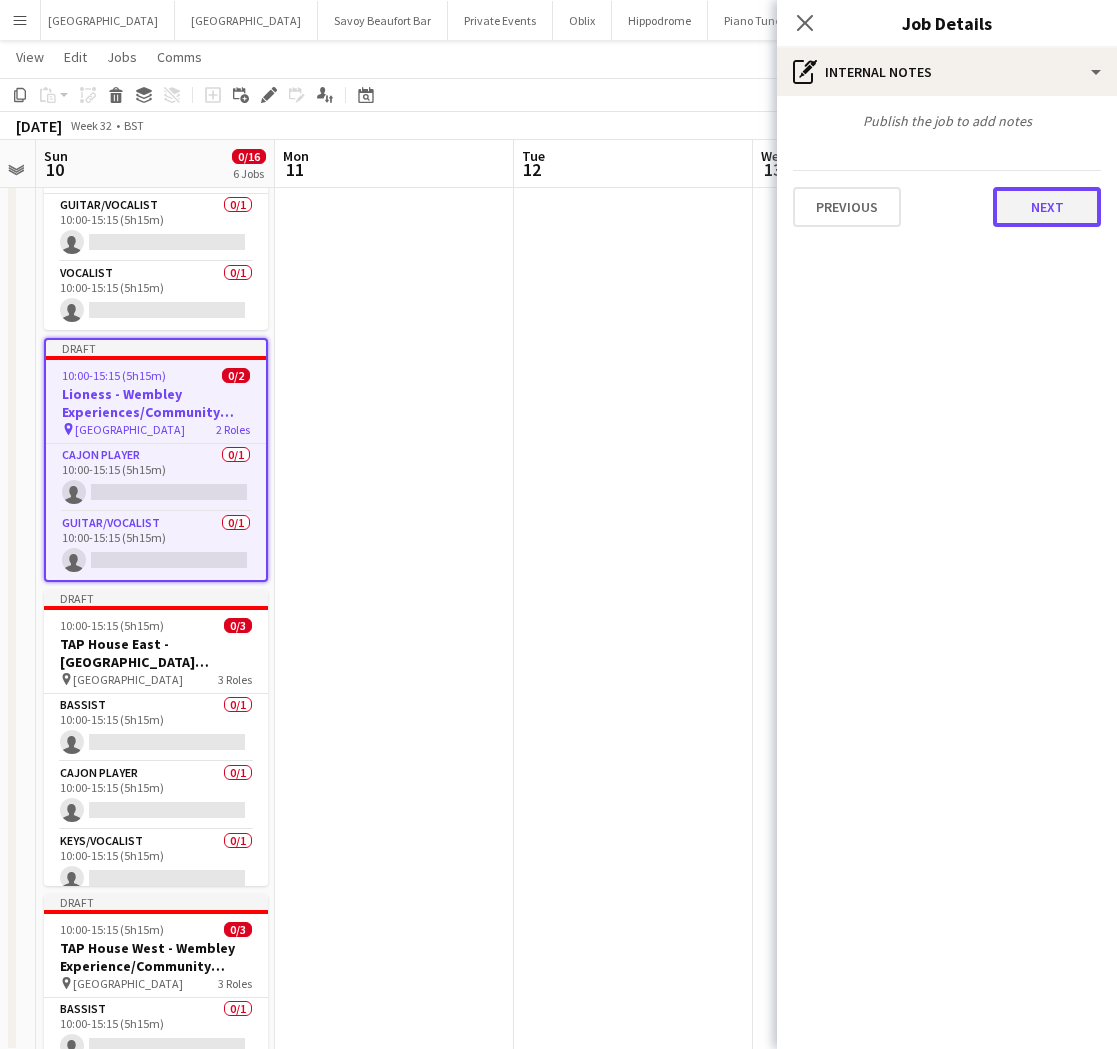 click on "Next" at bounding box center (1047, 207) 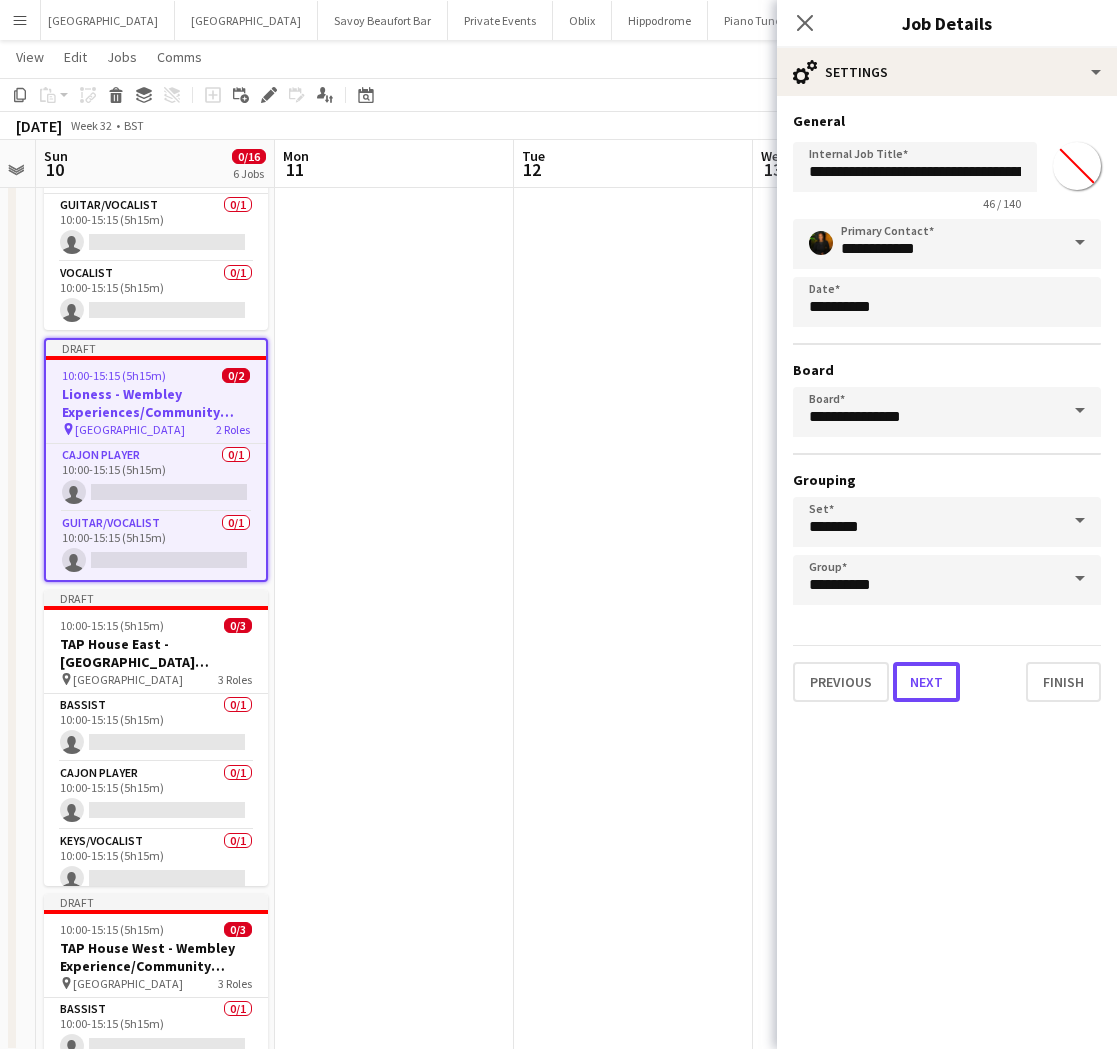 click on "Next" at bounding box center (926, 682) 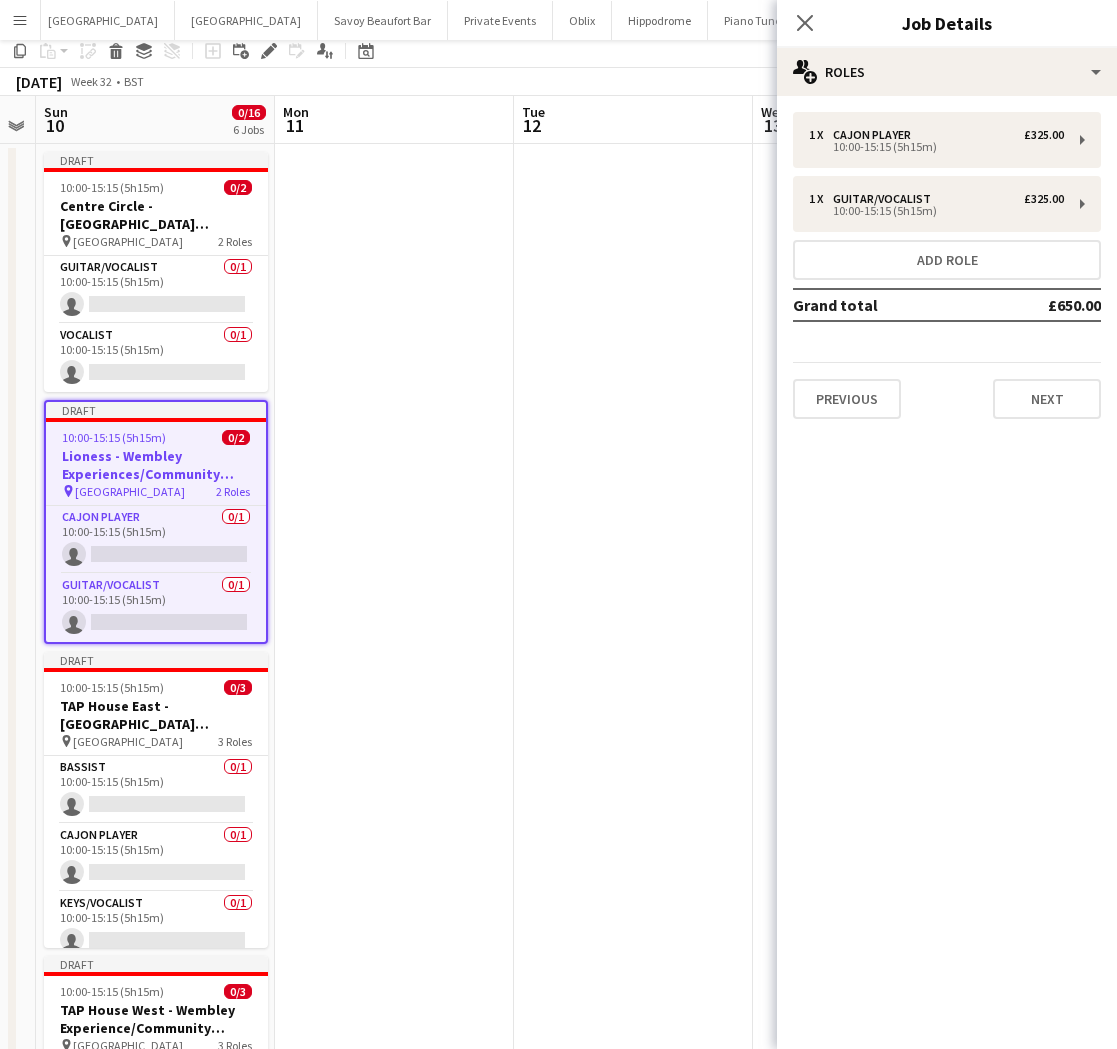 scroll, scrollTop: 0, scrollLeft: 0, axis: both 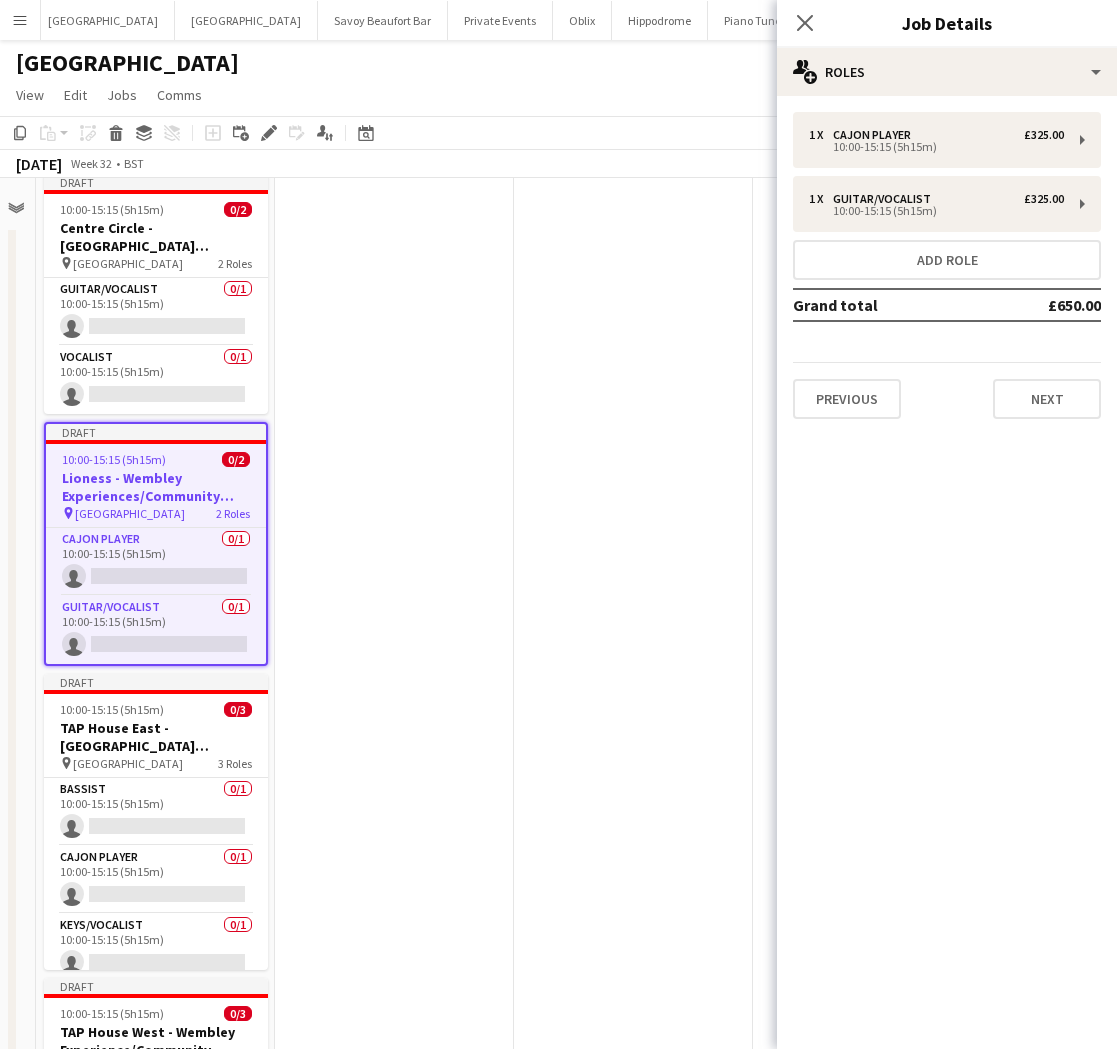 click at bounding box center [394, 651] 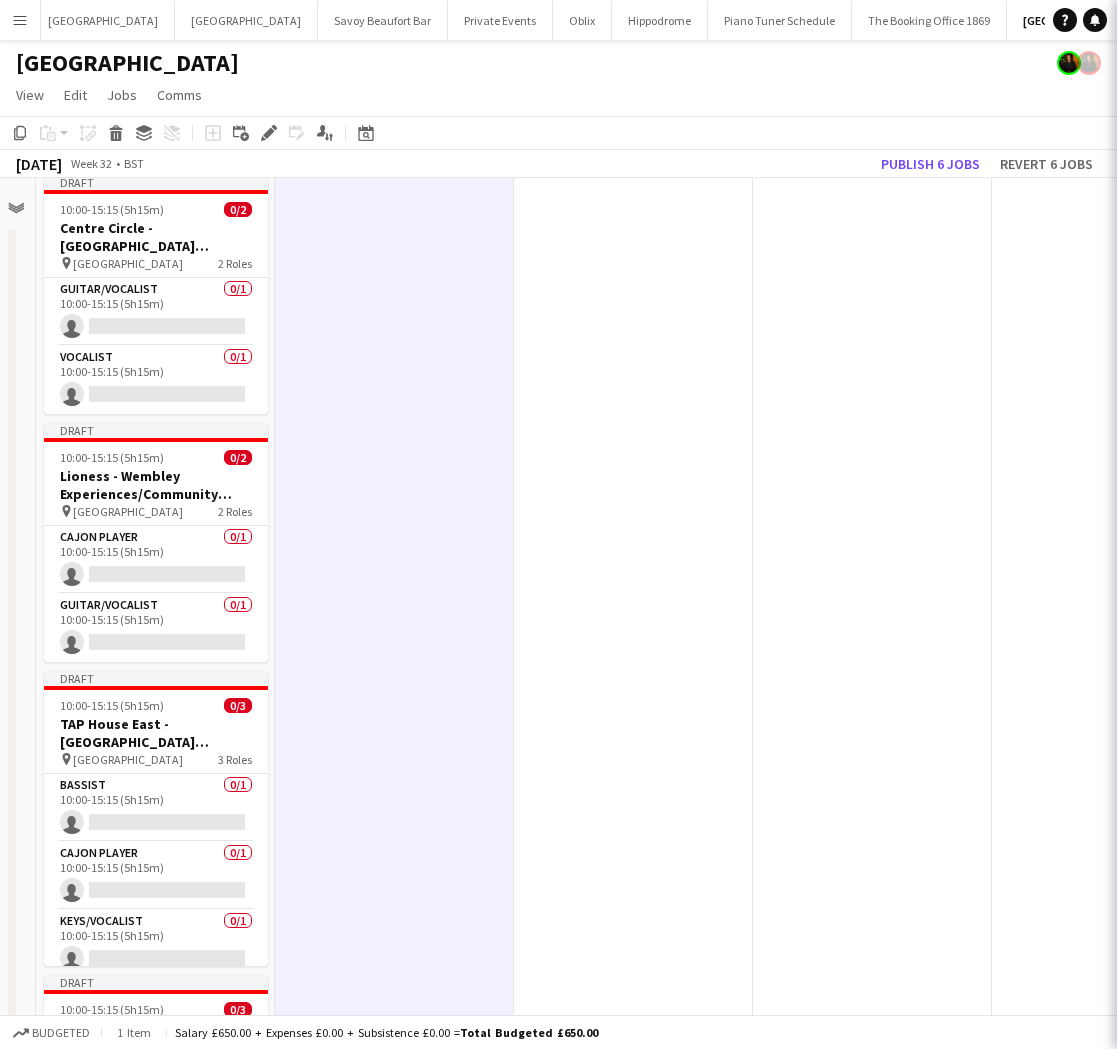 scroll, scrollTop: 57, scrollLeft: 681, axis: both 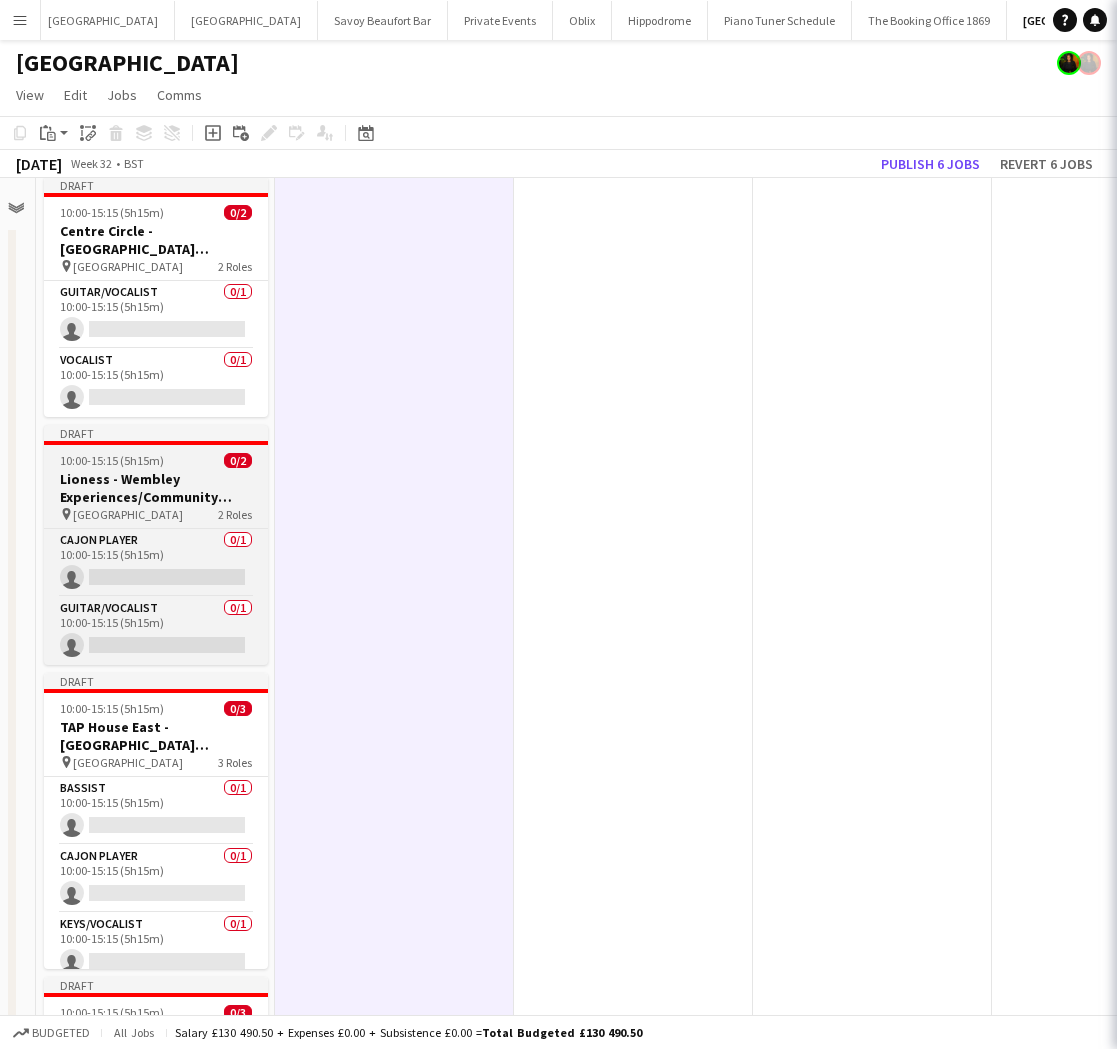 click on "Lioness - Wembley Experiences/Community Shield" at bounding box center [156, 488] 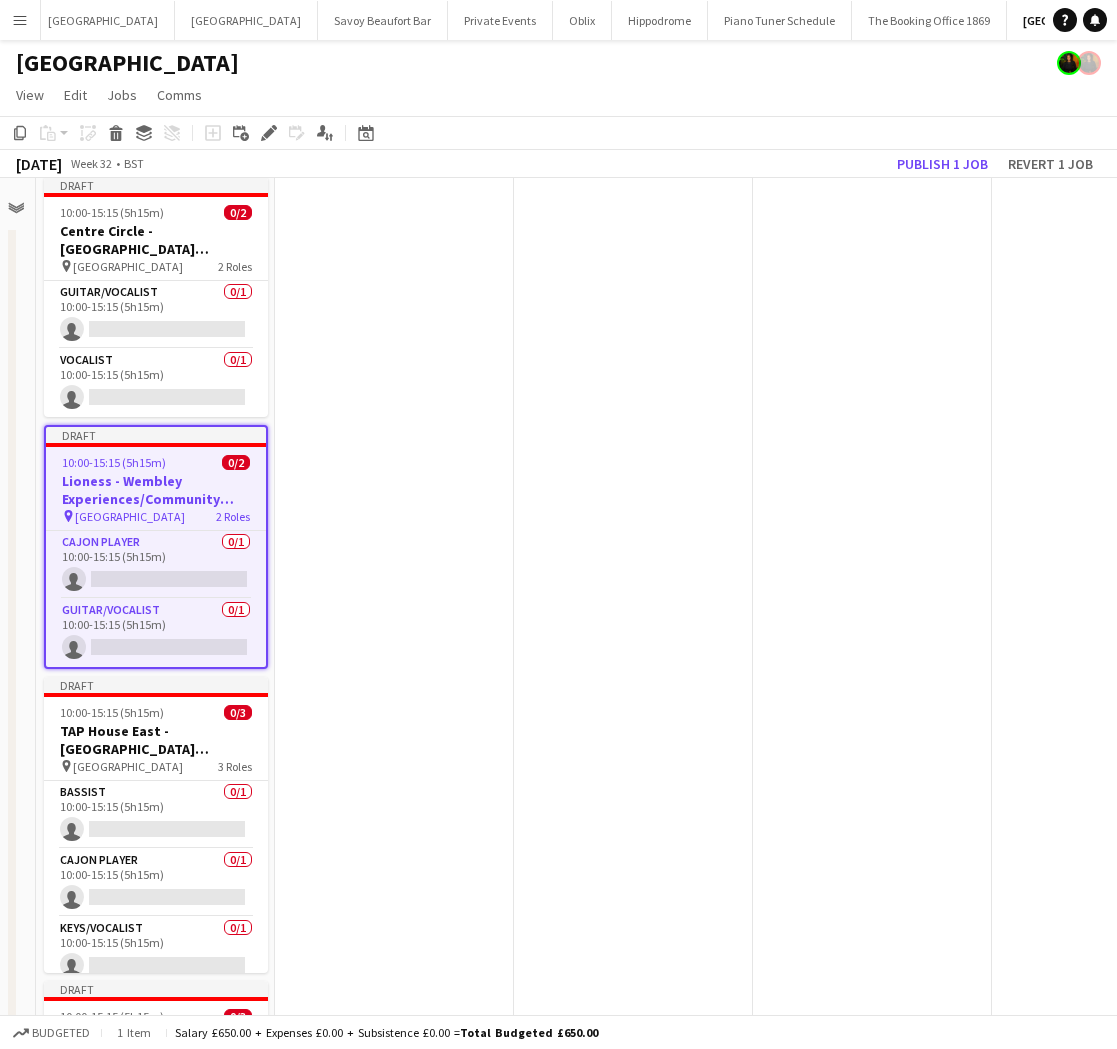 click on "Draft   10:00-15:15 (5h15m)    0/2   Centre Circle - Wembley Experience/Community Shield
pin
Wembley Stadium   2 Roles   Guitar/Vocalist   0/1   10:00-15:15 (5h15m)
single-neutral-actions
Vocalist   0/1   10:00-15:15 (5h15m)
single-neutral-actions
Draft   10:00-15:15 (5h15m)    0/2   Lioness - Wembley Experiences/Community Shield
pin
Wembley Stadium   2 Roles   Cajon Player   0/1   10:00-15:15 (5h15m)
single-neutral-actions
Guitar/Vocalist   0/1   10:00-15:15 (5h15m)
single-neutral-actions
Draft   10:00-15:15 (5h15m)    0/3   TAP House East - Wembley Experience/Community Shield
pin
Wembley Stadium   3 Roles   Bassist   0/1   10:00-15:15 (5h15m)
single-neutral-actions
Cajon Player   0/1   10:00-15:15 (5h15m)" at bounding box center [155, 654] 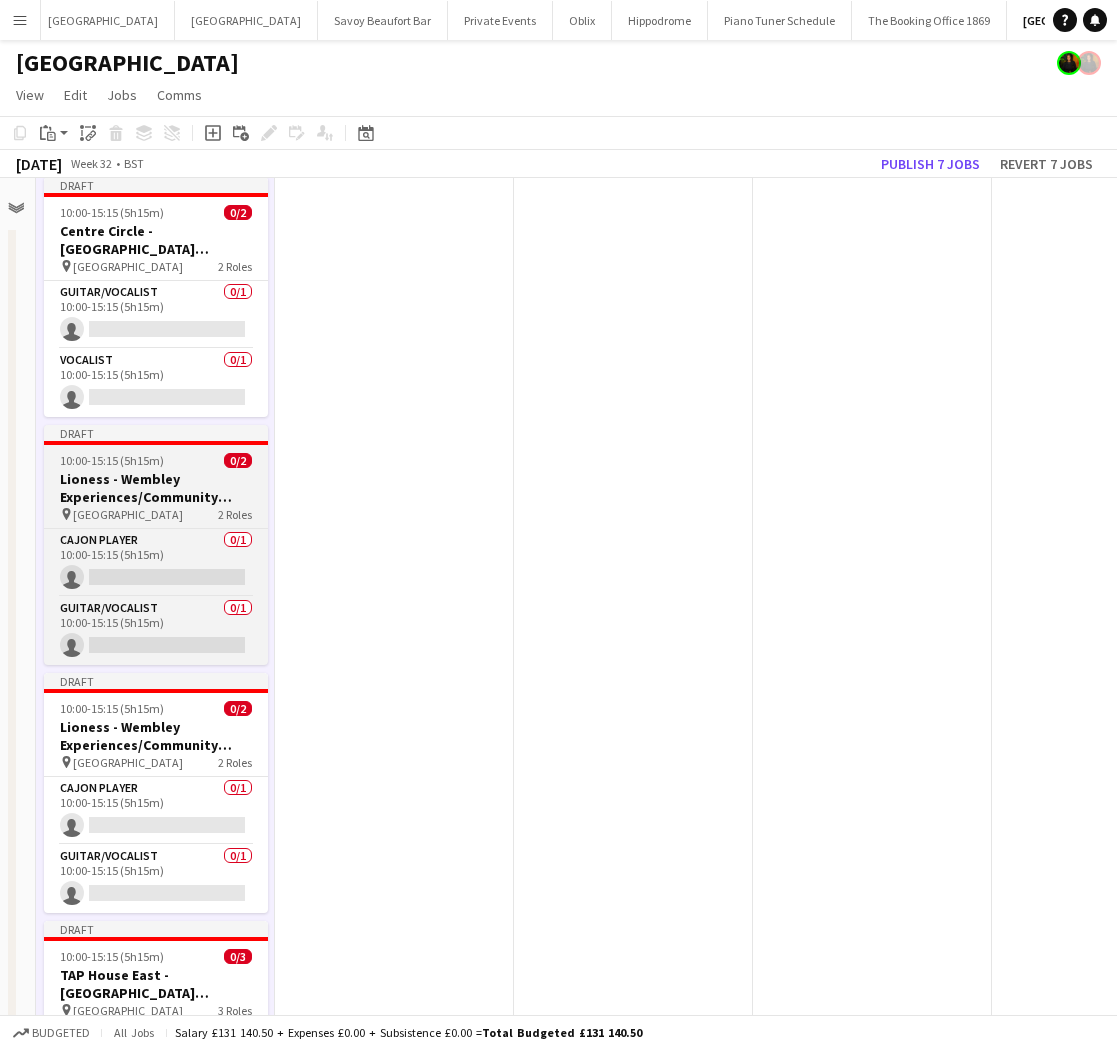 drag, startPoint x: 175, startPoint y: 742, endPoint x: 236, endPoint y: 511, distance: 238.9184 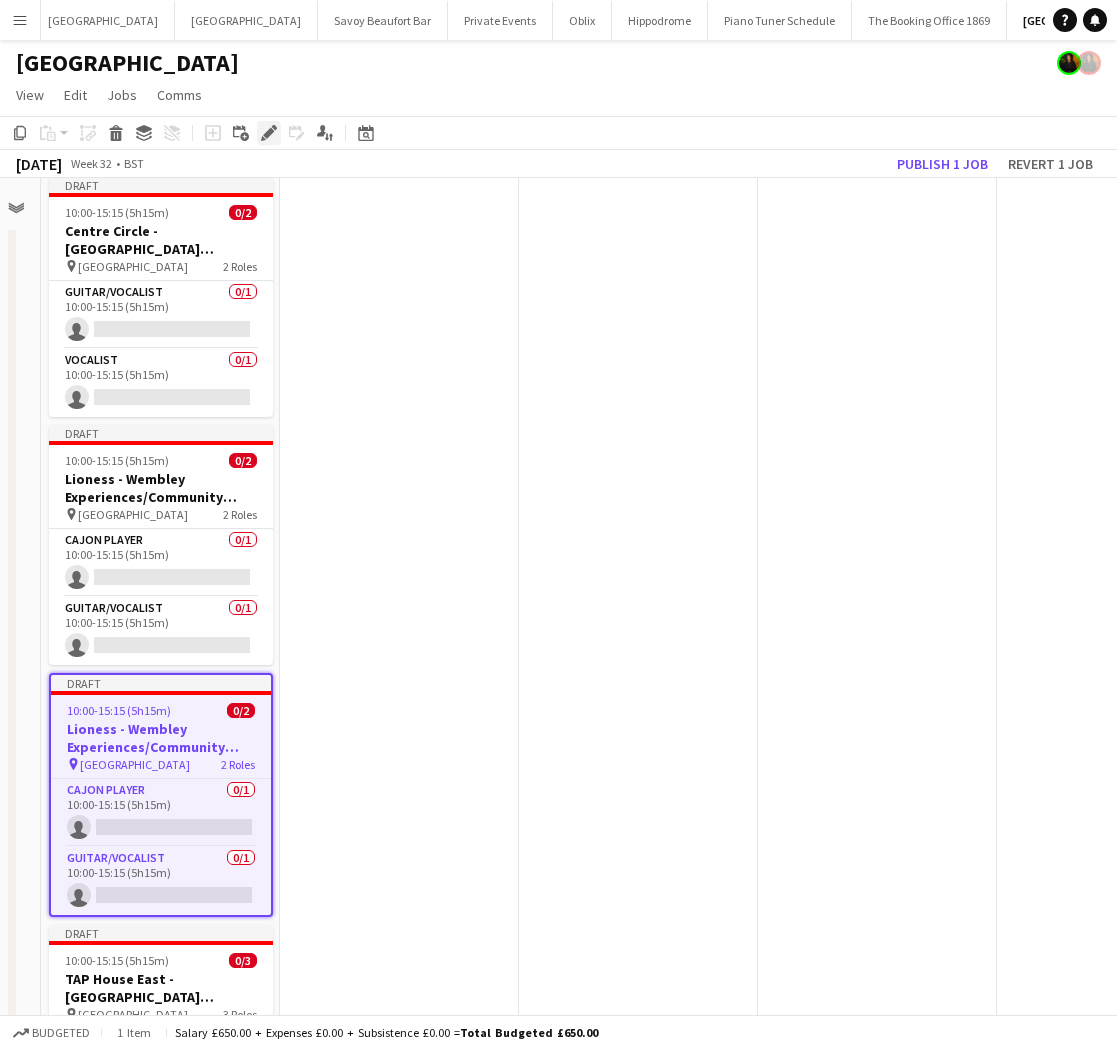 click on "Edit" 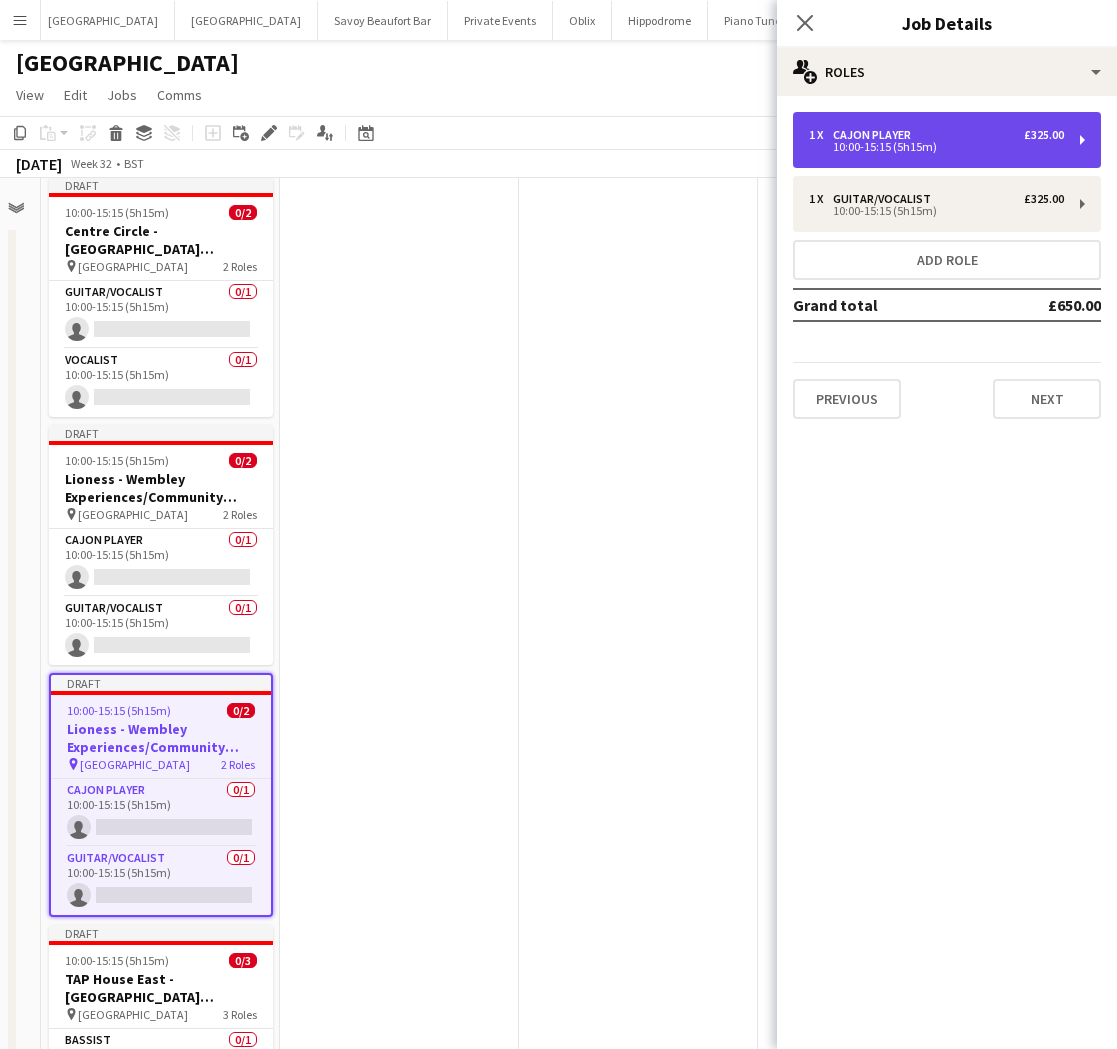 click on "10:00-15:15 (5h15m)" at bounding box center (936, 147) 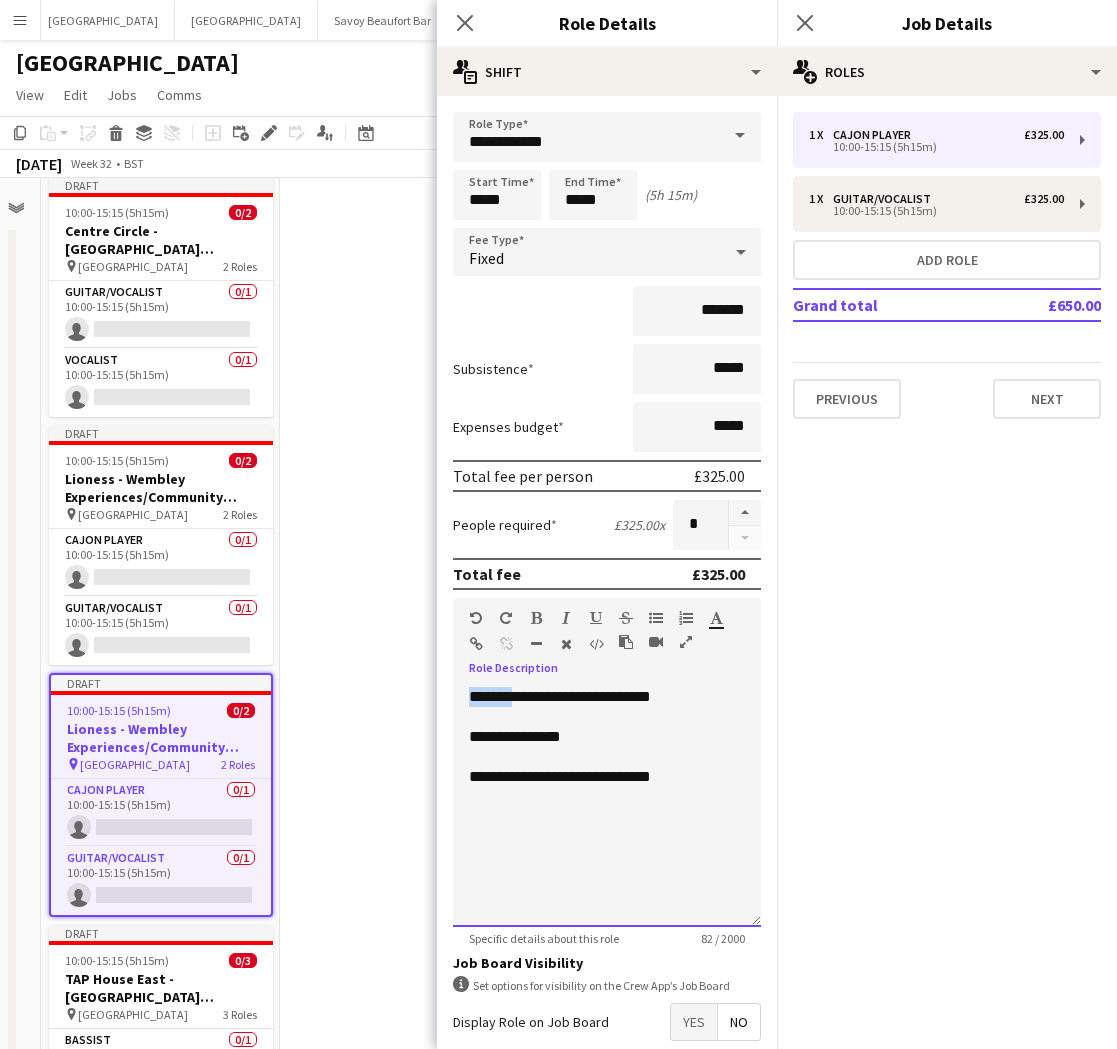 drag, startPoint x: 520, startPoint y: 693, endPoint x: 415, endPoint y: 691, distance: 105.01904 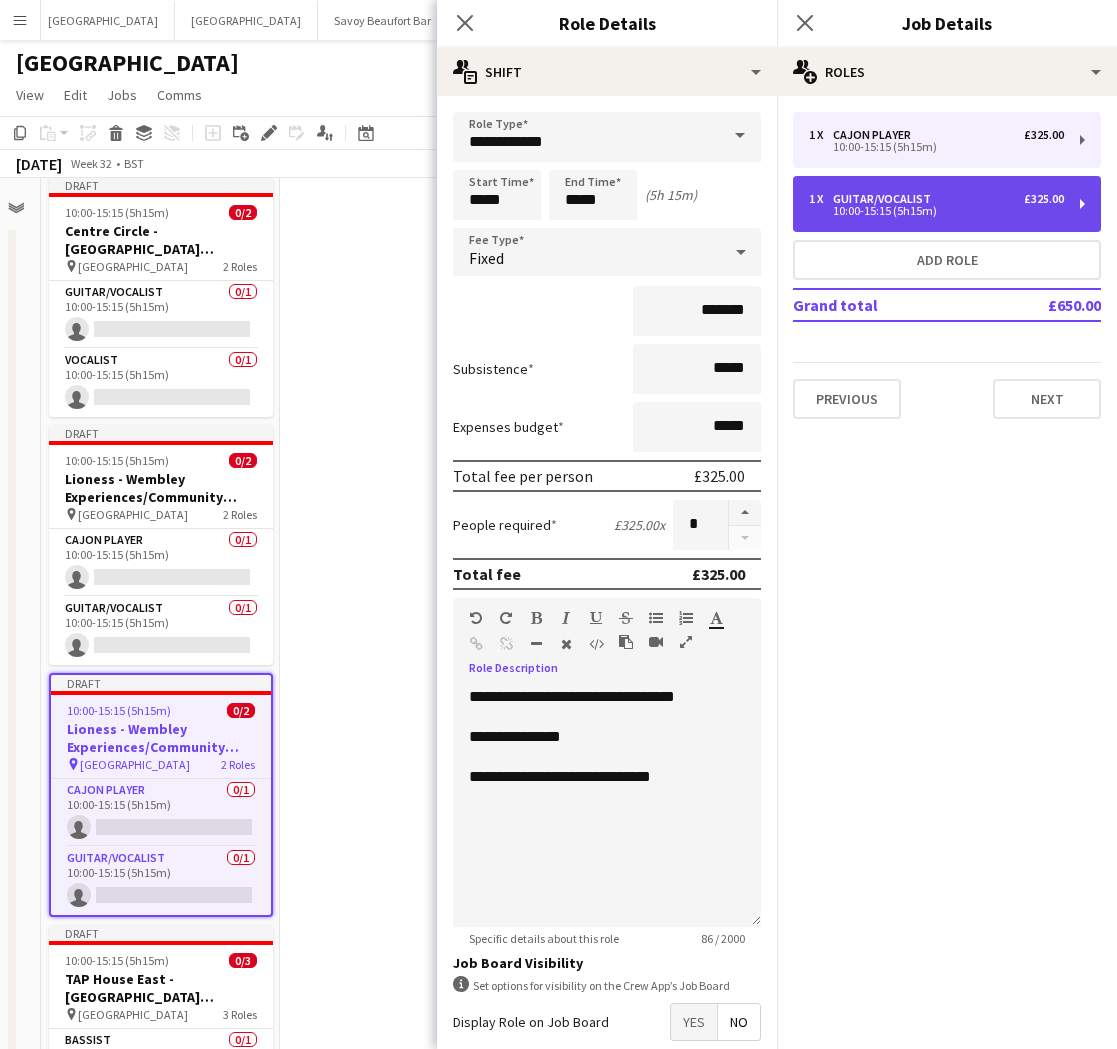click on "10:00-15:15 (5h15m)" at bounding box center (936, 211) 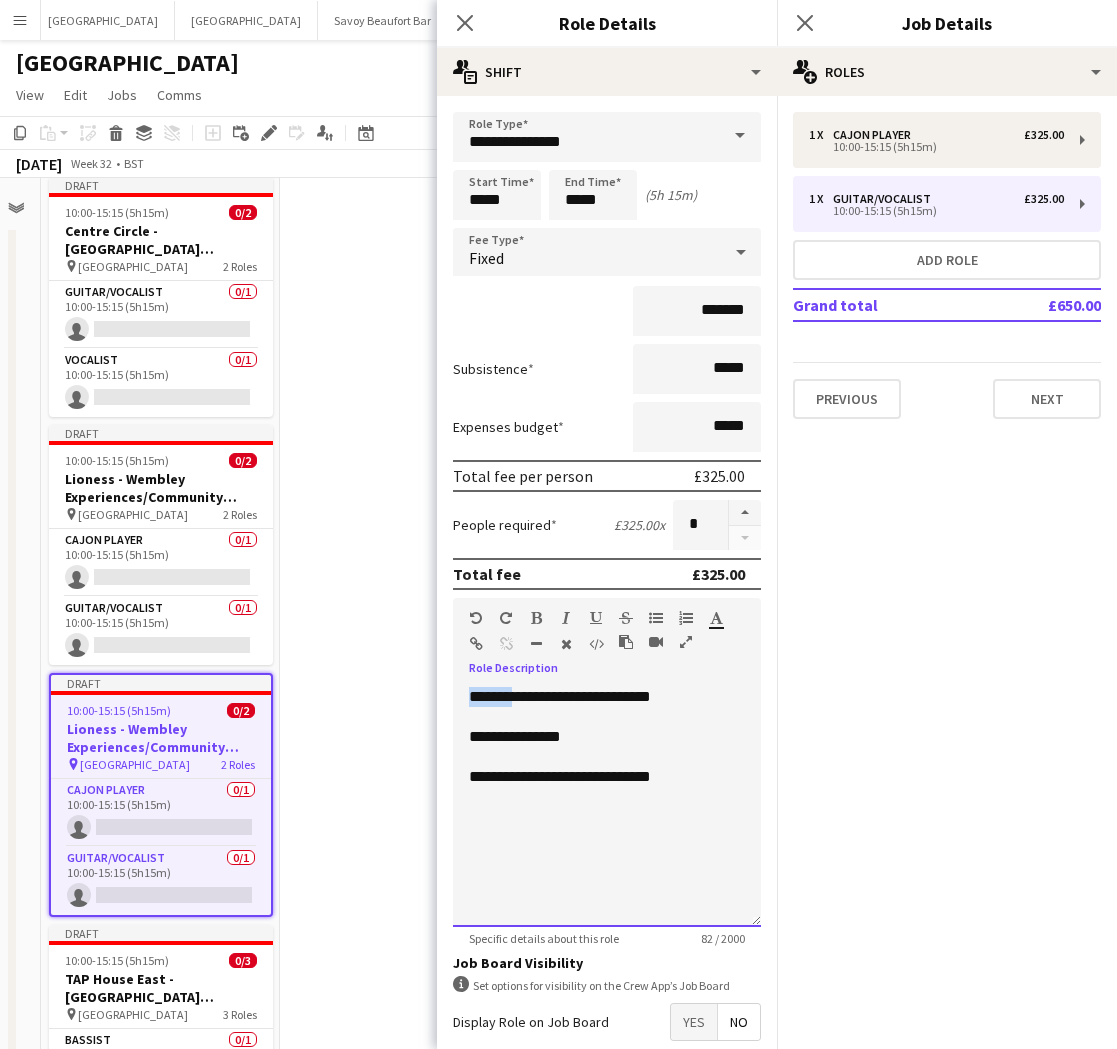 drag, startPoint x: 517, startPoint y: 691, endPoint x: 462, endPoint y: 689, distance: 55.03635 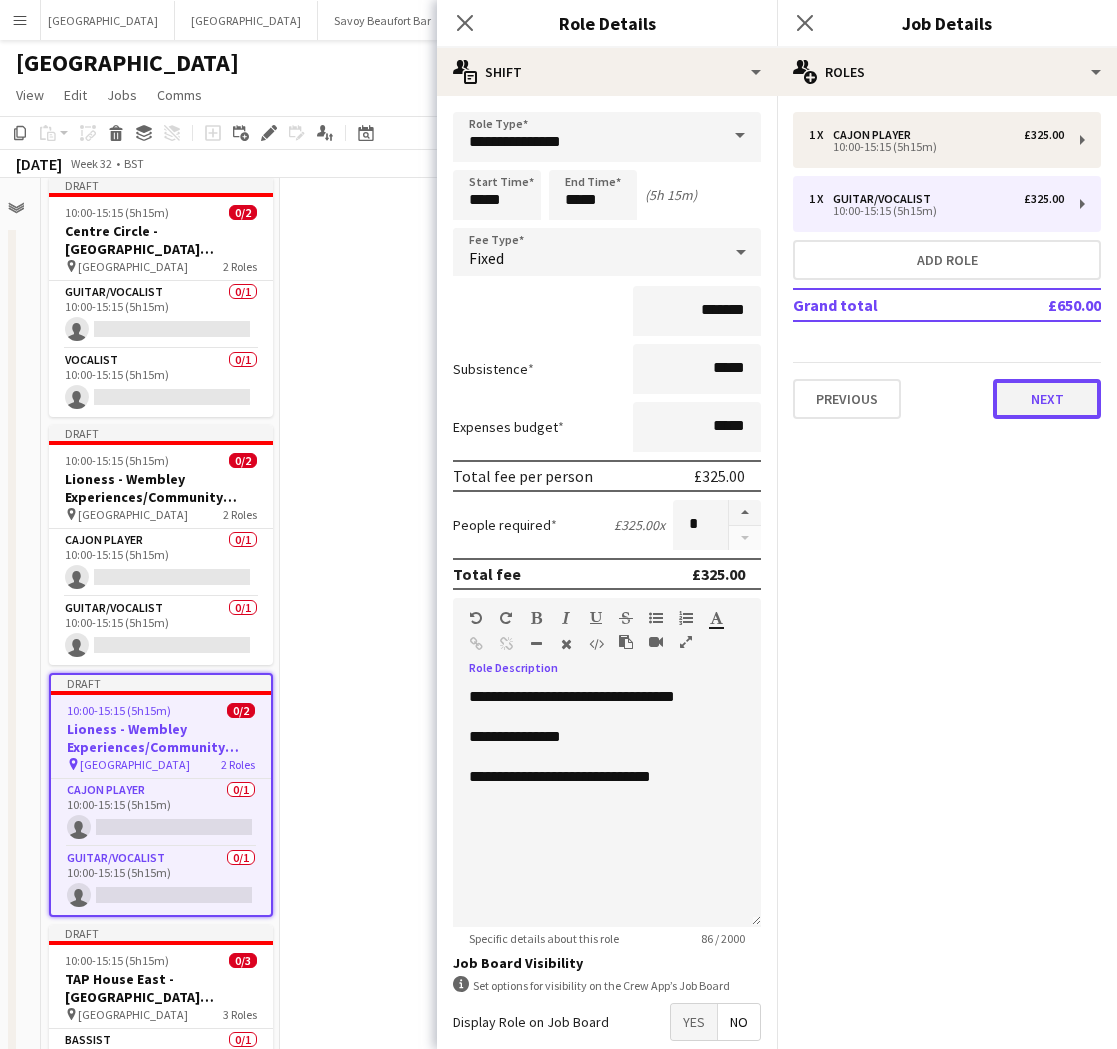 click on "Next" at bounding box center [1047, 399] 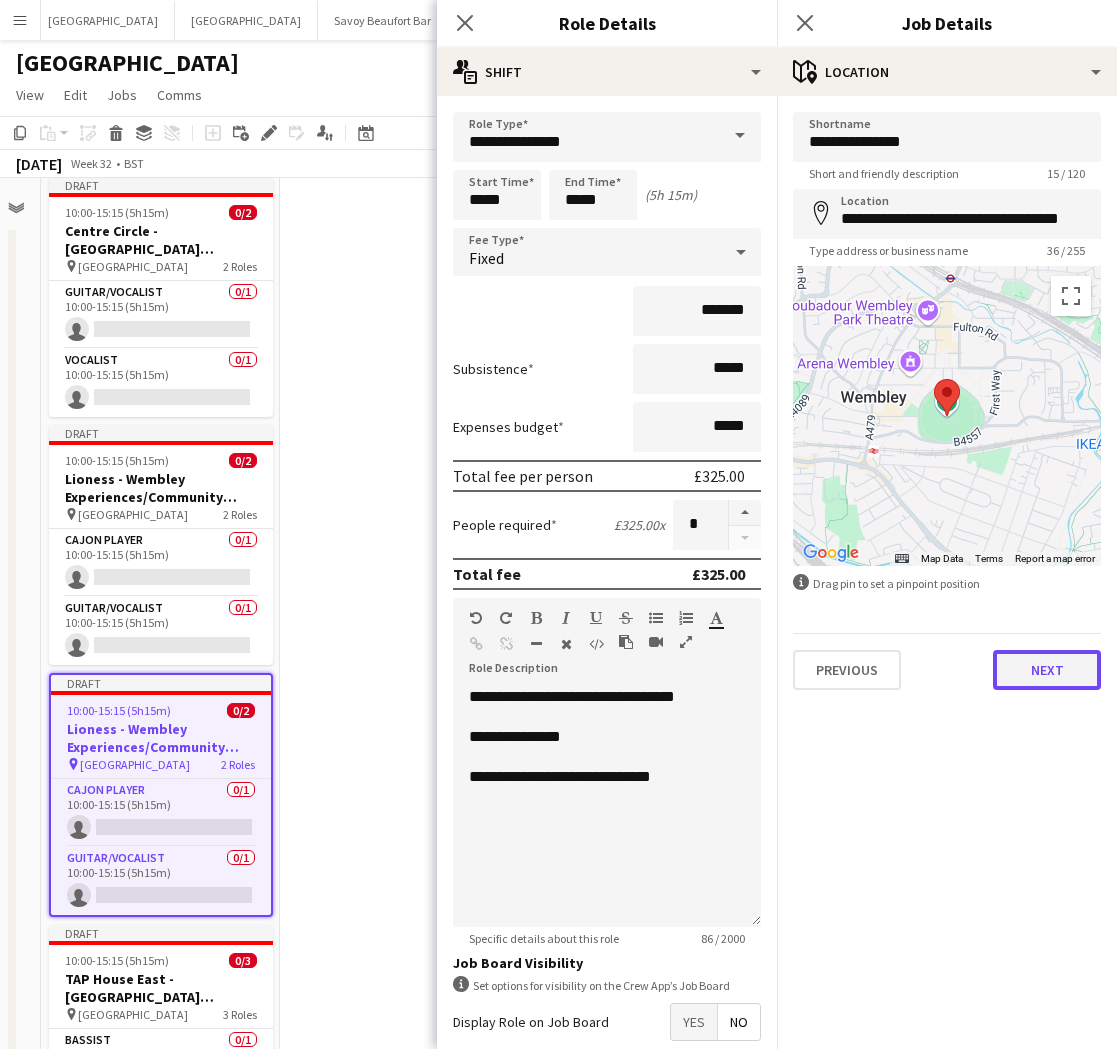 click on "Next" at bounding box center [1047, 670] 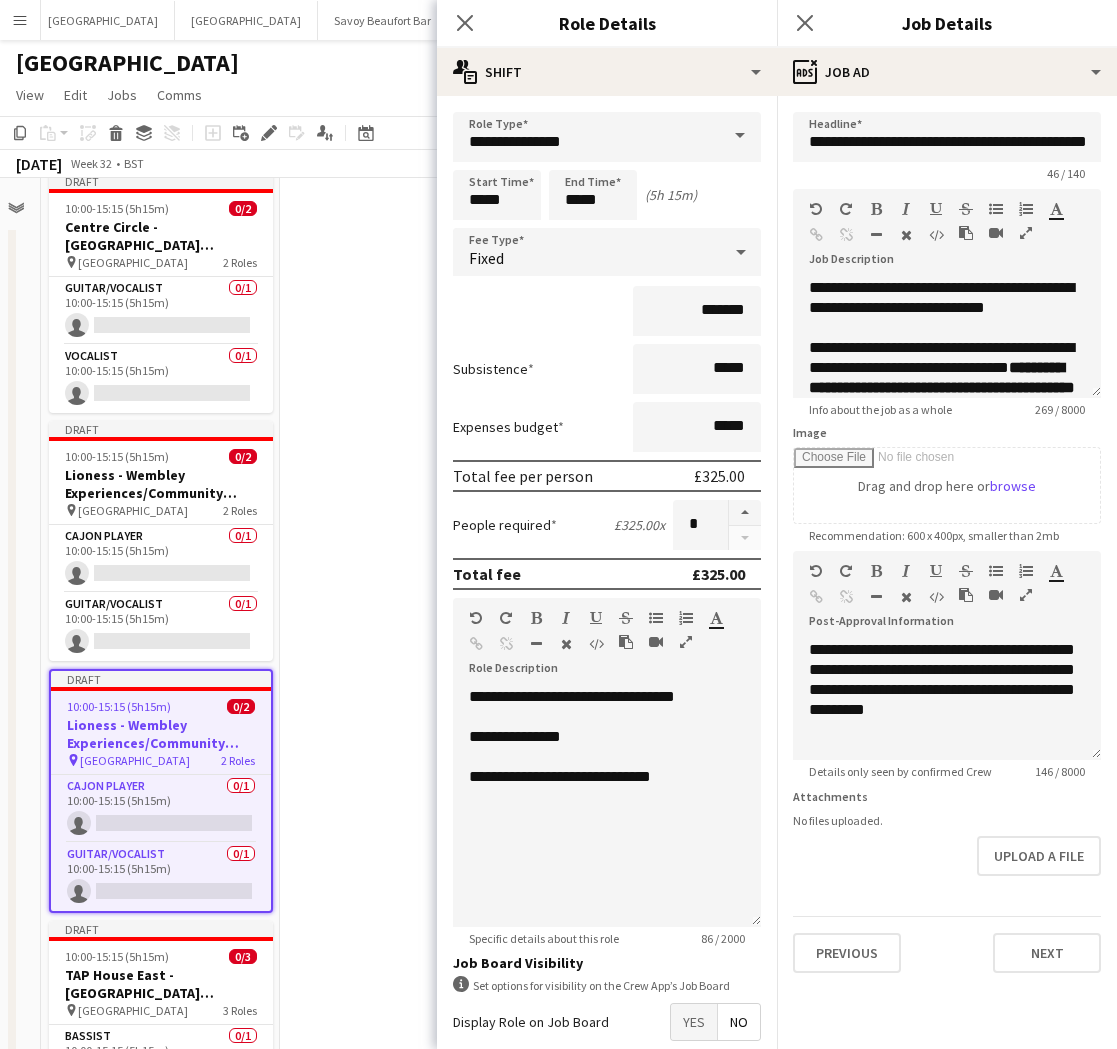 scroll, scrollTop: 67, scrollLeft: 676, axis: both 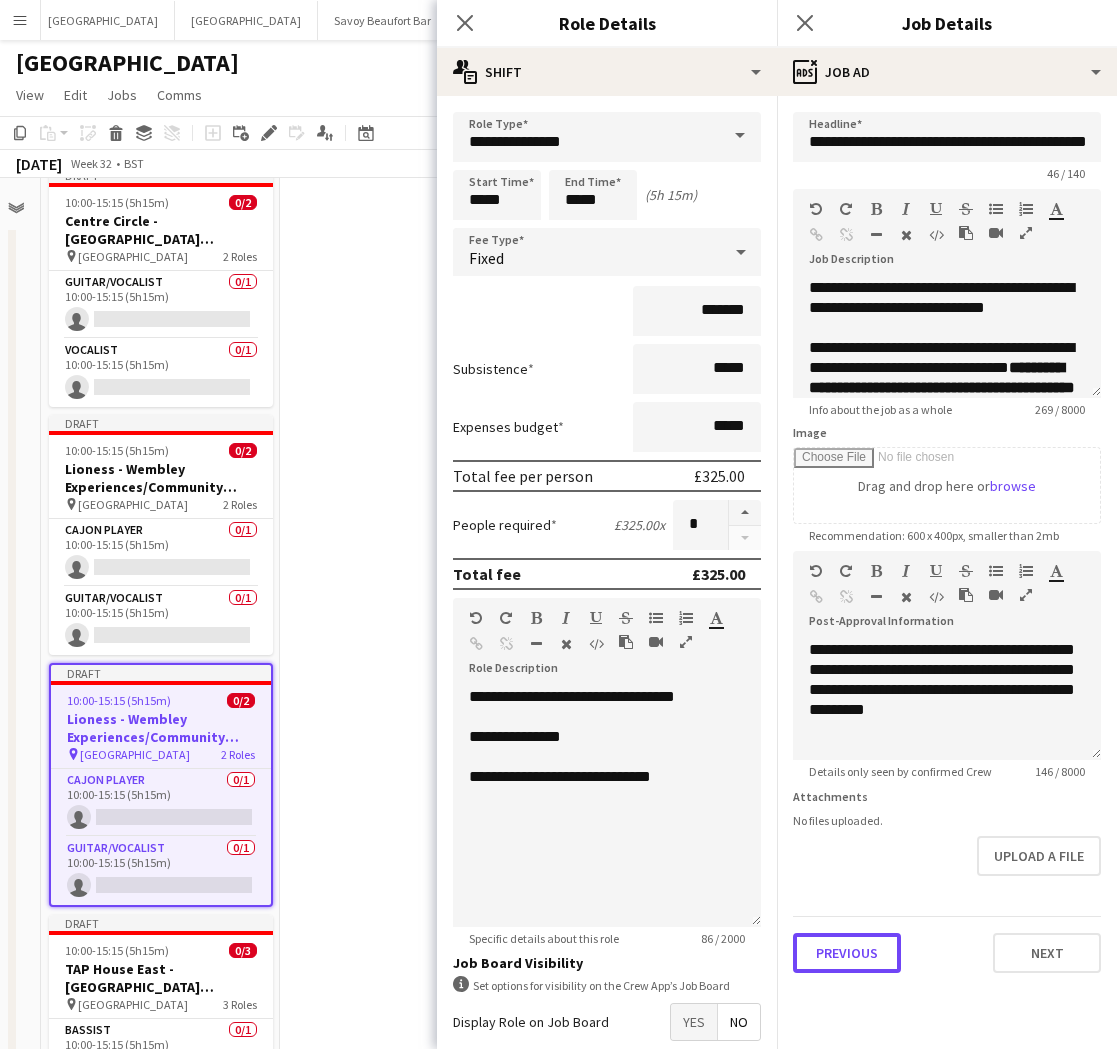 click on "Previous" at bounding box center (847, 953) 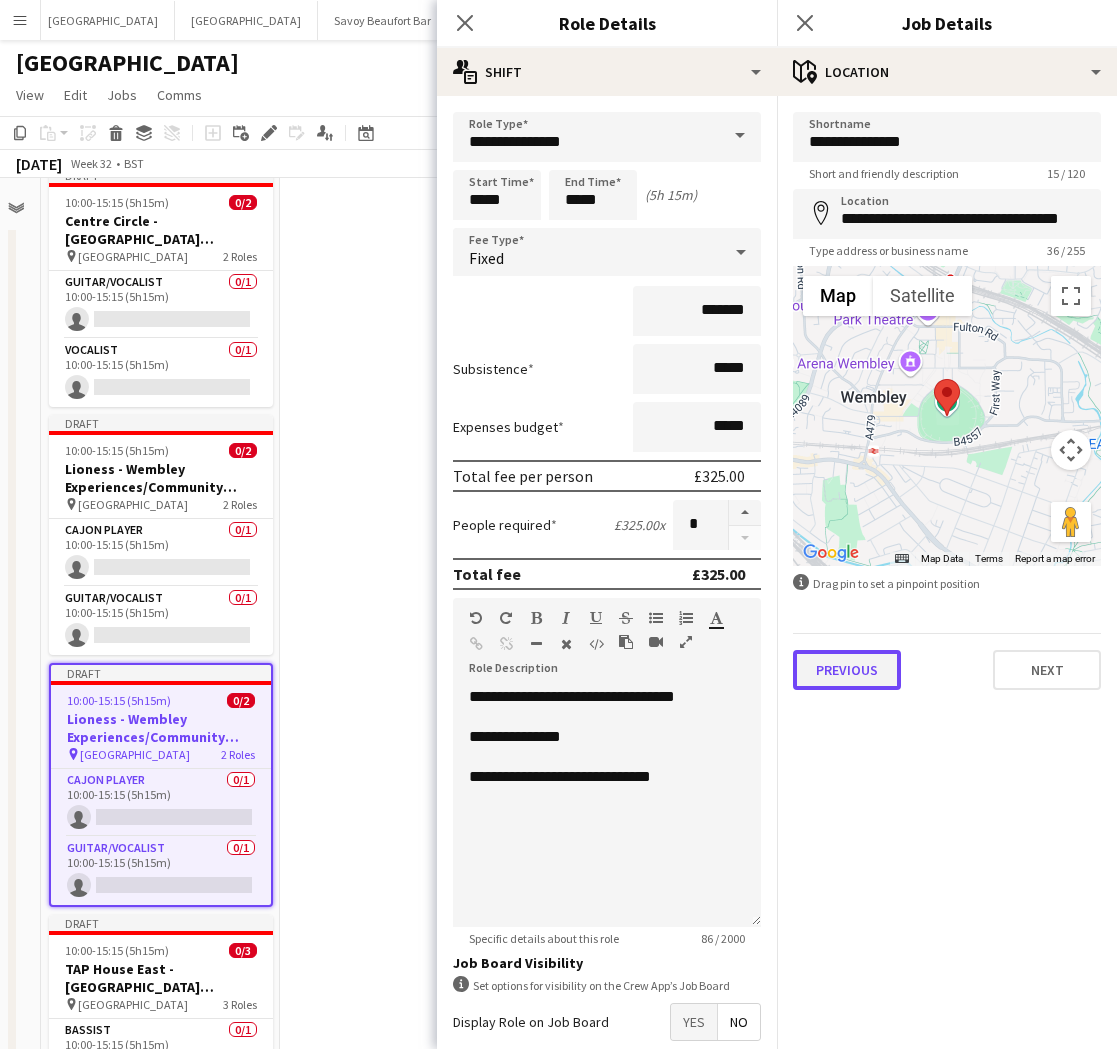 click on "Previous" at bounding box center (847, 670) 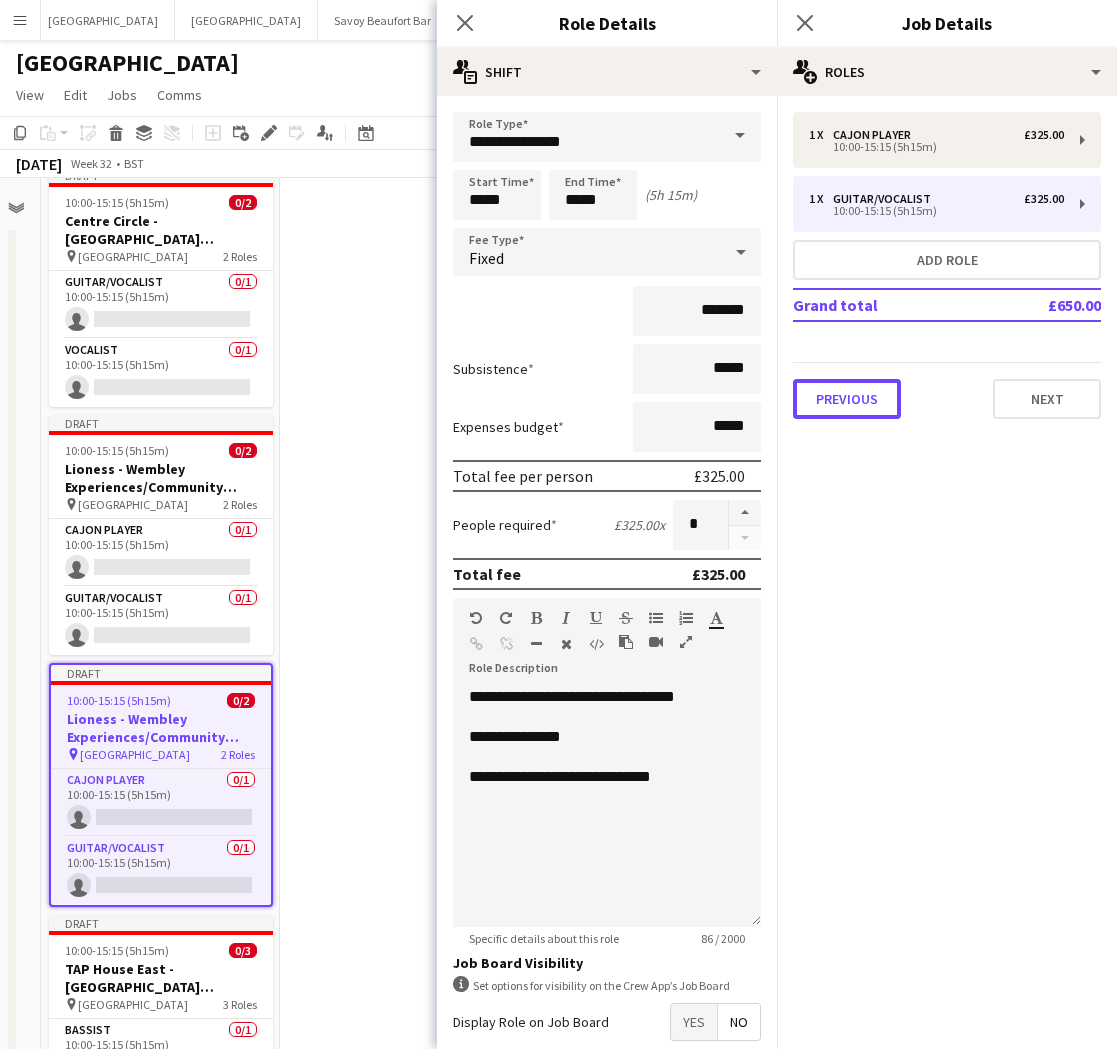 click on "Previous" at bounding box center (847, 399) 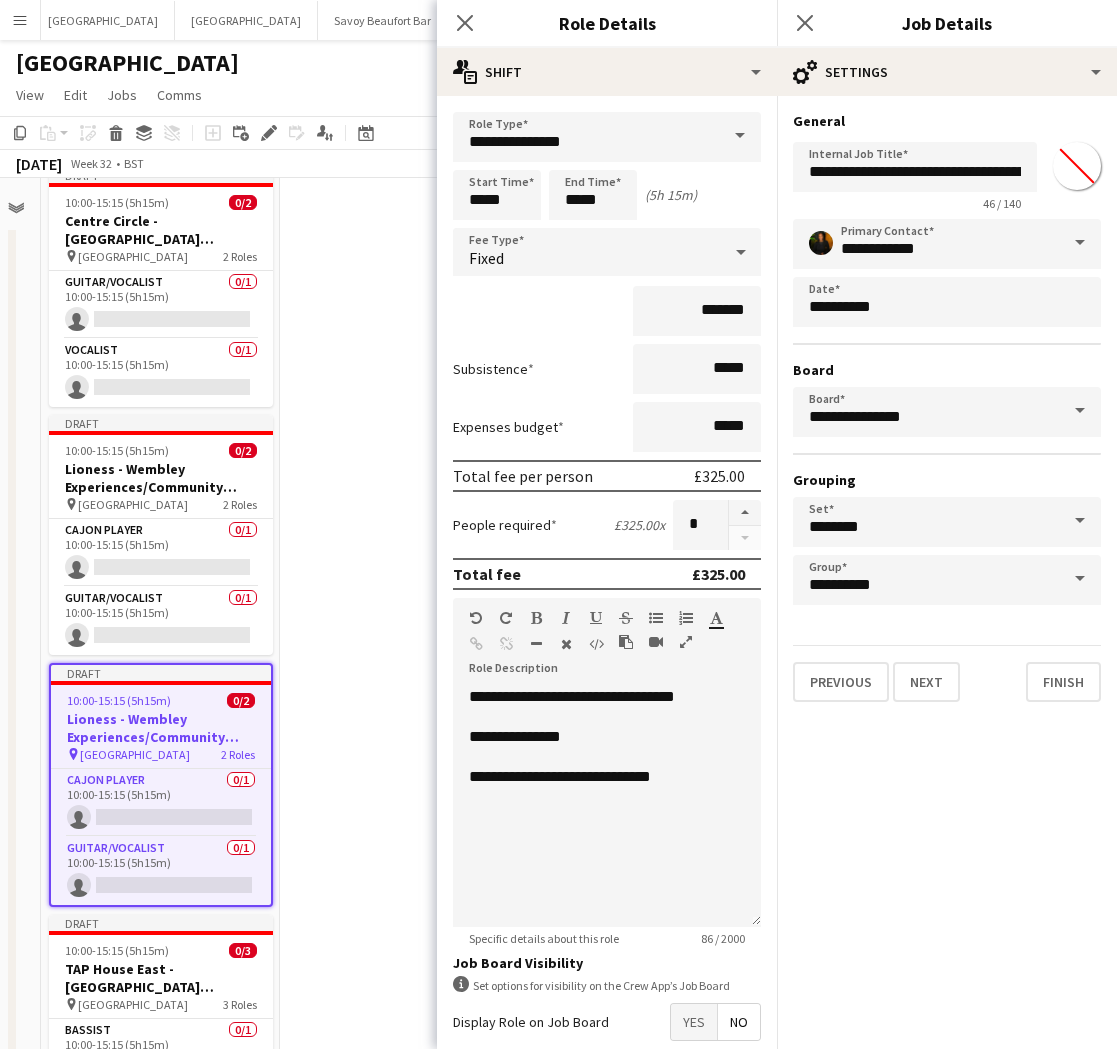 drag, startPoint x: 336, startPoint y: 679, endPoint x: 264, endPoint y: 696, distance: 73.97973 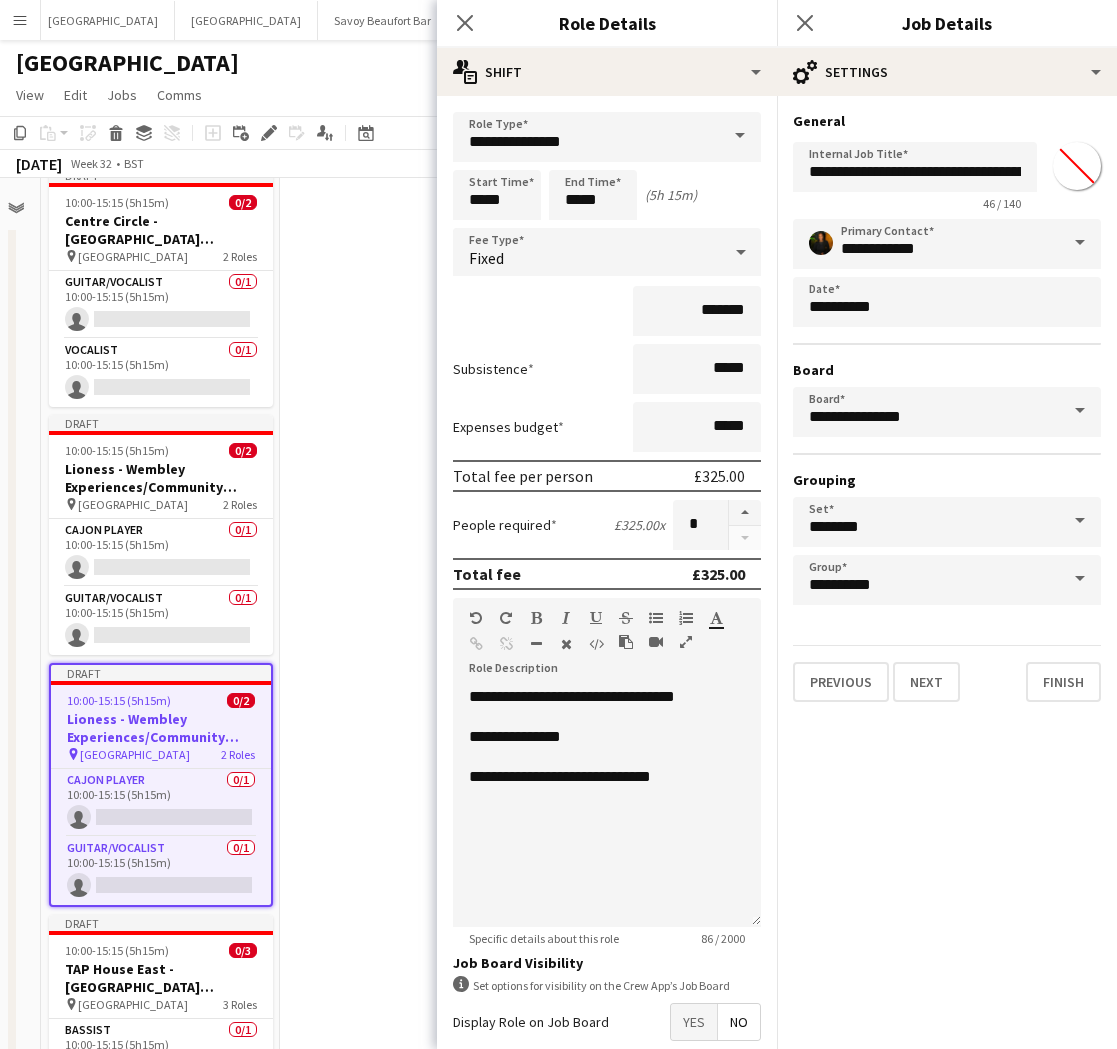 click at bounding box center [399, 769] 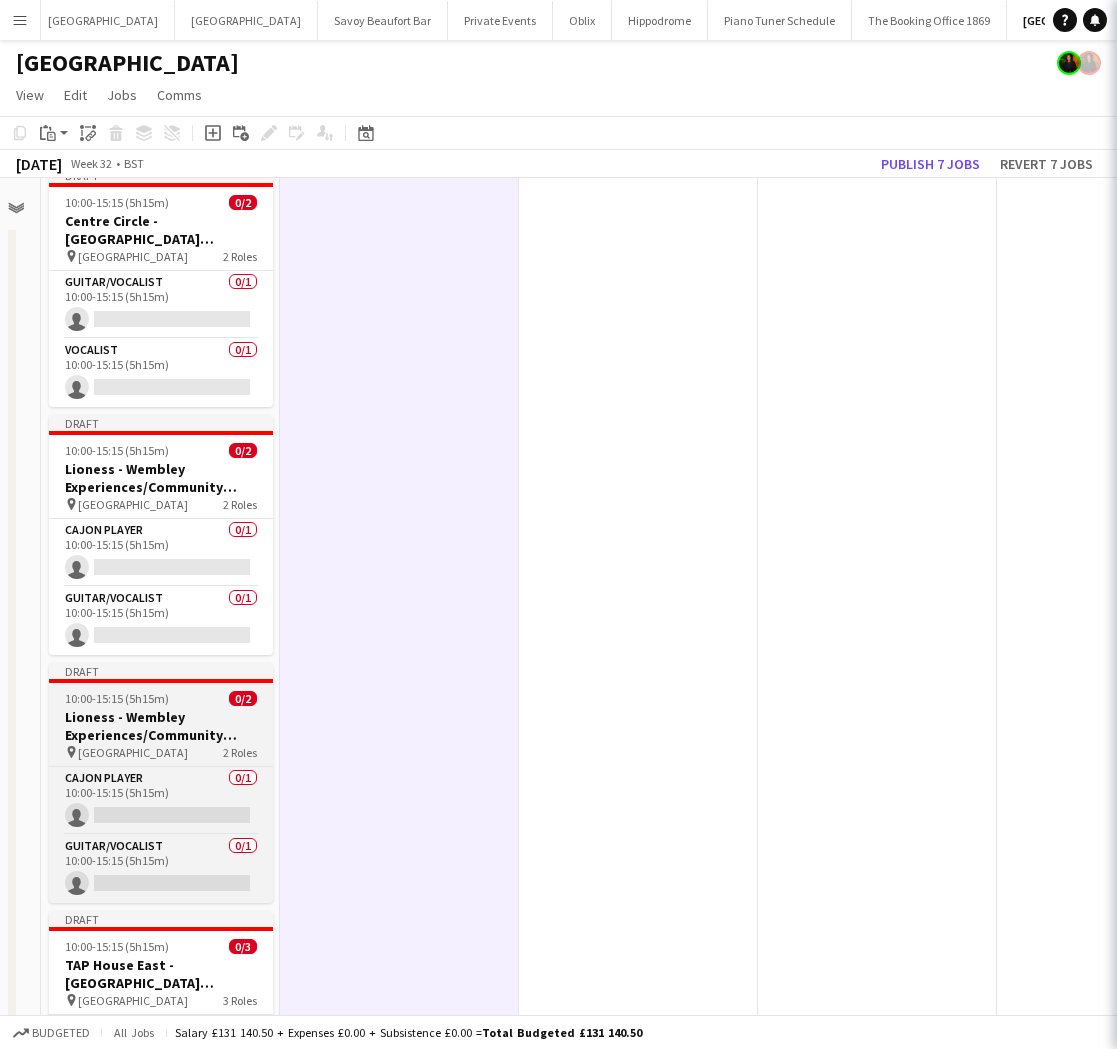 scroll, scrollTop: 67, scrollLeft: 679, axis: both 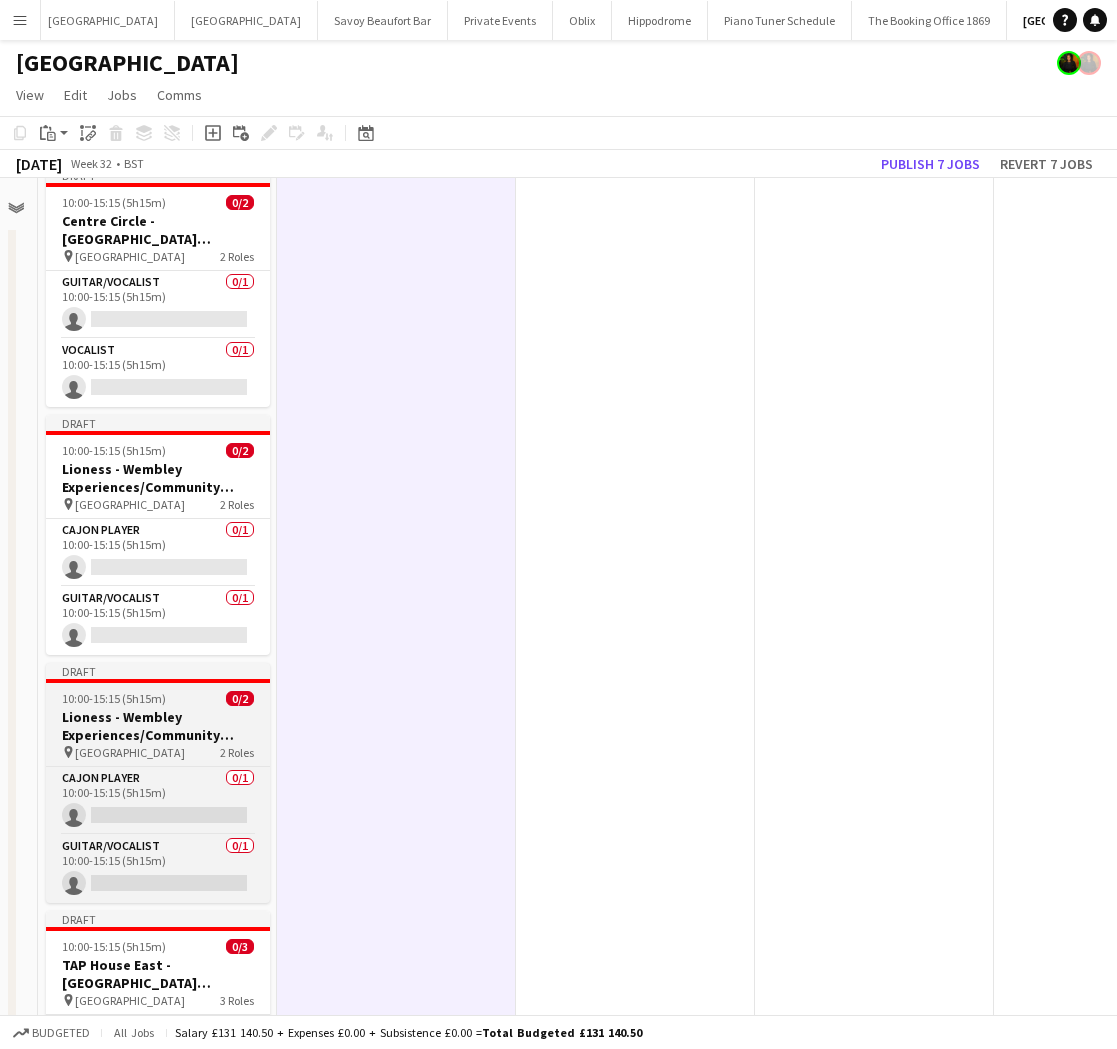 click on "Lioness - Wembley Experiences/Community Shield" at bounding box center [158, 726] 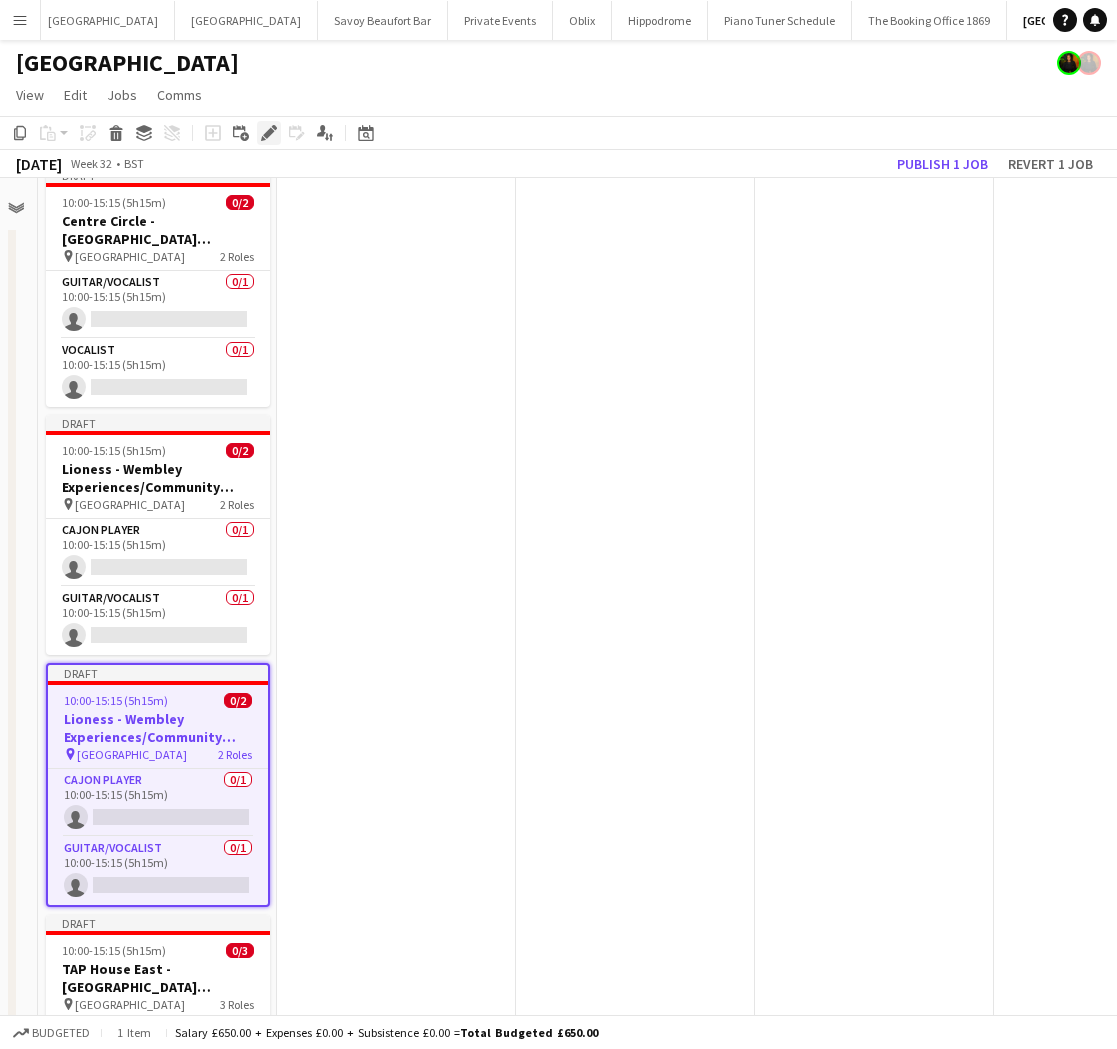 click on "Edit" at bounding box center (269, 133) 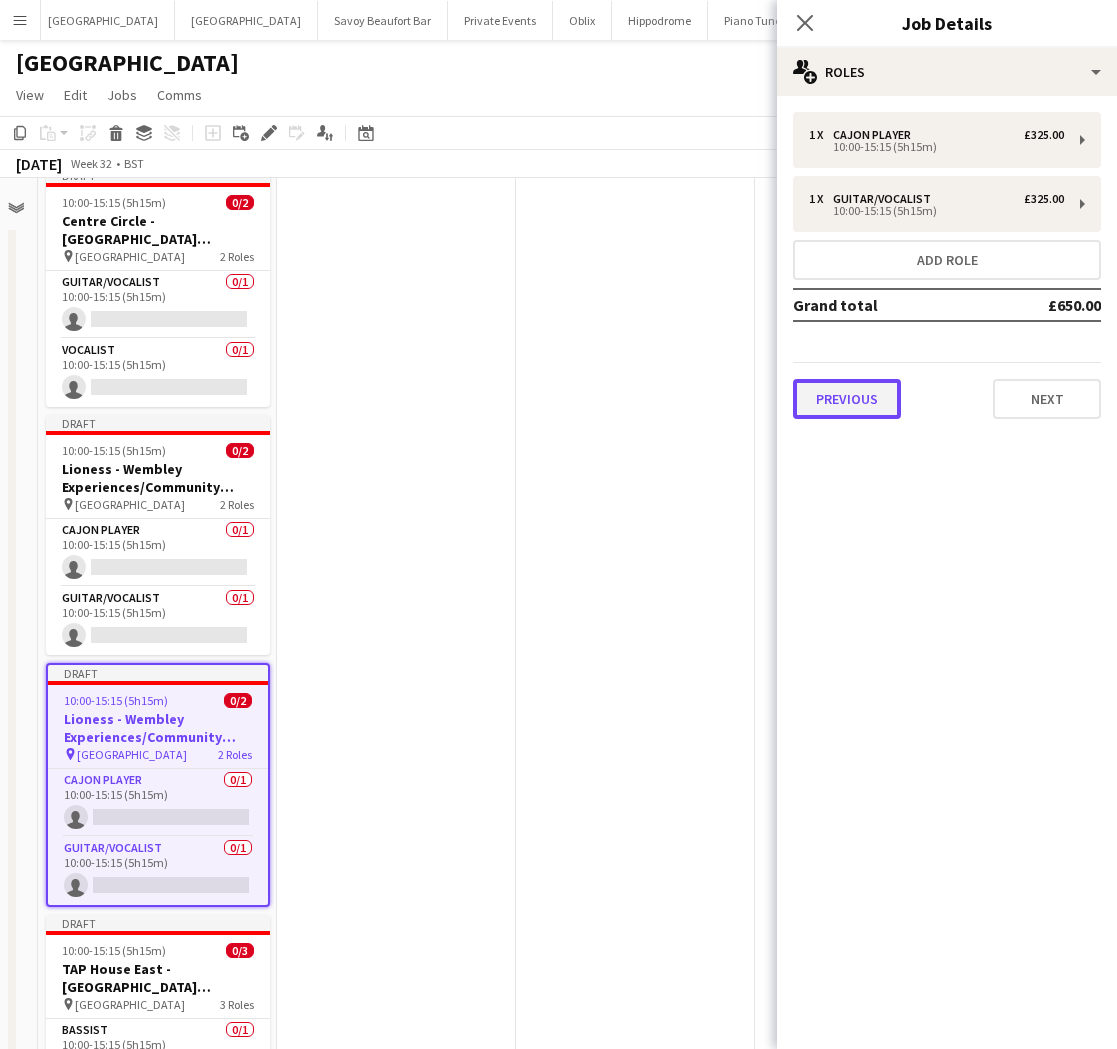 click on "Previous" at bounding box center [847, 399] 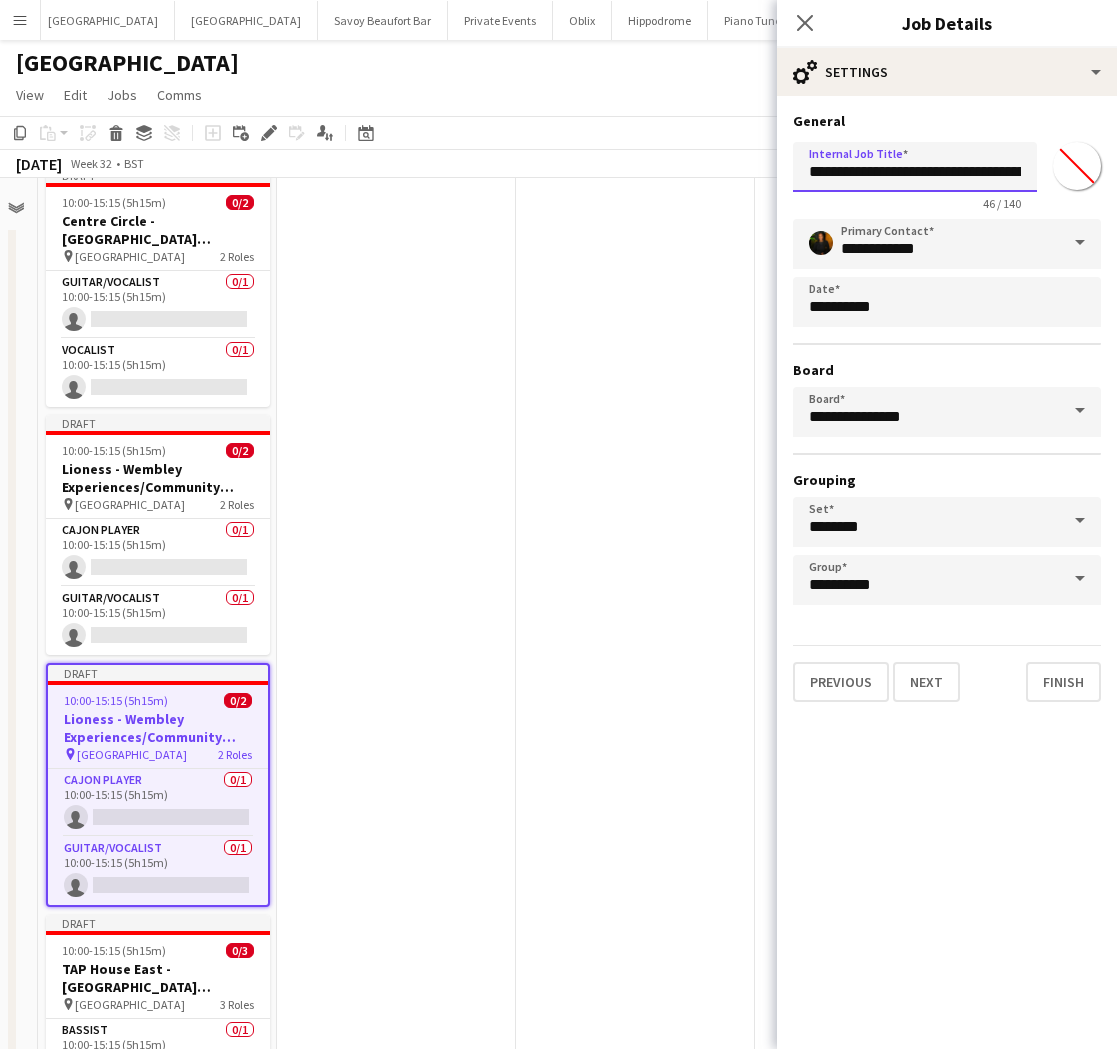 drag, startPoint x: 858, startPoint y: 179, endPoint x: 777, endPoint y: 181, distance: 81.02469 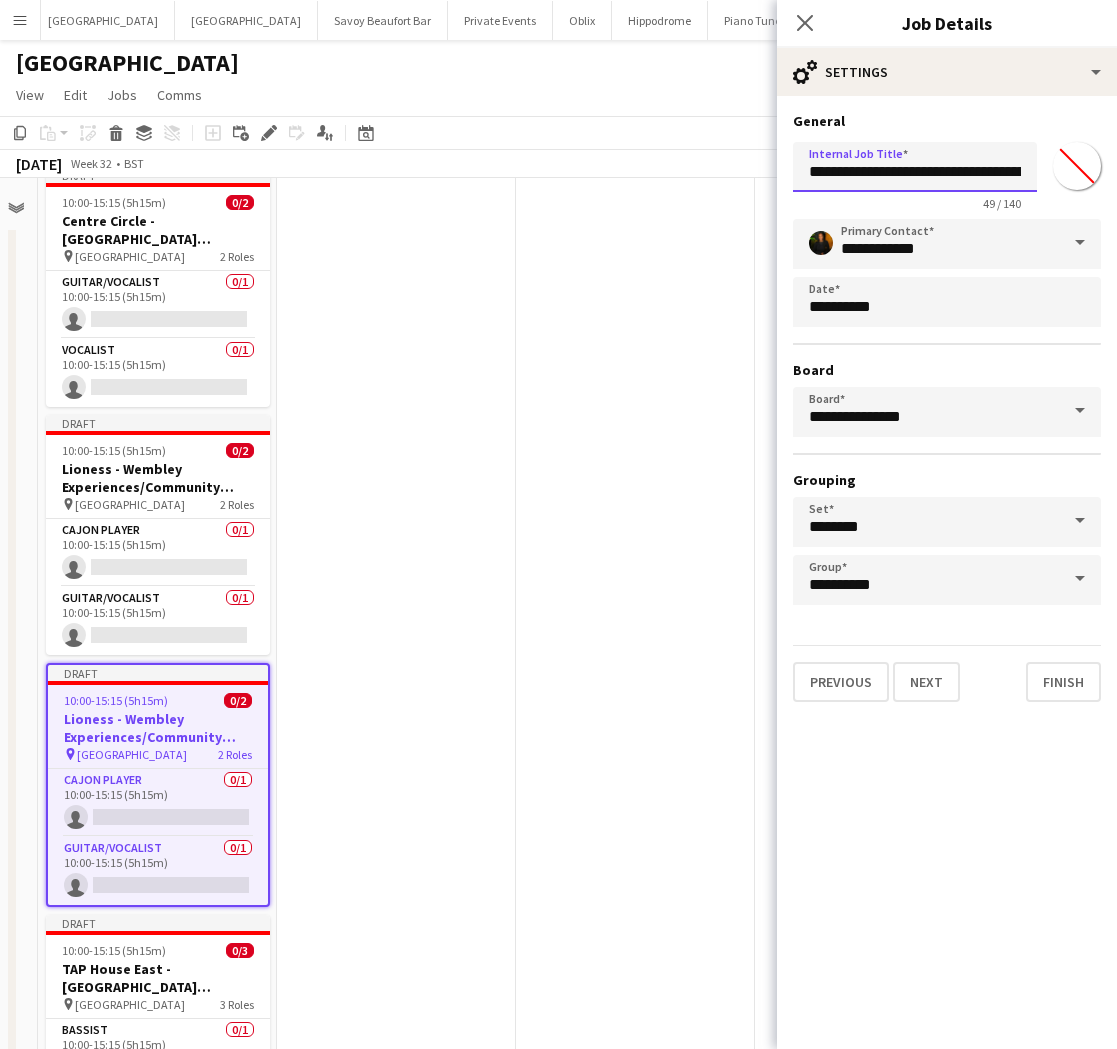 type on "**********" 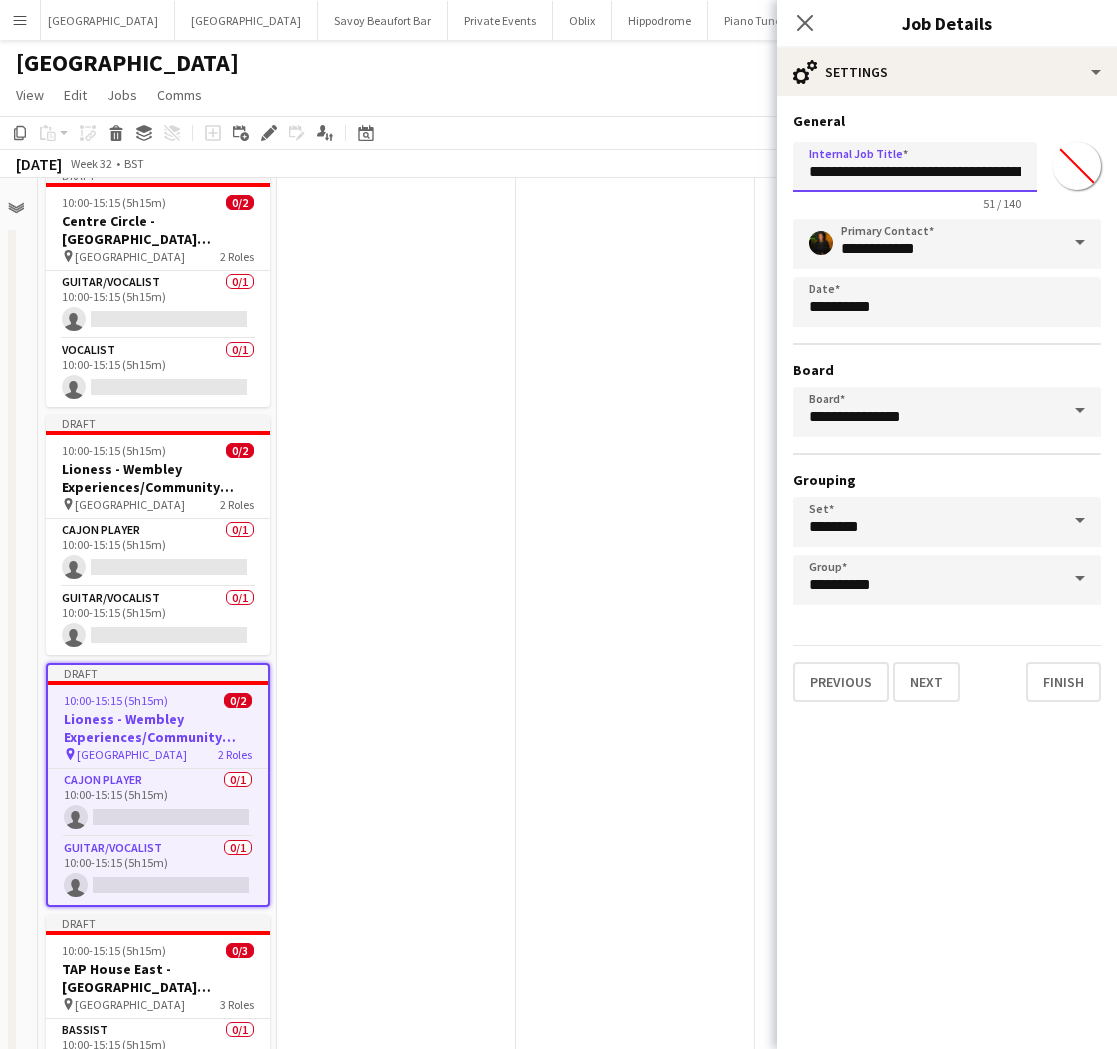 click on "Next" at bounding box center [926, 682] 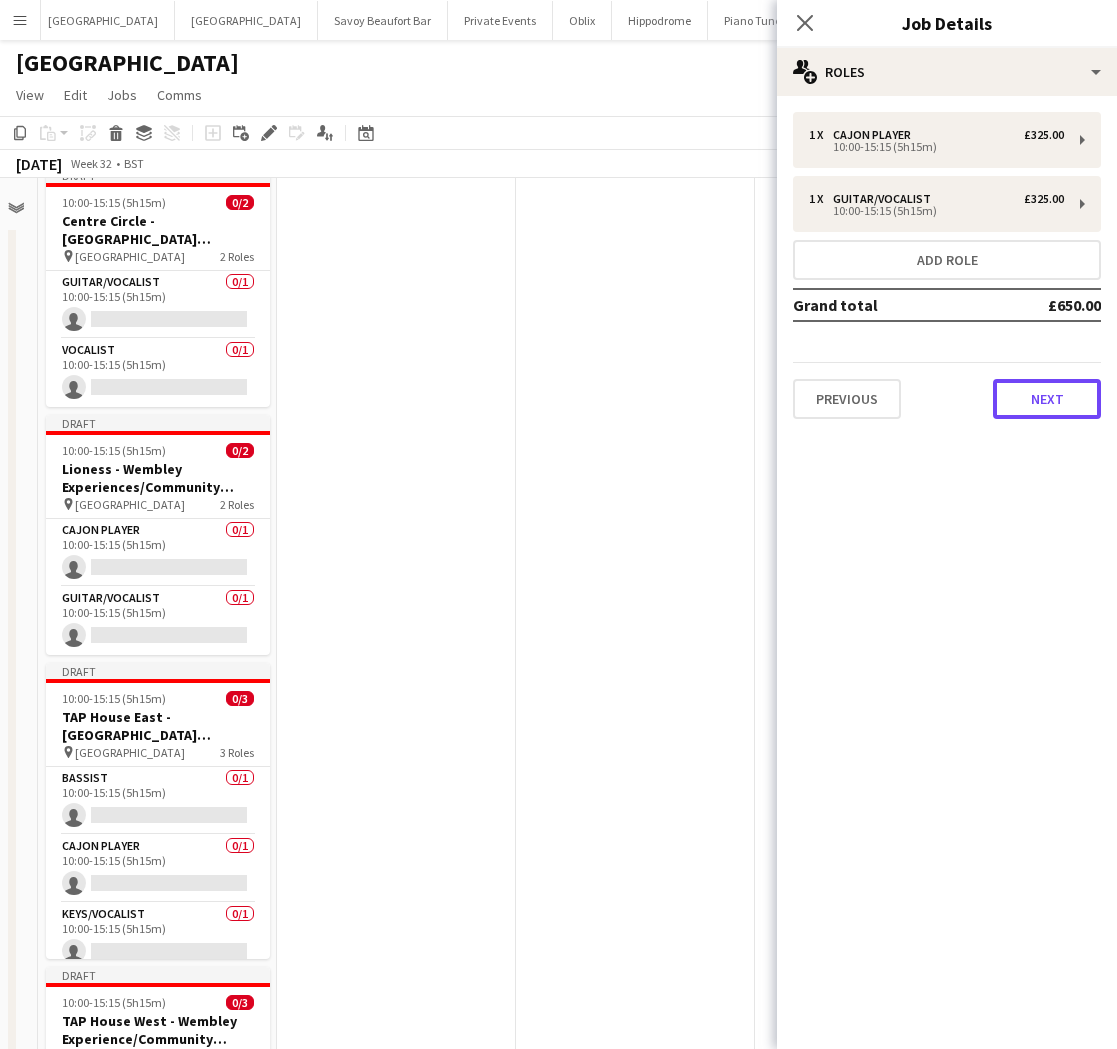 click on "Next" at bounding box center (1047, 399) 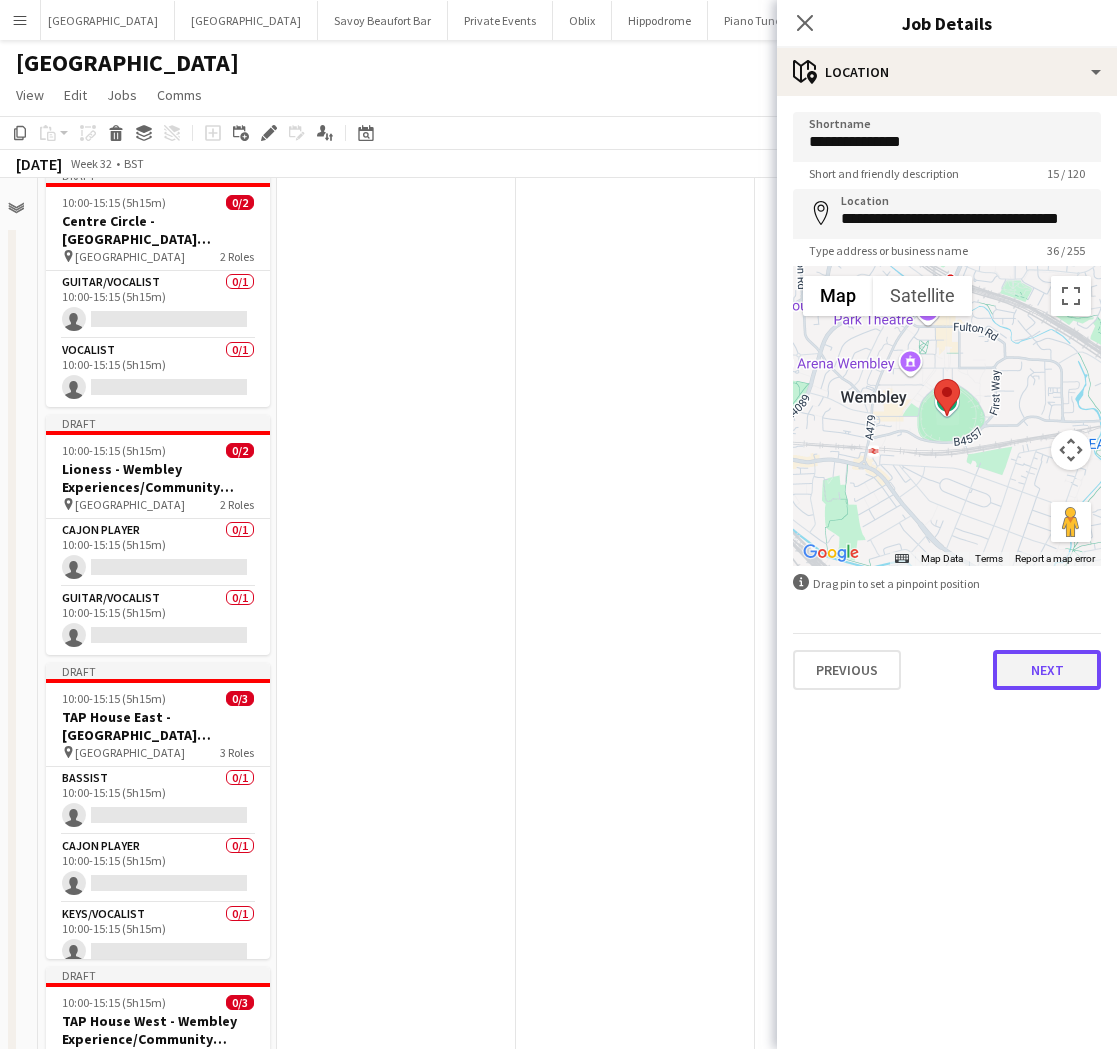 click on "Next" at bounding box center [1047, 670] 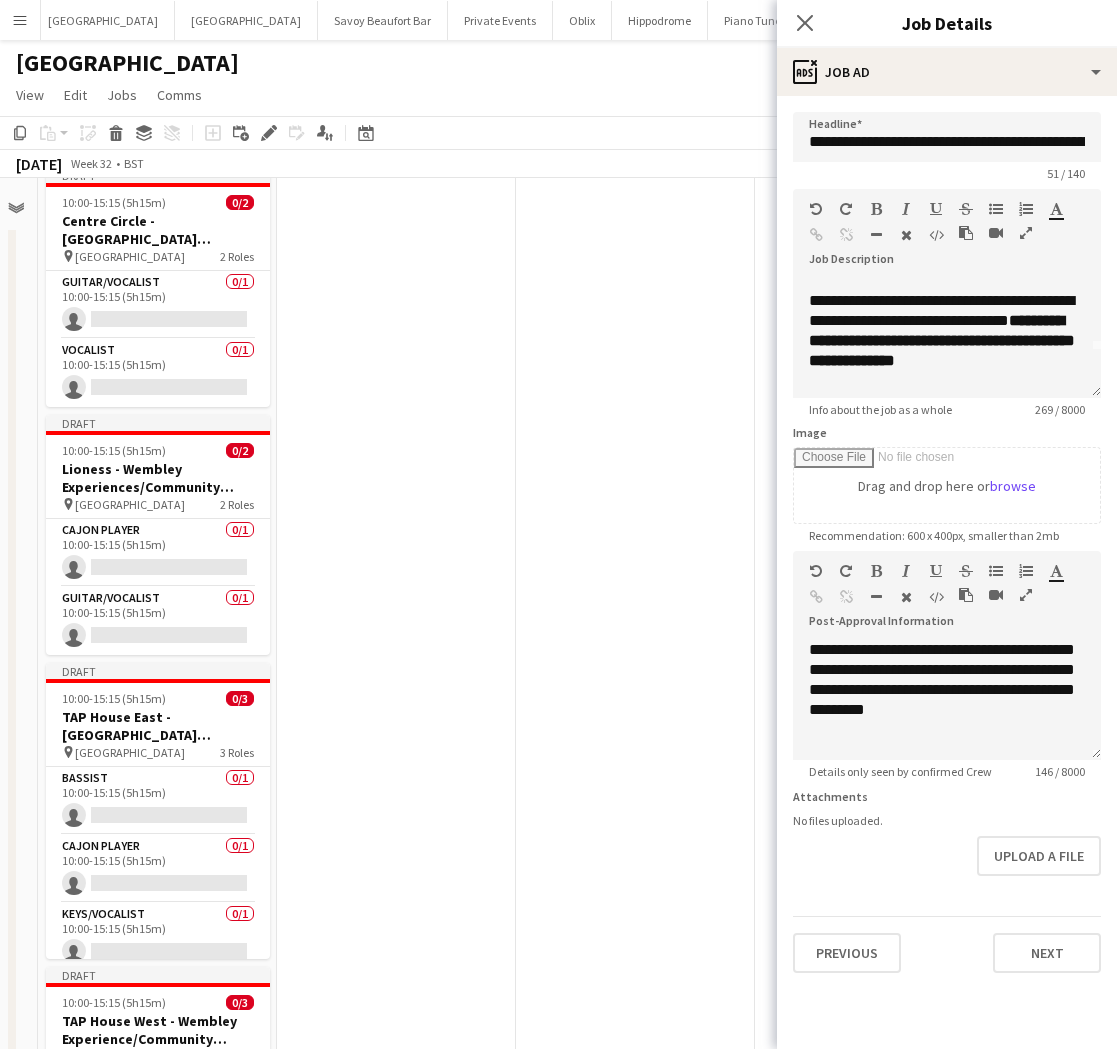 scroll, scrollTop: 80, scrollLeft: 0, axis: vertical 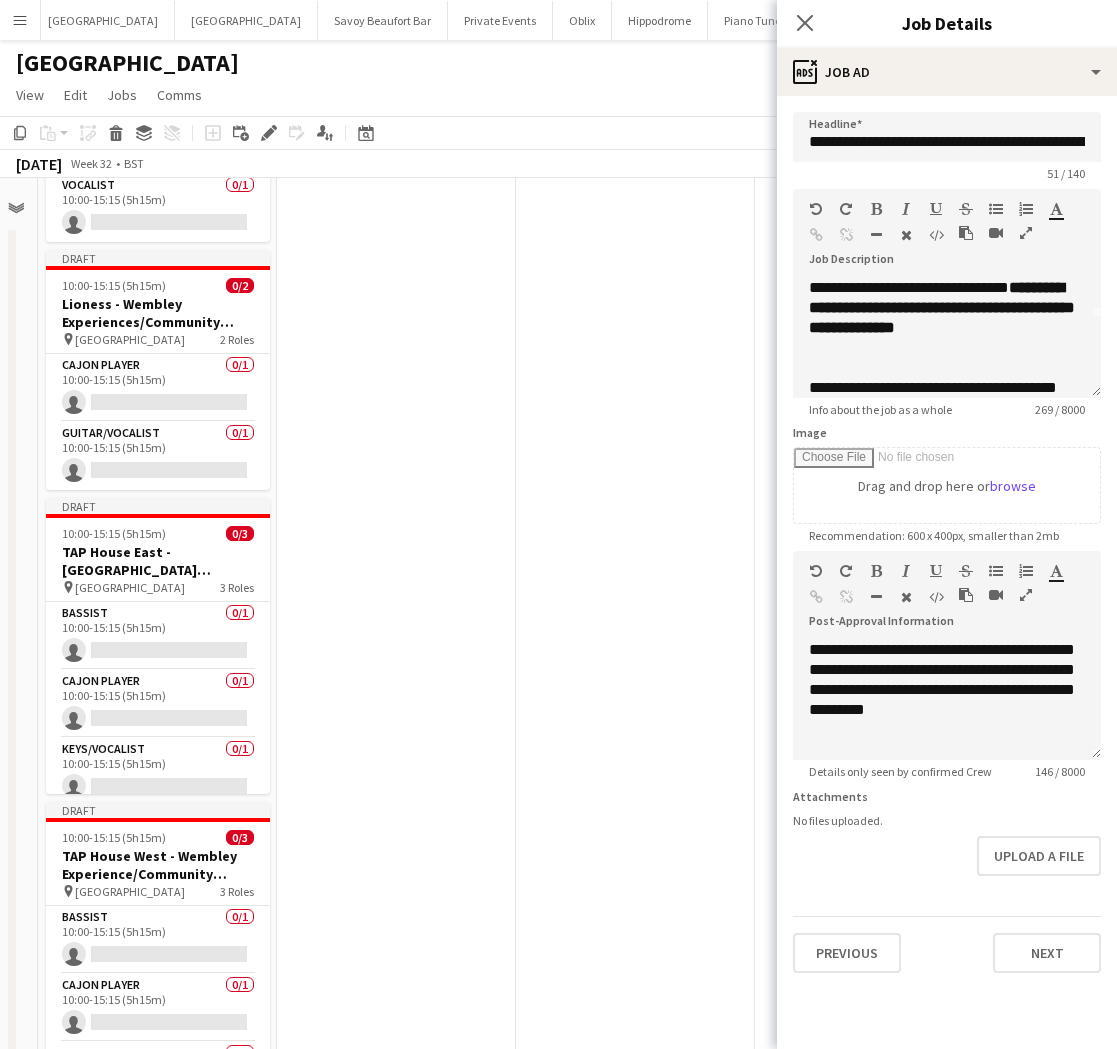 drag, startPoint x: 425, startPoint y: 482, endPoint x: 343, endPoint y: 501, distance: 84.17244 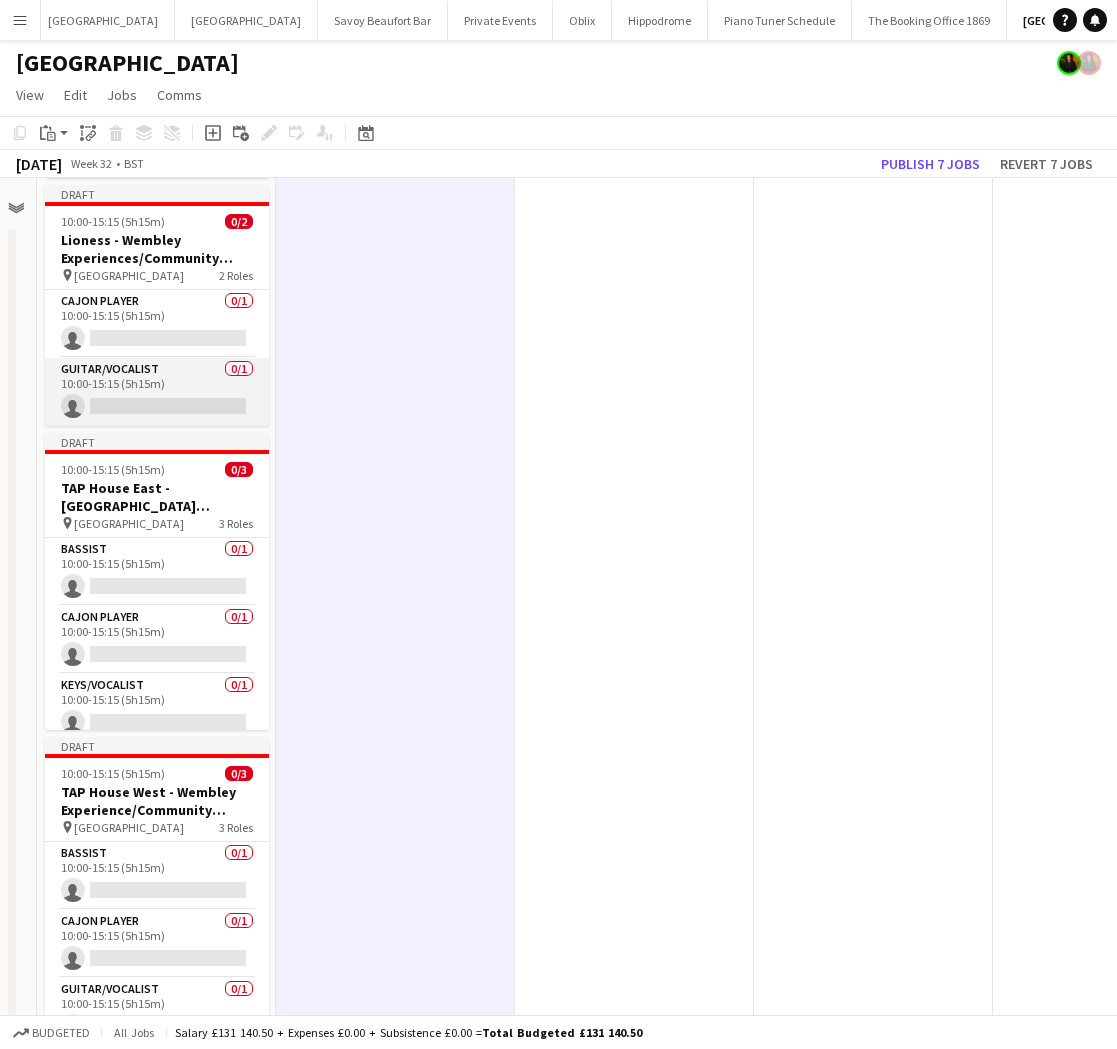 scroll, scrollTop: 524, scrollLeft: 680, axis: both 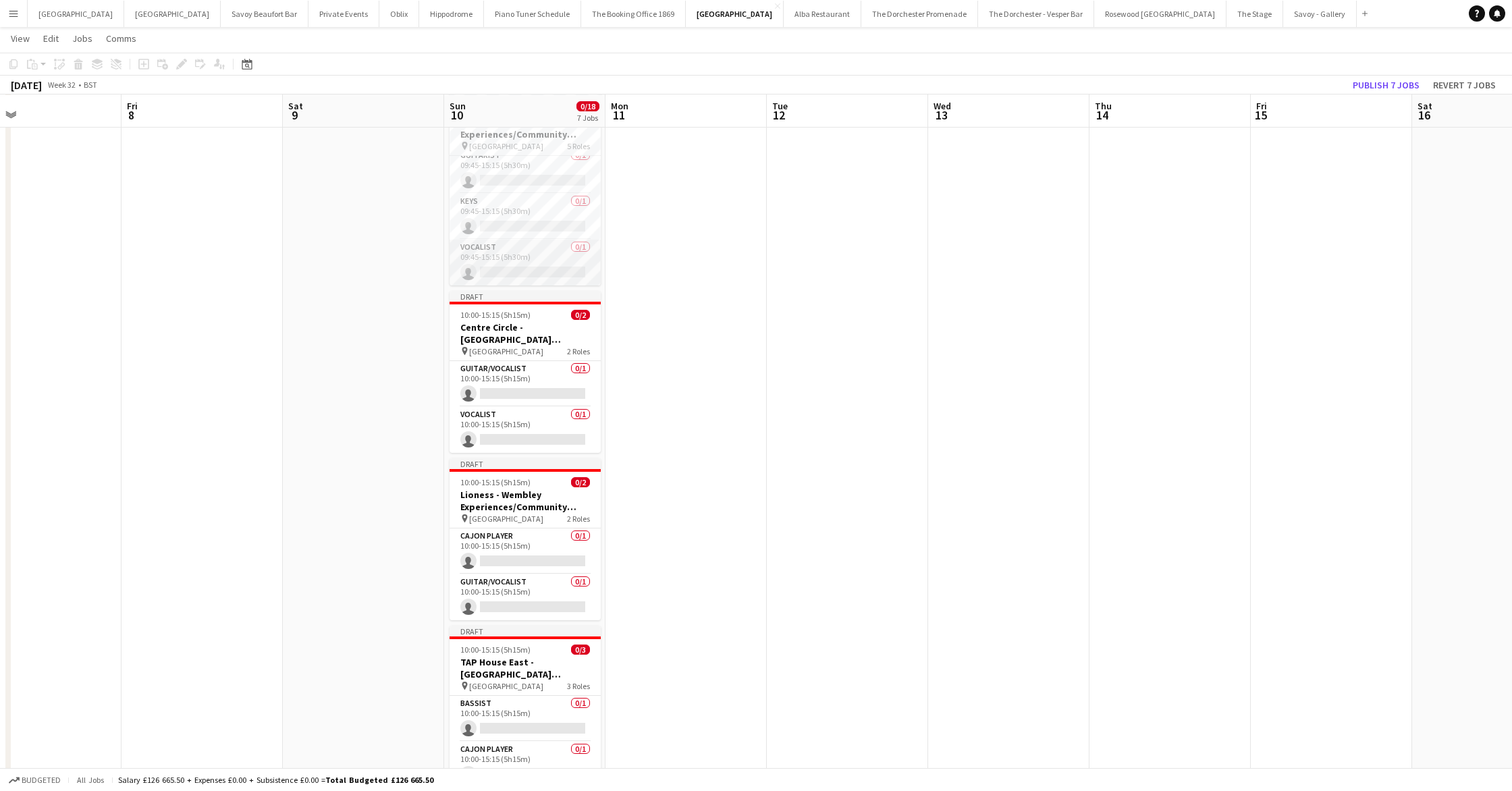 click on "Vocalist   0/1   09:45-15:15 (5h30m)
single-neutral-actions" at bounding box center [525, 263] 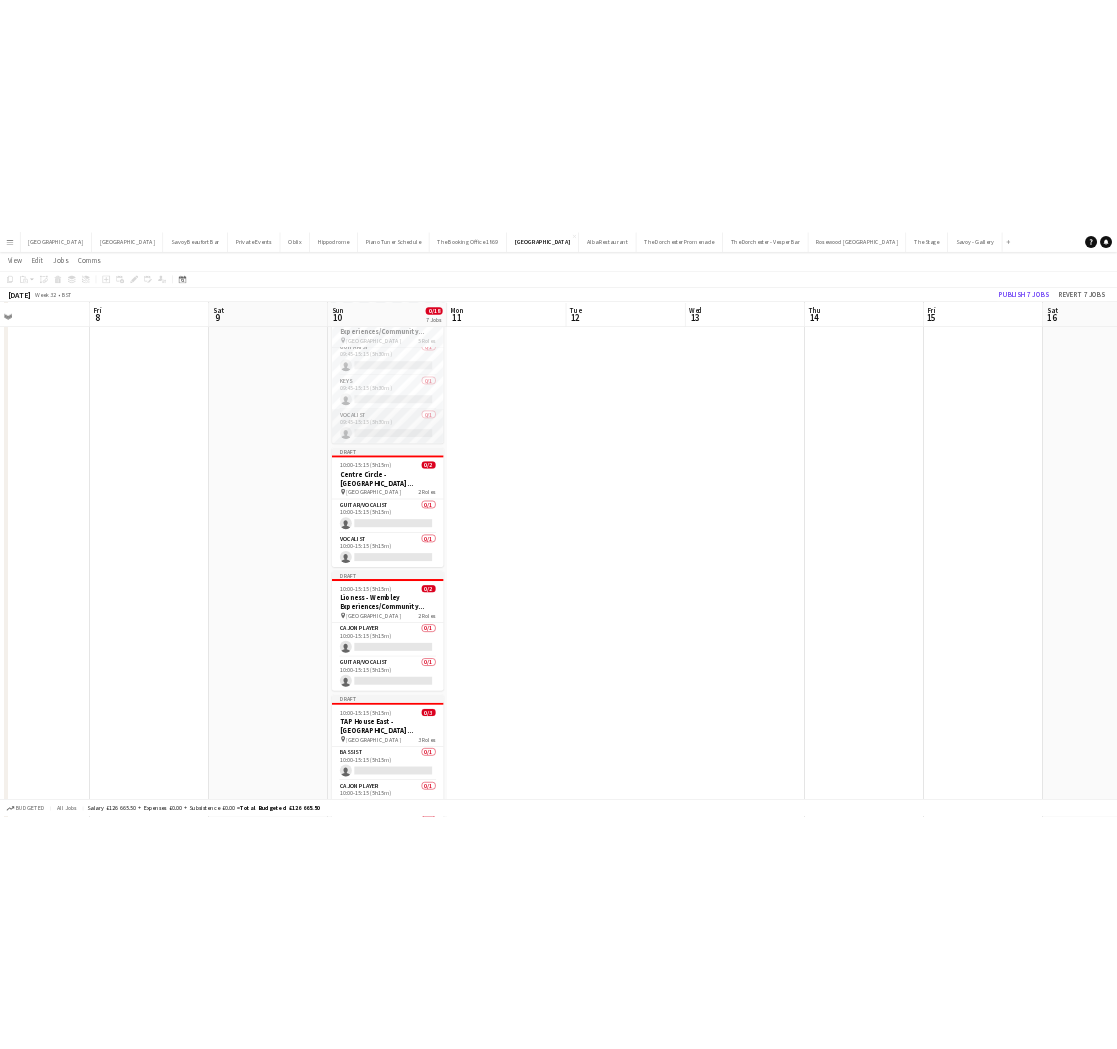 scroll, scrollTop: 0, scrollLeft: 538, axis: horizontal 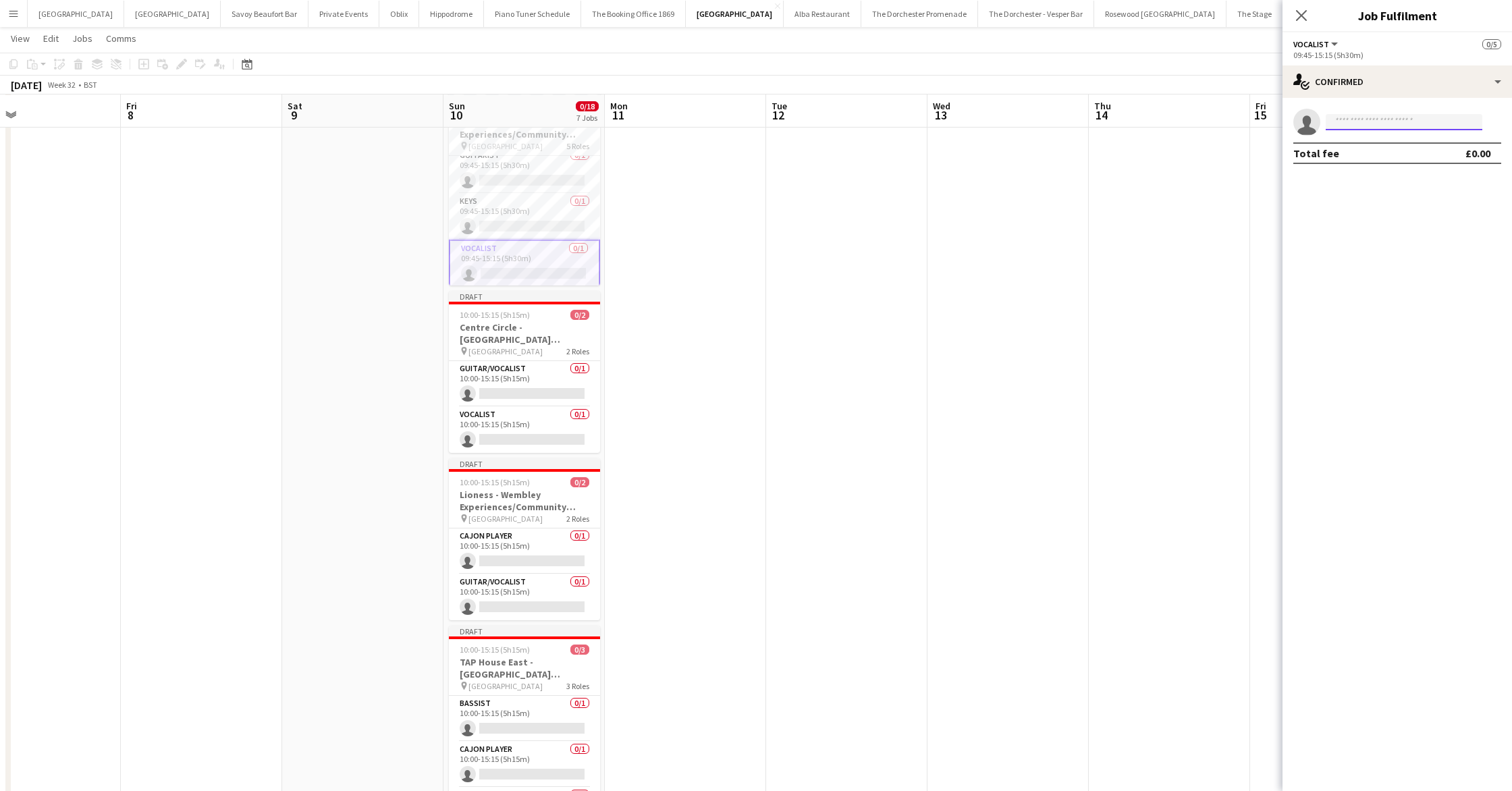click at bounding box center (1404, 122) 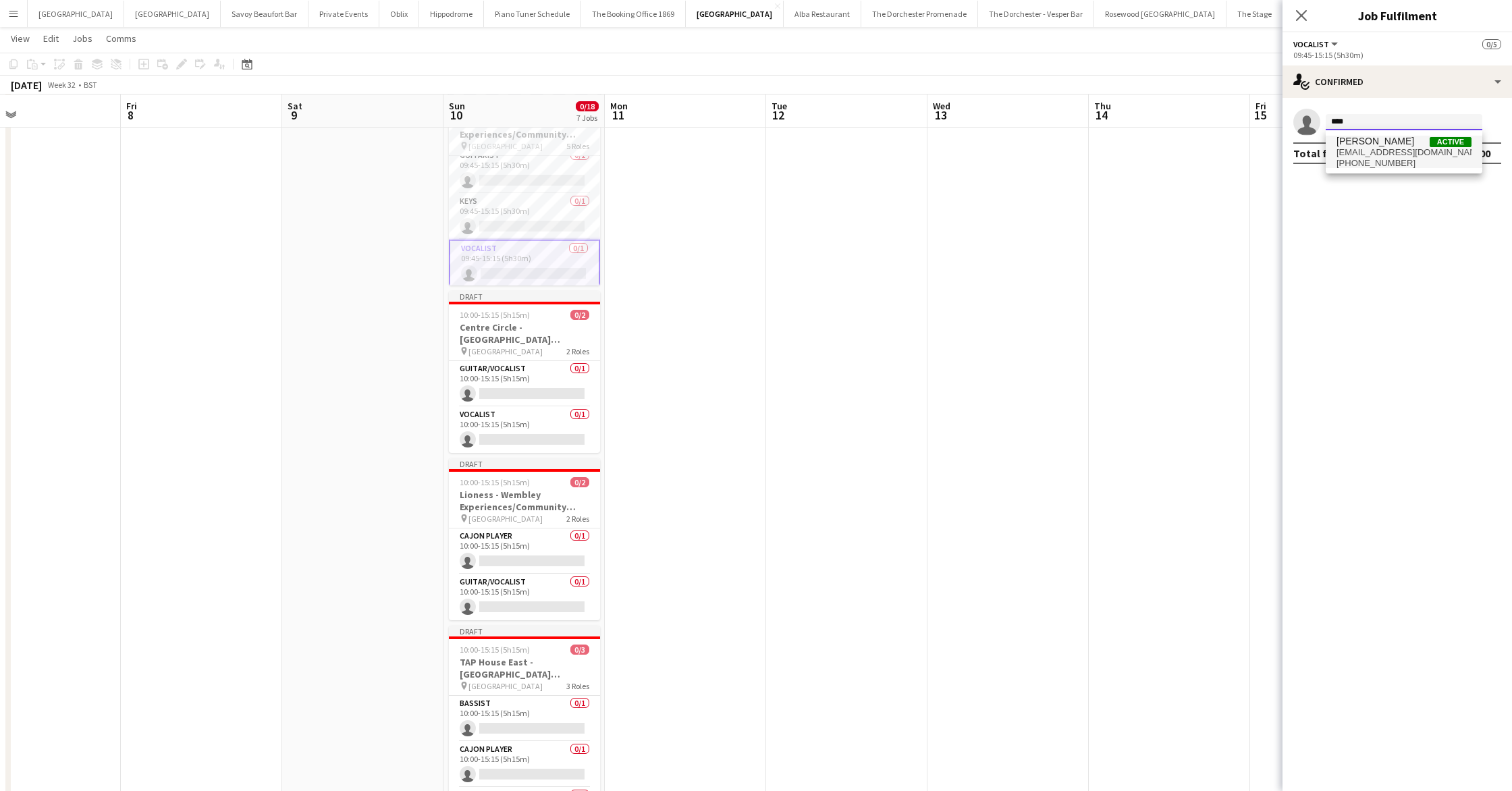 type on "****" 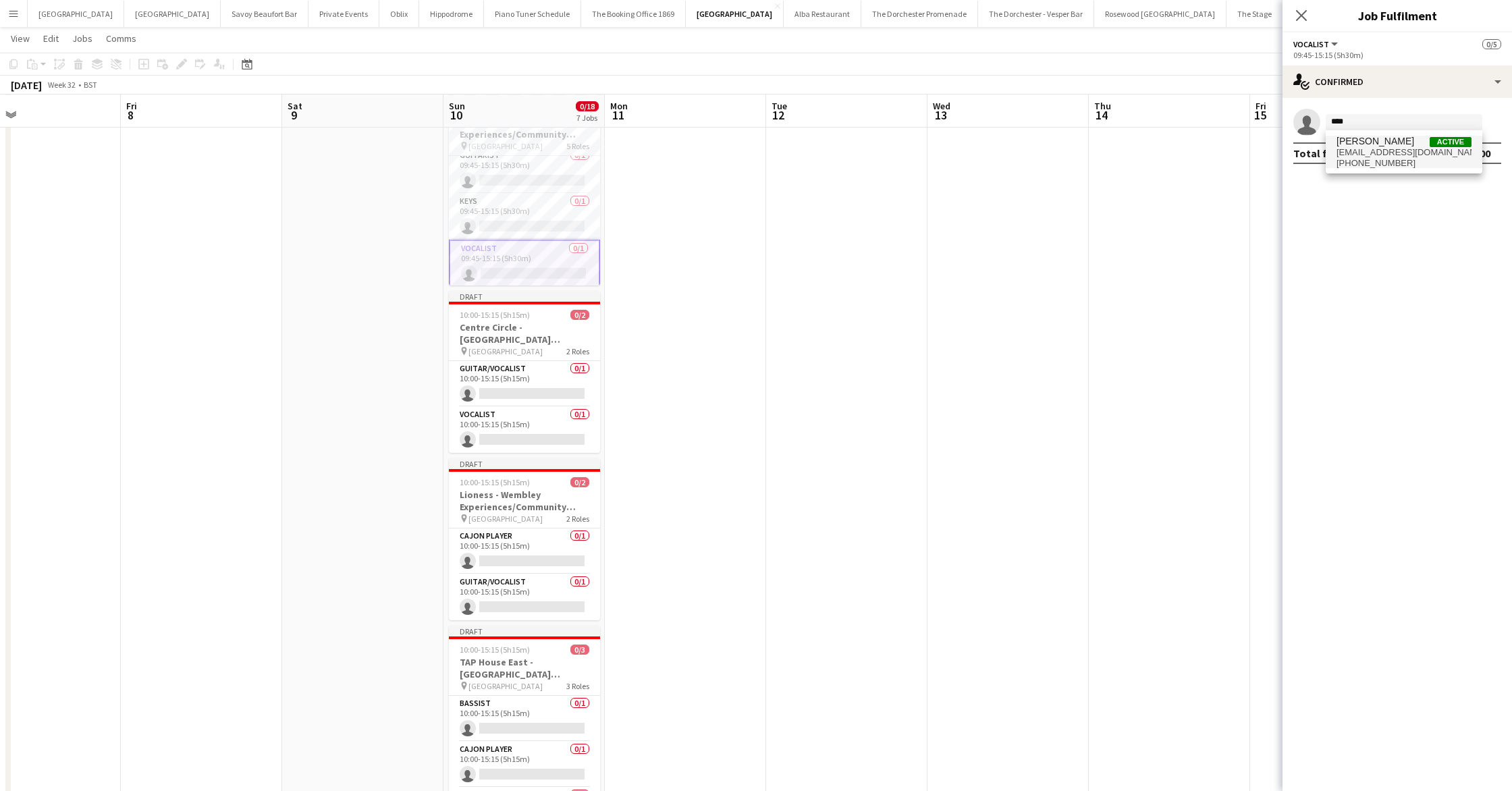 click on "[EMAIL_ADDRESS][DOMAIN_NAME]" at bounding box center [1404, 153] 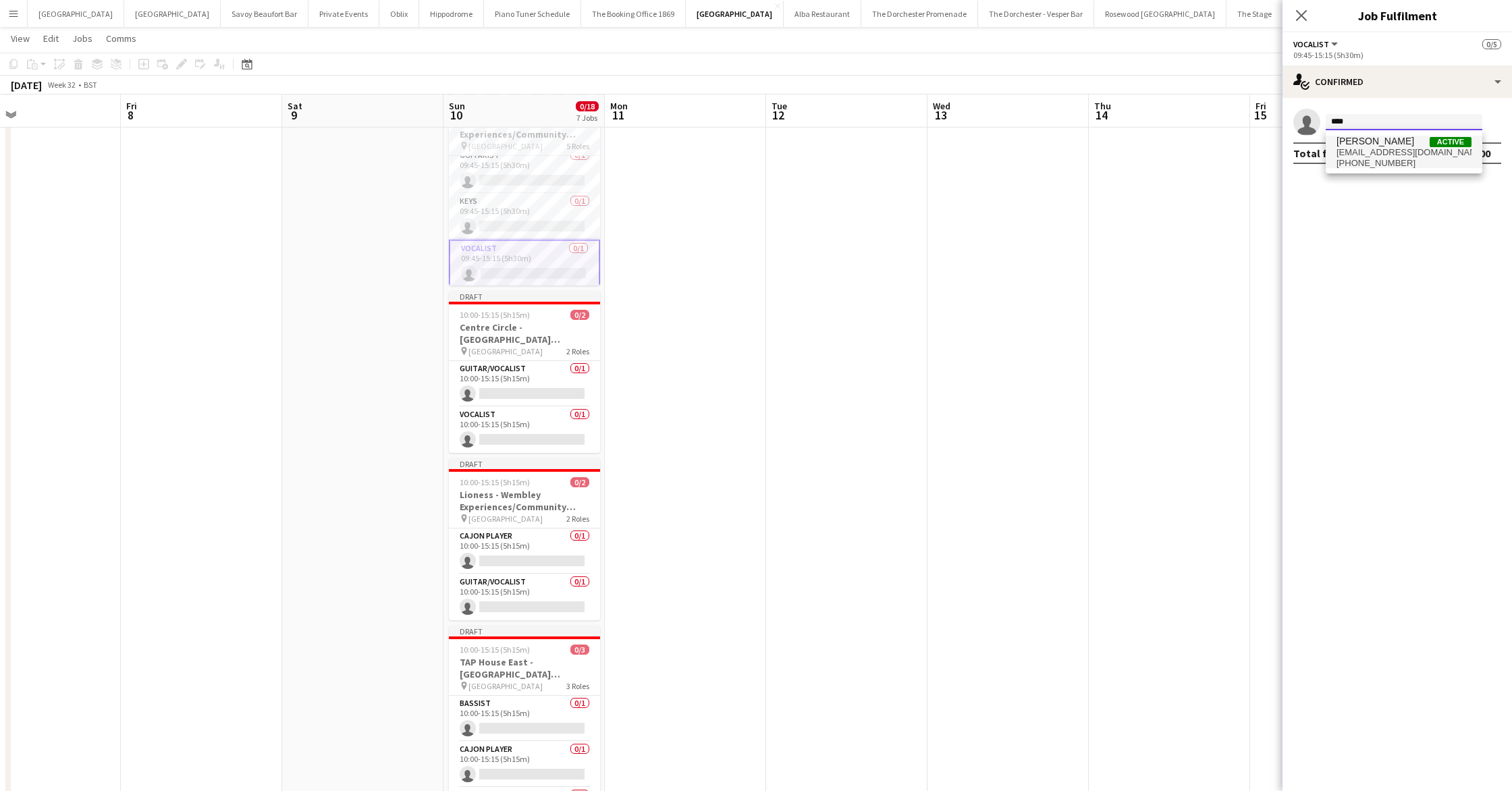type 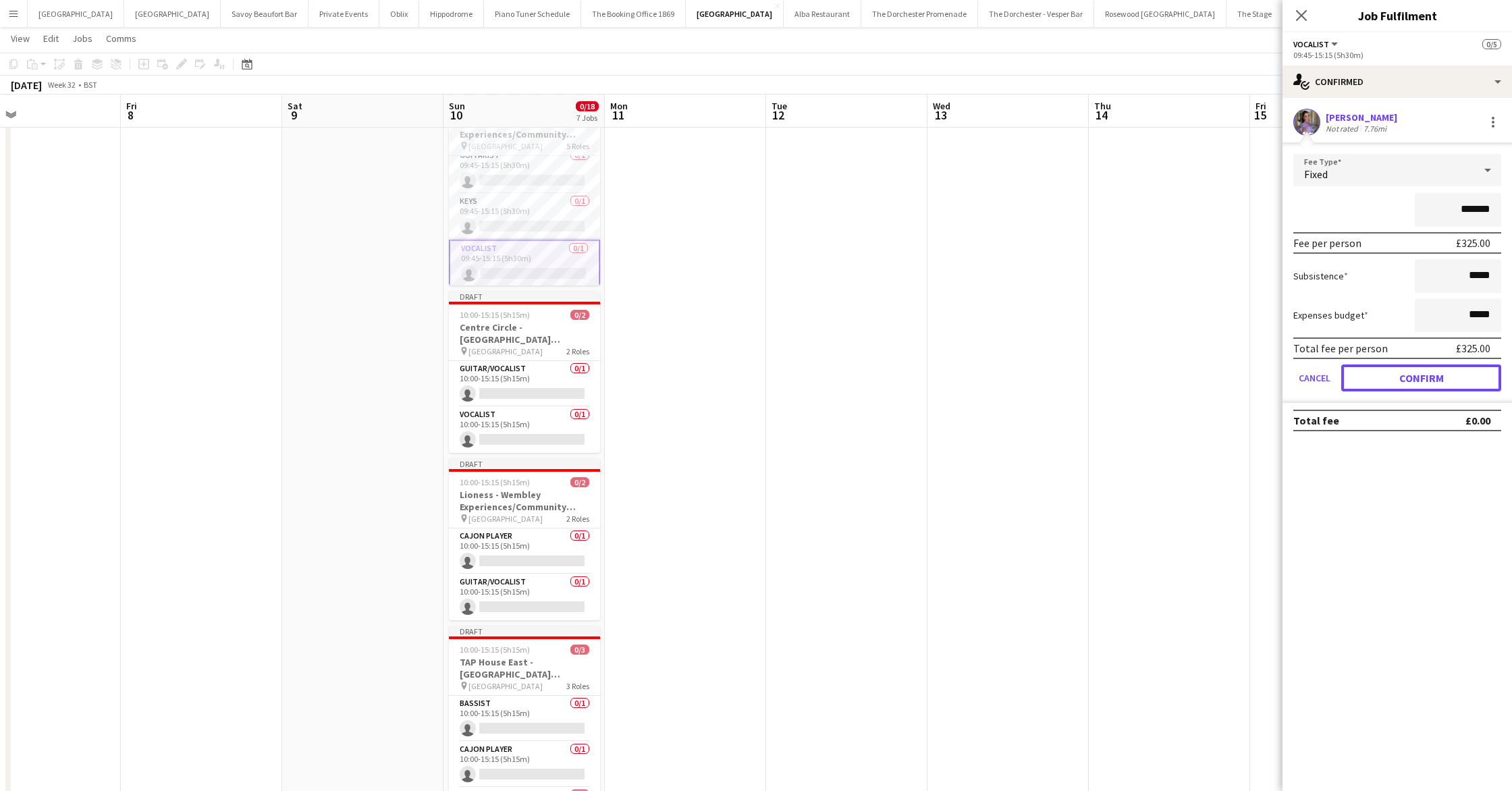 click on "Confirm" at bounding box center (1421, 378) 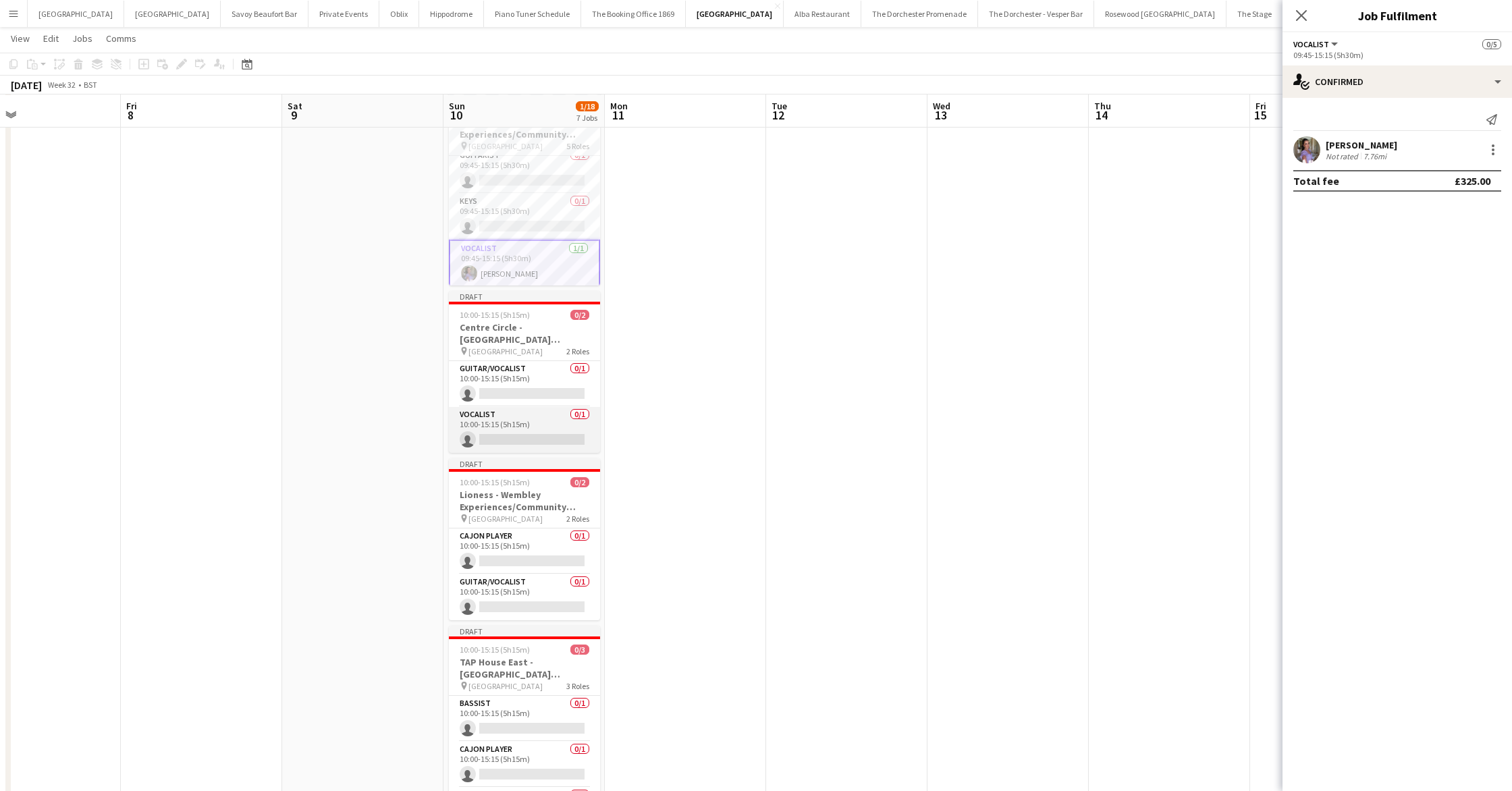 click on "Vocalist   0/1   10:00-15:15 (5h15m)
single-neutral-actions" at bounding box center [524, 430] 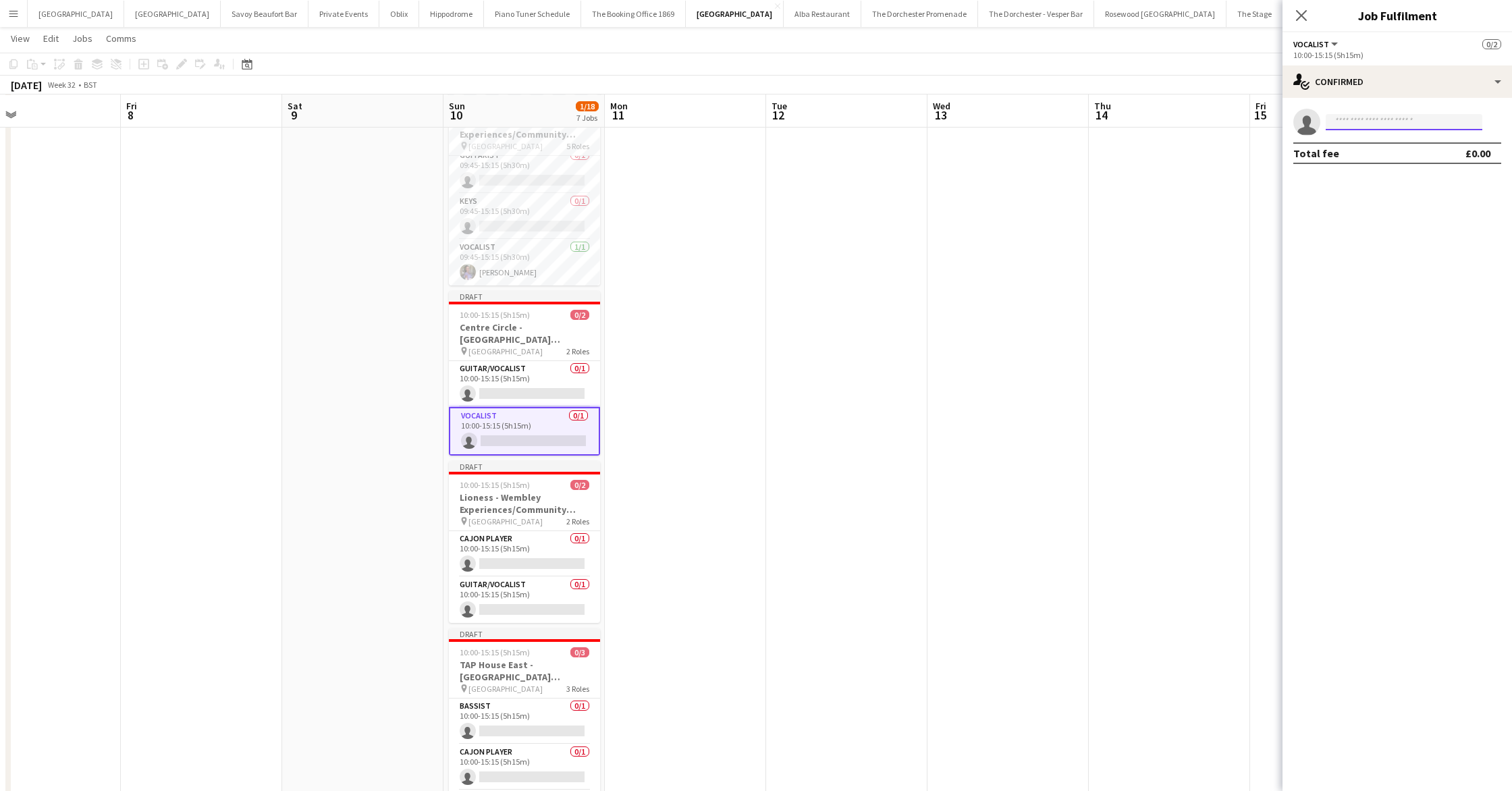 click at bounding box center [1404, 122] 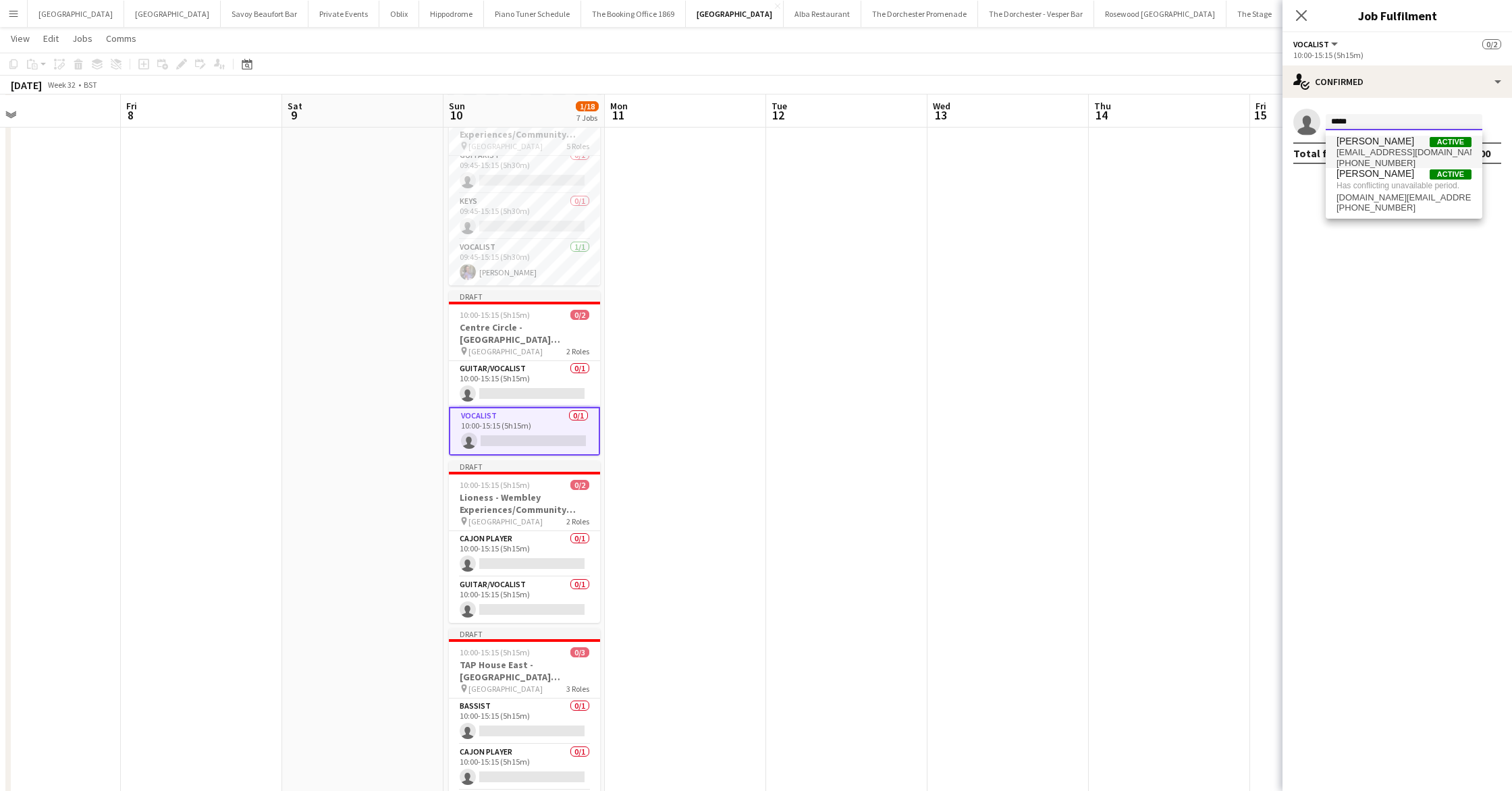 type on "*****" 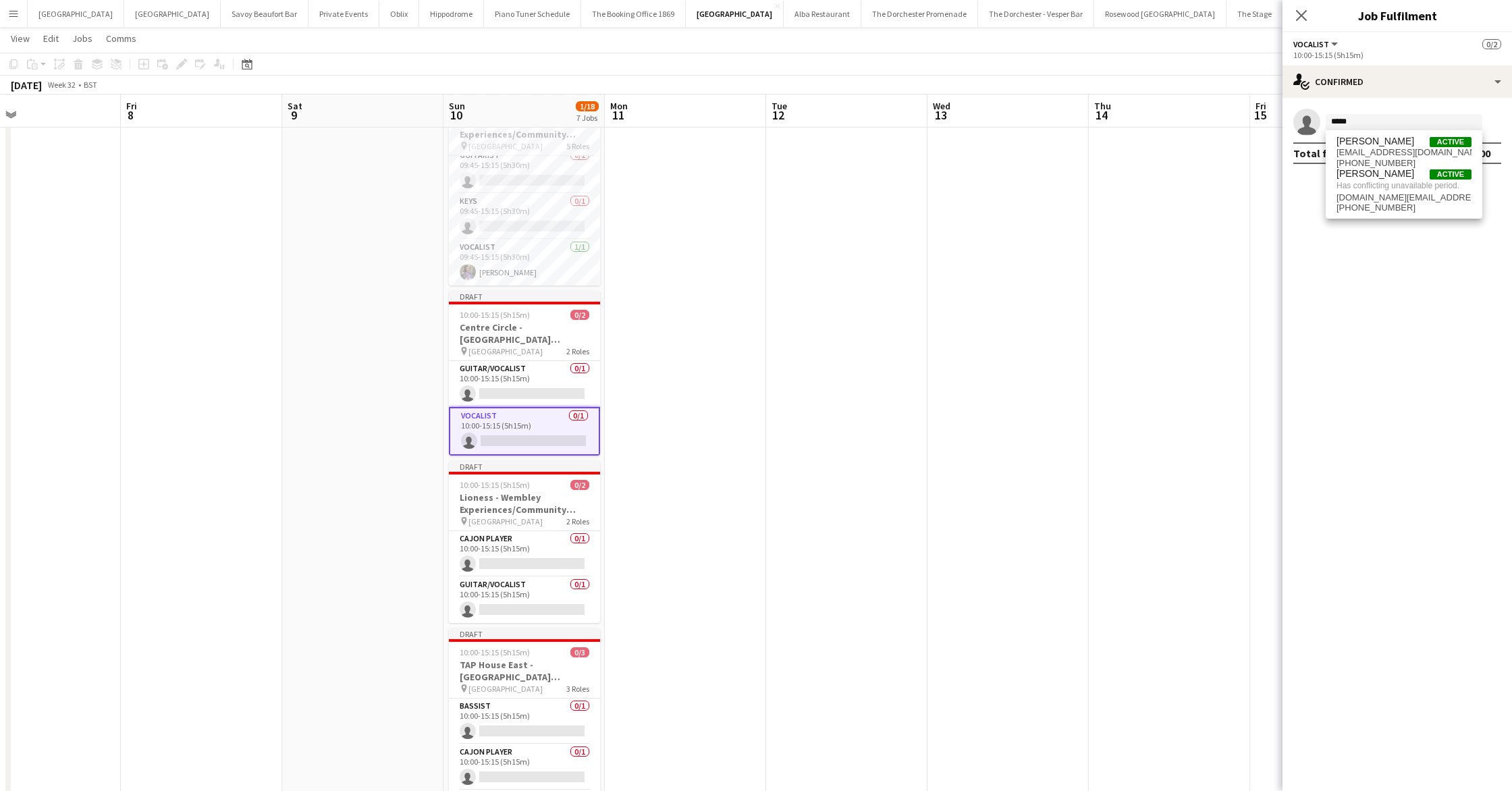drag, startPoint x: 1362, startPoint y: 152, endPoint x: 1370, endPoint y: 165, distance: 15.264338 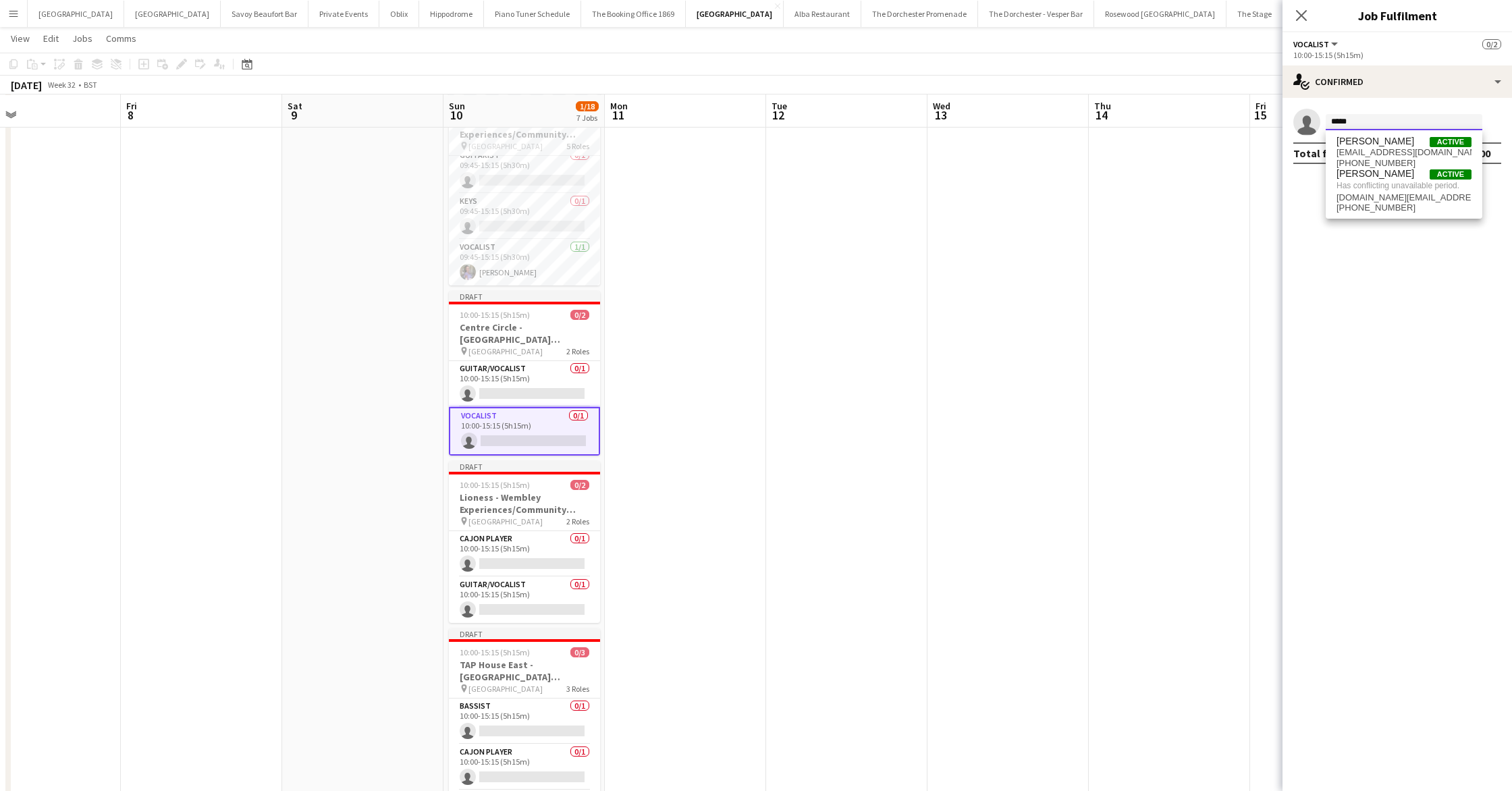 type 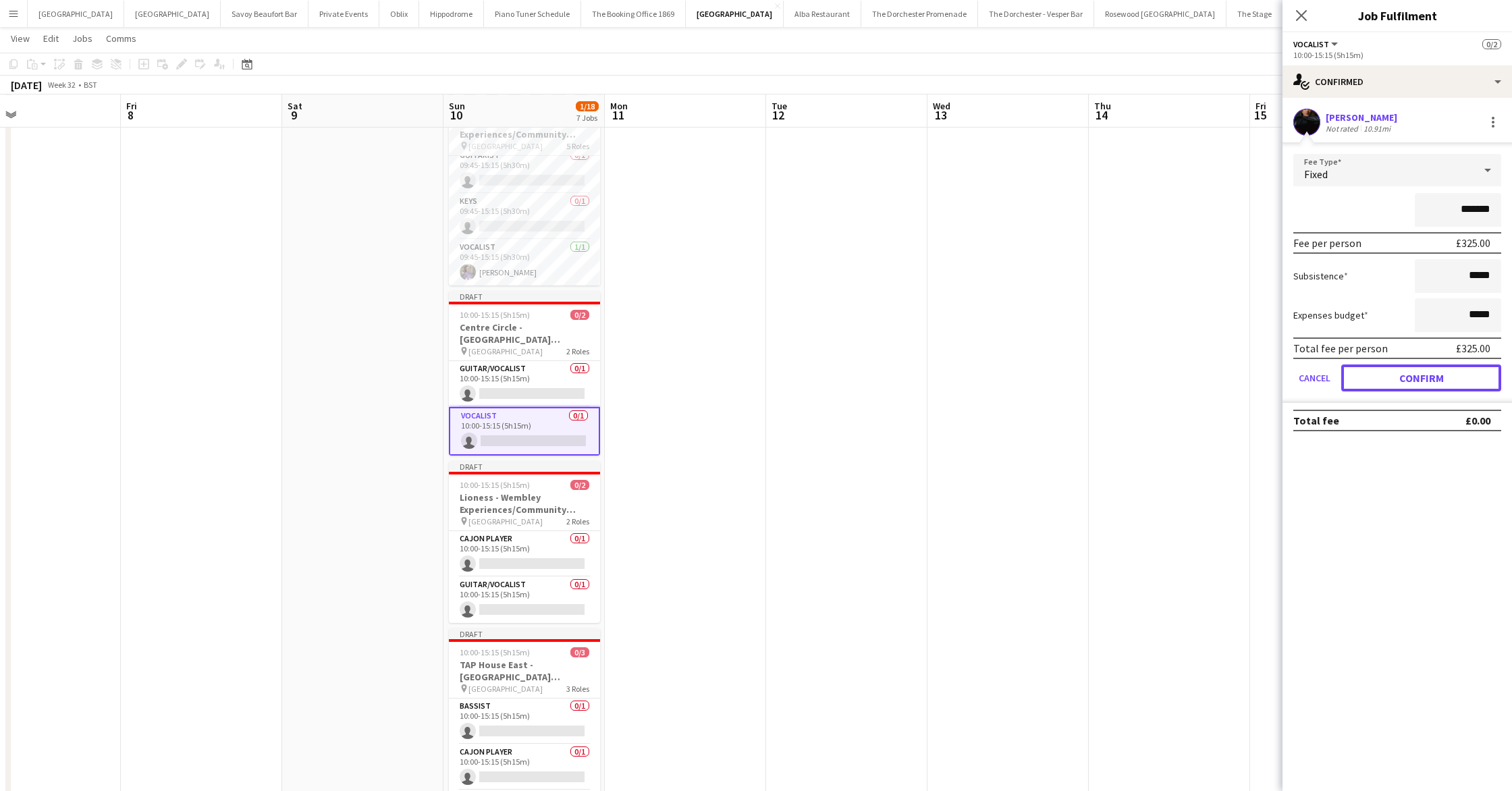 drag, startPoint x: 1376, startPoint y: 377, endPoint x: 1338, endPoint y: 367, distance: 39.293765 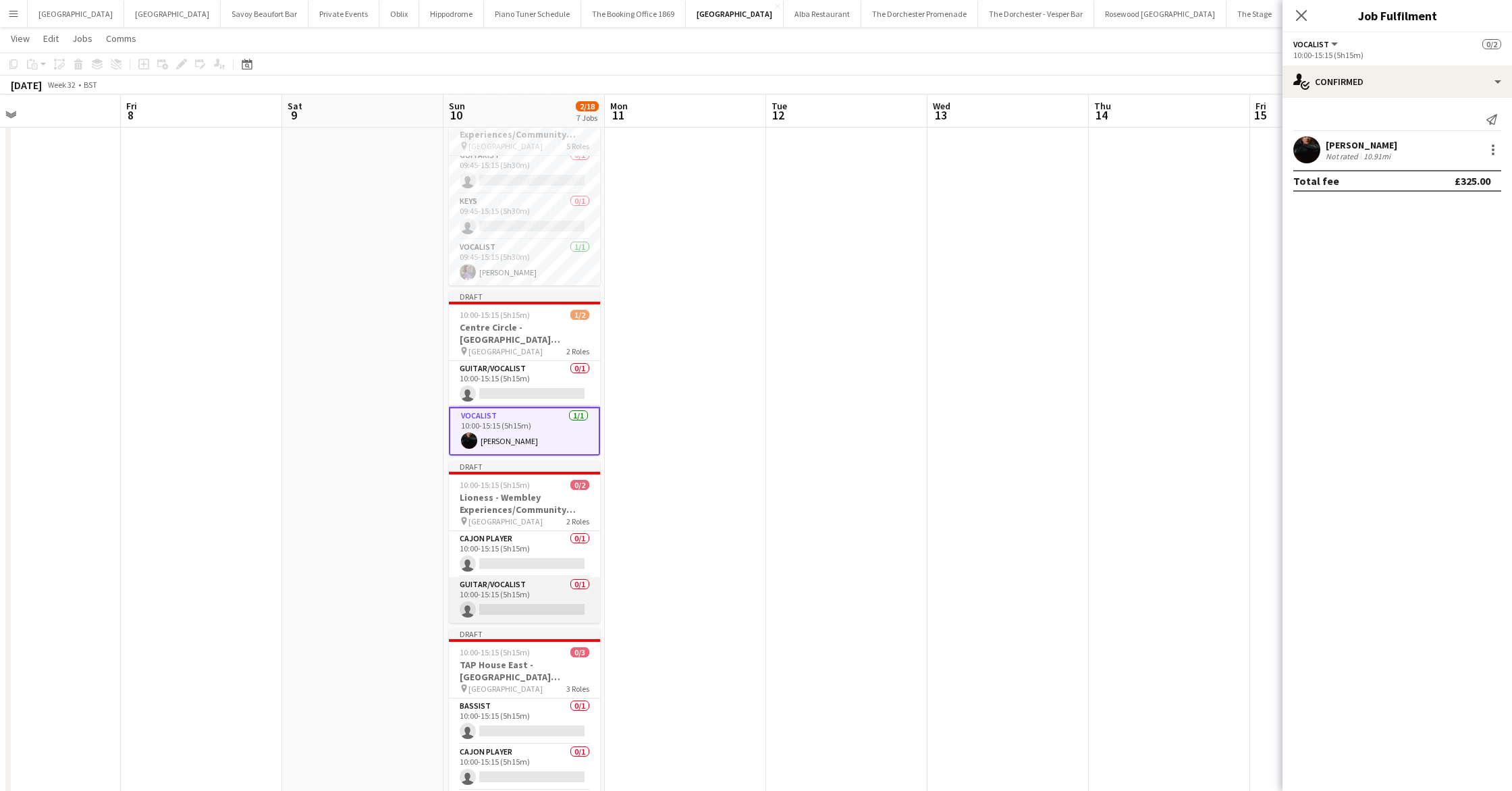 click on "Guitar/Vocalist   0/1   10:00-15:15 (5h15m)
single-neutral-actions" at bounding box center (524, 600) 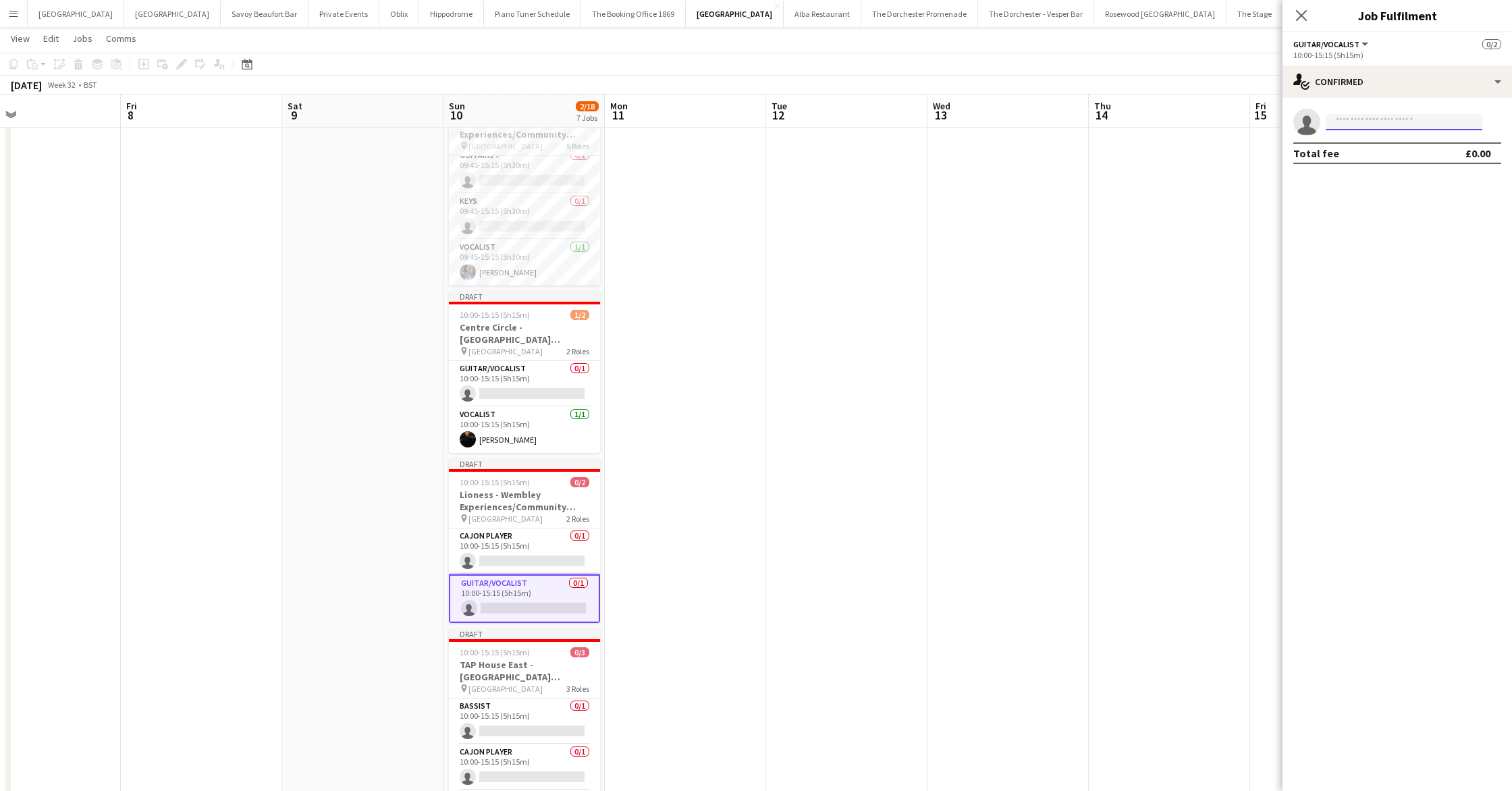click at bounding box center [1404, 122] 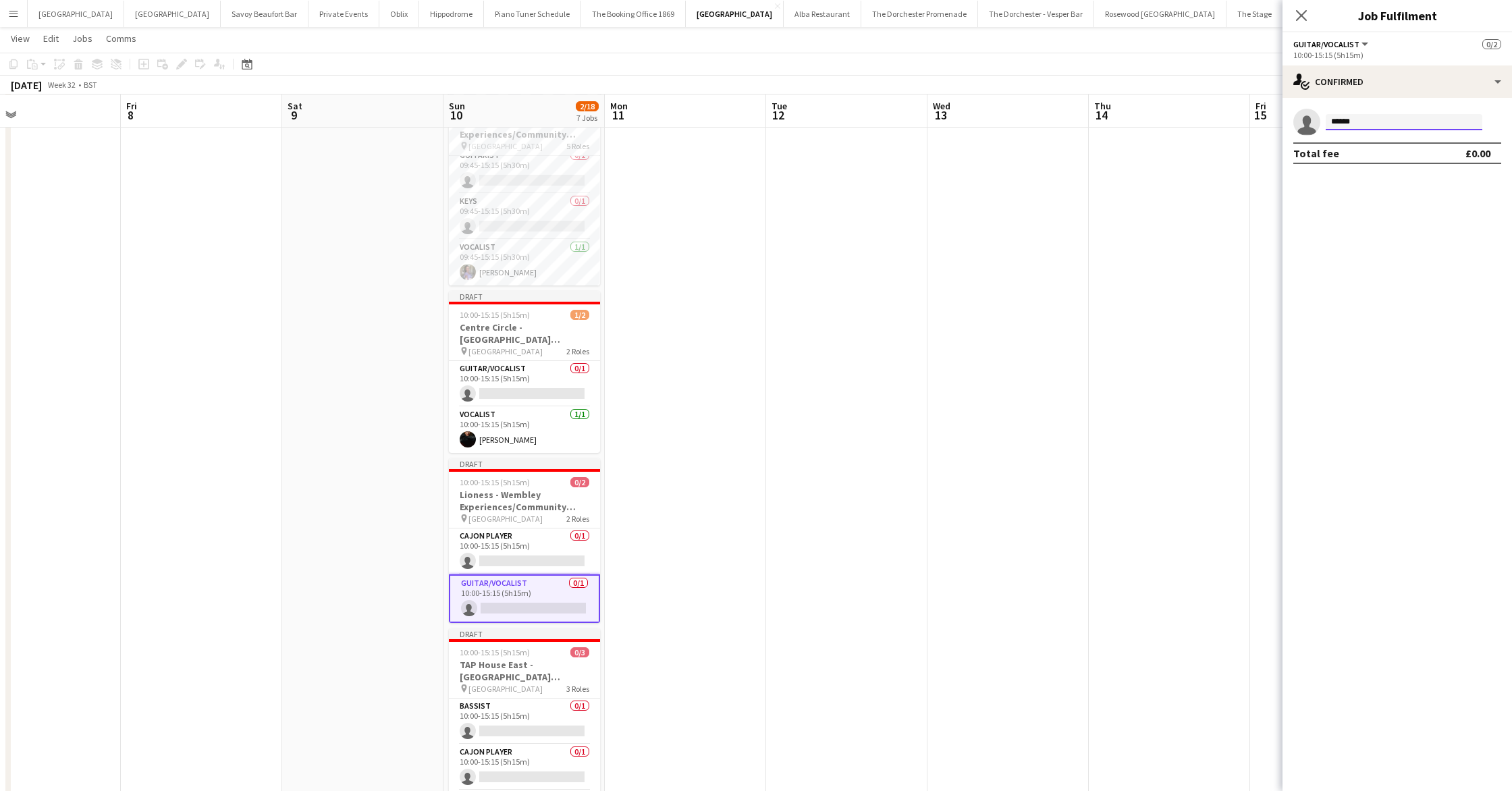 type on "******" 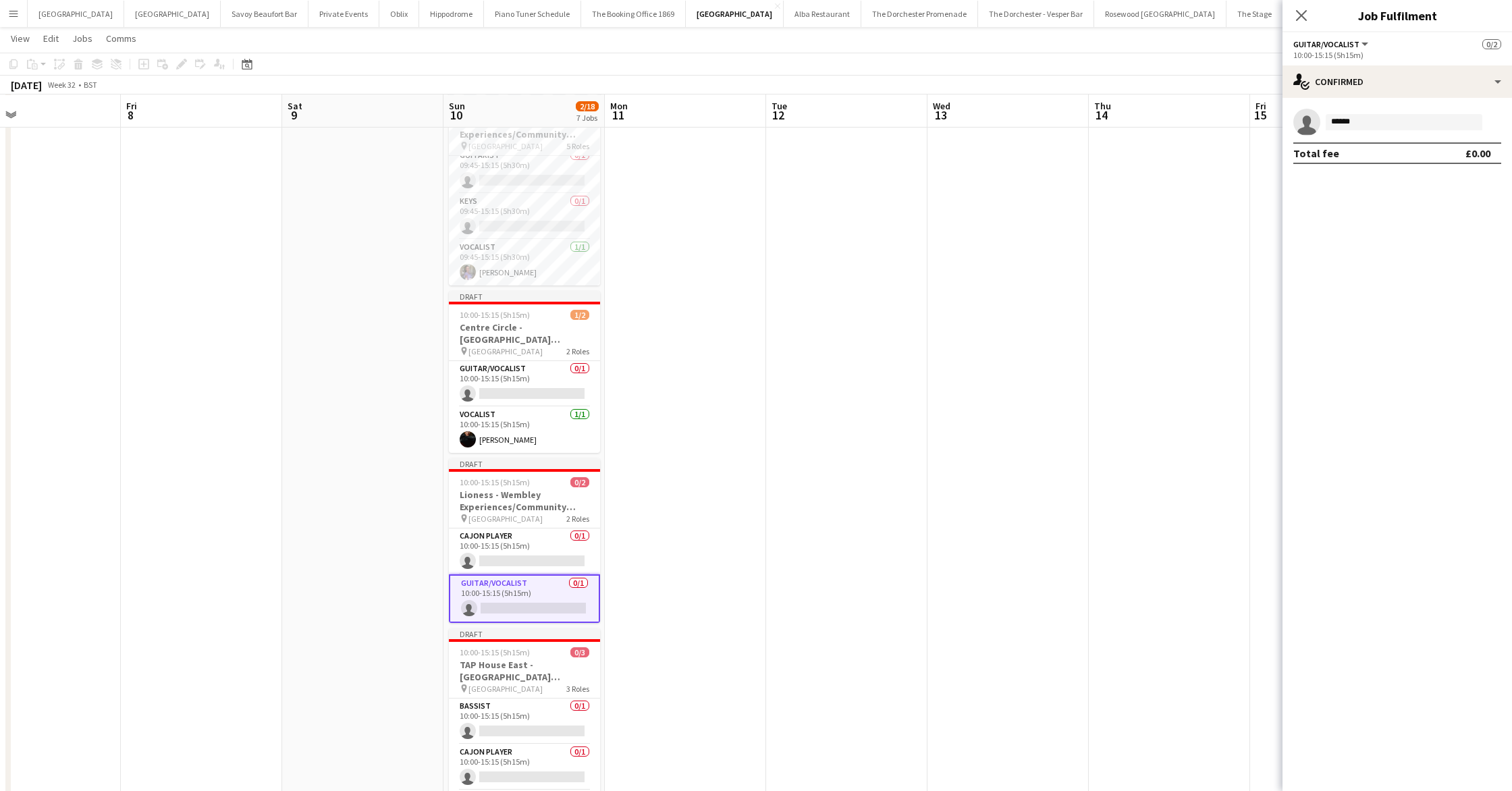 click at bounding box center (685, 715) 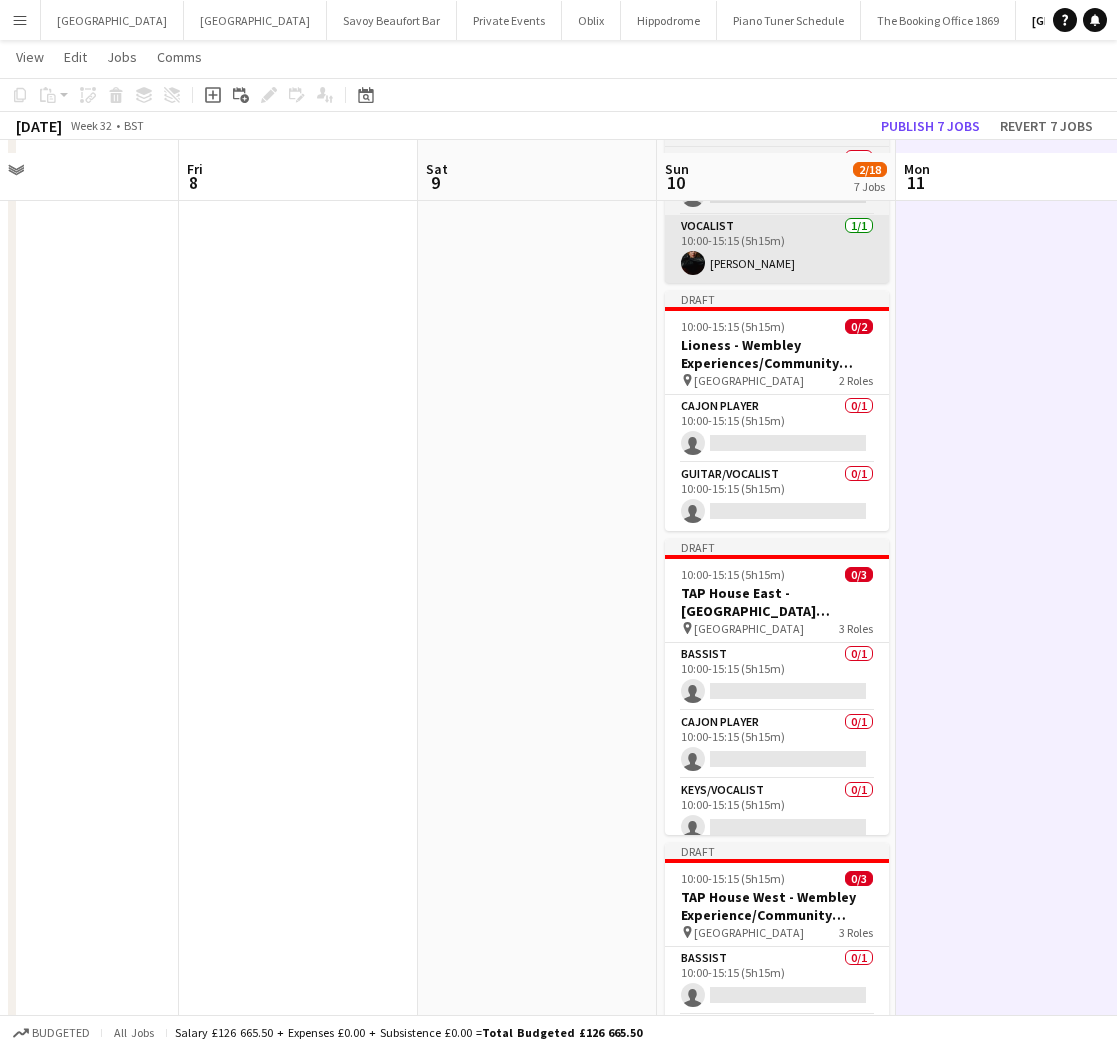 scroll, scrollTop: 505, scrollLeft: 0, axis: vertical 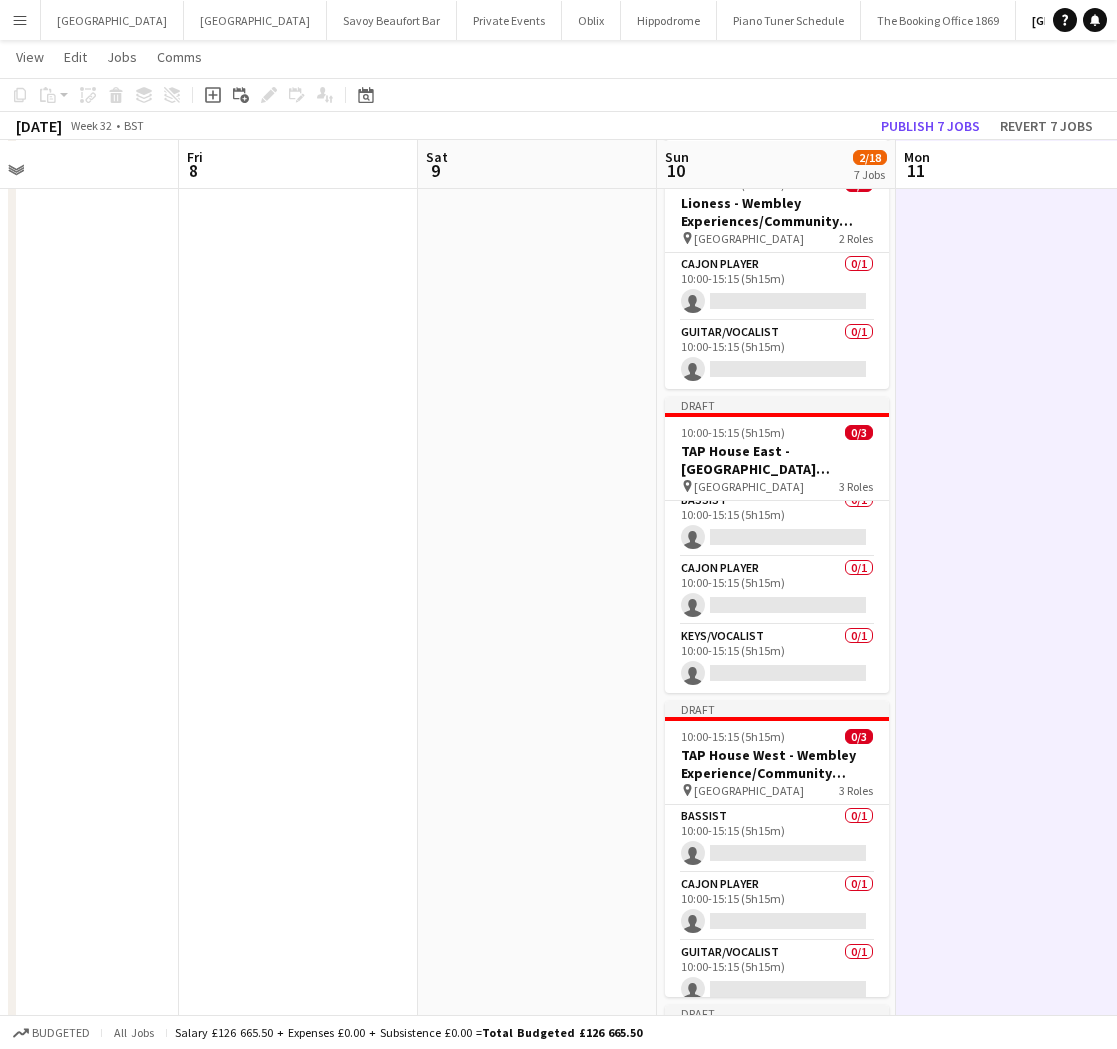 click on "Draft   09:45-15:15 (5h30m)    1/5   [PERSON_NAME] - Wembley Experiences/Community Shield
pin
[GEOGRAPHIC_DATA]   5 Roles   Bassist   0/1   09:45-15:15 (5h30m)
single-neutral-actions
Drummer   0/1   09:45-15:15 (5h30m)
single-neutral-actions
Guitarist   0/1   09:45-15:15 (5h30m)
single-neutral-actions
Keys   0/1   09:45-15:15 (5h30m)
single-neutral-actions
Vocalist   [DATE]   09:45-15:15 (5h30m)
[PERSON_NAME]  Draft   10:00-15:15 (5h15m)    1/2   Centre Circle - Wembley Experience/Community Shield
pin
[GEOGRAPHIC_DATA]   2 Roles   Guitar/Vocalist   0/1   10:00-15:15 (5h15m)
single-neutral-actions
Vocalist   [DATE]   10:00-15:15 (5h15m)
[PERSON_NAME]  Draft   10:00-15:15 (5h15m)    0/2   Lioness - Wembley Experiences/Community Shield
pin" at bounding box center [776, 530] 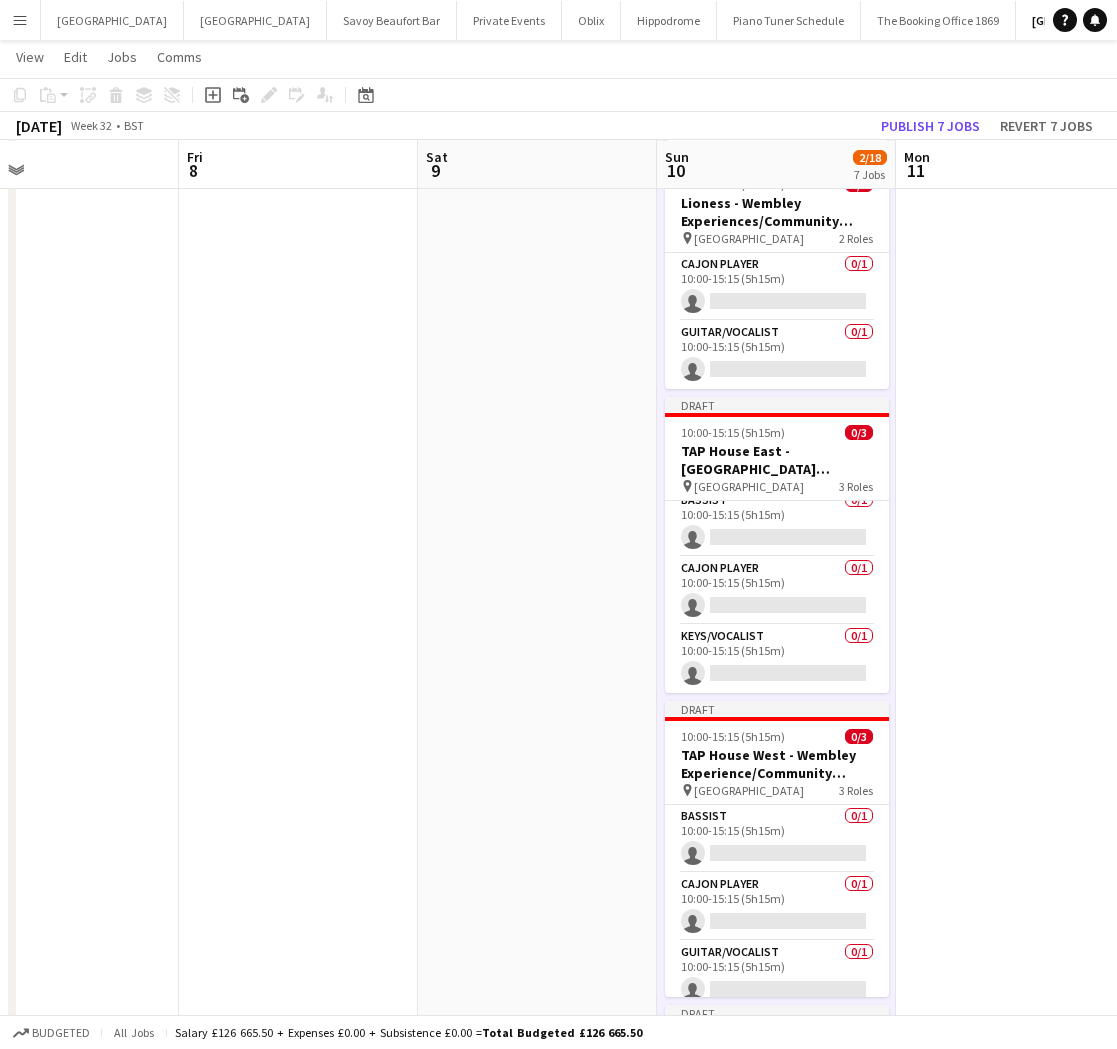 drag, startPoint x: 215, startPoint y: 84, endPoint x: 280, endPoint y: 87, distance: 65.06919 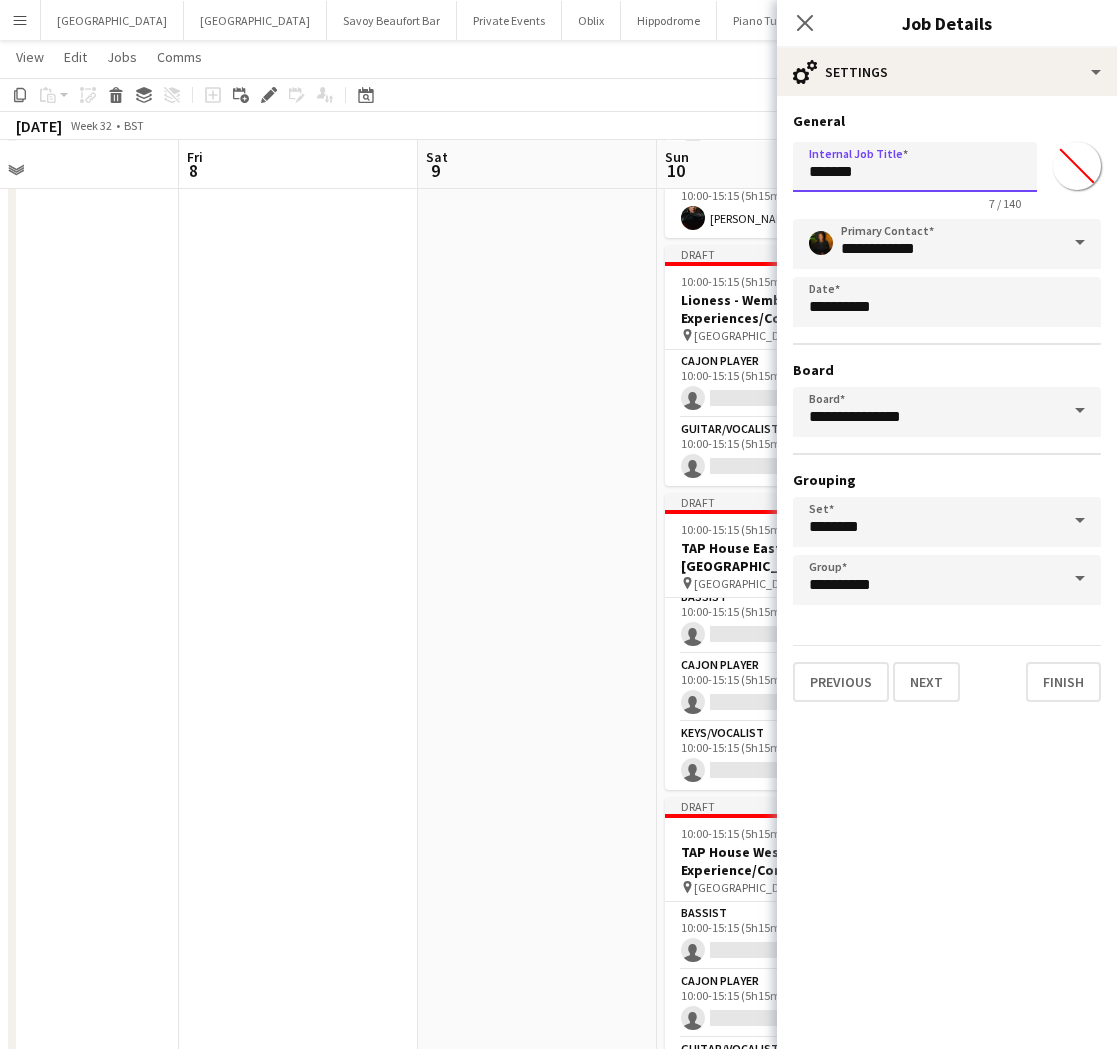 drag, startPoint x: 901, startPoint y: 177, endPoint x: 679, endPoint y: 155, distance: 223.08743 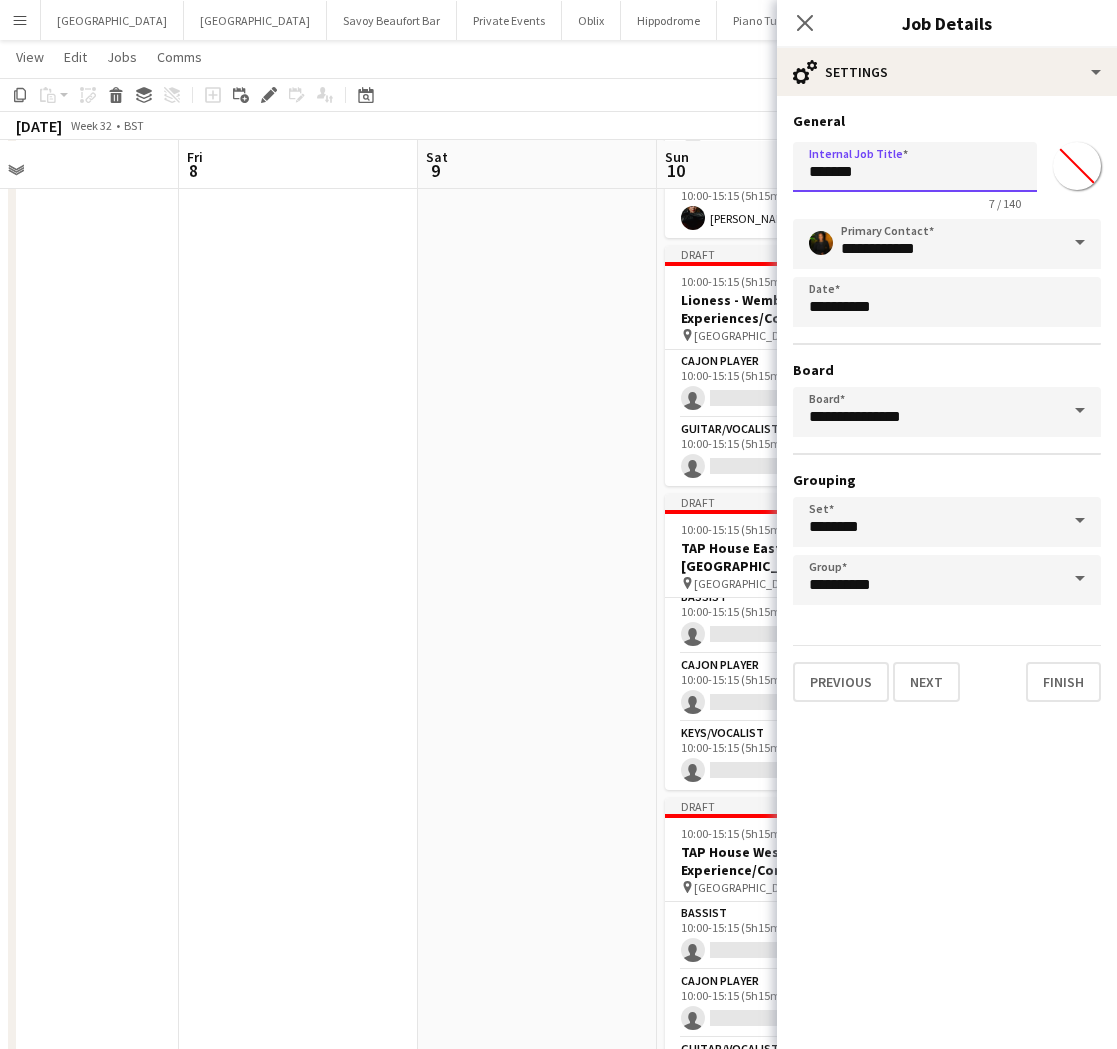 click on "Menu
Boards
Boards   Boards   All jobs   Status
Workforce
Workforce   My Workforce   Recruiting
Comms
Comms
Pay
Pay   Approvals   Payments   Reports   Invoices
Platform Settings
Platform Settings   App settings   Your settings   Profiles
Training Academy
Training Academy
Knowledge Base
Knowledge Base
Product Updates
Product Updates   Log Out   Privacy   Bicester village
Close
[GEOGRAPHIC_DATA]
Savoy Beaufort Bar
Close
Private Events
Close
Oblix
Close
Hippodrome
Close
Piano Tuner Schedule
Close
The Booking Office 1869
Close" at bounding box center [558, 528] 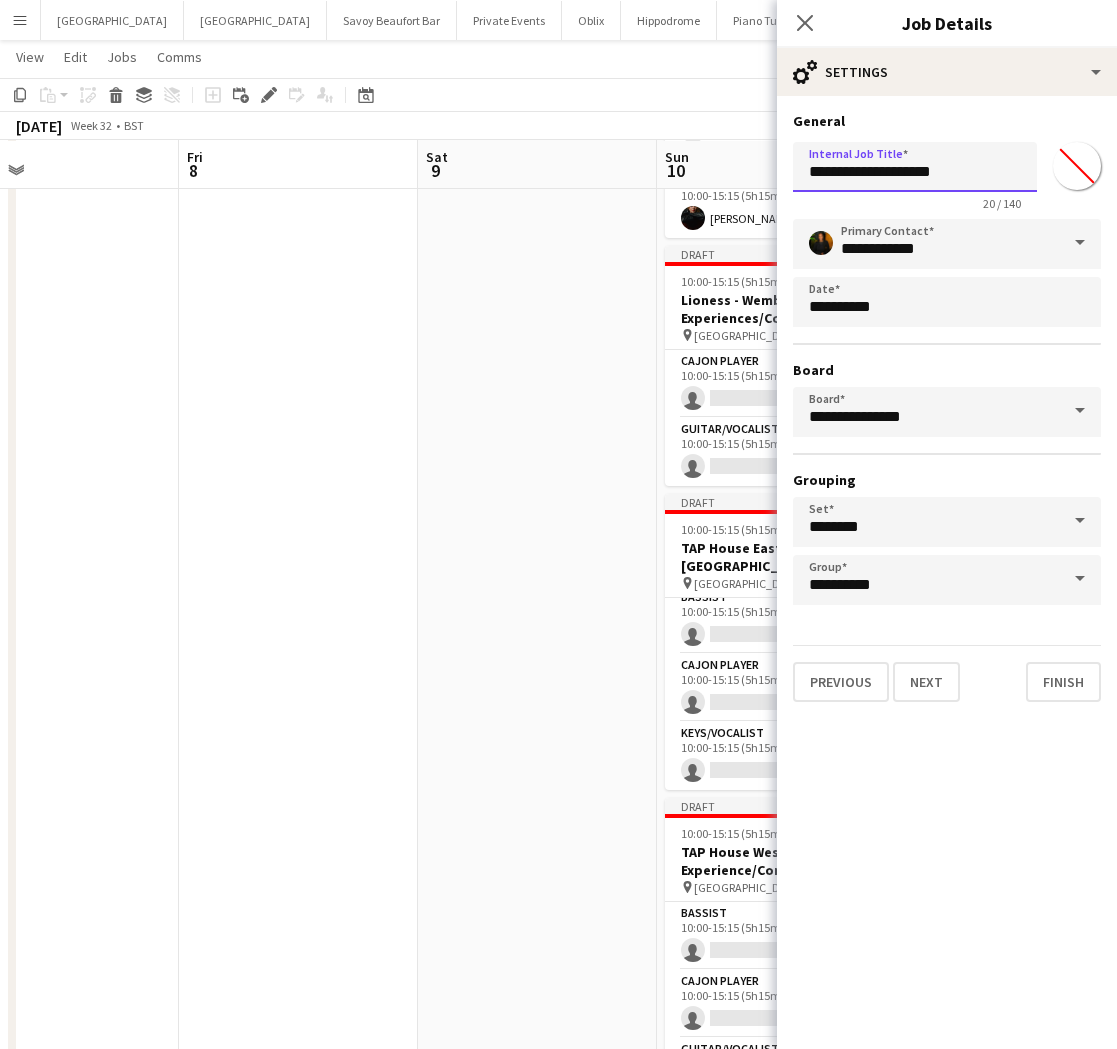 type on "**********" 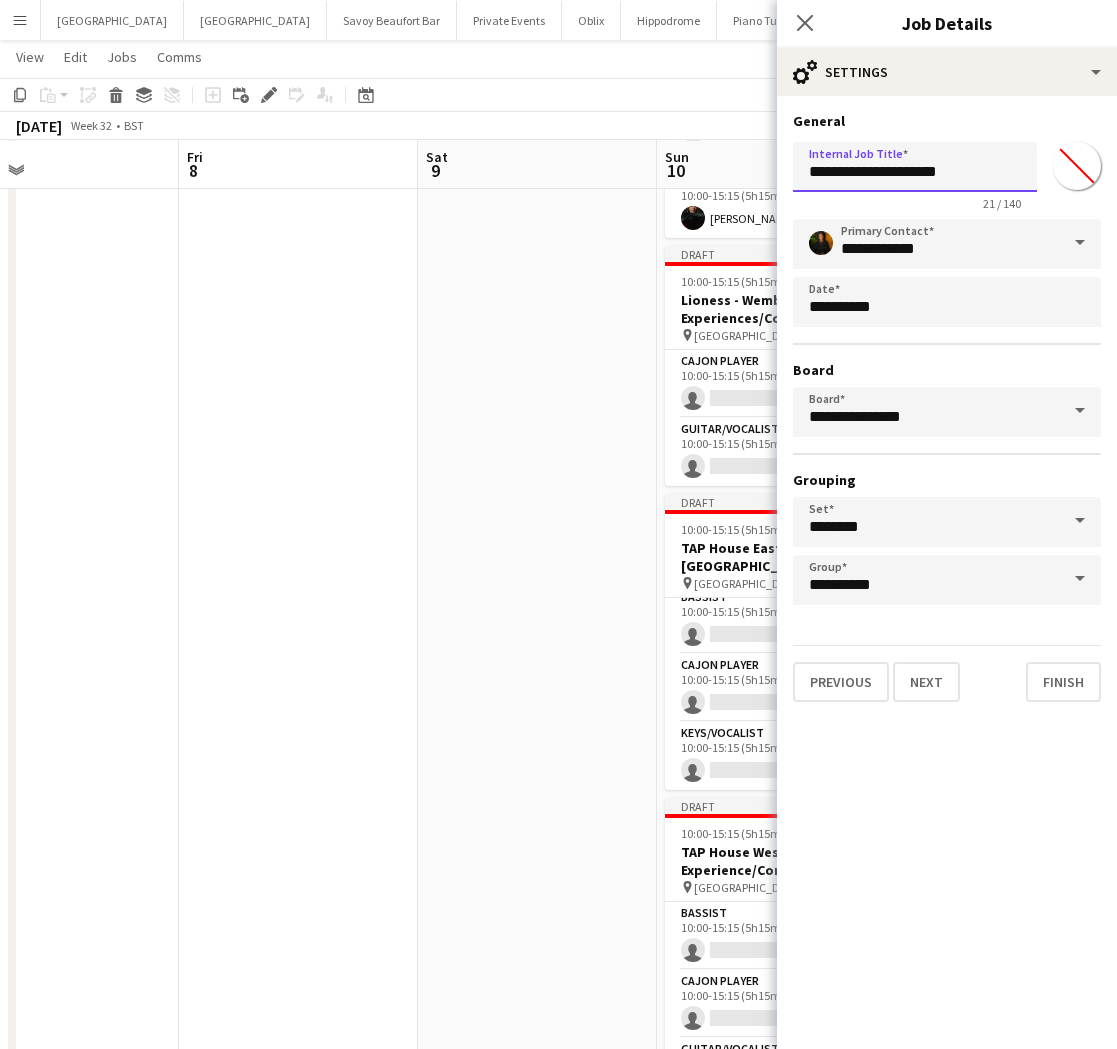 click on "Next" at bounding box center [926, 682] 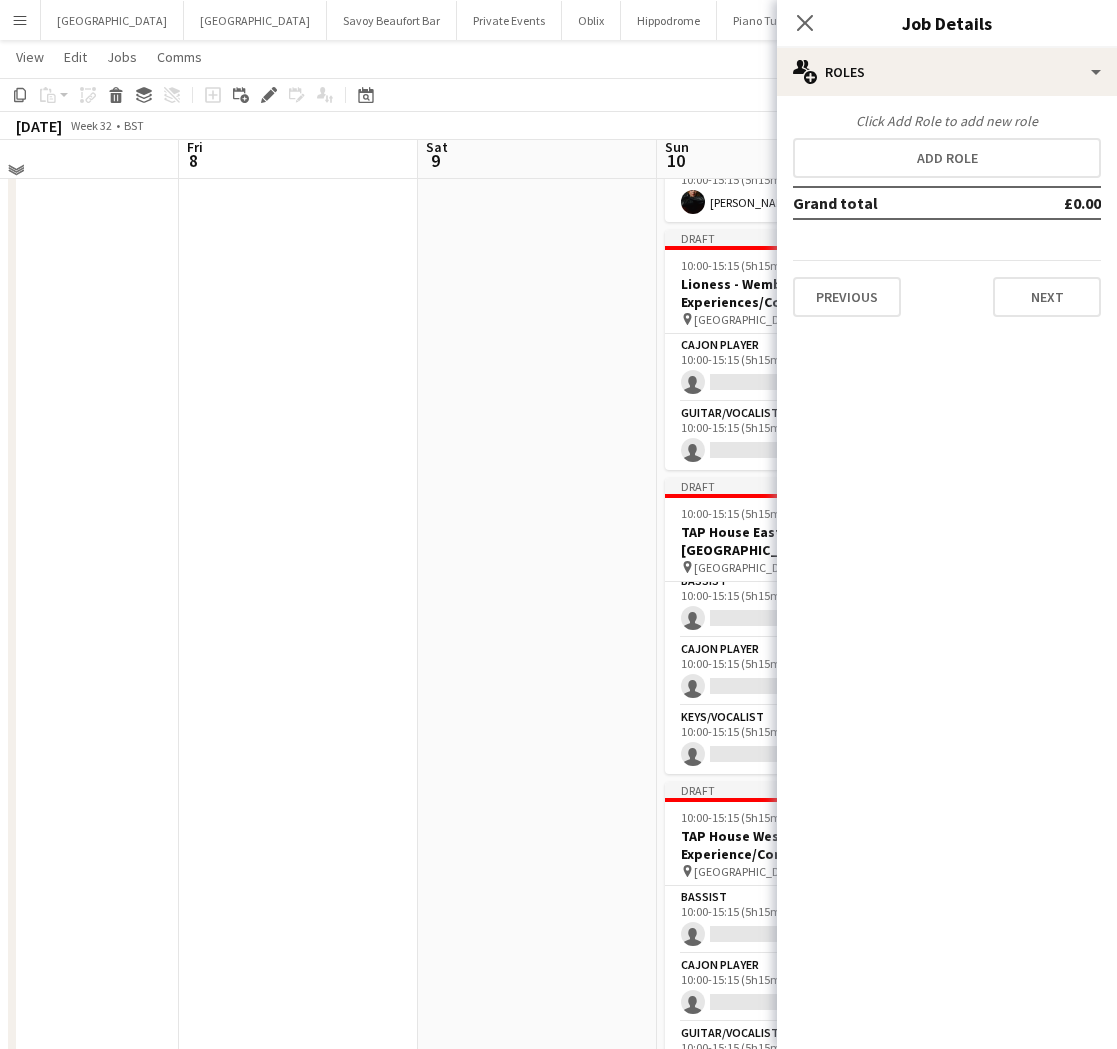 click at bounding box center [537, 561] 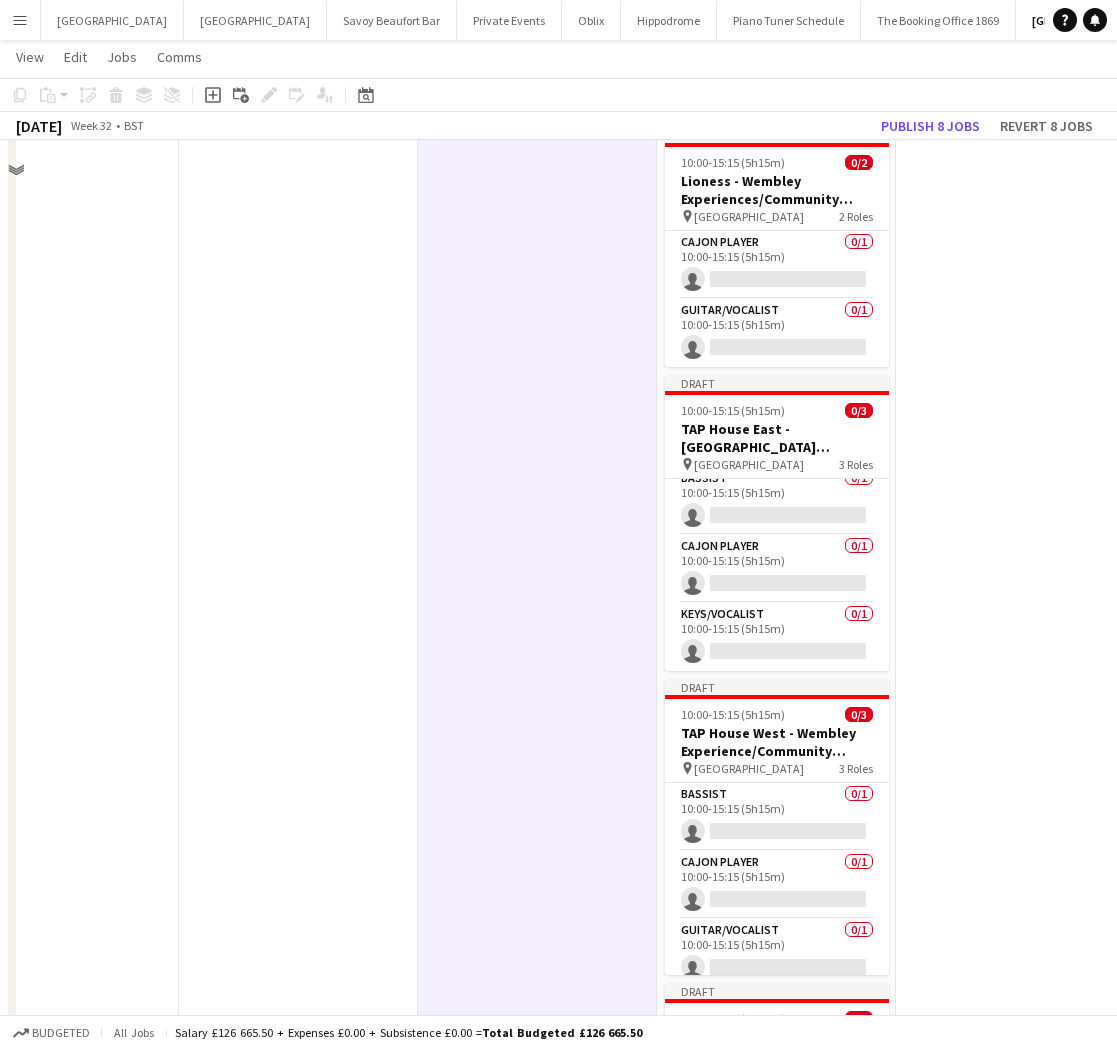 scroll, scrollTop: 699, scrollLeft: 0, axis: vertical 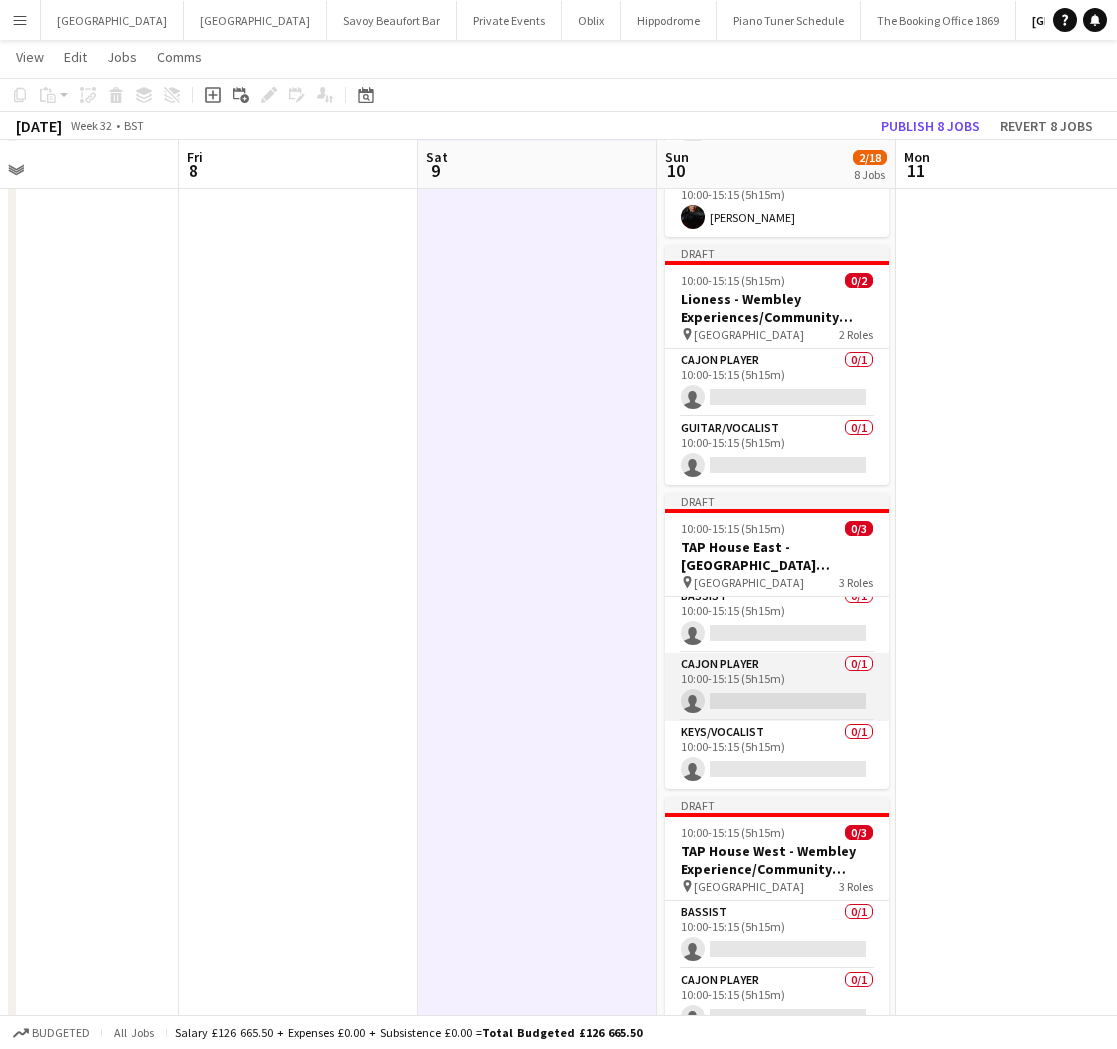 drag, startPoint x: 808, startPoint y: 773, endPoint x: 781, endPoint y: 702, distance: 75.96052 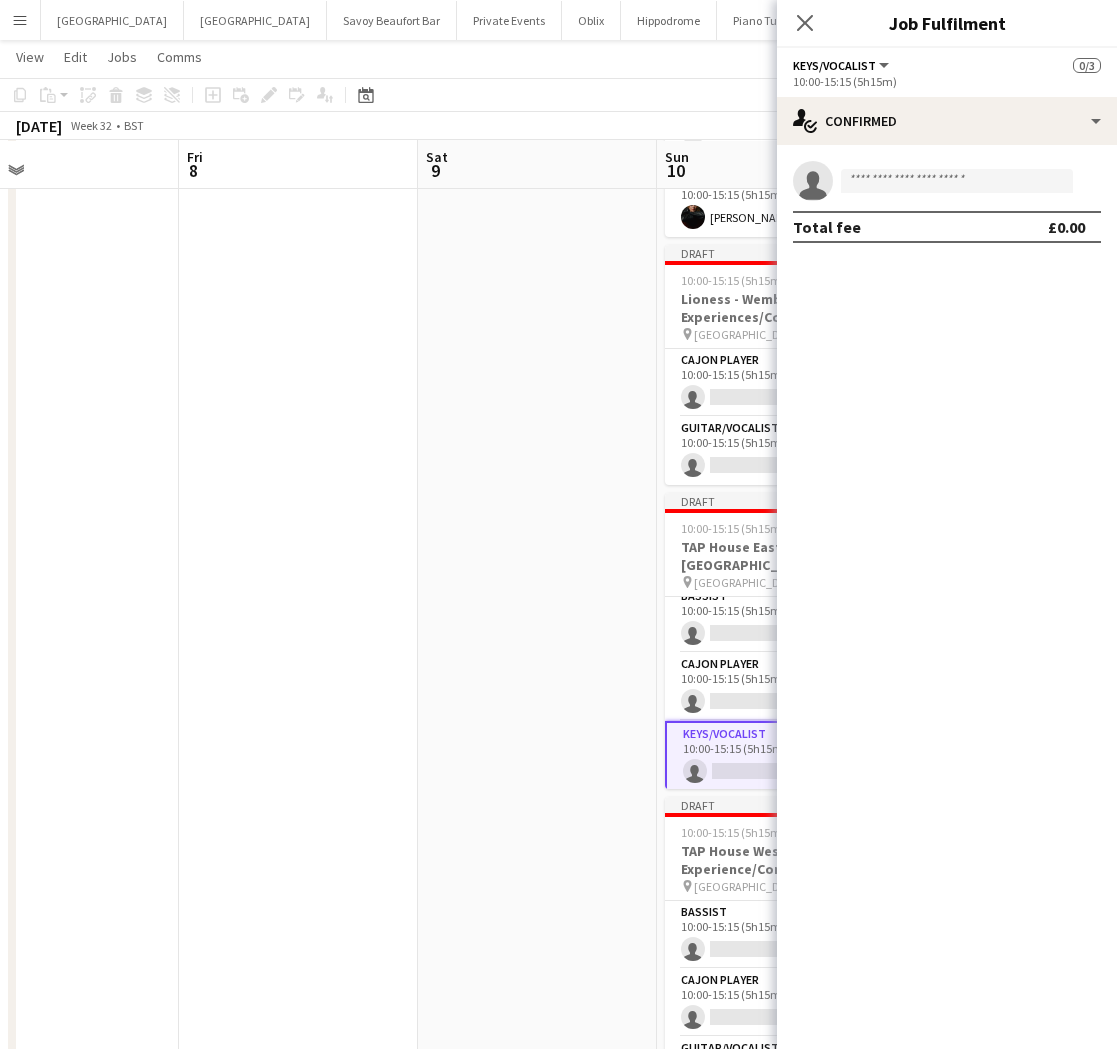 click on "single-neutral-actions" at bounding box center (947, 181) 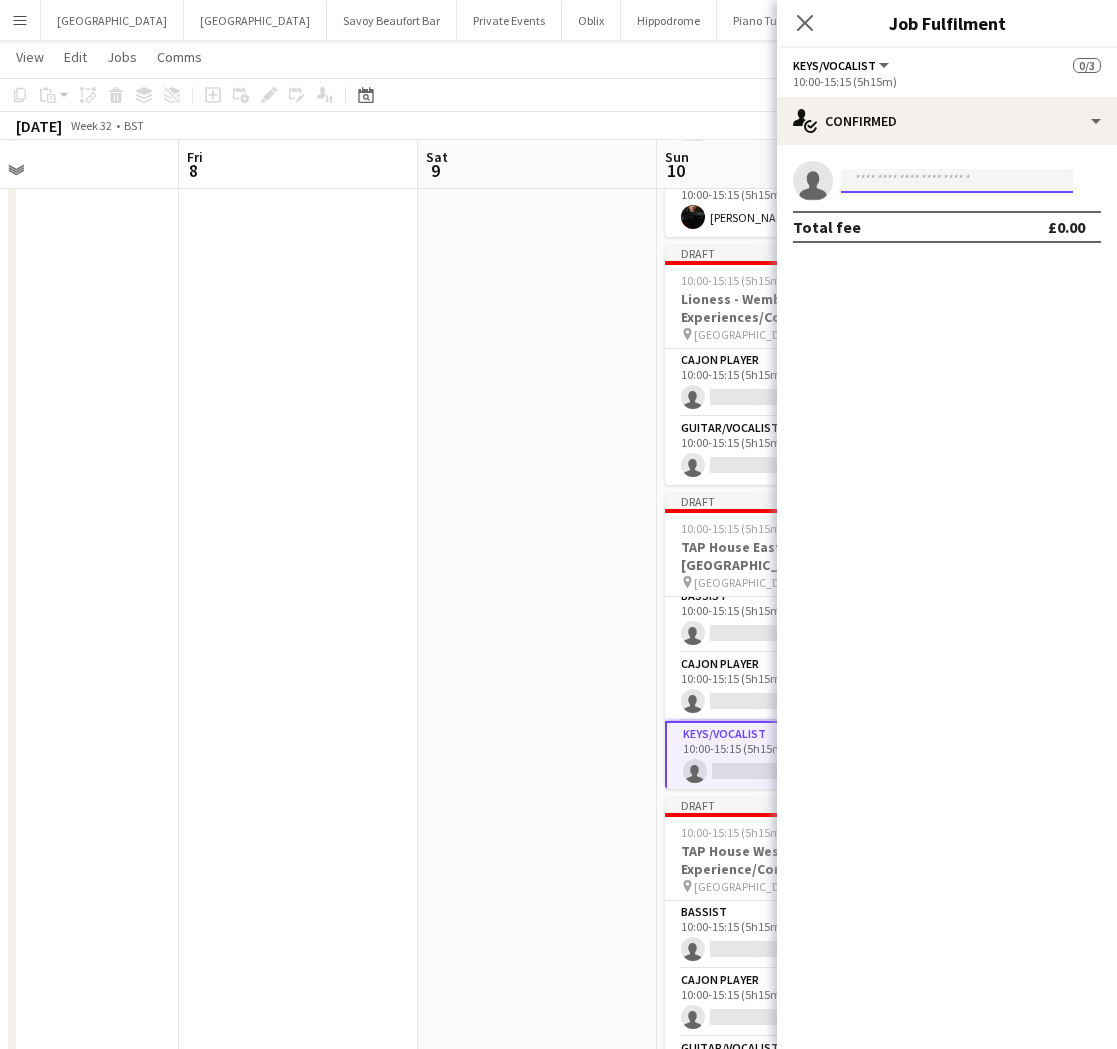 click at bounding box center (957, 181) 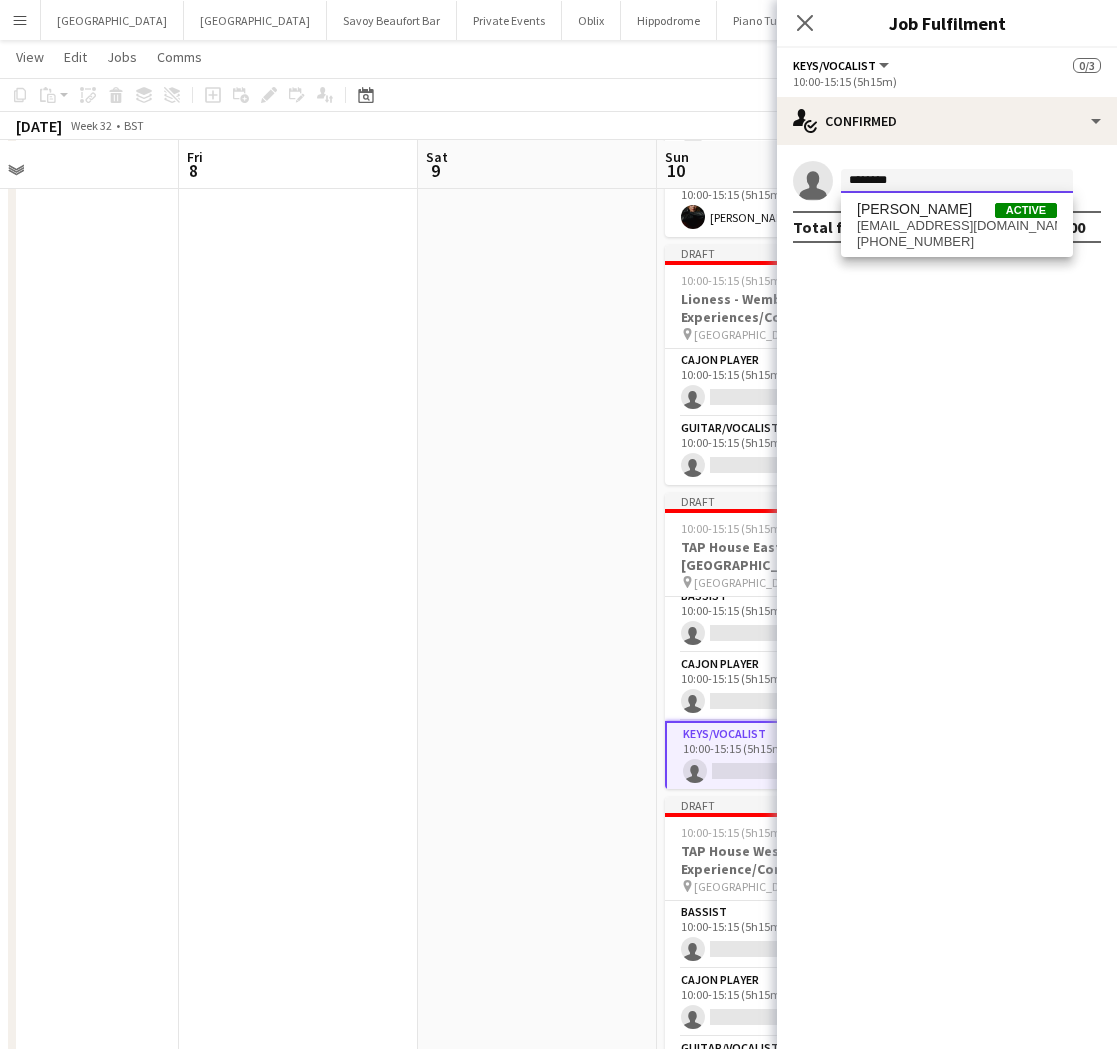 type on "********" 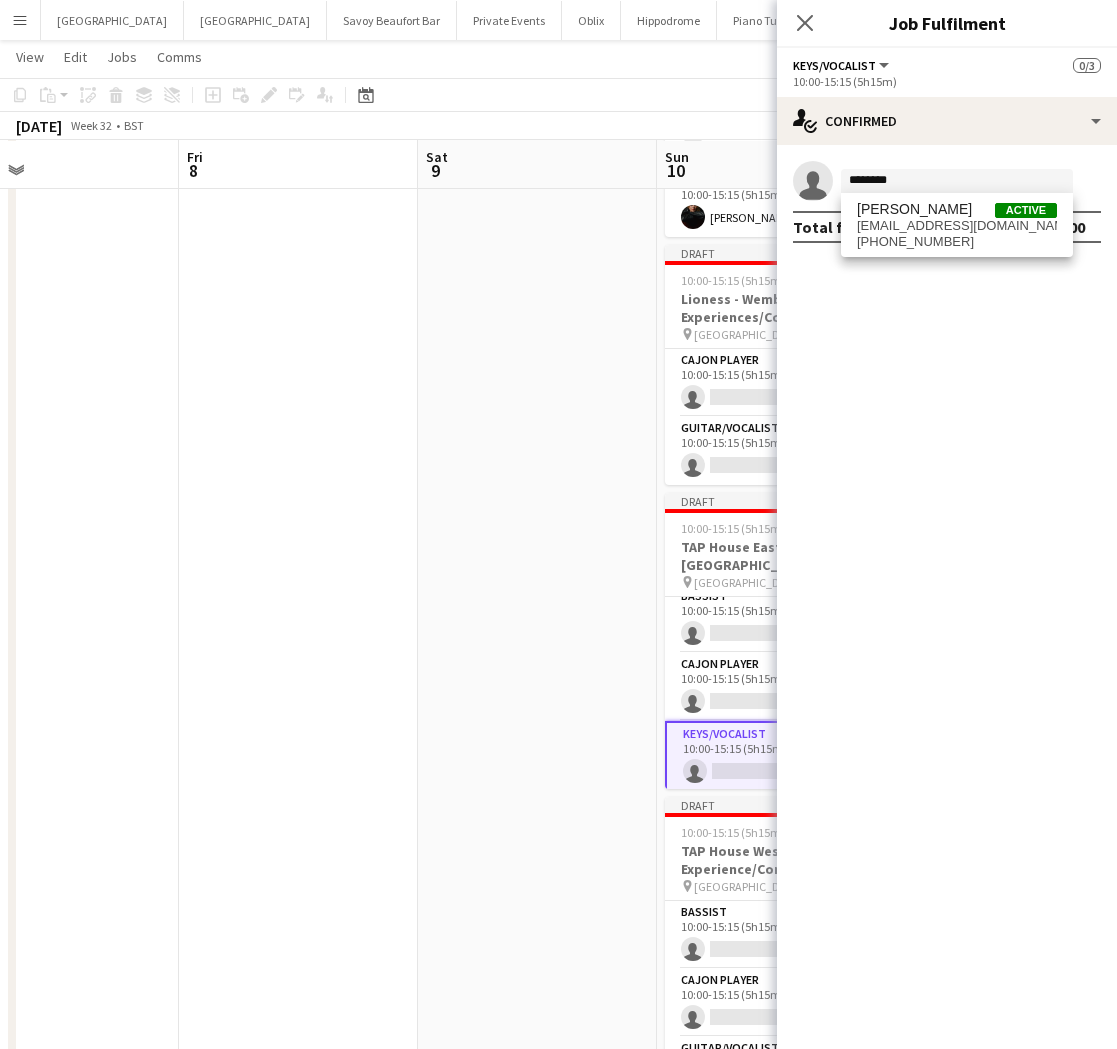 click on "[PERSON_NAME]  Active   [EMAIL_ADDRESS][DOMAIN_NAME]   [PHONE_NUMBER]" at bounding box center [957, 225] 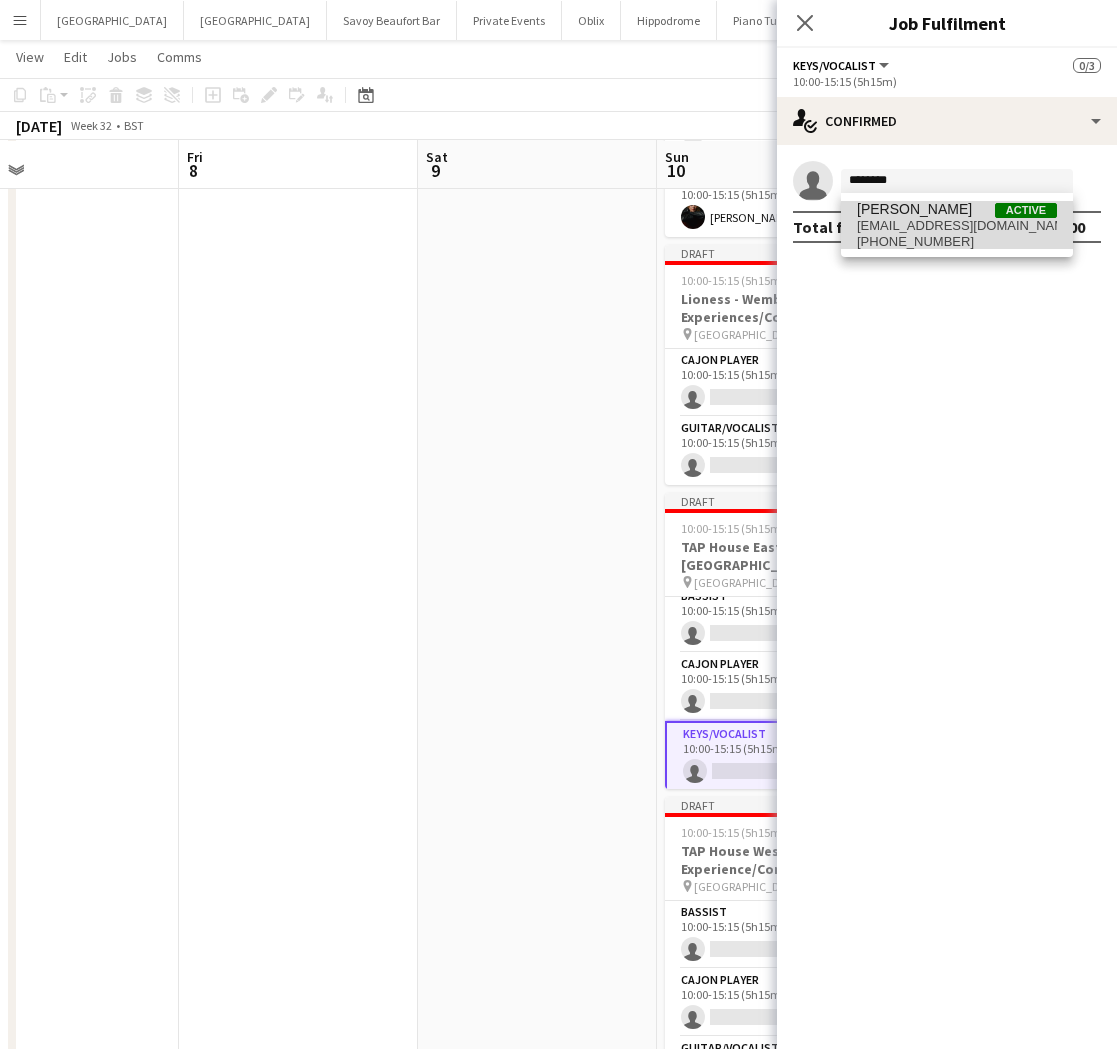 drag, startPoint x: 891, startPoint y: 232, endPoint x: 937, endPoint y: 403, distance: 177.07907 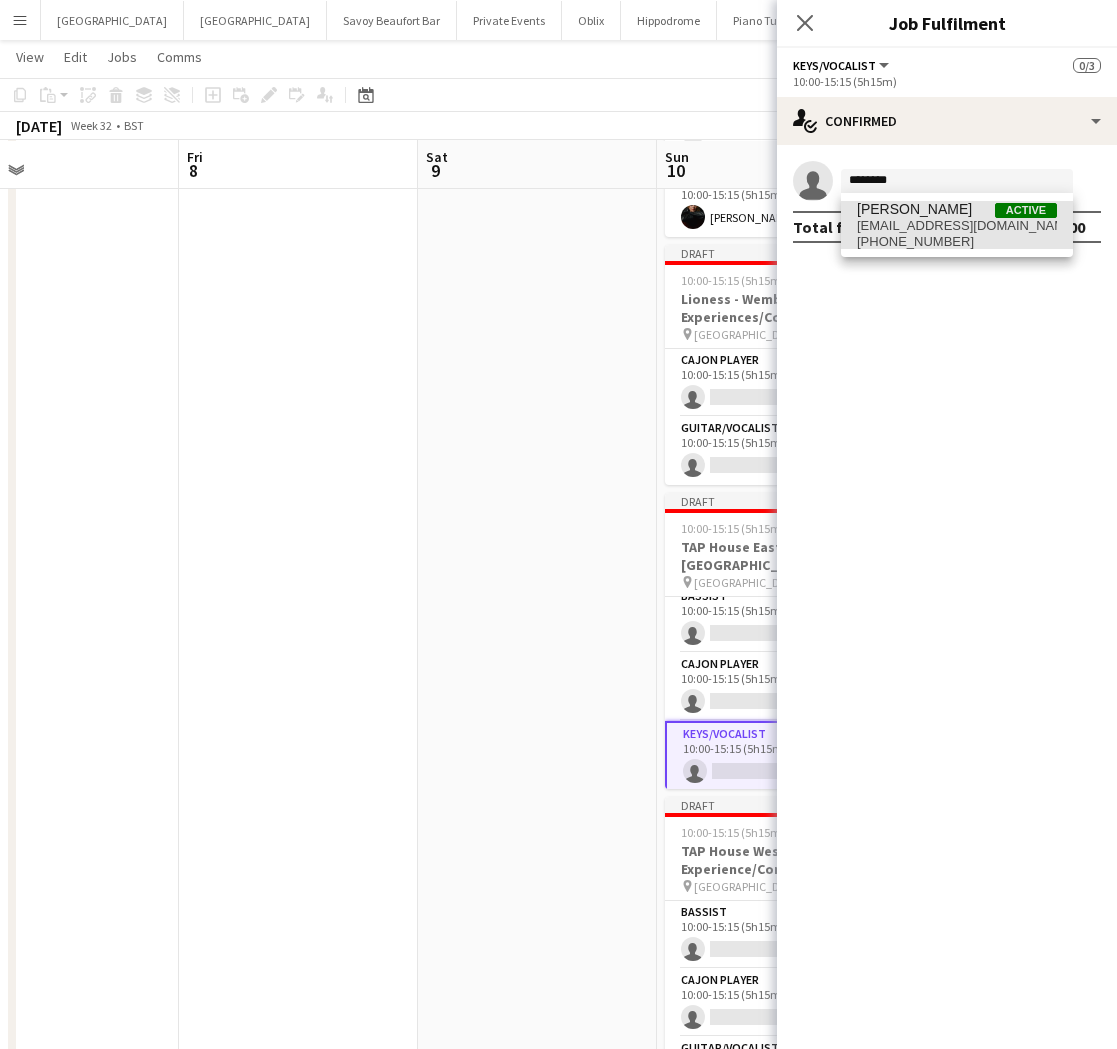 click on "[PERSON_NAME]  Active   [EMAIL_ADDRESS][DOMAIN_NAME]   [PHONE_NUMBER]" at bounding box center [957, 225] 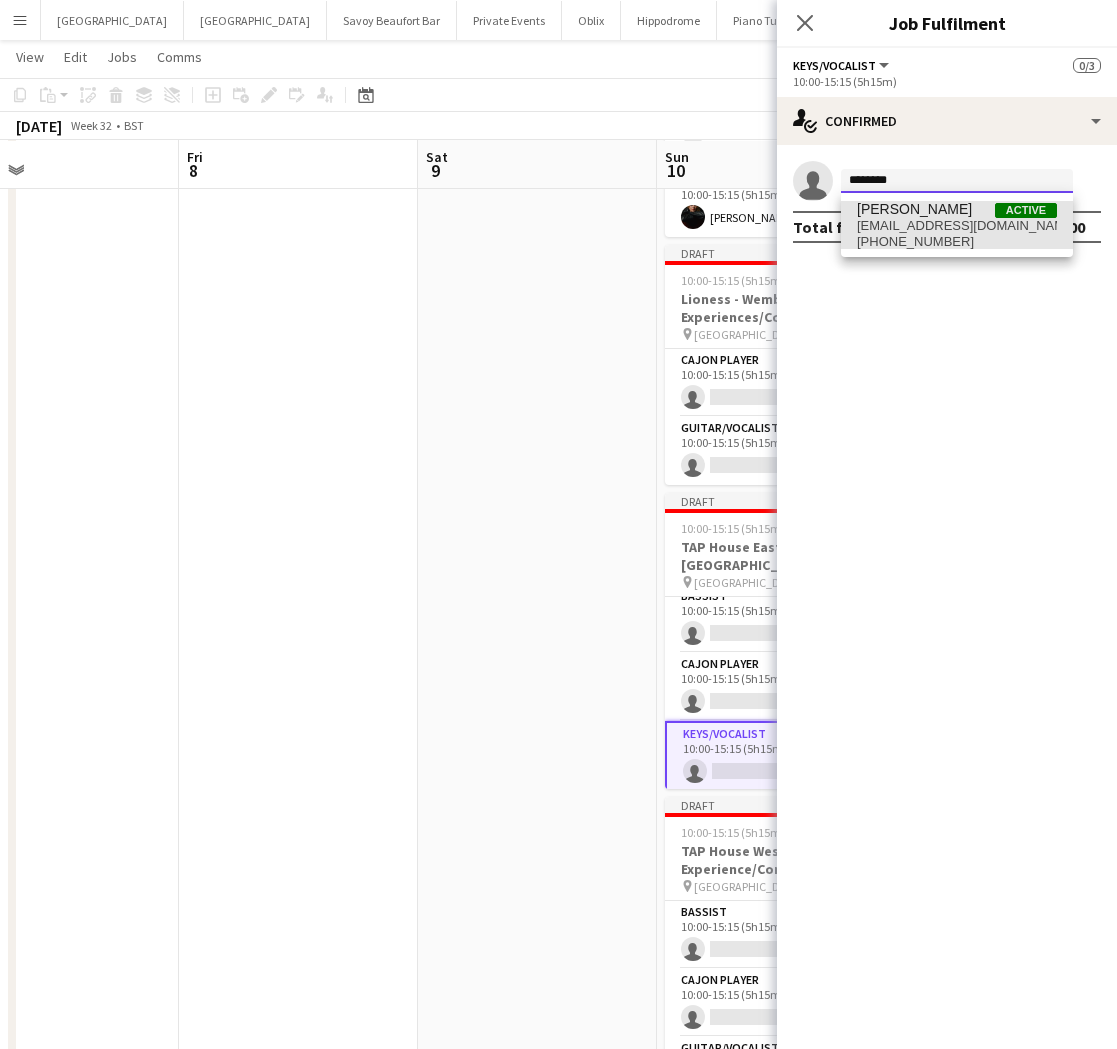 type 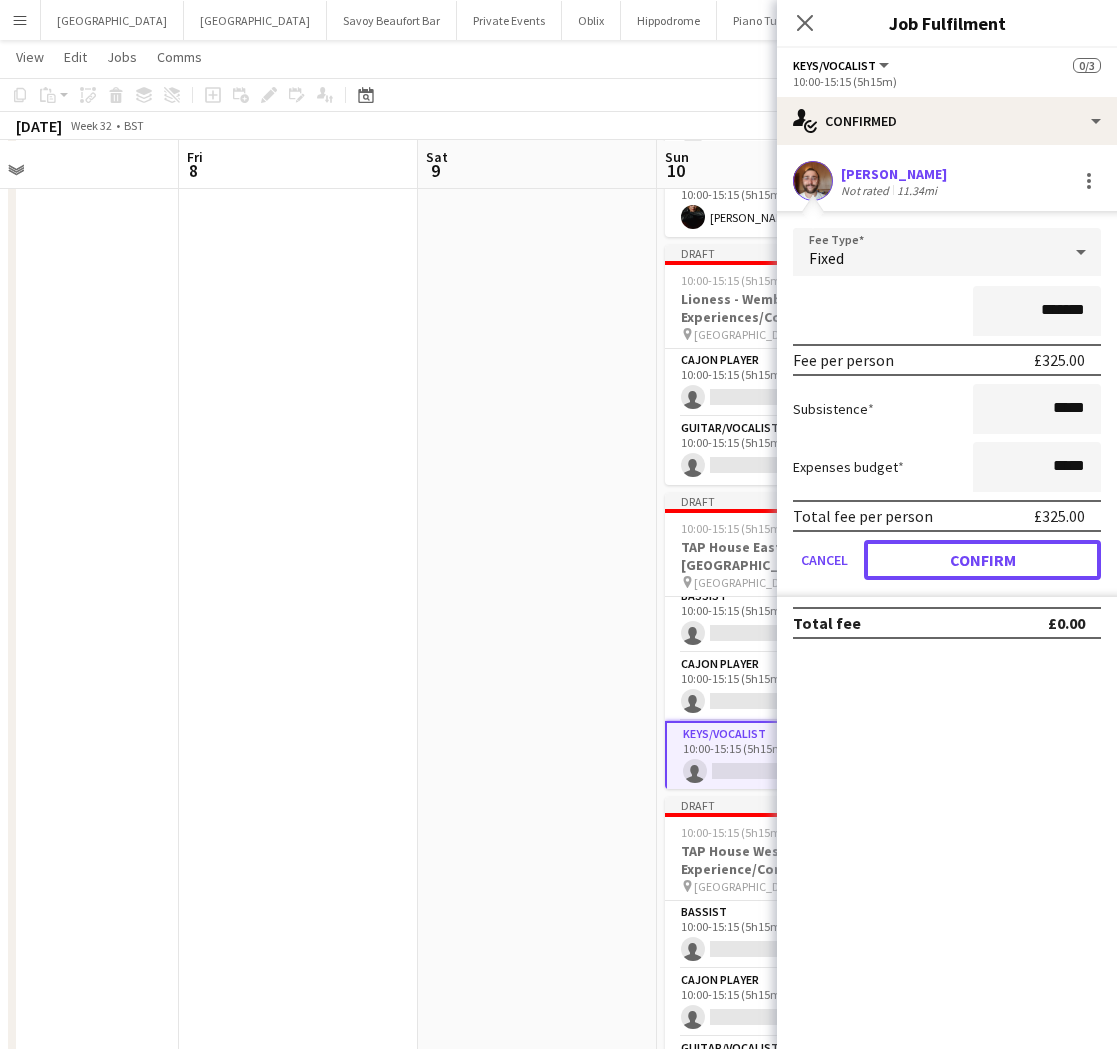 drag, startPoint x: 924, startPoint y: 568, endPoint x: 891, endPoint y: 568, distance: 33 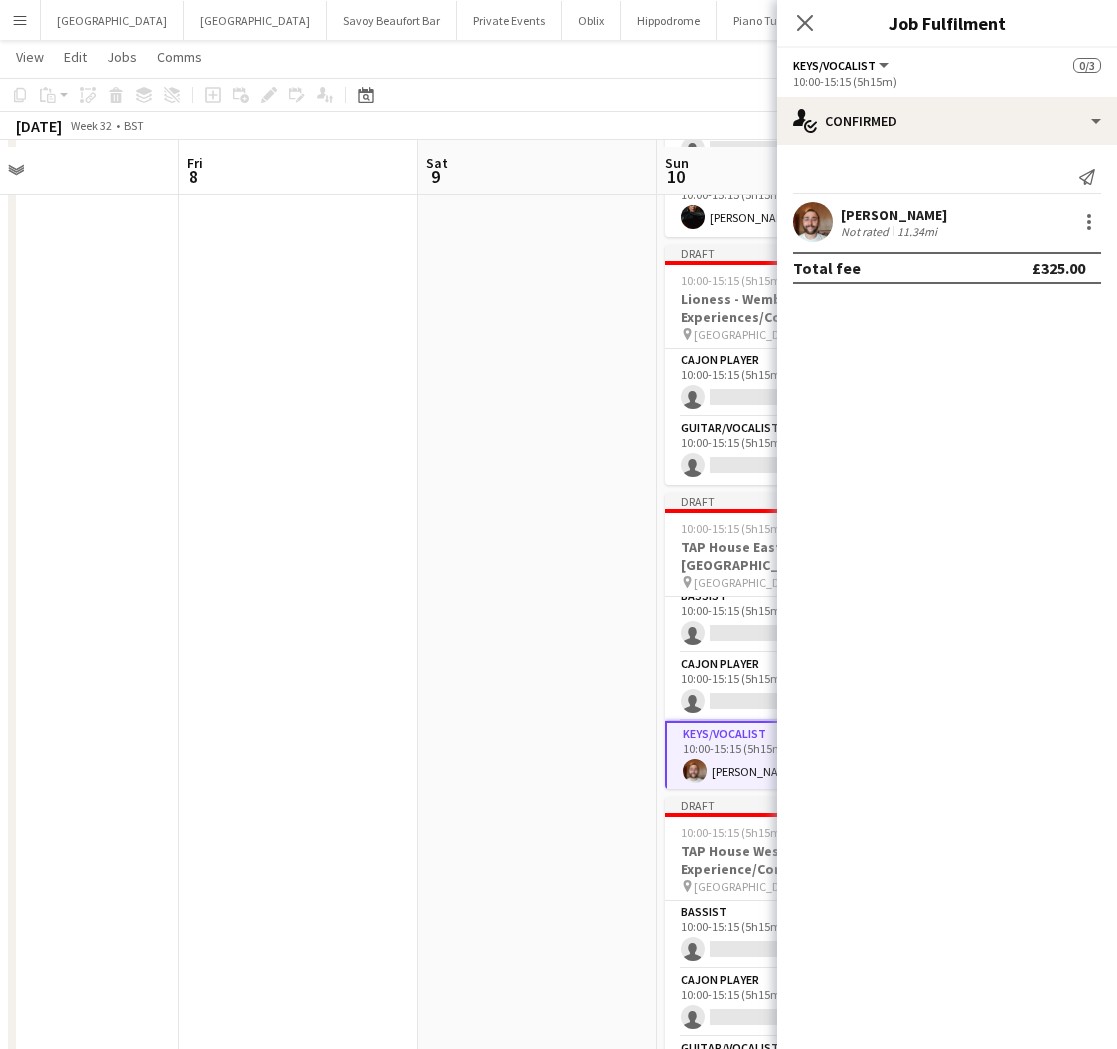 scroll, scrollTop: 638, scrollLeft: 0, axis: vertical 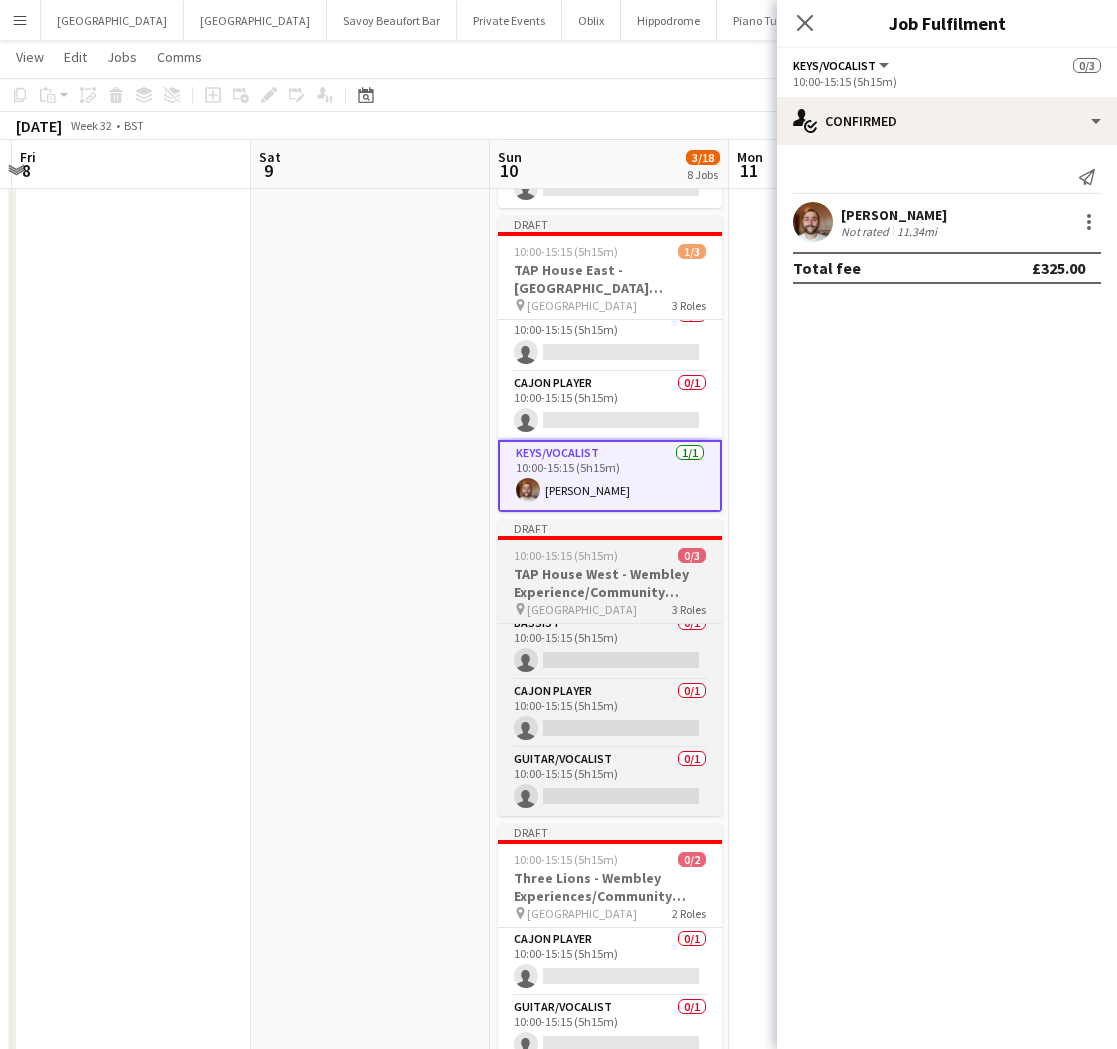 drag, startPoint x: 615, startPoint y: 579, endPoint x: 612, endPoint y: 603, distance: 24.186773 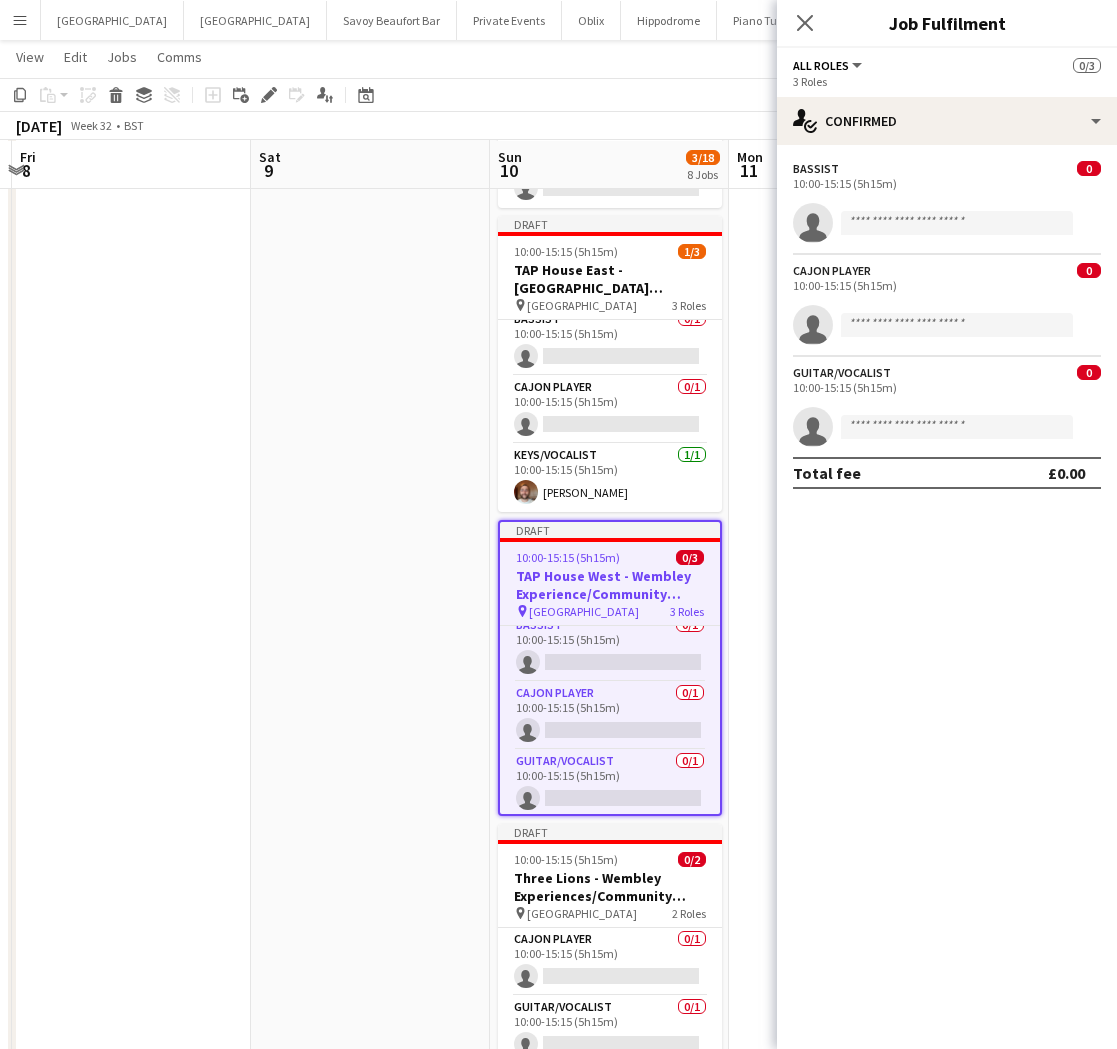 scroll, scrollTop: 12, scrollLeft: 0, axis: vertical 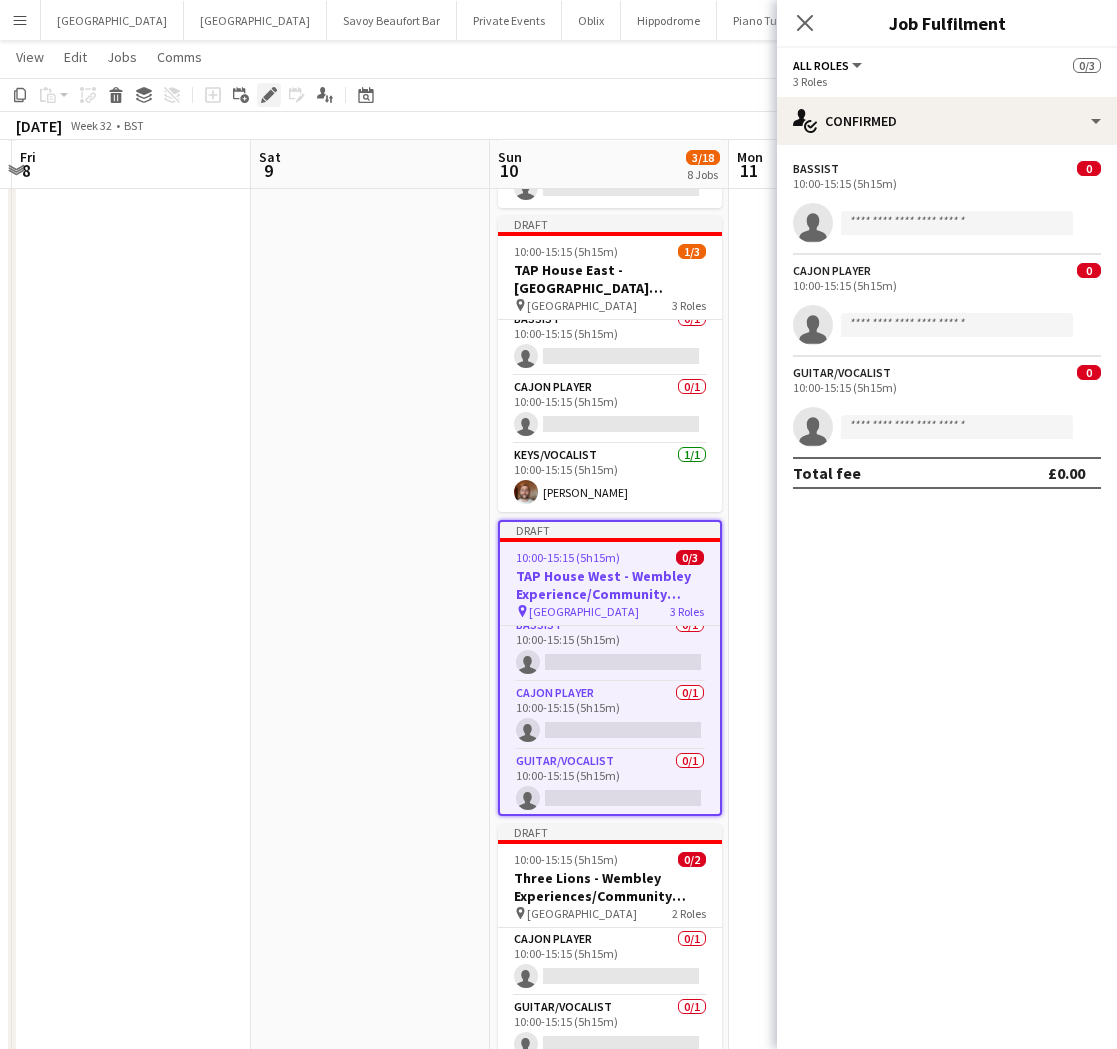 click on "Edit" 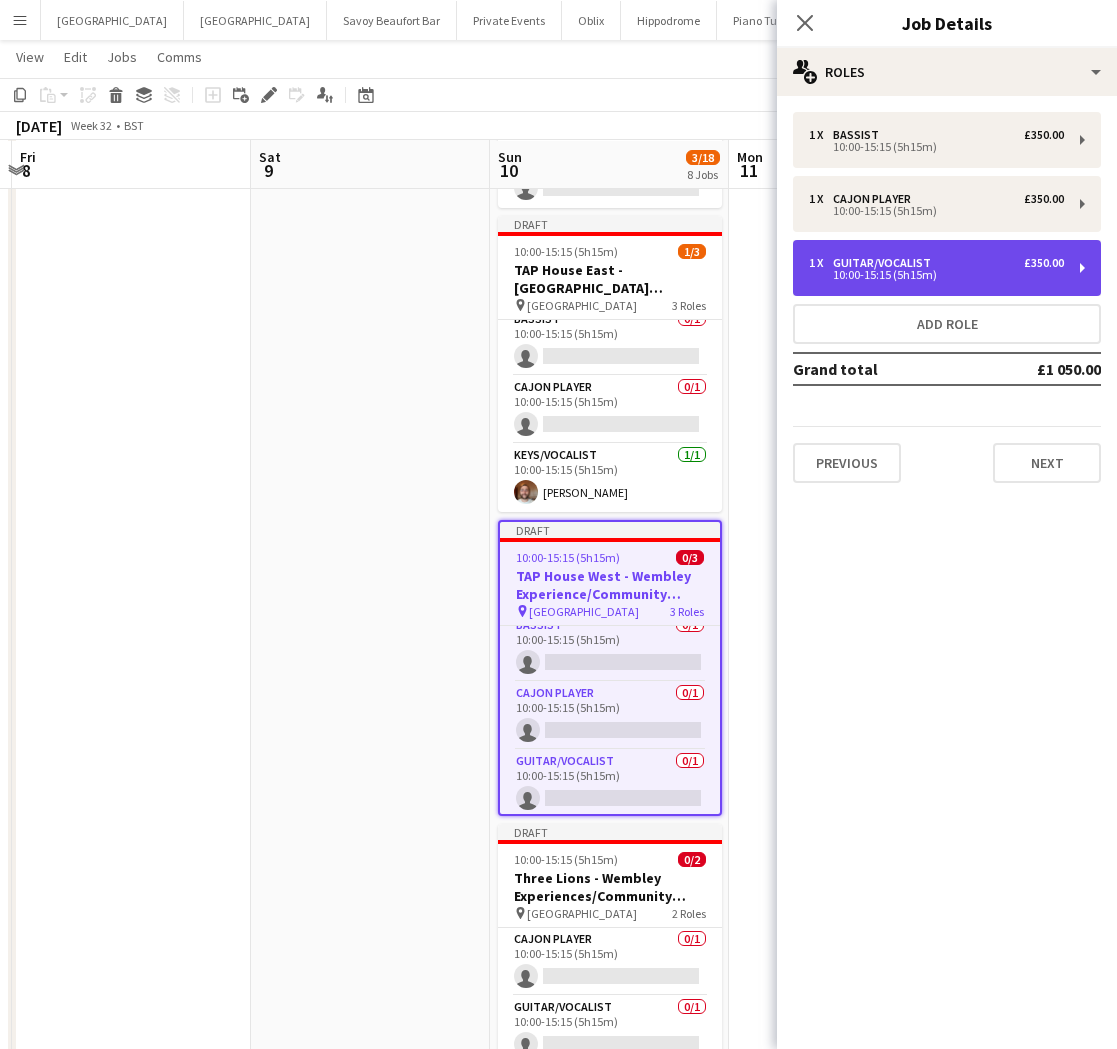 click on "Guitar/Vocalist" at bounding box center (886, 263) 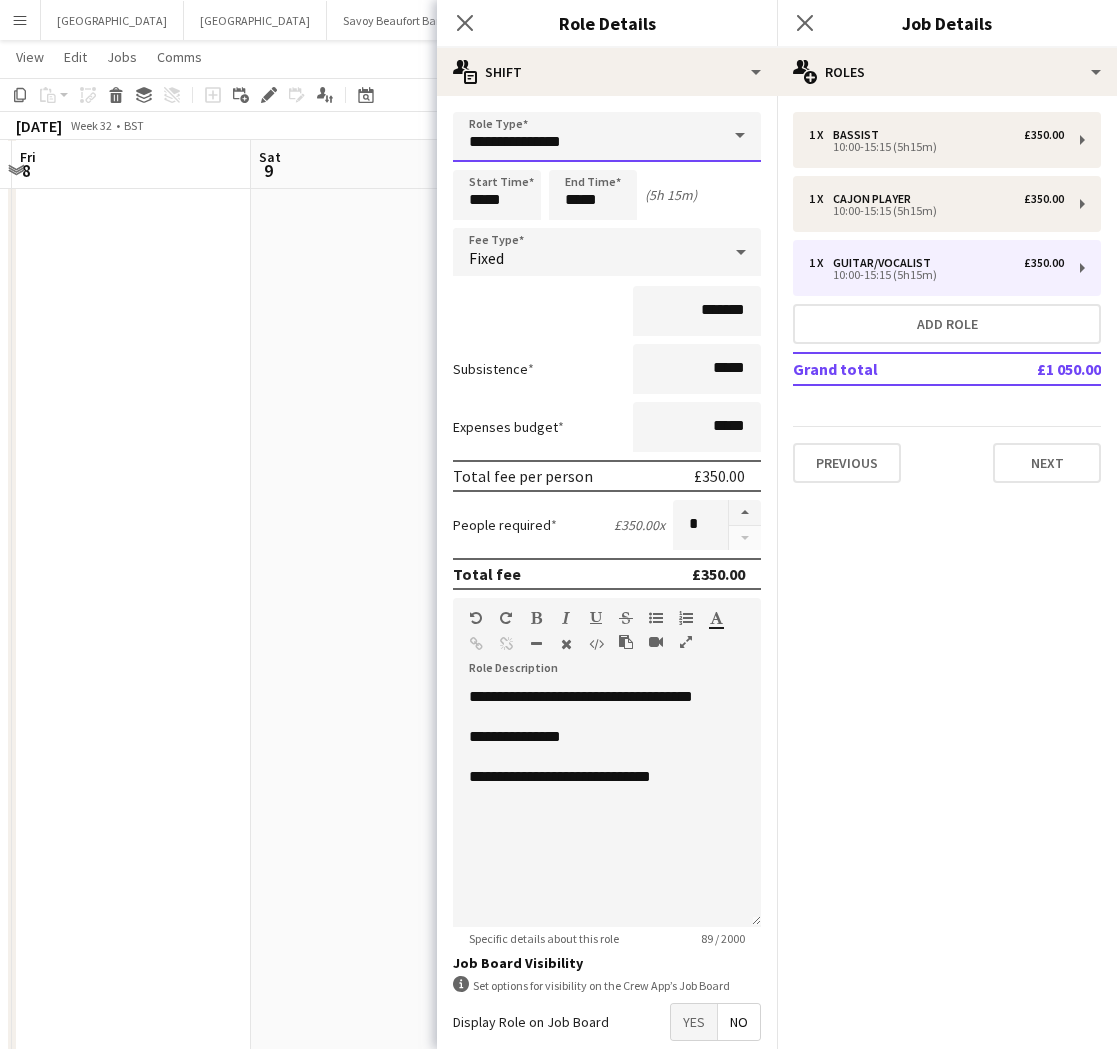 drag, startPoint x: 638, startPoint y: 135, endPoint x: 384, endPoint y: 136, distance: 254.00197 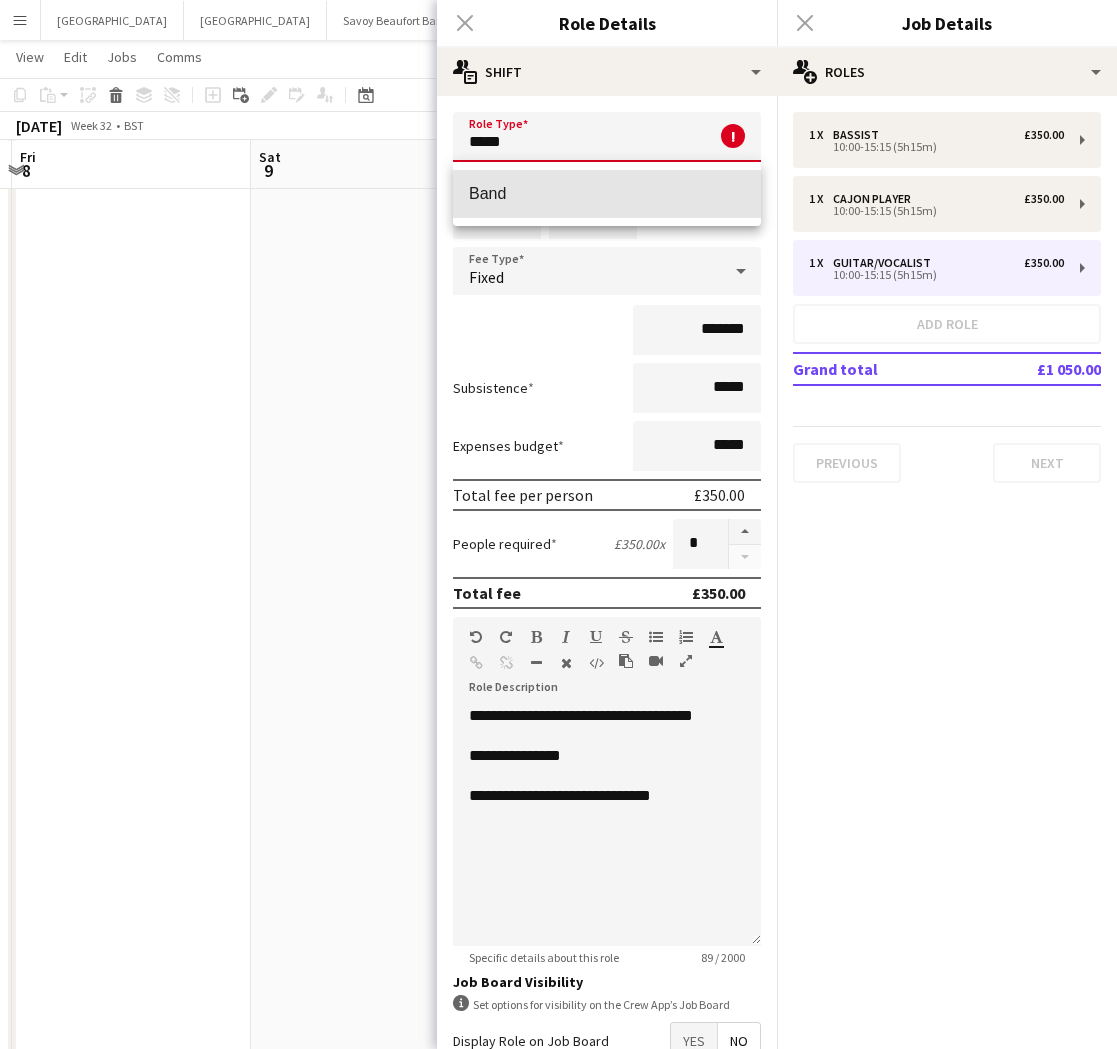 drag, startPoint x: 556, startPoint y: 199, endPoint x: 725, endPoint y: 207, distance: 169.18924 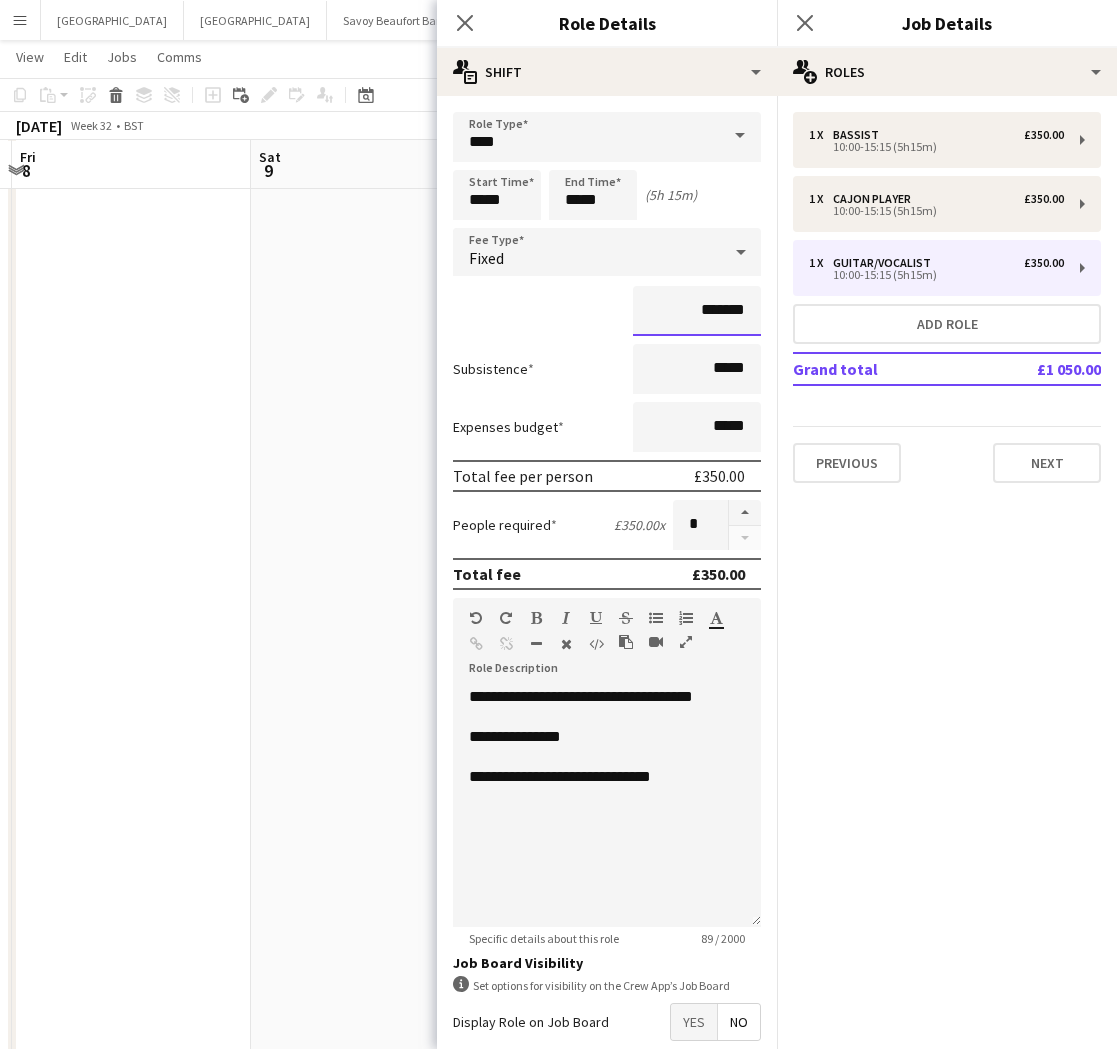 click on "*******" at bounding box center (697, 311) 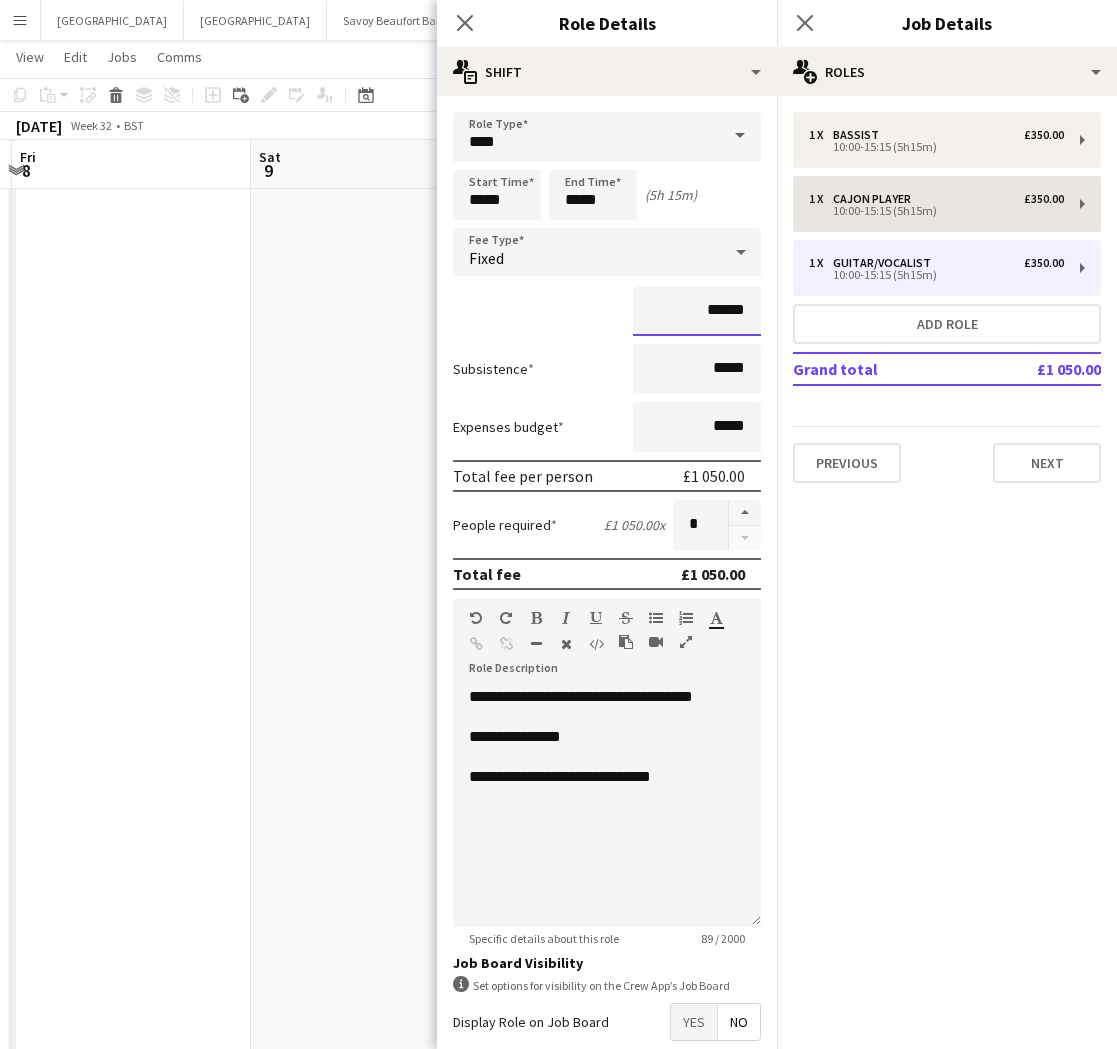 type on "******" 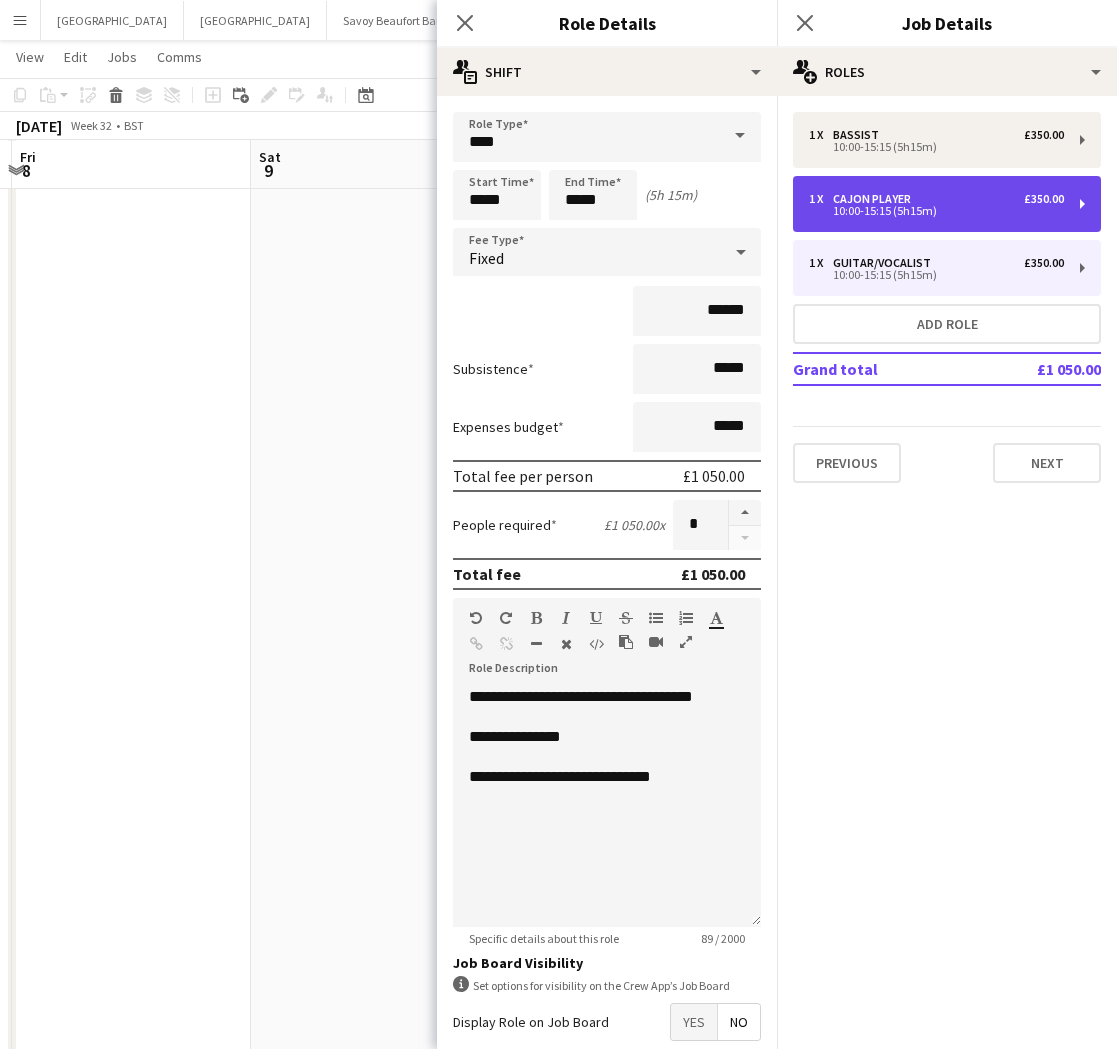 click on "10:00-15:15 (5h15m)" at bounding box center [936, 211] 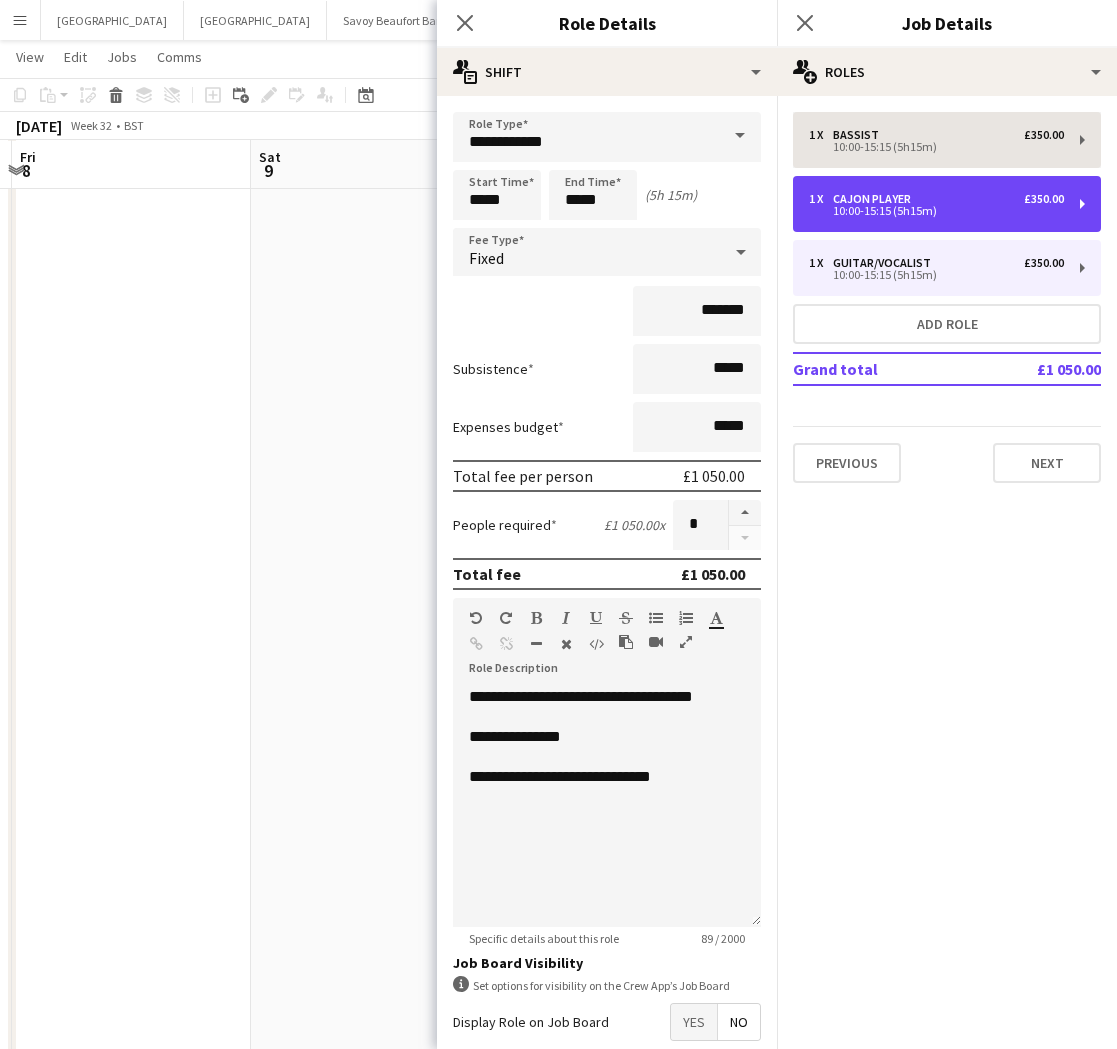 scroll, scrollTop: 16, scrollLeft: 0, axis: vertical 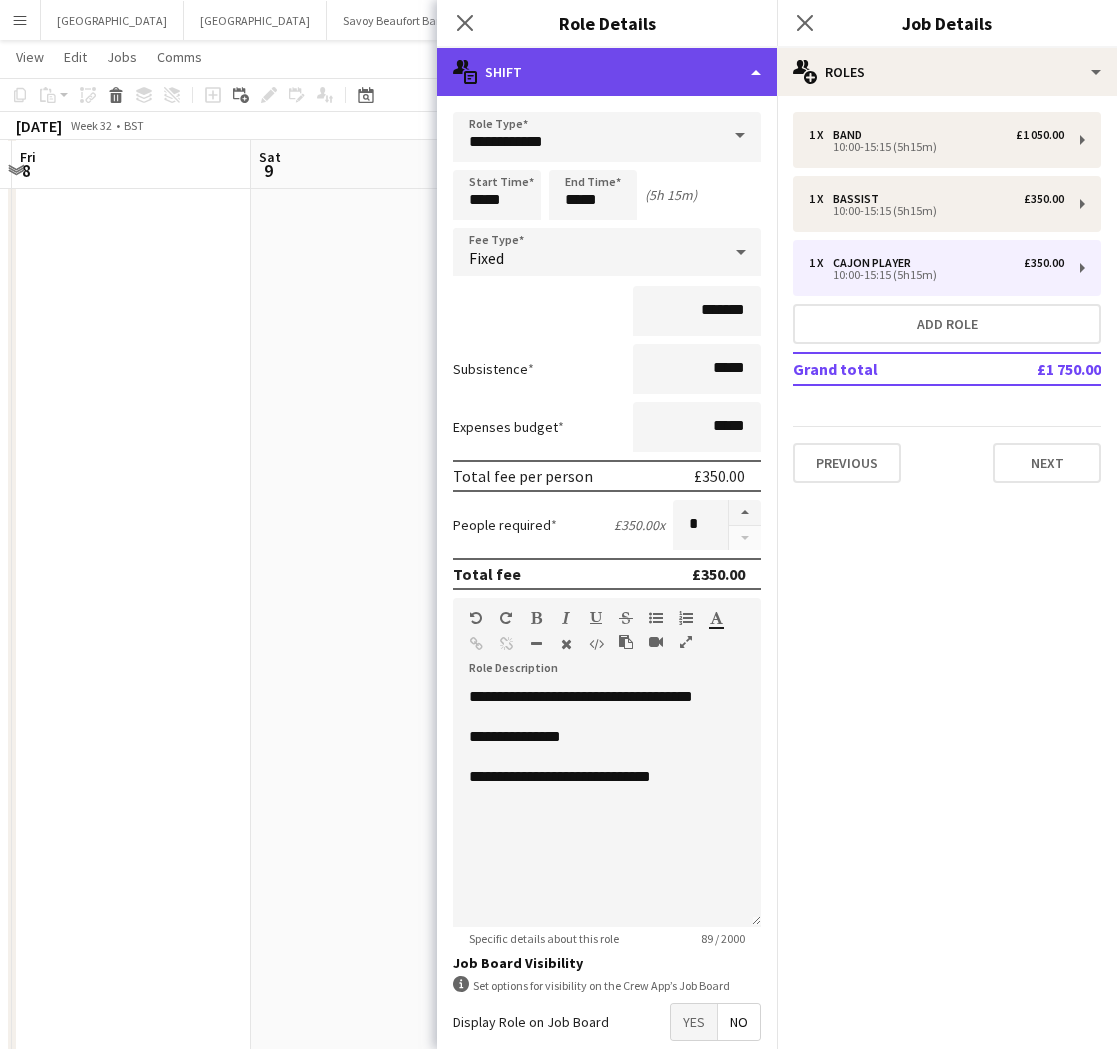 click on "multiple-actions-text
Shift" 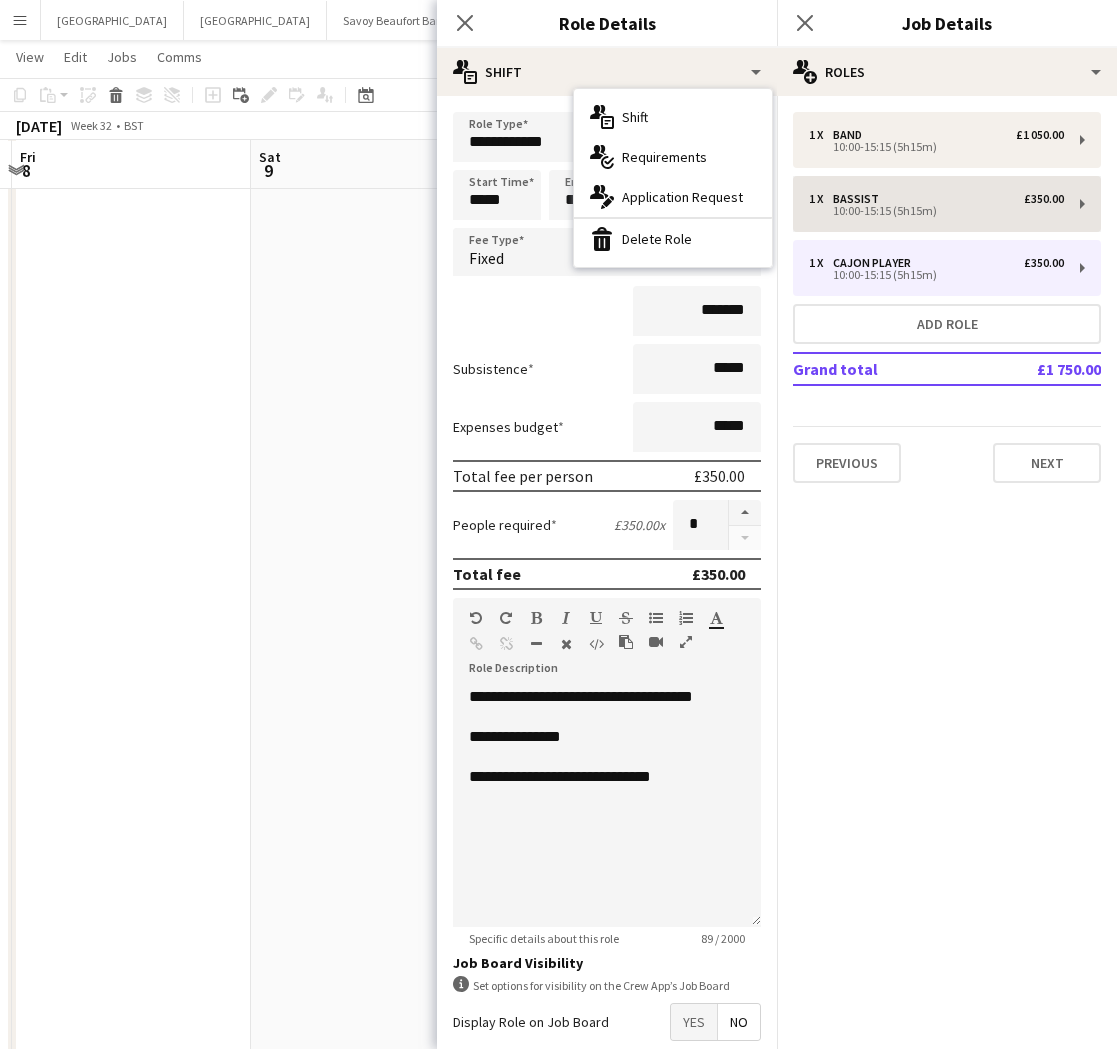 drag, startPoint x: 653, startPoint y: 233, endPoint x: 801, endPoint y: 177, distance: 158.24033 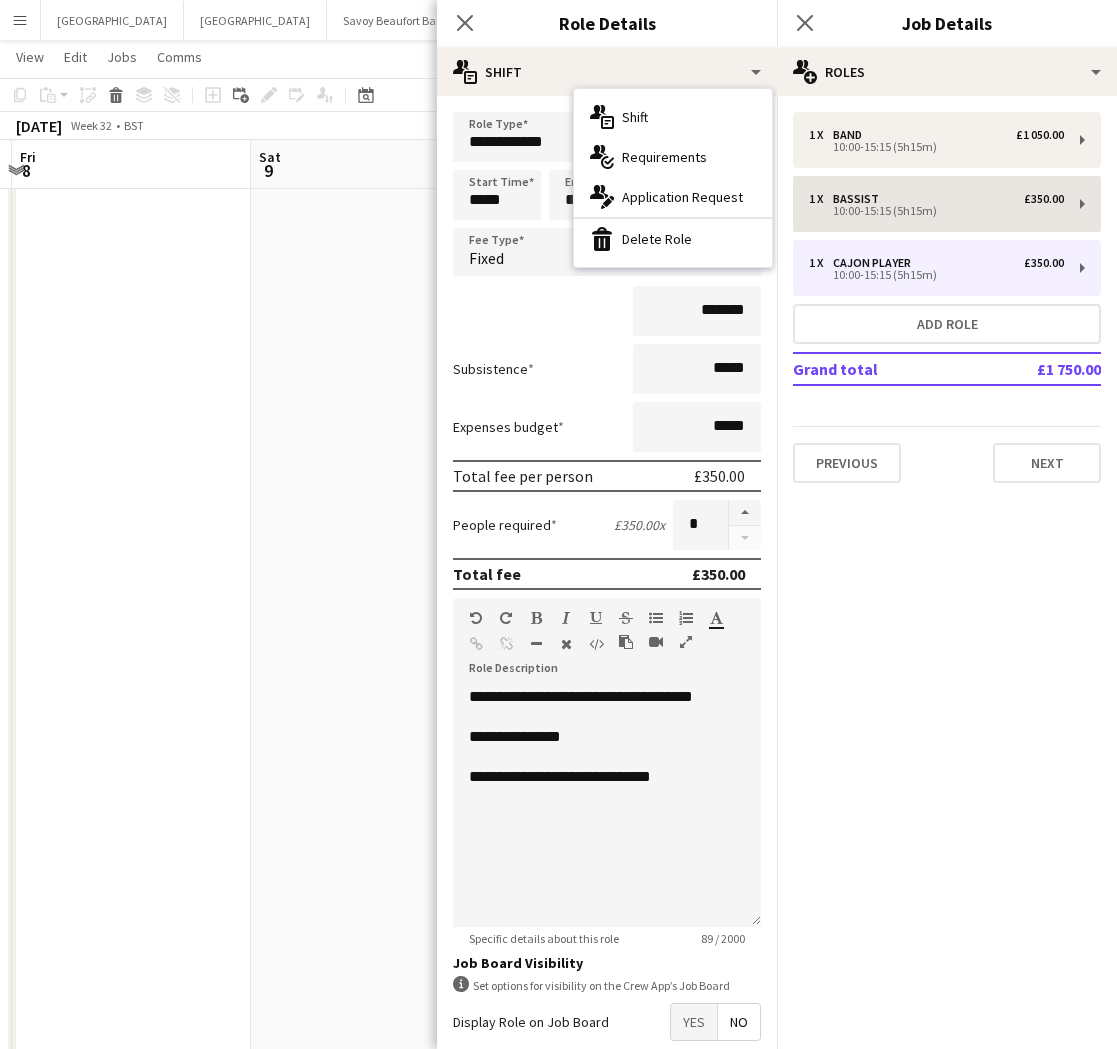 click on "bin-2
Delete Role" at bounding box center [673, 239] 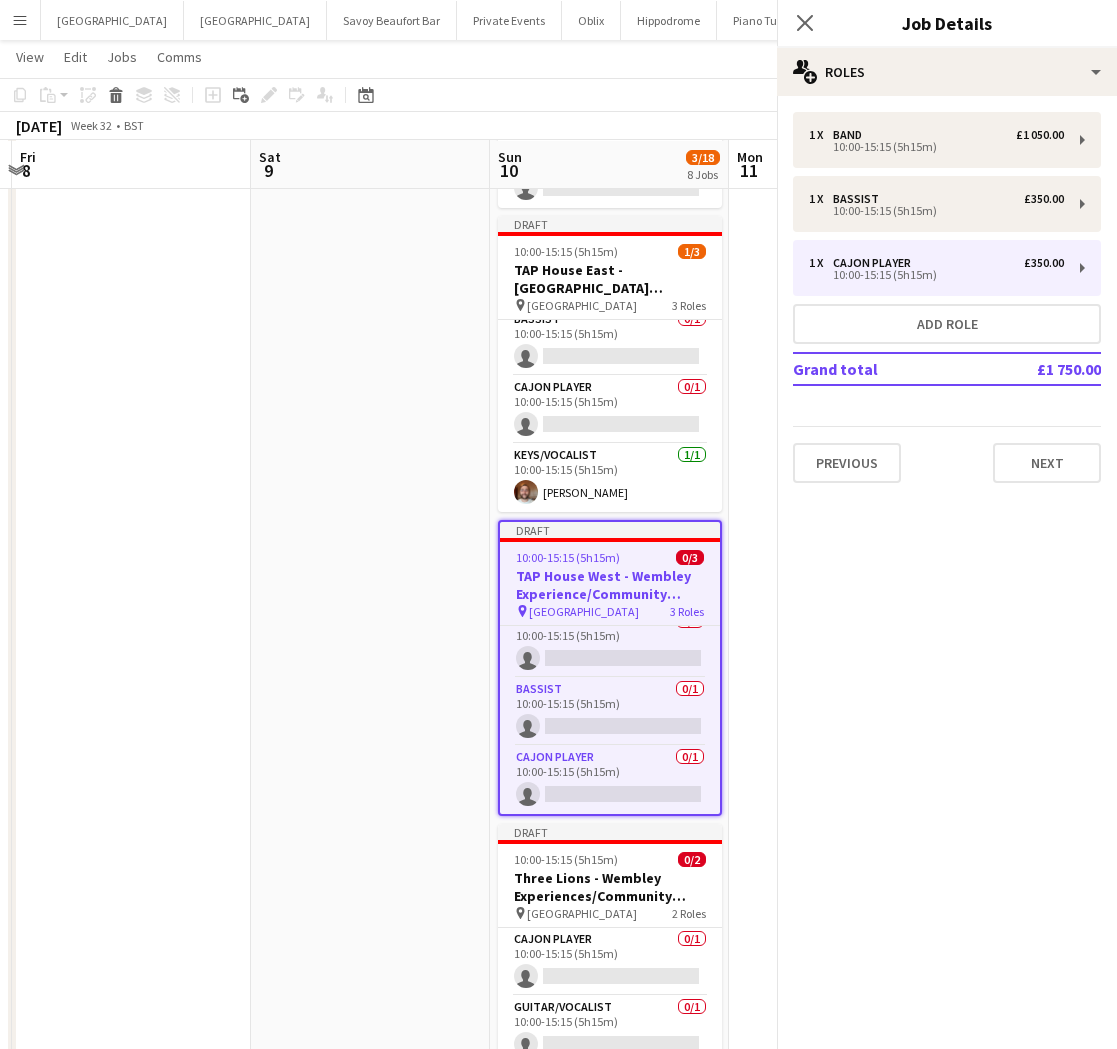 scroll, scrollTop: 0, scrollLeft: 0, axis: both 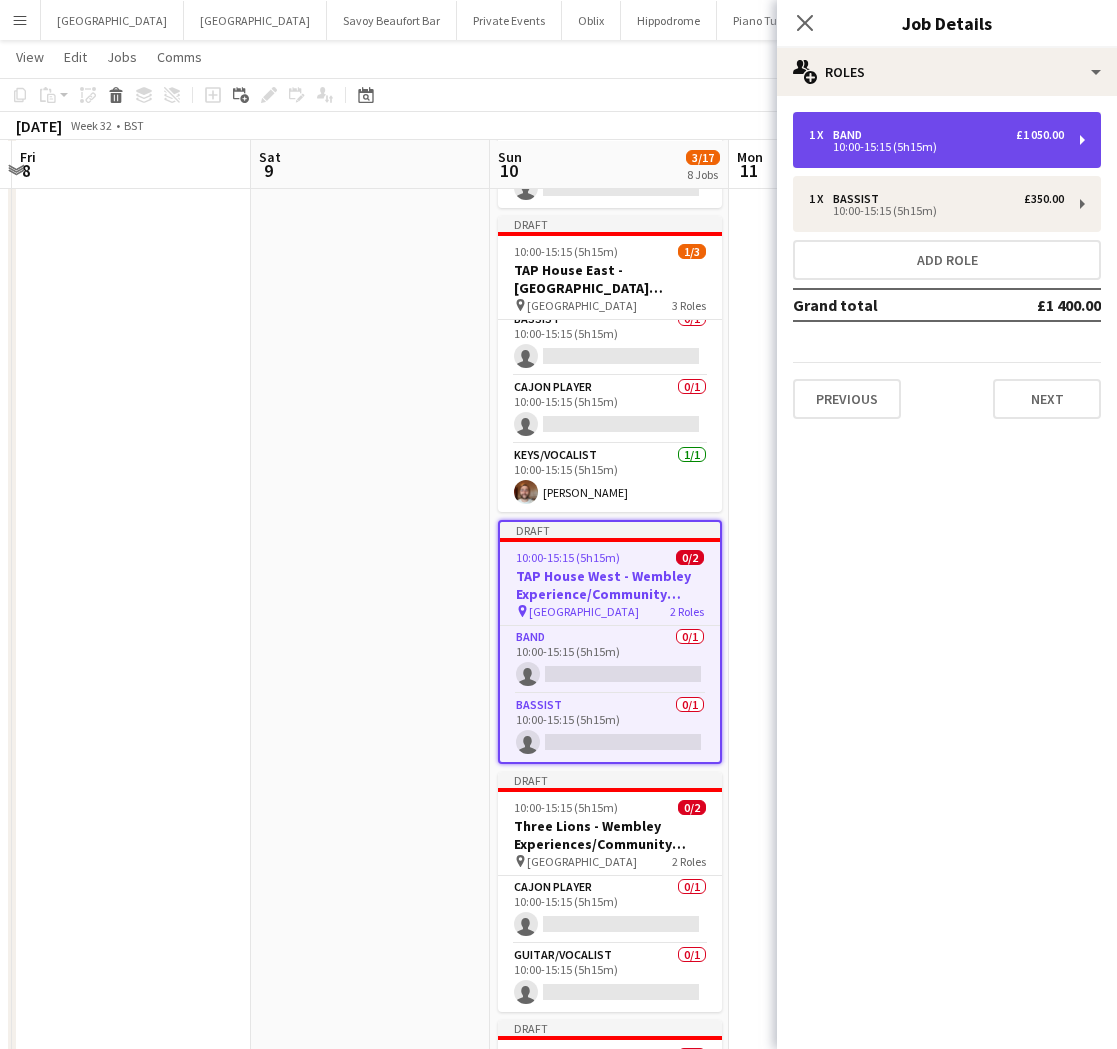 click on "10:00-15:15 (5h15m)" at bounding box center (936, 147) 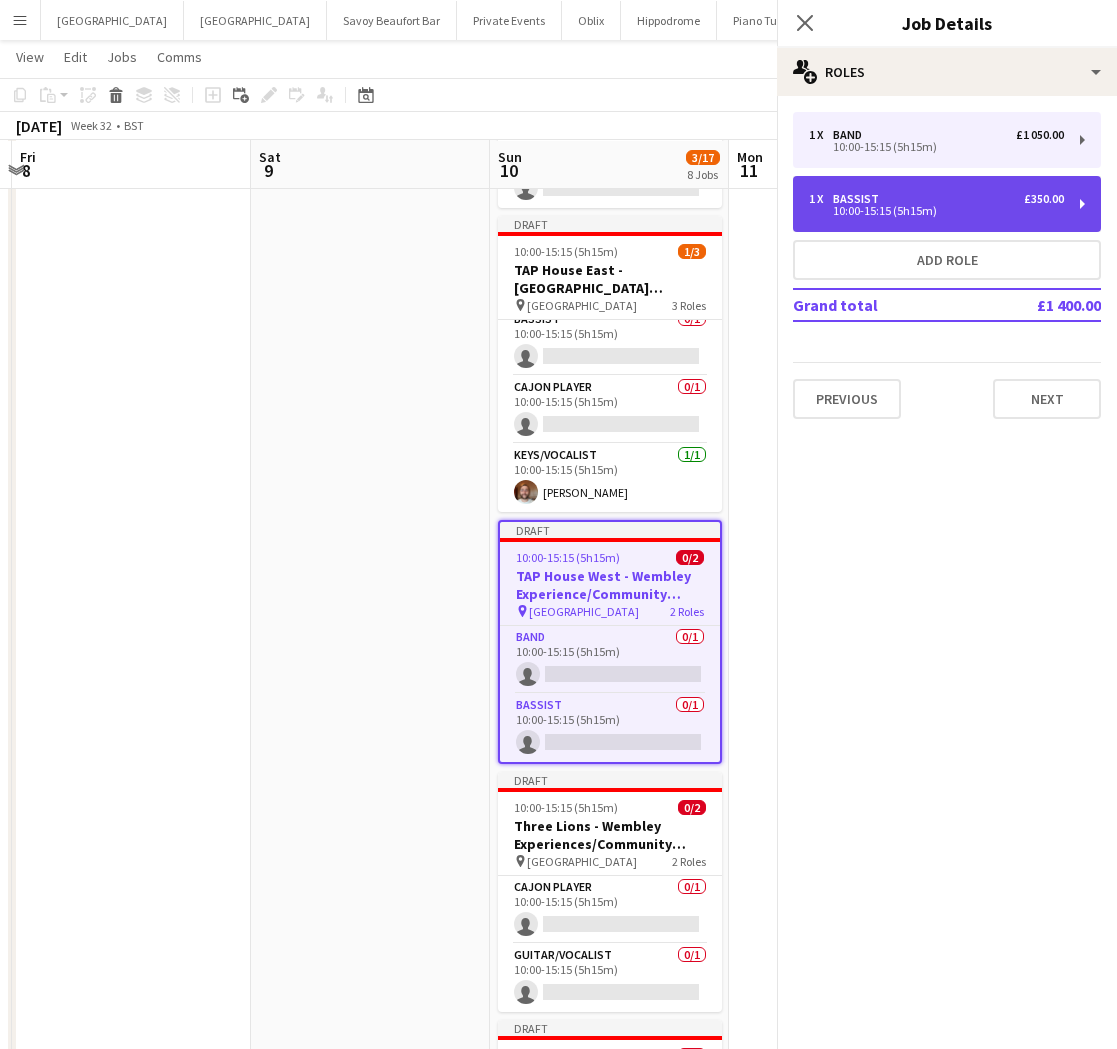 click on "Bassist" at bounding box center (860, 199) 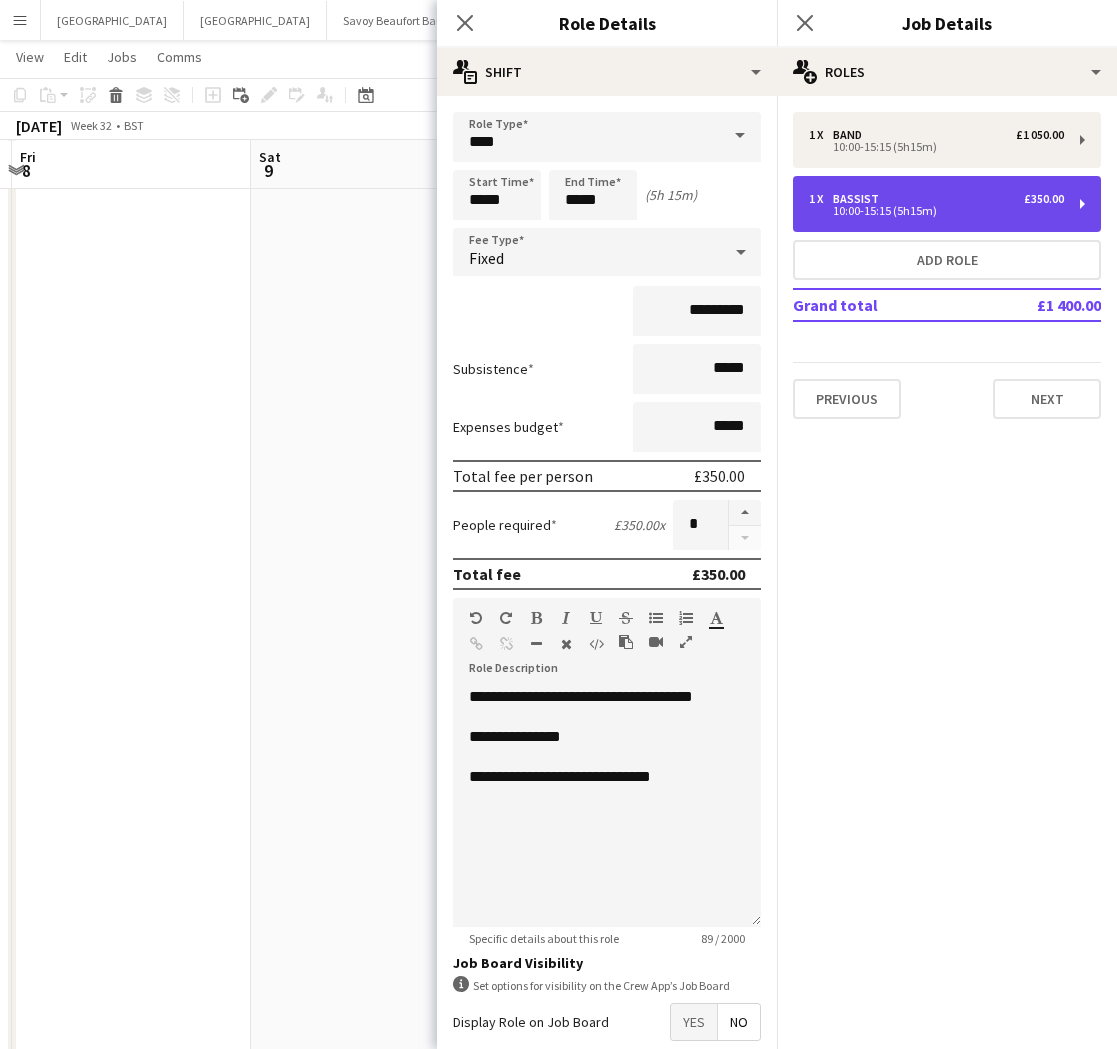 type on "*******" 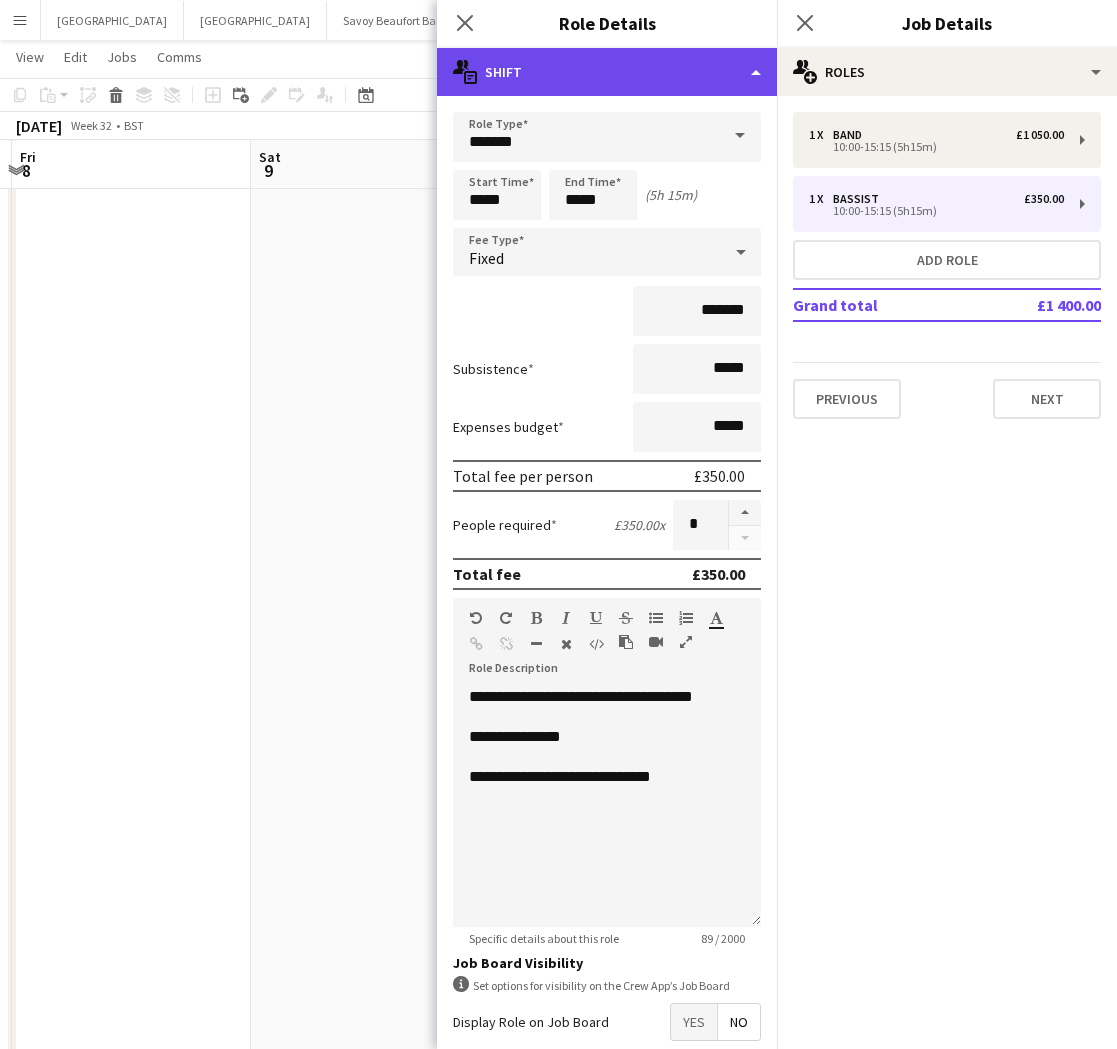 click on "multiple-actions-text
Shift" 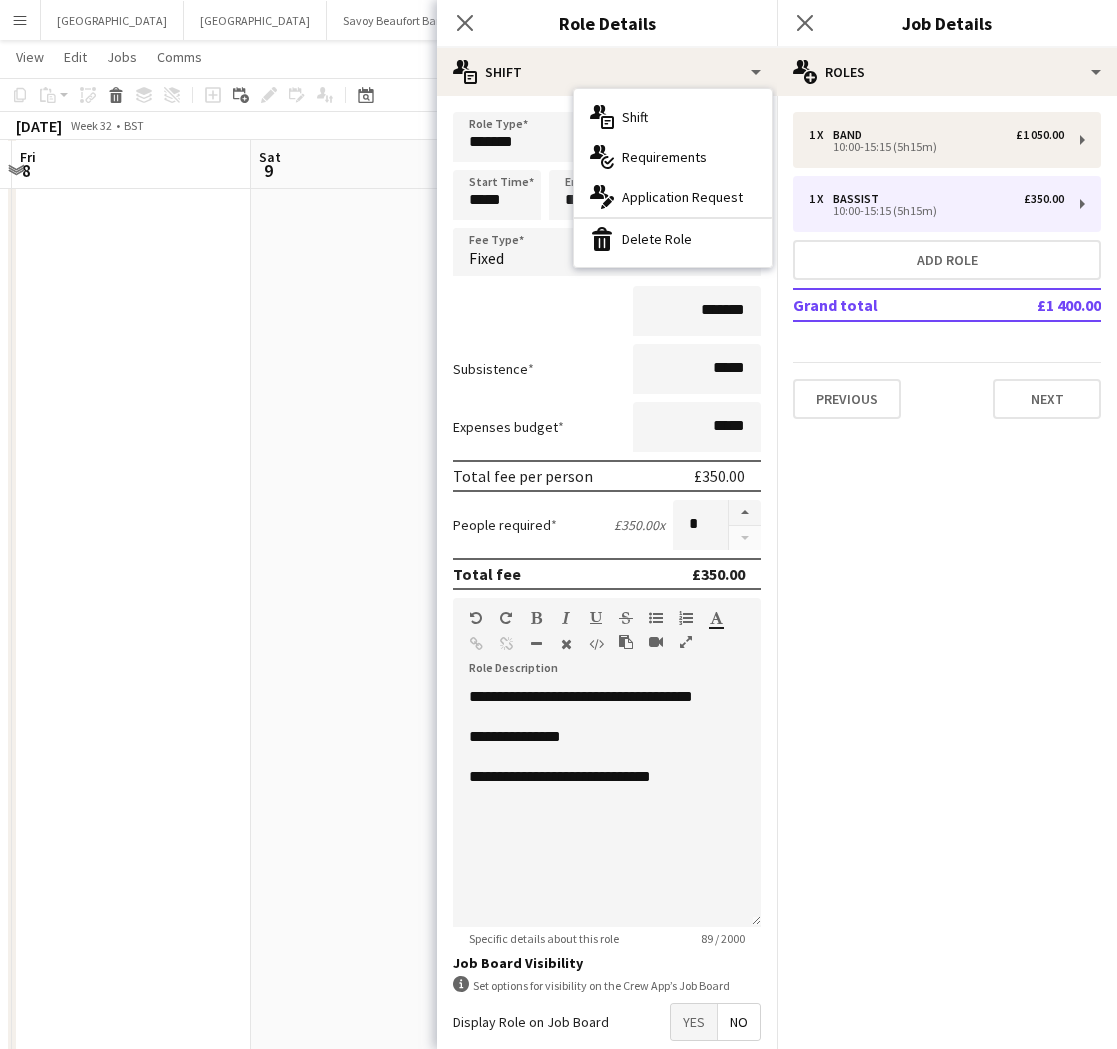 click on "bin-2
Delete Role" at bounding box center (673, 239) 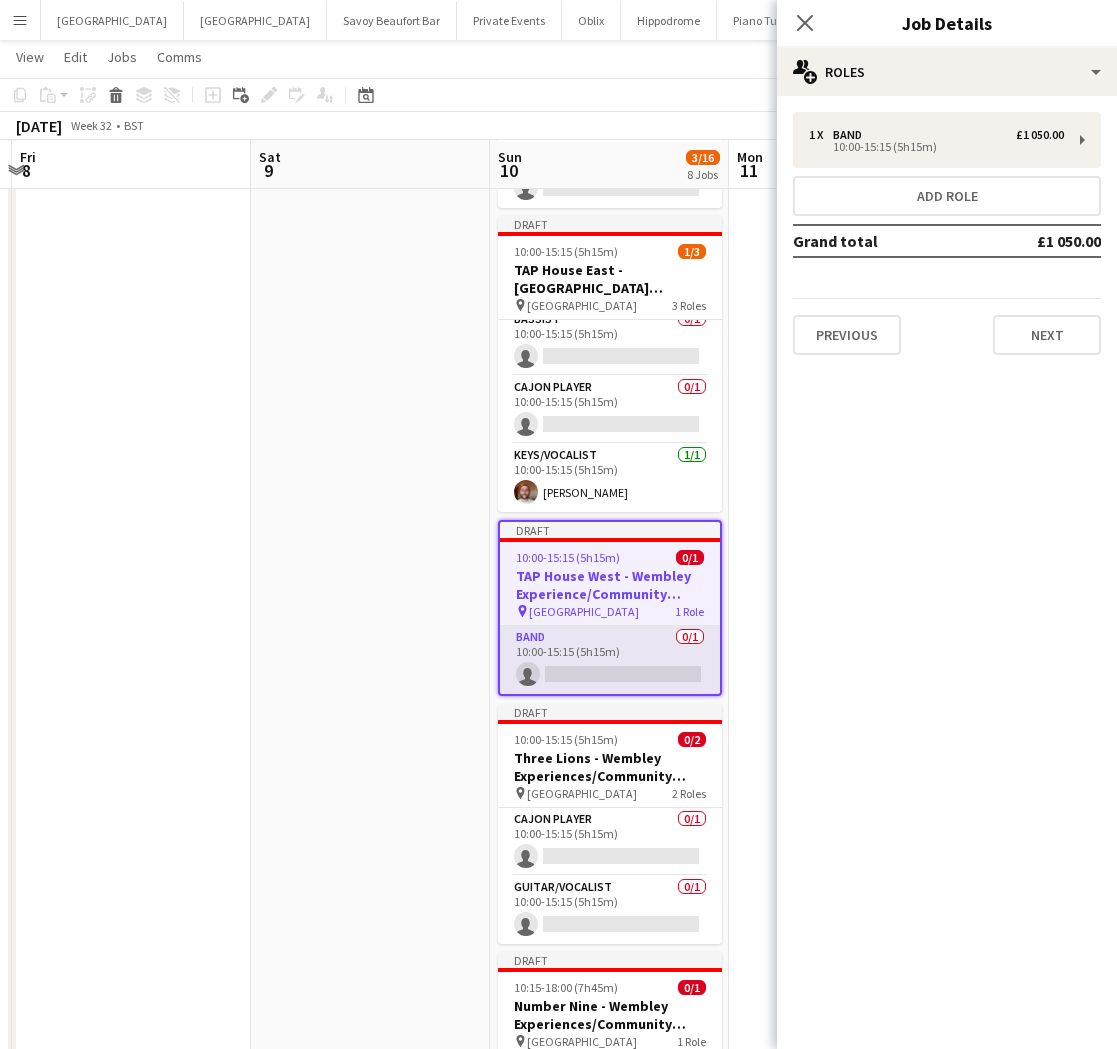 click on "Band   0/1   10:00-15:15 (5h15m)
single-neutral-actions" at bounding box center (610, 660) 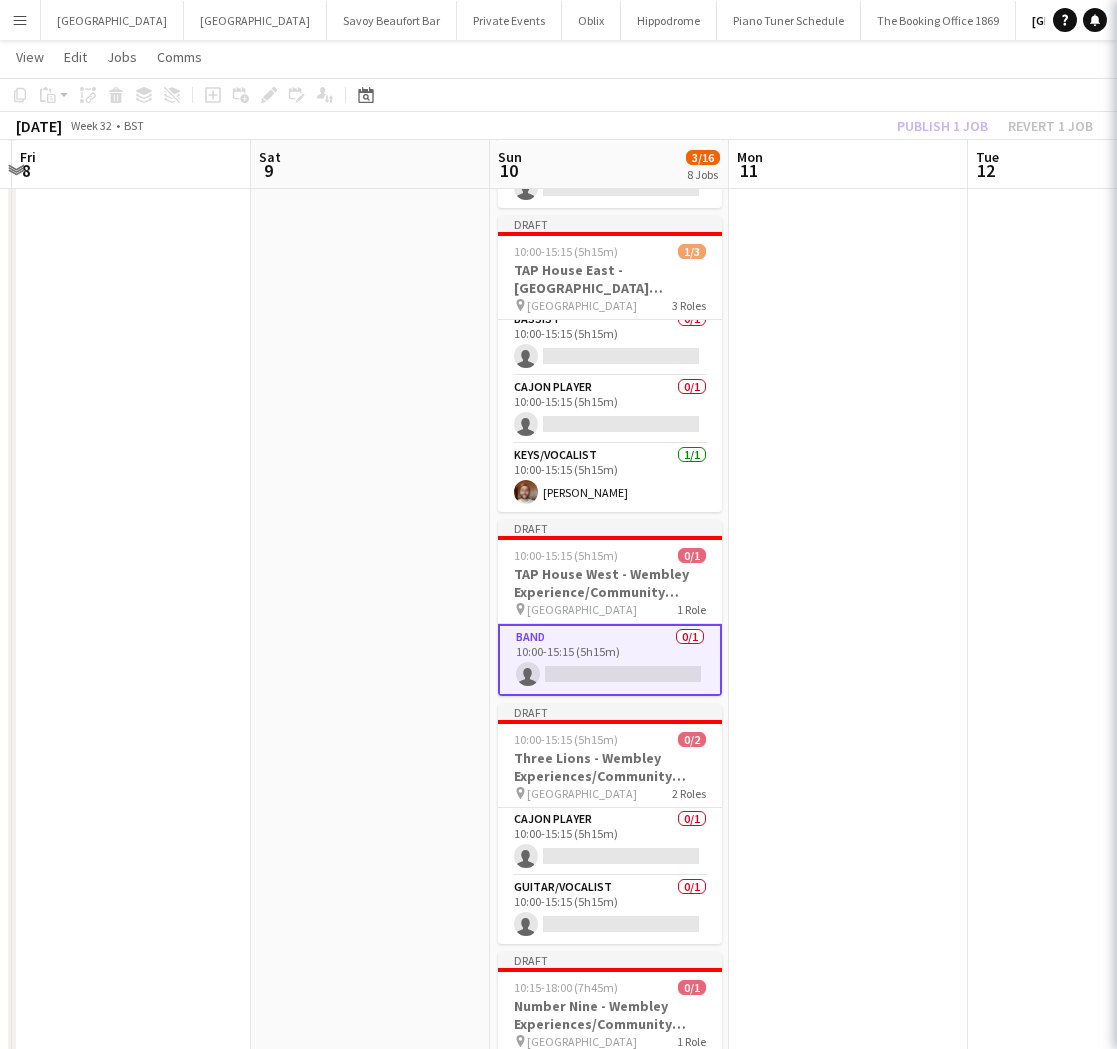 scroll, scrollTop: 0, scrollLeft: 704, axis: horizontal 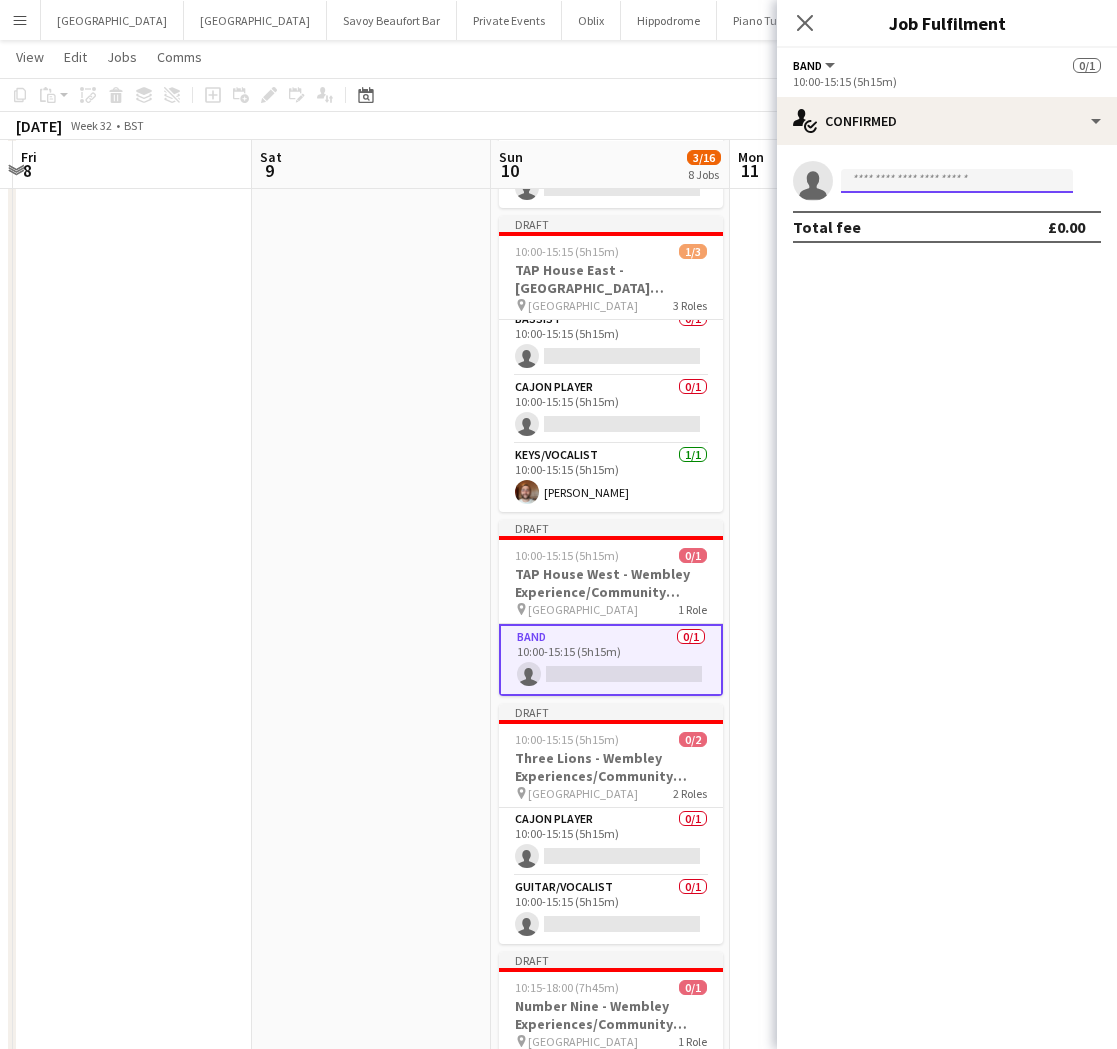 click at bounding box center [957, 181] 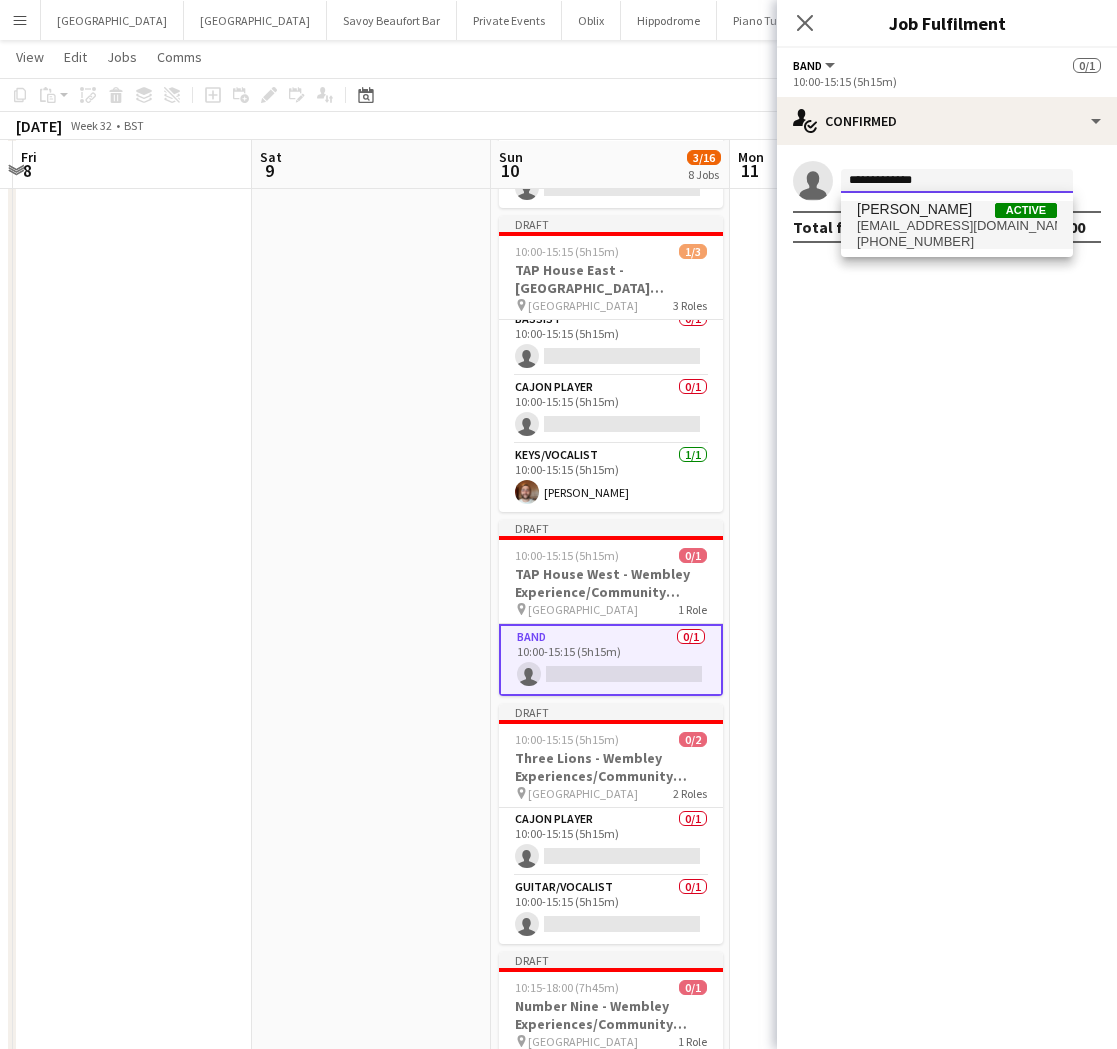 type on "**********" 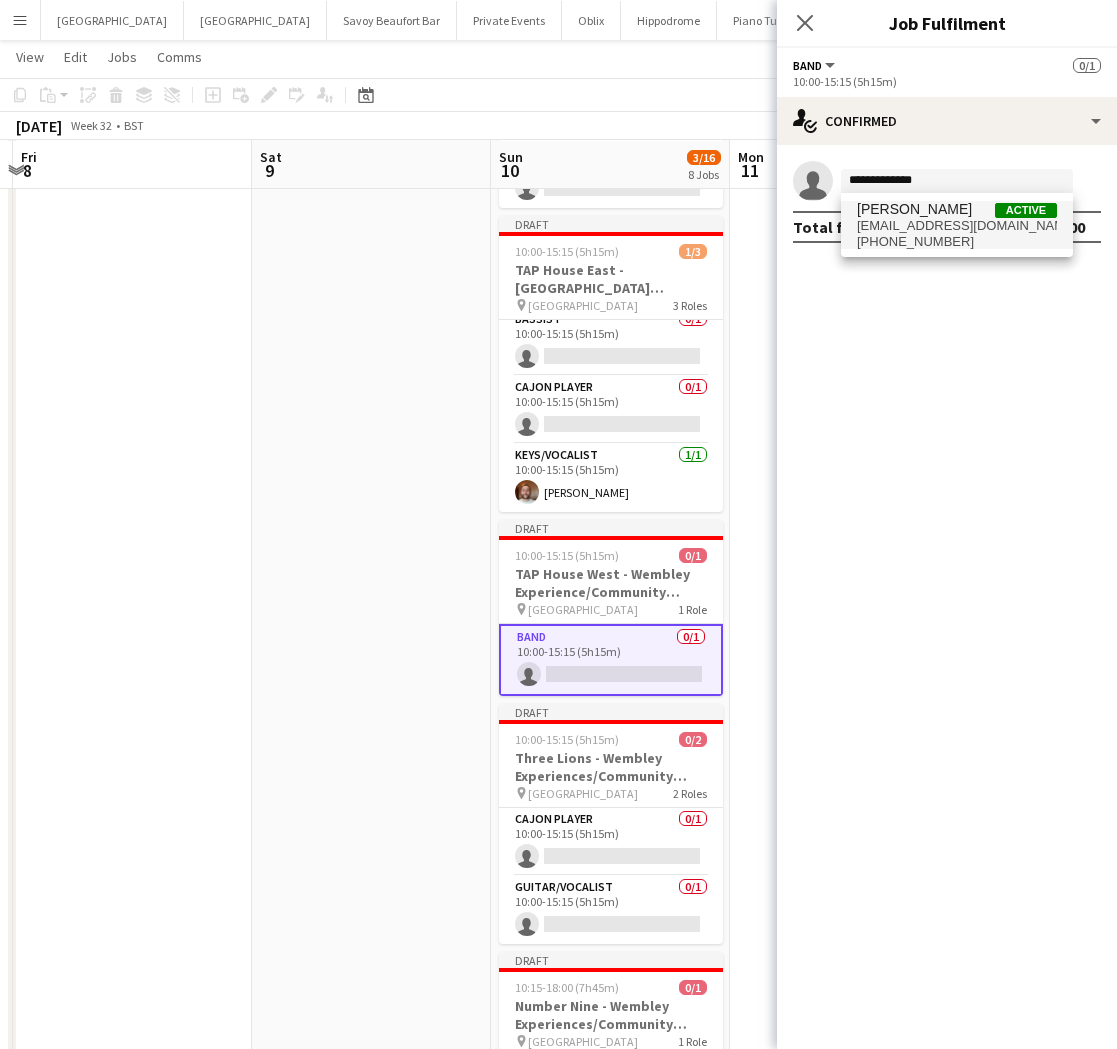 click on "[EMAIL_ADDRESS][DOMAIN_NAME]" at bounding box center (957, 226) 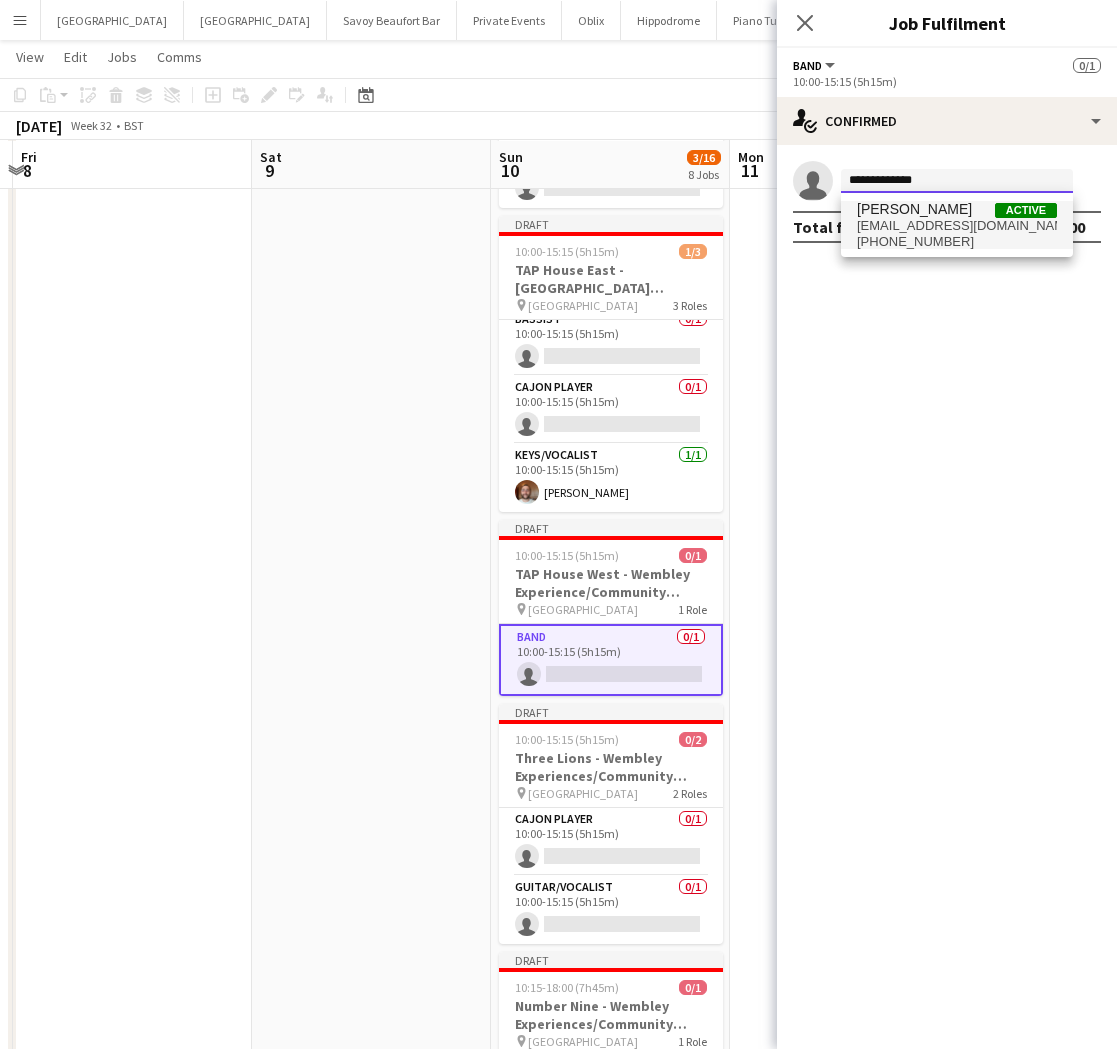 type 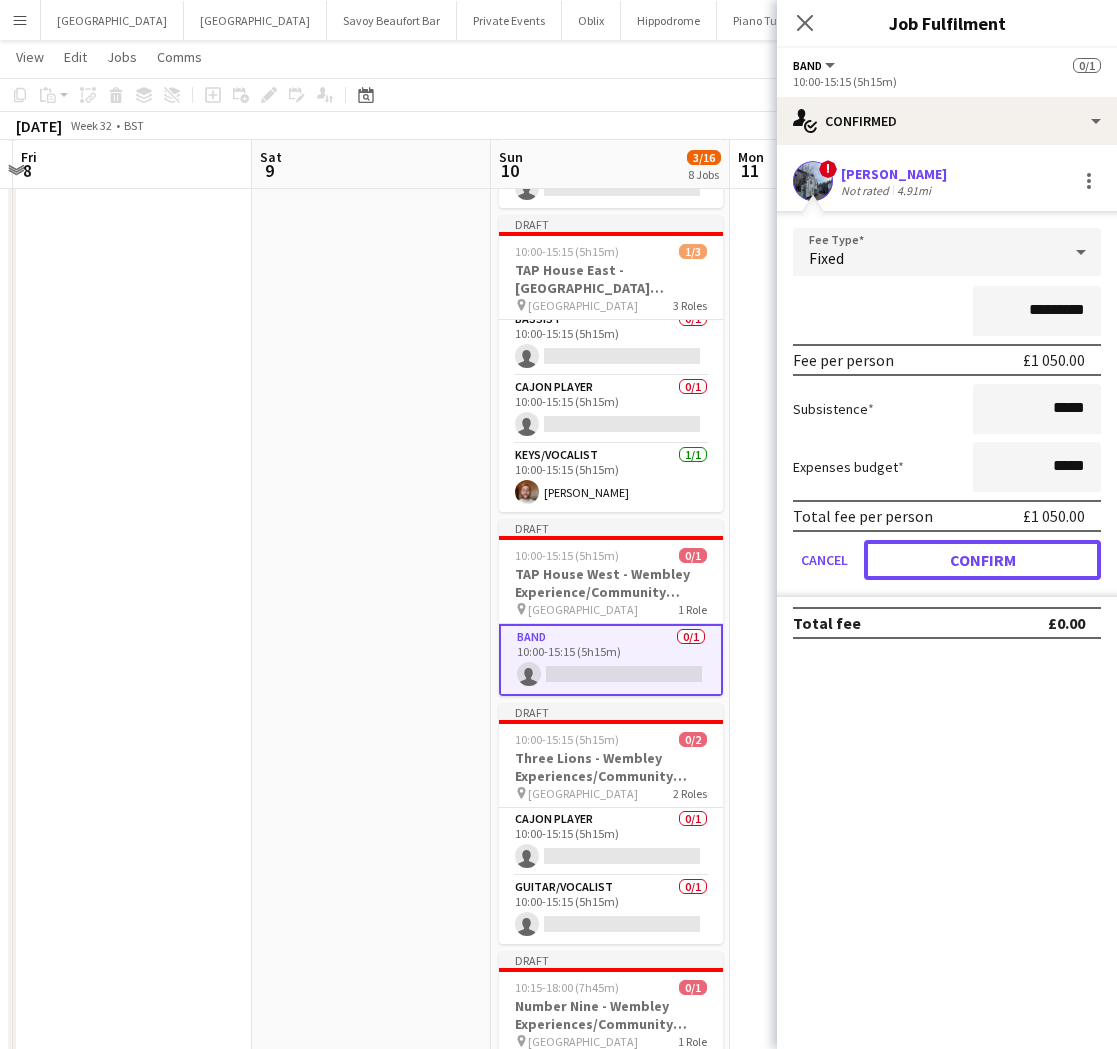drag, startPoint x: 914, startPoint y: 561, endPoint x: 899, endPoint y: 561, distance: 15 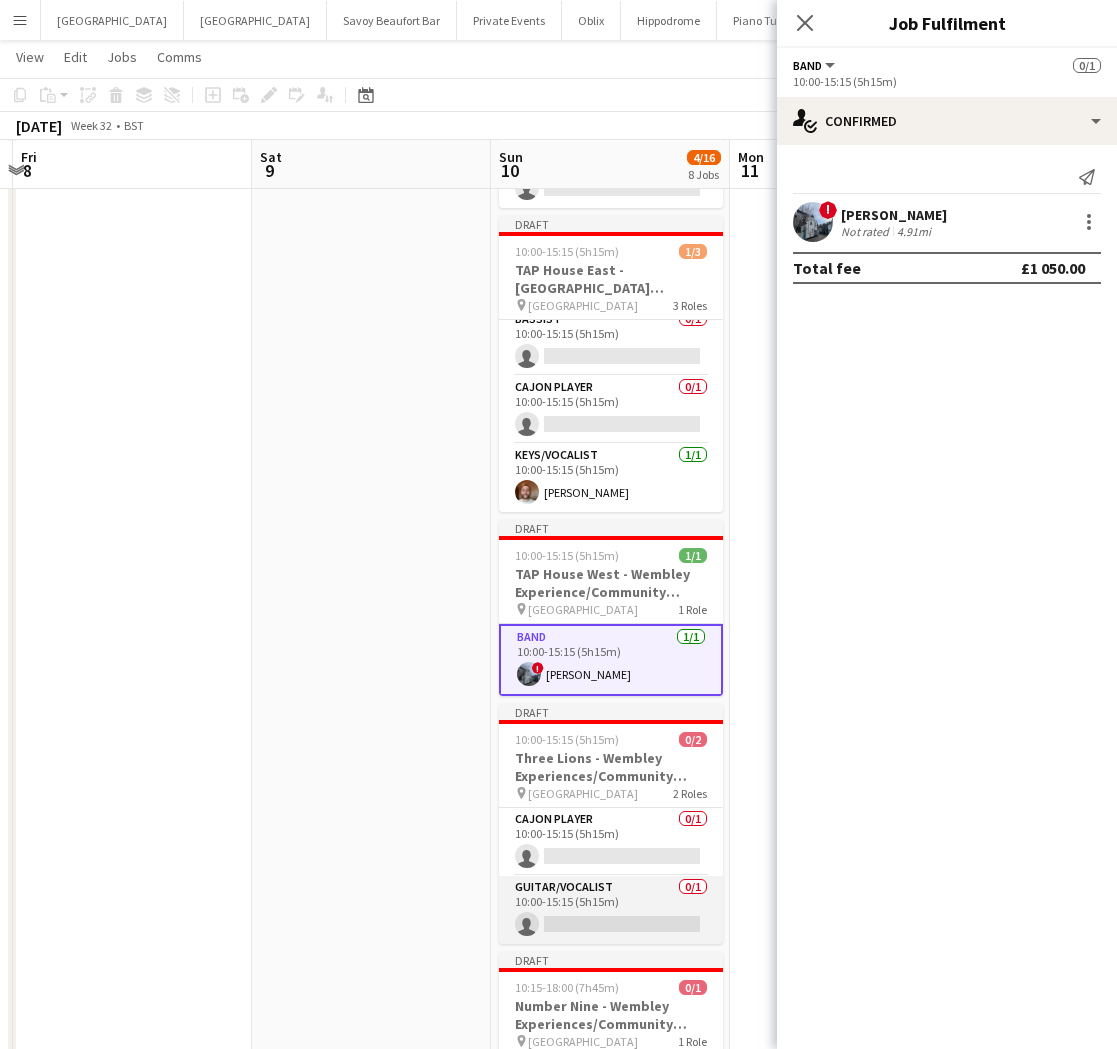 click on "Guitar/Vocalist   0/1   10:00-15:15 (5h15m)
single-neutral-actions" at bounding box center [611, 910] 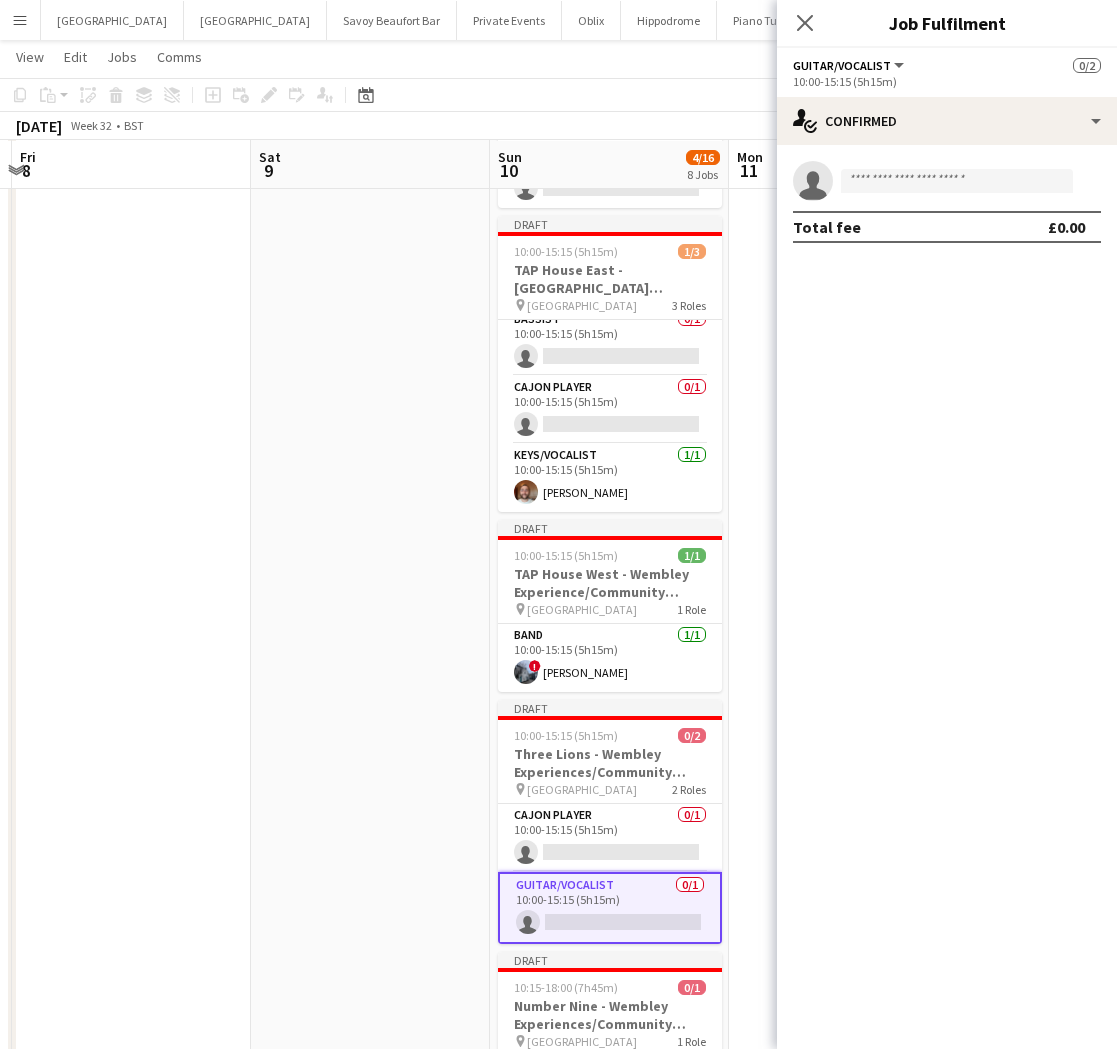 drag, startPoint x: 847, startPoint y: 195, endPoint x: 853, endPoint y: 185, distance: 11.661903 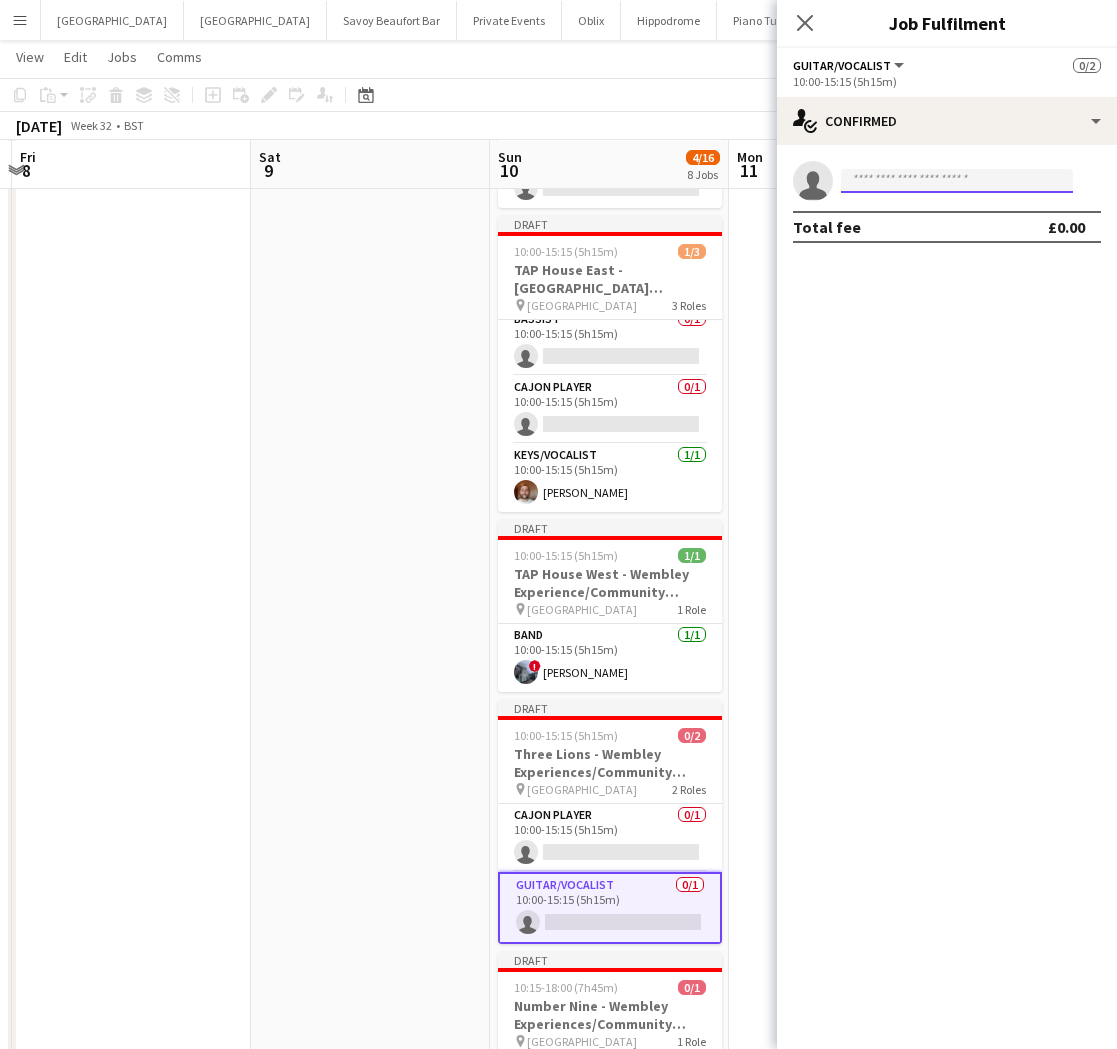 click at bounding box center [957, 181] 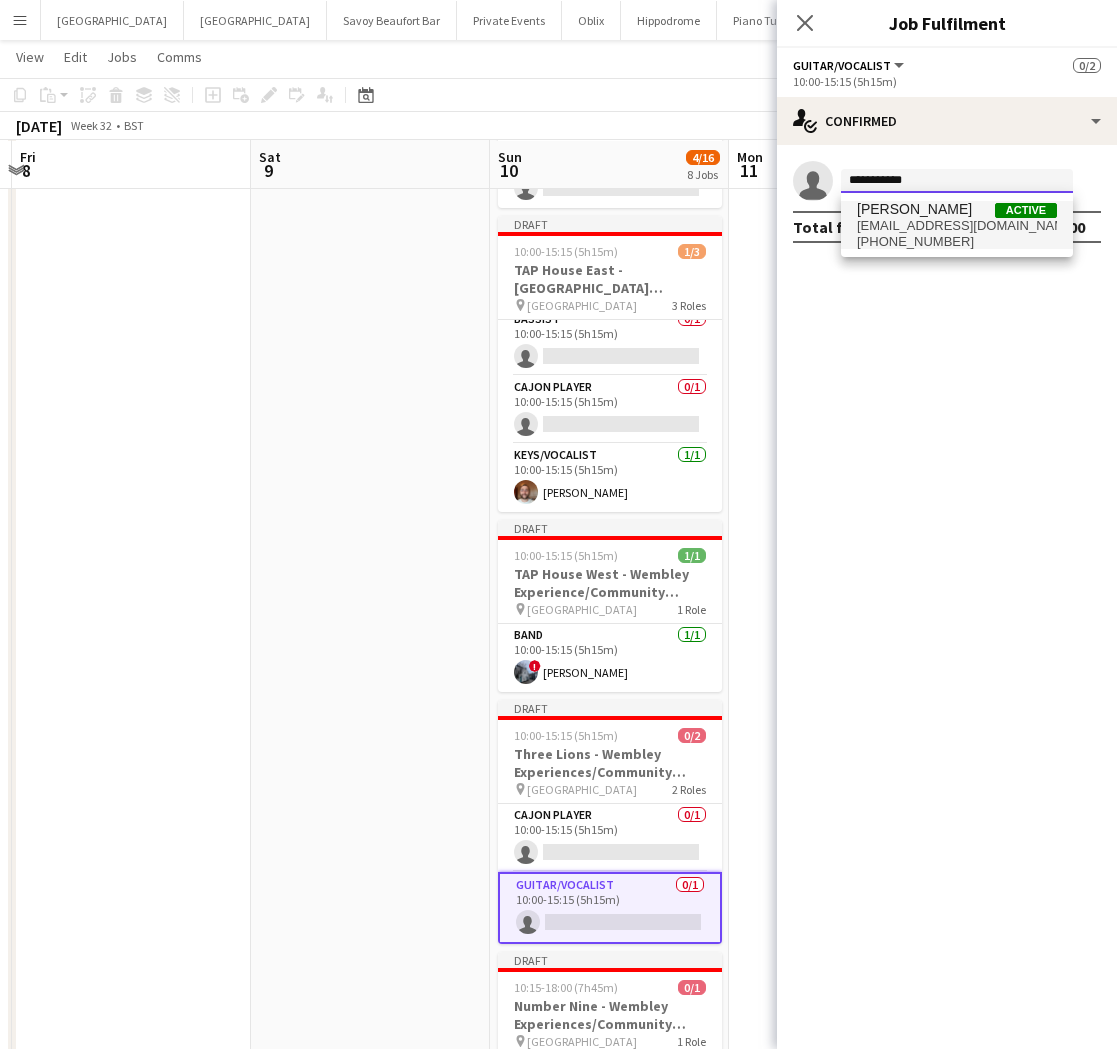 type on "**********" 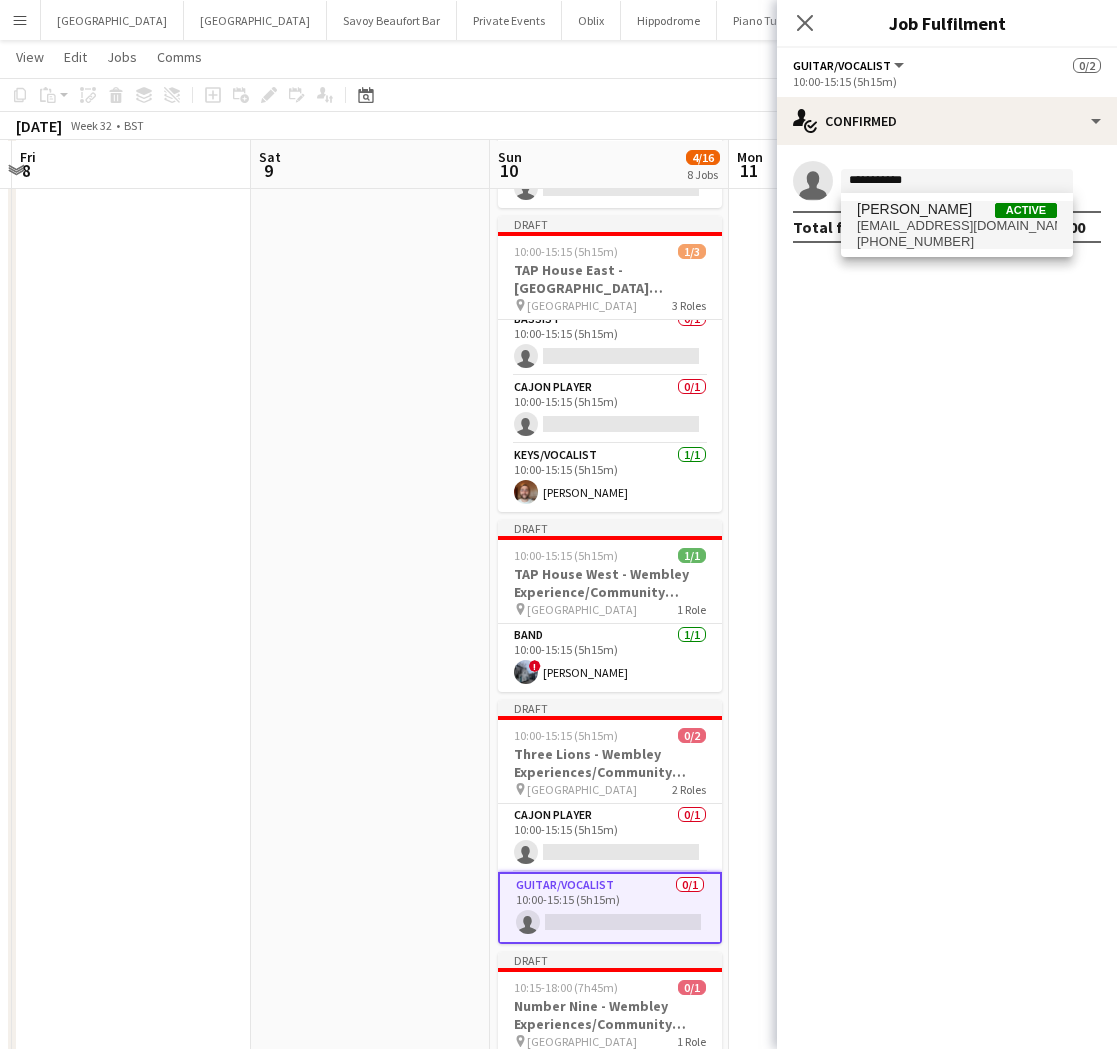click on "[PHONE_NUMBER]" at bounding box center (957, 242) 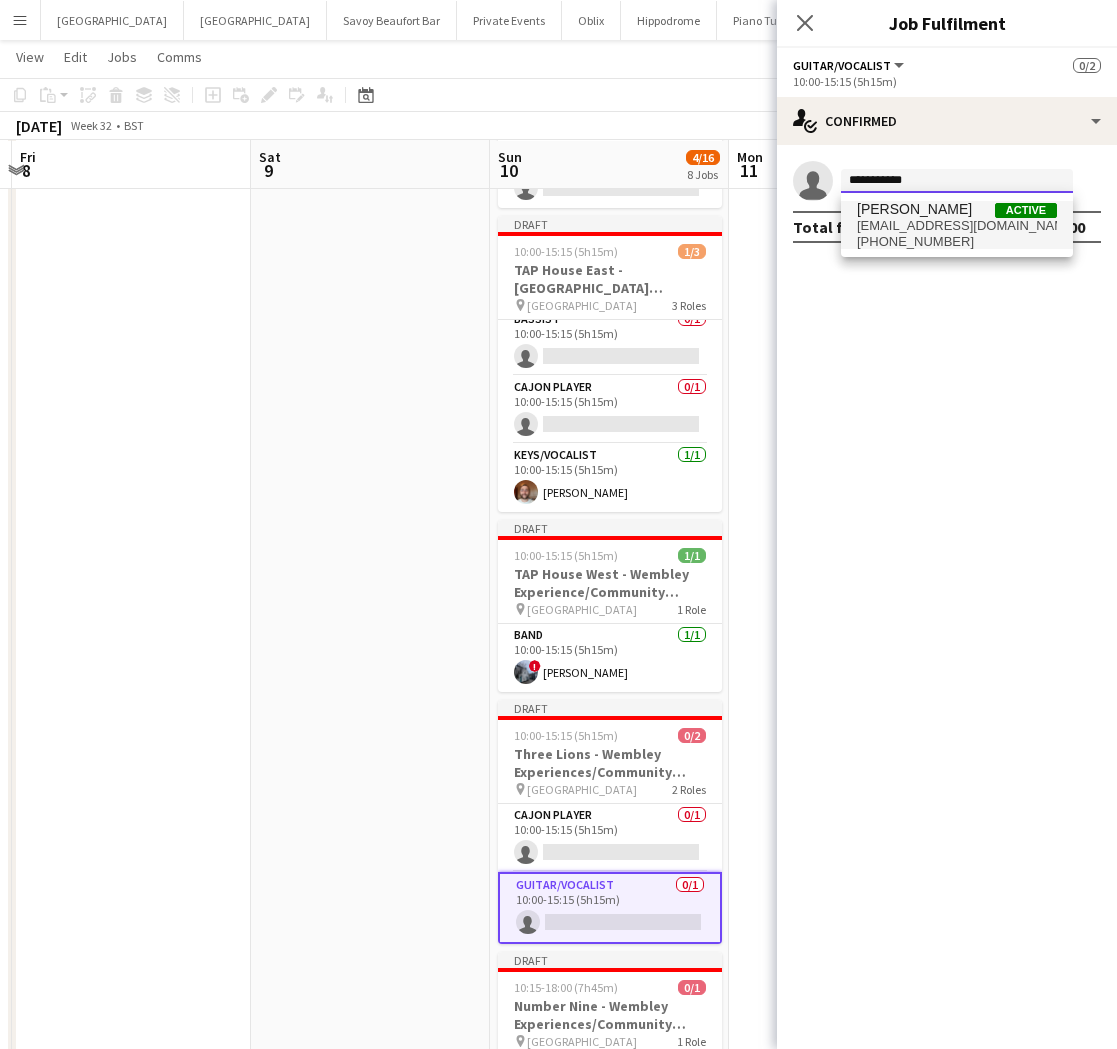 type 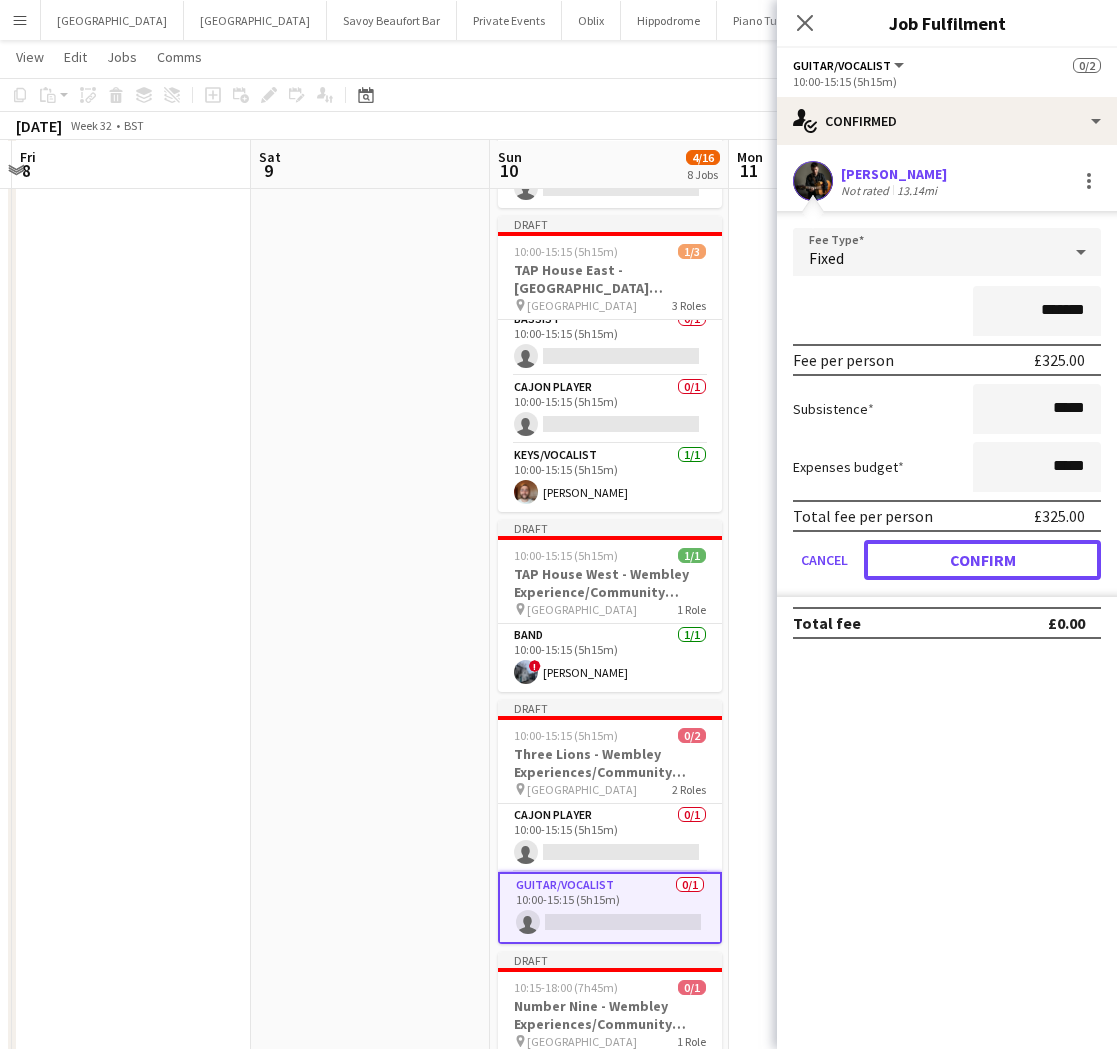 click on "Confirm" at bounding box center (982, 560) 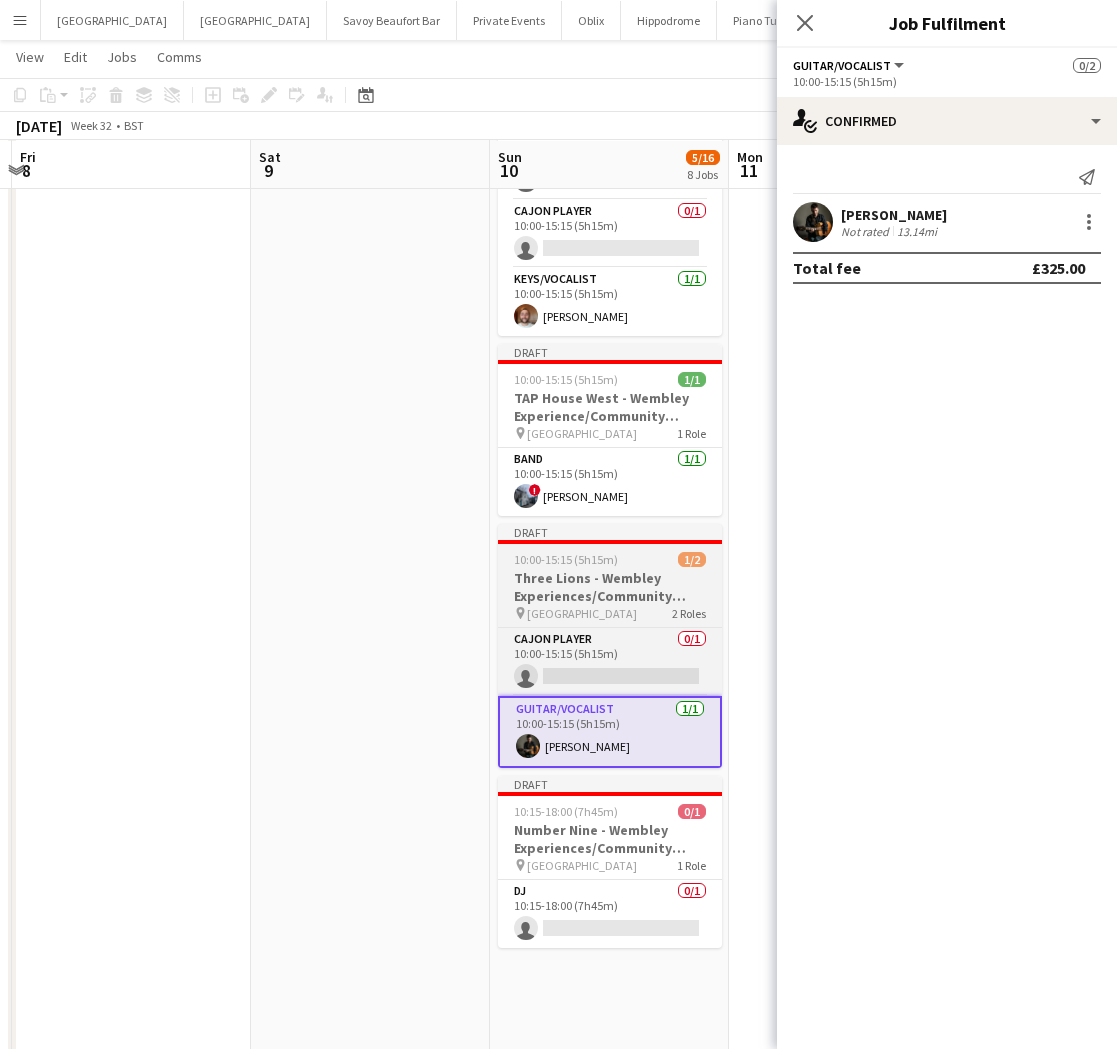 scroll, scrollTop: 1181, scrollLeft: 0, axis: vertical 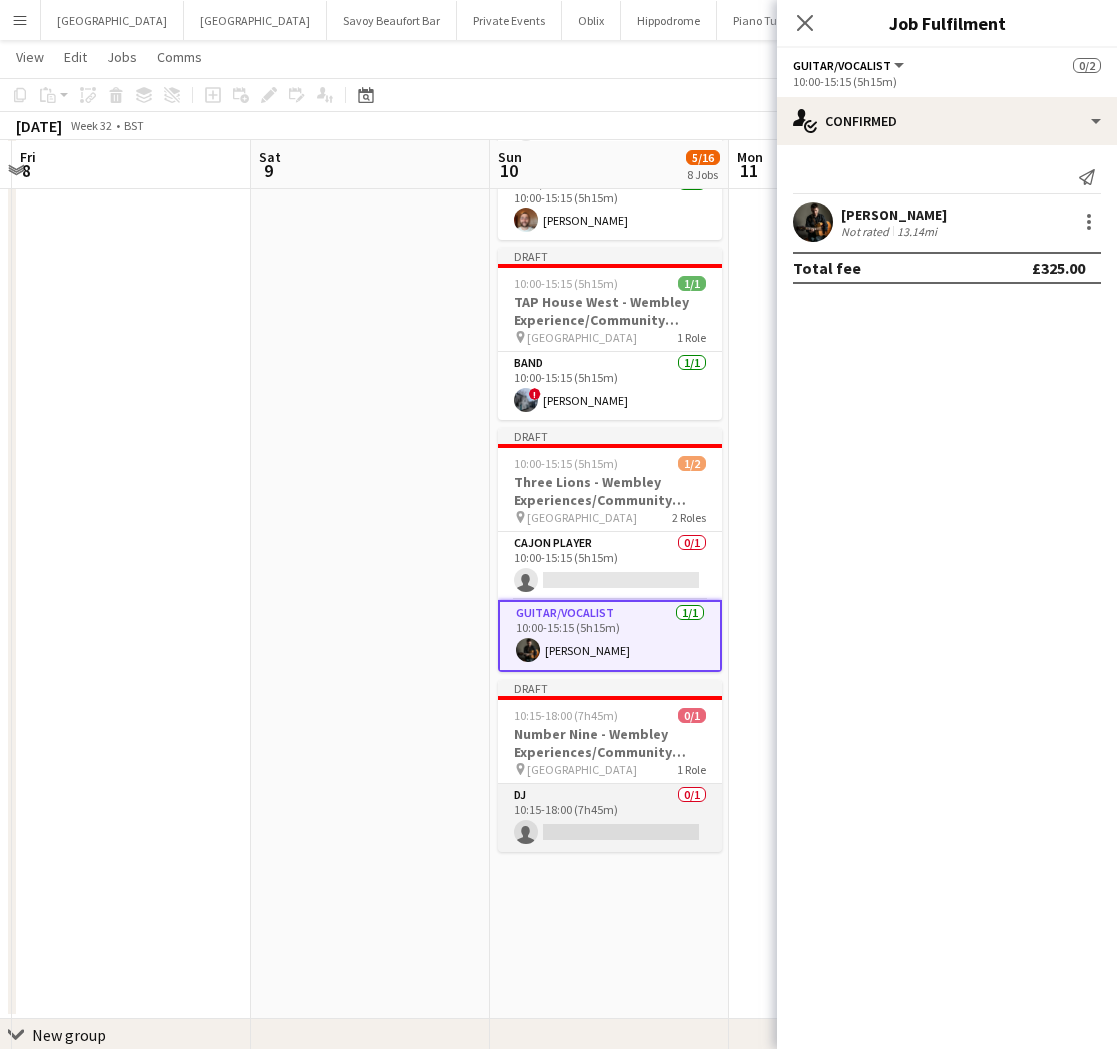 drag, startPoint x: 606, startPoint y: 824, endPoint x: 611, endPoint y: 783, distance: 41.303753 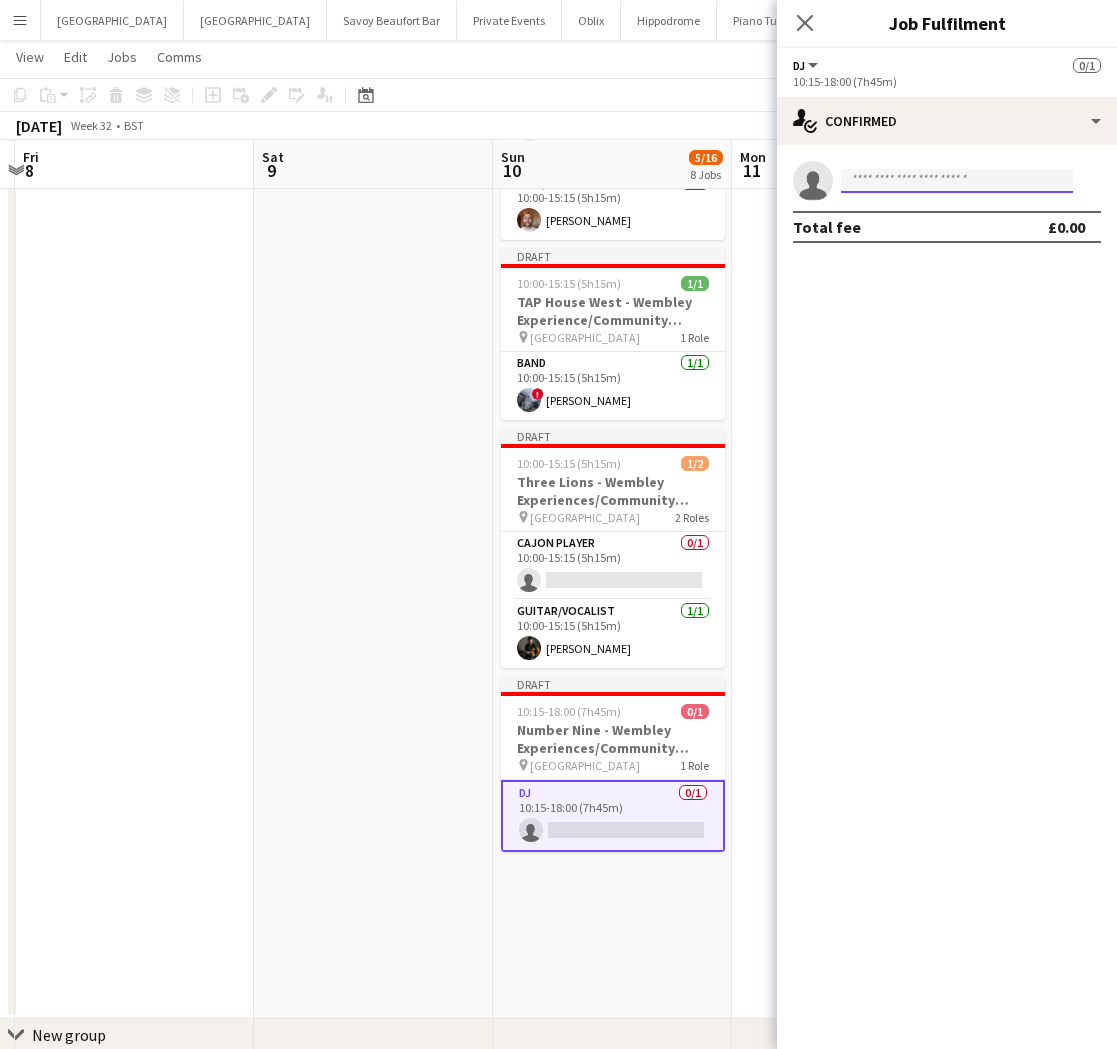 click at bounding box center [957, 181] 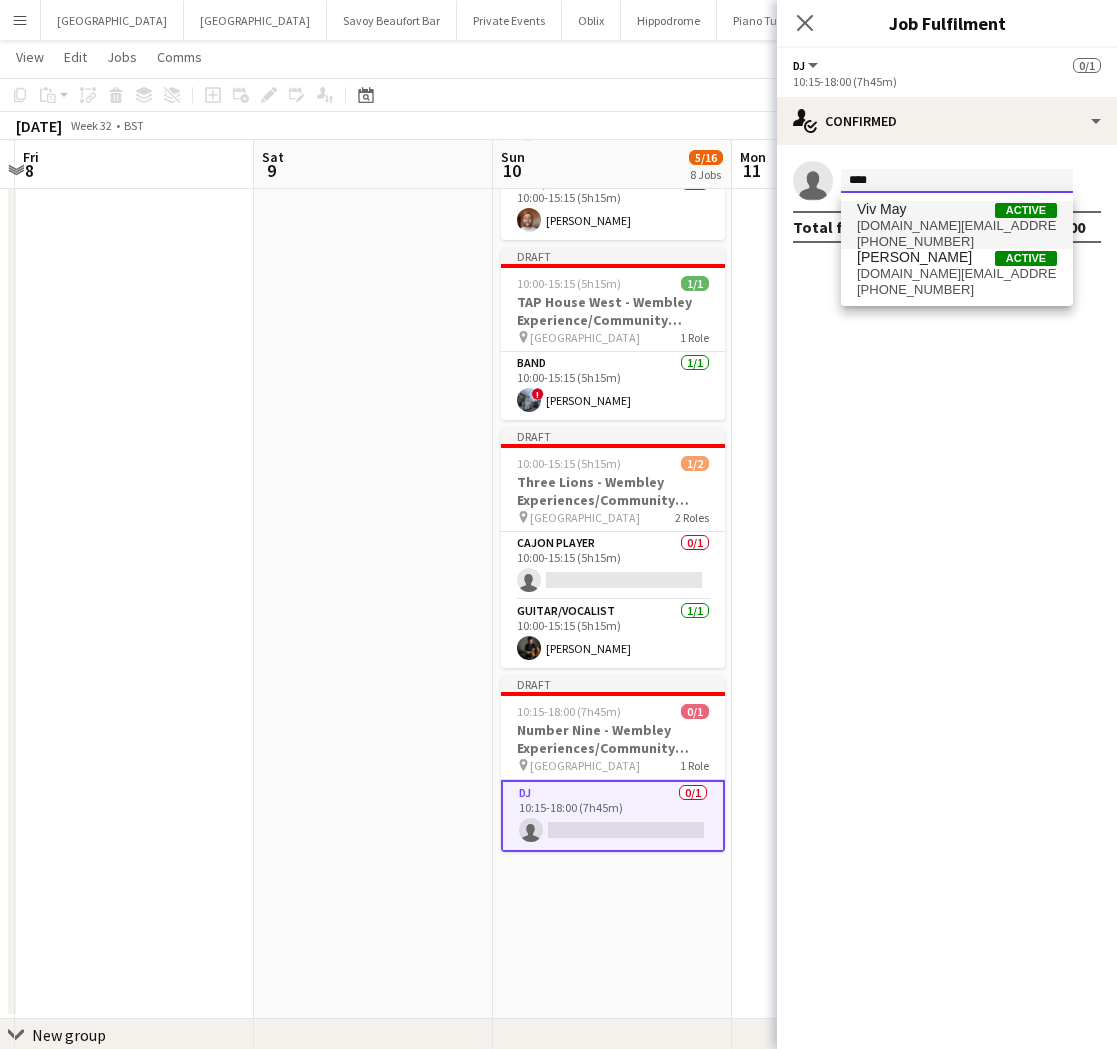type on "***" 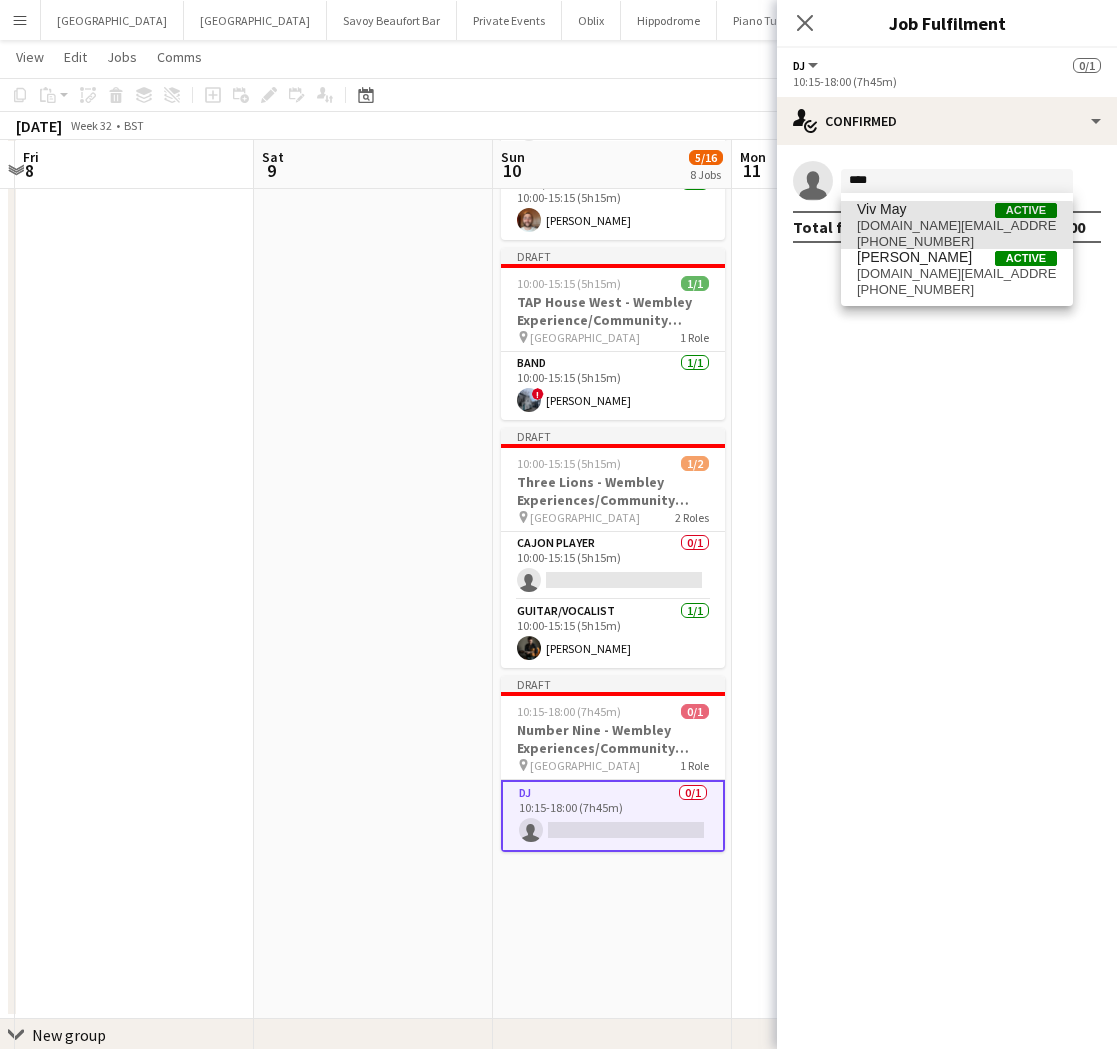drag, startPoint x: 875, startPoint y: 238, endPoint x: 923, endPoint y: 277, distance: 61.846584 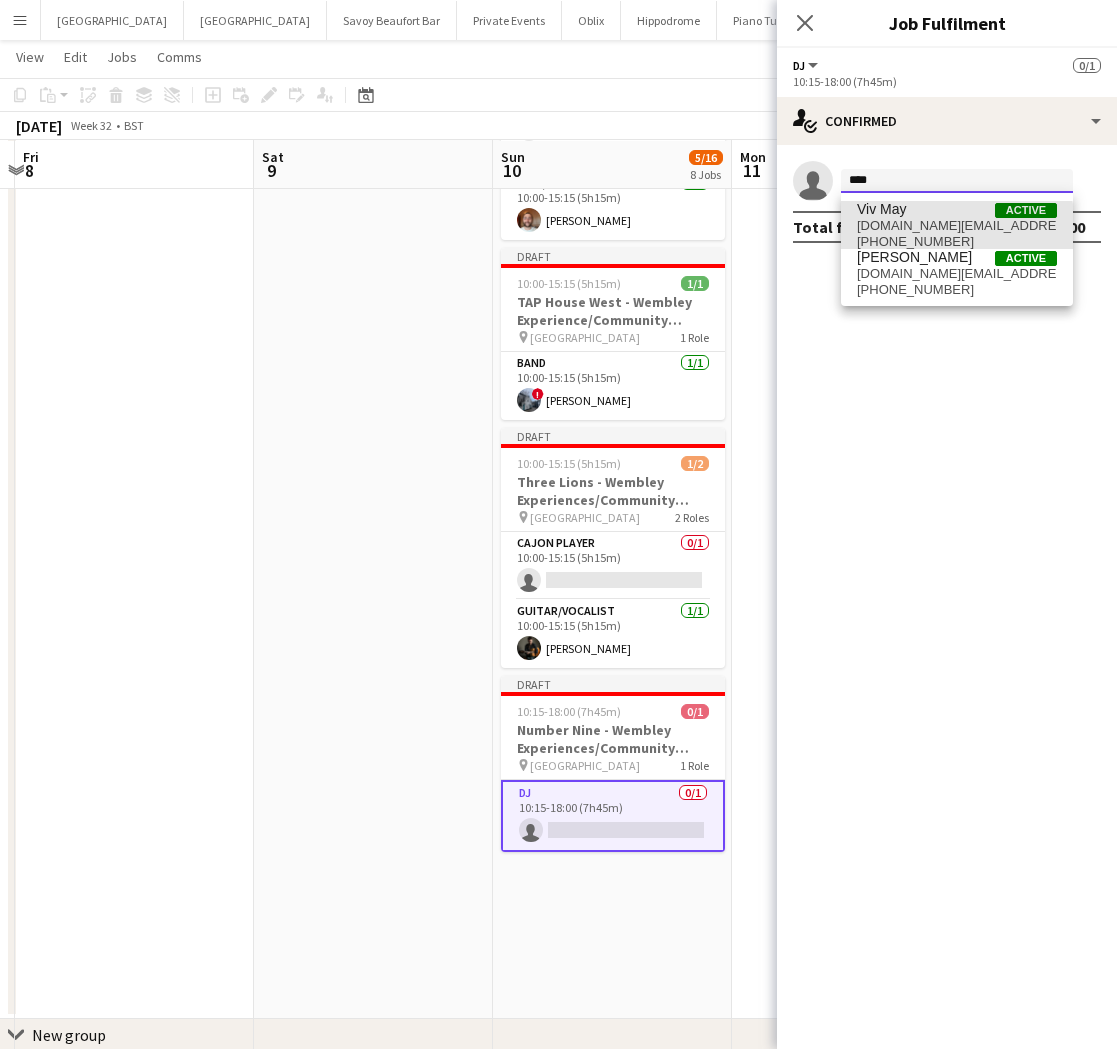type 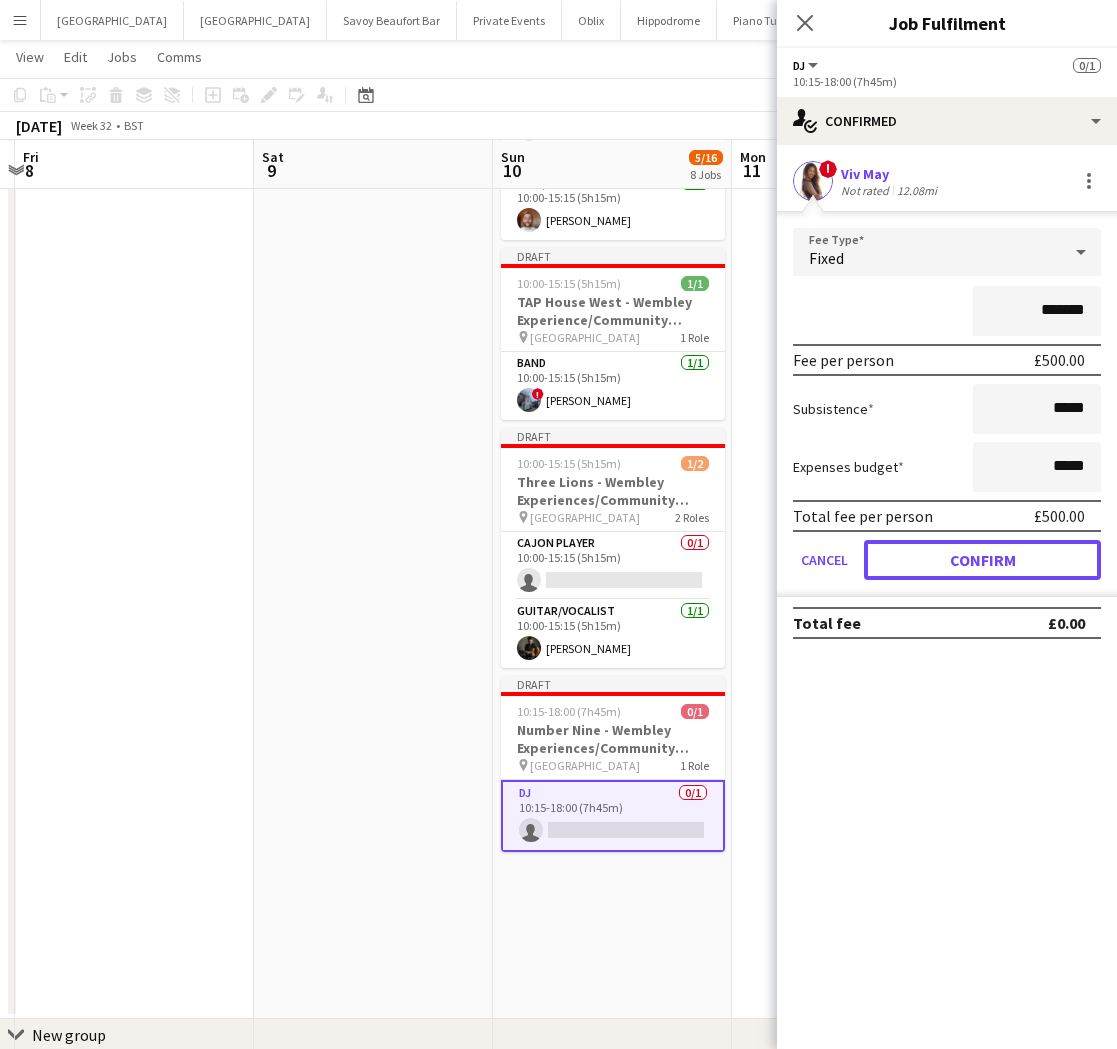 drag, startPoint x: 904, startPoint y: 555, endPoint x: 878, endPoint y: 581, distance: 36.769554 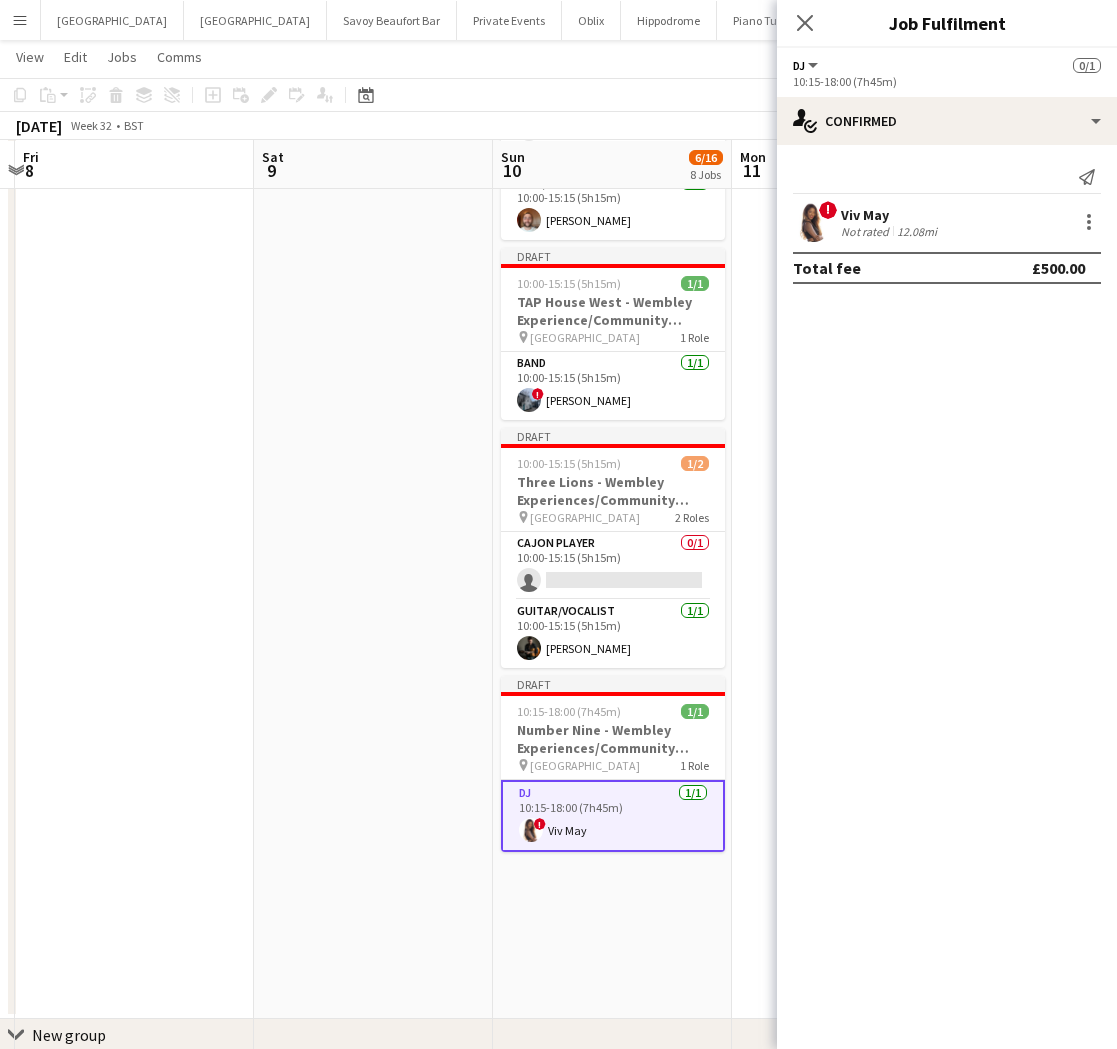 drag, startPoint x: 586, startPoint y: 910, endPoint x: 575, endPoint y: 856, distance: 55.108982 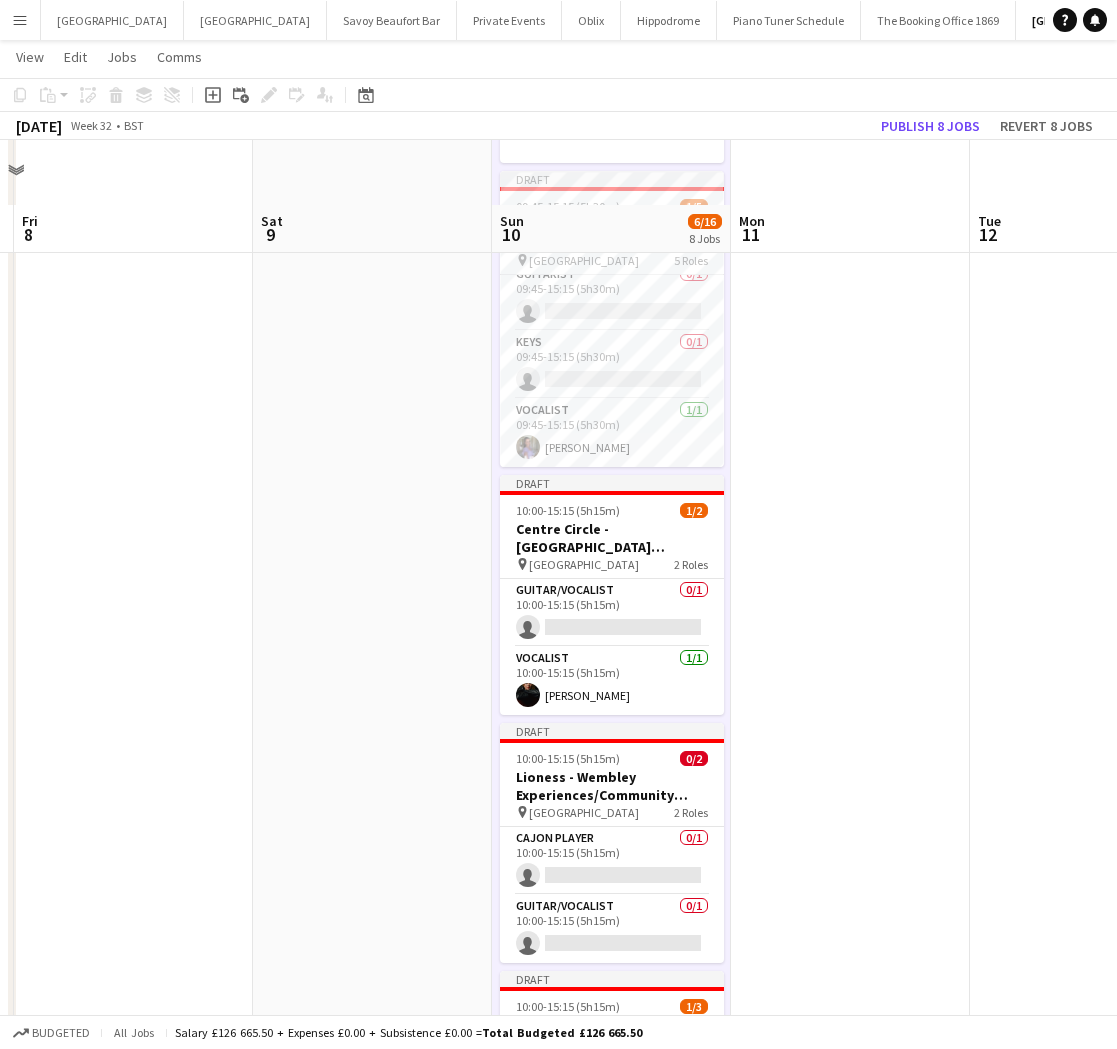 scroll, scrollTop: 112, scrollLeft: 0, axis: vertical 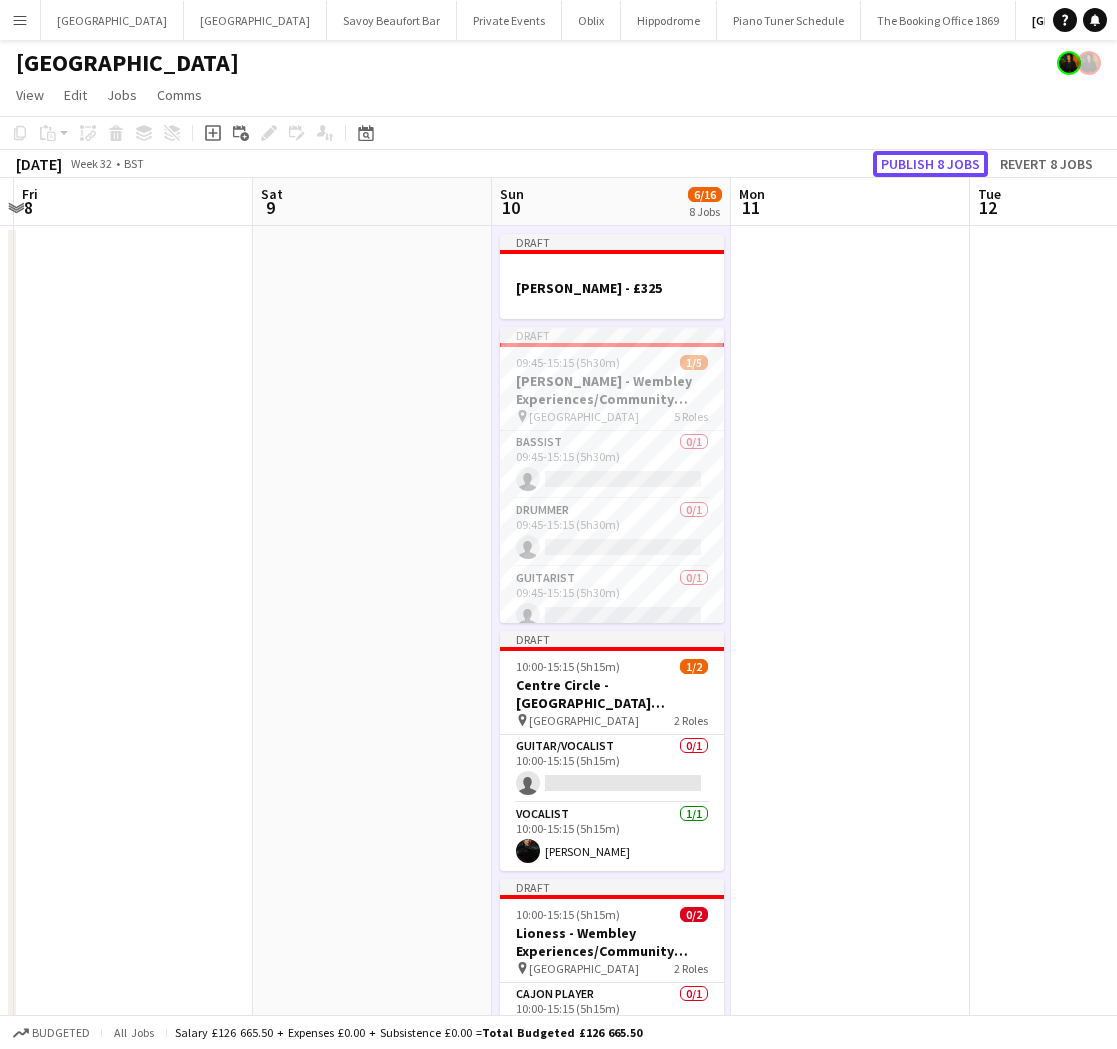 click on "Publish 8 jobs" 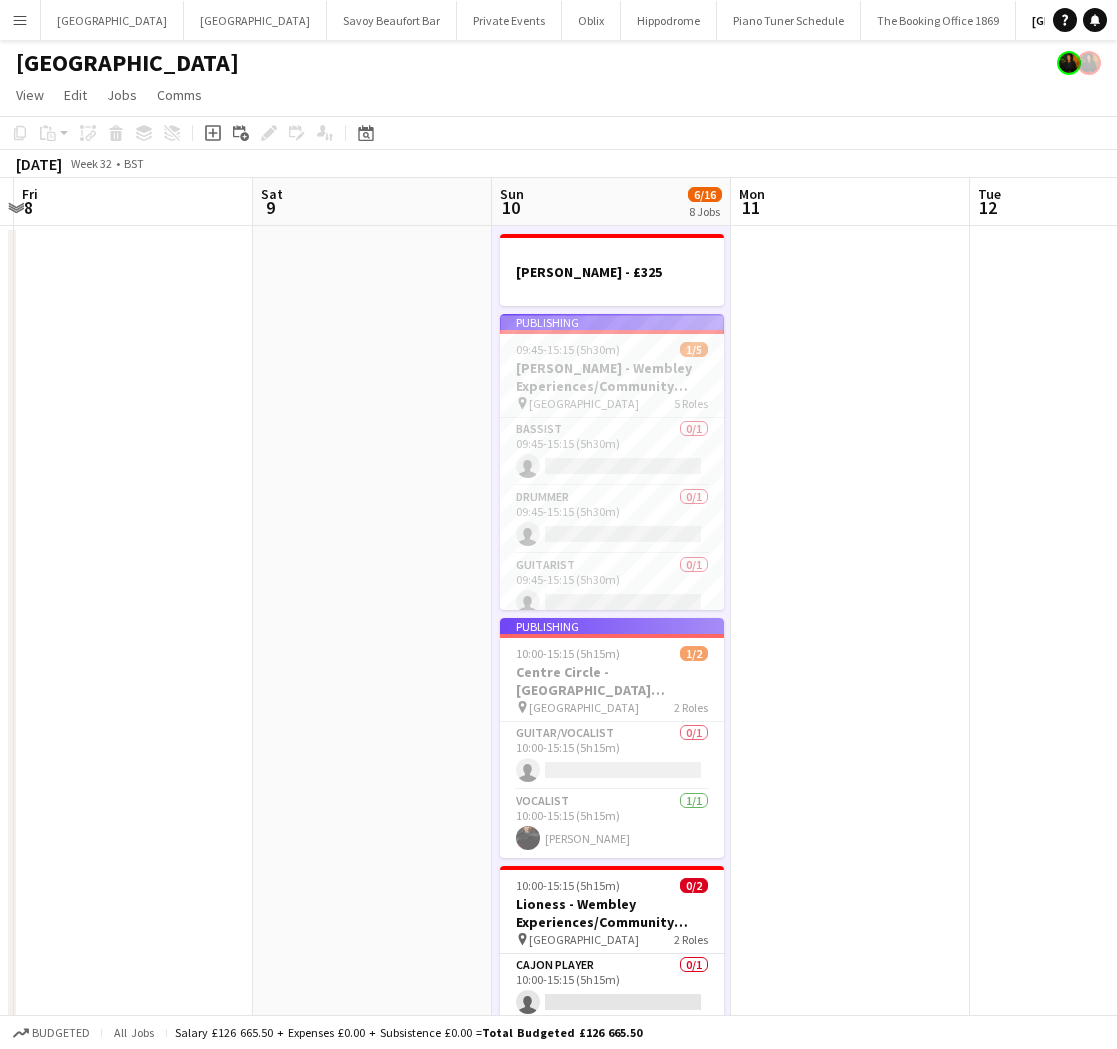 scroll, scrollTop: 0, scrollLeft: 710, axis: horizontal 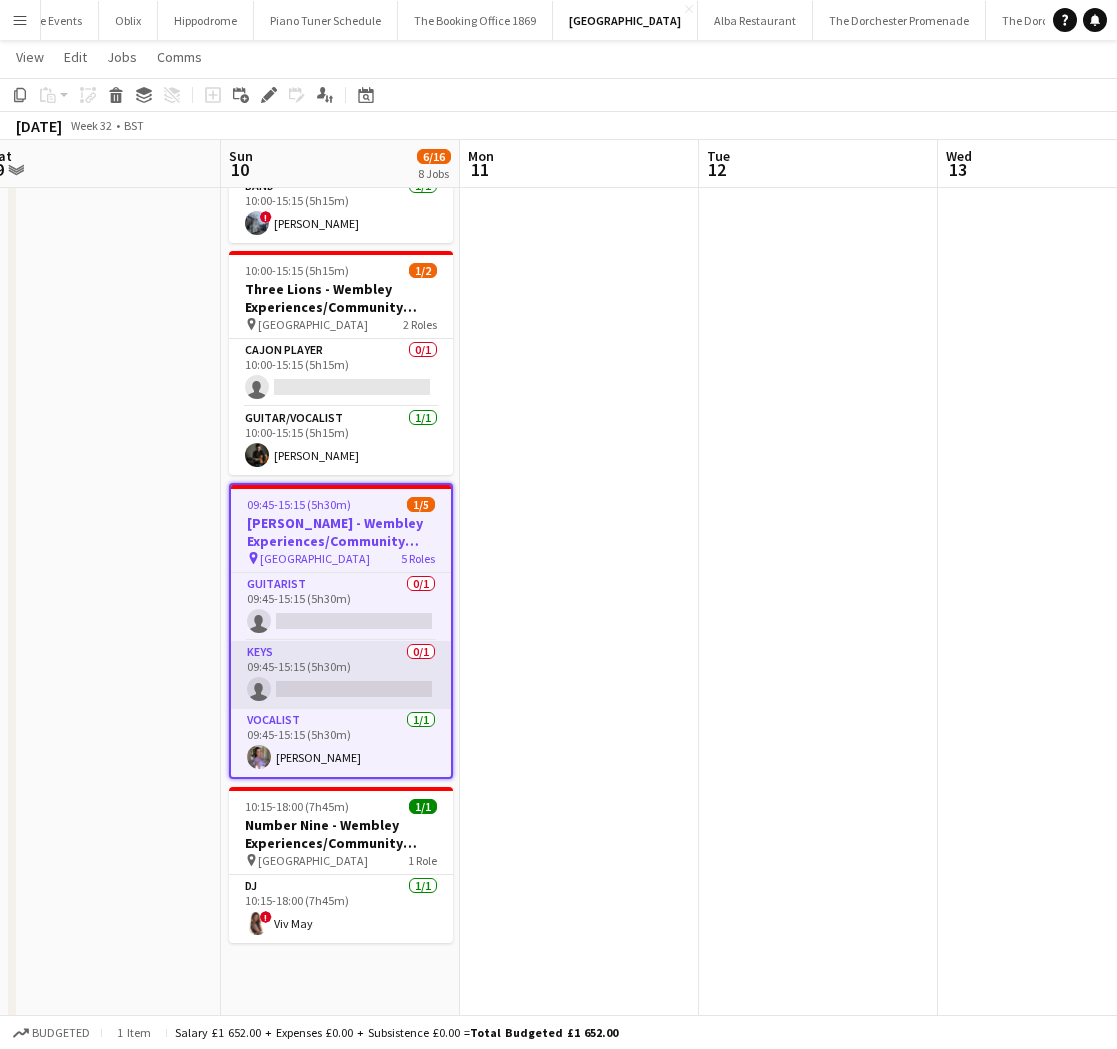 click on "Keys   0/1   09:45-15:15 (5h30m)
single-neutral-actions" at bounding box center (341, 675) 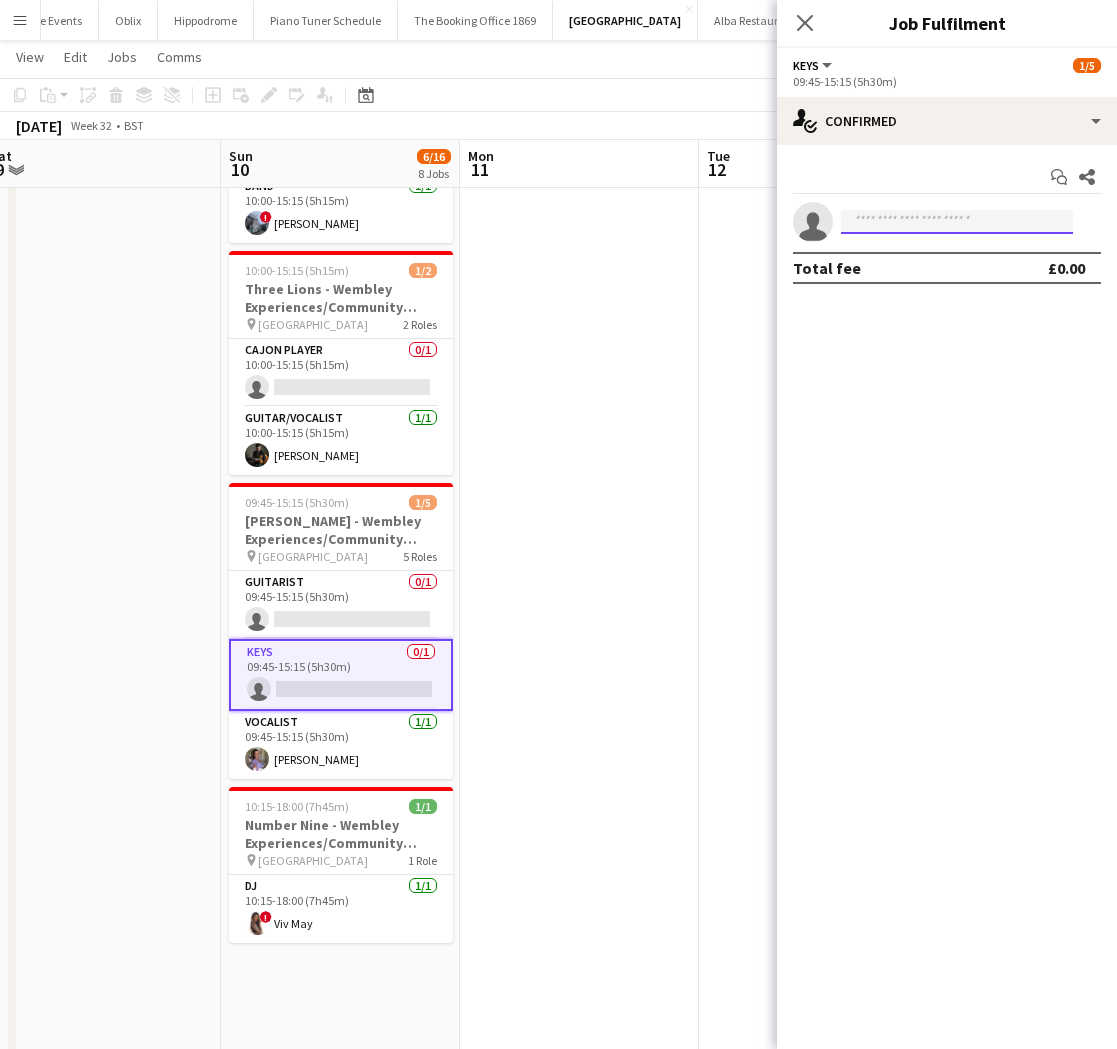 click at bounding box center [957, 222] 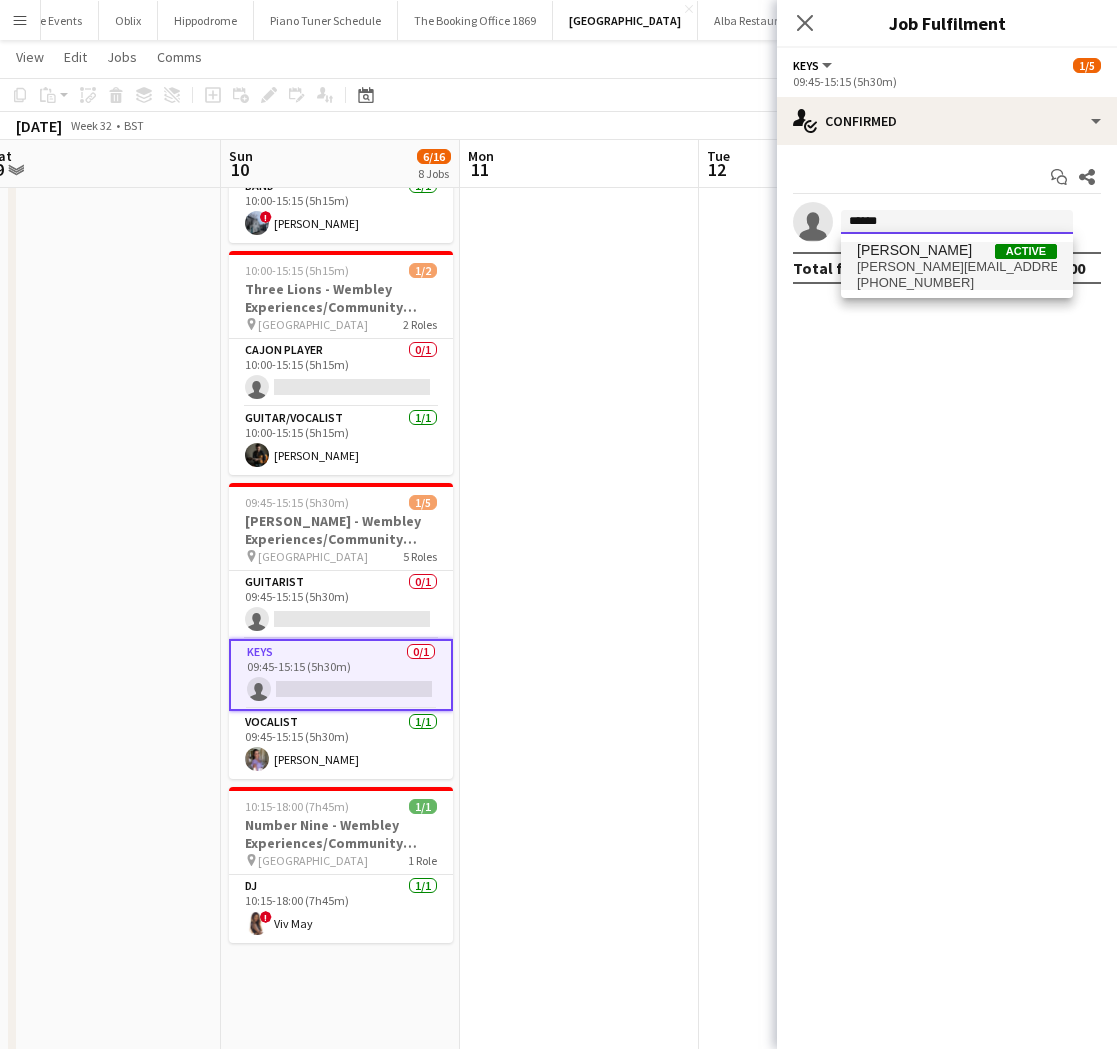 type on "******" 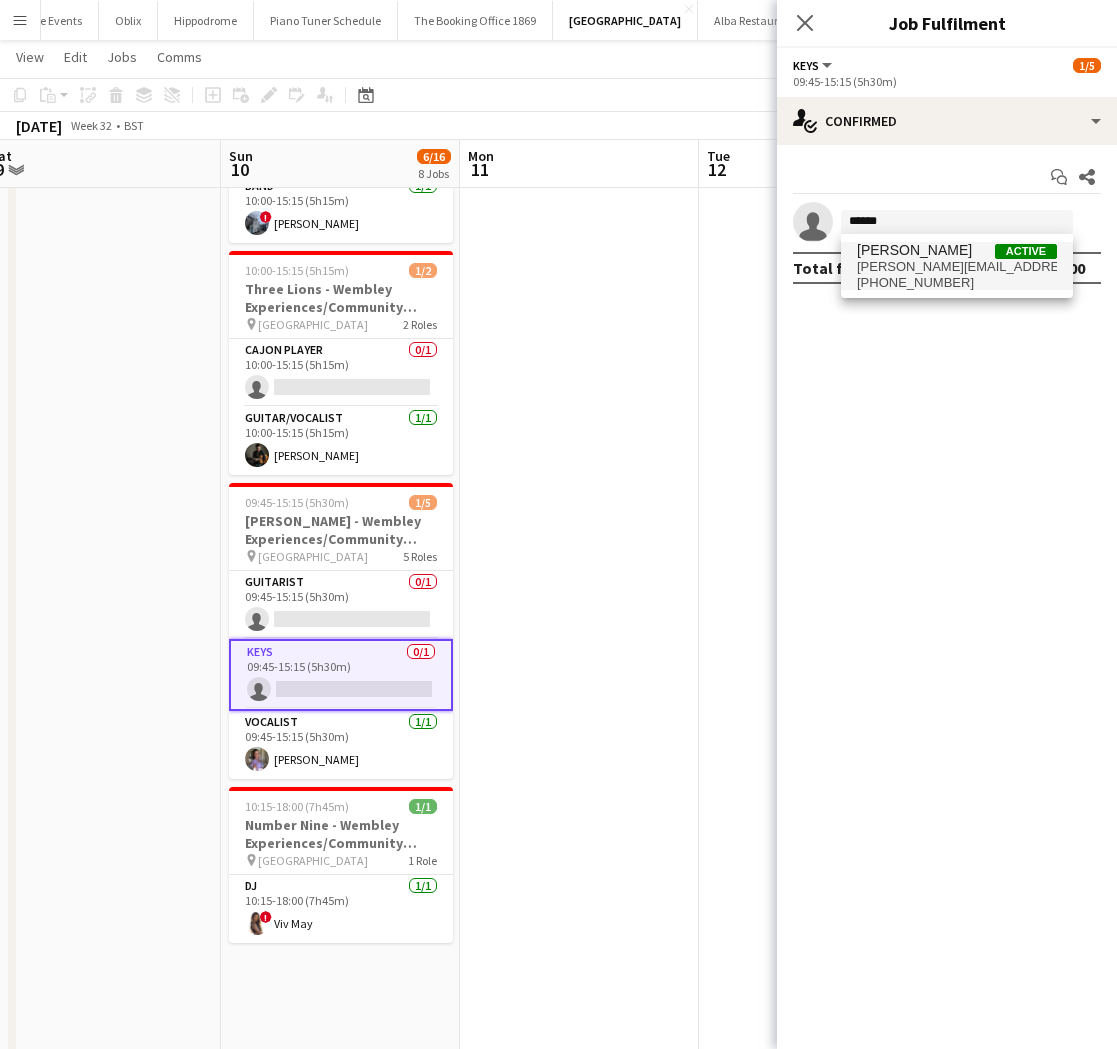 click on "[PERSON_NAME][EMAIL_ADDRESS][DOMAIN_NAME]" at bounding box center (957, 267) 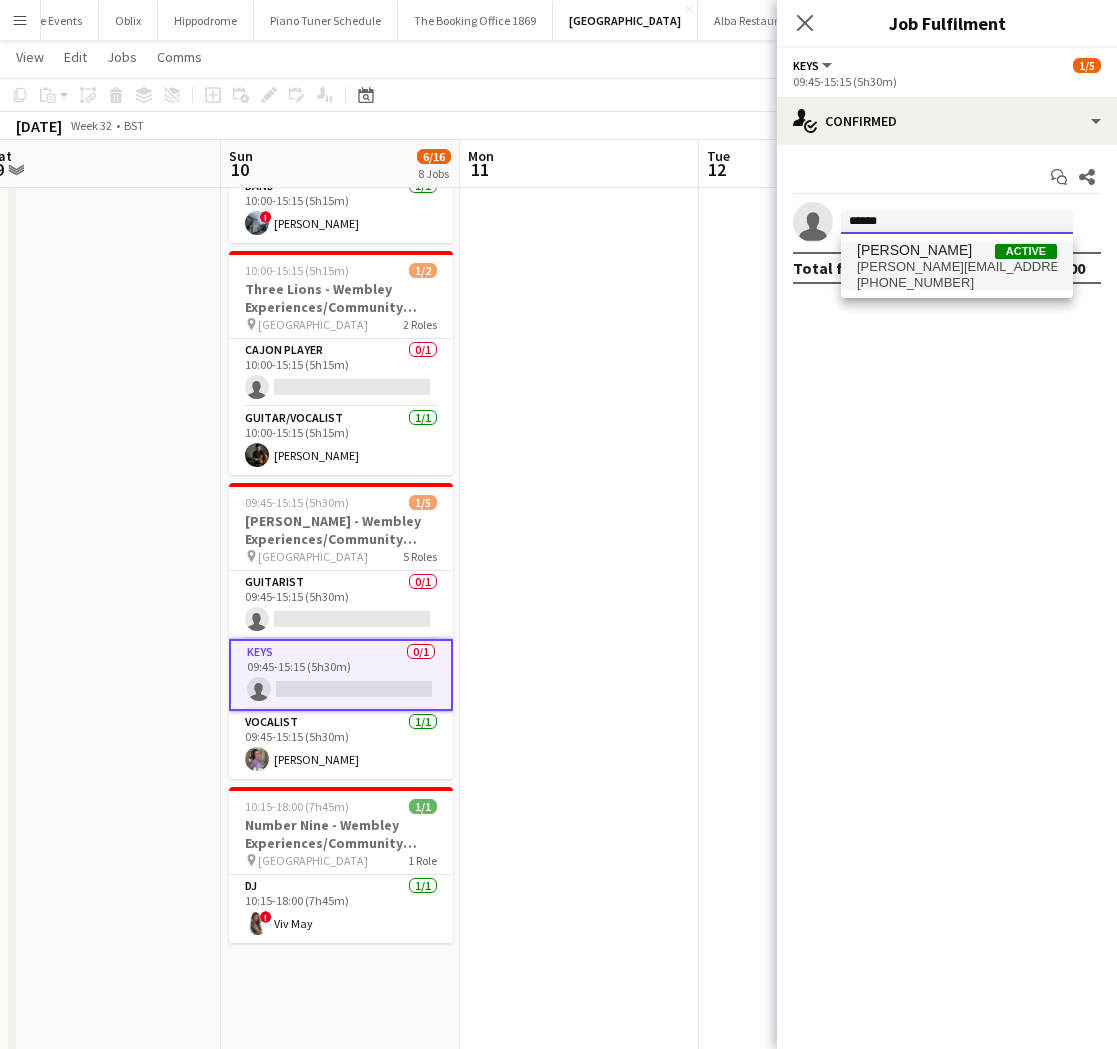 type 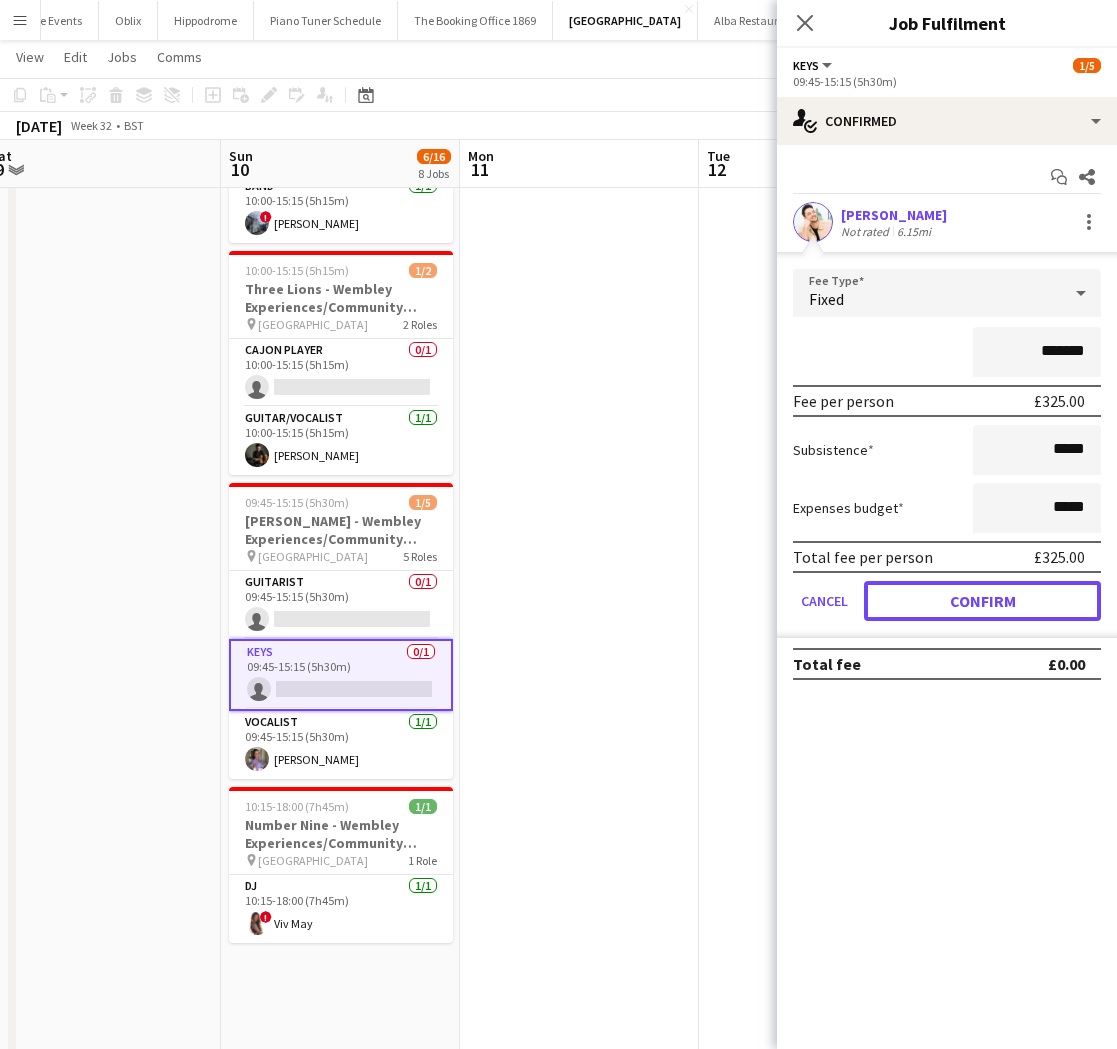 drag, startPoint x: 912, startPoint y: 604, endPoint x: 812, endPoint y: 624, distance: 101.98039 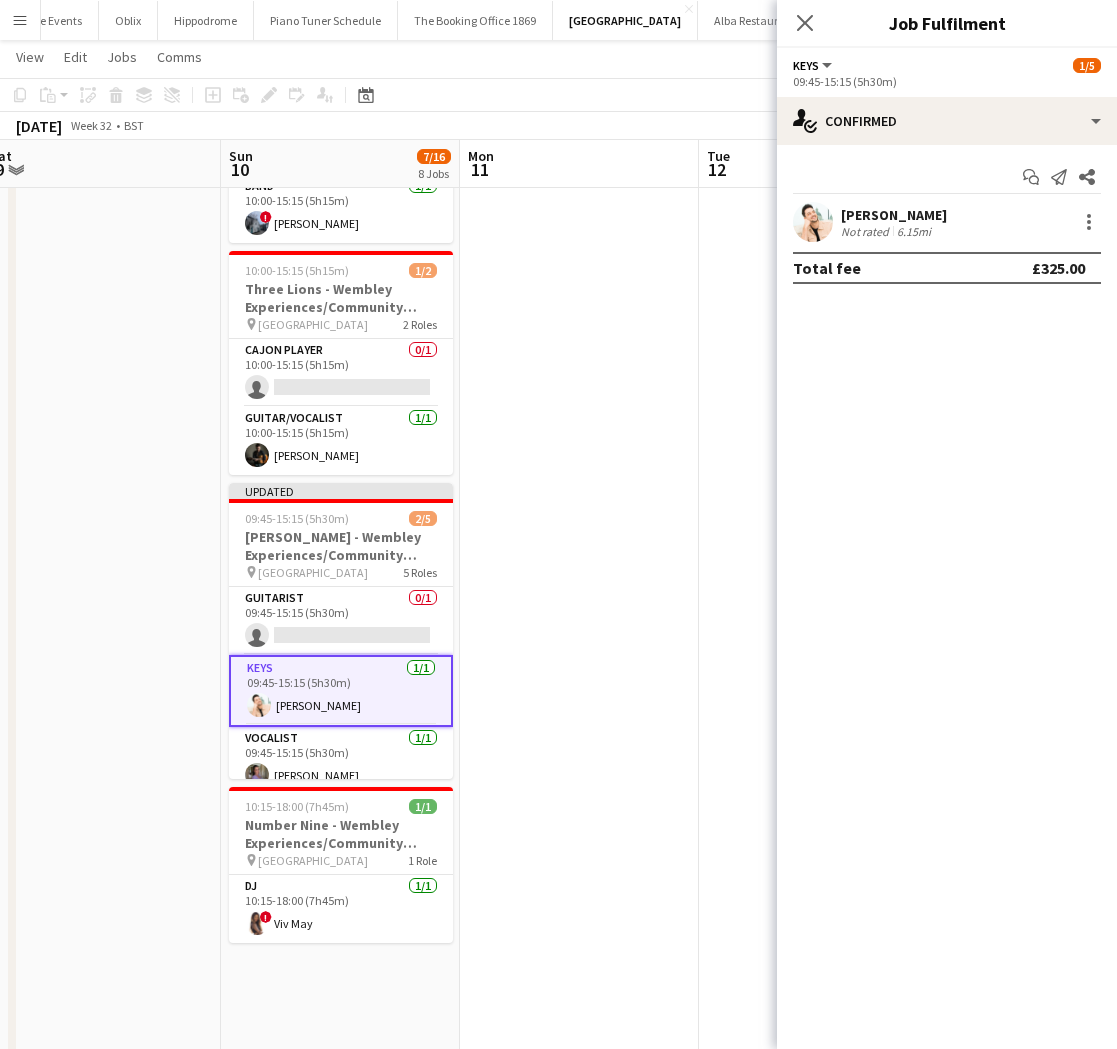 drag, startPoint x: 582, startPoint y: 625, endPoint x: 541, endPoint y: 606, distance: 45.188496 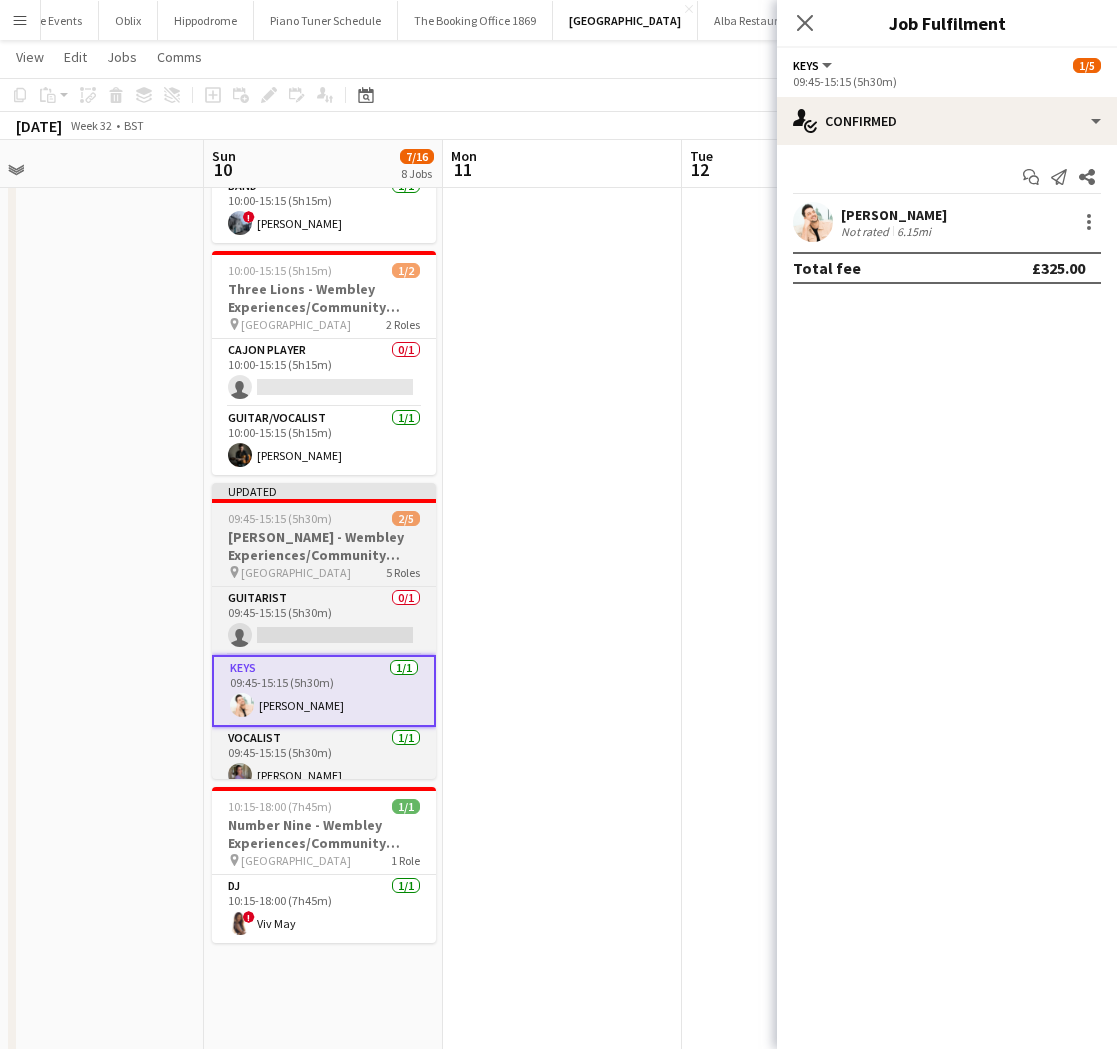 click on "[PERSON_NAME] - Wembley Experiences/Community Shield" at bounding box center (324, 546) 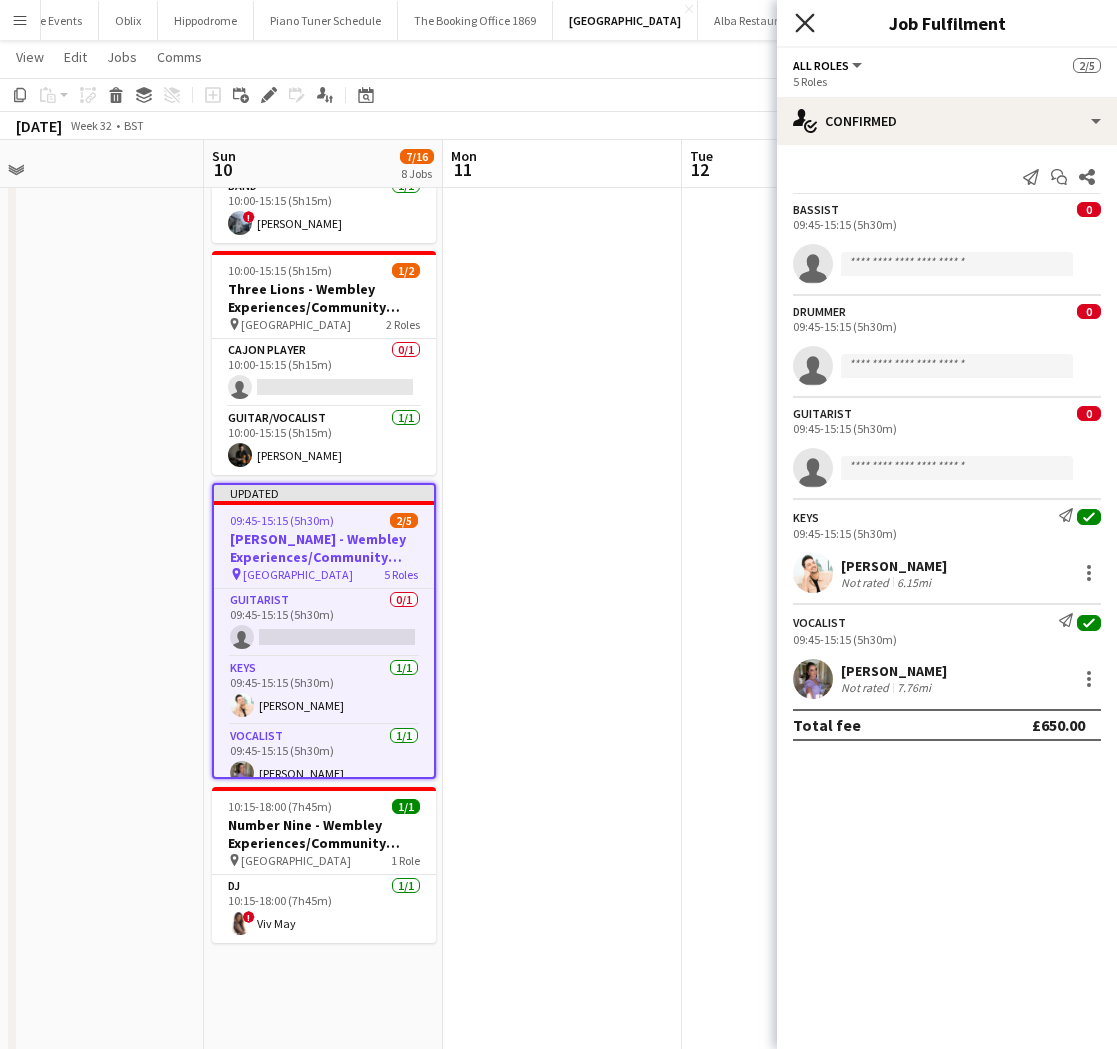 click 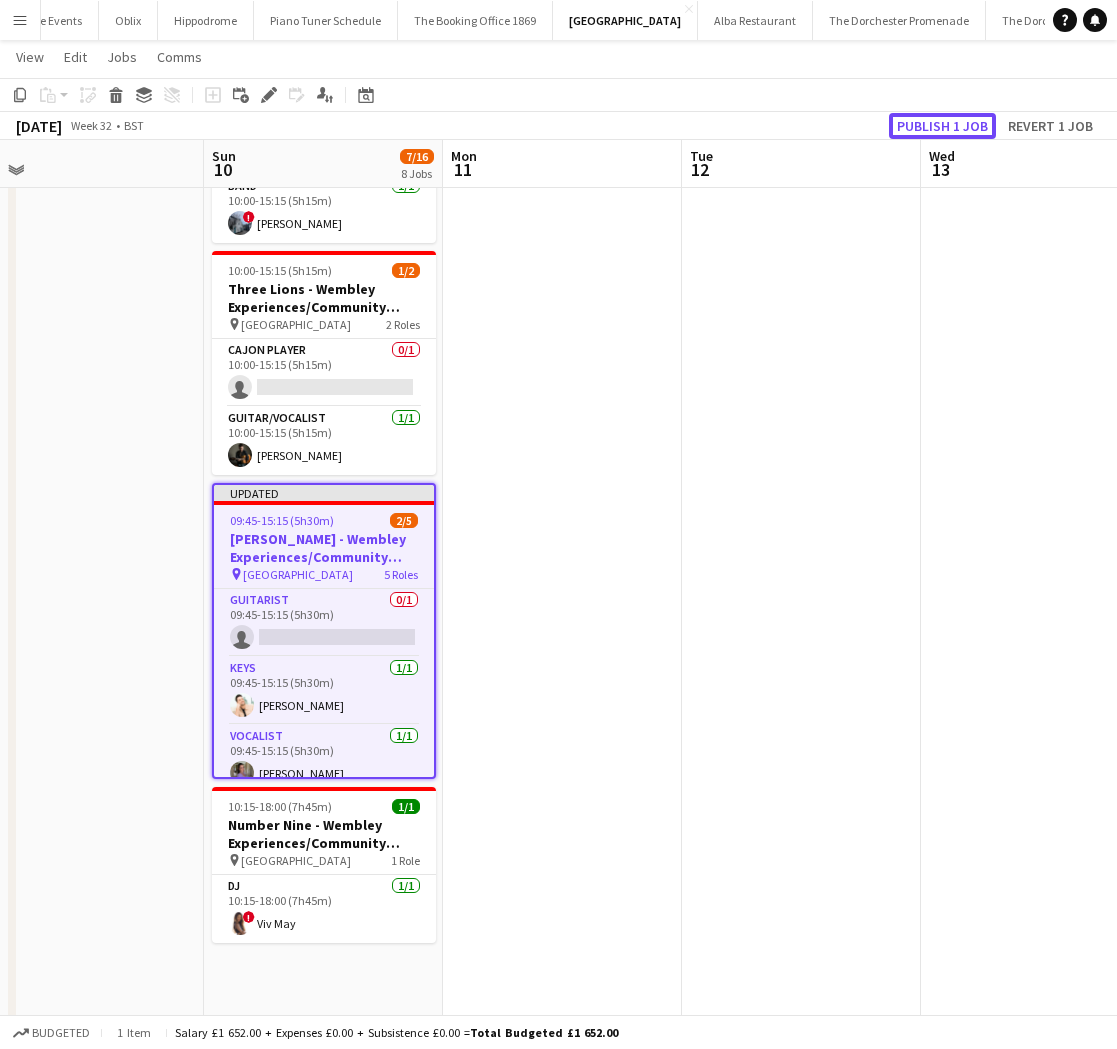 drag, startPoint x: 915, startPoint y: 126, endPoint x: 672, endPoint y: 355, distance: 333.90118 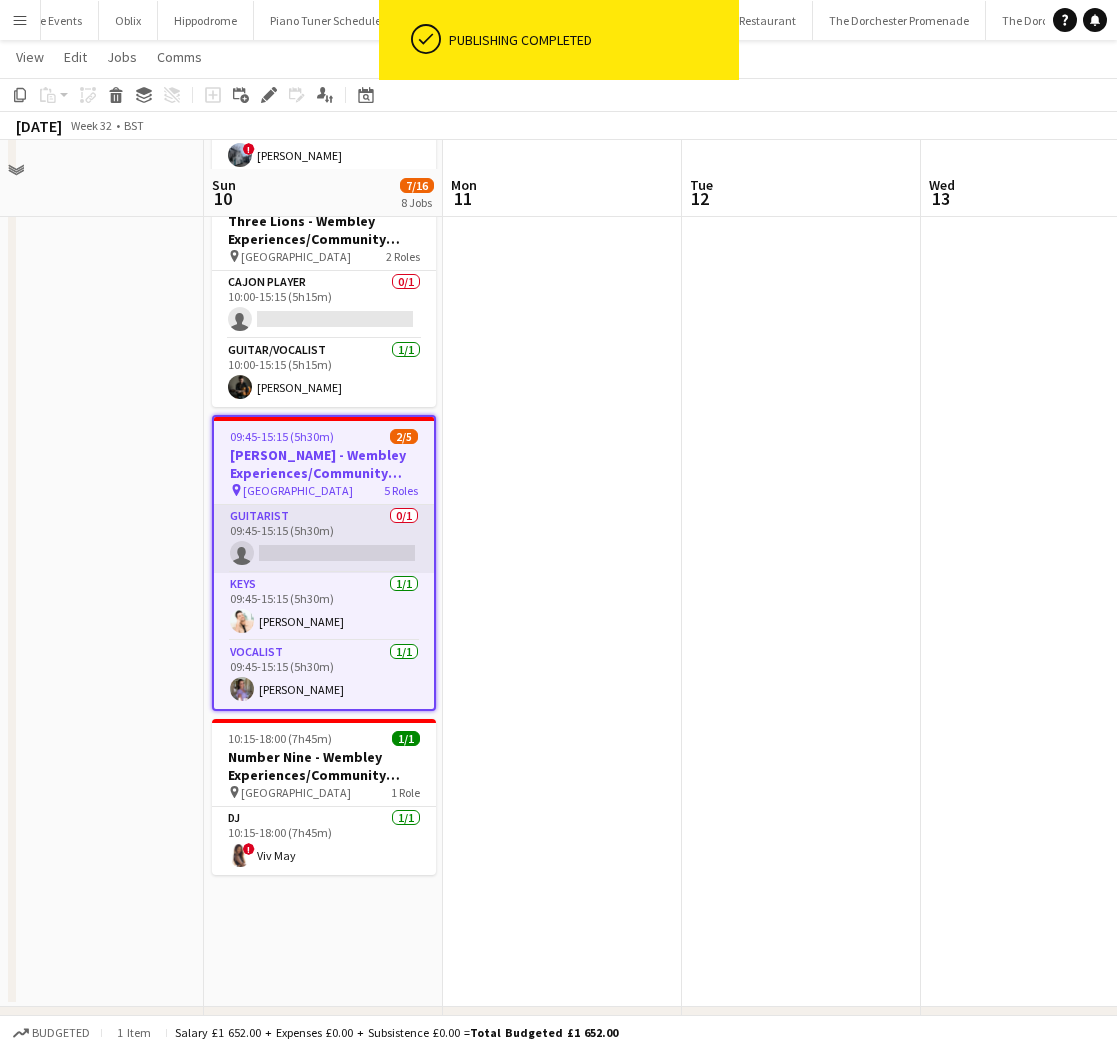 scroll, scrollTop: 1095, scrollLeft: 0, axis: vertical 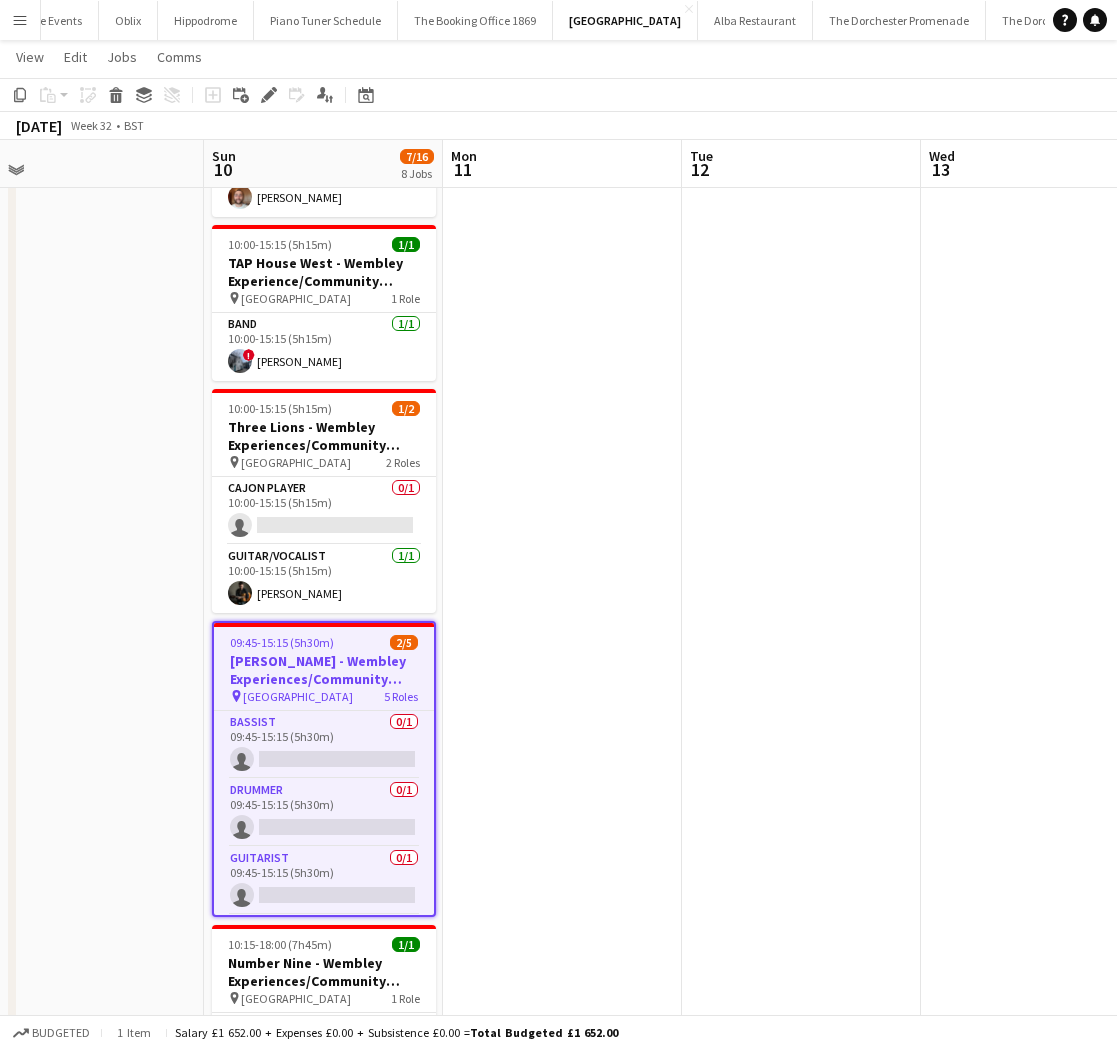 click on "Cajon Player   0/1   10:00-15:15 (5h15m)
single-neutral-actions" at bounding box center [324, 511] 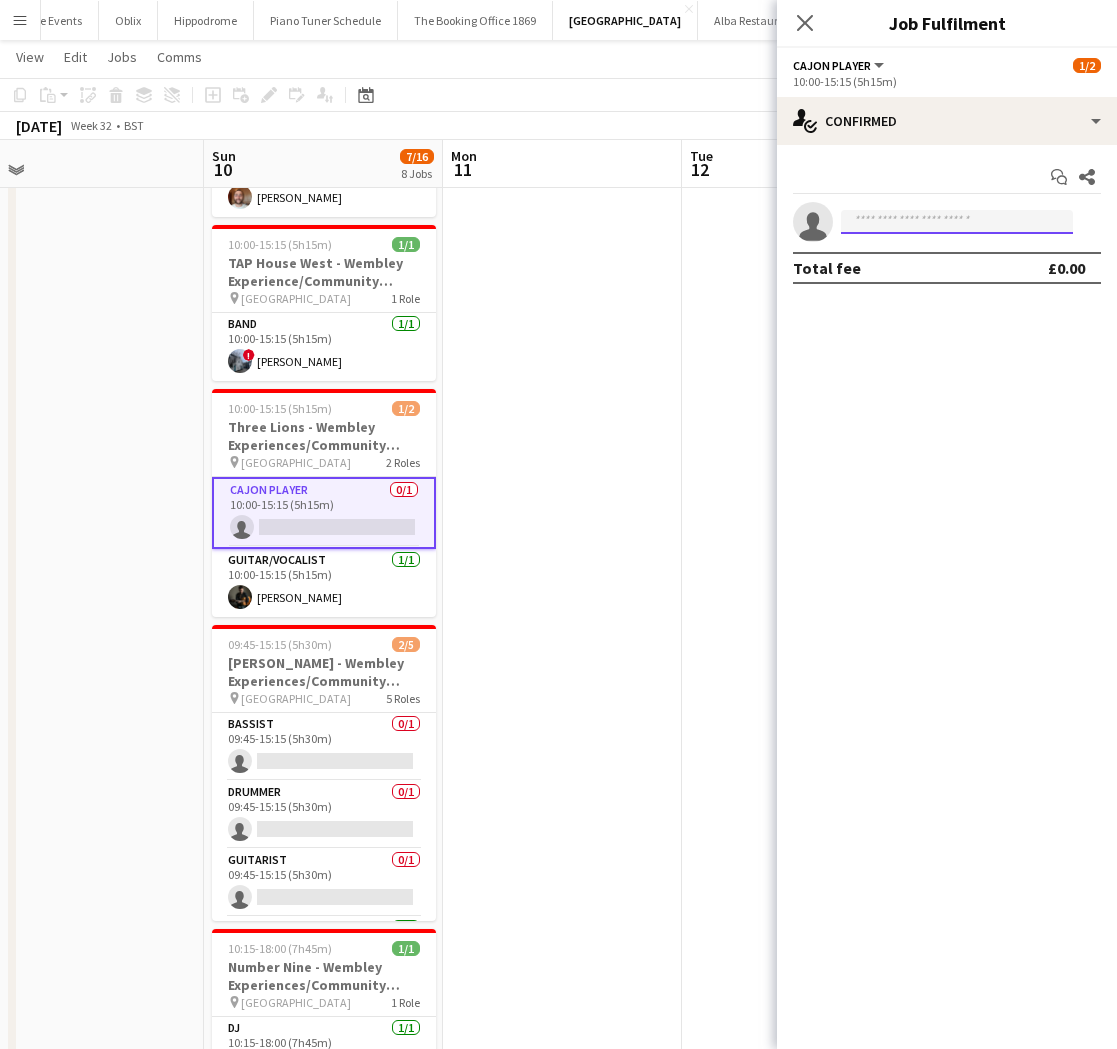 click at bounding box center (957, 222) 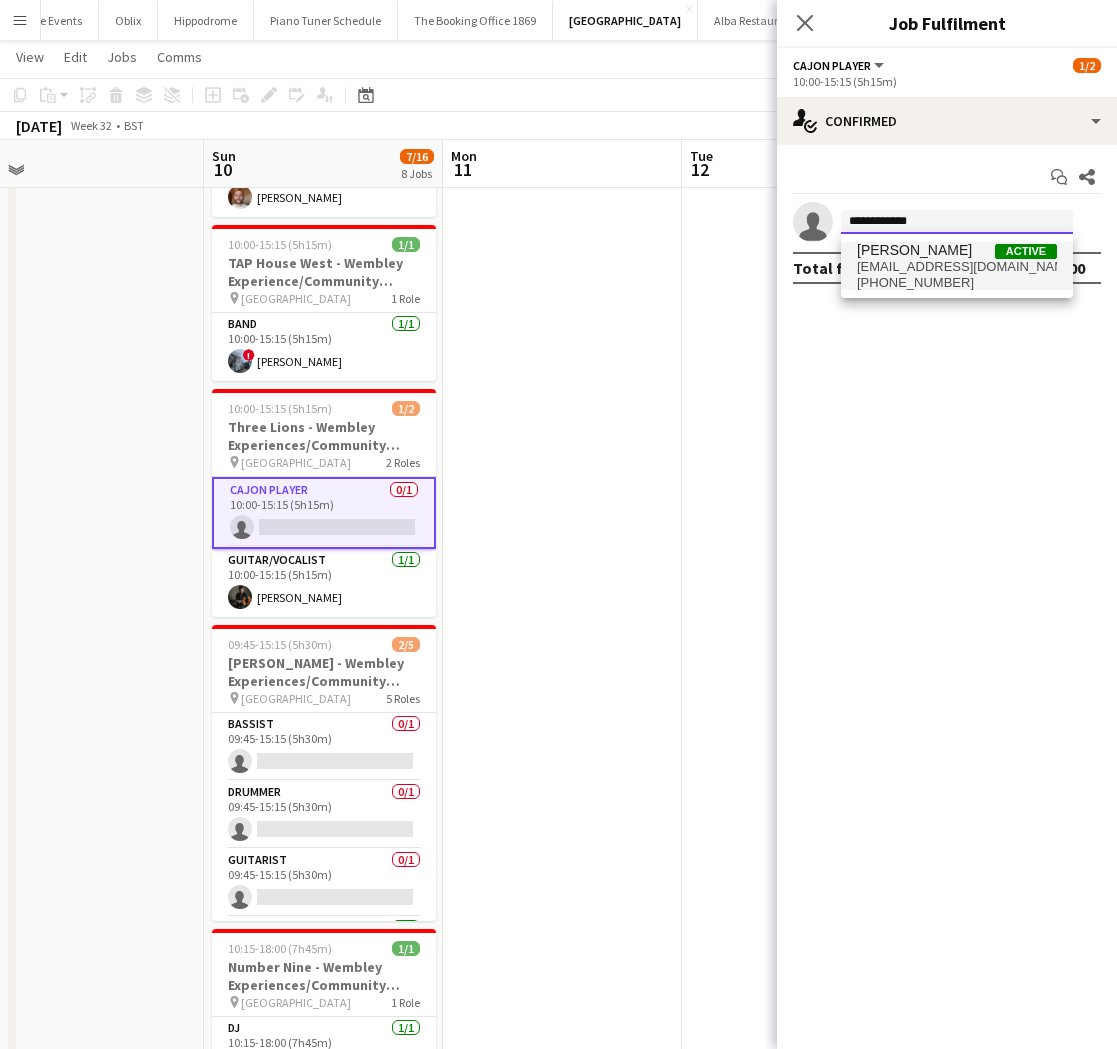 type on "**********" 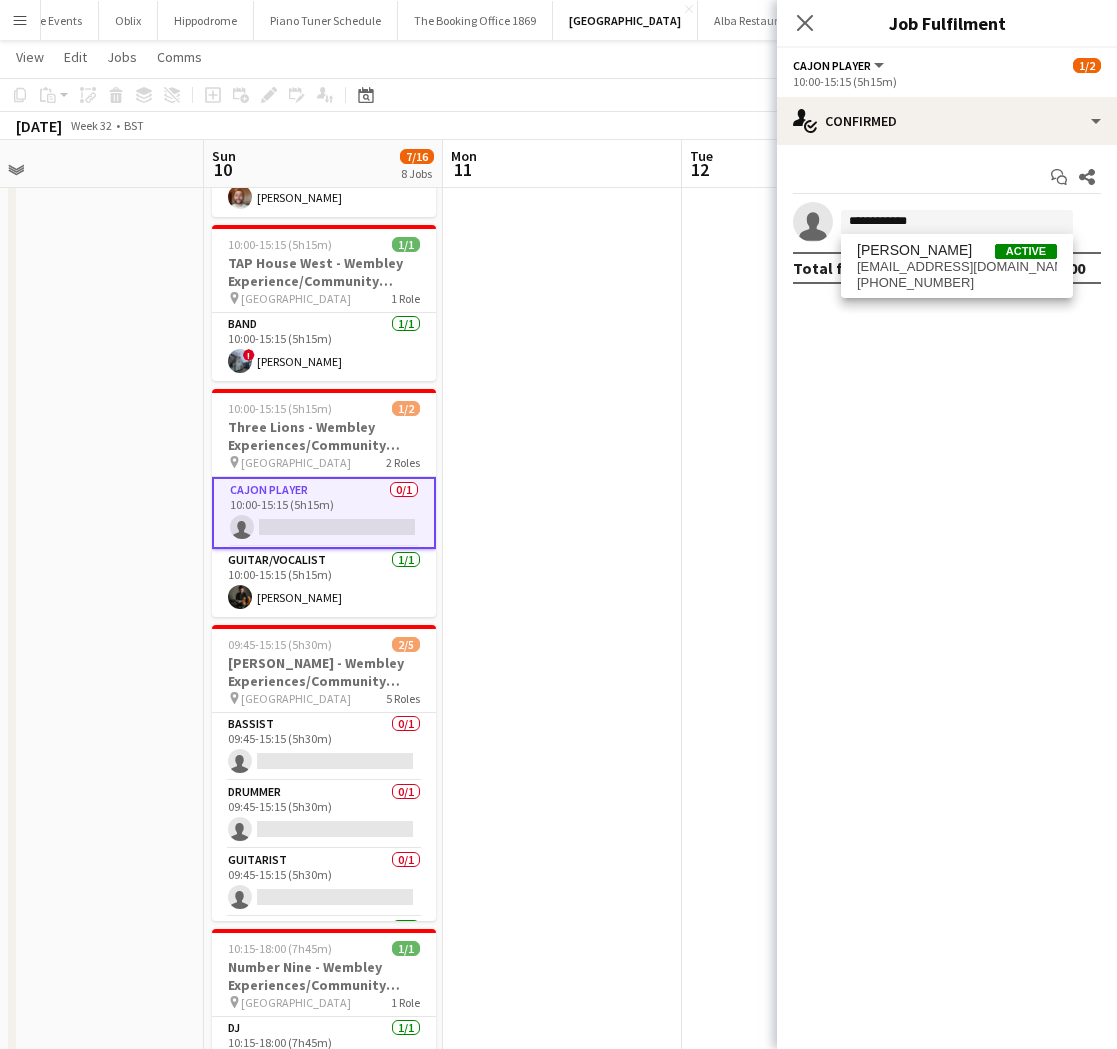click on "[PERSON_NAME]" at bounding box center [914, 250] 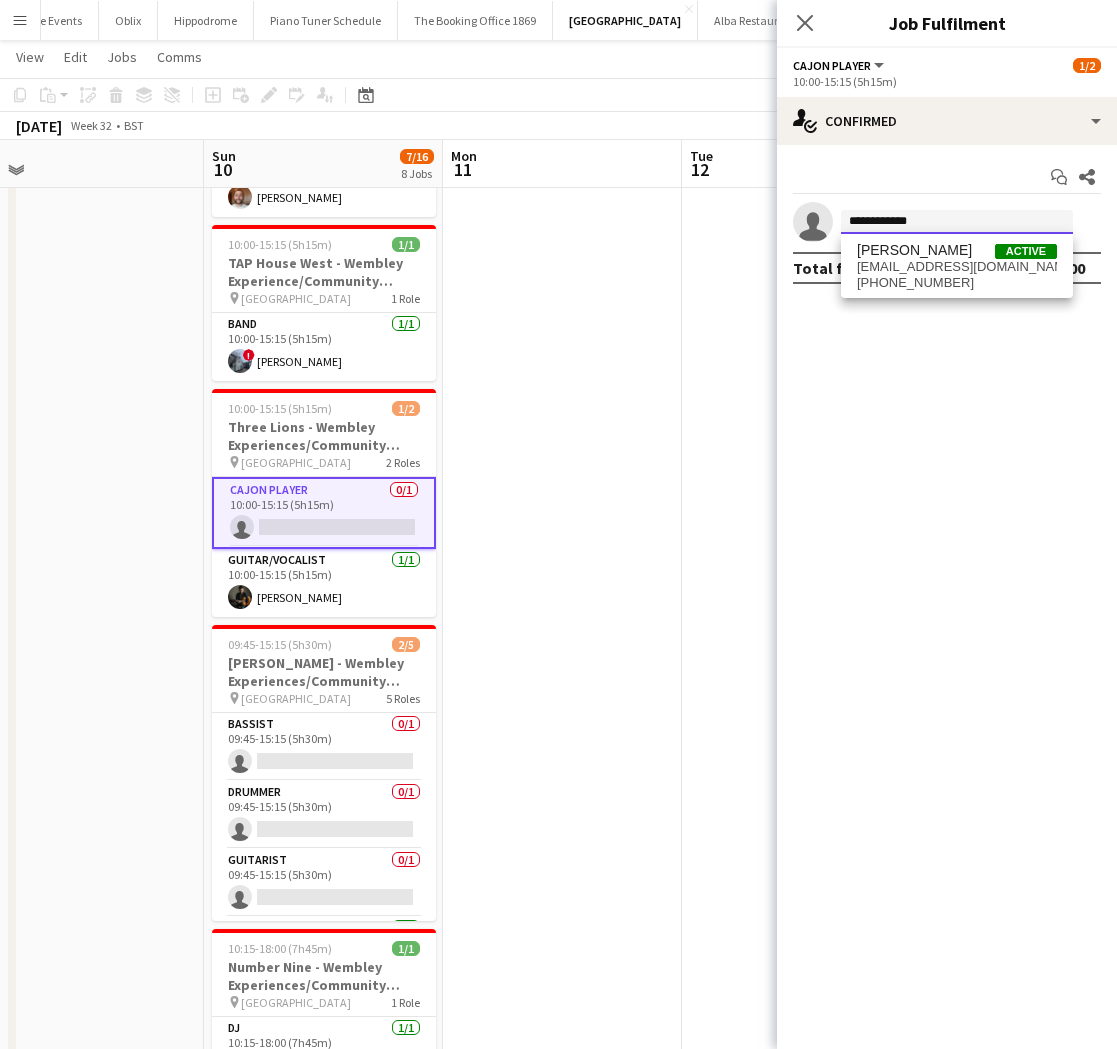 type 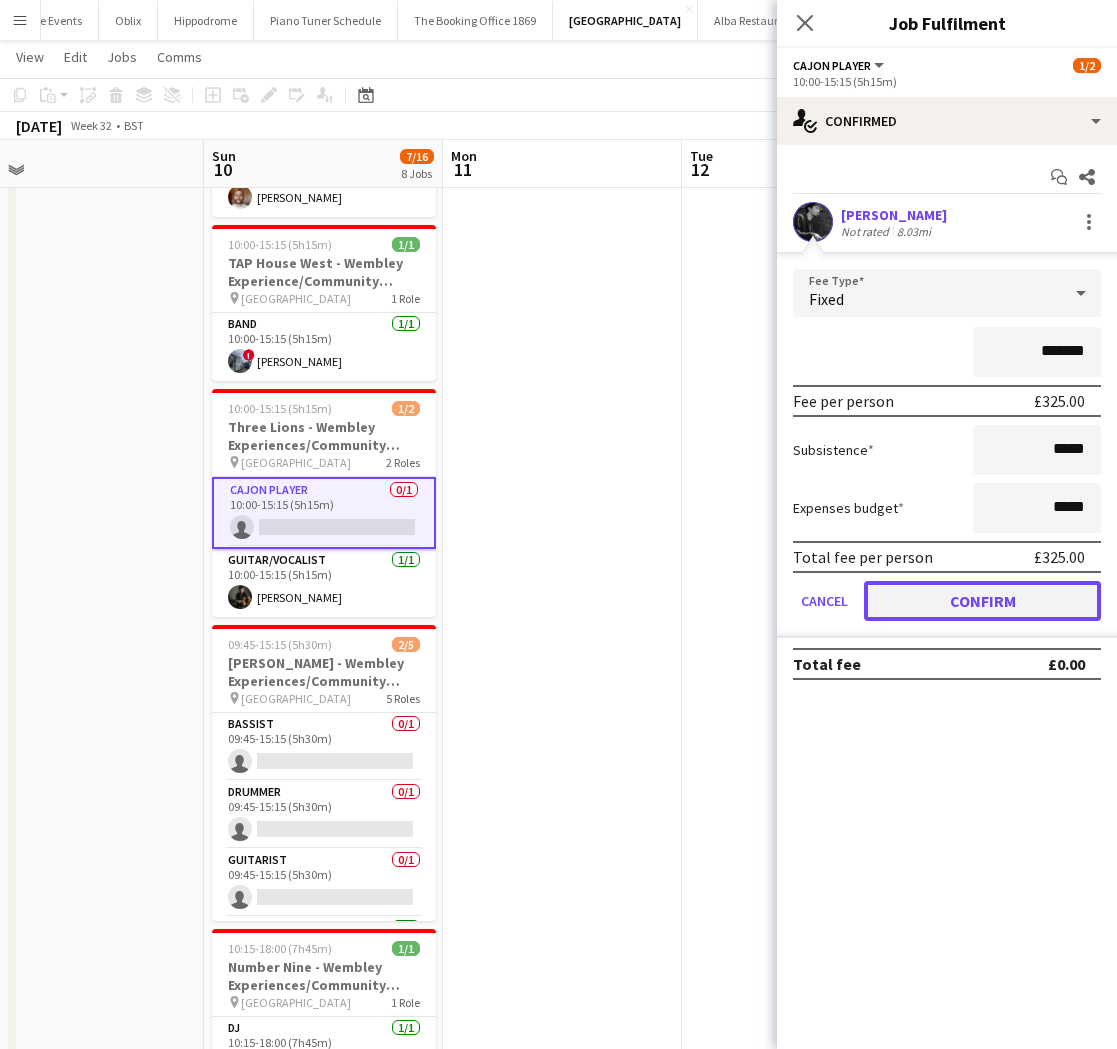 click on "Confirm" at bounding box center [982, 601] 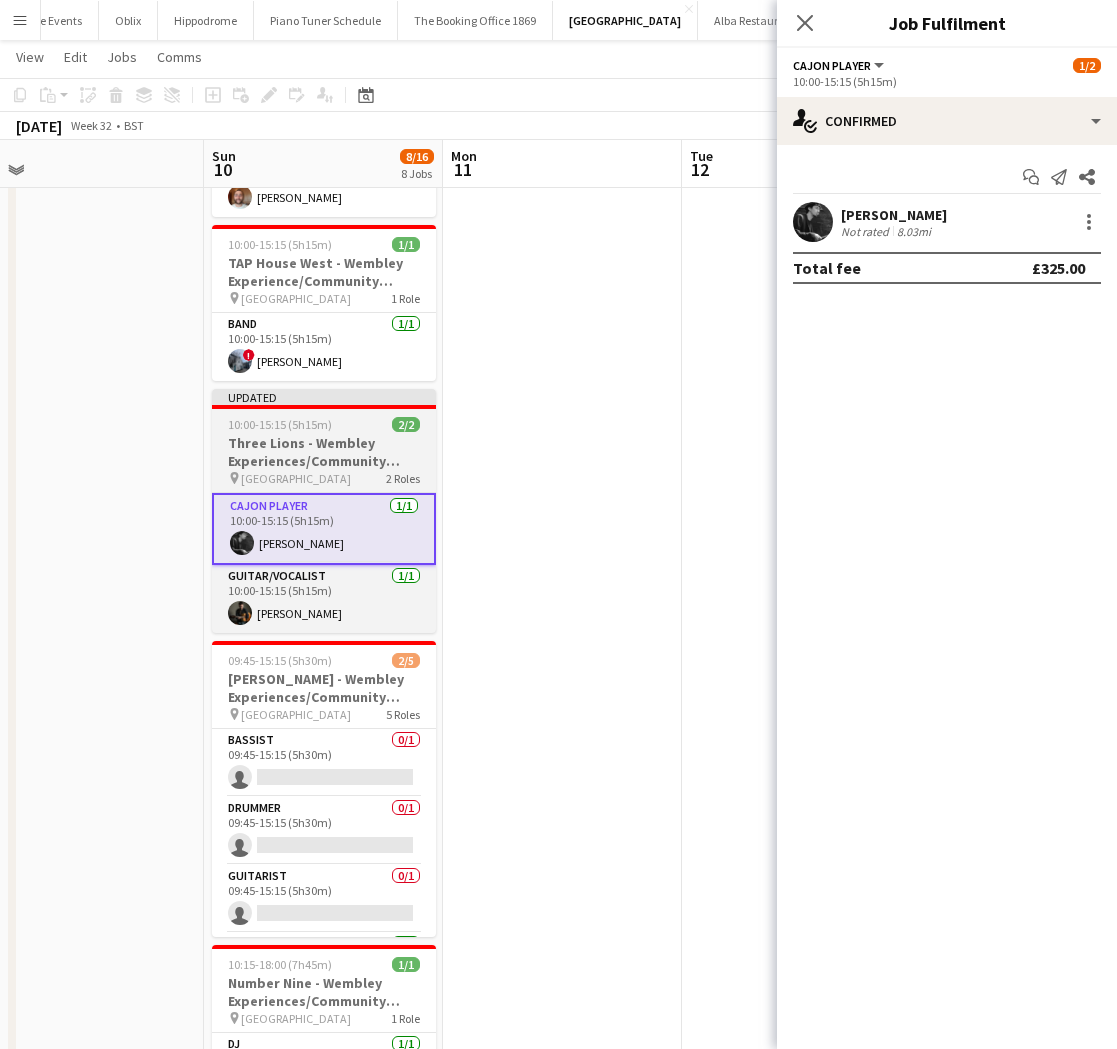 click on "Three Lions  - Wembley Experiences/Community Shield" at bounding box center [324, 452] 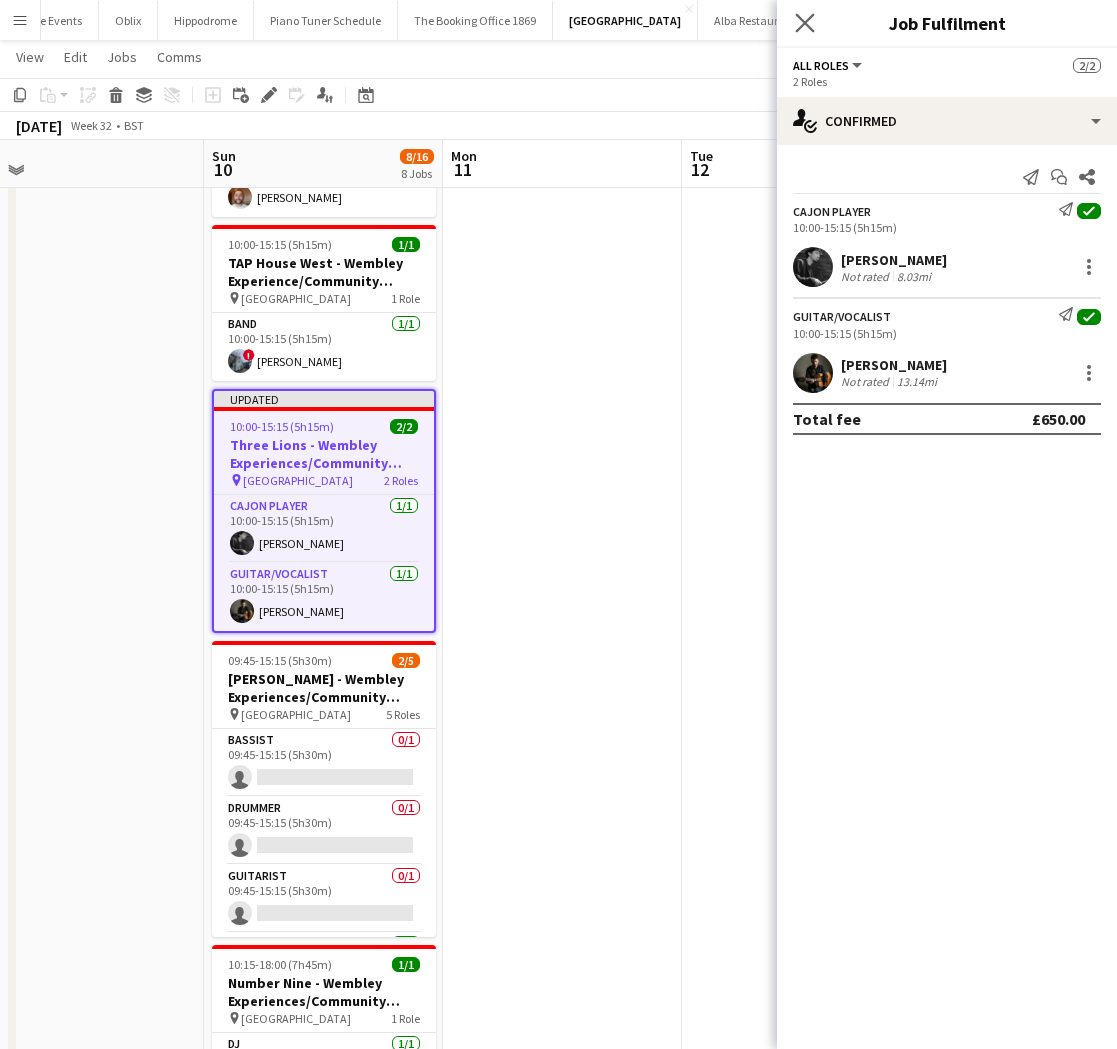 click on "Close pop-in" 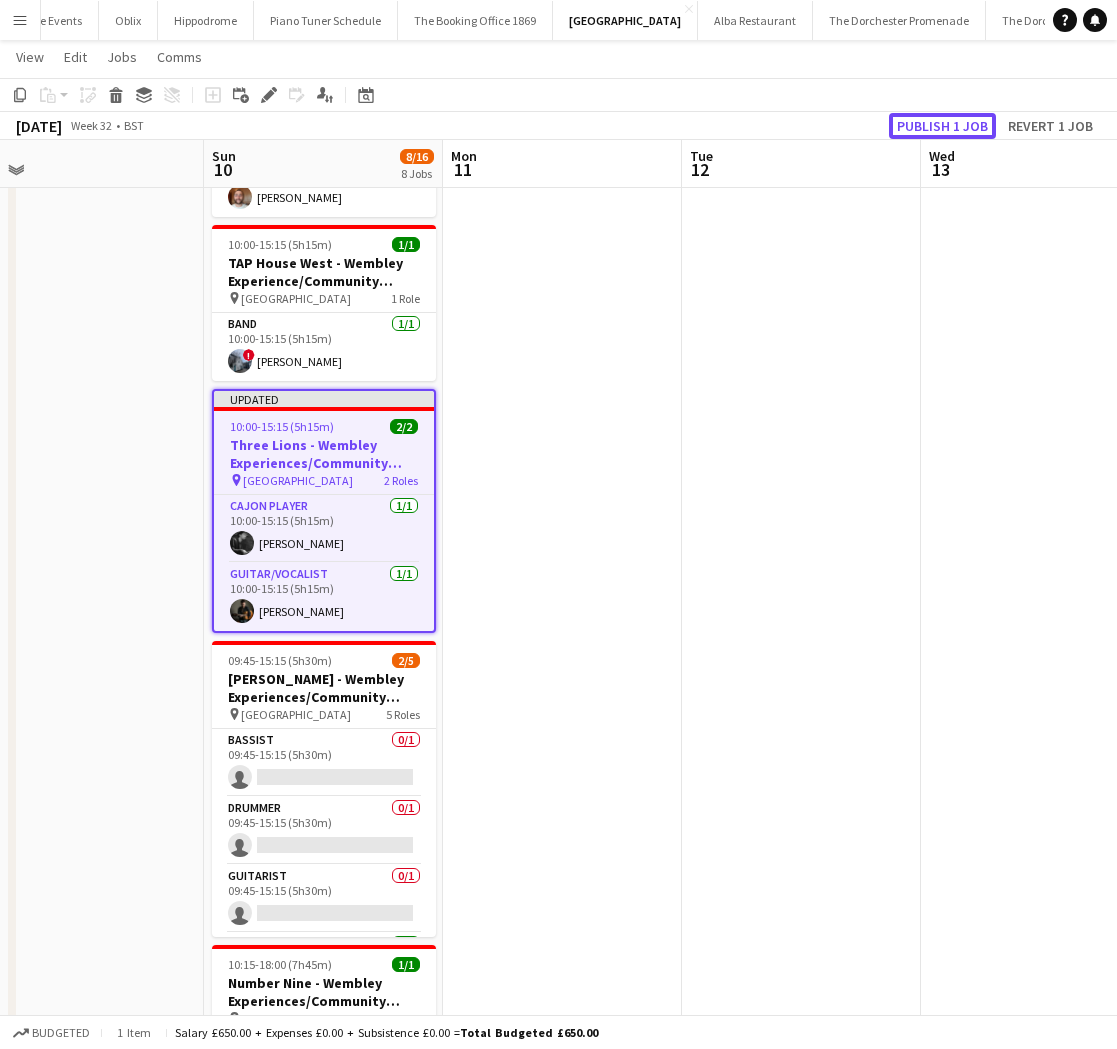 drag, startPoint x: 933, startPoint y: 118, endPoint x: 723, endPoint y: 295, distance: 274.6434 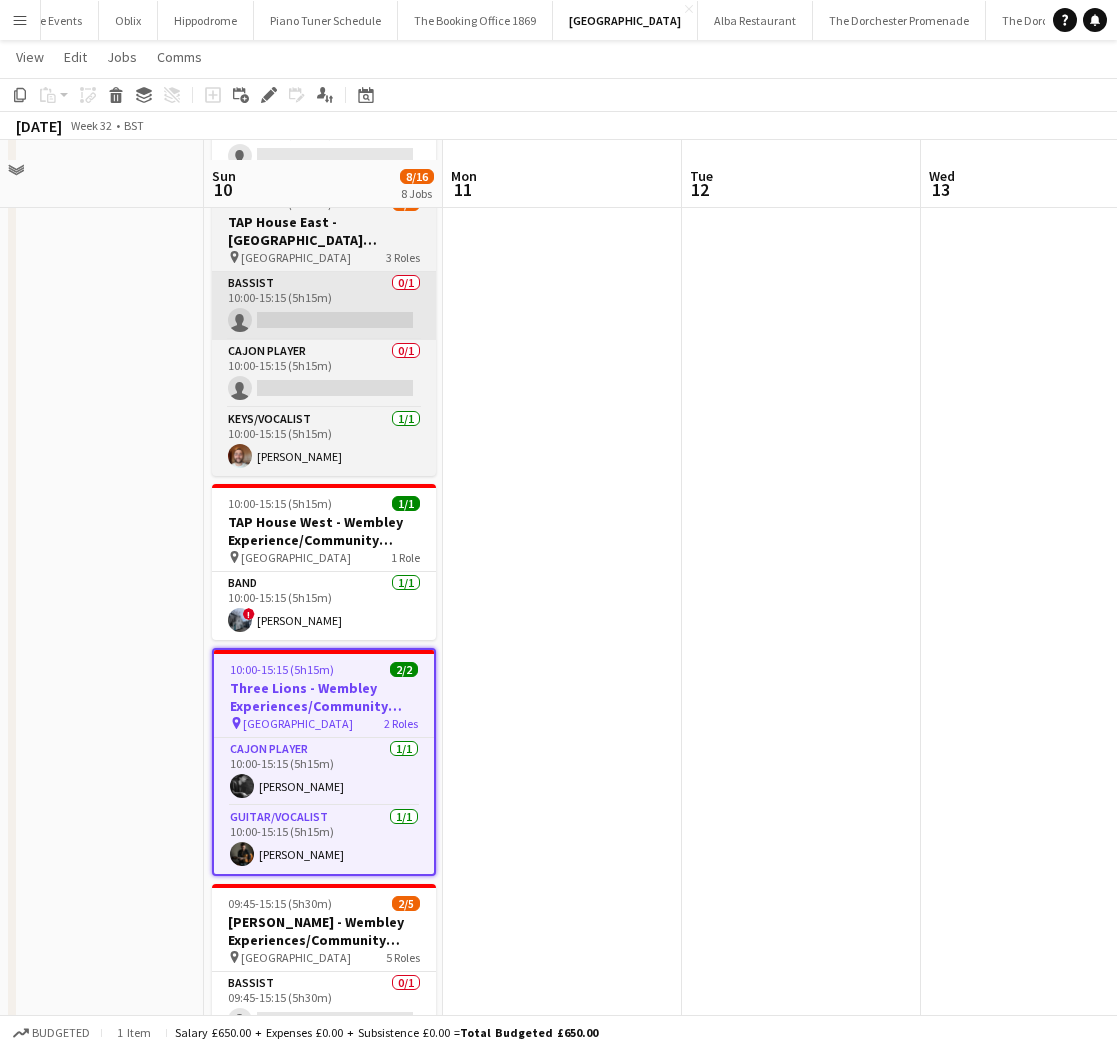 scroll, scrollTop: 588, scrollLeft: 0, axis: vertical 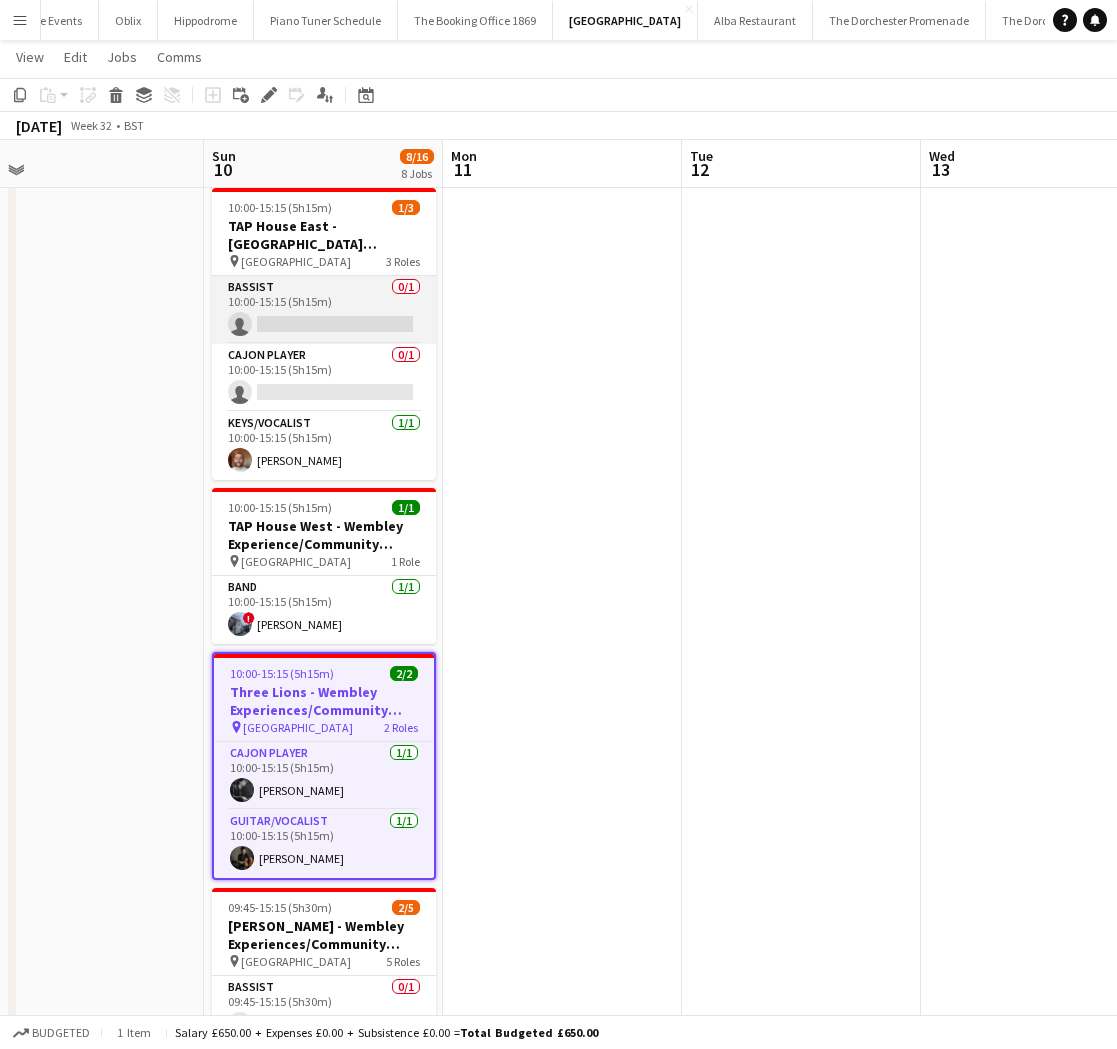 click on "Bassist   0/1   10:00-15:15 (5h15m)
single-neutral-actions" at bounding box center (324, 310) 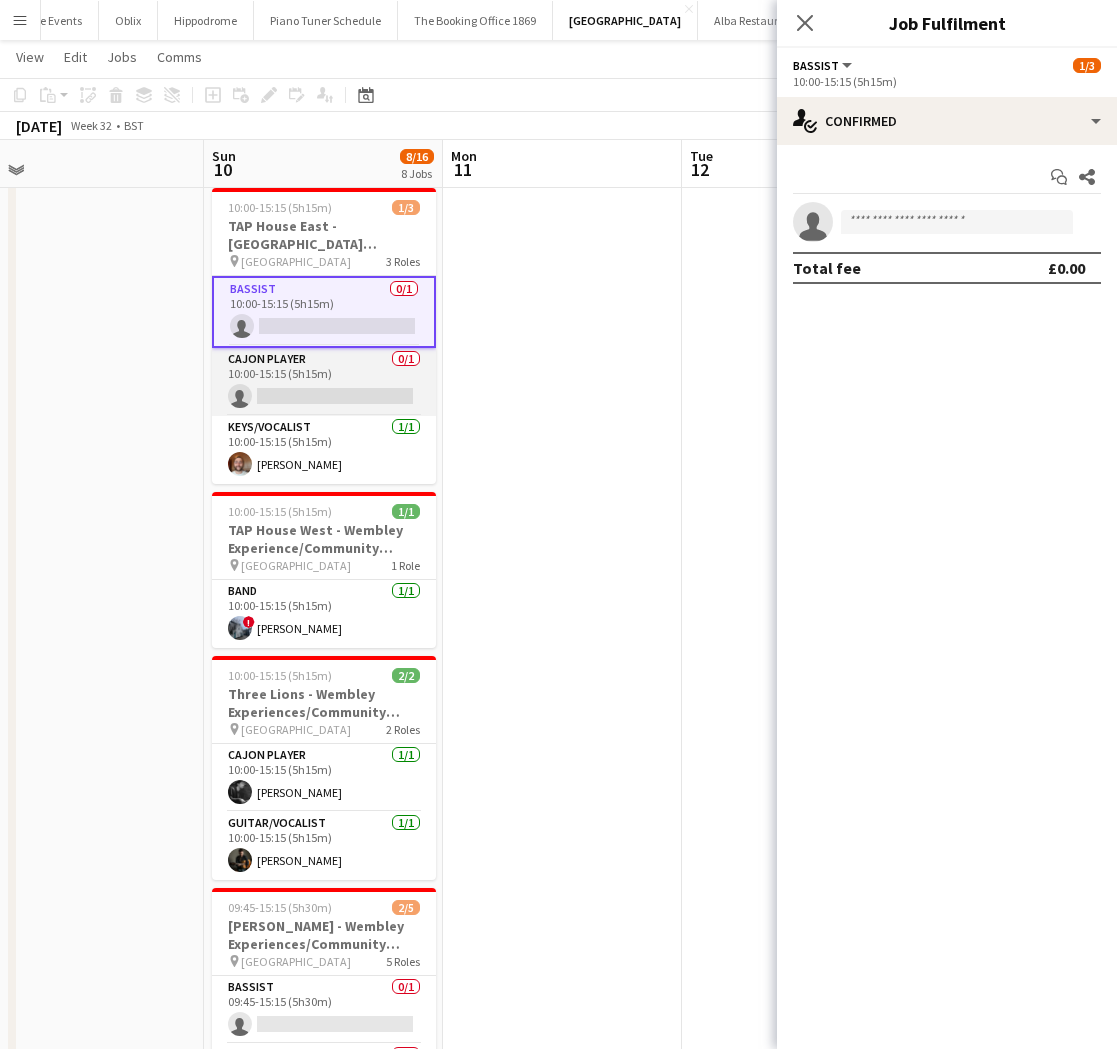 scroll, scrollTop: 0, scrollLeft: 514, axis: horizontal 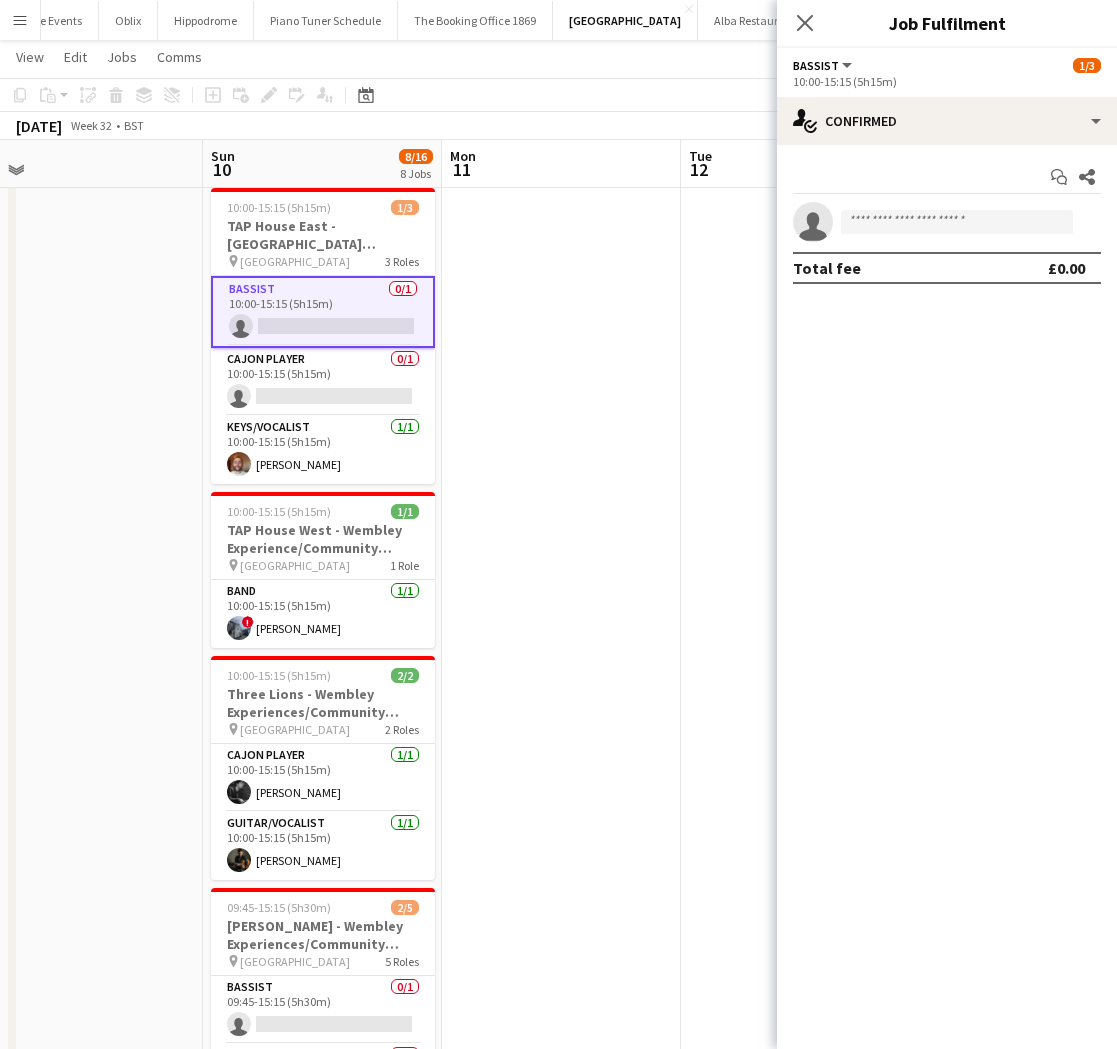 drag, startPoint x: 355, startPoint y: 372, endPoint x: 603, endPoint y: 241, distance: 280.4728 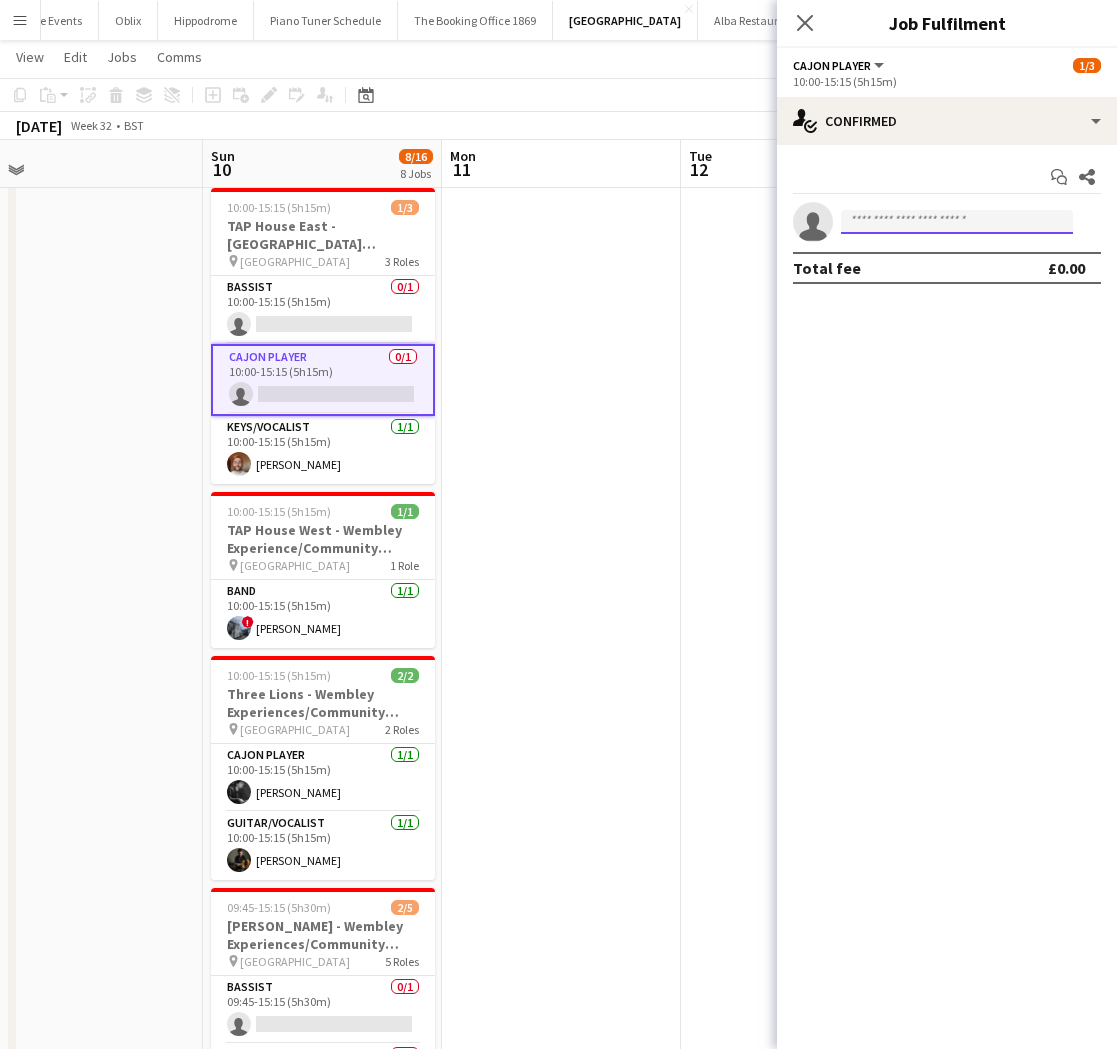 click at bounding box center (957, 222) 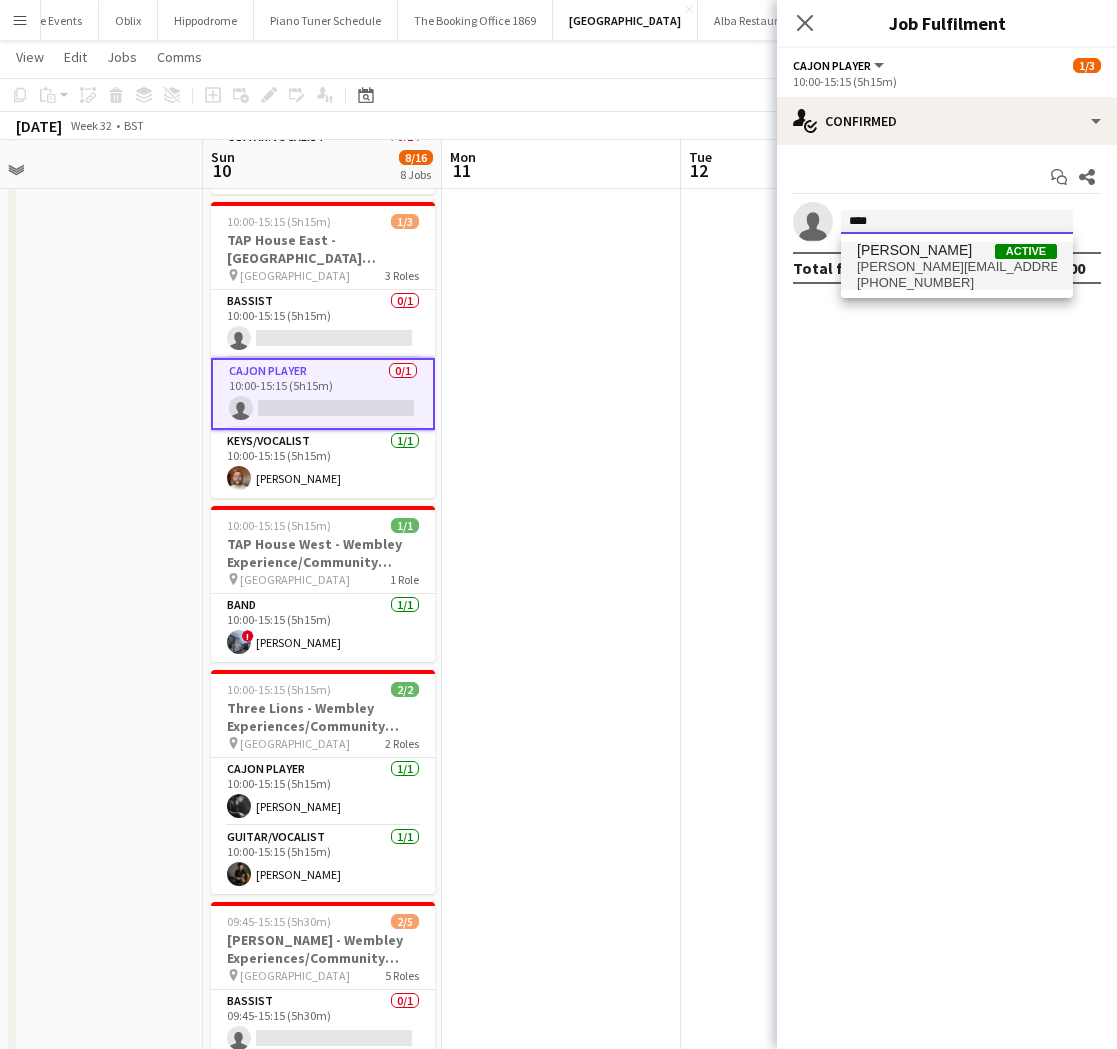 type on "****" 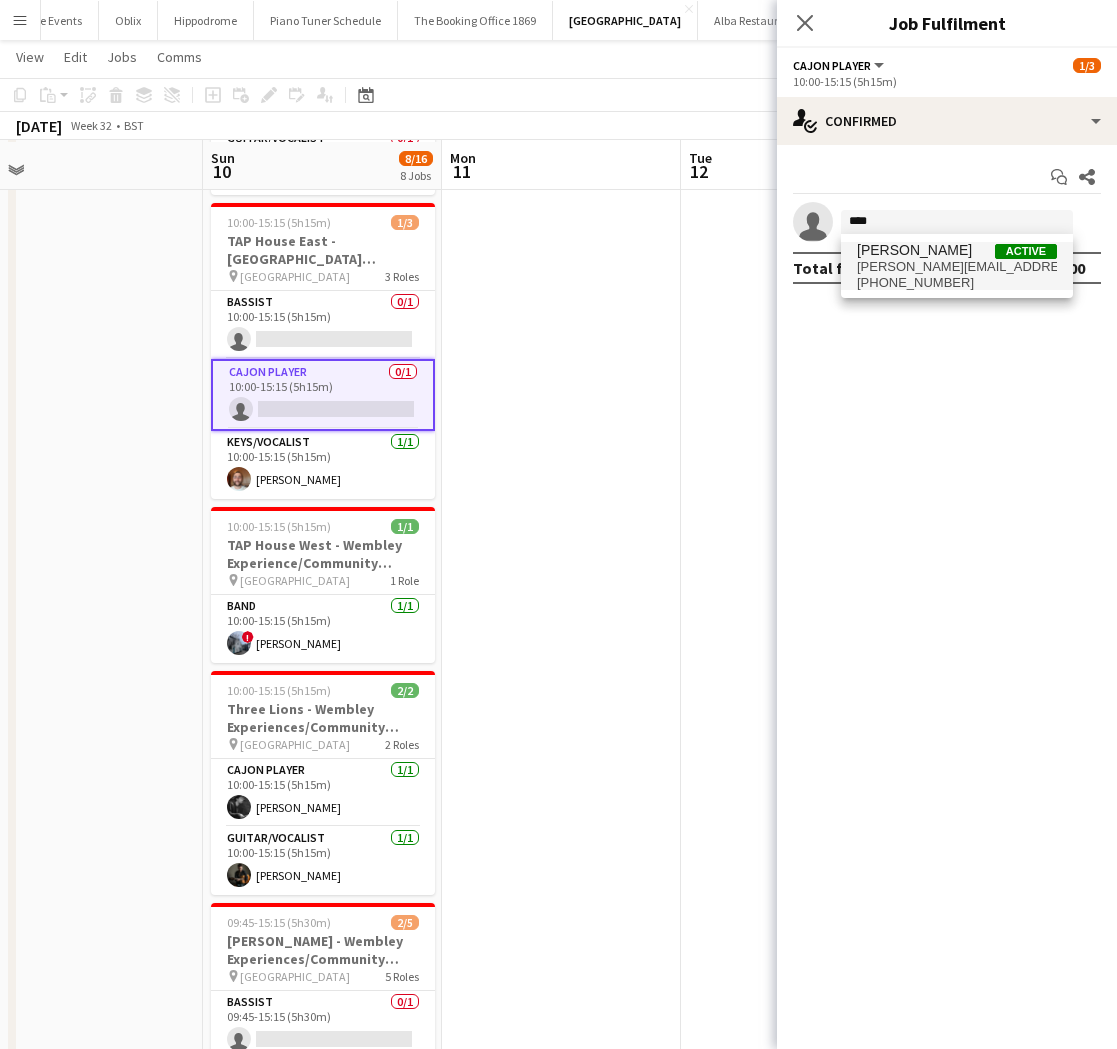 click on "[PERSON_NAME]  Active" at bounding box center [957, 250] 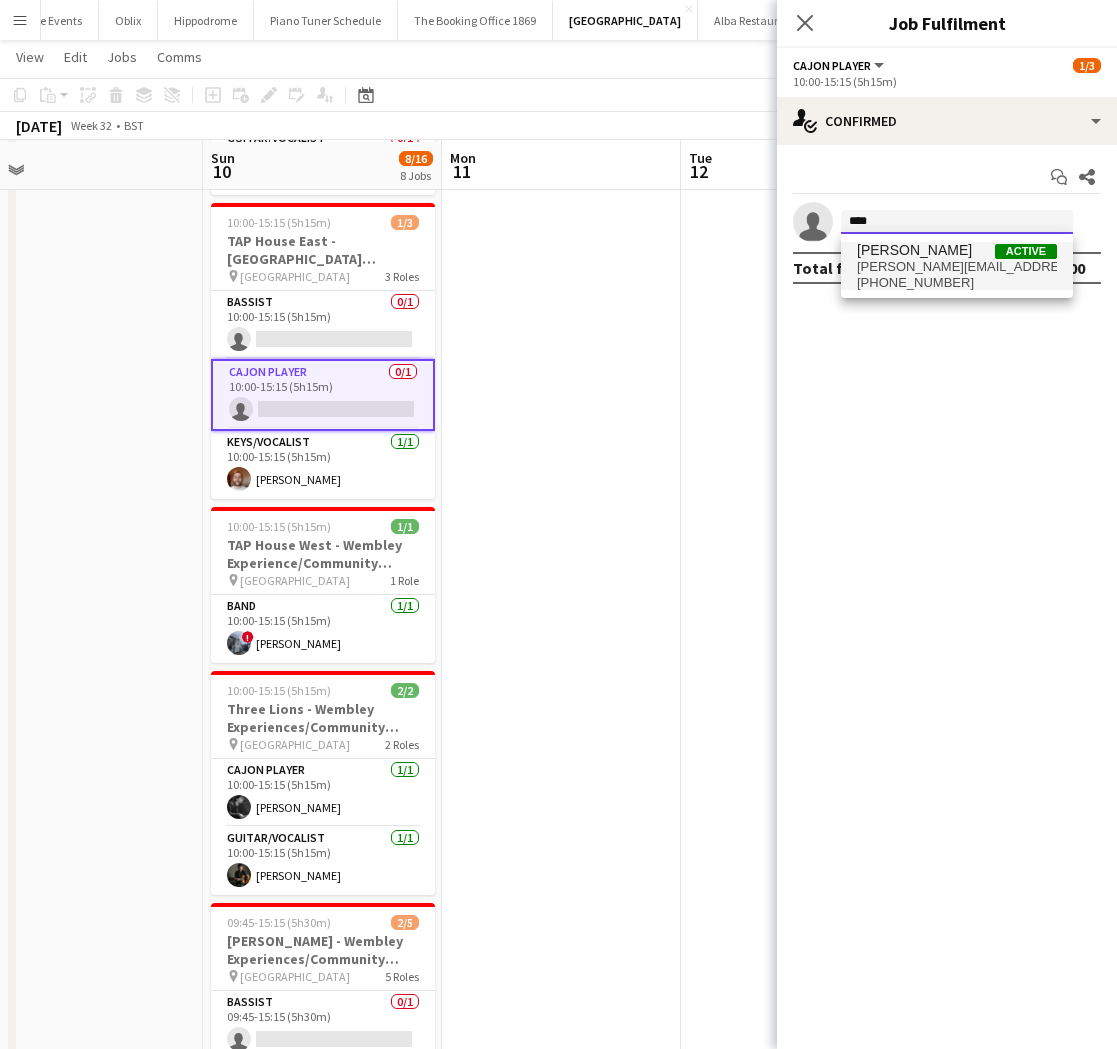 type 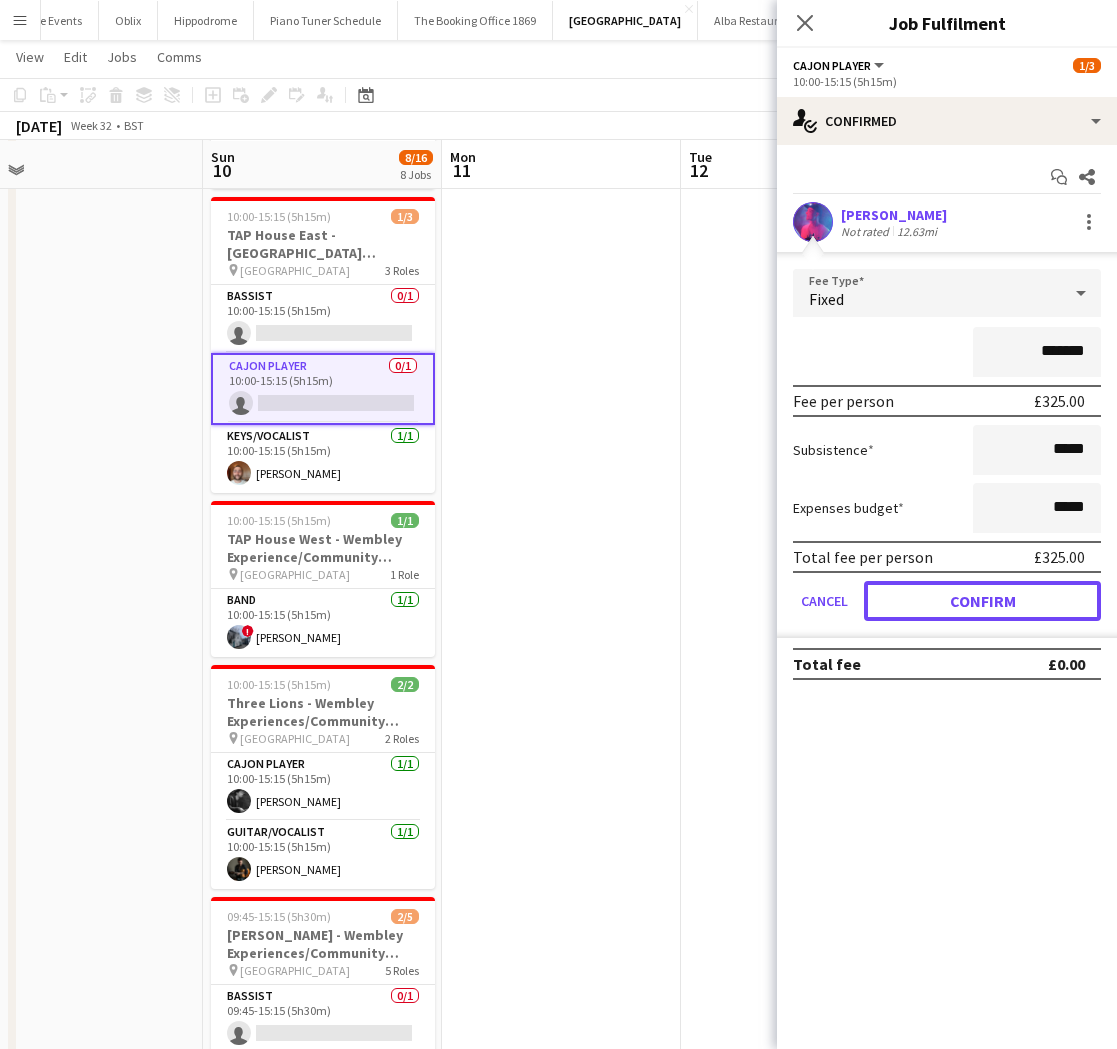 click on "Confirm" at bounding box center [982, 601] 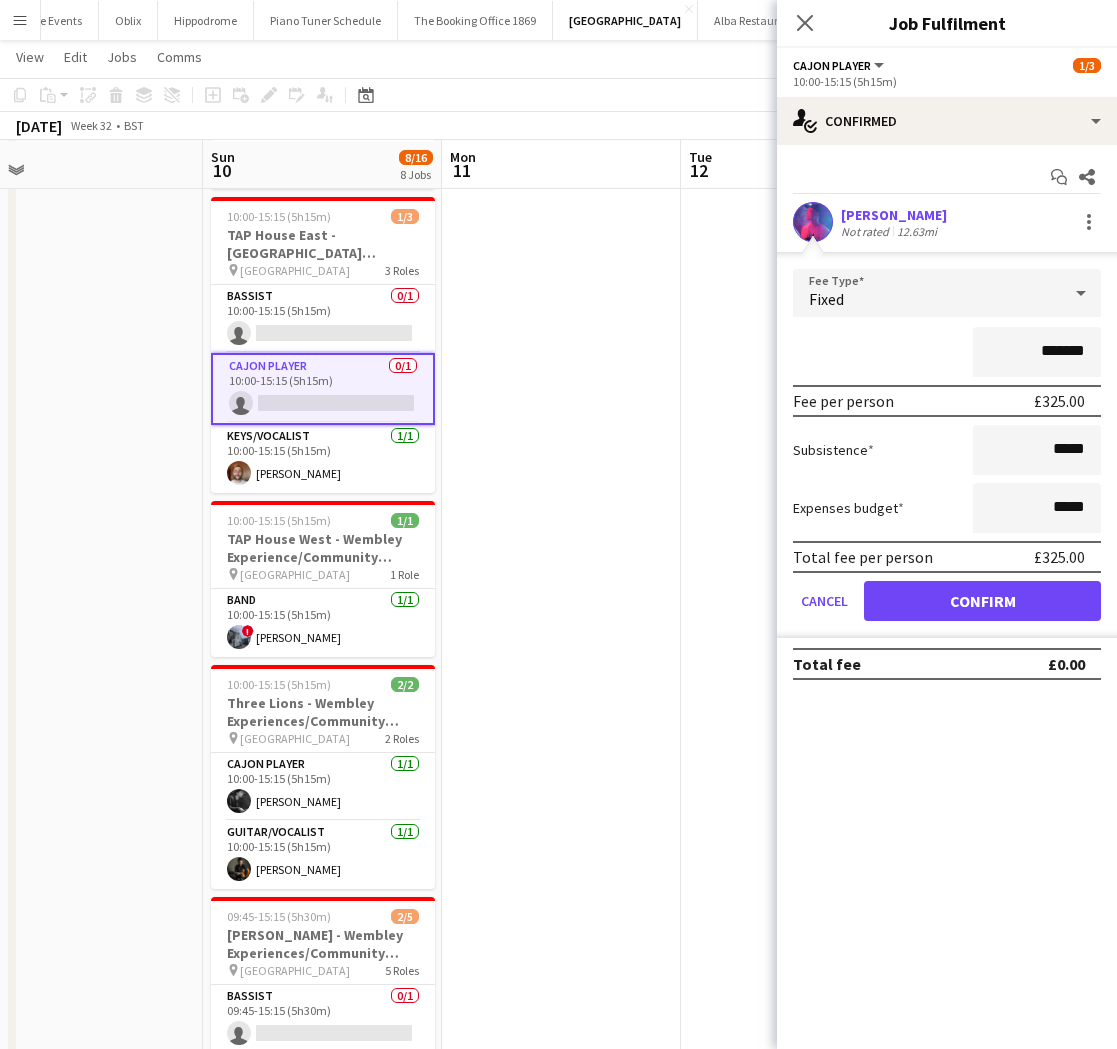 scroll, scrollTop: 584, scrollLeft: 0, axis: vertical 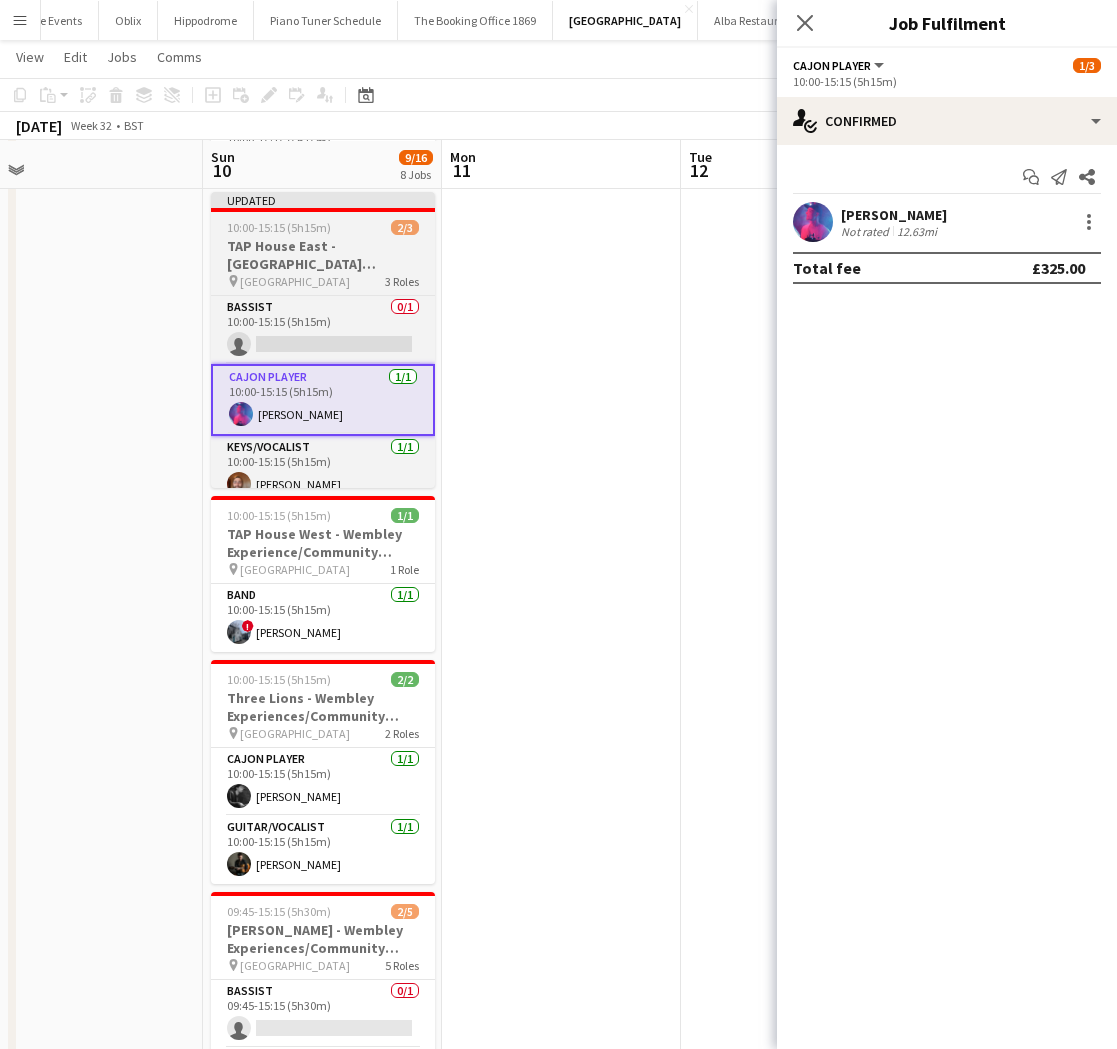 click at bounding box center (323, 210) 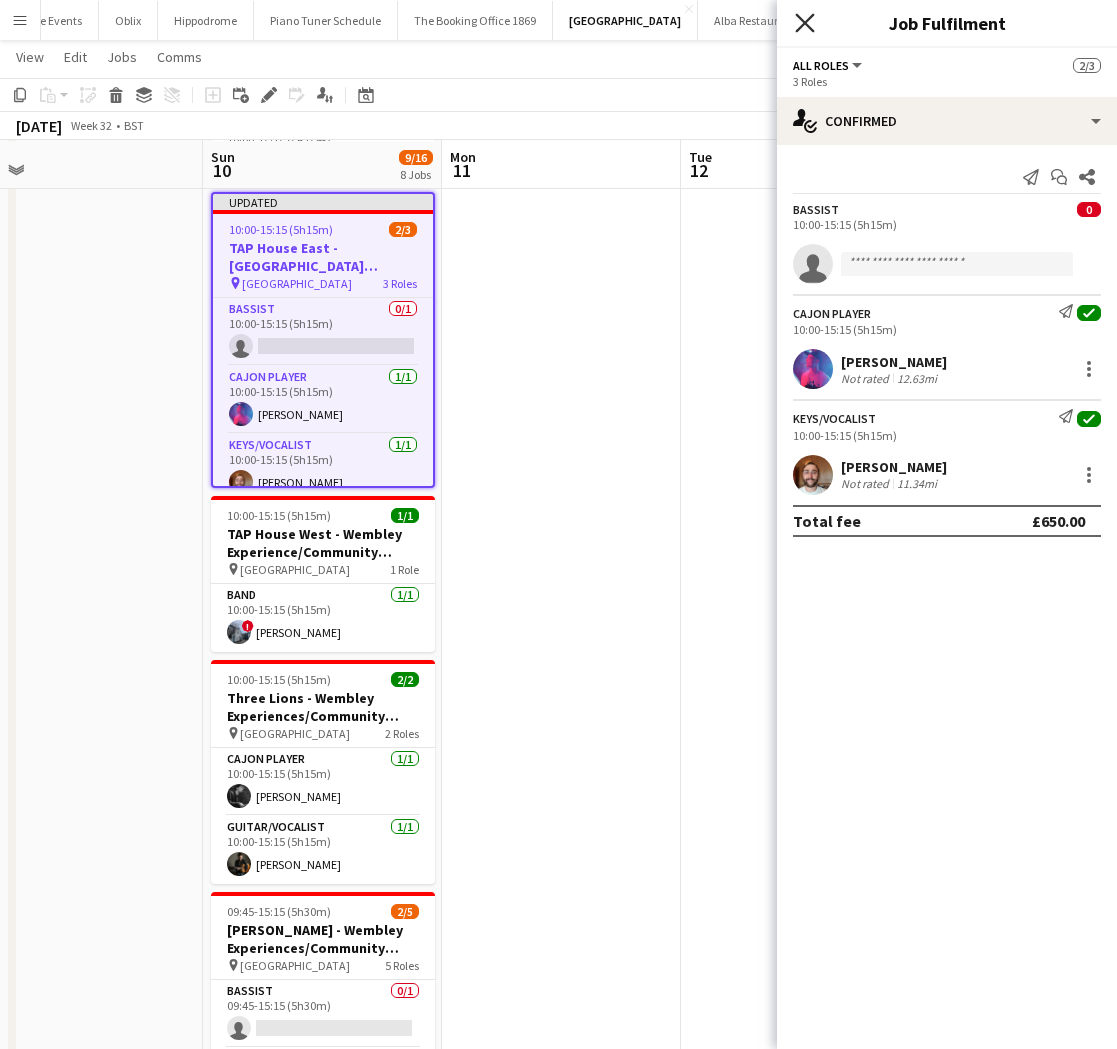 click on "Close pop-in" 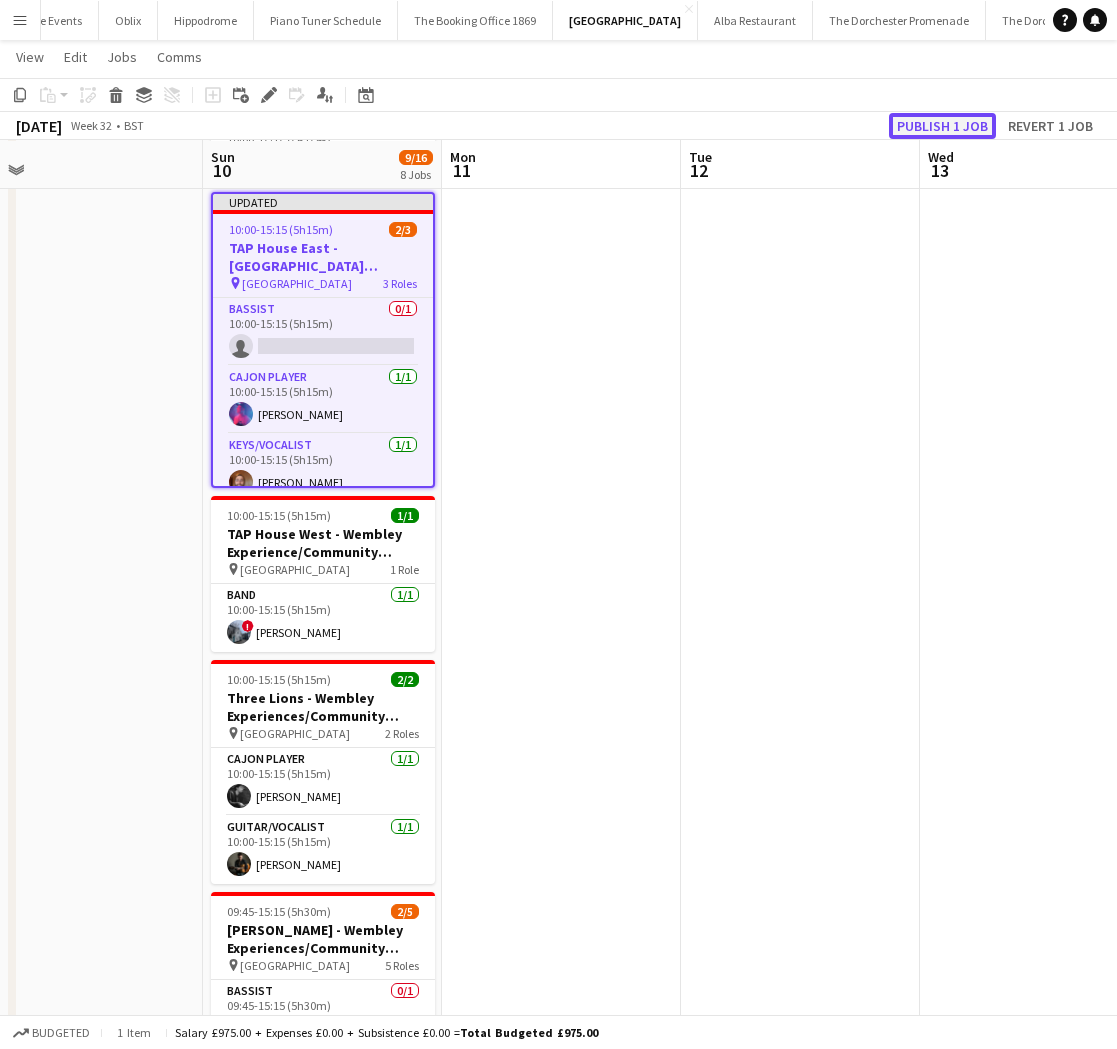 click on "Publish 1 job" 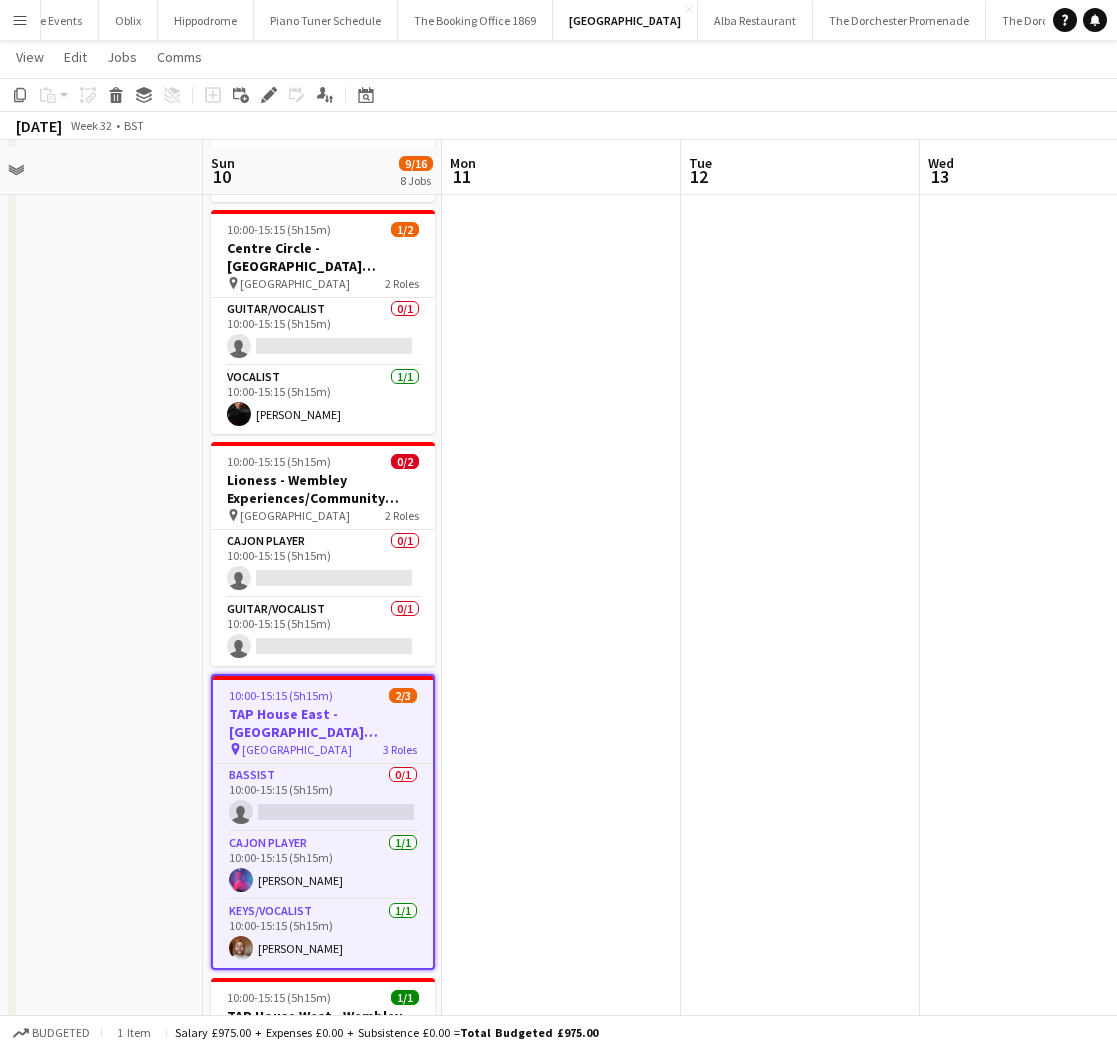 scroll, scrollTop: 113, scrollLeft: 0, axis: vertical 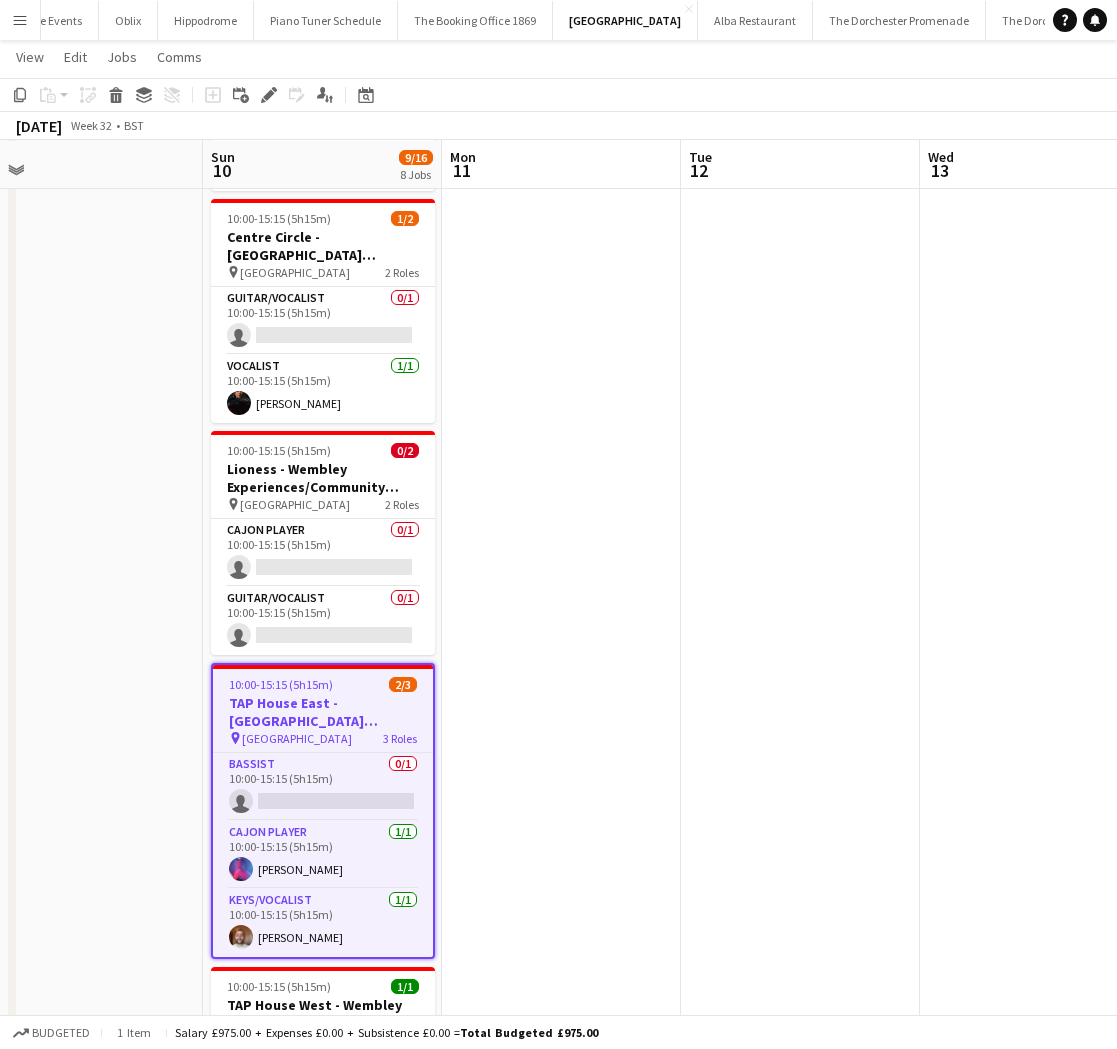 click on "Menu" at bounding box center [20, 20] 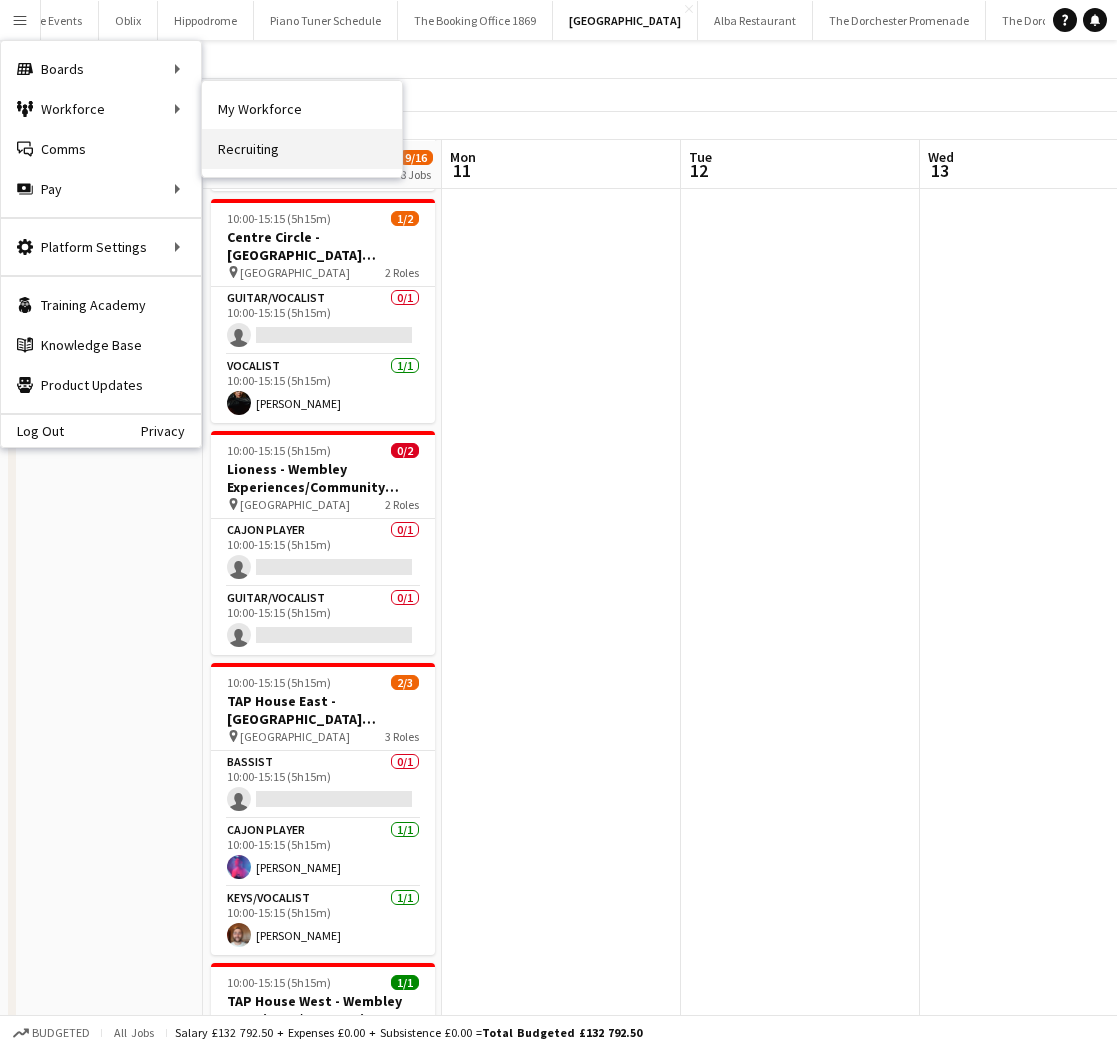 click on "Recruiting" at bounding box center [302, 149] 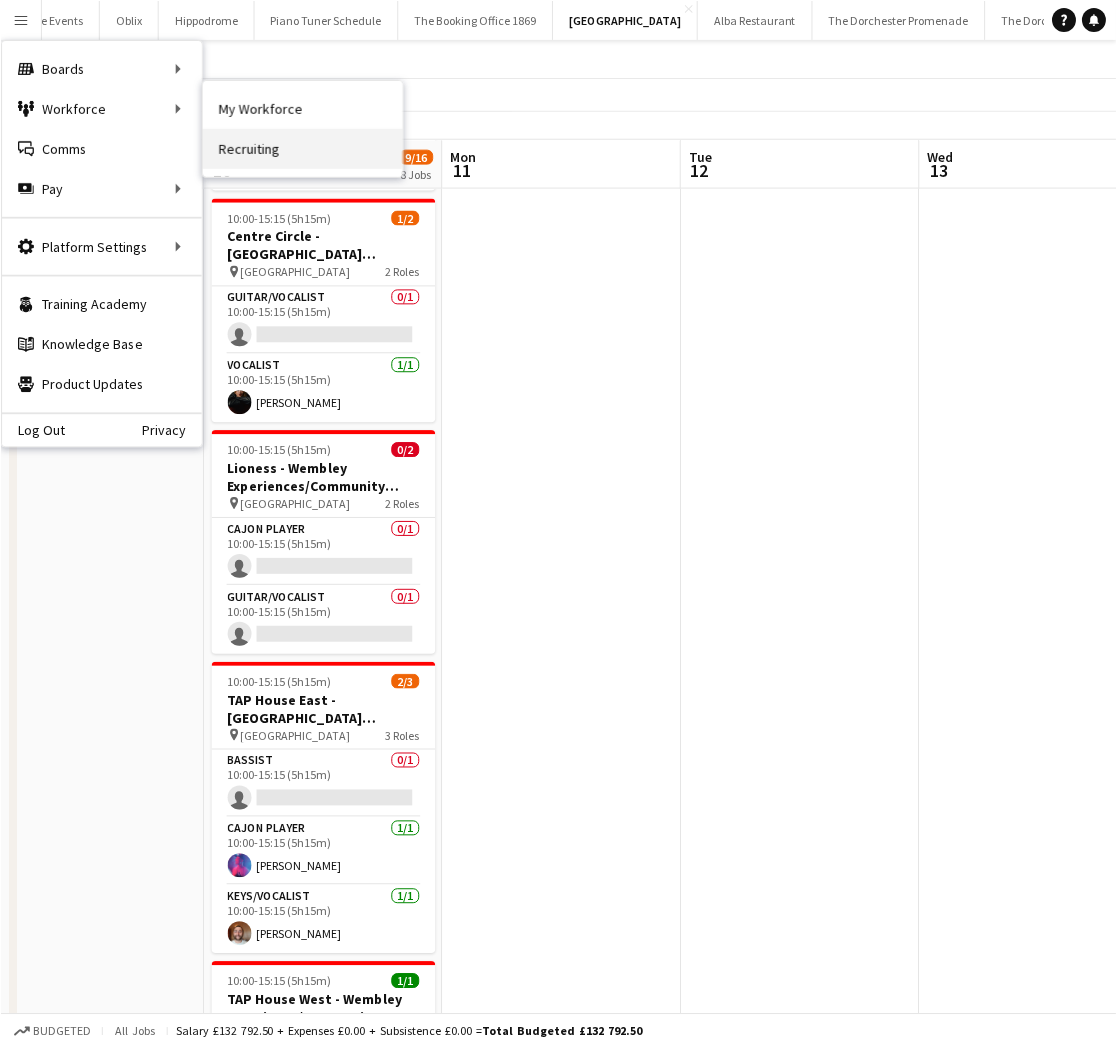 scroll, scrollTop: 0, scrollLeft: 0, axis: both 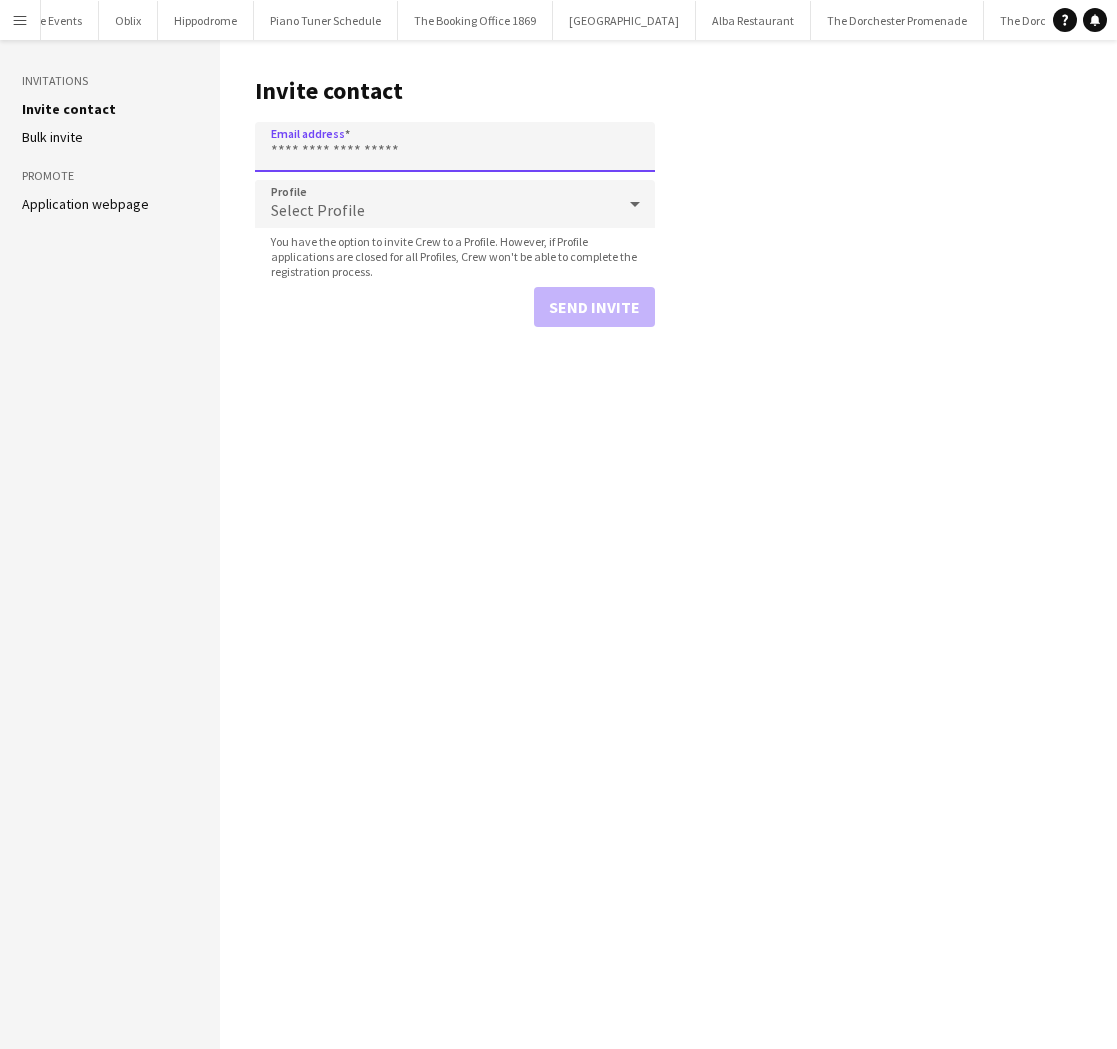 click on "Email address" at bounding box center [455, 147] 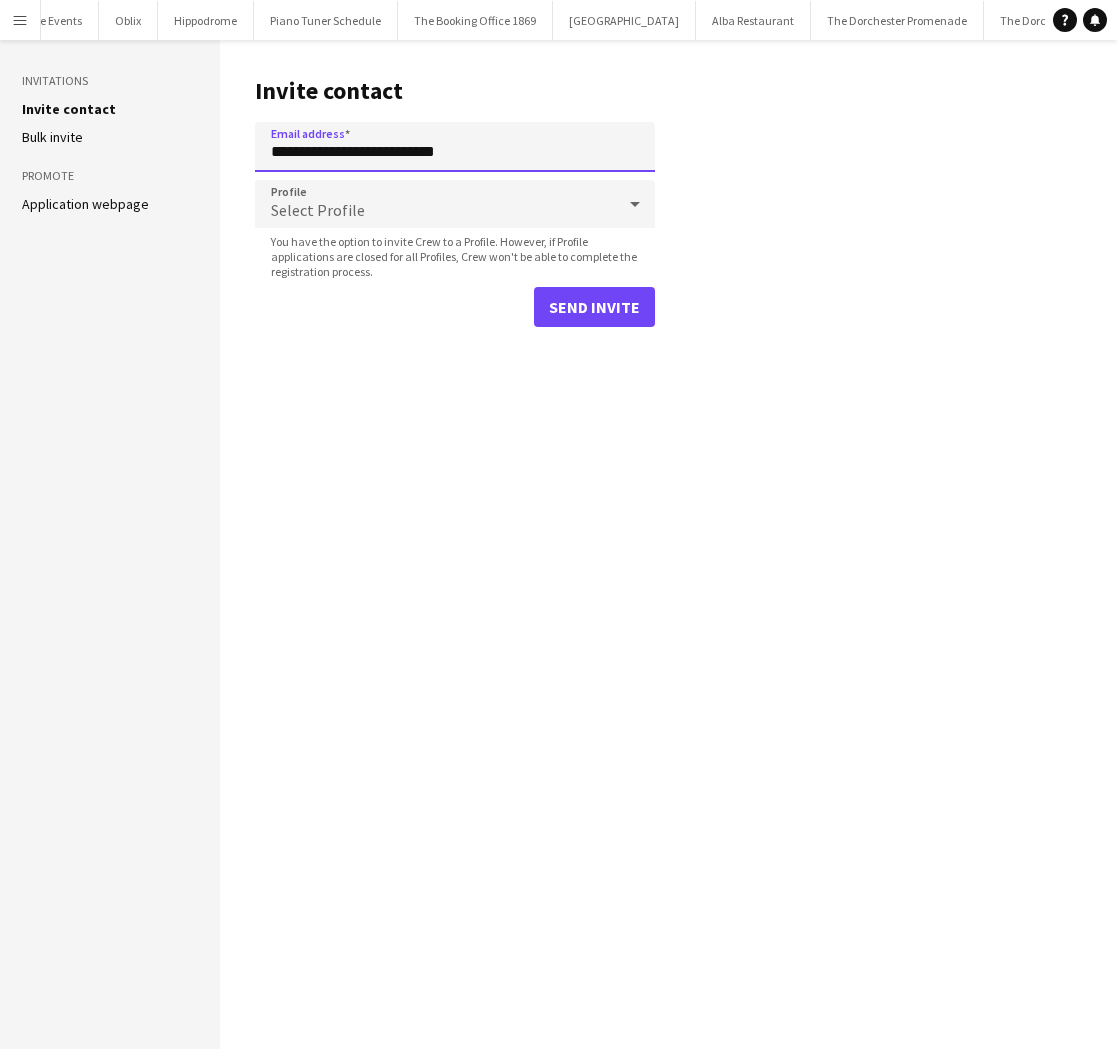 type on "**********" 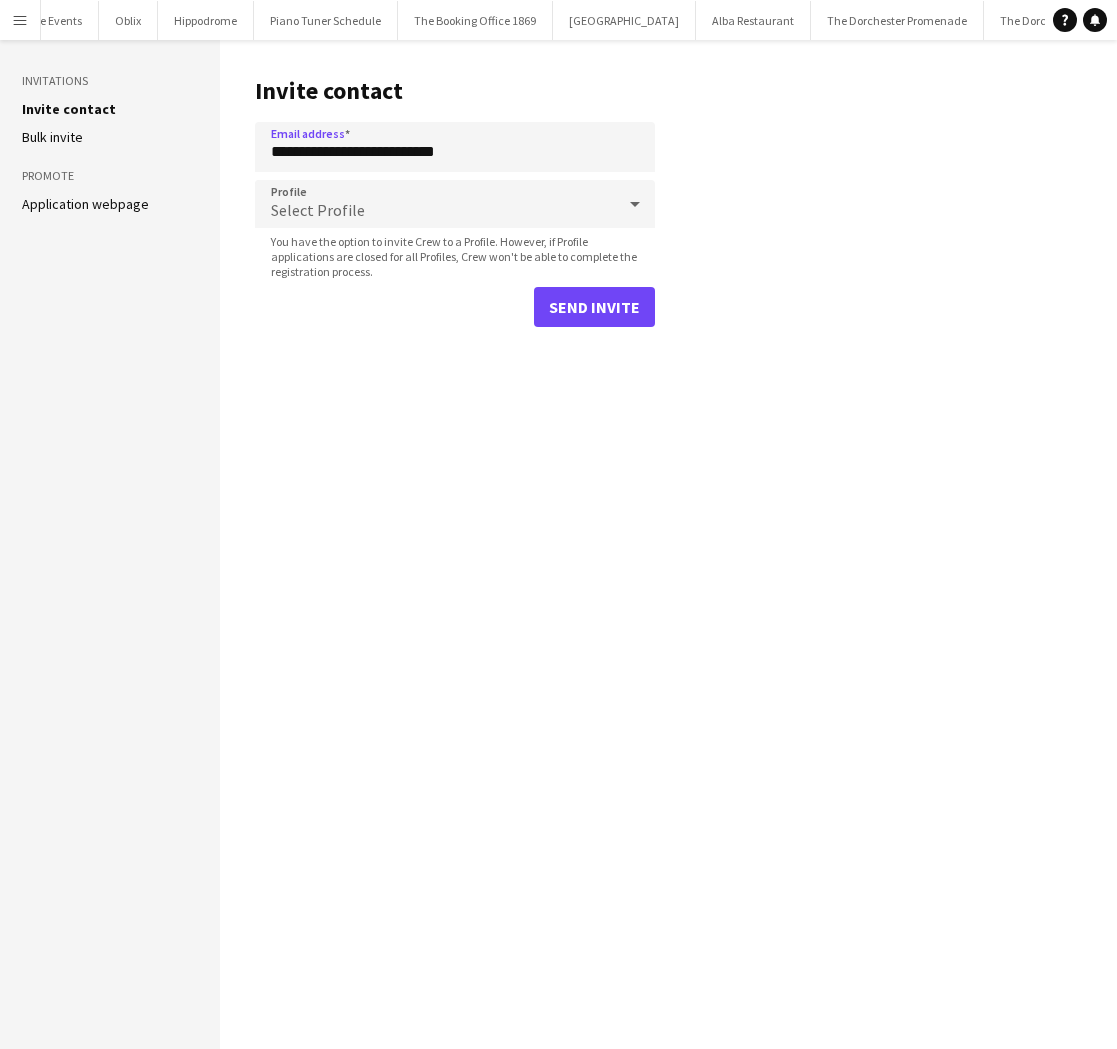 click on "Select Profile" at bounding box center [318, 210] 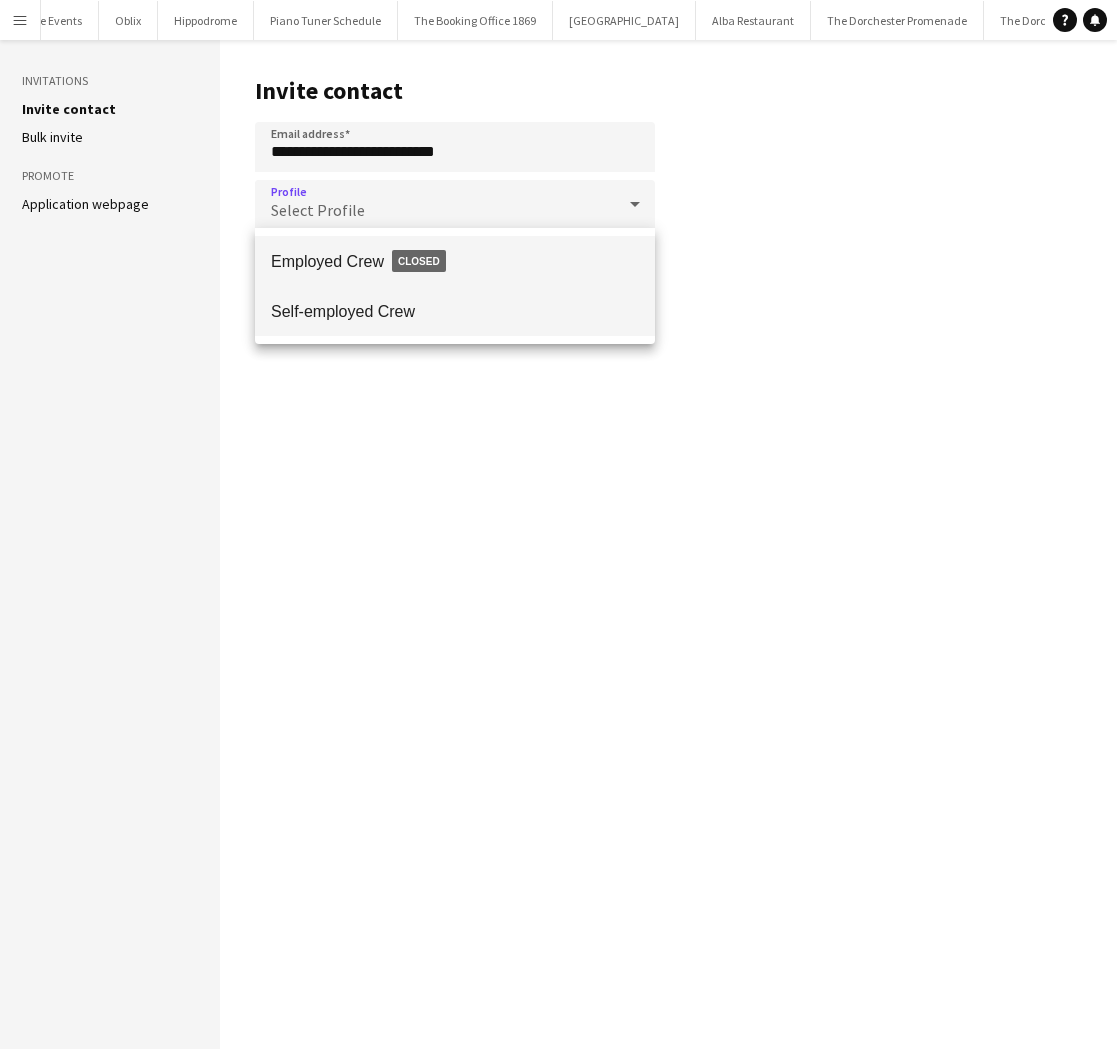 click on "Self-employed Crew" at bounding box center (455, 311) 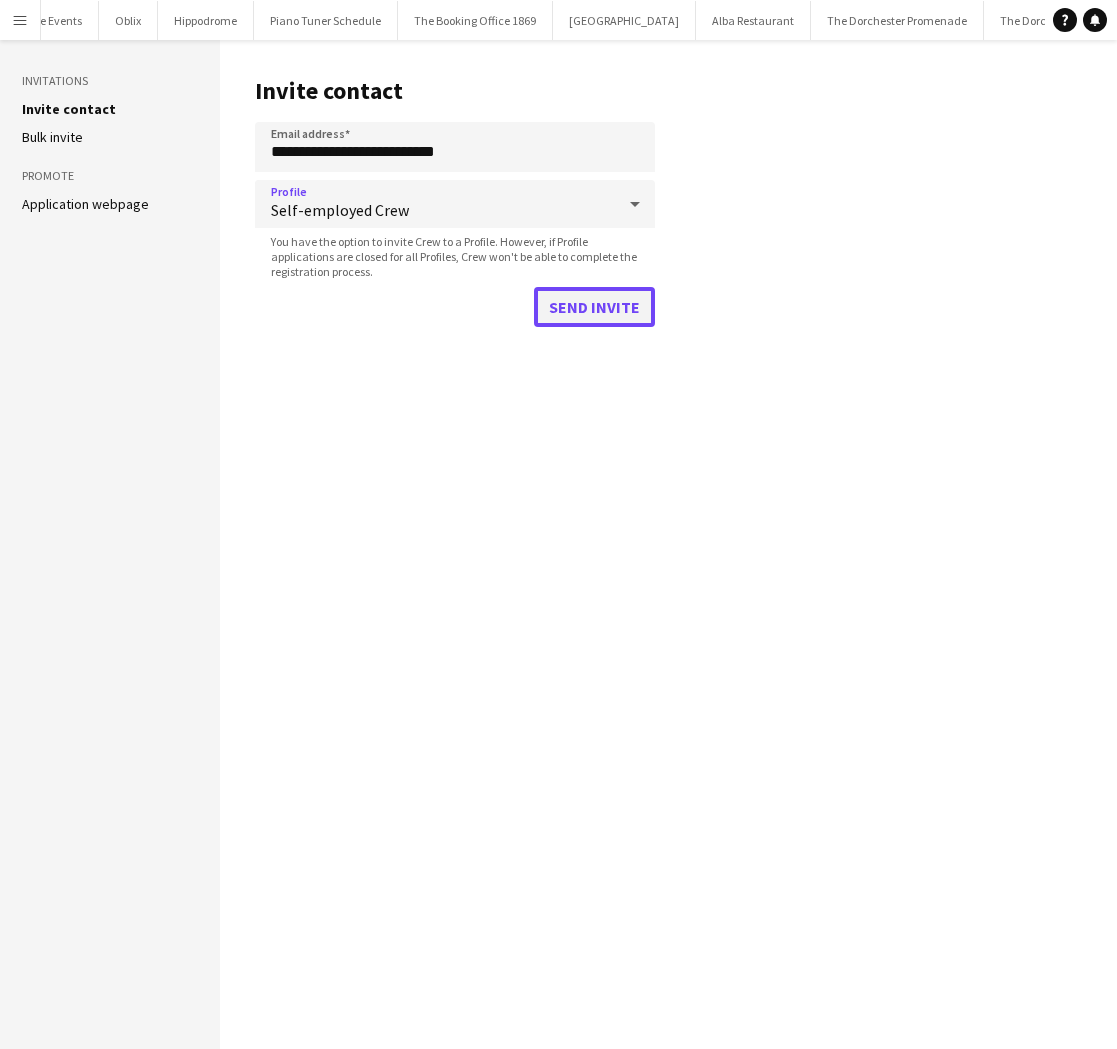 click on "Send invite" 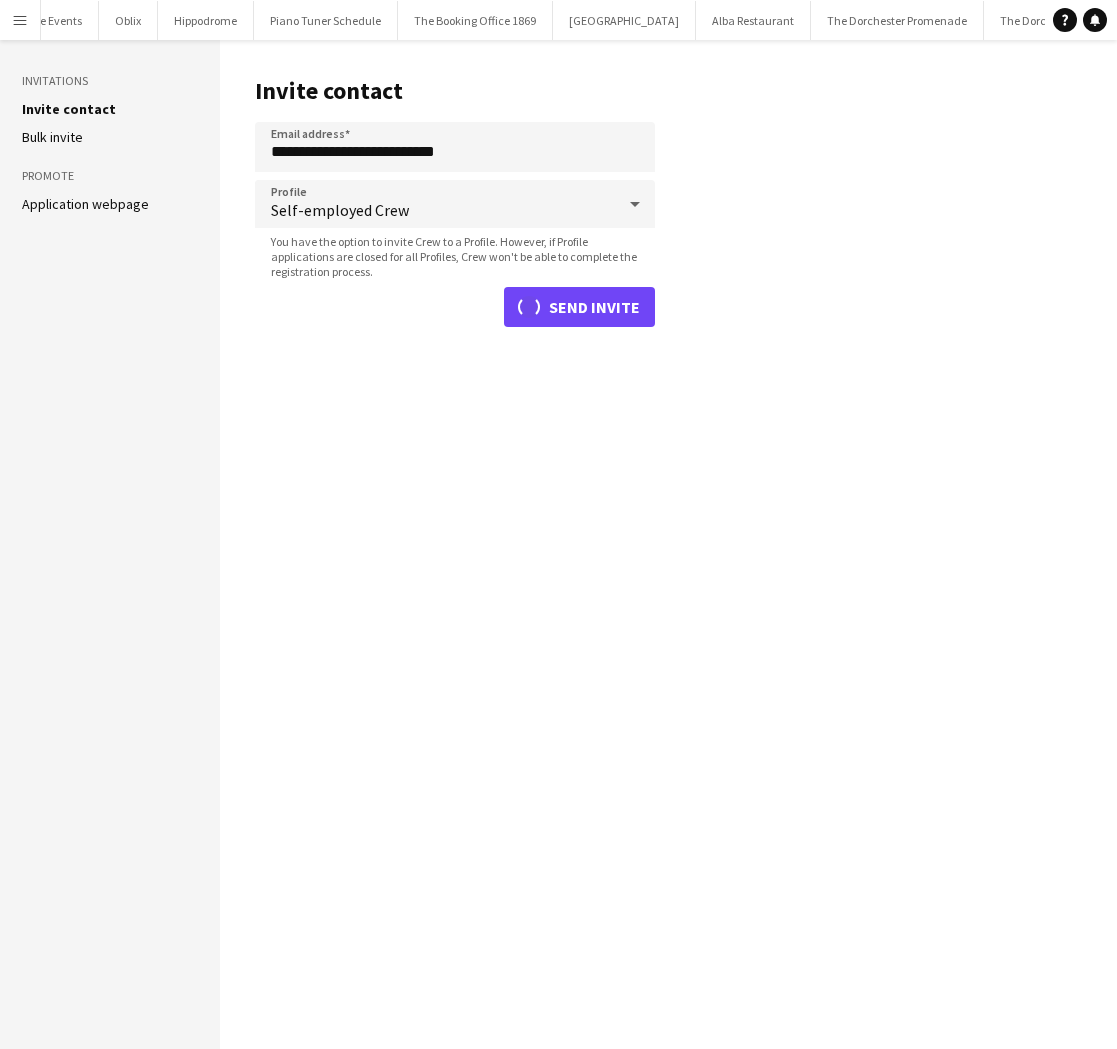 type 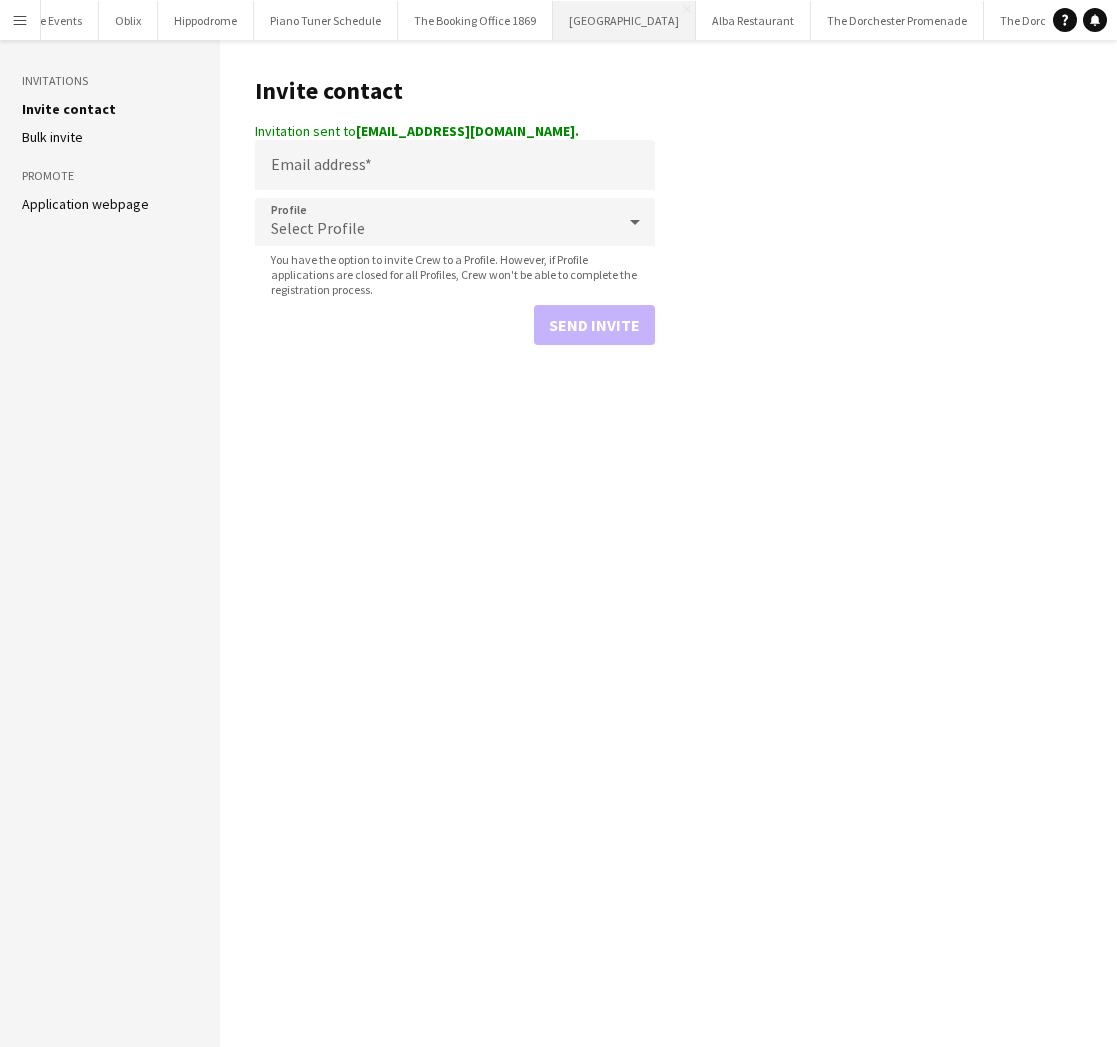 click on "[GEOGRAPHIC_DATA]
Close" at bounding box center (624, 20) 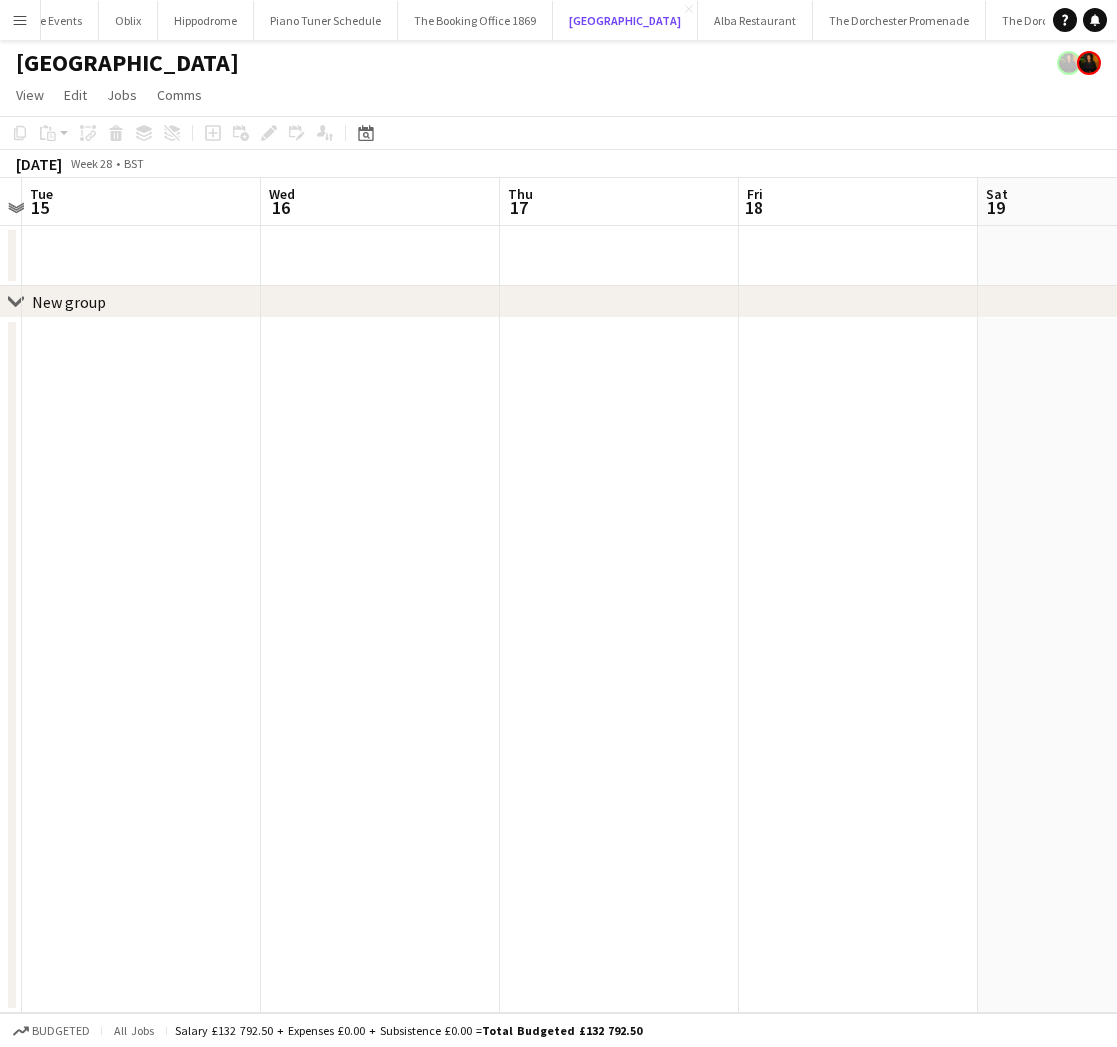 scroll, scrollTop: 0, scrollLeft: 646, axis: horizontal 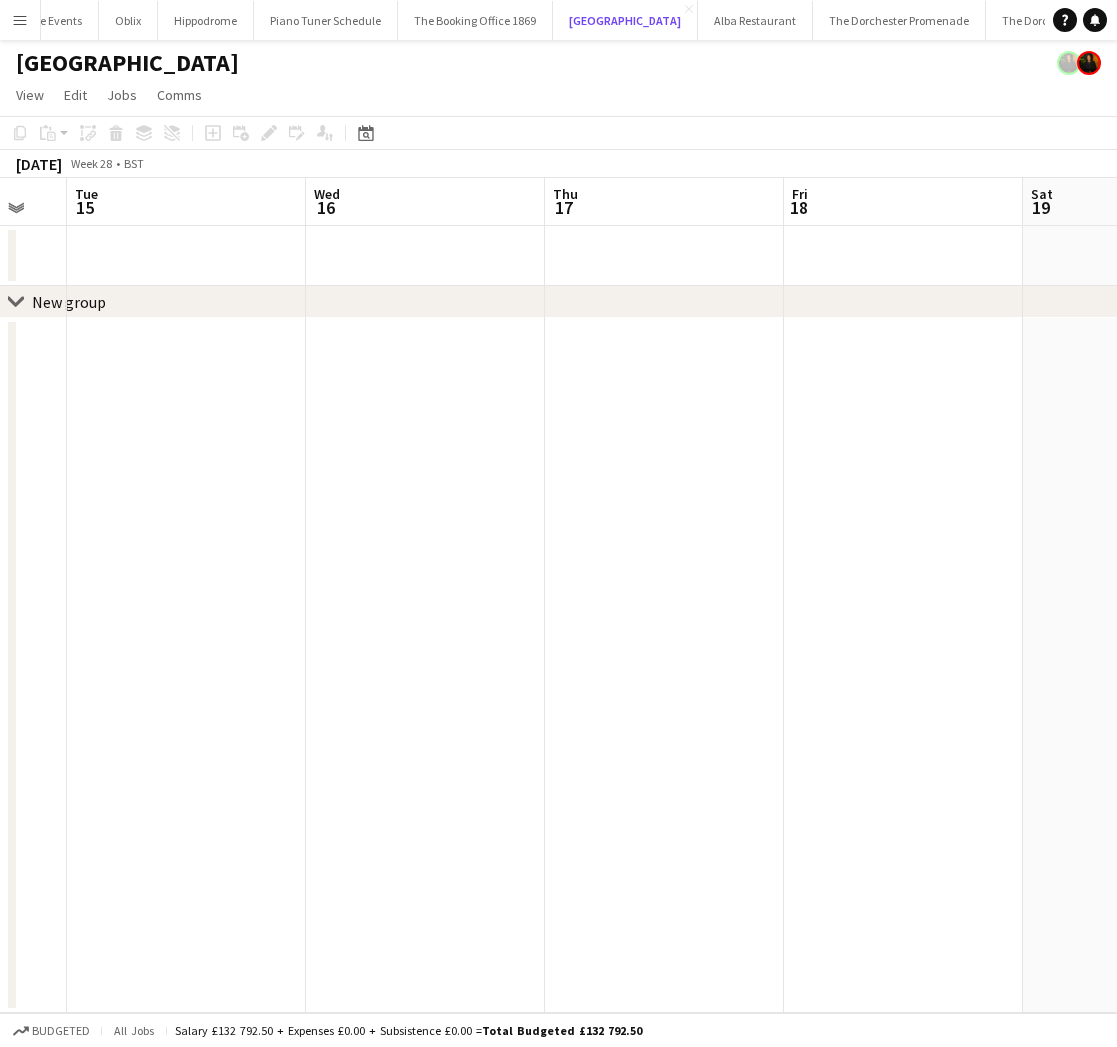 type 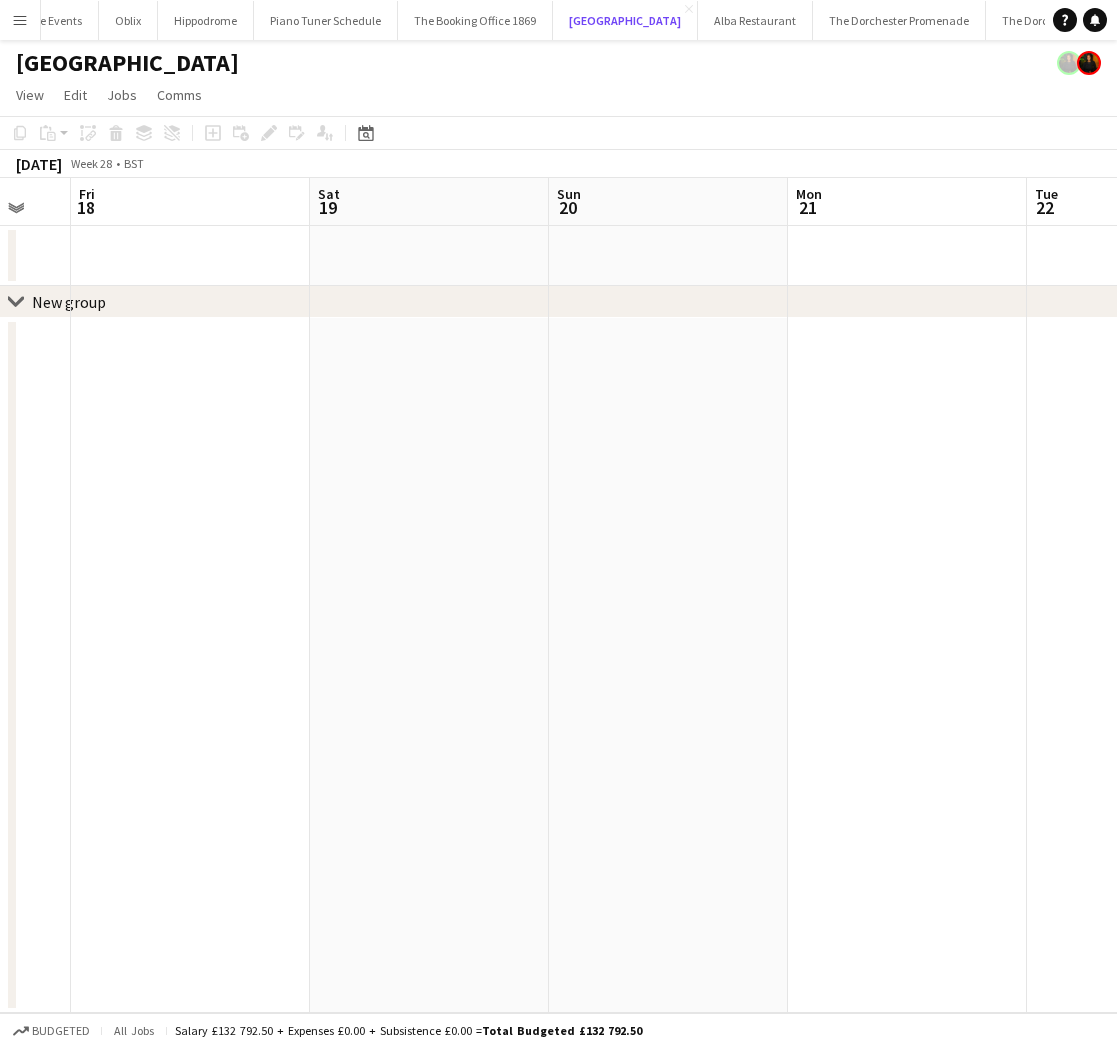 click on "[GEOGRAPHIC_DATA]
Close" at bounding box center [625, 20] 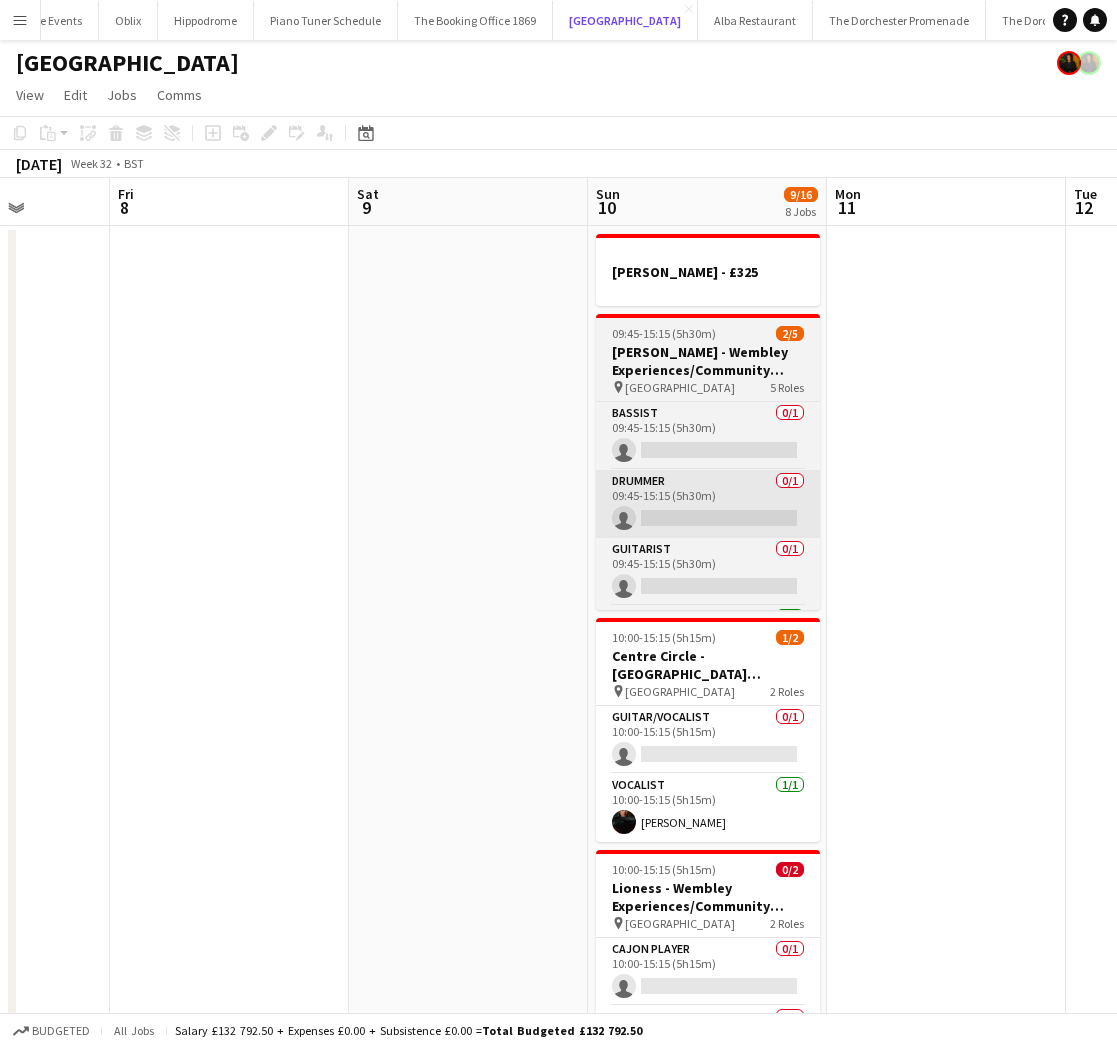 scroll, scrollTop: 0, scrollLeft: 844, axis: horizontal 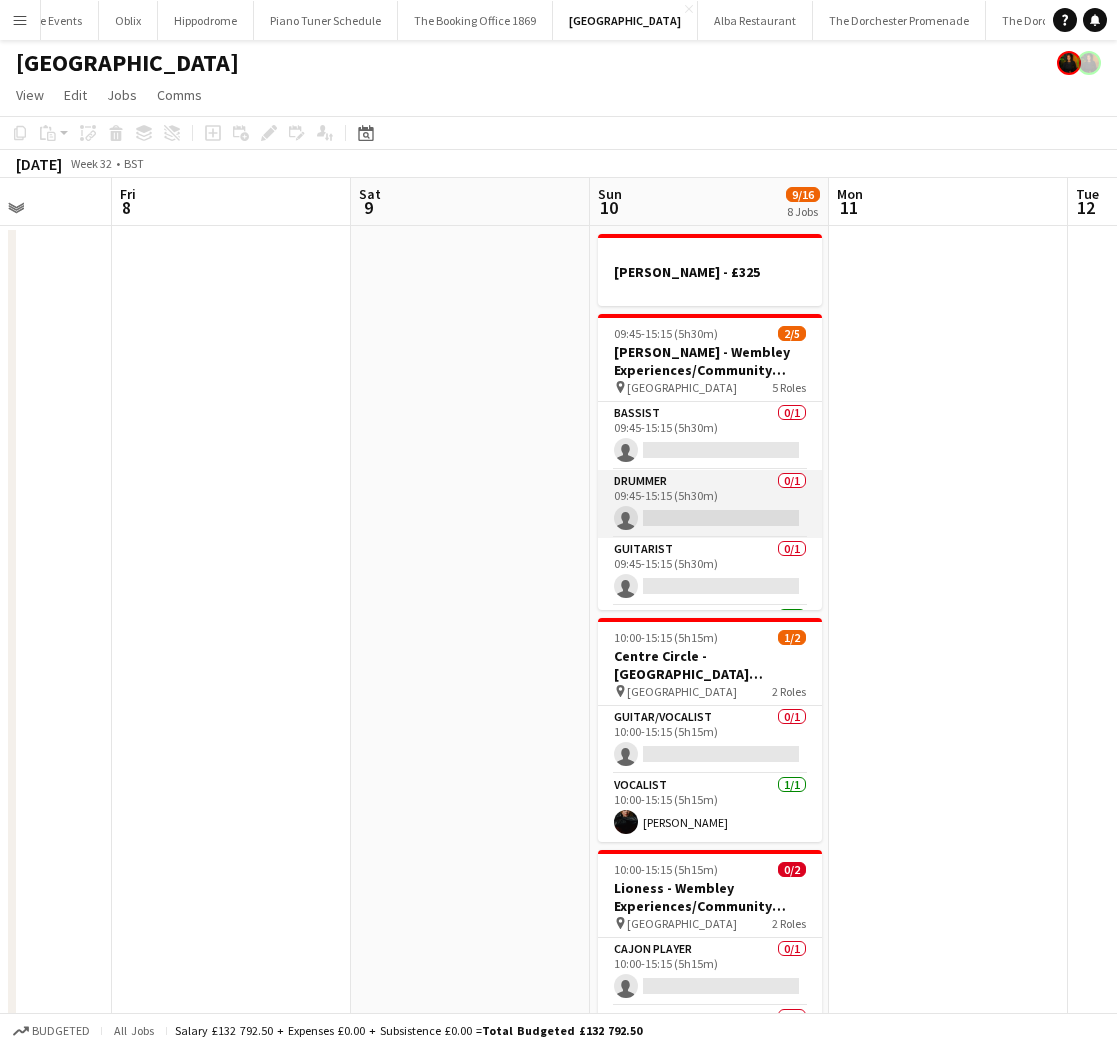 drag, startPoint x: 695, startPoint y: 552, endPoint x: 731, endPoint y: 471, distance: 88.63972 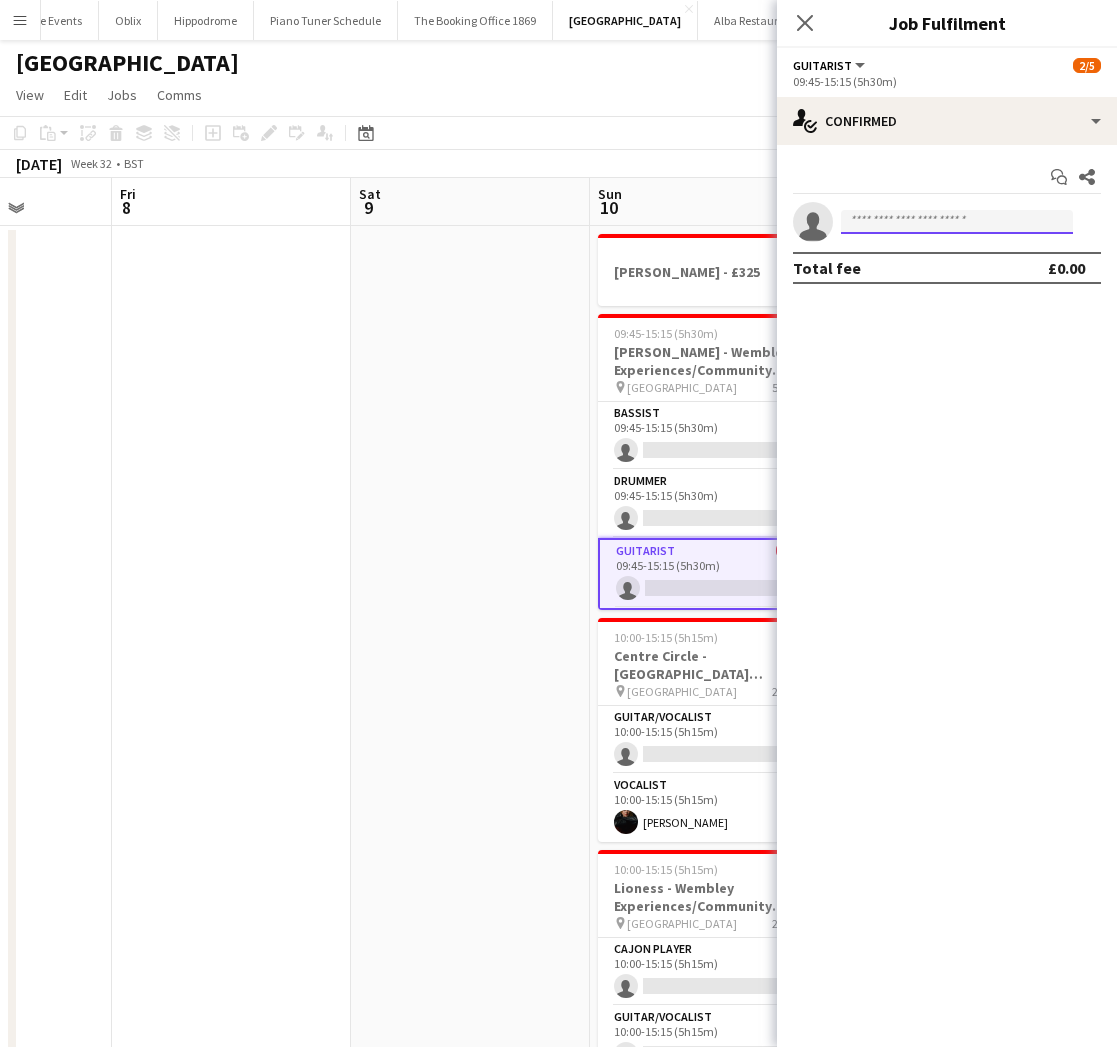 drag, startPoint x: 875, startPoint y: 216, endPoint x: 879, endPoint y: 233, distance: 17.464249 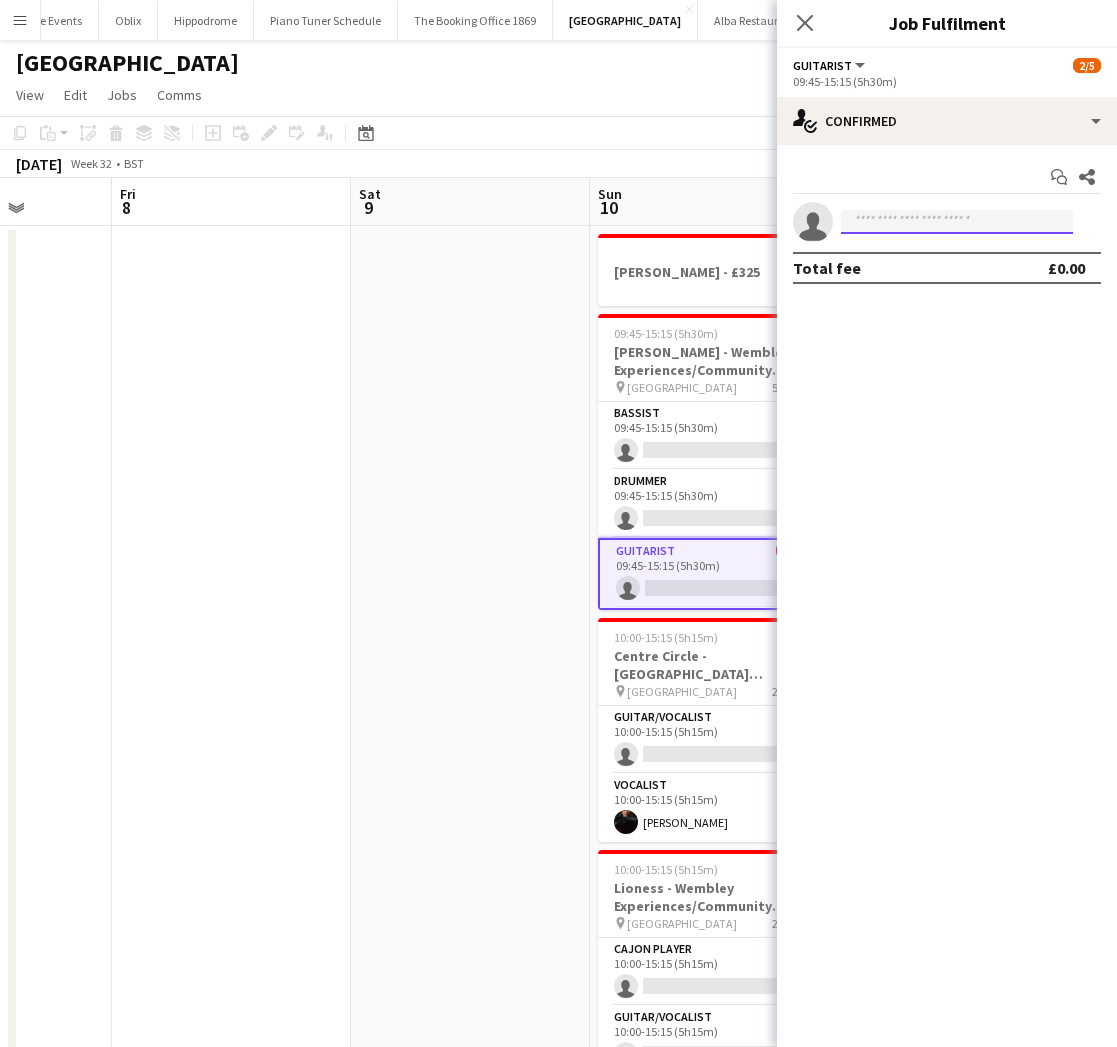 click at bounding box center [957, 222] 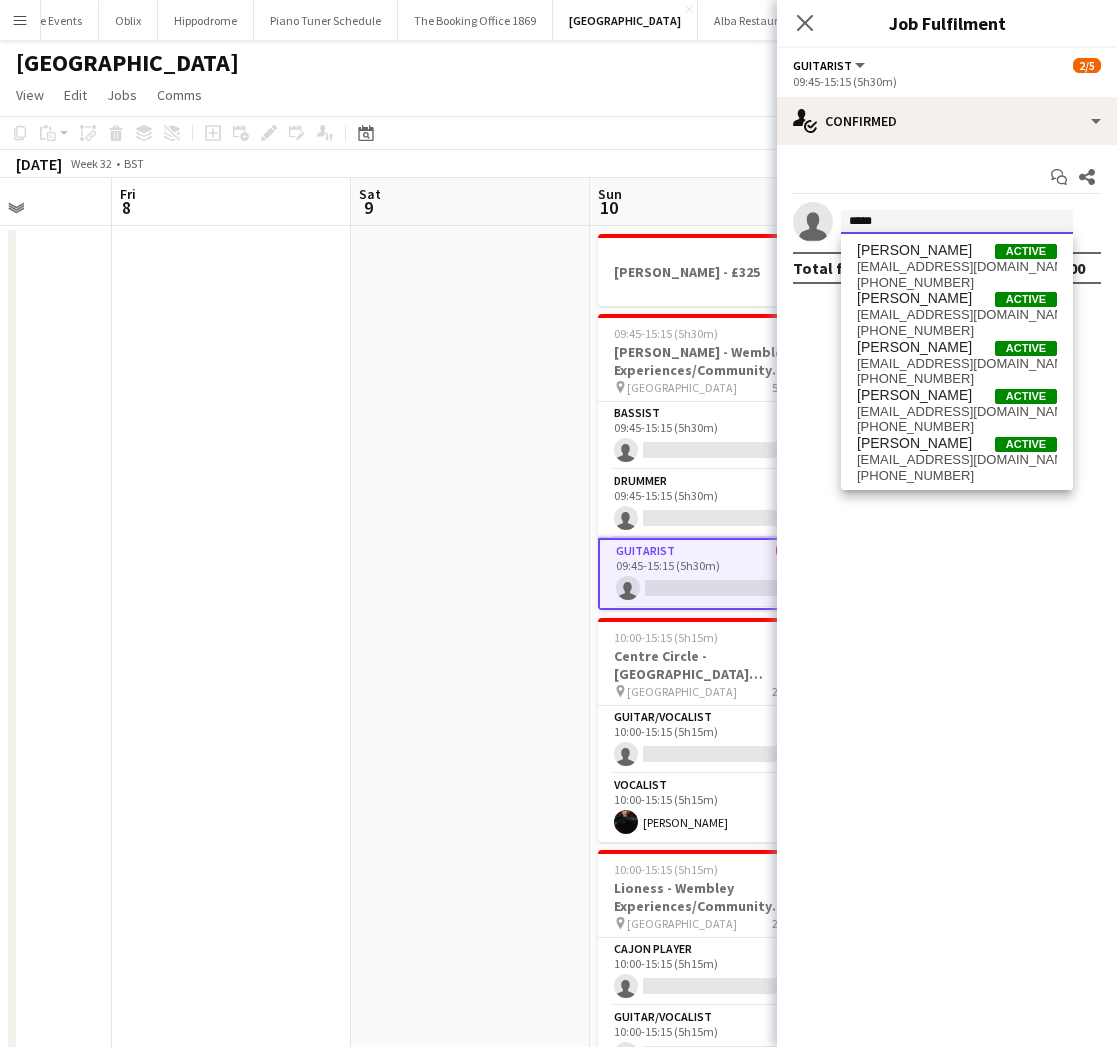 type on "****" 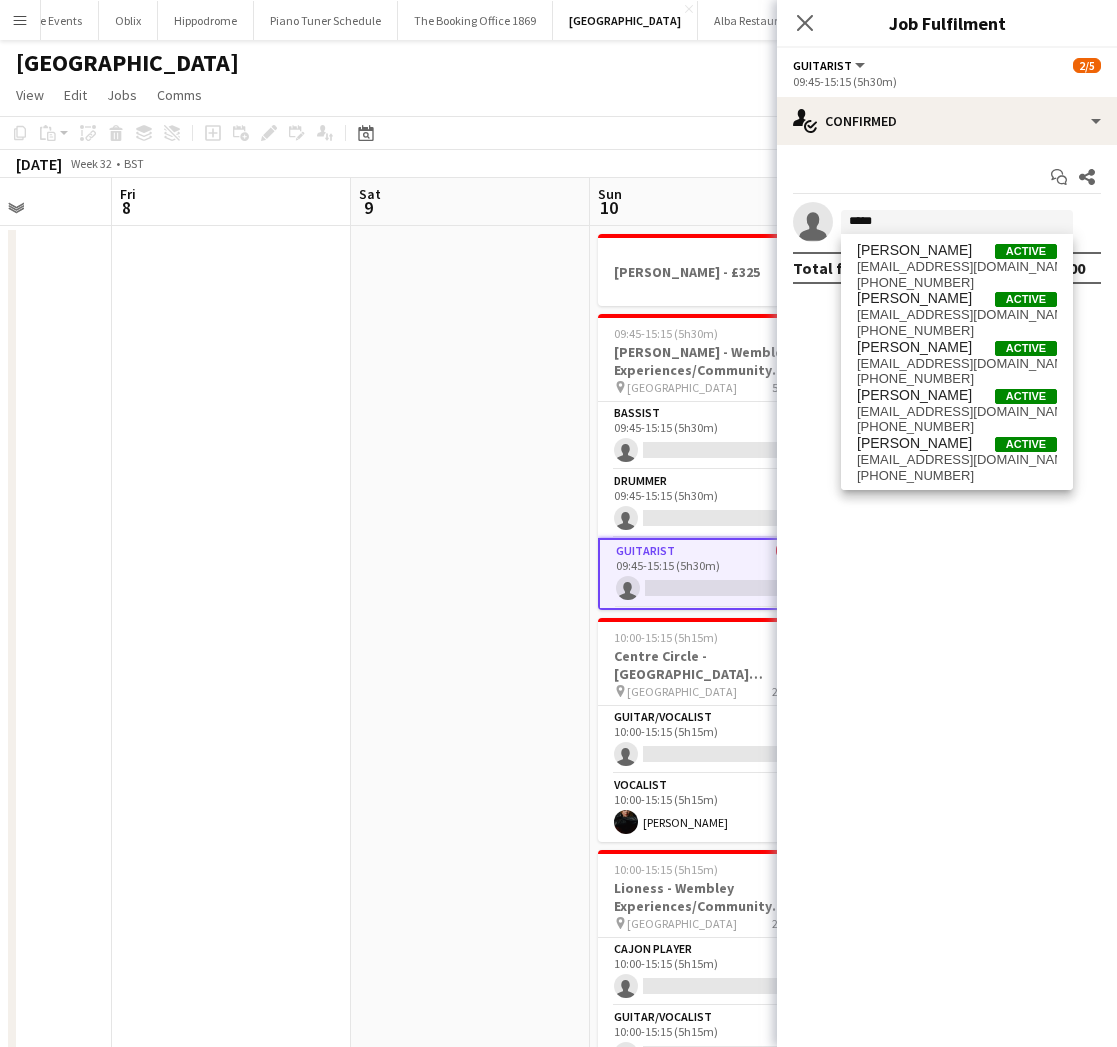 click on "[PERSON_NAME]" at bounding box center [914, 443] 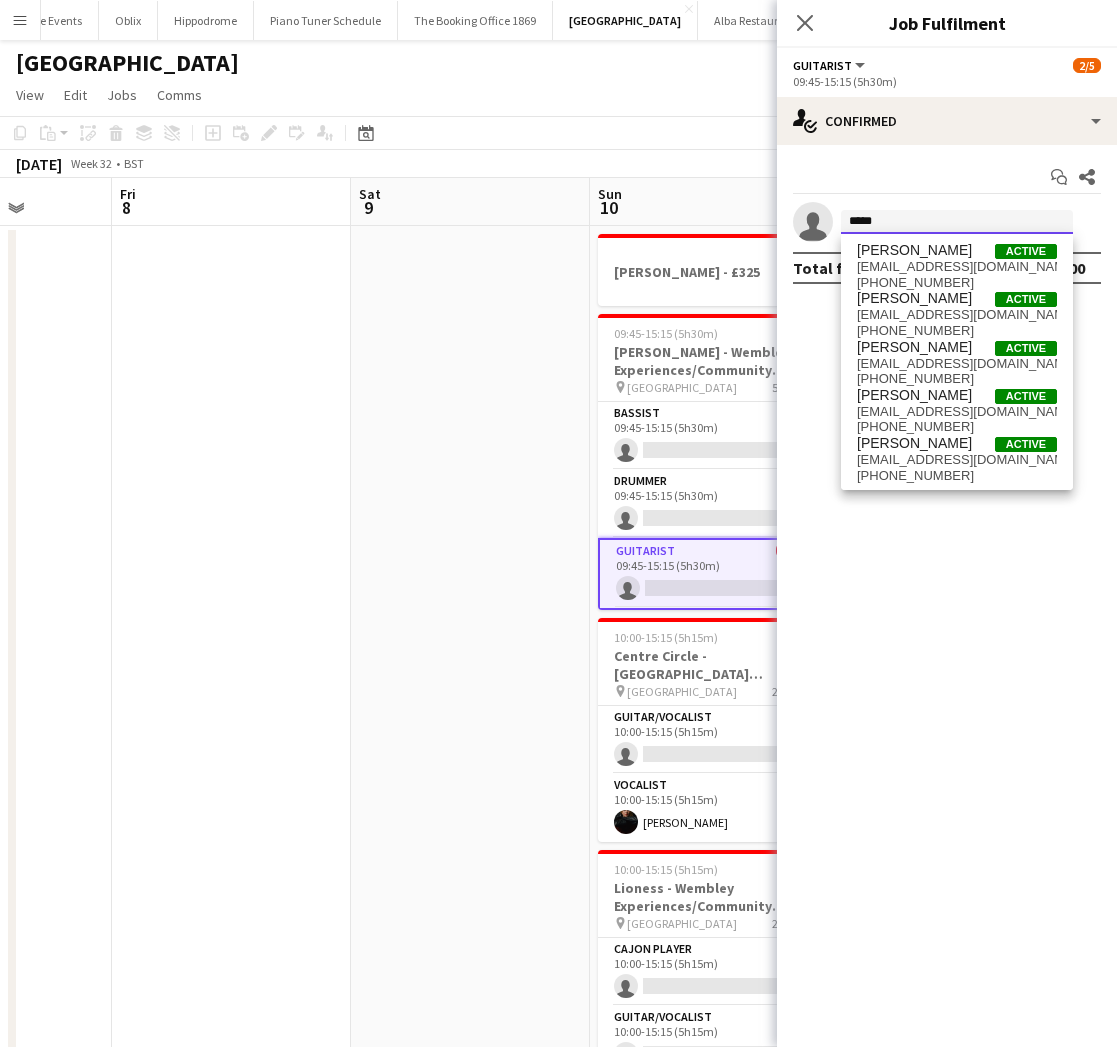 type 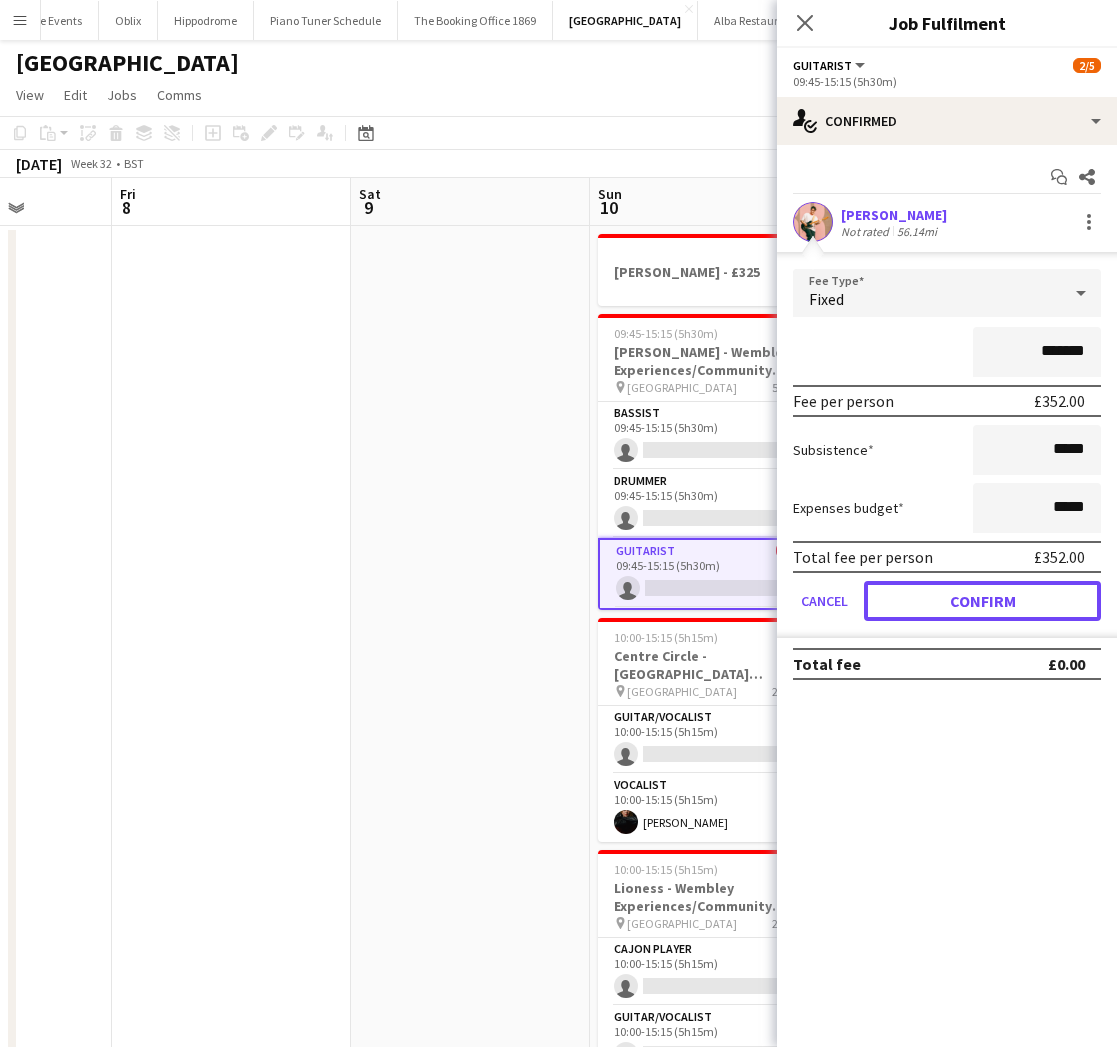 click on "Confirm" at bounding box center (982, 601) 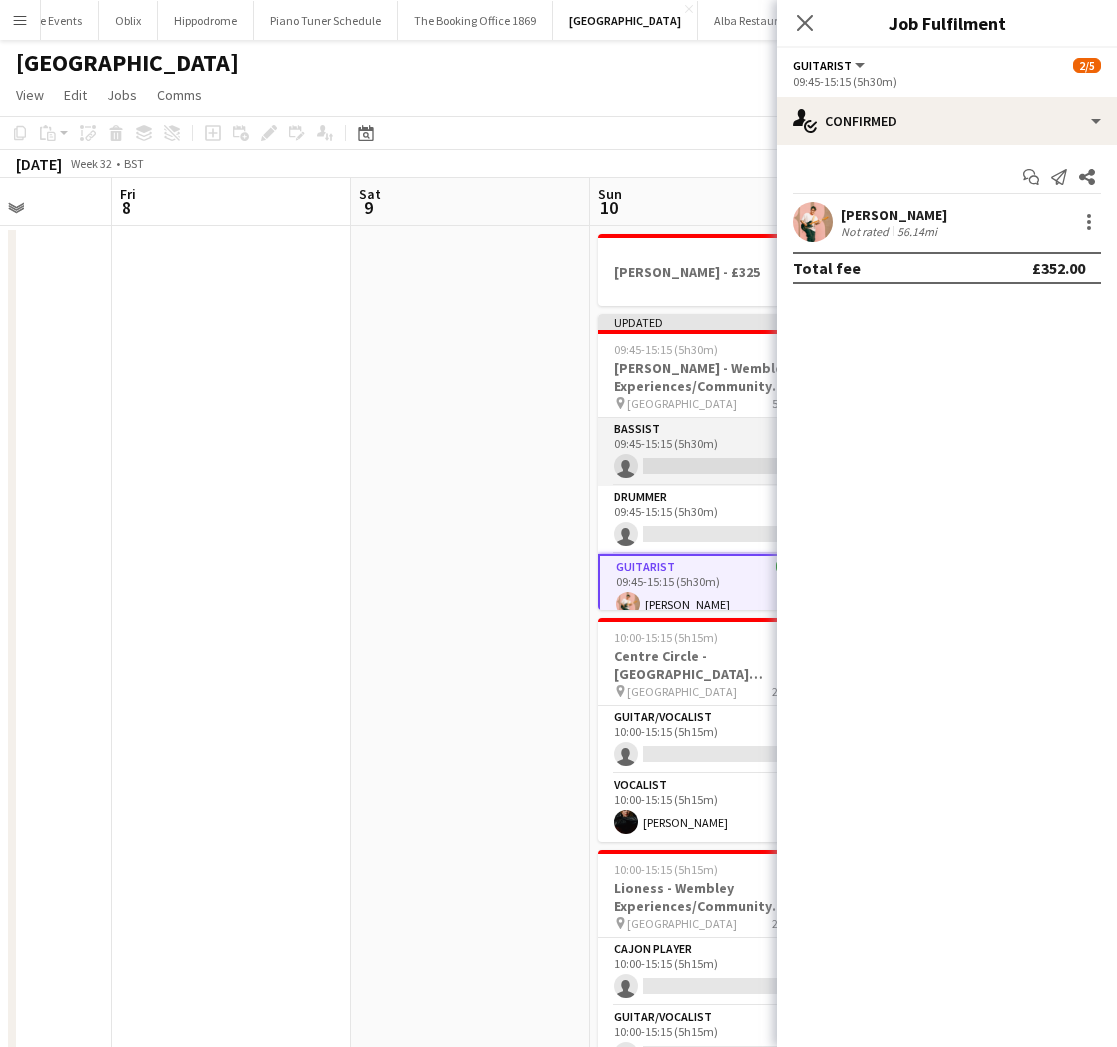 drag, startPoint x: 676, startPoint y: 504, endPoint x: 689, endPoint y: 471, distance: 35.468296 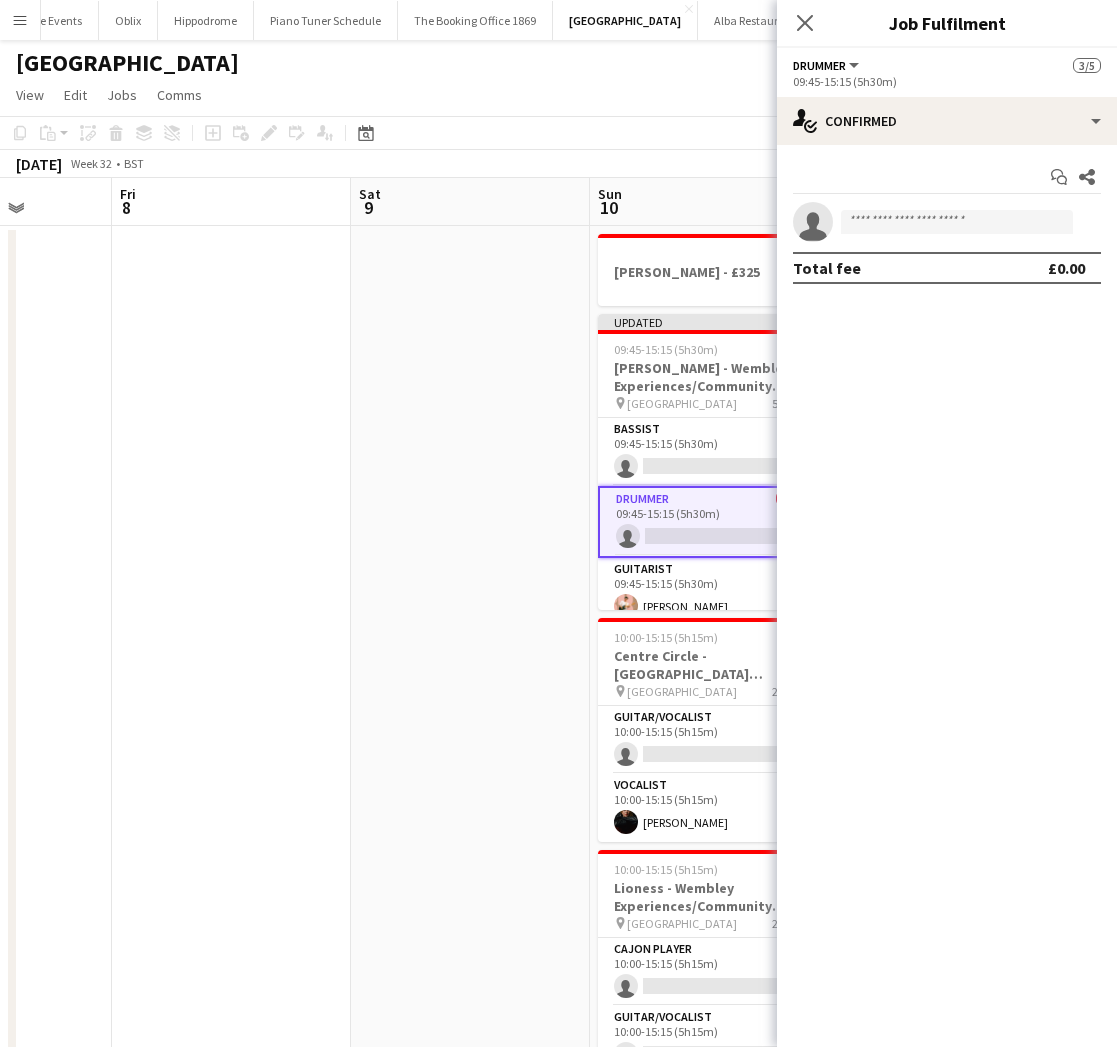 scroll, scrollTop: 0, scrollLeft: 840, axis: horizontal 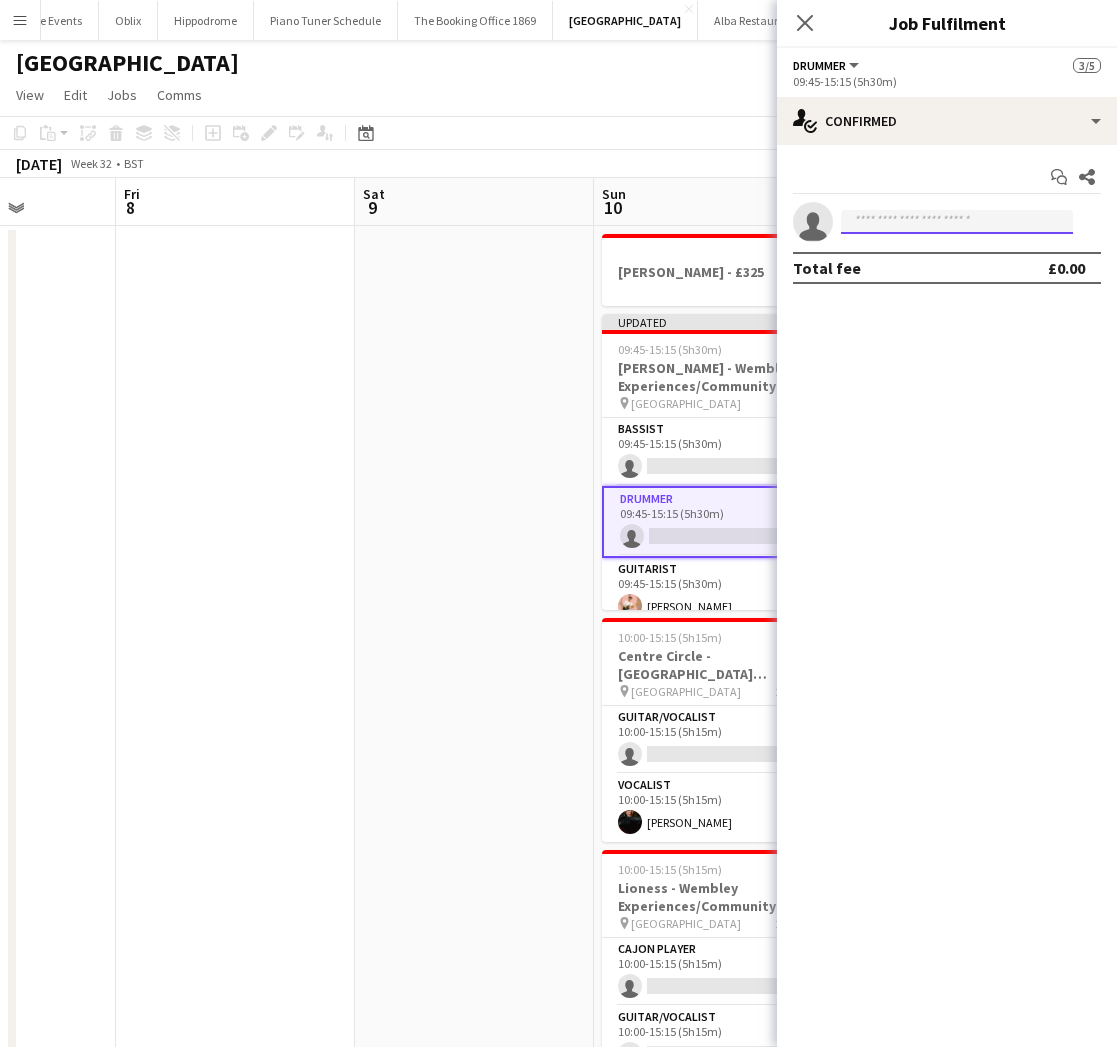 click at bounding box center [957, 222] 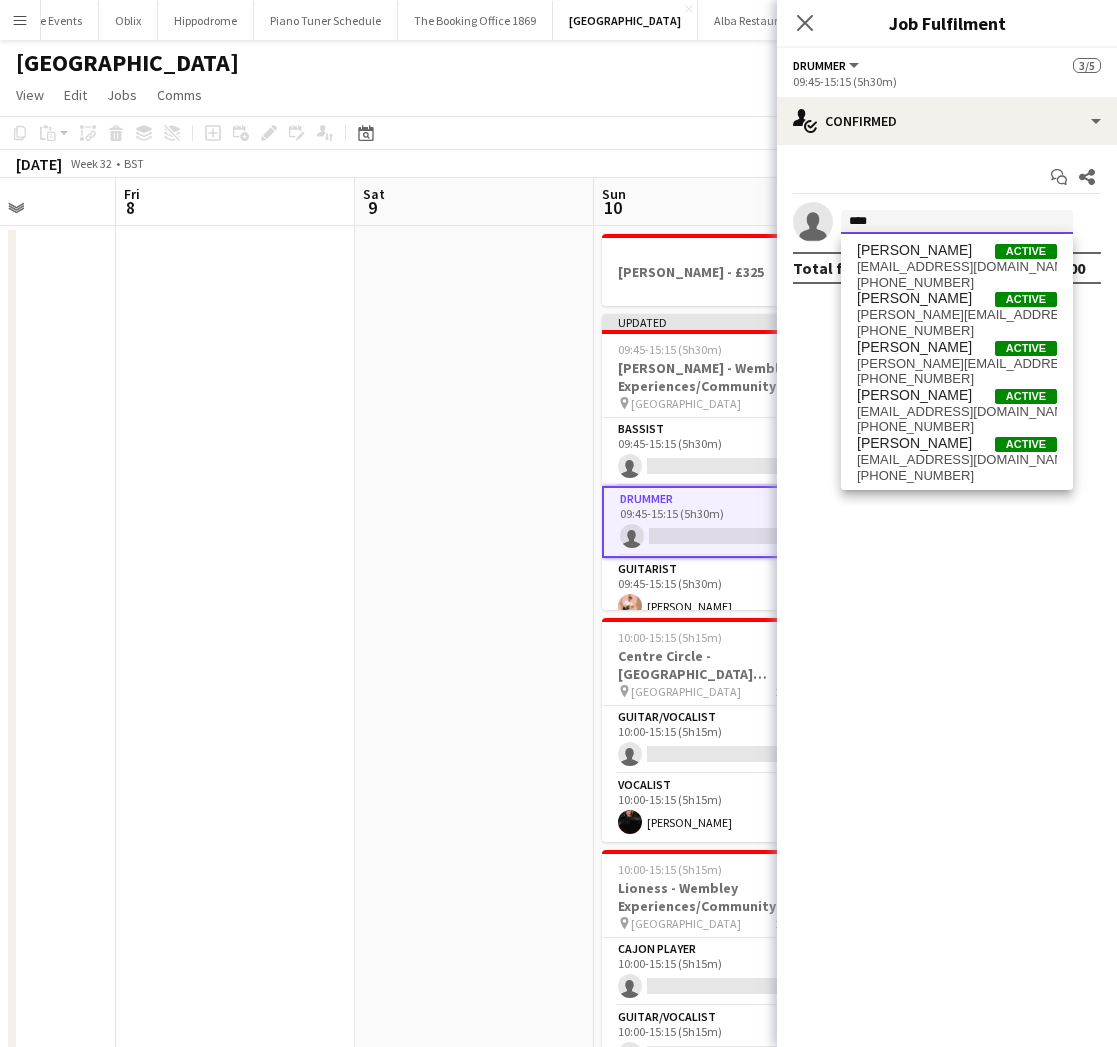 scroll, scrollTop: 28, scrollLeft: 0, axis: vertical 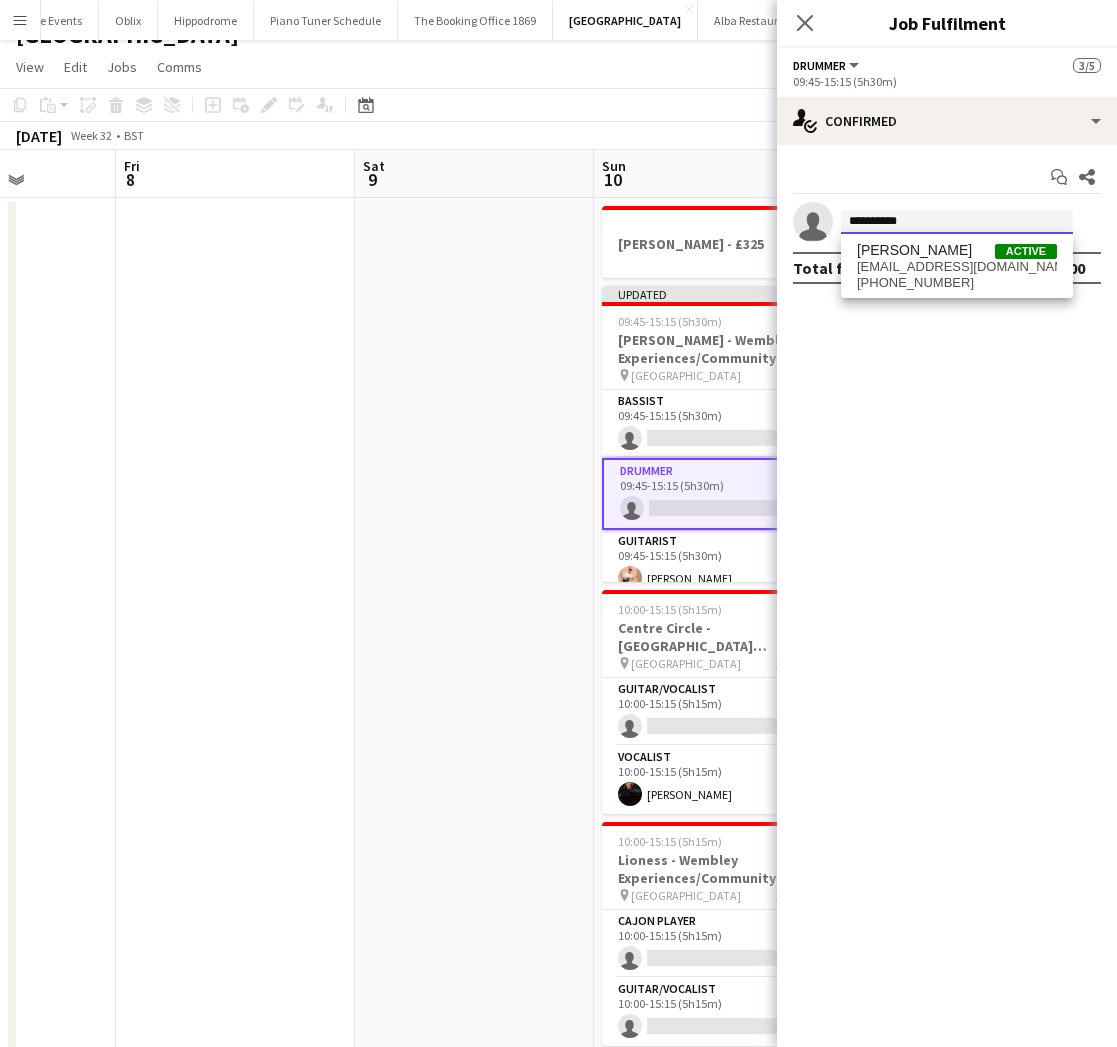 type on "**********" 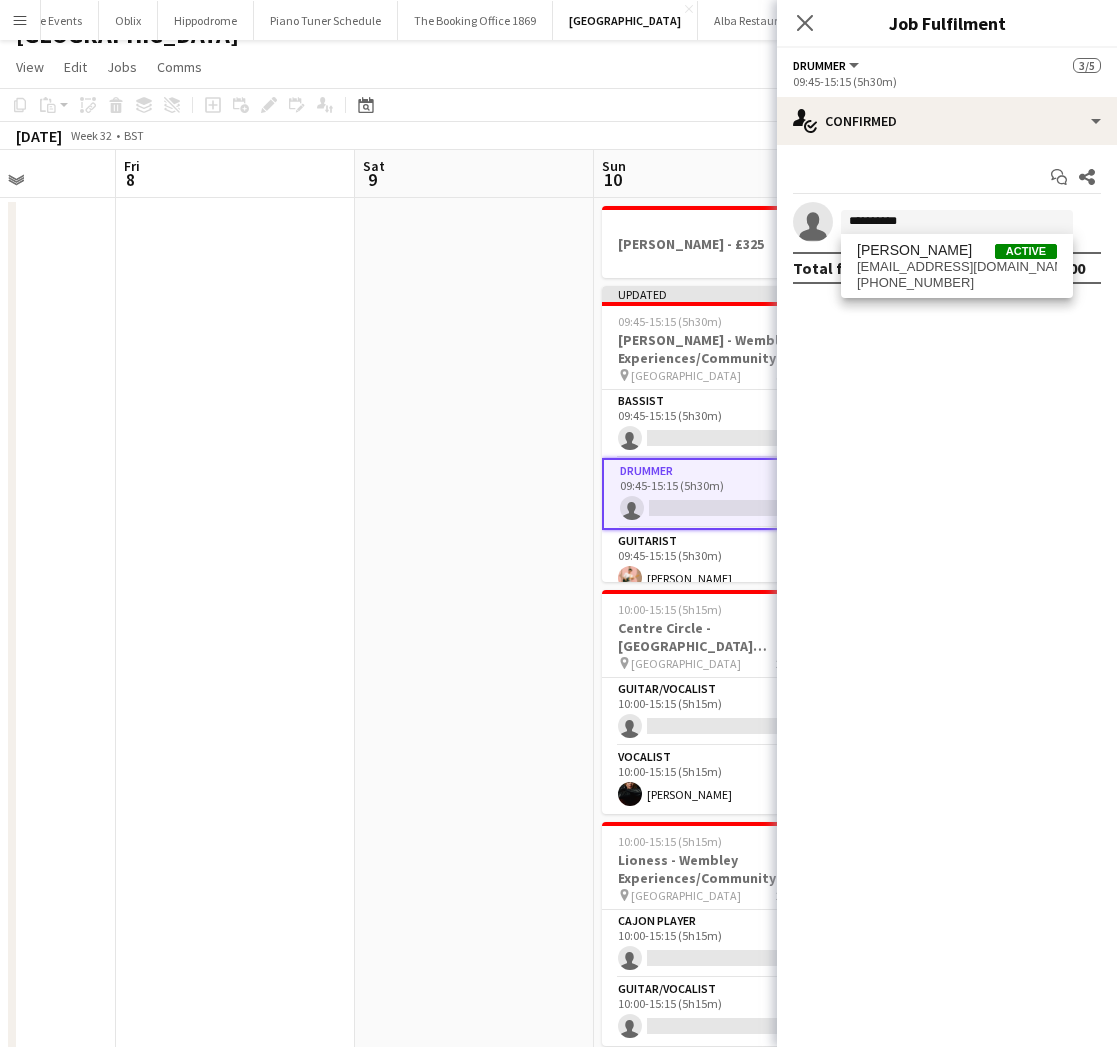 drag, startPoint x: 906, startPoint y: 239, endPoint x: 923, endPoint y: 317, distance: 79.83107 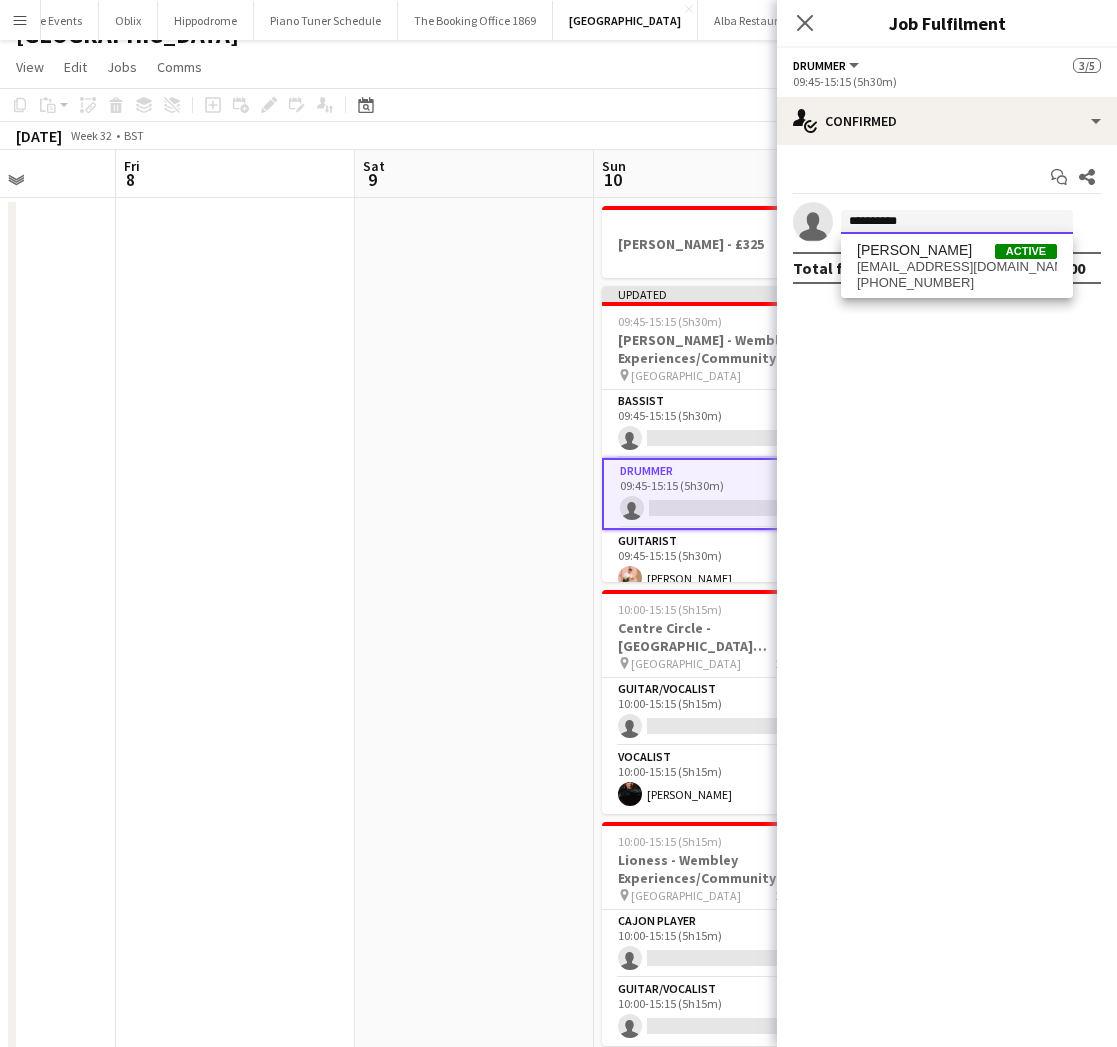 type 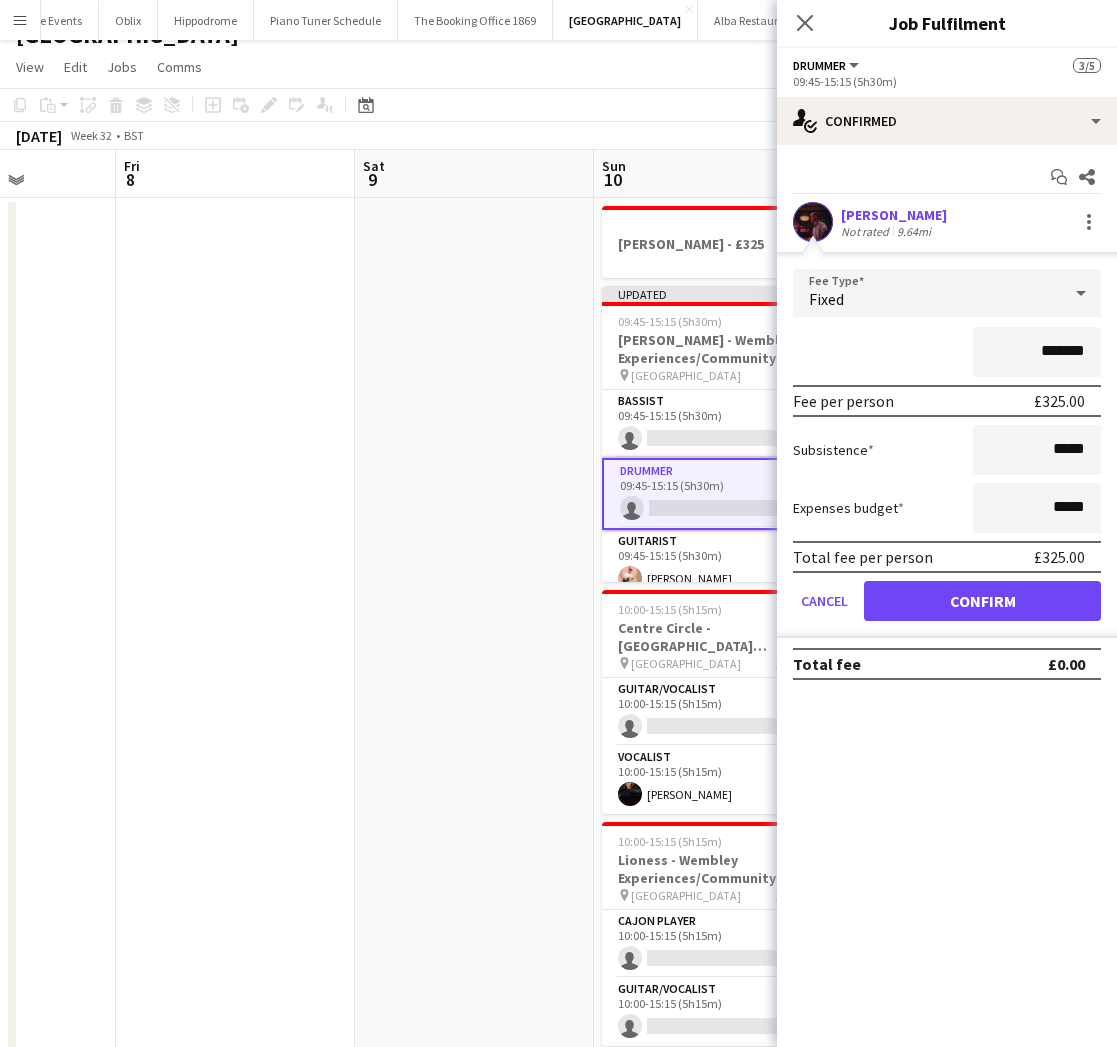 click at bounding box center [474, 1084] 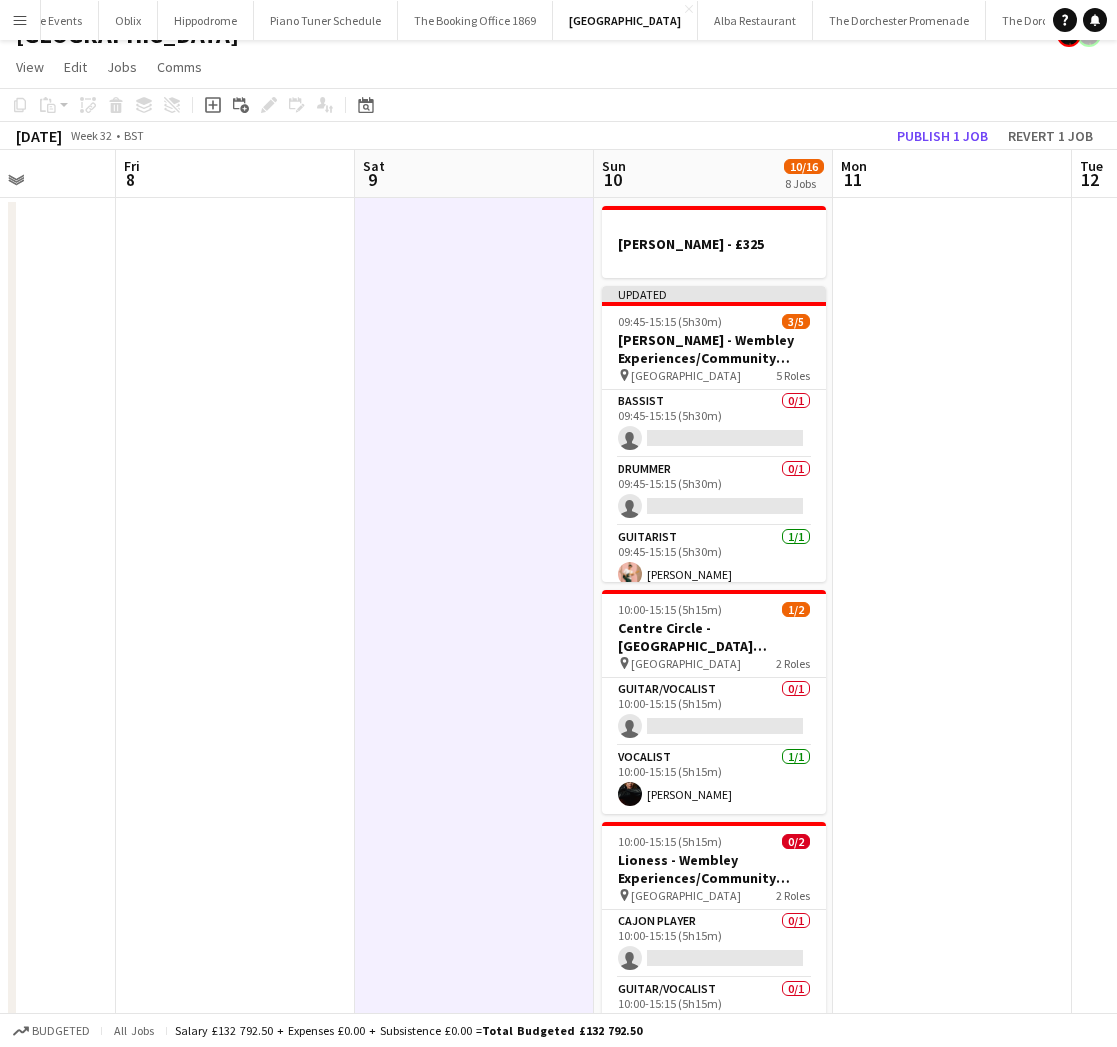 scroll, scrollTop: 0, scrollLeft: 839, axis: horizontal 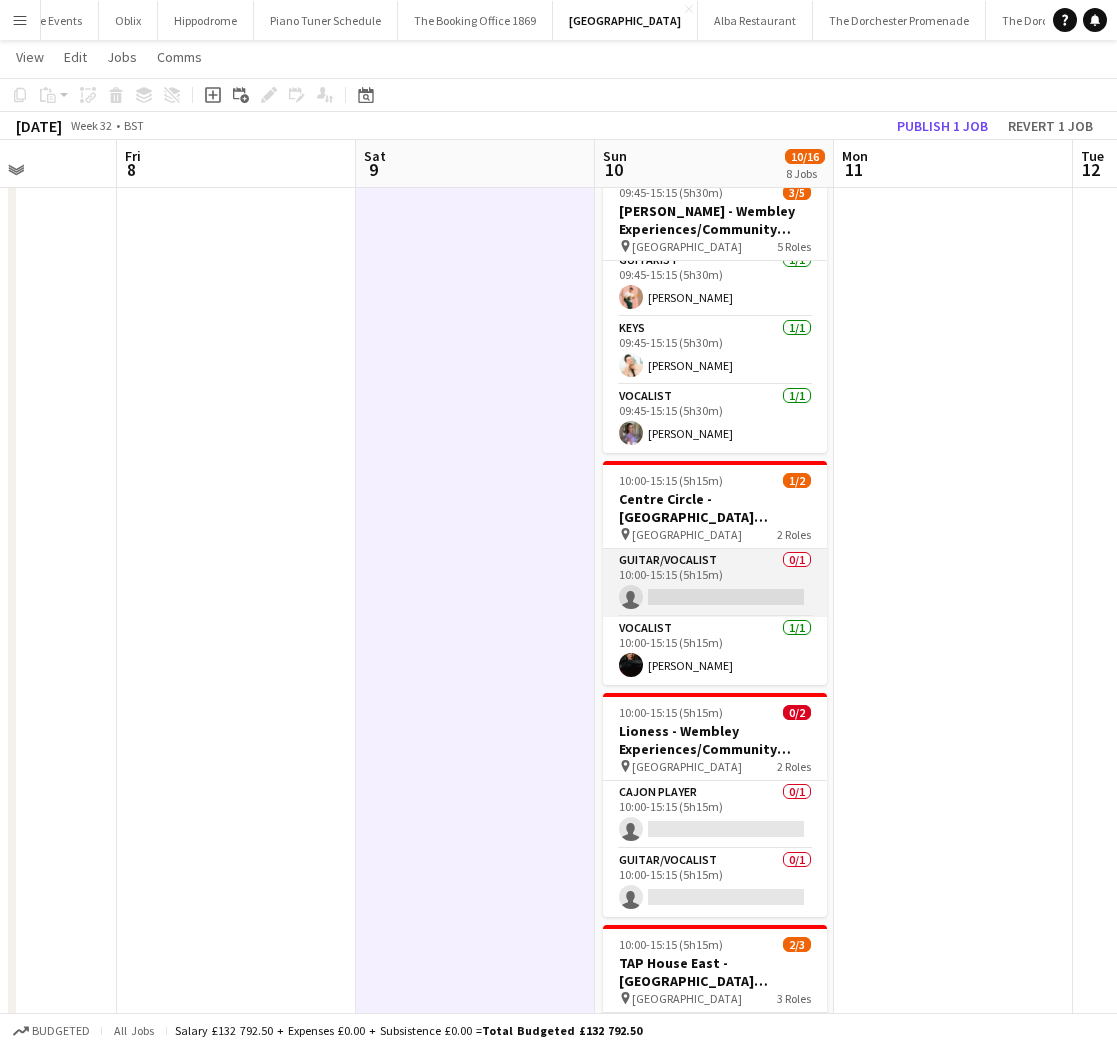 click on "Guitar/Vocalist   0/1   10:00-15:15 (5h15m)
single-neutral-actions" at bounding box center [715, 583] 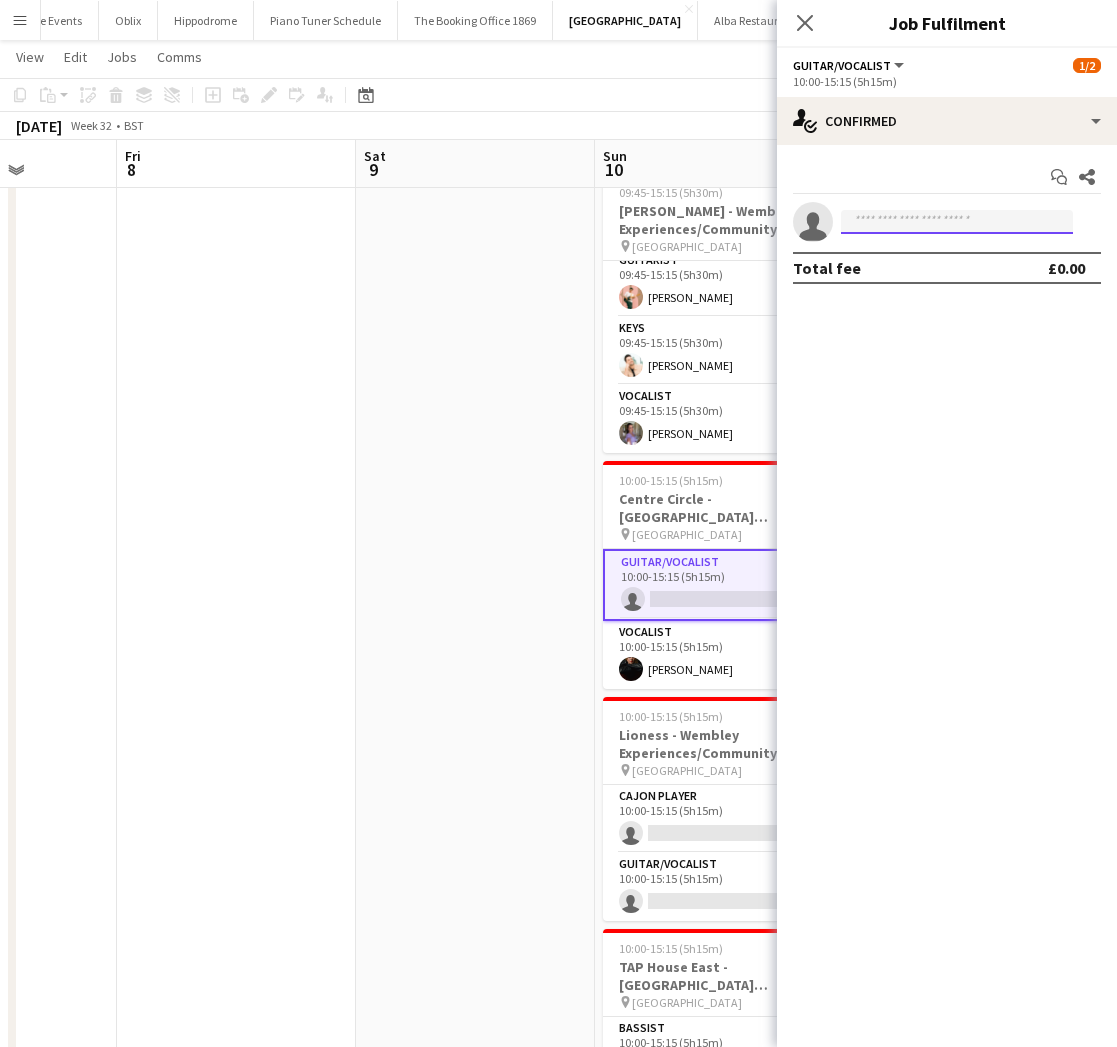 click at bounding box center [957, 222] 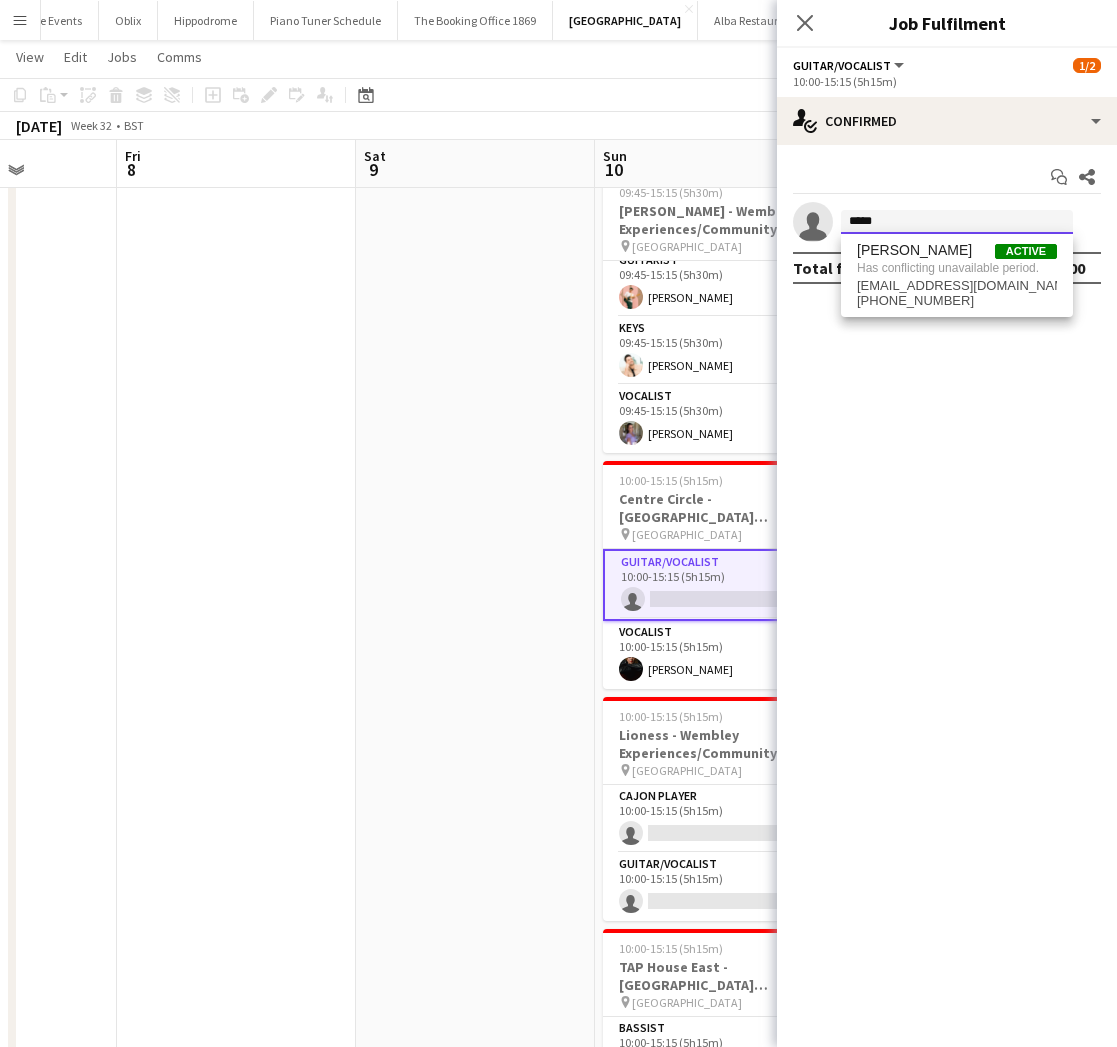 type on "*****" 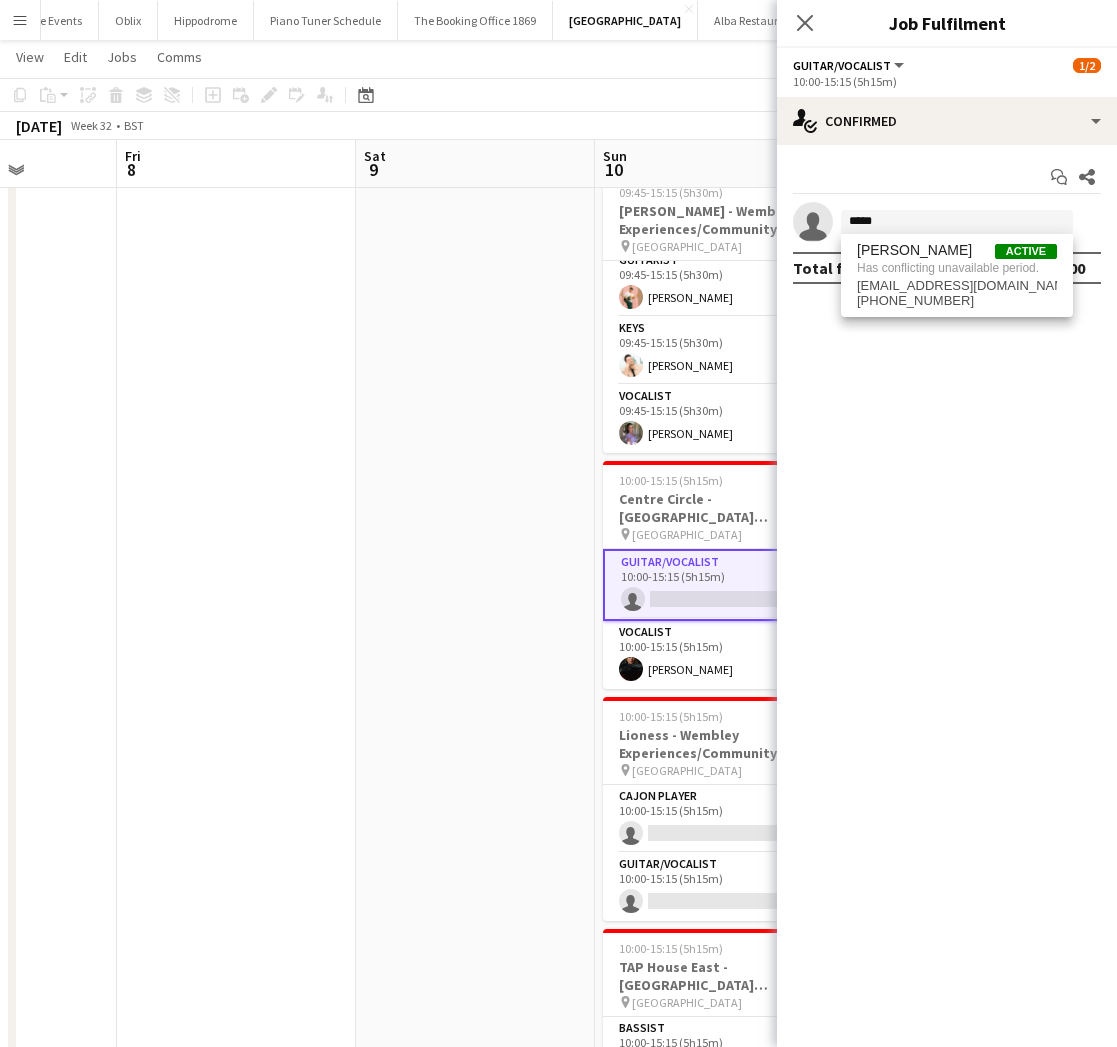 click at bounding box center [475, 955] 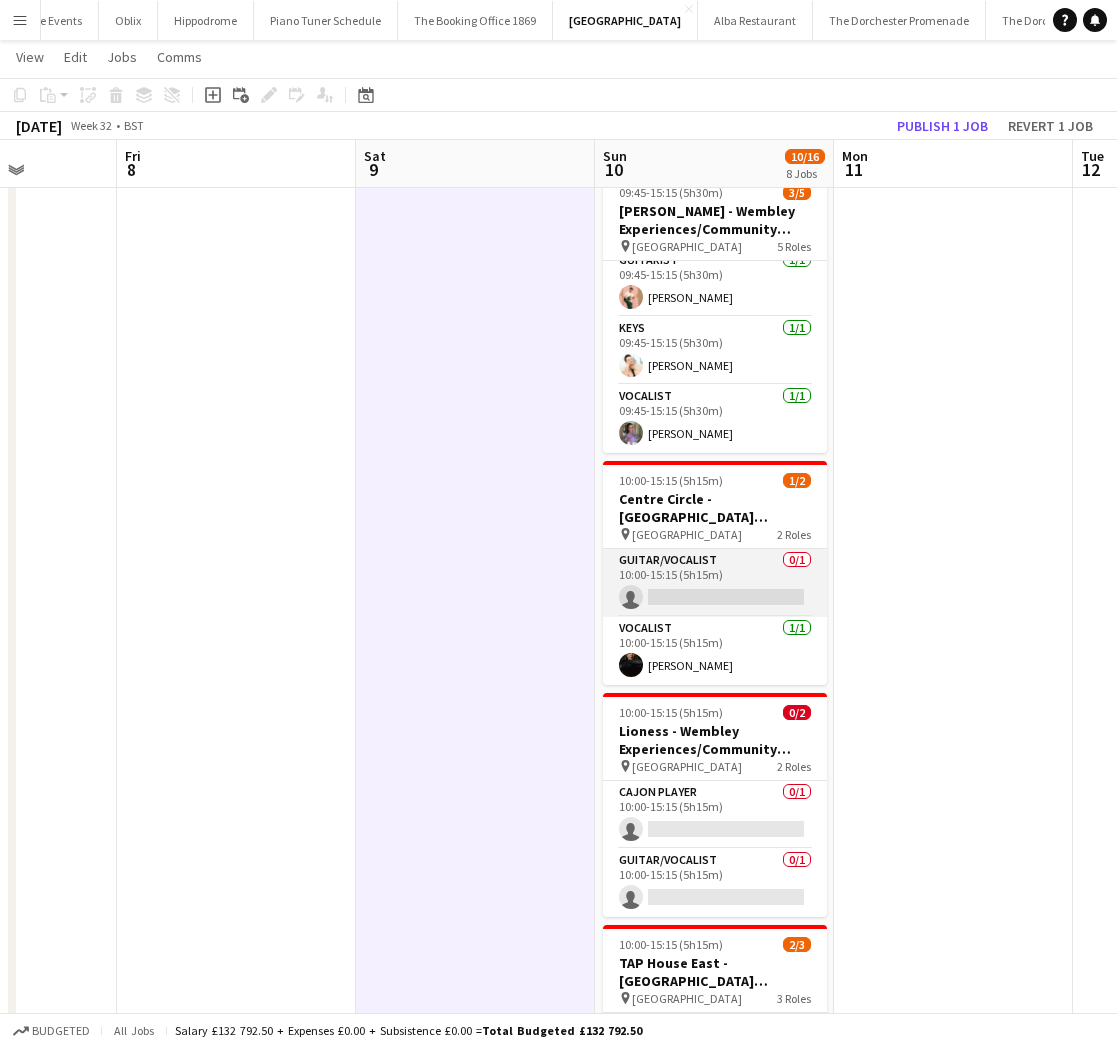drag, startPoint x: 645, startPoint y: 592, endPoint x: 651, endPoint y: 575, distance: 18.027756 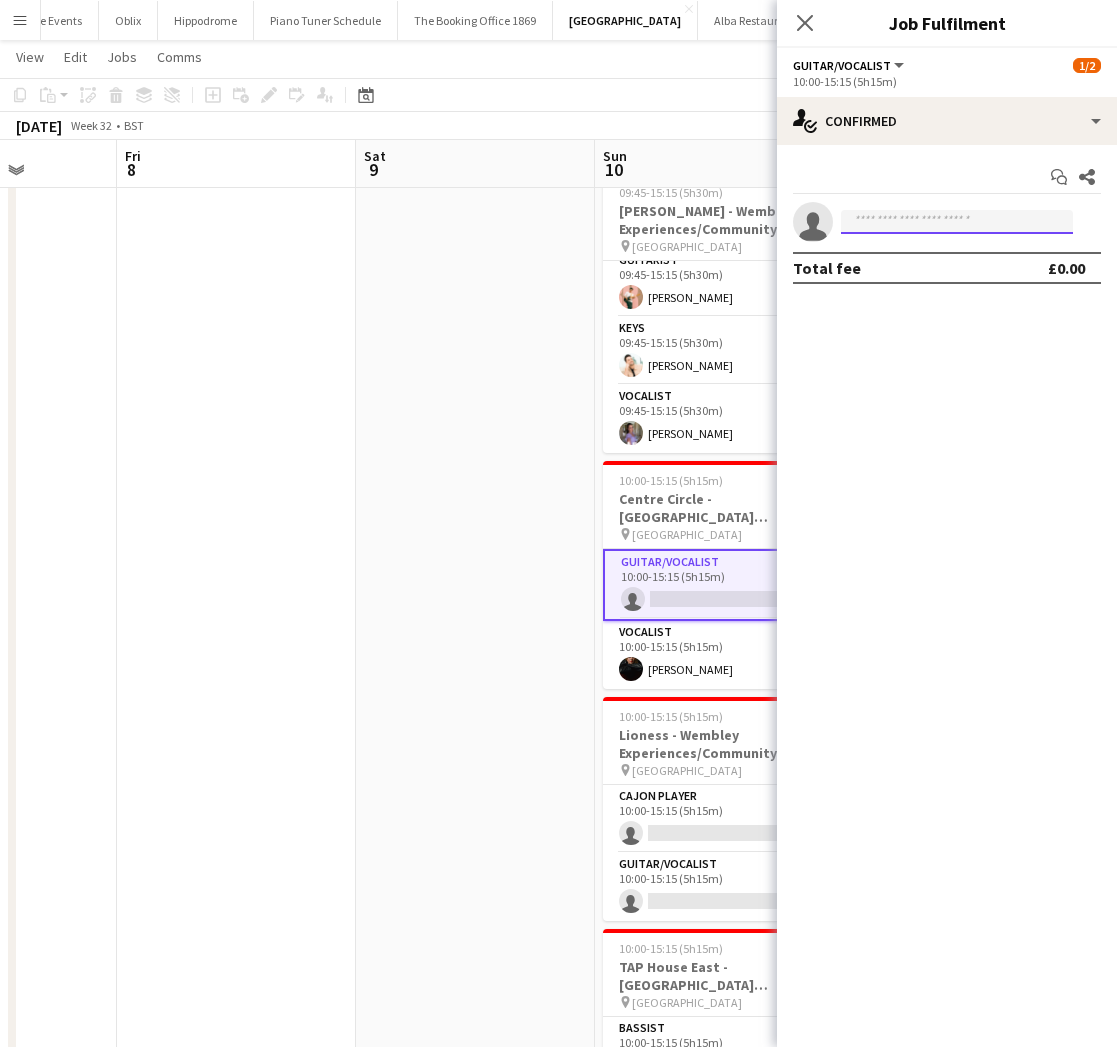 click at bounding box center [957, 222] 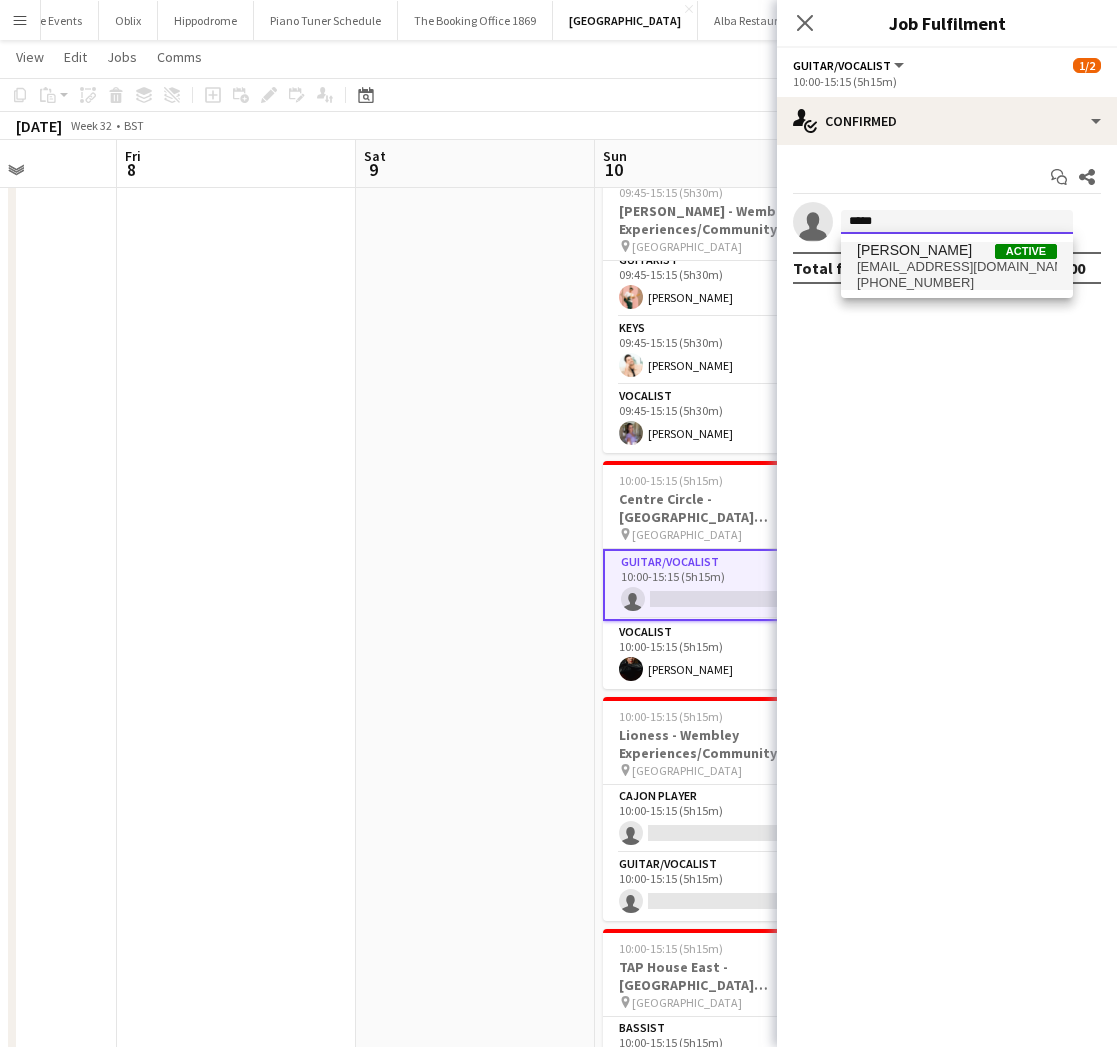 type on "*****" 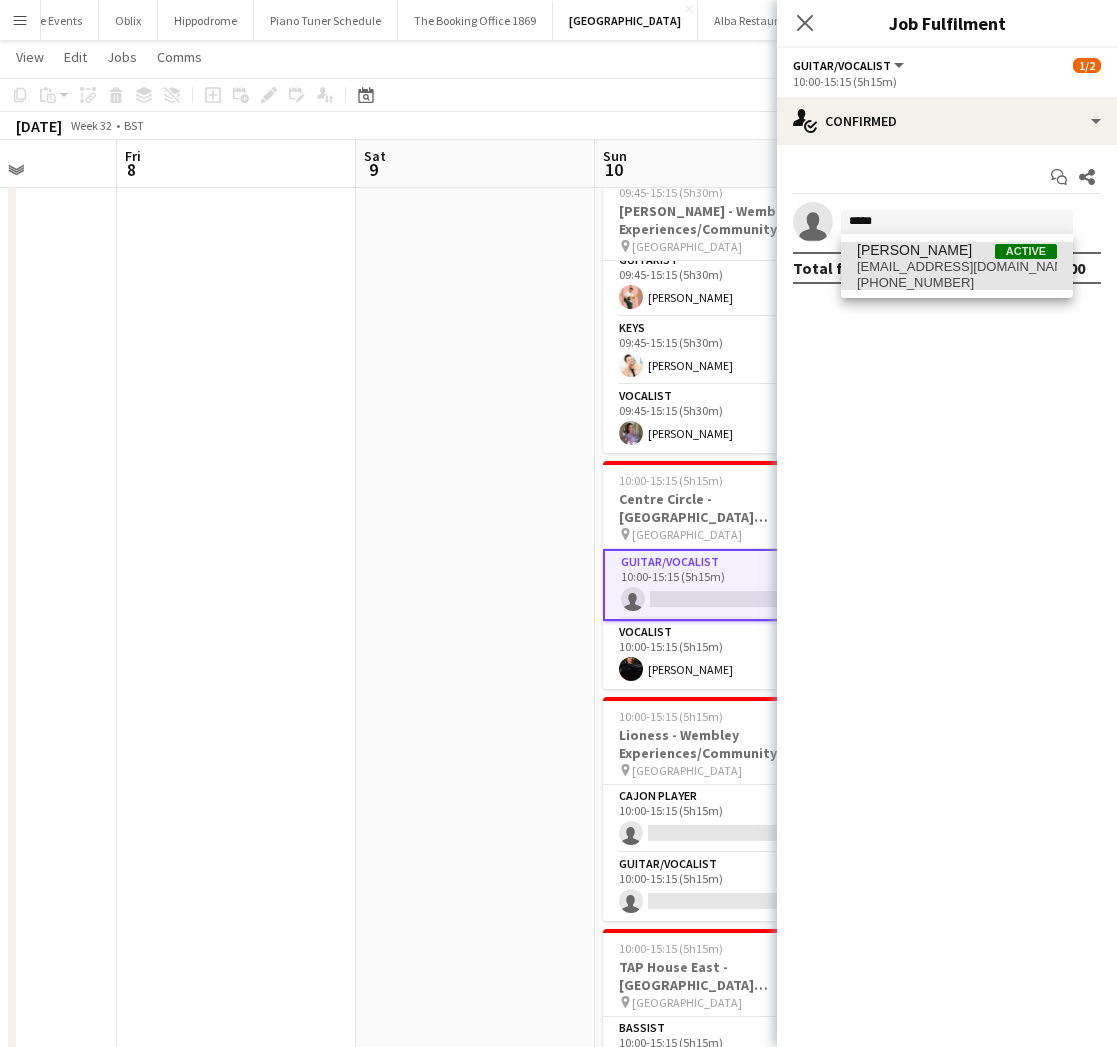 drag, startPoint x: 941, startPoint y: 262, endPoint x: 948, endPoint y: 278, distance: 17.464249 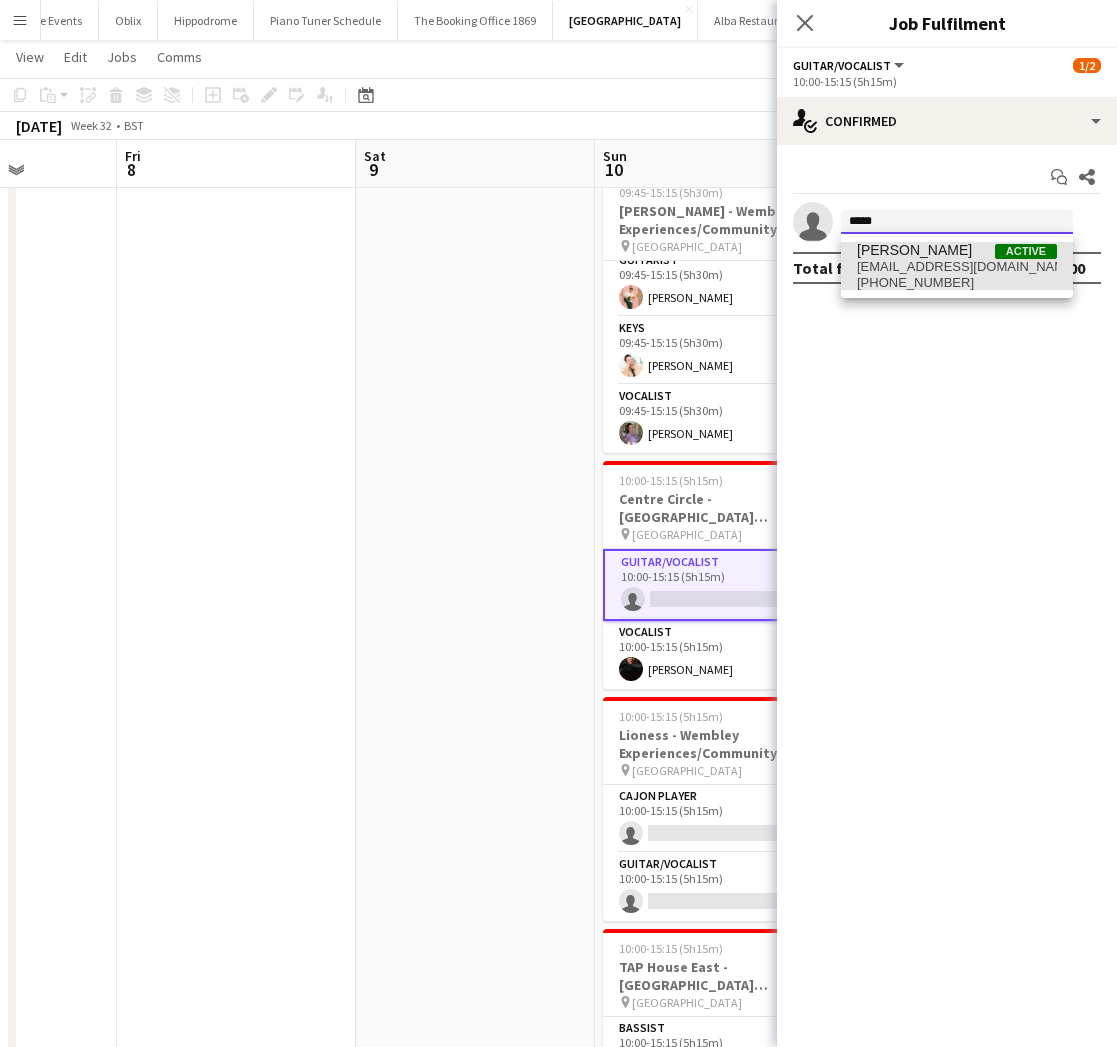 type 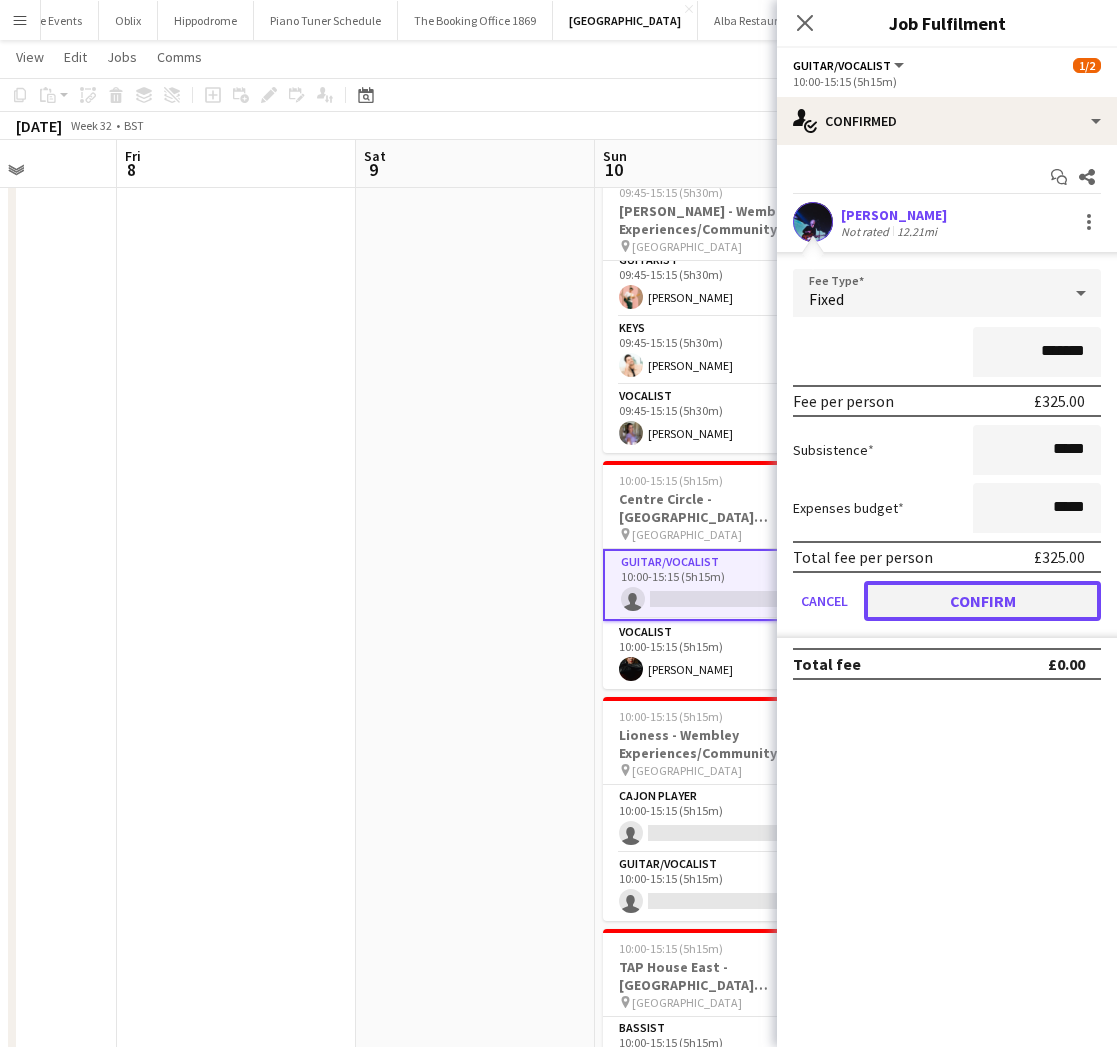 click on "Confirm" at bounding box center (982, 601) 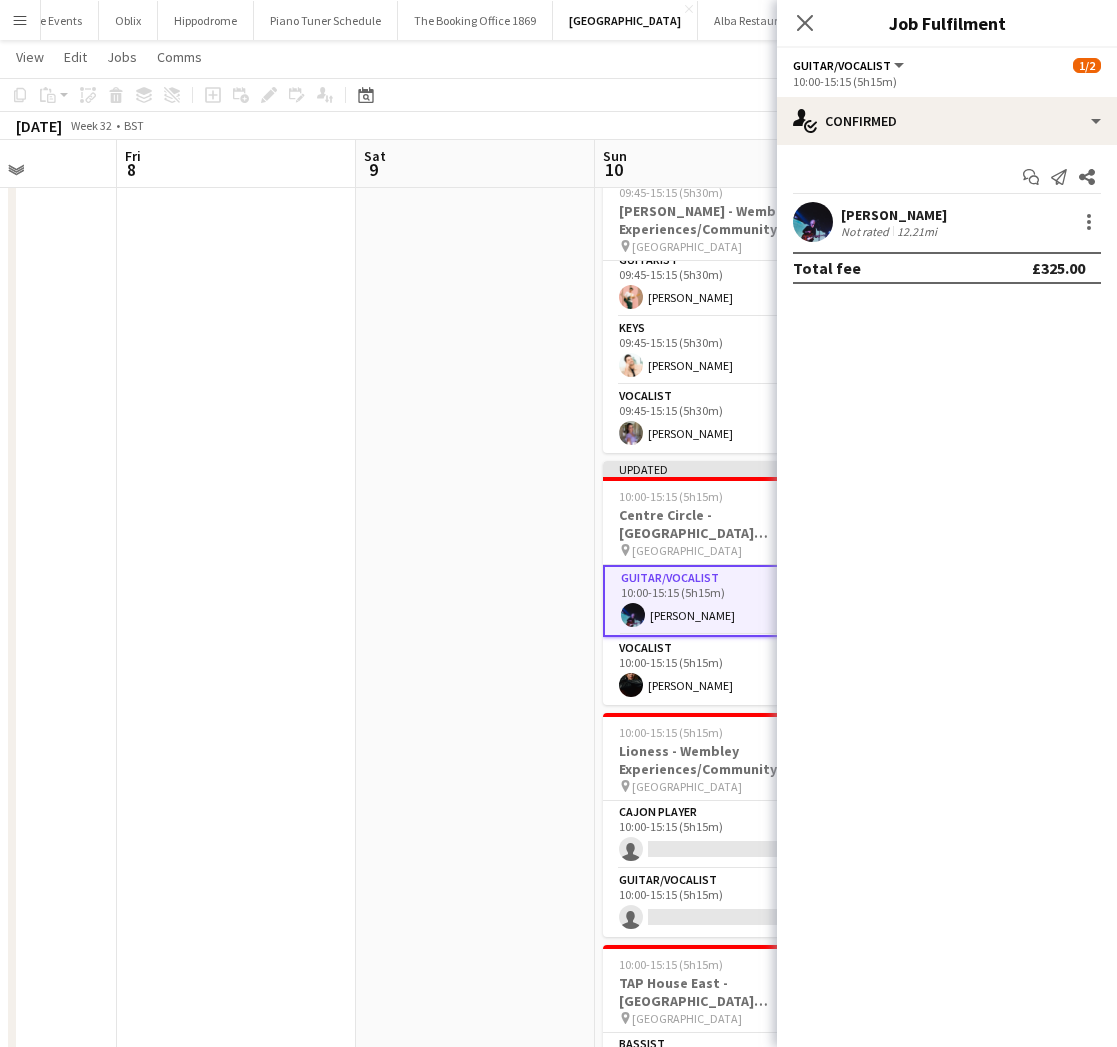 click at bounding box center (475, 955) 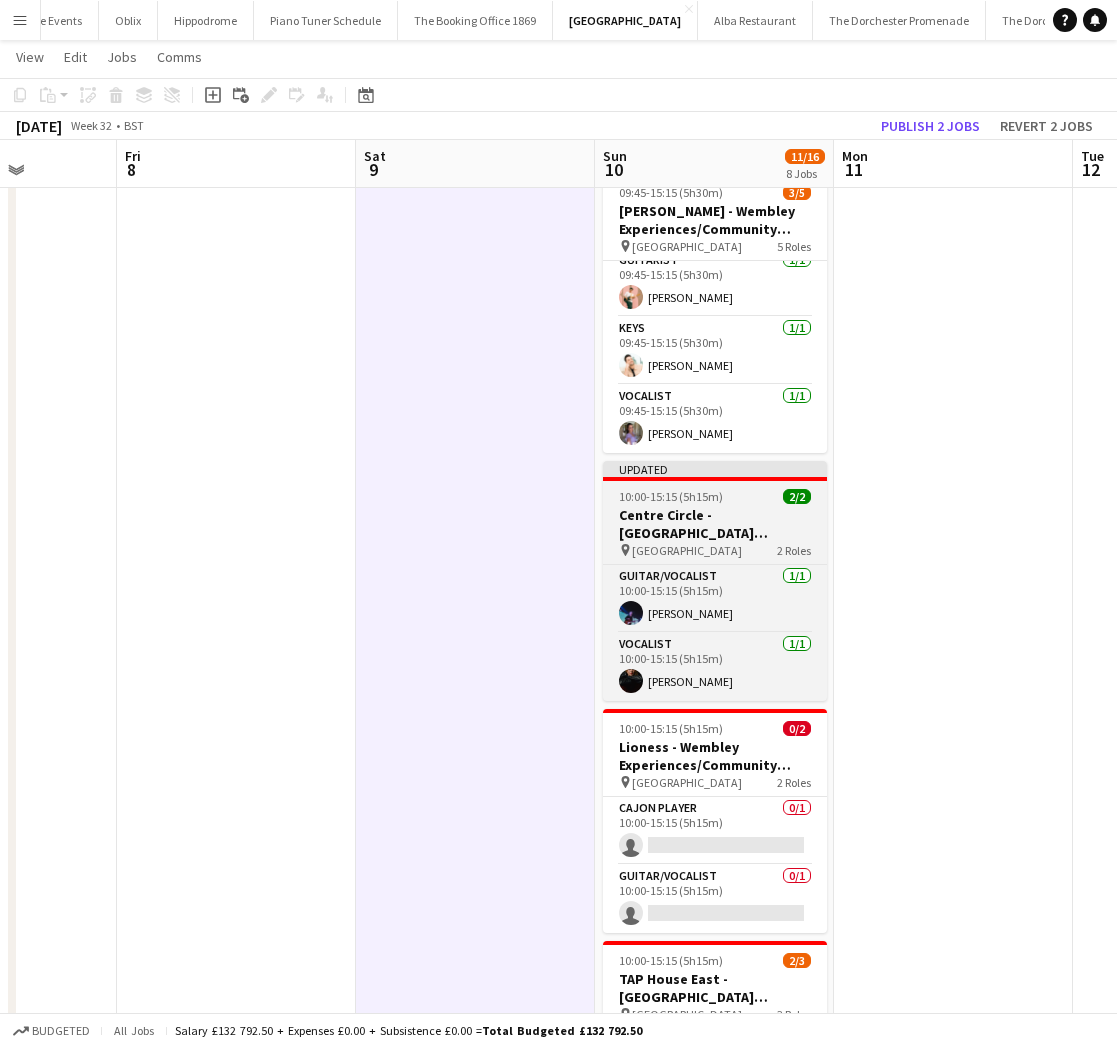 click on "Centre Circle - [GEOGRAPHIC_DATA] Experience/Community Shield" at bounding box center [715, 524] 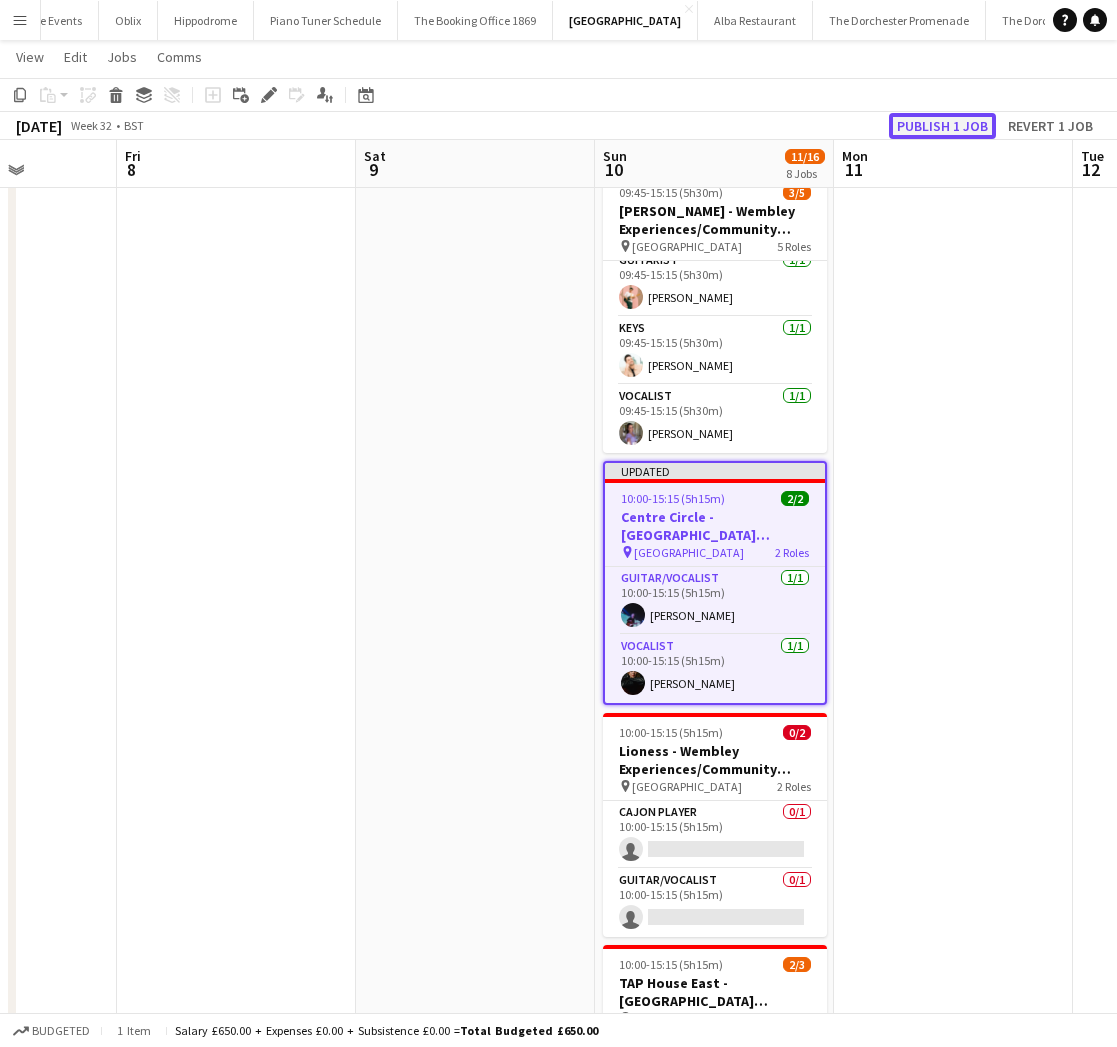 click on "Publish 1 job" 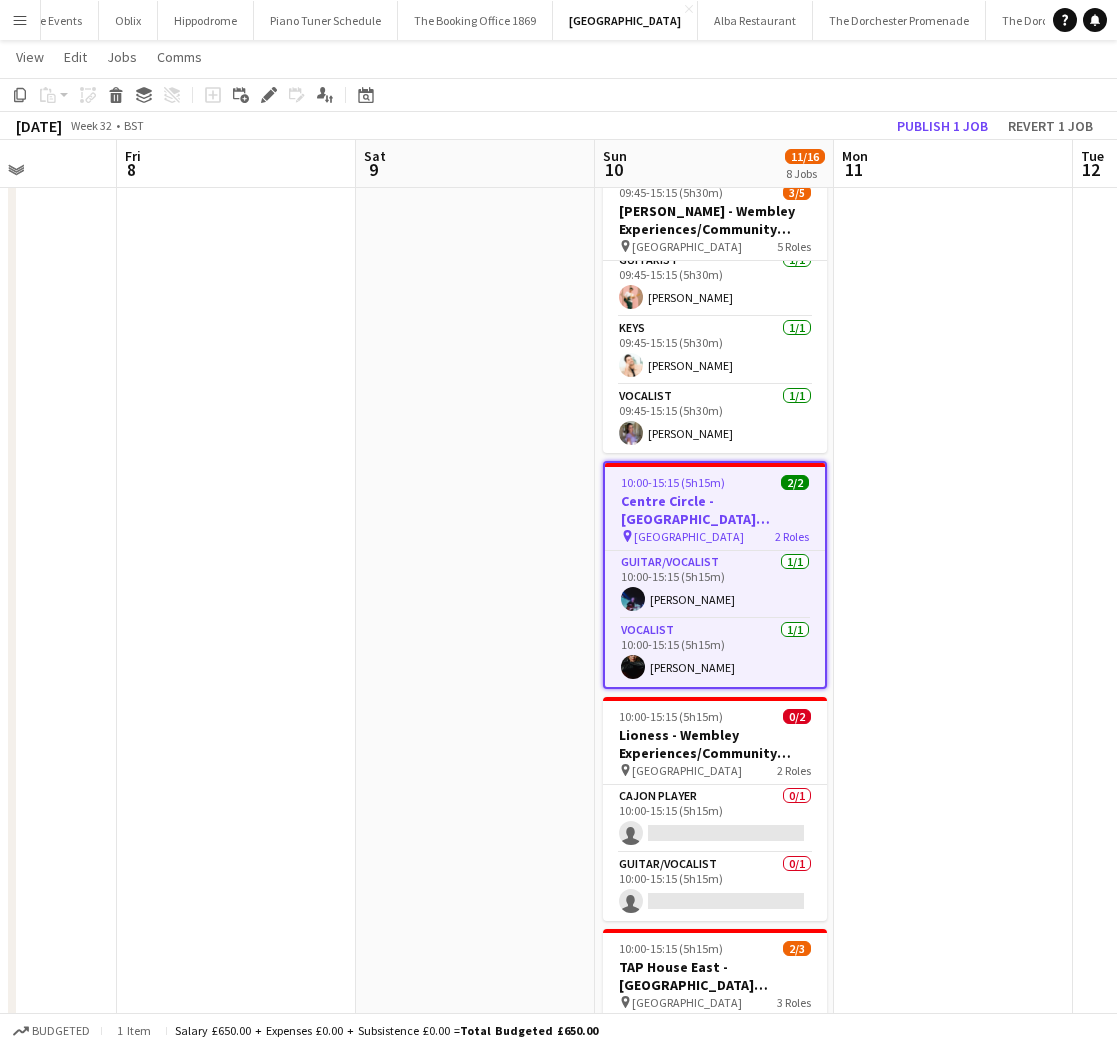 scroll, scrollTop: 163, scrollLeft: 0, axis: vertical 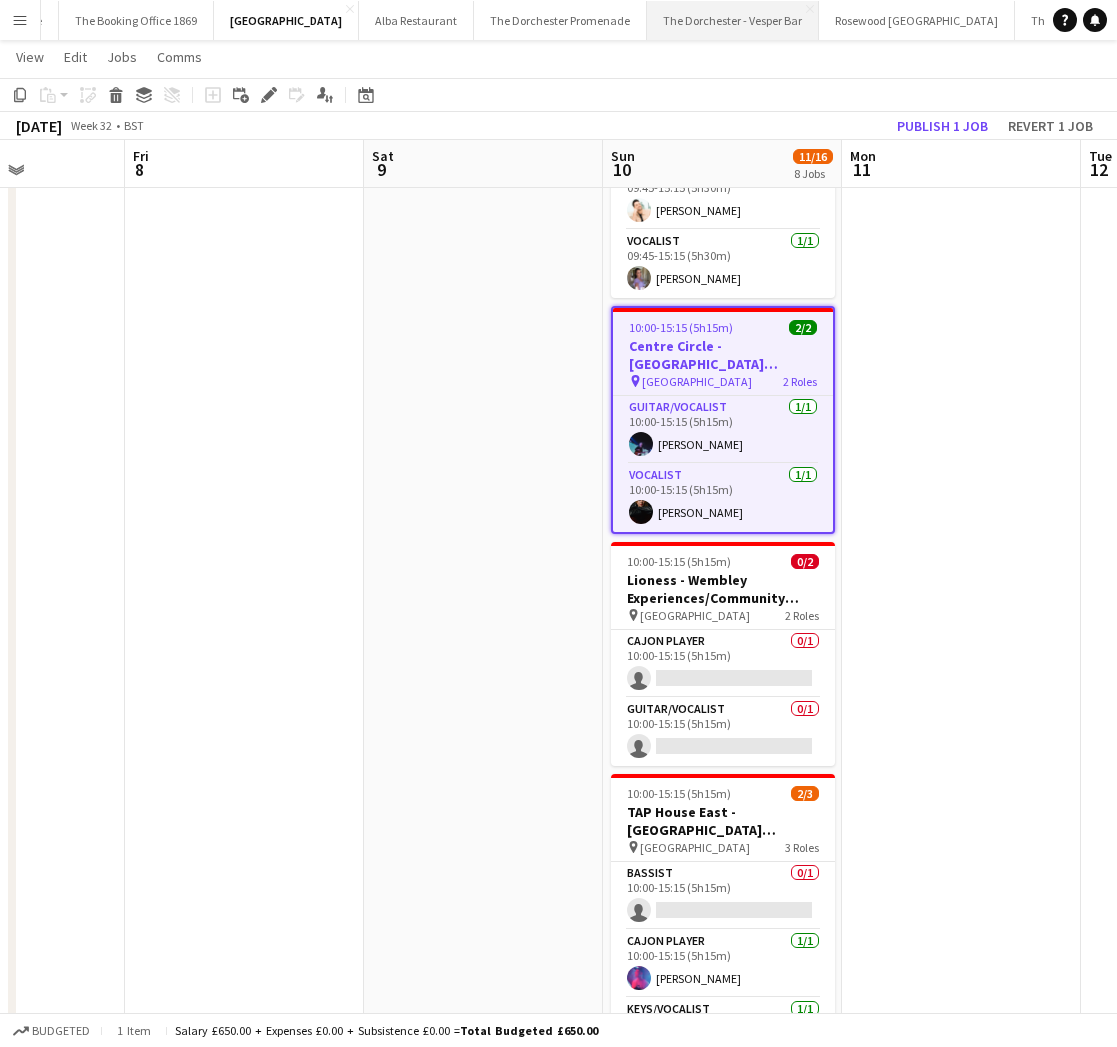 click on "The Dorchester - Vesper Bar
Close" at bounding box center [733, 20] 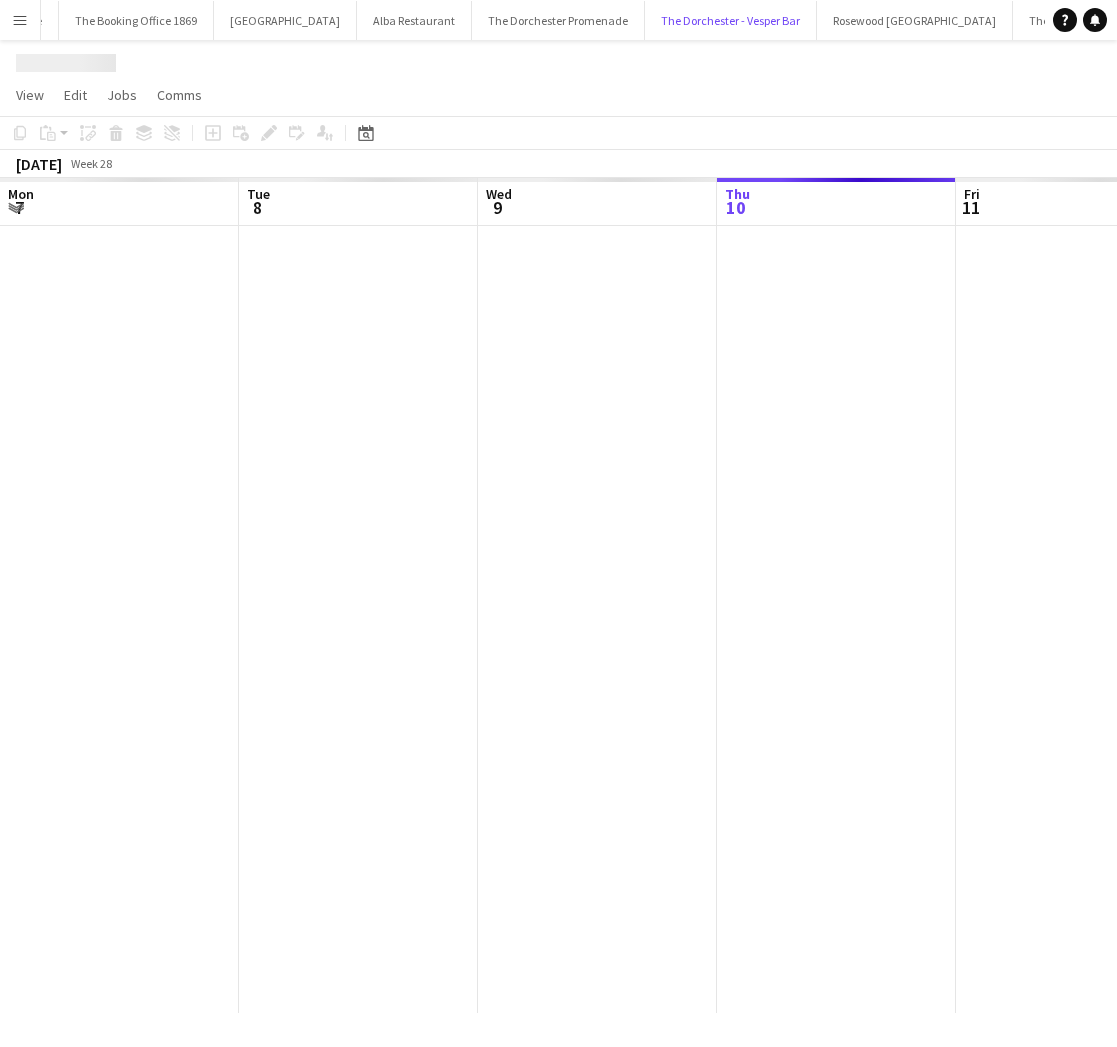 scroll, scrollTop: 0, scrollLeft: 0, axis: both 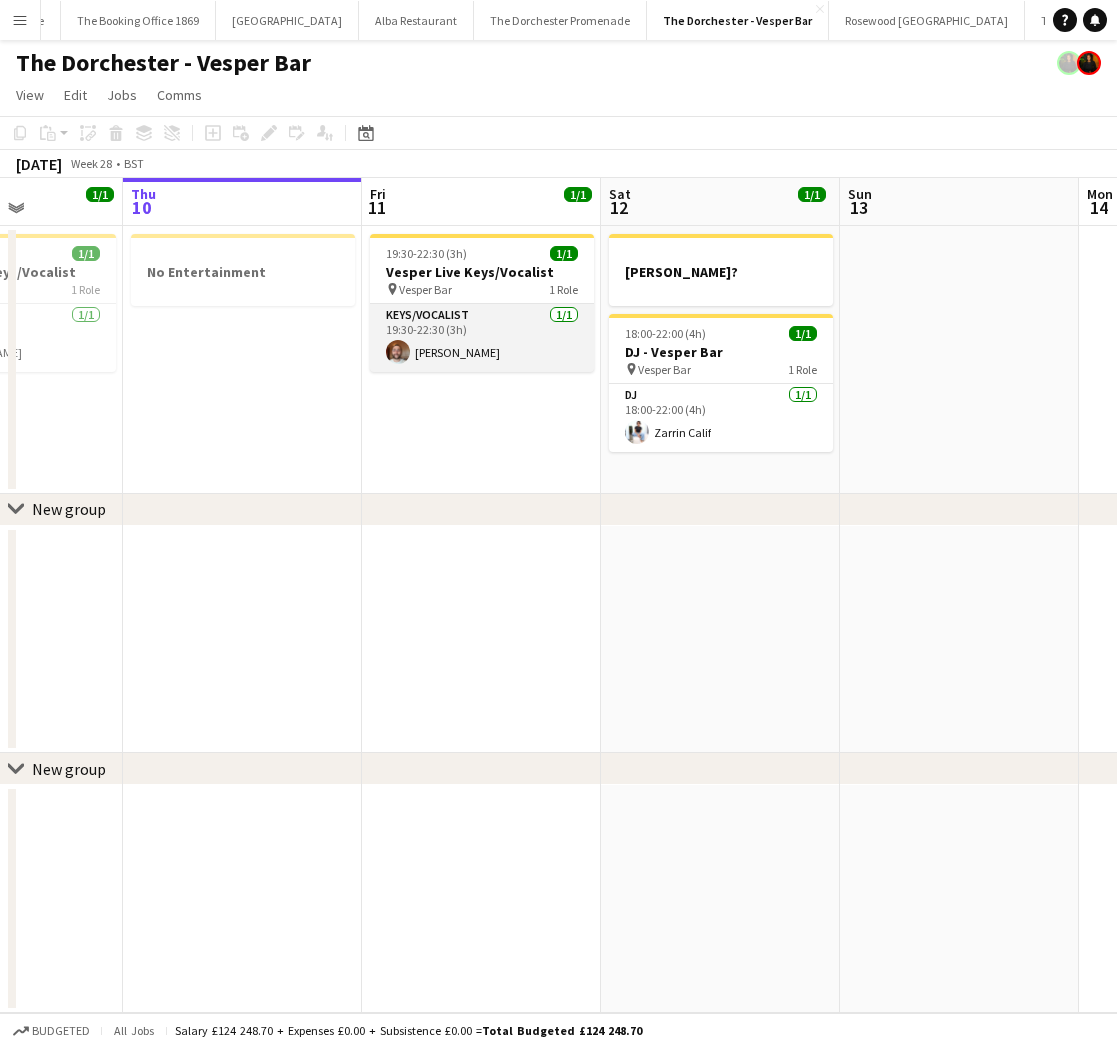 click on "Keys/Vocalist   [DATE]   19:30-22:30 (3h)
[PERSON_NAME]" at bounding box center (482, 338) 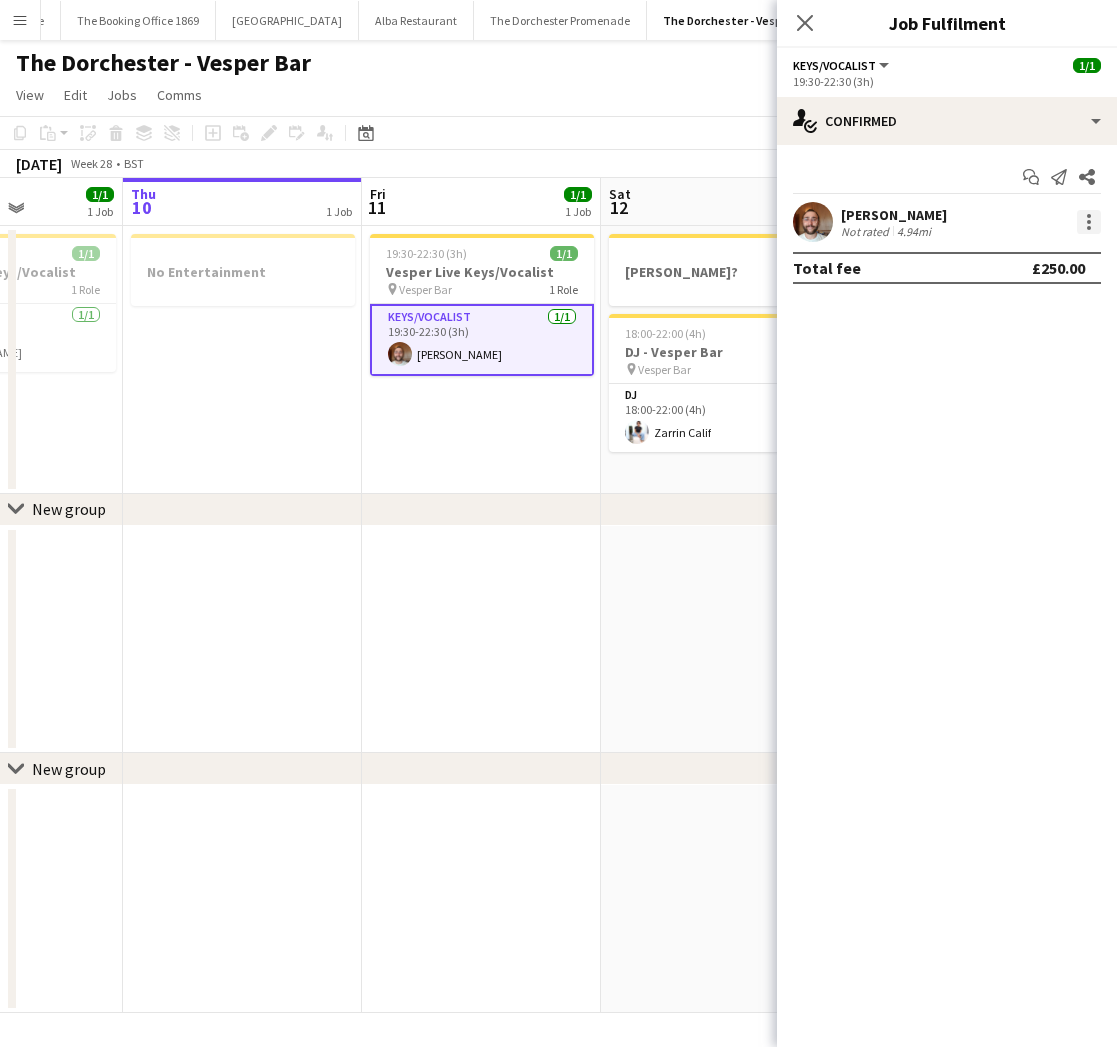 click at bounding box center (1089, 222) 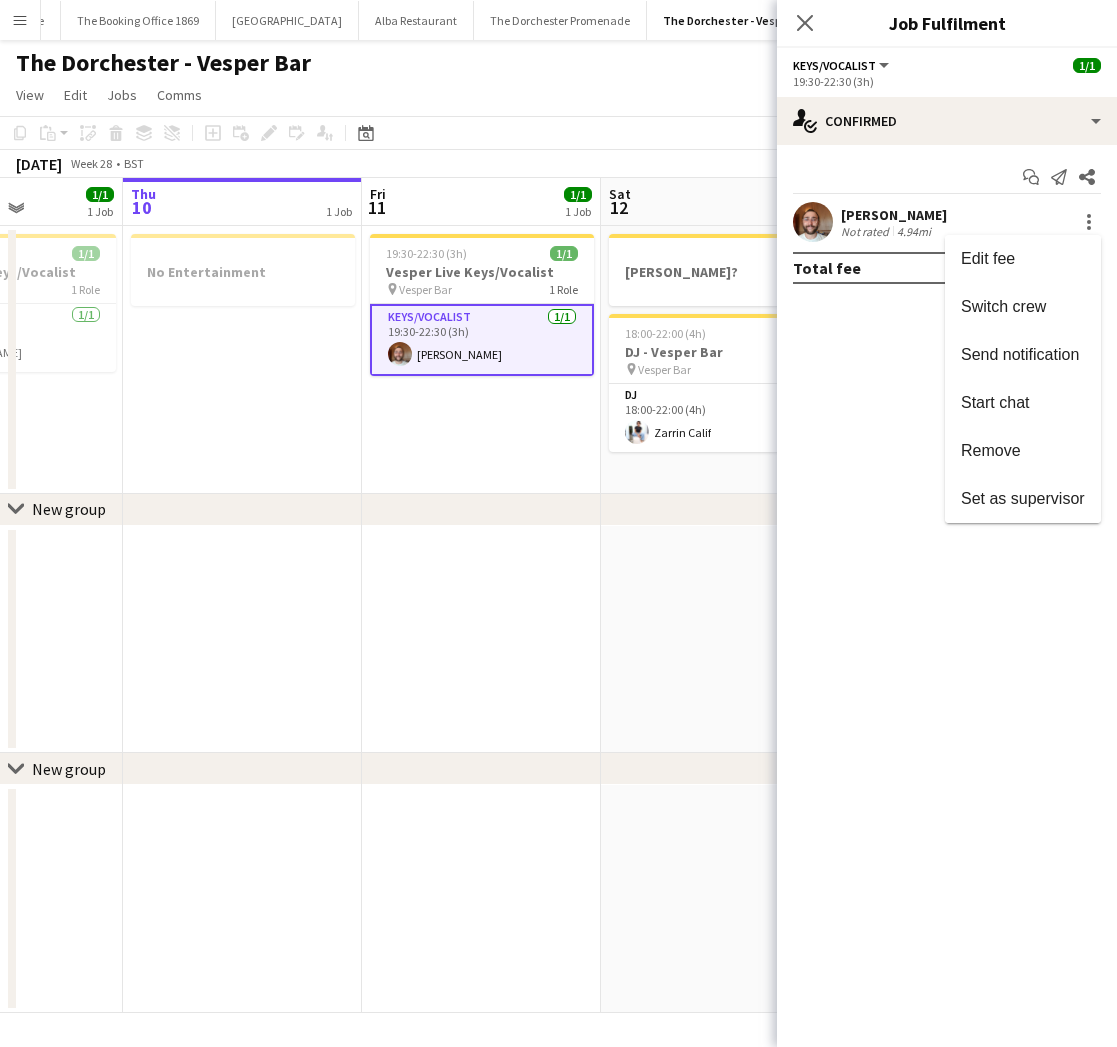 drag, startPoint x: 997, startPoint y: 458, endPoint x: 997, endPoint y: 446, distance: 12 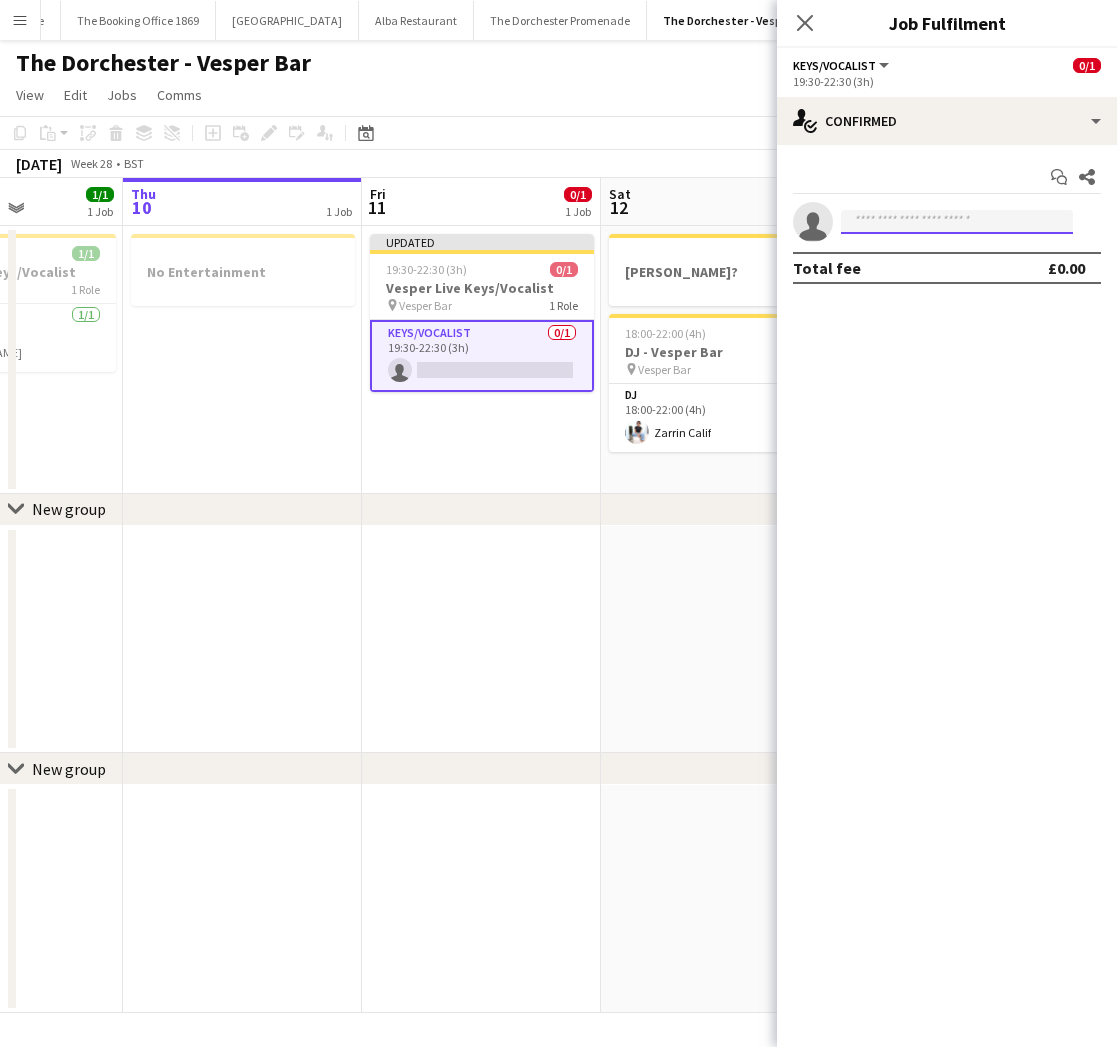 click at bounding box center (957, 222) 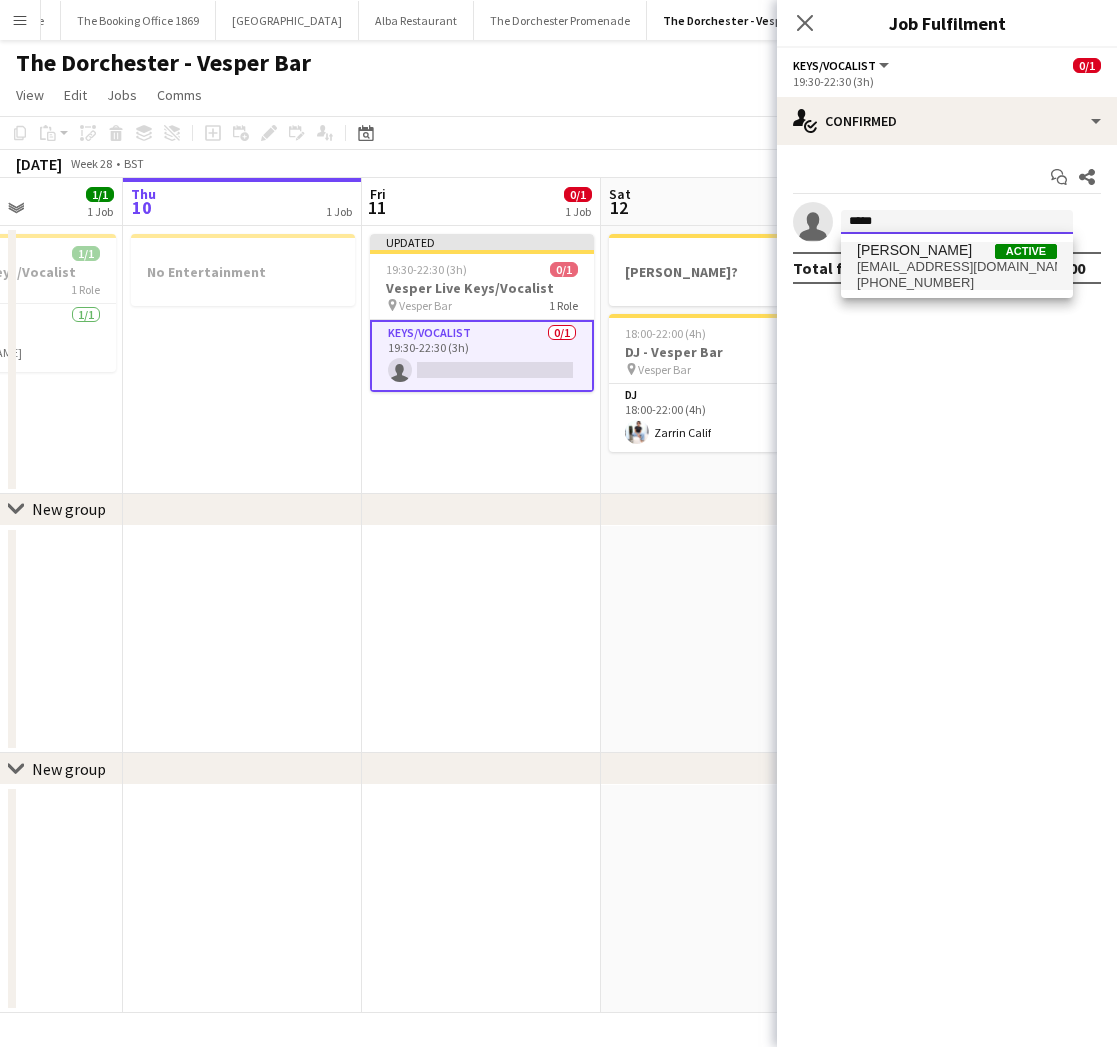 type on "*****" 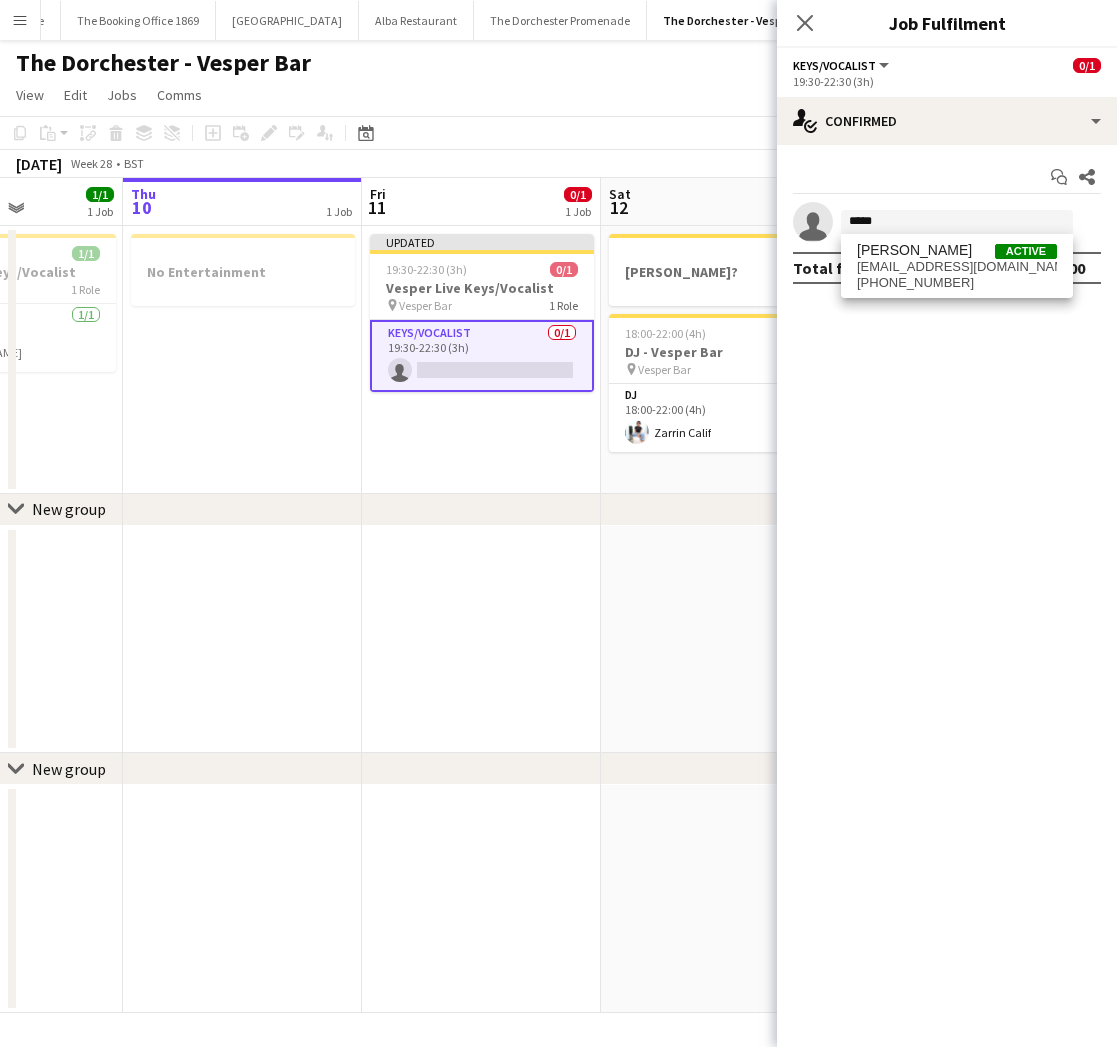 click on "[PERSON_NAME]" at bounding box center (914, 250) 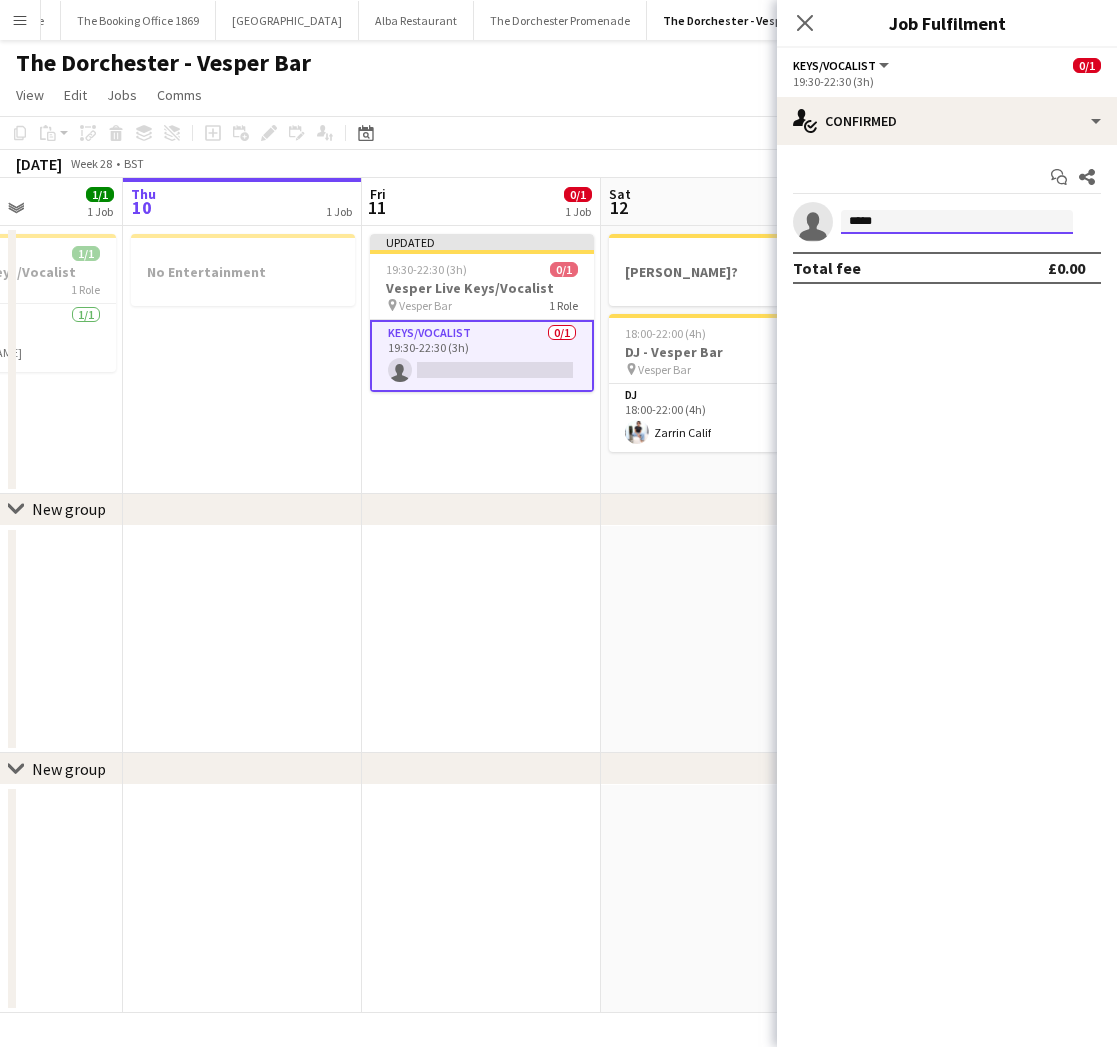 type 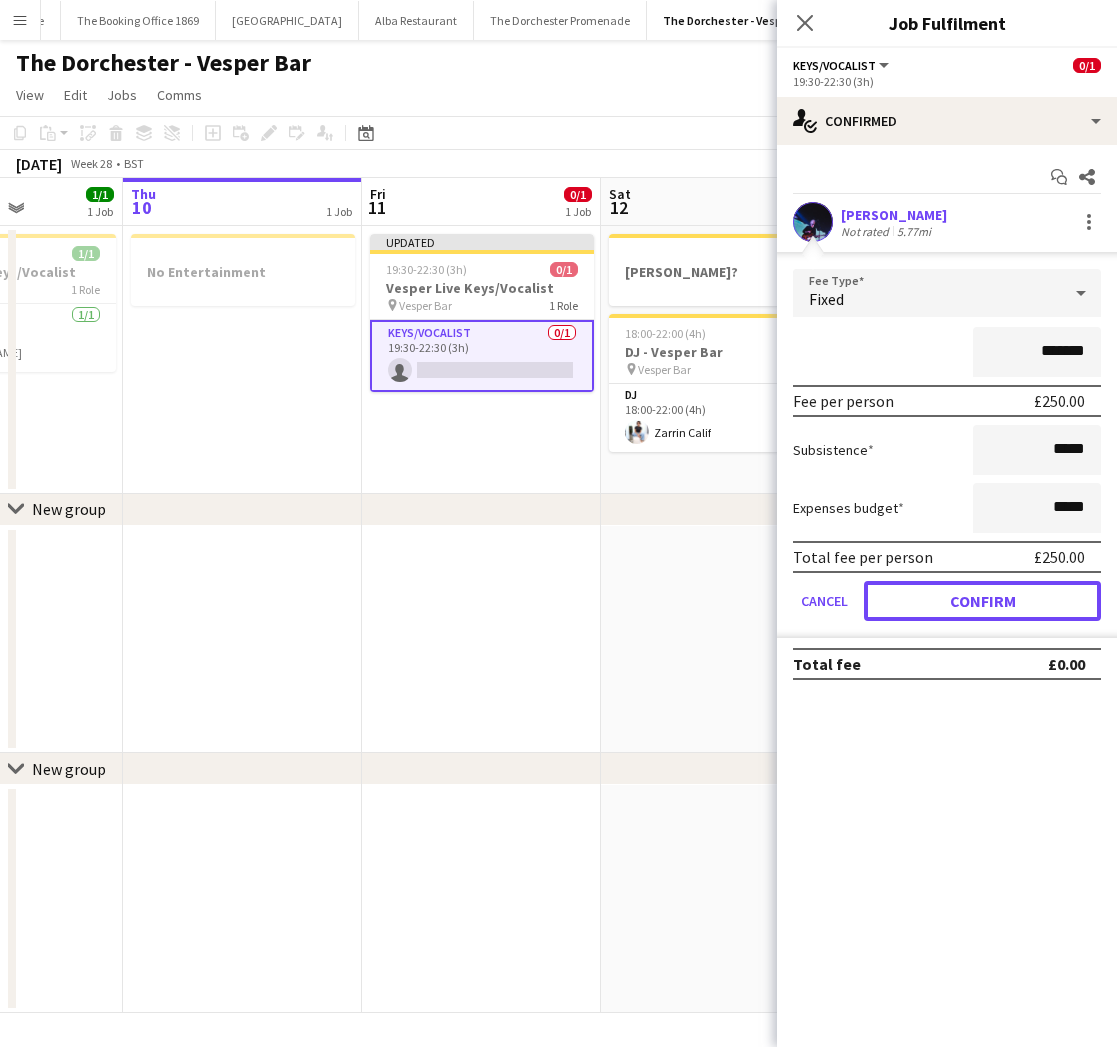 drag, startPoint x: 914, startPoint y: 600, endPoint x: 898, endPoint y: 596, distance: 16.492422 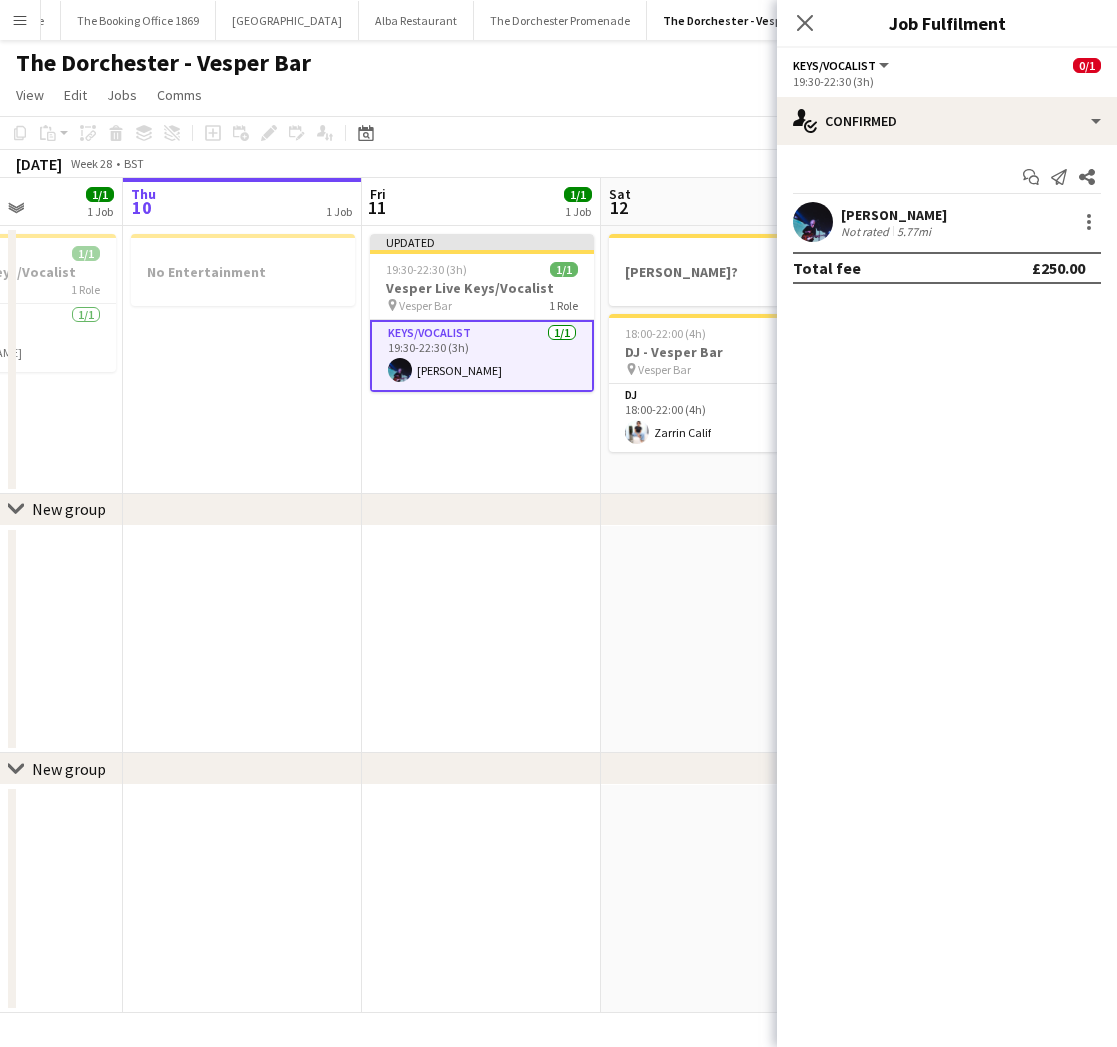 drag, startPoint x: 364, startPoint y: 432, endPoint x: 379, endPoint y: 425, distance: 16.552946 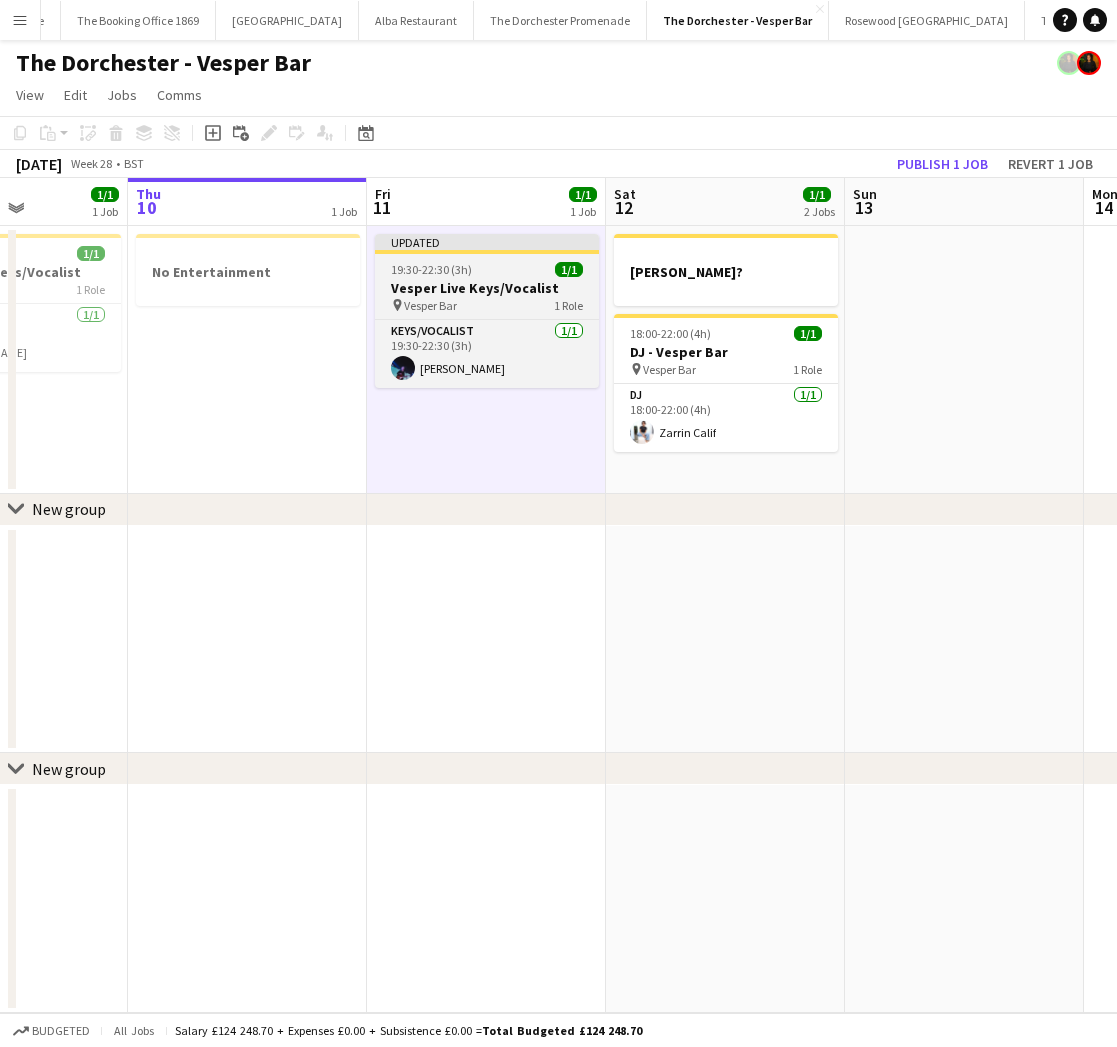 click on "Updated   19:30-22:30 (3h)    1/1   Vesper Live Keys/Vocalist
pin
Vesper Bar   1 Role   Keys/Vocalist   [DATE]   19:30-22:30 (3h)
[PERSON_NAME]" at bounding box center [487, 311] 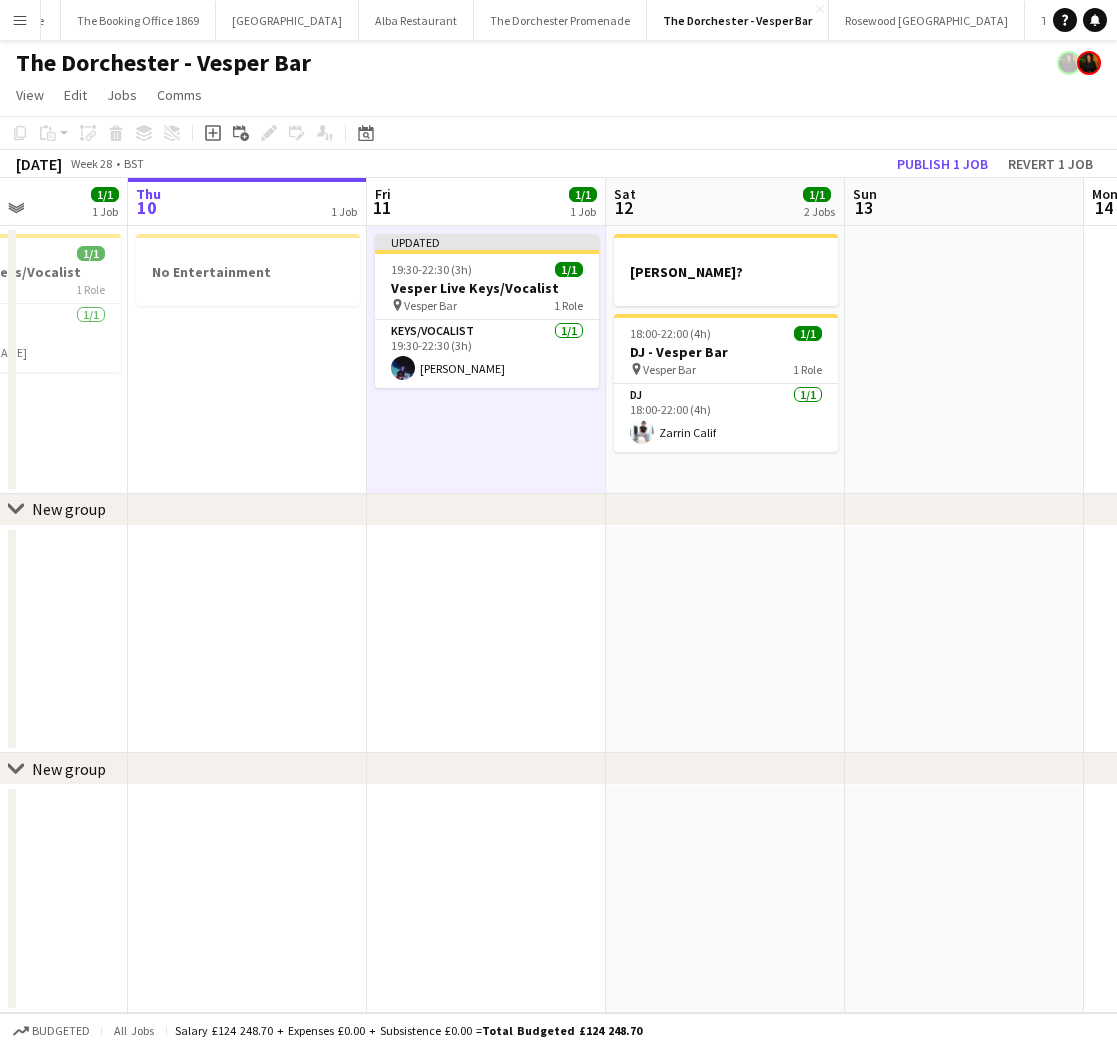 scroll, scrollTop: 0, scrollLeft: 590, axis: horizontal 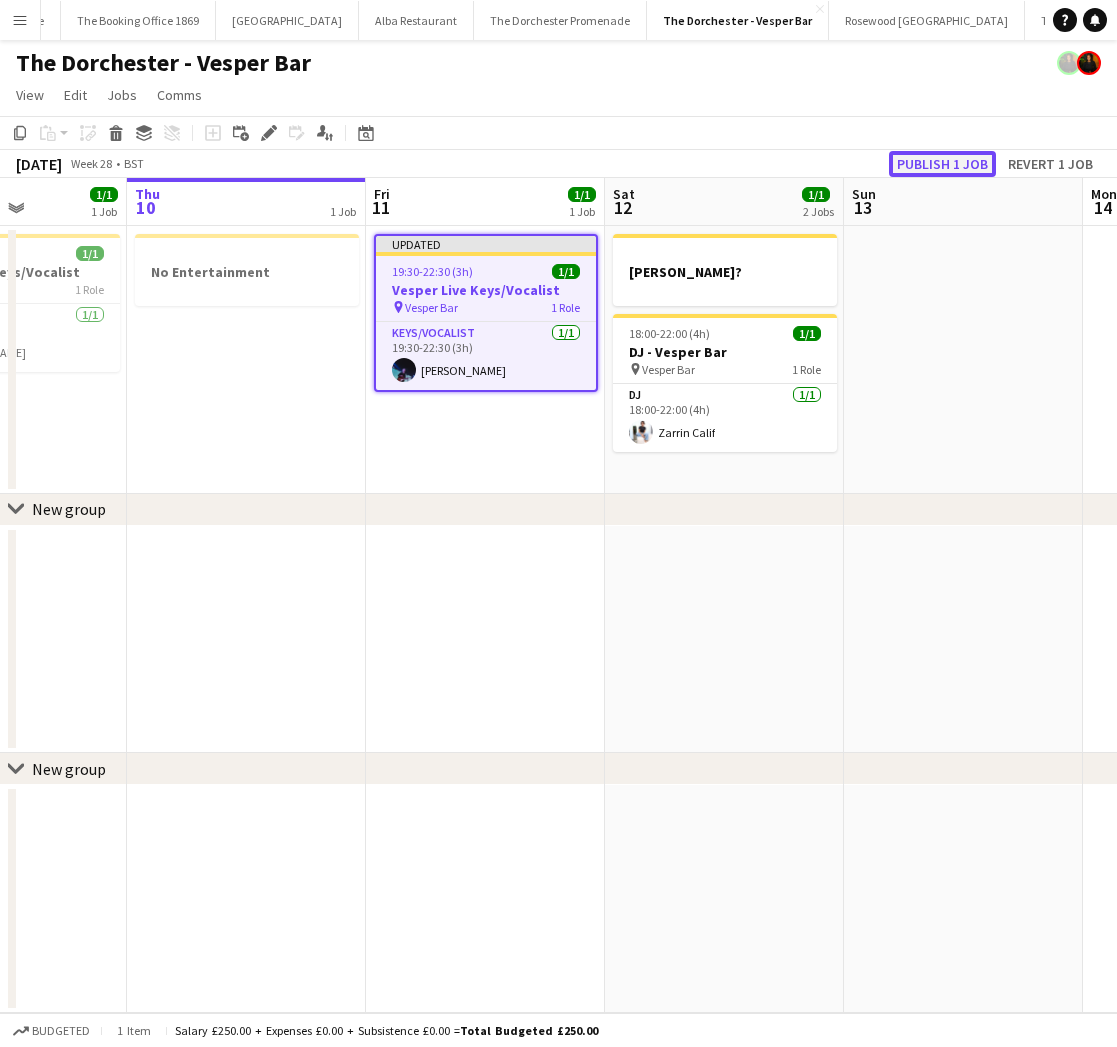 click on "Publish 1 job" 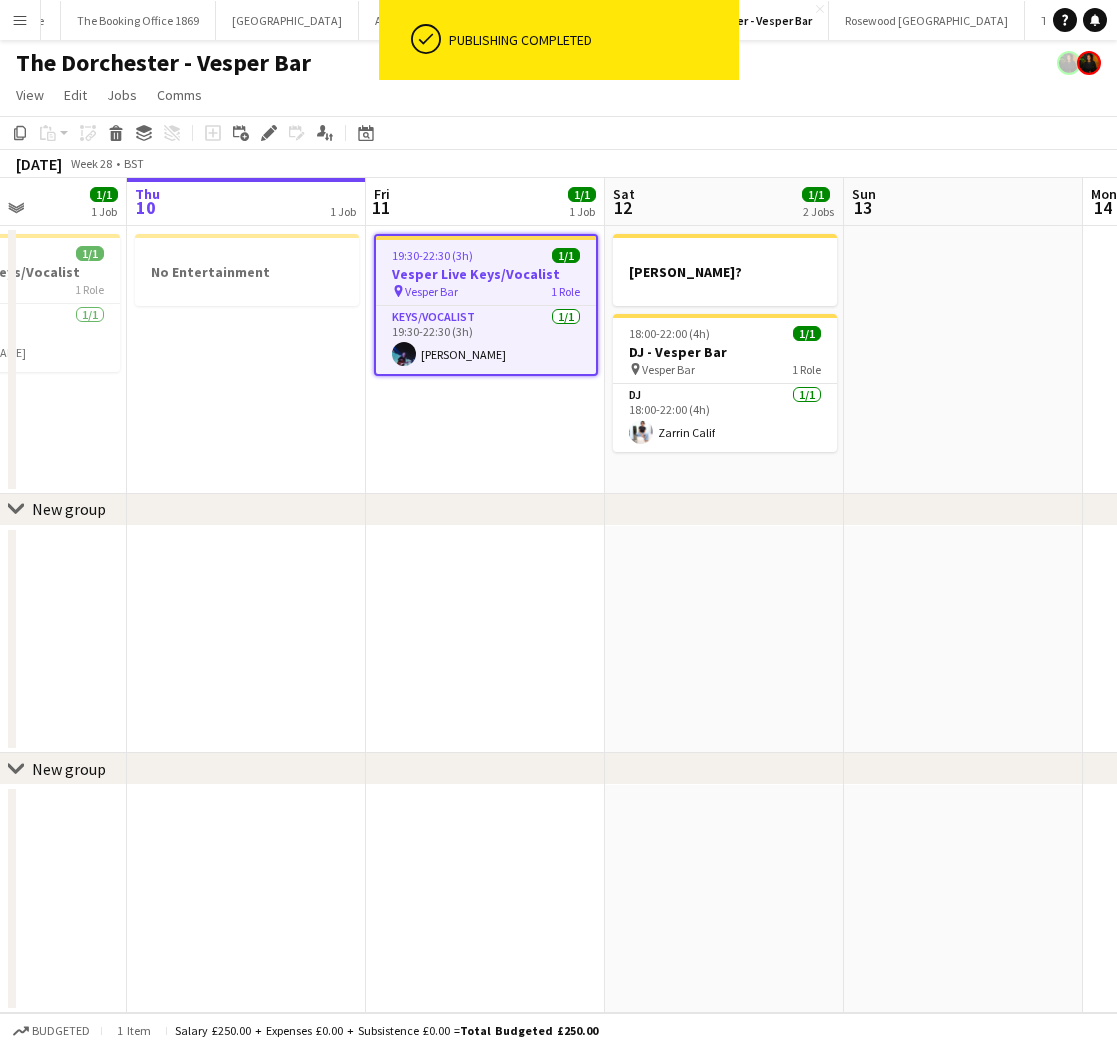 drag, startPoint x: 527, startPoint y: 396, endPoint x: 538, endPoint y: 377, distance: 21.954498 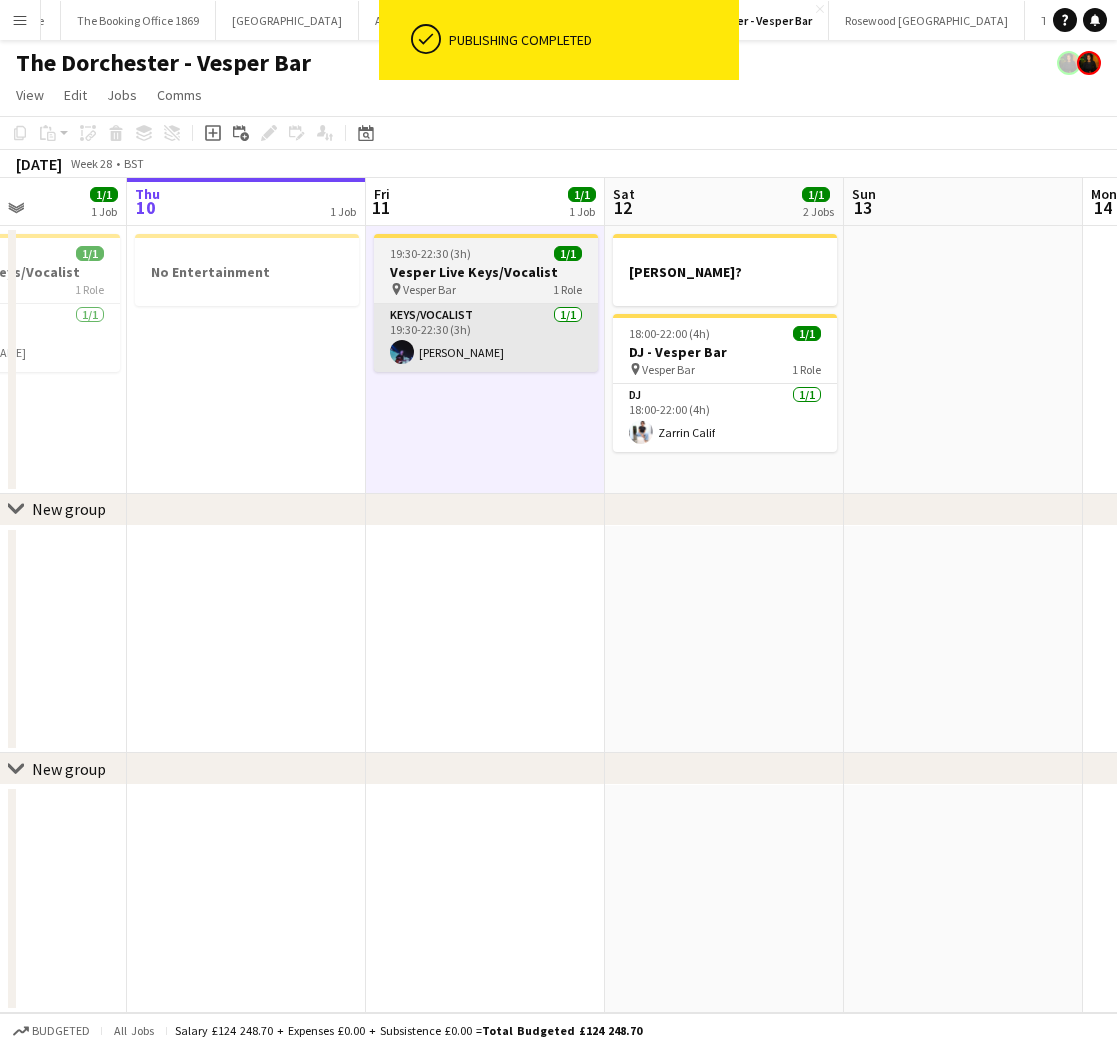 scroll, scrollTop: 0, scrollLeft: 588, axis: horizontal 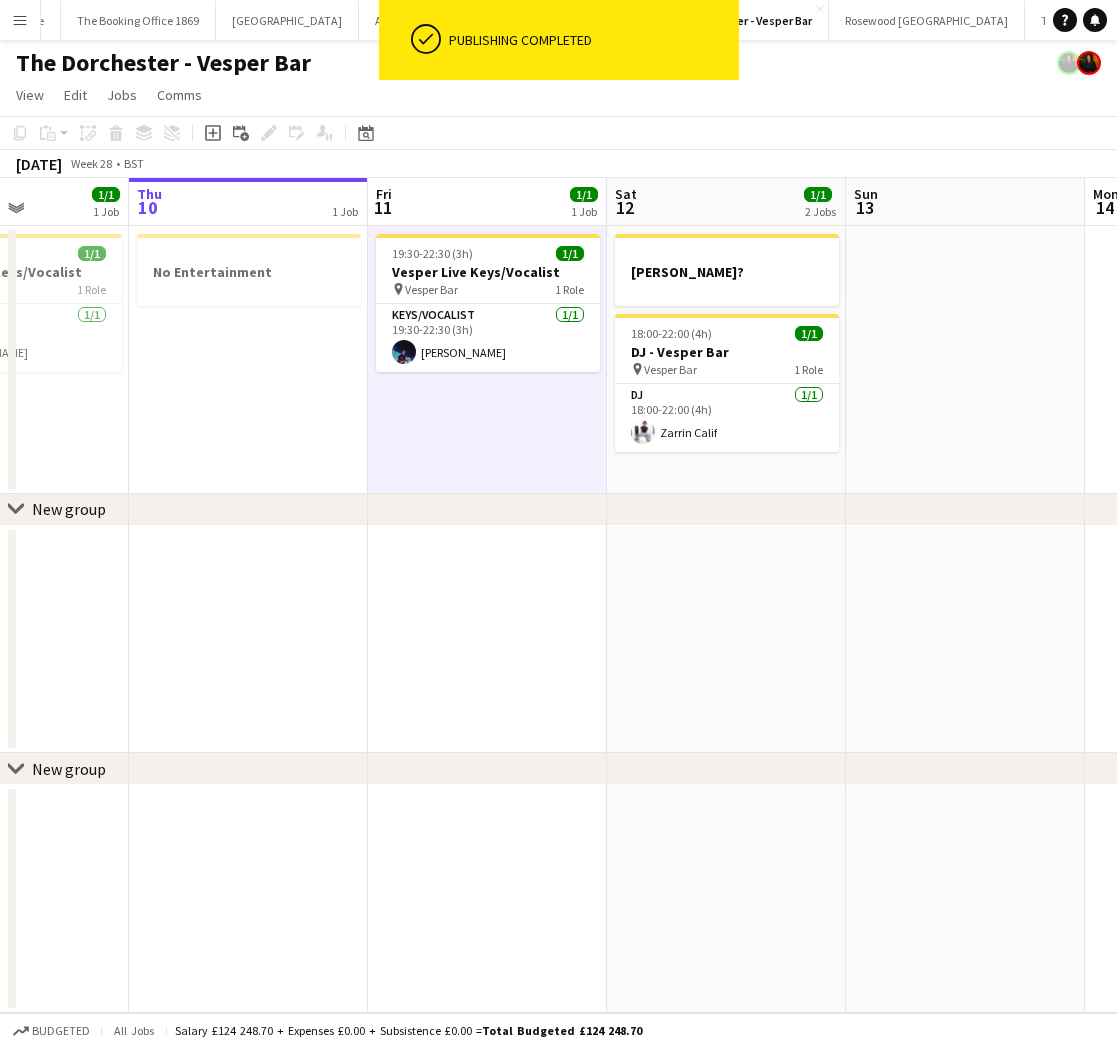 click on "View  Day view expanded Day view collapsed Month view Date picker Jump to [DATE] Expand Linked Jobs Collapse Linked Jobs  Edit  Copy
Command
C  Paste  Without Crew
Command
V With Crew
Command
Shift
V Paste as linked job  Group  Group Ungroup  Jobs  New Job Edit Job Delete Job New Linked Job Edit Linked Jobs Job fulfilment Promote Role Copy Role URL  Comms  Notify confirmed crew Create chat" 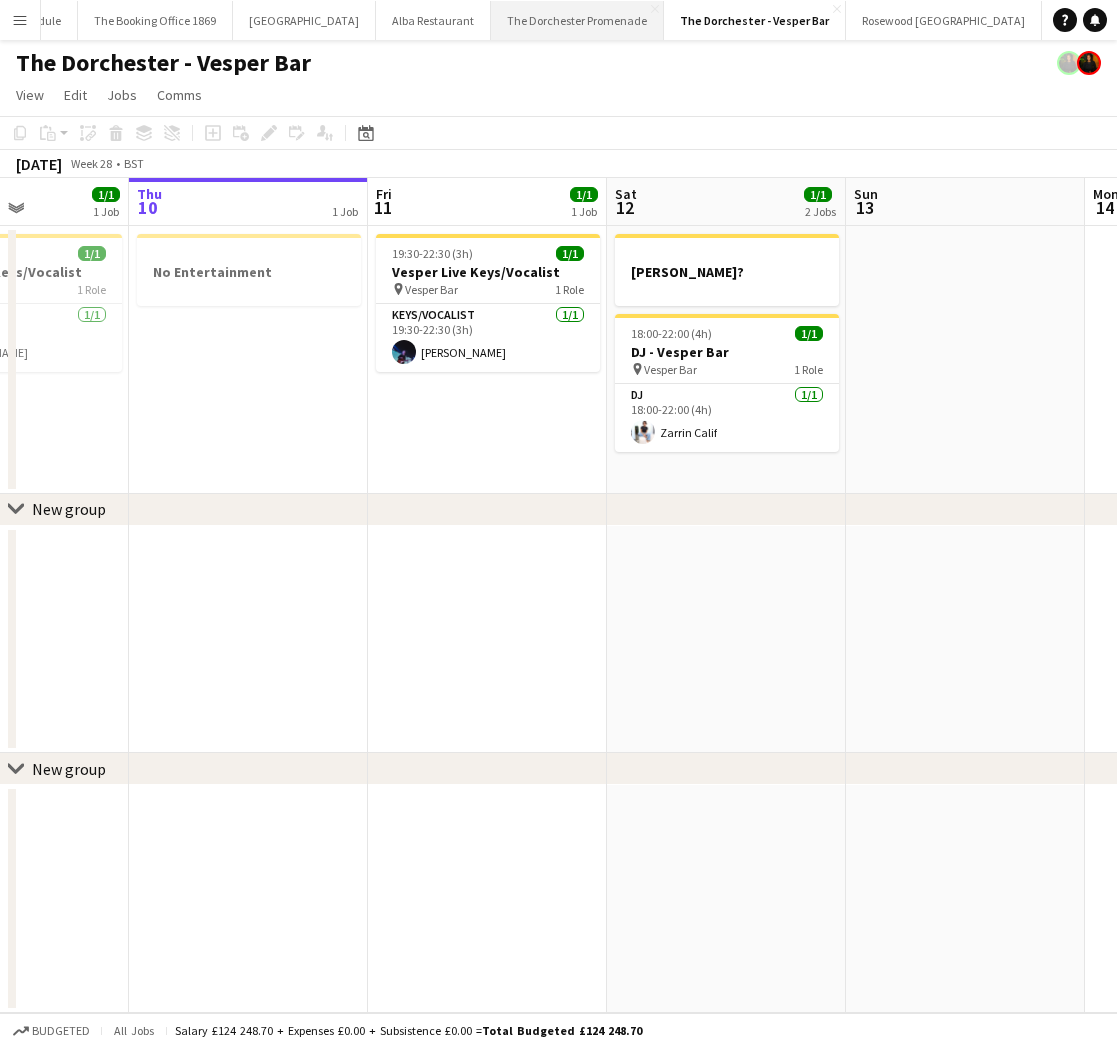 scroll, scrollTop: 0, scrollLeft: 804, axis: horizontal 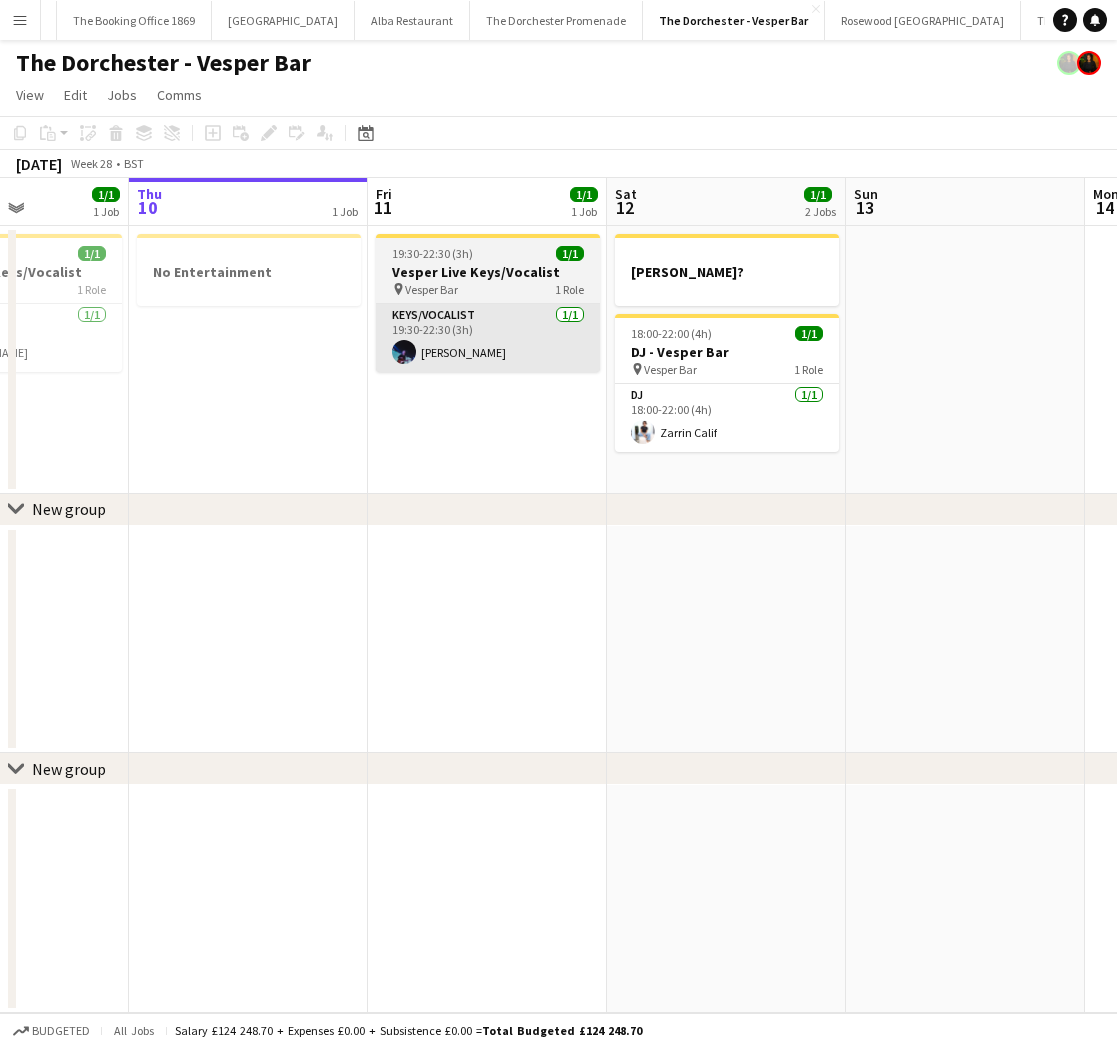 click on "Keys/Vocalist   [DATE]   19:30-22:30 (3h)
[PERSON_NAME]" at bounding box center (488, 338) 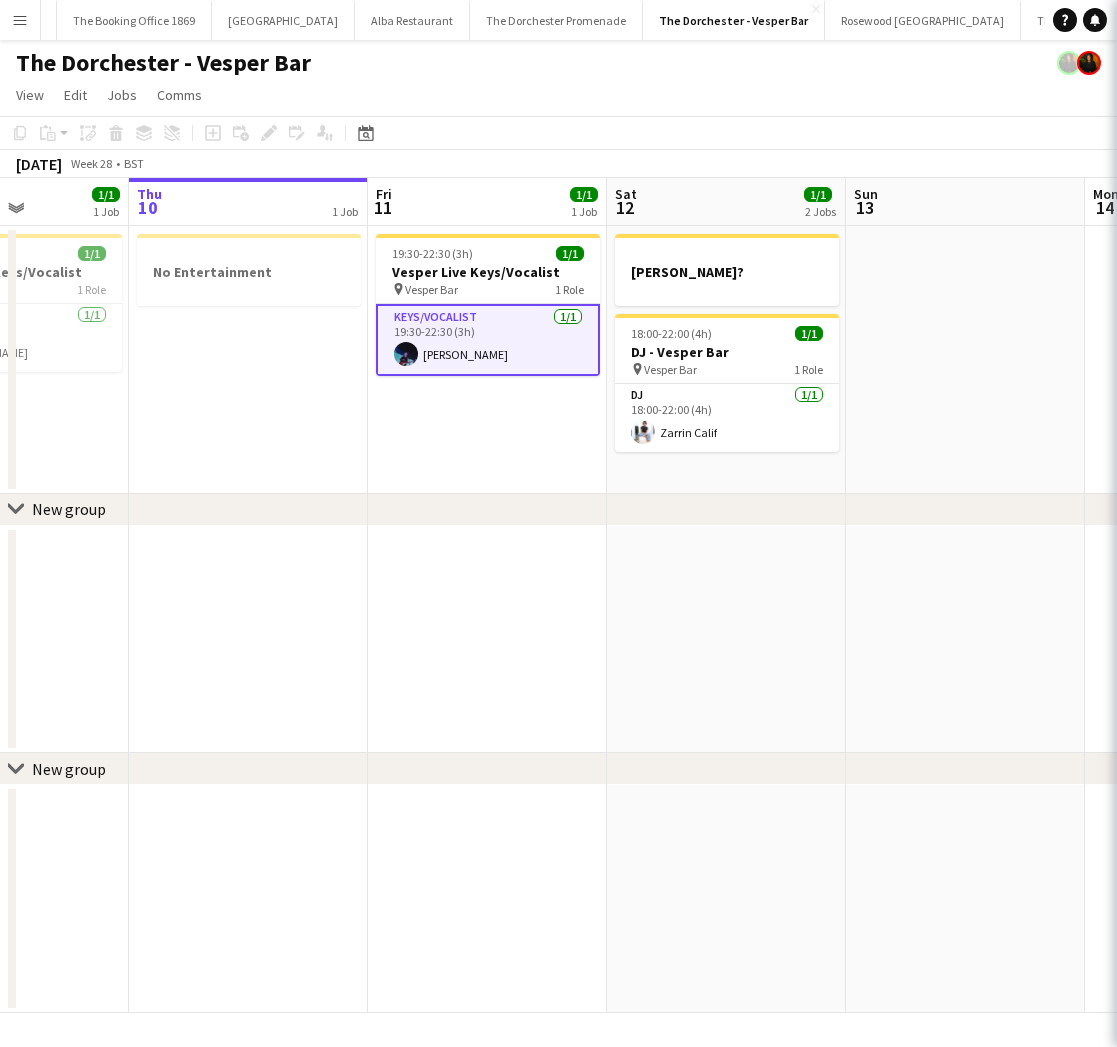 click on "Keys/Vocalist   [DATE]   19:30-22:30 (3h)
[PERSON_NAME]" at bounding box center [488, 340] 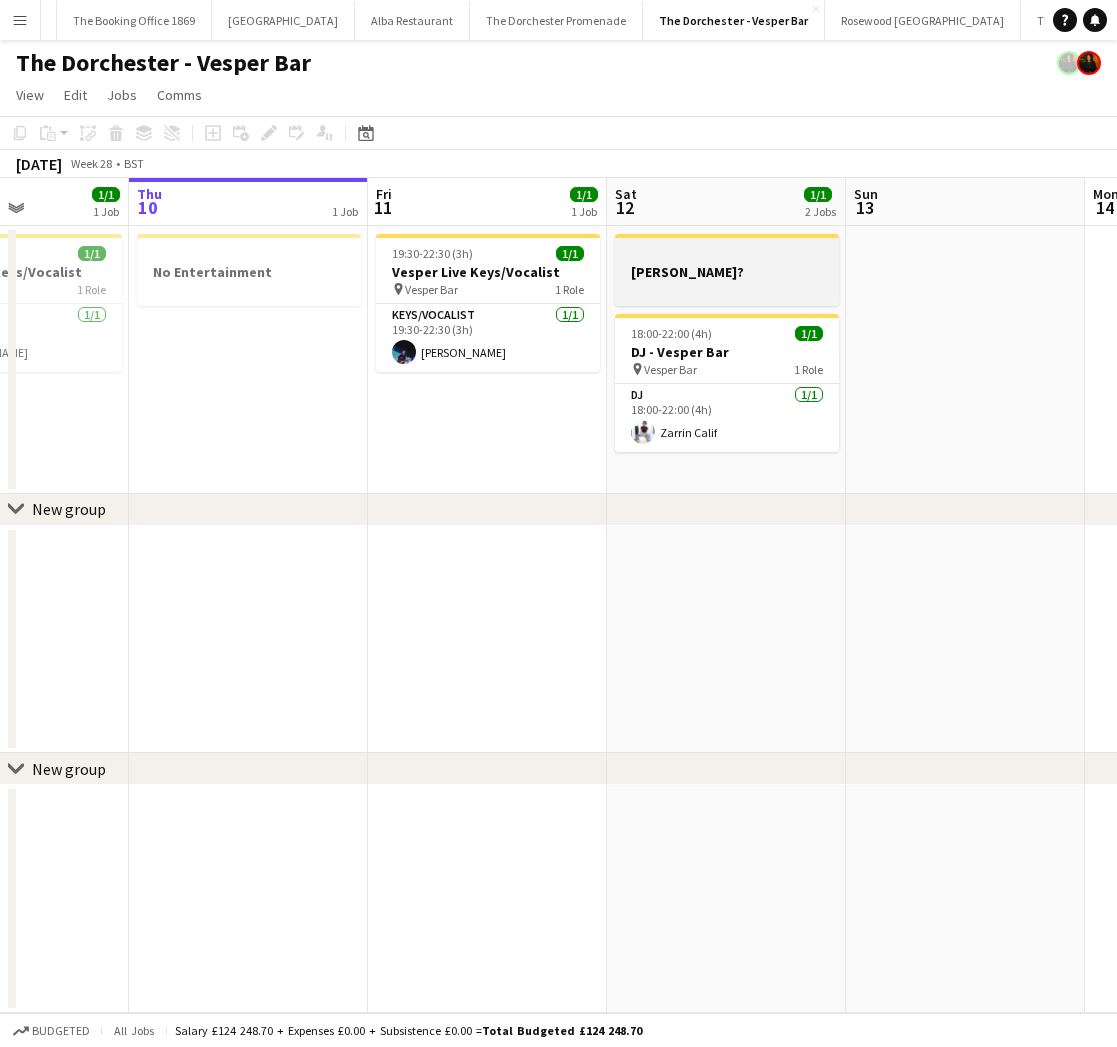 drag, startPoint x: 562, startPoint y: 312, endPoint x: 641, endPoint y: 287, distance: 82.86133 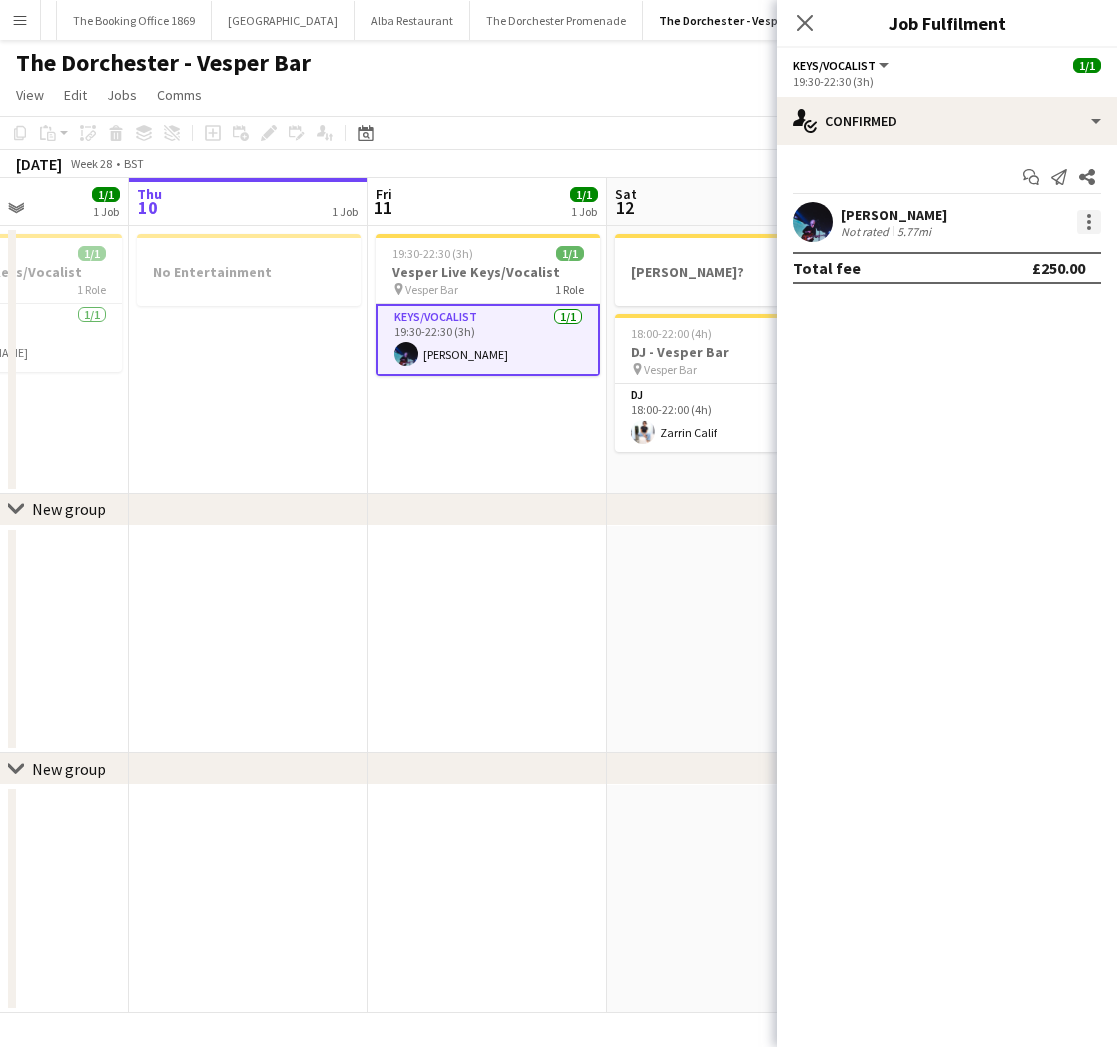 click at bounding box center [1089, 222] 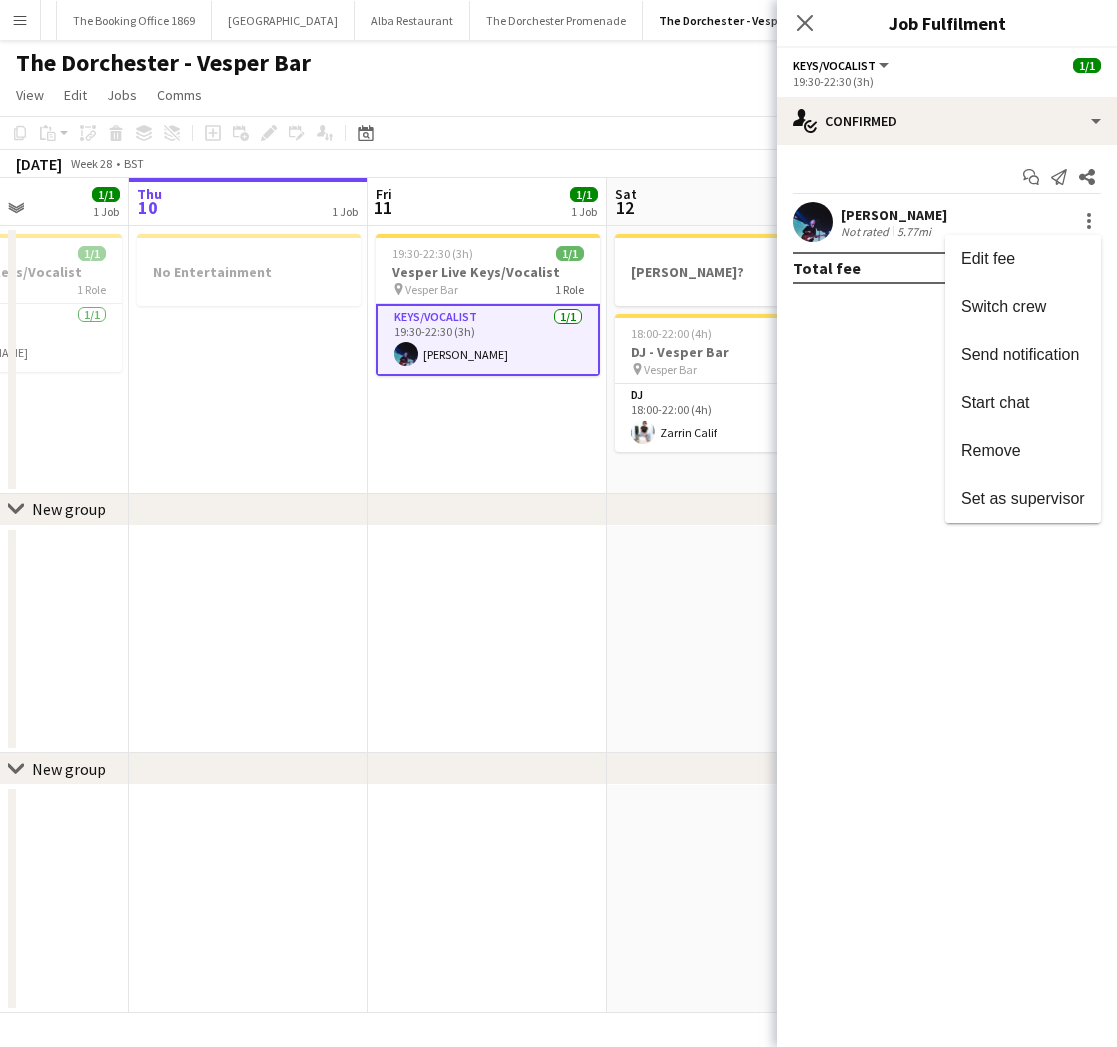 click on "Remove" at bounding box center [1023, 451] 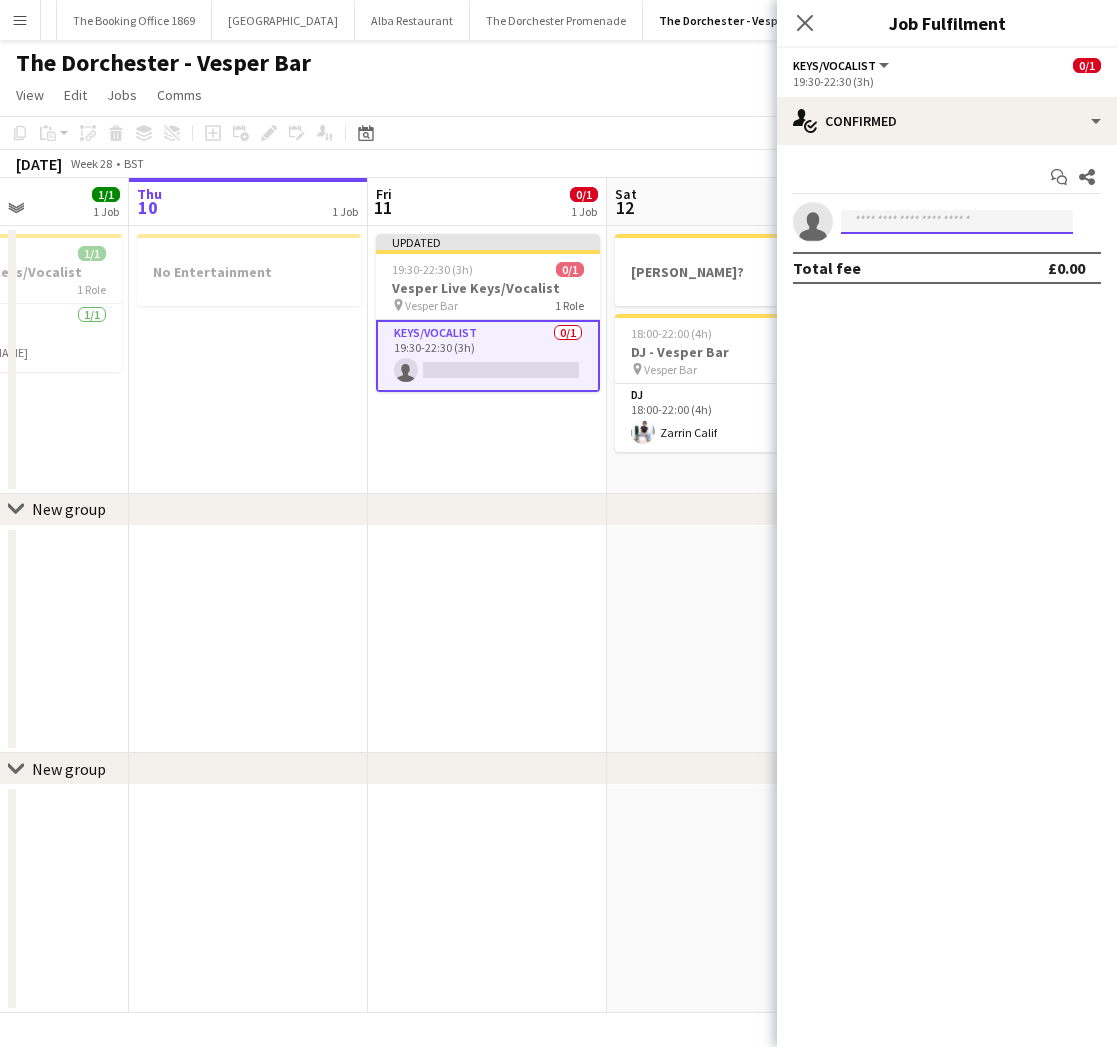 click at bounding box center [957, 222] 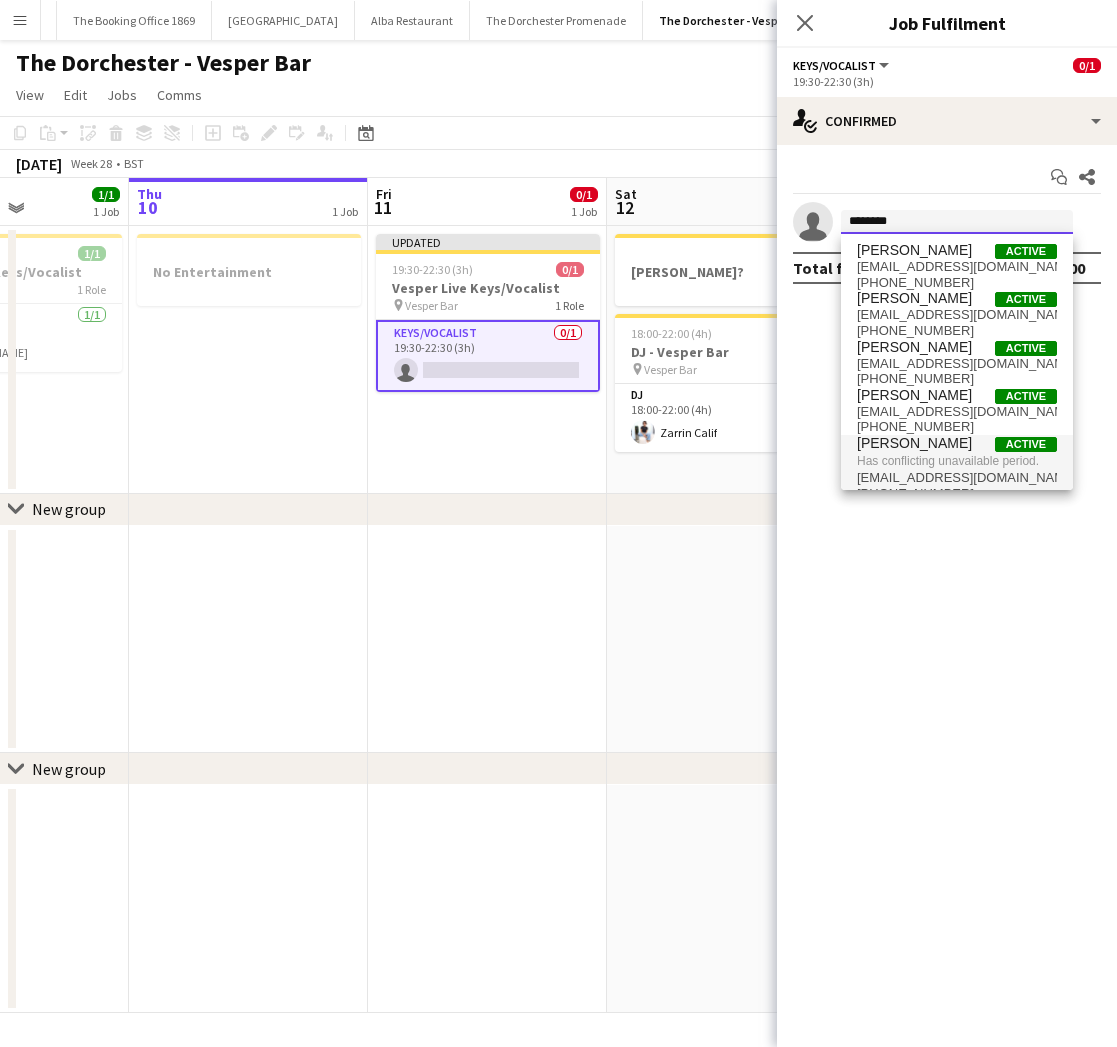 type on "********" 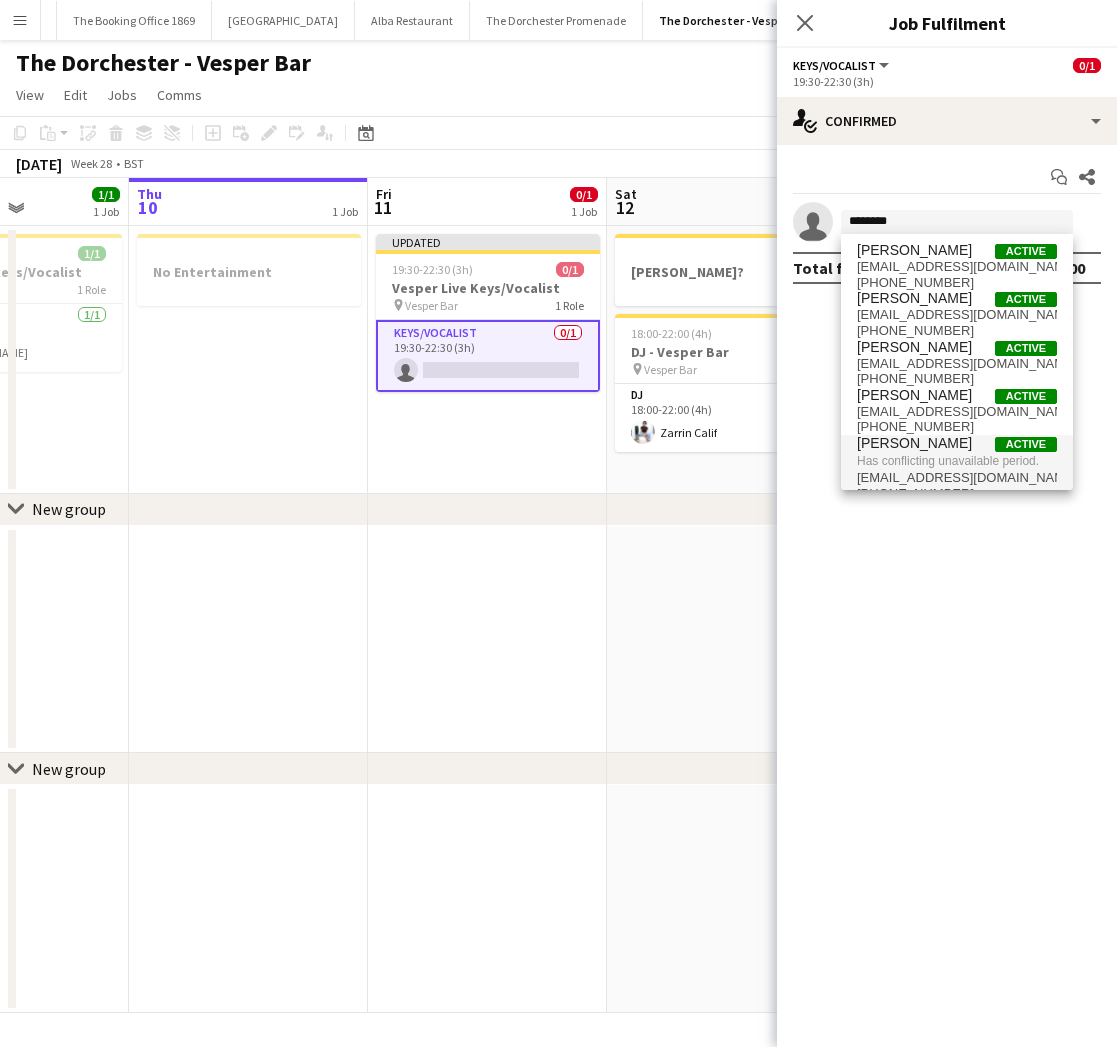 click on "[PERSON_NAME]  Active" at bounding box center (957, 443) 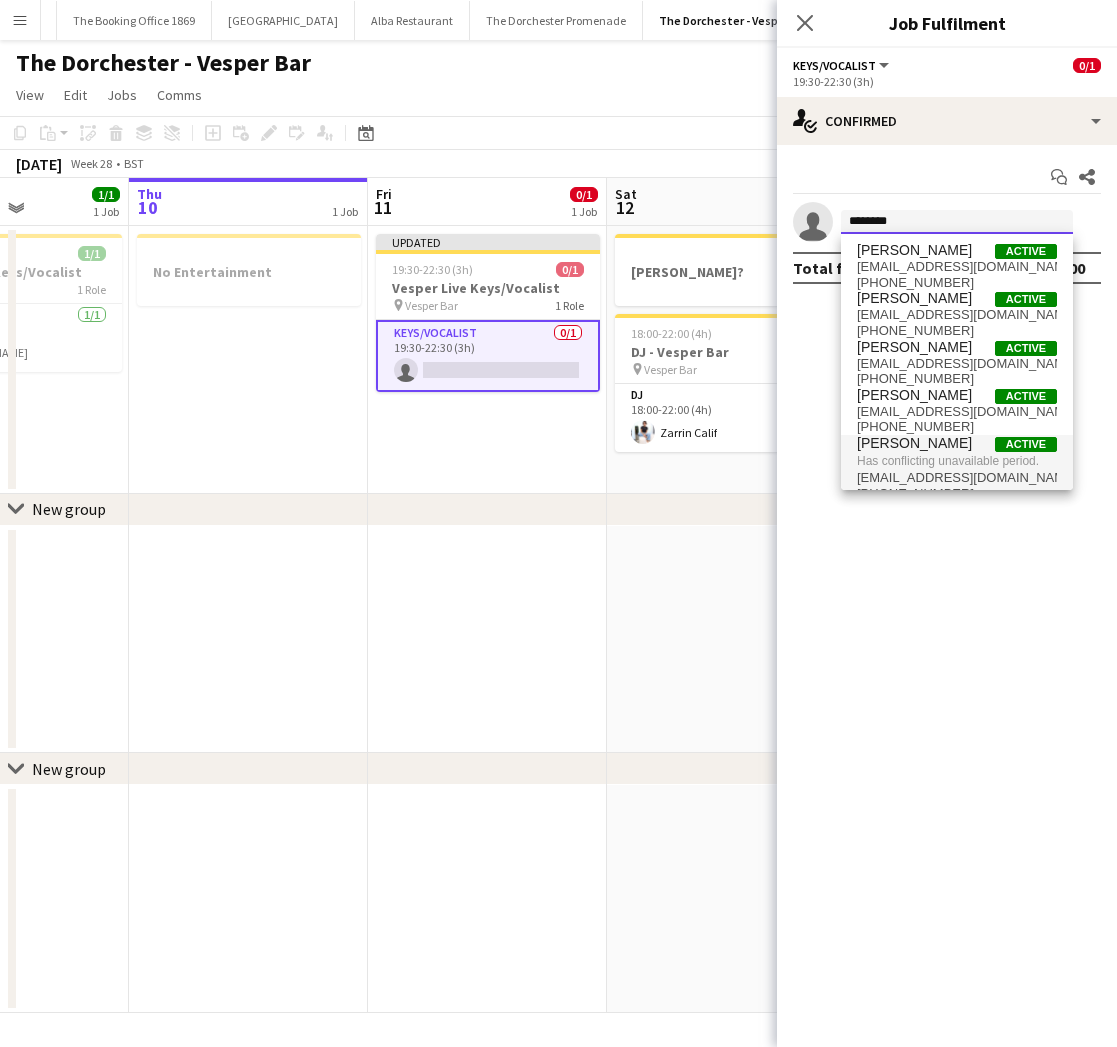type 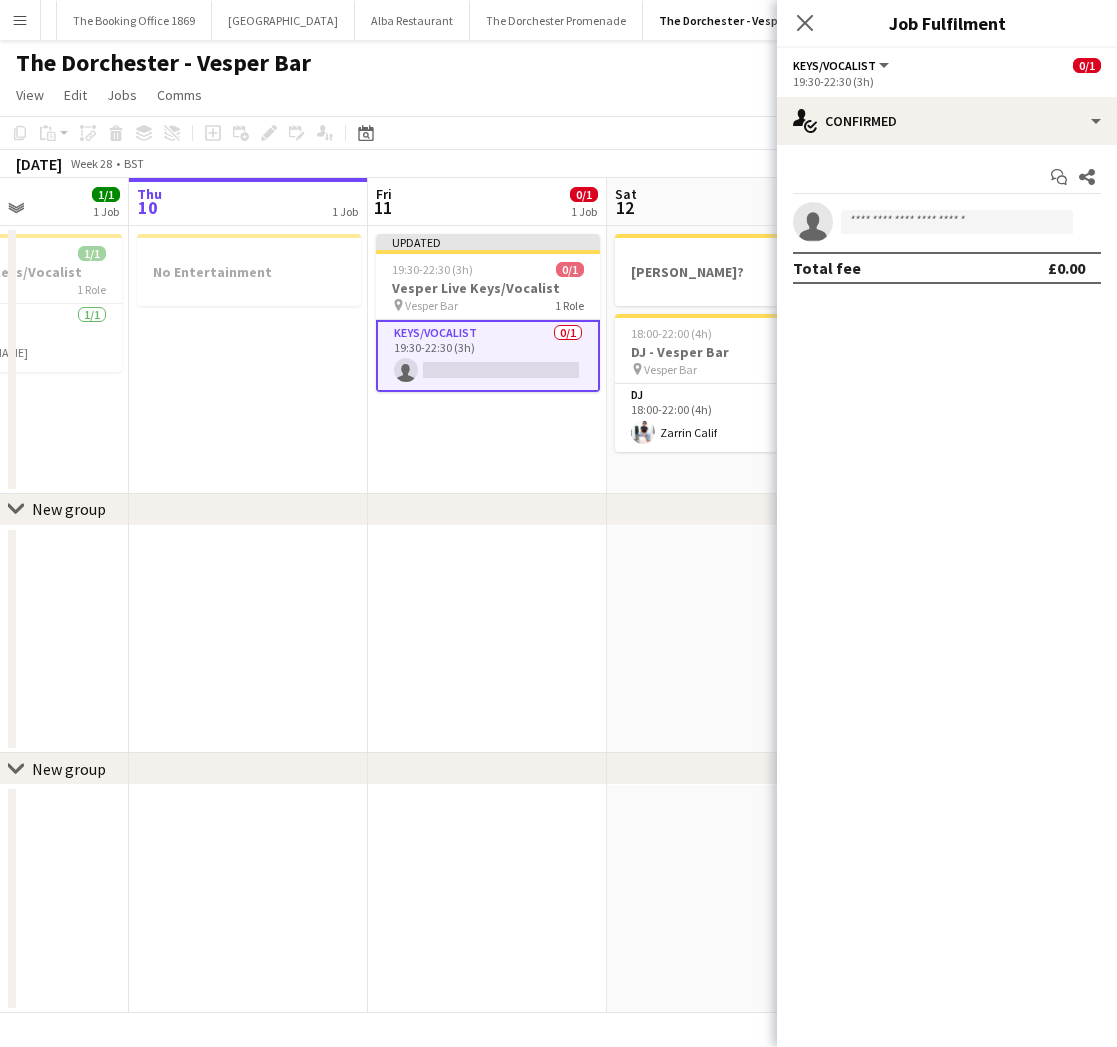 click on "Updated   19:30-22:30 (3h)    0/1   Vesper Live Keys/Vocalist
pin
Vesper Bar   1 Role   Keys/Vocalist   0/1   19:30-22:30 (3h)
single-neutral-actions" at bounding box center [487, 360] 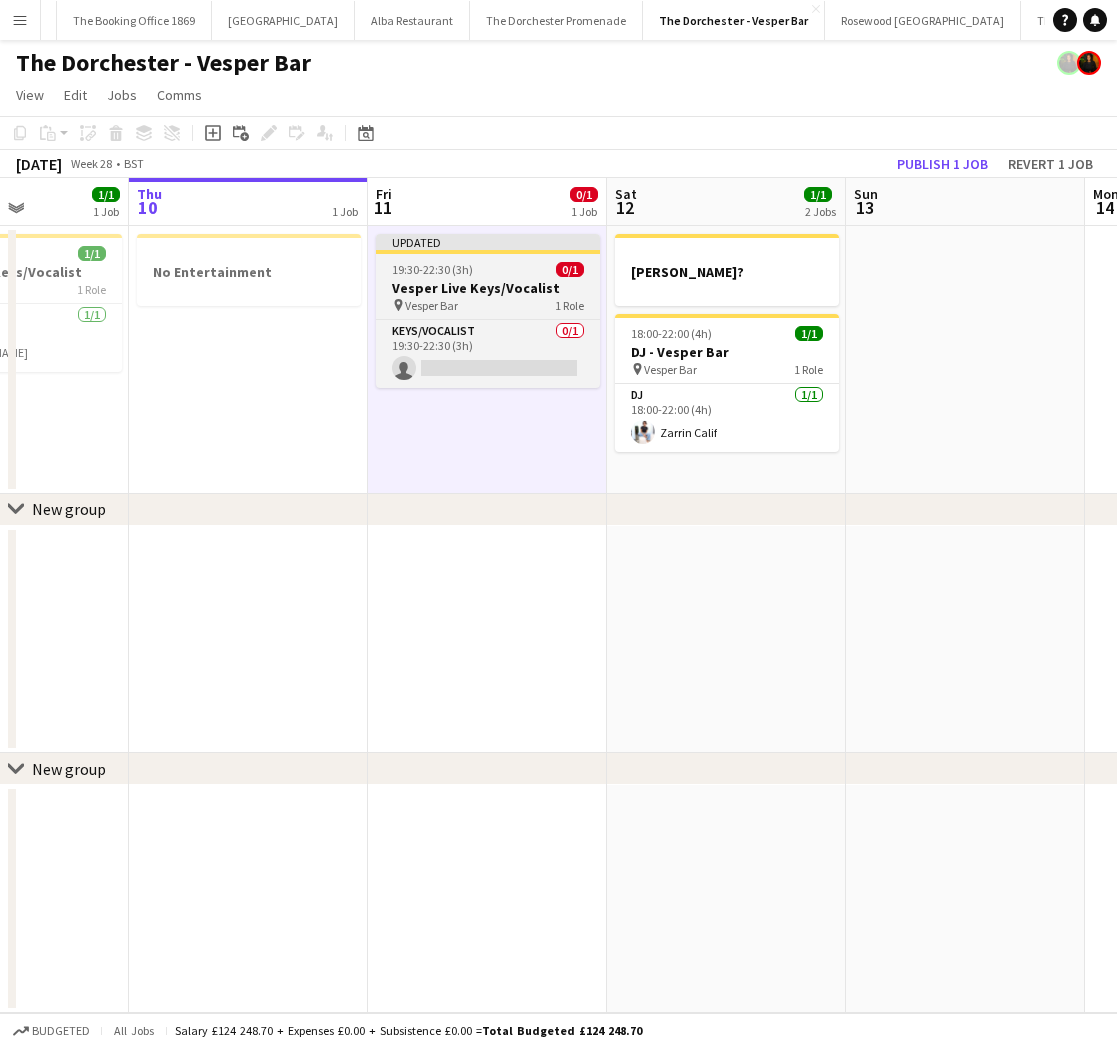 drag, startPoint x: 507, startPoint y: 280, endPoint x: 580, endPoint y: 246, distance: 80.529495 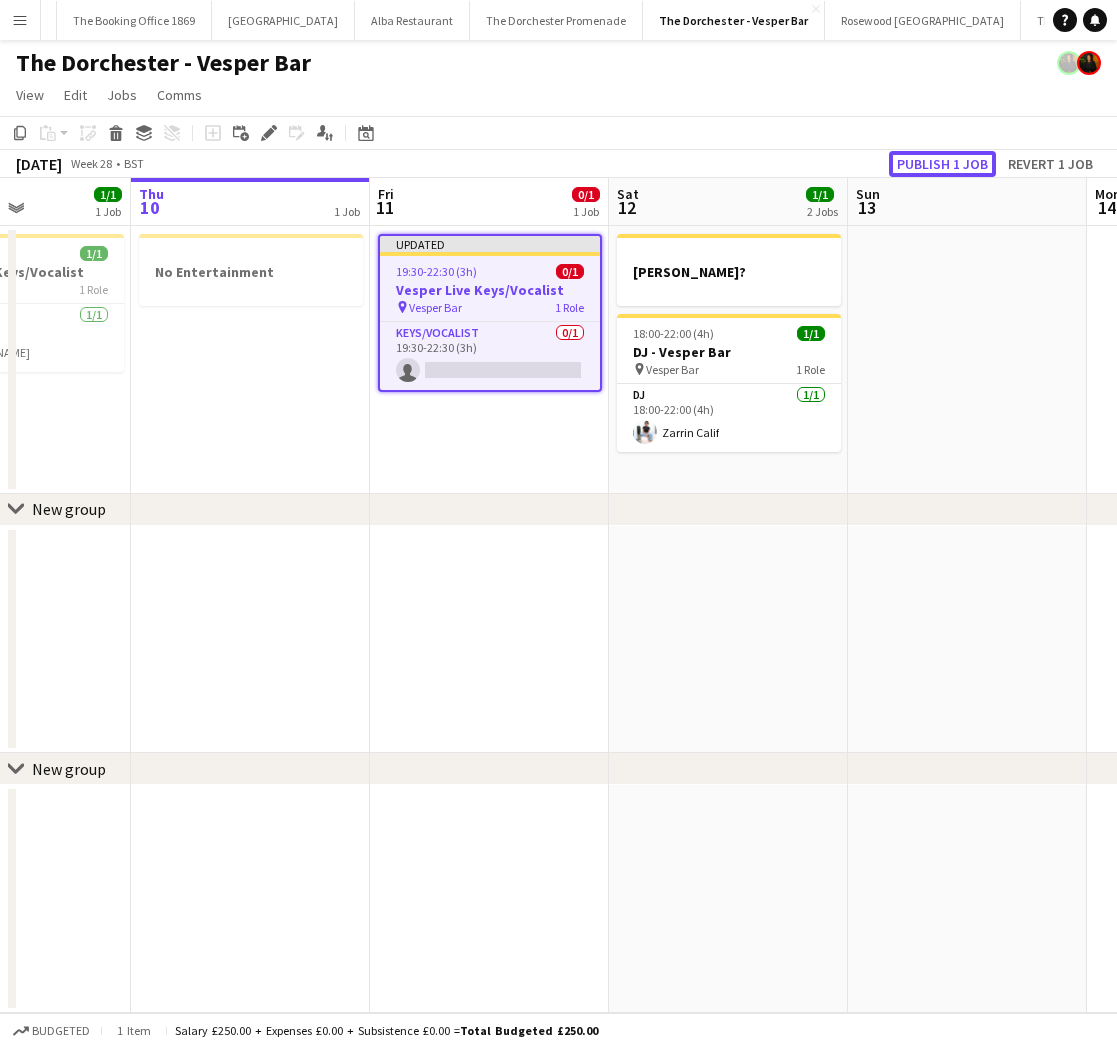 click on "Publish 1 job" 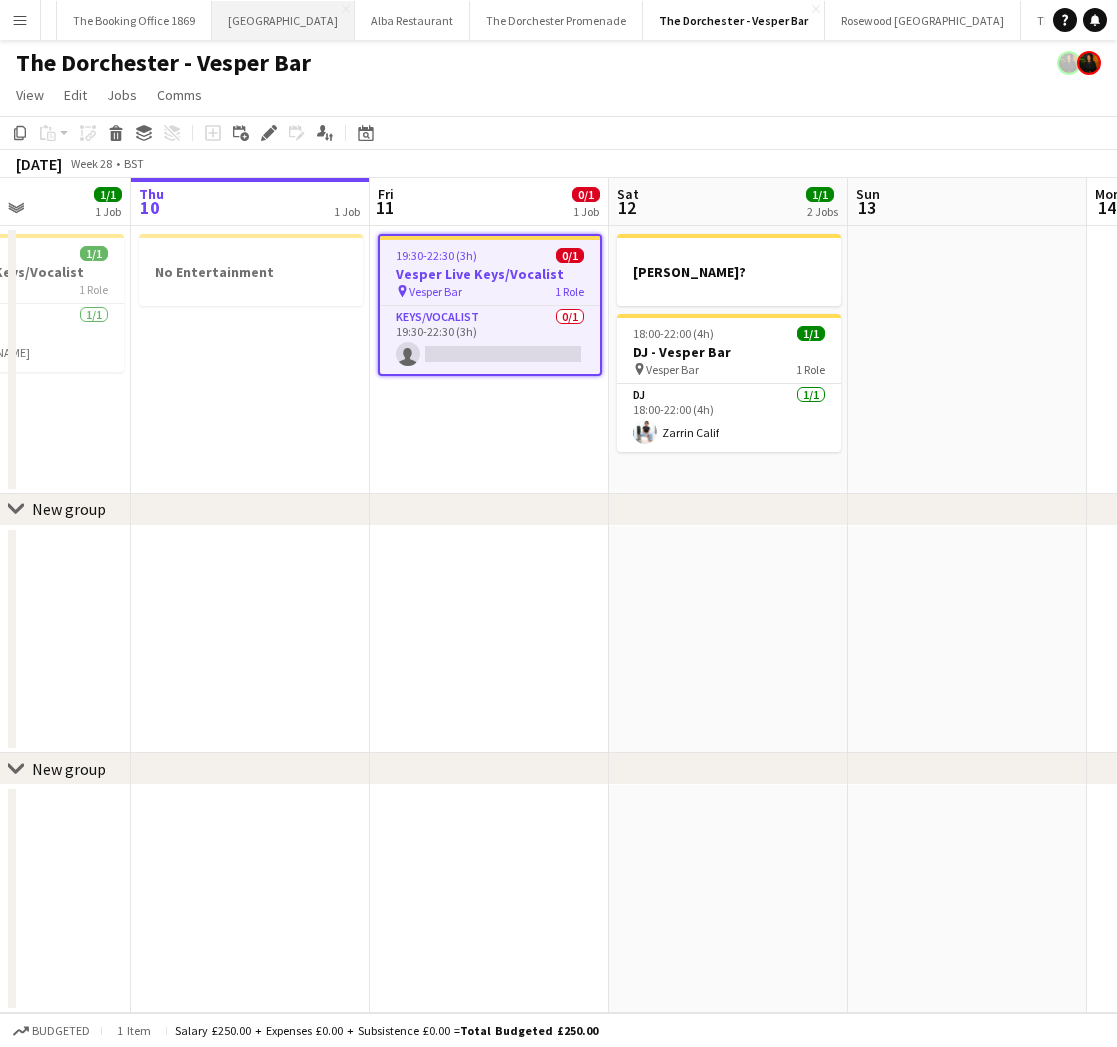 click on "[GEOGRAPHIC_DATA]
Close" at bounding box center (283, 20) 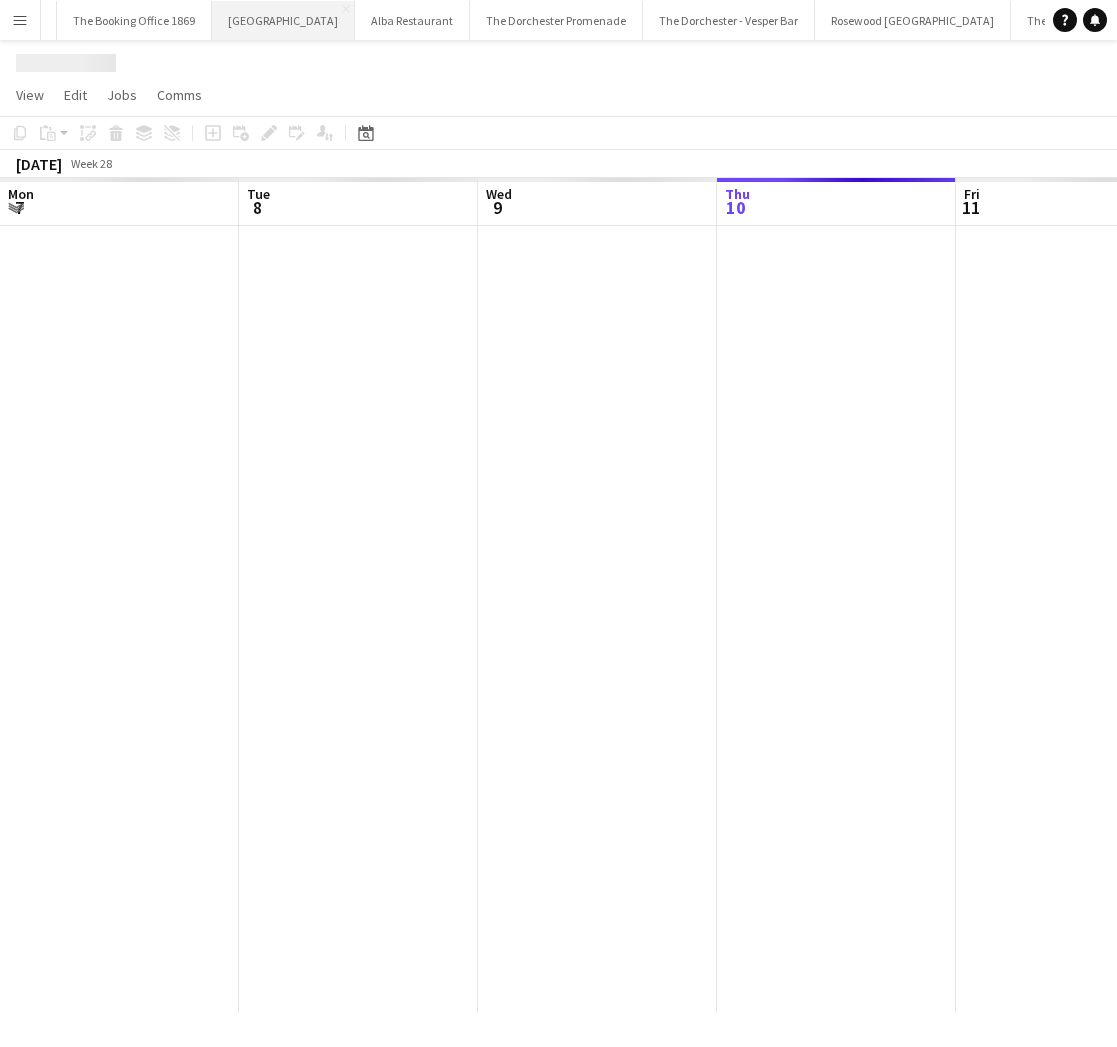 scroll, scrollTop: 0, scrollLeft: 797, axis: horizontal 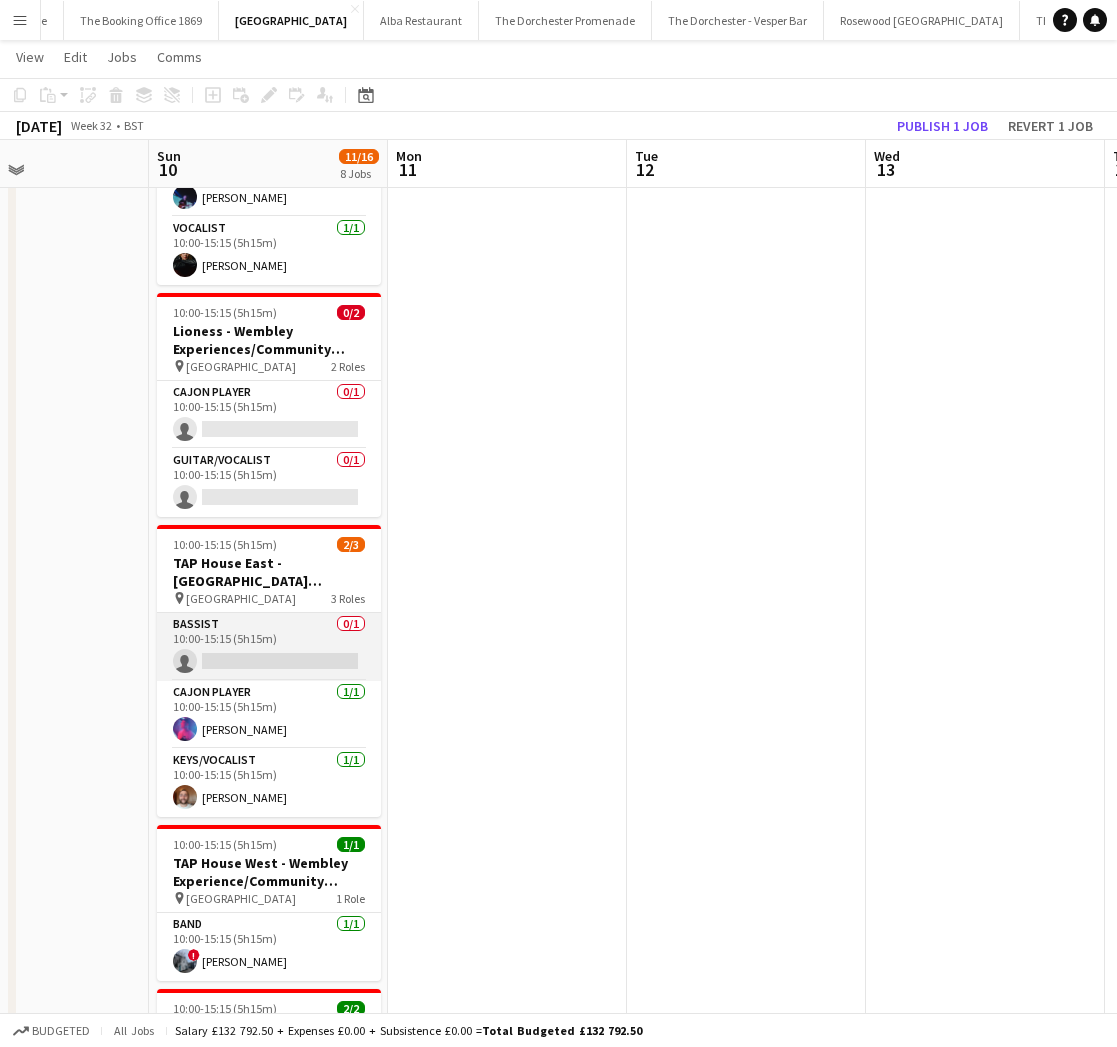 click on "Bassist   0/1   10:00-15:15 (5h15m)
single-neutral-actions" at bounding box center [269, 647] 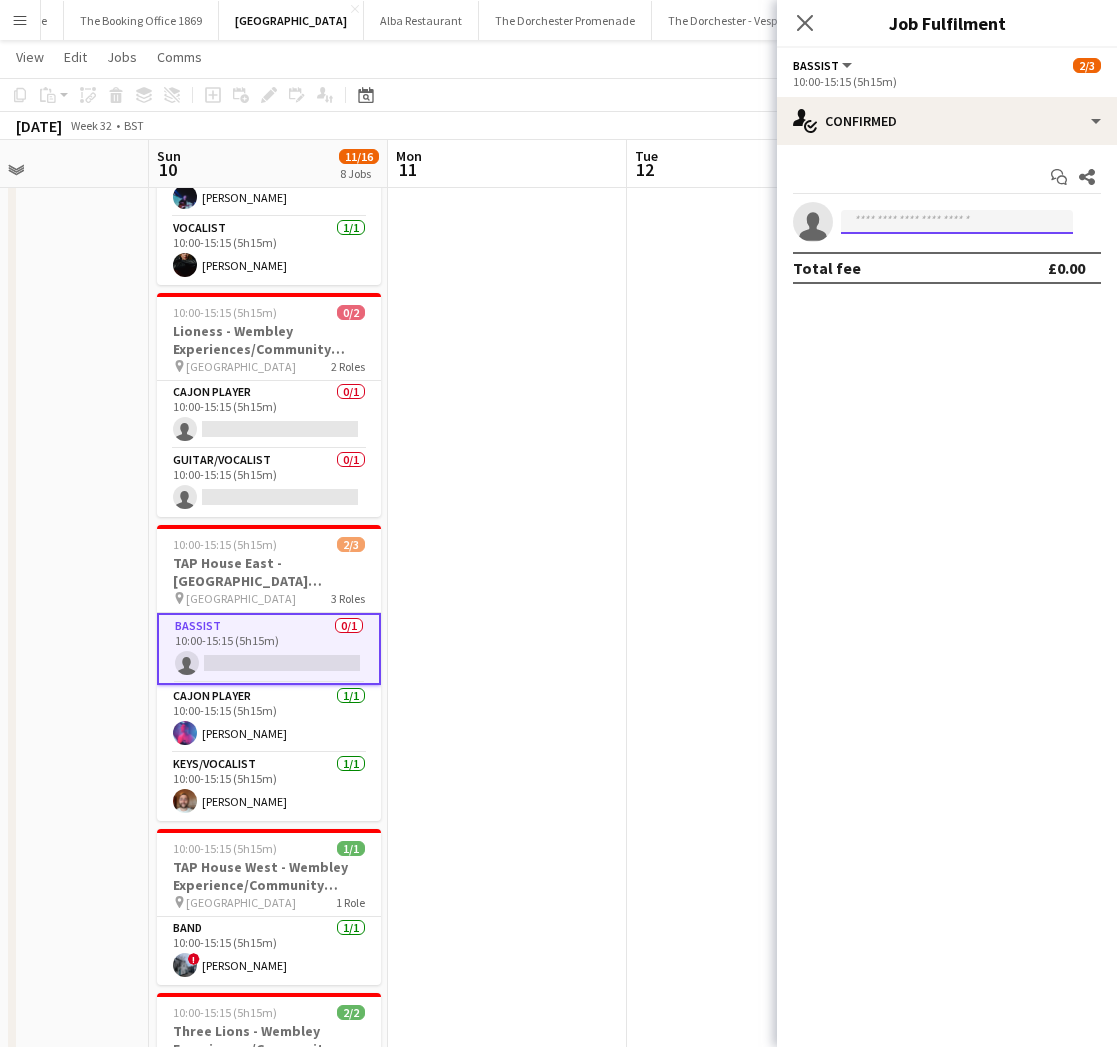 click at bounding box center [957, 222] 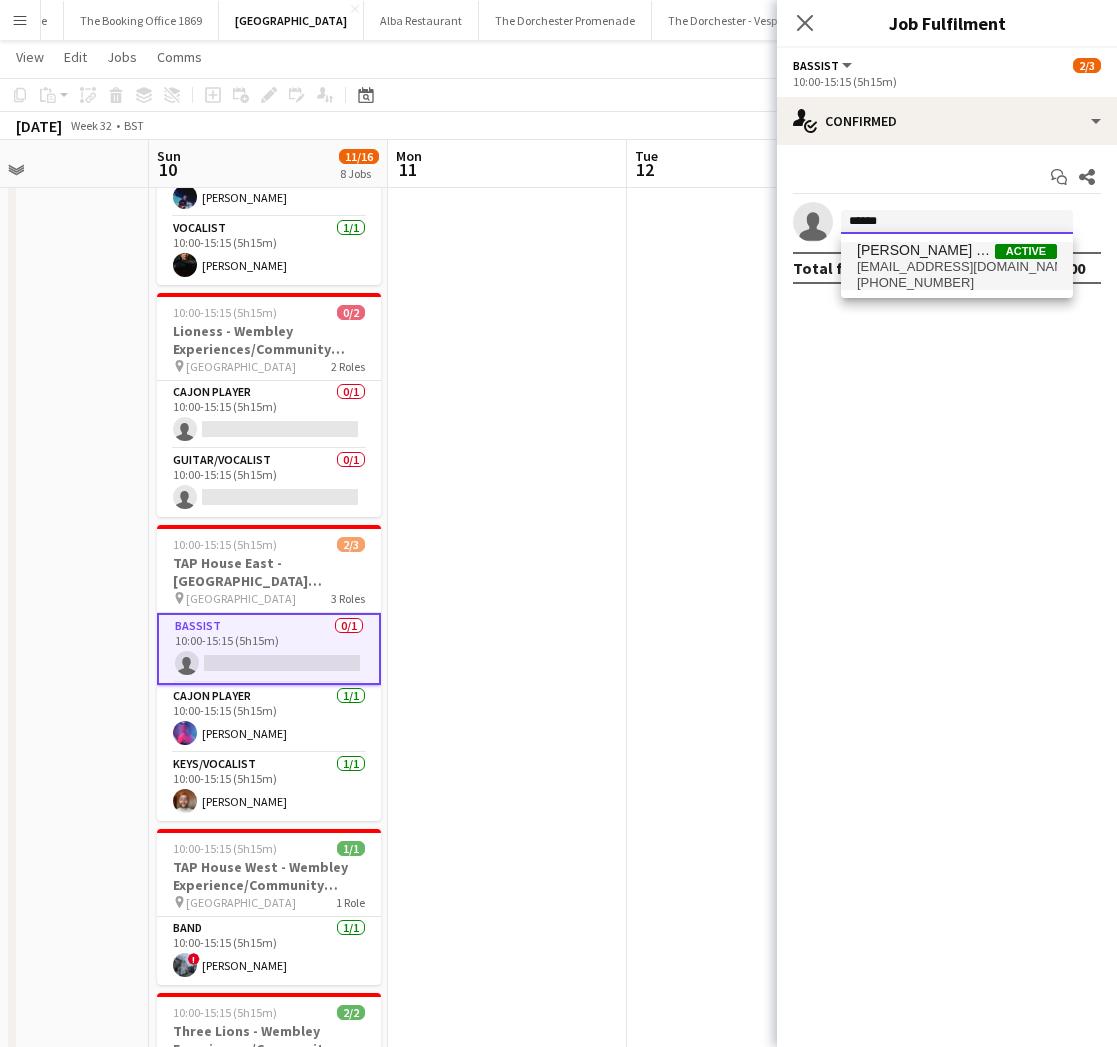 type on "******" 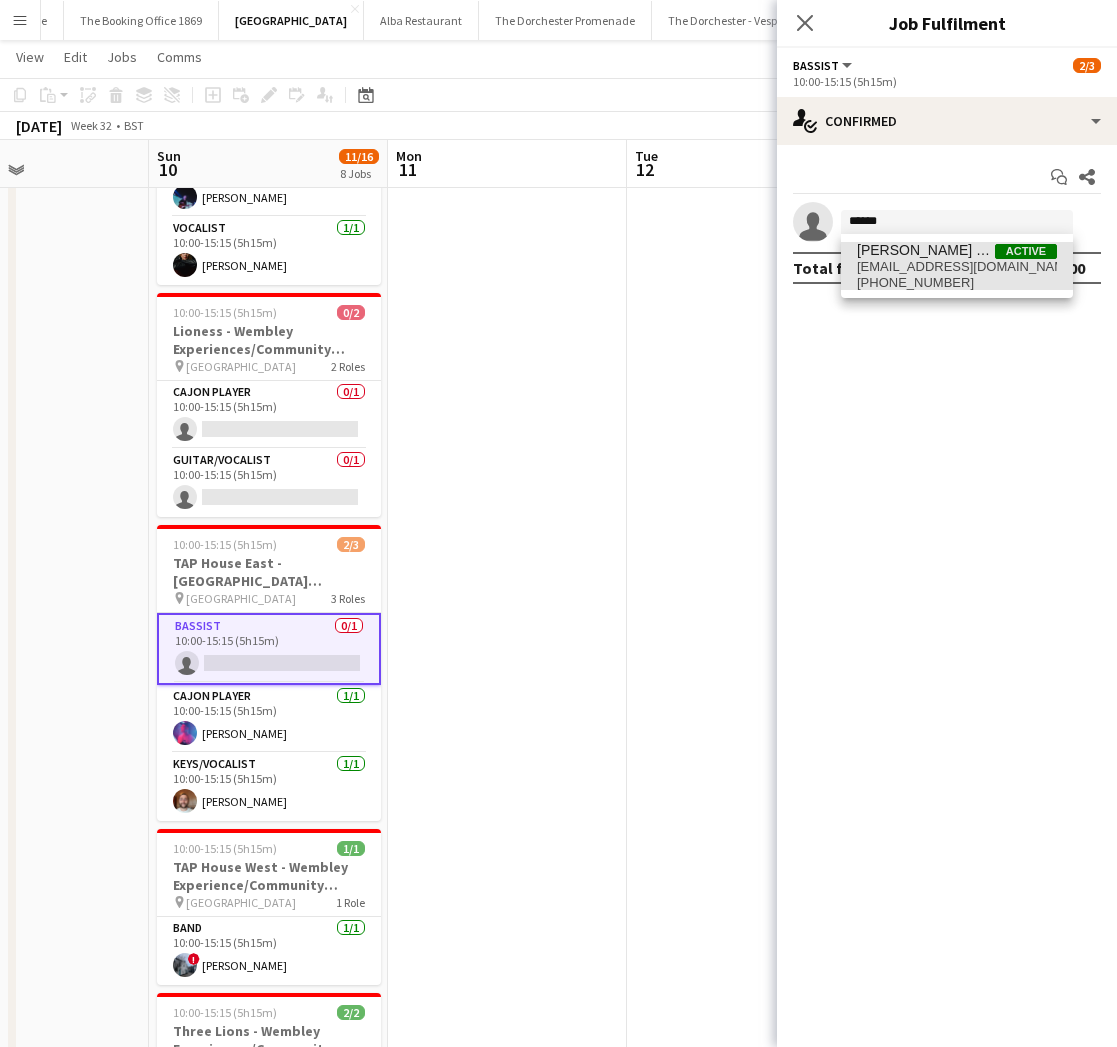 drag, startPoint x: 891, startPoint y: 251, endPoint x: 935, endPoint y: 317, distance: 79.32213 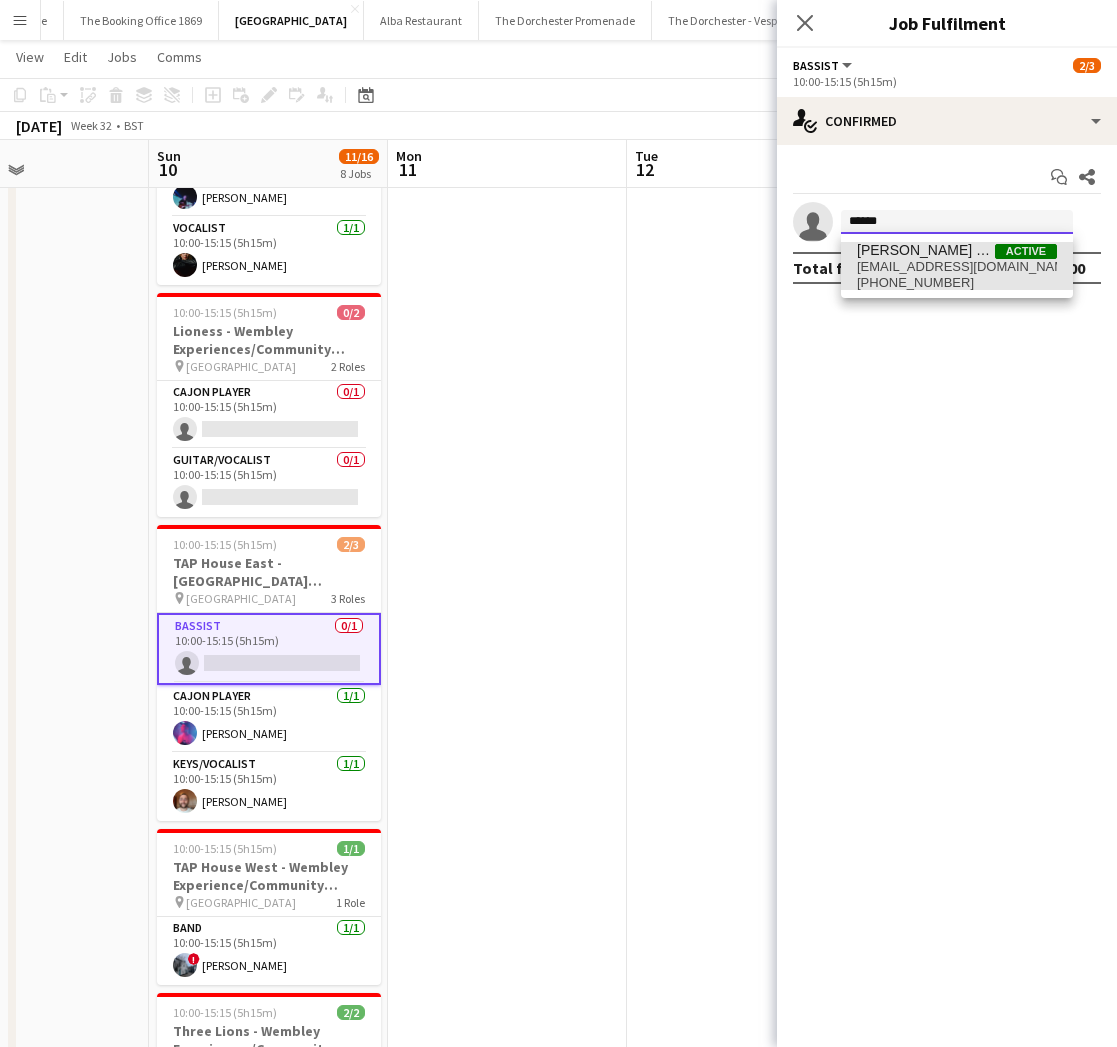 type 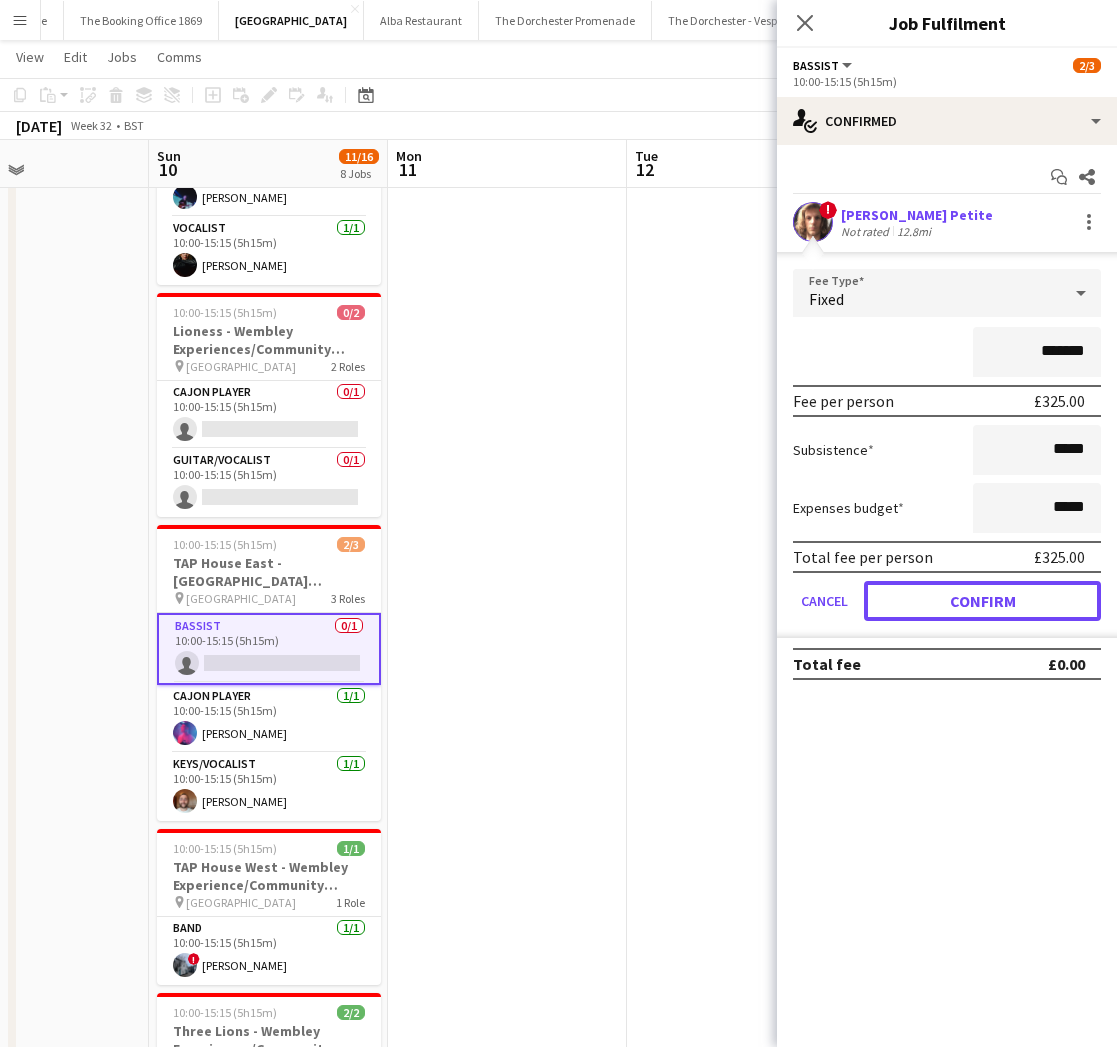 drag, startPoint x: 922, startPoint y: 608, endPoint x: 892, endPoint y: 610, distance: 30.066593 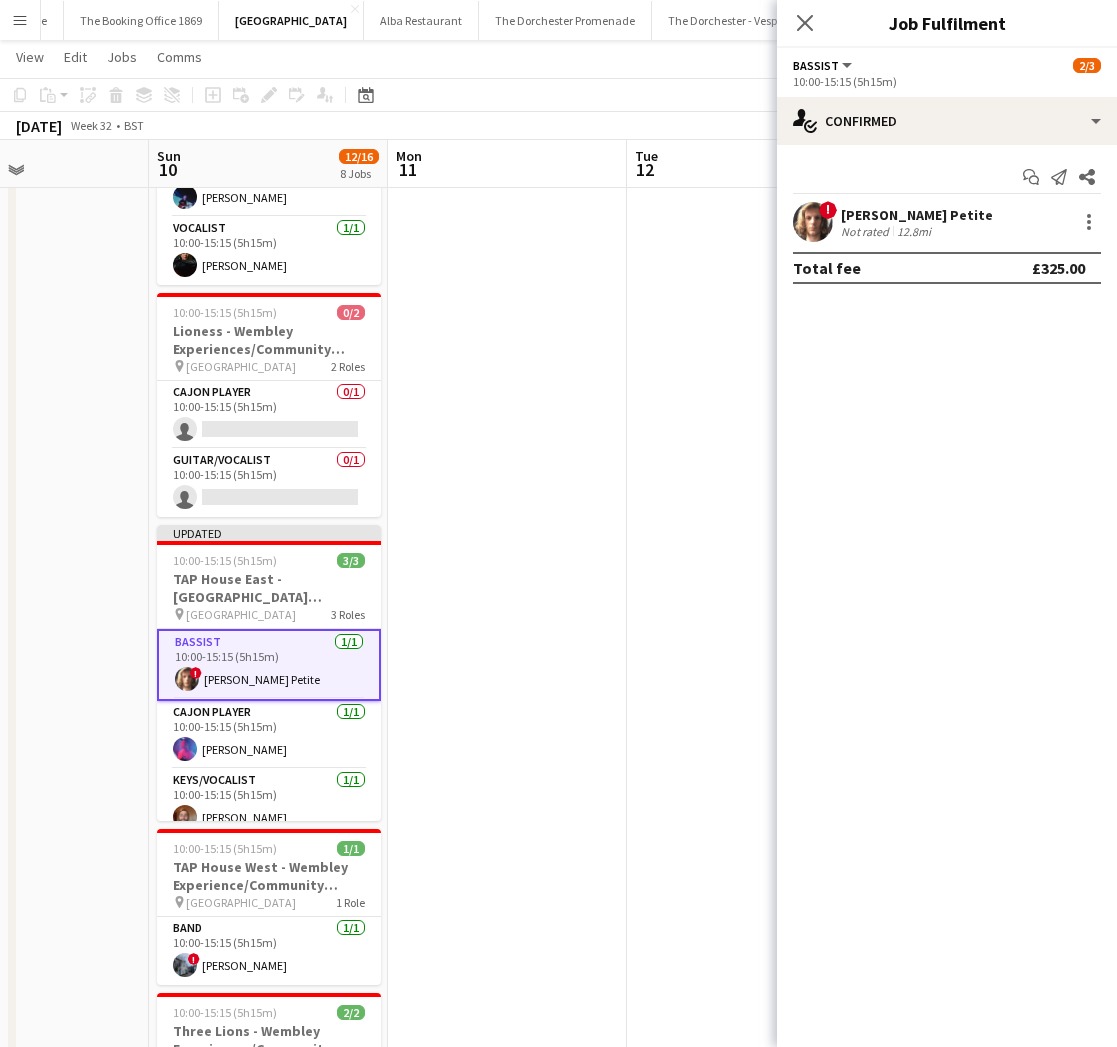 drag, startPoint x: 396, startPoint y: 661, endPoint x: 424, endPoint y: 637, distance: 36.878178 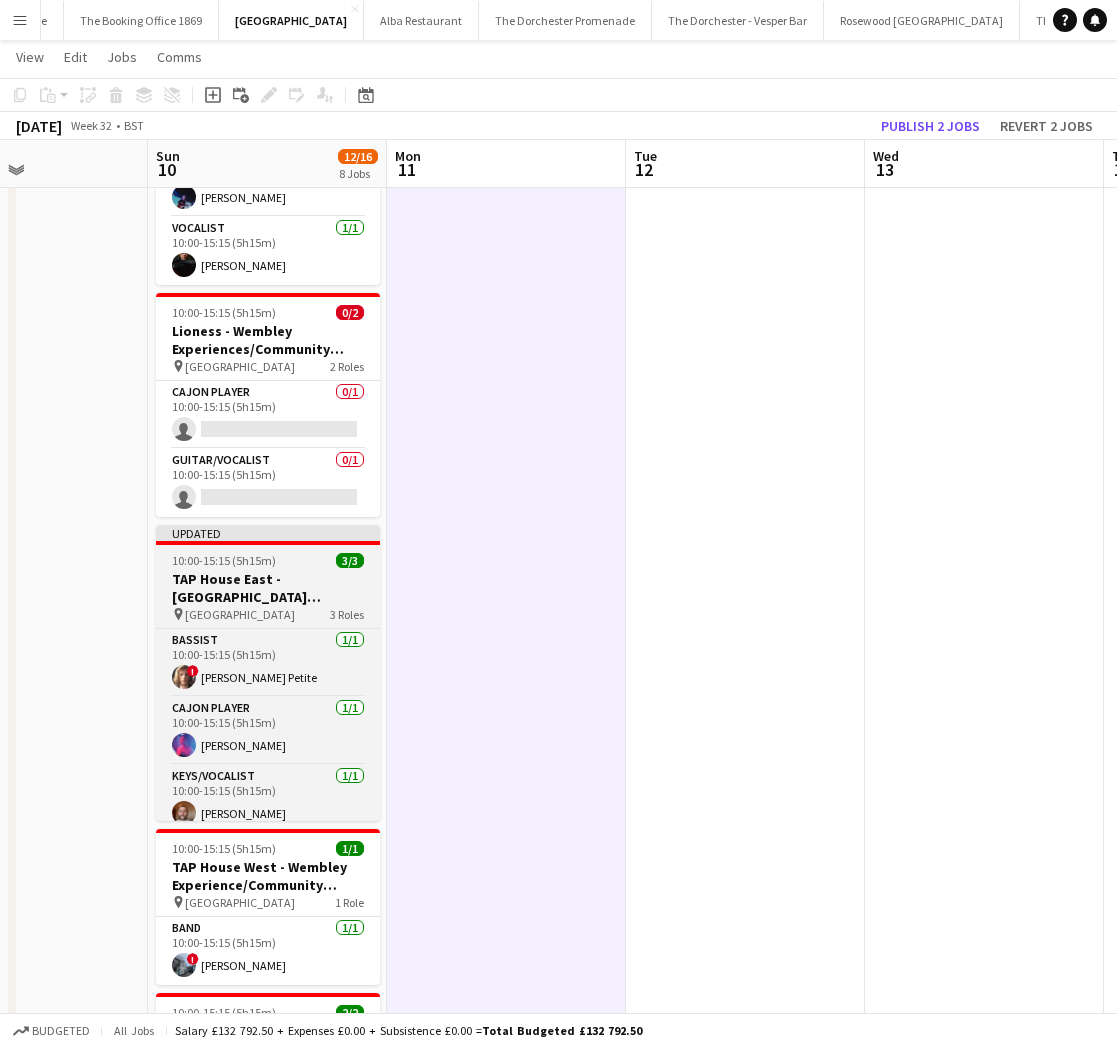 drag, startPoint x: 322, startPoint y: 568, endPoint x: 404, endPoint y: 543, distance: 85.72631 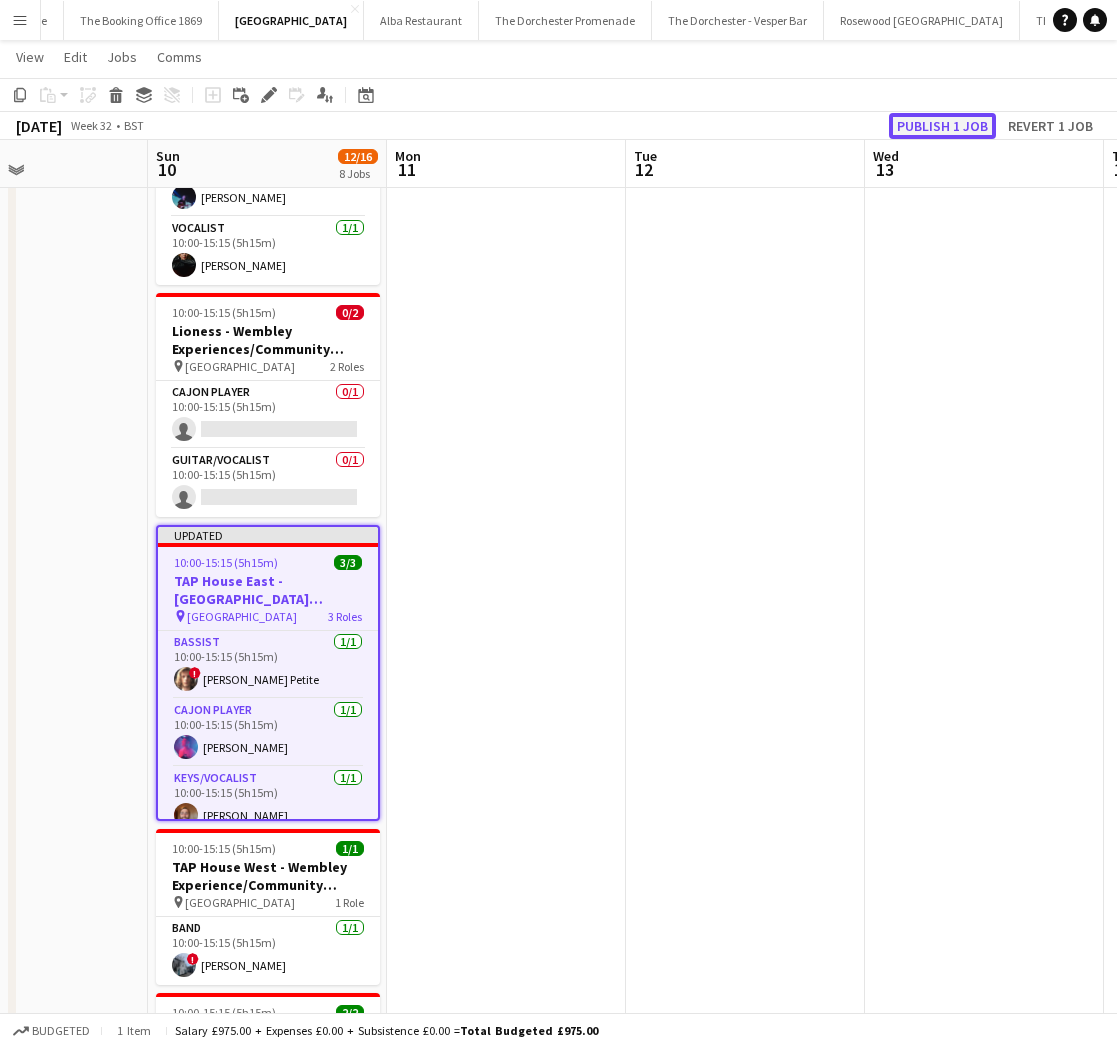 click on "Publish 1 job" 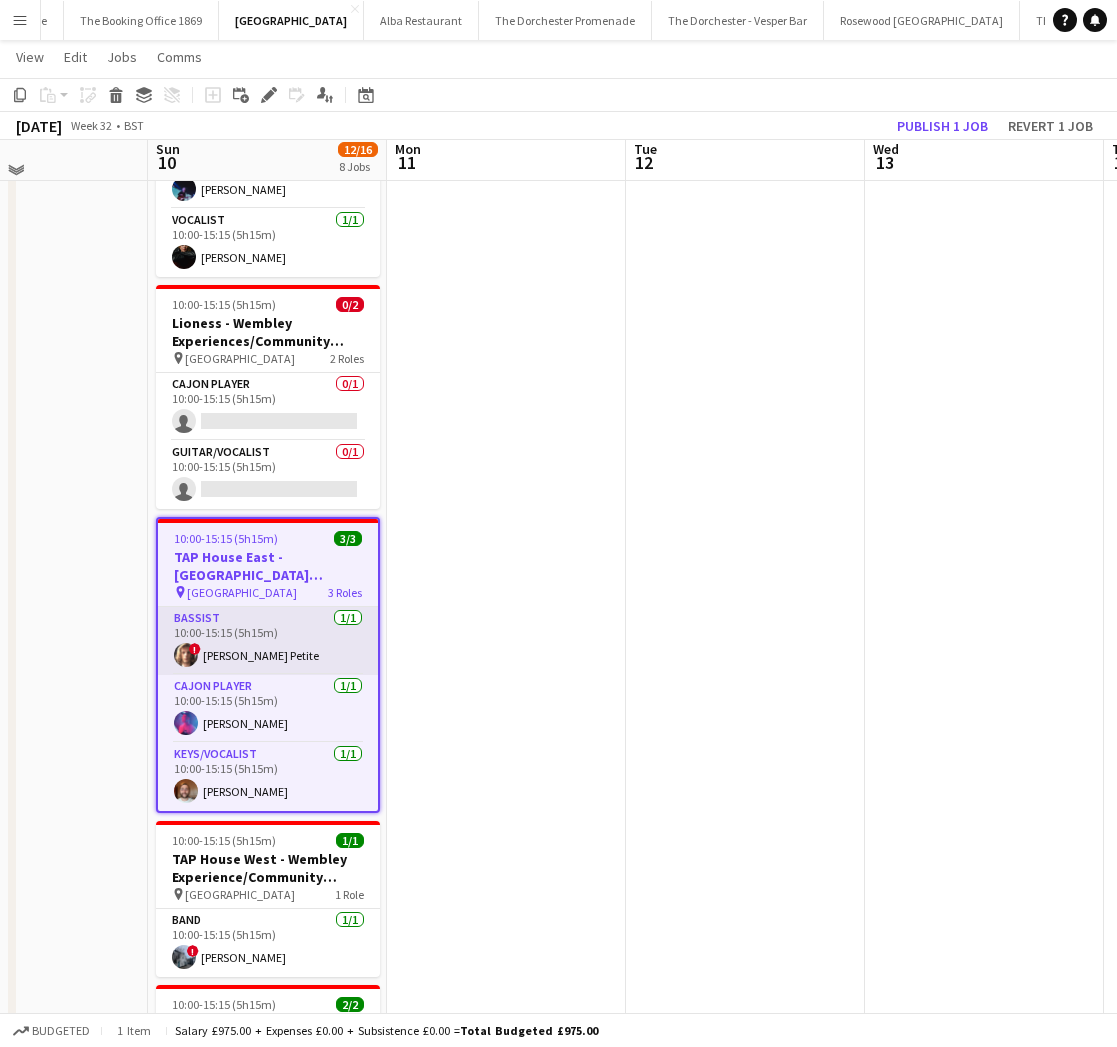 scroll, scrollTop: 551, scrollLeft: 0, axis: vertical 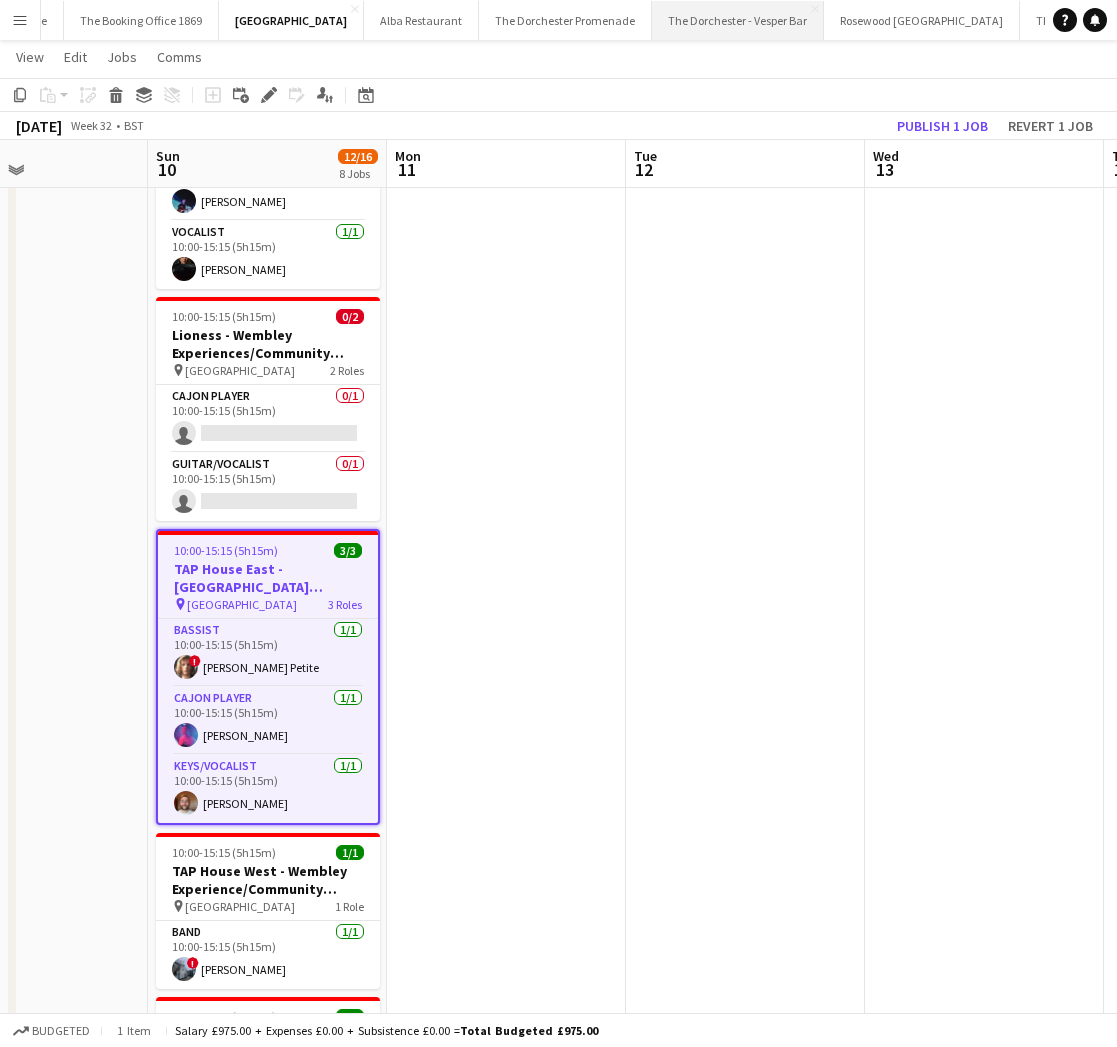 click on "The Dorchester - Vesper Bar
Close" at bounding box center (738, 20) 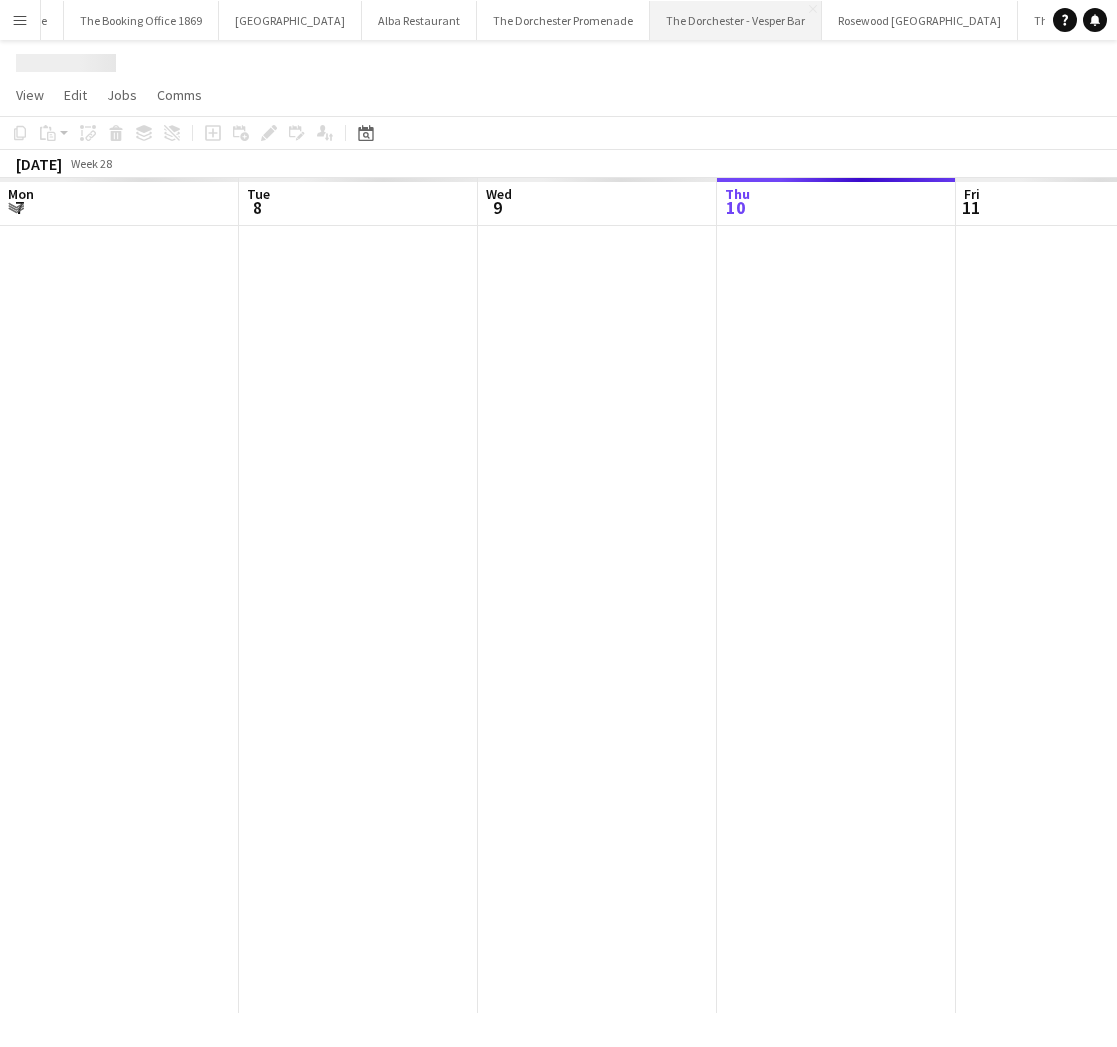scroll, scrollTop: 0, scrollLeft: 0, axis: both 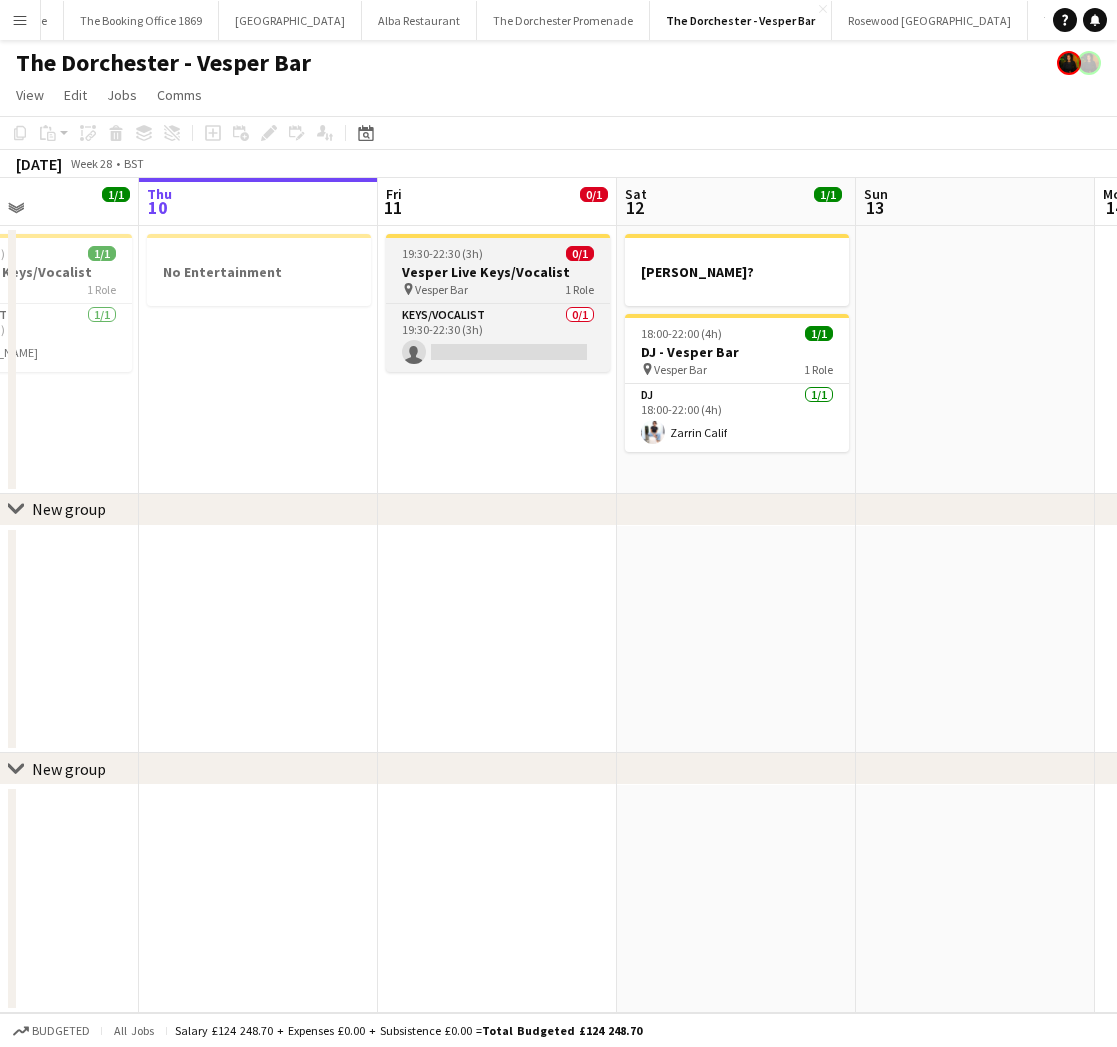 click on "Vesper Live Keys/Vocalist" at bounding box center (498, 272) 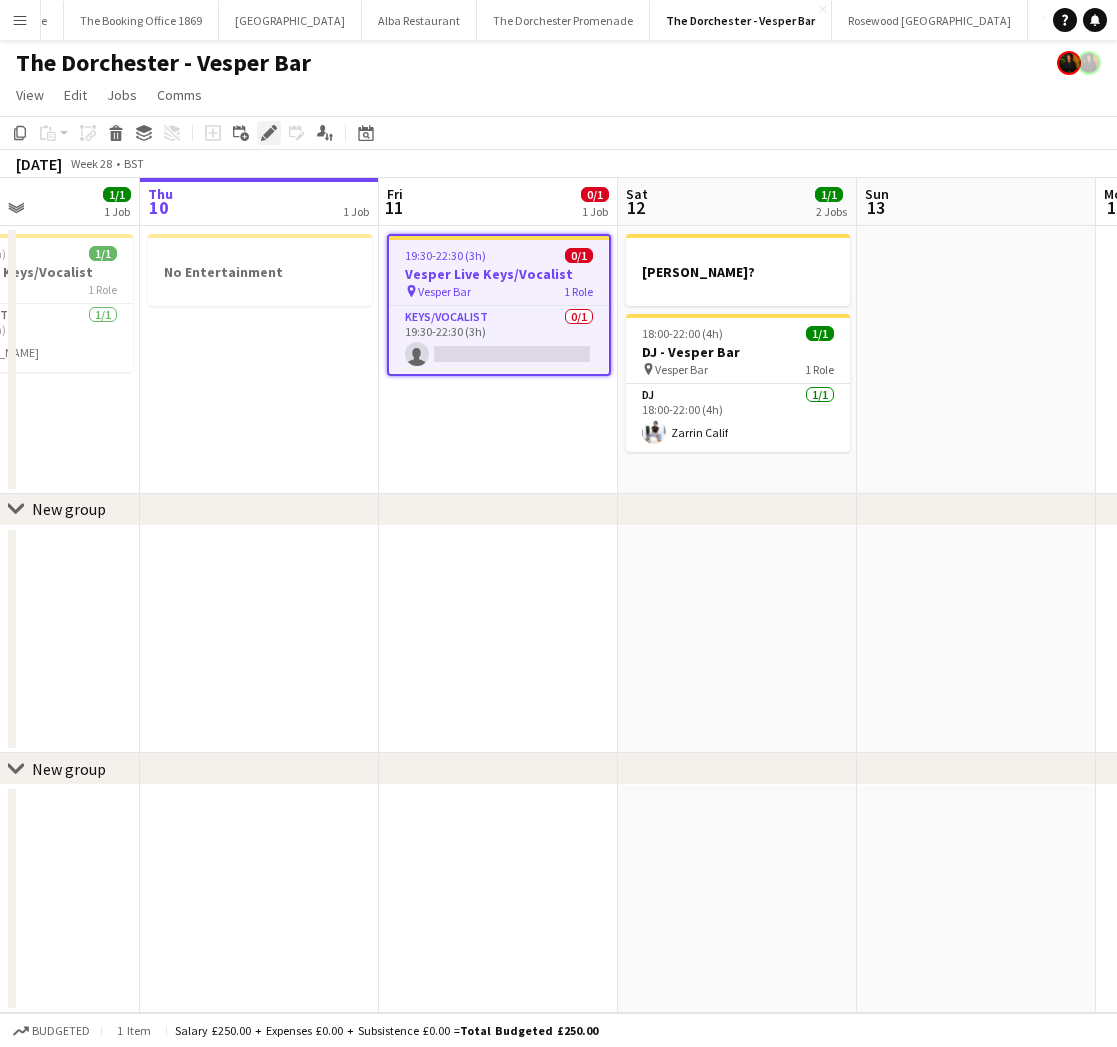 drag, startPoint x: 268, startPoint y: 123, endPoint x: 852, endPoint y: 310, distance: 613.2088 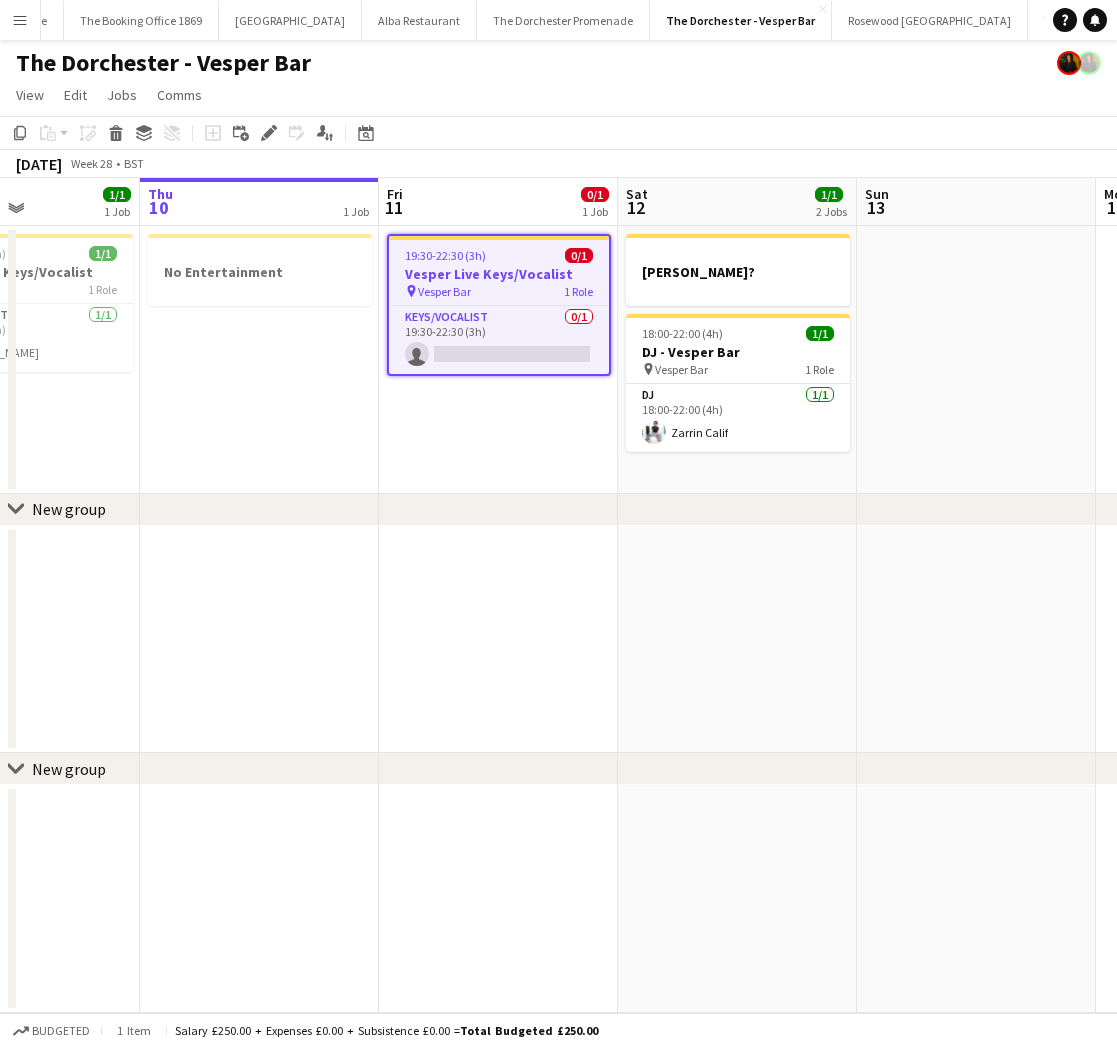 click on "Edit" at bounding box center [269, 133] 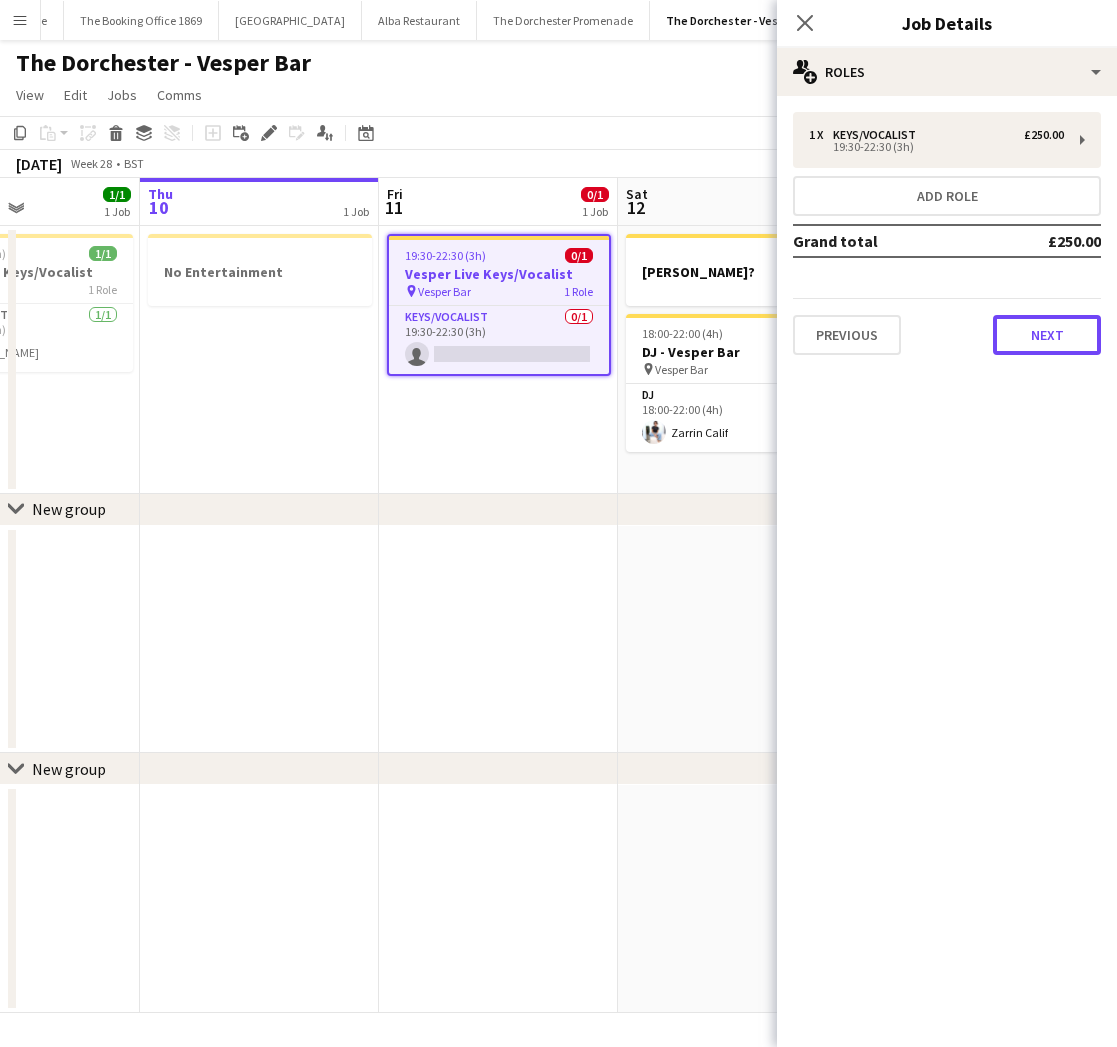 drag, startPoint x: 1005, startPoint y: 342, endPoint x: 1016, endPoint y: 345, distance: 11.401754 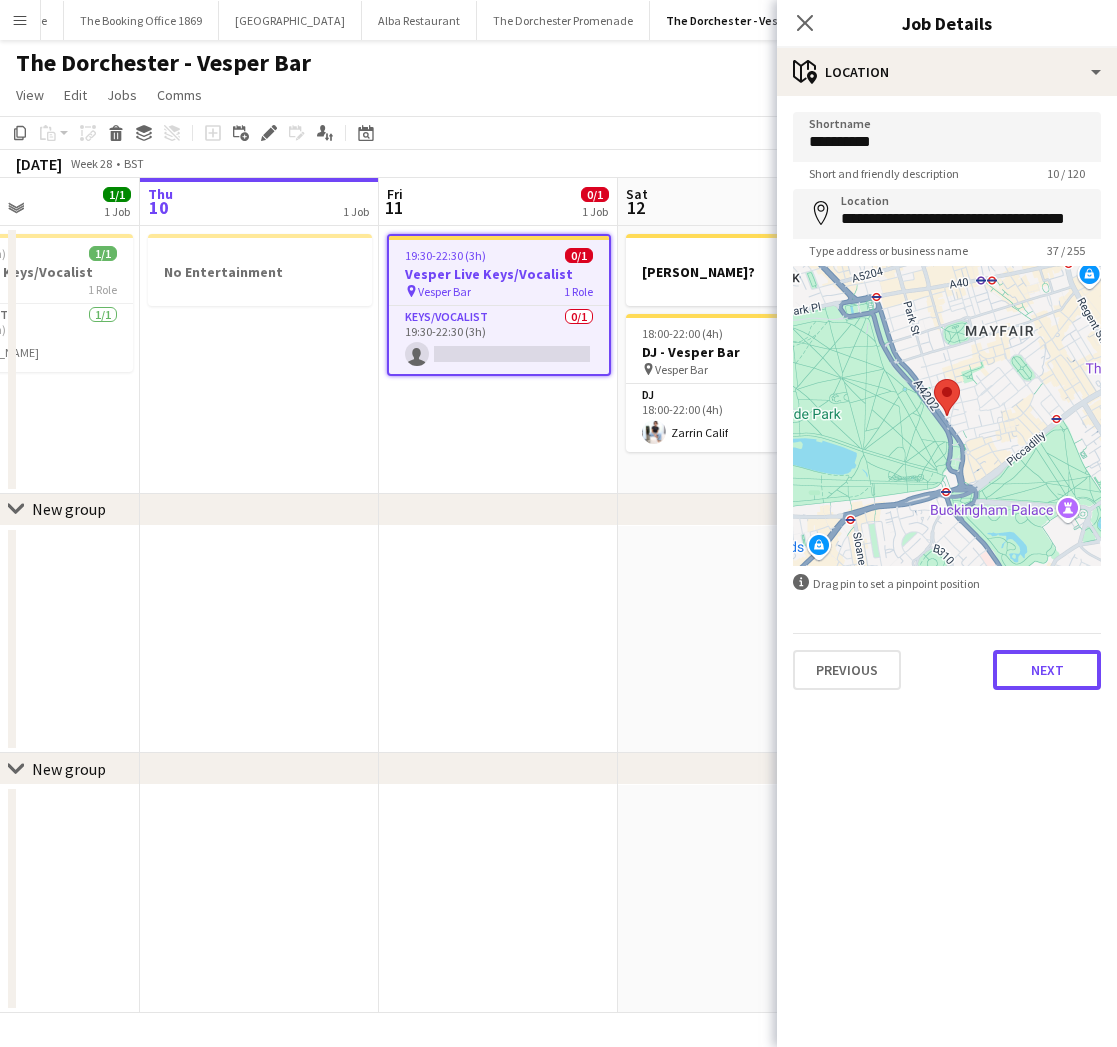 drag, startPoint x: 1050, startPoint y: 679, endPoint x: 1042, endPoint y: 709, distance: 31.04835 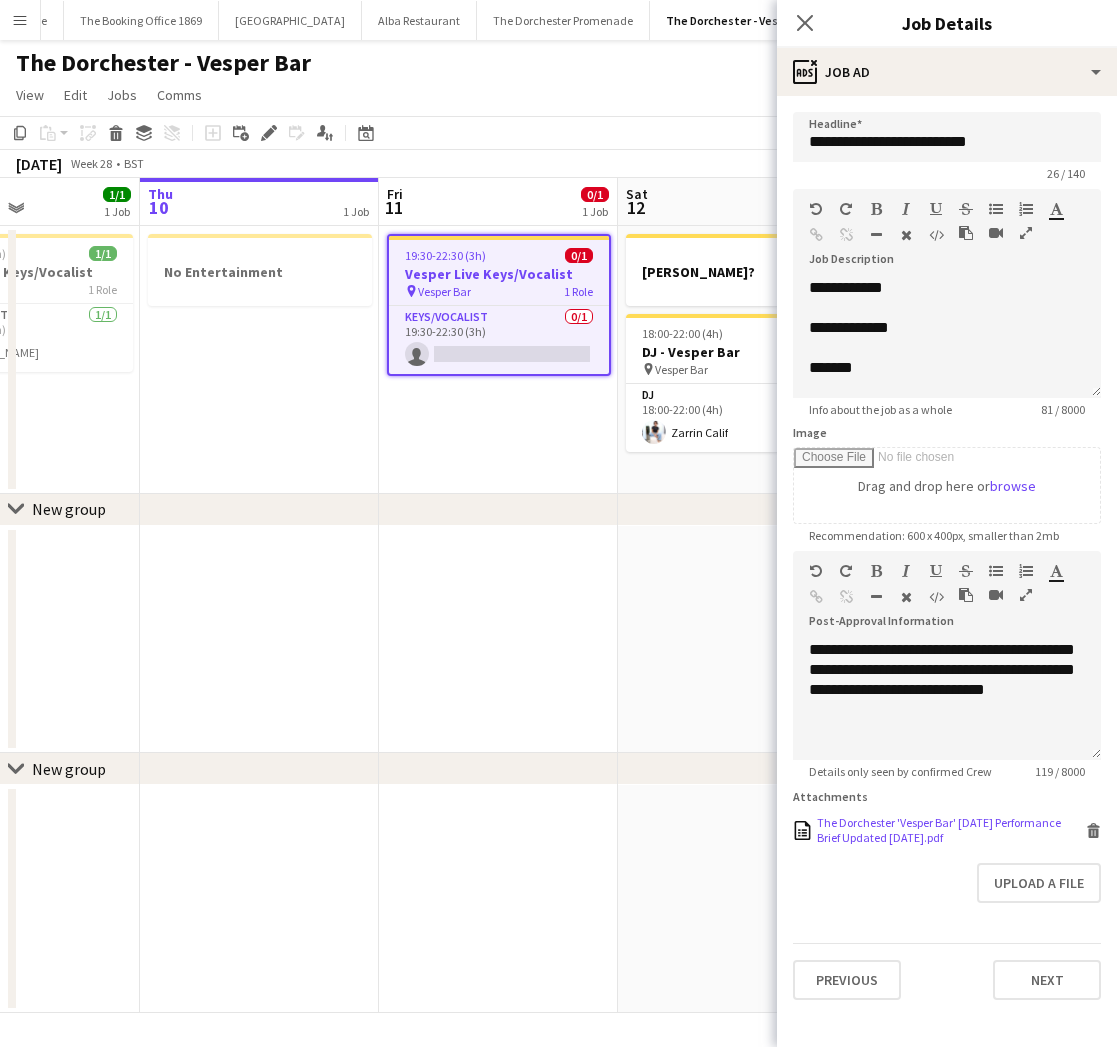 click on "The Dorchester 'Vesper Bar' [DATE] Performance Brief Updated [DATE].pdf" at bounding box center [949, 830] 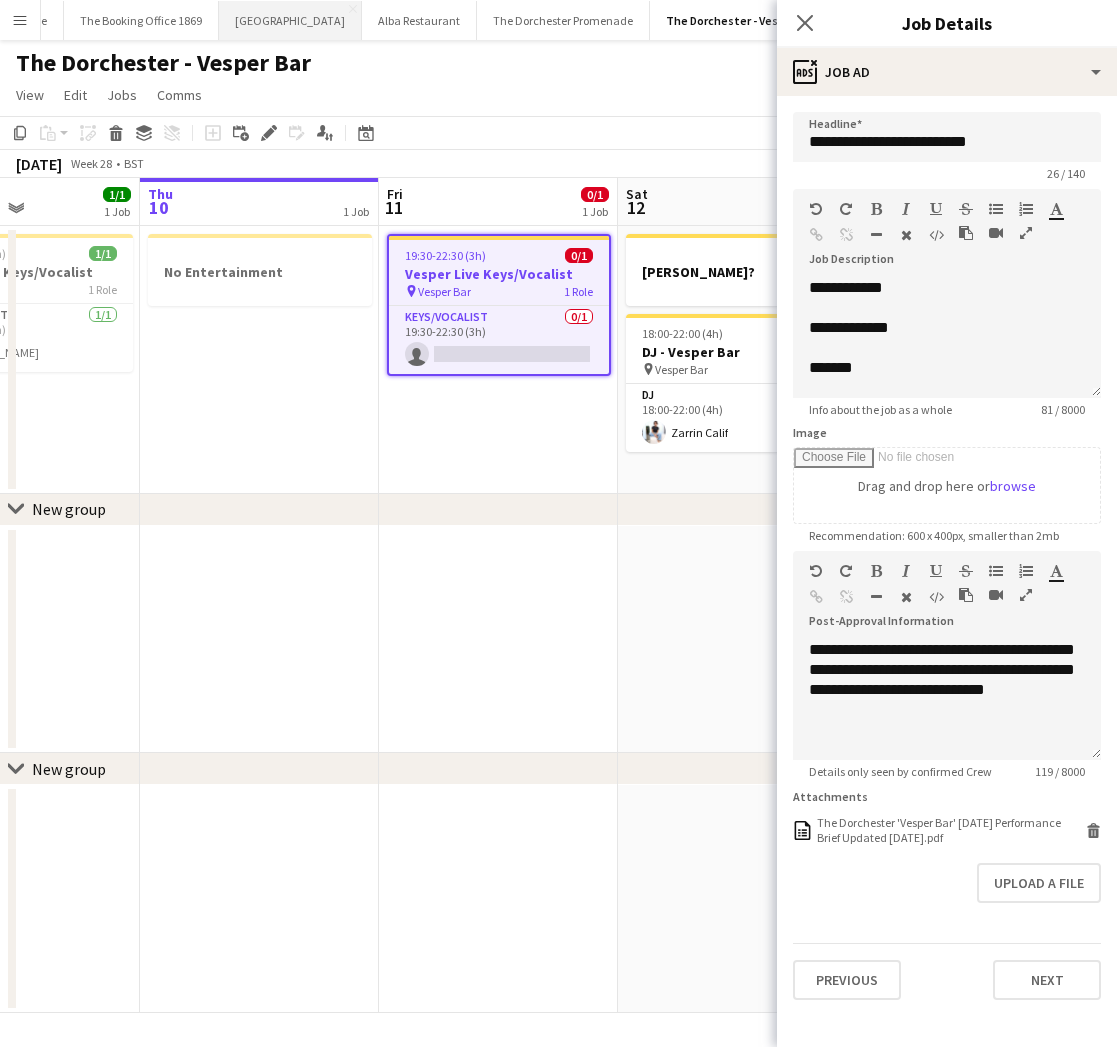 click on "[GEOGRAPHIC_DATA]
Close" at bounding box center (290, 20) 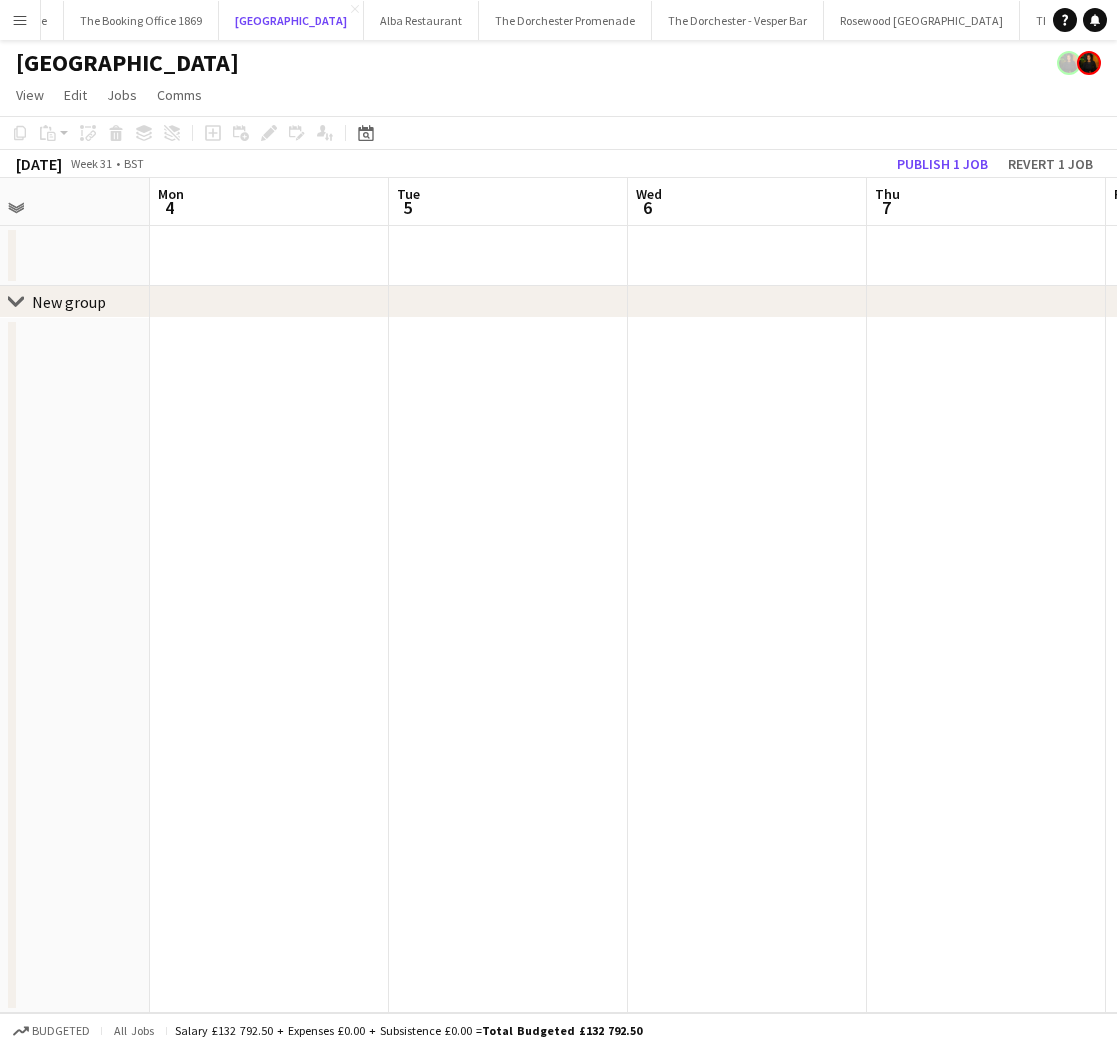 scroll, scrollTop: 0, scrollLeft: 809, axis: horizontal 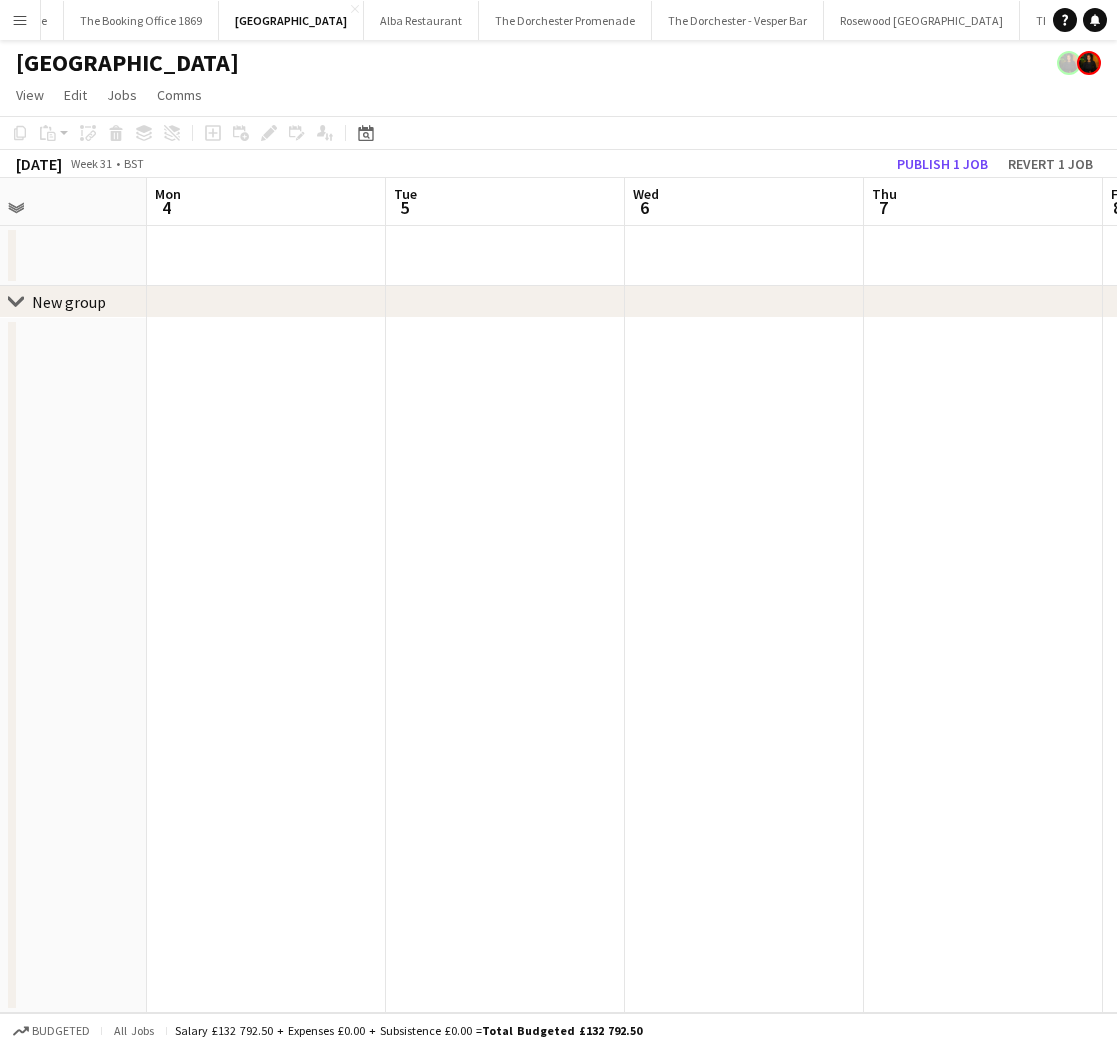 drag, startPoint x: 14, startPoint y: 21, endPoint x: 42, endPoint y: 46, distance: 37.536648 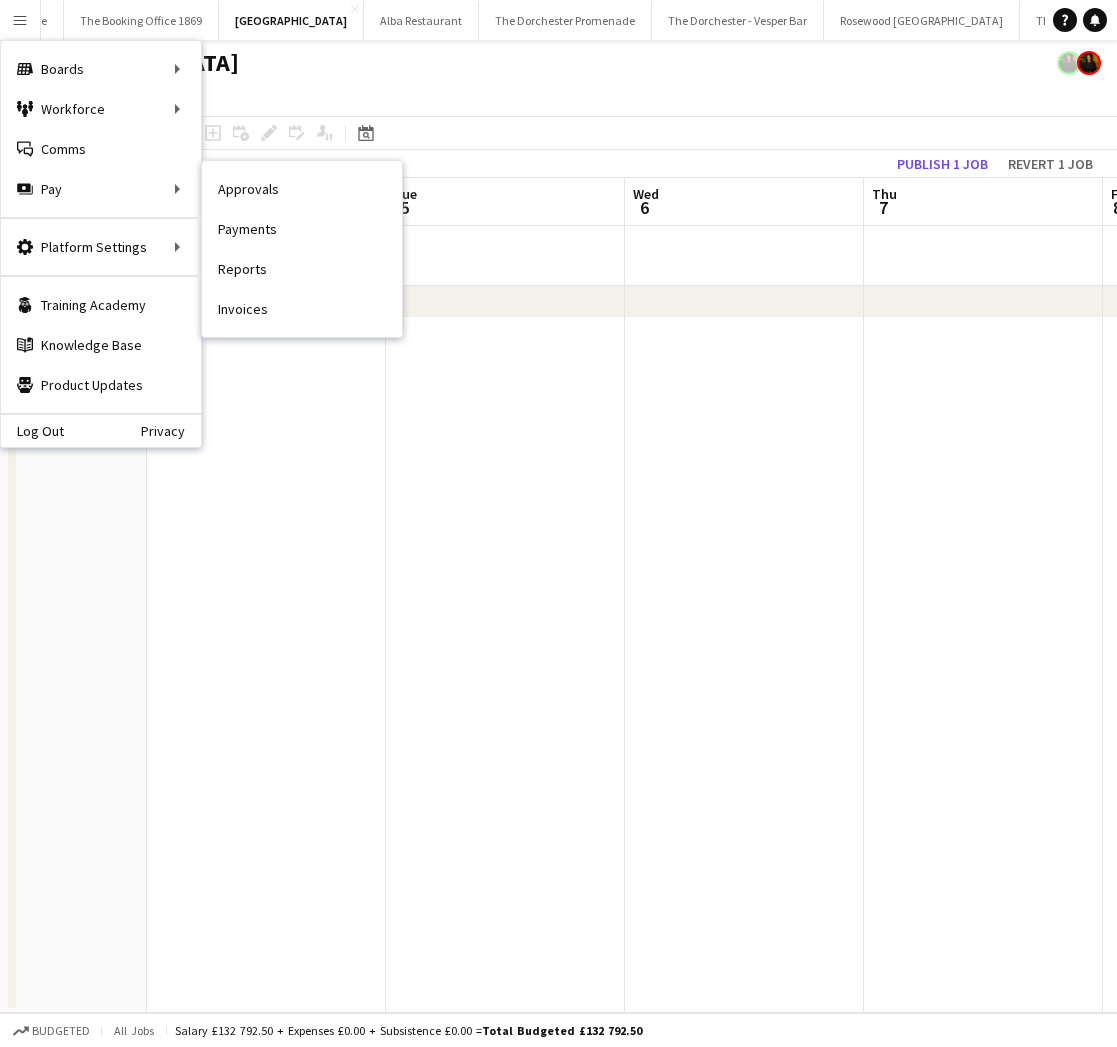 click on "Invoices" at bounding box center [302, 309] 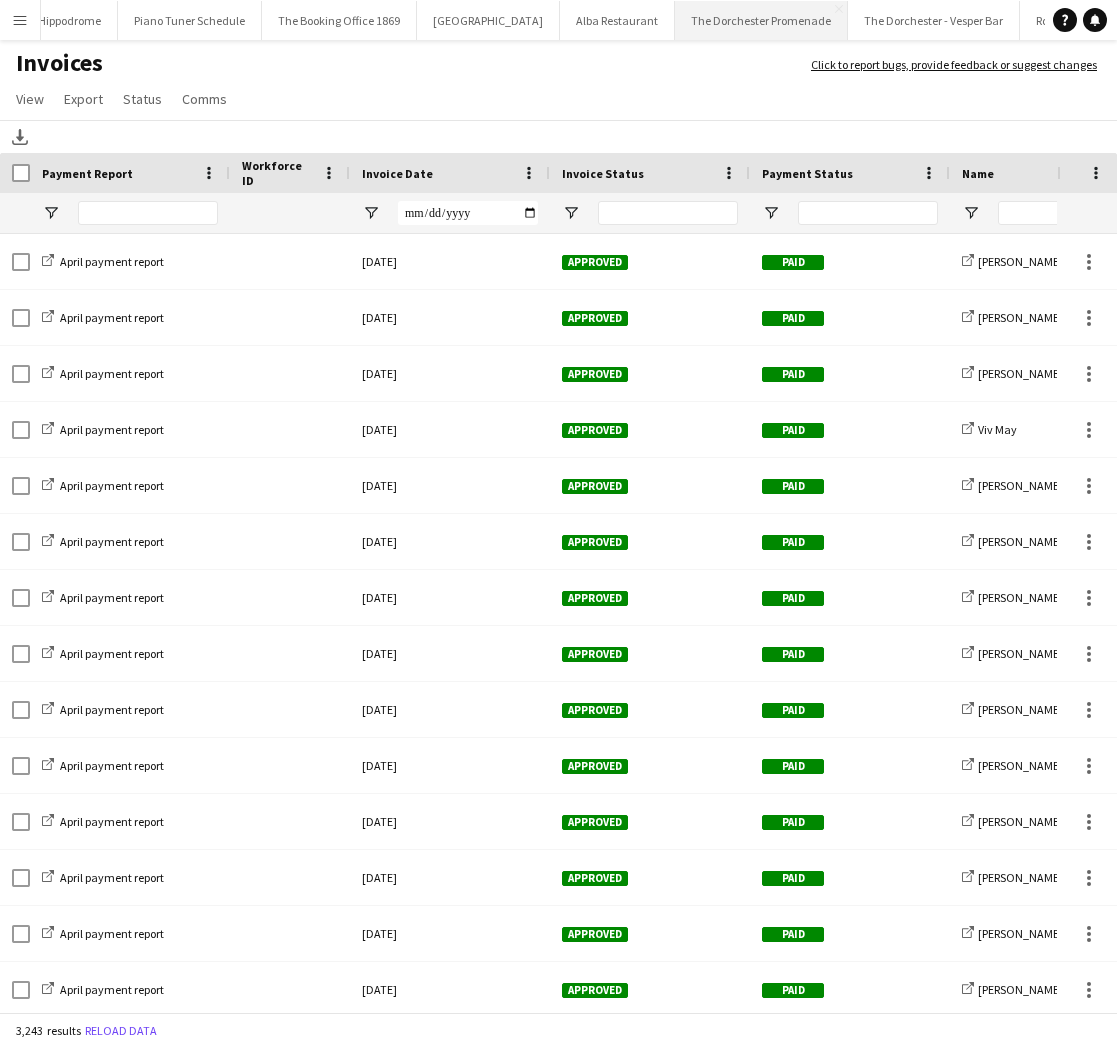 scroll, scrollTop: 0, scrollLeft: 594, axis: horizontal 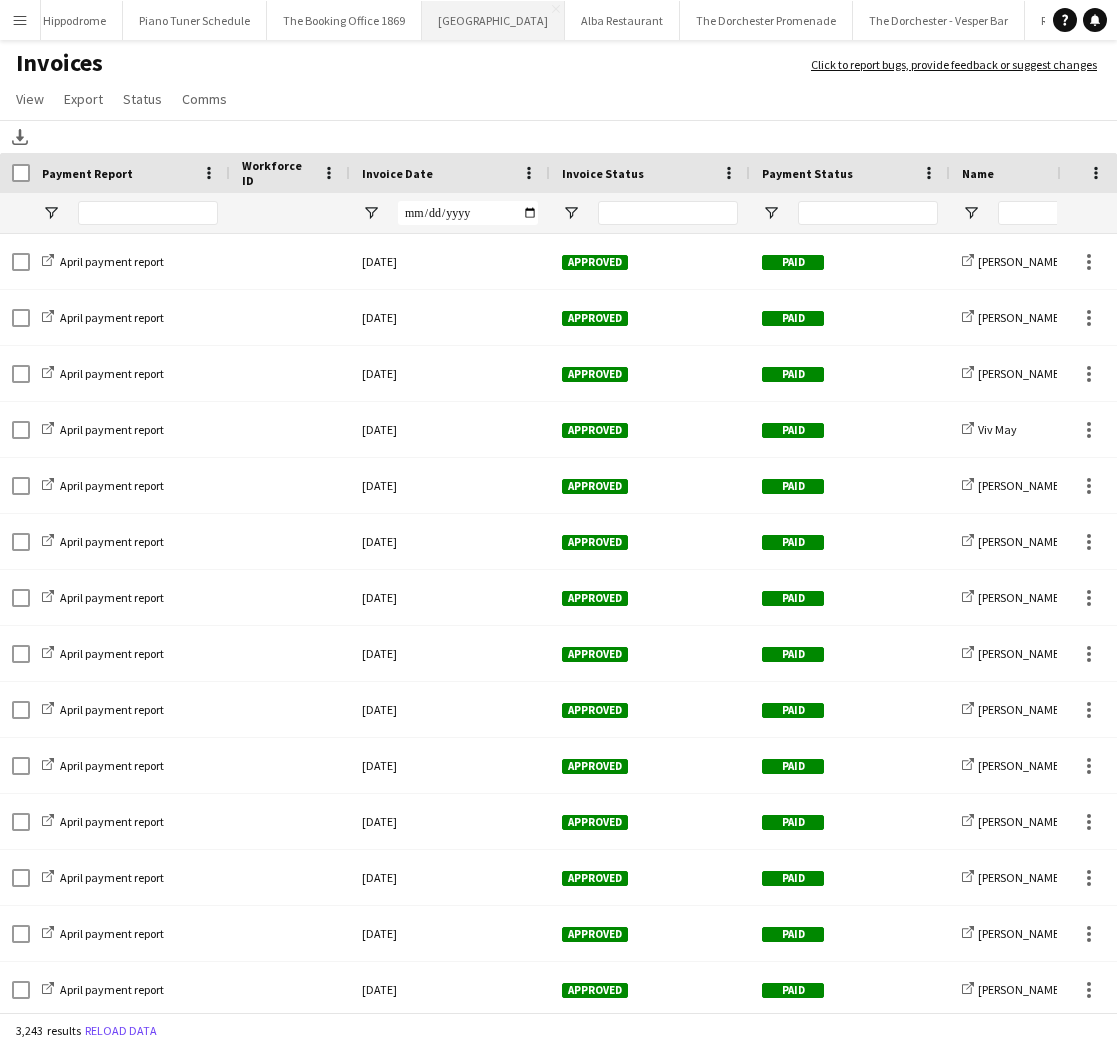 click on "[GEOGRAPHIC_DATA]
Close" at bounding box center (493, 20) 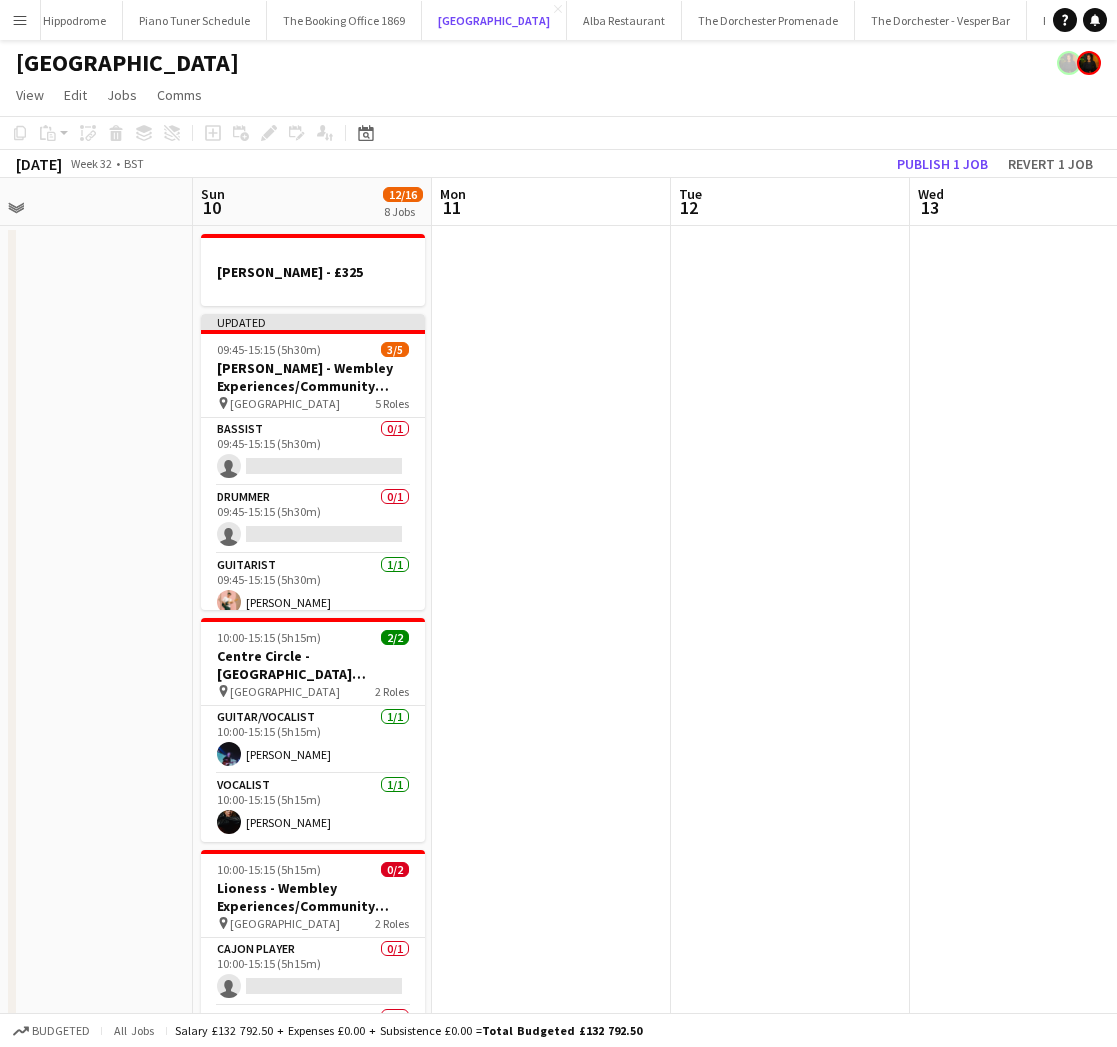 scroll, scrollTop: 0, scrollLeft: 846, axis: horizontal 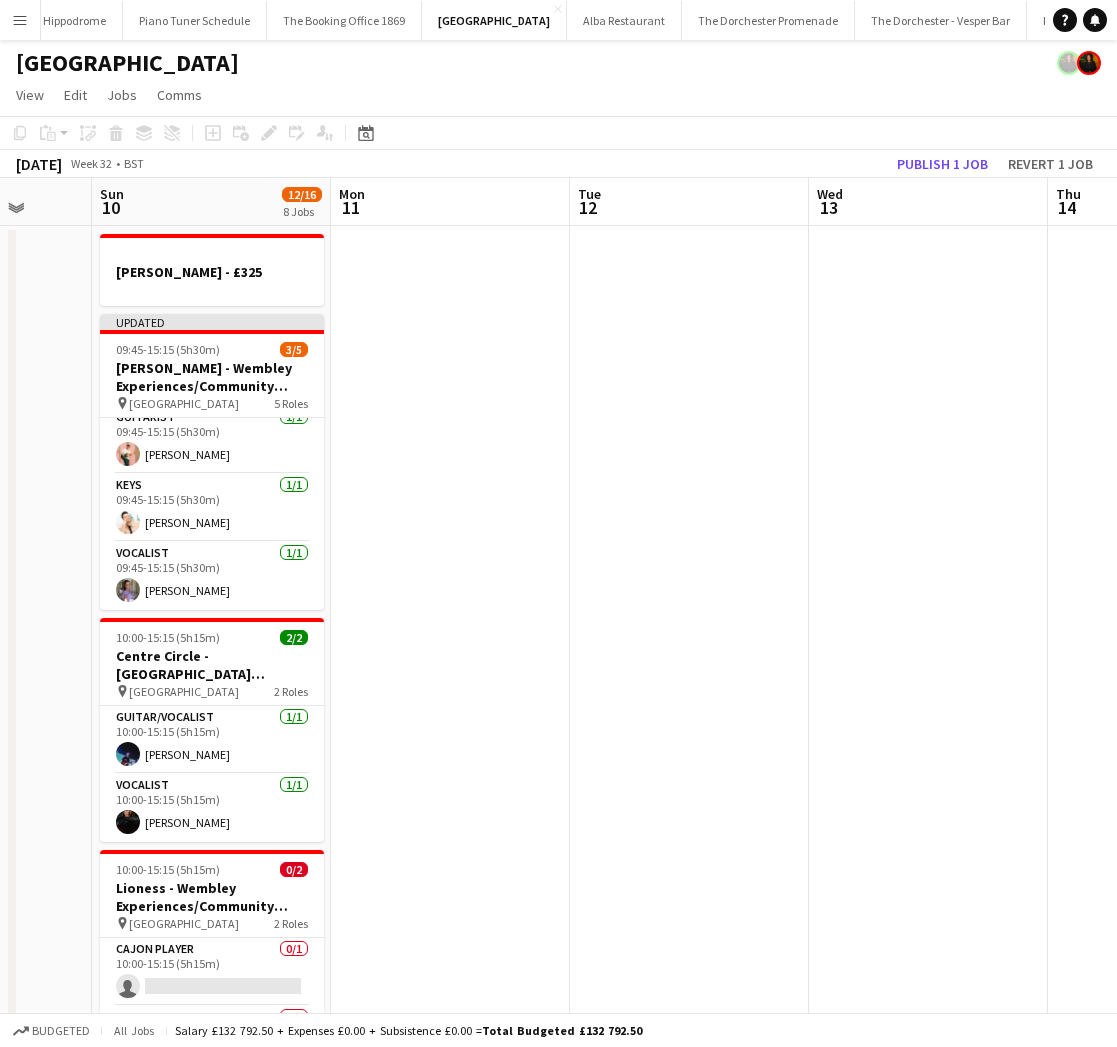click at bounding box center (450, 1112) 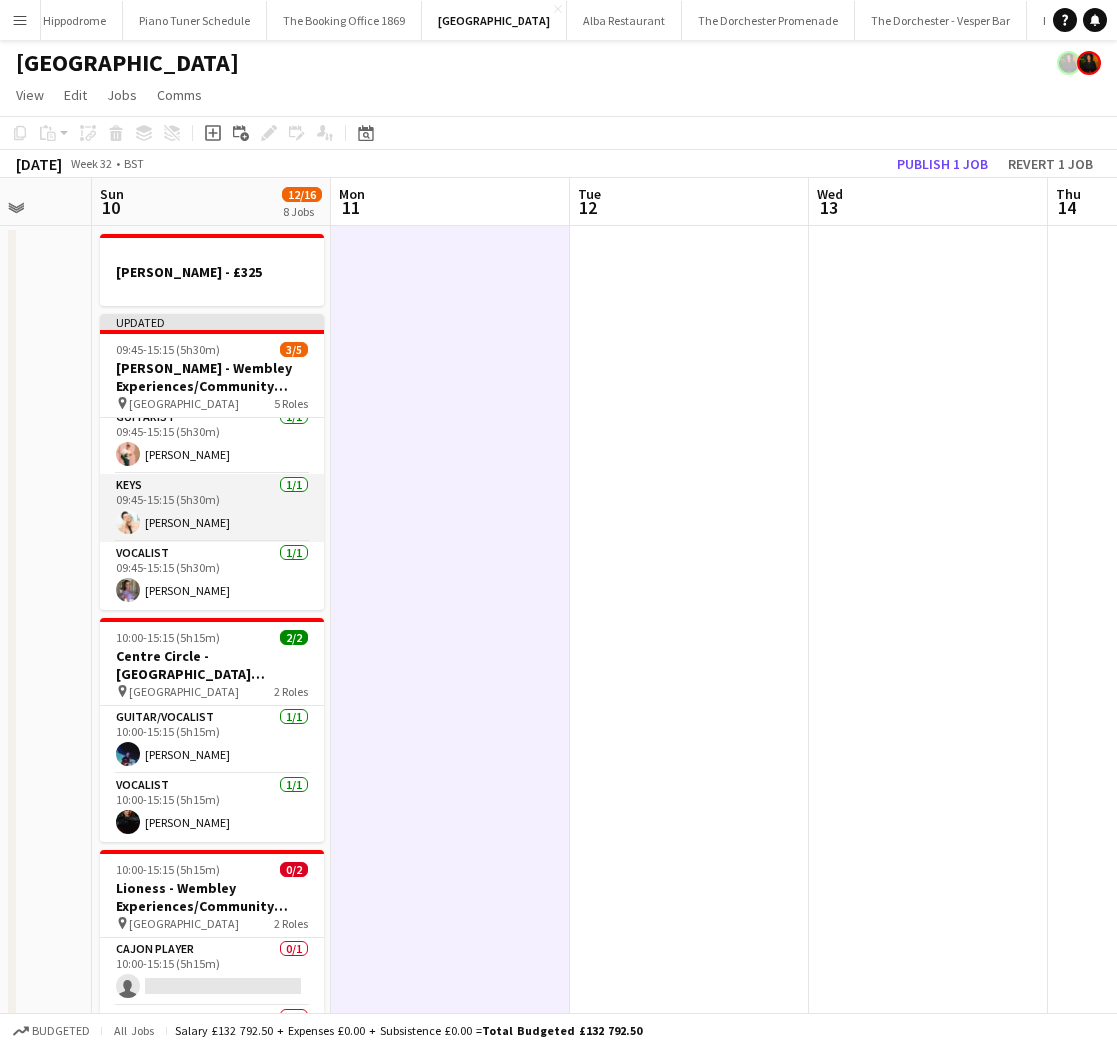 scroll, scrollTop: 0, scrollLeft: 0, axis: both 